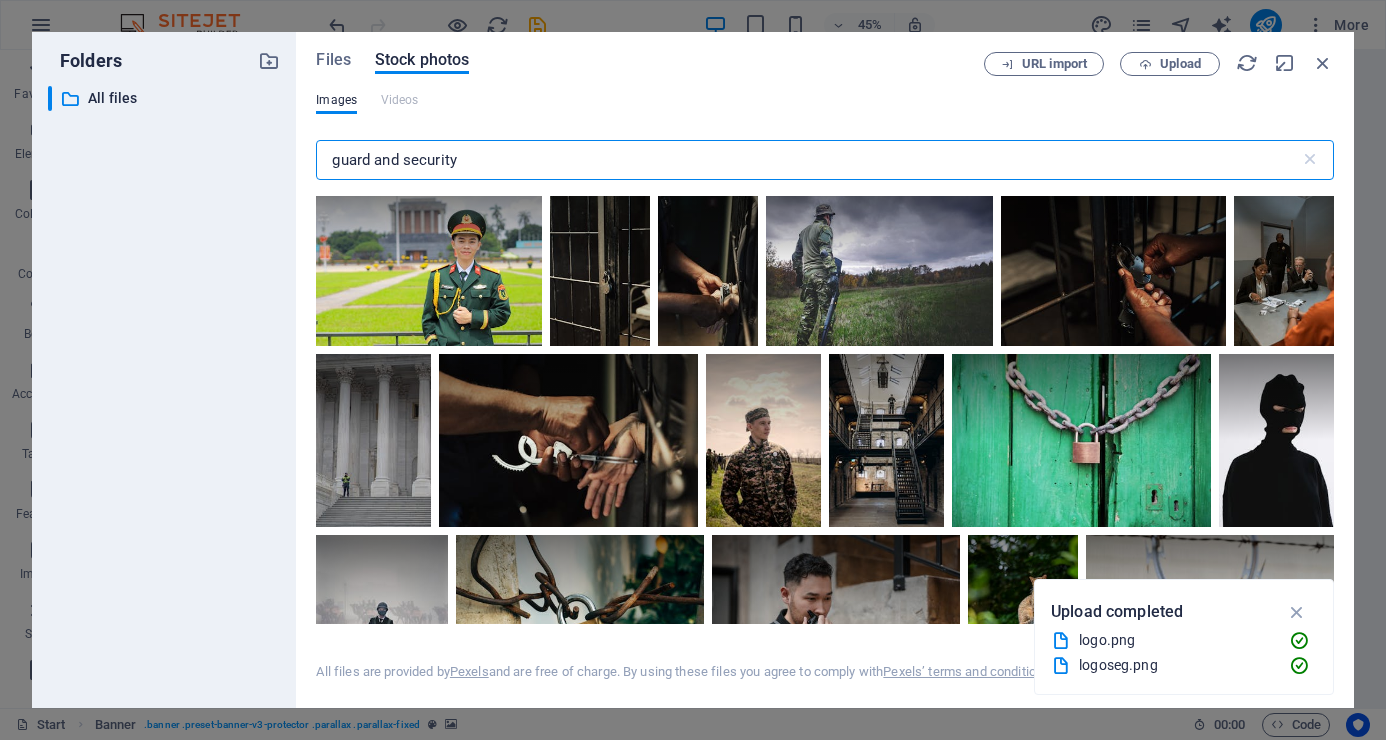 scroll, scrollTop: 0, scrollLeft: 0, axis: both 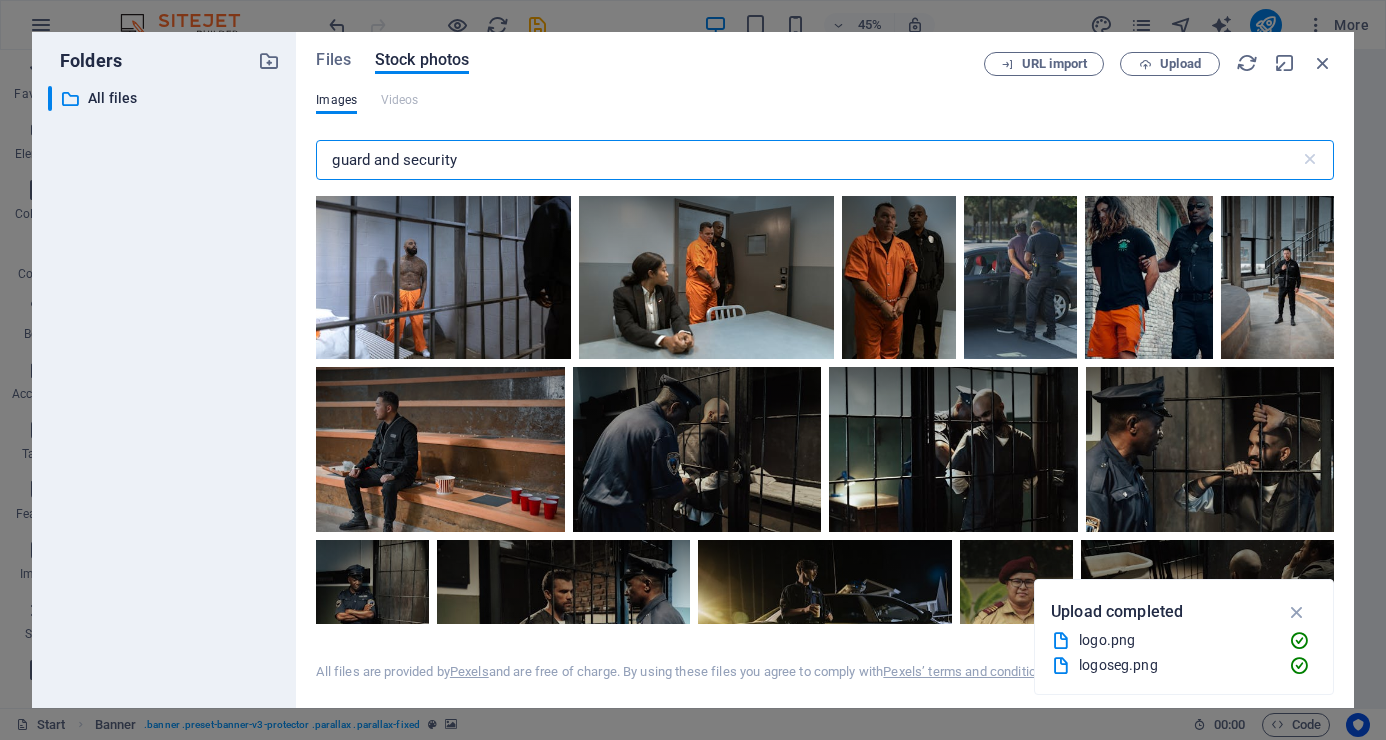 drag, startPoint x: 469, startPoint y: 157, endPoint x: 306, endPoint y: 158, distance: 163.00307 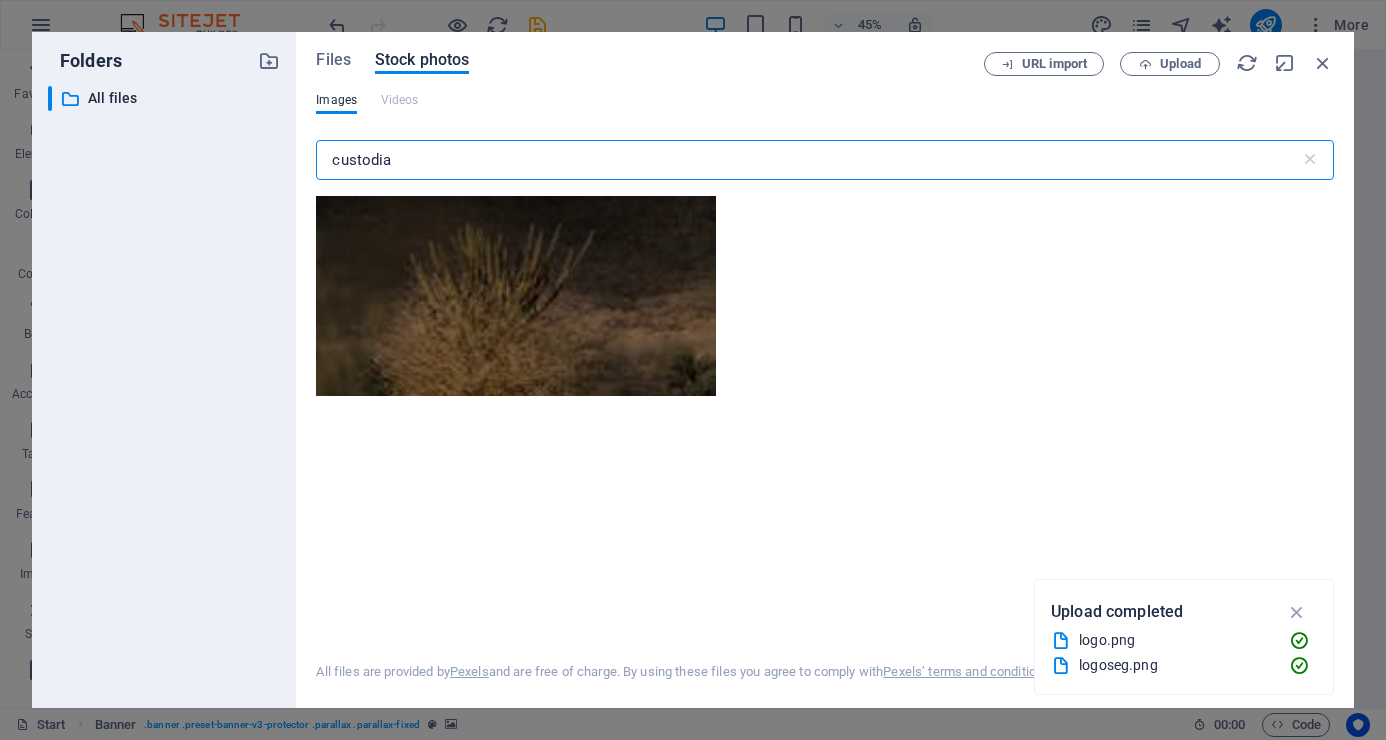 click on "custodia" at bounding box center [807, 160] 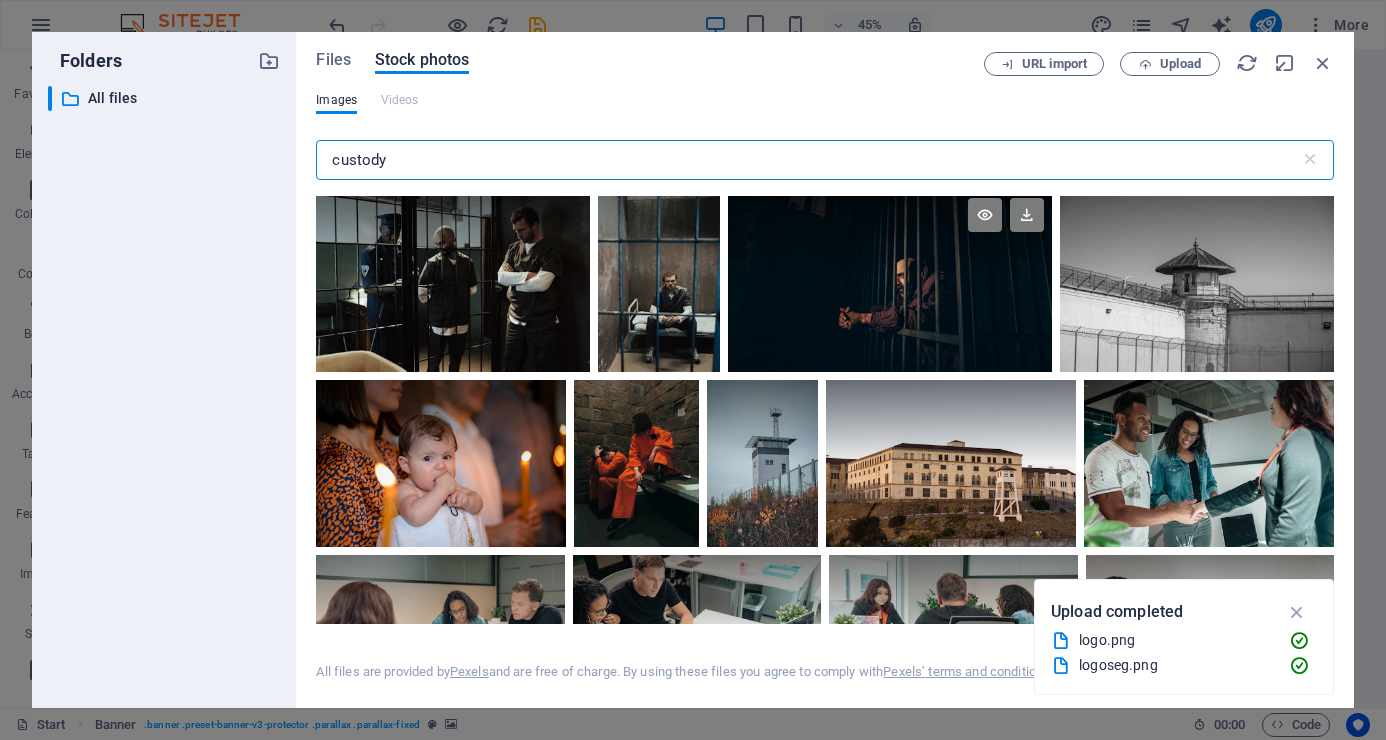 scroll, scrollTop: 3500, scrollLeft: 0, axis: vertical 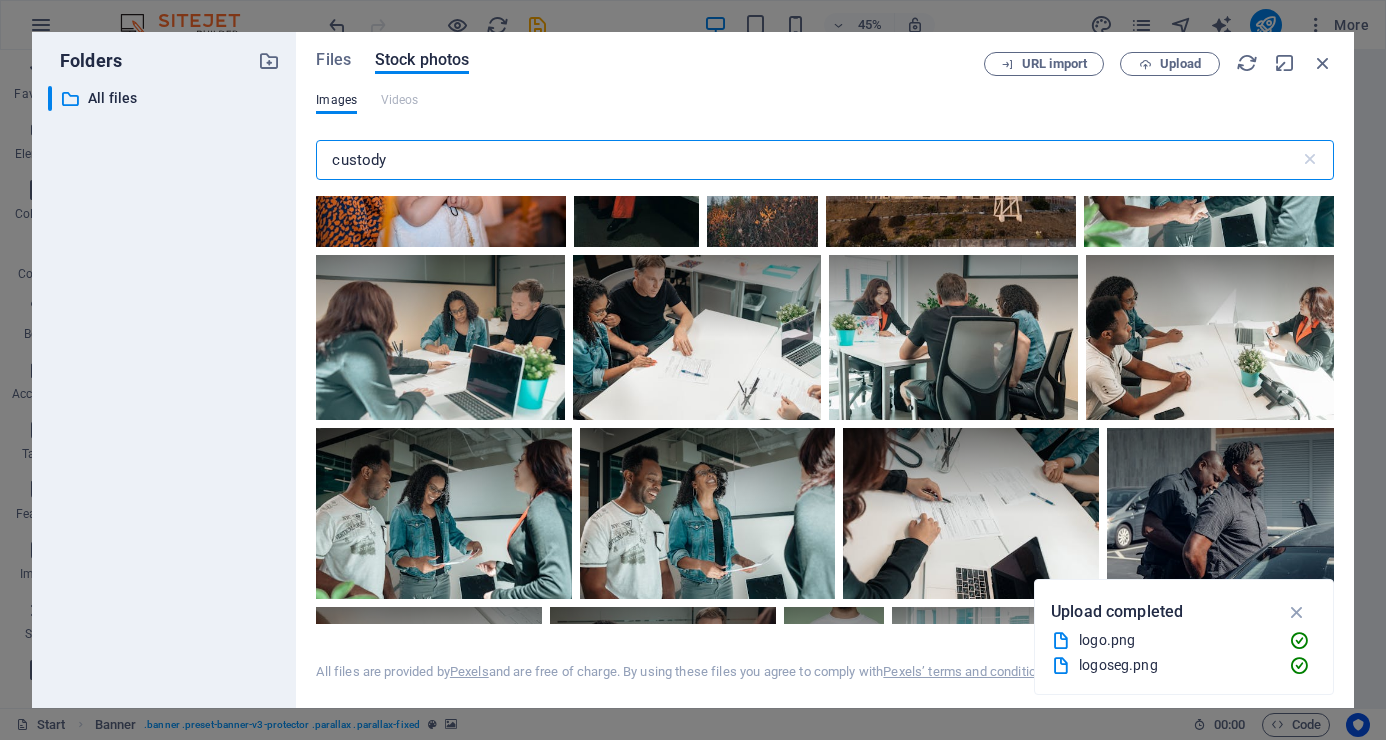 drag, startPoint x: 419, startPoint y: 150, endPoint x: 334, endPoint y: 153, distance: 85.052925 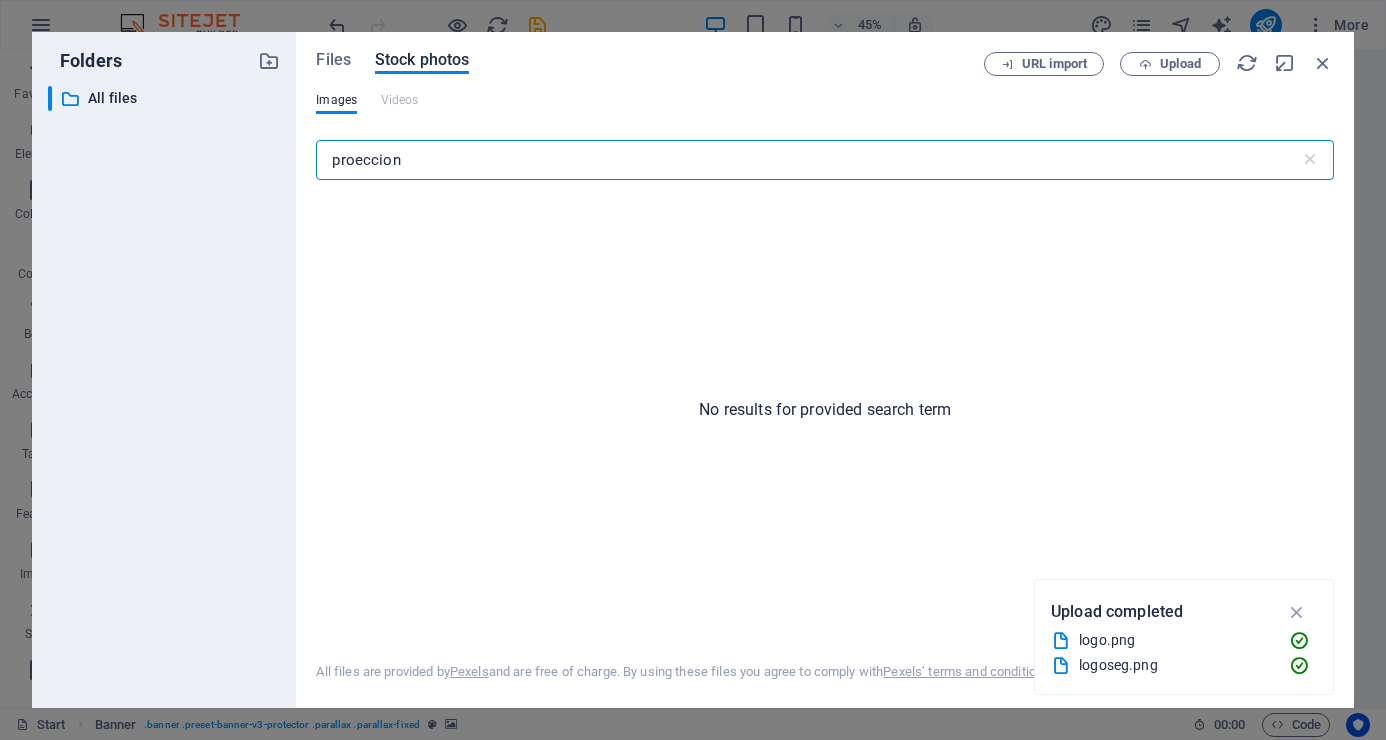 click on "proeccion" at bounding box center [807, 160] 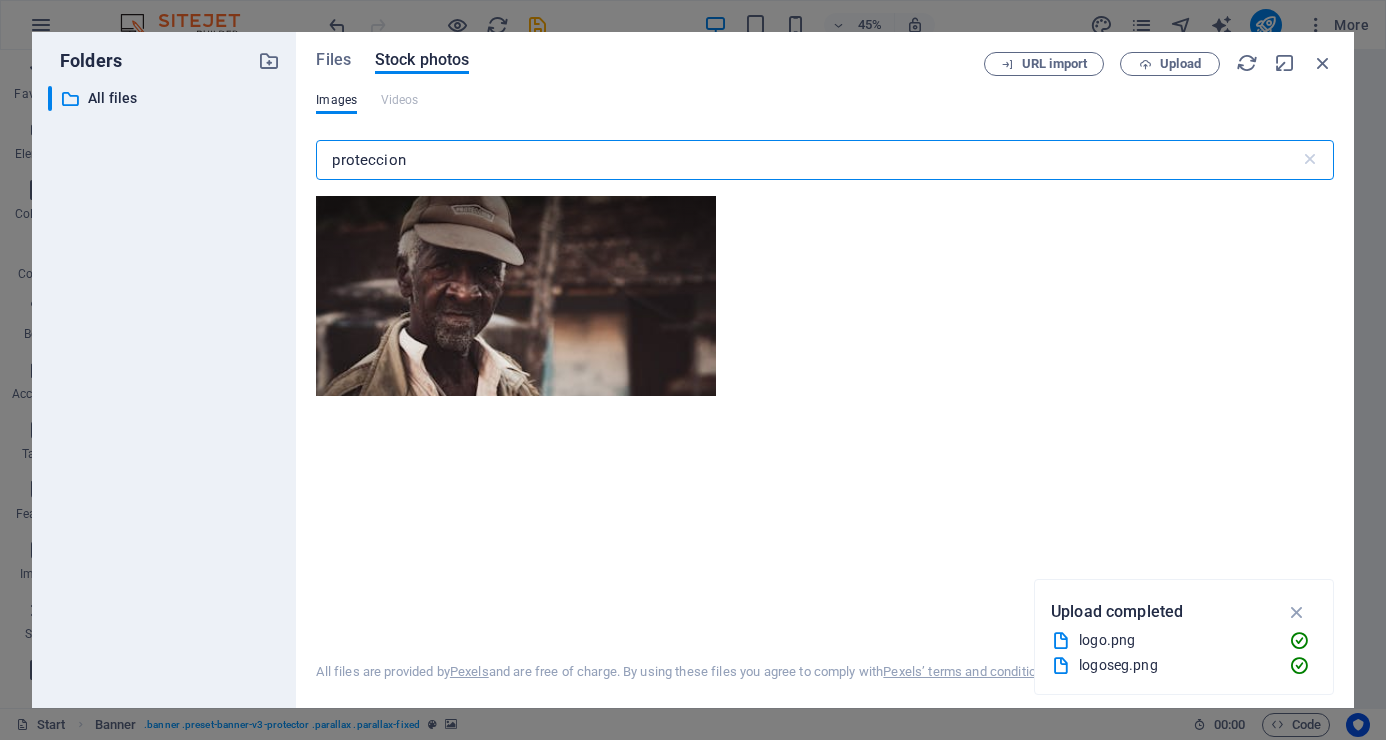 click on "proteccion" at bounding box center [807, 160] 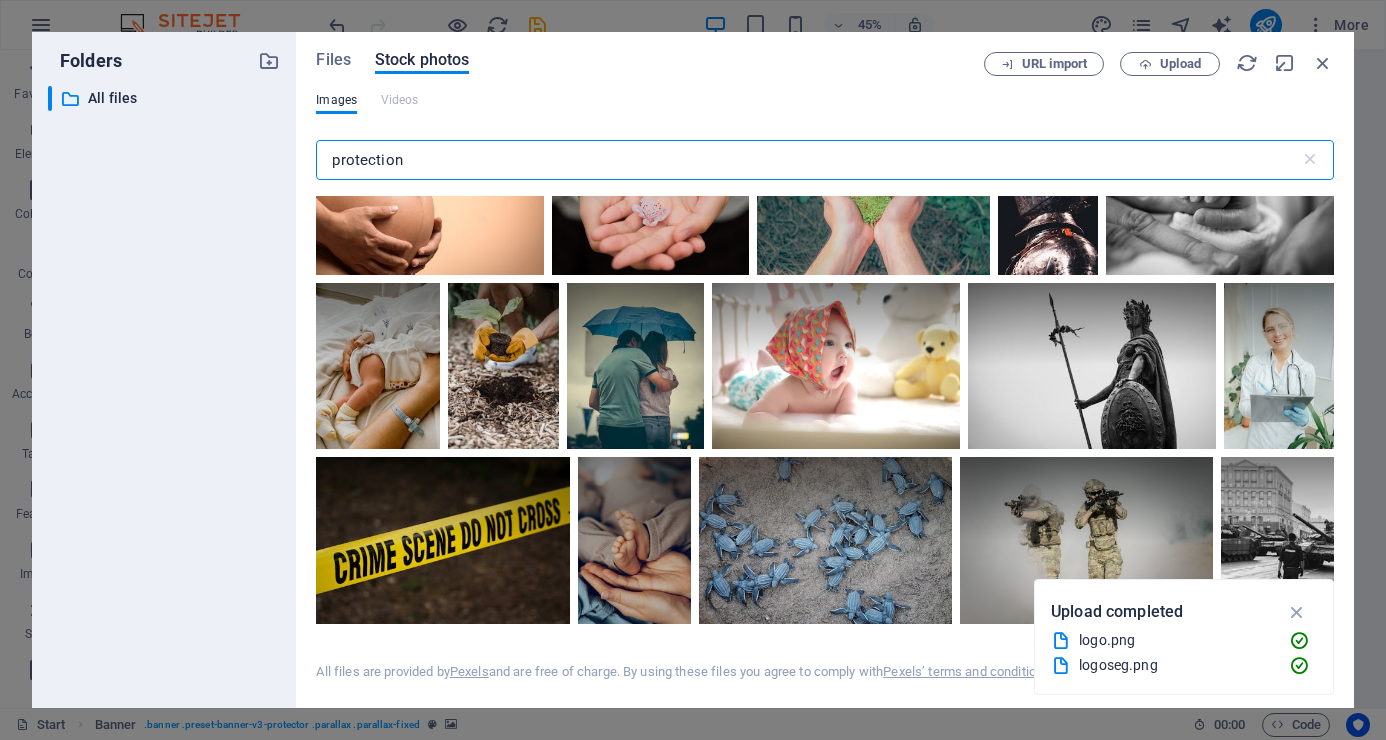 scroll, scrollTop: 3800, scrollLeft: 0, axis: vertical 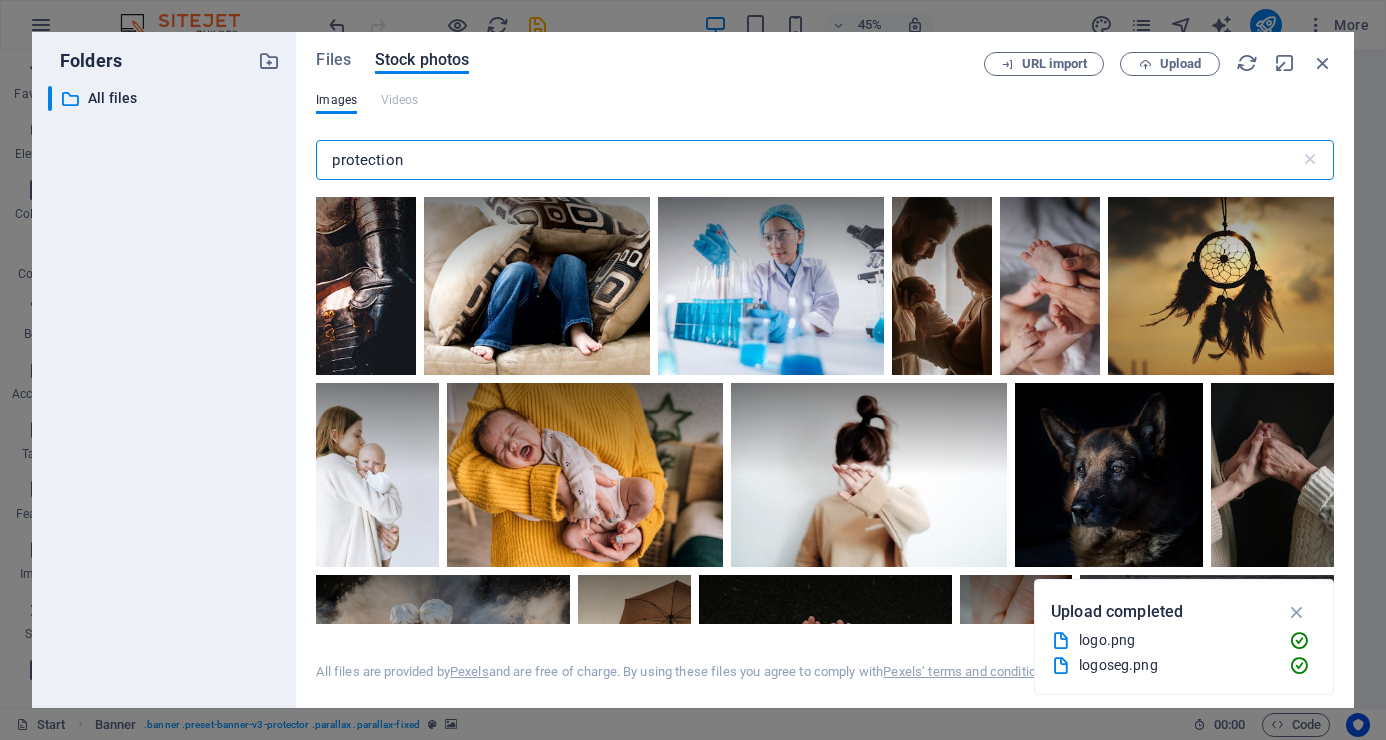 type on "protection" 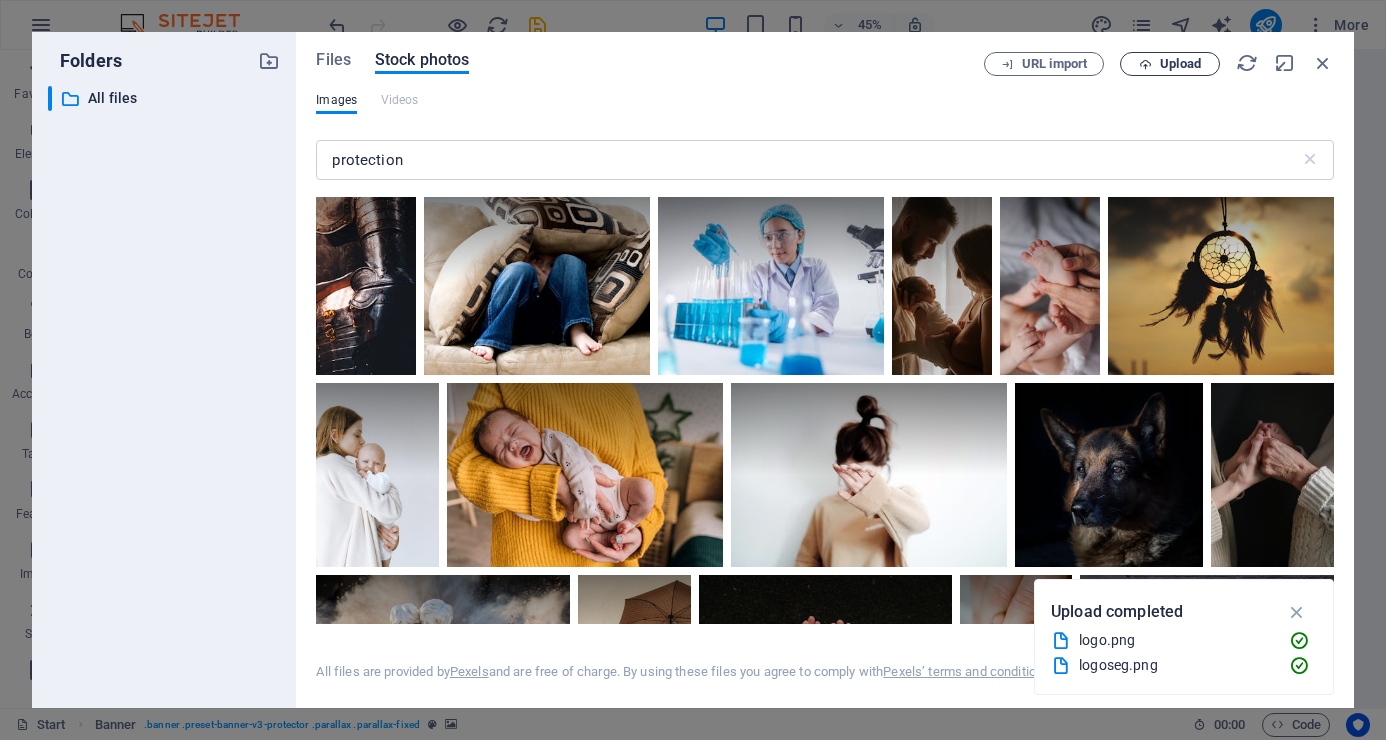 click on "Upload" at bounding box center [1180, 64] 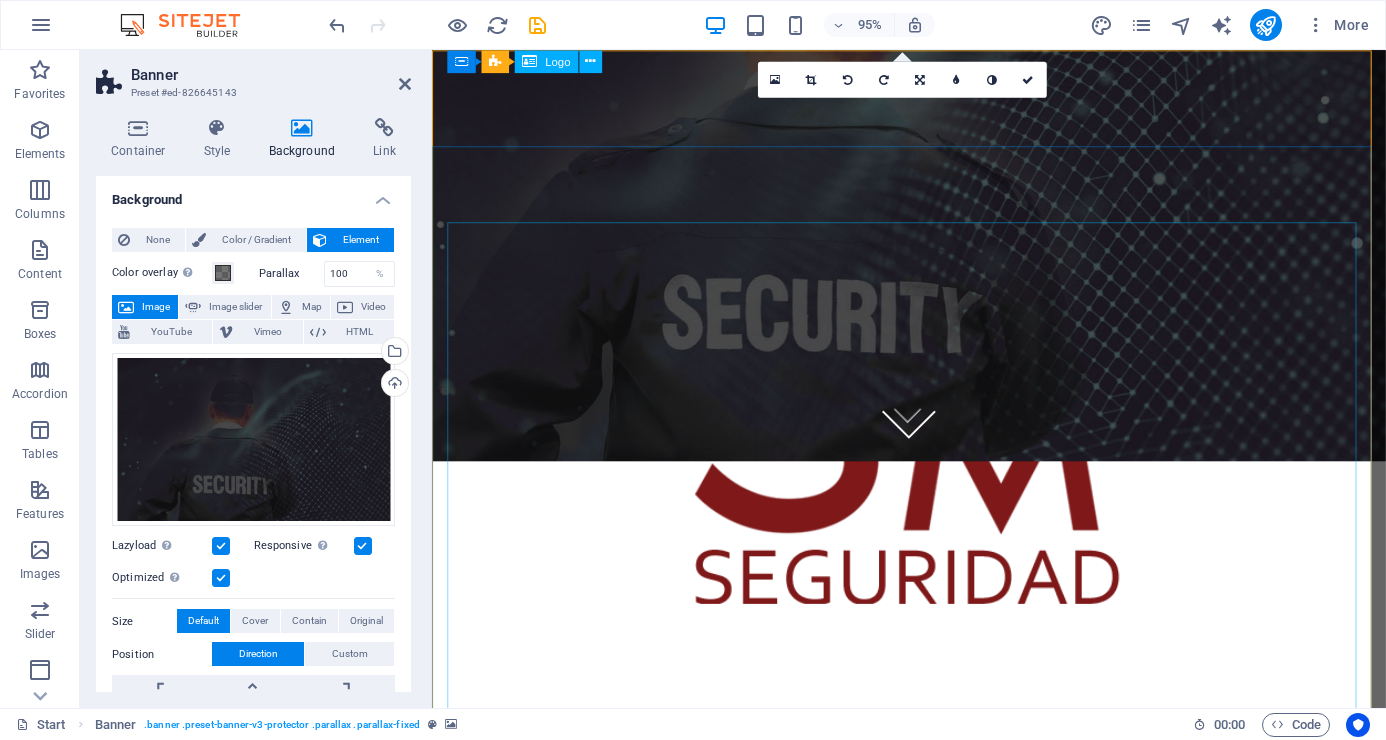 scroll, scrollTop: 0, scrollLeft: 0, axis: both 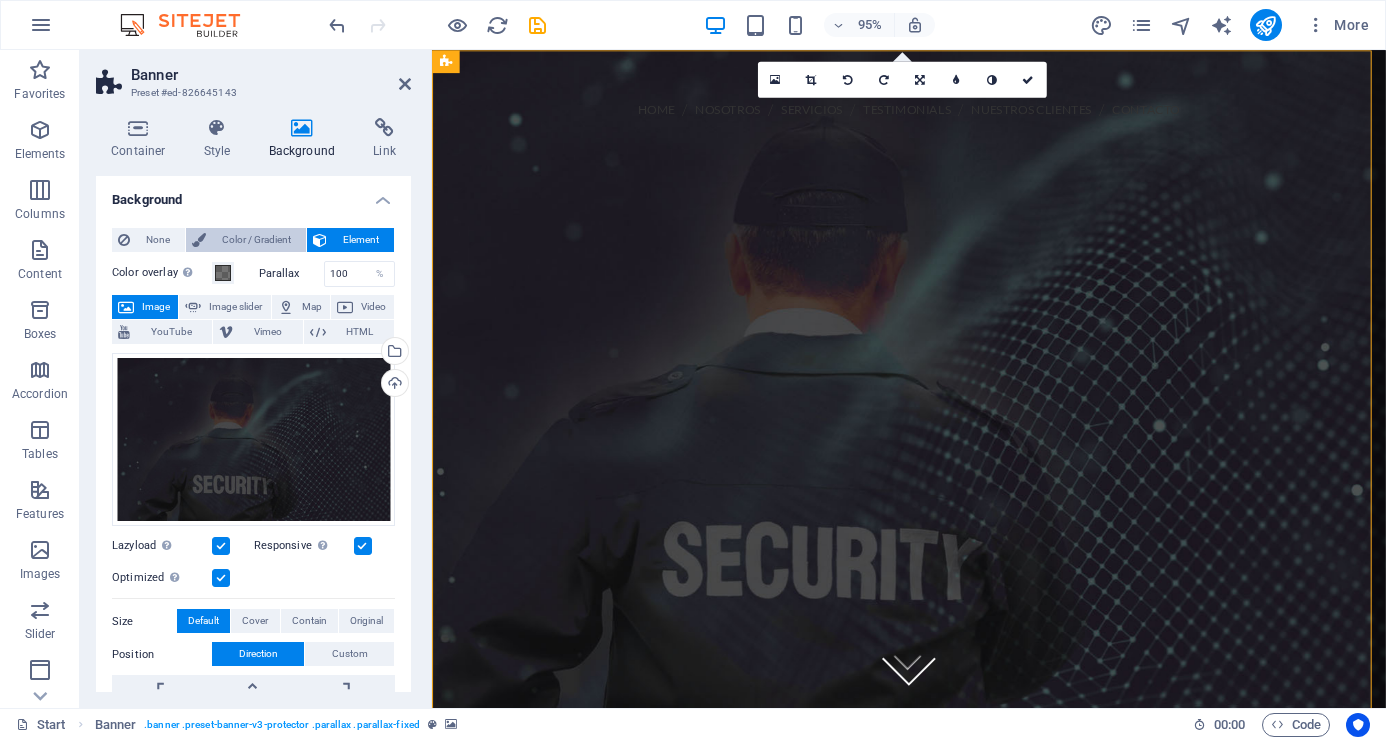 click on "Color / Gradient" at bounding box center (256, 240) 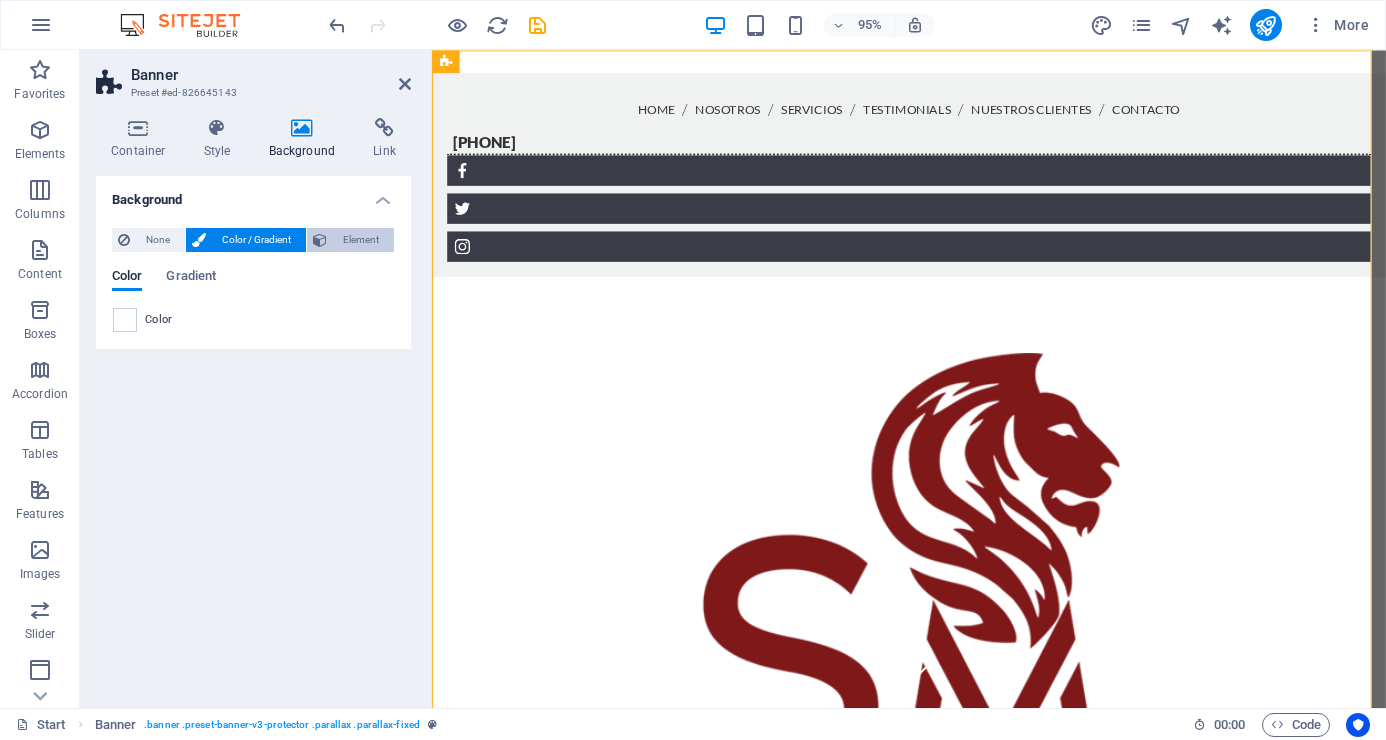 click on "Element" at bounding box center (360, 240) 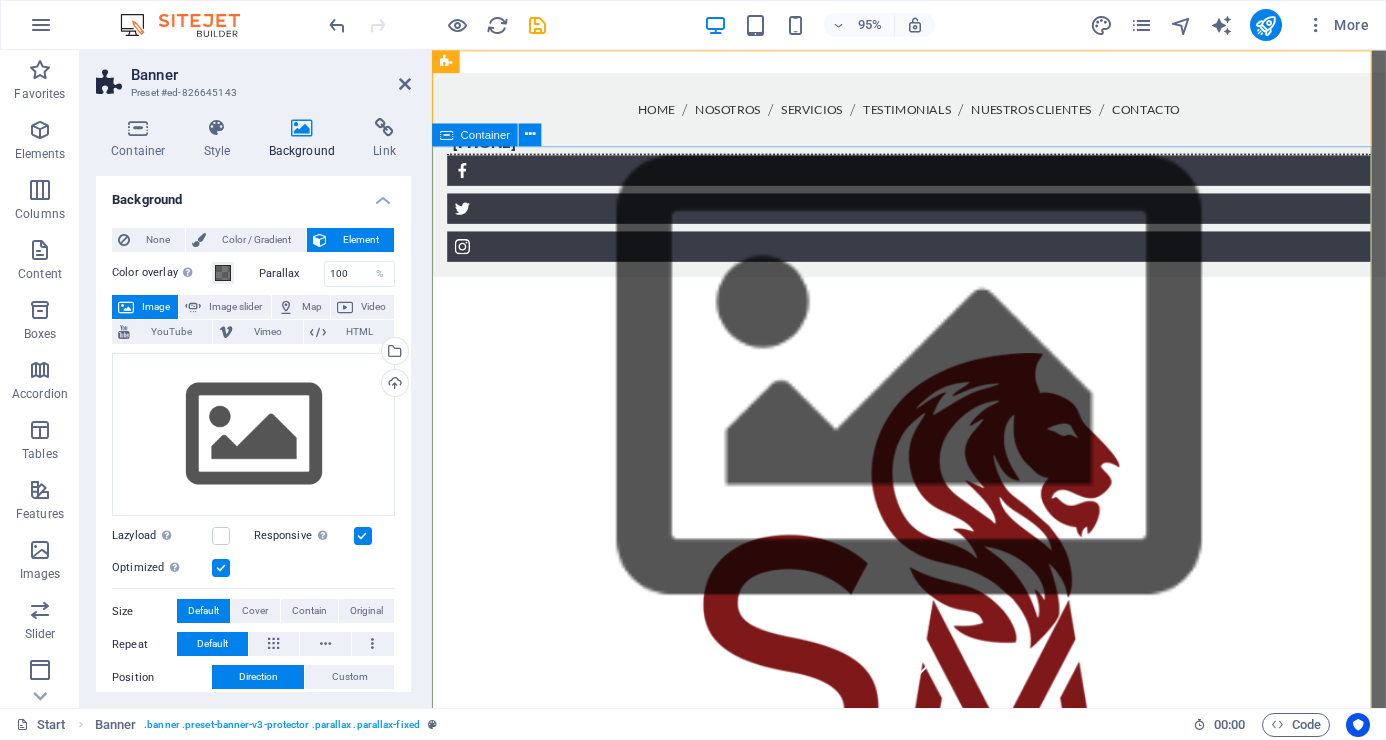 click at bounding box center [934, 631] 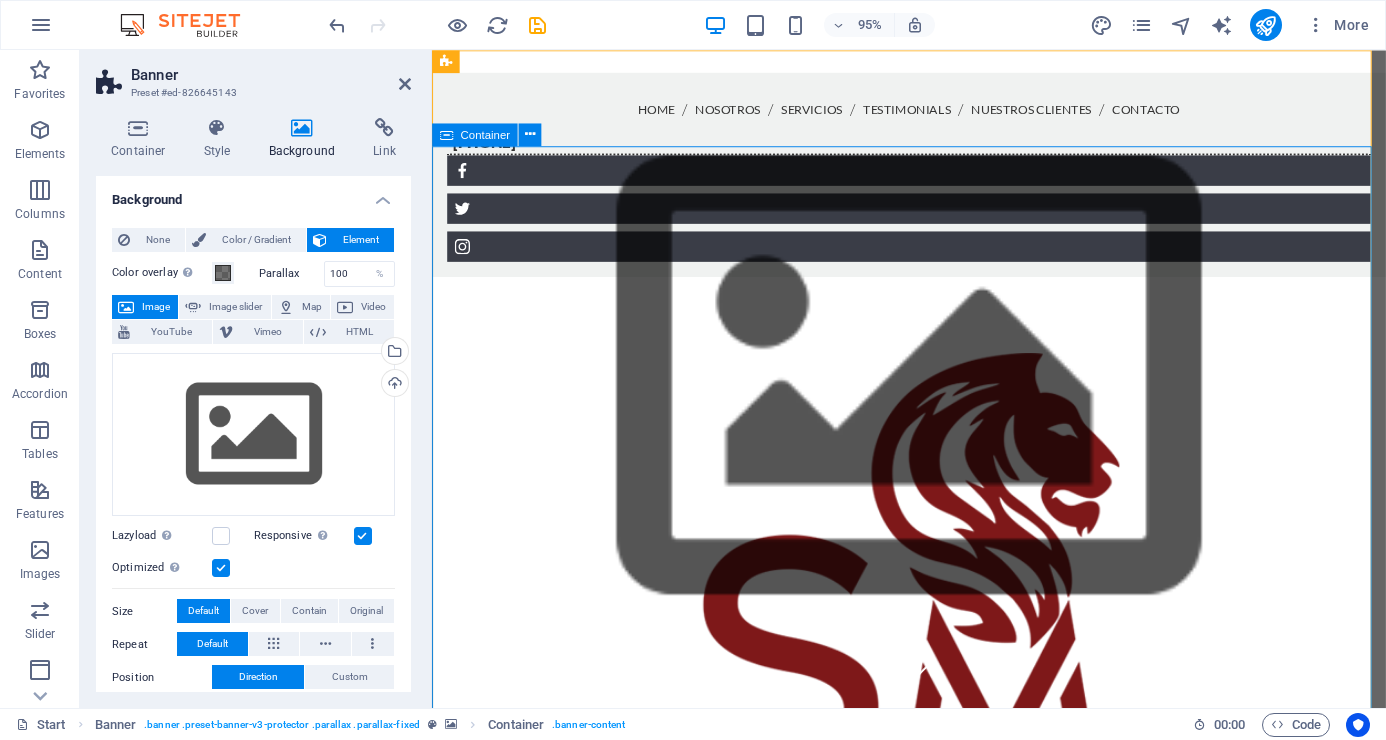 click at bounding box center [934, 631] 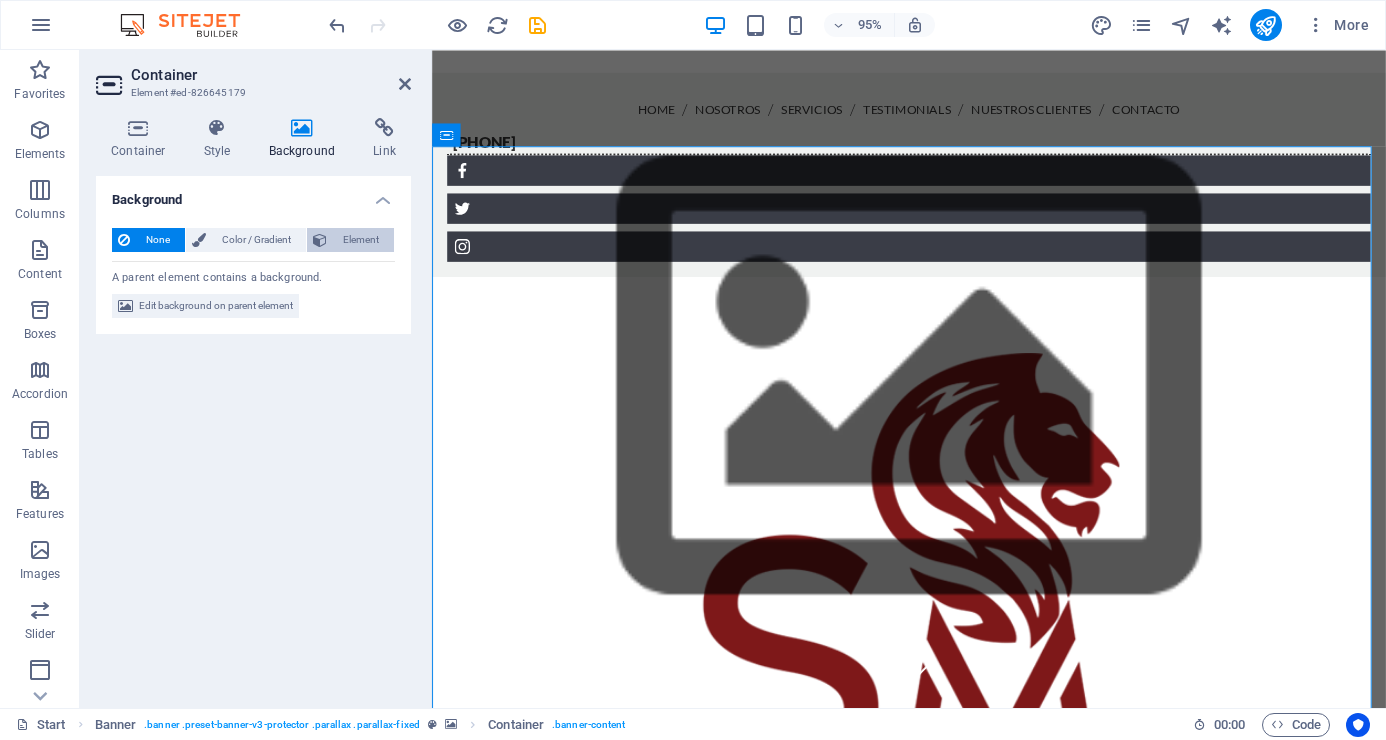 click on "Element" at bounding box center (360, 240) 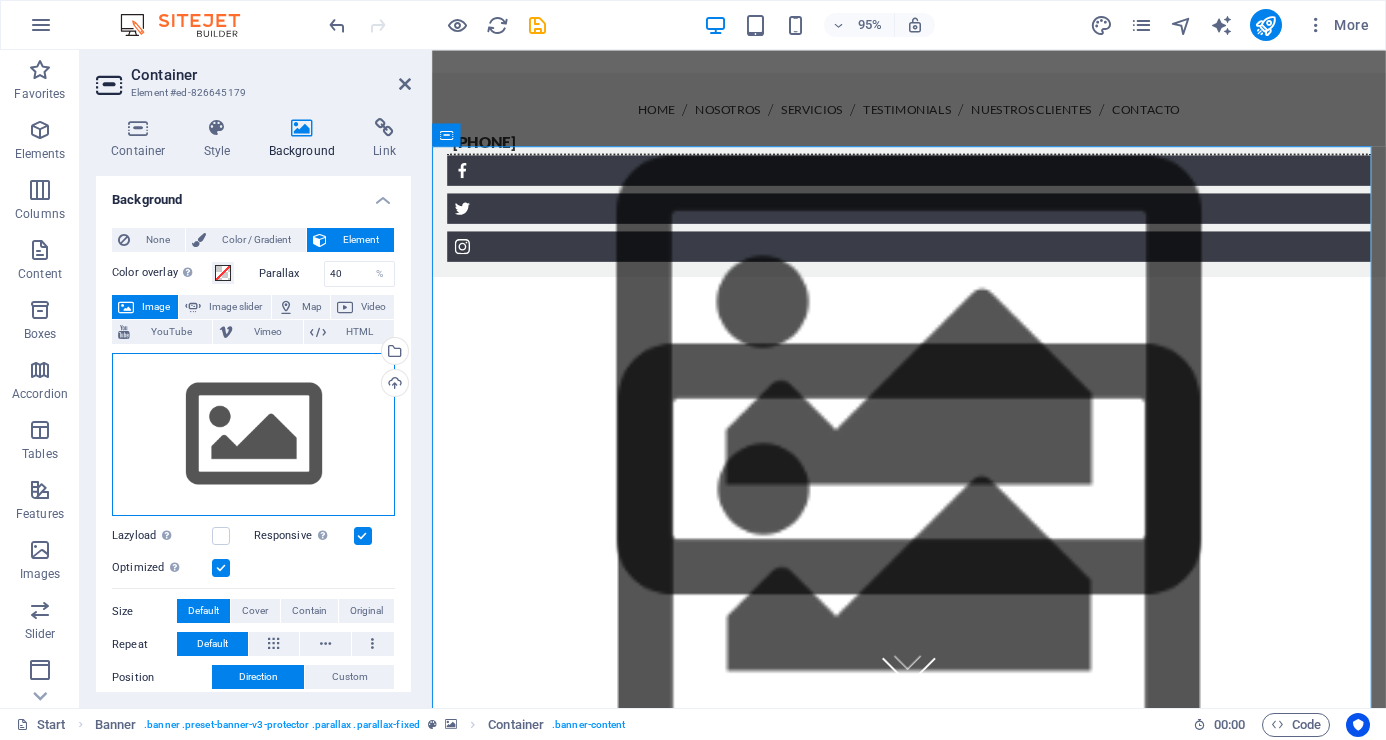click on "Drag files here, click to choose files or select files from Files or our free stock photos & videos" at bounding box center [253, 435] 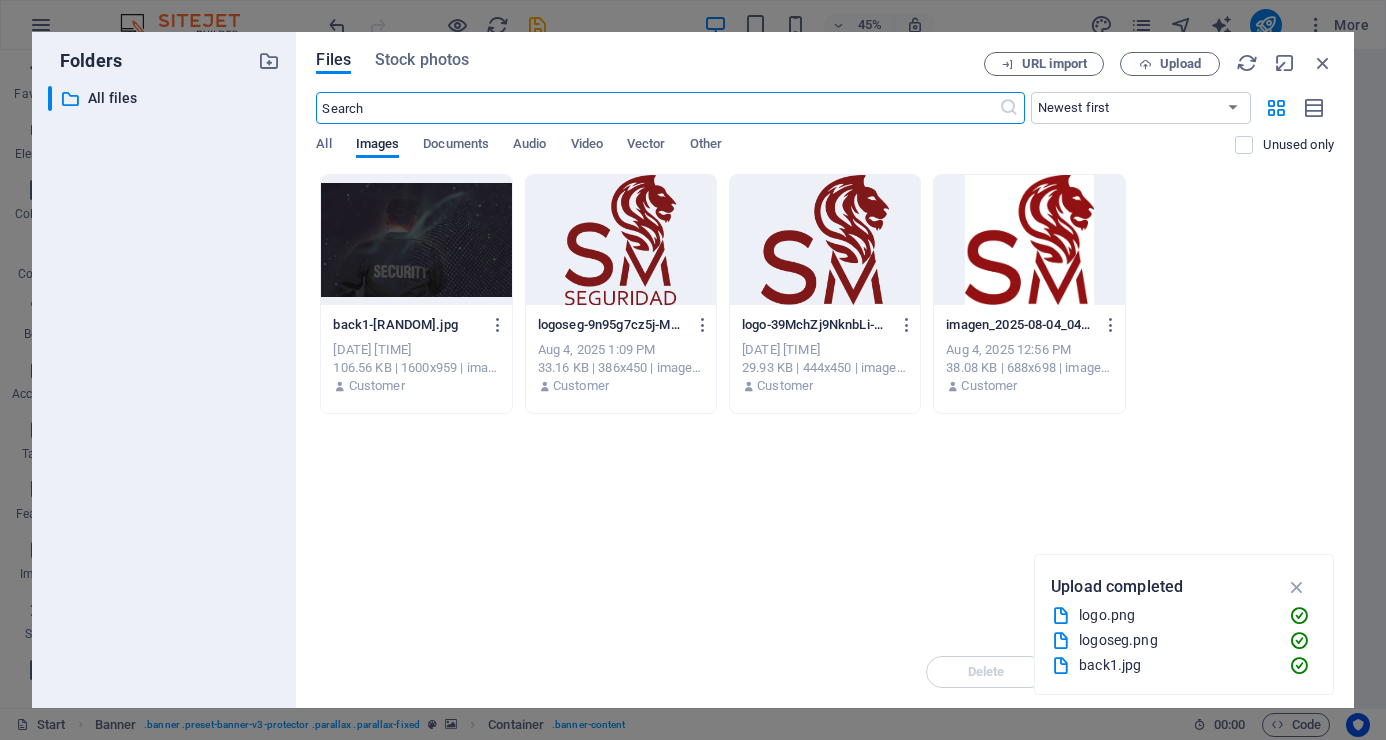 click at bounding box center (416, 240) 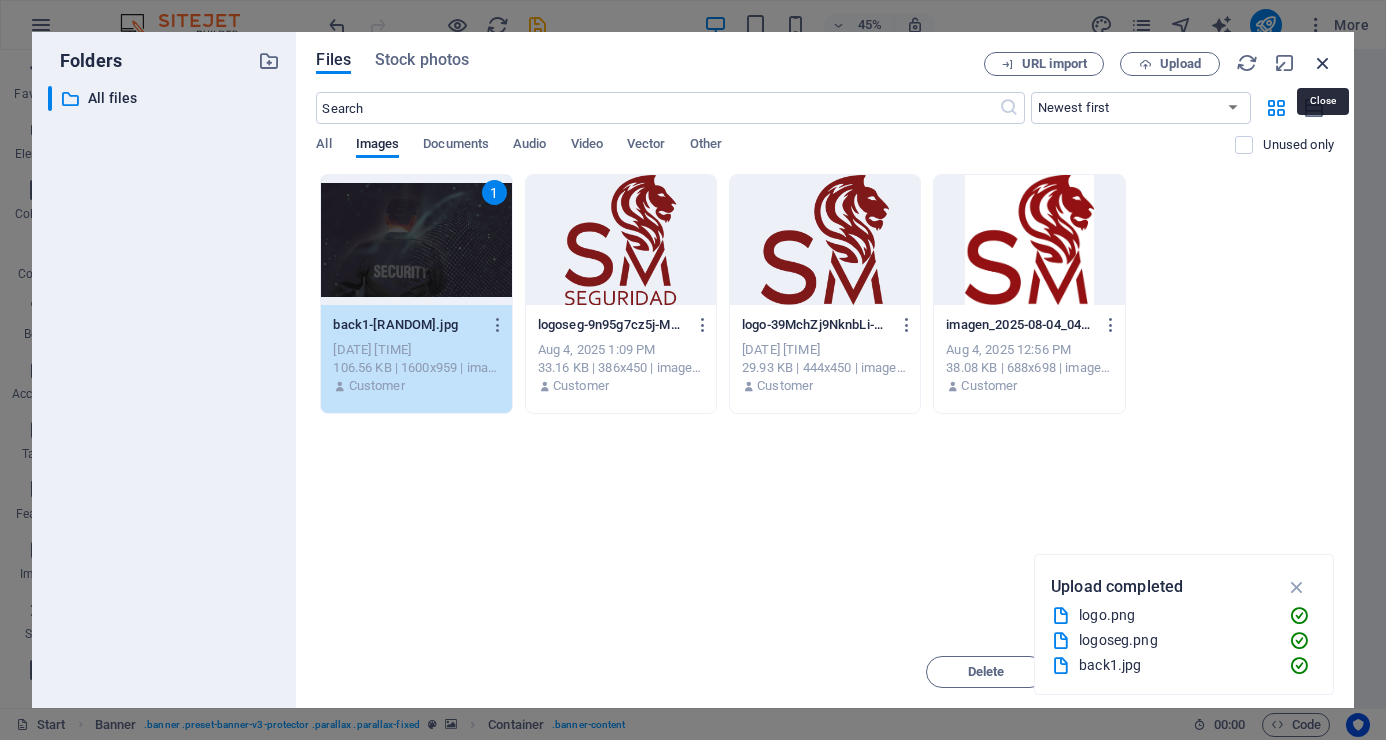 drag, startPoint x: 1320, startPoint y: 63, endPoint x: 935, endPoint y: 13, distance: 388.2332 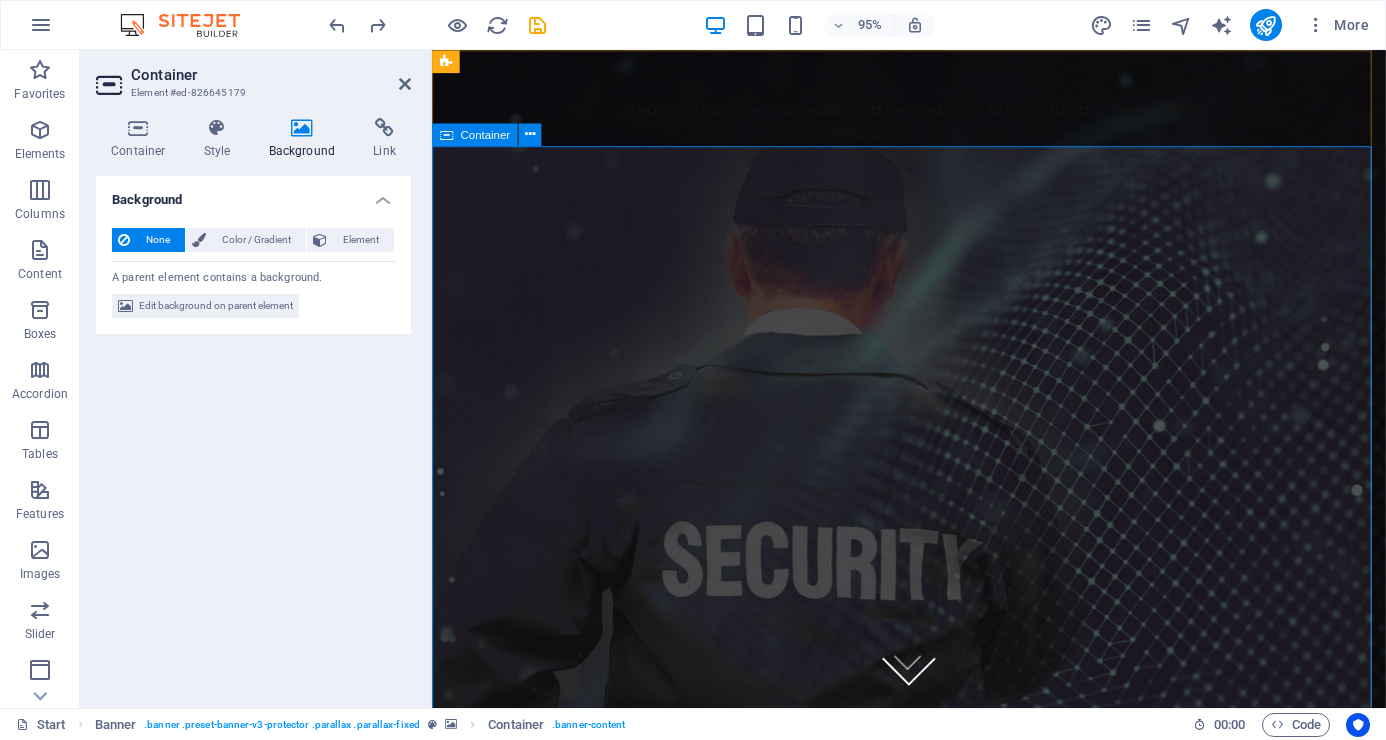 click at bounding box center (934, 631) 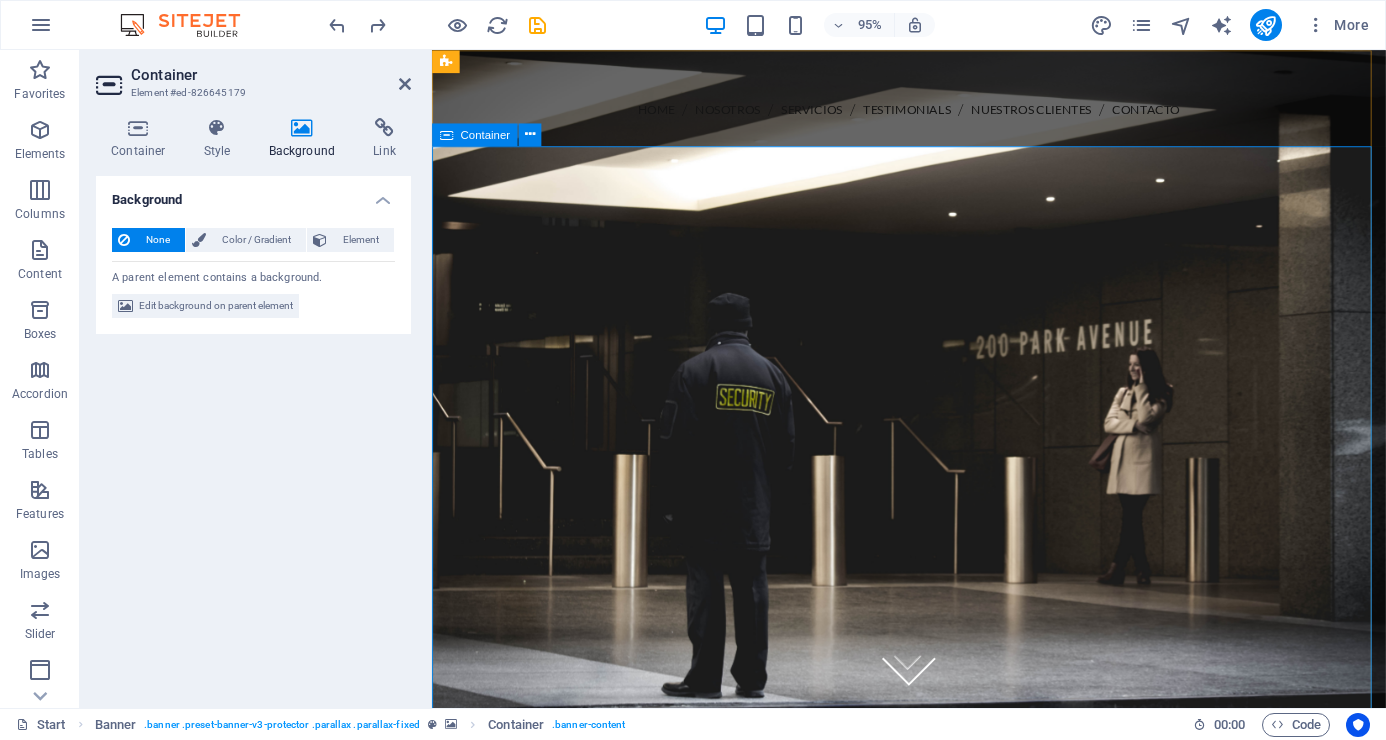 click at bounding box center [934, 631] 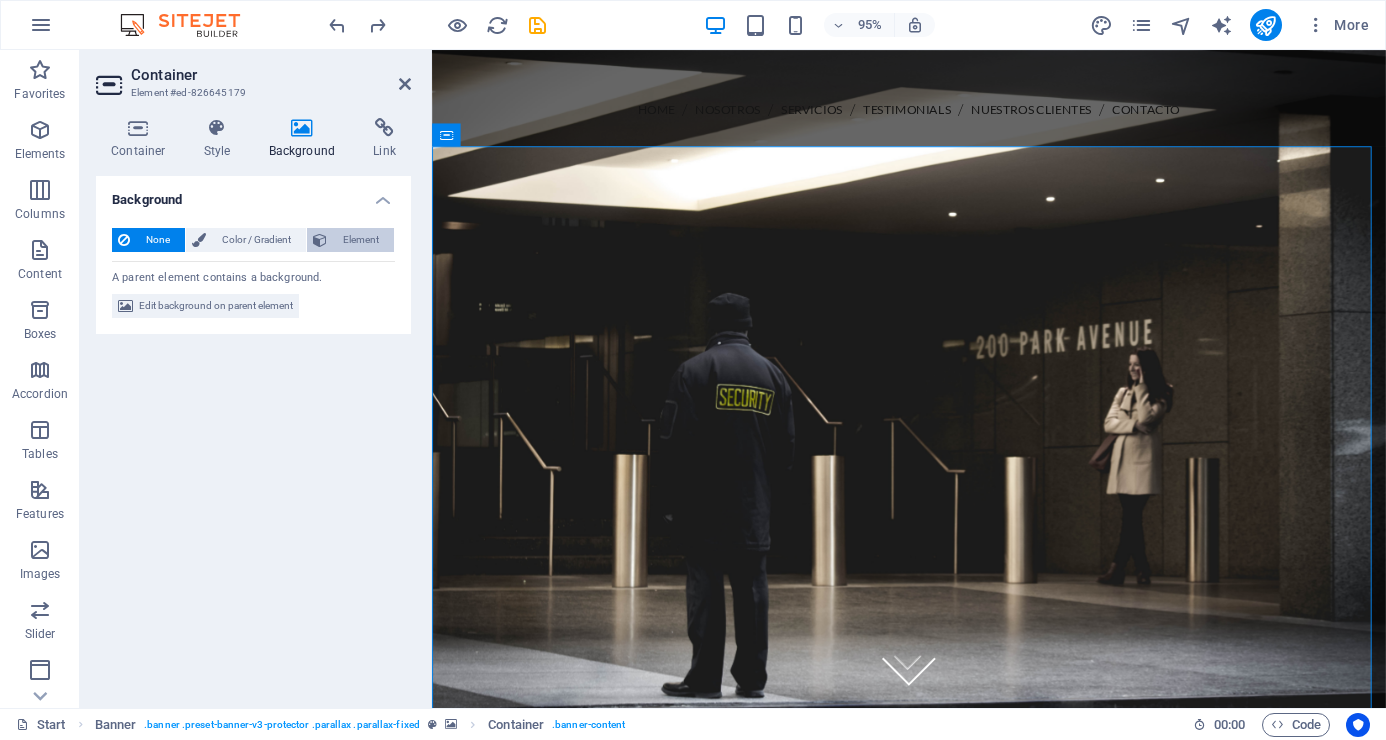 click on "Element" at bounding box center (360, 240) 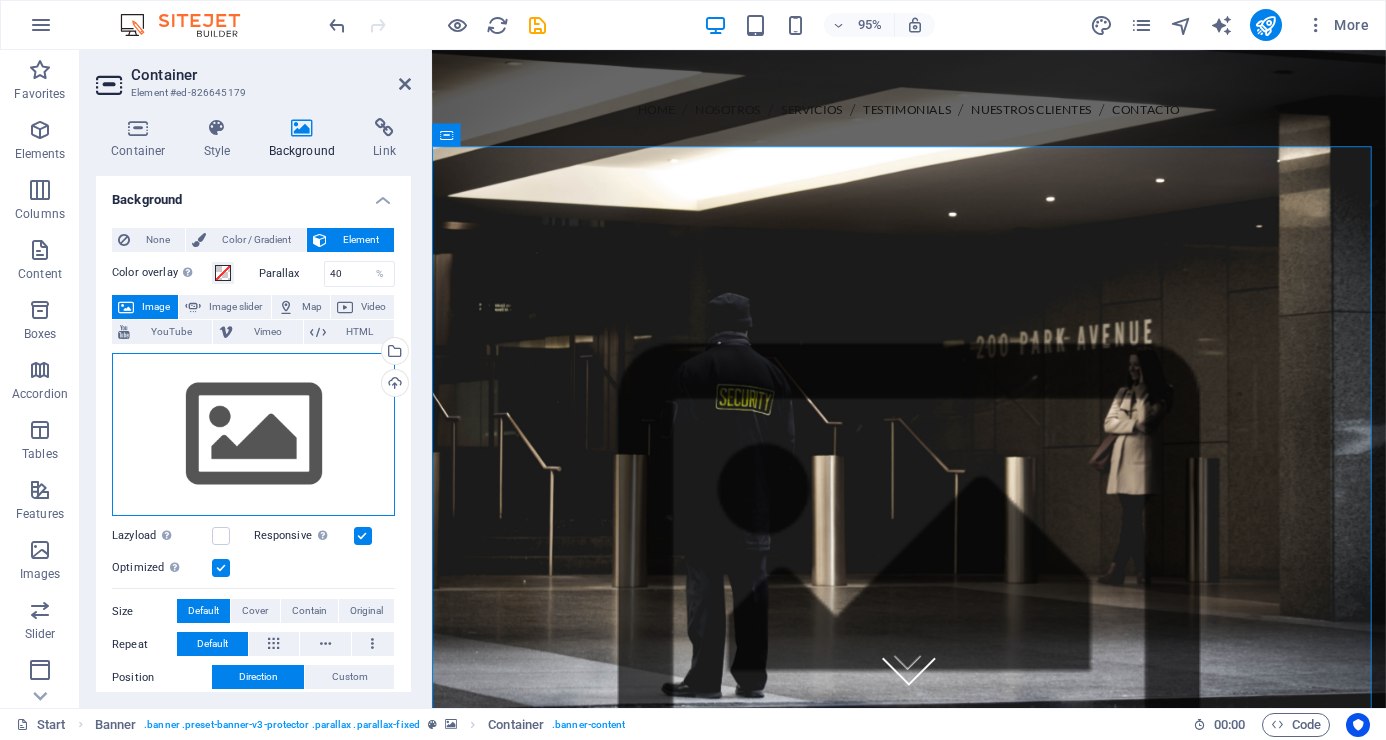 click on "Drag files here, click to choose files or select files from Files or our free stock photos & videos" at bounding box center (253, 435) 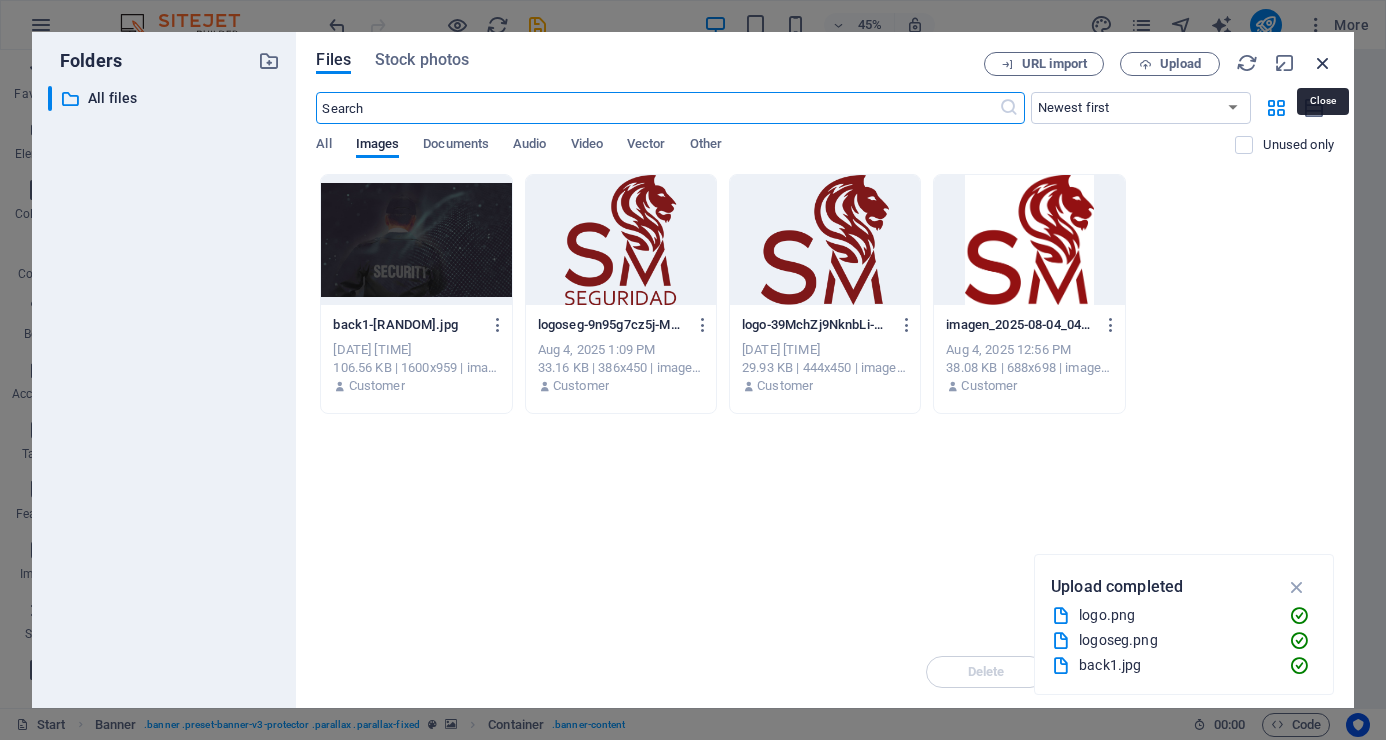 click at bounding box center [1323, 63] 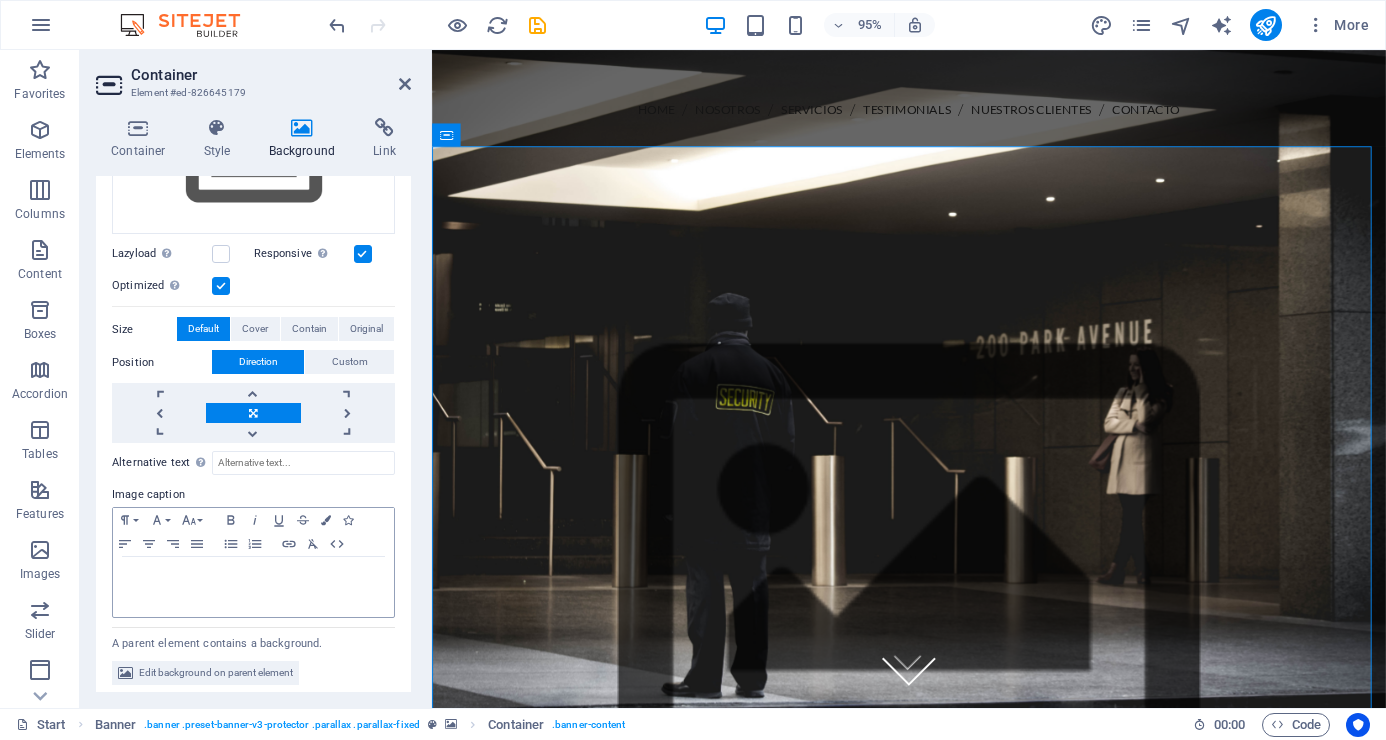 scroll, scrollTop: 288, scrollLeft: 0, axis: vertical 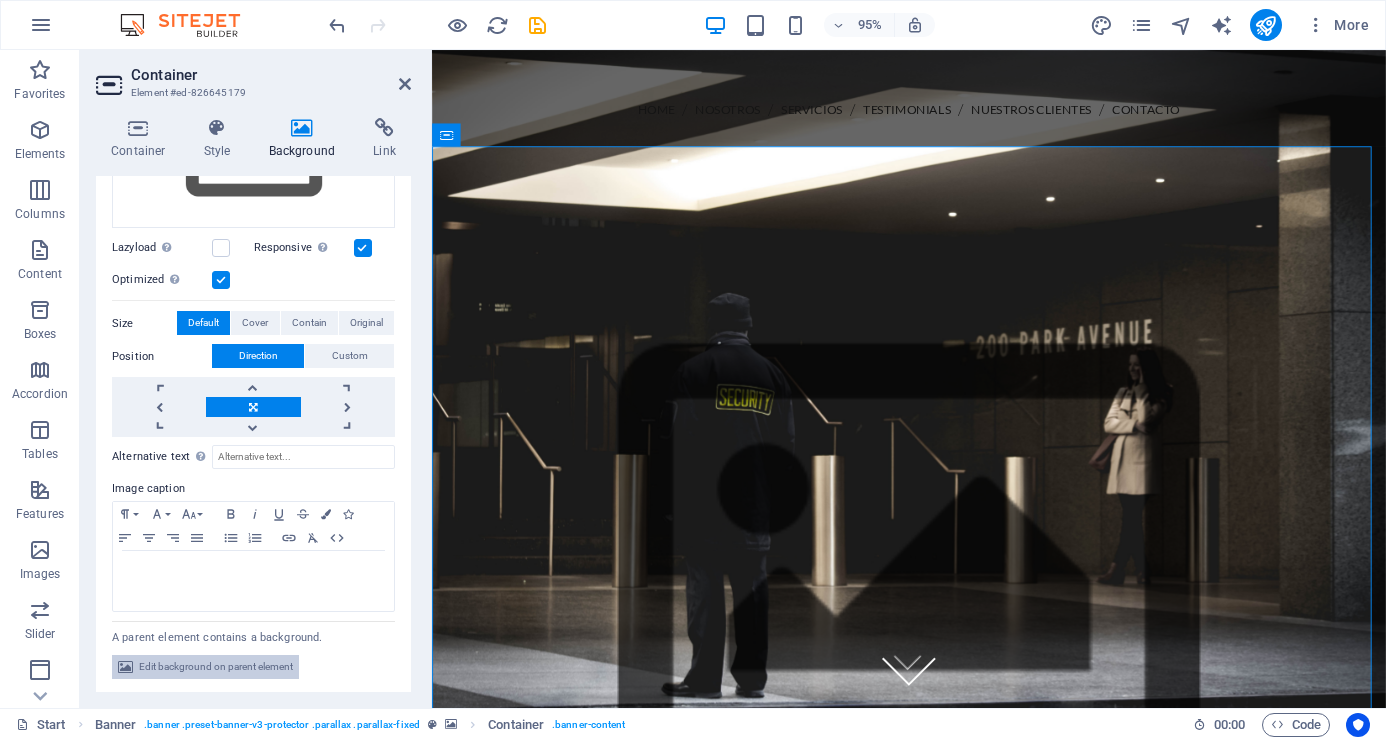 click on "Edit background on parent element" at bounding box center (216, 667) 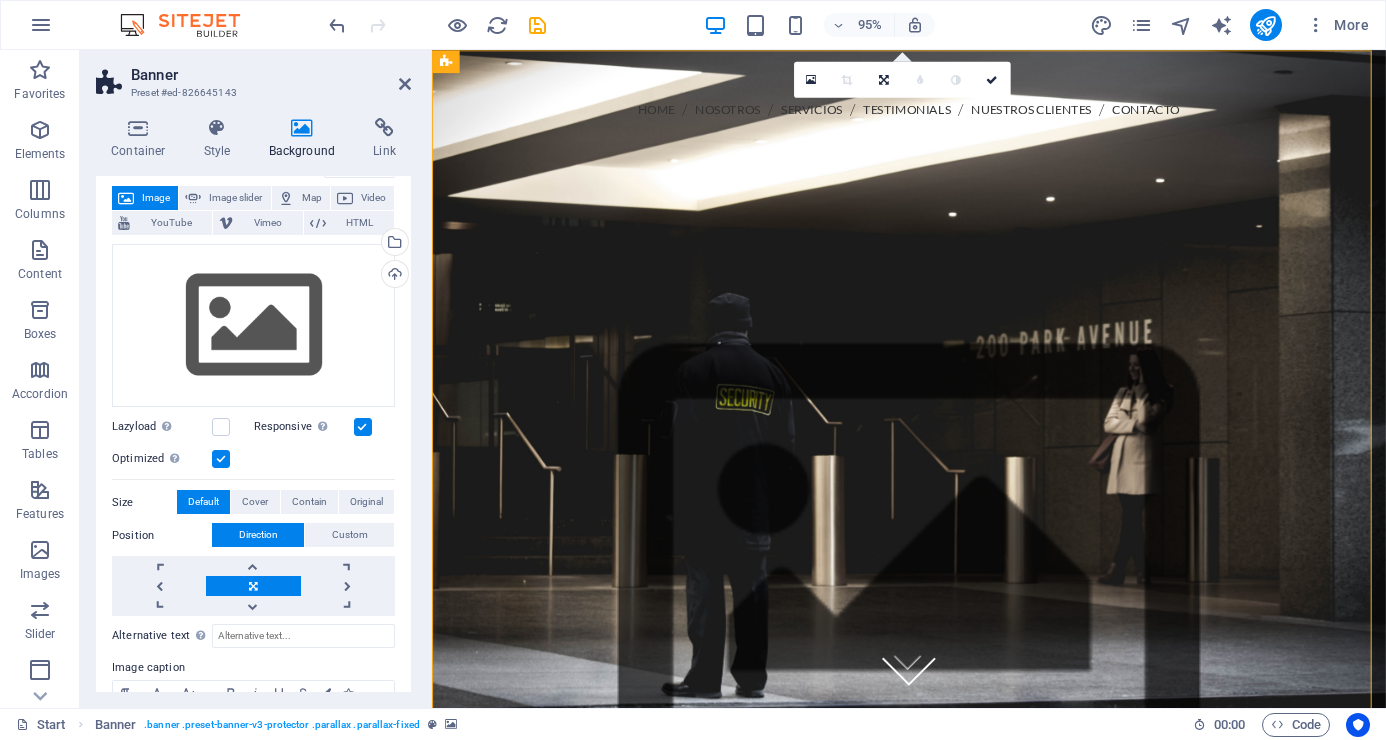 scroll, scrollTop: 0, scrollLeft: 0, axis: both 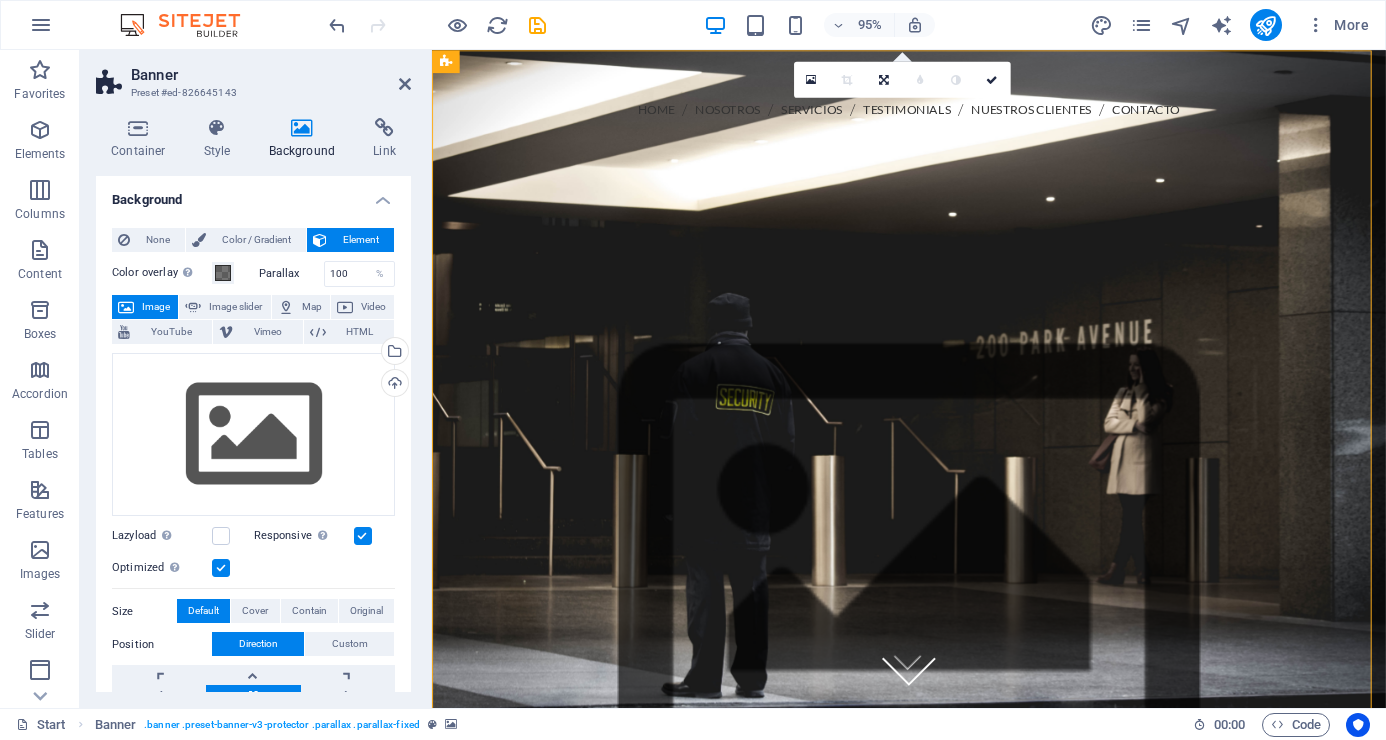 click on "Image" at bounding box center (156, 307) 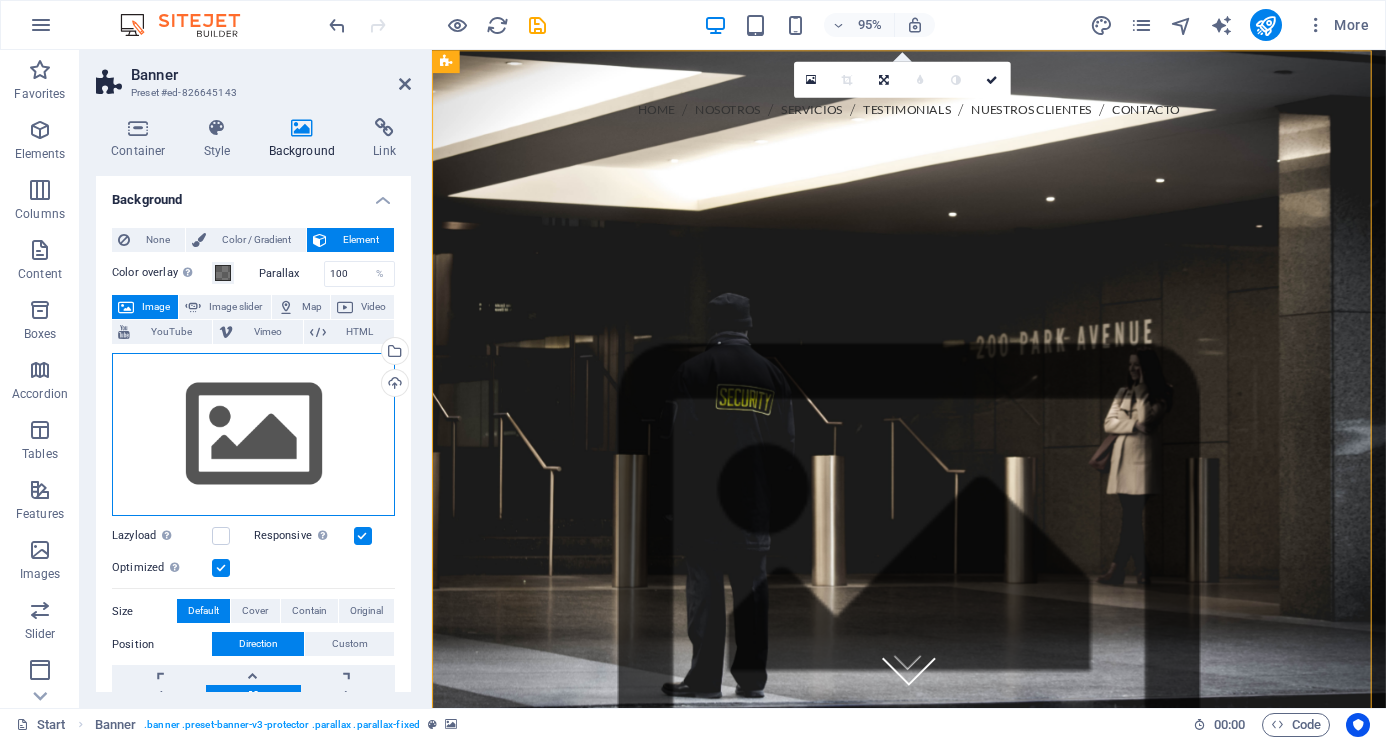 drag, startPoint x: 239, startPoint y: 435, endPoint x: 327, endPoint y: 401, distance: 94.33981 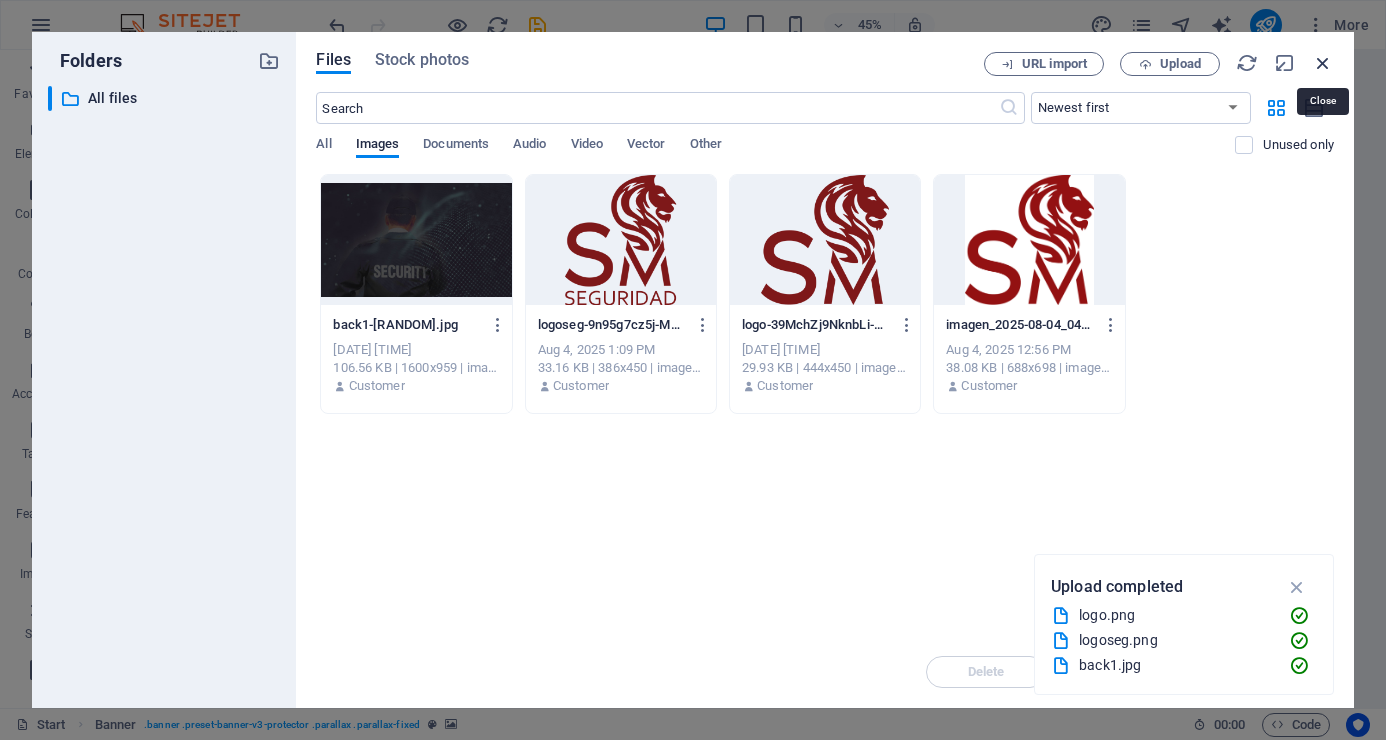 click at bounding box center [1323, 63] 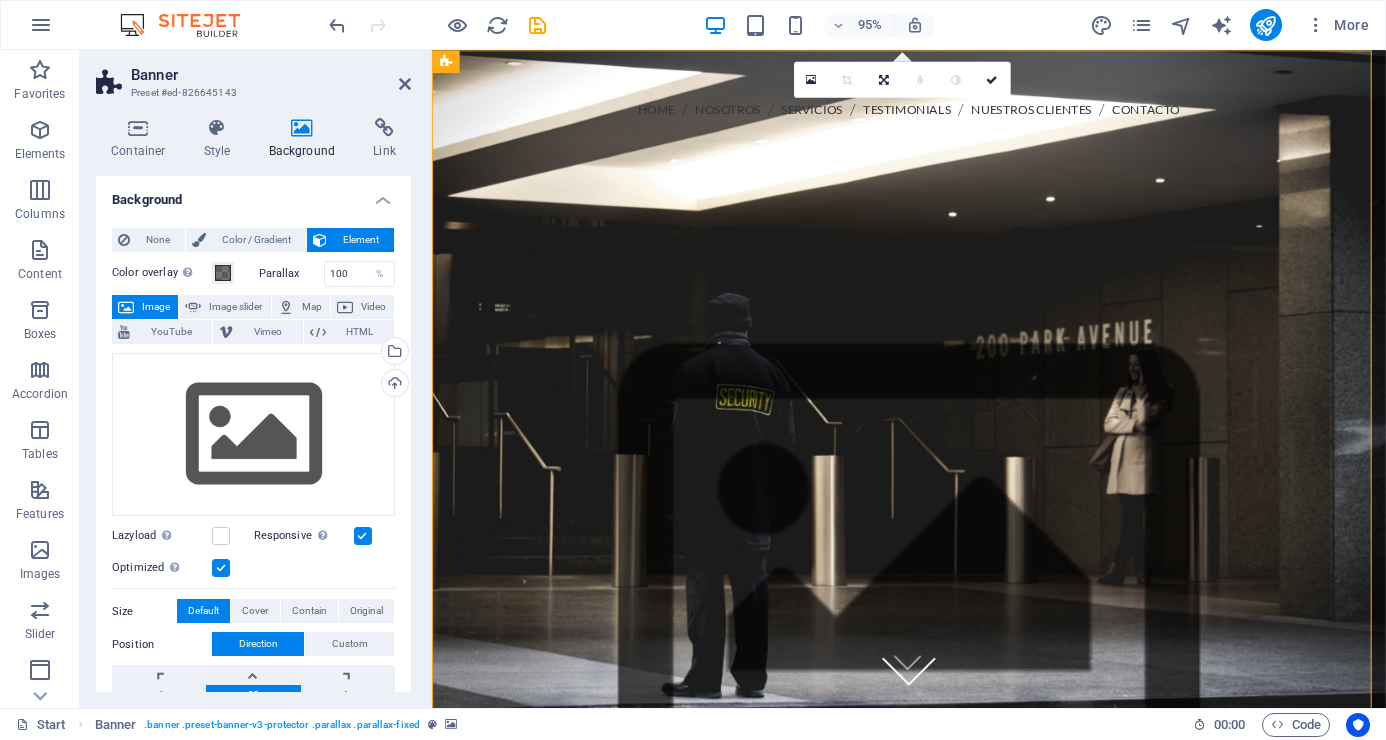 click at bounding box center [934, 592] 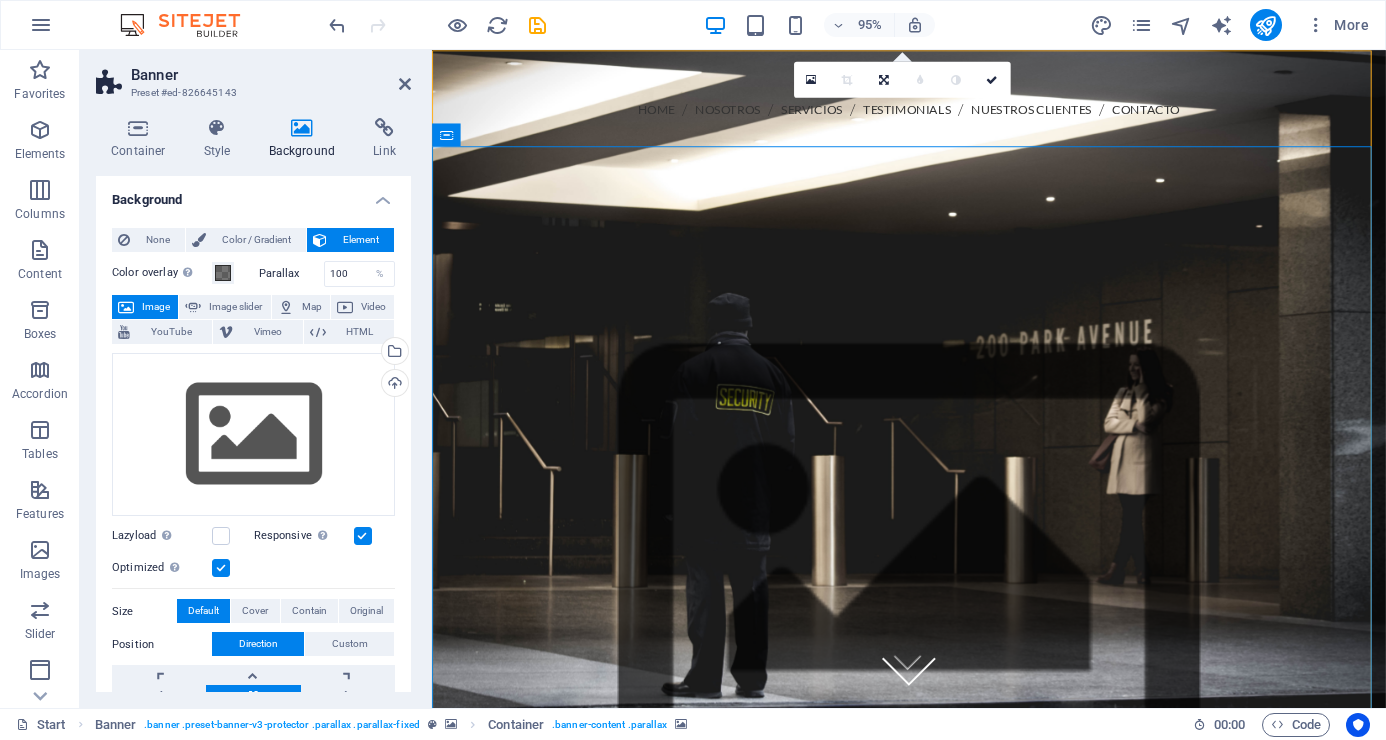 click on "Preset #ed-826645143" at bounding box center [251, 93] 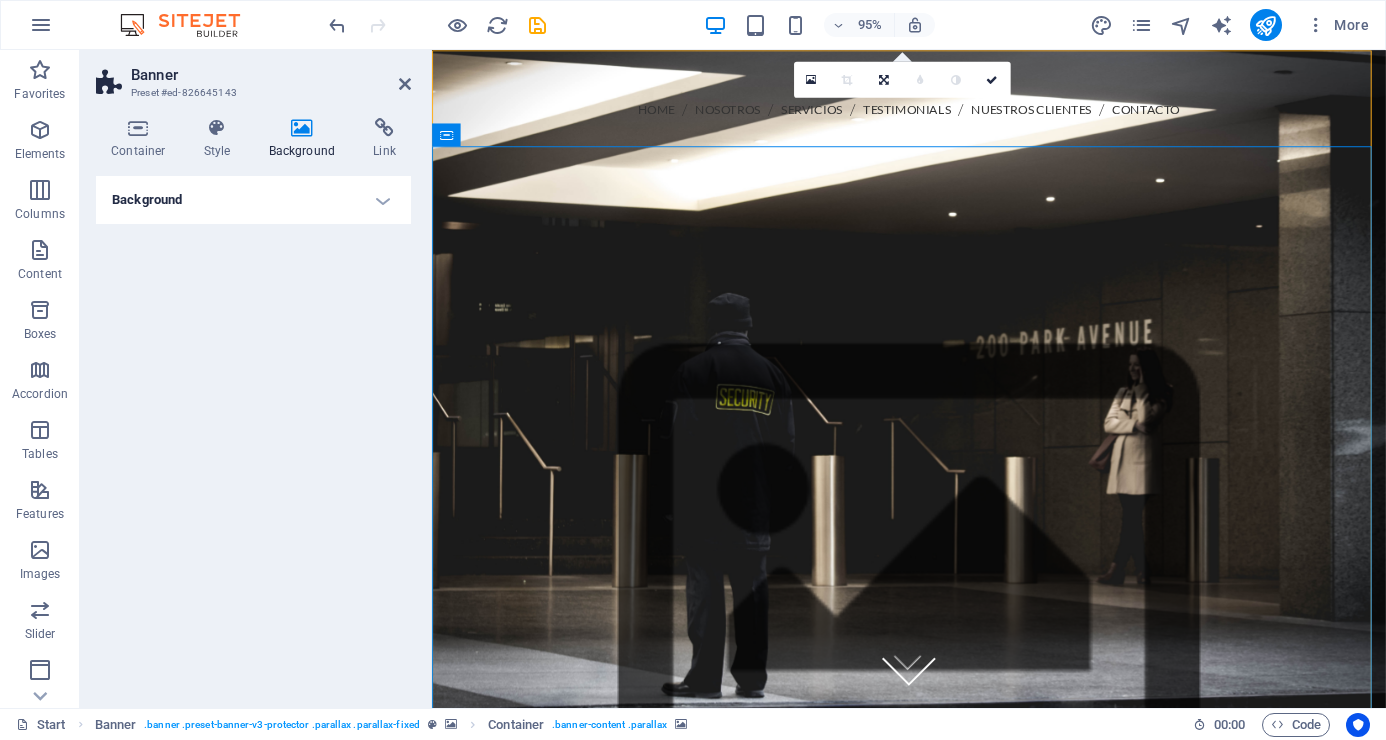 click on "Background" at bounding box center (253, 200) 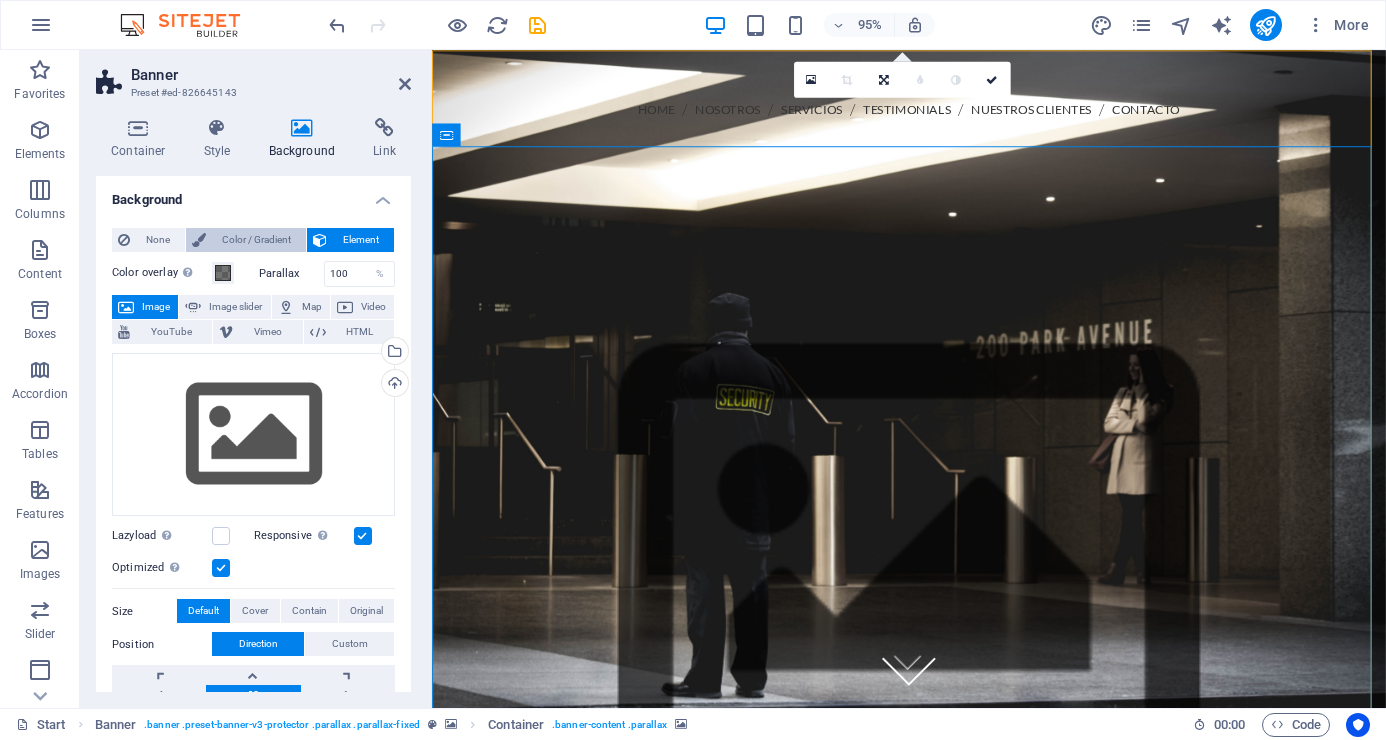 click on "Color / Gradient" at bounding box center [256, 240] 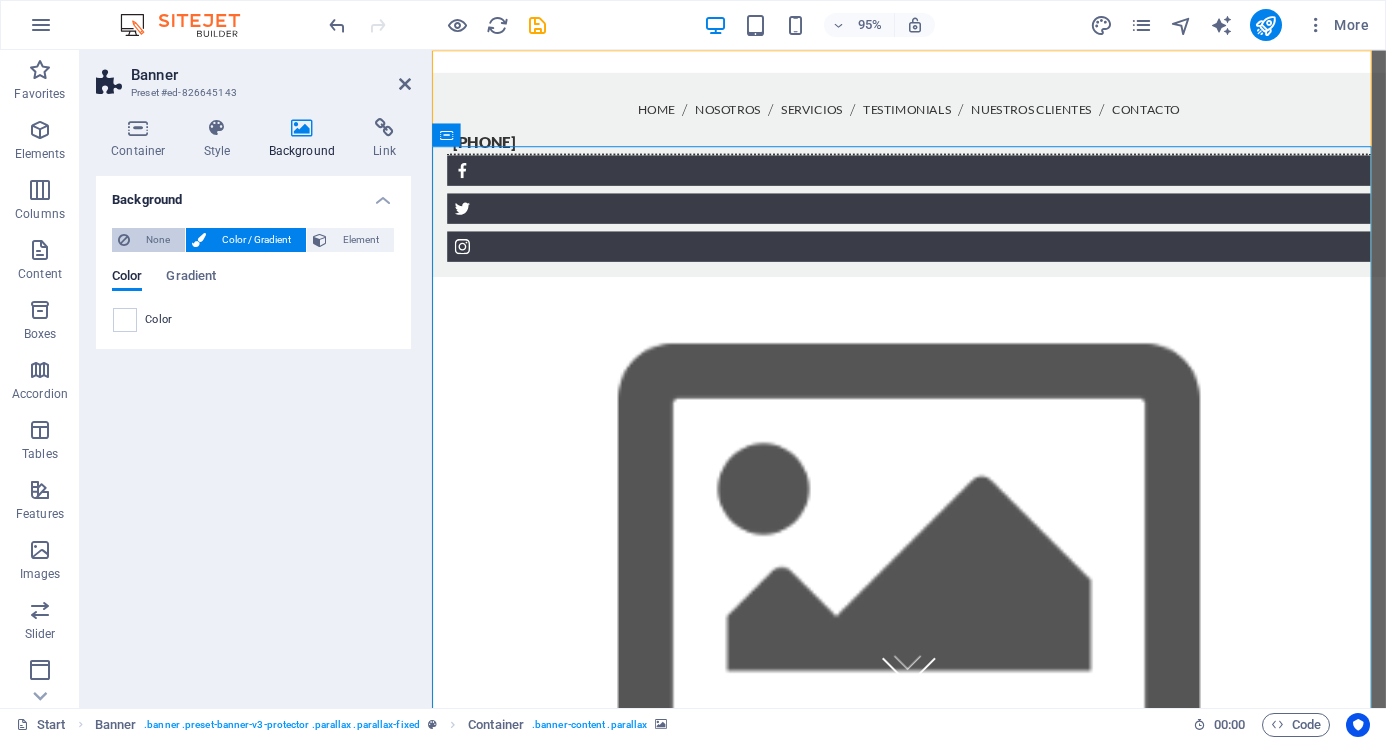 click on "None" at bounding box center (157, 240) 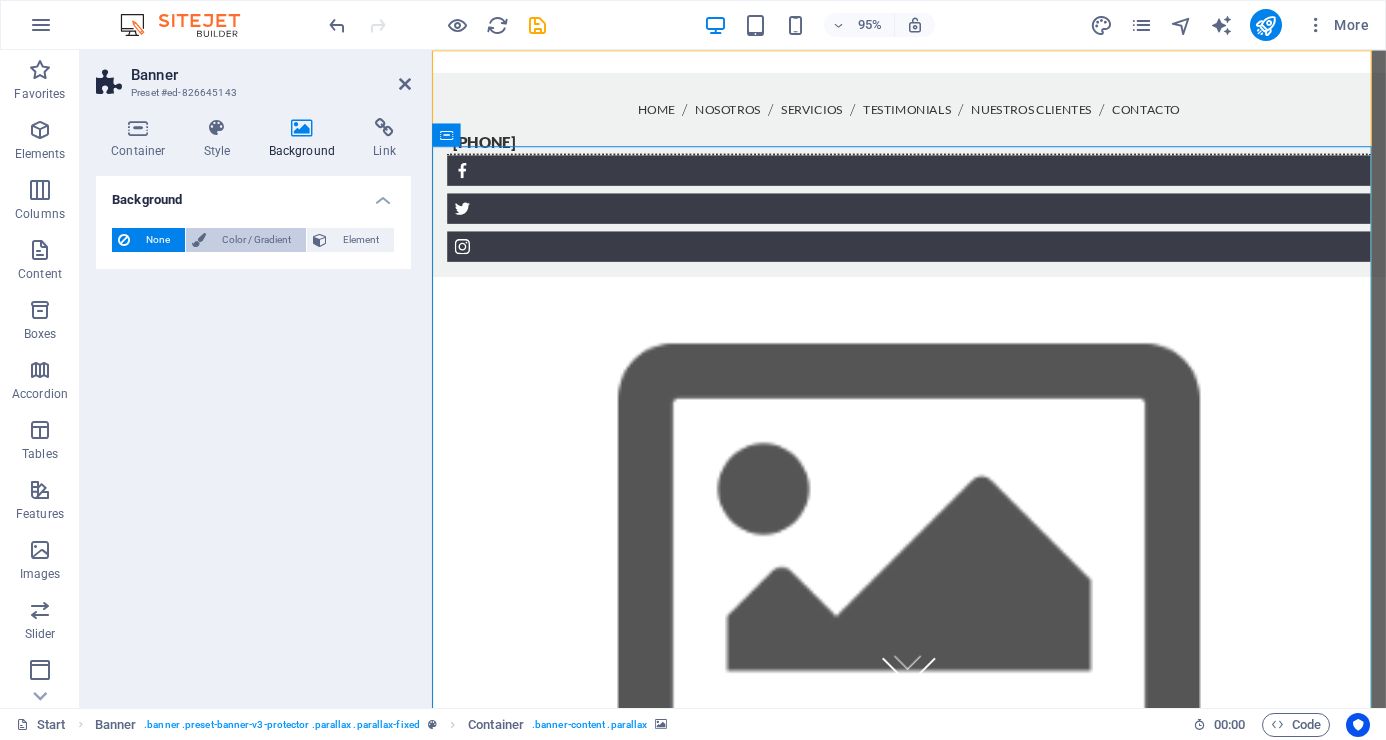 click on "Color / Gradient" at bounding box center [256, 240] 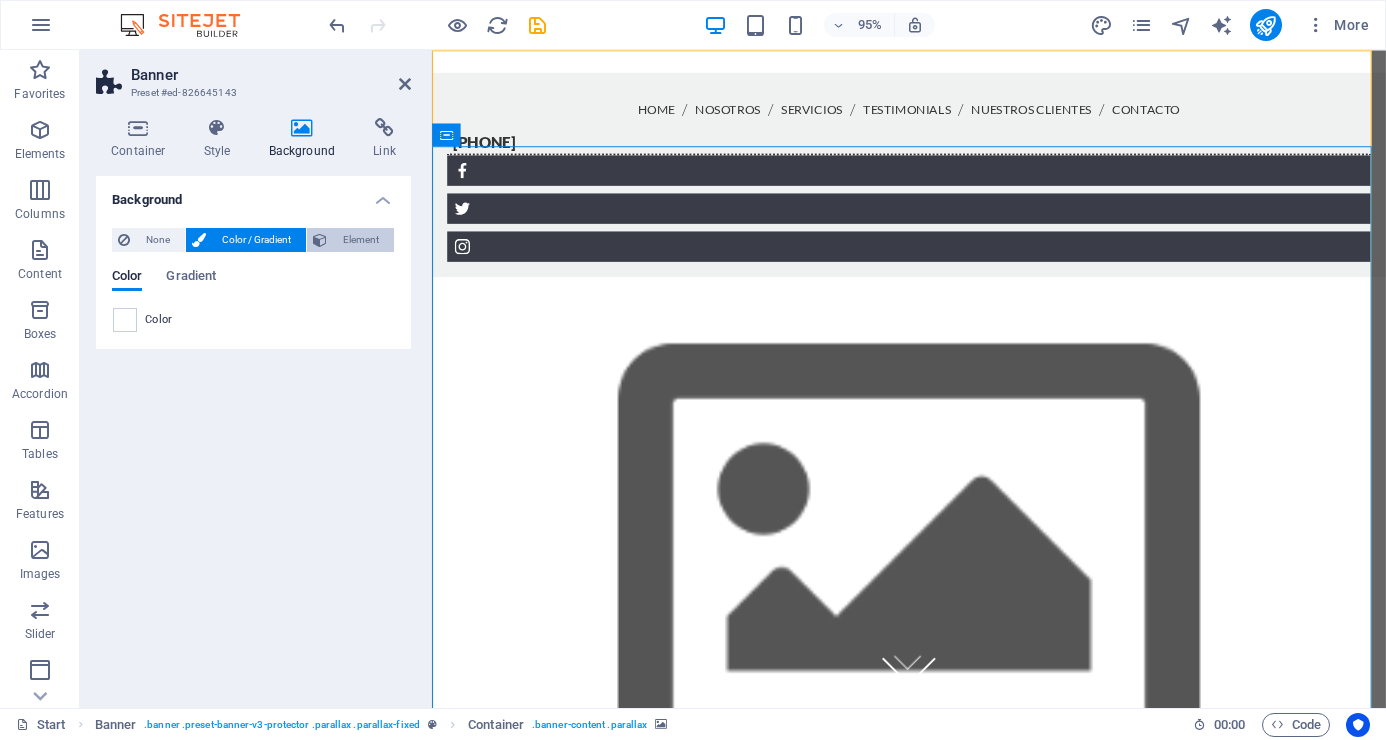 click on "Element" at bounding box center [360, 240] 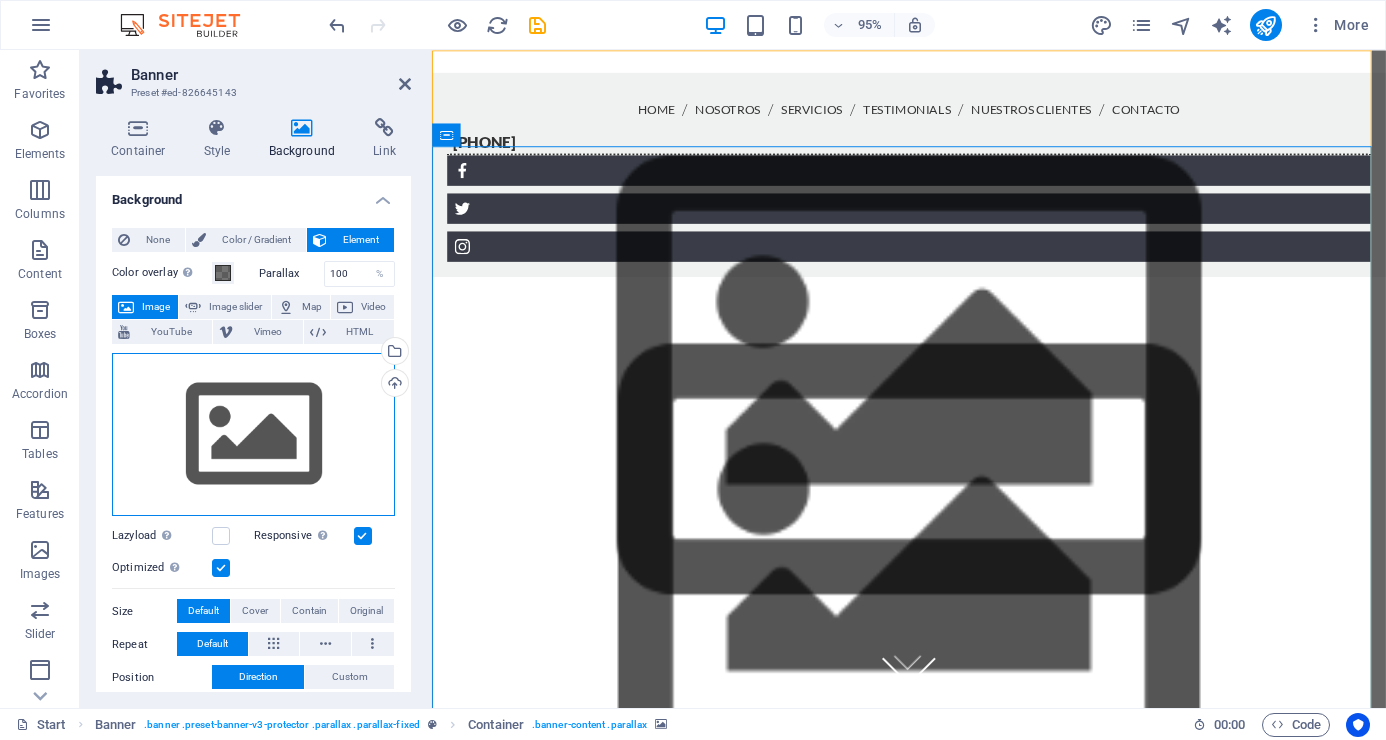 click on "Drag files here, click to choose files or select files from Files or our free stock photos & videos" at bounding box center (253, 435) 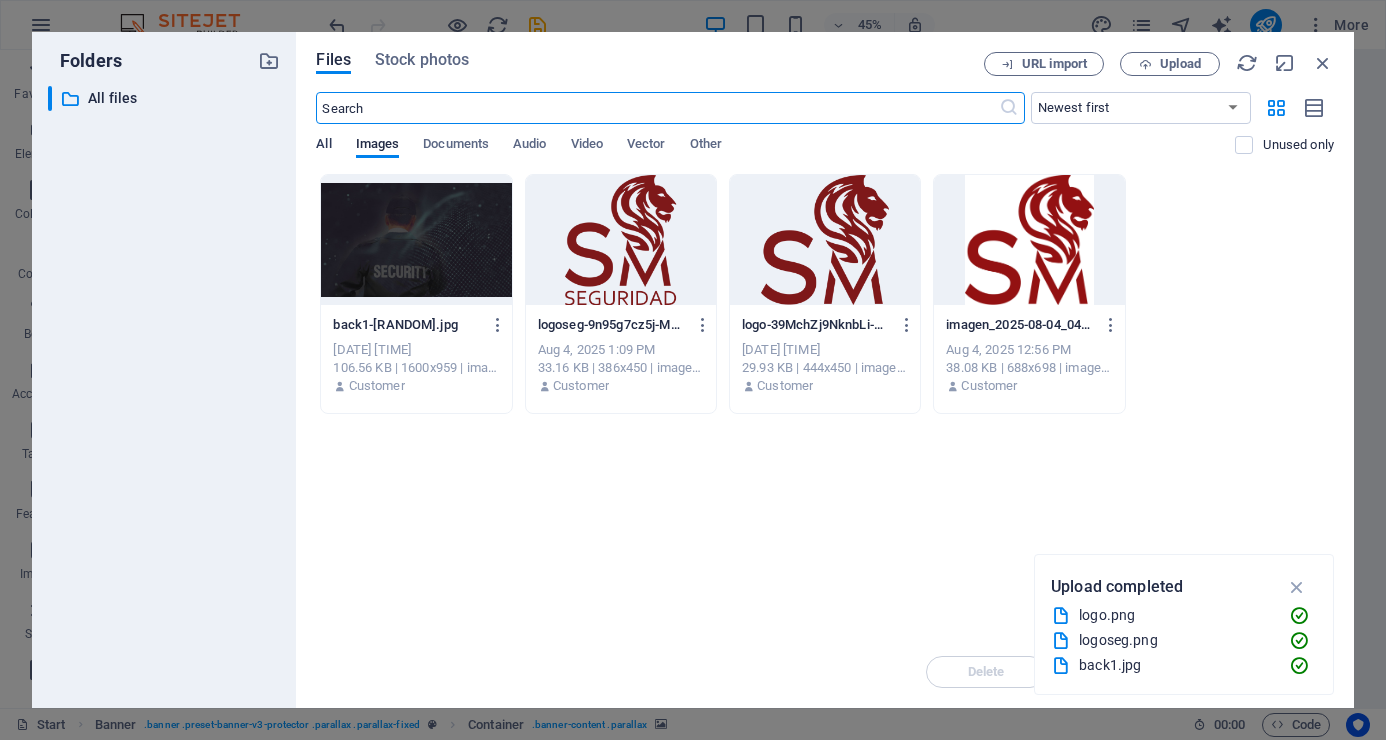 click on "All" at bounding box center [323, 146] 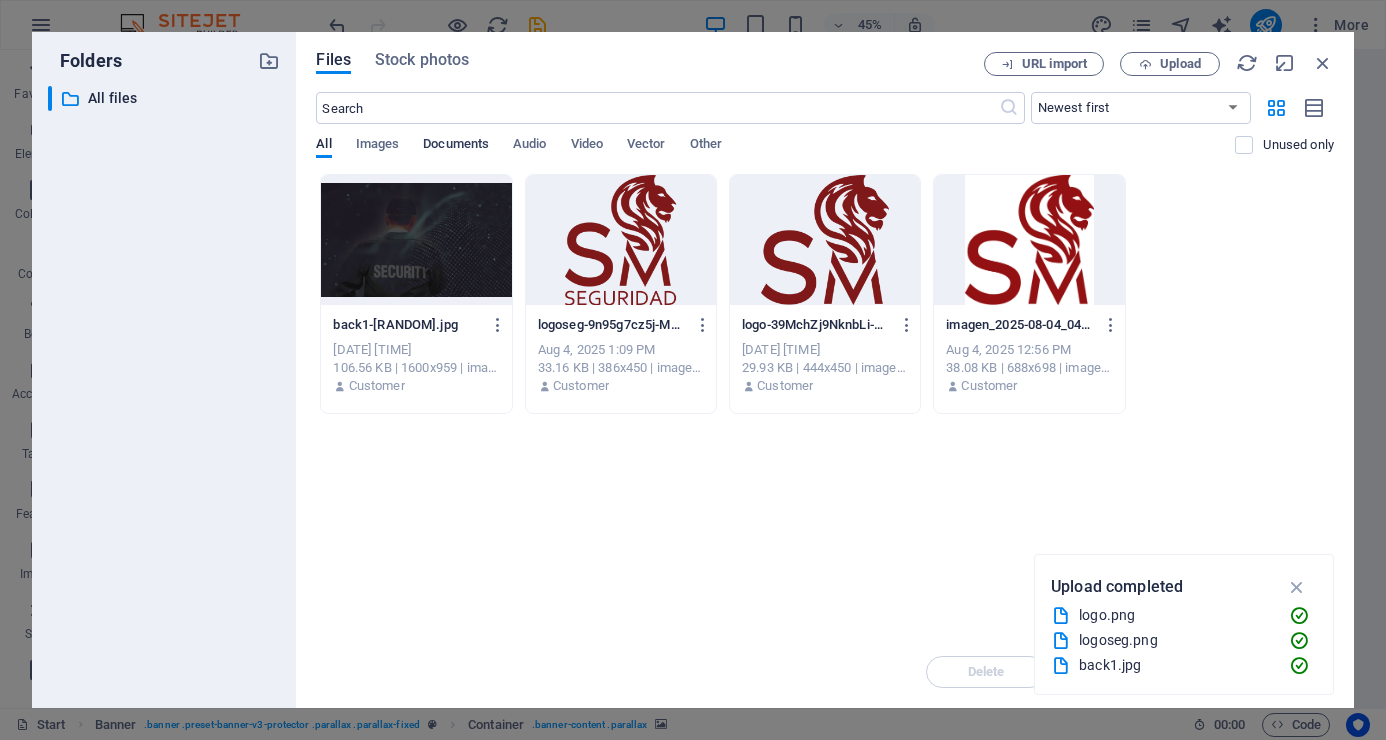 click on "Documents" at bounding box center [456, 146] 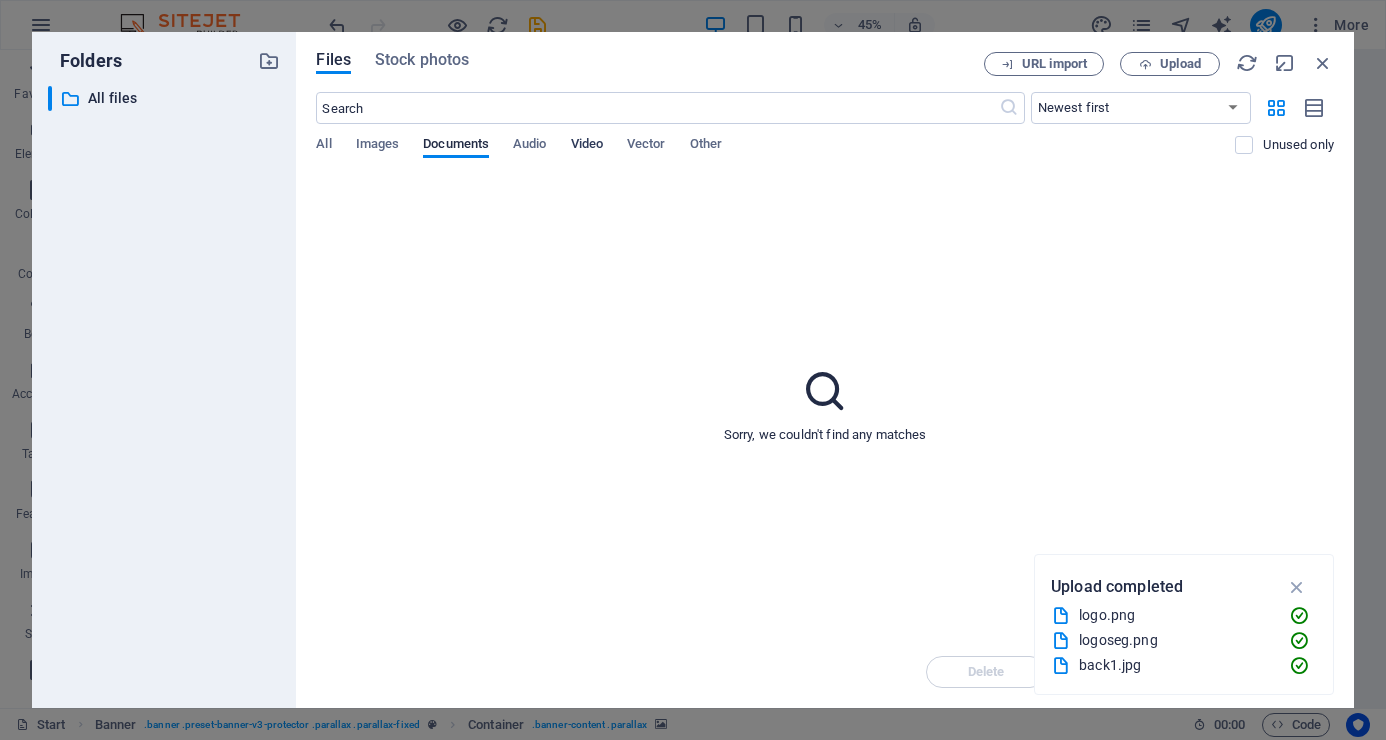 click on "Video" at bounding box center (587, 146) 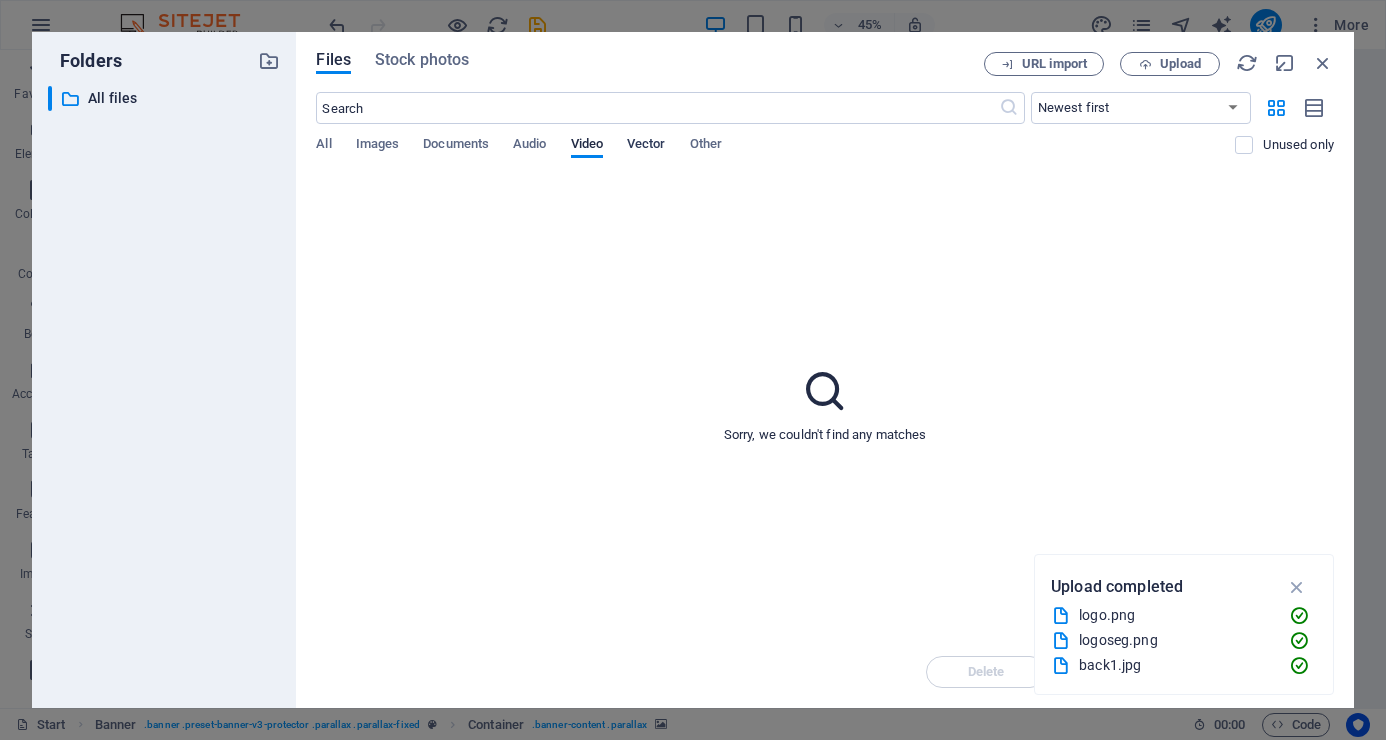 click on "Vector" at bounding box center (646, 146) 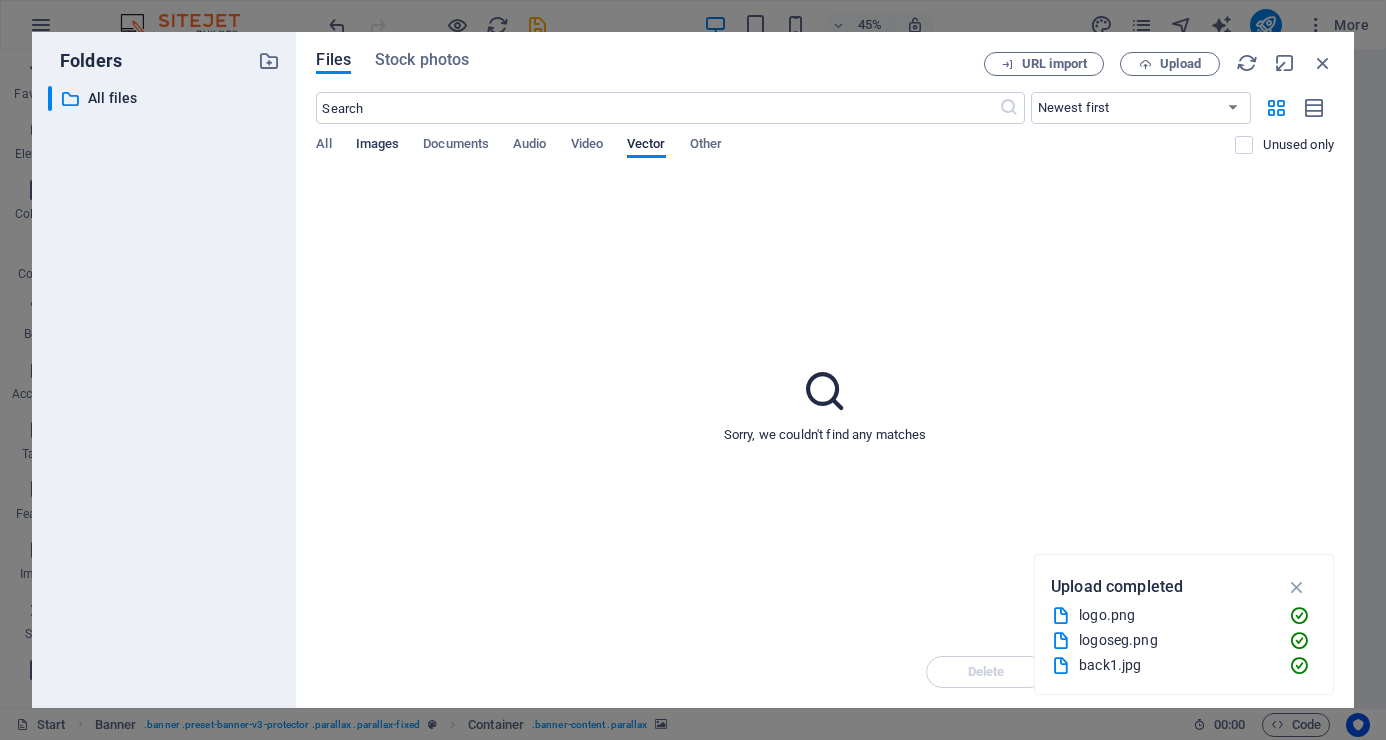 click on "Images" at bounding box center (378, 146) 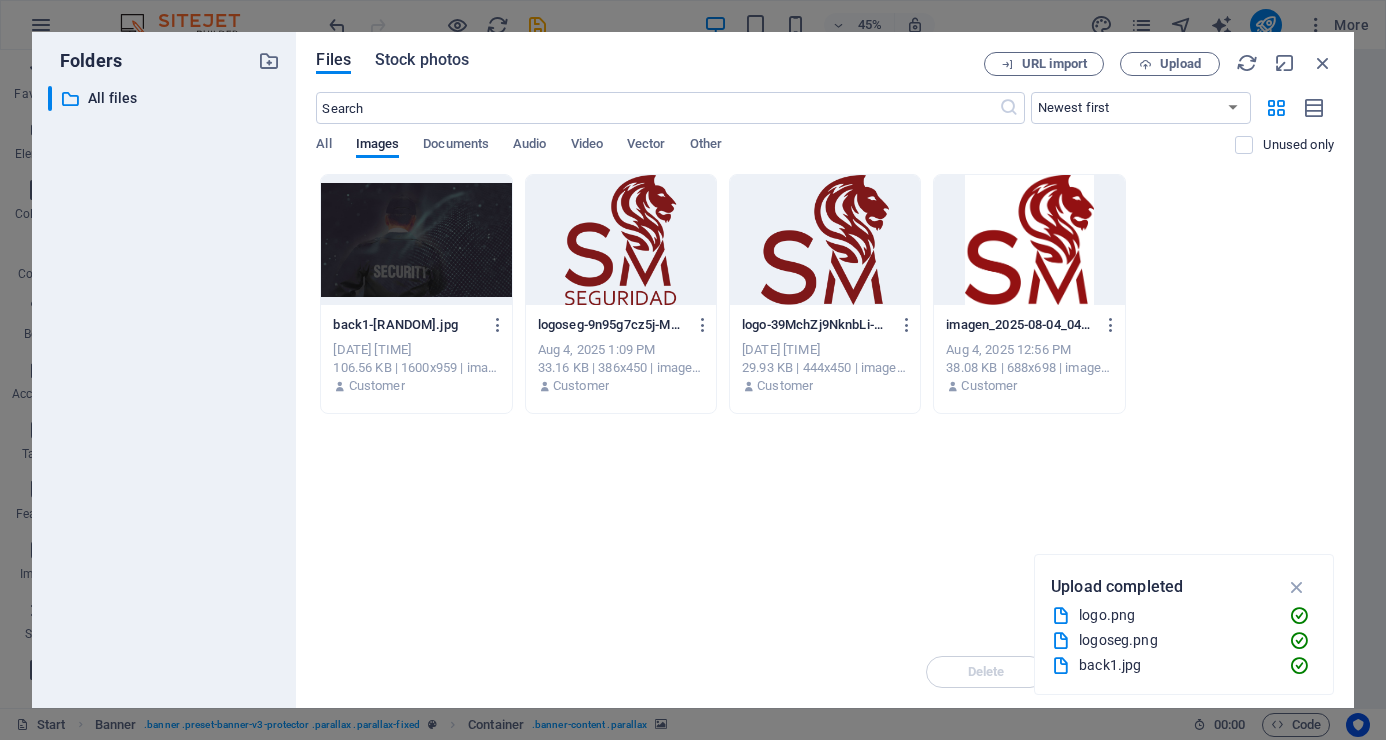 click on "Stock photos" at bounding box center (422, 60) 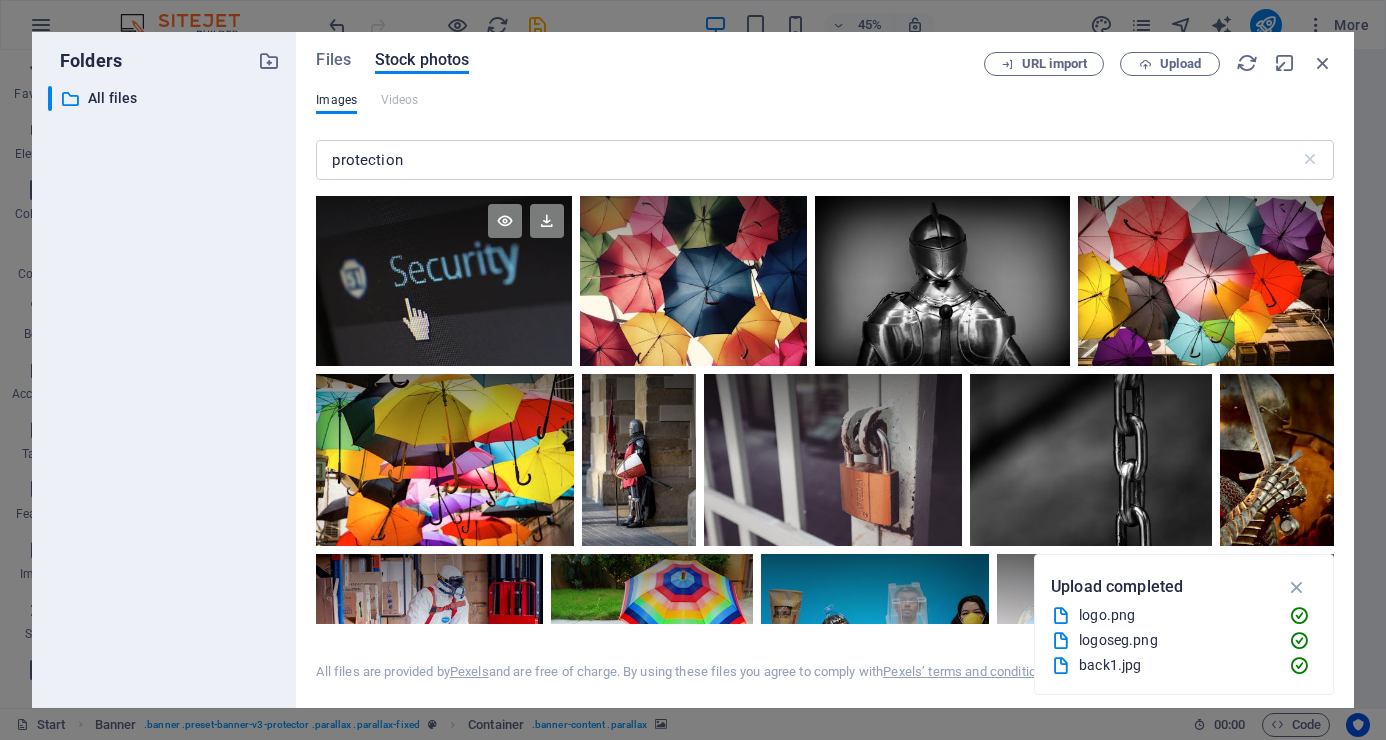 click at bounding box center (443, 238) 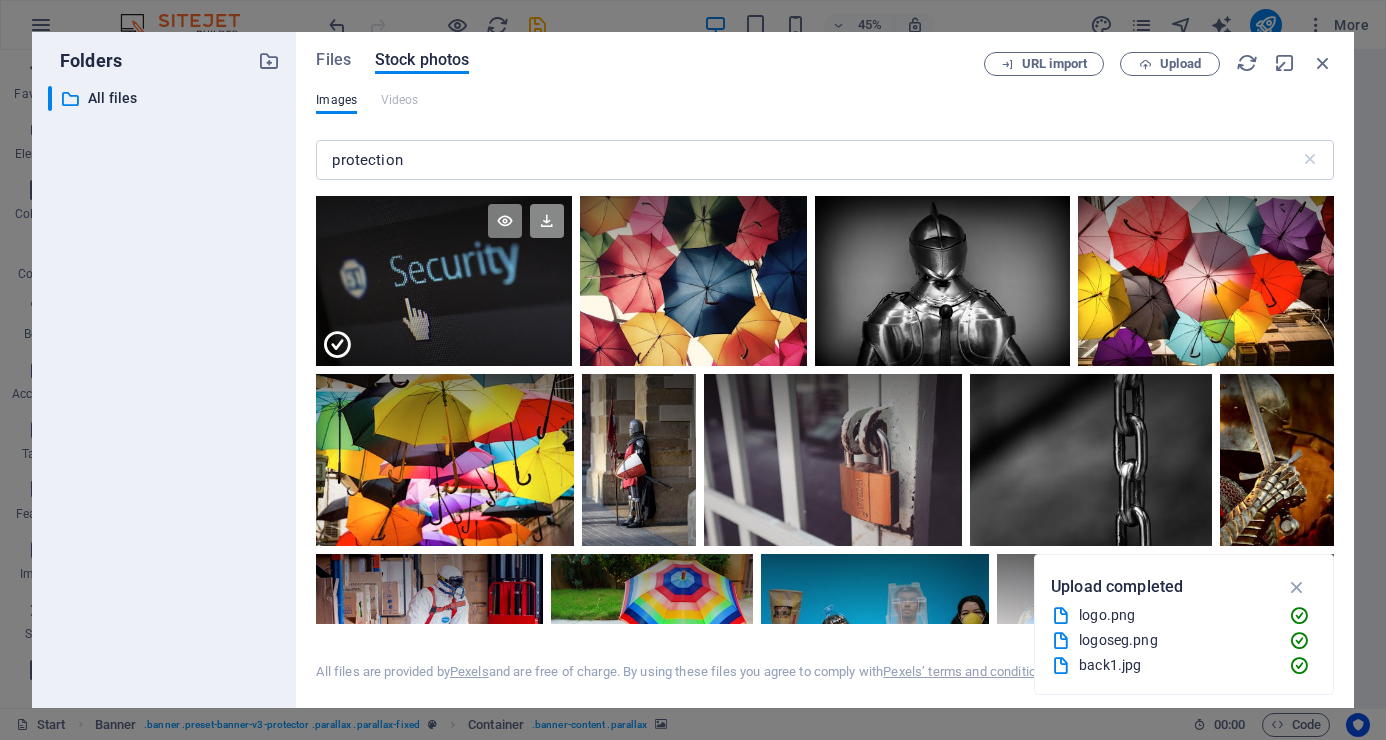 click at bounding box center (547, 221) 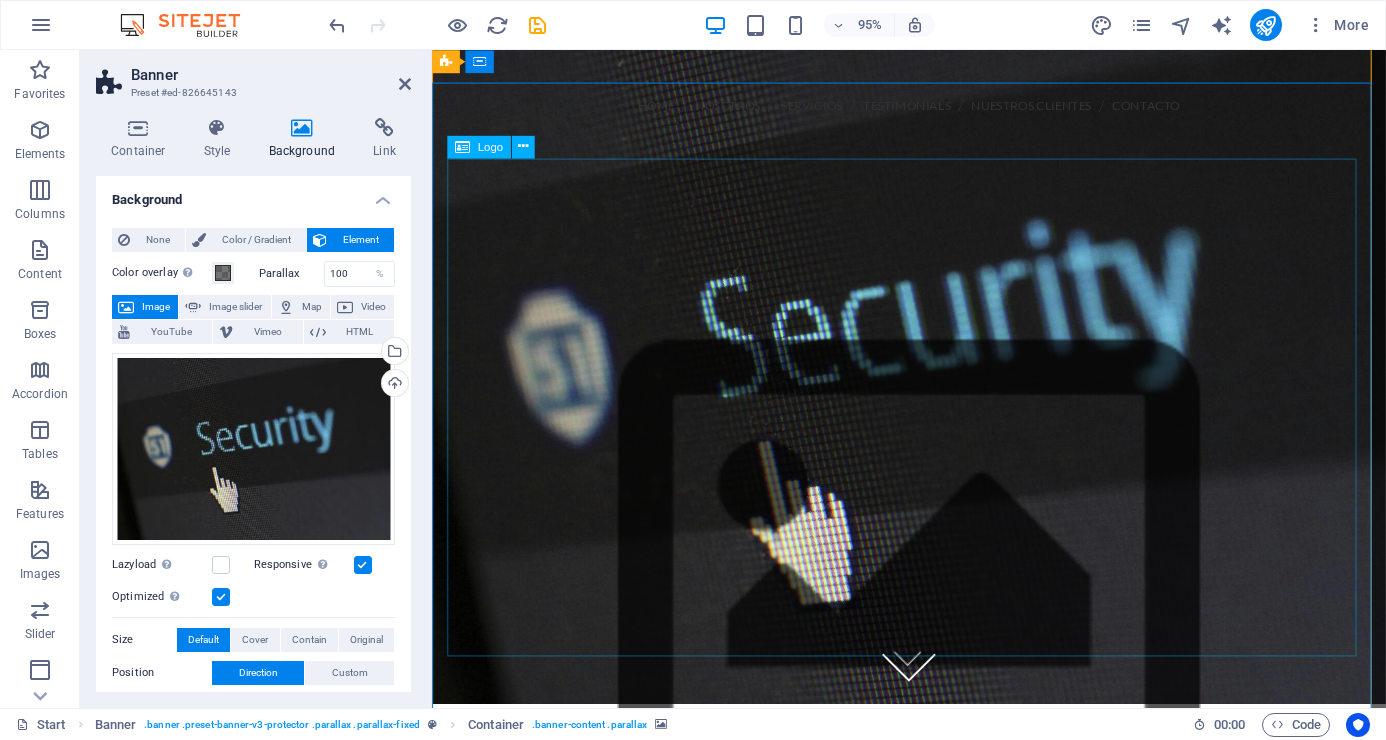 scroll, scrollTop: 0, scrollLeft: 0, axis: both 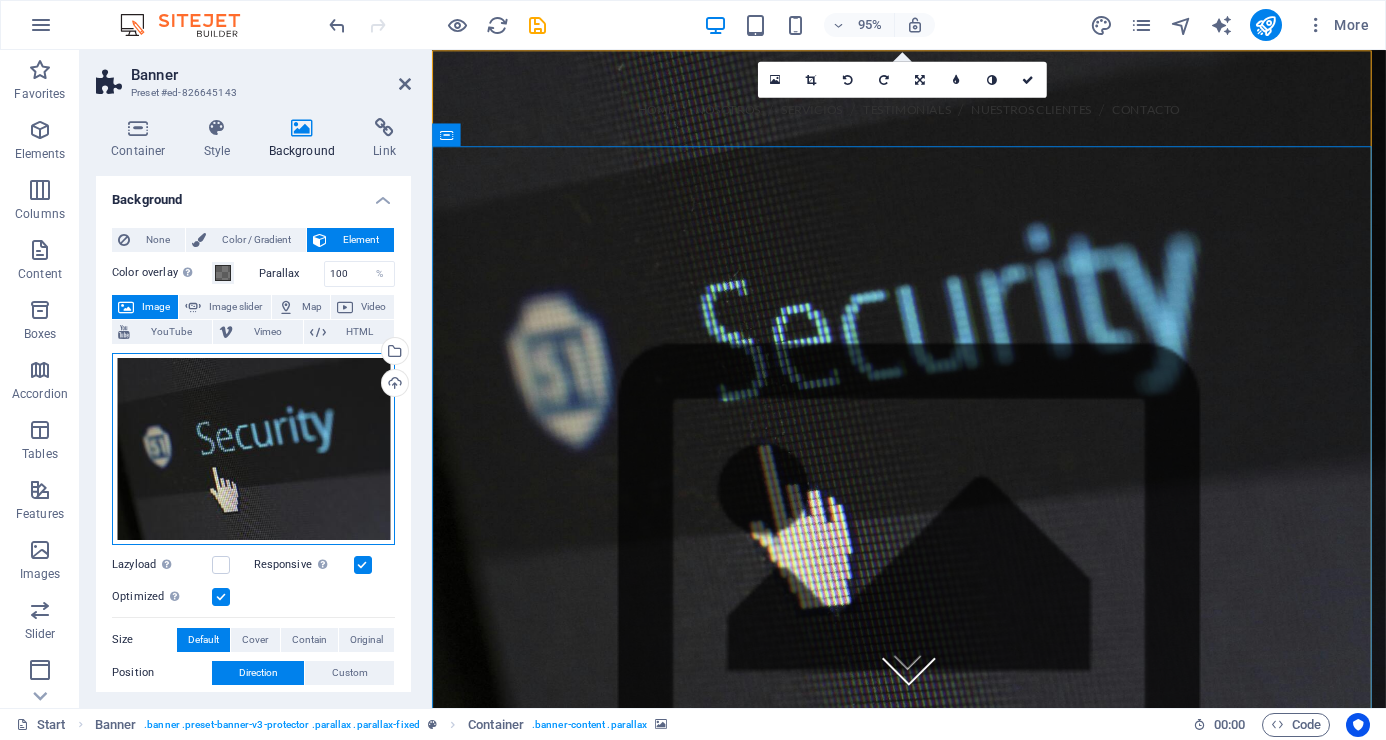click on "Drag files here, click to choose files or select files from Files or our free stock photos & videos" at bounding box center (253, 449) 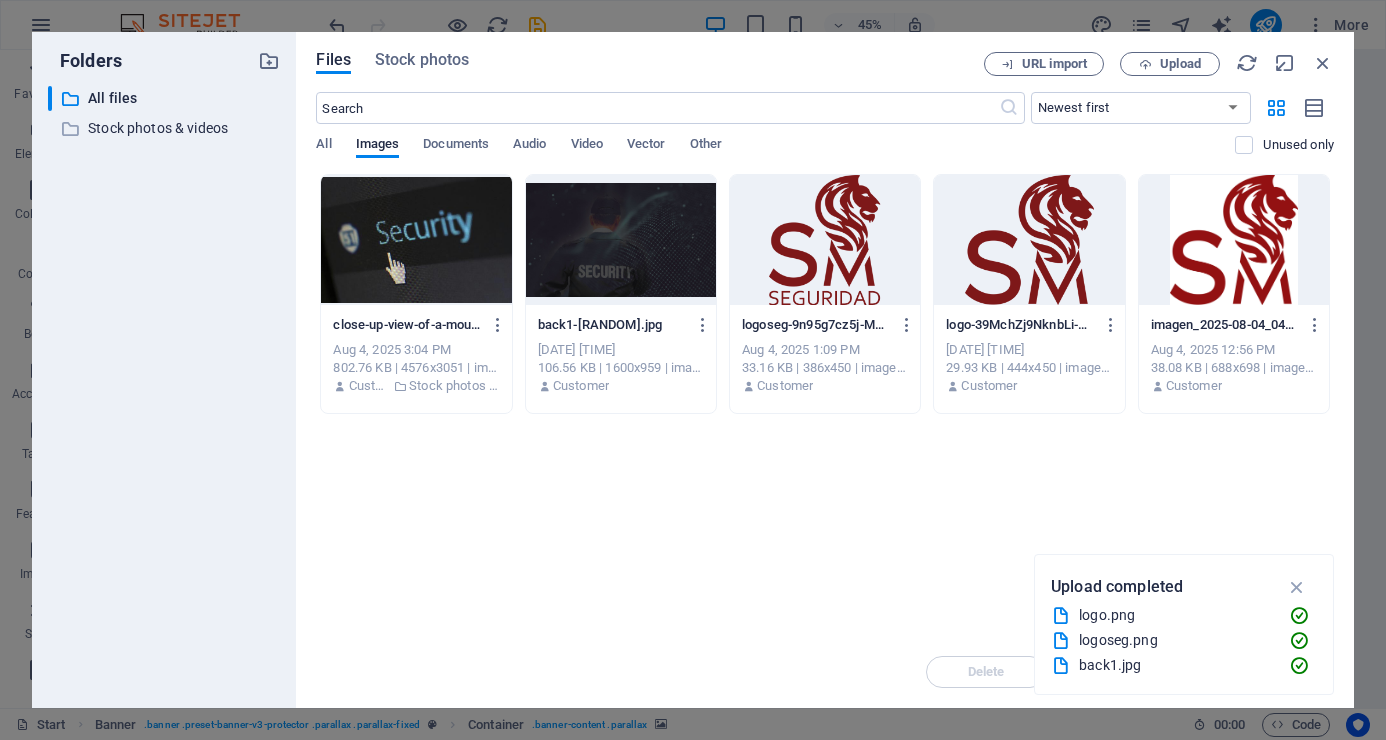 click at bounding box center [621, 240] 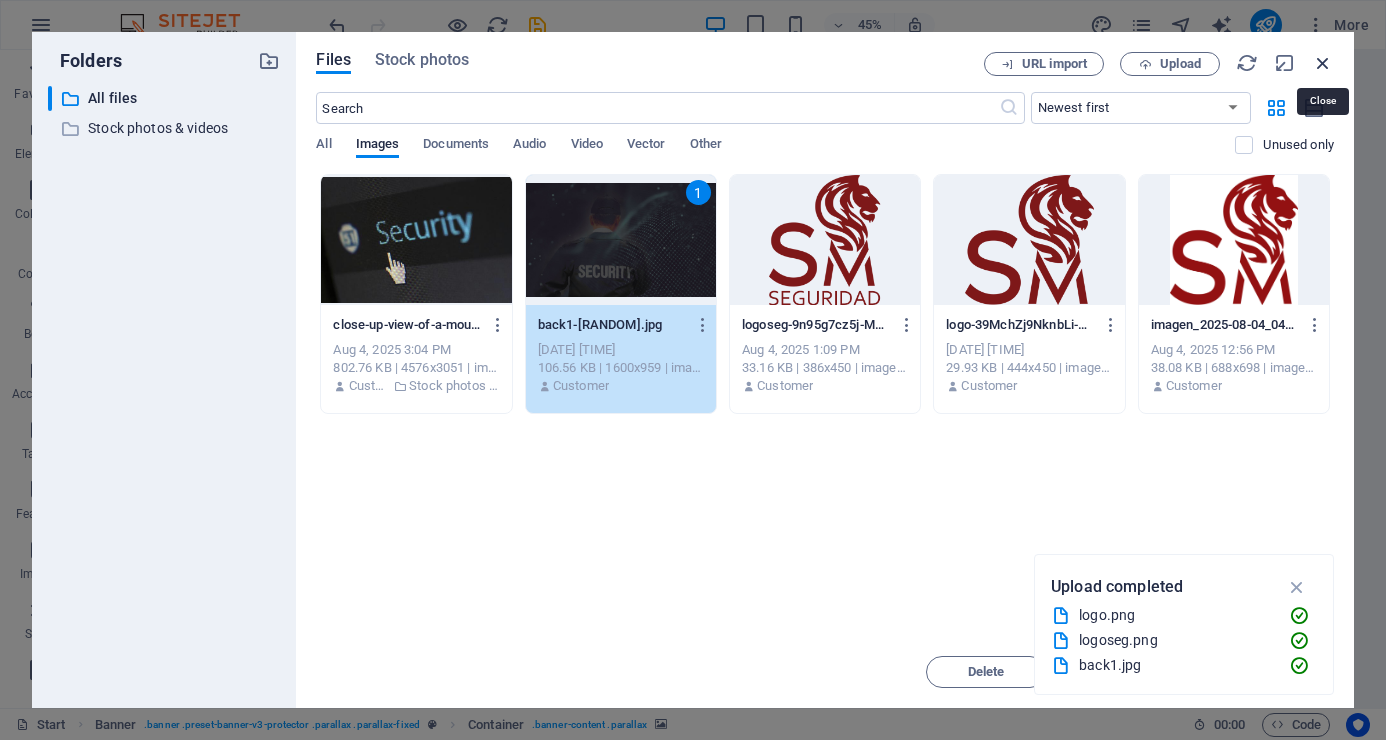 click at bounding box center (1323, 63) 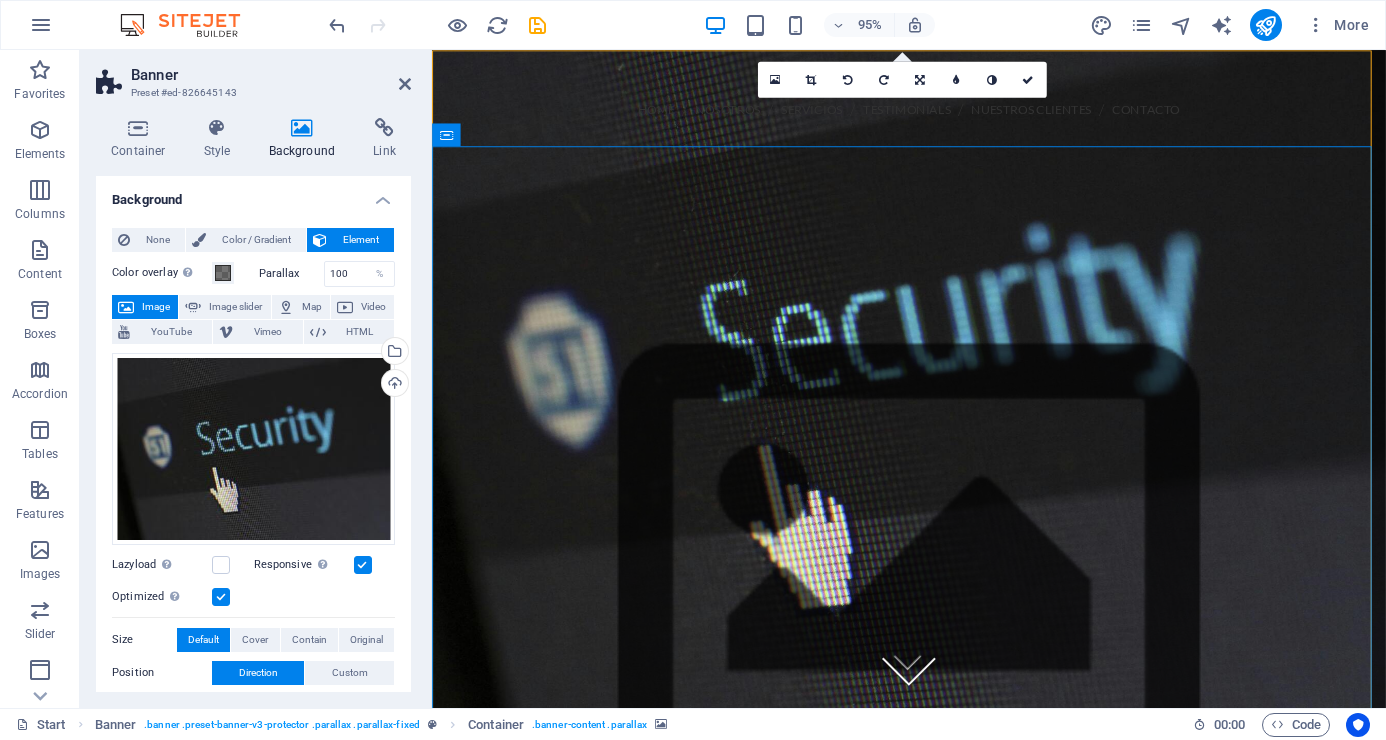 click at bounding box center [934, 592] 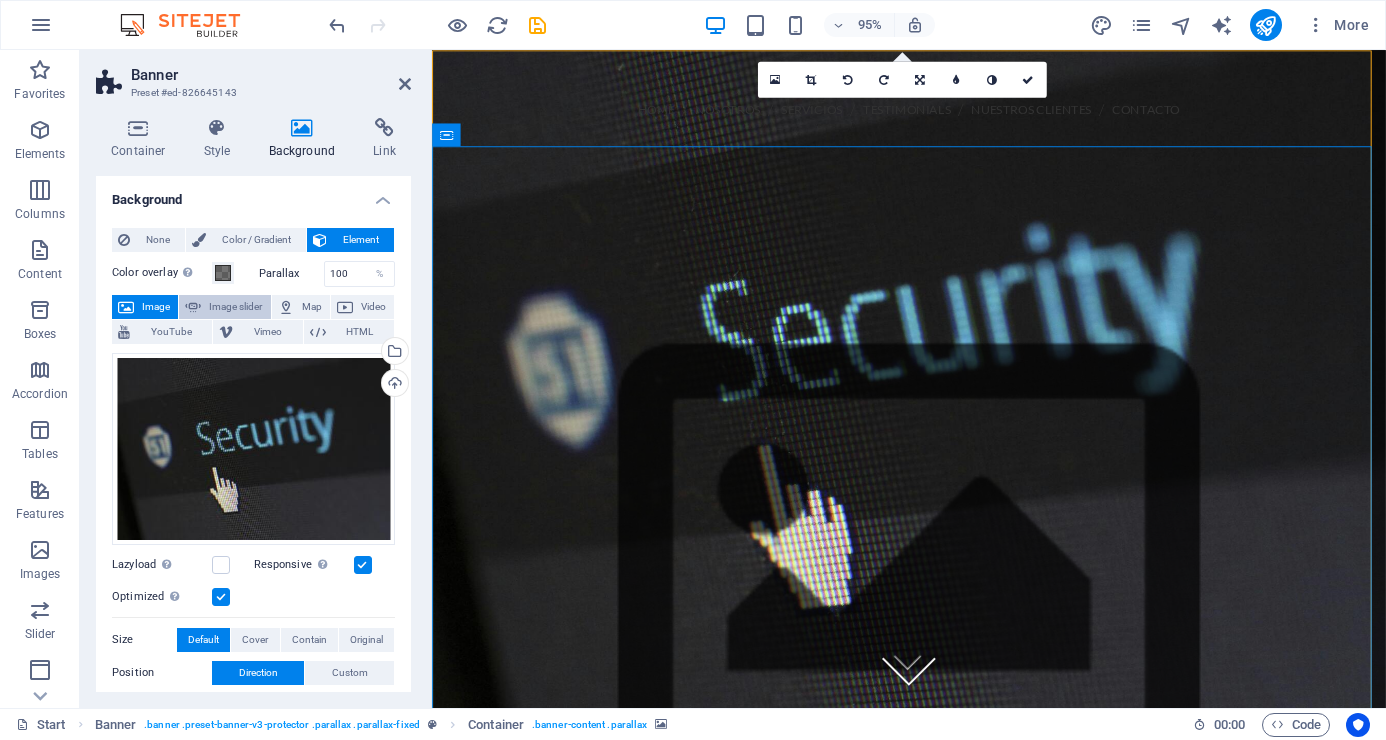 click on "Image slider" at bounding box center [235, 307] 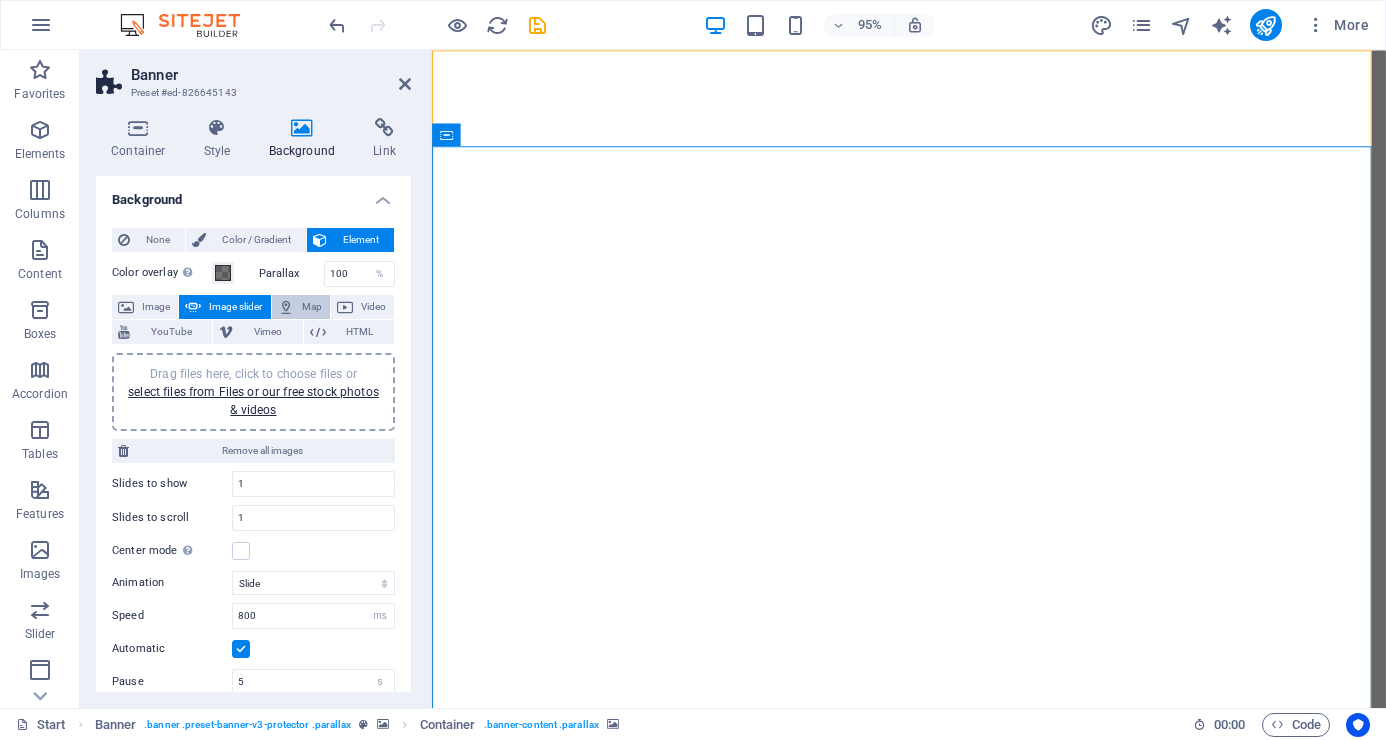 click at bounding box center [286, 307] 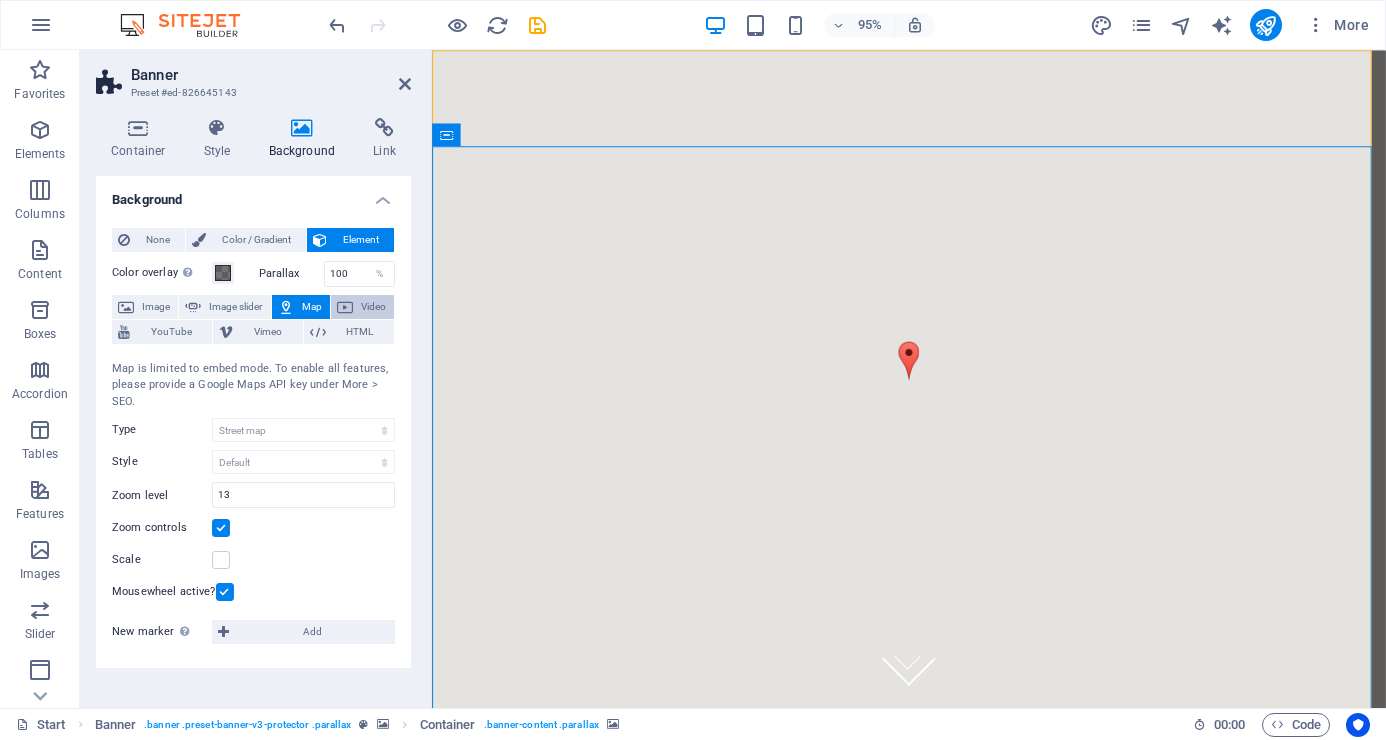 click on "Video" at bounding box center (373, 307) 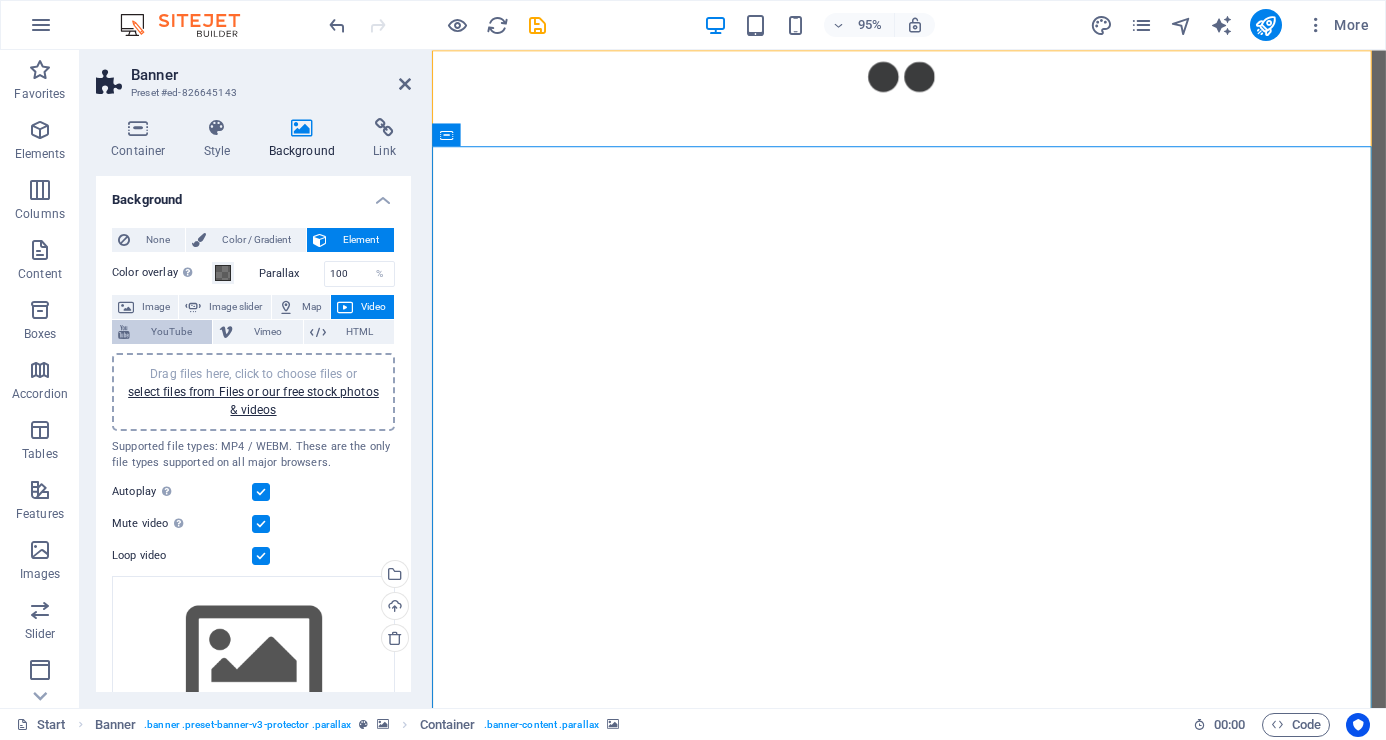 click on "YouTube" at bounding box center [171, 332] 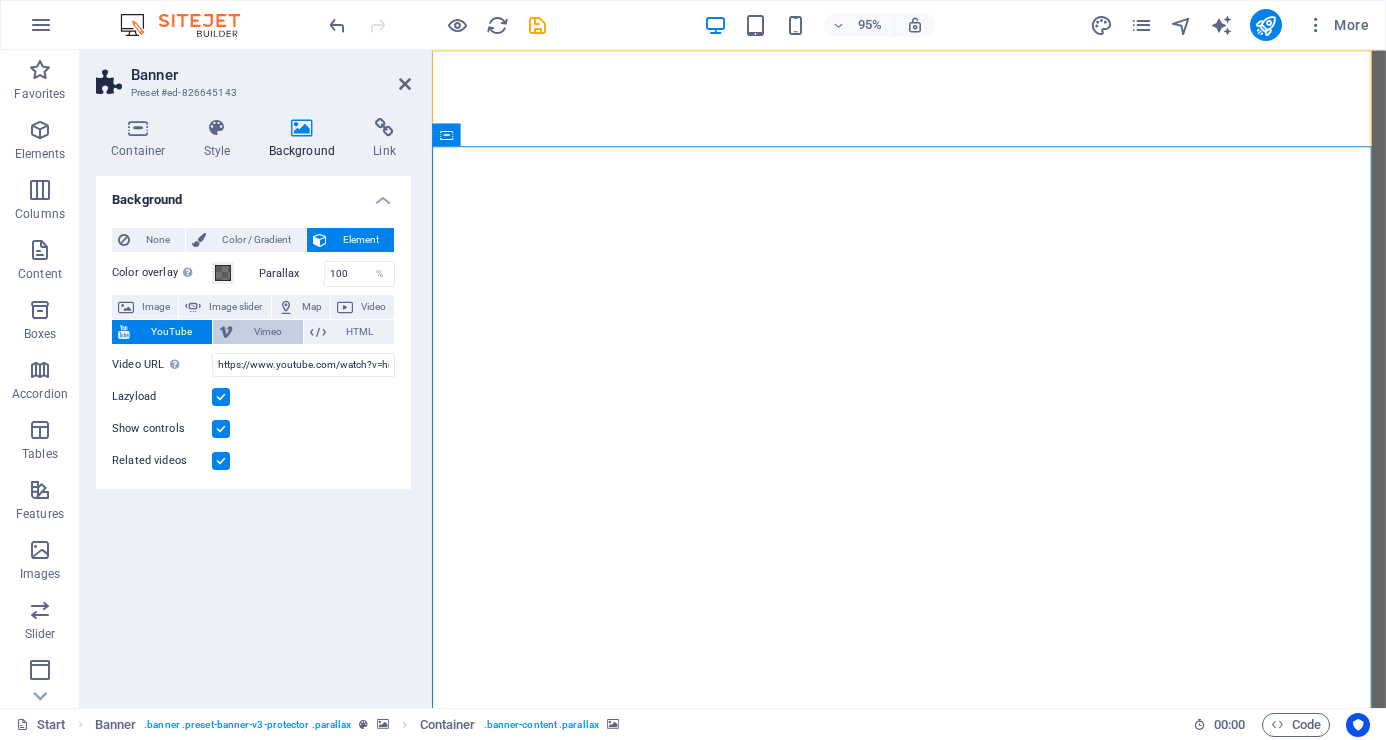 click on "Vimeo" at bounding box center (267, 332) 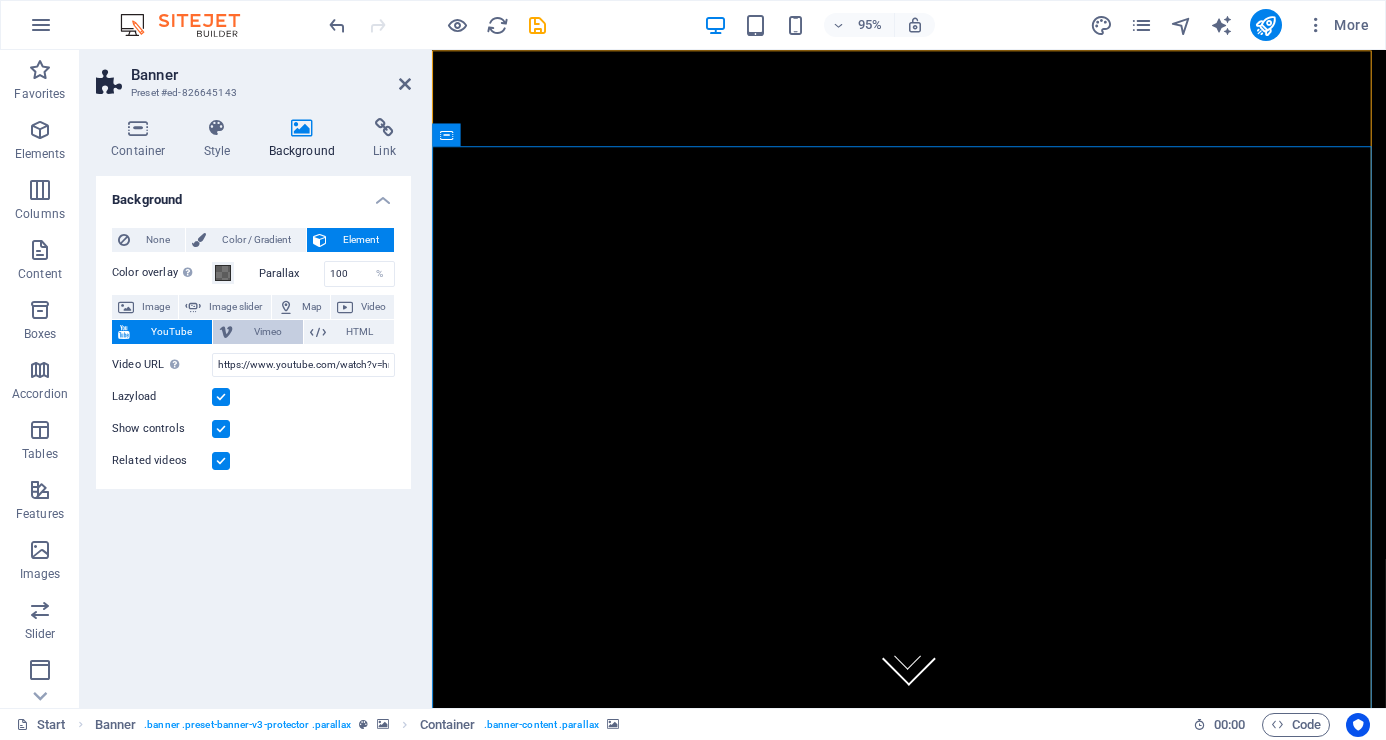 select on "ar16_9" 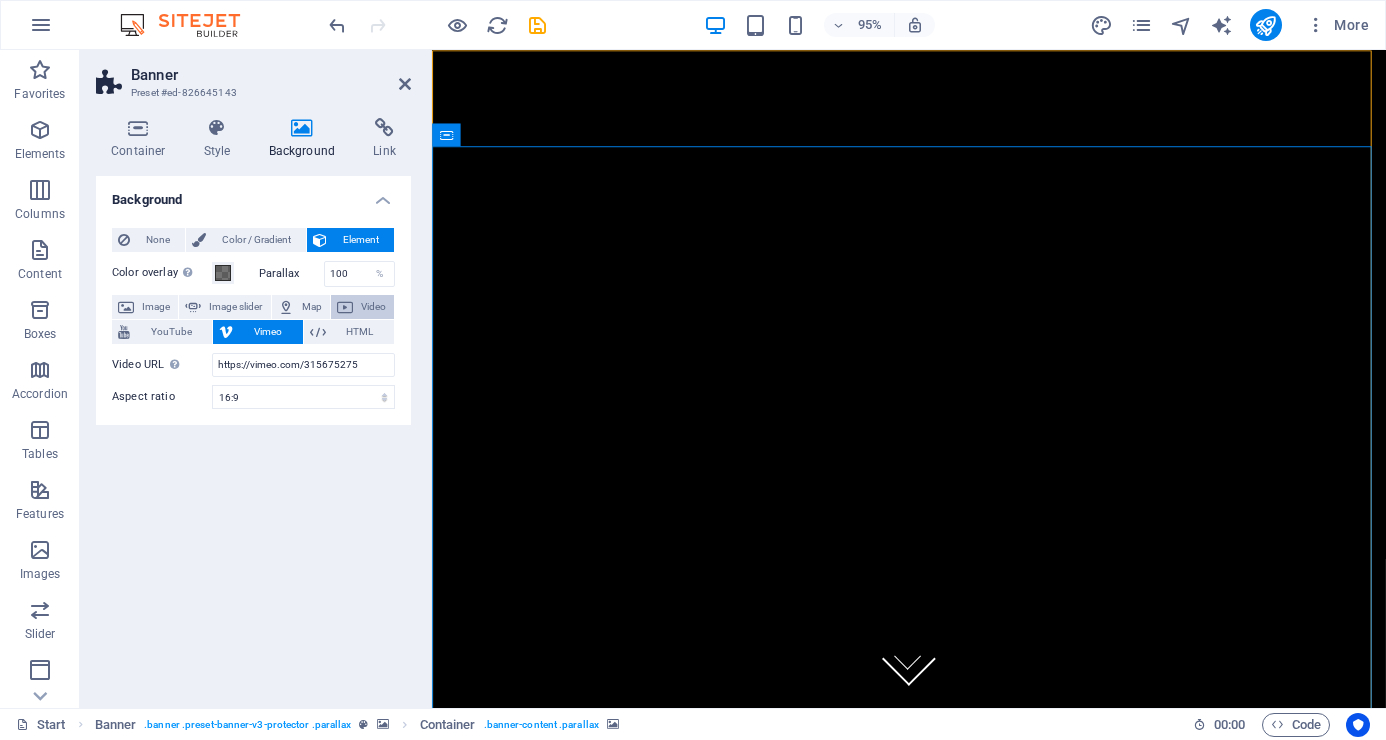 click on "Video" at bounding box center (373, 307) 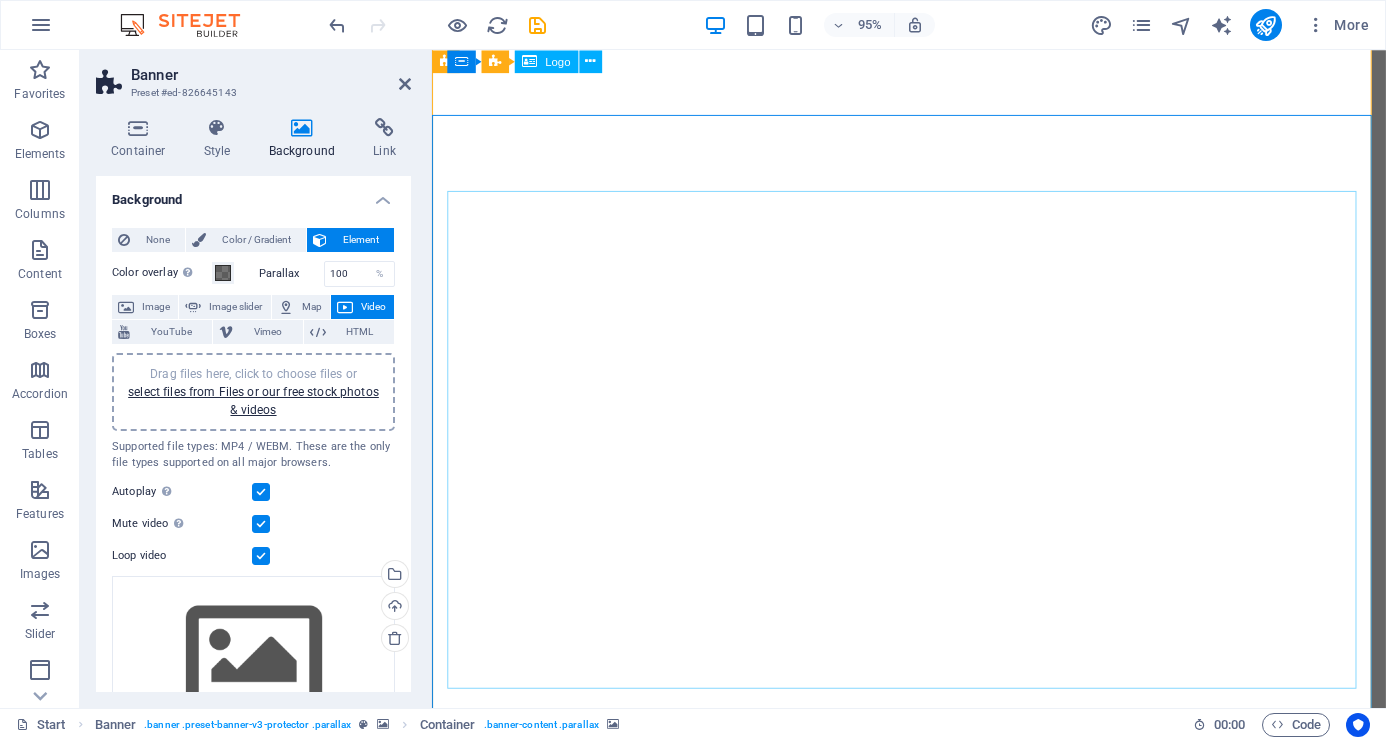 scroll, scrollTop: 0, scrollLeft: 0, axis: both 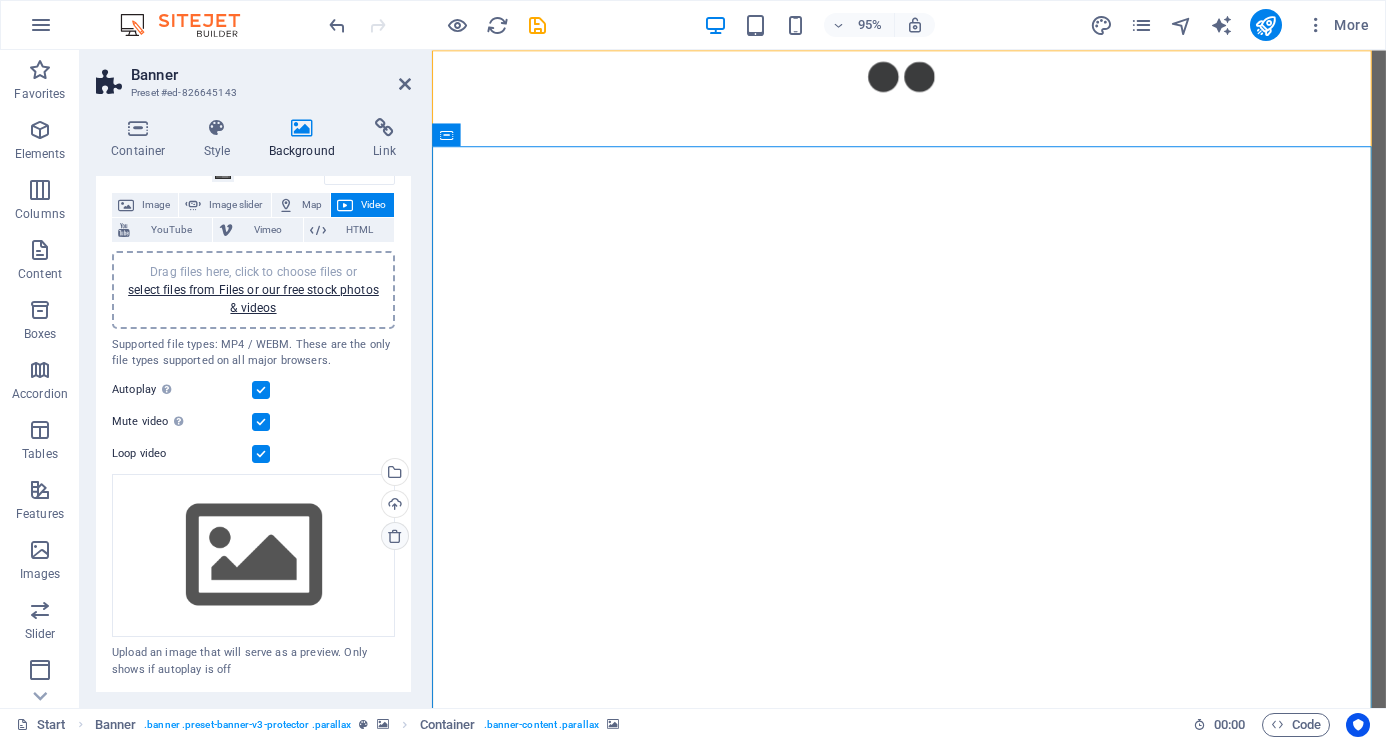click at bounding box center [395, 536] 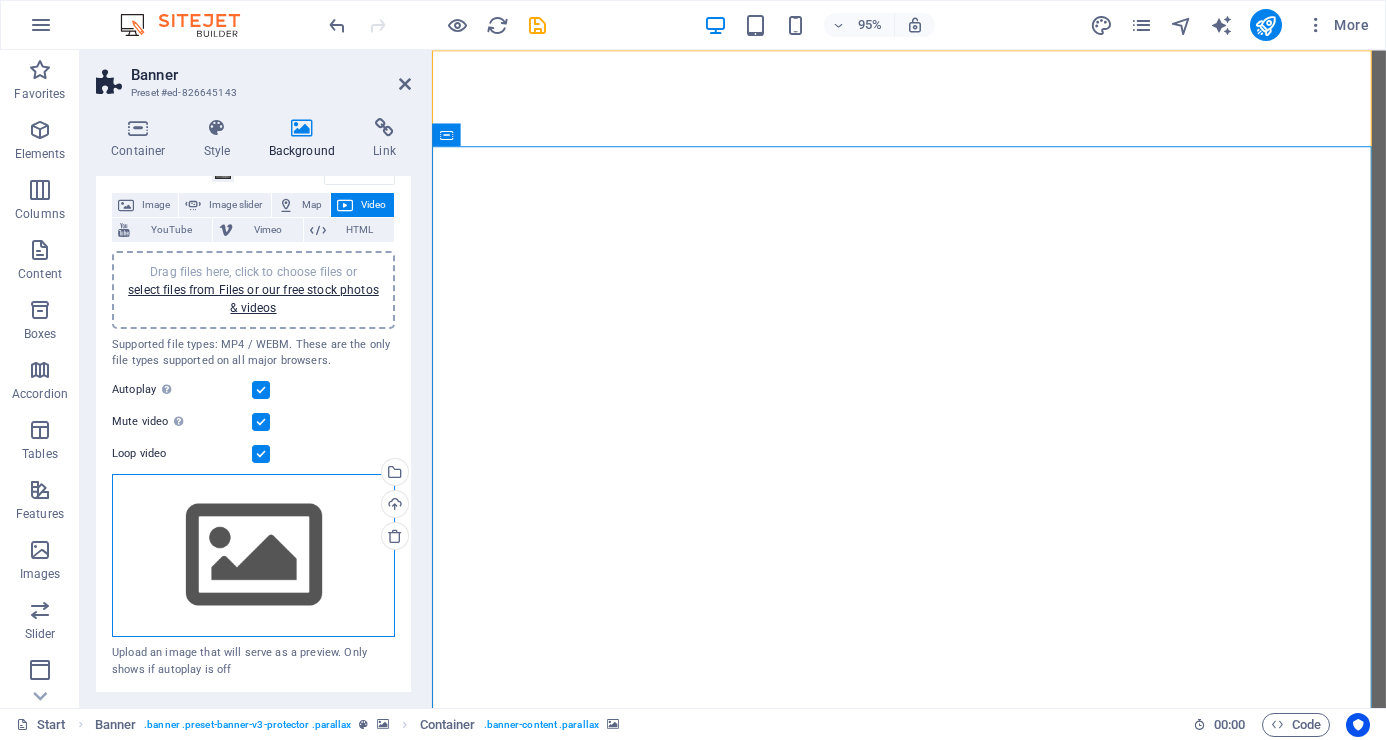 click on "Drag files here, click to choose files or select files from Files or our free stock photos & videos" at bounding box center (253, 556) 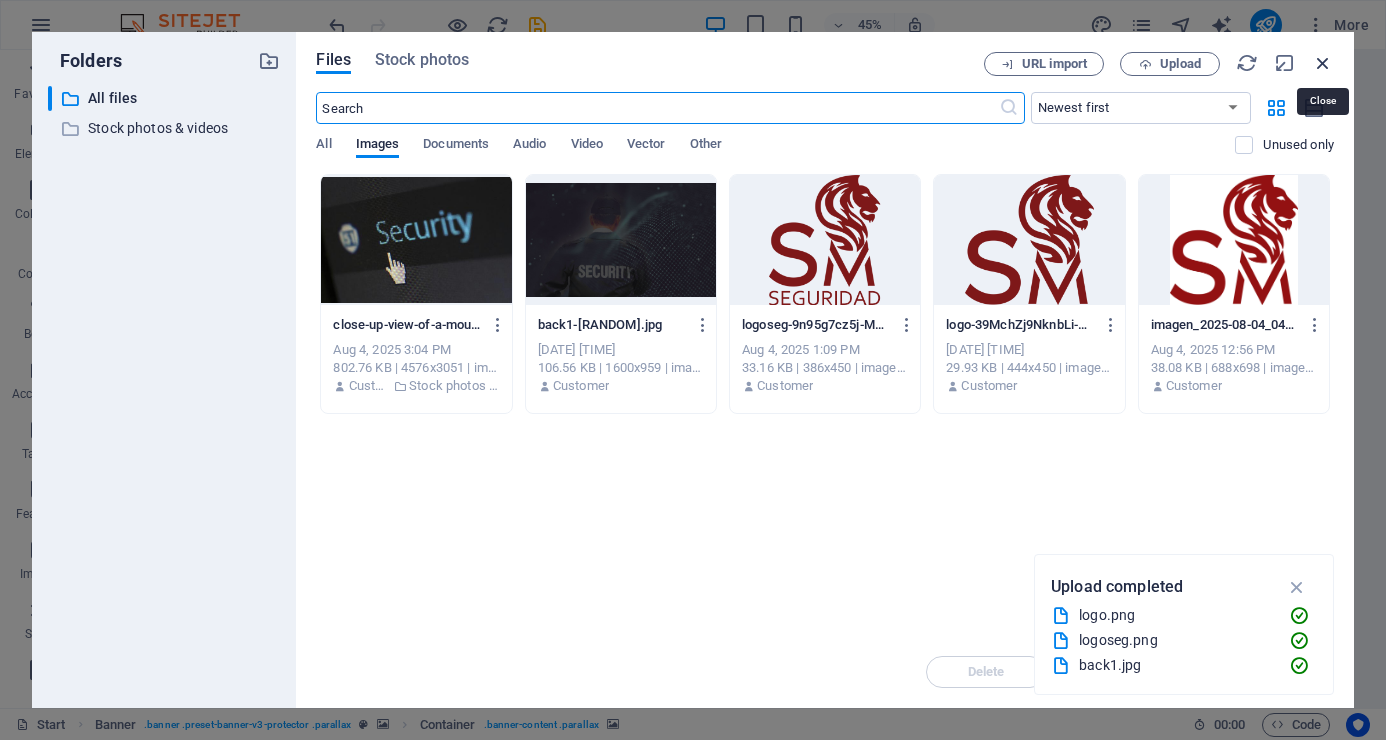 click at bounding box center (1323, 63) 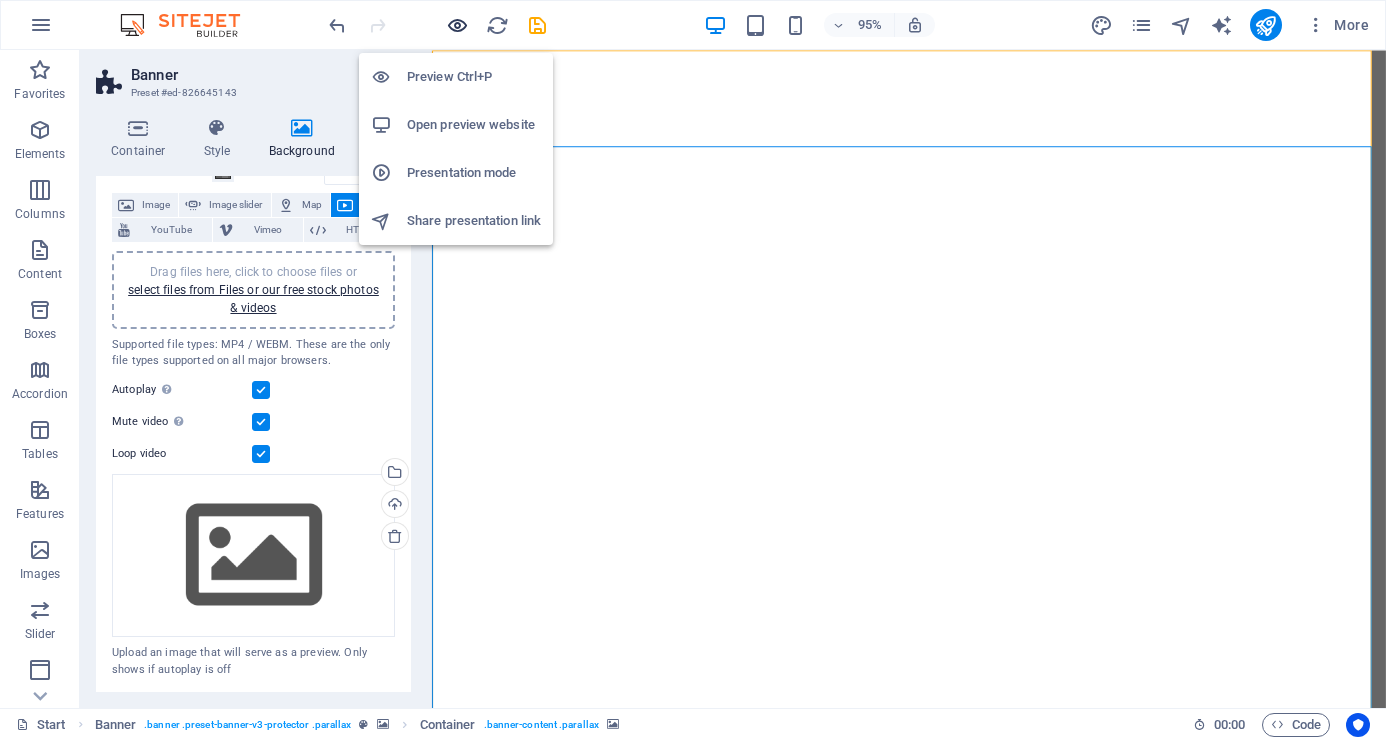 click at bounding box center [457, 25] 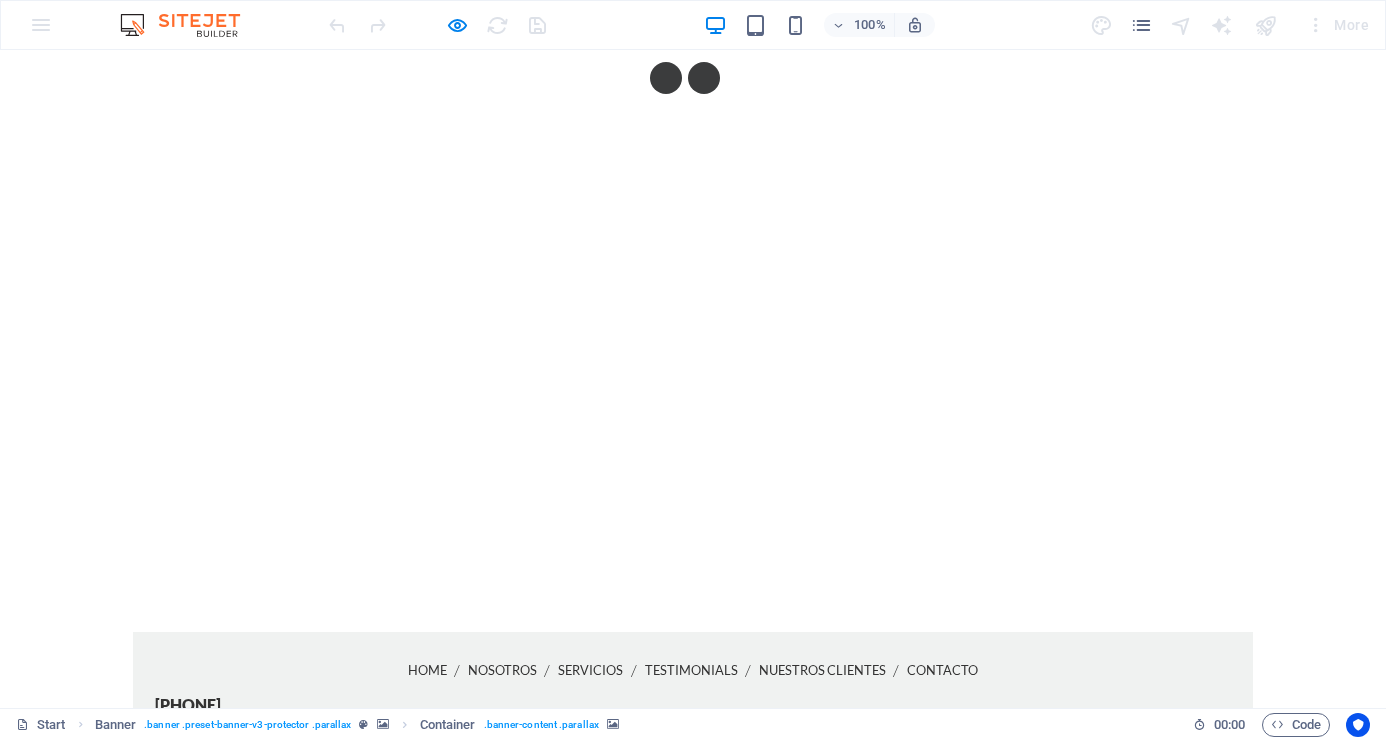 scroll, scrollTop: 0, scrollLeft: 0, axis: both 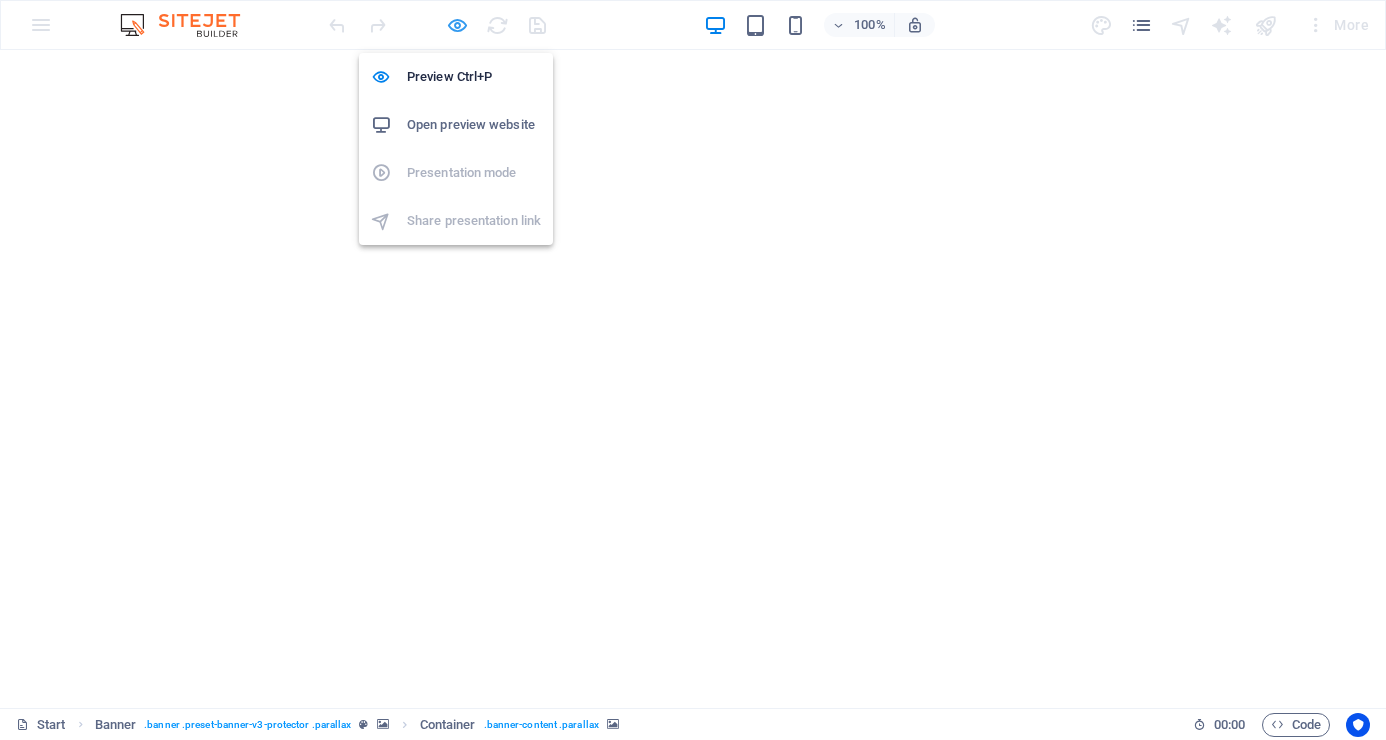 click at bounding box center [457, 25] 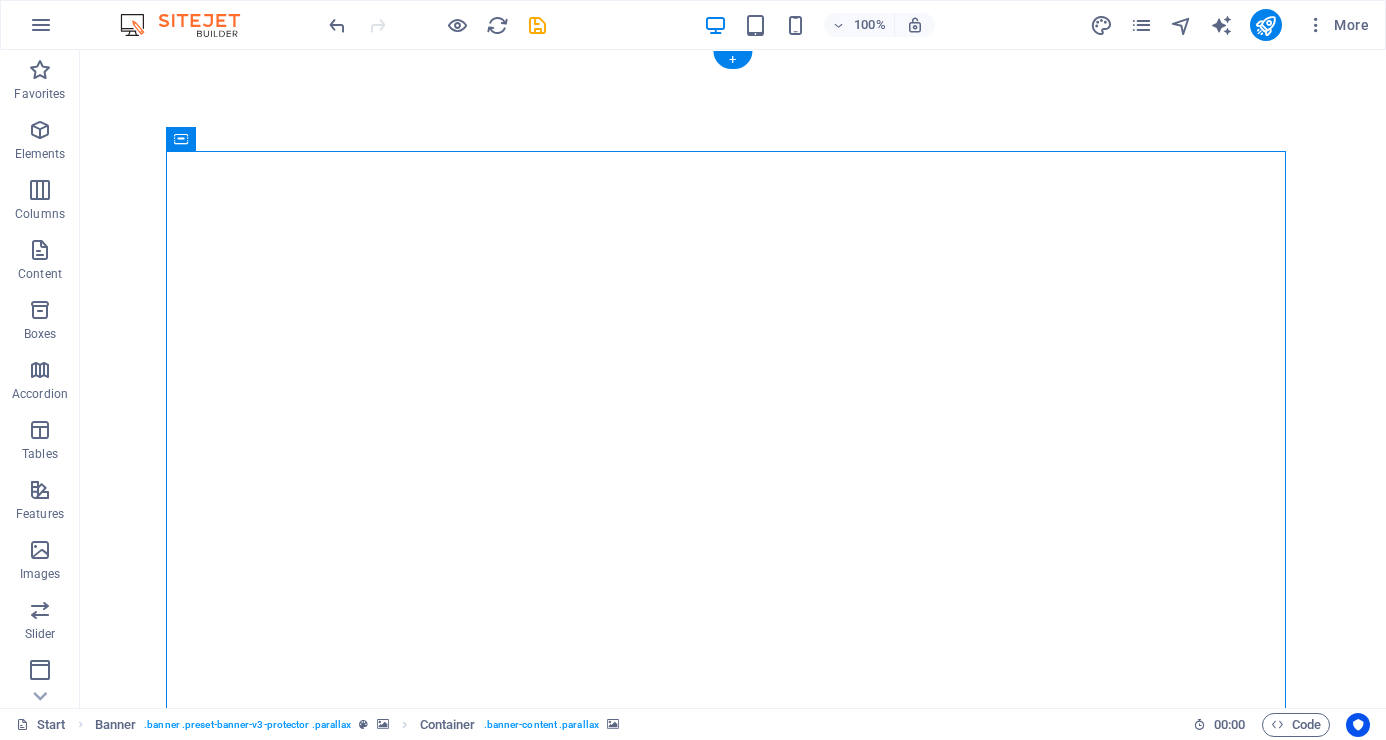 click at bounding box center (733, 1243) 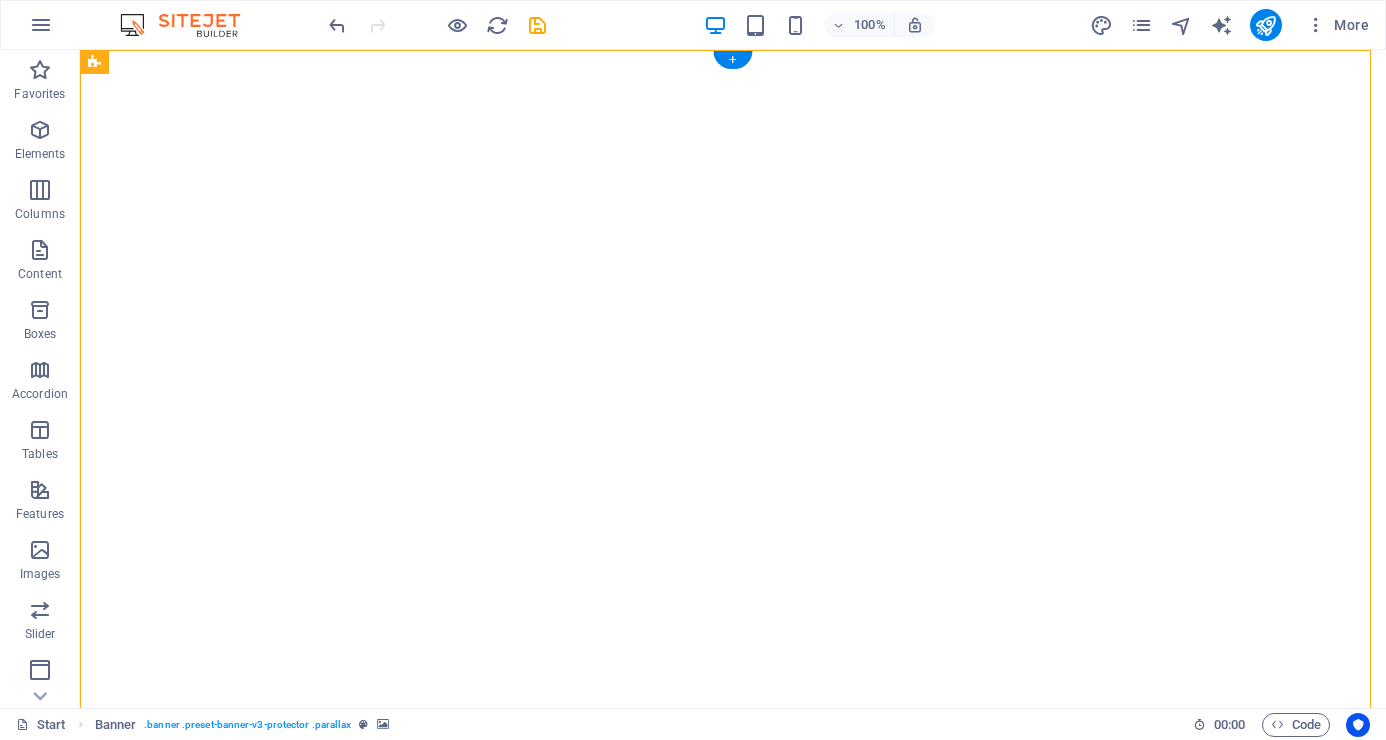 click at bounding box center [733, 379] 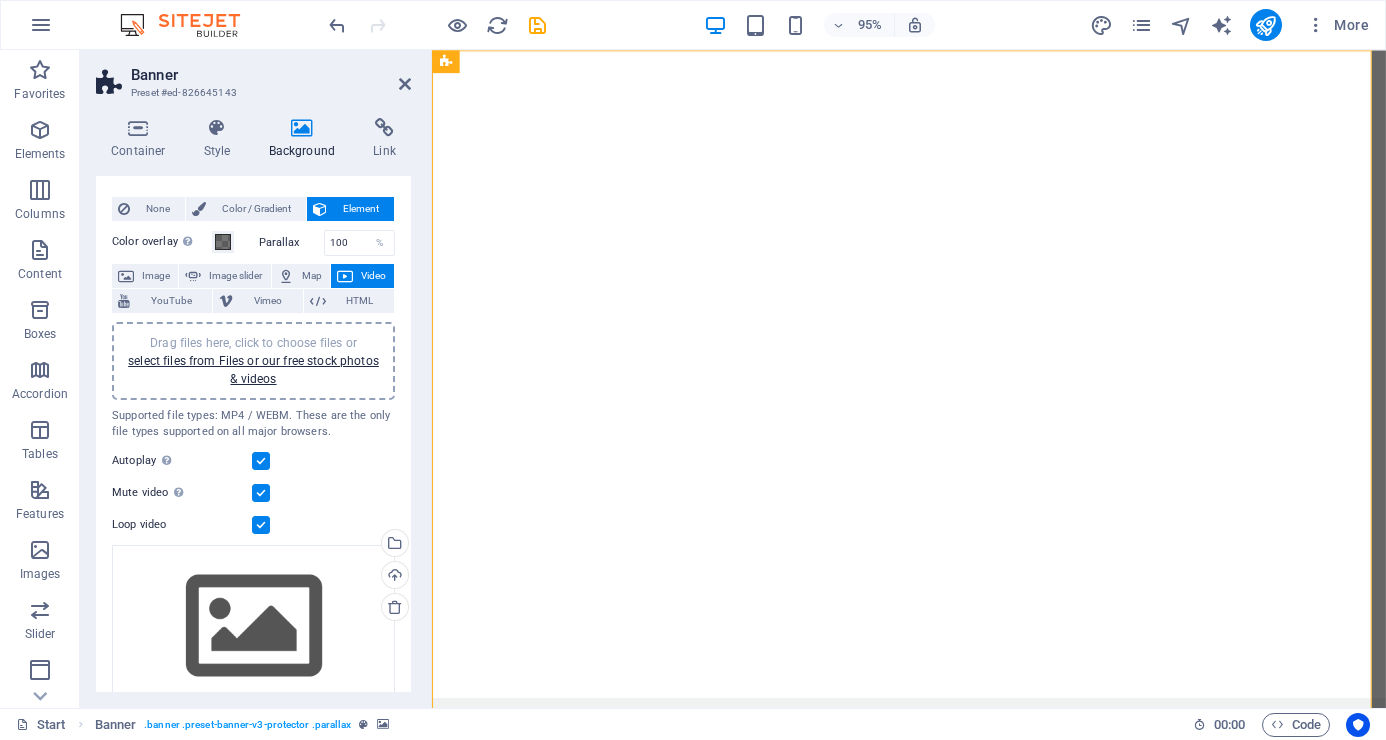 scroll, scrollTop: 2, scrollLeft: 0, axis: vertical 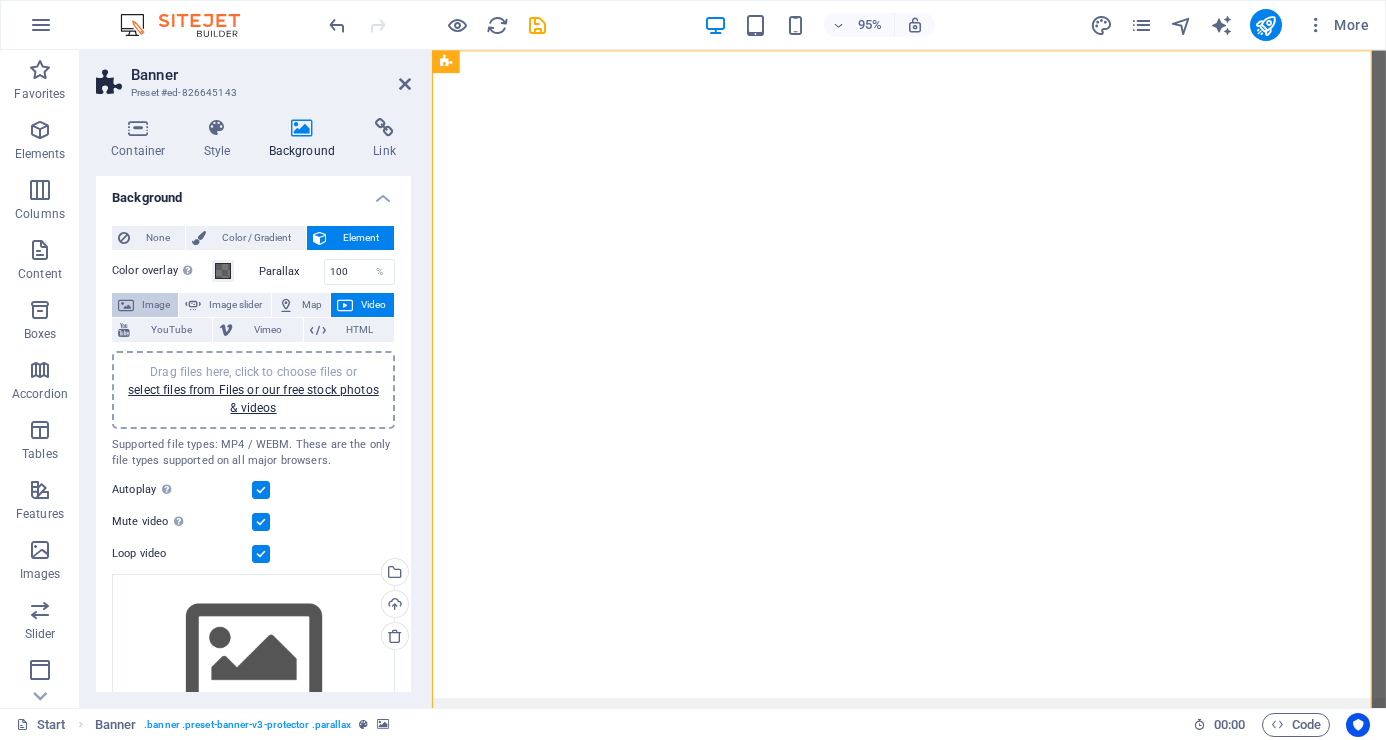 click on "Image" at bounding box center (156, 305) 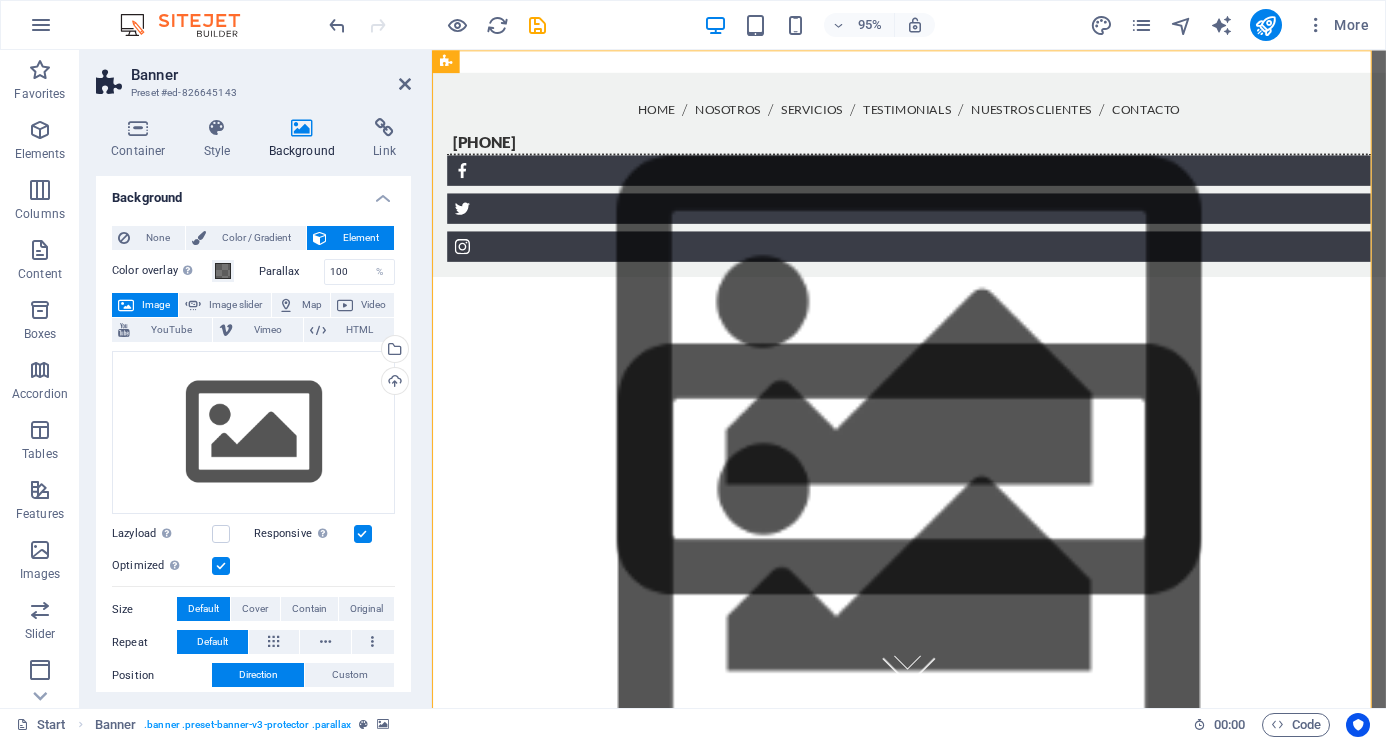 scroll, scrollTop: 0, scrollLeft: 0, axis: both 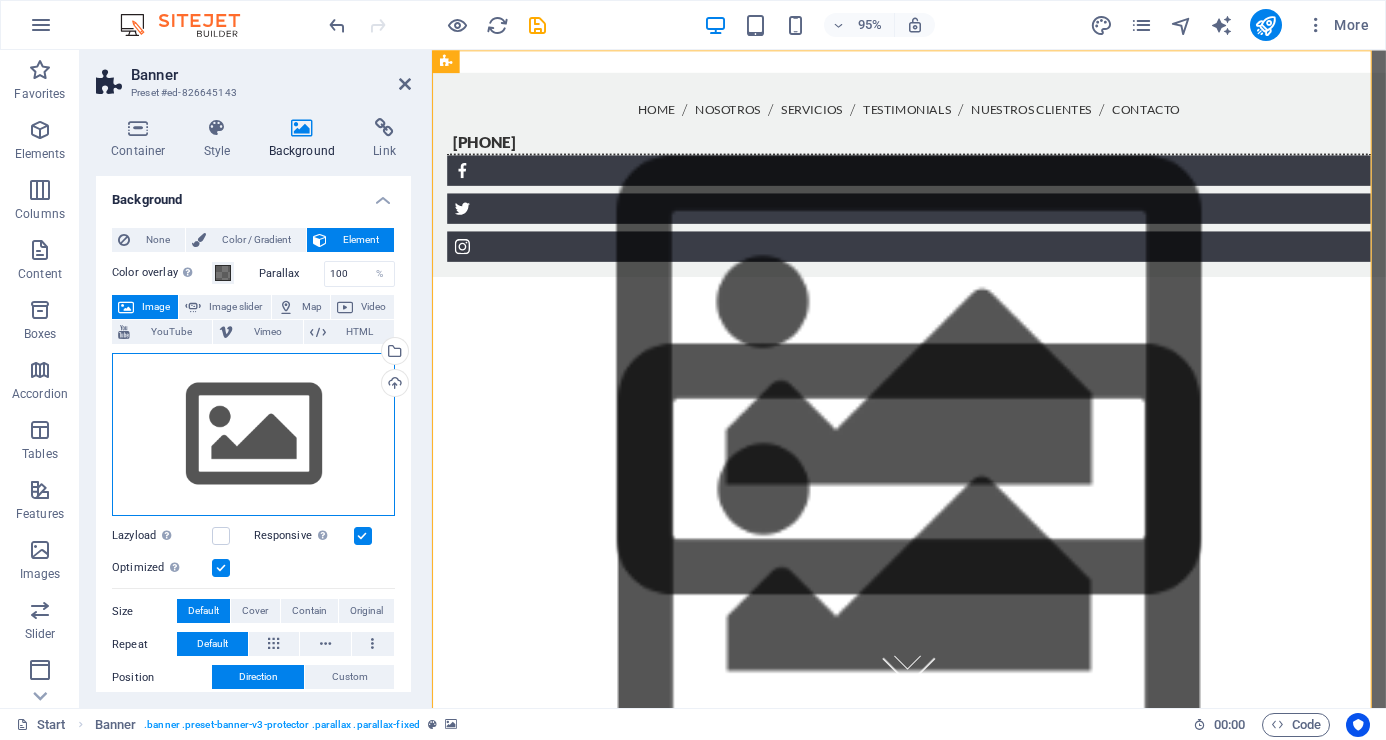 click on "Drag files here, click to choose files or select files from Files or our free stock photos & videos" at bounding box center [253, 435] 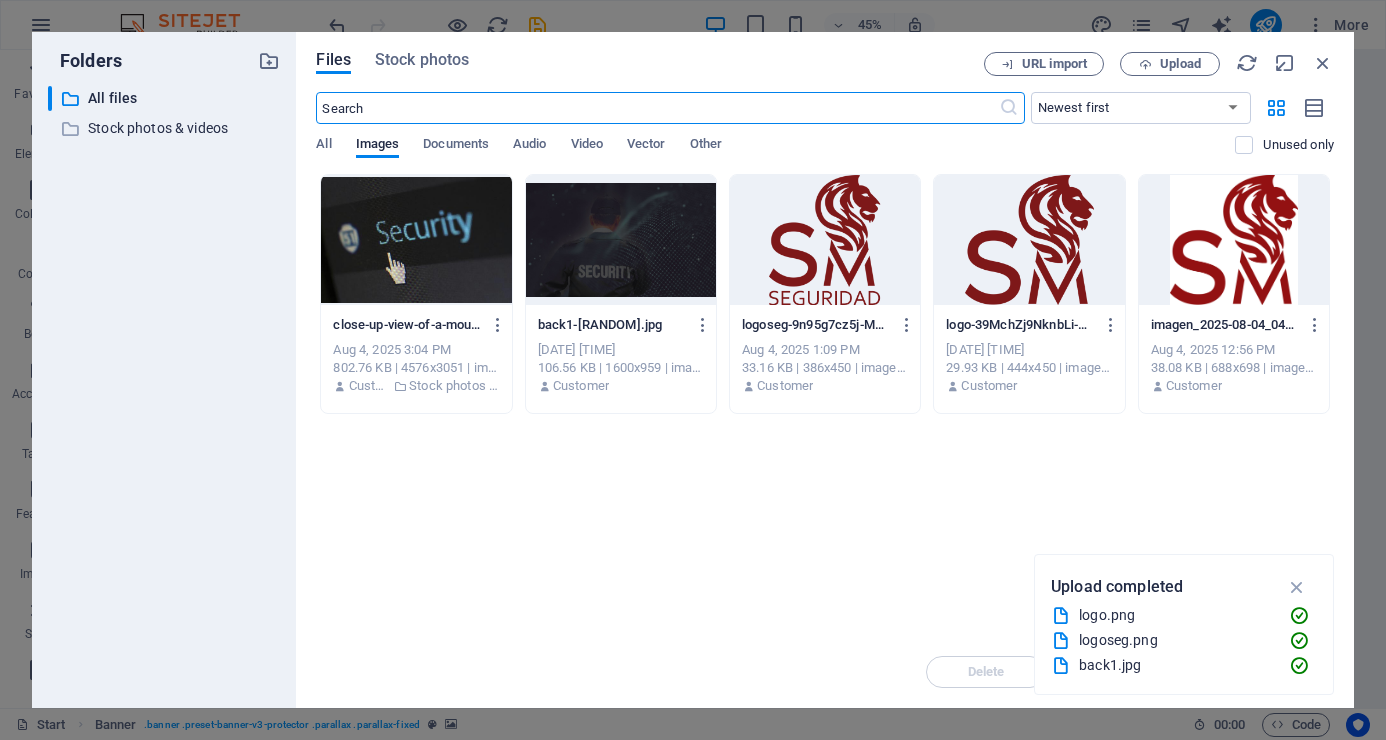 click at bounding box center [416, 240] 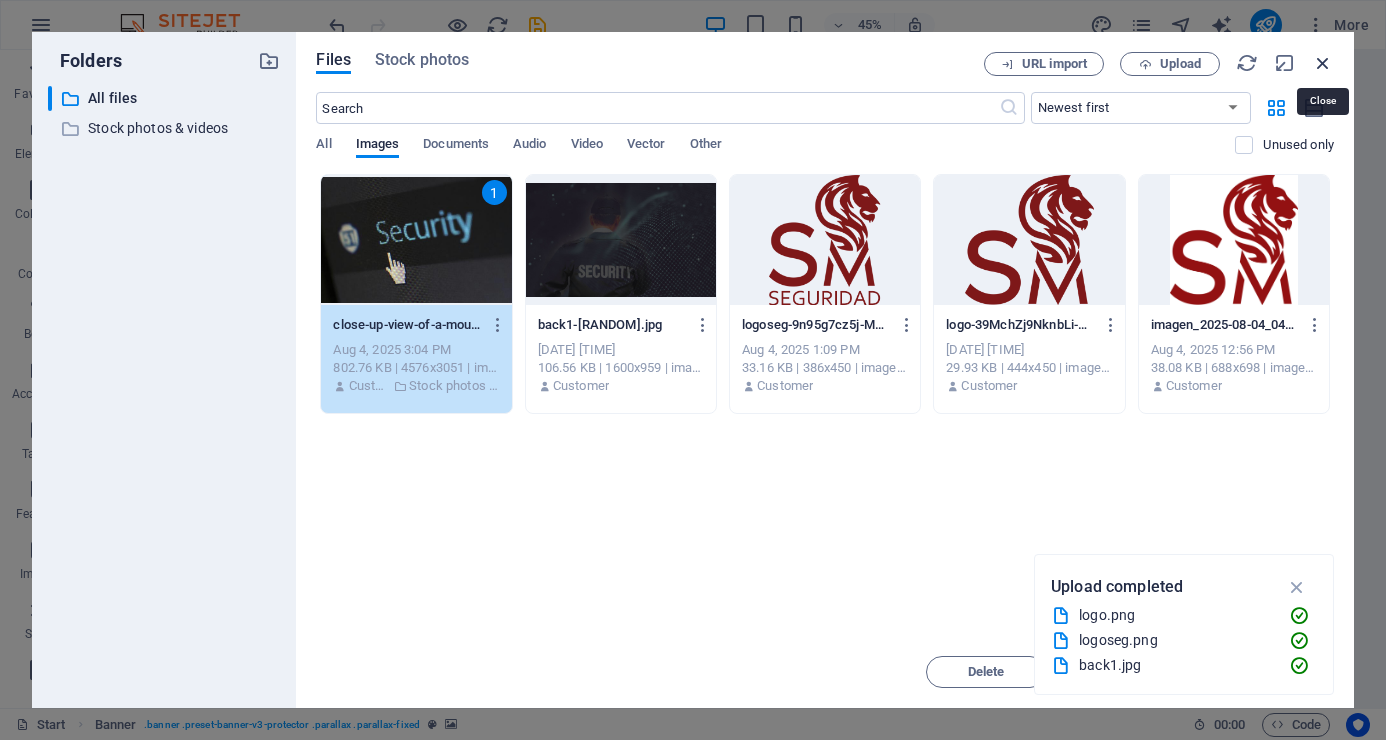click at bounding box center [1323, 63] 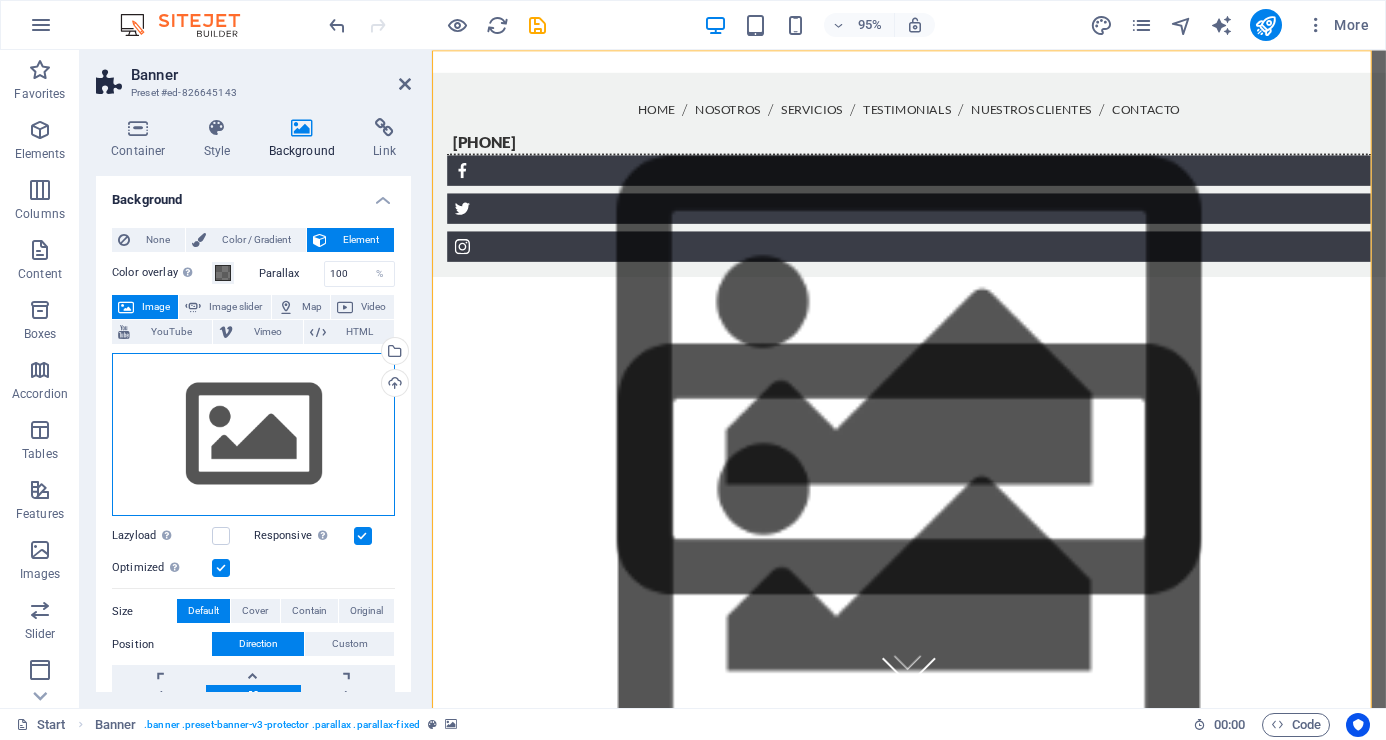 click on "Drag files here, click to choose files or select files from Files or our free stock photos & videos" at bounding box center (253, 435) 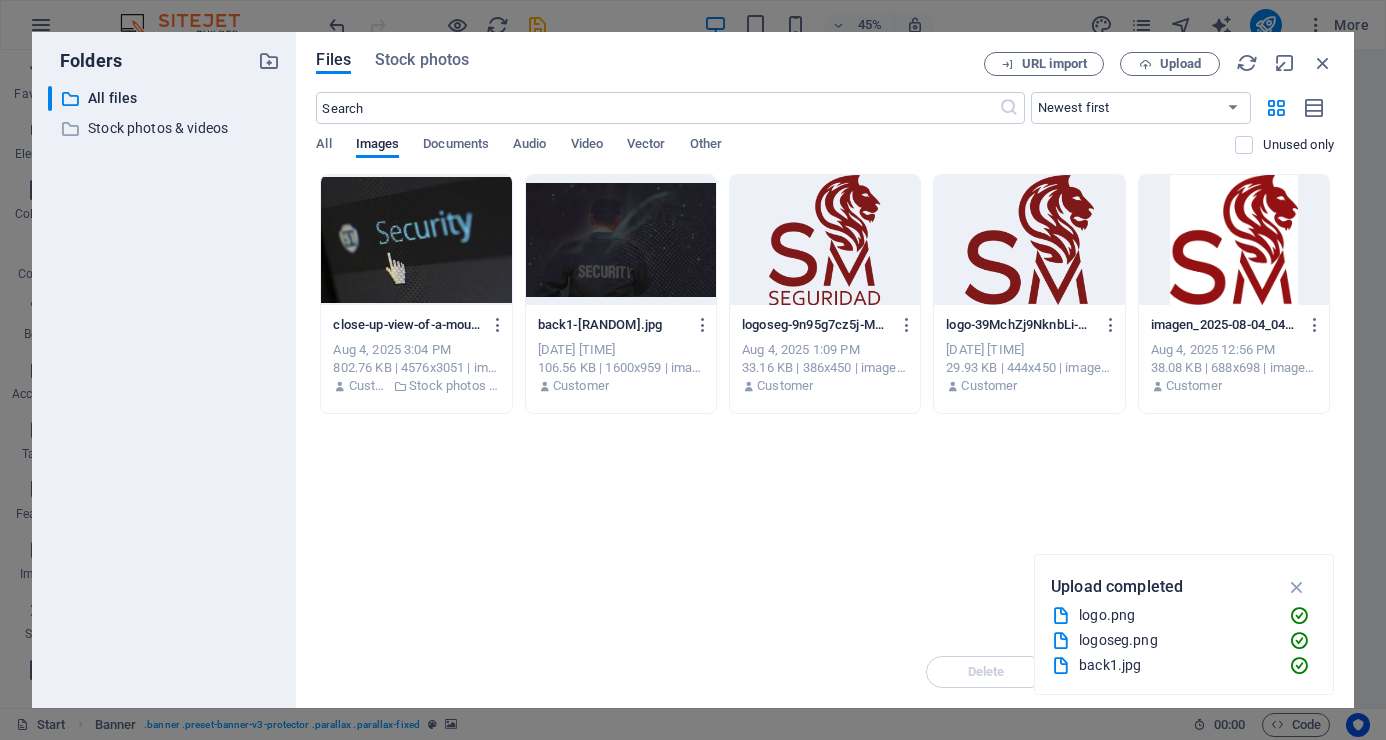 click at bounding box center [416, 240] 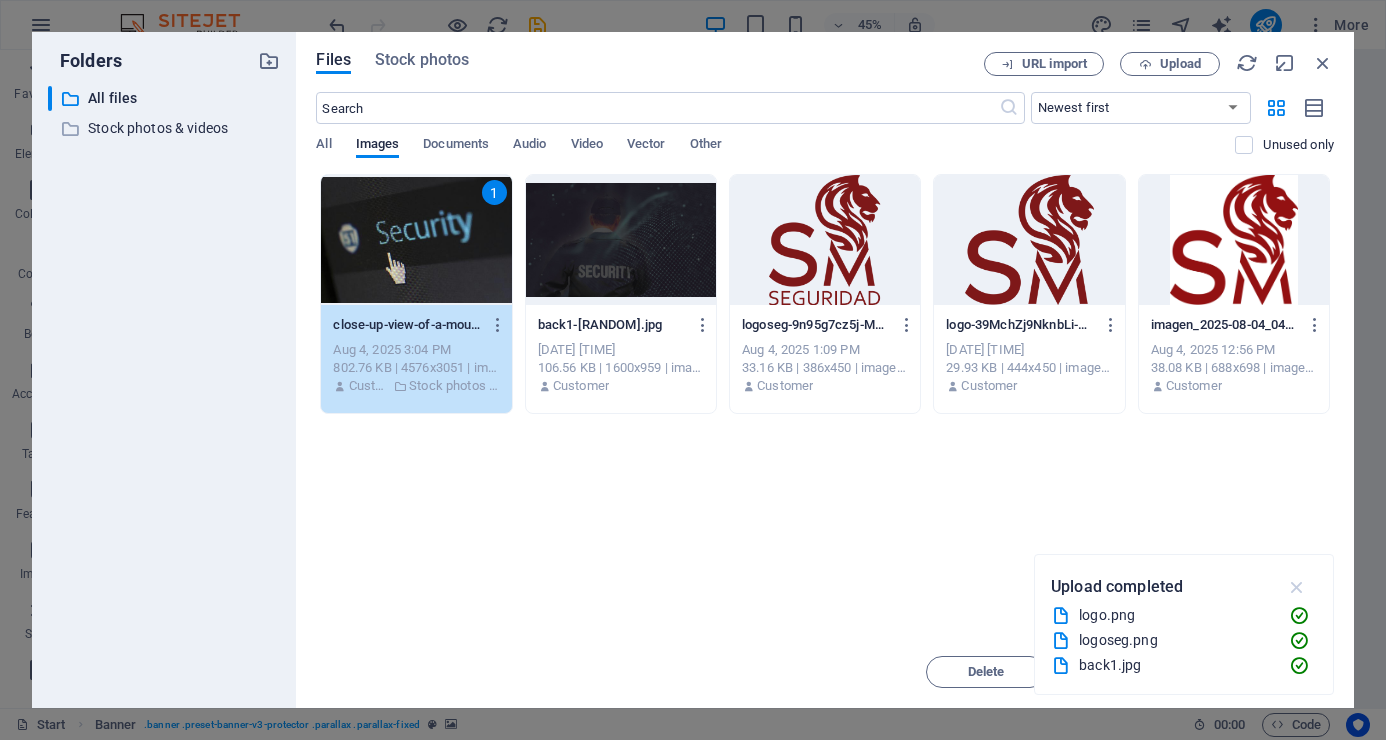 click at bounding box center [1297, 587] 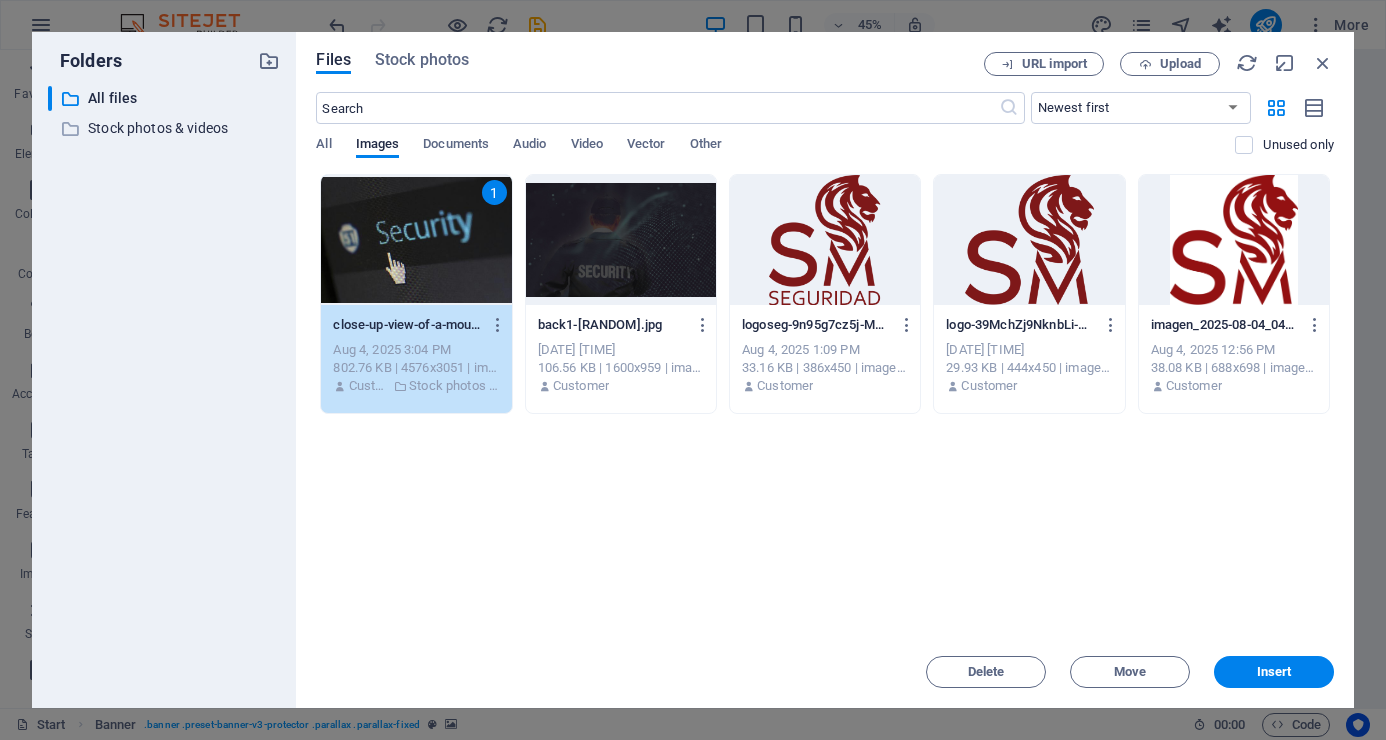 click on "Files Stock photos URL import Upload ​ Newest first Oldest first Name (A-Z) Name (Z-A) Size (0-9) Size (9-0) Resolution (0-9) Resolution (9-0) All Images Documents Audio Video Vector Other Unused only Drop files here to upload them instantly 1 close-up-view-of-a-mouse-cursor-over-digital-security-text-on-display-CmLTIE70T5ryhp0rU7EeKA.jpeg close-up-view-of-a-mouse-cursor-over-digital-security-text-on-display-CmLTIE70T5ryhp0rU7EeKA.jpeg Aug 4, 2025 3:04 PM 802.76 KB | 4576x3051 | image/jpeg Customer Stock photos & videos back1-BUo5msT_0LyH6UsP8kCwAQ.jpg back1-BUo5msT_0LyH6UsP8kCwAQ.jpg Aug 4, 2025 3:01 PM 106.56 KB | 1600x959 | image/jpeg Customer logoseg-9n95g7cz5j-MvRu1b4q5Rw.png logoseg-9n95g7cz5j-MvRu1b4q5Rw.png Aug 4, 2025 1:09 PM 33.16 KB | 386x450 | image/png Customer logo-39MchZj9NknbLi-5cEbfEw.png logo-39MchZj9NknbLi-5cEbfEw.png Aug 4, 2025 12:57 PM 29.93 KB | 444x450 | image/png Customer imagen_2025-08-04_045614715-e0rmu5aP6E34sdn_CbZf2A.png imagen_2025-08-04_045614715-e0rmu5aP6E34sdn_CbZf2A.png" at bounding box center [825, 370] 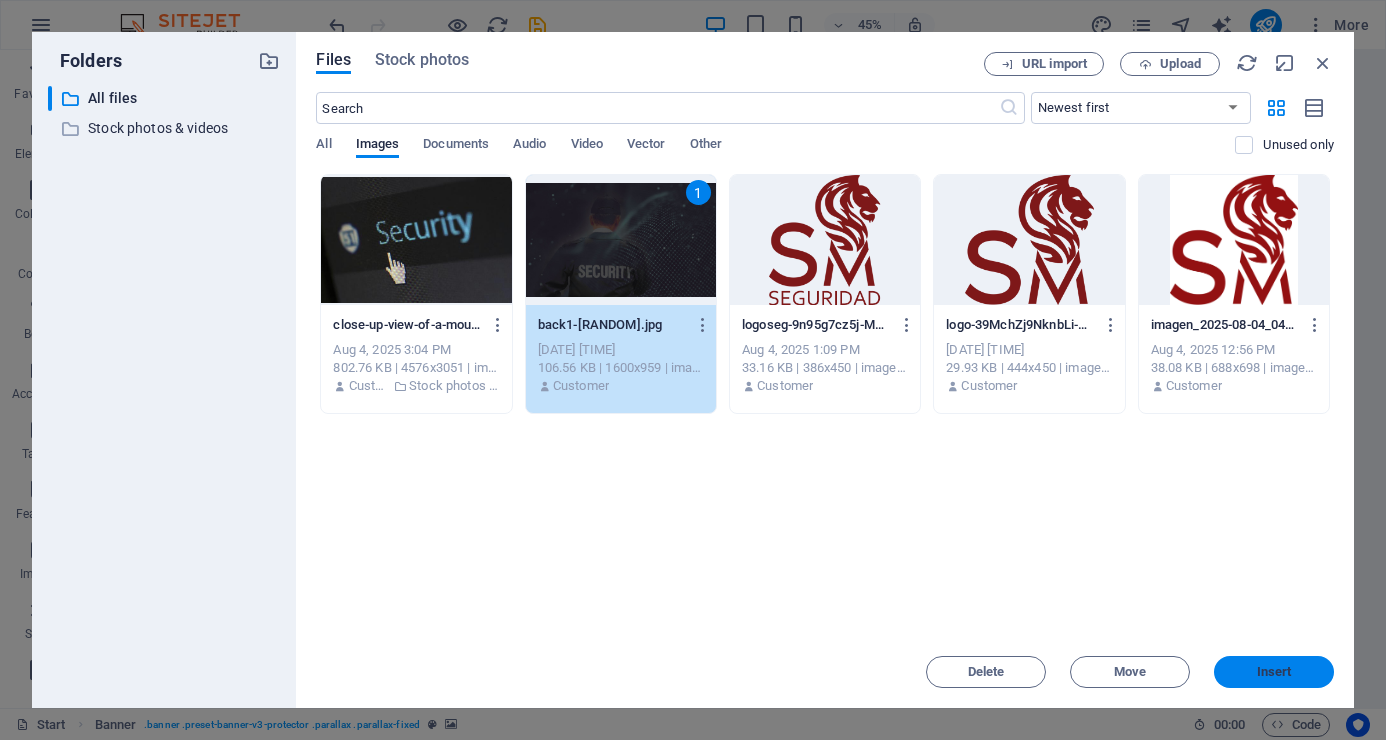 click on "Insert" at bounding box center (1274, 672) 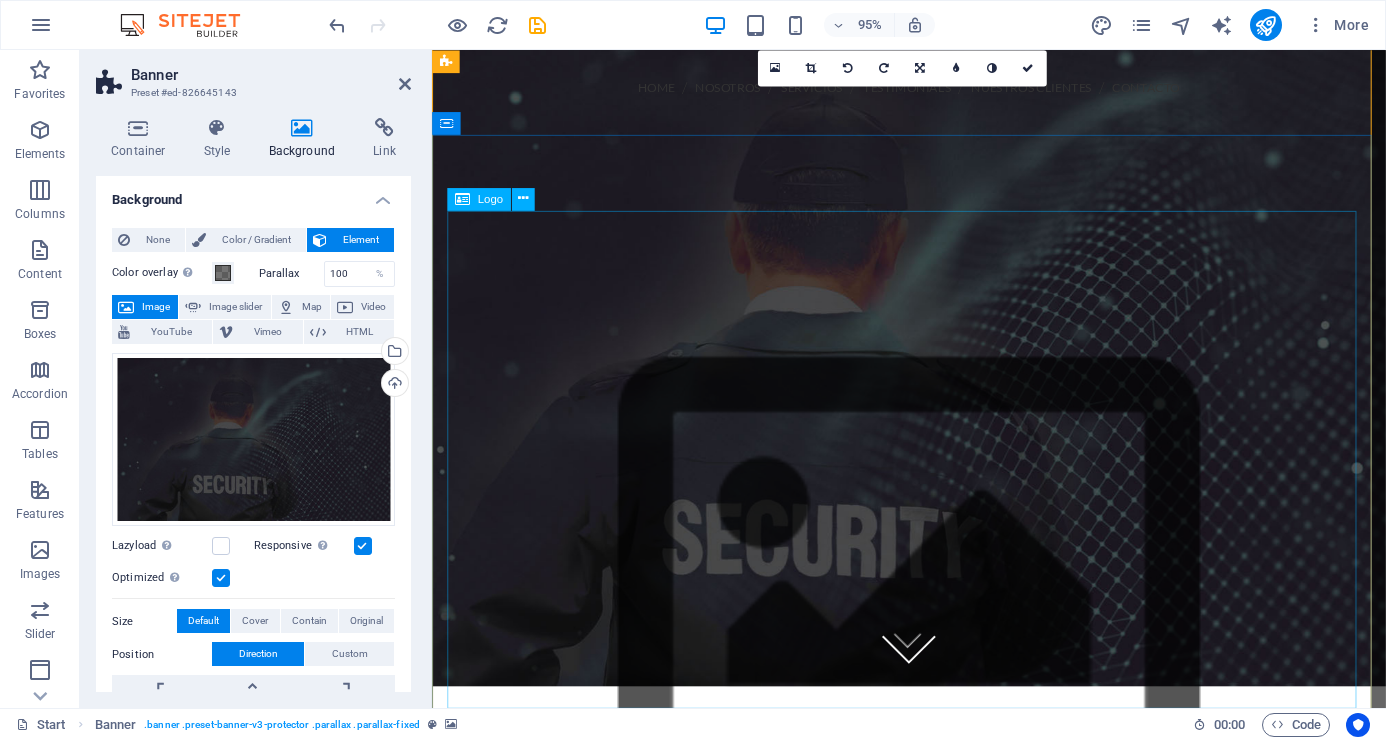 scroll, scrollTop: 0, scrollLeft: 0, axis: both 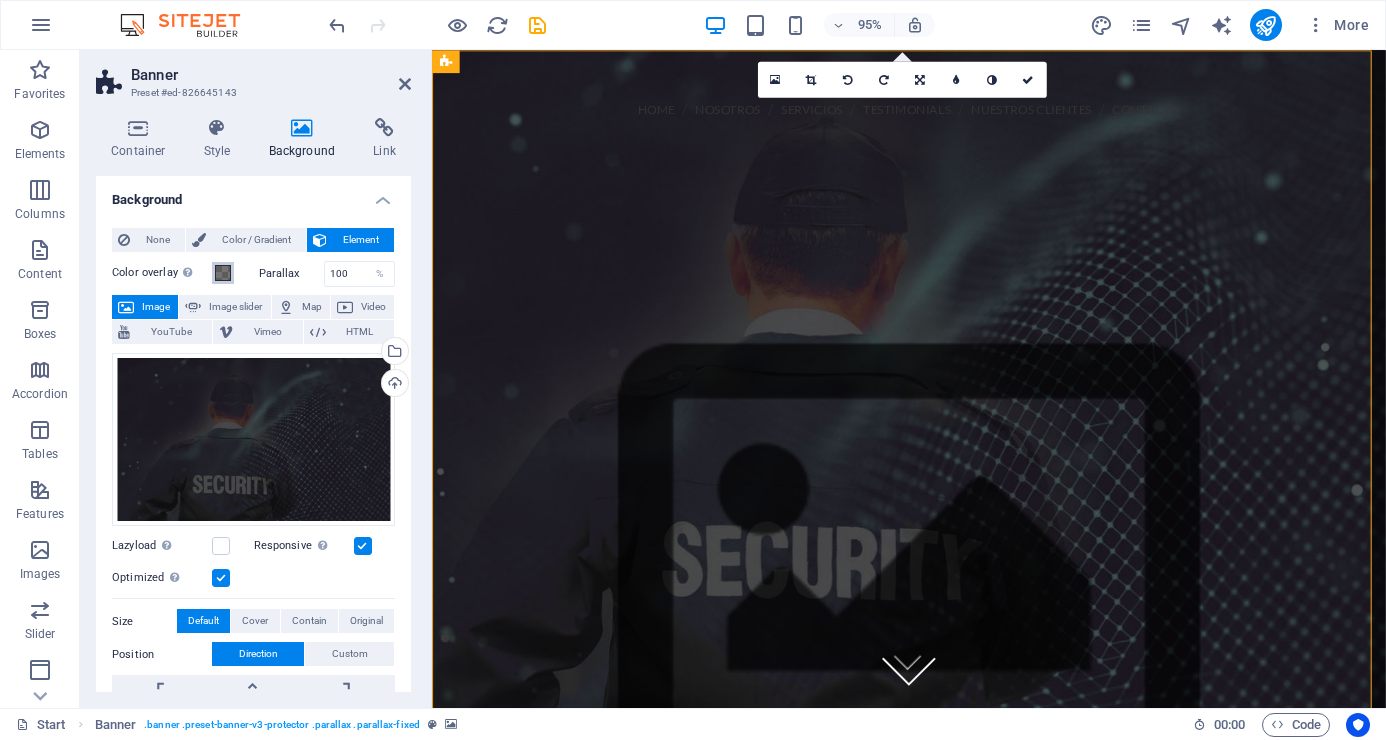 click at bounding box center (223, 273) 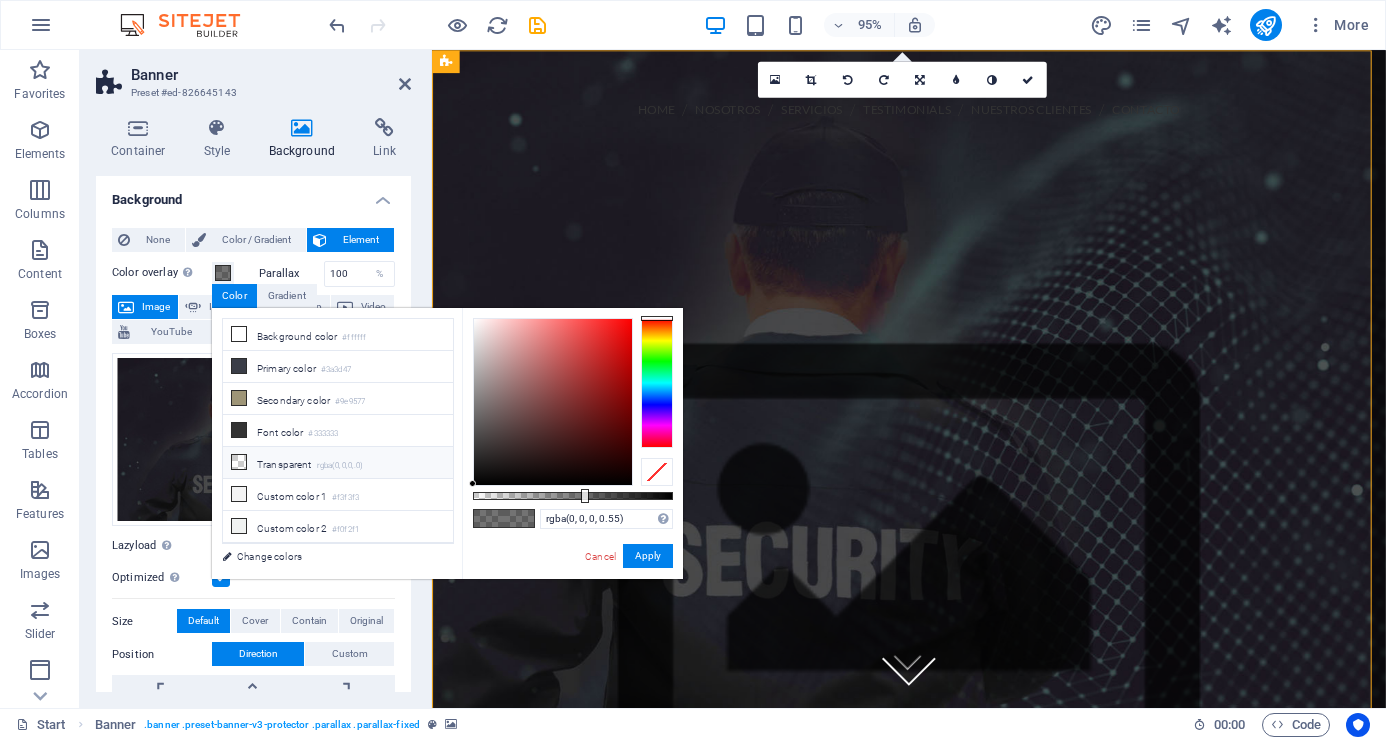 click at bounding box center (239, 462) 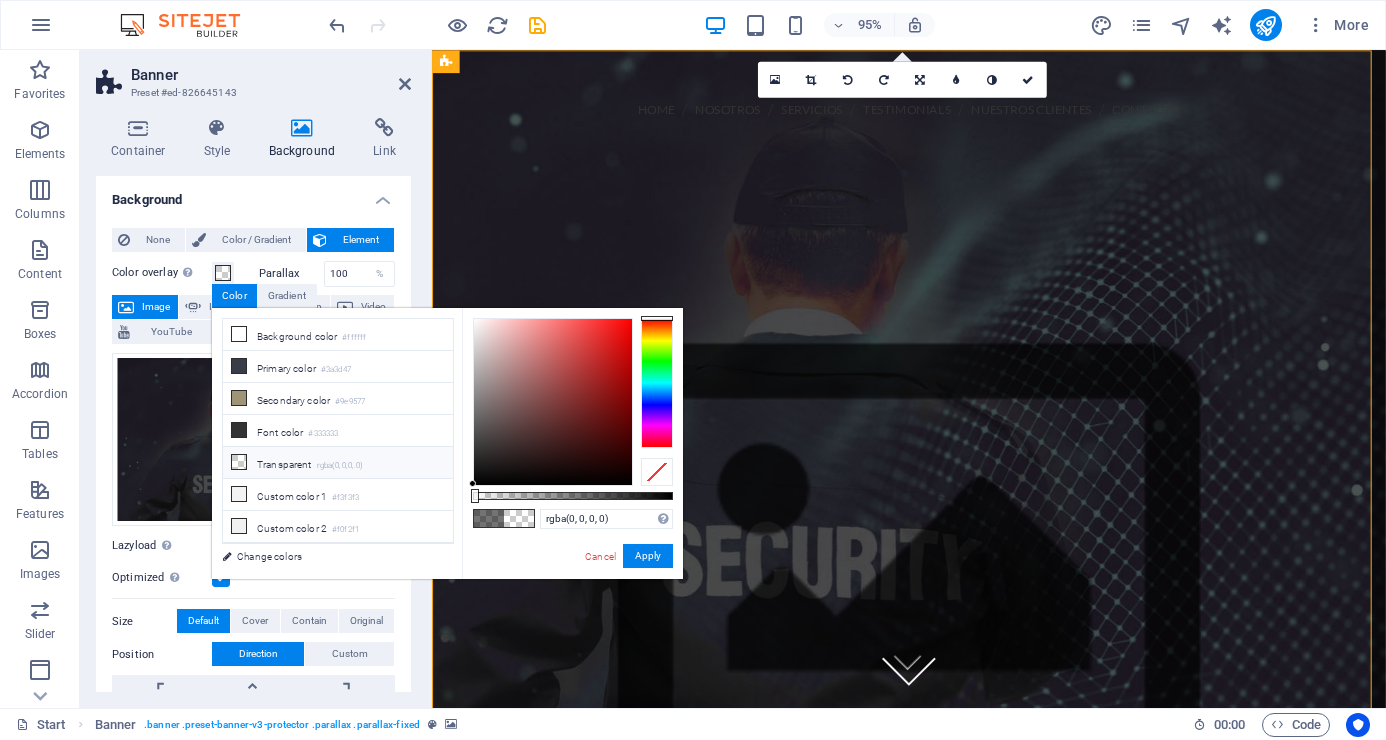 click at bounding box center (239, 462) 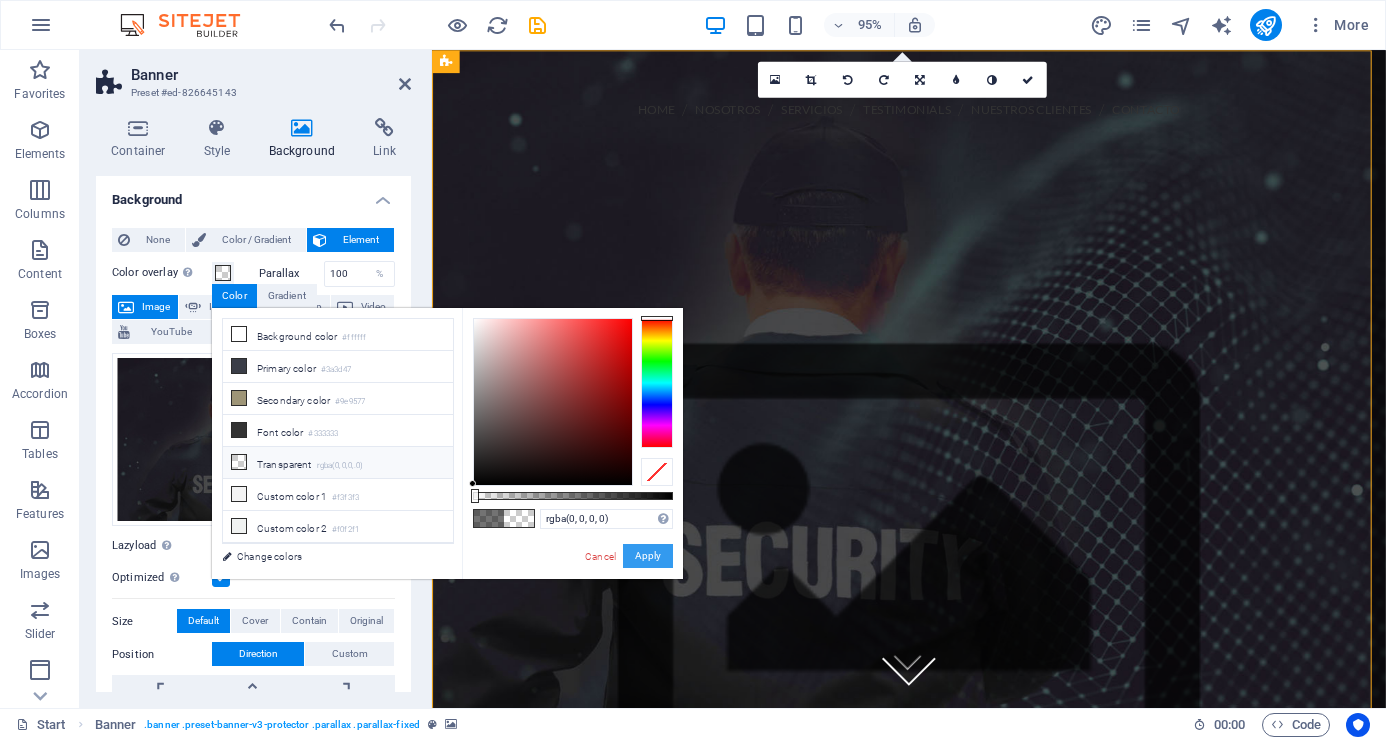 click on "Apply" at bounding box center (648, 556) 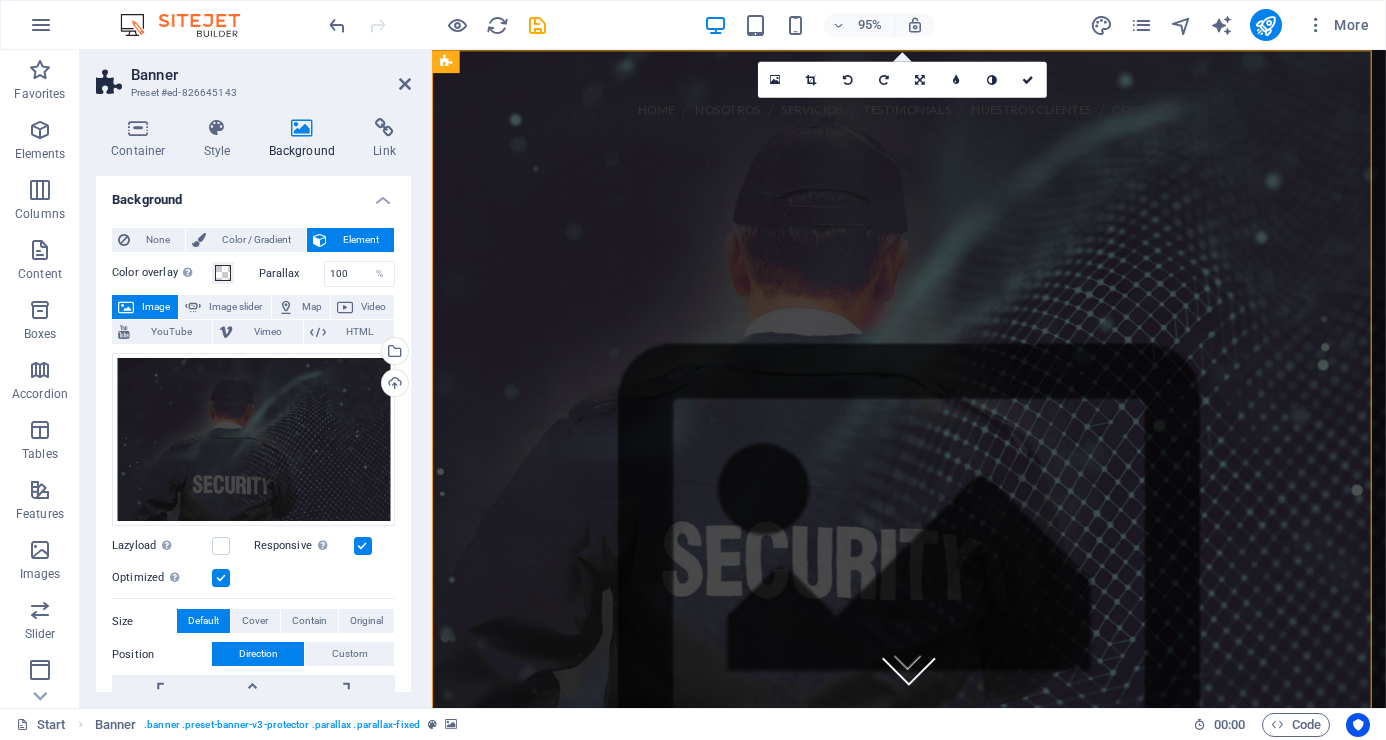 click at bounding box center [934, 592] 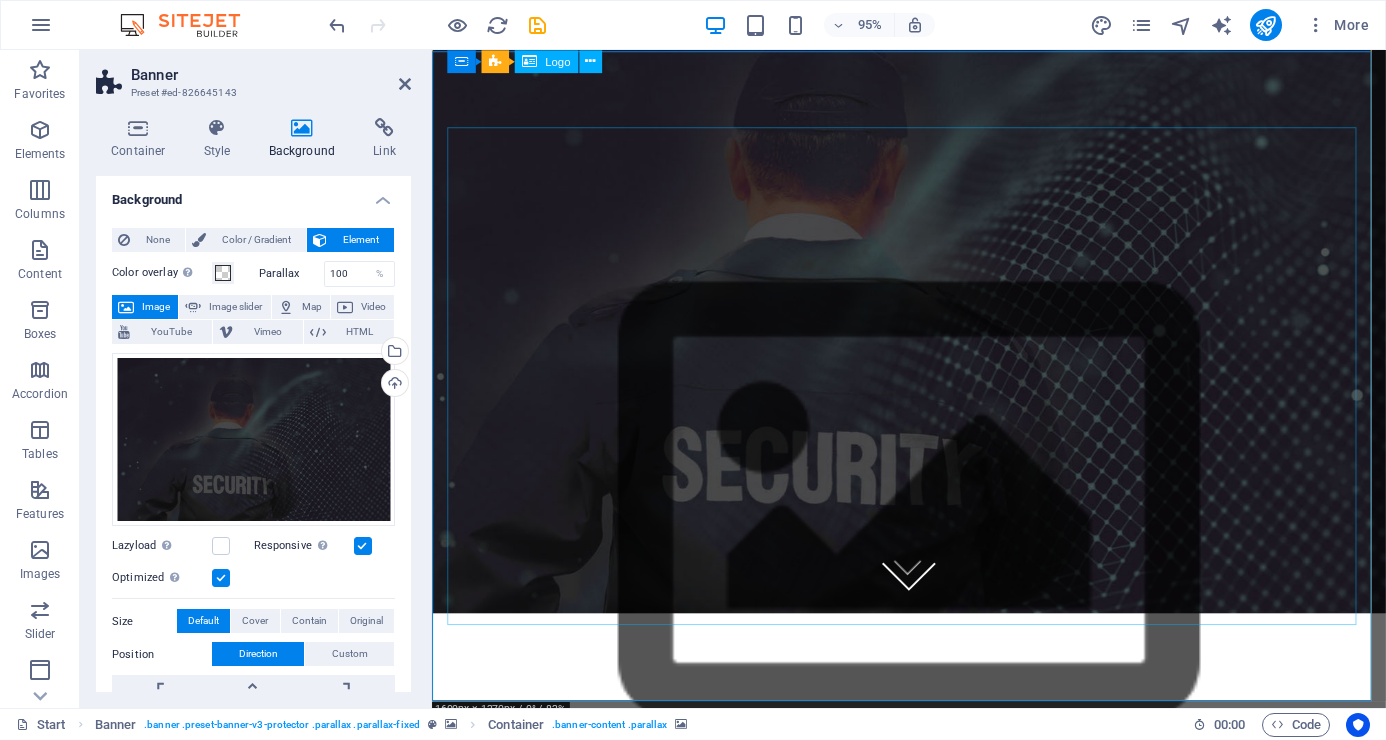 scroll, scrollTop: 0, scrollLeft: 0, axis: both 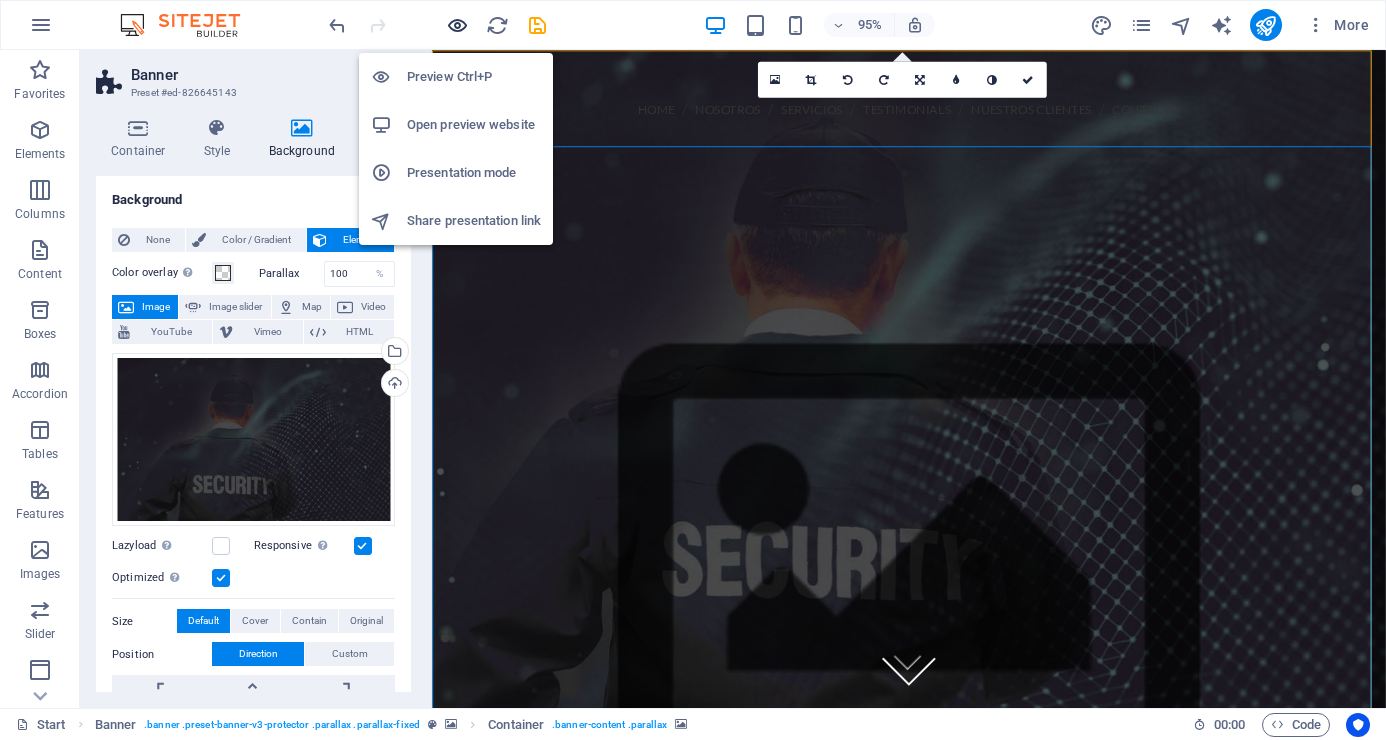 click at bounding box center [457, 25] 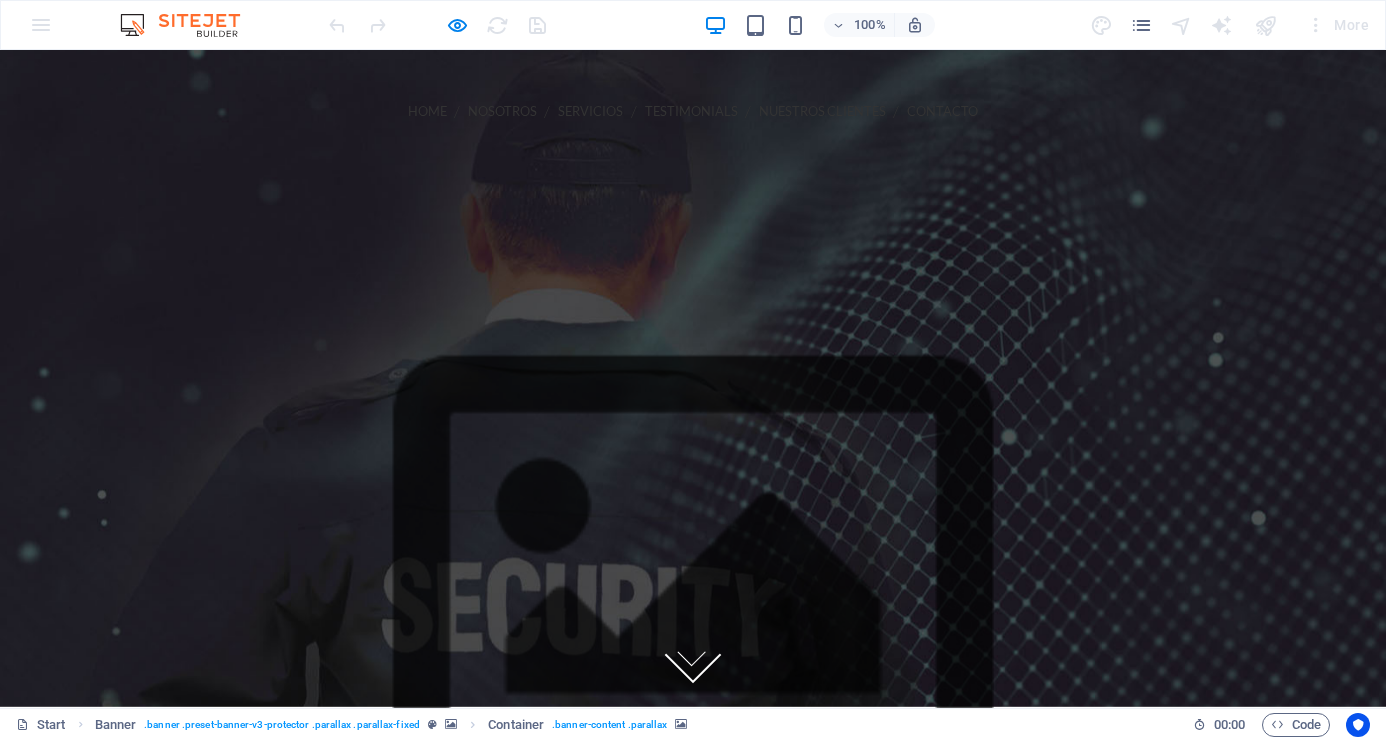 scroll, scrollTop: 0, scrollLeft: 0, axis: both 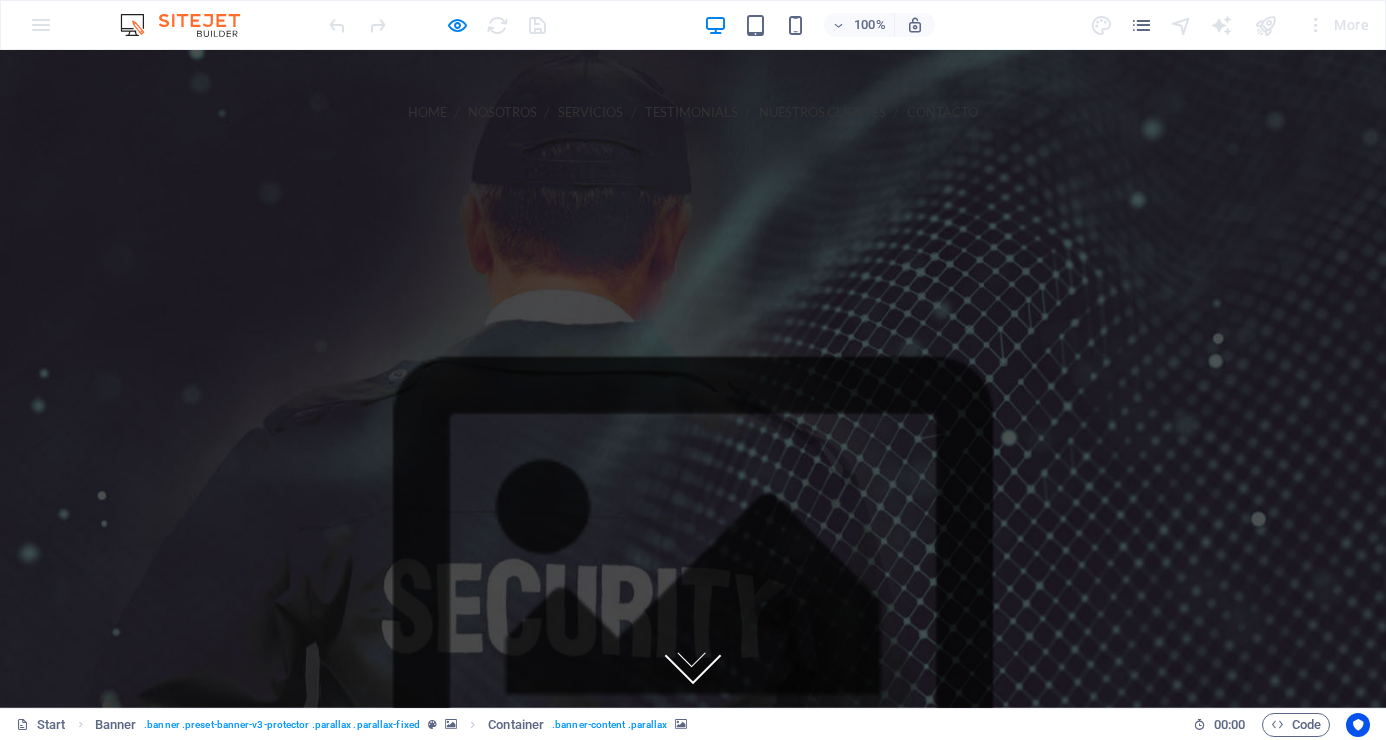 click at bounding box center [693, 1304] 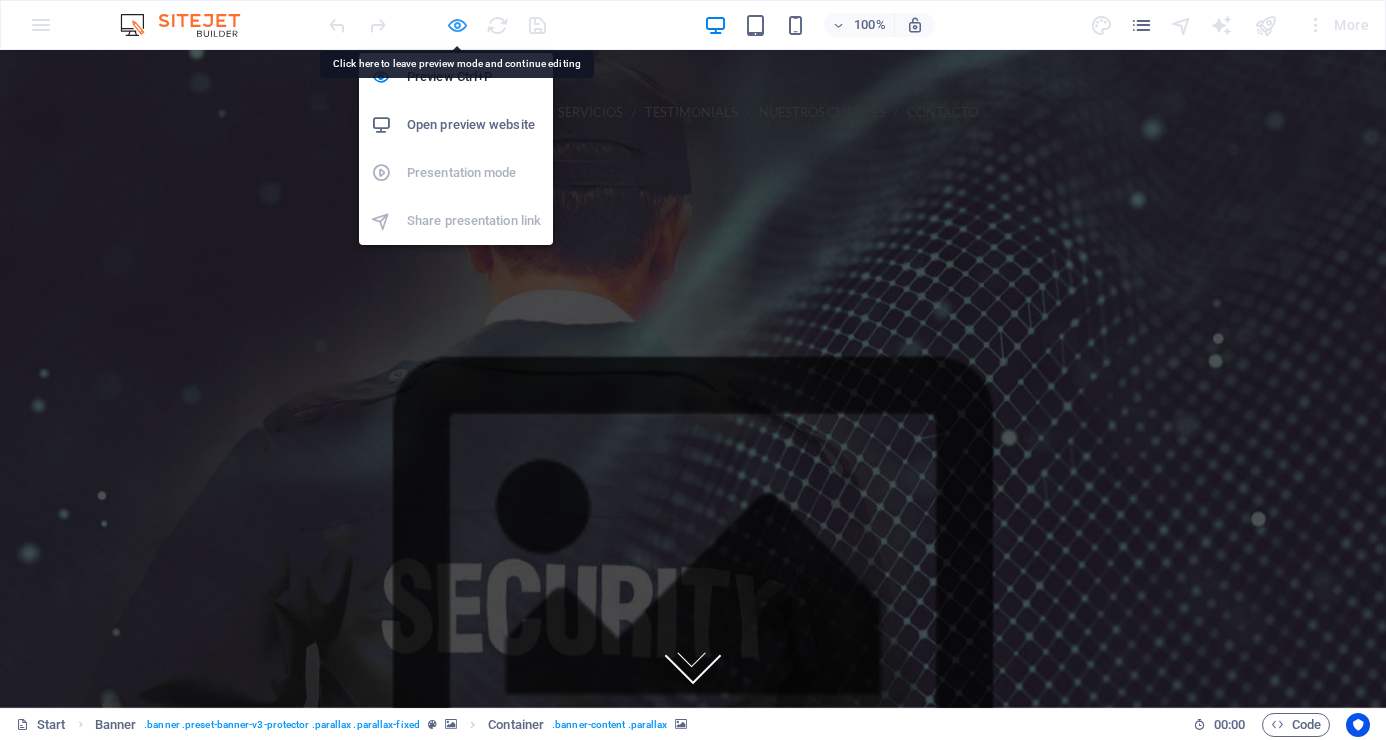 click at bounding box center (457, 25) 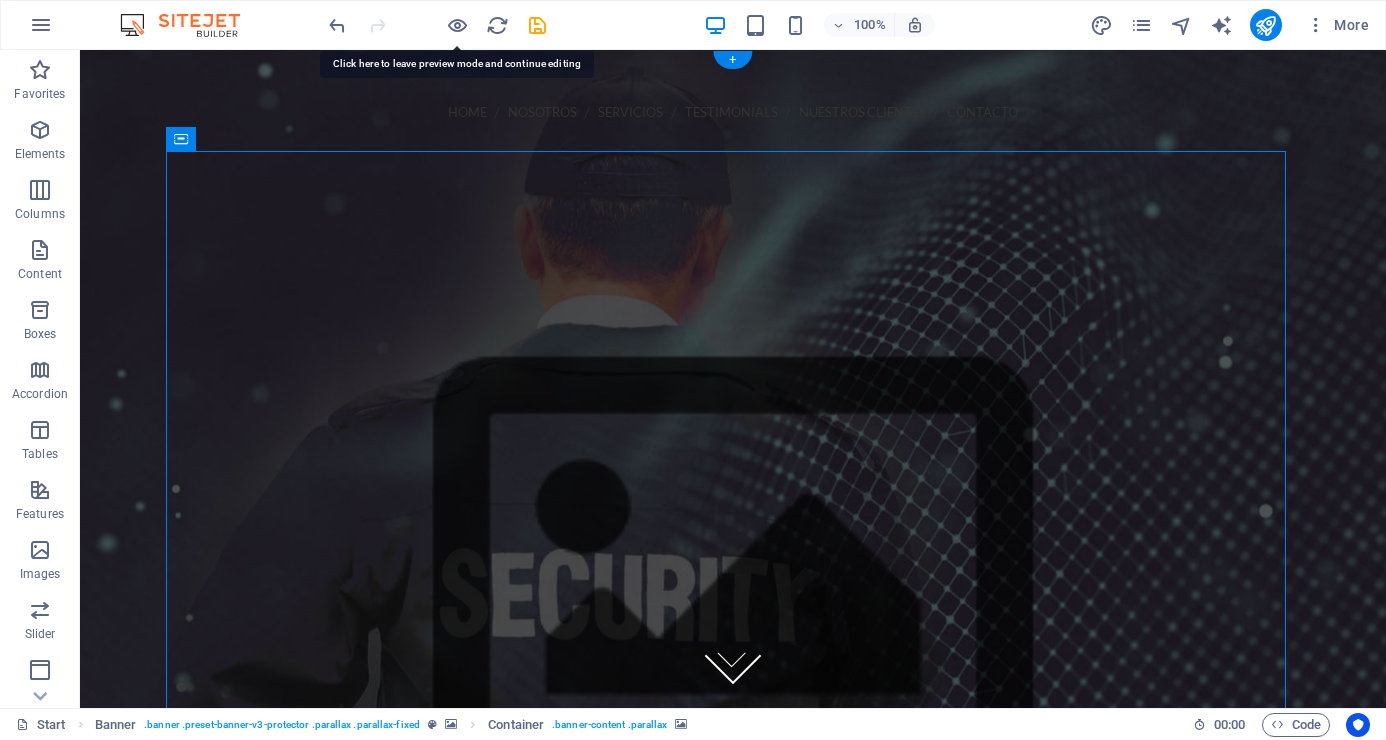 click at bounding box center (733, 379) 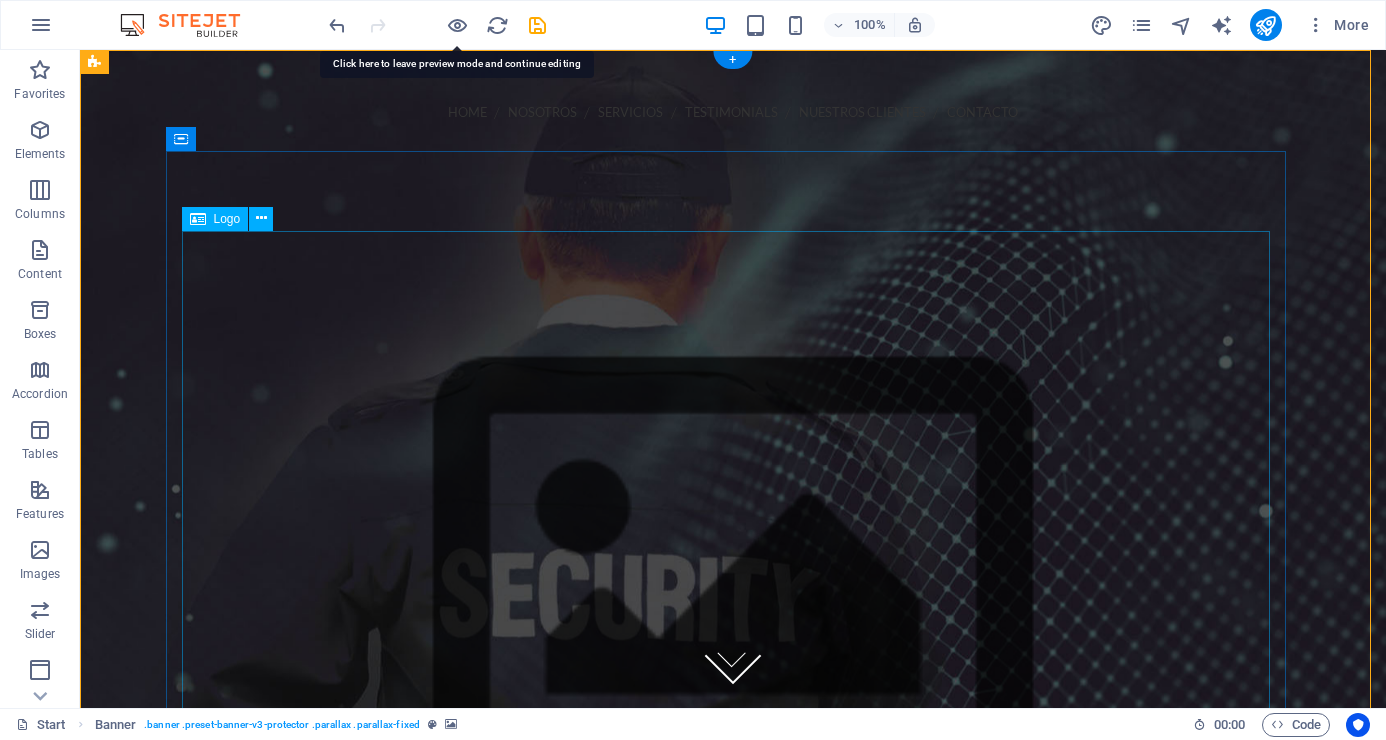 click at bounding box center (733, 1306) 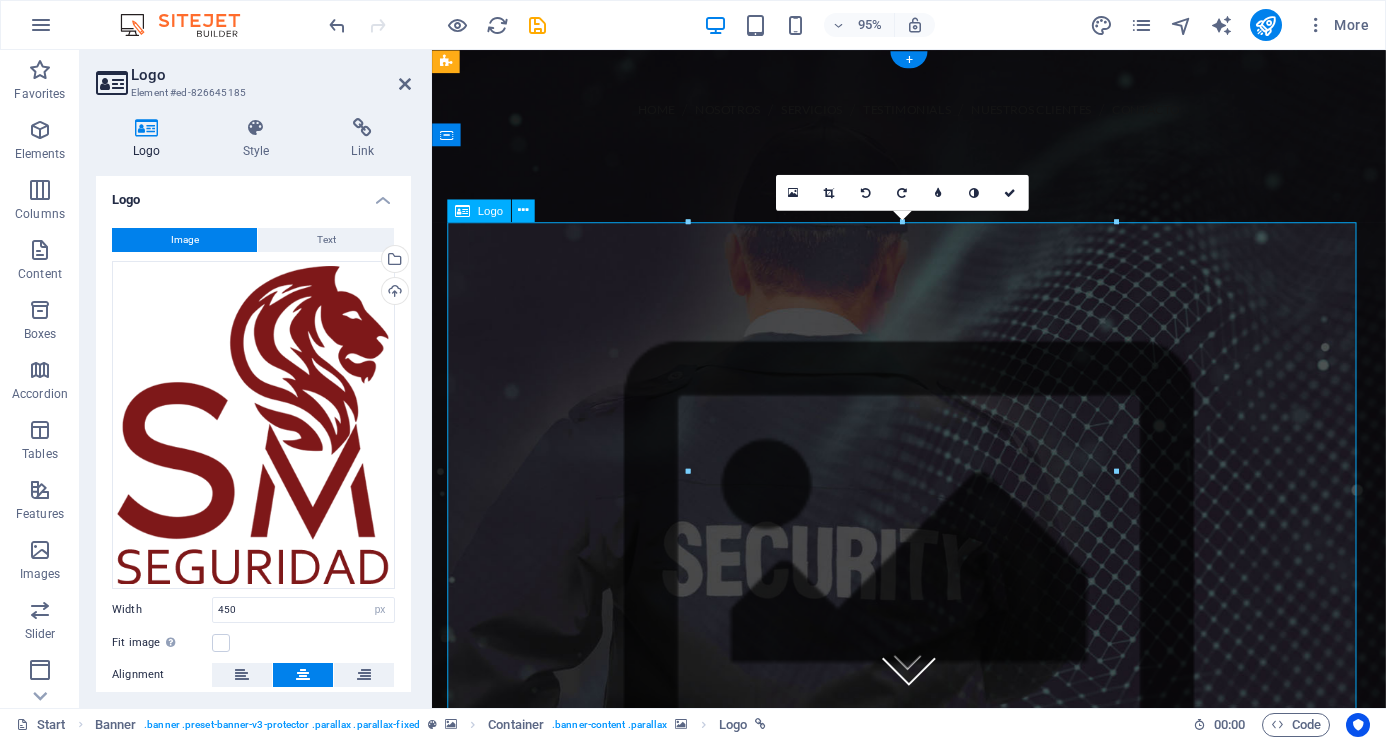 click at bounding box center [934, 1306] 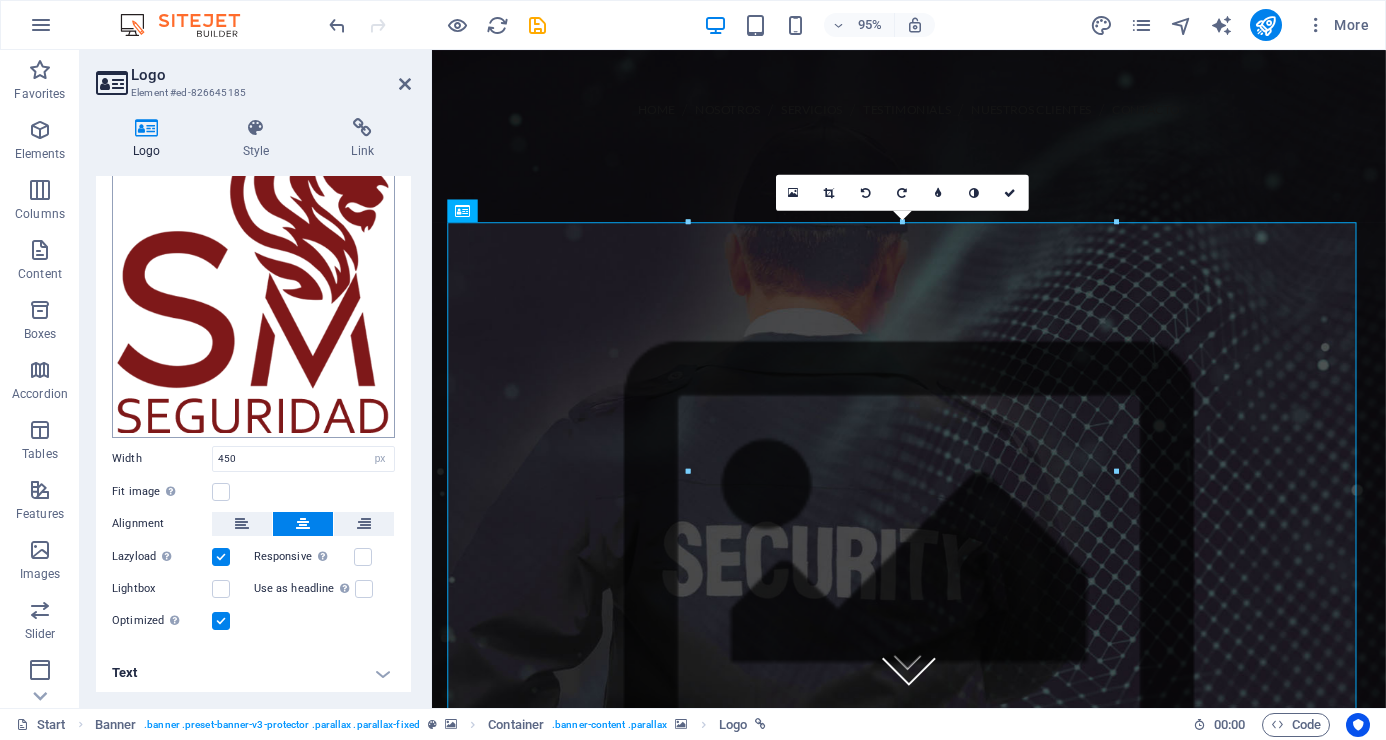 scroll, scrollTop: 0, scrollLeft: 0, axis: both 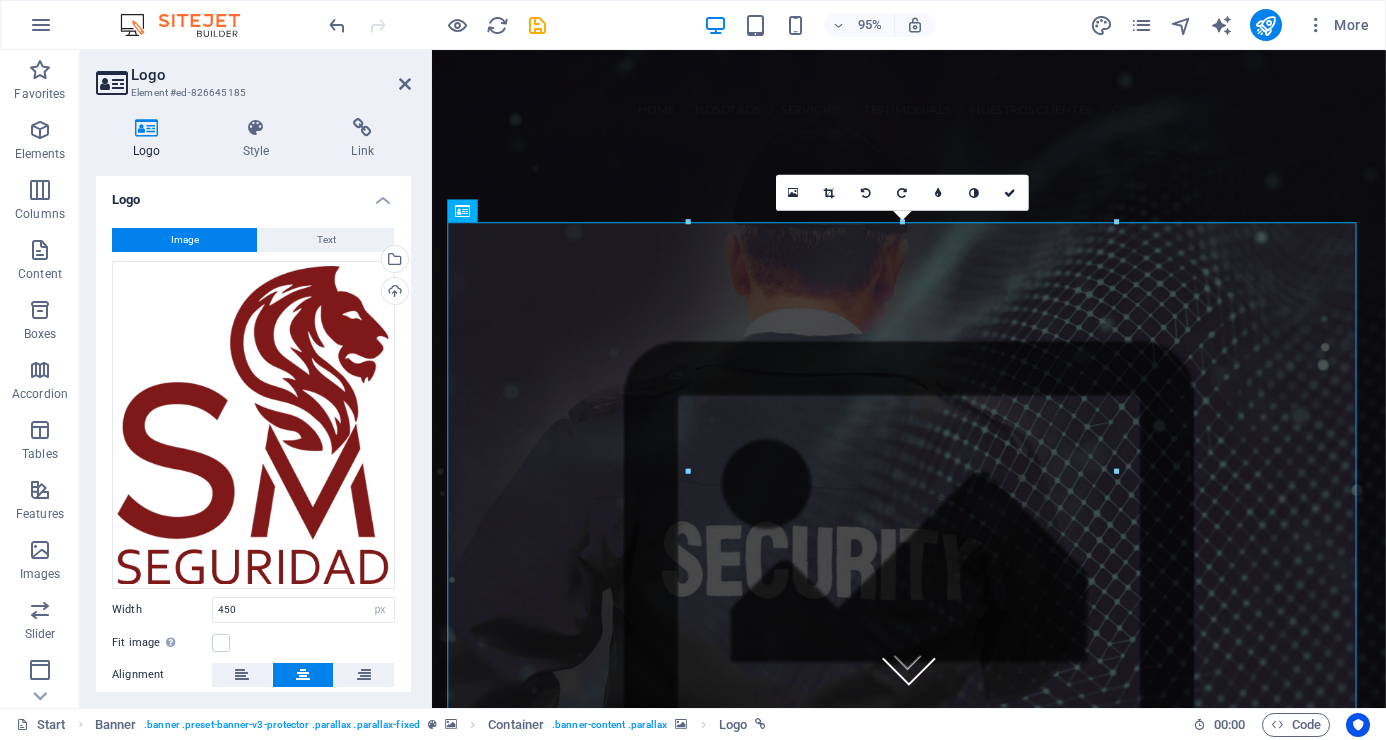 click at bounding box center [934, 585] 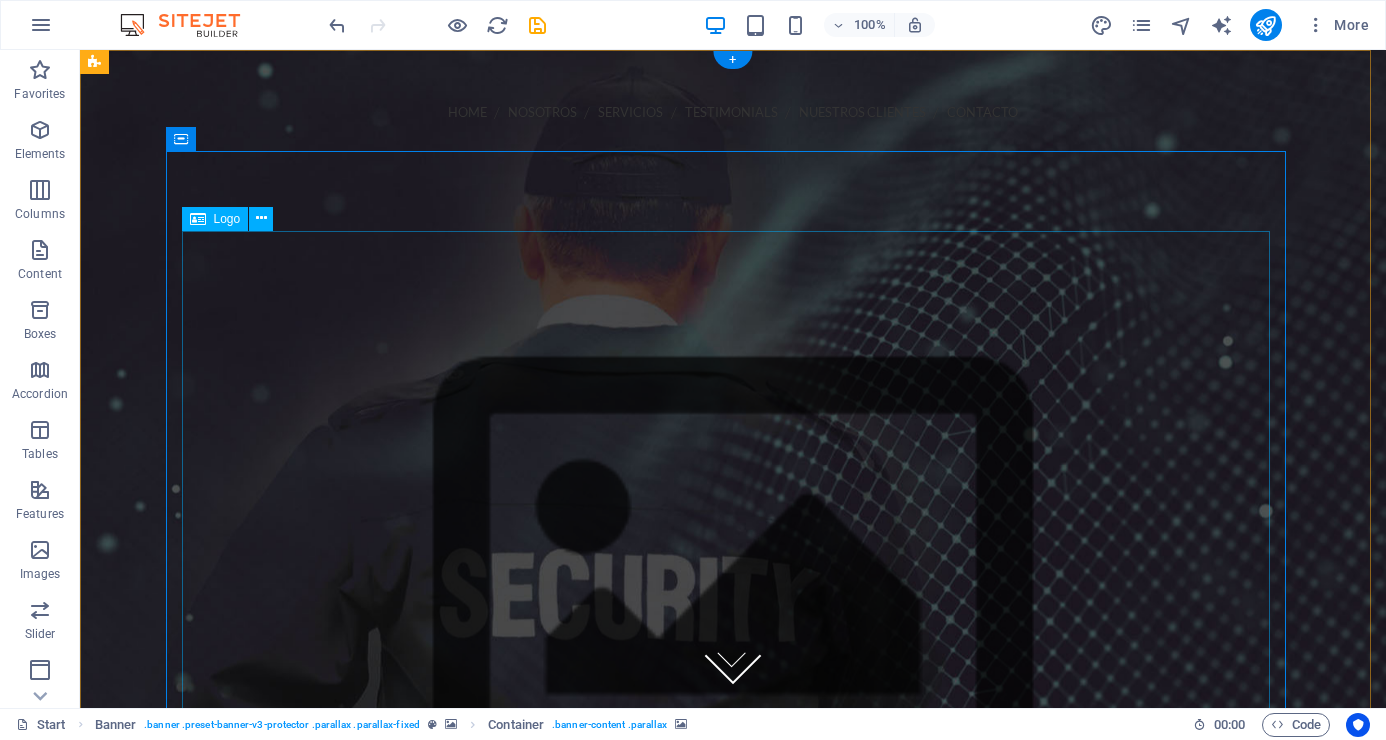 click at bounding box center [733, 1306] 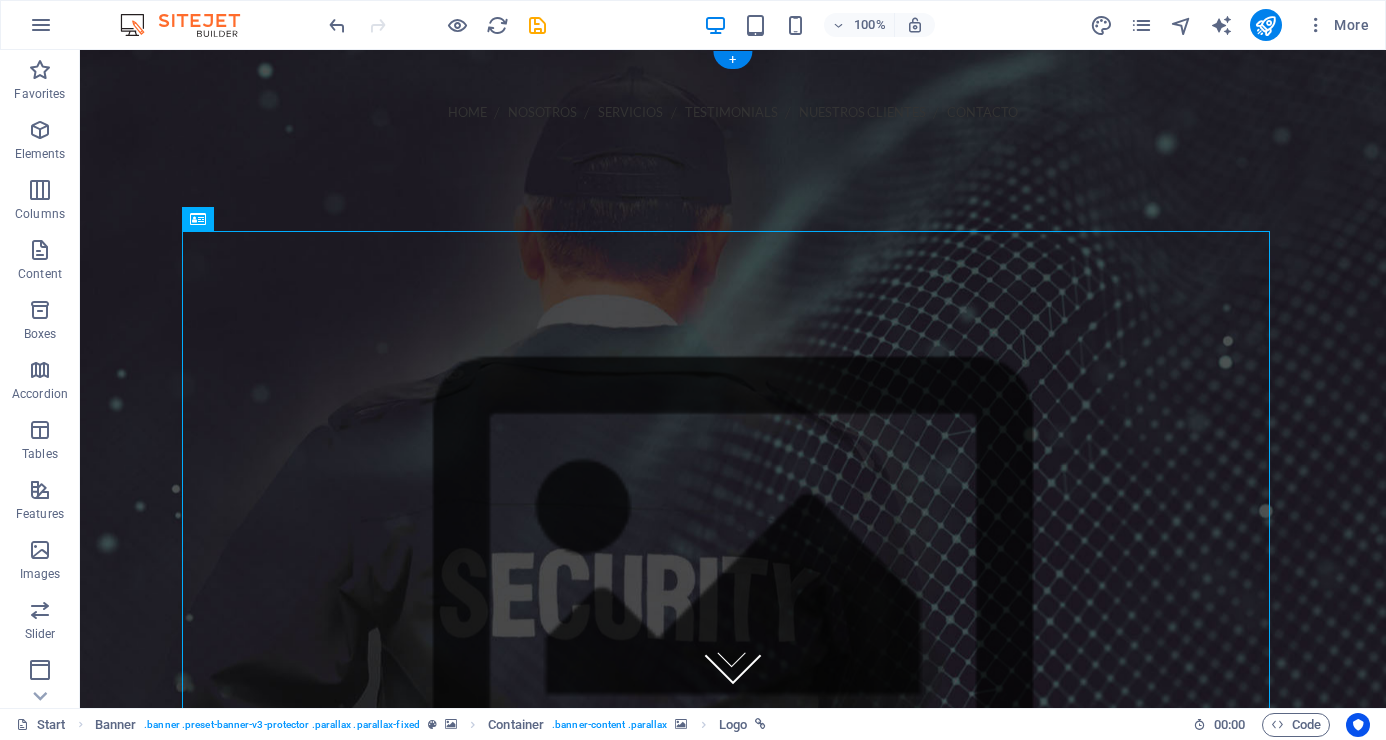 click at bounding box center (733, 585) 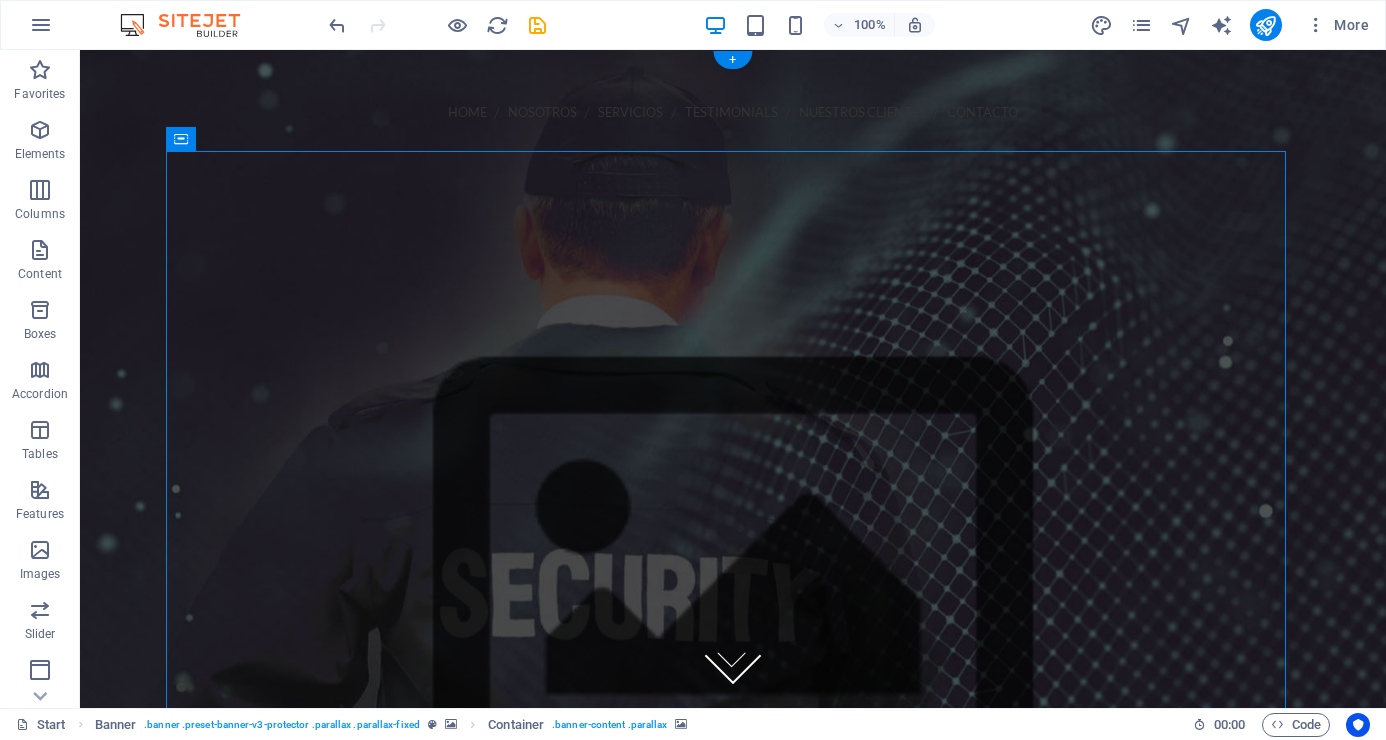 click at bounding box center [733, 585] 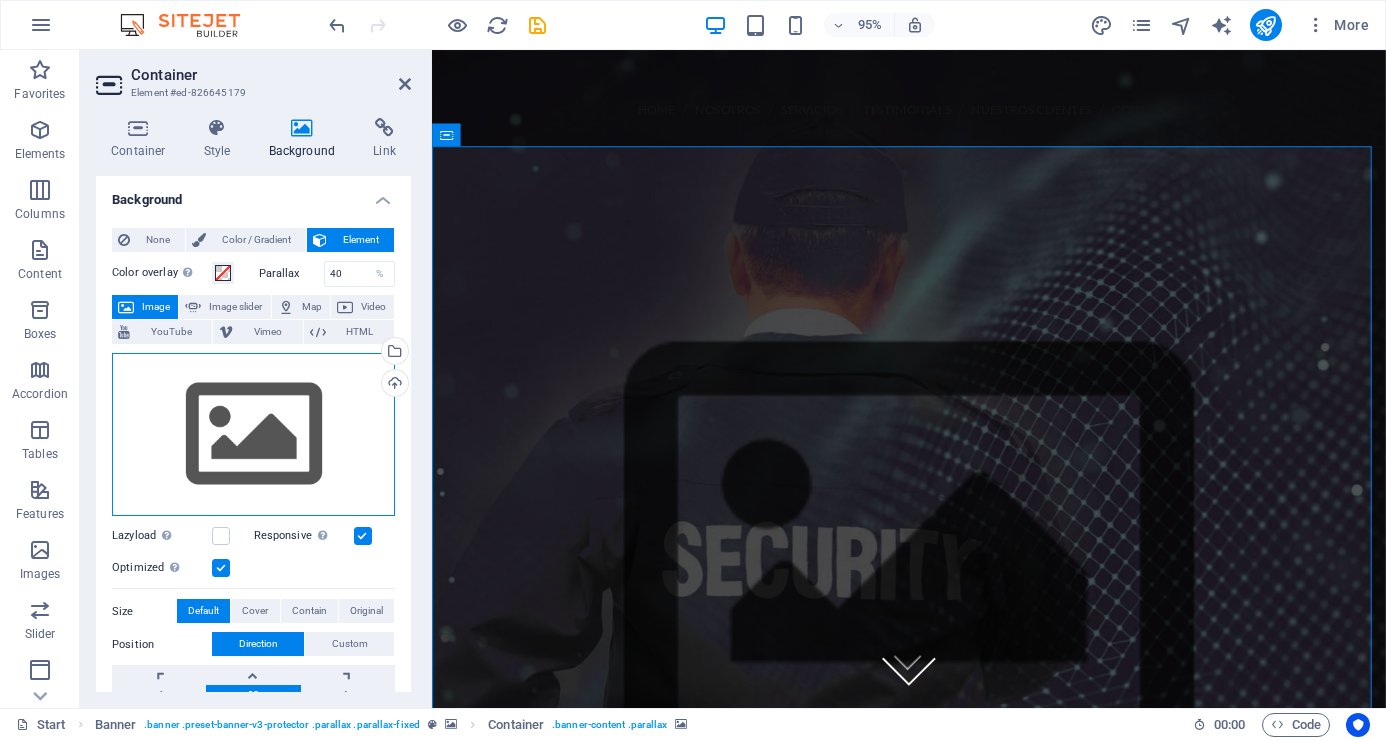 drag, startPoint x: 280, startPoint y: 431, endPoint x: 388, endPoint y: 518, distance: 138.68309 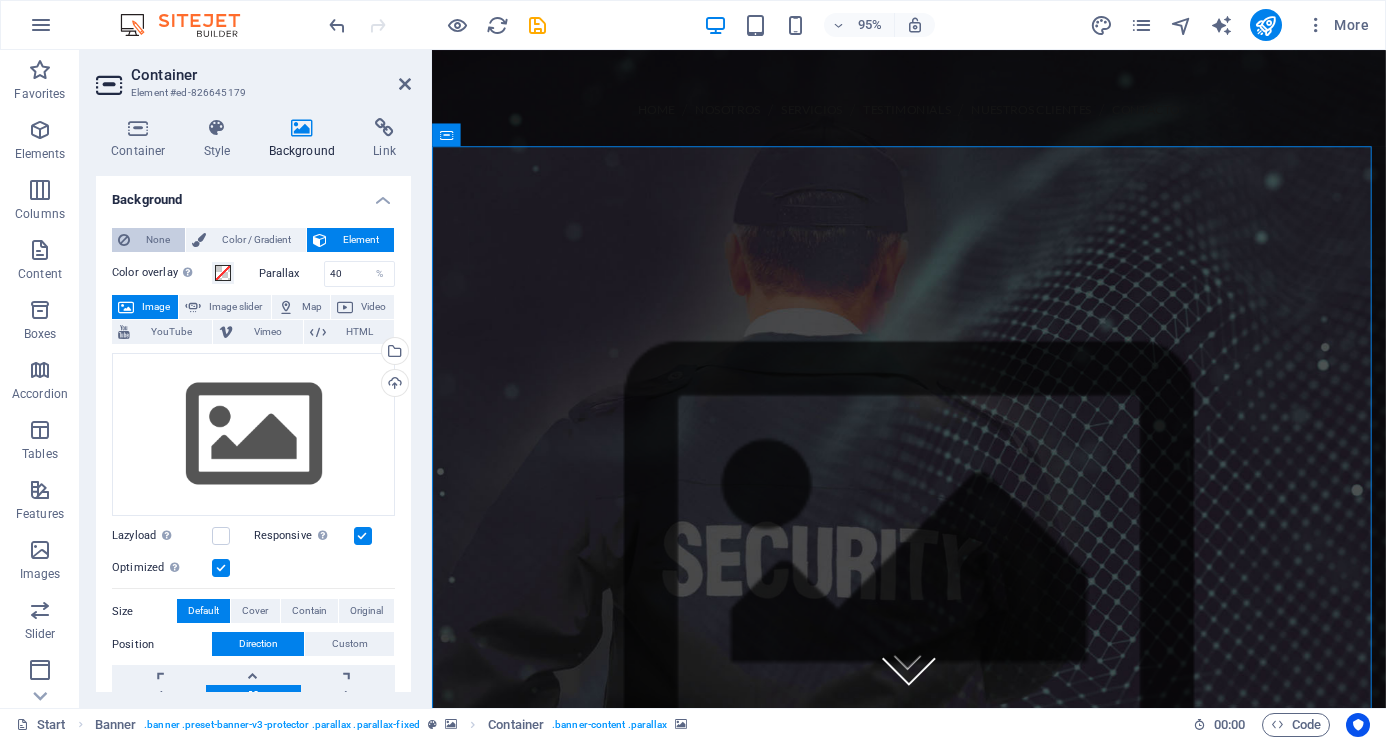 click on "None" at bounding box center [157, 240] 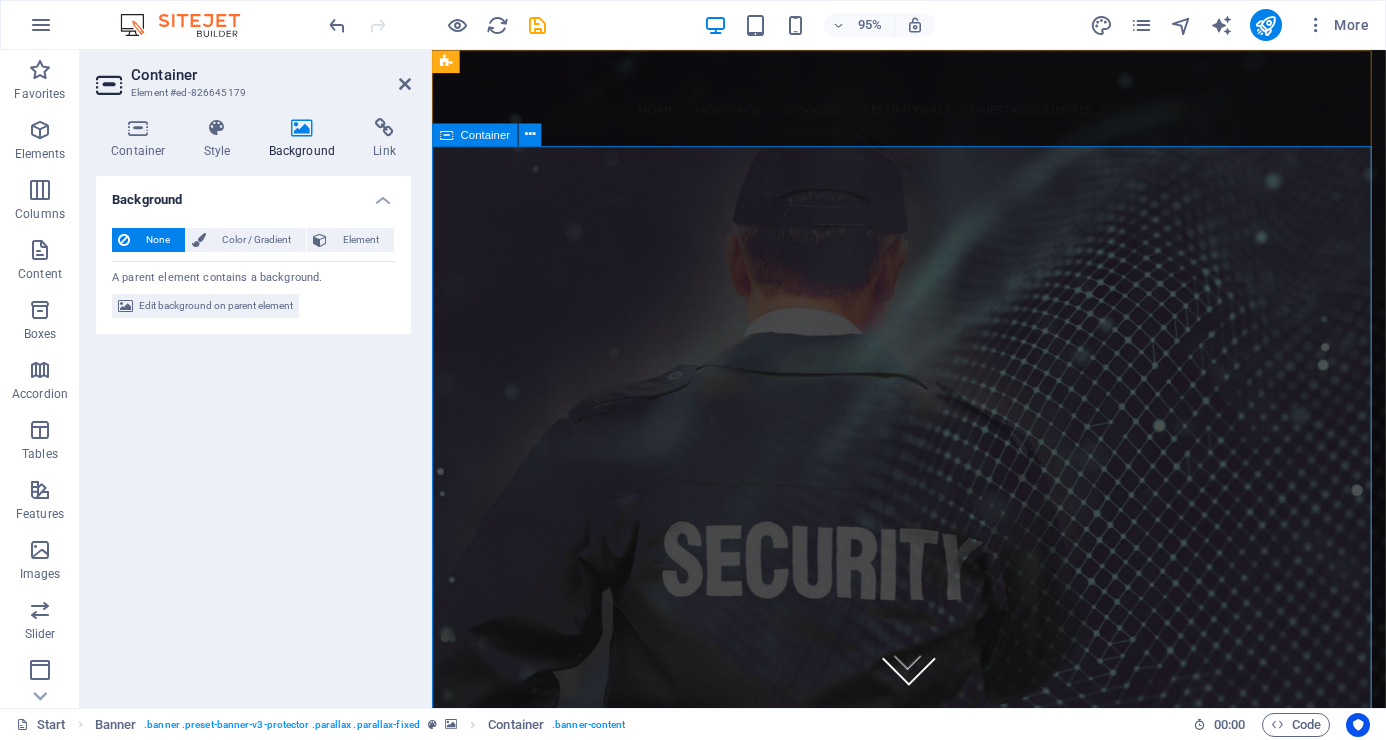 click at bounding box center [934, 631] 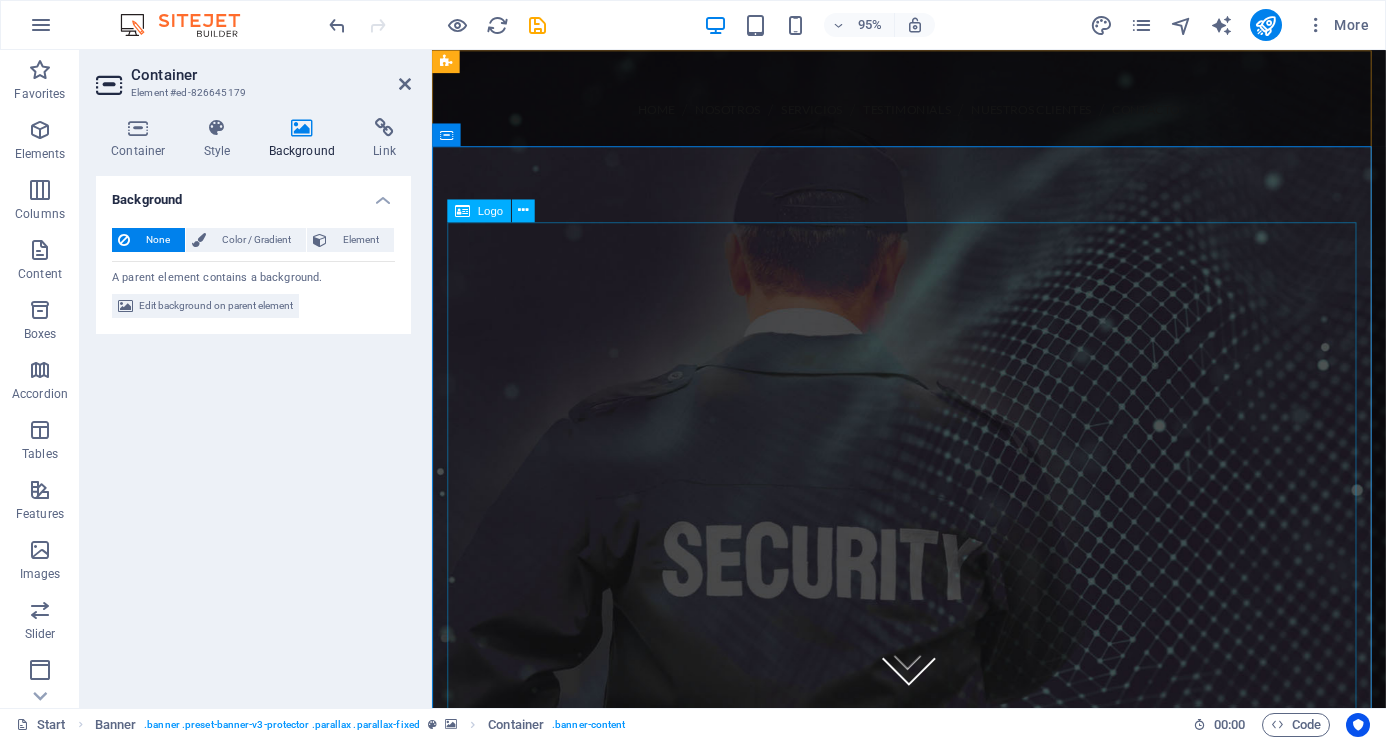 click at bounding box center [934, 631] 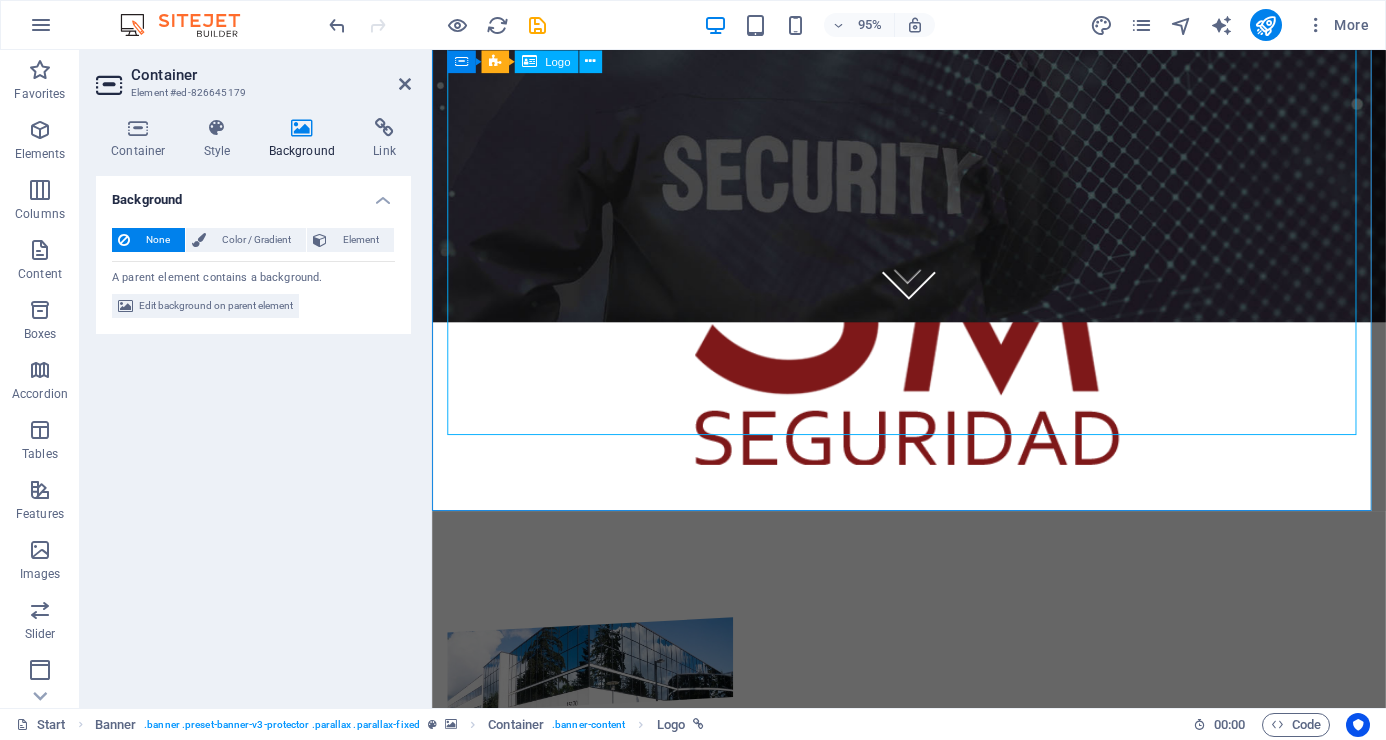 scroll, scrollTop: 500, scrollLeft: 0, axis: vertical 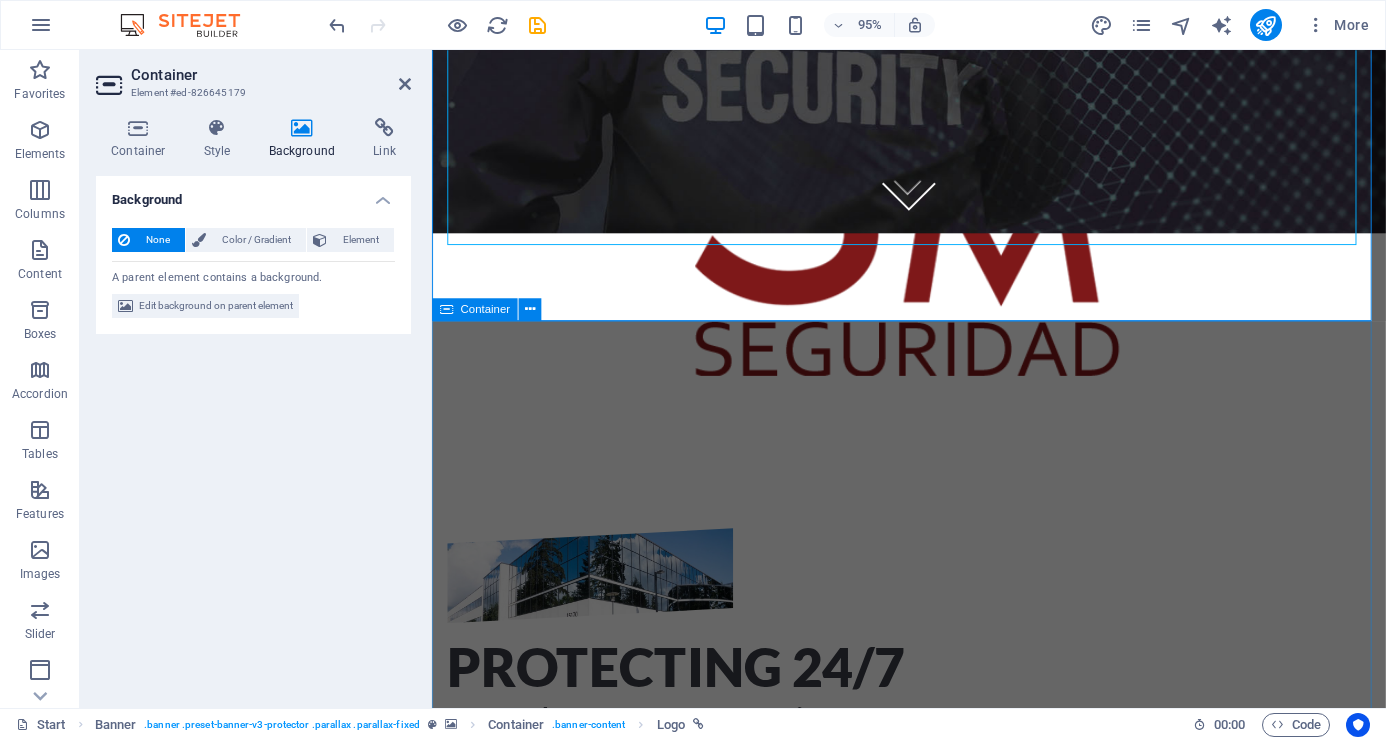 click on "Protecting 24/7 Moren than 20 Years of Experiance Lorem ipsum dolor sit amet, consetetur sadipscing elitr, sed diam nonumy eirmod tempor invidunt ut labore et dolore magna aliquyam erat, sed diam voluptua. At vero eos et accusam et justo duo dolores et ea rebum. Stet clita kasd gubergren, no sea takimata sanctus est Lorem ipsum dolor sit amet. Lorem ipsum dolor sit amet, consetetur sadipscing elitr, sed diam nonumy eirmod tempor invidunt ut labore et dolore magna aliquyam erat, sed diam voluptua. At vero eos et accusam et justo duo dolores et ea rebum. Stet clita kasd gubergren, no sea takimata sanctus est Lorem ipsum dolor sit amet. Lorem ipsum dolor sit amet, consetetur sadipscing elitr, sed diam nonumy eirmod tempor invidunt ut labore et dolore magna aliquyam erat, sed diam voluptua. At vero eos et accusam et justo duo dolores et ea rebum. Stet clita kasd gubergren, no sea takimata sanctus est Lorem ipsum dolor sit amet.    24/7 Service Tactical Training  Object Protection Self-Protection Training" at bounding box center (934, 903) 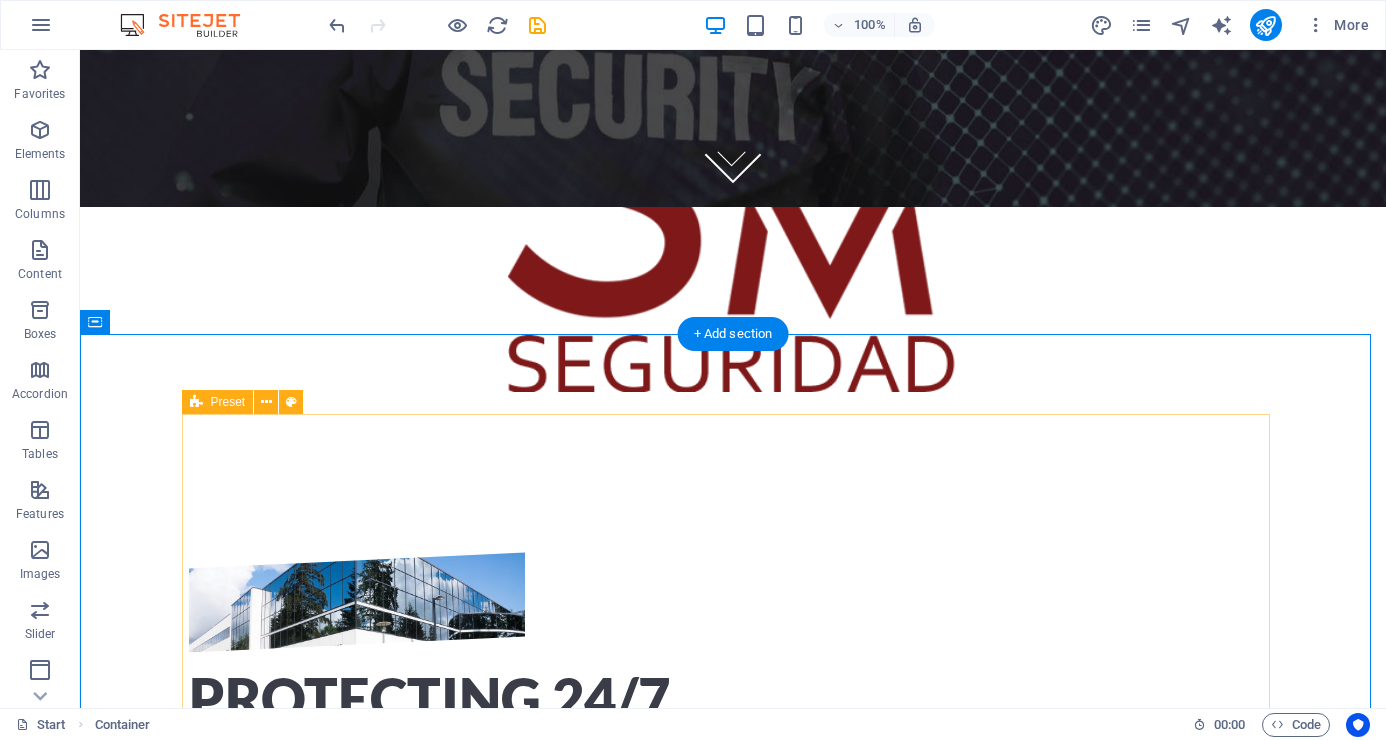 scroll, scrollTop: 601, scrollLeft: 0, axis: vertical 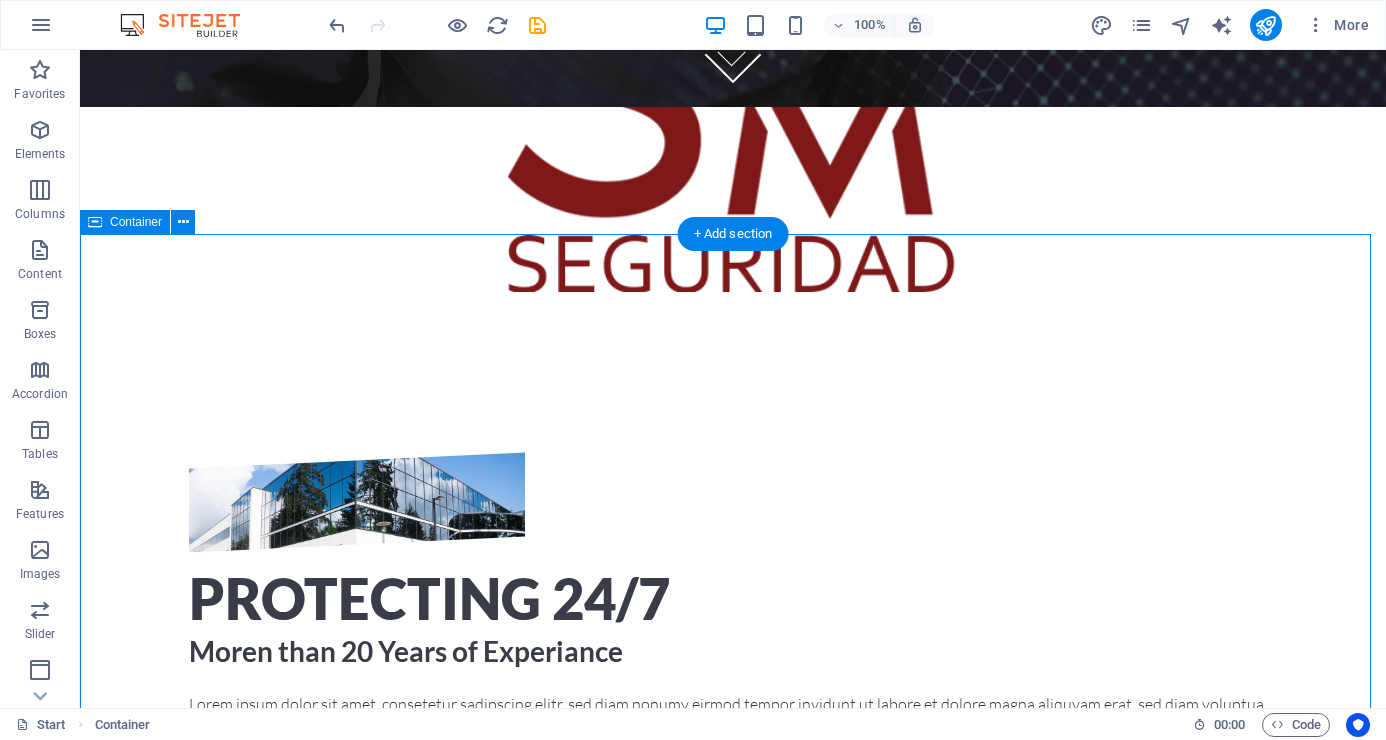 click on "Protecting 24/7 Moren than 20 Years of Experiance Lorem ipsum dolor sit amet, consetetur sadipscing elitr, sed diam nonumy eirmod tempor invidunt ut labore et dolore magna aliquyam erat, sed diam voluptua. At vero eos et accusam et justo duo dolores et ea rebum. Stet clita kasd gubergren, no sea takimata sanctus est Lorem ipsum dolor sit amet. Lorem ipsum dolor sit amet, consetetur sadipscing elitr, sed diam nonumy eirmod tempor invidunt ut labore et dolore magna aliquyam erat, sed diam voluptua. At vero eos et accusam et justo duo dolores et ea rebum. Stet clita kasd gubergren, no sea takimata sanctus est Lorem ipsum dolor sit amet. Lorem ipsum dolor sit amet, consetetur sadipscing elitr, sed diam nonumy eirmod tempor invidunt ut labore et dolore magna aliquyam erat, sed diam voluptua. At vero eos et accusam et justo duo dolores et ea rebum. Stet clita kasd gubergren, no sea takimata sanctus est Lorem ipsum dolor sit amet.    24/7 Service Tactical Training  Object Protection Self-Protection Training" at bounding box center (733, 790) 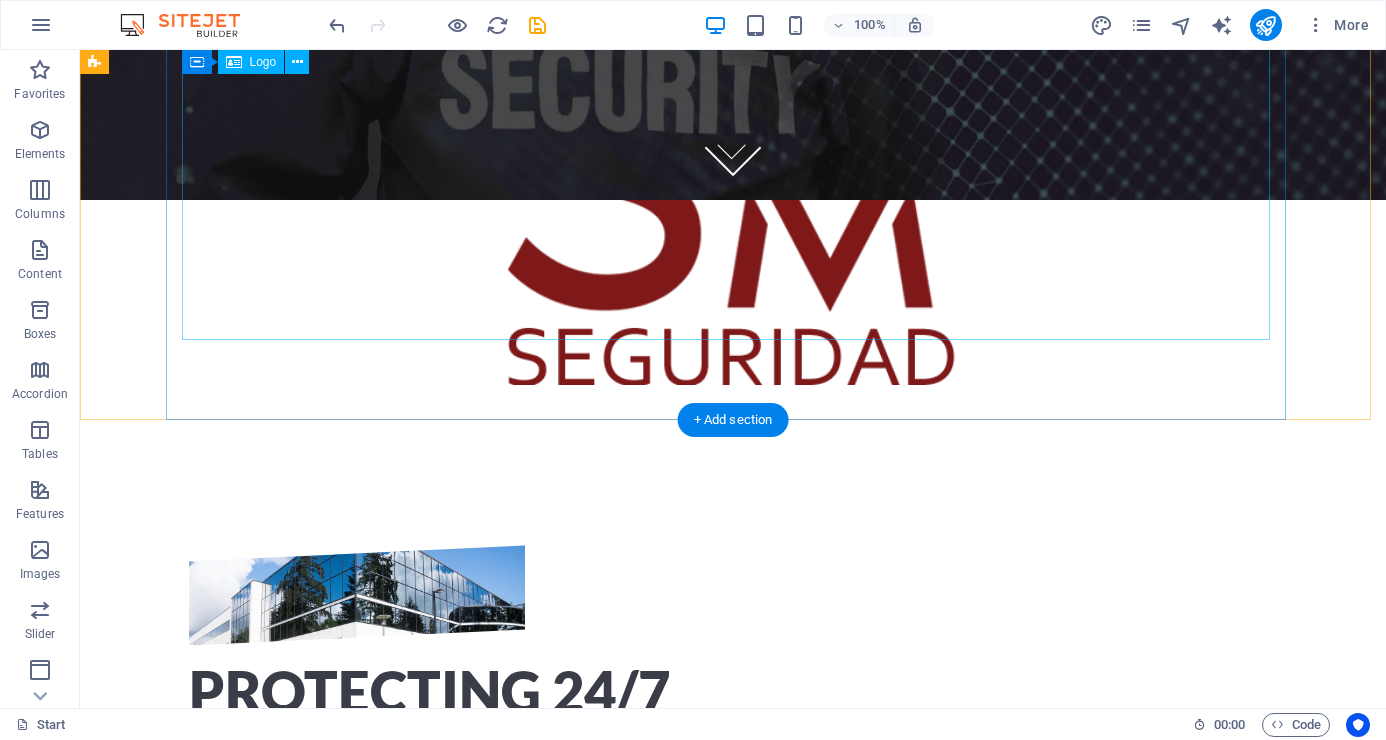 scroll, scrollTop: 600, scrollLeft: 0, axis: vertical 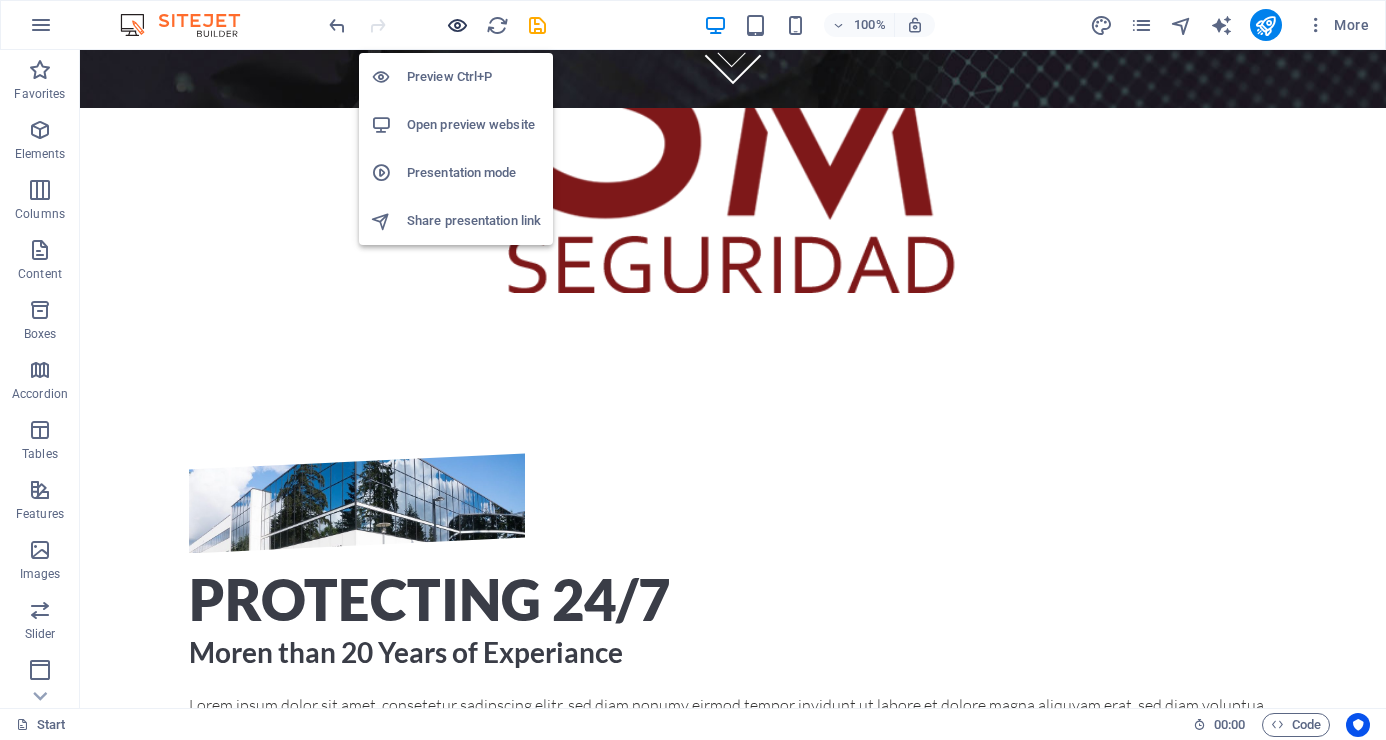 click at bounding box center (457, 25) 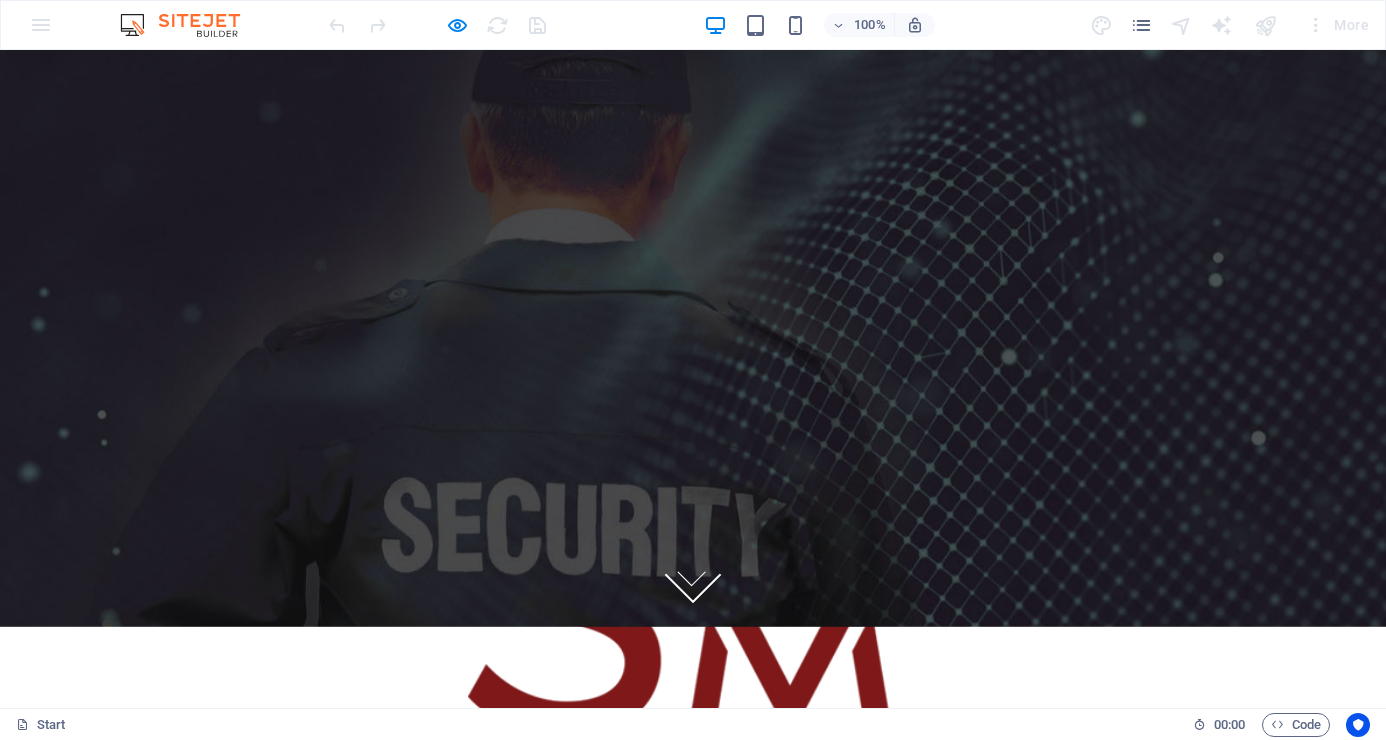 scroll, scrollTop: 0, scrollLeft: 0, axis: both 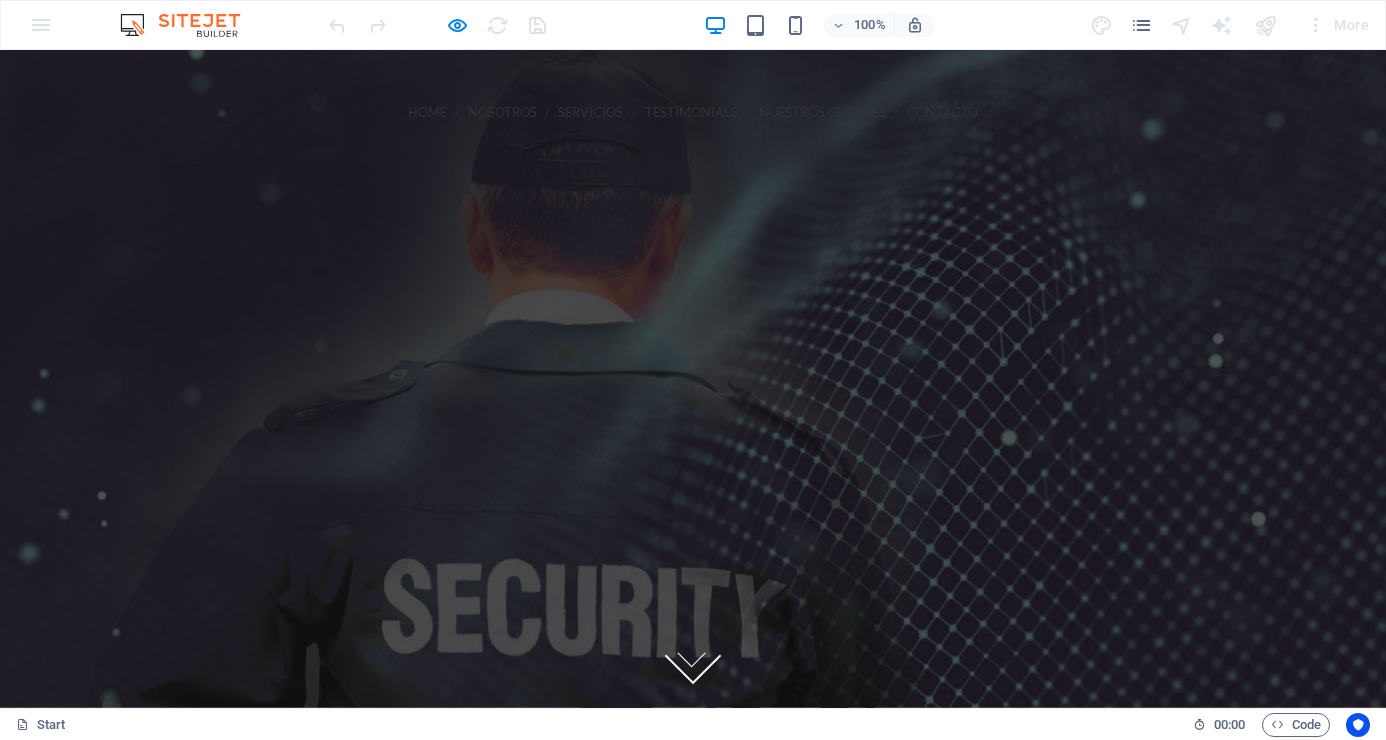 click on "Nosotros" at bounding box center [502, 112] 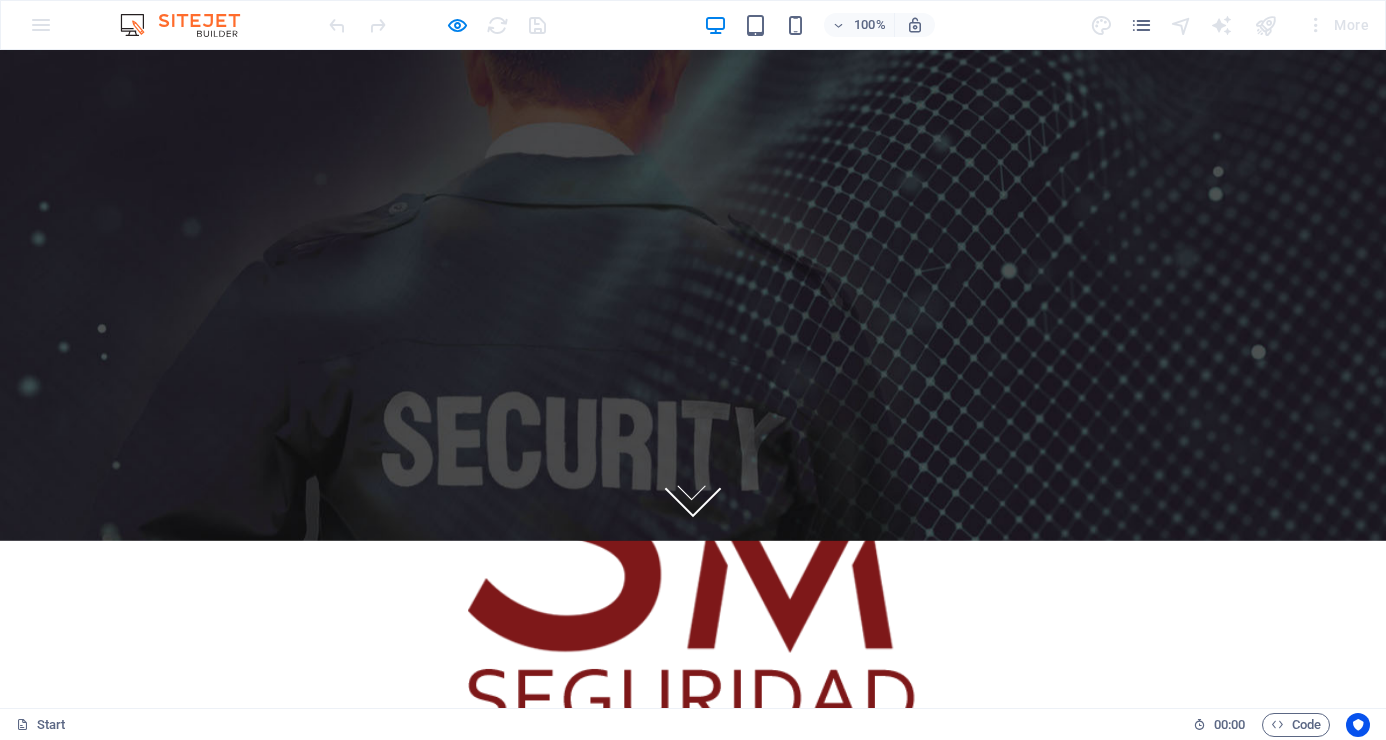 scroll, scrollTop: 0, scrollLeft: 0, axis: both 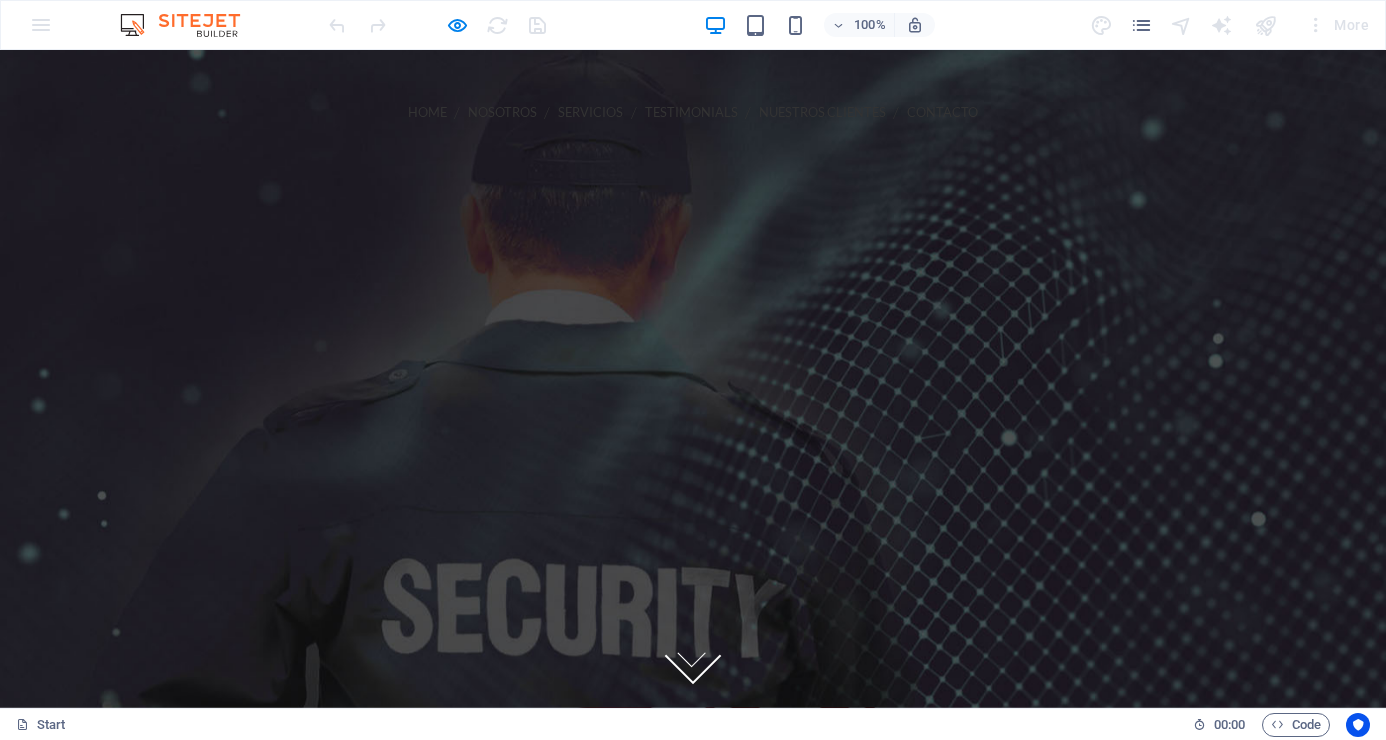 click on "Nosotros" at bounding box center [502, 112] 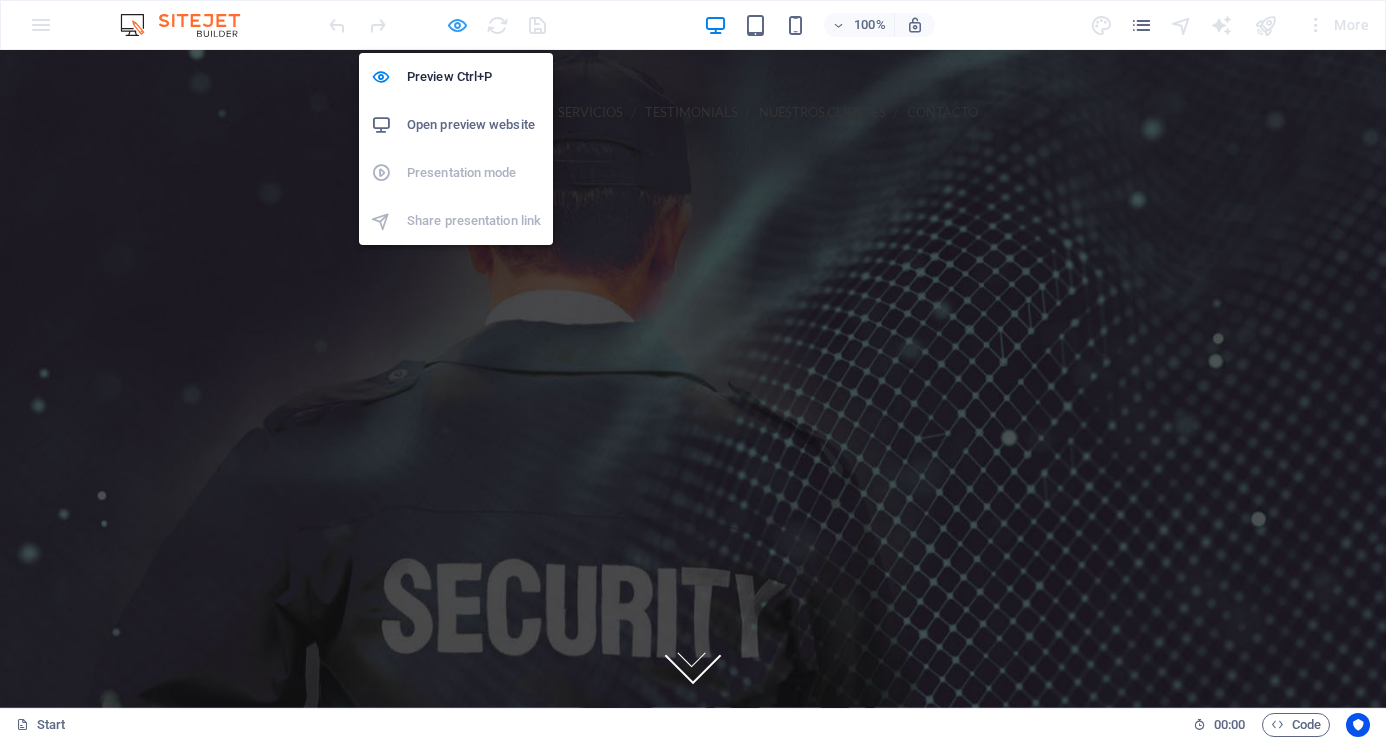 click at bounding box center [457, 25] 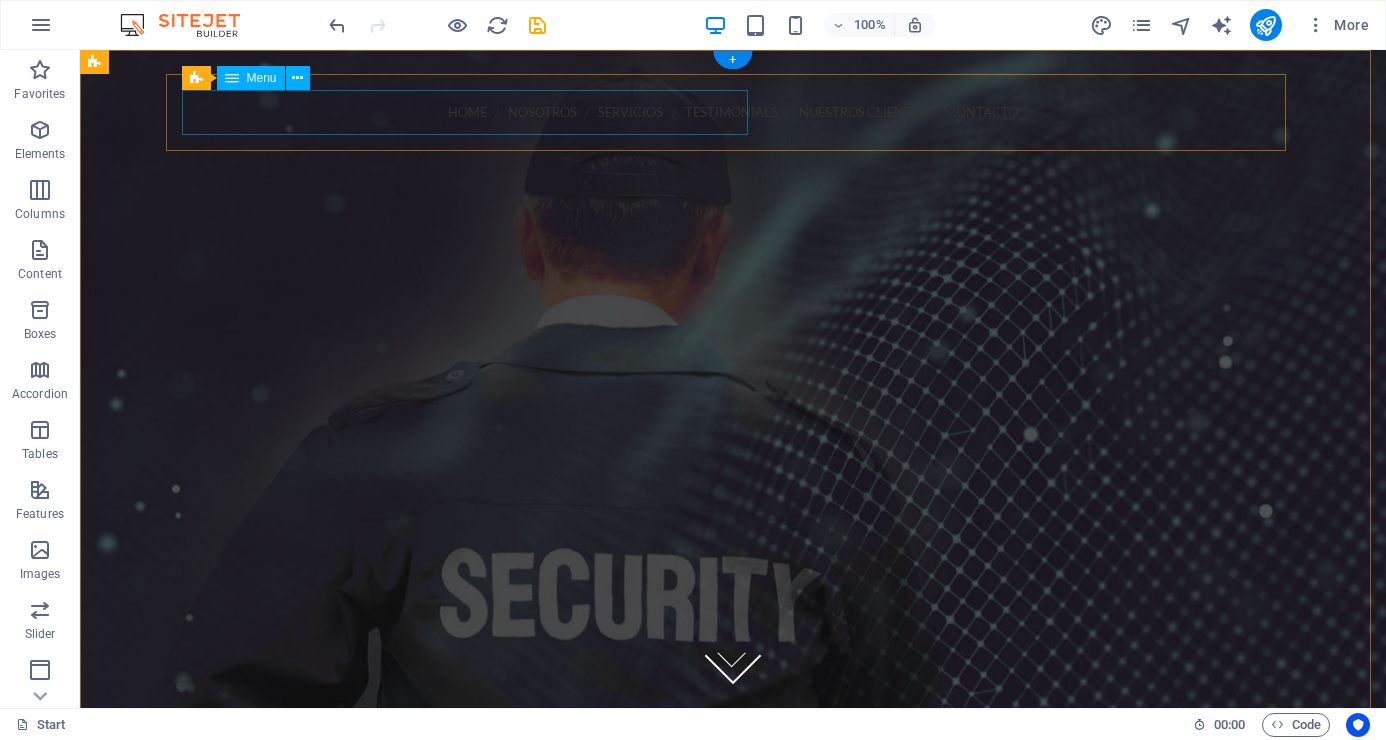 click on "Home Nosotros Servicios Testimonials Nuestros Clientes Contacto" at bounding box center (733, 112) 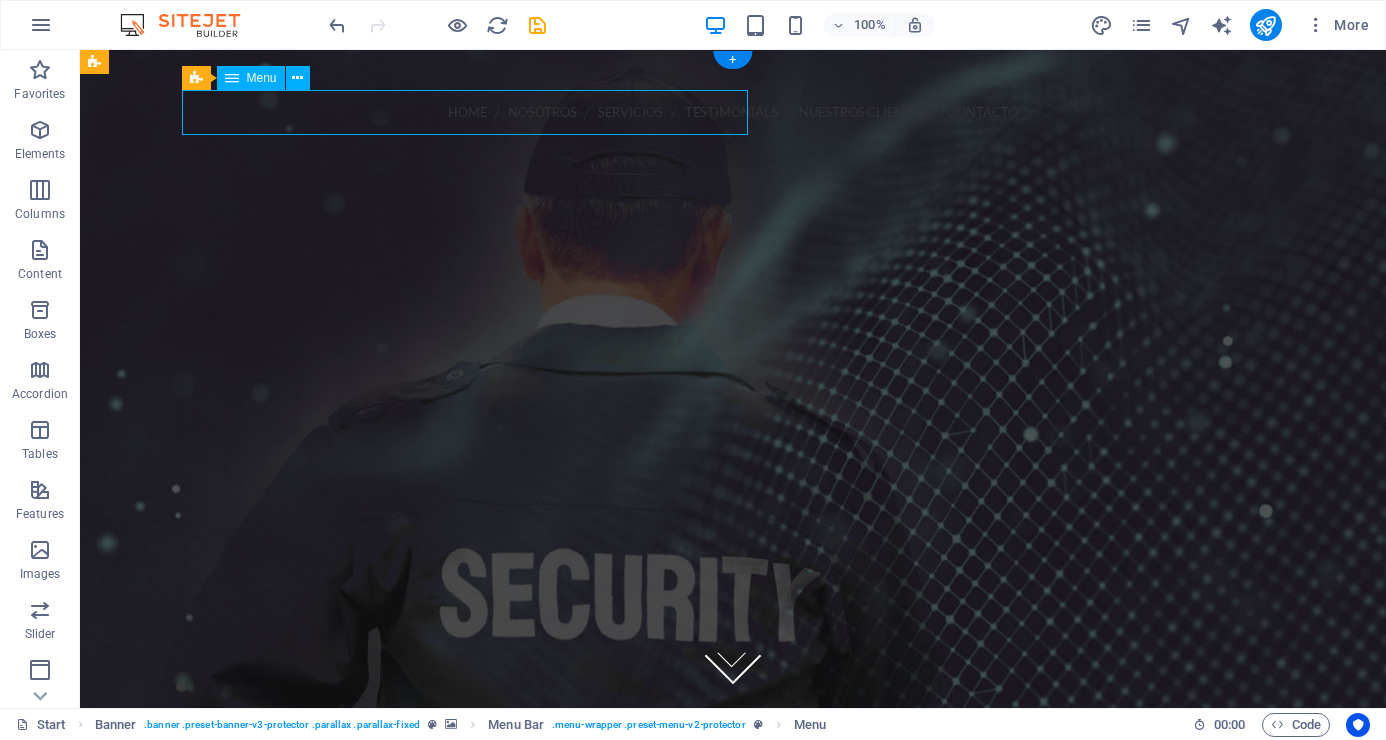 click on "Home Nosotros Servicios Testimonials Nuestros Clientes Contacto" at bounding box center (733, 112) 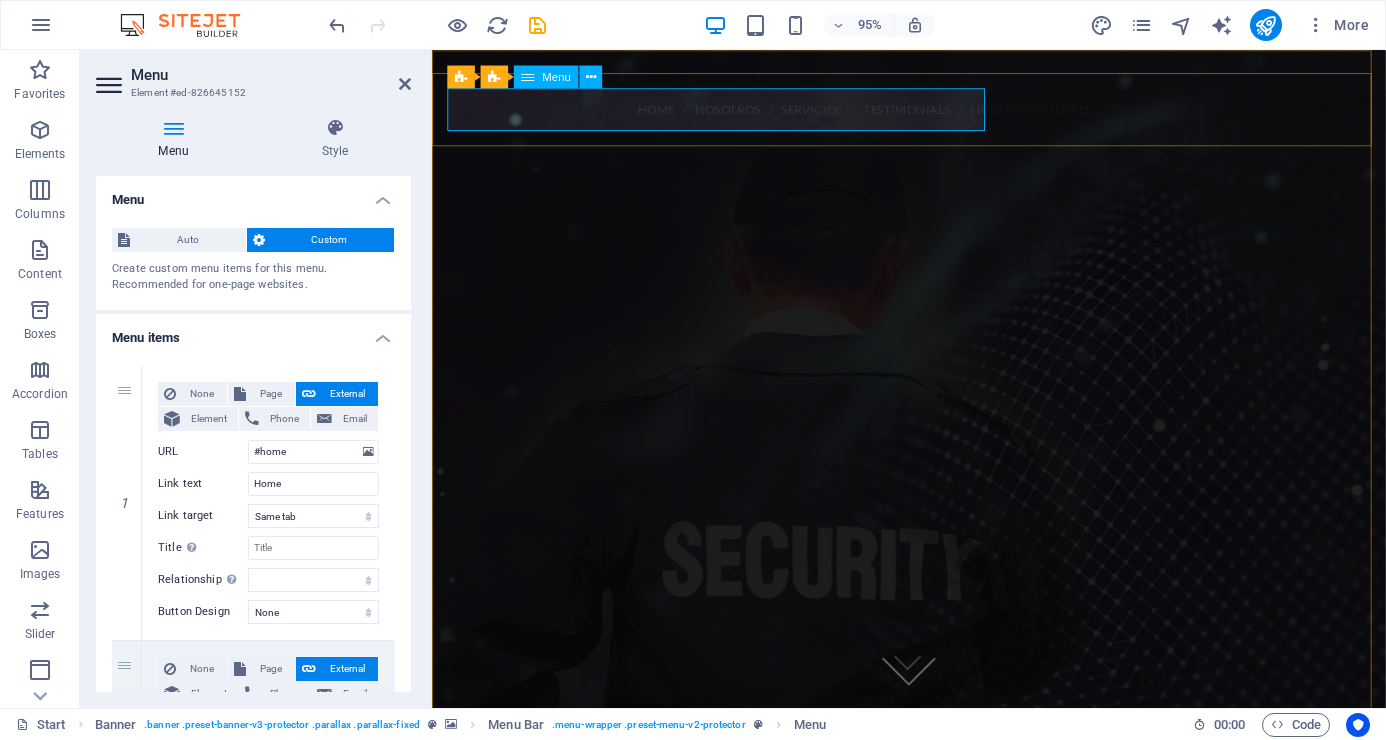 click on "Home Nosotros Servicios Testimonials Nuestros Clientes Contacto" at bounding box center (934, 112) 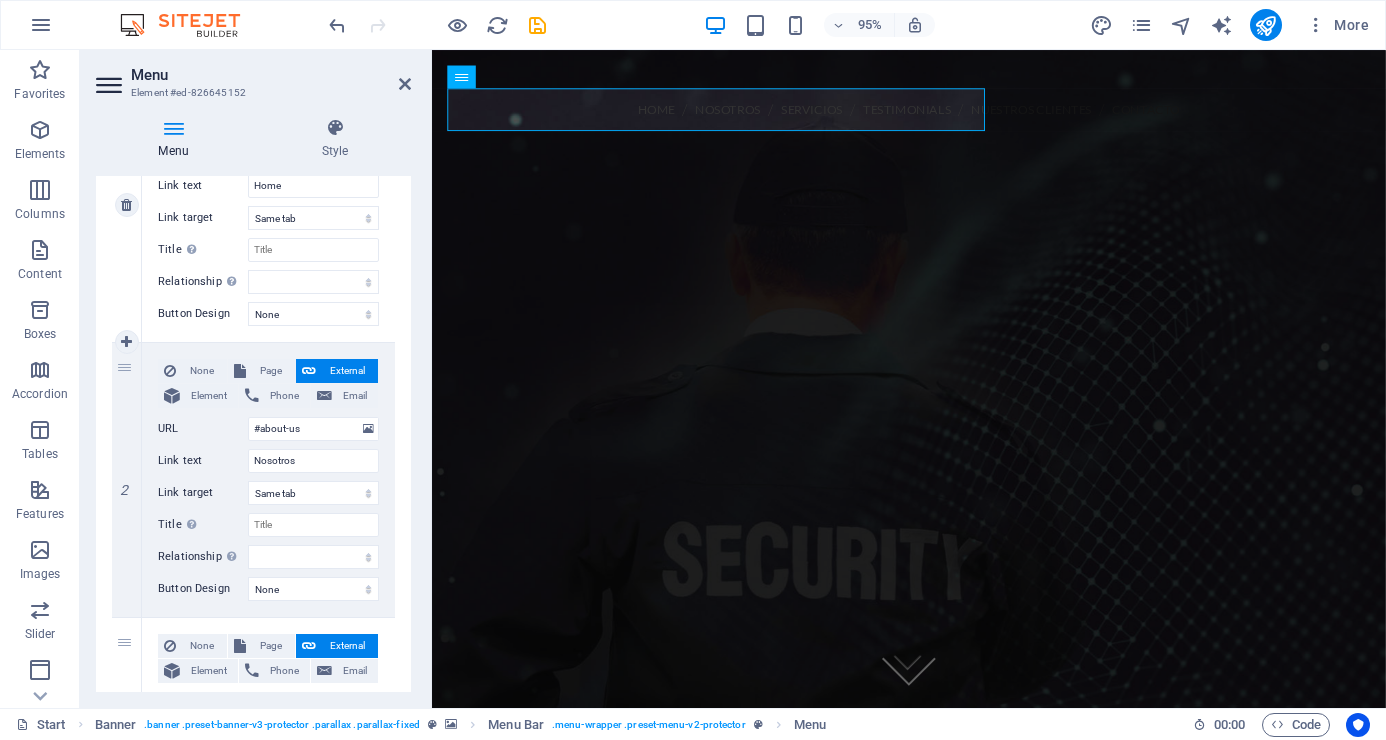 scroll, scrollTop: 300, scrollLeft: 0, axis: vertical 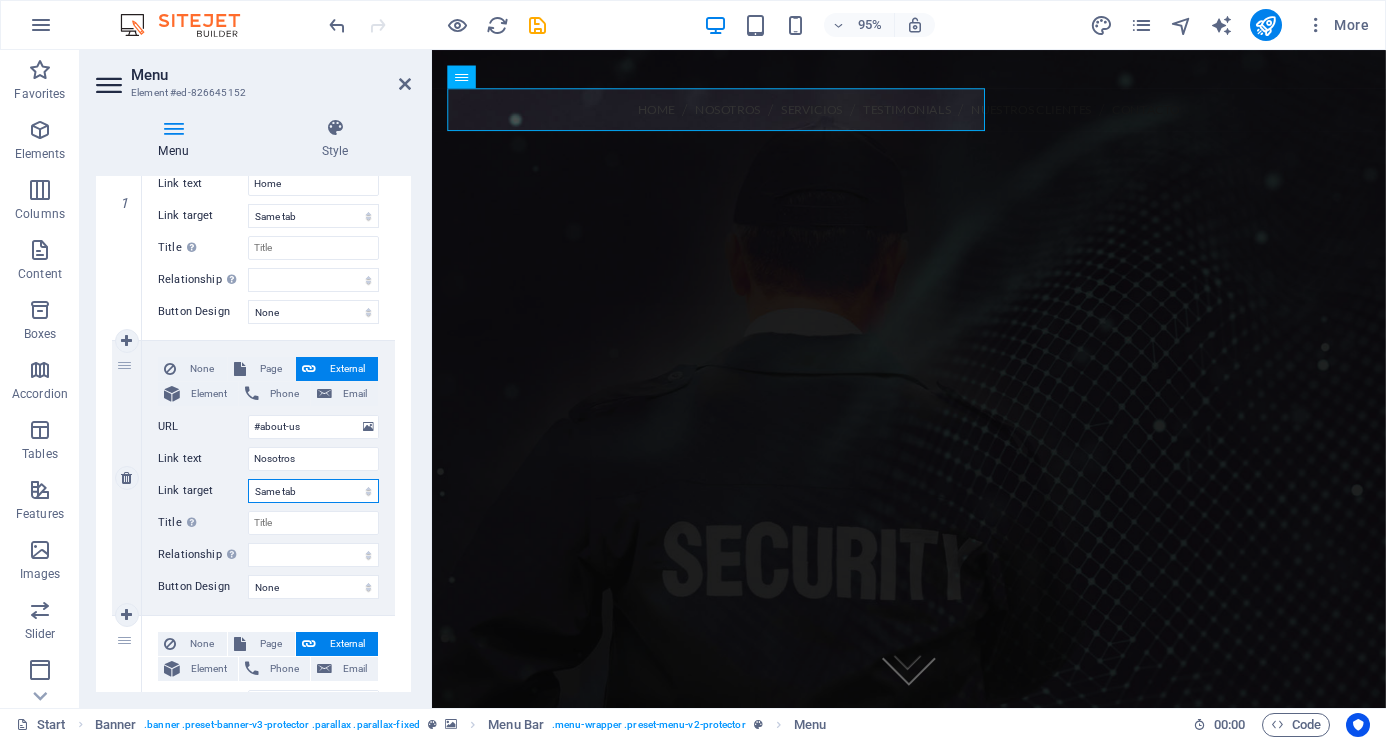 click on "New tab Same tab Overlay" at bounding box center (313, 491) 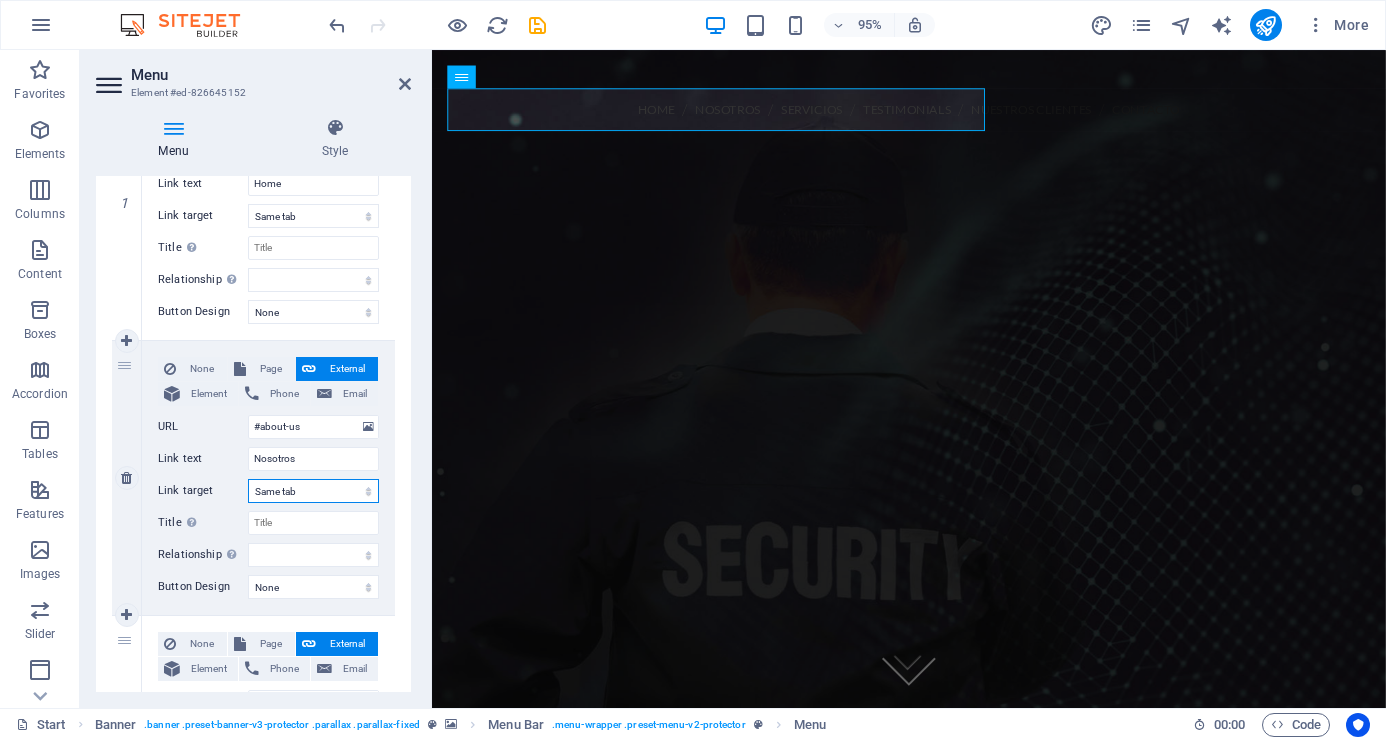 click on "New tab Same tab Overlay" at bounding box center (313, 491) 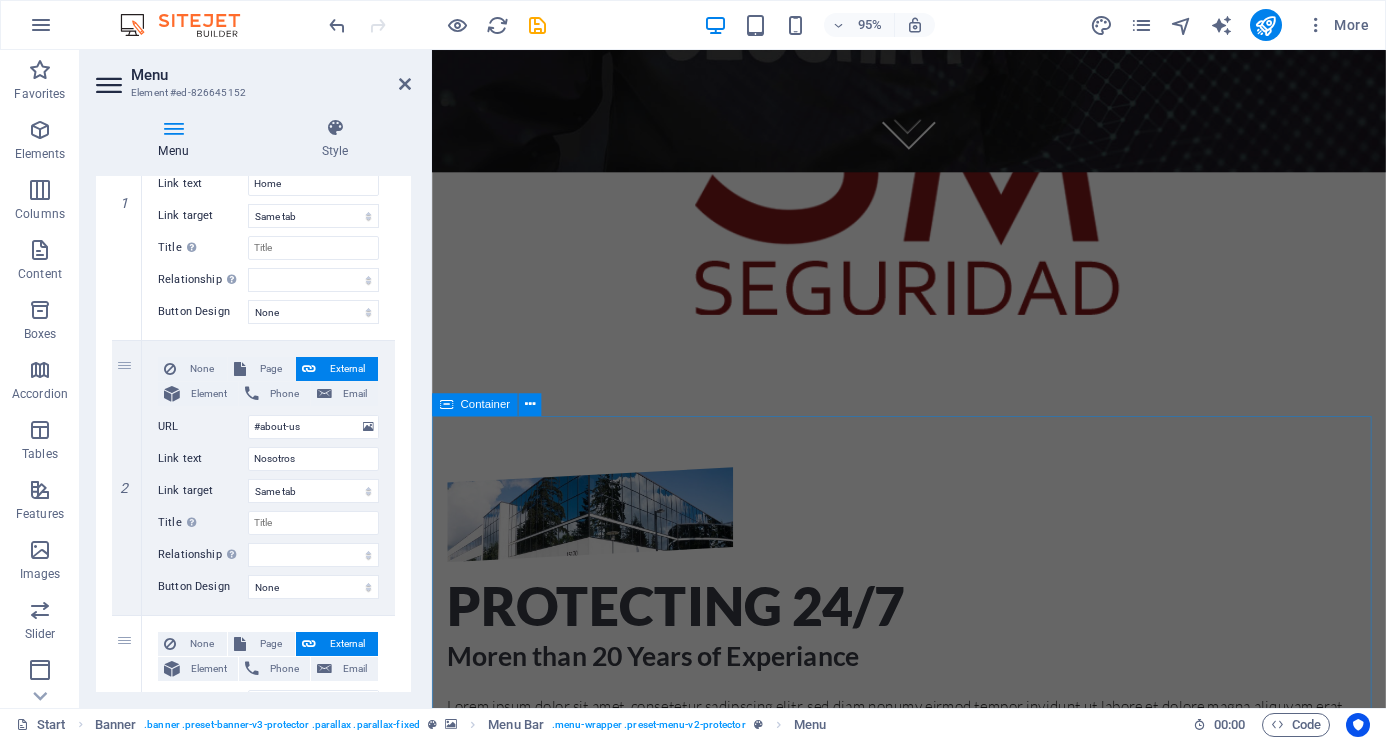 scroll, scrollTop: 600, scrollLeft: 0, axis: vertical 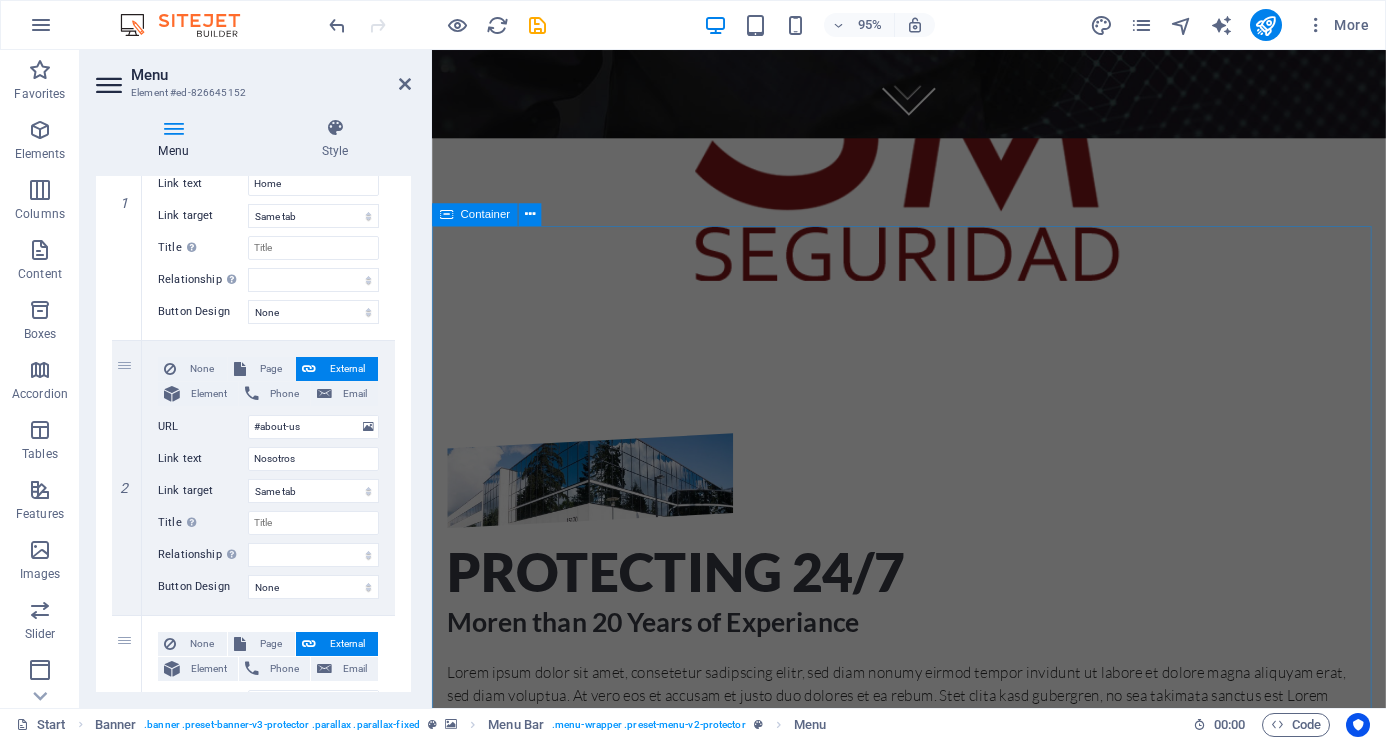 click on "Protecting 24/7 Moren than 20 Years of Experiance Lorem ipsum dolor sit amet, consetetur sadipscing elitr, sed diam nonumy eirmod tempor invidunt ut labore et dolore magna aliquyam erat, sed diam voluptua. At vero eos et accusam et justo duo dolores et ea rebum. Stet clita kasd gubergren, no sea takimata sanctus est Lorem ipsum dolor sit amet. Lorem ipsum dolor sit amet, consetetur sadipscing elitr, sed diam nonumy eirmod tempor invidunt ut labore et dolore magna aliquyam erat, sed diam voluptua. At vero eos et accusam et justo duo dolores et ea rebum. Stet clita kasd gubergren, no sea takimata sanctus est Lorem ipsum dolor sit amet. Lorem ipsum dolor sit amet, consetetur sadipscing elitr, sed diam nonumy eirmod tempor invidunt ut labore et dolore magna aliquyam erat, sed diam voluptua. At vero eos et accusam et justo duo dolores et ea rebum. Stet clita kasd gubergren, no sea takimata sanctus est Lorem ipsum dolor sit amet.    24/7 Service Tactical Training  Object Protection Self-Protection Training" at bounding box center [934, 803] 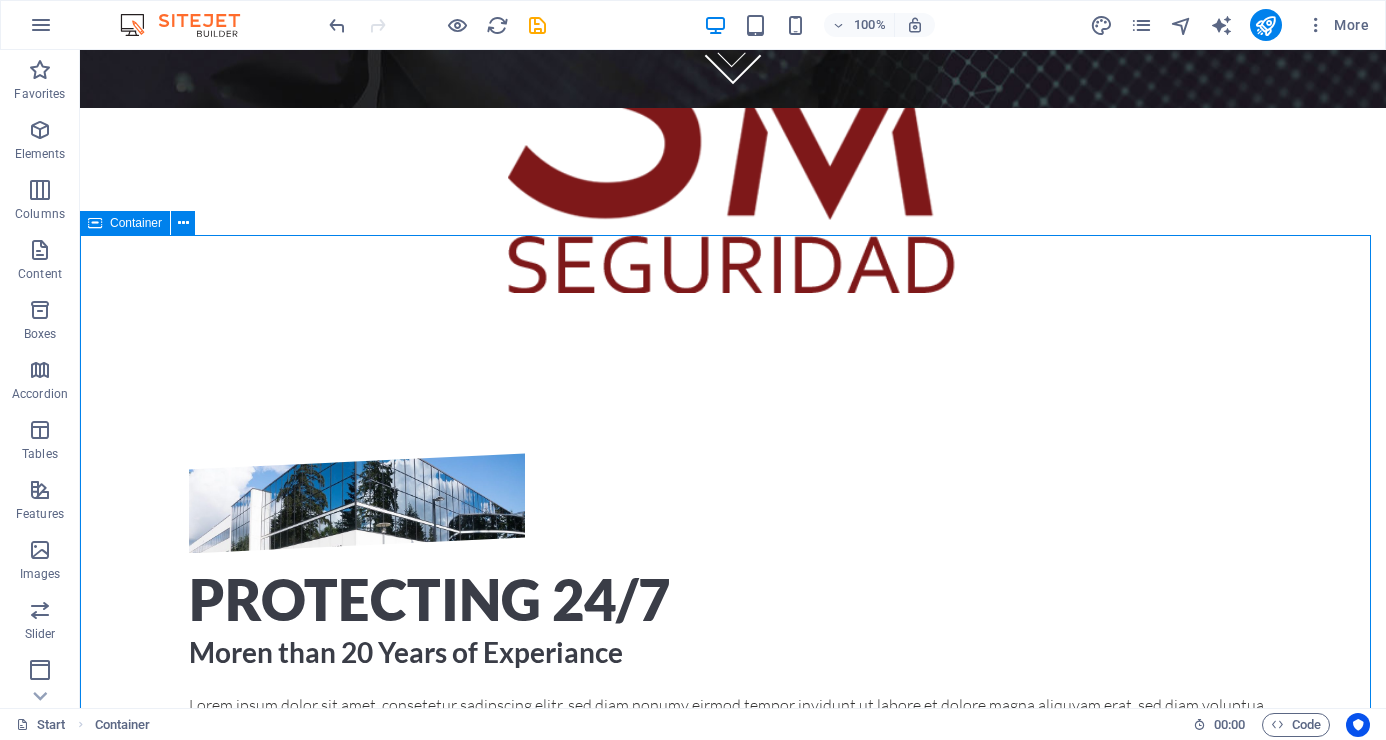 click on "Container" at bounding box center [136, 223] 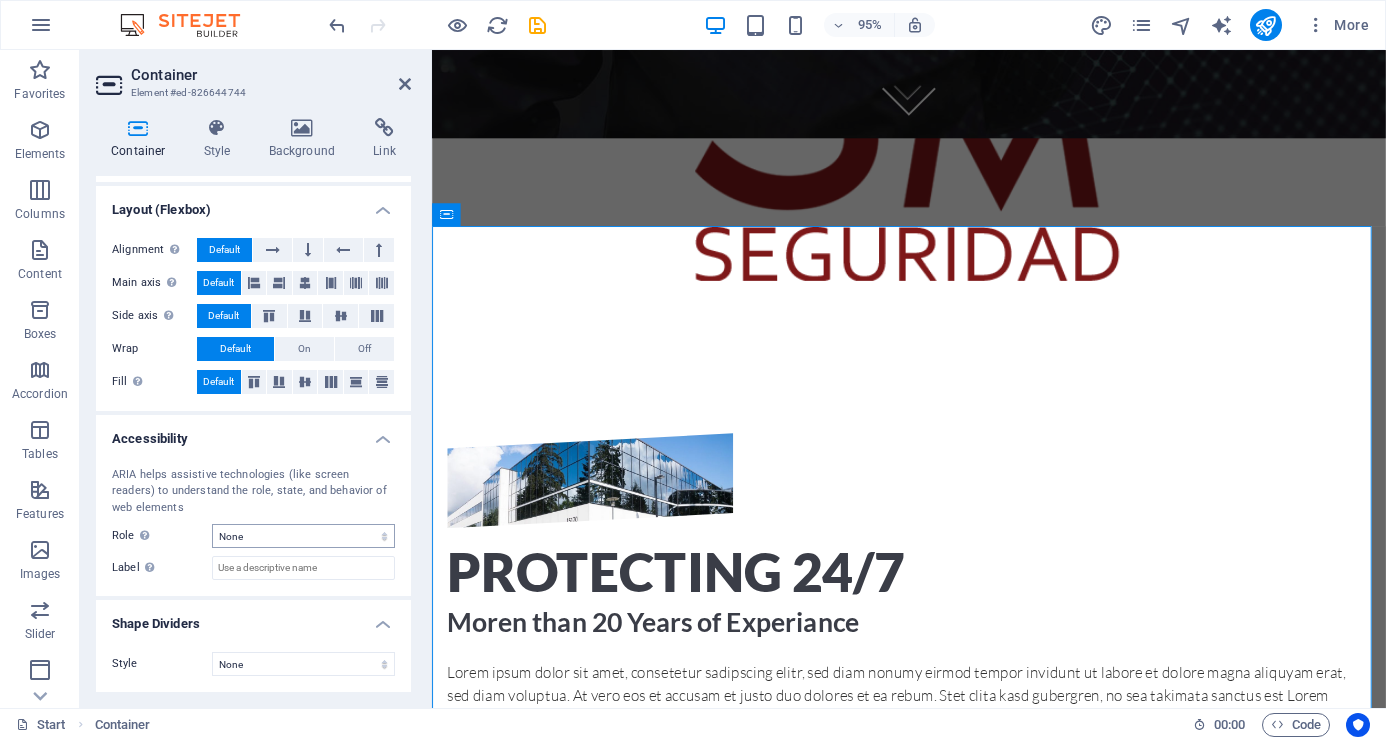 scroll, scrollTop: 0, scrollLeft: 0, axis: both 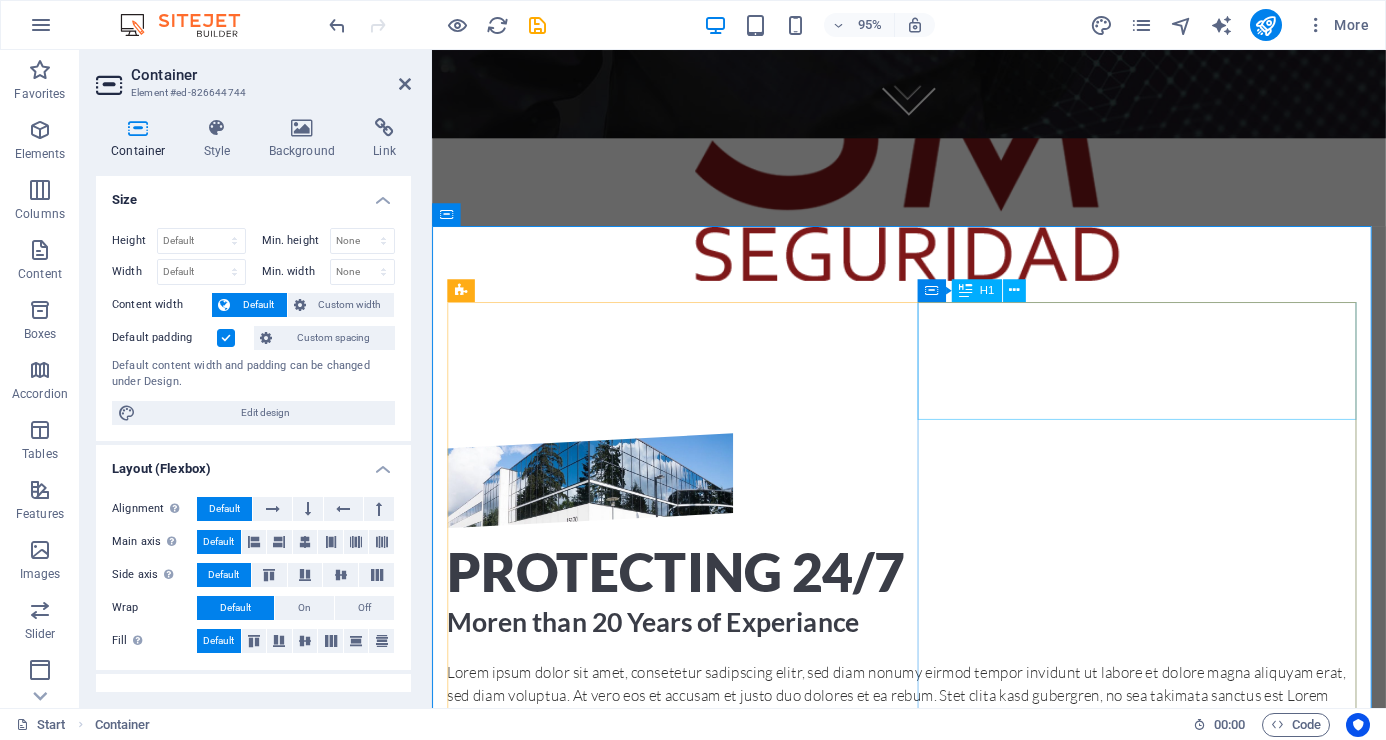 click on "Protecting 24/7" at bounding box center [934, 600] 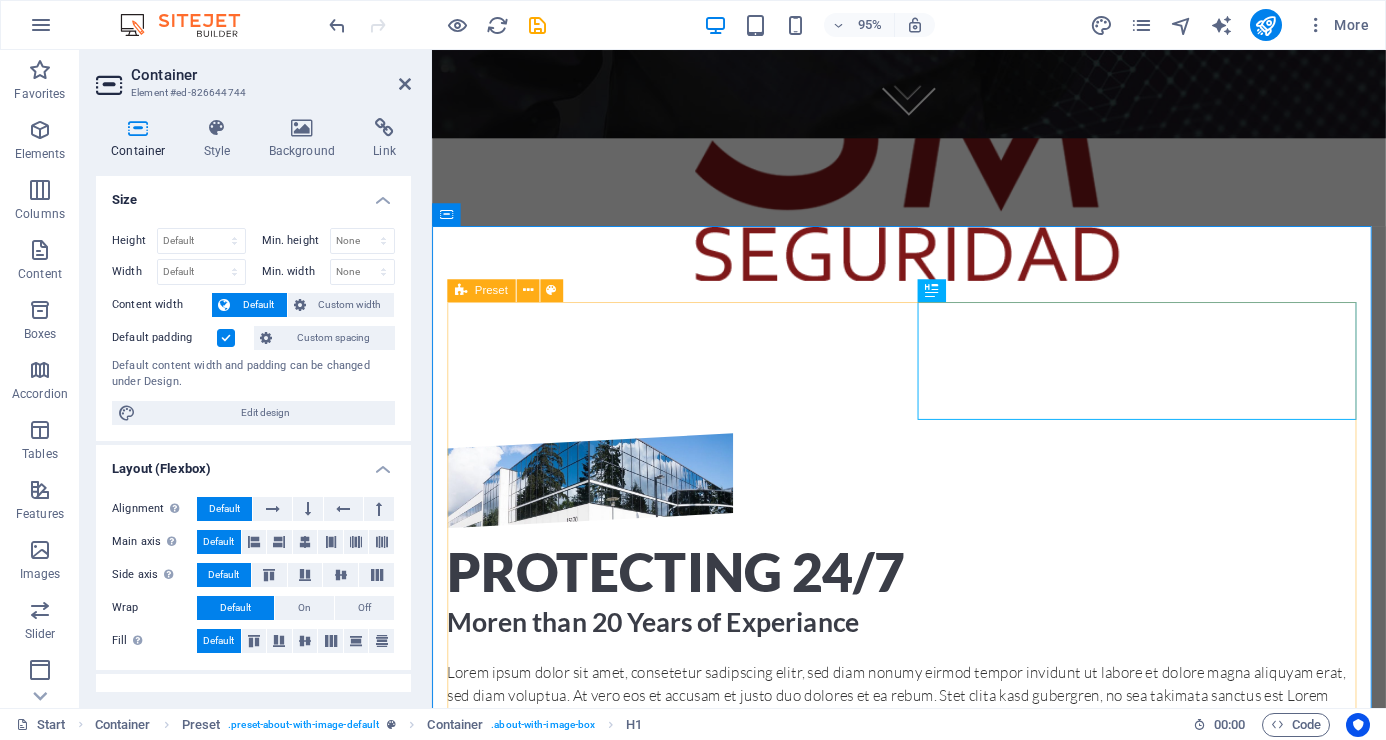 click on "Preset" at bounding box center (491, 290) 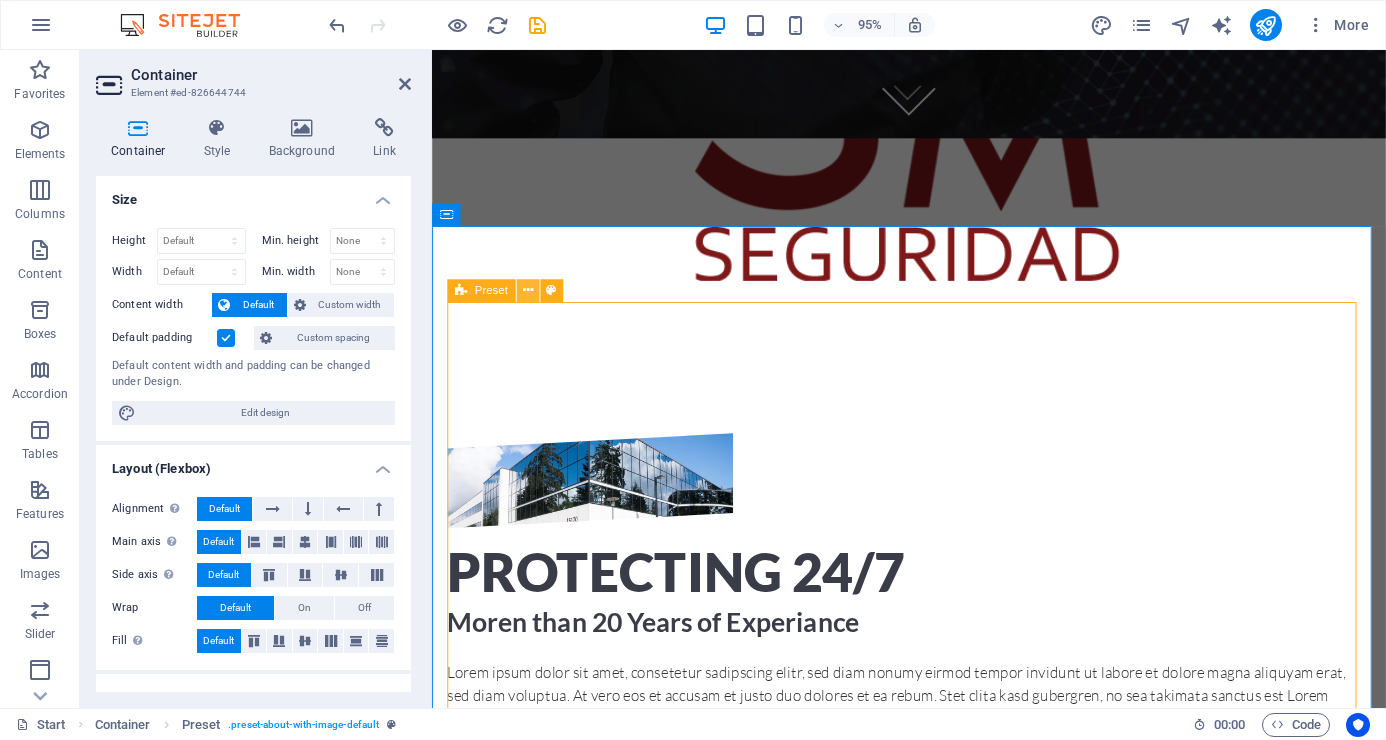click at bounding box center (527, 290) 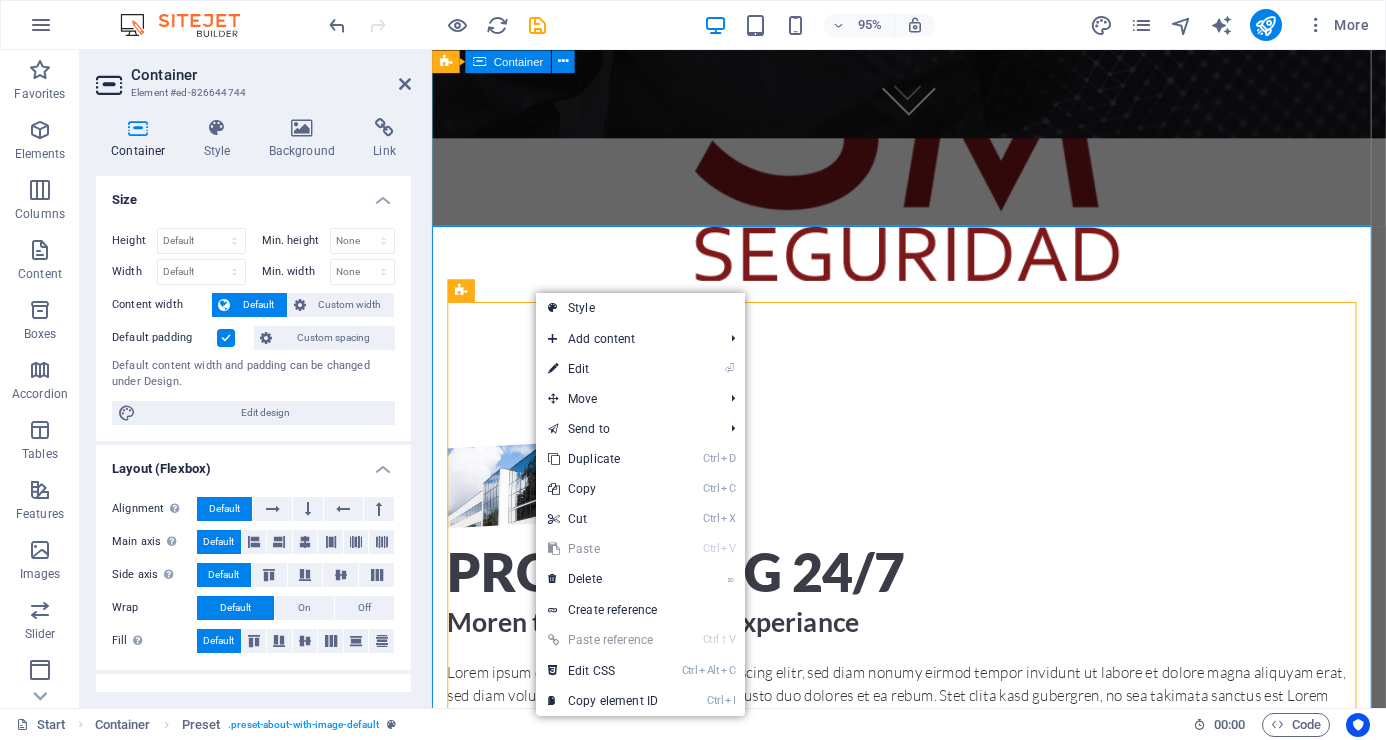click at bounding box center [934, 31] 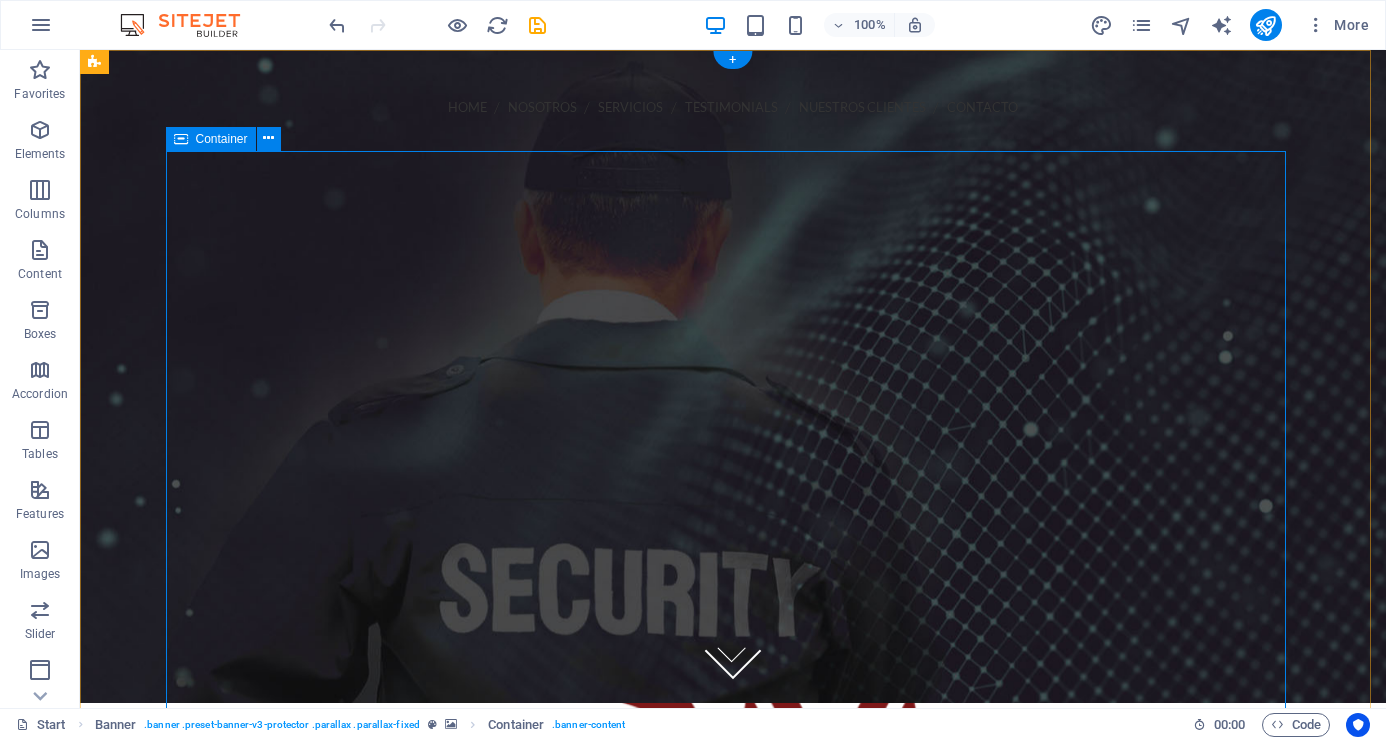 scroll, scrollTop: 0, scrollLeft: 0, axis: both 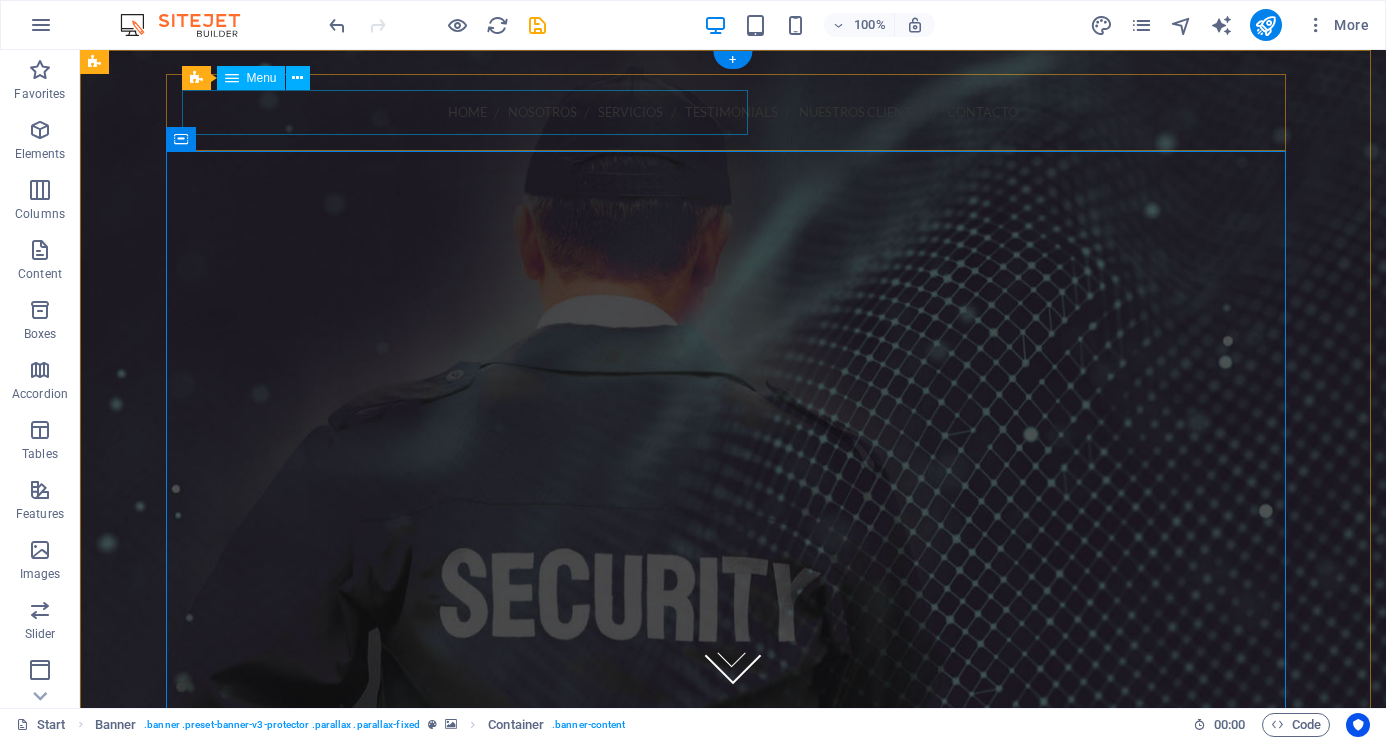 click on "Home Nosotros Servicios Testimonials Nuestros Clientes Contacto" at bounding box center (733, 112) 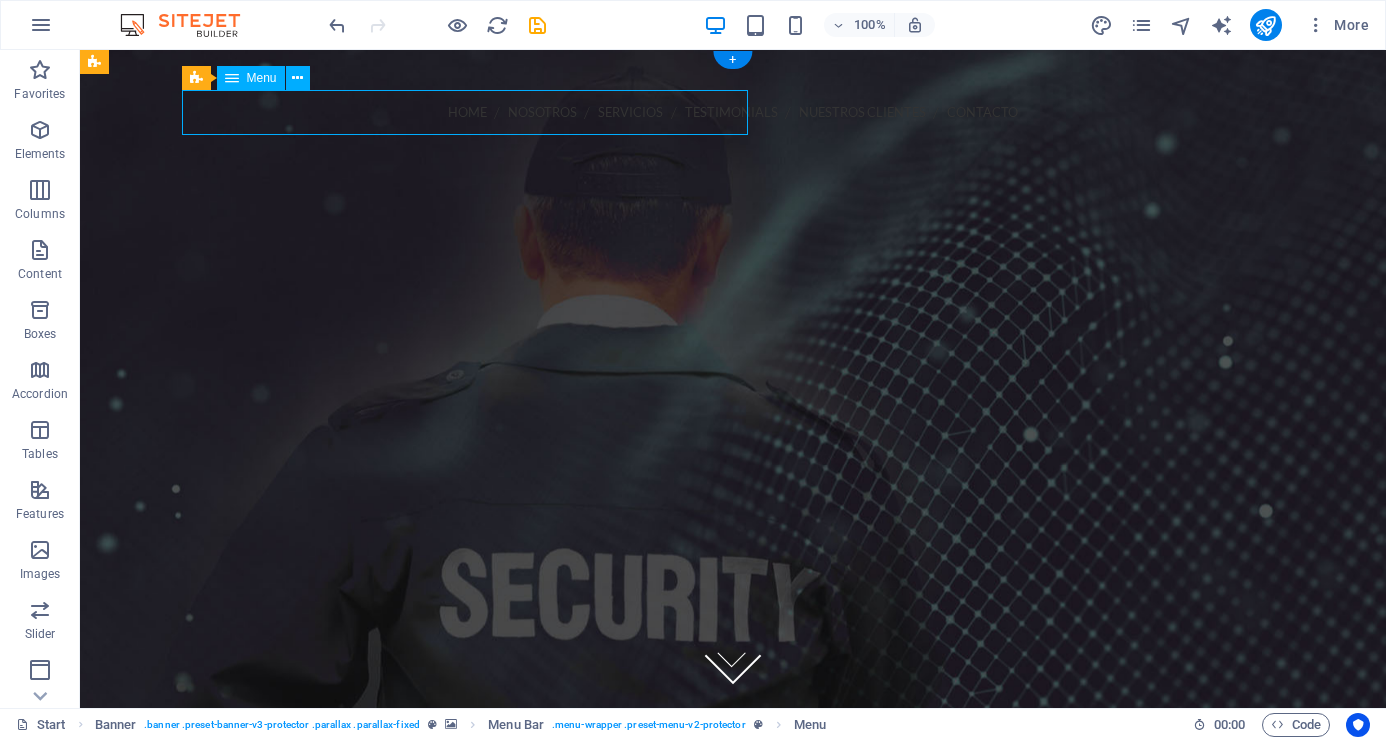 click on "Home Nosotros Servicios Testimonials Nuestros Clientes Contacto" at bounding box center [733, 112] 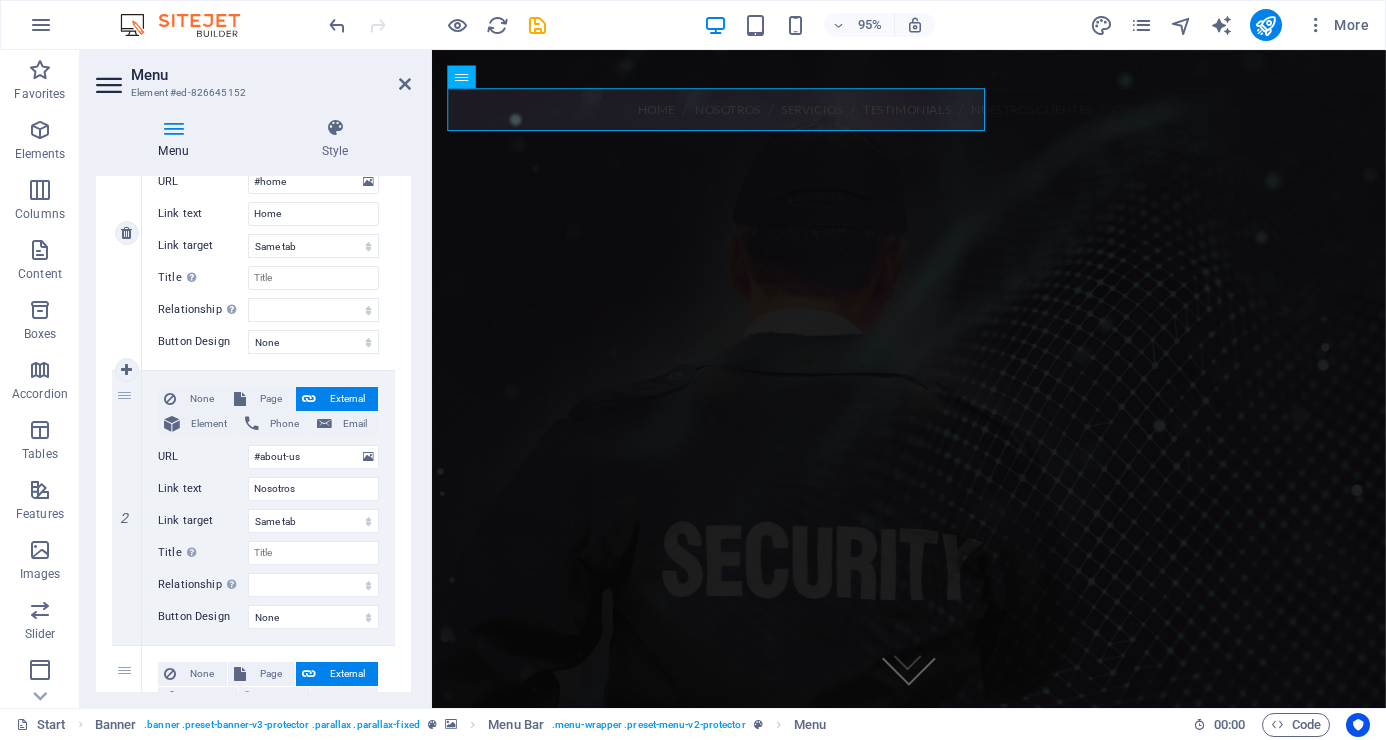 scroll, scrollTop: 300, scrollLeft: 0, axis: vertical 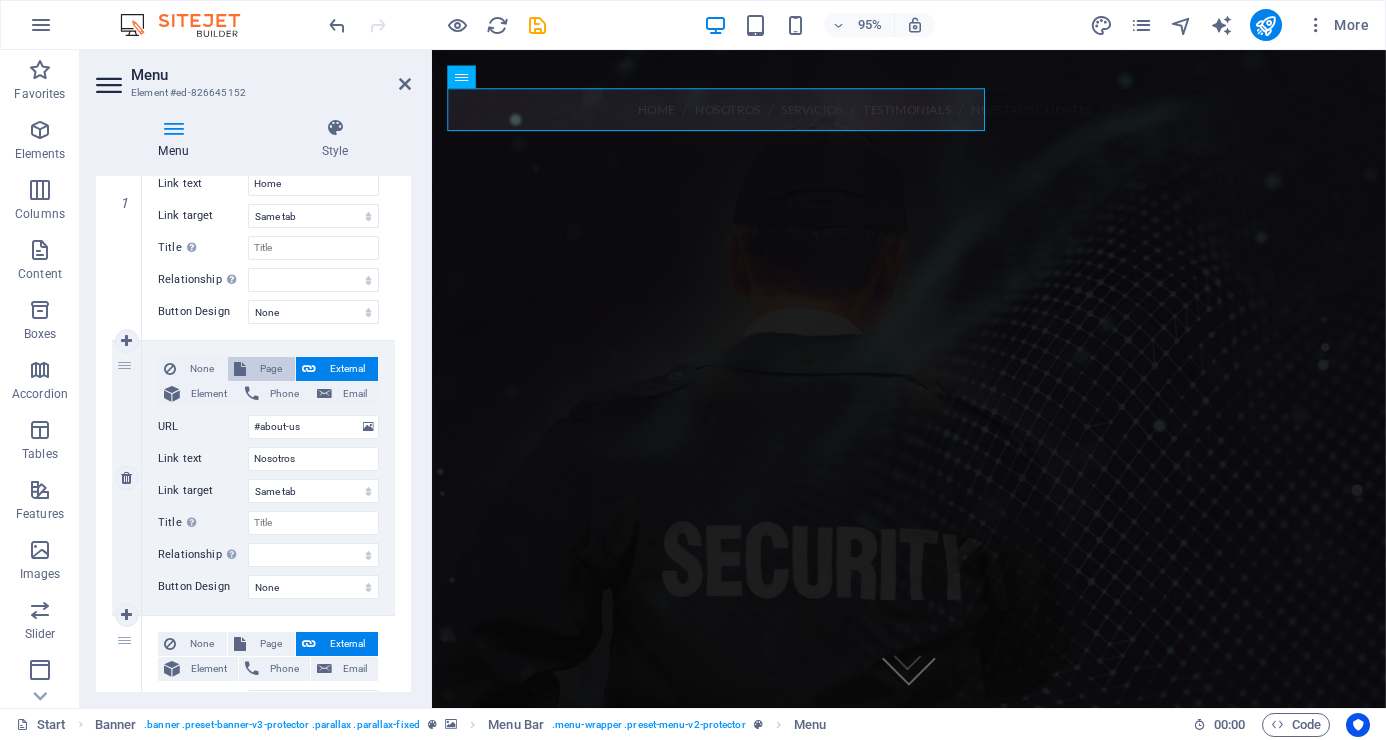 click on "Page" at bounding box center (270, 369) 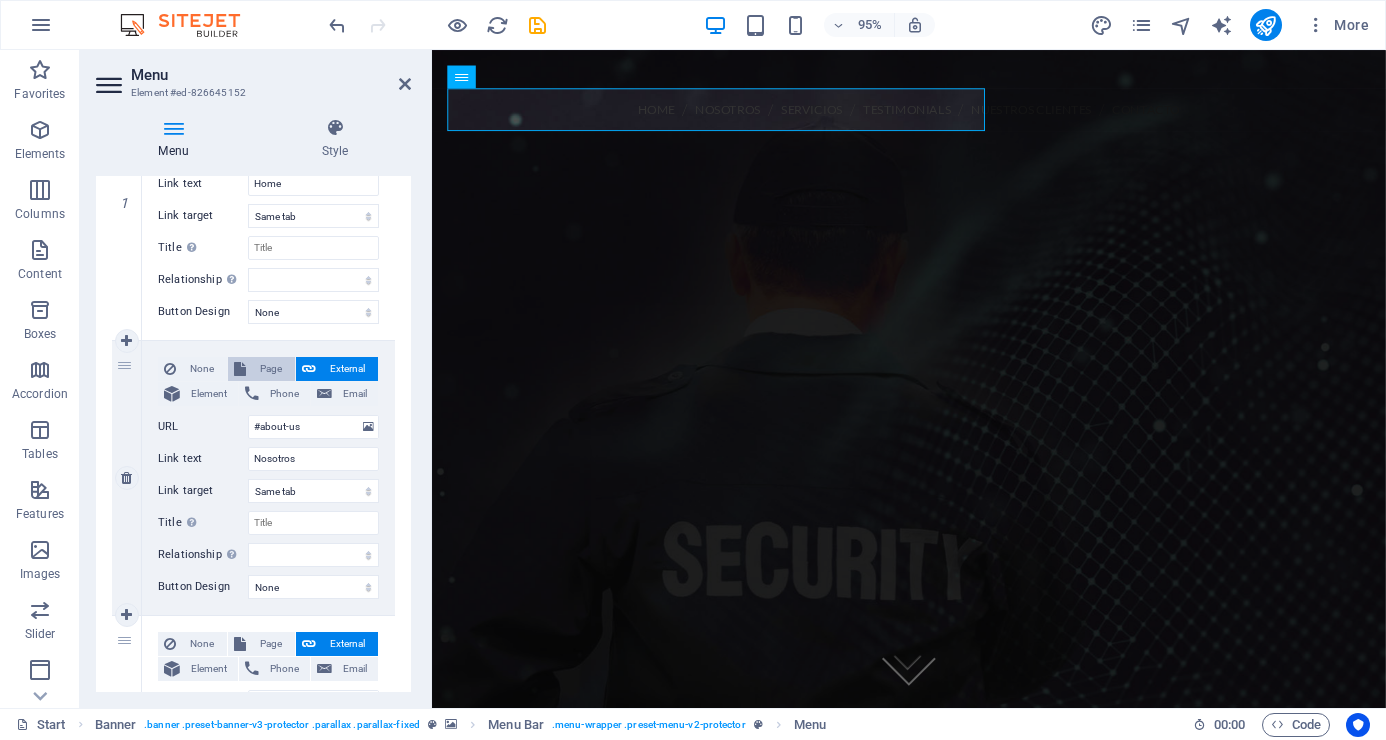 select 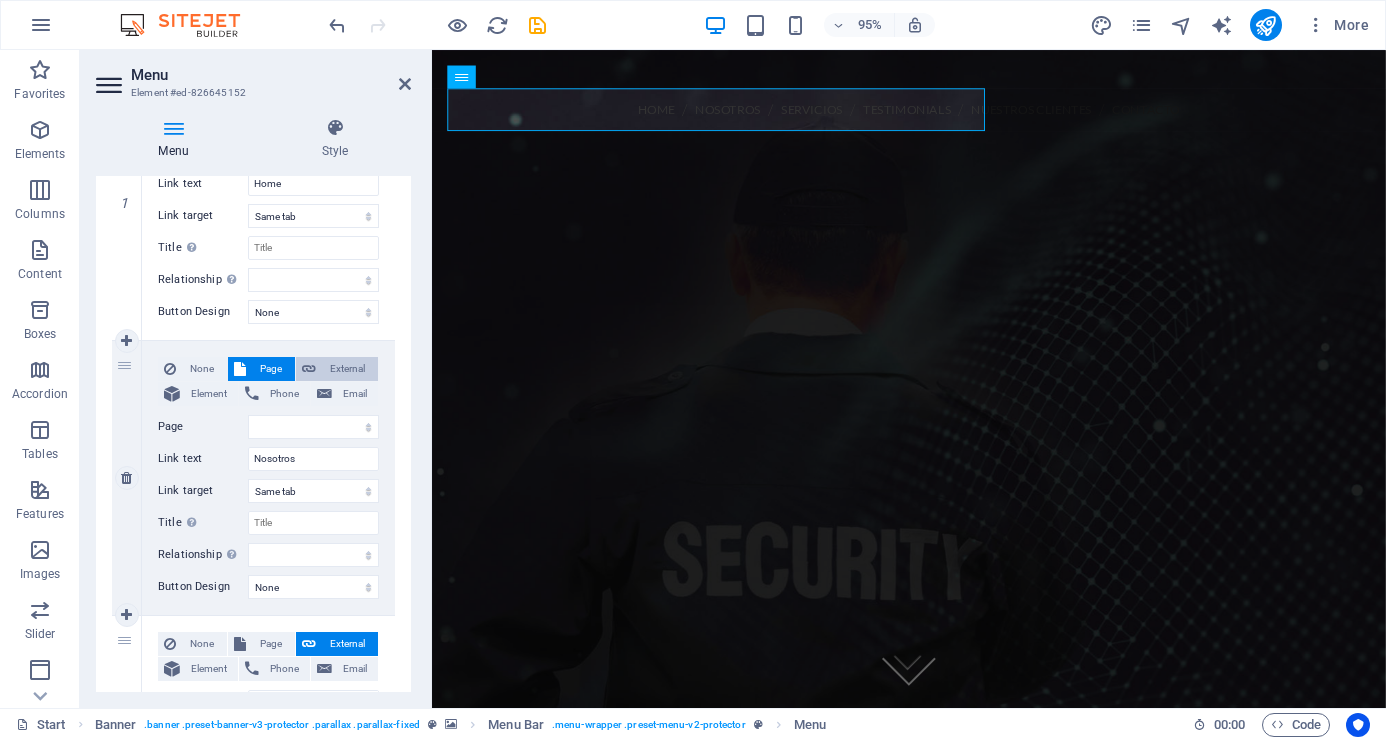 click on "External" at bounding box center [347, 369] 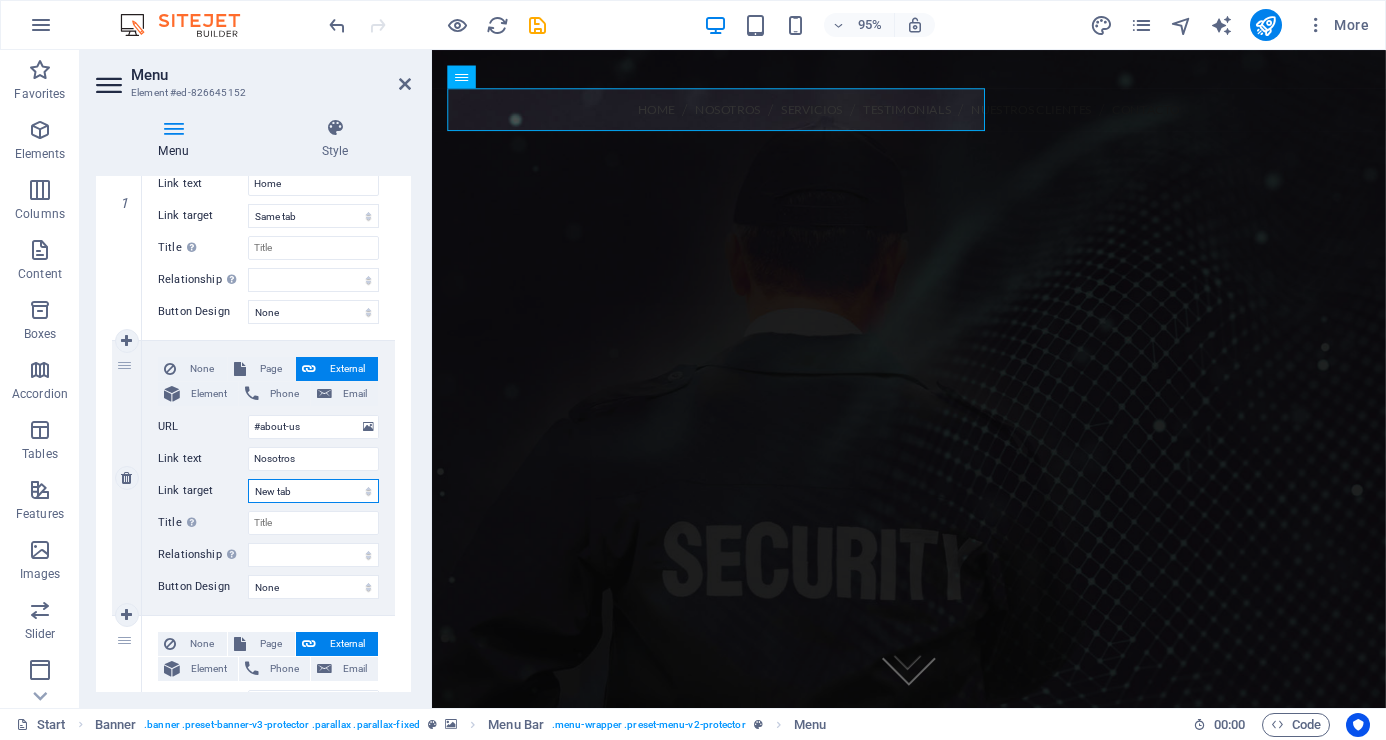 click on "New tab Same tab Overlay" at bounding box center (313, 491) 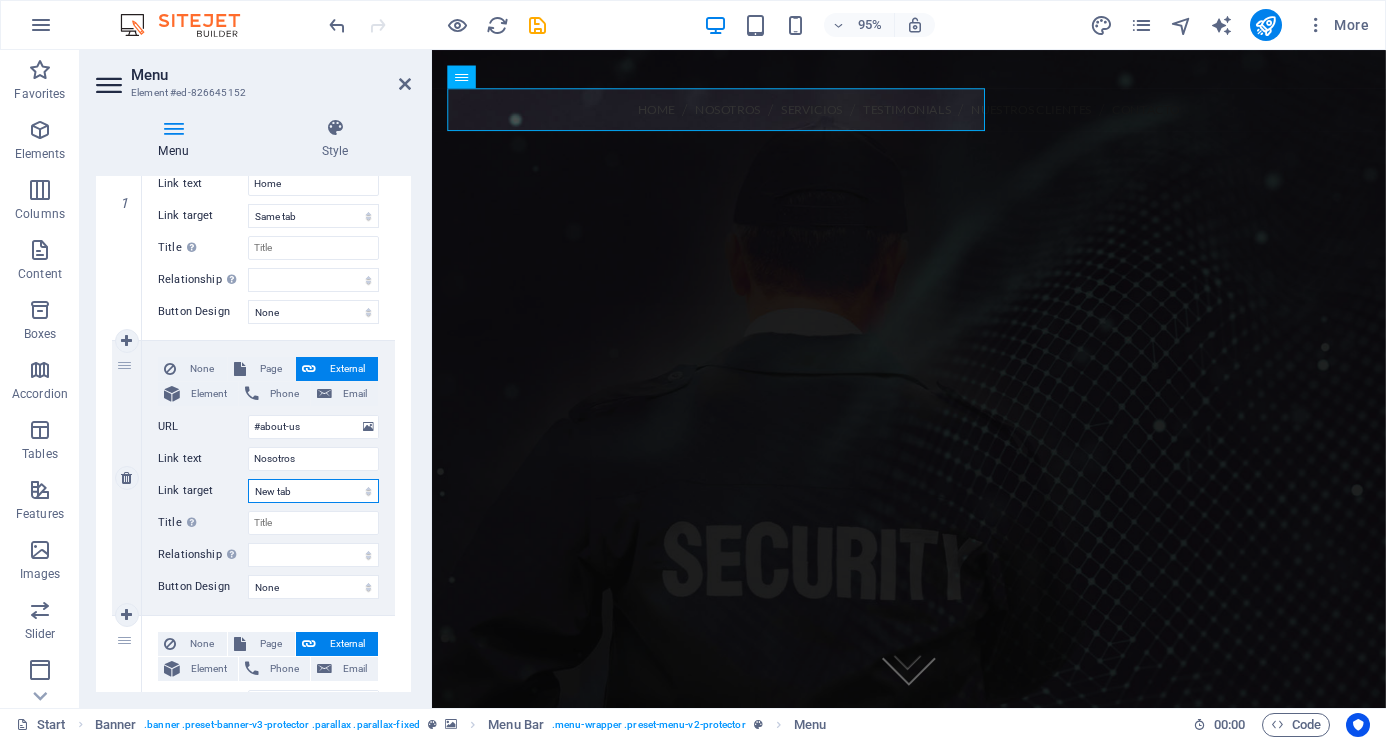 select 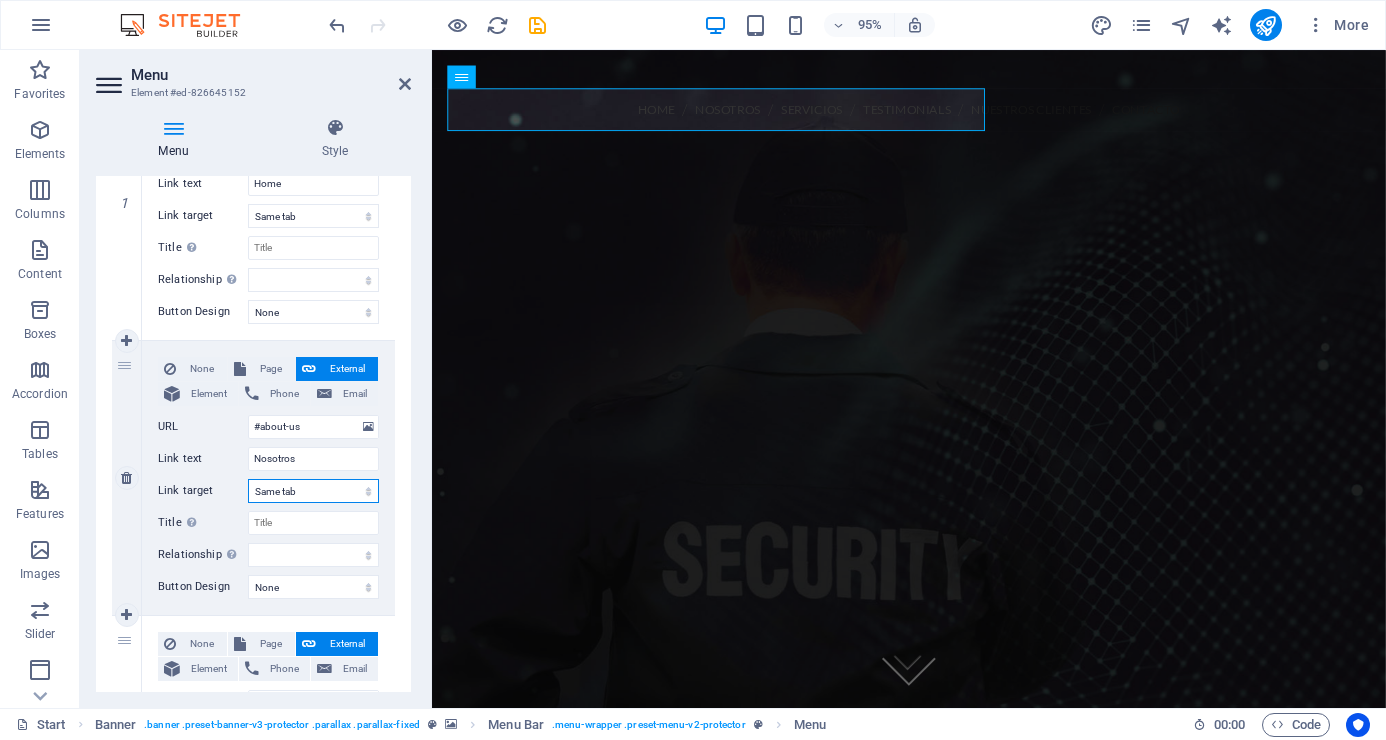 click on "New tab Same tab Overlay" at bounding box center [313, 491] 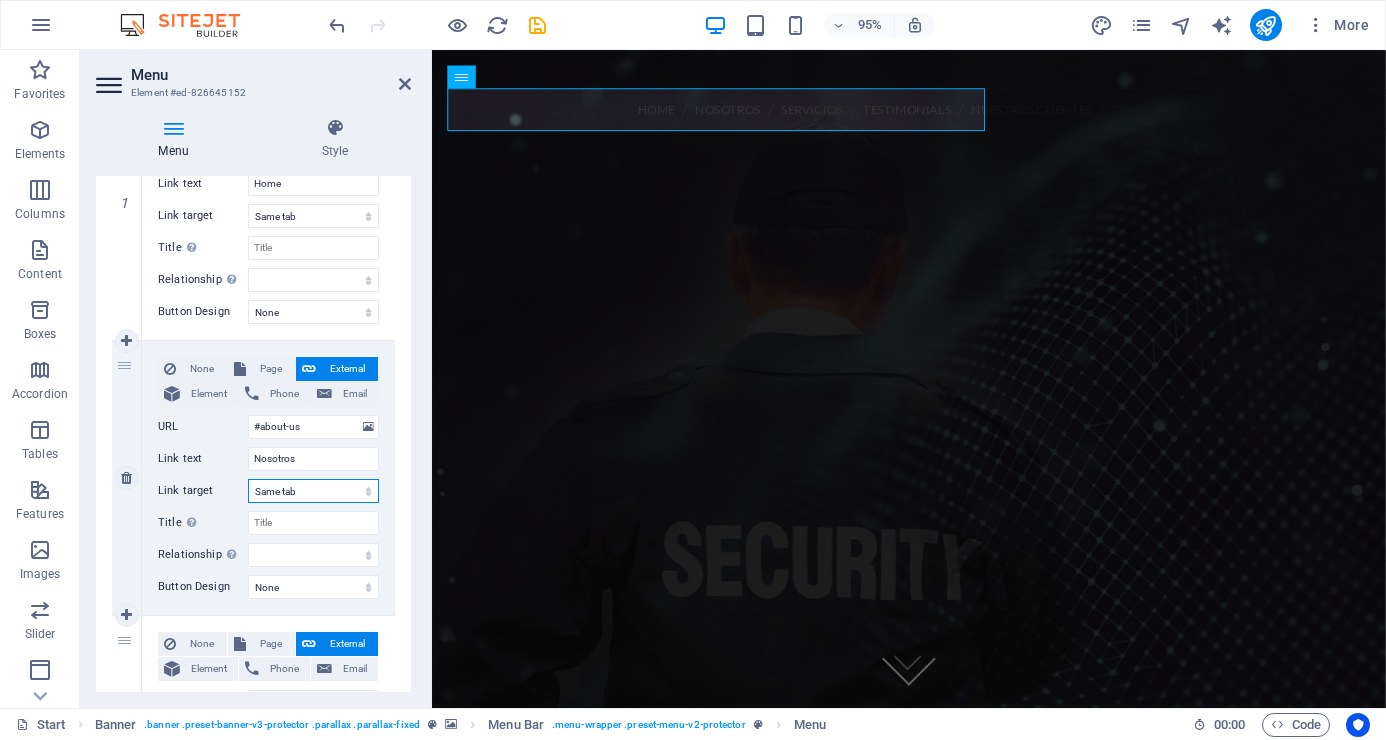 click on "New tab Same tab Overlay" at bounding box center [313, 491] 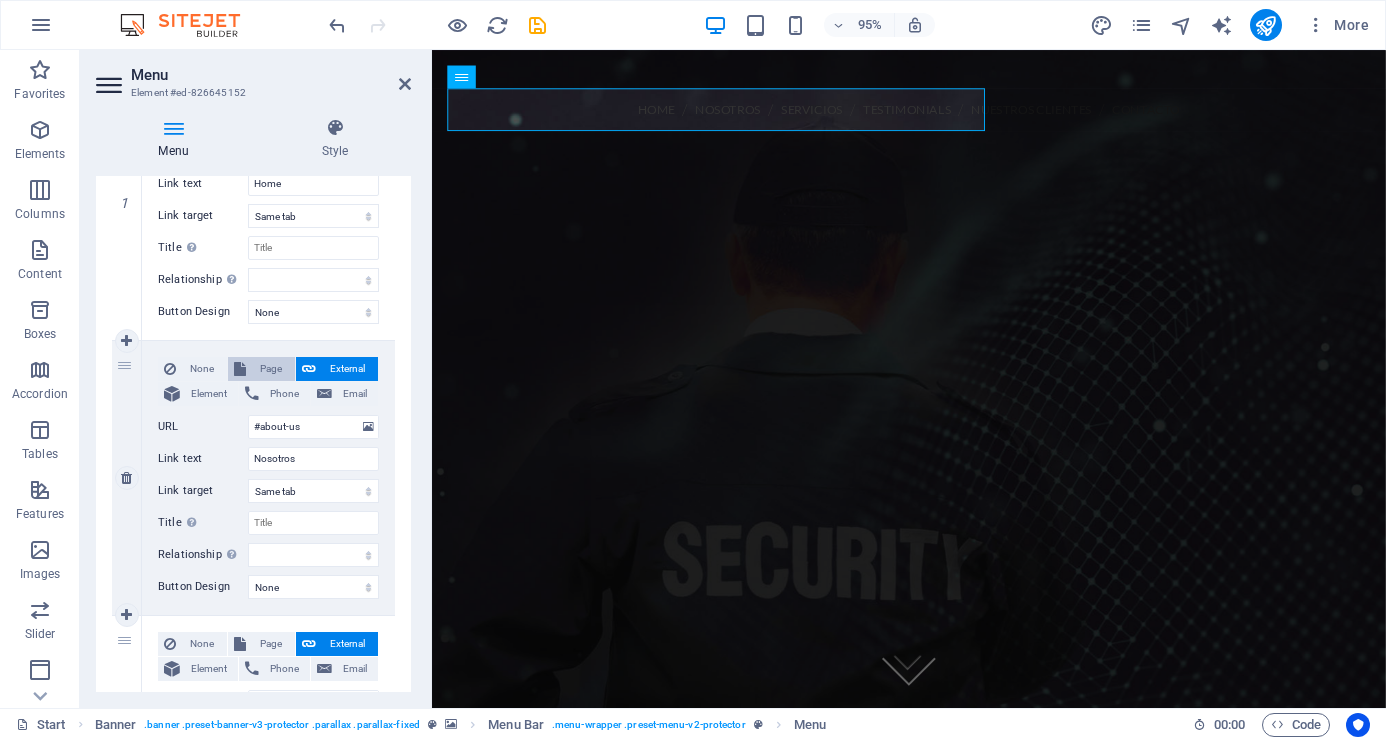 click on "Page" at bounding box center [270, 369] 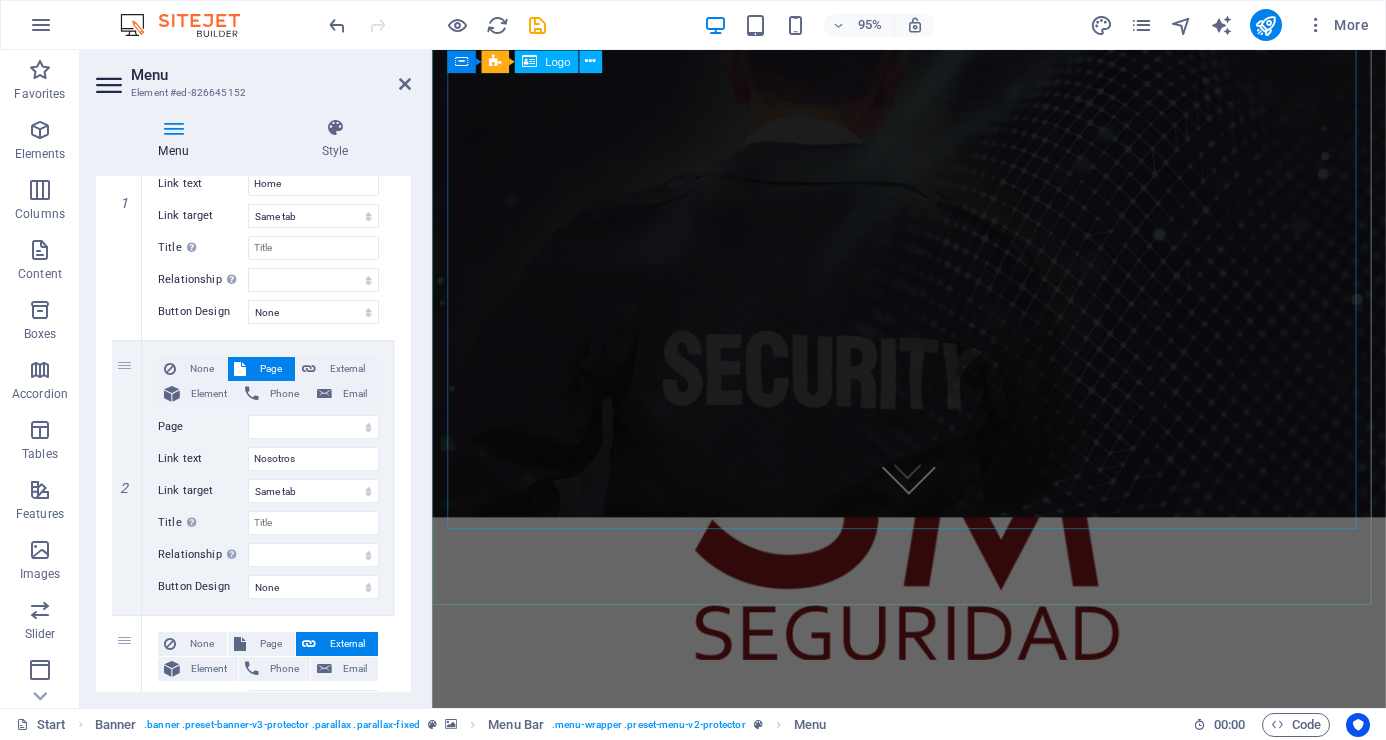 scroll, scrollTop: 0, scrollLeft: 0, axis: both 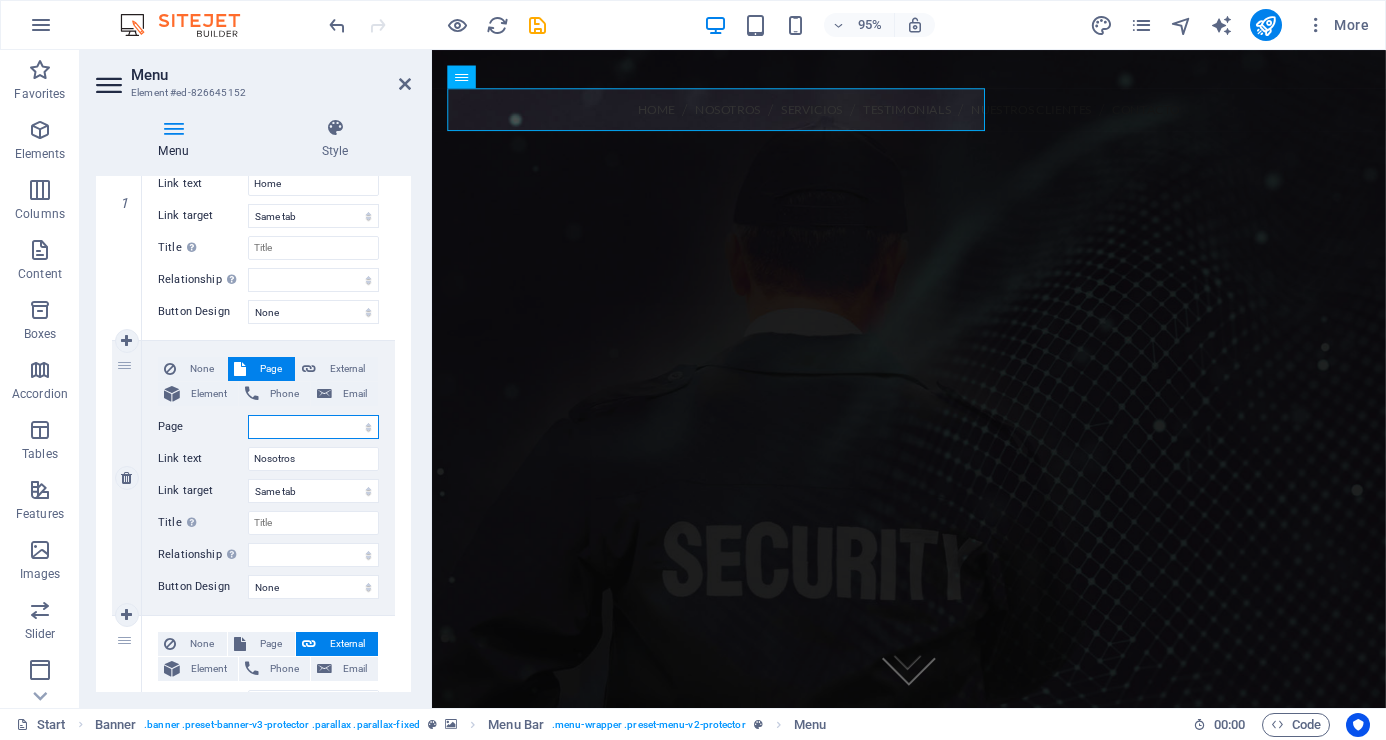 click on "Start Subpage Legal Notice Privacy" at bounding box center [313, 427] 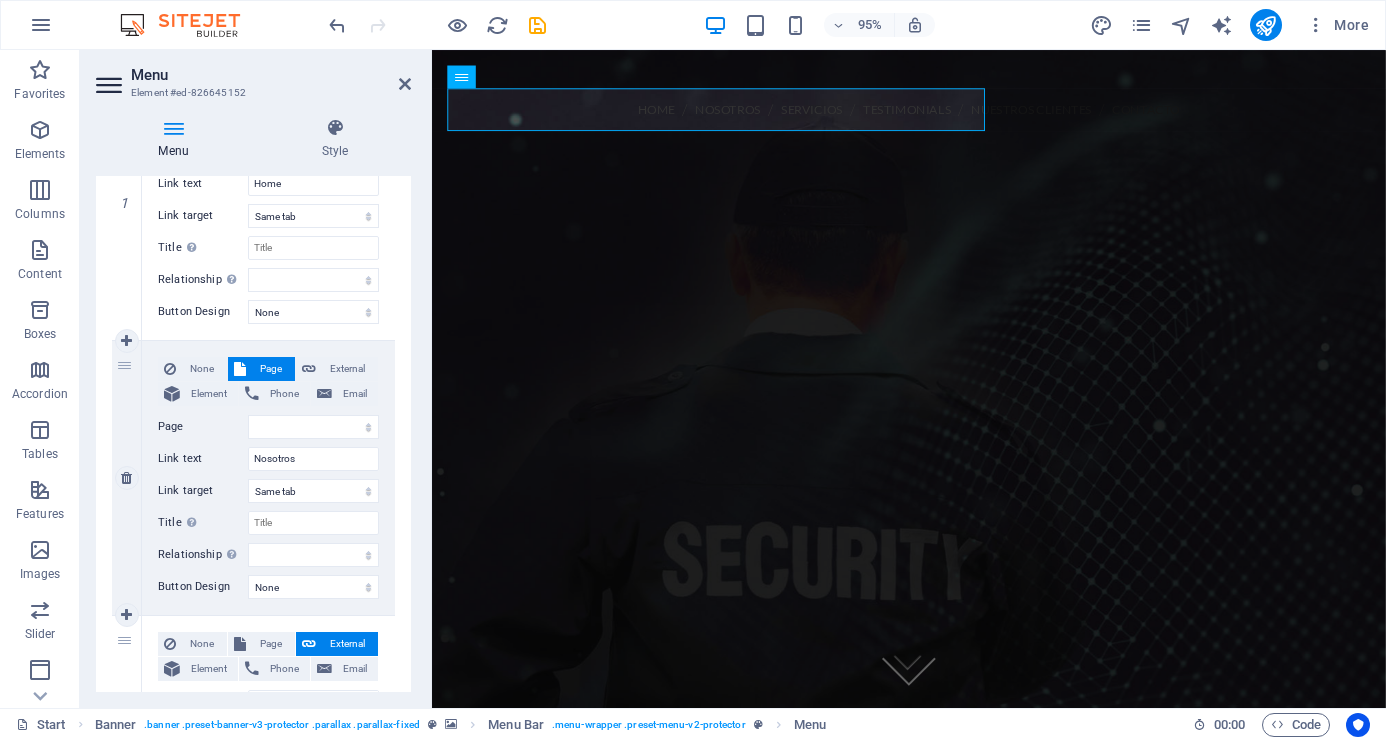 click on "Page" at bounding box center (270, 369) 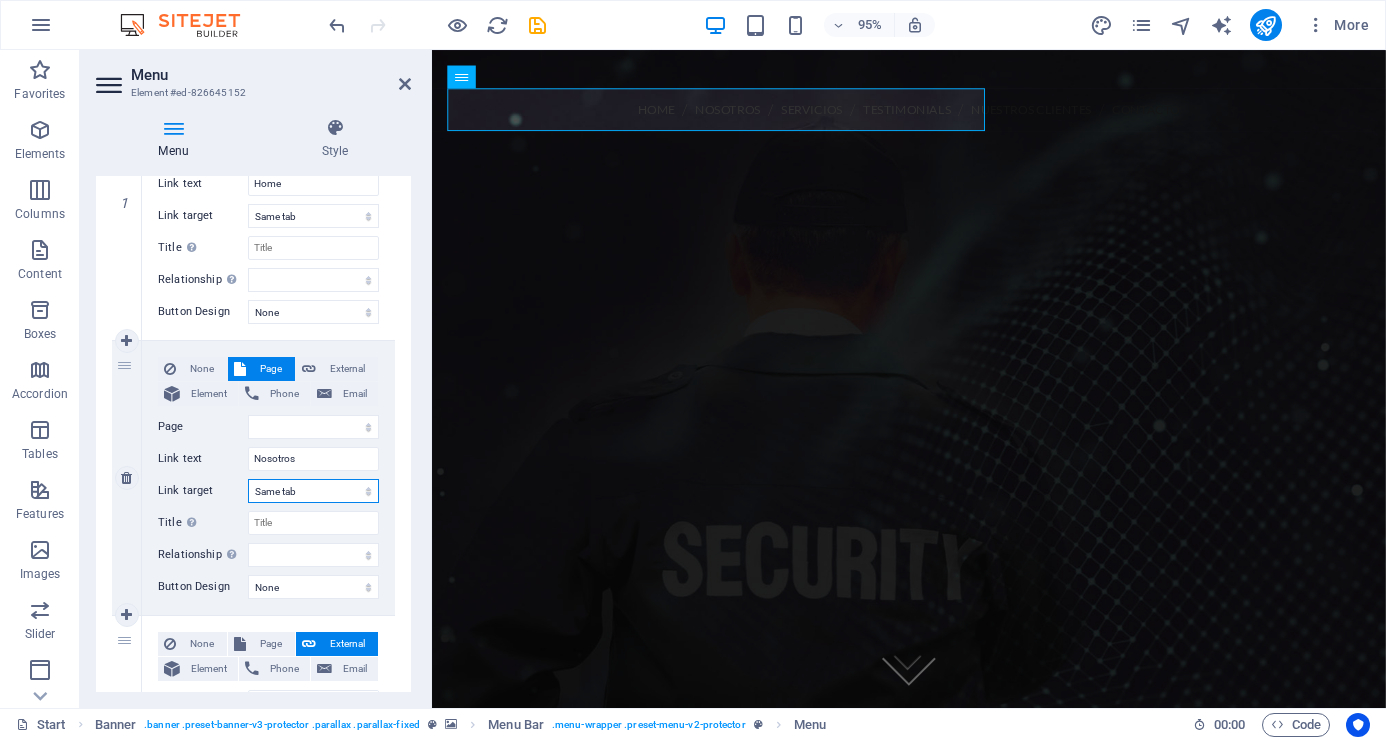 click on "New tab Same tab Overlay" at bounding box center (313, 491) 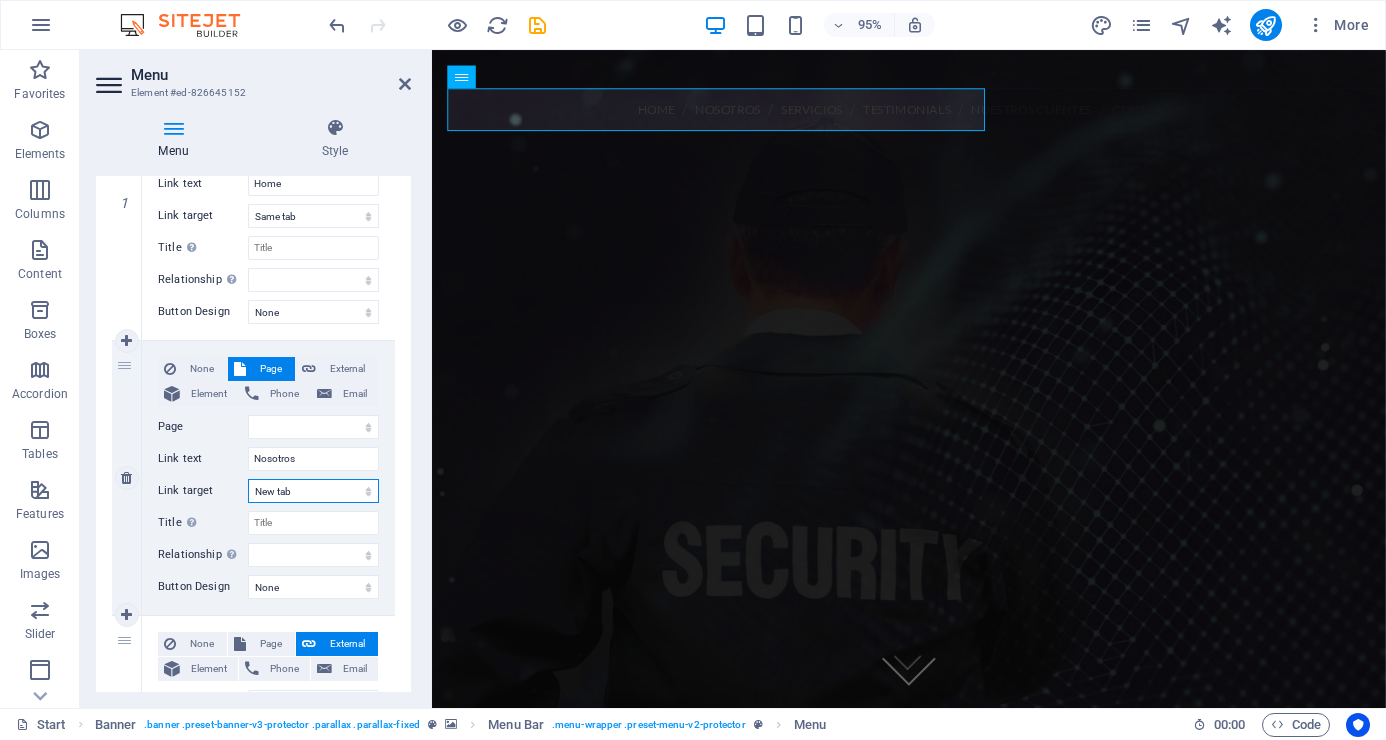 click on "New tab Same tab Overlay" at bounding box center (313, 491) 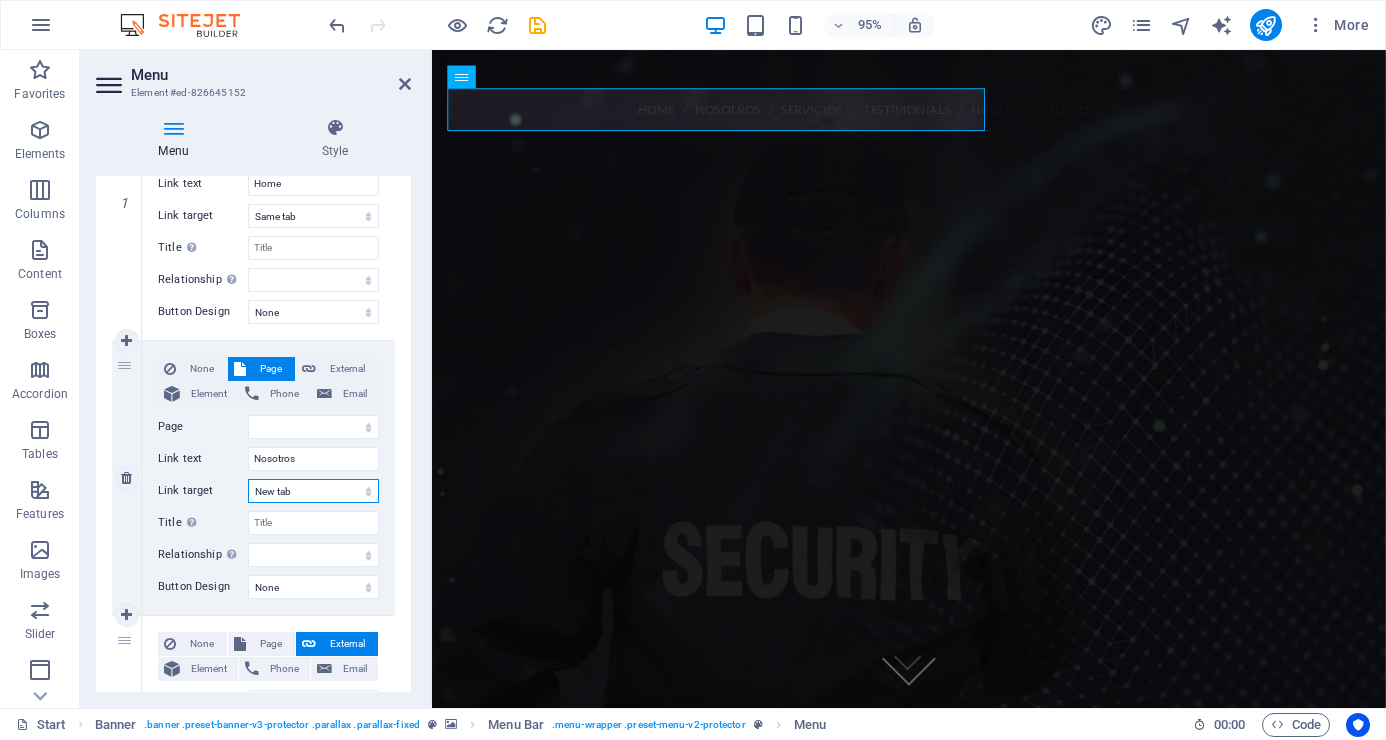 select 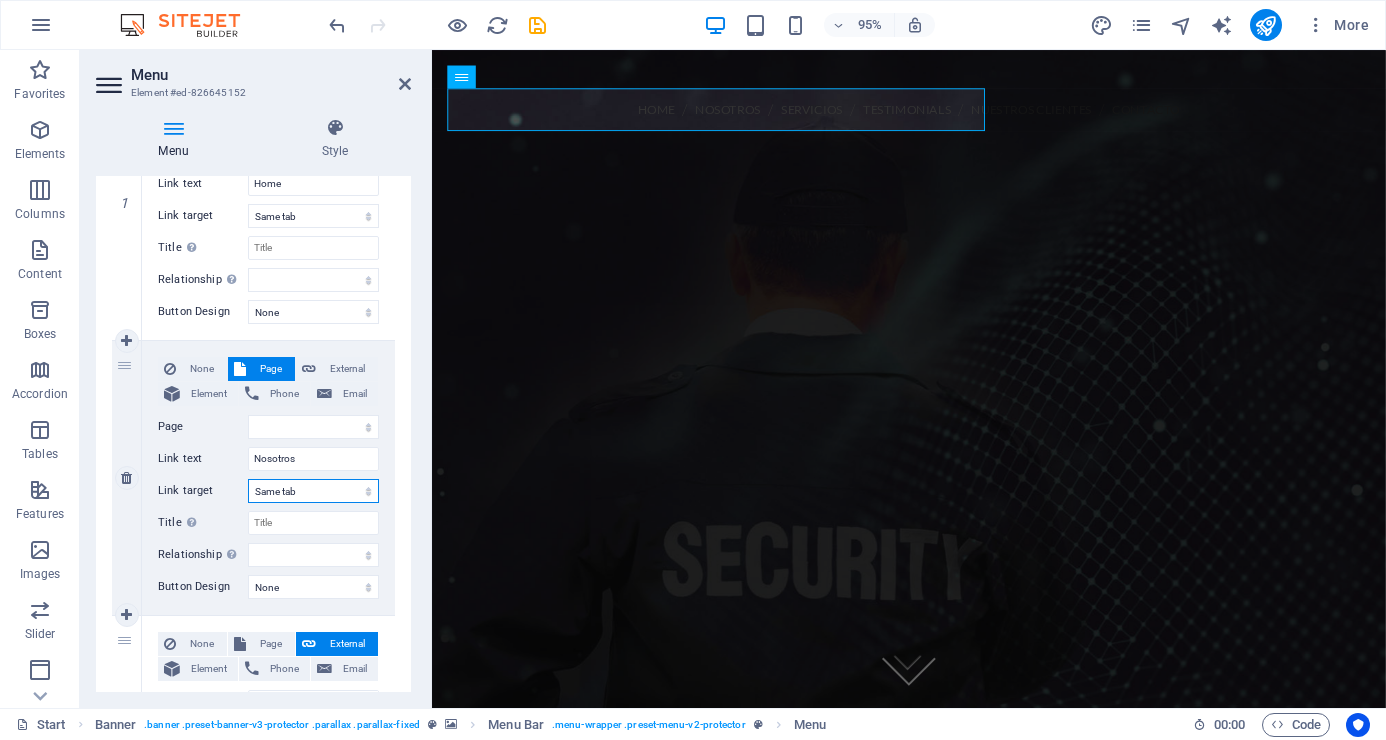 click on "New tab Same tab Overlay" at bounding box center [313, 491] 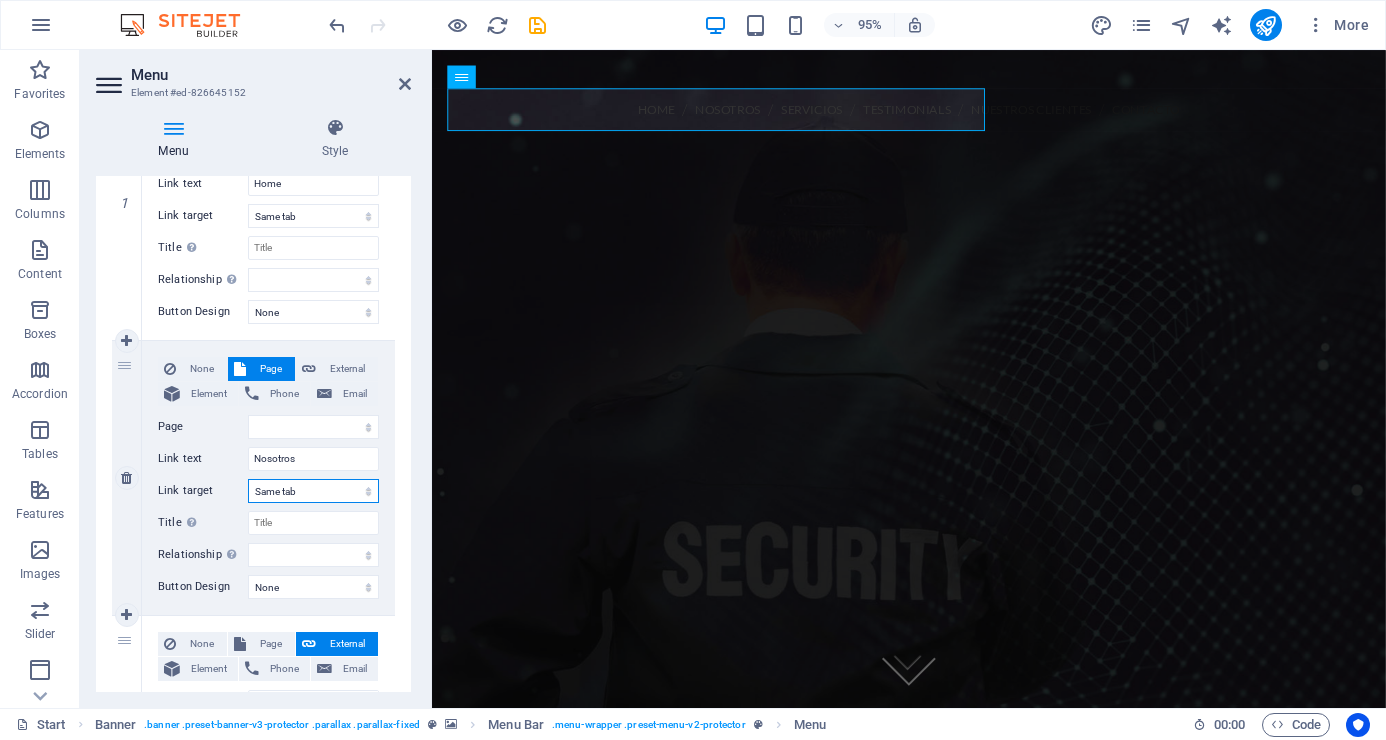 select 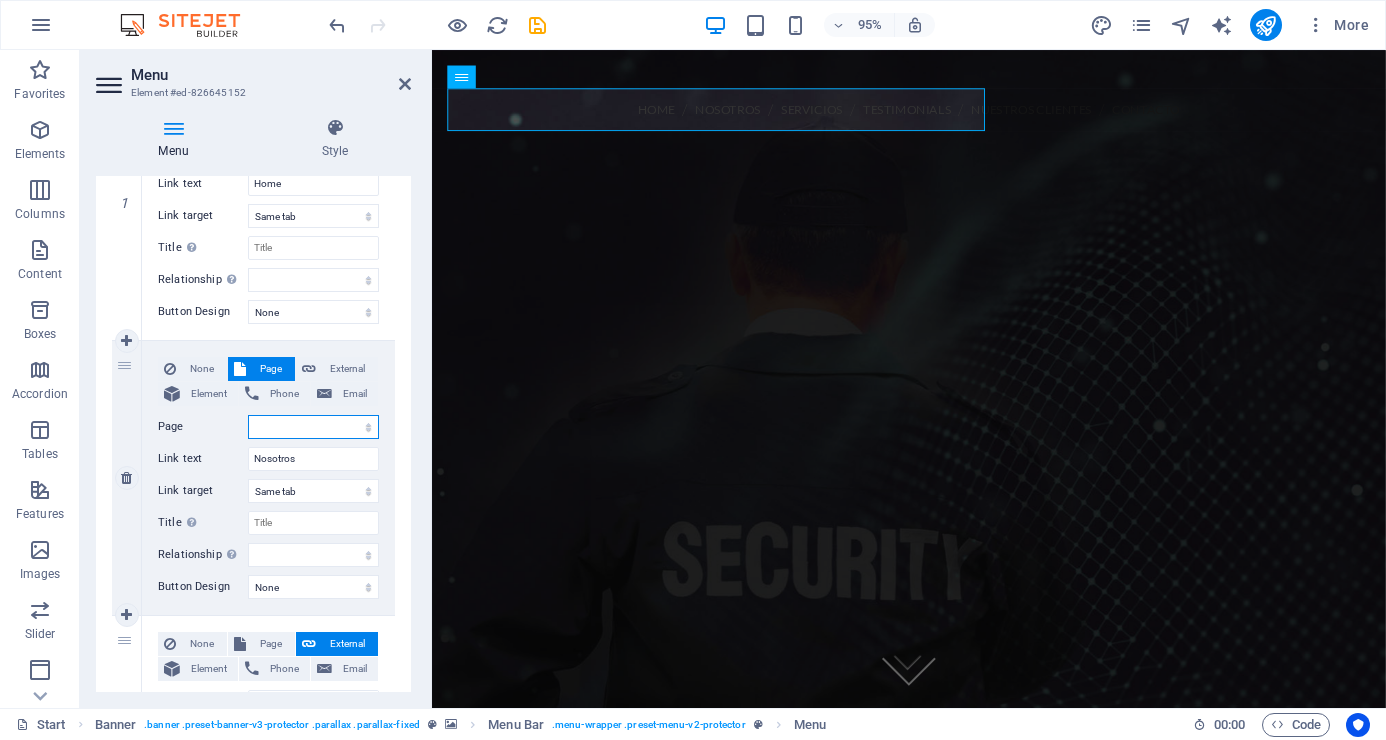 click on "Start Subpage Legal Notice Privacy" at bounding box center [313, 427] 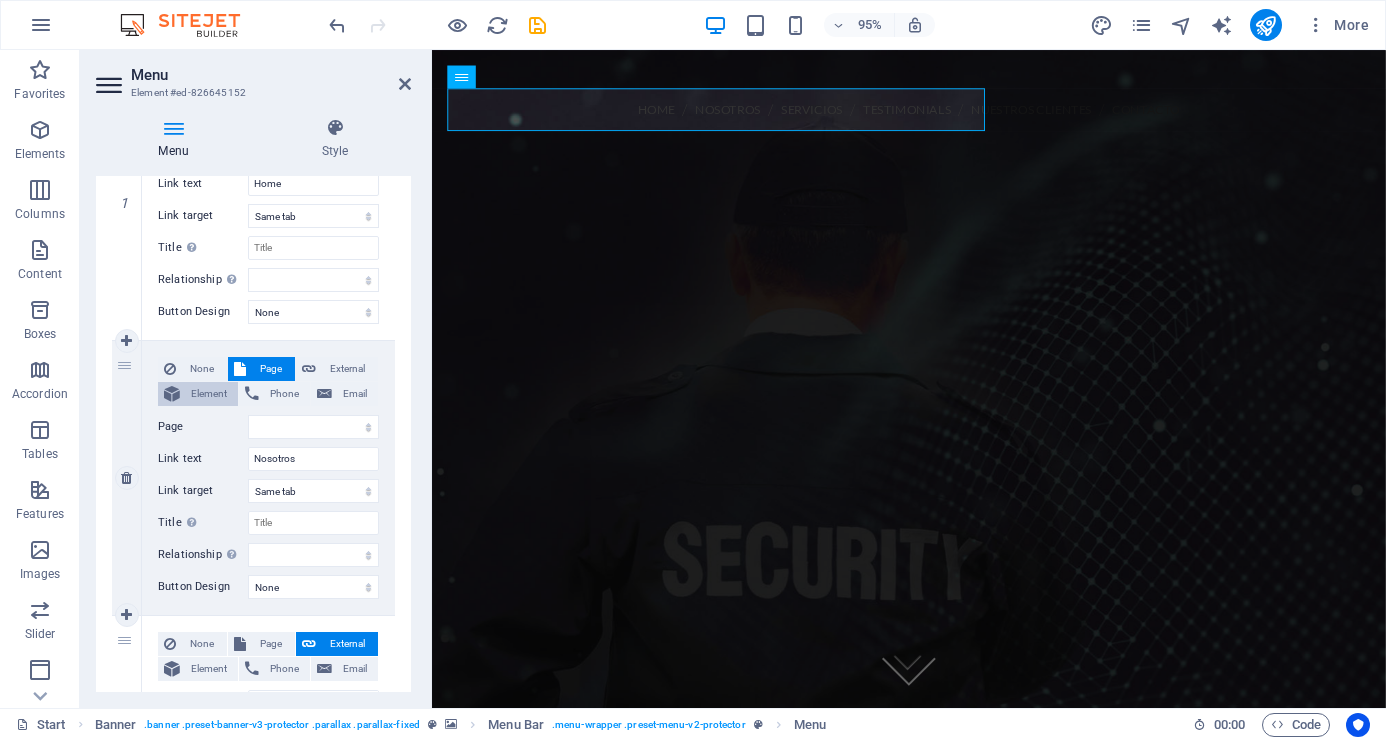 click on "Element" at bounding box center [209, 394] 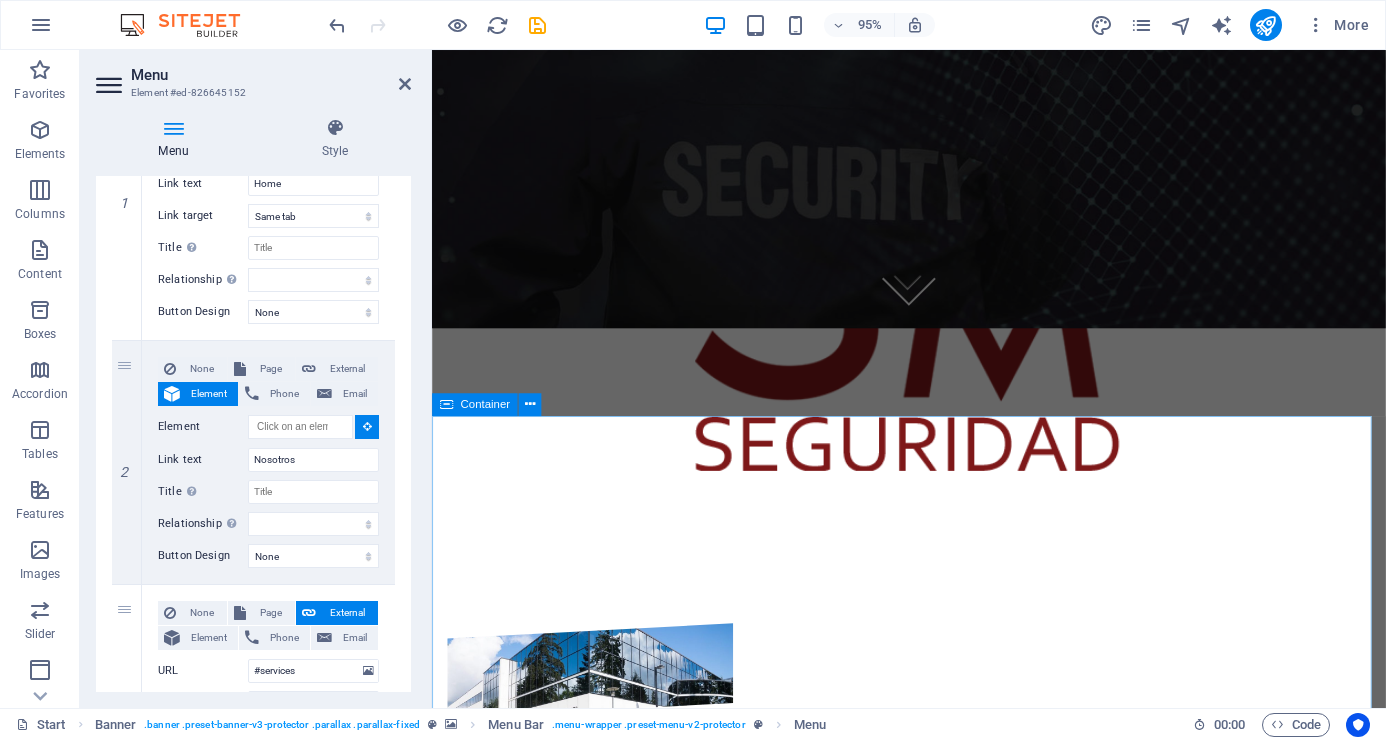 scroll, scrollTop: 500, scrollLeft: 0, axis: vertical 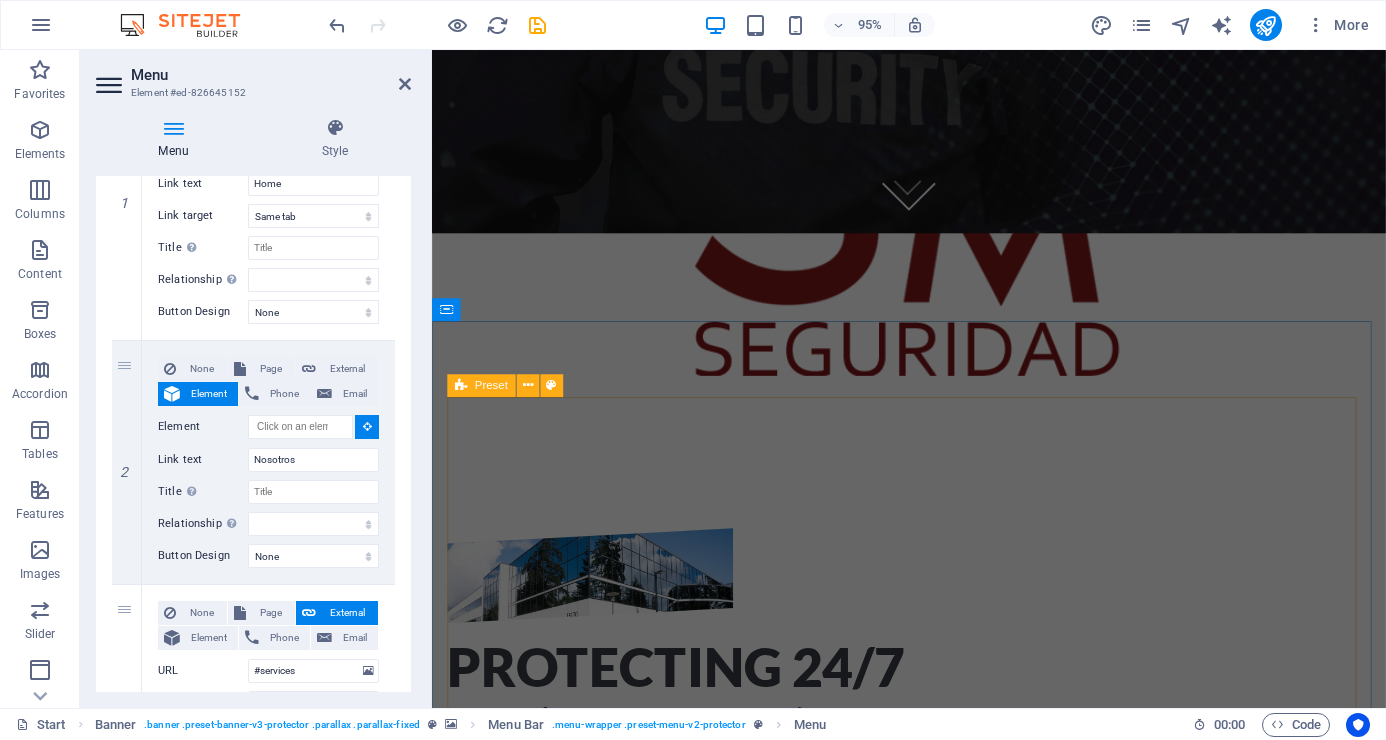 click on "Preset" at bounding box center (491, 385) 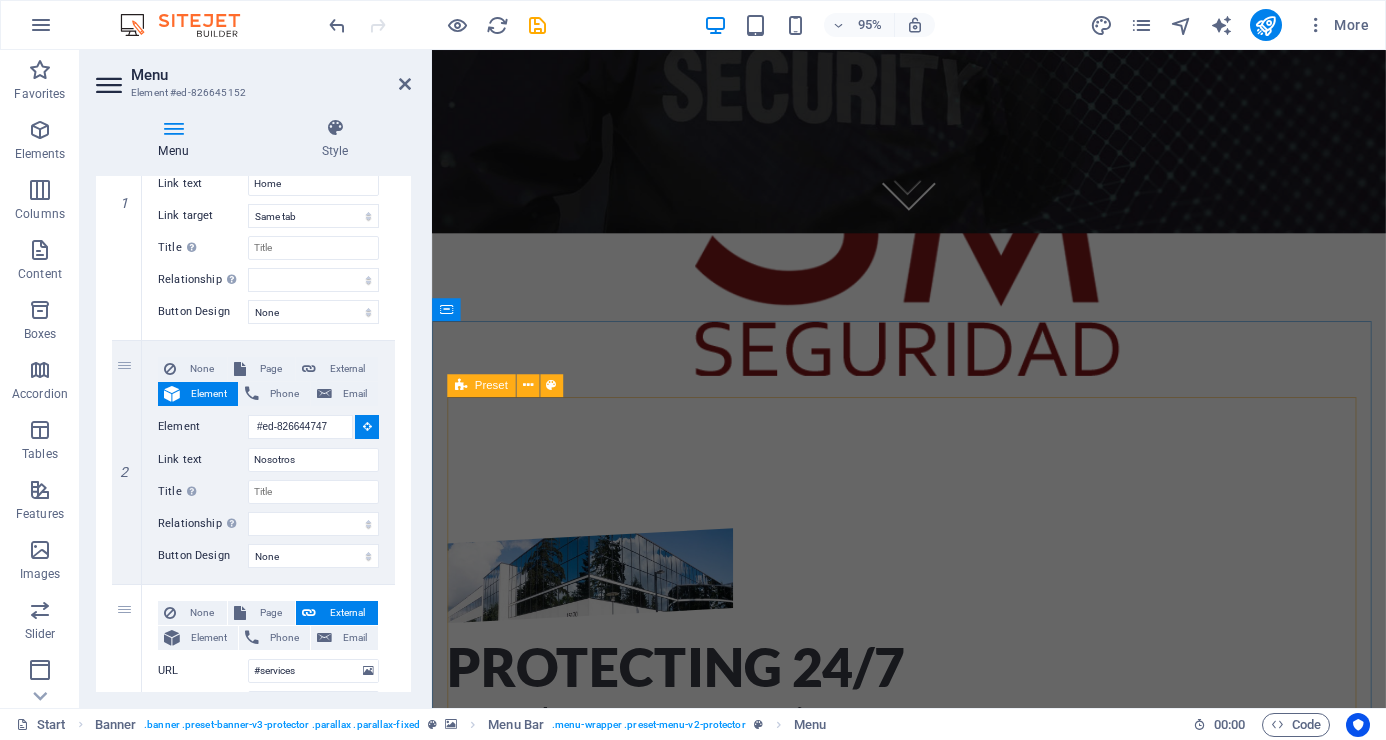 scroll, scrollTop: 0, scrollLeft: 0, axis: both 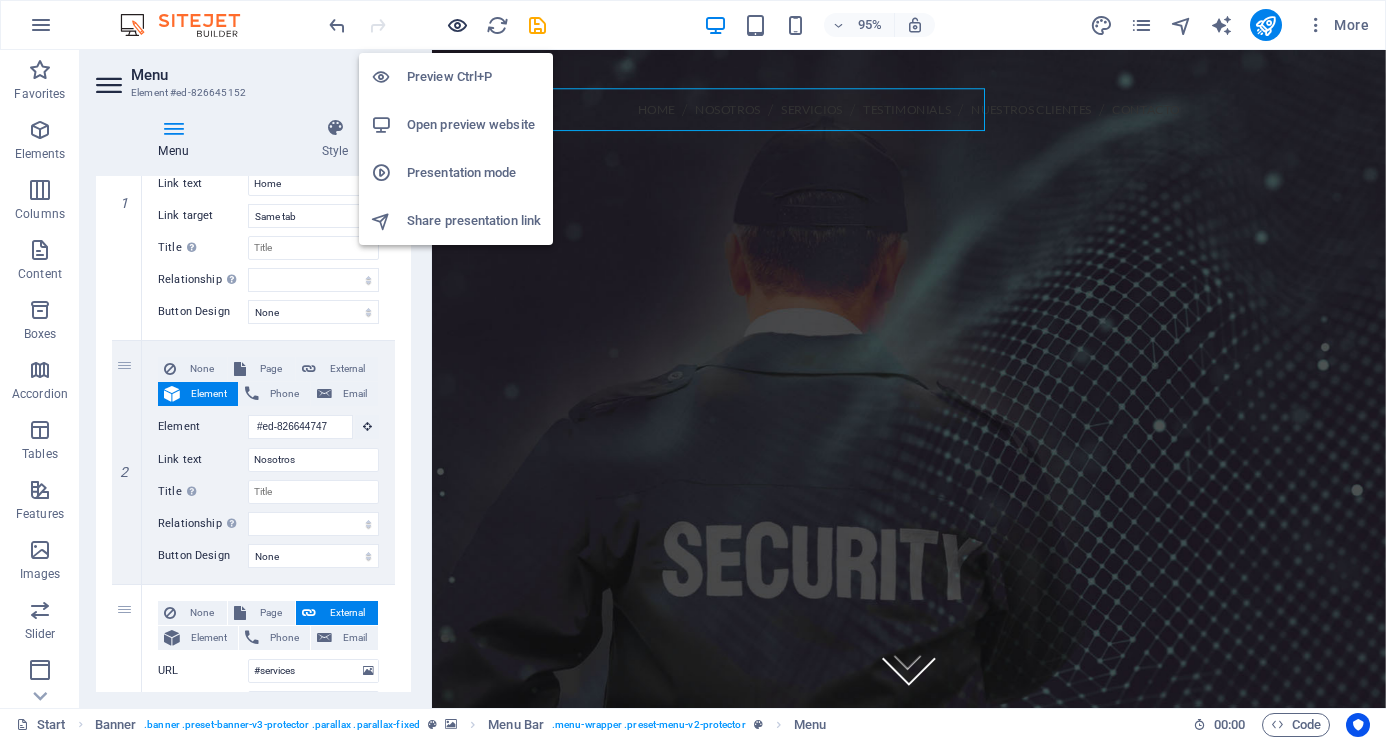 click at bounding box center (457, 25) 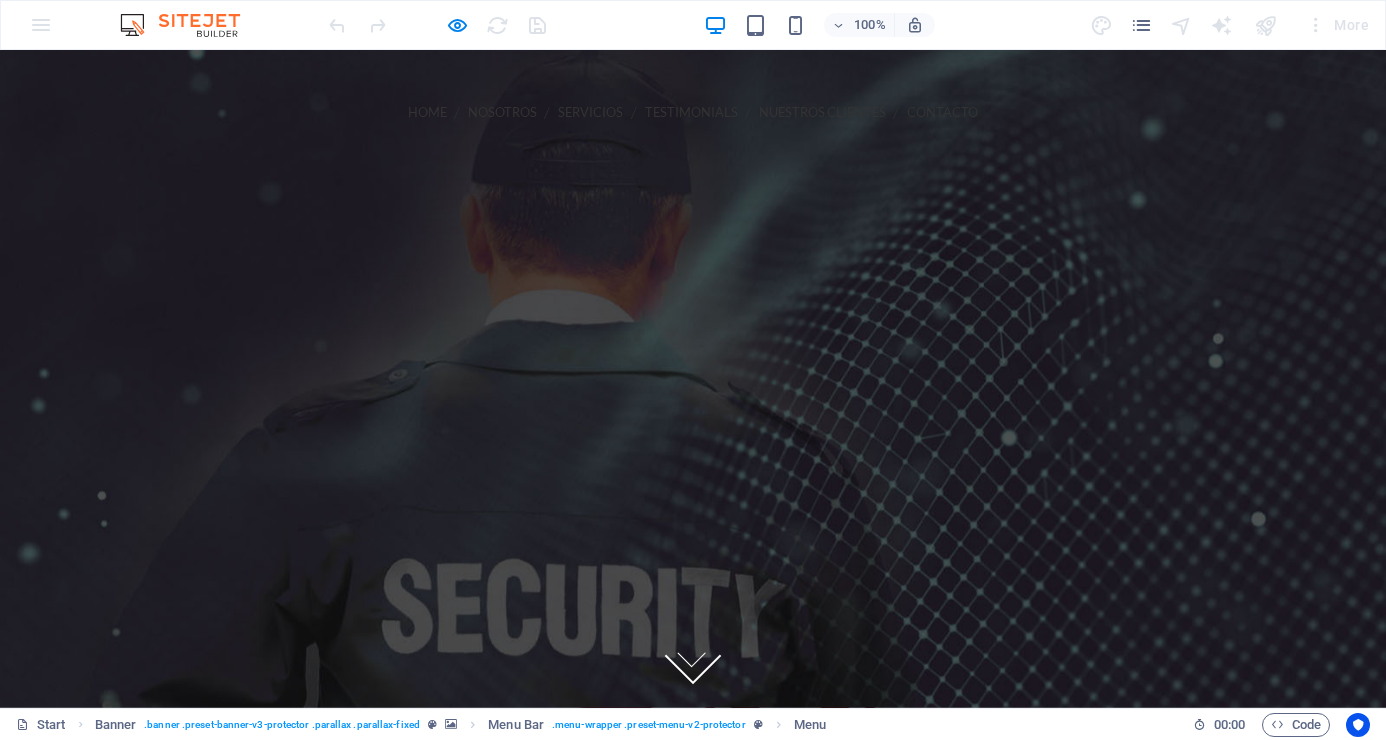 click on "Nosotros" at bounding box center [502, 112] 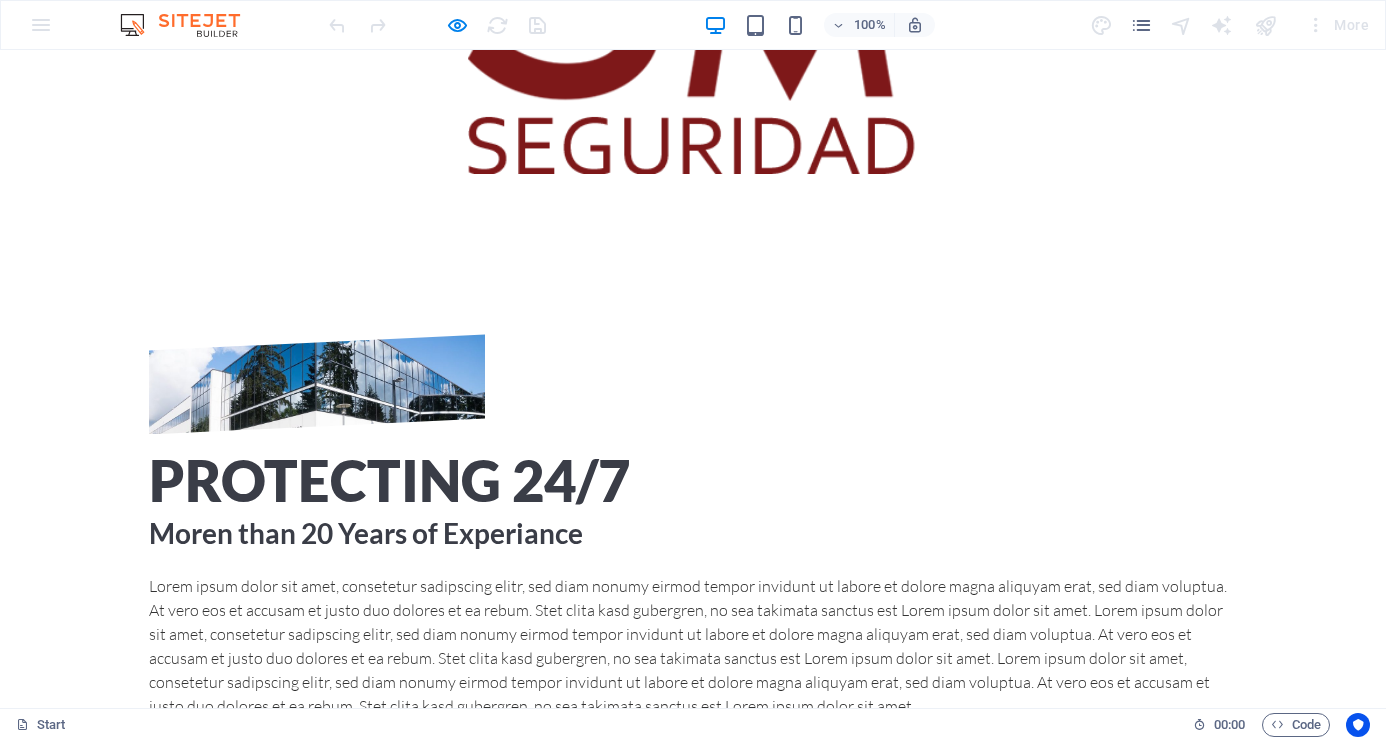 scroll, scrollTop: 701, scrollLeft: 0, axis: vertical 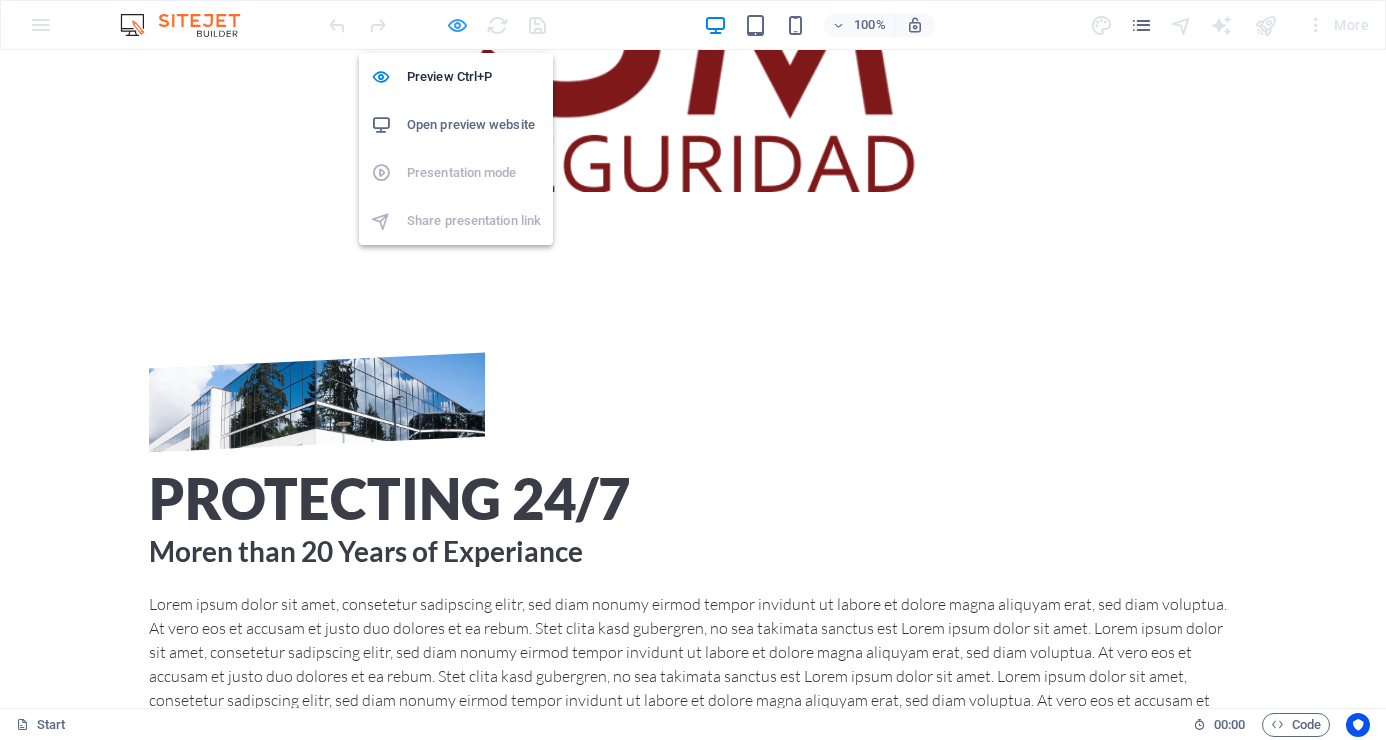 click at bounding box center [457, 25] 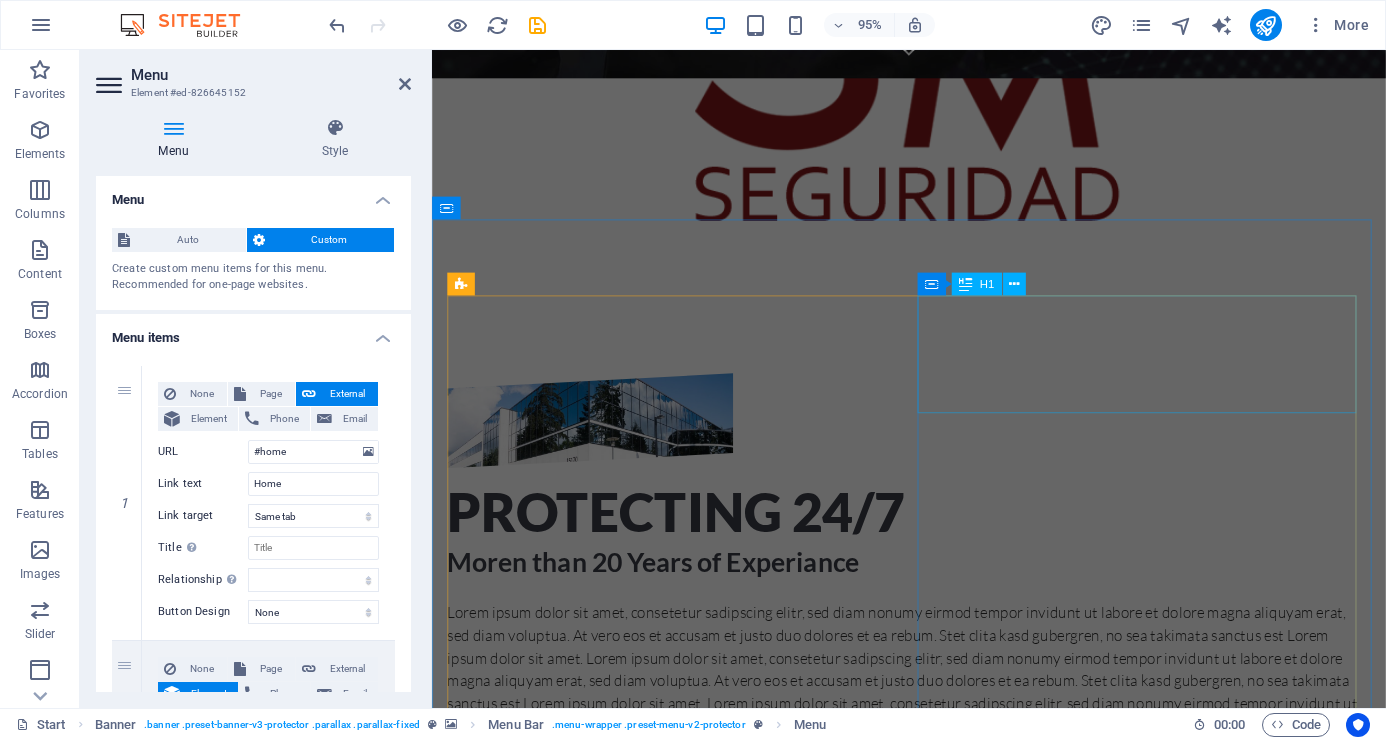 scroll, scrollTop: 700, scrollLeft: 0, axis: vertical 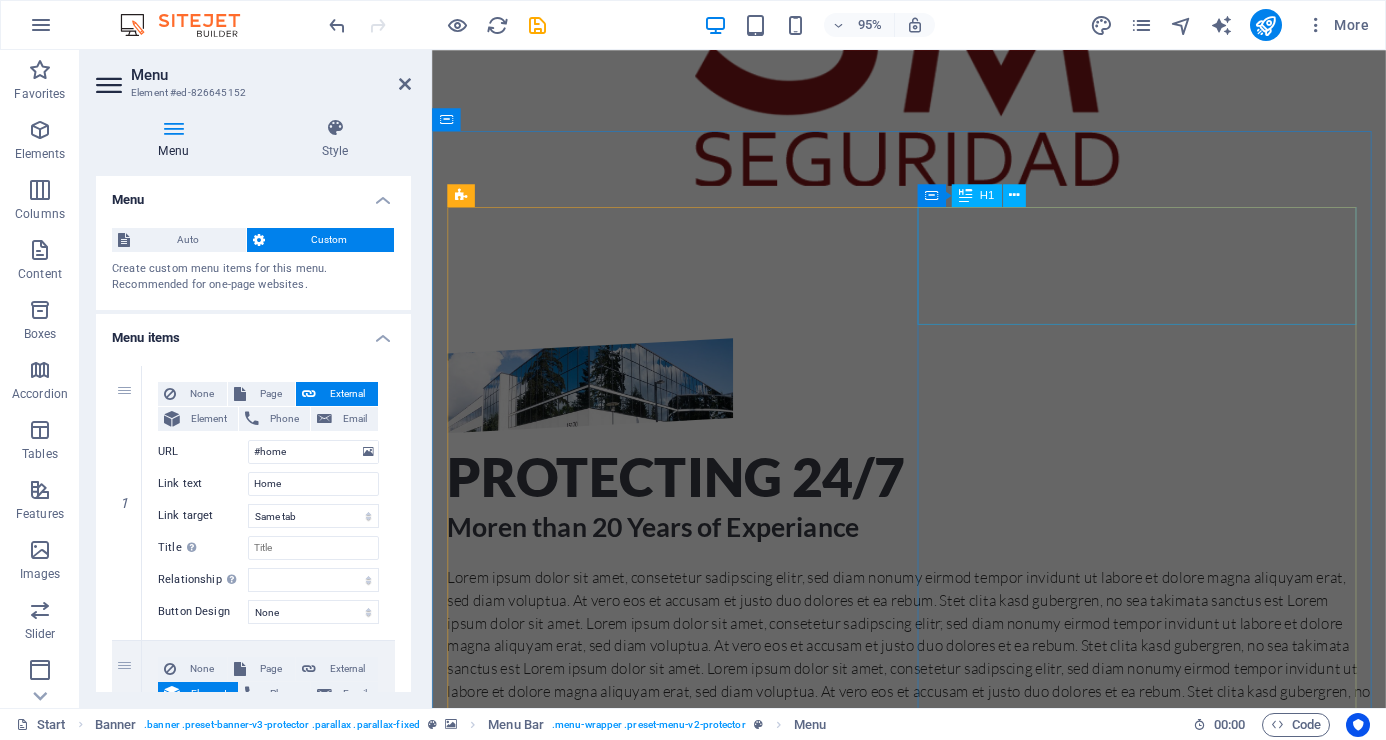 click on "Protecting 24/7" at bounding box center (934, 500) 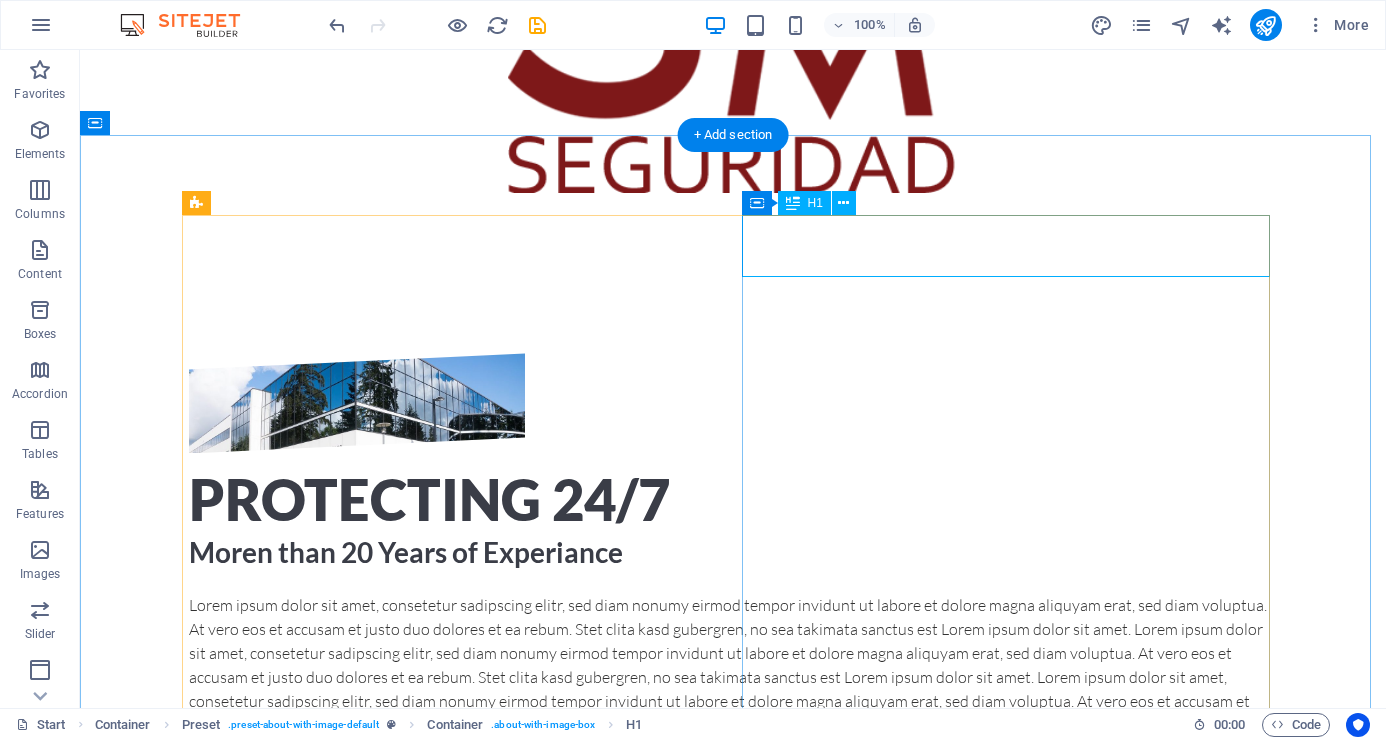 click on "Protecting 24/7" at bounding box center [733, 500] 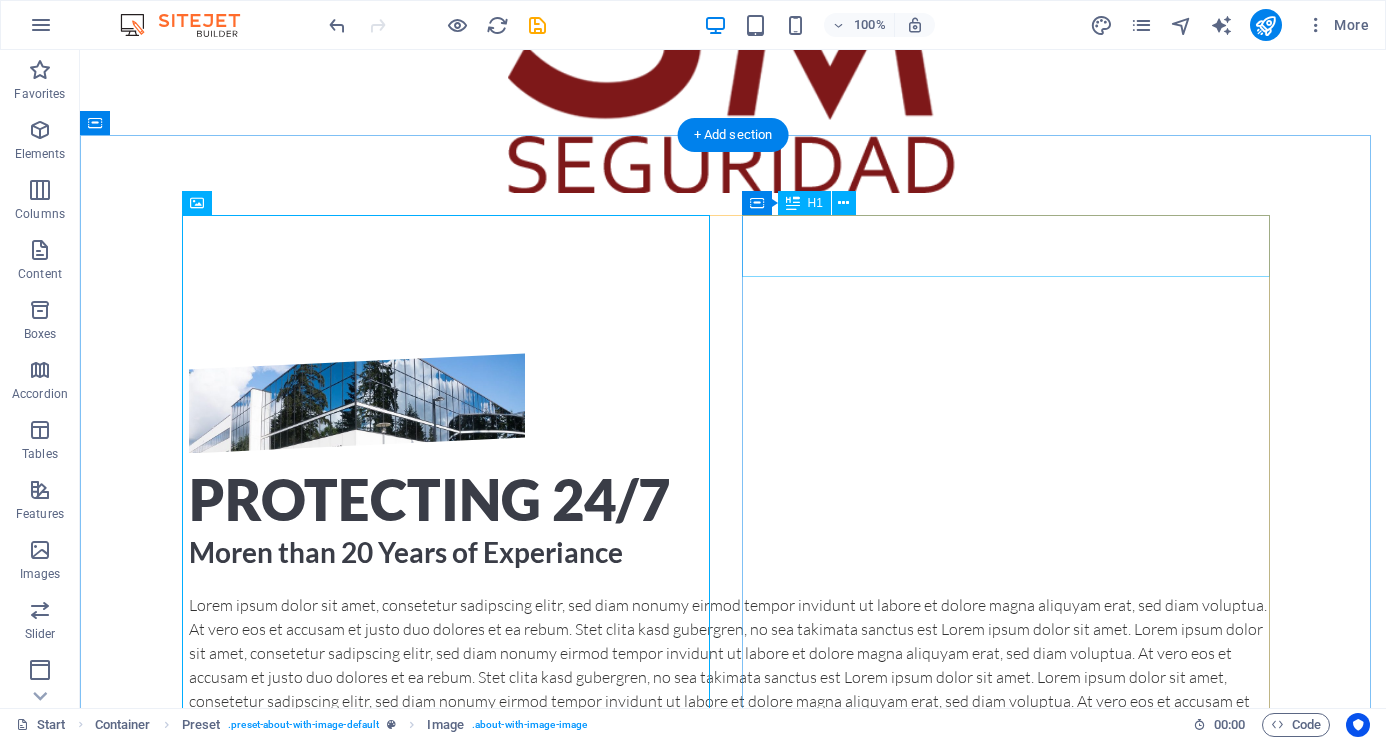 click on "Protecting 24/7" at bounding box center [733, 500] 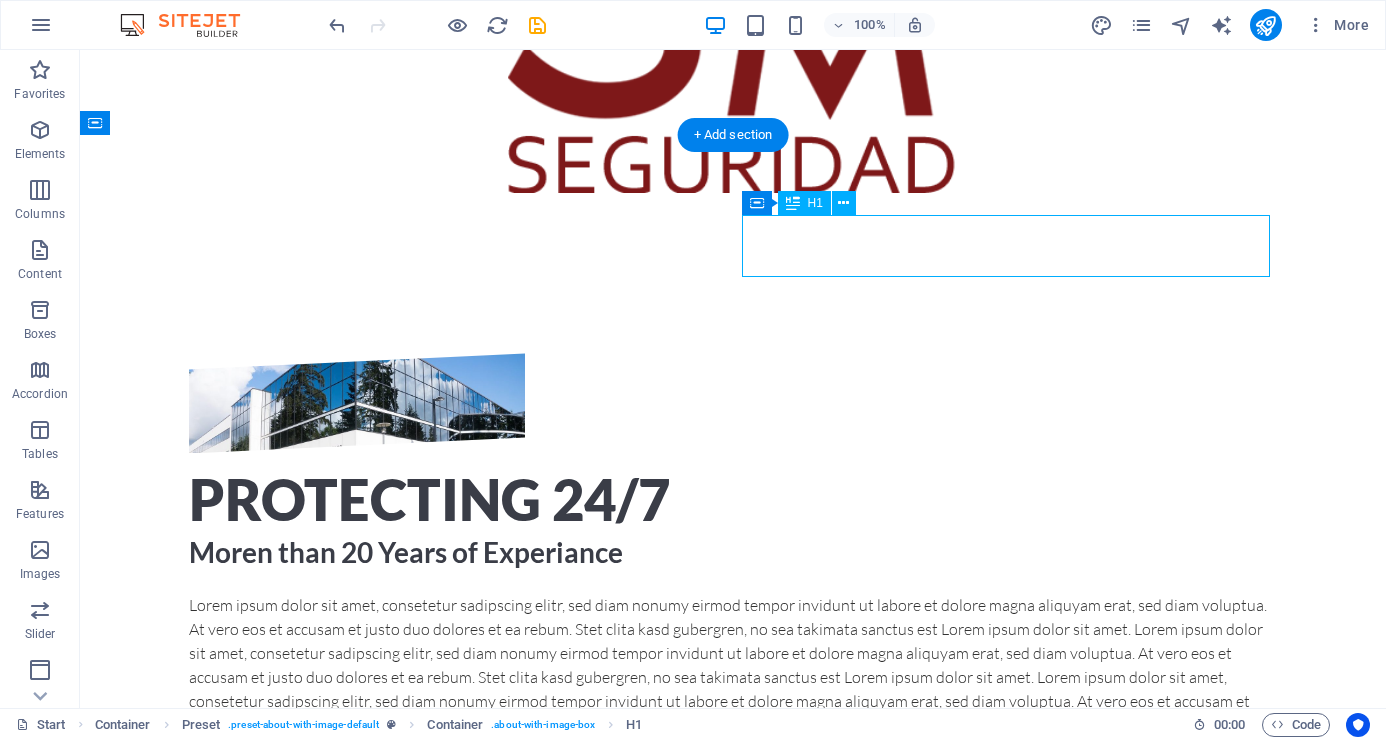click on "Protecting 24/7" at bounding box center [733, 500] 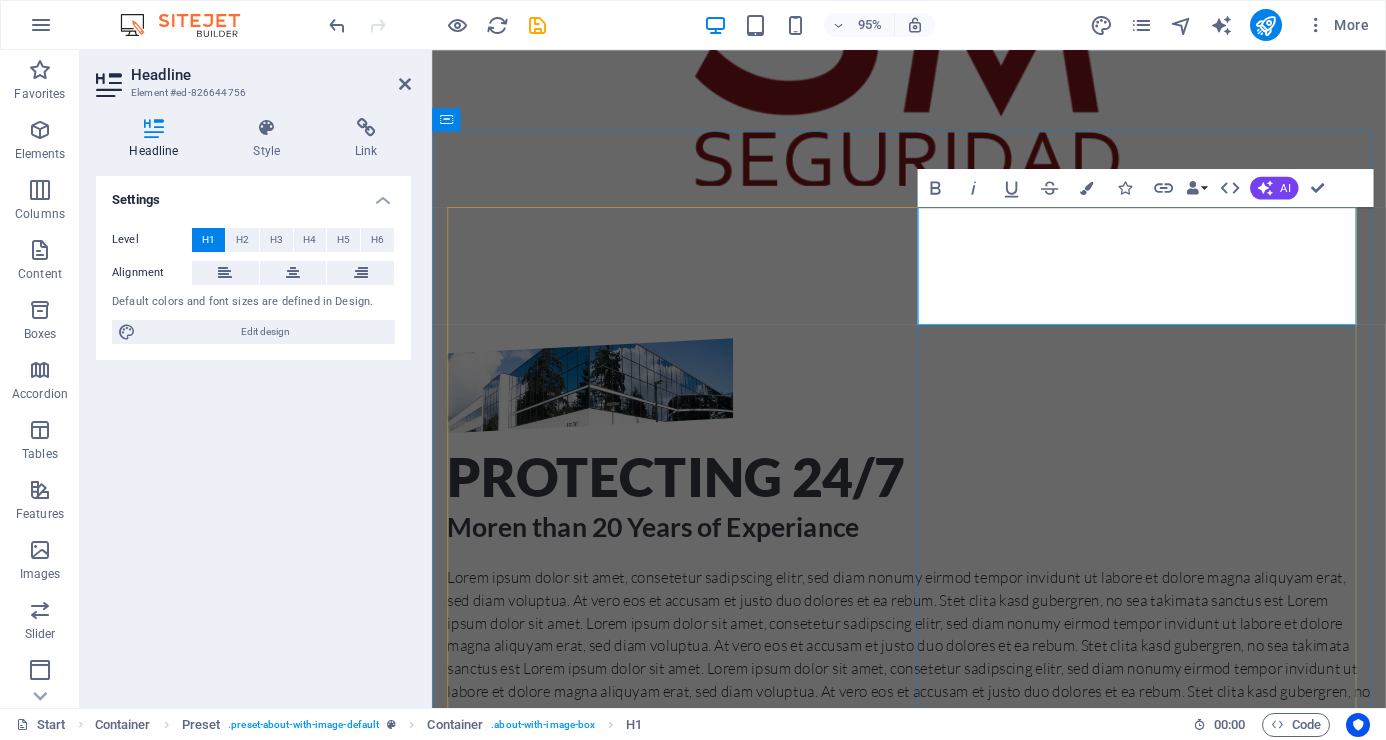 type 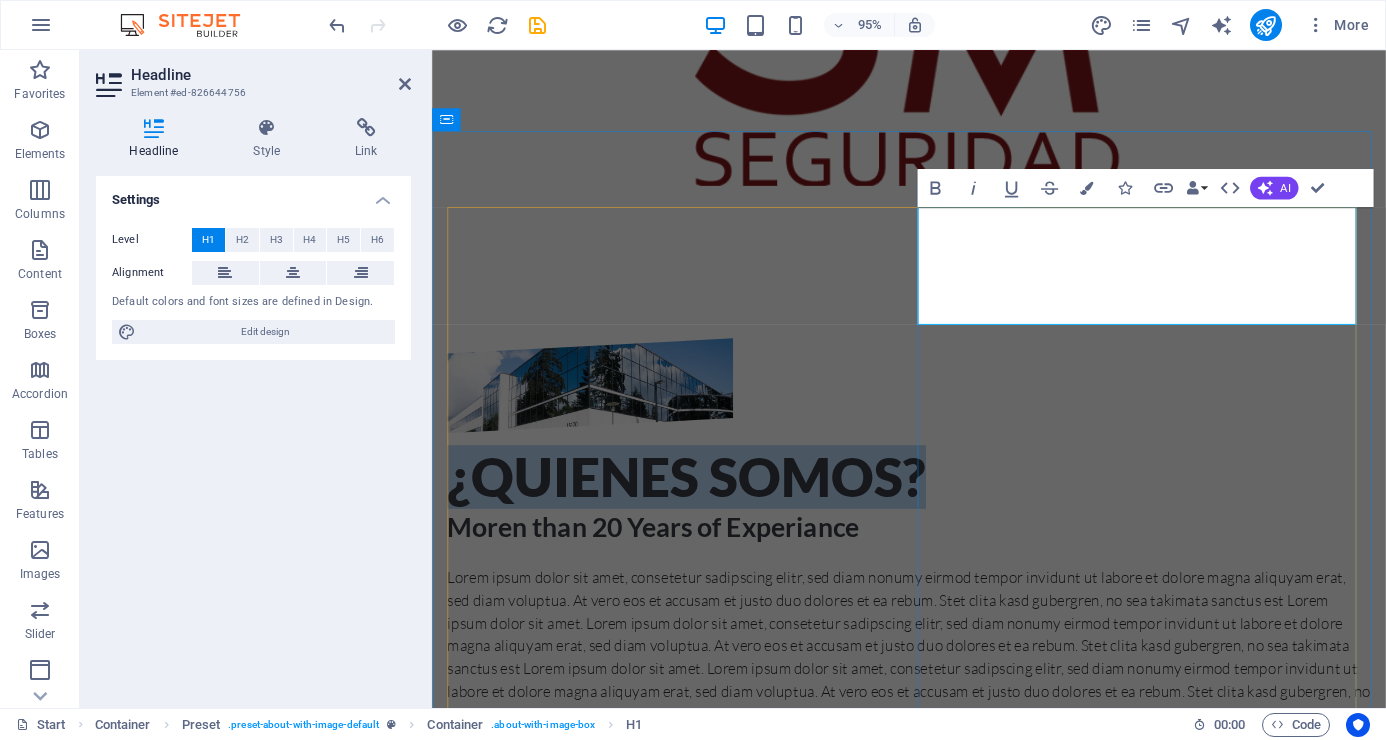 drag, startPoint x: 1174, startPoint y: 303, endPoint x: 943, endPoint y: 236, distance: 240.52026 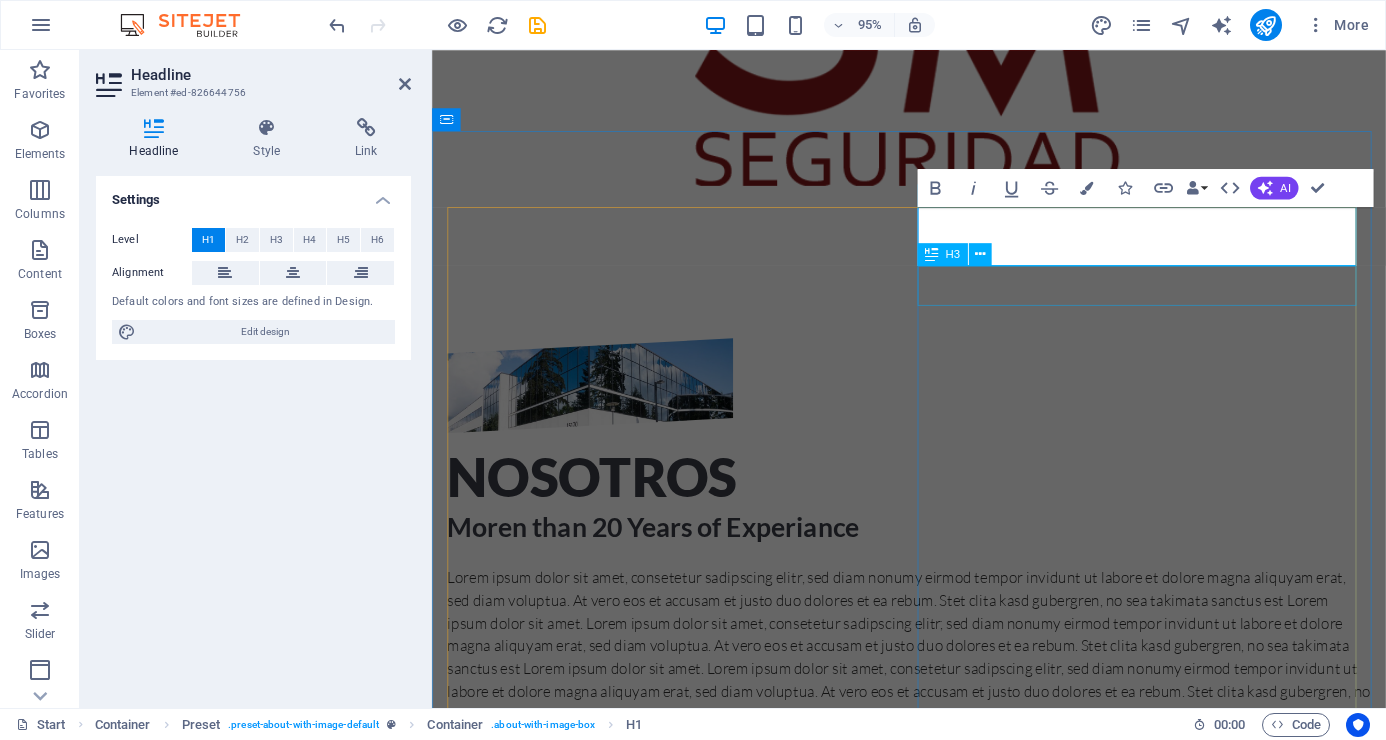 click on "Moren than 20 Years of Experiance" at bounding box center [934, 552] 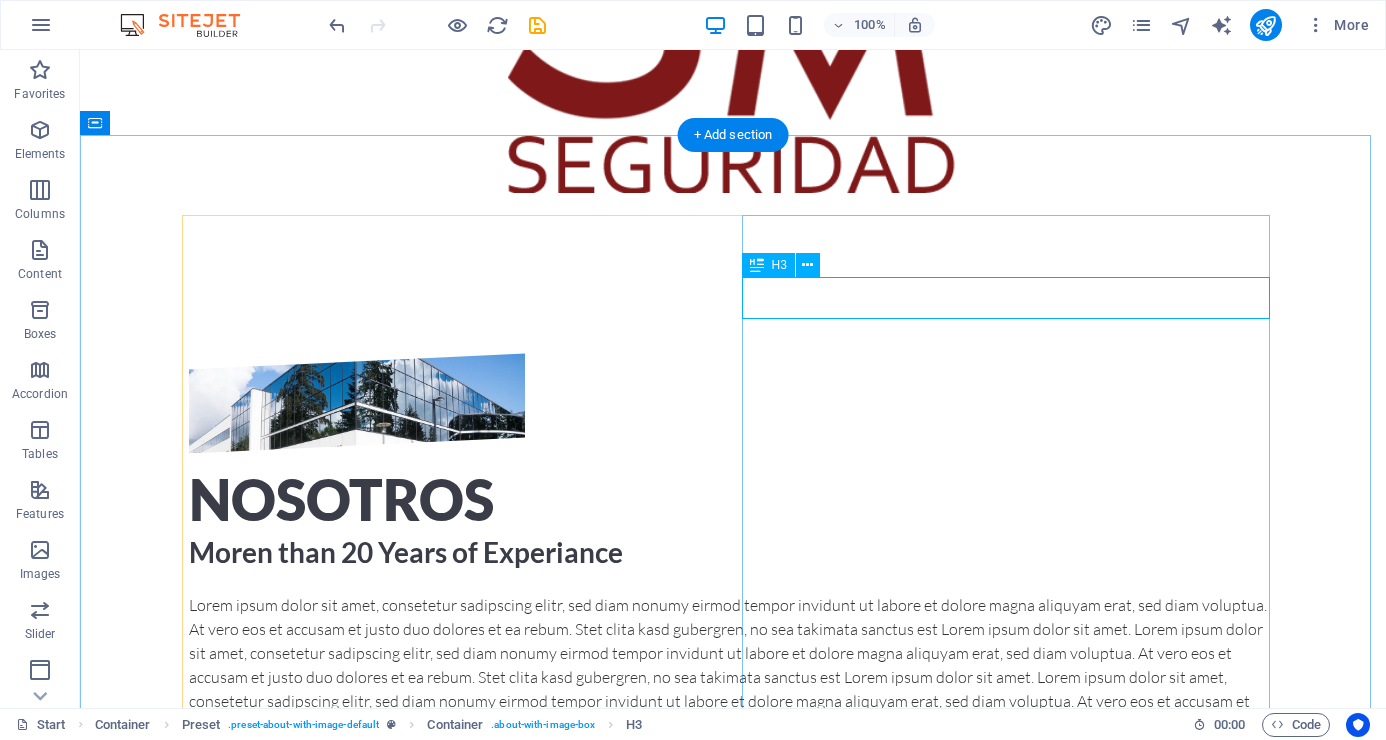 click on "Moren than 20 Years of Experiance" at bounding box center [733, 552] 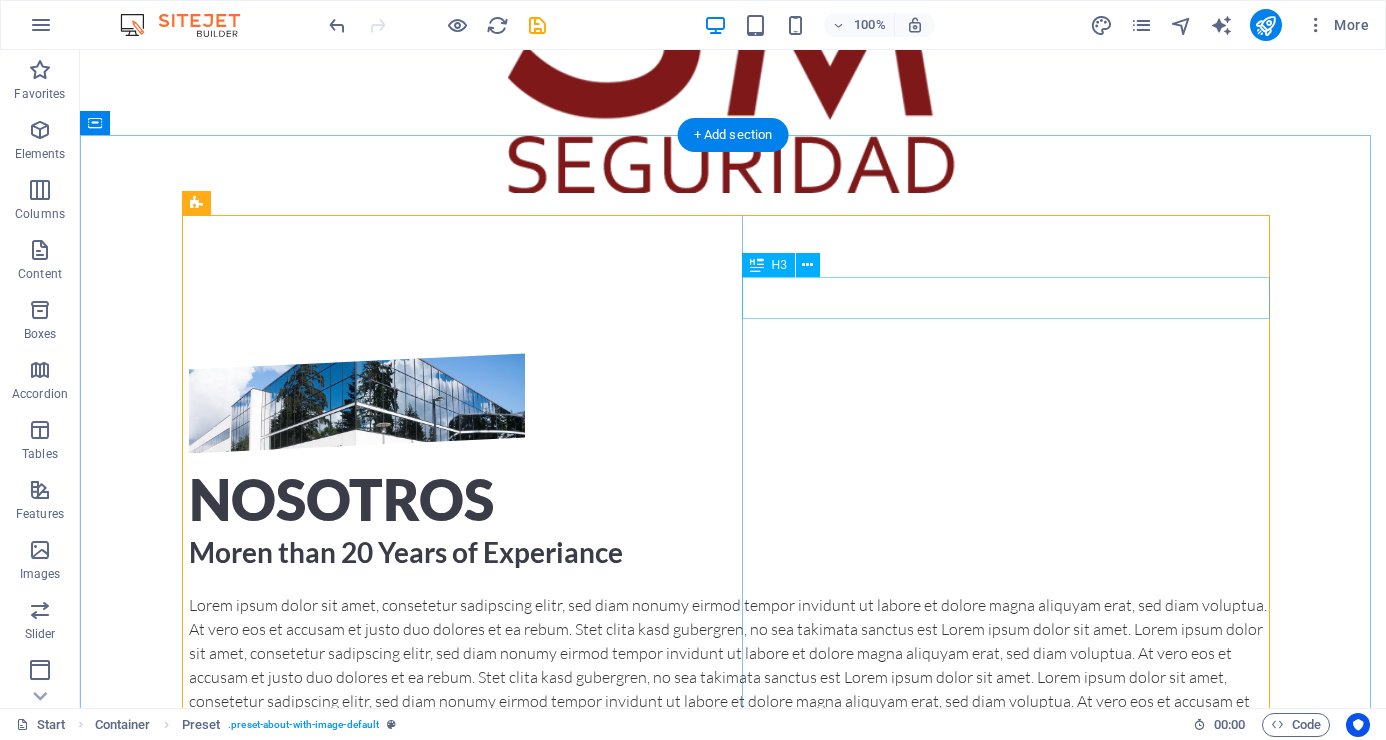 click on "Moren than 20 Years of Experiance" at bounding box center [733, 552] 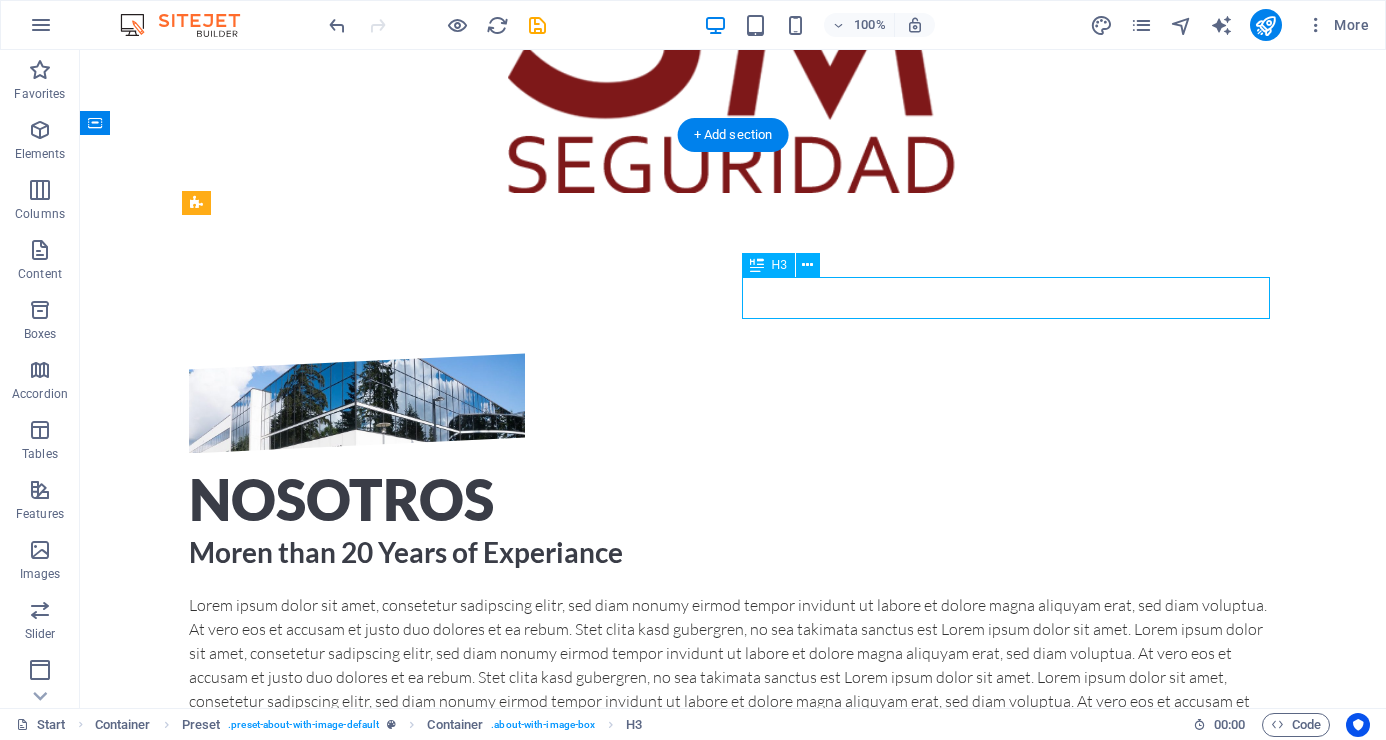 drag, startPoint x: 902, startPoint y: 299, endPoint x: 574, endPoint y: 311, distance: 328.21945 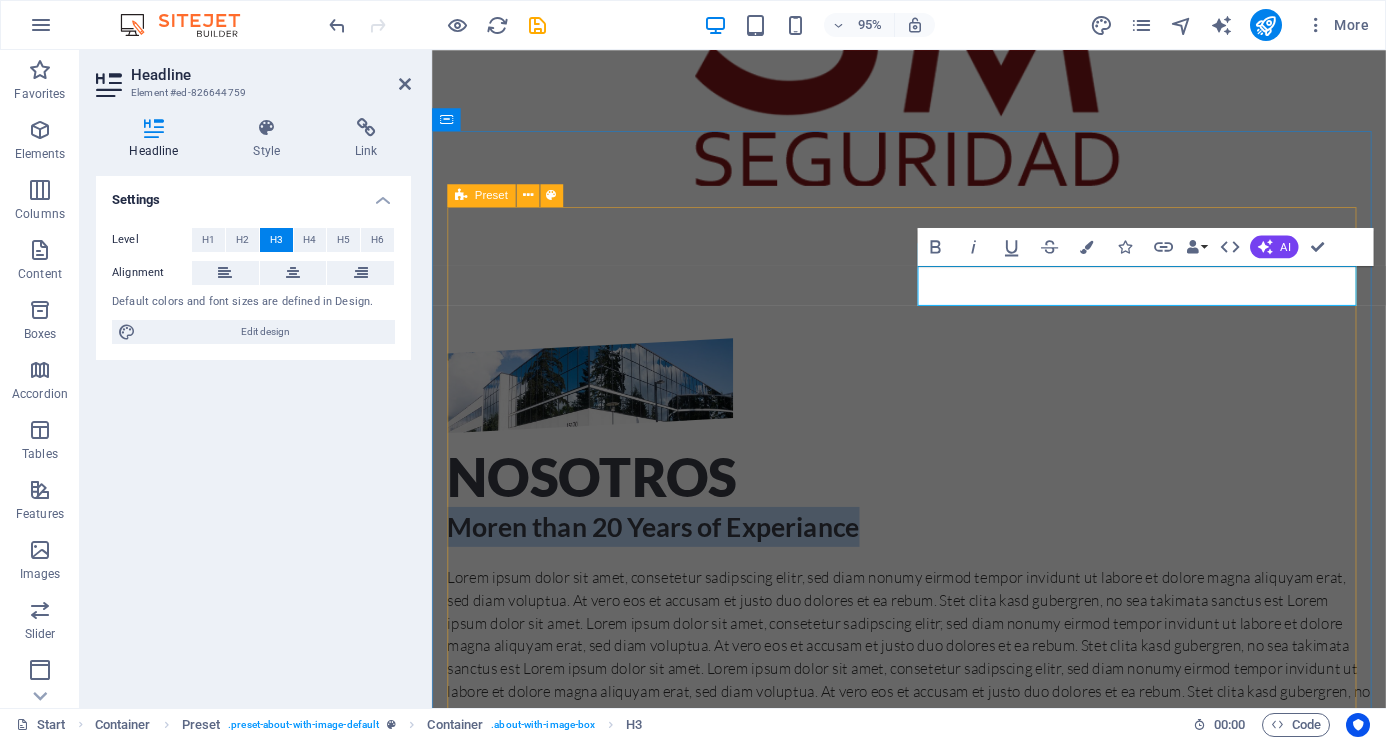 type 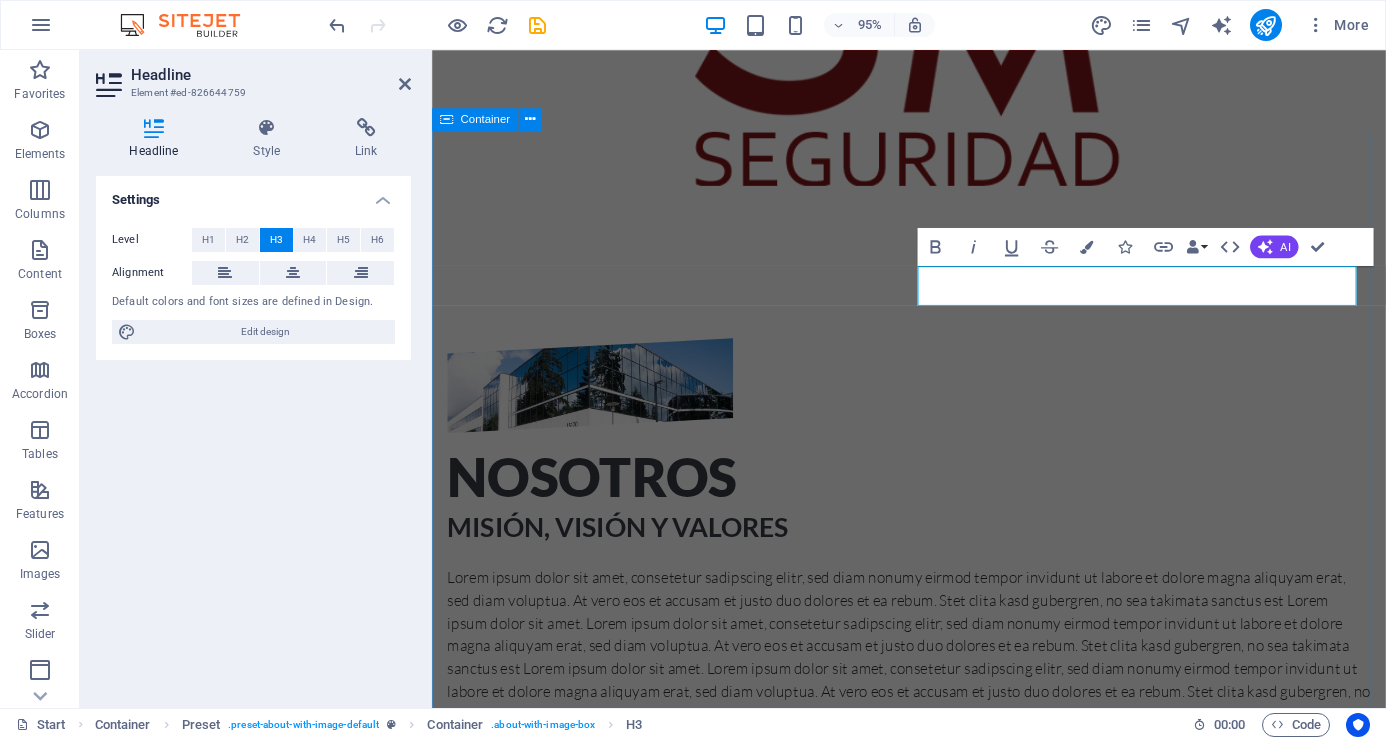 click on "nosotros ​MISIÓN, VISIÓN Y VALORES Lorem ipsum dolor sit amet, consetetur sadipscing elitr, sed diam nonumy eirmod tempor invidunt ut labore et dolore magna aliquyam erat, sed diam voluptua. At vero eos et accusam et justo duo dolores et ea rebum. Stet clita kasd gubergren, no sea takimata sanctus est Lorem ipsum dolor sit amet. Lorem ipsum dolor sit amet, consetetur sadipscing elitr, sed diam nonumy eirmod tempor invidunt ut labore et dolore magna aliquyam erat, sed diam voluptua. At vero eos et accusam et justo duo dolores et ea rebum. Stet clita kasd gubergren, no sea takimata sanctus est Lorem ipsum dolor sit amet. Lorem ipsum dolor sit amet, consetetur sadipscing elitr, sed diam nonumy eirmod tempor invidunt ut labore et dolore magna aliquyam erat, sed diam voluptua. At vero eos et accusam et justo duo dolores et ea rebum. Stet clita kasd gubergren, no sea takimata sanctus est Lorem ipsum dolor sit amet.    24/7 Service Tactical Training  Object Protection Self-Protection Training" at bounding box center (934, 703) 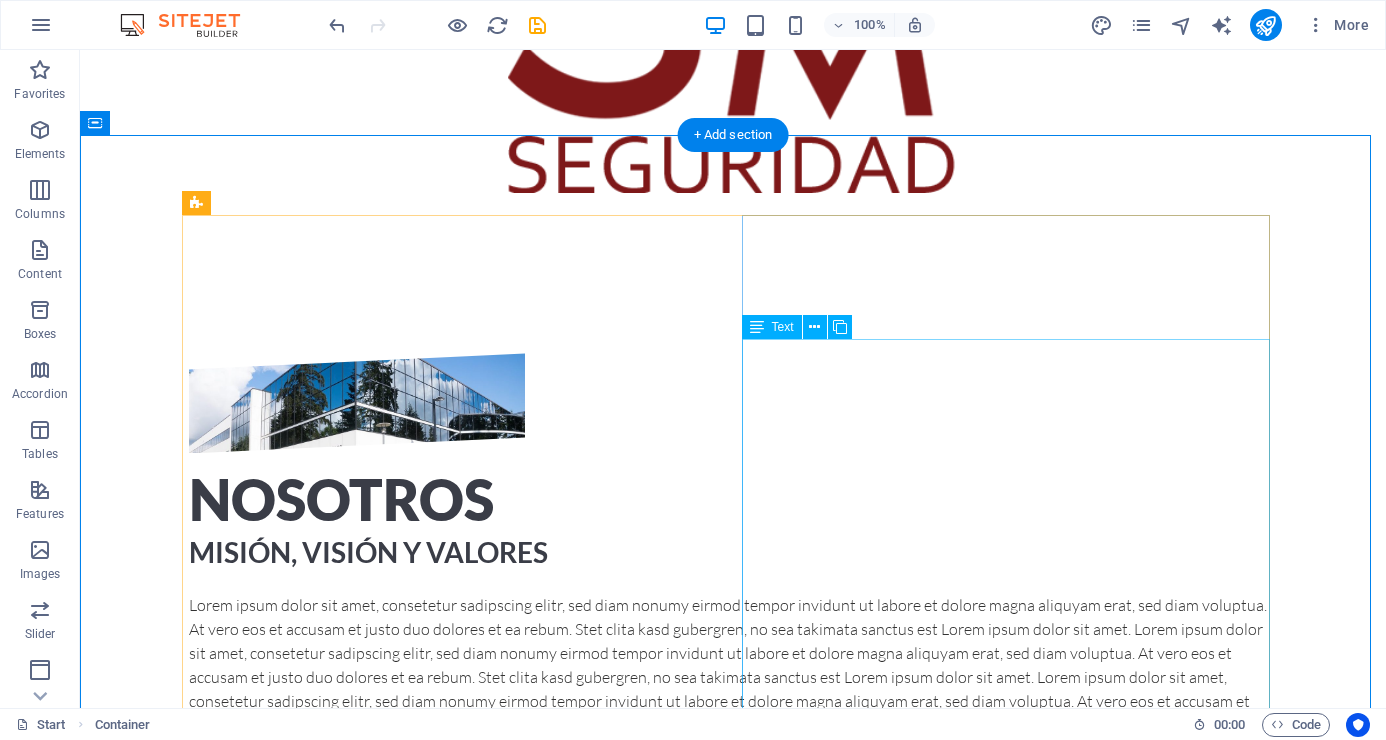 click on "Lorem ipsum dolor sit amet, consetetur sadipscing elitr, sed diam nonumy eirmod tempor invidunt ut labore et dolore magna aliquyam erat, sed diam voluptua. At vero eos et accusam et justo duo dolores et ea rebum. Stet clita kasd gubergren, no sea takimata sanctus est Lorem ipsum dolor sit amet. Lorem ipsum dolor sit amet, consetetur sadipscing elitr, sed diam nonumy eirmod tempor invidunt ut labore et dolore magna aliquyam erat, sed diam voluptua. At vero eos et accusam et justo duo dolores et ea rebum. Stet clita kasd gubergren, no sea takimata sanctus est Lorem ipsum dolor sit amet. Lorem ipsum dolor sit amet, consetetur sadipscing elitr, sed diam nonumy eirmod tempor invidunt ut labore et dolore magna aliquyam erat, sed diam voluptua. At vero eos et accusam et justo duo dolores et ea rebum. Stet clita kasd gubergren, no sea takimata sanctus est Lorem ipsum dolor sit amet.    24/7 Service Tactical Training  Object Protection Self-Protection Training Worldwide transportation" at bounding box center (733, 811) 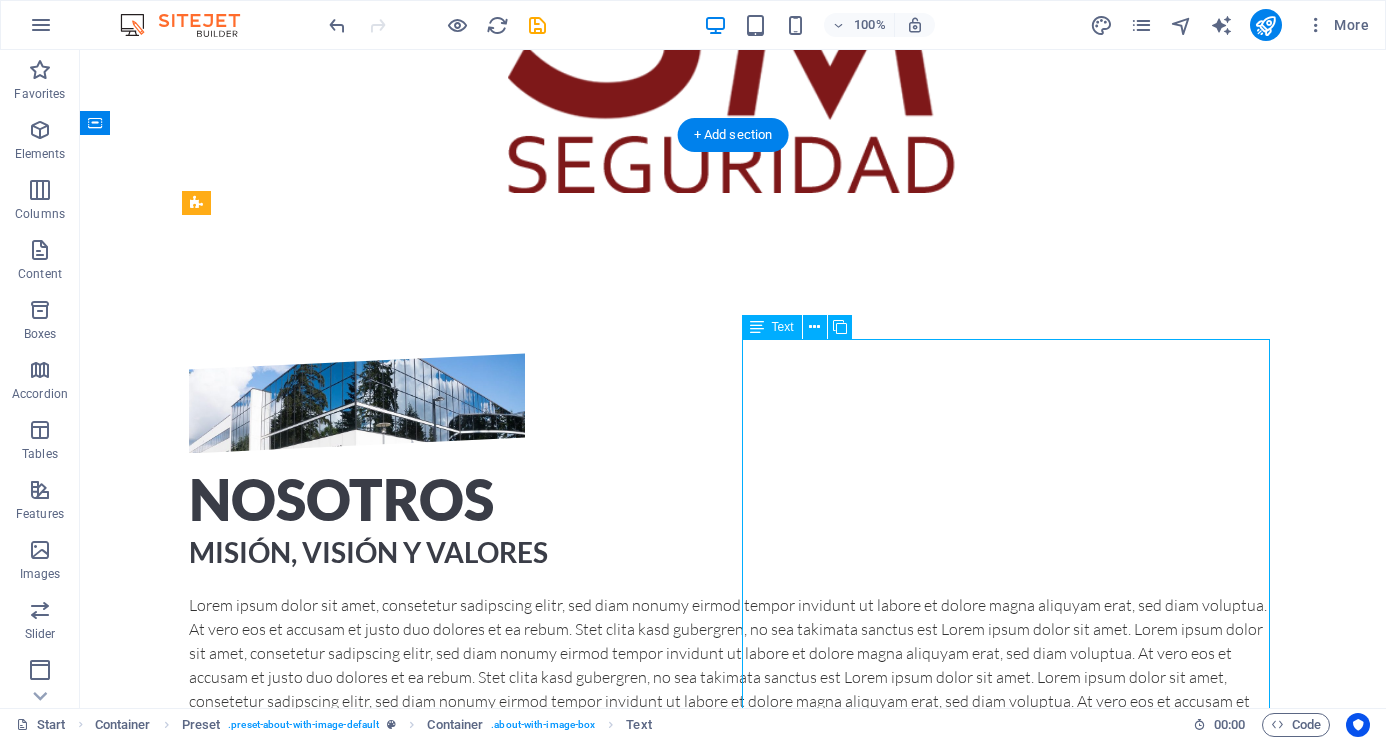 click on "Lorem ipsum dolor sit amet, consetetur sadipscing elitr, sed diam nonumy eirmod tempor invidunt ut labore et dolore magna aliquyam erat, sed diam voluptua. At vero eos et accusam et justo duo dolores et ea rebum. Stet clita kasd gubergren, no sea takimata sanctus est Lorem ipsum dolor sit amet. Lorem ipsum dolor sit amet, consetetur sadipscing elitr, sed diam nonumy eirmod tempor invidunt ut labore et dolore magna aliquyam erat, sed diam voluptua. At vero eos et accusam et justo duo dolores et ea rebum. Stet clita kasd gubergren, no sea takimata sanctus est Lorem ipsum dolor sit amet. Lorem ipsum dolor sit amet, consetetur sadipscing elitr, sed diam nonumy eirmod tempor invidunt ut labore et dolore magna aliquyam erat, sed diam voluptua. At vero eos et accusam et justo duo dolores et ea rebum. Stet clita kasd gubergren, no sea takimata sanctus est Lorem ipsum dolor sit amet.    24/7 Service Tactical Training  Object Protection Self-Protection Training Worldwide transportation" at bounding box center [733, 811] 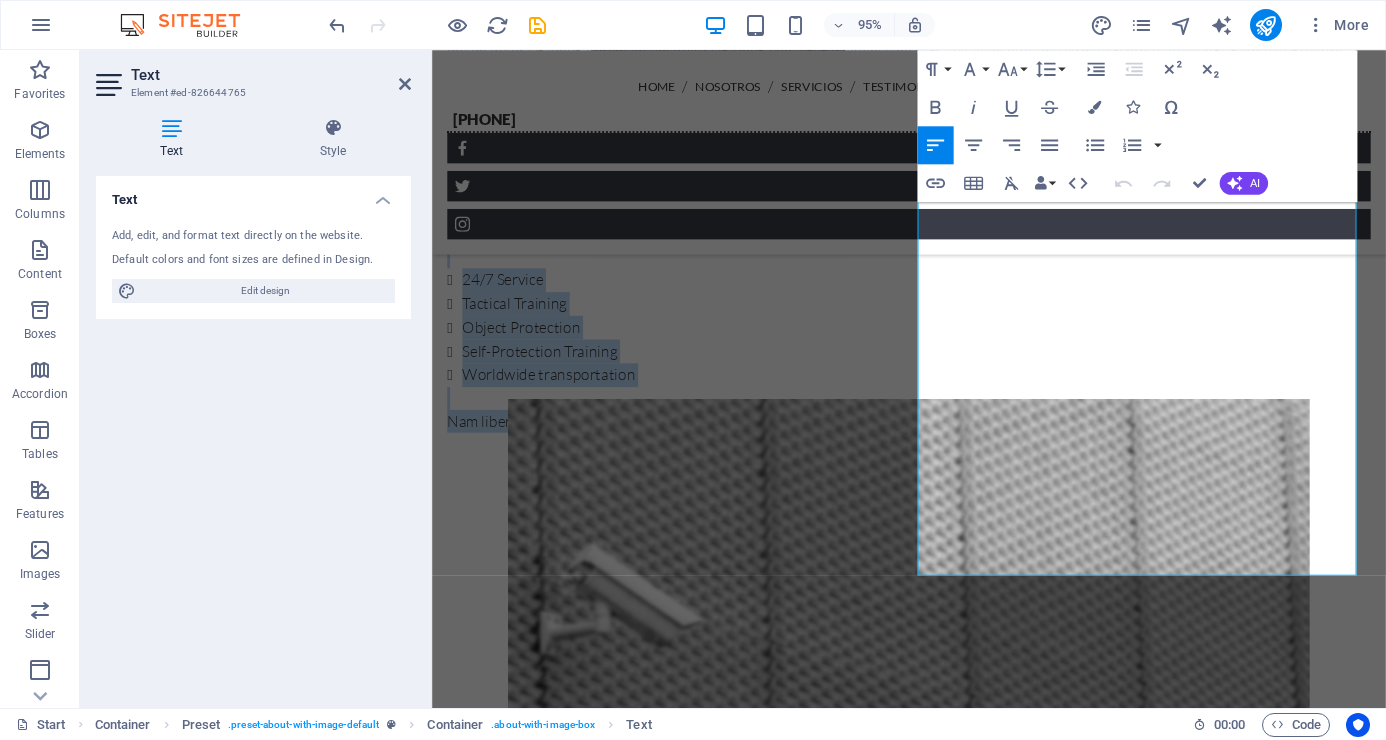 scroll, scrollTop: 1183, scrollLeft: 0, axis: vertical 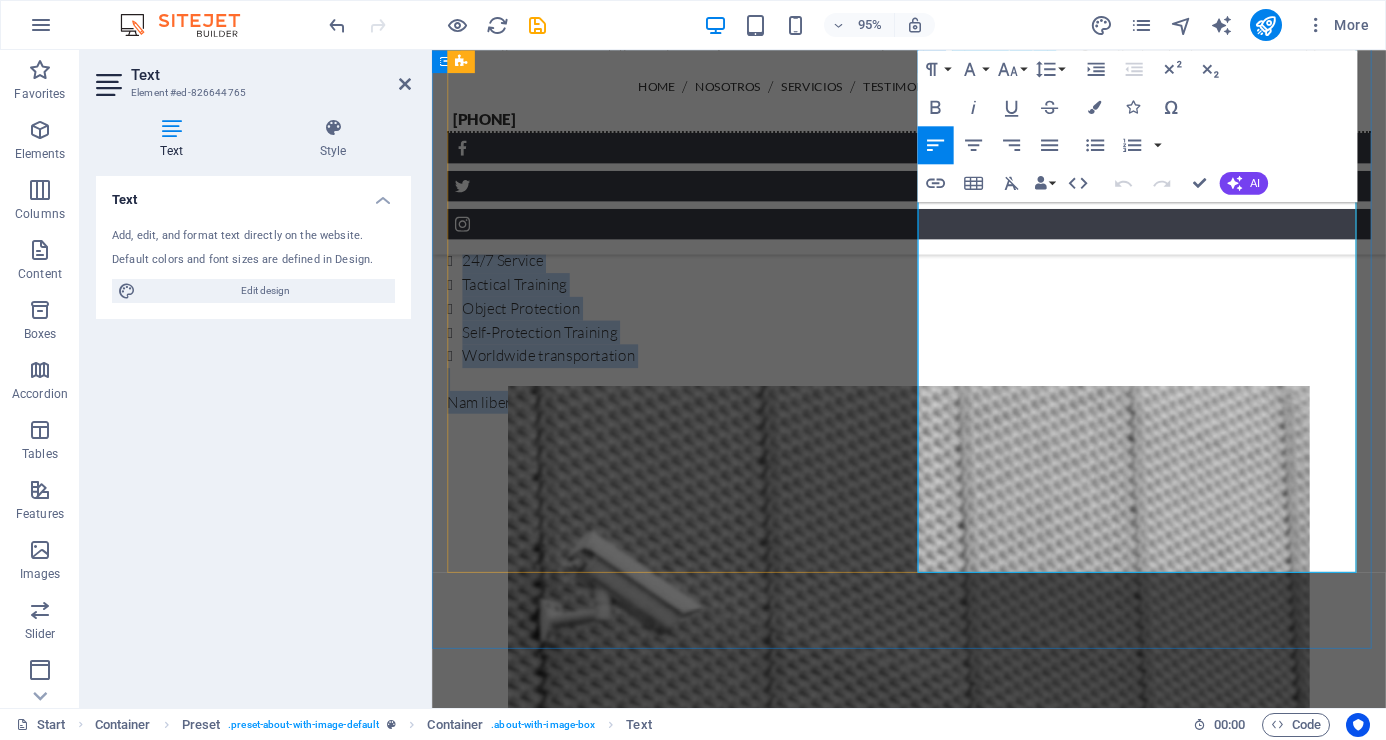 drag, startPoint x: 942, startPoint y: 353, endPoint x: 1280, endPoint y: 588, distance: 411.66614 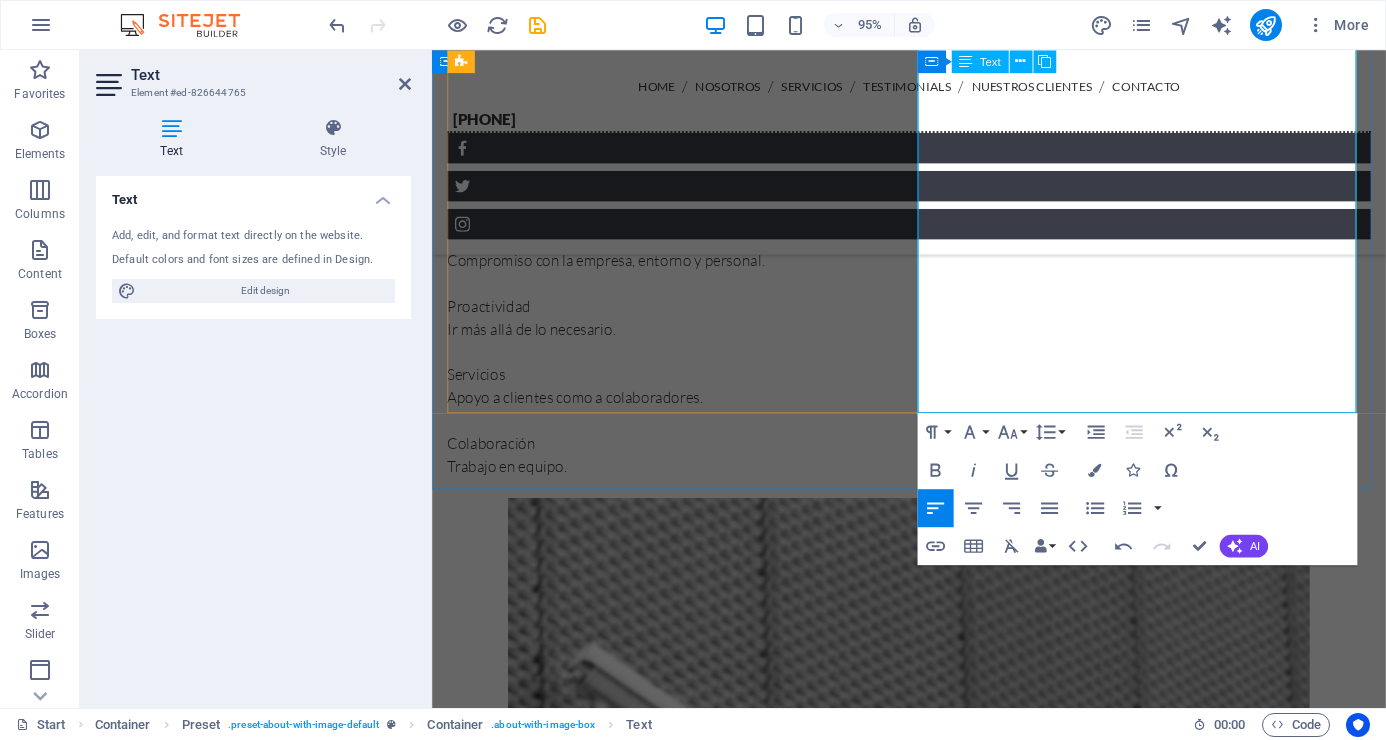 scroll, scrollTop: 10351, scrollLeft: 2, axis: both 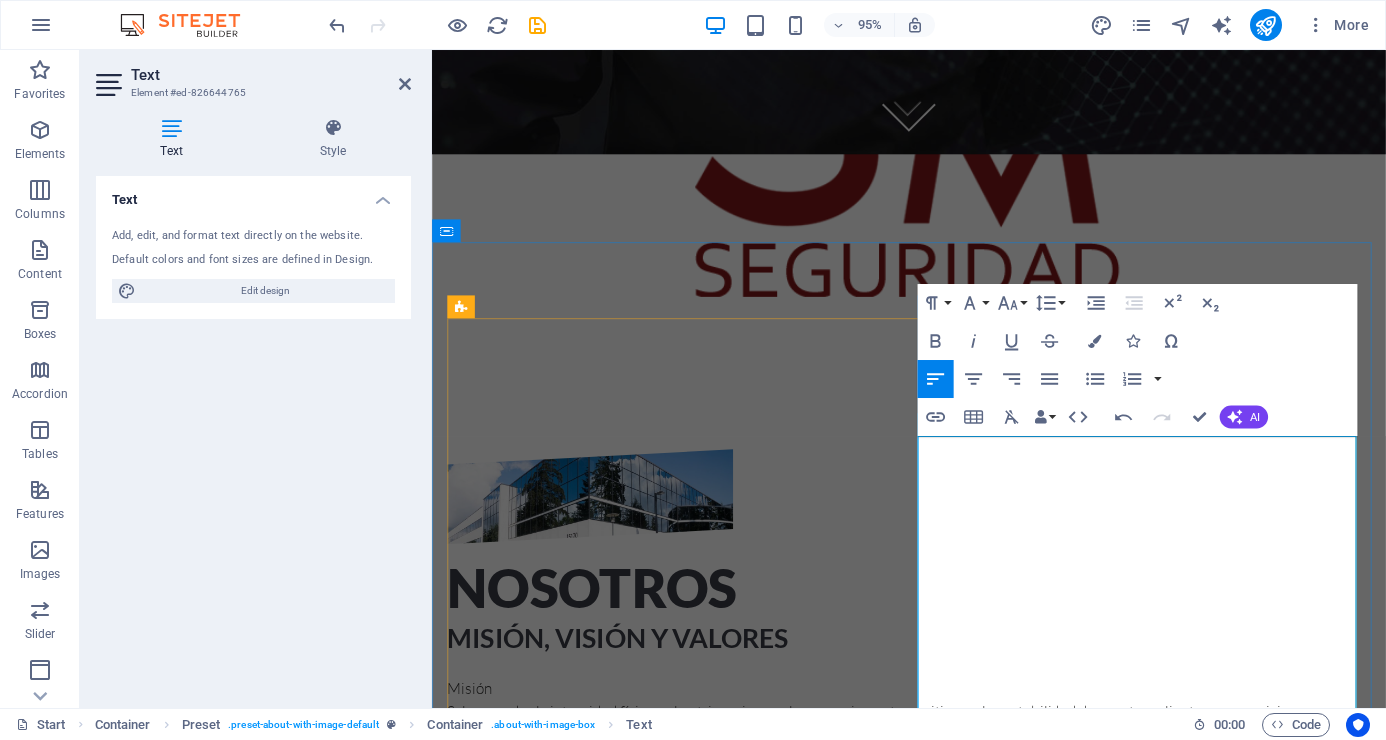 click on "Misión" at bounding box center (934, 722) 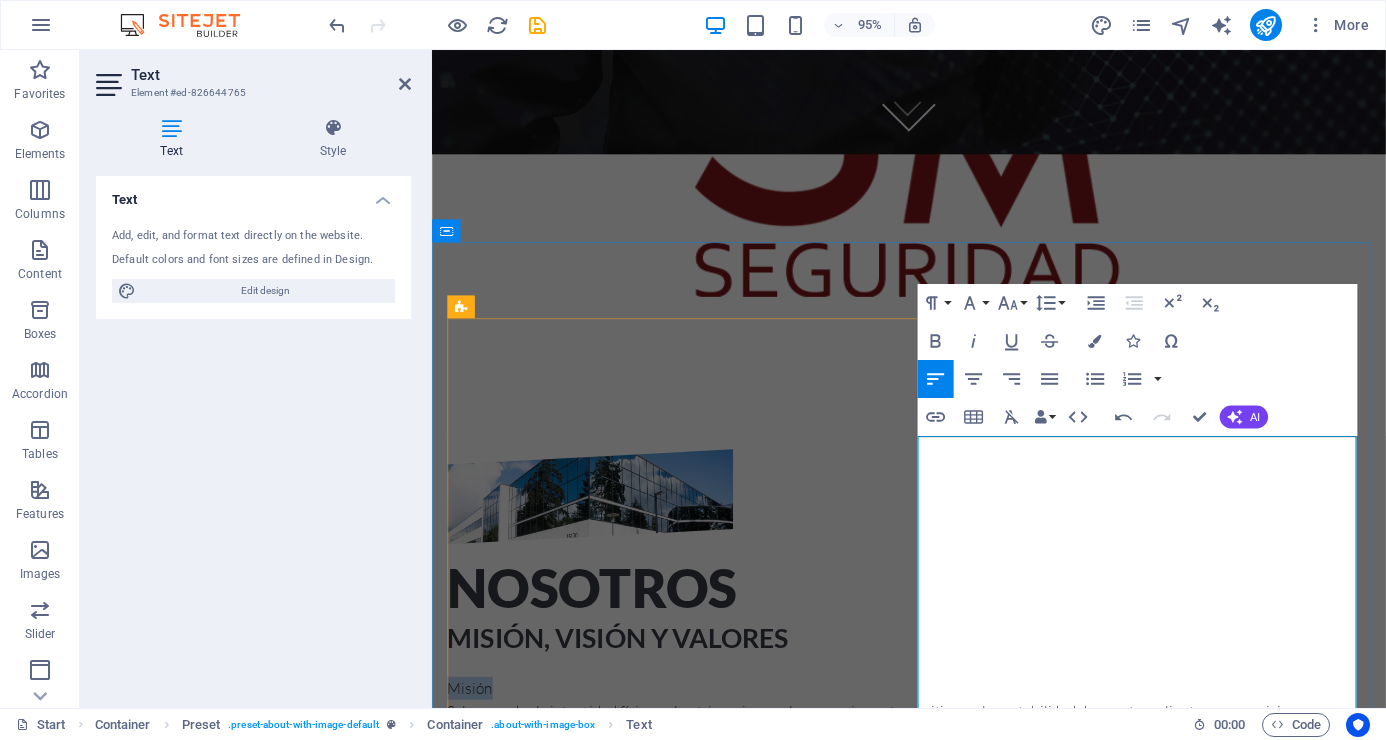 click on "Misión" at bounding box center (934, 722) 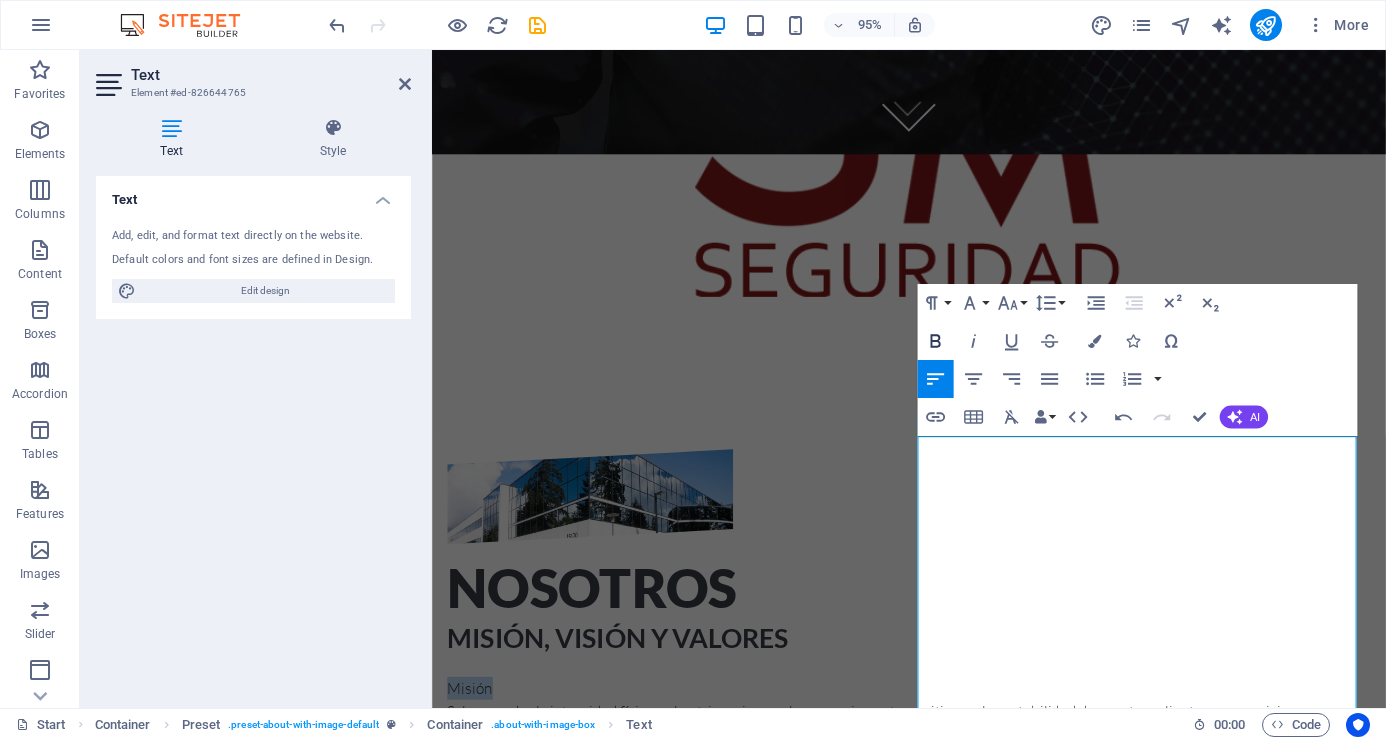 click 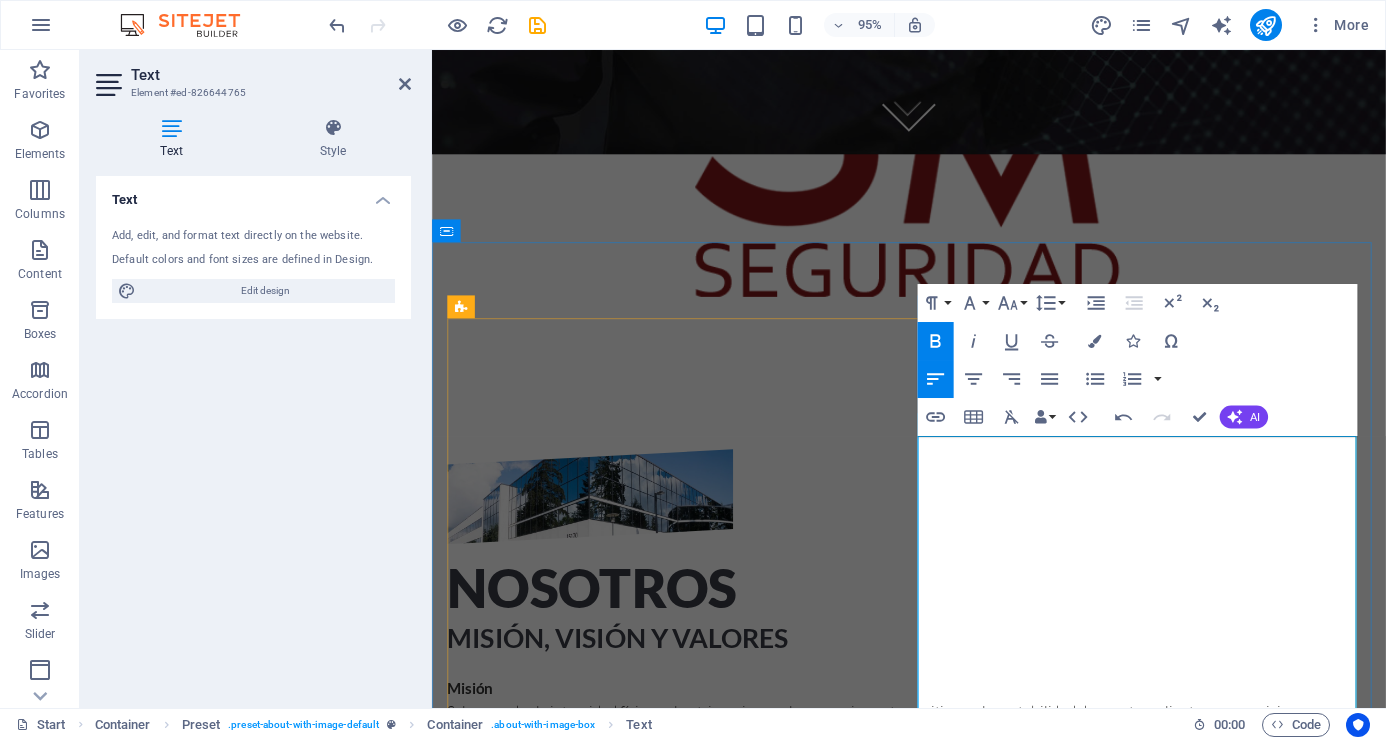 click on "Visión" at bounding box center (934, 818) 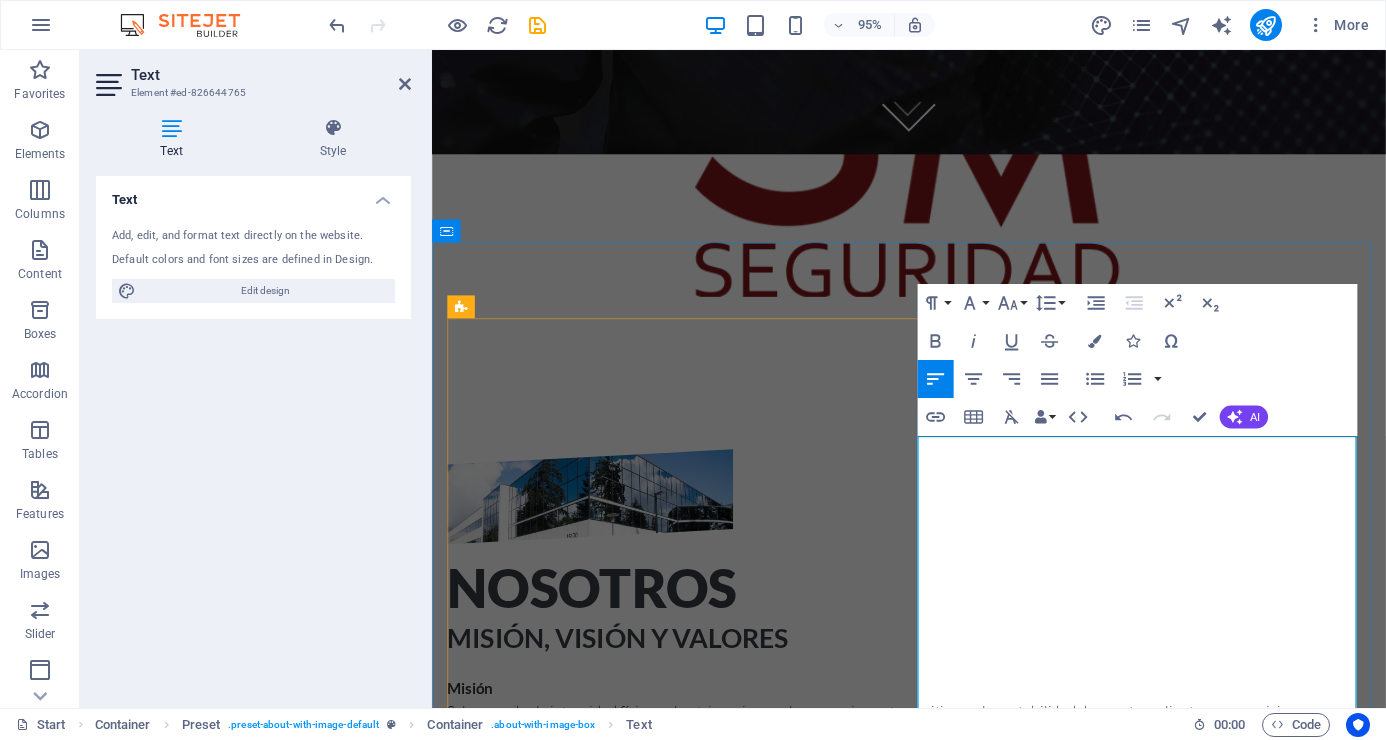 click on "Visión" at bounding box center [934, 818] 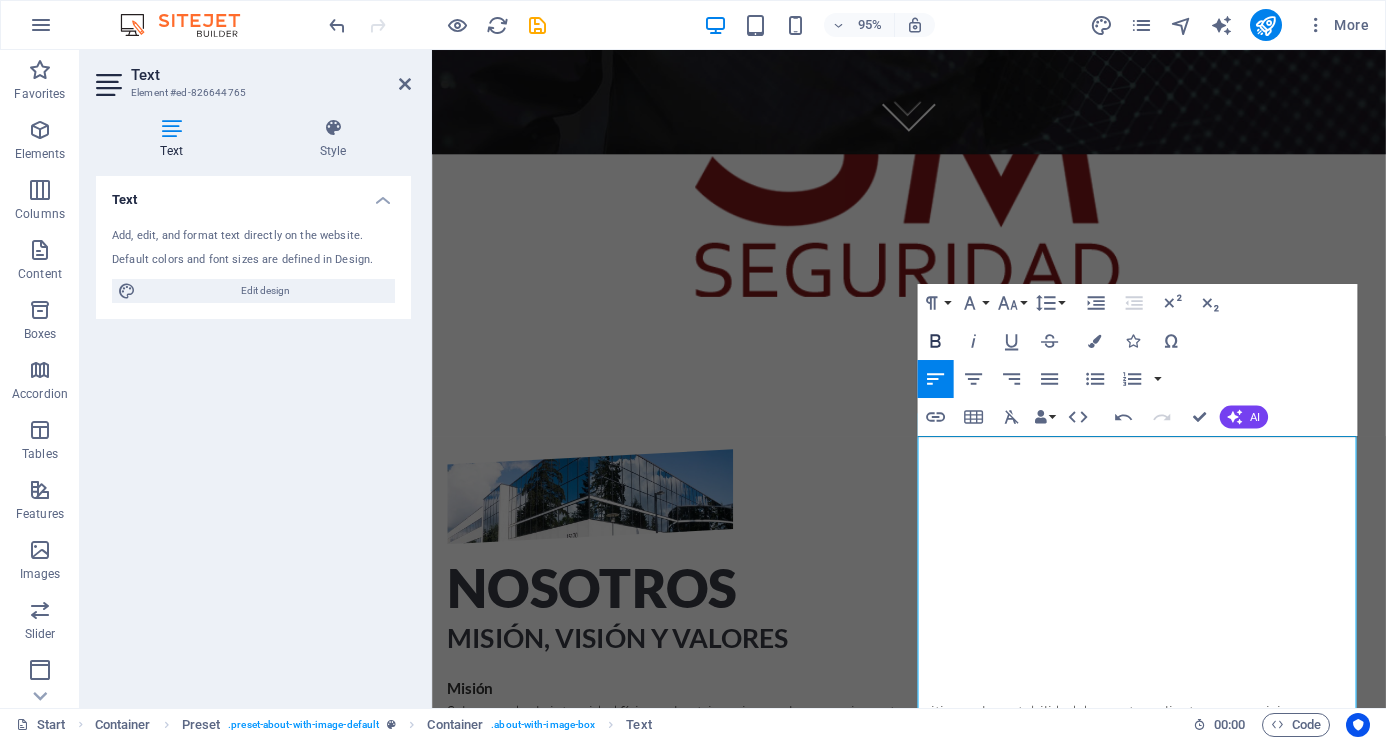 drag, startPoint x: 931, startPoint y: 338, endPoint x: 572, endPoint y: 443, distance: 374.0401 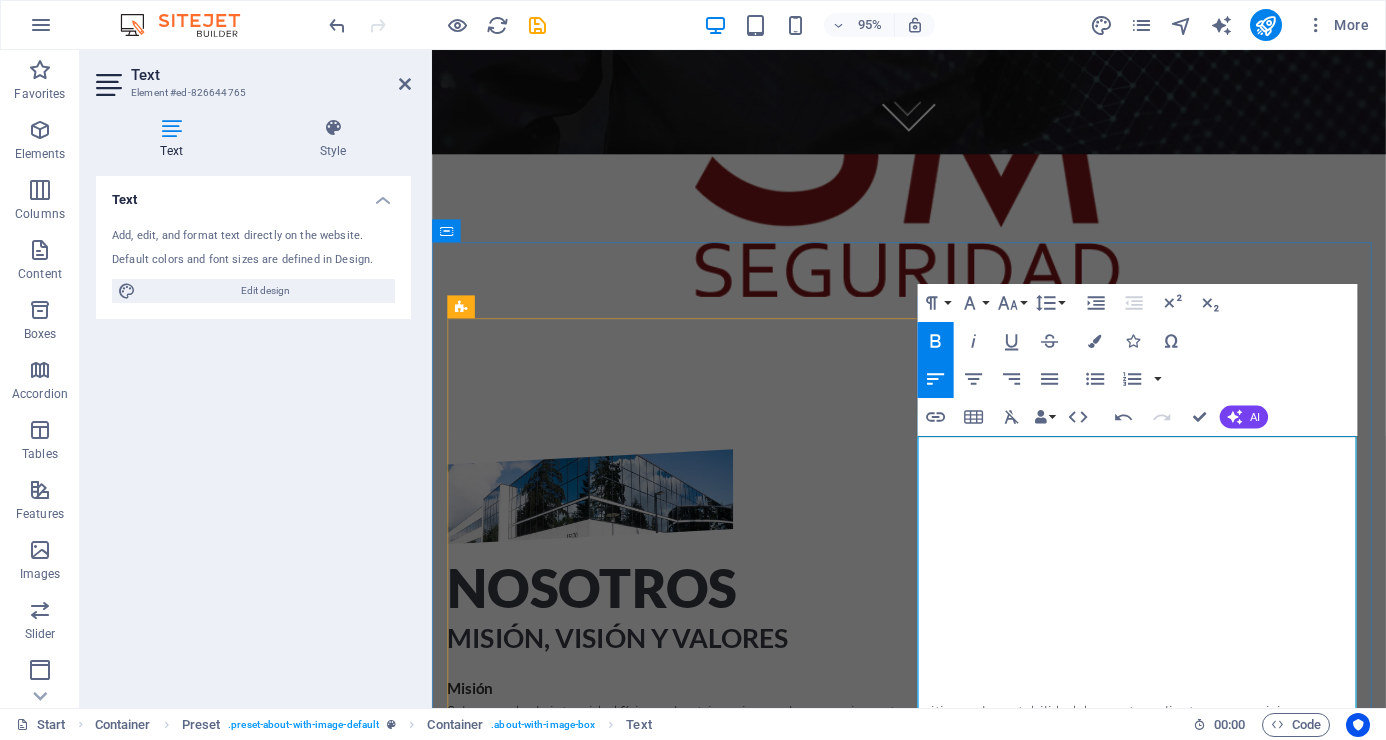 click on "Valores" at bounding box center [934, 890] 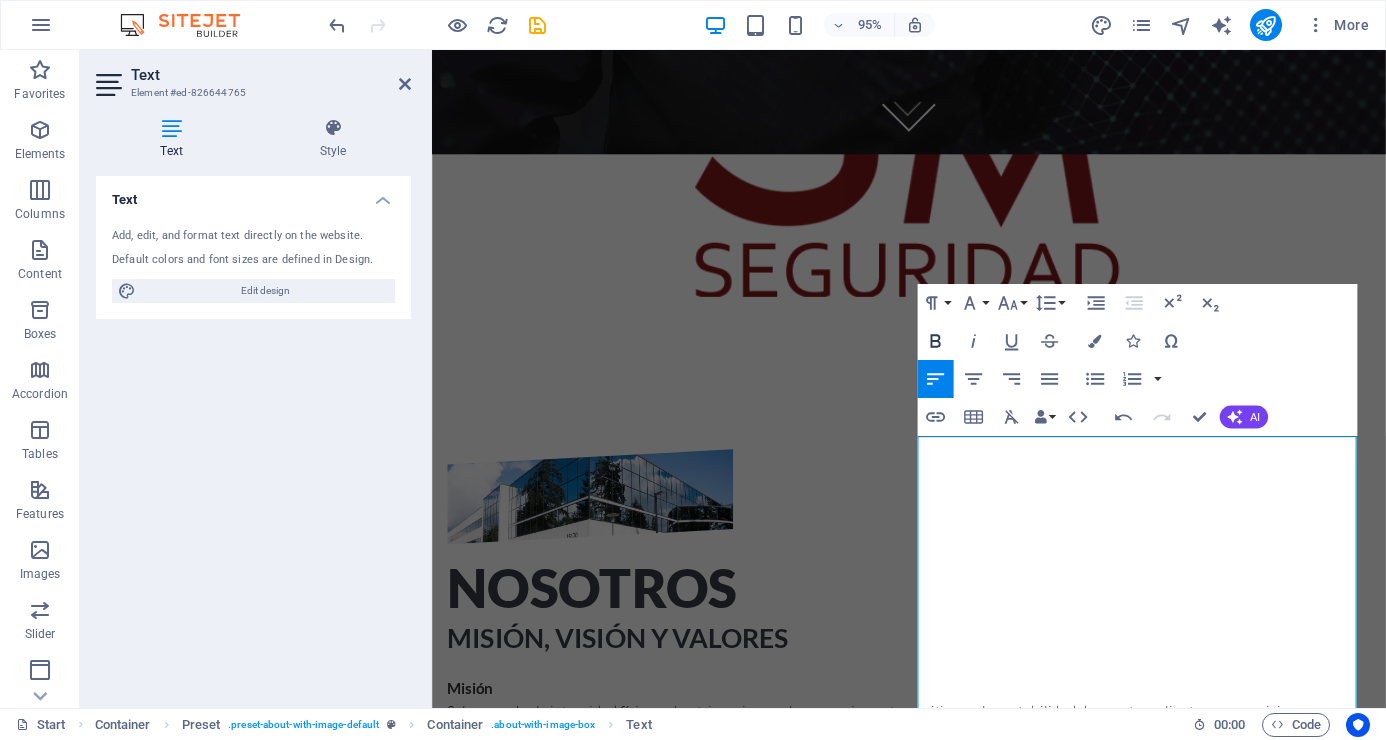 click 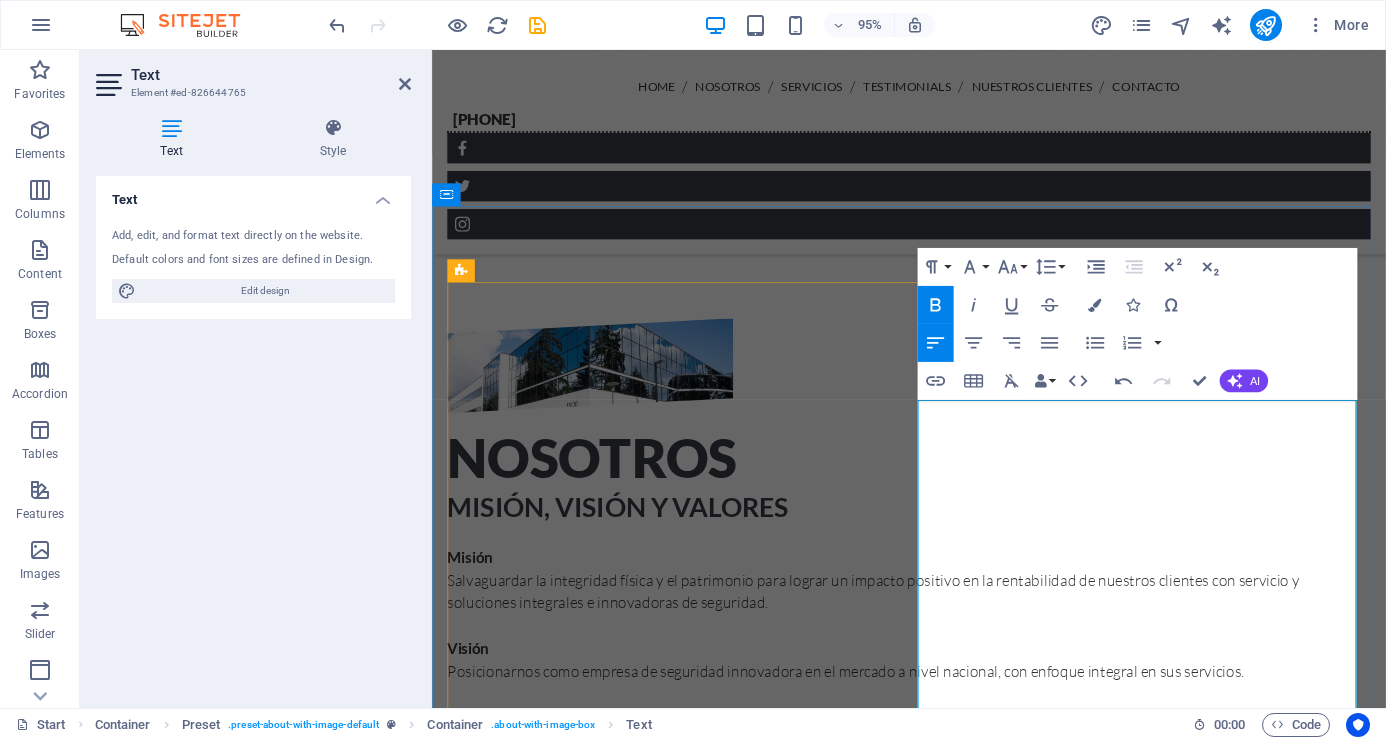 scroll, scrollTop: 983, scrollLeft: 0, axis: vertical 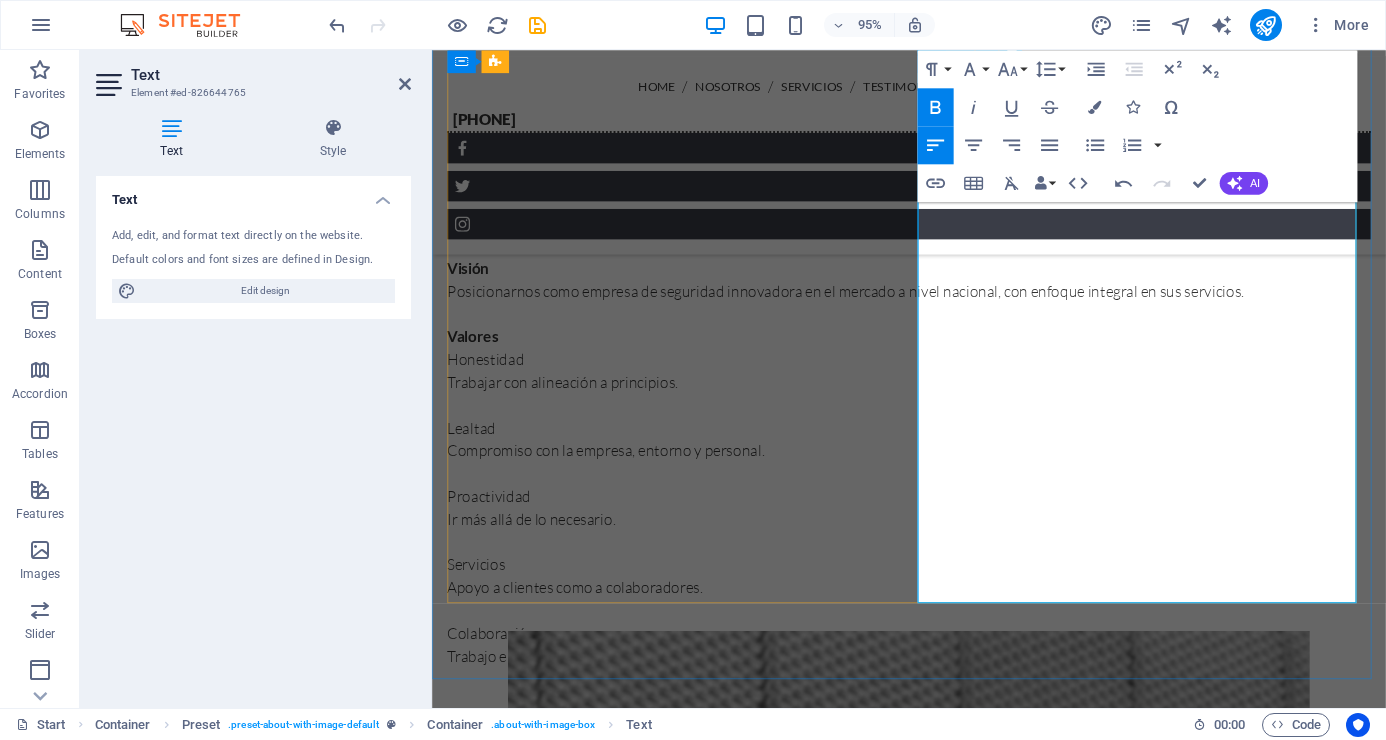 click on "Honestidad" at bounding box center (934, 376) 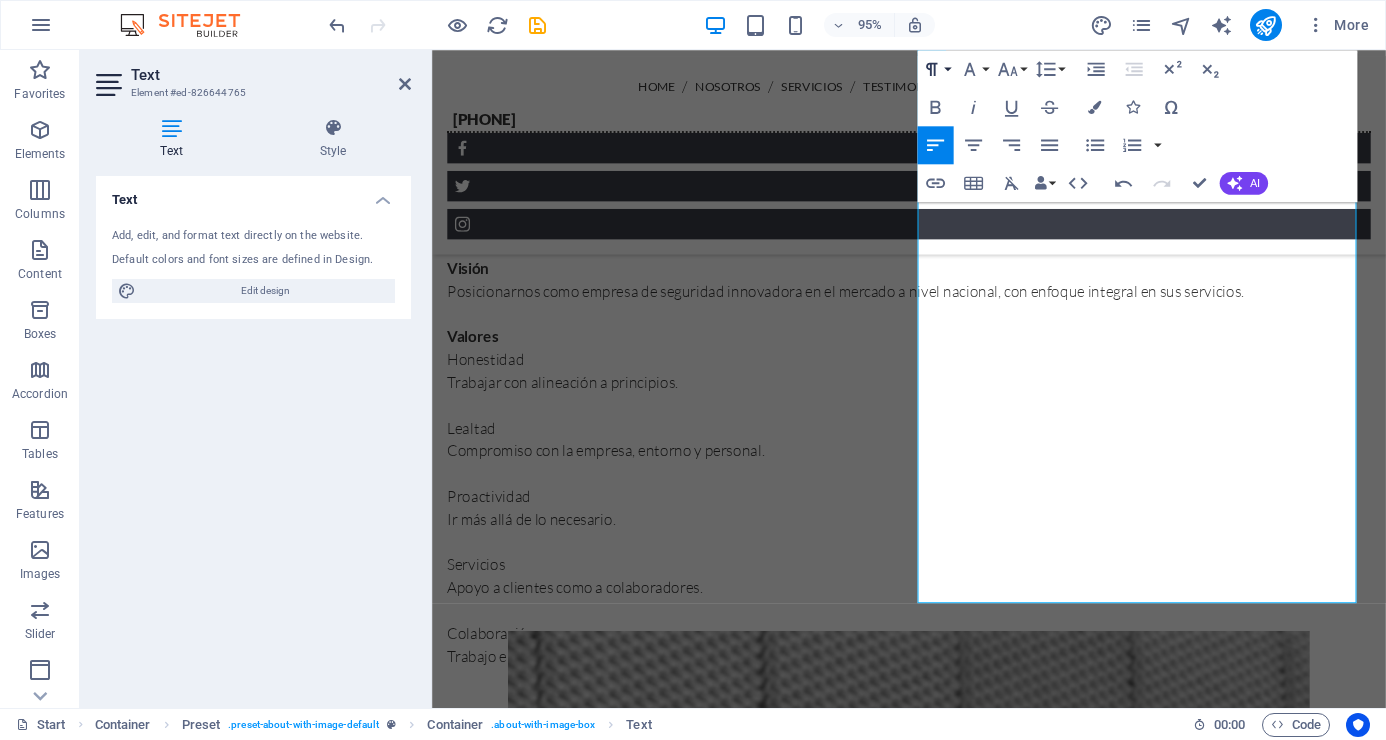click on "Paragraph Format" at bounding box center (935, 69) 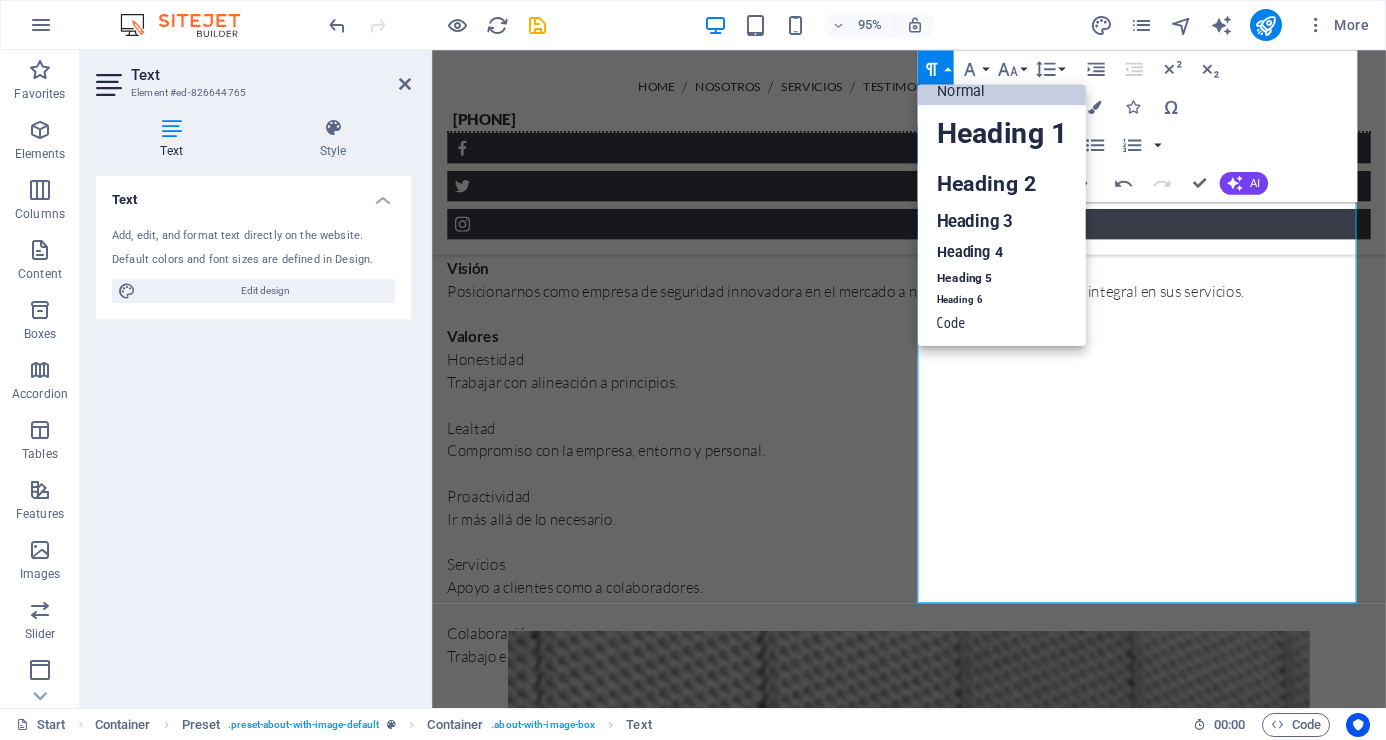 scroll, scrollTop: 16, scrollLeft: 0, axis: vertical 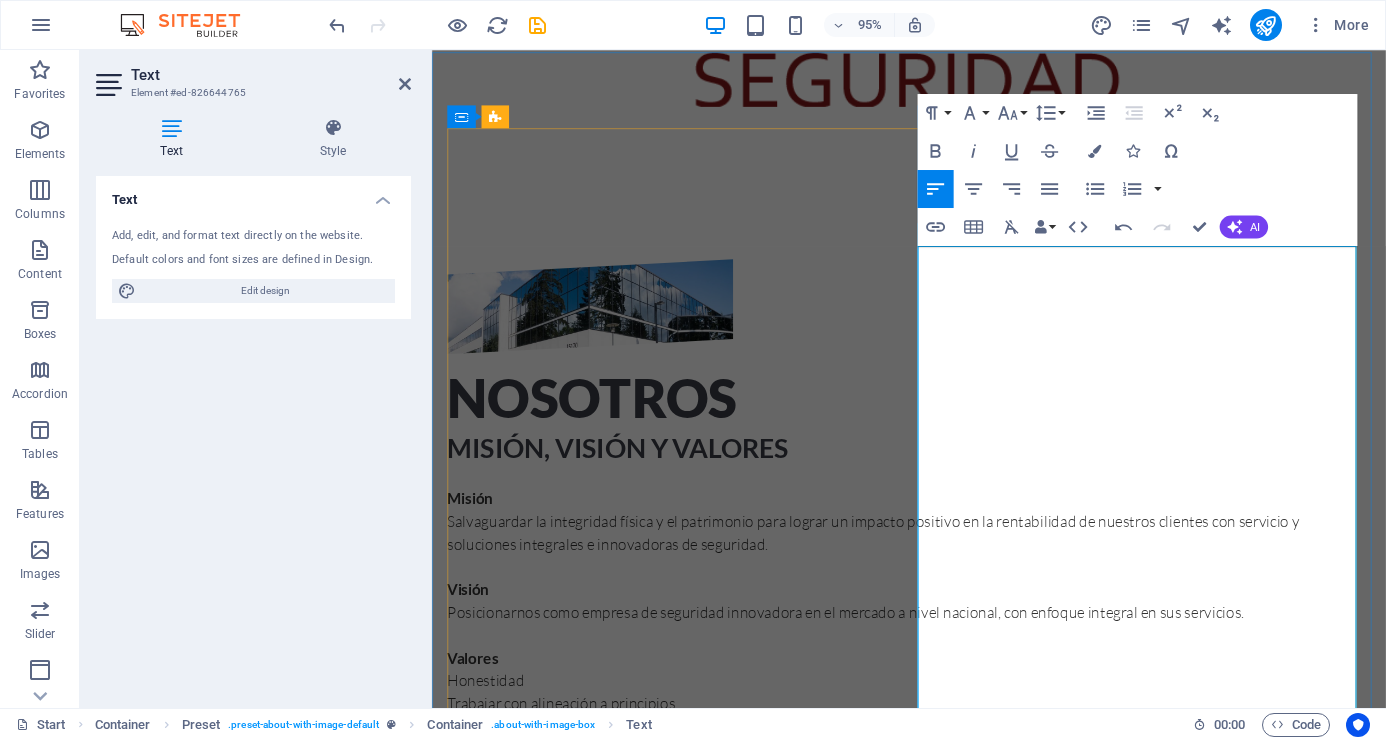 click on "Misión" at bounding box center [472, 521] 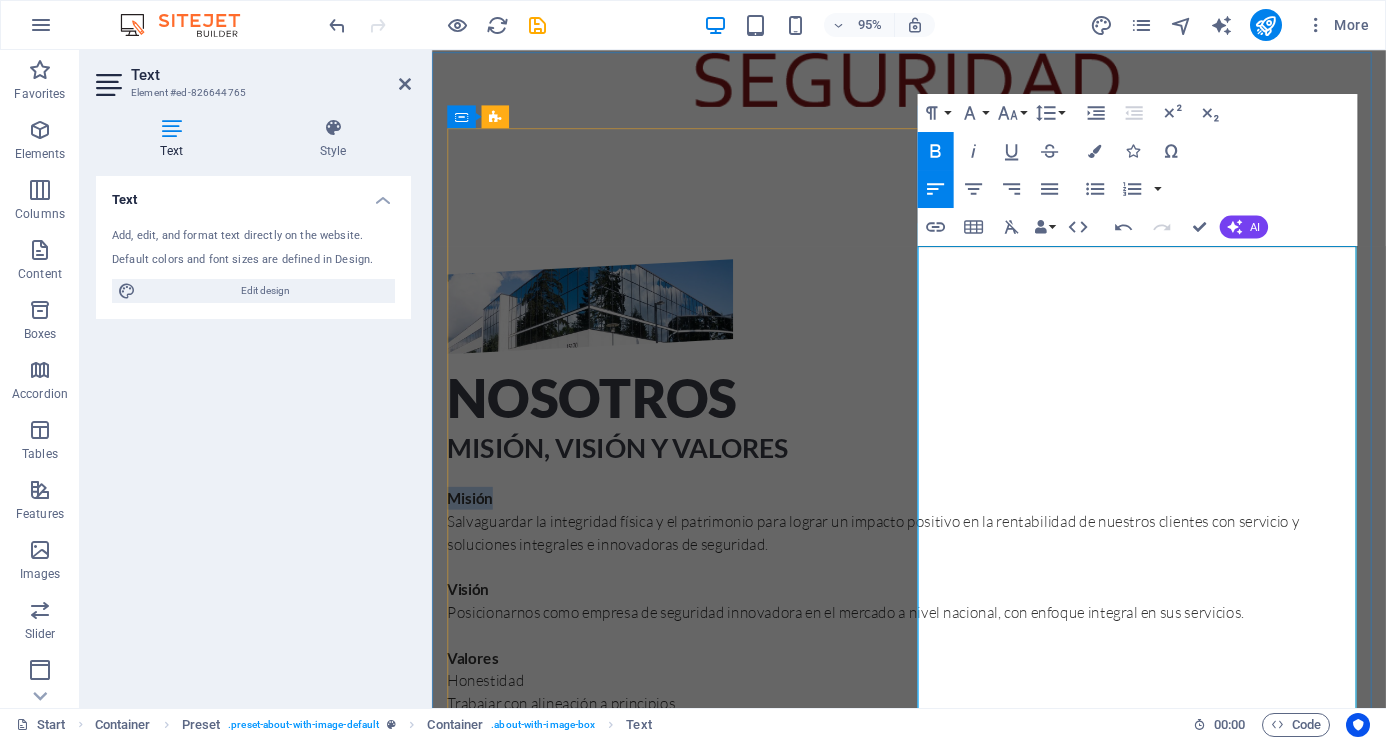 click on "Misión" at bounding box center (472, 521) 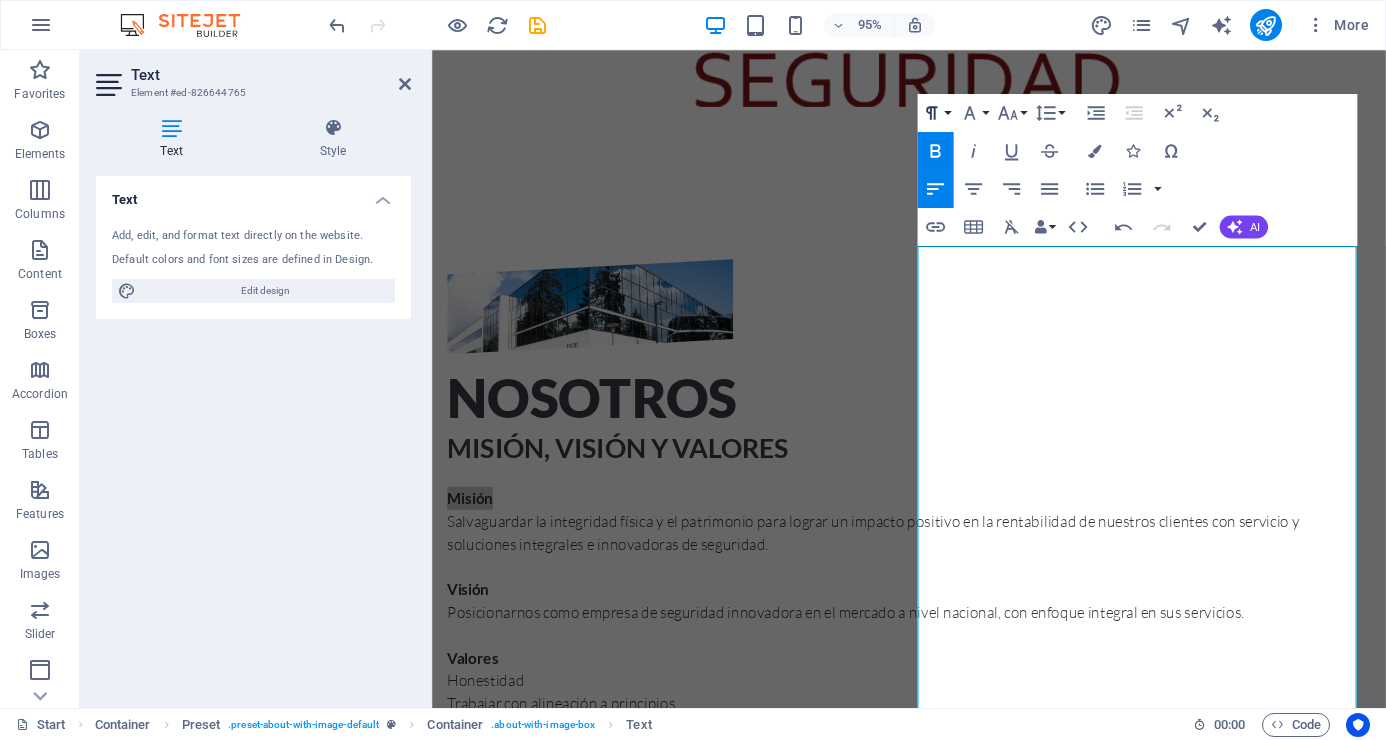 click 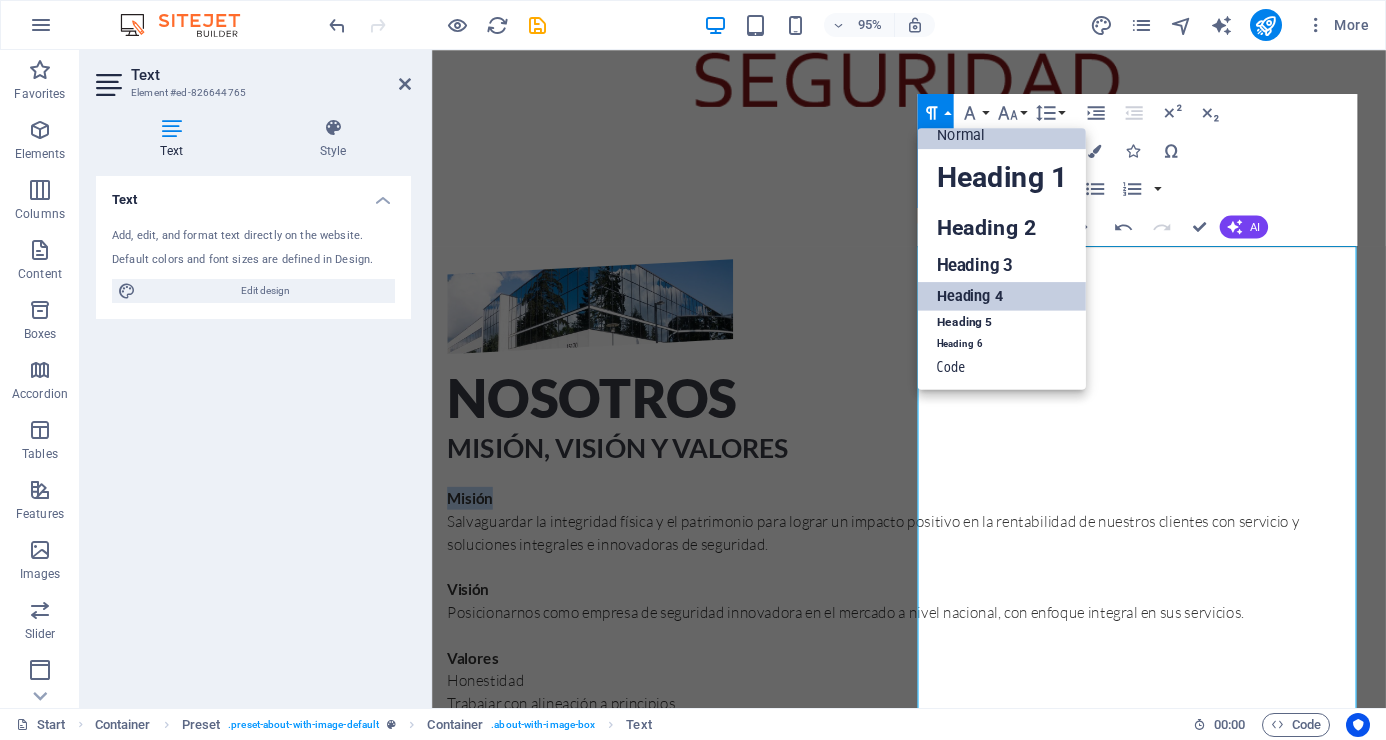 click on "Heading 4" at bounding box center [1001, 296] 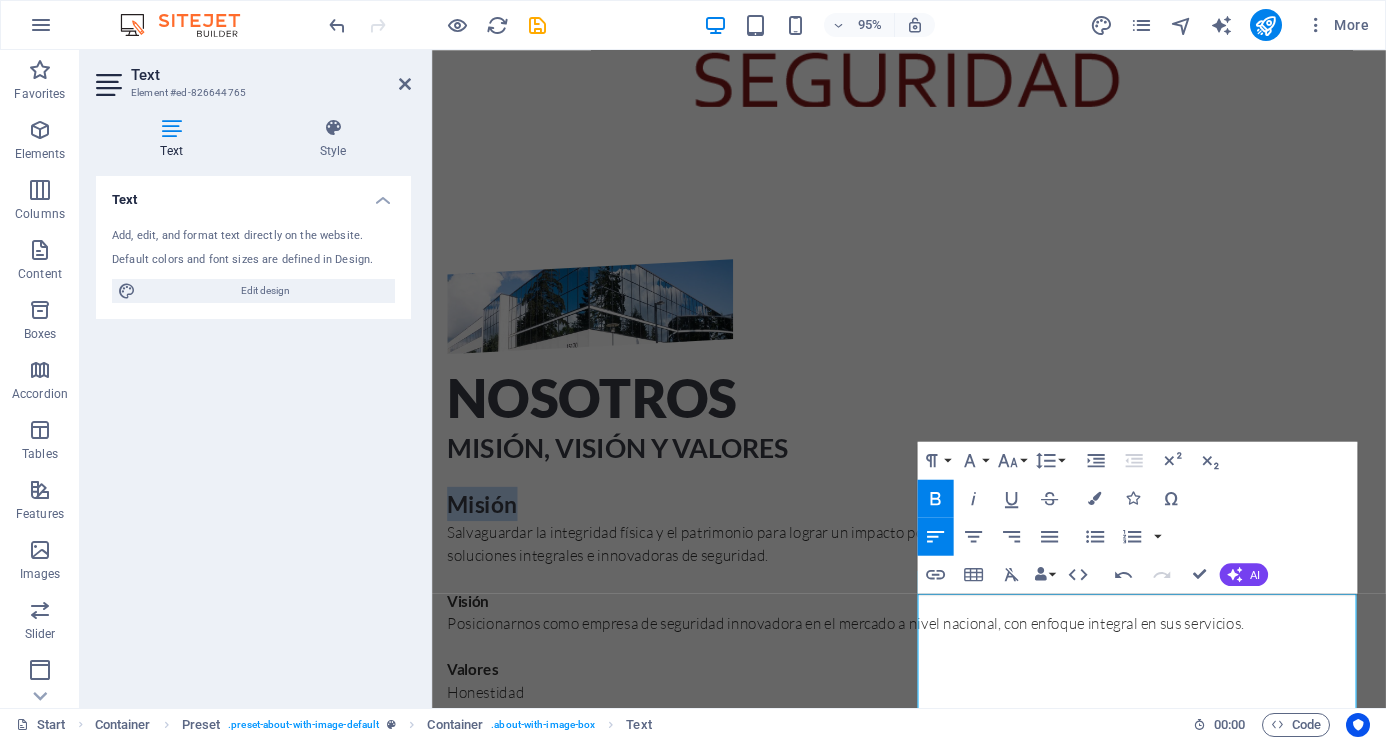 scroll, scrollTop: 383, scrollLeft: 0, axis: vertical 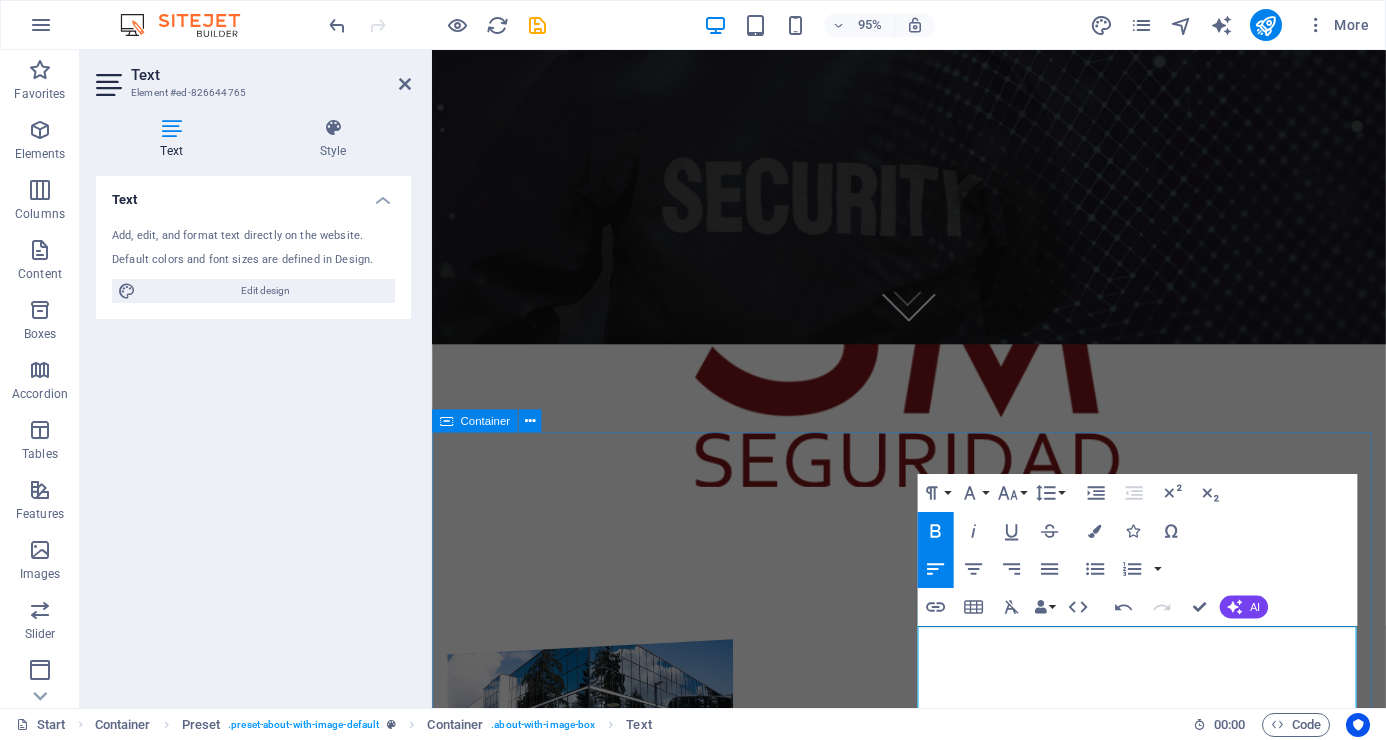 click on "nosotros MISIÓN, VISIÓN Y VALORES Misión Salvaguardar la integridad física y el patrimonio para lograr un impacto positivo en la rentabilidad de nuestros clientes con servicio y soluciones integrales e innovadoras de seguridad.  Visión Posicionarnos como empresa de seguridad innovadora en el mercado a nivel nacional, con enfoque integral en sus servicios.  Valores Honestidad  Trabajar con alineación a principios. Lealtad  Compromiso con la empresa, entorno y personal.  Proactividad  Ir más allá de lo necesario.  Servicios  Apoyo a clientes como a colaboradores. Colaboración  Trabajo en equipo. Misión Salvaguardar la integridad física y el patrimonio para lograr un impacto positivo en la rentabilidad de nuestros clientes con servicio y soluciones integrales e innovadoras de seguridad.  Visión Posicionarnos como empresa de seguridad innovadora en el mercado a nivel nacional, con enfoque integral en sus servicios.  Valores Honestidad  Trabajar con alineación a principios. Lealtad" at bounding box center (934, 1060) 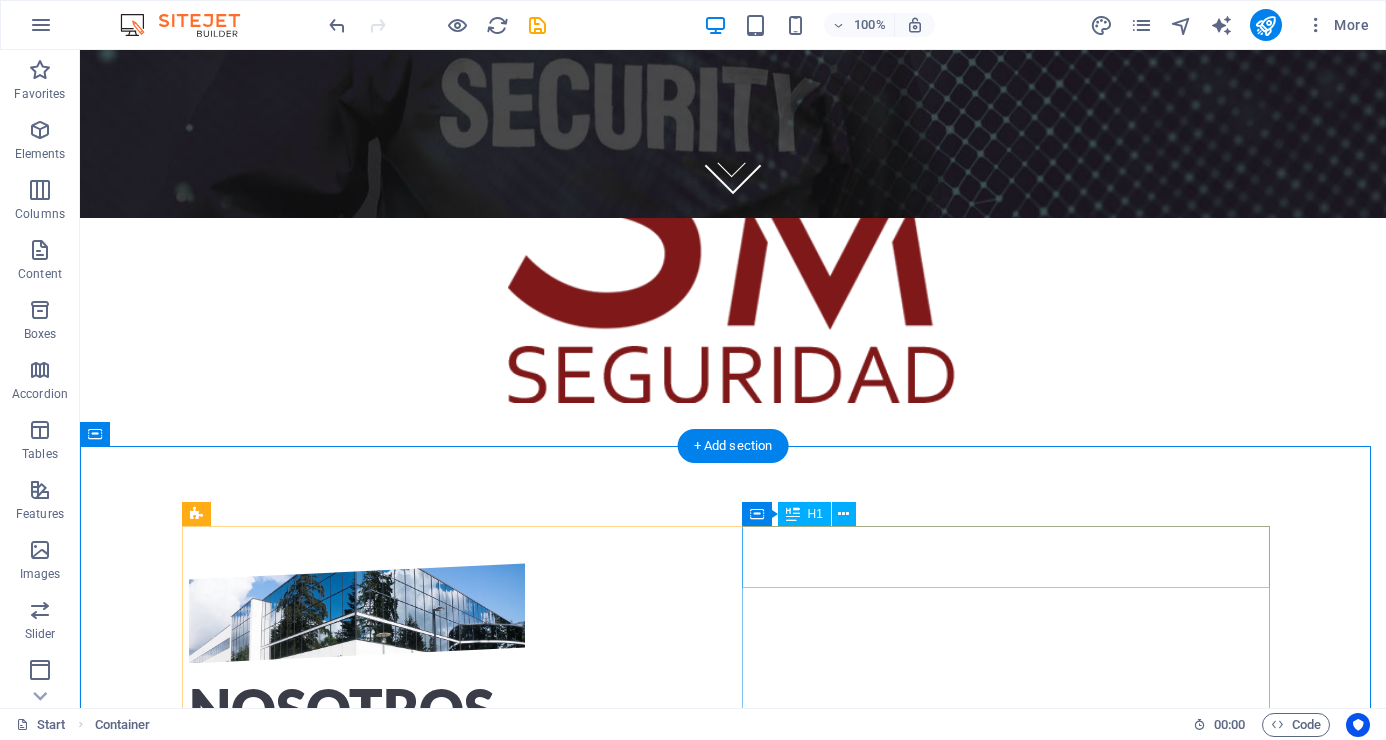 scroll, scrollTop: 583, scrollLeft: 0, axis: vertical 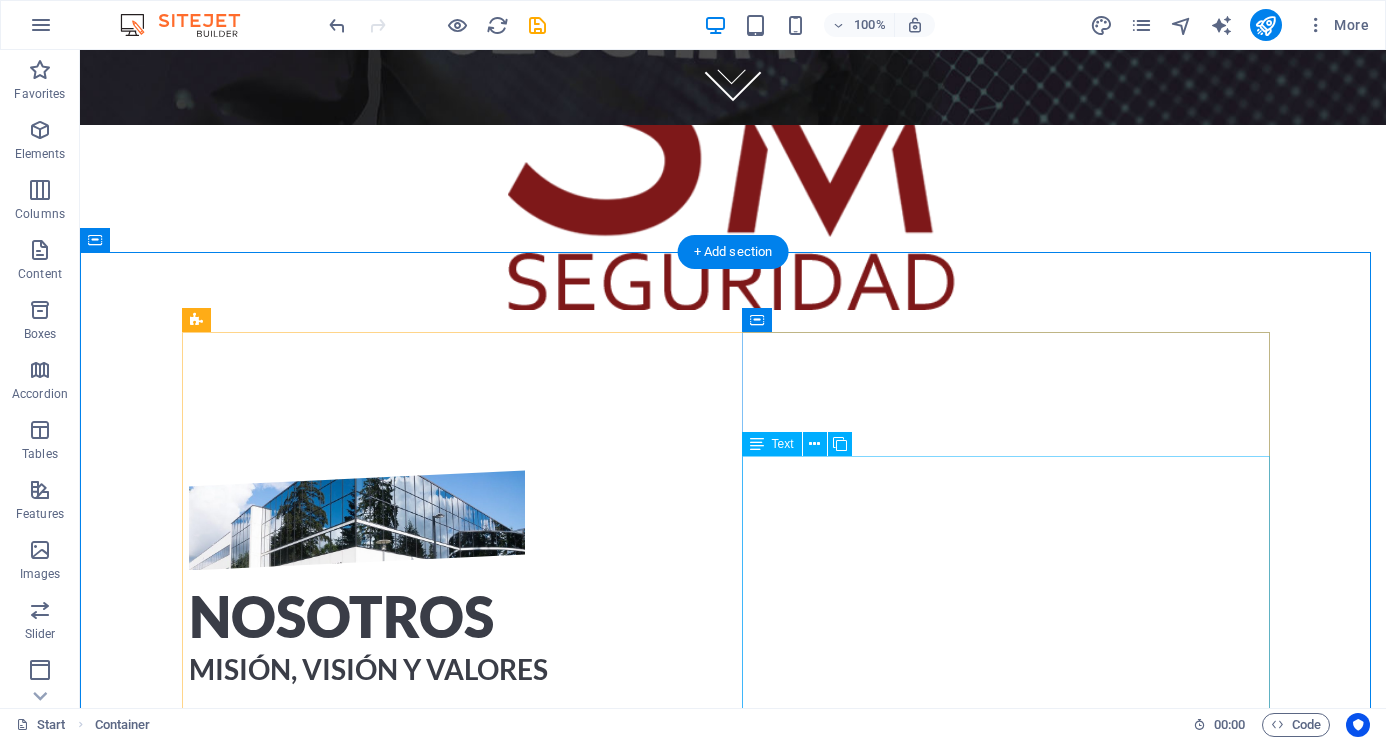 click on "Misión Salvaguardar la integridad física y el patrimonio para lograr un impacto positivo en la rentabilidad de nuestros clientes con servicio y soluciones integrales e innovadoras de seguridad.  Visión Posicionarnos como empresa de seguridad innovadora en el mercado a nivel nacional, con enfoque integral en sus servicios.  Valores Honestidad  Trabajar con alineación a principios. Lealtad  Compromiso con la empresa, entorno y personal.  Proactividad  Ir más allá de lo necesario.  Servicios  Apoyo a clientes como a colaboradores. Colaboración  Trabajo en equipo." at bounding box center (733, 980) 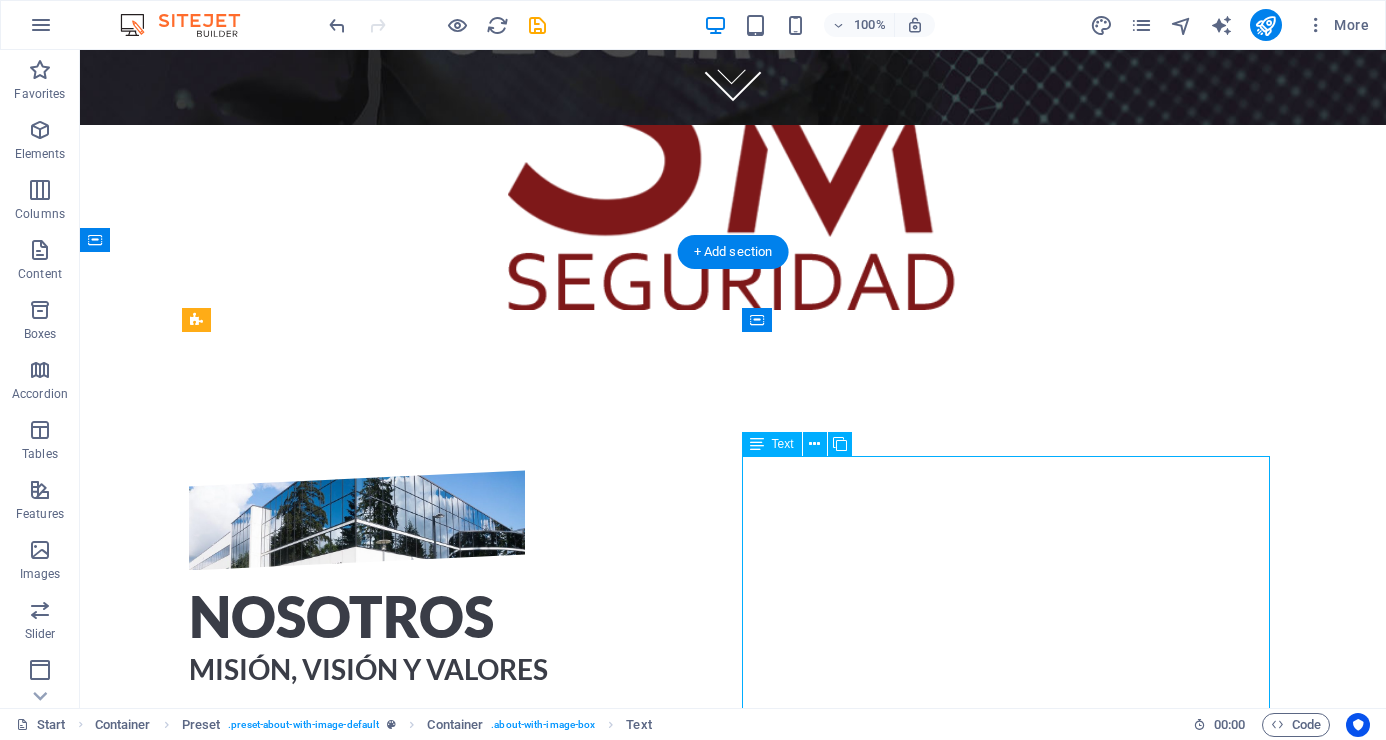 click on "Misión Salvaguardar la integridad física y el patrimonio para lograr un impacto positivo en la rentabilidad de nuestros clientes con servicio y soluciones integrales e innovadoras de seguridad.  Visión Posicionarnos como empresa de seguridad innovadora en el mercado a nivel nacional, con enfoque integral en sus servicios.  Valores Honestidad  Trabajar con alineación a principios. Lealtad  Compromiso con la empresa, entorno y personal.  Proactividad  Ir más allá de lo necesario.  Servicios  Apoyo a clientes como a colaboradores. Colaboración  Trabajo en equipo." at bounding box center (733, 980) 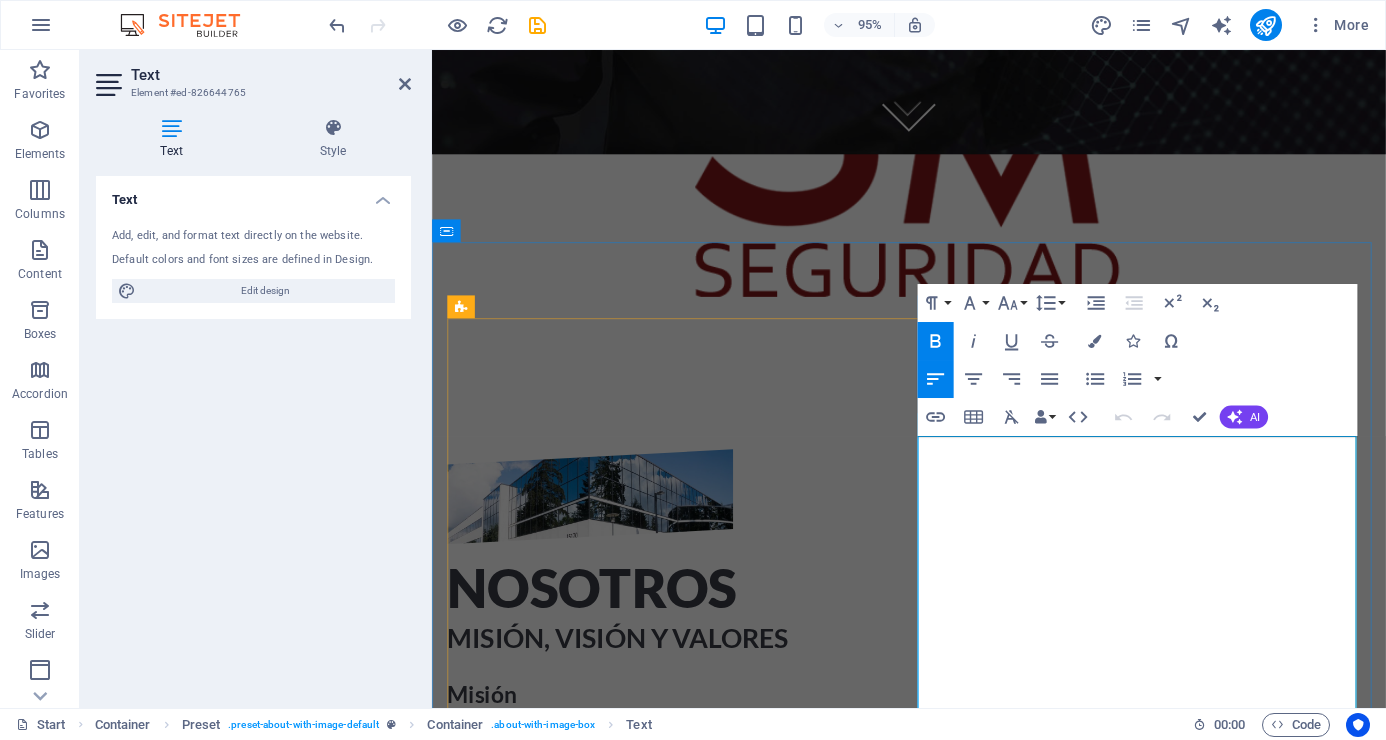 click on "Visión" at bounding box center [470, 829] 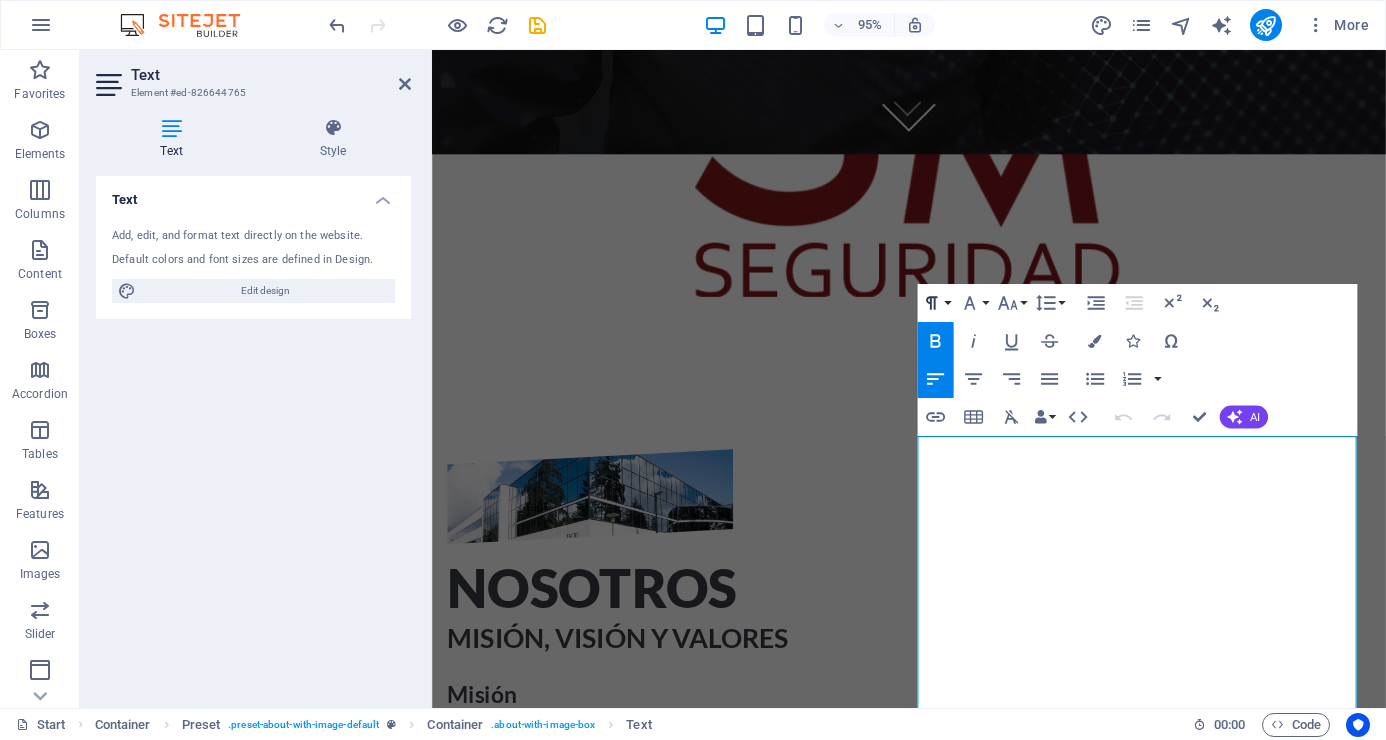 click on "Paragraph Format" at bounding box center [935, 303] 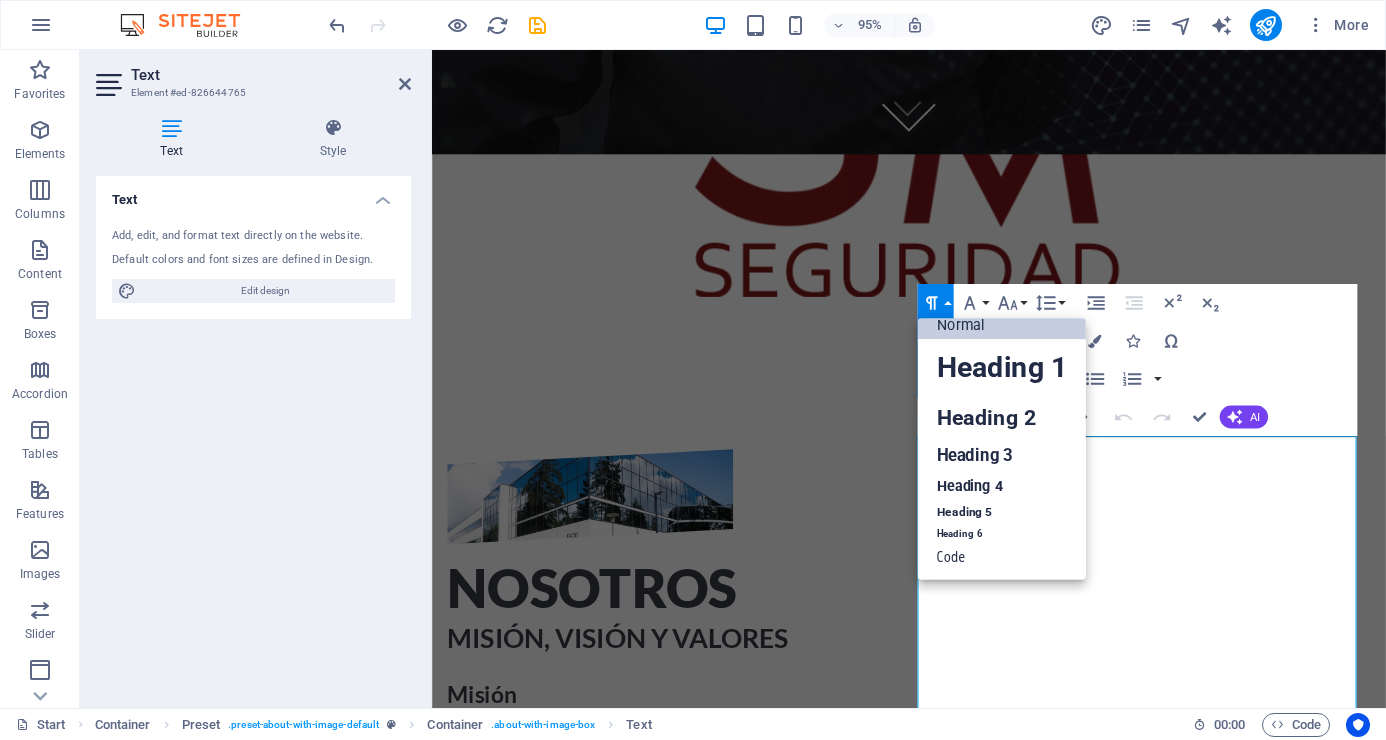 scroll, scrollTop: 16, scrollLeft: 0, axis: vertical 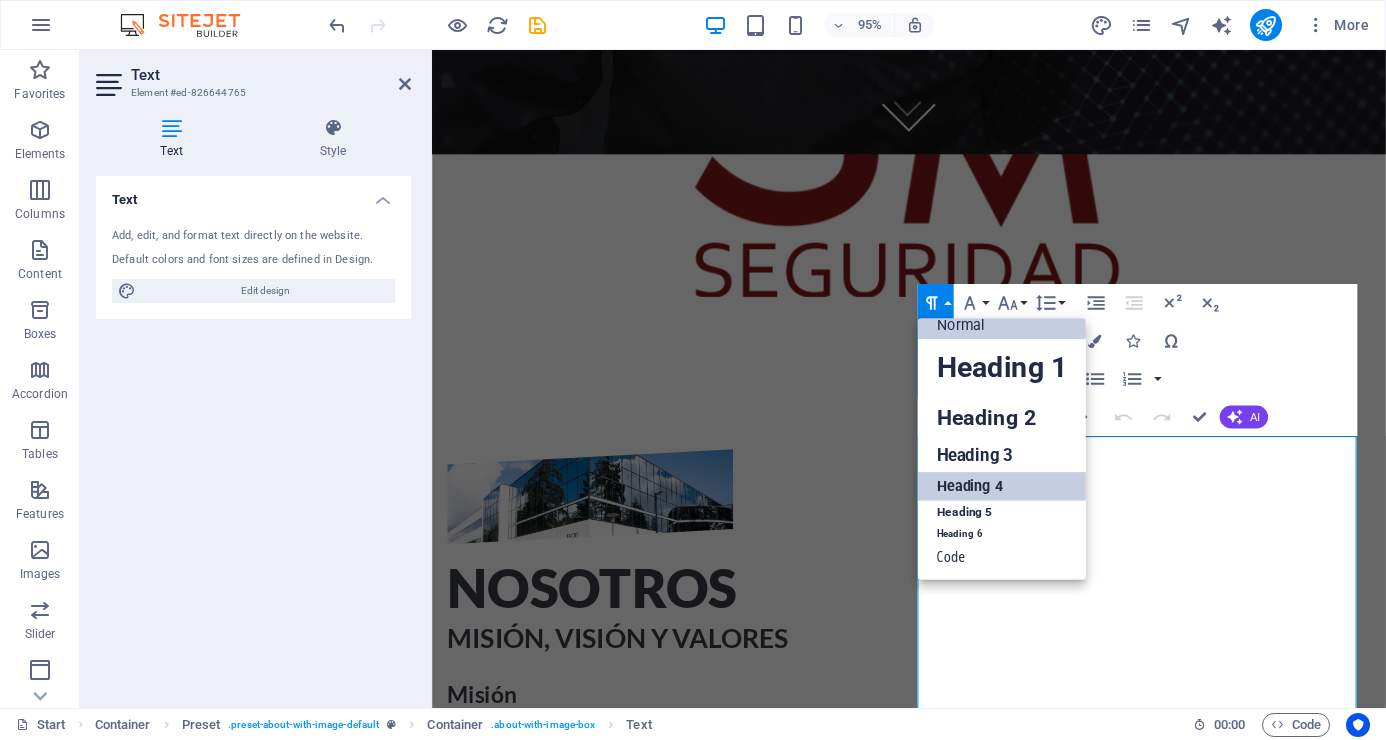 click on "Heading 4" at bounding box center [1001, 486] 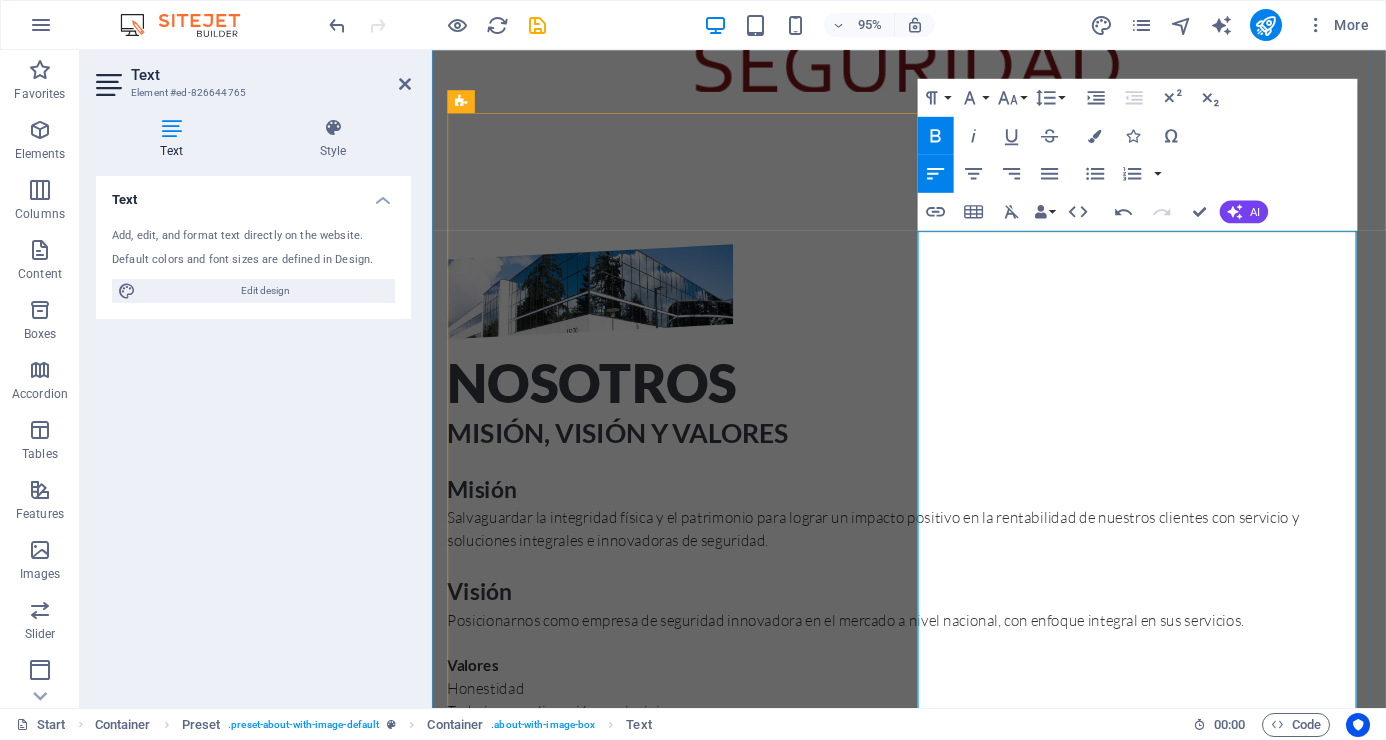 scroll, scrollTop: 983, scrollLeft: 0, axis: vertical 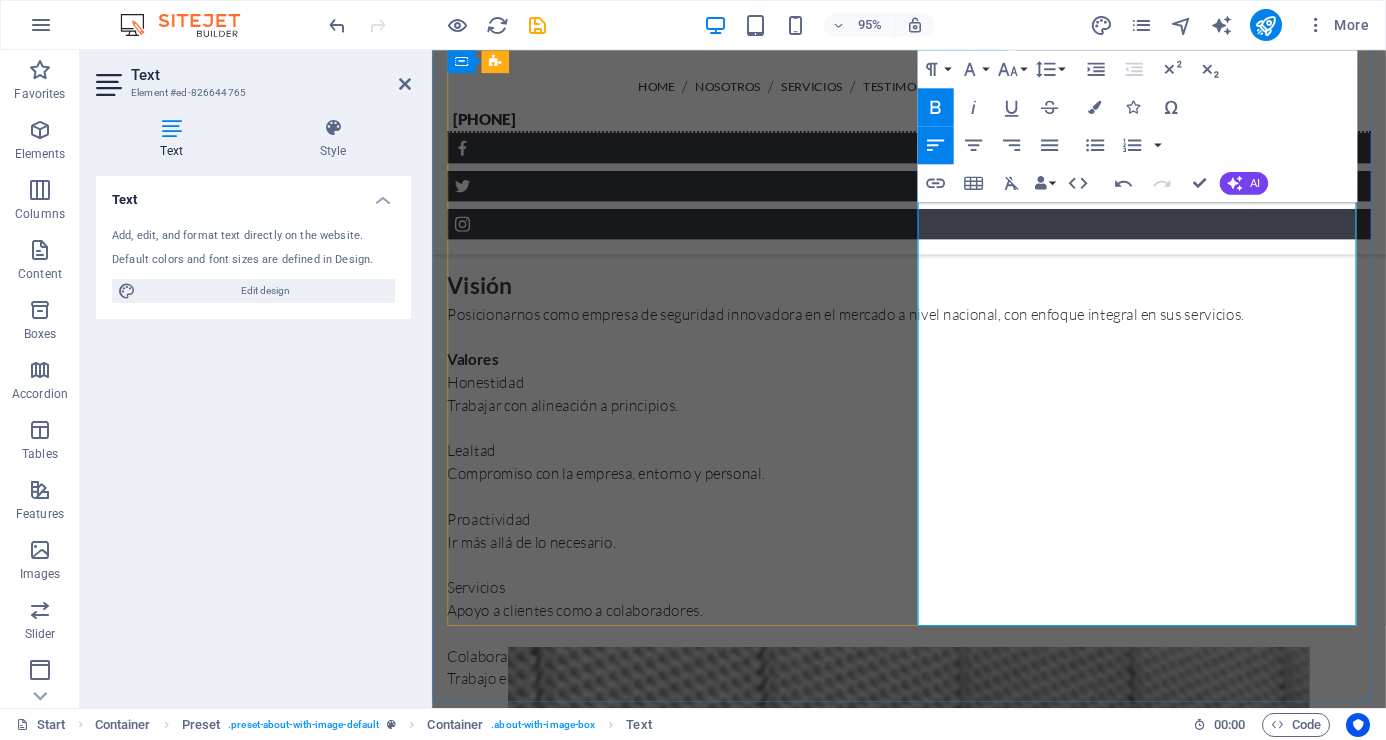 click on "Valores" at bounding box center [475, 375] 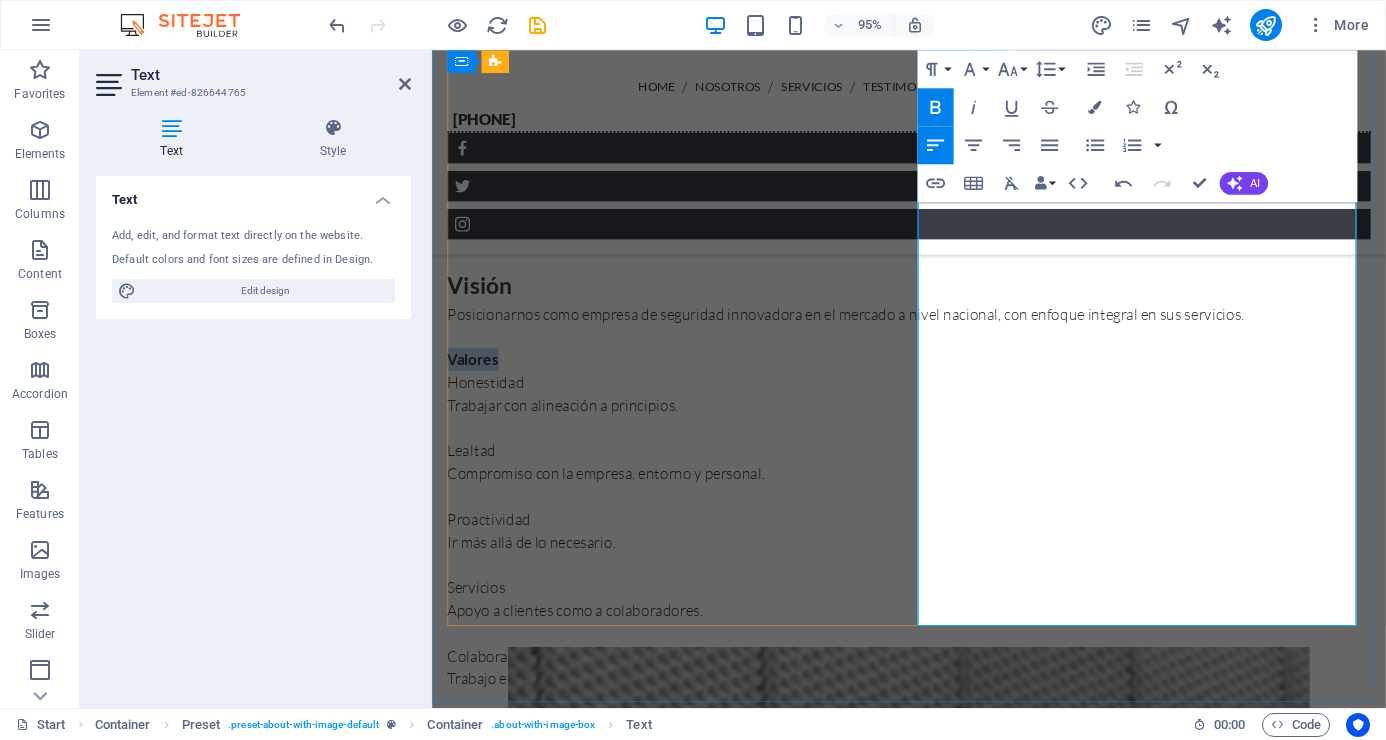 click on "Valores" at bounding box center [475, 375] 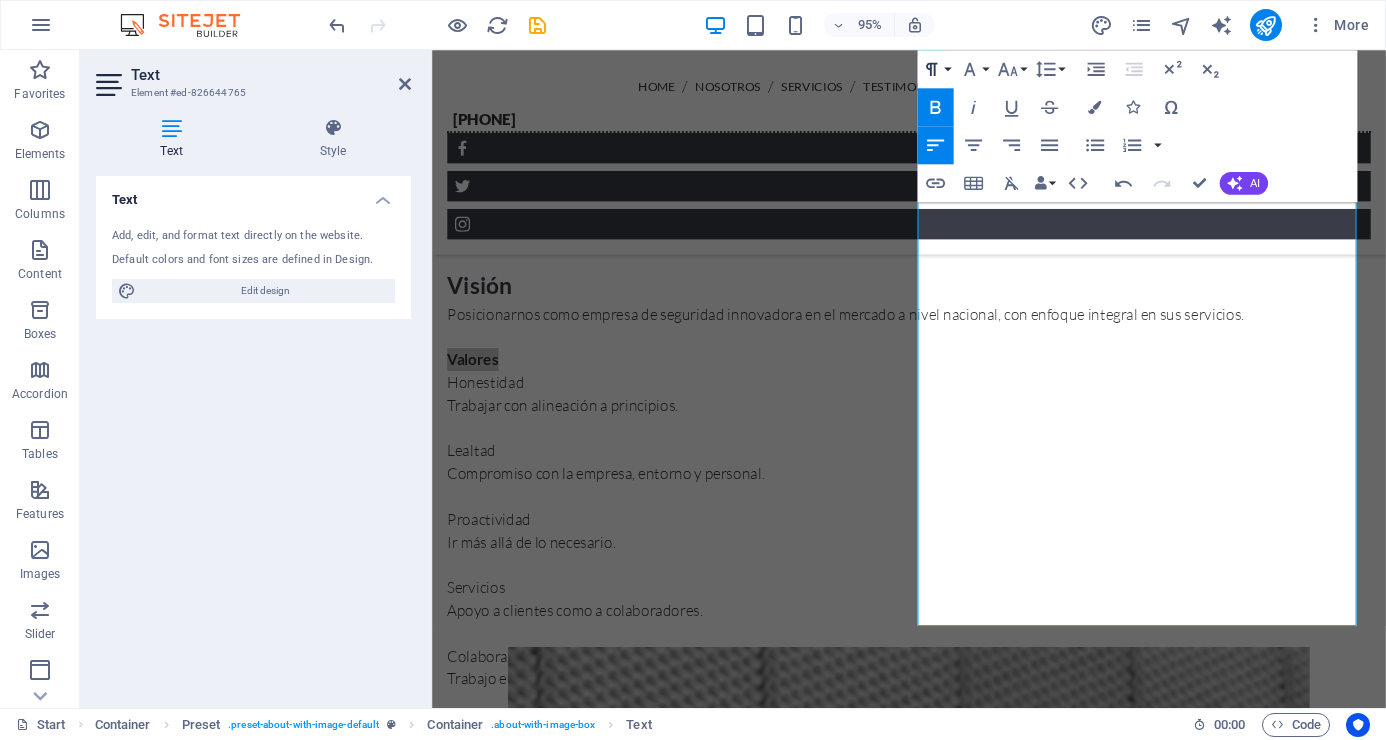 click 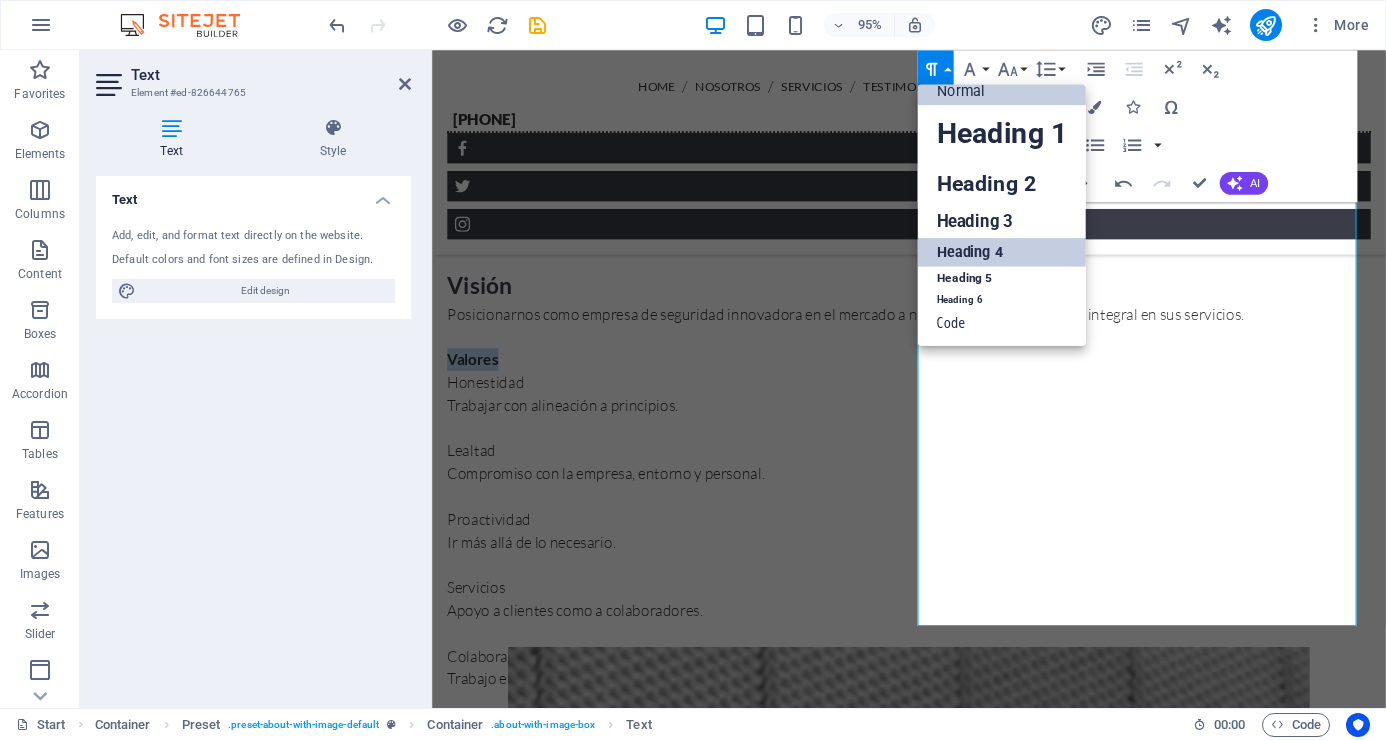 click on "Heading 4" at bounding box center (1001, 252) 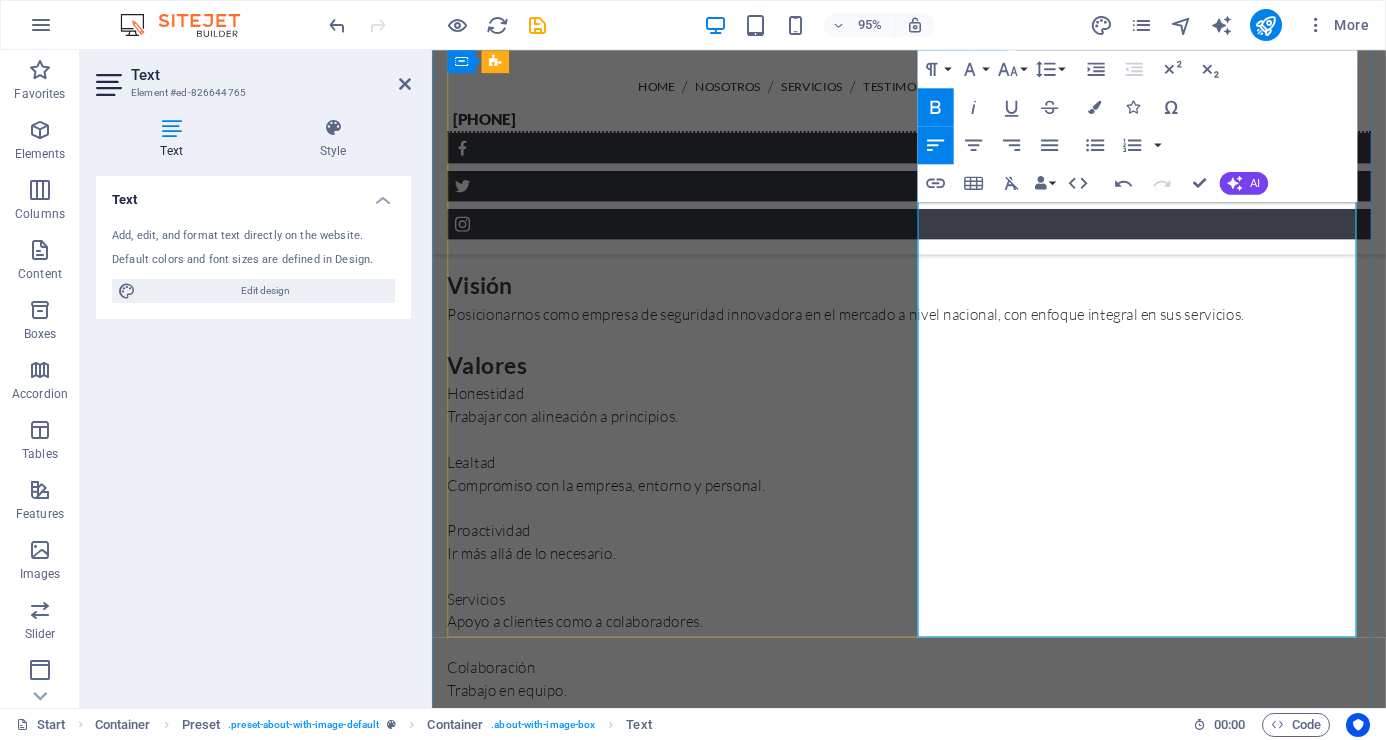 click on "Honestidad" at bounding box center [934, 412] 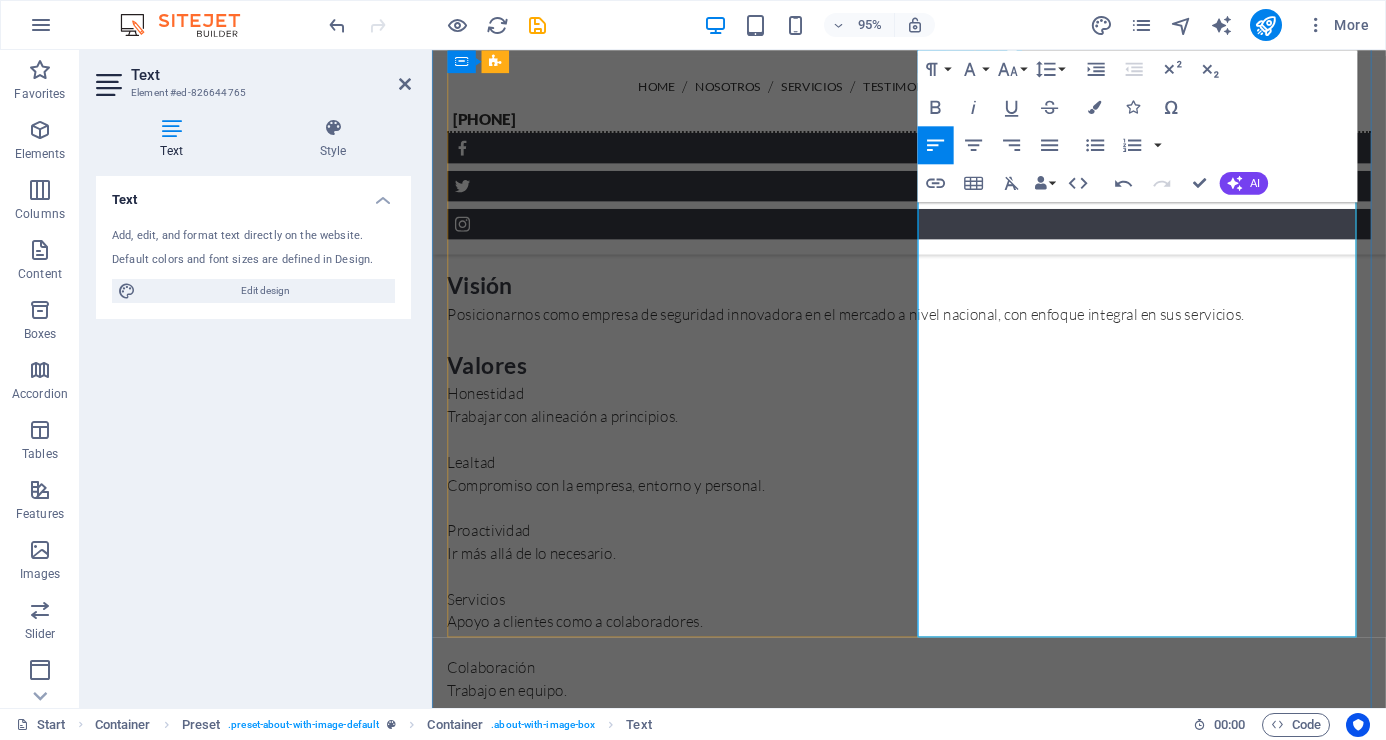 click on "Honestidad" at bounding box center (934, 412) 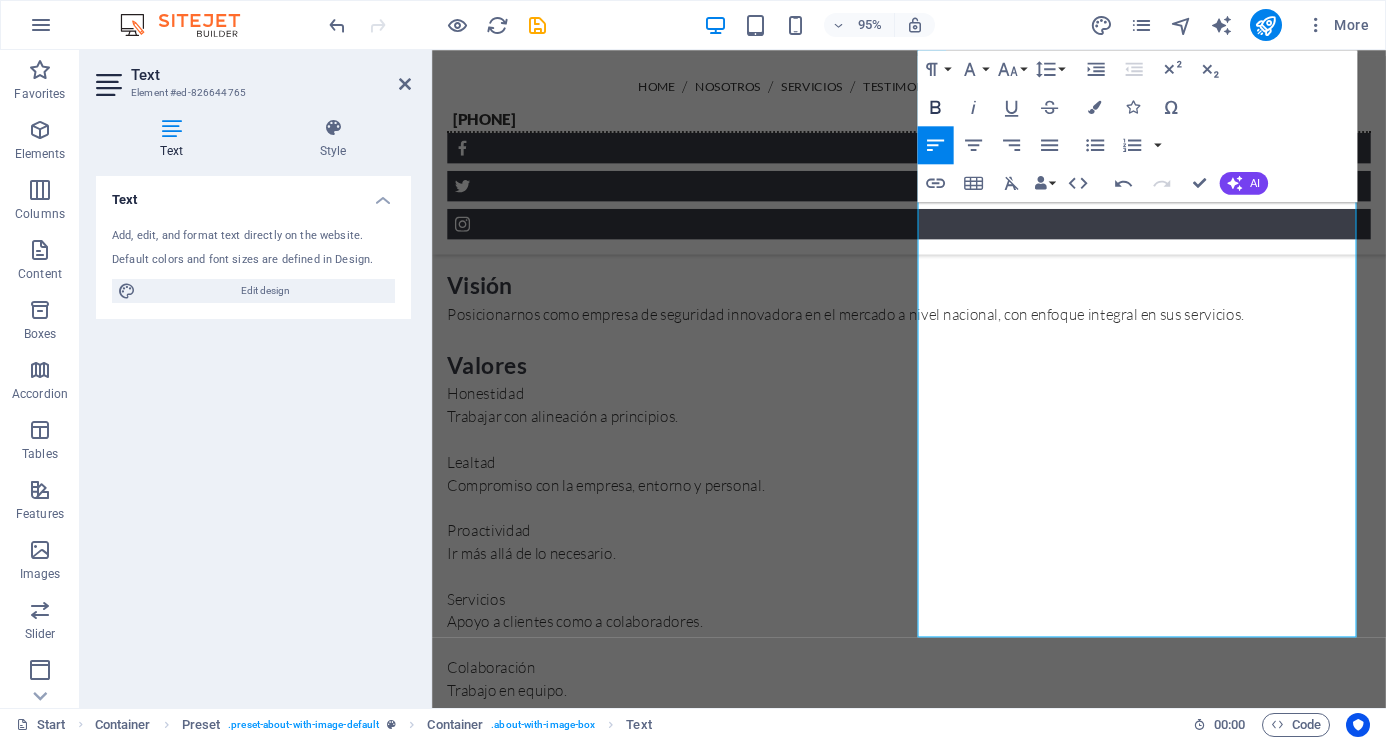 drag, startPoint x: 935, startPoint y: 102, endPoint x: 933, endPoint y: 119, distance: 17.117243 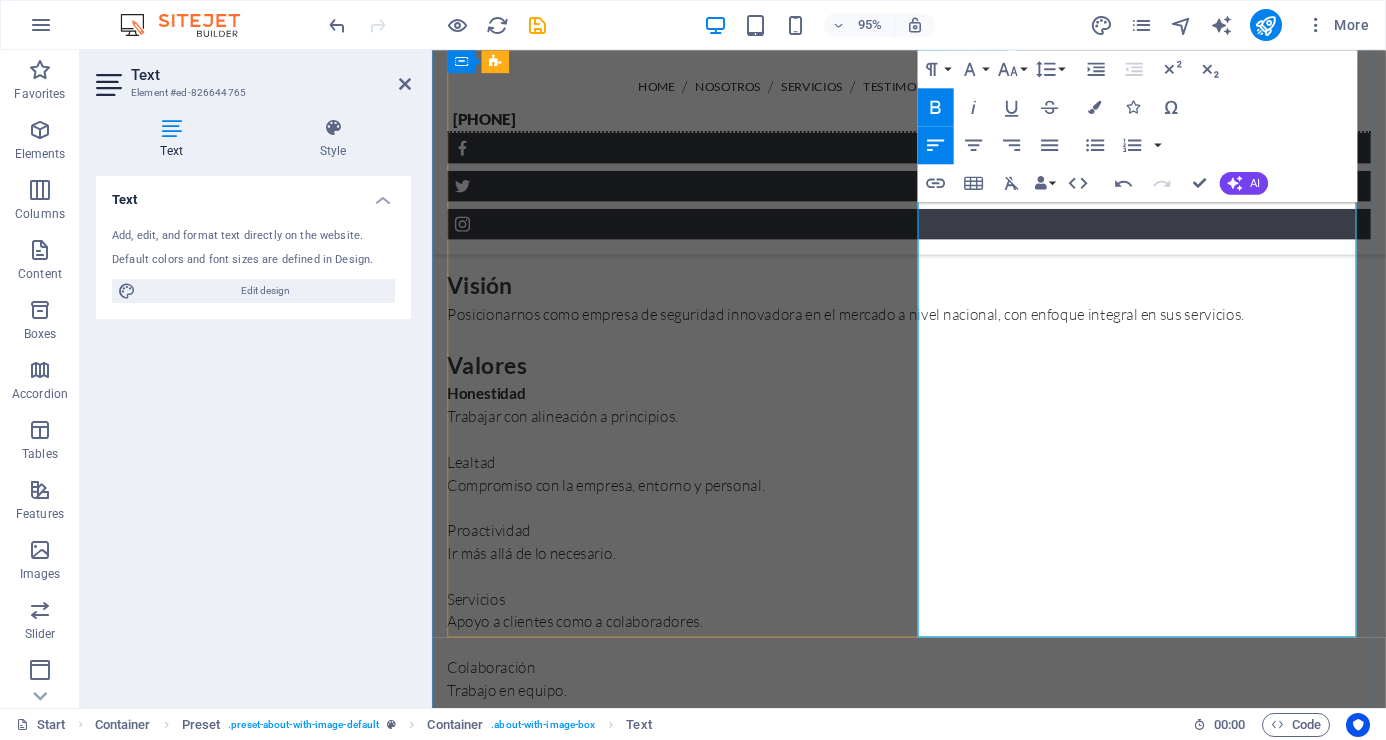 click on "Lealtad" at bounding box center [934, 484] 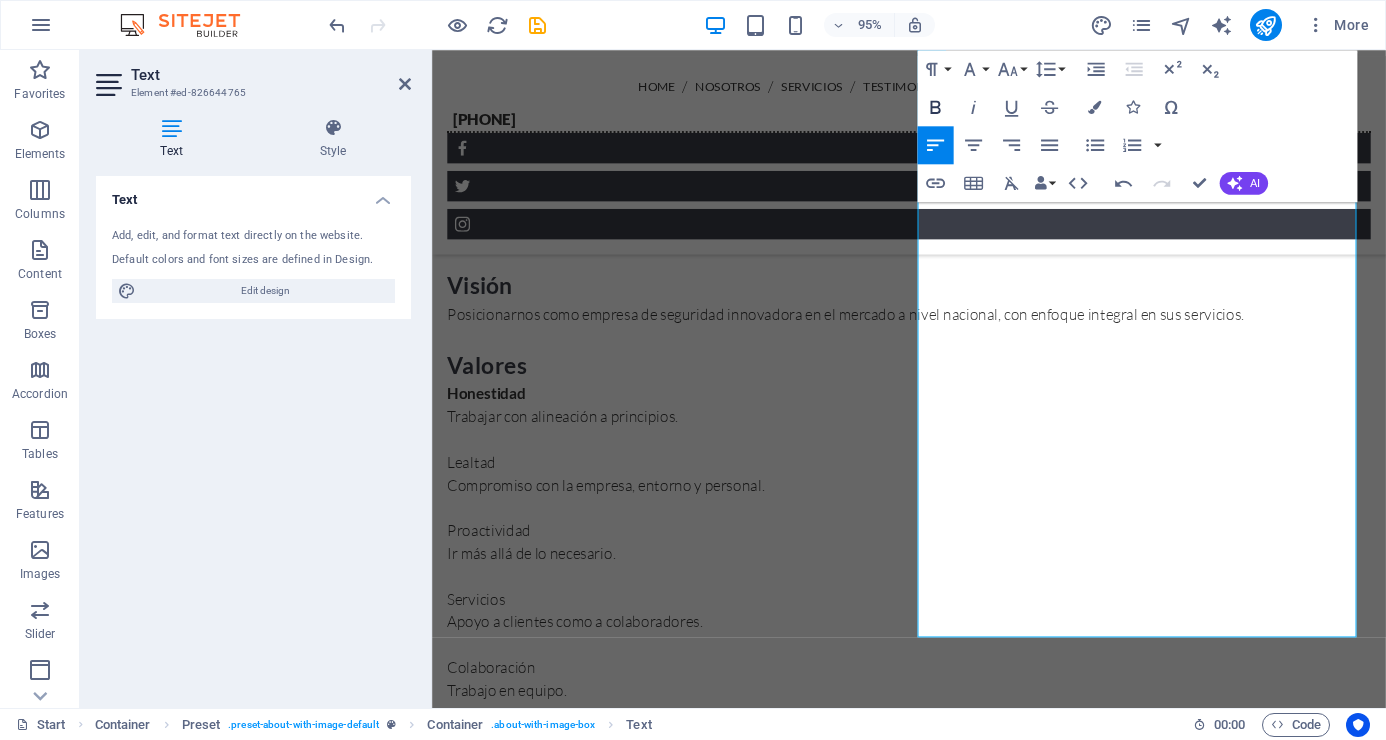 click 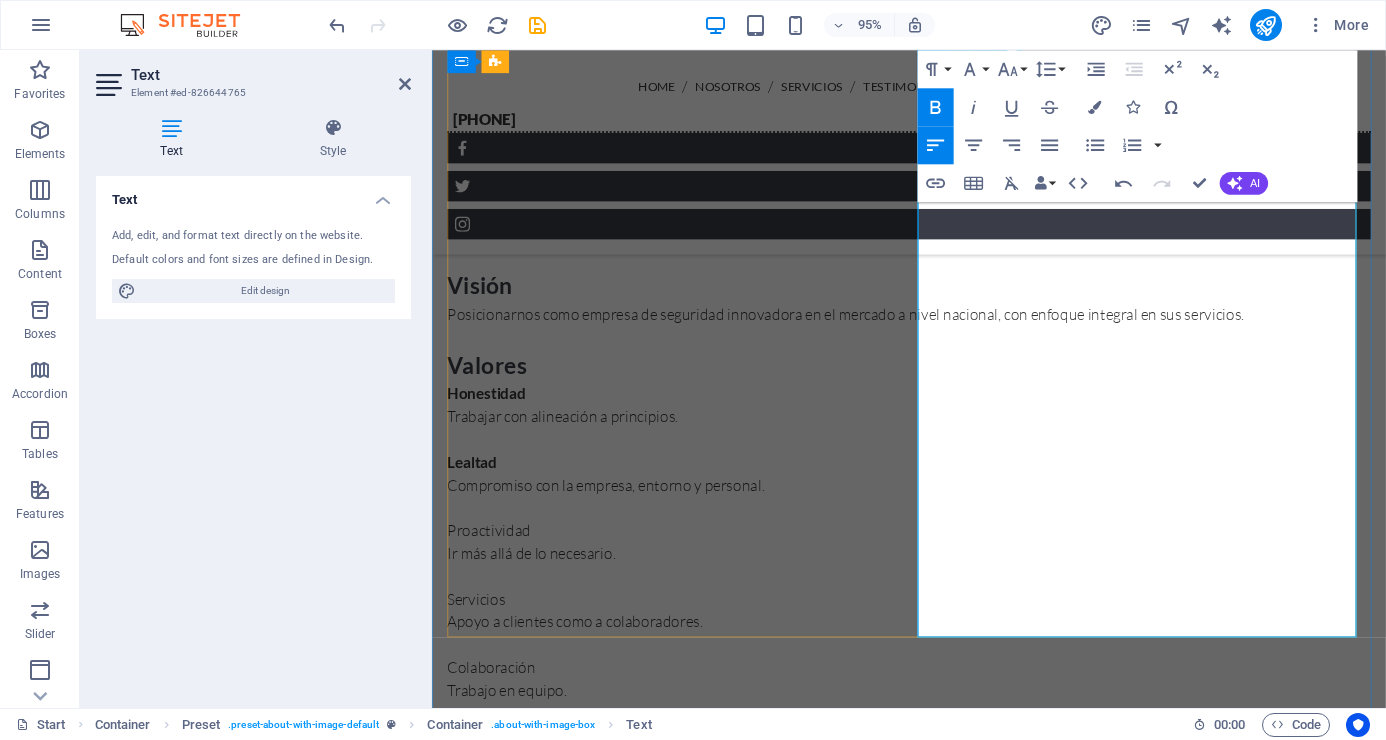 click on "Proactividad" at bounding box center (934, 556) 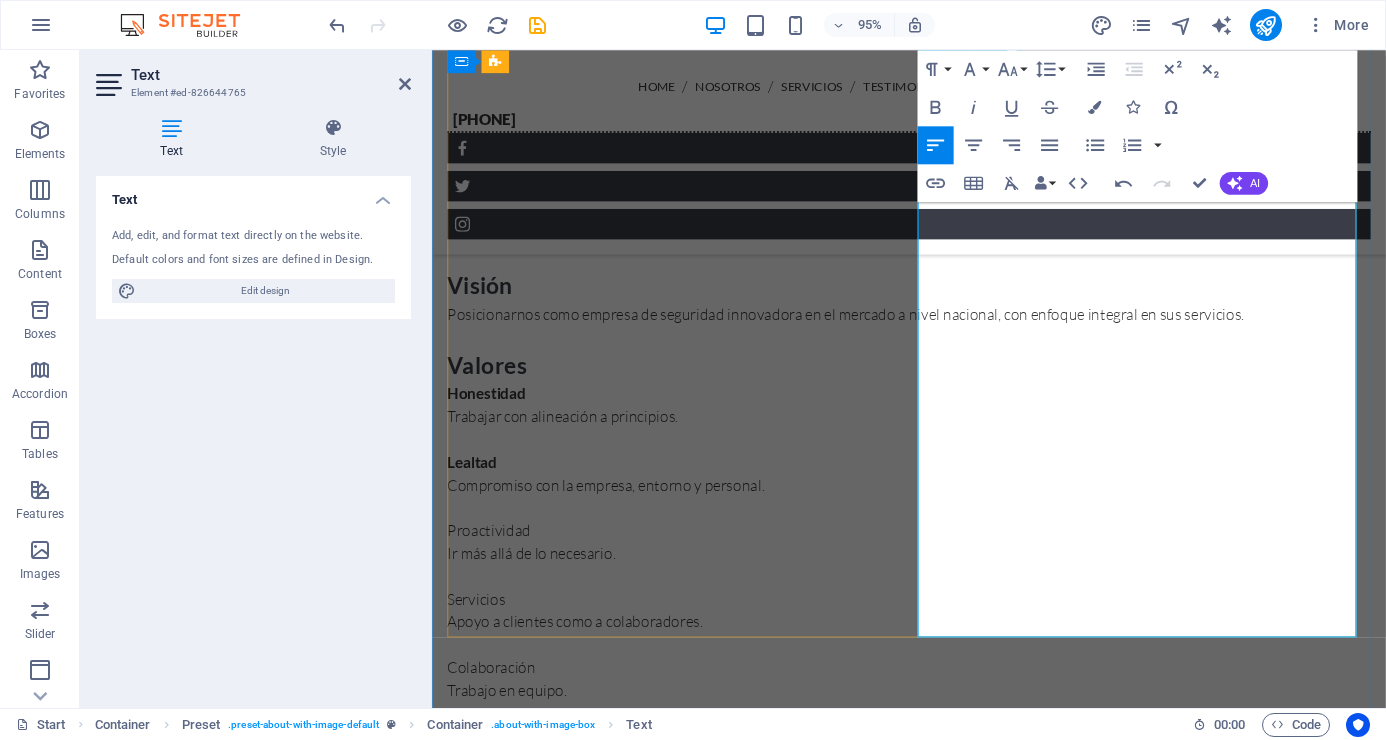 click on "Proactividad" at bounding box center (934, 556) 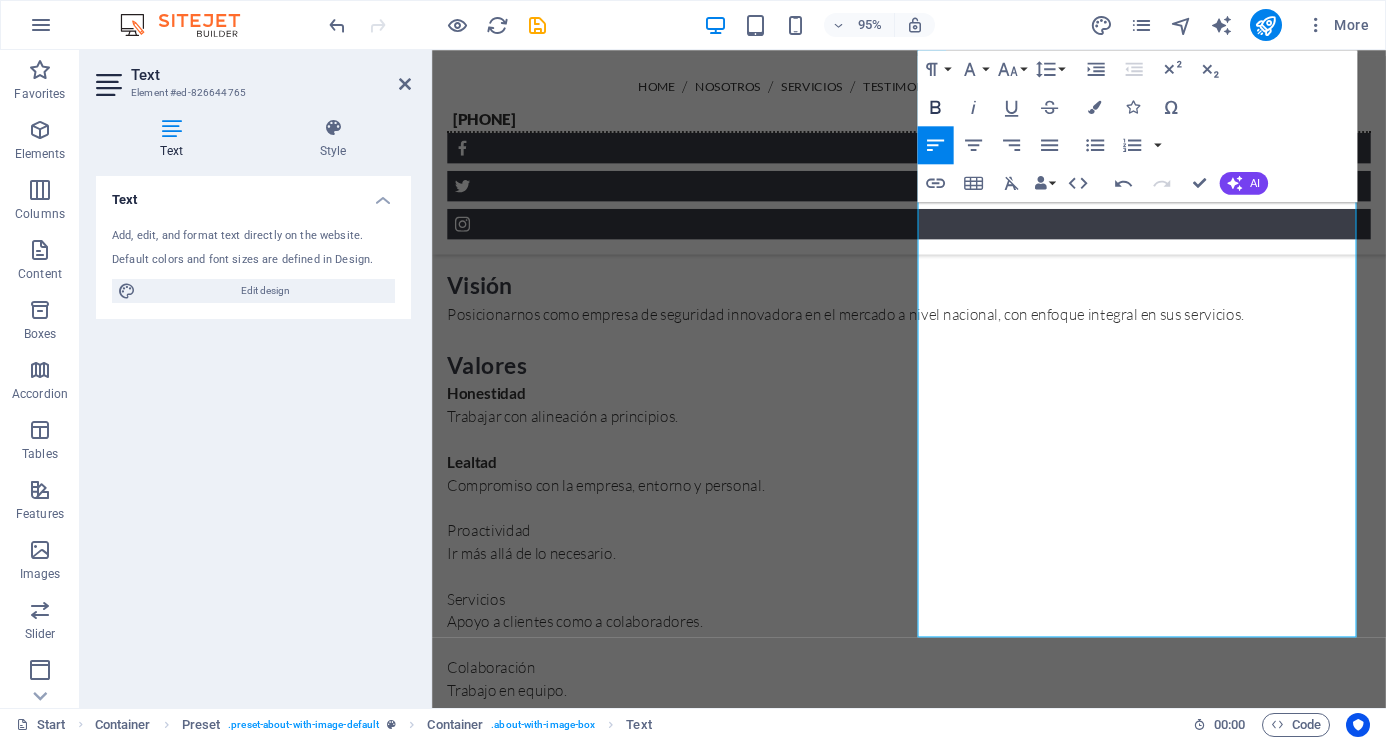 drag, startPoint x: 933, startPoint y: 105, endPoint x: 933, endPoint y: 124, distance: 19 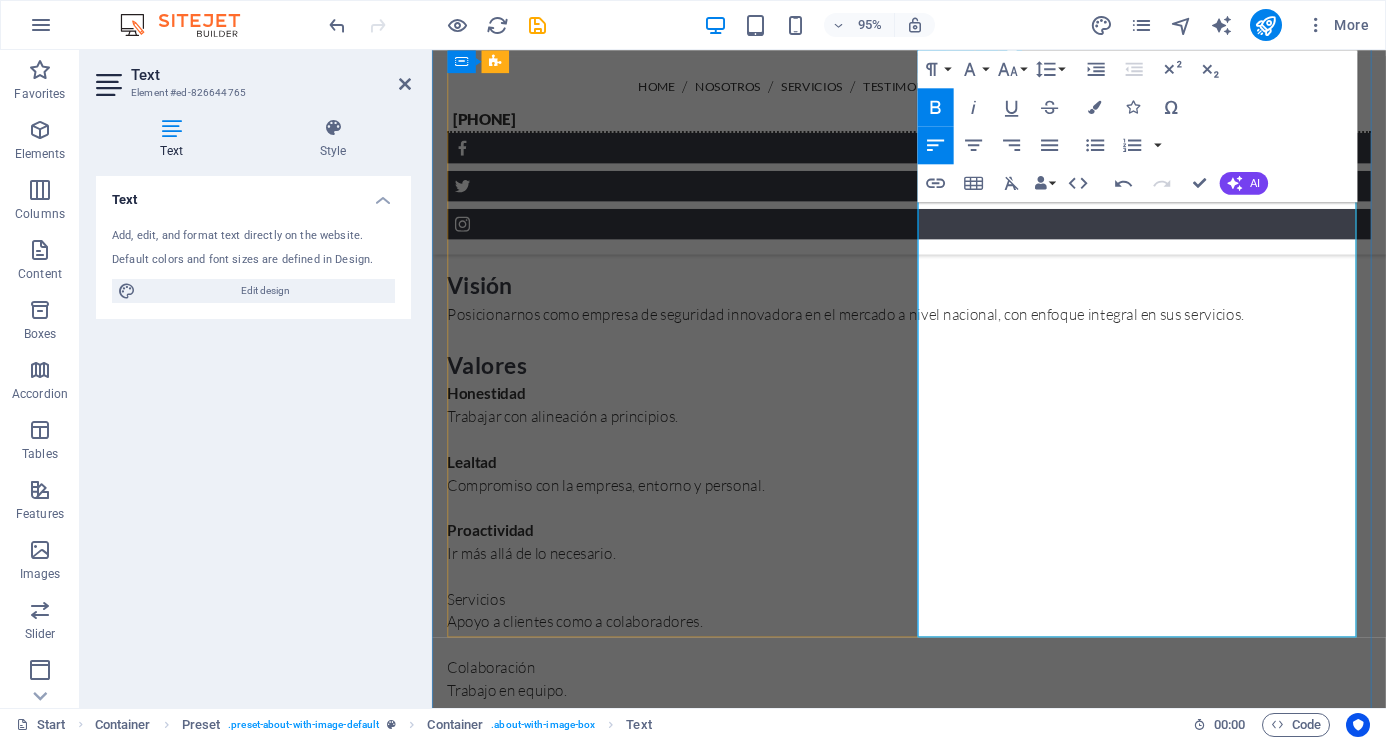 click on "Servicios" at bounding box center [934, 628] 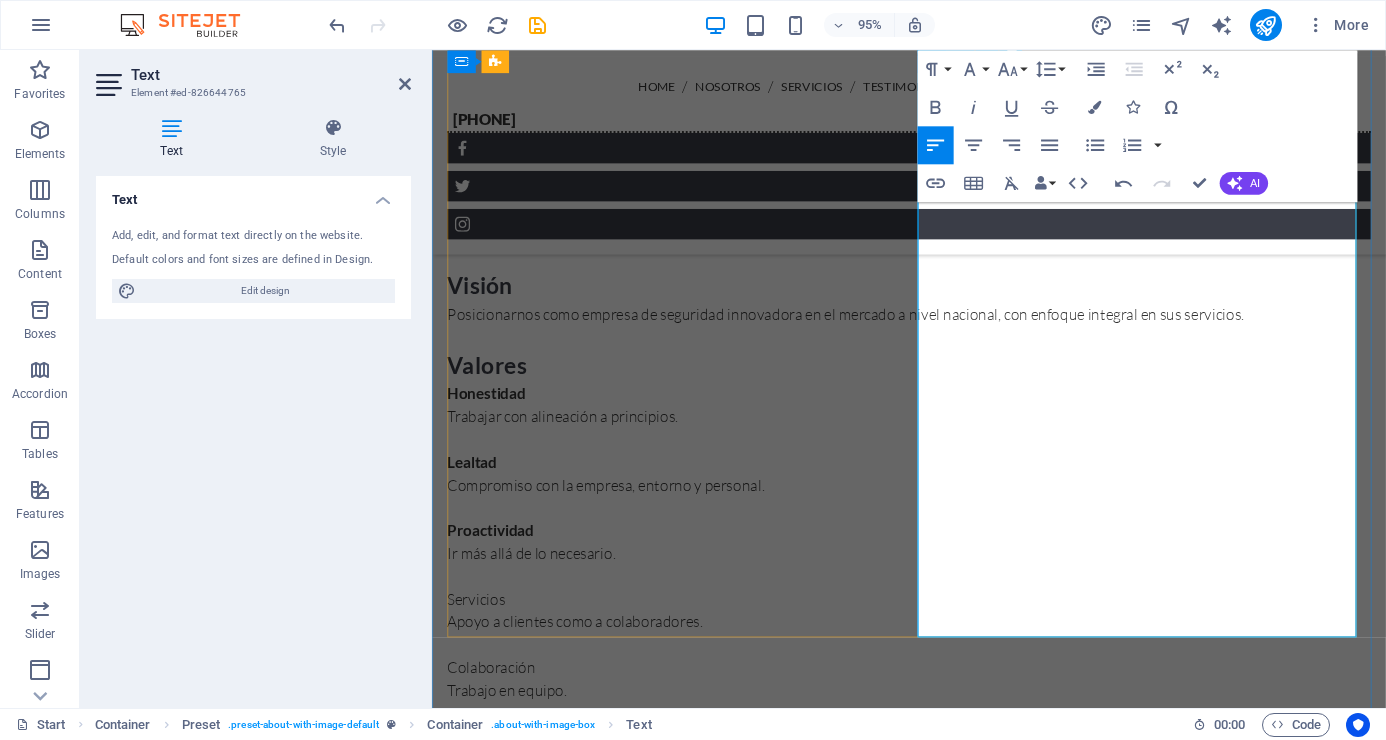 click on "Servicios" at bounding box center (934, 628) 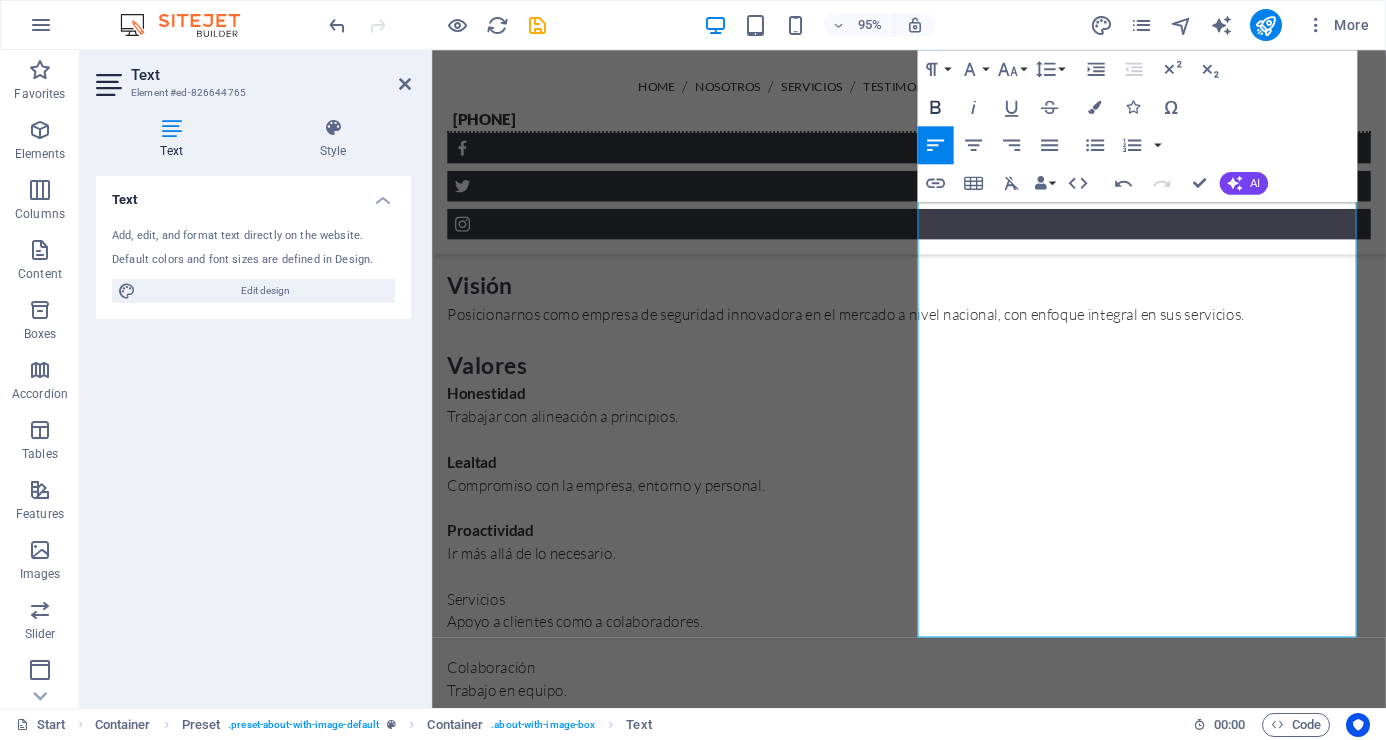 click 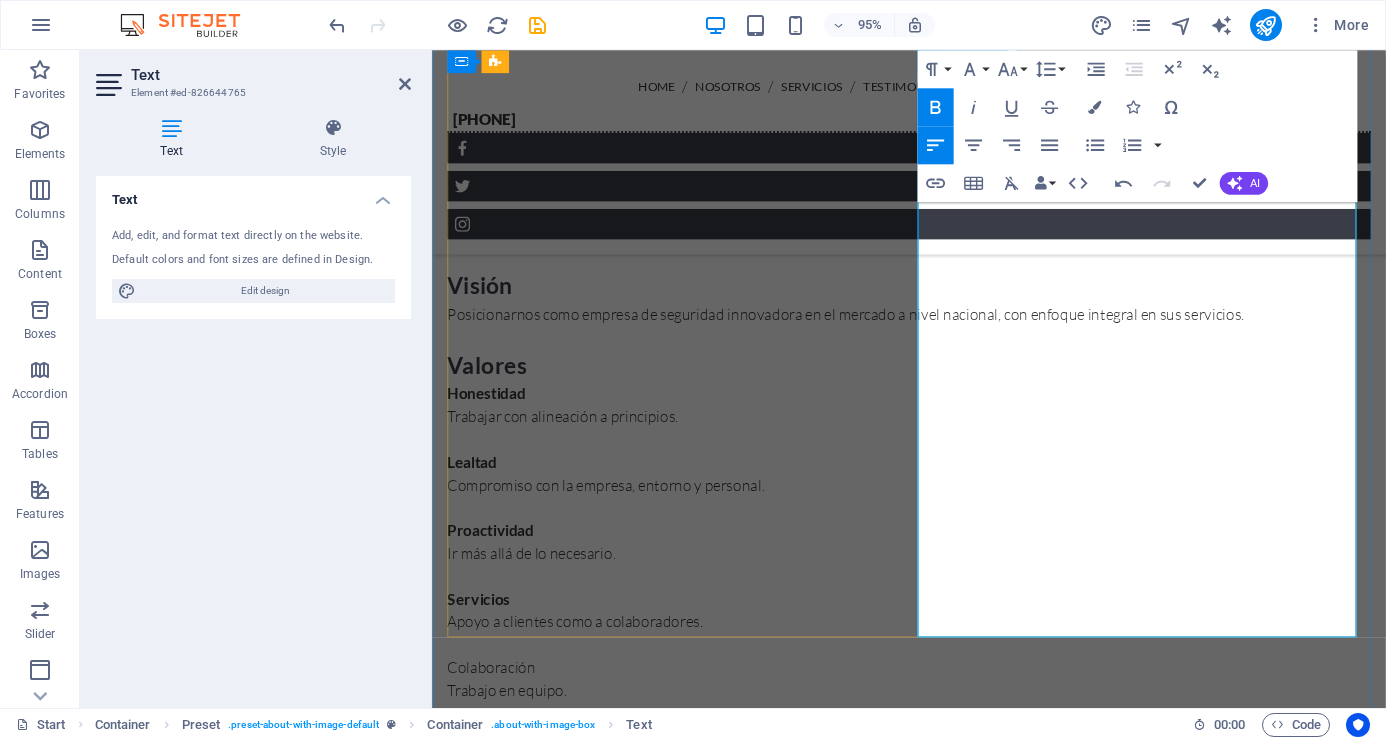 click on "Colaboración" at bounding box center [934, 700] 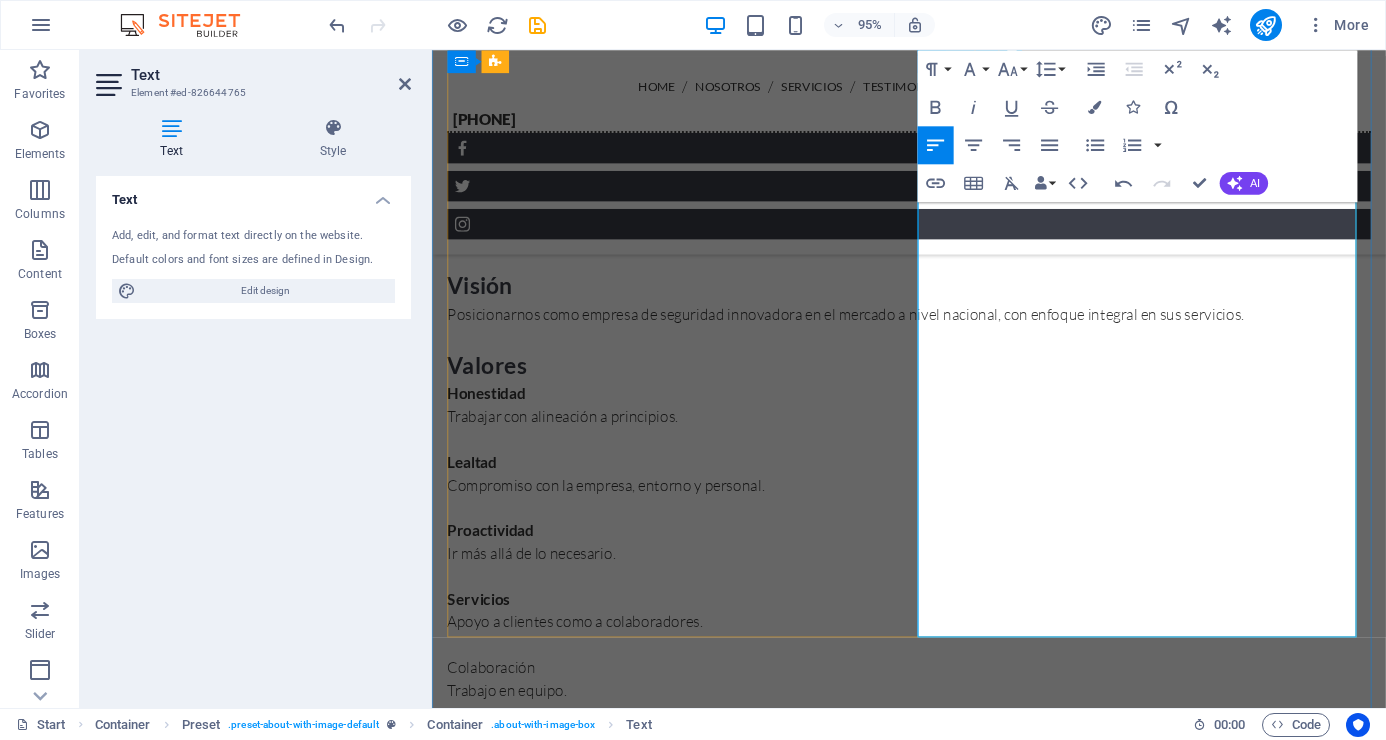 click on "Colaboración" at bounding box center (934, 700) 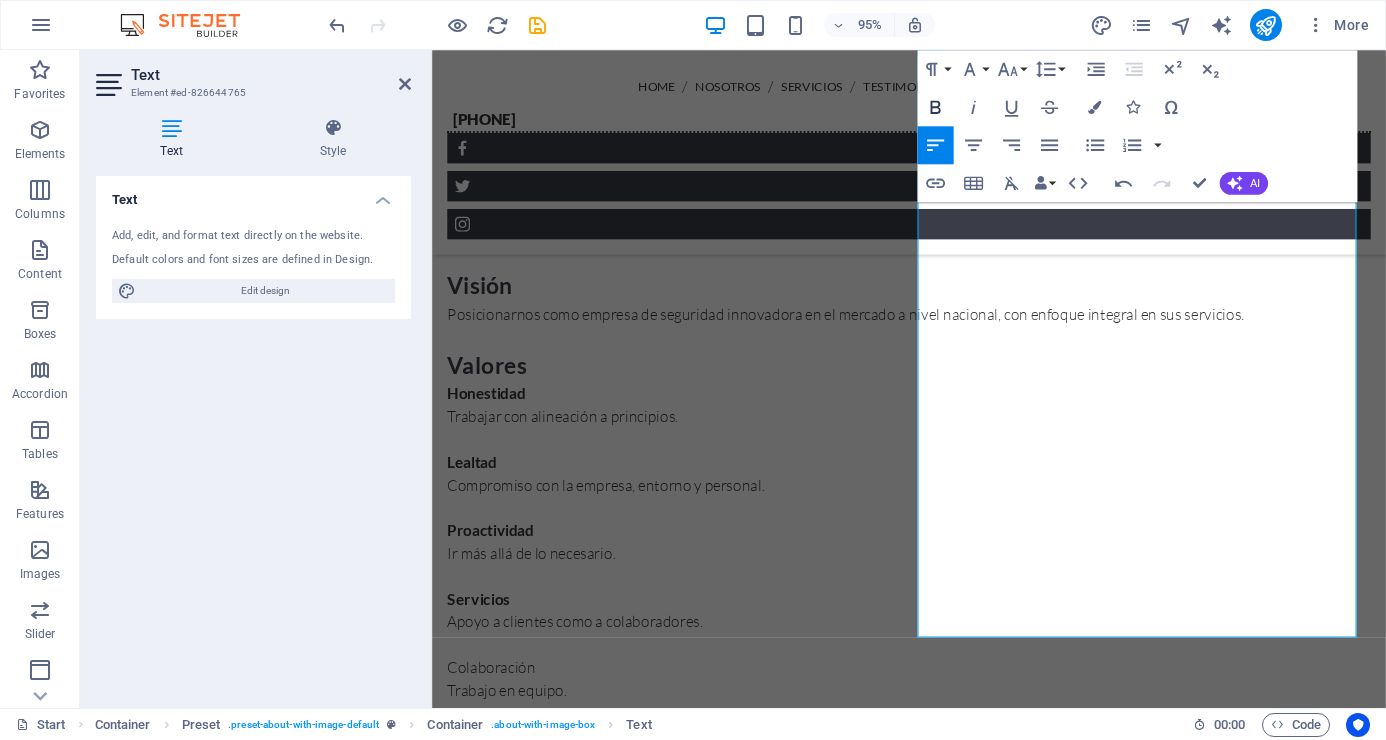 click 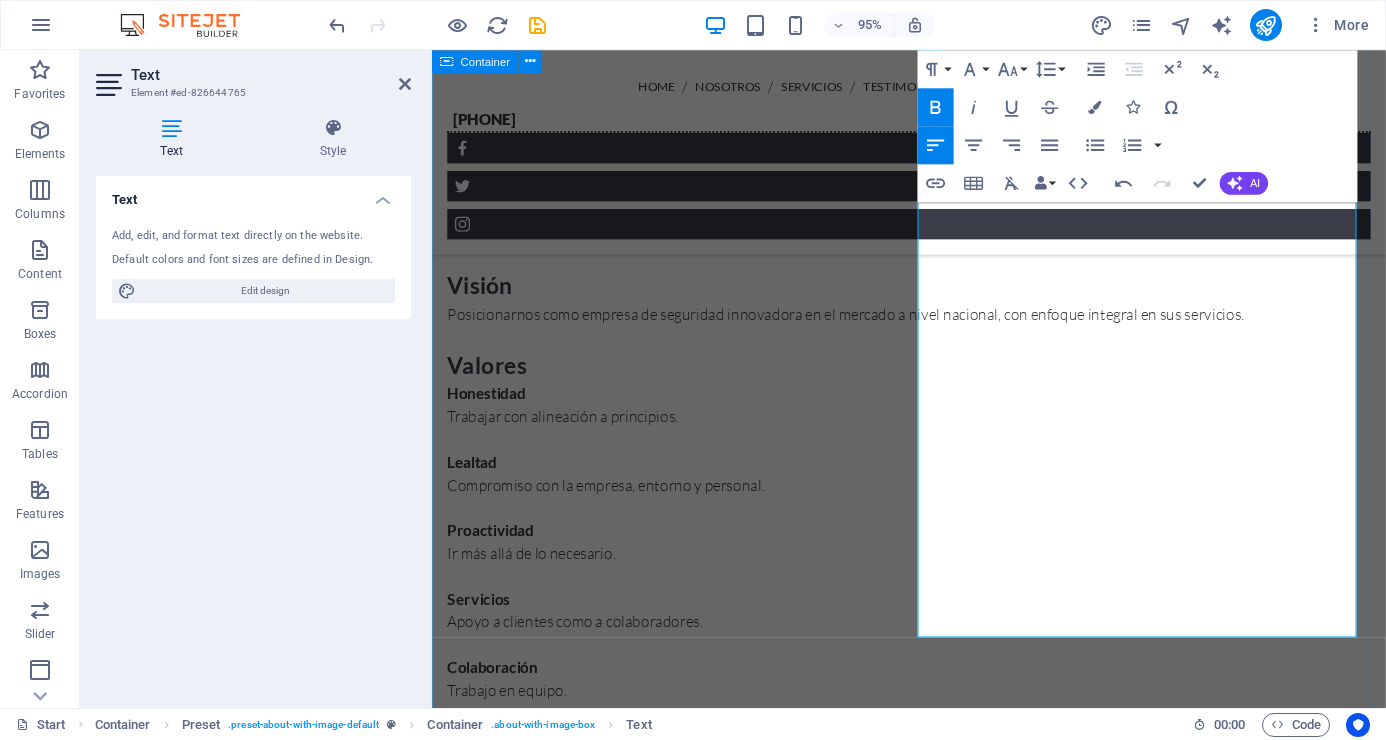 click on "nosotros MISIÓN, VISIÓN Y VALORES Misión Salvaguardar la integridad física y el patrimonio para lograr un impacto positivo en la rentabilidad de nuestros clientes con servicio y soluciones integrales e innovadoras de seguridad.  Visión Posicionarnos como empresa de seguridad innovadora en el mercado a nivel nacional, con enfoque integral en sus servicios.  Valores Honestidad  Trabajar con alineación a principios. Lealtad  Compromiso con la empresa, entorno y personal.  Proactividad  Ir más allá de lo necesario.  Servicios  Apoyo a clientes como a colaboradores. Colaboración  Trabajo en equipo." at bounding box center (934, 335) 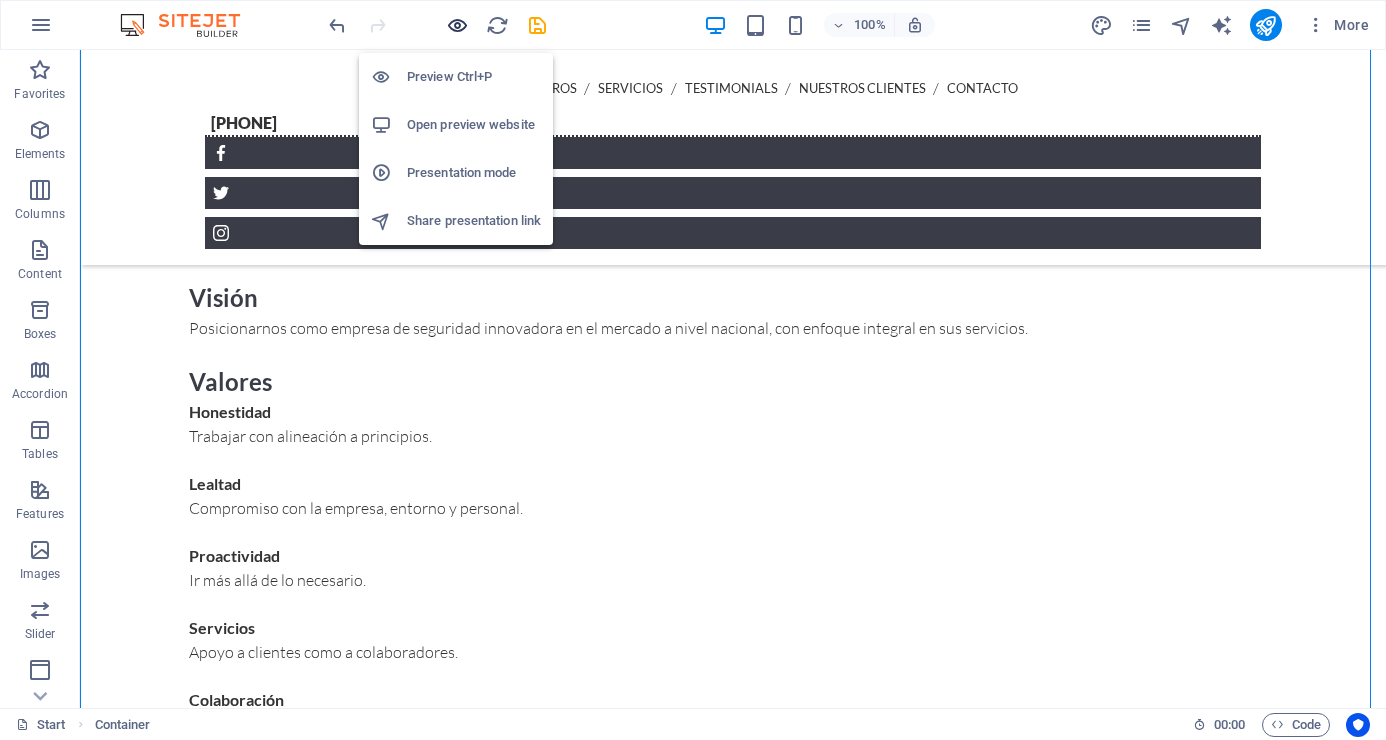 click at bounding box center (457, 25) 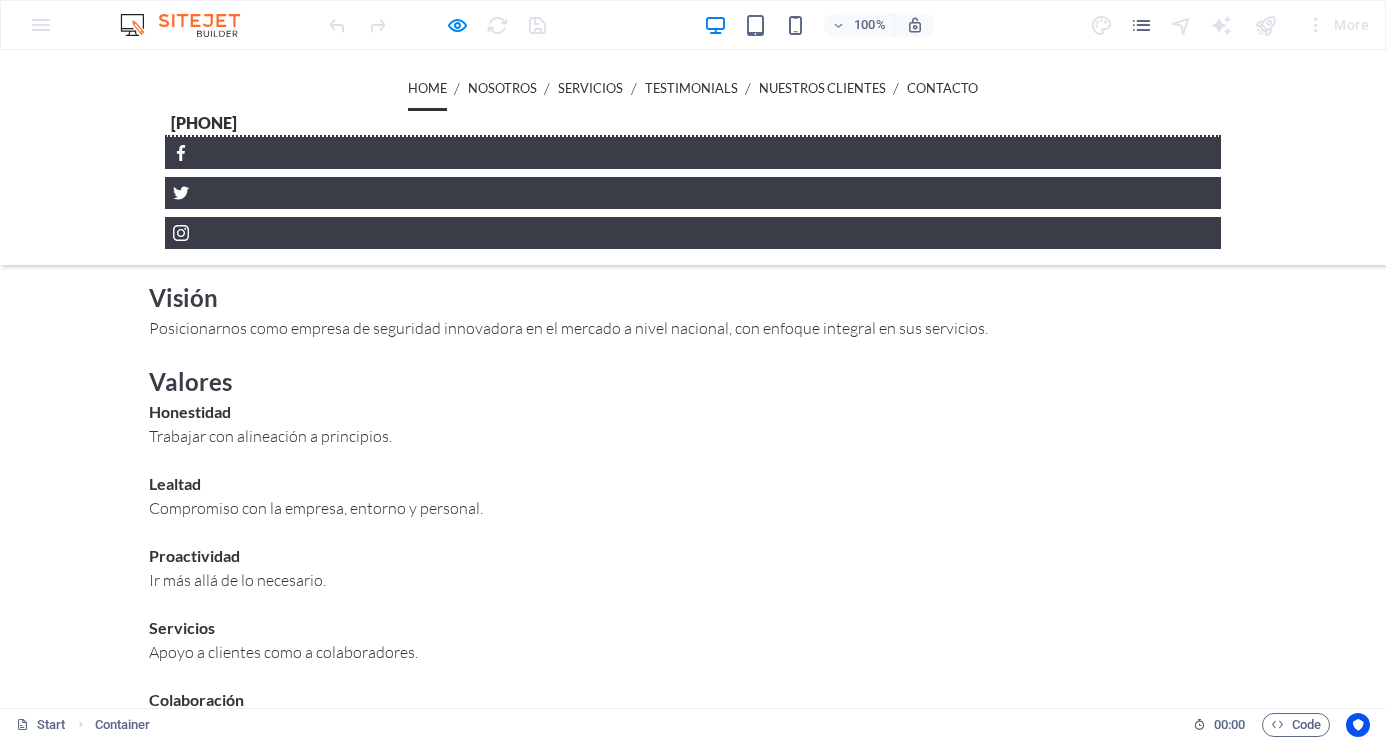 click on "Home" at bounding box center [427, 88] 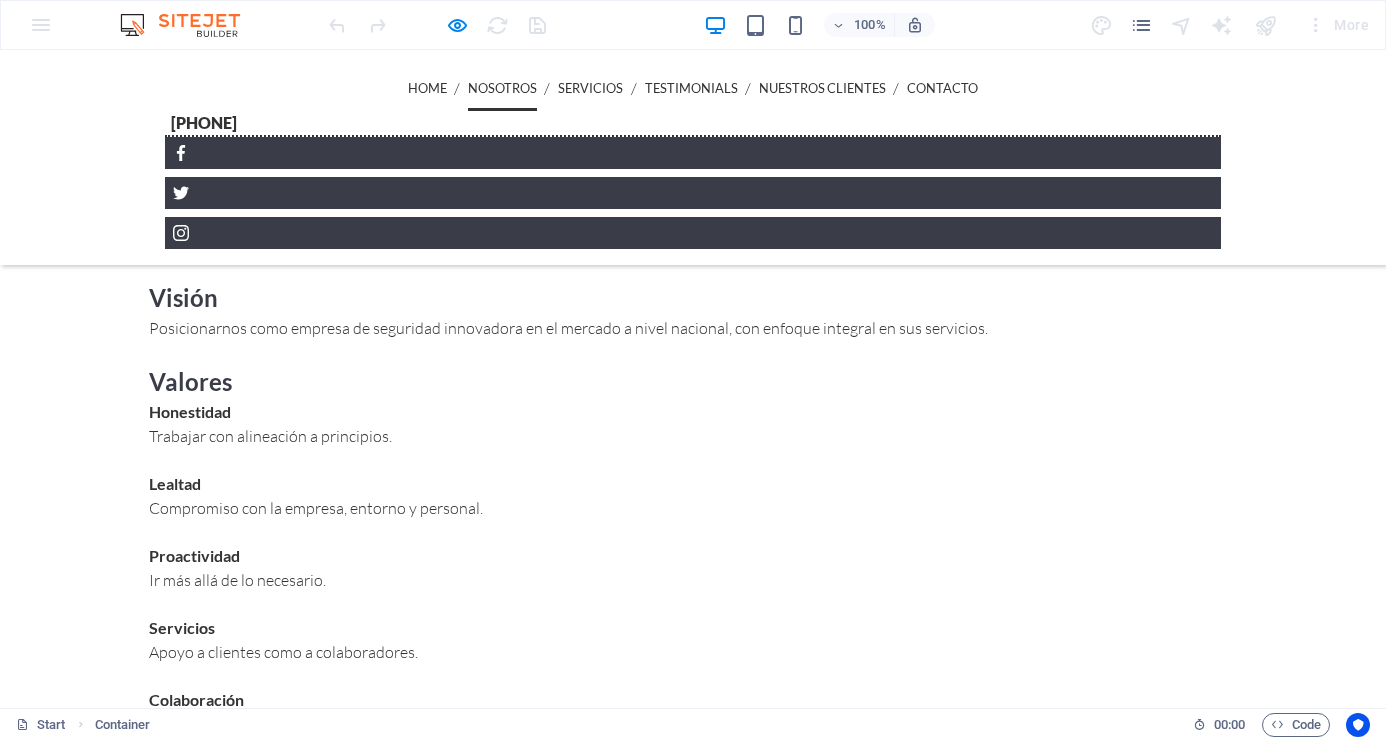 click on "Nosotros" at bounding box center [502, 88] 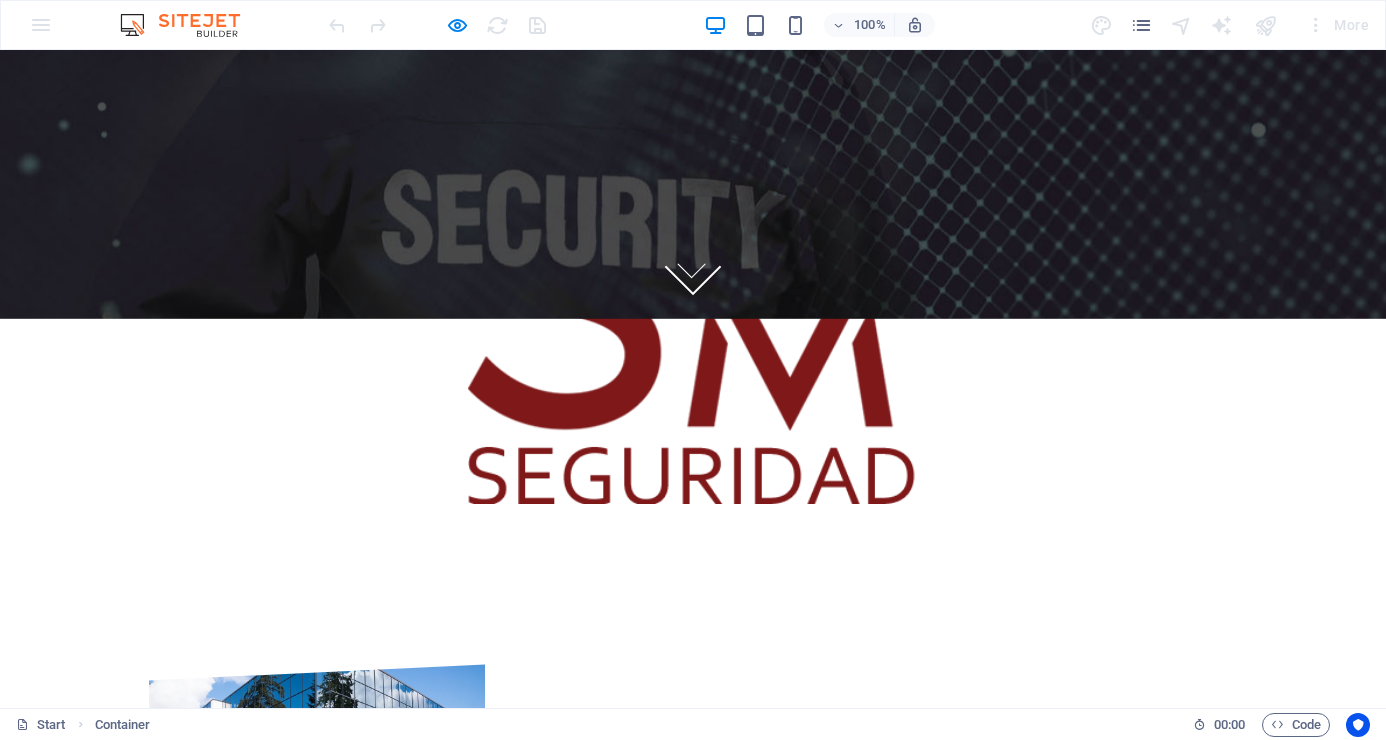 scroll, scrollTop: 0, scrollLeft: 0, axis: both 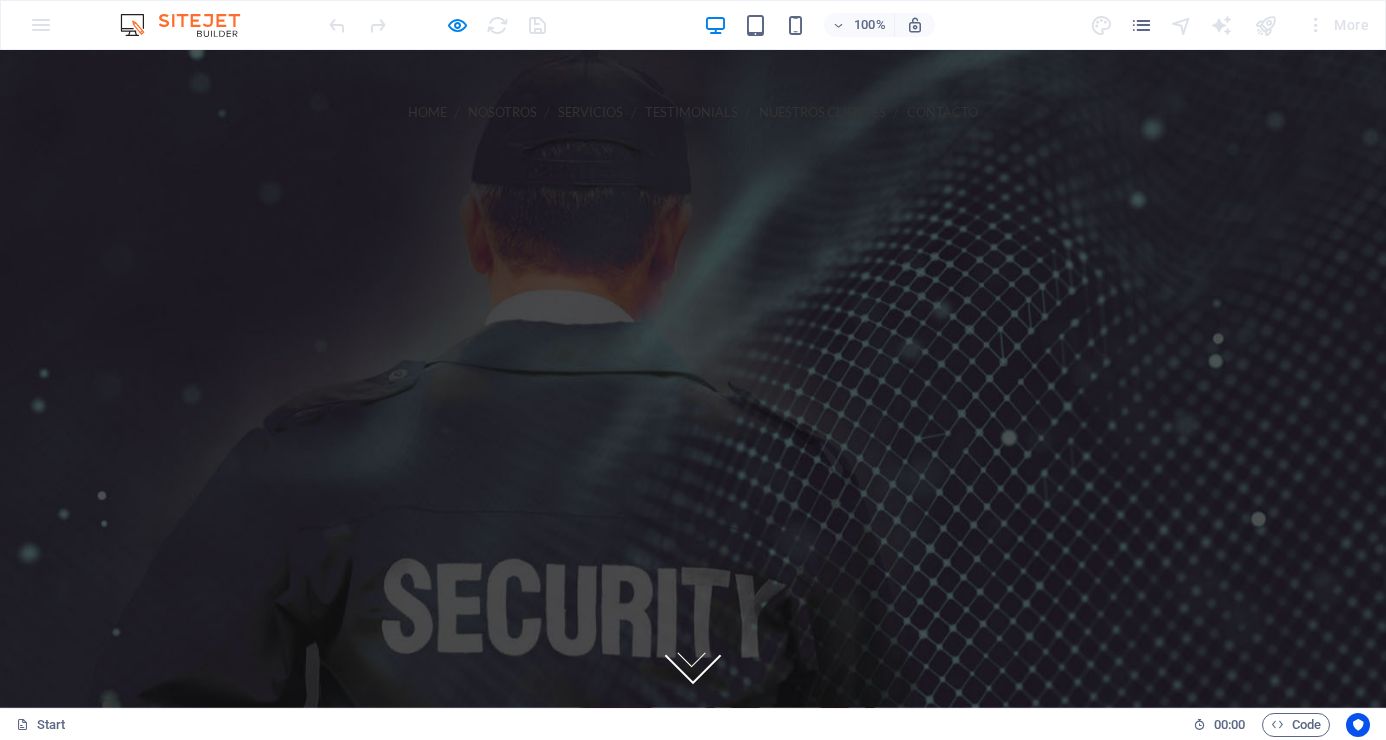click on "Nosotros" at bounding box center (502, 112) 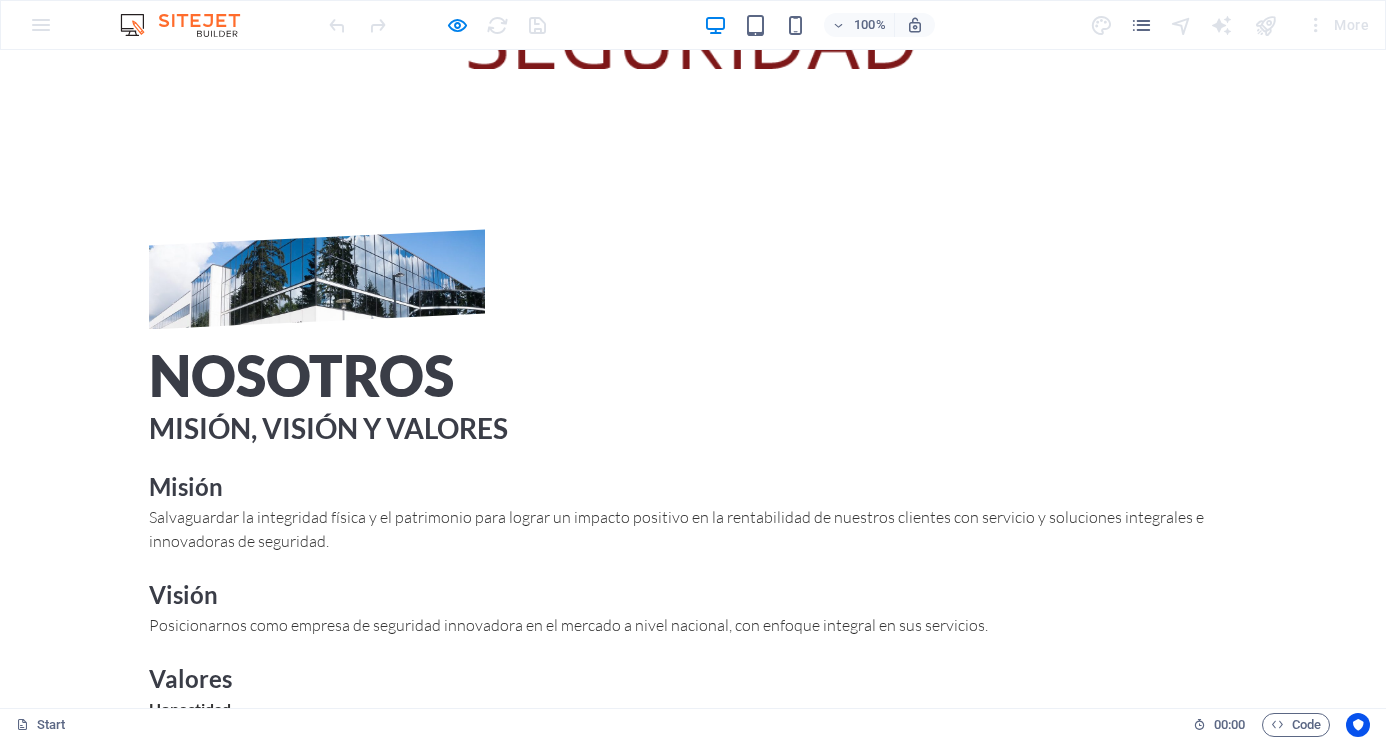 scroll, scrollTop: 788, scrollLeft: 0, axis: vertical 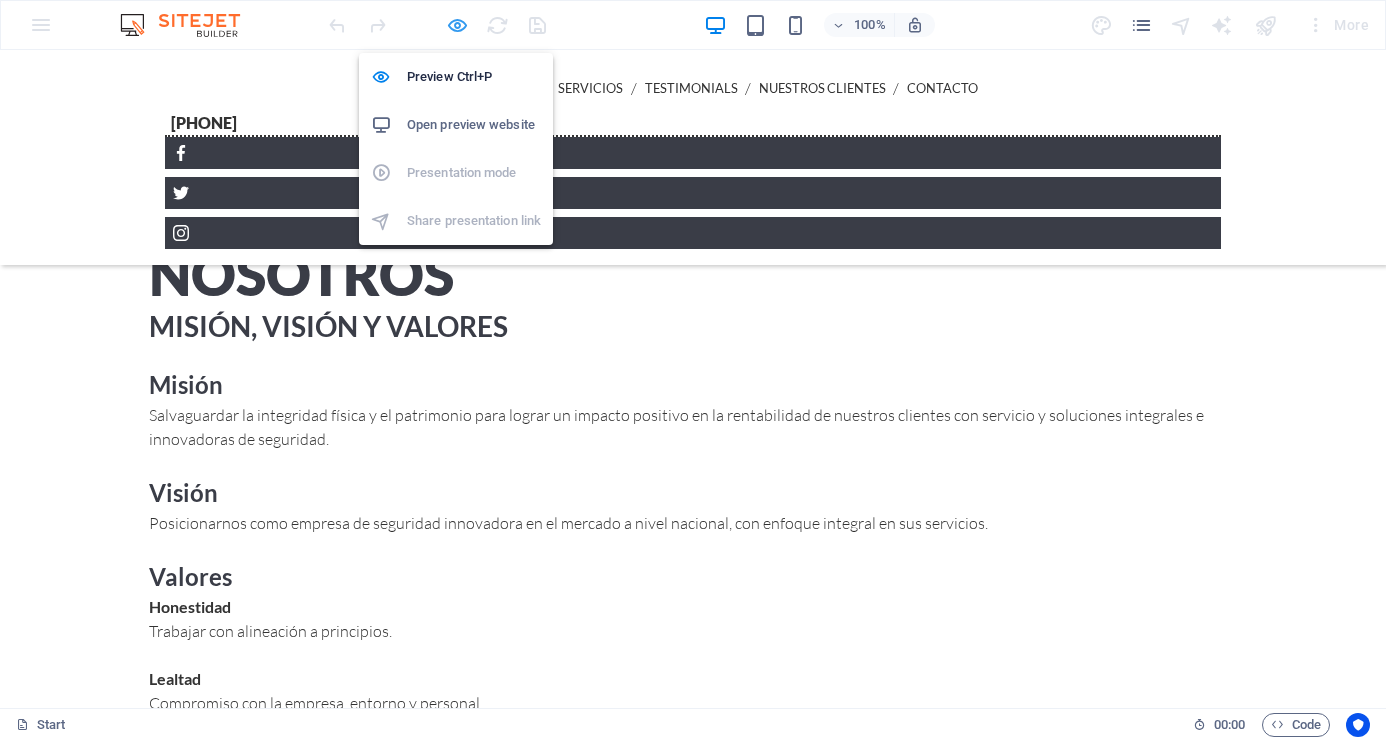 click at bounding box center [457, 25] 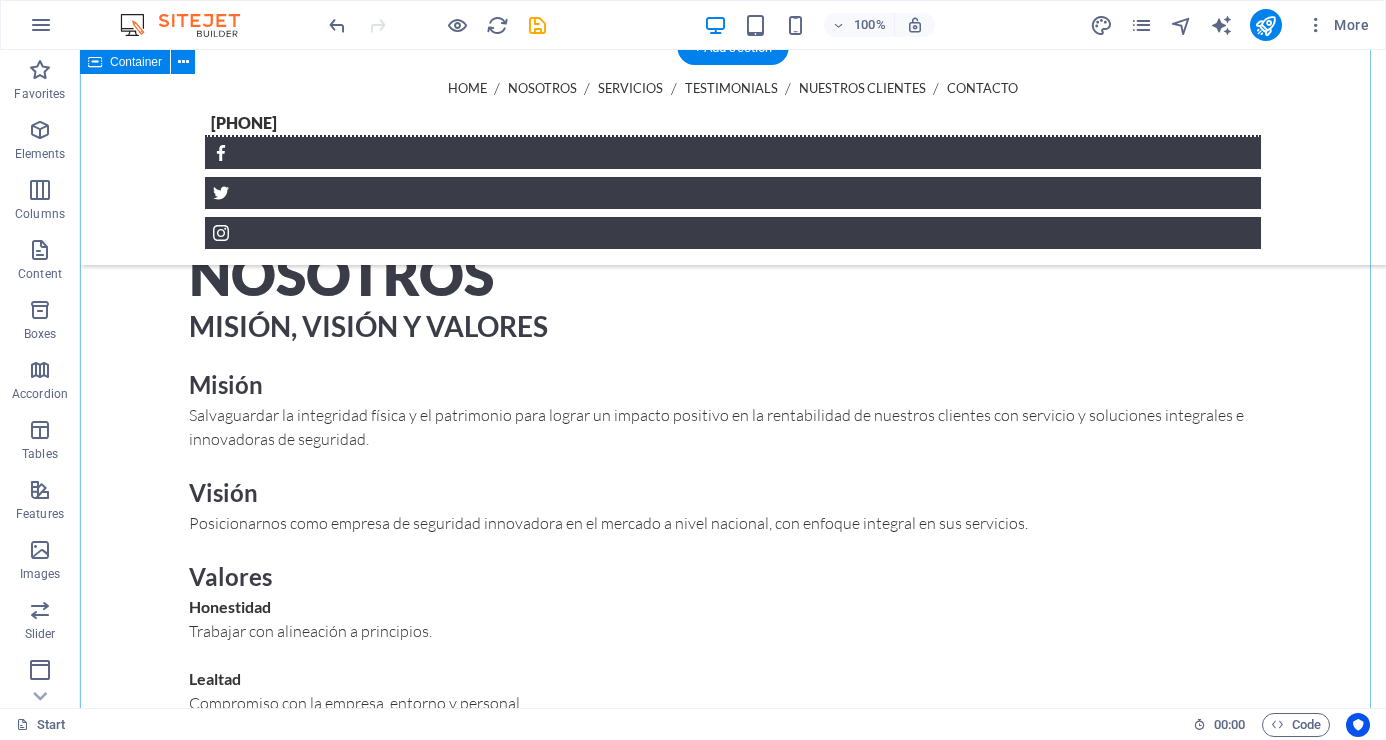click on "nosotros MISIÓN, VISIÓN Y VALORES Misión Salvaguardar la integridad física y el patrimonio para lograr un impacto positivo en la rentabilidad de nuestros clientes con servicio y soluciones integrales e innovadoras de seguridad.  Visión Posicionarnos como empresa de seguridad innovadora en el mercado a nivel nacional, con enfoque integral en sus servicios.  Valores Honestidad  Trabajar con alineación a principios. Lealtad  Compromiso con la empresa, entorno y personal.  Proactividad  Ir más allá de lo necesario.  Servicios  Apoyo a clientes como a colaboradores. Colaboración  Trabajo en equipo." at bounding box center [733, 530] 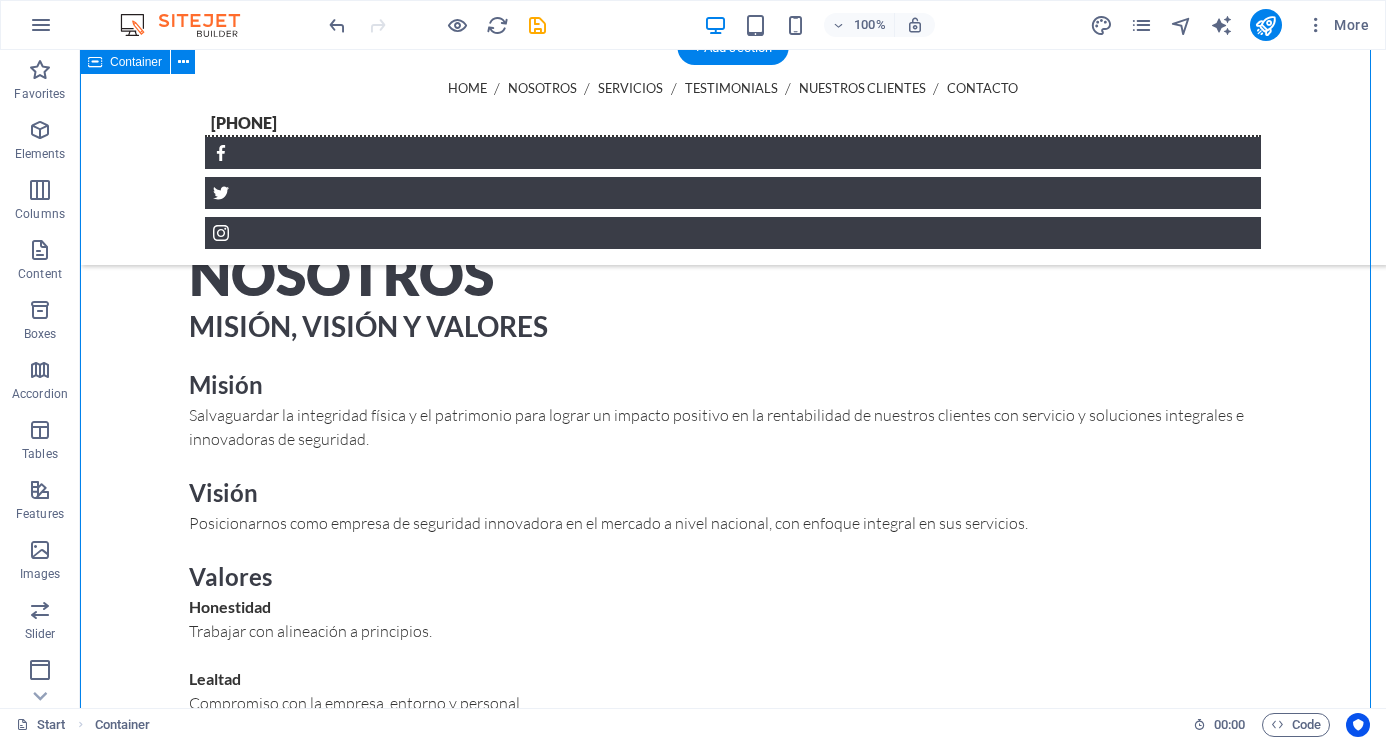 click on "nosotros MISIÓN, VISIÓN Y VALORES Misión Salvaguardar la integridad física y el patrimonio para lograr un impacto positivo en la rentabilidad de nuestros clientes con servicio y soluciones integrales e innovadoras de seguridad.  Visión Posicionarnos como empresa de seguridad innovadora en el mercado a nivel nacional, con enfoque integral en sus servicios.  Valores Honestidad  Trabajar con alineación a principios. Lealtad  Compromiso con la empresa, entorno y personal.  Proactividad  Ir más allá de lo necesario.  Servicios  Apoyo a clientes como a colaboradores. Colaboración  Trabajo en equipo." at bounding box center (733, 530) 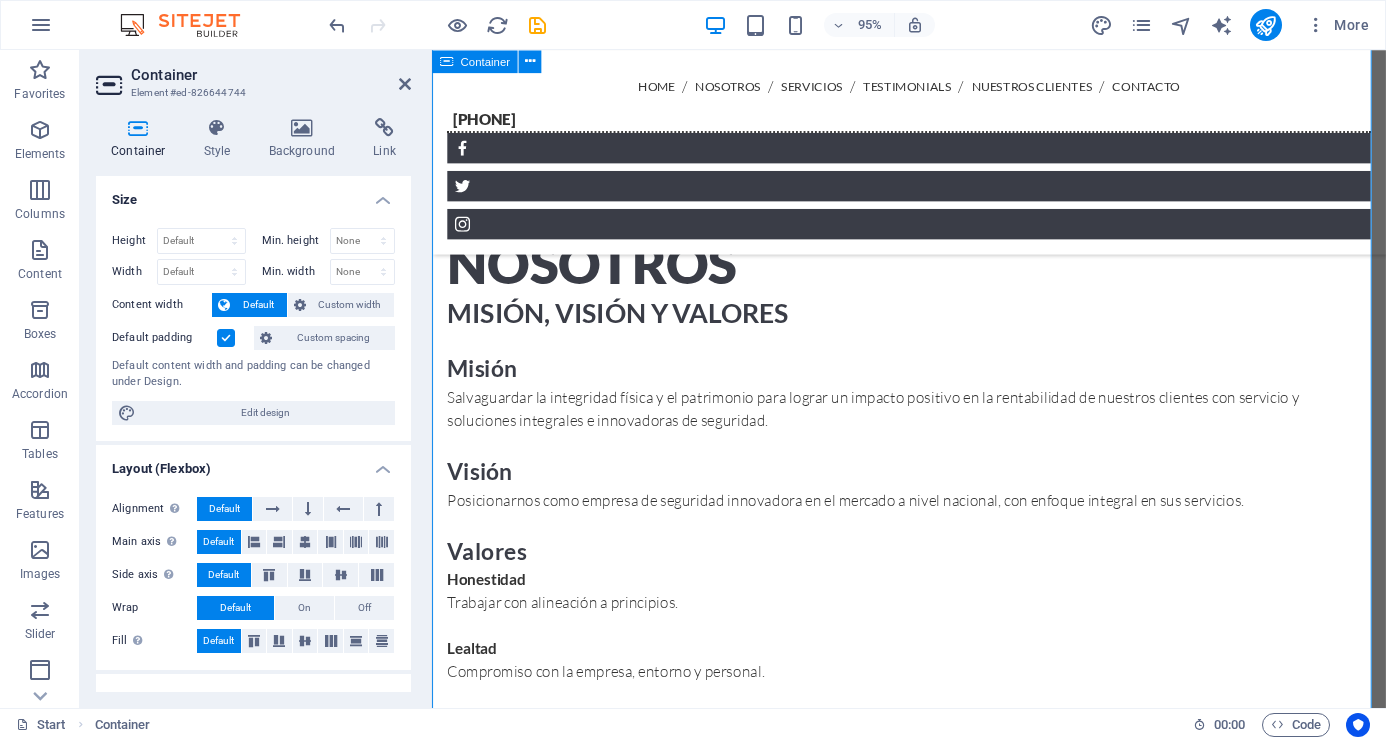 click on "nosotros MISIÓN, VISIÓN Y VALORES Misión Salvaguardar la integridad física y el patrimonio para lograr un impacto positivo en la rentabilidad de nuestros clientes con servicio y soluciones integrales e innovadoras de seguridad.  Visión Posicionarnos como empresa de seguridad innovadora en el mercado a nivel nacional, con enfoque integral en sus servicios.  Valores Honestidad  Trabajar con alineación a principios. Lealtad  Compromiso con la empresa, entorno y personal.  Proactividad  Ir más allá de lo necesario.  Servicios  Apoyo a clientes como a colaboradores. Colaboración  Trabajo en equipo." at bounding box center (934, 530) 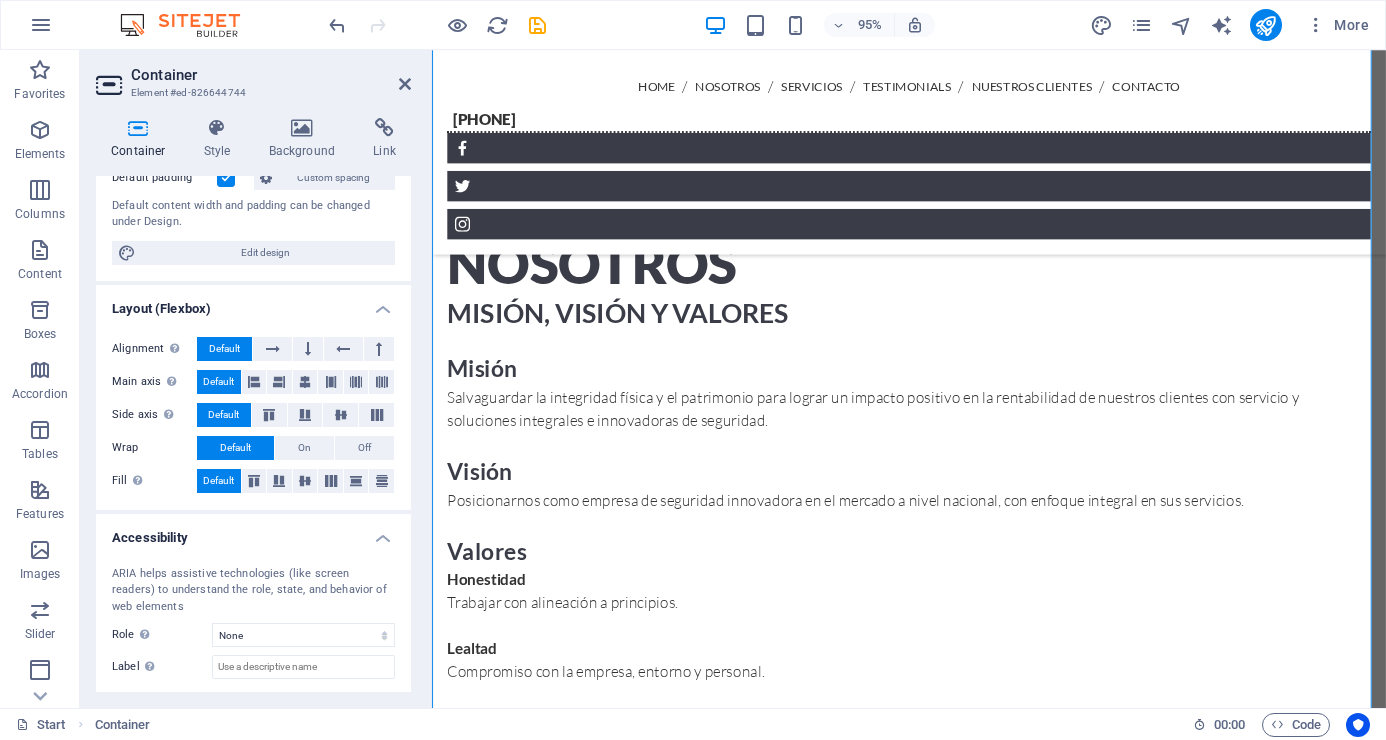 scroll, scrollTop: 159, scrollLeft: 0, axis: vertical 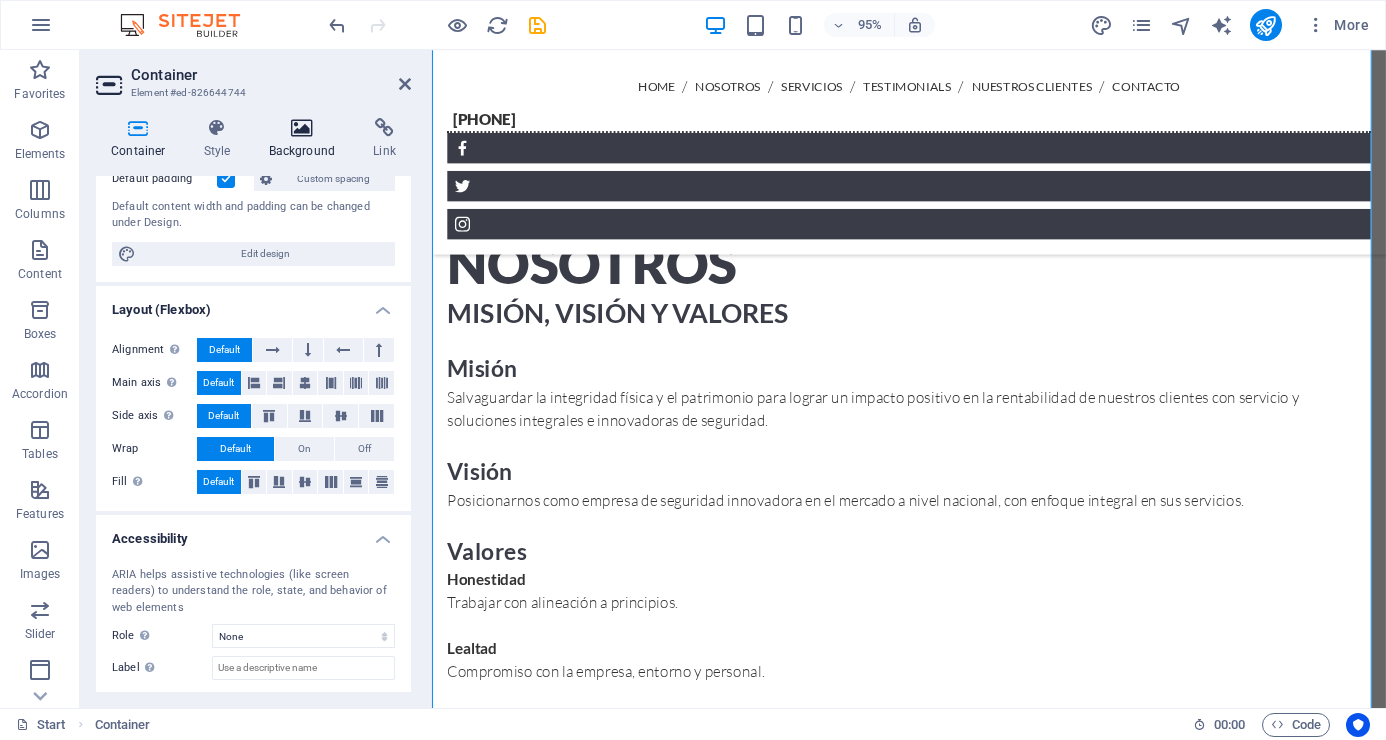 click at bounding box center (302, 128) 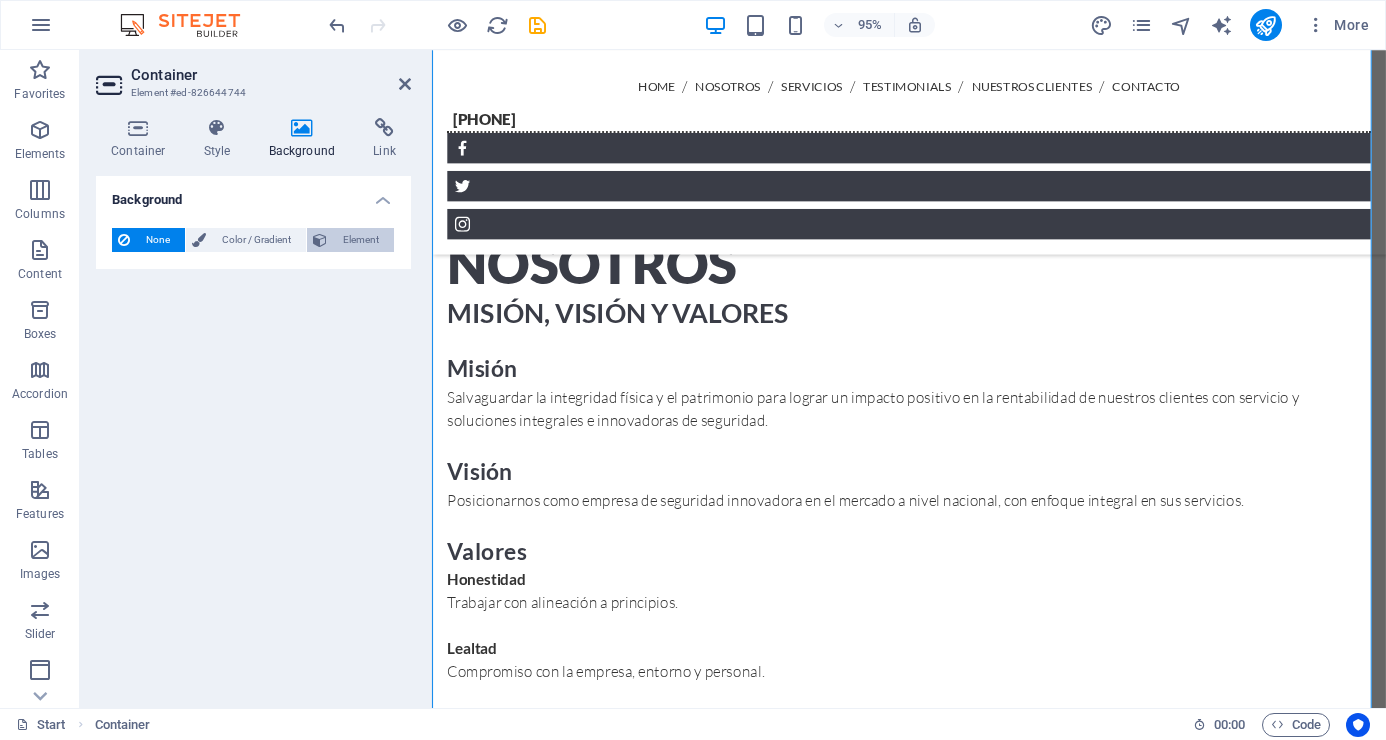 click on "Element" at bounding box center [360, 240] 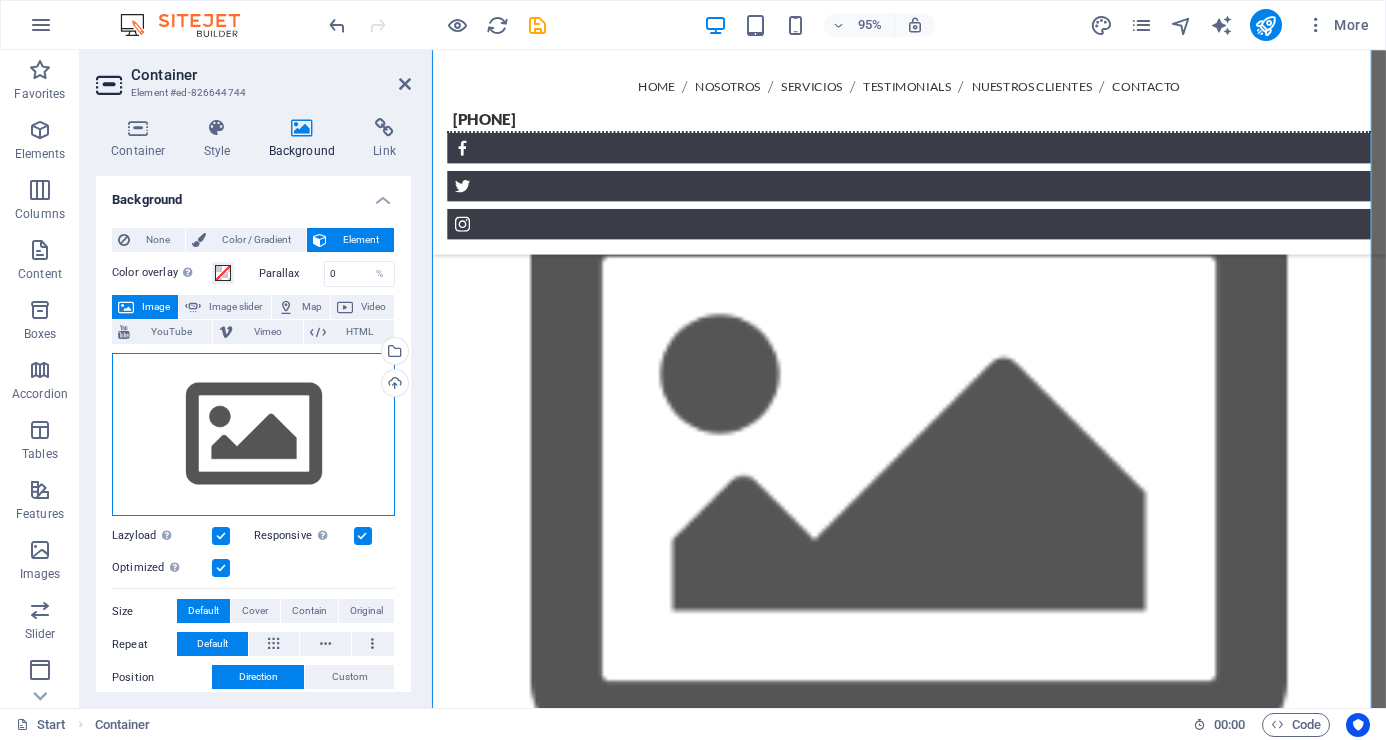 click on "Drag files here, click to choose files or select files from Files or our free stock photos & videos" at bounding box center [253, 435] 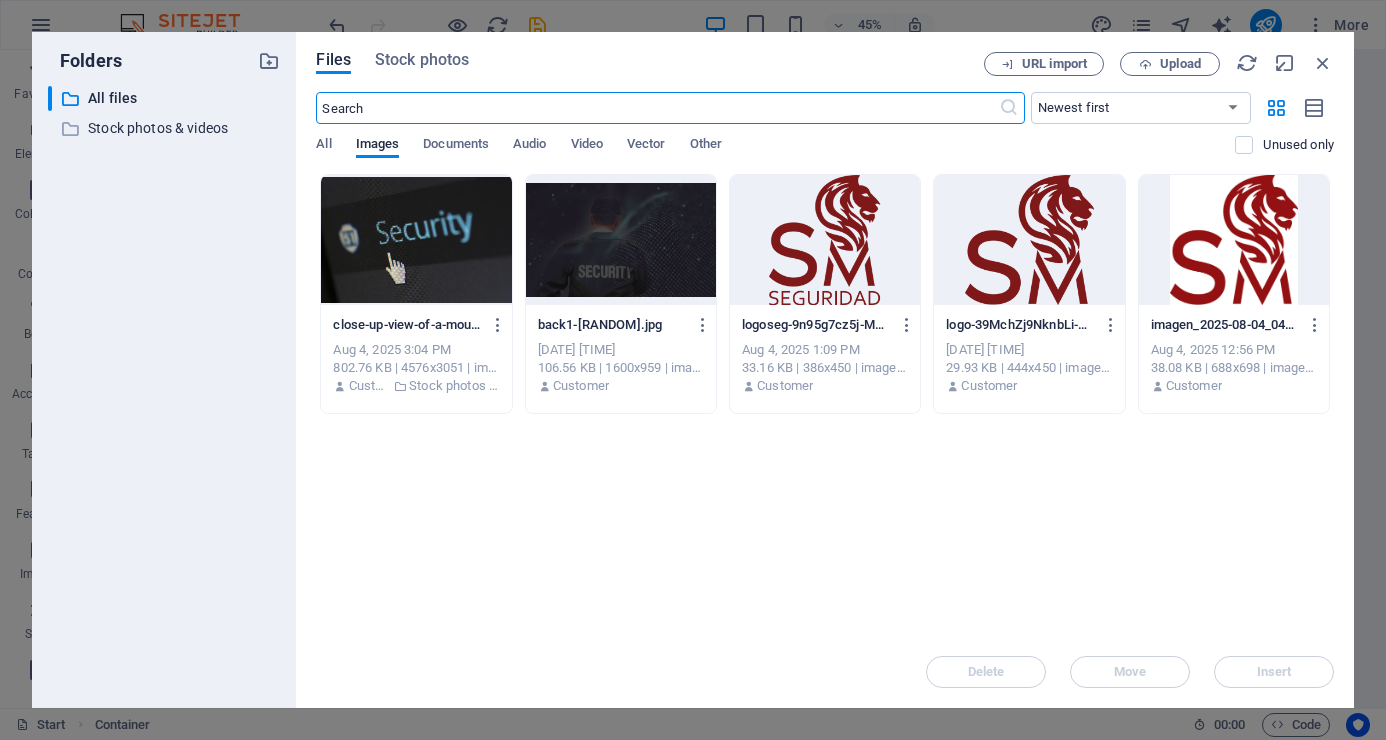 scroll, scrollTop: 1464, scrollLeft: 0, axis: vertical 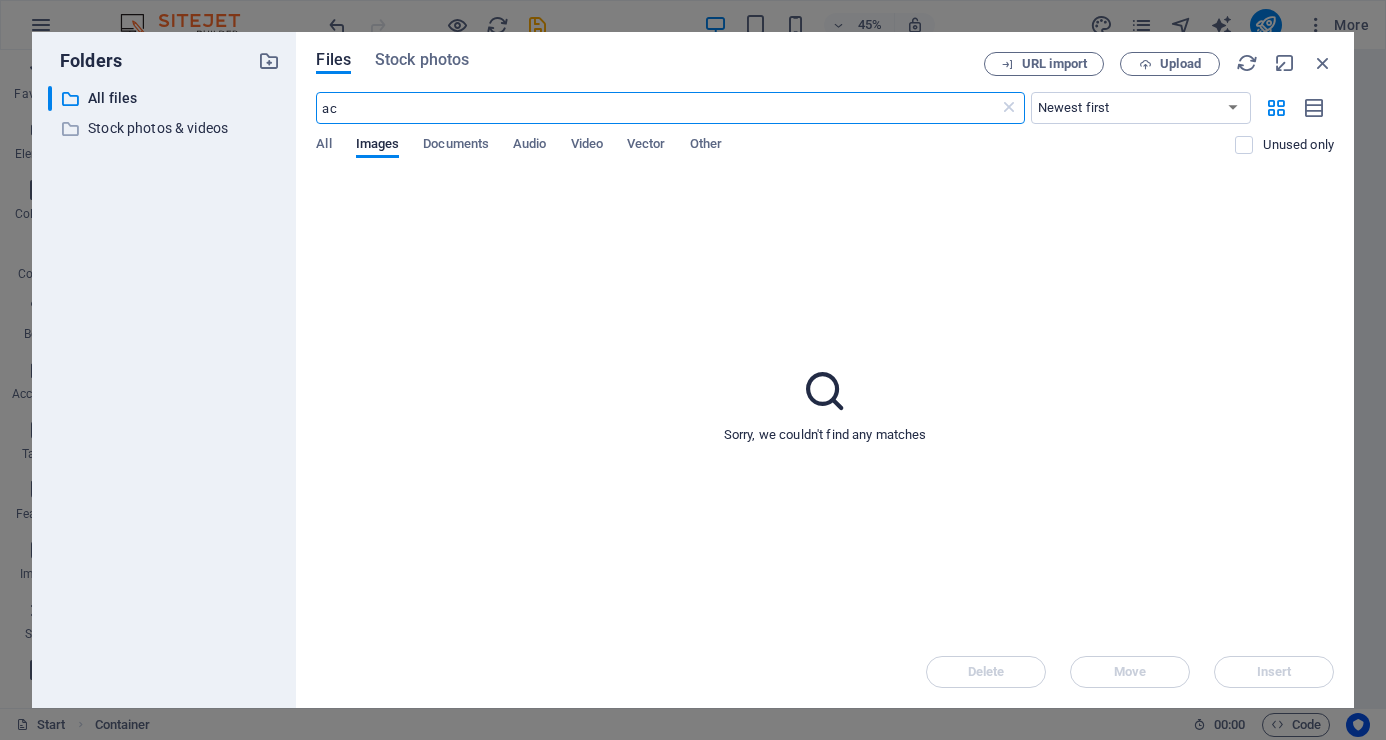 type on "a" 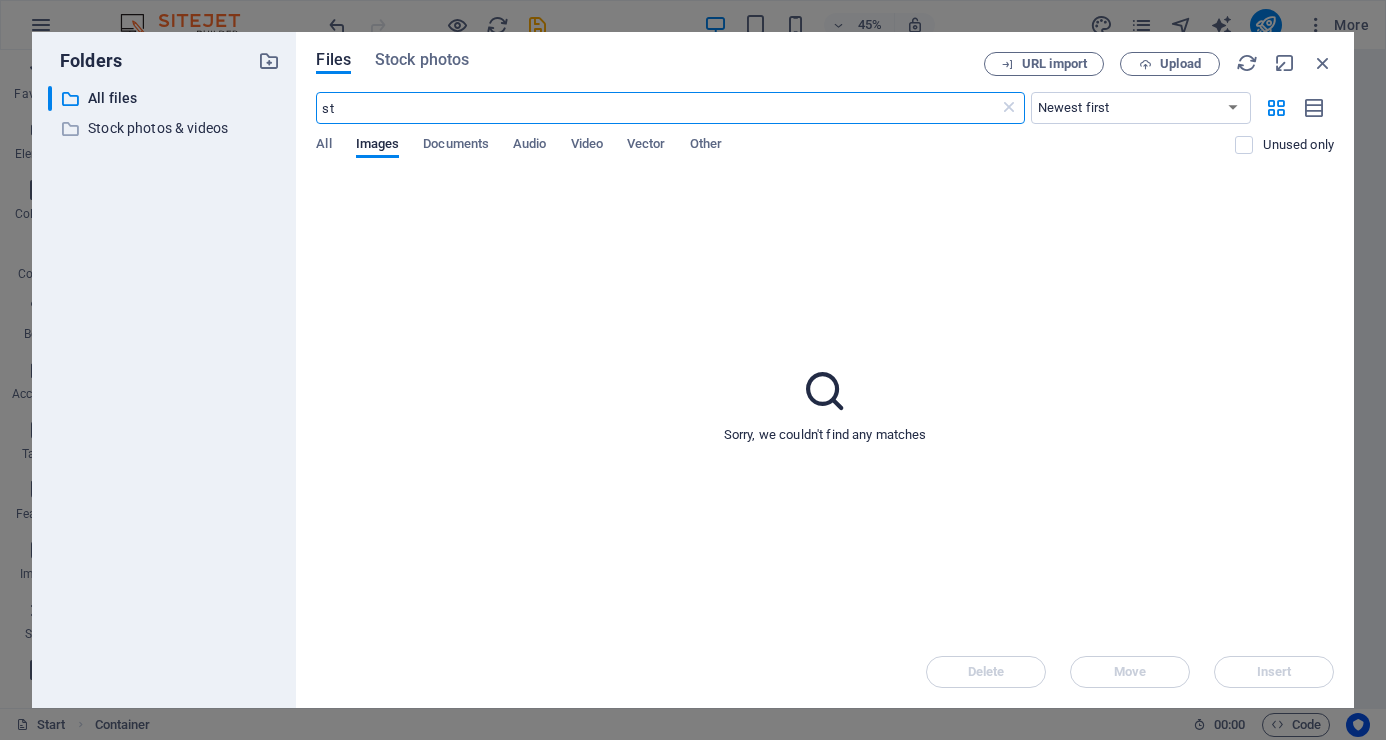type on "s" 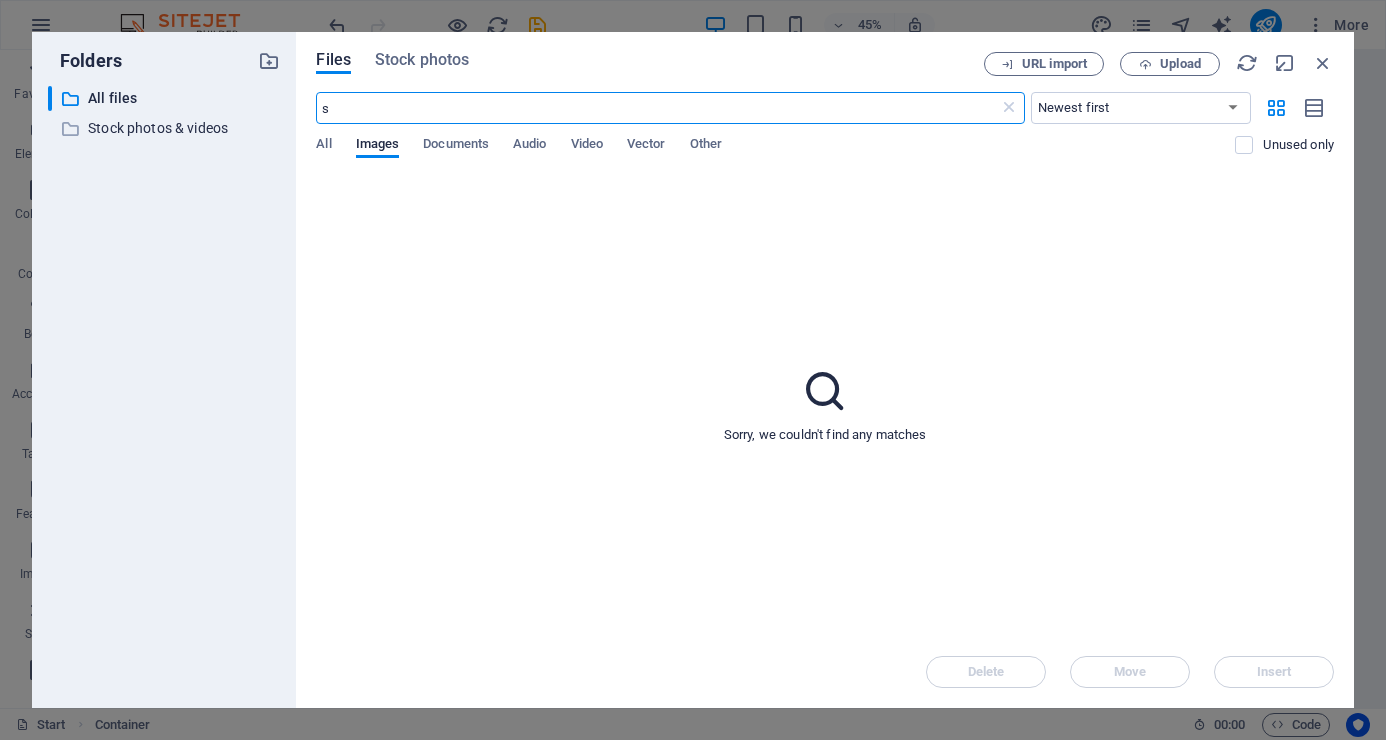 type 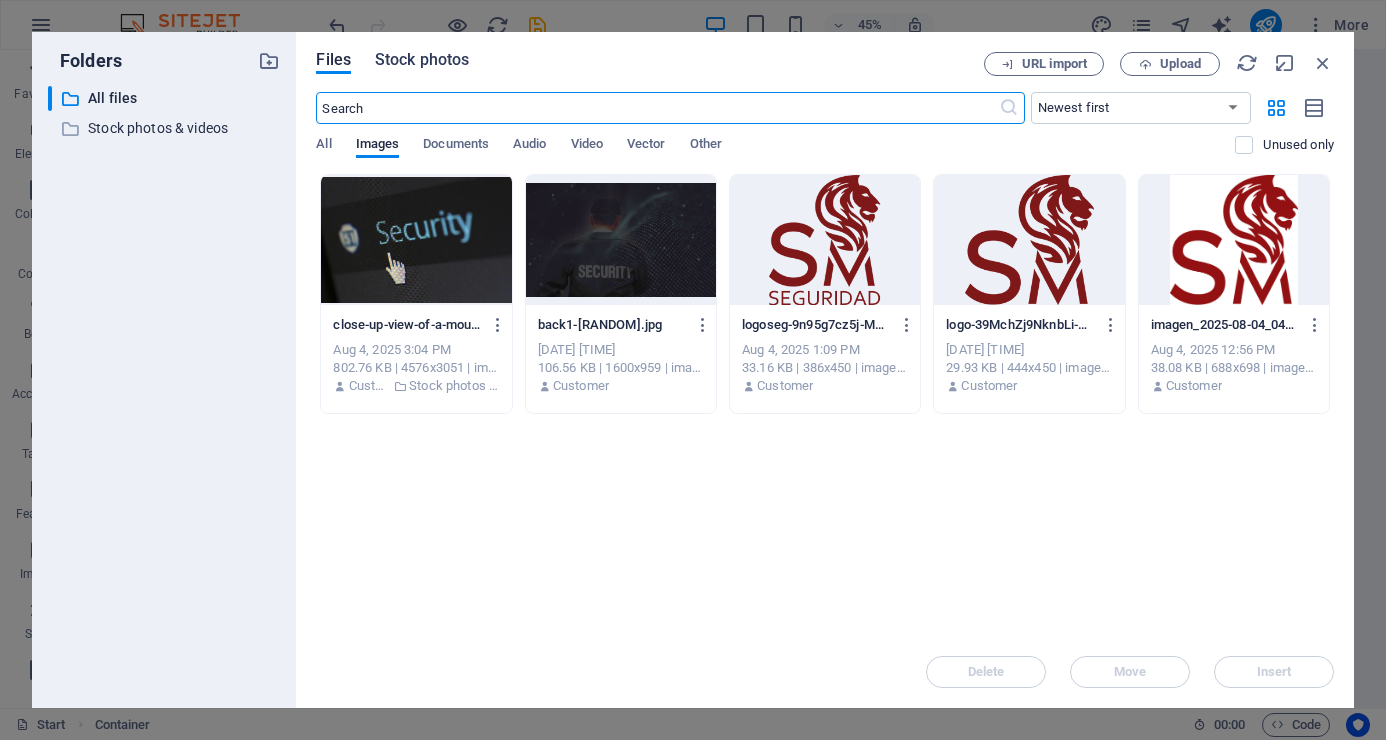 click on "Stock photos" at bounding box center (422, 60) 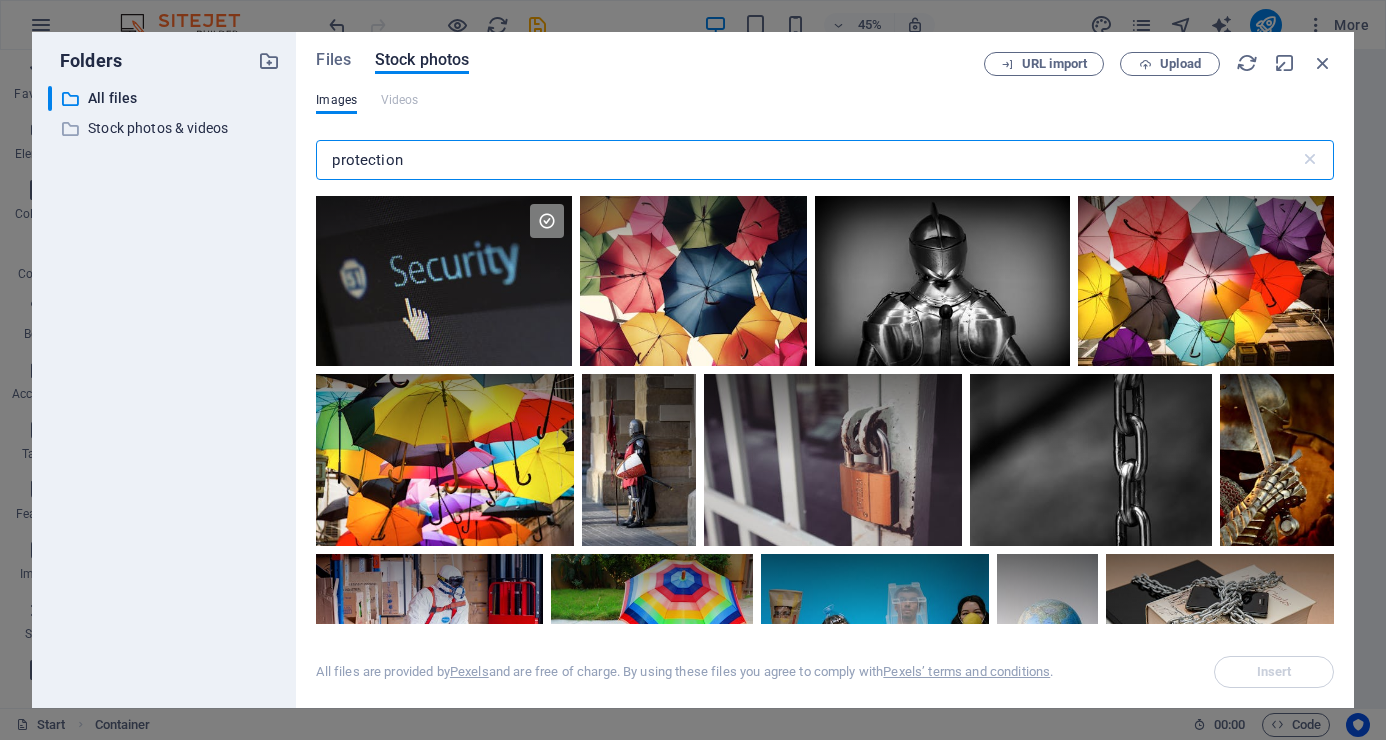 drag, startPoint x: 420, startPoint y: 160, endPoint x: 305, endPoint y: 160, distance: 115 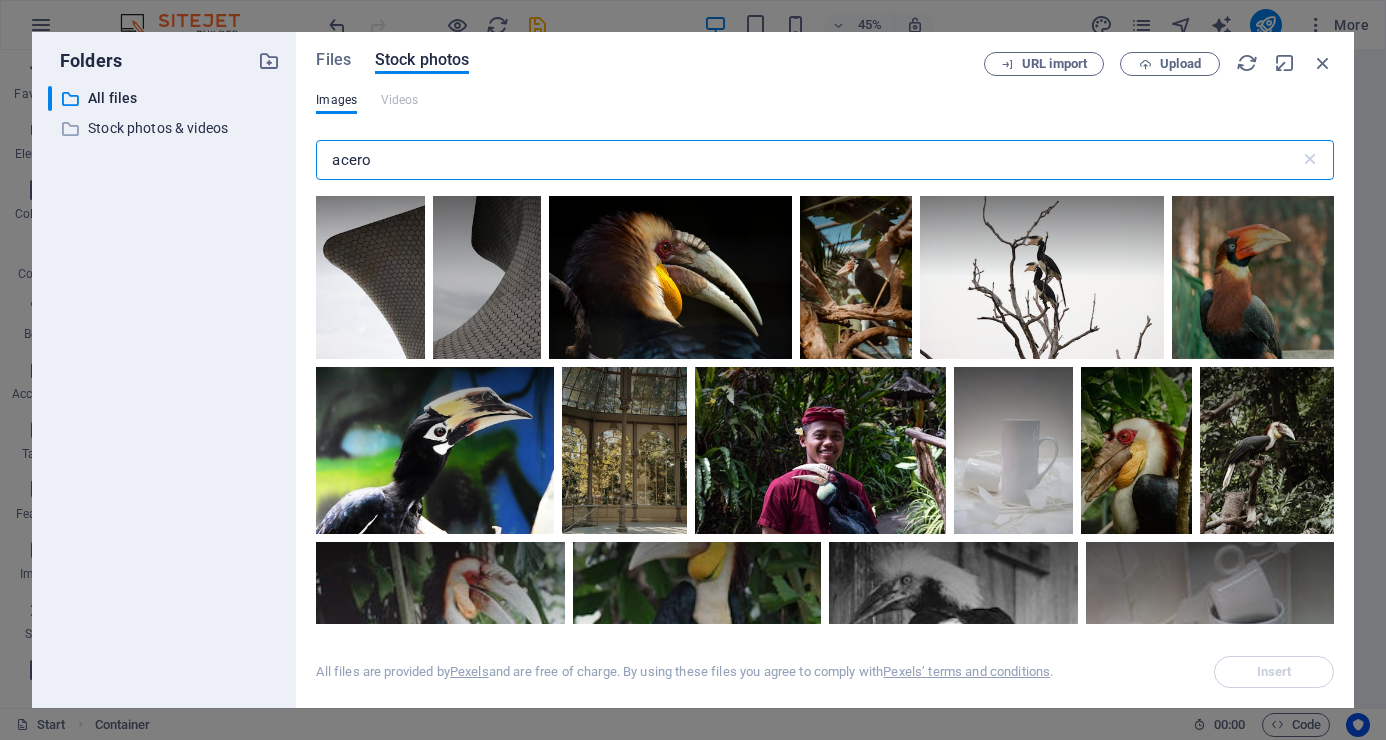 drag, startPoint x: 385, startPoint y: 158, endPoint x: 321, endPoint y: 157, distance: 64.00781 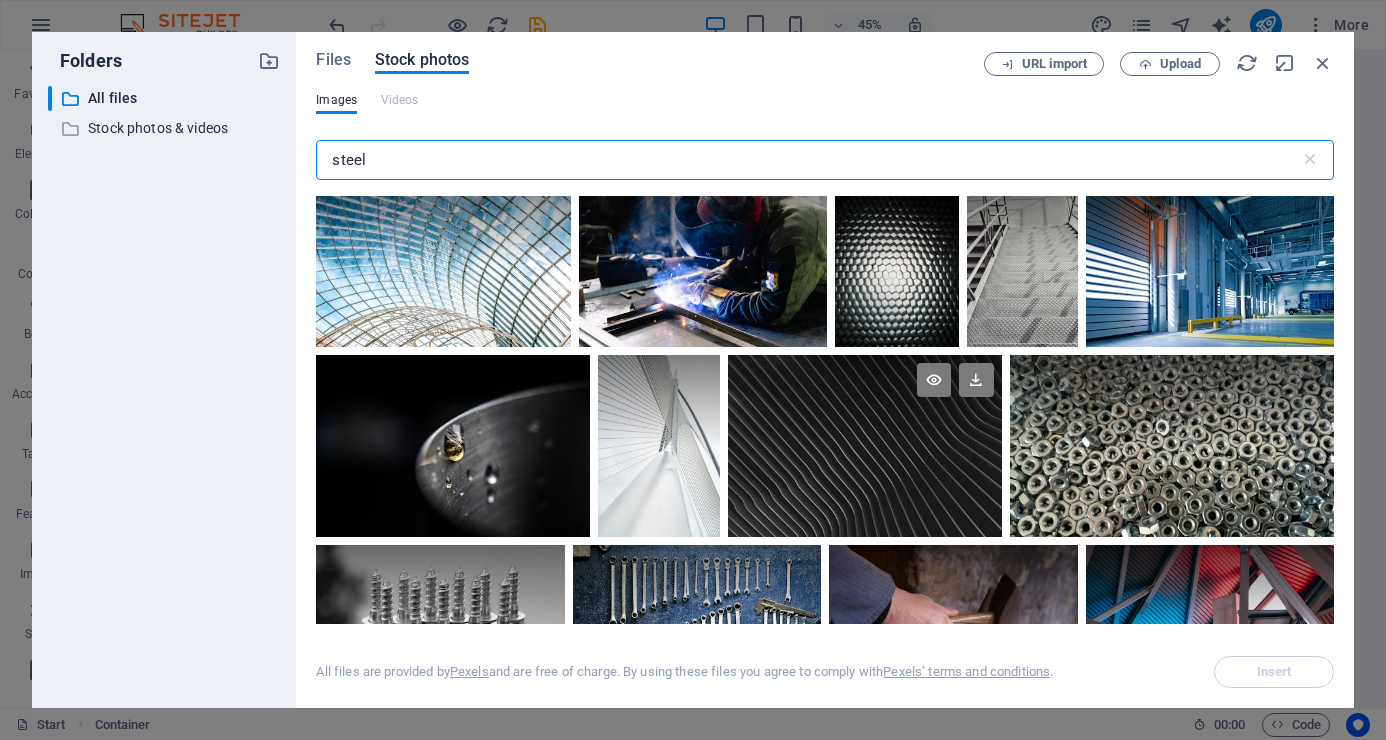 scroll, scrollTop: 800, scrollLeft: 0, axis: vertical 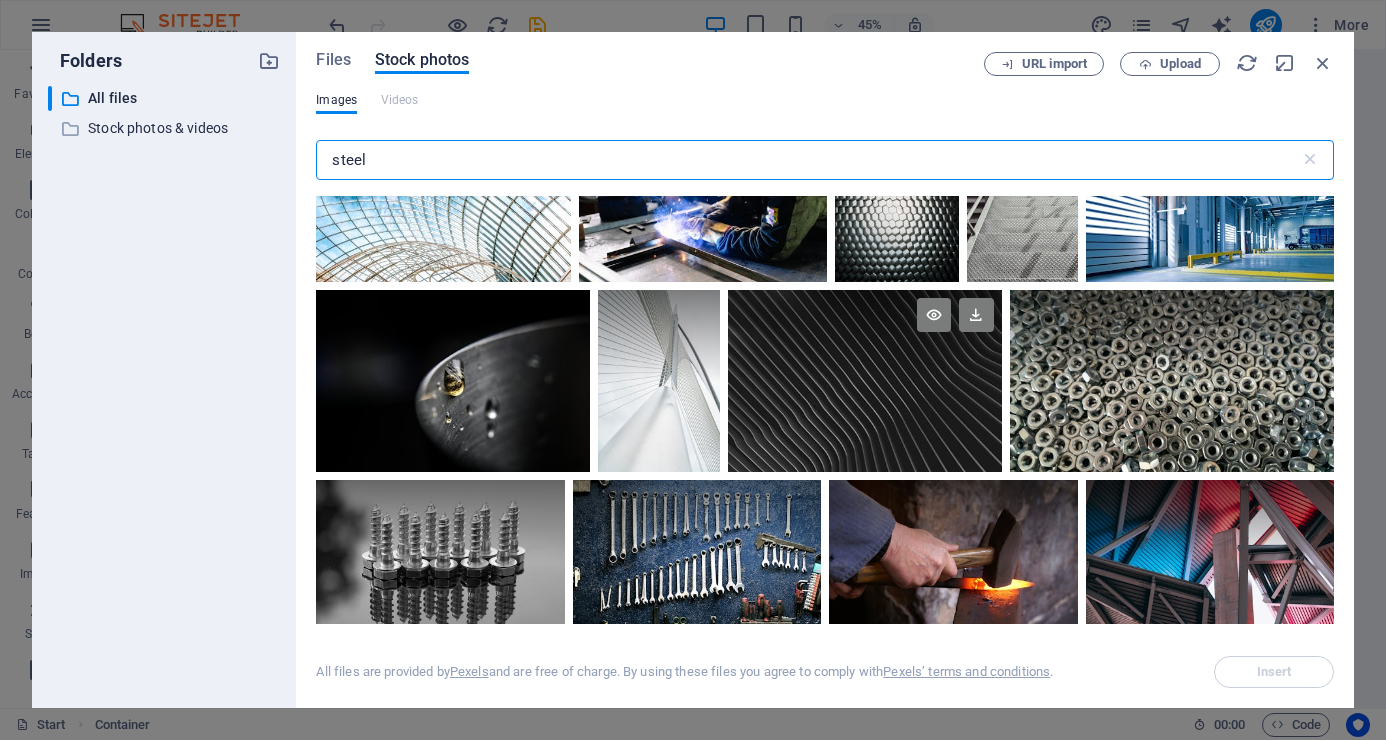 type on "steel" 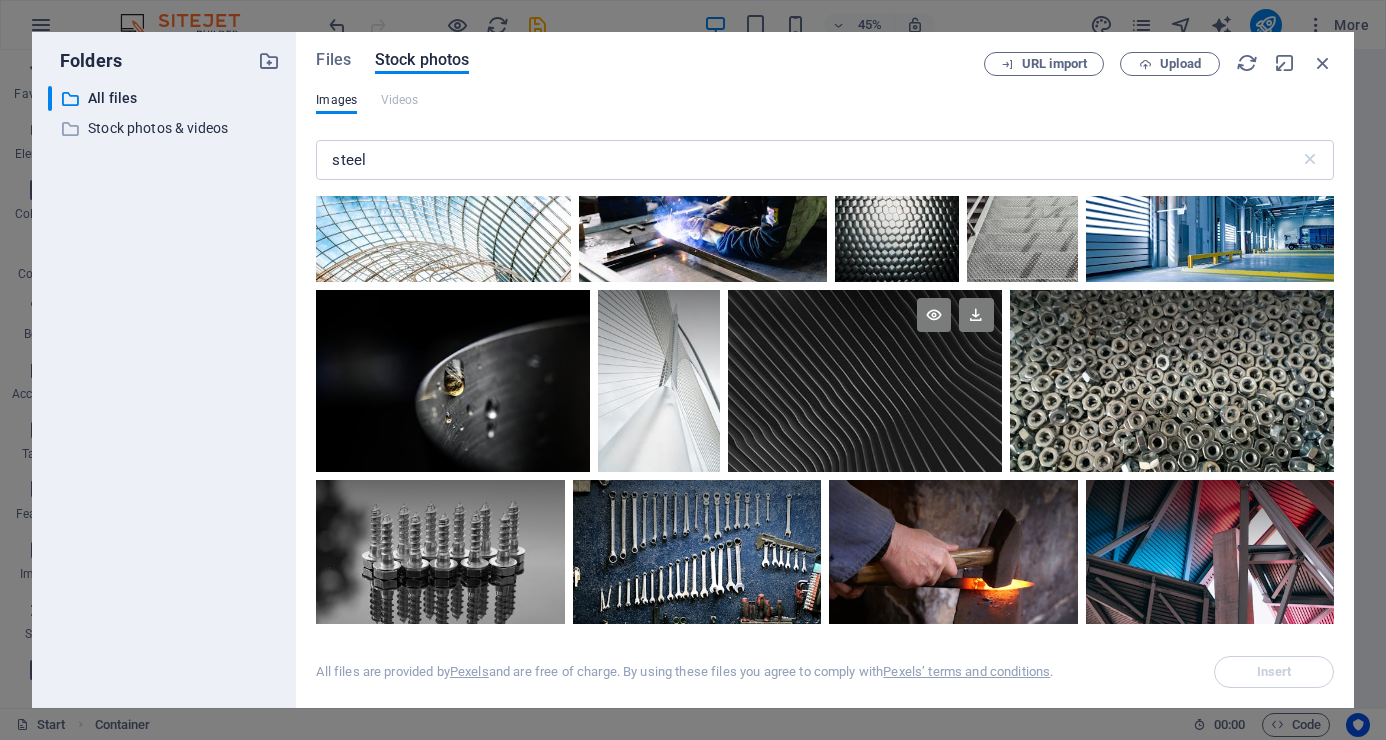 click at bounding box center (865, 381) 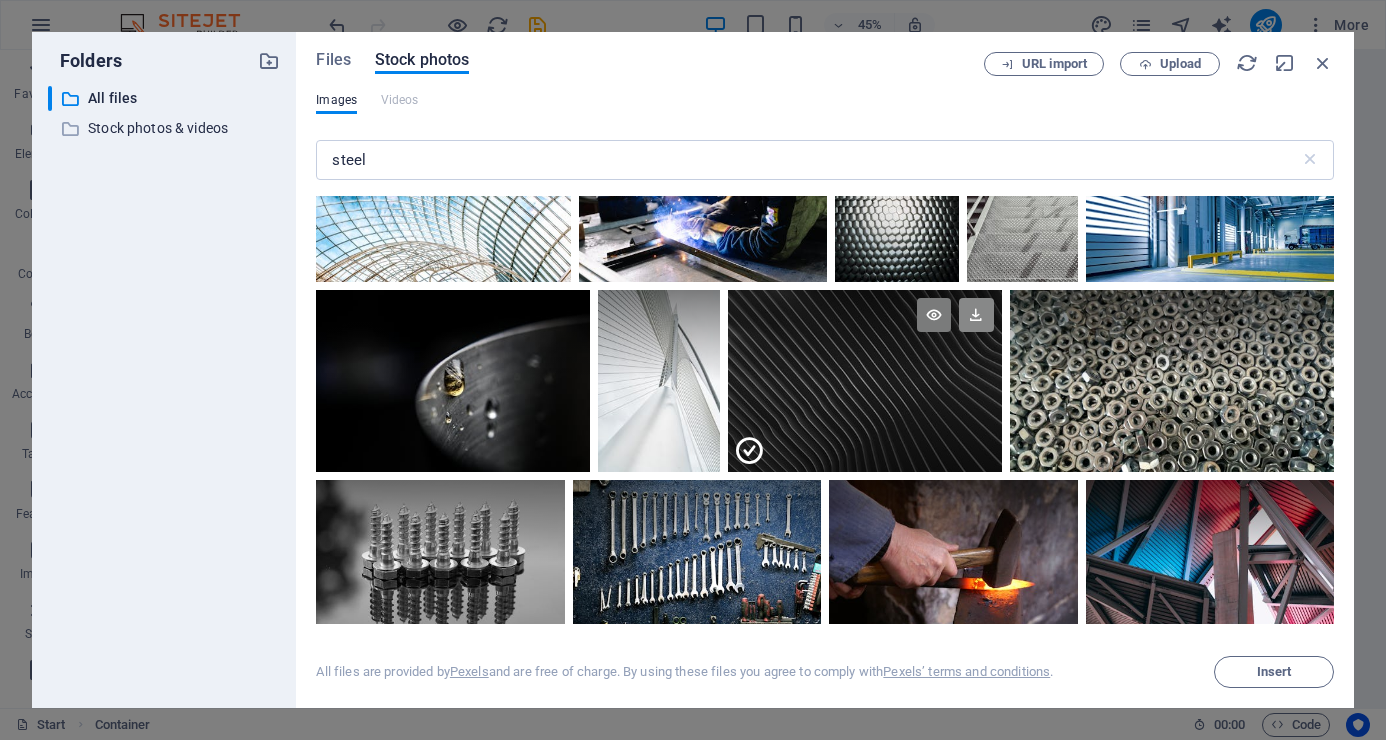 click at bounding box center (976, 315) 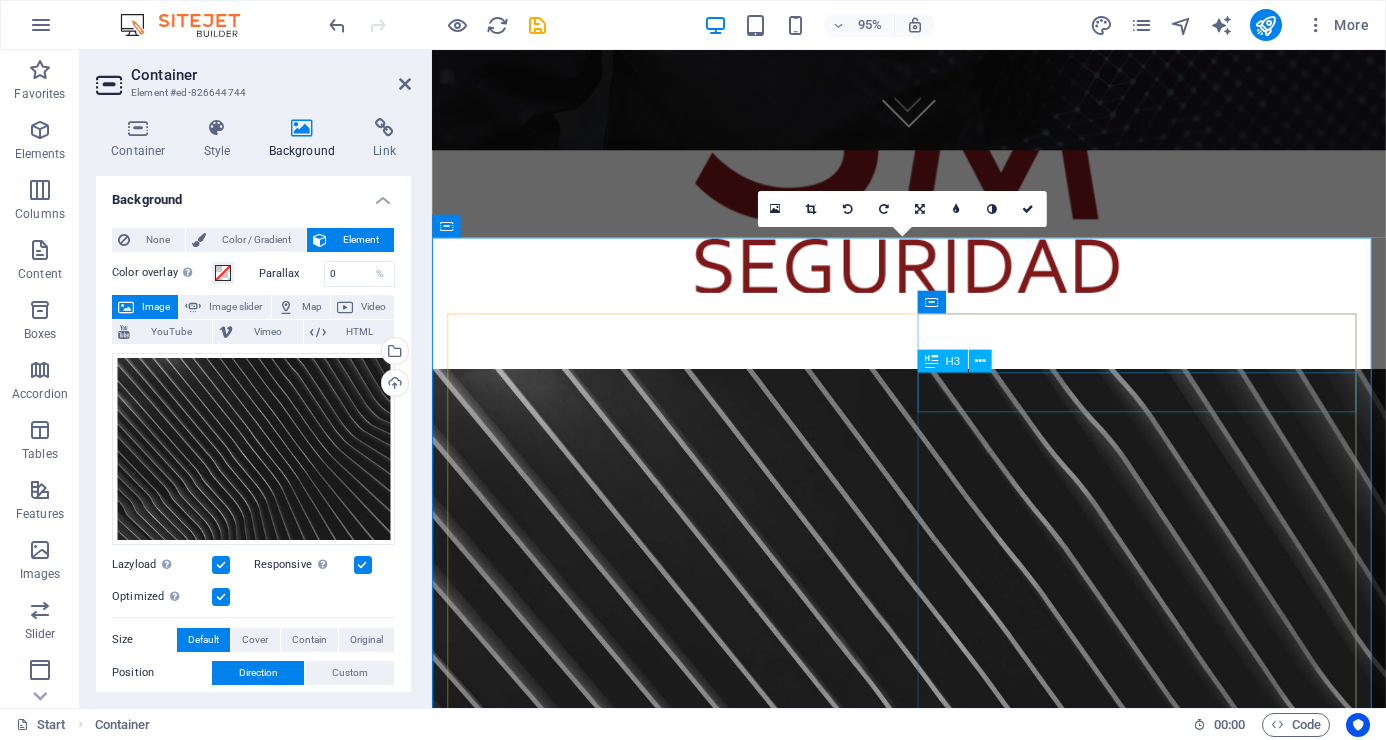 scroll, scrollTop: 688, scrollLeft: 0, axis: vertical 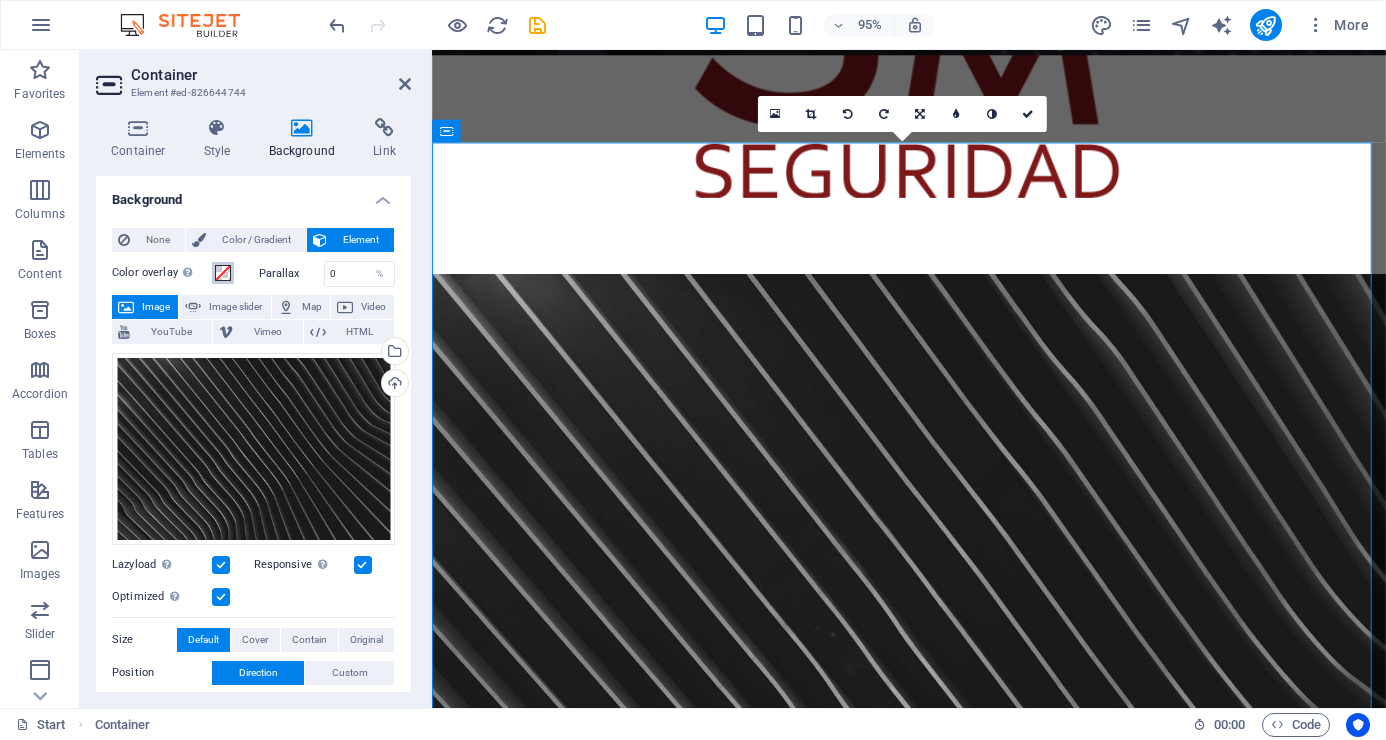click at bounding box center (223, 273) 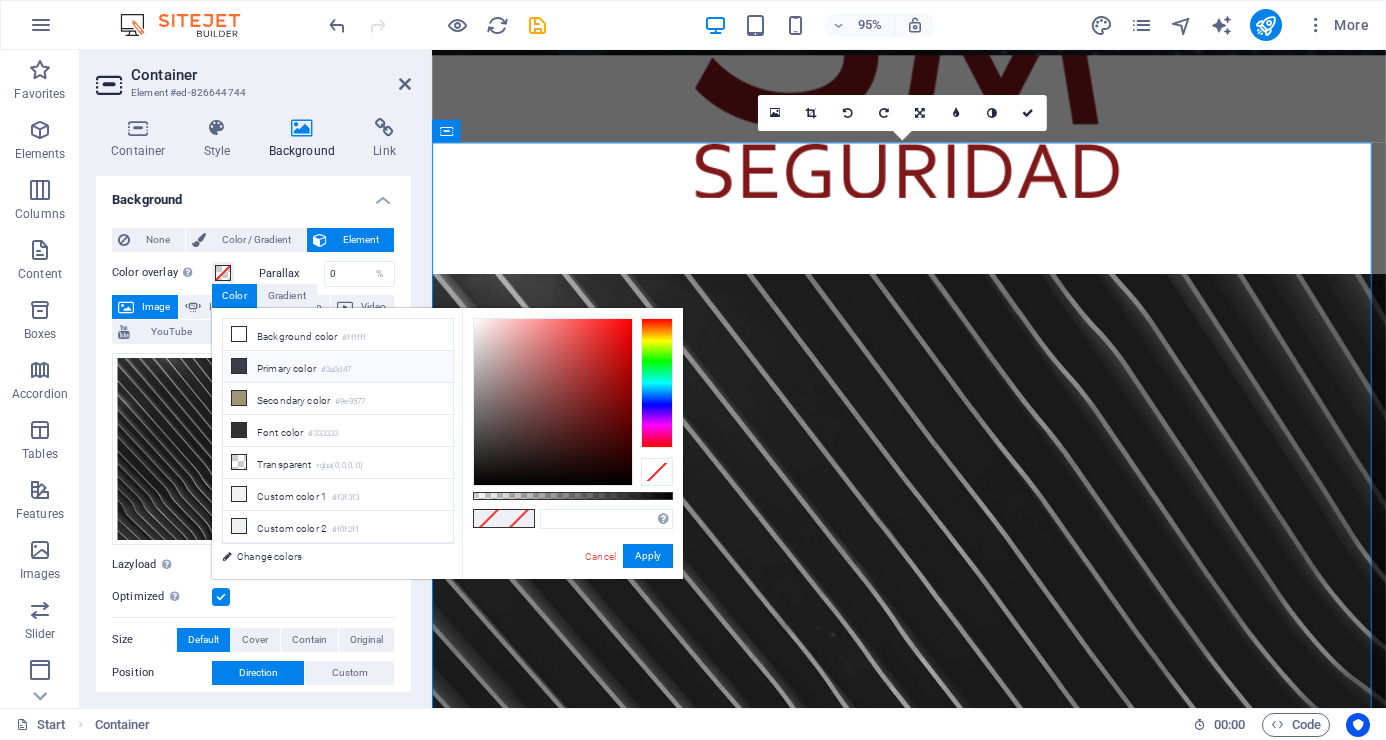 click at bounding box center [239, 366] 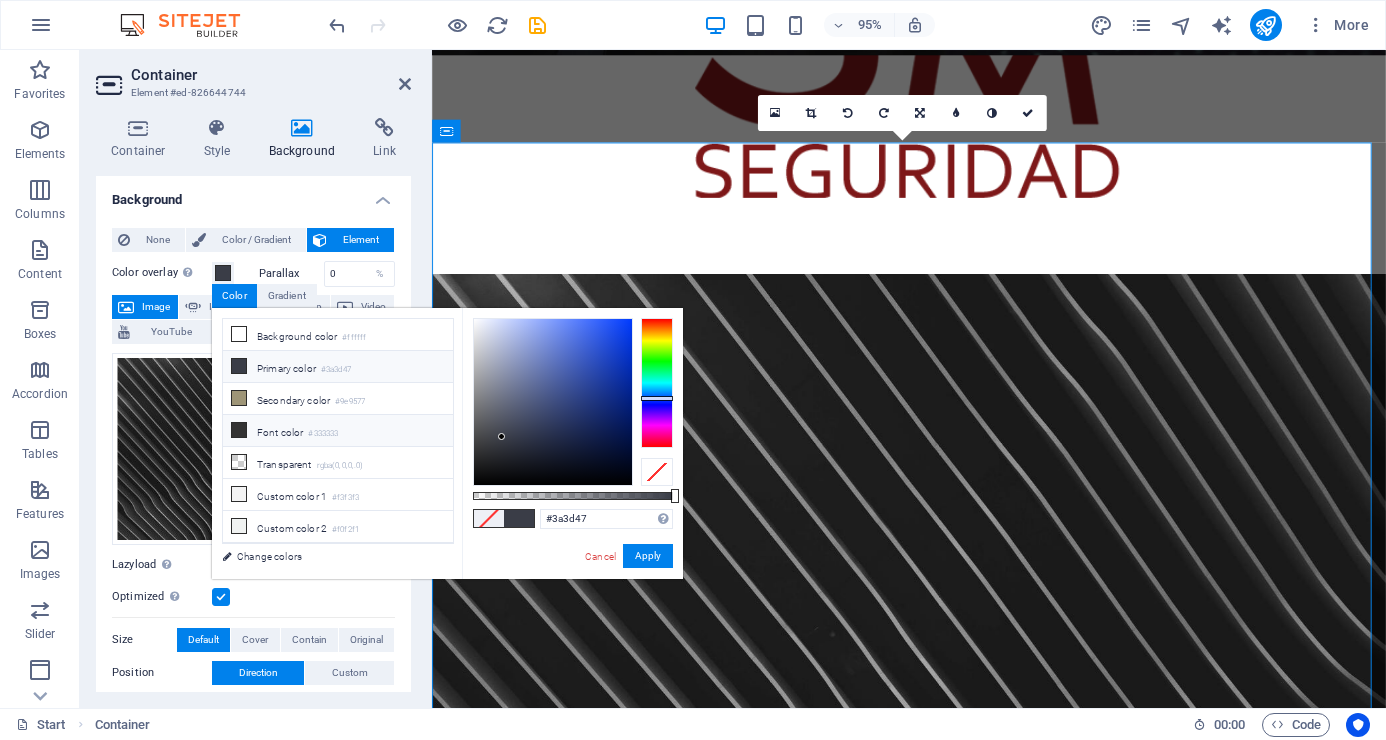 click at bounding box center (239, 430) 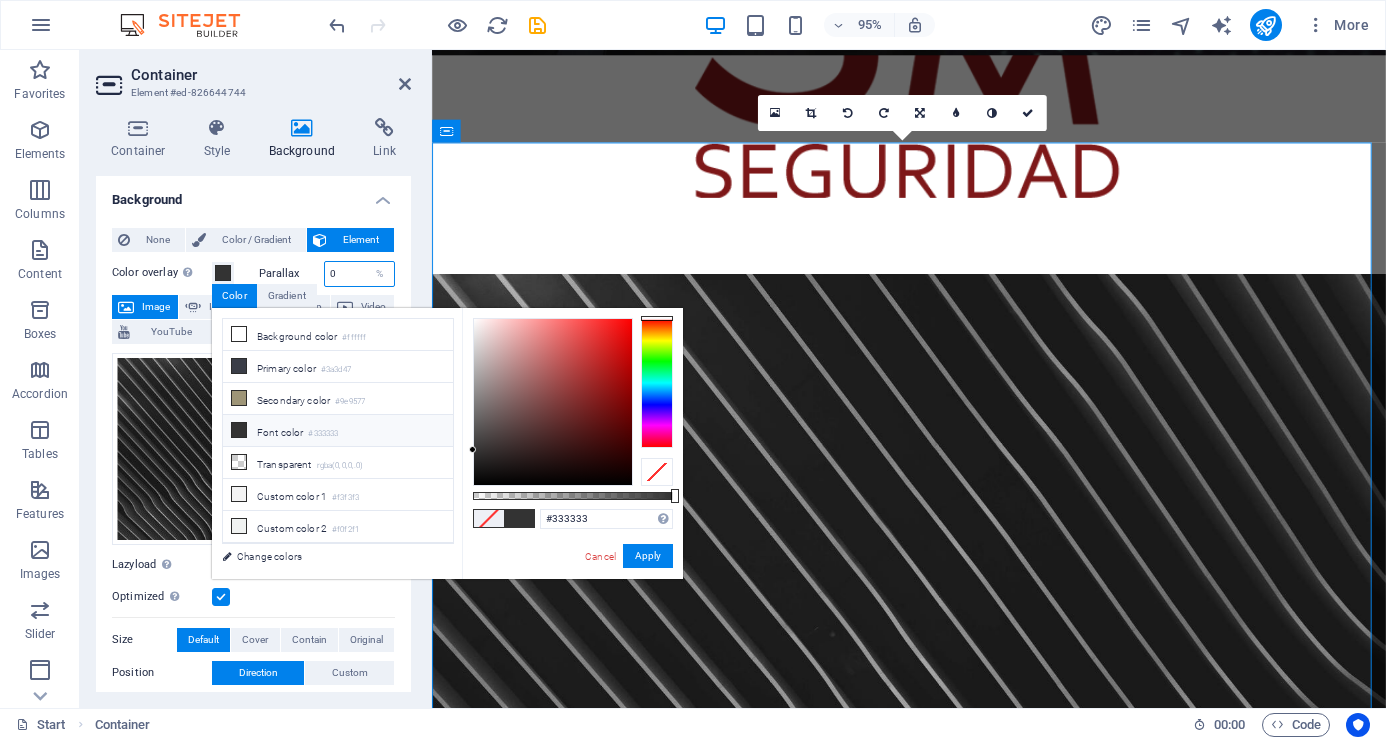 drag, startPoint x: 348, startPoint y: 275, endPoint x: 306, endPoint y: 274, distance: 42.0119 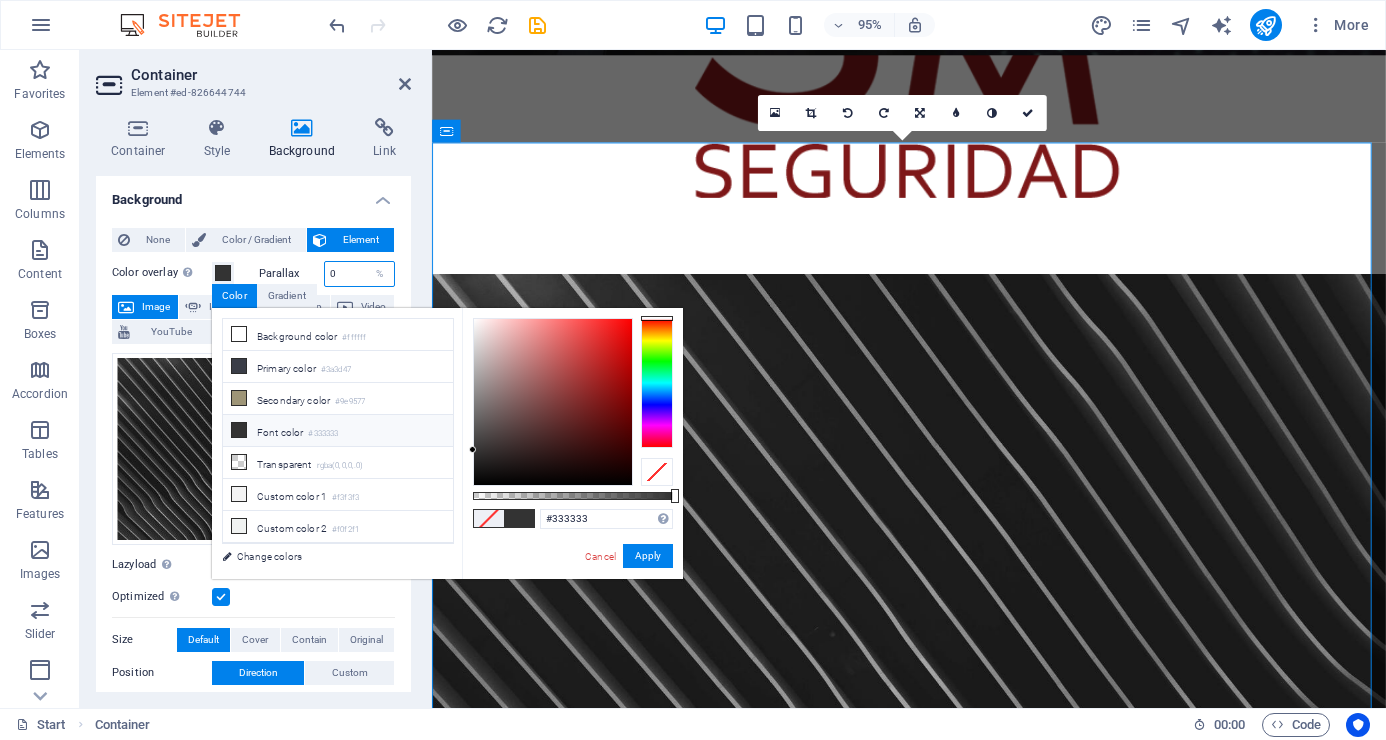click on "Parallax 0 %" at bounding box center (327, 274) 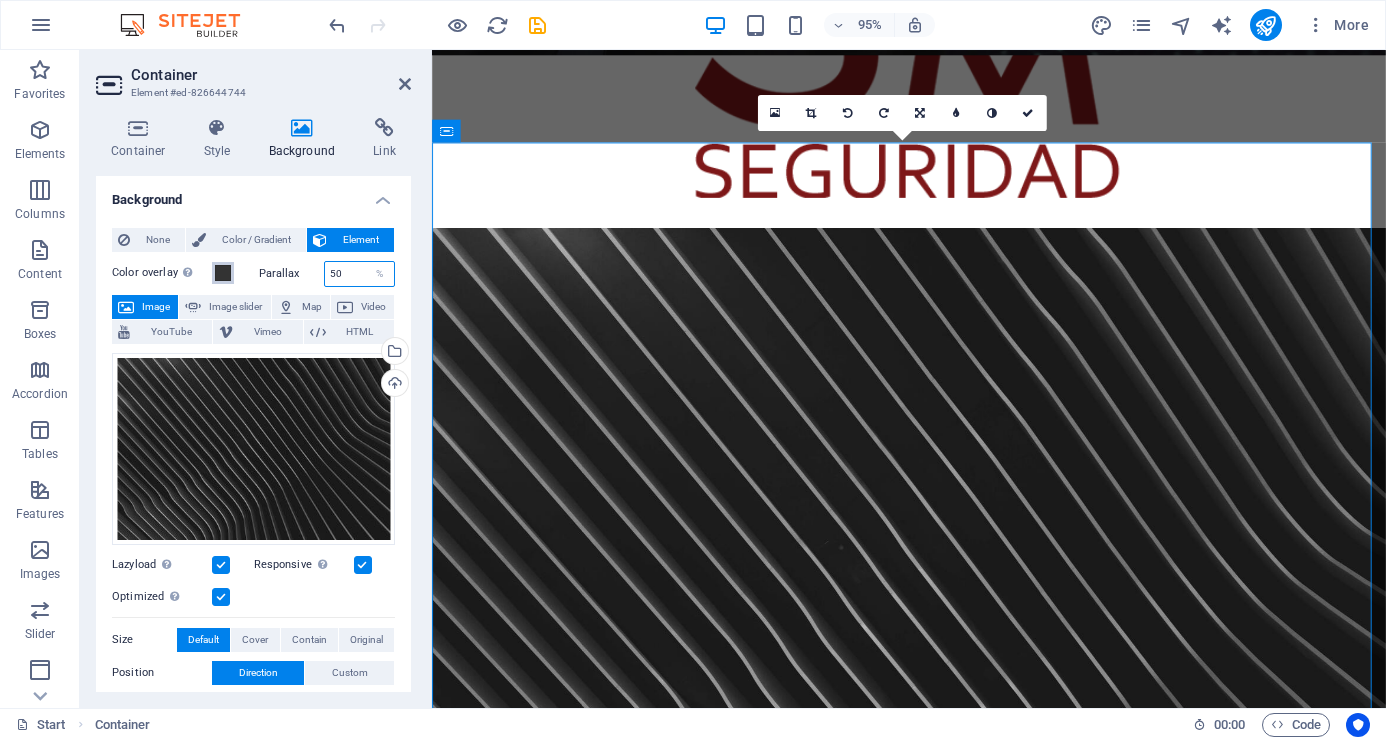 type on "50" 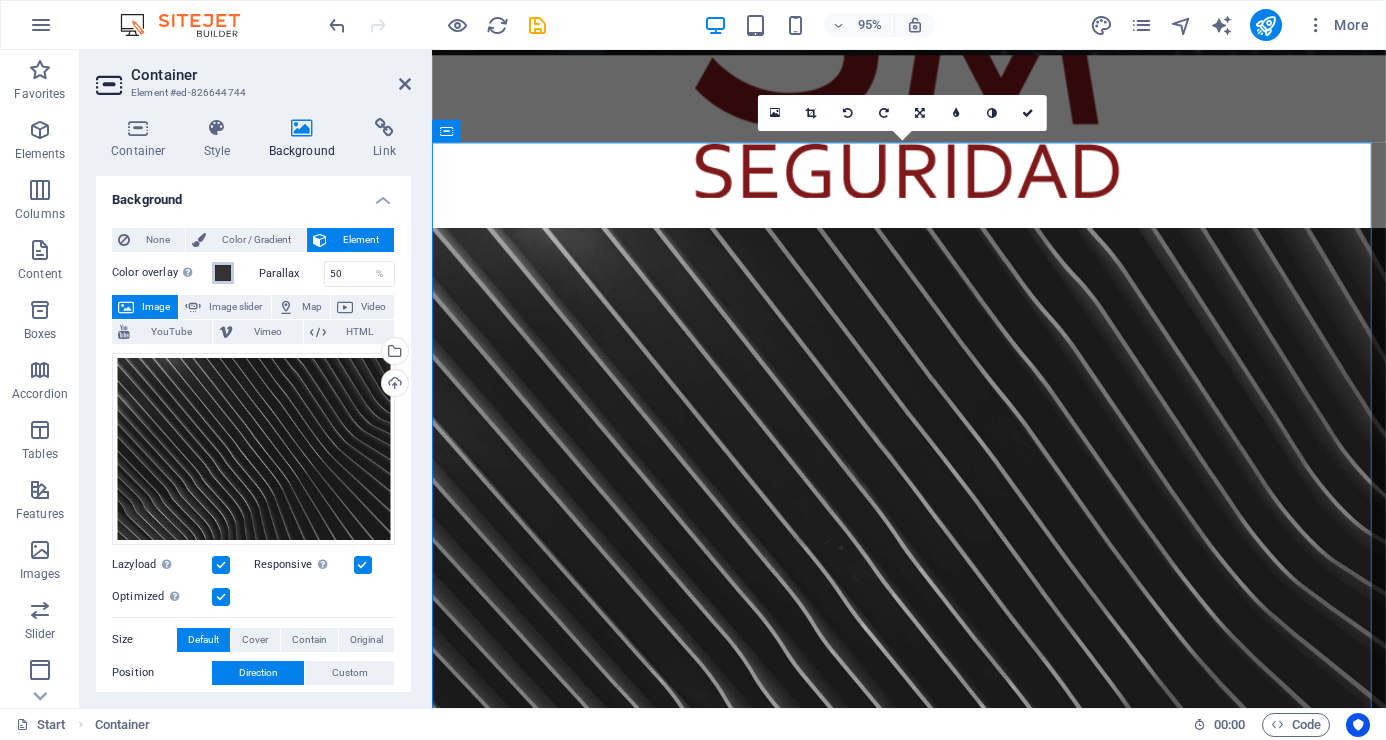 click at bounding box center [223, 273] 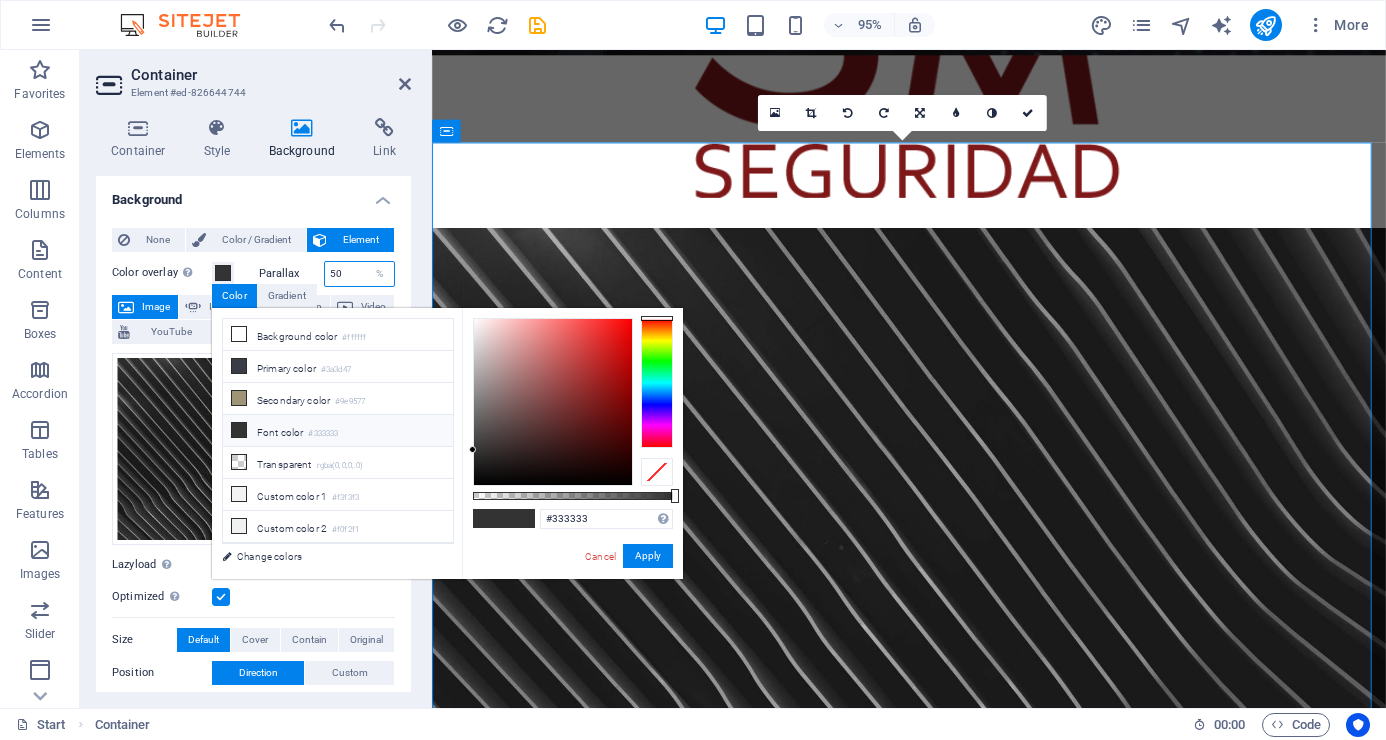 click on "50" at bounding box center [360, 274] 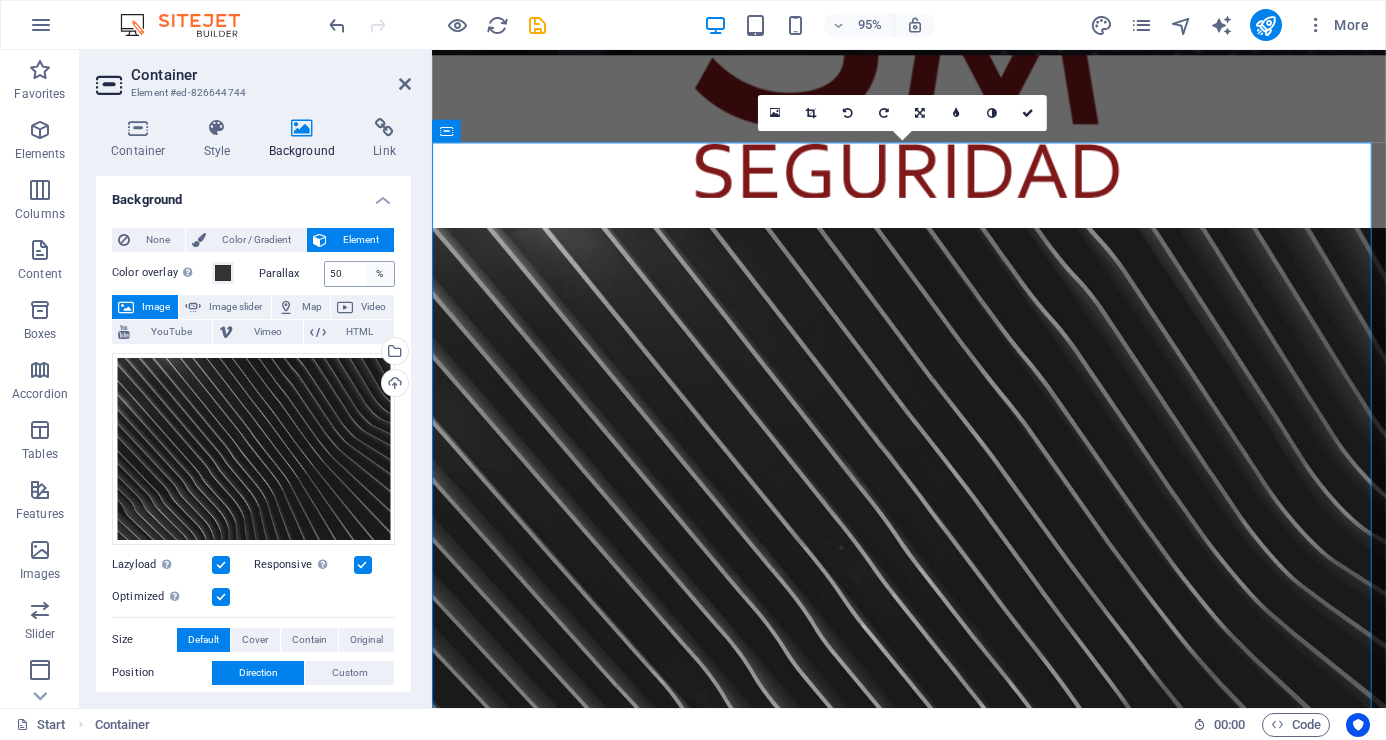click on "%" at bounding box center (380, 274) 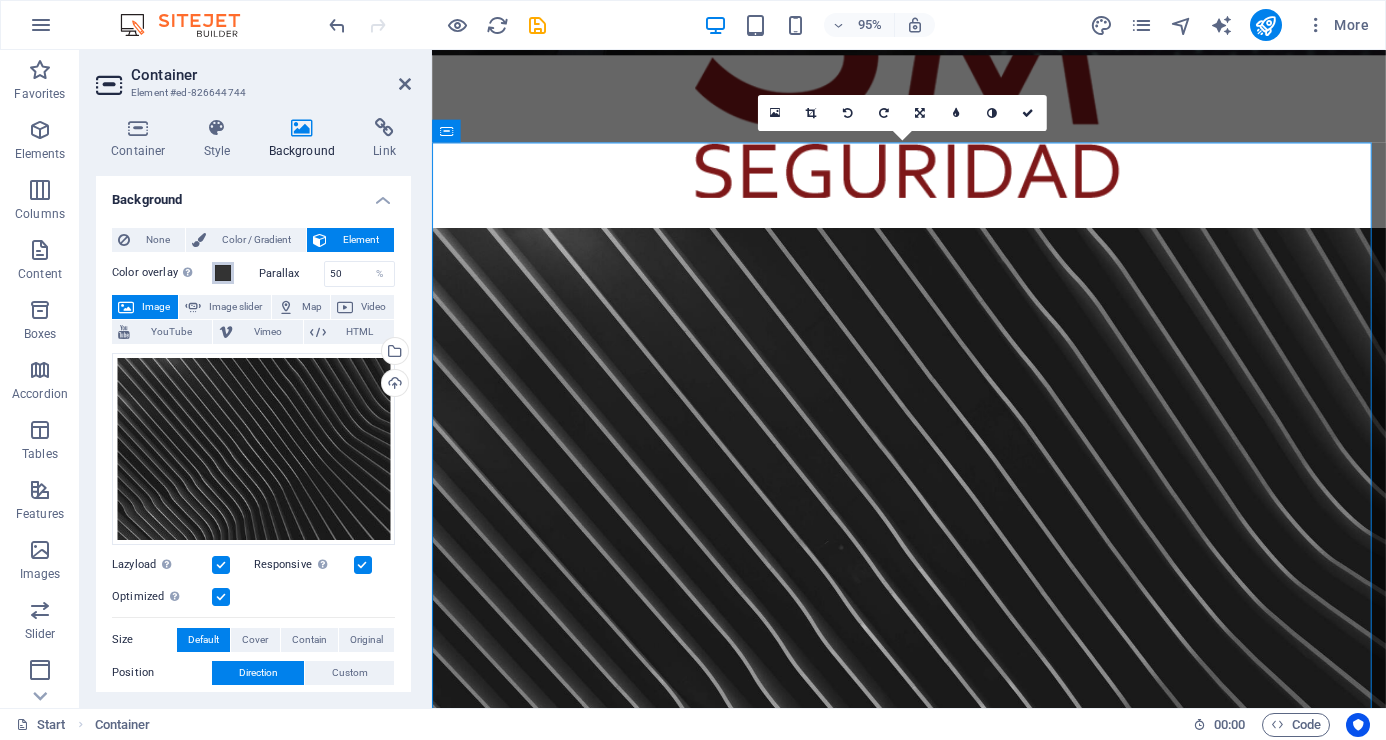 click at bounding box center (223, 273) 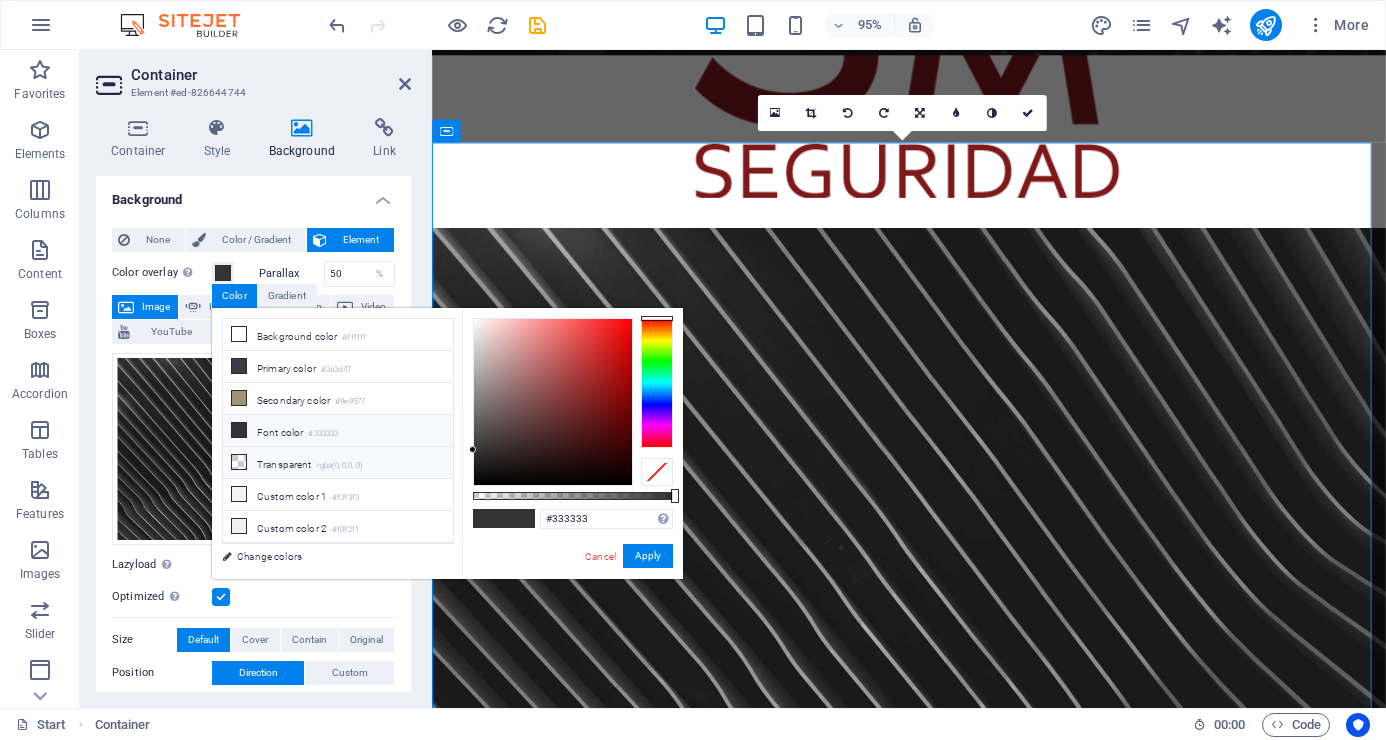 click at bounding box center [239, 462] 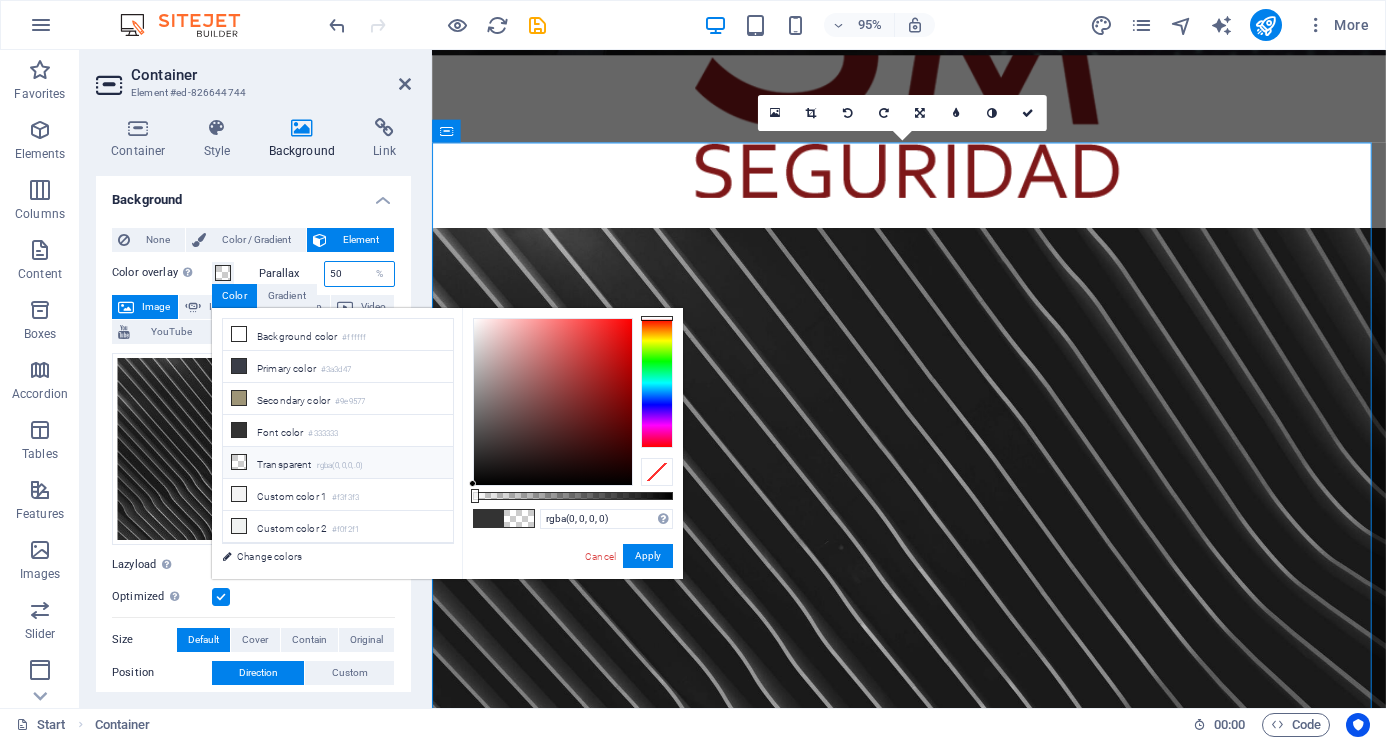 click on "50" at bounding box center [360, 274] 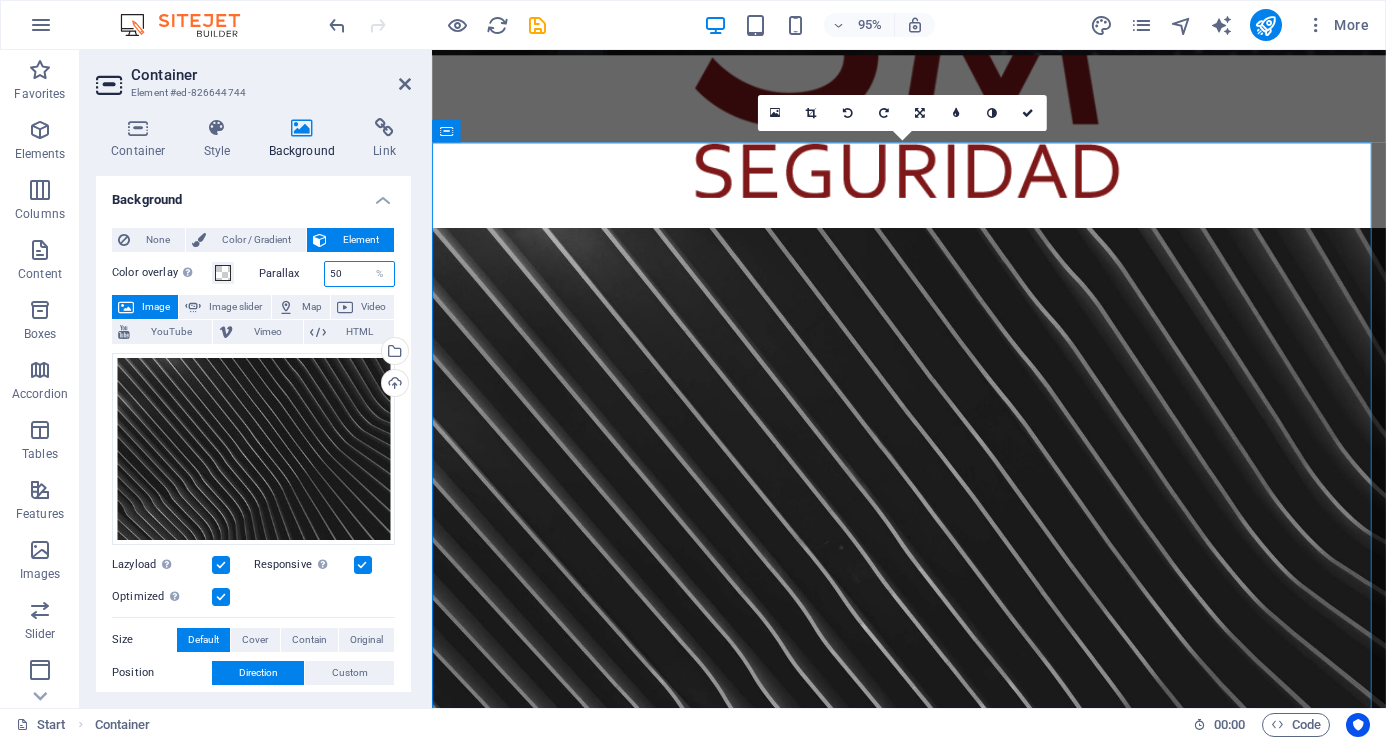 click on "50" at bounding box center (360, 274) 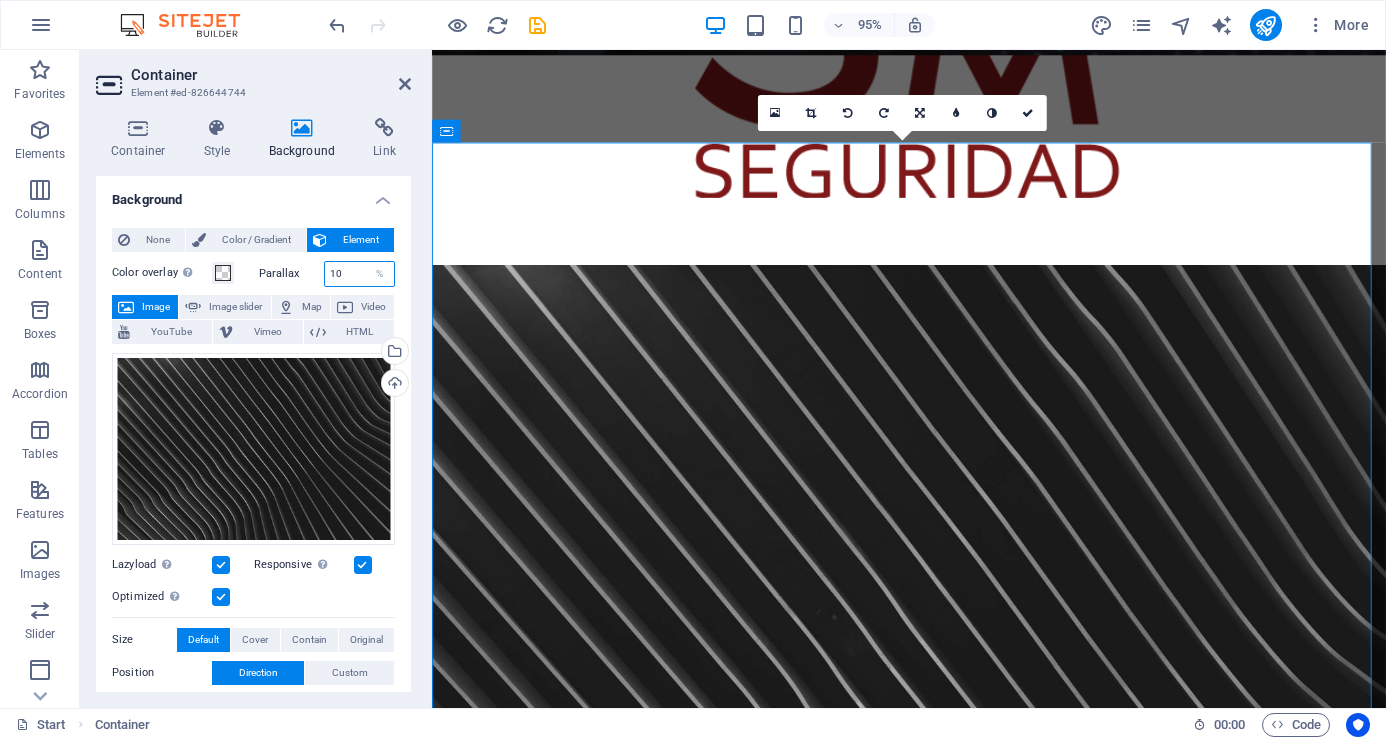 drag, startPoint x: 345, startPoint y: 274, endPoint x: 314, endPoint y: 269, distance: 31.400637 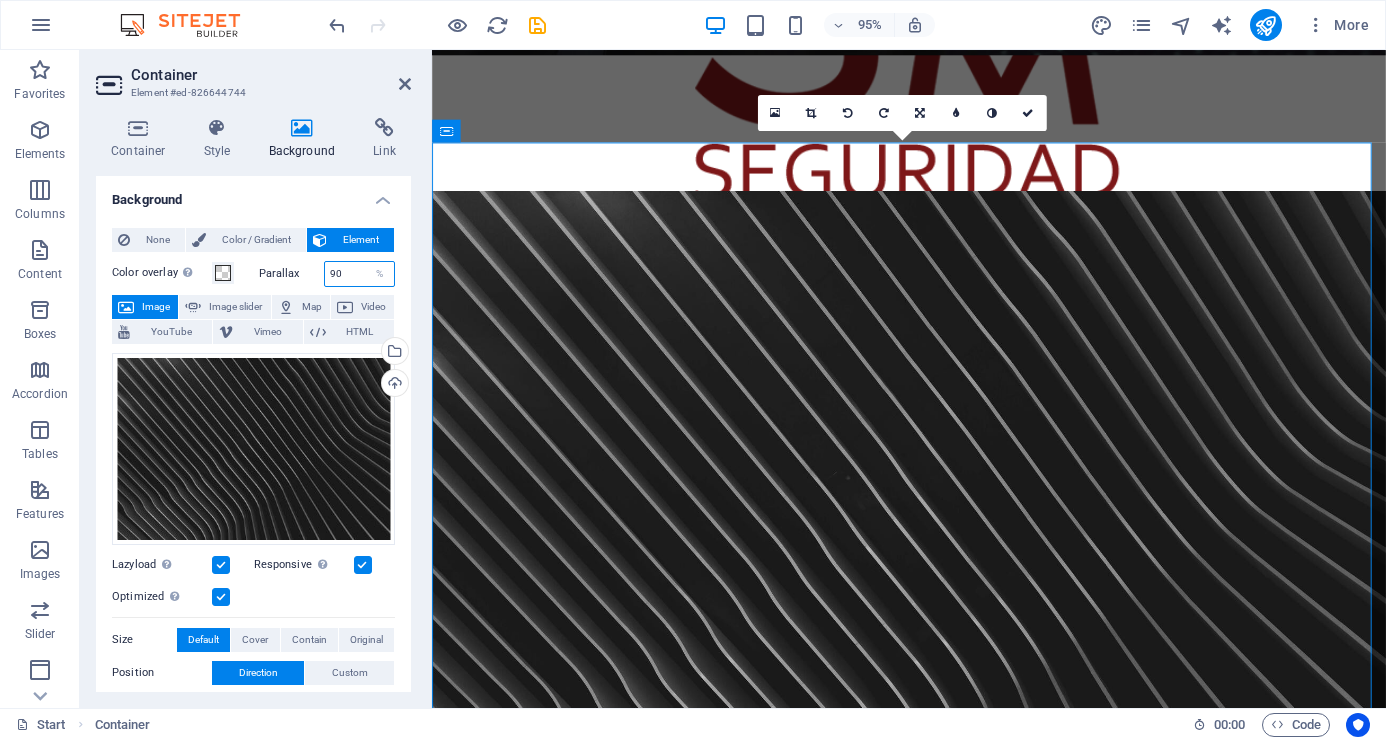 drag, startPoint x: 346, startPoint y: 278, endPoint x: 328, endPoint y: 277, distance: 18.027756 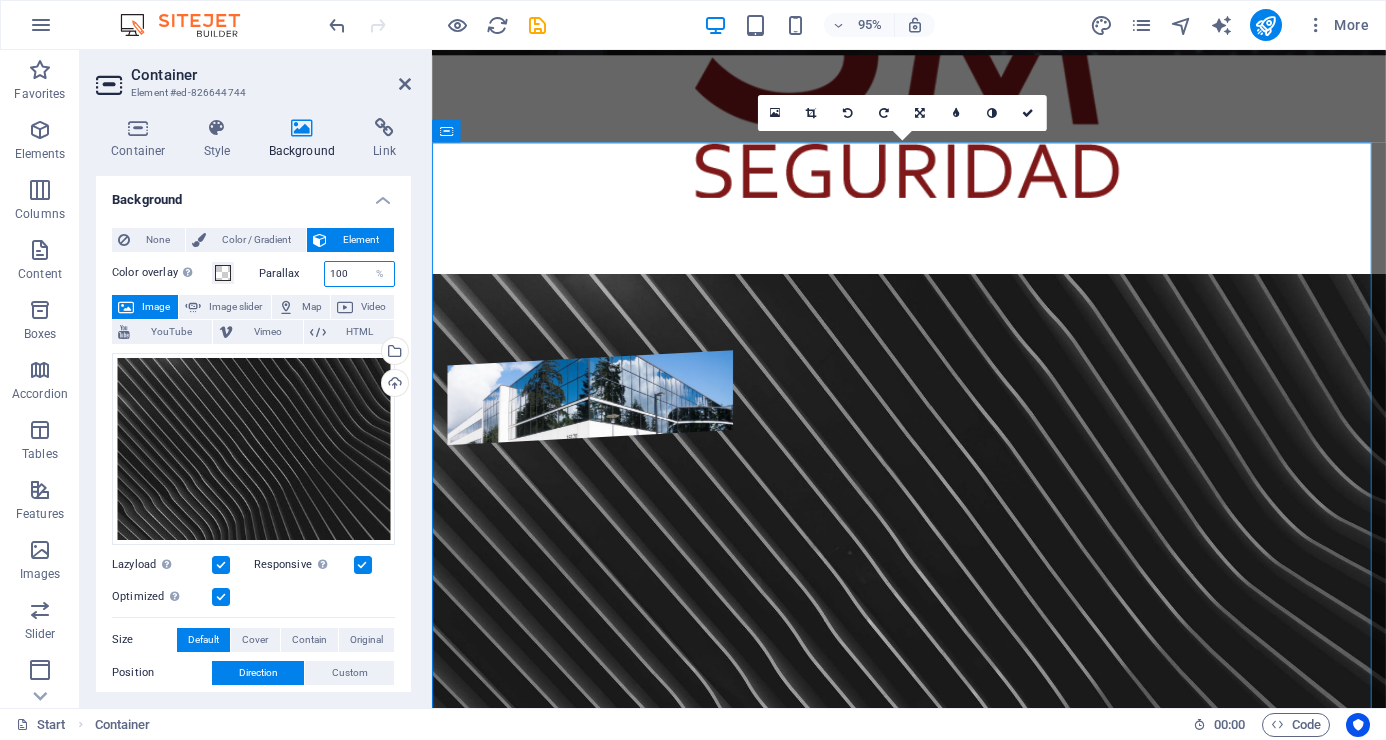 drag, startPoint x: 353, startPoint y: 274, endPoint x: 280, endPoint y: 264, distance: 73.68175 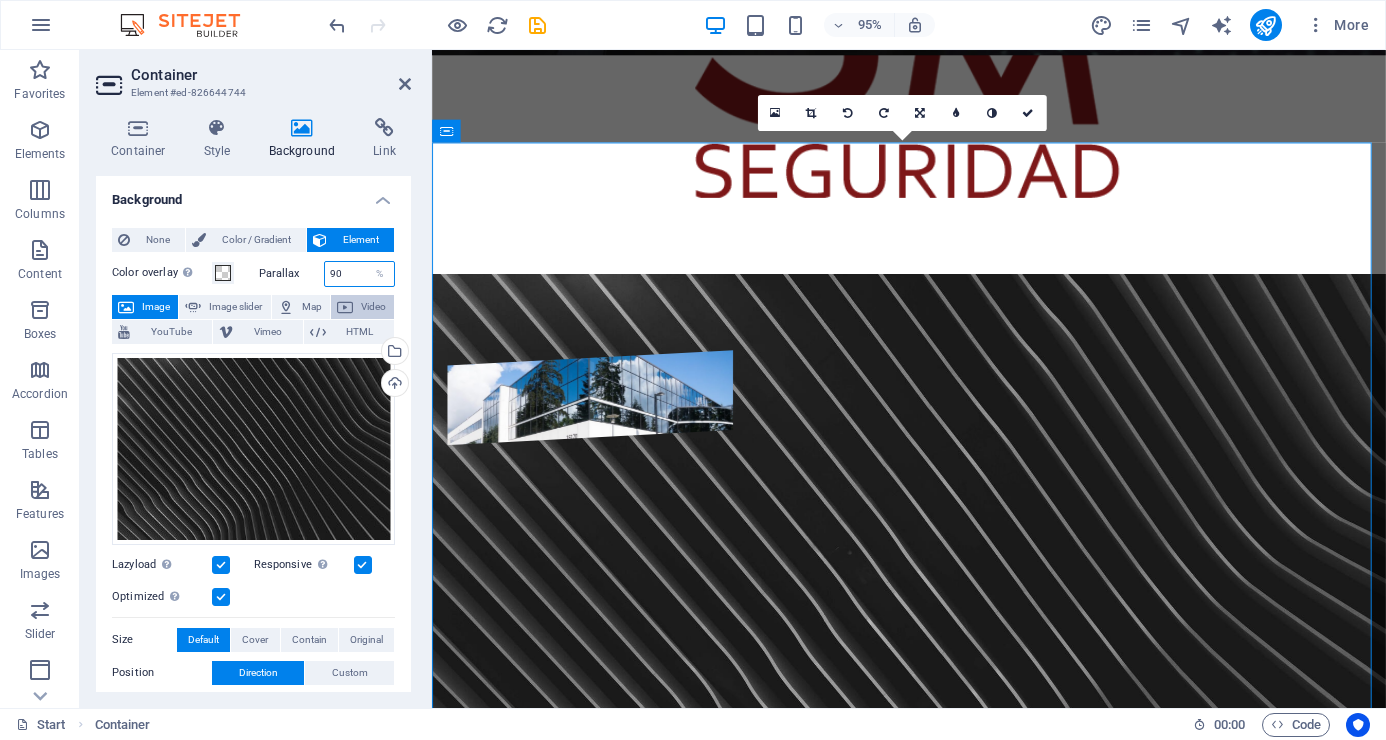 type on "90" 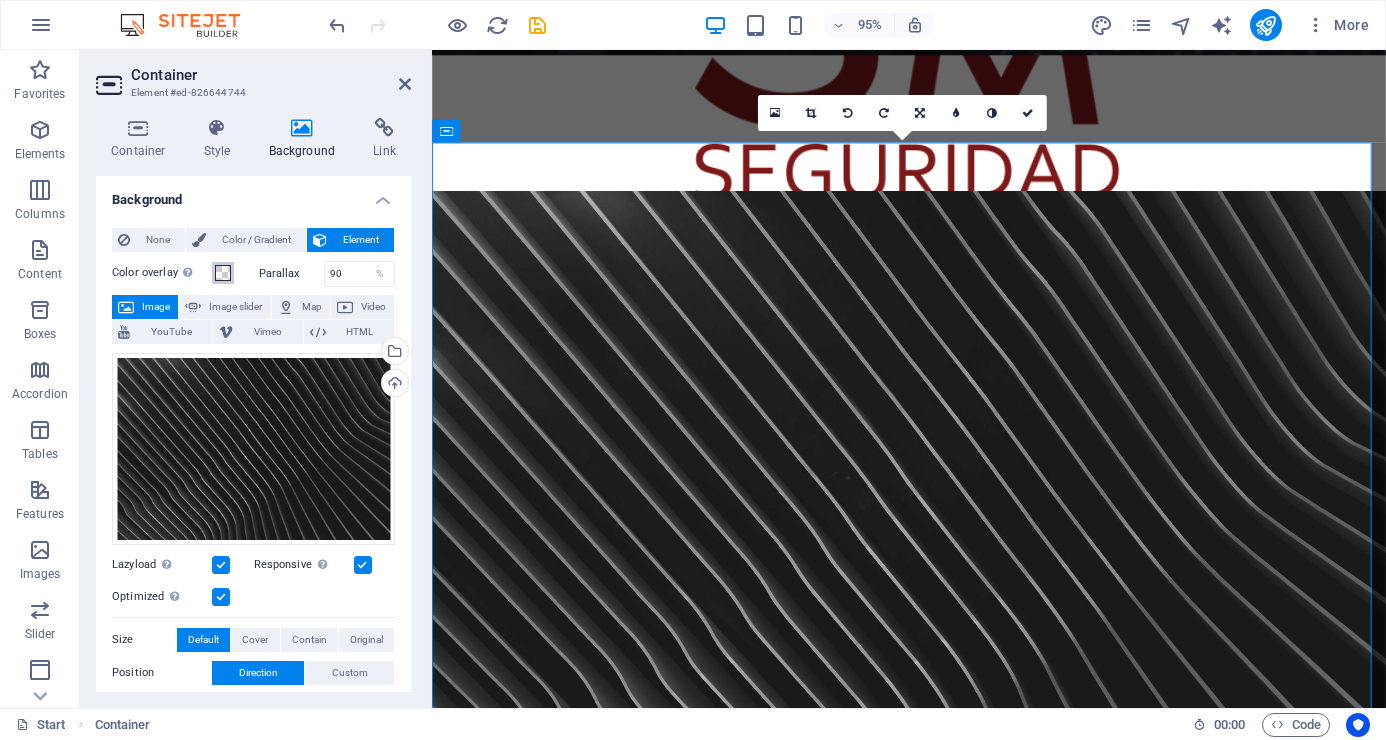 click at bounding box center (223, 273) 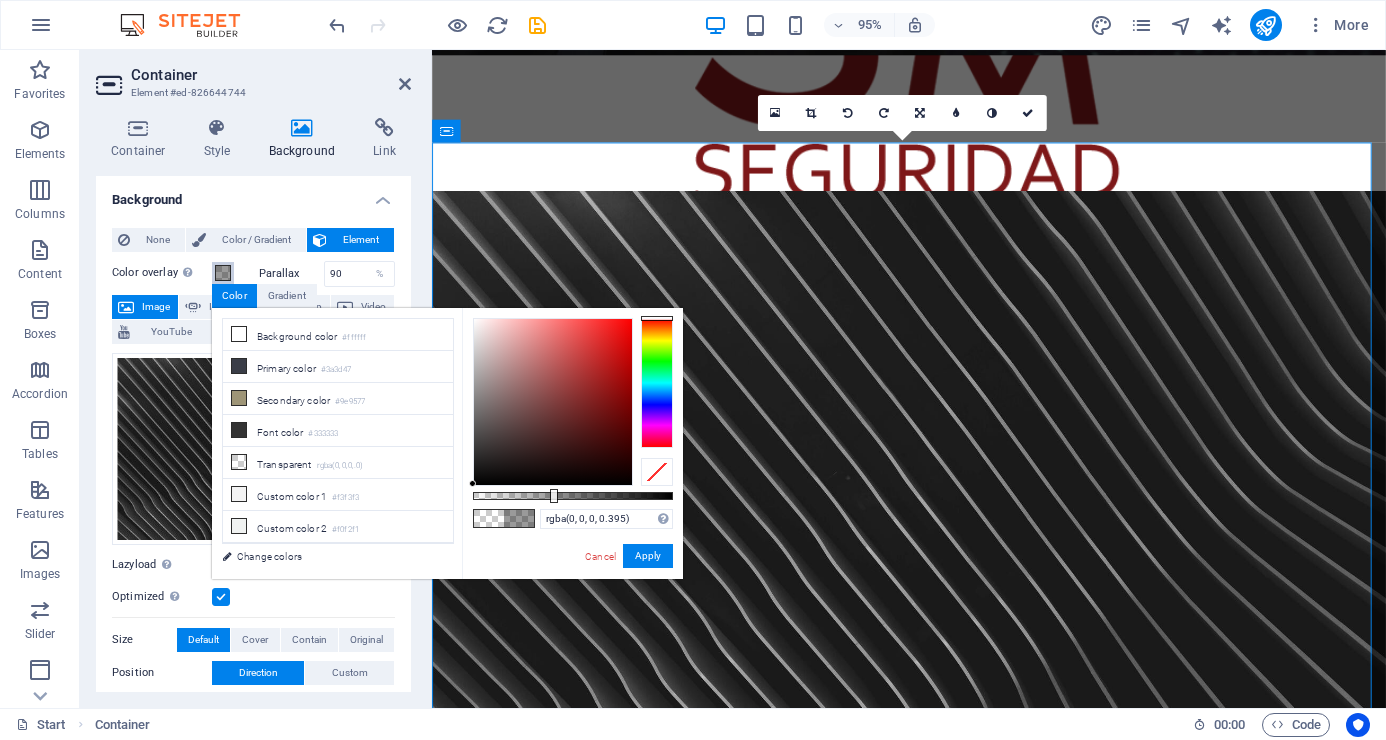 drag, startPoint x: 497, startPoint y: 497, endPoint x: 552, endPoint y: 498, distance: 55.00909 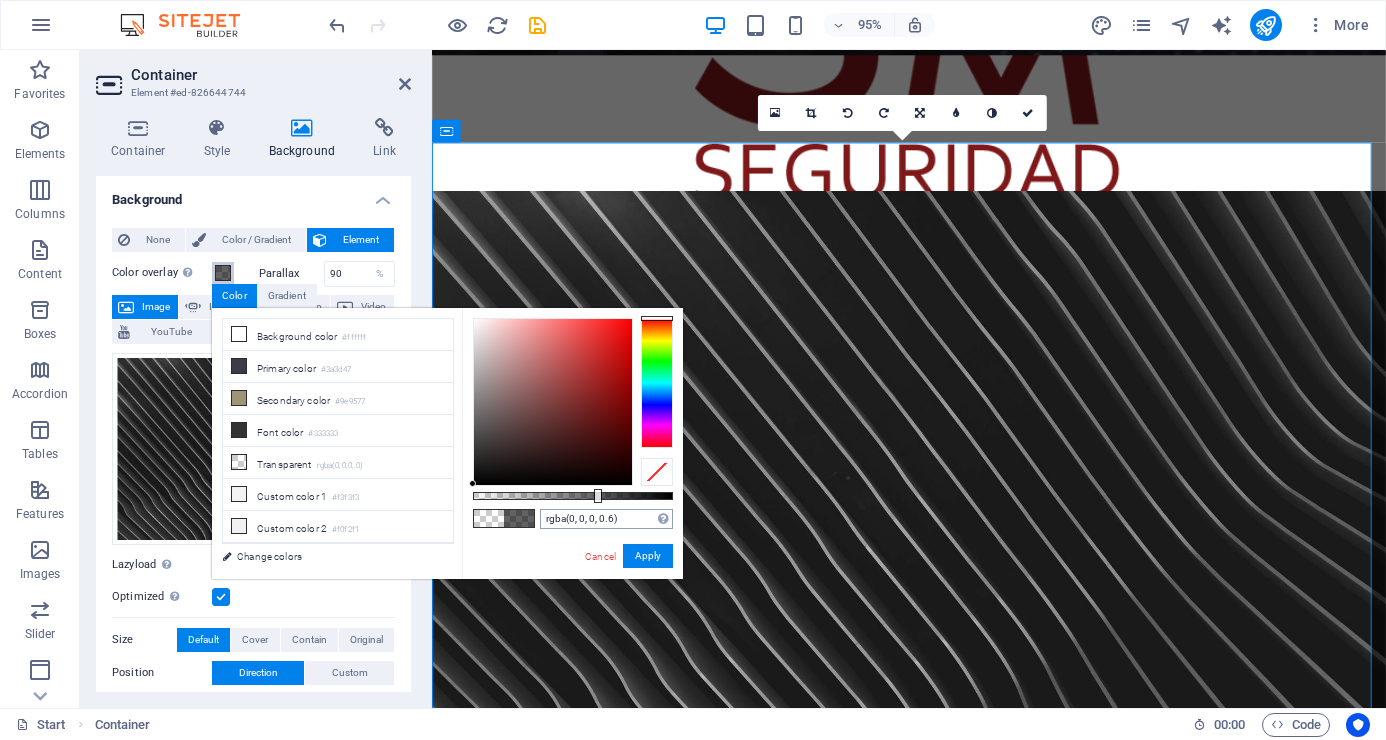type on "rgba(0, 0, 0, 0.595)" 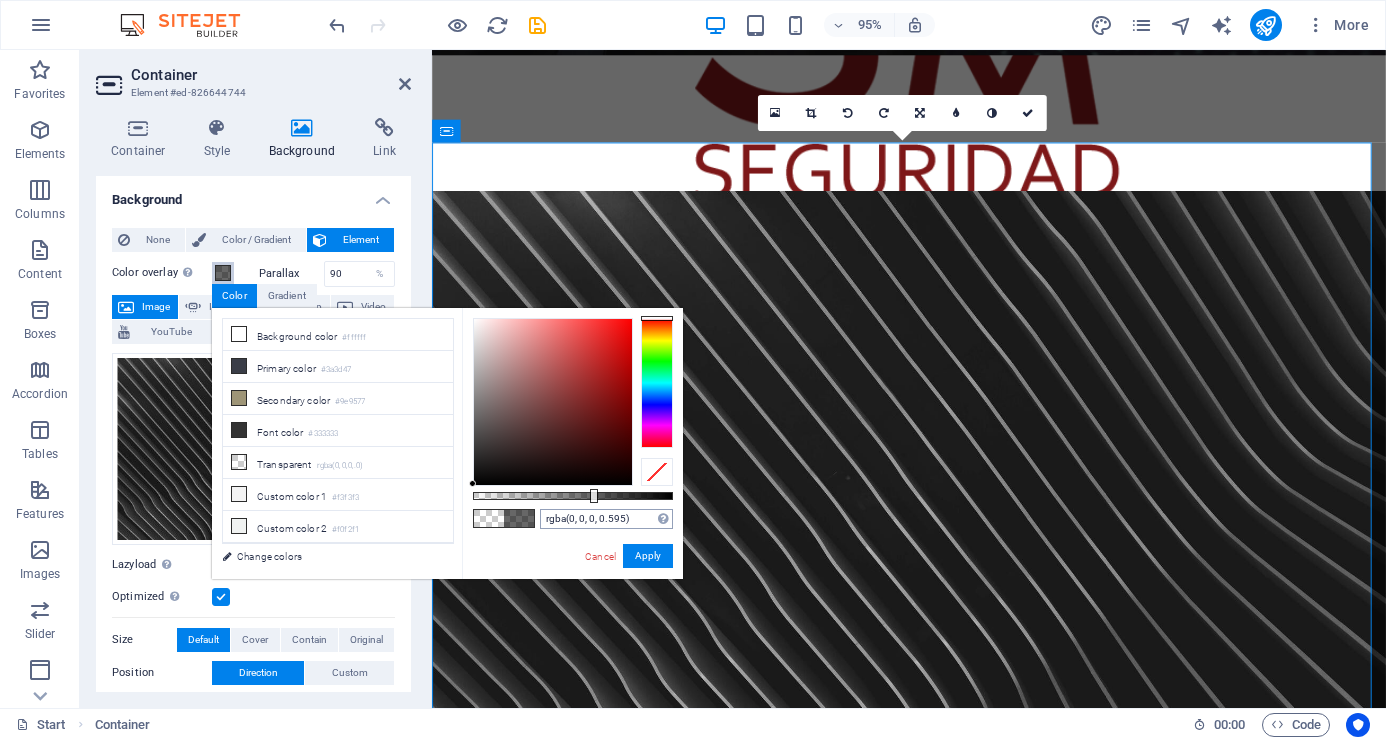 drag, startPoint x: 553, startPoint y: 498, endPoint x: 592, endPoint y: 519, distance: 44.294468 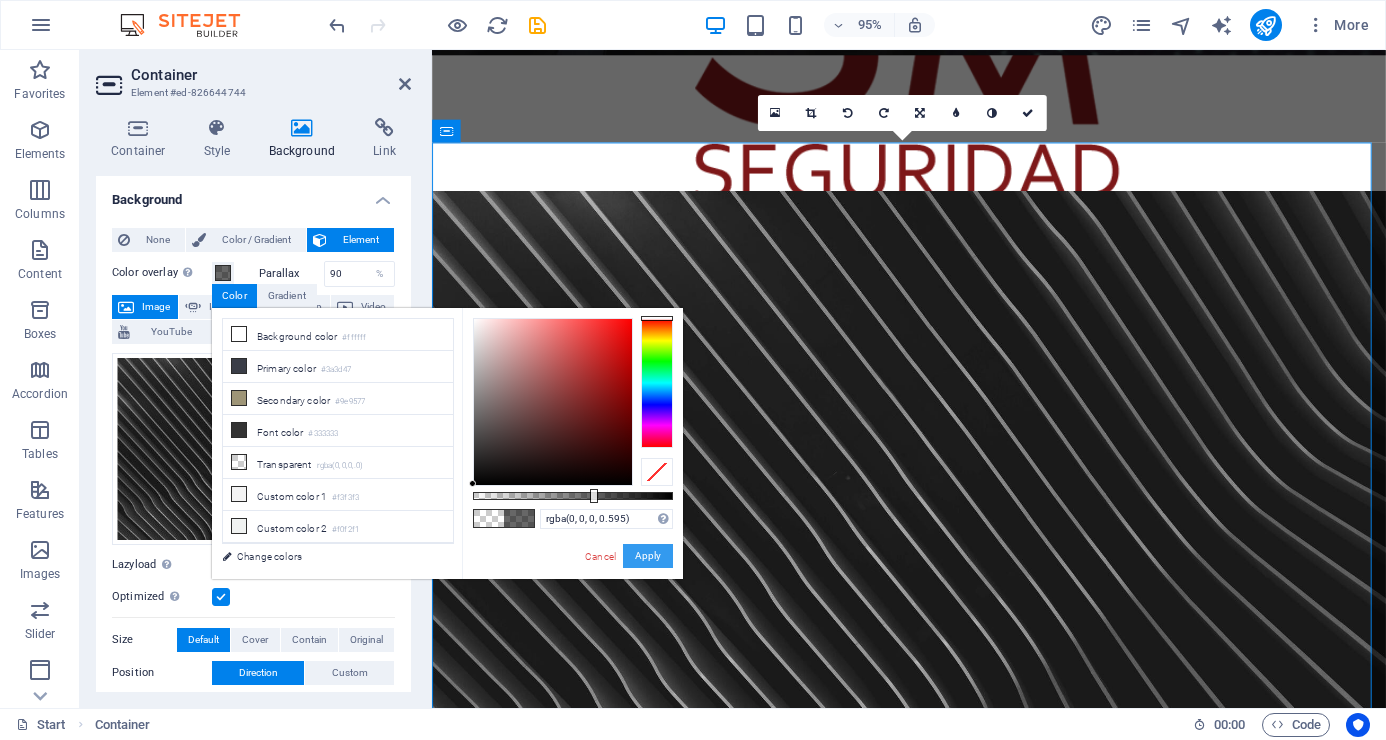 click on "Apply" at bounding box center [648, 556] 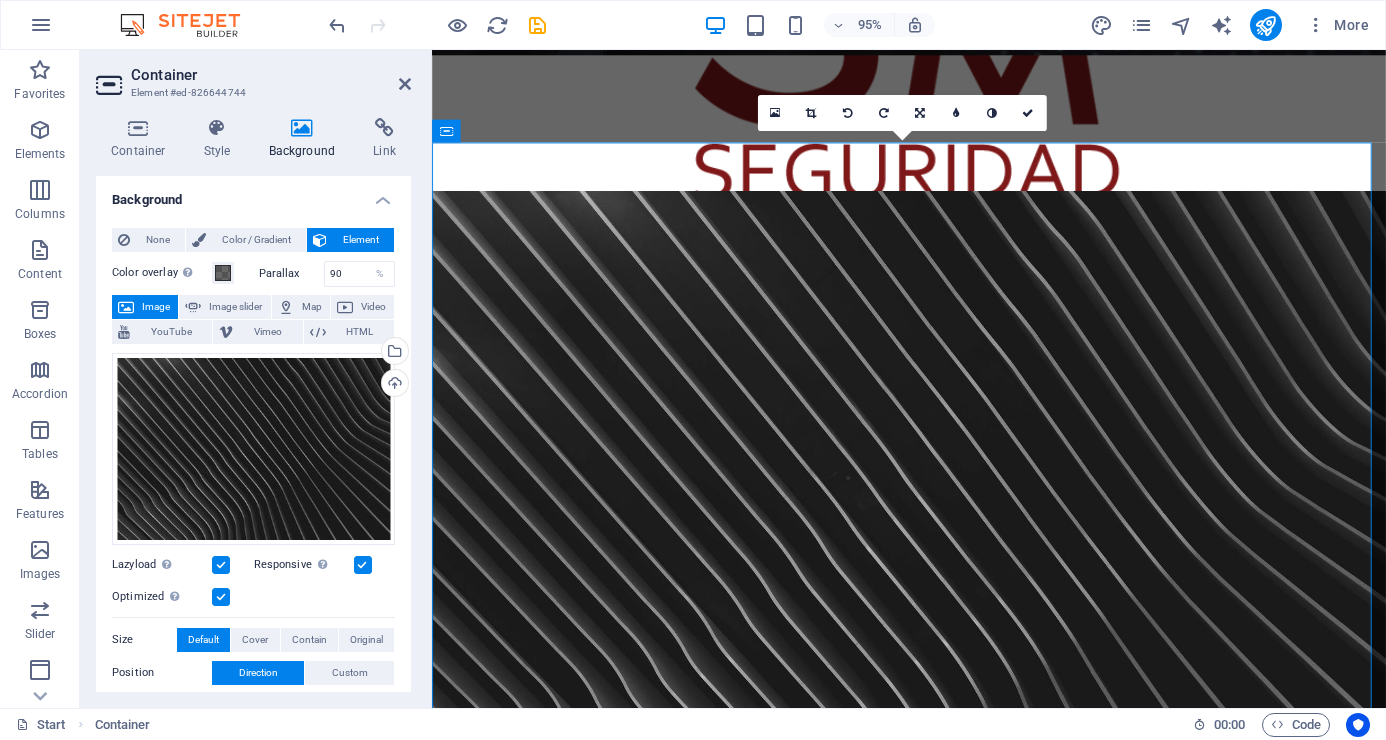 click at bounding box center [934, 555] 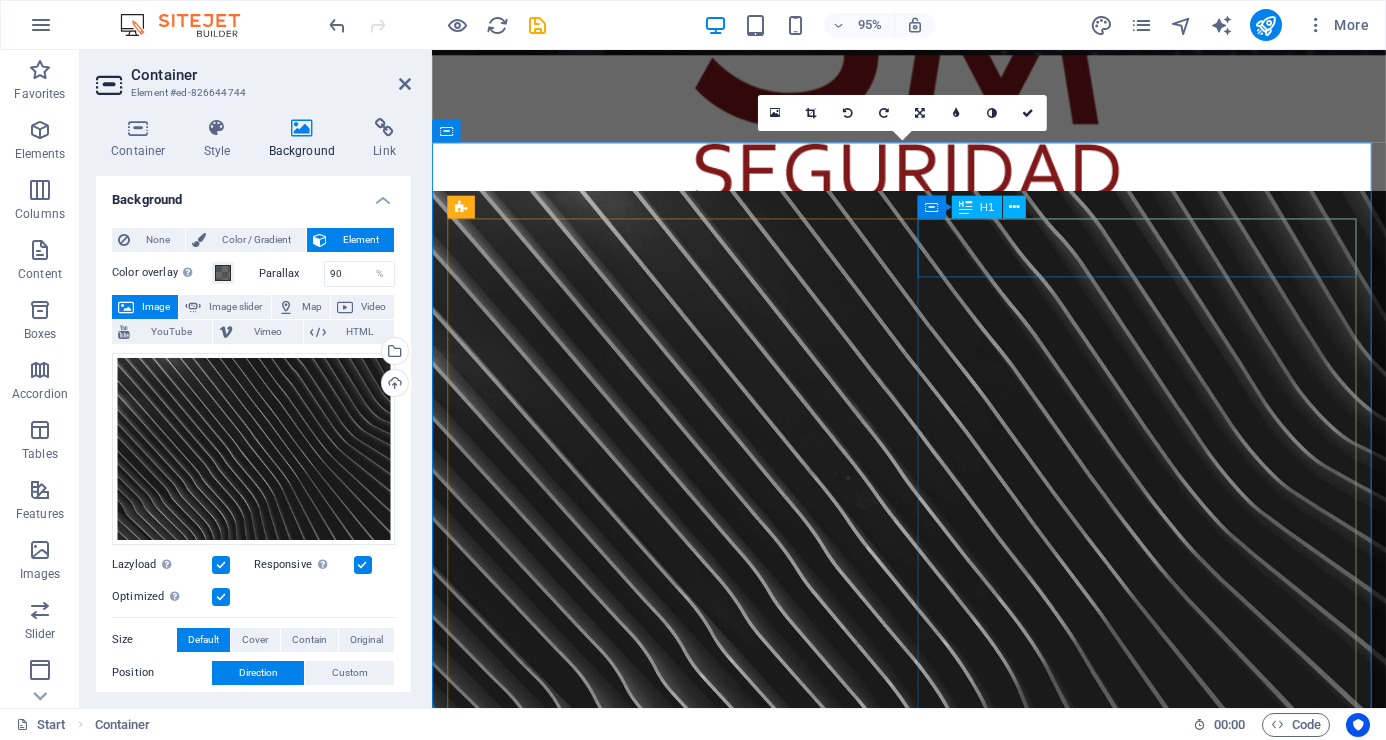 click on "nosotros" at bounding box center [934, 1226] 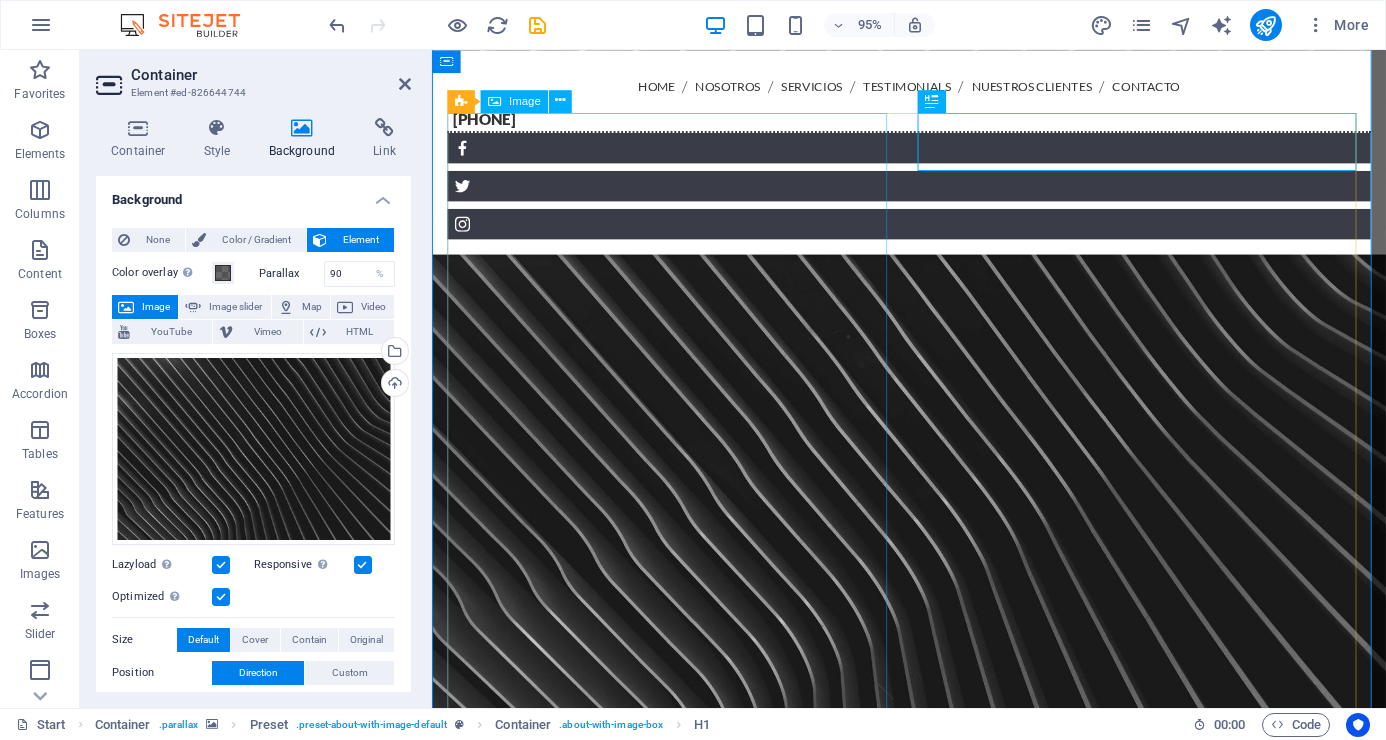 scroll, scrollTop: 600, scrollLeft: 0, axis: vertical 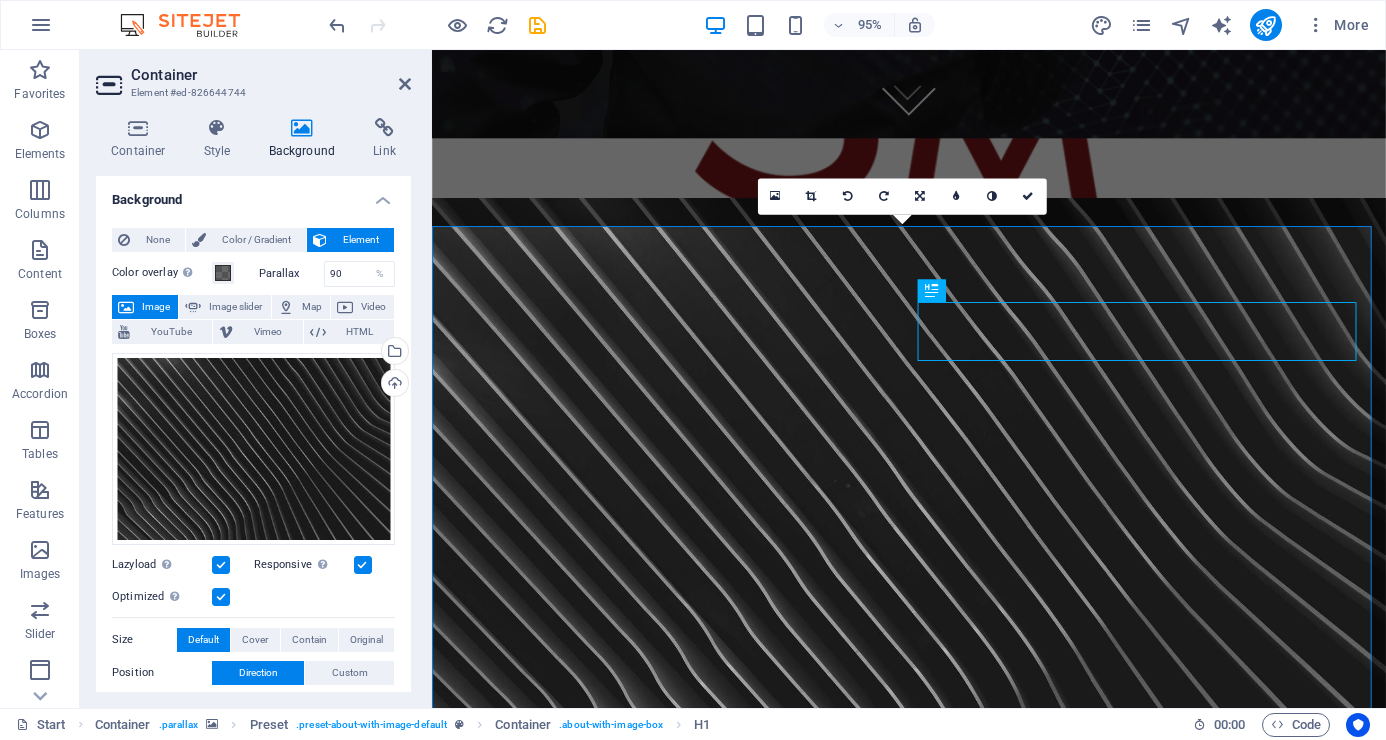 click at bounding box center (934, 564) 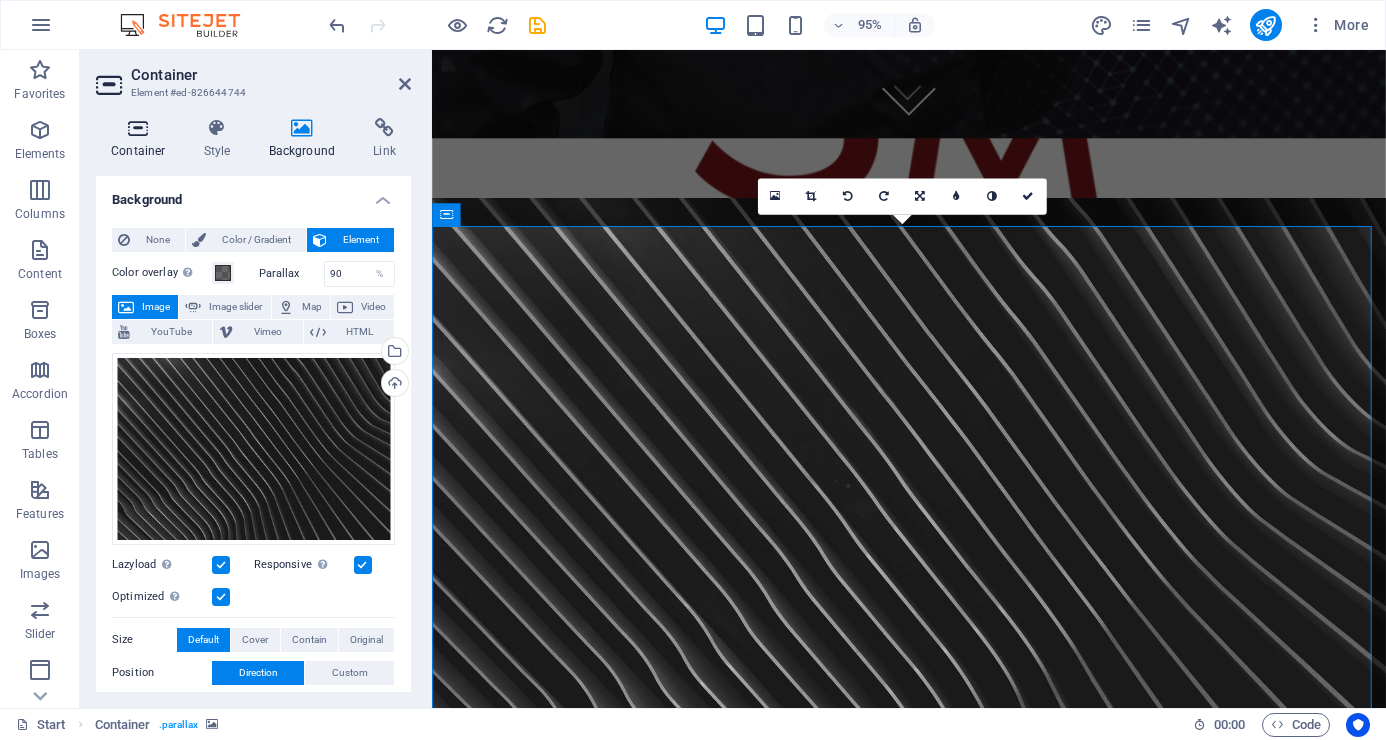 click at bounding box center [138, 128] 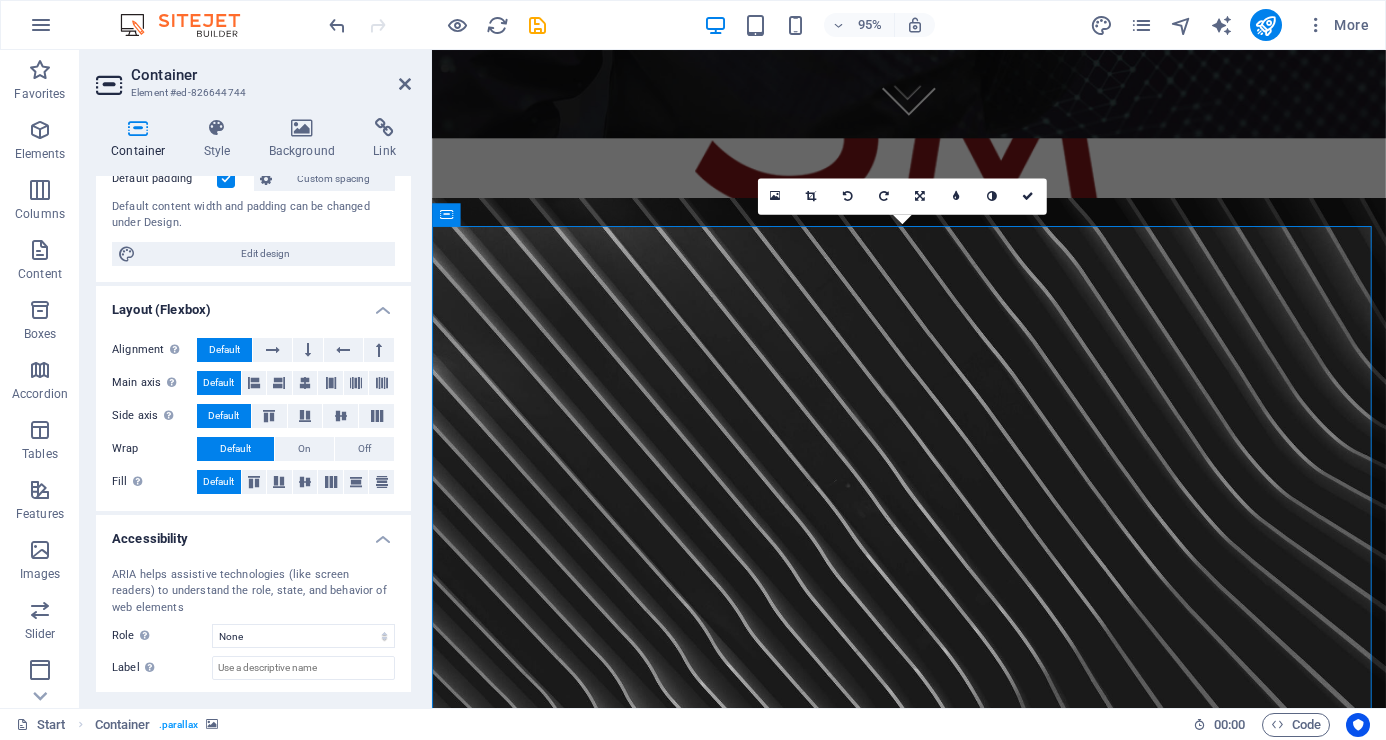 click at bounding box center [934, 564] 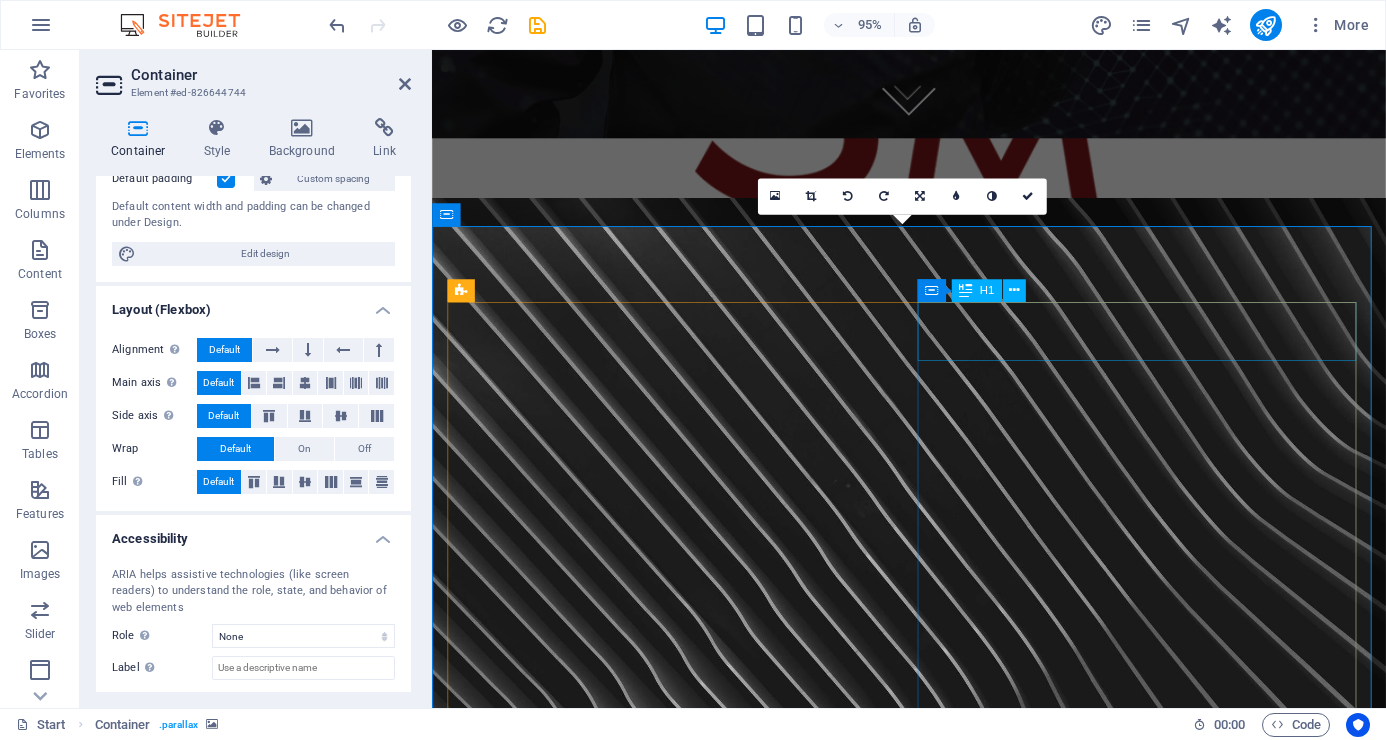 click on "nosotros" at bounding box center [934, 1314] 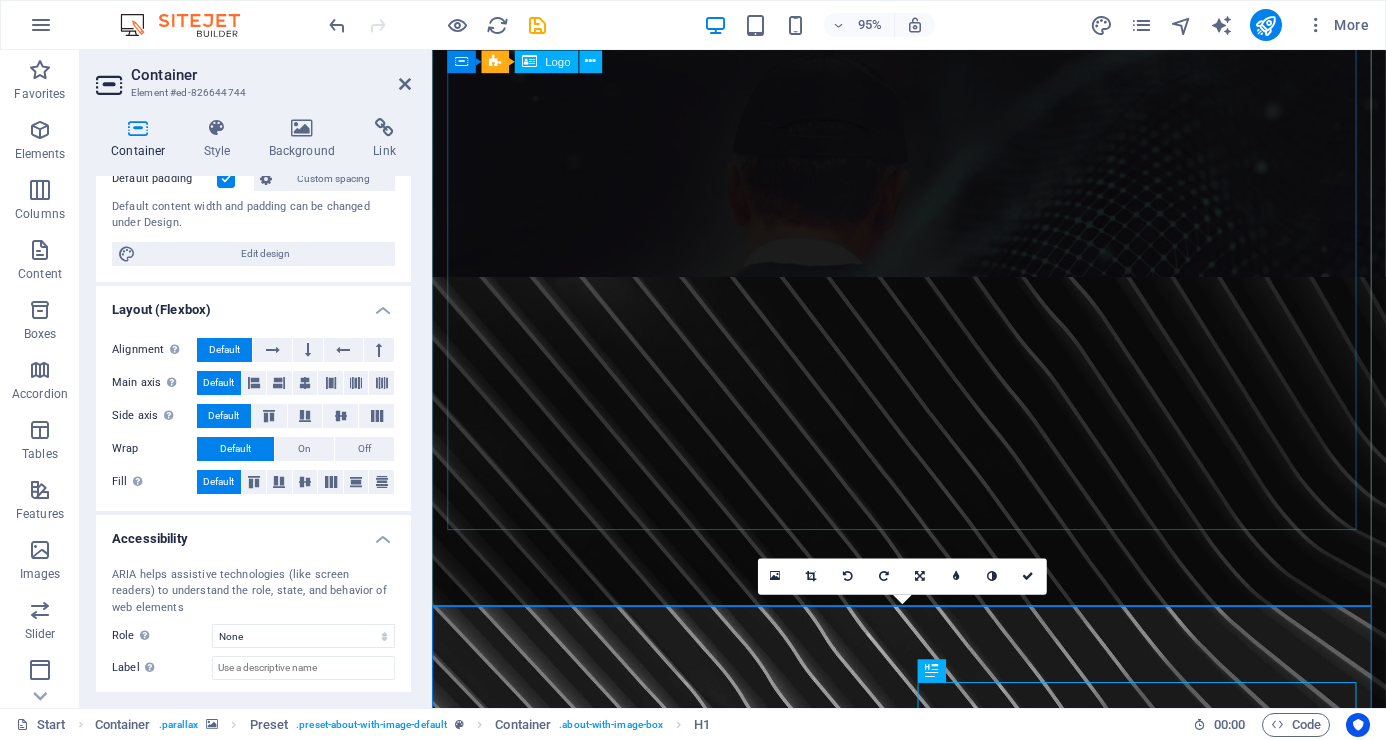 scroll, scrollTop: 0, scrollLeft: 0, axis: both 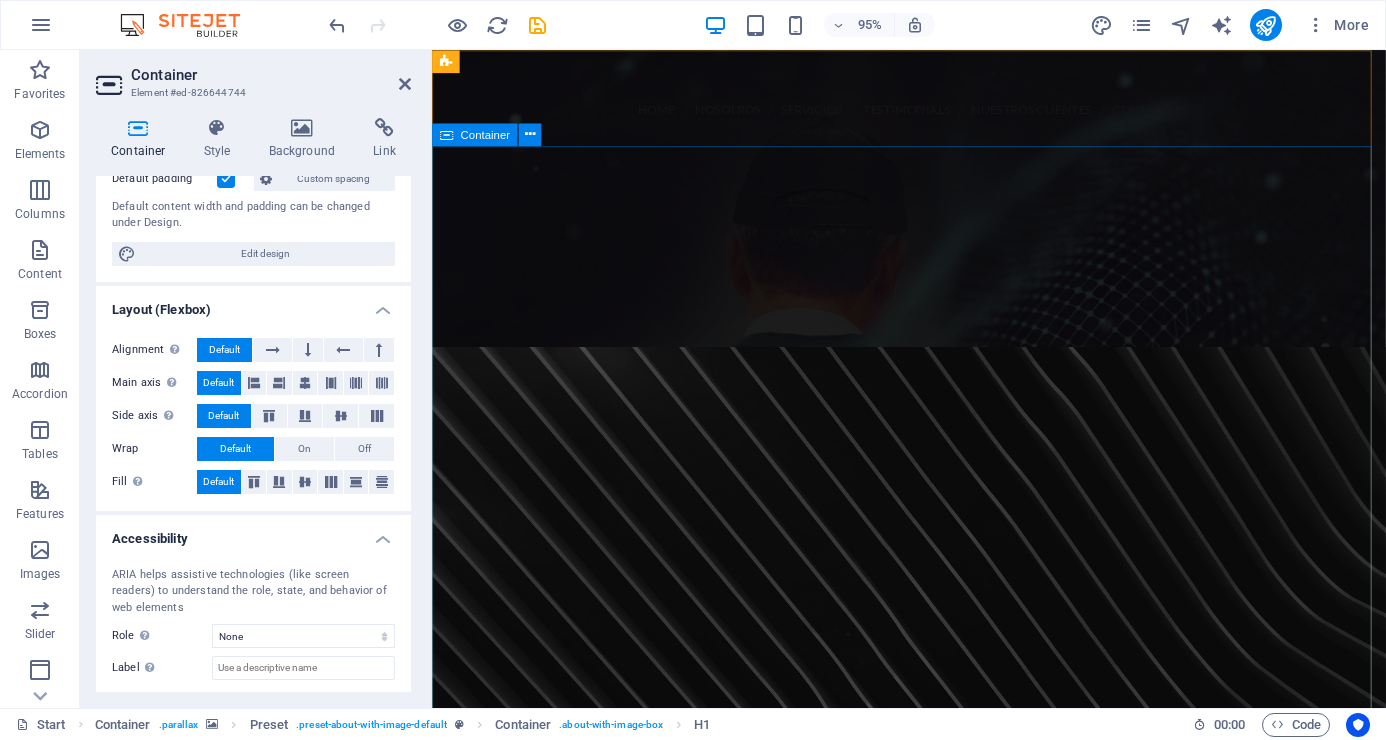click at bounding box center [934, 631] 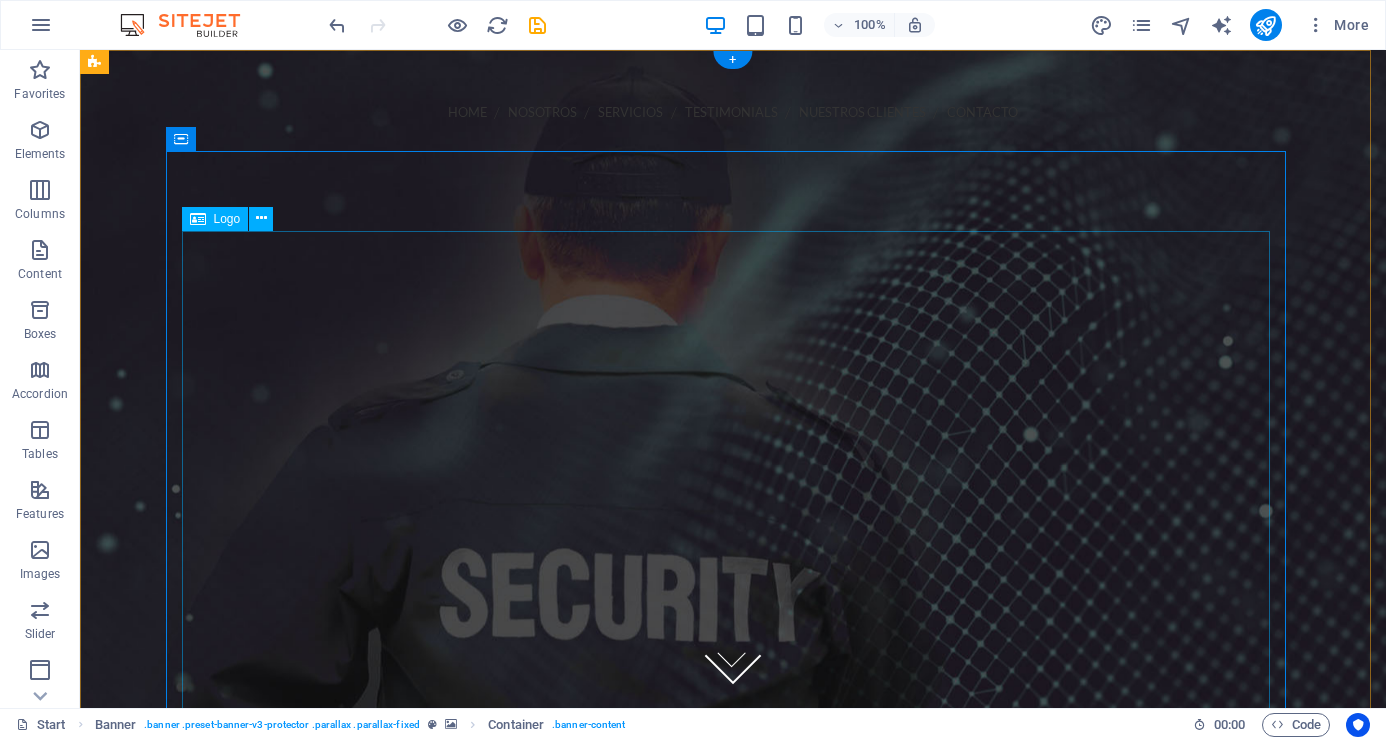 scroll, scrollTop: 400, scrollLeft: 0, axis: vertical 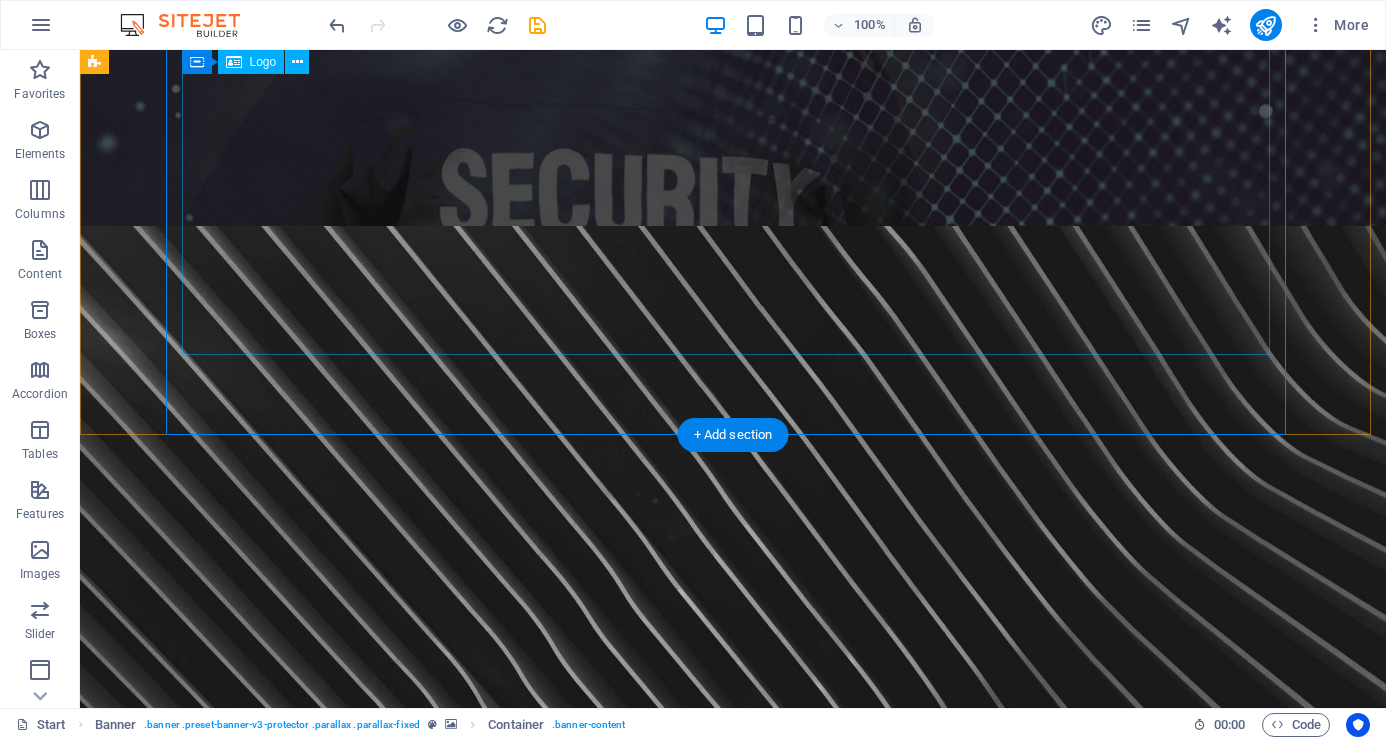 click at bounding box center [733, 231] 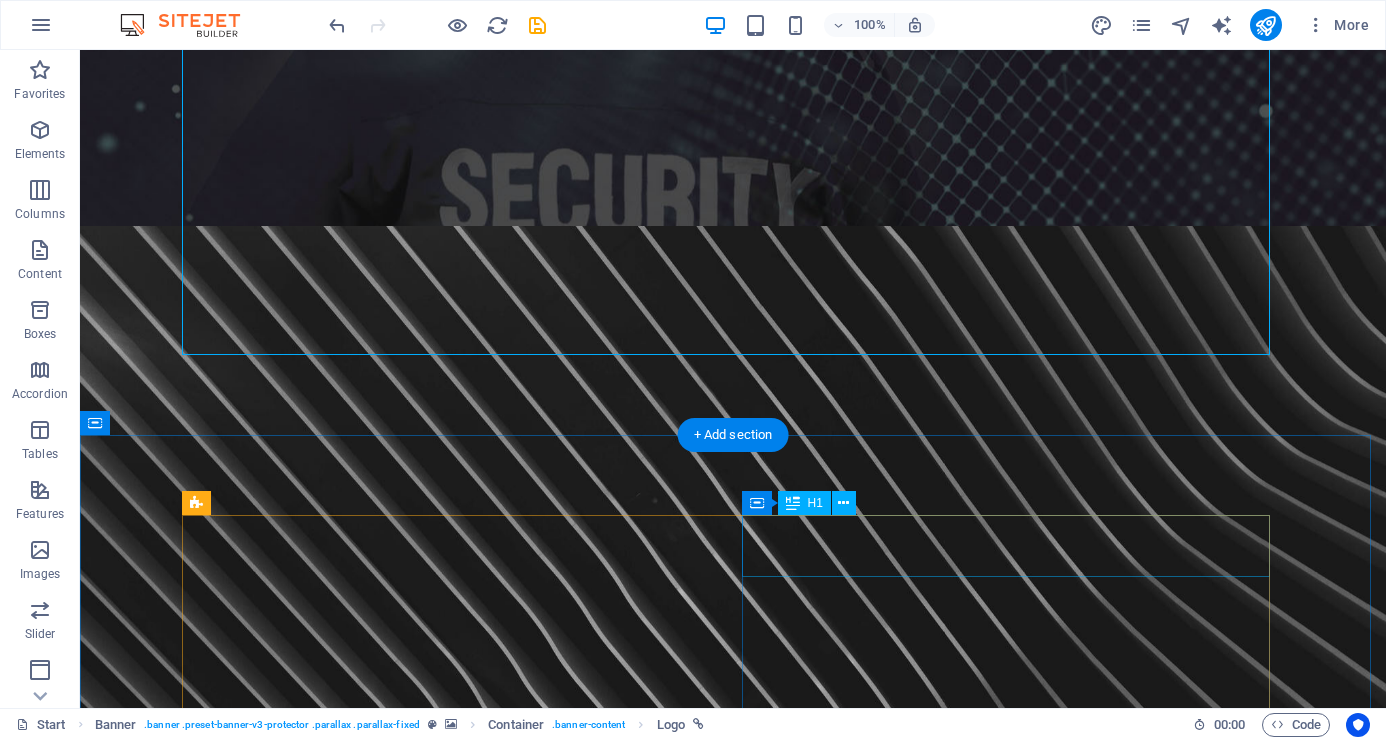 click on "nosotros" at bounding box center [733, 1482] 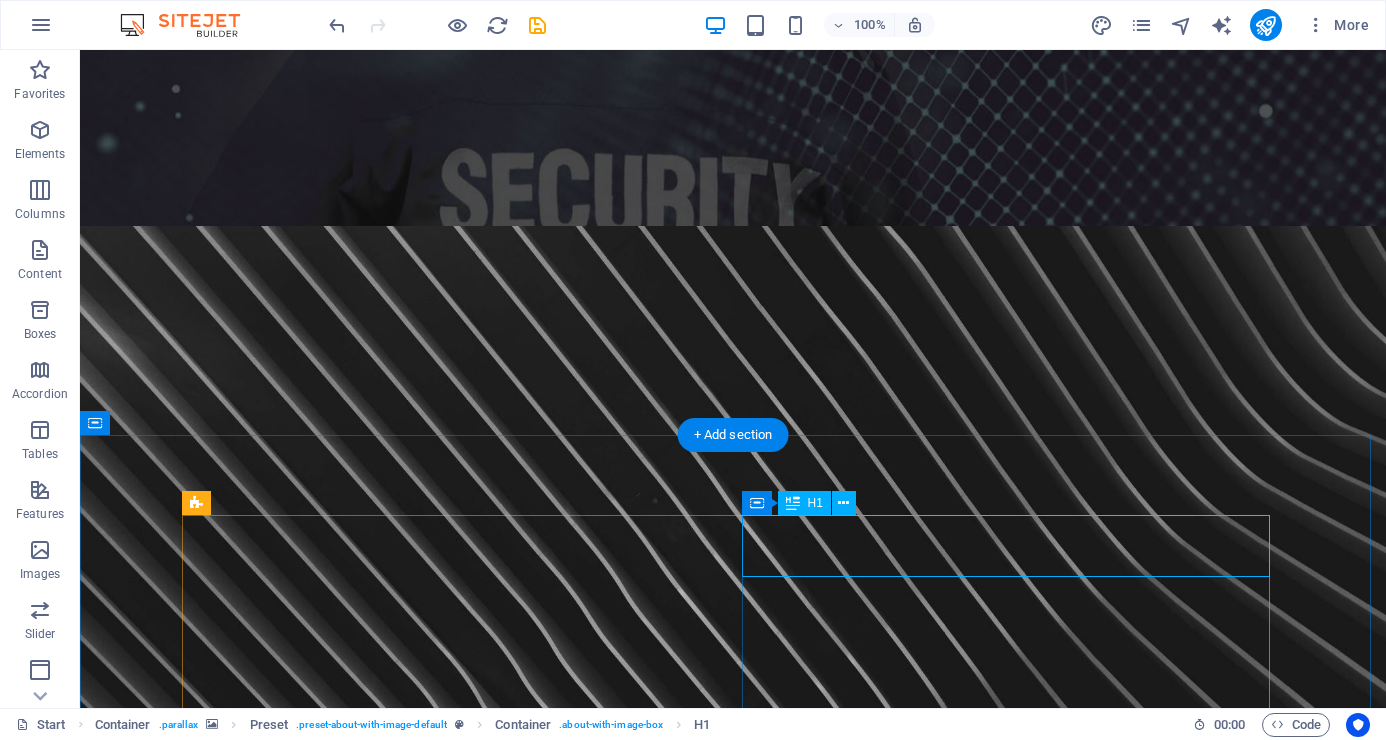 click on "nosotros" at bounding box center (733, 1482) 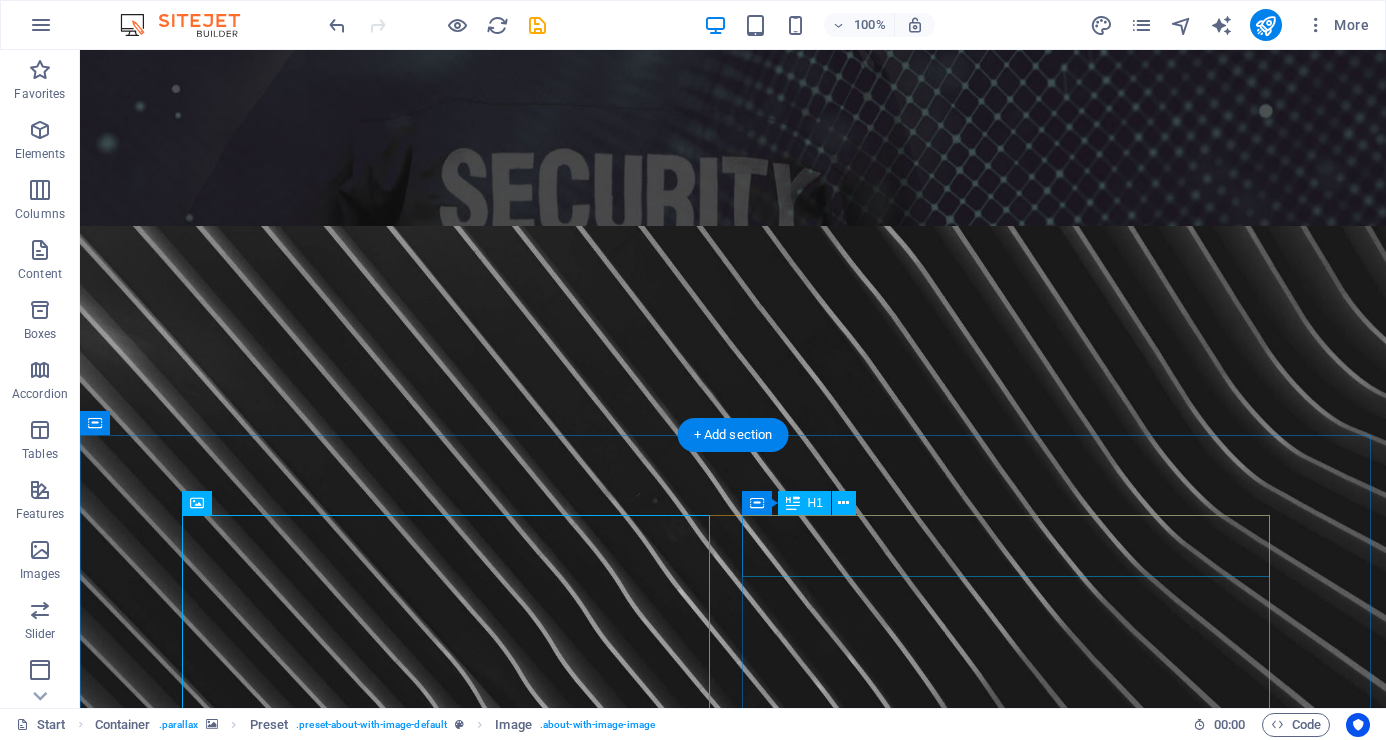 click on "nosotros" at bounding box center [733, 1482] 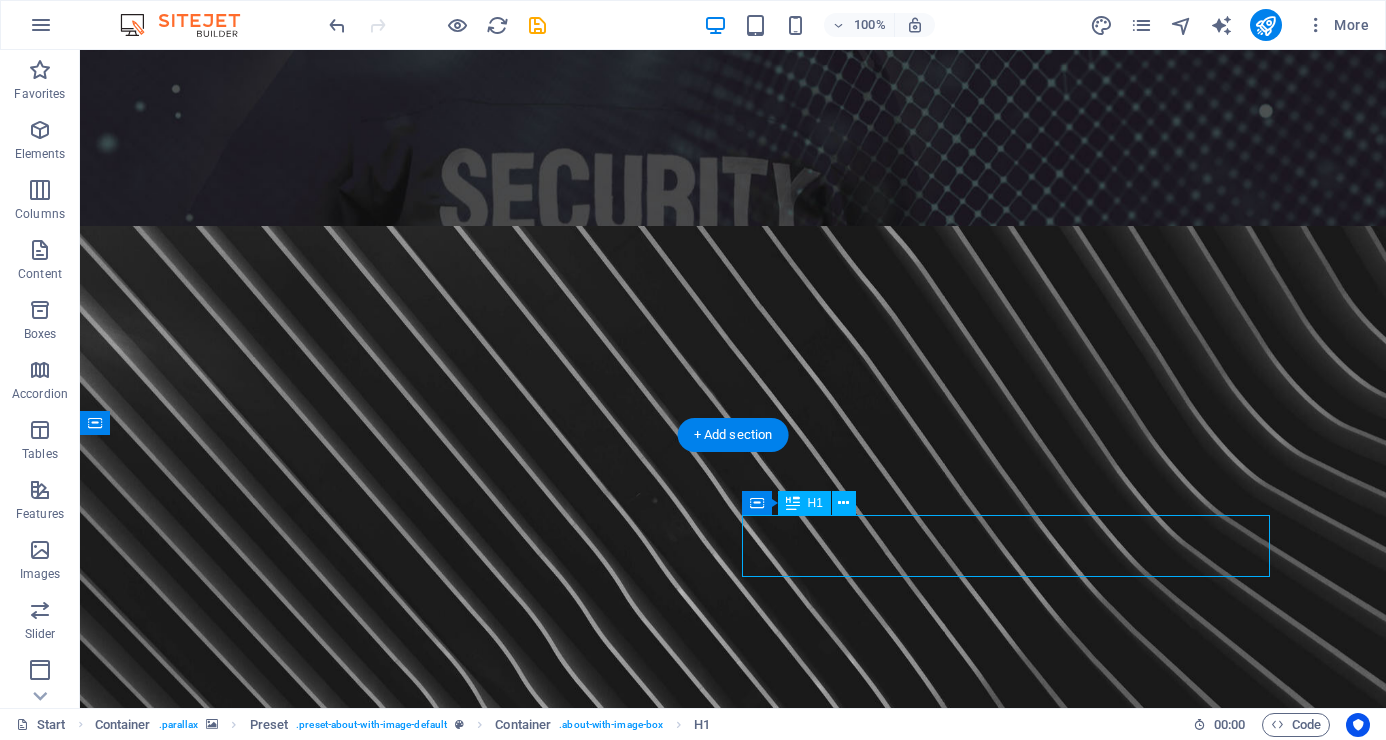 click on "nosotros" at bounding box center [733, 1482] 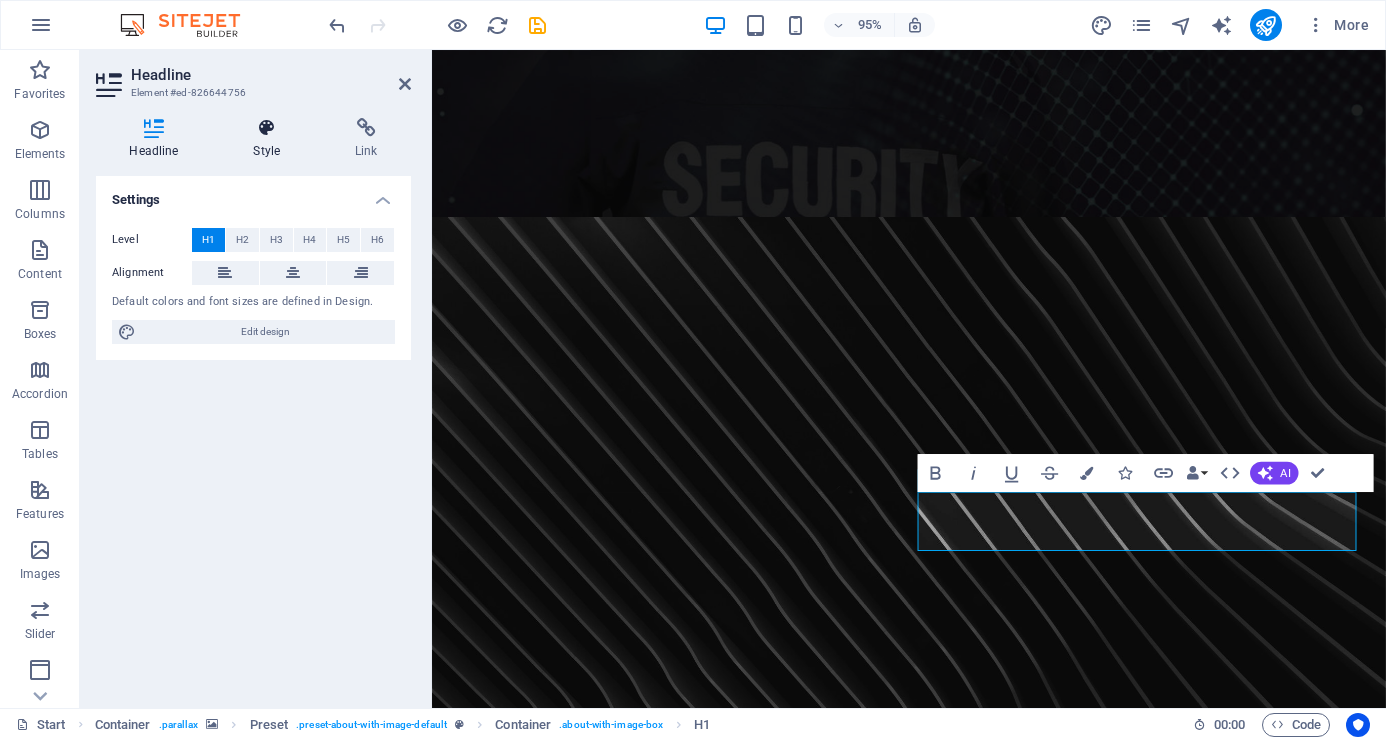 click at bounding box center [267, 128] 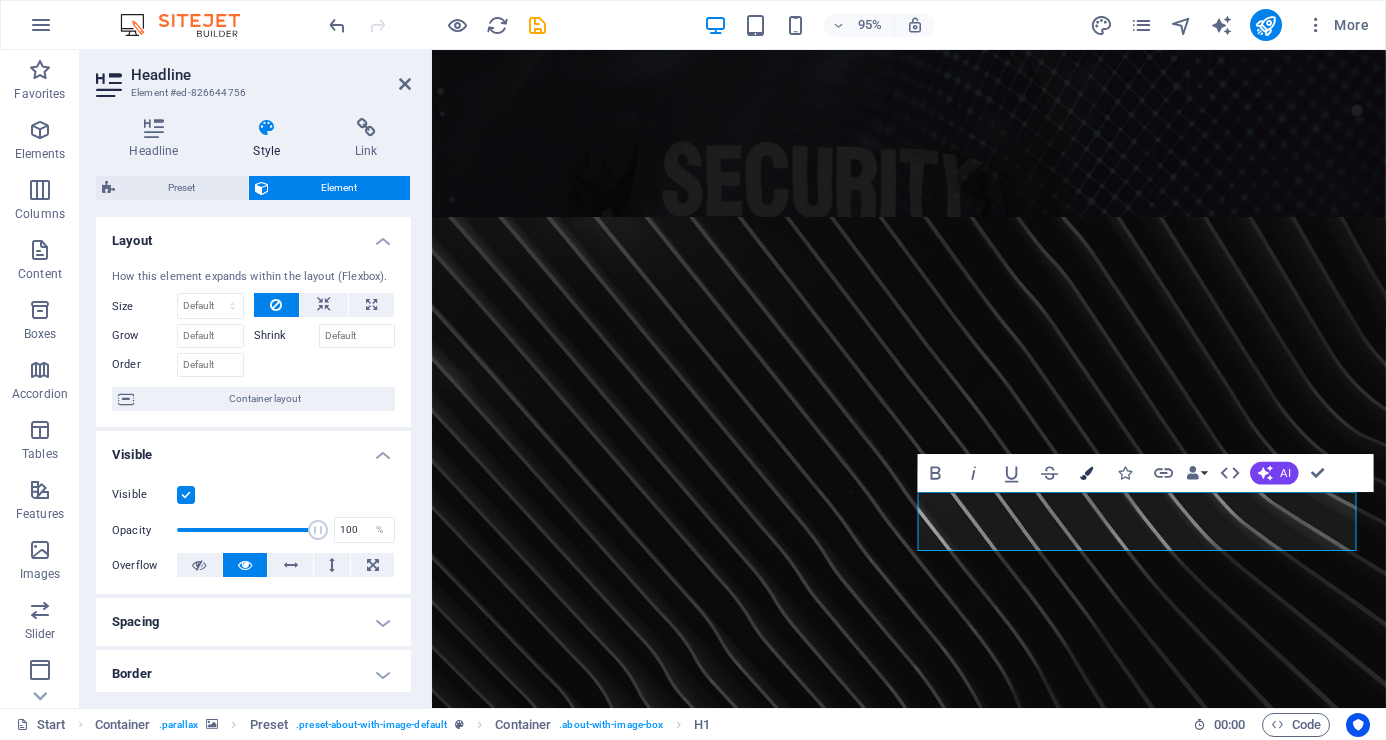 click at bounding box center (1086, 472) 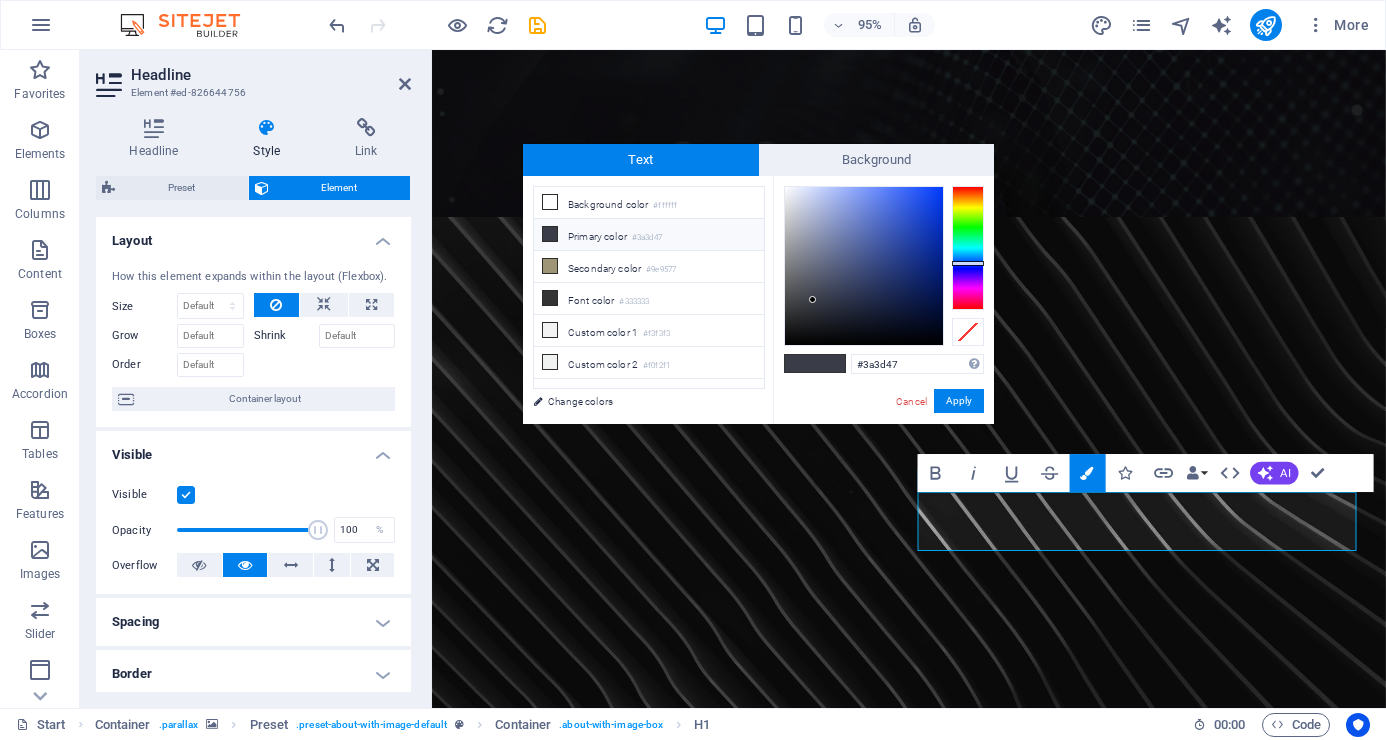 drag, startPoint x: 899, startPoint y: 361, endPoint x: 779, endPoint y: 359, distance: 120.01666 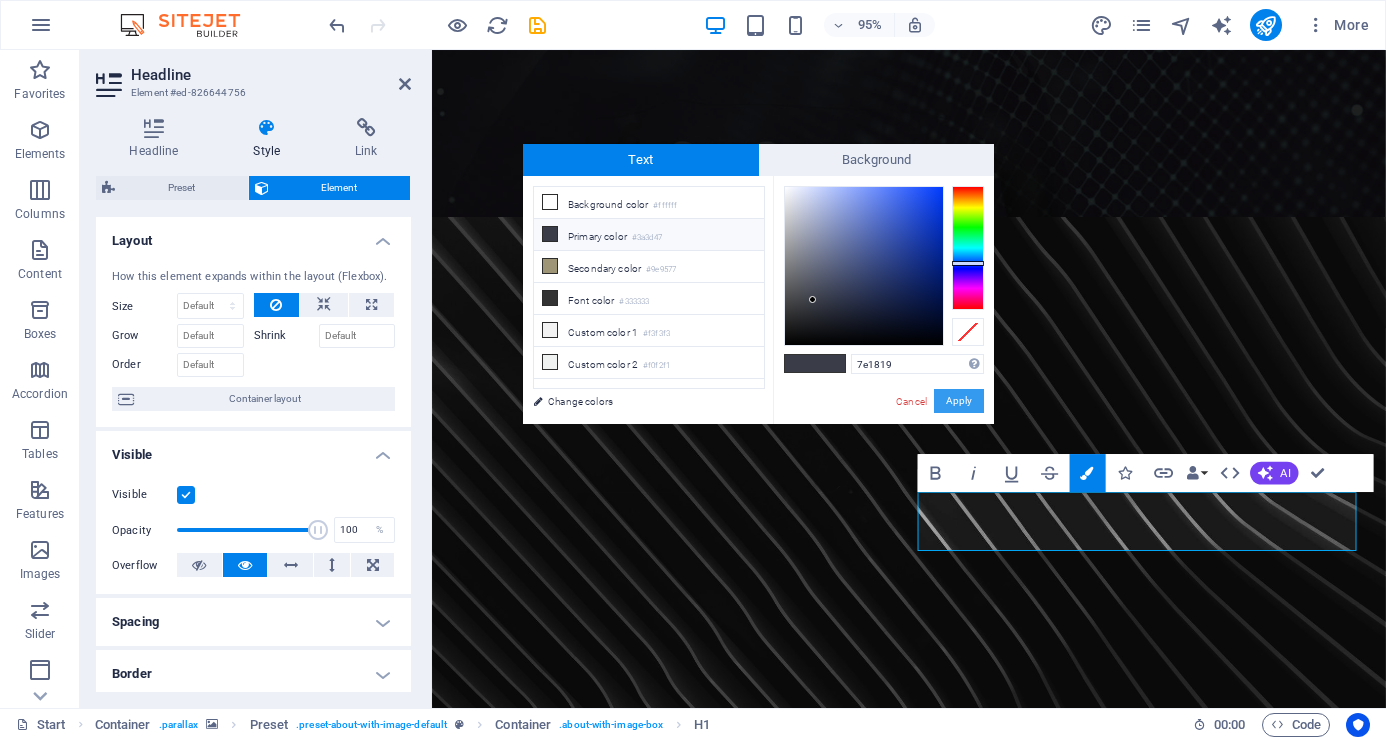 type on "#7e1819" 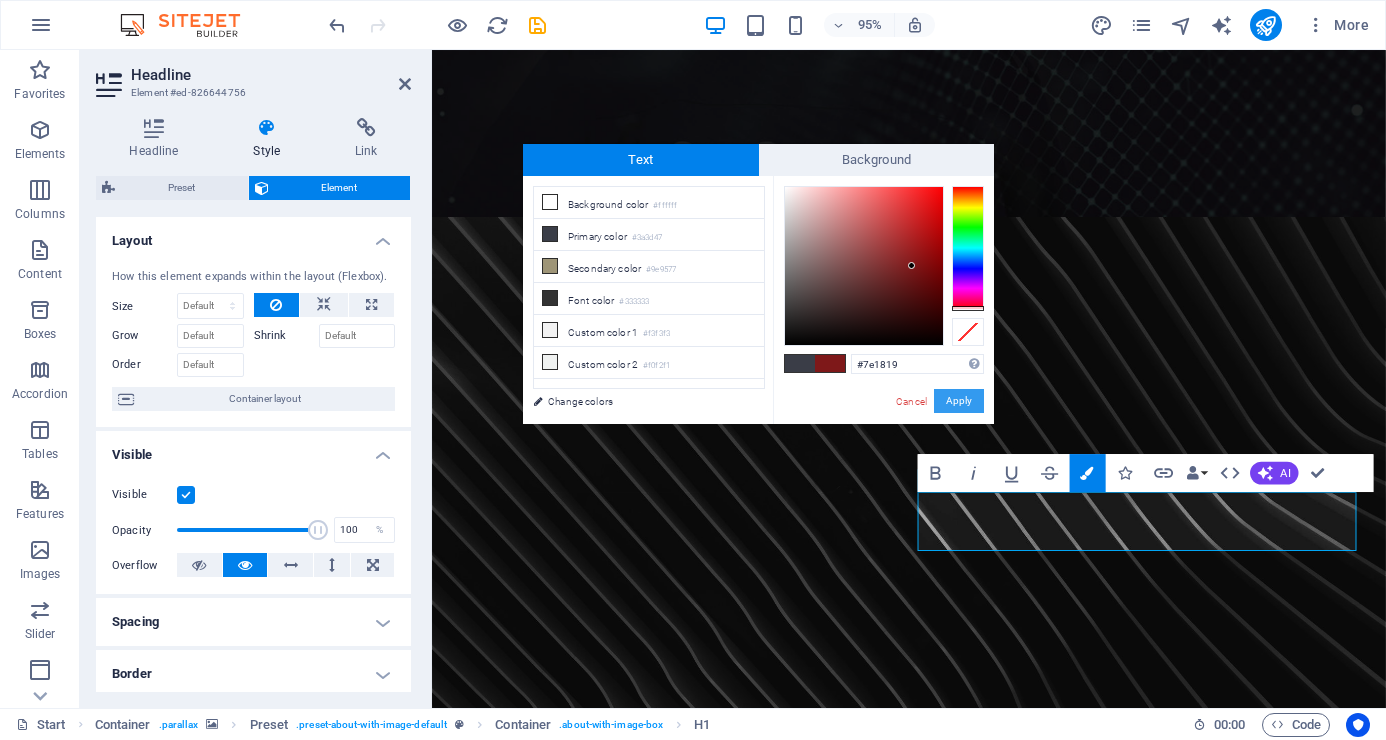 click on "Apply" at bounding box center (959, 401) 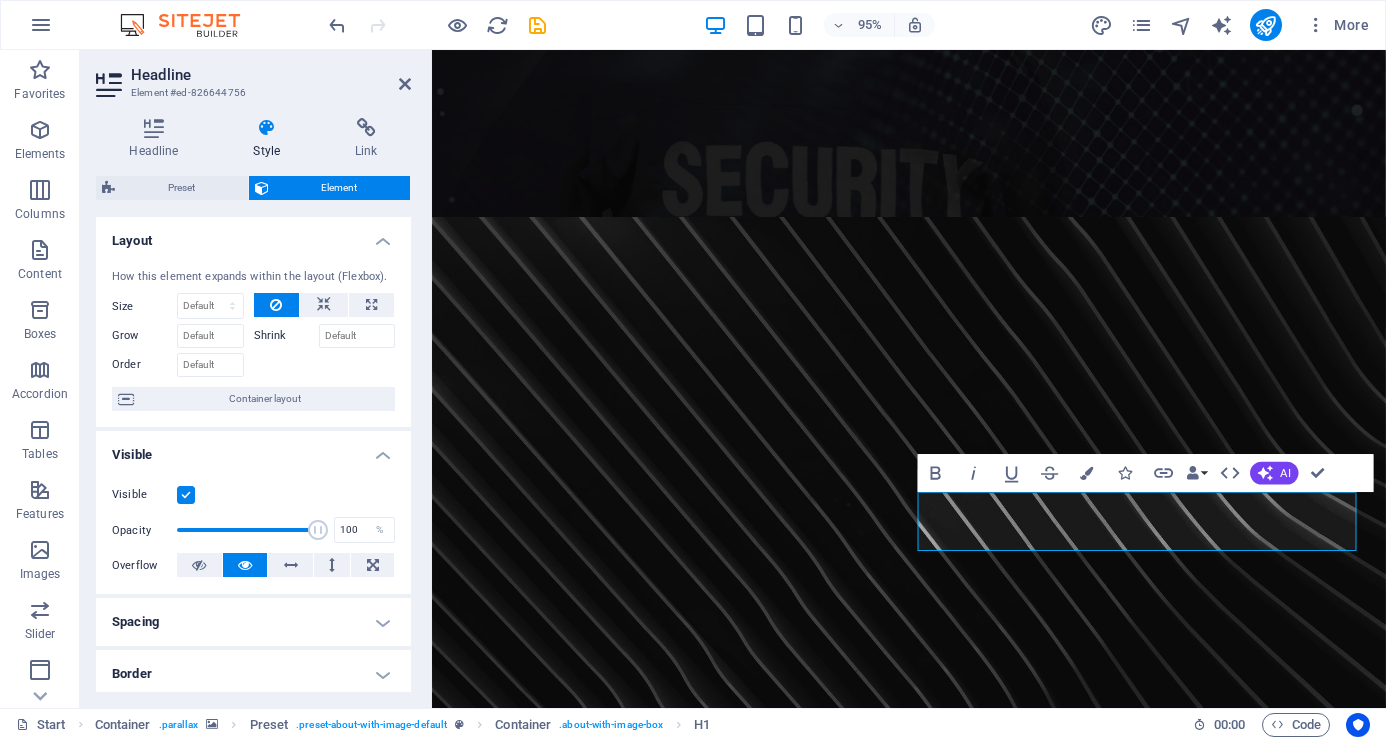 click at bounding box center [934, 584] 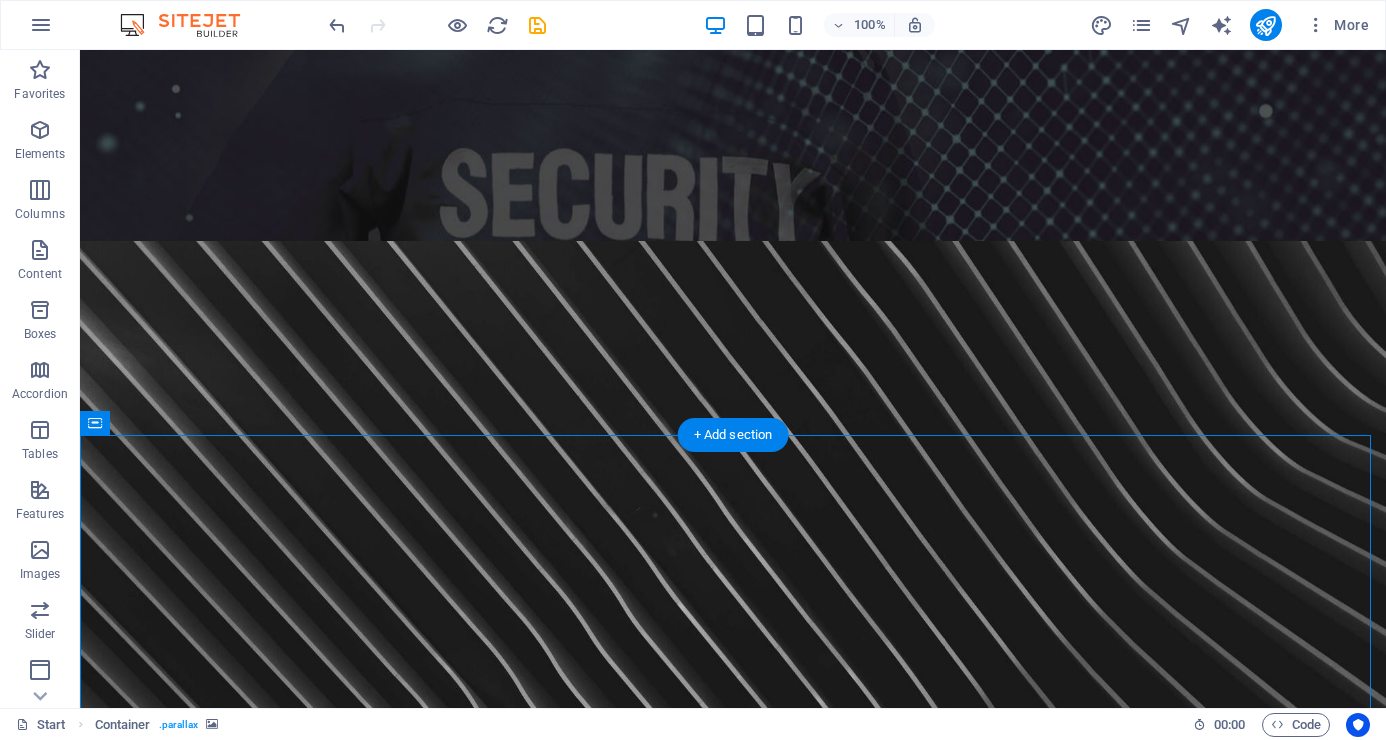 scroll, scrollTop: 600, scrollLeft: 0, axis: vertical 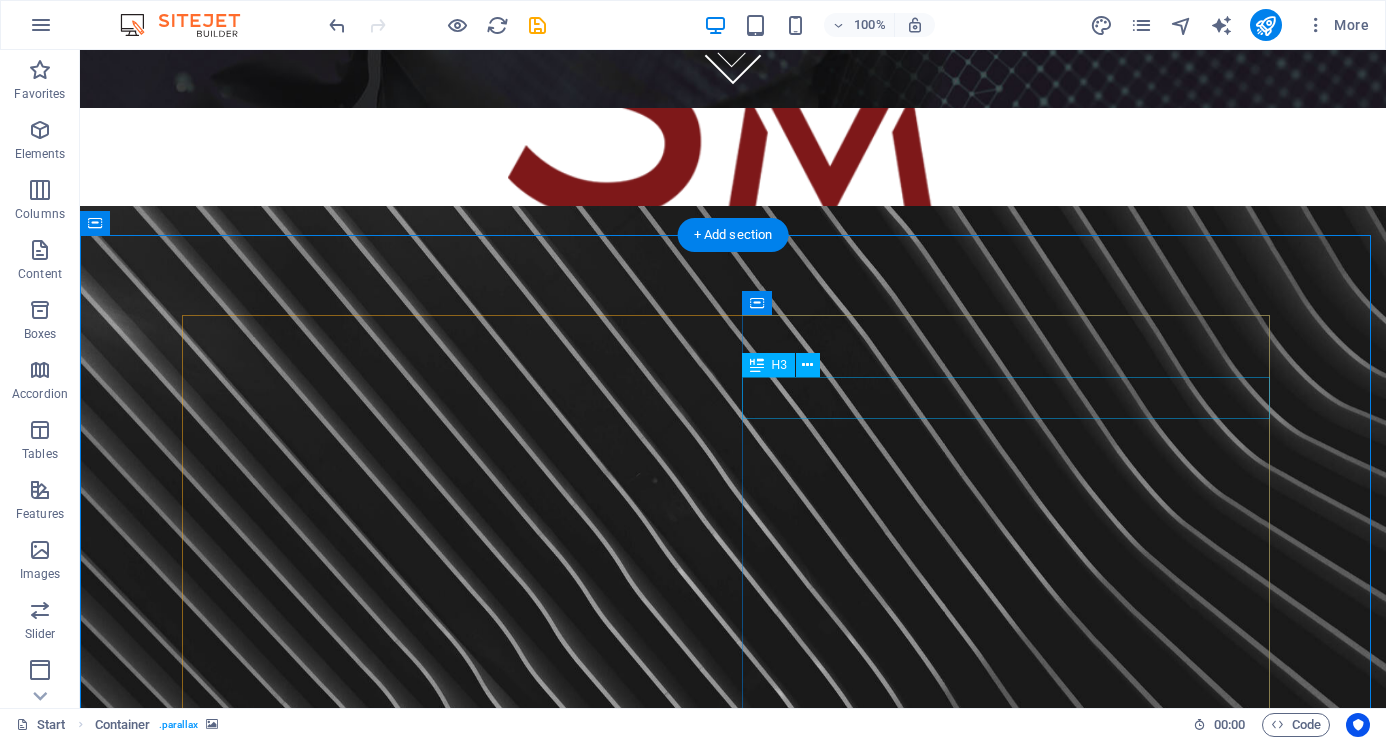 click on "MISIÓN, VISIÓN Y VALORES" at bounding box center [733, 1334] 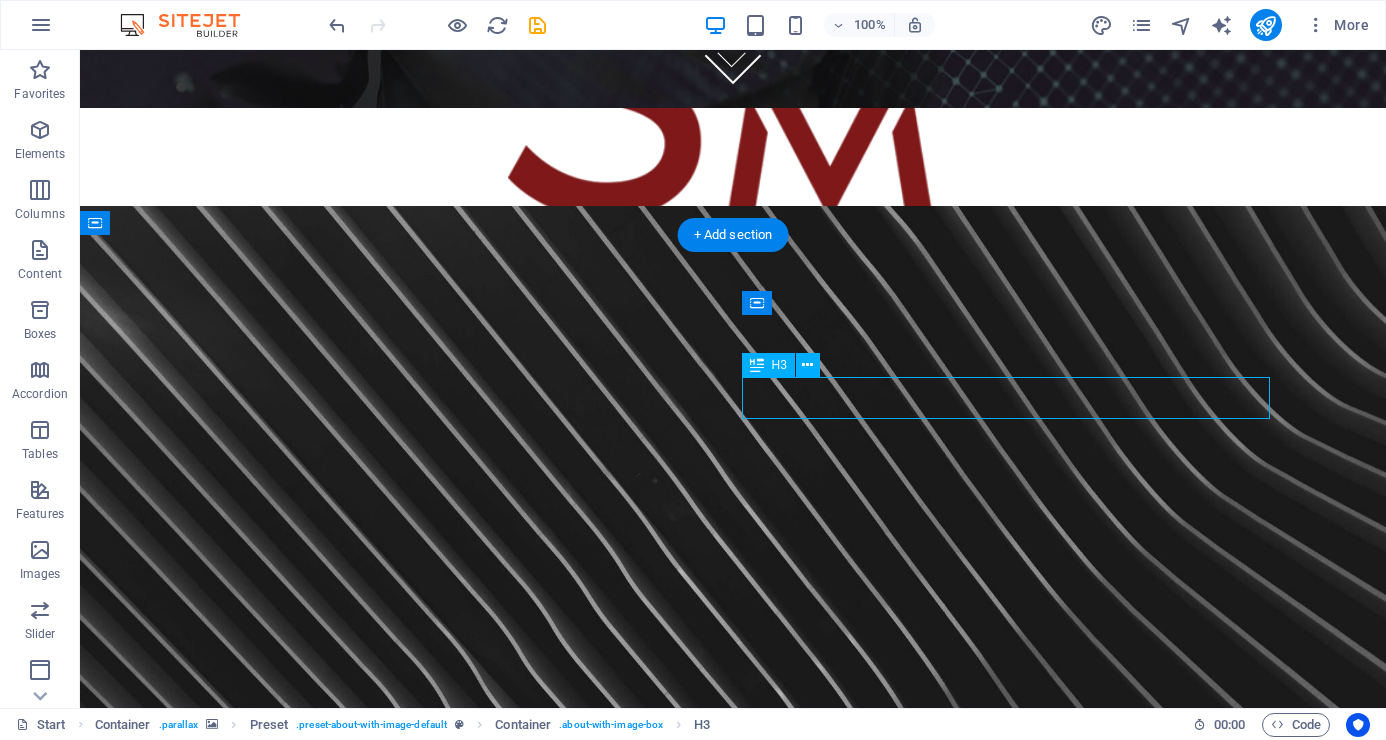 click on "MISIÓN, VISIÓN Y VALORES" at bounding box center (733, 1334) 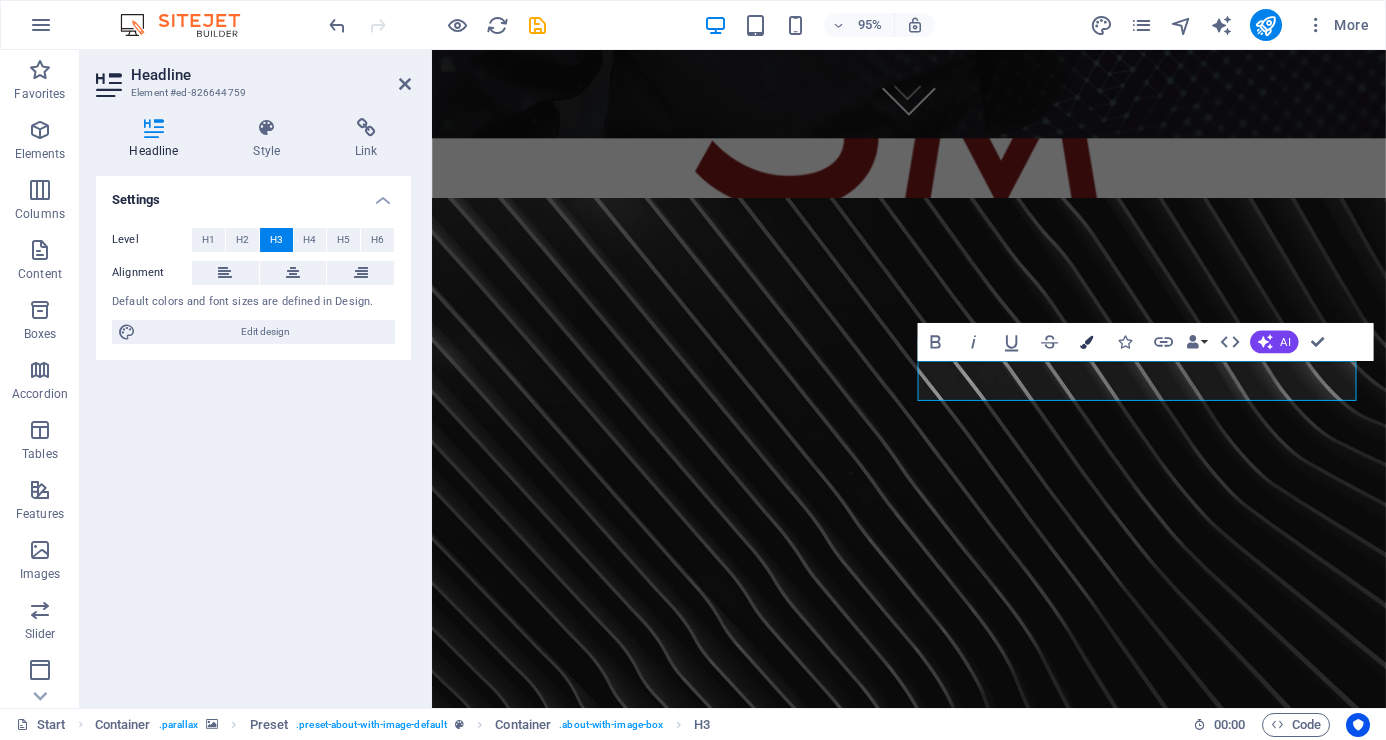 click at bounding box center [1086, 341] 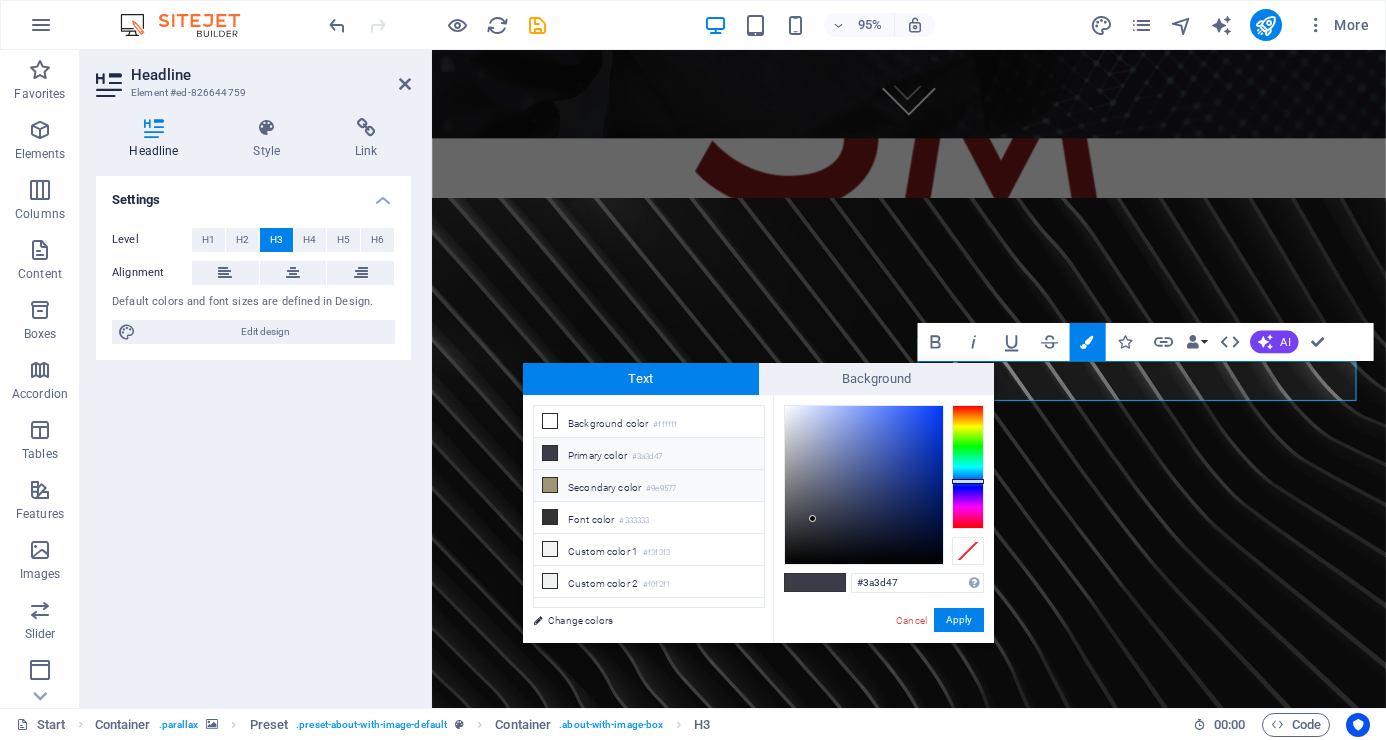click at bounding box center (550, 485) 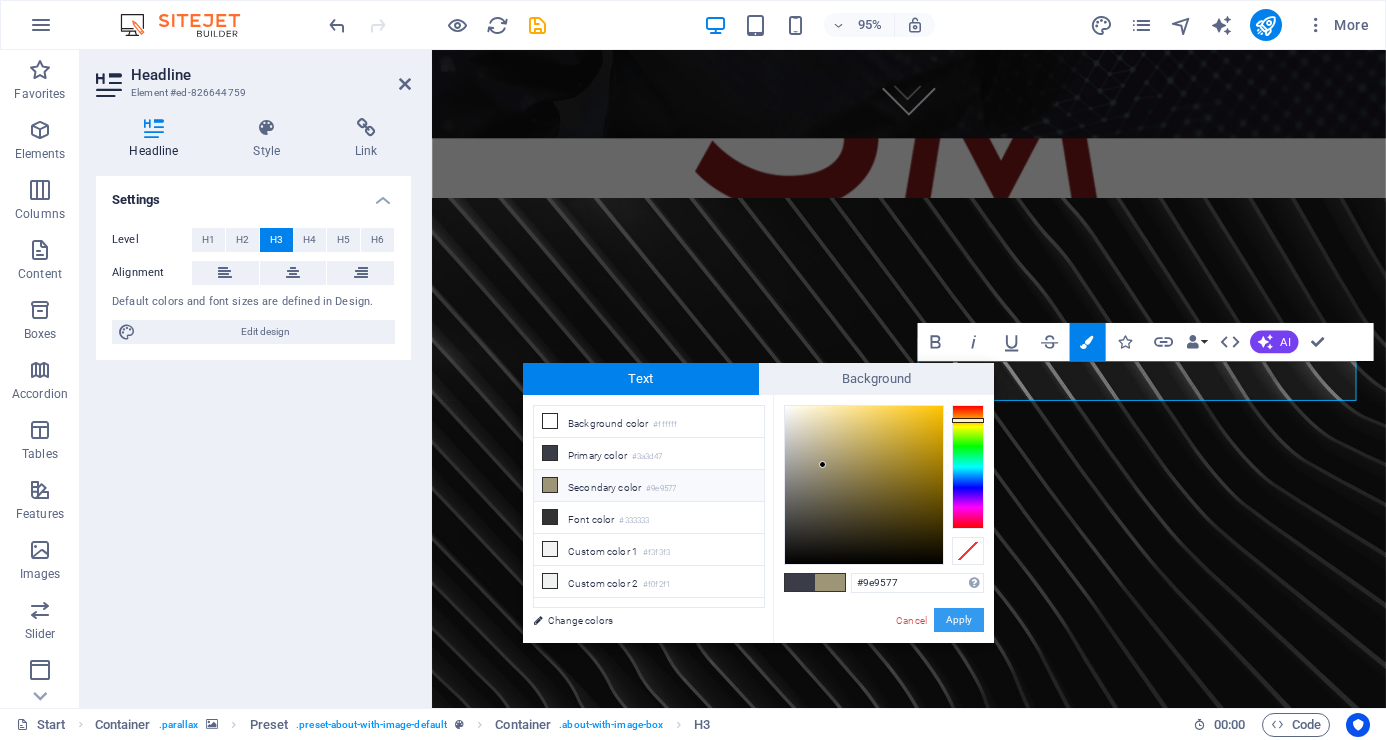 click on "Apply" at bounding box center (959, 620) 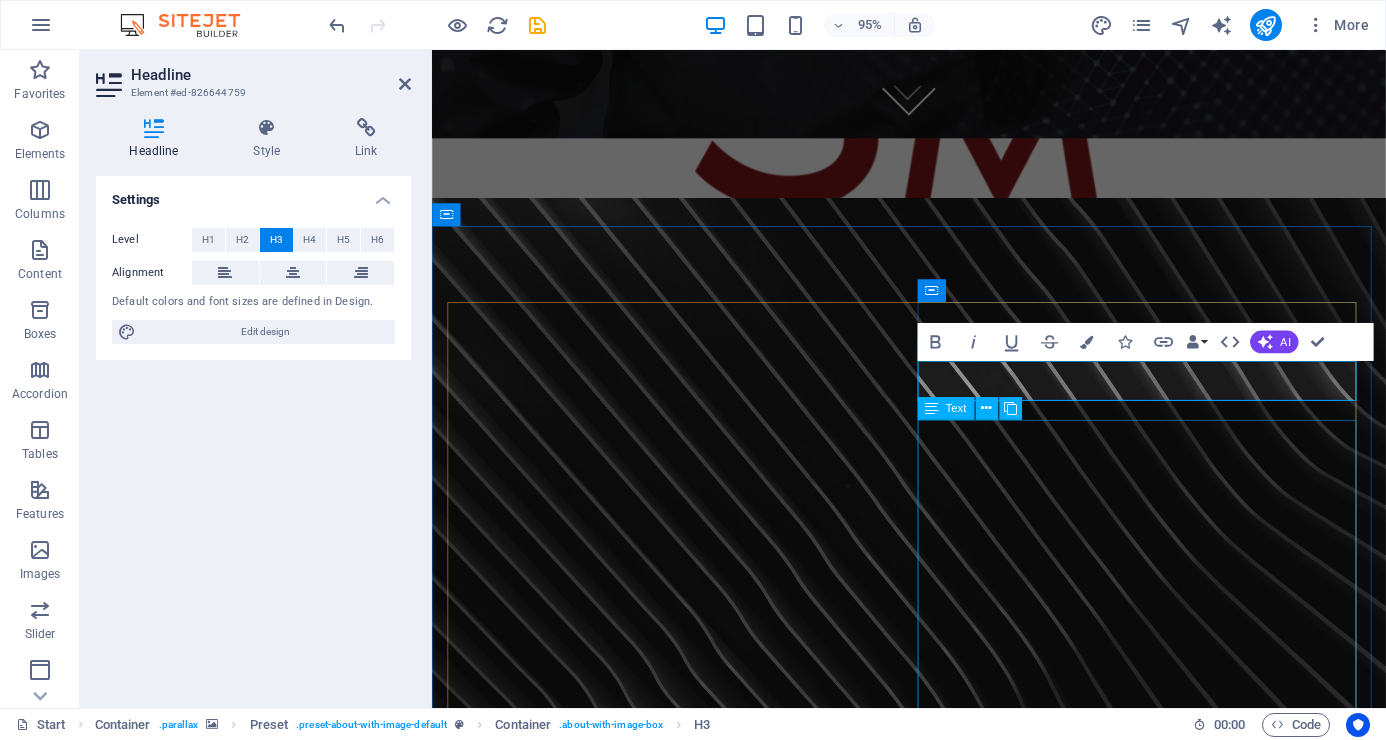 click on "Misión Salvaguardar la integridad física y el patrimonio para lograr un impacto positivo en la rentabilidad de nuestros clientes con servicio y soluciones integrales e innovadoras de seguridad.  Visión Posicionarnos como empresa de seguridad innovadora en el mercado a nivel nacional, con enfoque integral en sus servicios.  Valores Honestidad  Trabajar con alineación a principios. Lealtad  Compromiso con la empresa, entorno y personal.  Proactividad  Ir más allá de lo necesario.  Servicios  Apoyo a clientes como a colaboradores. Colaboración  Trabajo en equipo." at bounding box center (934, 1689) 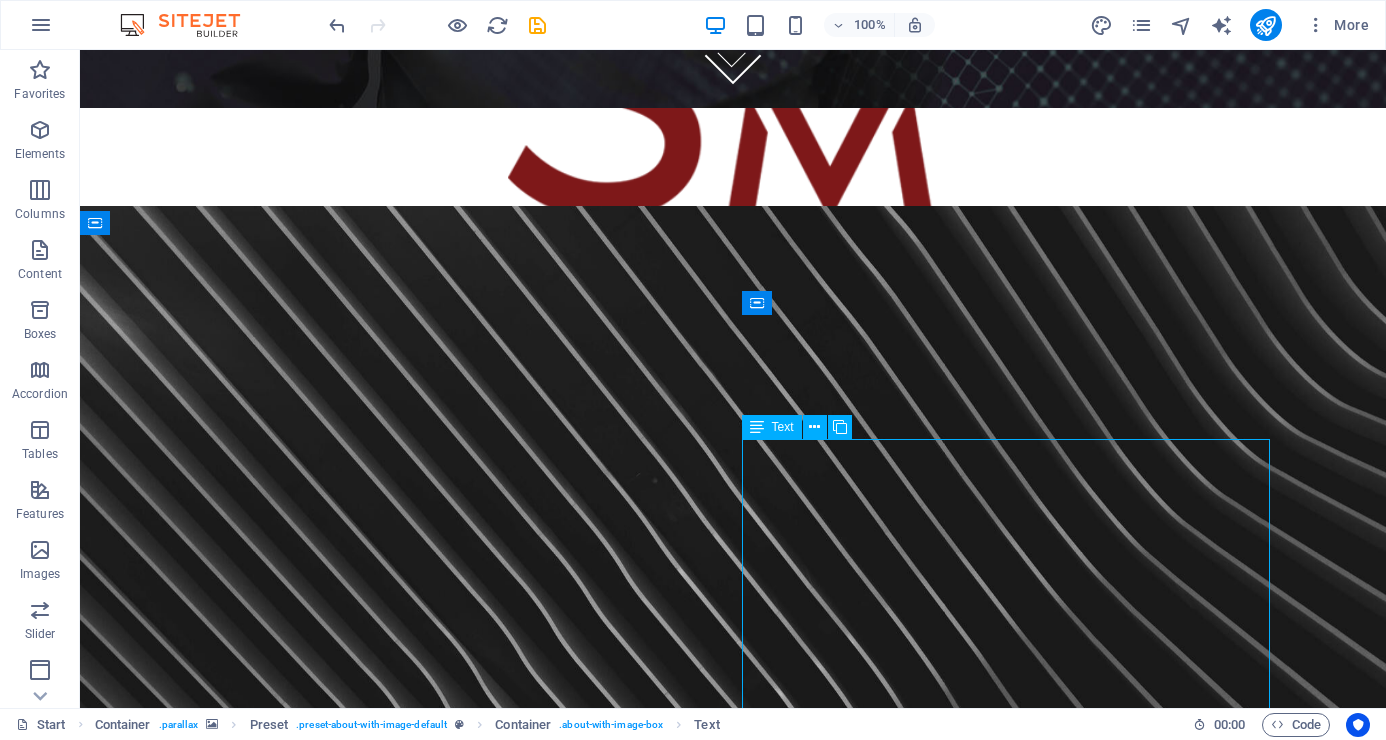 click on "Misión Salvaguardar la integridad física y el patrimonio para lograr un impacto positivo en la rentabilidad de nuestros clientes con servicio y soluciones integrales e innovadoras de seguridad.  Visión Posicionarnos como empresa de seguridad innovadora en el mercado a nivel nacional, con enfoque integral en sus servicios.  Valores Honestidad  Trabajar con alineación a principios. Lealtad  Compromiso con la empresa, entorno y personal.  Proactividad  Ir más allá de lo necesario.  Servicios  Apoyo a clientes como a colaboradores. Colaboración  Trabajo en equipo." at bounding box center [733, 1657] 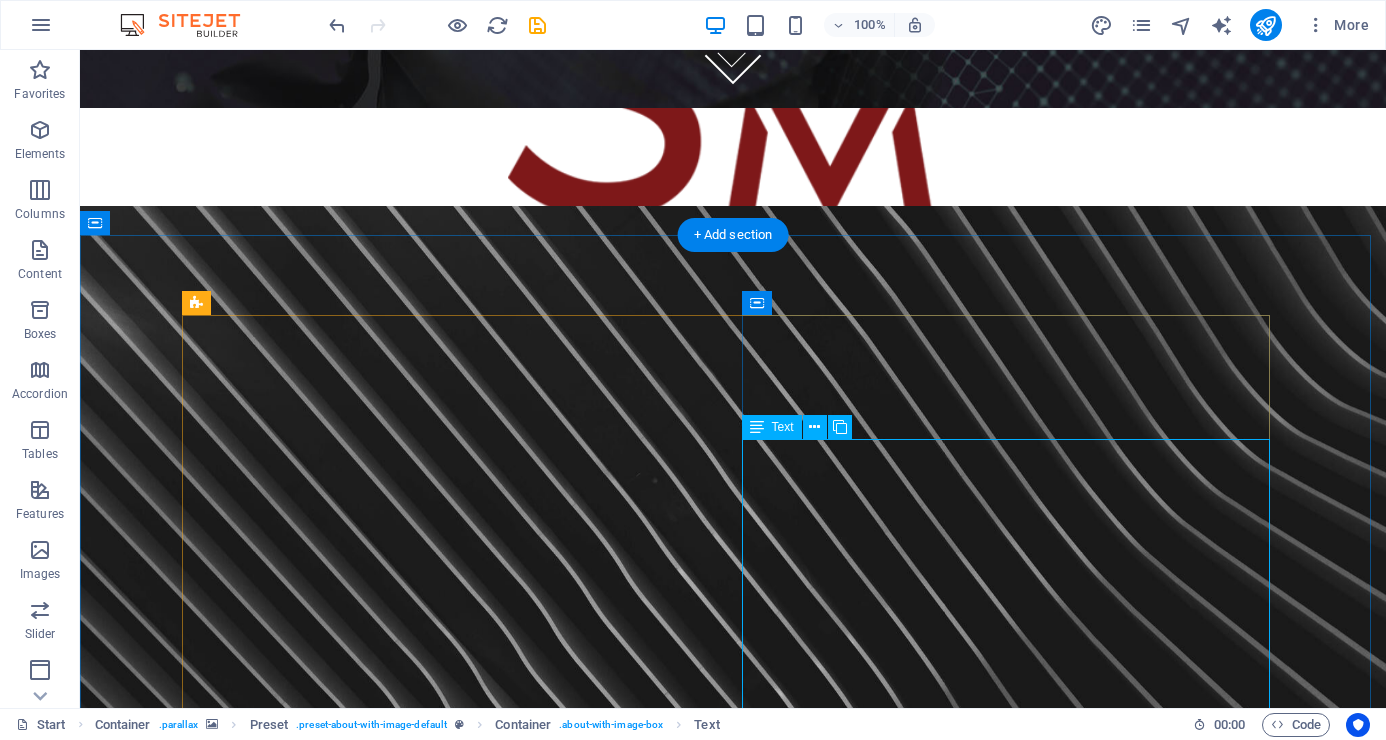 click on "Misión Salvaguardar la integridad física y el patrimonio para lograr un impacto positivo en la rentabilidad de nuestros clientes con servicio y soluciones integrales e innovadoras de seguridad.  Visión Posicionarnos como empresa de seguridad innovadora en el mercado a nivel nacional, con enfoque integral en sus servicios.  Valores Honestidad  Trabajar con alineación a principios. Lealtad  Compromiso con la empresa, entorno y personal.  Proactividad  Ir más allá de lo necesario.  Servicios  Apoyo a clientes como a colaboradores. Colaboración  Trabajo en equipo." at bounding box center [733, 1657] 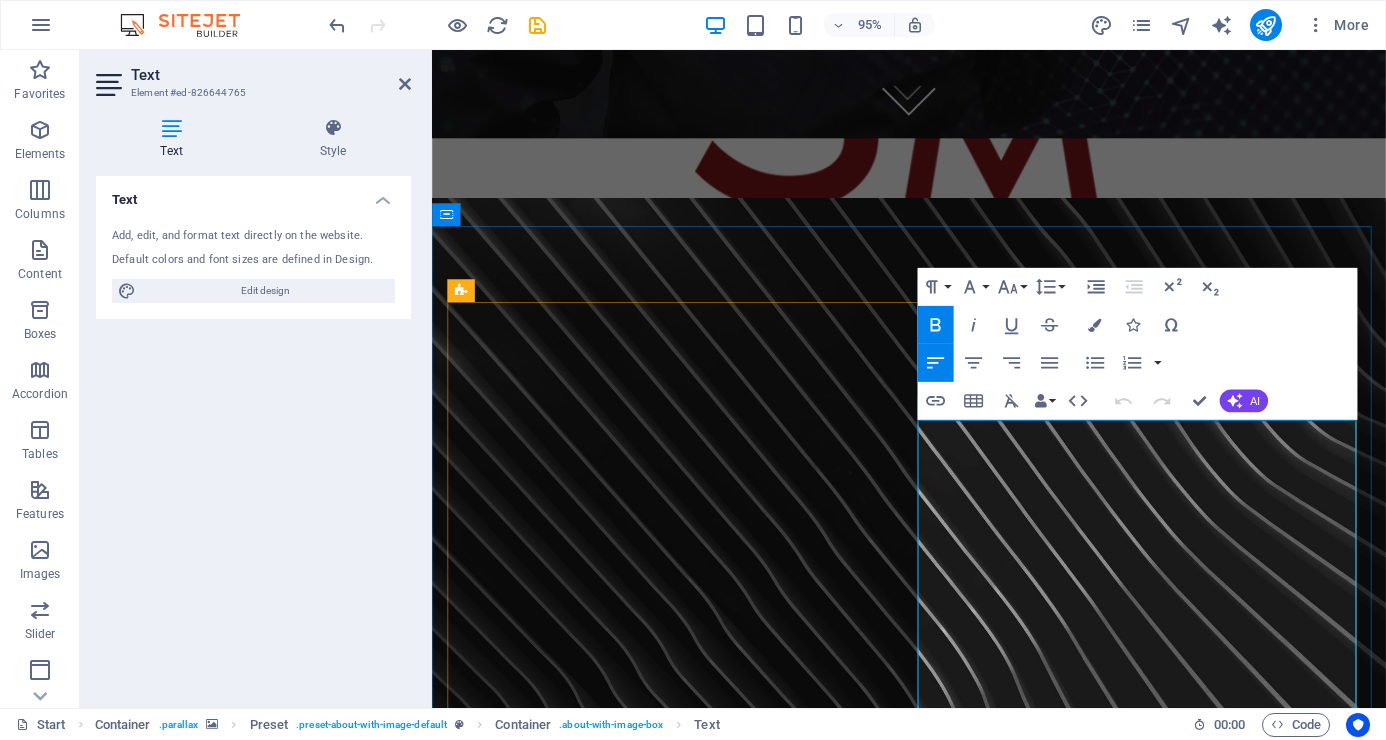 click on "Misión" at bounding box center (485, 1392) 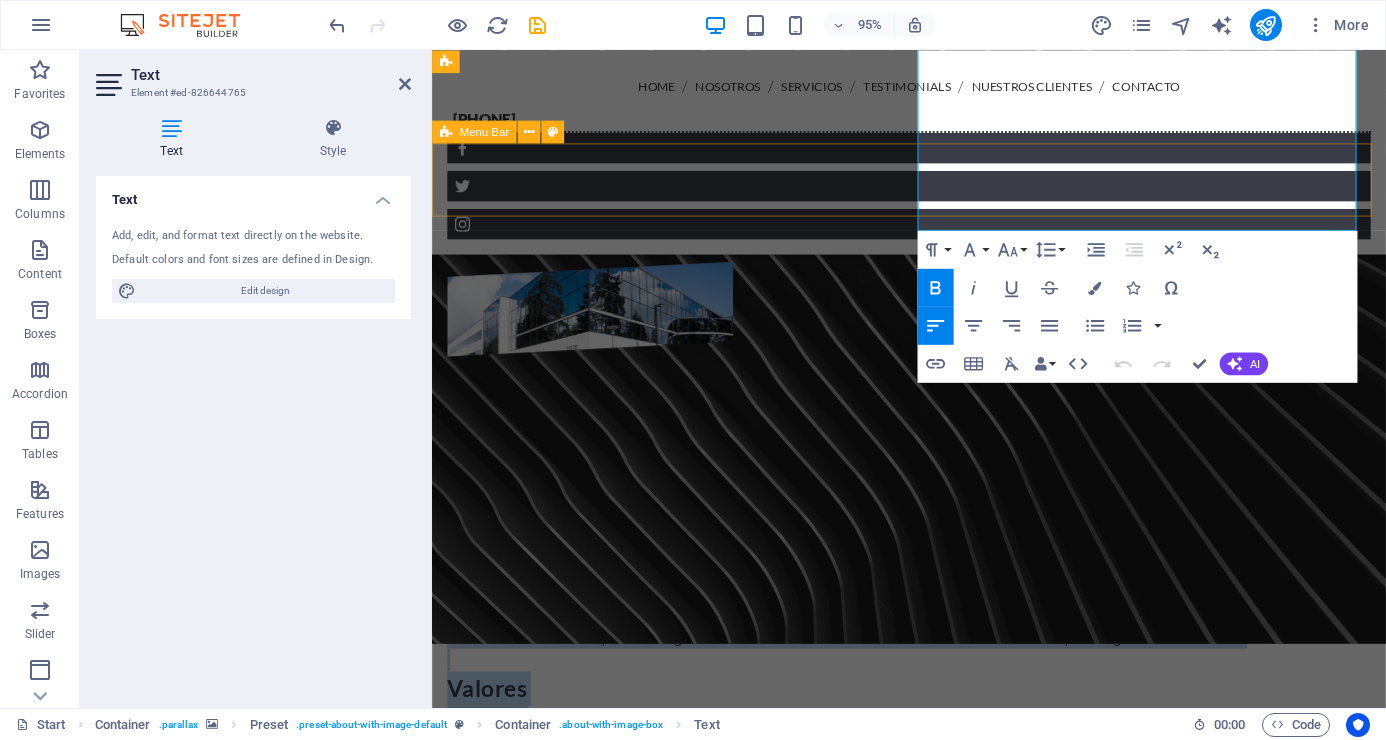scroll, scrollTop: 1286, scrollLeft: 0, axis: vertical 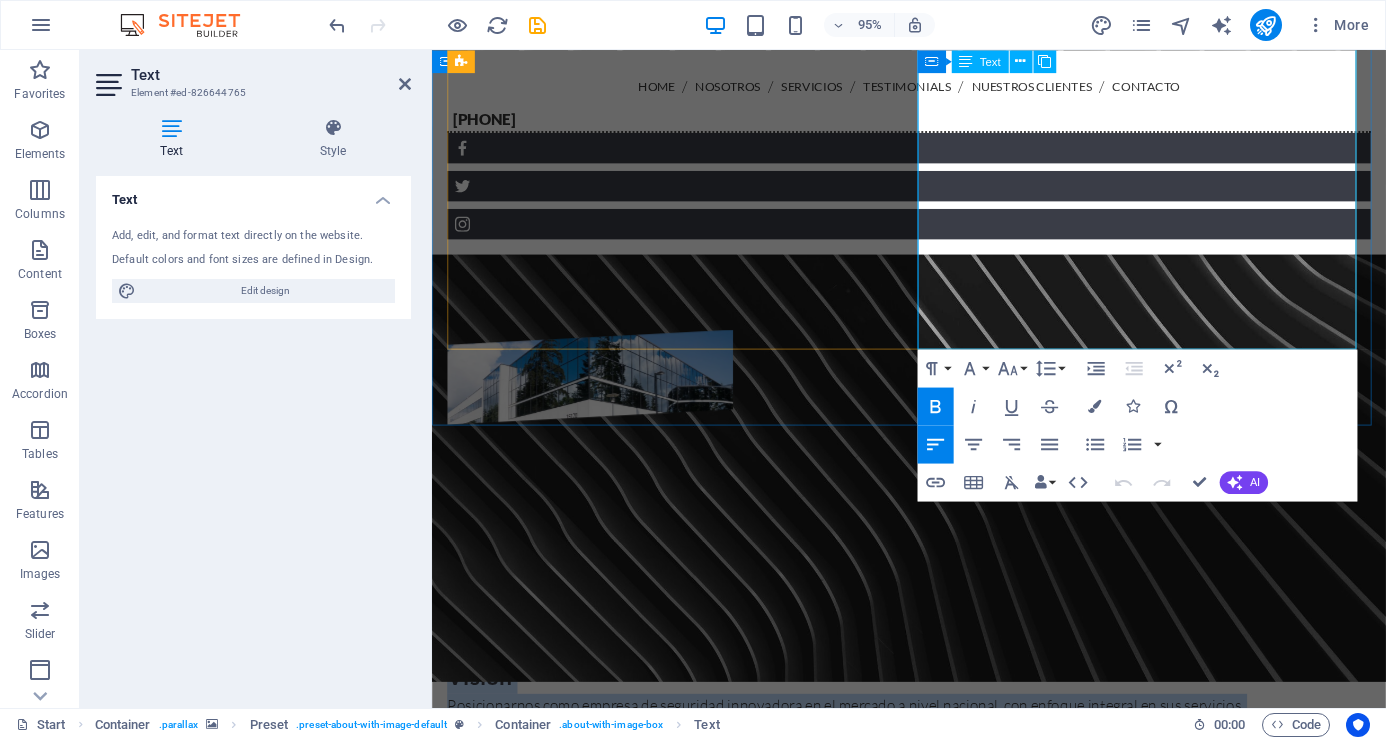 drag, startPoint x: 947, startPoint y: 456, endPoint x: 1200, endPoint y: 354, distance: 272.78748 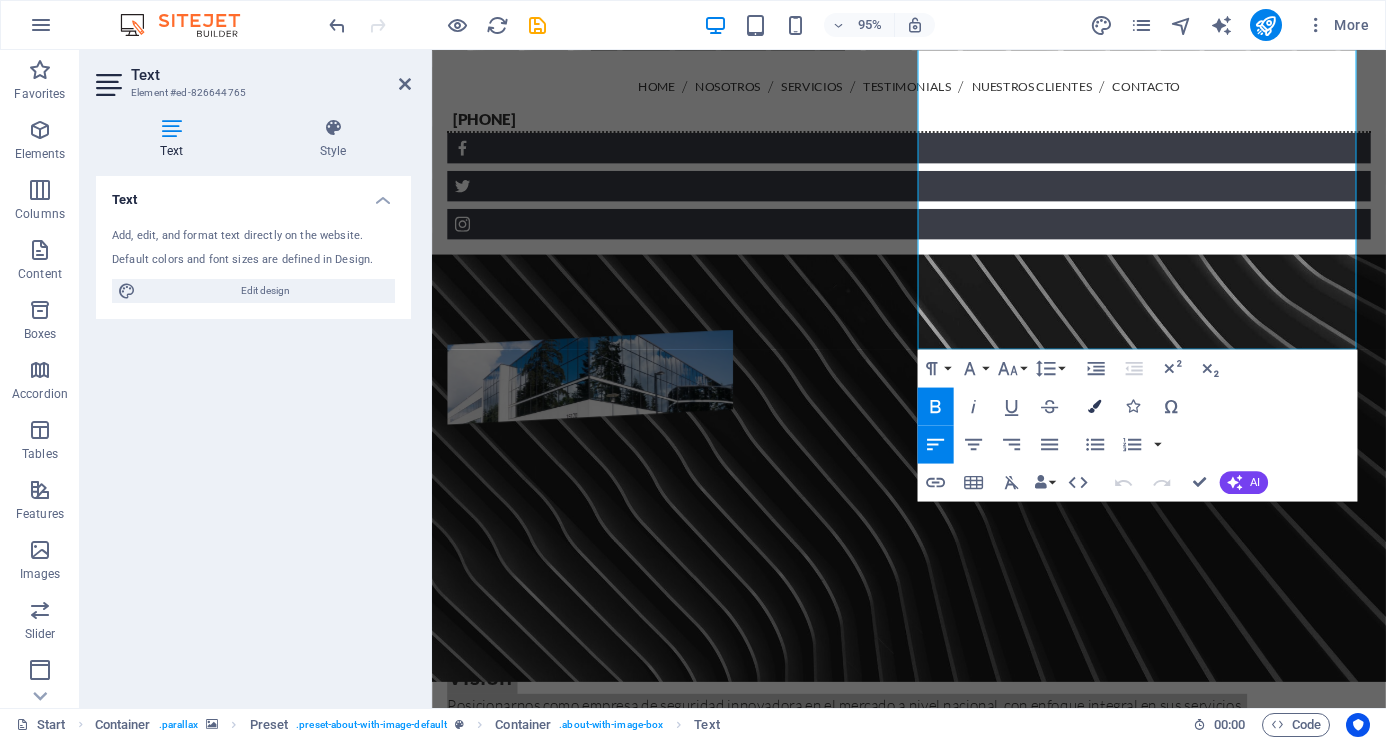 click at bounding box center (1094, 406) 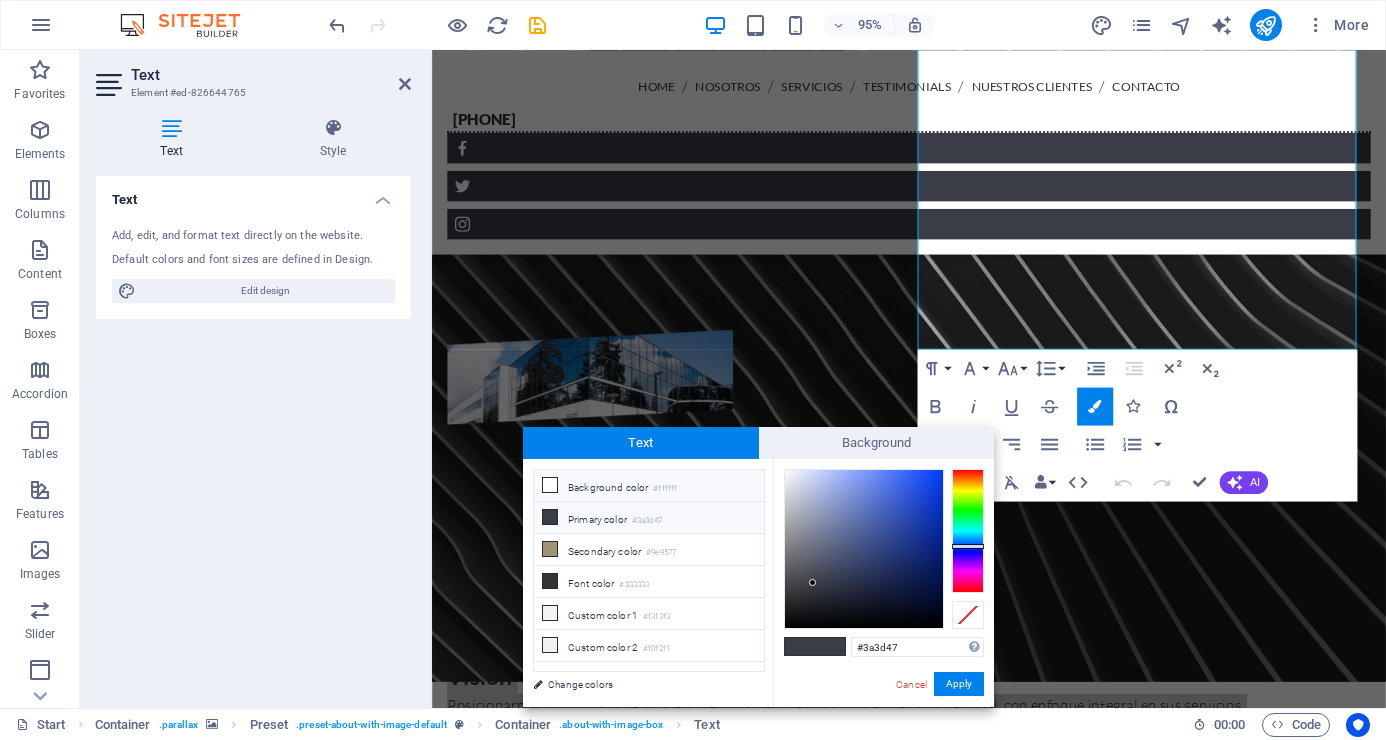 click at bounding box center (550, 485) 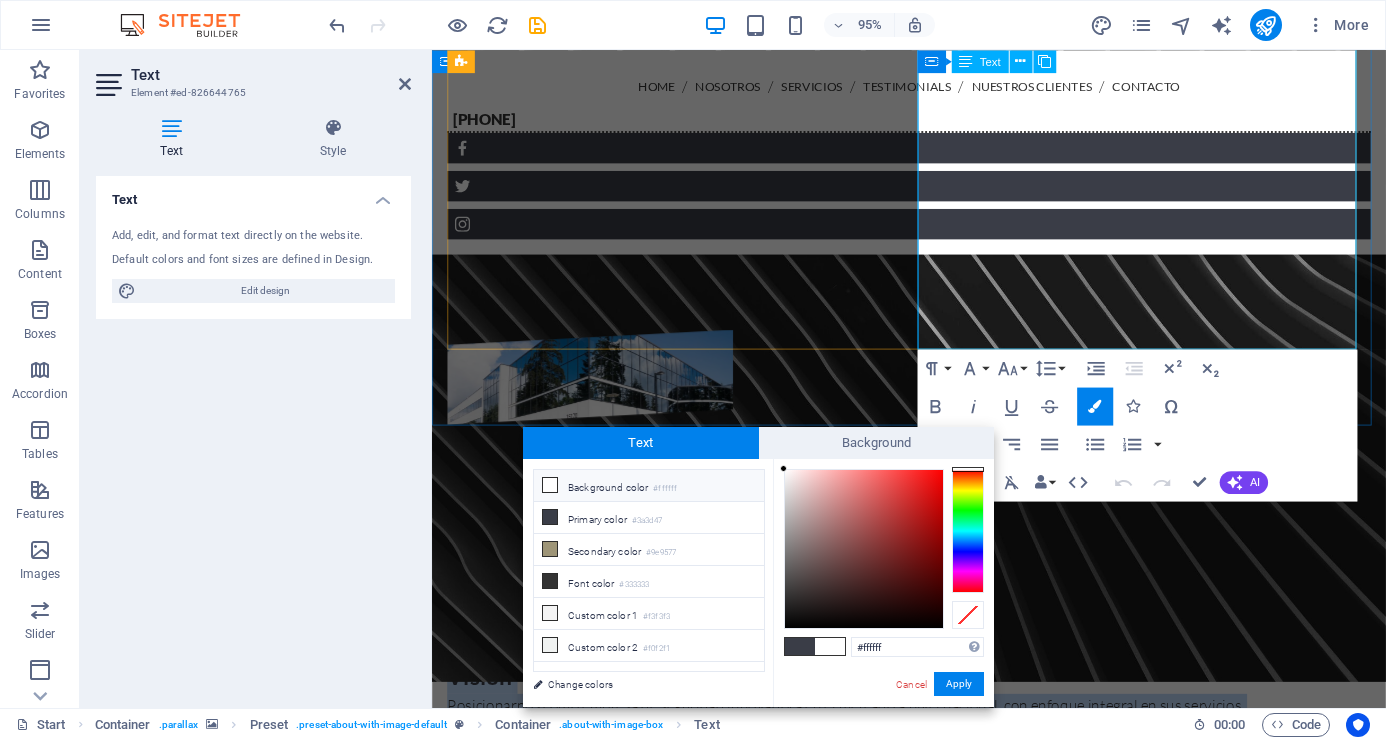click on "Colaboración" at bounding box center [934, 1111] 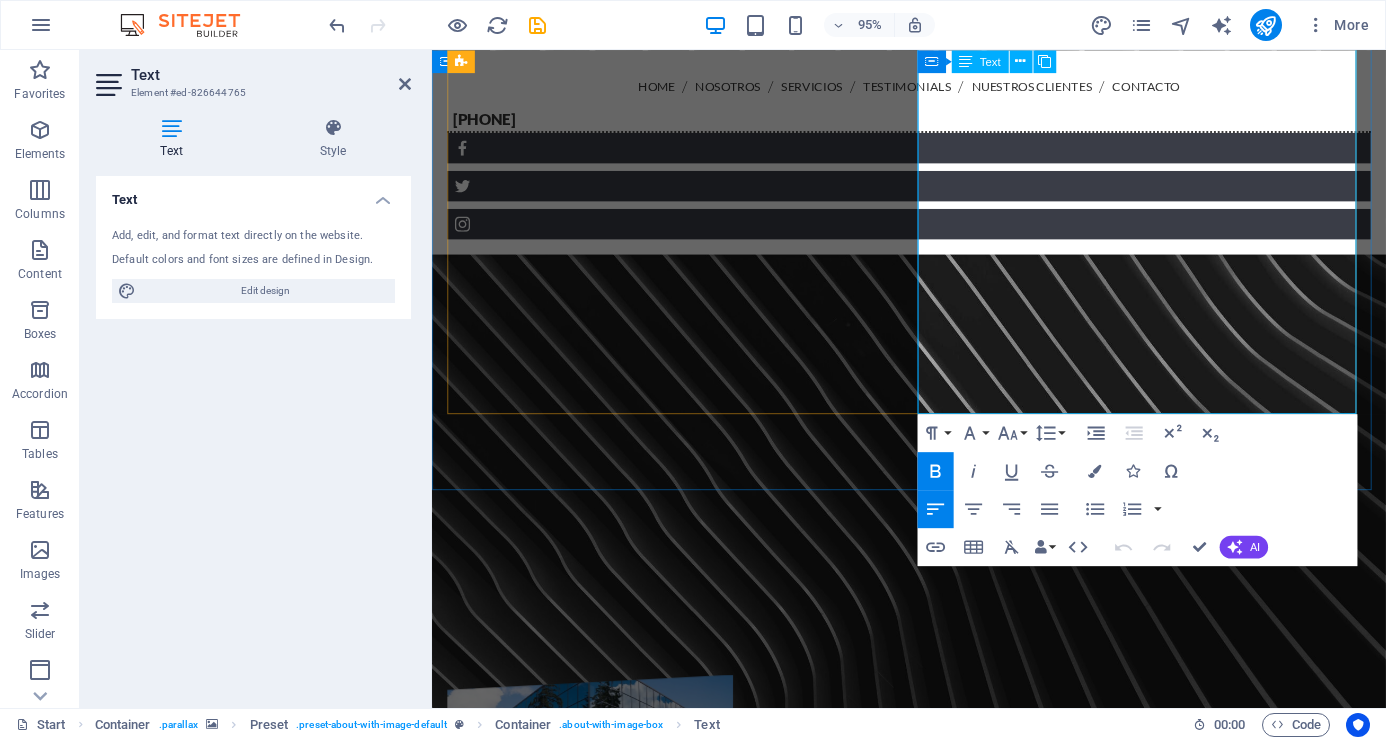 scroll, scrollTop: 886, scrollLeft: 0, axis: vertical 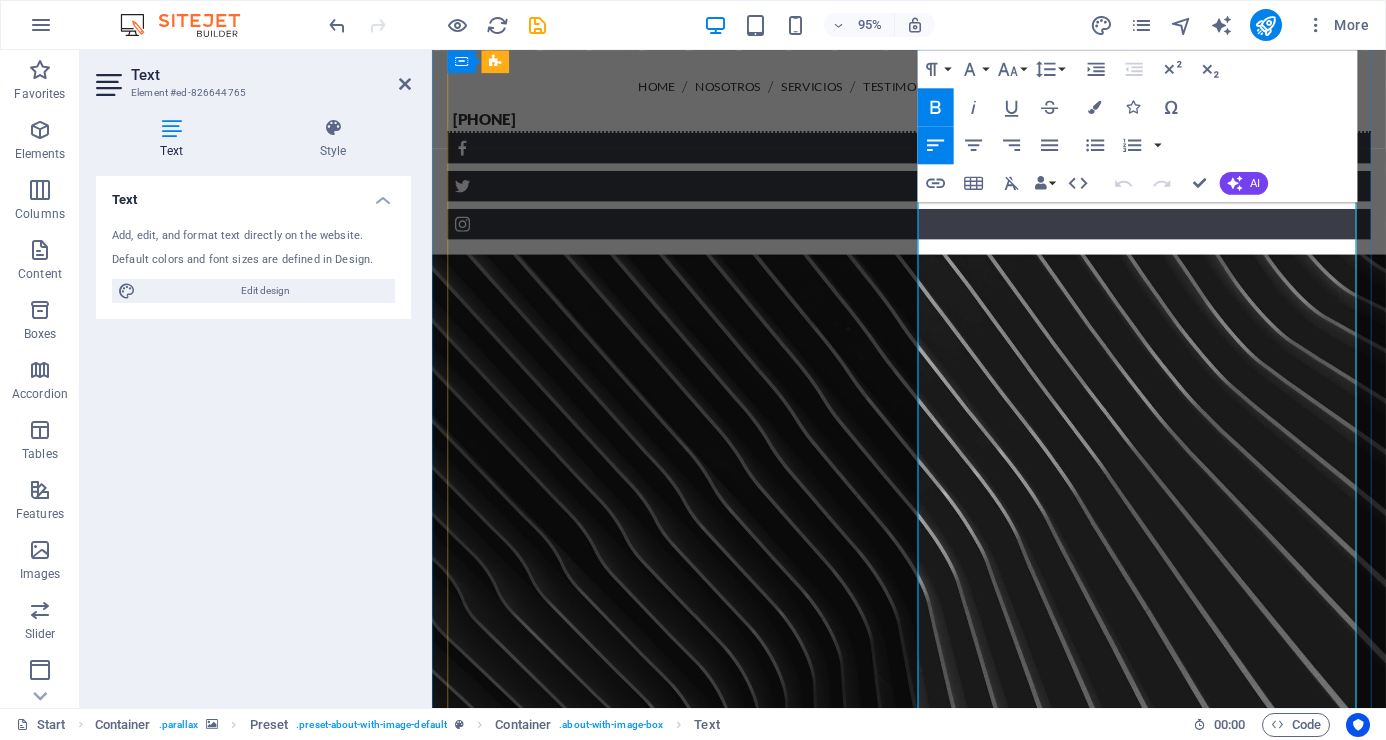 click on "Valores" at bounding box center [489, 1192] 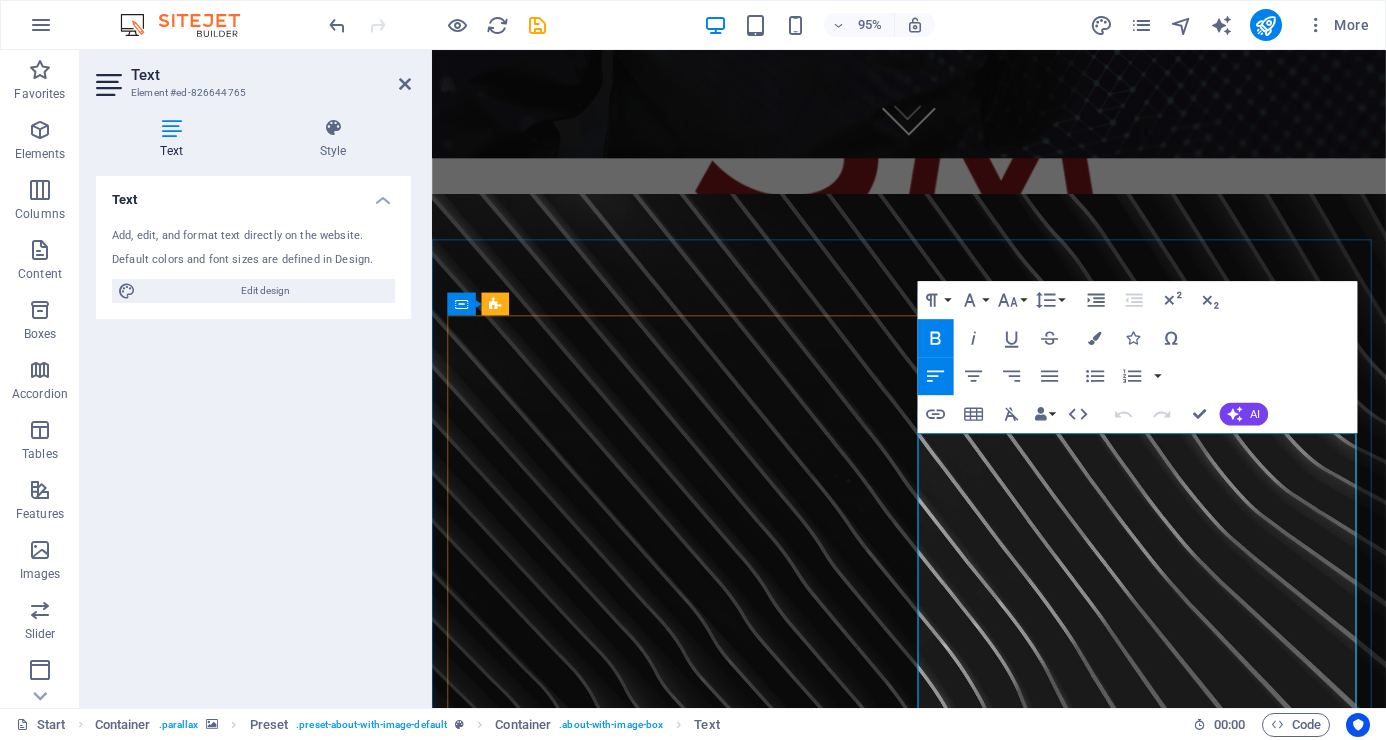 scroll, scrollTop: 586, scrollLeft: 0, axis: vertical 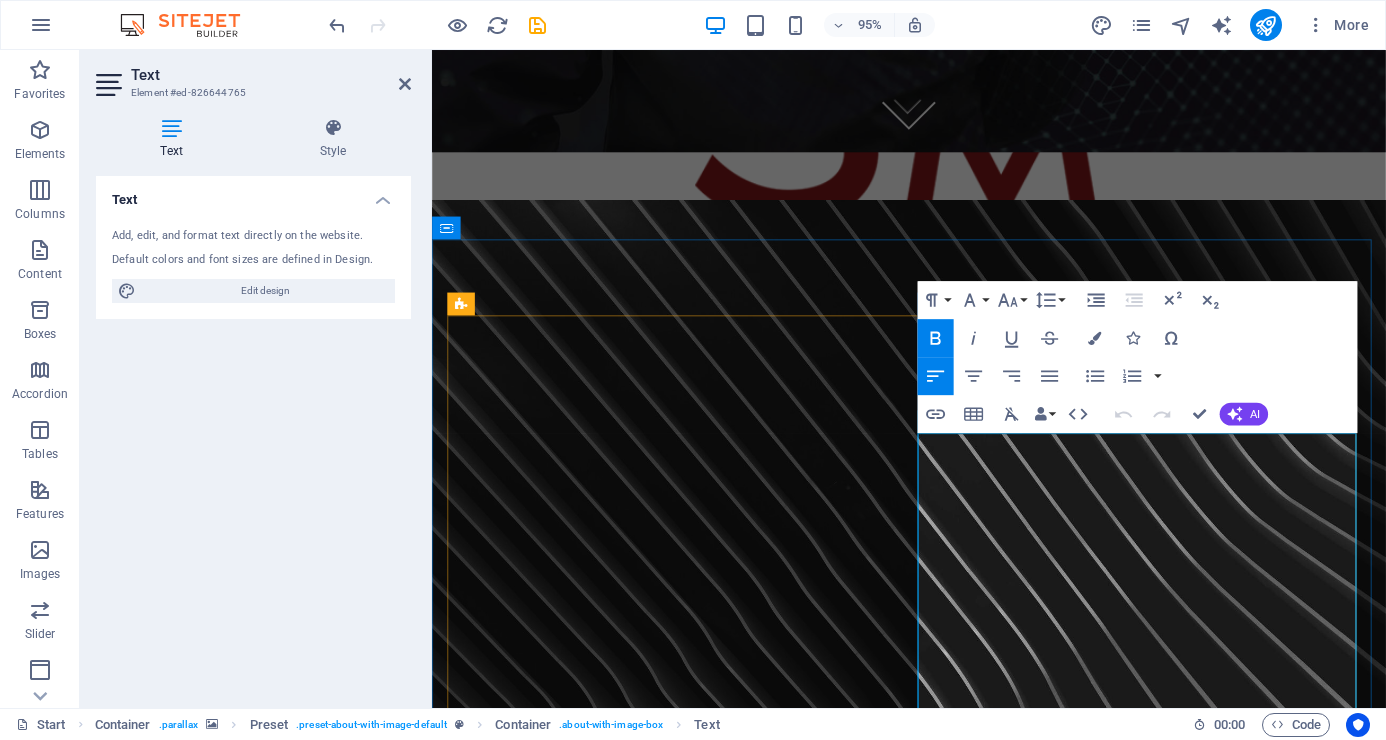 click on "Misión" at bounding box center (485, 1438) 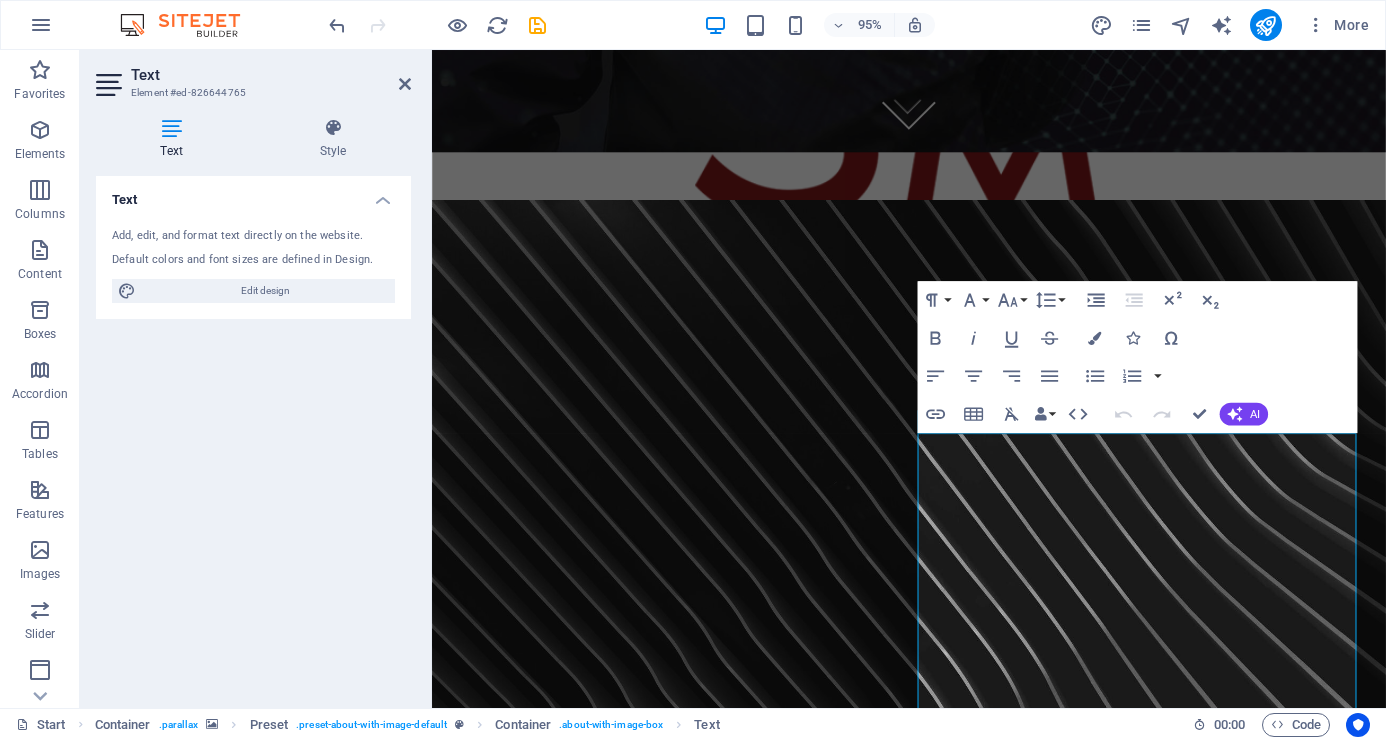 click at bounding box center [934, 565] 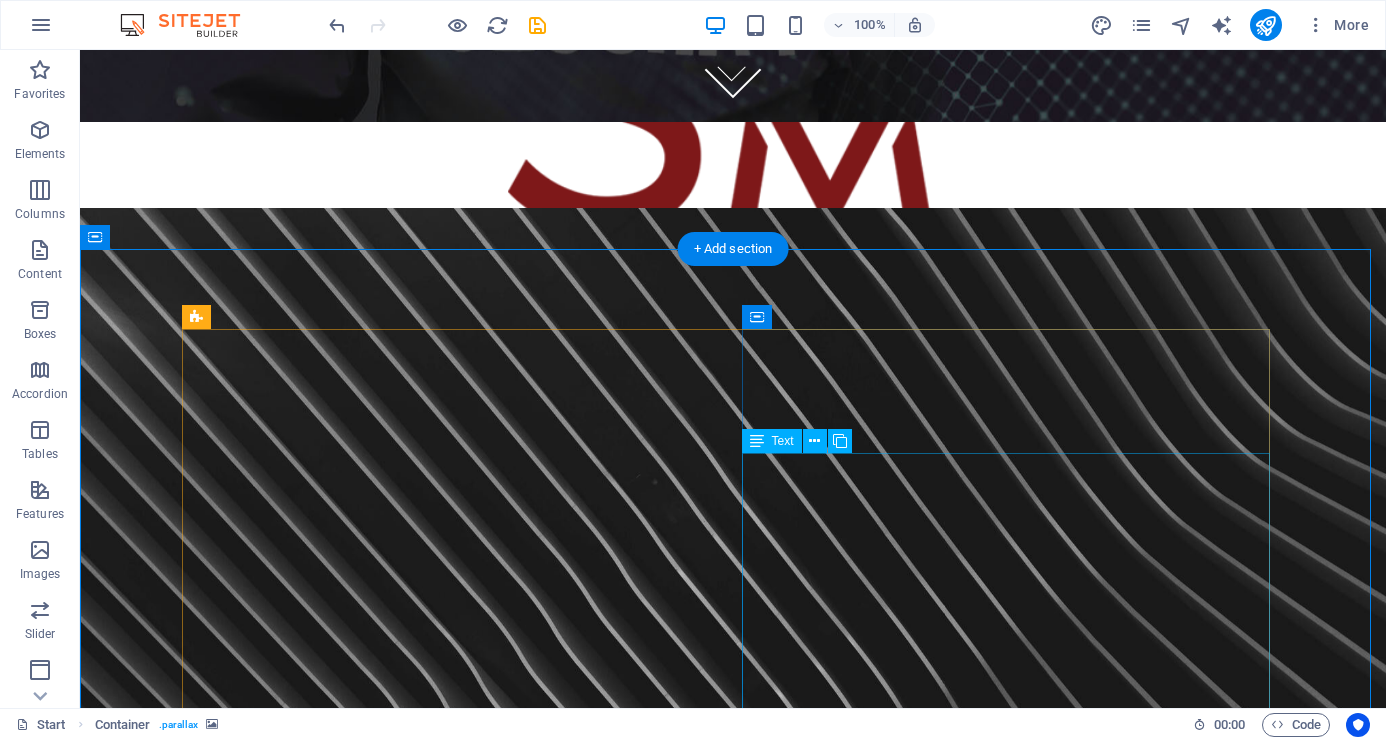 click on "Misión Salvaguardar la integridad física y el patrimonio para lograr un impacto positivo en la rentabilidad de nuestros clientes con servicio y soluciones integrales e innovadoras de seguridad.  Visión Posicionarnos como empresa de seguridad innovadora en el mercado a nivel nacional, con enfoque integral en sus servicios.  Valores Honestidad  Trabajar con alineación a principios. Lealtad  Compromiso con la empresa, entorno y personal.  Proactividad  Ir más allá de lo necesario.  Servicios  Apoyo a clientes como a colaboradores. Colaboración  Trabajo en equipo." at bounding box center [733, 1671] 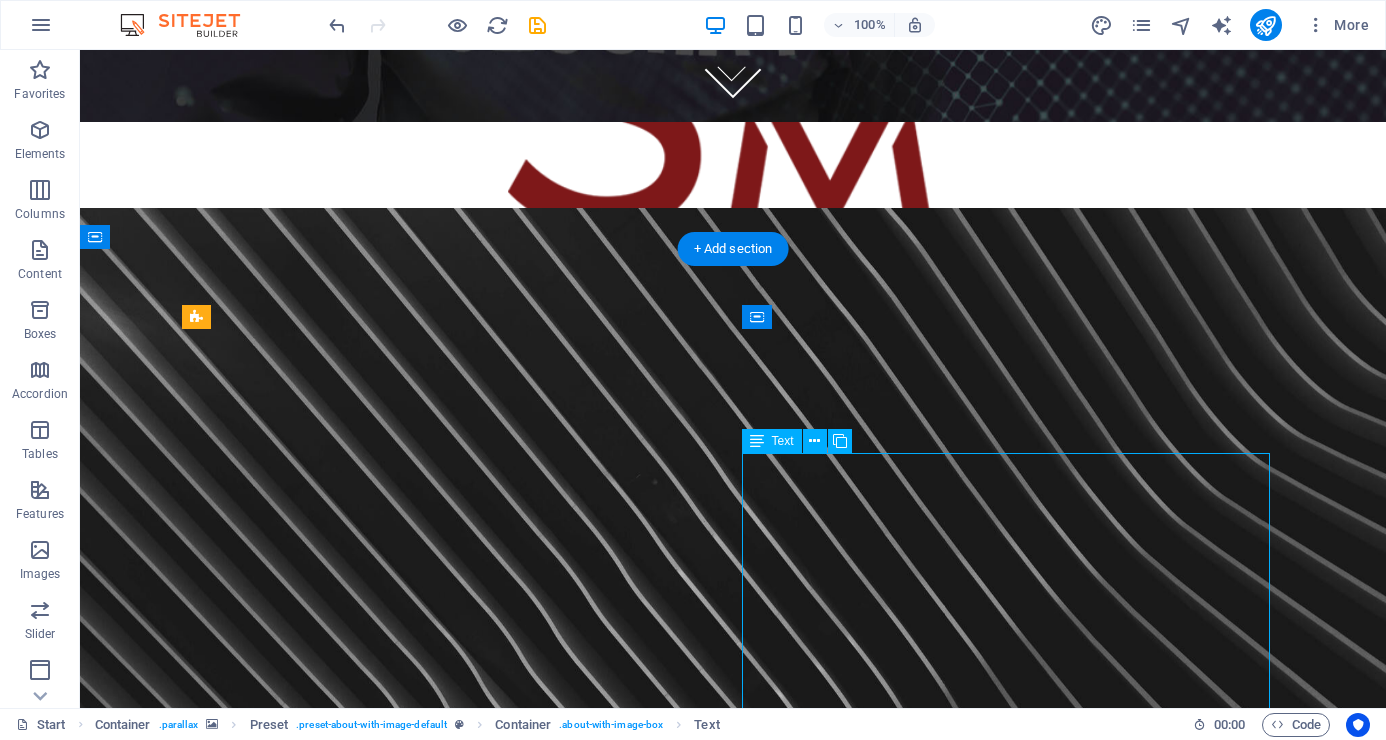 click on "Misión Salvaguardar la integridad física y el patrimonio para lograr un impacto positivo en la rentabilidad de nuestros clientes con servicio y soluciones integrales e innovadoras de seguridad.  Visión Posicionarnos como empresa de seguridad innovadora en el mercado a nivel nacional, con enfoque integral en sus servicios.  Valores Honestidad  Trabajar con alineación a principios. Lealtad  Compromiso con la empresa, entorno y personal.  Proactividad  Ir más allá de lo necesario.  Servicios  Apoyo a clientes como a colaboradores. Colaboración  Trabajo en equipo." at bounding box center (733, 1671) 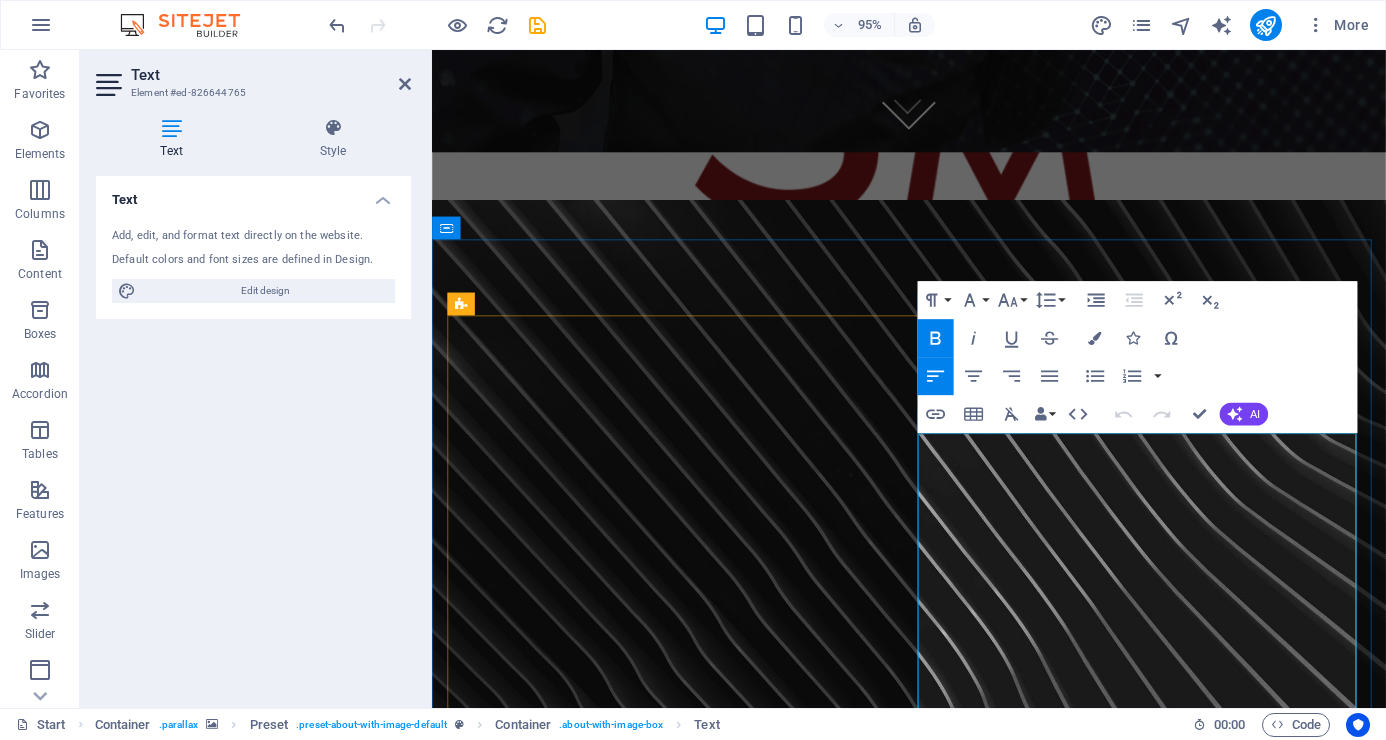click on "Misión" at bounding box center [485, 1406] 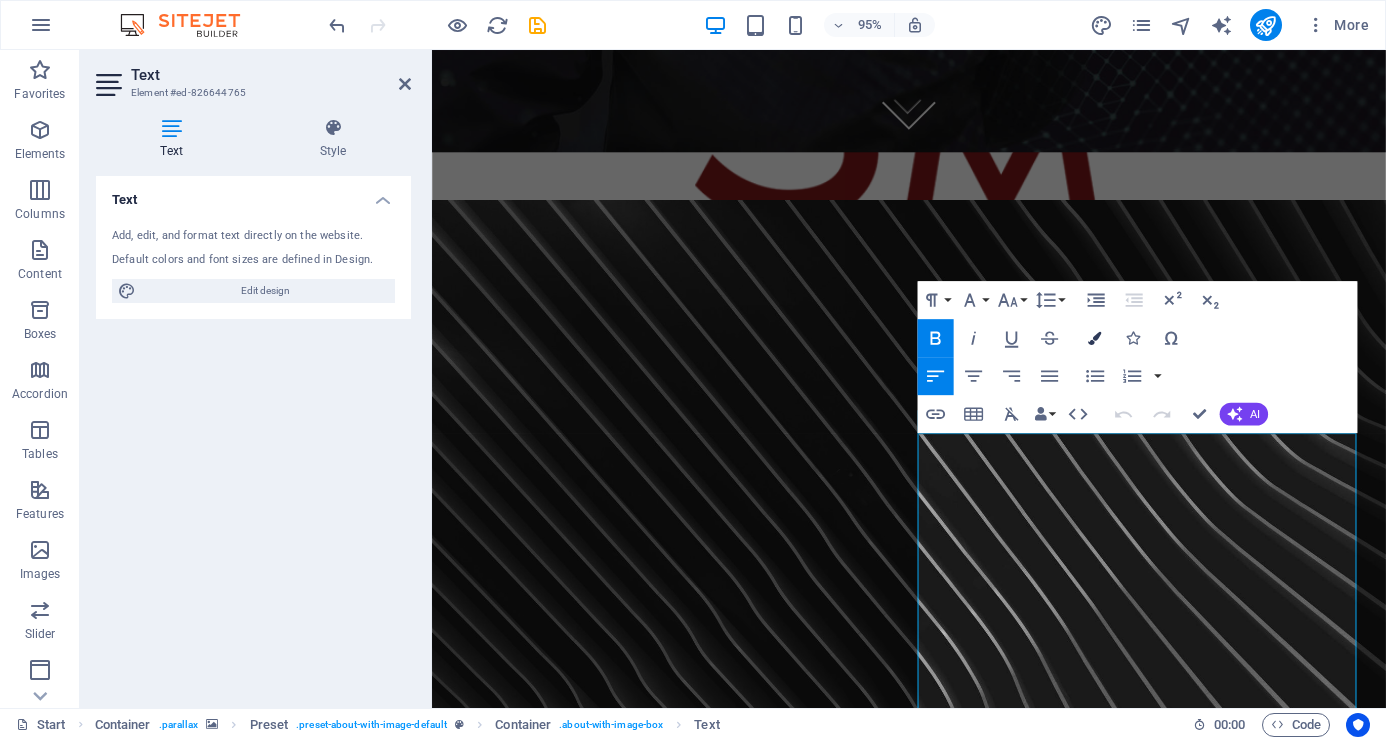 click at bounding box center (1094, 337) 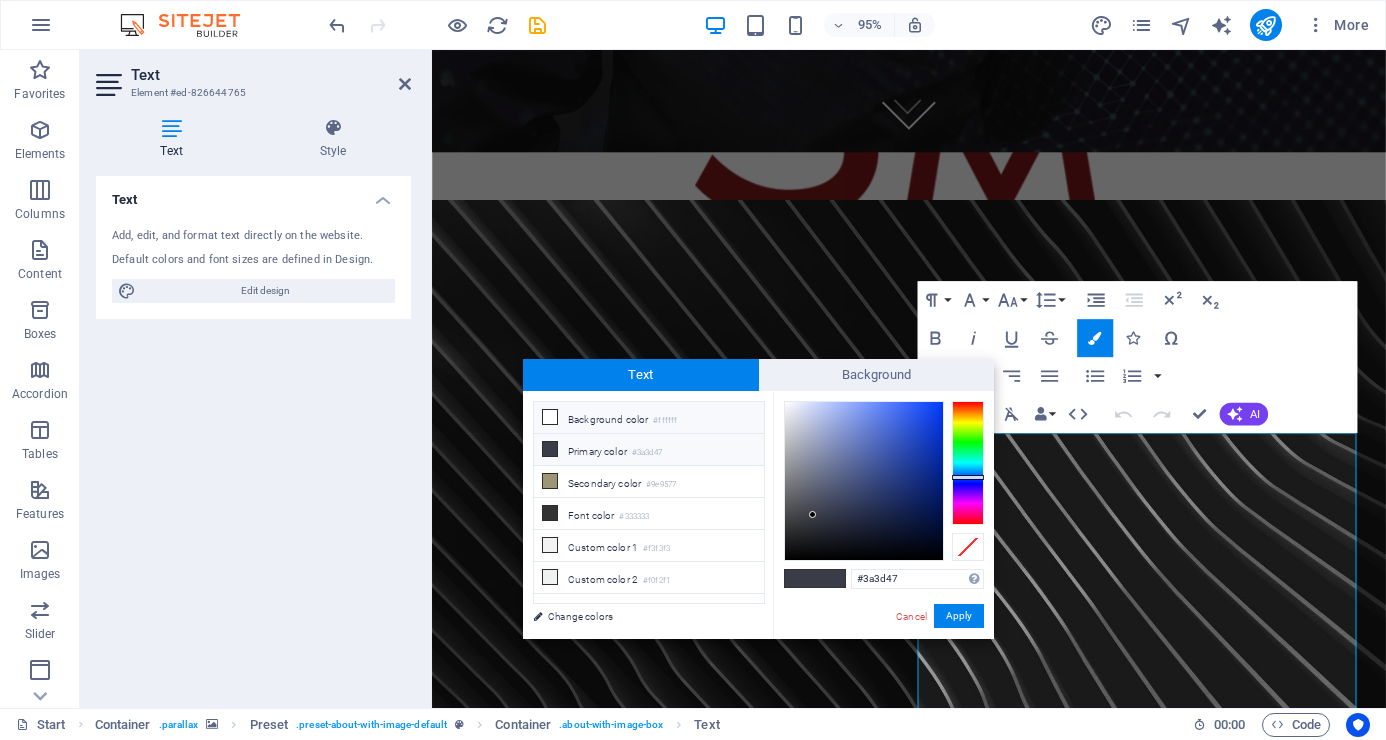 click at bounding box center (550, 417) 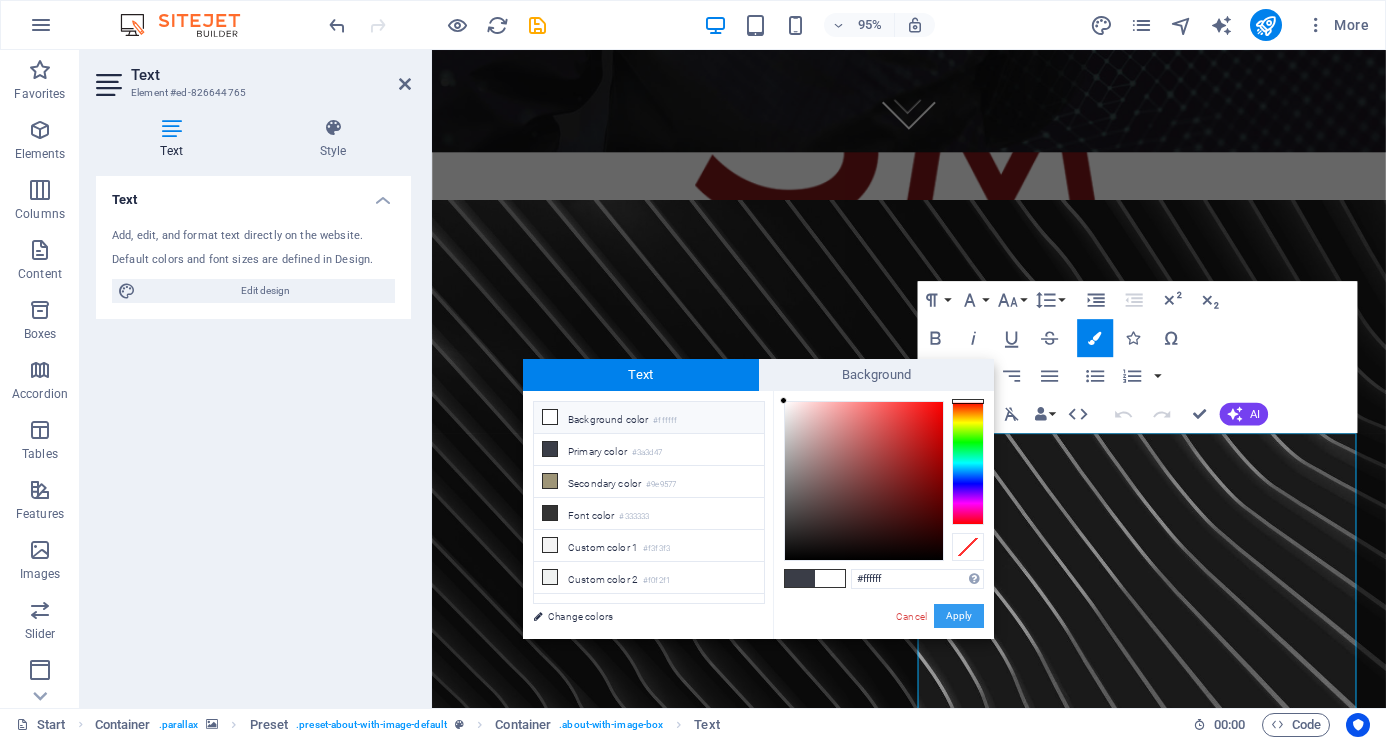 click on "Apply" at bounding box center (959, 616) 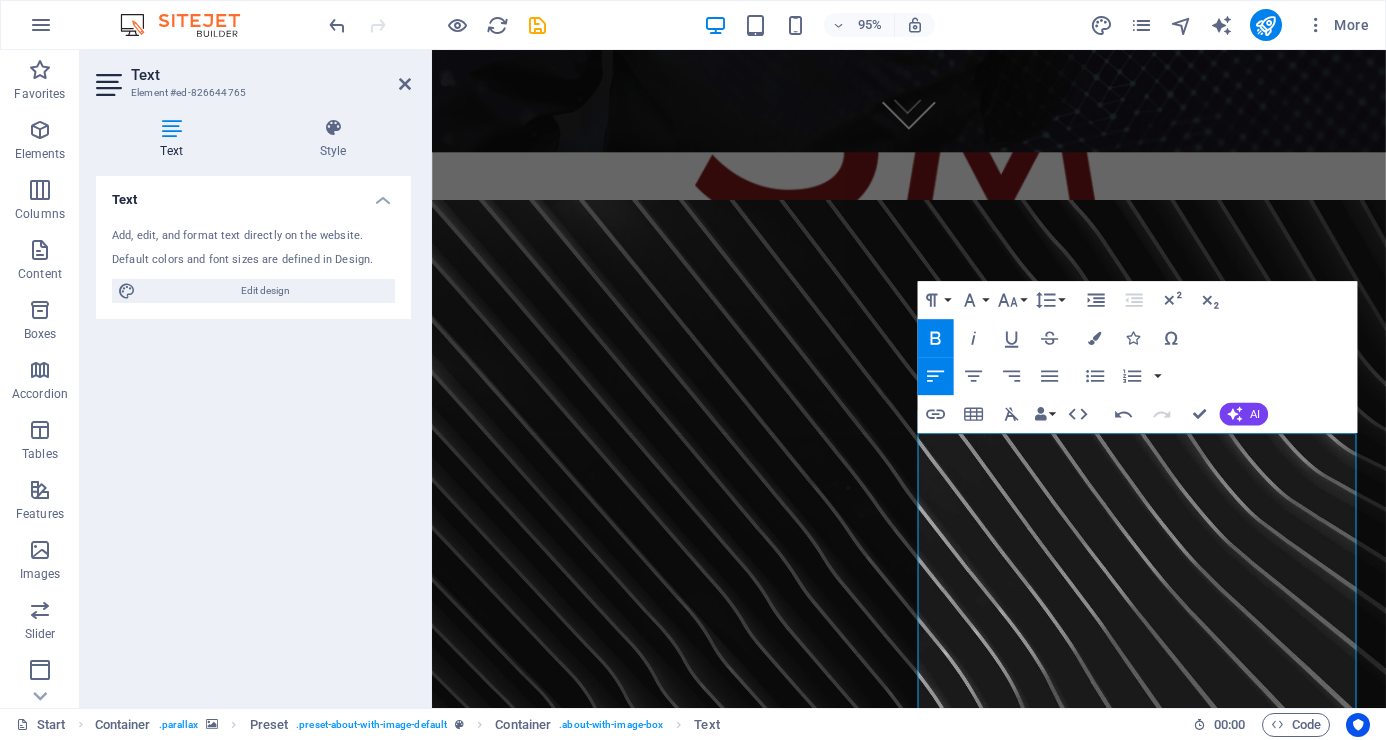 click at bounding box center [934, 565] 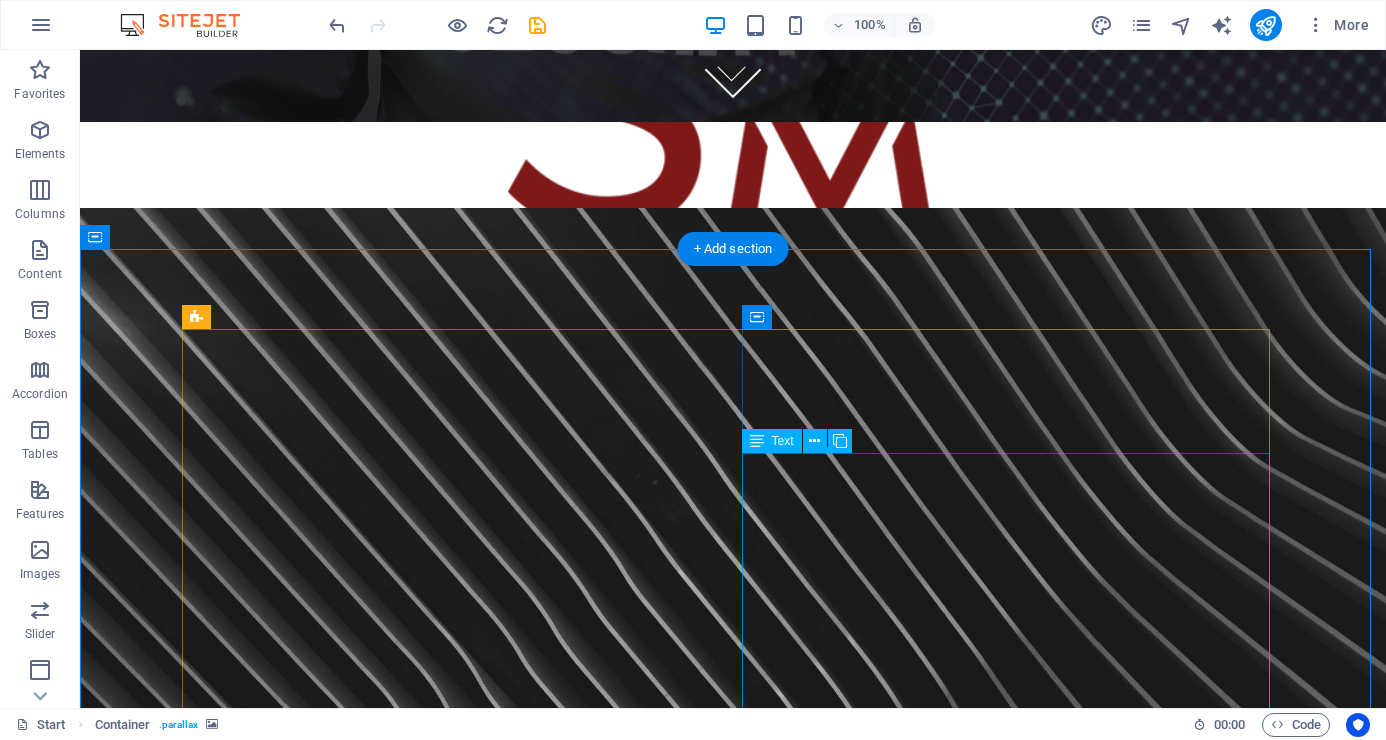 click on "Misión Salvaguardar la integridad física y el patrimonio para lograr un impacto positivo en la rentabilidad de nuestros clientes con servicio y soluciones integrales e innovadoras de seguridad.  Visión Posicionarnos como empresa de seguridad innovadora en el mercado a nivel nacional, con enfoque integral en sus servicios.  Valores Honestidad  Trabajar con alineación a principios. Lealtad  Compromiso con la empresa, entorno y personal.  Proactividad  Ir más allá de lo necesario.  Servicios  Apoyo a clientes como a colaboradores. Colaboración  Trabajo en equipo." at bounding box center (733, 1671) 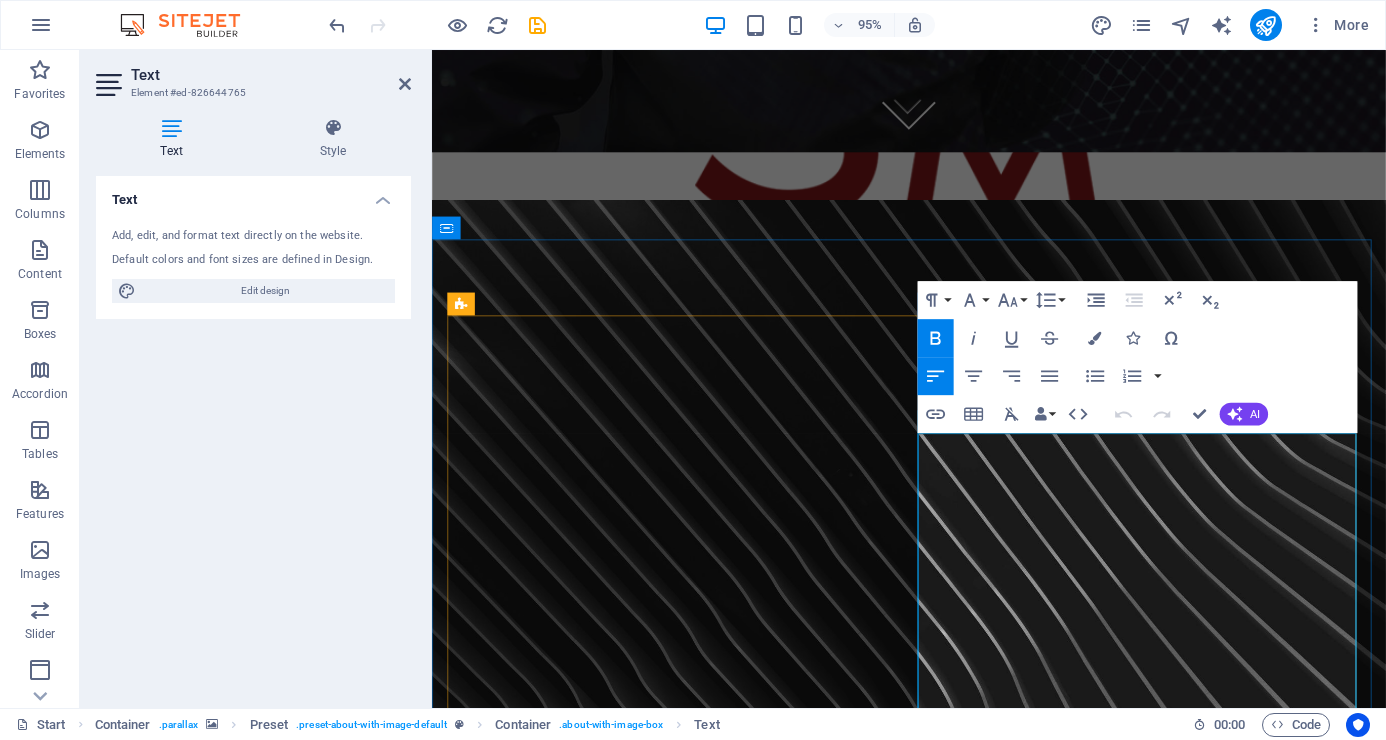 click on "Salvaguardar la integridad física y el patrimonio para lograr un impacto positivo en la rentabilidad de nuestros clientes con servicio y soluciones integrales e innovadoras de seguridad." at bounding box center (934, 1449) 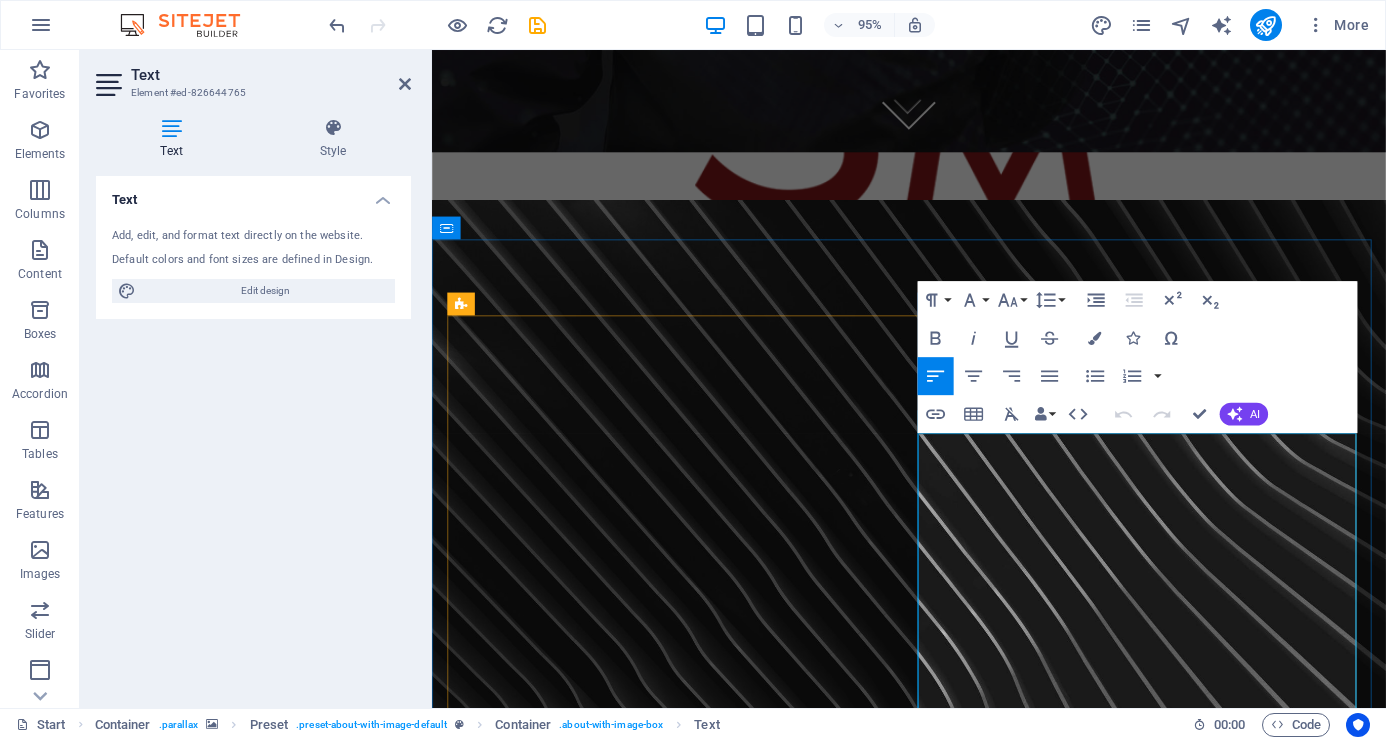 click on "Misión" at bounding box center (485, 1406) 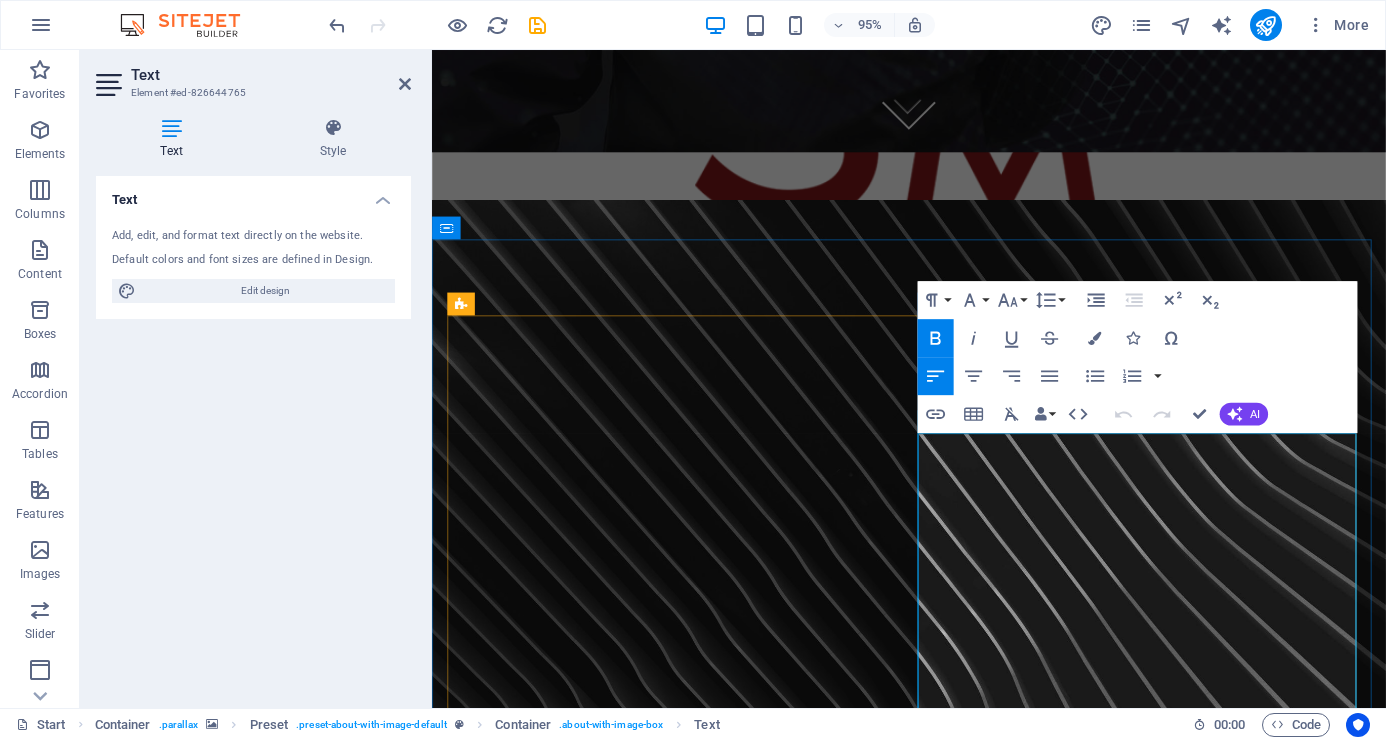 click on "Misión" at bounding box center [485, 1406] 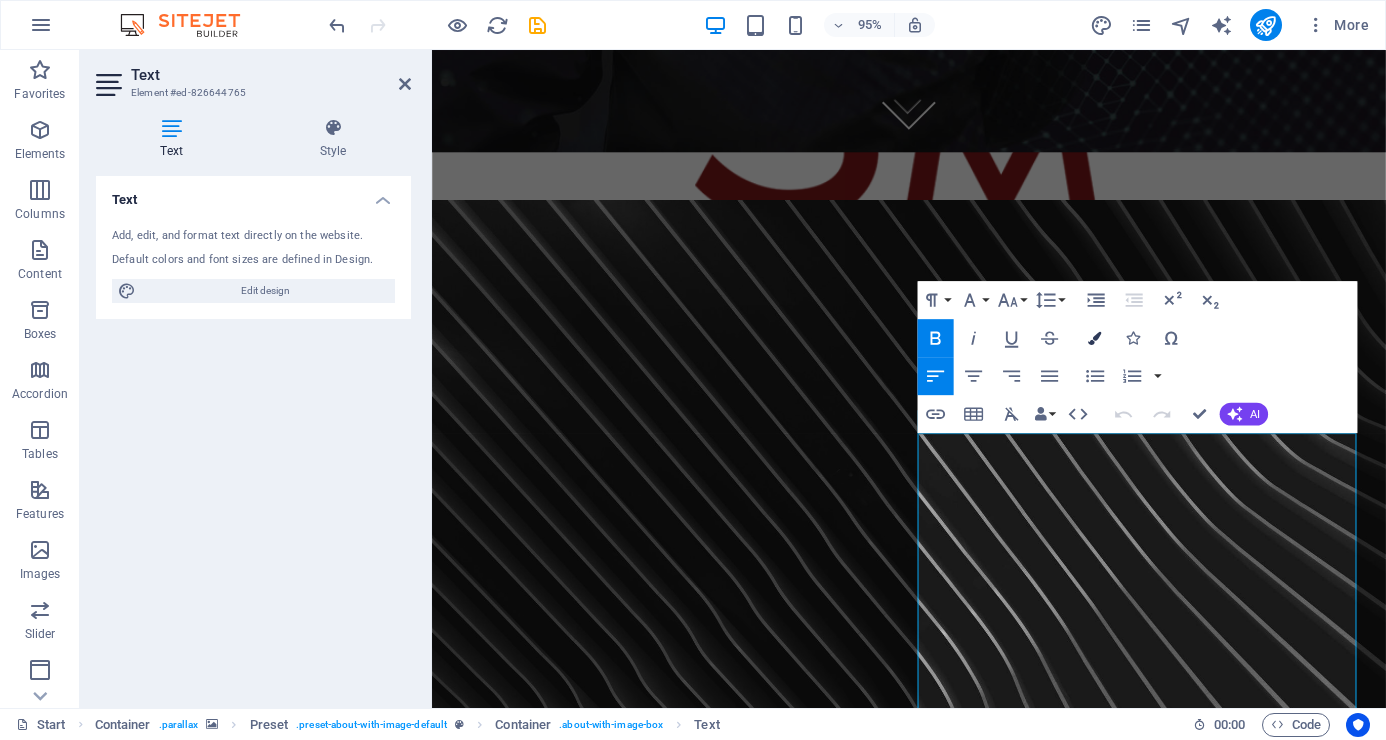 click on "Colors" at bounding box center [1095, 338] 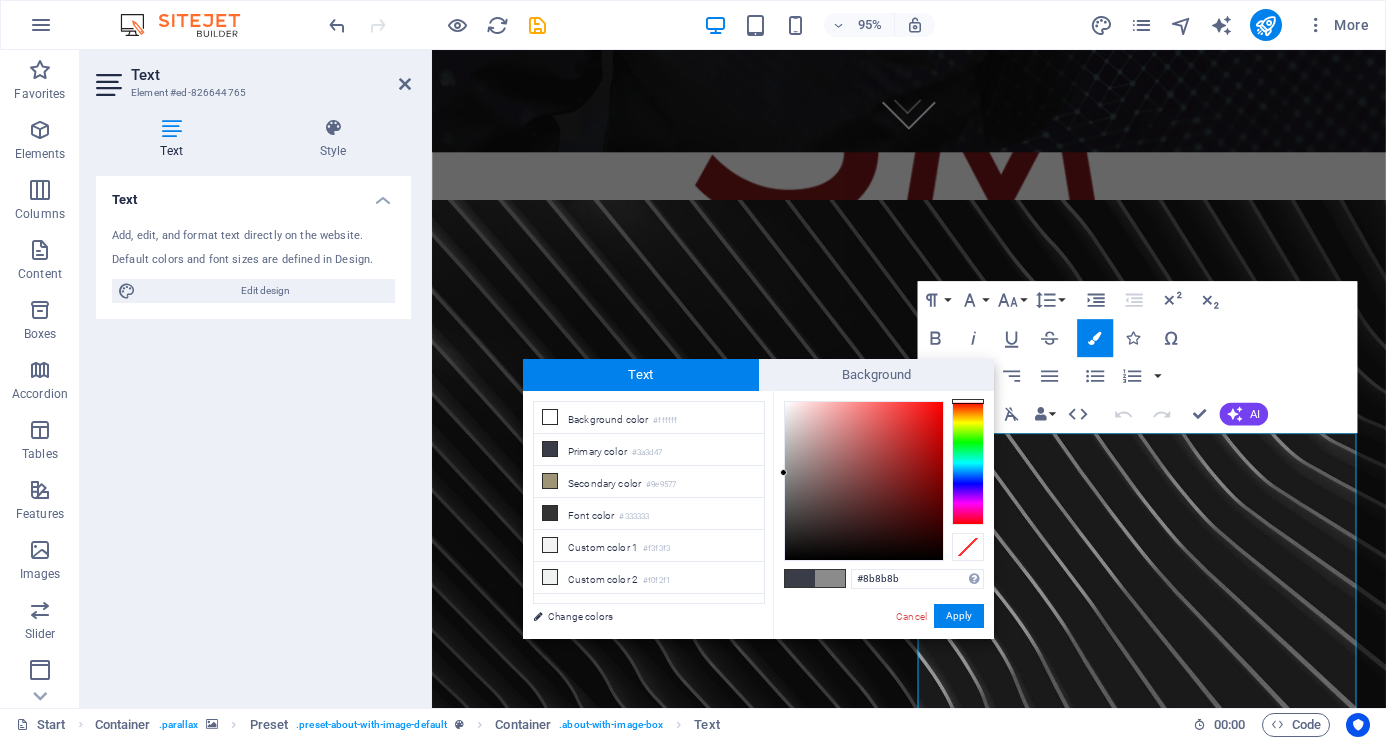 drag, startPoint x: 788, startPoint y: 453, endPoint x: 781, endPoint y: 473, distance: 21.189621 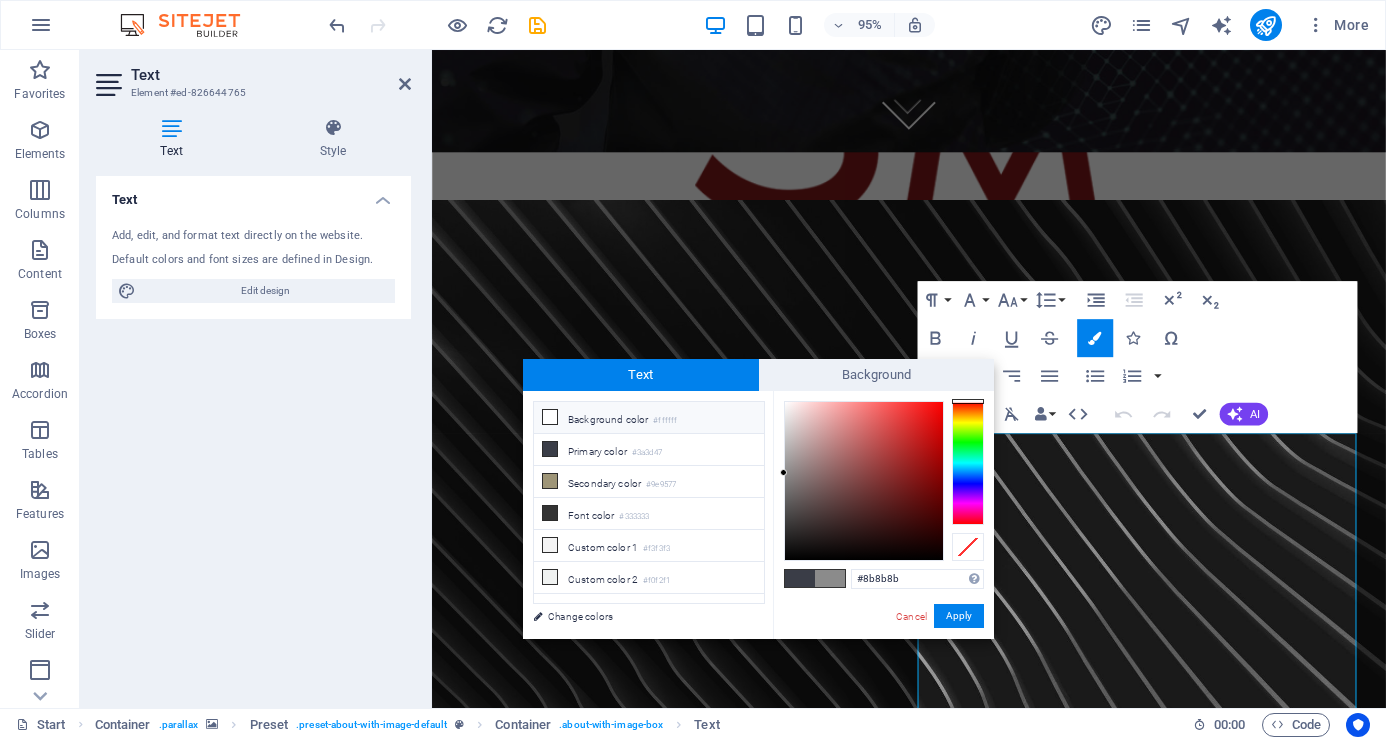 drag, startPoint x: 832, startPoint y: 578, endPoint x: 554, endPoint y: 416, distance: 321.75766 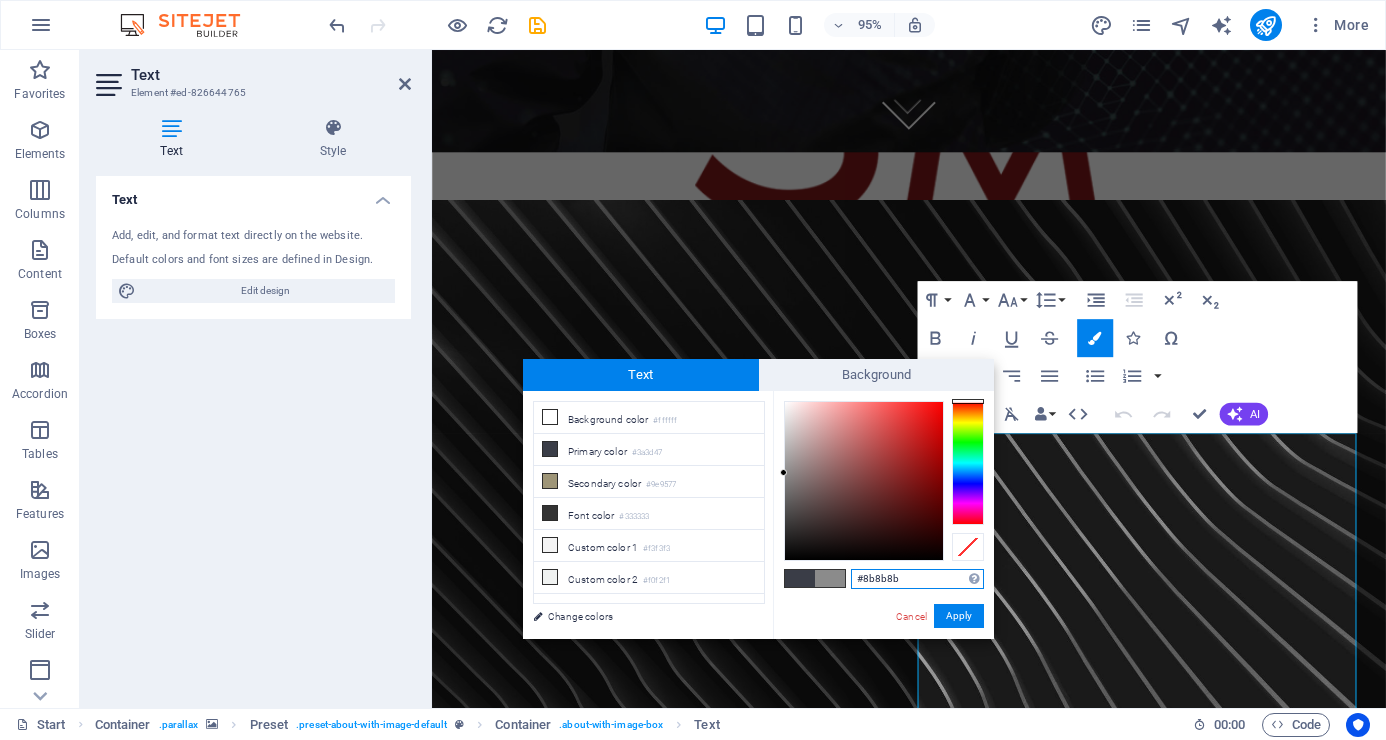 drag, startPoint x: 895, startPoint y: 580, endPoint x: 830, endPoint y: 580, distance: 65 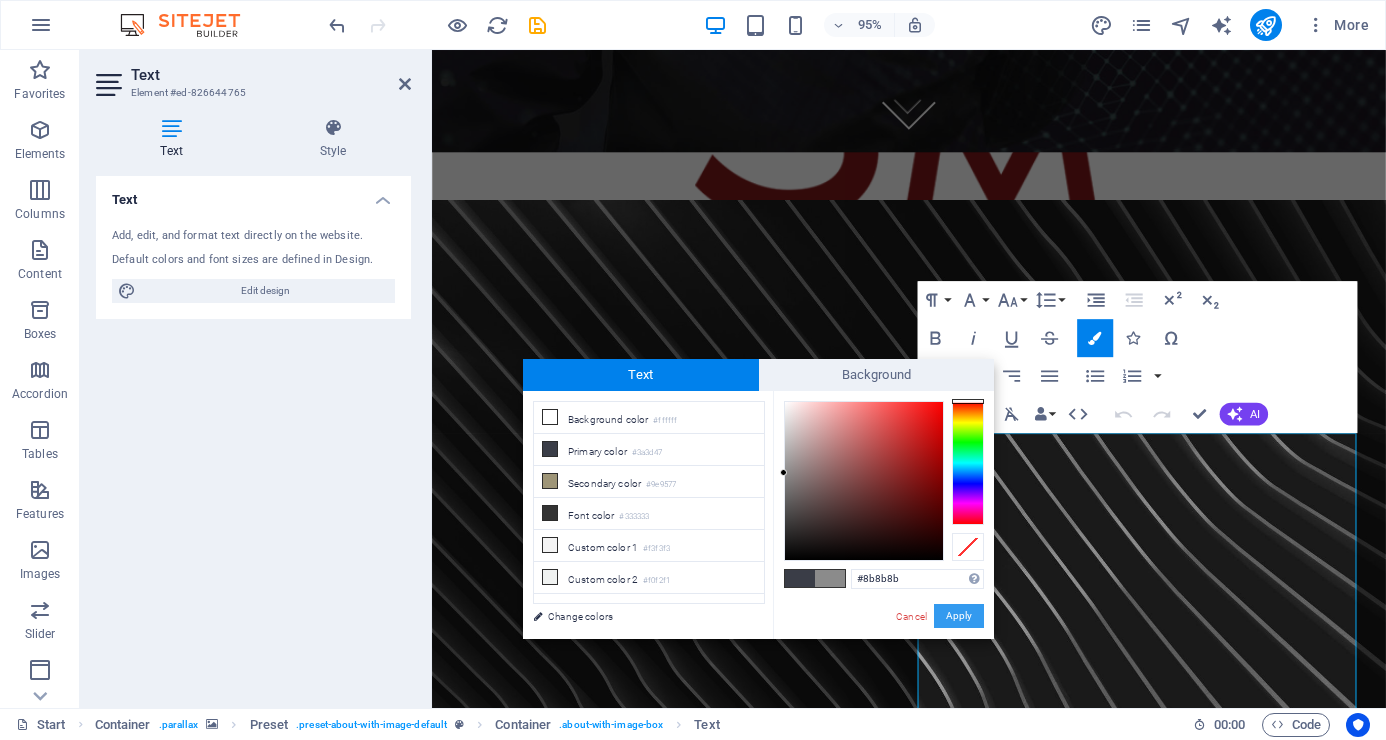 click on "Apply" at bounding box center (959, 616) 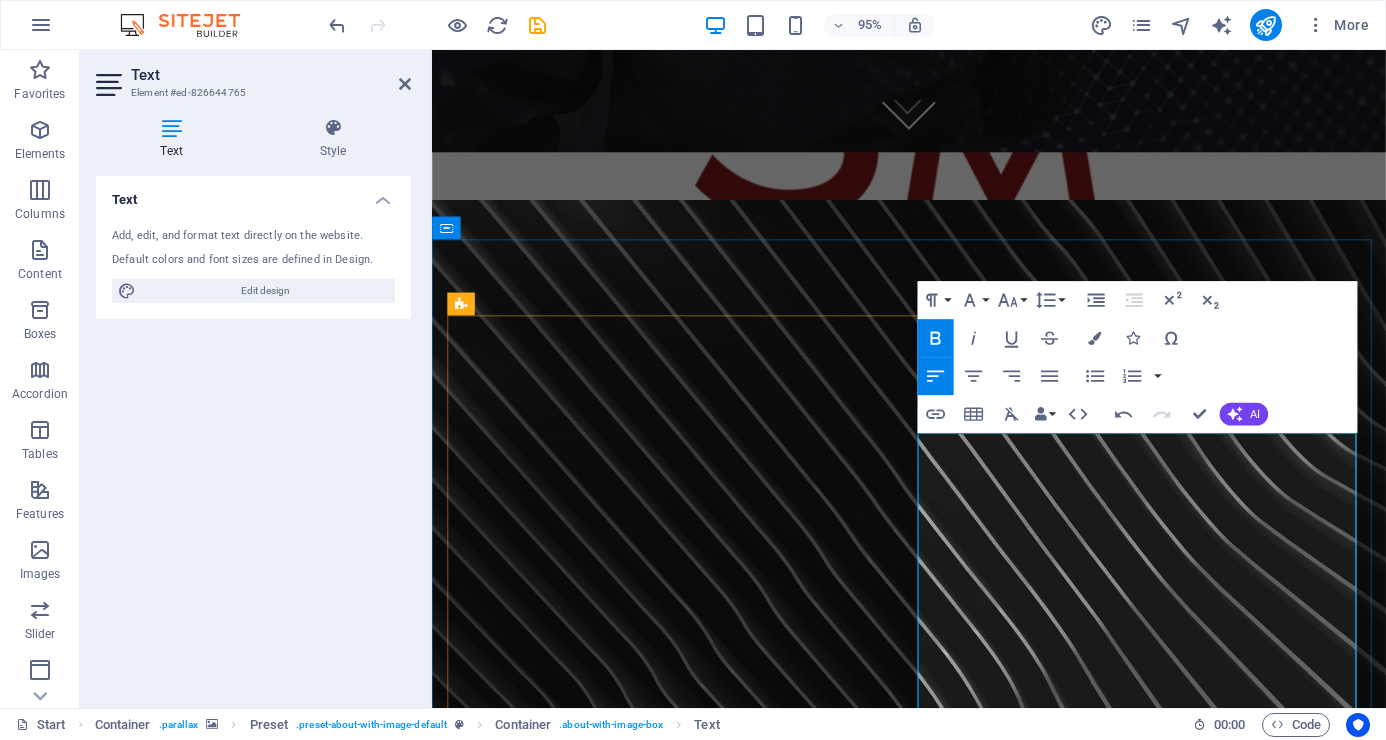 click on "Salvaguardar la integridad física y el patrimonio para lograr un impacto positivo en la rentabilidad de nuestros clientes con servicio y soluciones integrales e innovadoras de seguridad." at bounding box center [934, 1481] 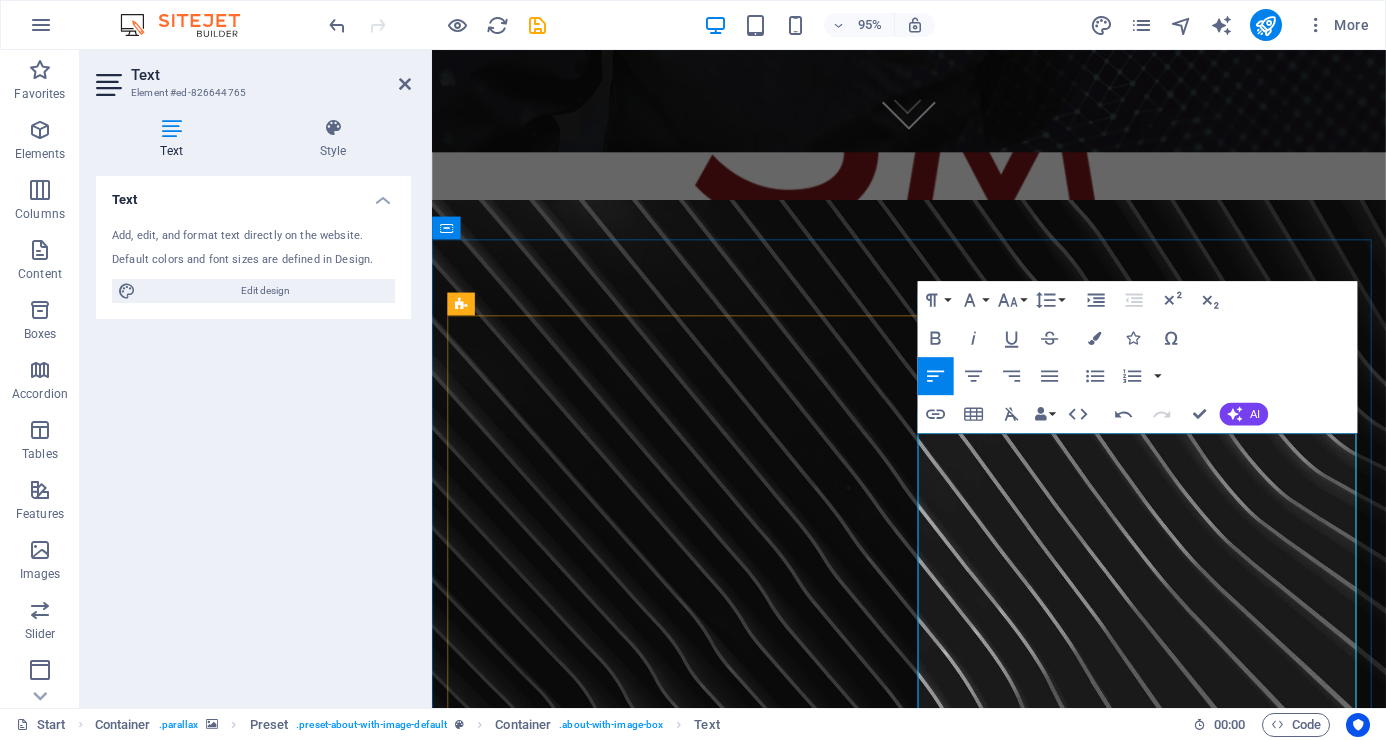 click on "Salvaguardar la integridad física y el patrimonio para lograr un impacto positivo en la rentabilidad de nuestros clientes con servicio y soluciones integrales e innovadoras de seguridad." at bounding box center [934, 1481] 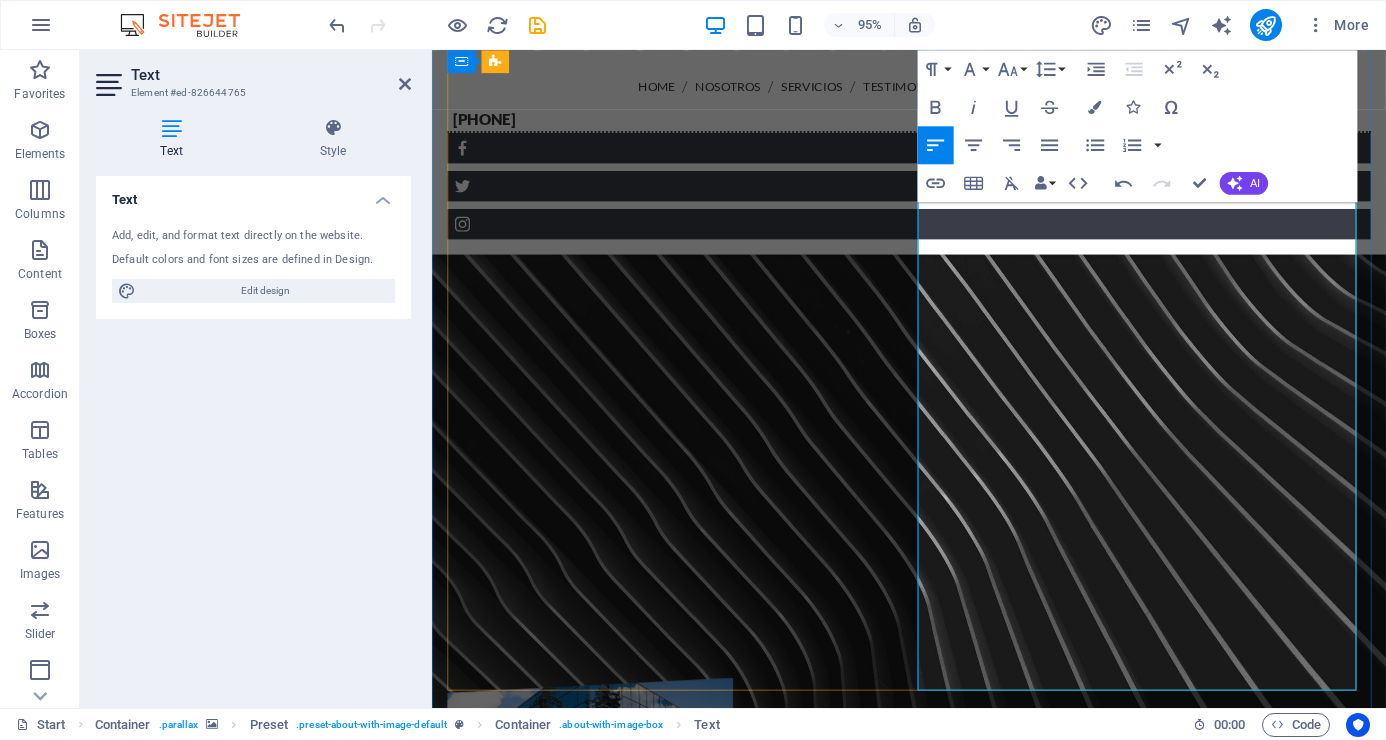 scroll, scrollTop: 927, scrollLeft: 0, axis: vertical 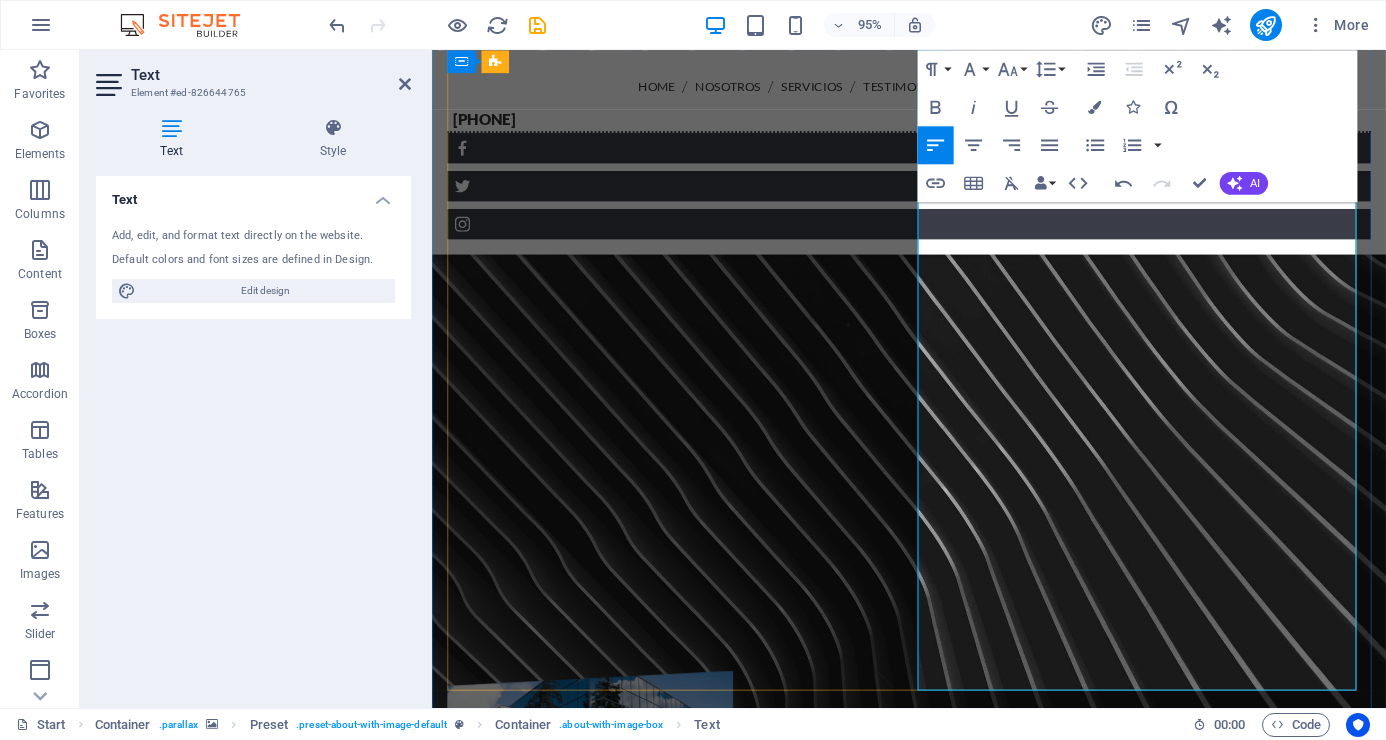 drag, startPoint x: 945, startPoint y: 497, endPoint x: 1188, endPoint y: 711, distance: 323.7978 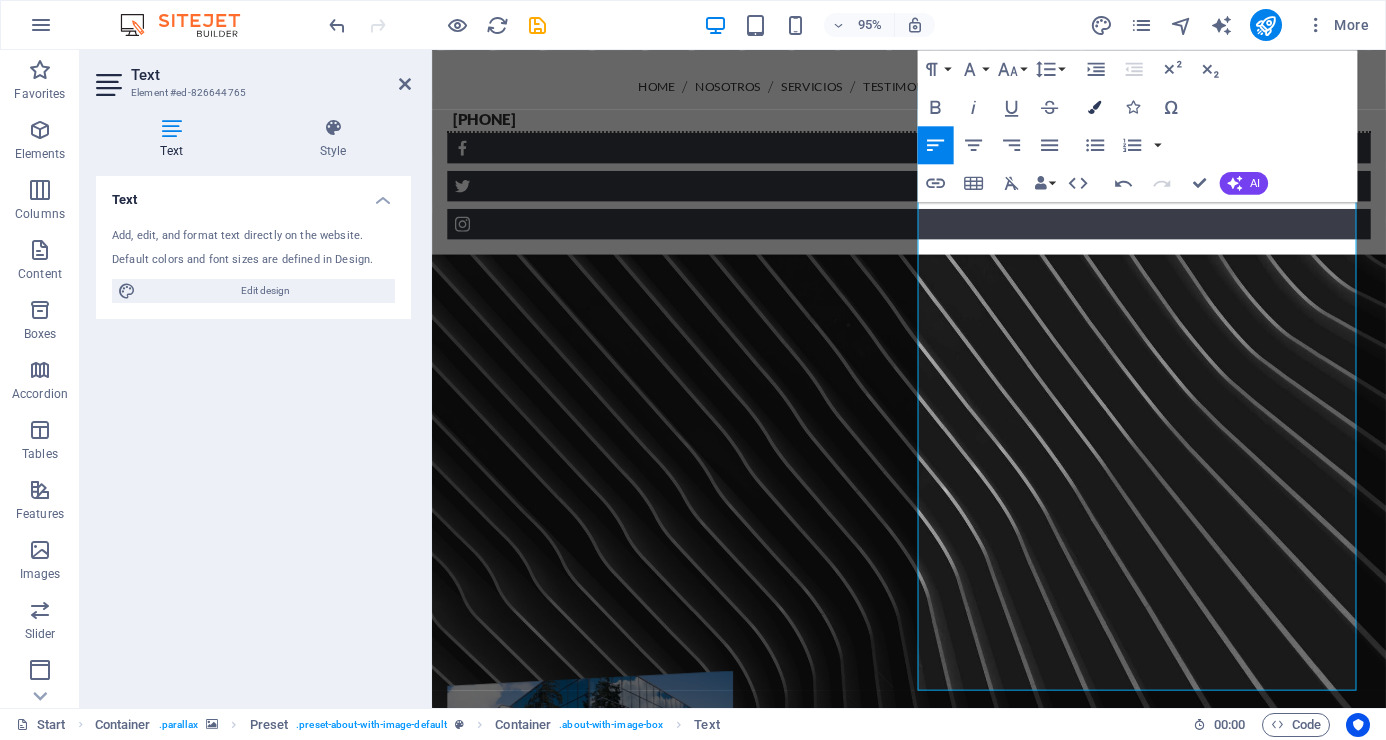 click on "Colors" at bounding box center [1095, 107] 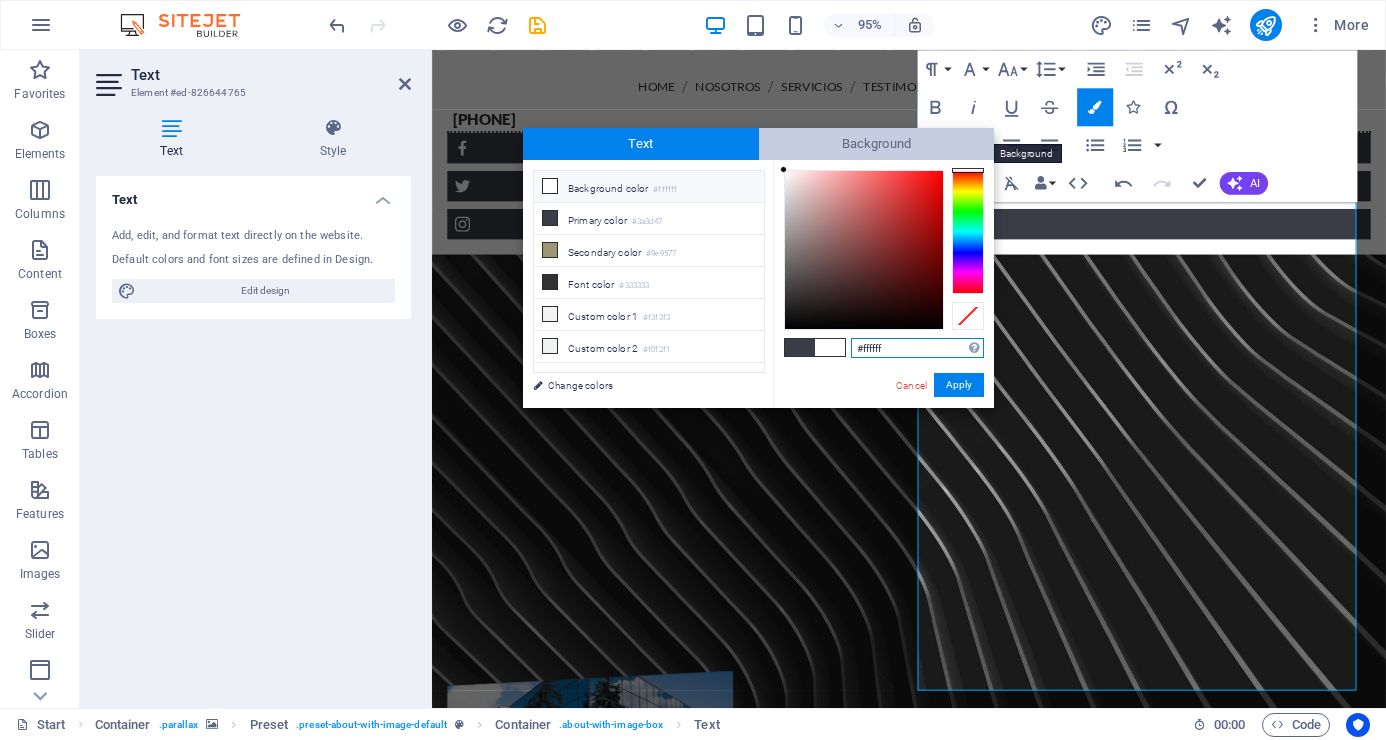 drag, startPoint x: 842, startPoint y: 269, endPoint x: 779, endPoint y: 146, distance: 138.19551 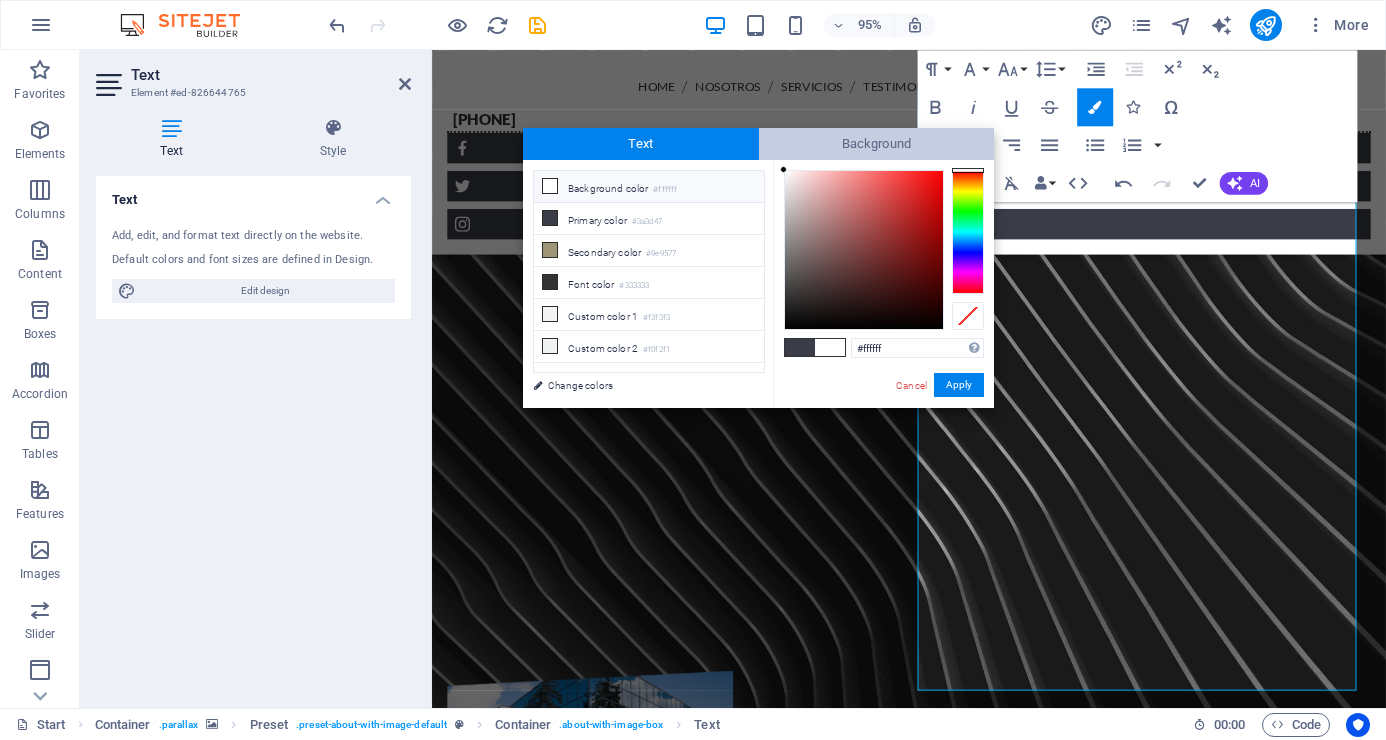 drag, startPoint x: 839, startPoint y: 228, endPoint x: 759, endPoint y: 134, distance: 123.4342 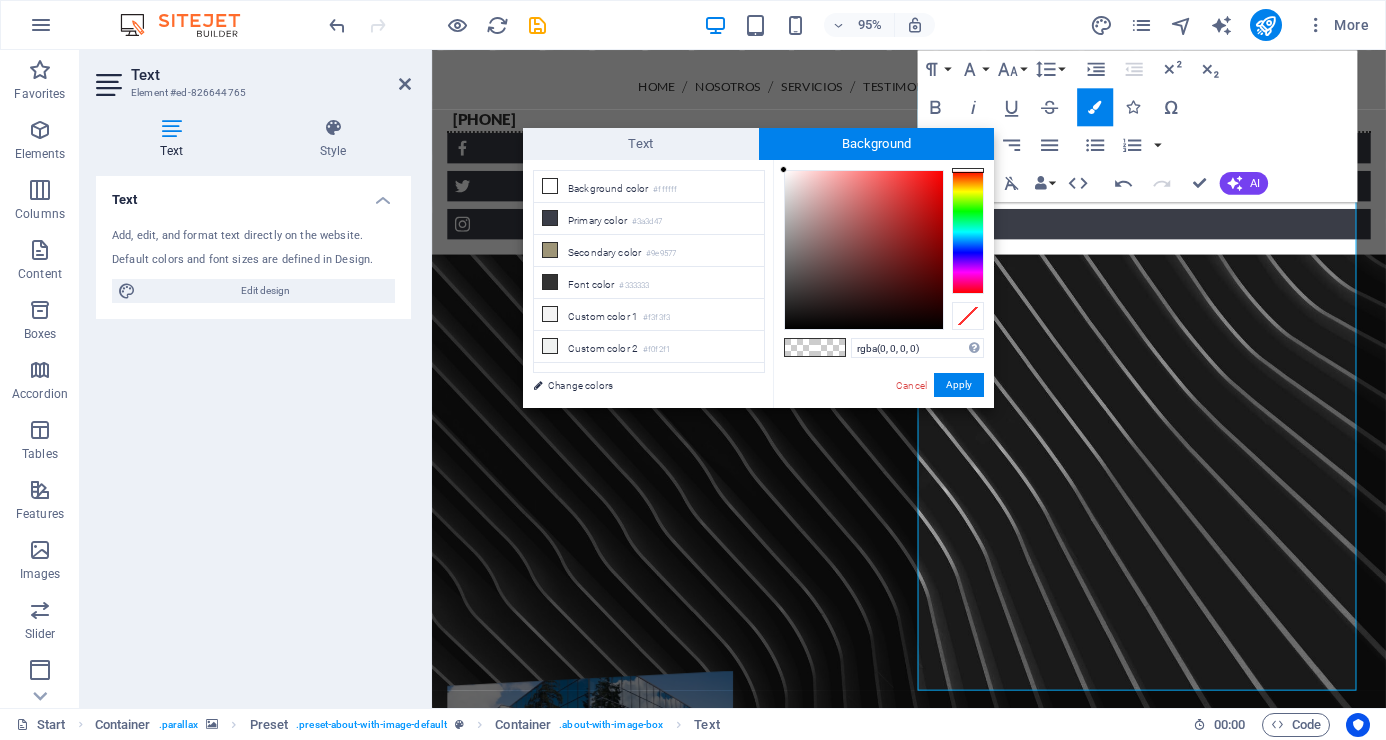 click on "Drag here to replace the existing content. Press “Ctrl” if you want to create a new element.
Container   H1   Container   Container   Preset   Container   Menu   Banner   Menu Bar   Banner   Logo   Container   Container   Banner   HTML   Banner   Container   Social Media Icons   Icon   Social Media Icons   Text   Social Media Icons   Icon   Social Media Icons   Icon   Image   Text   H3   Spacer   Container   H2   Callout   Container   Spacer   Icon   Button   Container   H4   Container   Captcha   Preset   Preset   Form   H2   Container   H3   Spacer   Container   Image   Preset   Container   Text   Container   Image   Container   H3   Text   Container   H2   Callout   Container   Spacer   Slider   Slider   Container   Text   Container   Container   Image   Container   Container   Image   Container   H3   Text   Input   H3   Text   H3   Container   Container   Image   H3   H3   Image   Preset   Image   Image   H2   Container   Spacer   Image   H3   Preset   Spacer   H3   Text" at bounding box center (909, 379) 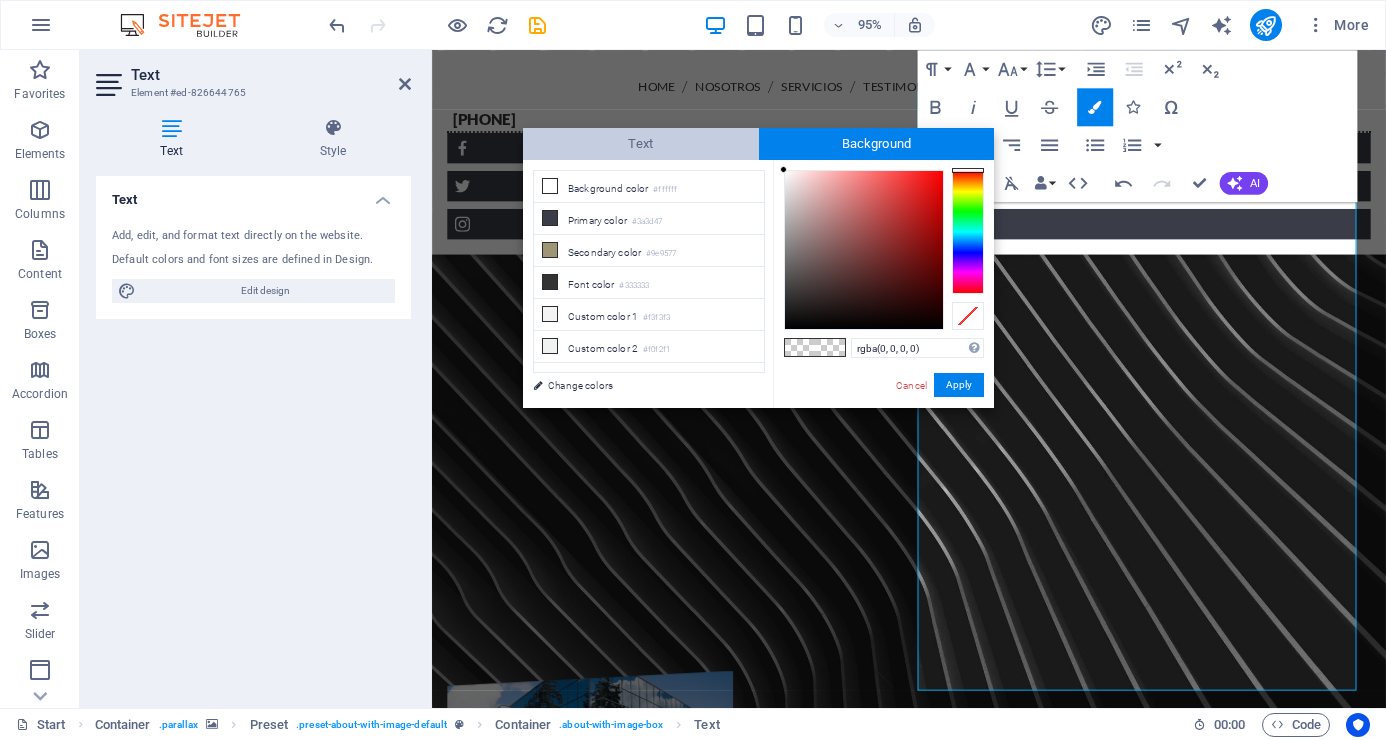 click on "Text" at bounding box center (641, 144) 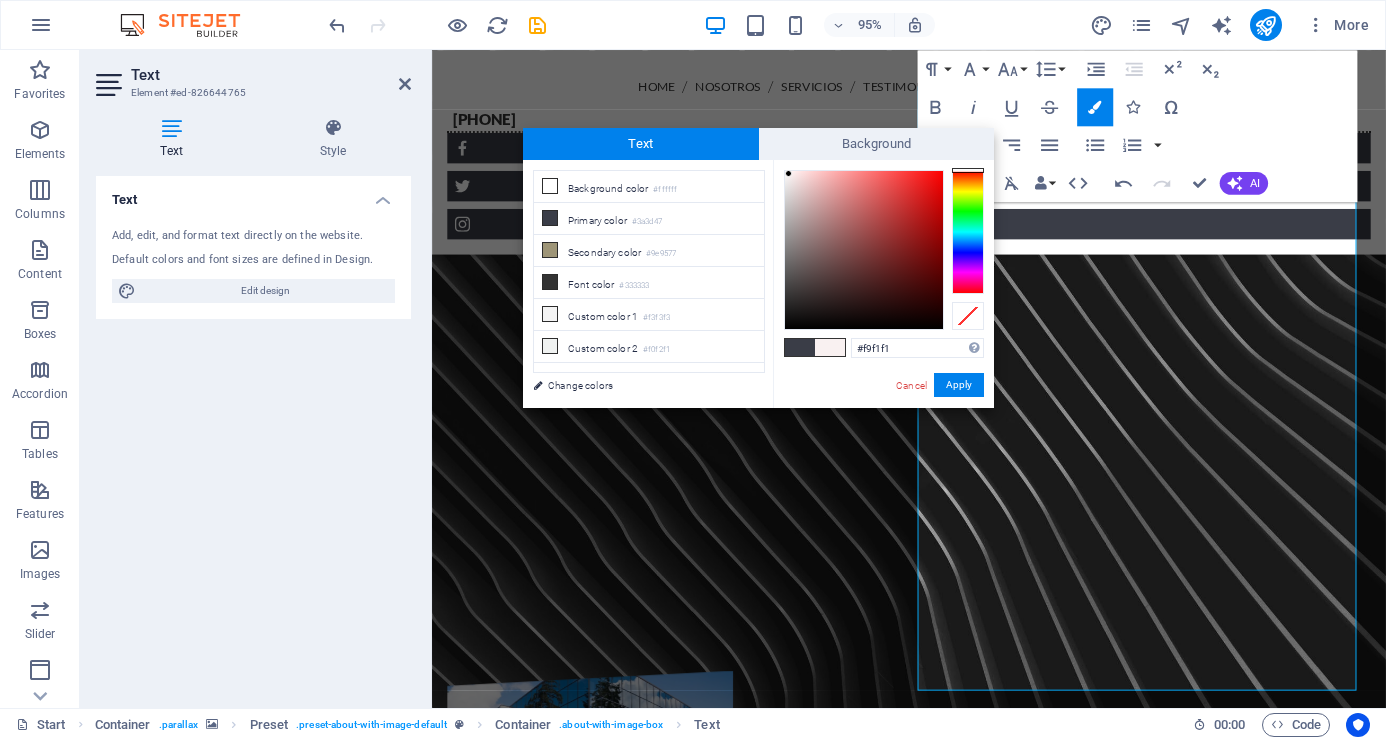 click at bounding box center [864, 250] 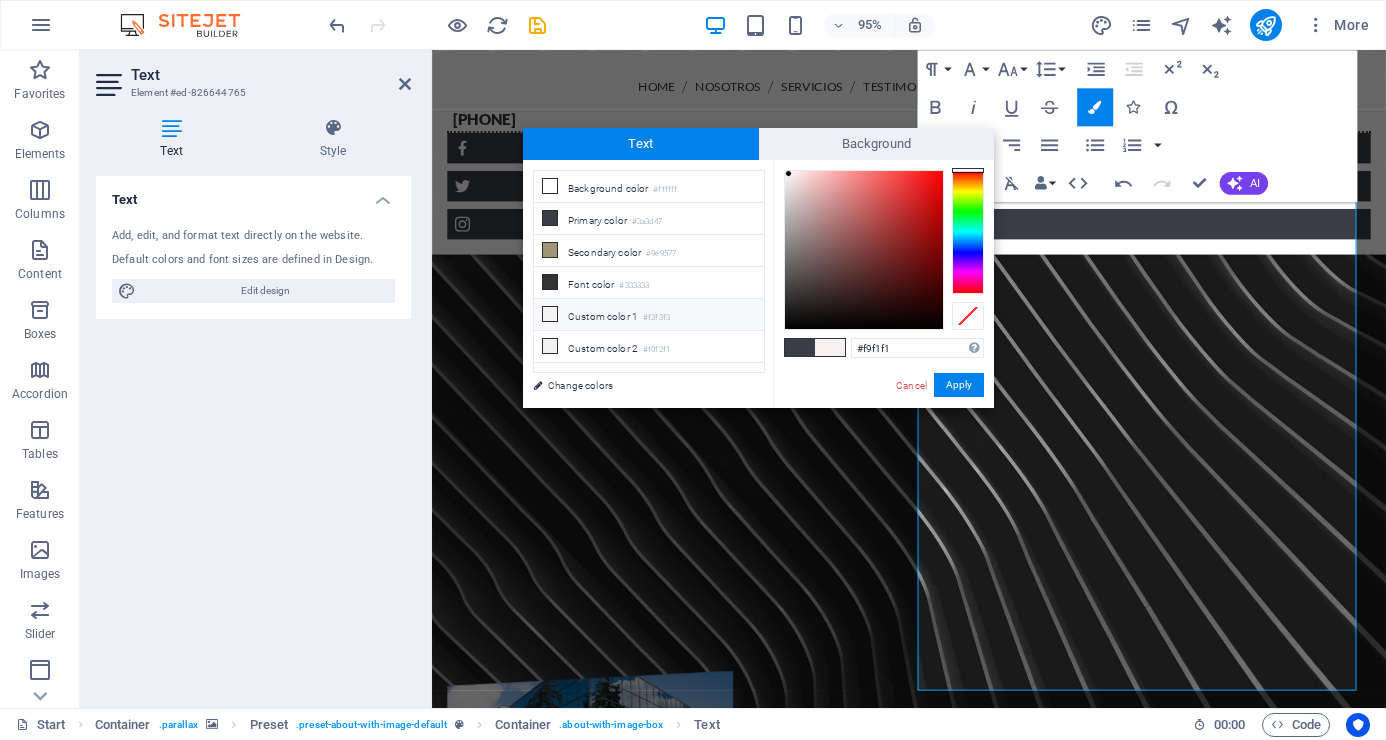 click at bounding box center (550, 314) 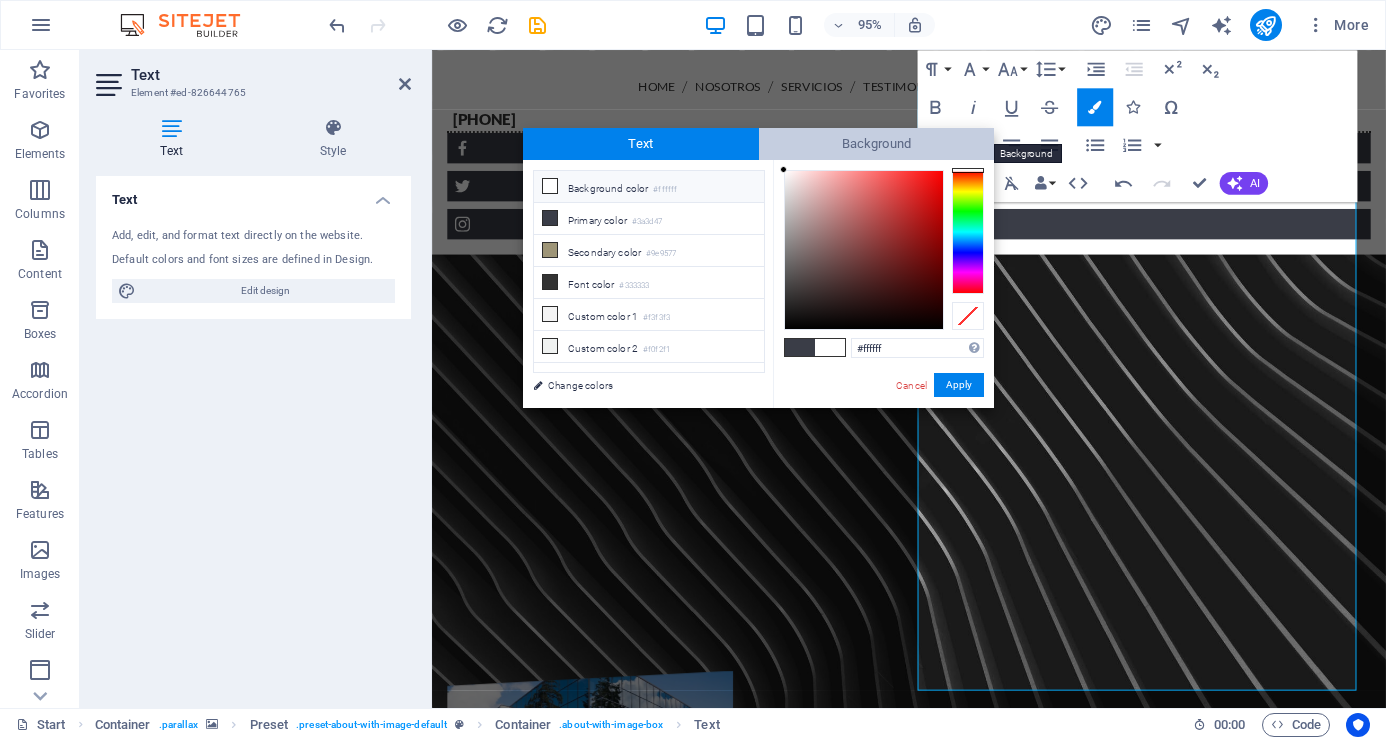 drag, startPoint x: 788, startPoint y: 180, endPoint x: 767, endPoint y: 159, distance: 29.698484 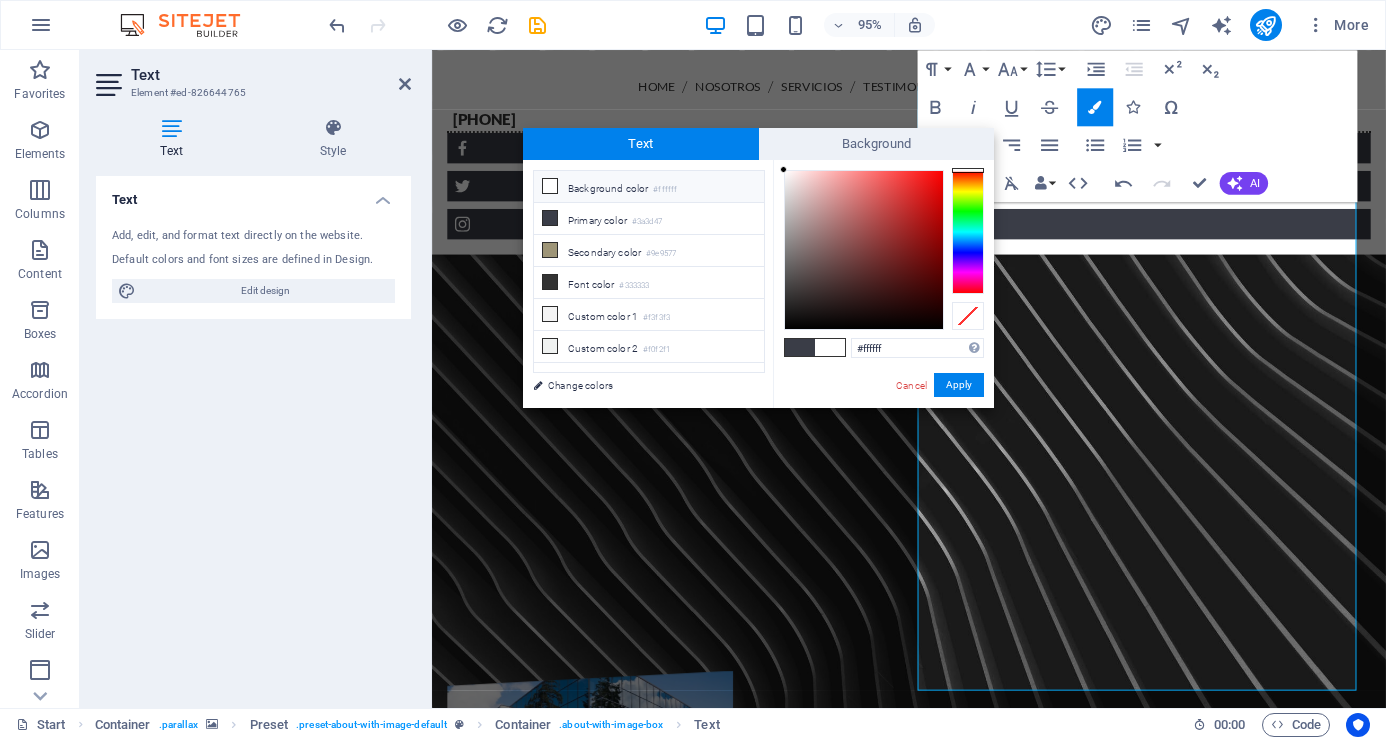 click on "less
Background color
#ffffff
Primary color
#3a3d47
Secondary color
#9e9577
Font color
#ffffff" at bounding box center (758, 284) 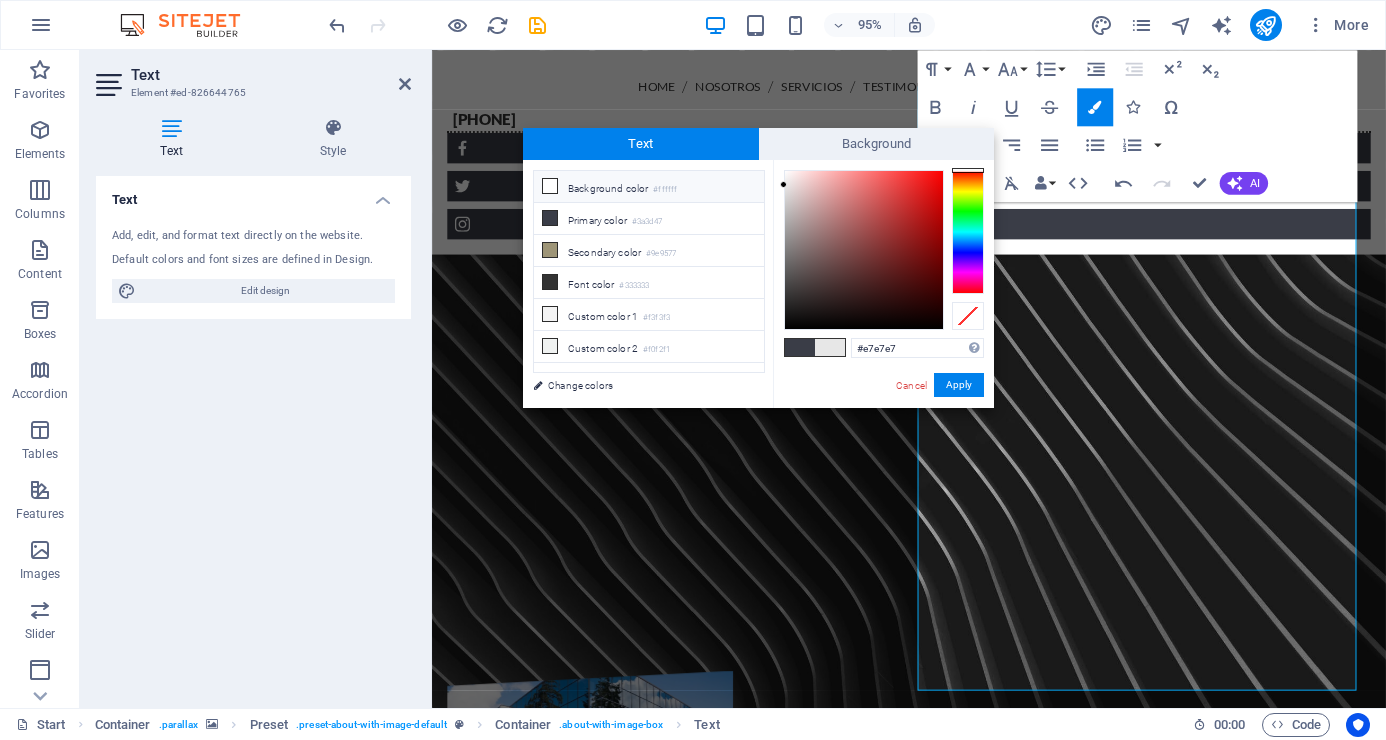 click at bounding box center (550, 186) 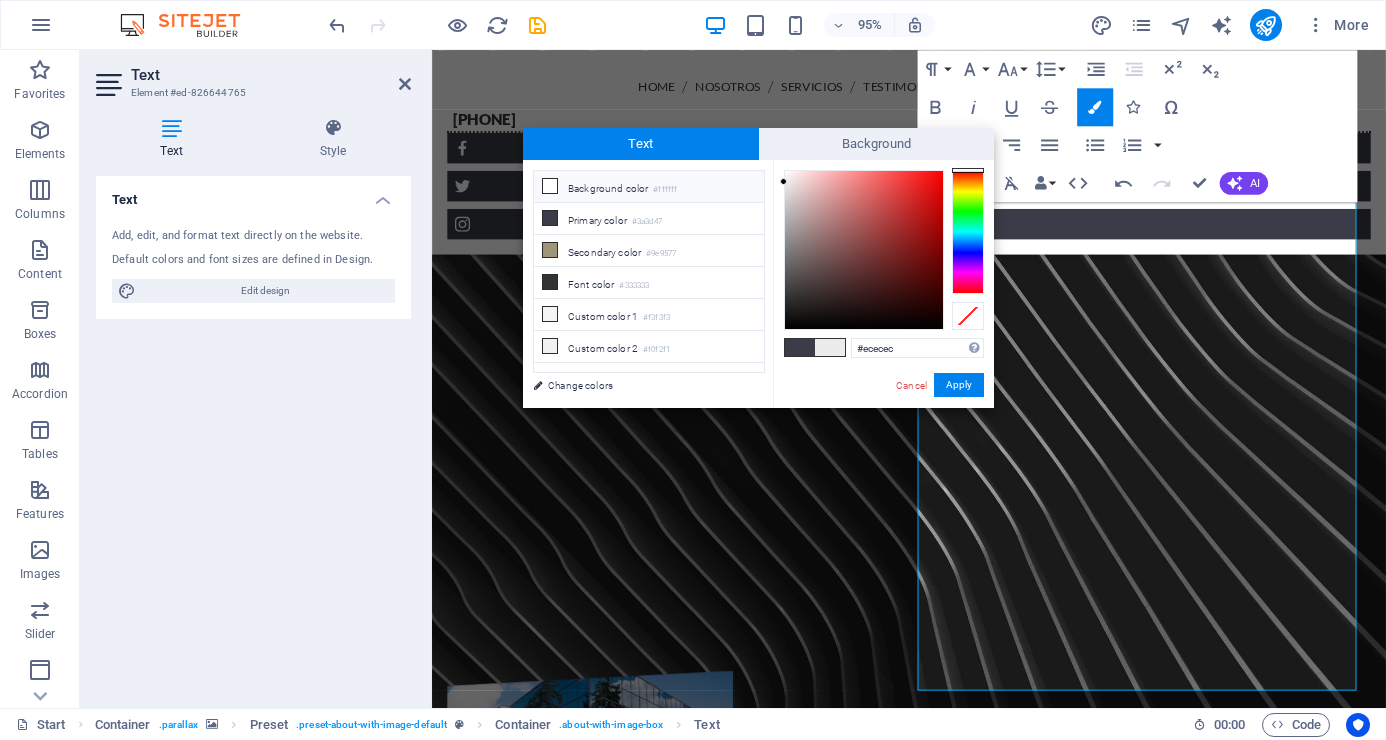 click at bounding box center (550, 186) 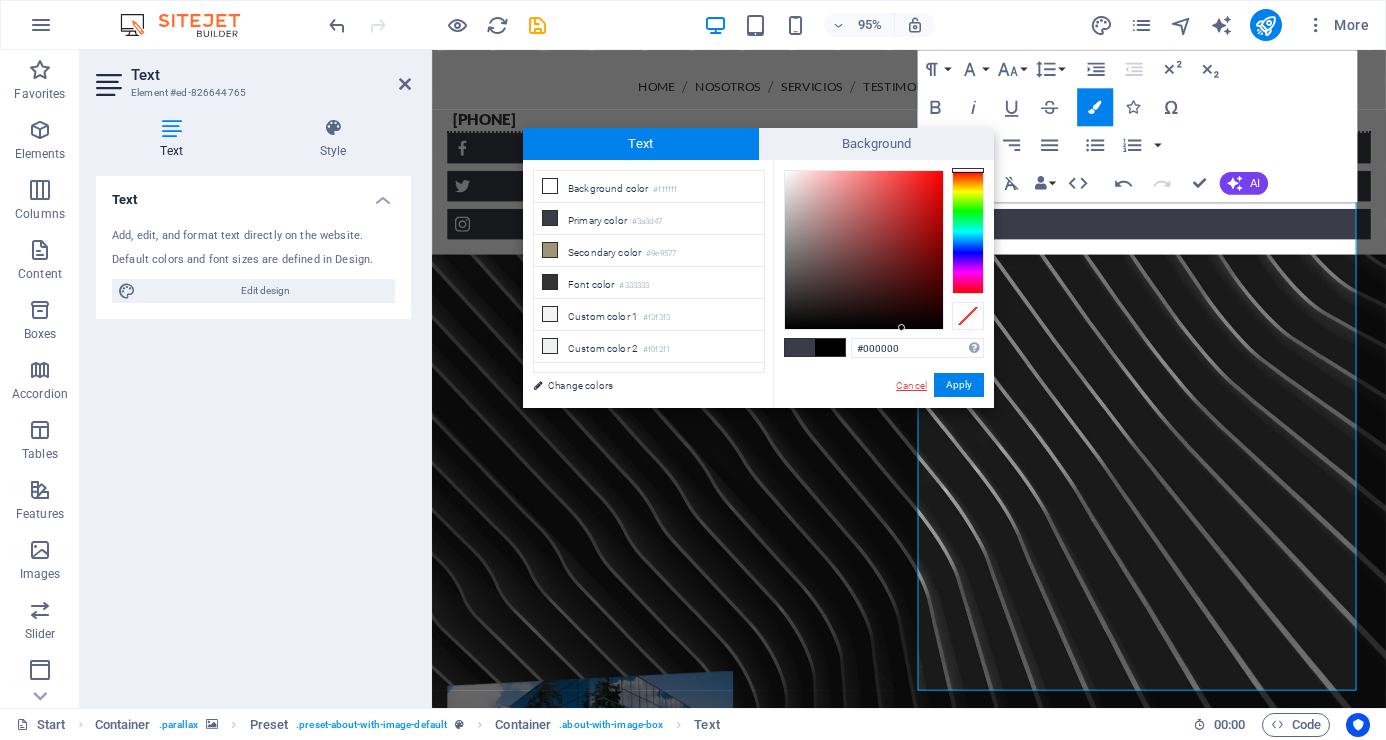 click on "Cancel" at bounding box center [911, 385] 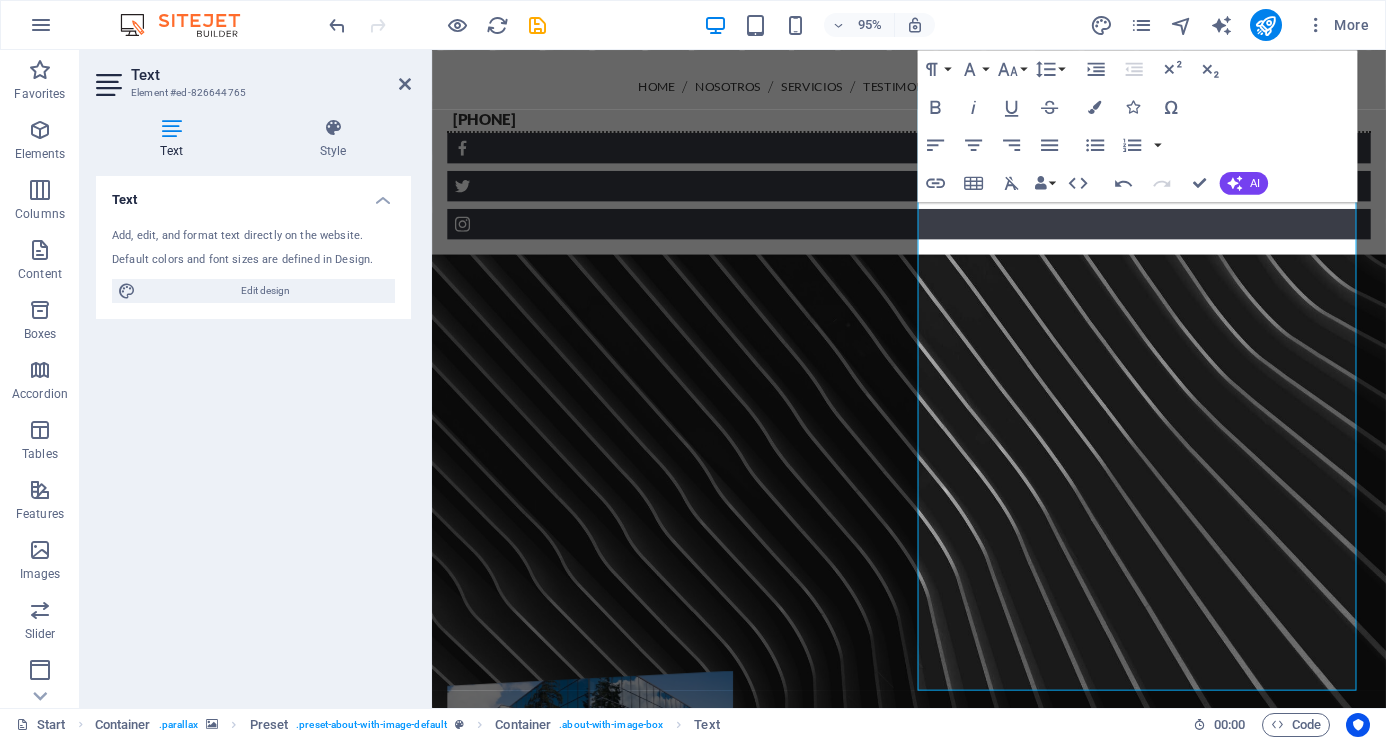 click on "Drag here to replace the existing content. Press “Ctrl” if you want to create a new element.
Container   H1   Container   Container   Preset   Container   Menu   Banner   Menu Bar   Banner   Logo   Container   Container   Banner   HTML   Banner   Container   Social Media Icons   Icon   Social Media Icons   Text   Social Media Icons   Icon   Social Media Icons   Icon   Image   Text   H3   Spacer   Container   H2   Callout   Container   Spacer   Icon   Button   Container   H4   Container   Captcha   Preset   Preset   Form   H2   Container   H3   Spacer   Container   Image   Preset   Container   Text   Container   Image   Container   H3   Text   Container   H2   Callout   Container   Spacer   Slider   Slider   Container   Text   Container   Container   Image   Container   Container   Image   Container   H3   Text   Input   H3   Text   H3   Container   Container   Image   H3   H3   Image   Preset   Image   Image   H2   Container   Spacer   Image   H3   Preset   Spacer   H3   Text" at bounding box center (909, 379) 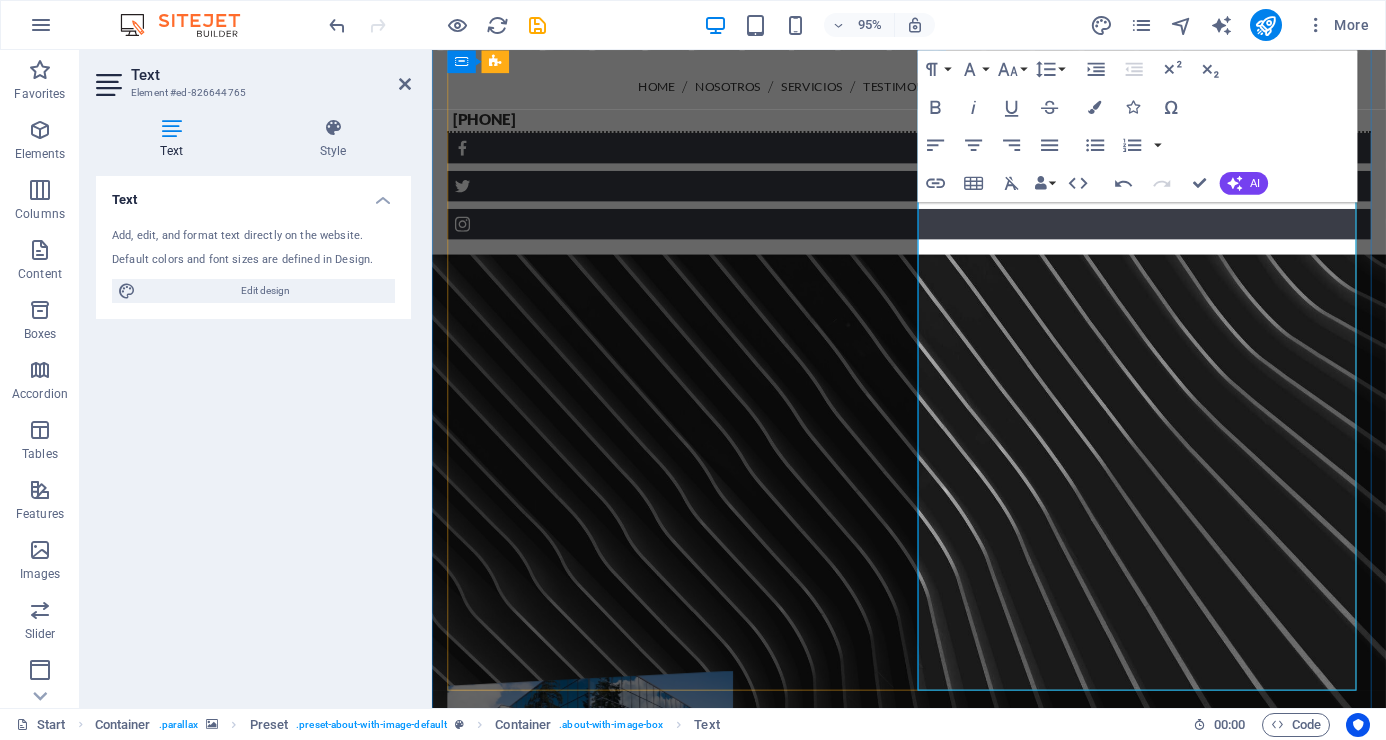 click on "Posicionarnos como empresa de seguridad innovadora en el mercado a nivel nacional, con enfoque integral en sus servicios." at bounding box center [934, 1098] 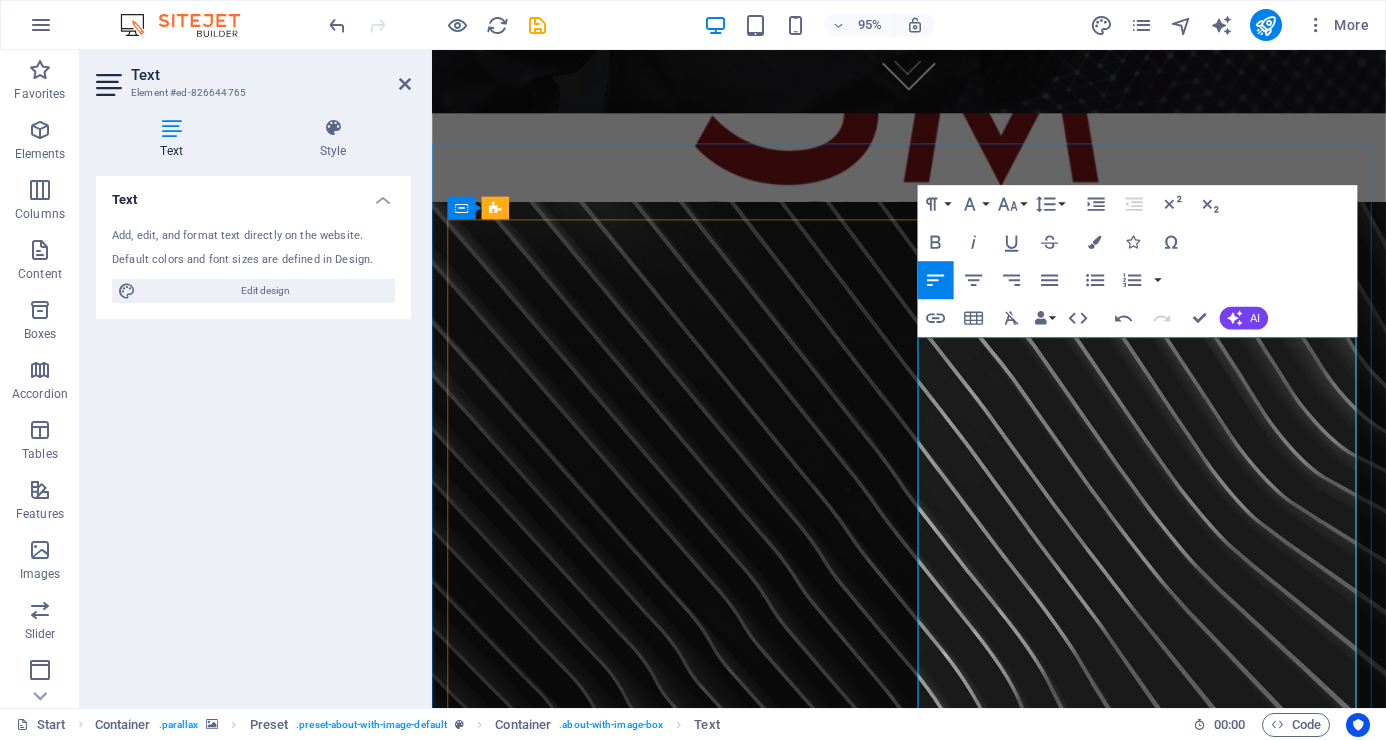 scroll, scrollTop: 727, scrollLeft: 0, axis: vertical 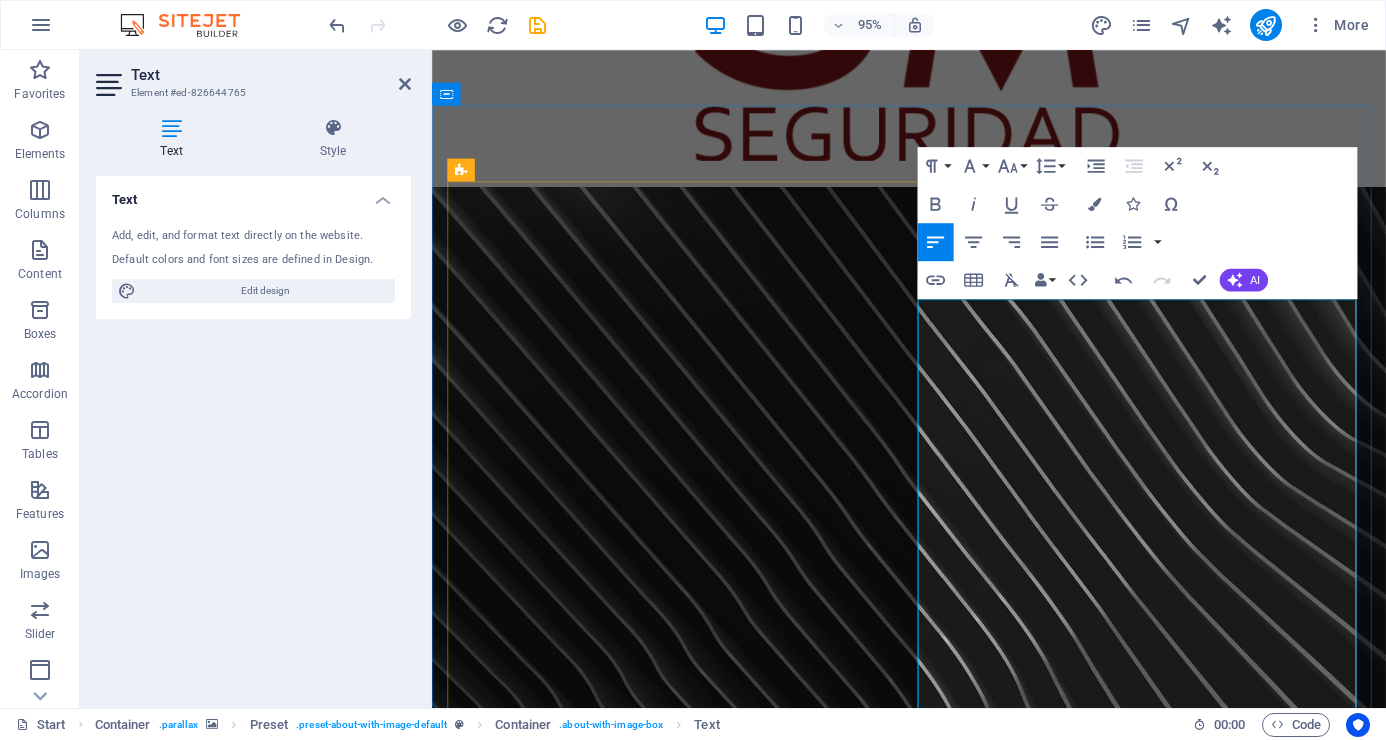 click on "Salvaguardar la integridad física y el patrimonio para lograr un impacto positivo en la rentabilidad de nuestros clientes con servicio y soluciones integrales e innovadoras de seguridad." at bounding box center (934, 1340) 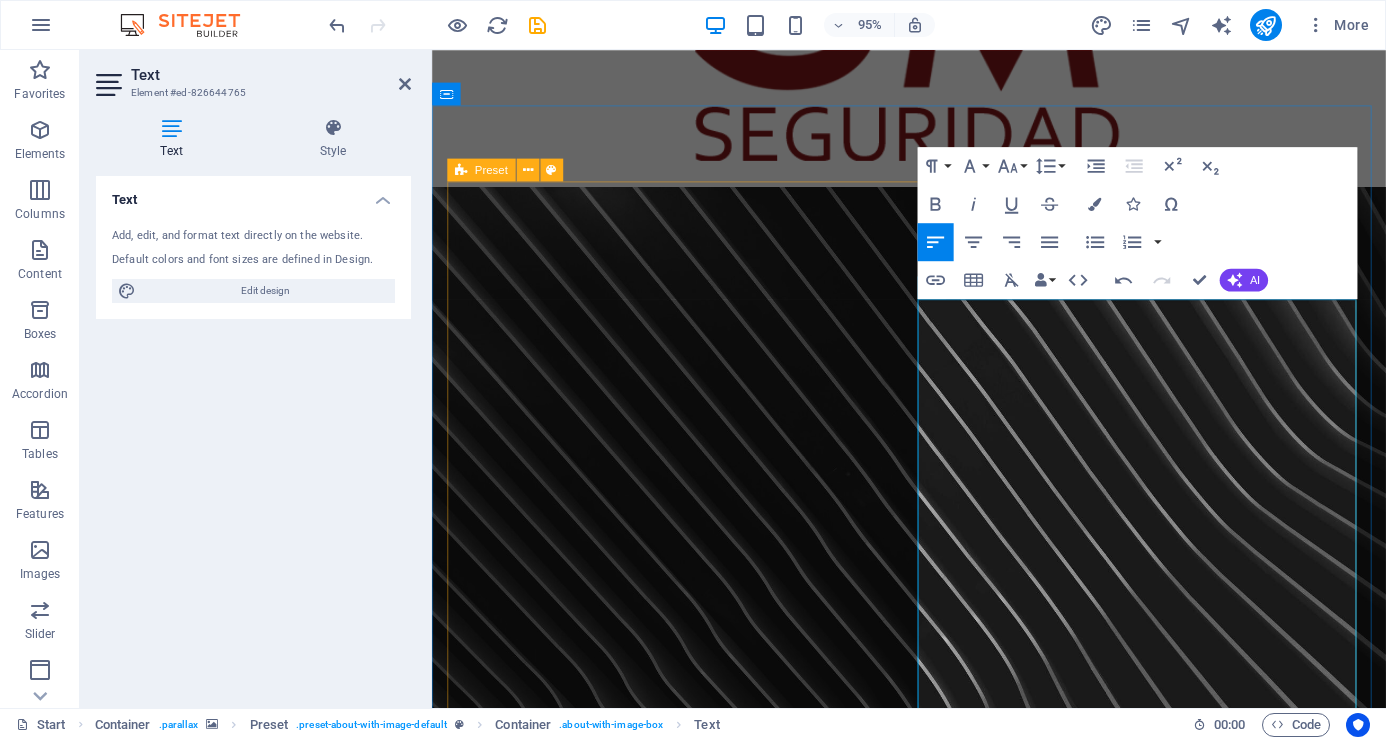 drag, startPoint x: 1295, startPoint y: 406, endPoint x: 939, endPoint y: 353, distance: 359.9236 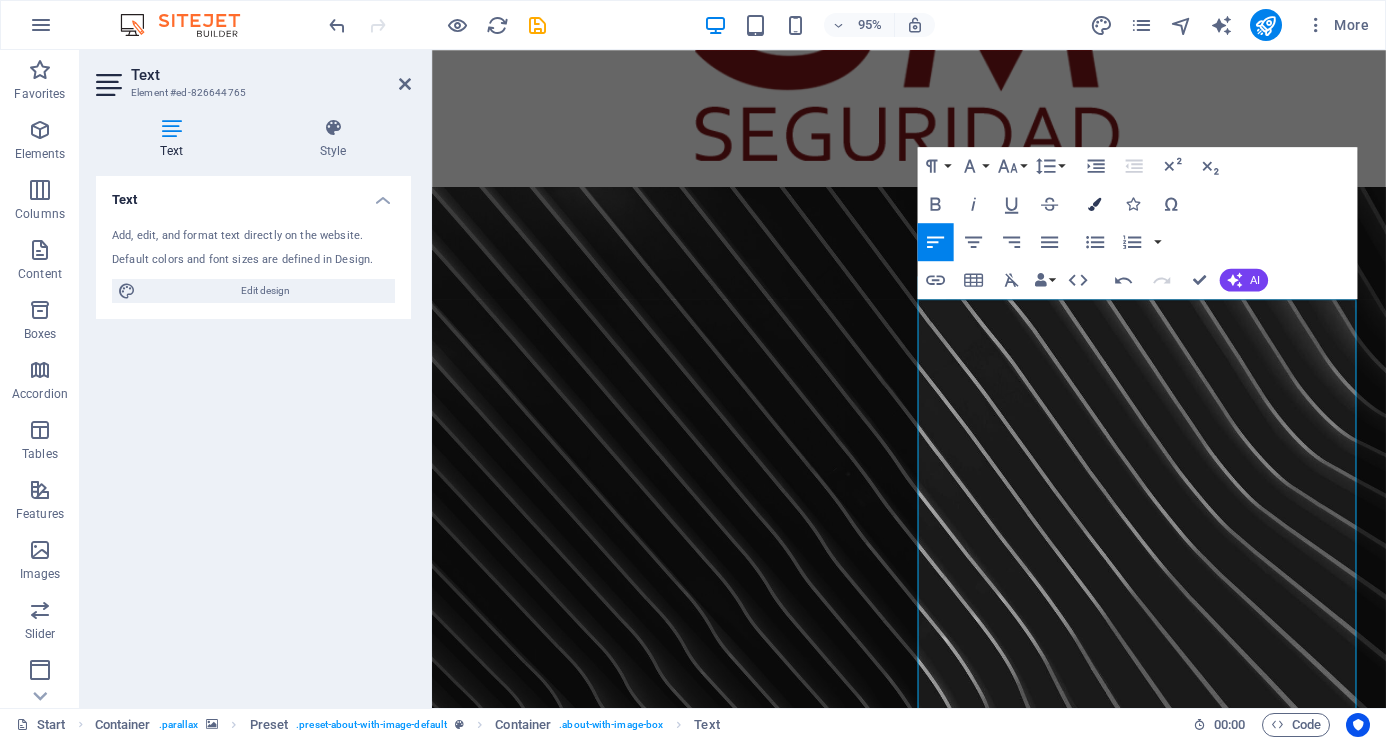 click at bounding box center [1094, 203] 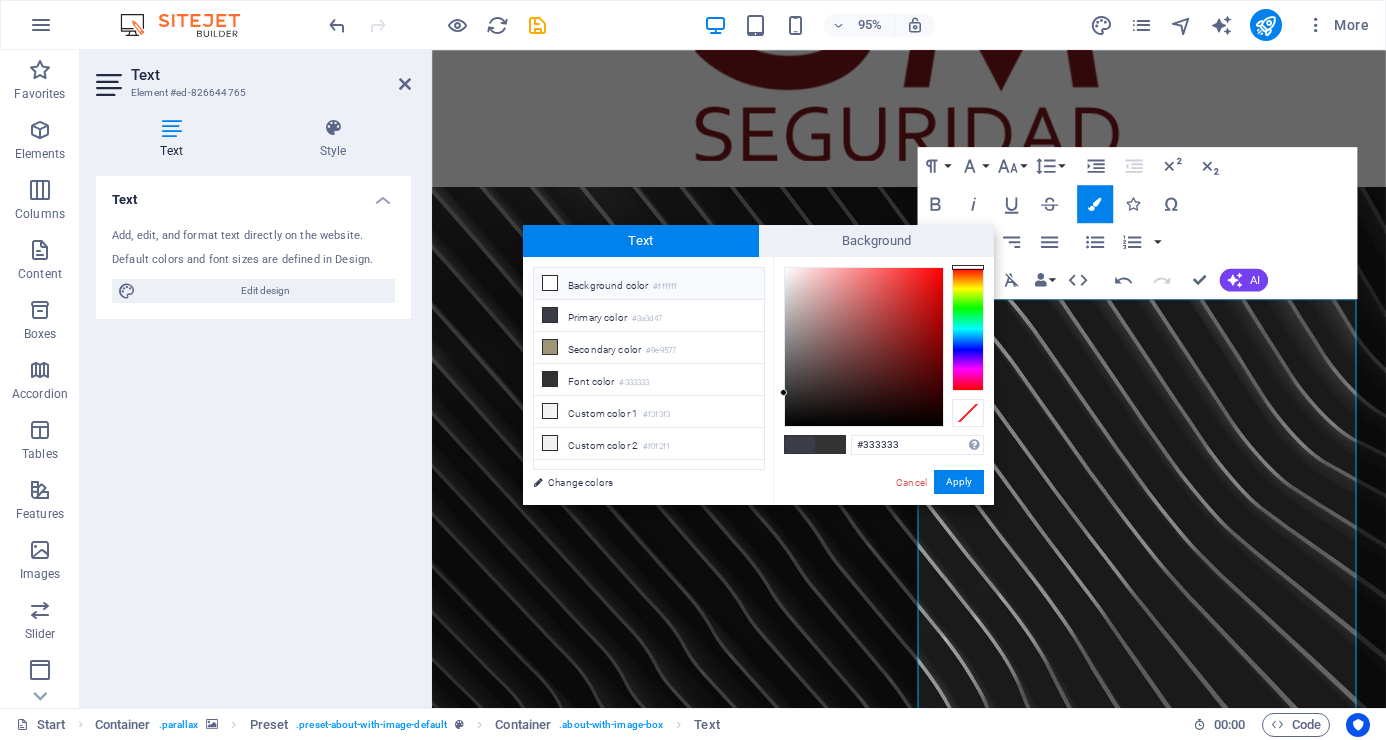 click at bounding box center [550, 283] 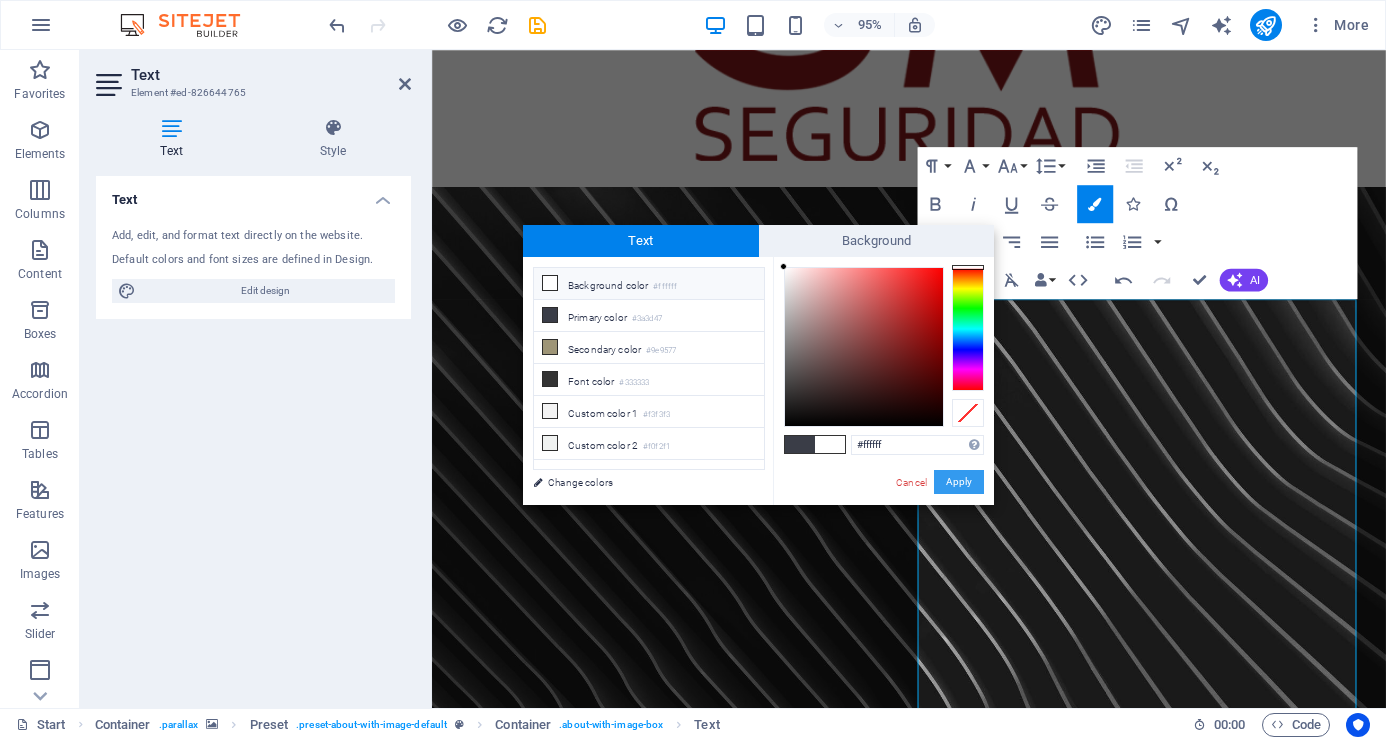 click on "Apply" at bounding box center (959, 482) 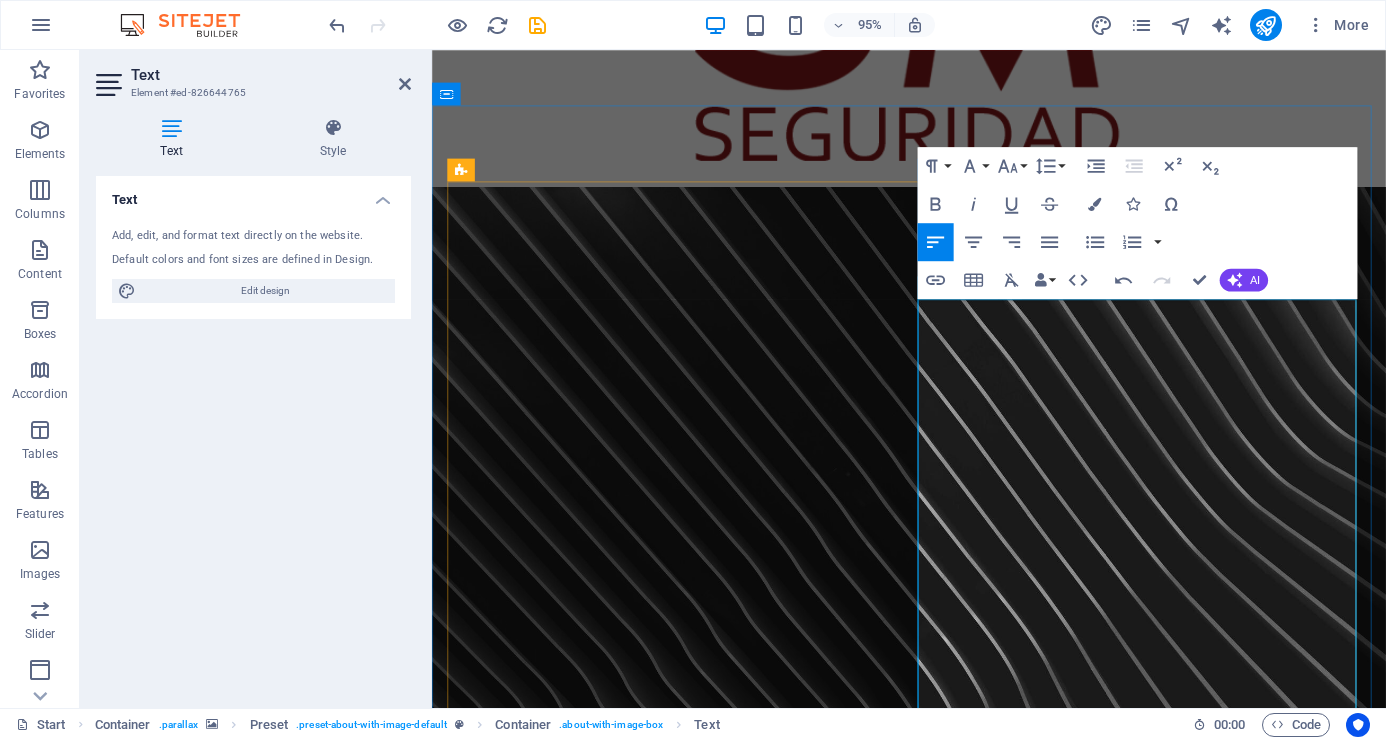 click on "Visión" at bounding box center (482, 1405) 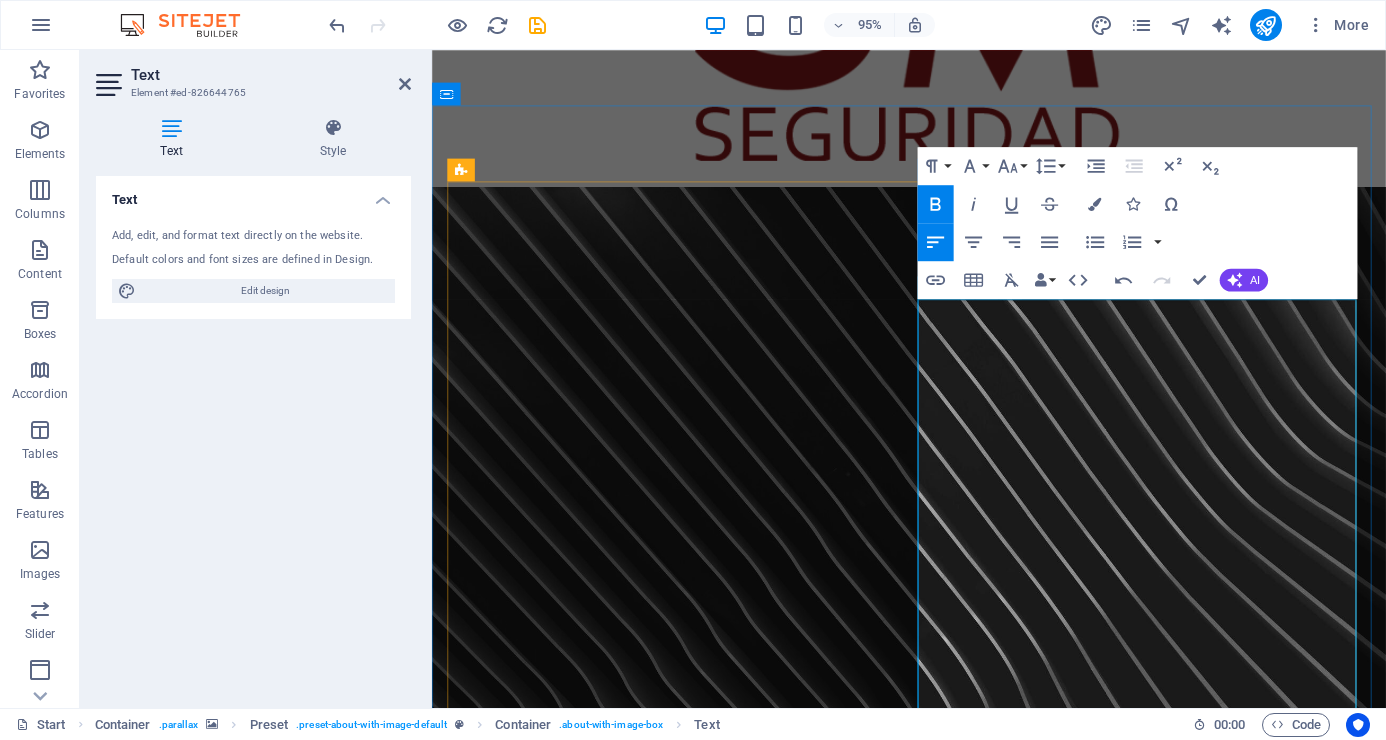 click on "Visión" at bounding box center (482, 1405) 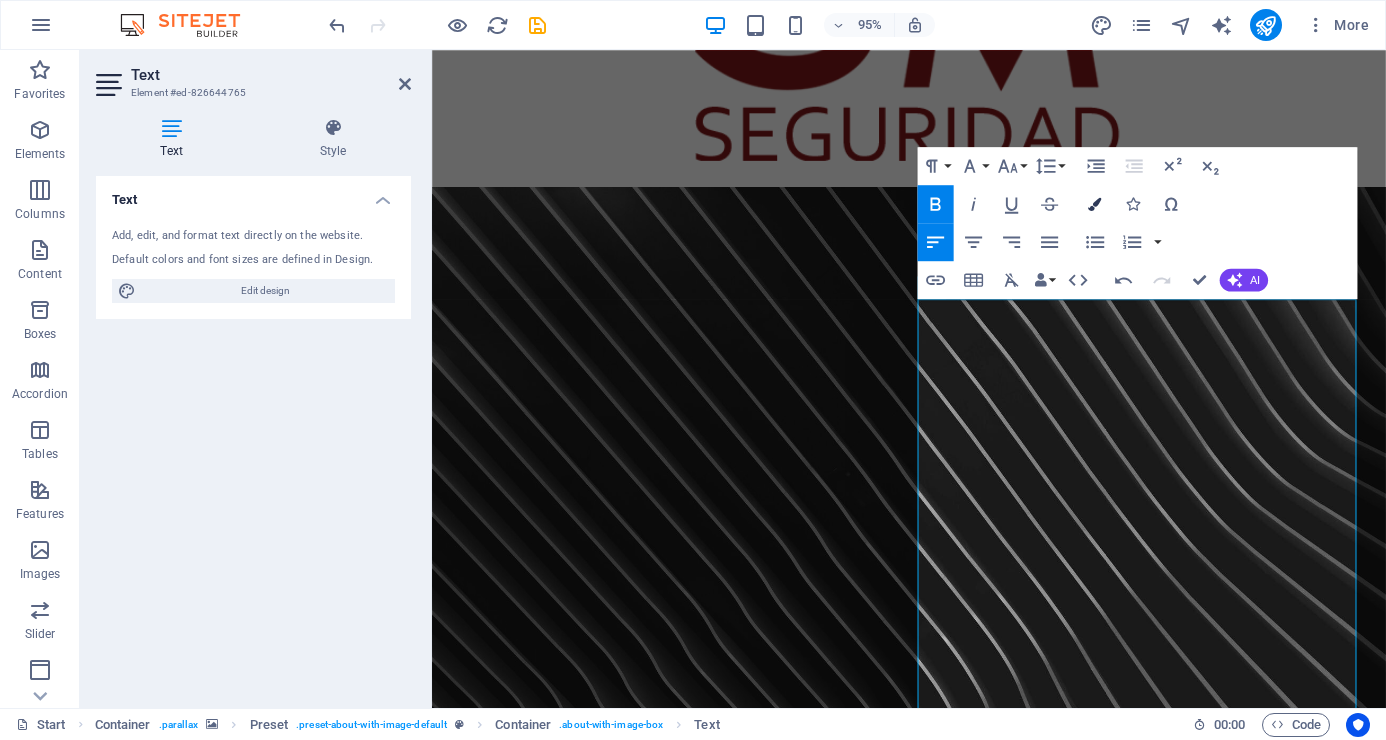 click at bounding box center (1094, 203) 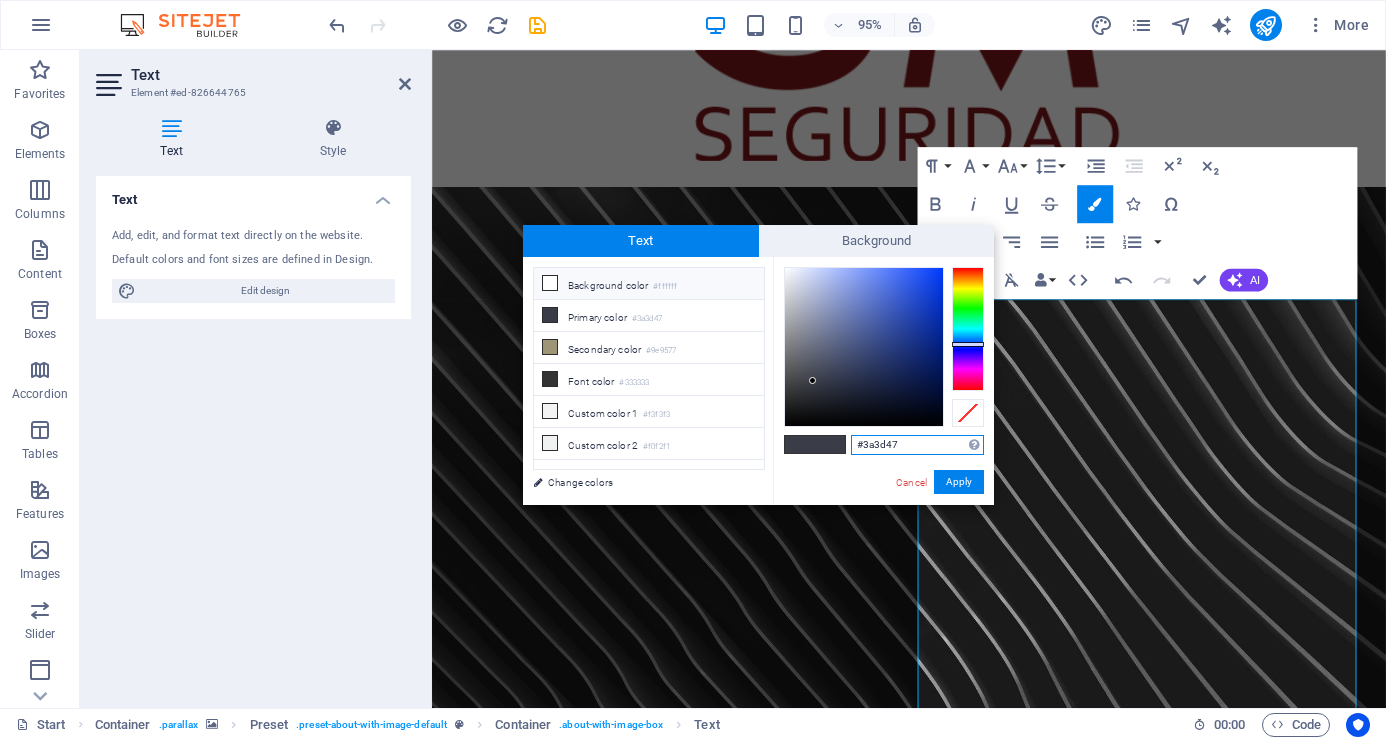 drag, startPoint x: 894, startPoint y: 440, endPoint x: 836, endPoint y: 444, distance: 58.137768 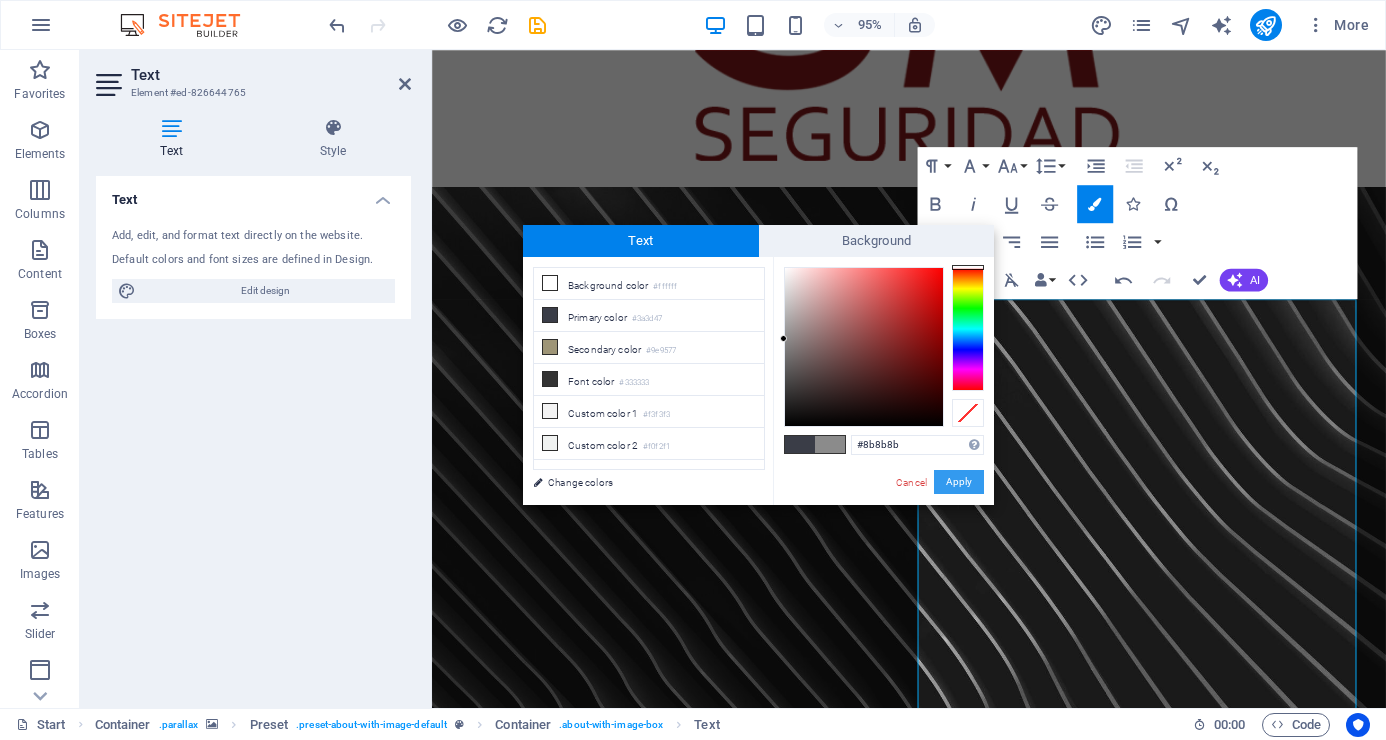click on "Apply" at bounding box center (959, 482) 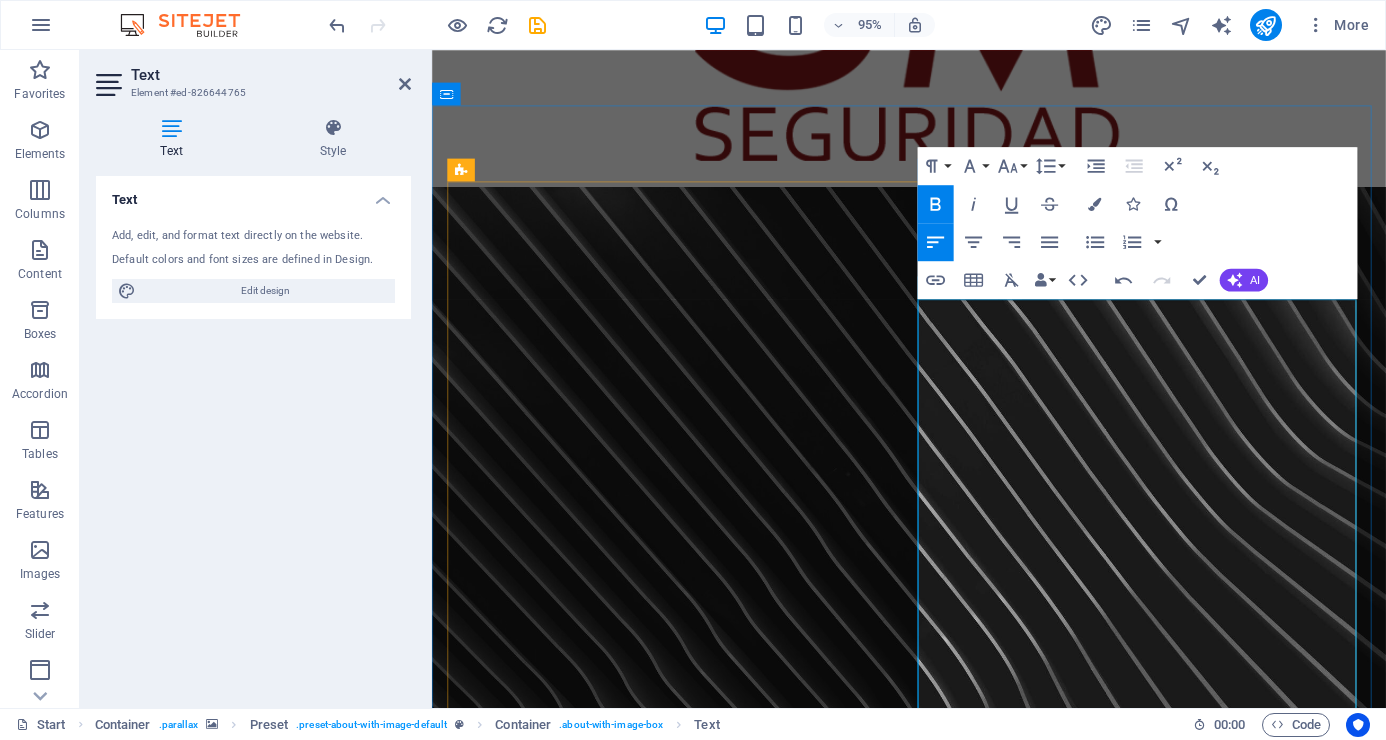 click on "Posicionarnos como empresa de seguridad innovadora en el mercado a nivel nacional, con enfoque integral en sus servicios." at bounding box center [934, 1436] 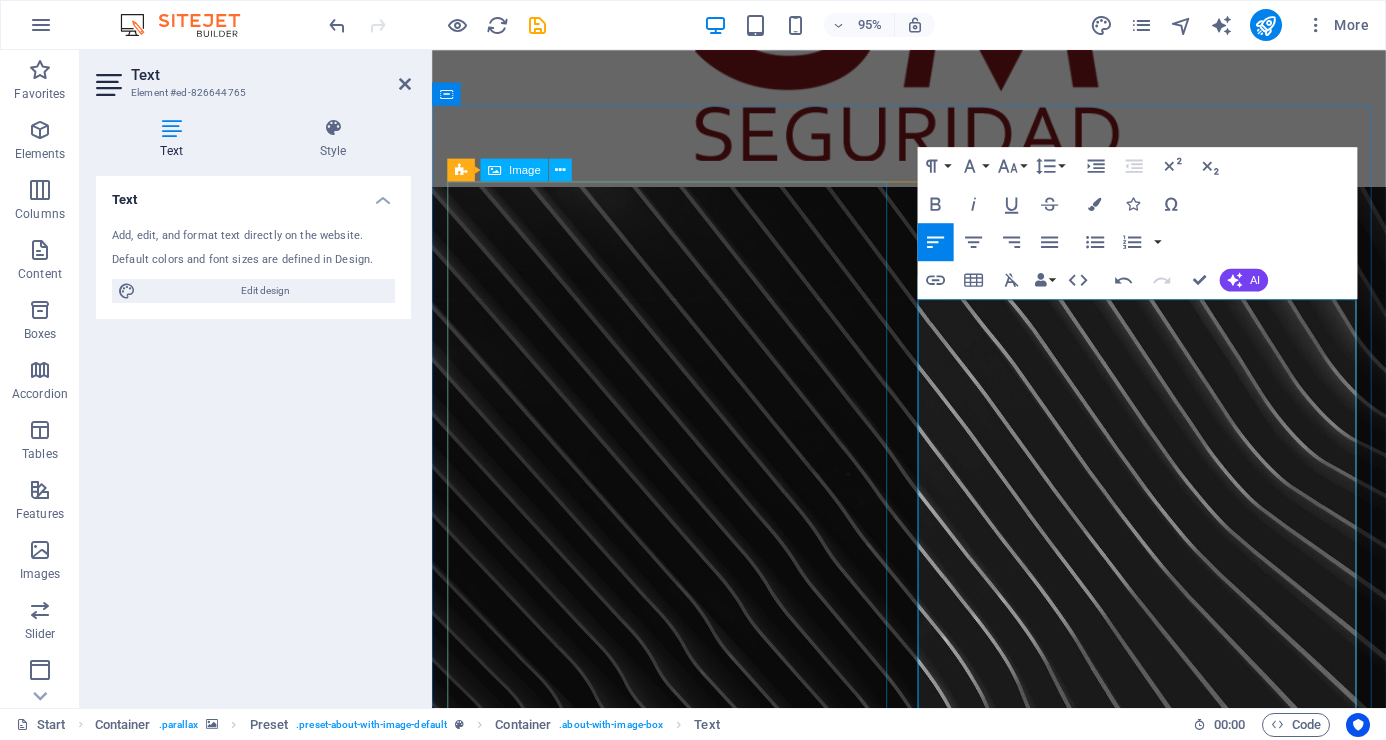 drag, startPoint x: 1033, startPoint y: 540, endPoint x: 908, endPoint y: 480, distance: 138.65425 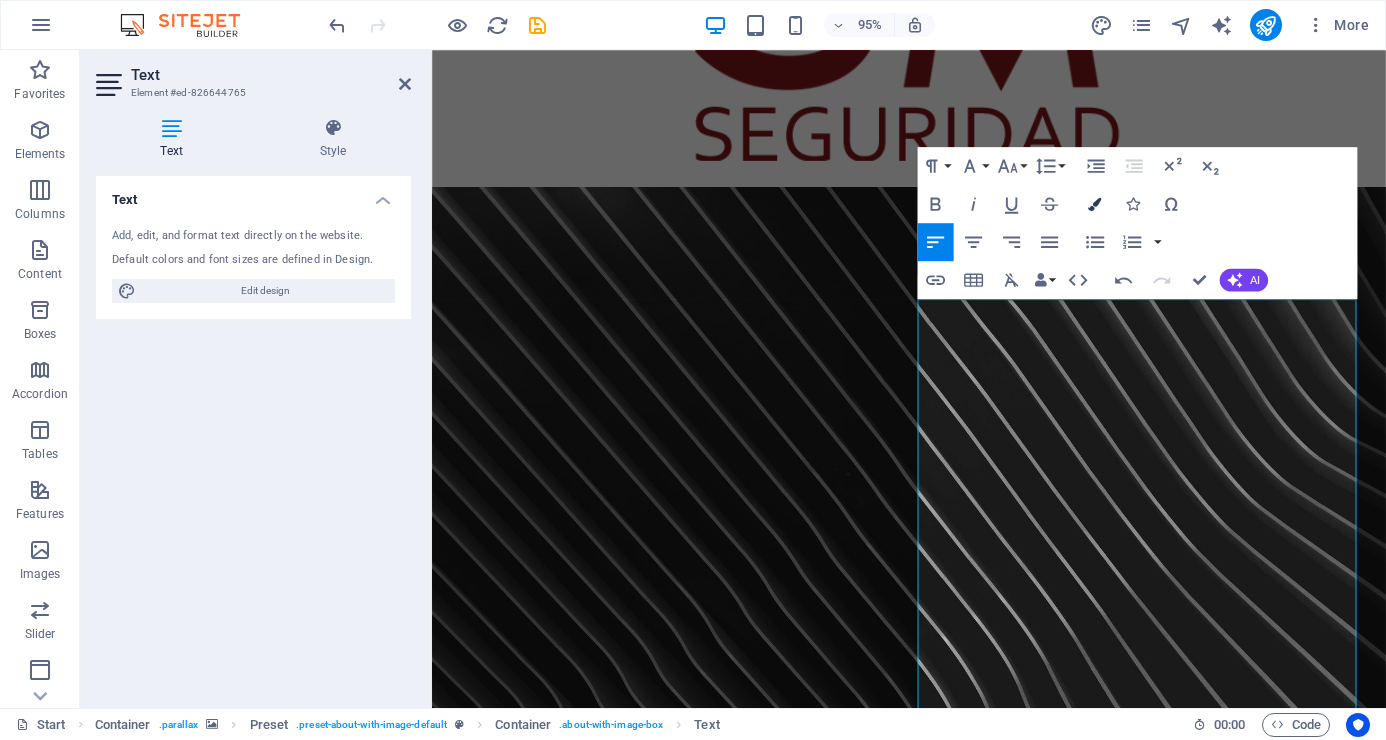 click at bounding box center [1094, 203] 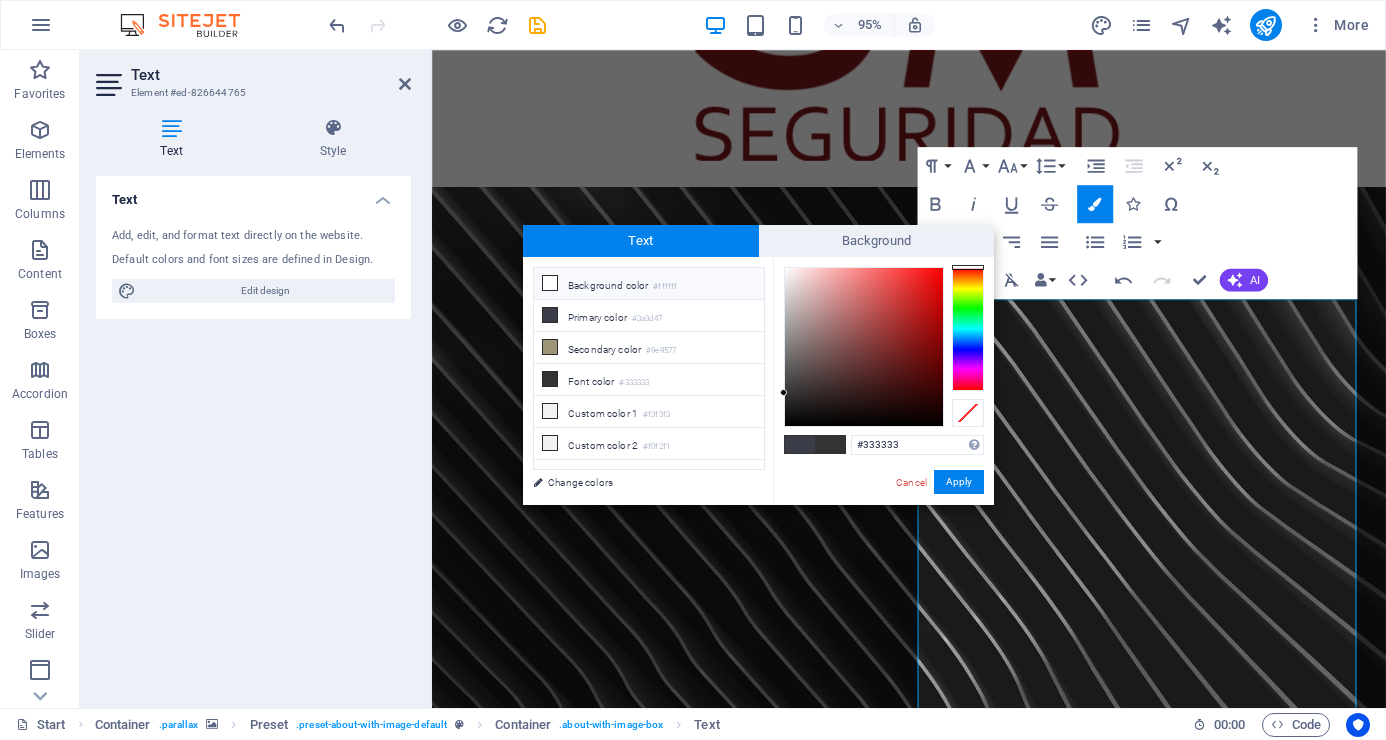 drag, startPoint x: 545, startPoint y: 282, endPoint x: 635, endPoint y: 361, distance: 119.753914 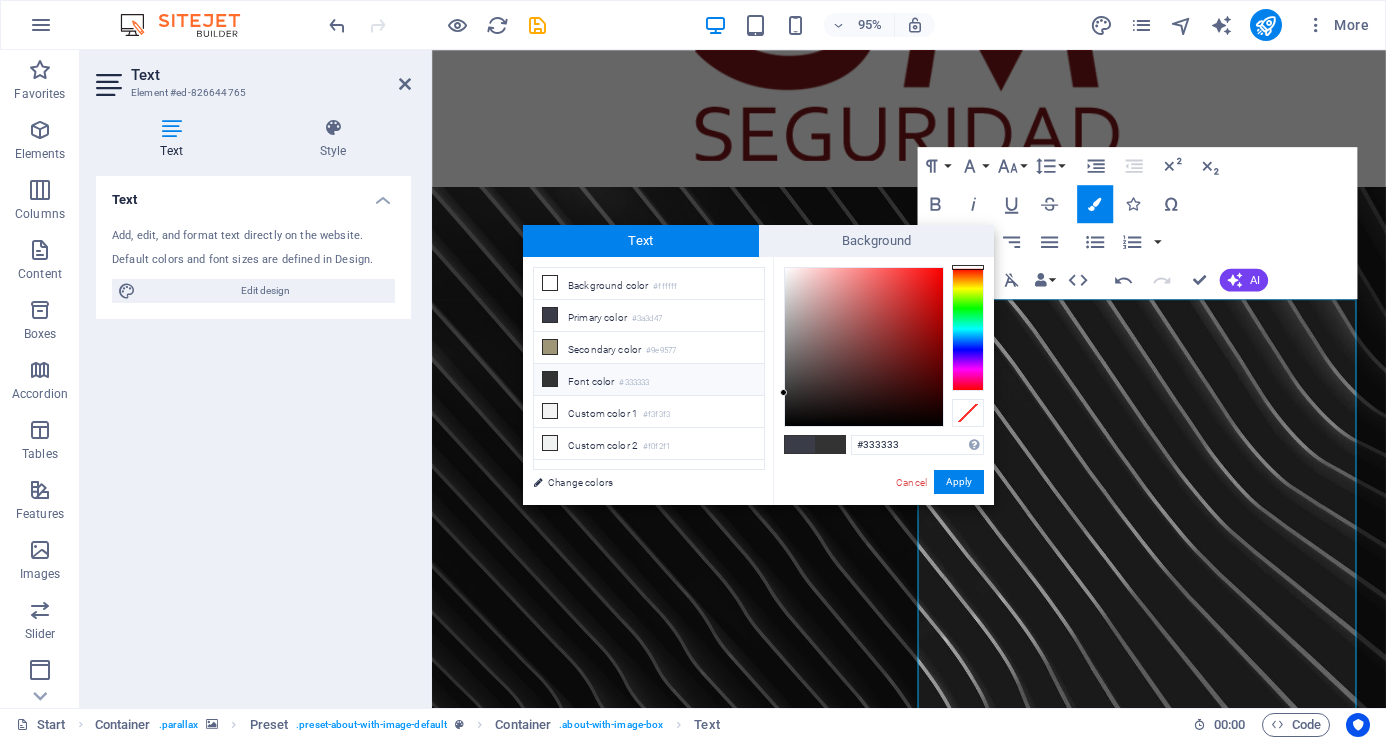 click at bounding box center (550, 283) 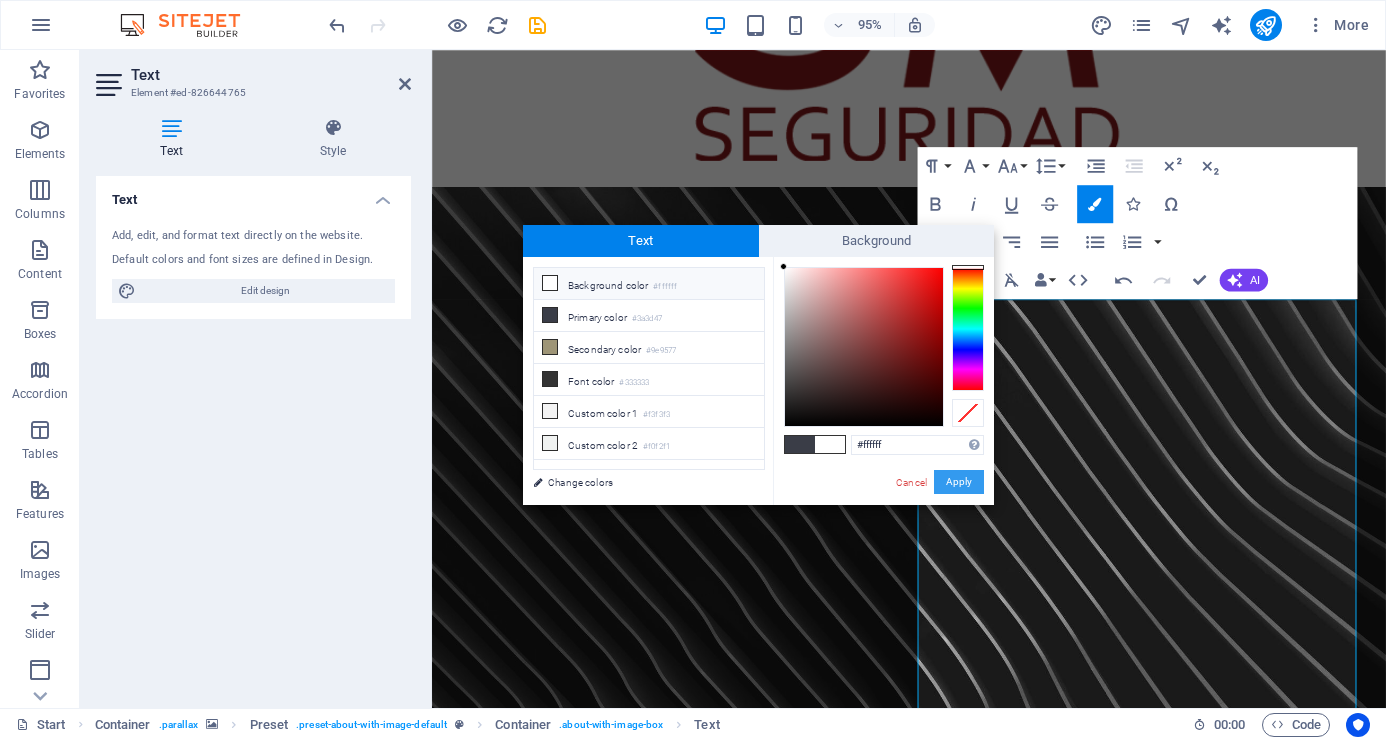 click on "Apply" at bounding box center [959, 482] 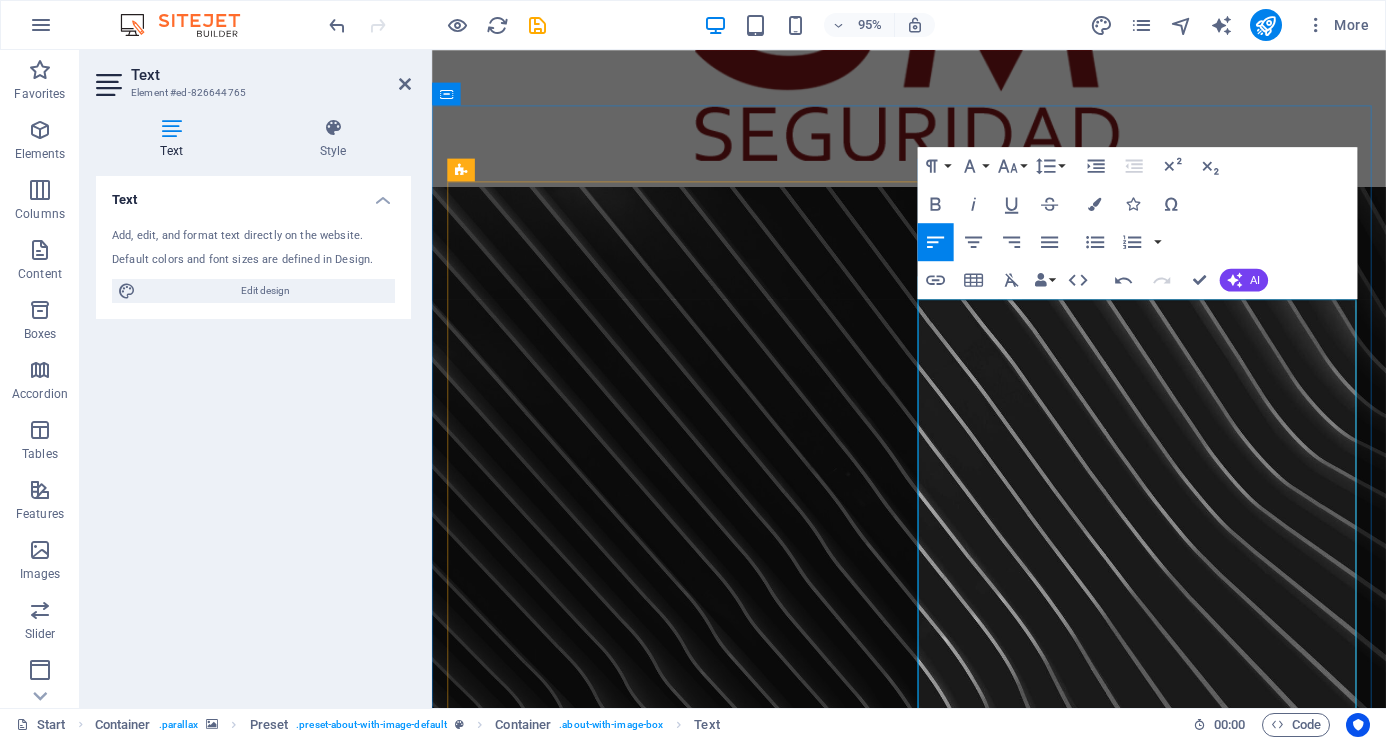 click on "Valores" at bounding box center [489, 1489] 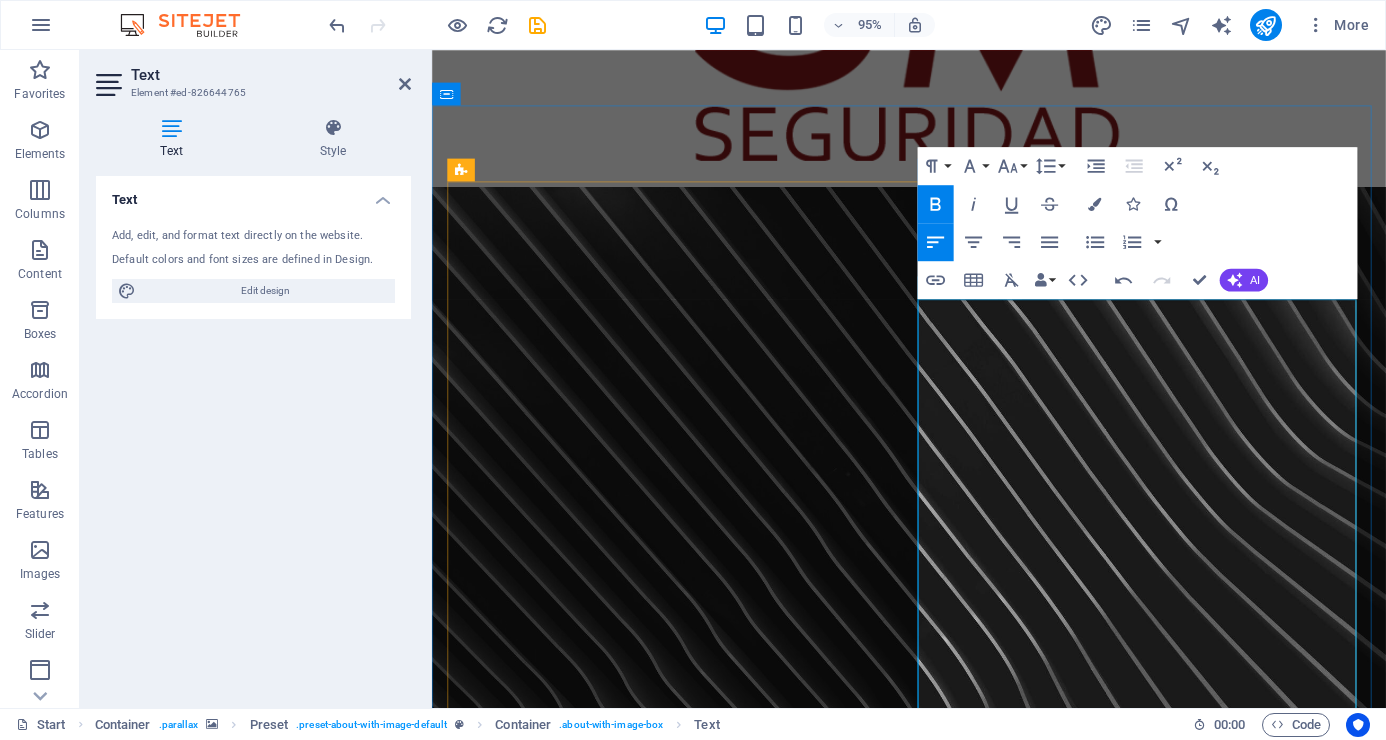 click on "Valores" at bounding box center (489, 1489) 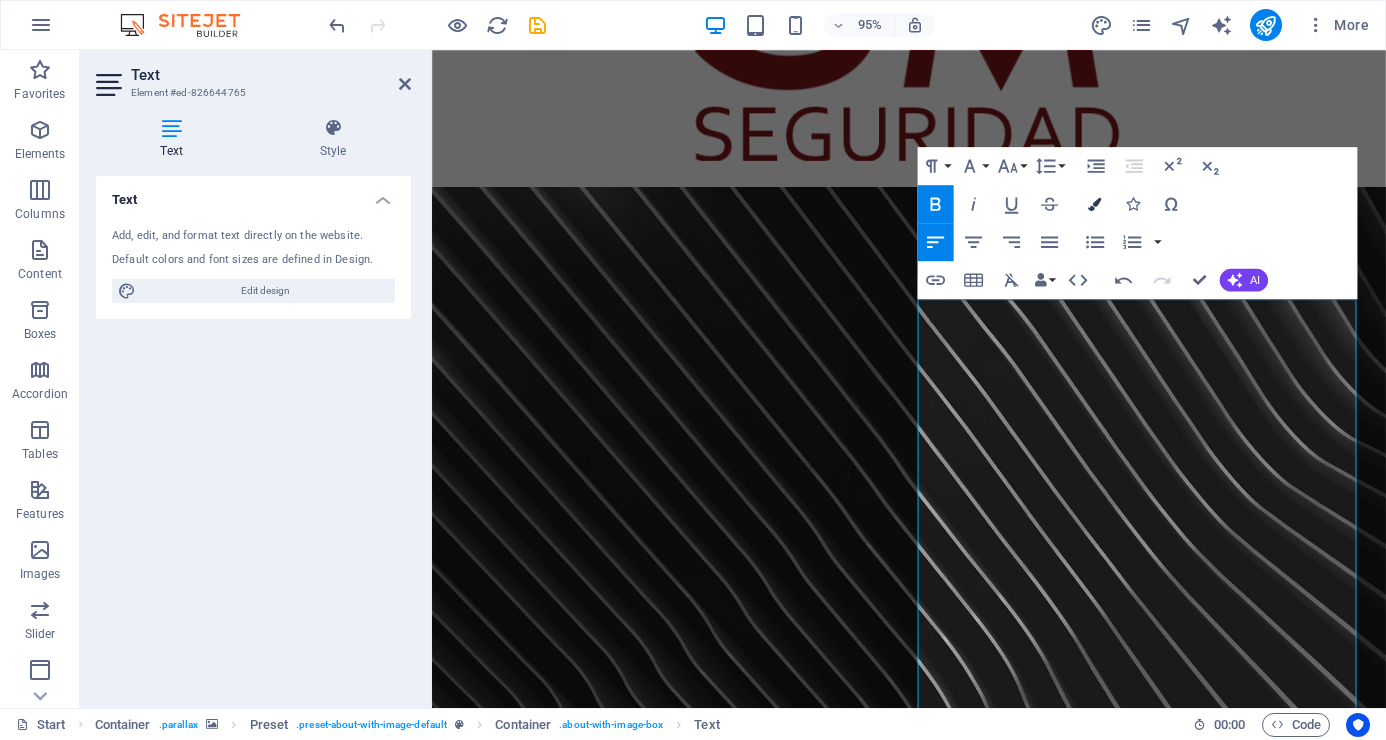 click on "Colors" at bounding box center (1095, 204) 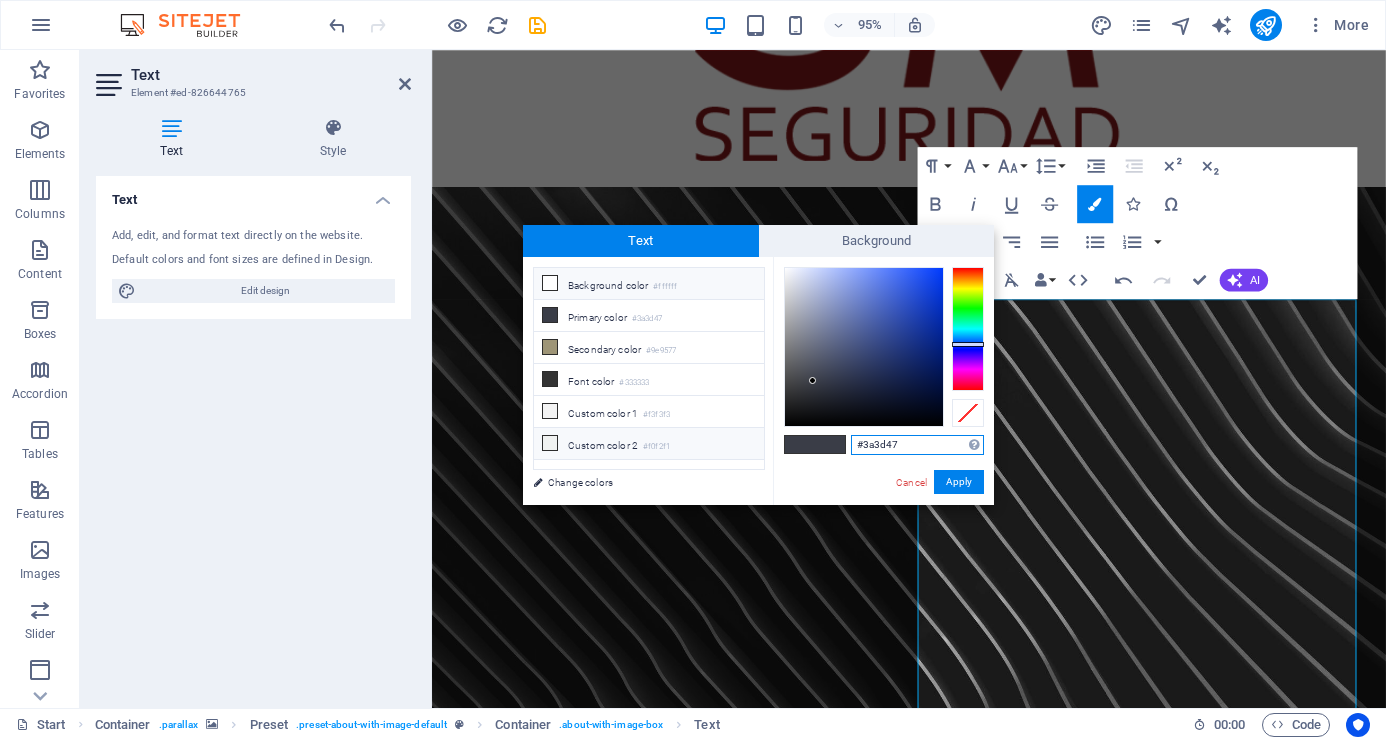 drag, startPoint x: 916, startPoint y: 450, endPoint x: 731, endPoint y: 447, distance: 185.02432 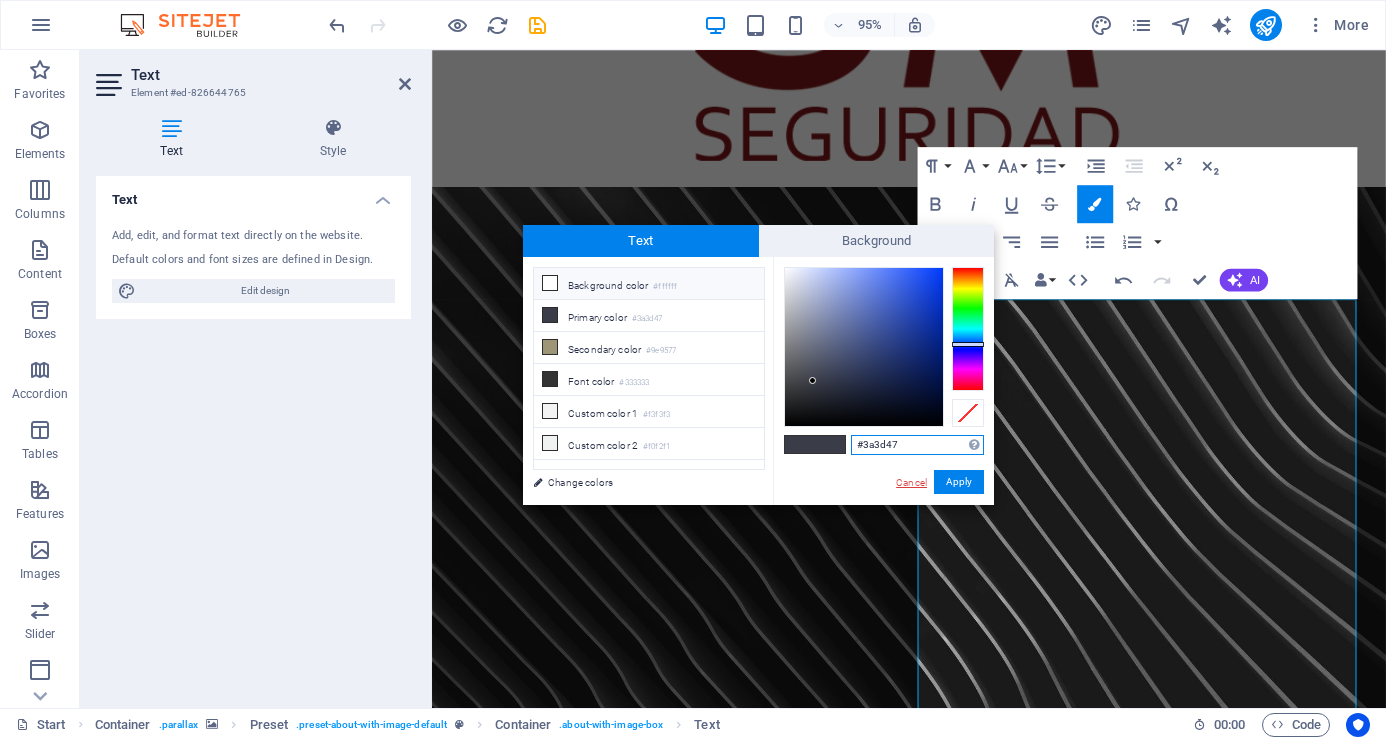 paste on "8b8b8b" 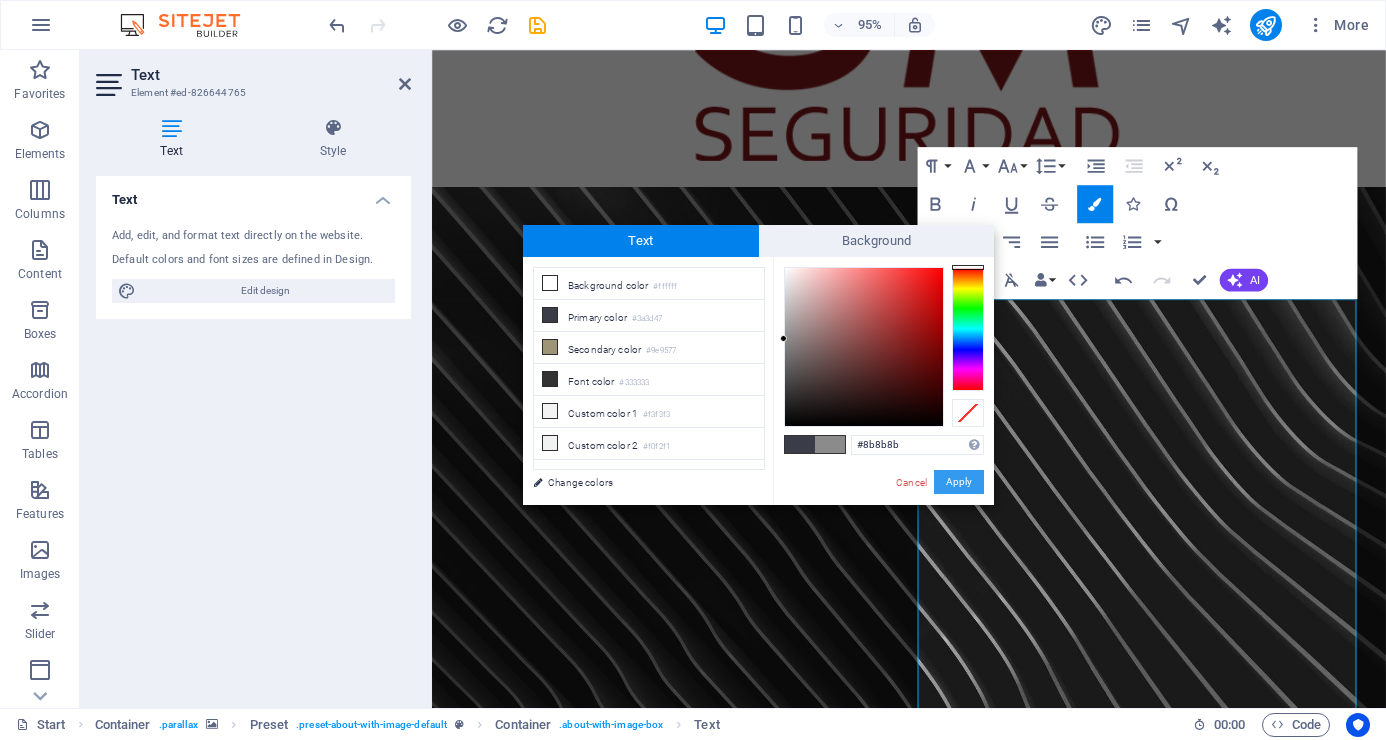 click on "Apply" at bounding box center (959, 482) 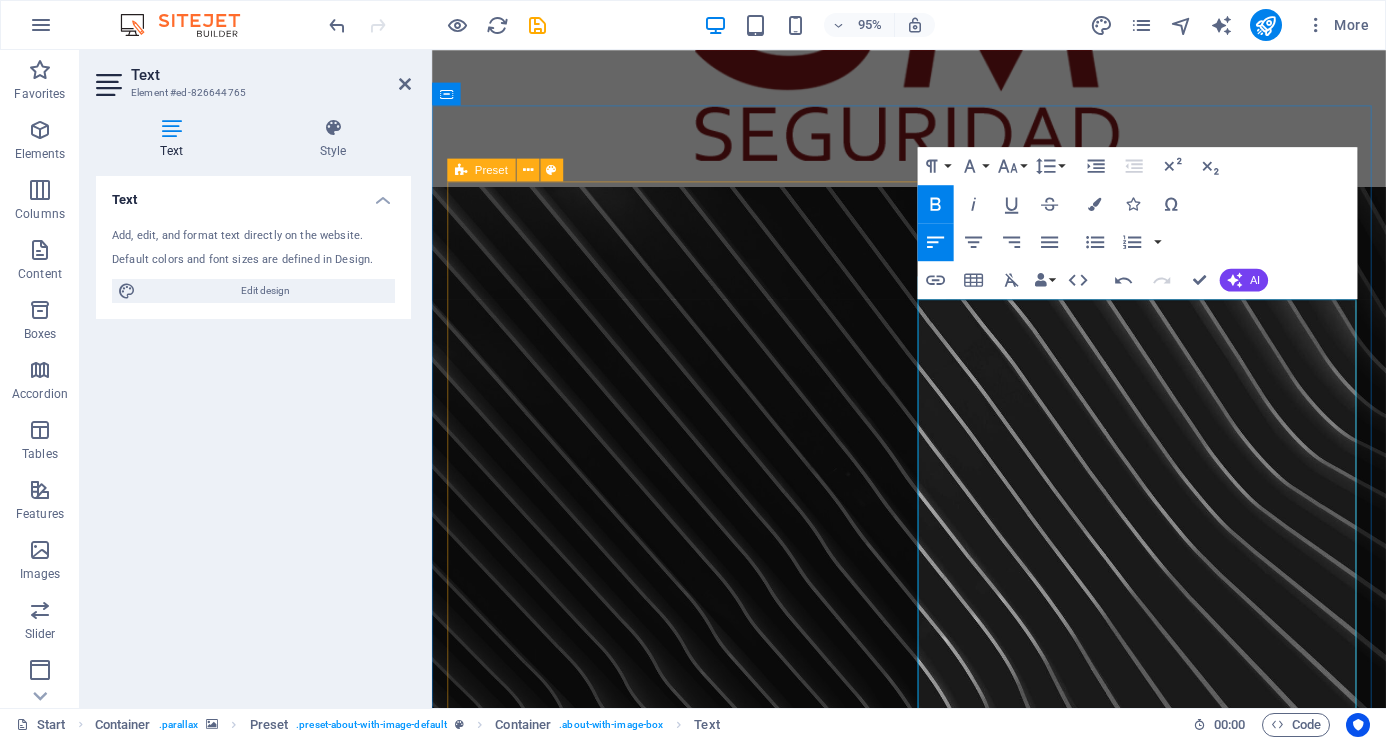 drag, startPoint x: 998, startPoint y: 648, endPoint x: 921, endPoint y: 593, distance: 94.62558 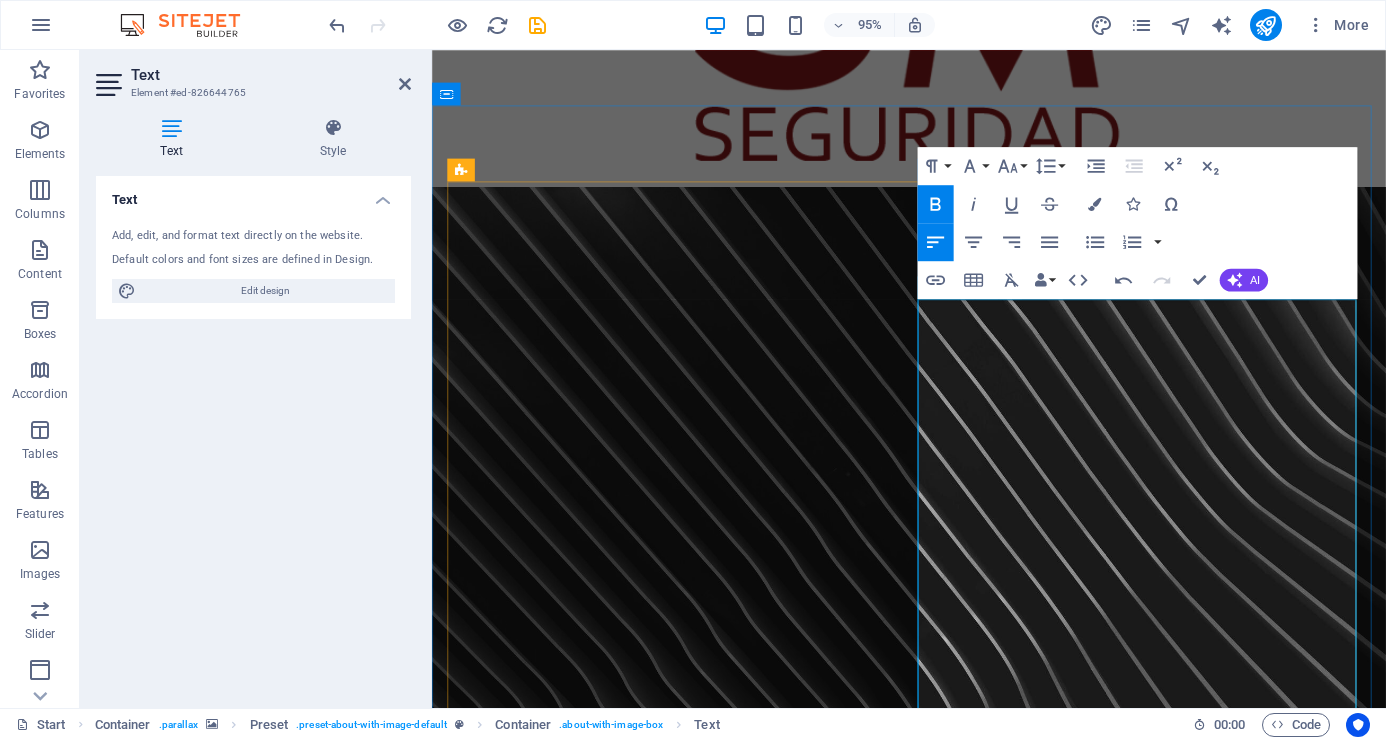 click on "Honestidad" at bounding box center [489, 1519] 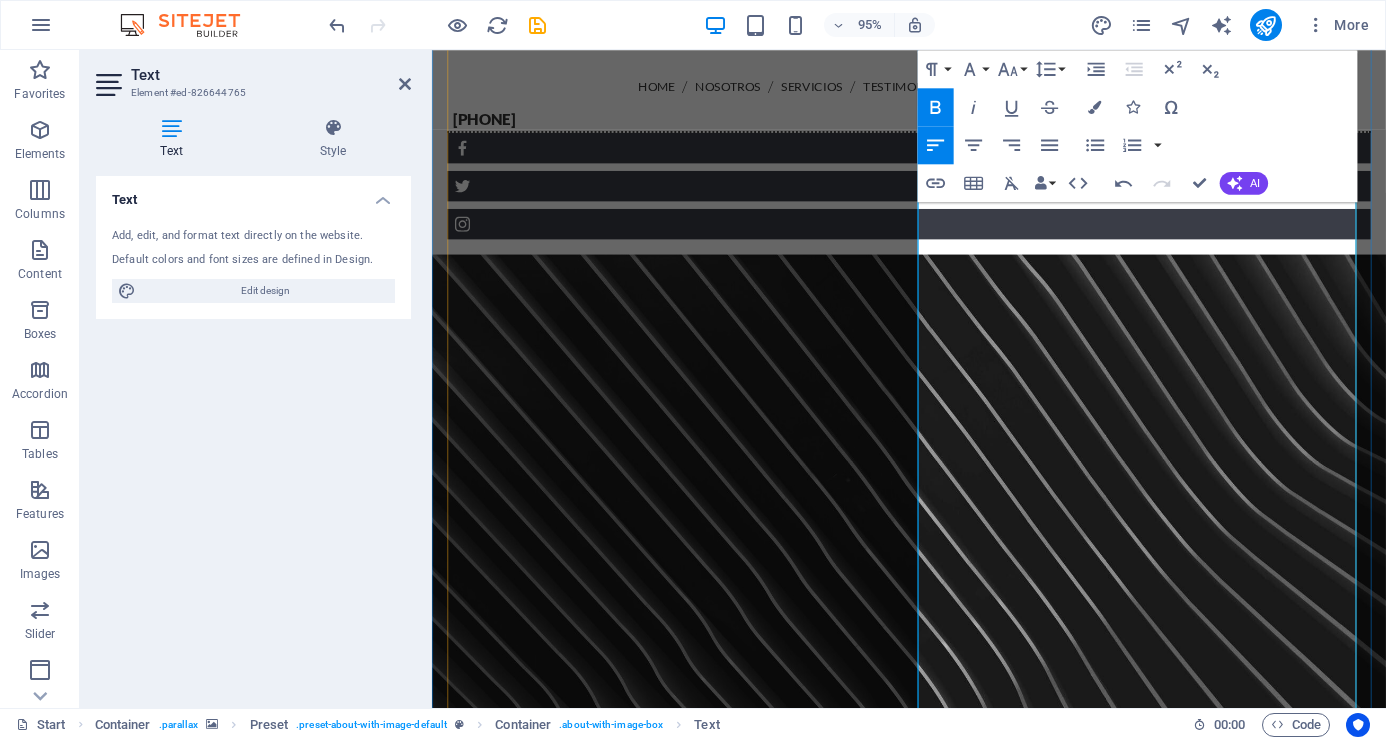scroll, scrollTop: 927, scrollLeft: 0, axis: vertical 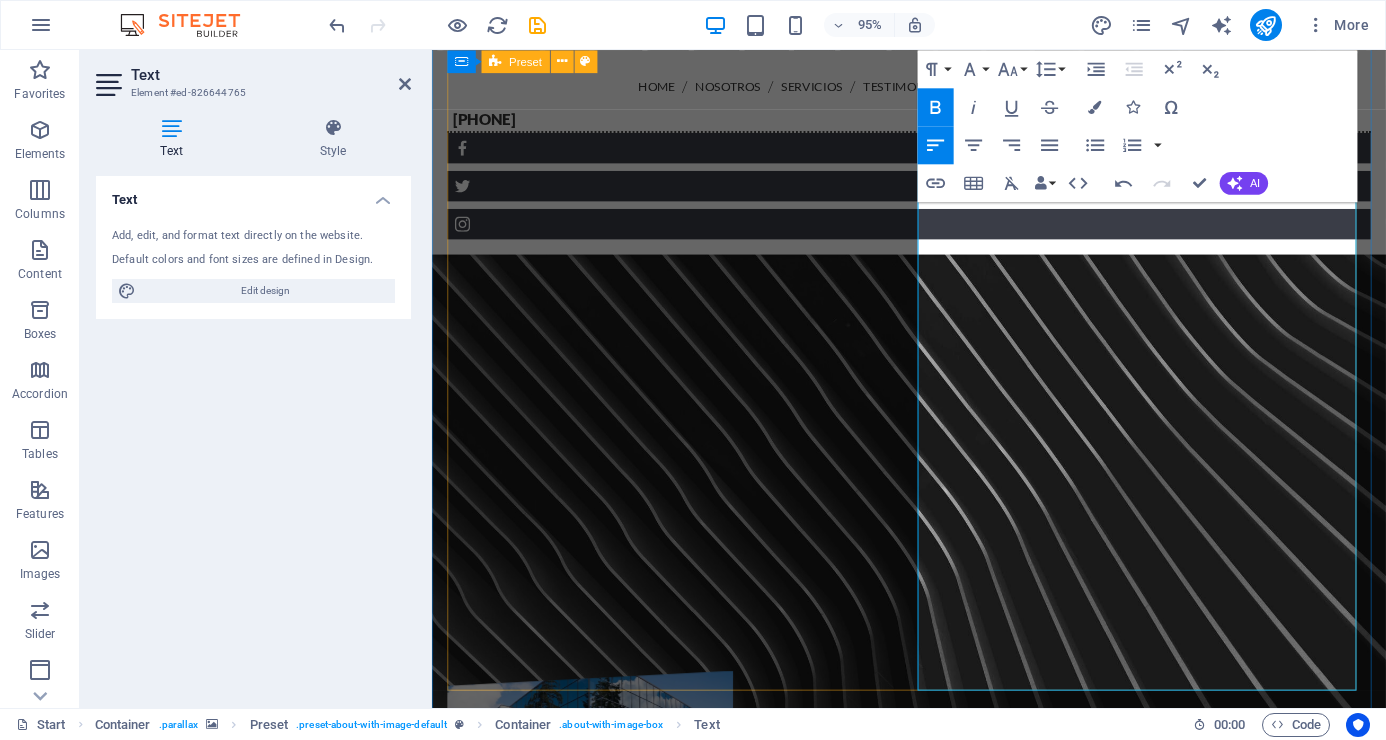 drag, startPoint x: 1103, startPoint y: 704, endPoint x: 939, endPoint y: 404, distance: 341.90057 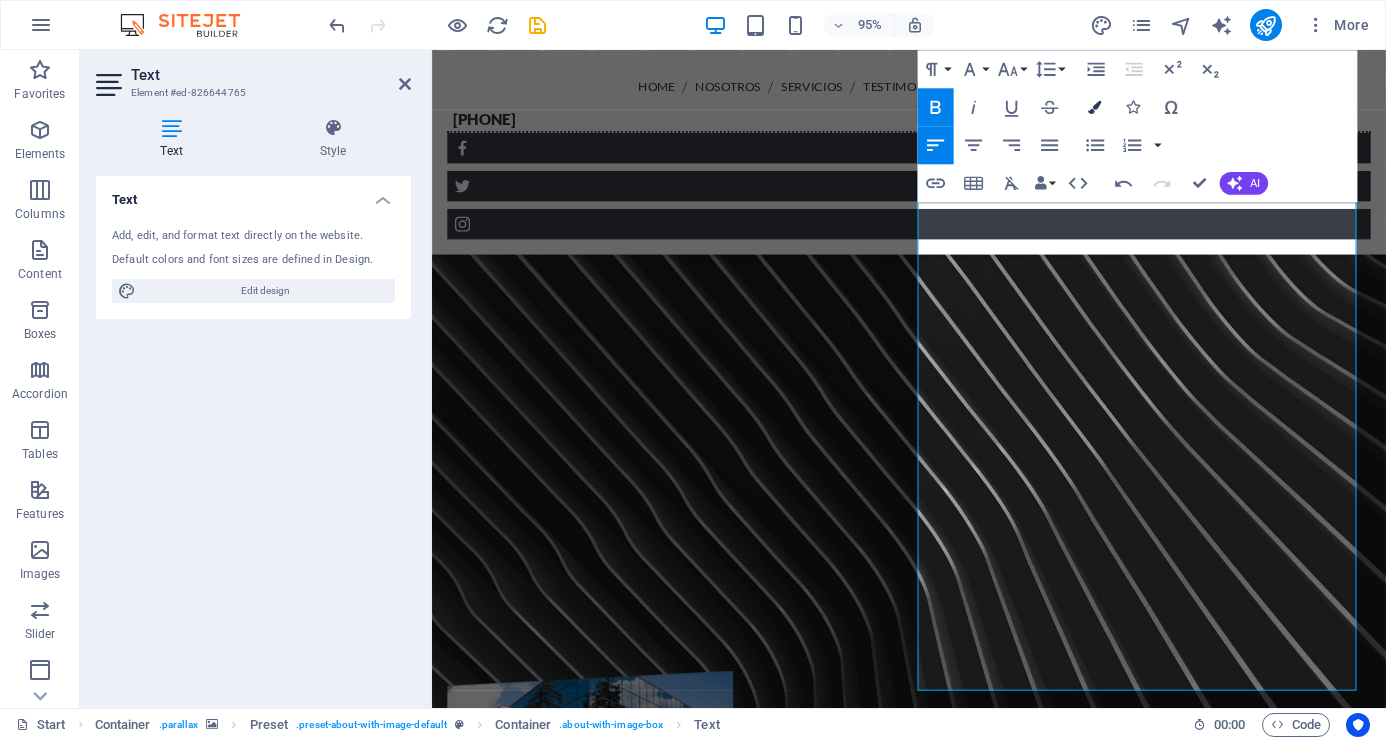 click at bounding box center [1094, 106] 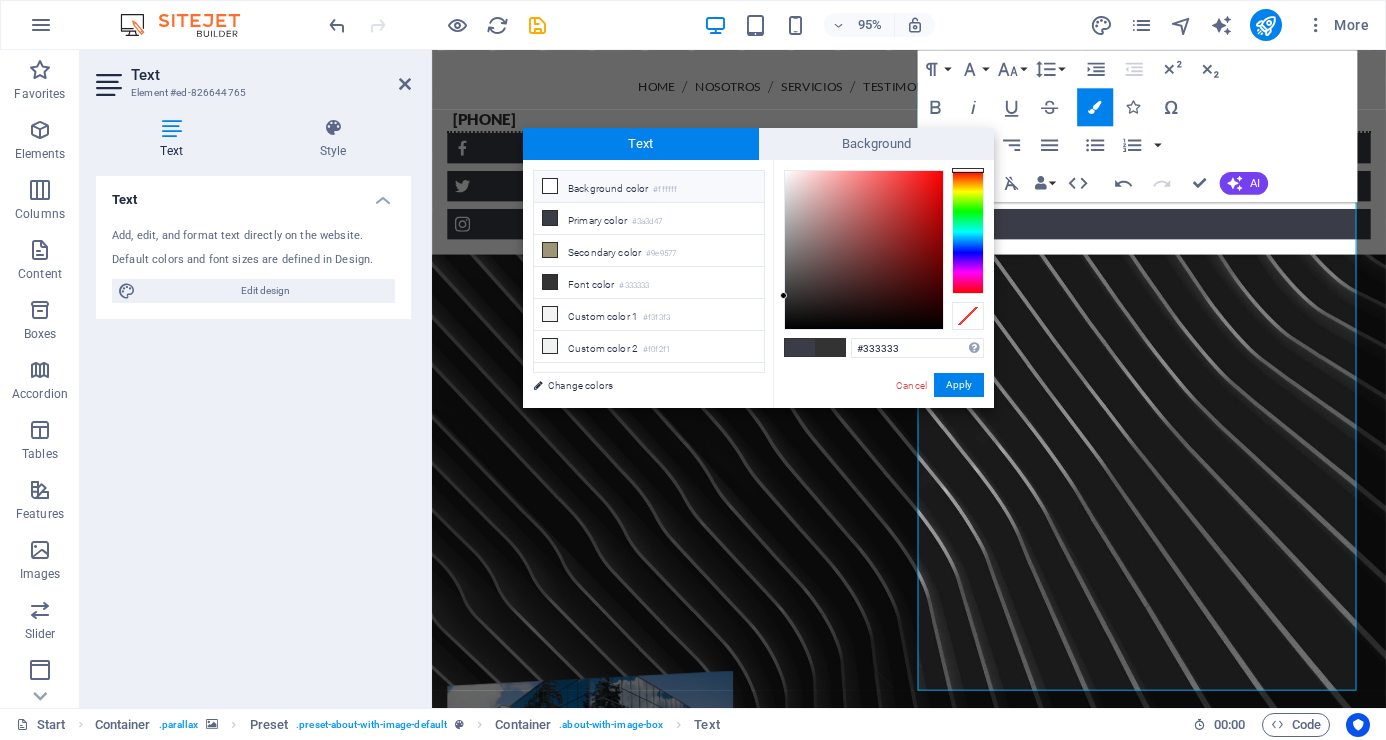 click at bounding box center (550, 186) 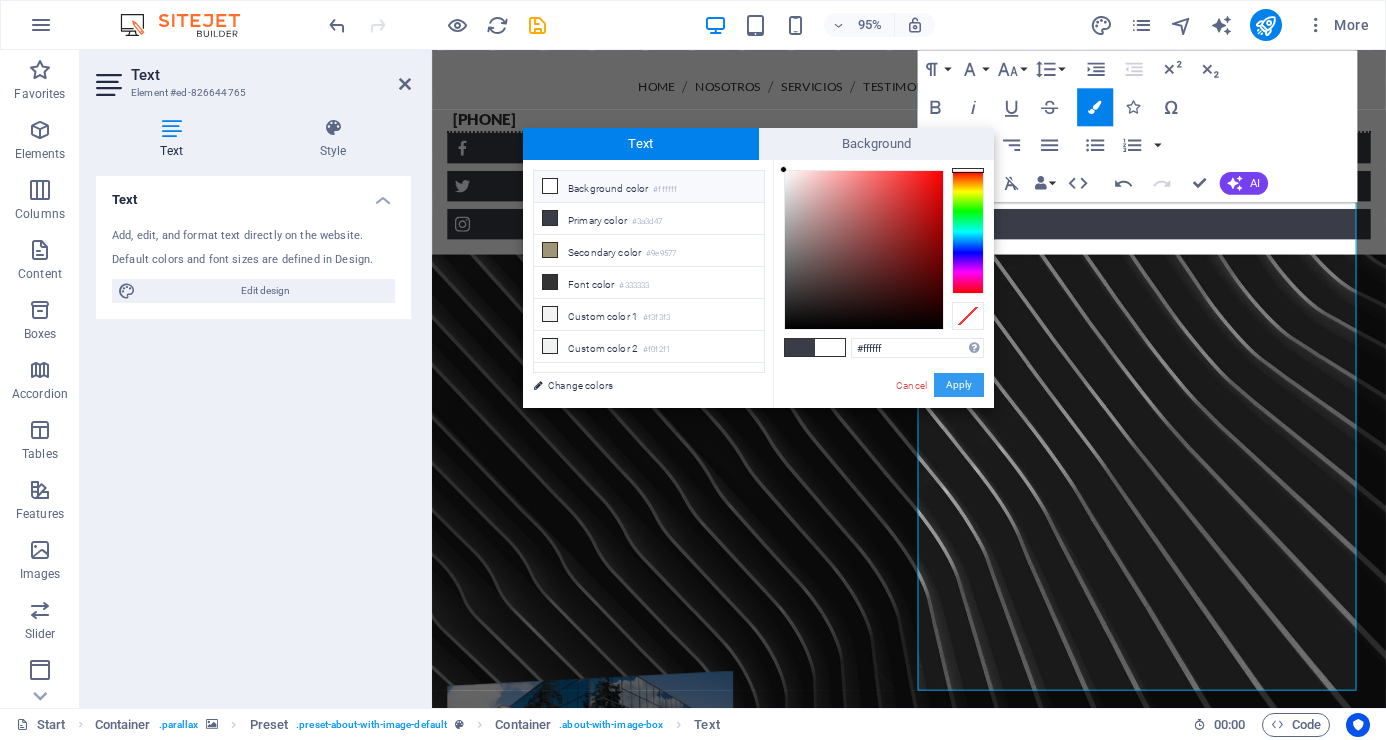 drag, startPoint x: 963, startPoint y: 381, endPoint x: 574, endPoint y: 349, distance: 390.31396 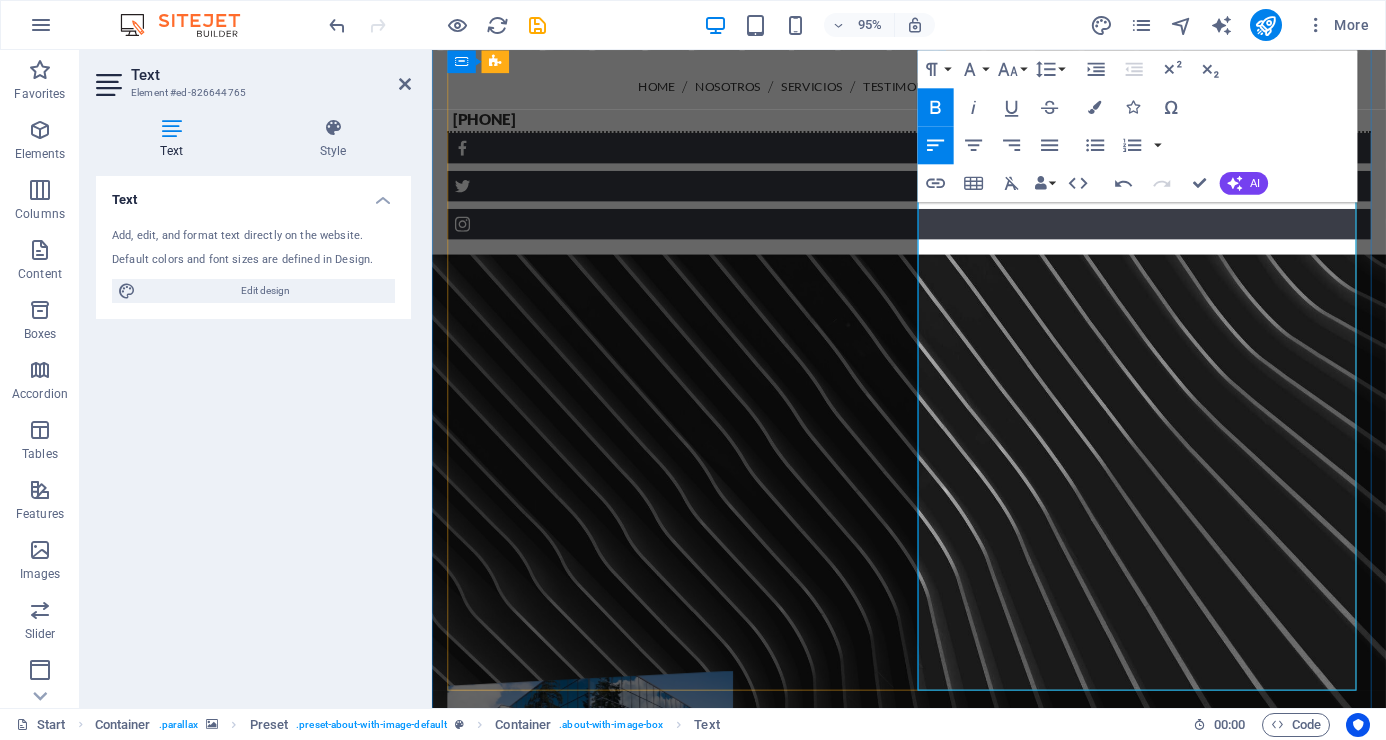 click at bounding box center (934, 1230) 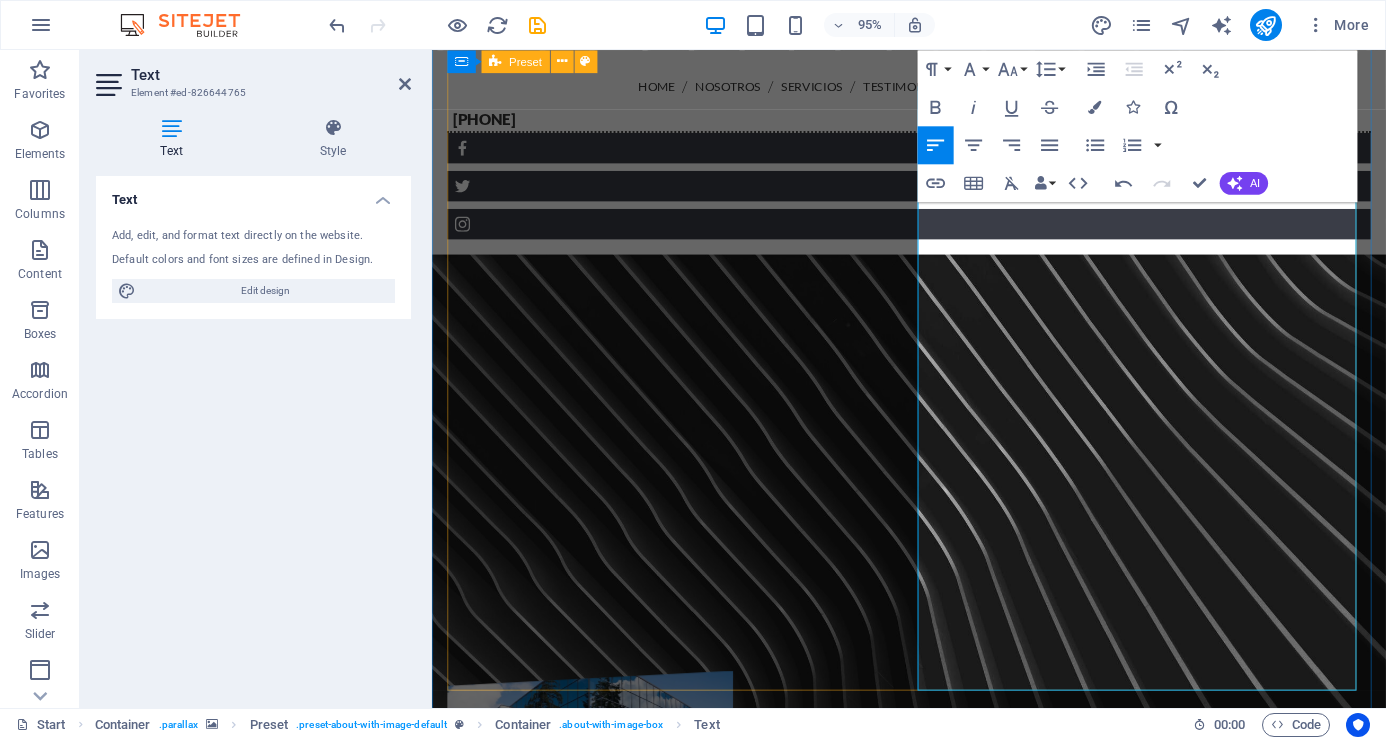 click on "nosotros MISIÓN, VISIÓN Y VALORES Misión Salvaguardar la integridad física y el patrimonio para lograr un impacto positivo en la rentabilidad de nuestros clientes con servicio y soluciones integrales e innovadoras de seguridad.  Visión Posicionarnos como empresa de seguridad innovadora en el mercado a nivel nacional, con enfoque integral en sus servicios.  Valores Honestidad  Trabajar con alineación a principios. Lealtad  Compromiso con la empresa, entorno y personal.  Proactividad  Ir más allá de lo necesario.  Servicios  Apoyo a clientes como a colaboradores. Colaboración  Trabajo en equipo." at bounding box center (934, 1105) 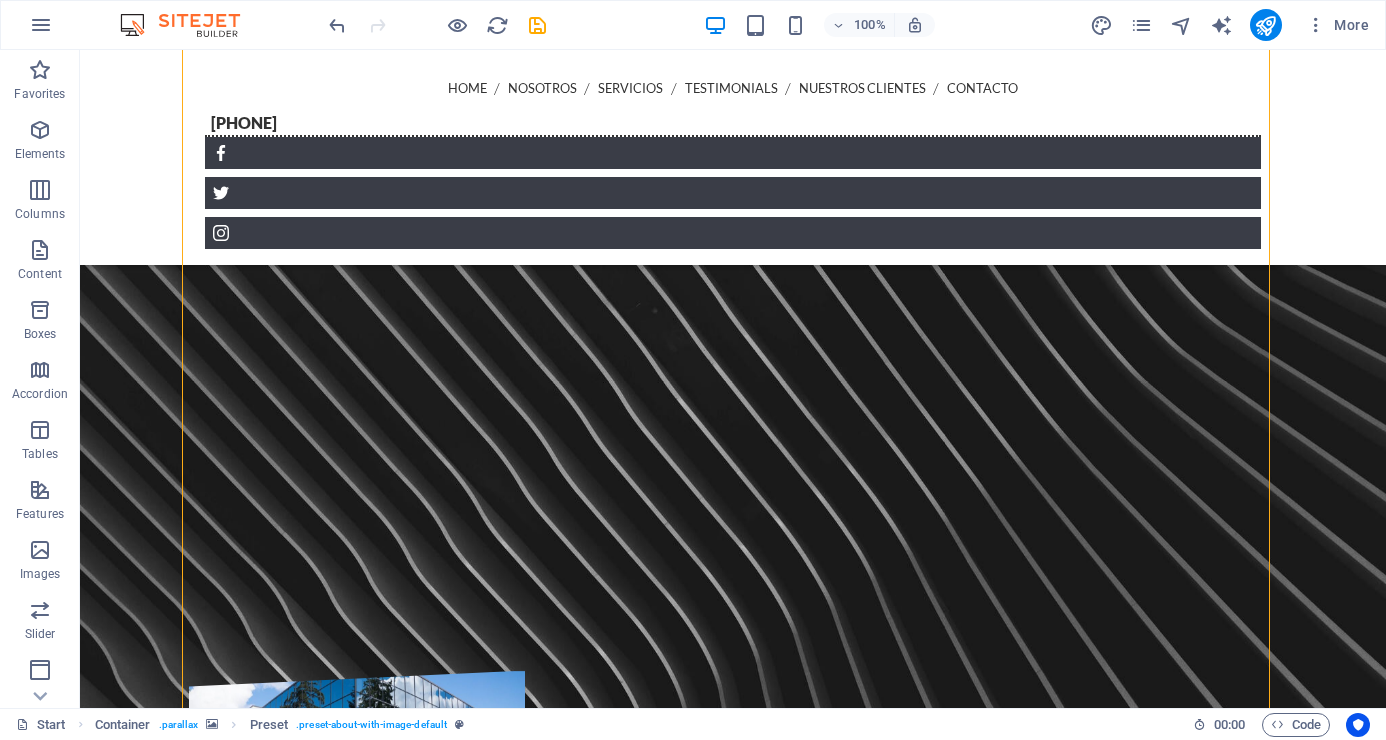 click at bounding box center (733, 377) 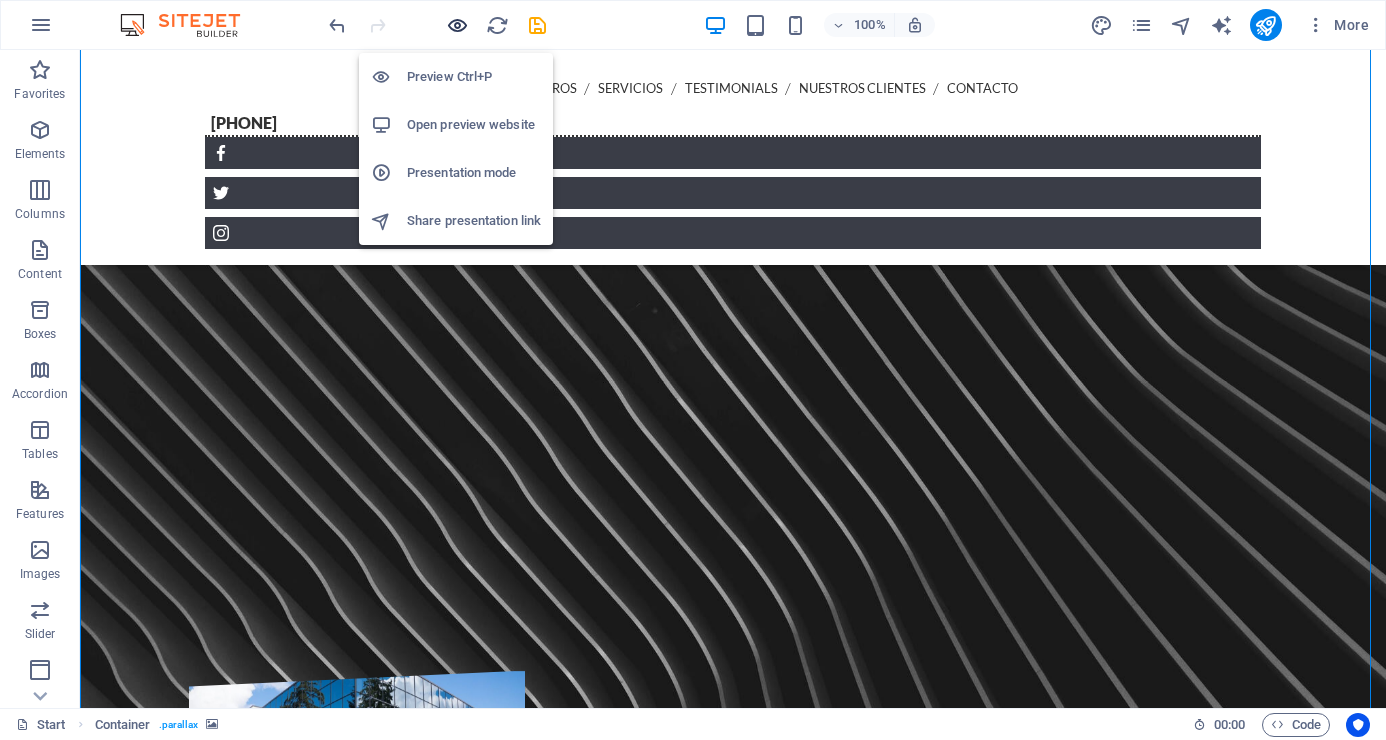 click at bounding box center [457, 25] 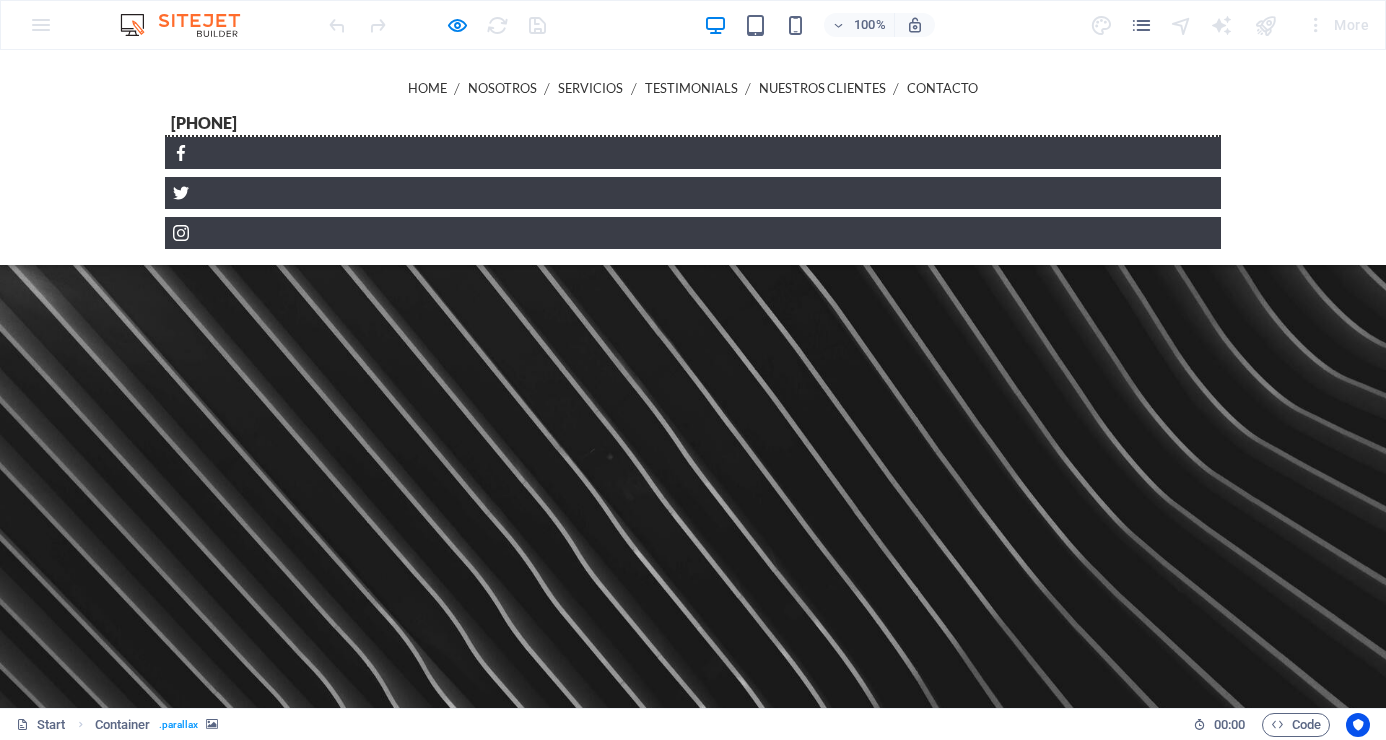 scroll, scrollTop: 827, scrollLeft: 0, axis: vertical 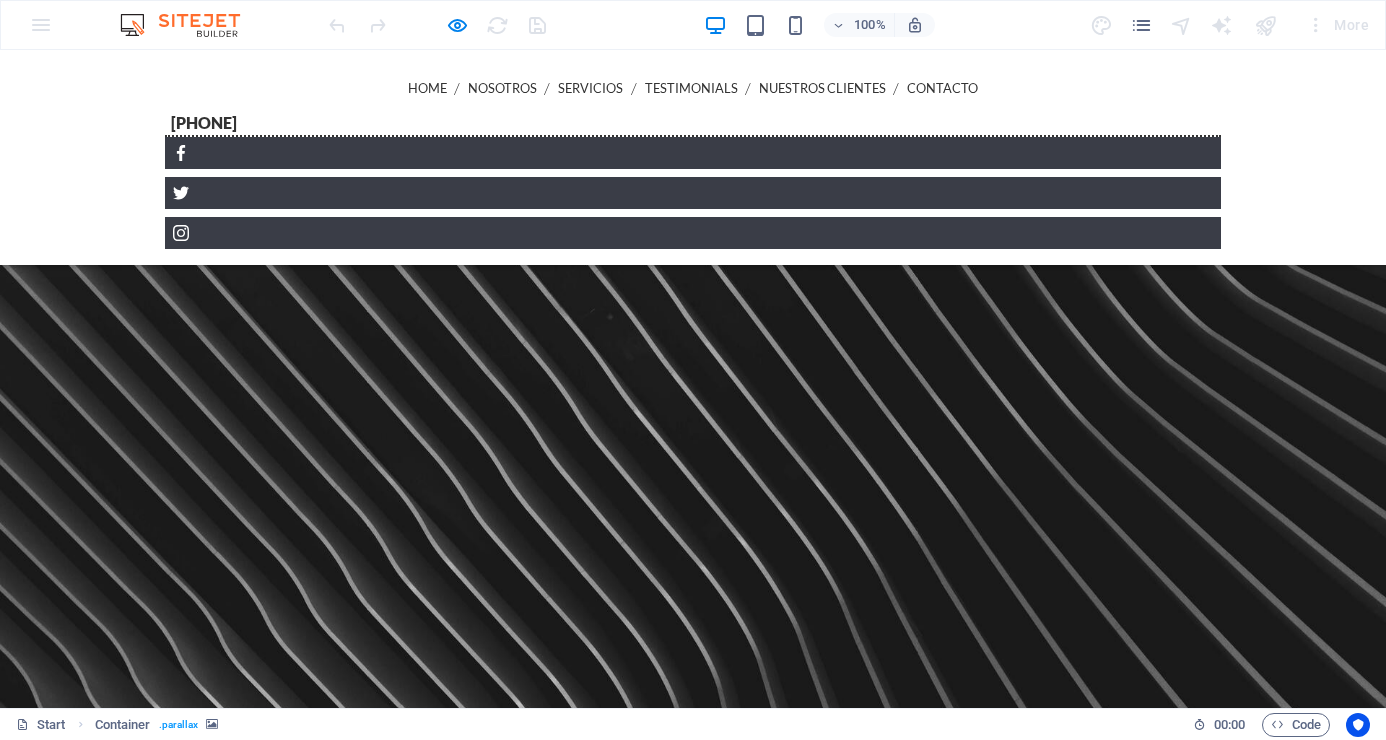 click at bounding box center (317, 821) 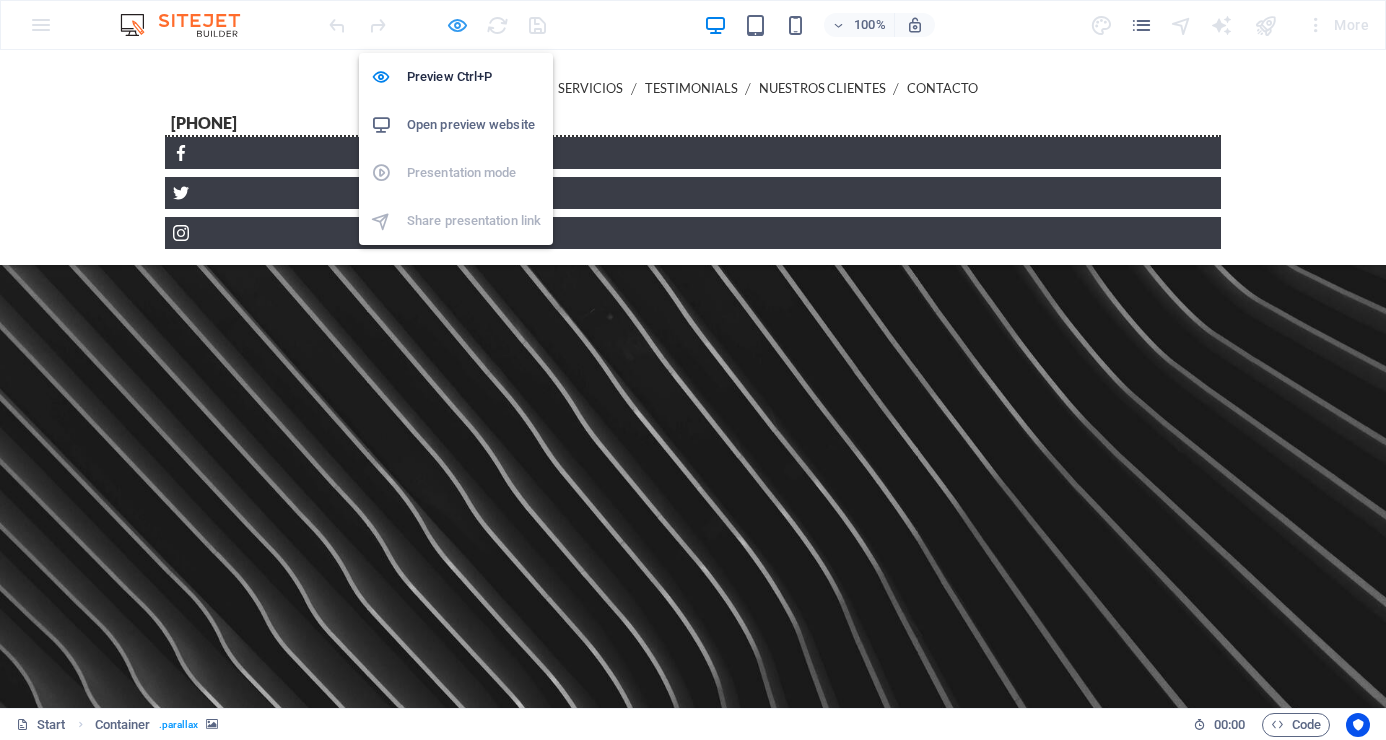 click at bounding box center (457, 25) 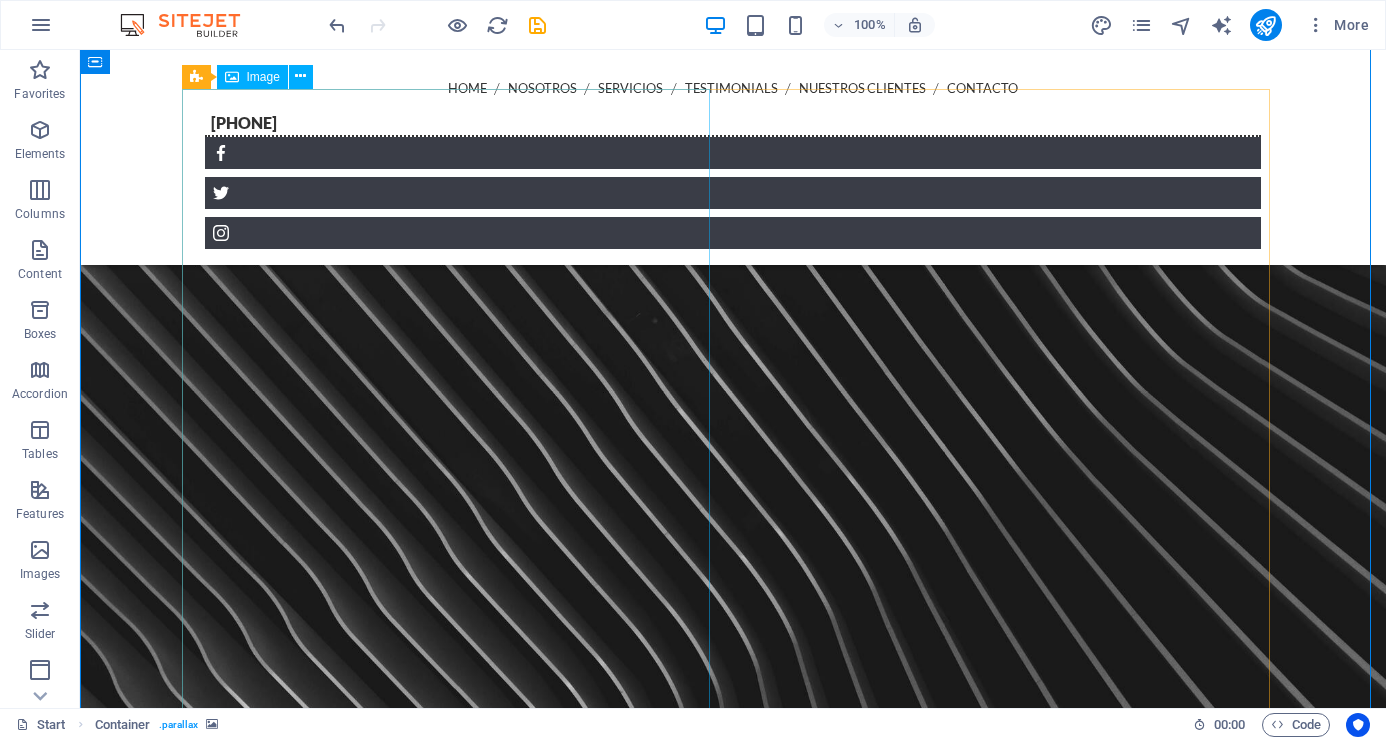 click at bounding box center (357, 821) 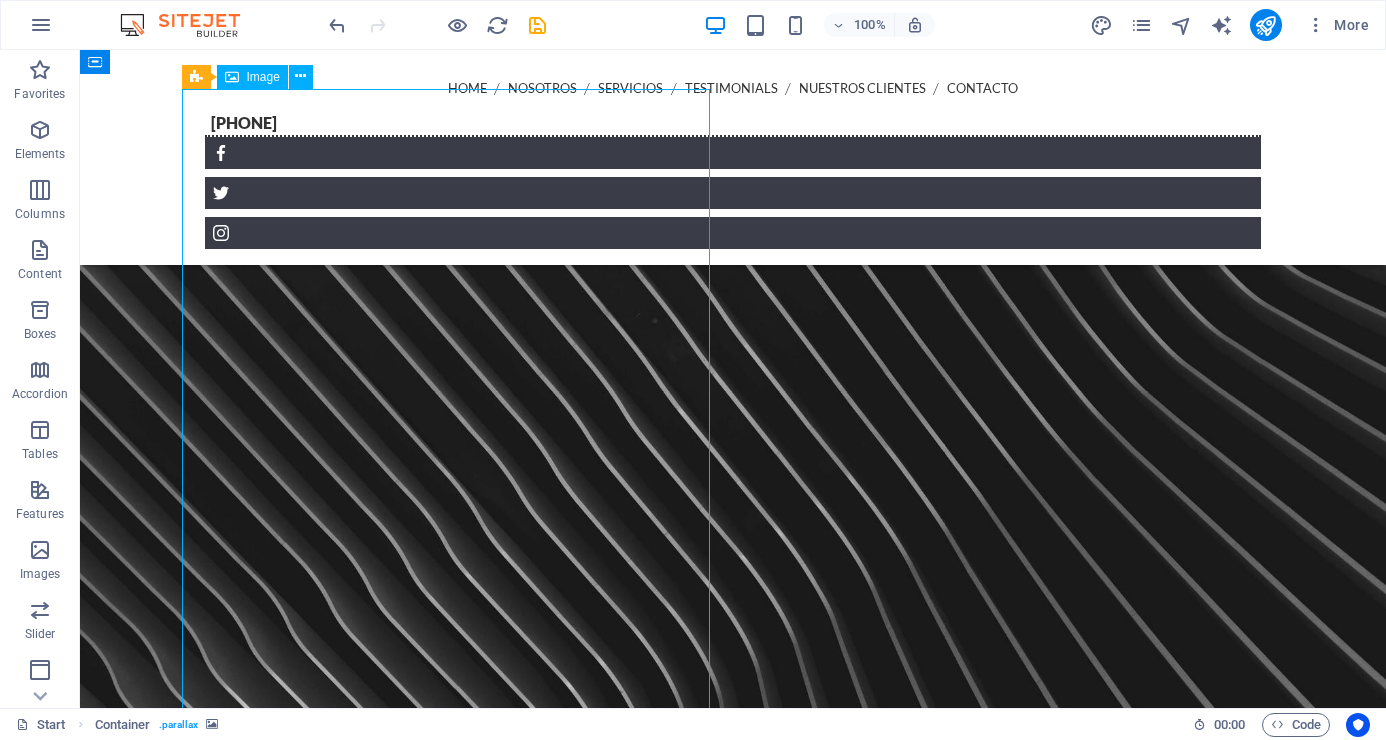 click at bounding box center [357, 821] 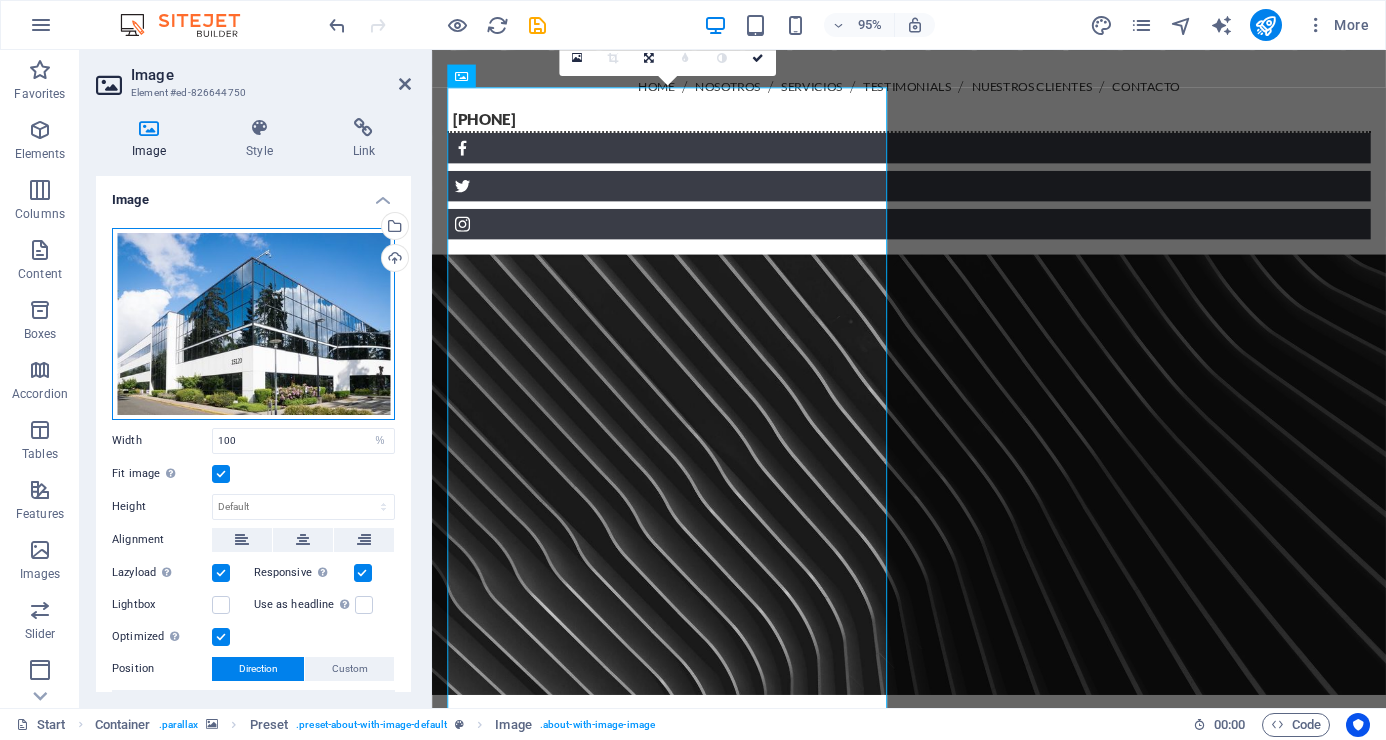 click on "Drag files here, click to choose files or select files from Files or our free stock photos & videos" at bounding box center [253, 324] 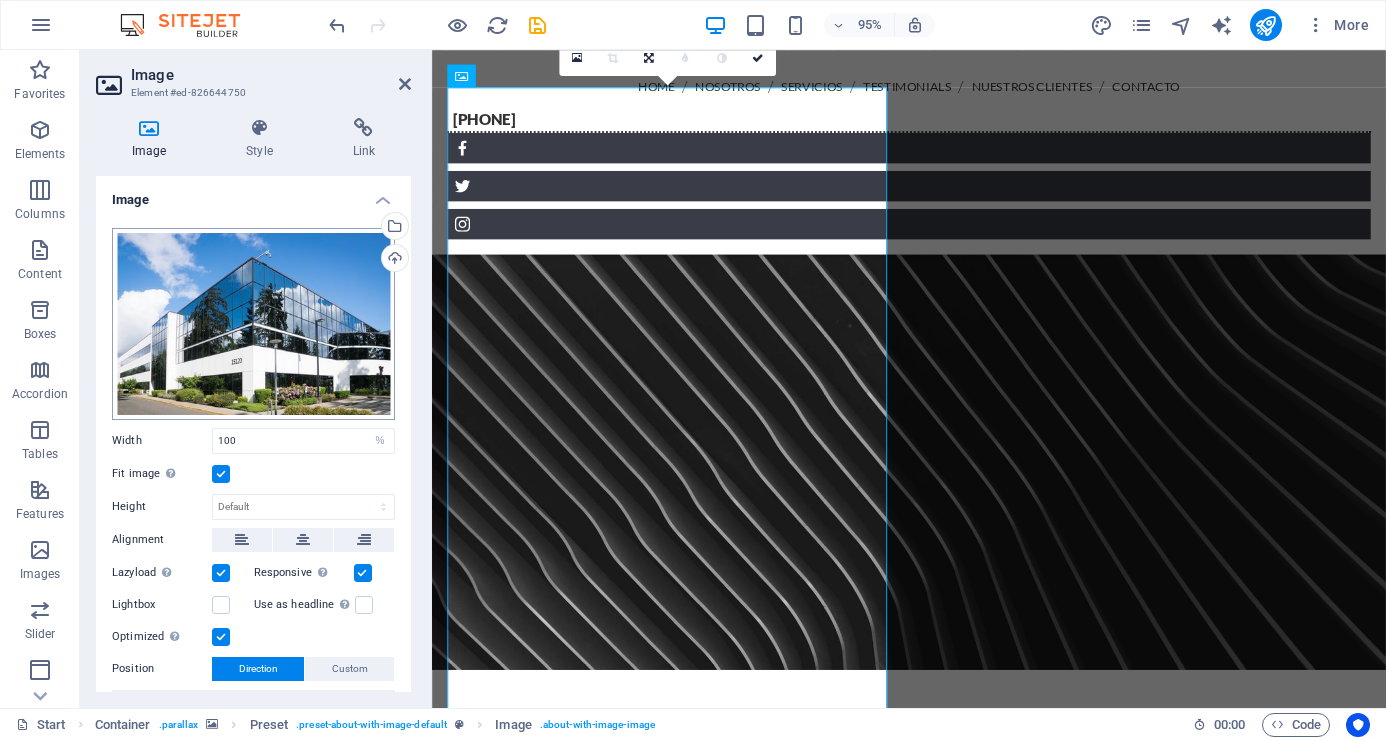 scroll, scrollTop: 1503, scrollLeft: 0, axis: vertical 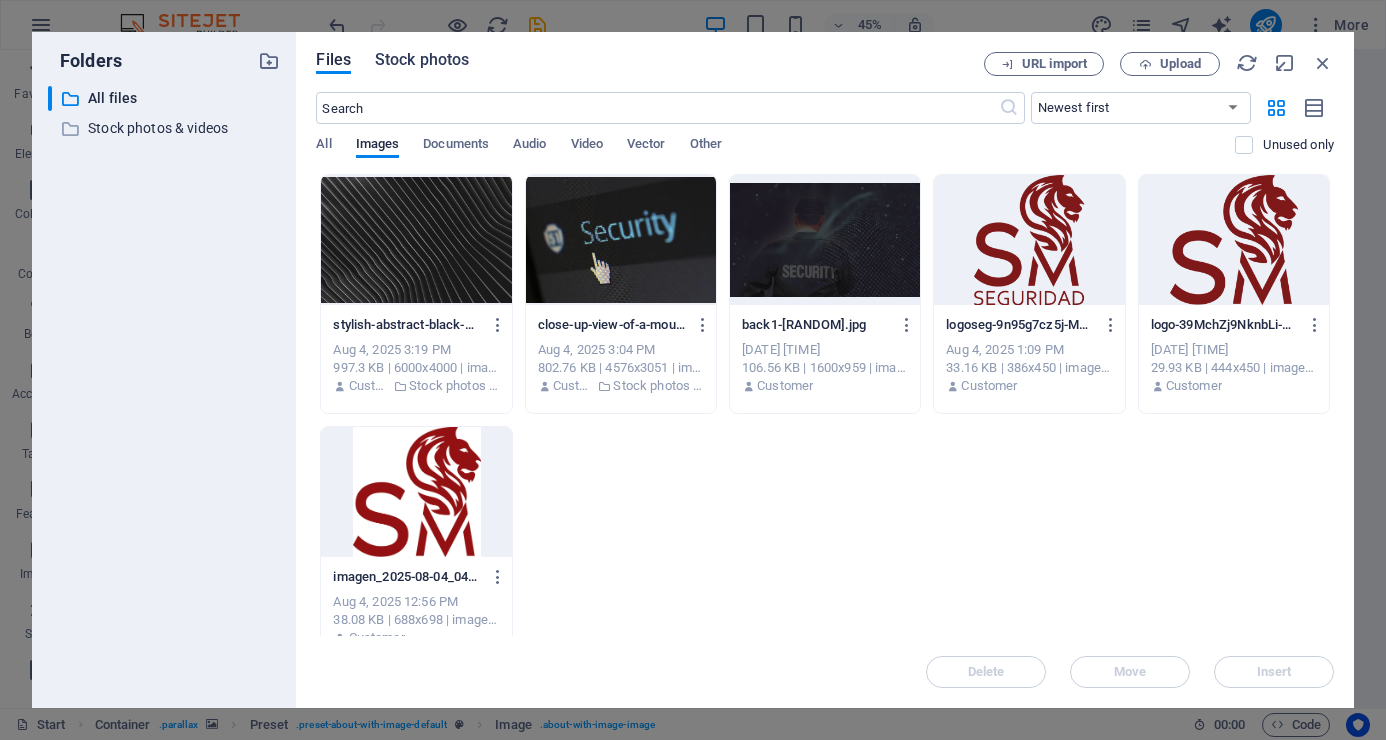 click on "Stock photos" at bounding box center (422, 60) 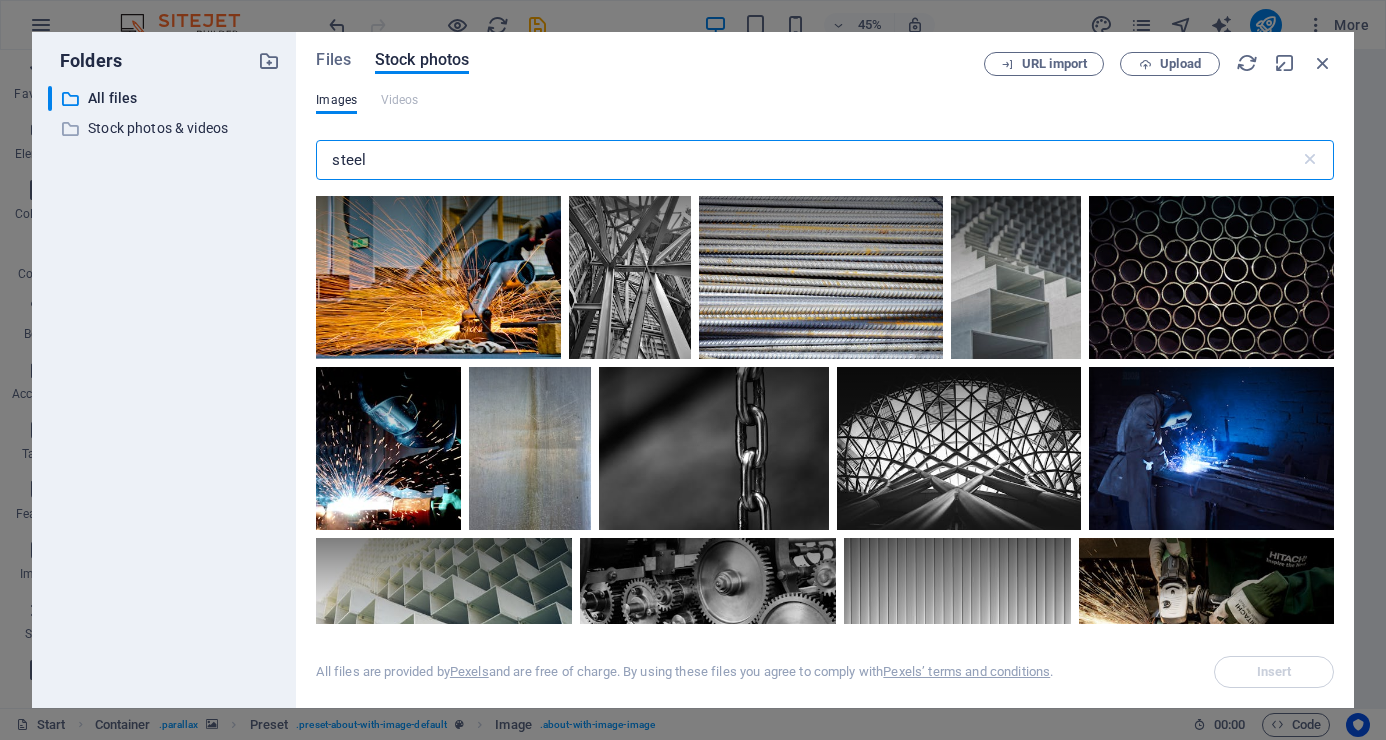 drag, startPoint x: 380, startPoint y: 159, endPoint x: 335, endPoint y: 173, distance: 47.127487 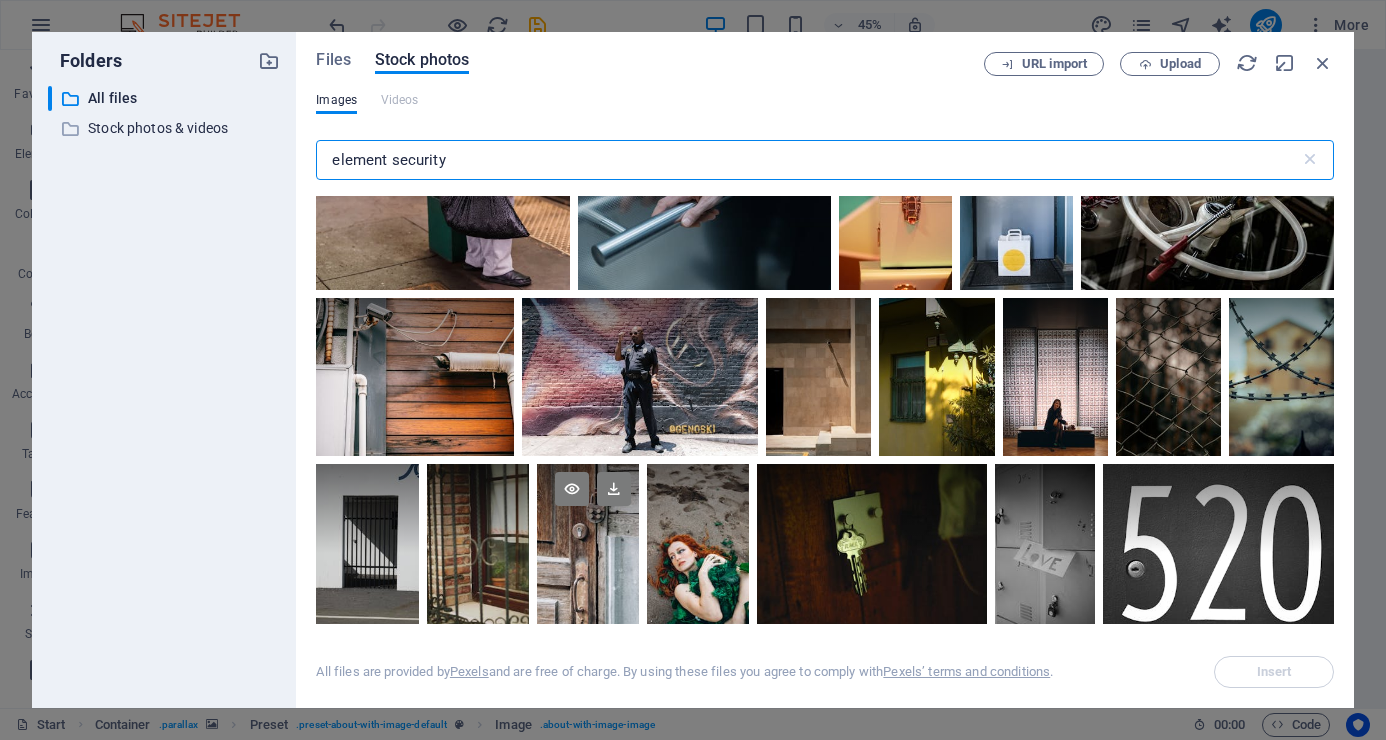 scroll, scrollTop: 3100, scrollLeft: 0, axis: vertical 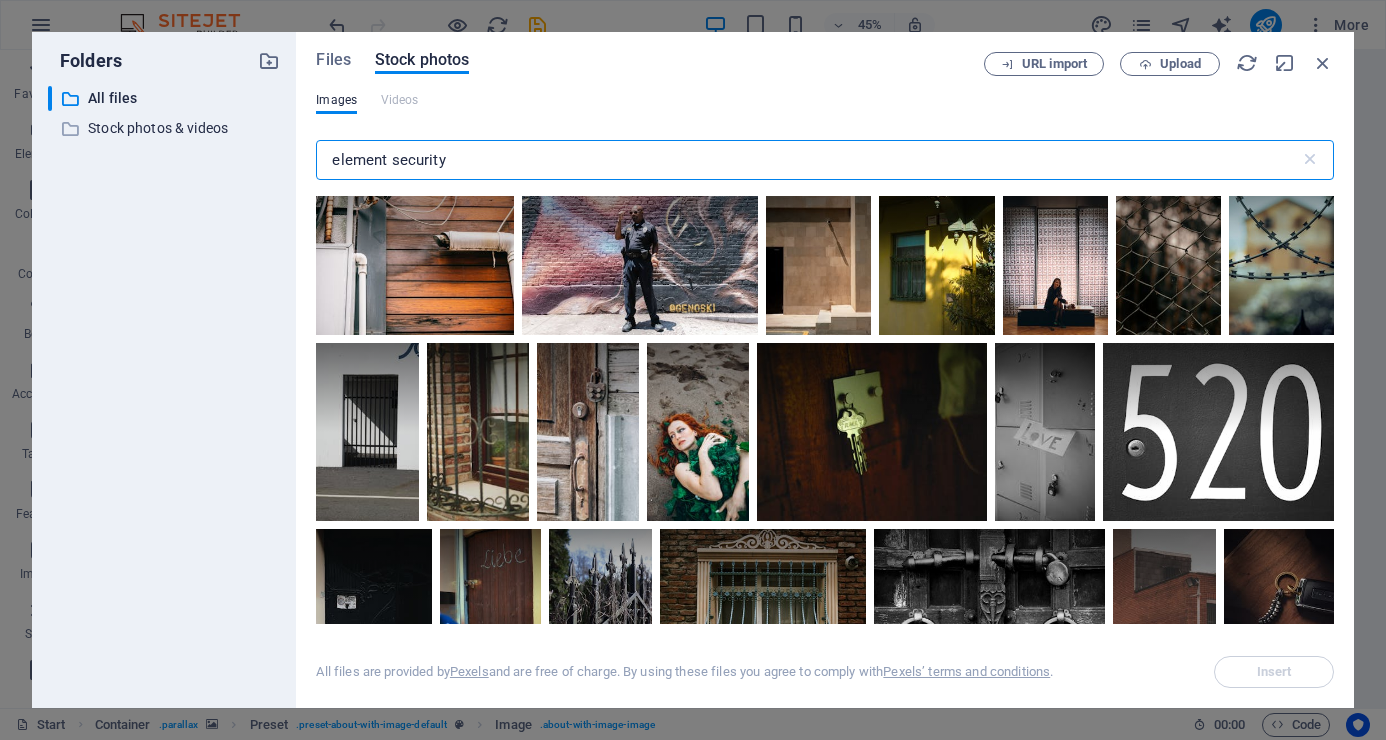 drag, startPoint x: 468, startPoint y: 158, endPoint x: 351, endPoint y: 165, distance: 117.20921 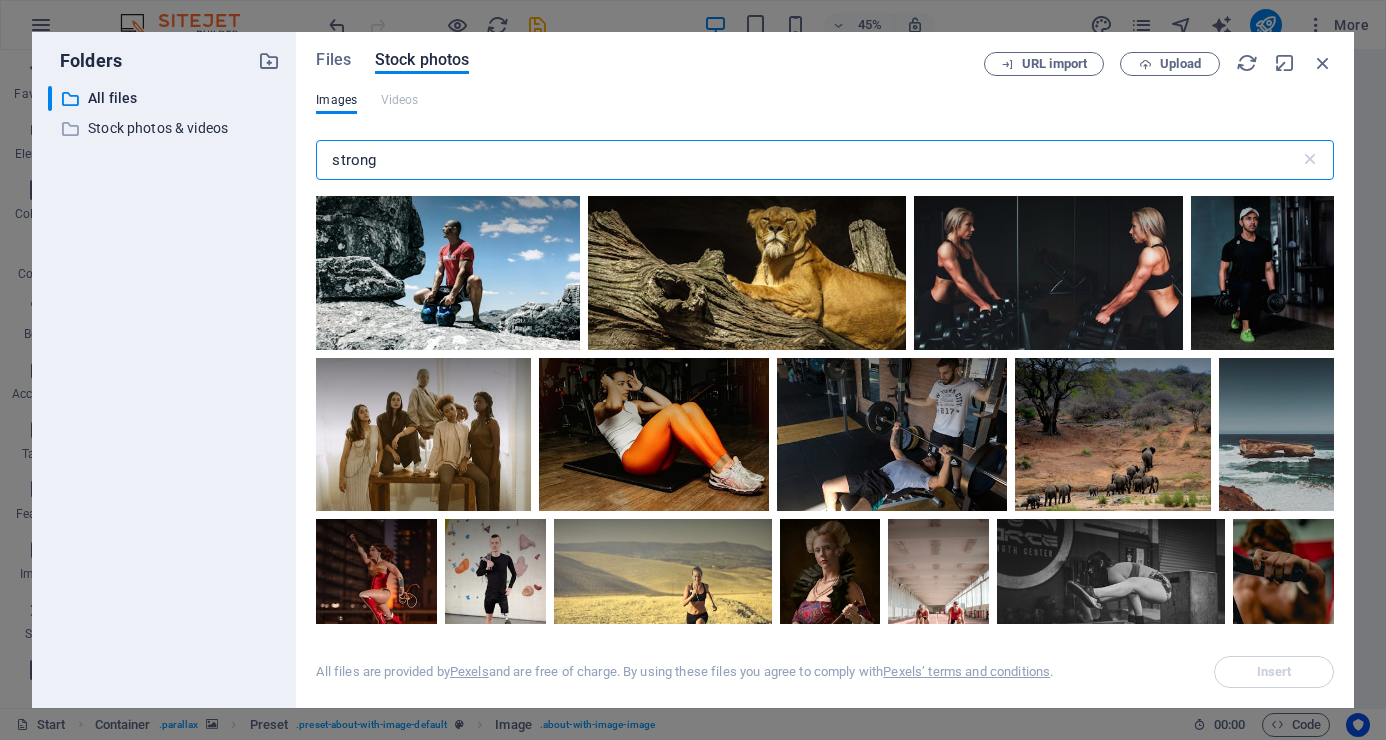 scroll, scrollTop: 2700, scrollLeft: 0, axis: vertical 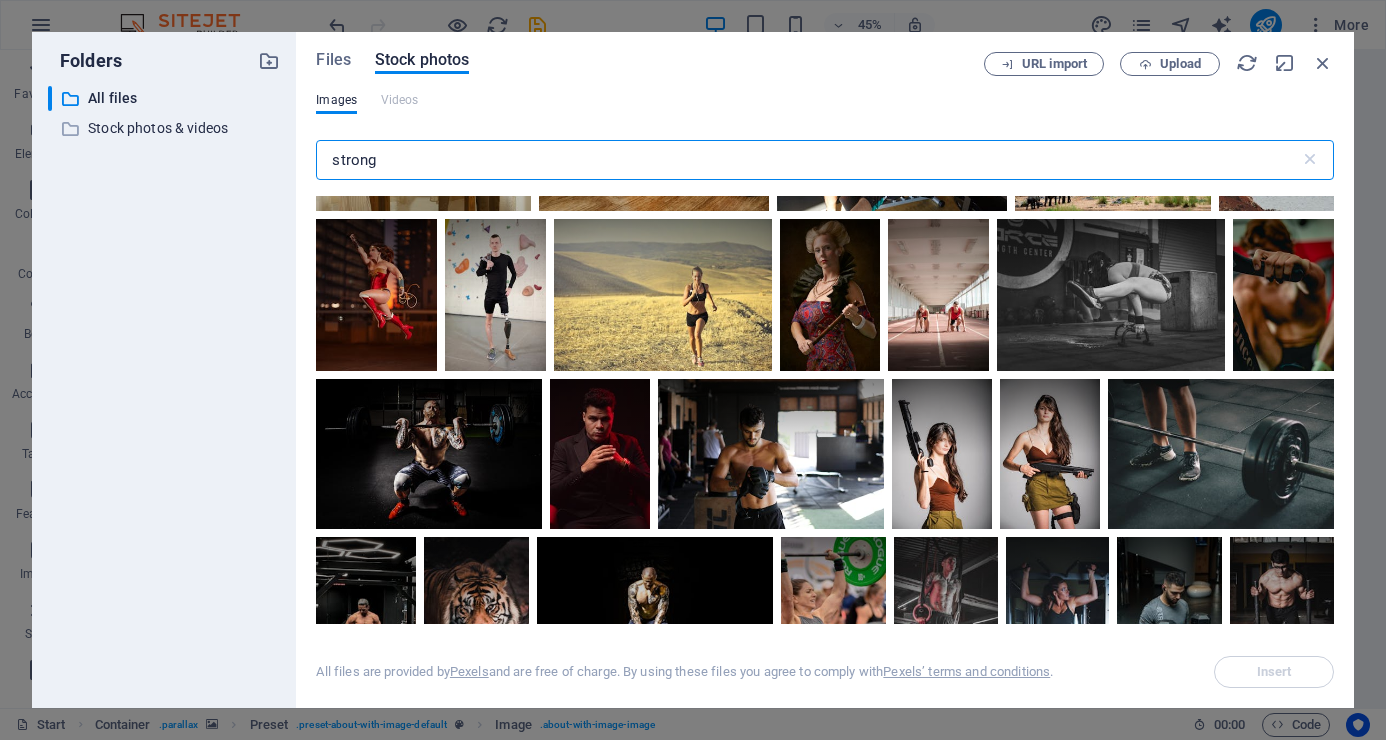 click on "strong" at bounding box center [807, 160] 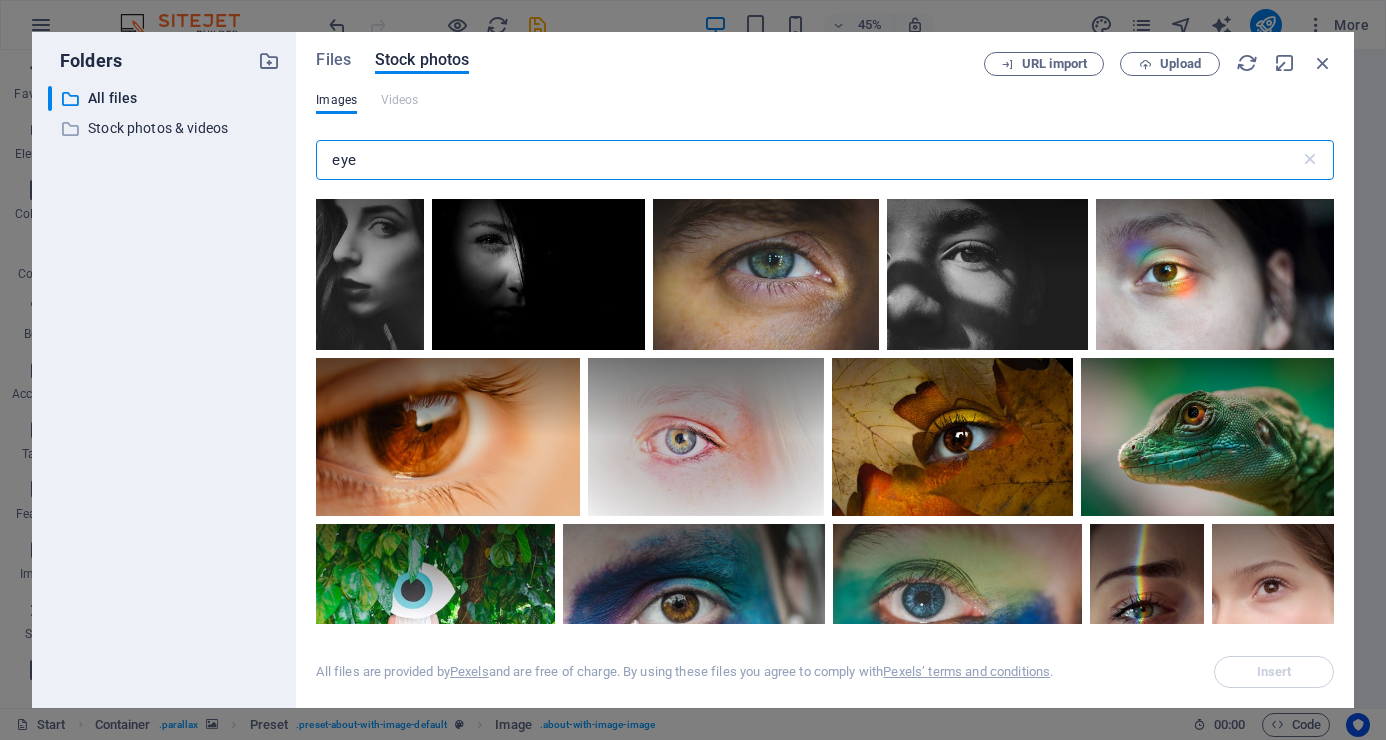 scroll, scrollTop: 2000, scrollLeft: 0, axis: vertical 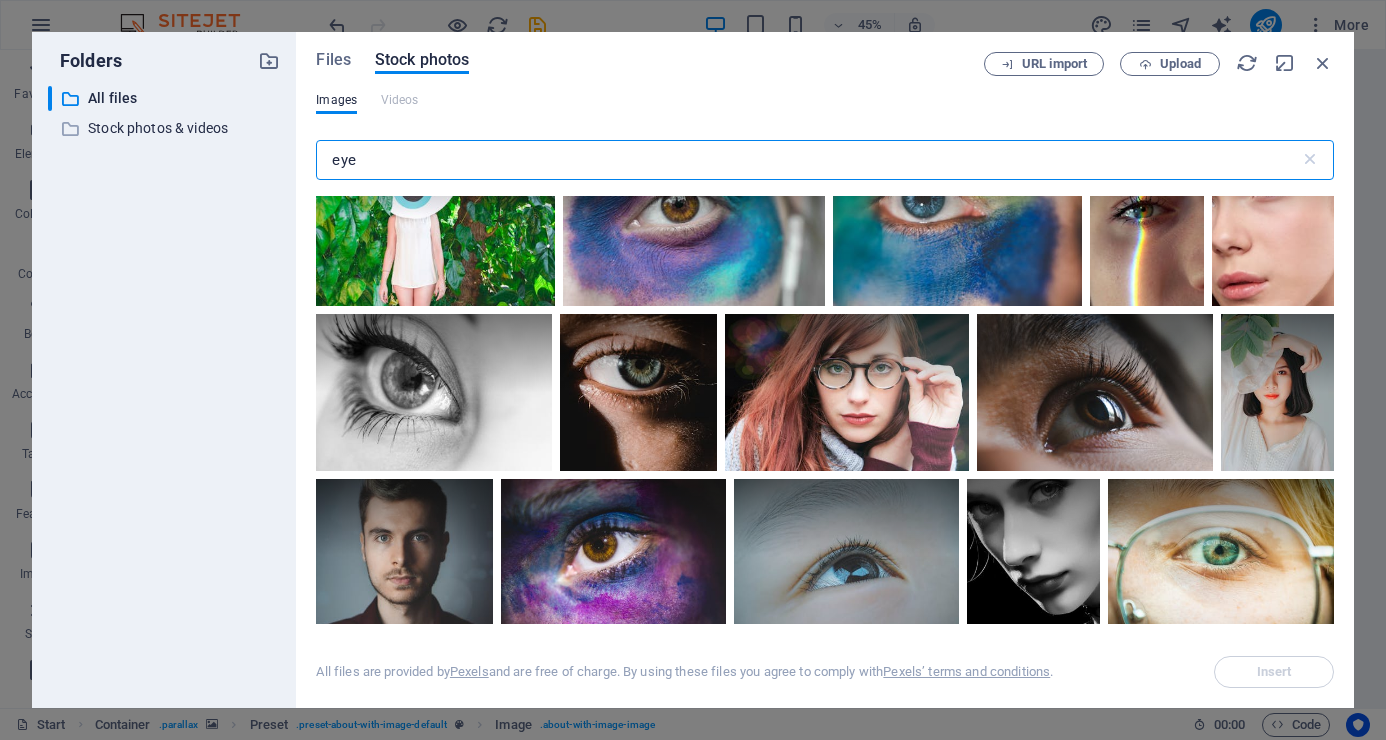 drag, startPoint x: 375, startPoint y: 163, endPoint x: 331, endPoint y: 156, distance: 44.553337 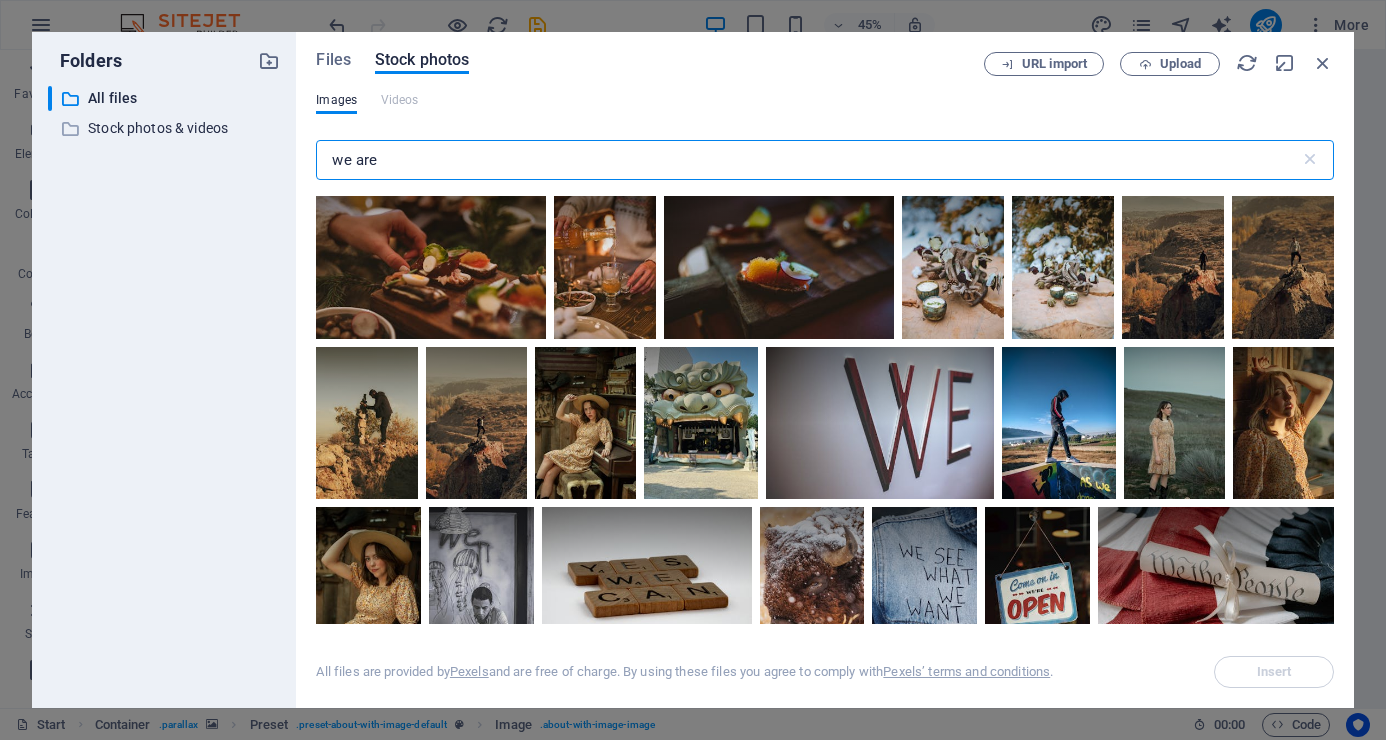 scroll, scrollTop: 1500, scrollLeft: 0, axis: vertical 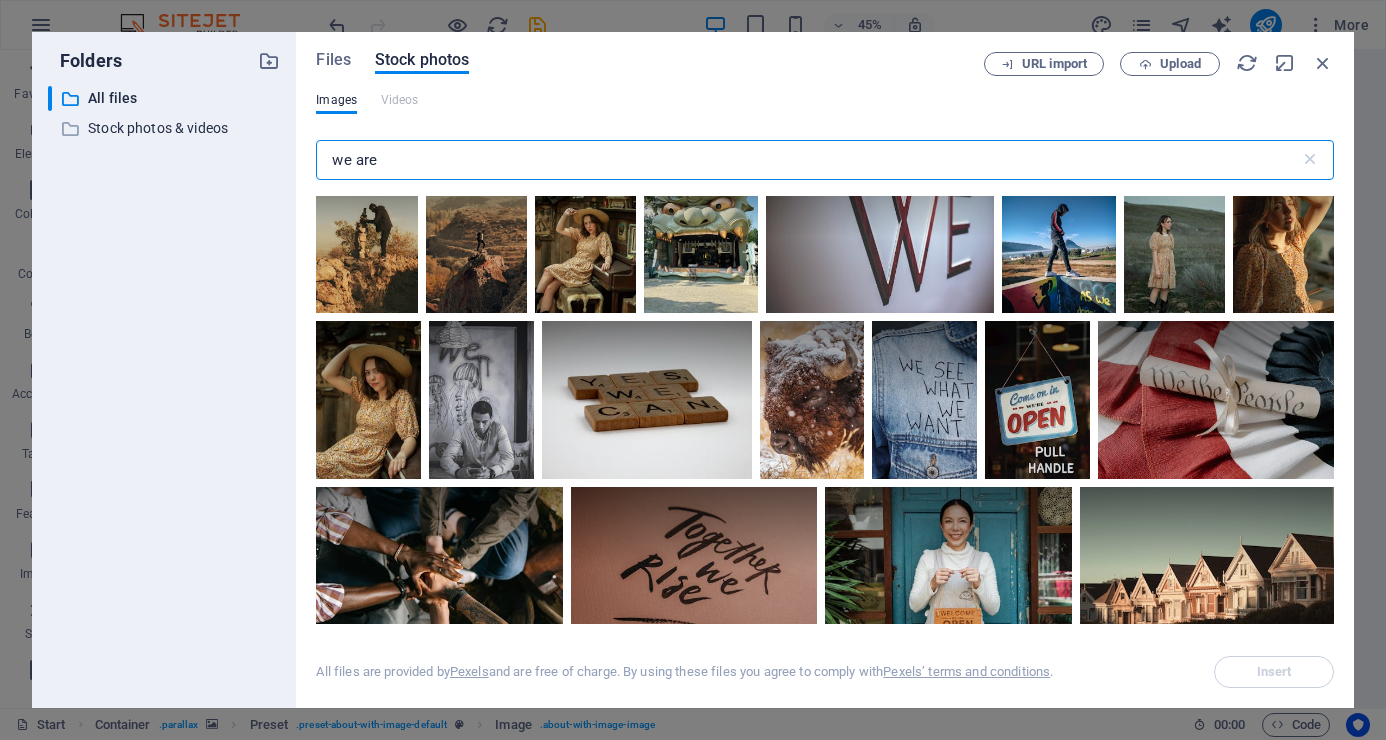 drag, startPoint x: 382, startPoint y: 160, endPoint x: 329, endPoint y: 164, distance: 53.15073 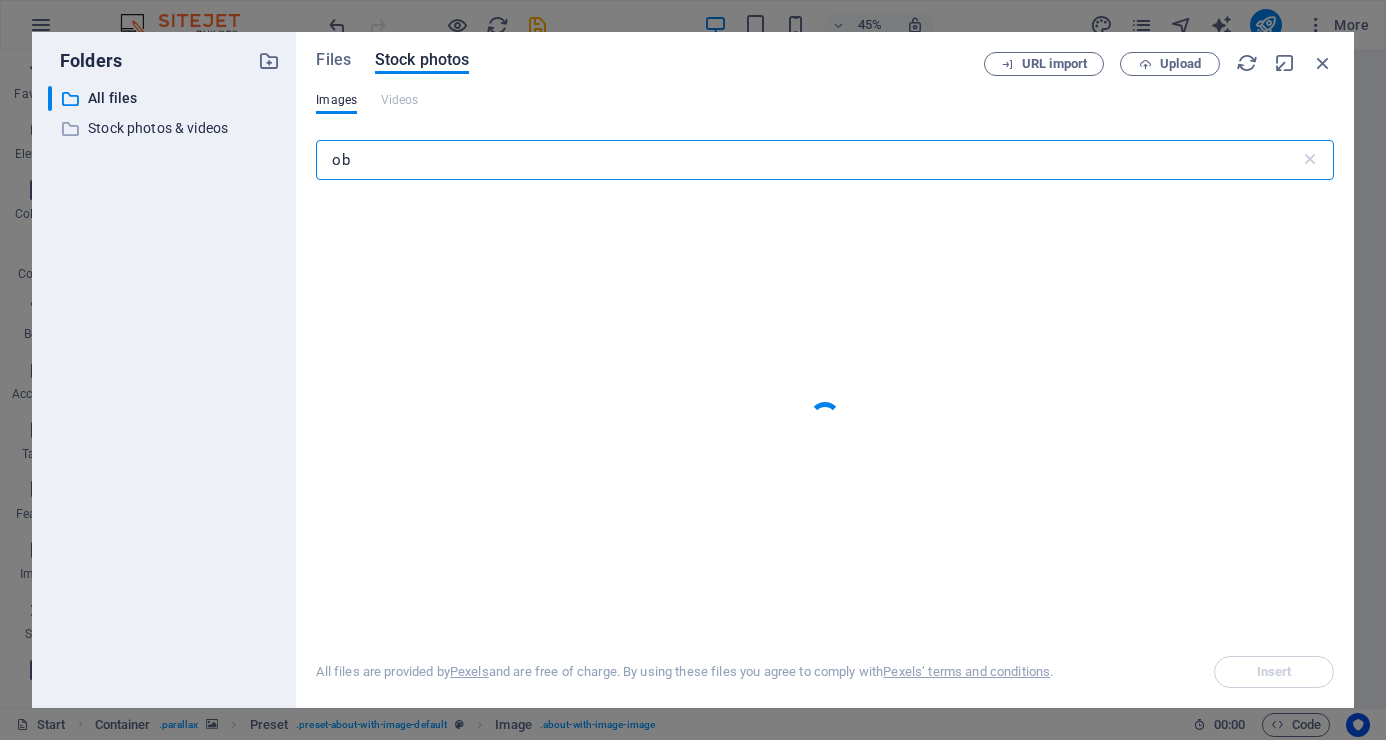type on "o" 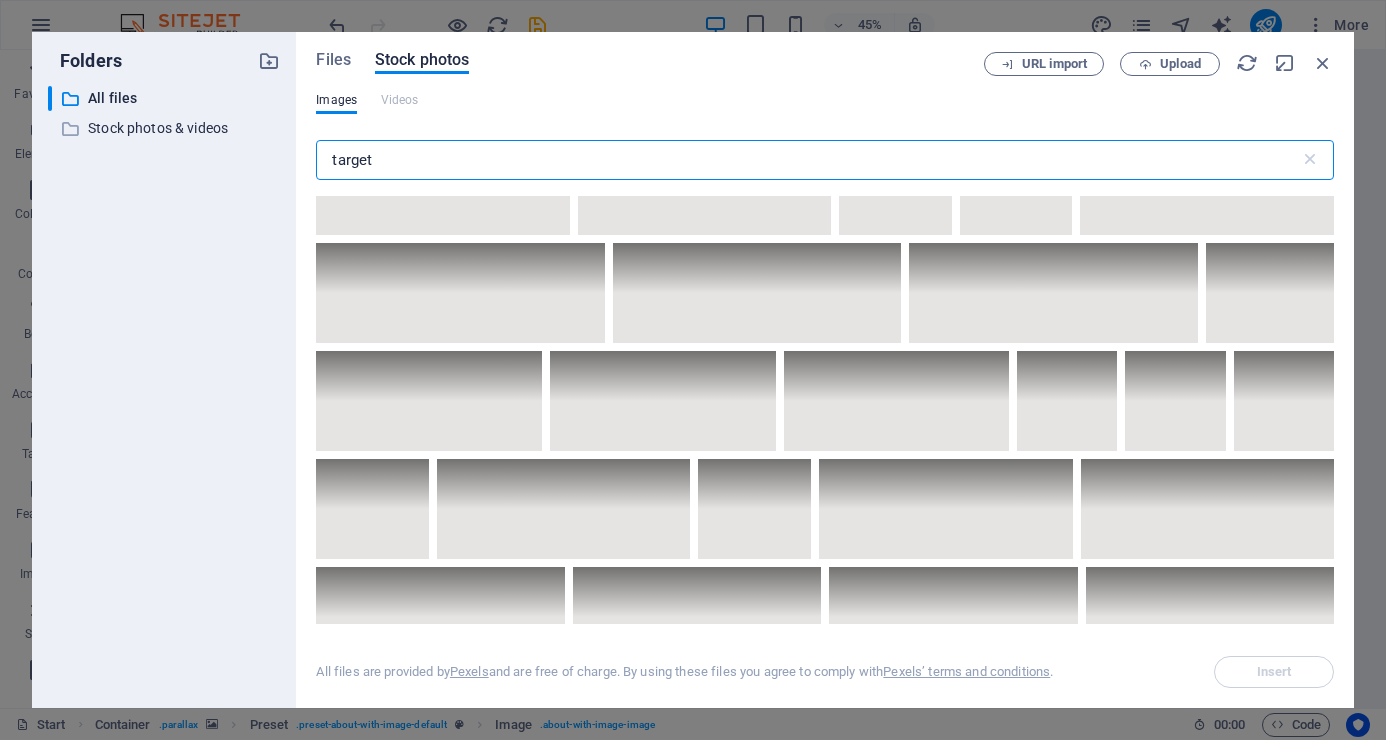 scroll, scrollTop: 9300, scrollLeft: 0, axis: vertical 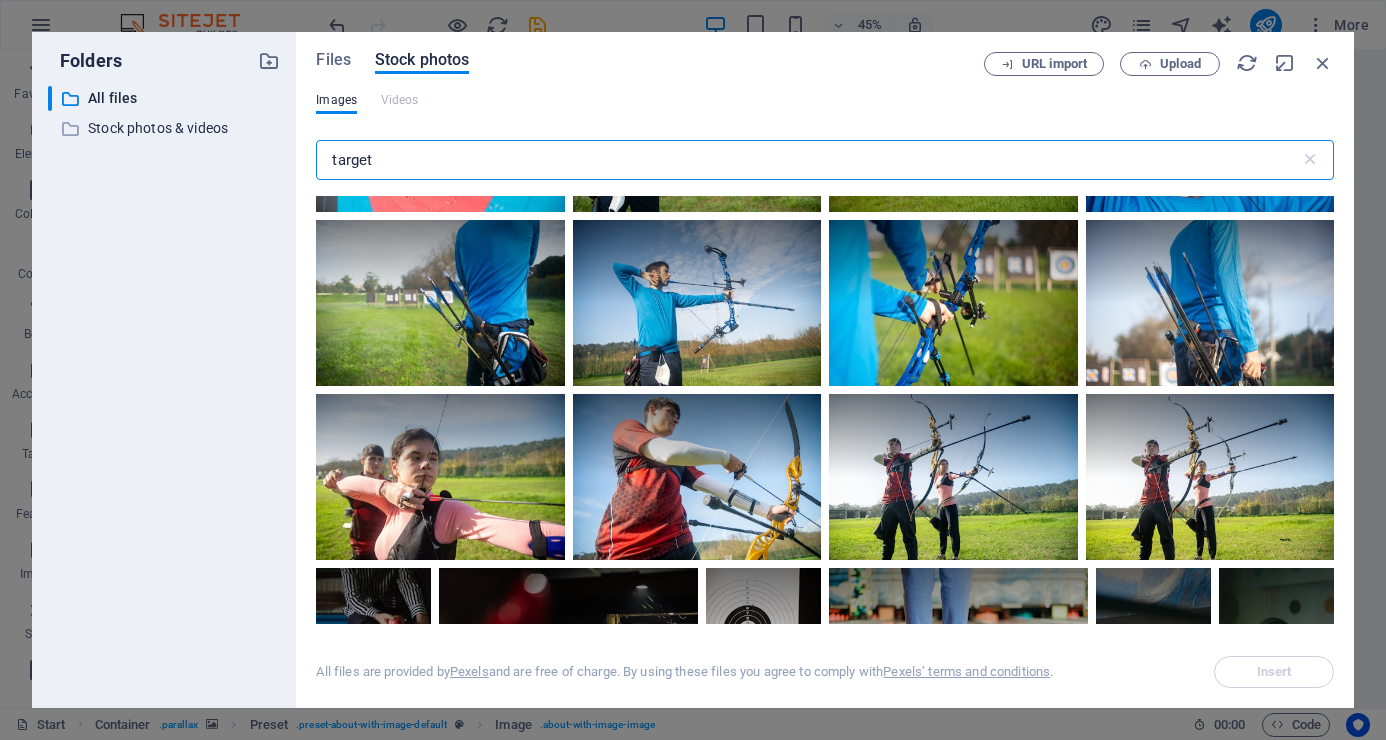 click on "target" at bounding box center (807, 160) 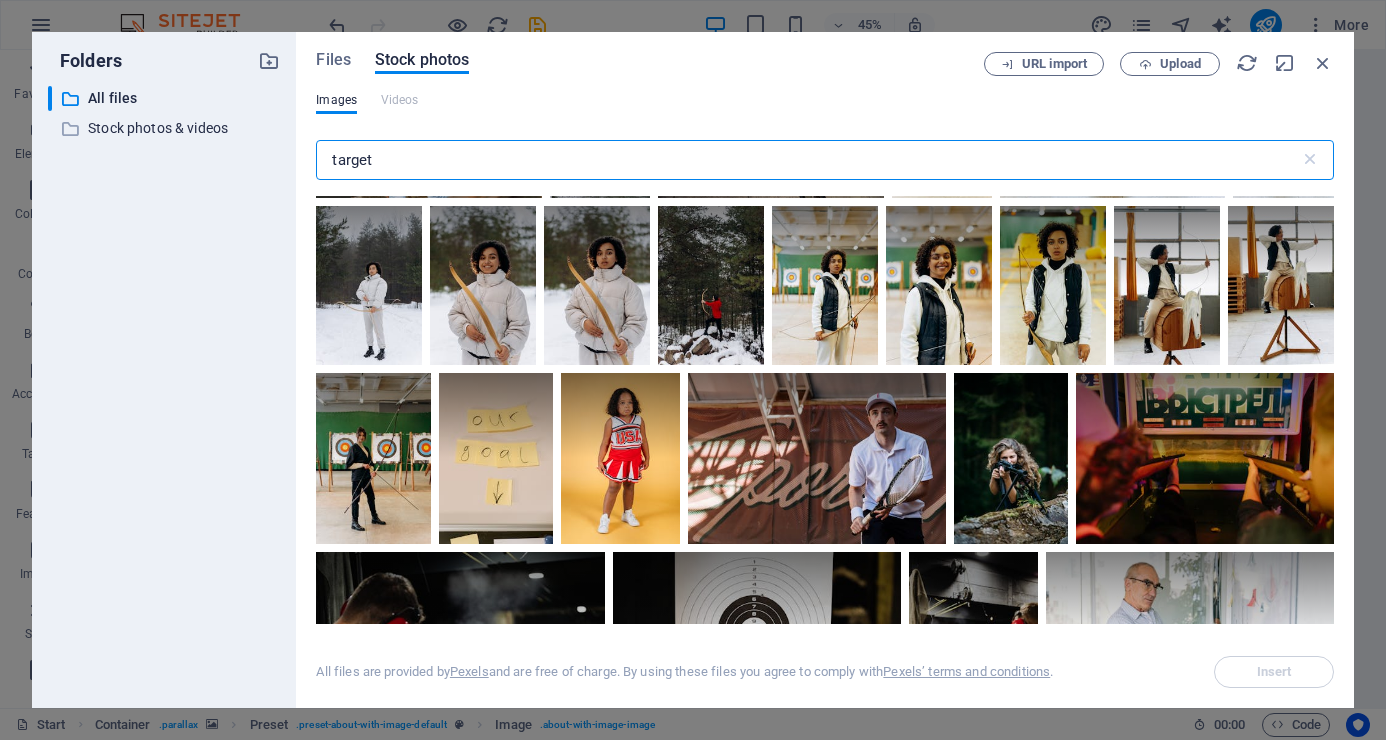 scroll, scrollTop: 12100, scrollLeft: 0, axis: vertical 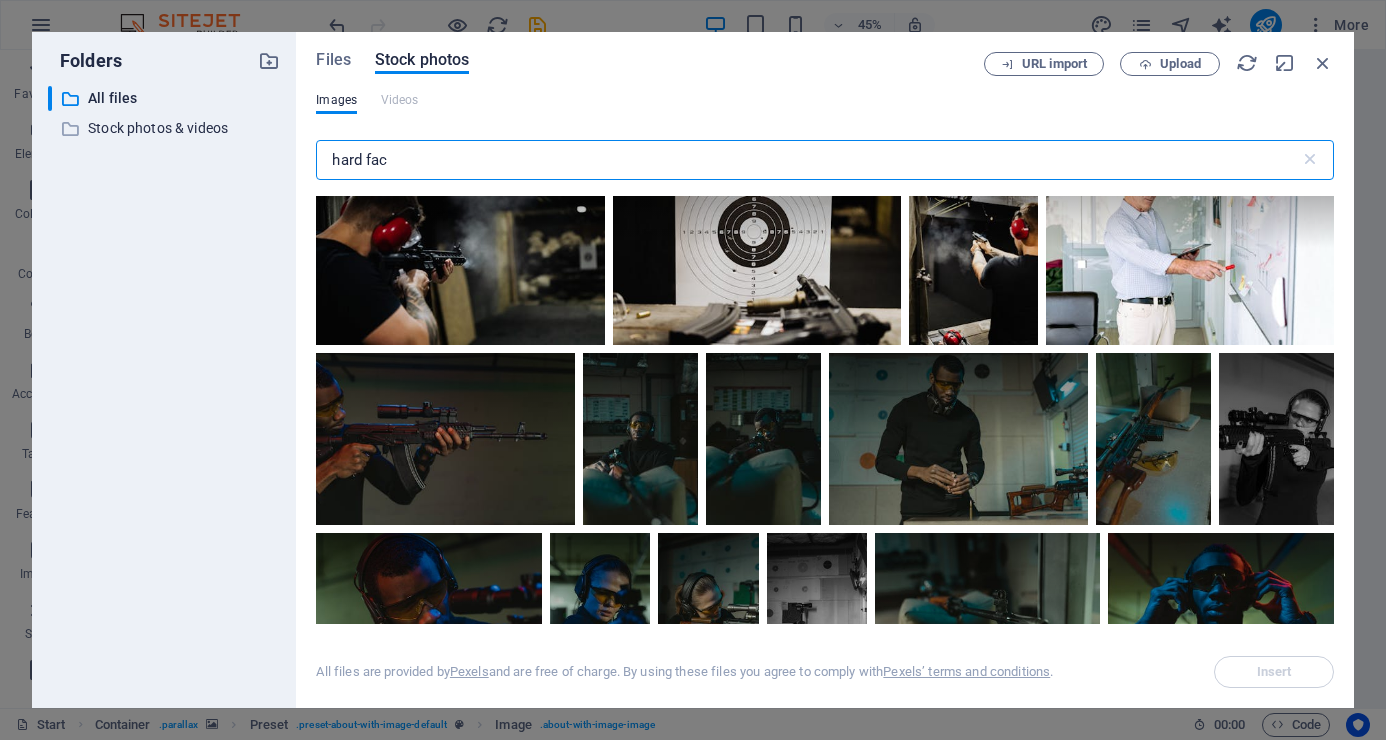 type on "hard face" 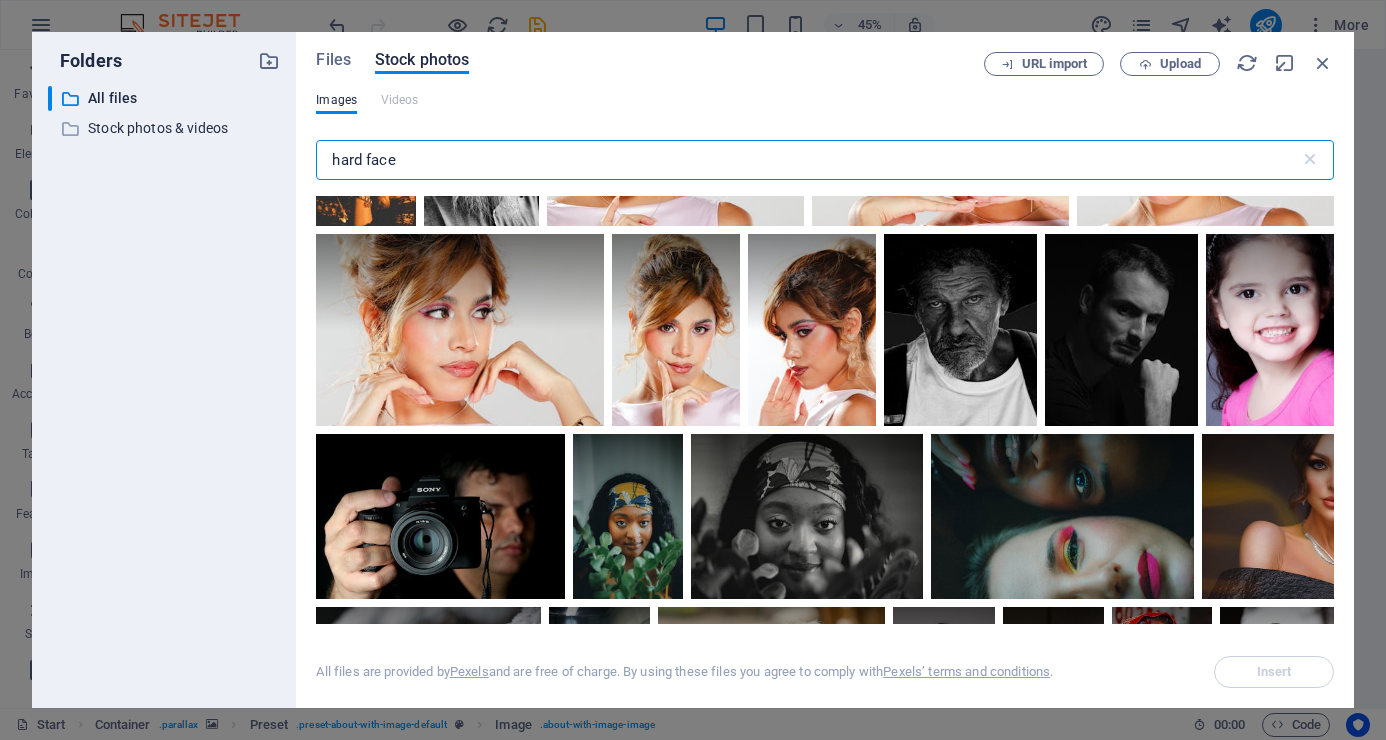 scroll, scrollTop: 2200, scrollLeft: 0, axis: vertical 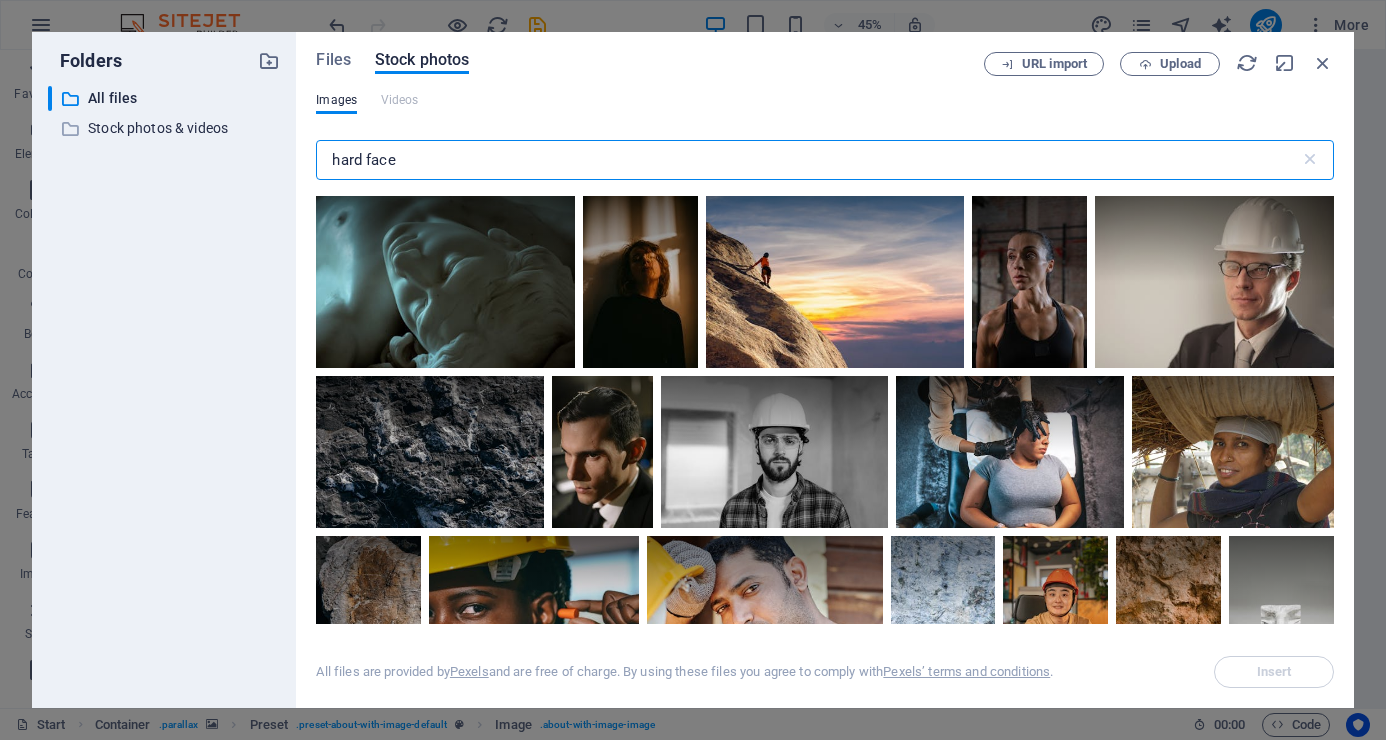 select on "%" 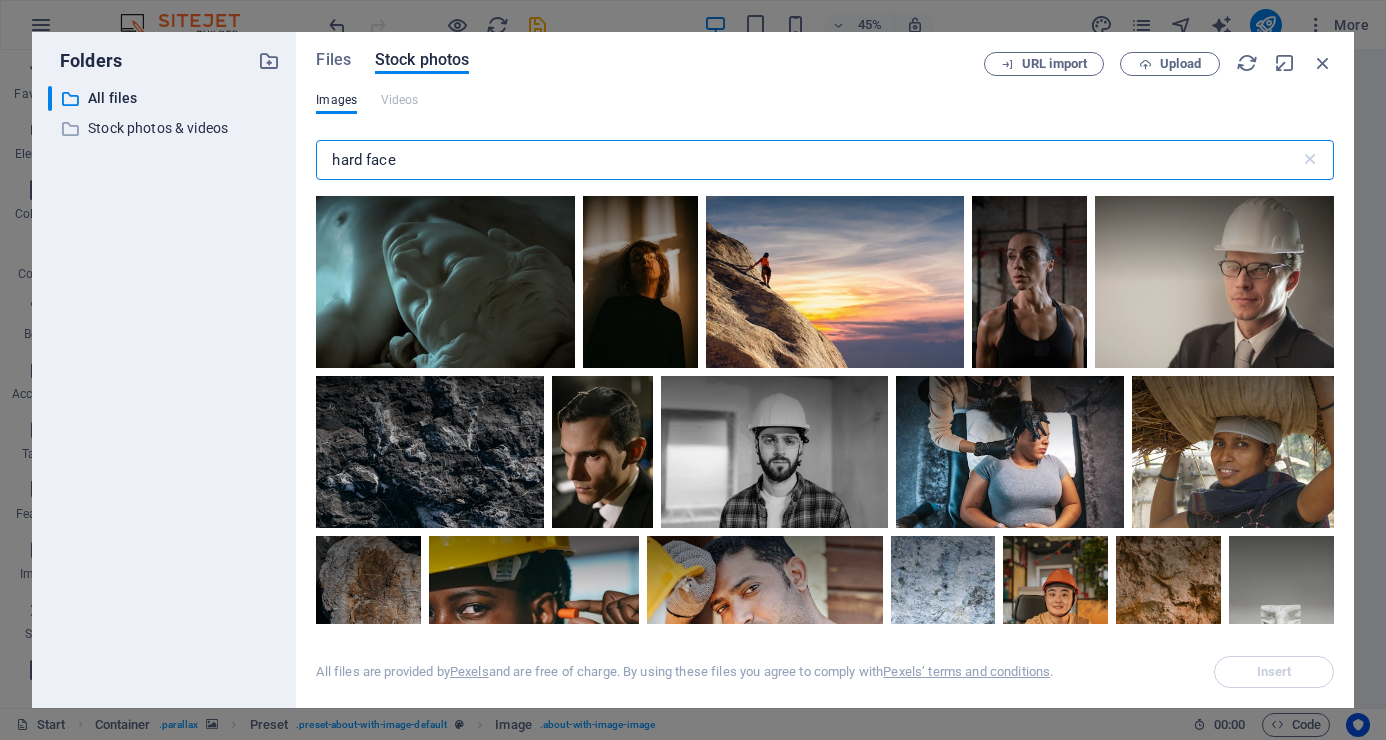 scroll, scrollTop: 0, scrollLeft: 0, axis: both 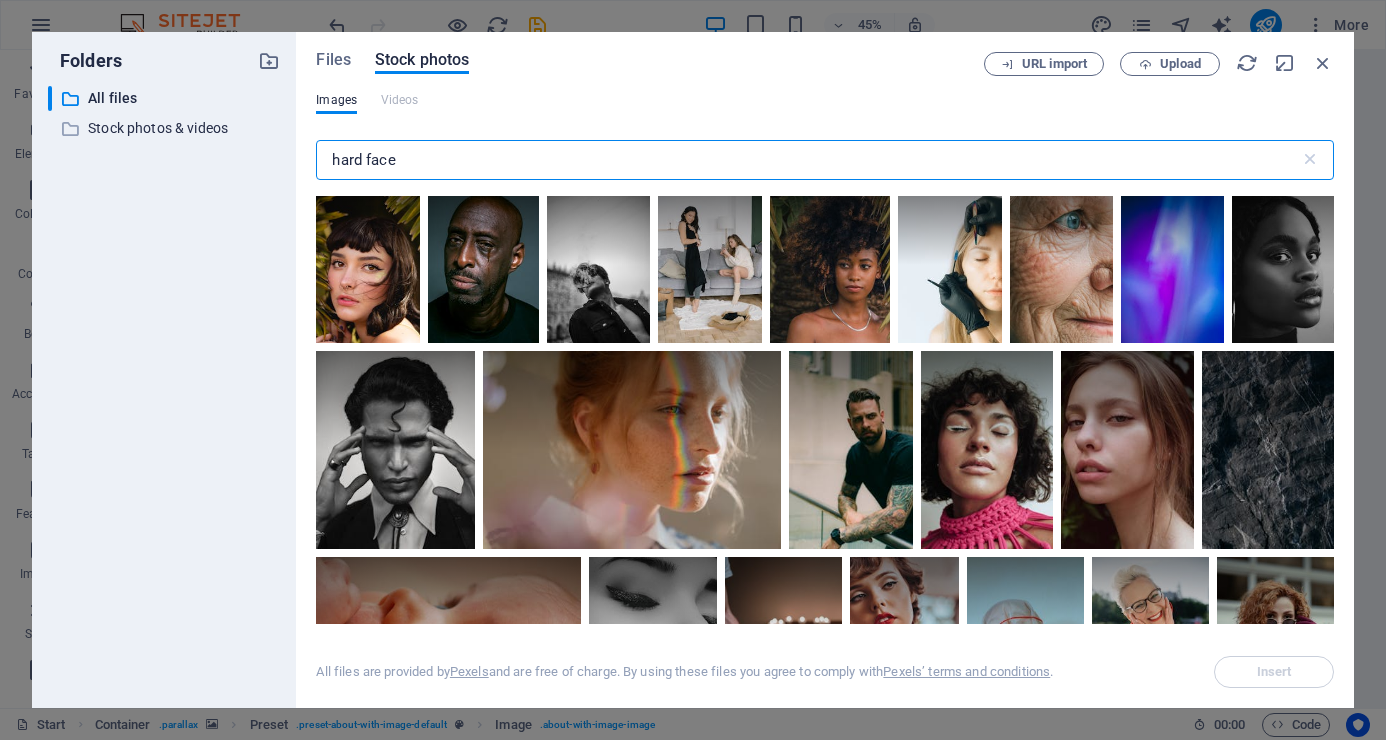 drag, startPoint x: 401, startPoint y: 158, endPoint x: 328, endPoint y: 157, distance: 73.00685 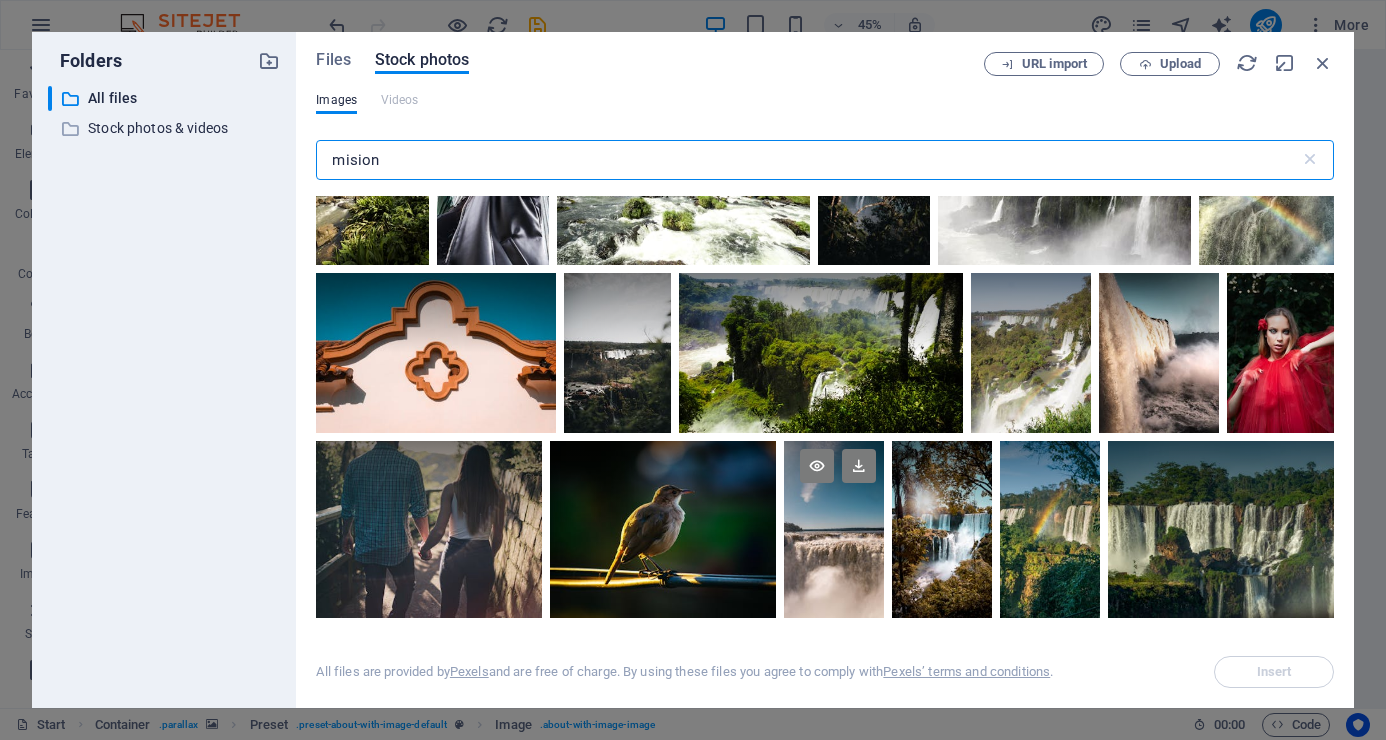 scroll, scrollTop: 0, scrollLeft: 0, axis: both 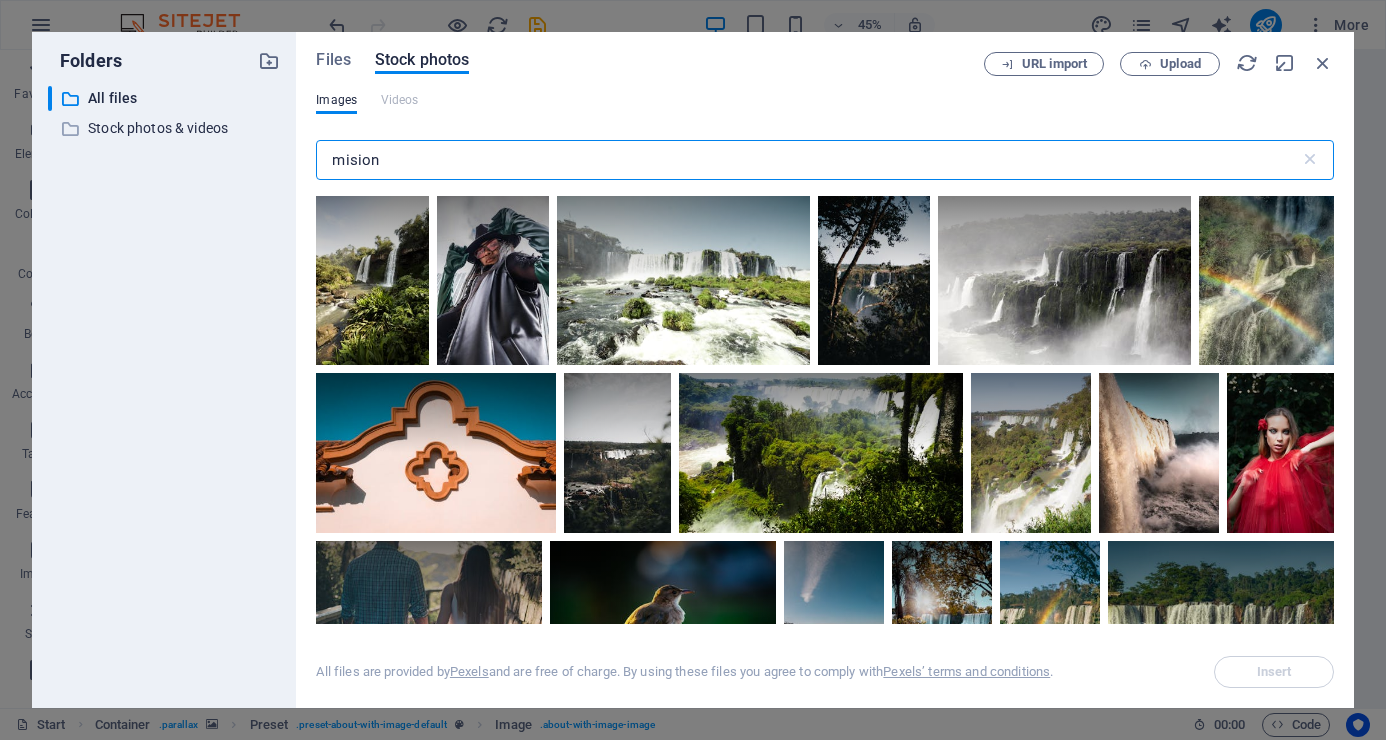 click on "mision" at bounding box center (807, 160) 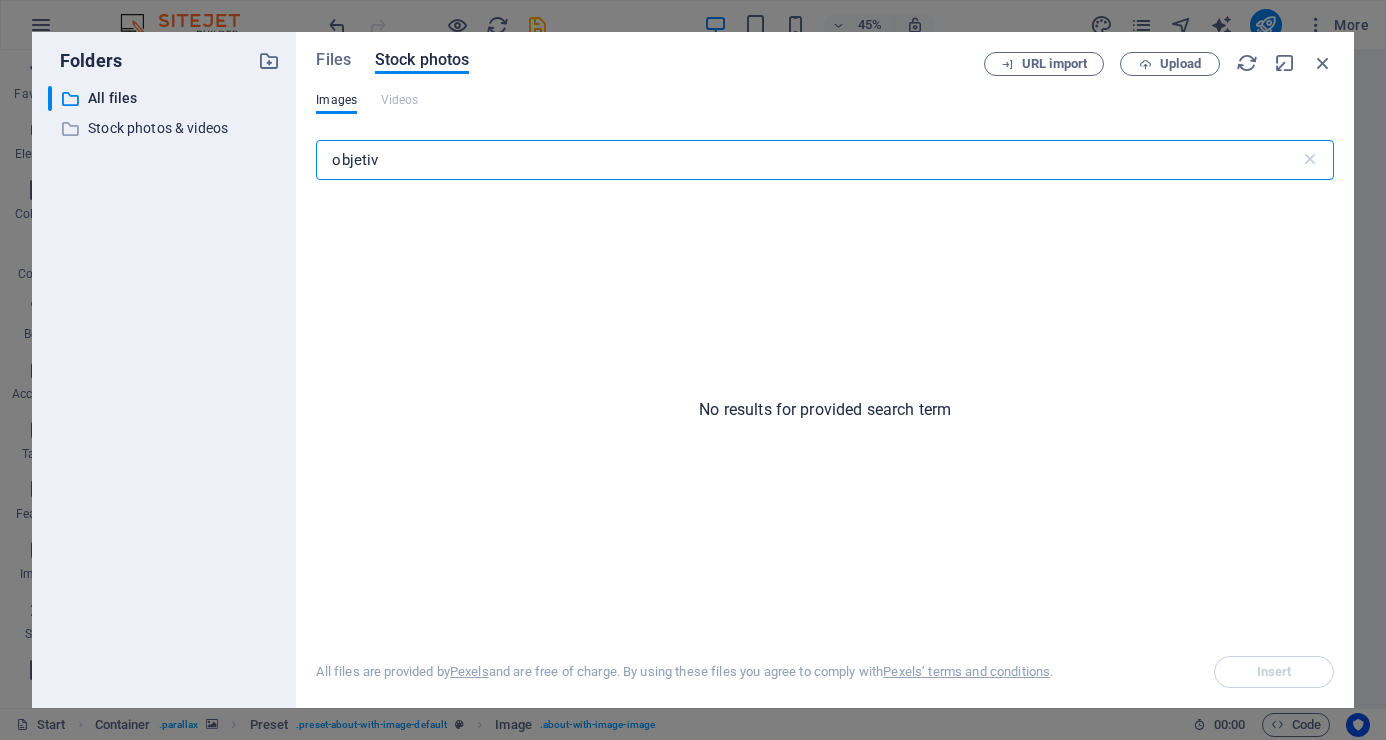 drag, startPoint x: 366, startPoint y: 162, endPoint x: 310, endPoint y: 162, distance: 56 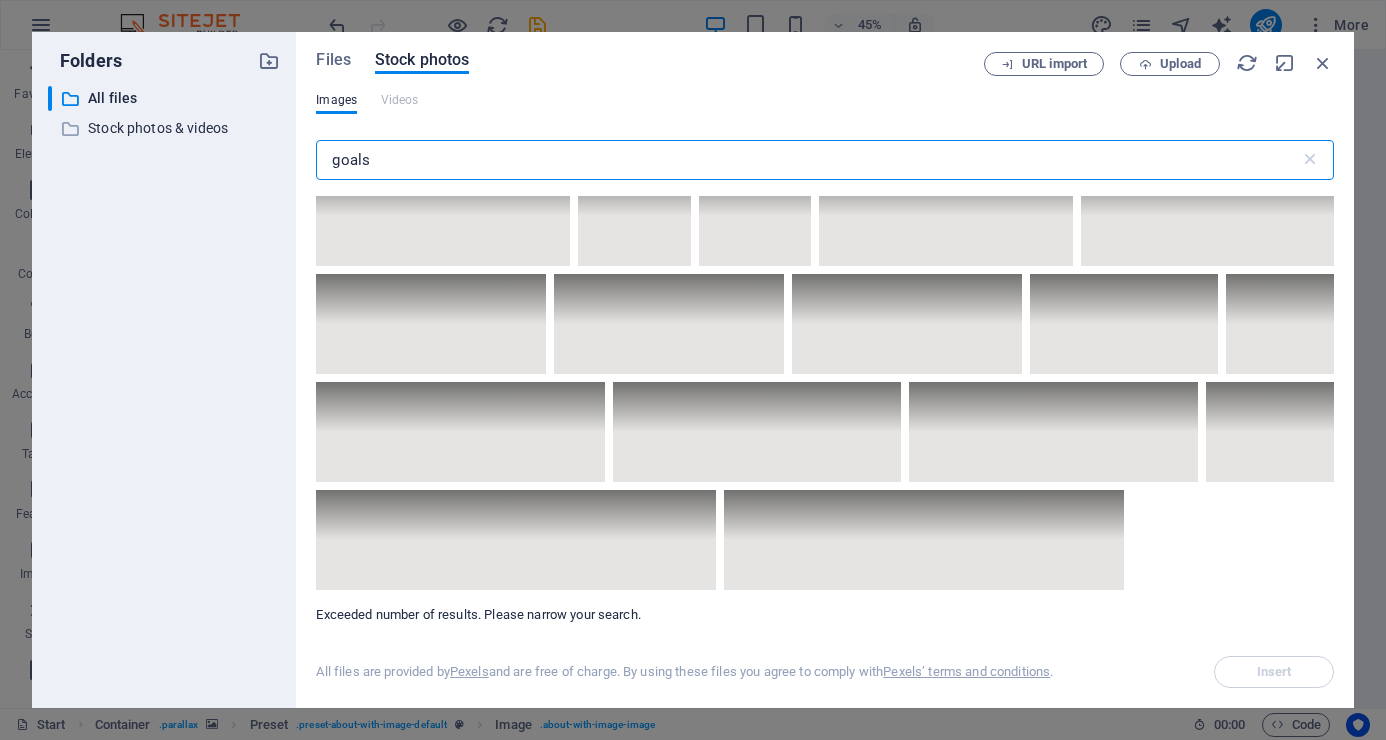 scroll, scrollTop: 14500, scrollLeft: 0, axis: vertical 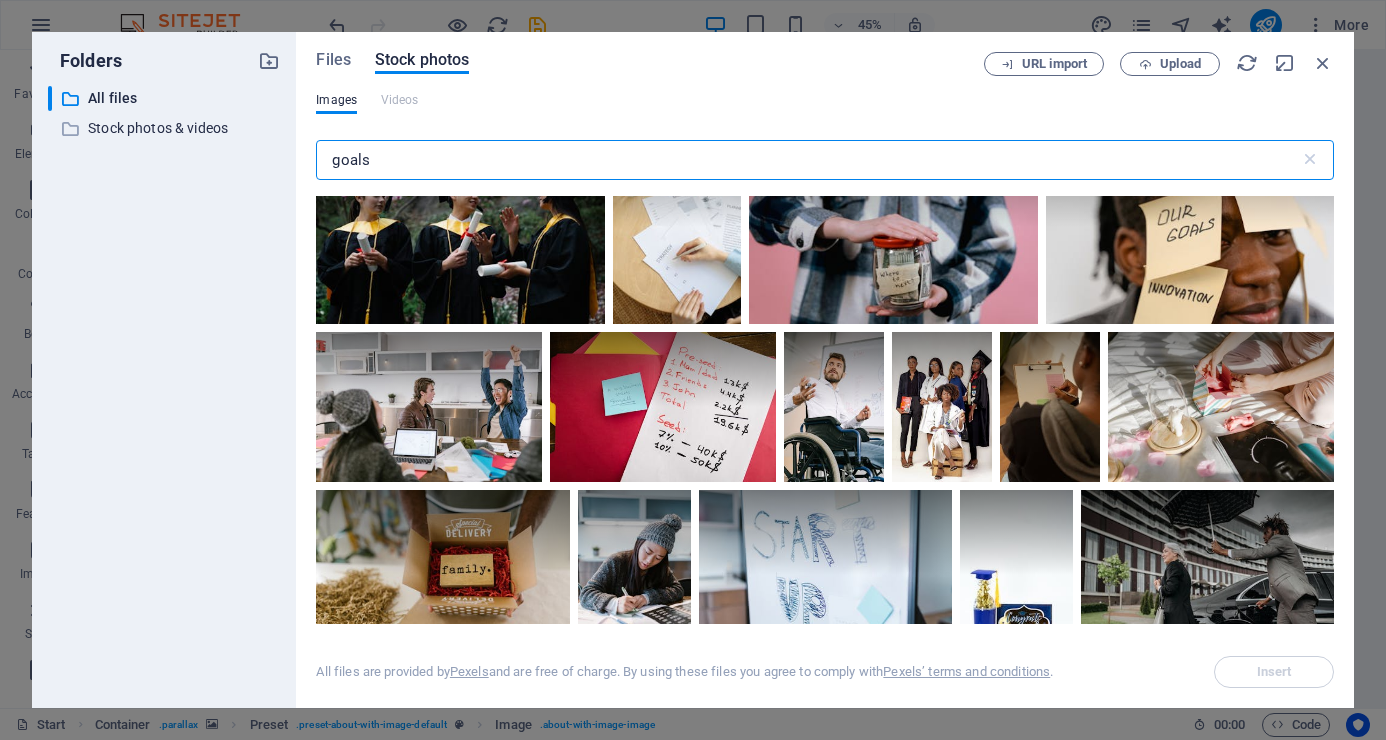 drag, startPoint x: 419, startPoint y: 158, endPoint x: 317, endPoint y: 166, distance: 102.31325 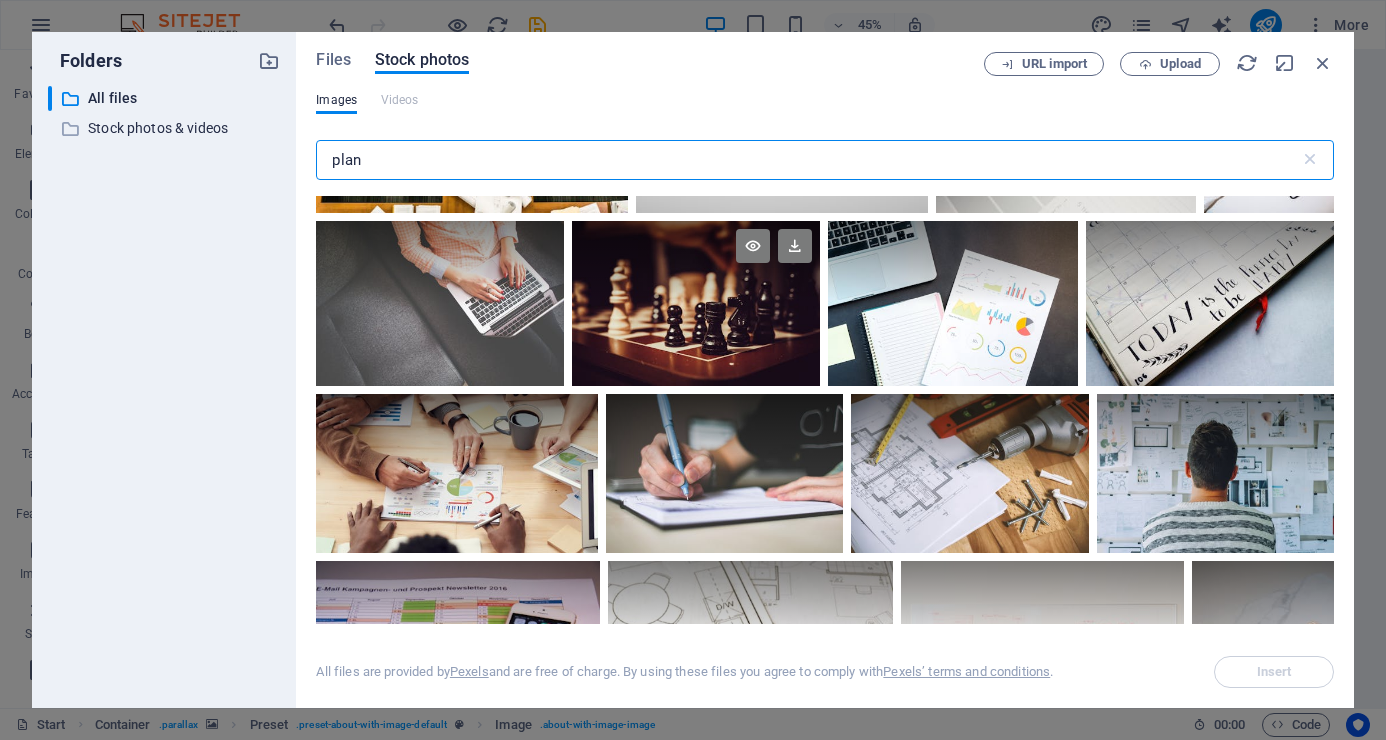 scroll, scrollTop: 400, scrollLeft: 0, axis: vertical 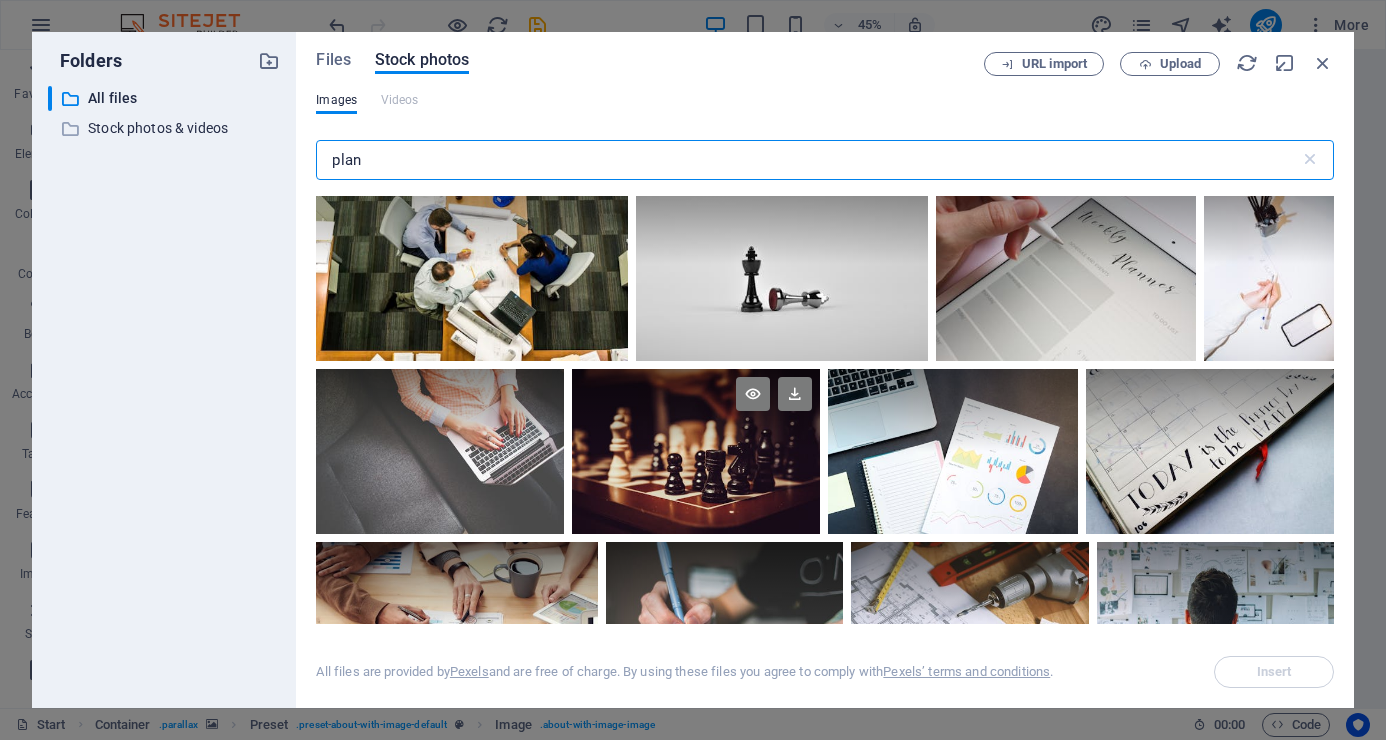 type on "plan" 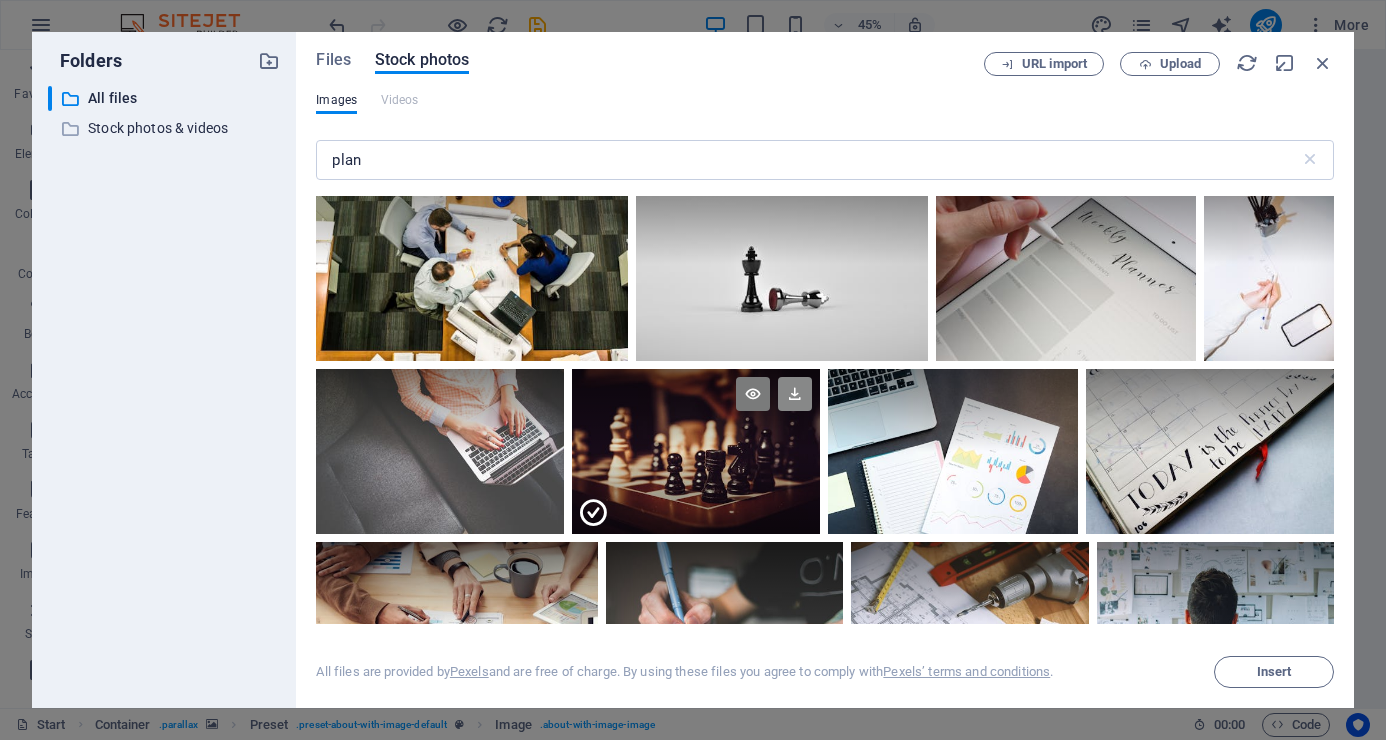 click at bounding box center [795, 394] 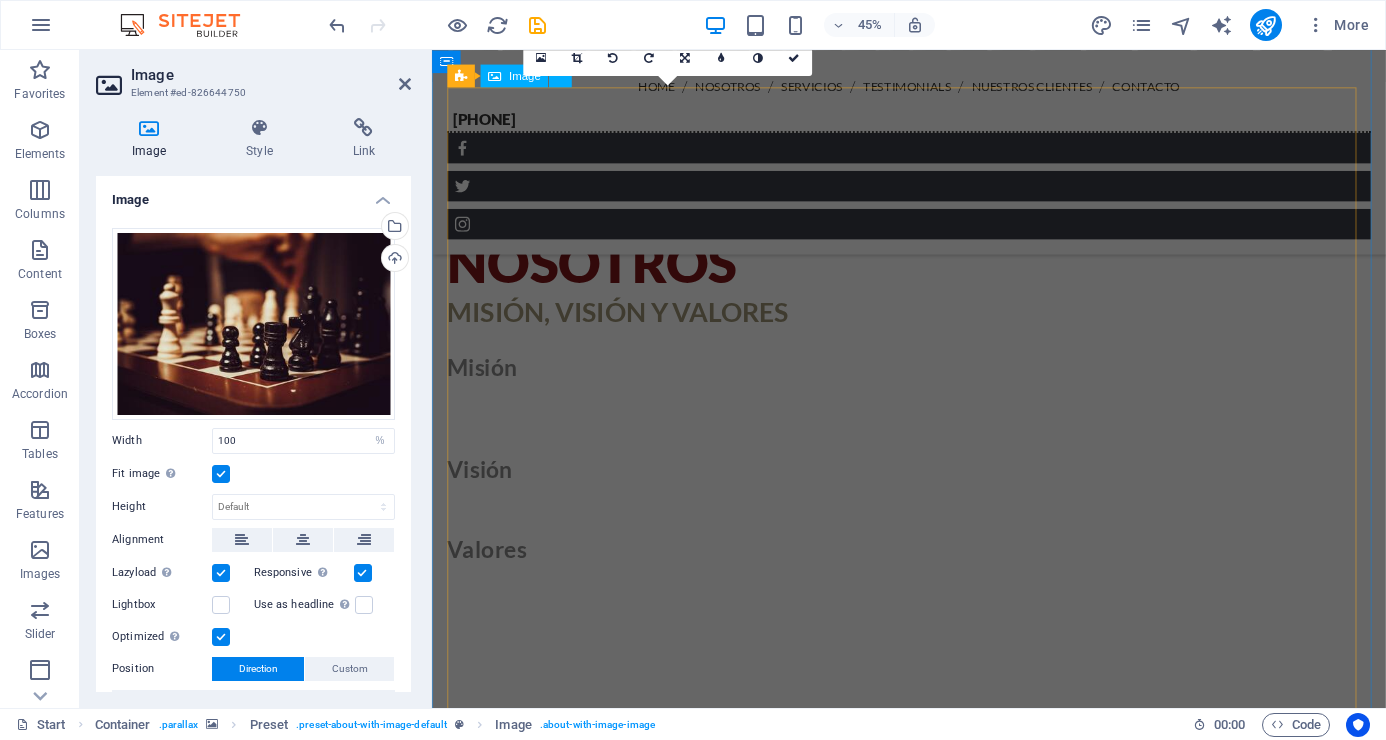 scroll, scrollTop: 827, scrollLeft: 0, axis: vertical 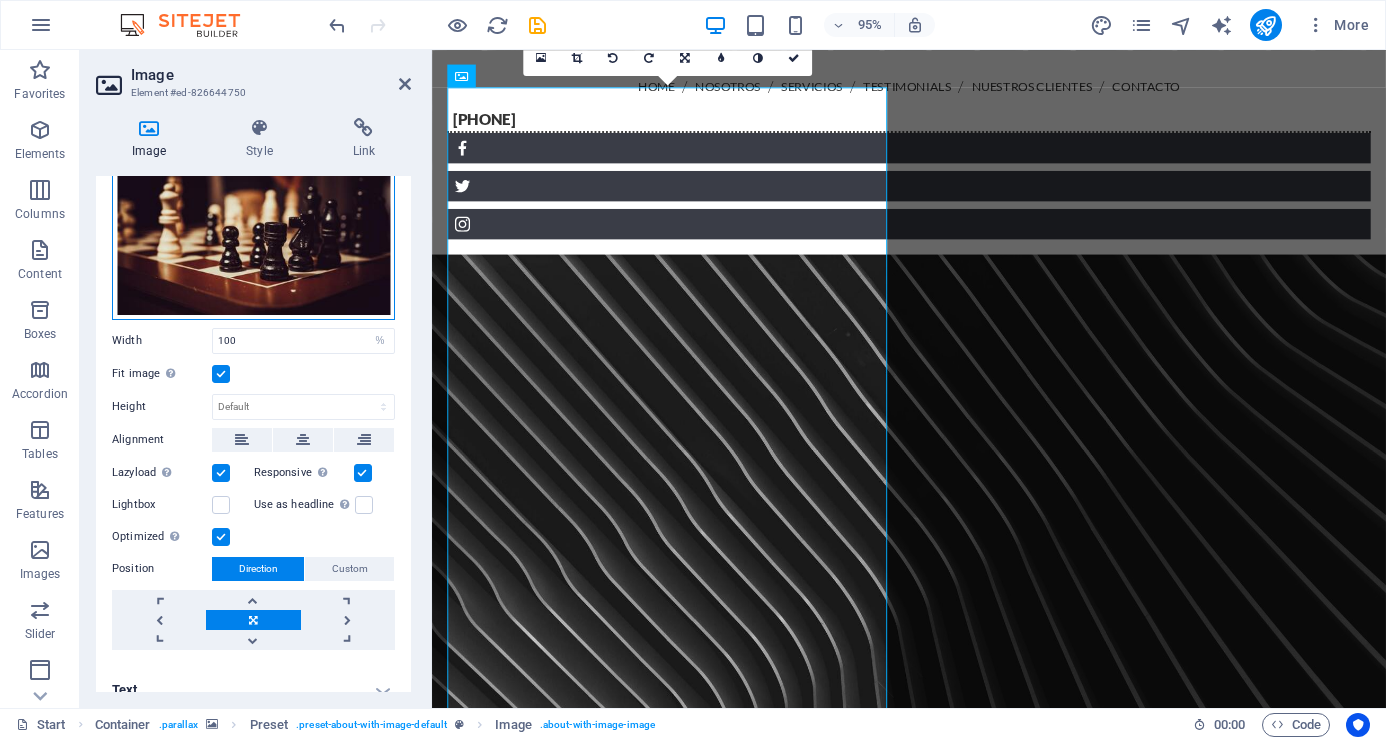 click on "Drag files here, click to choose files or select files from Files or our free stock photos & videos" at bounding box center [253, 224] 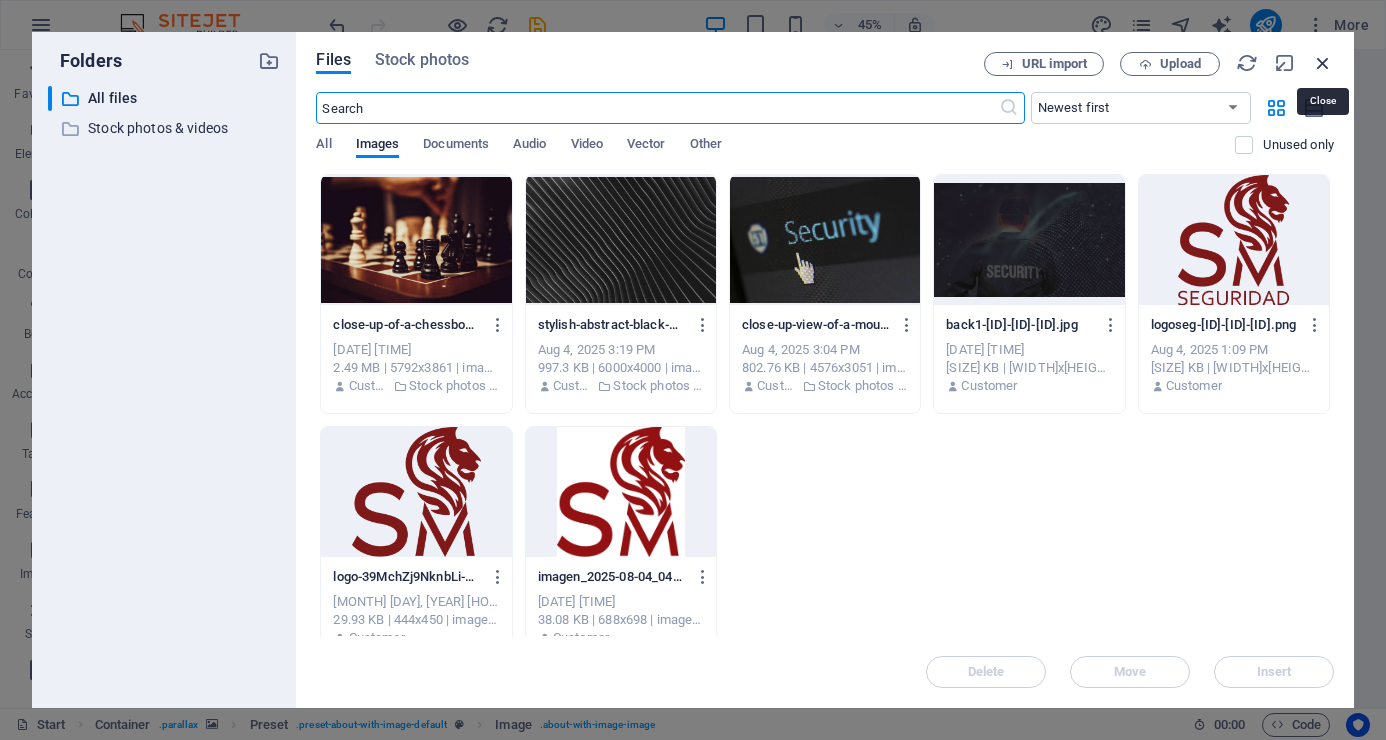 click at bounding box center (1323, 63) 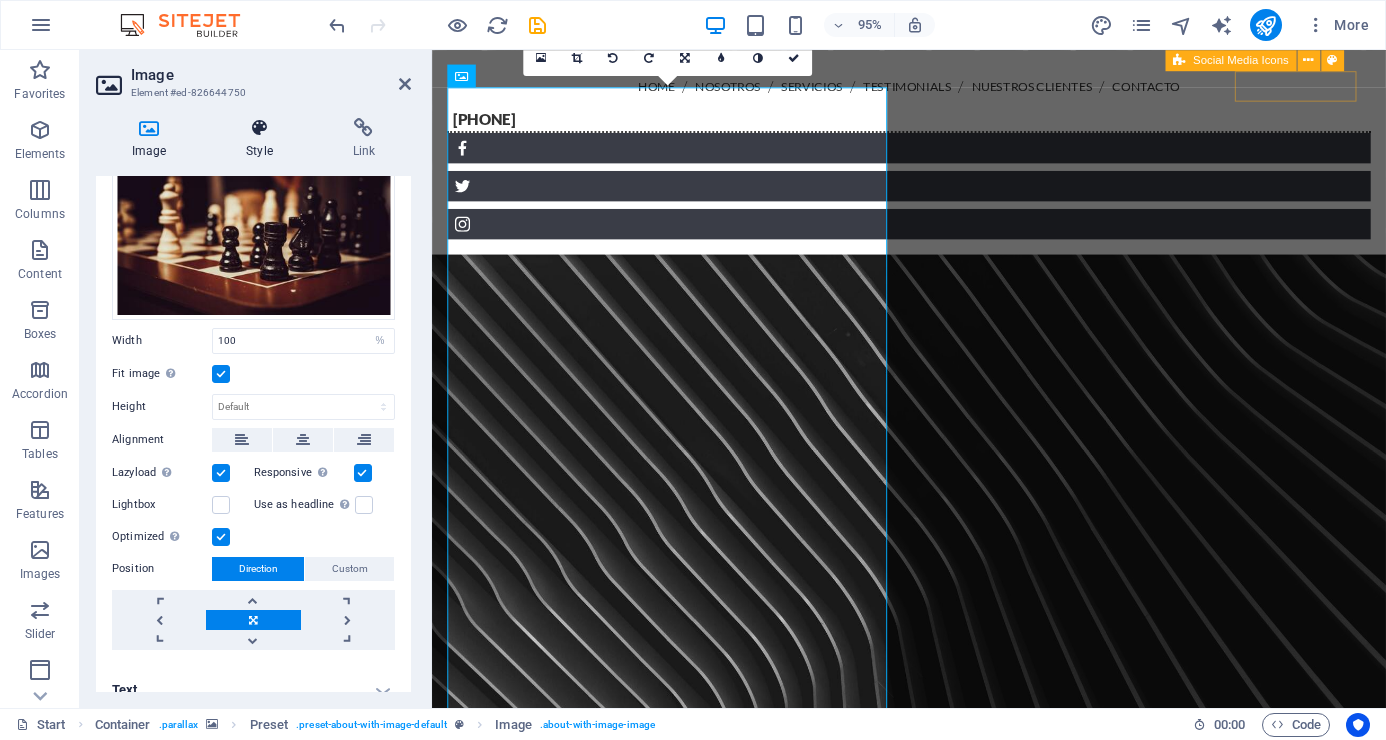 click at bounding box center (259, 128) 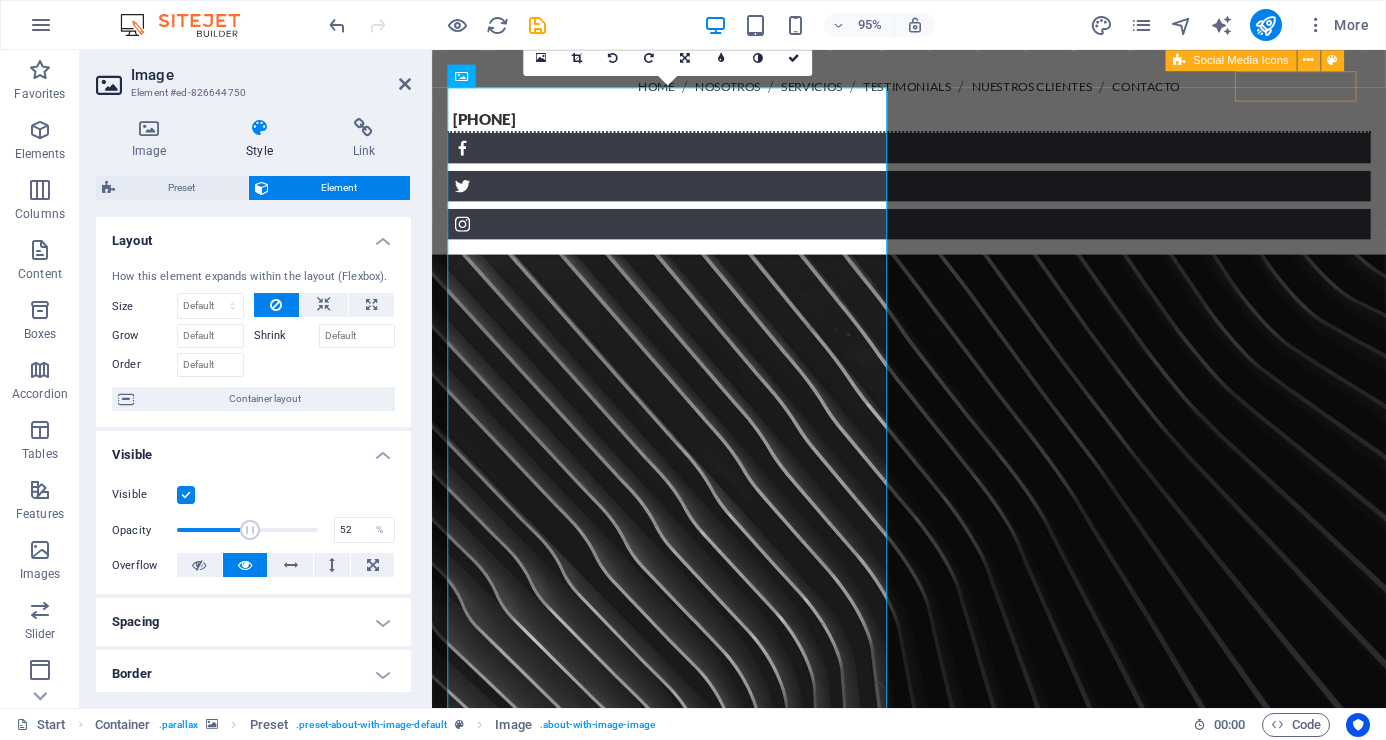 click at bounding box center (247, 530) 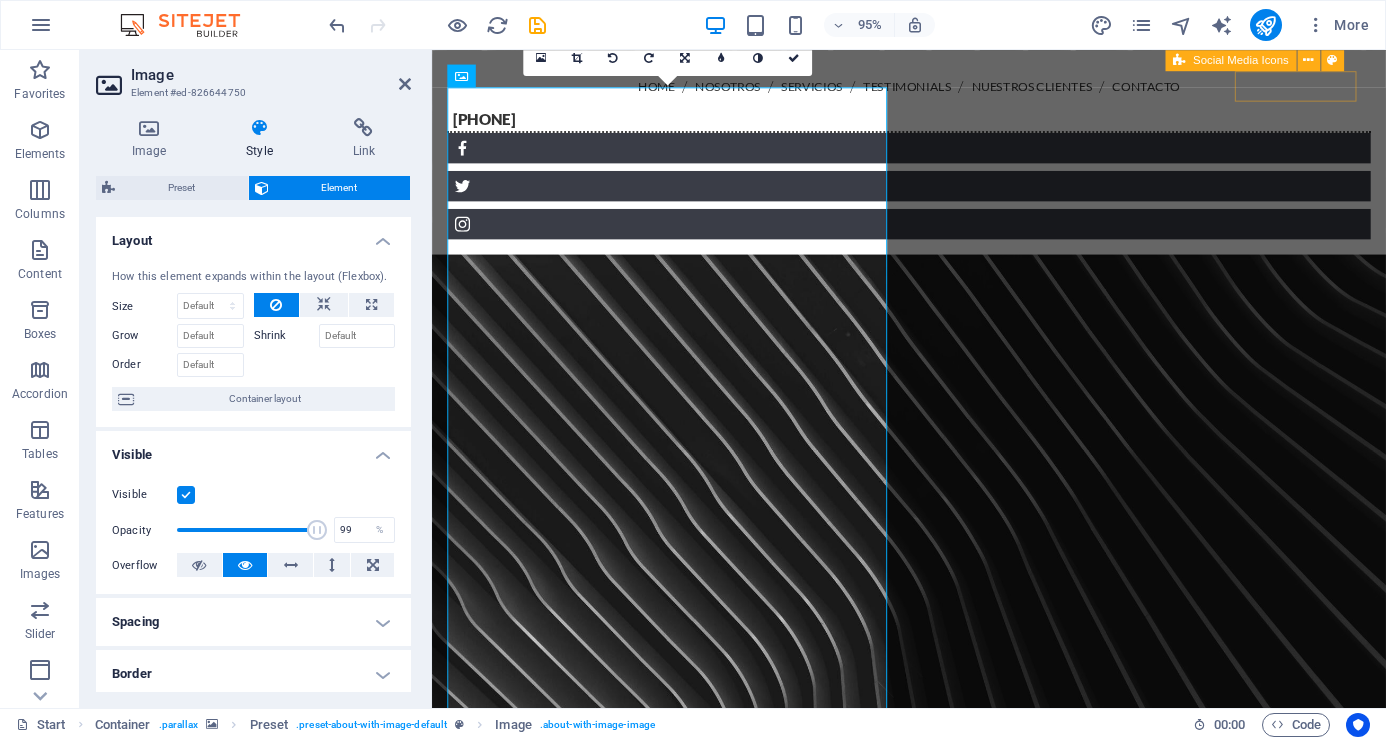 type on "100" 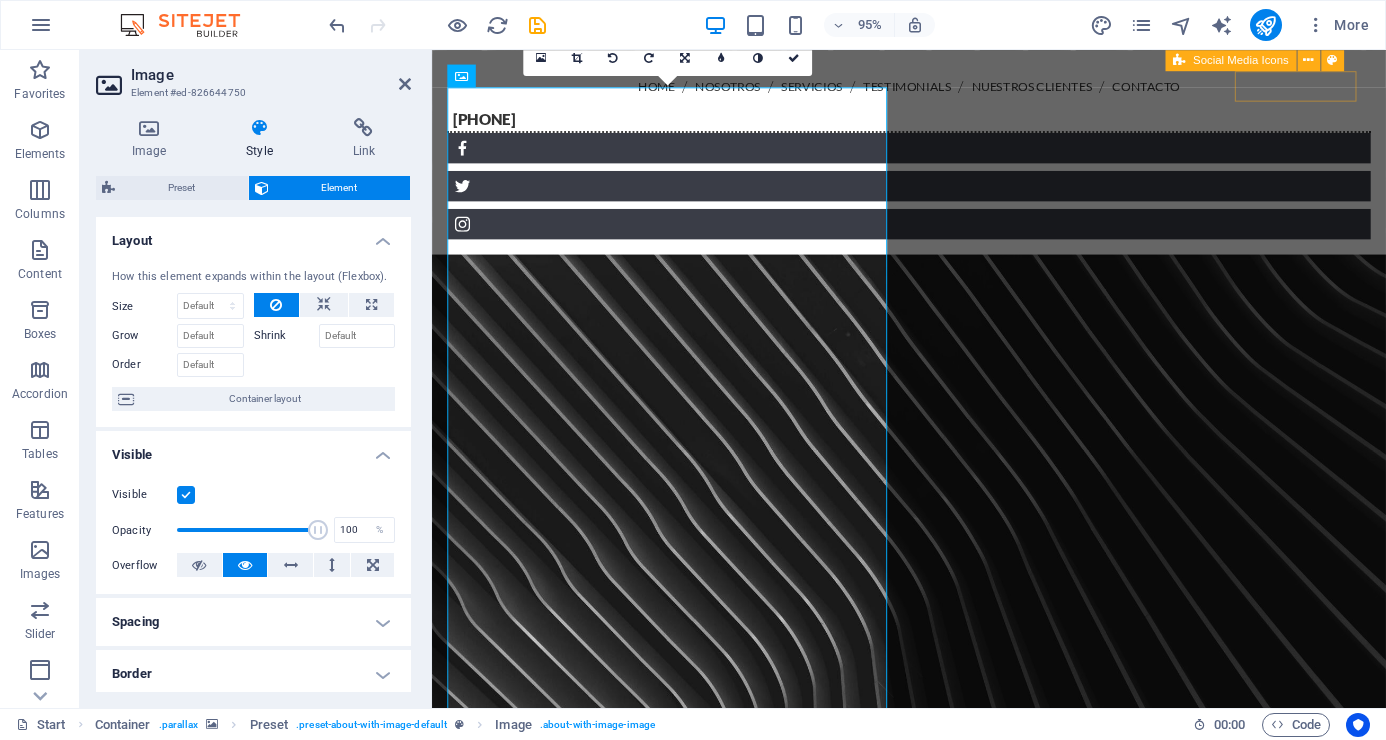 drag, startPoint x: 248, startPoint y: 530, endPoint x: 327, endPoint y: 531, distance: 79.00633 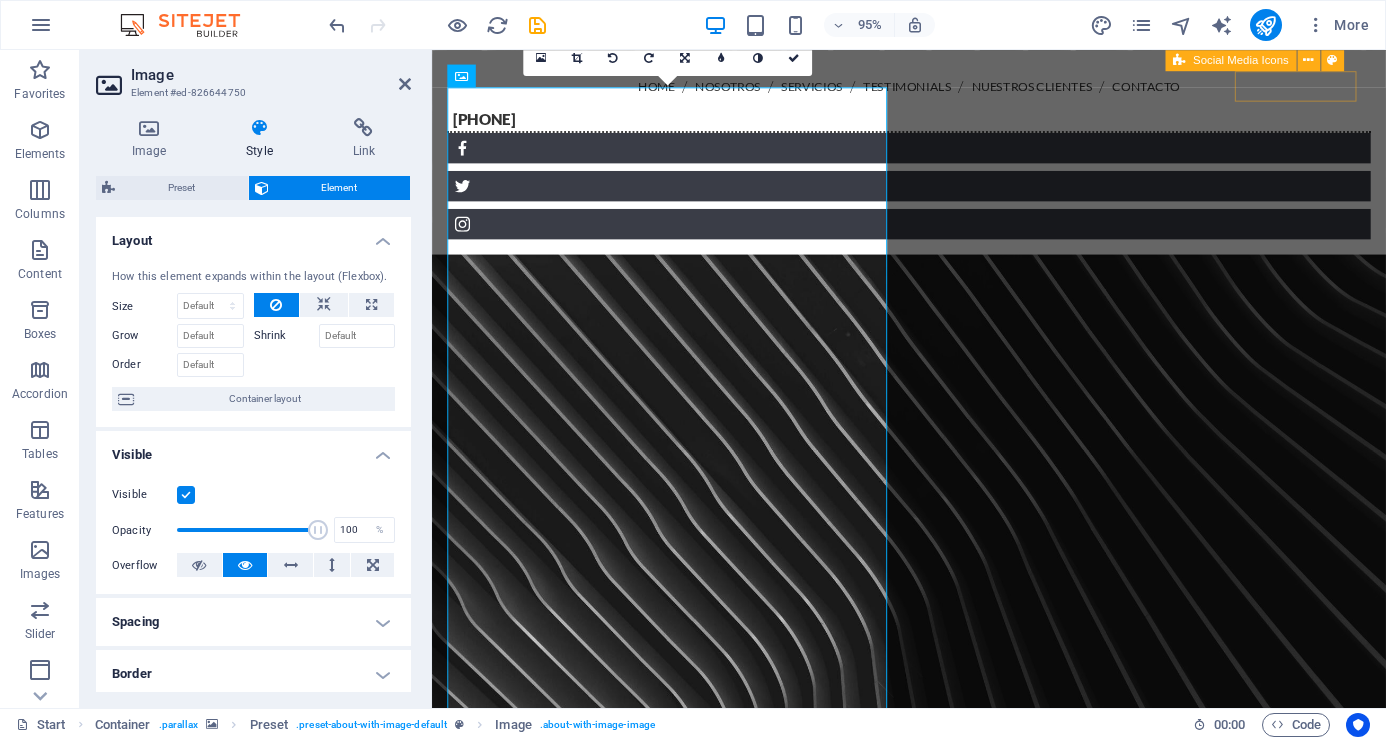 click on "Opacity 100 %" at bounding box center [253, 530] 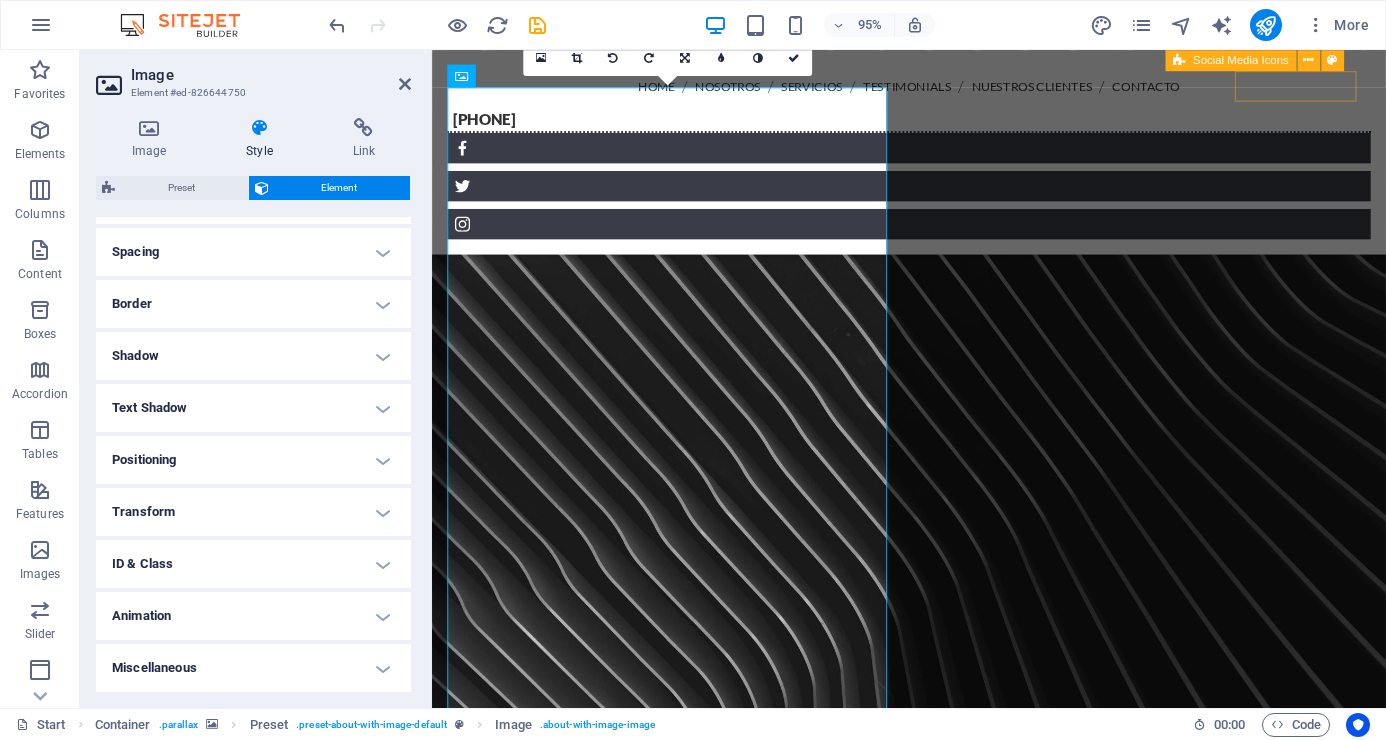 scroll, scrollTop: 0, scrollLeft: 0, axis: both 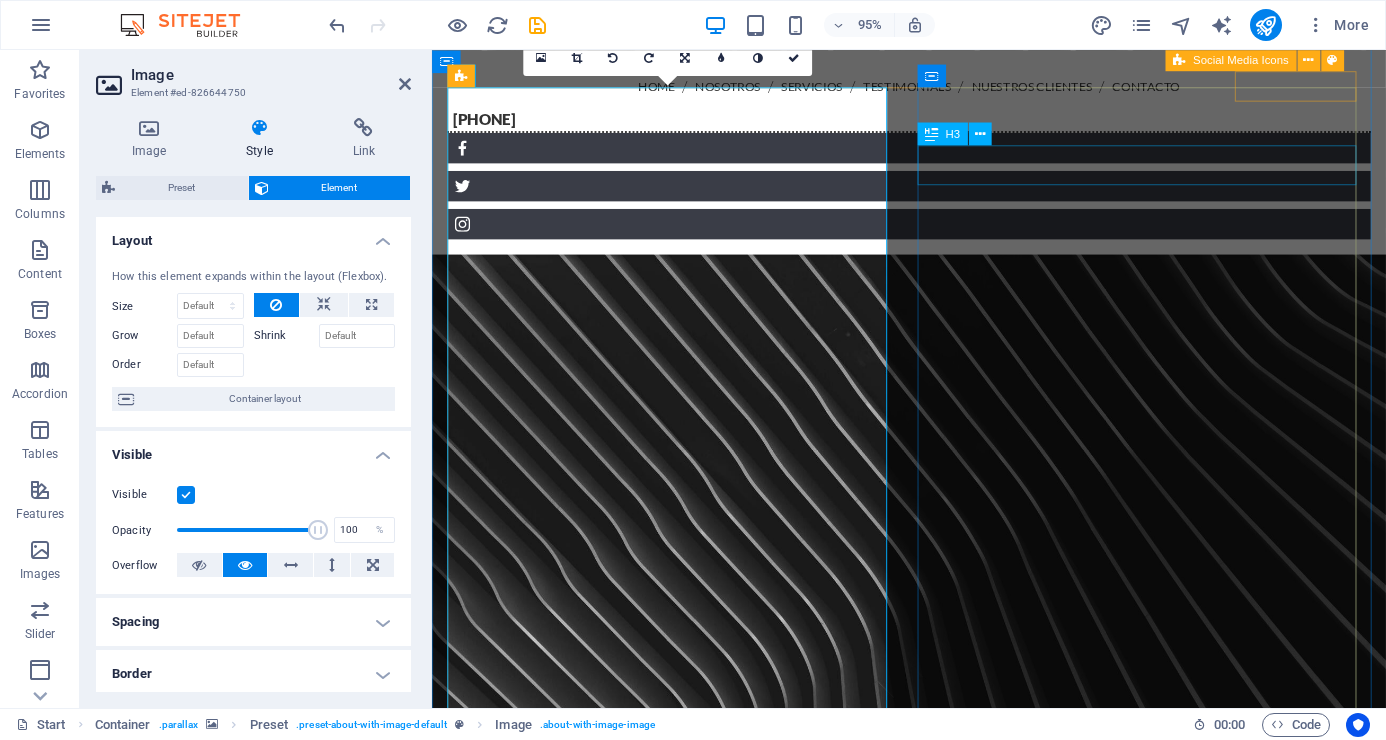 click on "MISIÓN, VISIÓN Y VALORES" at bounding box center [934, 1001] 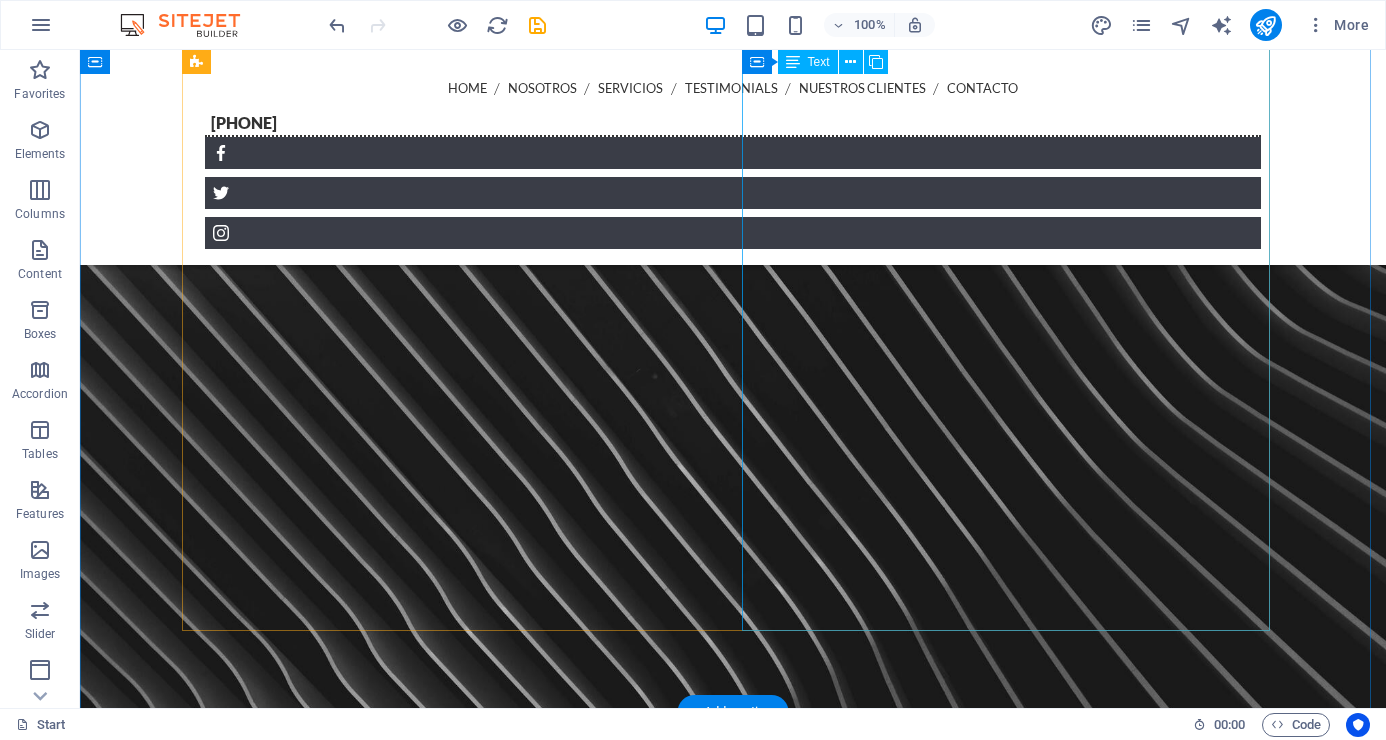 scroll, scrollTop: 827, scrollLeft: 0, axis: vertical 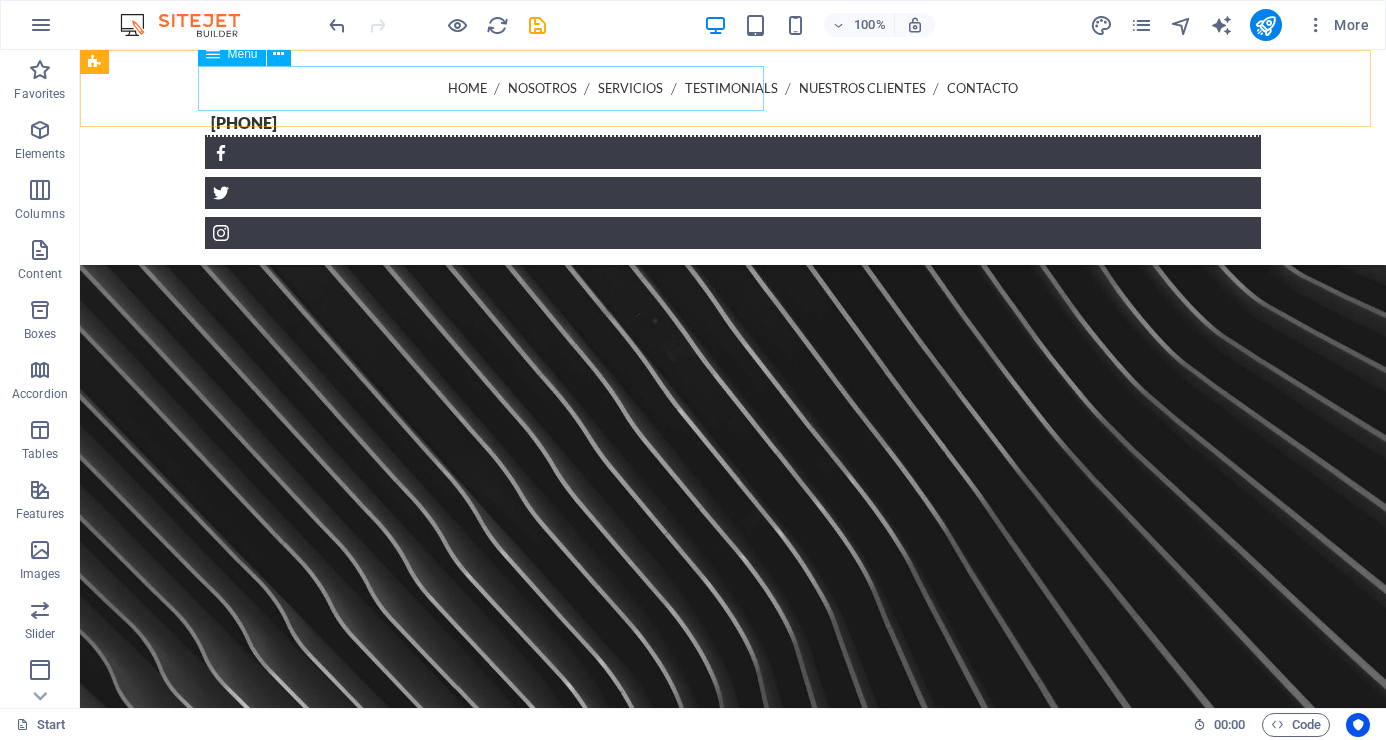 click on "Home Nosotros Servicios Testimonials Nuestros Clientes Contacto" at bounding box center [733, 88] 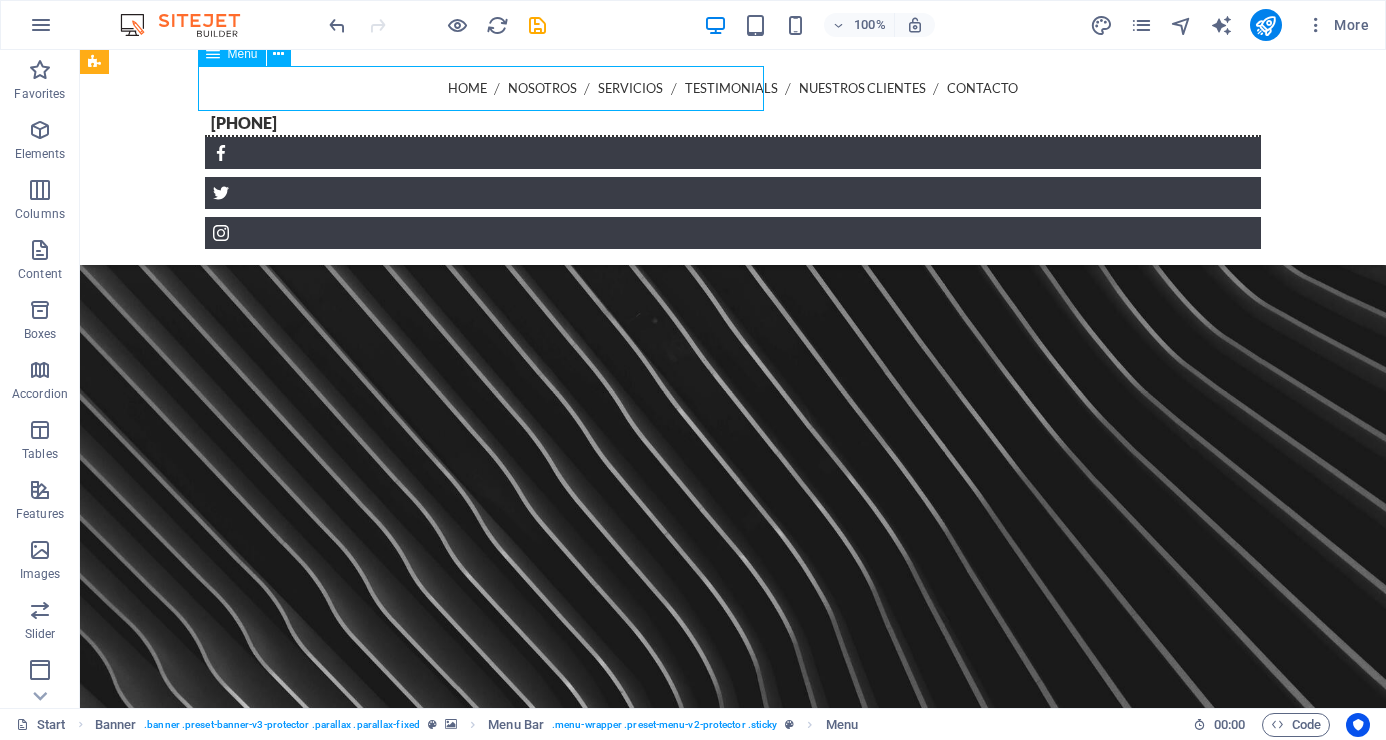 click on "Home Nosotros Servicios Testimonials Nuestros Clientes Contacto" at bounding box center [733, 88] 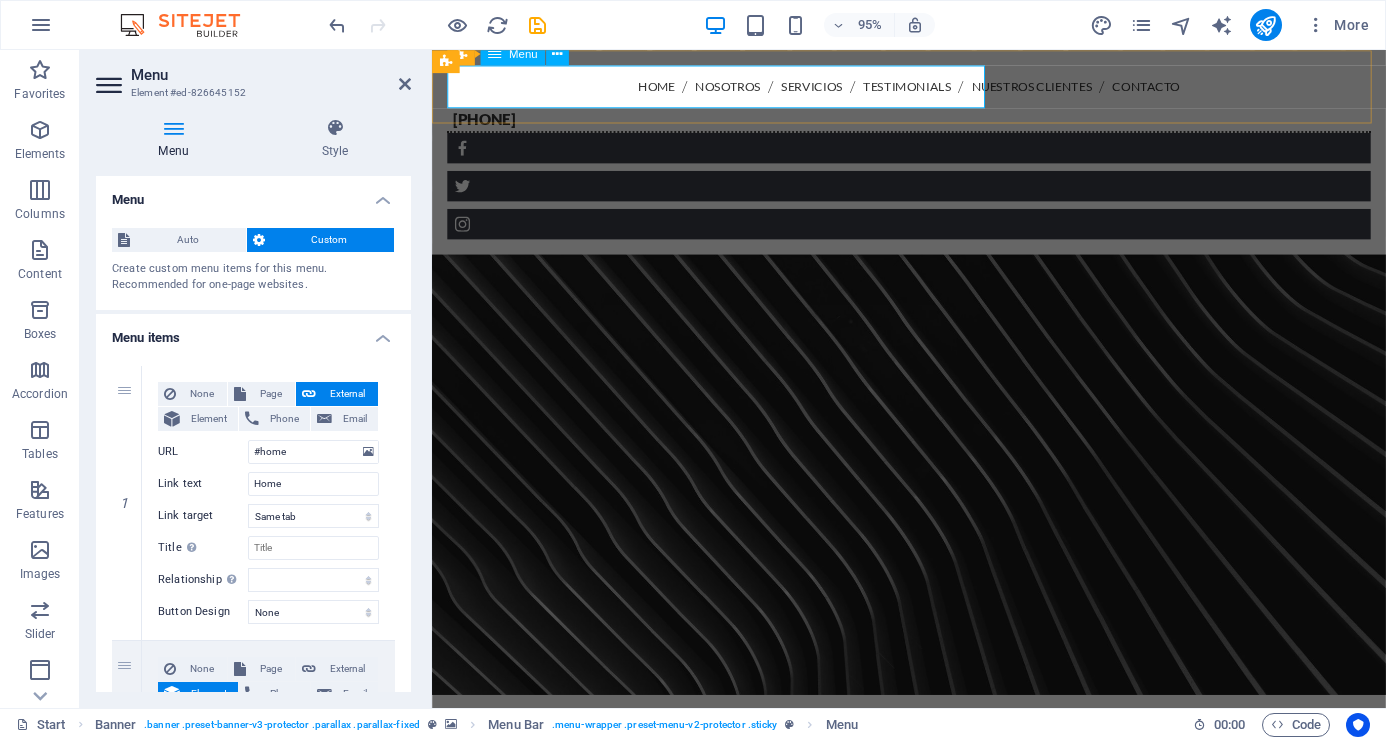click on "Home Nosotros Servicios Testimonials Nuestros Clientes Contacto" at bounding box center (934, 88) 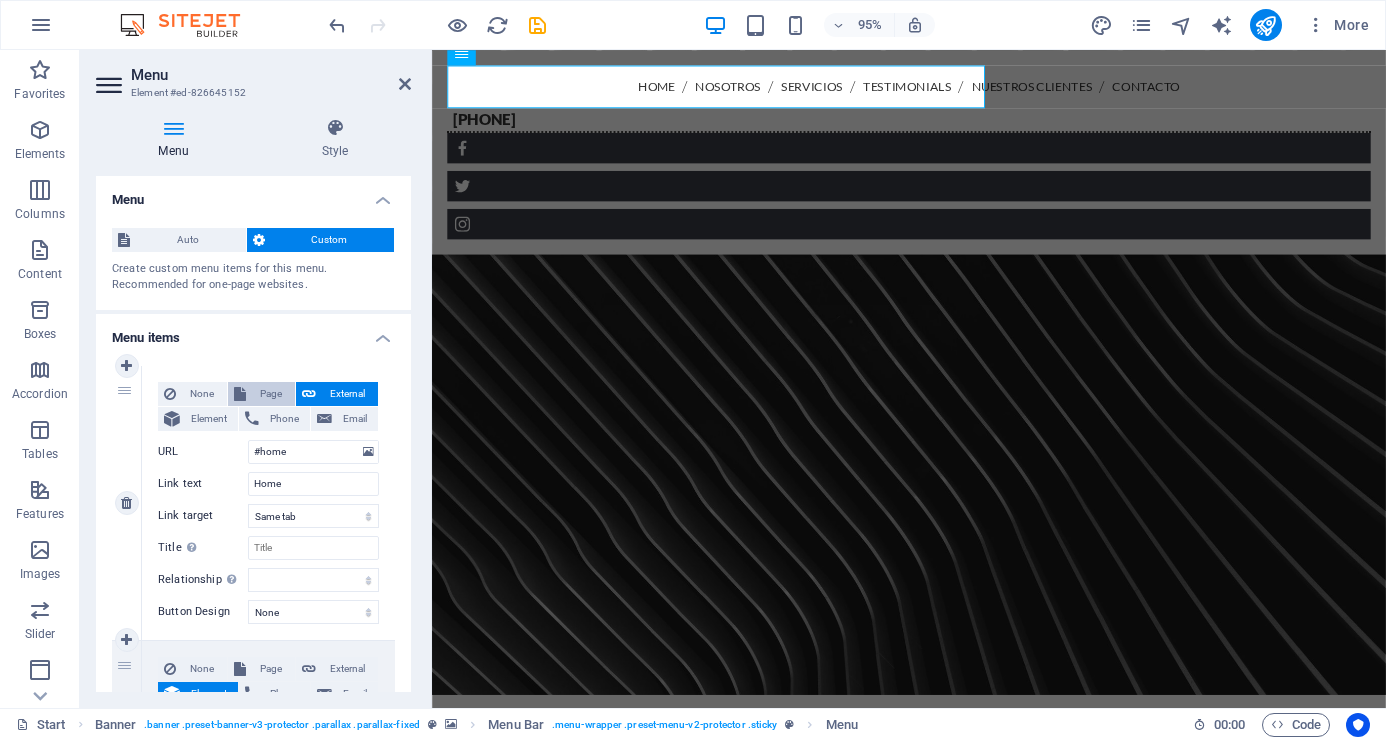 click on "Page" at bounding box center [270, 394] 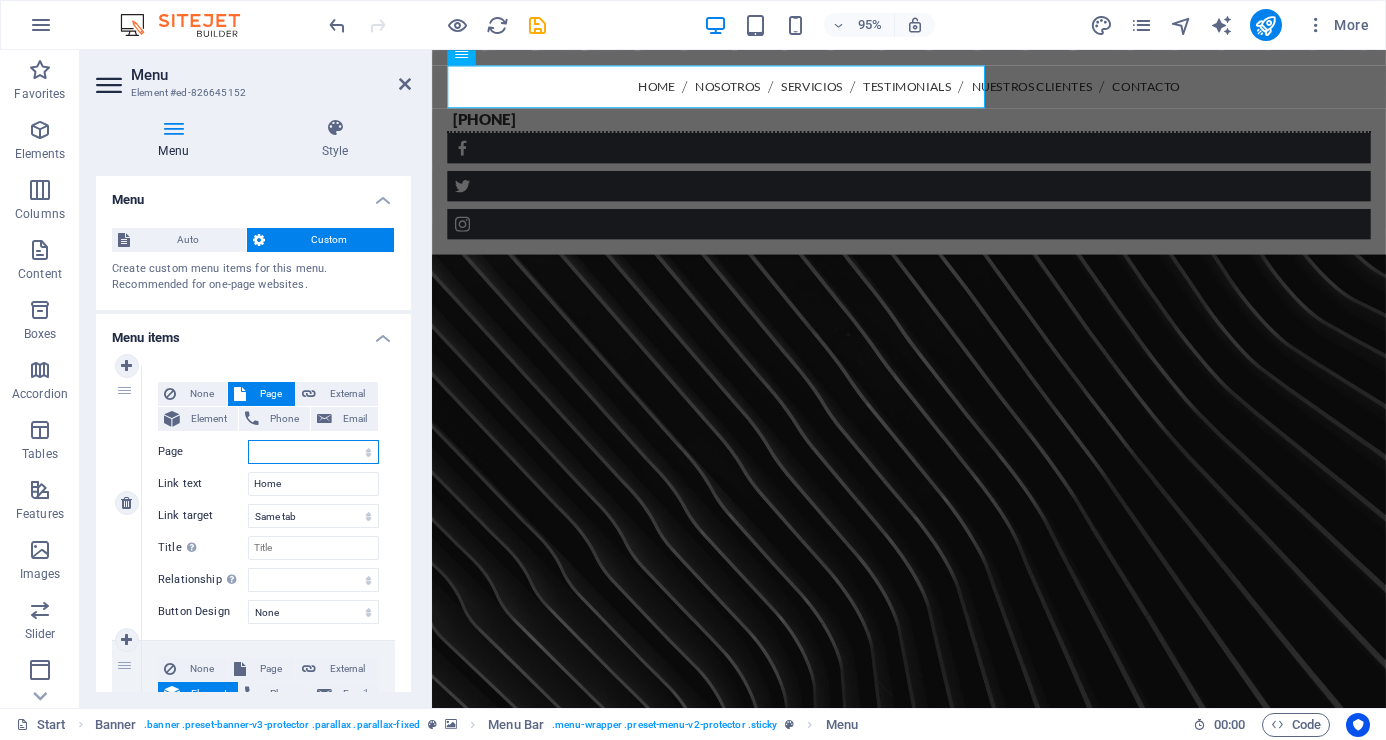 click on "Start Subpage Legal Notice Privacy" at bounding box center (313, 452) 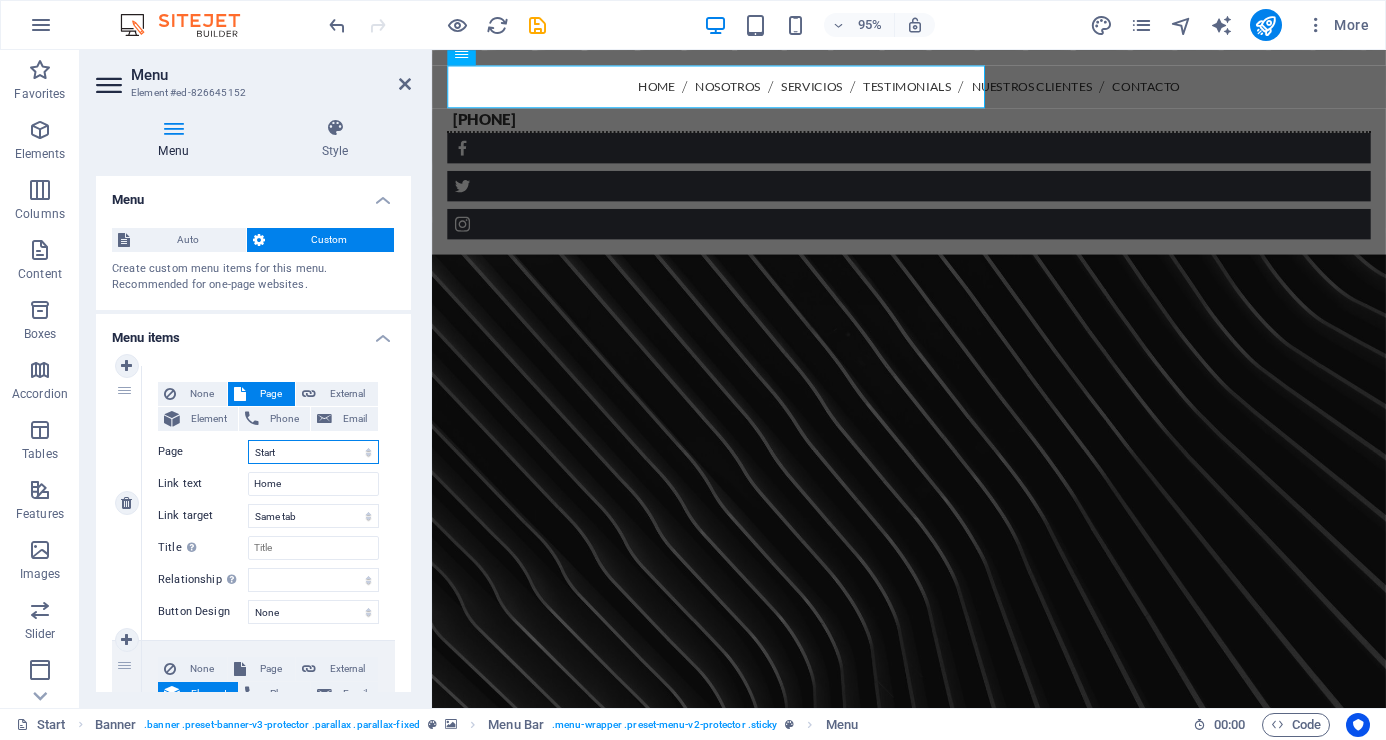 click on "Start Subpage Legal Notice Privacy" at bounding box center (313, 452) 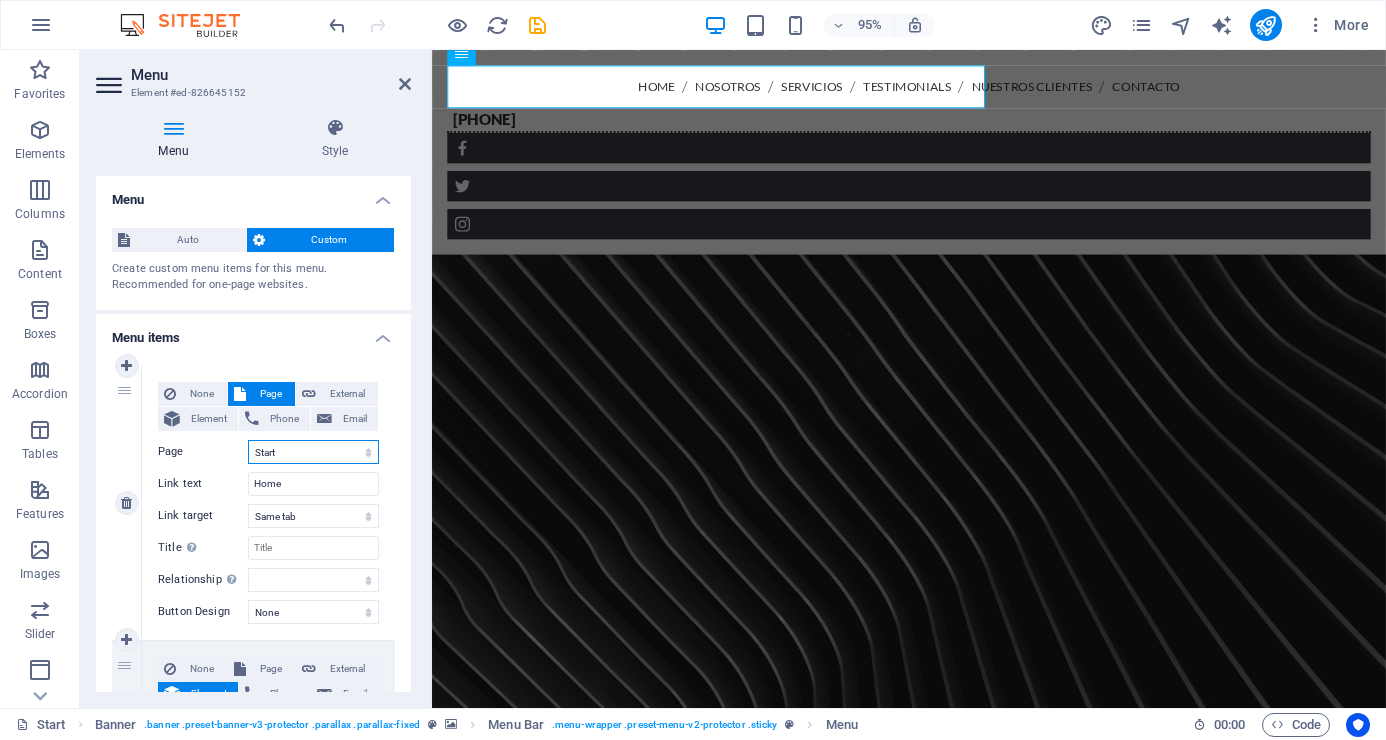 click on "Start Subpage Legal Notice Privacy" at bounding box center (313, 452) 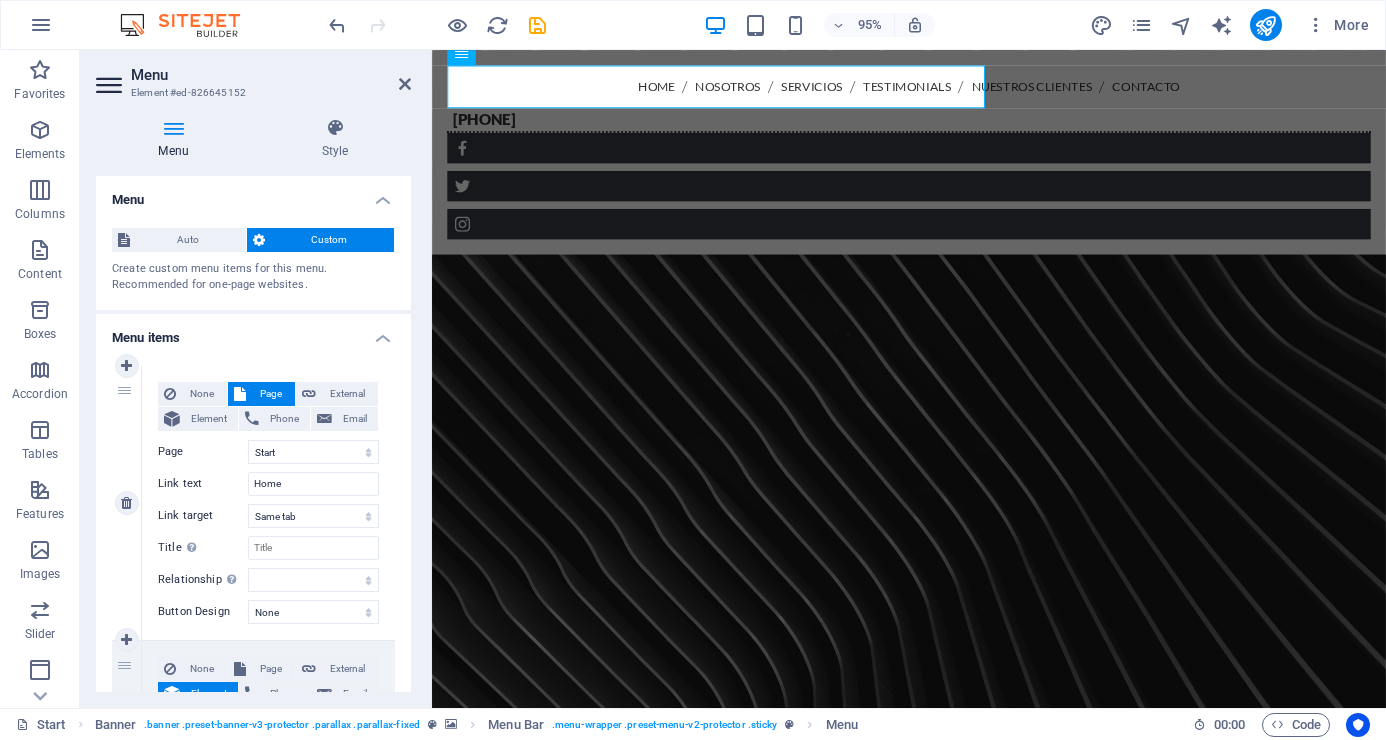 click on "None Page External Element Phone Email Page Start Subpage Legal Notice Privacy Element
URL #home Phone Email Link text Home Link target New tab Same tab Overlay Title Additional link description, should not be the same as the link text. The title is most often shown as a tooltip text when the mouse moves over the element. Leave empty if uncertain. Relationship Sets the  relationship of this link to the link target . For example, the value "nofollow" instructs search engines not to follow the link. Can be left empty. alternate author bookmark external help license next nofollow noreferrer noopener prev search tag Button Design None Default Primary Secondary" at bounding box center [268, 503] 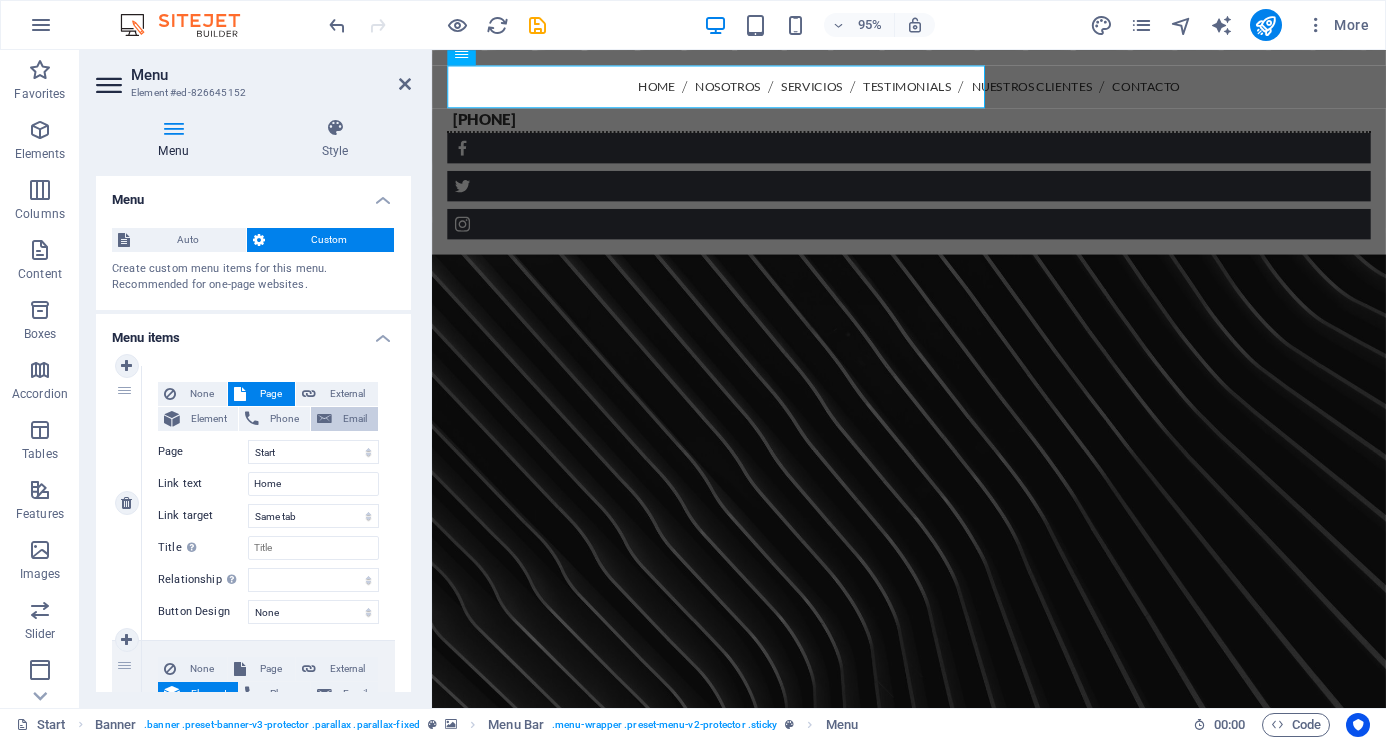 select 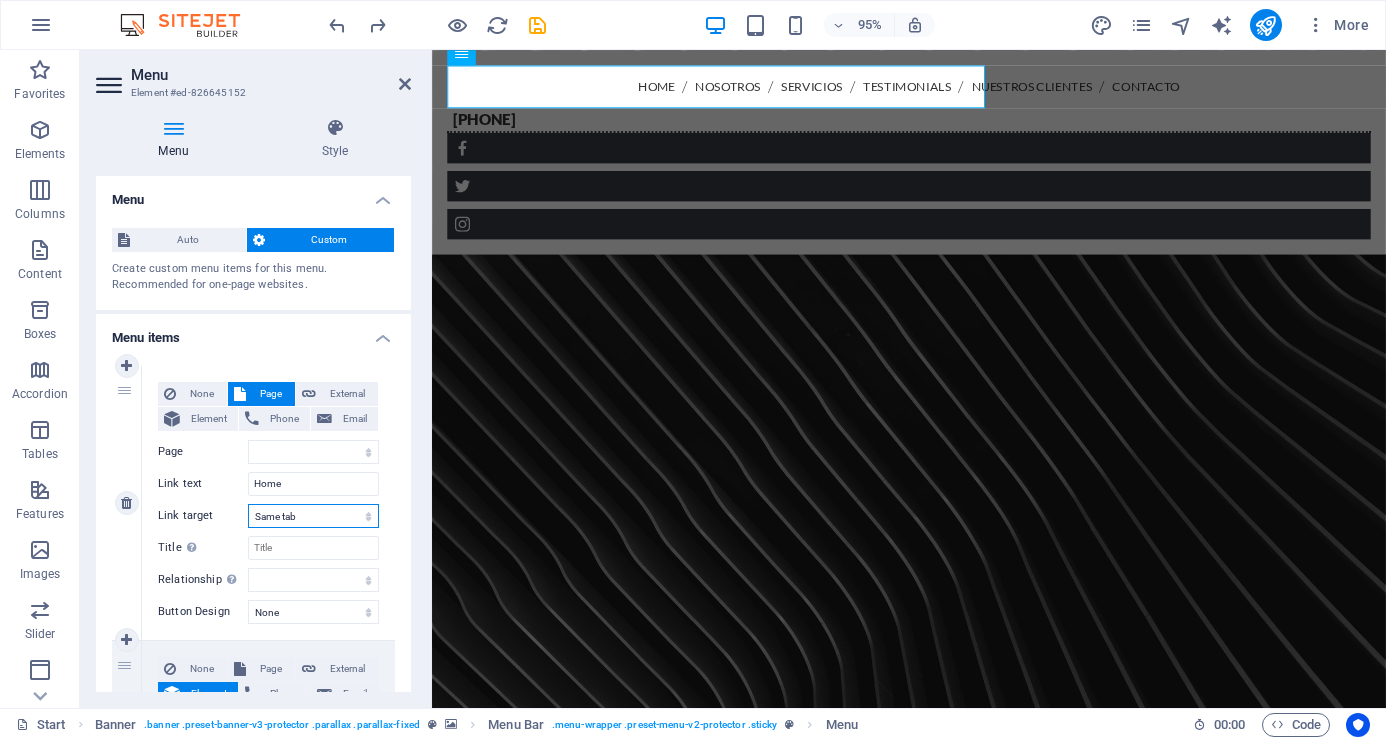 click on "New tab Same tab Overlay" at bounding box center (313, 516) 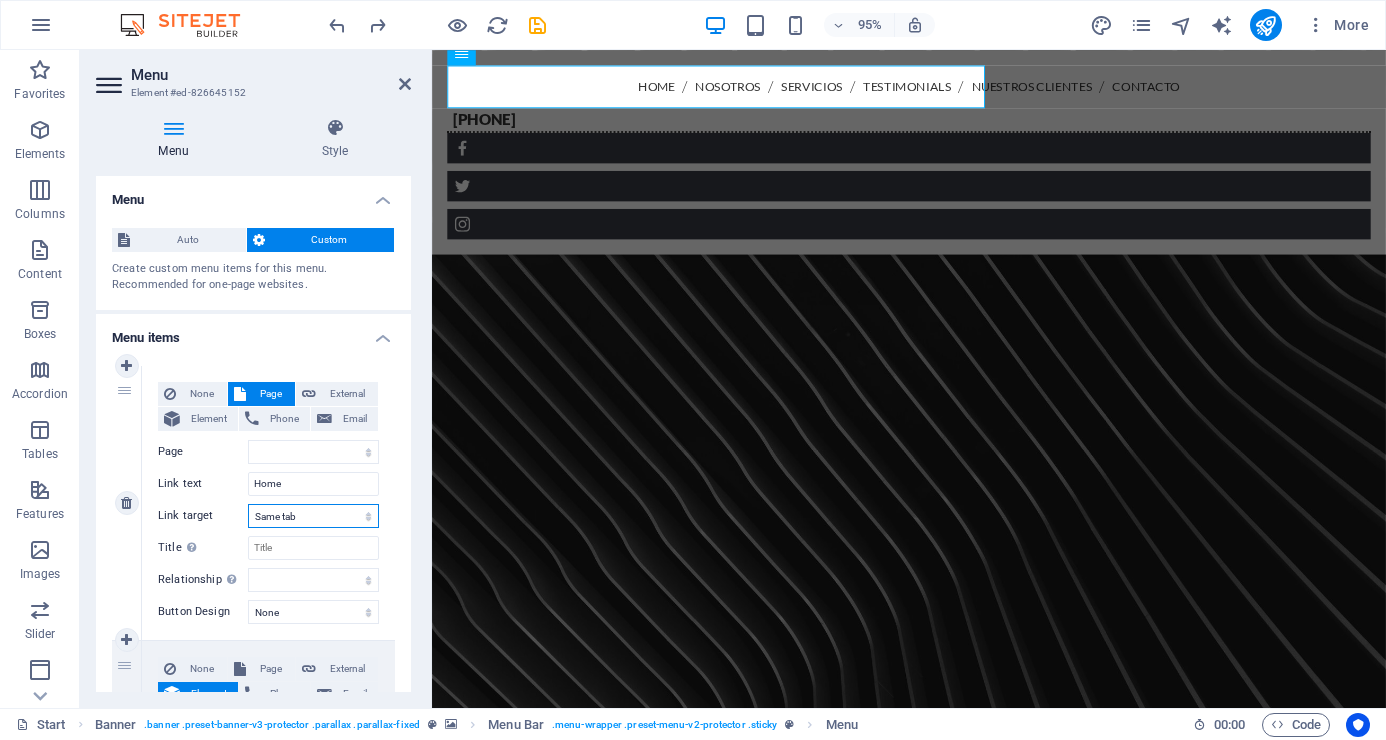 click on "New tab Same tab Overlay" at bounding box center (313, 516) 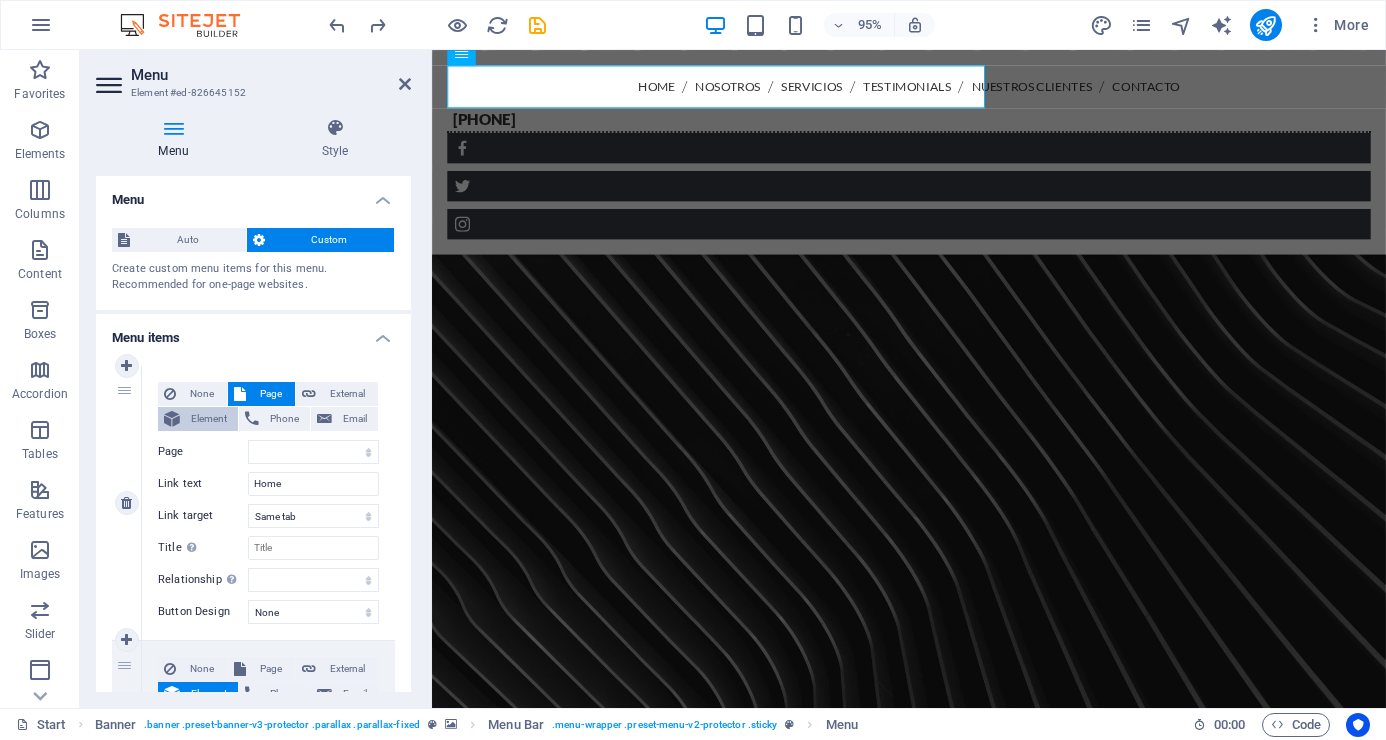 click on "Element" at bounding box center [209, 419] 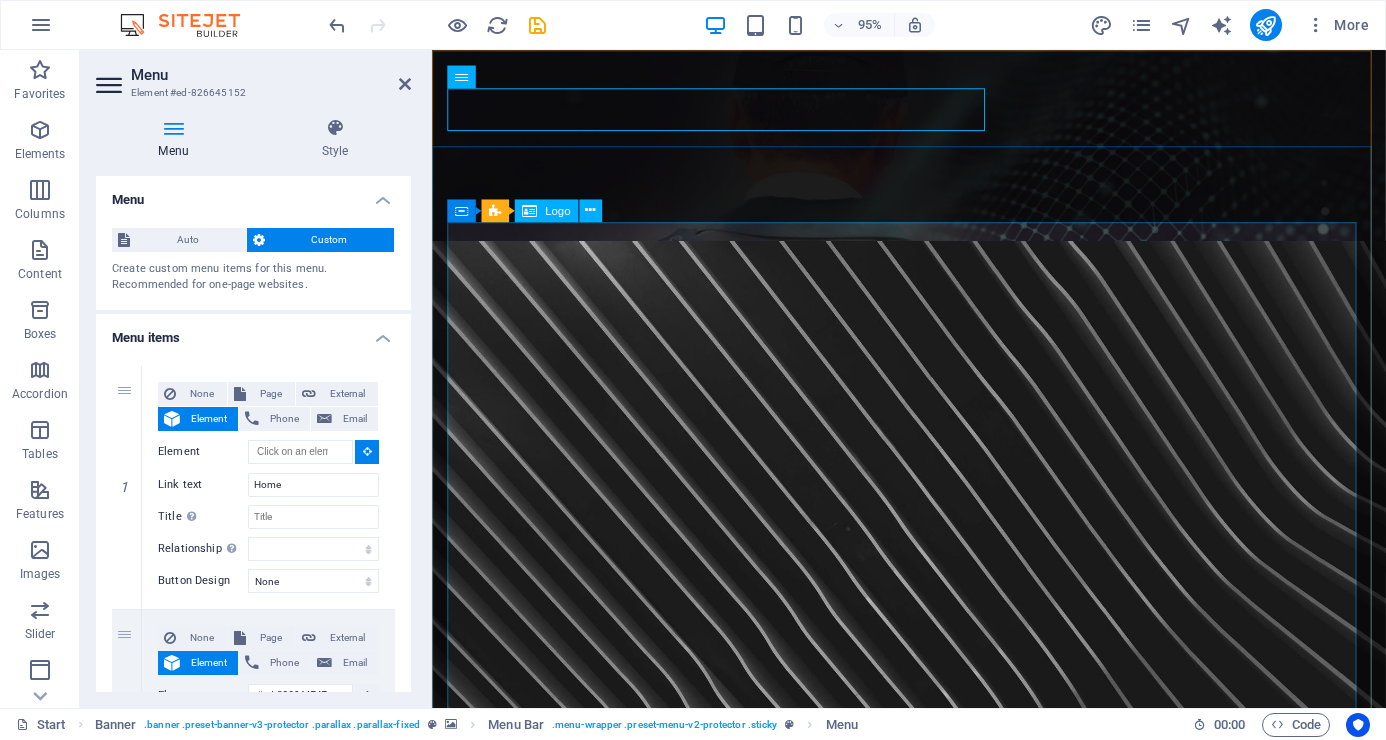 scroll, scrollTop: 0, scrollLeft: 0, axis: both 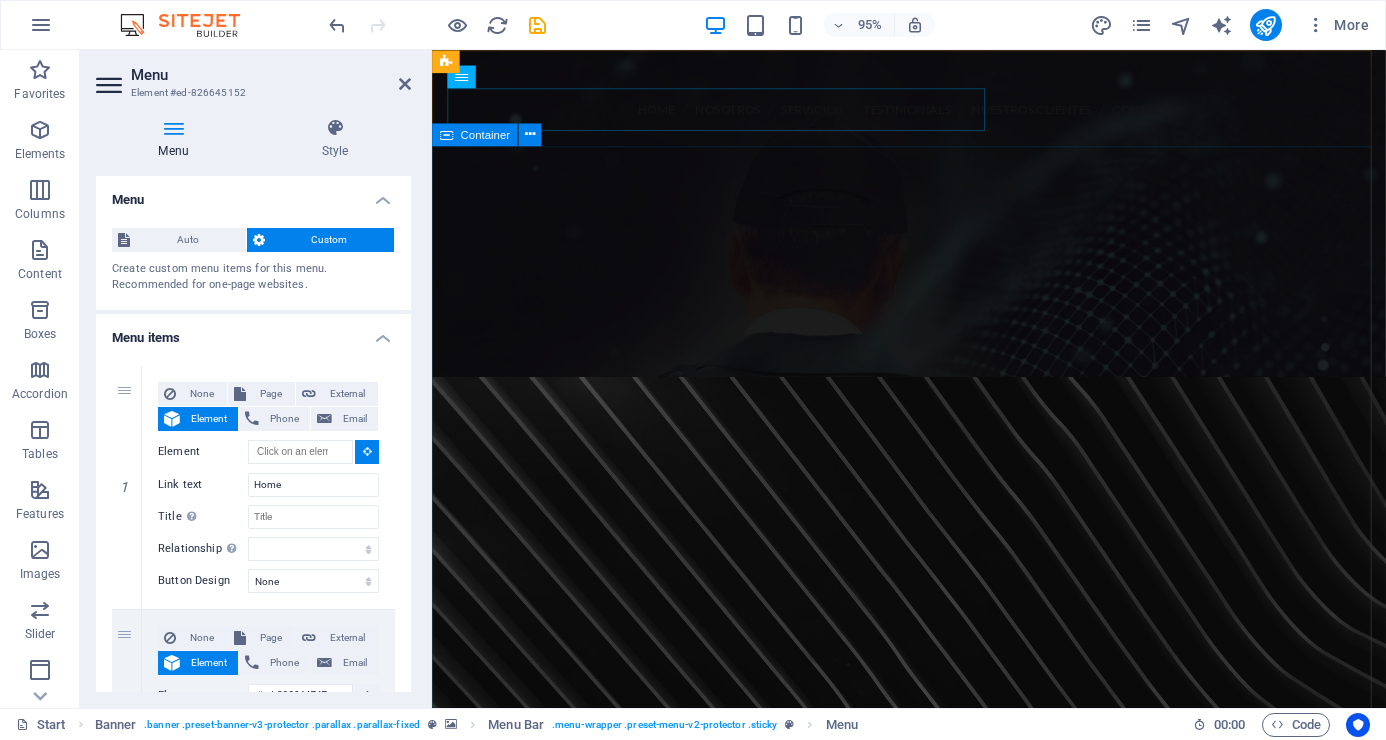 click on "Container" at bounding box center (485, 134) 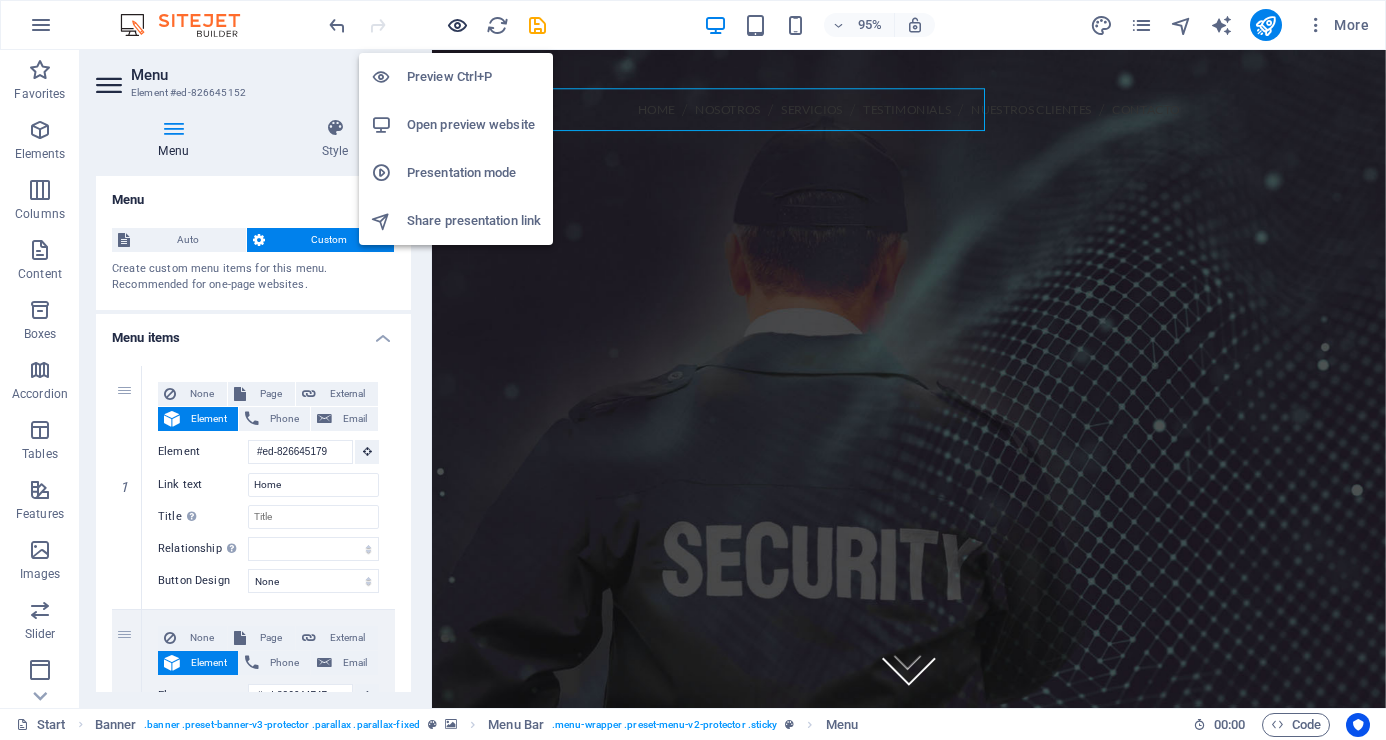 click at bounding box center (457, 25) 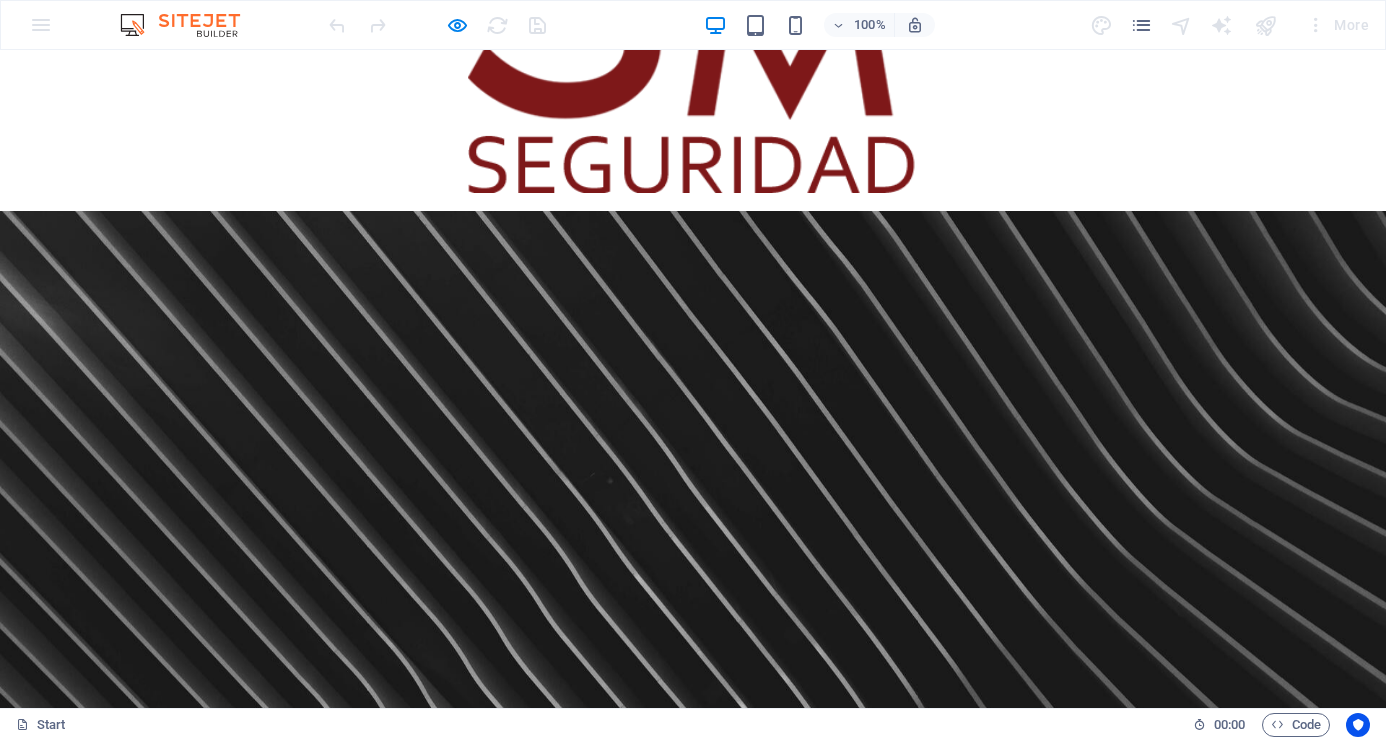 scroll, scrollTop: 800, scrollLeft: 0, axis: vertical 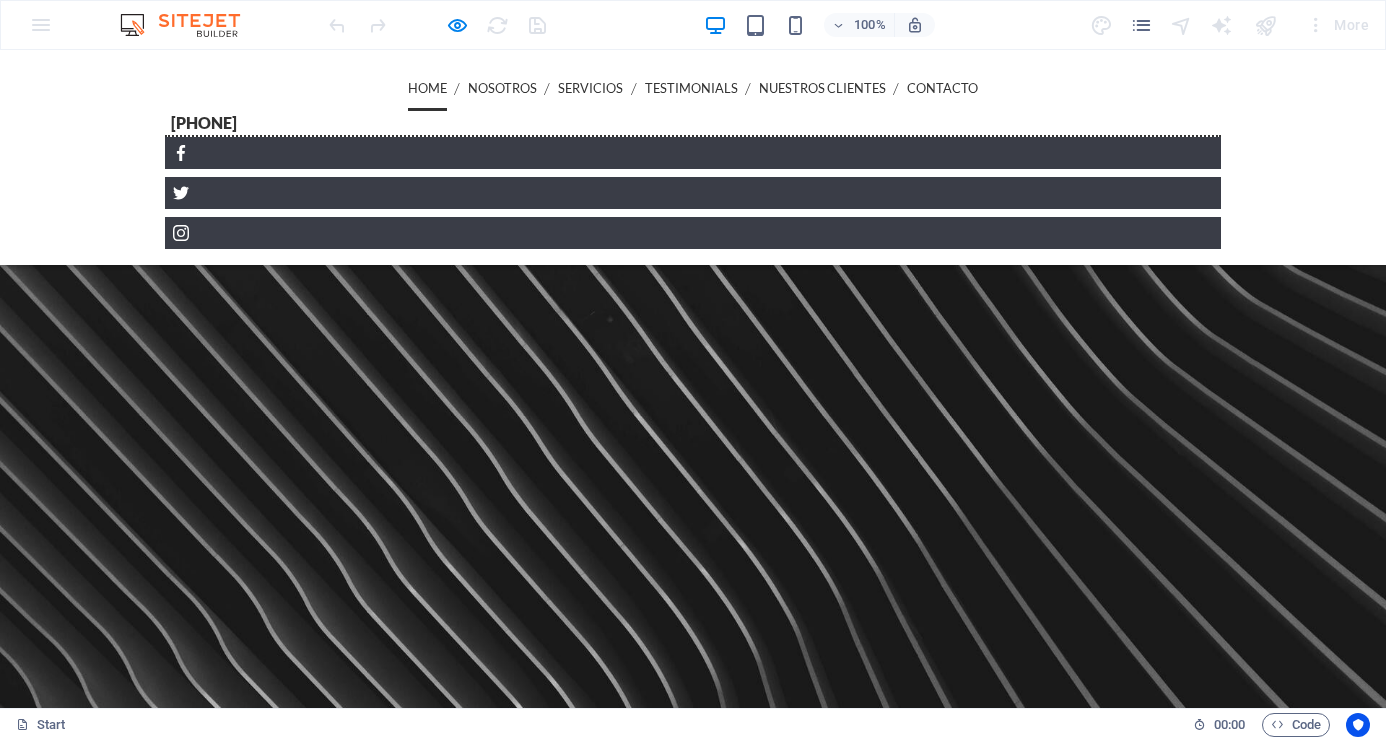 click on "Home" at bounding box center [427, 88] 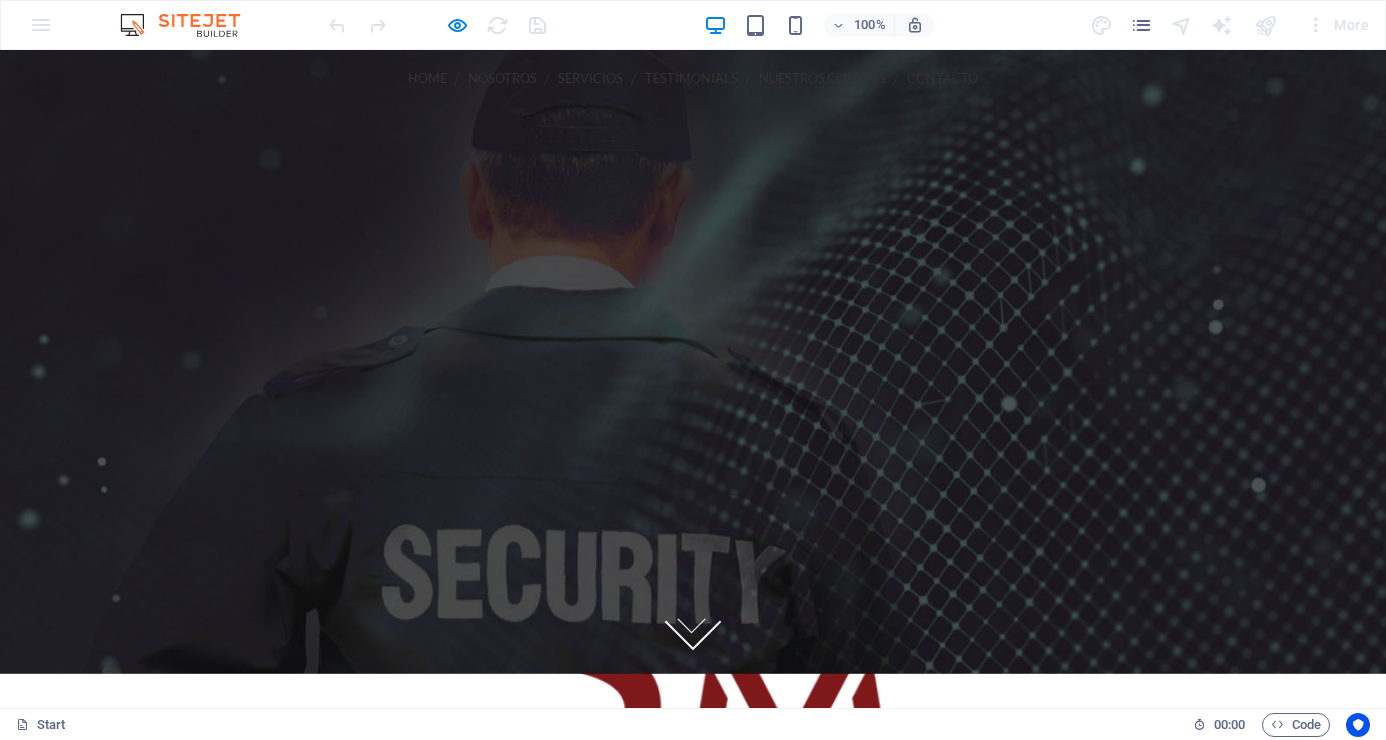 scroll, scrollTop: 0, scrollLeft: 0, axis: both 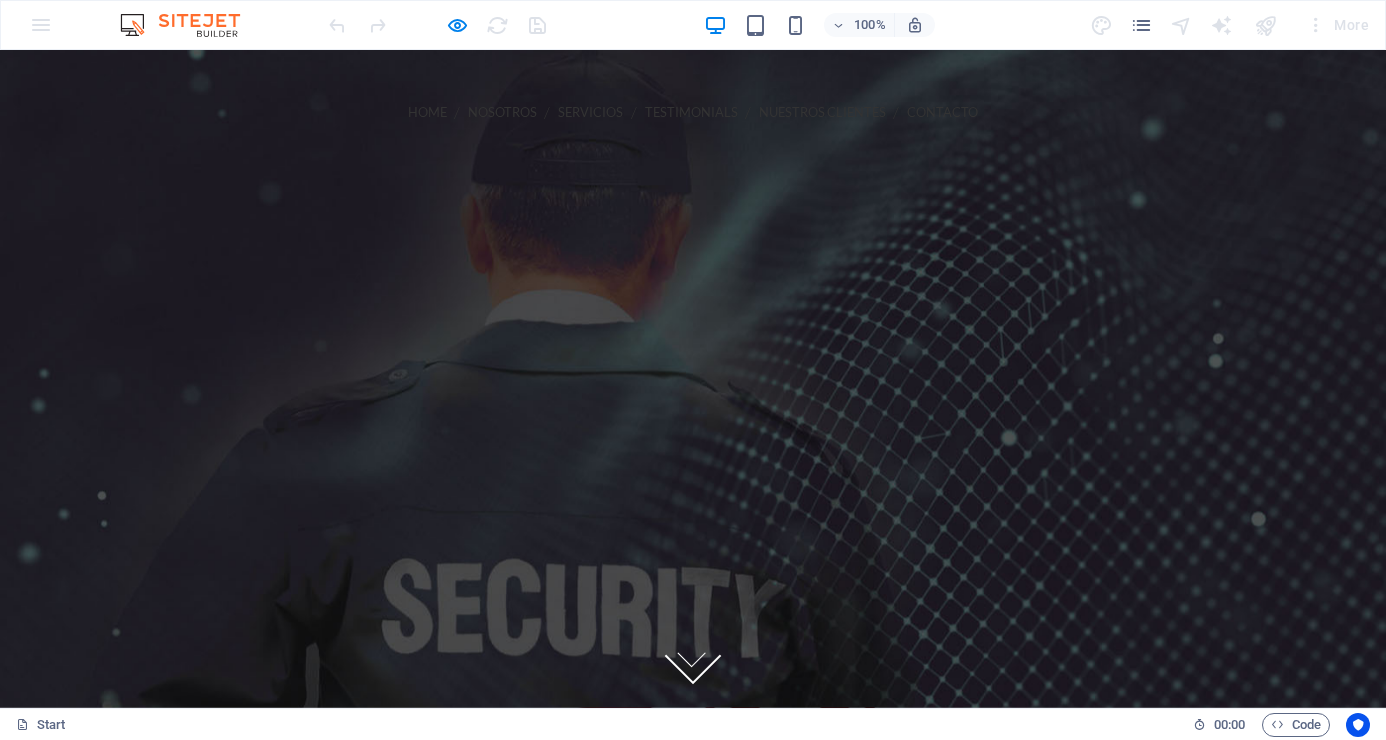 click on "Nosotros" at bounding box center [502, 112] 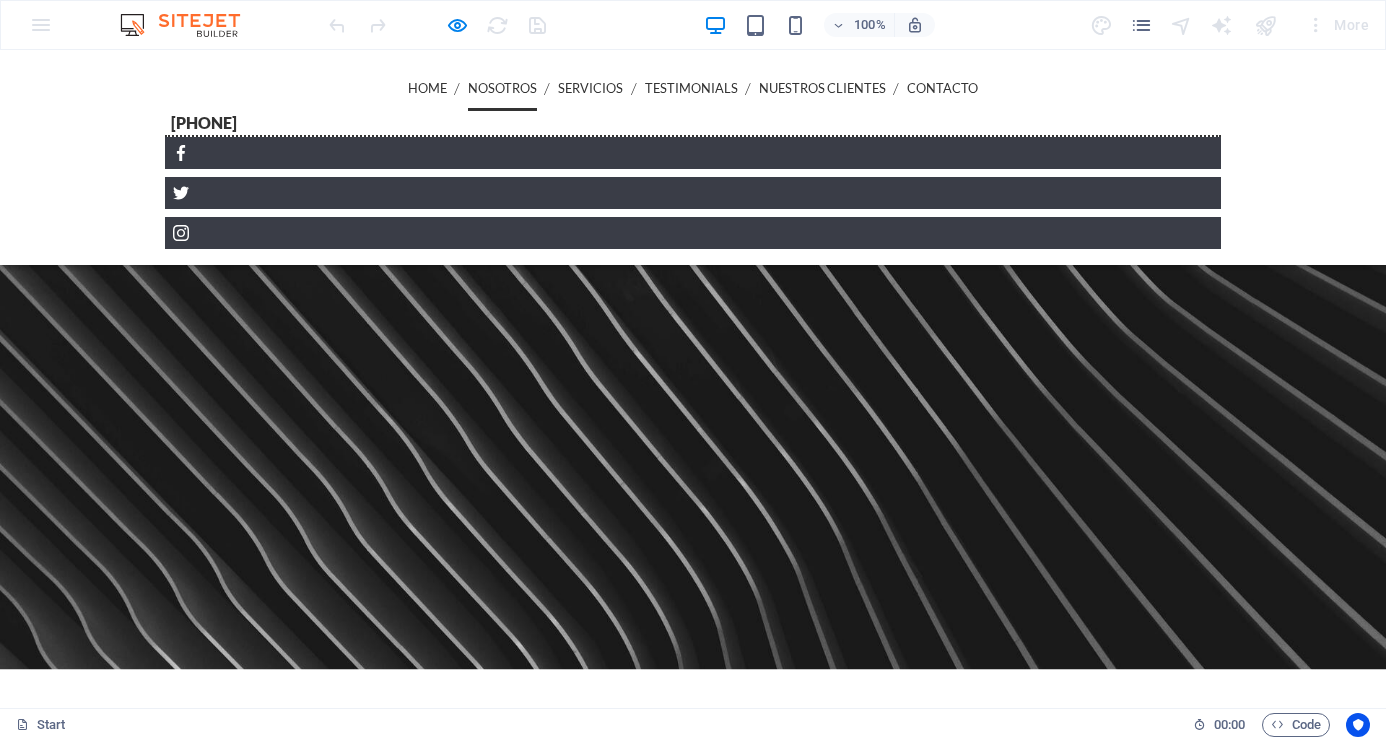 scroll, scrollTop: 788, scrollLeft: 0, axis: vertical 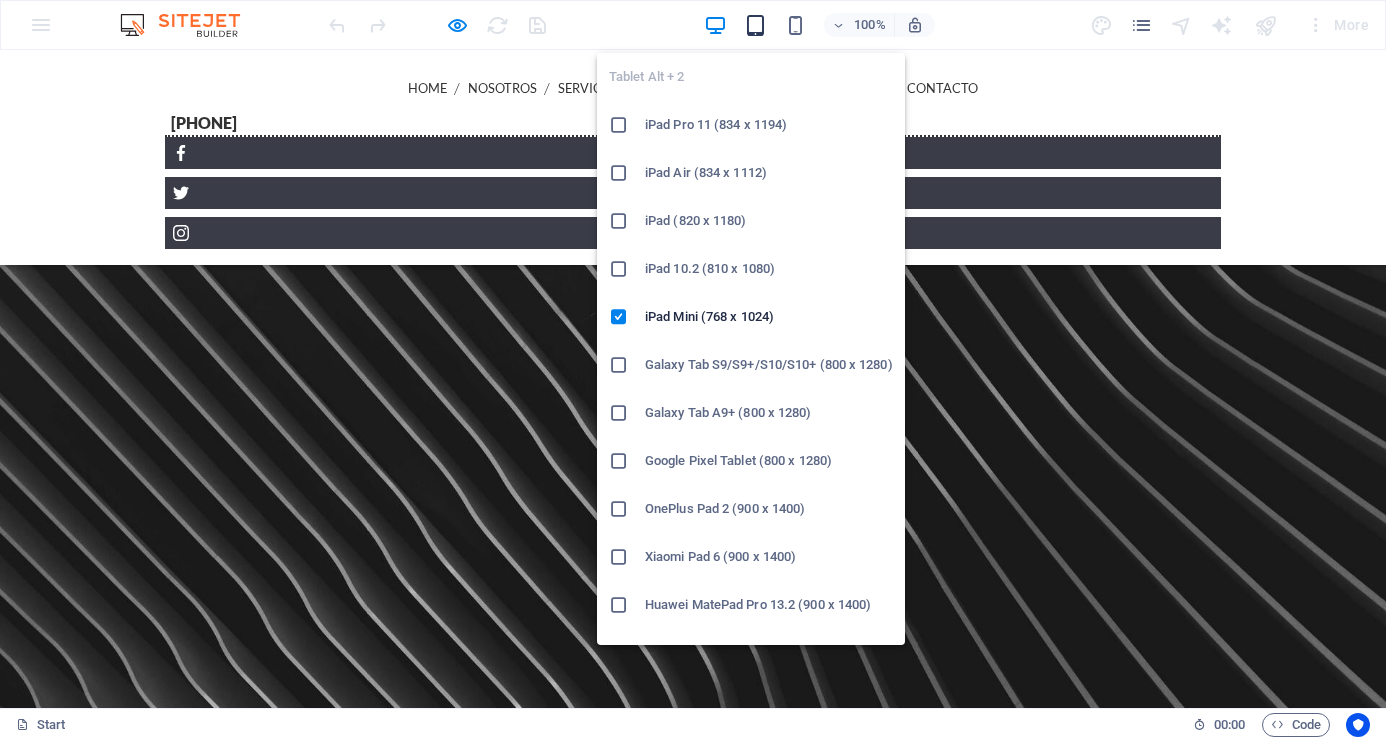click at bounding box center [755, 25] 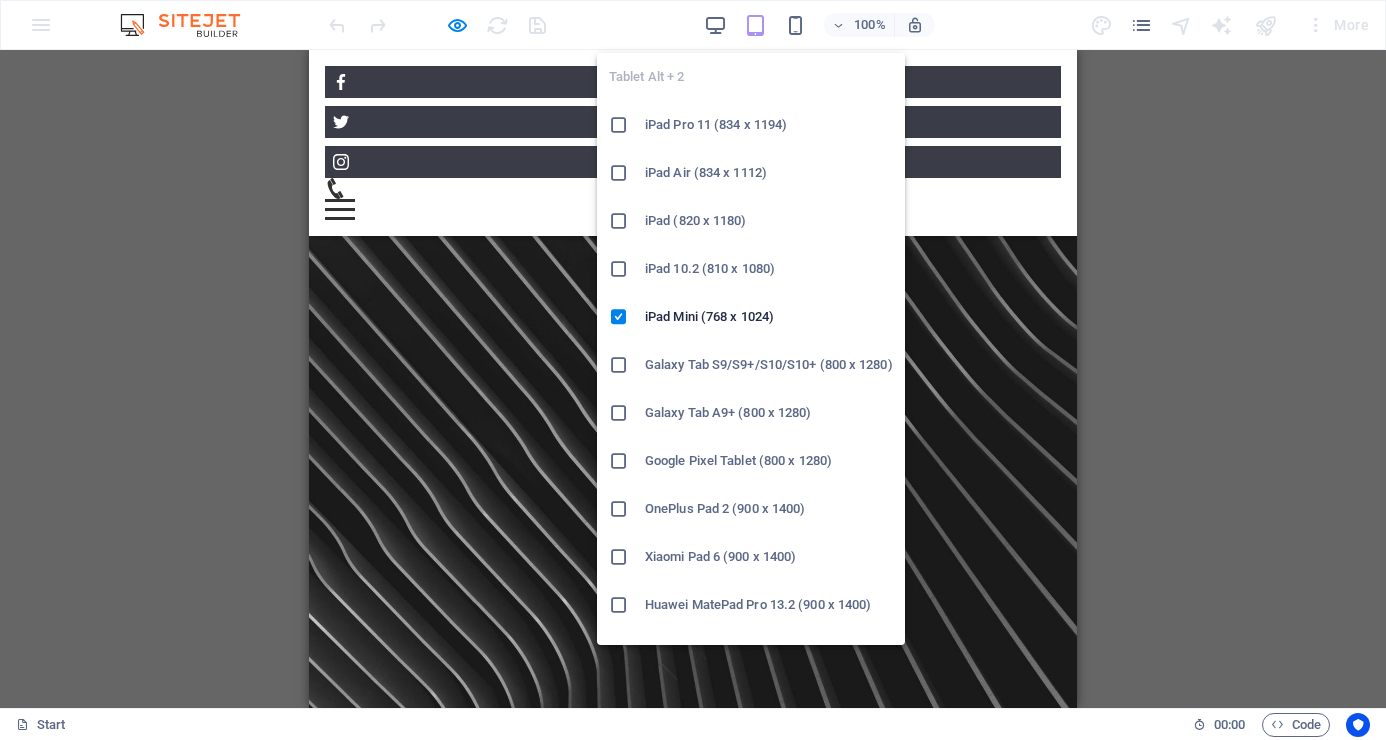 scroll, scrollTop: 775, scrollLeft: 0, axis: vertical 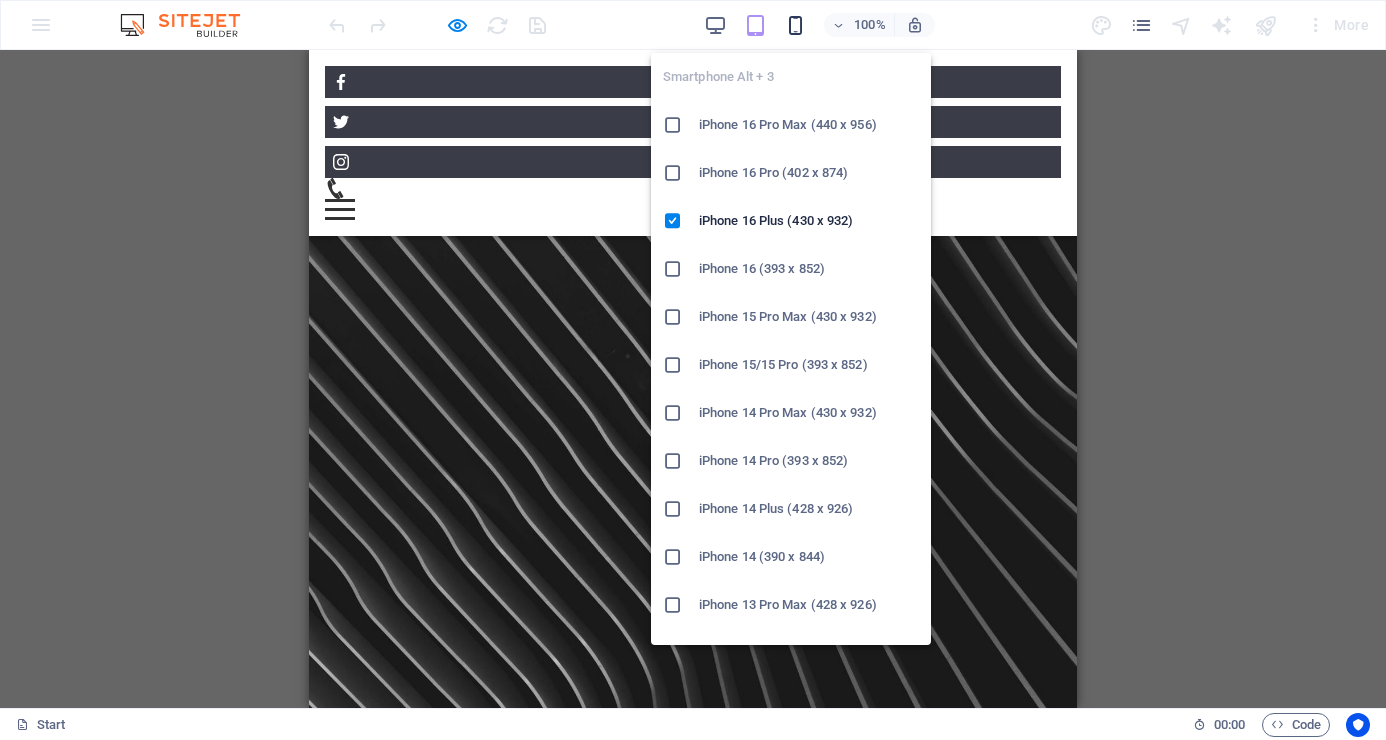click at bounding box center (795, 25) 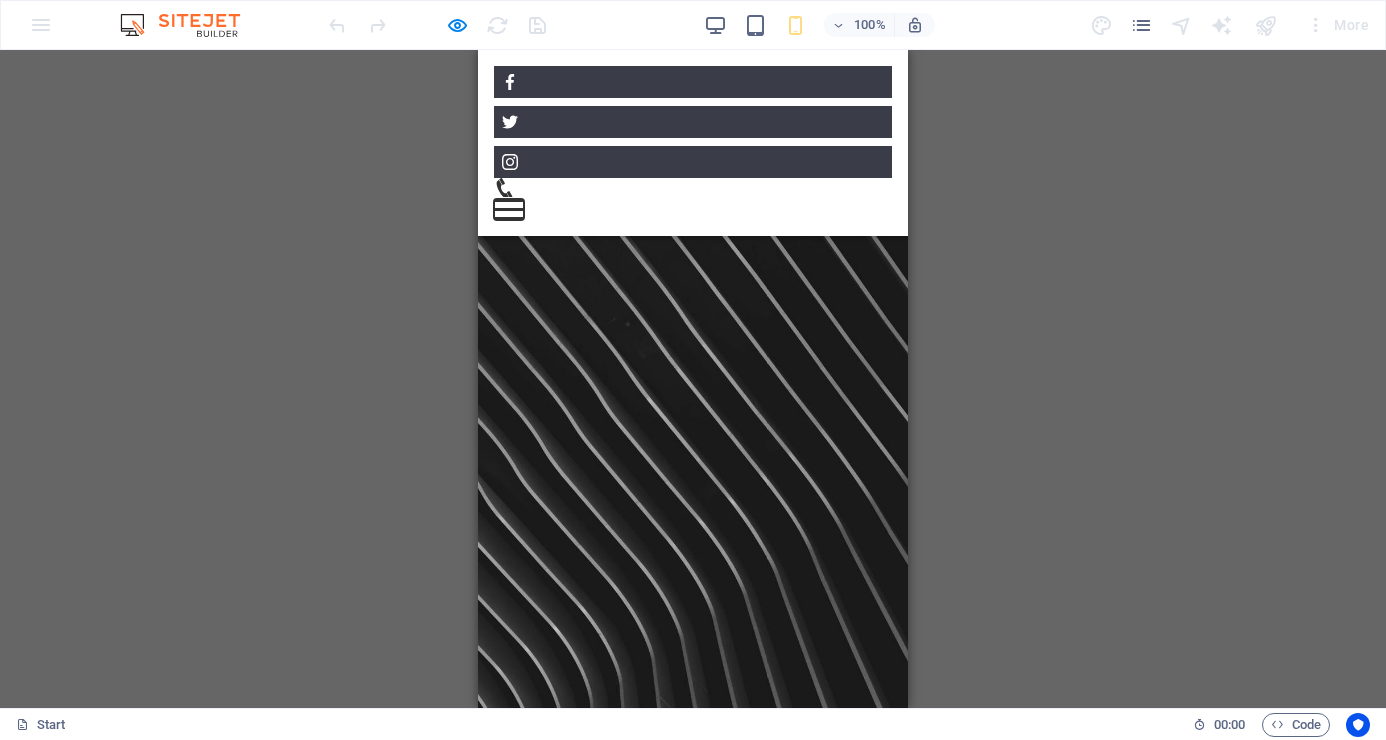 click on "Menu" at bounding box center [509, 200] 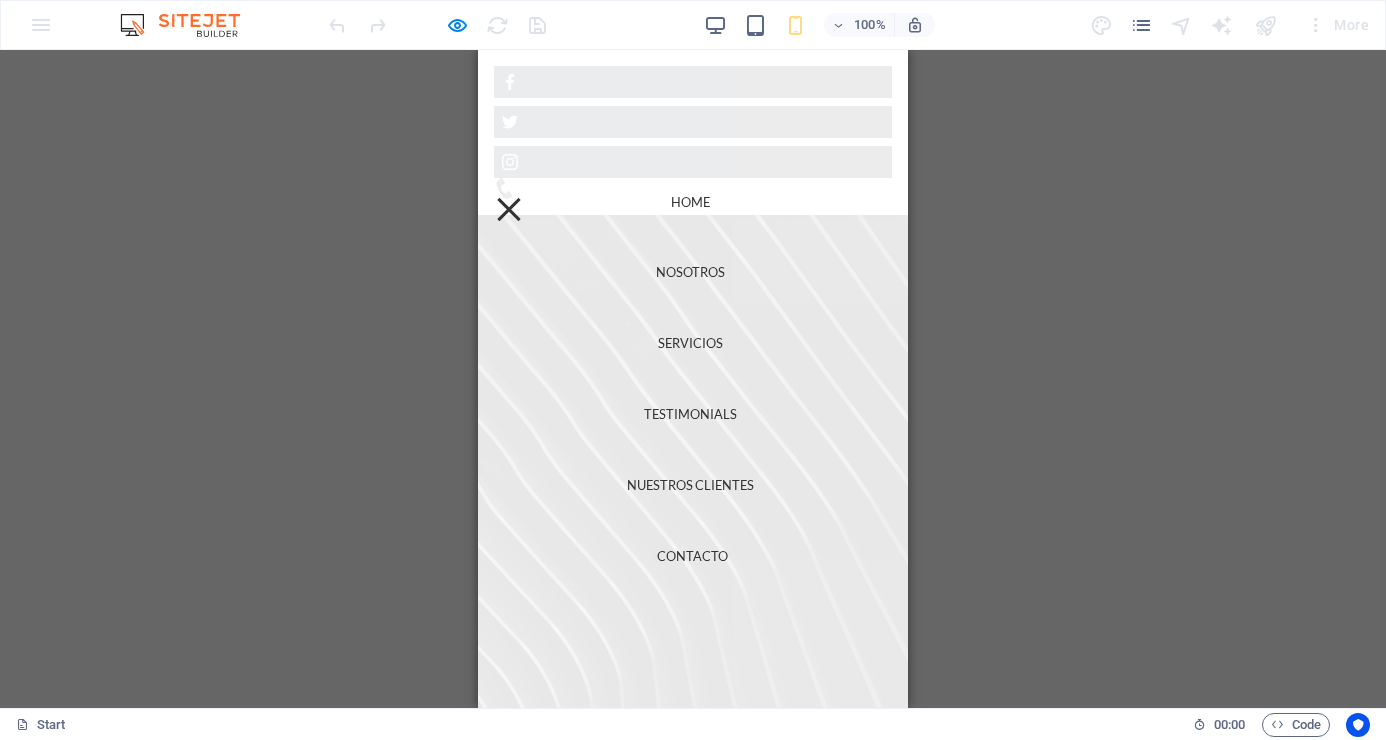 click on "Home" at bounding box center (690, 202) 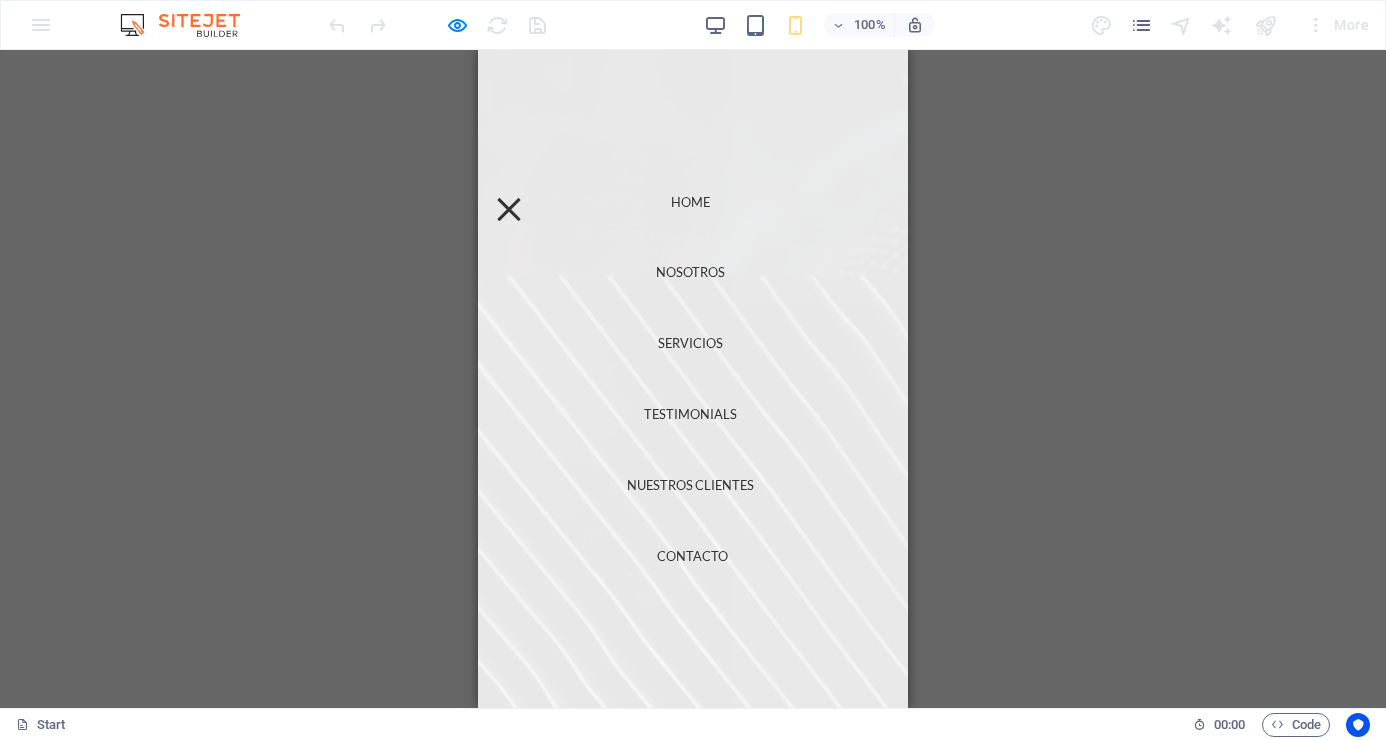 scroll, scrollTop: 64, scrollLeft: 0, axis: vertical 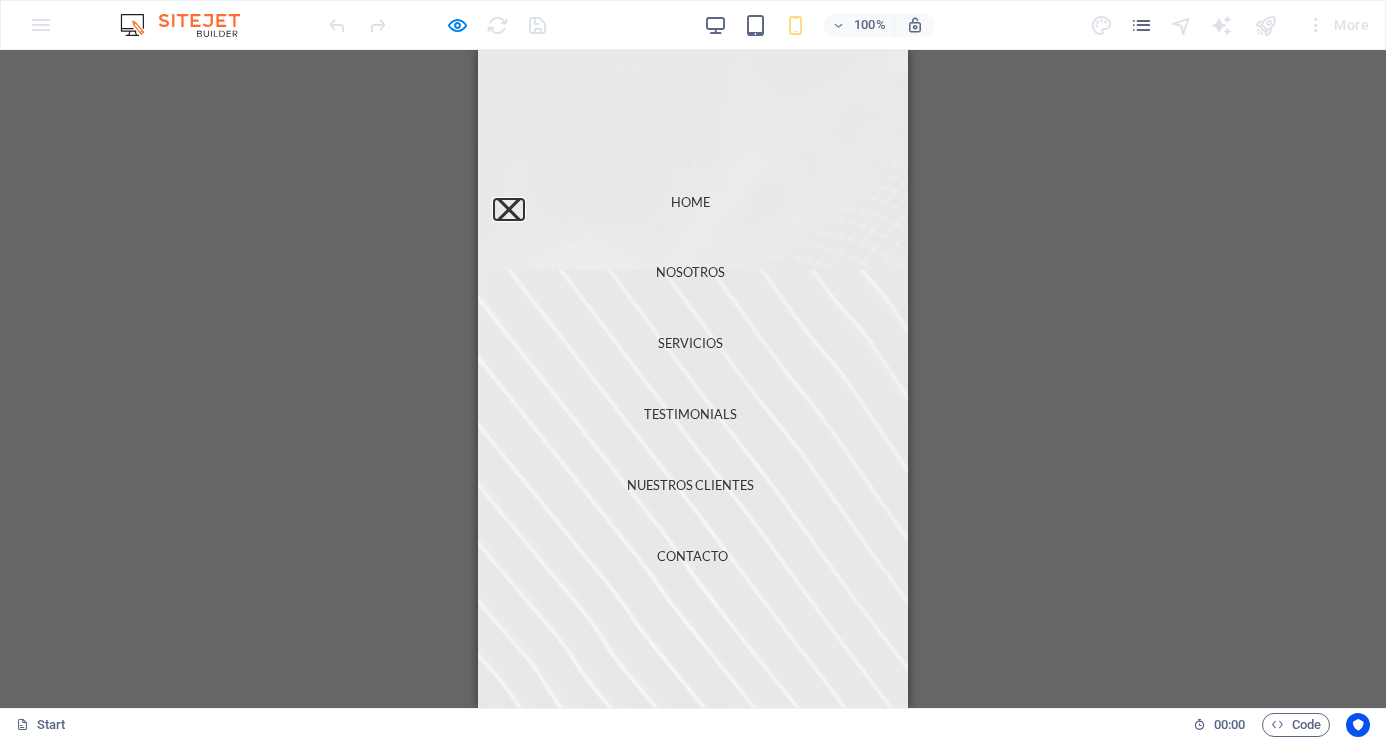 click on "Menu" at bounding box center [508, 209] 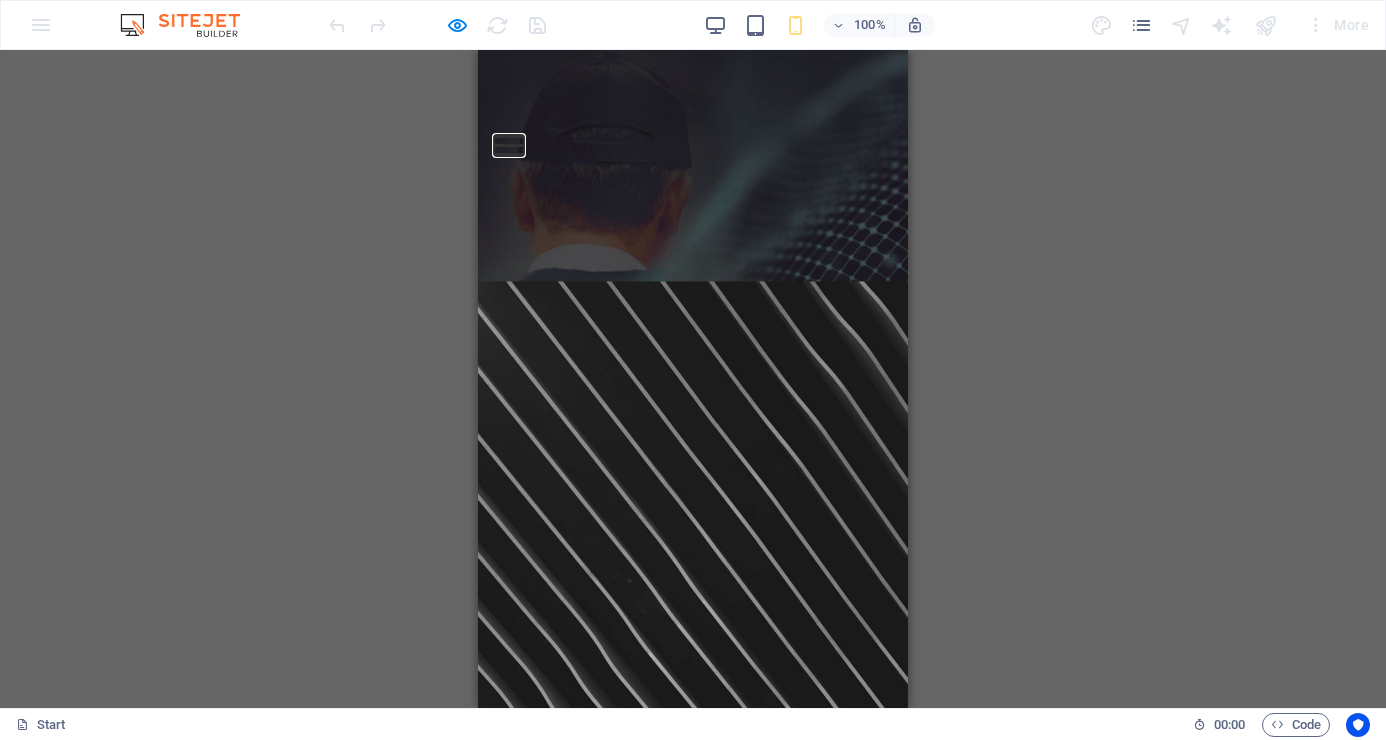 scroll, scrollTop: 0, scrollLeft: 0, axis: both 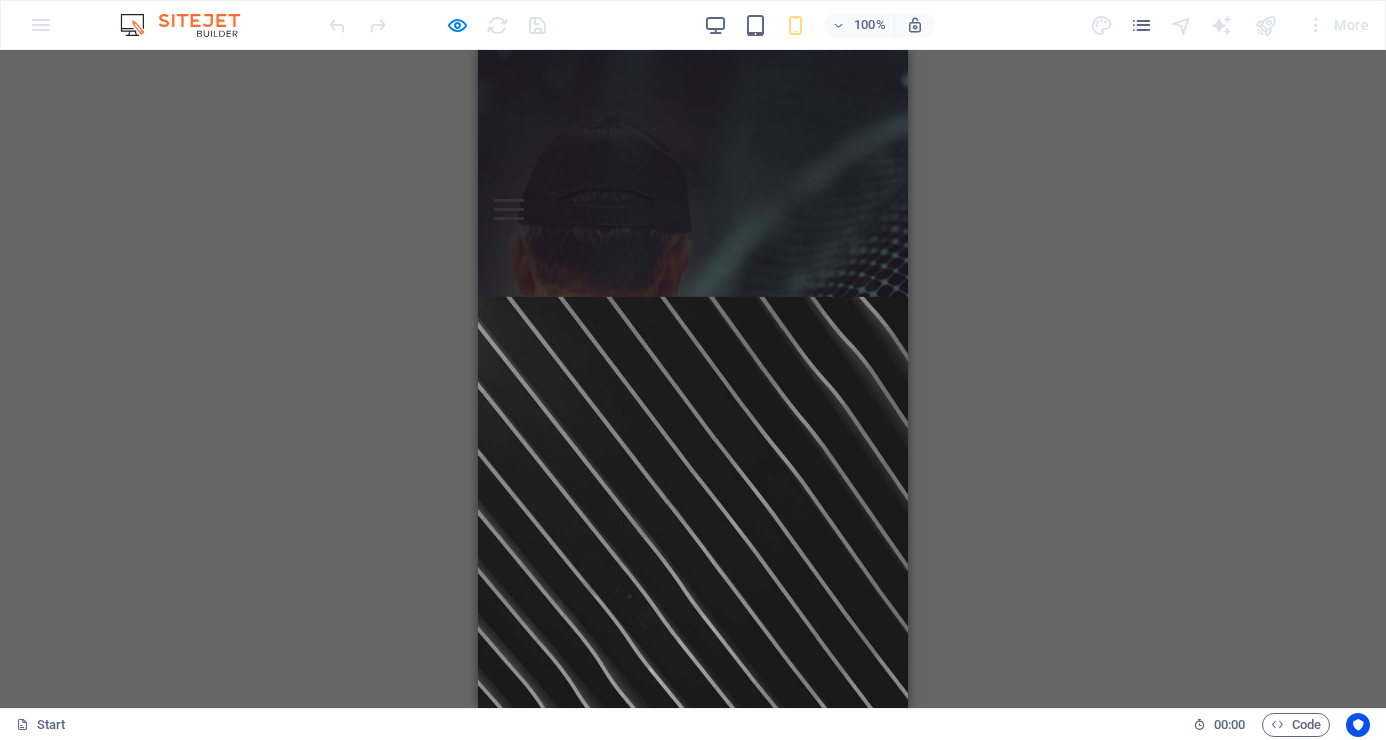 click on "Menu" at bounding box center (509, 209) 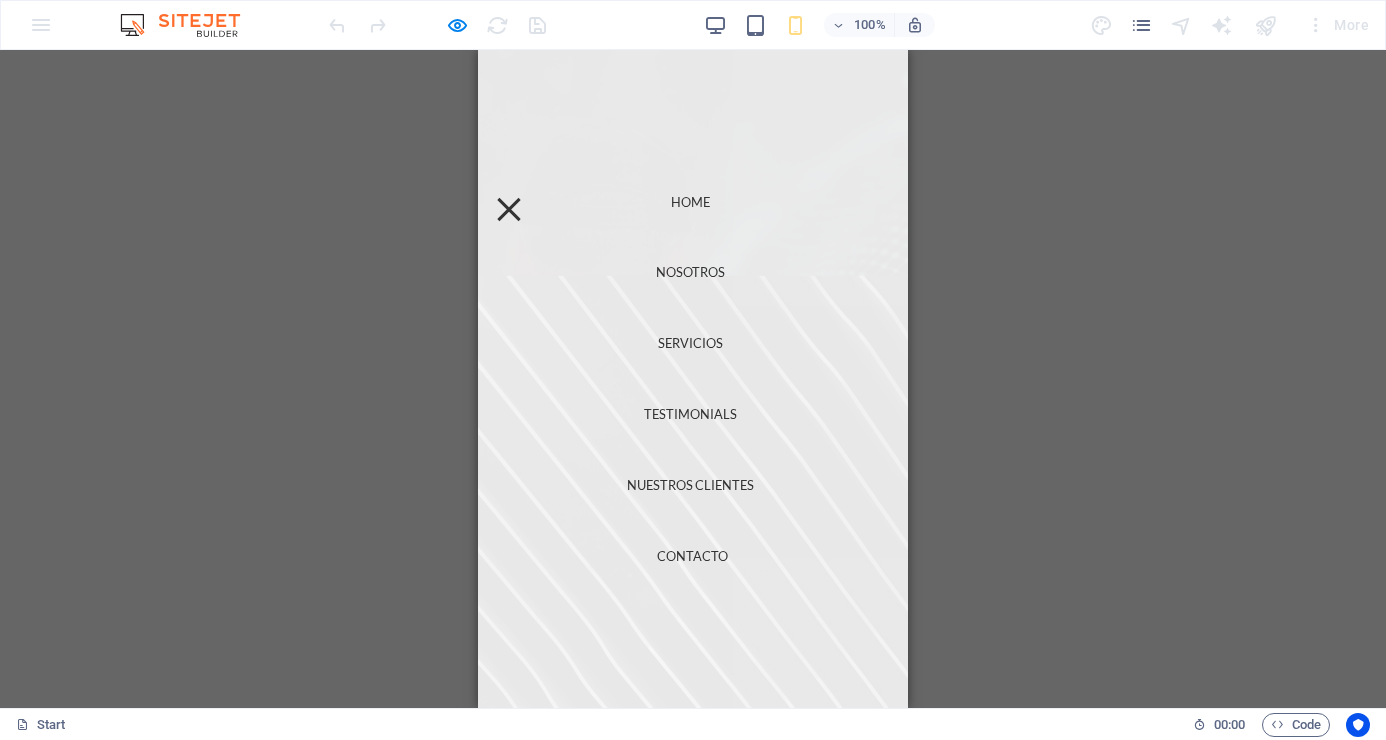 click on "Nosotros" at bounding box center (690, 272) 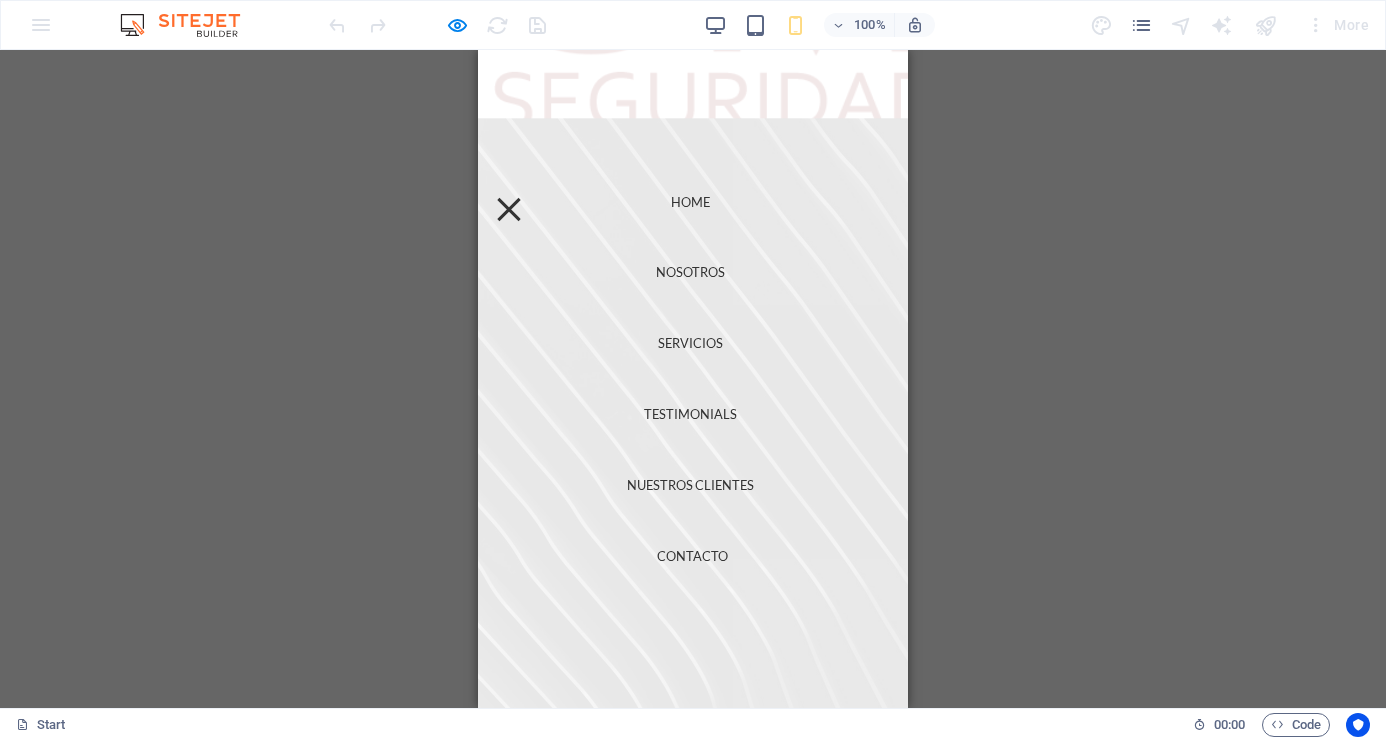 scroll, scrollTop: 658, scrollLeft: 0, axis: vertical 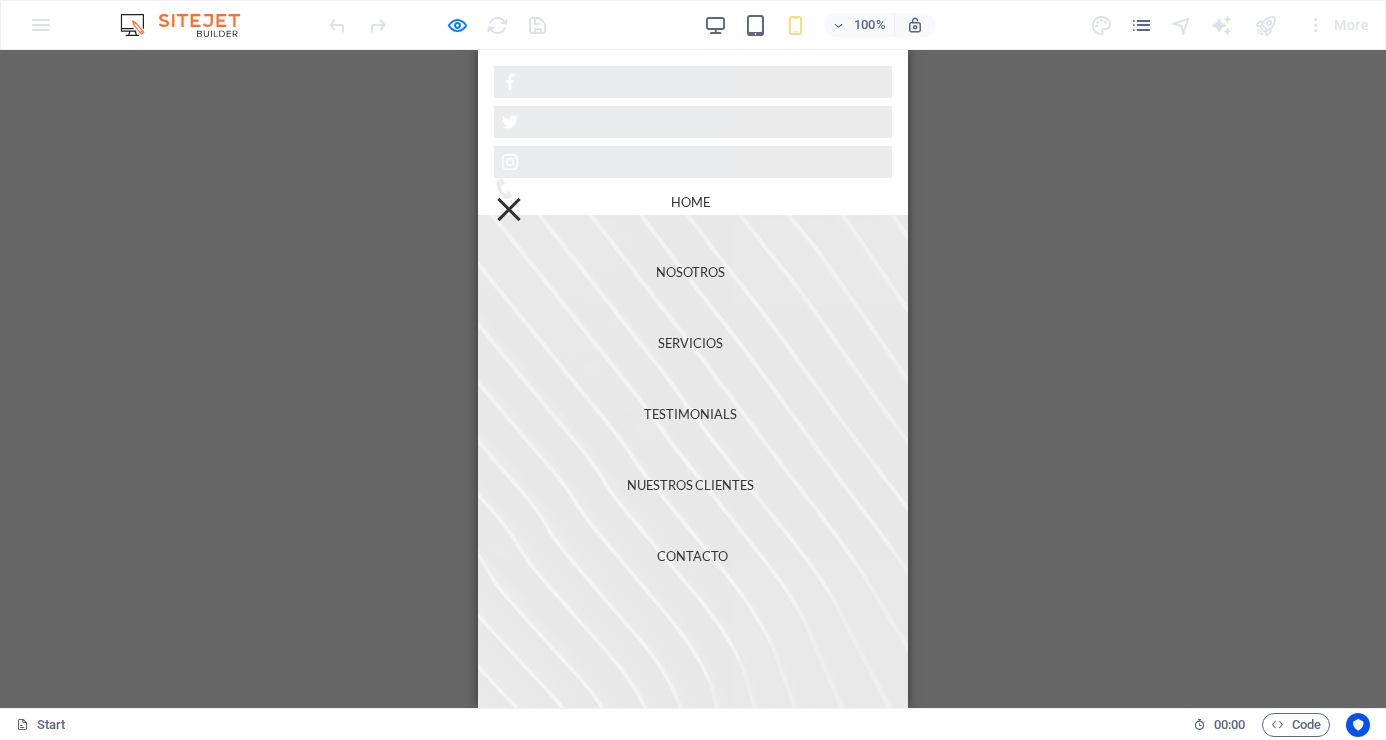 click on "Menu" at bounding box center (509, 209) 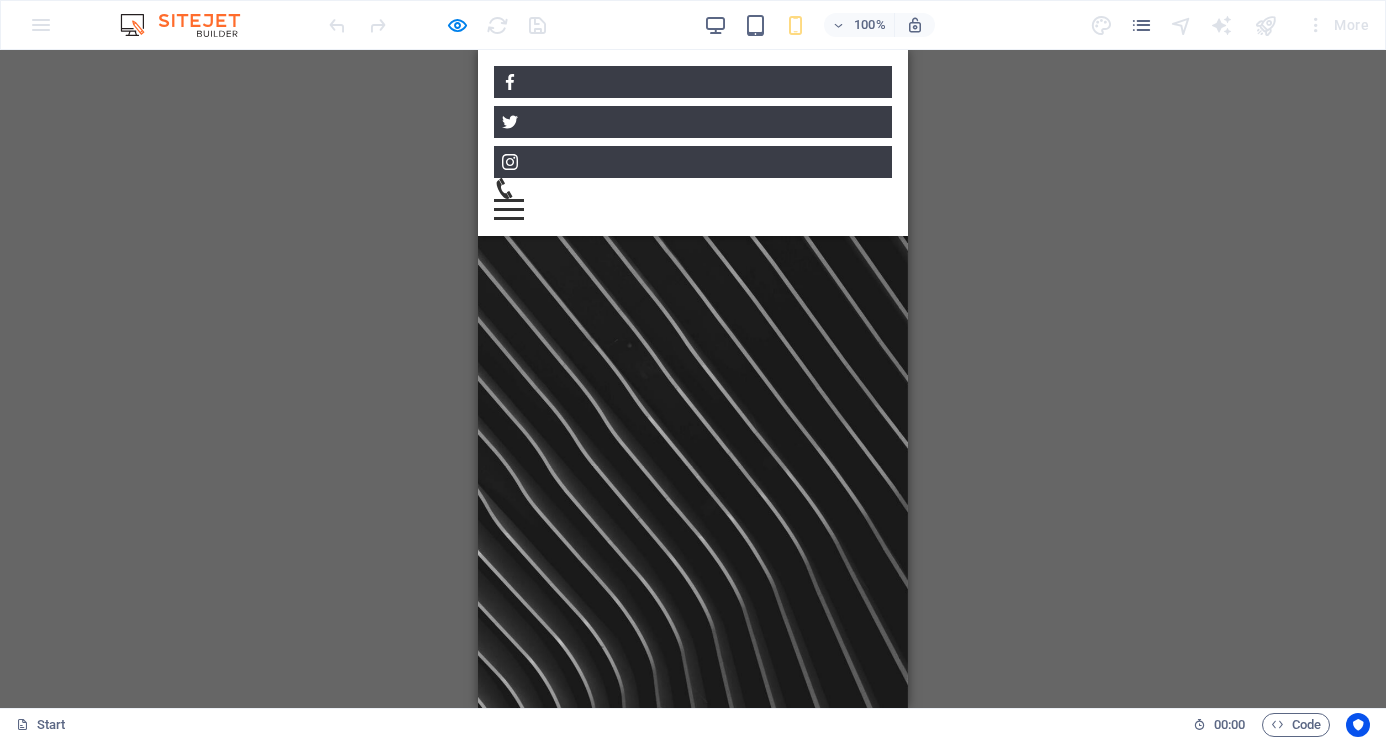 scroll, scrollTop: 1558, scrollLeft: 0, axis: vertical 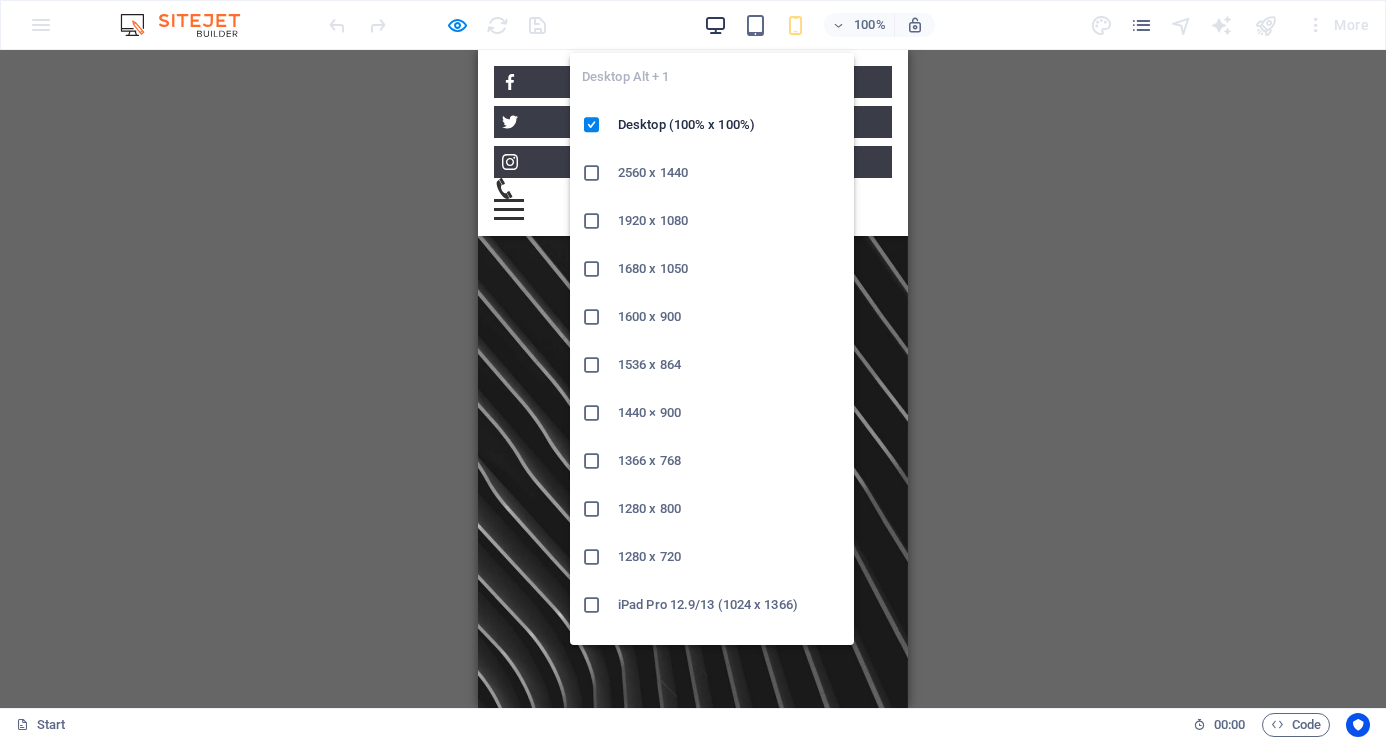 click at bounding box center (715, 25) 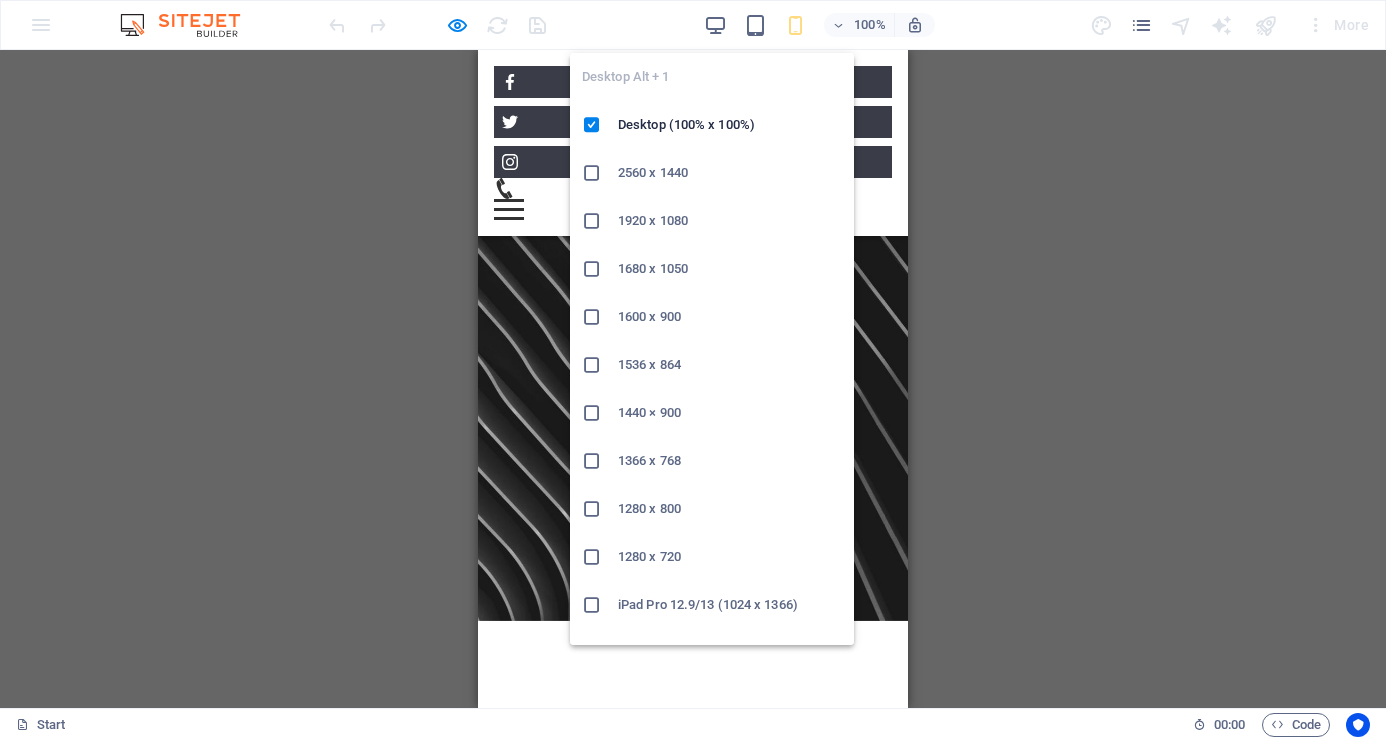 scroll, scrollTop: 1571, scrollLeft: 0, axis: vertical 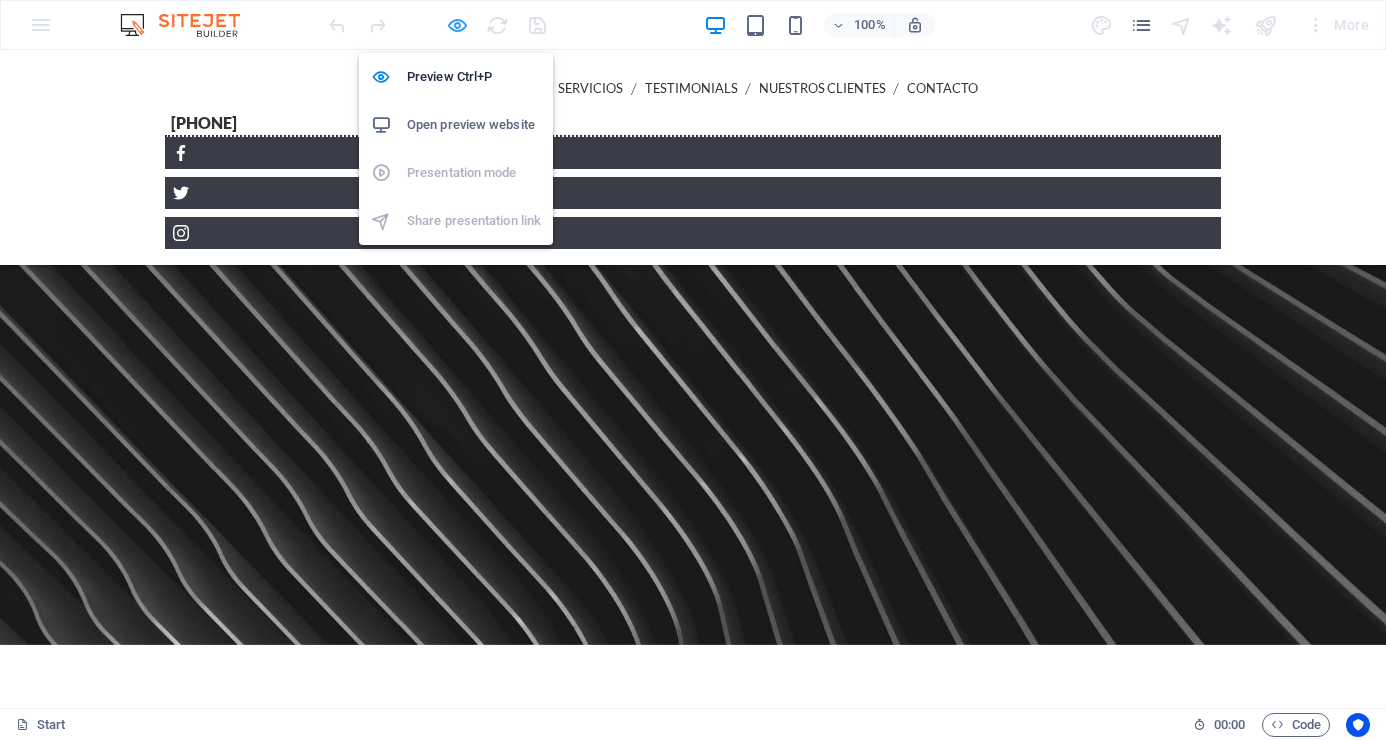 click at bounding box center (457, 25) 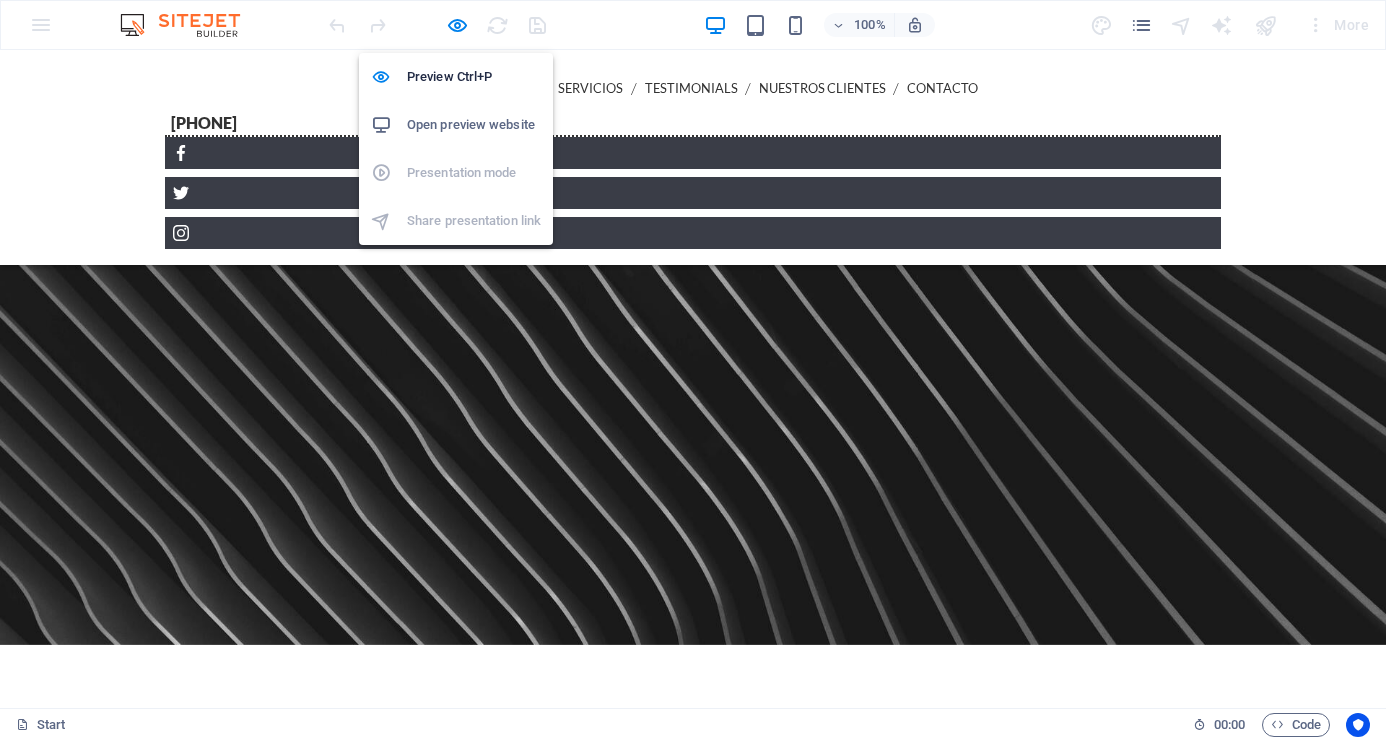 select 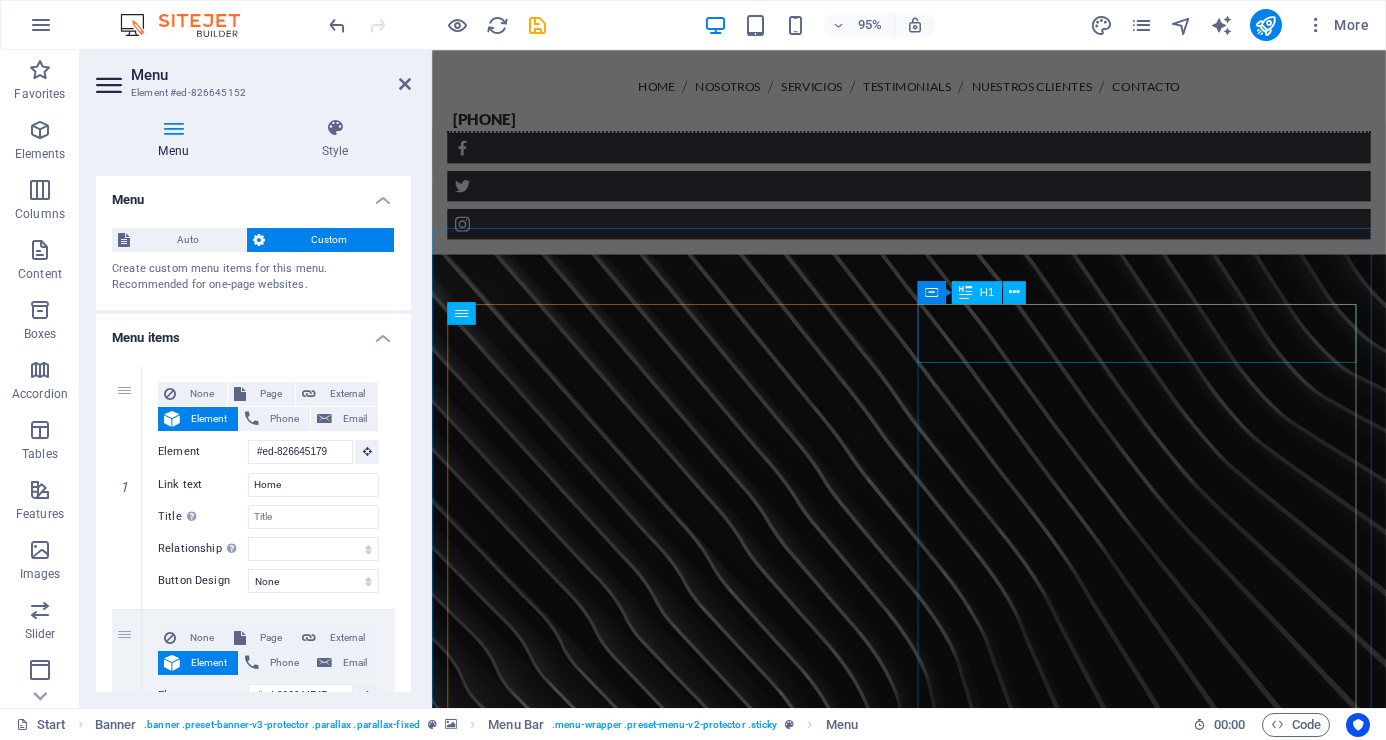 scroll, scrollTop: 571, scrollLeft: 0, axis: vertical 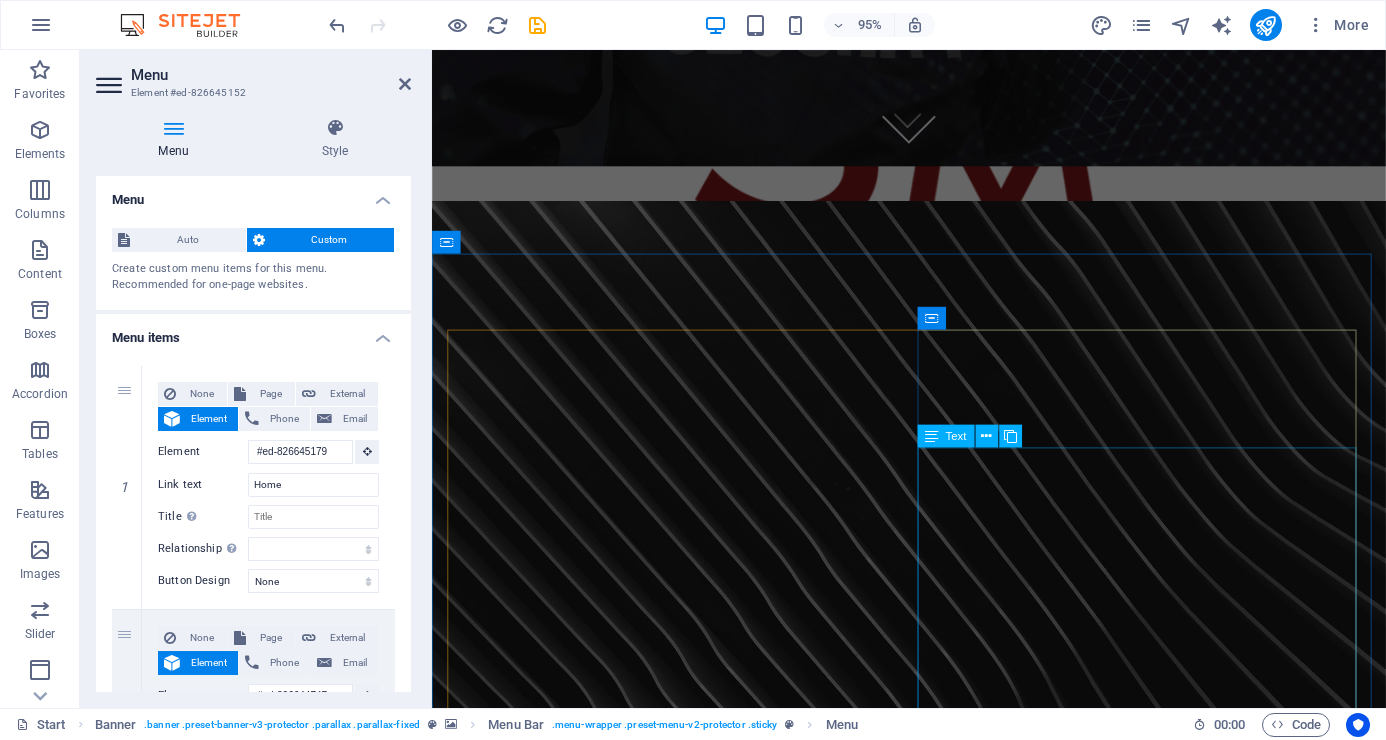 click on "Misión Salvaguardar la integridad física y el patrimonio para lograr un impacto positivo en la rentabilidad de nuestros clientes con servicio y soluciones integrales e innovadoras de seguridad.  Visión Posicionarnos como empresa de seguridad innovadora en el mercado a nivel nacional, con enfoque integral en sus servicios.  Valores Honestidad  Trabajar con alineación a principios. Lealtad  Compromiso con la empresa, entorno y personal.  Proactividad  Ir más allá de lo necesario.  Servicios  Apoyo a clientes como a colaboradores. Colaboración  Trabajo en equipo." at bounding box center (934, 1718) 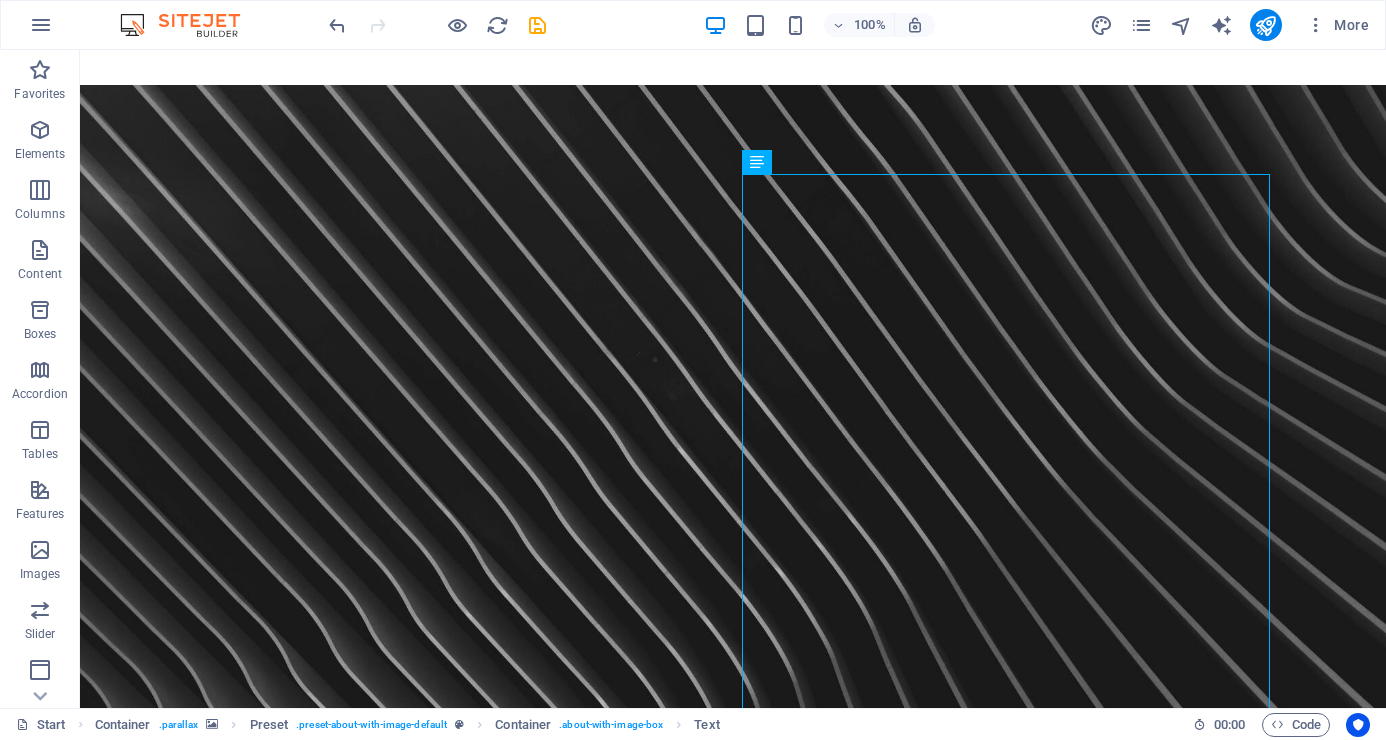 scroll, scrollTop: 671, scrollLeft: 0, axis: vertical 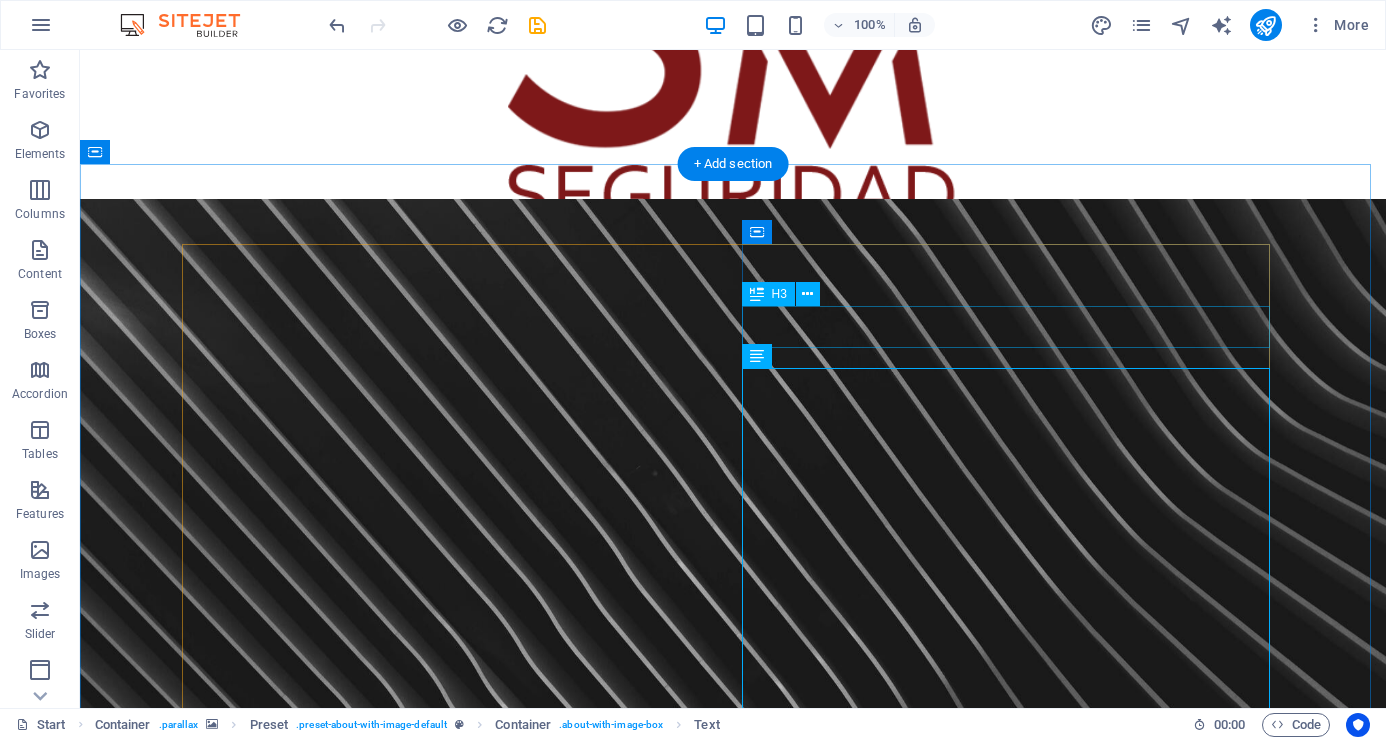 click on "MISIÓN, VISIÓN Y VALORES" at bounding box center [733, 1263] 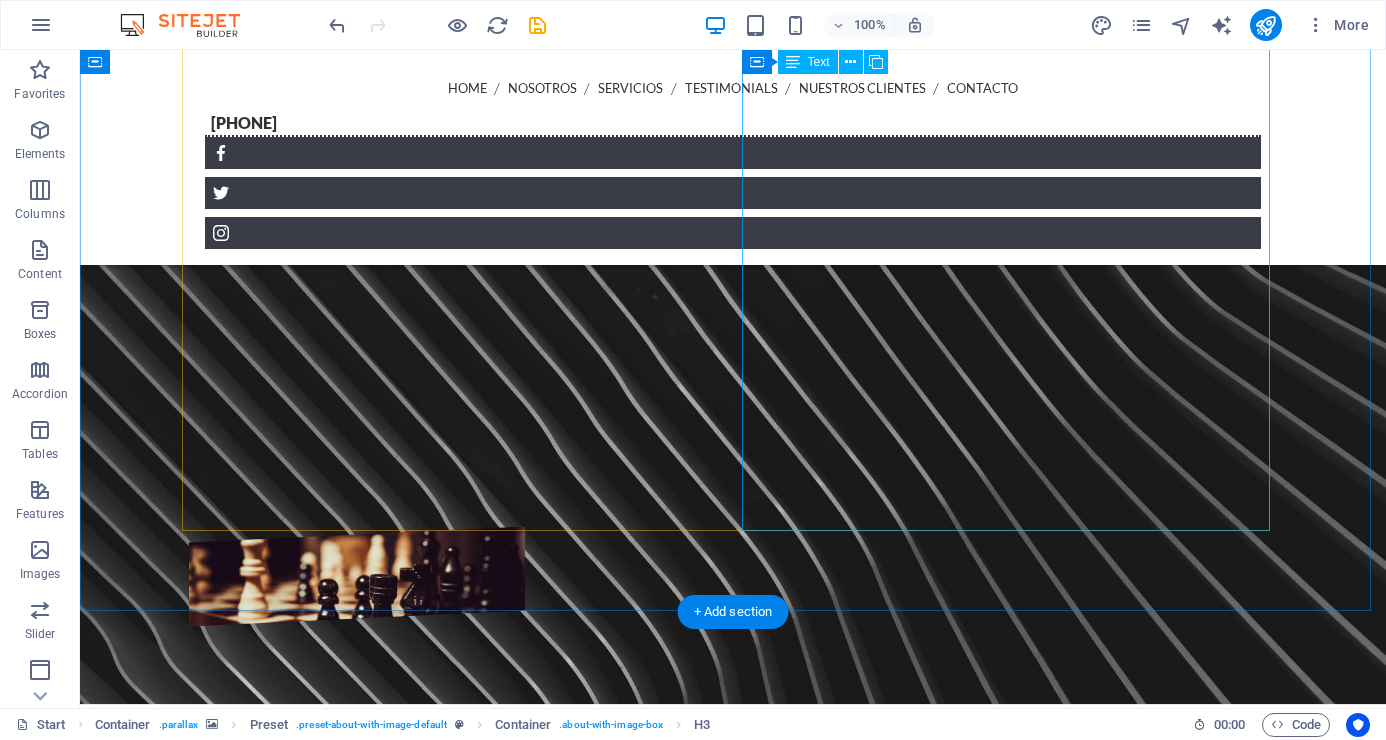 scroll, scrollTop: 1271, scrollLeft: 0, axis: vertical 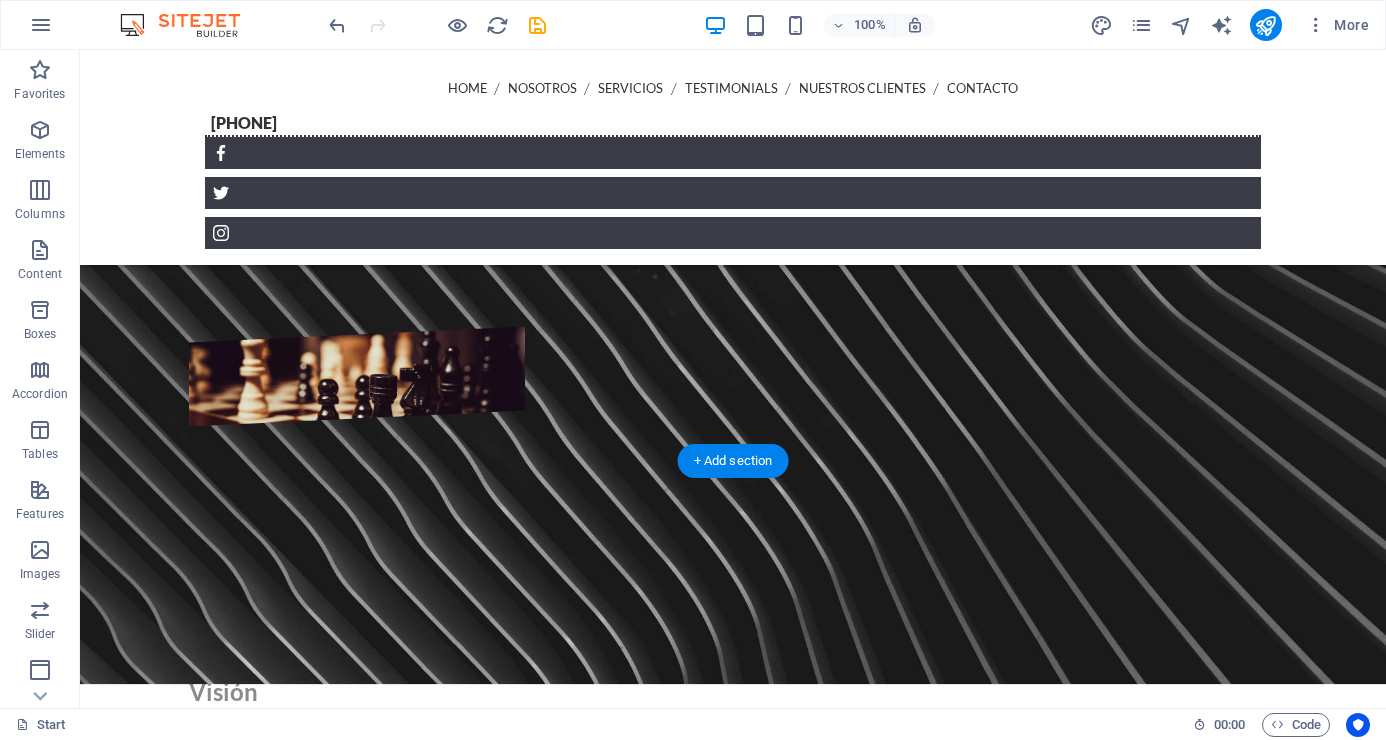 click at bounding box center (733, 343) 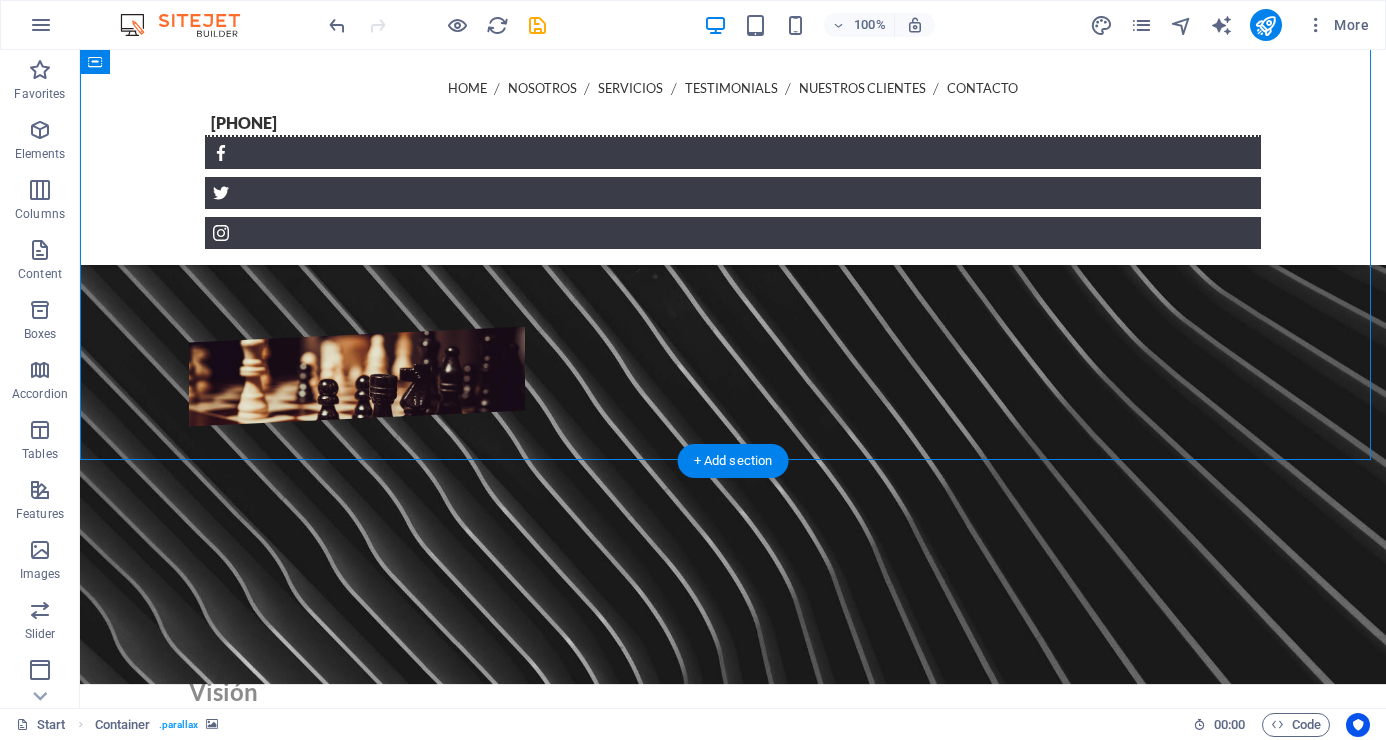 click at bounding box center (733, 343) 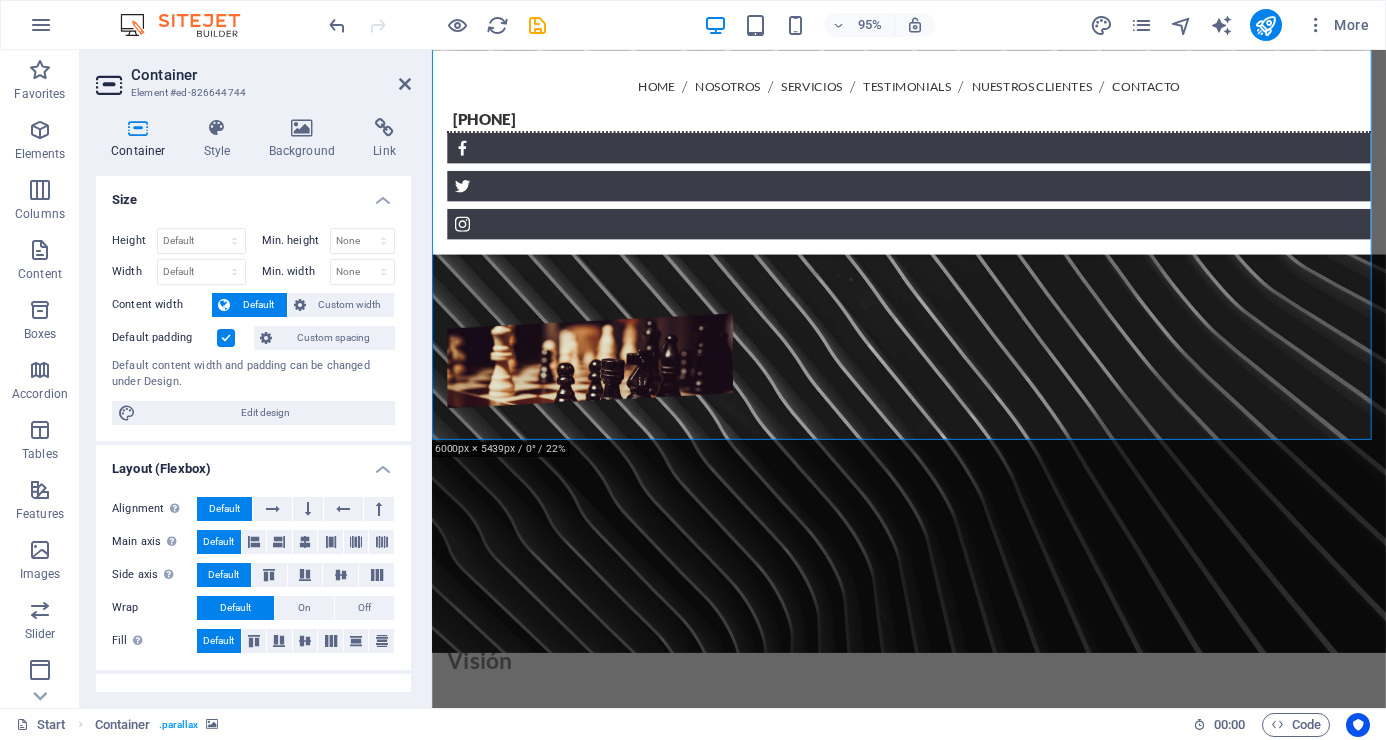click at bounding box center (934, 343) 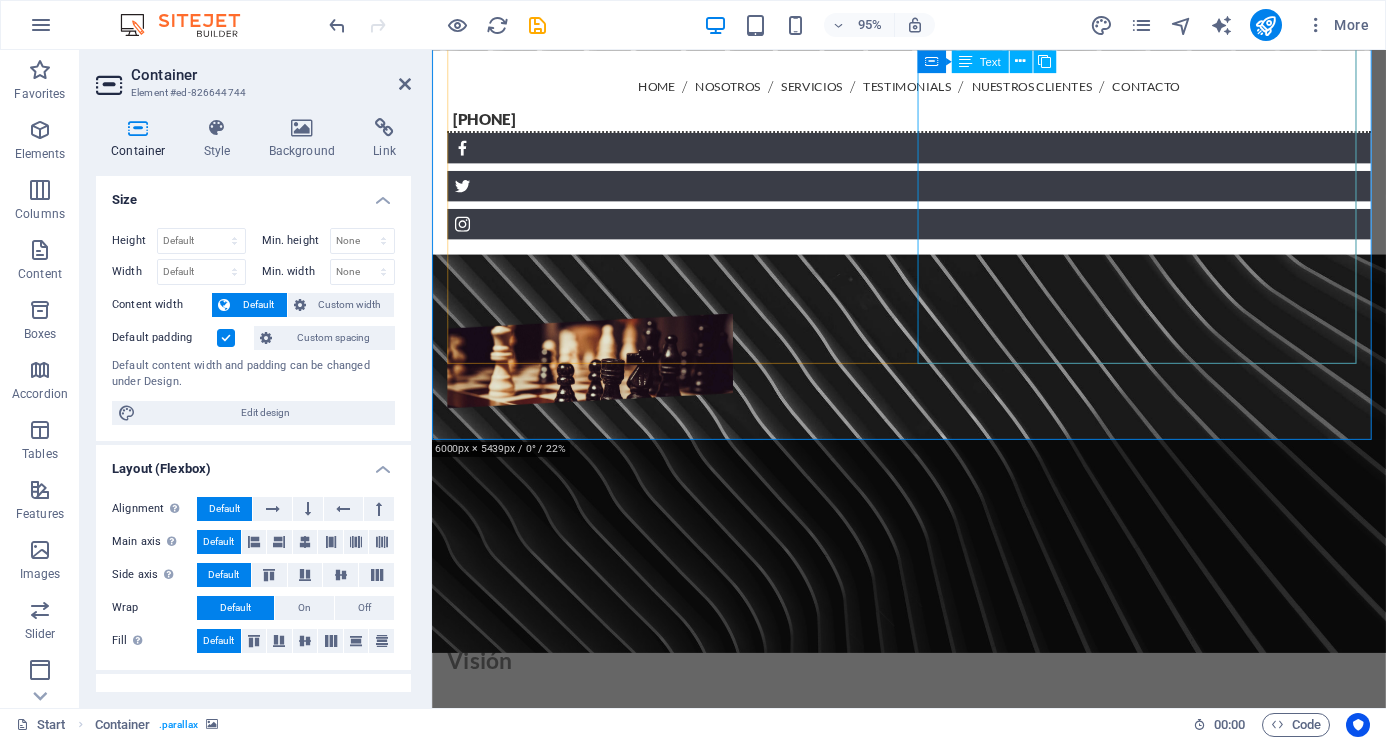click on "Misión Salvaguardar la integridad física y el patrimonio para lograr un impacto positivo en la rentabilidad de nuestros clientes con servicio y soluciones integrales e innovadoras de seguridad.  Visión Posicionarnos como empresa de seguridad innovadora en el mercado a nivel nacional, con enfoque integral en sus servicios.  Valores Honestidad  Trabajar con alineación a principios. Lealtad  Compromiso con la empresa, entorno y personal.  Proactividad  Ir más allá de lo necesario.  Servicios  Apoyo a clientes como a colaboradores. Colaboración  Trabajo en equipo." at bounding box center (934, 848) 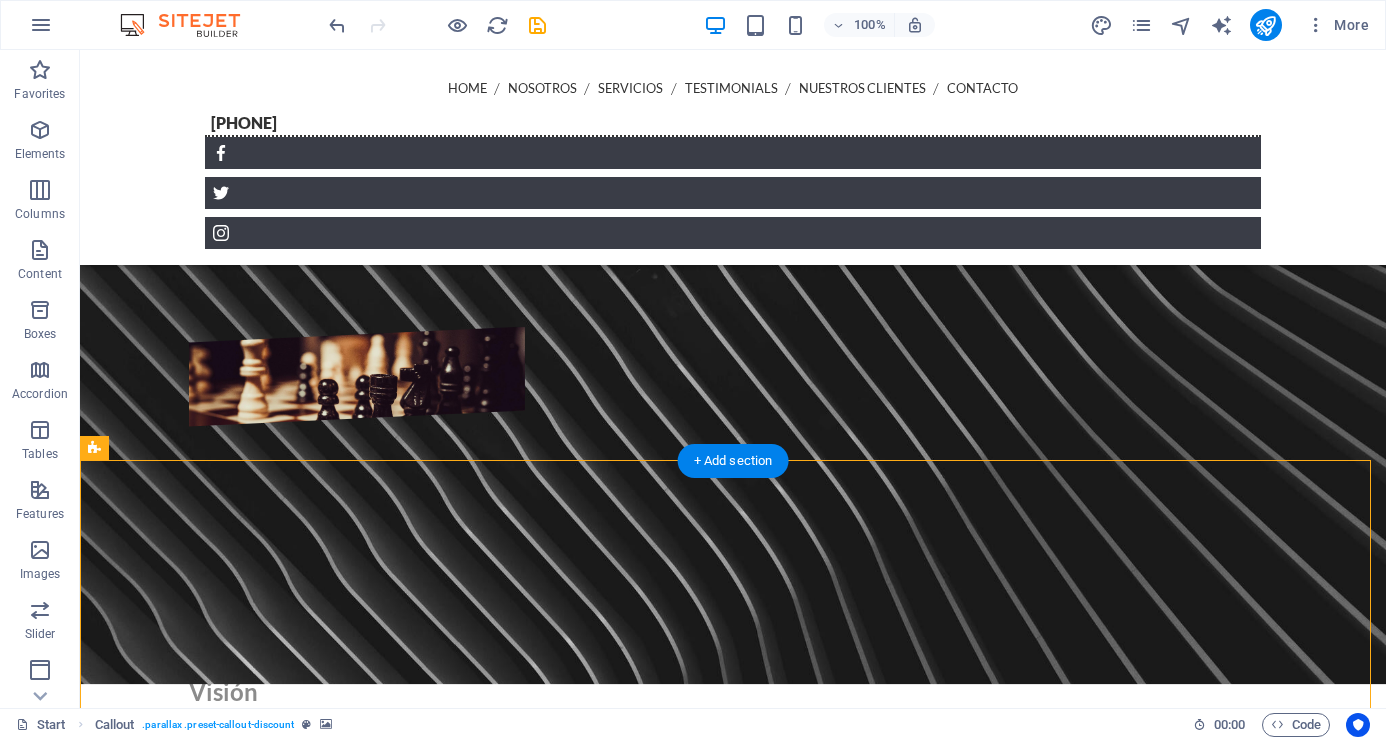 click at bounding box center [733, 343] 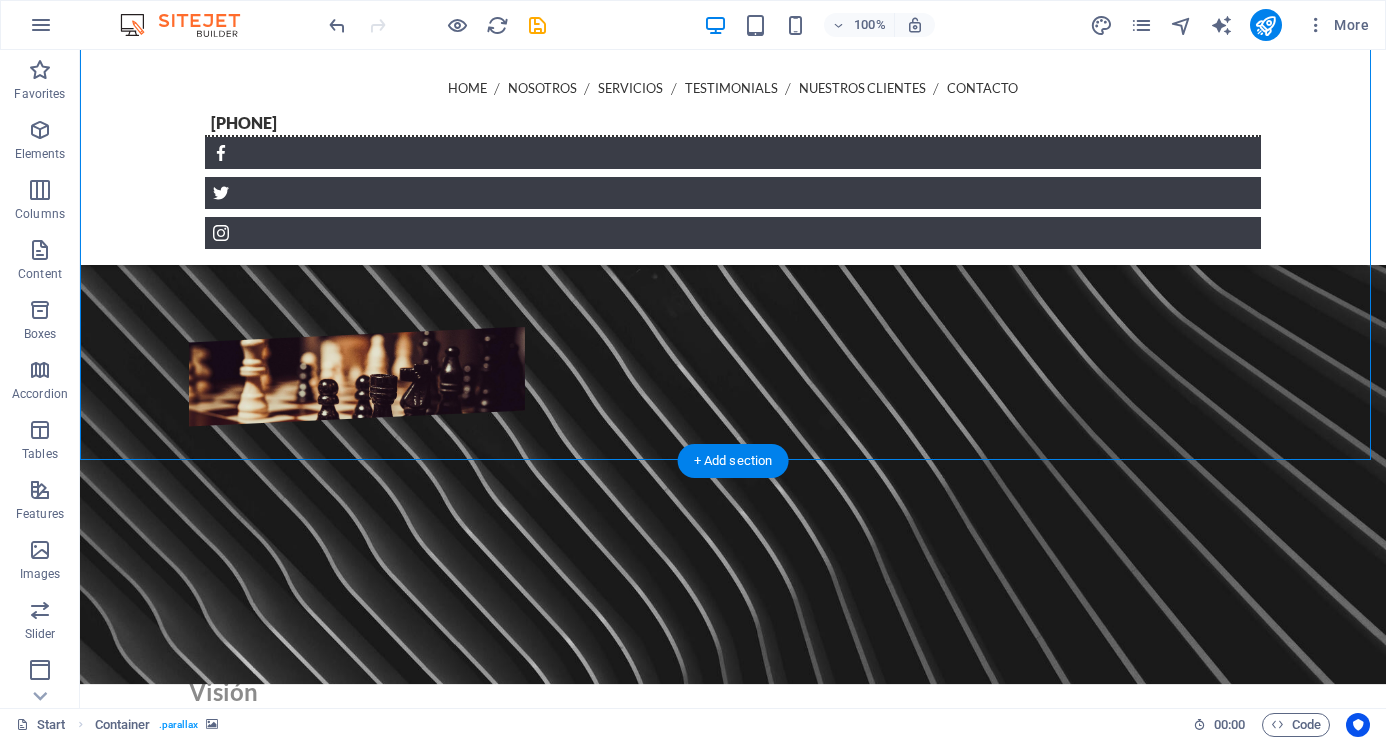 click at bounding box center (733, 343) 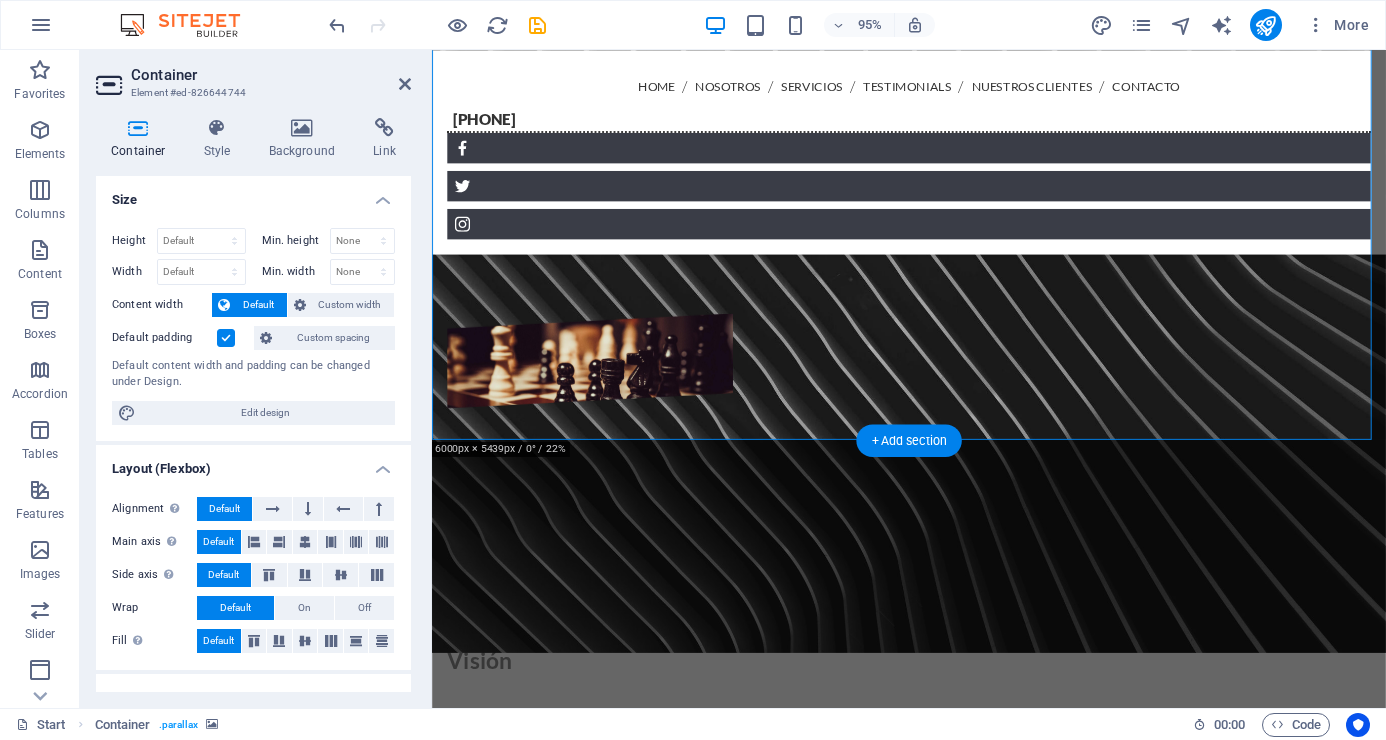 click at bounding box center [934, 343] 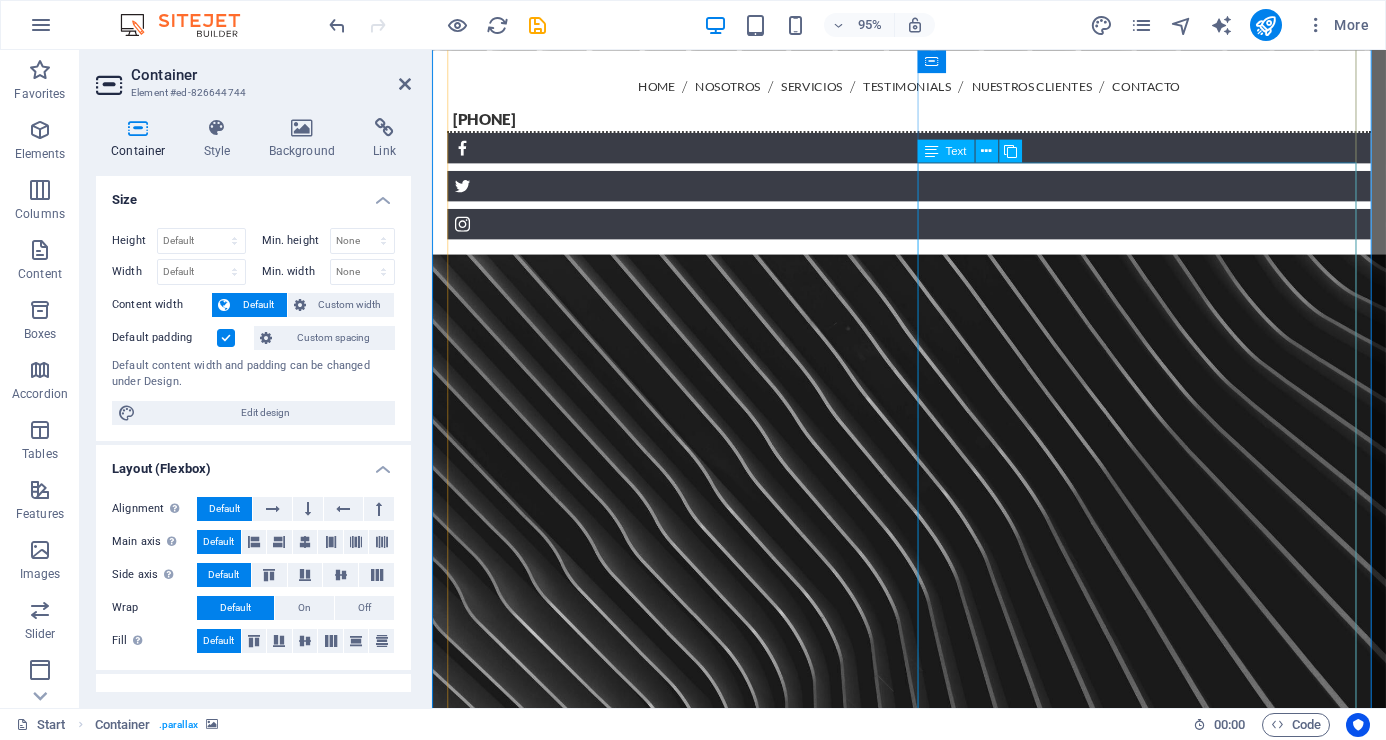 scroll, scrollTop: 671, scrollLeft: 0, axis: vertical 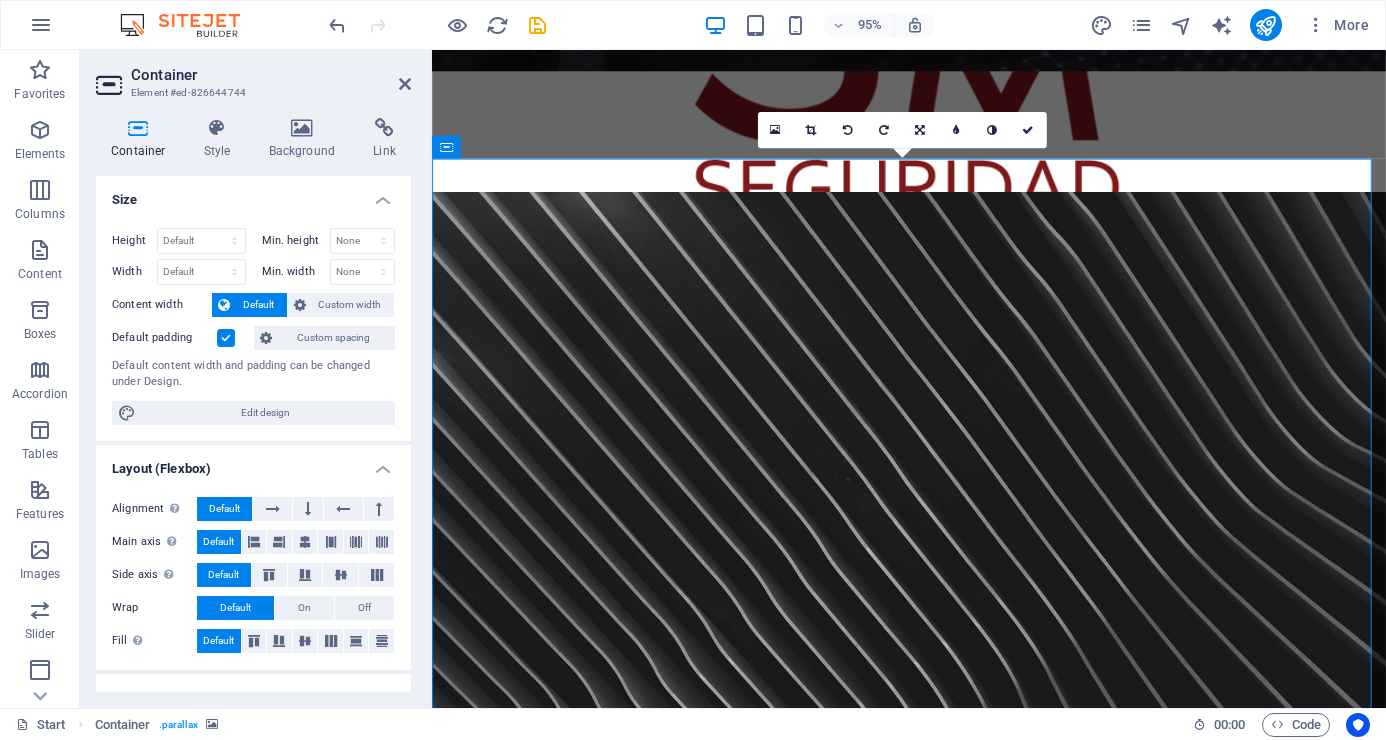 click at bounding box center [934, 556] 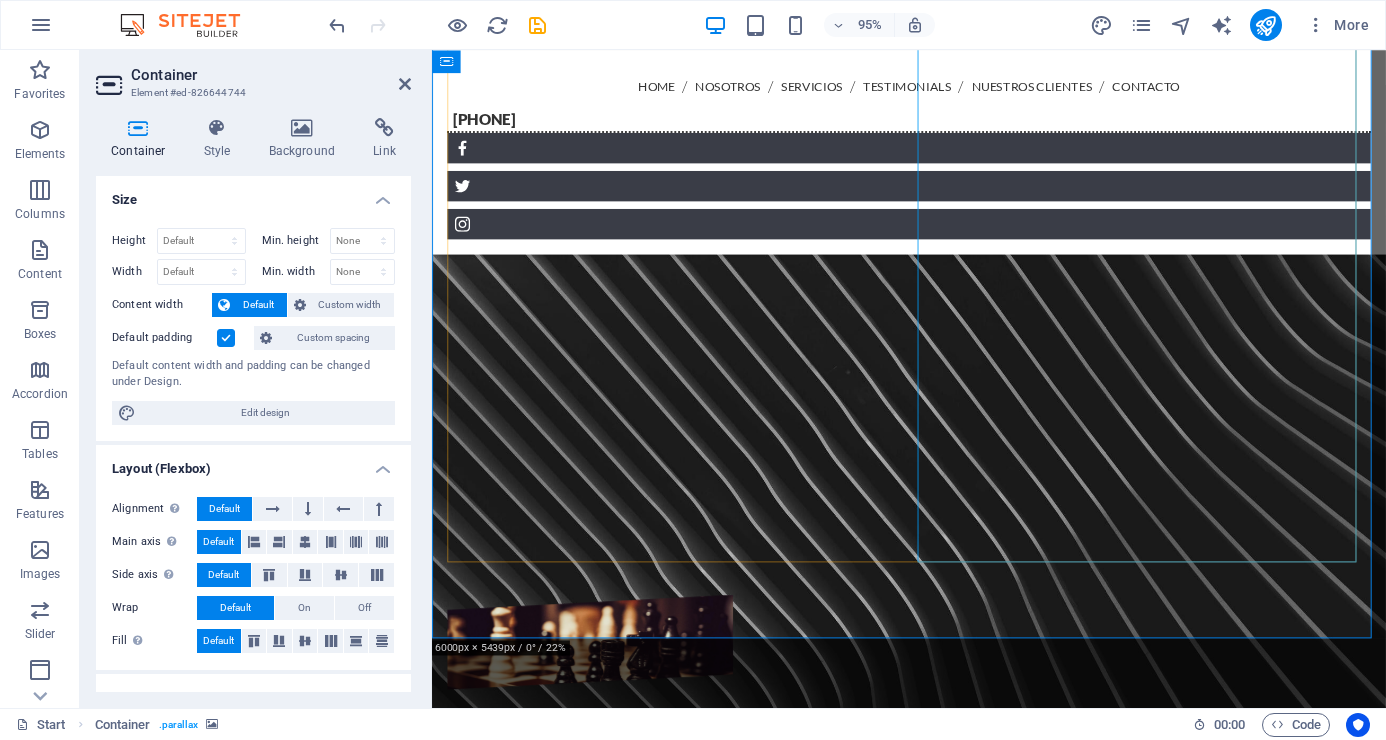 scroll, scrollTop: 1071, scrollLeft: 0, axis: vertical 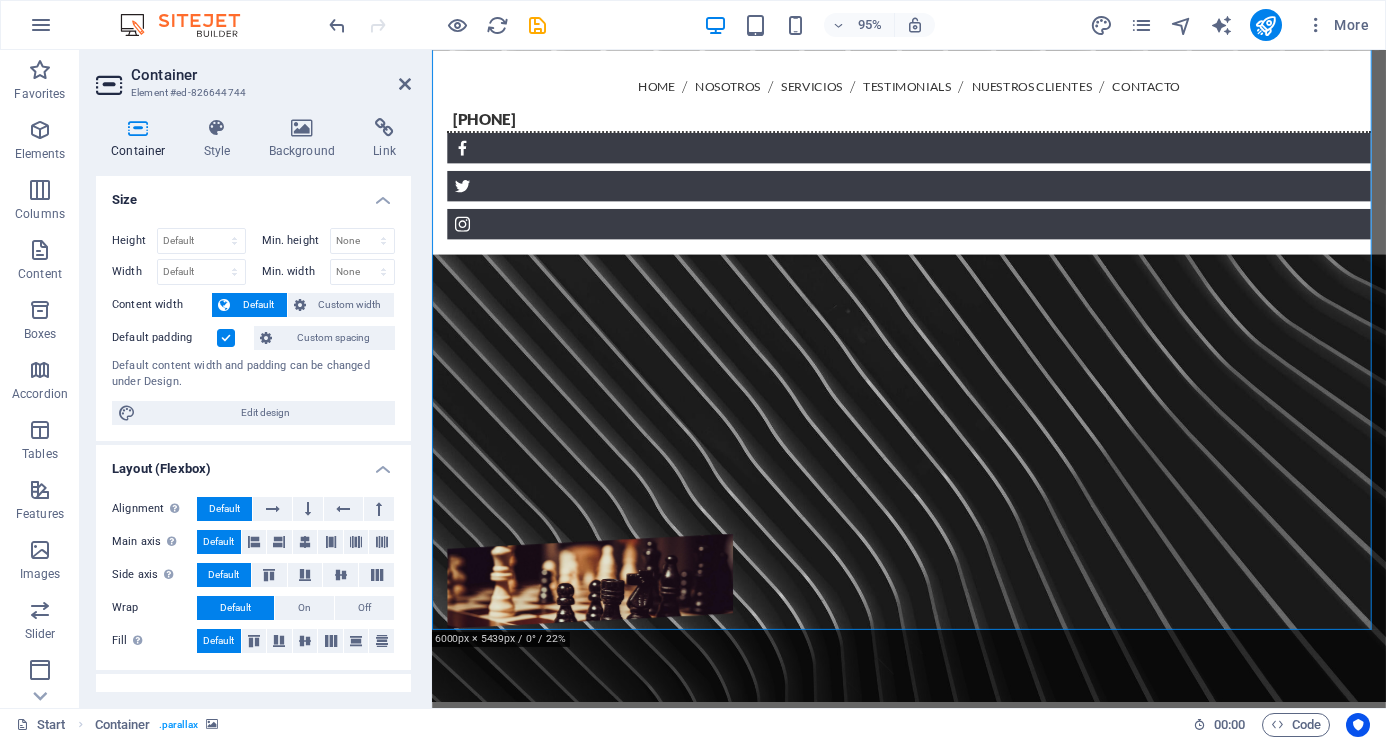 click at bounding box center (934, 379) 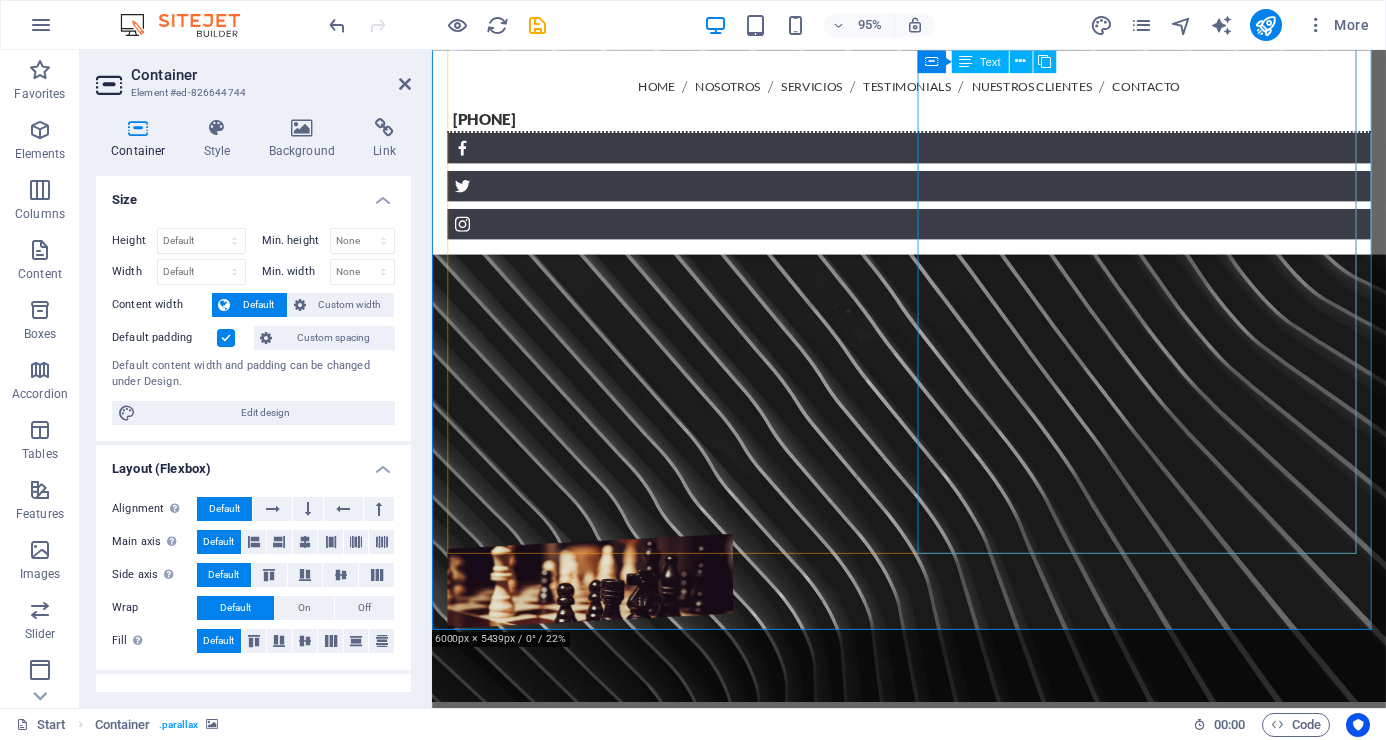 click on "Misión Salvaguardar la integridad física y el patrimonio para lograr un impacto positivo en la rentabilidad de nuestros clientes con servicio y soluciones integrales e innovadoras de seguridad.  Visión Posicionarnos como empresa de seguridad innovadora en el mercado a nivel nacional, con enfoque integral en sus servicios.  Valores Honestidad  Trabajar con alineación a principios. Lealtad  Compromiso con la empresa, entorno y personal.  Proactividad  Ir más allá de lo necesario.  Servicios  Apoyo a clientes como a colaboradores. Colaboración  Trabajo en equipo." at bounding box center (934, 1080) 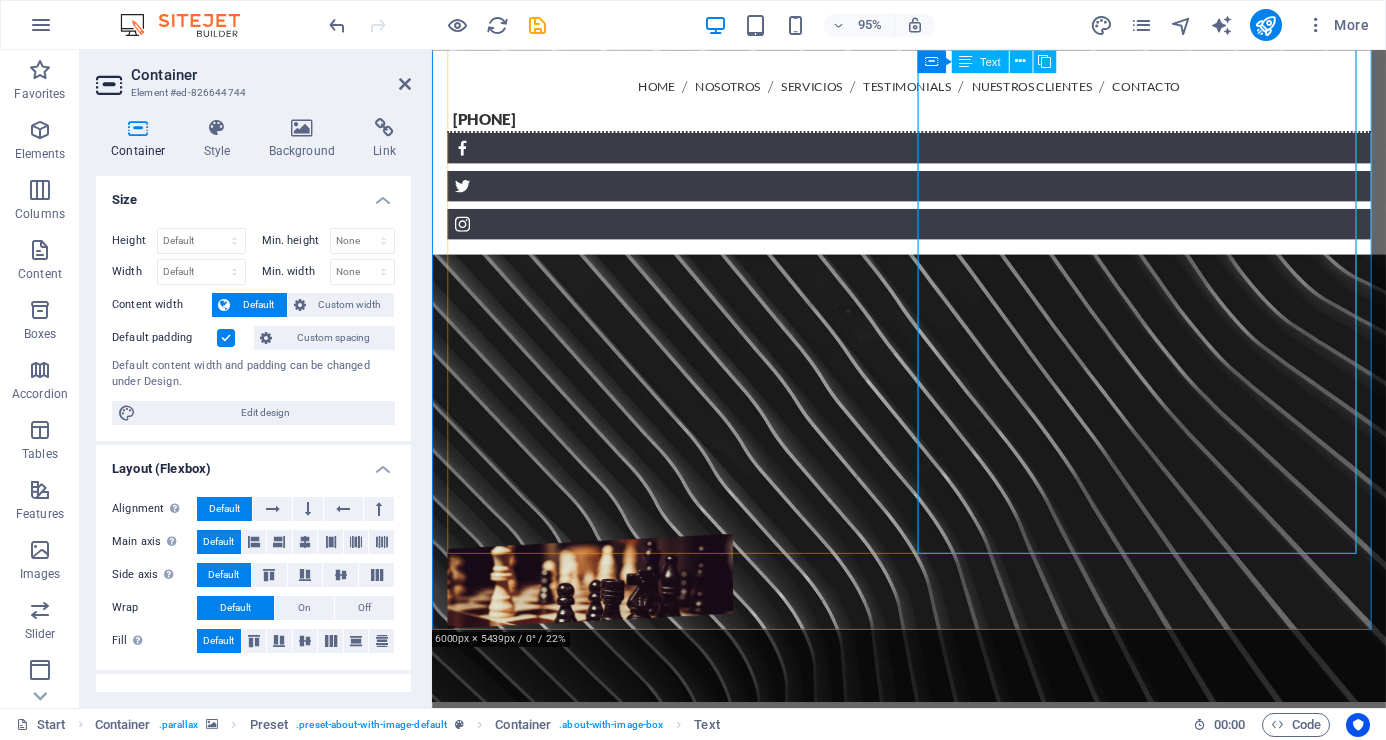 click on "Misión Salvaguardar la integridad física y el patrimonio para lograr un impacto positivo en la rentabilidad de nuestros clientes con servicio y soluciones integrales e innovadoras de seguridad.  Visión Posicionarnos como empresa de seguridad innovadora en el mercado a nivel nacional, con enfoque integral en sus servicios.  Valores Honestidad  Trabajar con alineación a principios. Lealtad  Compromiso con la empresa, entorno y personal.  Proactividad  Ir más allá de lo necesario.  Servicios  Apoyo a clientes como a colaboradores. Colaboración  Trabajo en equipo." at bounding box center (934, 1080) 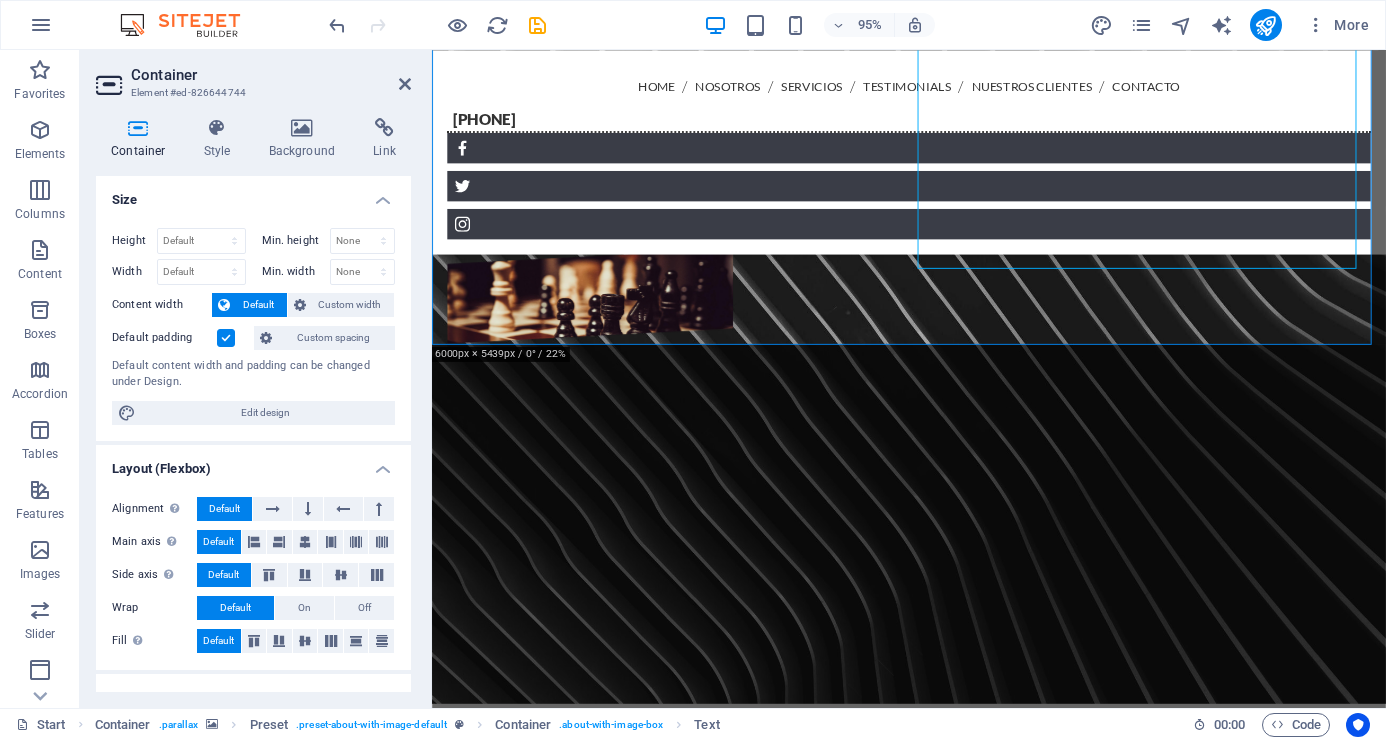 scroll, scrollTop: 1571, scrollLeft: 0, axis: vertical 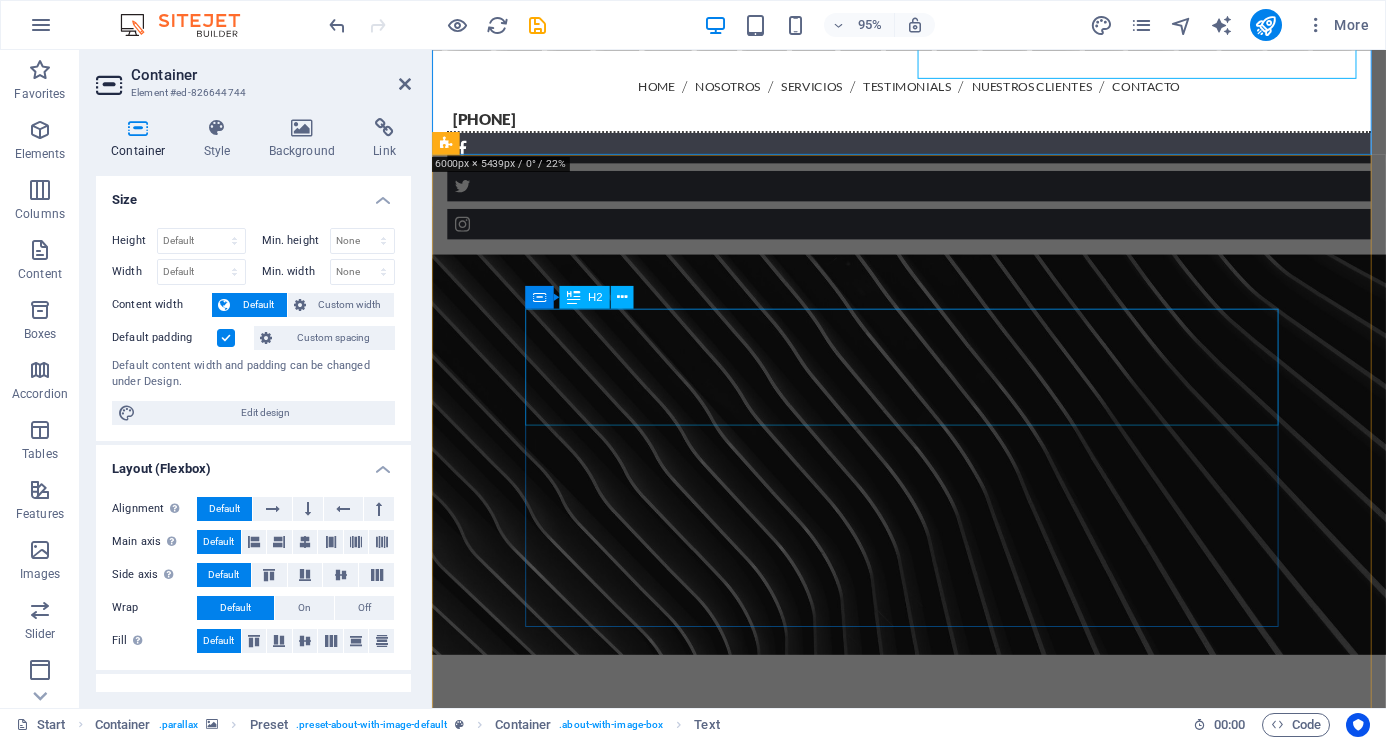 click on "25% Discount on ­ CCTV installation" at bounding box center (934, 2038) 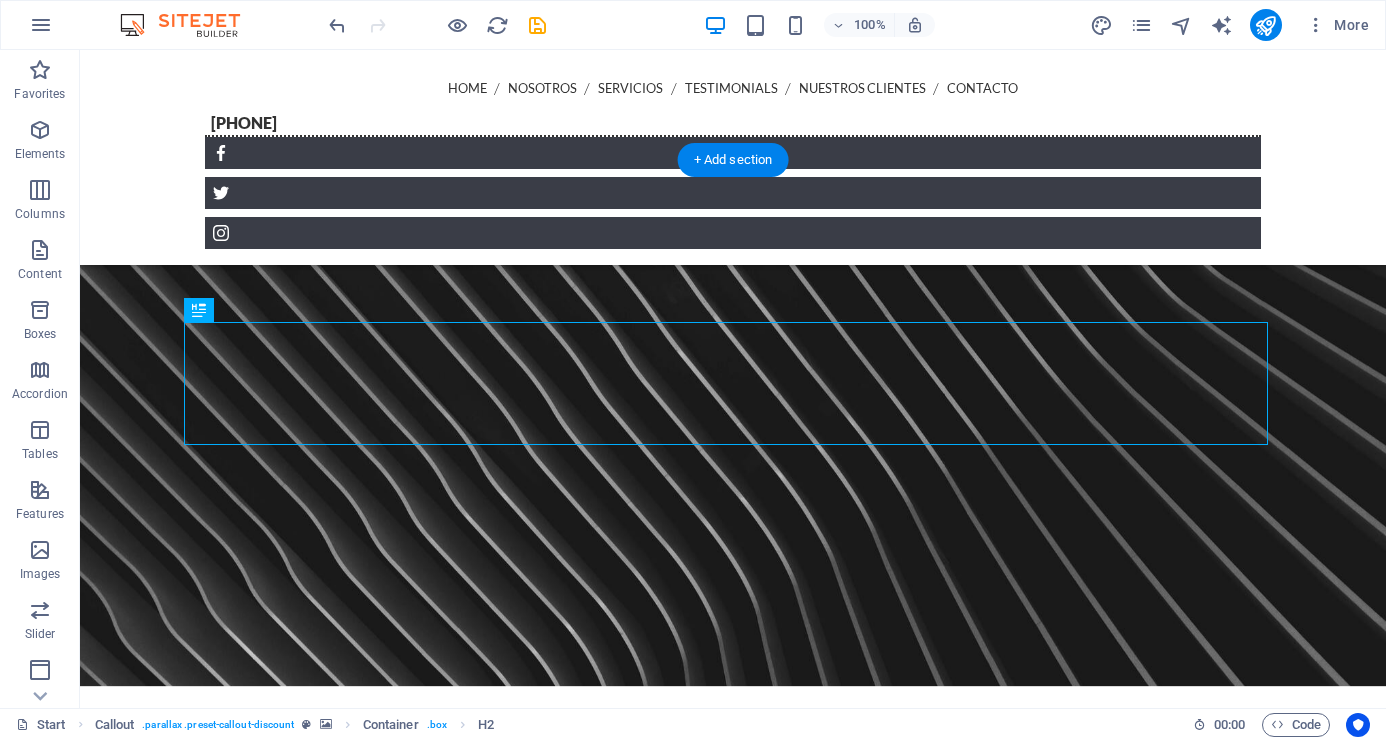 click at bounding box center [733, 1425] 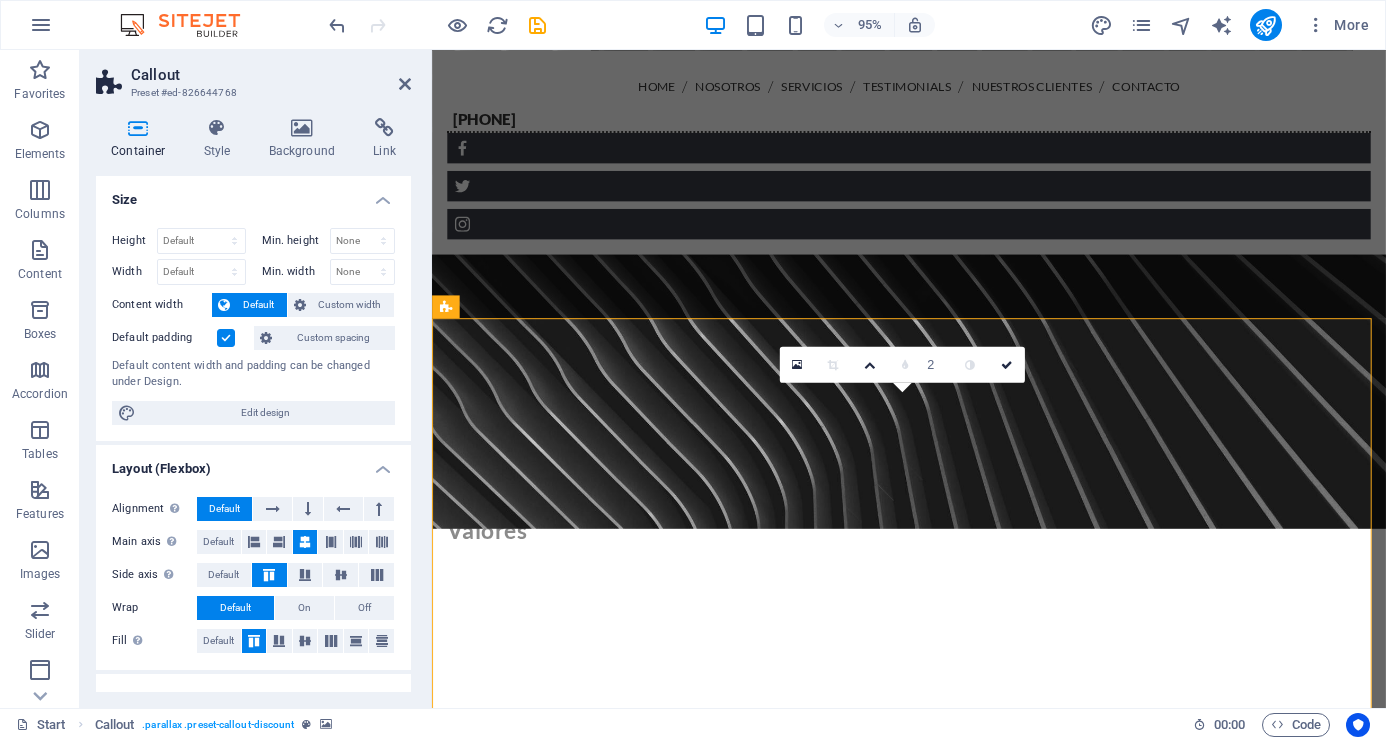 scroll, scrollTop: 1371, scrollLeft: 0, axis: vertical 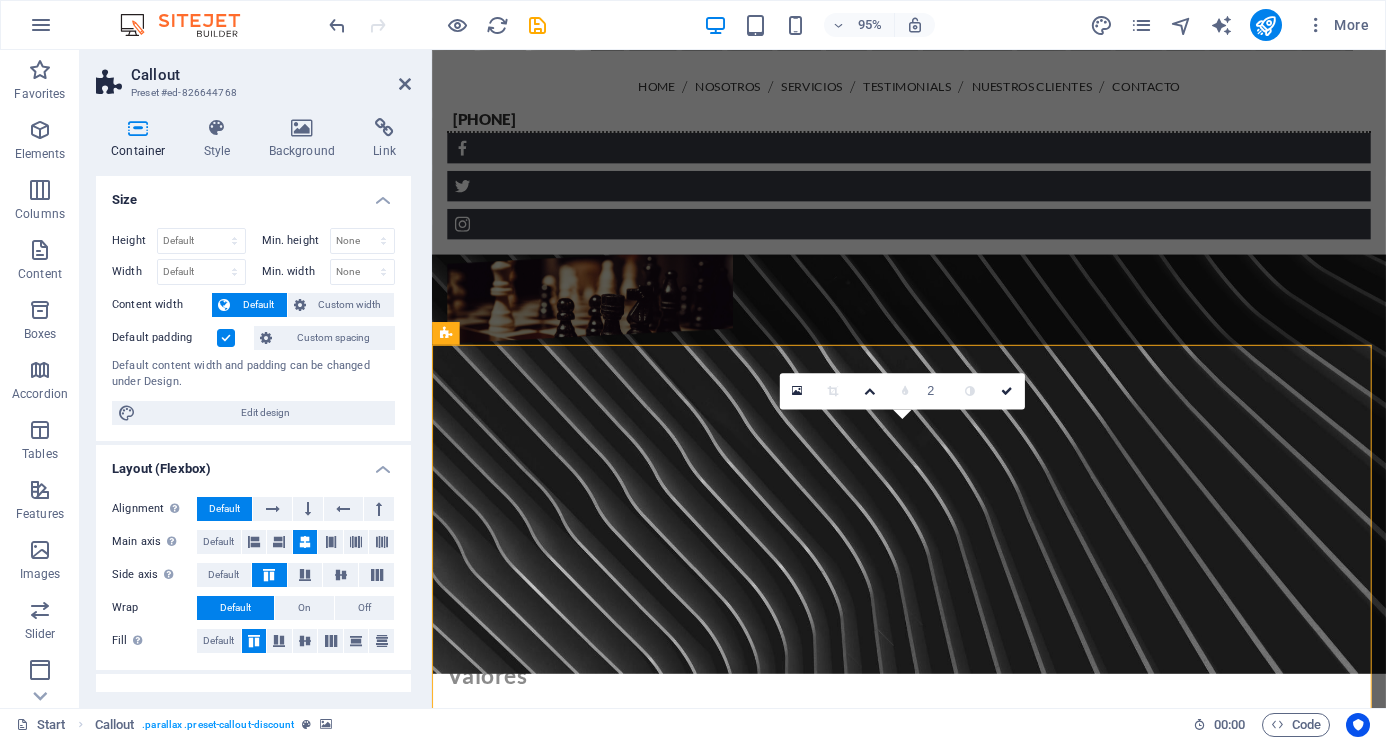click at bounding box center (934, 348) 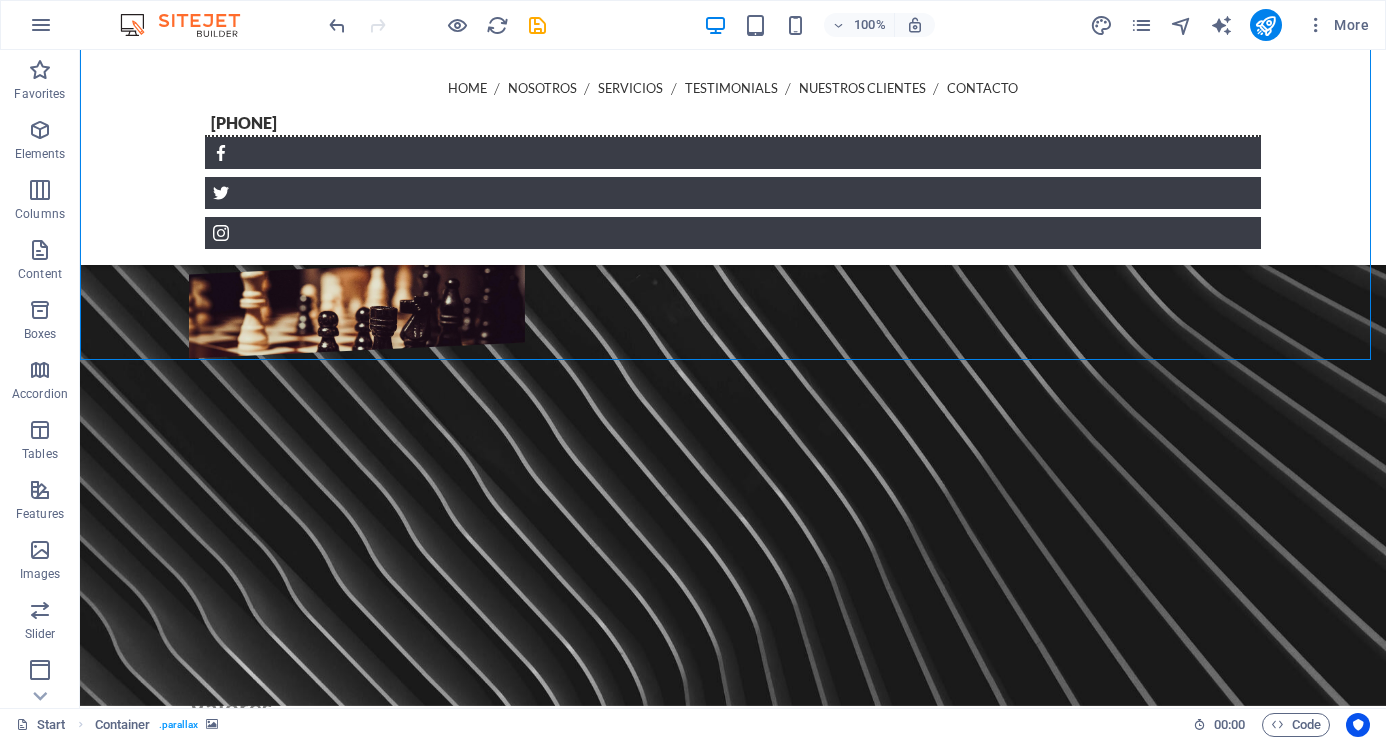 click at bounding box center (733, 348) 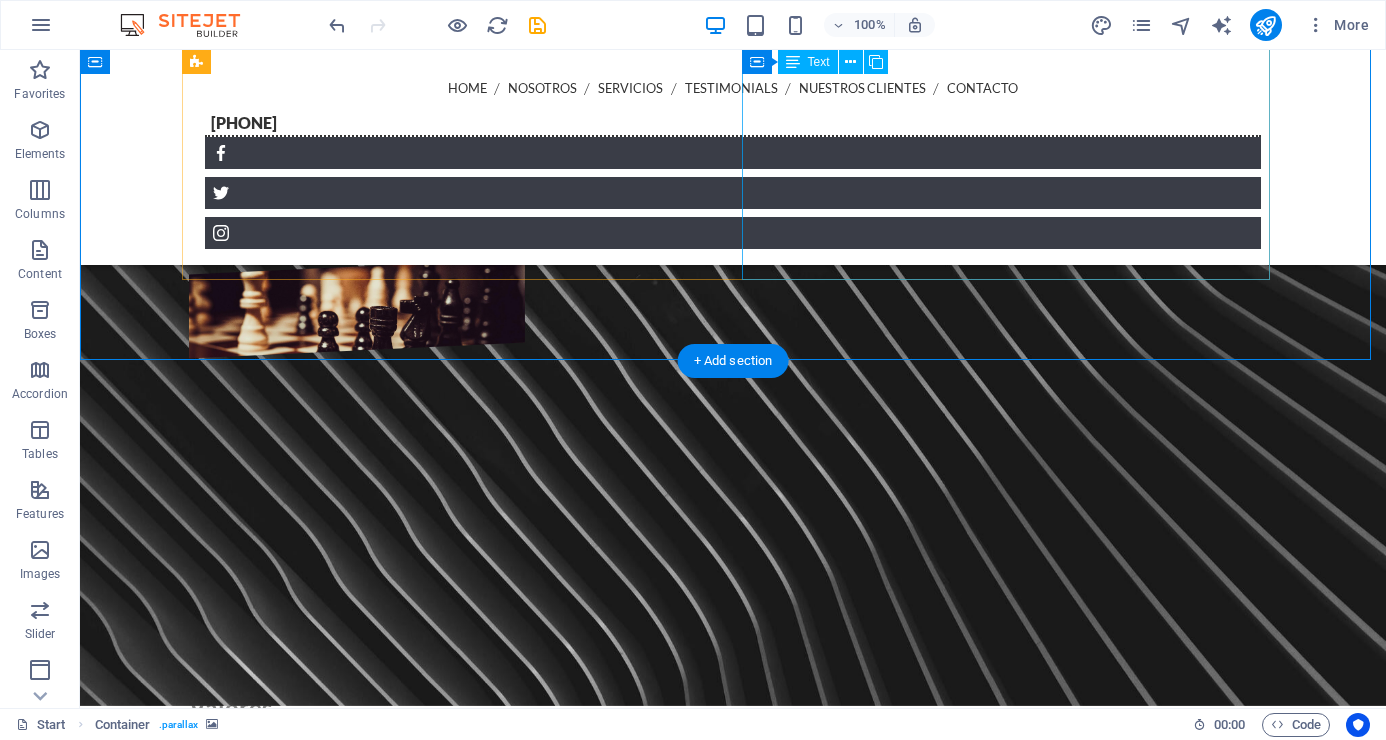 click on "Misión Salvaguardar la integridad física y el patrimonio para lograr un impacto positivo en la rentabilidad de nuestros clientes con servicio y soluciones integrales e innovadoras de seguridad.  Visión Posicionarnos como empresa de seguridad innovadora en el mercado a nivel nacional, con enfoque integral en sus servicios.  Valores Honestidad  Trabajar con alineación a principios. Lealtad  Compromiso con la empresa, entorno y personal.  Proactividad  Ir más allá de lo necesario.  Servicios  Apoyo a clientes como a colaboradores. Colaboración  Trabajo en equipo." at bounding box center [733, 780] 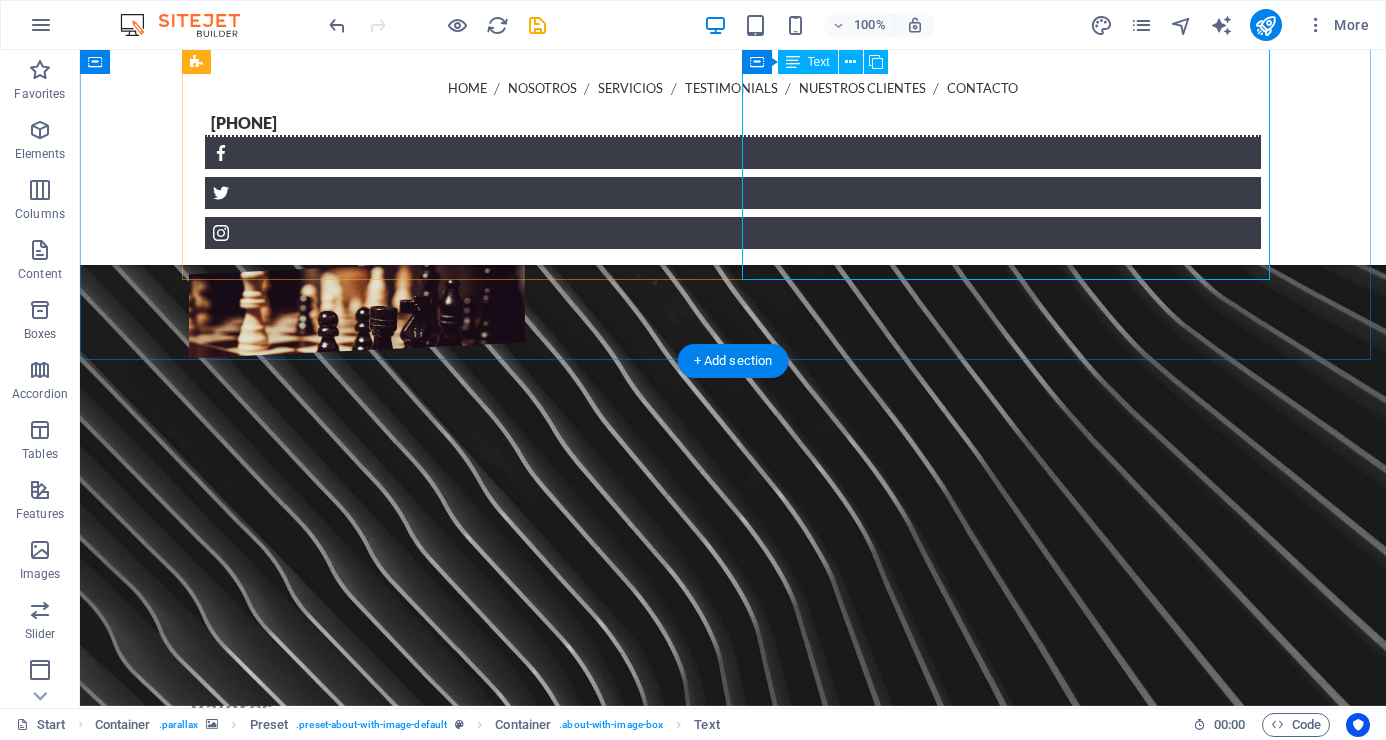 drag, startPoint x: 124, startPoint y: 239, endPoint x: 751, endPoint y: 278, distance: 628.21173 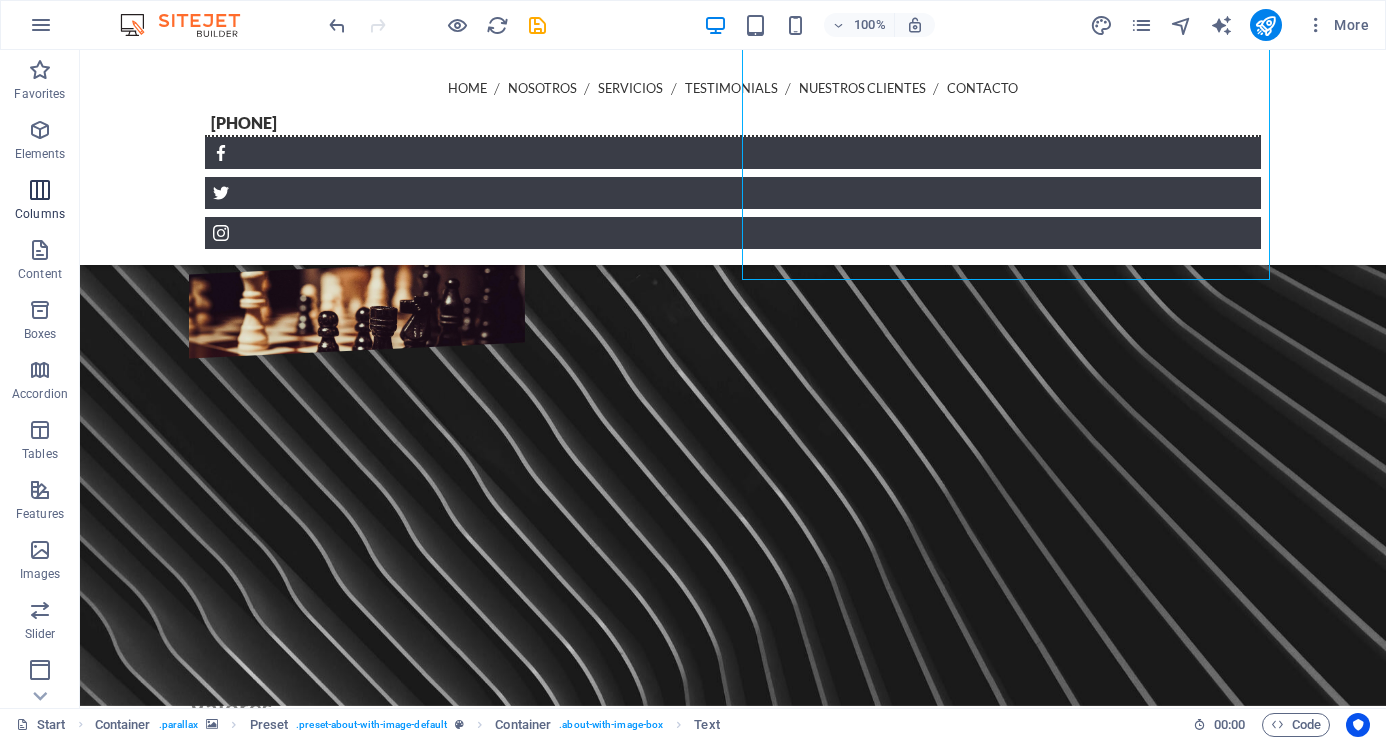 click at bounding box center [40, 190] 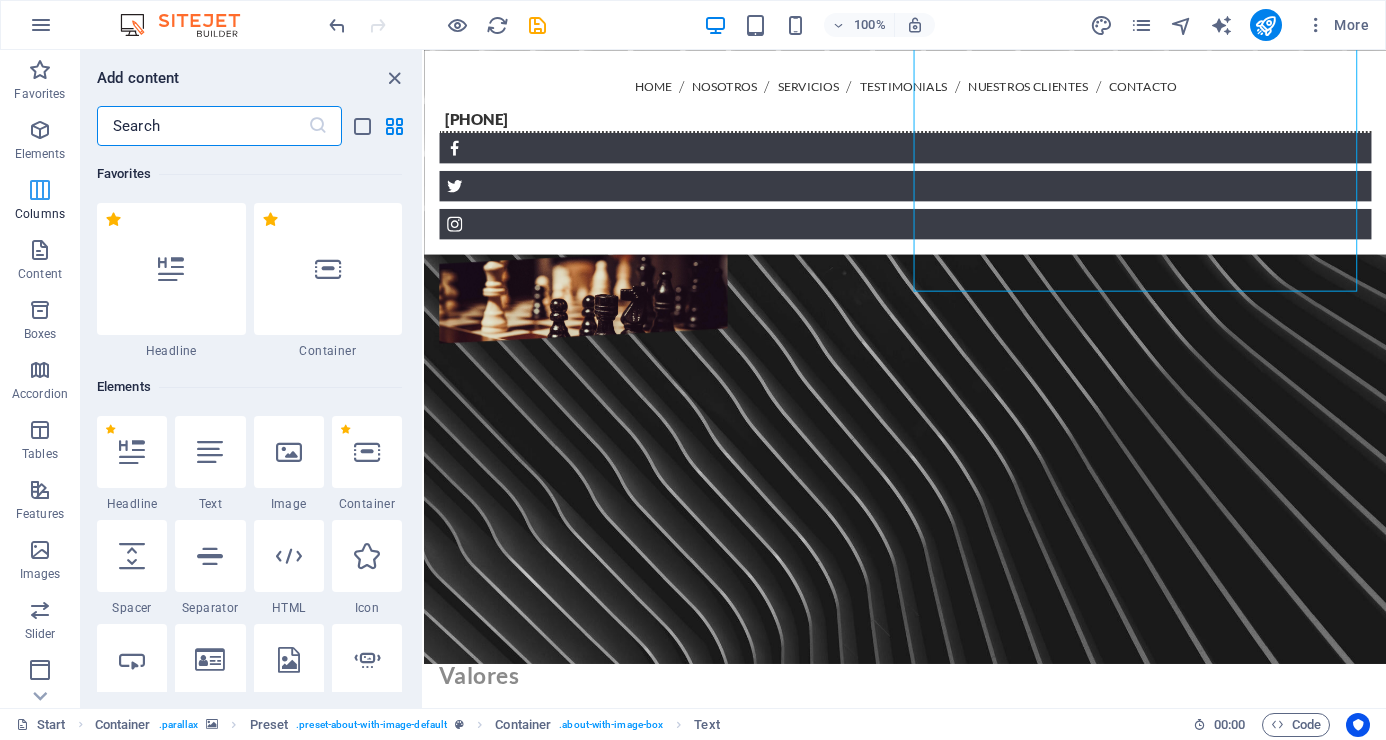 scroll, scrollTop: 1347, scrollLeft: 0, axis: vertical 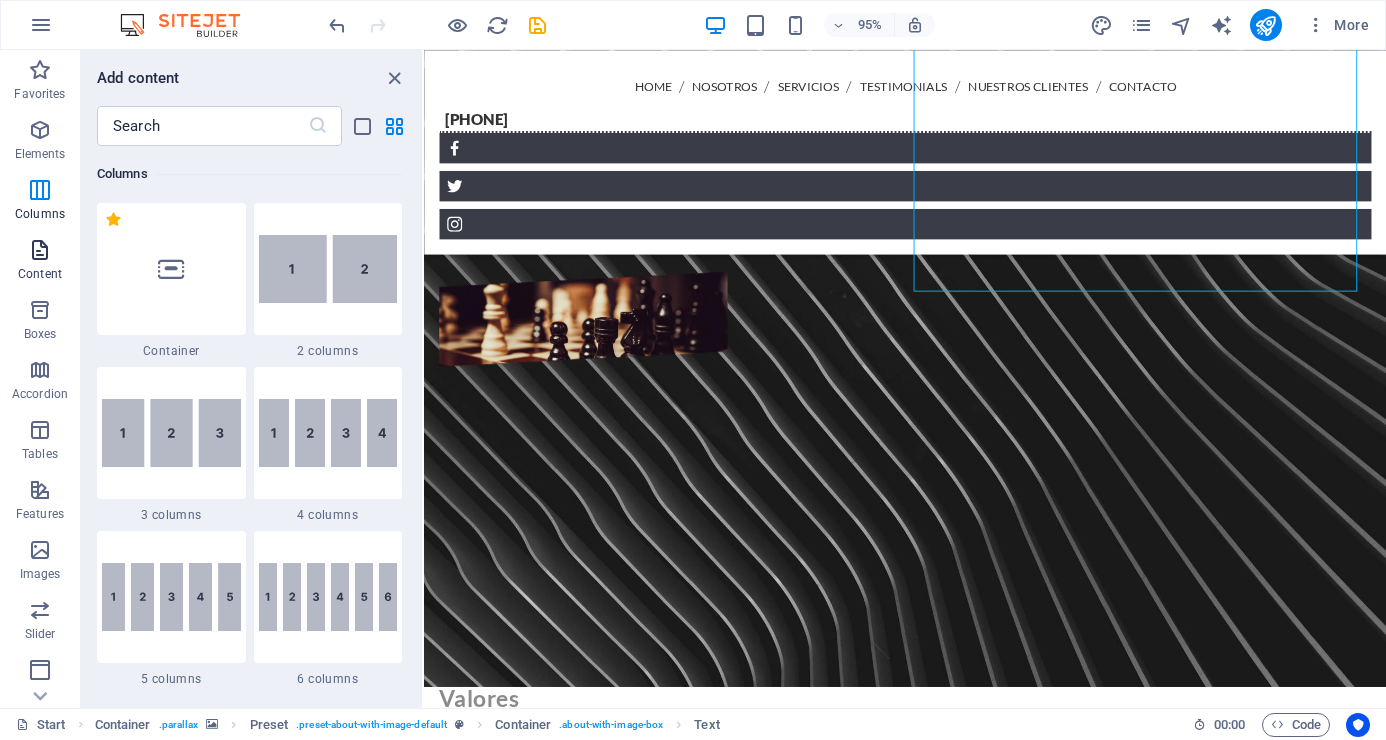 click at bounding box center (40, 250) 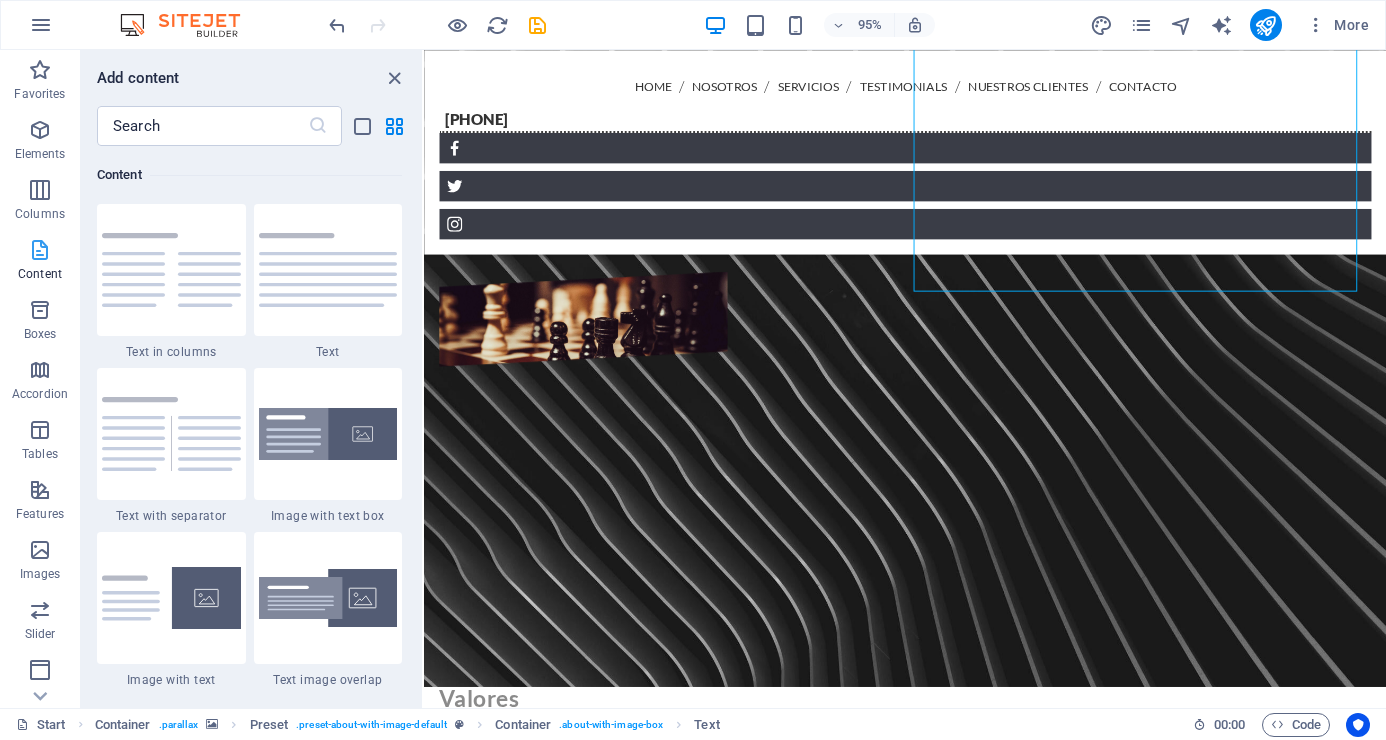 scroll, scrollTop: 3499, scrollLeft: 0, axis: vertical 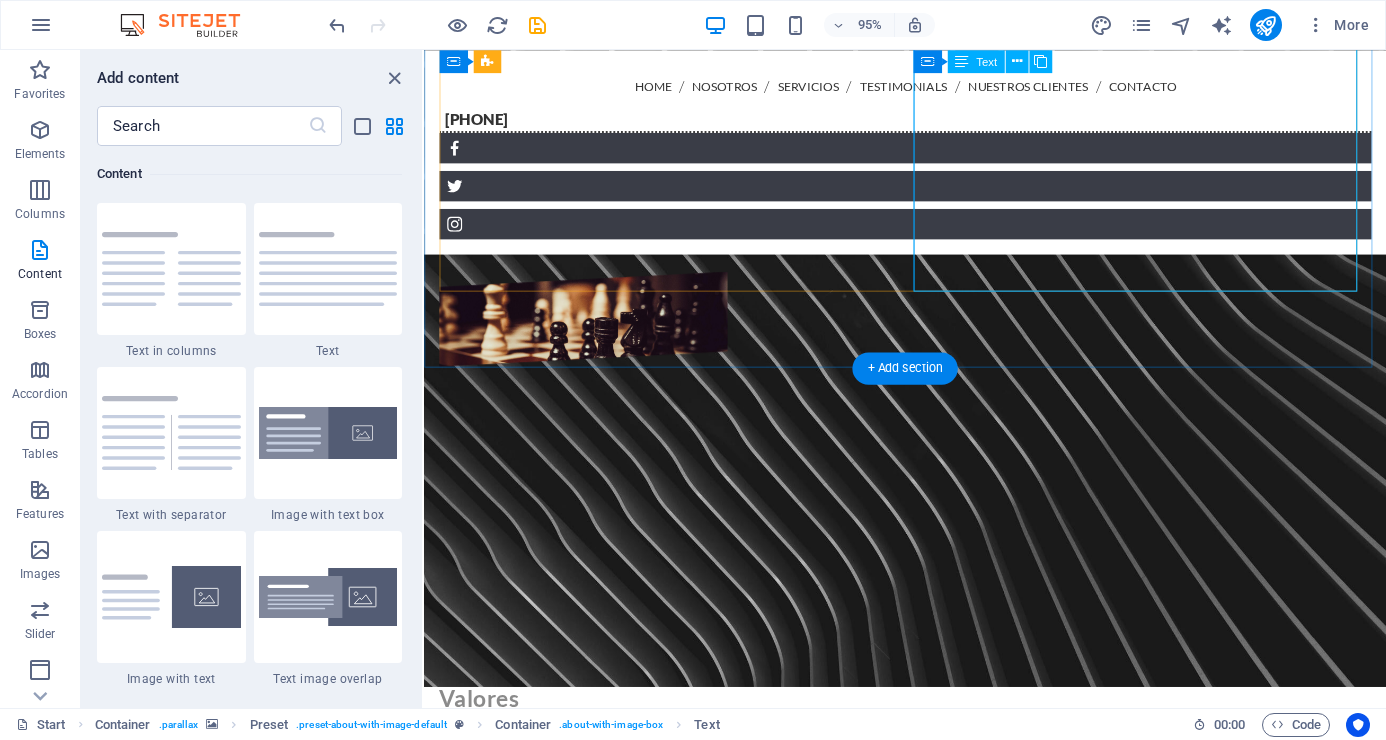 click on "Misión Salvaguardar la integridad física y el patrimonio para lograr un impacto positivo en la rentabilidad de nuestros clientes con servicio y soluciones integrales e innovadoras de seguridad.  Visión Posicionarnos como empresa de seguridad innovadora en el mercado a nivel nacional, con enfoque integral en sus servicios.  Valores Honestidad  Trabajar con alineación a principios. Lealtad  Compromiso con la empresa, entorno y personal.  Proactividad  Ir más allá de lo necesario.  Servicios  Apoyo a clientes como a colaboradores. Colaboración  Trabajo en equipo." at bounding box center [930, 804] 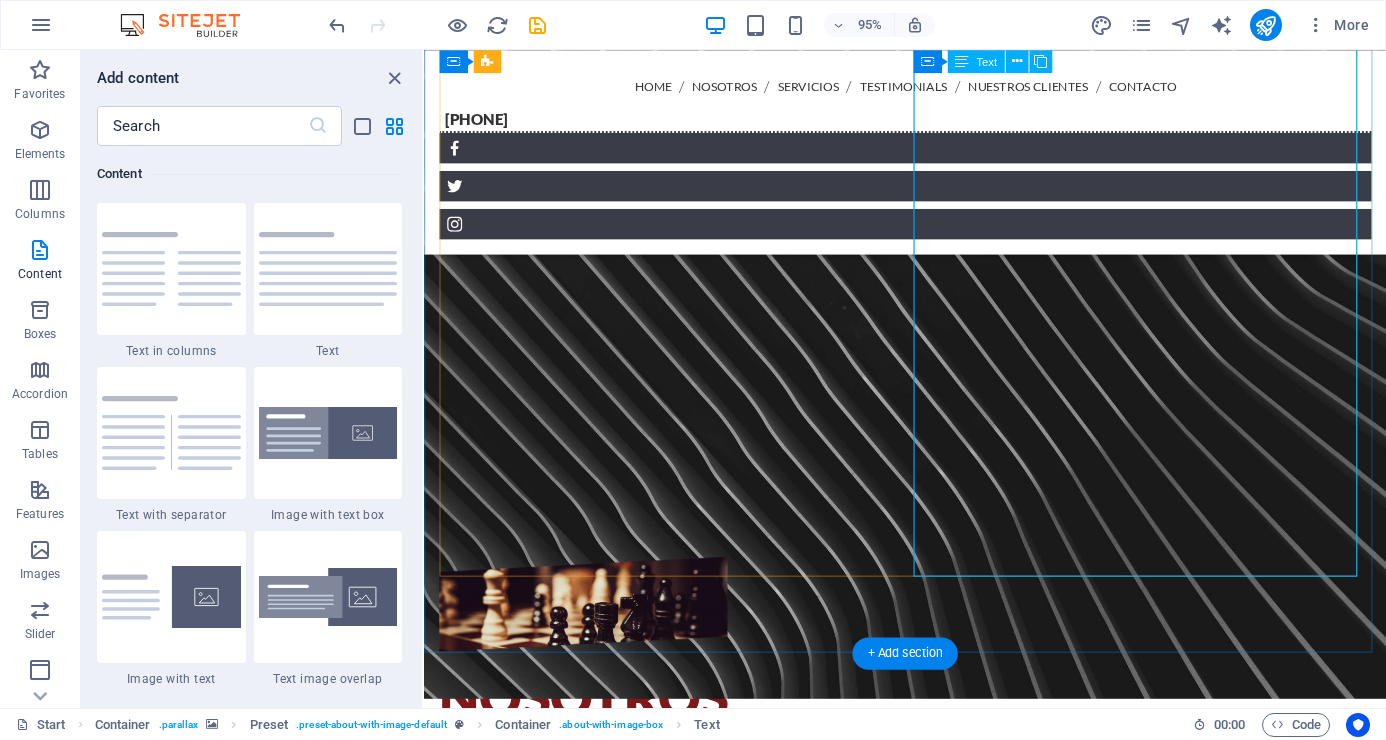 scroll, scrollTop: 847, scrollLeft: 0, axis: vertical 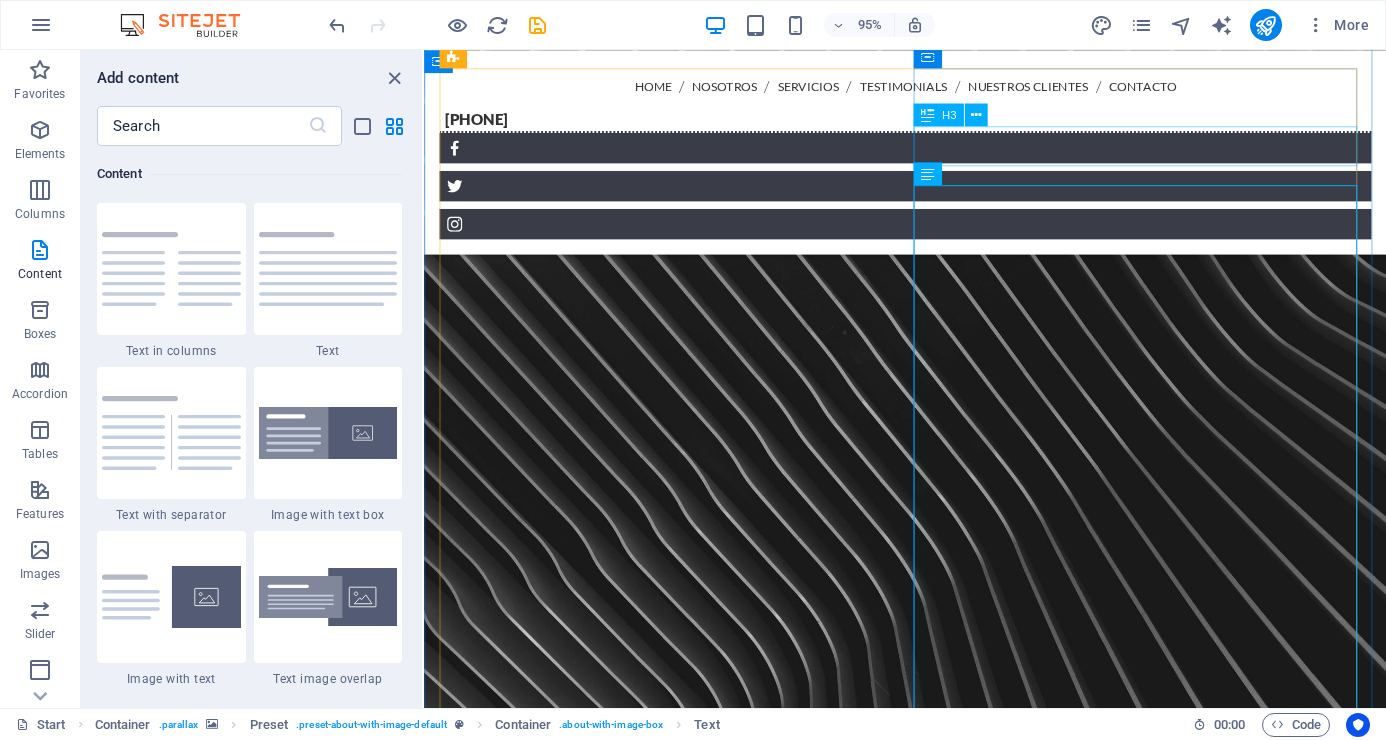 click on "MISIÓN, VISIÓN Y VALORES" at bounding box center (930, 981) 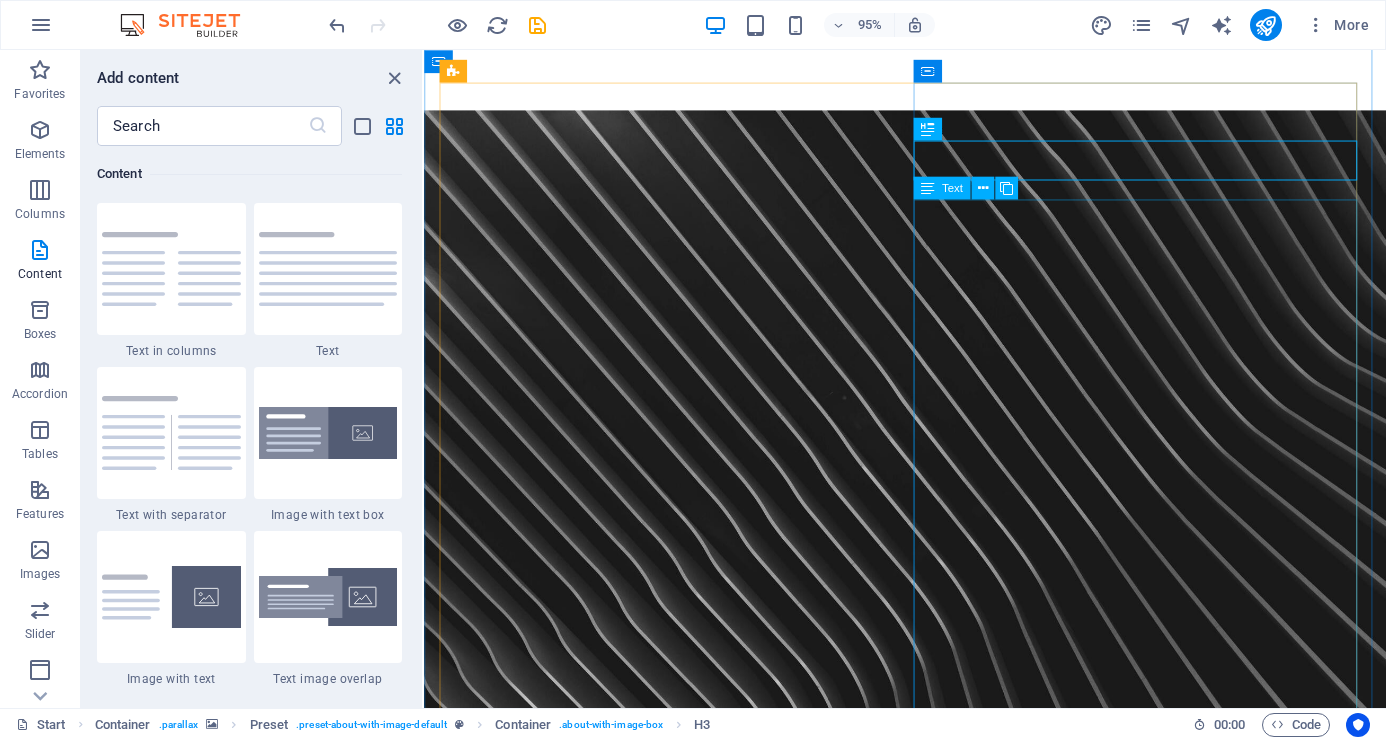 scroll, scrollTop: 647, scrollLeft: 0, axis: vertical 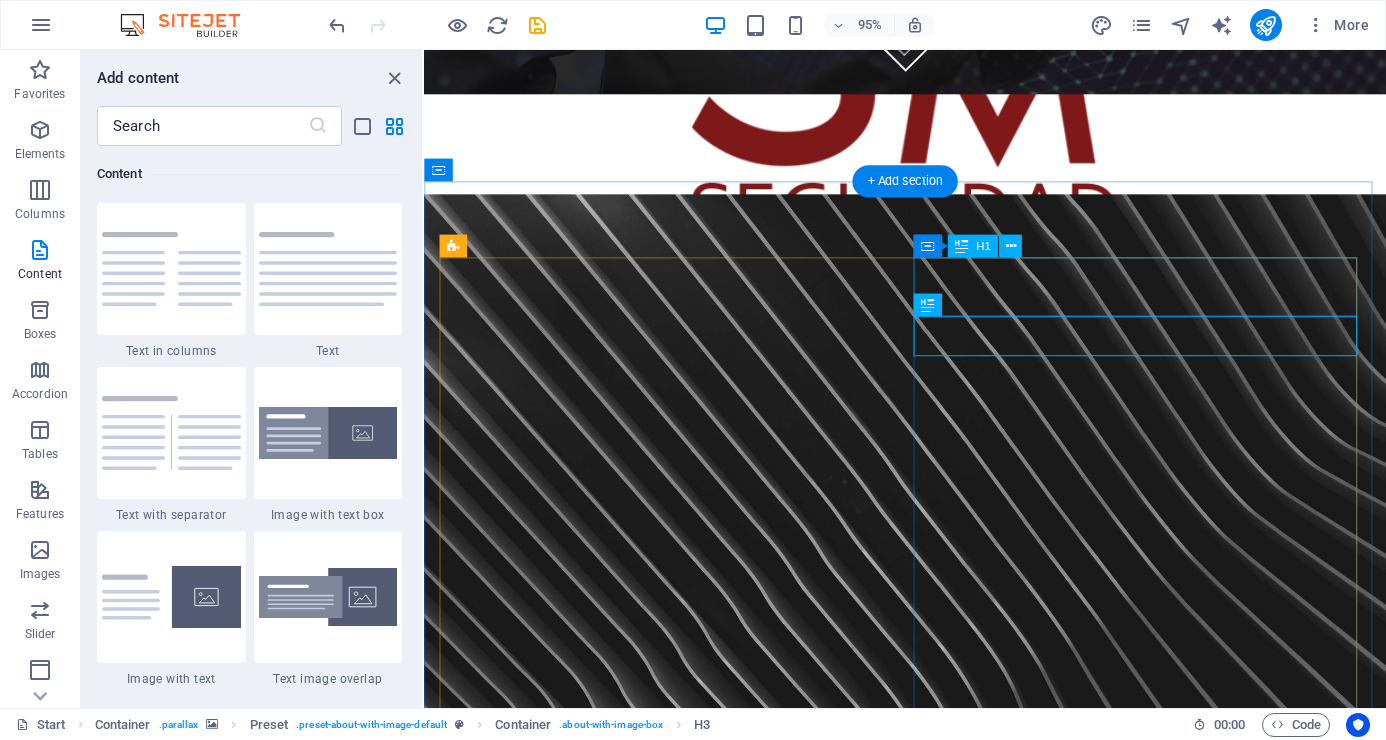 click on "nosotros" at bounding box center [930, 1267] 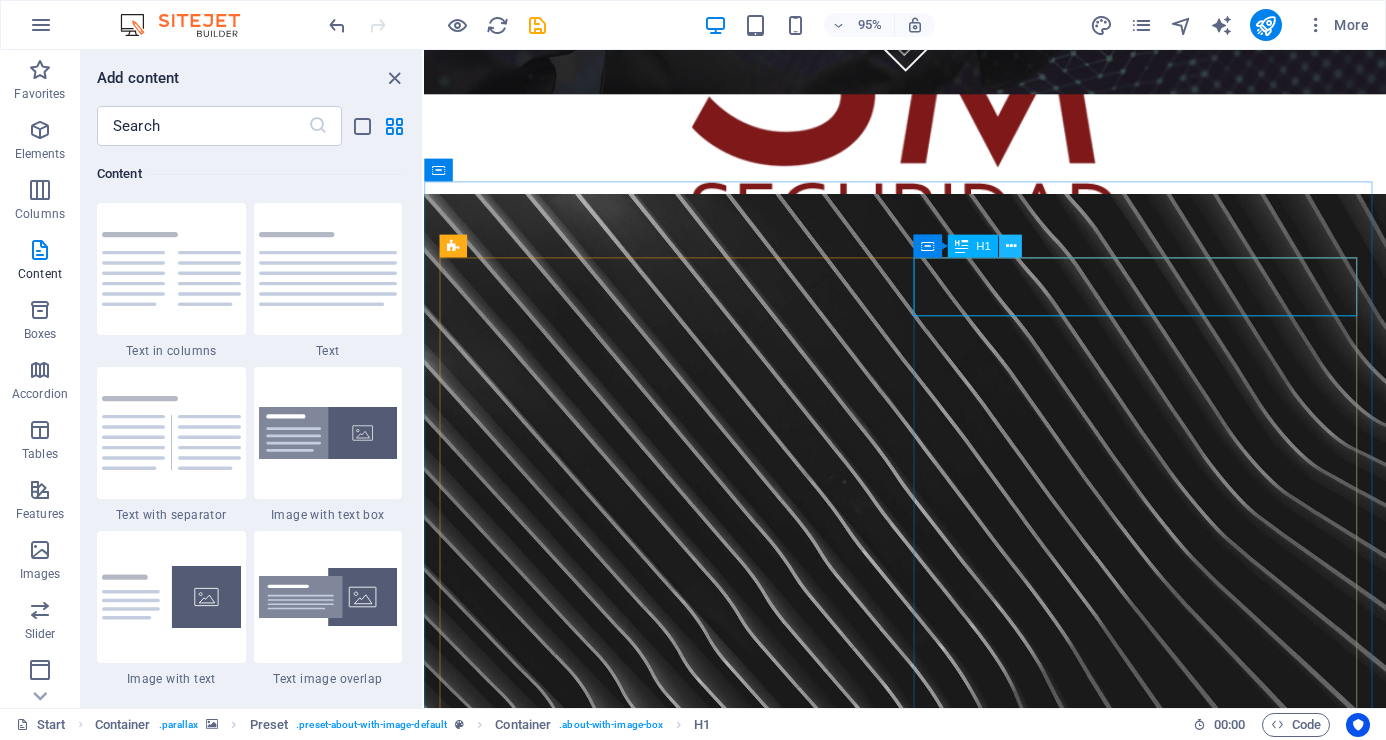 click at bounding box center (1010, 246) 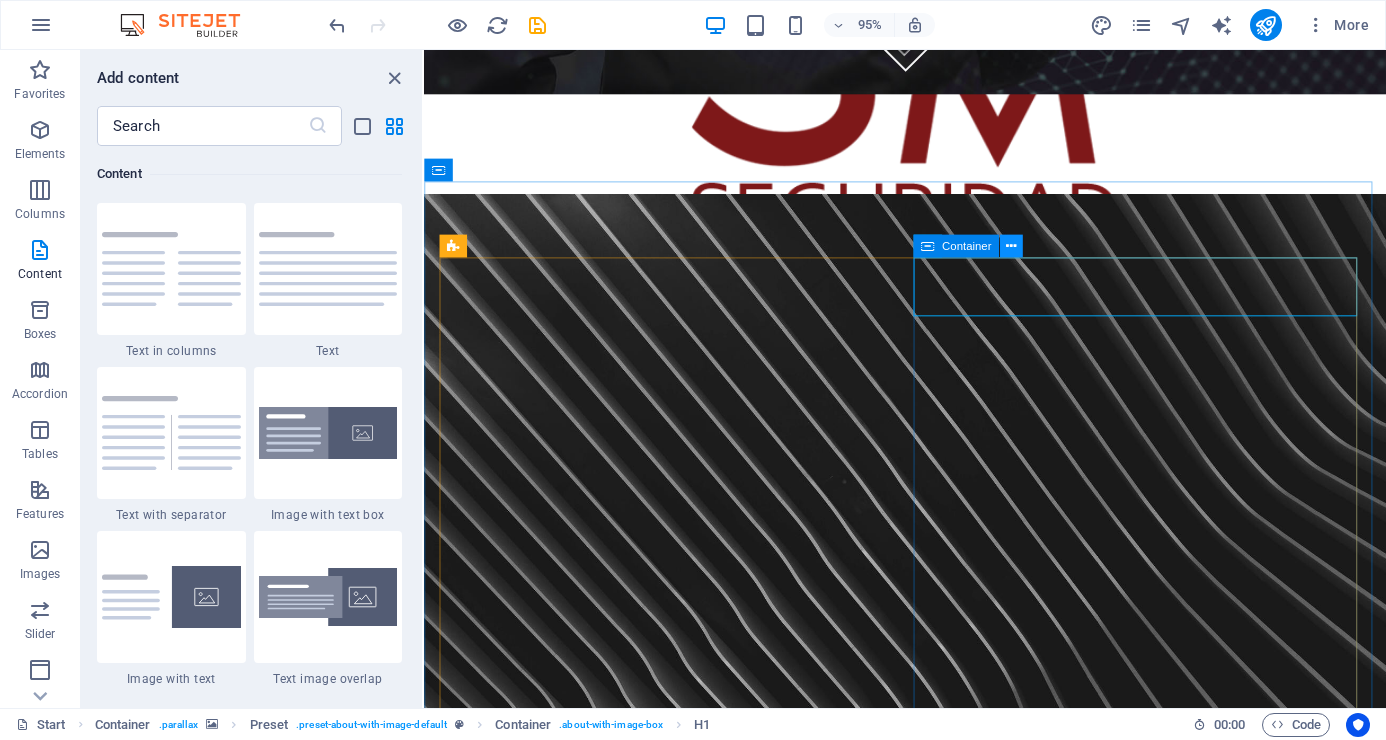 click at bounding box center [1011, 246] 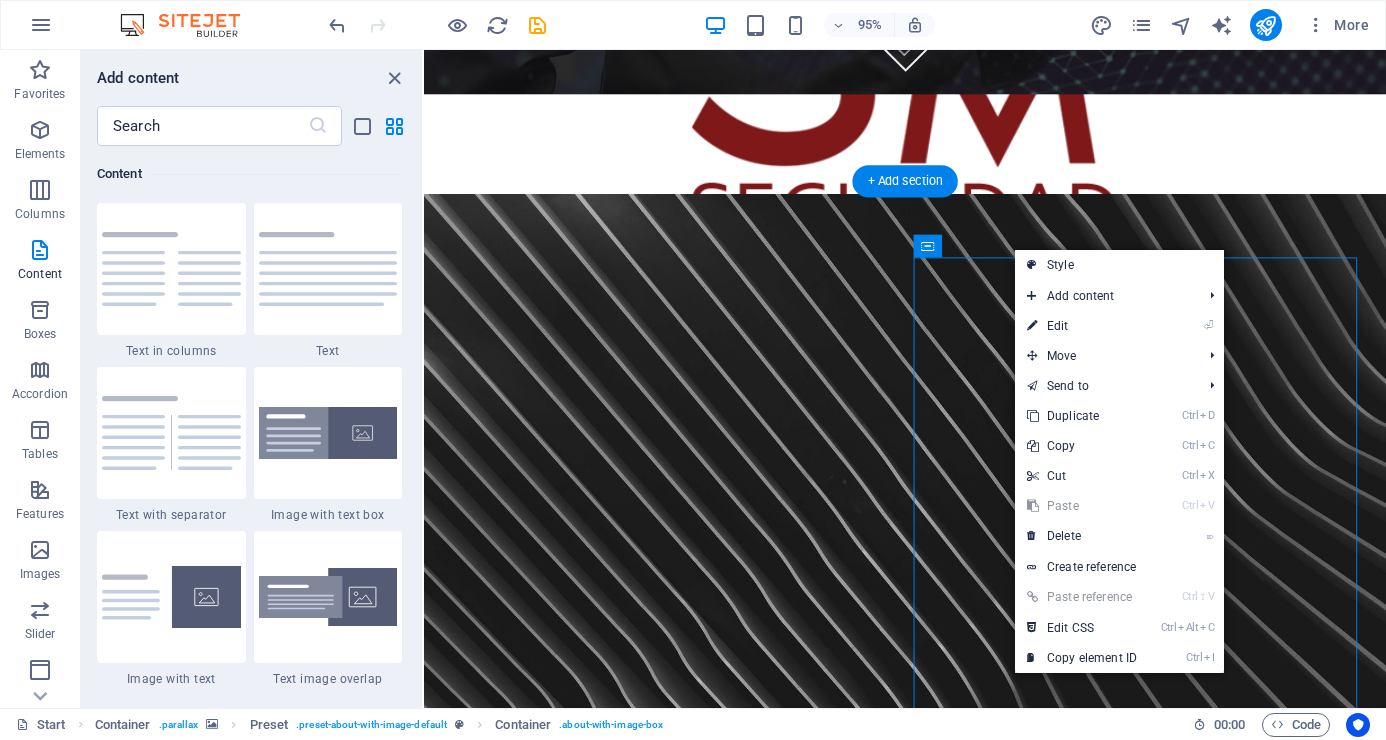 click at bounding box center (930, 559) 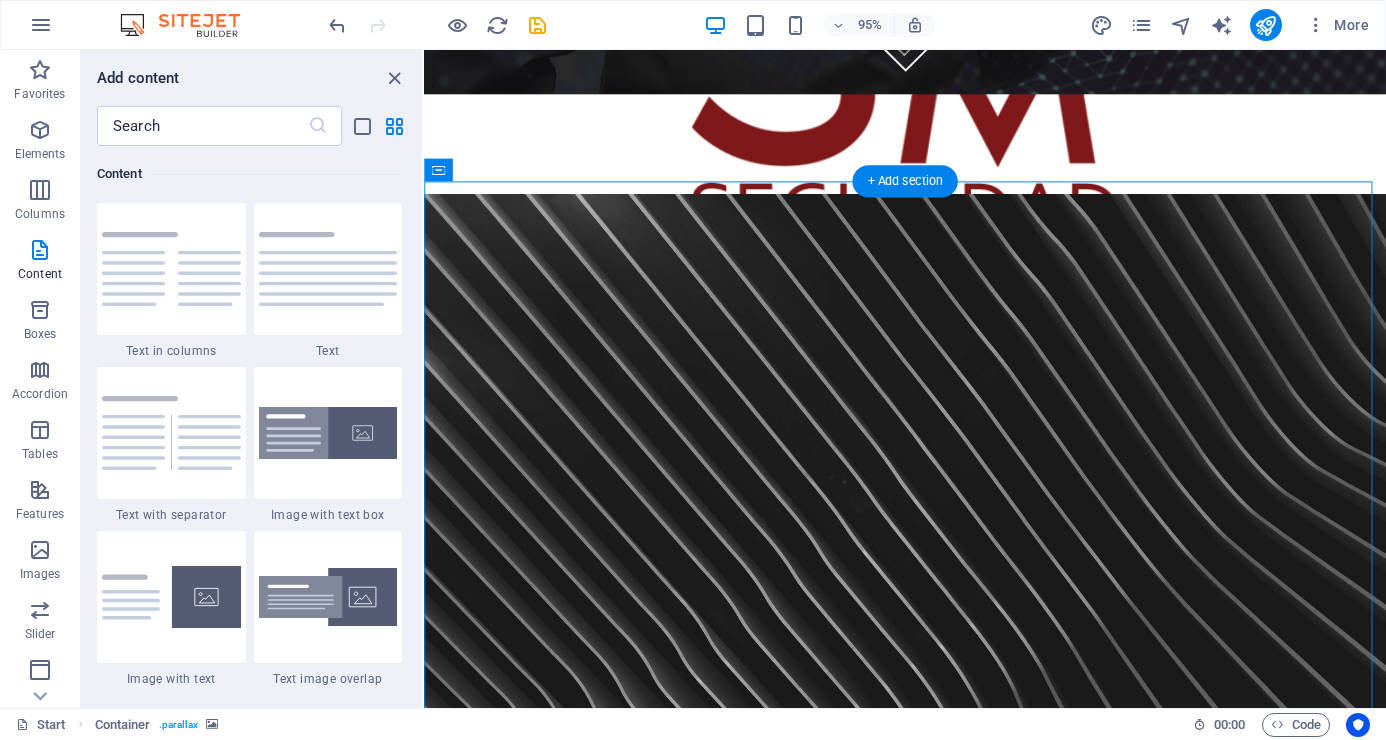 click at bounding box center [930, 559] 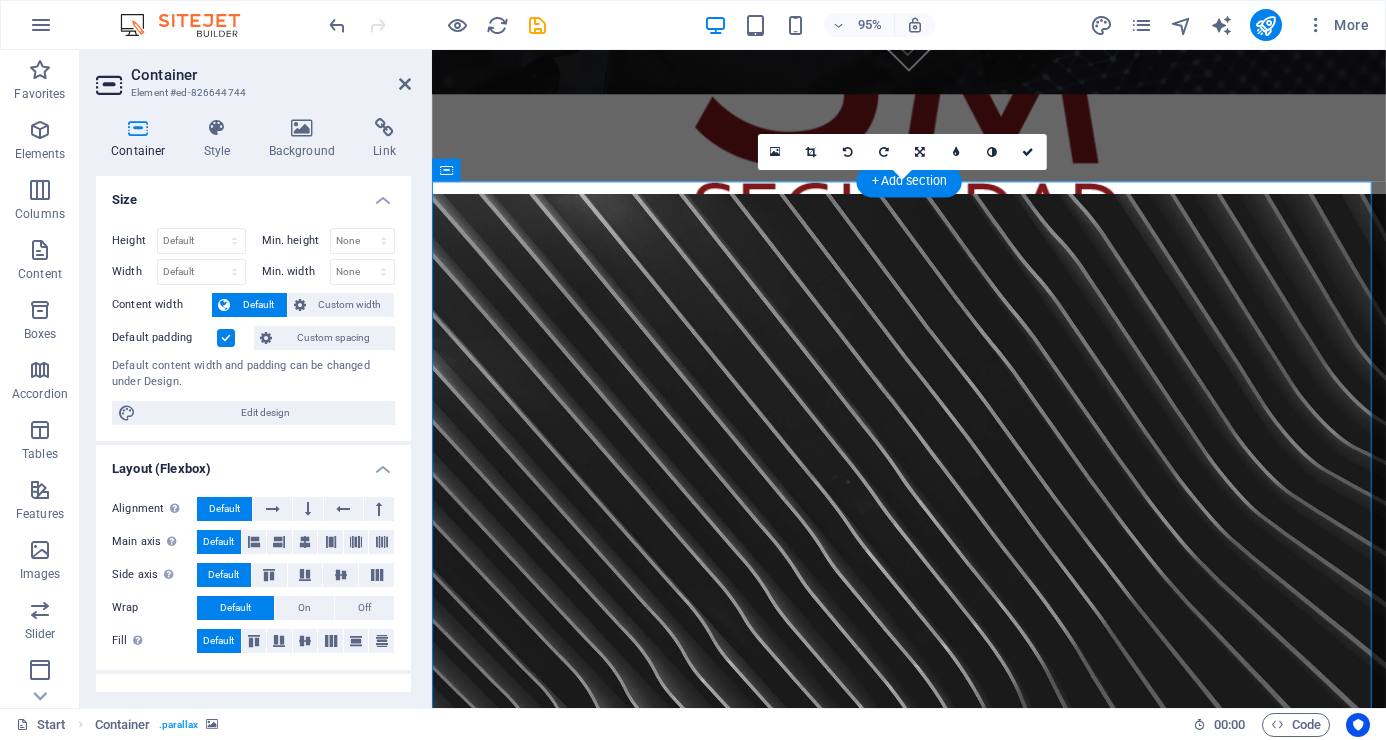 click at bounding box center [934, 559] 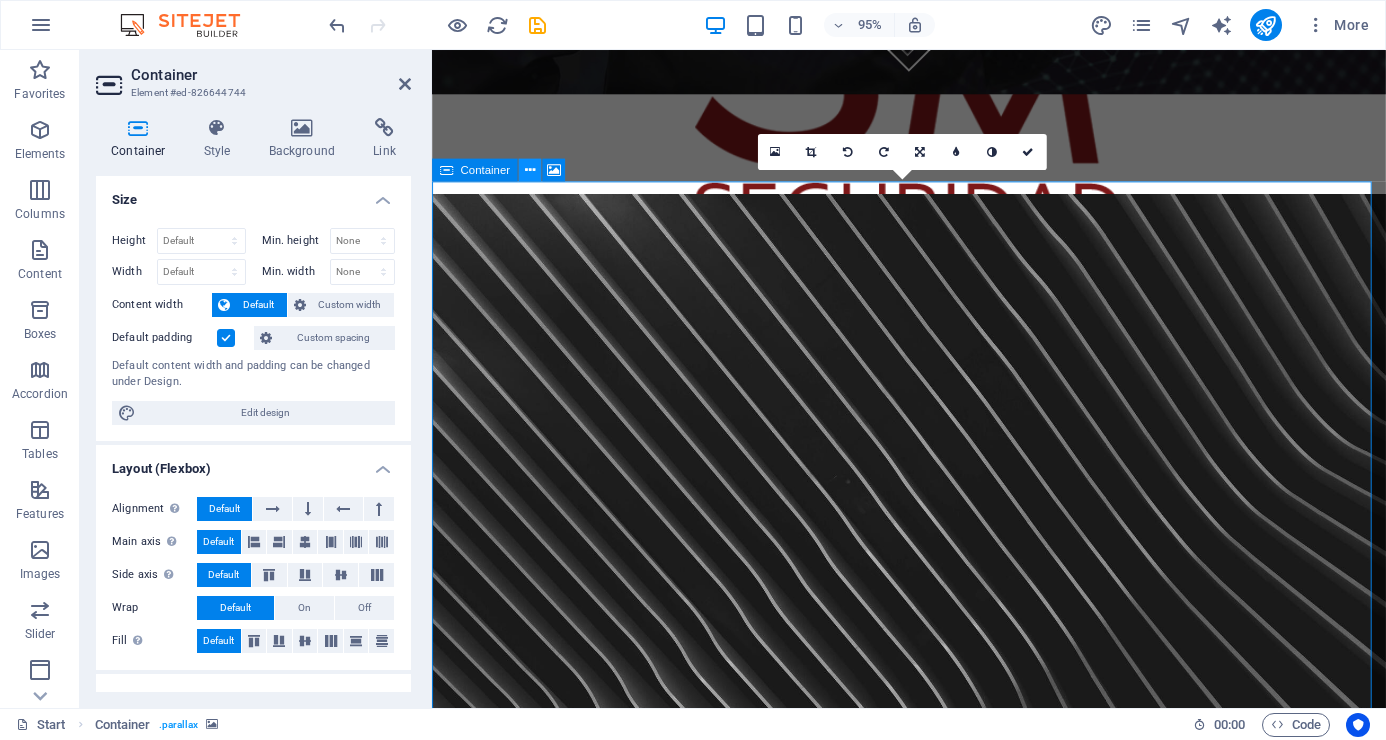 click at bounding box center (529, 170) 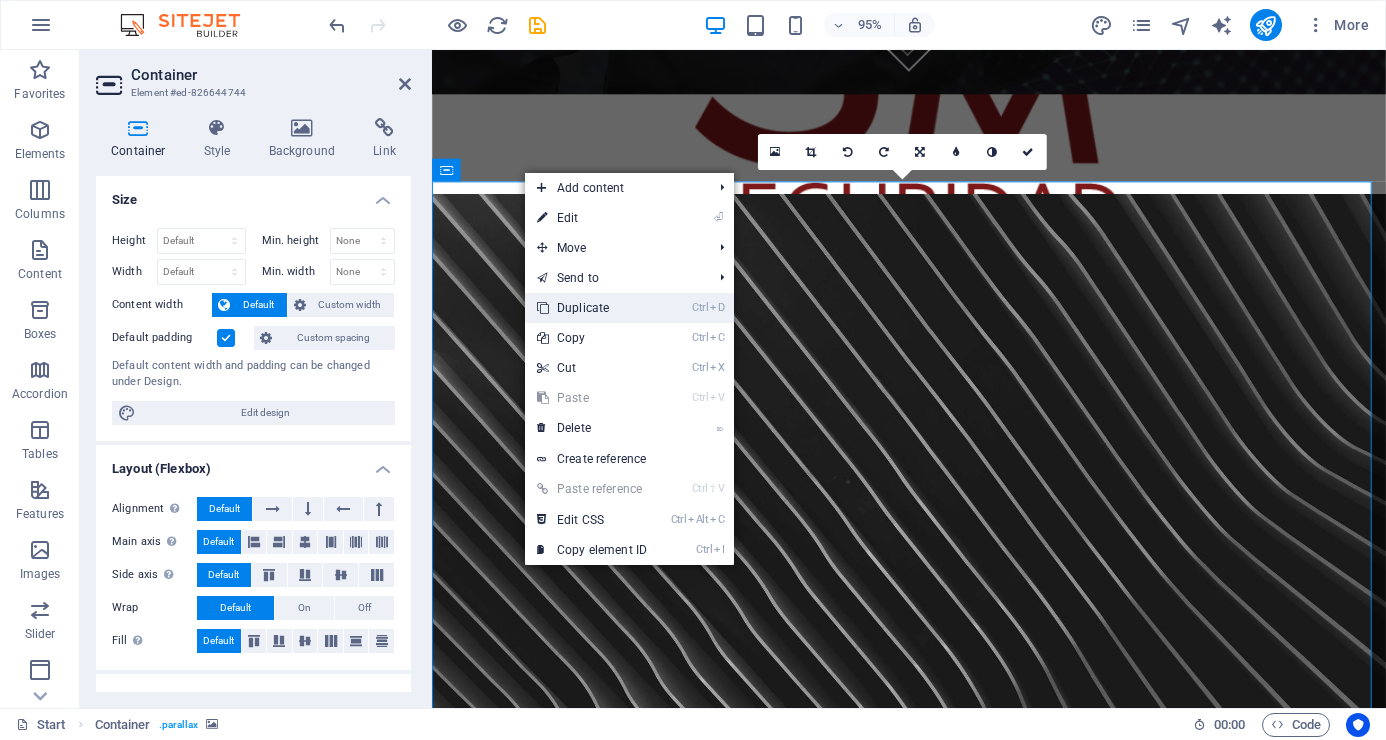 click on "Ctrl D  Duplicate" at bounding box center [592, 308] 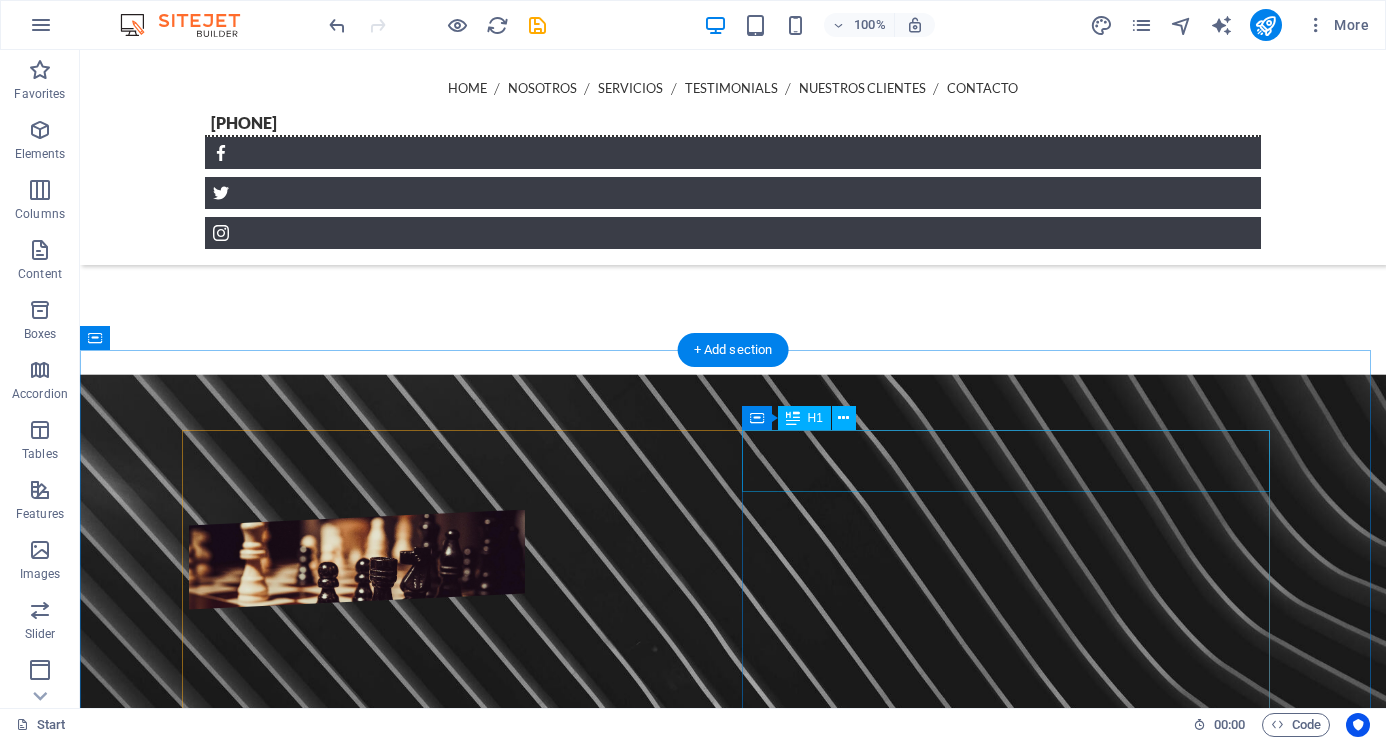 scroll, scrollTop: 1482, scrollLeft: 0, axis: vertical 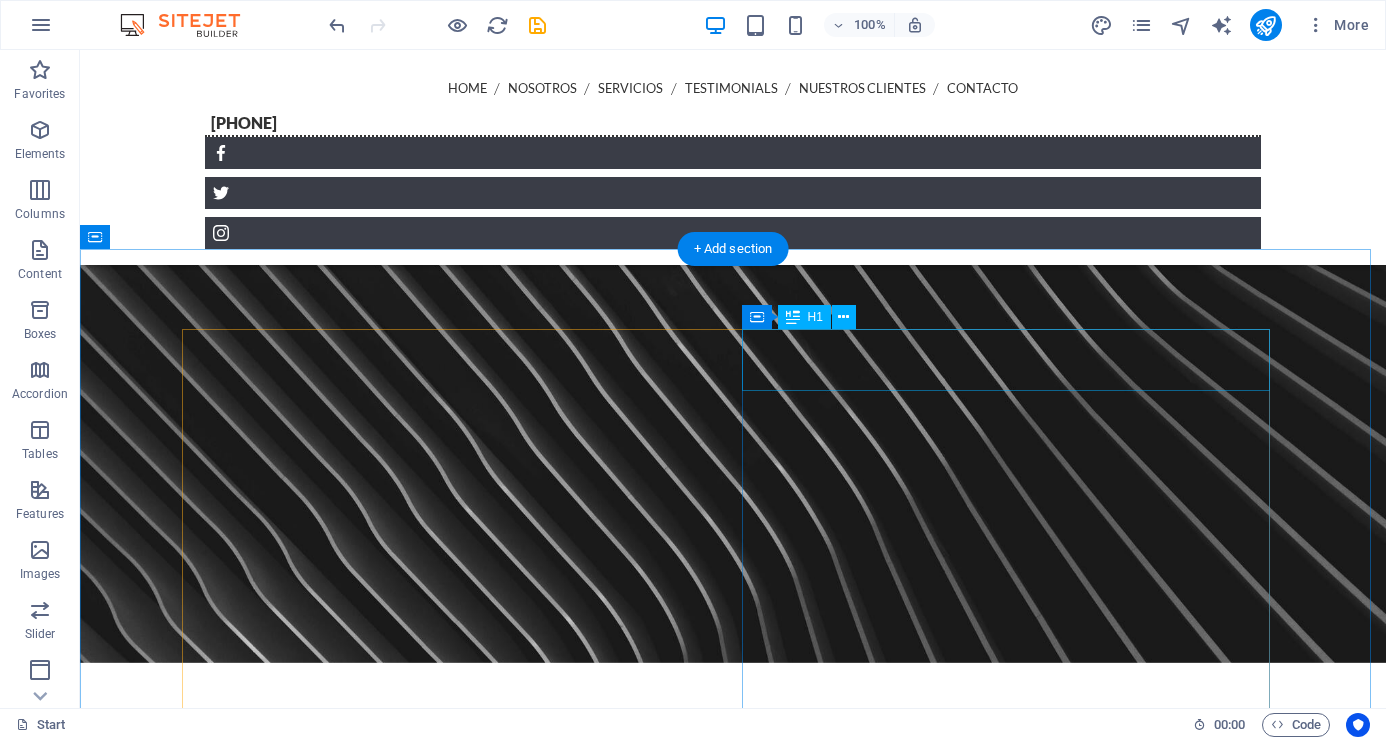 click on "nosotros" at bounding box center (733, 1982) 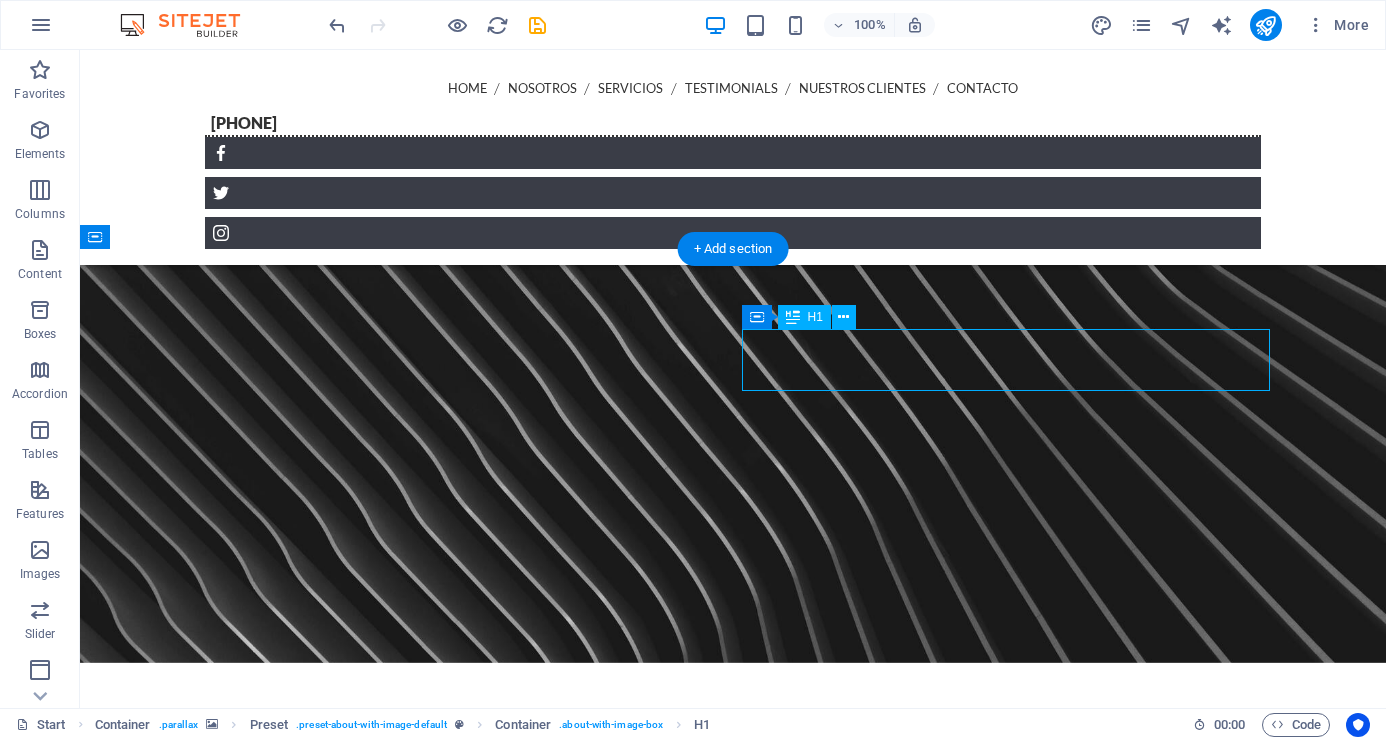 click on "nosotros" at bounding box center (733, 1982) 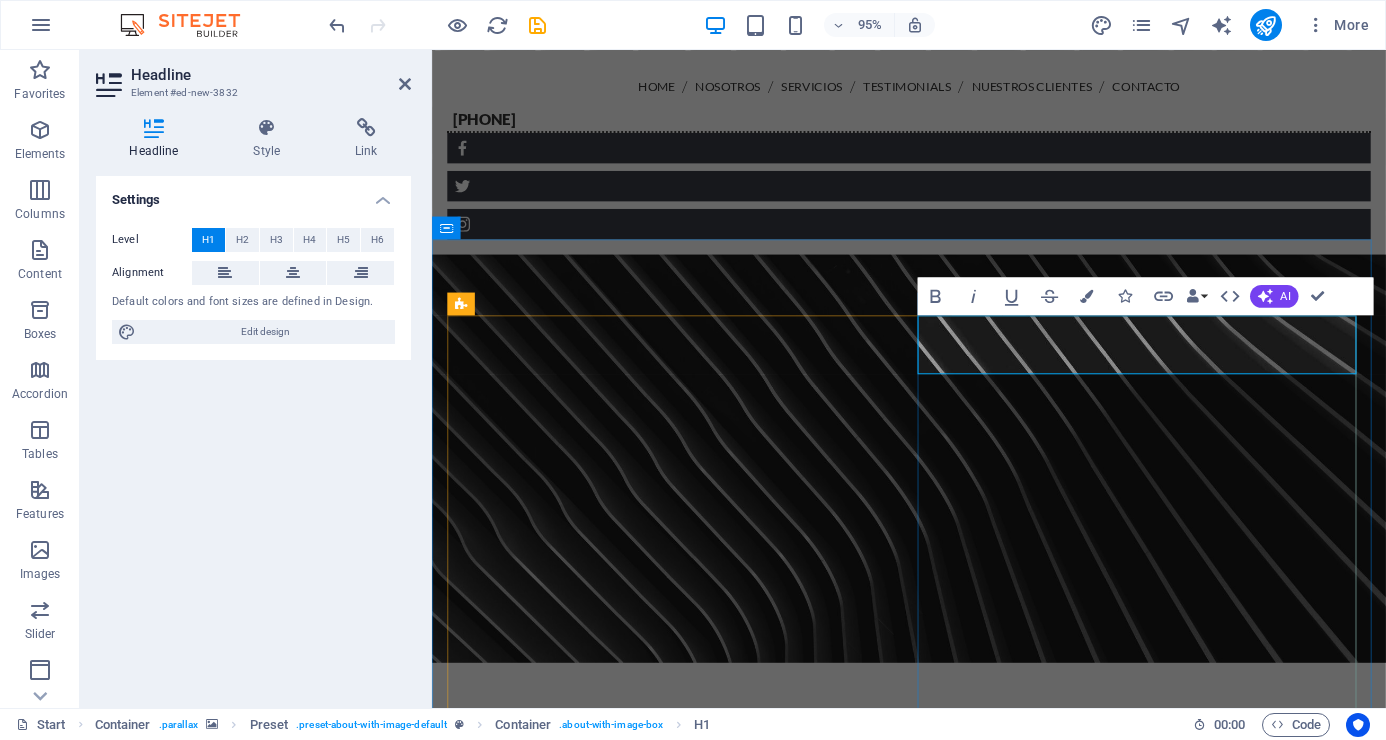 type 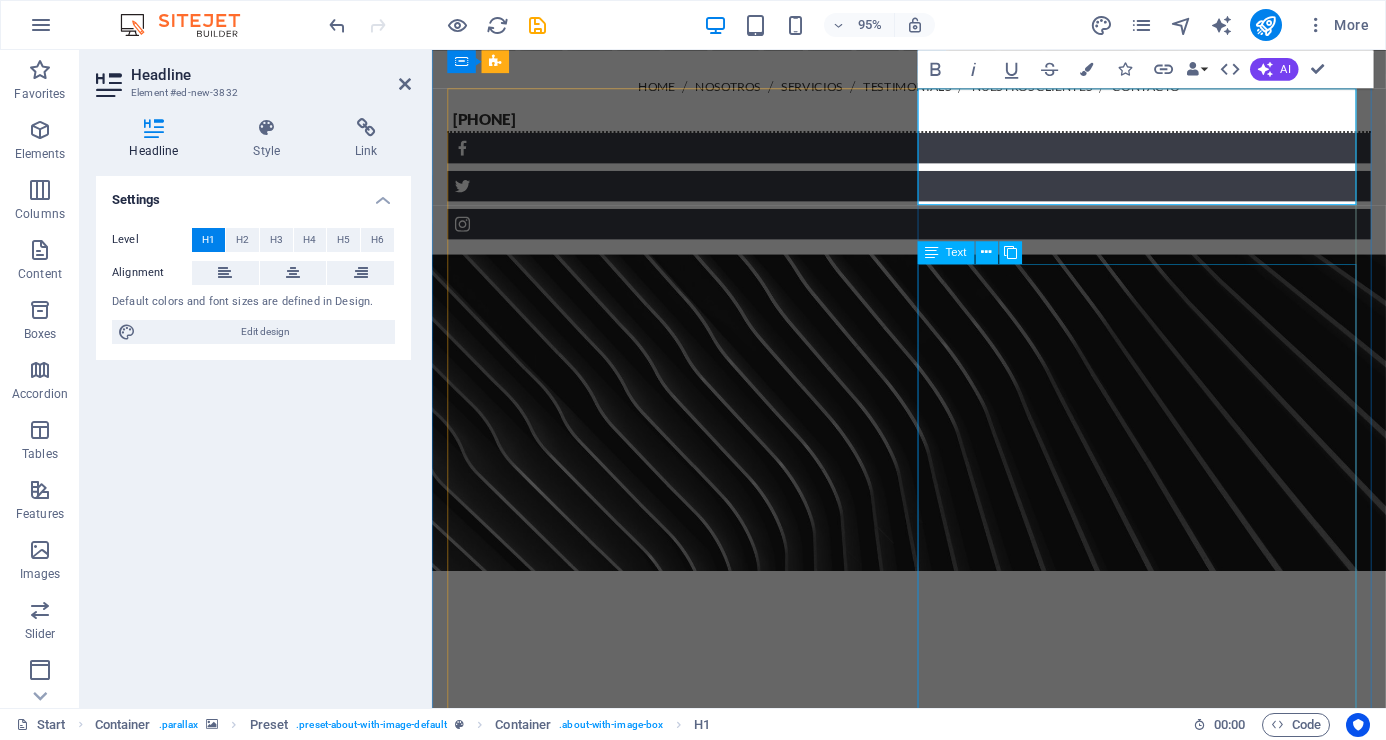 scroll, scrollTop: 1682, scrollLeft: 0, axis: vertical 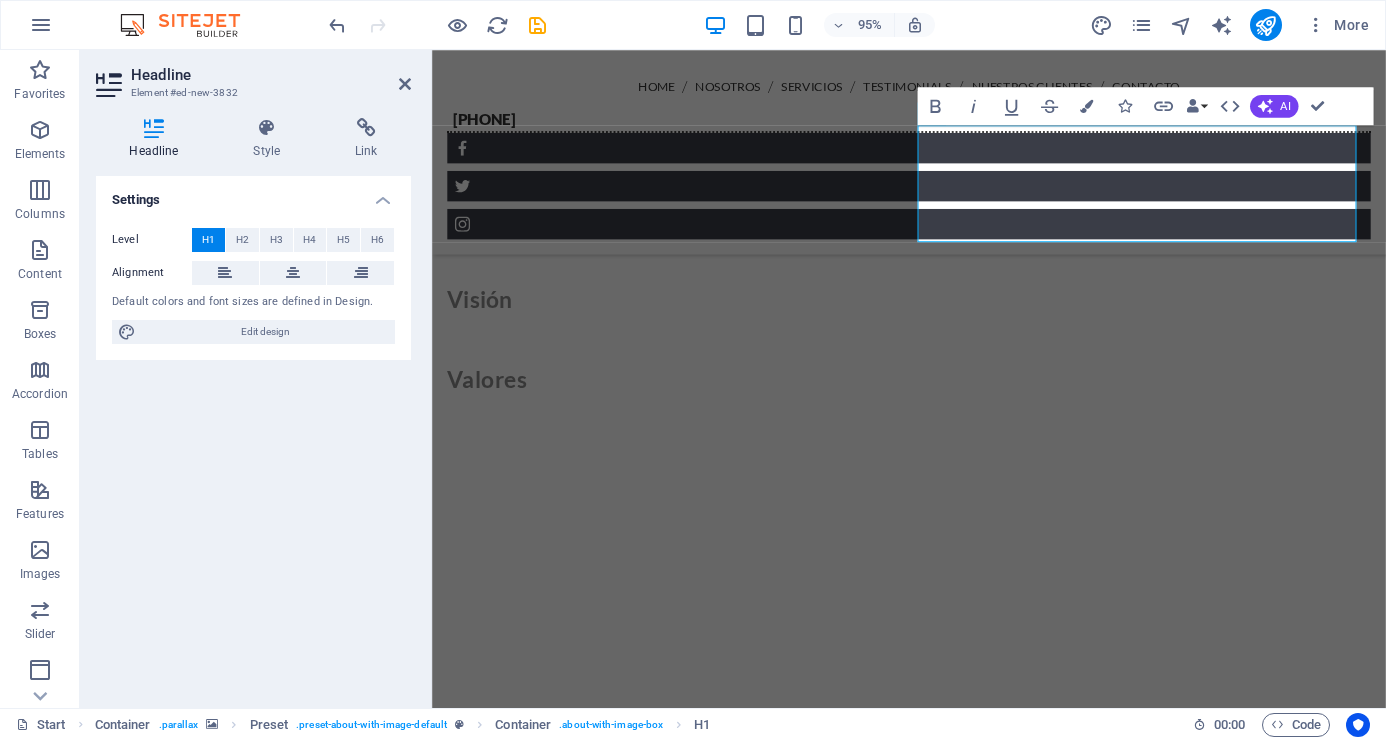 drag, startPoint x: 1027, startPoint y: 316, endPoint x: 1016, endPoint y: 267, distance: 50.219517 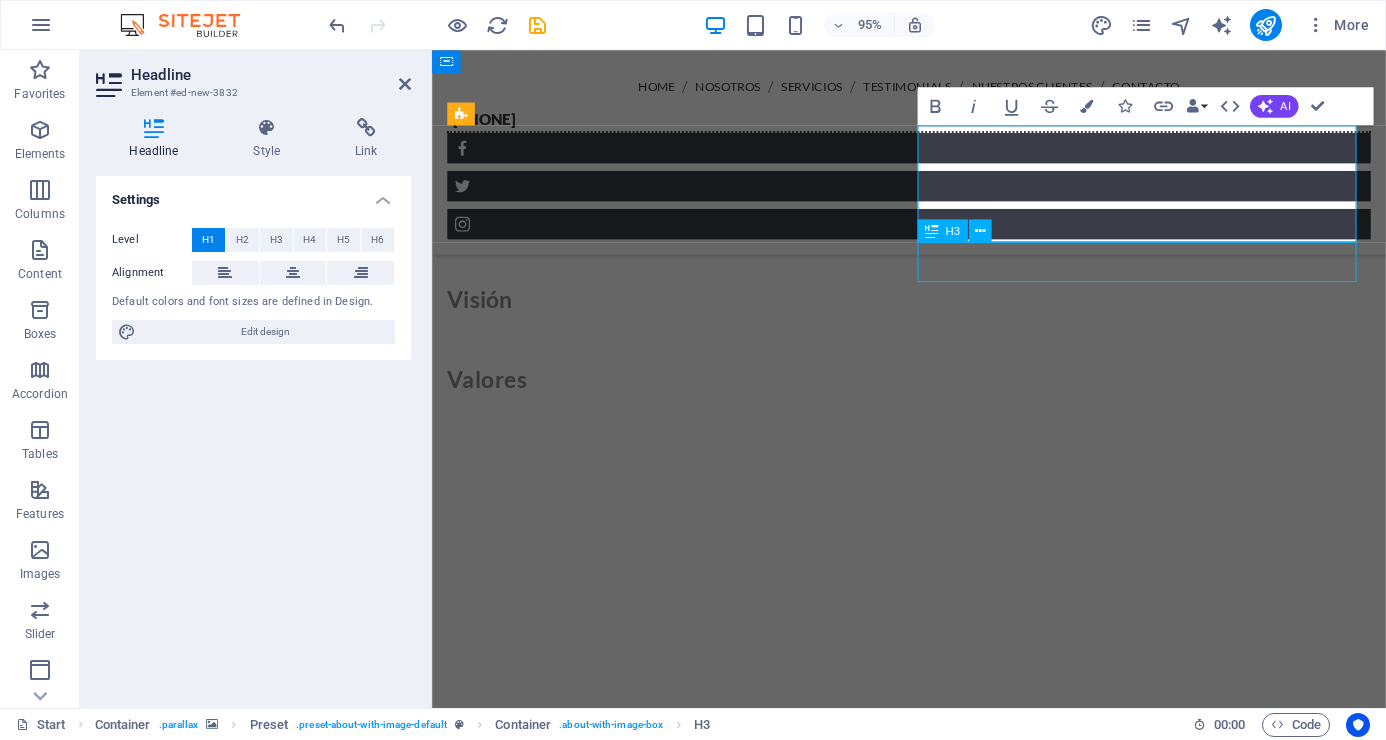 click on "MISIÓN, VISIÓN Y VALORES" at bounding box center (934, 1872) 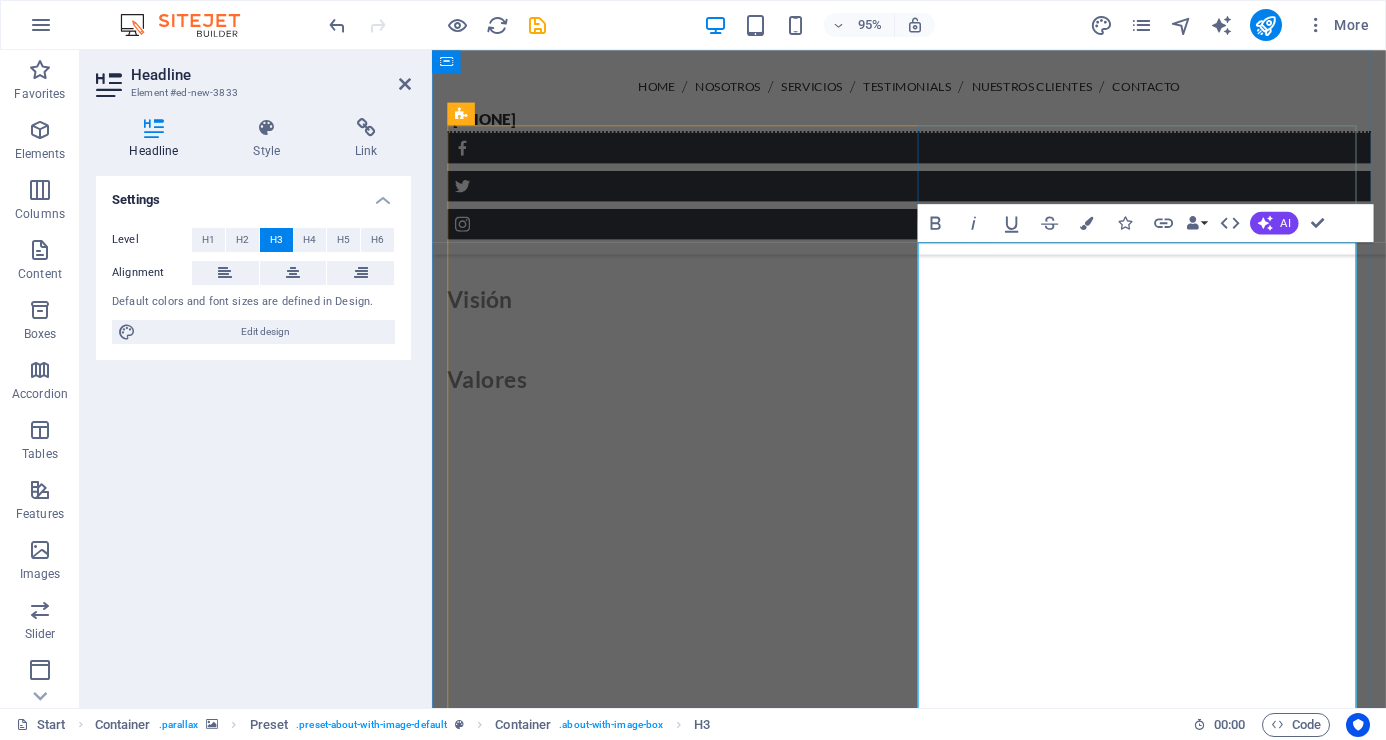 scroll, scrollTop: 8761, scrollLeft: 11, axis: both 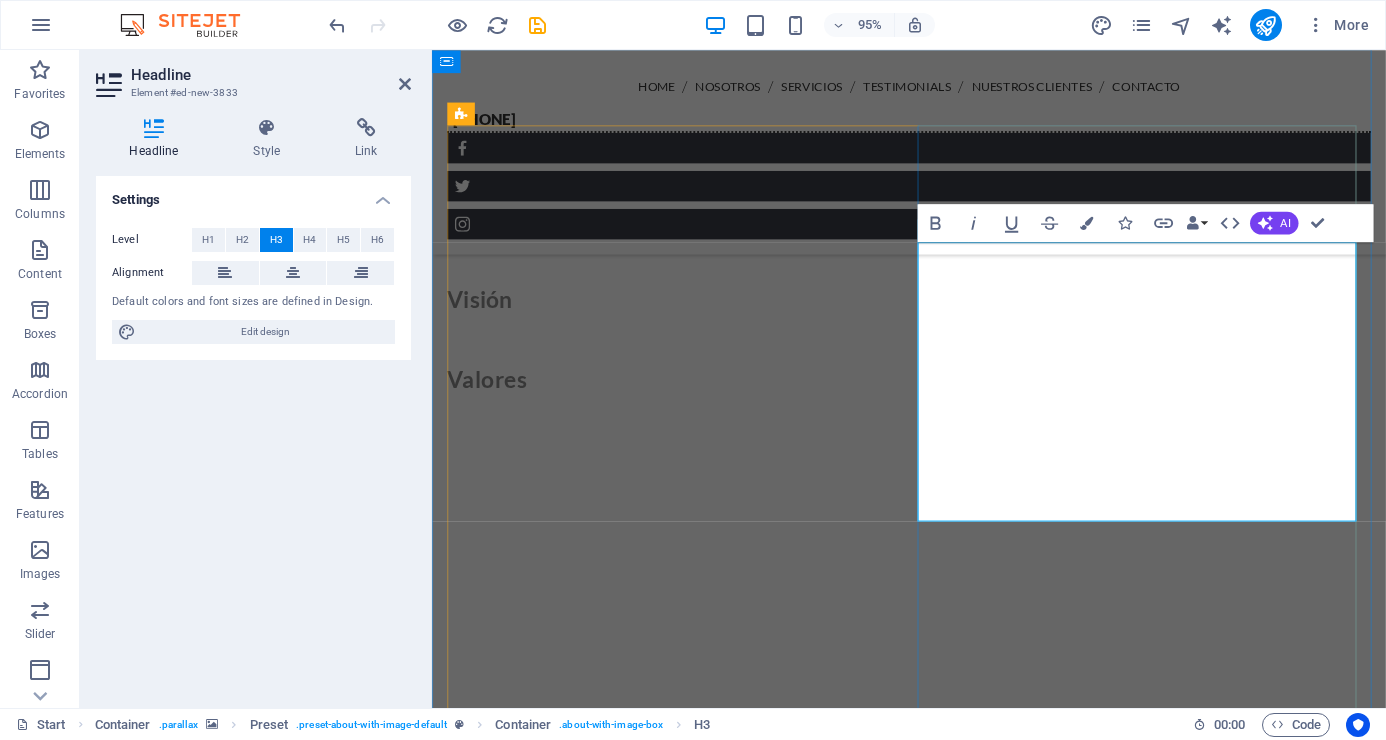 drag, startPoint x: 949, startPoint y: 314, endPoint x: 1244, endPoint y: 542, distance: 372.8391 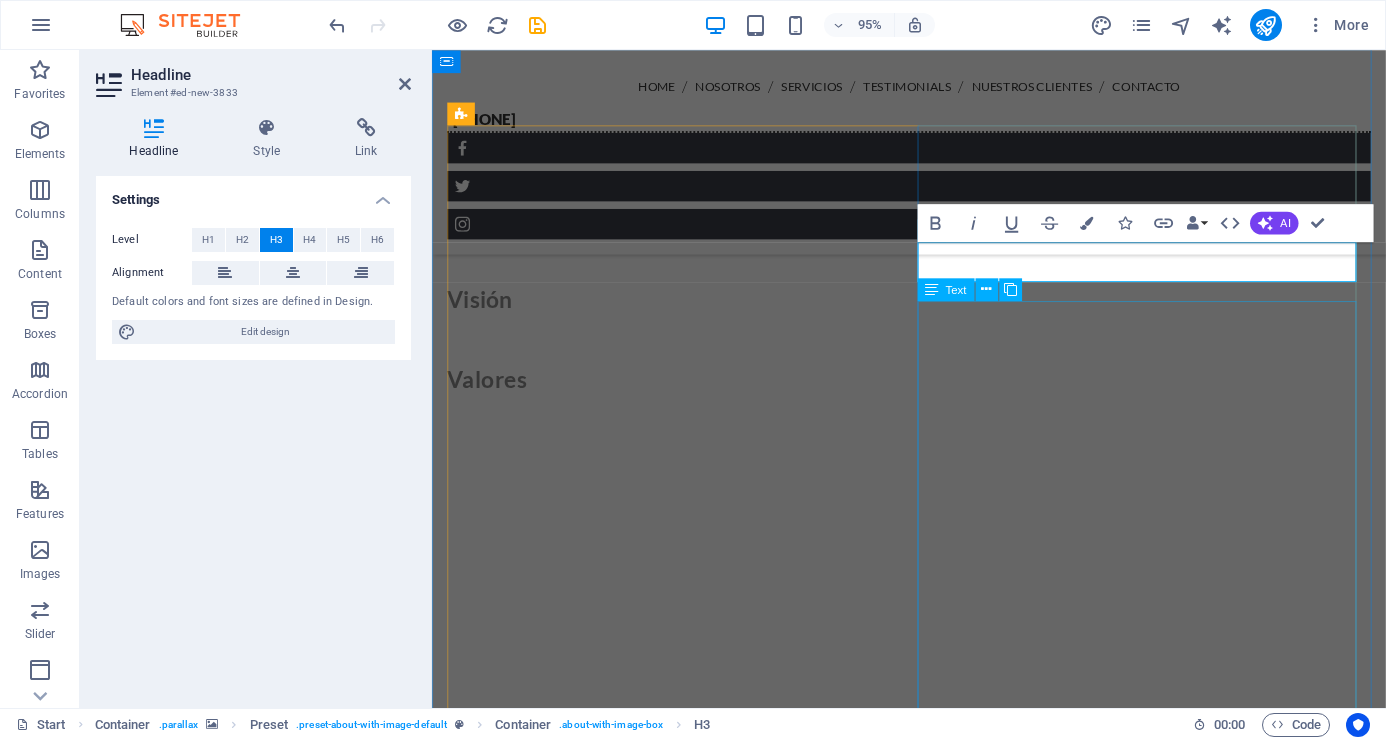 click on "Misión Salvaguardar la integridad física y el patrimonio para lograr un impacto positivo en la rentabilidad de nuestros clientes con servicio y soluciones integrales e innovadoras de seguridad.  Visión Posicionarnos como empresa de seguridad innovadora en el mercado a nivel nacional, con enfoque integral en sus servicios.  Valores Honestidad  Trabajar con alineación a principios. Lealtad  Compromiso con la empresa, entorno y personal.  Proactividad  Ir más allá de lo necesario.  Servicios  Apoyo a clientes como a colaboradores. Colaboración  Trabajo en equipo." at bounding box center [934, 2195] 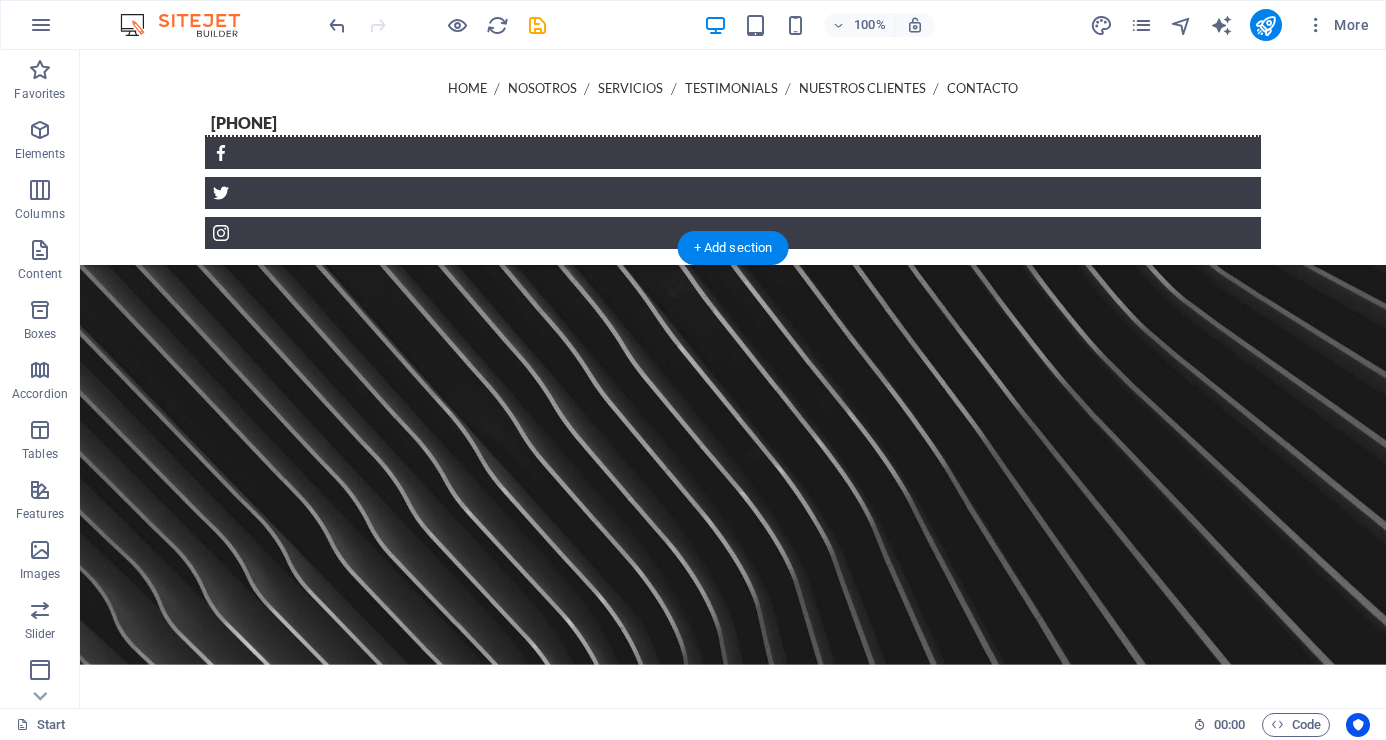 scroll, scrollTop: 1683, scrollLeft: 0, axis: vertical 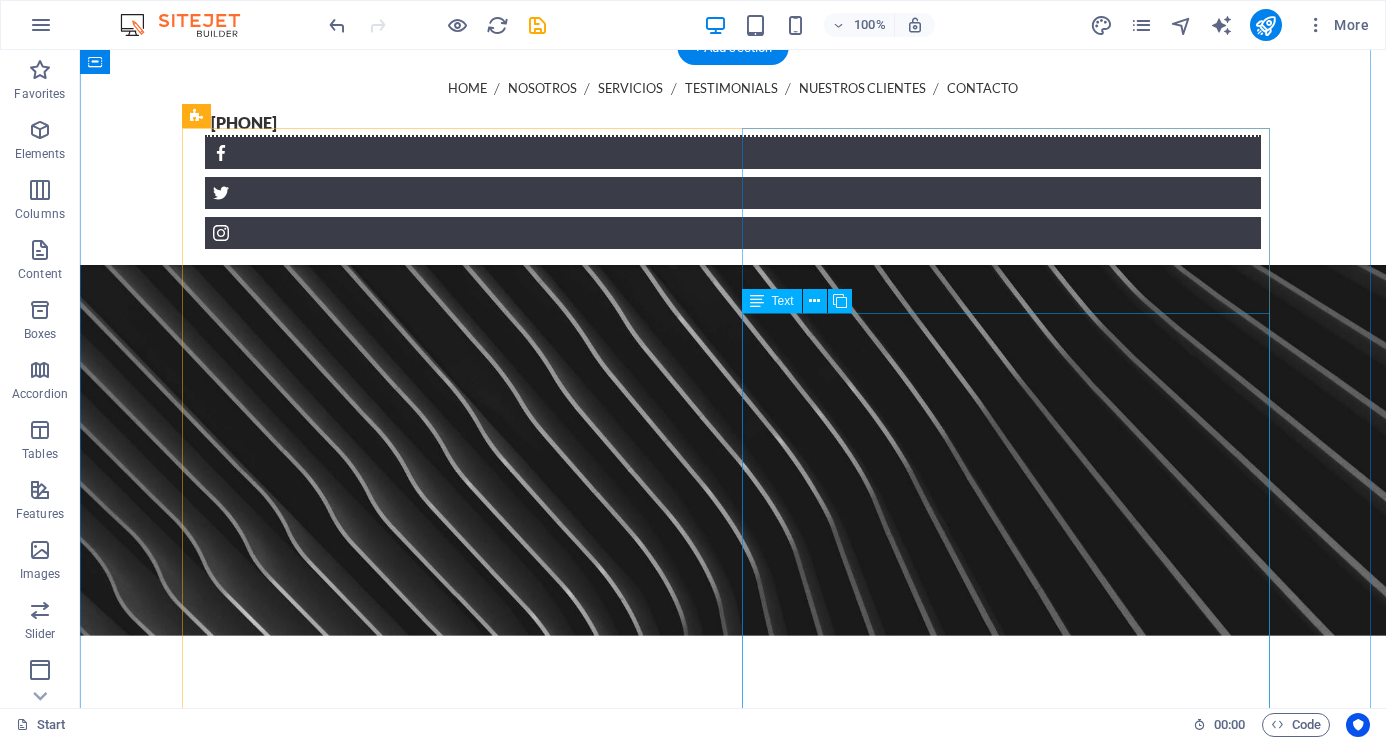 click on "Misión Salvaguardar la integridad física y el patrimonio para lograr un impacto positivo en la rentabilidad de nuestros clientes con servicio y soluciones integrales e innovadoras de seguridad.  Visión Posicionarnos como empresa de seguridad innovadora en el mercado a nivel nacional, con enfoque integral en sus servicios.  Valores Honestidad  Trabajar con alineación a principios. Lealtad  Compromiso con la empresa, entorno y personal.  Proactividad  Ir más allá de lo necesario.  Servicios  Apoyo a clientes como a colaboradores. Colaboración  Trabajo en equipo." at bounding box center [733, 2162] 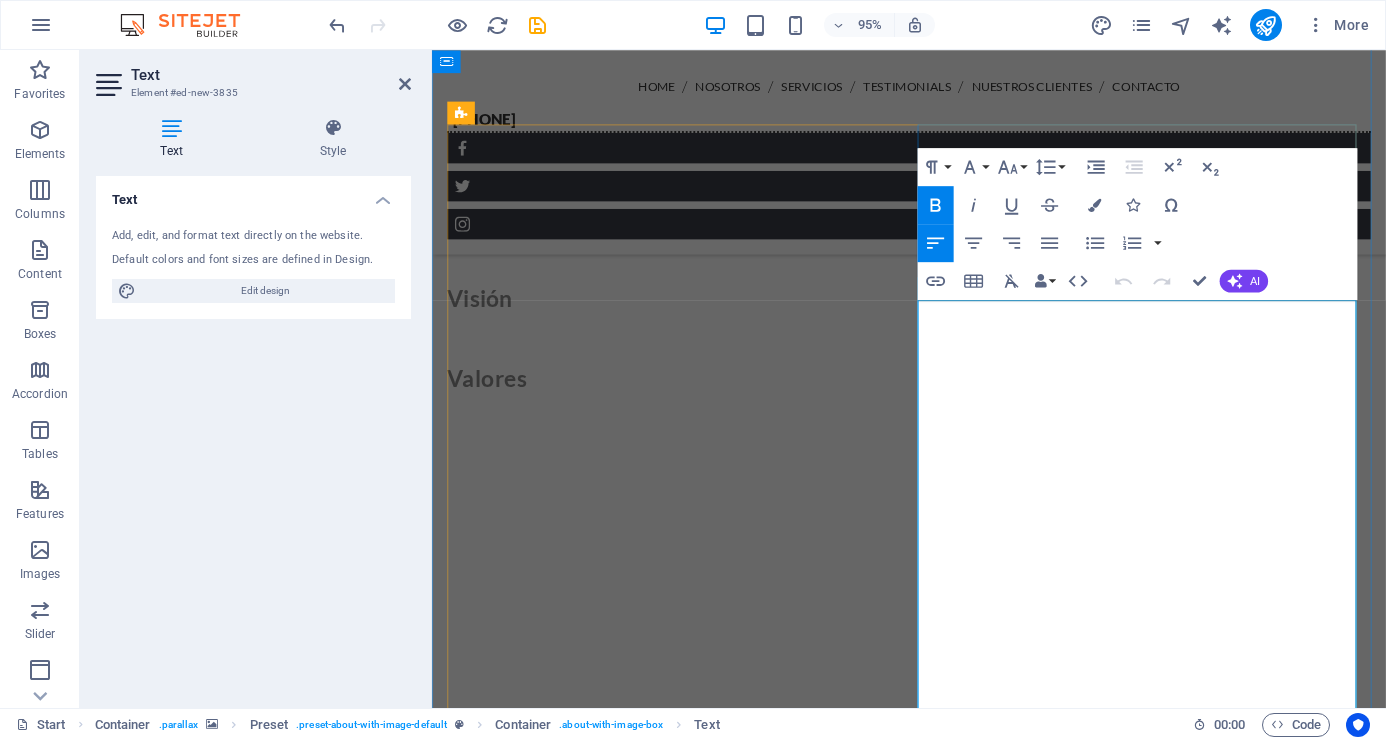 drag, startPoint x: 947, startPoint y: 328, endPoint x: 1036, endPoint y: 315, distance: 89.94443 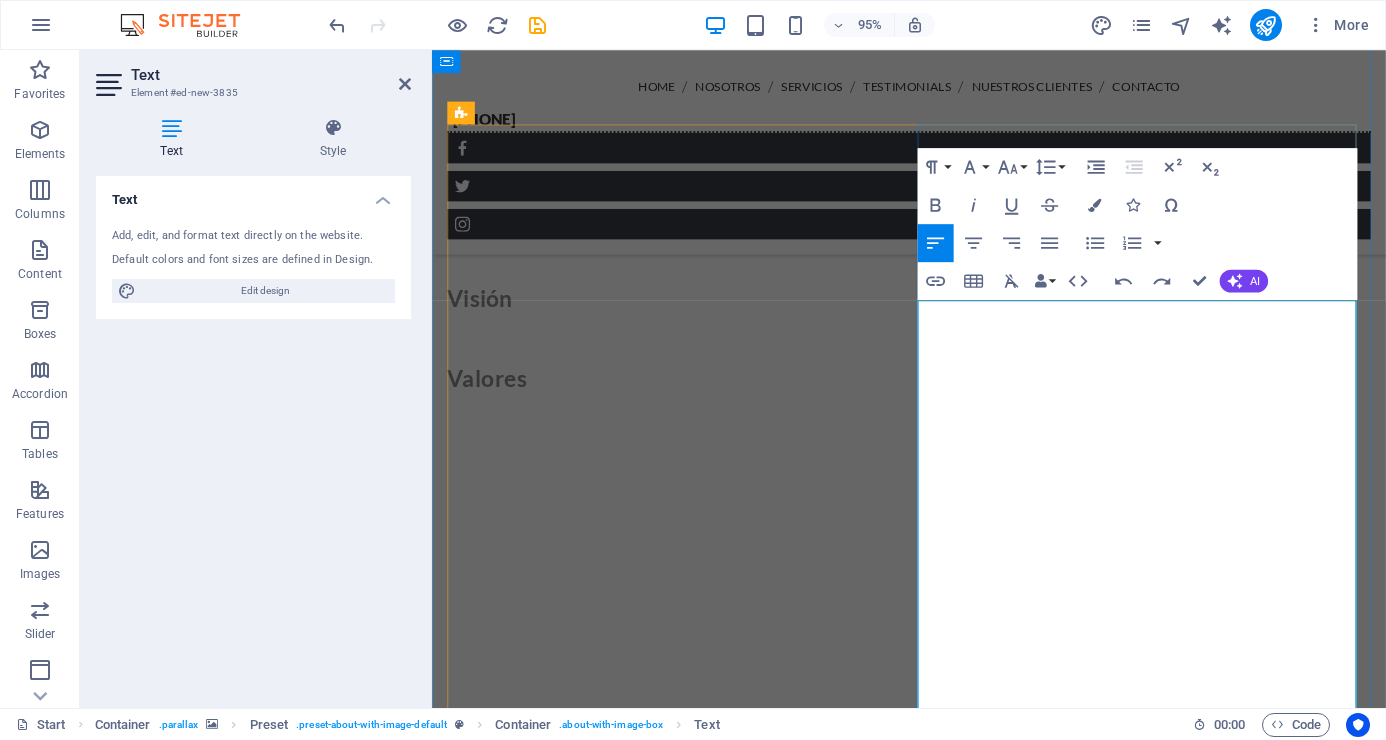 click at bounding box center (934, 1930) 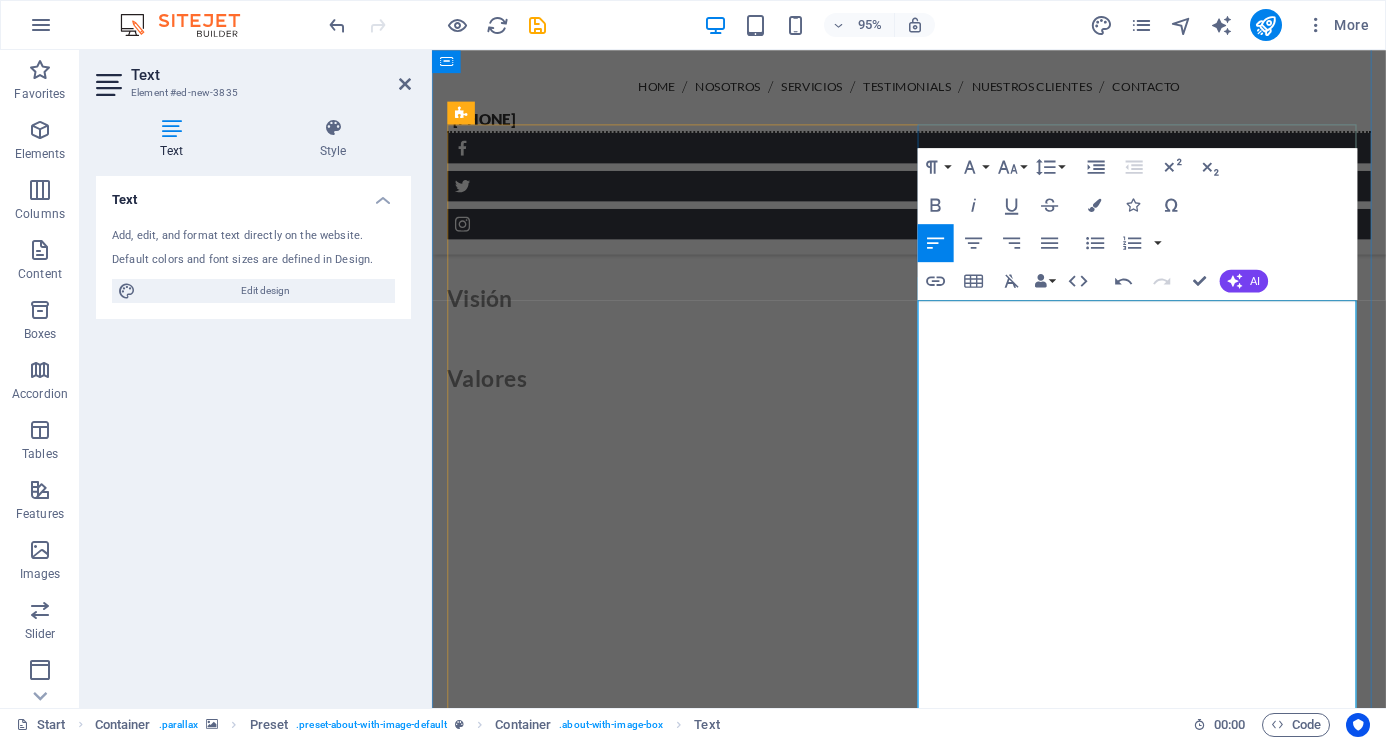 click on "Salvaguardar la integridad física y el patrimonio para lograr un impacto positivo en la rentabilidad de nuestros clientes con servicio y soluciones integrales e innovadoras de seguridad." at bounding box center [896, 1933] 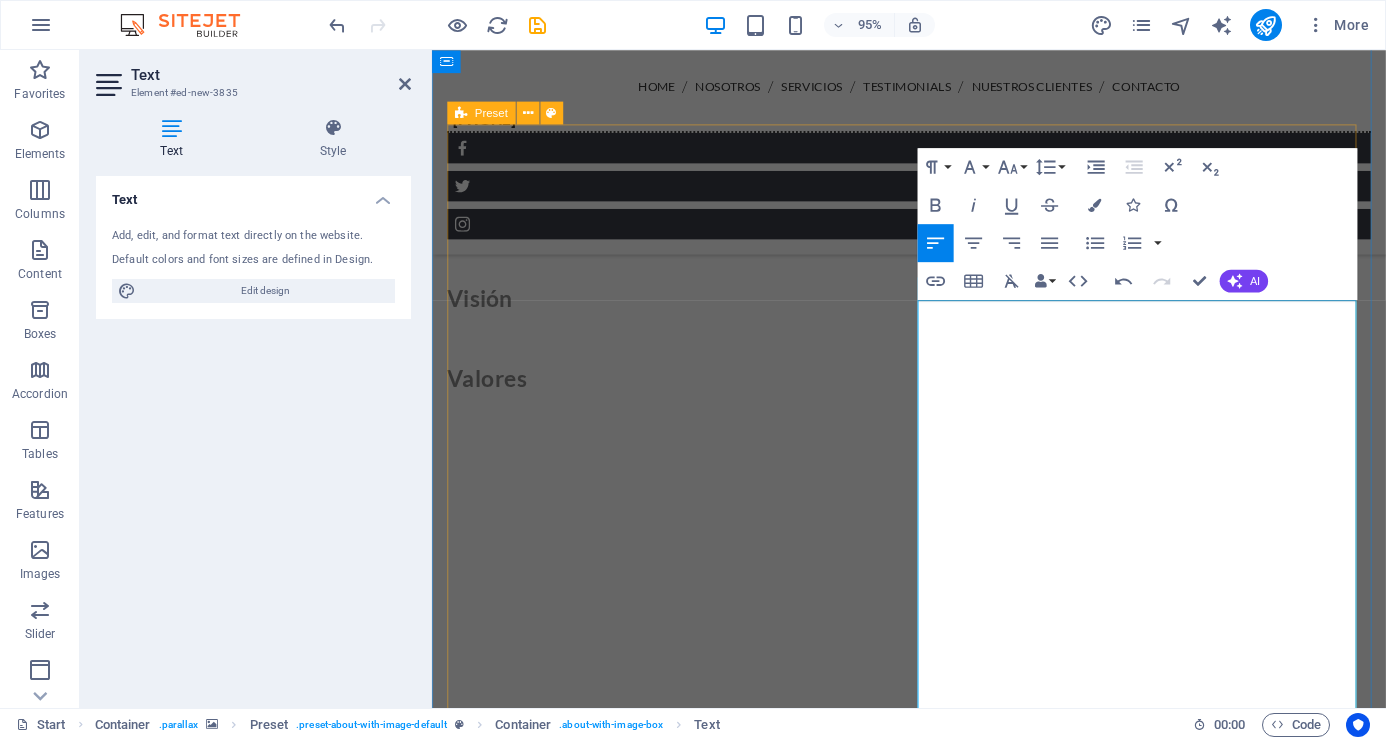 drag, startPoint x: 943, startPoint y: 709, endPoint x: 923, endPoint y: 315, distance: 394.5073 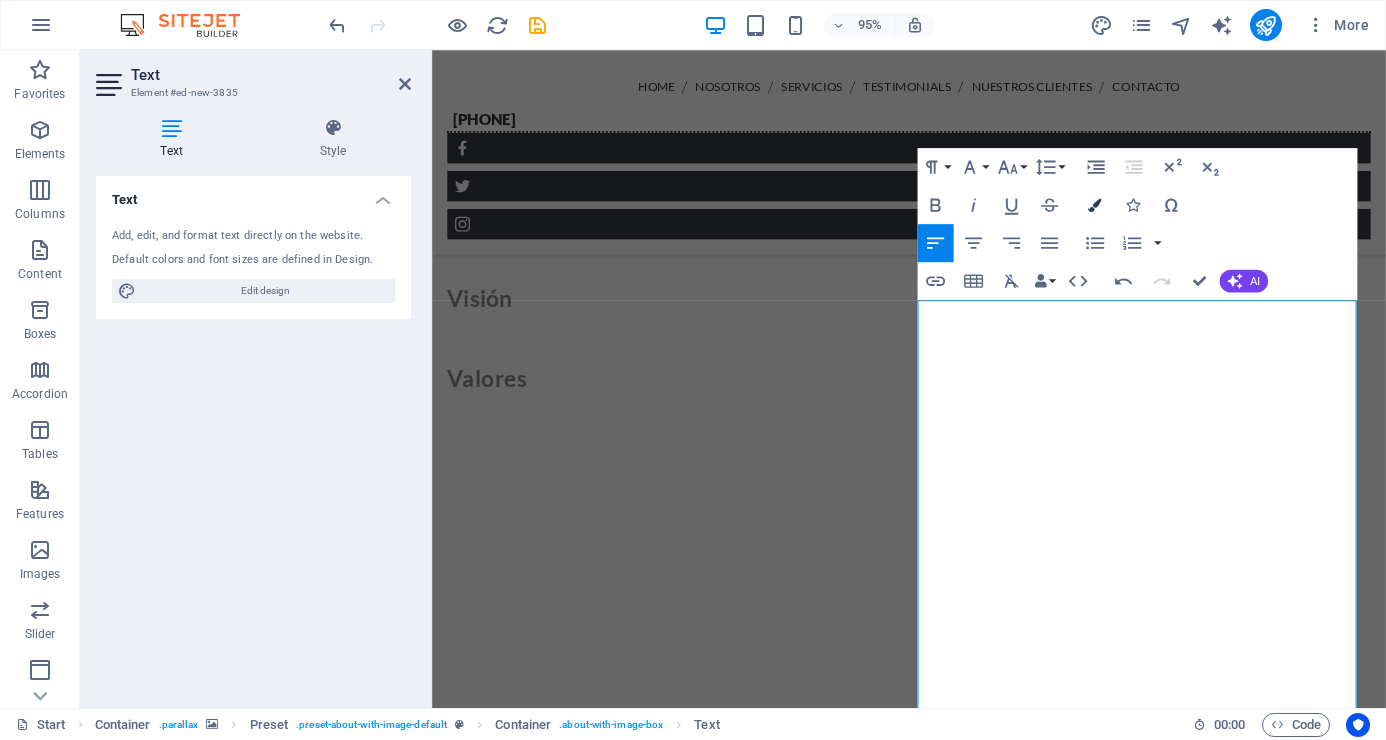 click at bounding box center [1094, 205] 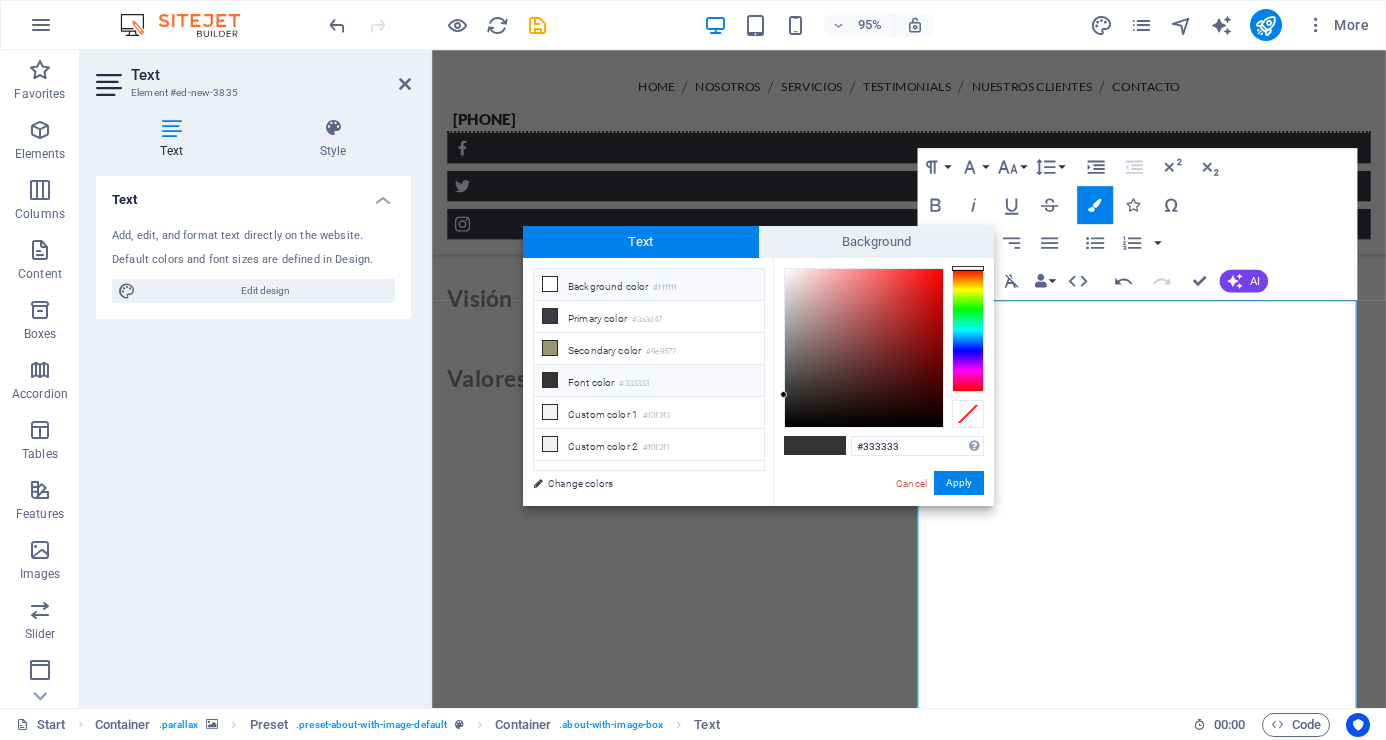 click at bounding box center (550, 284) 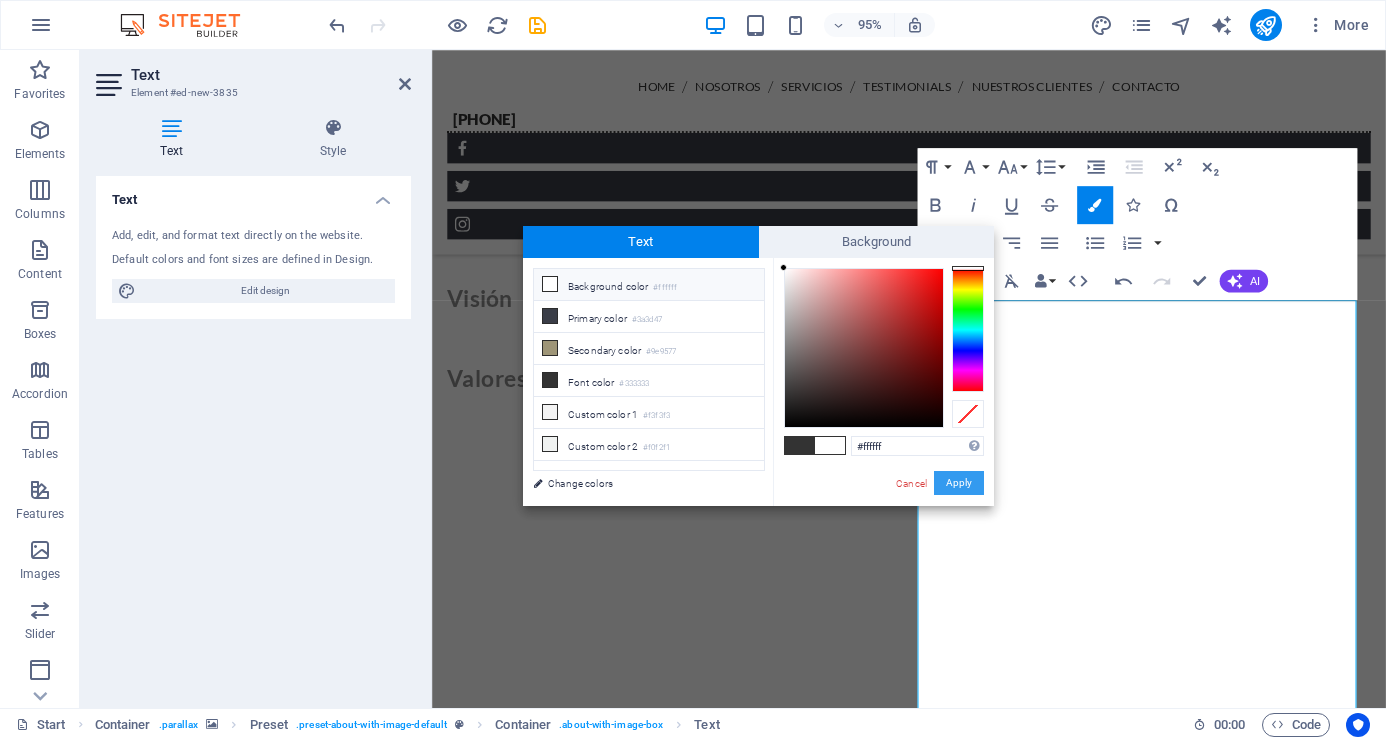 click on "Apply" at bounding box center (959, 483) 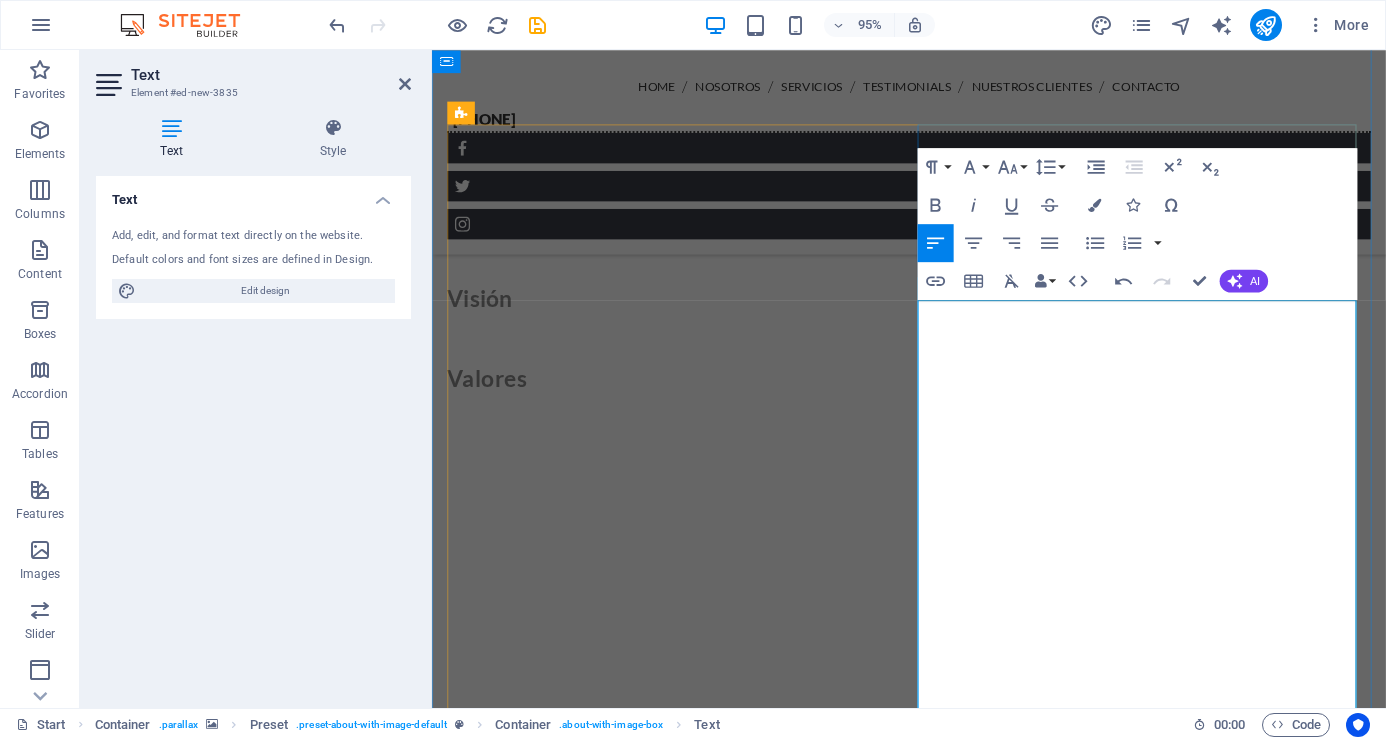 click at bounding box center (934, 2127) 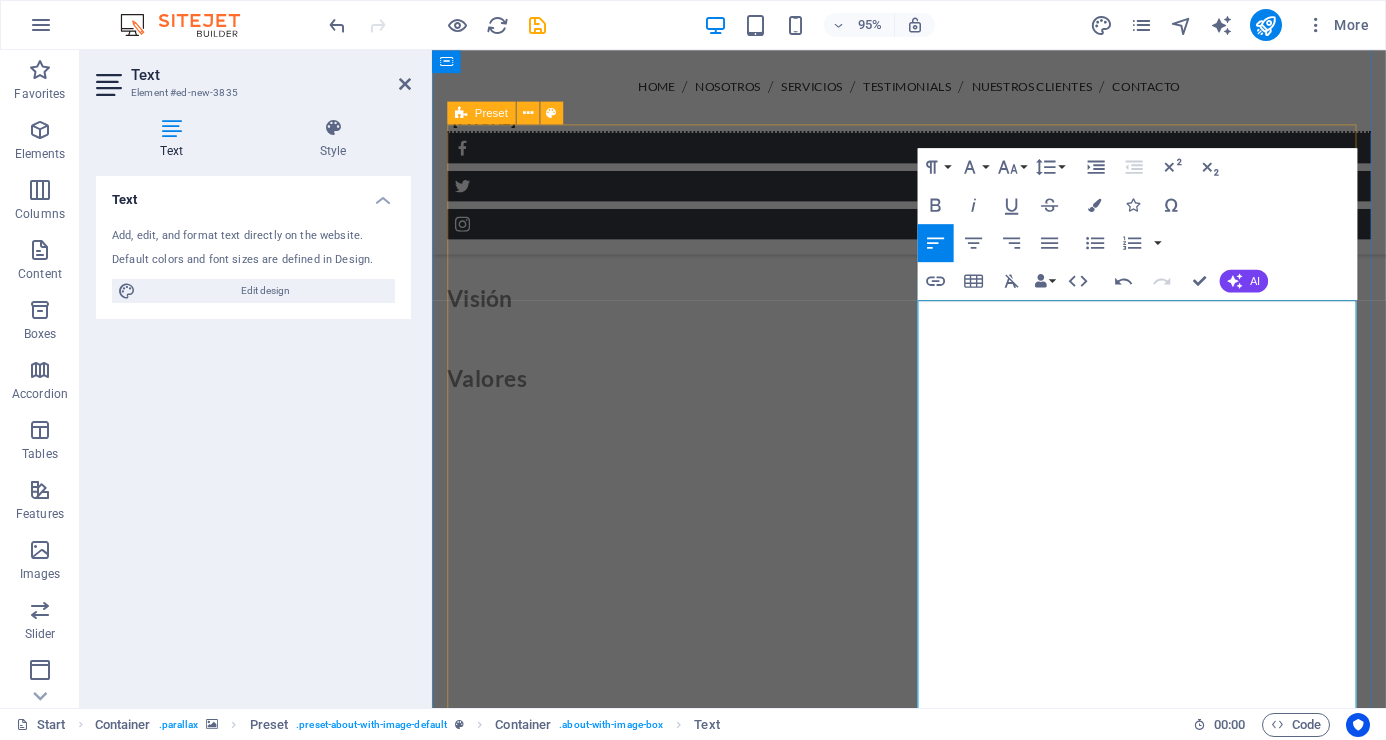 drag, startPoint x: 1188, startPoint y: 328, endPoint x: 918, endPoint y: 321, distance: 270.09073 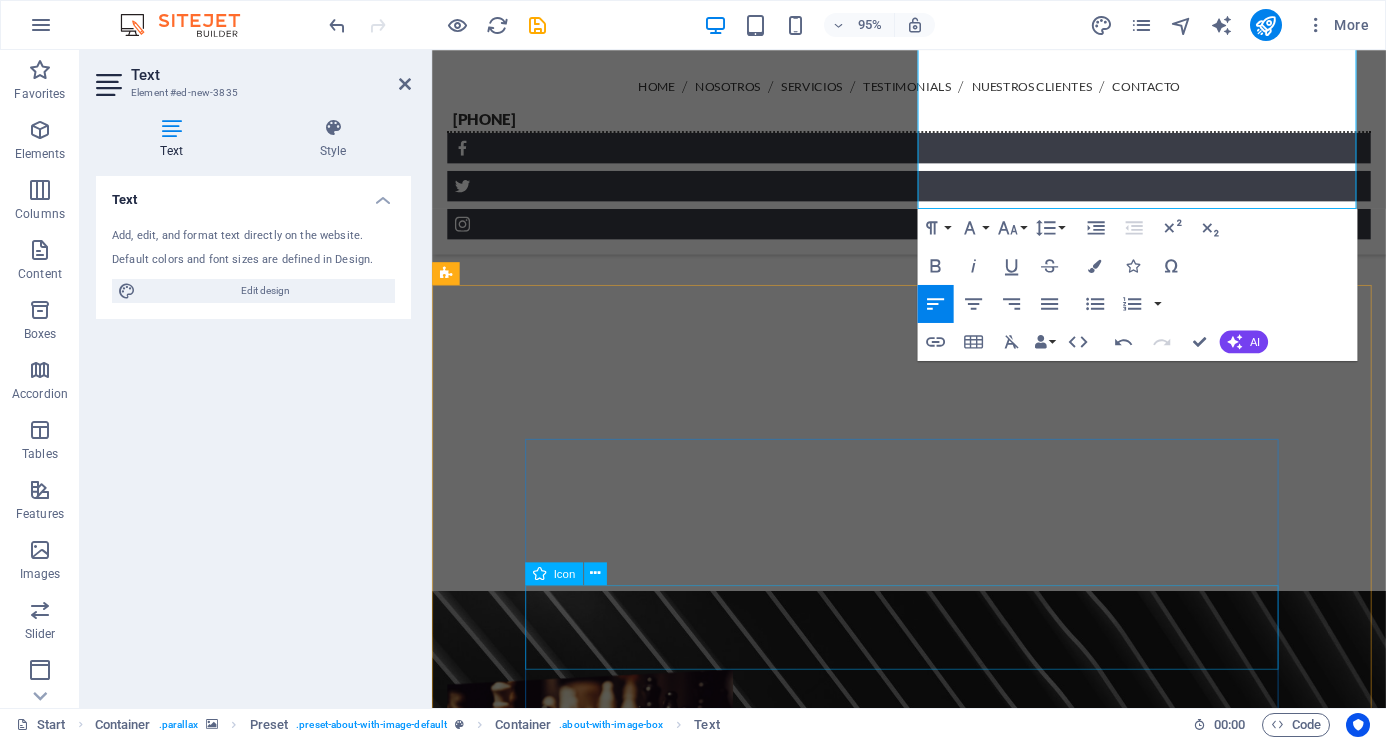 scroll, scrollTop: 2691, scrollLeft: 0, axis: vertical 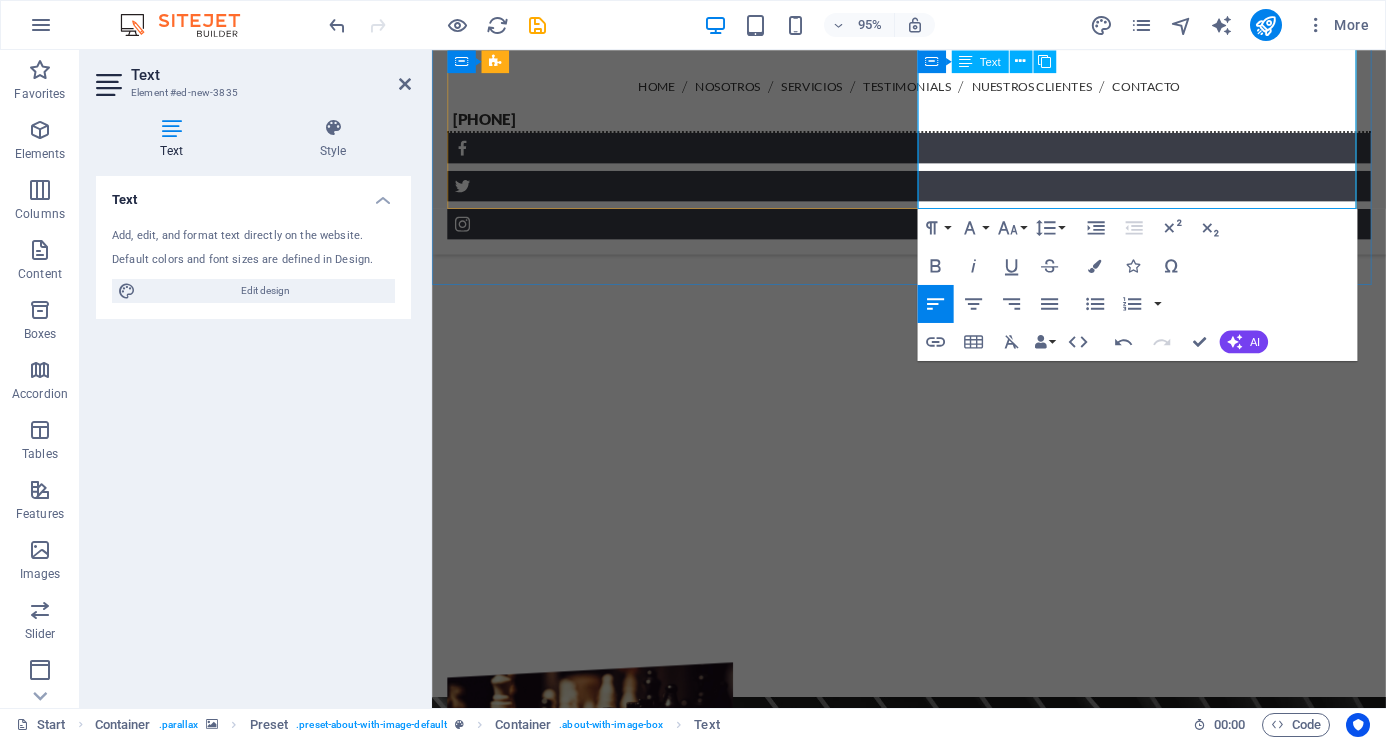 drag, startPoint x: 1041, startPoint y: 636, endPoint x: 1110, endPoint y: 211, distance: 430.56476 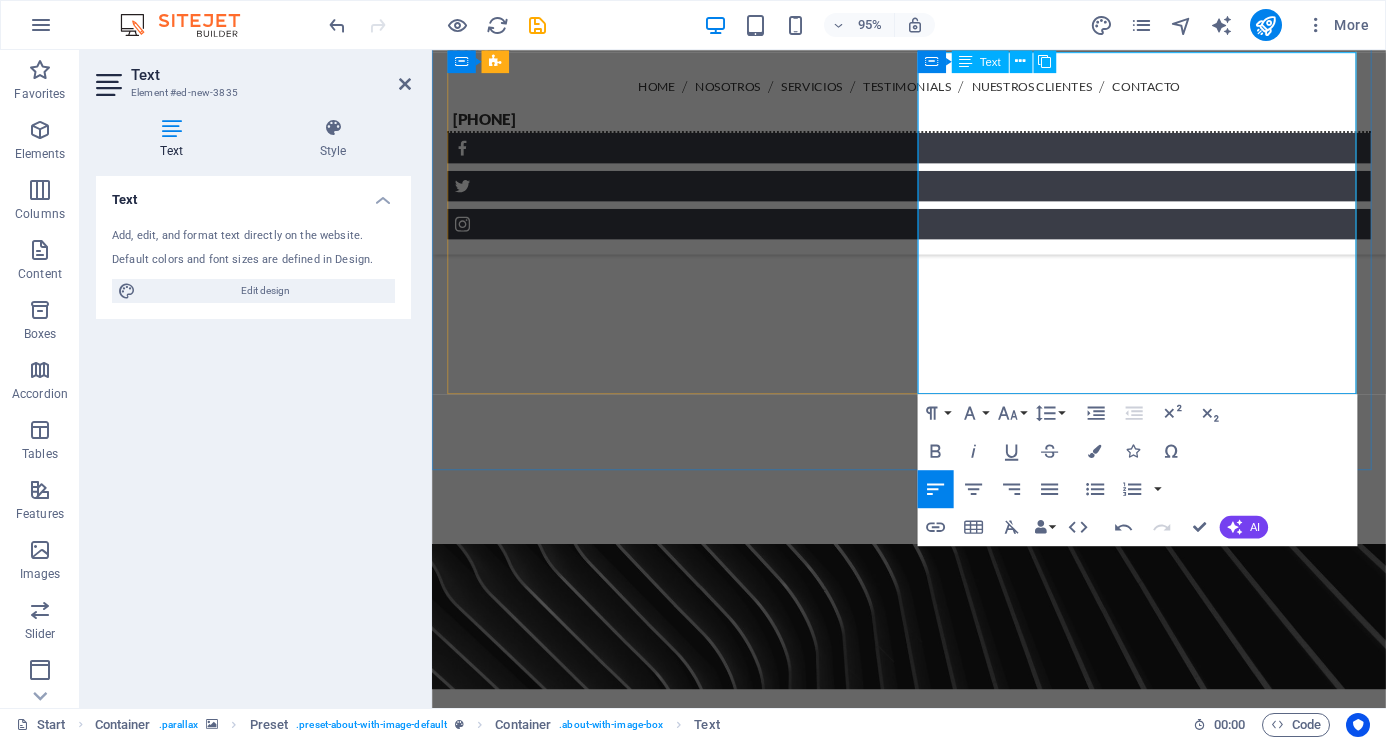 scroll, scrollTop: 1891, scrollLeft: 0, axis: vertical 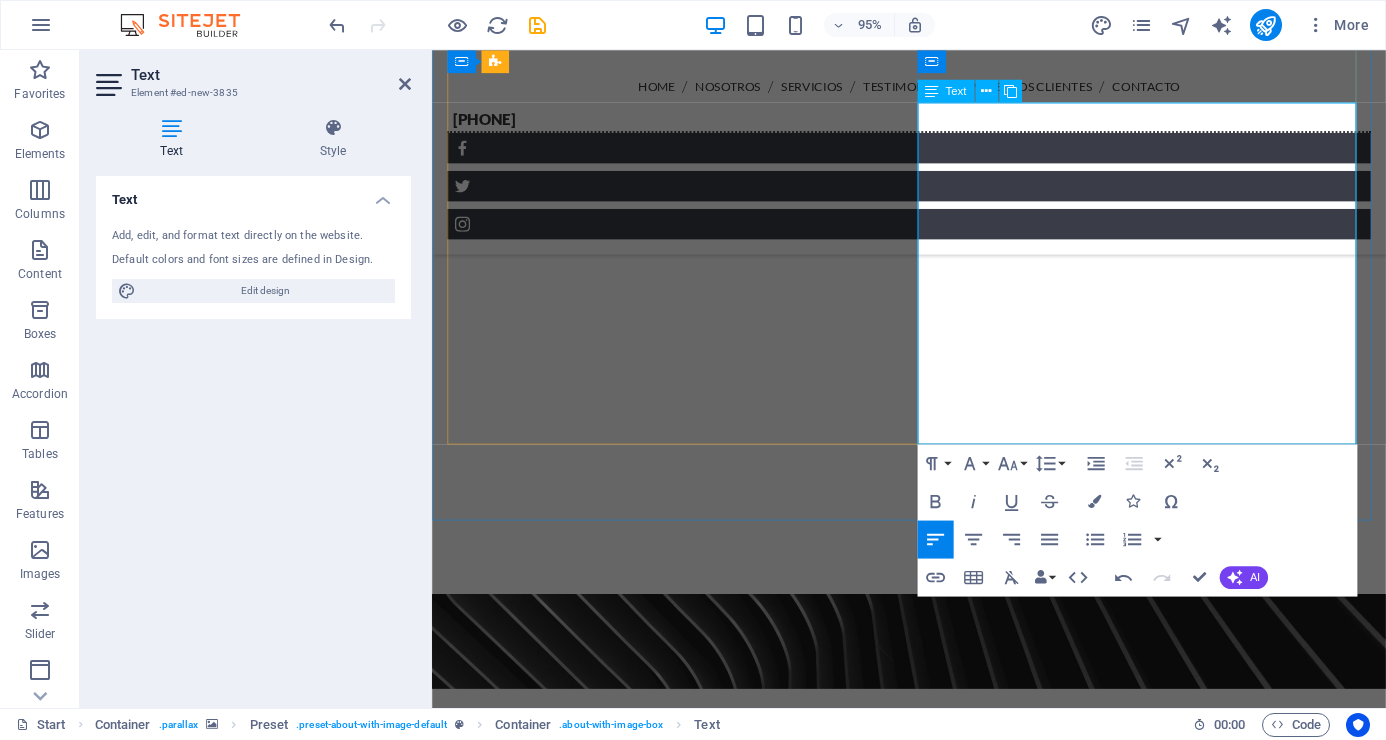 click at bounding box center (934, 1979) 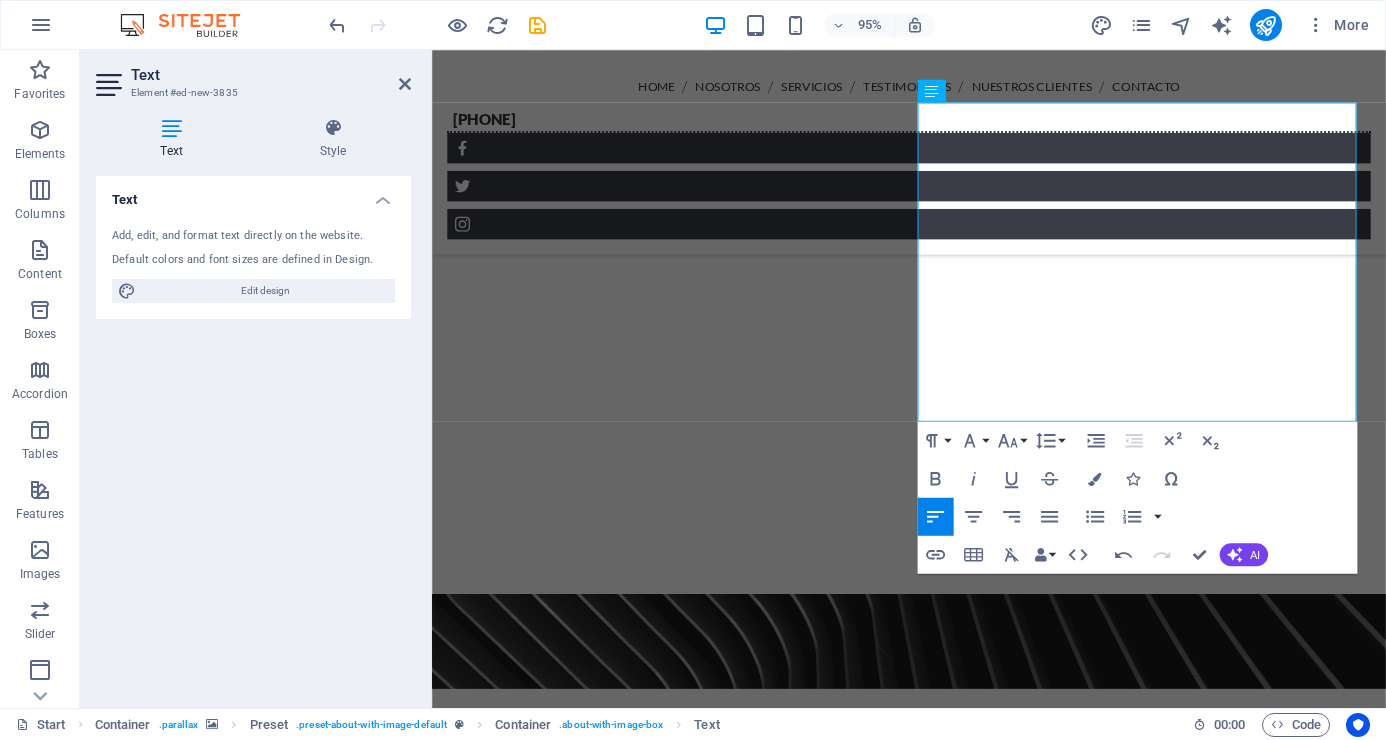 click at bounding box center [934, 968] 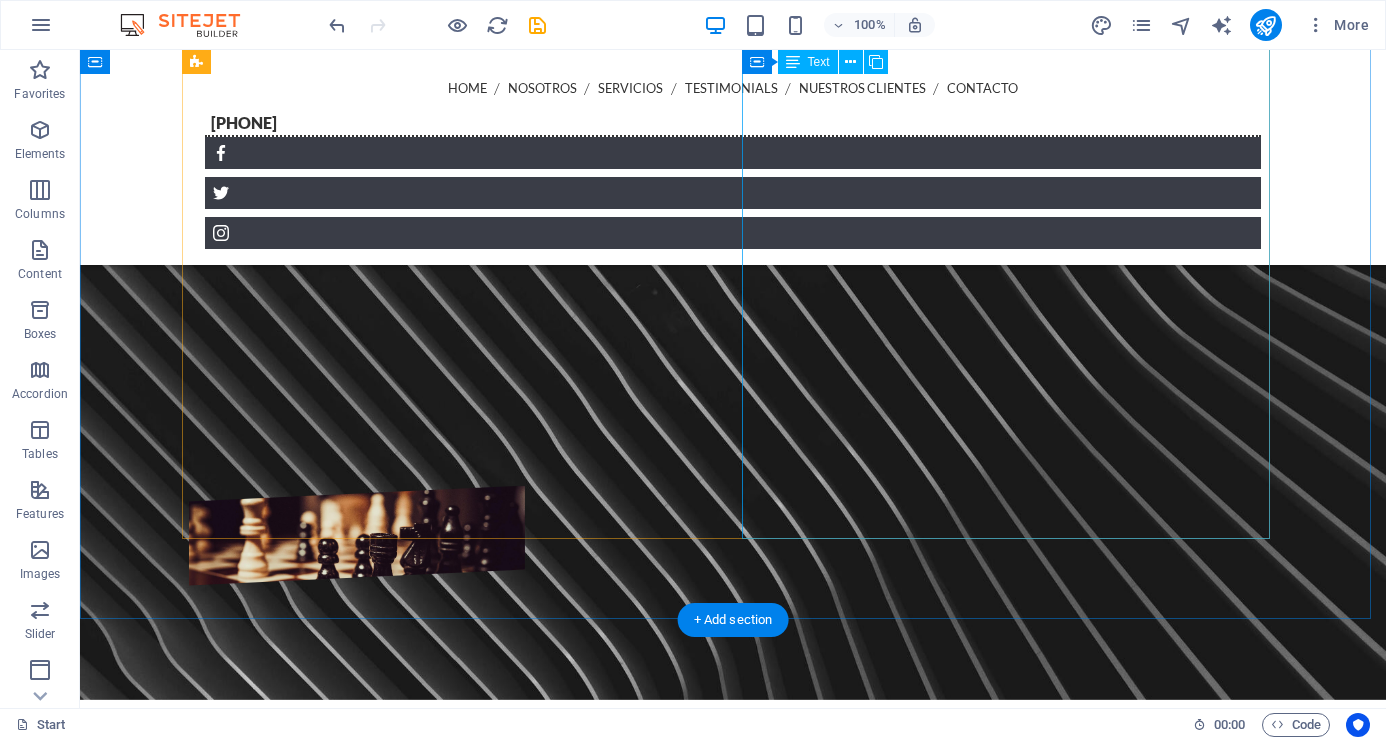 scroll, scrollTop: 1000, scrollLeft: 0, axis: vertical 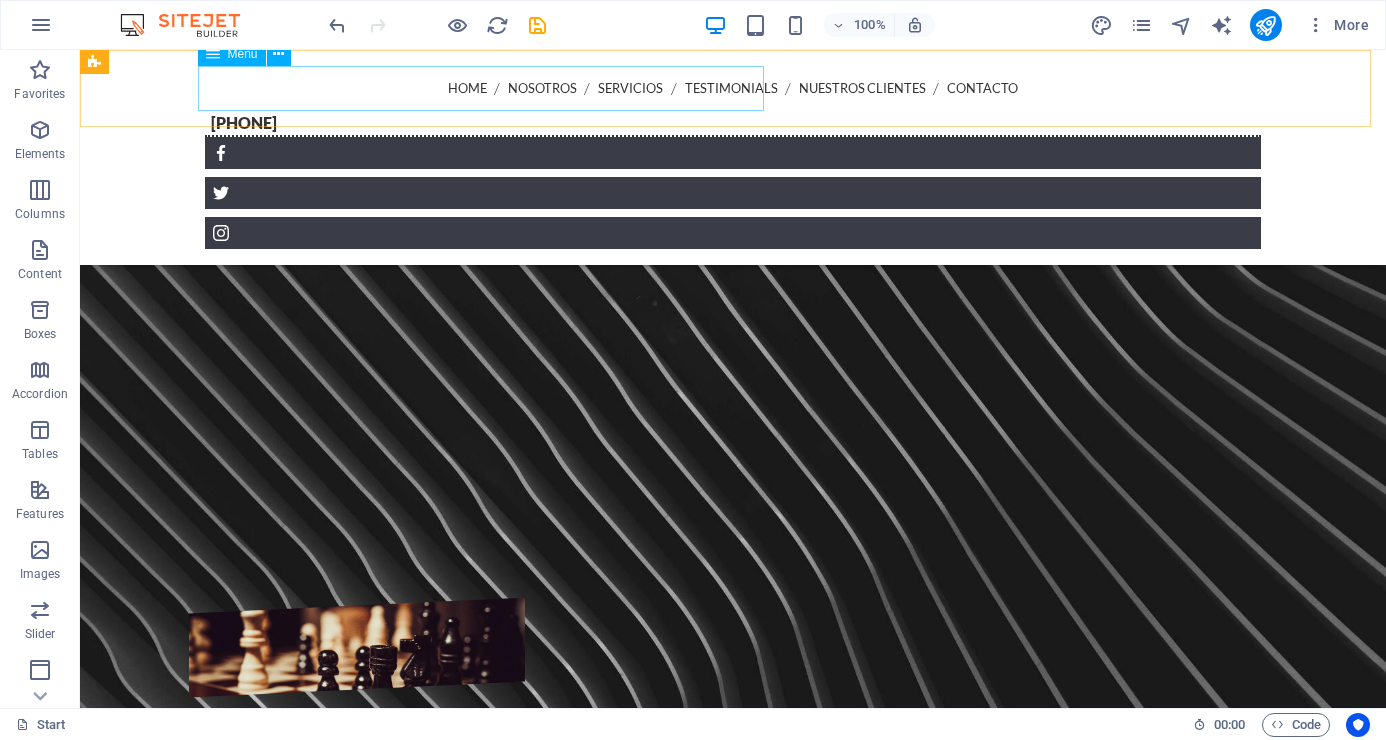 click on "Home Nosotros Servicios Testimonials Nuestros Clientes Contacto" at bounding box center (733, 88) 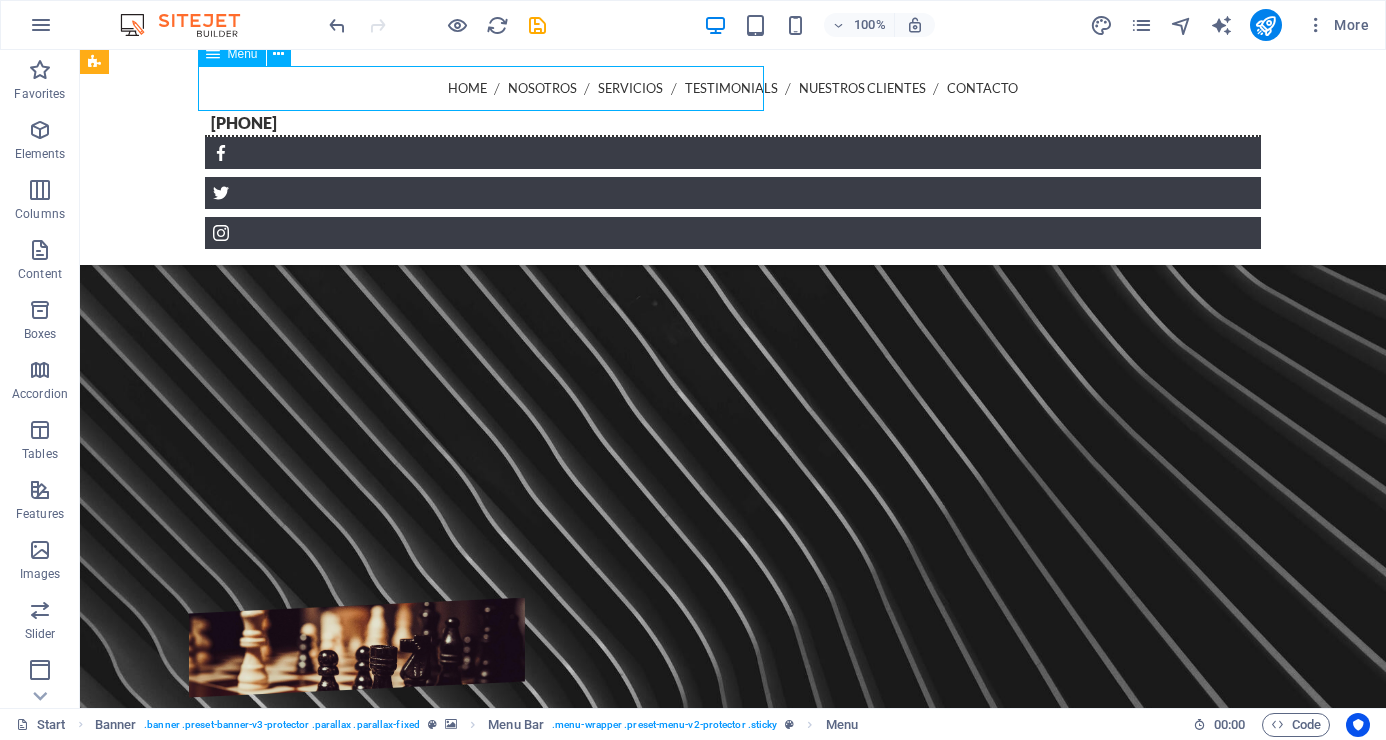 click on "Home Nosotros Servicios Testimonials Nuestros Clientes Contacto" at bounding box center [733, 88] 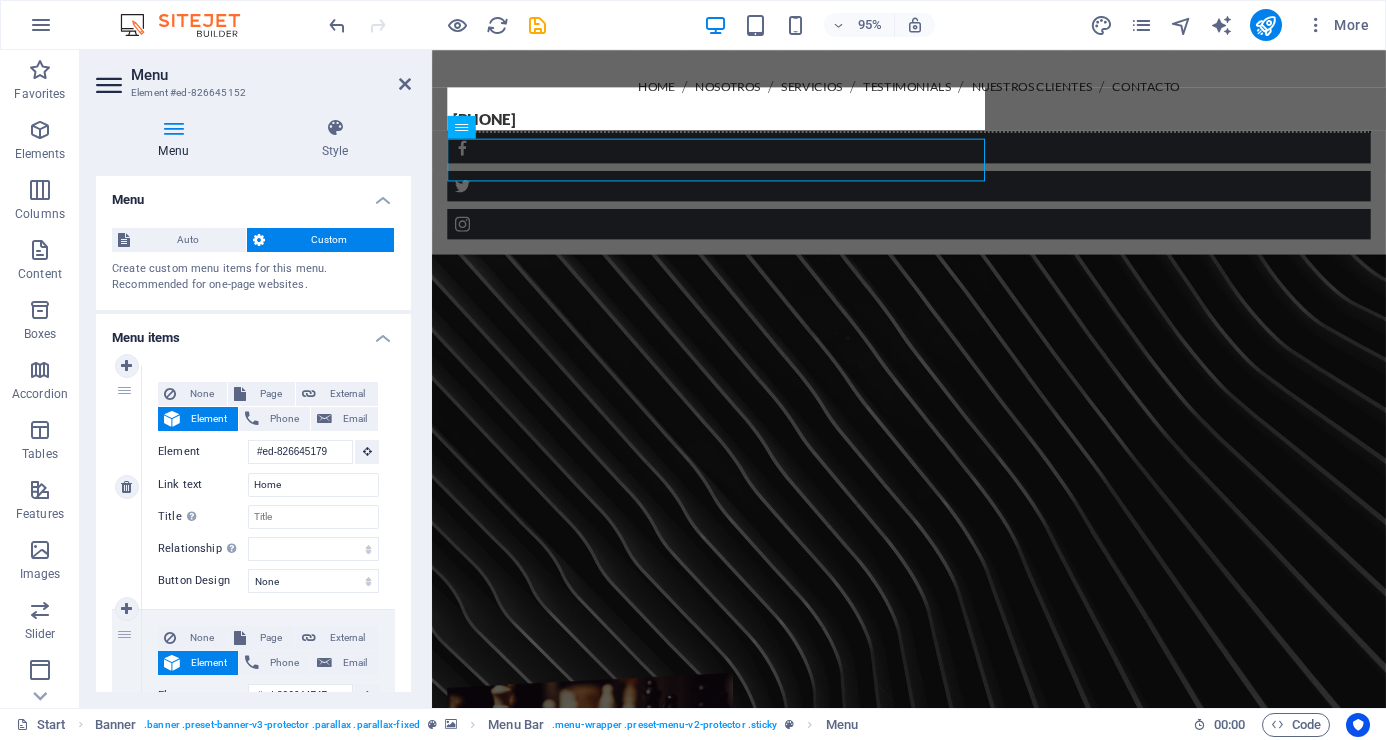 scroll, scrollTop: 923, scrollLeft: 0, axis: vertical 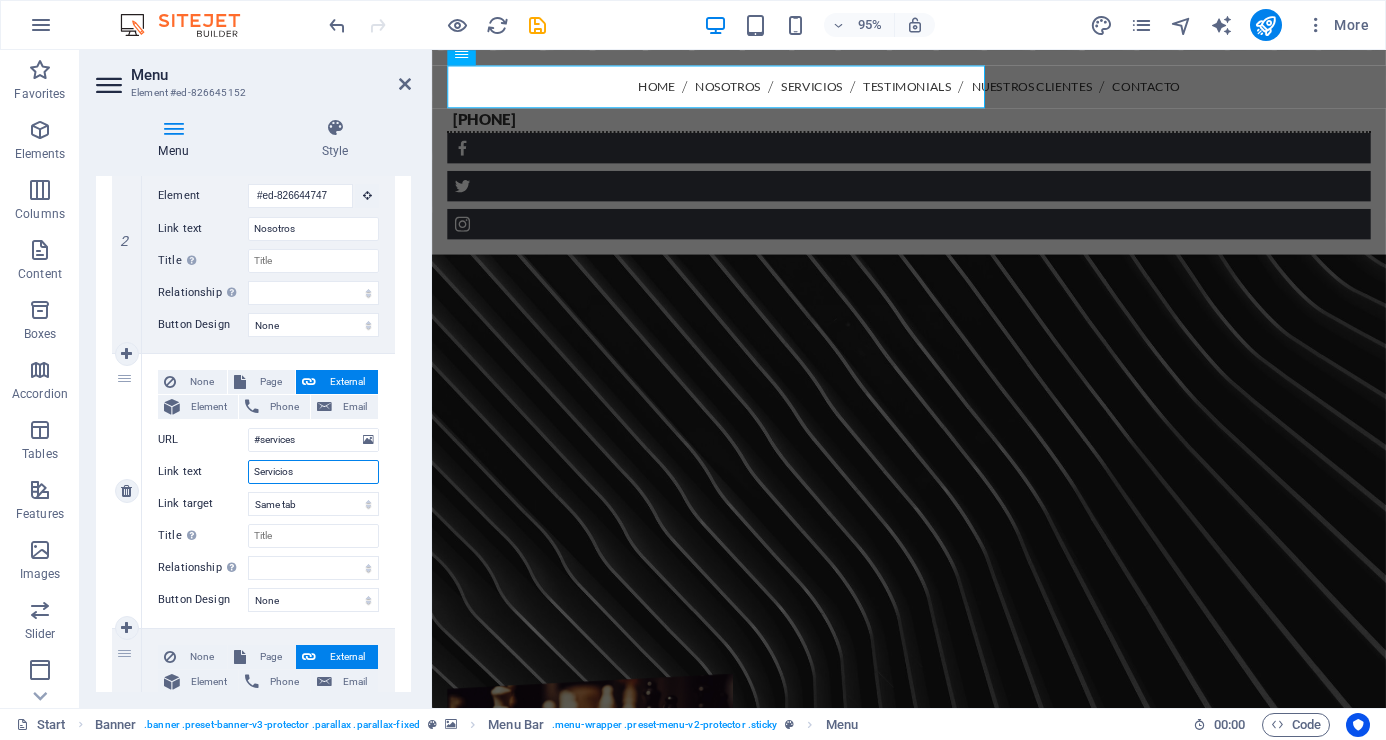 drag, startPoint x: 309, startPoint y: 470, endPoint x: 244, endPoint y: 456, distance: 66.4906 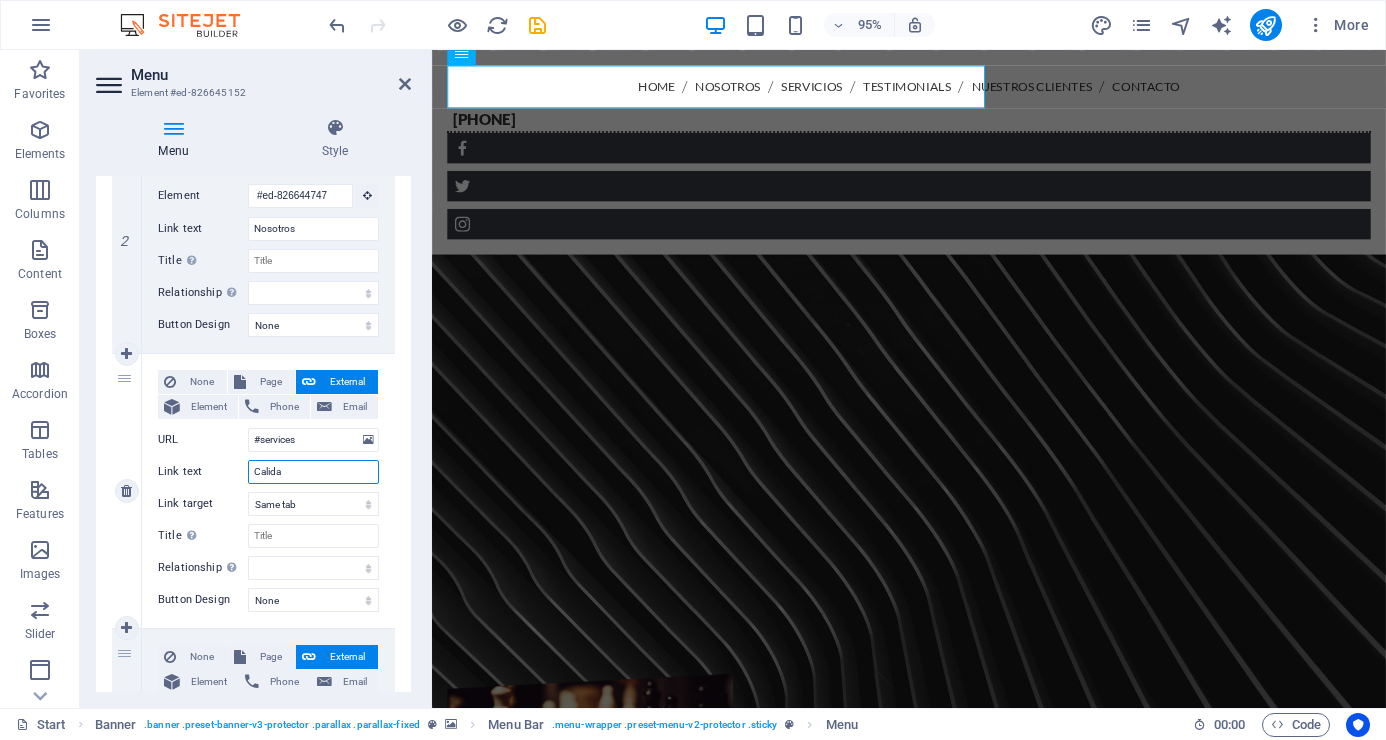 type on "Calidad" 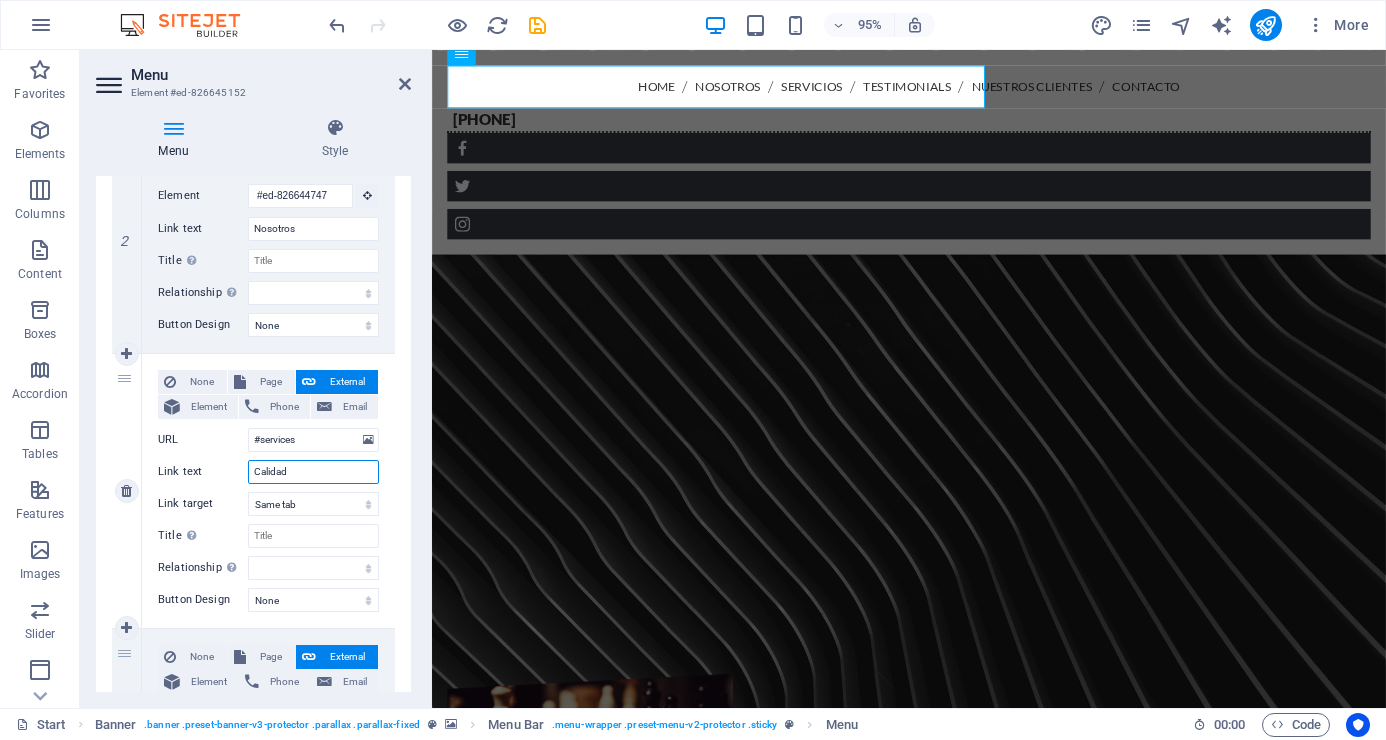 select 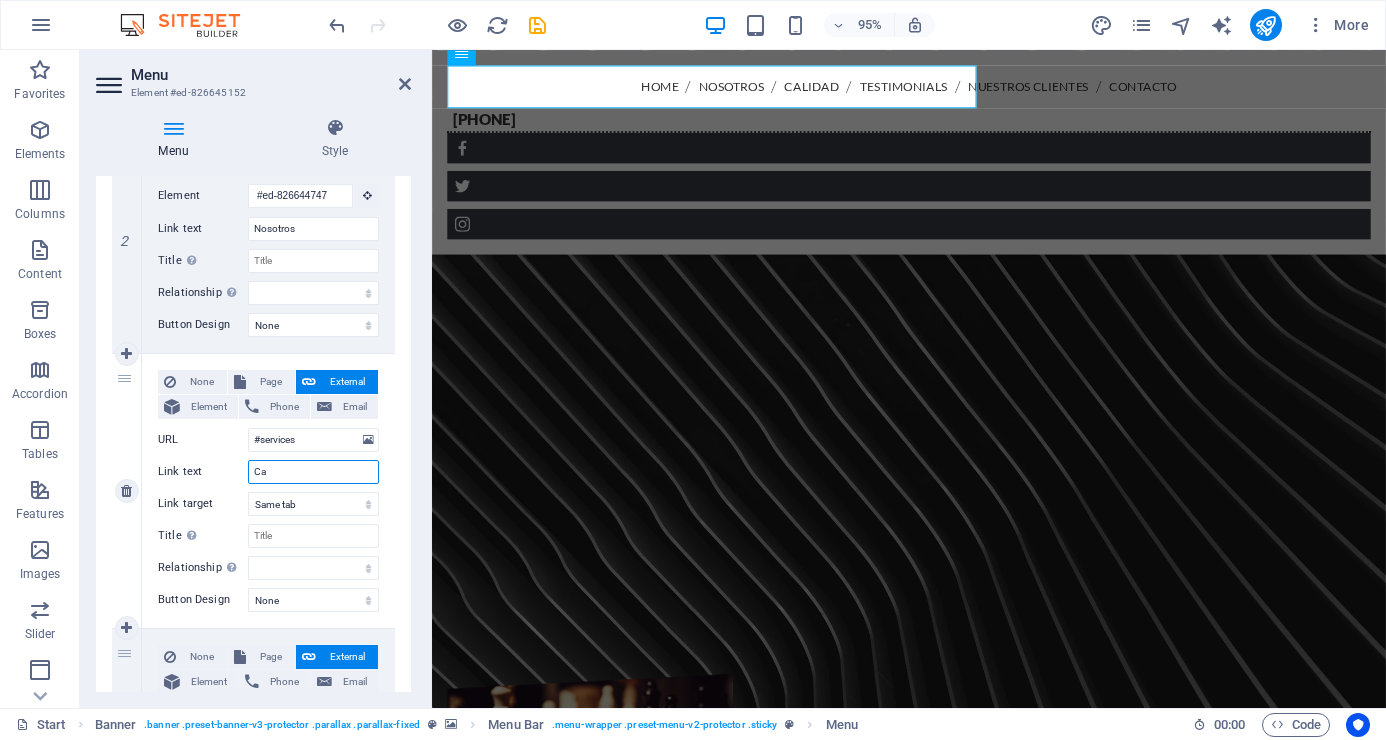 type on "C" 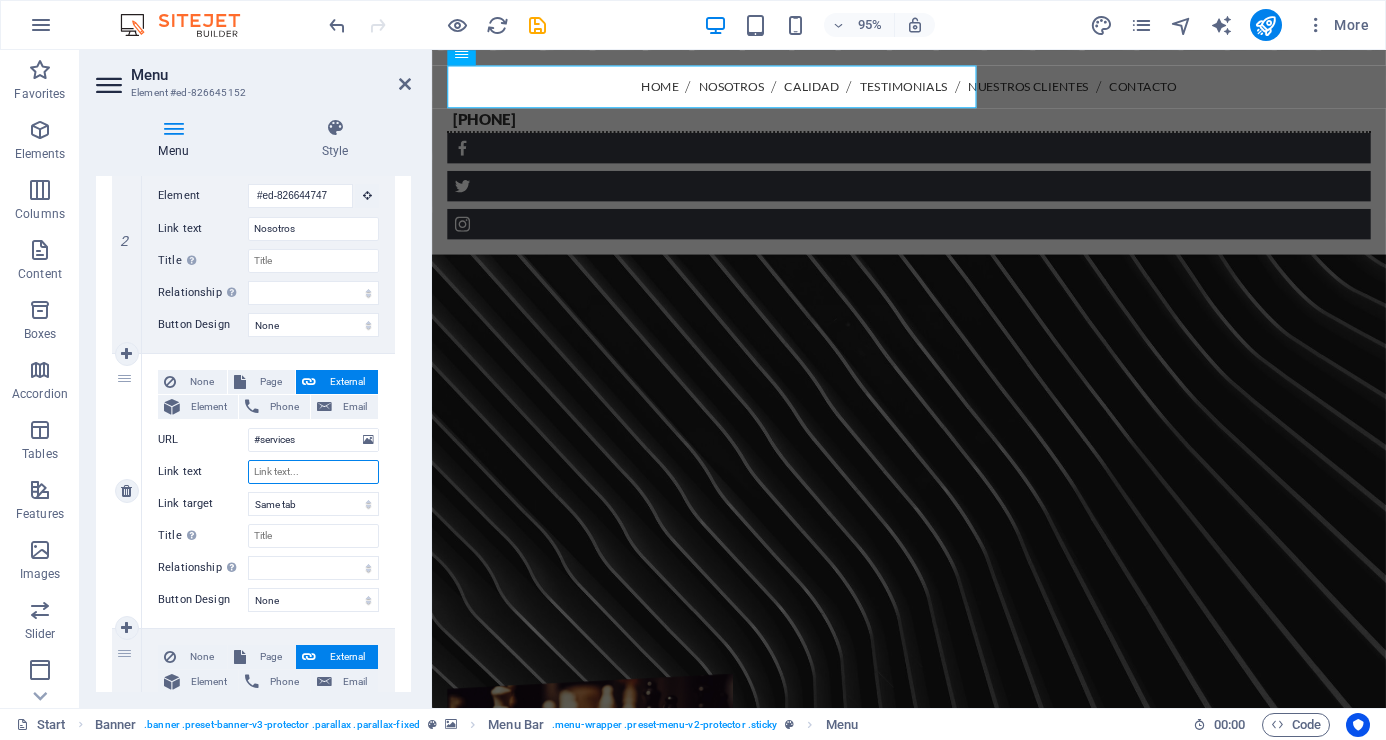 type on "P" 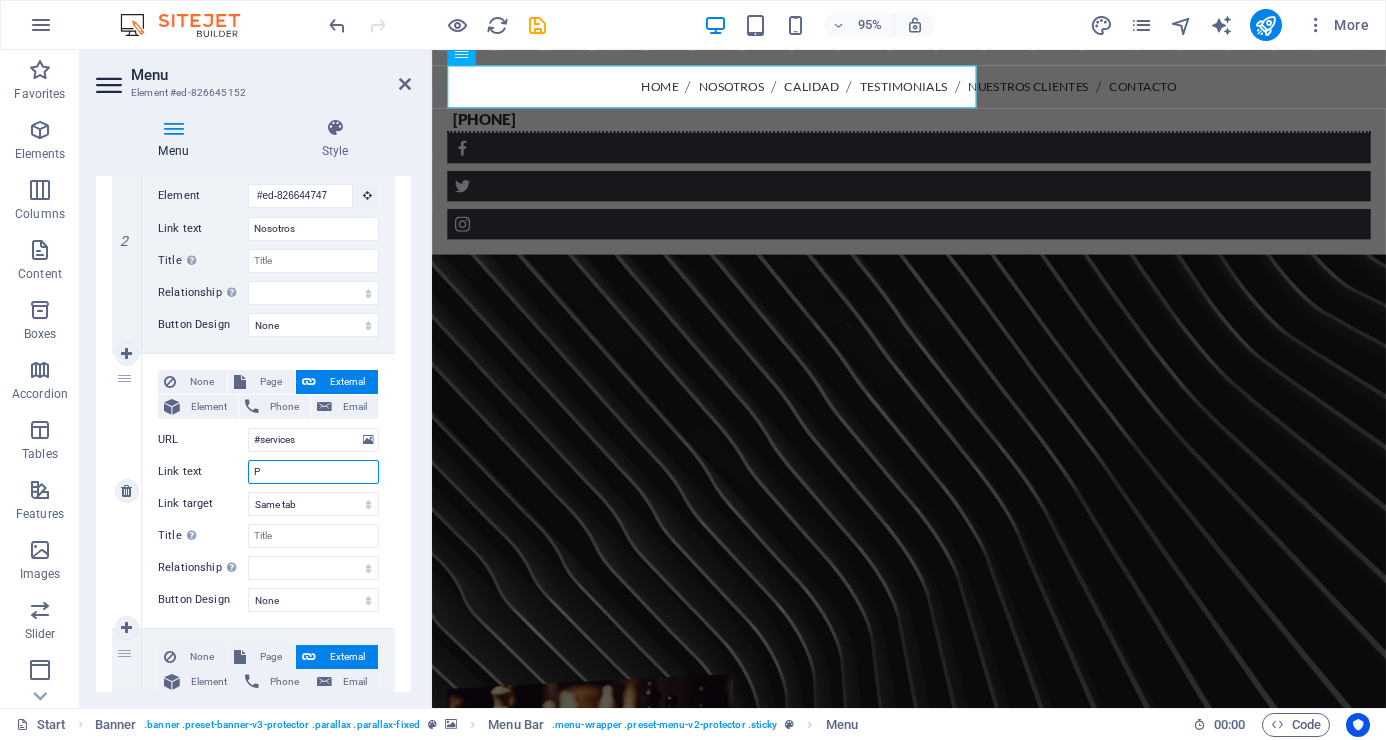 select 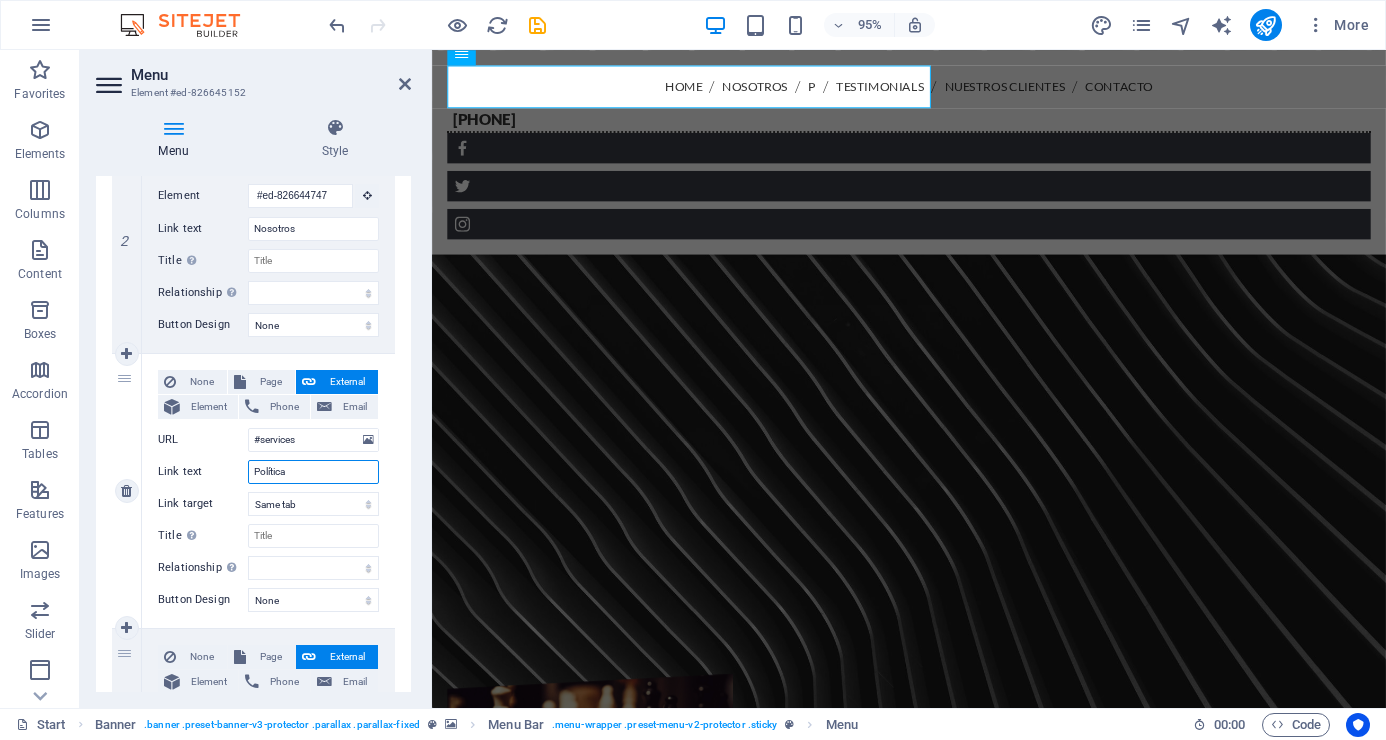 type on "Política" 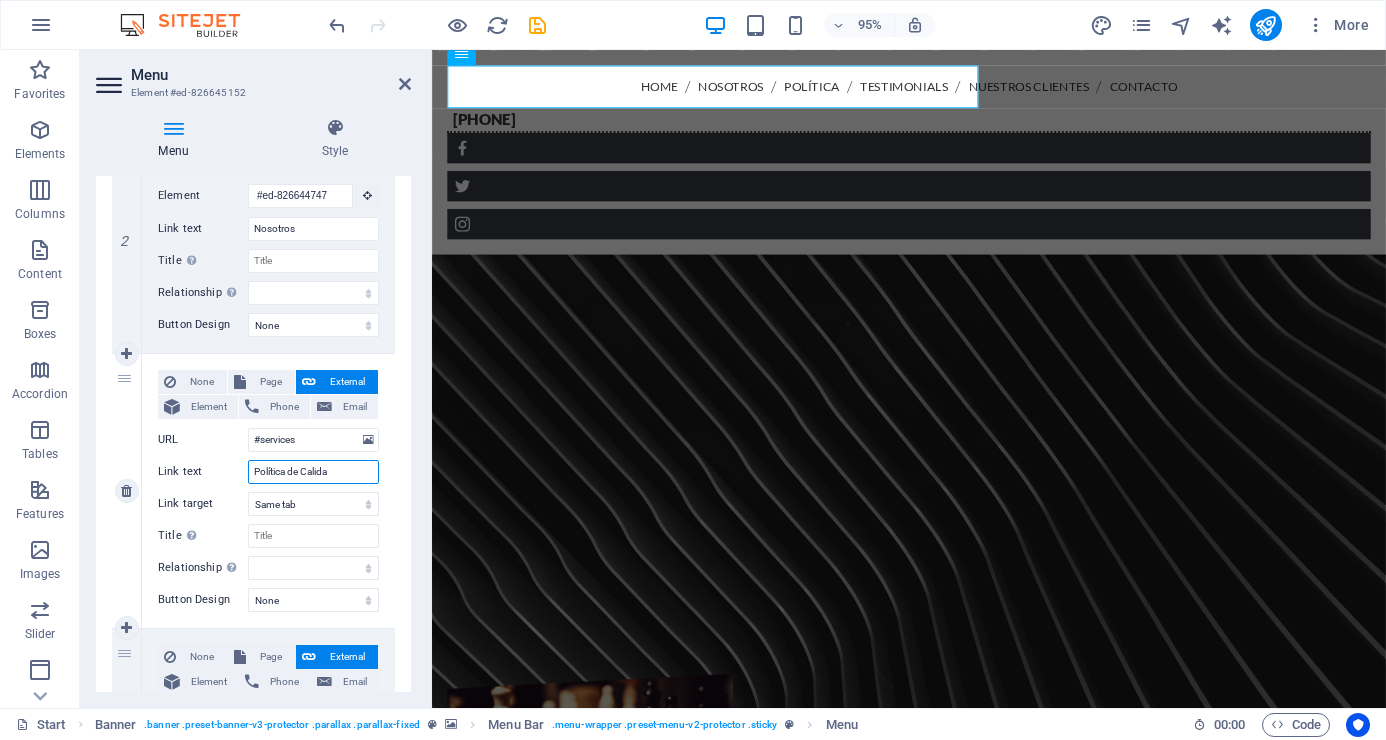 type on "Política de Calidad" 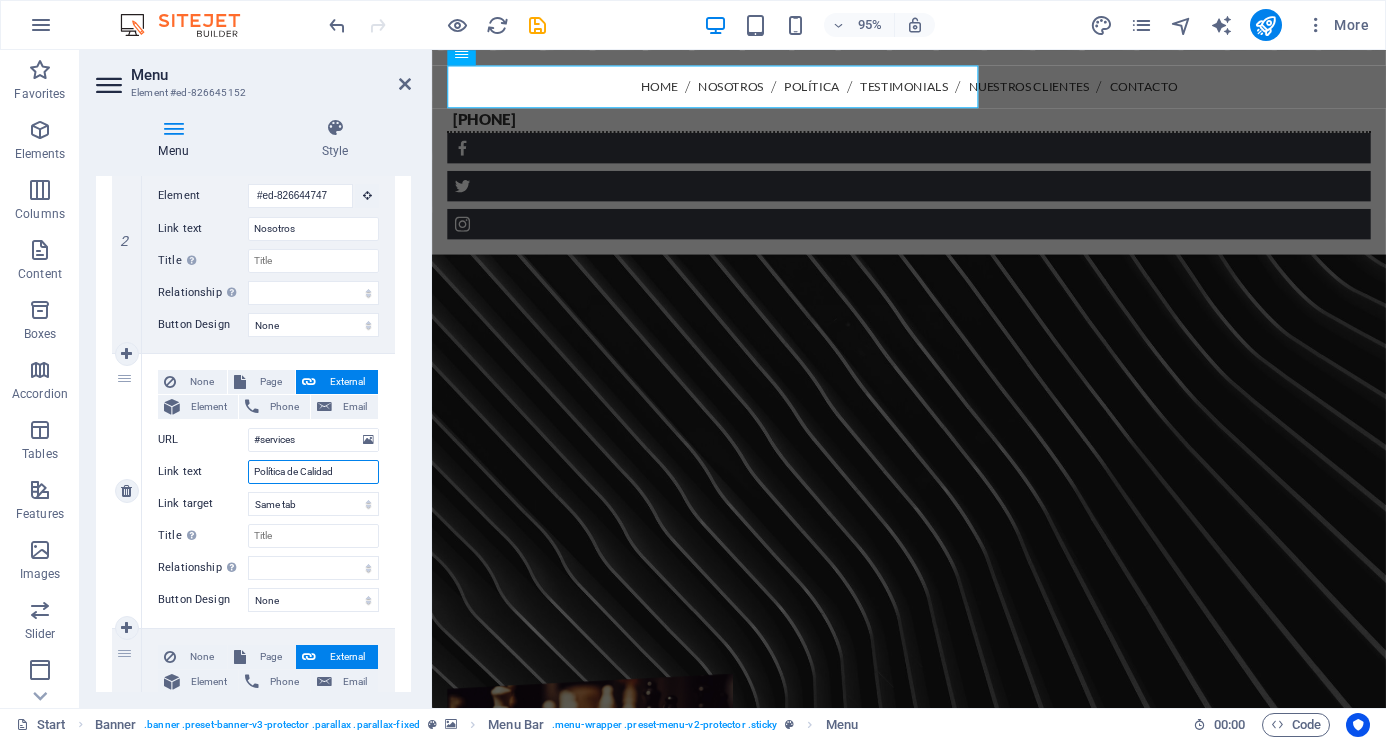 select 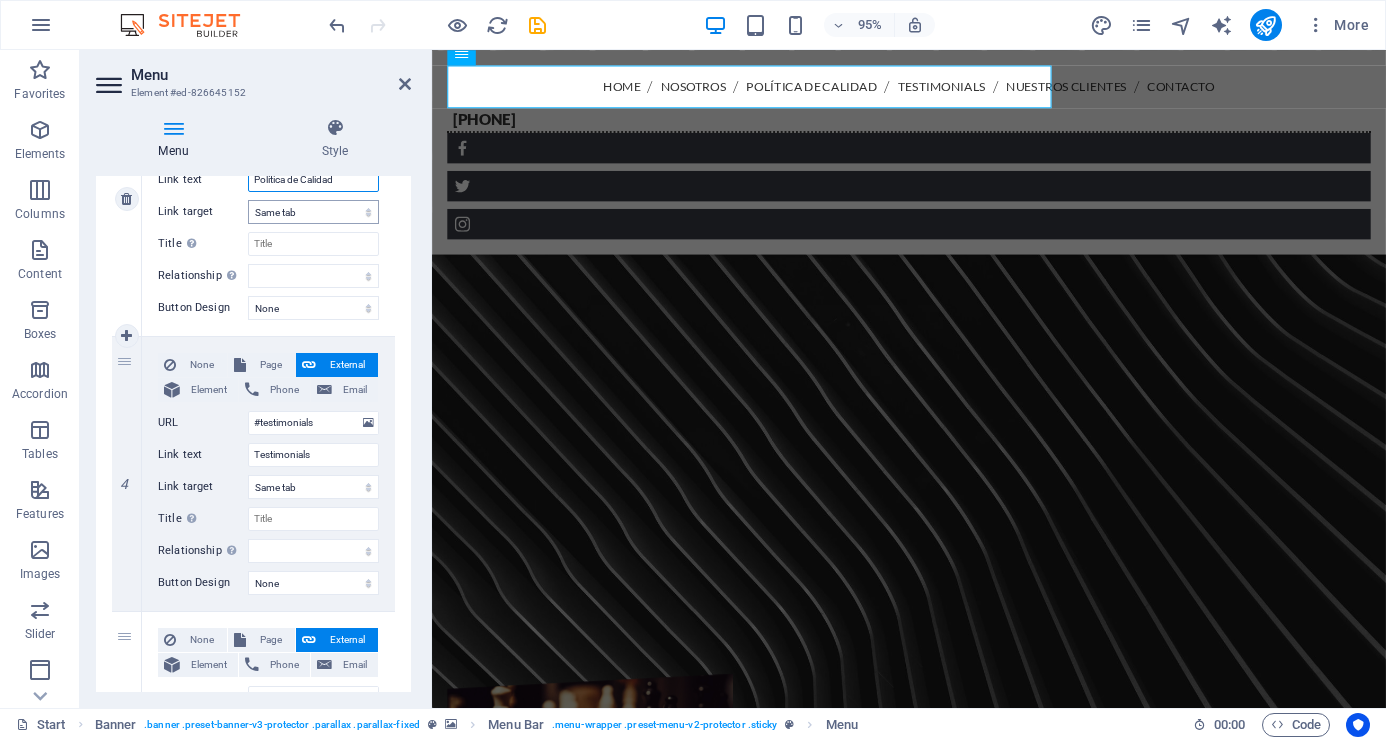 scroll, scrollTop: 800, scrollLeft: 0, axis: vertical 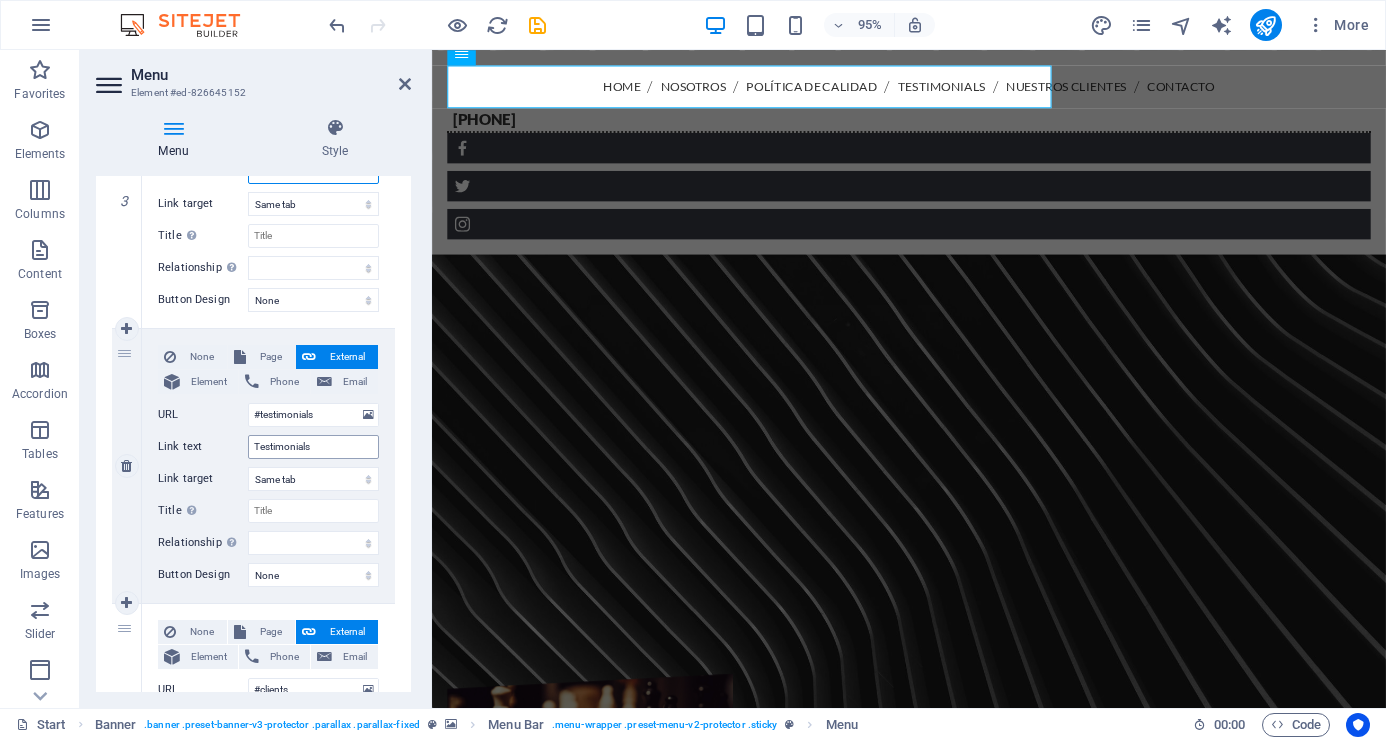 type on "Política de Calidad" 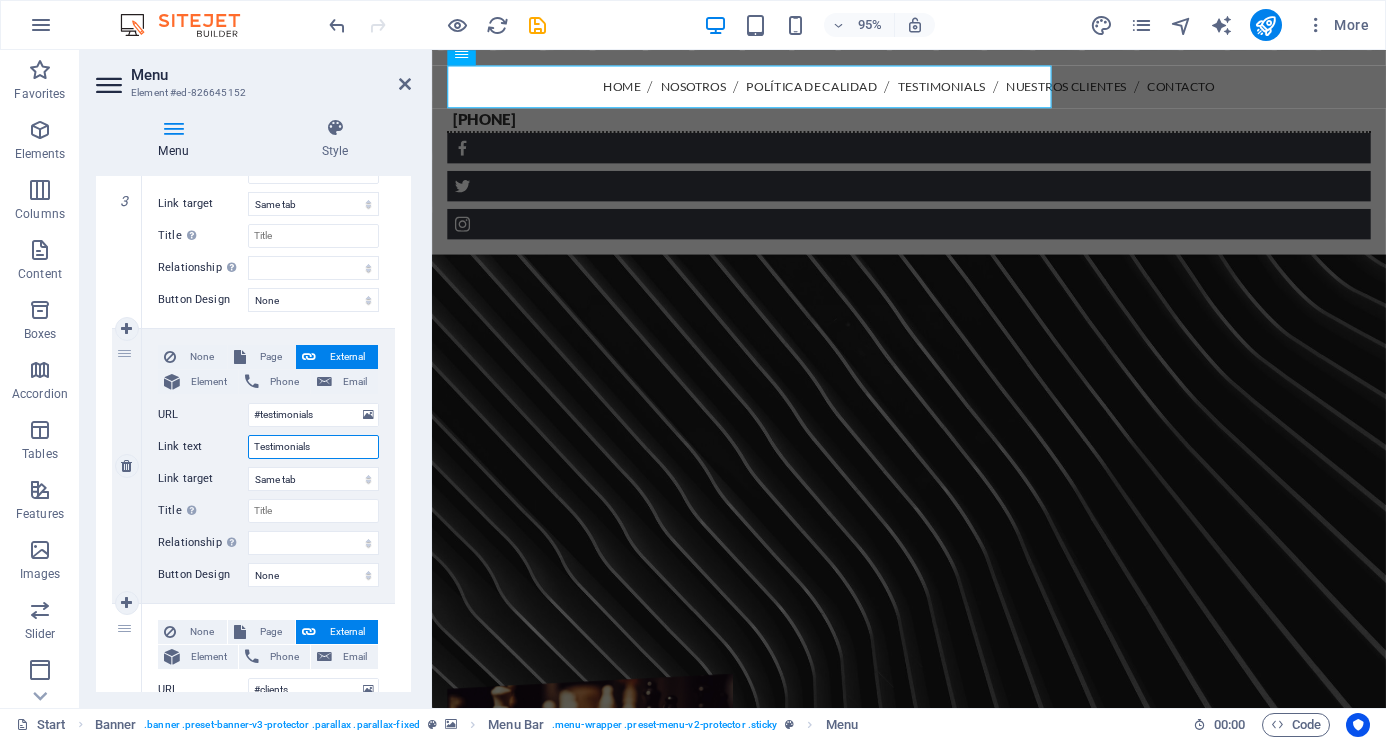 drag, startPoint x: 322, startPoint y: 448, endPoint x: 235, endPoint y: 449, distance: 87.005745 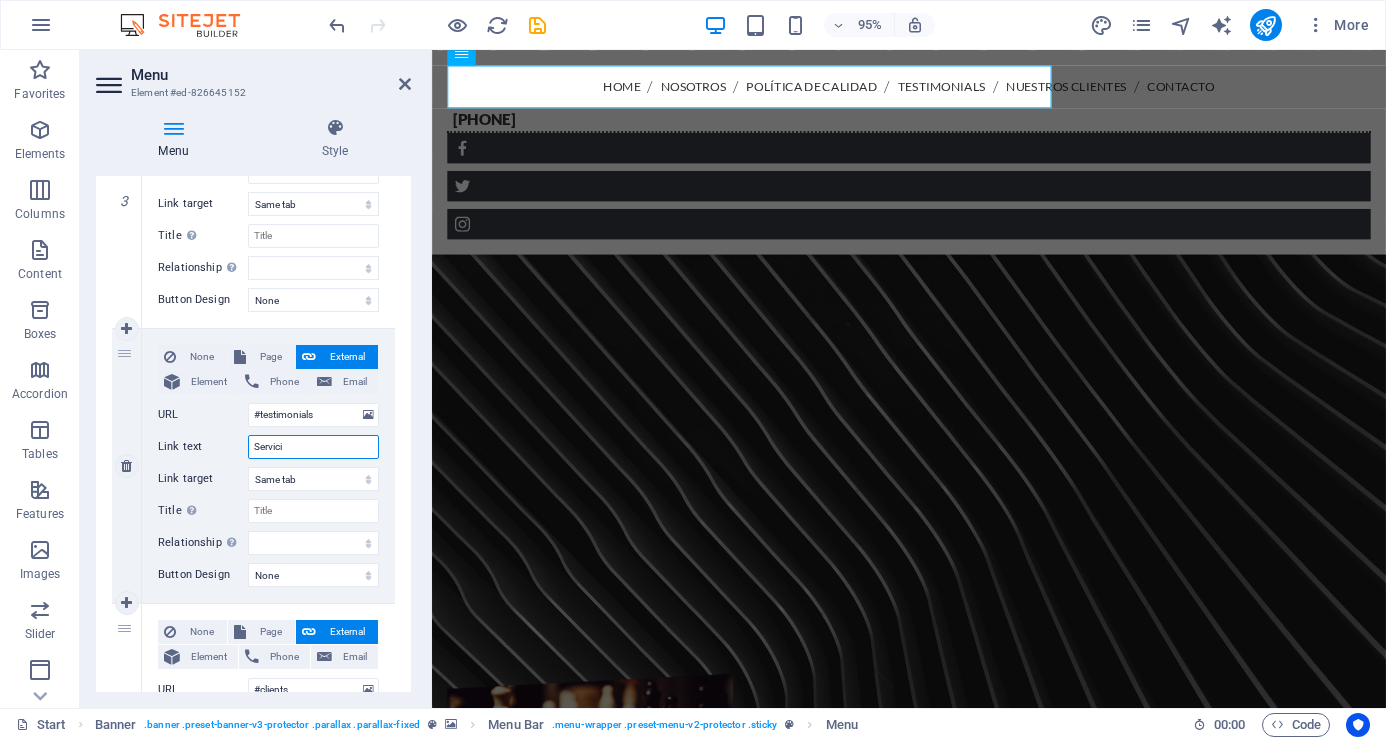 type on "Servicio" 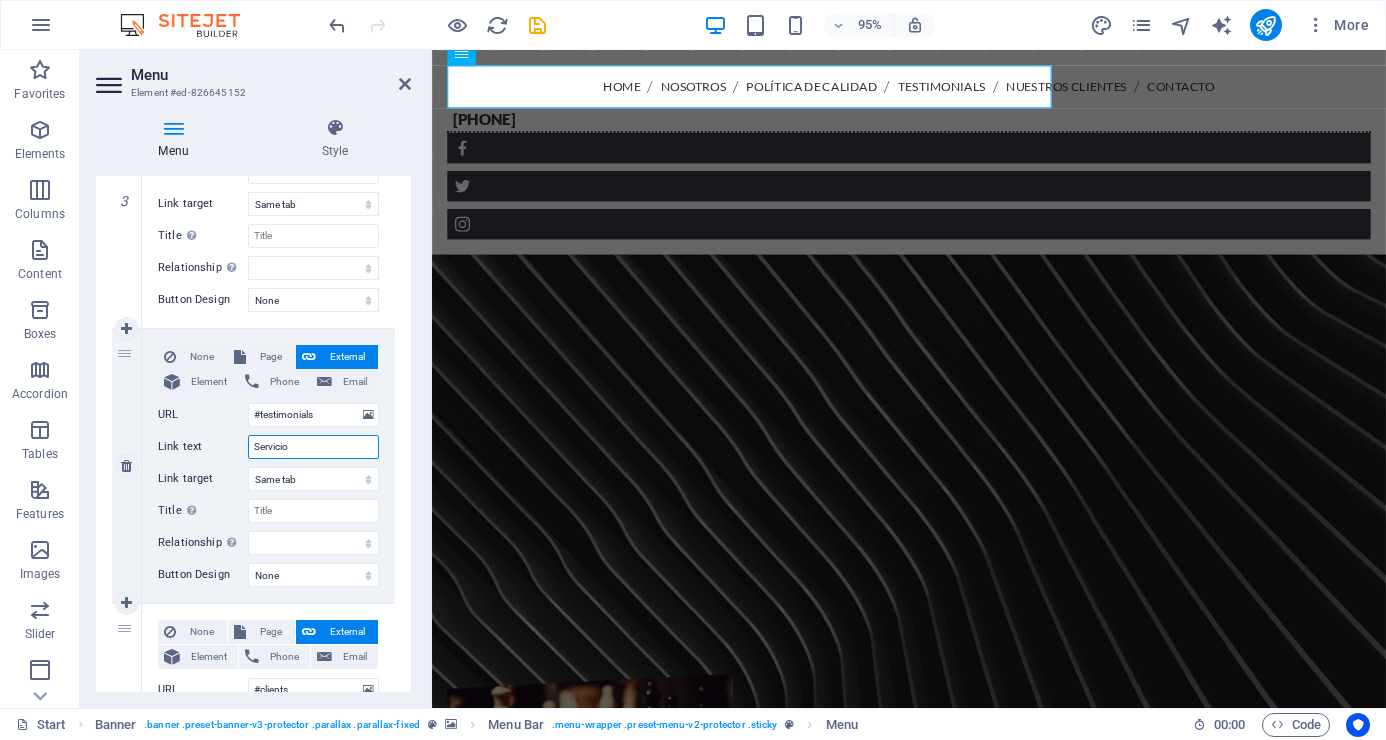 select 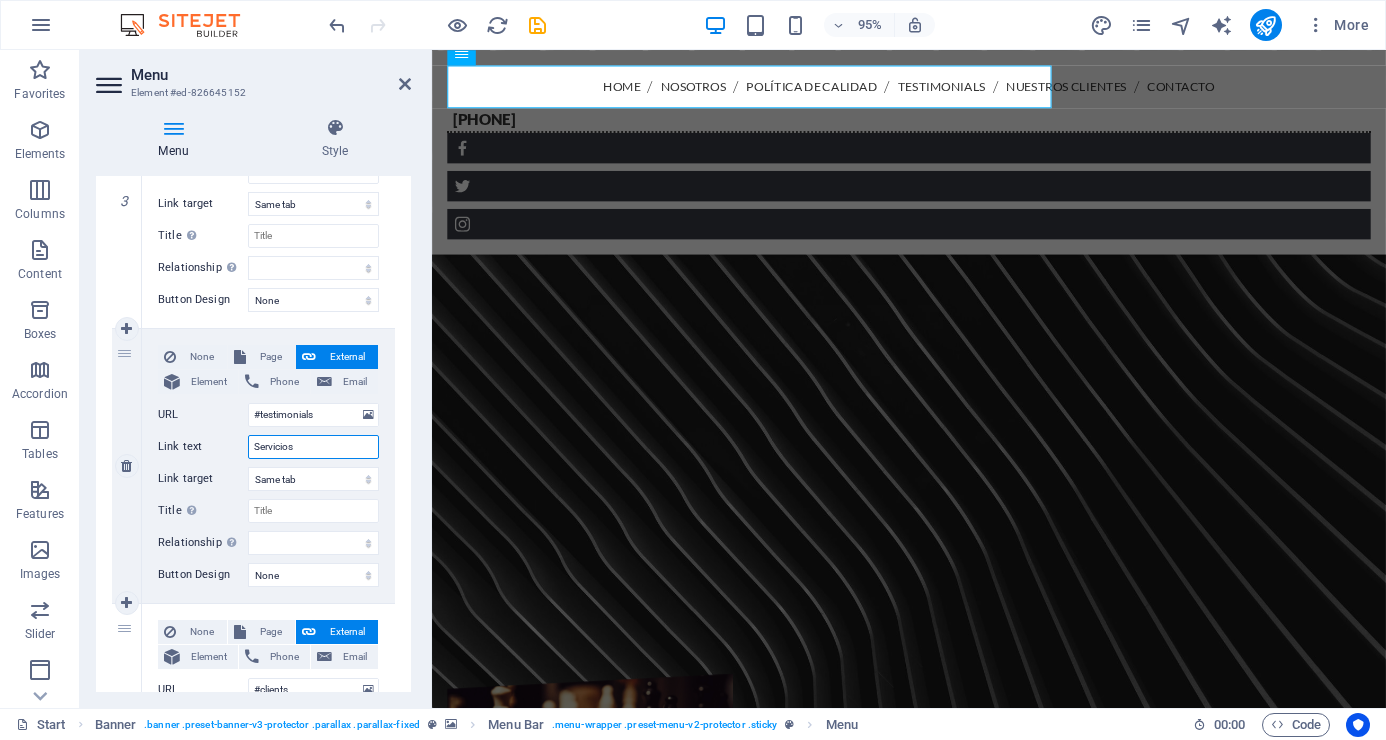 select 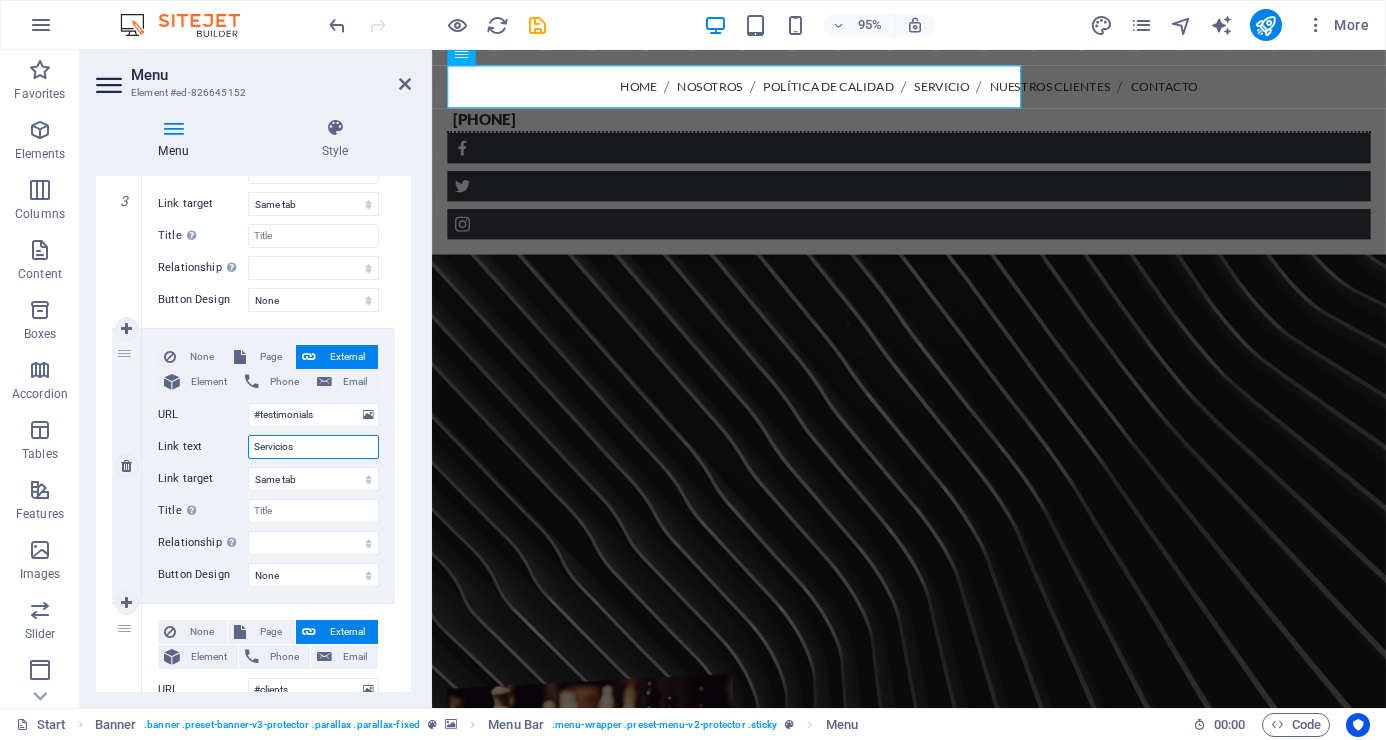 select 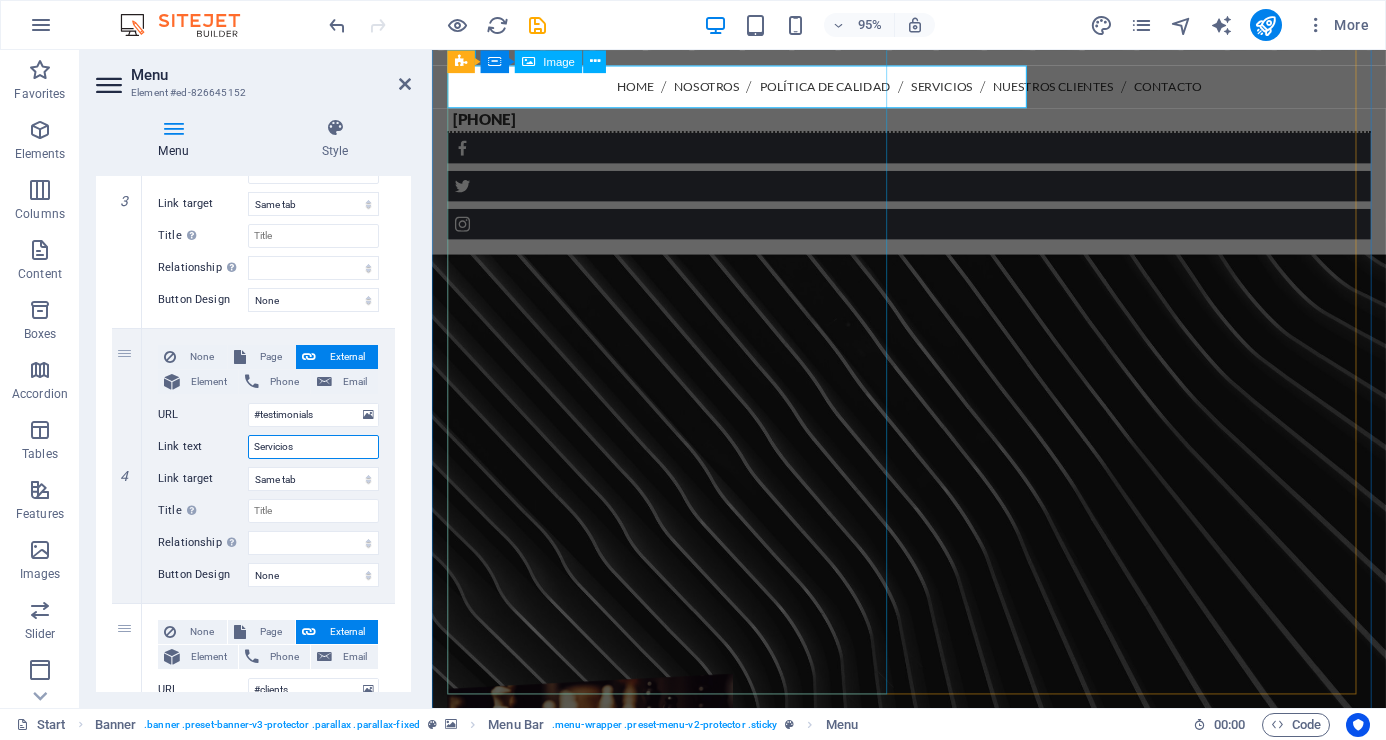 type on "Servicios" 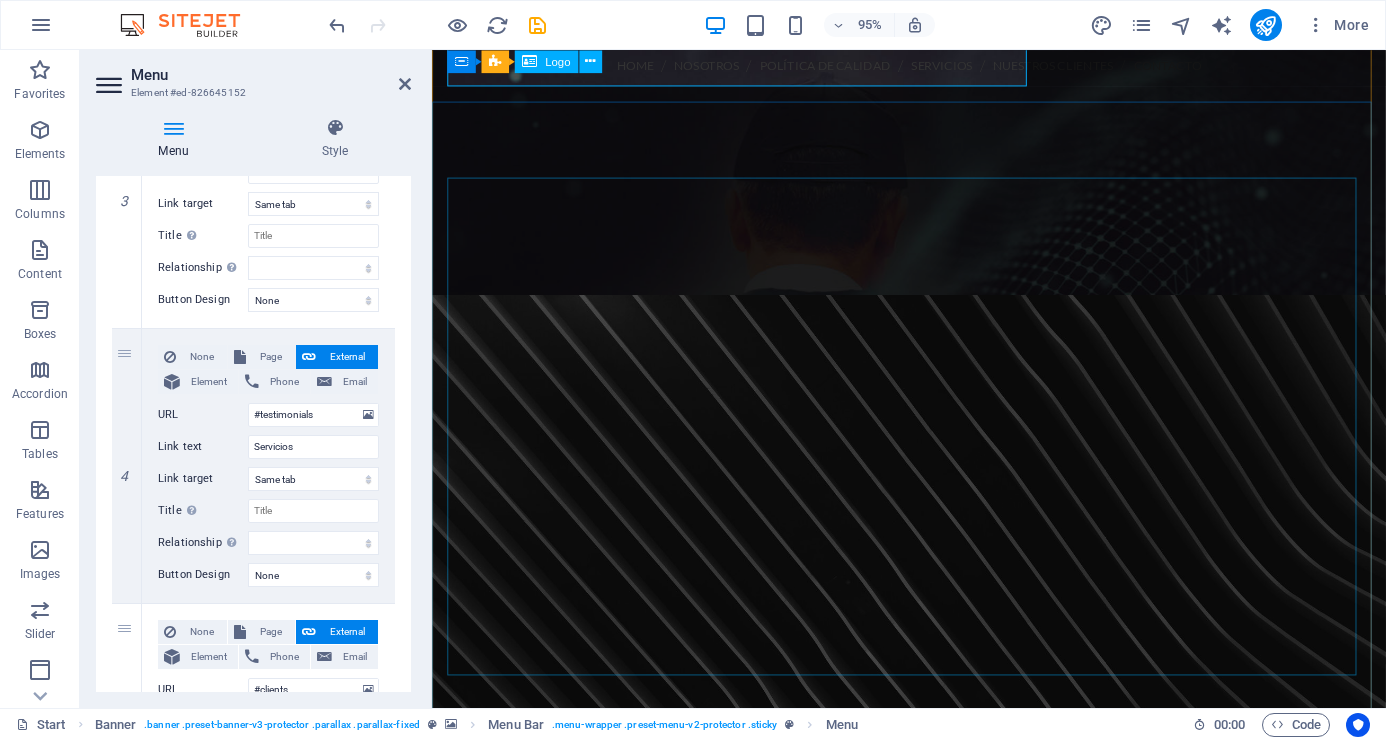 scroll, scrollTop: 0, scrollLeft: 0, axis: both 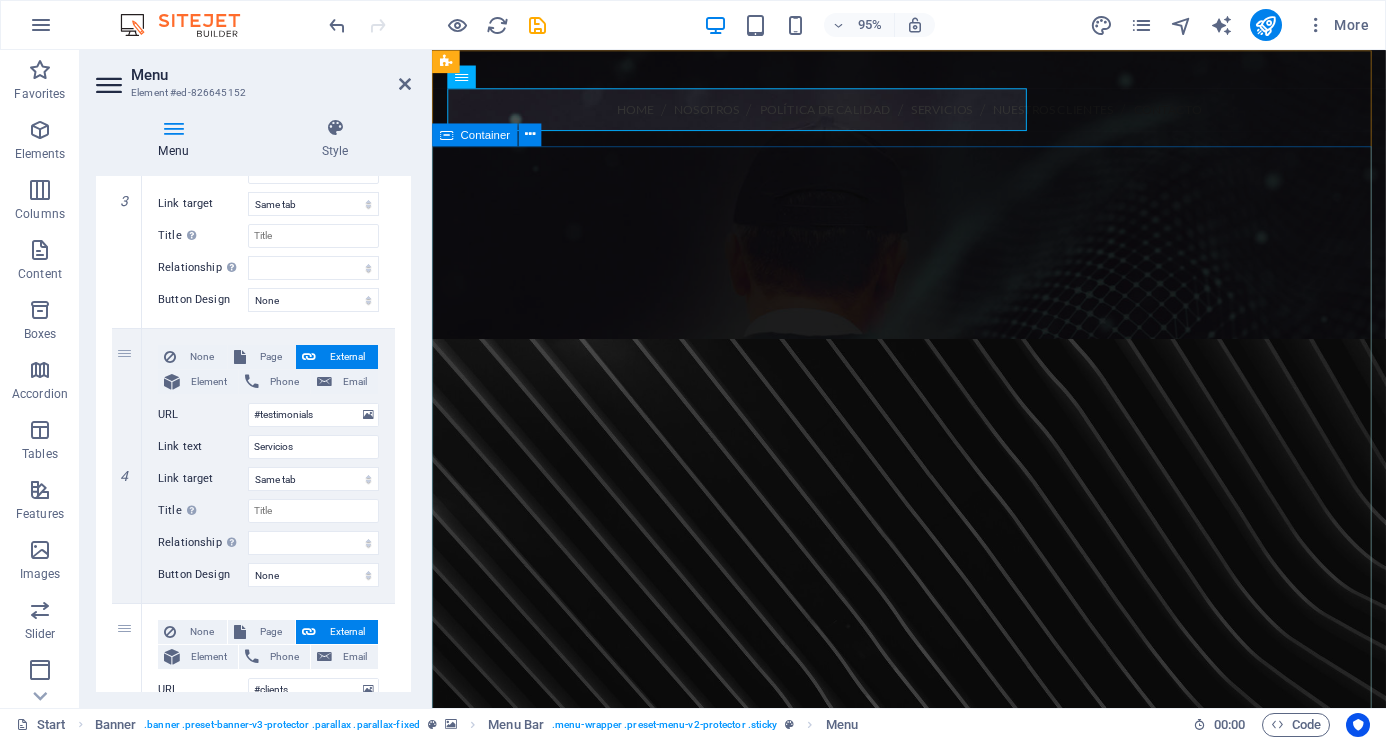 click at bounding box center [934, 631] 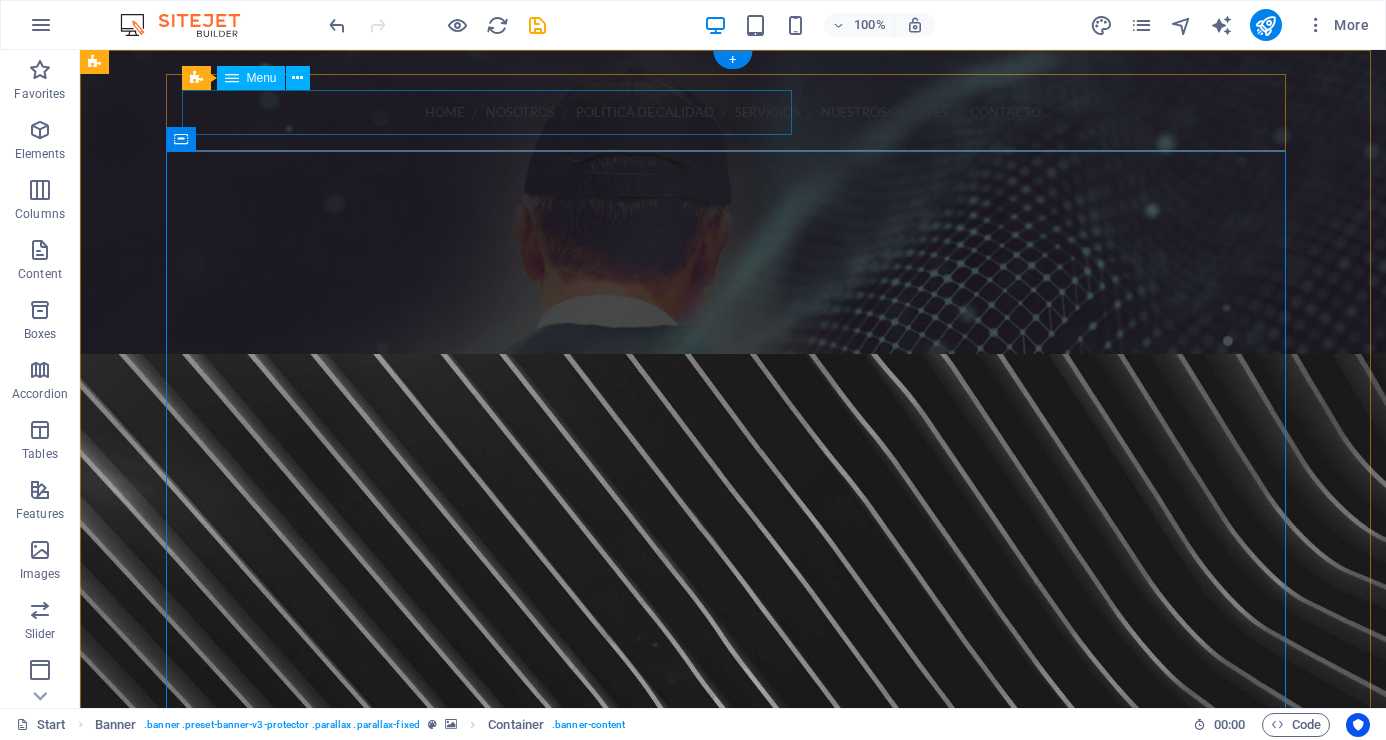 click on "Home Nosotros Política de Calidad Servicios Nuestros Clientes Contacto" at bounding box center [733, 112] 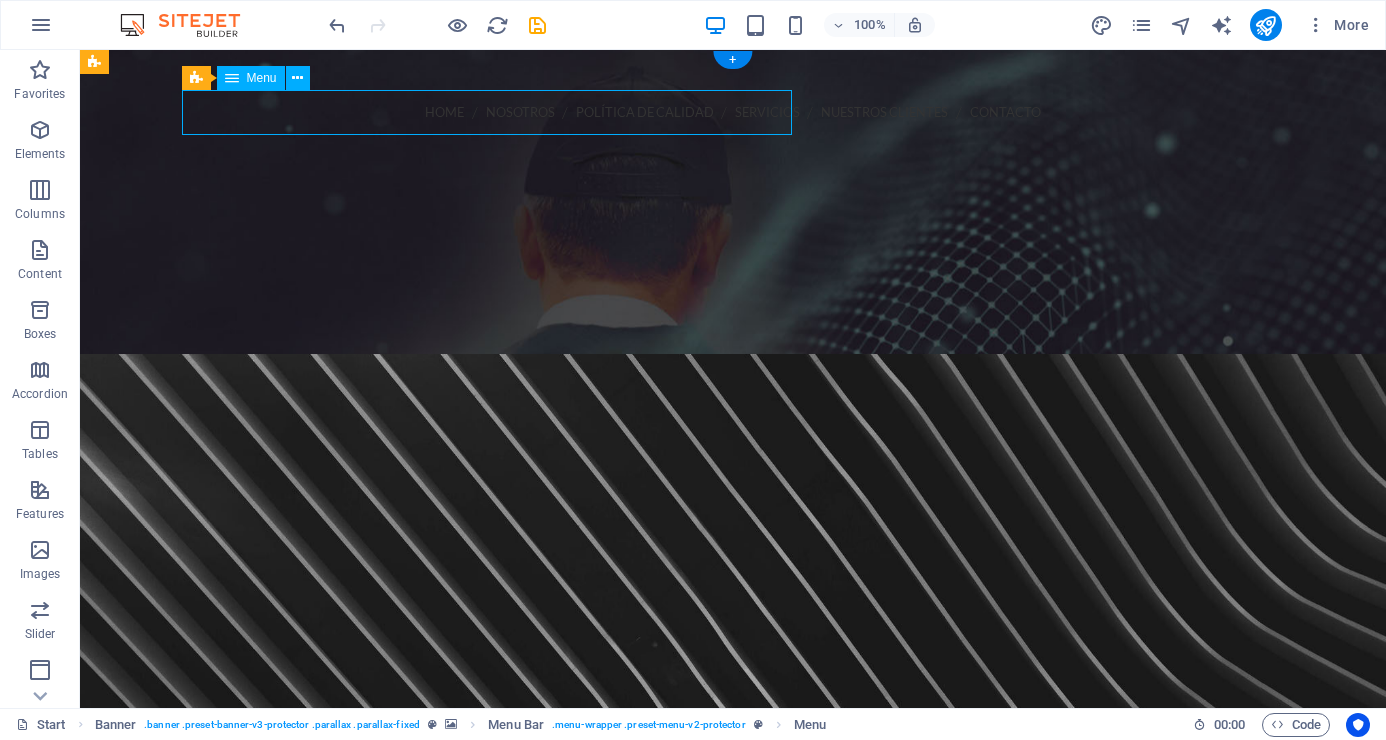 click on "Home Nosotros Política de Calidad Servicios Nuestros Clientes Contacto" at bounding box center (733, 112) 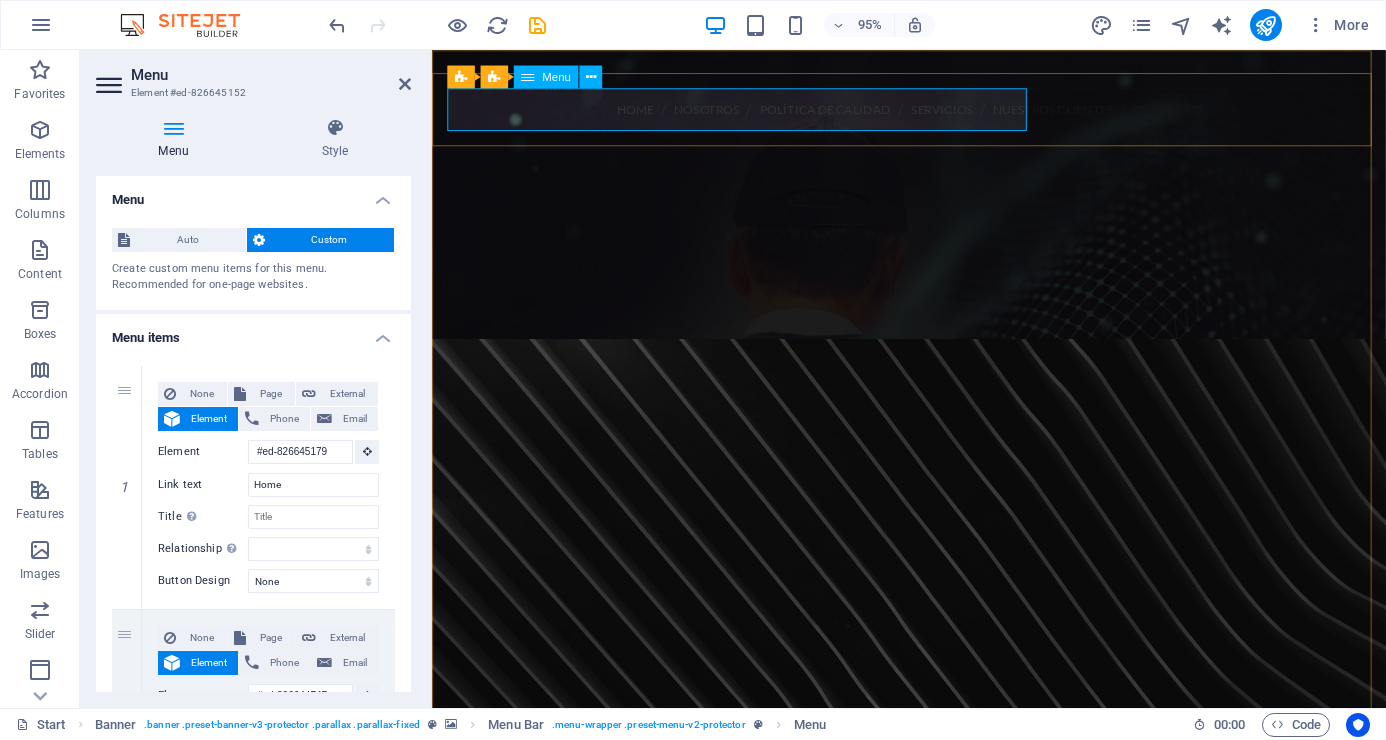 click on "Home Nosotros Política de Calidad Servicios Nuestros Clientes Contacto" at bounding box center (934, 112) 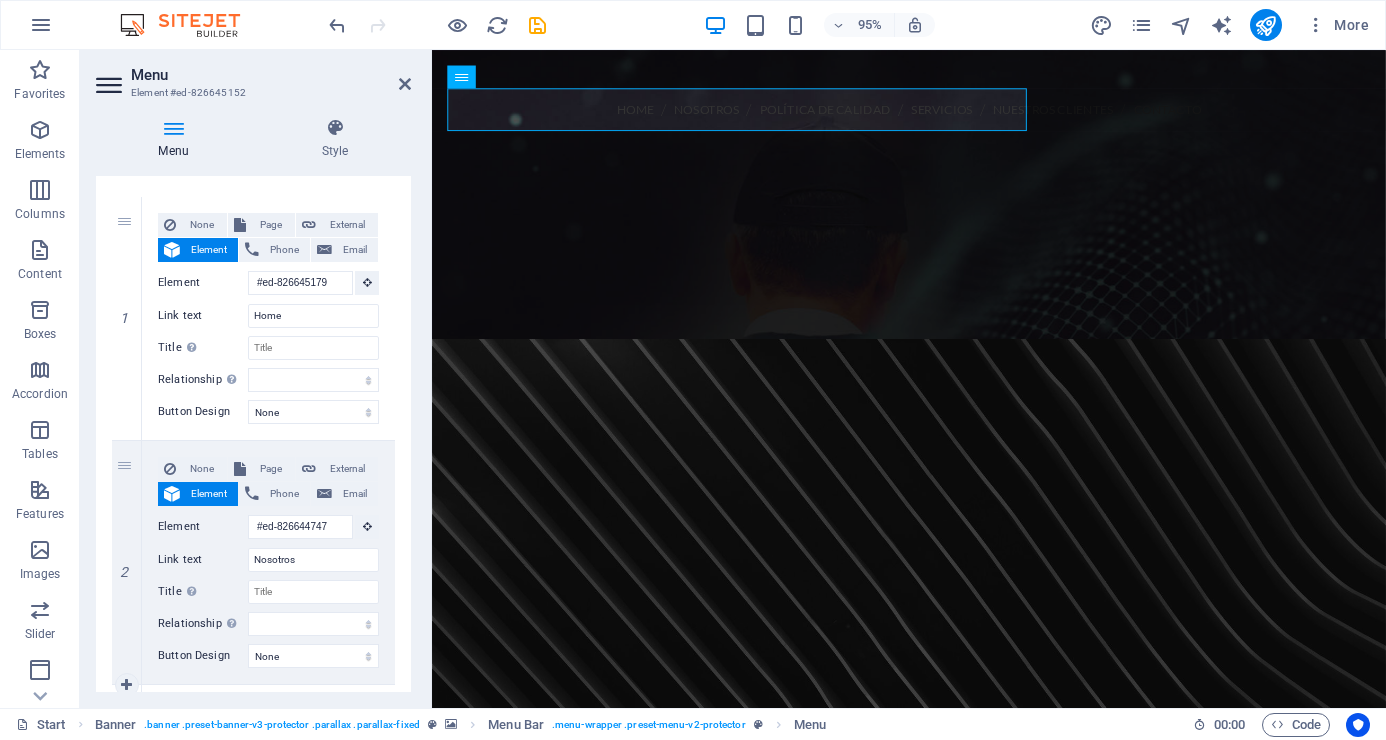 scroll, scrollTop: 400, scrollLeft: 0, axis: vertical 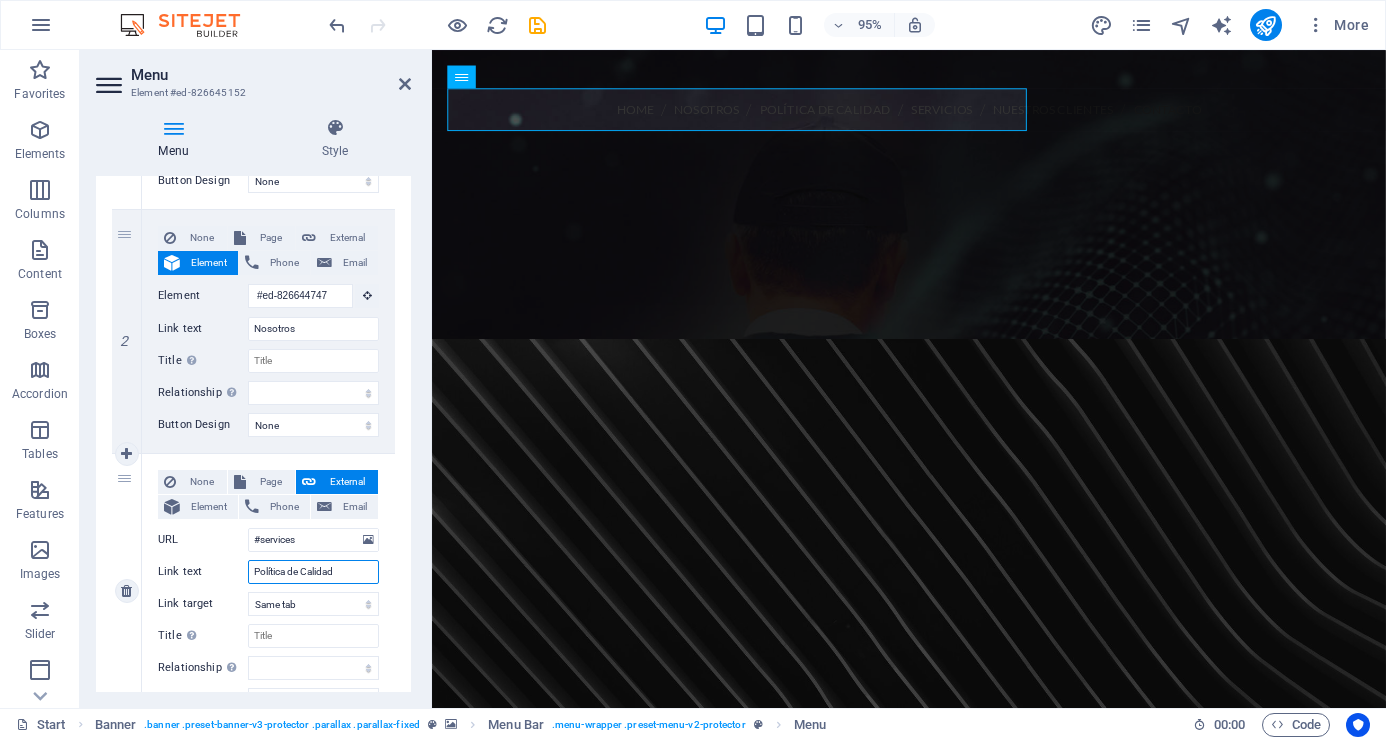 click on "Política de Calidad" at bounding box center [313, 572] 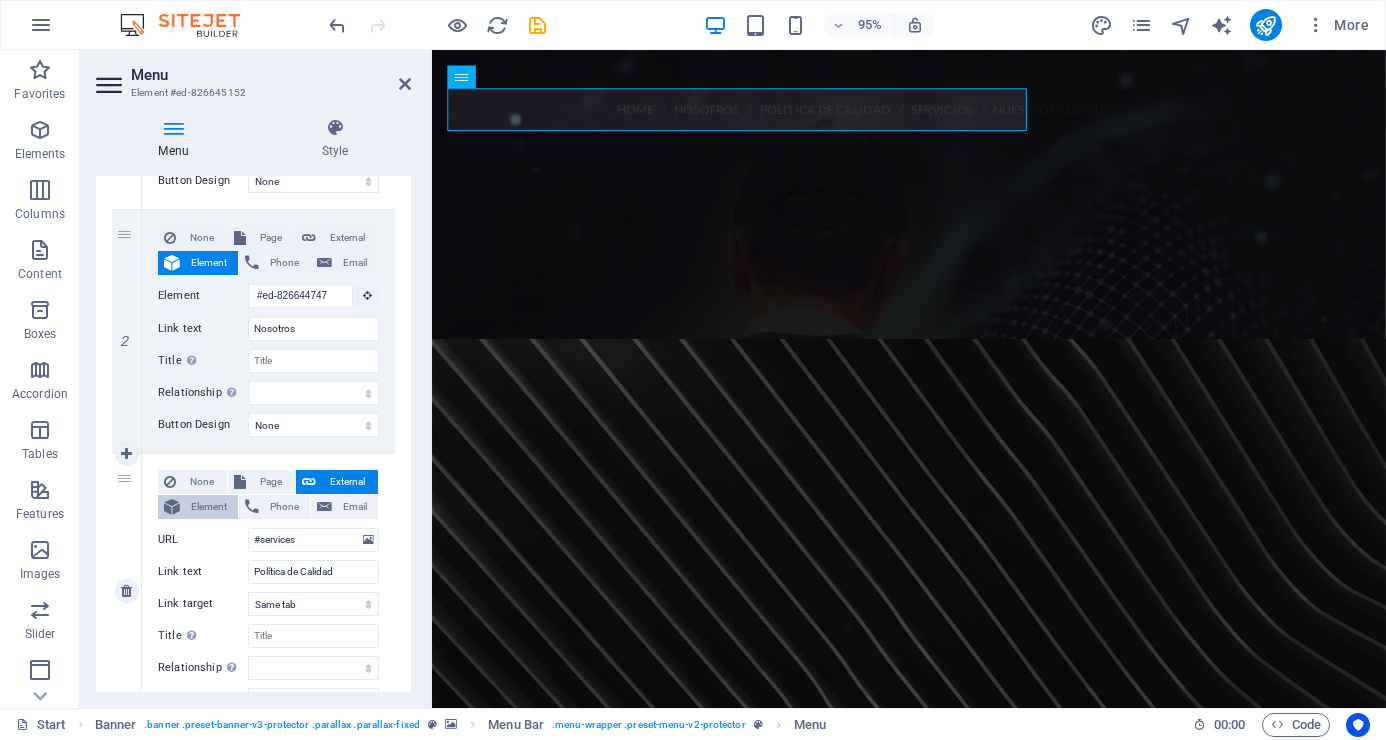 click on "Element" at bounding box center (209, 507) 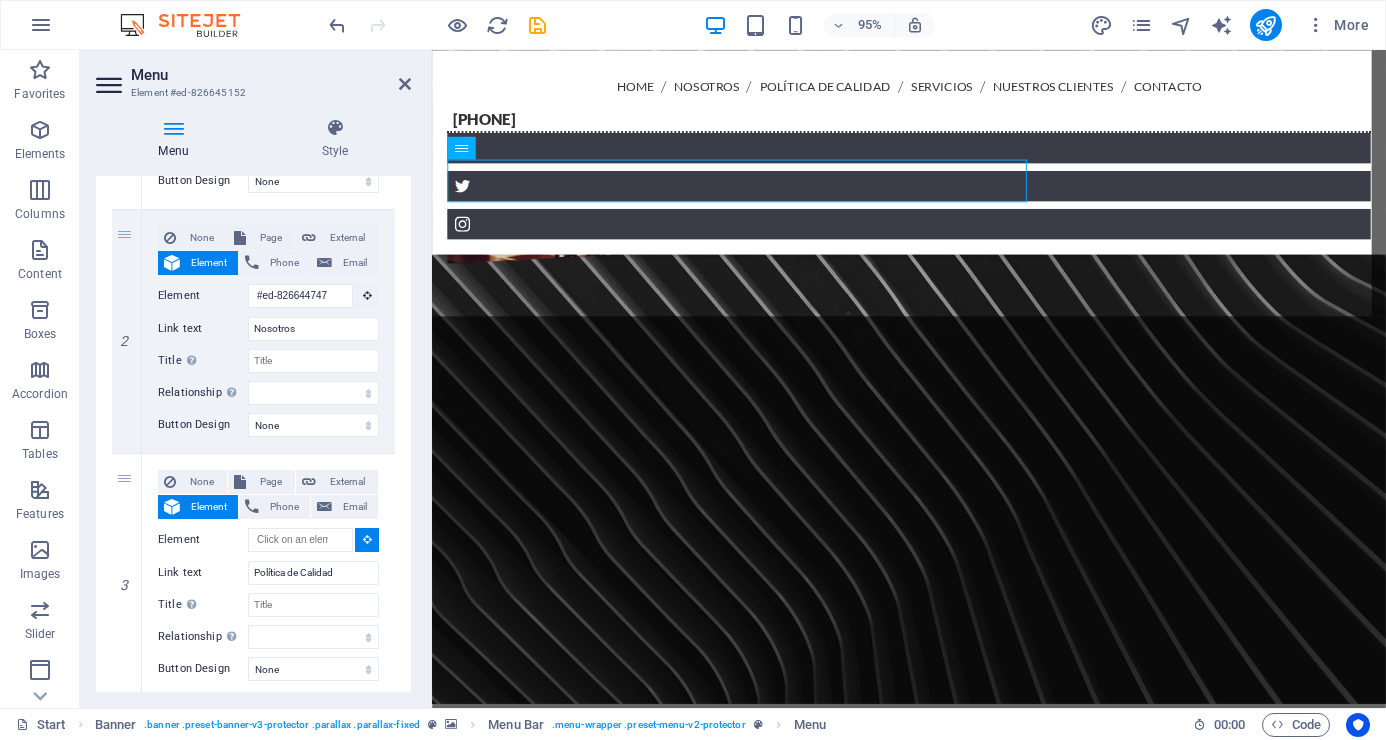 scroll, scrollTop: 1400, scrollLeft: 0, axis: vertical 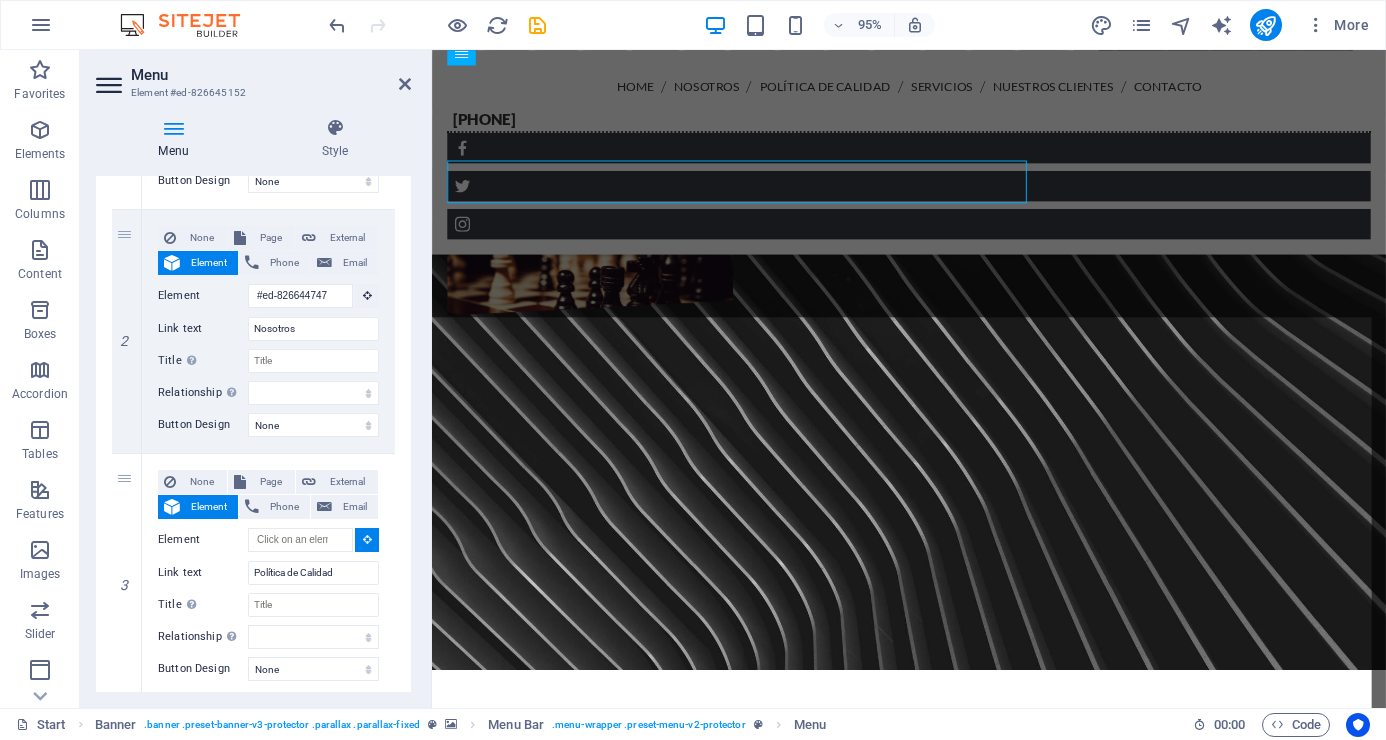 click at bounding box center (934, 1459) 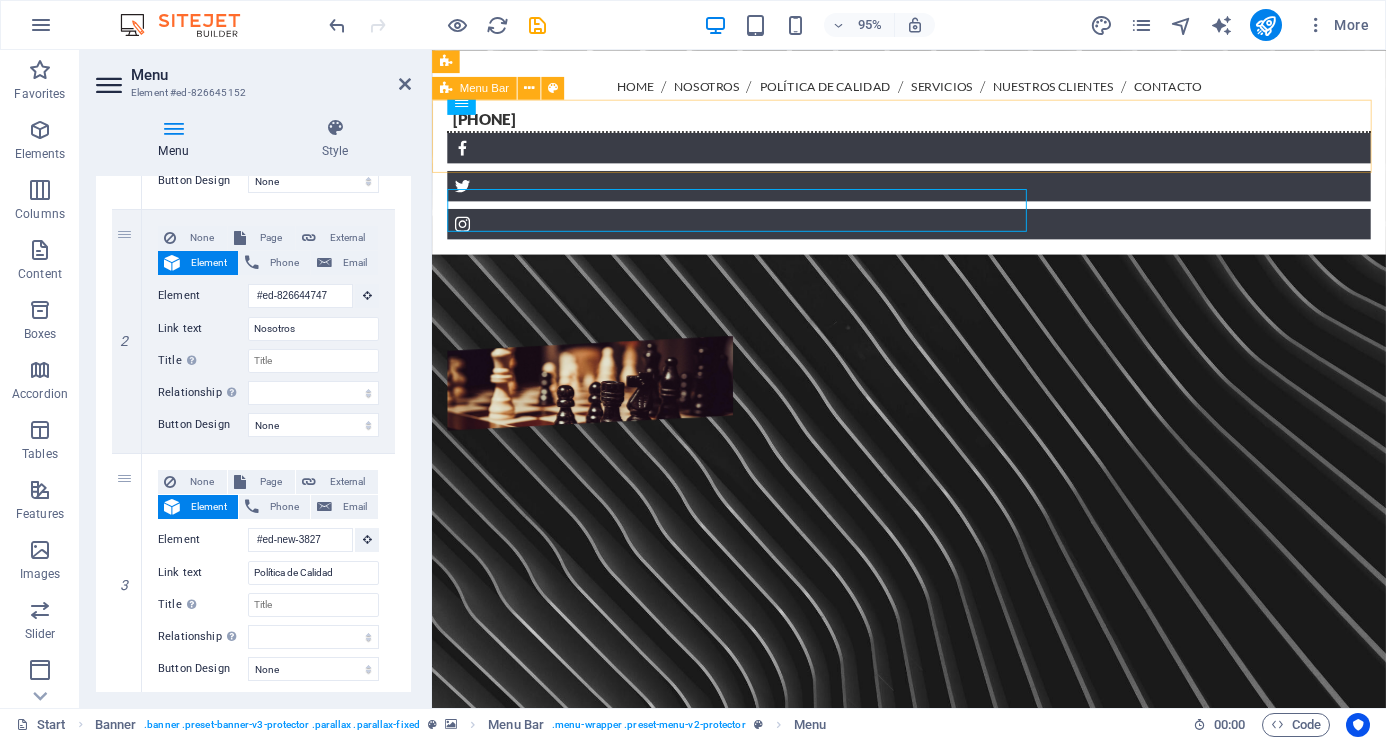 scroll, scrollTop: 1270, scrollLeft: 0, axis: vertical 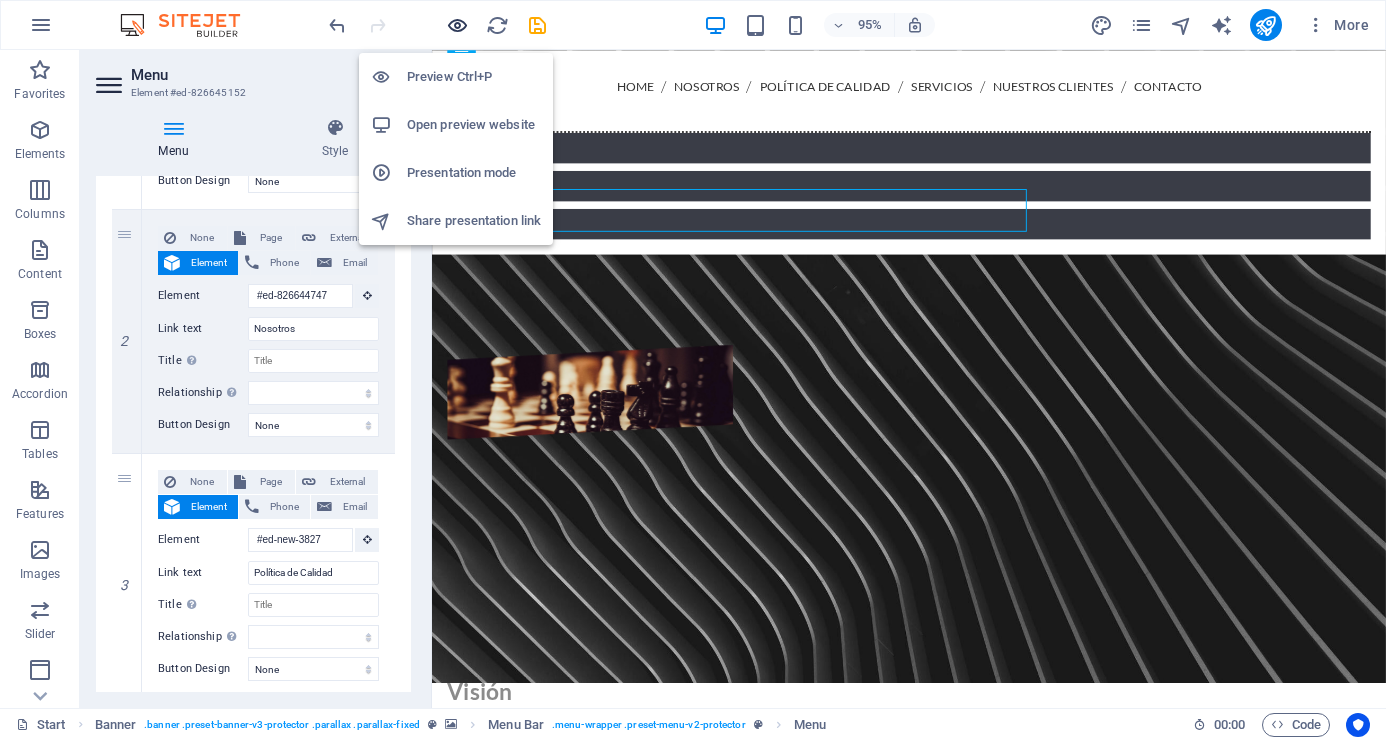 click at bounding box center [457, 25] 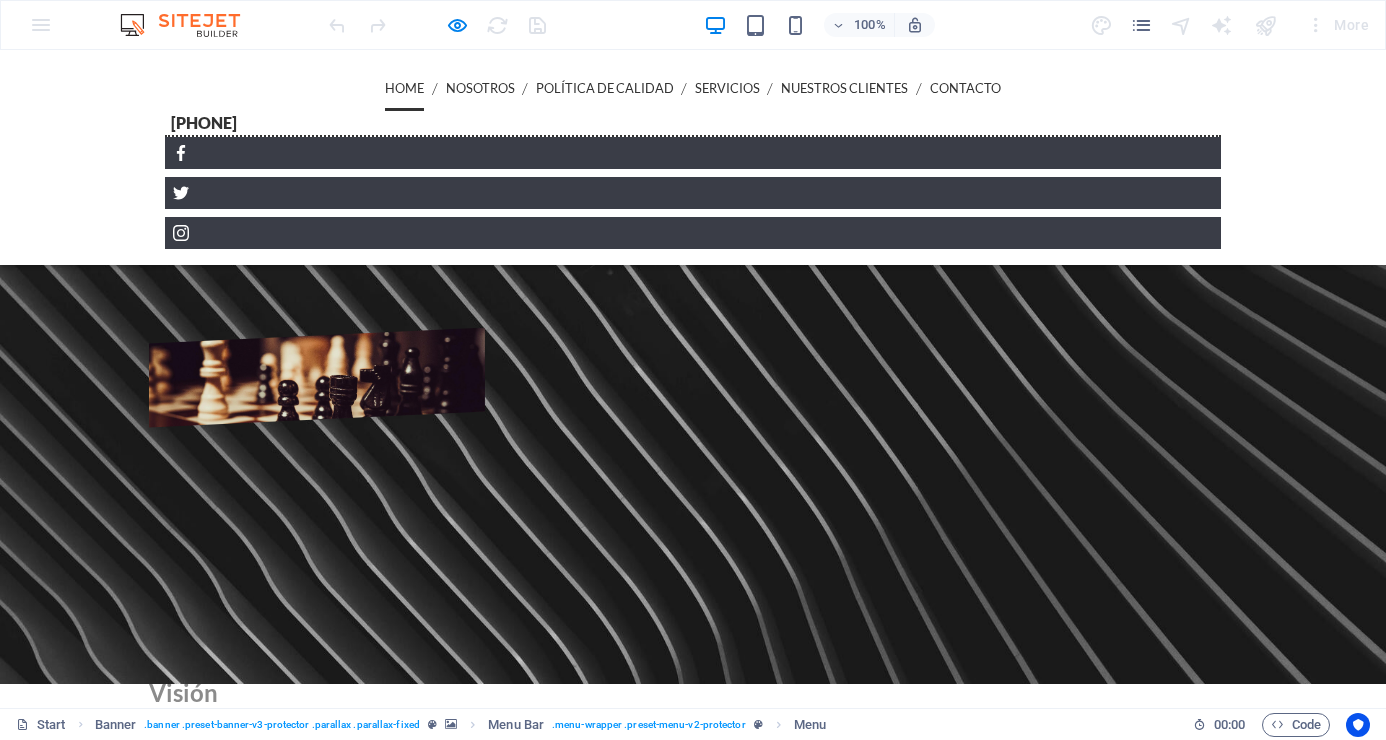 click on "Home" at bounding box center (404, 88) 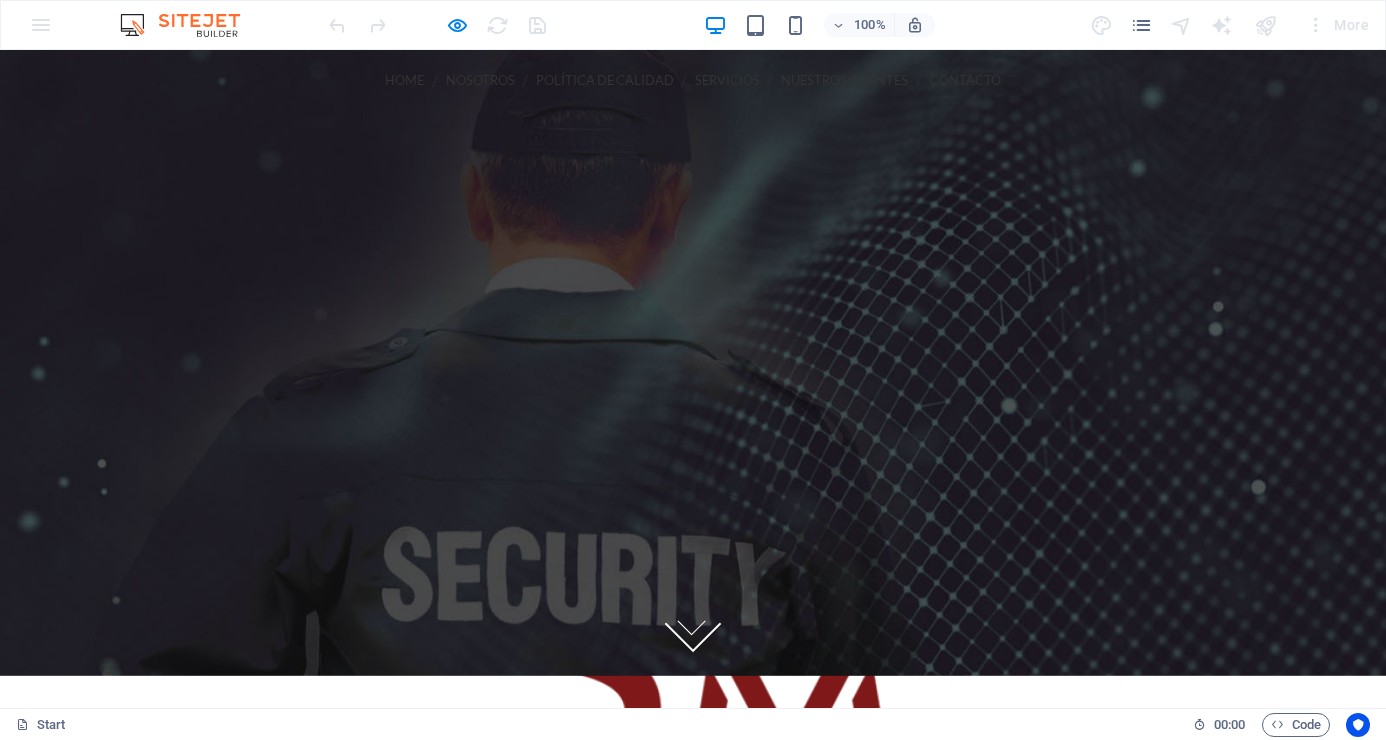 scroll, scrollTop: 0, scrollLeft: 0, axis: both 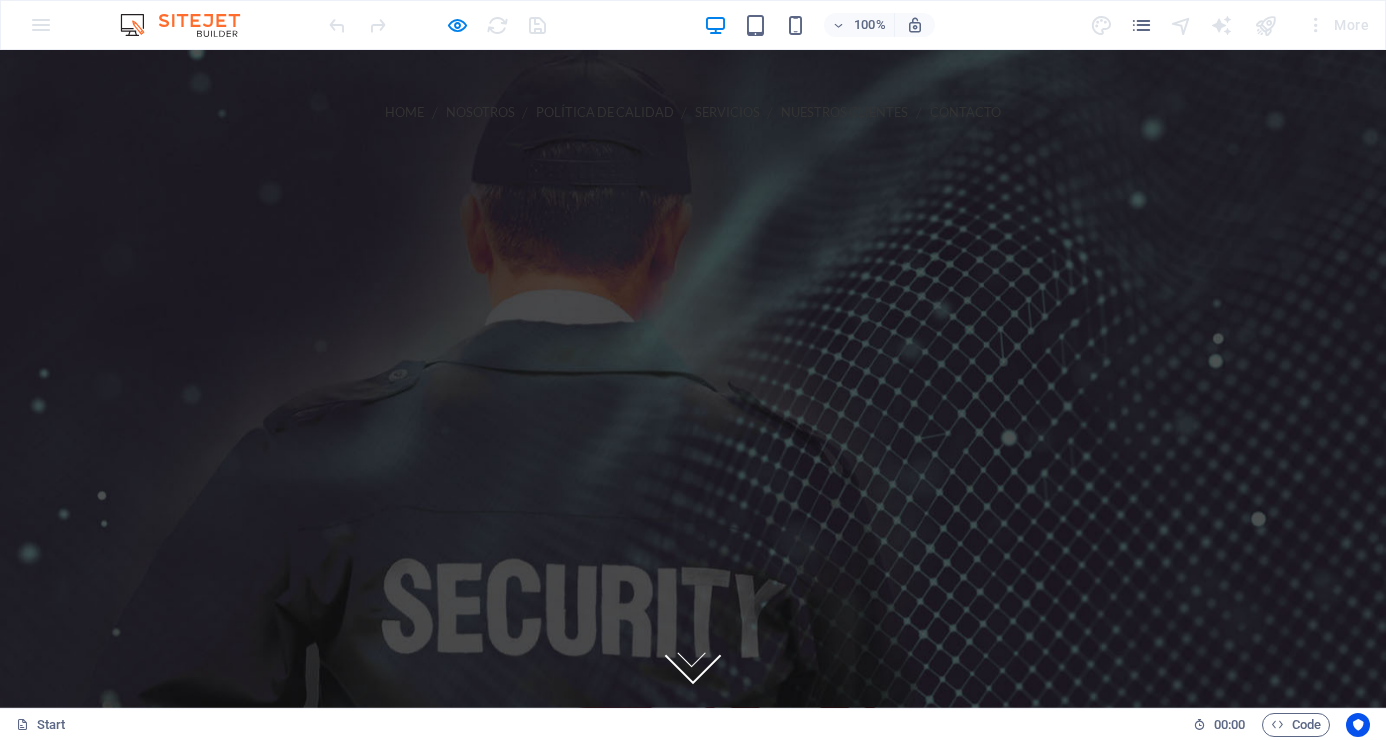 click on "Nosotros" at bounding box center [480, 112] 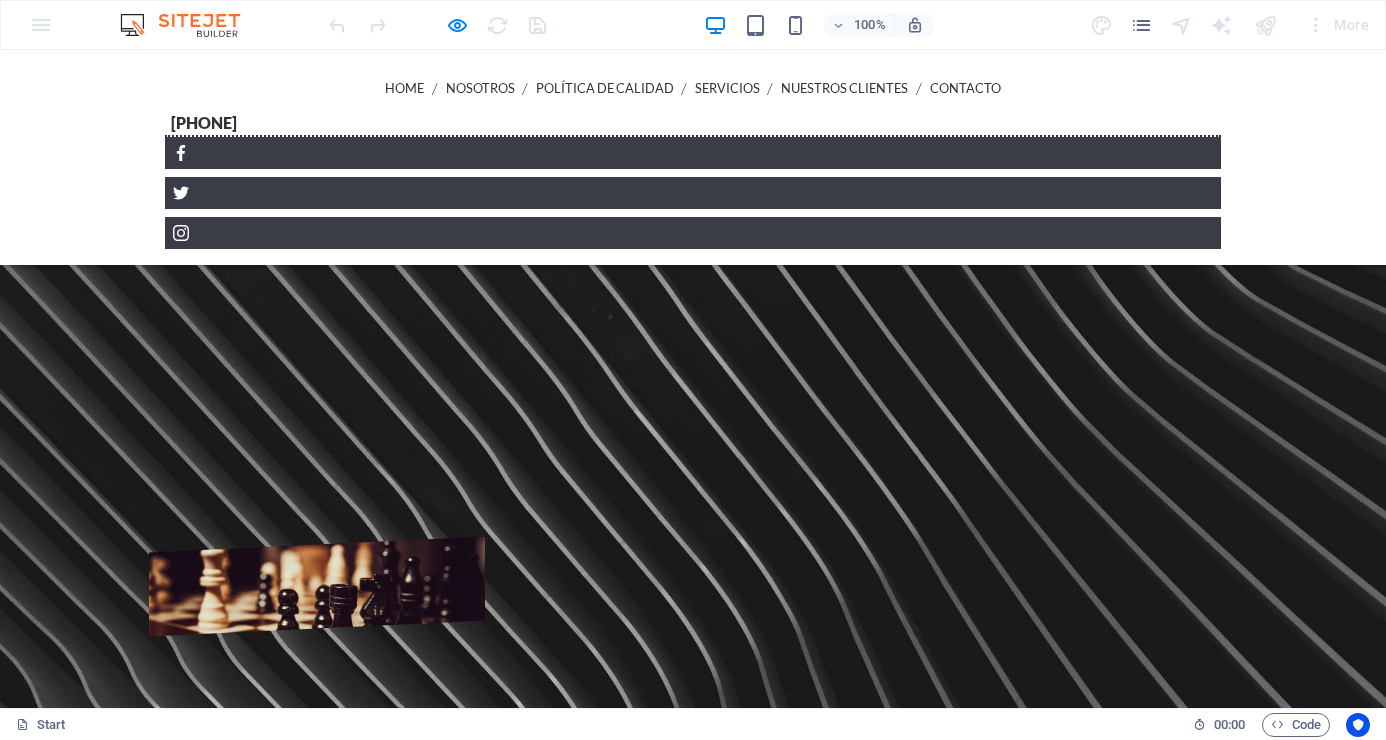 scroll, scrollTop: 1088, scrollLeft: 0, axis: vertical 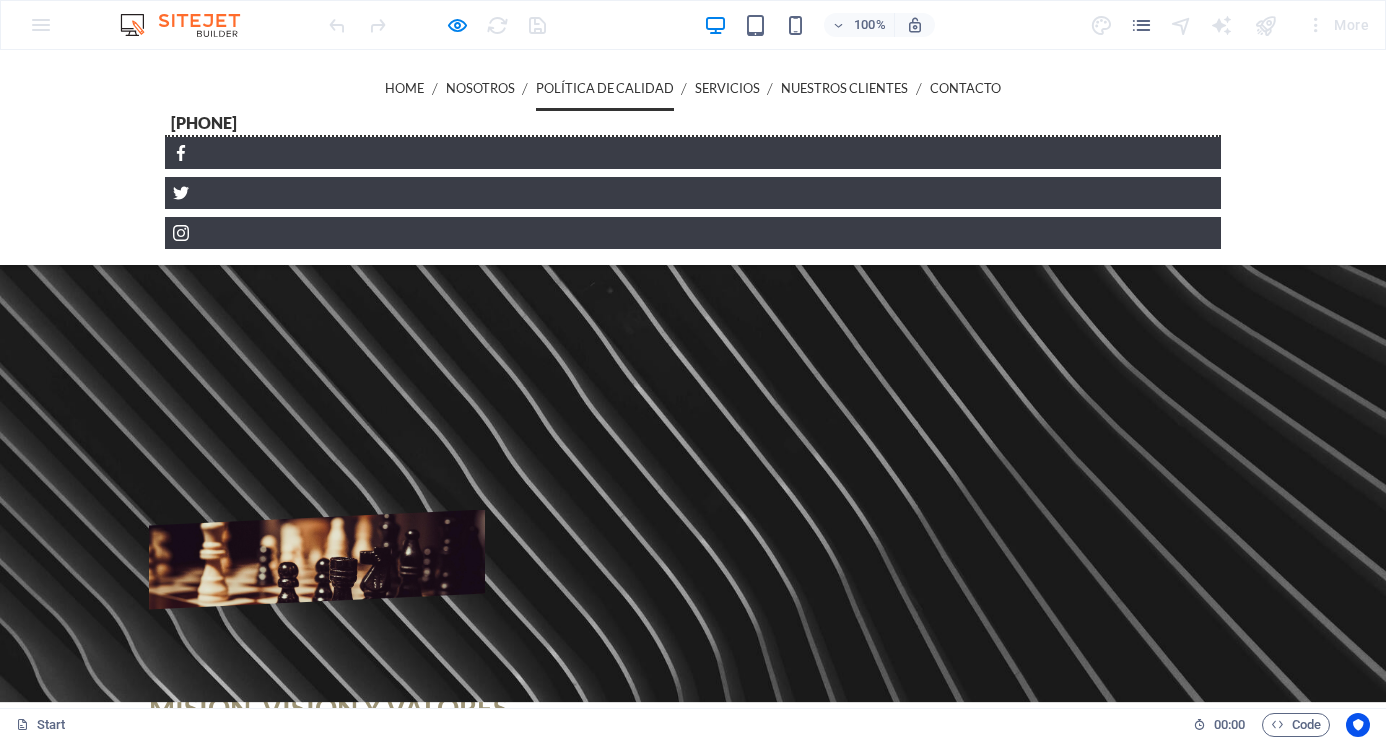 click on "Política de Calidad" at bounding box center [605, 88] 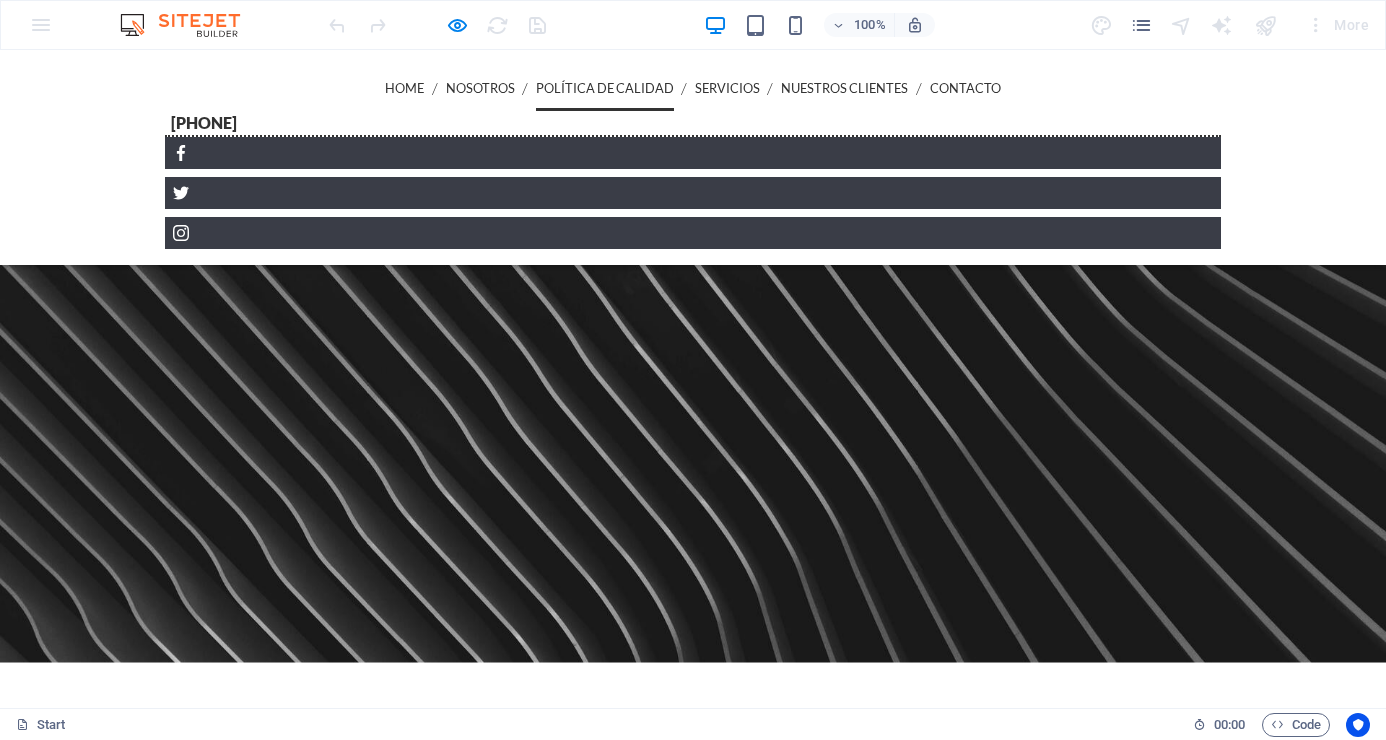 scroll, scrollTop: 1604, scrollLeft: 0, axis: vertical 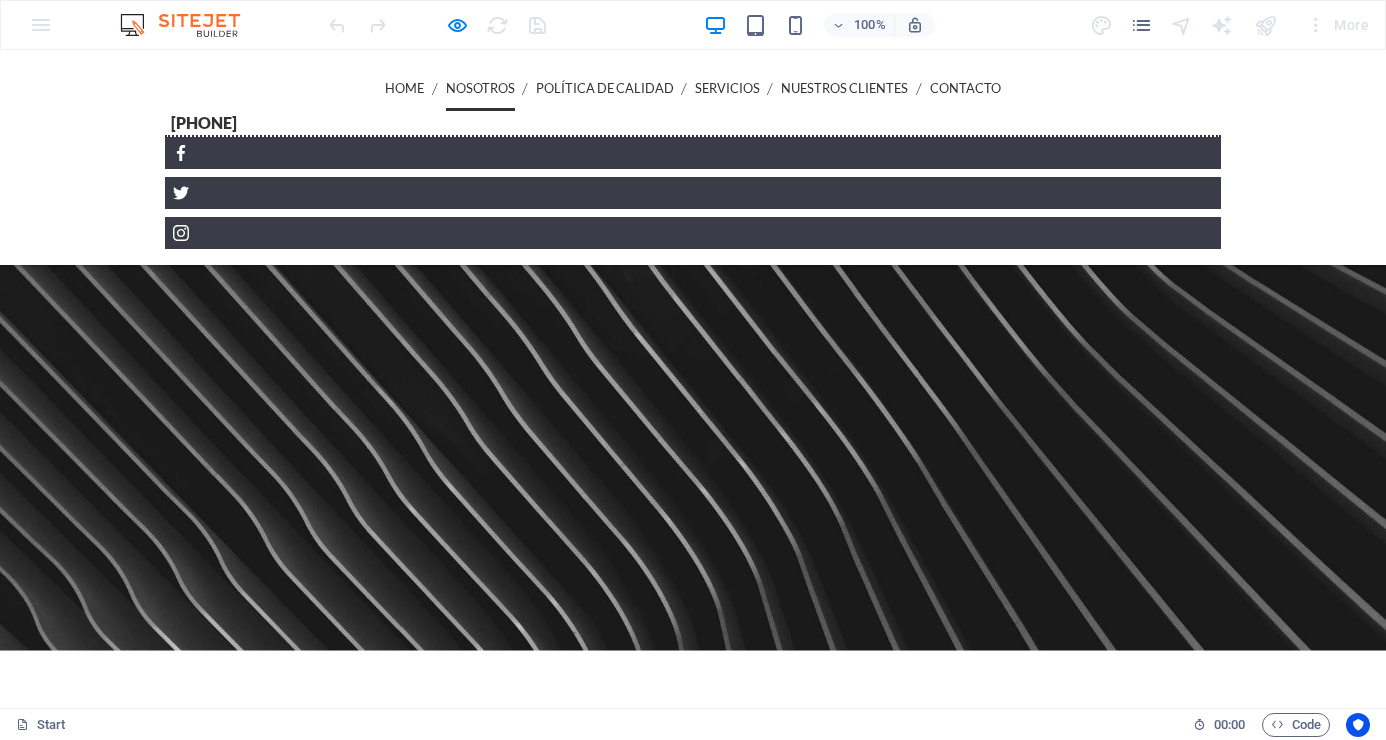 click on "Nosotros" at bounding box center [480, 88] 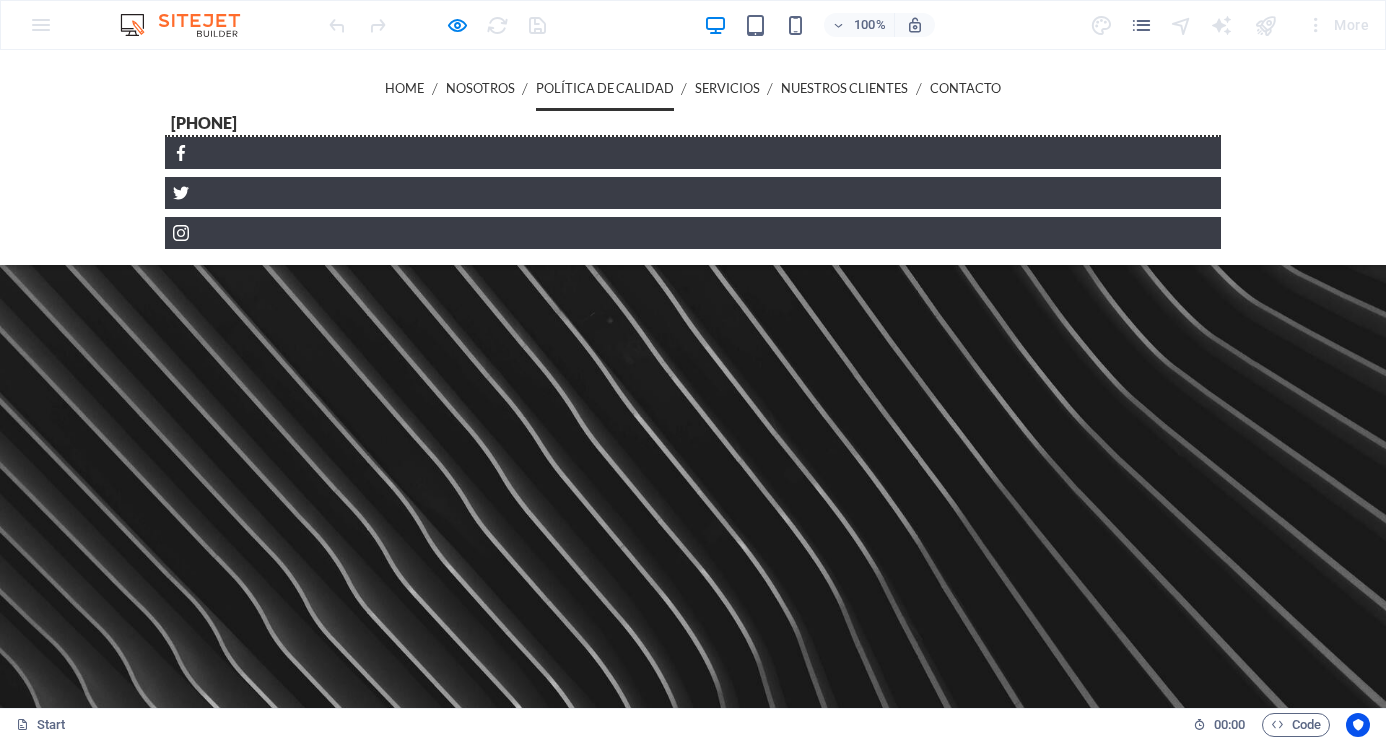click on "Política de Calidad" at bounding box center [605, 88] 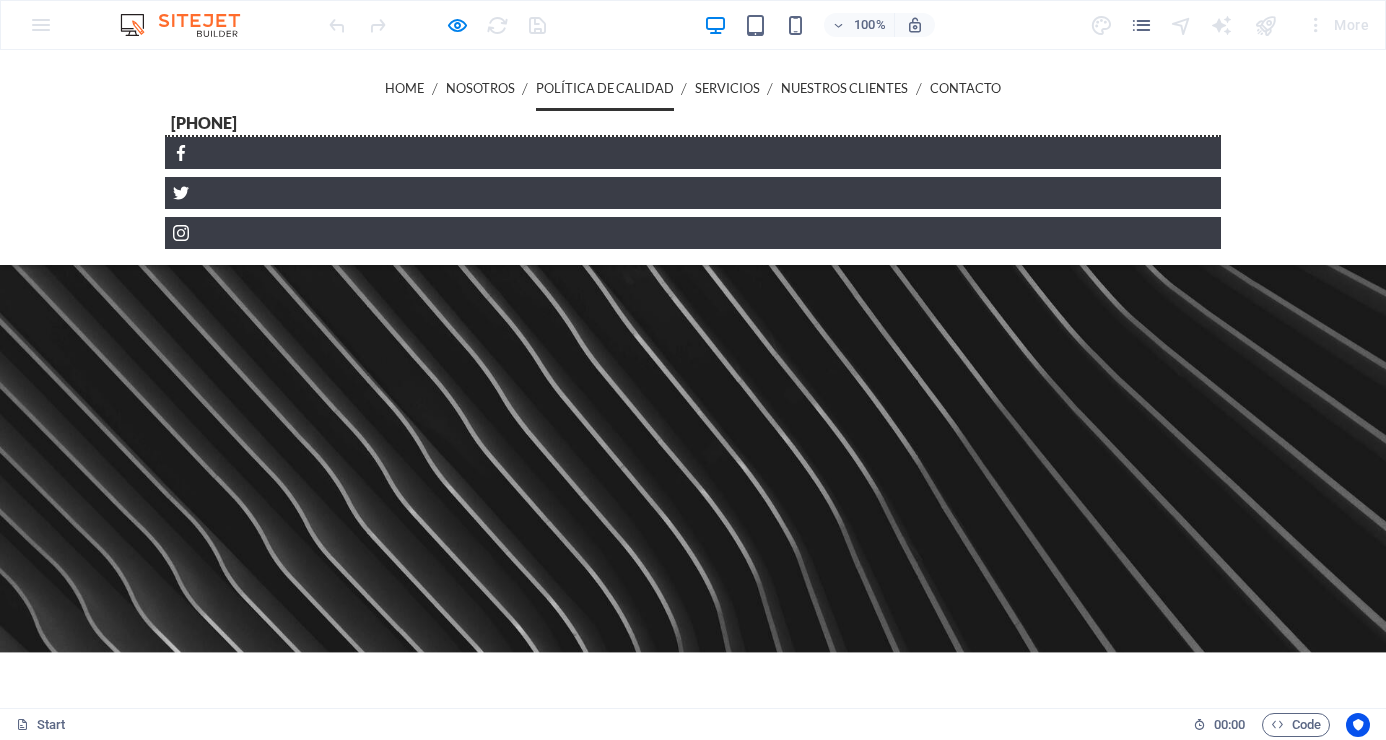 scroll, scrollTop: 1604, scrollLeft: 0, axis: vertical 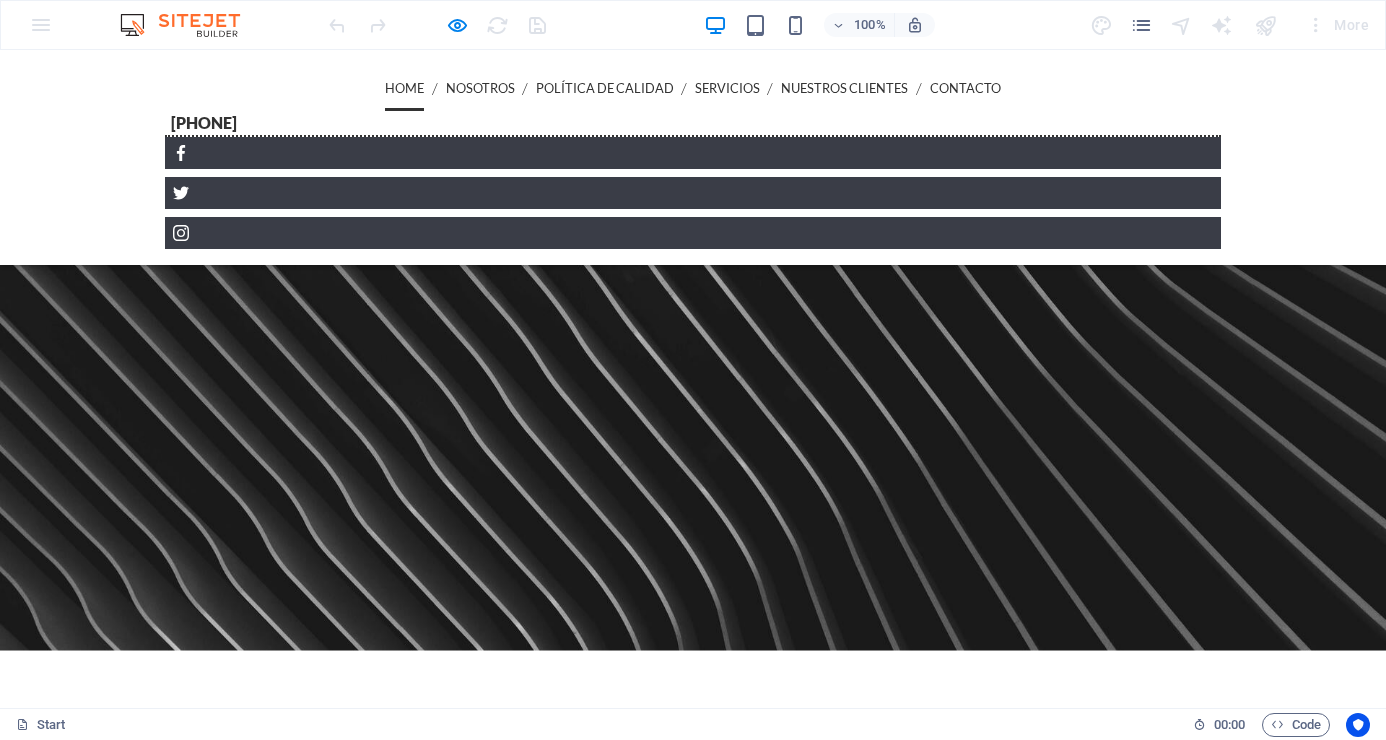 click on "Home" at bounding box center [404, 88] 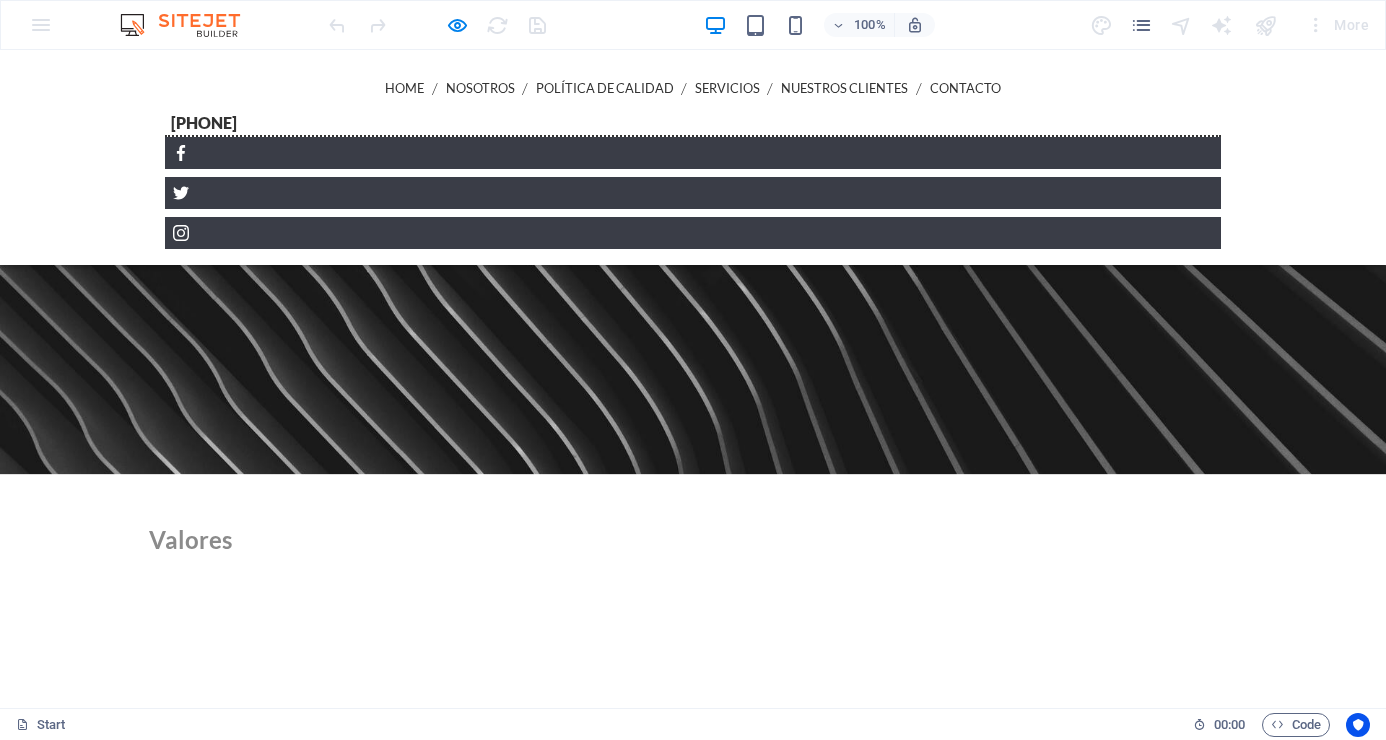 scroll, scrollTop: 1700, scrollLeft: 0, axis: vertical 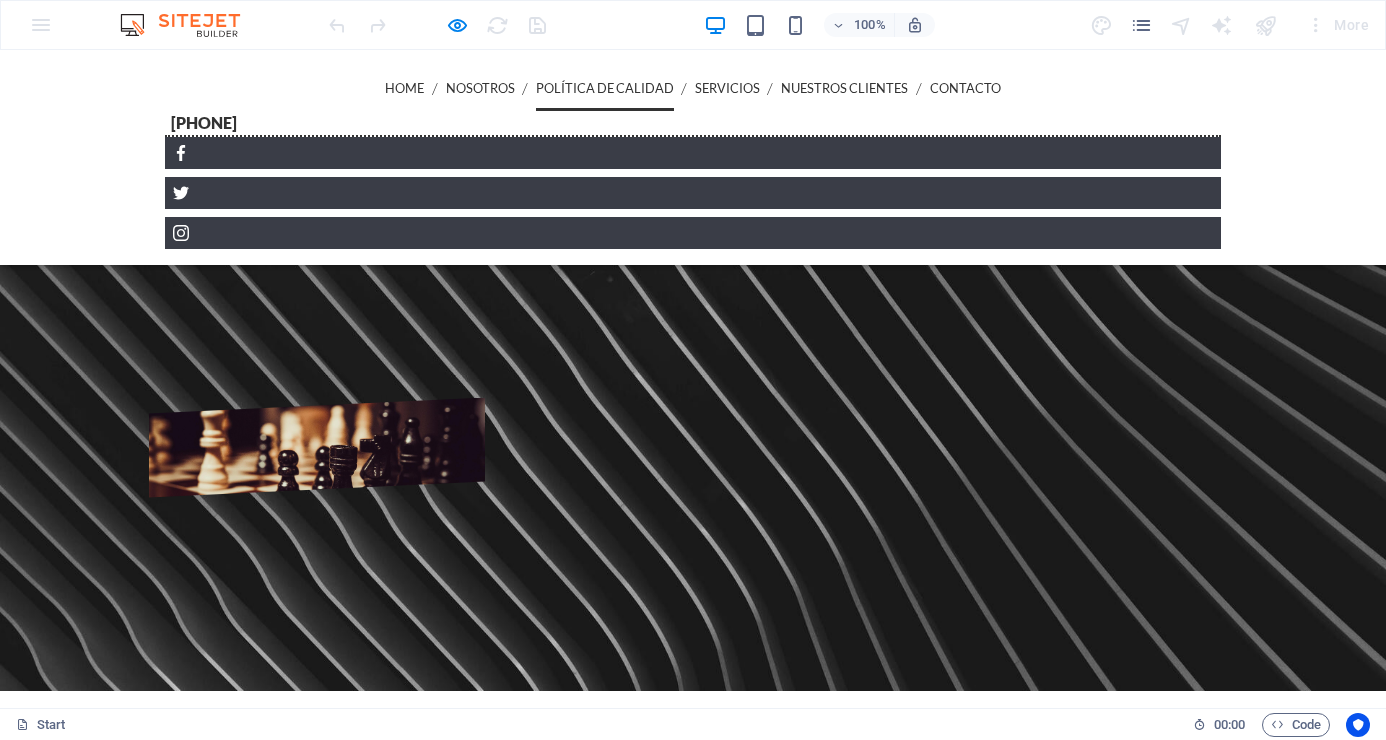 click on "Política de Calidad" at bounding box center [605, 88] 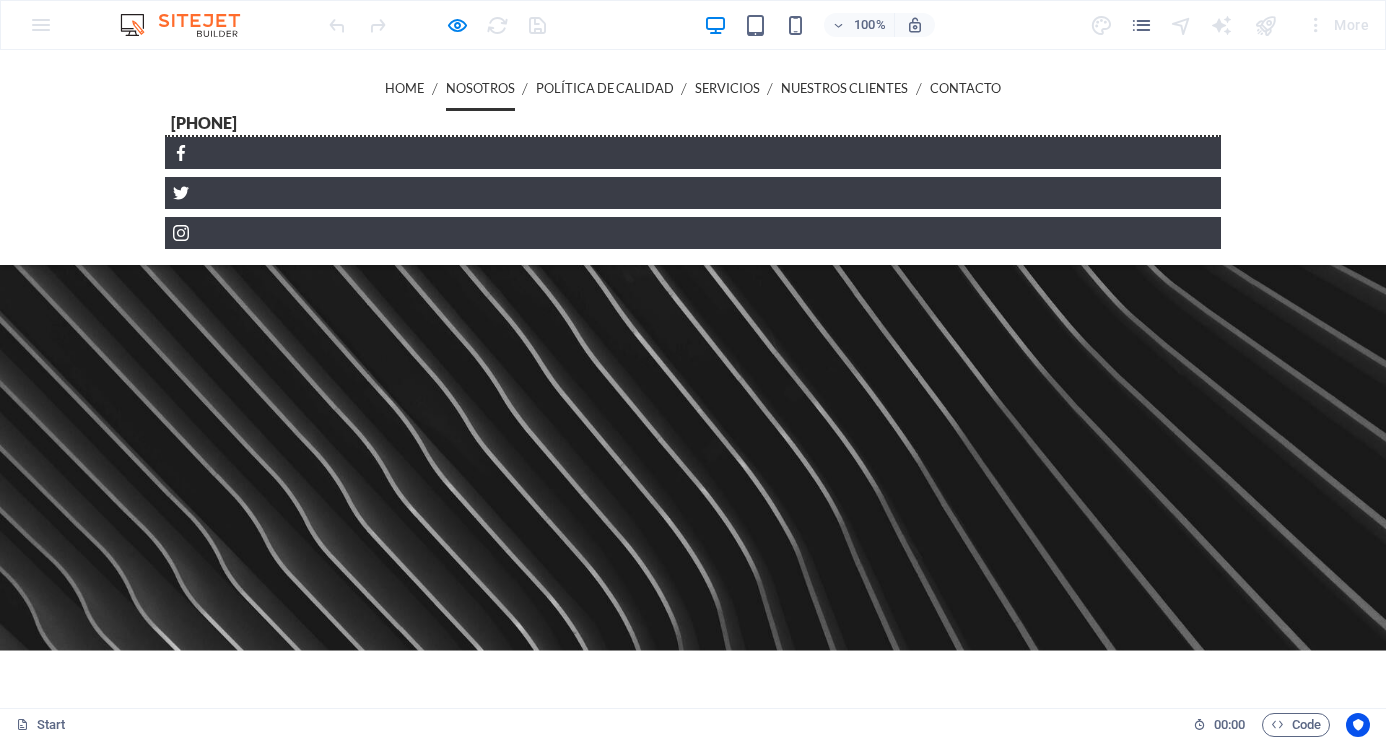 click on "Nosotros" at bounding box center (480, 88) 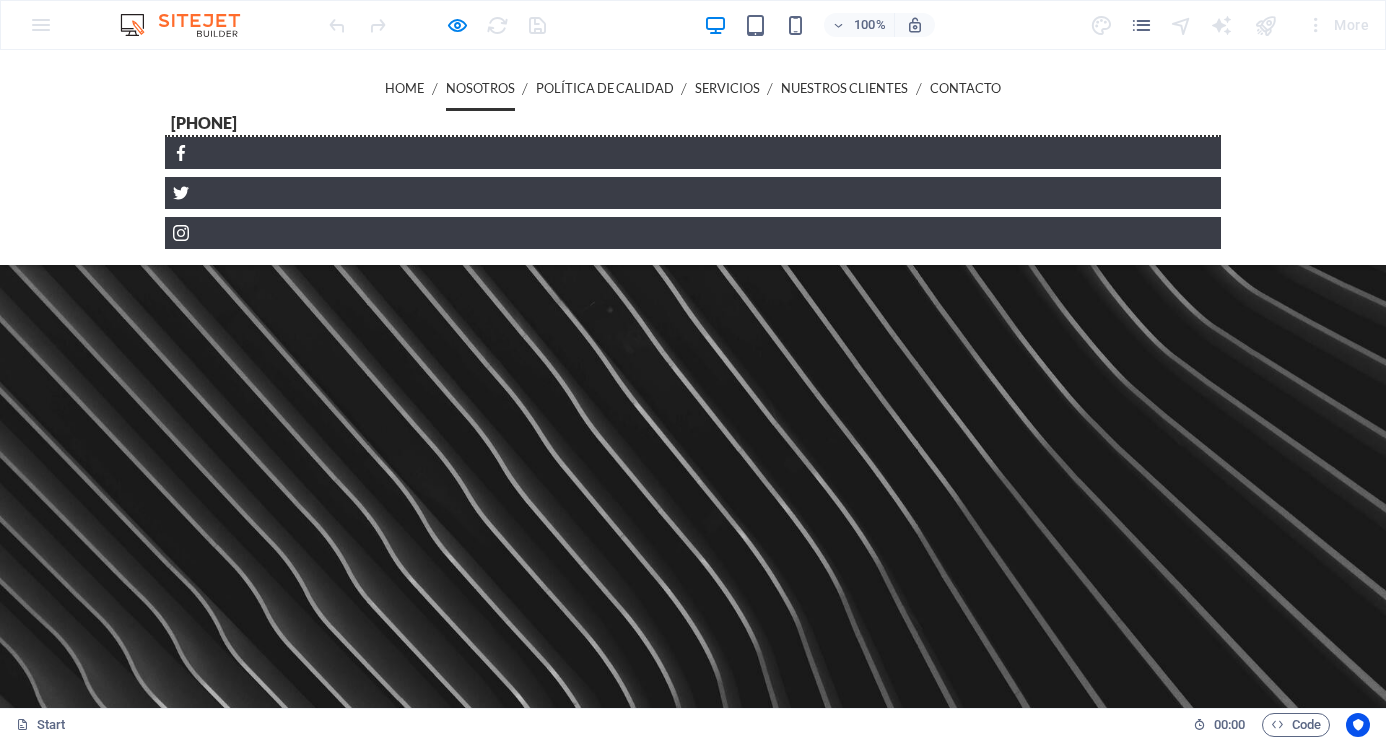 scroll, scrollTop: 788, scrollLeft: 0, axis: vertical 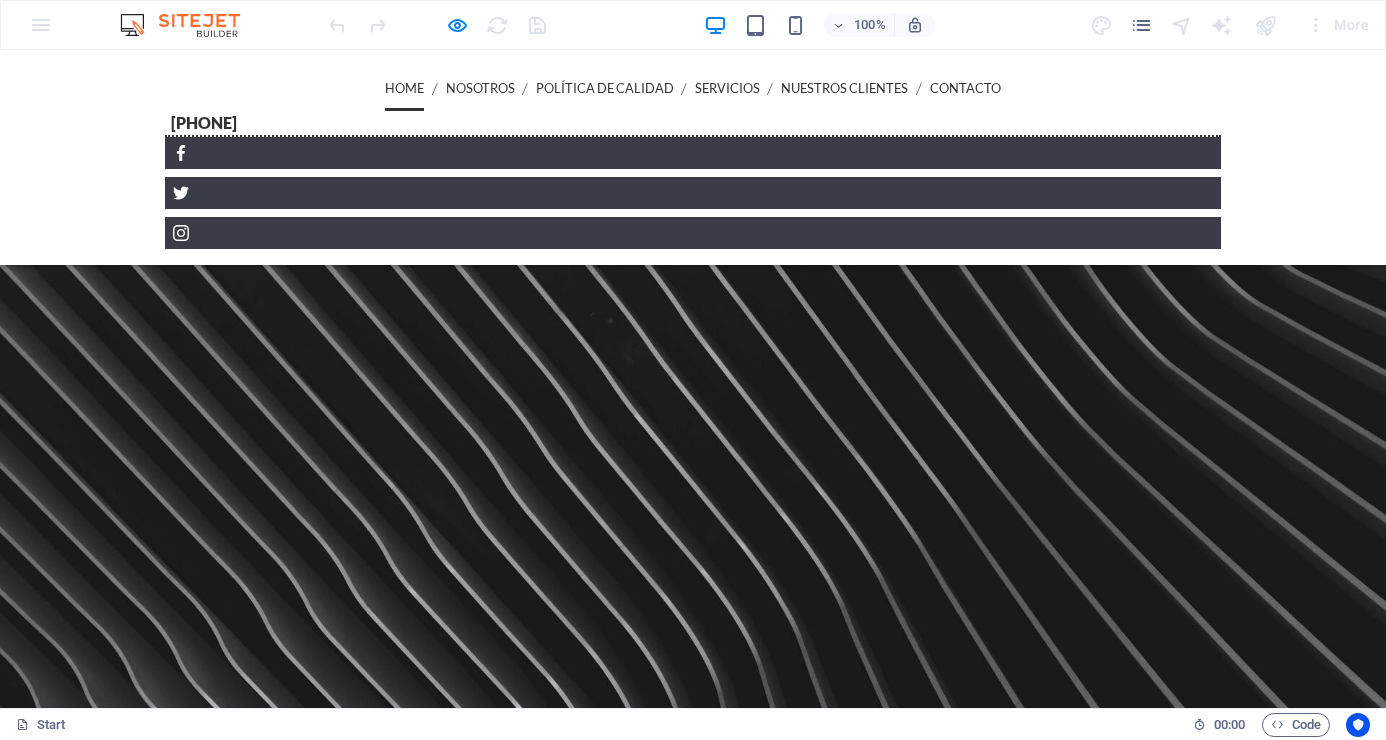 click on "Home" at bounding box center [404, 88] 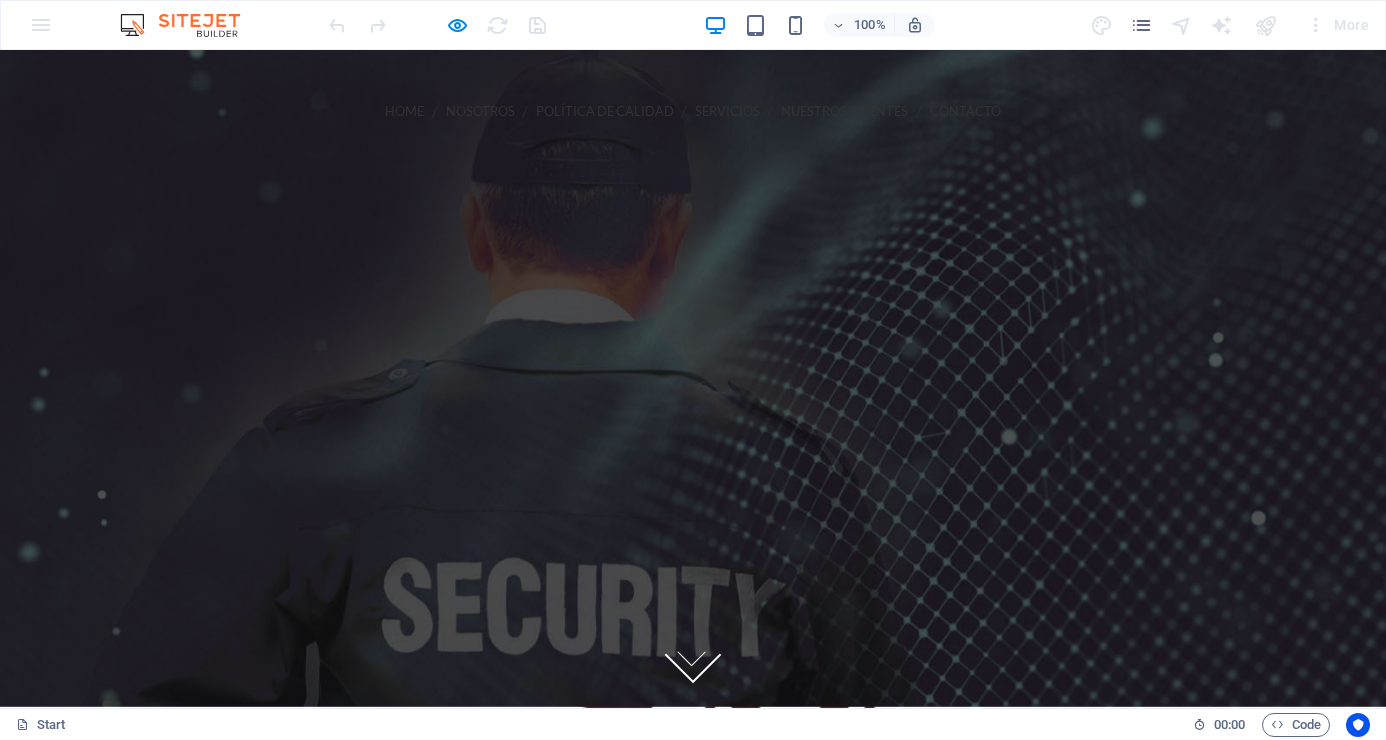 scroll, scrollTop: 0, scrollLeft: 0, axis: both 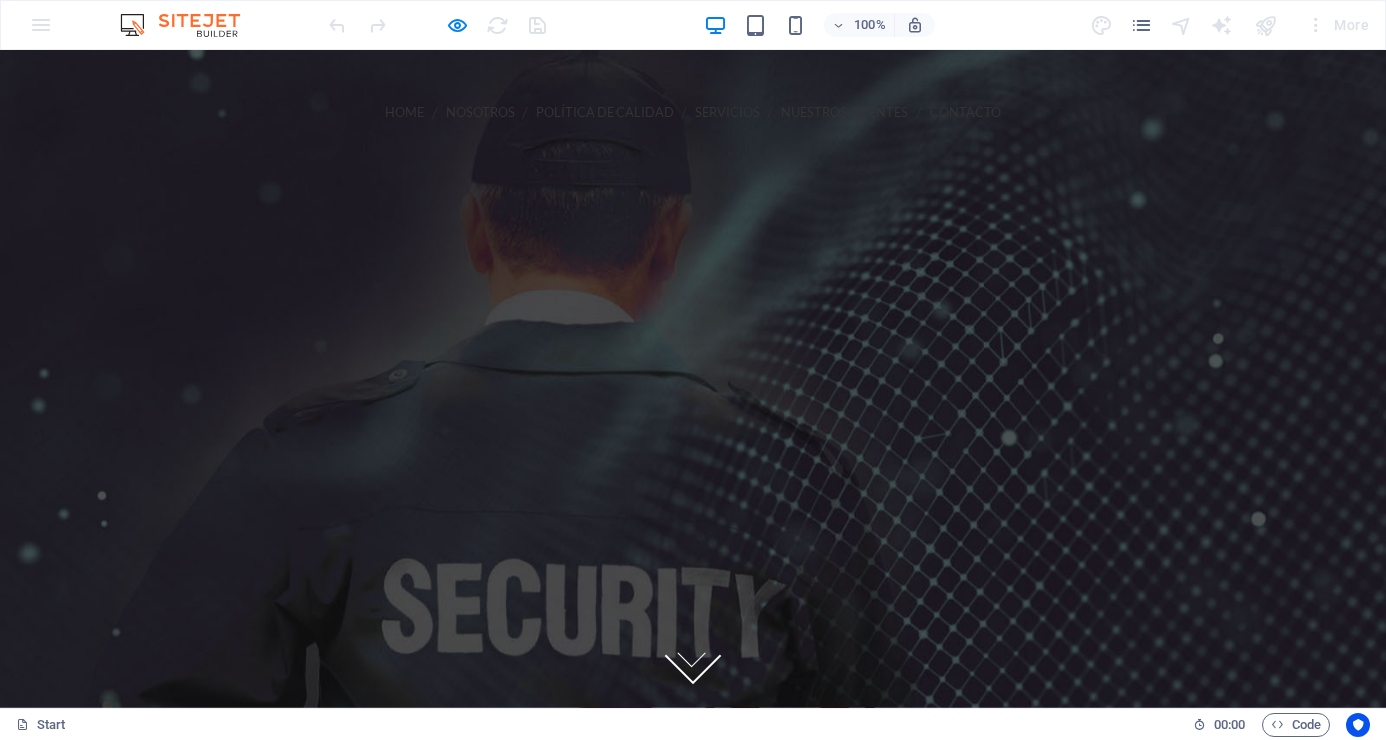click on "Política de Calidad" at bounding box center [605, 112] 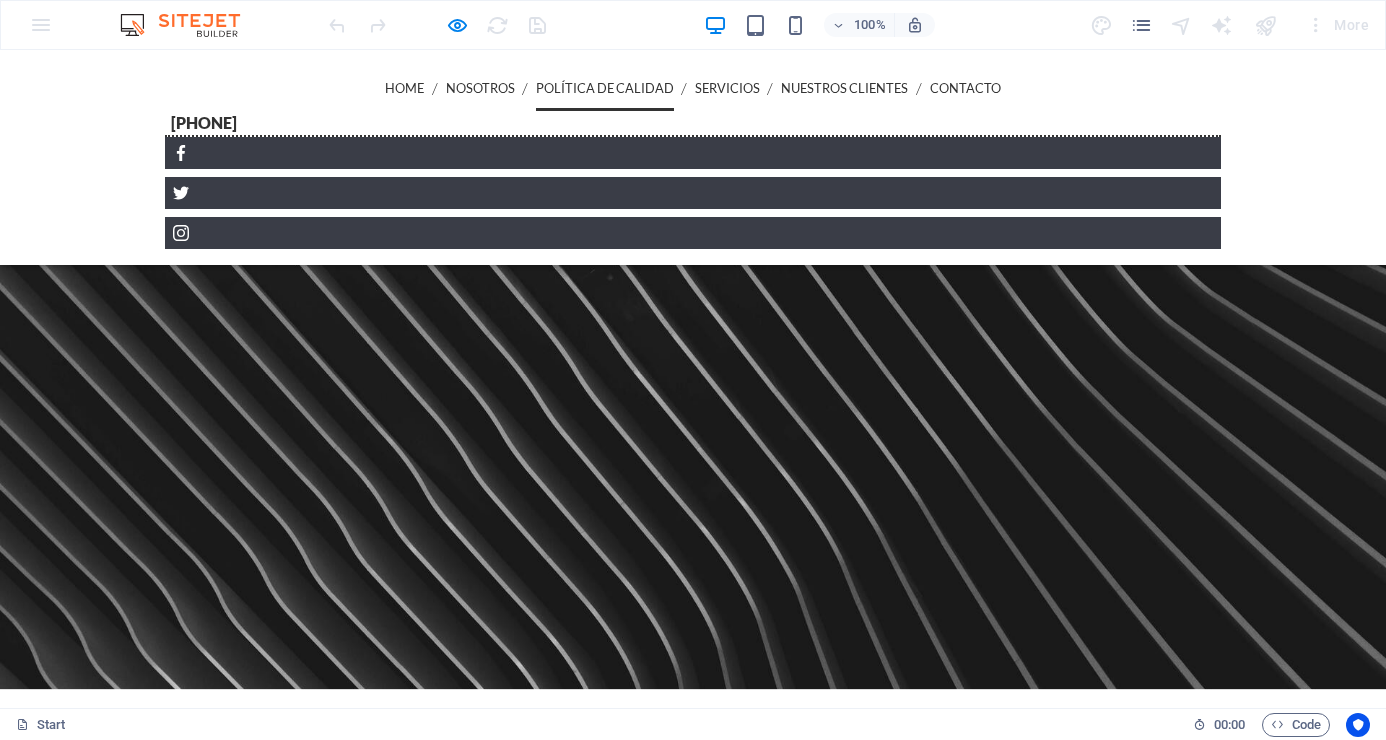 scroll, scrollTop: 1604, scrollLeft: 0, axis: vertical 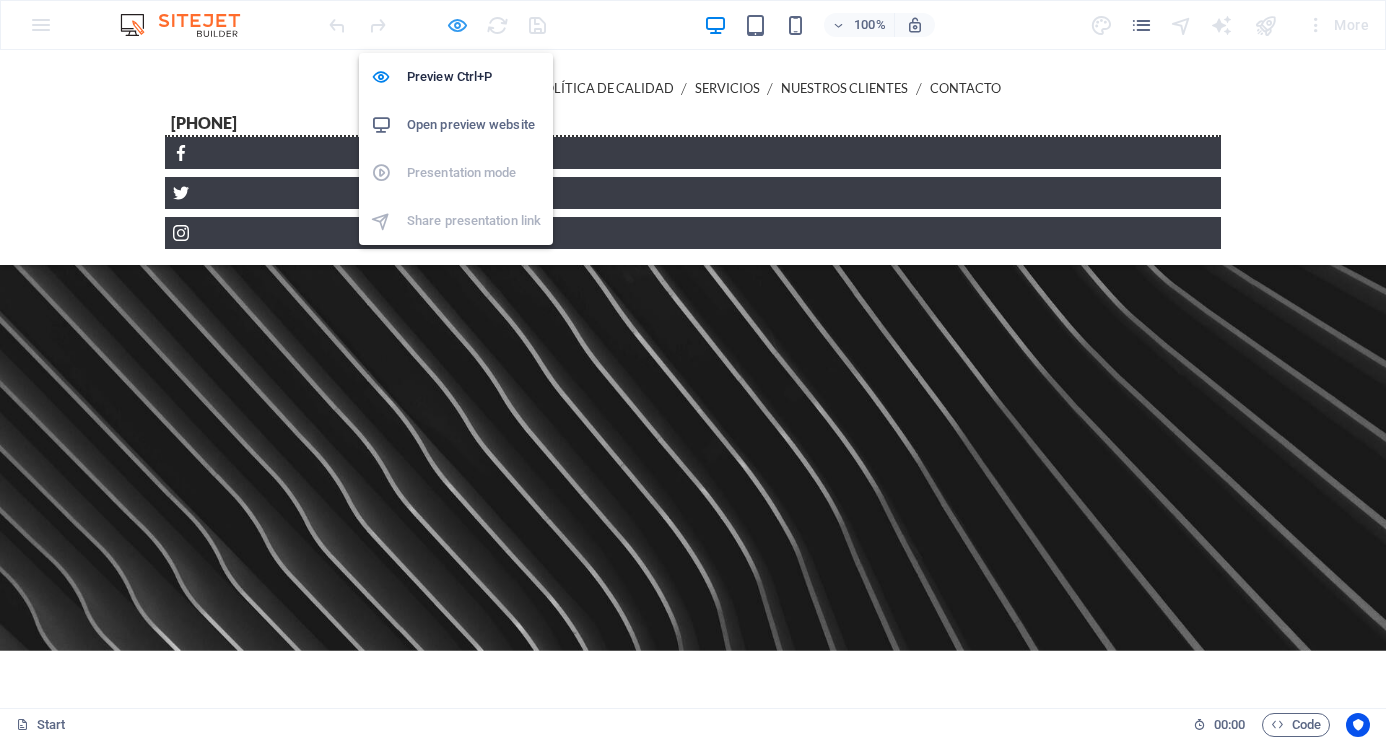 click at bounding box center (457, 25) 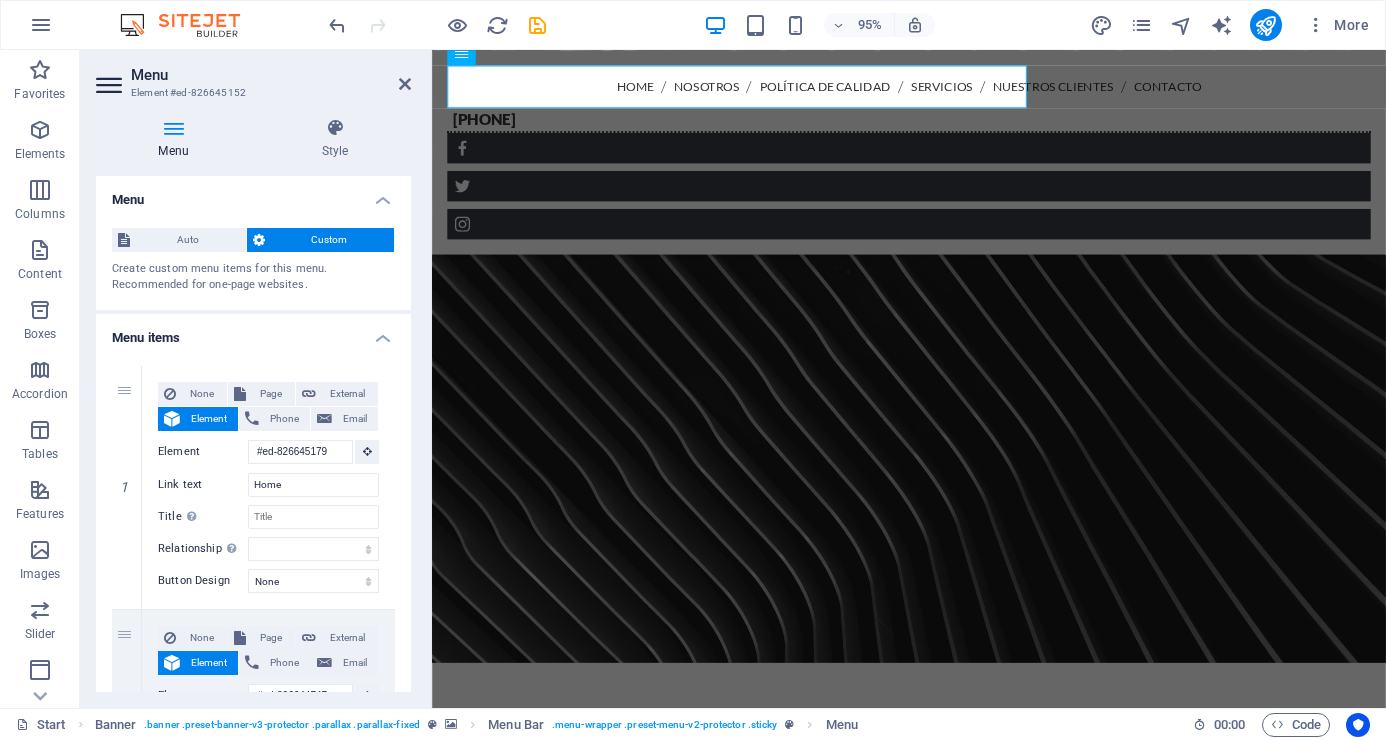 click at bounding box center [934, 1255] 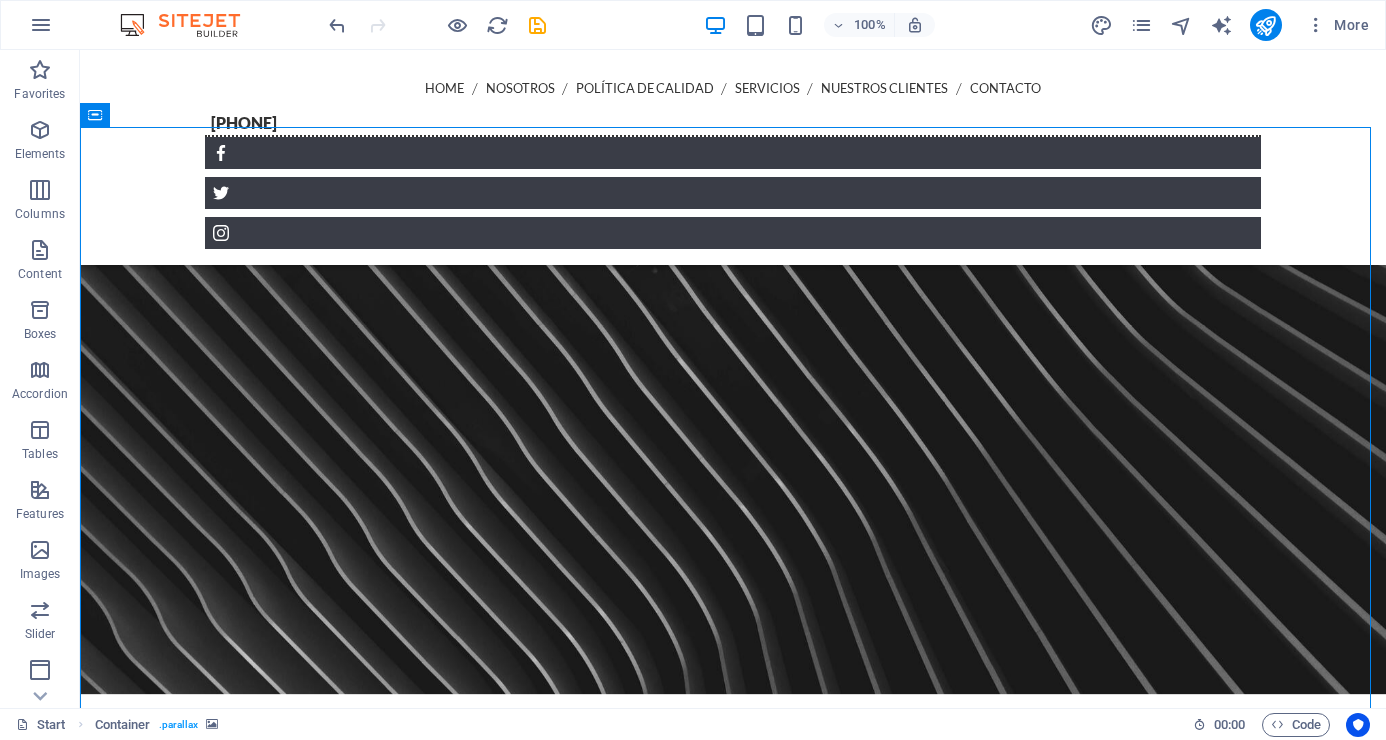 click at bounding box center [733, 1238] 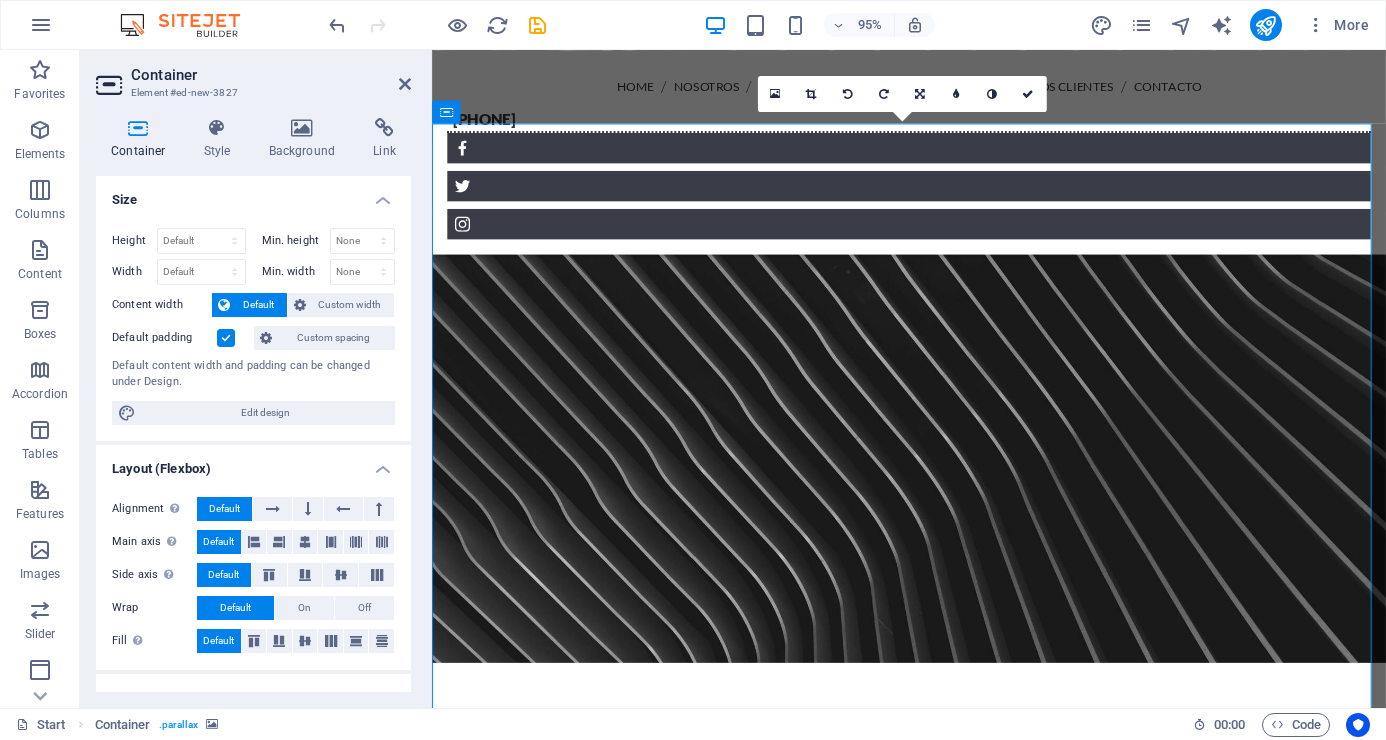 click at bounding box center [934, 1255] 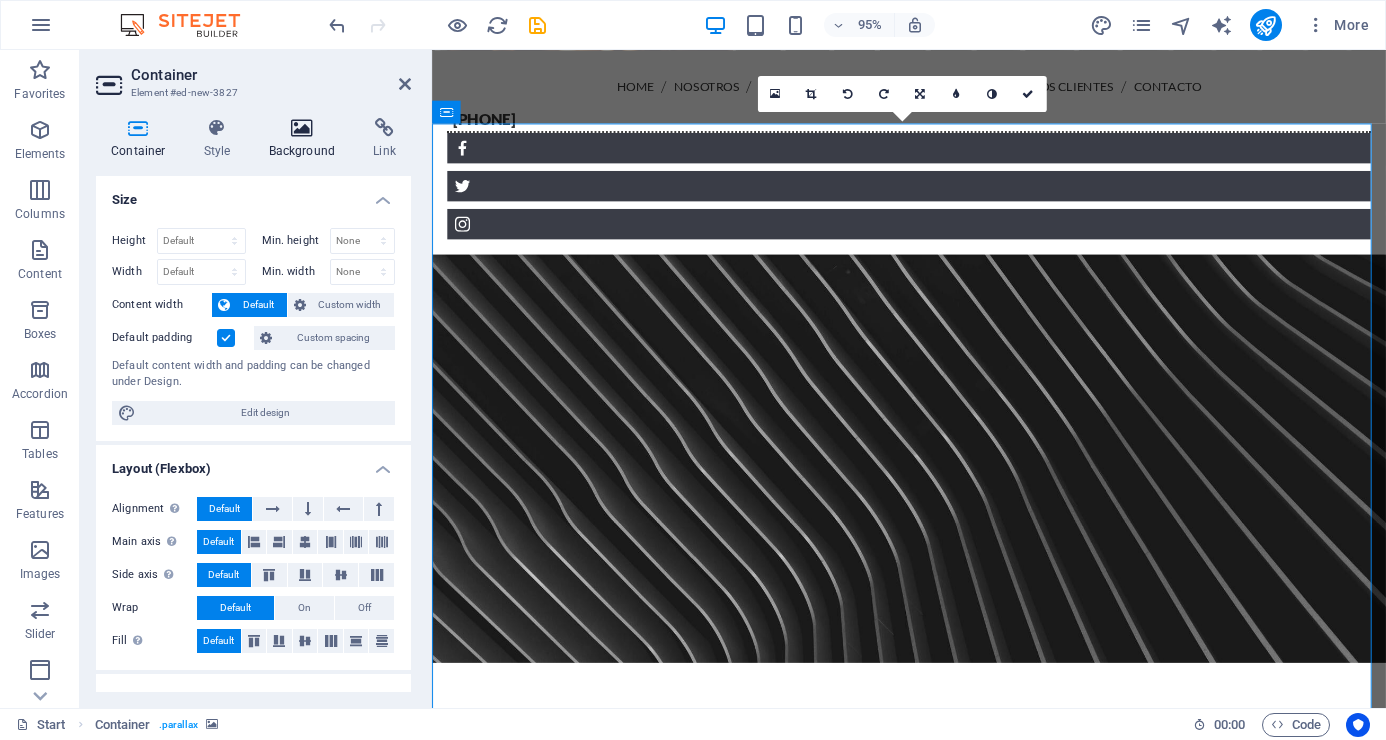 click at bounding box center (302, 128) 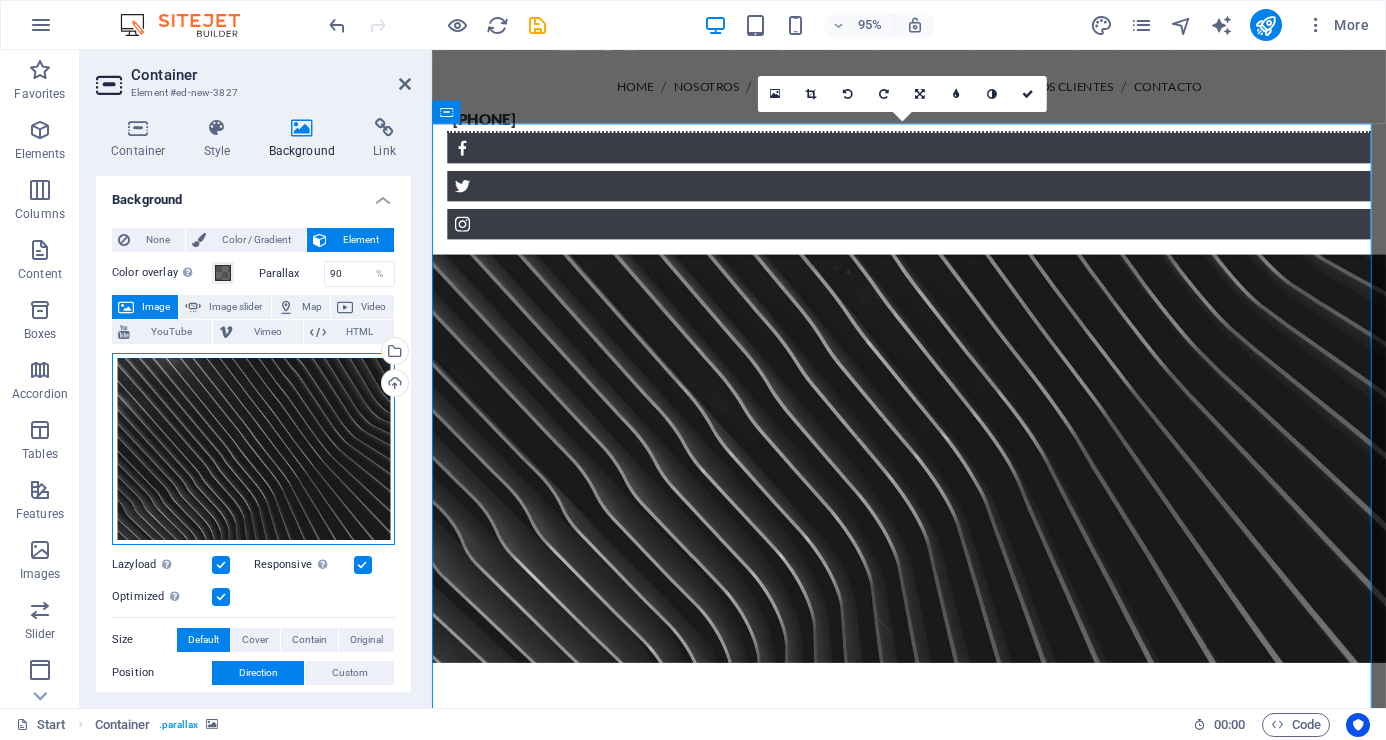 click on "Drag files here, click to choose files or select files from Files or our free stock photos & videos" at bounding box center (253, 449) 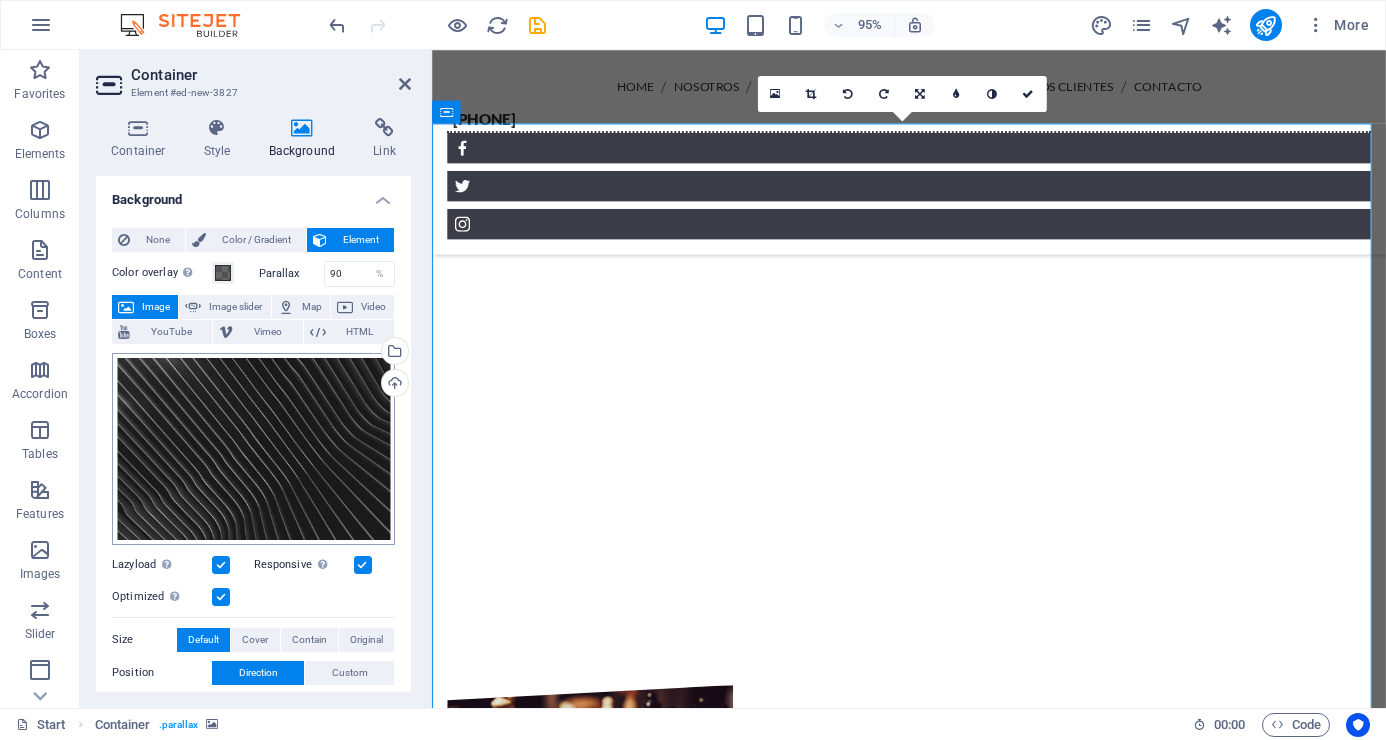 scroll, scrollTop: 2280, scrollLeft: 0, axis: vertical 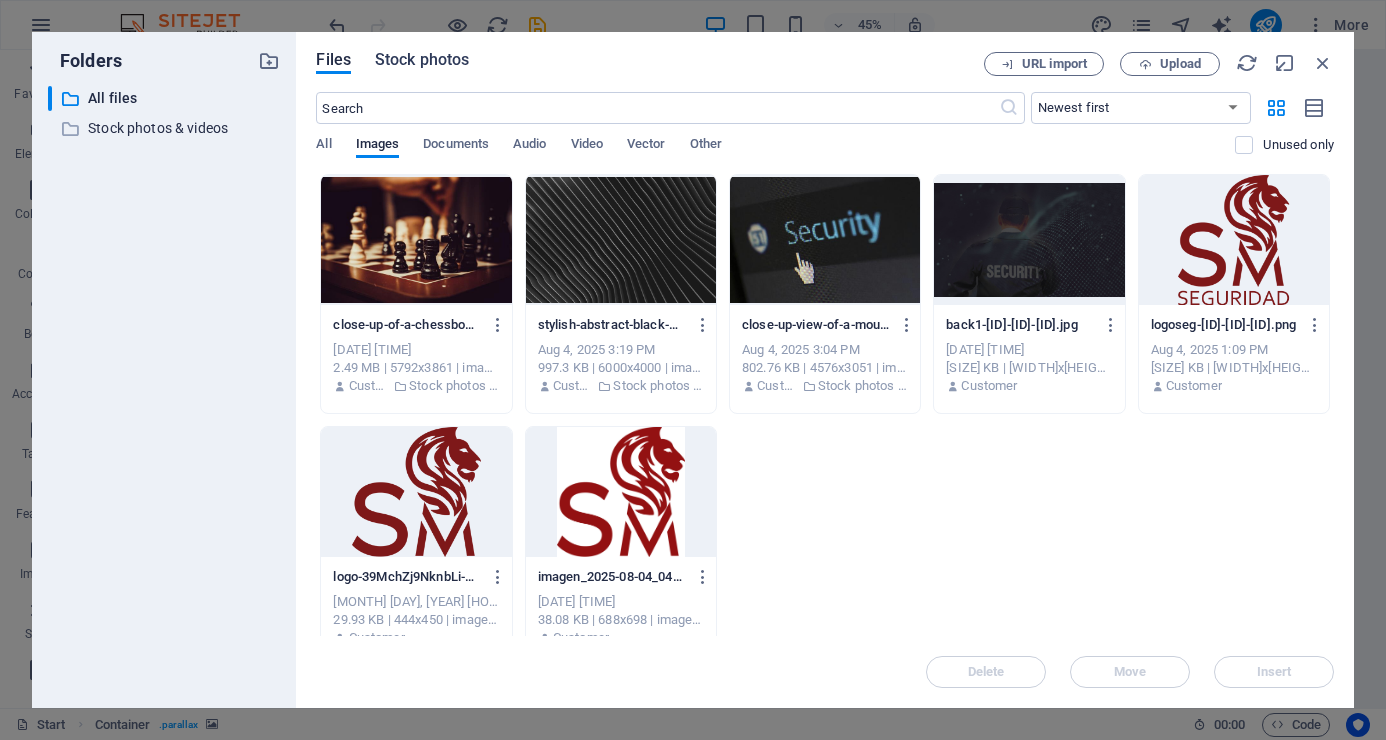 click on "Stock photos" at bounding box center (422, 60) 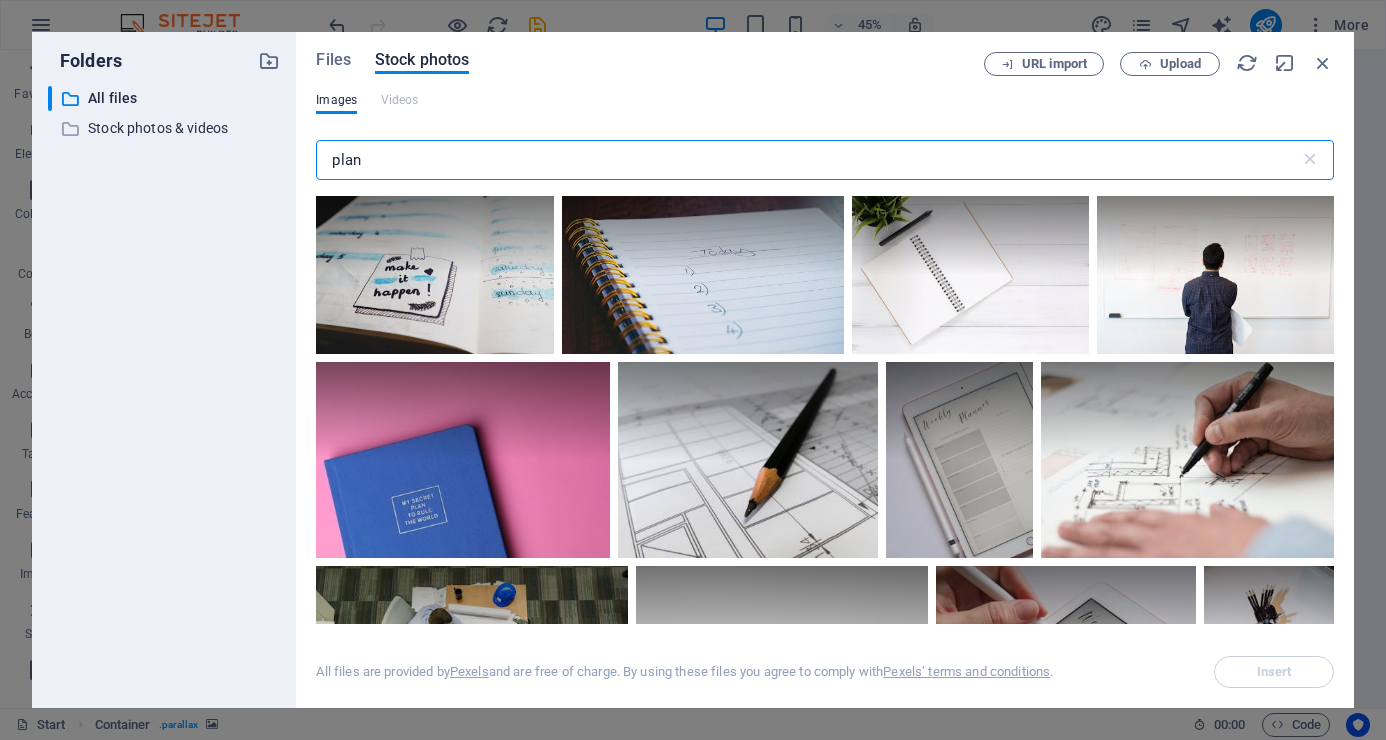 drag, startPoint x: 369, startPoint y: 157, endPoint x: 310, endPoint y: 165, distance: 59.5399 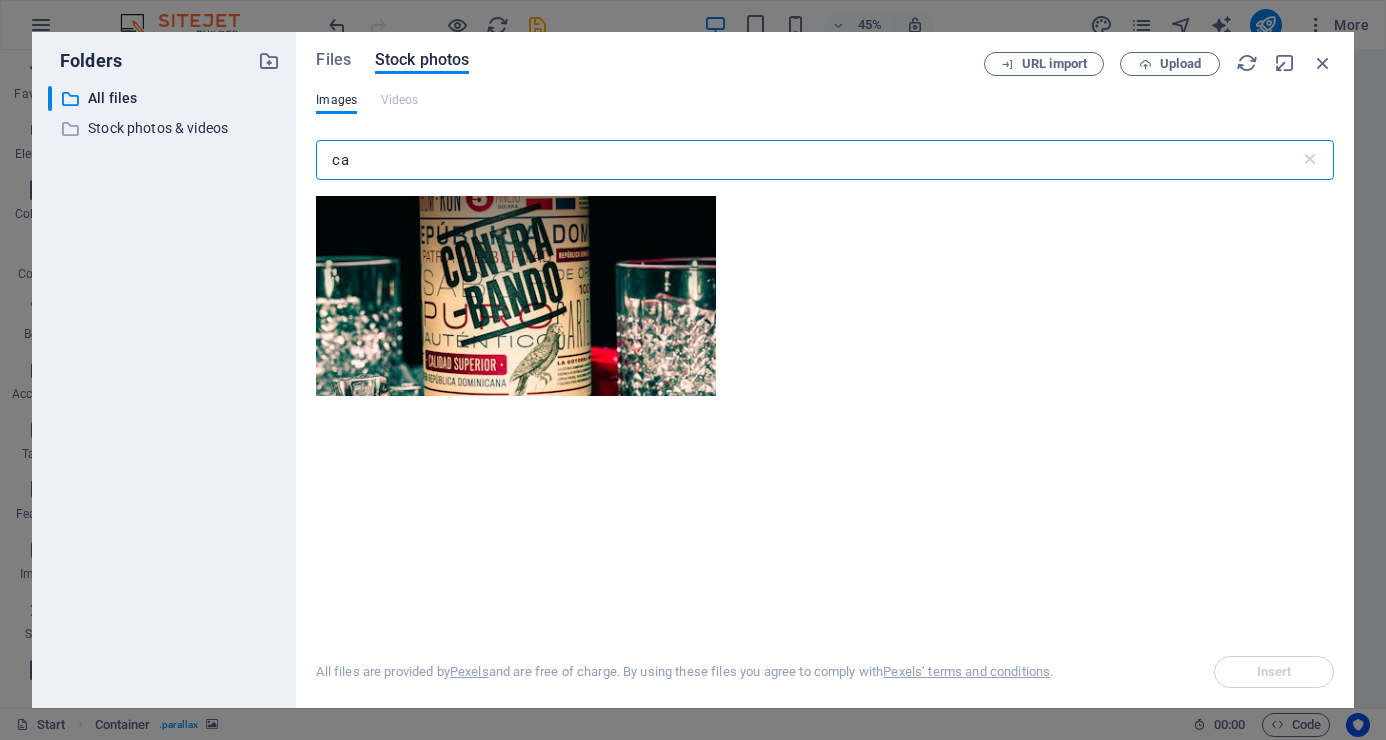 type on "c" 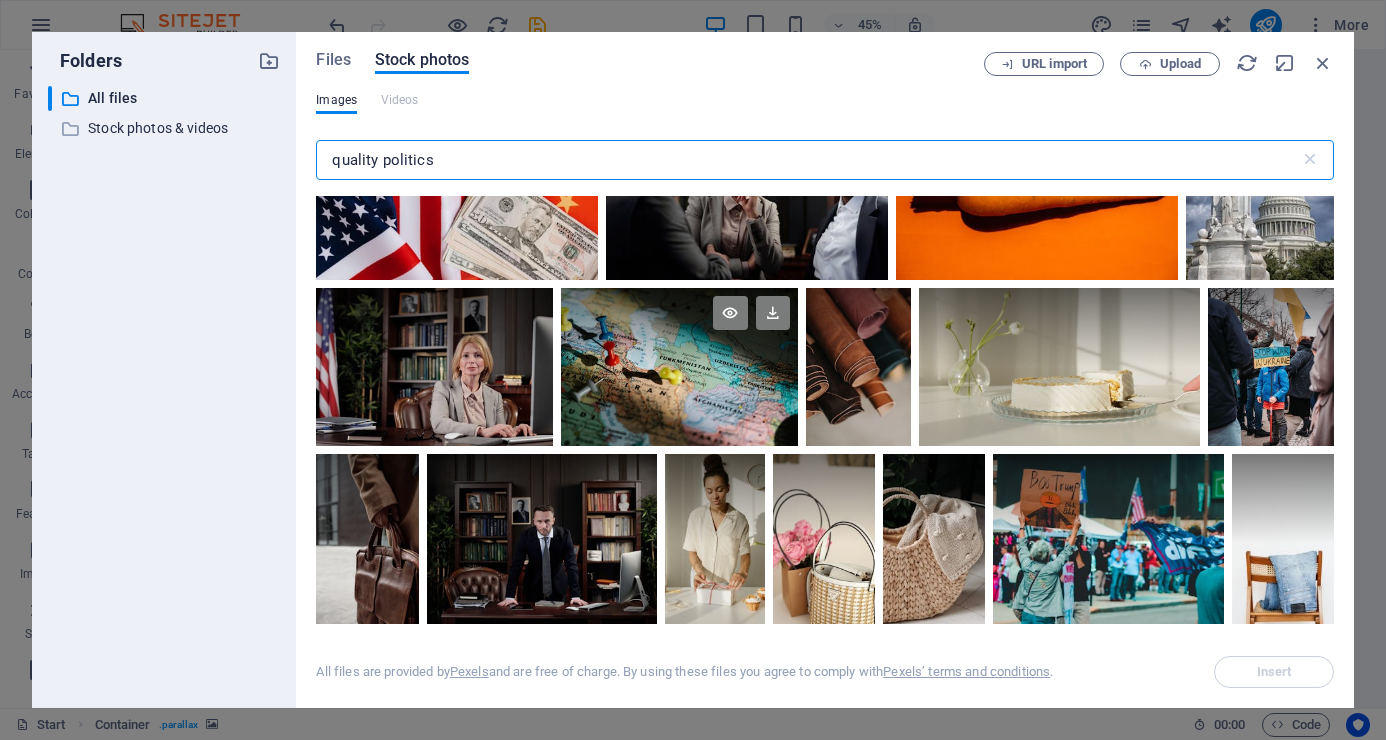 scroll, scrollTop: 1500, scrollLeft: 0, axis: vertical 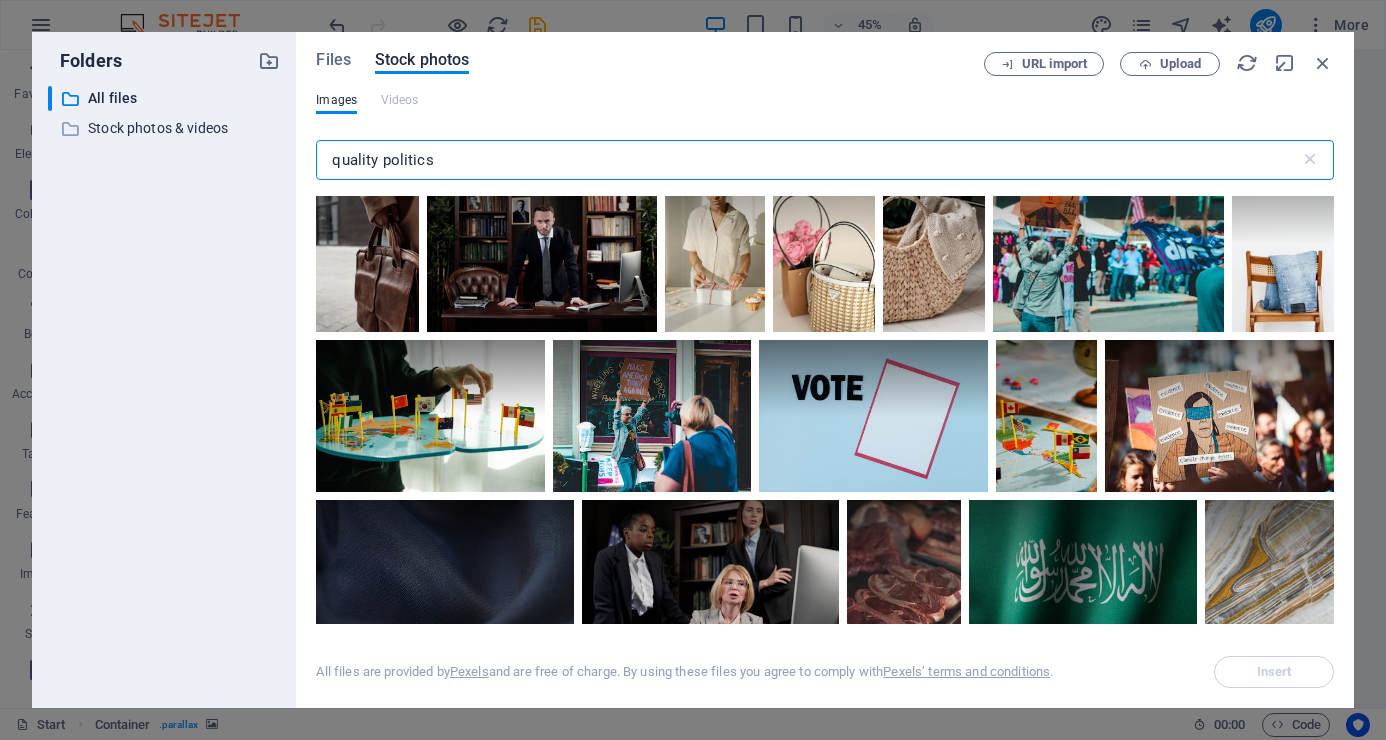 click on "quality politics" at bounding box center [807, 160] 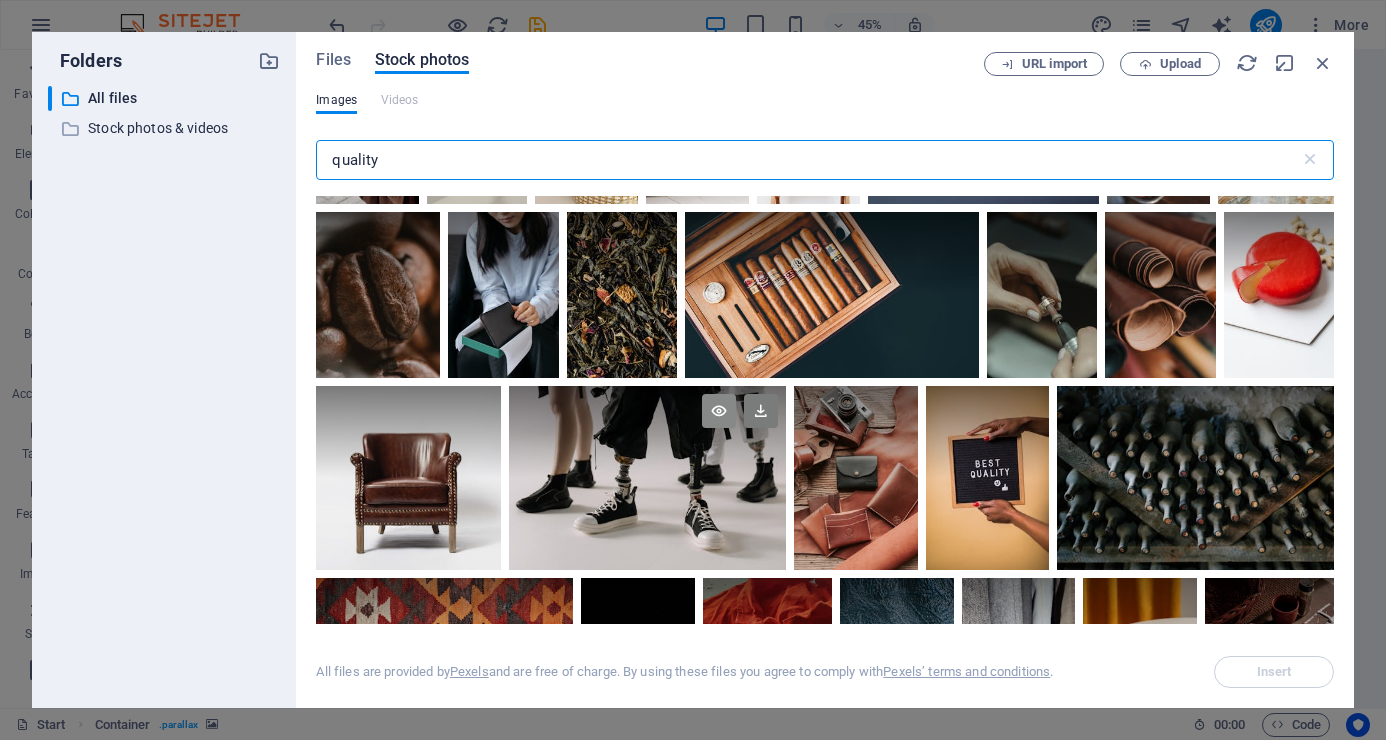 scroll, scrollTop: 1500, scrollLeft: 0, axis: vertical 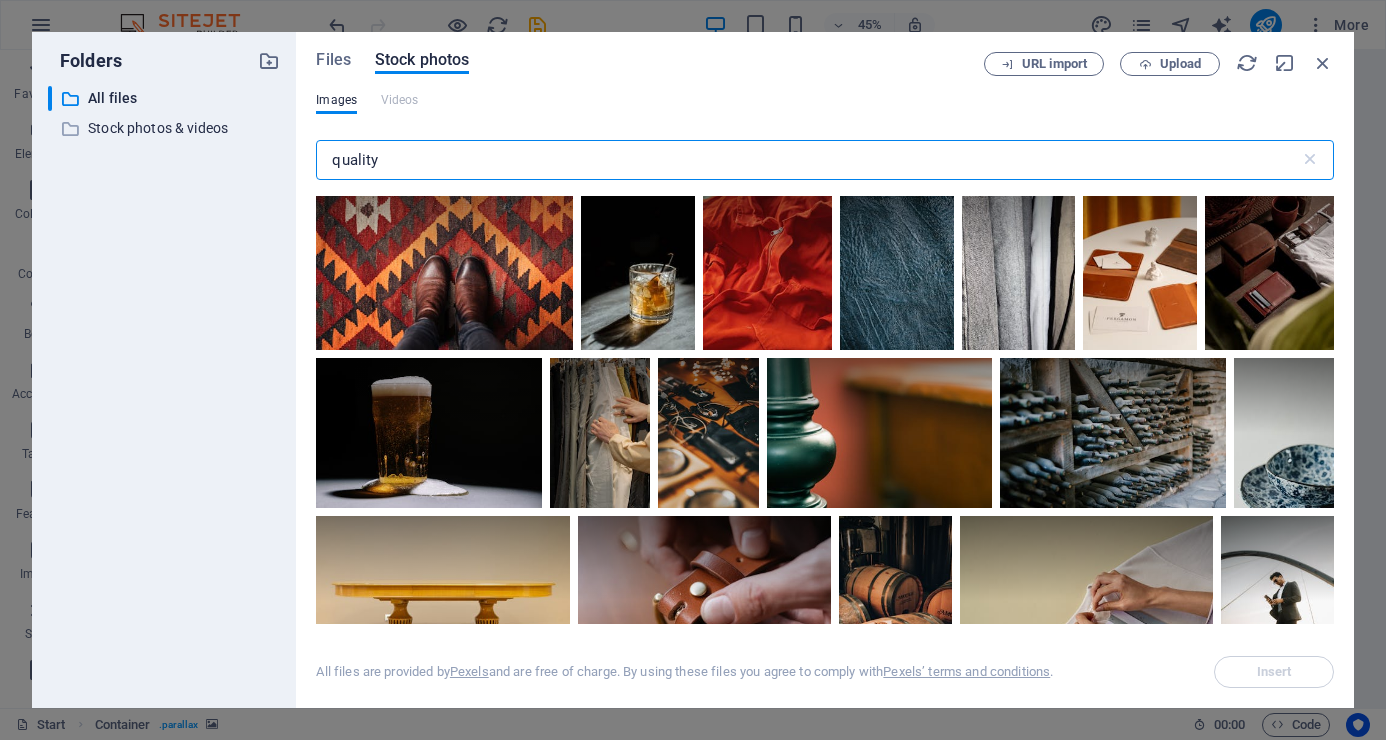 drag, startPoint x: 389, startPoint y: 154, endPoint x: 278, endPoint y: 168, distance: 111.8794 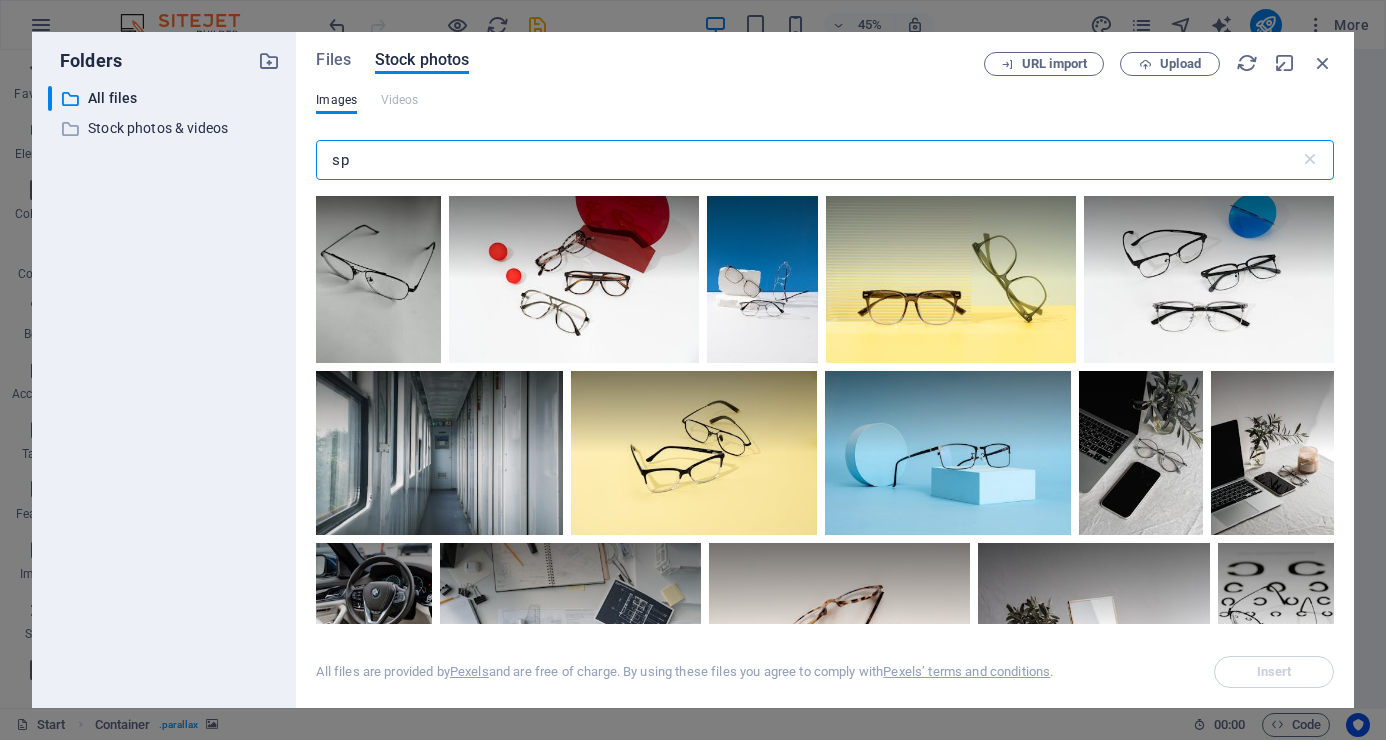 type on "s" 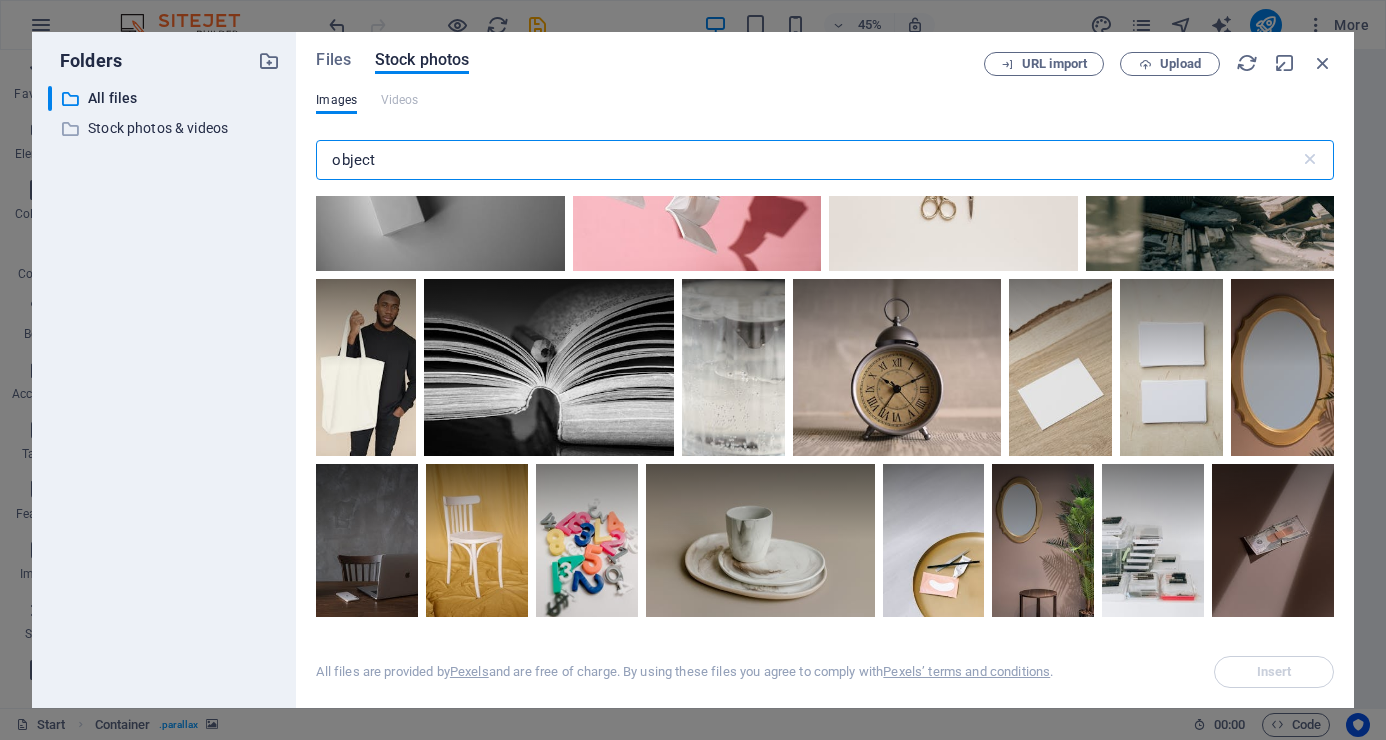 scroll, scrollTop: 3800, scrollLeft: 0, axis: vertical 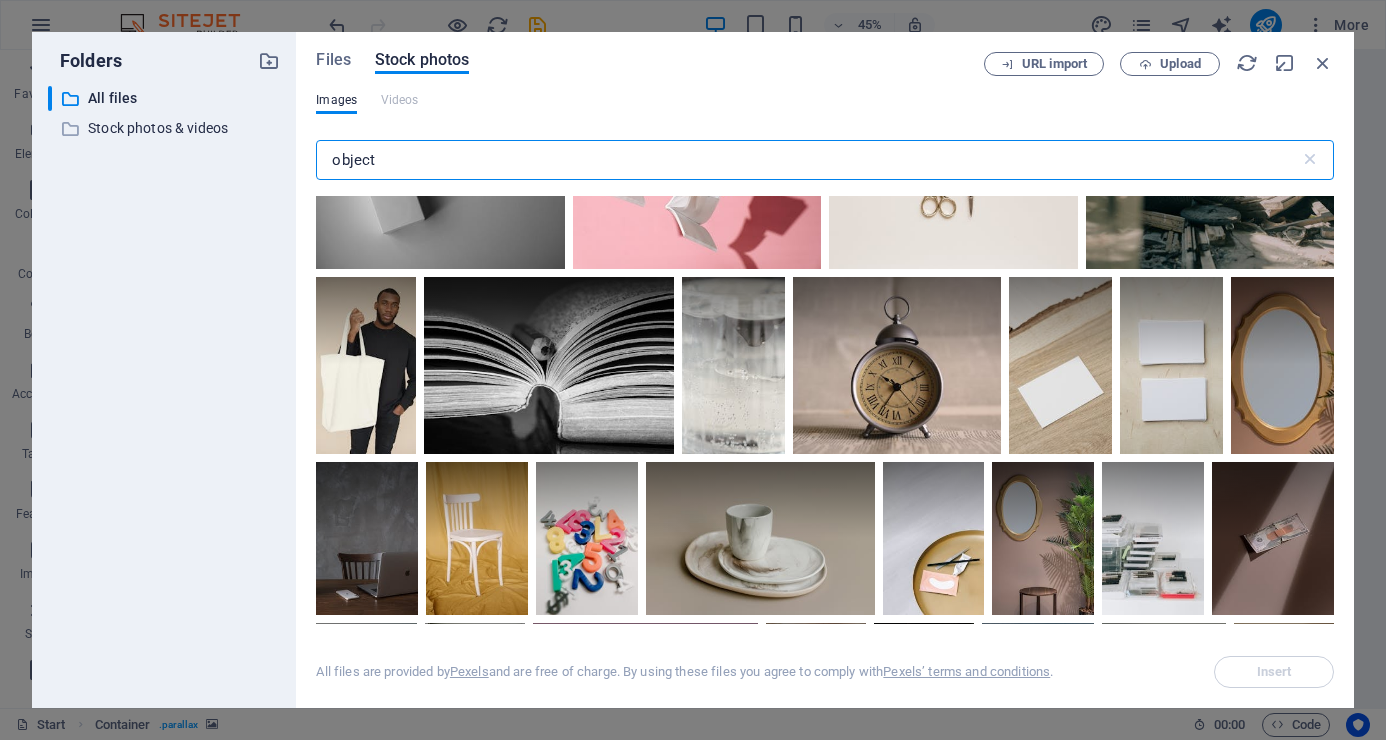 drag, startPoint x: 378, startPoint y: 163, endPoint x: 330, endPoint y: 166, distance: 48.09366 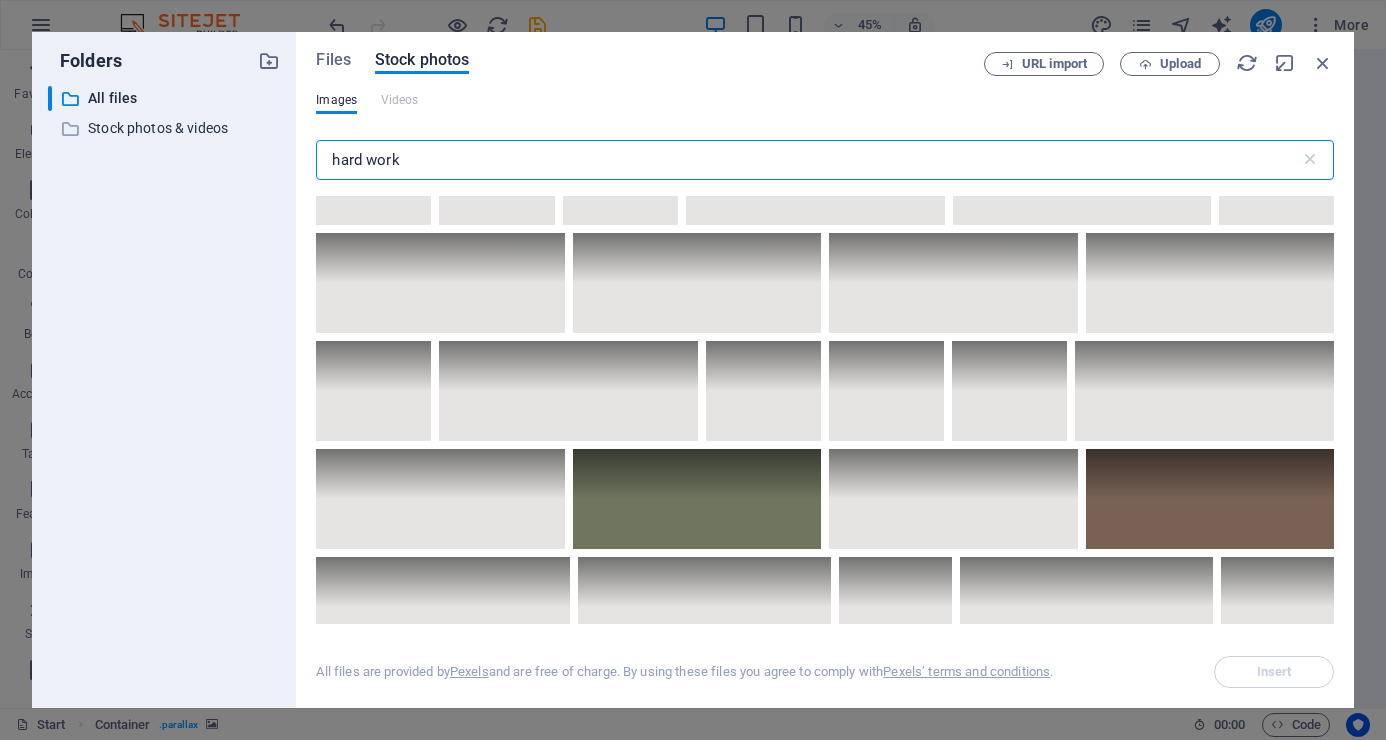 scroll, scrollTop: 5000, scrollLeft: 0, axis: vertical 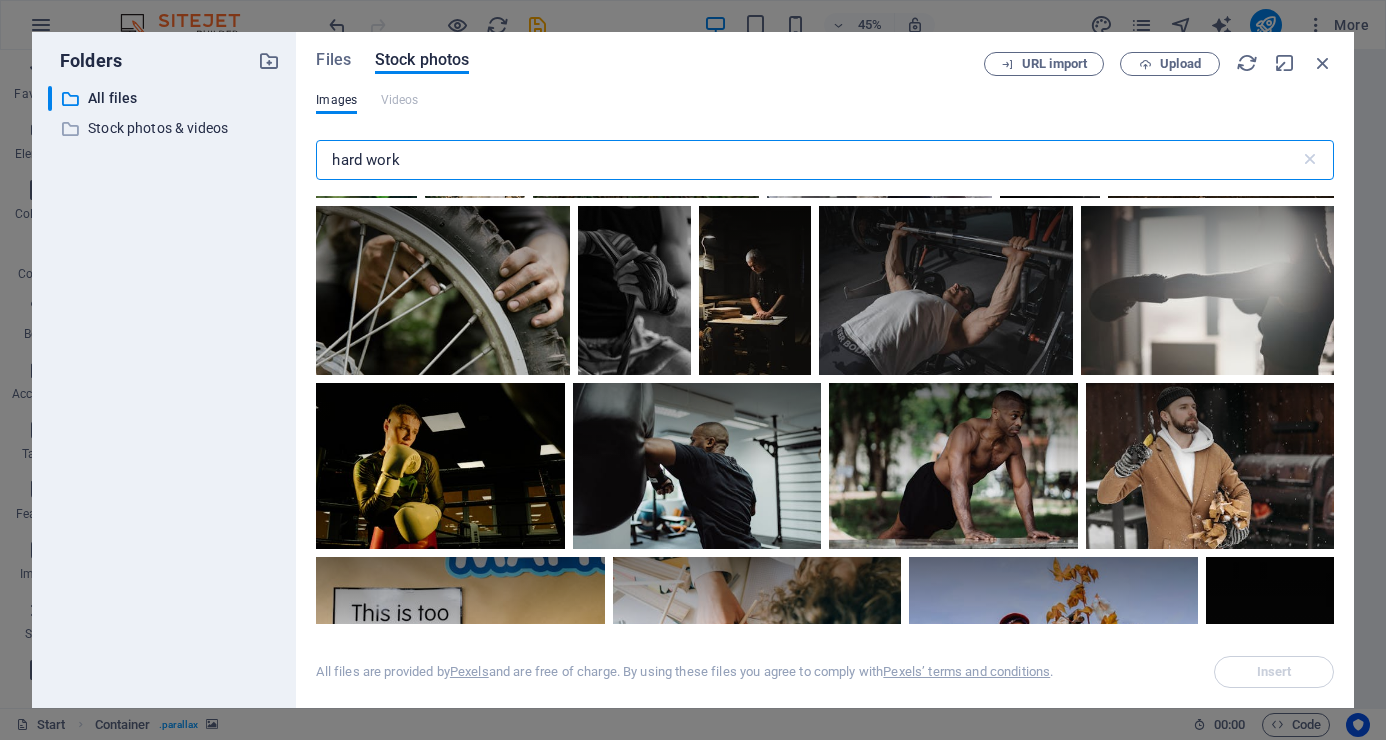 drag, startPoint x: 434, startPoint y: 157, endPoint x: 296, endPoint y: 157, distance: 138 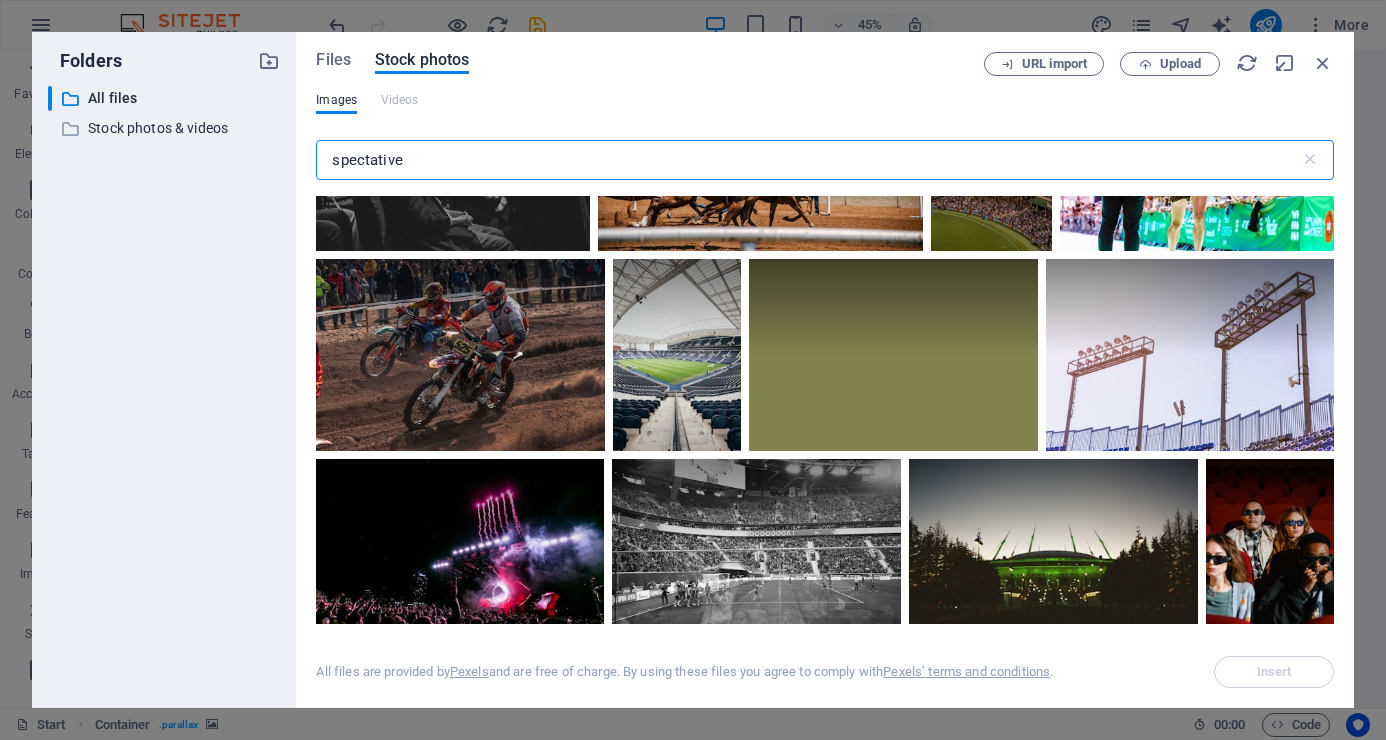 scroll, scrollTop: 5300, scrollLeft: 0, axis: vertical 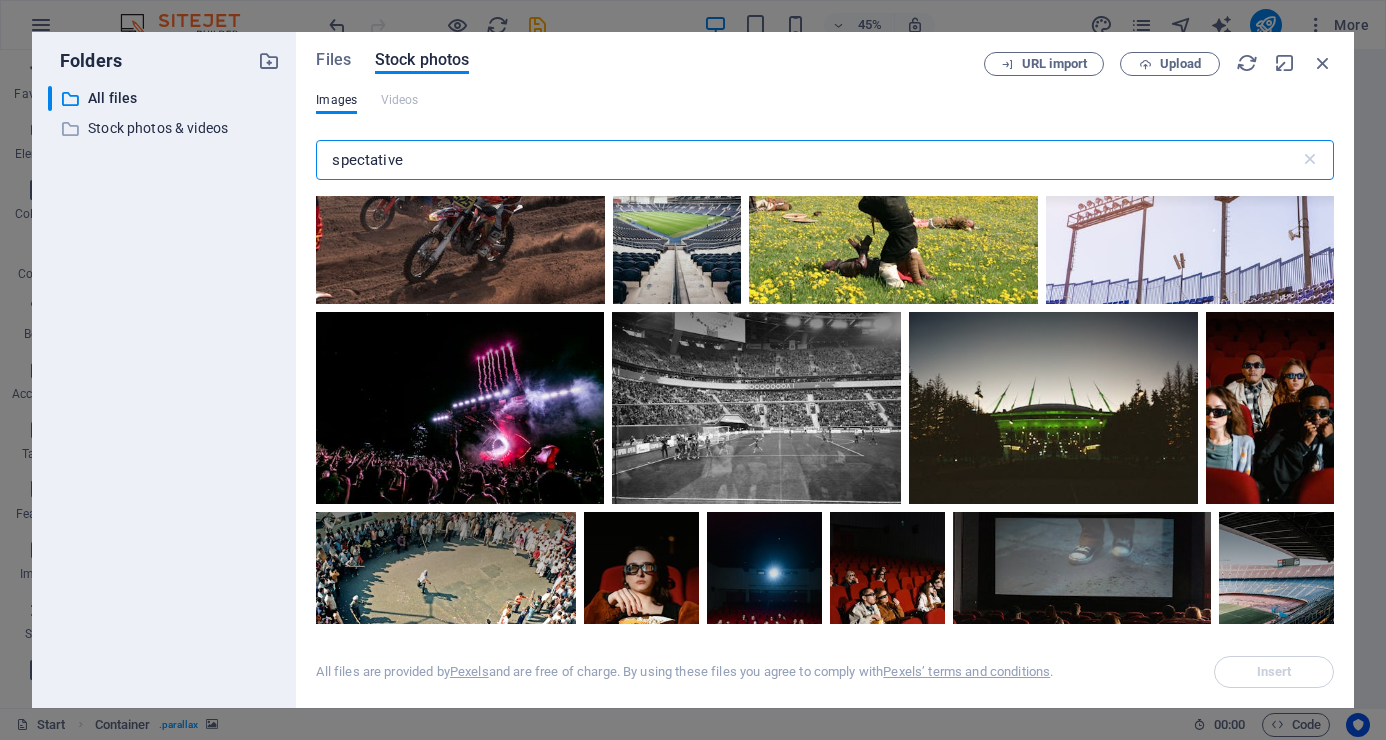 drag, startPoint x: 413, startPoint y: 161, endPoint x: 248, endPoint y: 154, distance: 165.14842 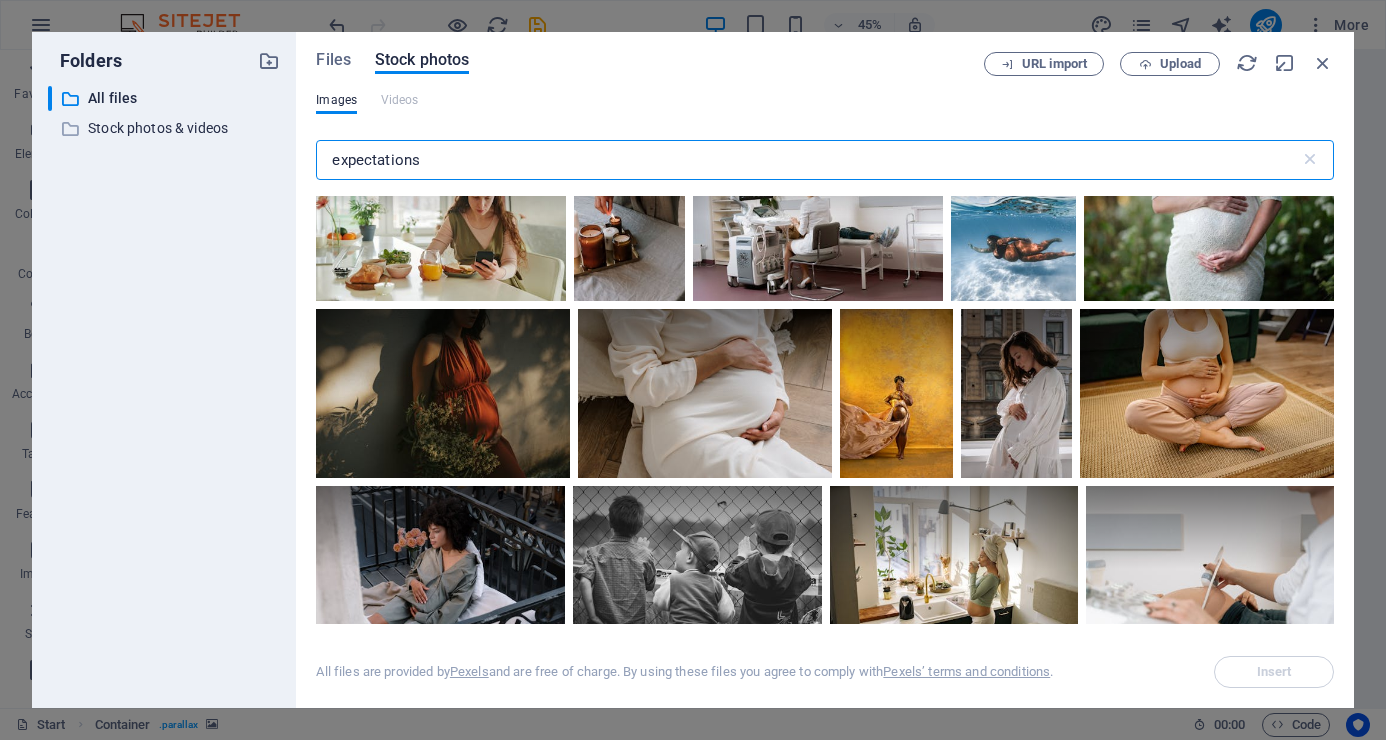 scroll, scrollTop: 1200, scrollLeft: 0, axis: vertical 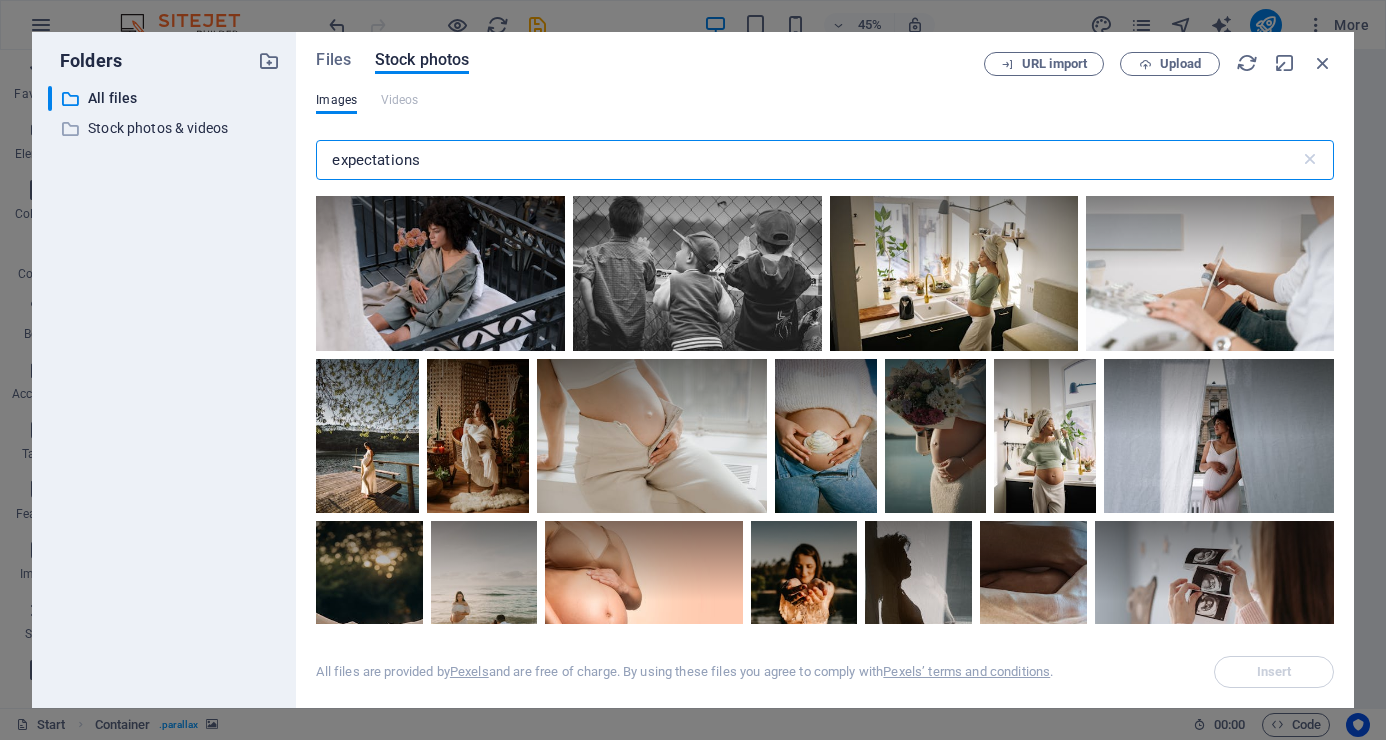 drag, startPoint x: 454, startPoint y: 158, endPoint x: 282, endPoint y: 167, distance: 172.2353 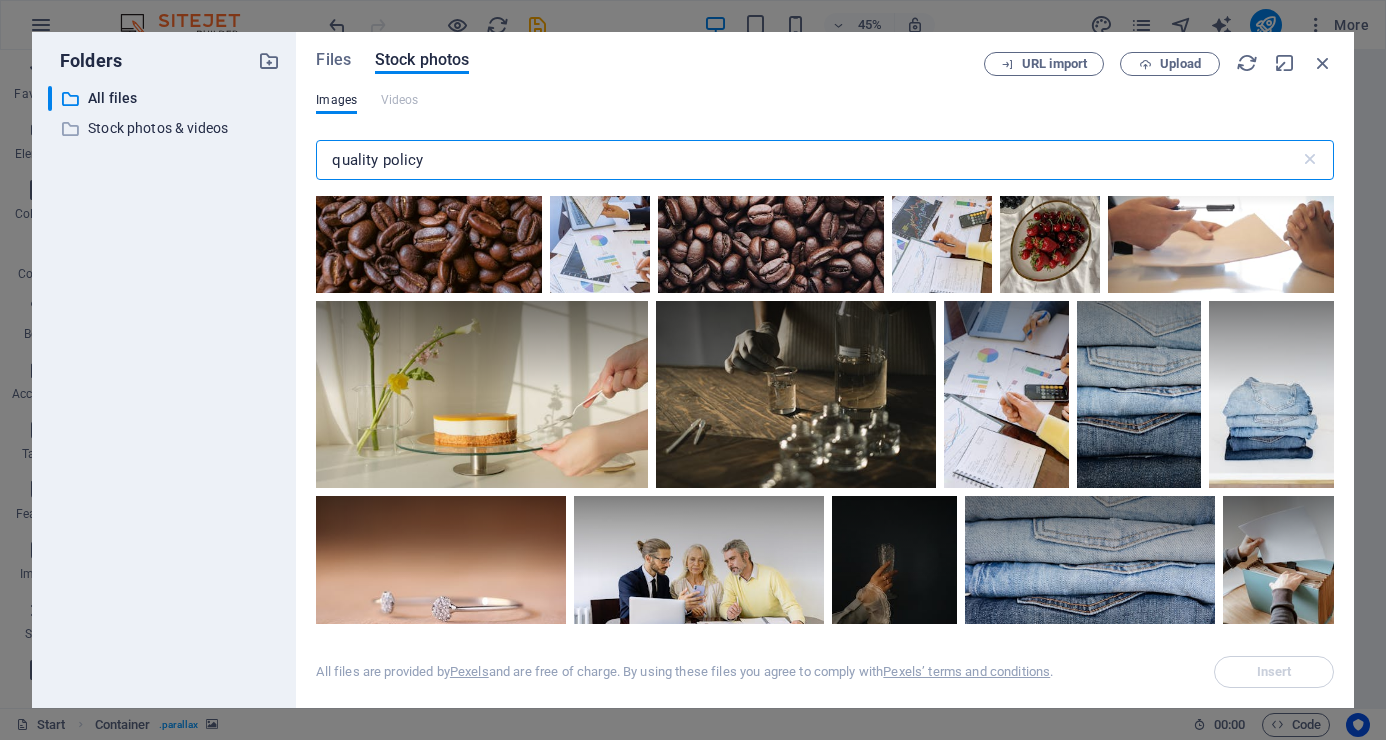 scroll, scrollTop: 0, scrollLeft: 0, axis: both 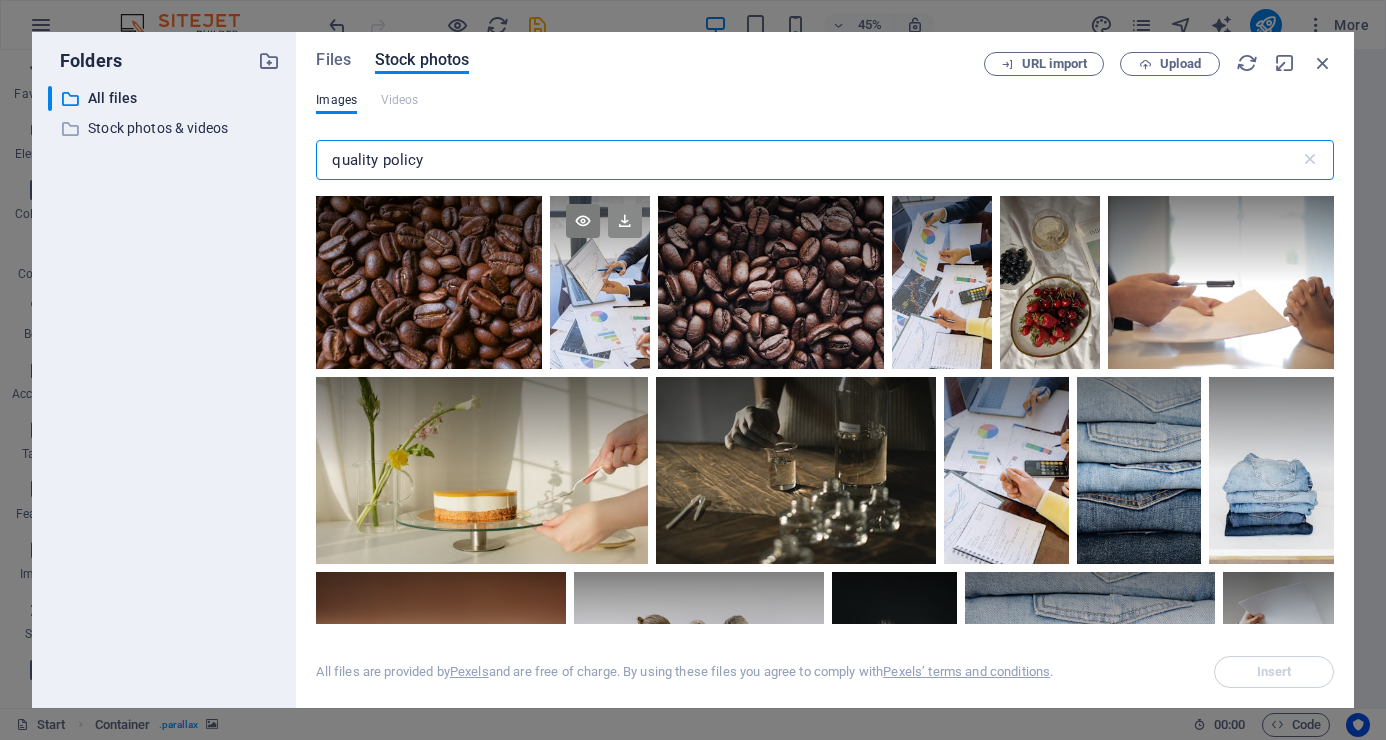 type on "quality policy" 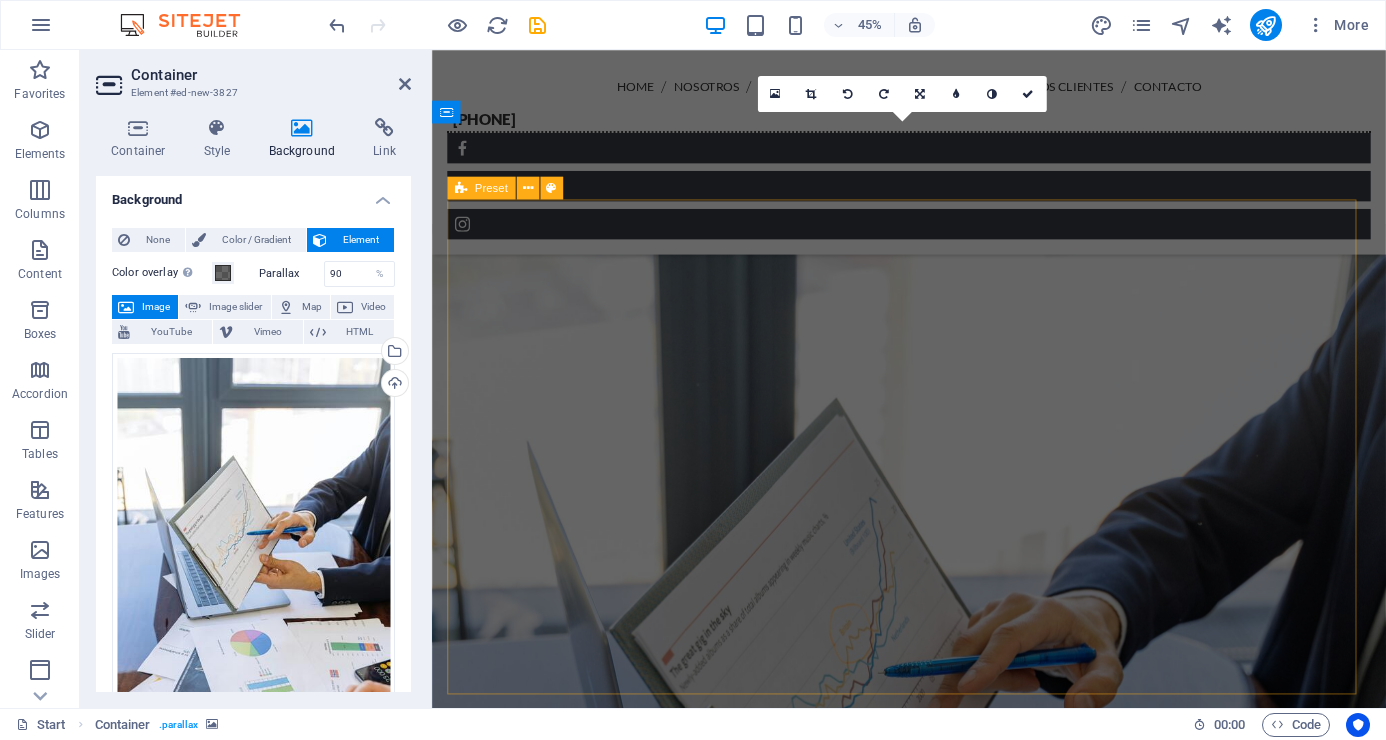 scroll, scrollTop: 1604, scrollLeft: 0, axis: vertical 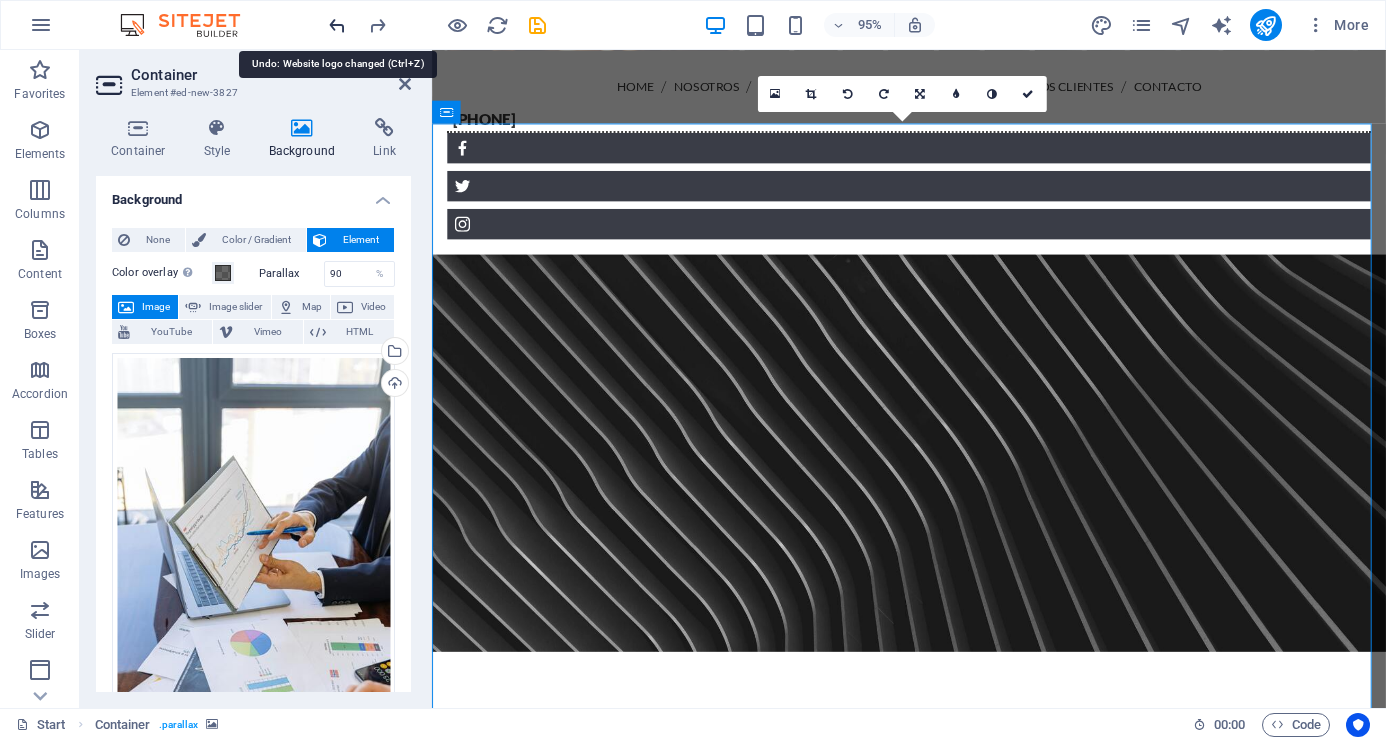 click at bounding box center (337, 25) 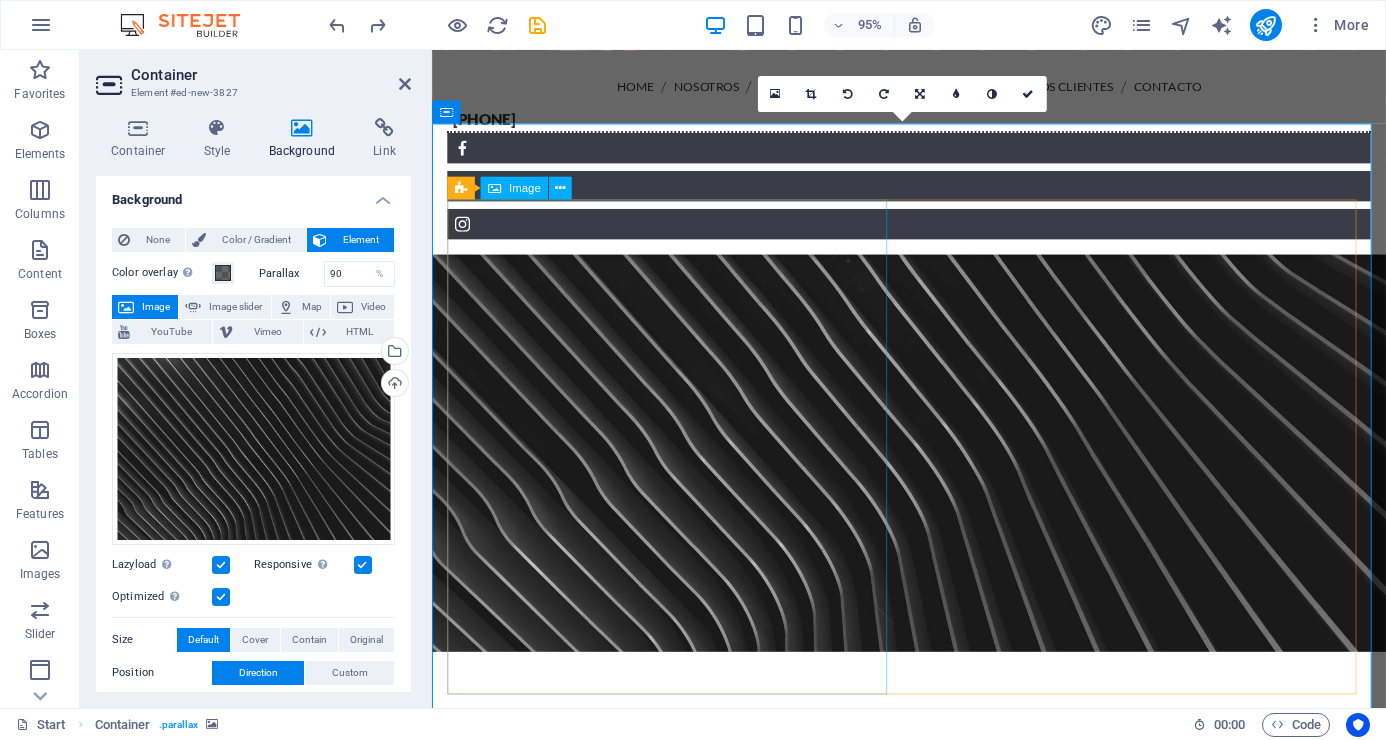 click at bounding box center [598, 1774] 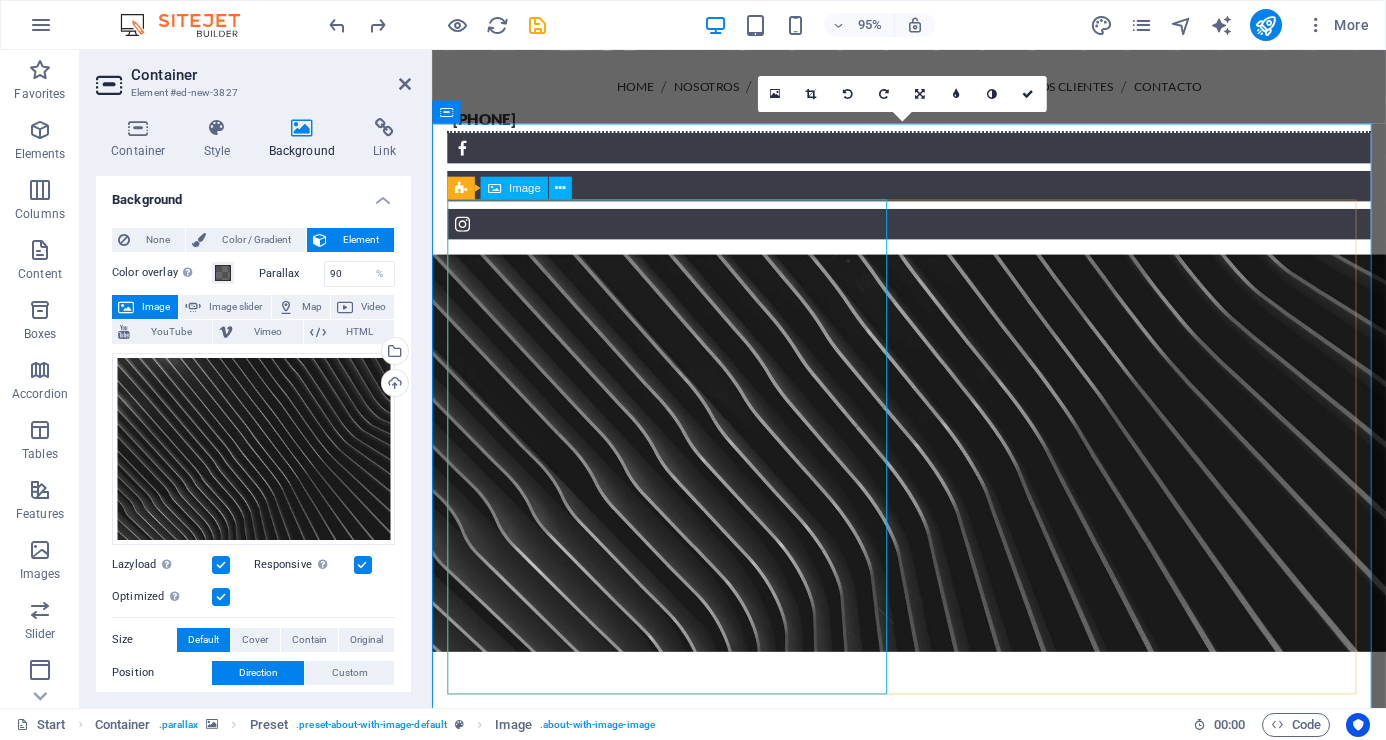 click at bounding box center [598, 1774] 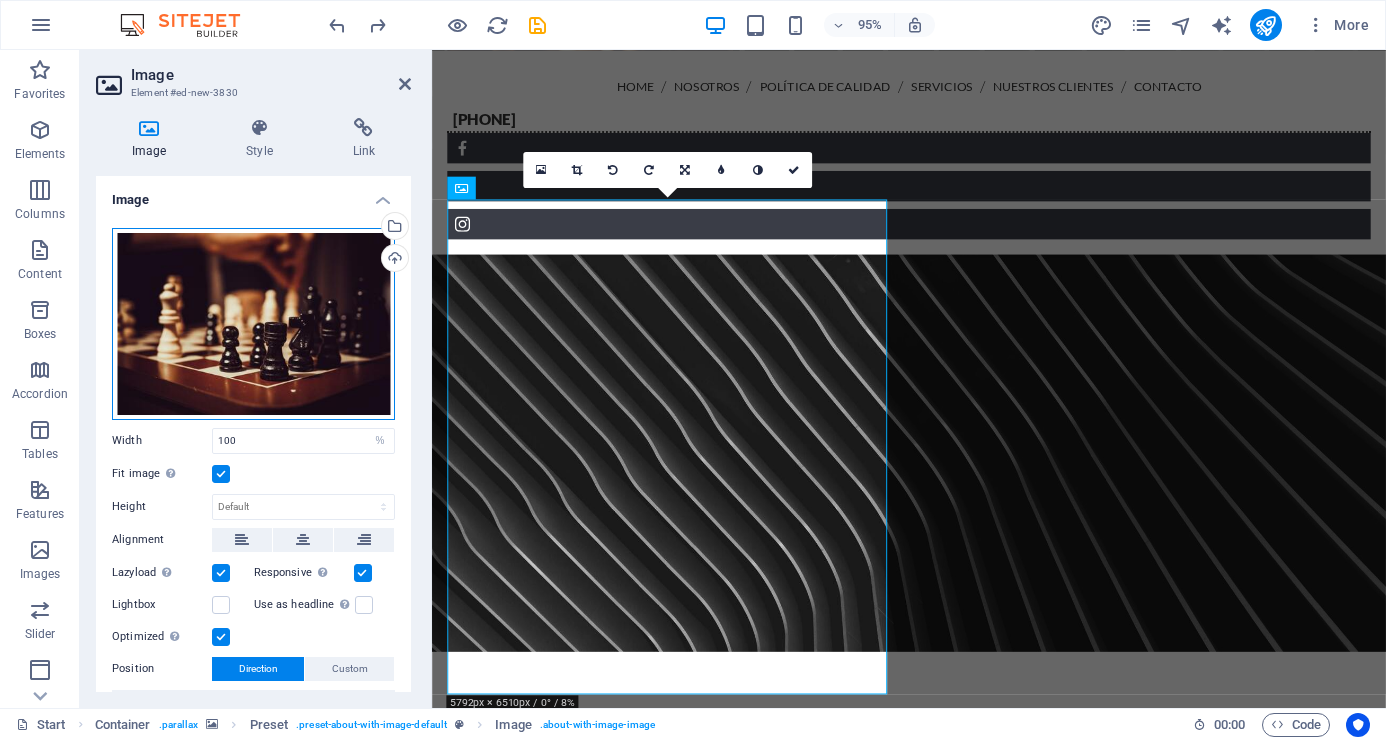 click on "Drag files here, click to choose files or select files from Files or our free stock photos & videos" at bounding box center (253, 324) 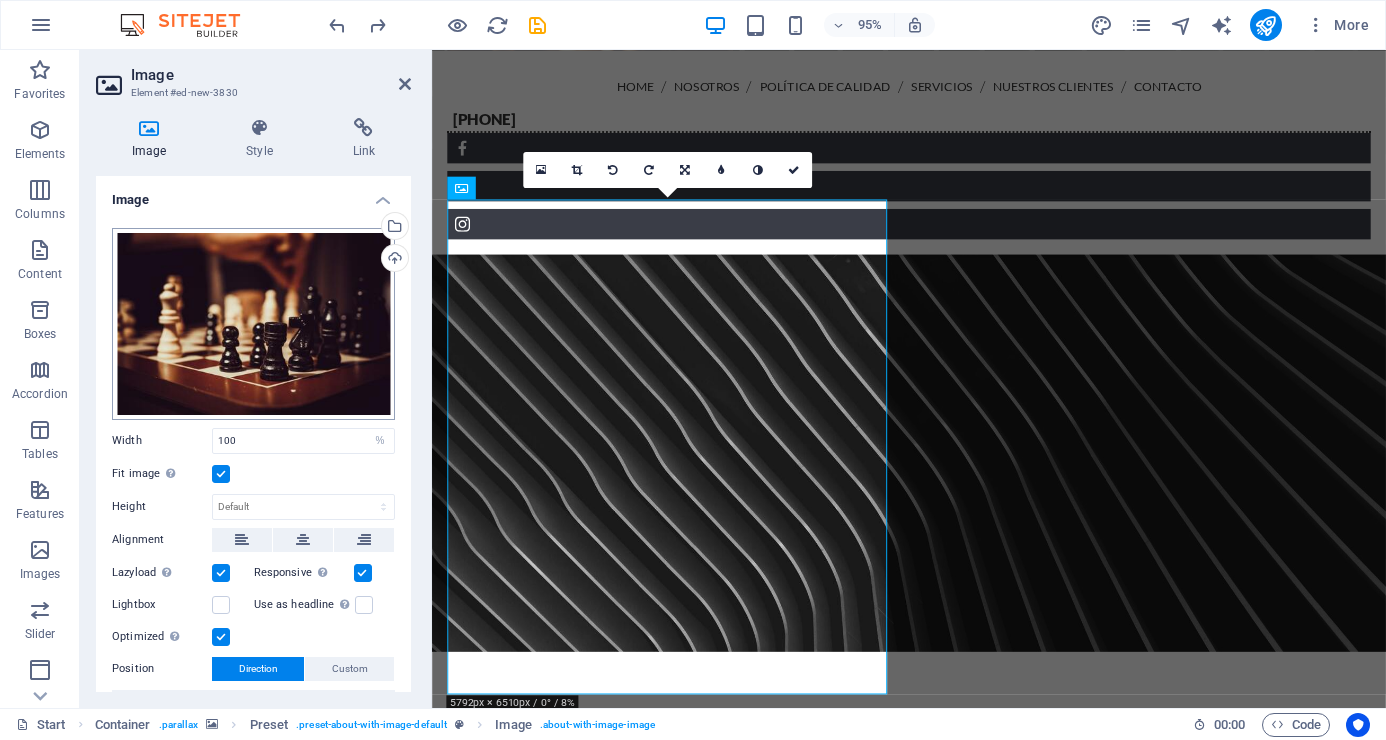 scroll, scrollTop: 2280, scrollLeft: 0, axis: vertical 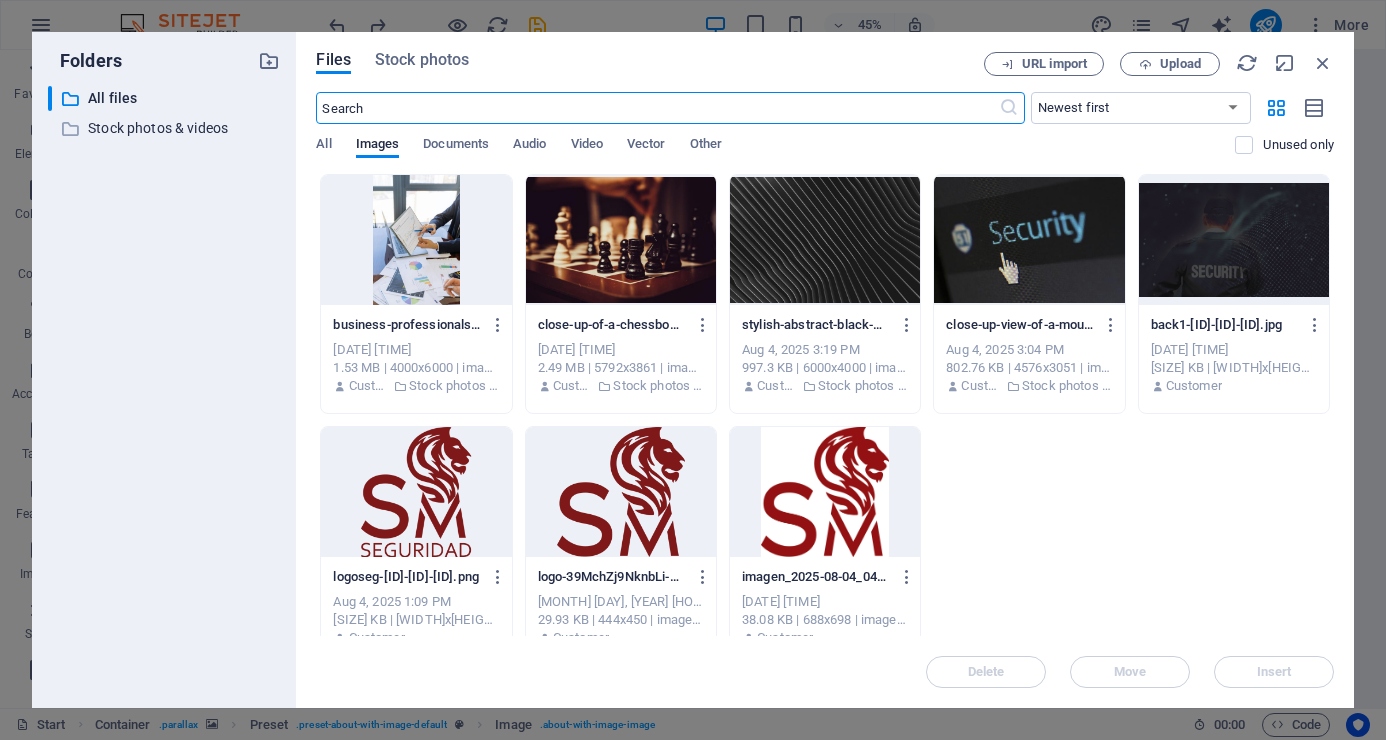 click at bounding box center (416, 240) 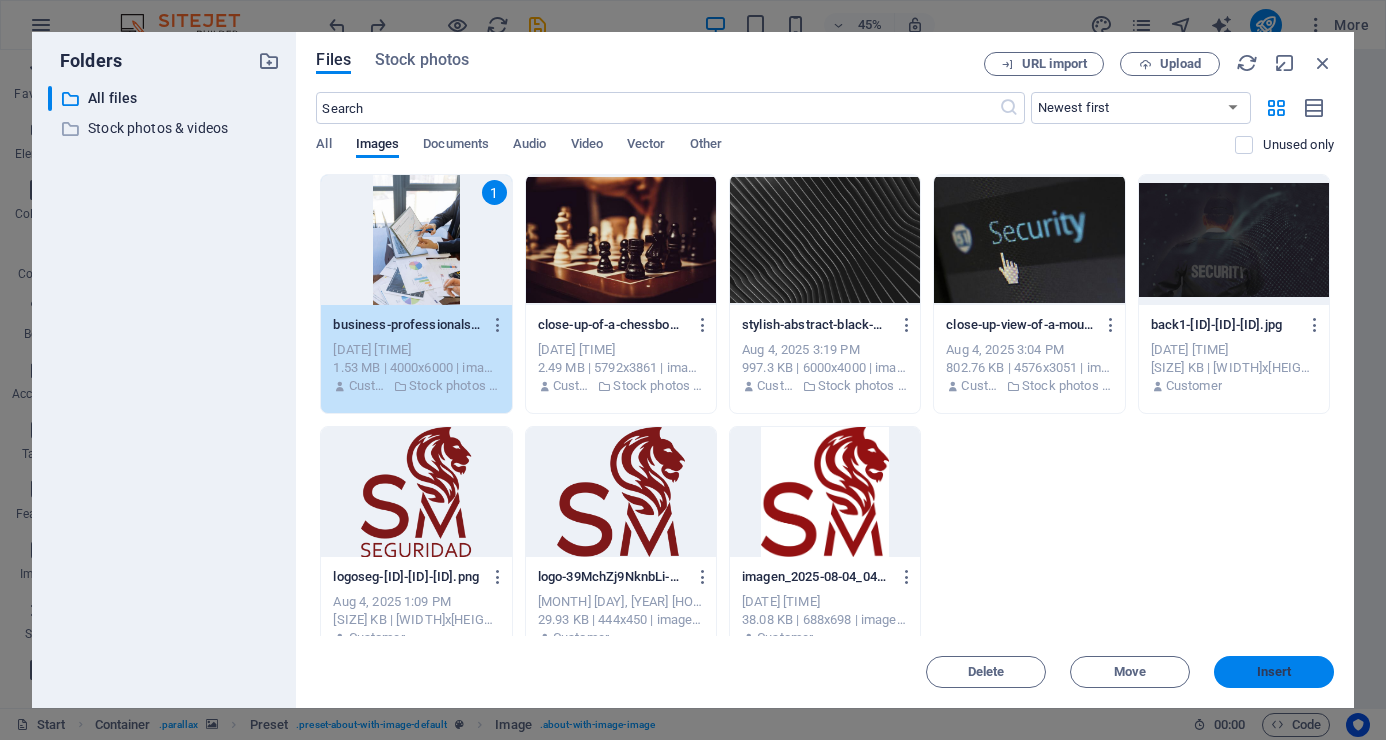 click on "Insert" at bounding box center [1274, 672] 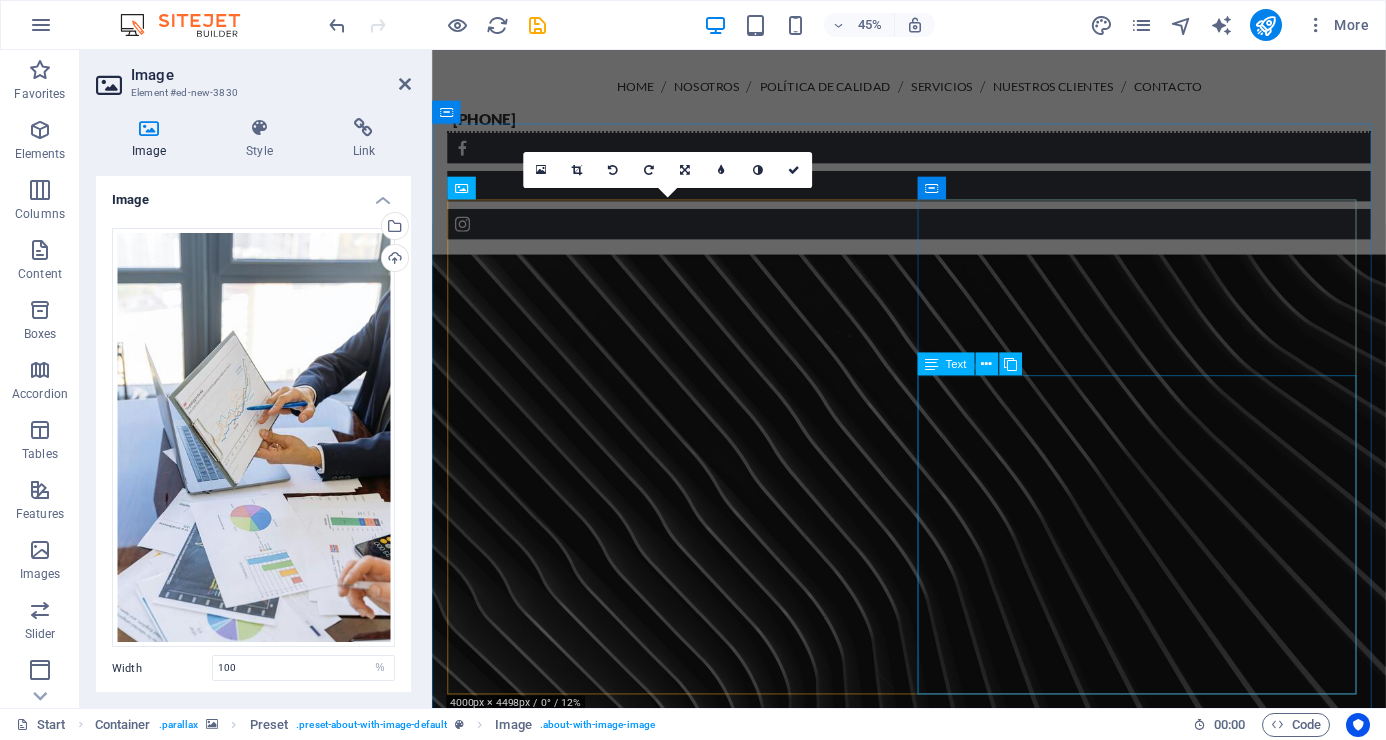 scroll, scrollTop: 1604, scrollLeft: 0, axis: vertical 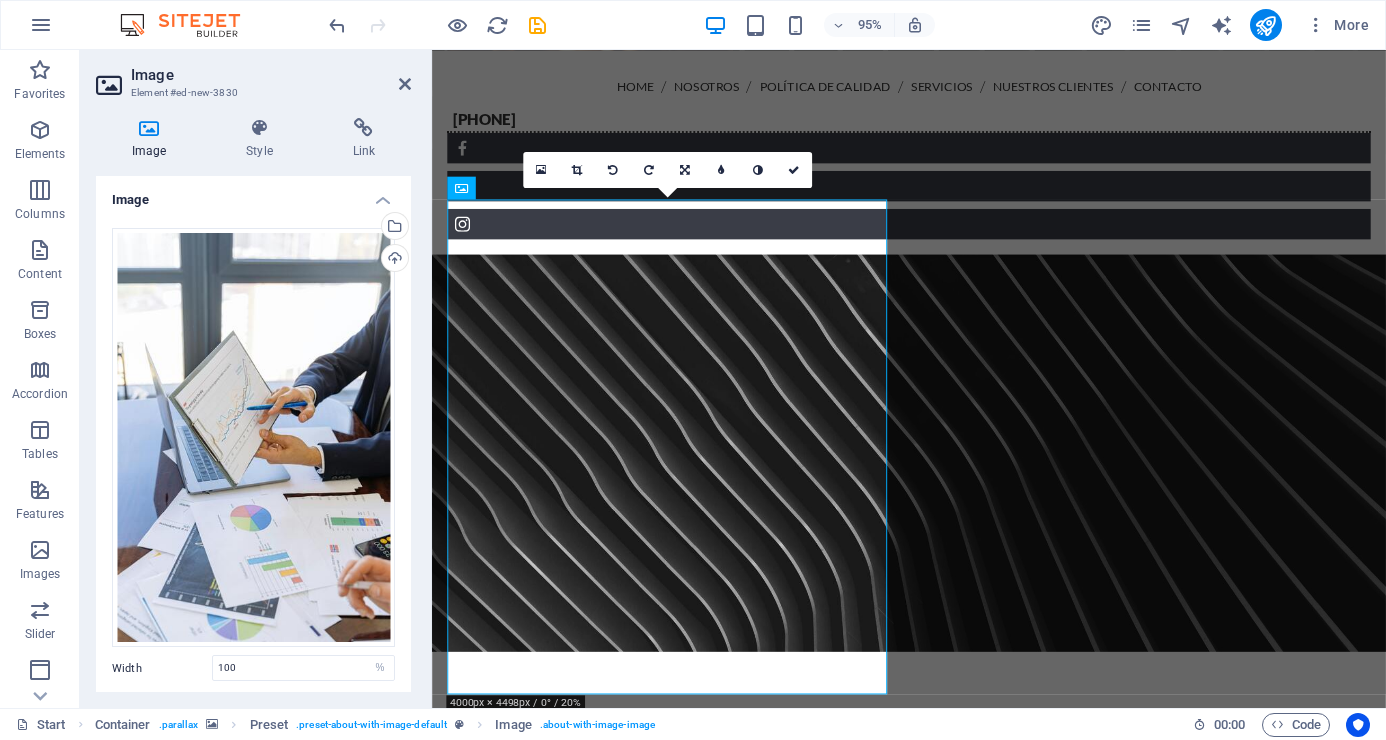 click at bounding box center (934, 1255) 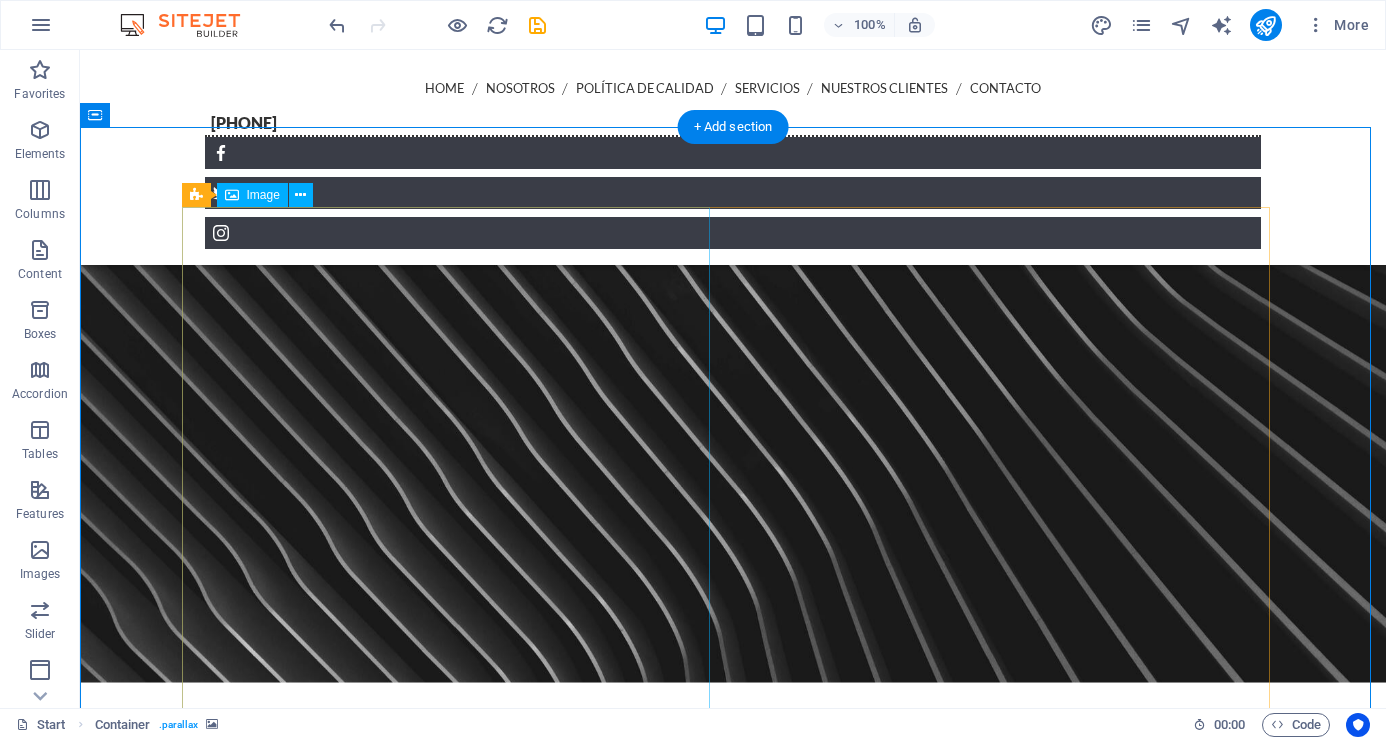 click at bounding box center (357, 1774) 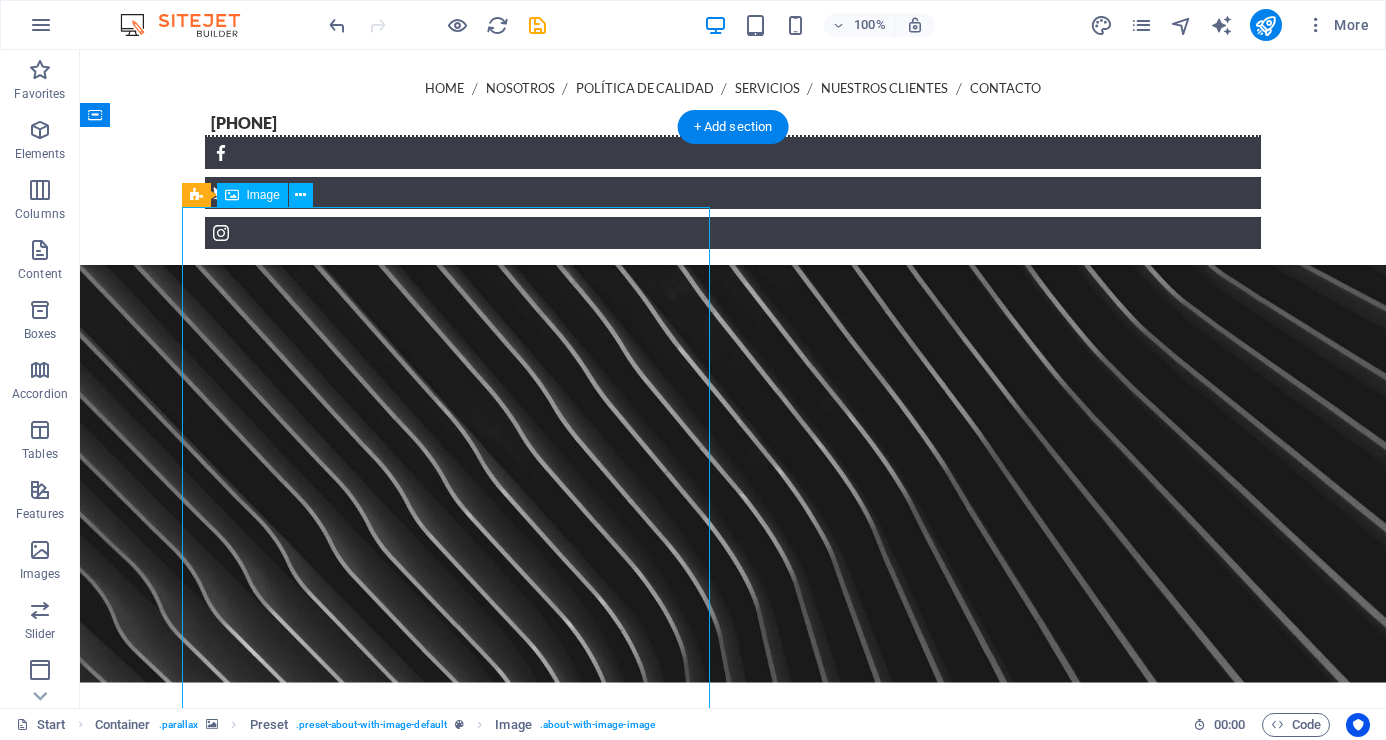 click at bounding box center [357, 1774] 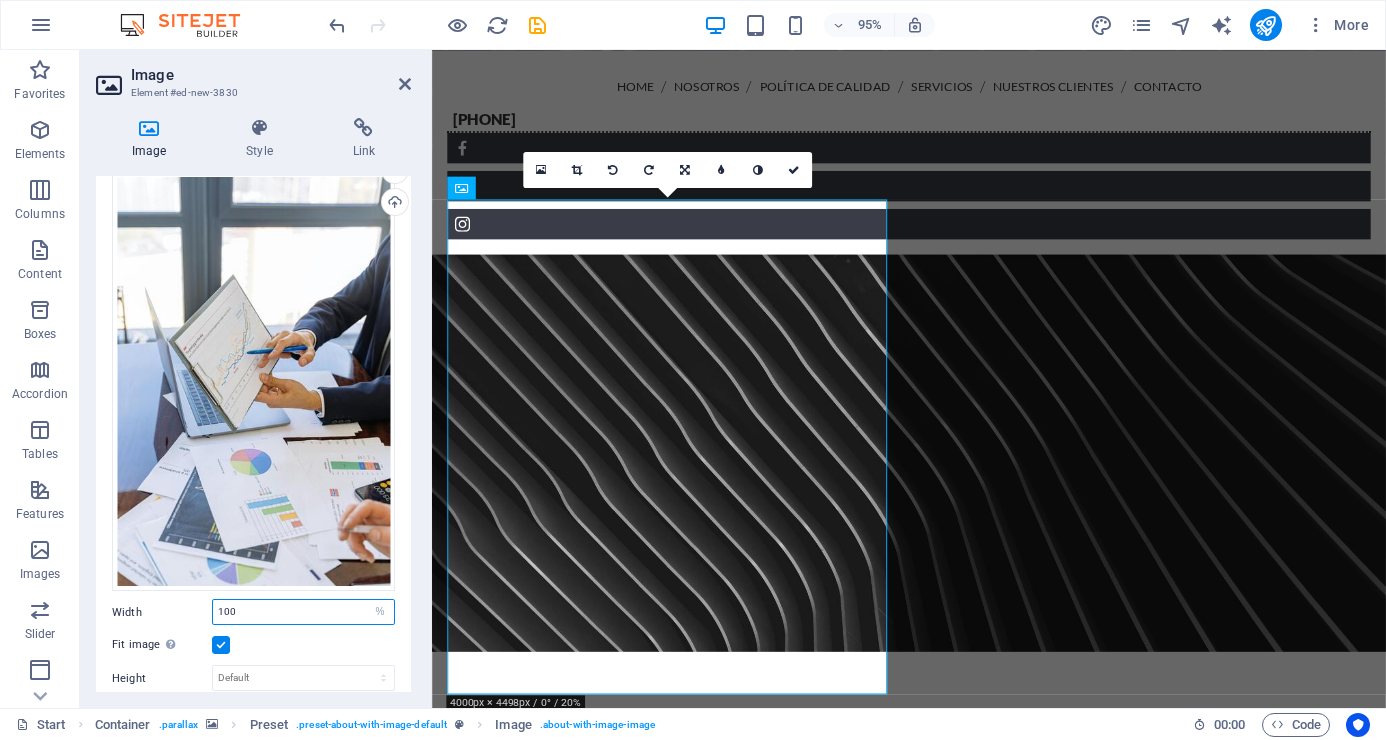 drag, startPoint x: 340, startPoint y: 657, endPoint x: 149, endPoint y: 675, distance: 191.8463 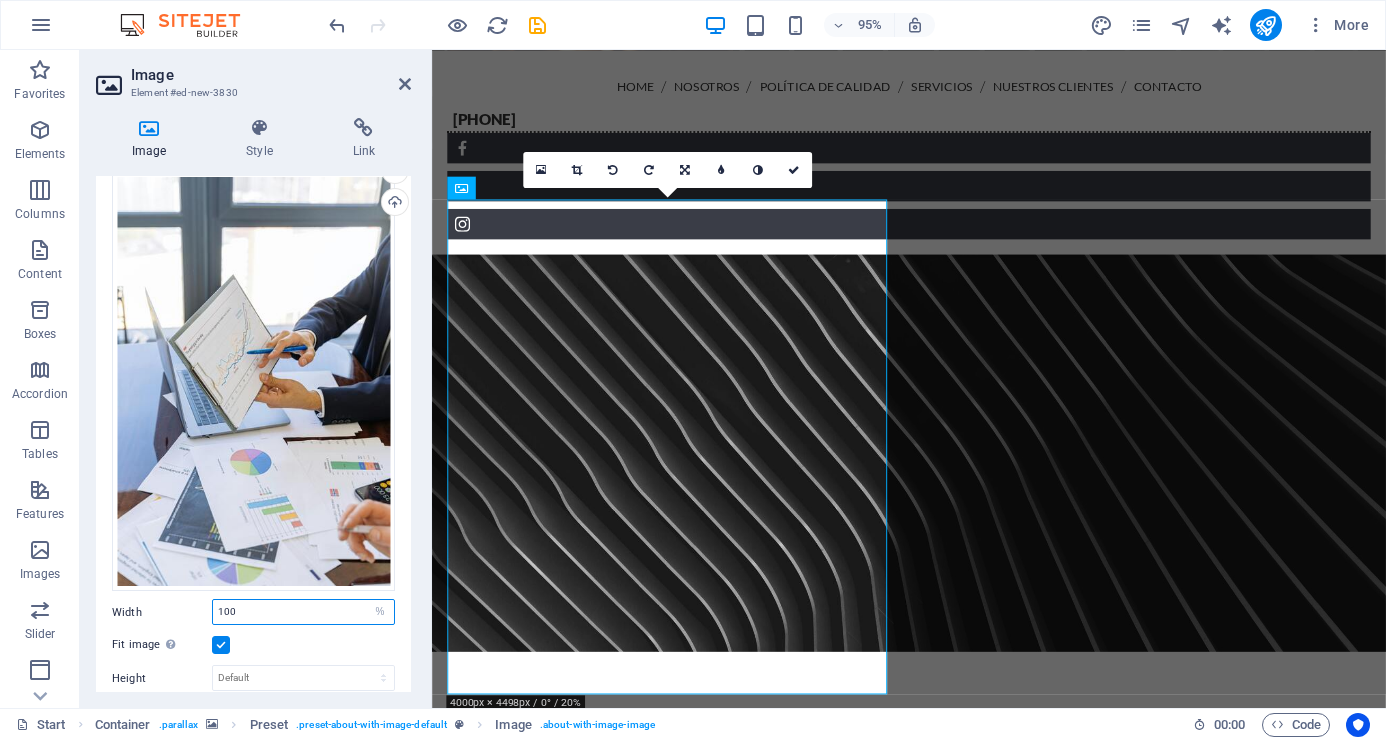 click on "Drag files here, click to choose files or select files from Files or our free stock photos & videos Select files from the file manager, stock photos, or upload file(s) Upload Width 100 Default auto px rem % em vh vw Fit image Automatically fit image to a fixed width and height Height Default auto px Alignment Lazyload Loading images after the page loads improves page speed. Responsive Automatically load retina image and smartphone optimized sizes. Lightbox Use as headline The image will be wrapped in an H1 headline tag. Useful for giving alternative text the weight of an H1 headline, e.g. for the logo. Leave unchecked if uncertain. Optimized Images are compressed to improve page speed. Position Direction Custom X offset 50 px rem % vh vw Y offset 50 px rem % vh vw" at bounding box center (253, 547) 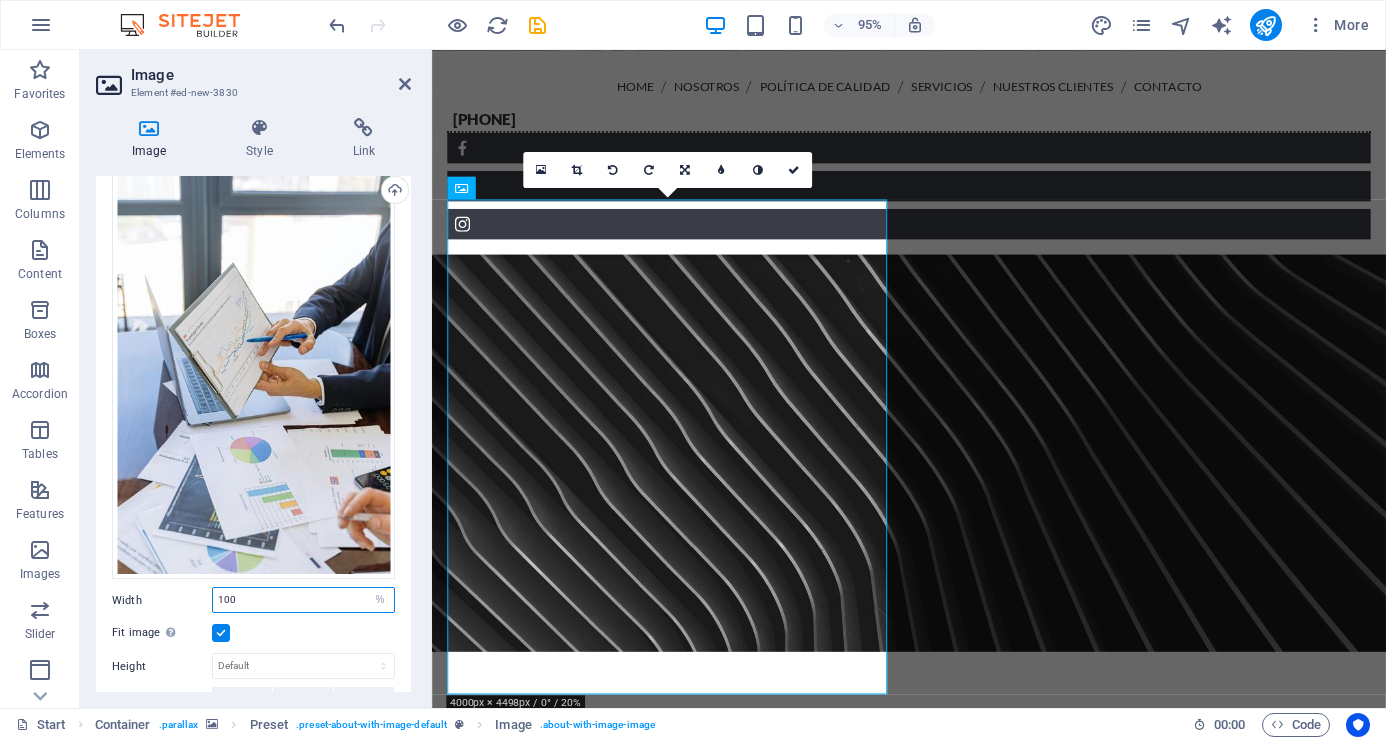 click on "100" at bounding box center (303, 600) 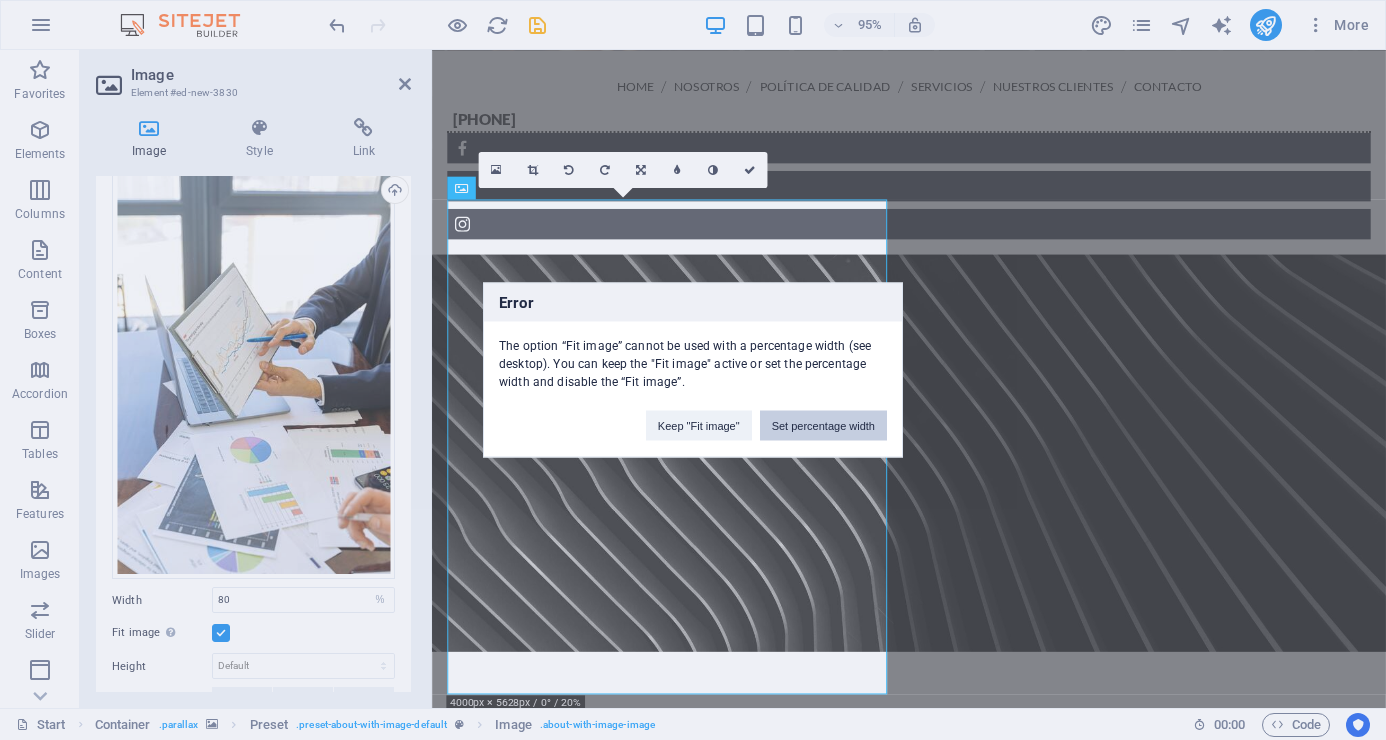 click on "Set percentage width" at bounding box center [823, 426] 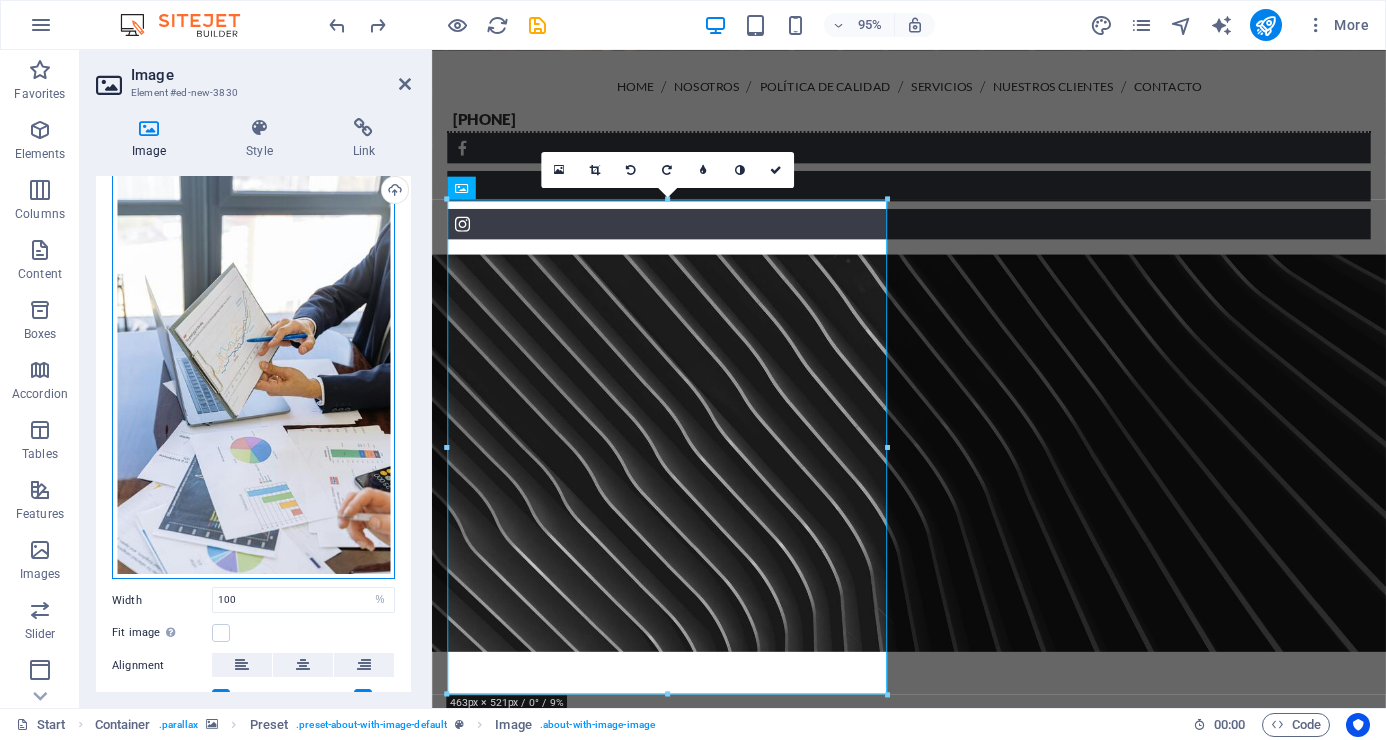 drag, startPoint x: 272, startPoint y: 492, endPoint x: 273, endPoint y: 394, distance: 98.005104 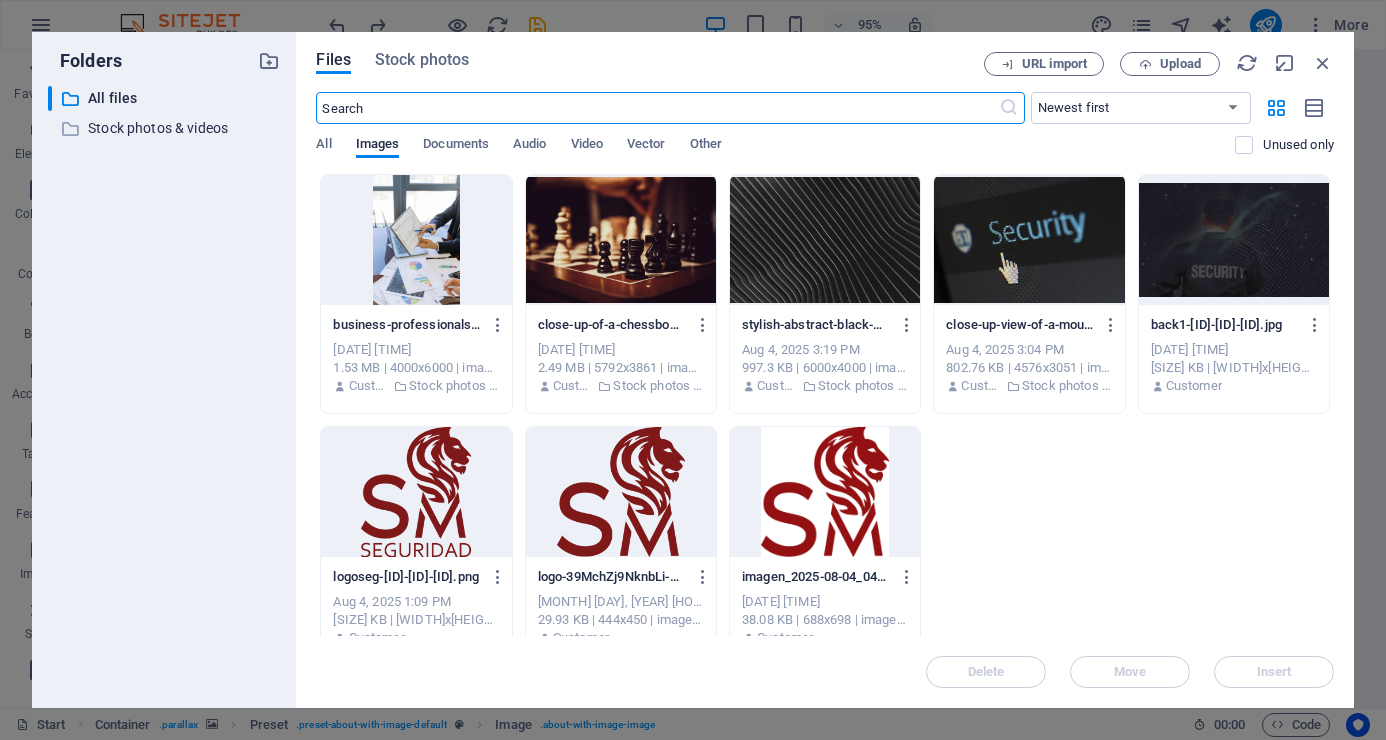 scroll, scrollTop: 2280, scrollLeft: 0, axis: vertical 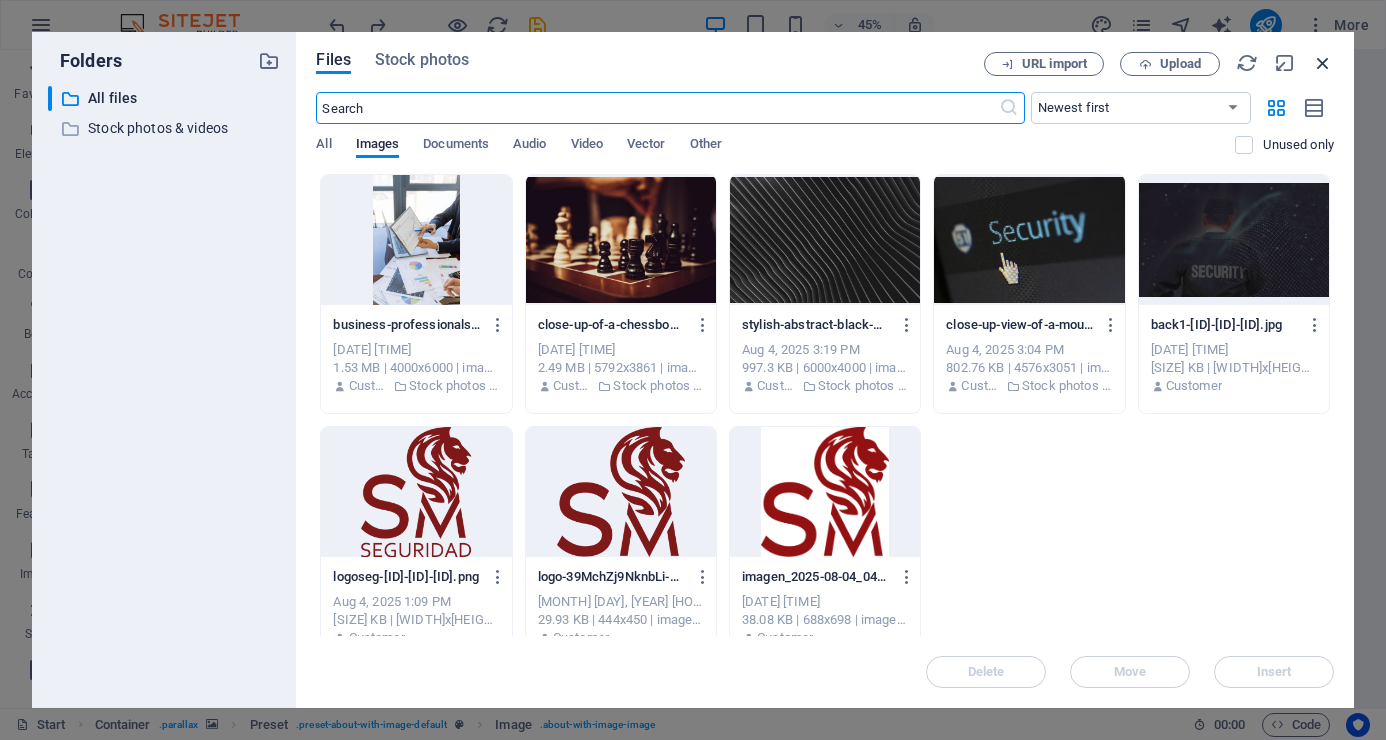 click at bounding box center (1323, 63) 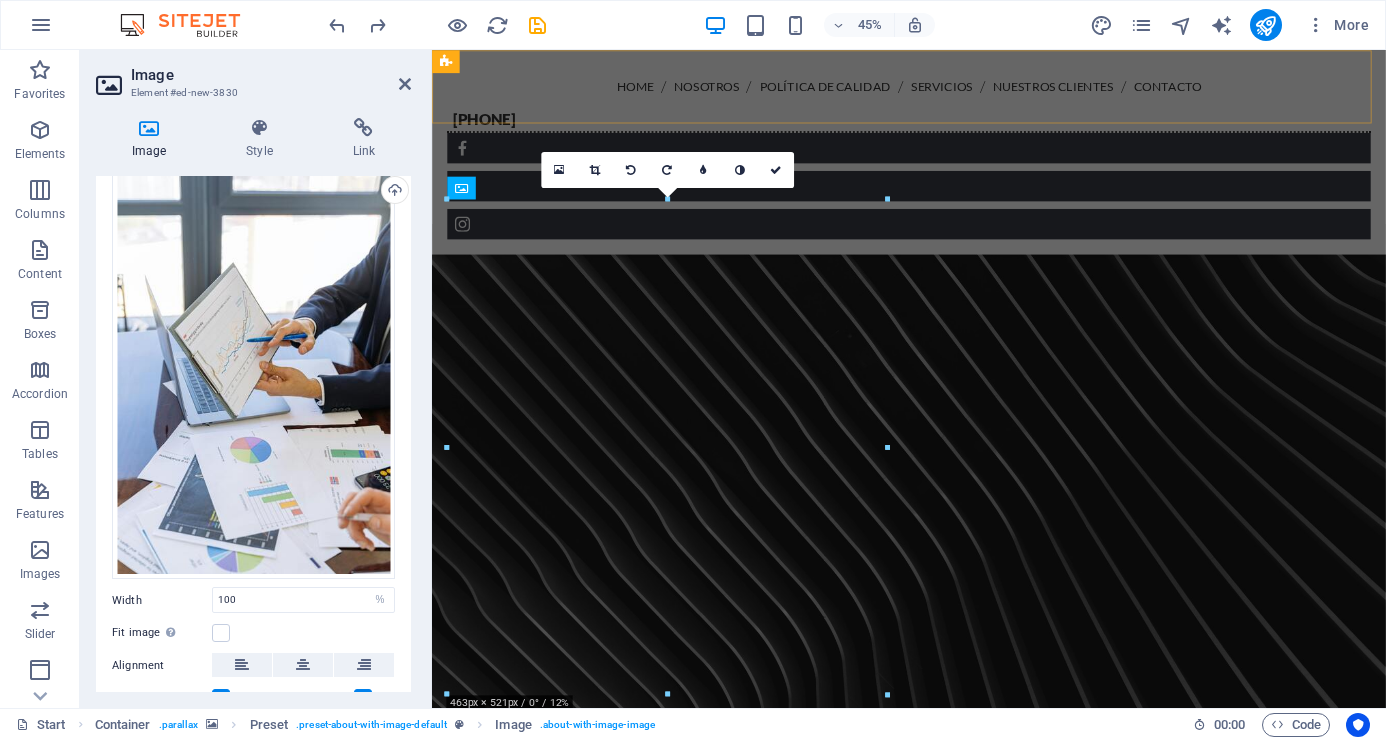 scroll, scrollTop: 1604, scrollLeft: 0, axis: vertical 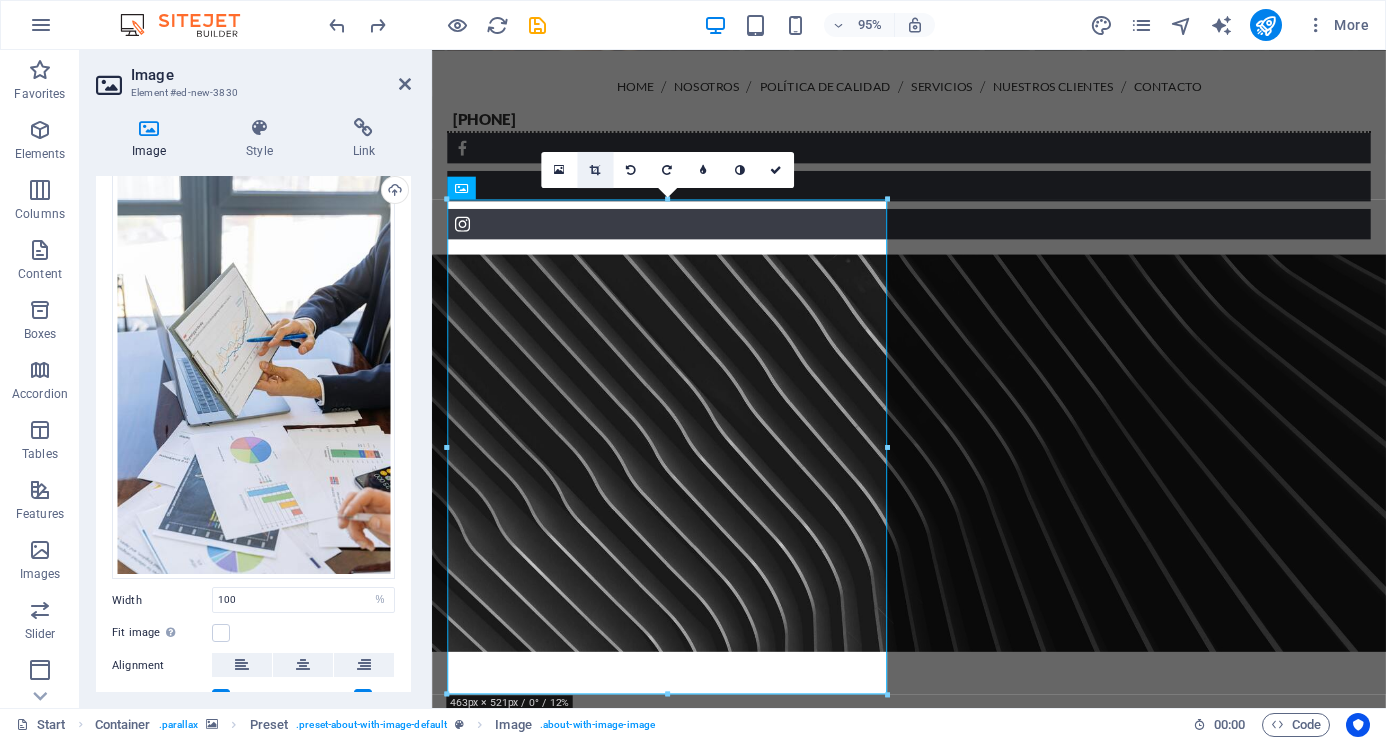 click at bounding box center [595, 169] 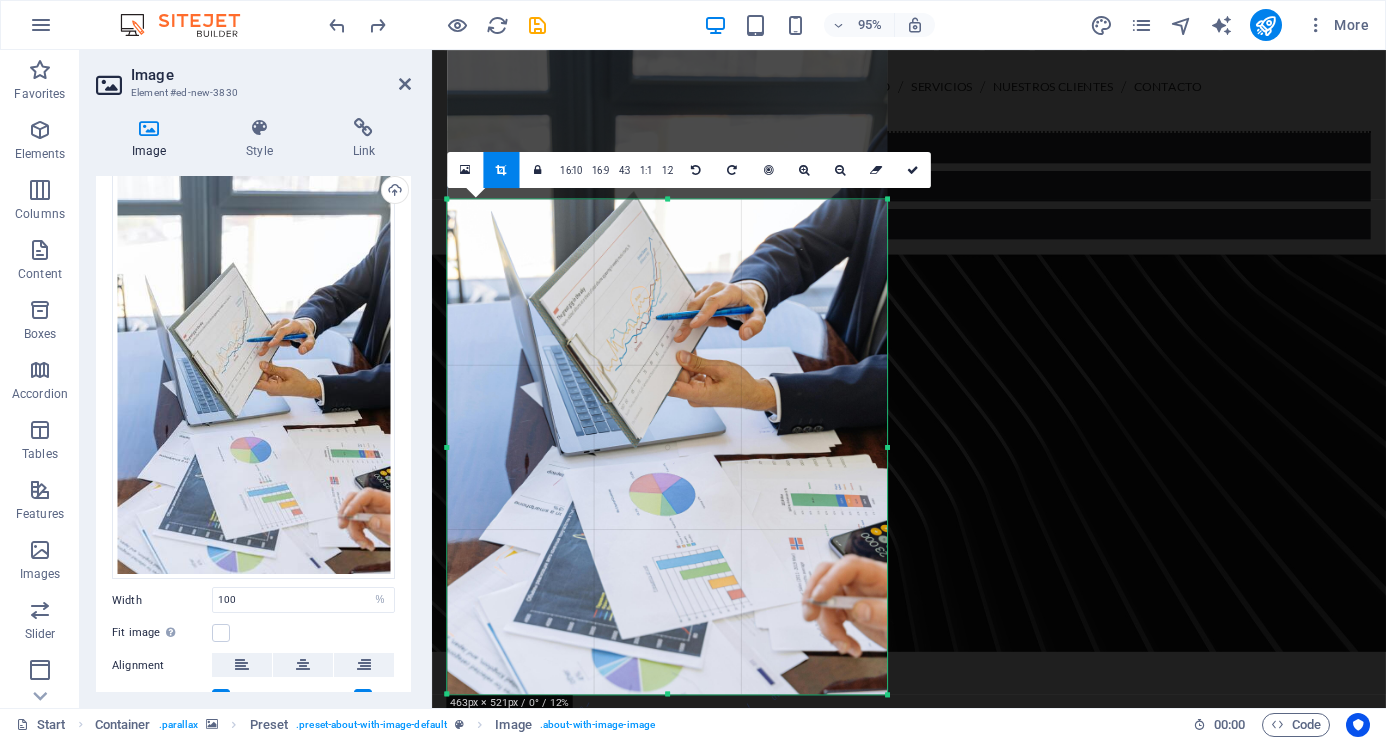 click at bounding box center (667, 364) 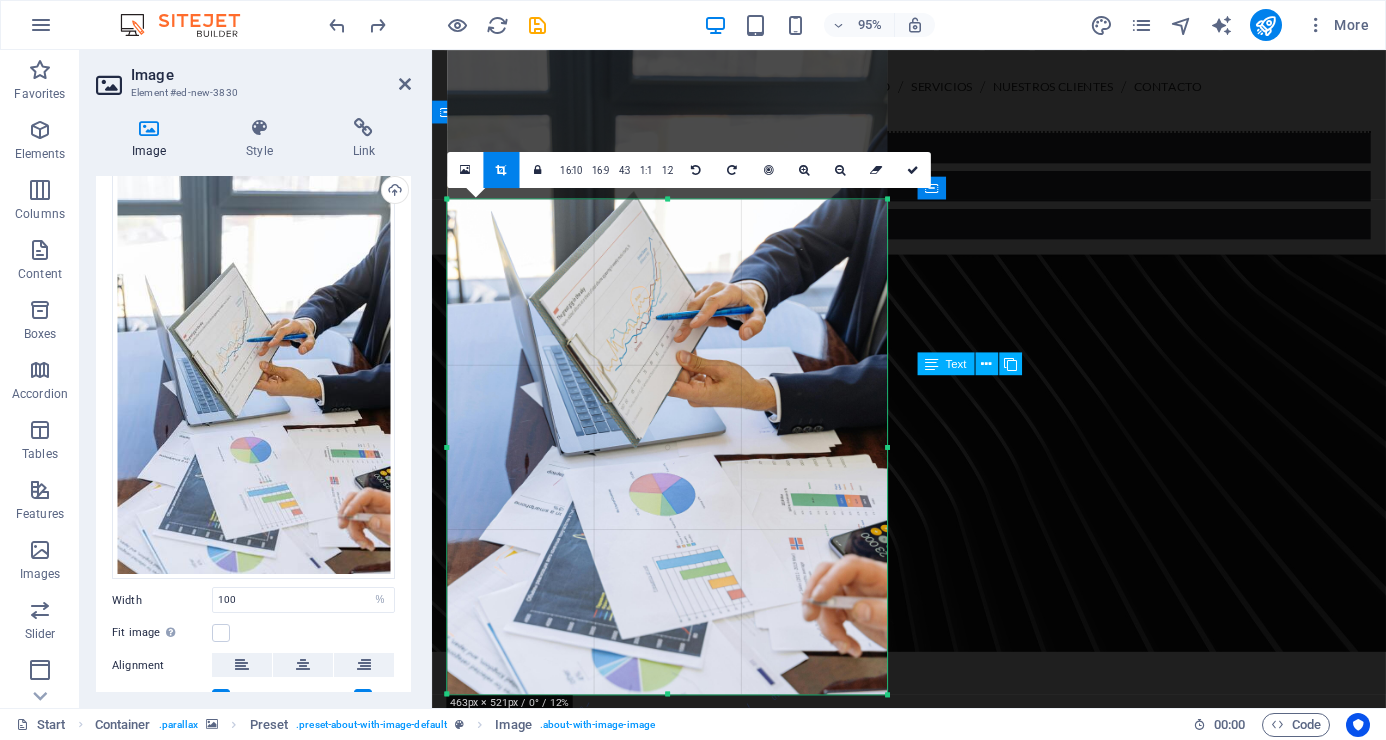 click on ""Nuestro compromiso es con la satisfacción de nuestros clientes al ofrecer un servicio integral y profesional de seguridad; con calidad, a la medida de sus necesidades, siempre en apego a las disposiciones legales que aplican y con orientación a la mejora continua". Cumplir con la satisfacción de nuestros clientes.  Meta: >95% Mejora la eficiencia de SGC. Meta: >85% Índice de eficiencia de procesos SGC. Reducir incidencias en el servicio.  Meta: <10%" at bounding box center [934, 2108] 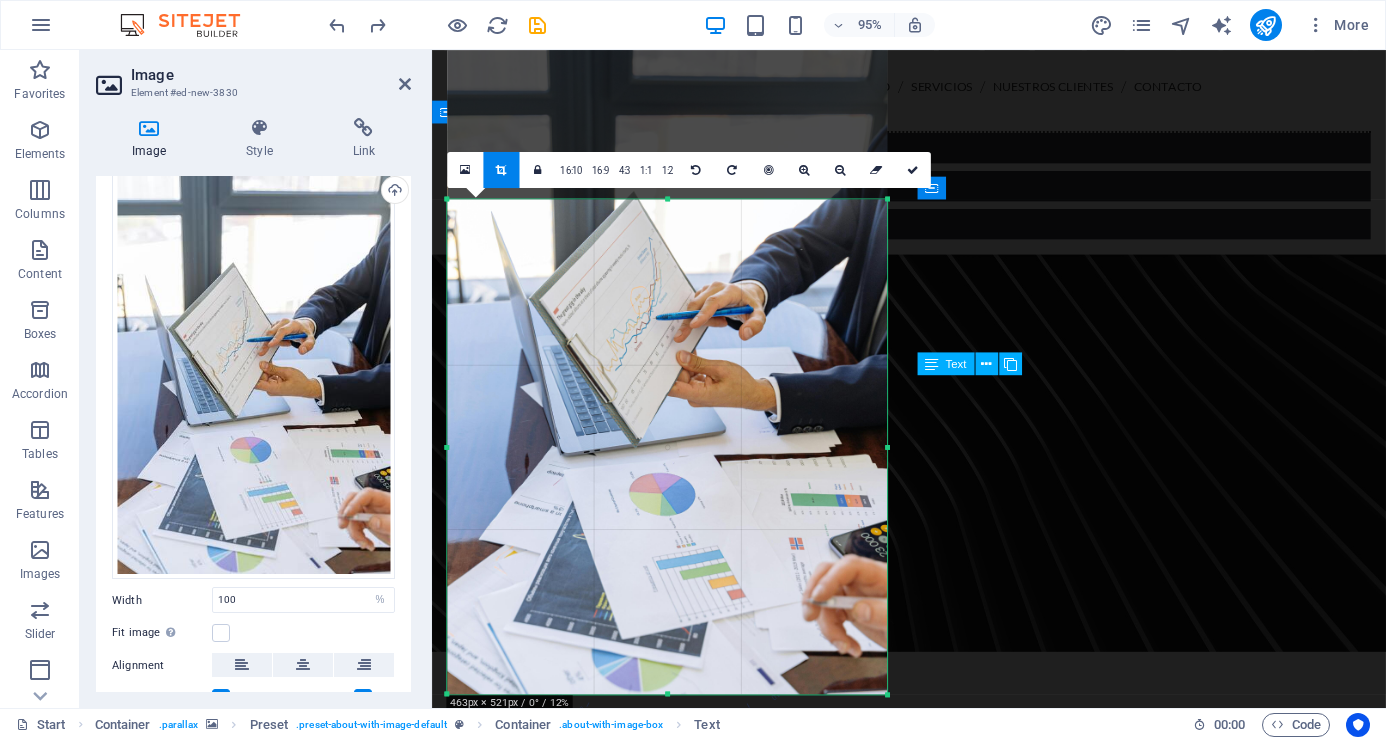 type on "528" 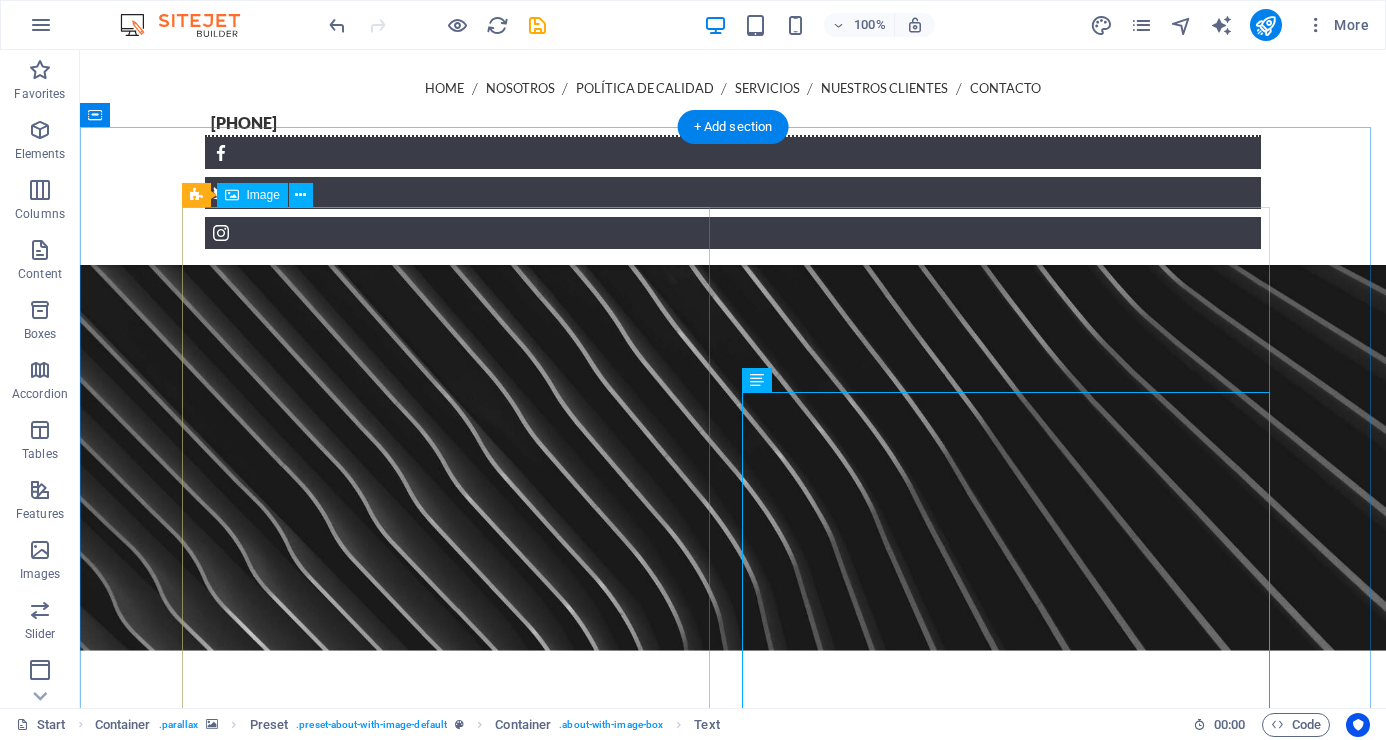 click at bounding box center (357, 1742) 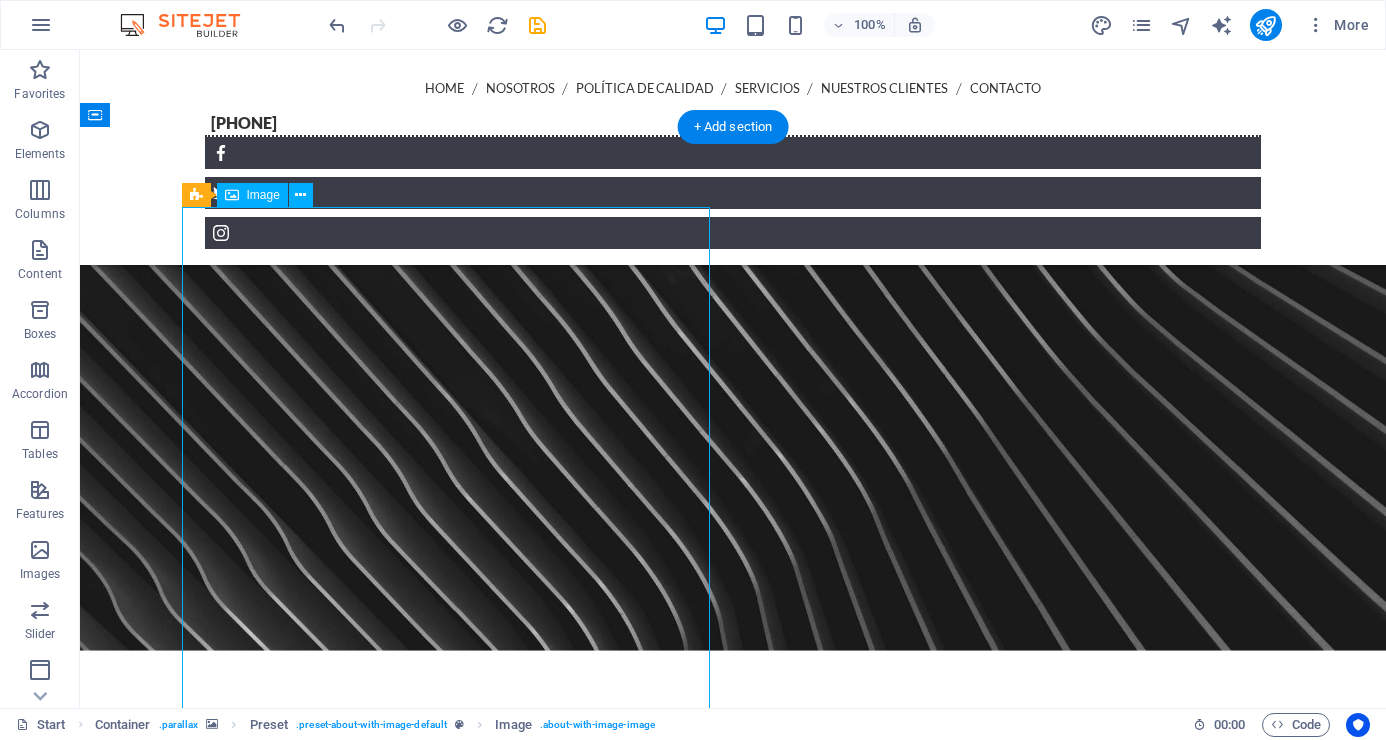 click at bounding box center (357, 1742) 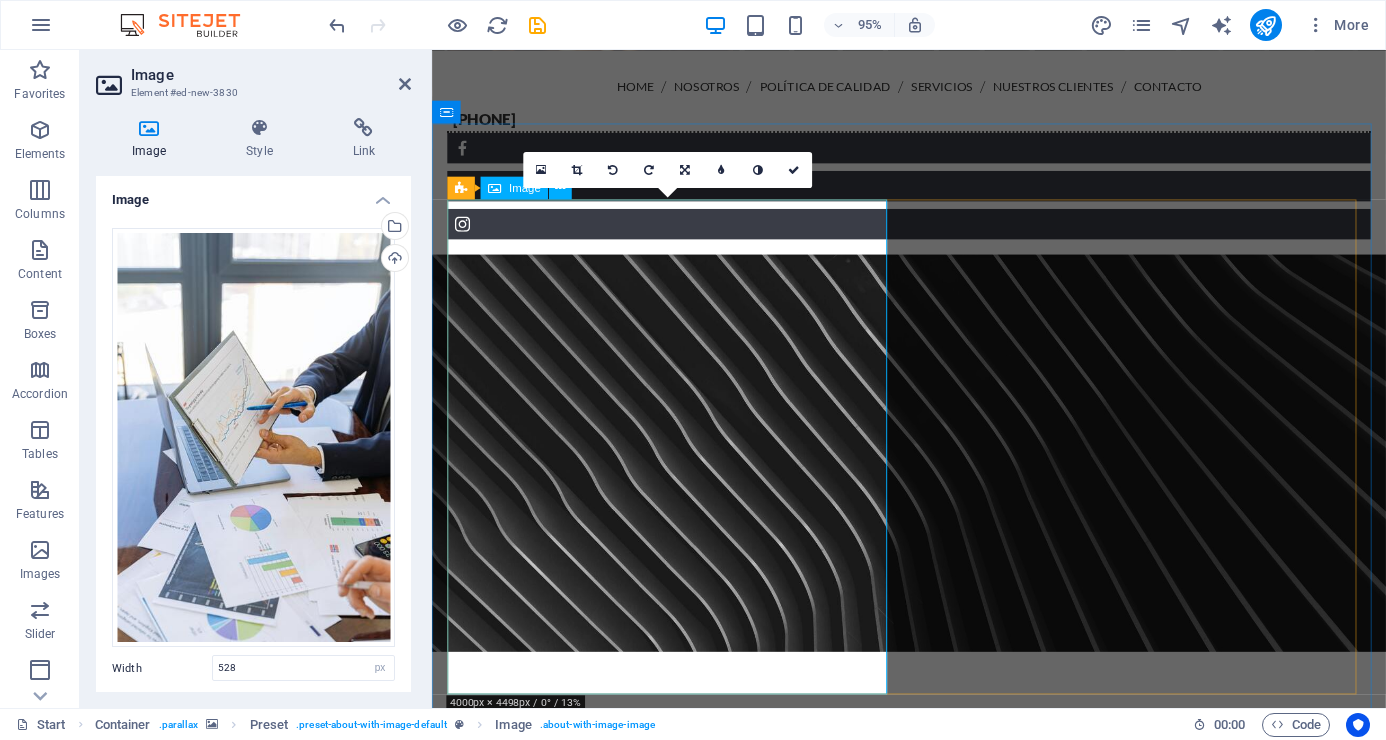 click at bounding box center [598, 1774] 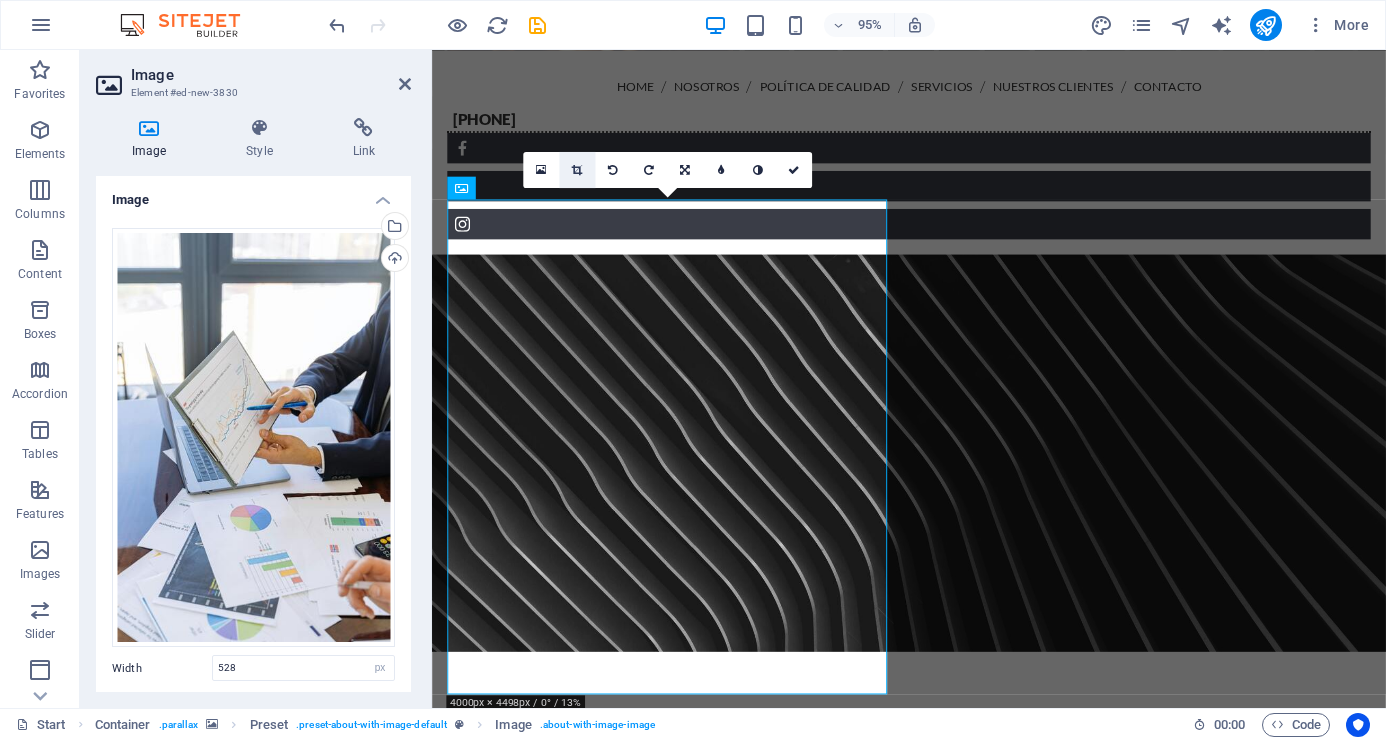 click at bounding box center [577, 169] 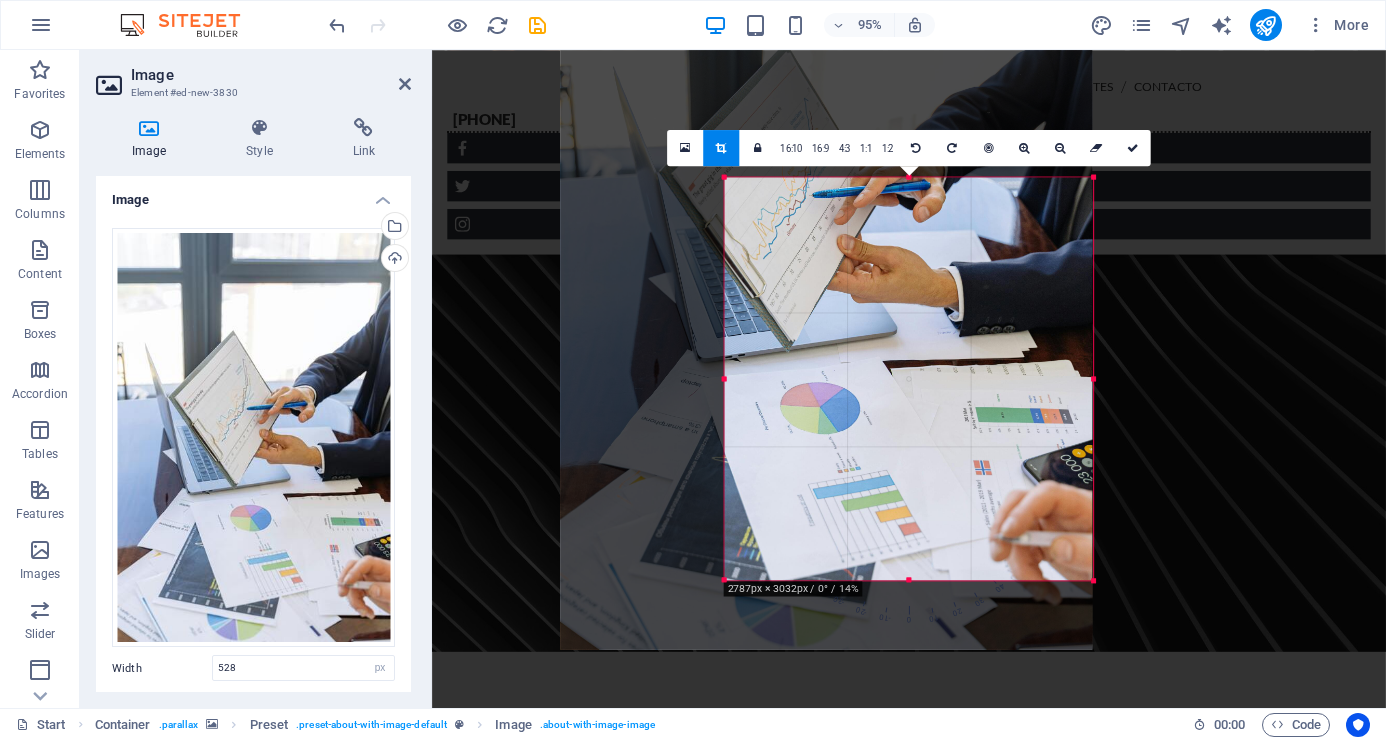 drag, startPoint x: 644, startPoint y: 116, endPoint x: 816, endPoint y: 246, distance: 215.60149 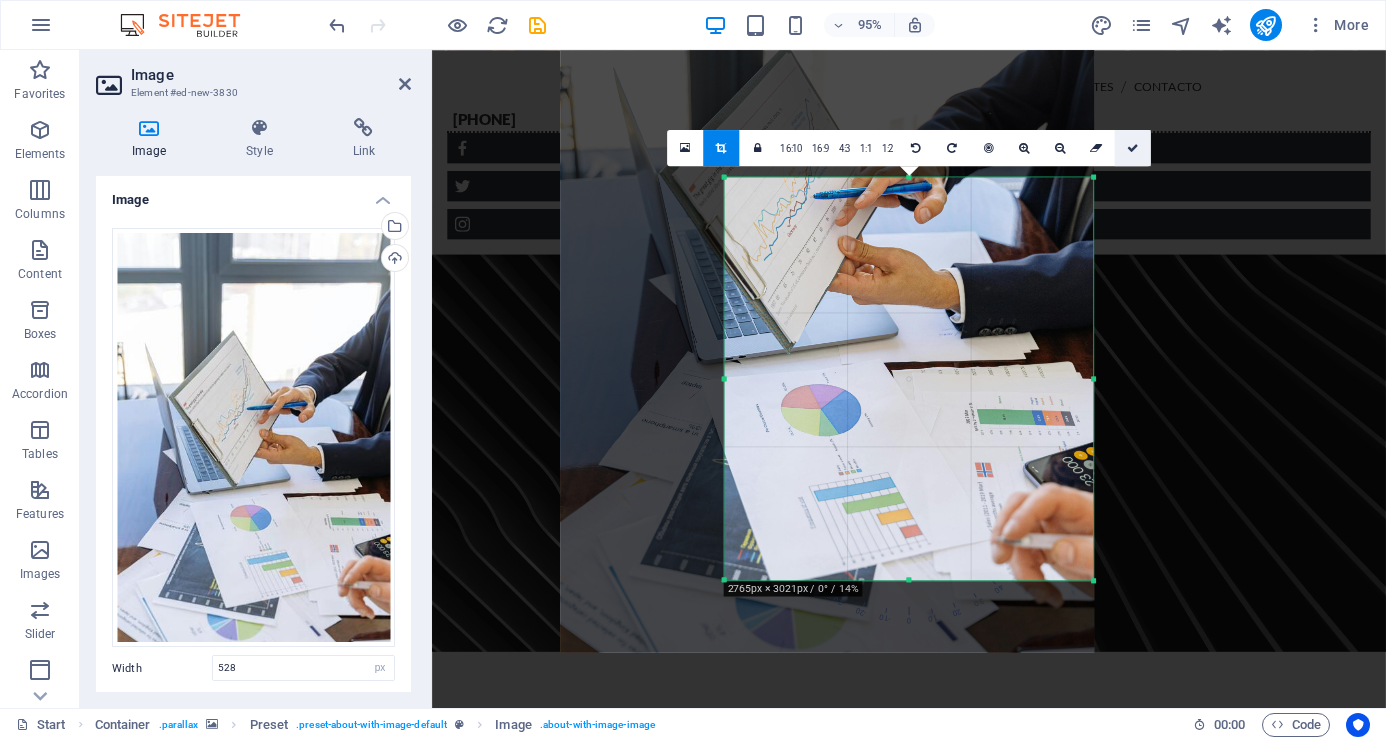 click at bounding box center [1133, 147] 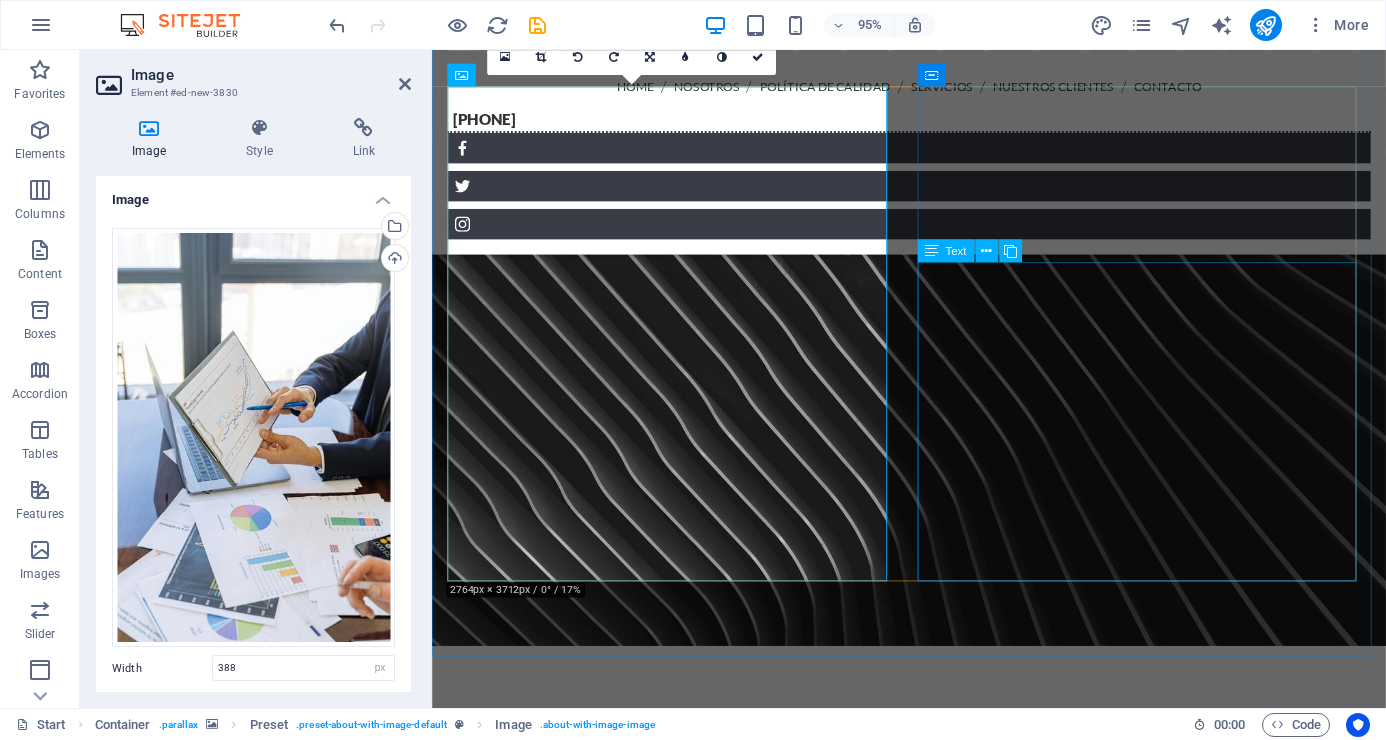 scroll, scrollTop: 1804, scrollLeft: 0, axis: vertical 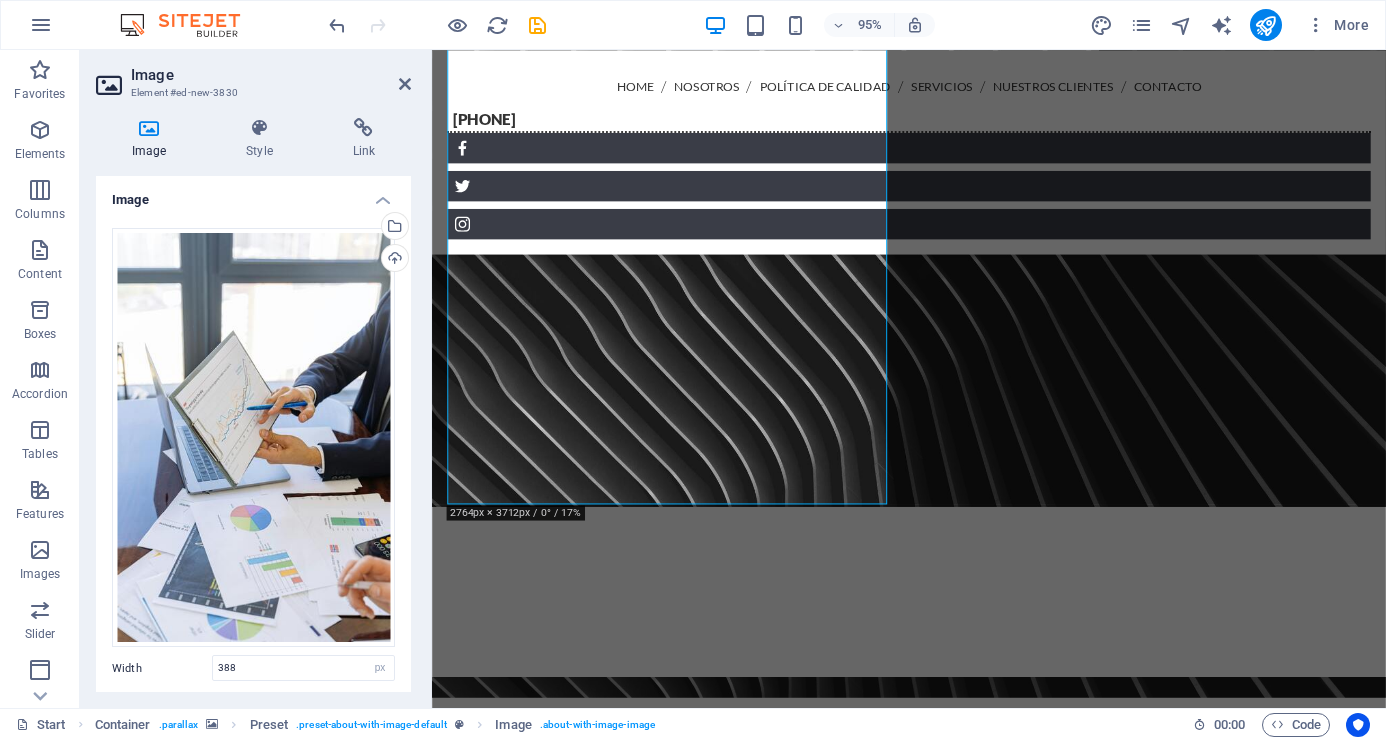 click at bounding box center (934, 1055) 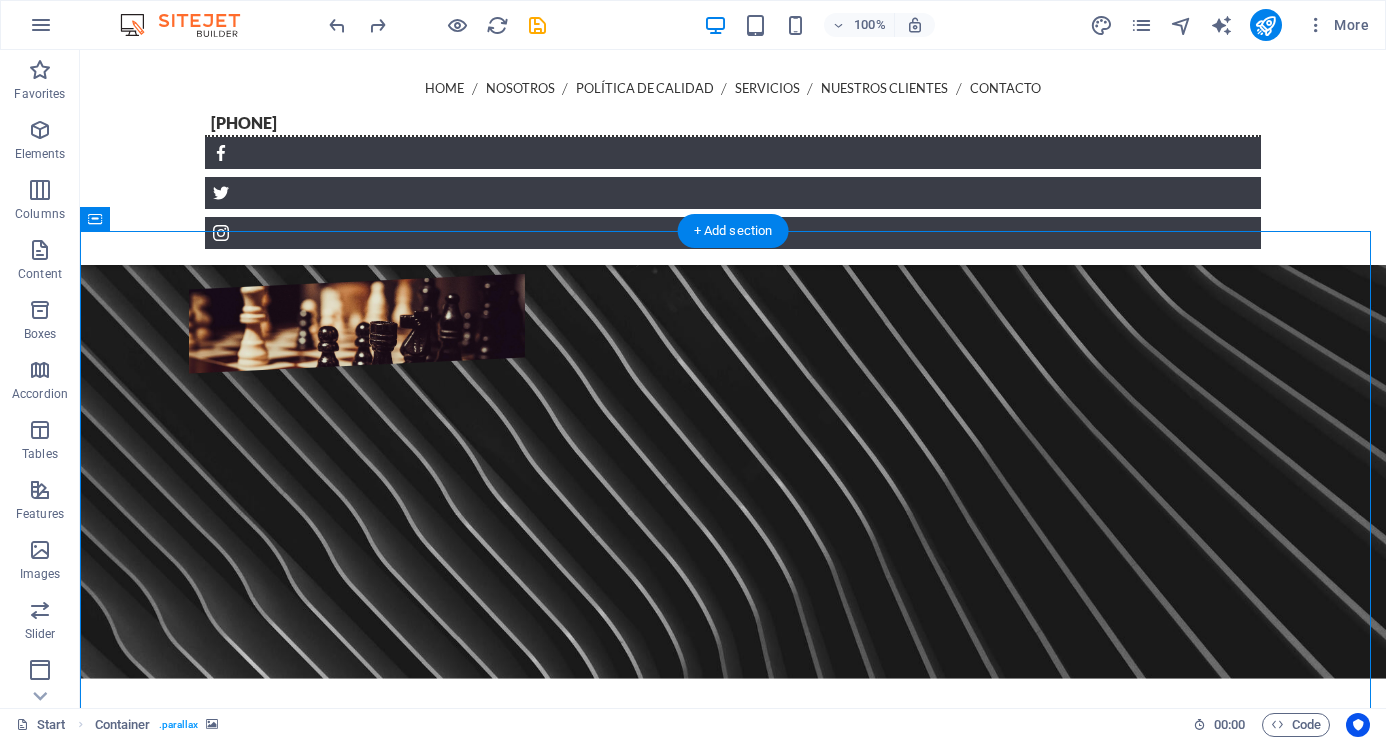 scroll, scrollTop: 1204, scrollLeft: 0, axis: vertical 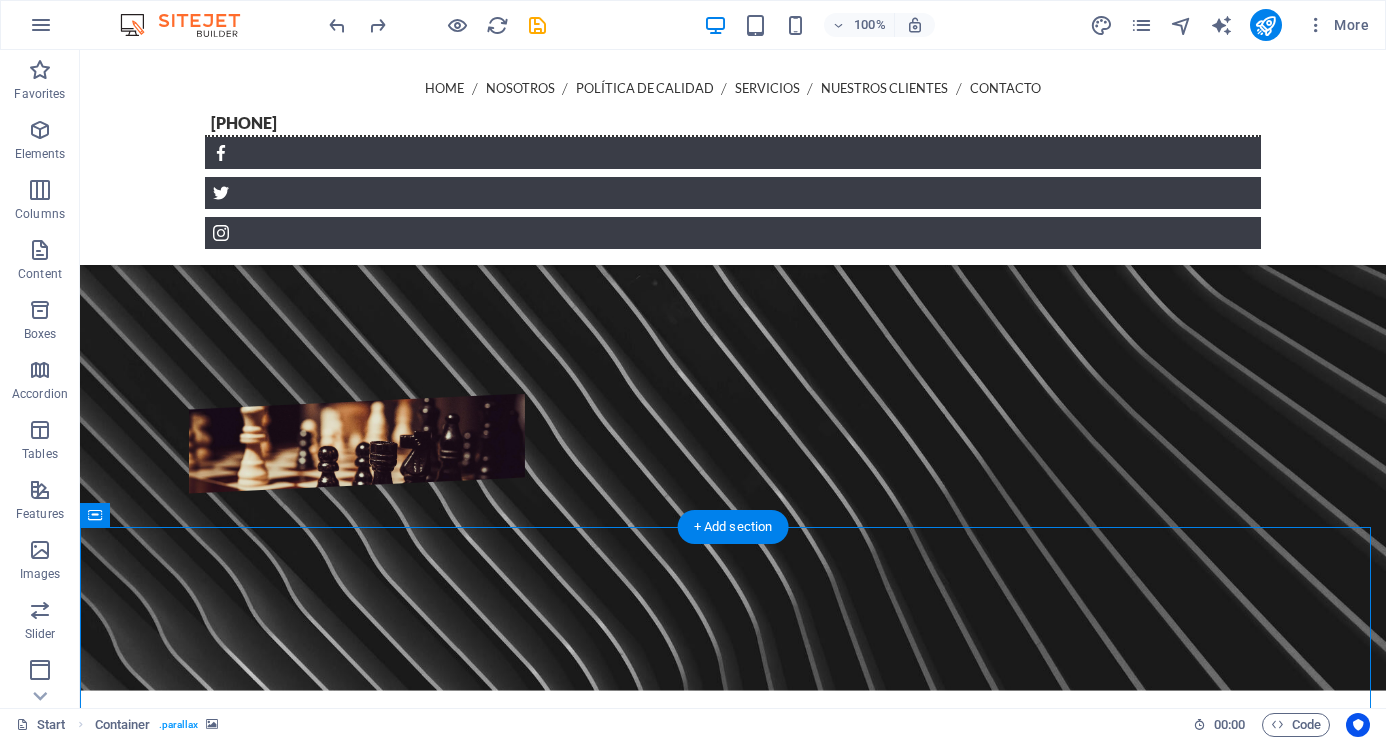 click at bounding box center [733, 1606] 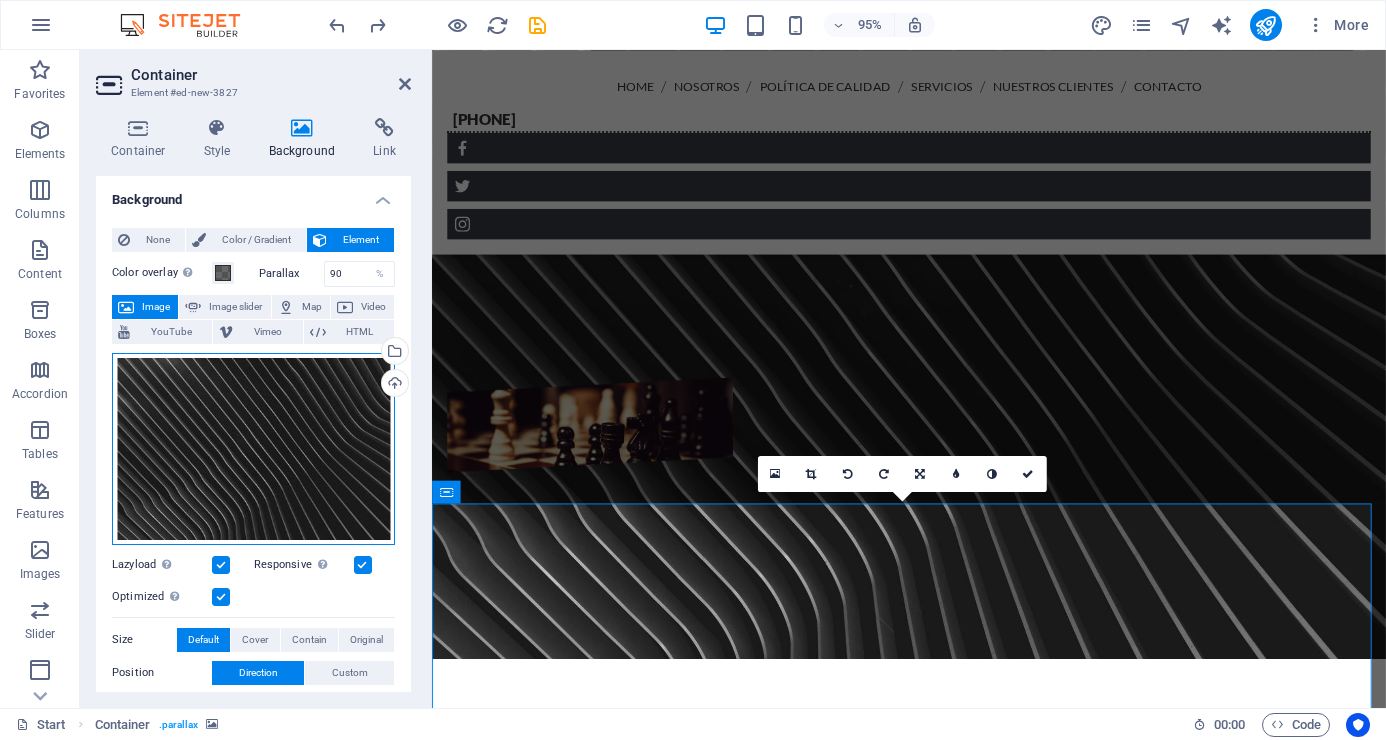 click on "Drag files here, click to choose files or select files from Files or our free stock photos & videos" at bounding box center (253, 449) 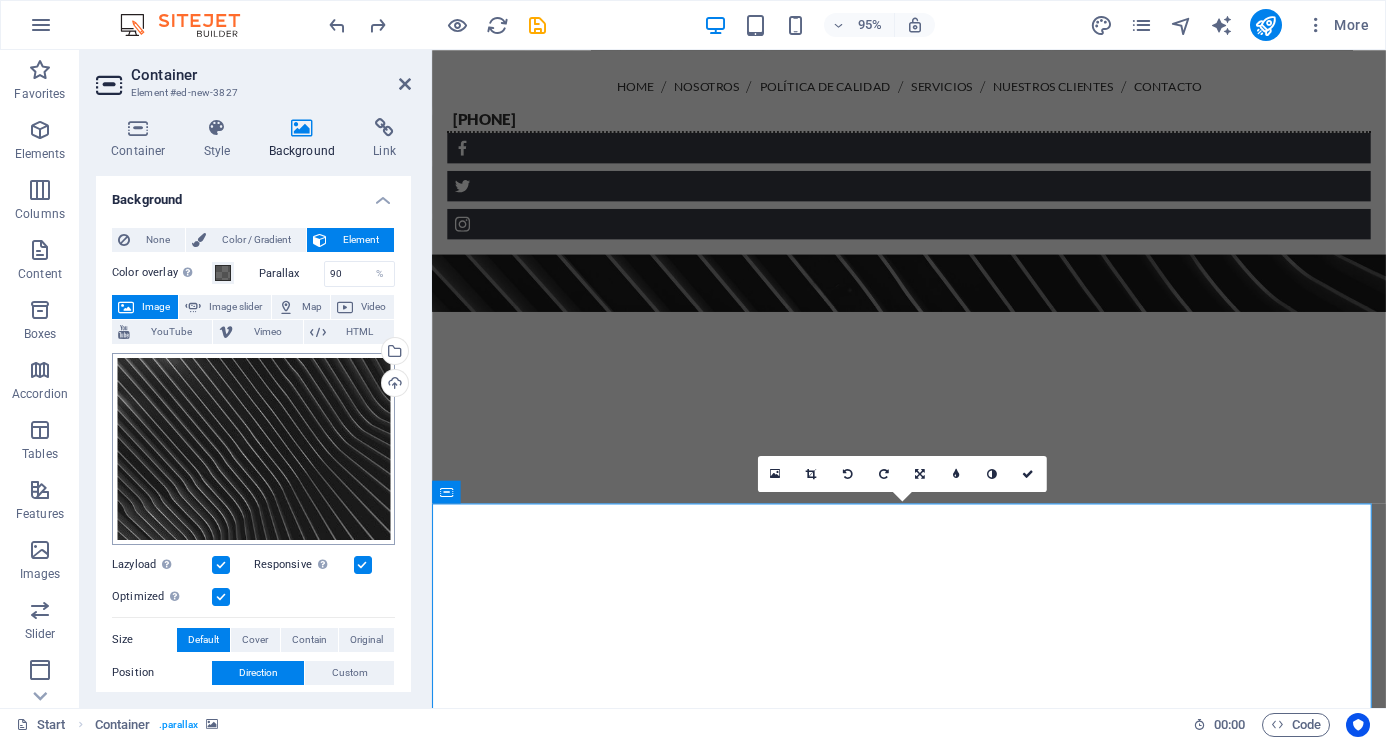 scroll, scrollTop: 1881, scrollLeft: 0, axis: vertical 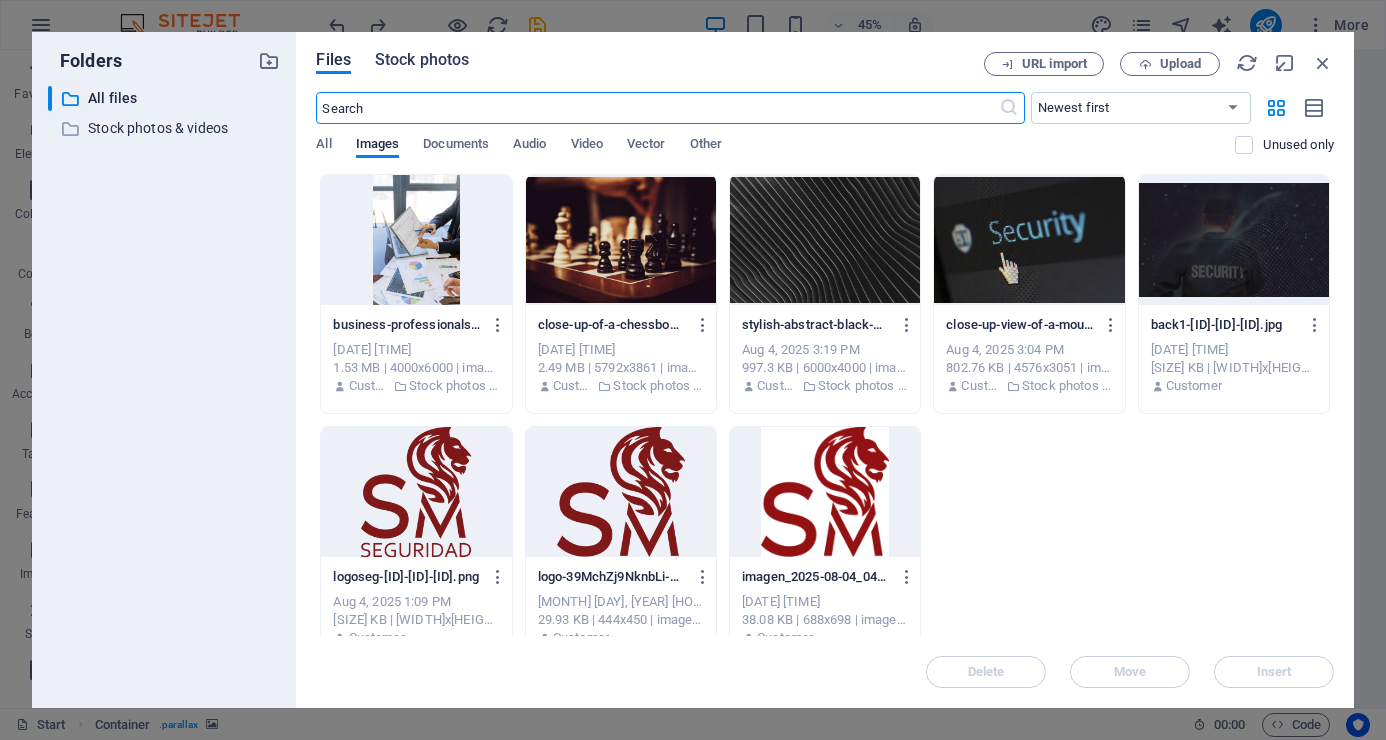 click on "Stock photos" at bounding box center [422, 60] 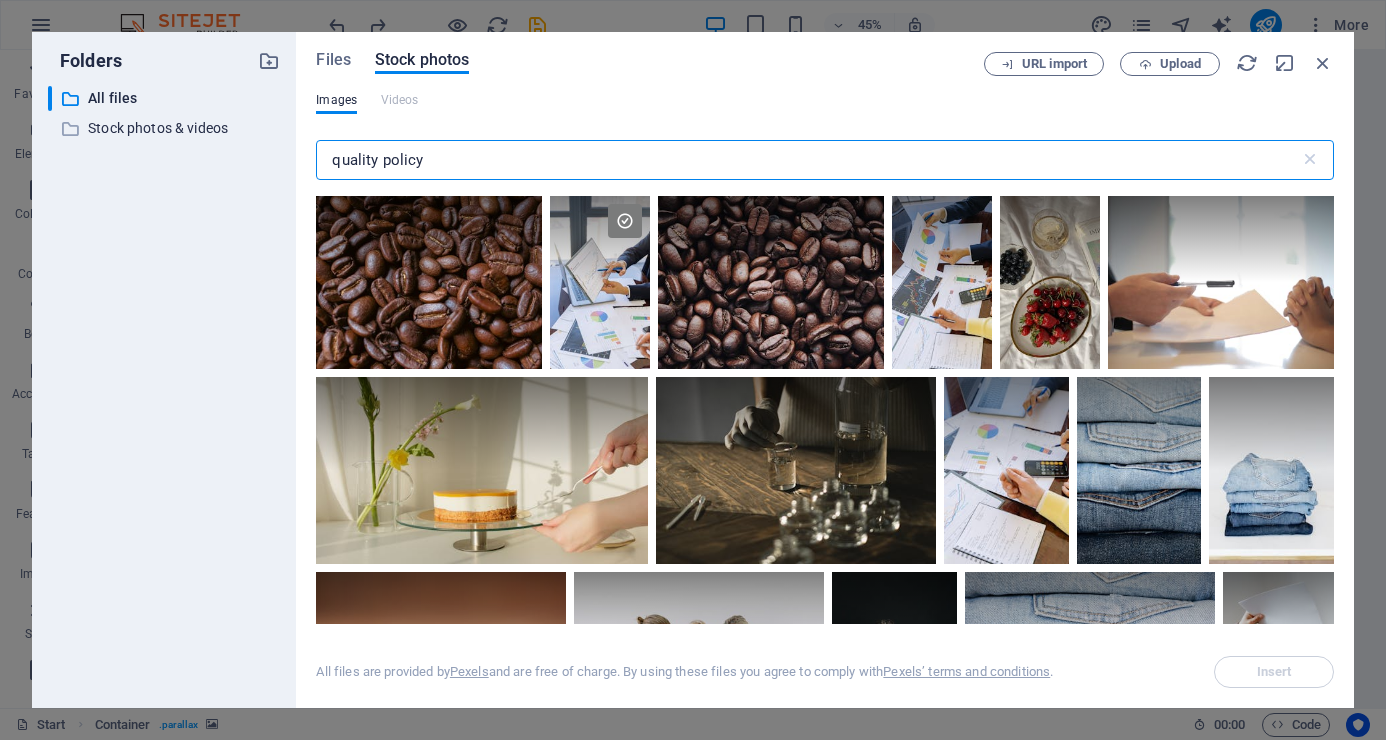 drag, startPoint x: 437, startPoint y: 157, endPoint x: 276, endPoint y: 158, distance: 161.00311 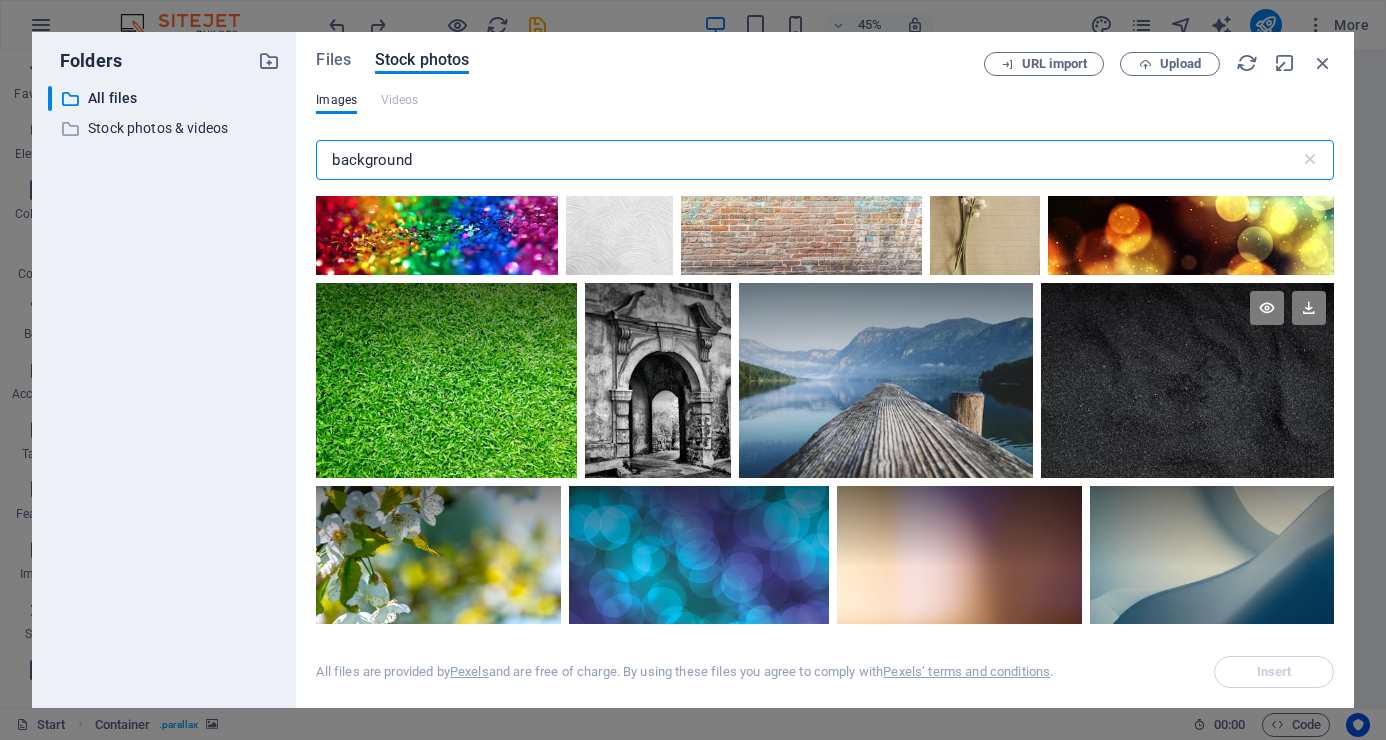 scroll, scrollTop: 400, scrollLeft: 0, axis: vertical 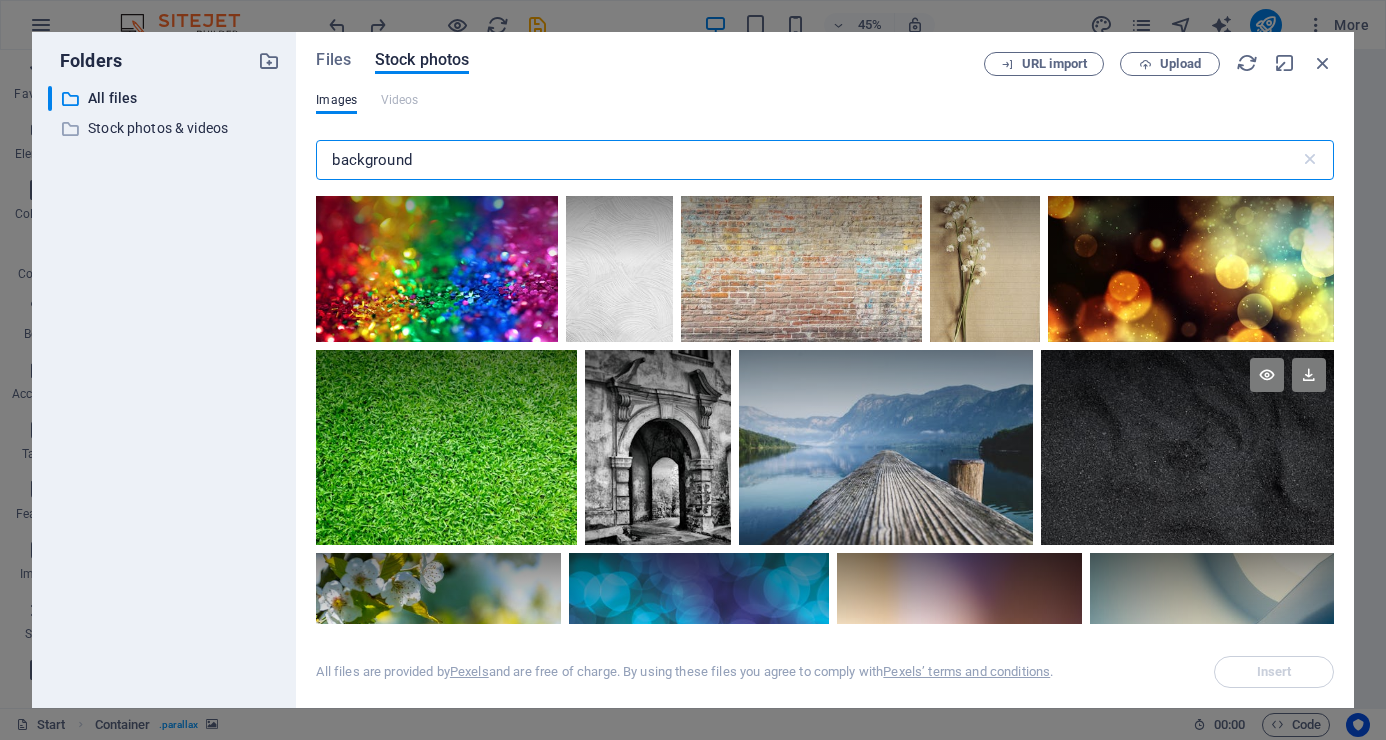 type on "background" 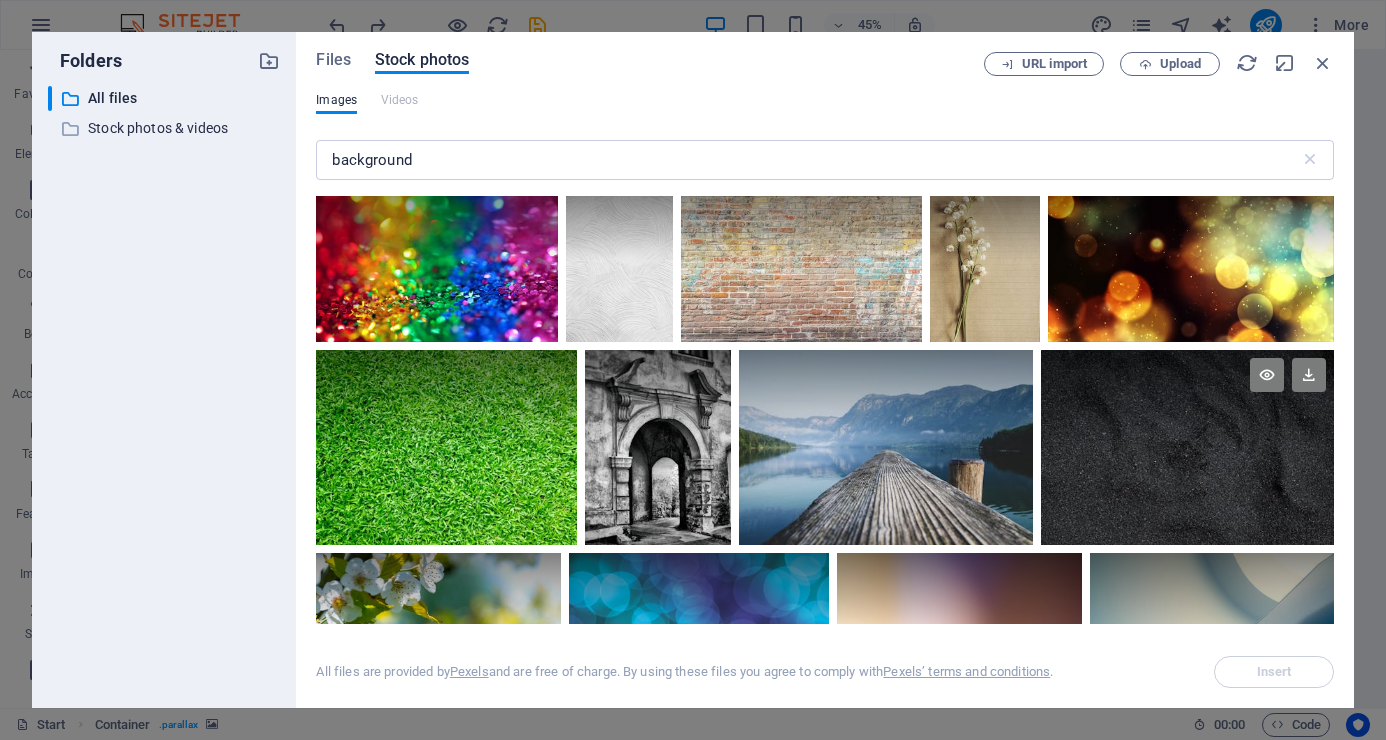 click at bounding box center (1187, 399) 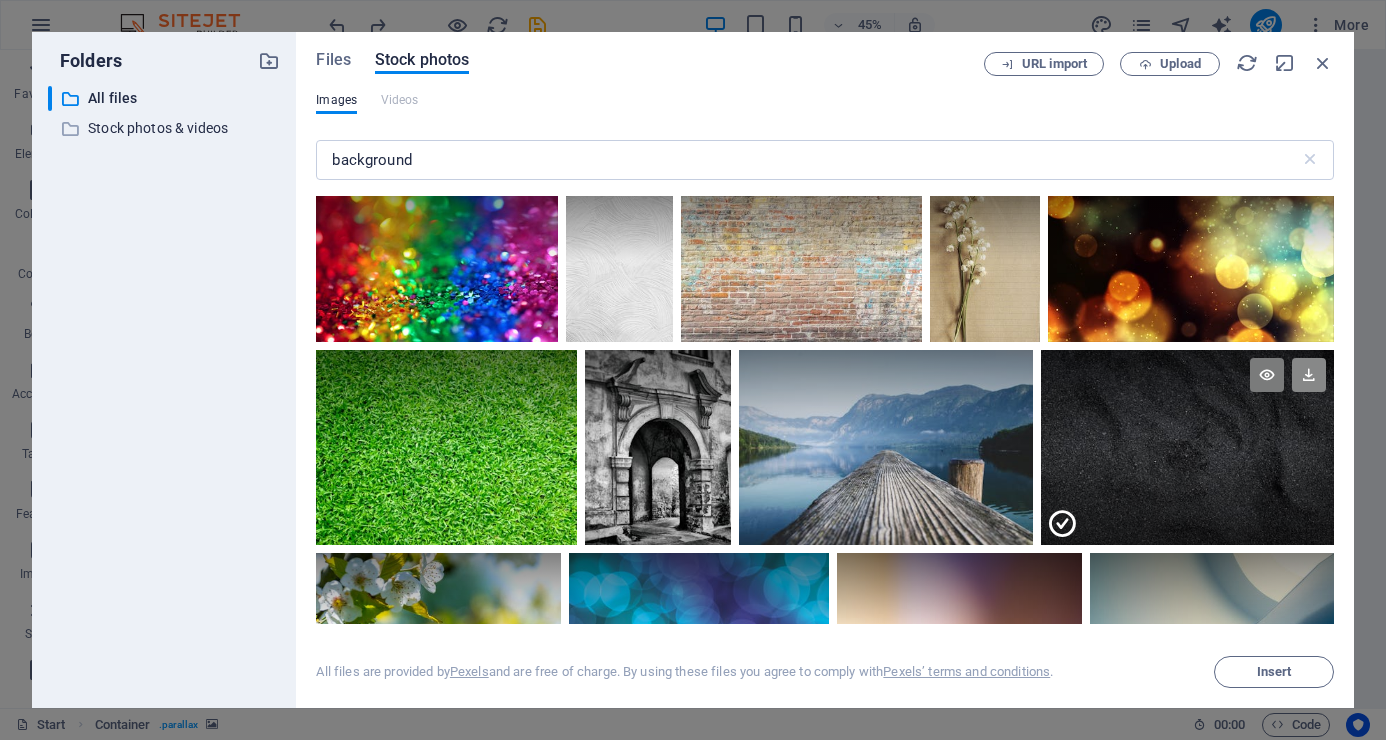 click at bounding box center (1309, 375) 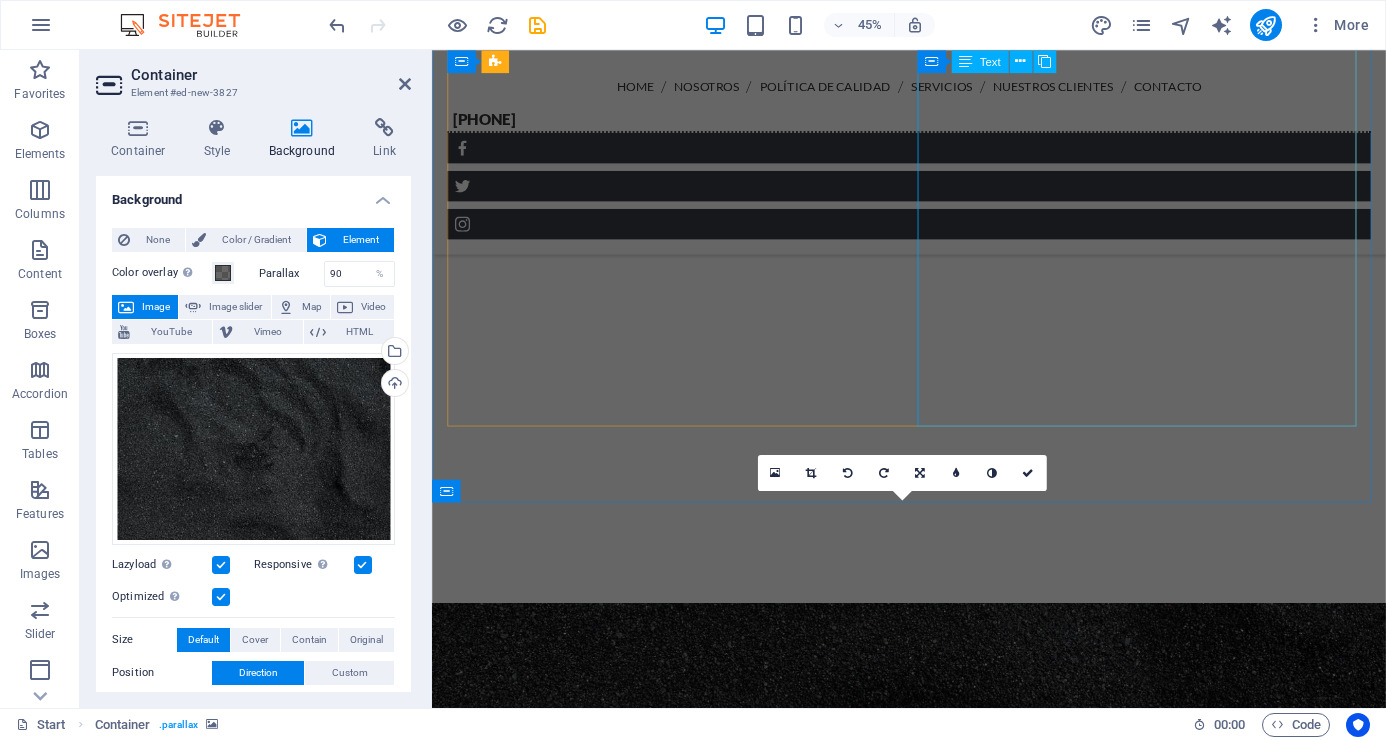 scroll, scrollTop: 1205, scrollLeft: 0, axis: vertical 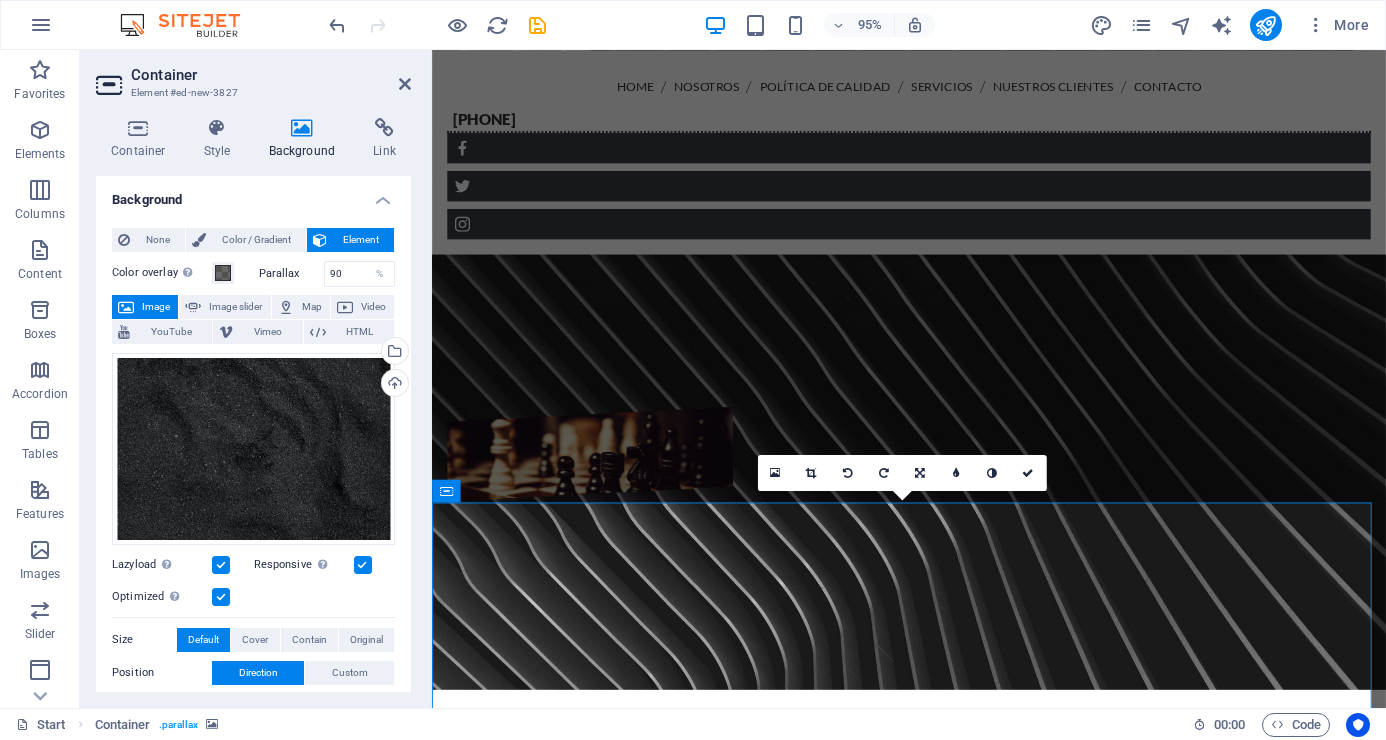 click at bounding box center (934, 365) 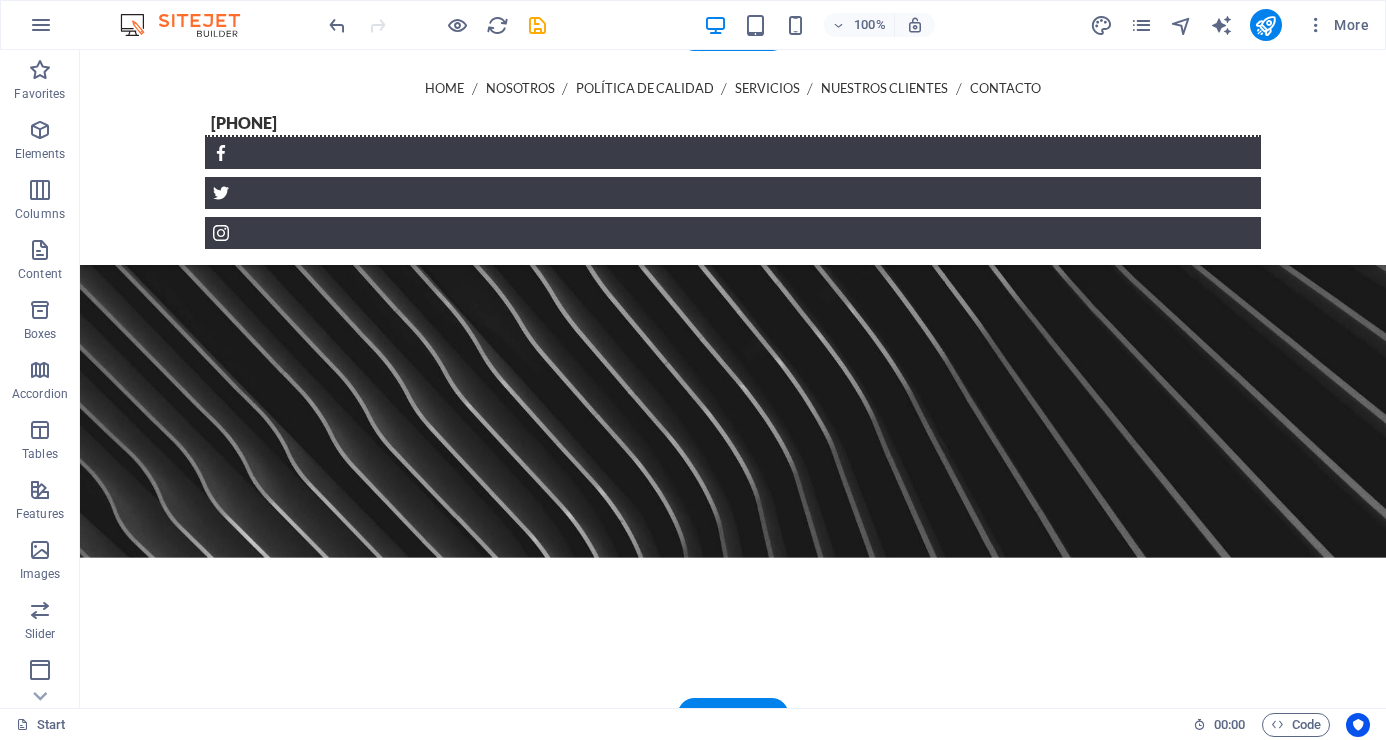 scroll, scrollTop: 1305, scrollLeft: 0, axis: vertical 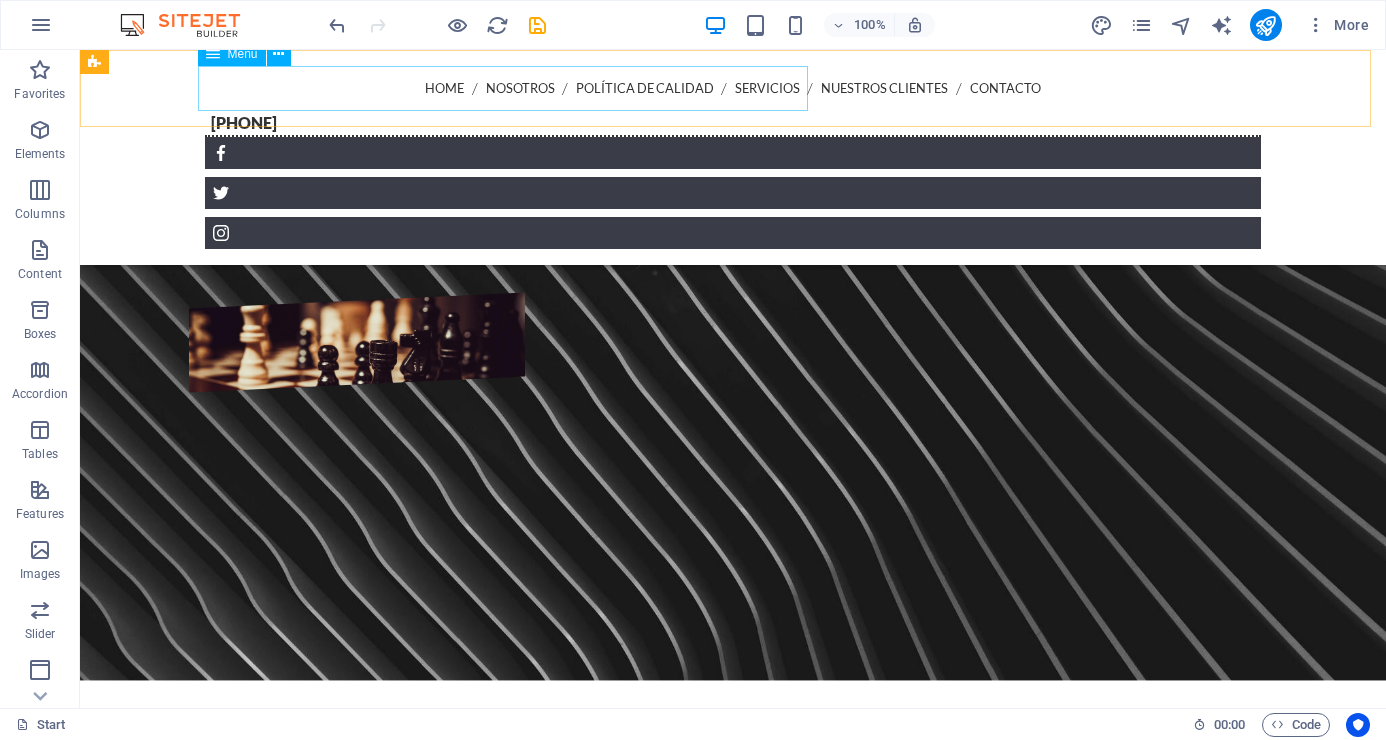click on "Home Nosotros Política de Calidad Servicios Nuestros Clientes Contacto" at bounding box center (733, 88) 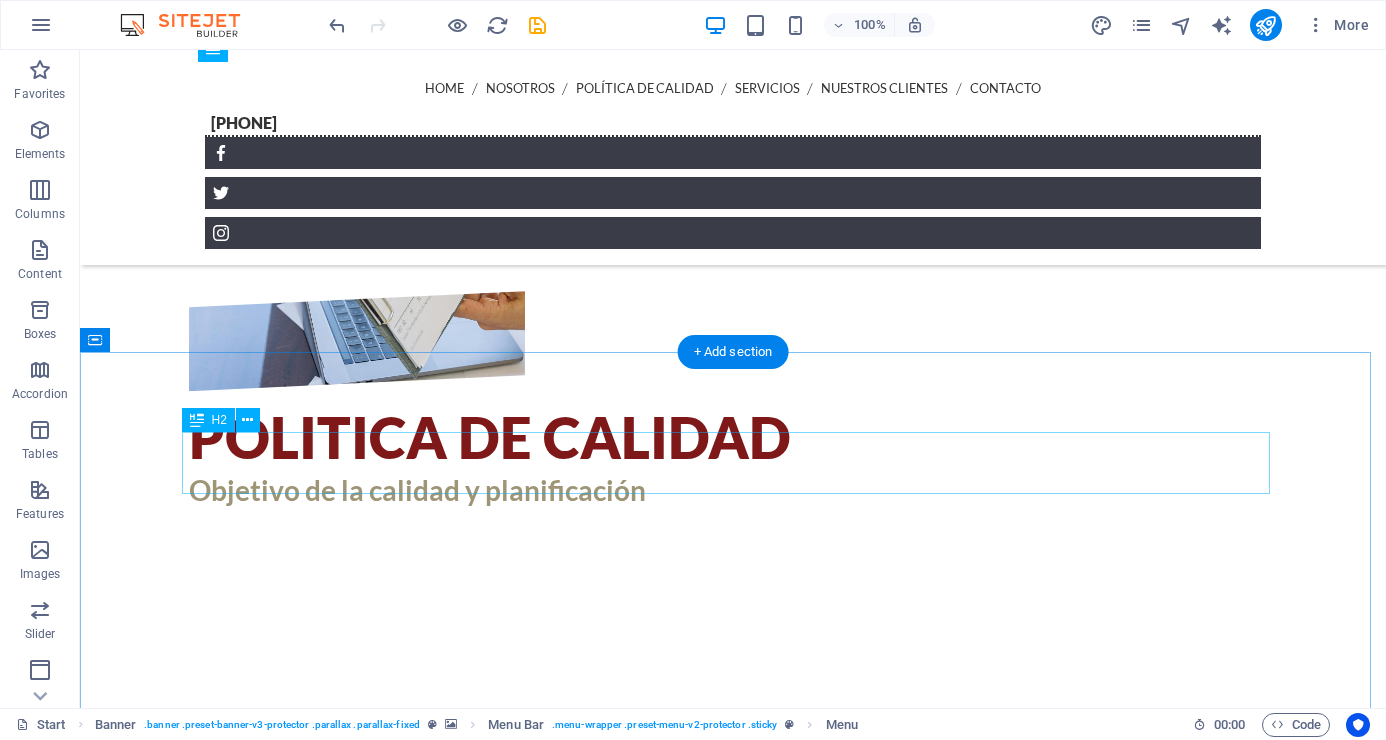 scroll, scrollTop: 3305, scrollLeft: 0, axis: vertical 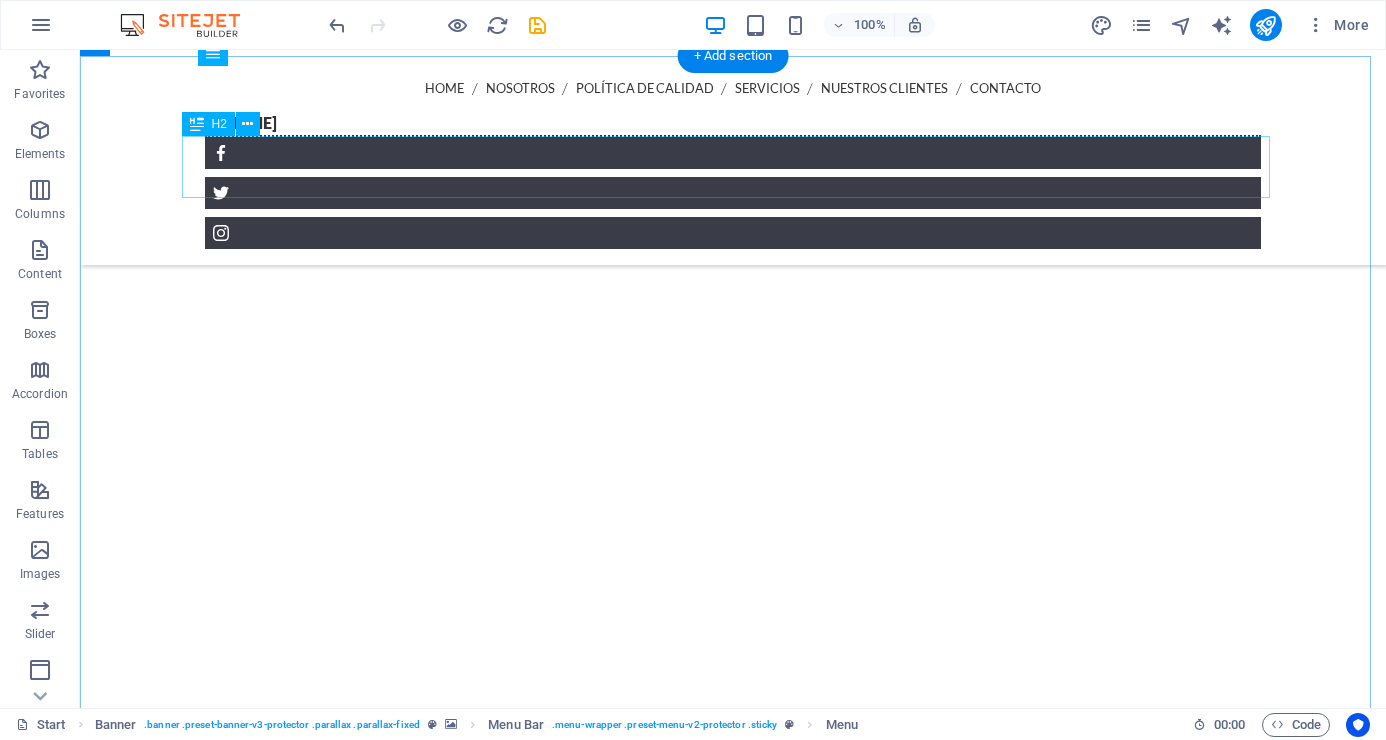 click on "Services" at bounding box center (733, 3677) 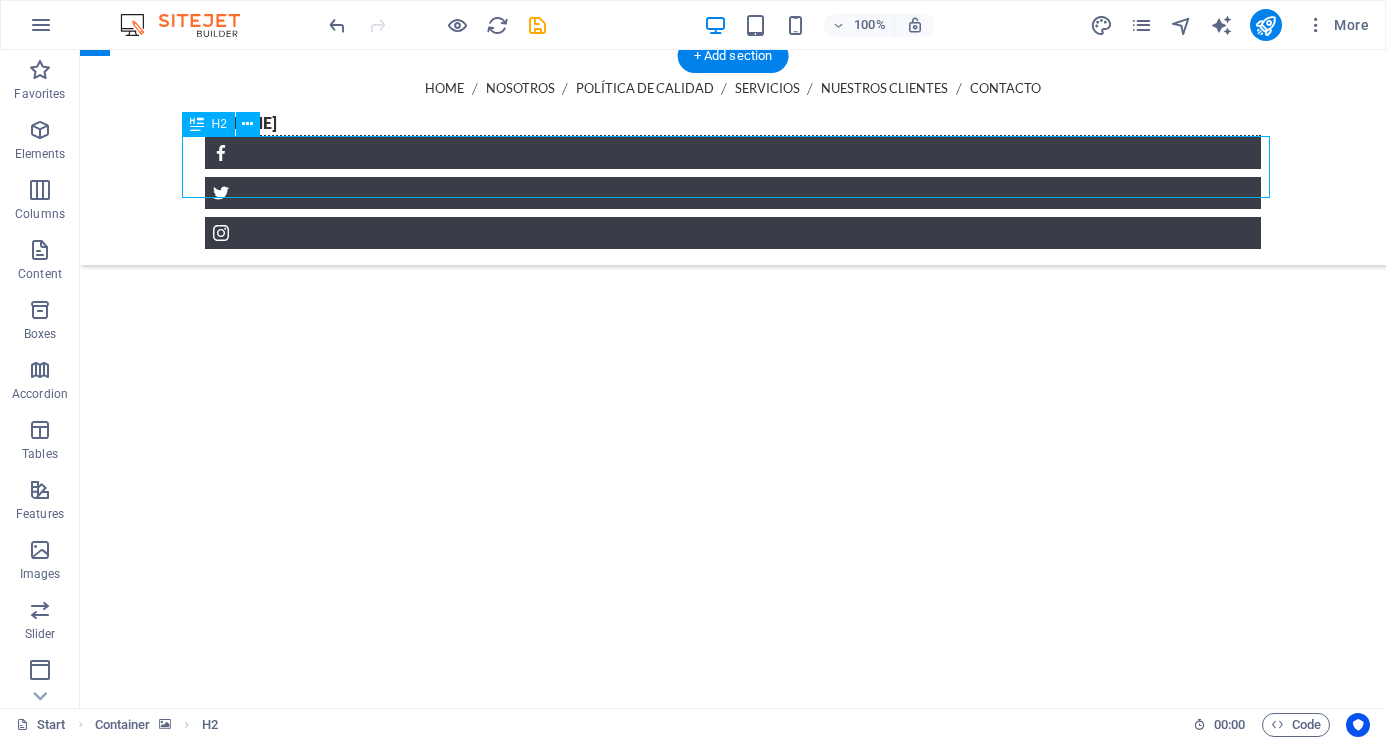 click on "Services" at bounding box center (733, 3677) 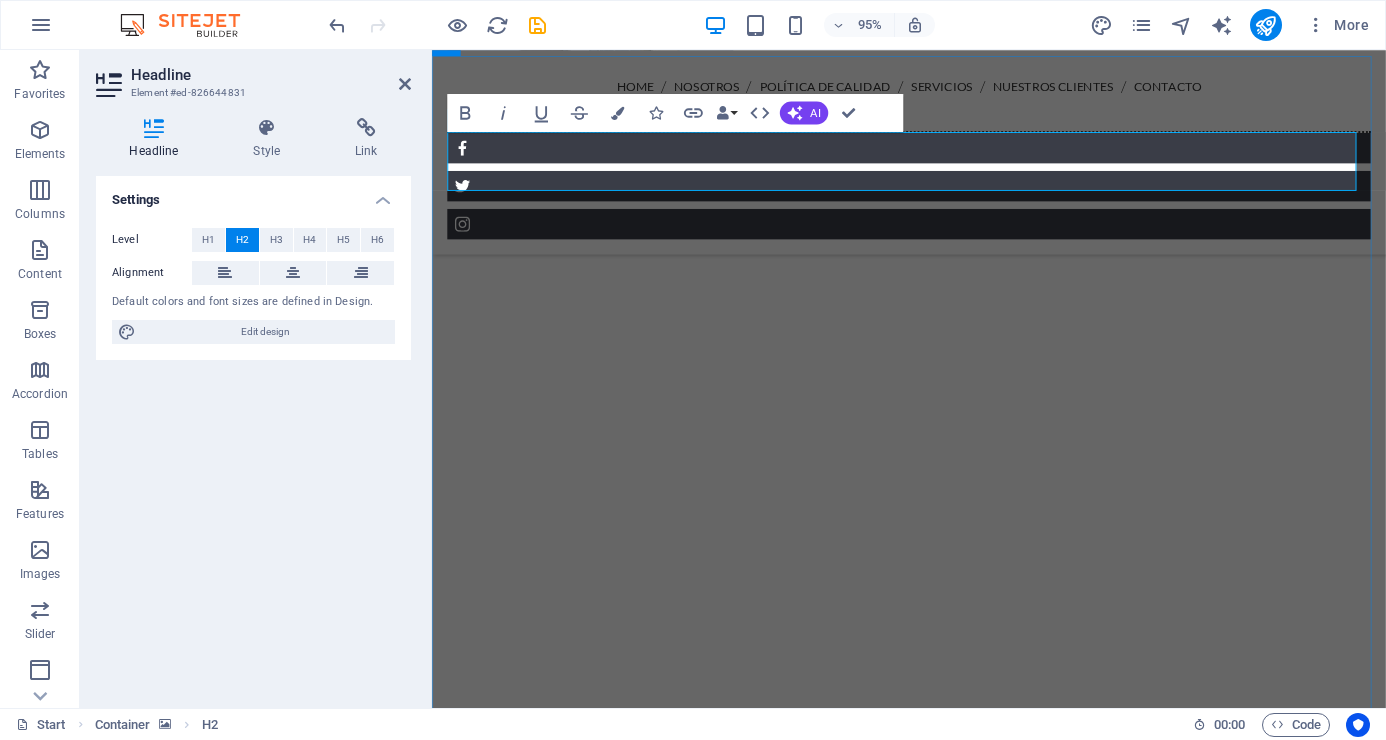 click on "Services" at bounding box center [934, 3733] 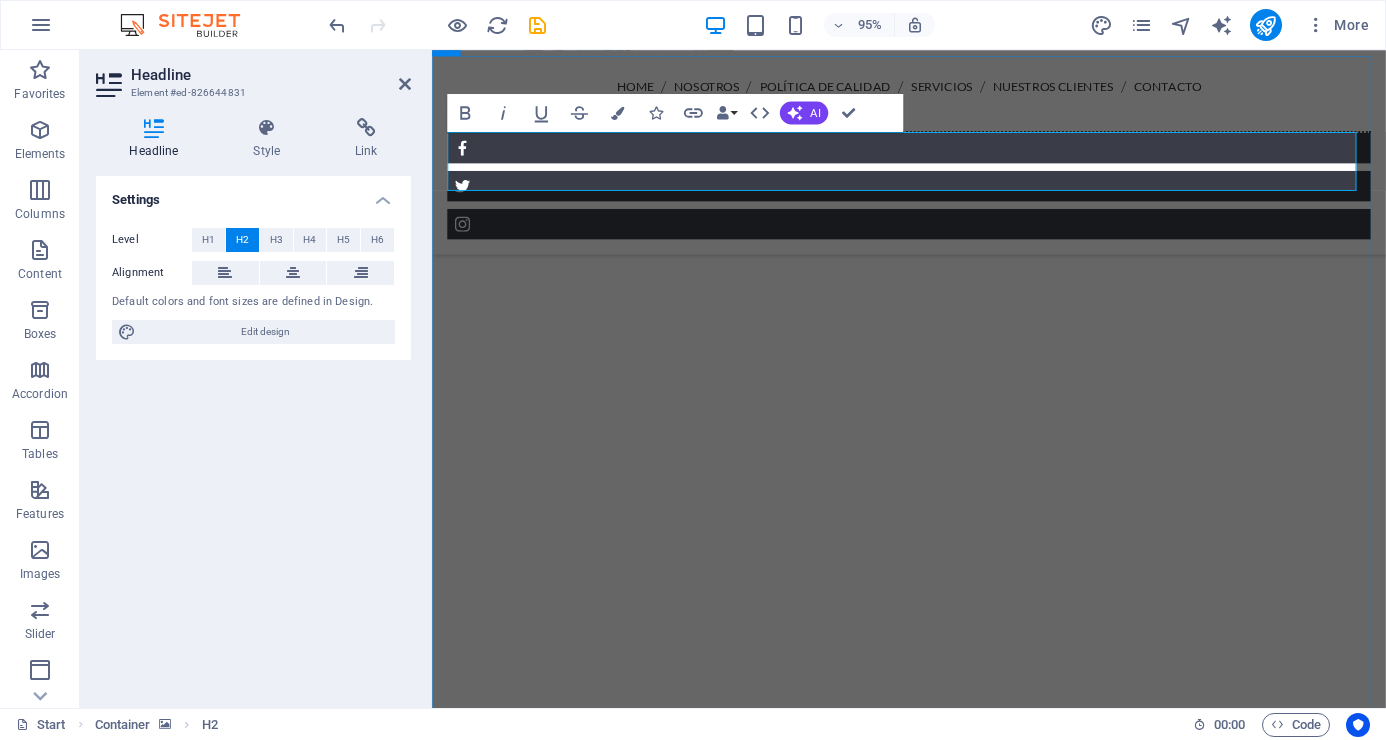 click on "ServicIOs" at bounding box center [934, 3769] 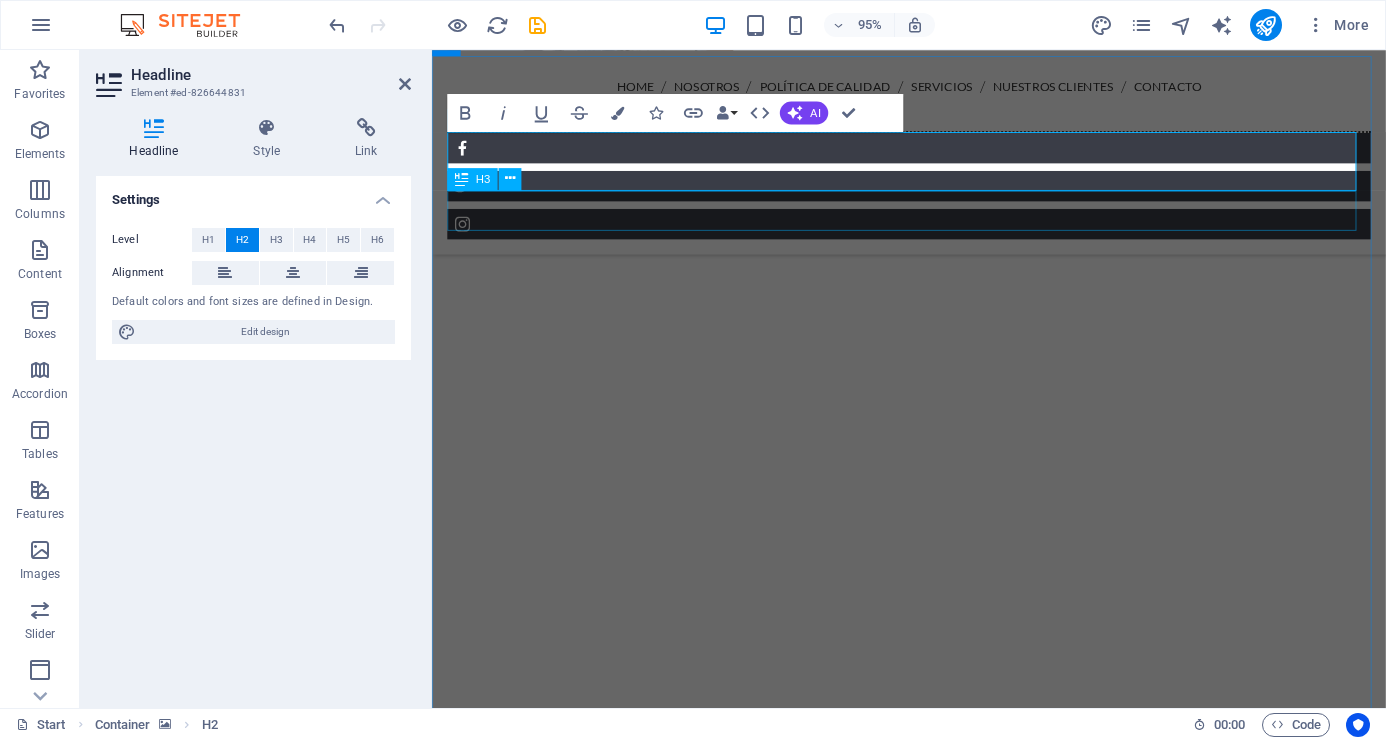 click on "We care about your Protection" at bounding box center [934, 3820] 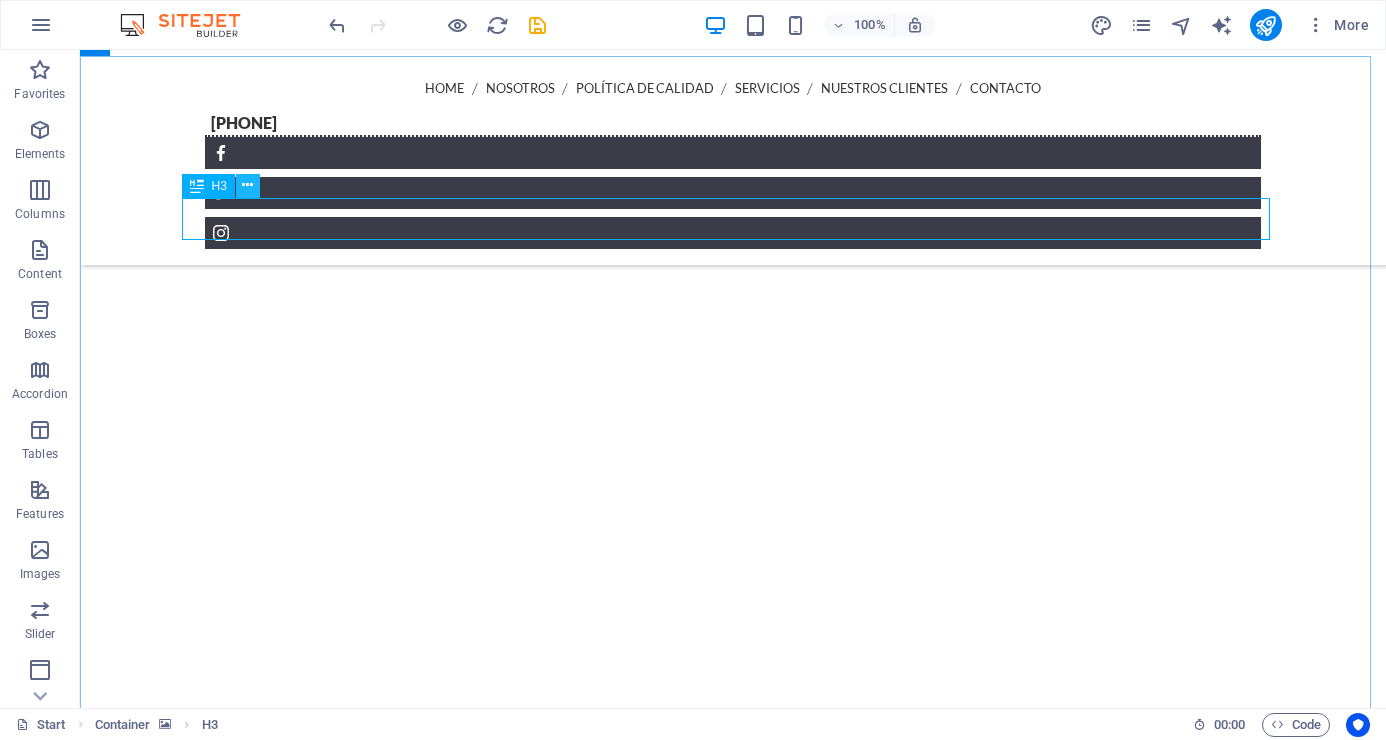 click at bounding box center (247, 185) 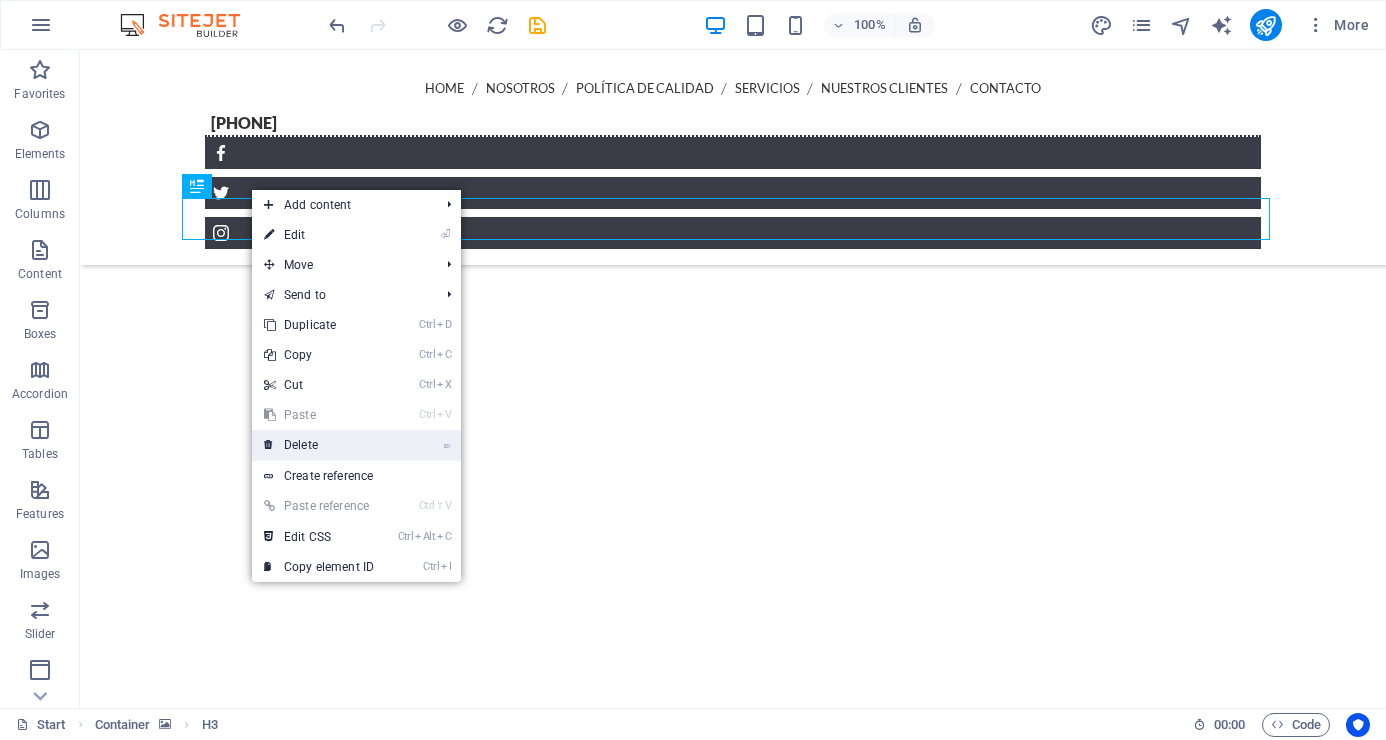 click on "⌦  Delete" at bounding box center [319, 445] 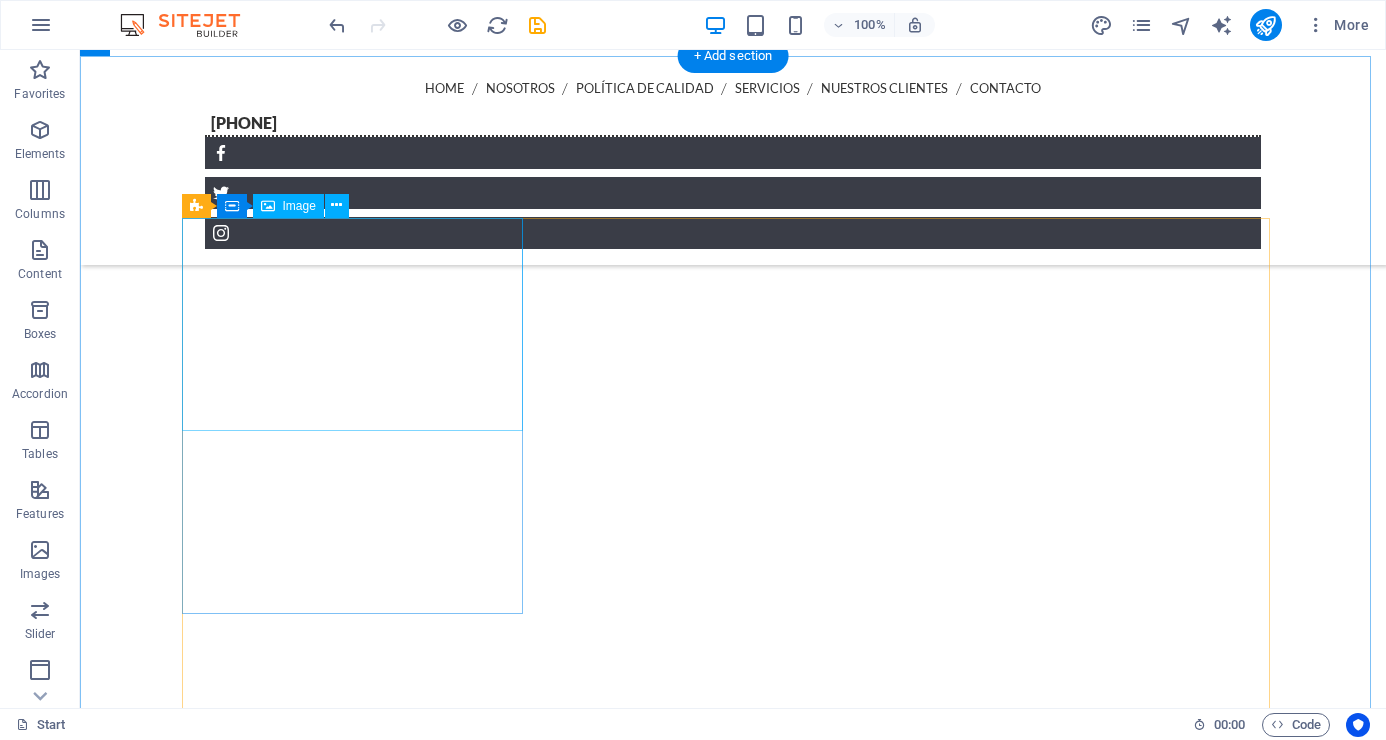 click at bounding box center (733, 4025) 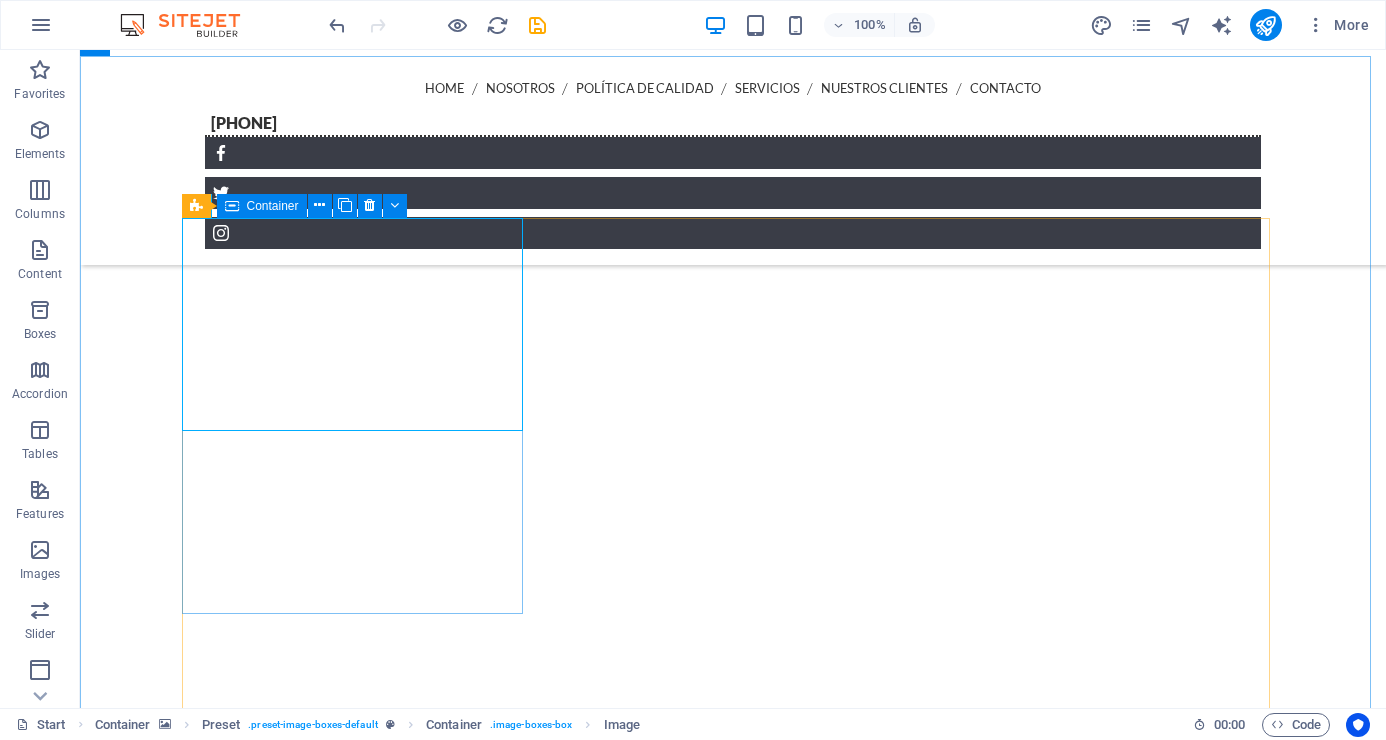 click on "Container" at bounding box center [273, 206] 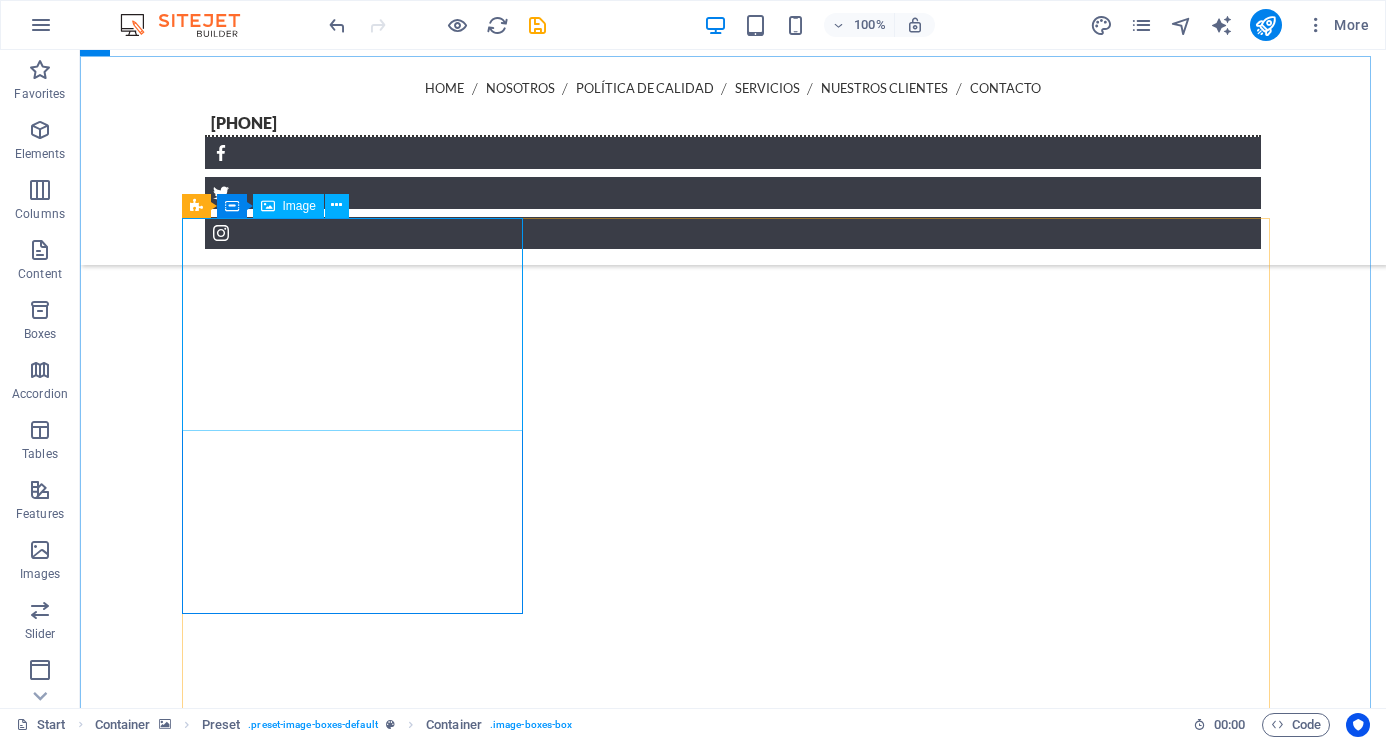 click on "Image" at bounding box center (299, 206) 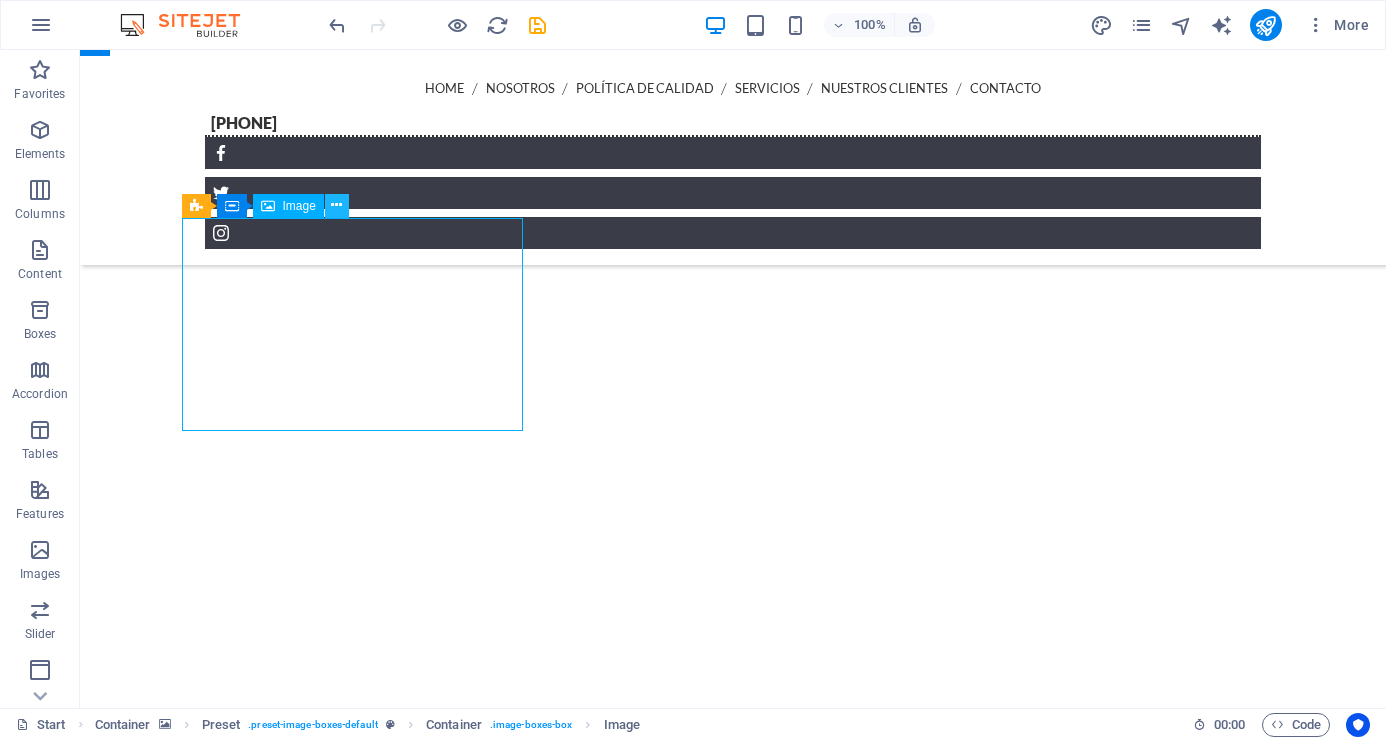 click at bounding box center (336, 205) 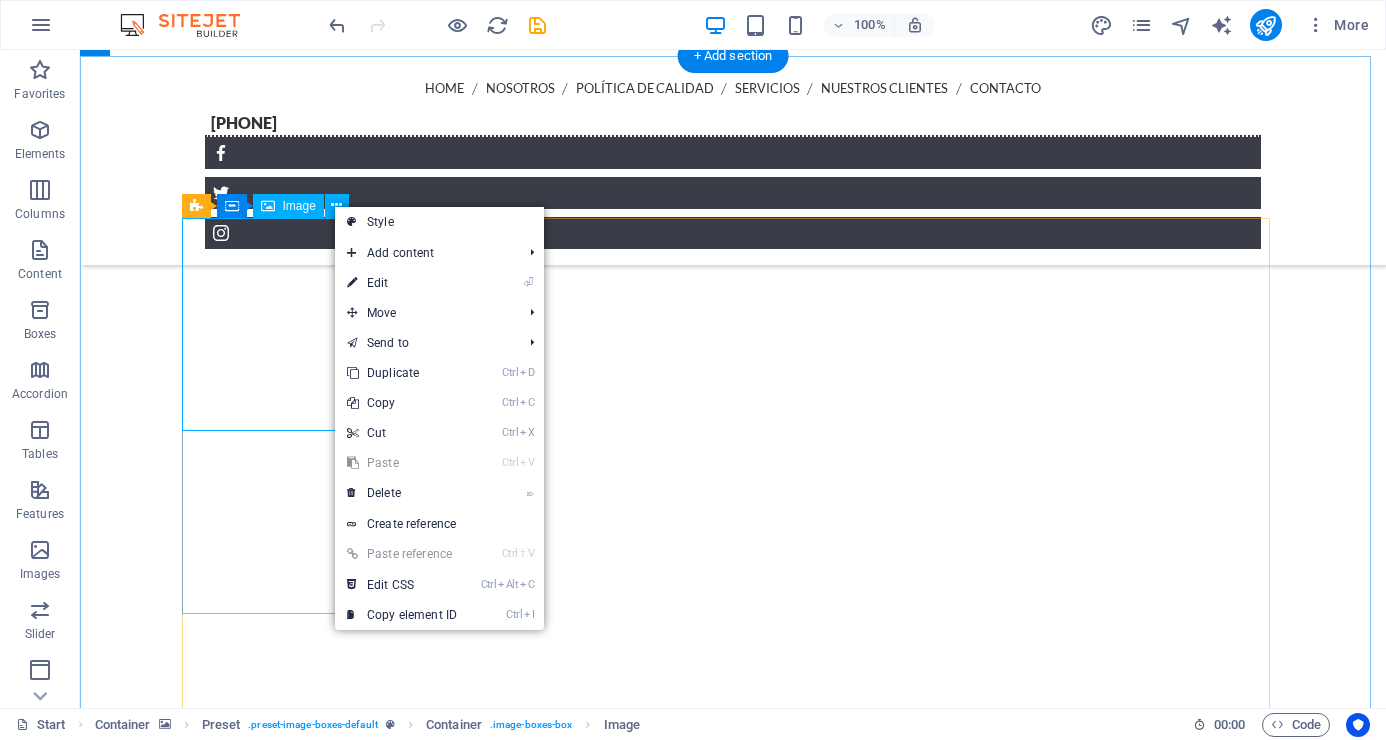 click at bounding box center (733, 4025) 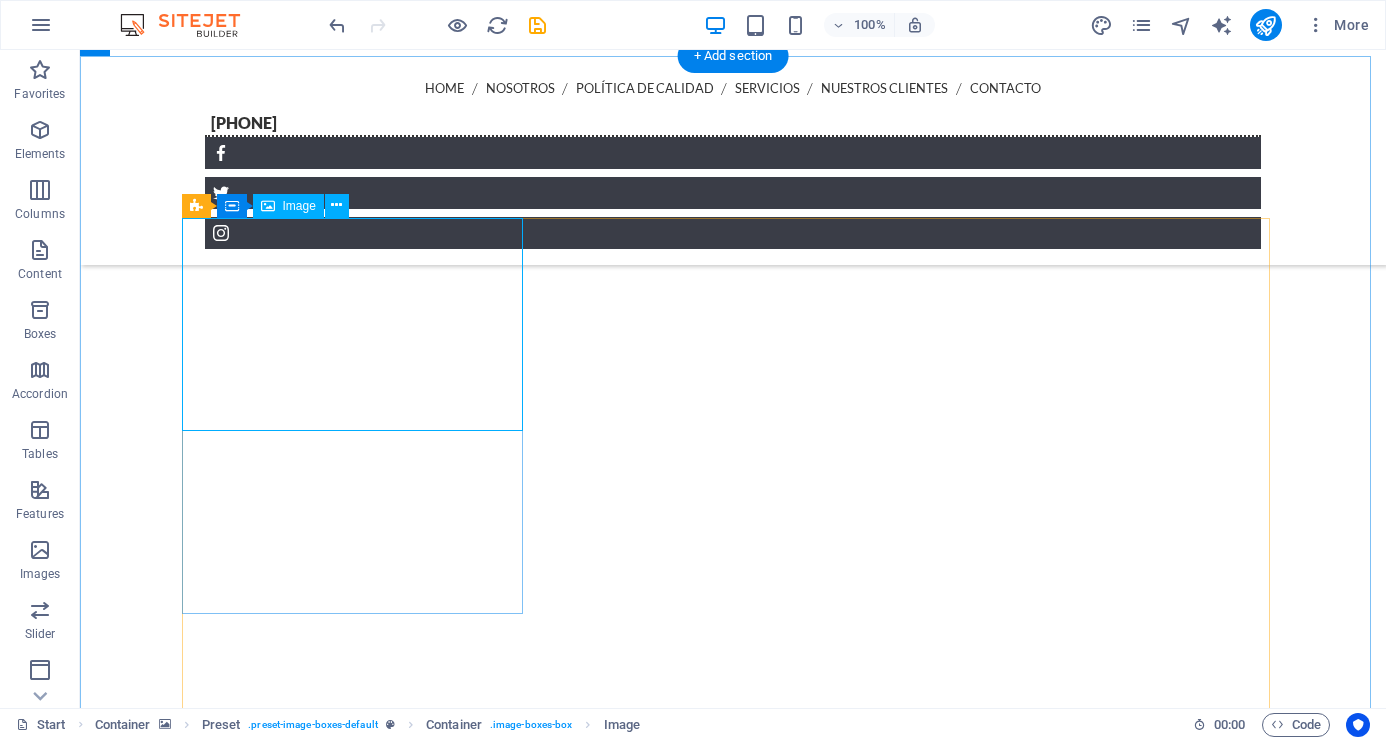 click at bounding box center [733, 4025] 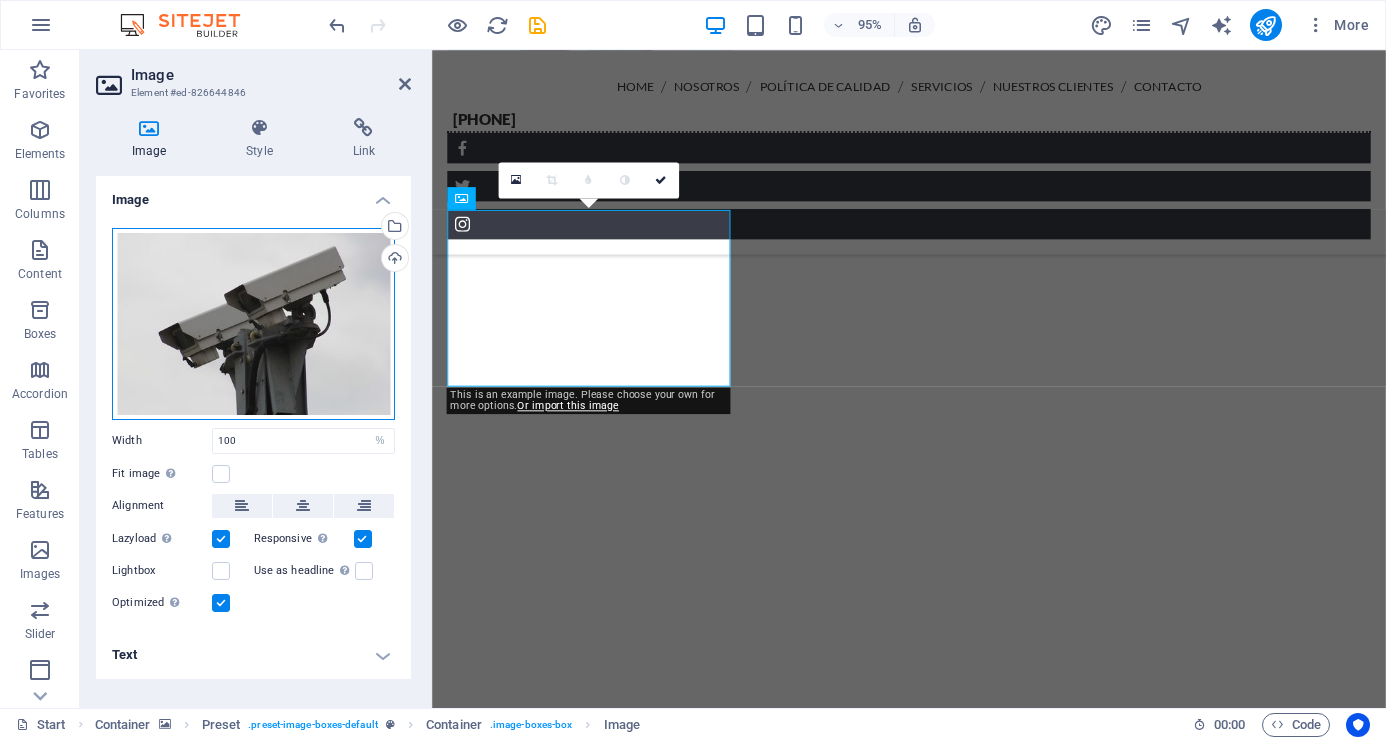 click on "Drag files here, click to choose files or select files from Files or our free stock photos & videos" at bounding box center (253, 324) 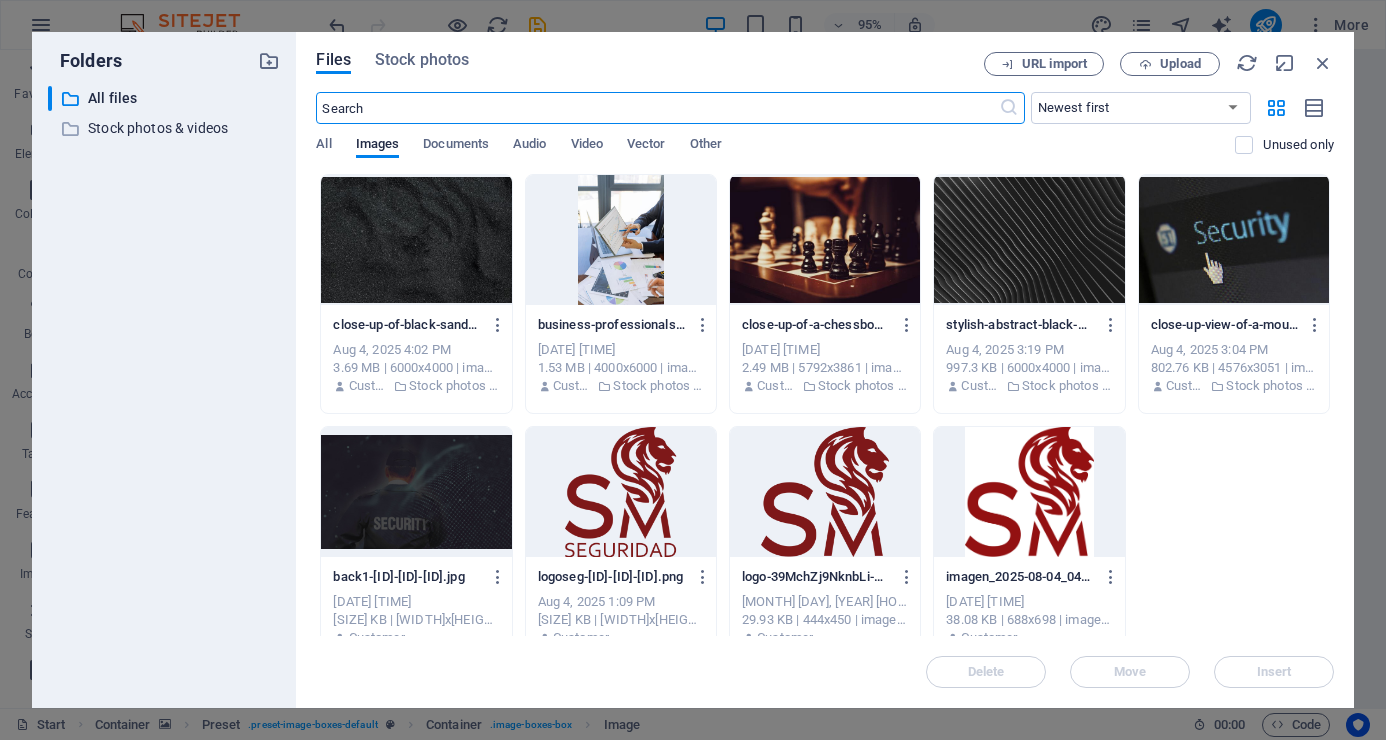 scroll, scrollTop: 3982, scrollLeft: 0, axis: vertical 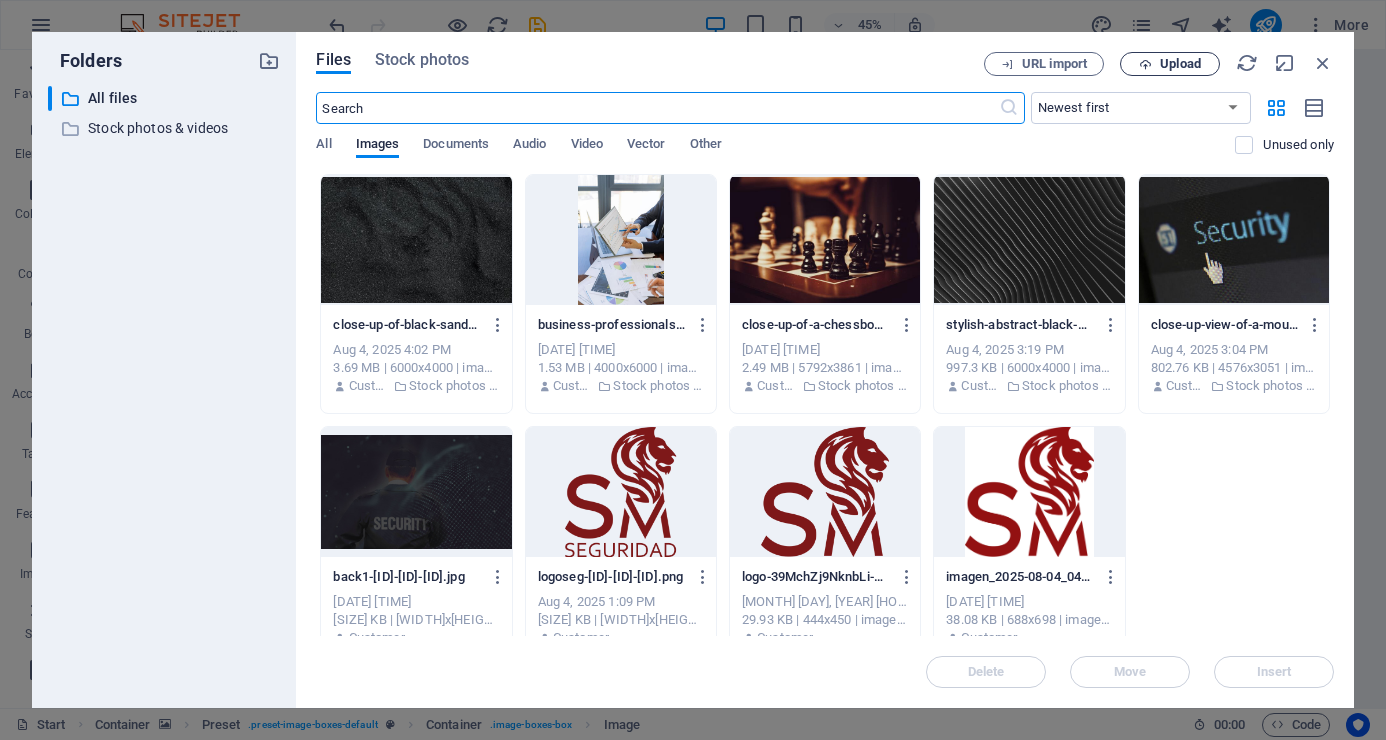 click on "Upload" at bounding box center [1180, 64] 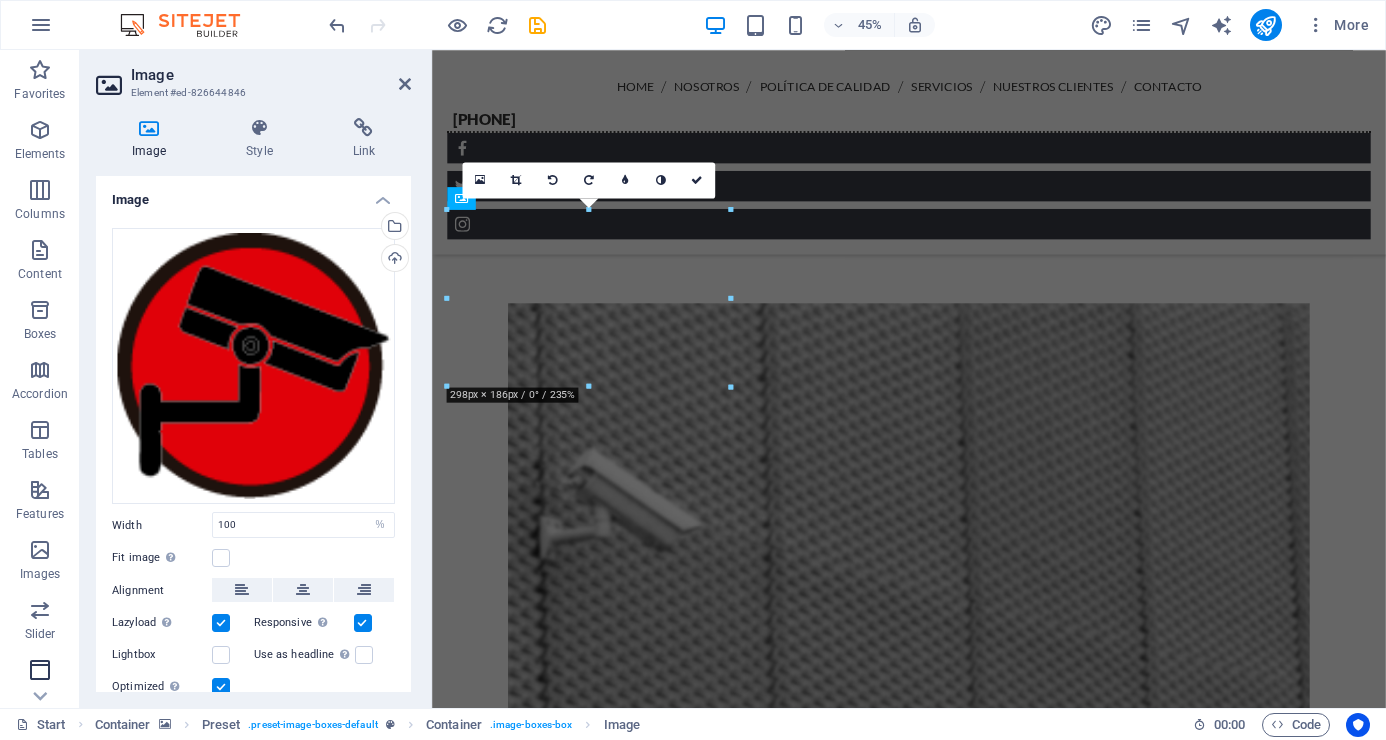 scroll, scrollTop: 3305, scrollLeft: 0, axis: vertical 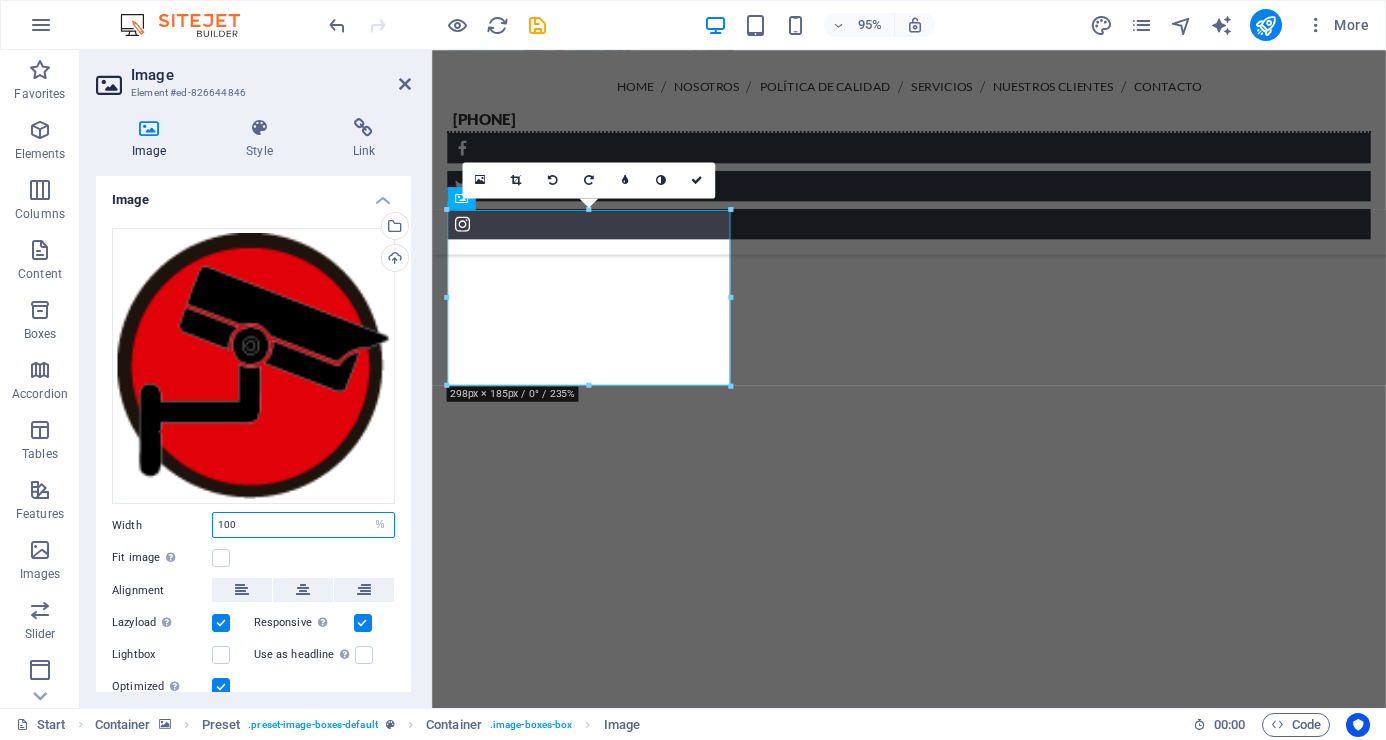 drag, startPoint x: 260, startPoint y: 519, endPoint x: 214, endPoint y: 526, distance: 46.52956 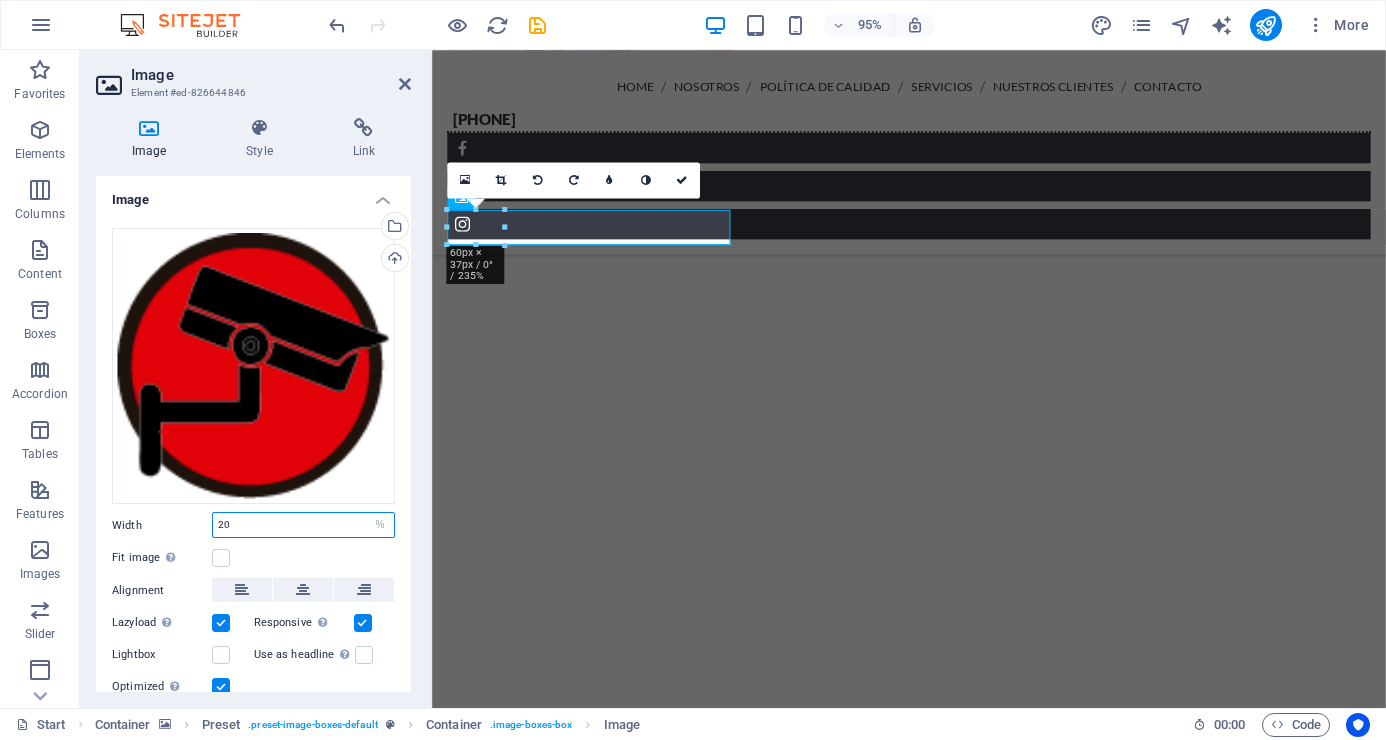 type on "100" 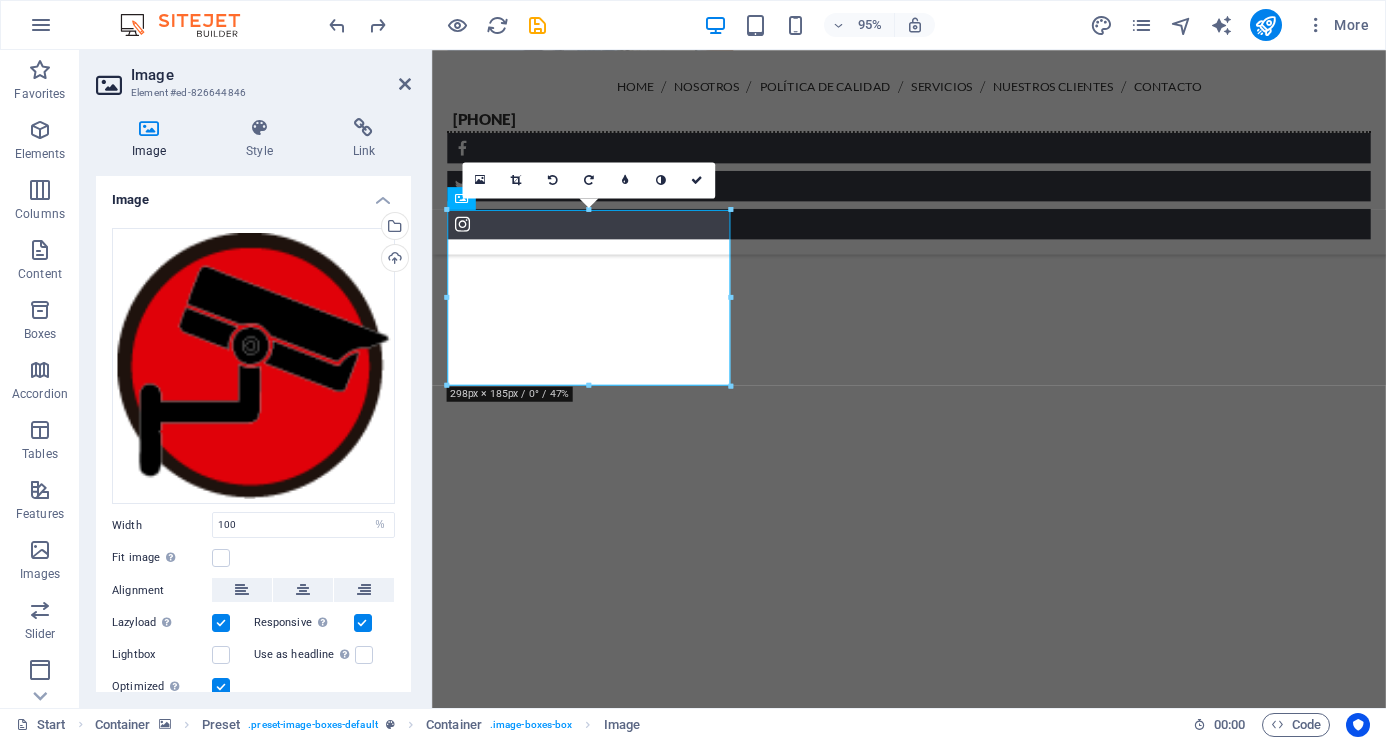click at bounding box center [934, 3086] 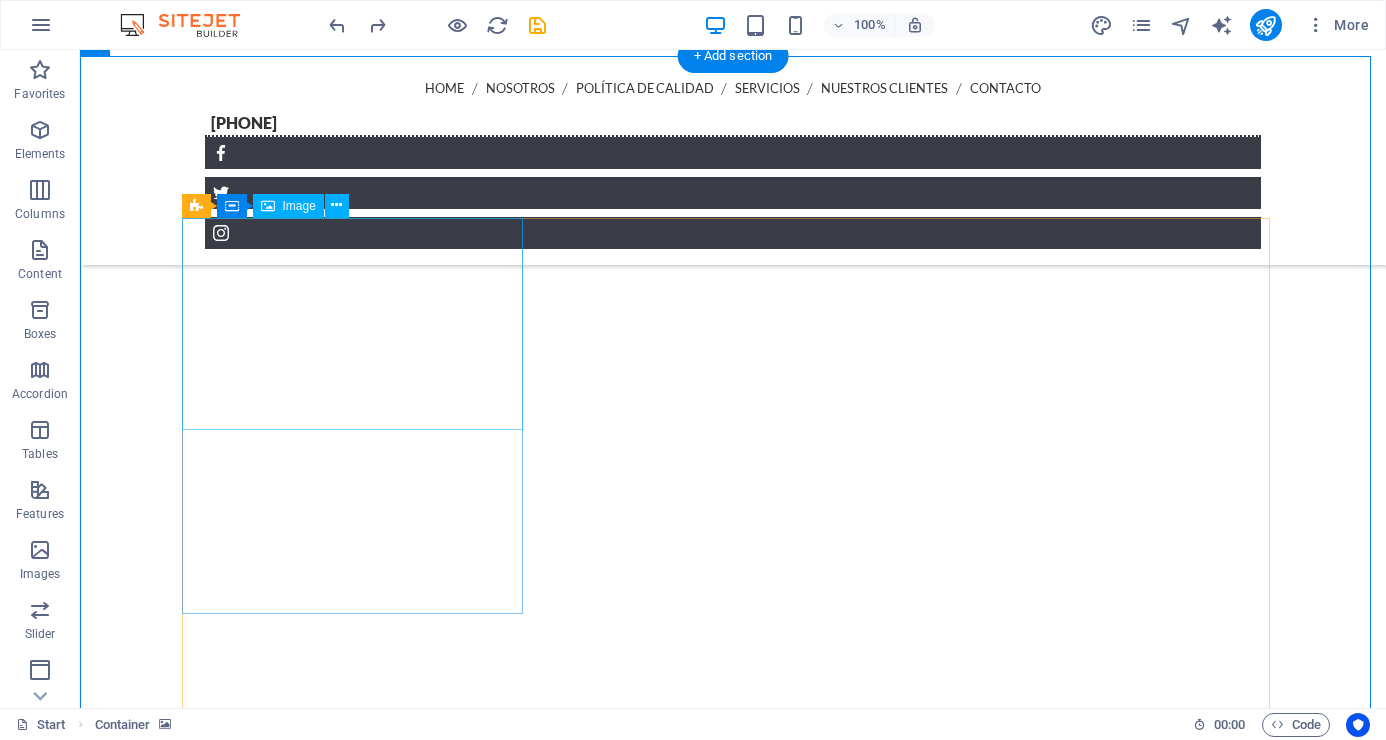 click at bounding box center [733, 4059] 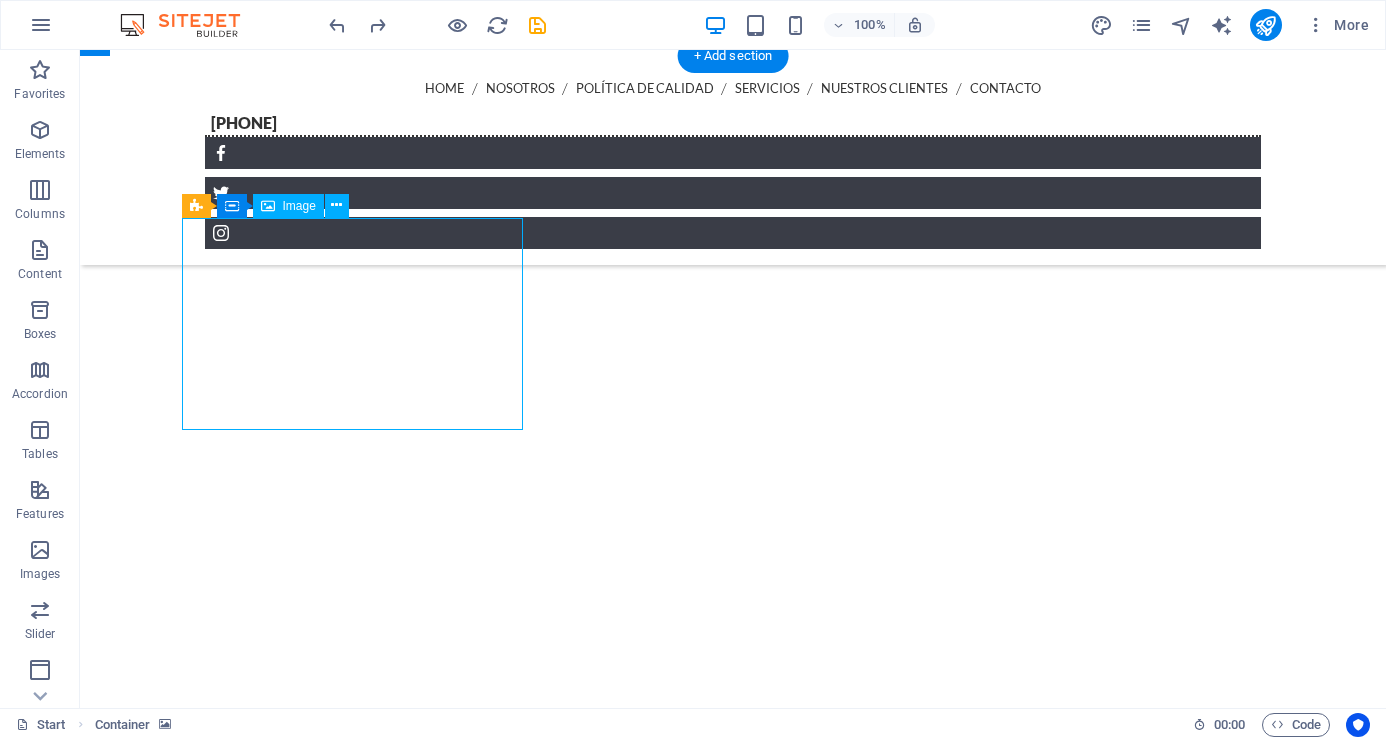 click at bounding box center [733, 4059] 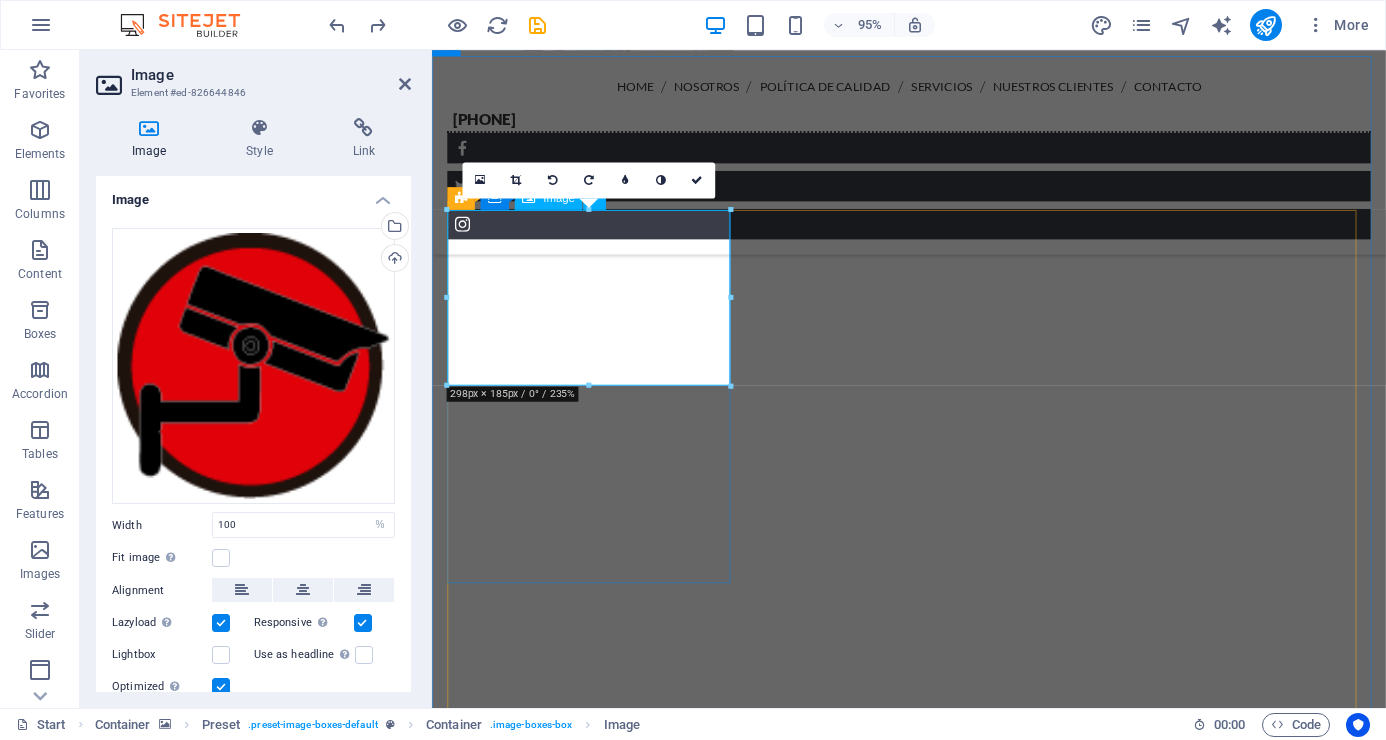 click at bounding box center (934, 4079) 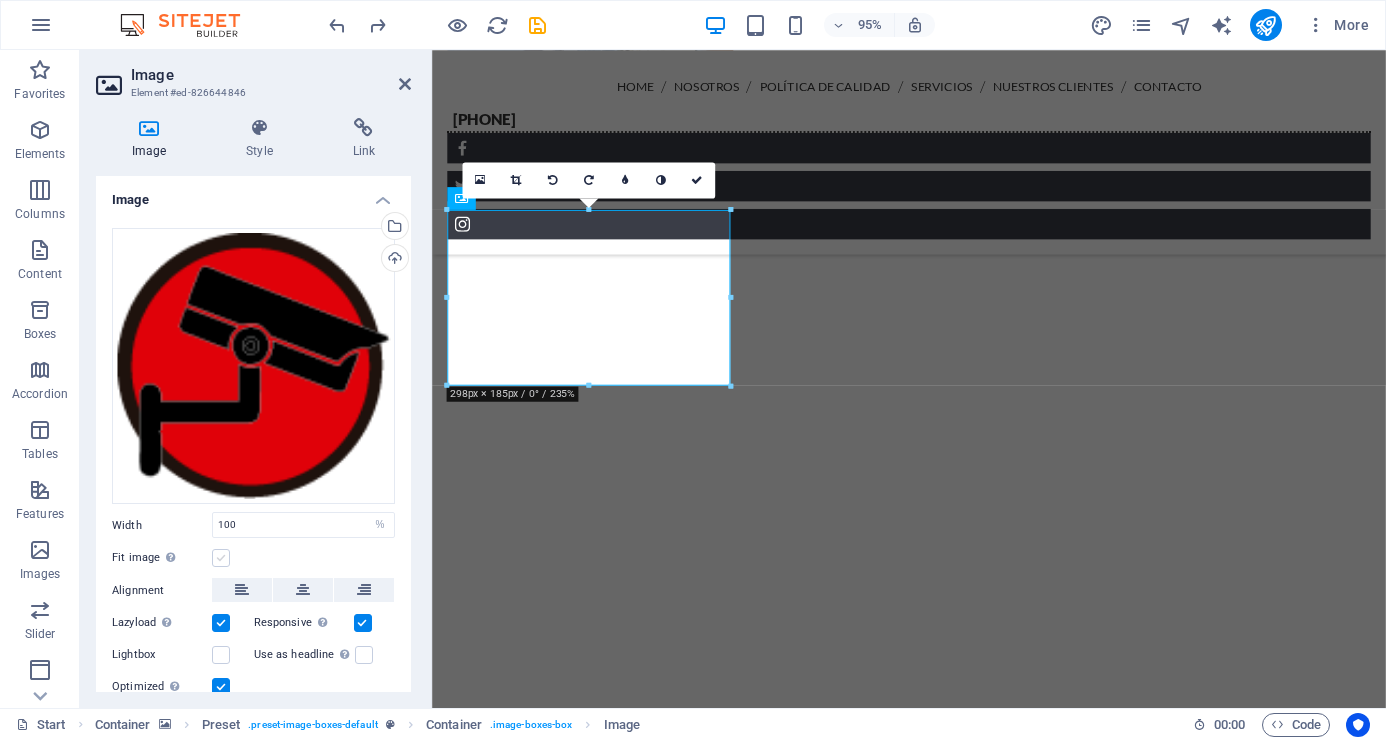 click at bounding box center [221, 558] 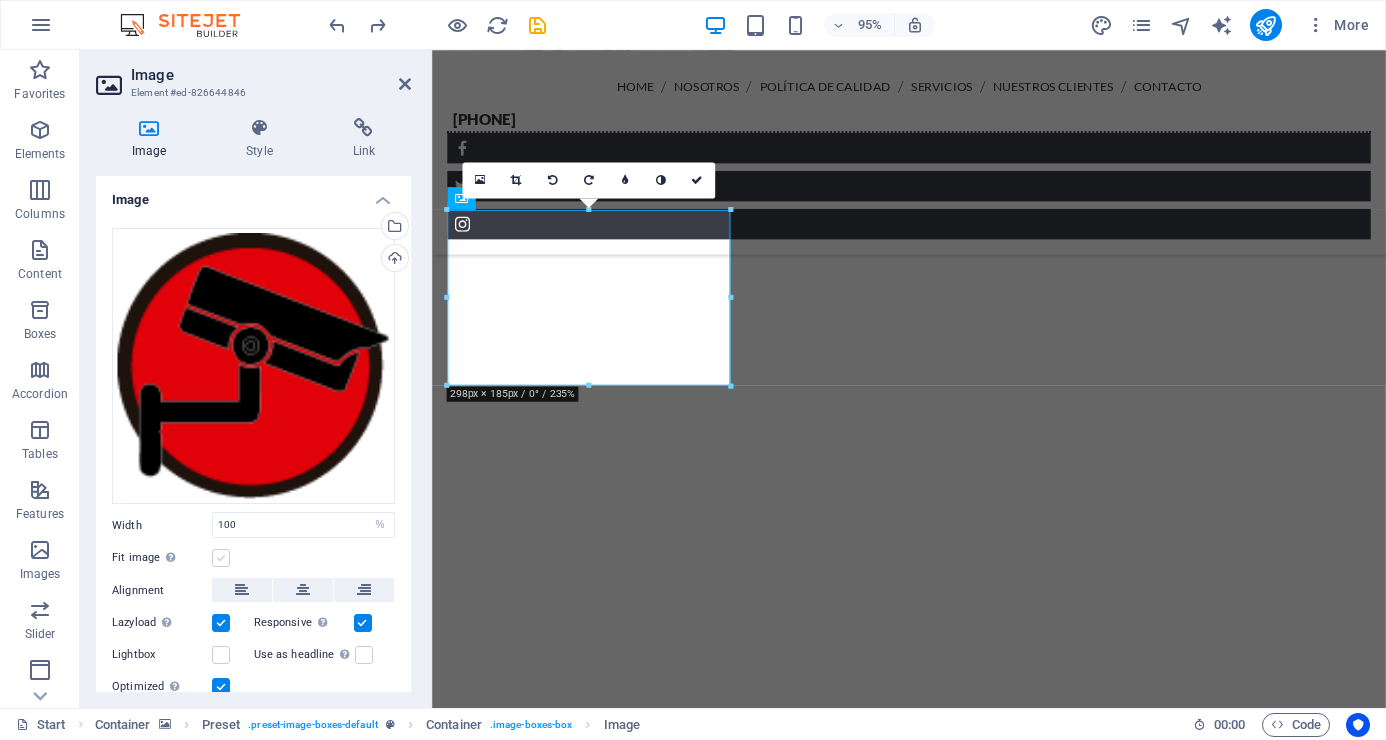 click on "Fit image Automatically fit image to a fixed width and height" at bounding box center [0, 0] 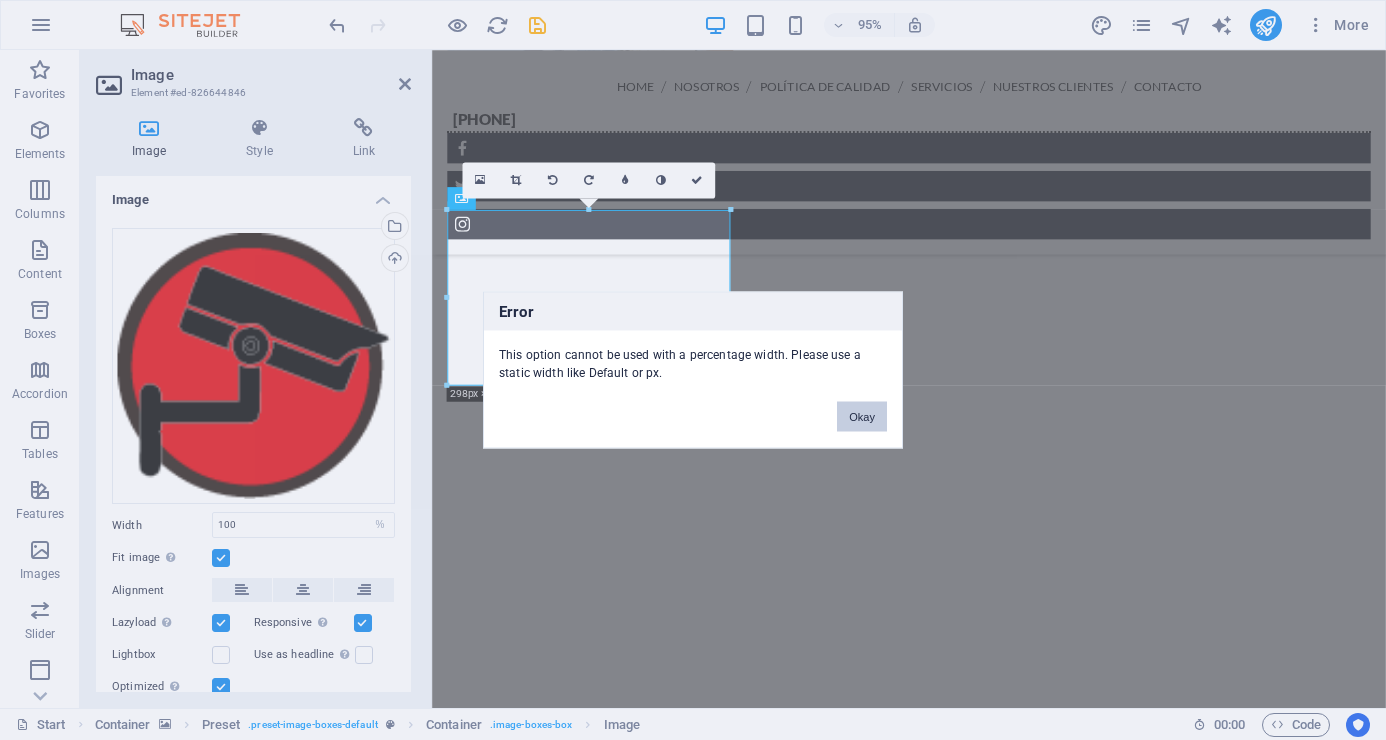 click on "Okay" at bounding box center (862, 417) 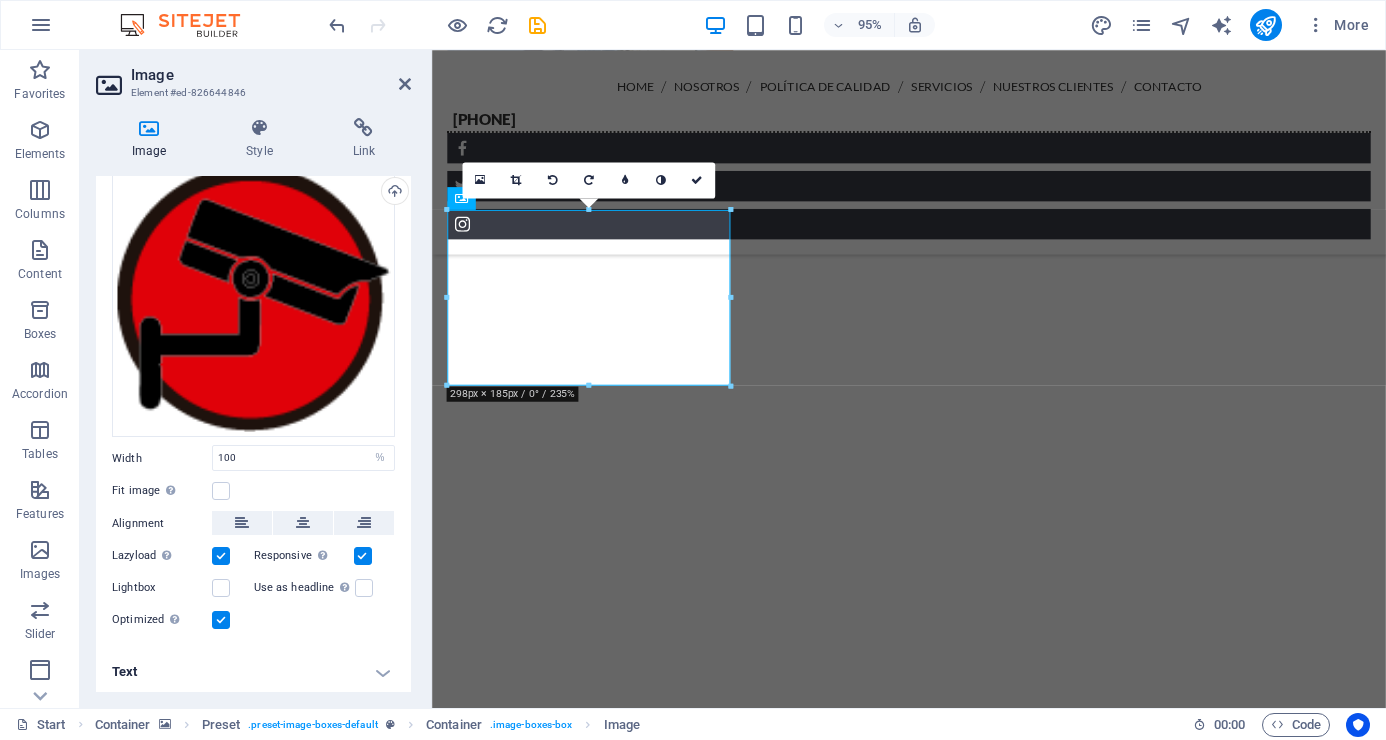 scroll, scrollTop: 0, scrollLeft: 0, axis: both 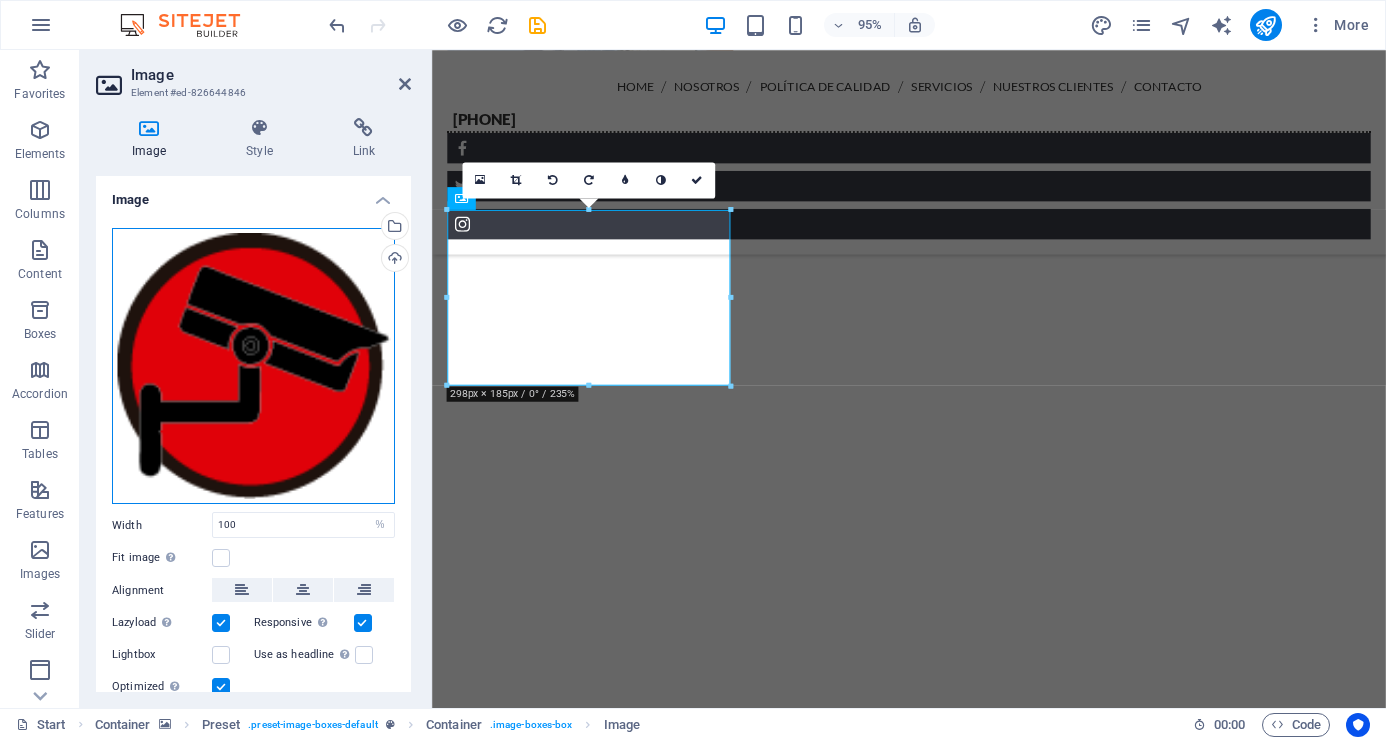 click on "Drag files here, click to choose files or select files from Files or our free stock photos & videos" at bounding box center (253, 366) 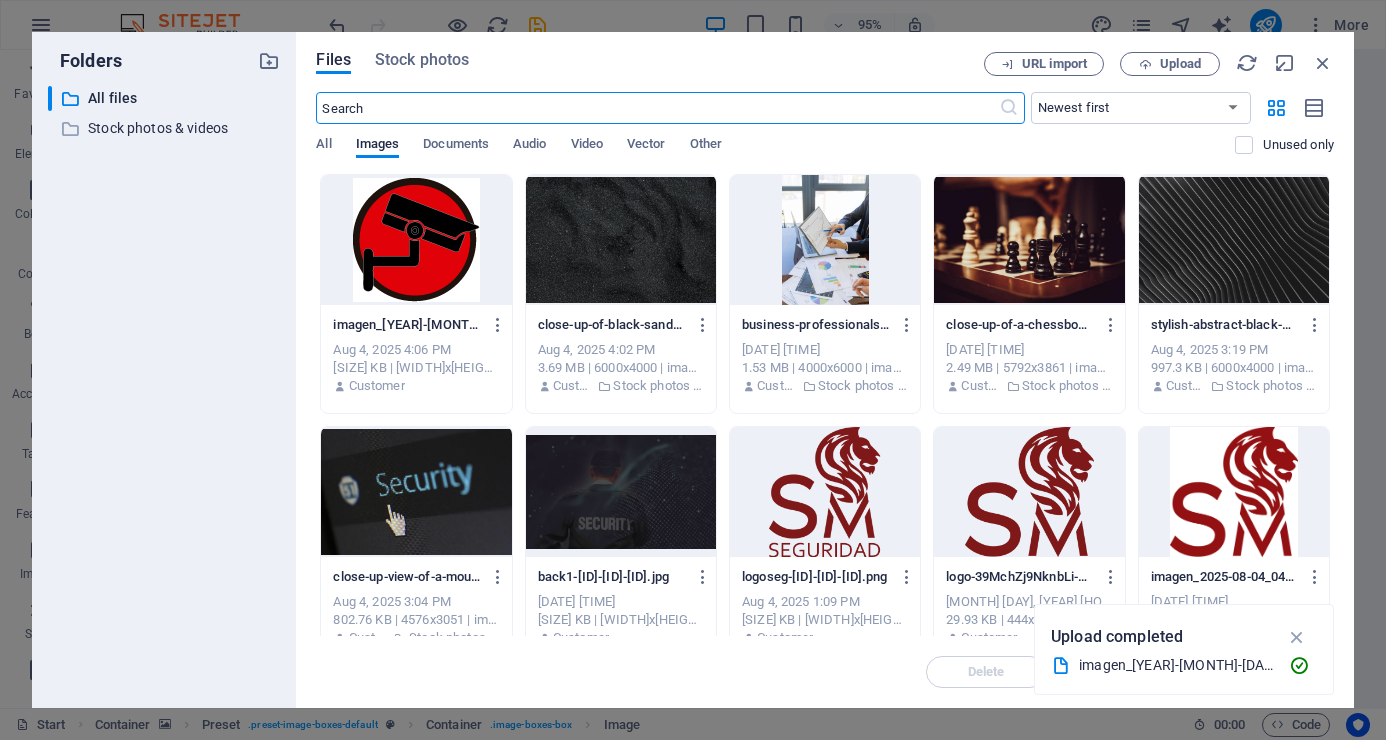 scroll, scrollTop: 3982, scrollLeft: 0, axis: vertical 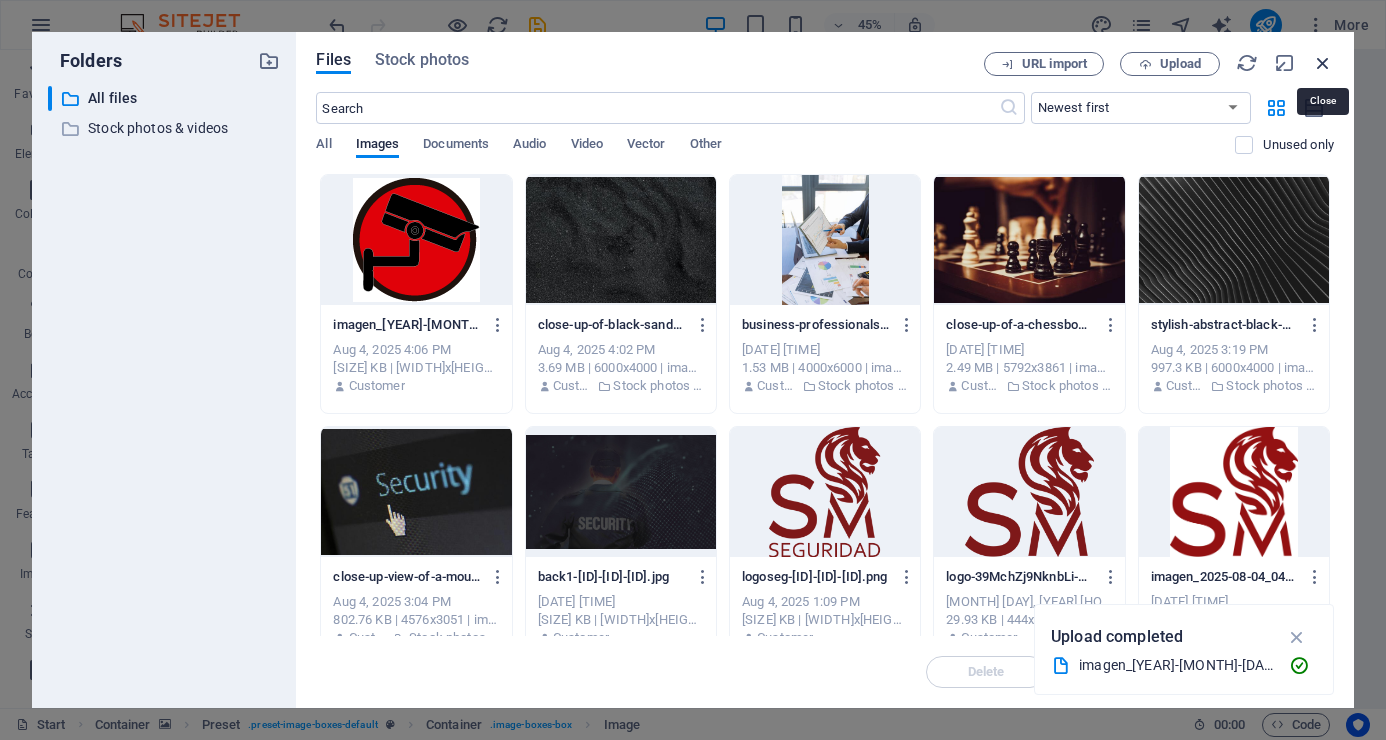 click at bounding box center (1323, 63) 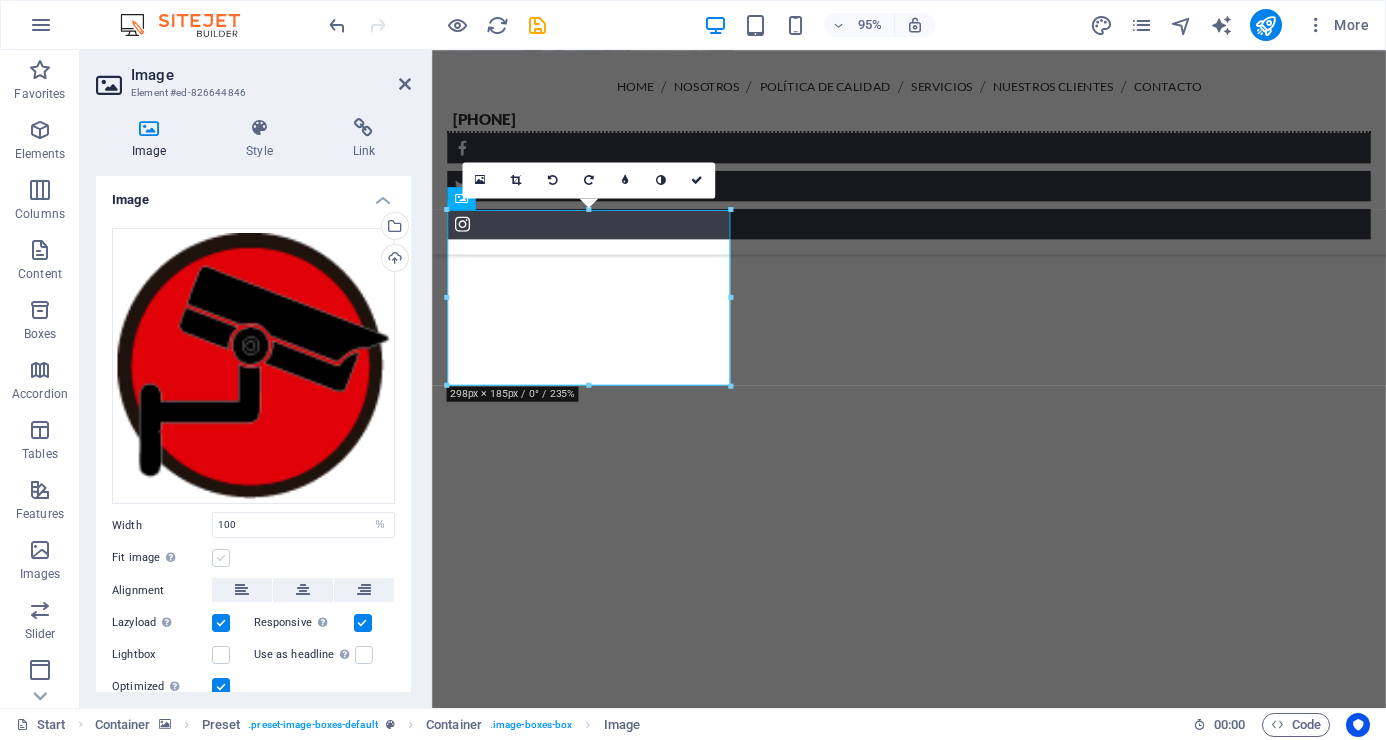 click at bounding box center [221, 558] 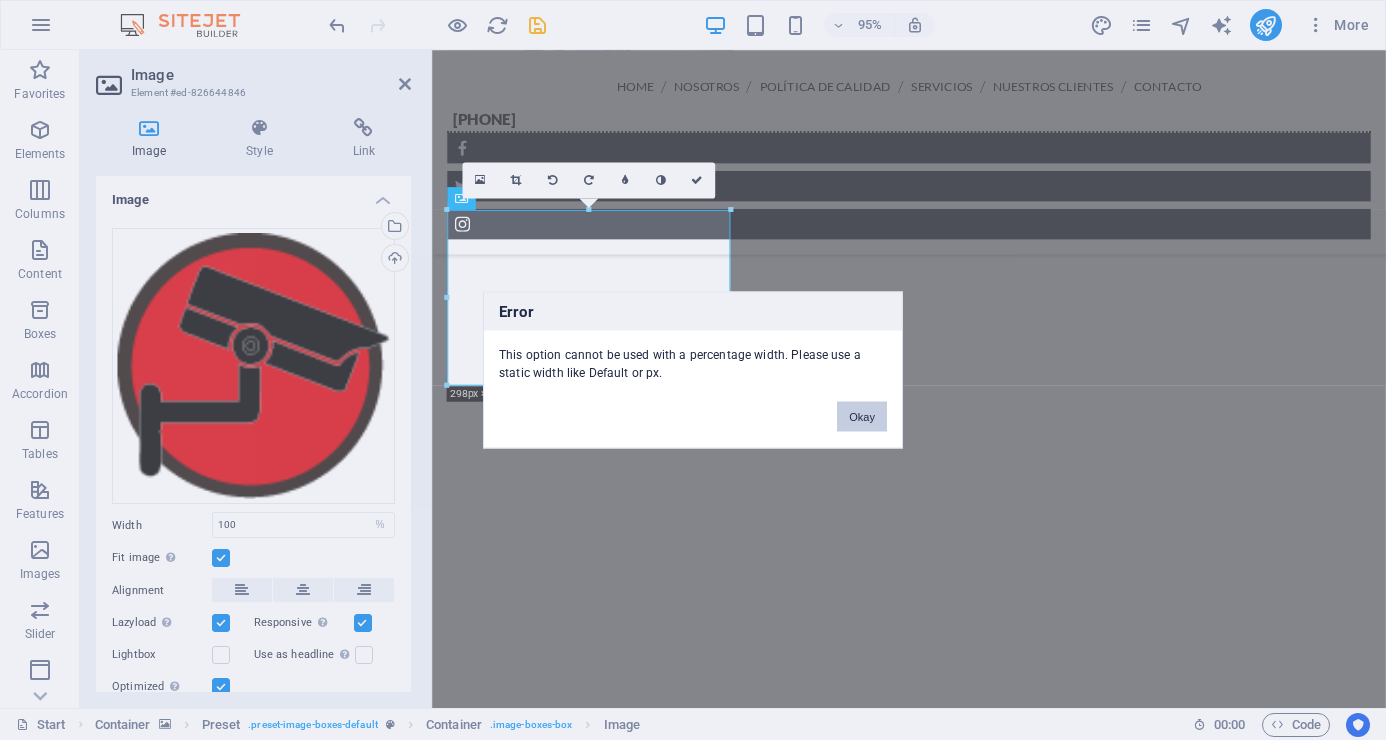 click on "Okay" at bounding box center [862, 417] 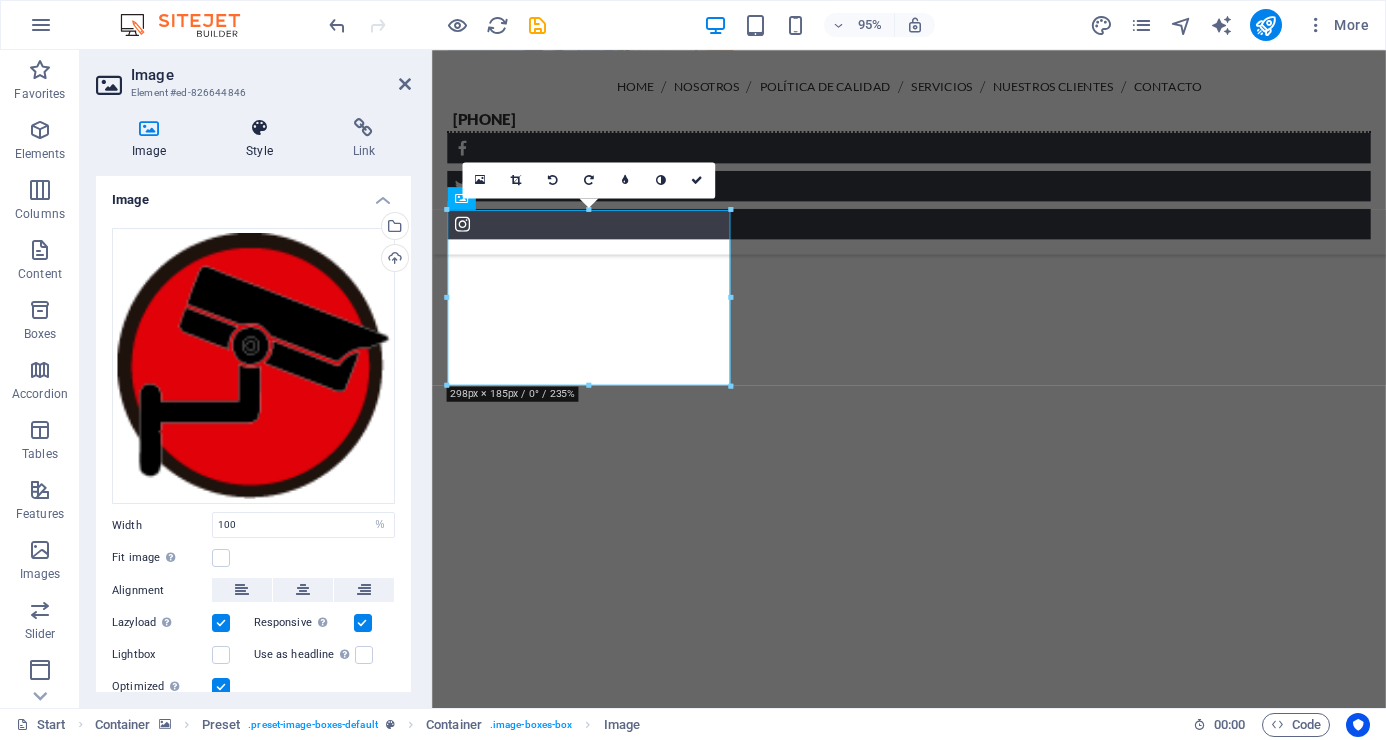 click at bounding box center [259, 128] 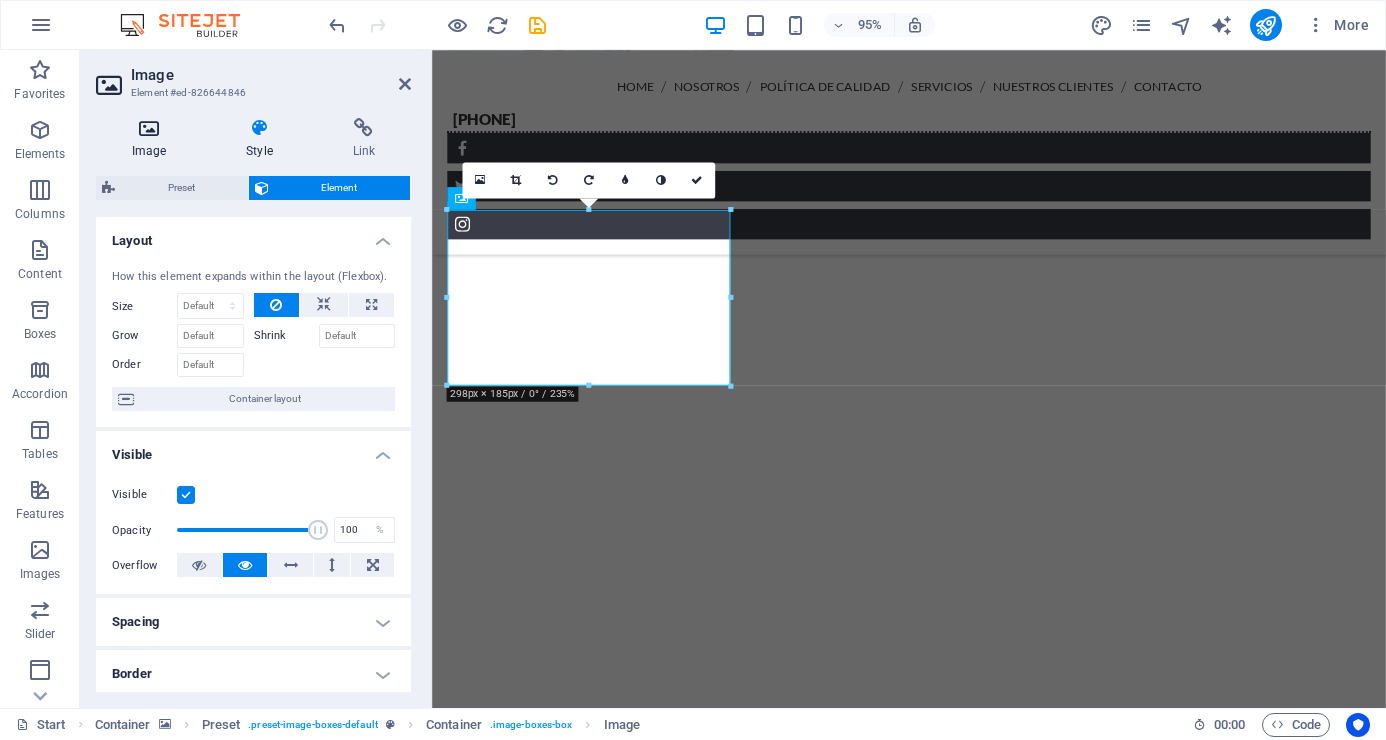 click at bounding box center (149, 128) 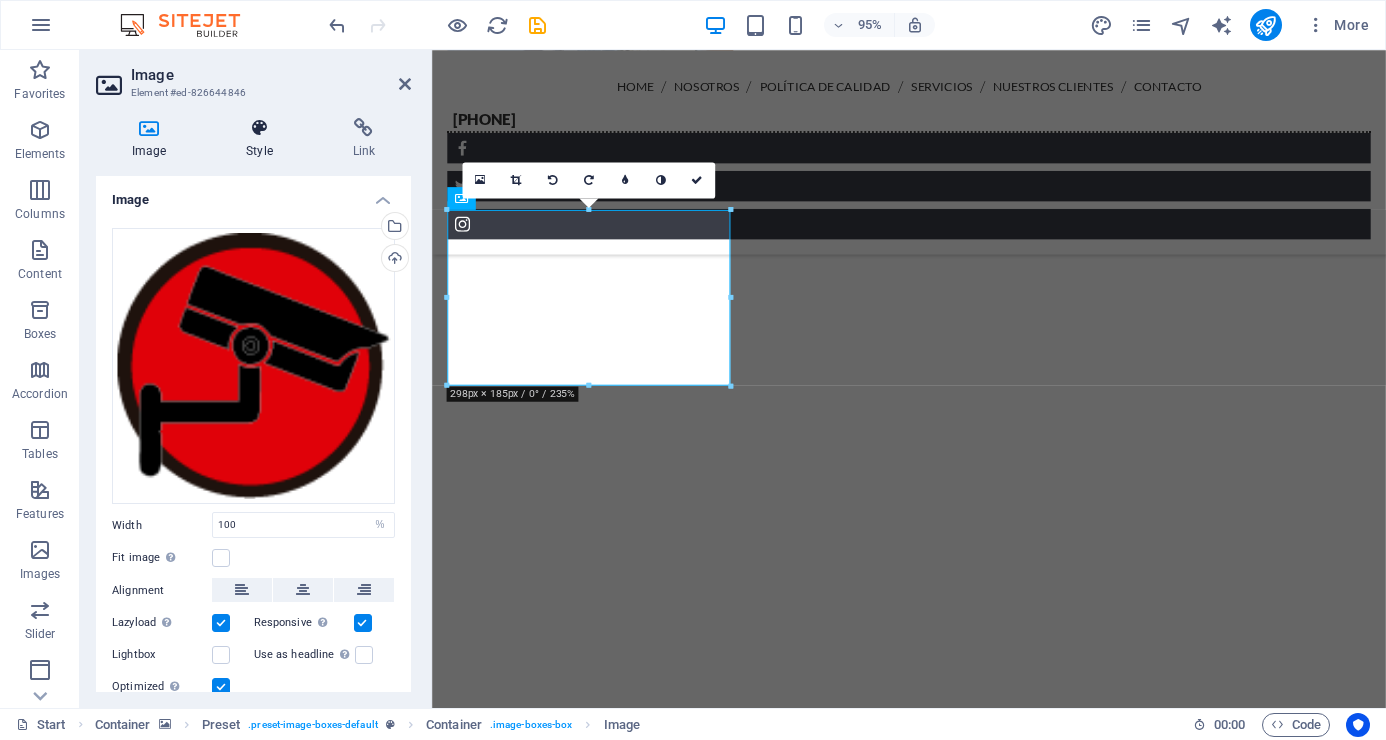 click at bounding box center [259, 128] 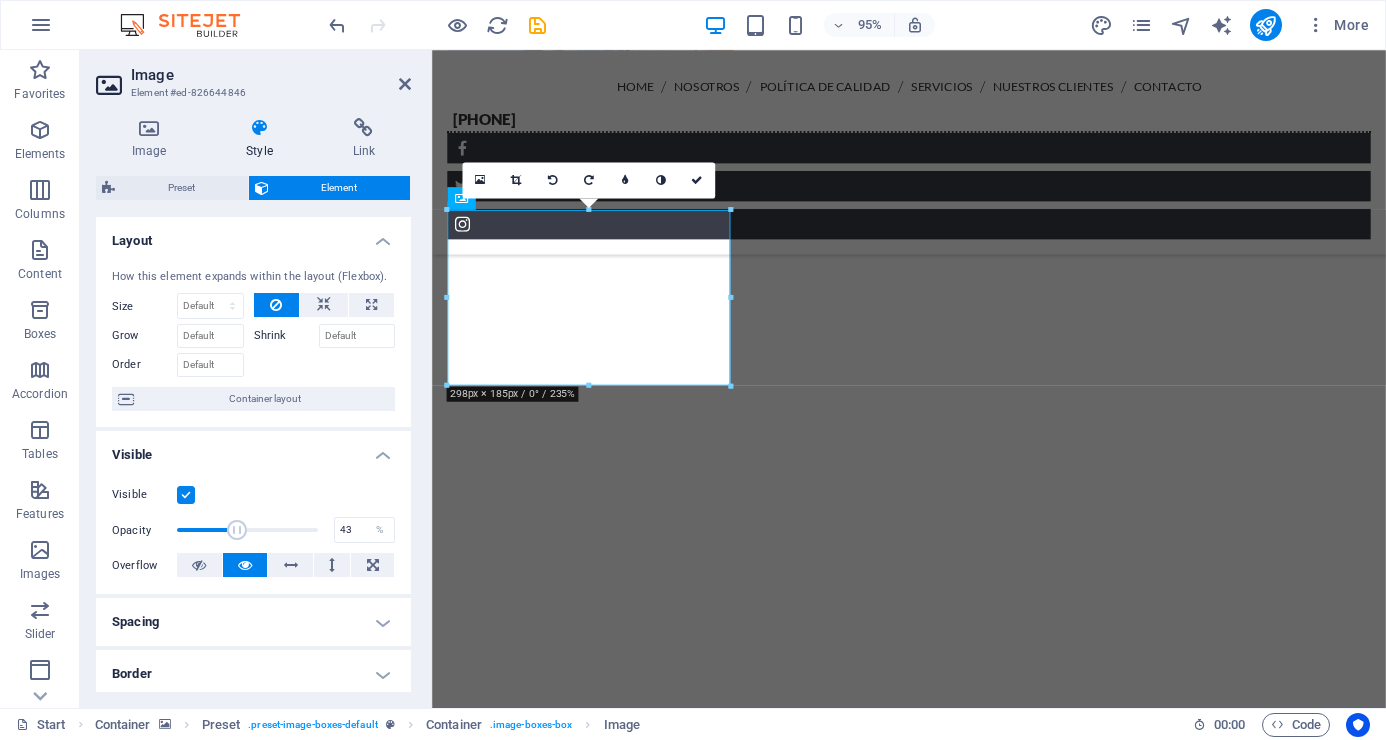 drag, startPoint x: 313, startPoint y: 529, endPoint x: 235, endPoint y: 533, distance: 78.10249 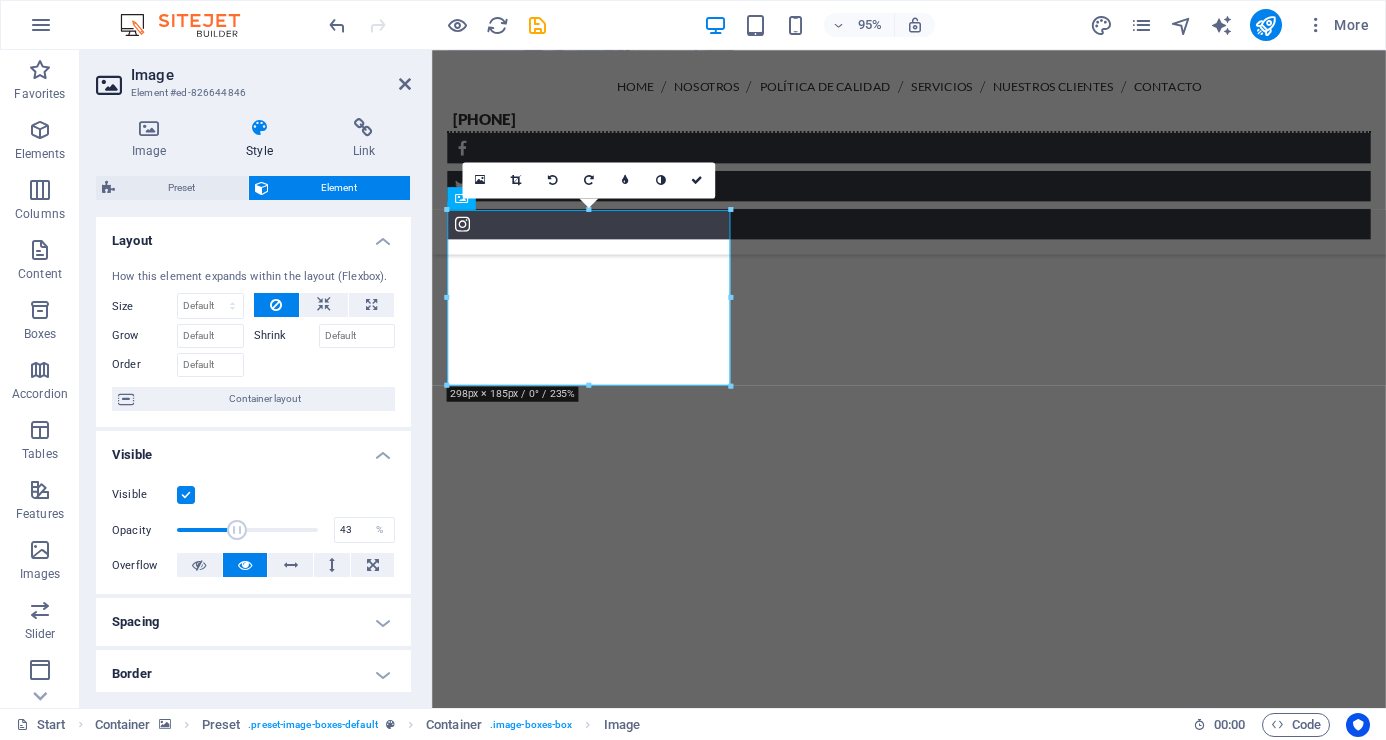 click at bounding box center (237, 530) 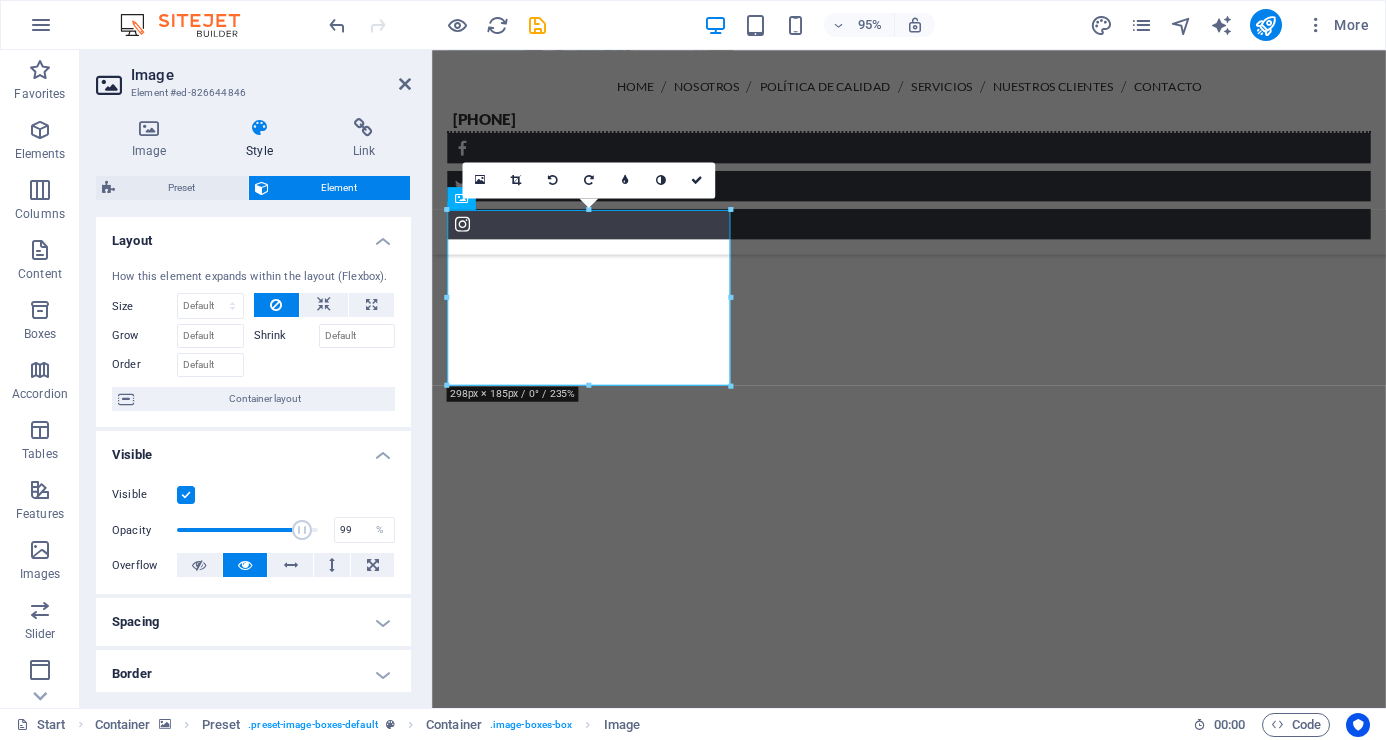 type on "100" 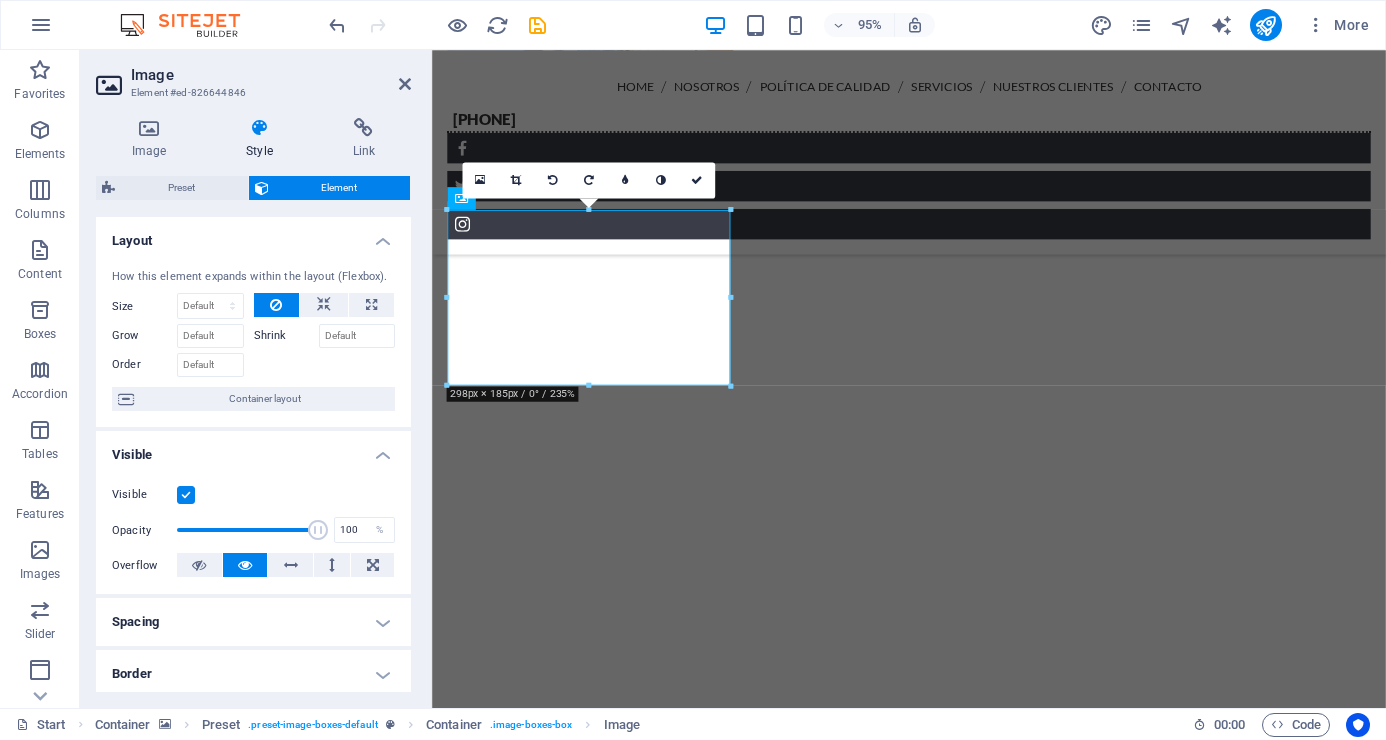 drag, startPoint x: 235, startPoint y: 533, endPoint x: 320, endPoint y: 533, distance: 85 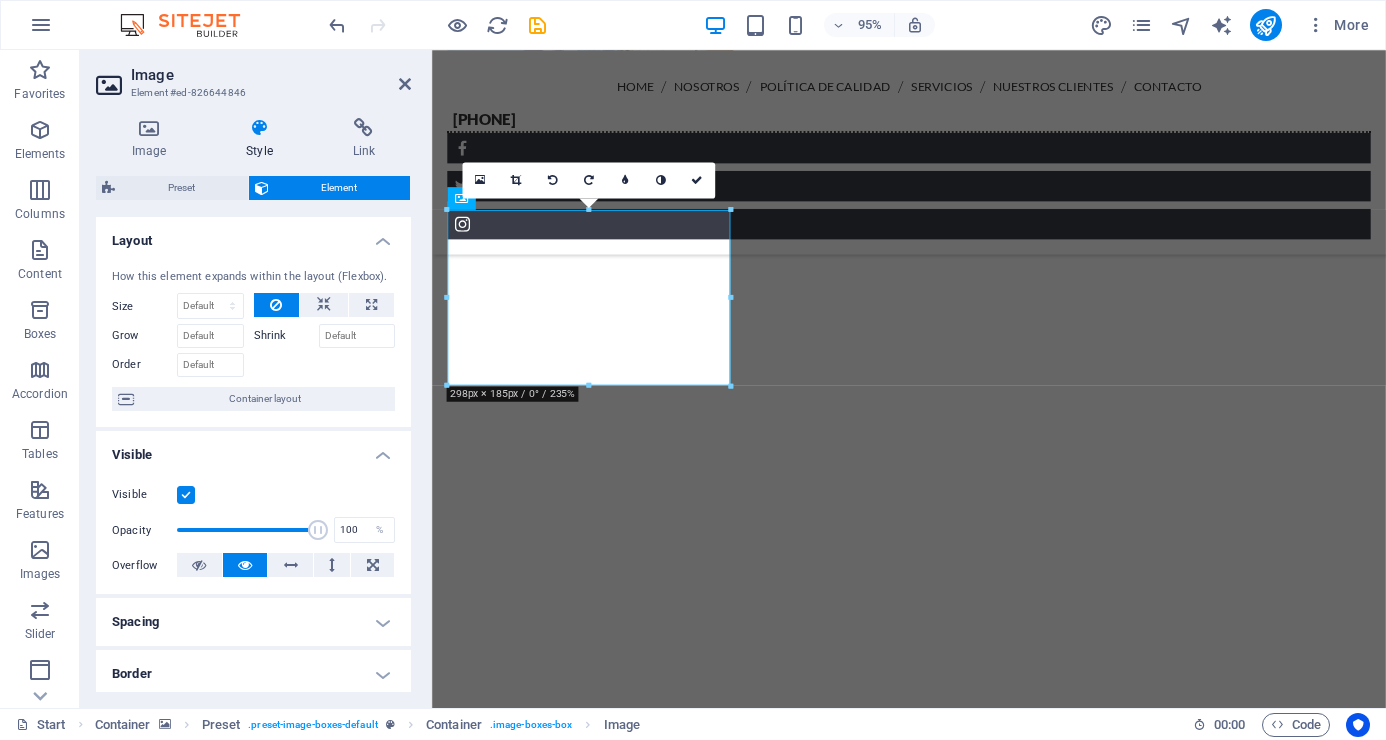 click at bounding box center [186, 495] 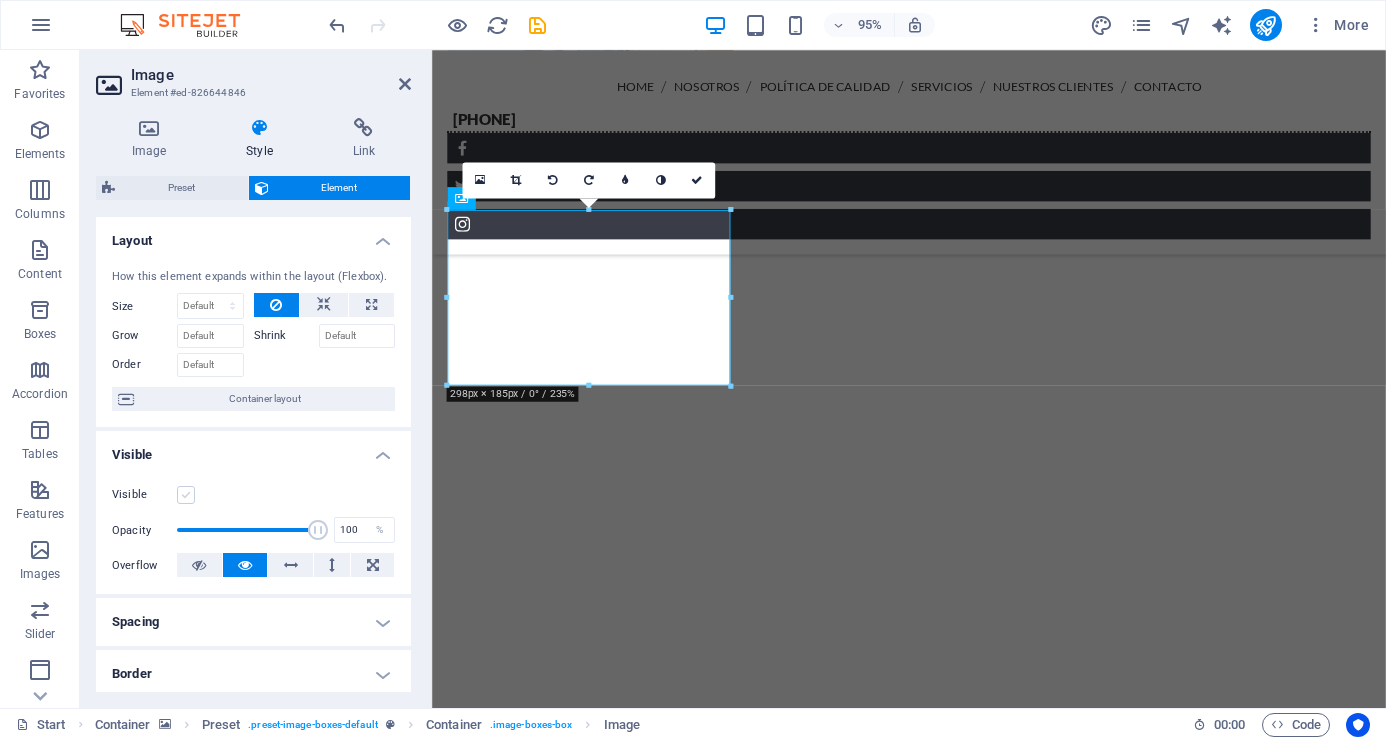click at bounding box center [186, 495] 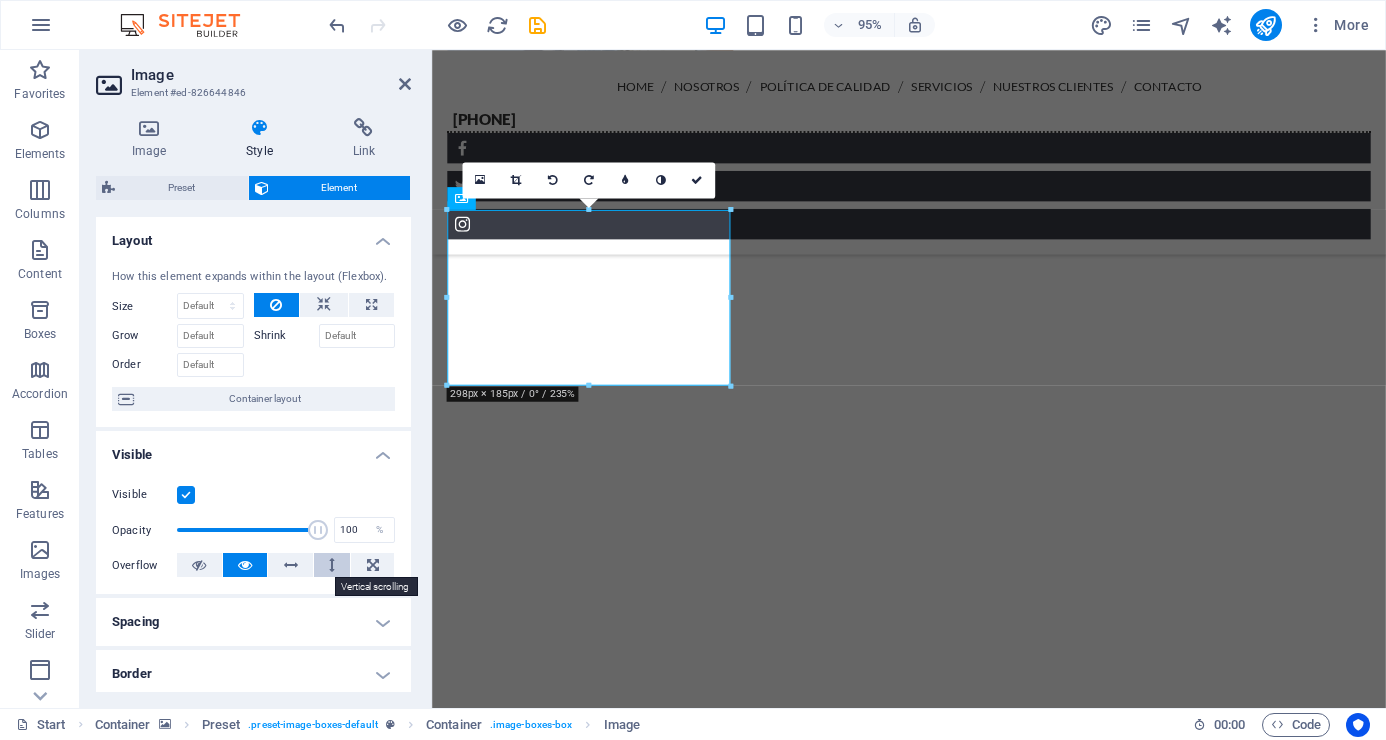 click at bounding box center (332, 565) 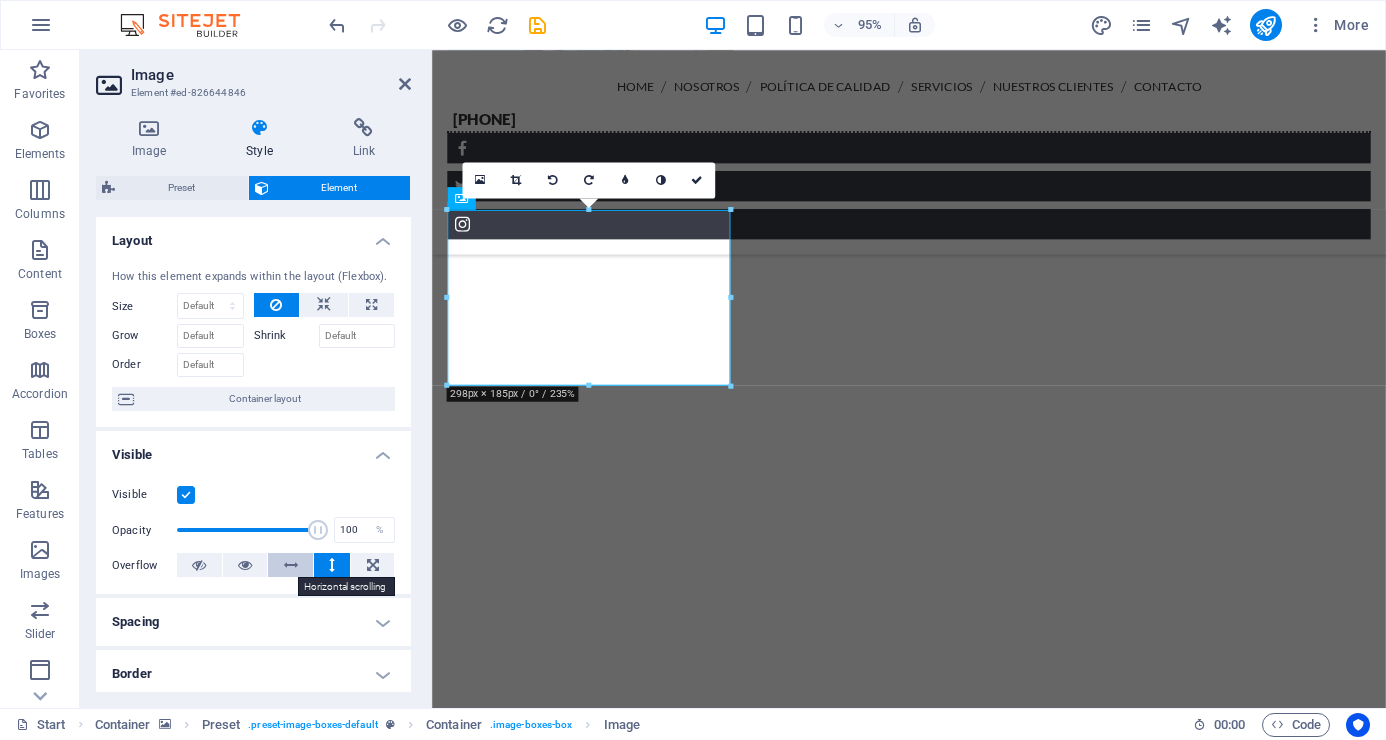 click at bounding box center [291, 565] 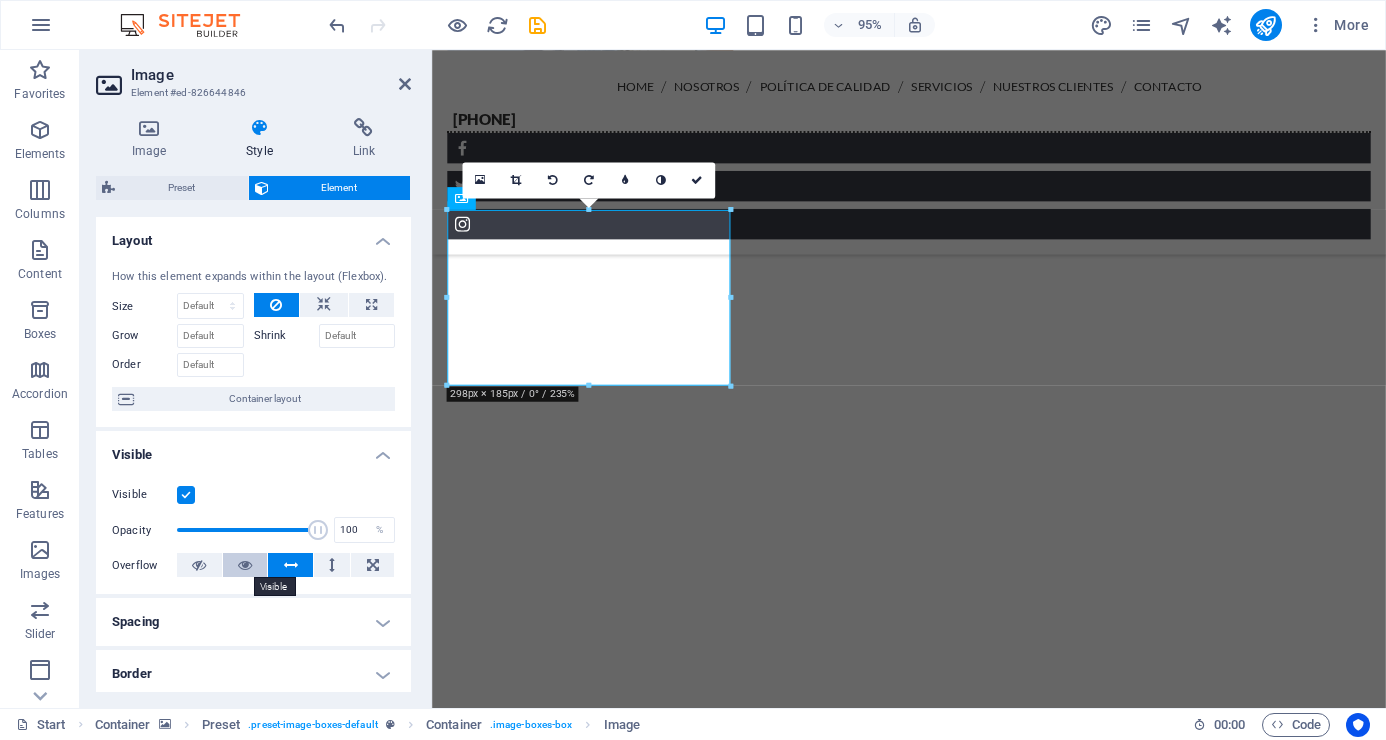 click at bounding box center [245, 565] 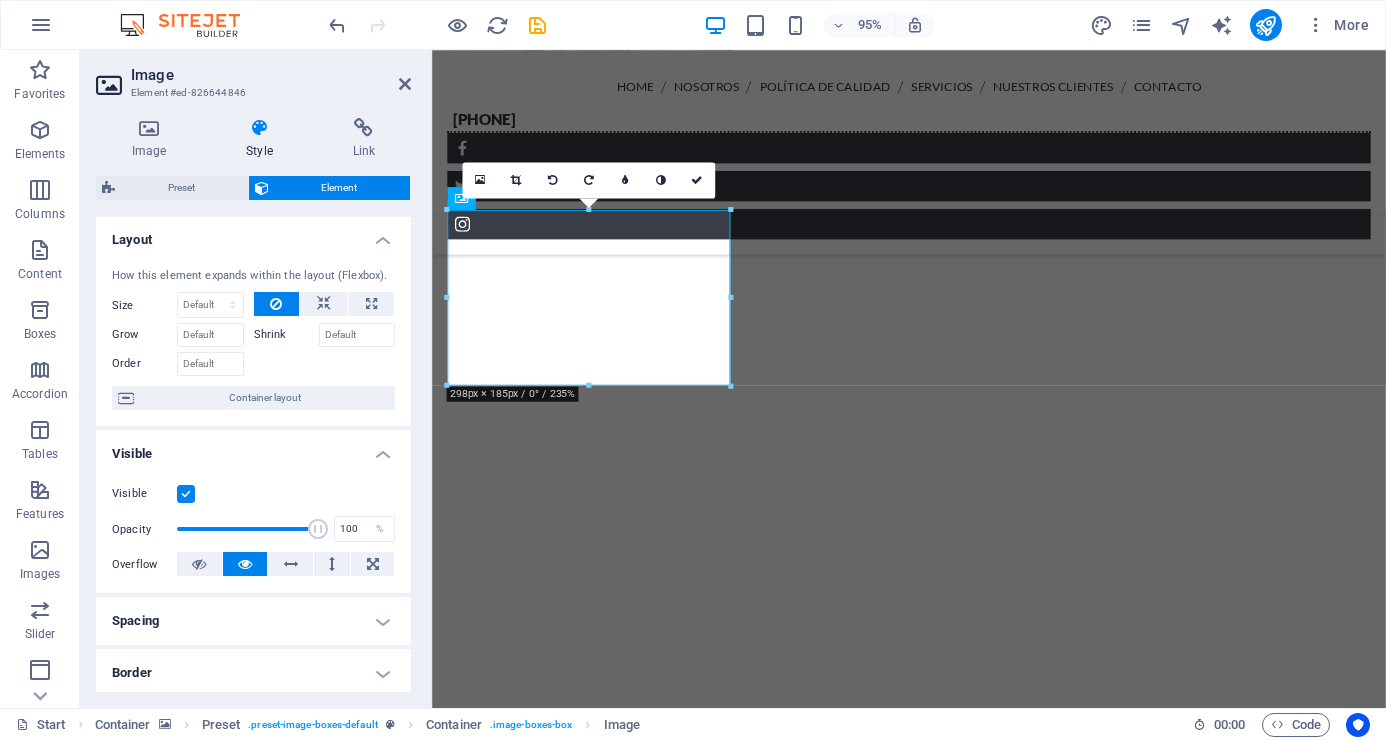 scroll, scrollTop: 0, scrollLeft: 0, axis: both 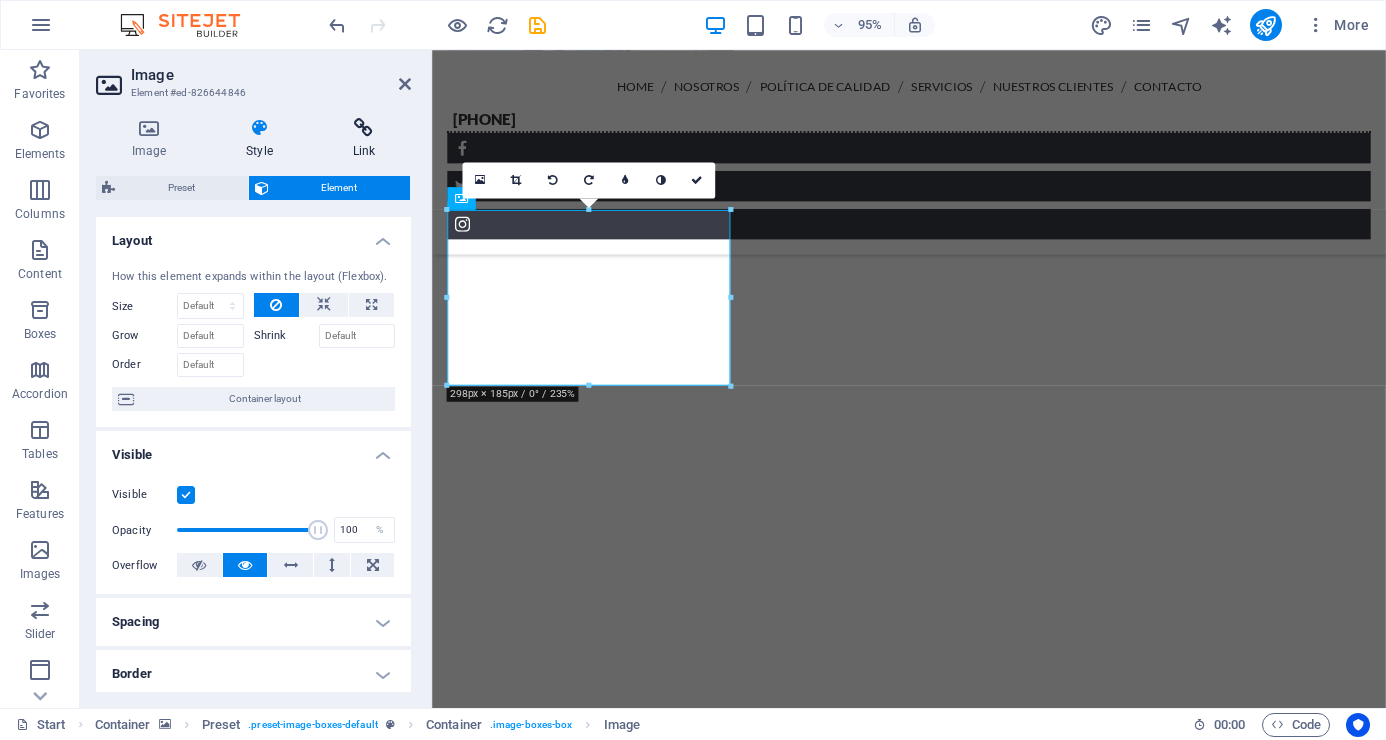 click at bounding box center [364, 128] 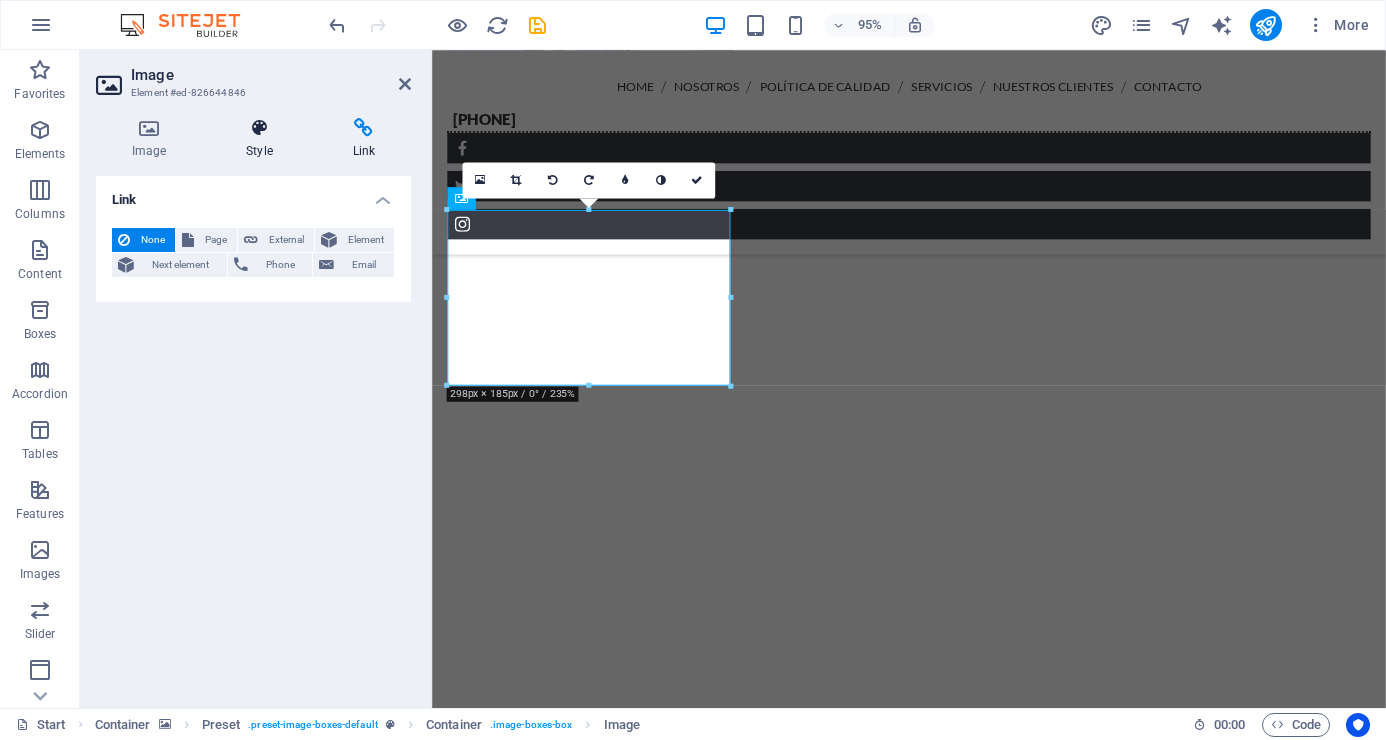 click at bounding box center (259, 128) 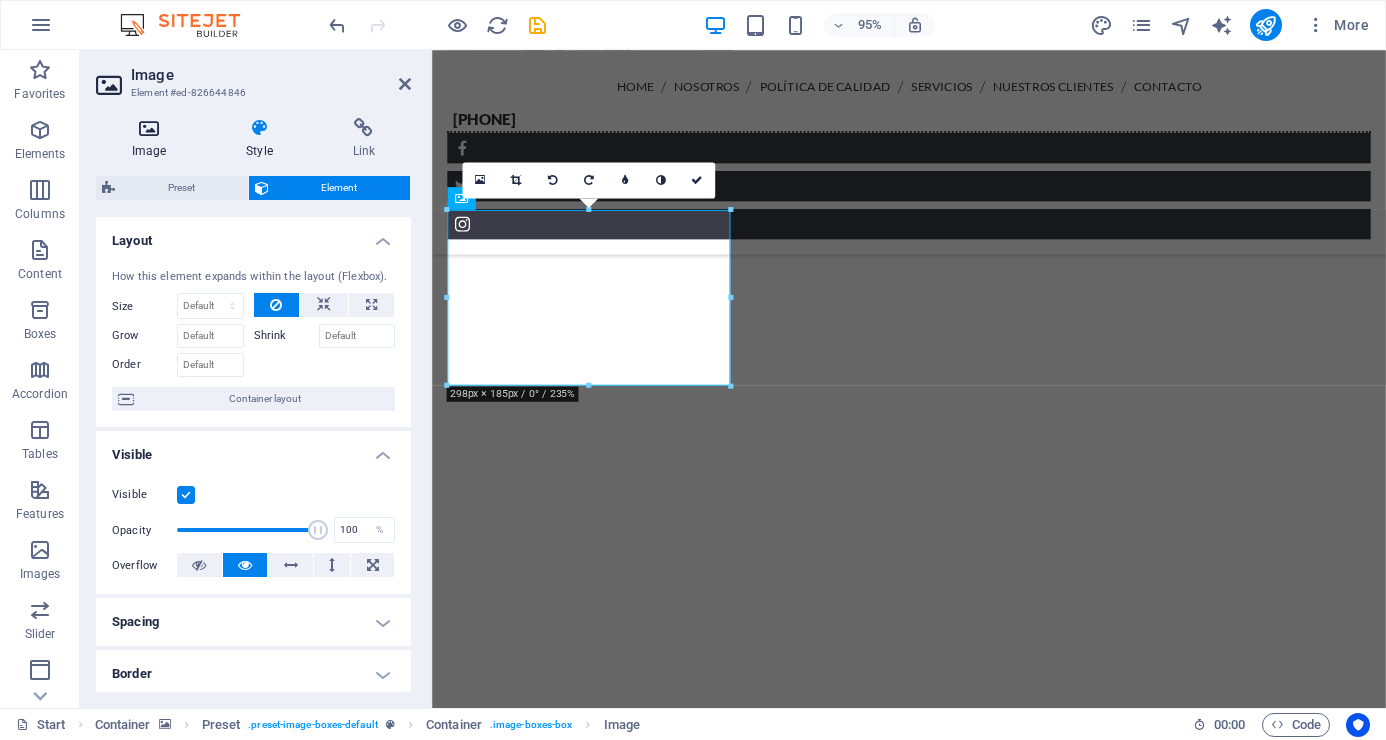 click at bounding box center [149, 128] 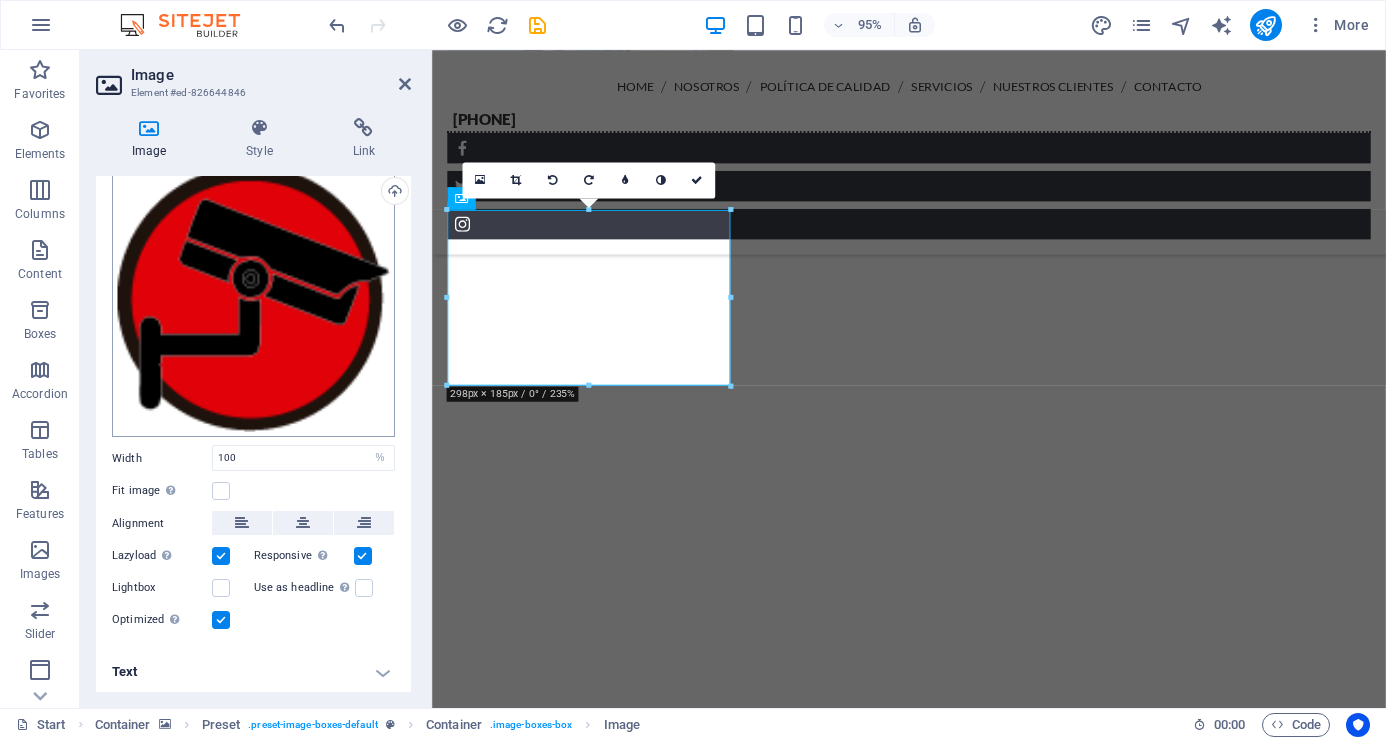 scroll, scrollTop: 0, scrollLeft: 0, axis: both 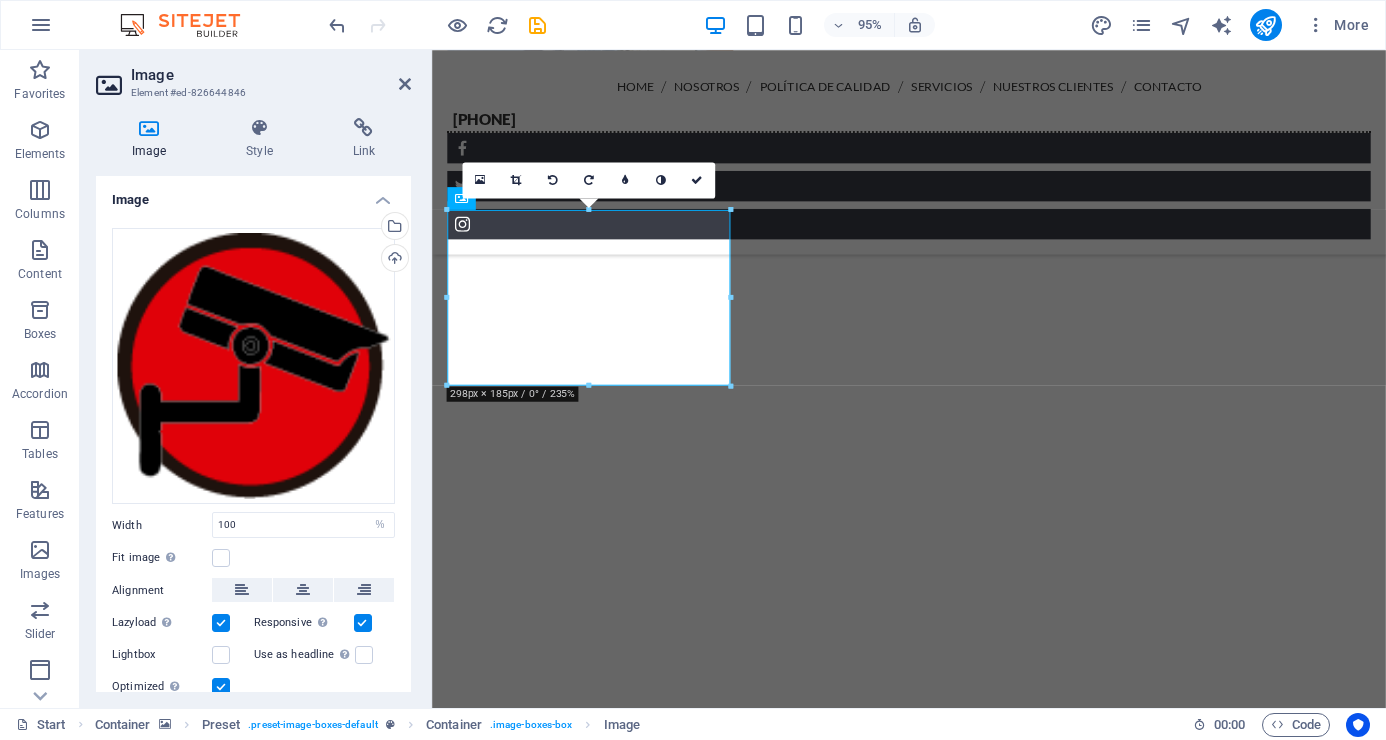 click on "Image" at bounding box center (253, 194) 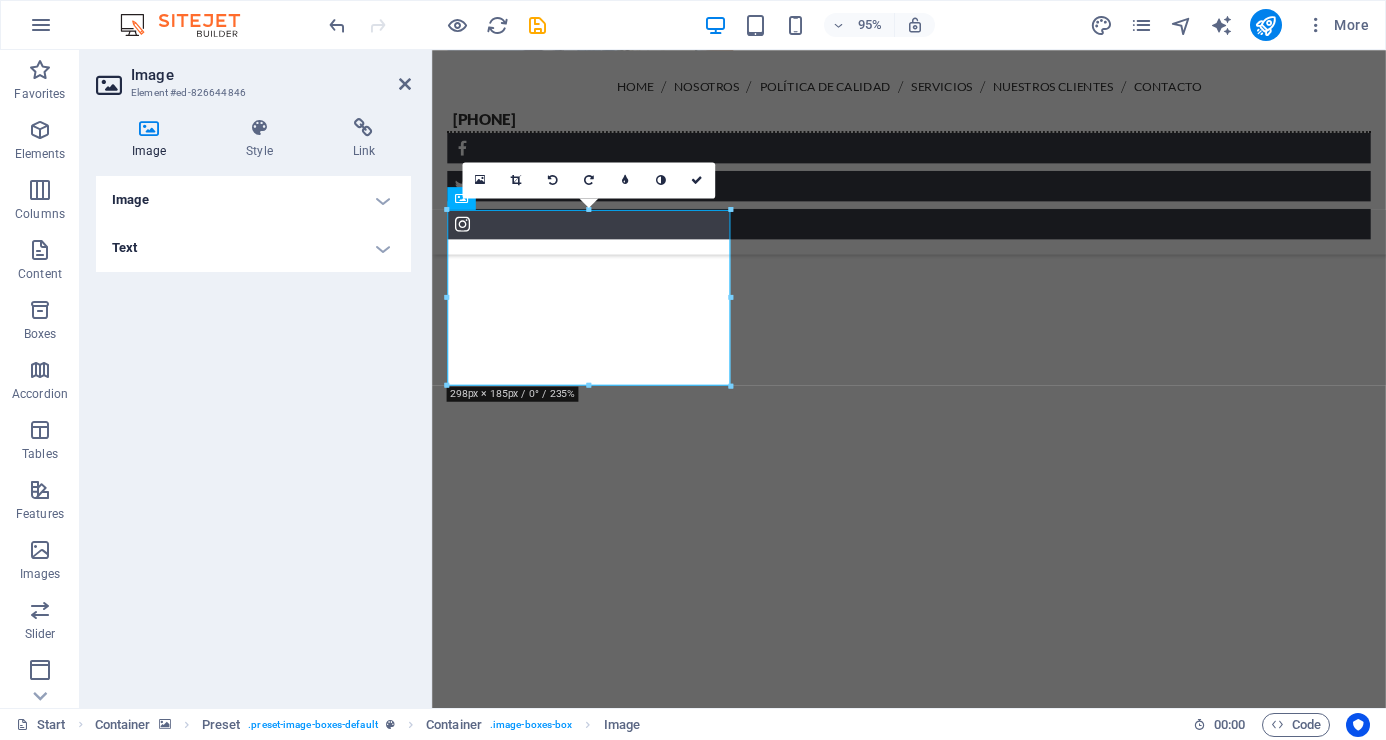 click on "Image" at bounding box center [253, 200] 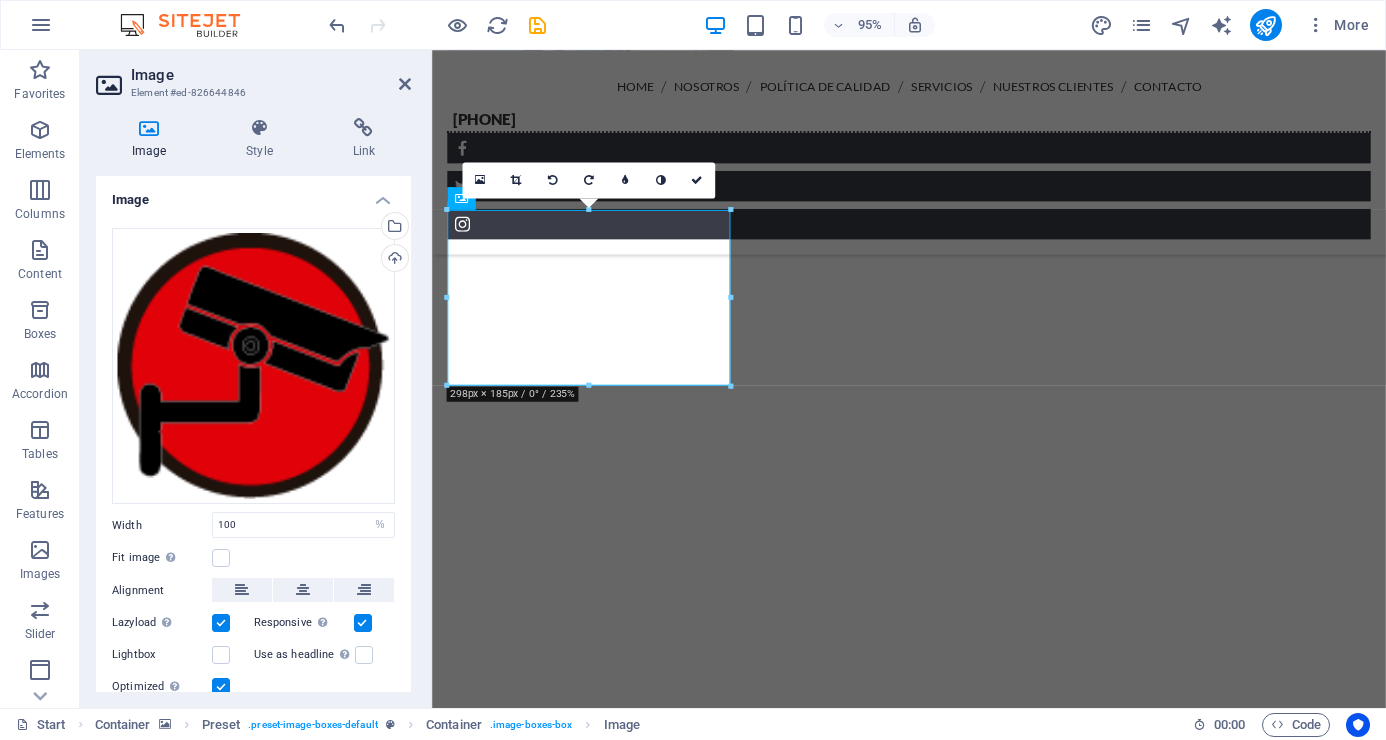 click at bounding box center (221, 623) 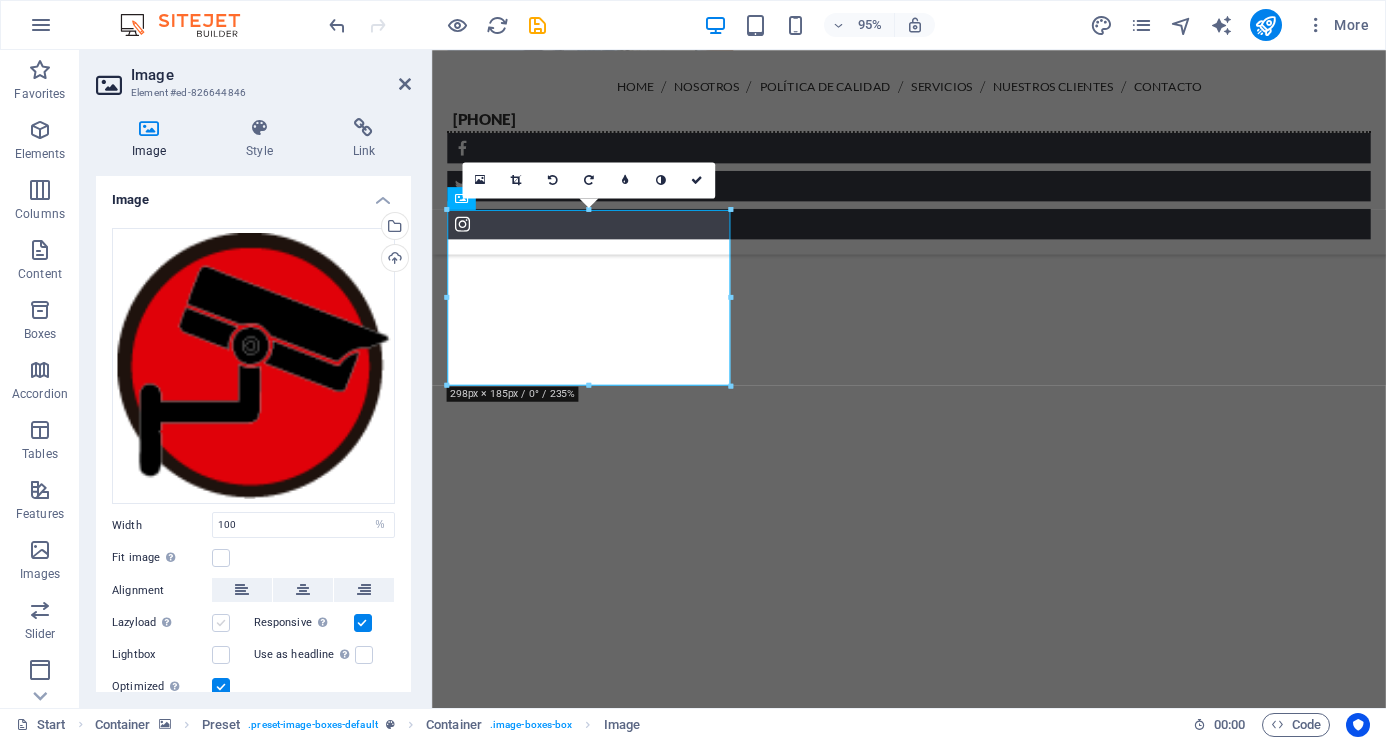 click at bounding box center (221, 623) 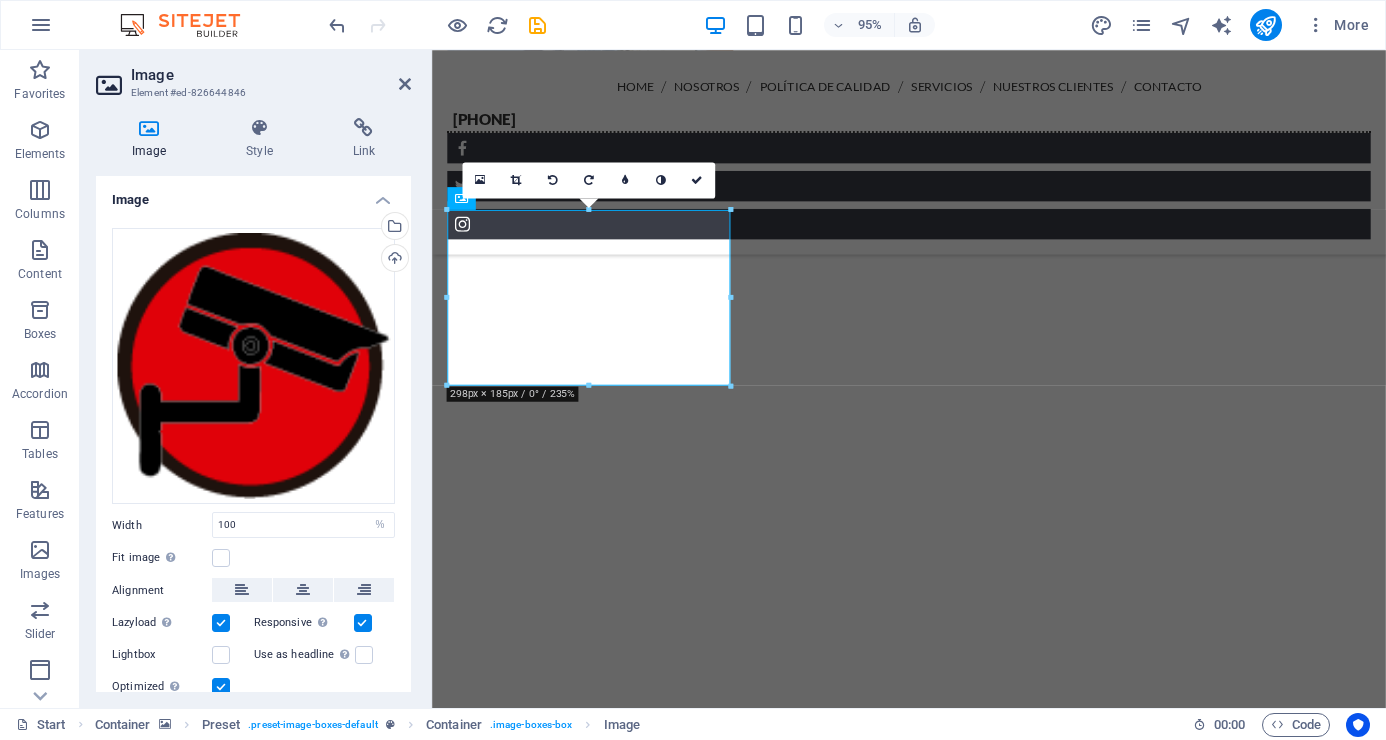 click at bounding box center (363, 623) 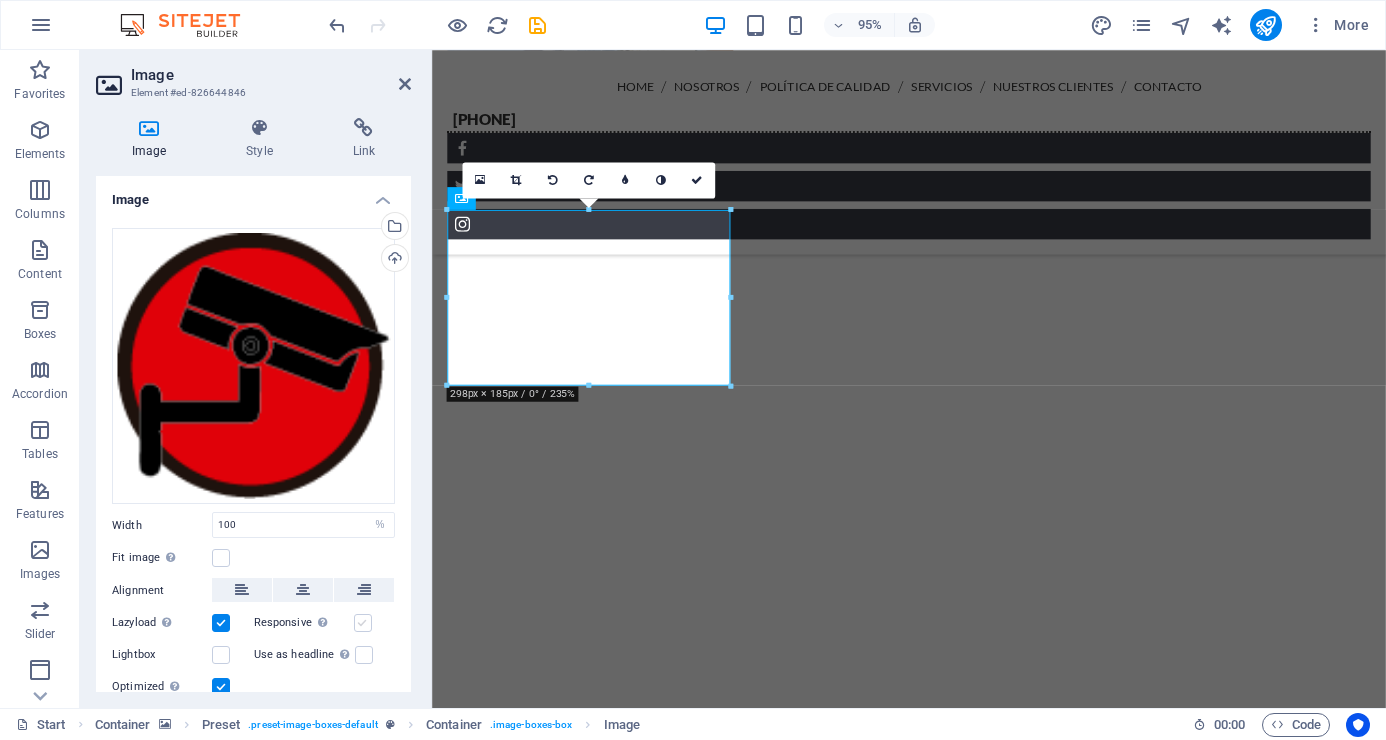 click at bounding box center (363, 623) 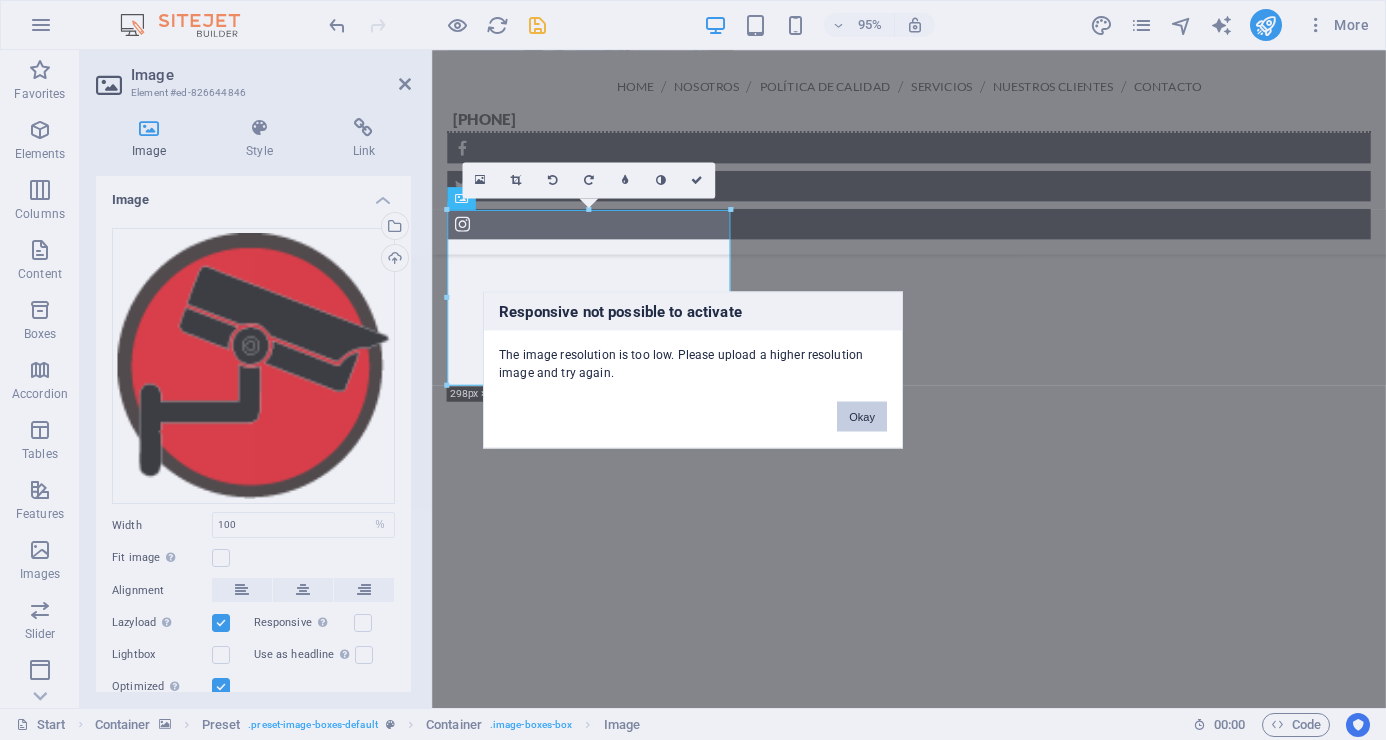 click on "Okay" at bounding box center [862, 417] 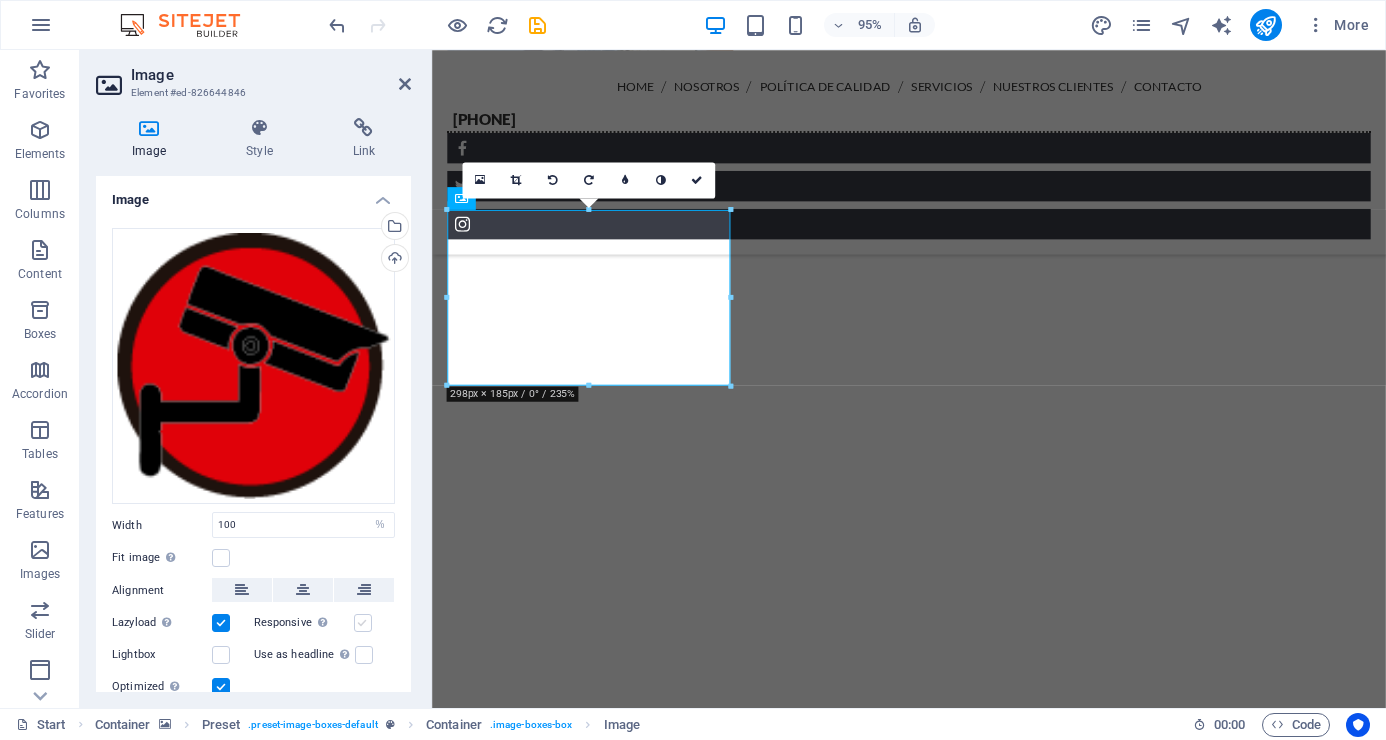 click at bounding box center [363, 623] 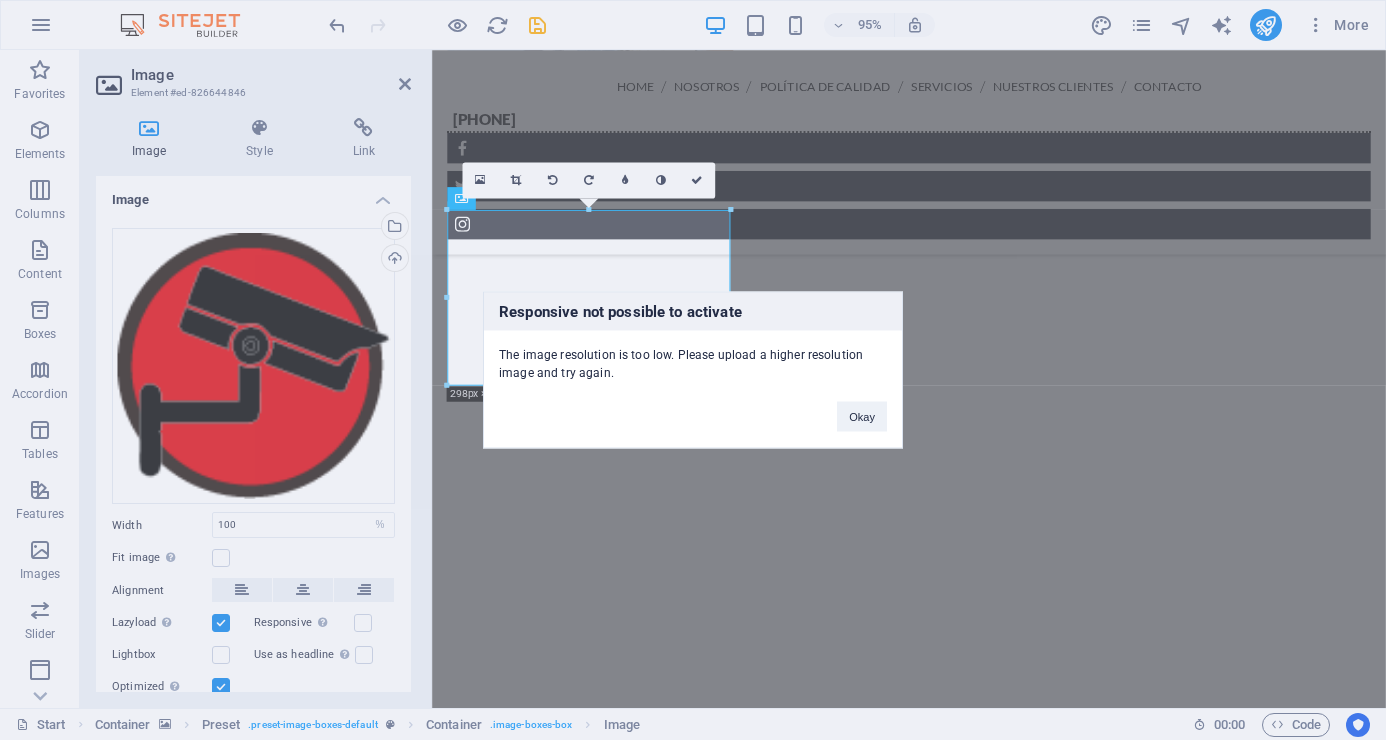 type 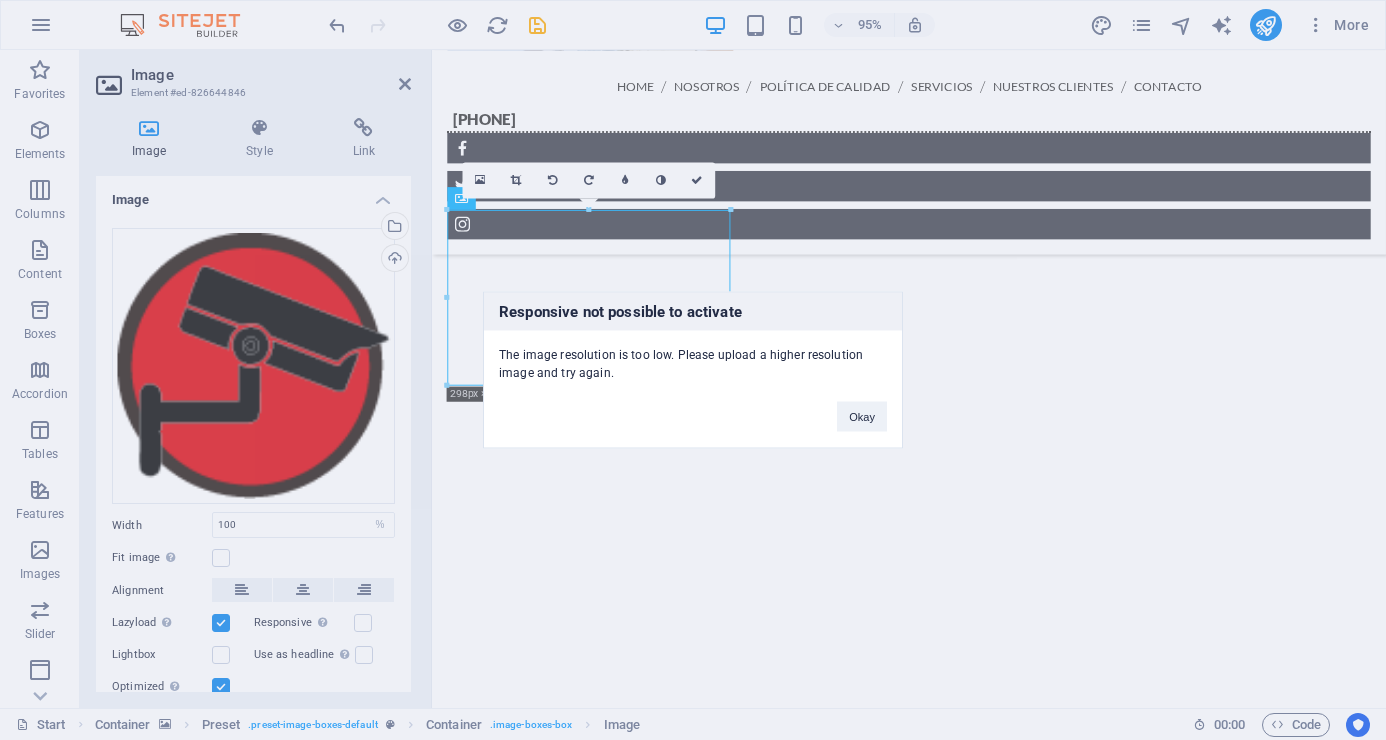 click on "Okay" at bounding box center (862, 417) 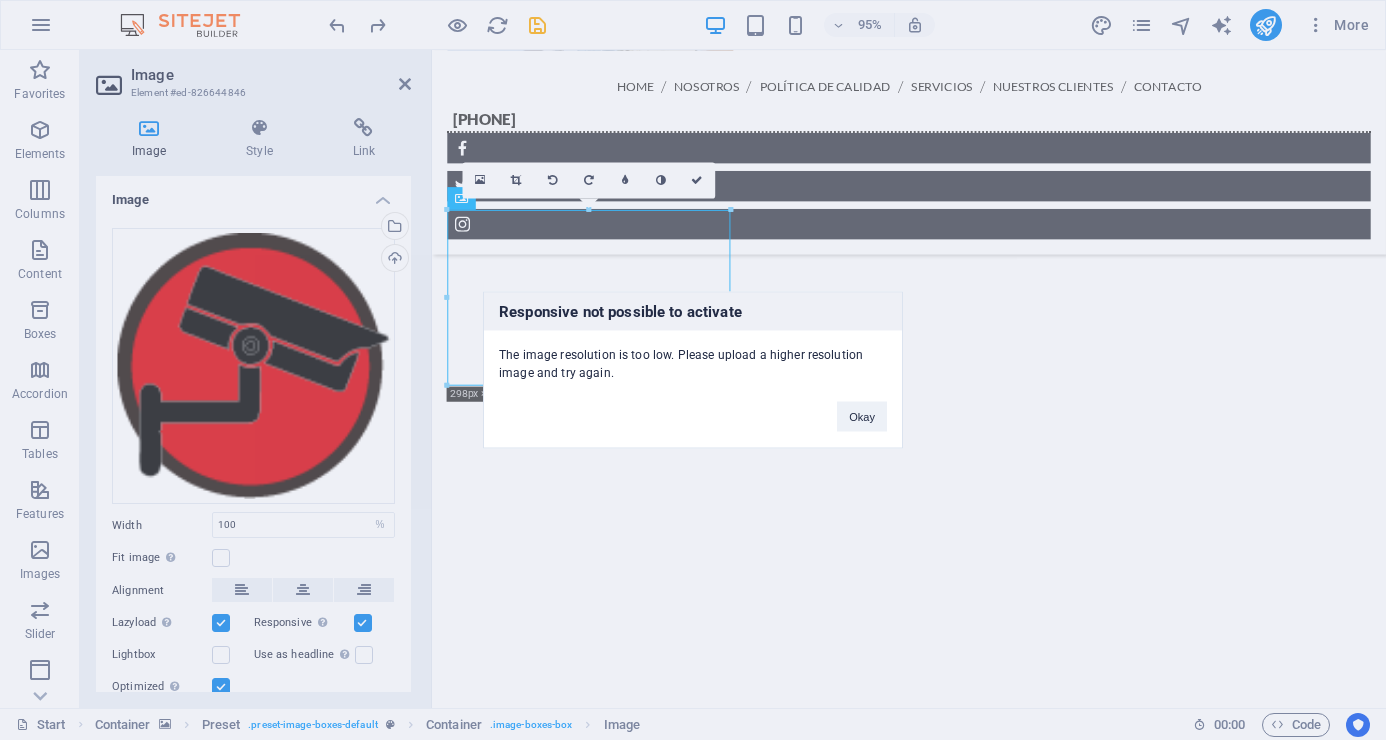 type 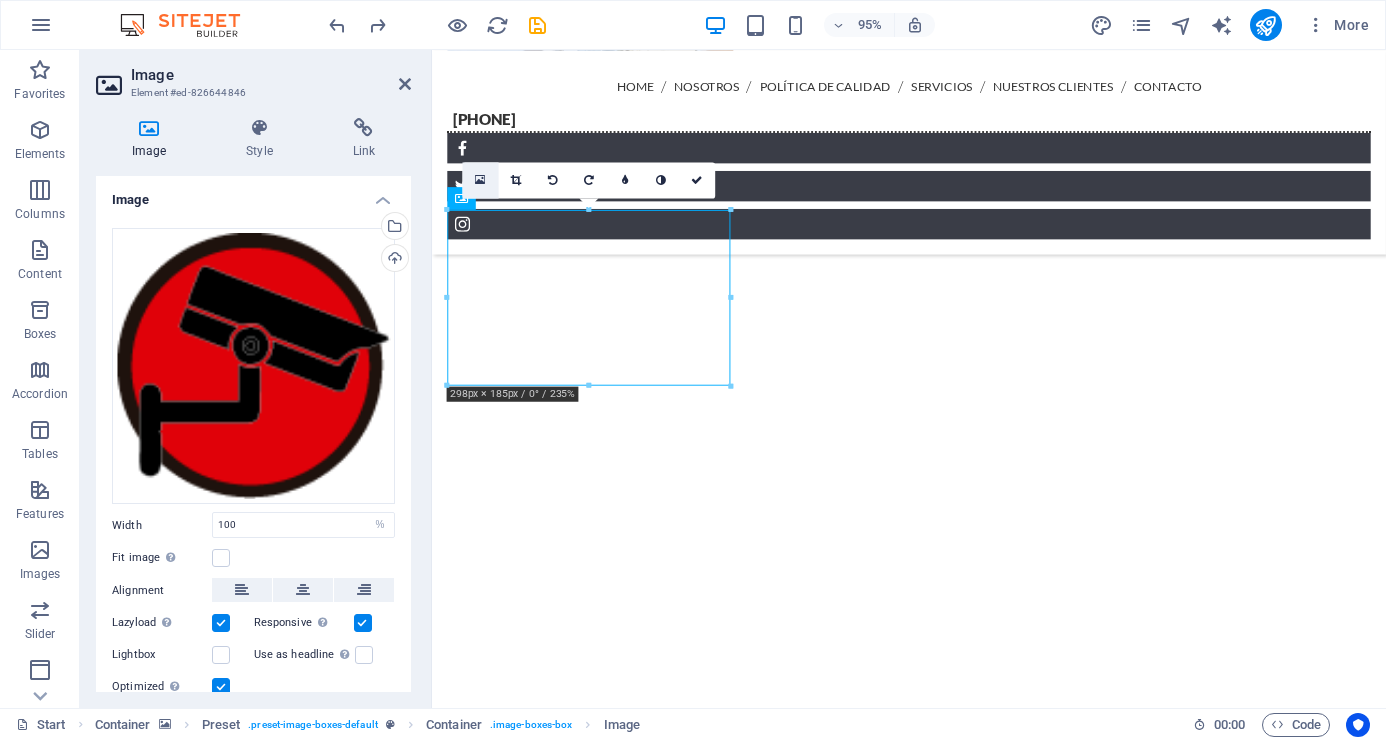 click at bounding box center [480, 179] 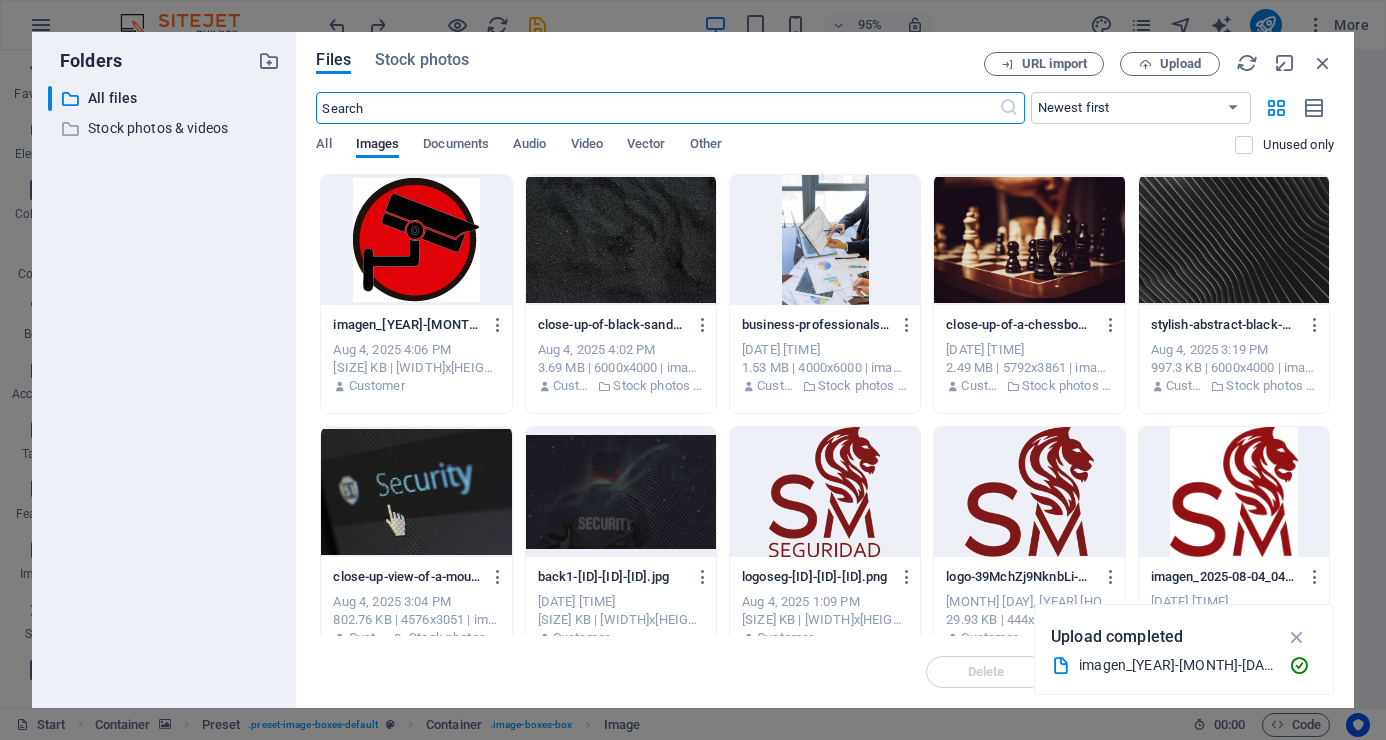 scroll, scrollTop: 3982, scrollLeft: 0, axis: vertical 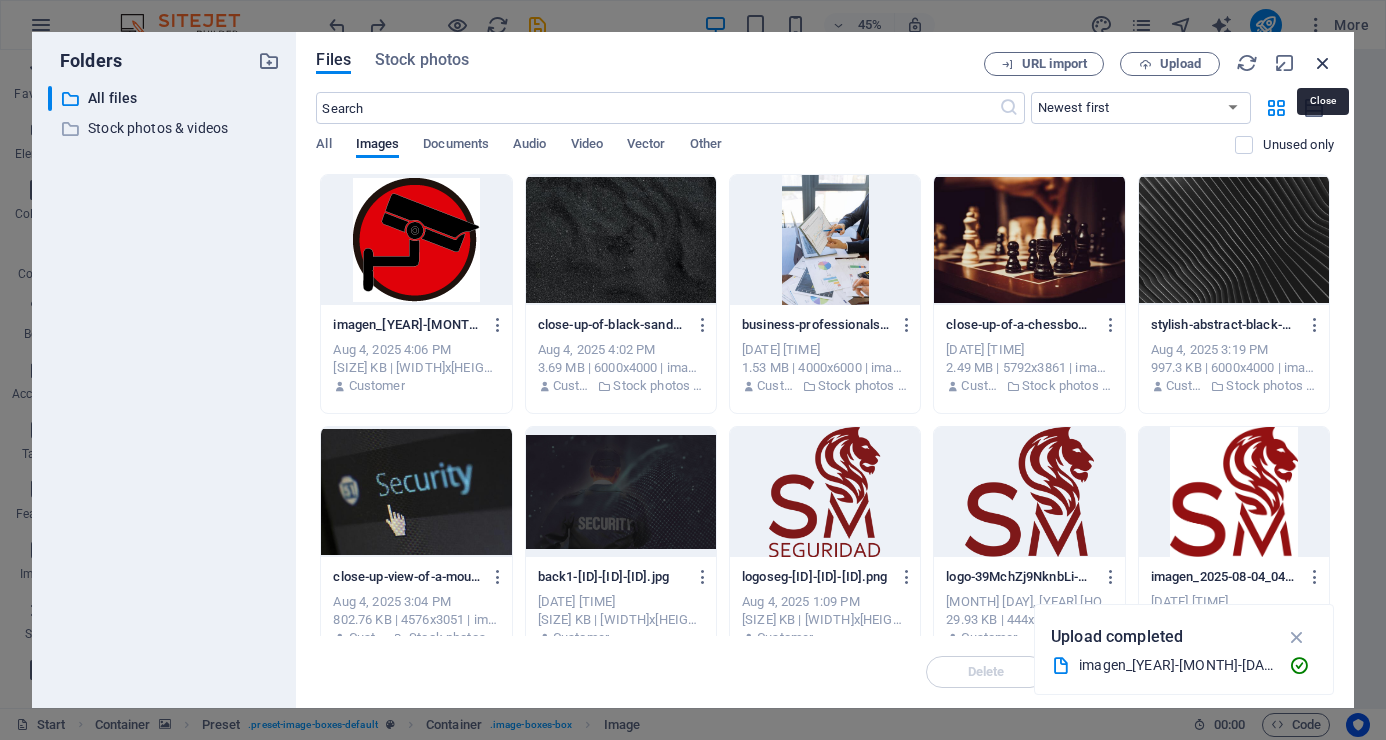 click at bounding box center [1323, 63] 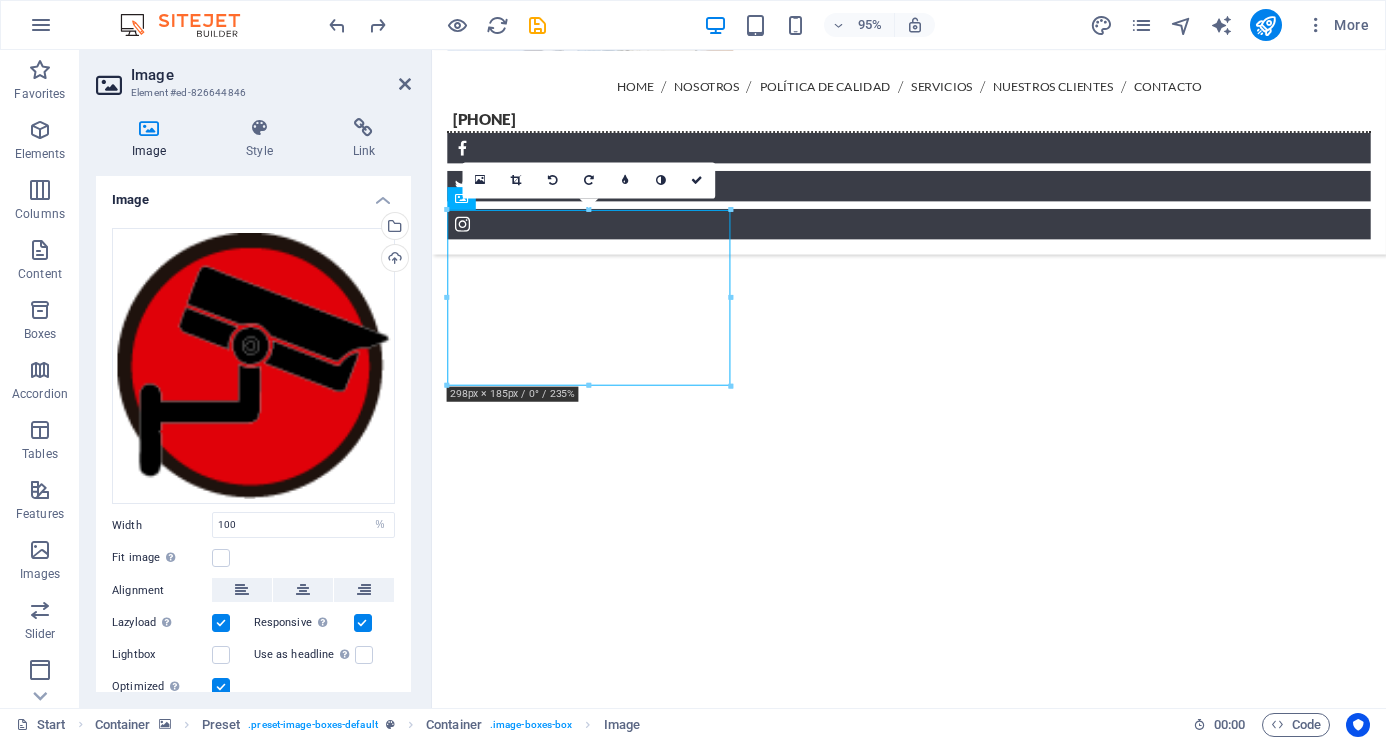 click on "16:10 16:9 4:3 1:1 1:2 0" at bounding box center (588, 180) 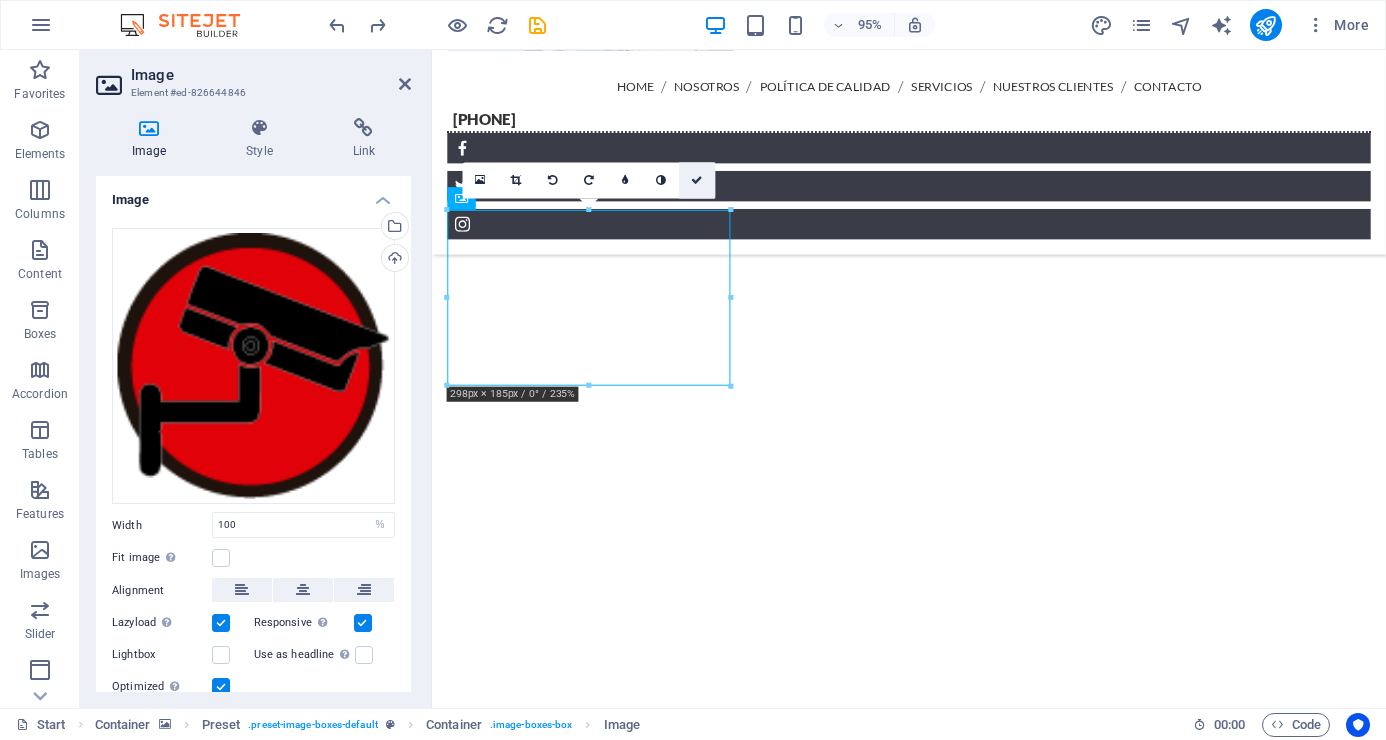 click at bounding box center (697, 179) 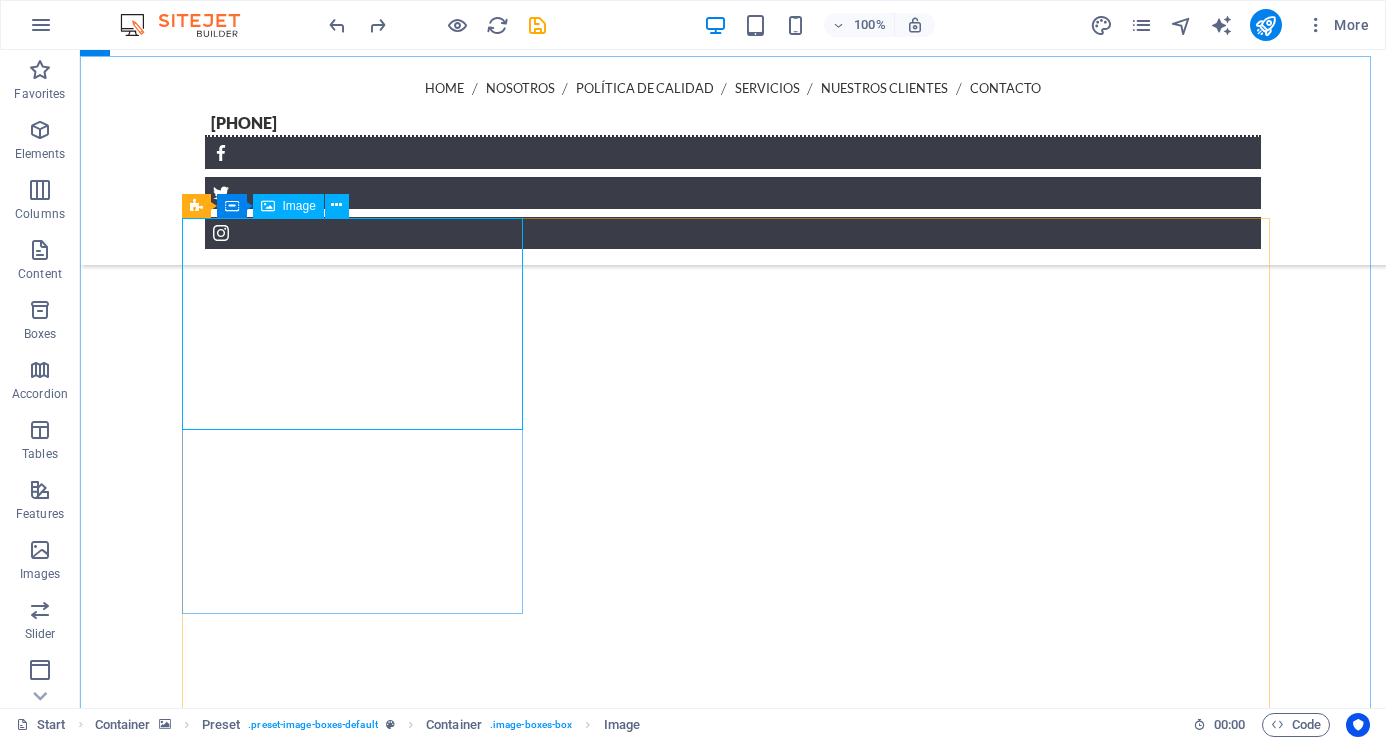 click on "Image" at bounding box center [288, 206] 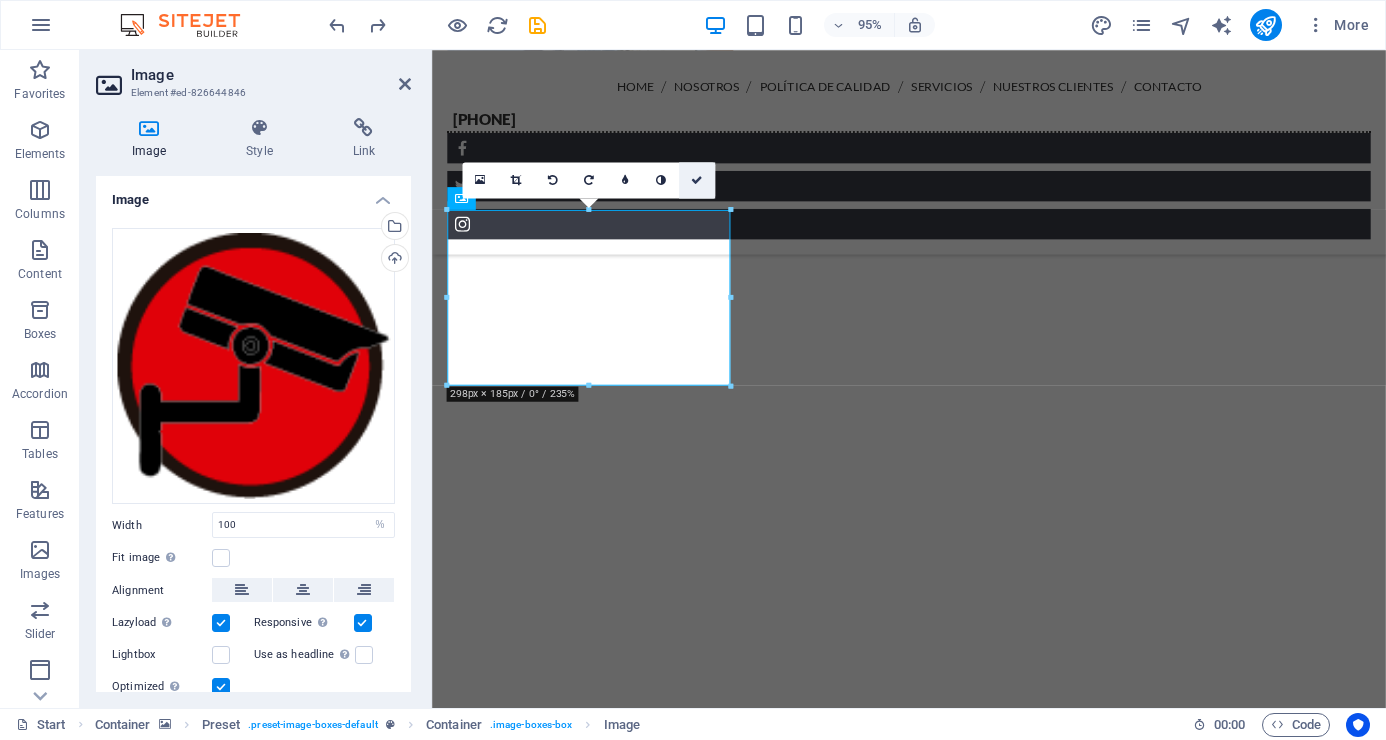 click at bounding box center (697, 179) 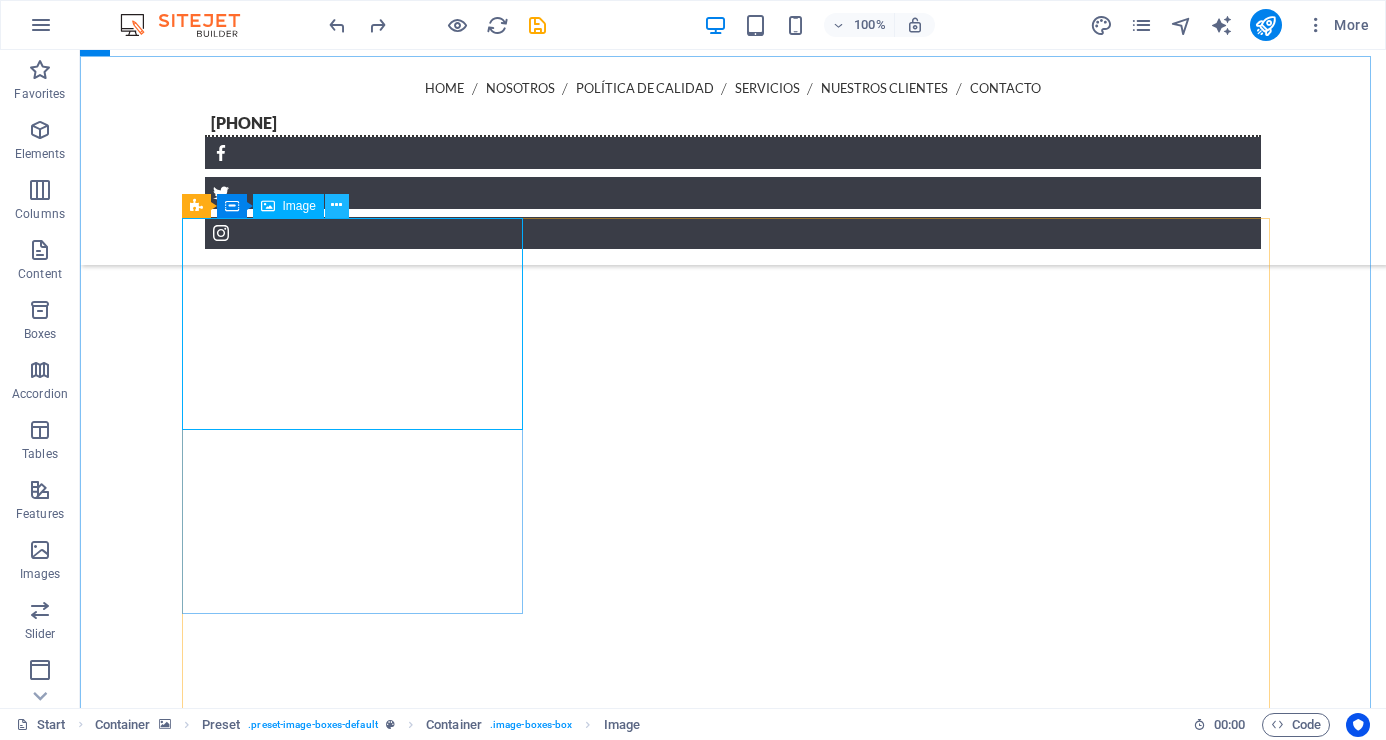 click at bounding box center (336, 205) 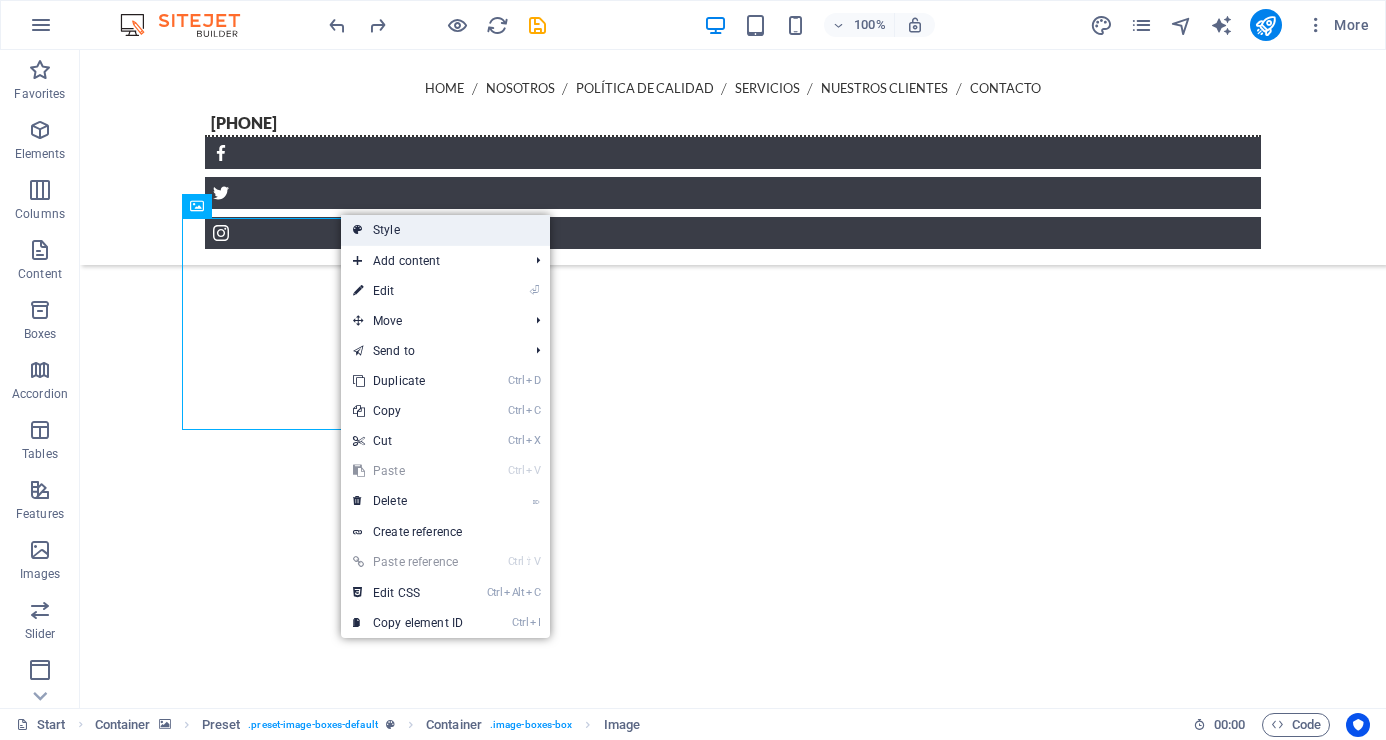 click on "Style" at bounding box center (445, 230) 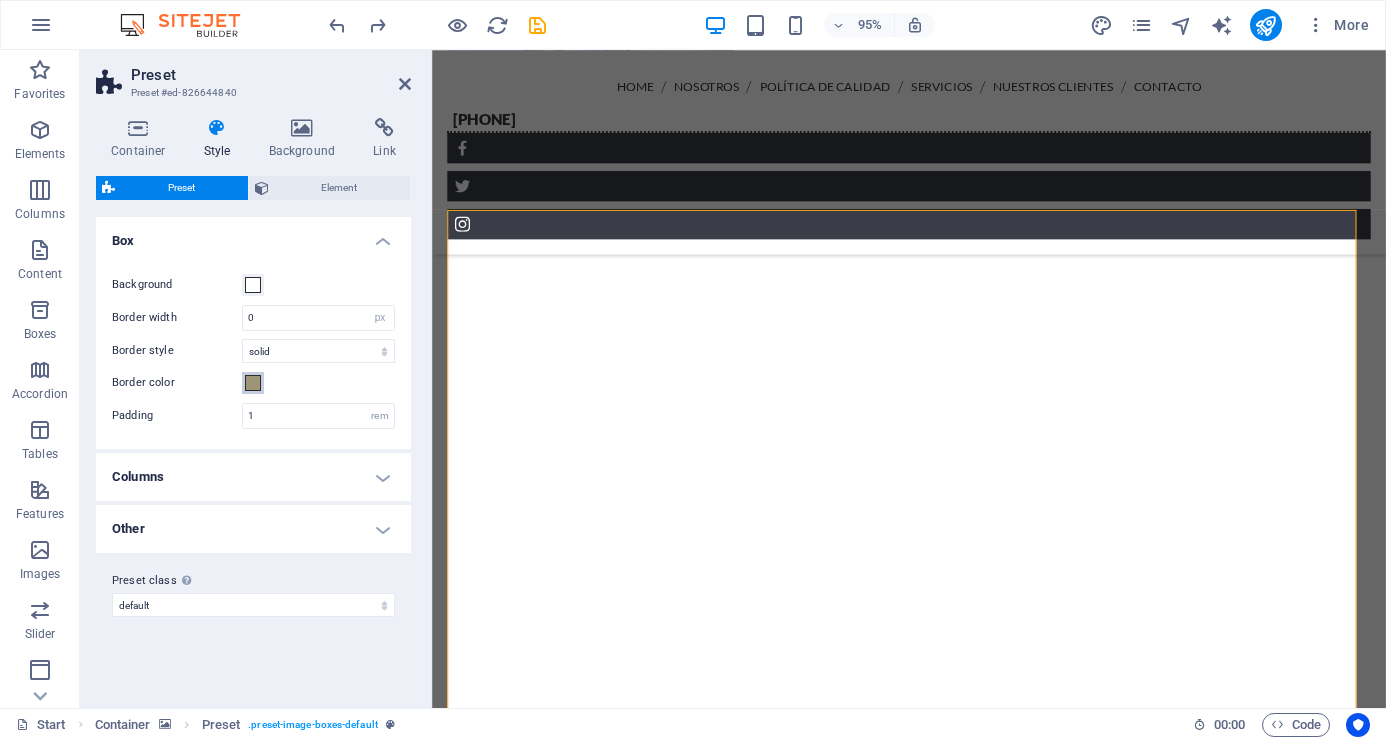 click at bounding box center [253, 383] 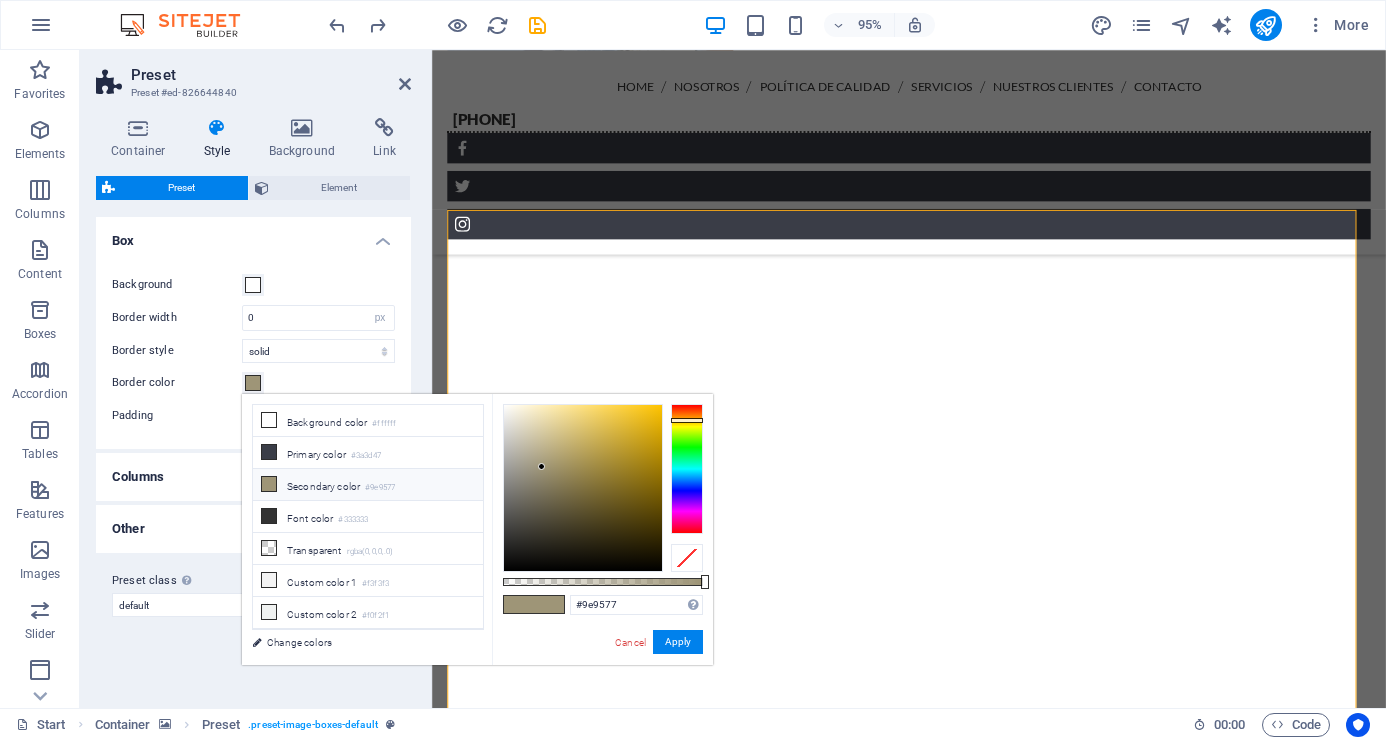 click on "Border color" at bounding box center [253, 383] 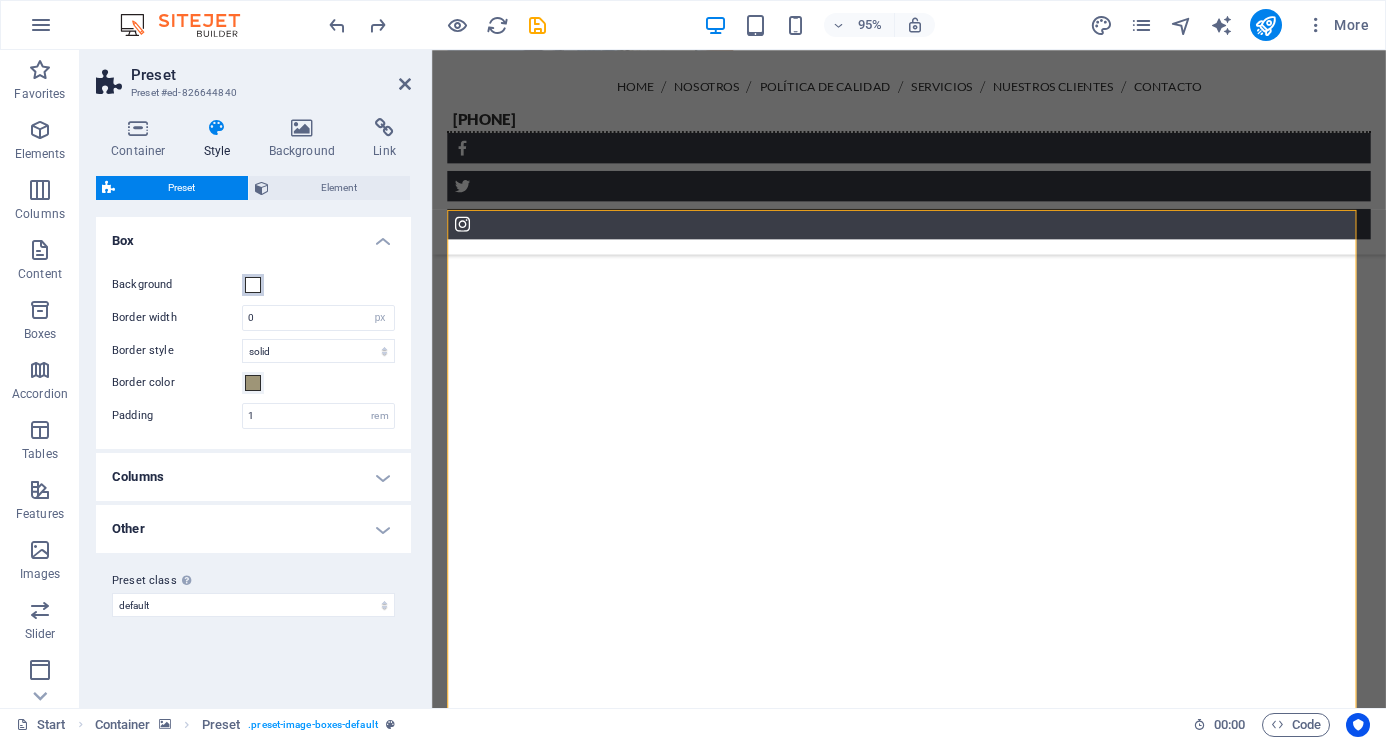 click at bounding box center (253, 285) 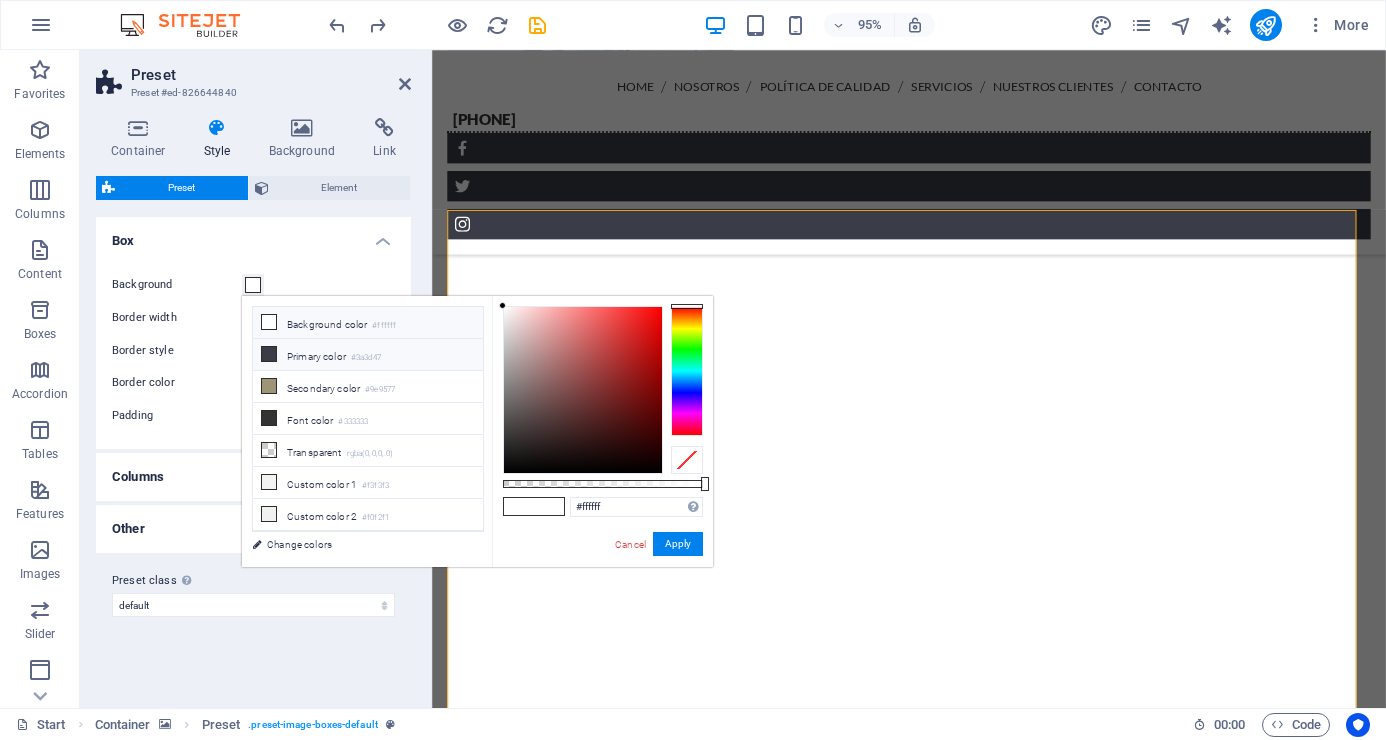 click at bounding box center [269, 354] 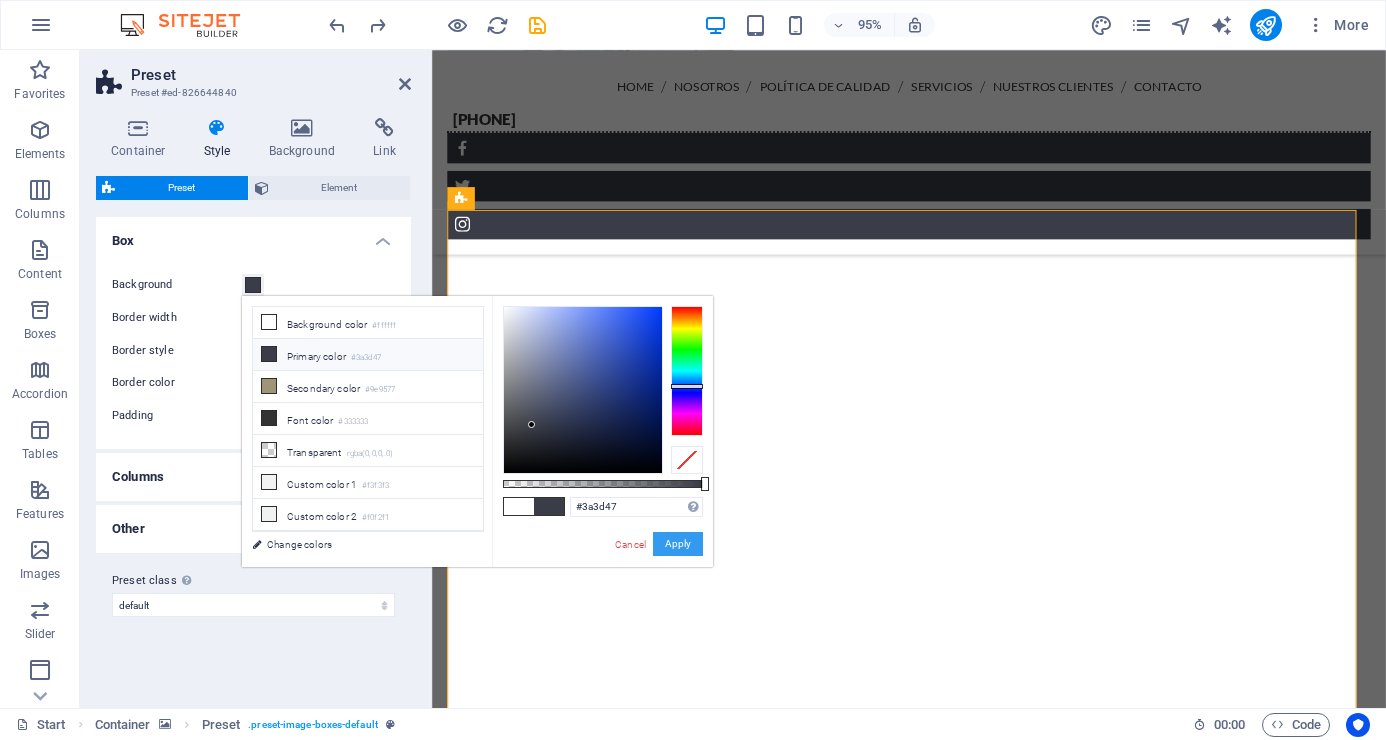 click on "Apply" at bounding box center [678, 544] 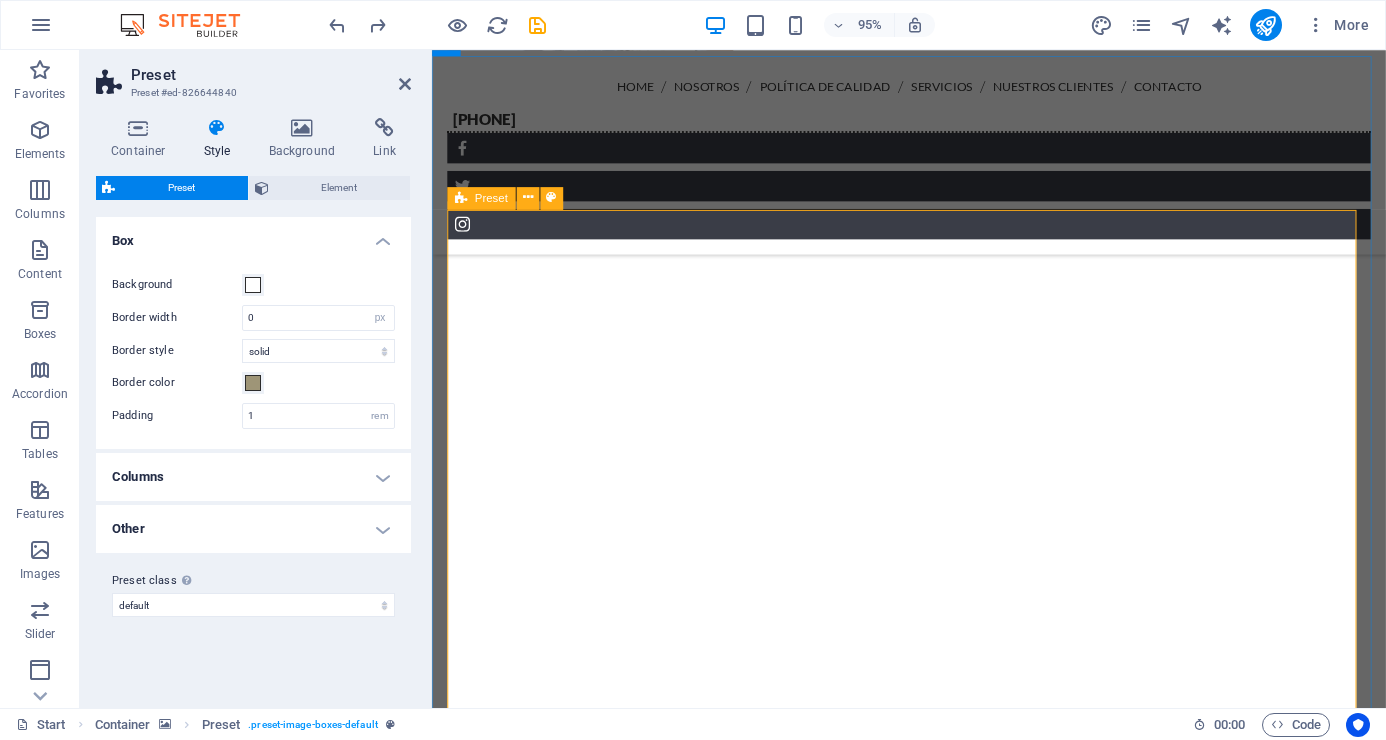 click on "CCTV Systems Network  Lorem ipsum dolor sit amet, consetetur sadipscing elitr, sed diam nonumy eirmod tempor invidunt ut labore et dolore magna aliquyam erat, sed diam voluptua. At vero eos et accusam et justo duo dolores et ea rebum. Hire a Bodyguard Lorem ipsum dolor sit amet, consetetur sadipscing elitr, sed diam nonumy eirmod tempor invidunt ut labore et dolore magna aliquyam erat, sed diam voluptua. At vero eos et accusam et justo duo dolores et ea rebum.  Security Barriers Lorem ipsum dolor sit amet, consetetur sadipscing elitr, sed diam nonumy eirmod tempor invidunt ut labore et dolore magna aliquyam erat, sed diam voluptua. At vero eos et accusam et justo duo dolores et ea rebum.  Mobile Surveillance  Lorem ipsum dolor sit amet, consetetur sadipscing elitr, sed diam nonumy eirmod tempor invidunt ut labore et dolore magna aliquyam erat, sed diam voluptua. At vero eos et accusam et justo duo dolores et ea rebum.  Qualified Security Staff  GPS Position Monitoring" at bounding box center (934, 5969) 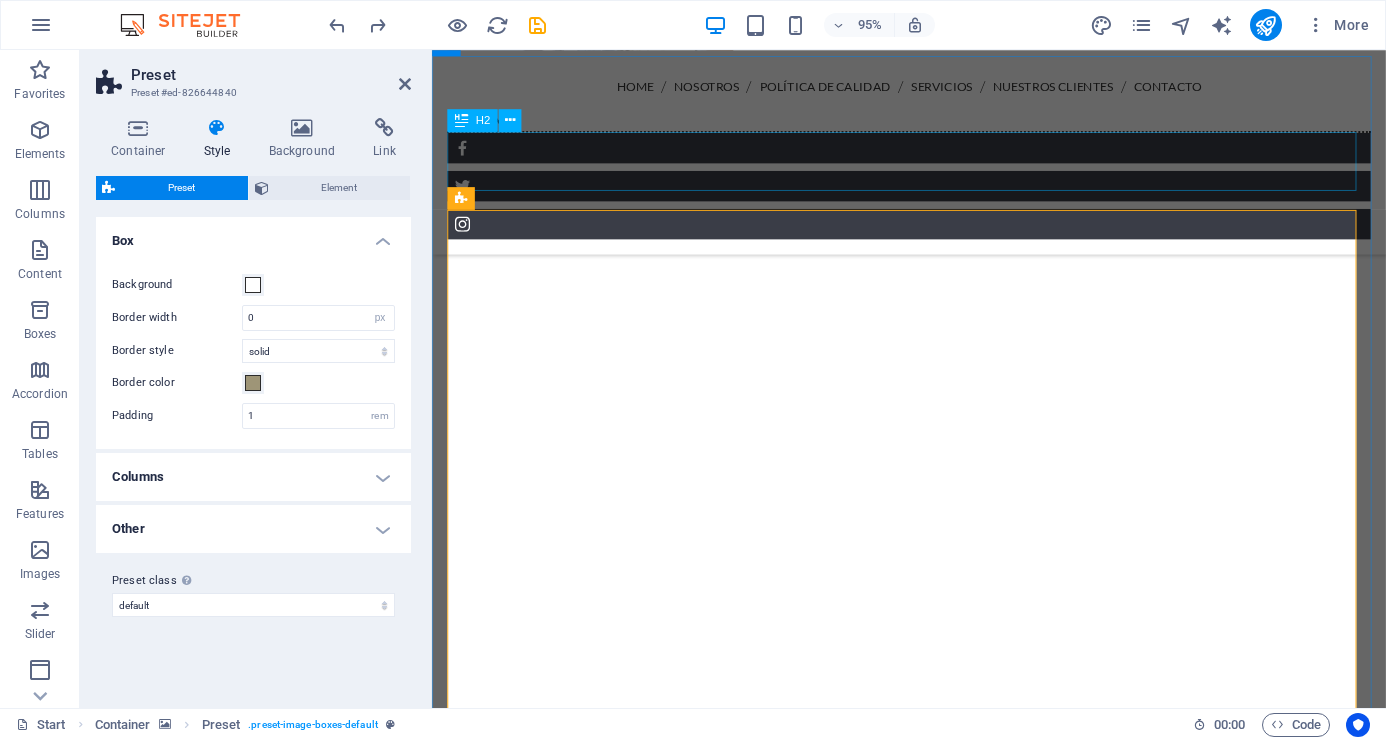 click on "NUESTROS ServicIOs" at bounding box center [934, 3727] 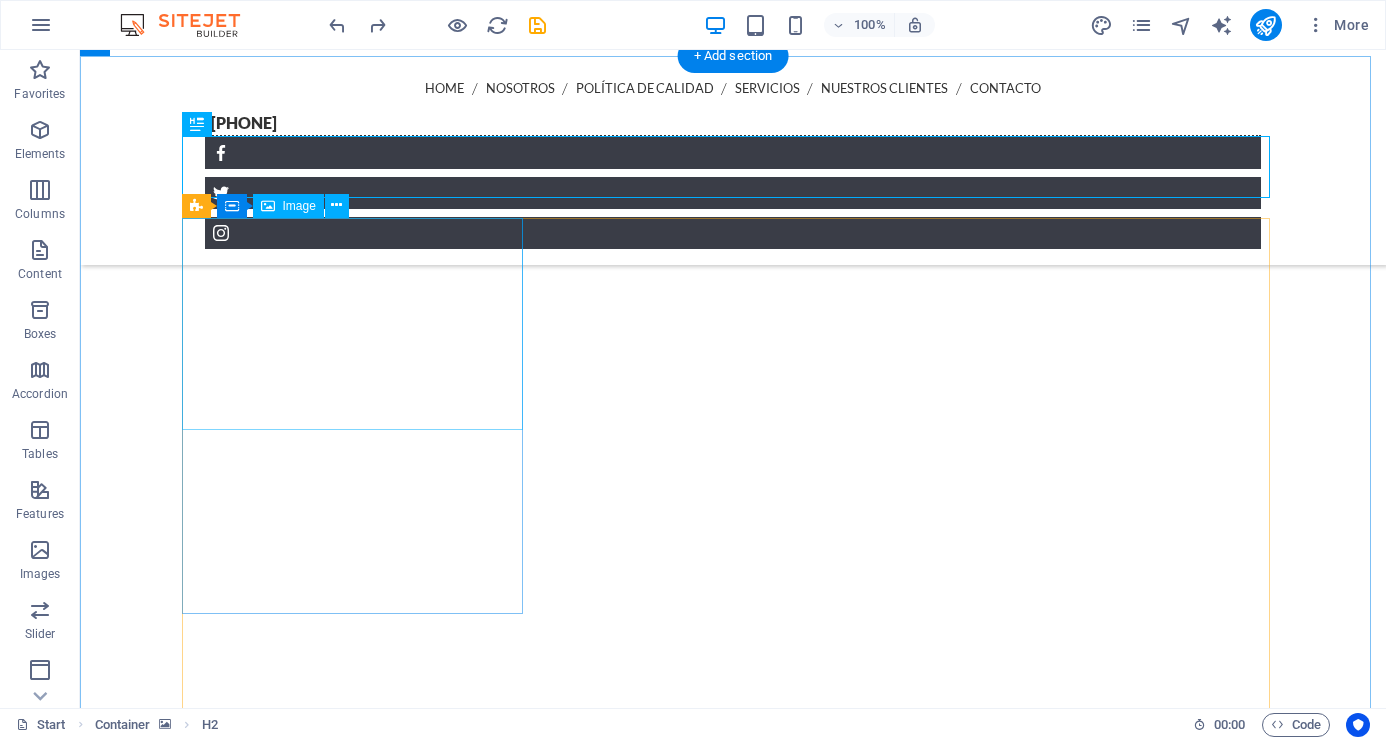 click at bounding box center (733, 4059) 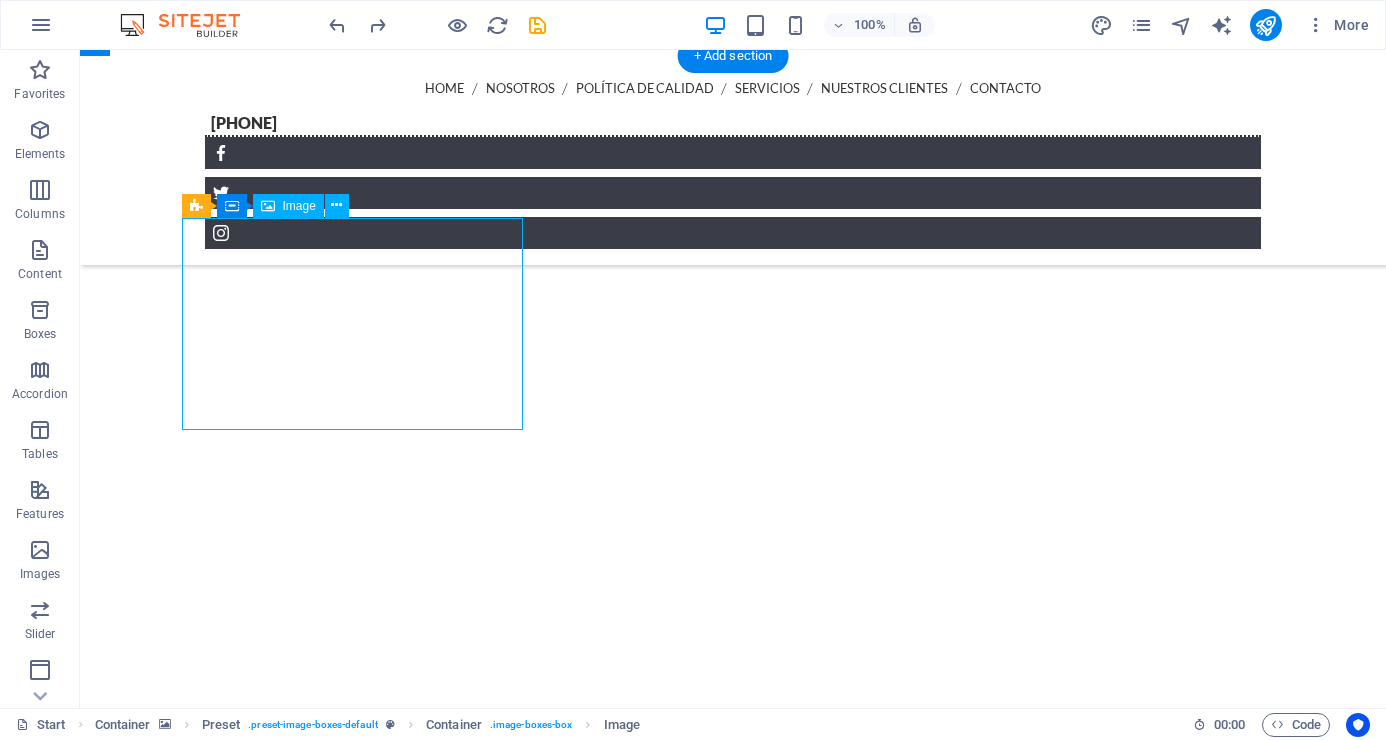 click at bounding box center [733, 4059] 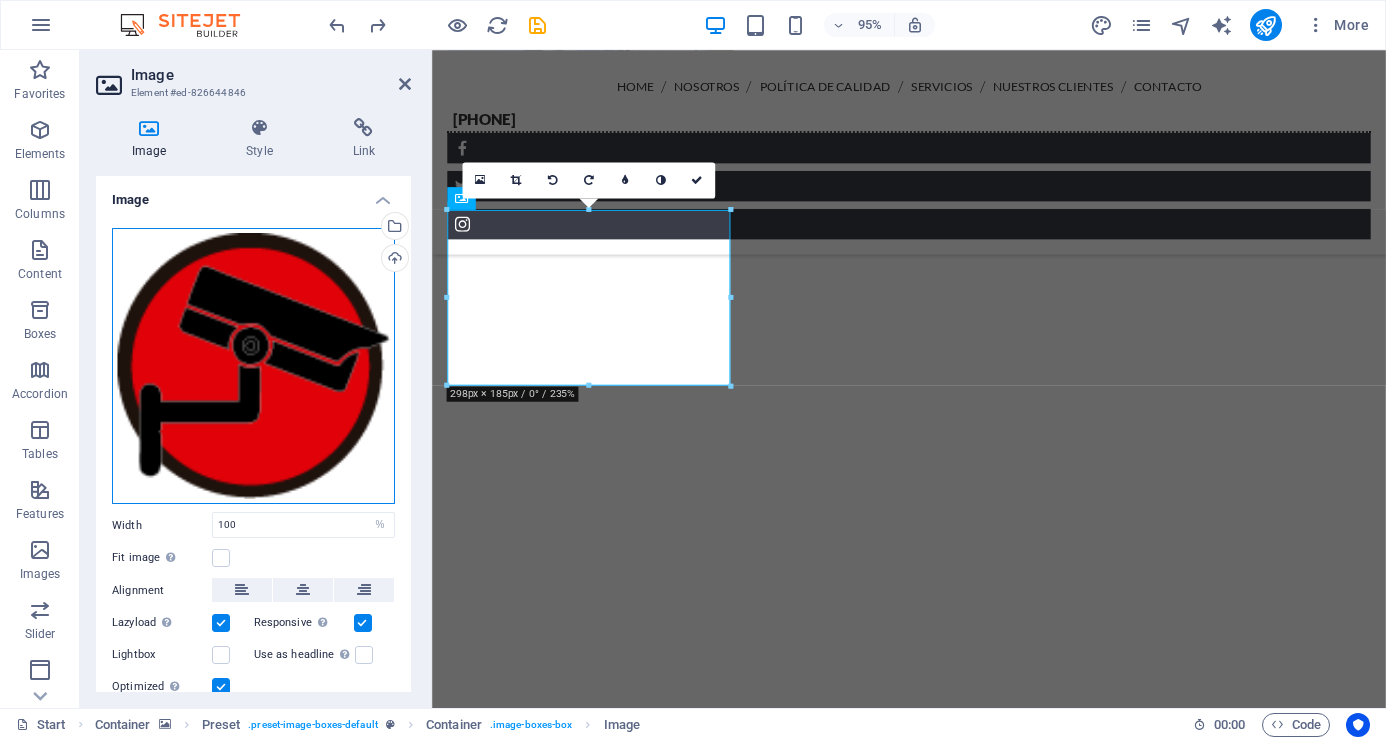 click on "Drag files here, click to choose files or select files from Files or our free stock photos & videos" at bounding box center (253, 366) 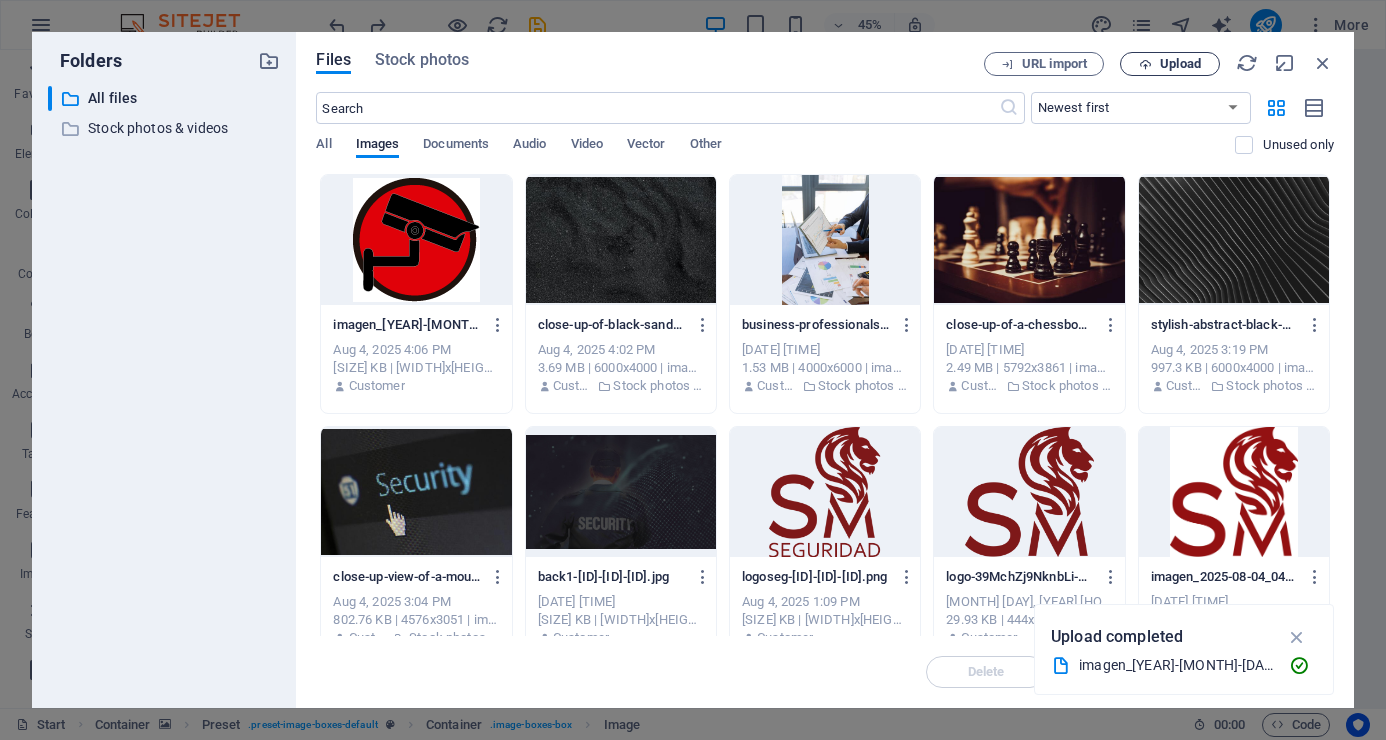 click on "Upload" at bounding box center (1180, 64) 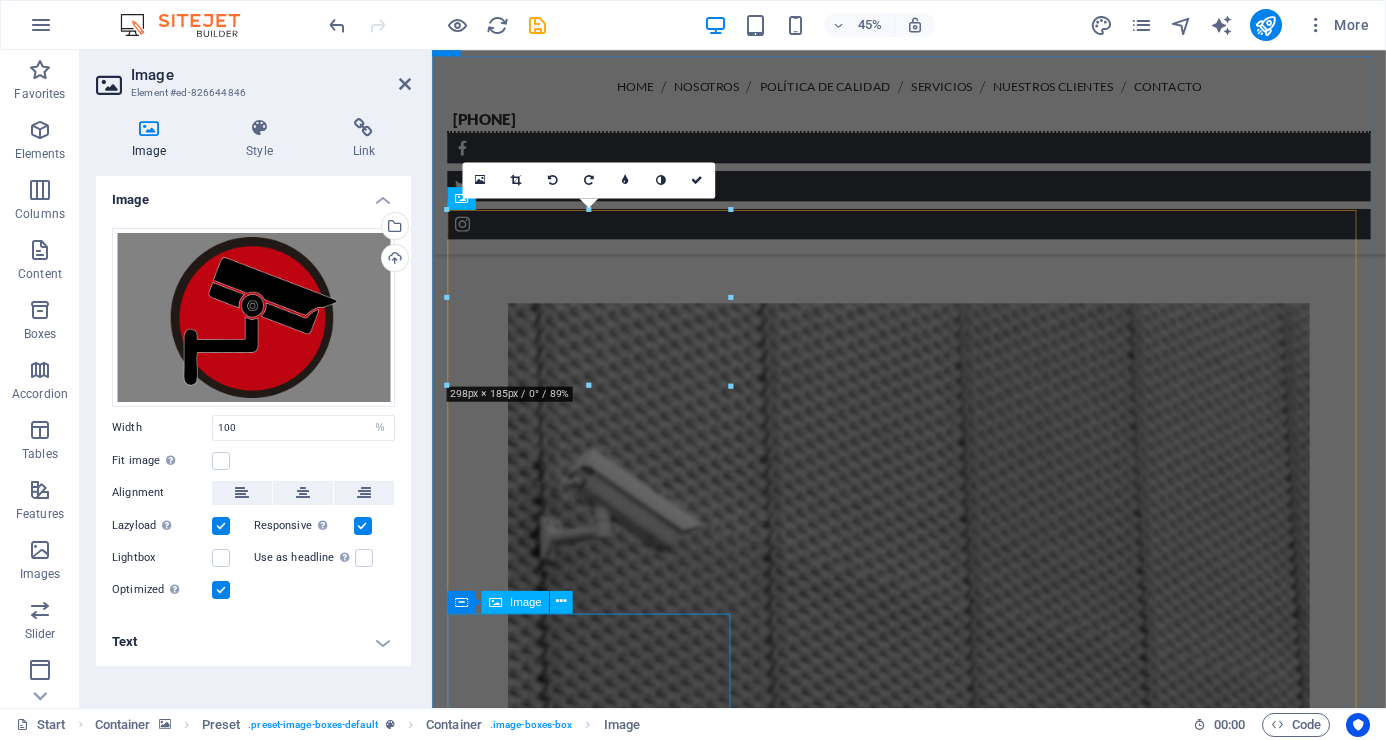 scroll, scrollTop: 3305, scrollLeft: 0, axis: vertical 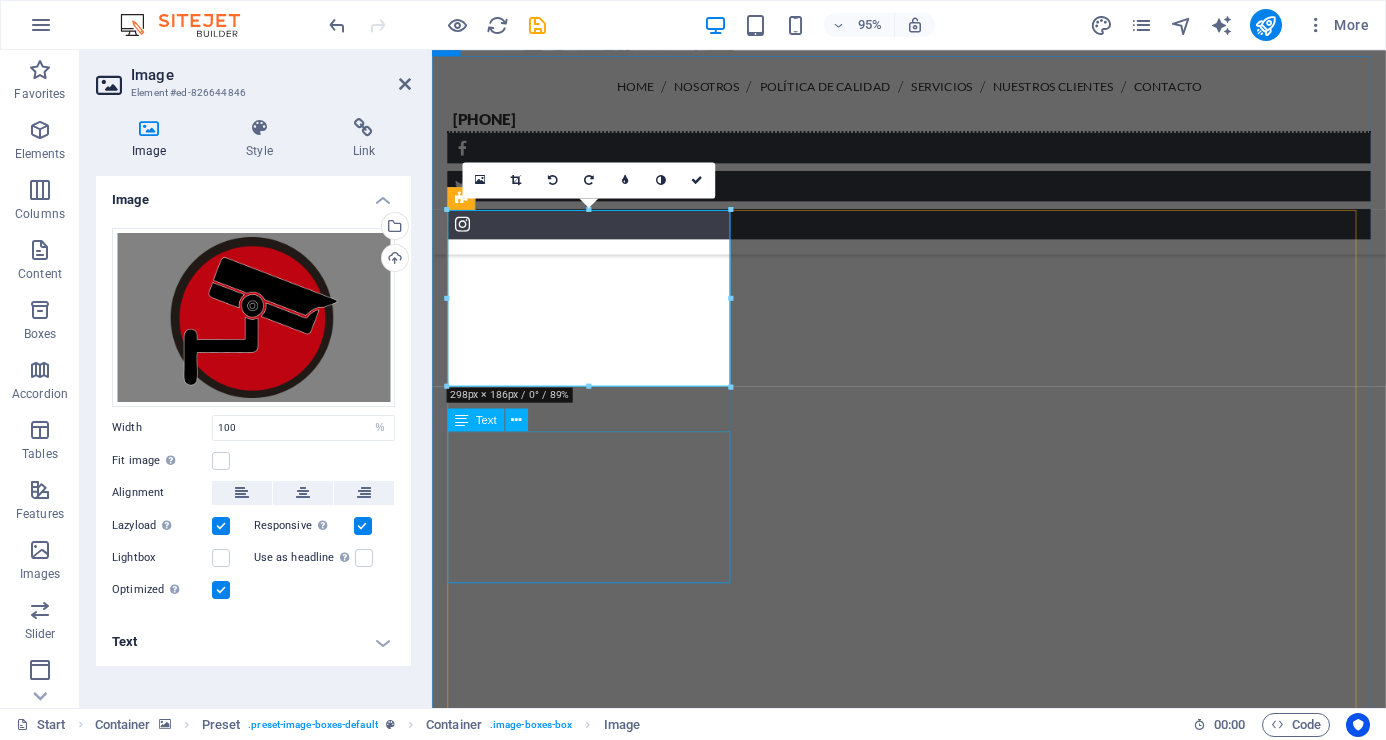 click on "Lorem ipsum dolor sit amet, consetetur sadipscing elitr, sed diam nonumy eirmod tempor invidunt ut labore et dolore magna aliquyam erat, sed diam voluptua. At vero eos et accusam et justo duo dolores et ea rebum." at bounding box center [934, 4464] 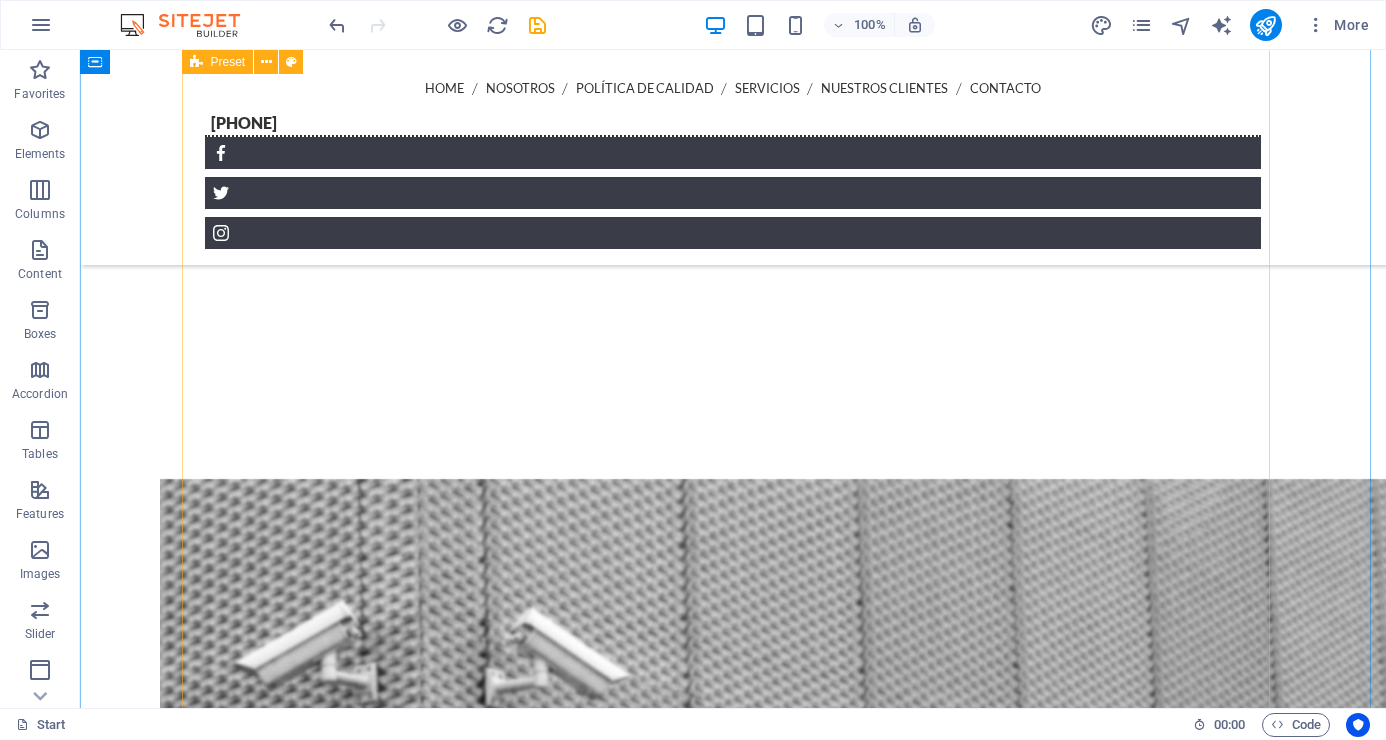 scroll, scrollTop: 3305, scrollLeft: 0, axis: vertical 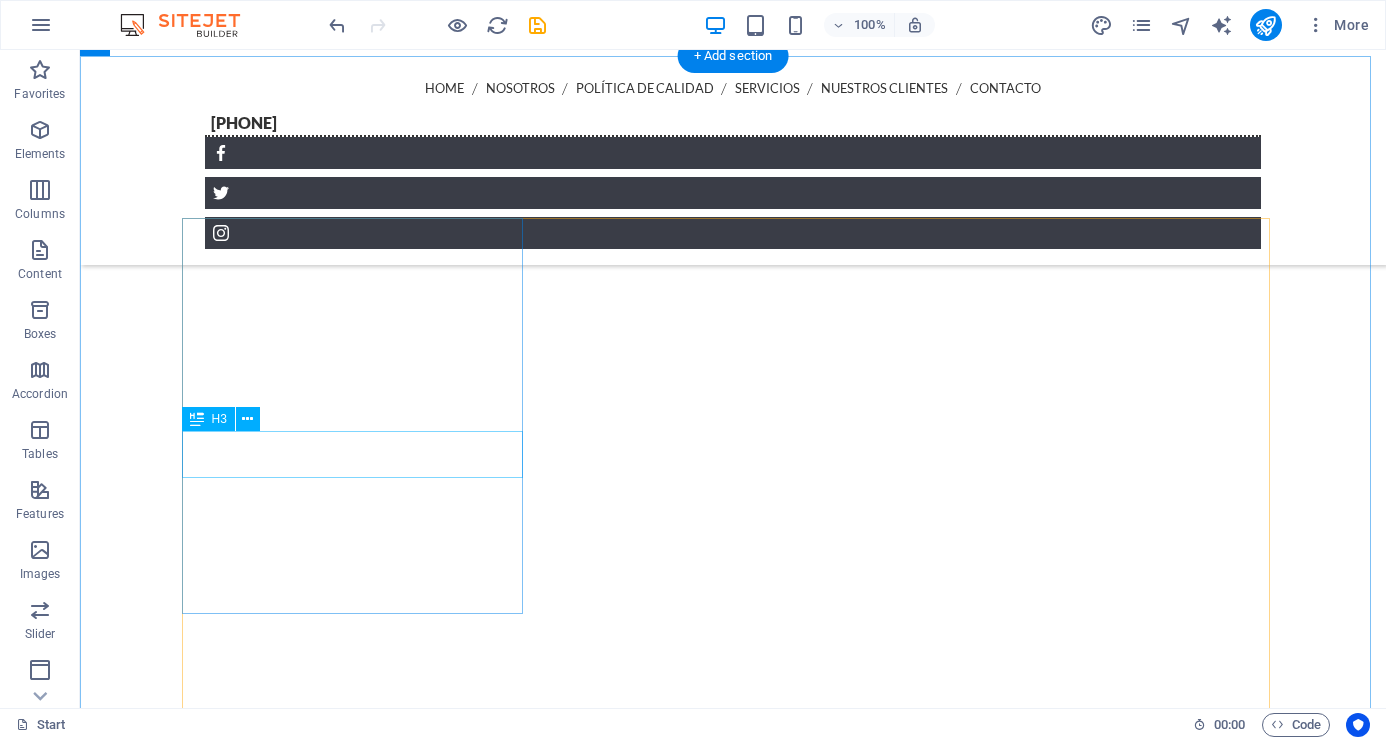 click on "CCTV Systems Network" at bounding box center [733, 4389] 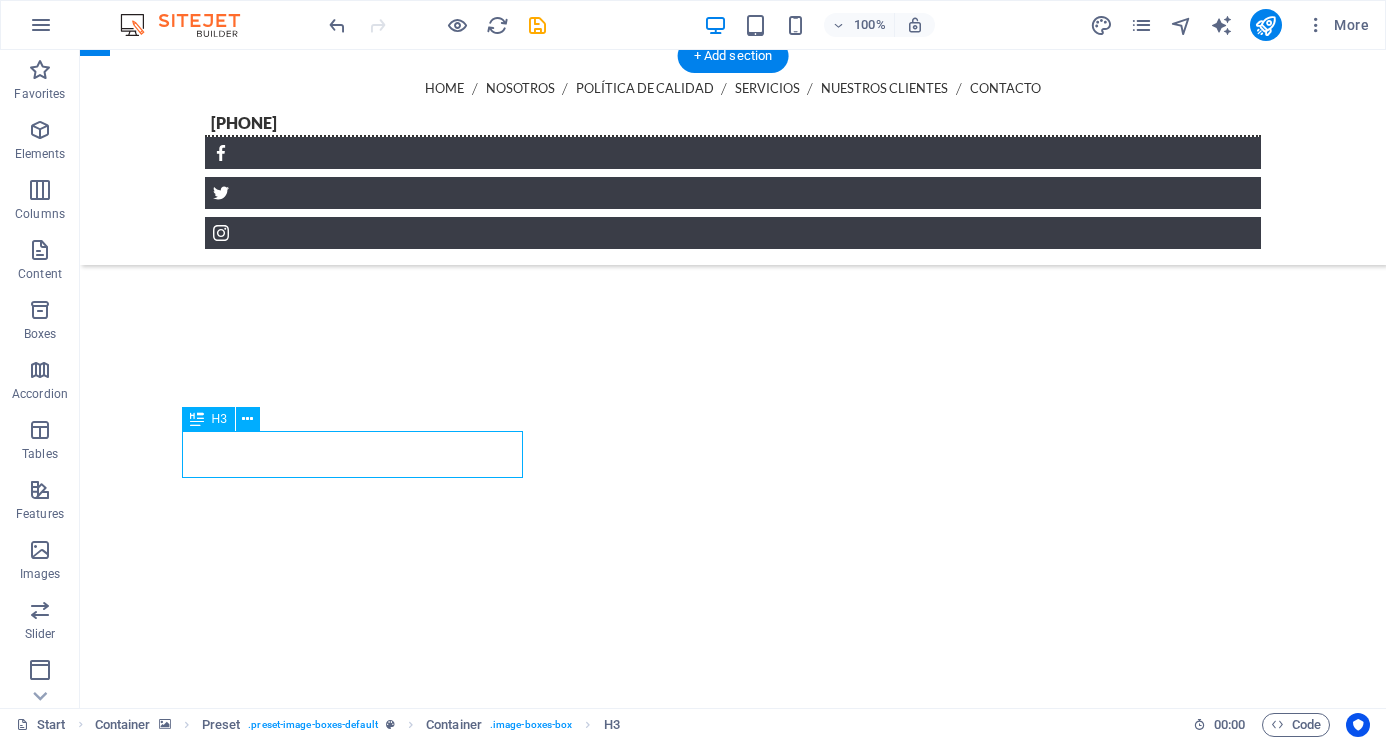 click on "CCTV Systems Network" at bounding box center (733, 4389) 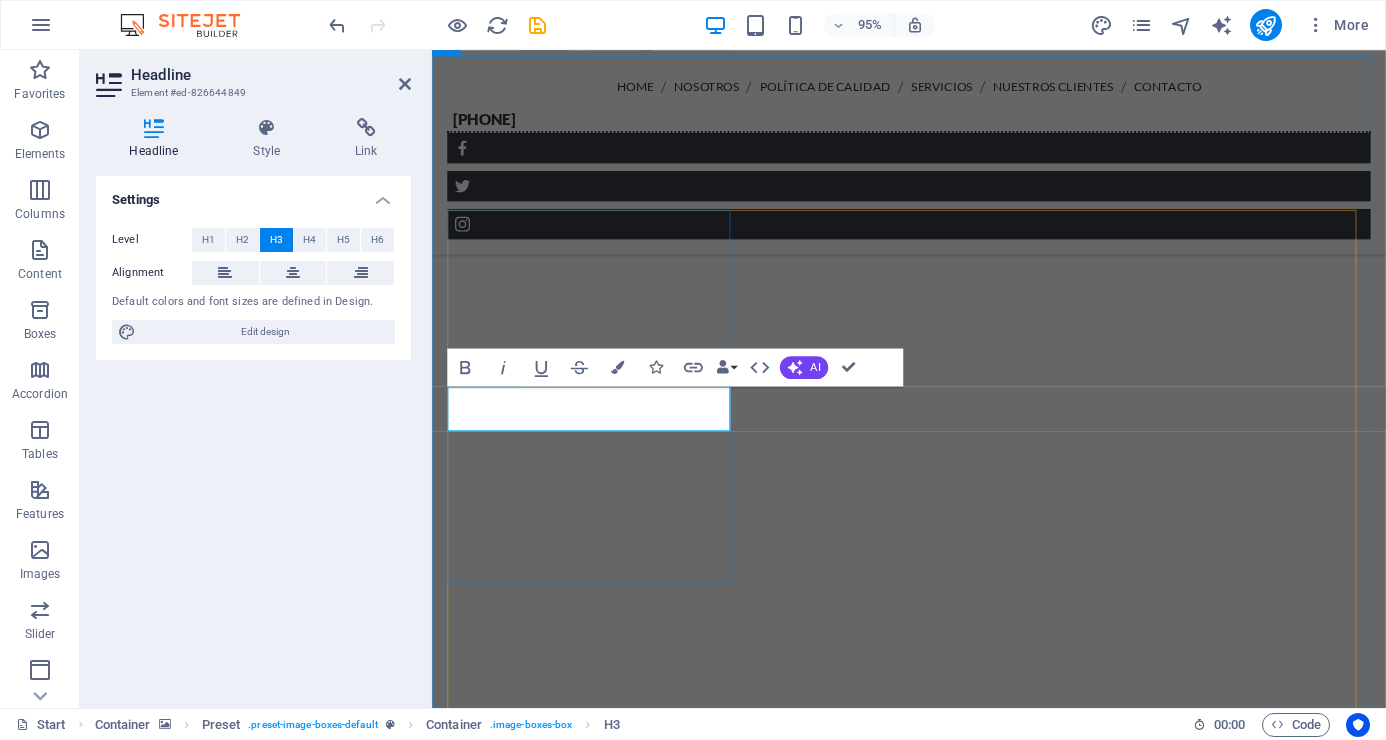 click on "CCTV Systems Network" at bounding box center (934, 4380) 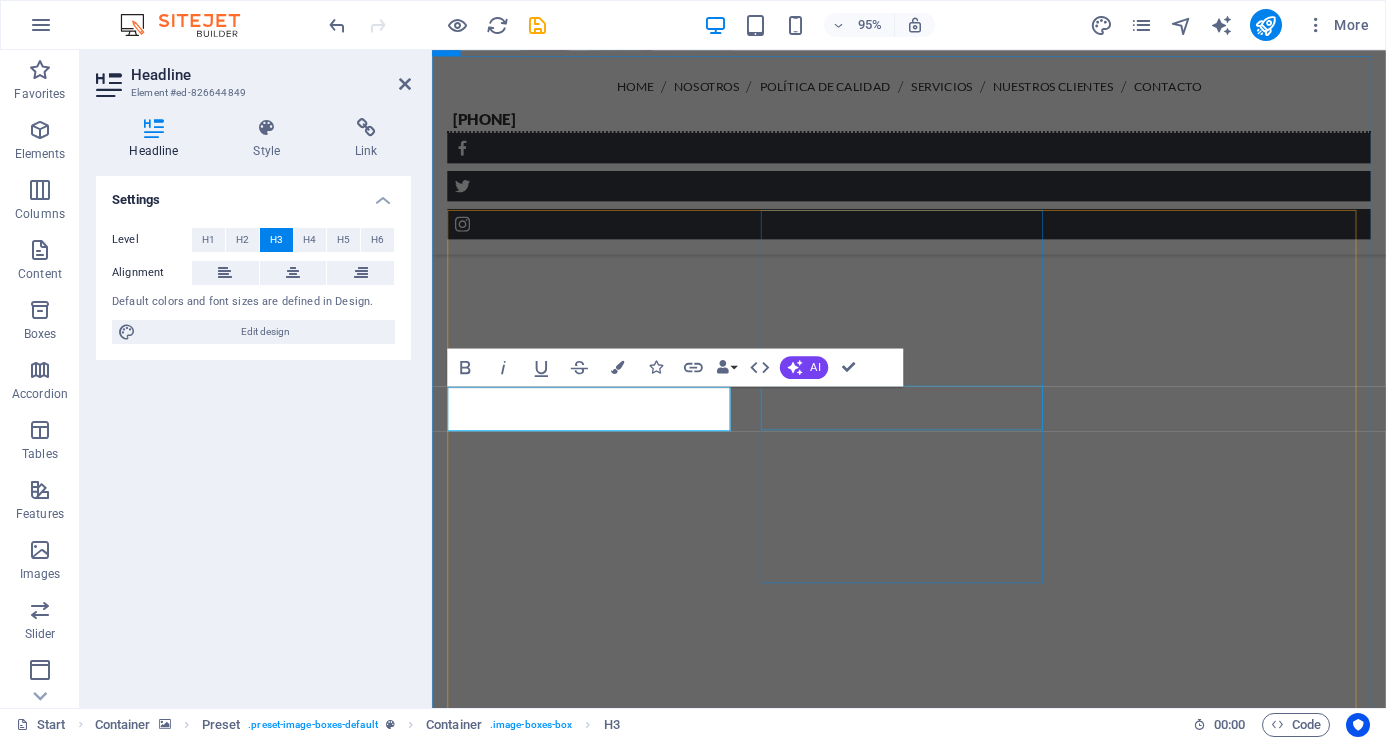 type 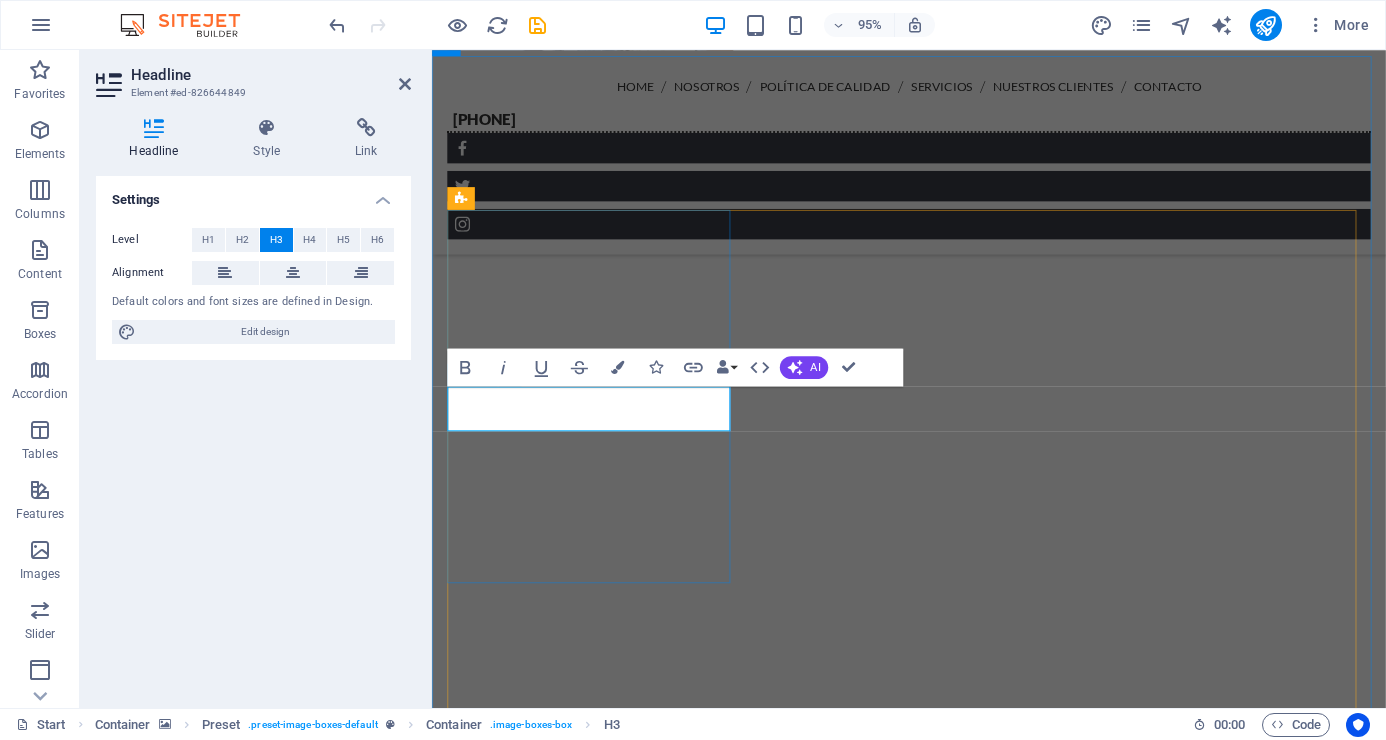 drag, startPoint x: 662, startPoint y: 437, endPoint x: 510, endPoint y: 440, distance: 152.0296 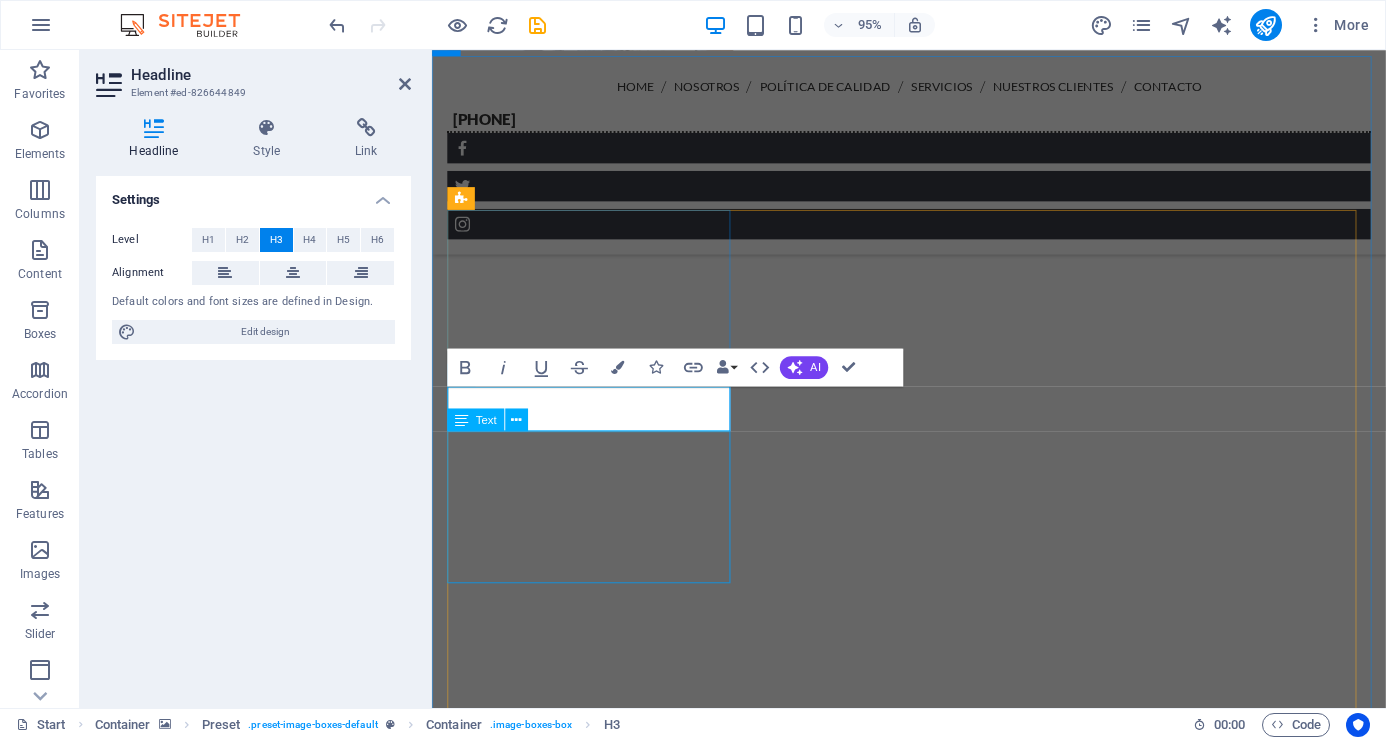 click on "Lorem ipsum dolor sit amet, consetetur sadipscing elitr, sed diam nonumy eirmod tempor invidunt ut labore et dolore magna aliquyam erat, sed diam voluptua. At vero eos et accusam et justo duo dolores et ea rebum." at bounding box center (934, 4464) 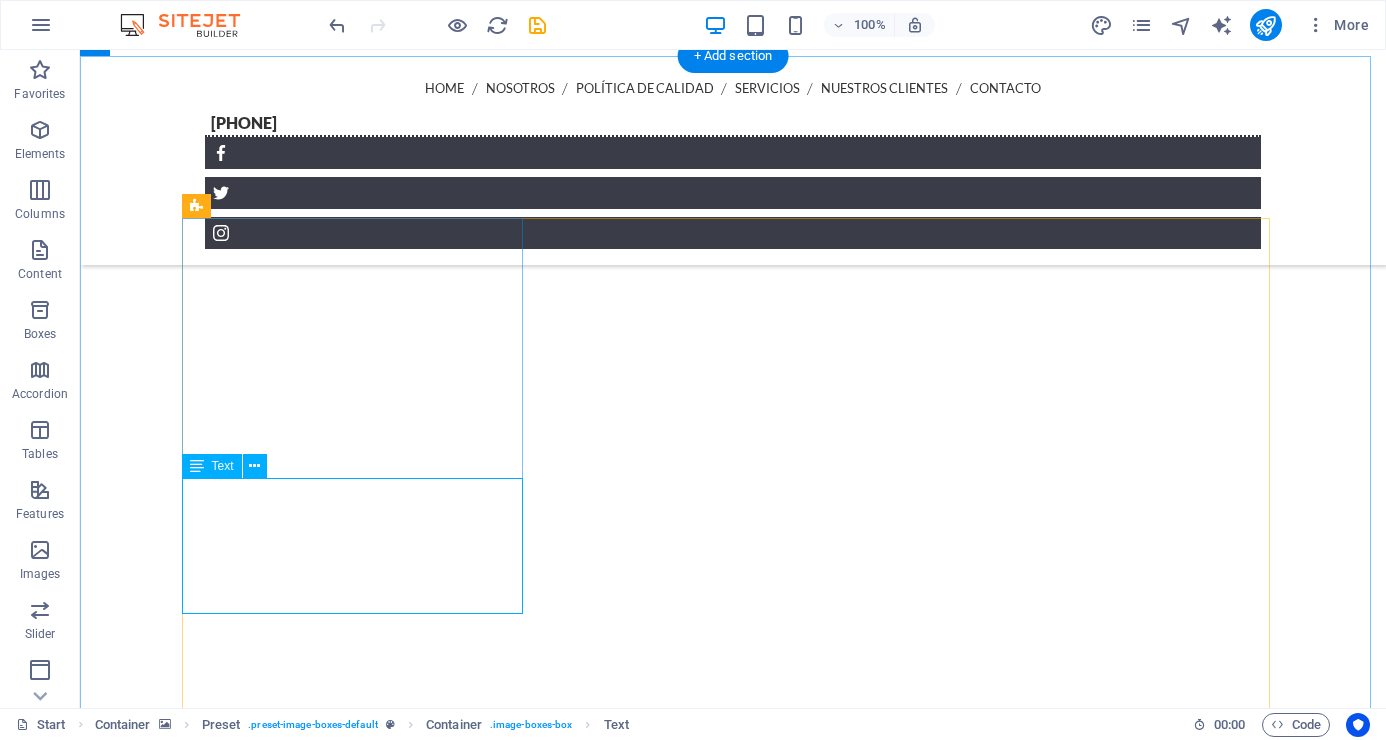 click on "Lorem ipsum dolor sit amet, consetetur sadipscing elitr, sed diam nonumy eirmod tempor invidunt ut labore et dolore magna aliquyam erat, sed diam voluptua. At vero eos et accusam et justo duo dolores et ea rebum." at bounding box center (733, 4445) 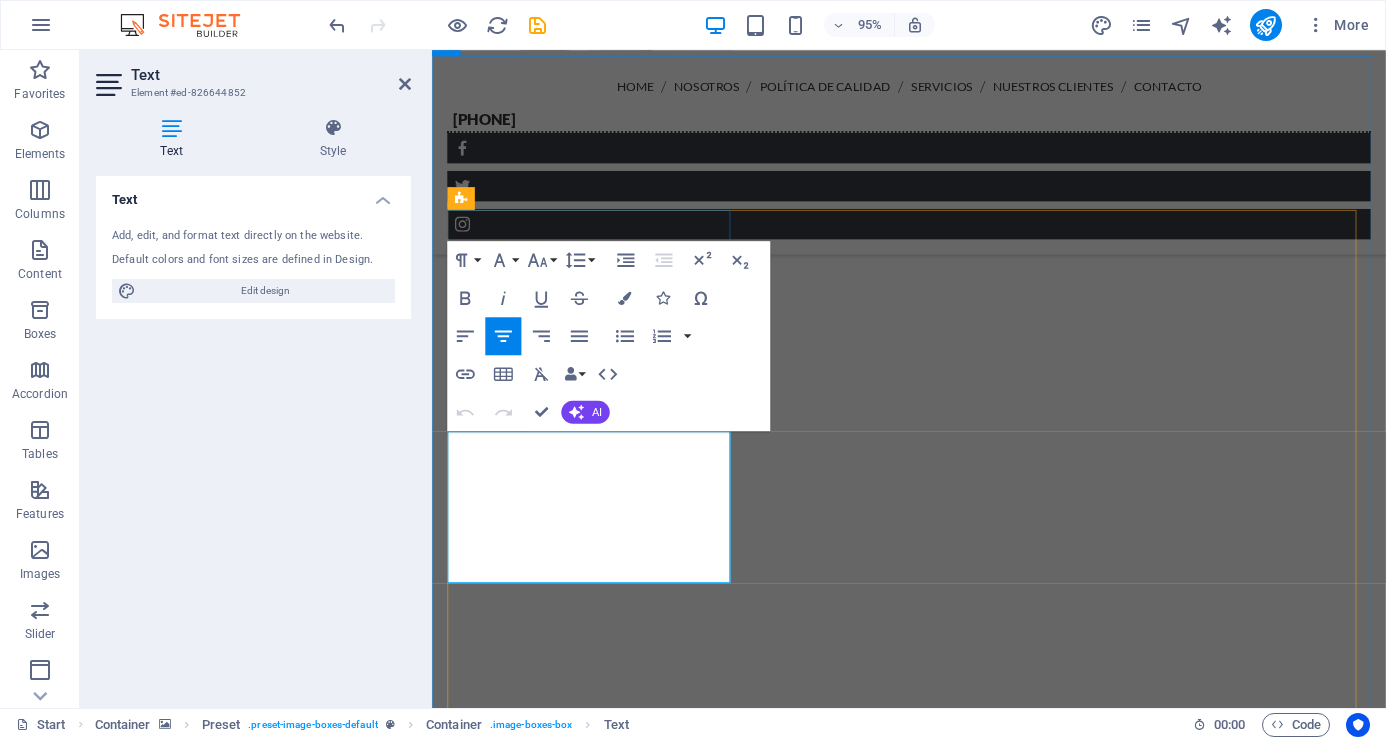 drag, startPoint x: 464, startPoint y: 462, endPoint x: 706, endPoint y: 582, distance: 270.1185 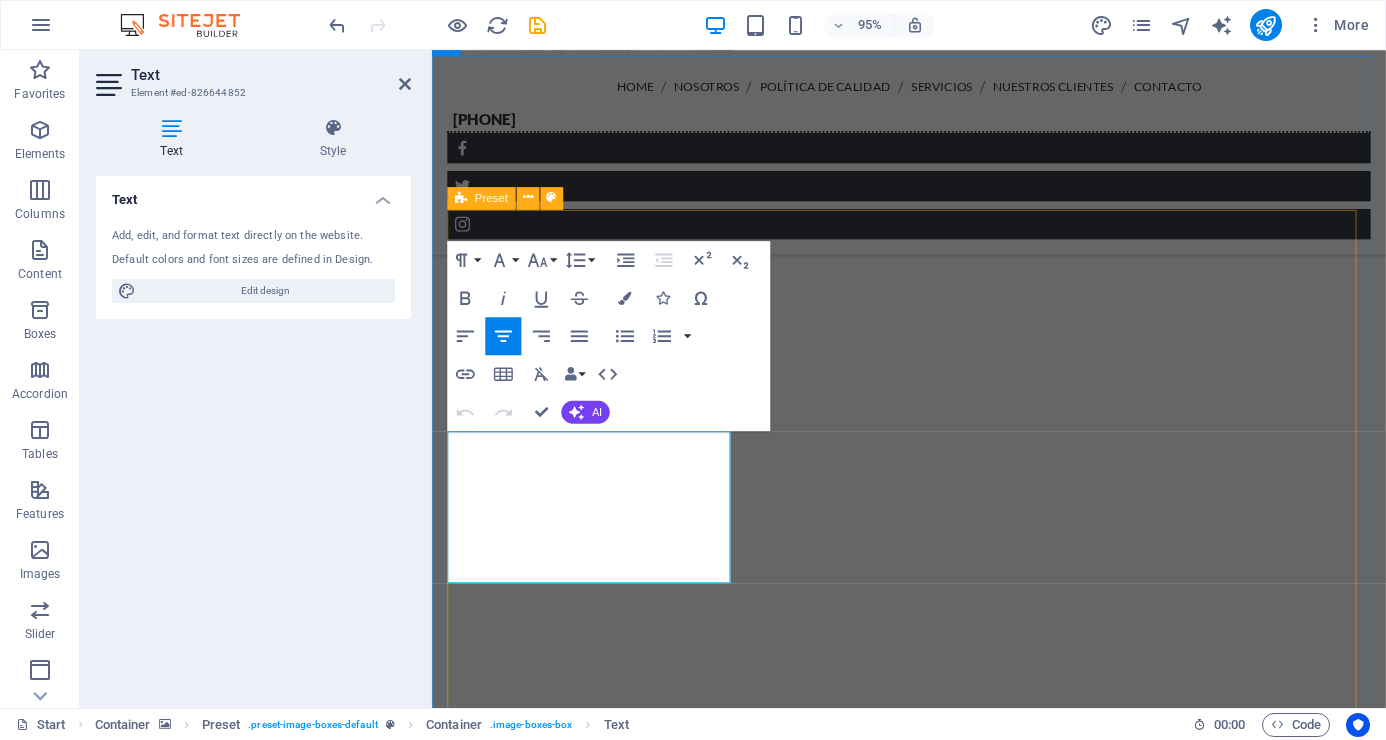 scroll, scrollTop: 7170, scrollLeft: 2, axis: both 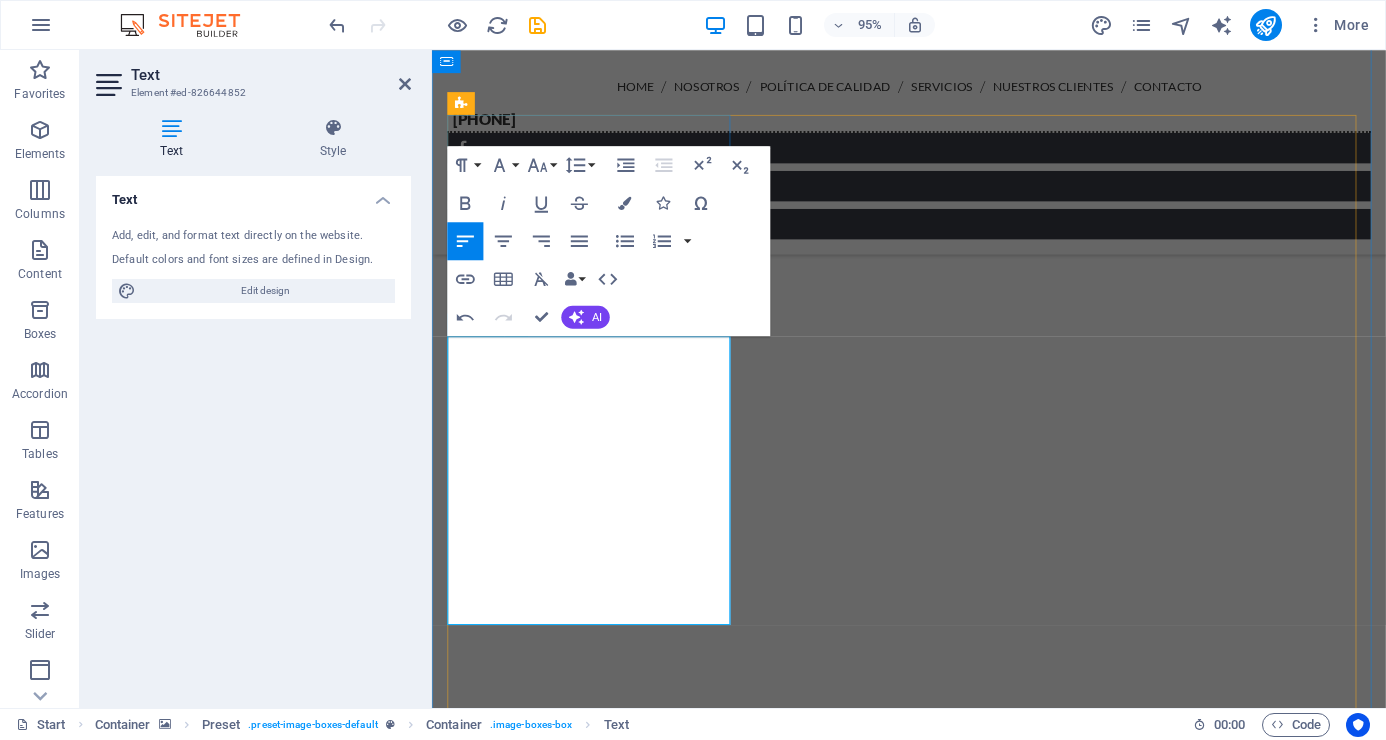 click on "Operar, observar, detectar, reaccionar y coordinar ante cualquier incidencia." at bounding box center [934, 4584] 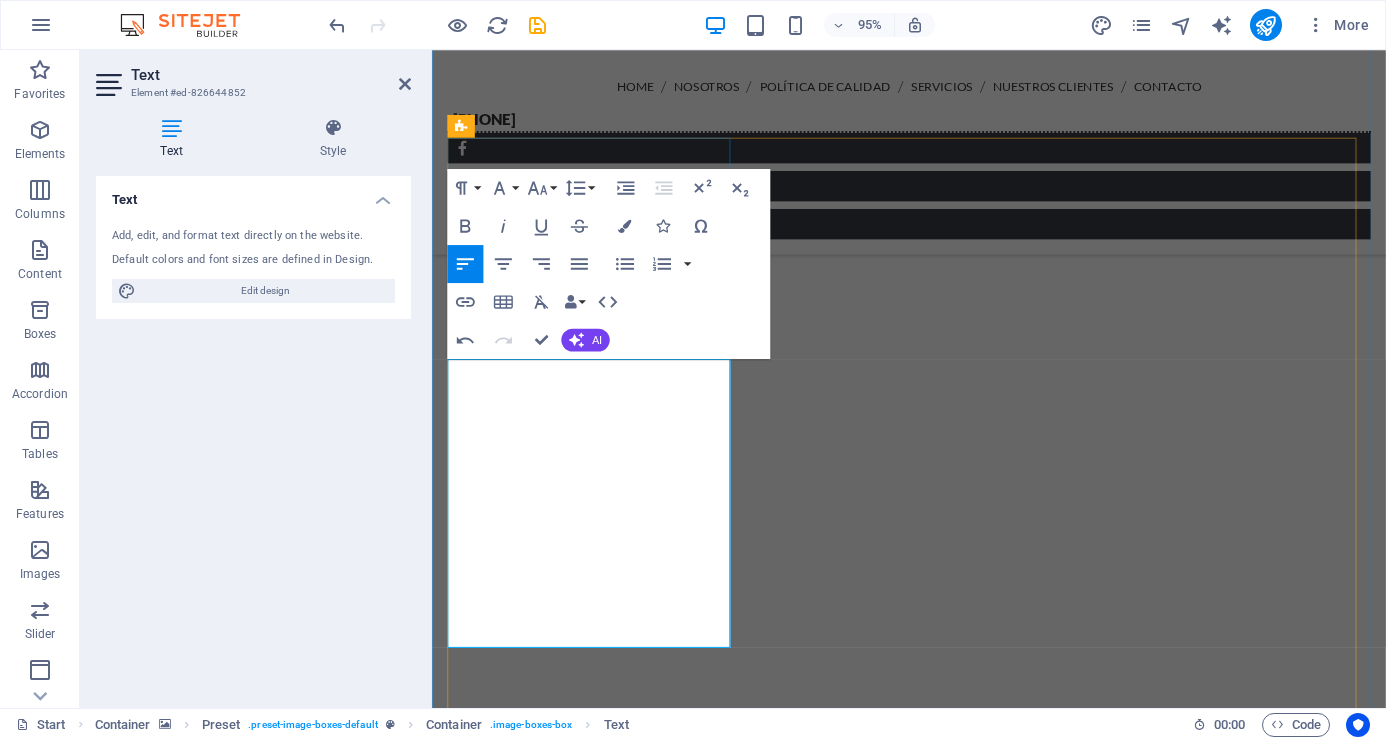 scroll, scrollTop: 3405, scrollLeft: 0, axis: vertical 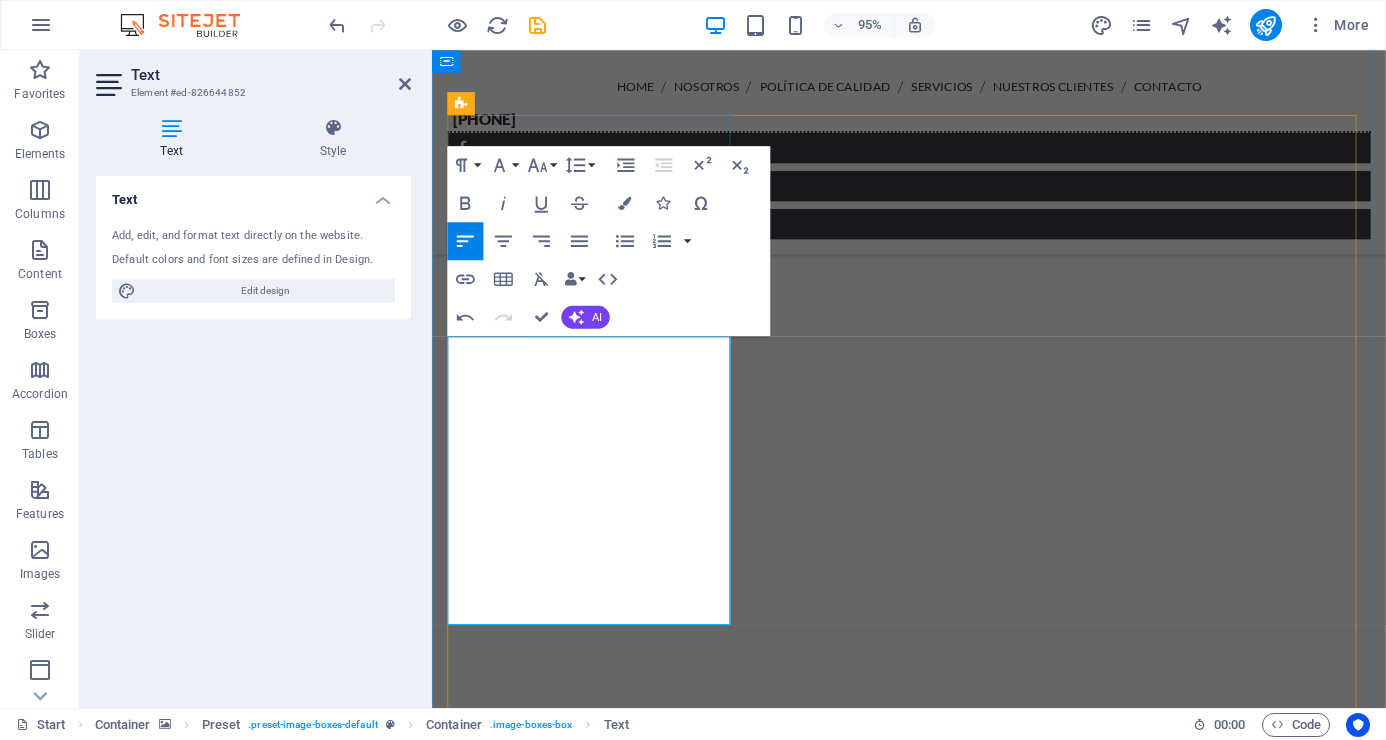 drag, startPoint x: 465, startPoint y: 602, endPoint x: 680, endPoint y: 459, distance: 258.2131 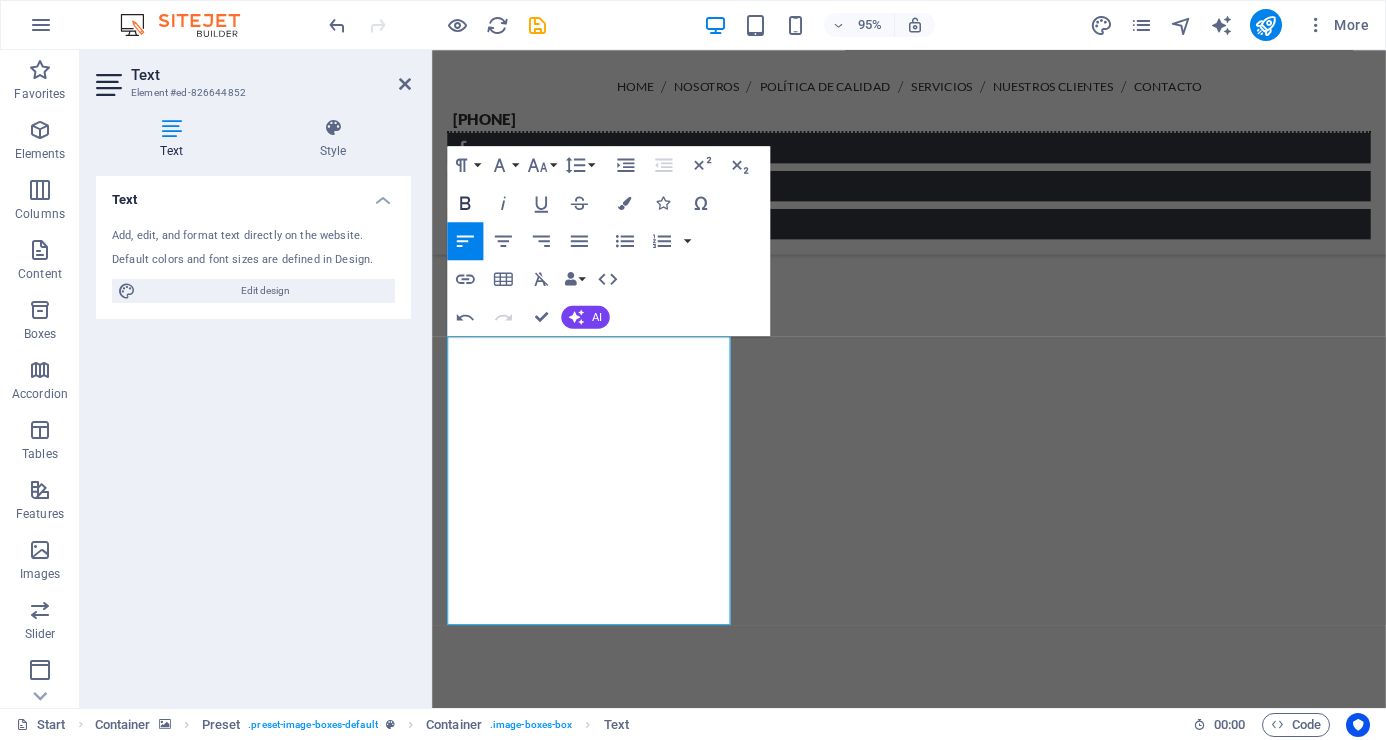 click 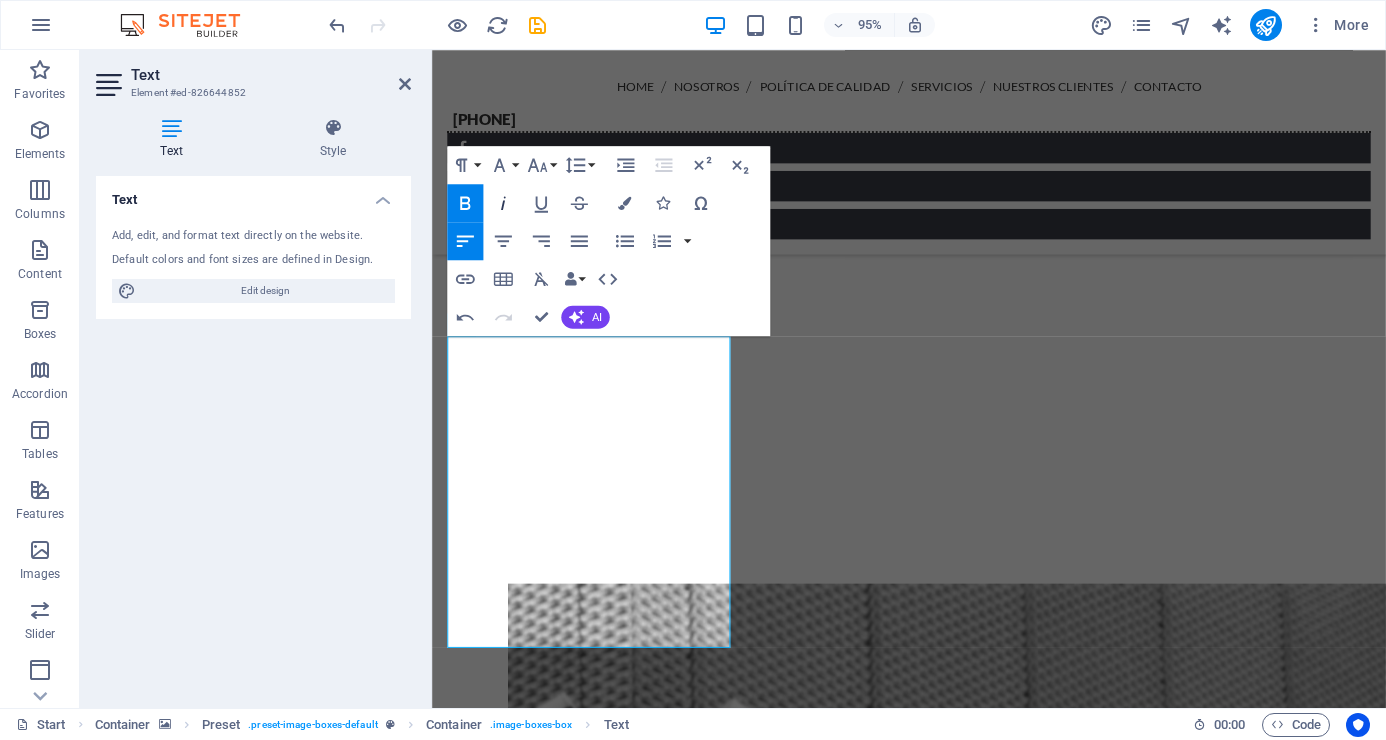 click 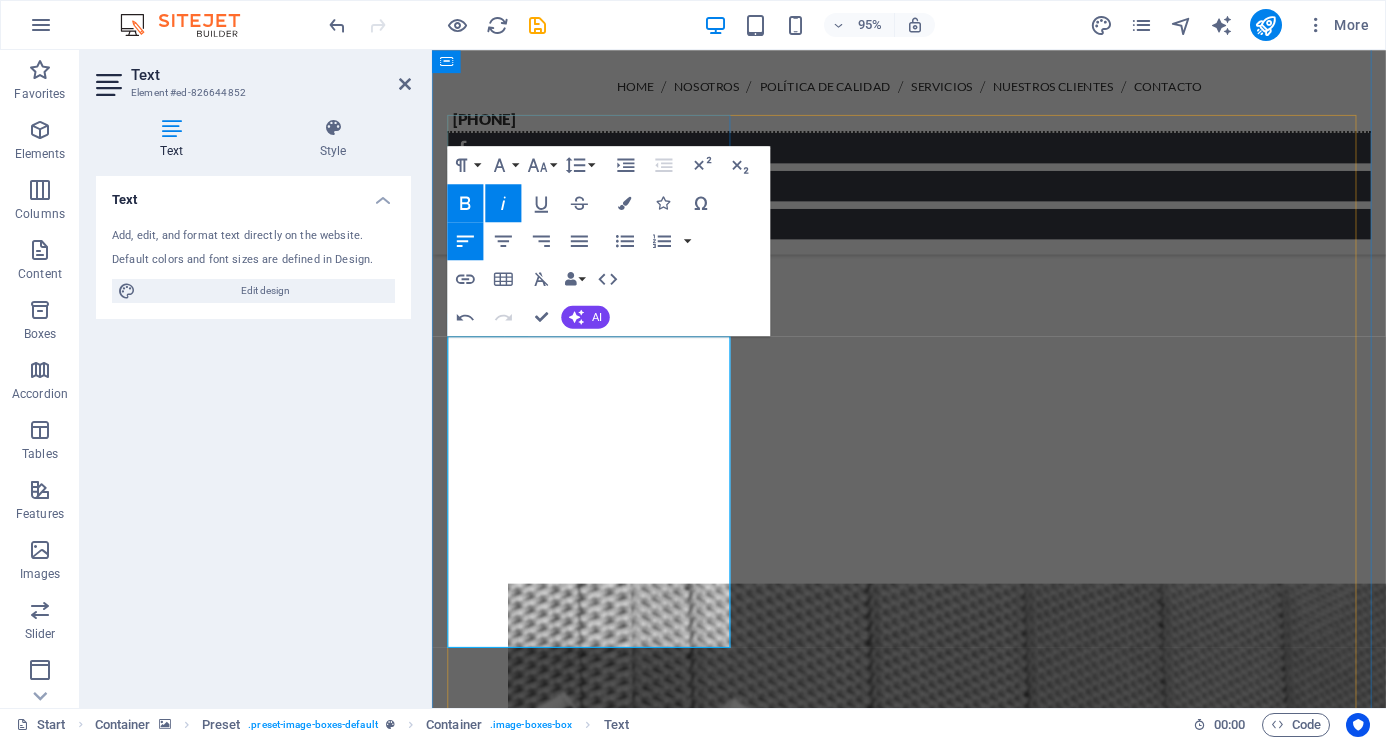 click on "Operar, observar, detectar, reaccionar y coordinar ante cualquier incidencia." at bounding box center (934, 4608) 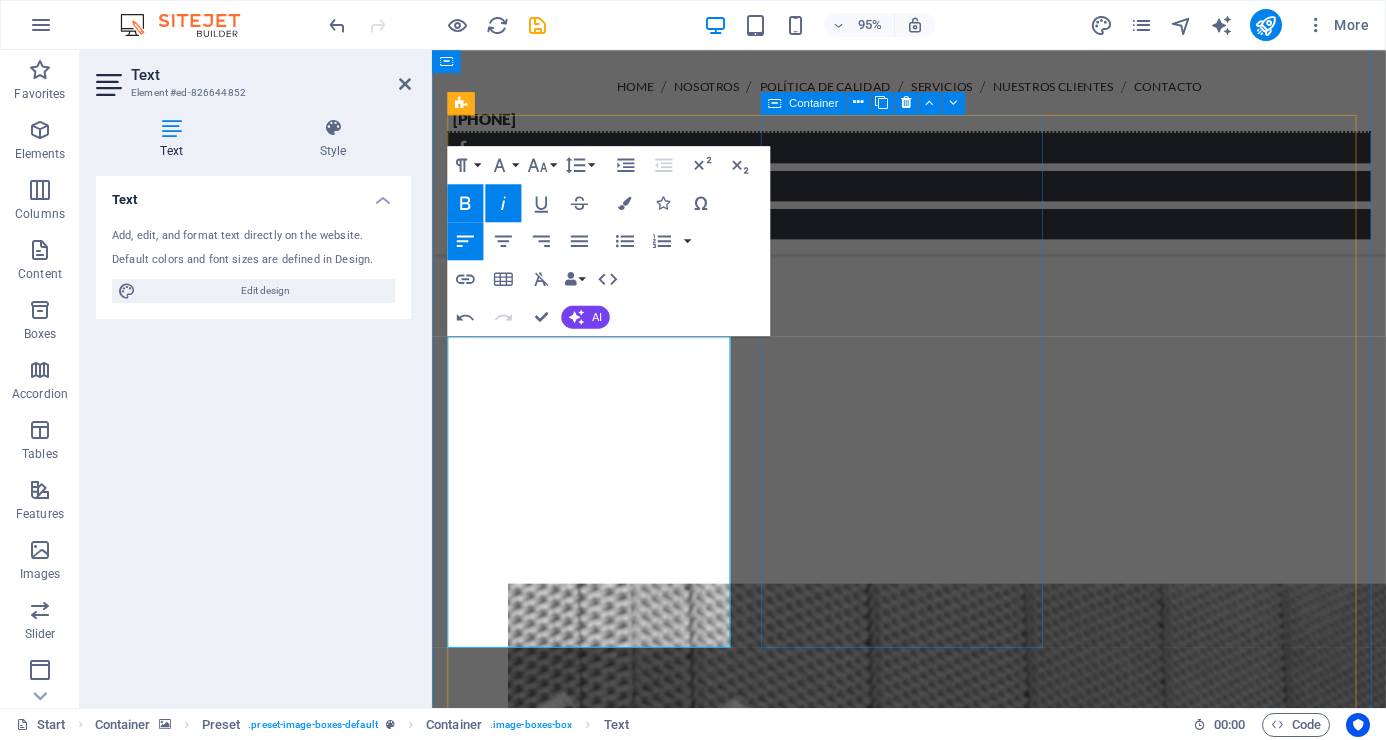 click on "Hire a Bodyguard Lorem ipsum dolor sit amet, consetetur sadipscing elitr, sed diam nonumy eirmod tempor invidunt ut labore et dolore magna aliquyam erat, sed diam voluptua. At vero eos et accusam et justo duo dolores et ea rebum." at bounding box center (934, 5010) 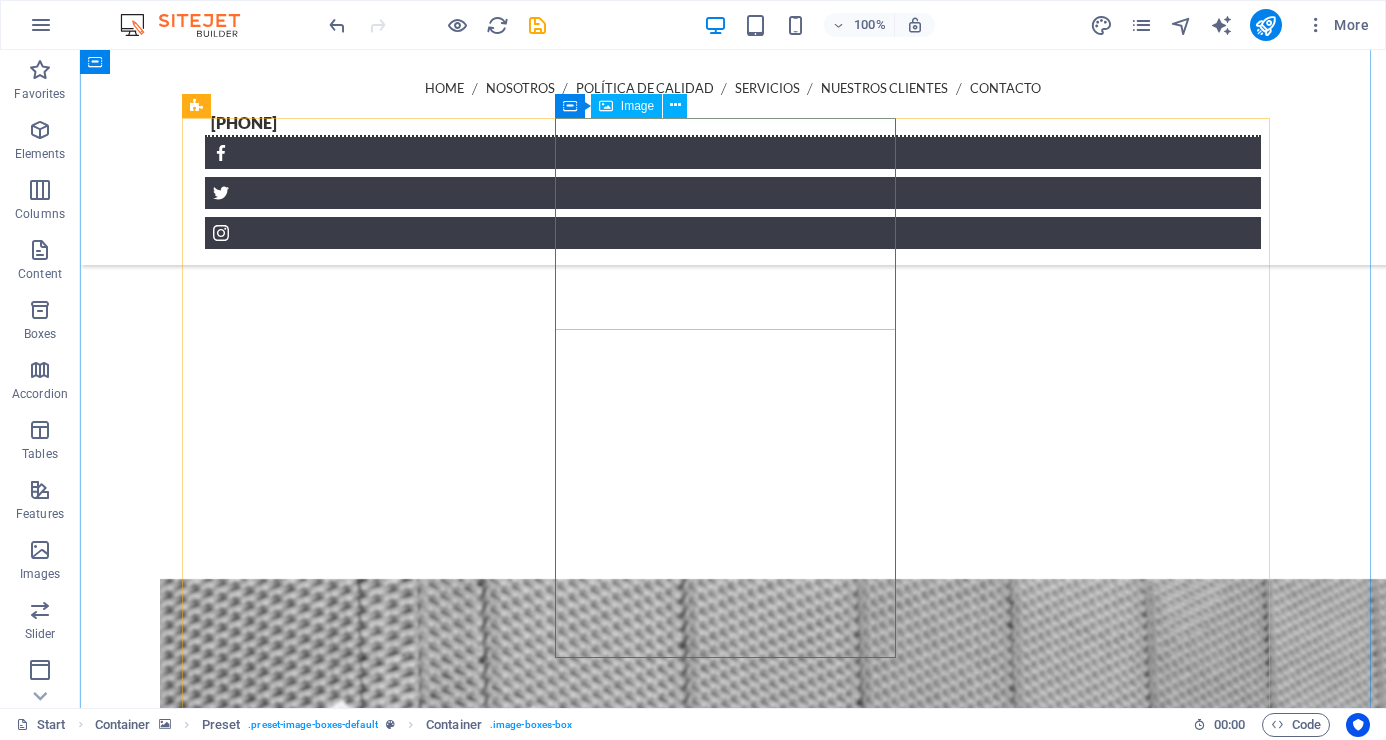 click at bounding box center [733, 4947] 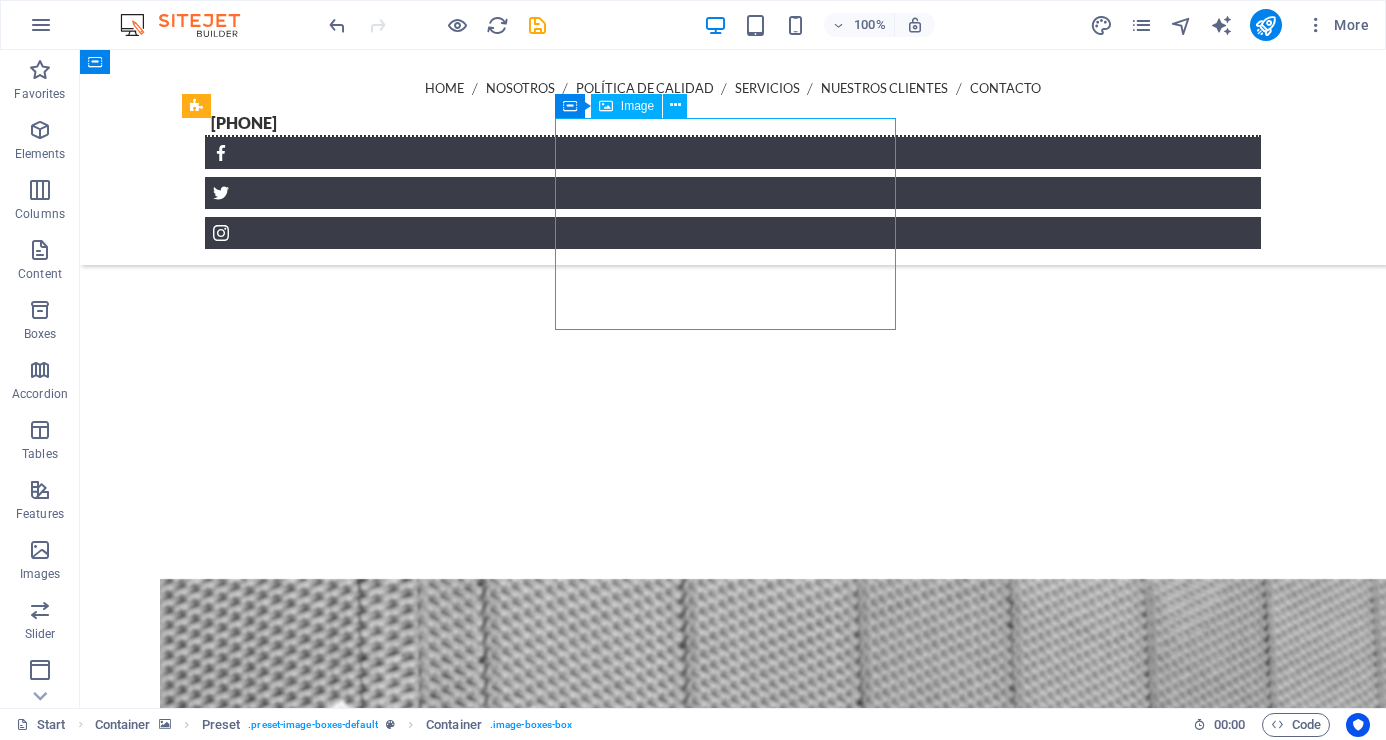 click at bounding box center (733, 4947) 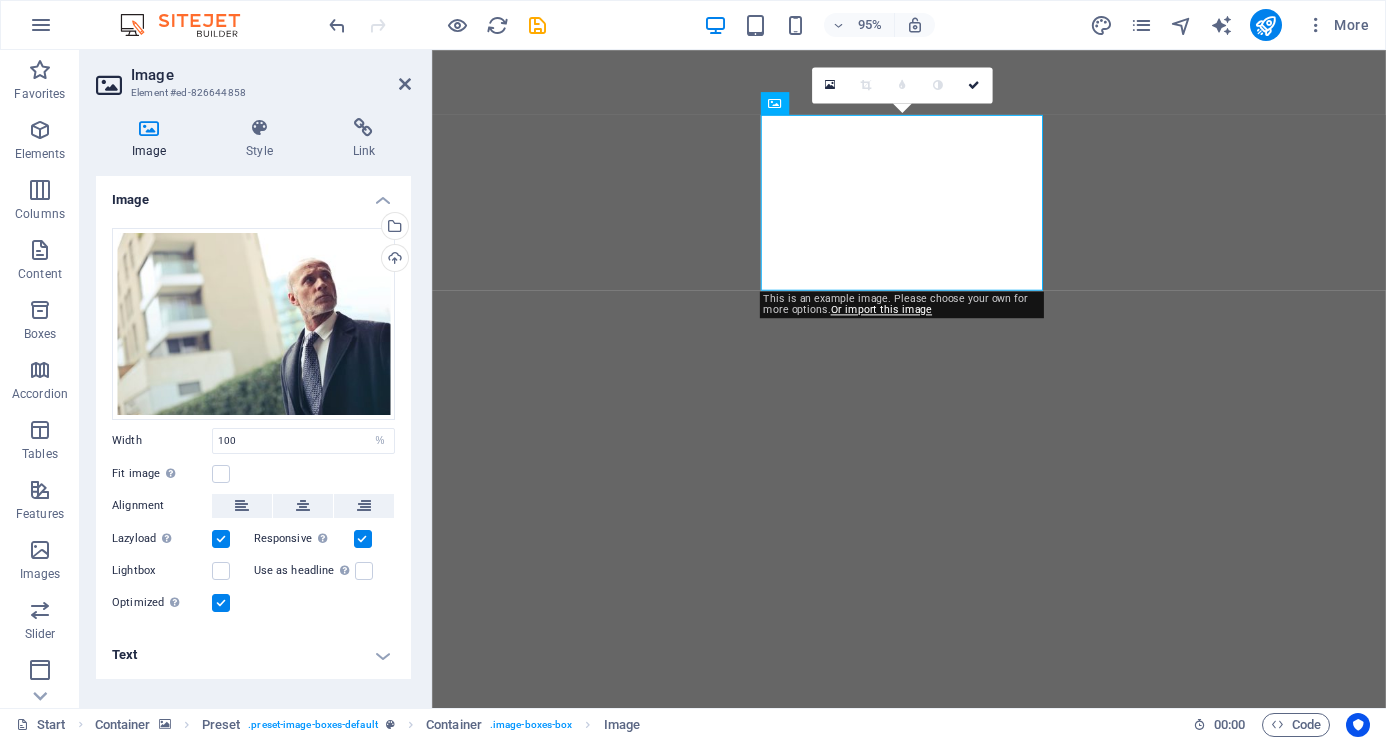 select on "%" 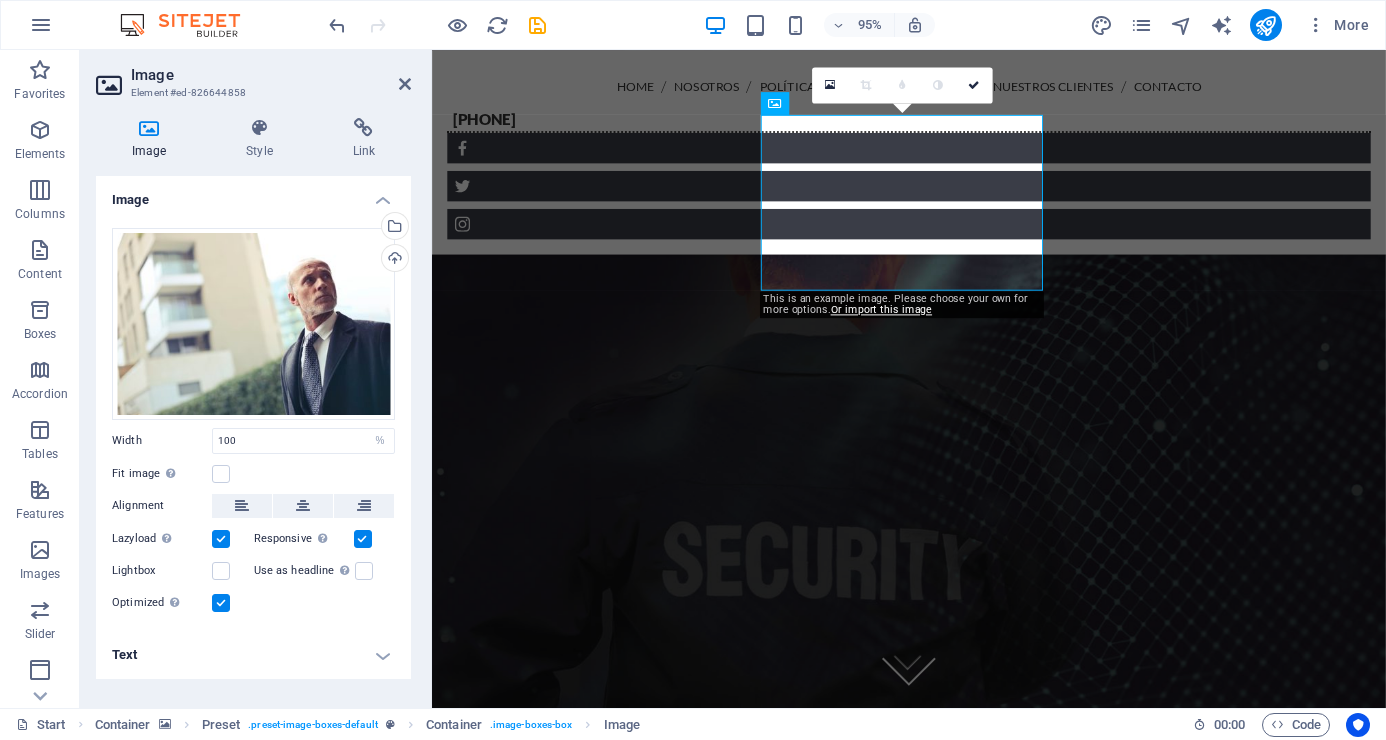 scroll, scrollTop: 0, scrollLeft: 0, axis: both 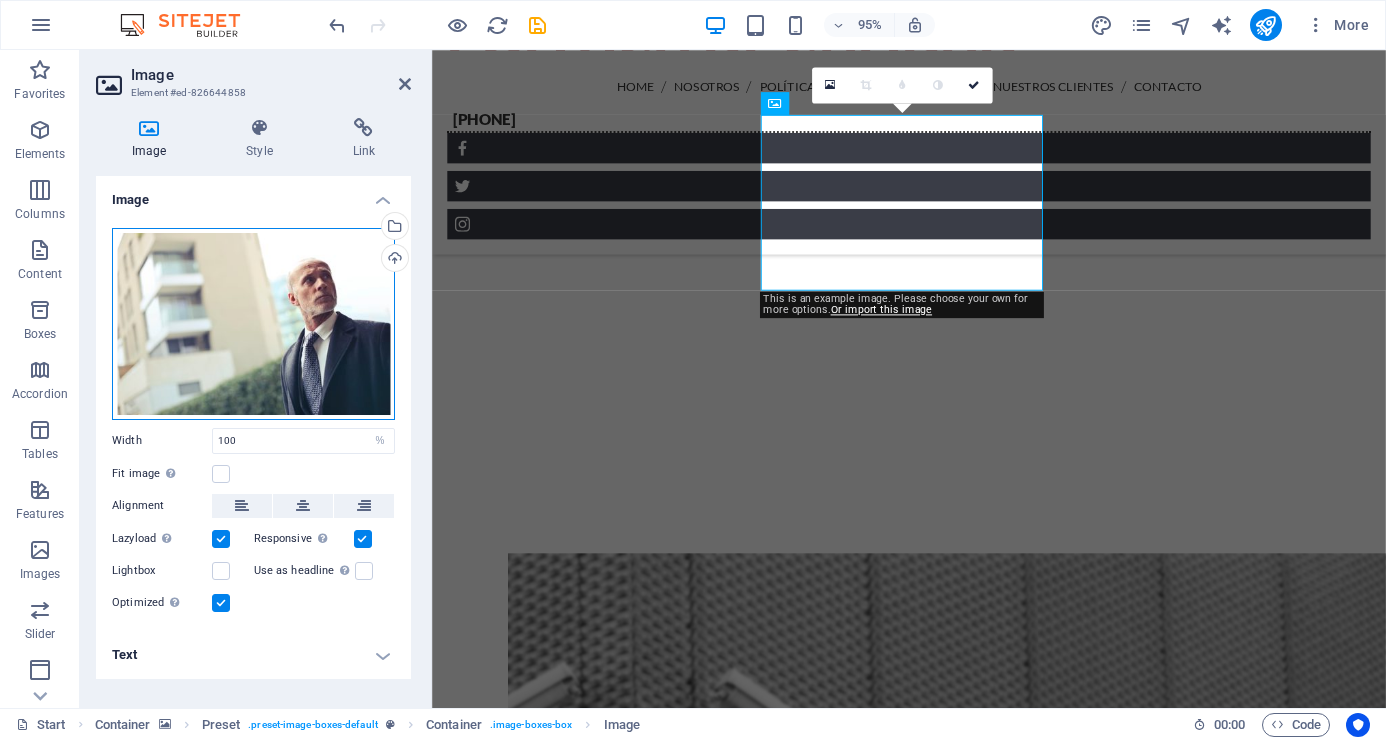 drag, startPoint x: 0, startPoint y: 0, endPoint x: 285, endPoint y: 315, distance: 424.79407 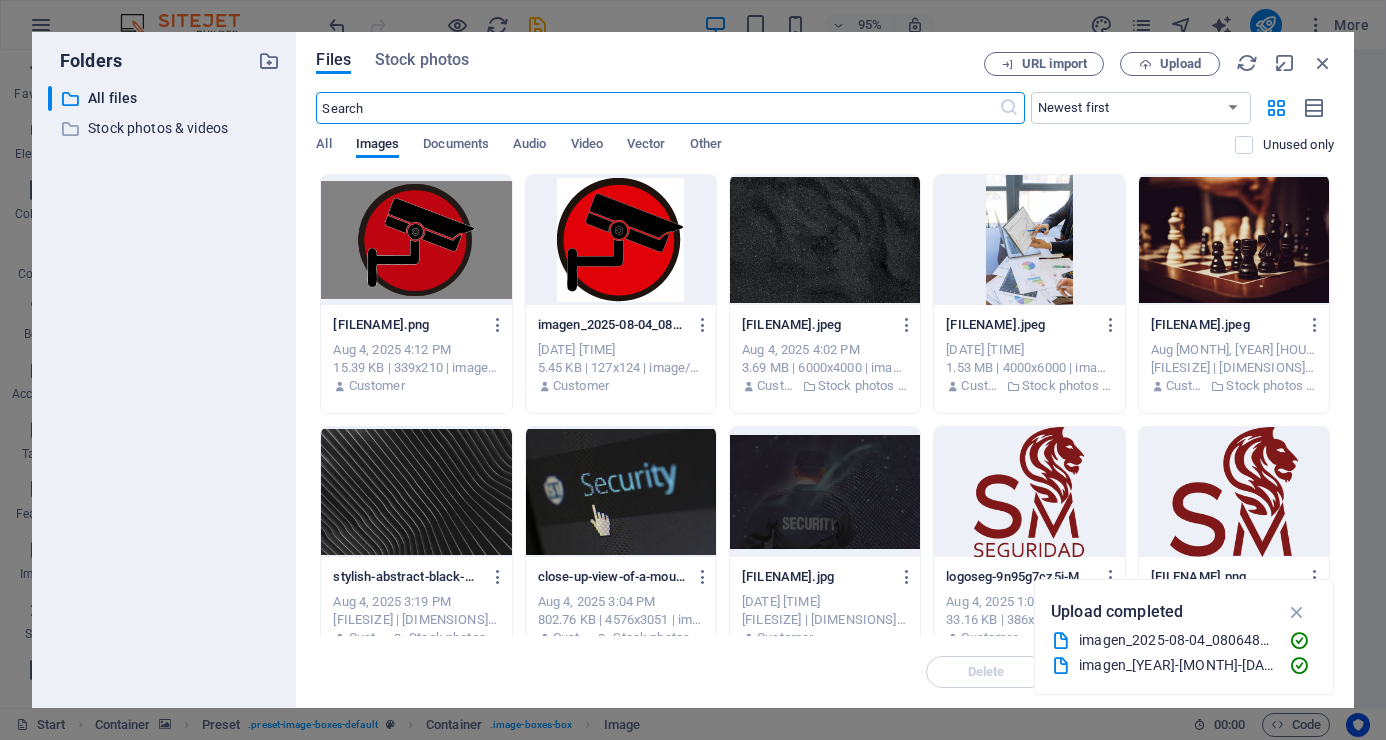 scroll, scrollTop: 4082, scrollLeft: 0, axis: vertical 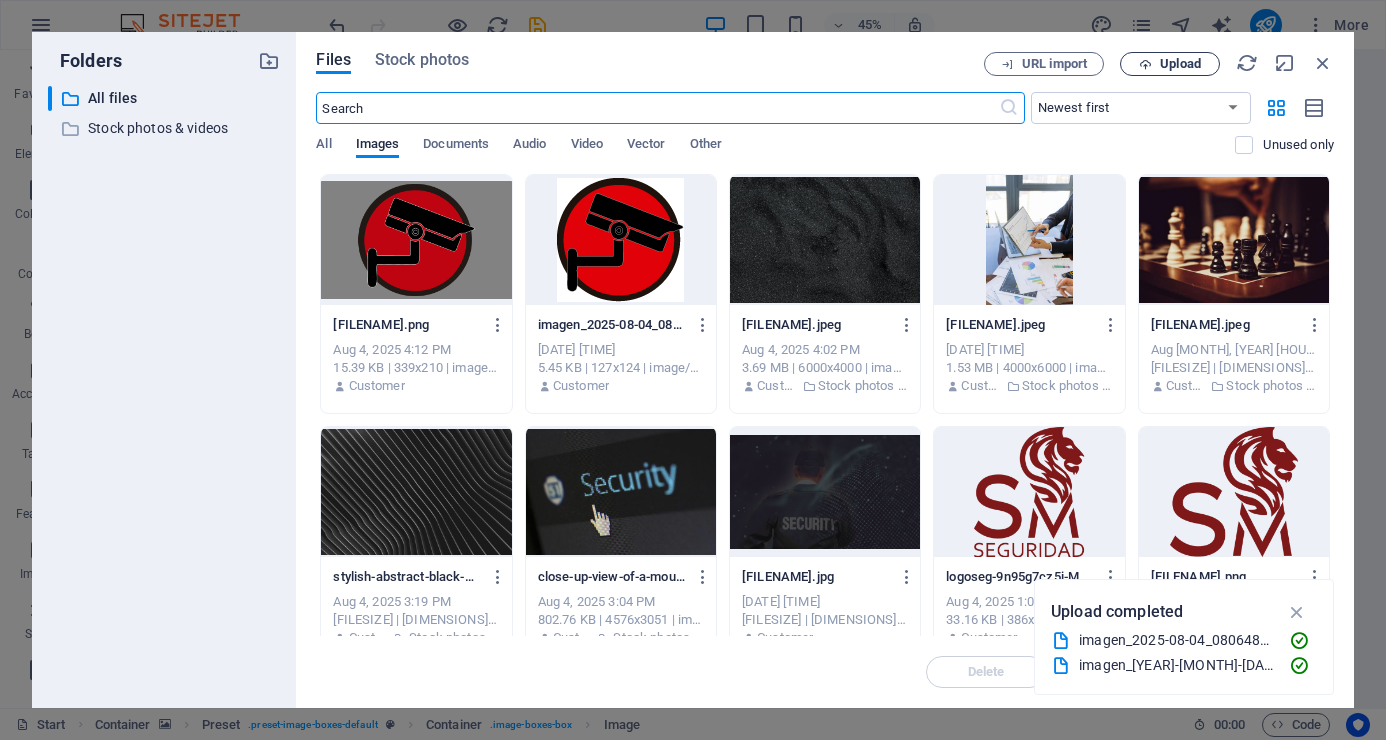 click on "Upload" at bounding box center (1180, 64) 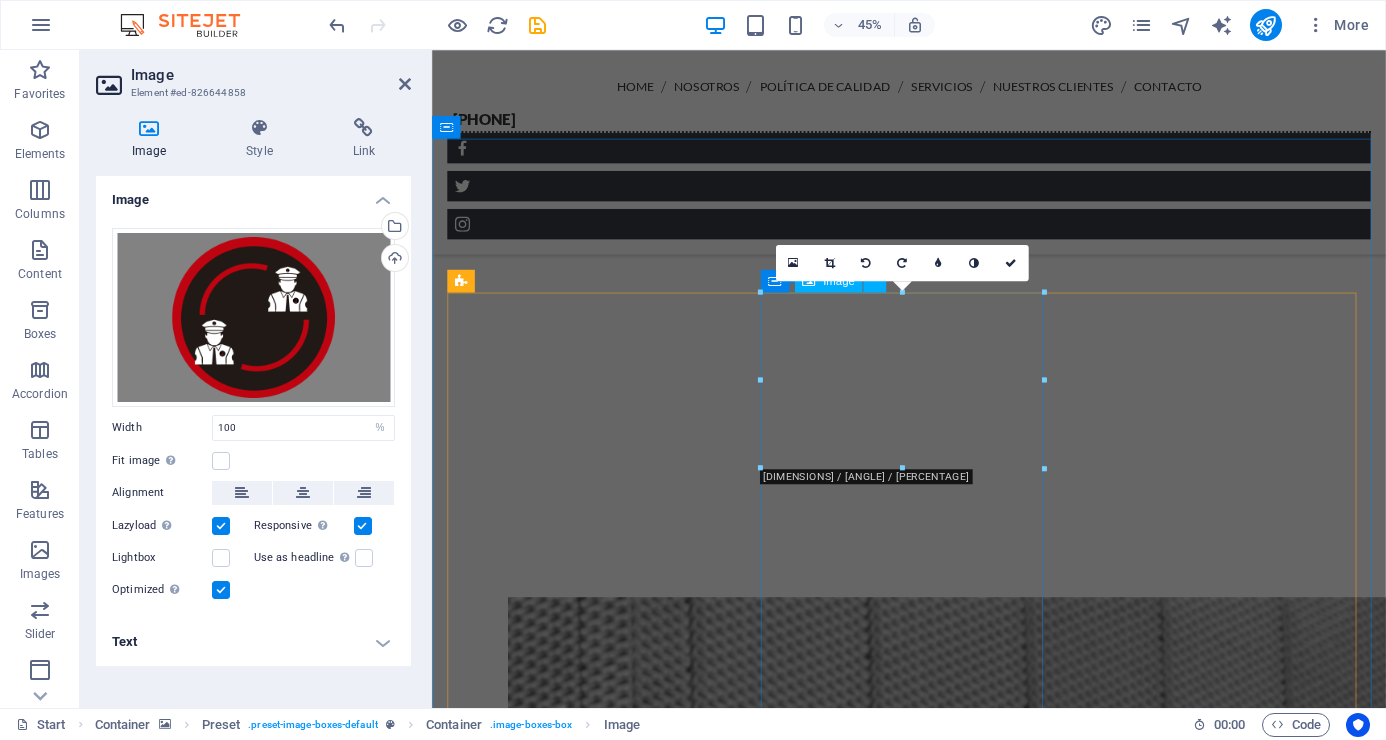 scroll, scrollTop: 3218, scrollLeft: 0, axis: vertical 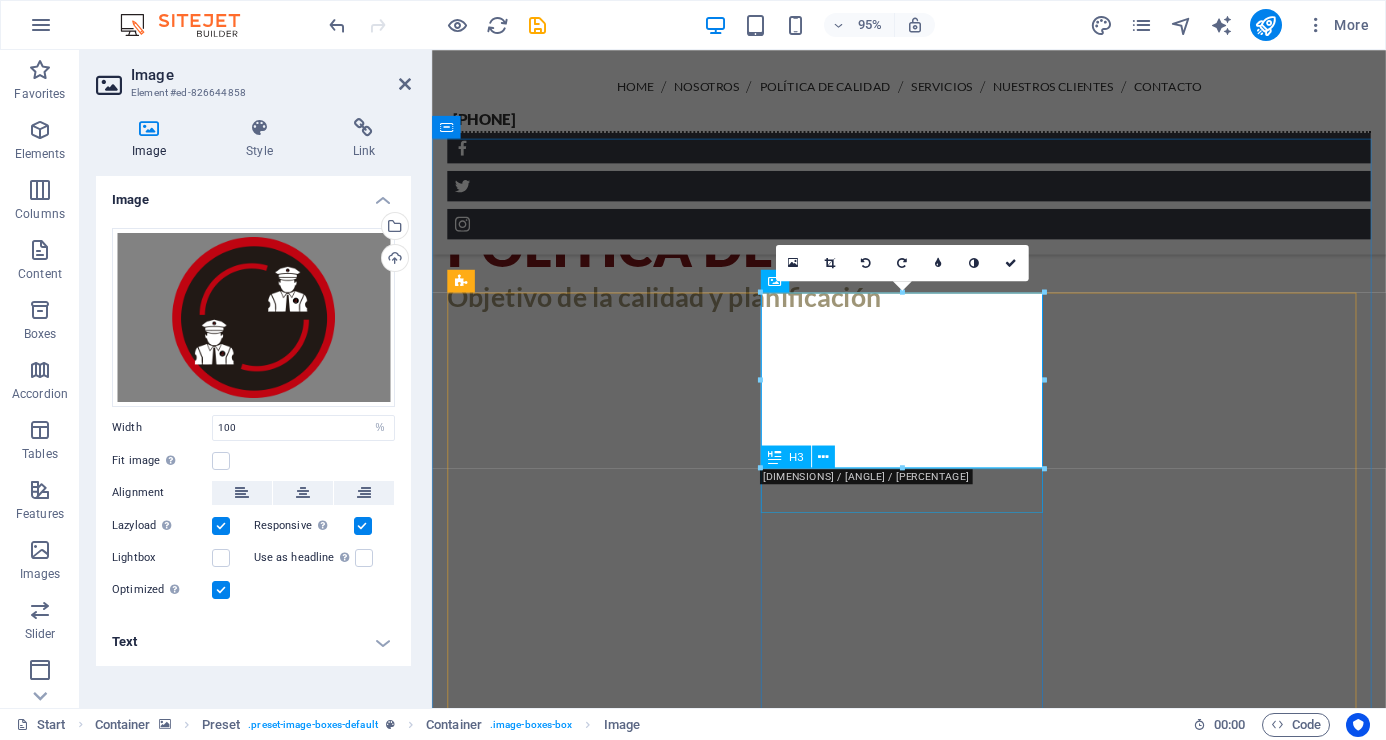 click on "Hire a Bodyguard" at bounding box center [934, 5467] 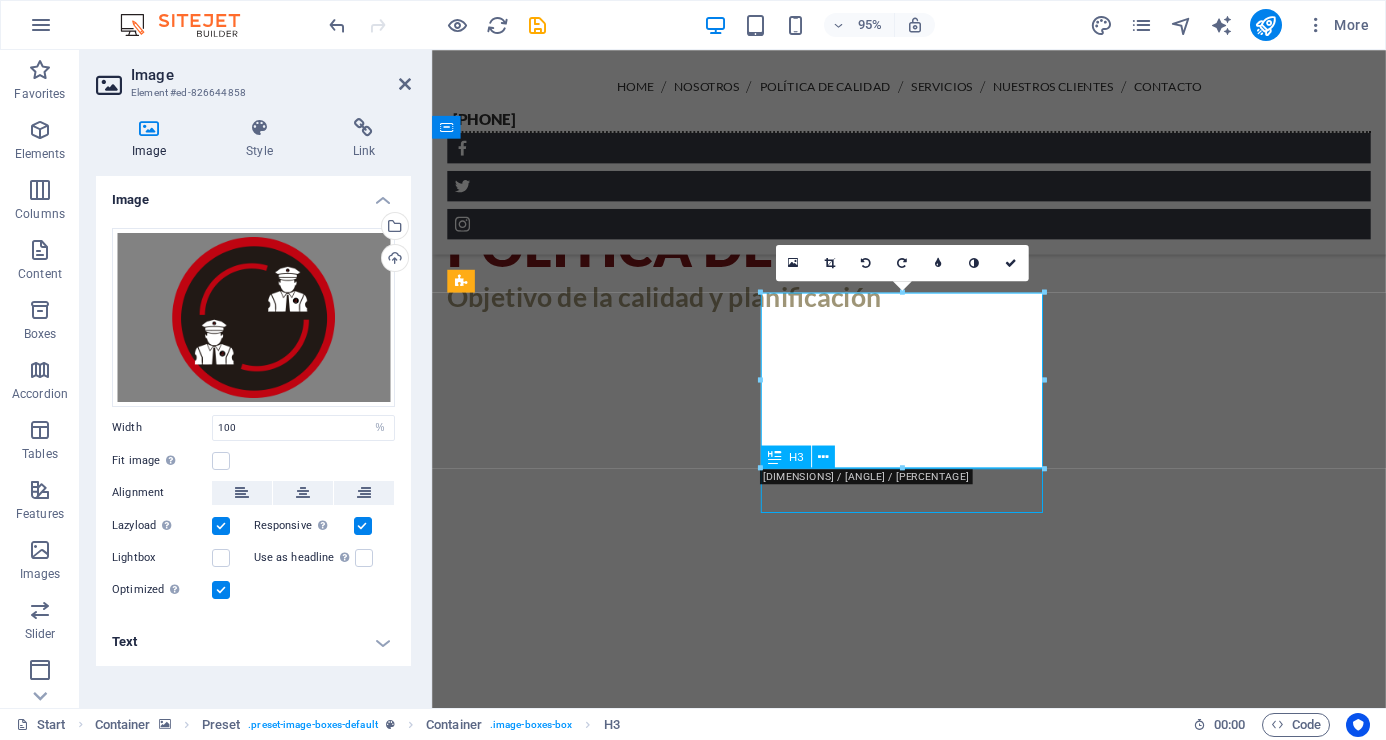 click on "Hire a Bodyguard" at bounding box center [934, 5467] 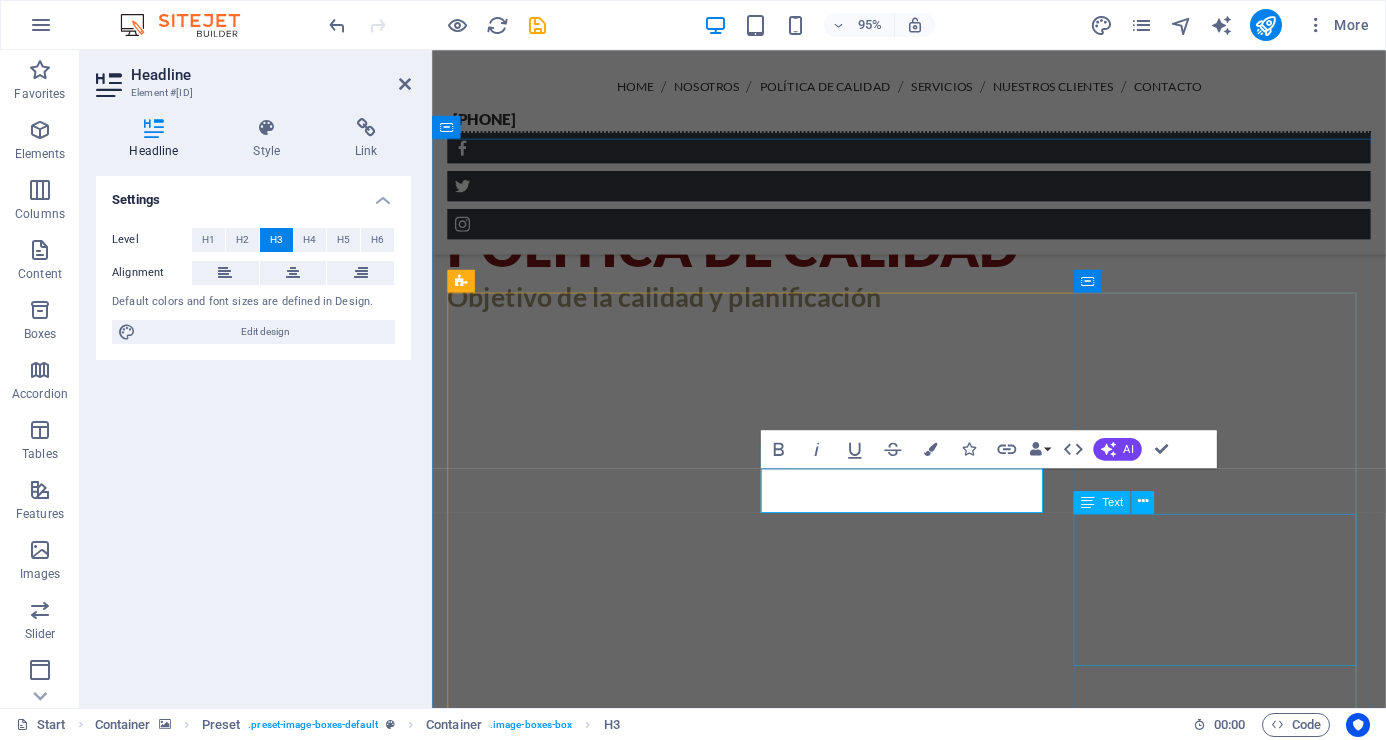 type 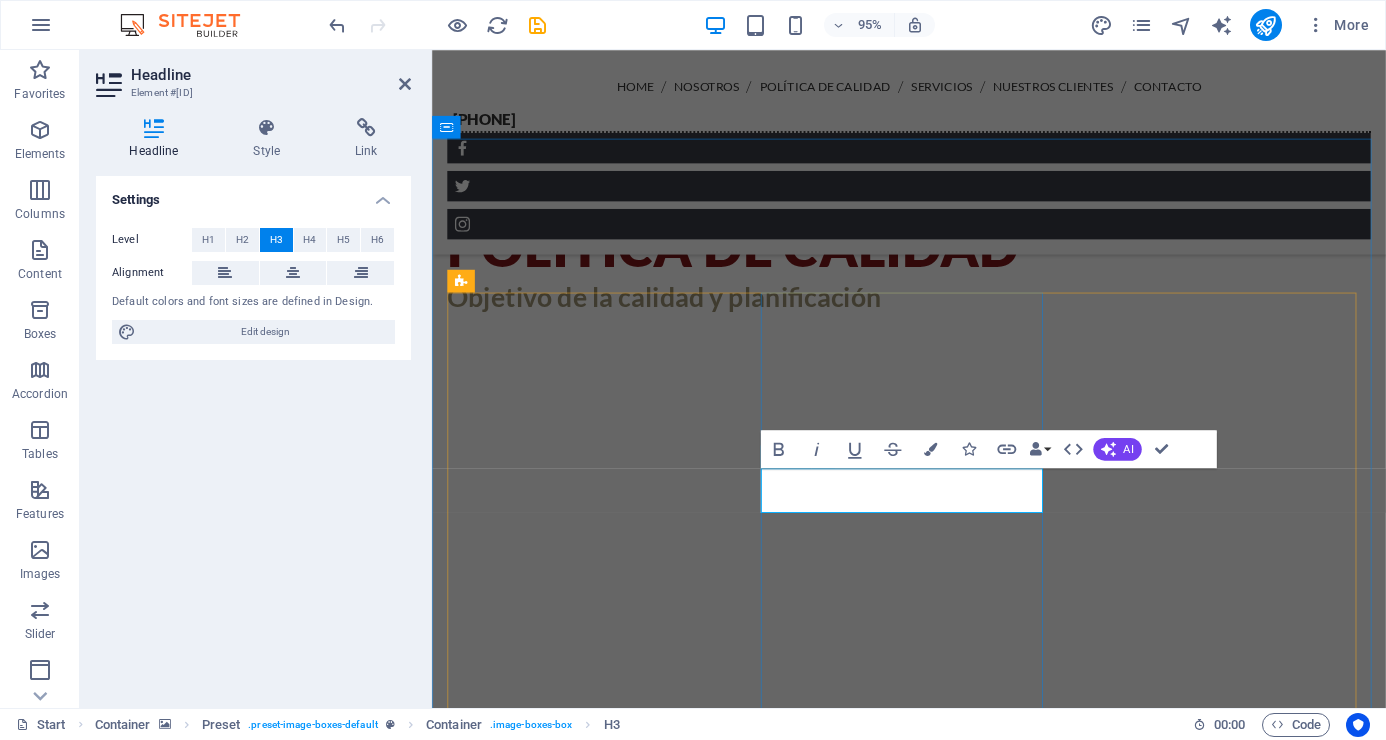 click on "Capacitación" at bounding box center (934, 5475) 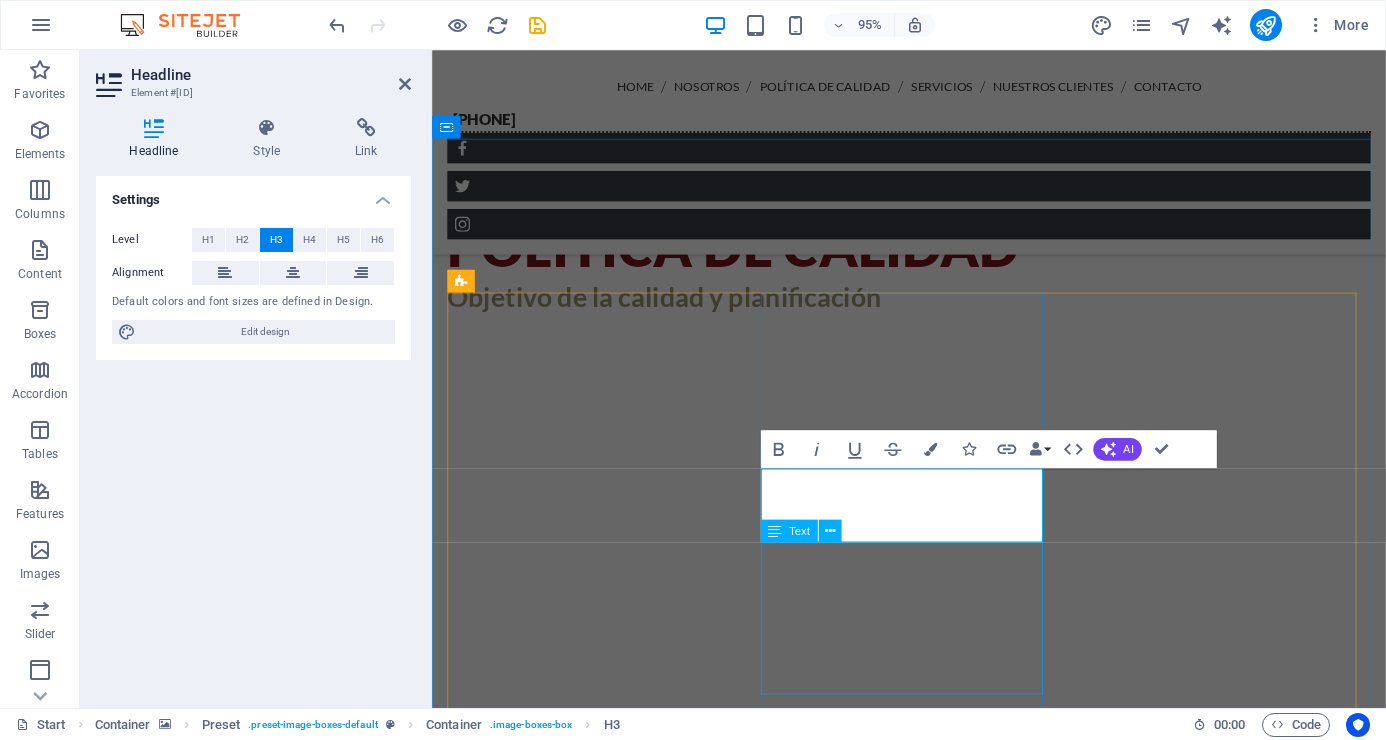 click on "Lorem ipsum dolor sit amet, consetetur sadipscing elitr, sed diam nonumy eirmod tempor invidunt ut labore et dolore magna aliquyam erat, sed diam voluptua. At vero eos et accusam et justo duo dolores et ea rebum." at bounding box center (934, 5523) 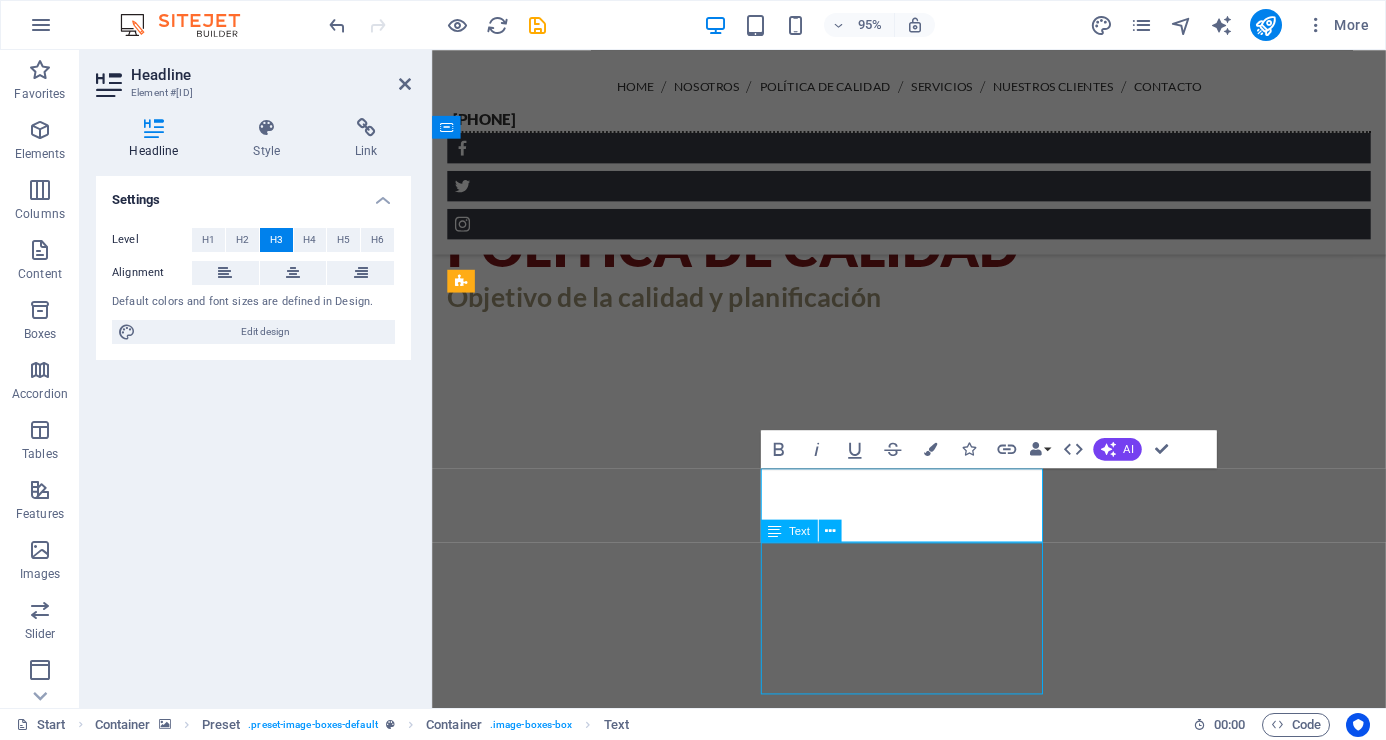 click on "Lorem ipsum dolor sit amet, consetetur sadipscing elitr, sed diam nonumy eirmod tempor invidunt ut labore et dolore magna aliquyam erat, sed diam voluptua. At vero eos et accusam et justo duo dolores et ea rebum." at bounding box center (934, 5523) 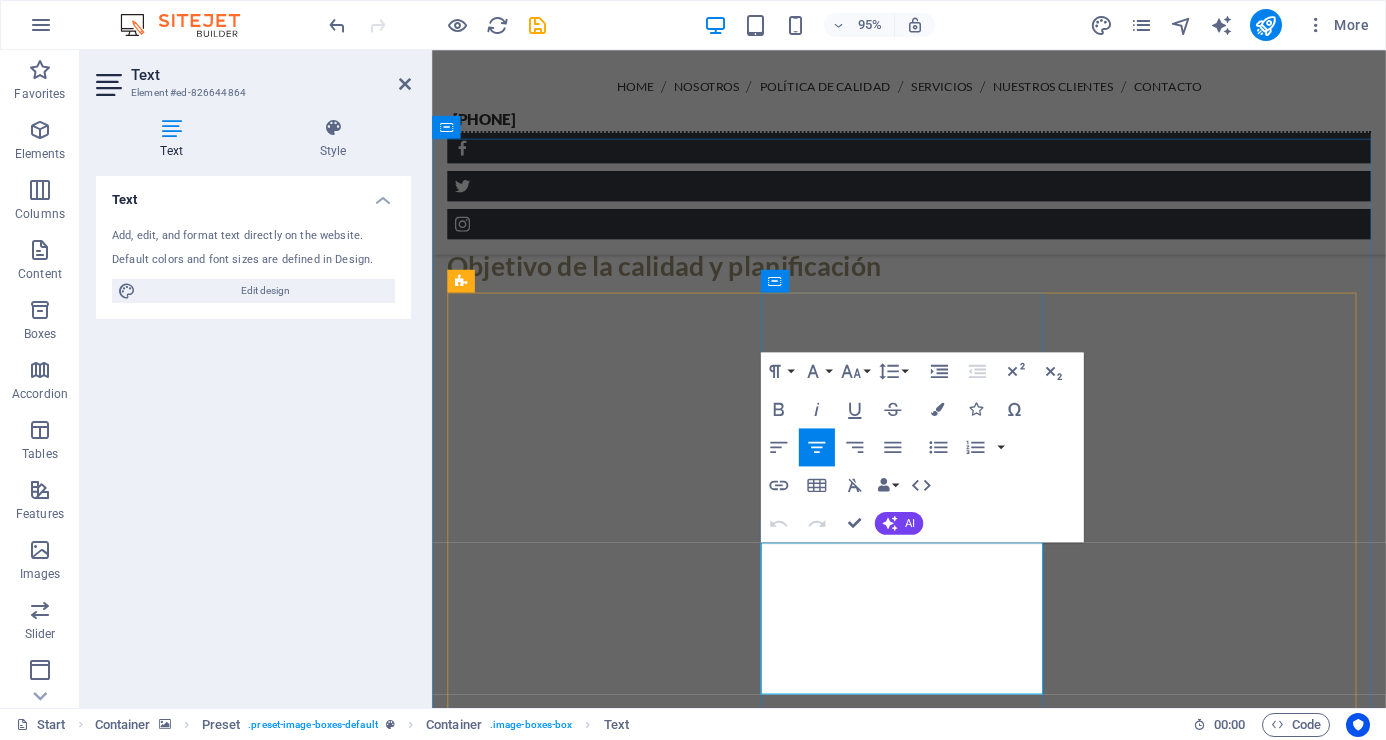 drag, startPoint x: 798, startPoint y: 579, endPoint x: 1040, endPoint y: 696, distance: 268.7992 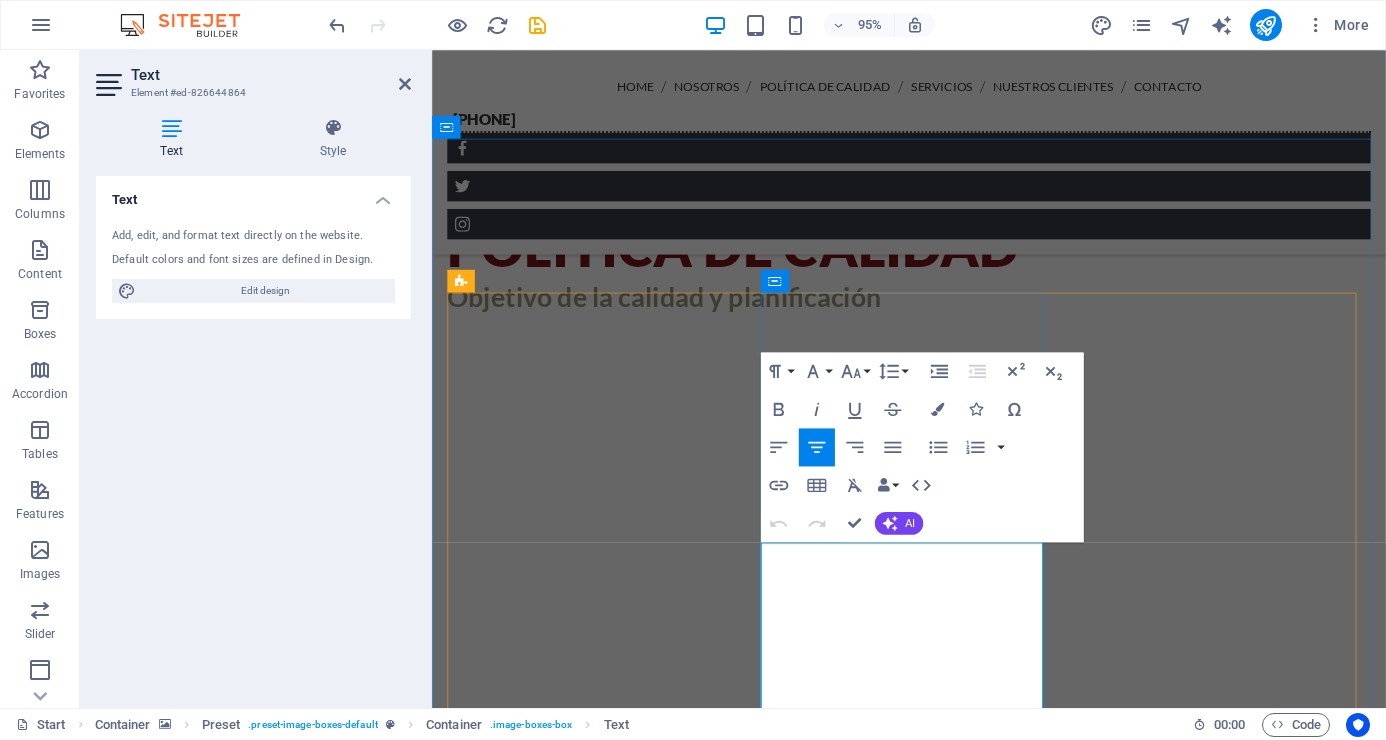 scroll, scrollTop: 11472, scrollLeft: 2, axis: both 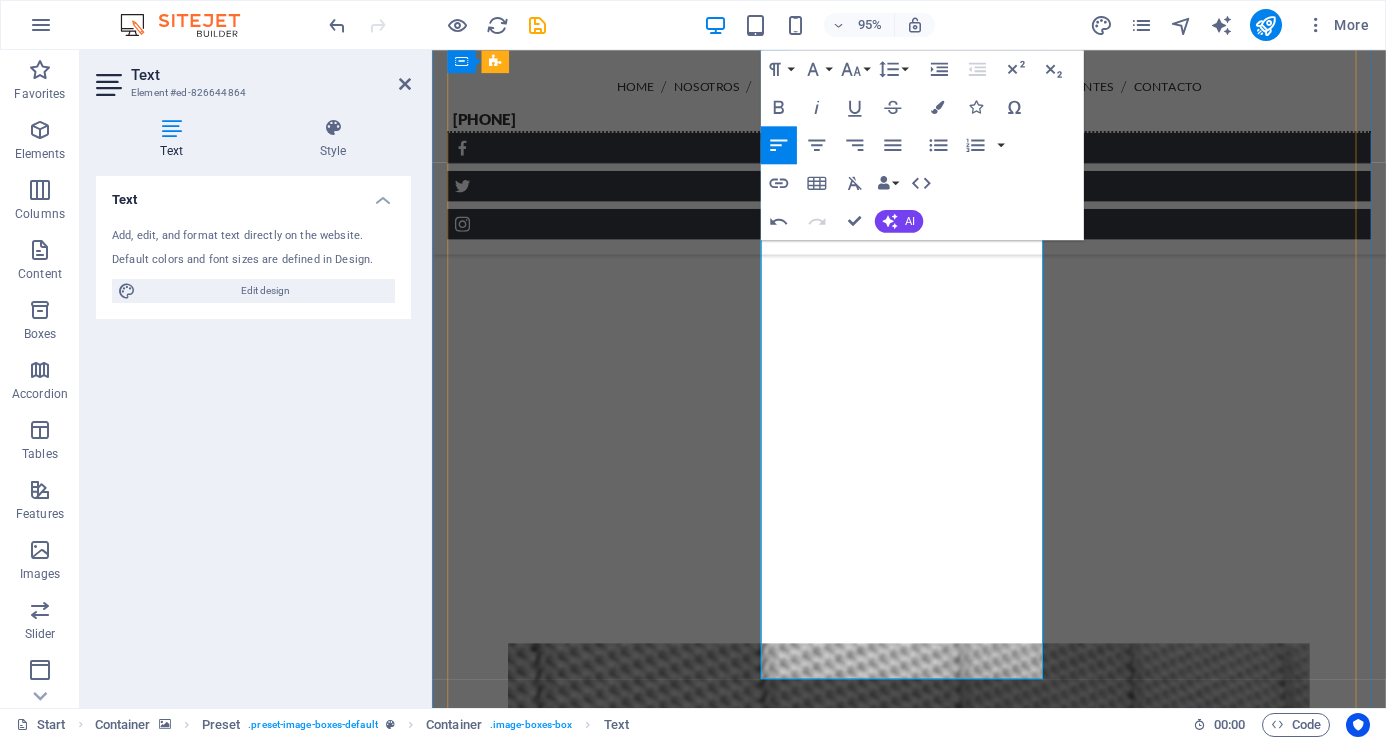 drag, startPoint x: 796, startPoint y: 418, endPoint x: 888, endPoint y: 483, distance: 112.64546 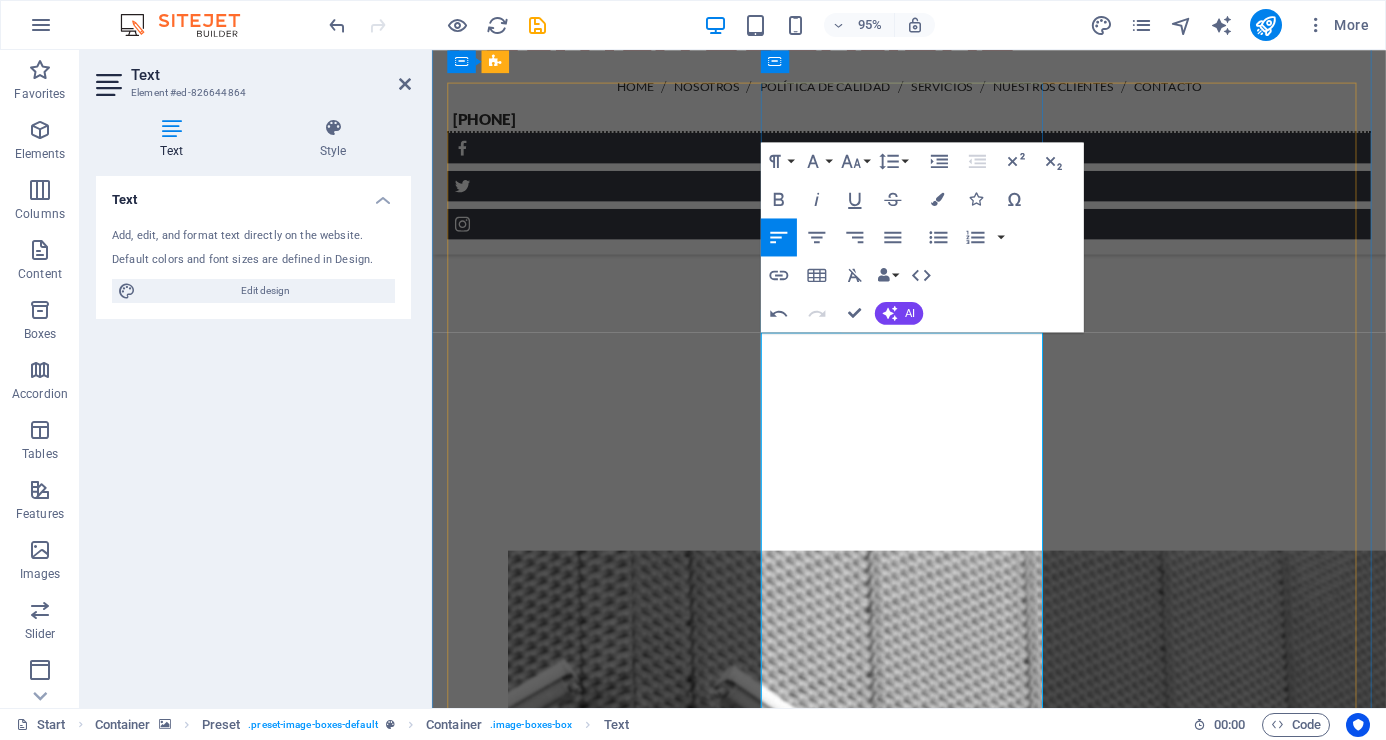 scroll, scrollTop: 3418, scrollLeft: 0, axis: vertical 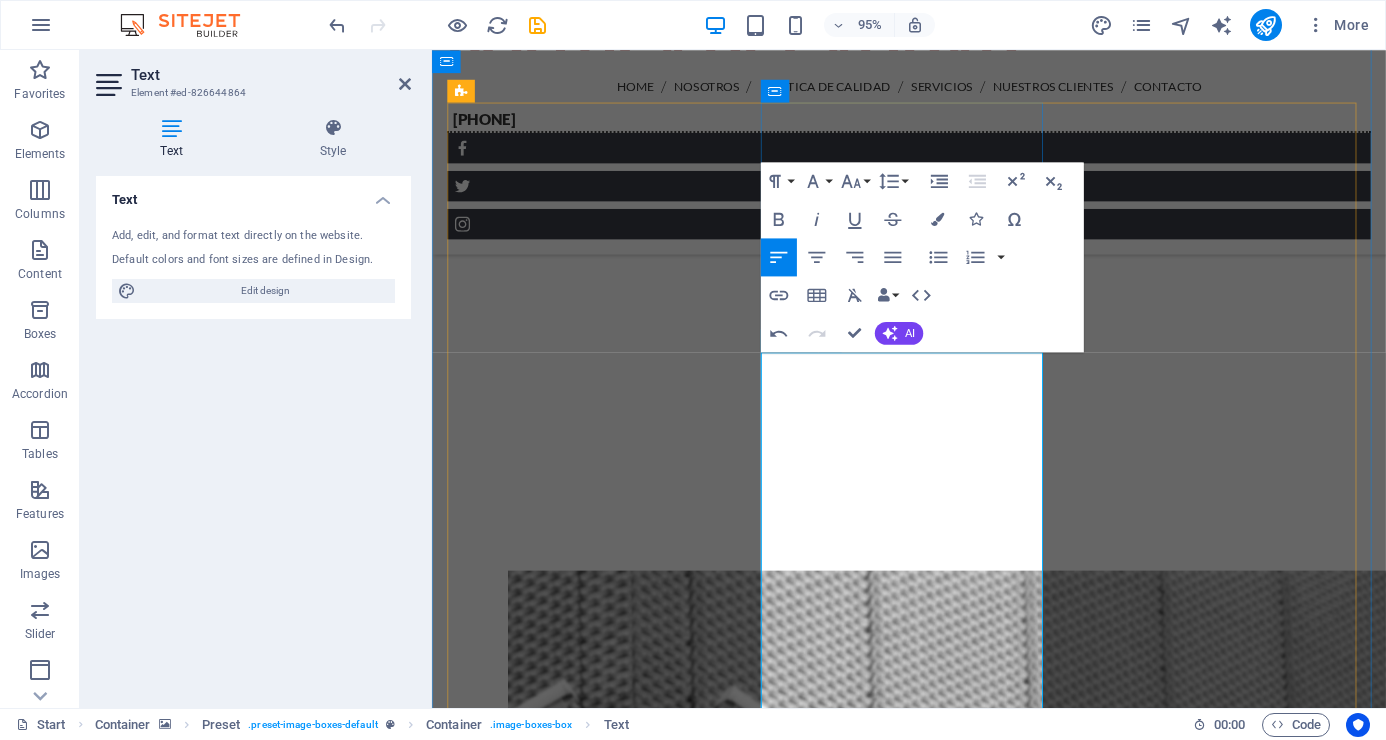 click on "Colaboradores certificados a las competencias laborales por las Secretaría del Trabajo y Previsión Social, instructores registrados y avalados con DC-5, elementos certificados con DC-3; cumpliendo así con la reglamentación vigente." at bounding box center (934, 5585) 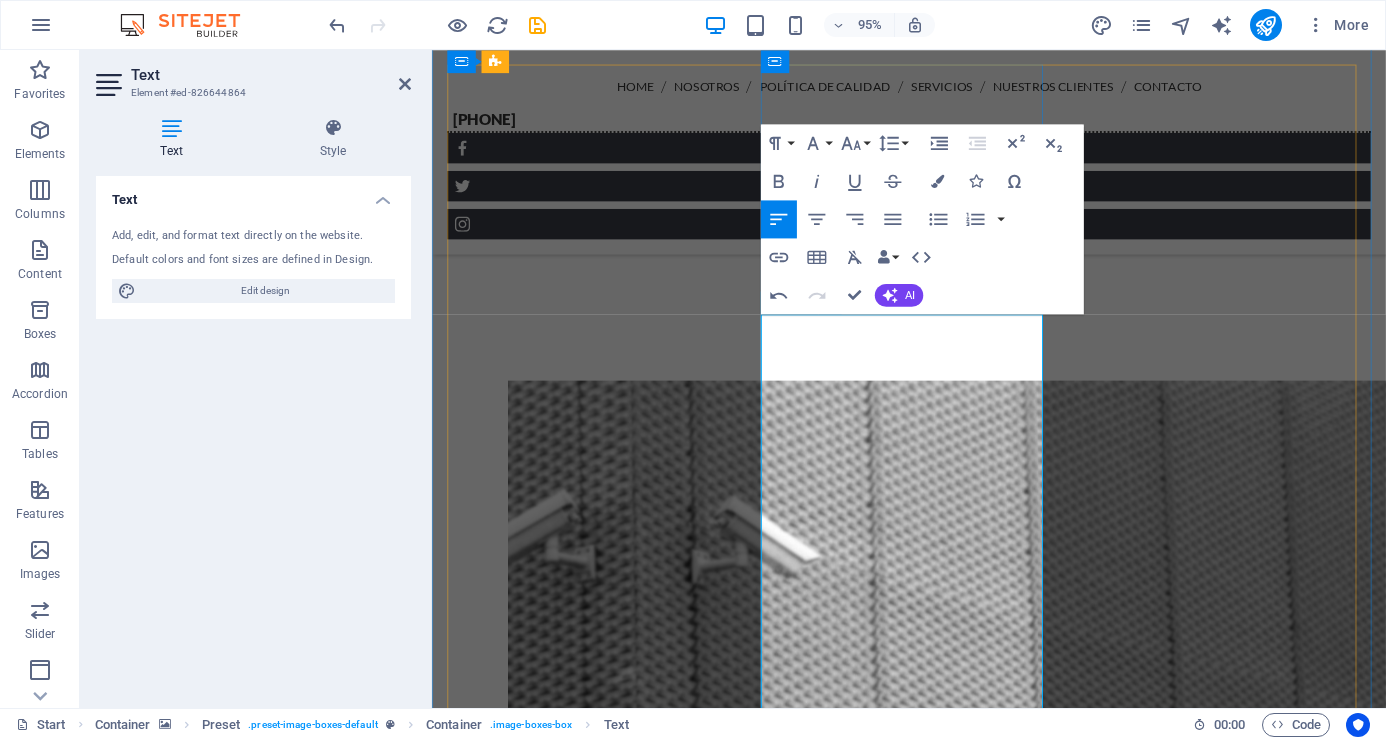 scroll, scrollTop: 3418, scrollLeft: 0, axis: vertical 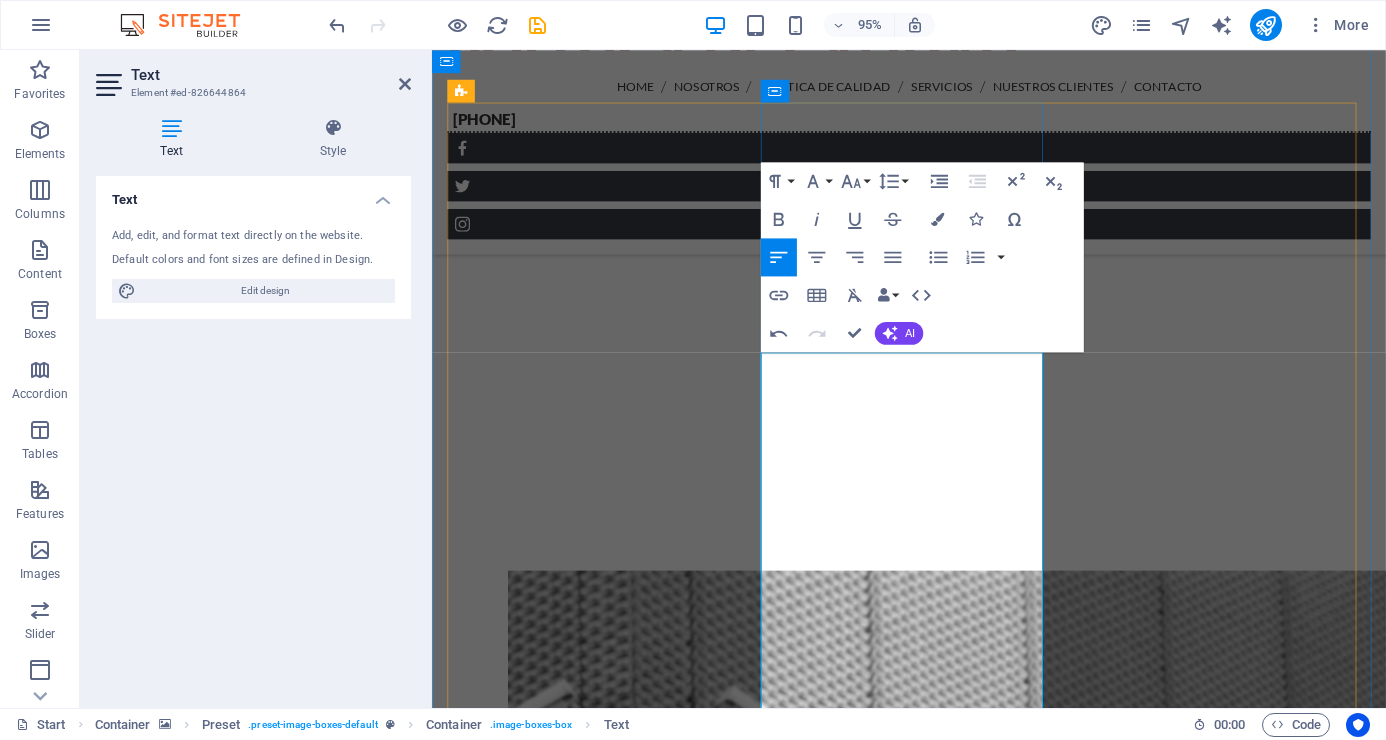 drag, startPoint x: 878, startPoint y: 402, endPoint x: 796, endPoint y: 380, distance: 84.89994 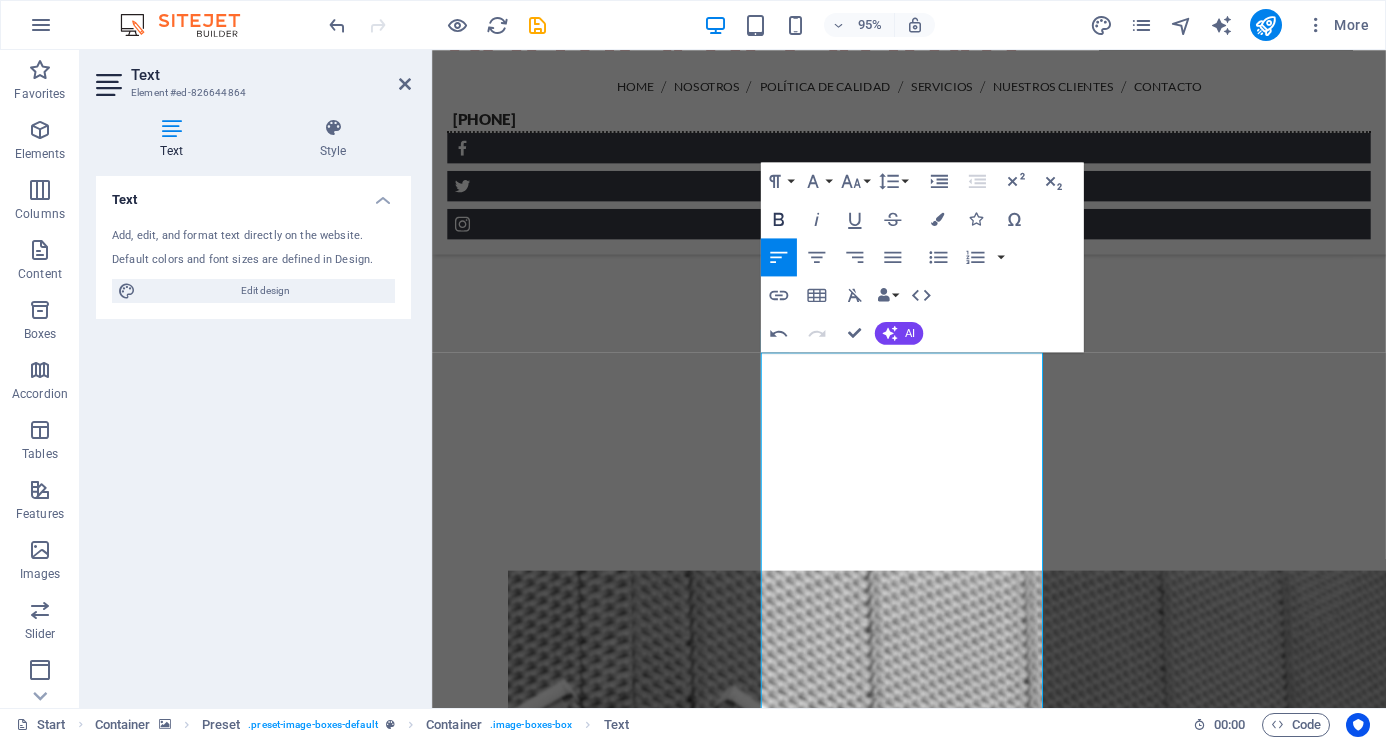 click 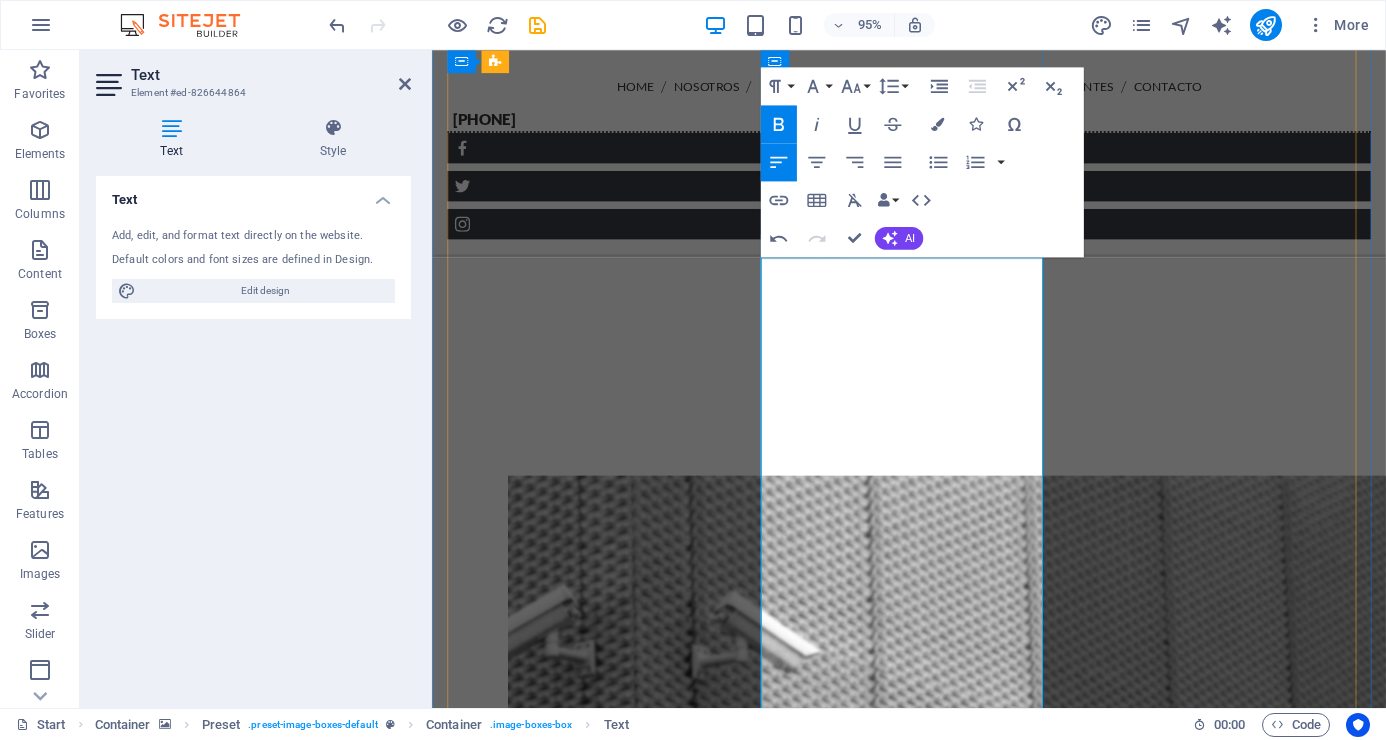 scroll, scrollTop: 3618, scrollLeft: 0, axis: vertical 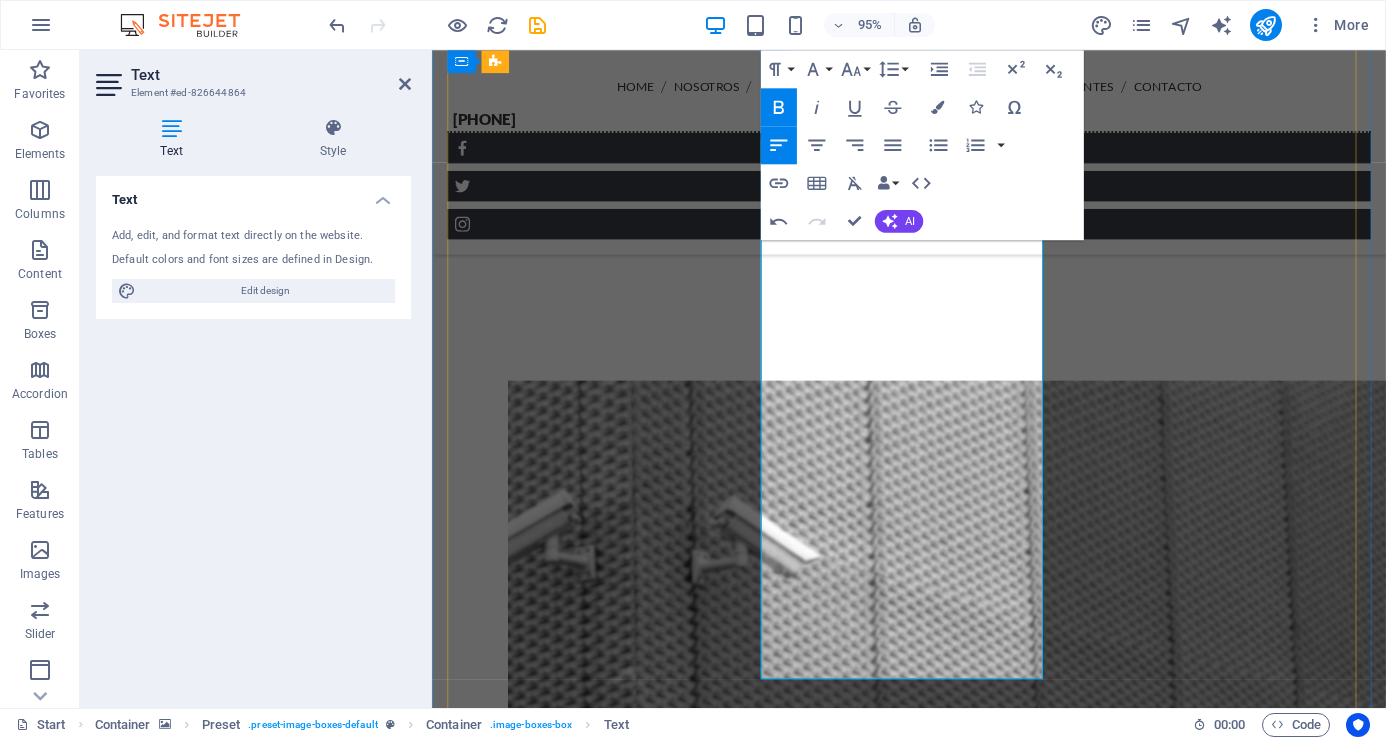 drag, startPoint x: 798, startPoint y: 418, endPoint x: 961, endPoint y: 693, distance: 319.67795 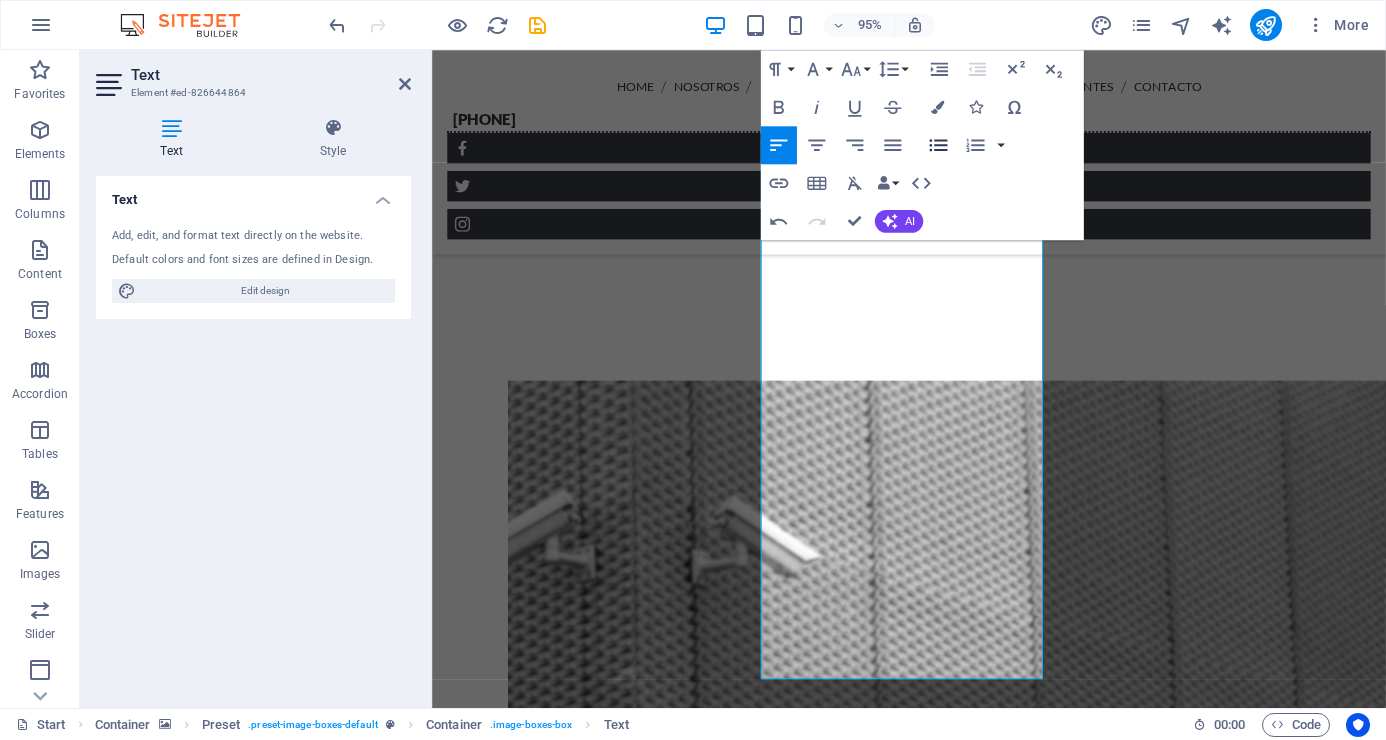 click 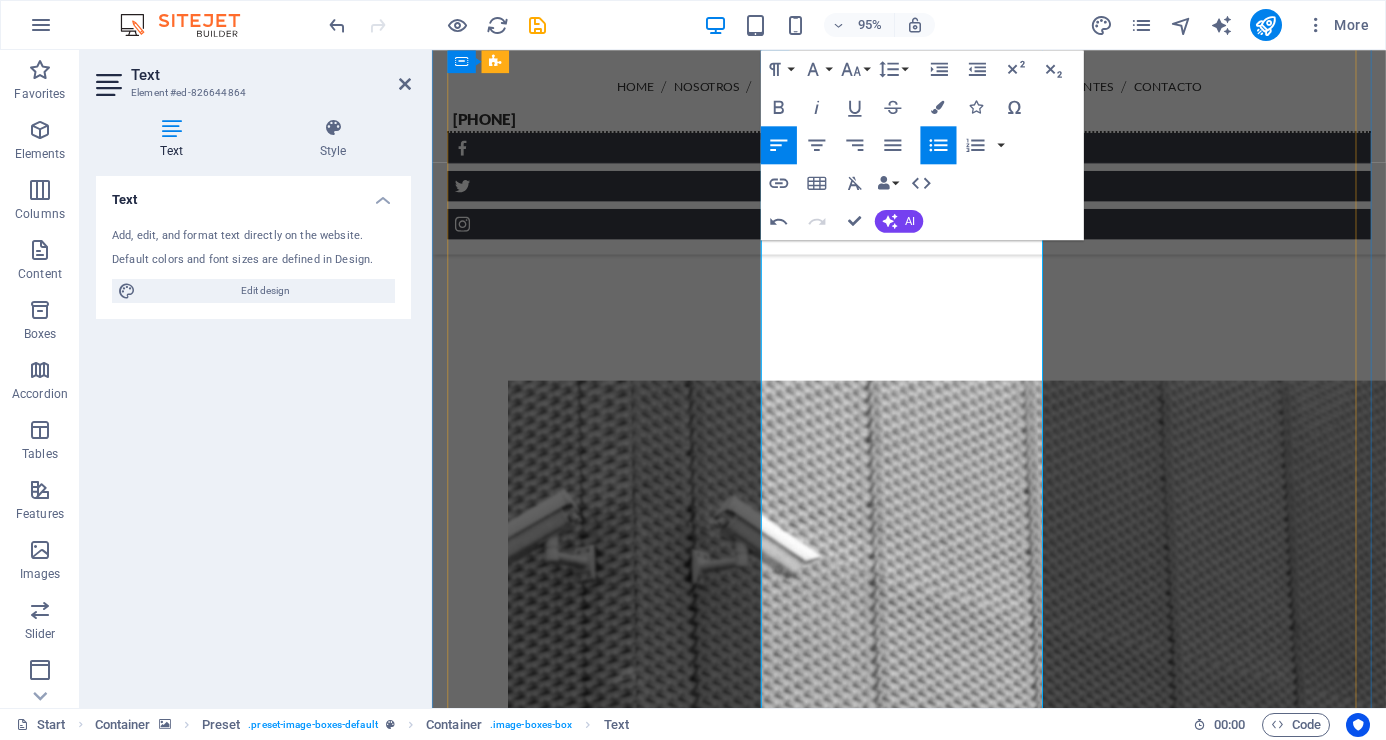 click on "Seguridad intramuros." at bounding box center [942, 5493] 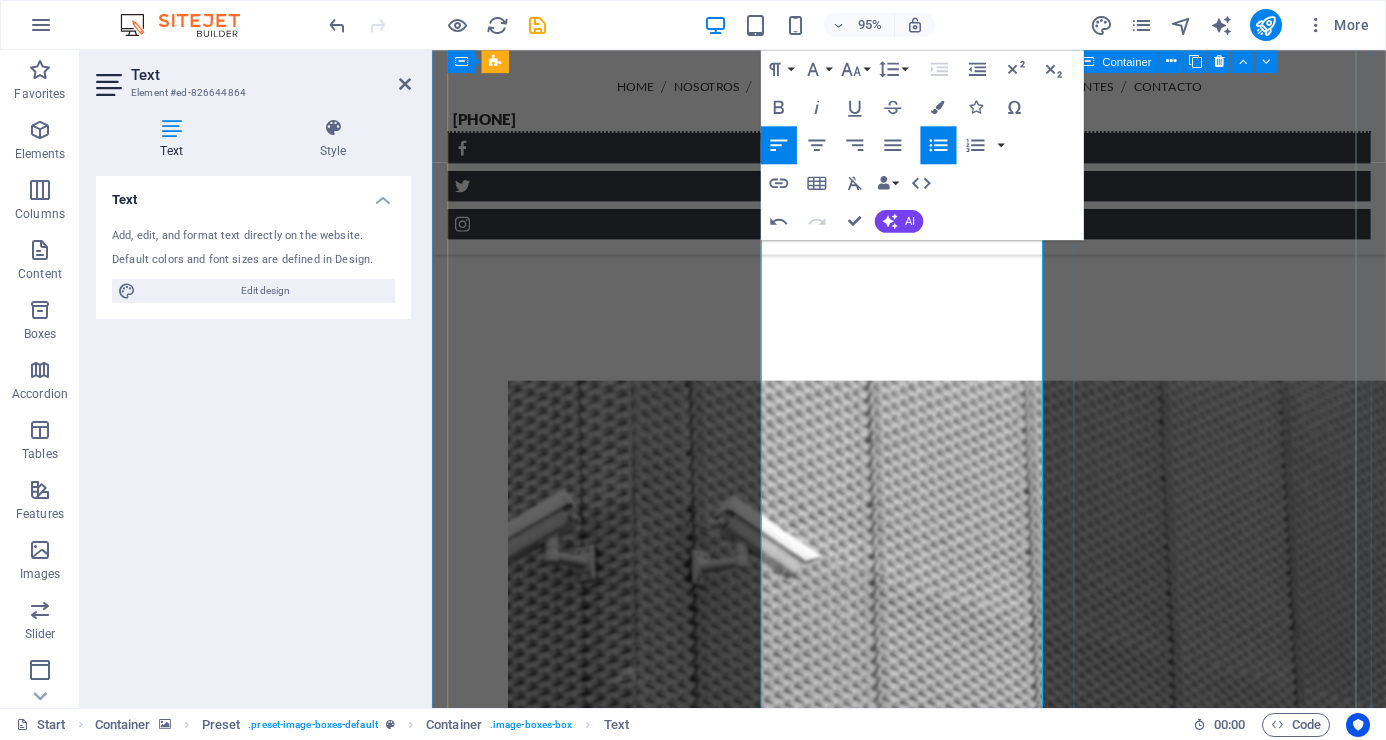 click on "Security Barriers Lorem ipsum dolor sit amet, consetetur sadipscing elitr, sed diam nonumy eirmod tempor invidunt ut labore et dolore magna aliquyam erat, sed diam voluptua. At vero eos et accusam et justo duo dolores et ea rebum." at bounding box center [934, 6097] 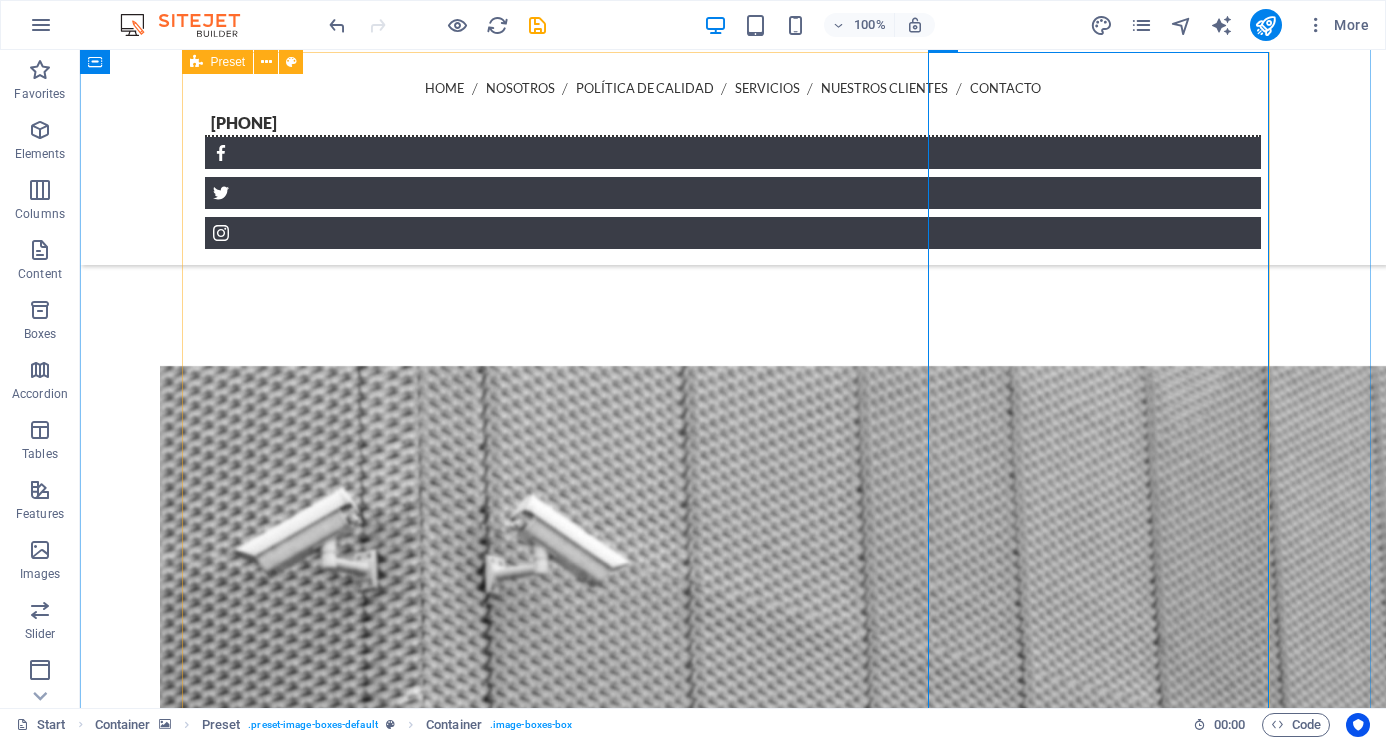 scroll, scrollTop: 3218, scrollLeft: 0, axis: vertical 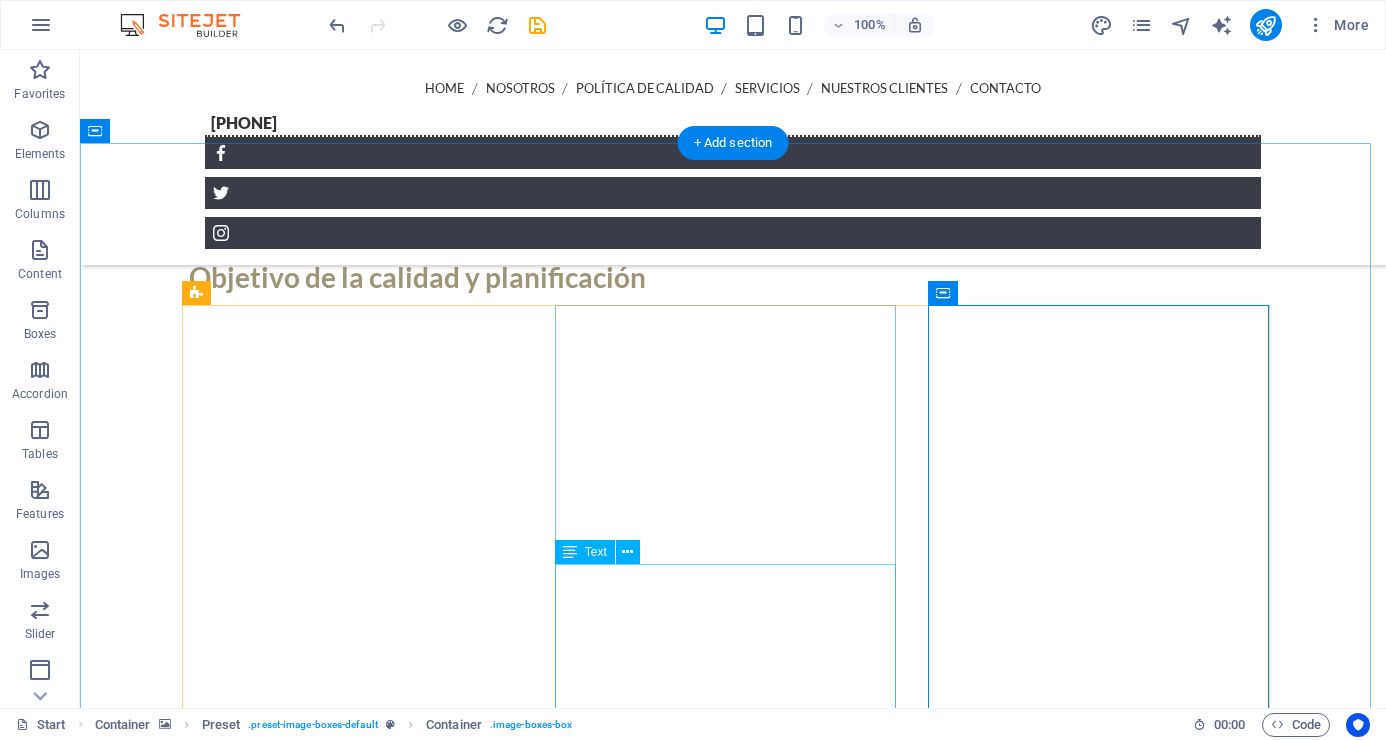 click on "Capacitación institucional y regulatoria.  Colaboradores certificados a las competencias laborales por las Secretaría del Trabajo y Previsión Social, instructores registrados y avalados con DC-5, elementos certificados con DC-3; cumpliendo así con la reglamentación vigente. Seguridad intramuros.  Principios de custodias.  Seguridad y protección a personas.  Ética y derechos humanos.  Marco normativo de actuación policial.  Protección civil (primeros auxilios y contra incendios). Elaboración de reportes.  Defensa personal, acondicionamiento físico y bastón PR-24. Estrategias, técnicas y tácticas de la seguridad." at bounding box center [733, 5903] 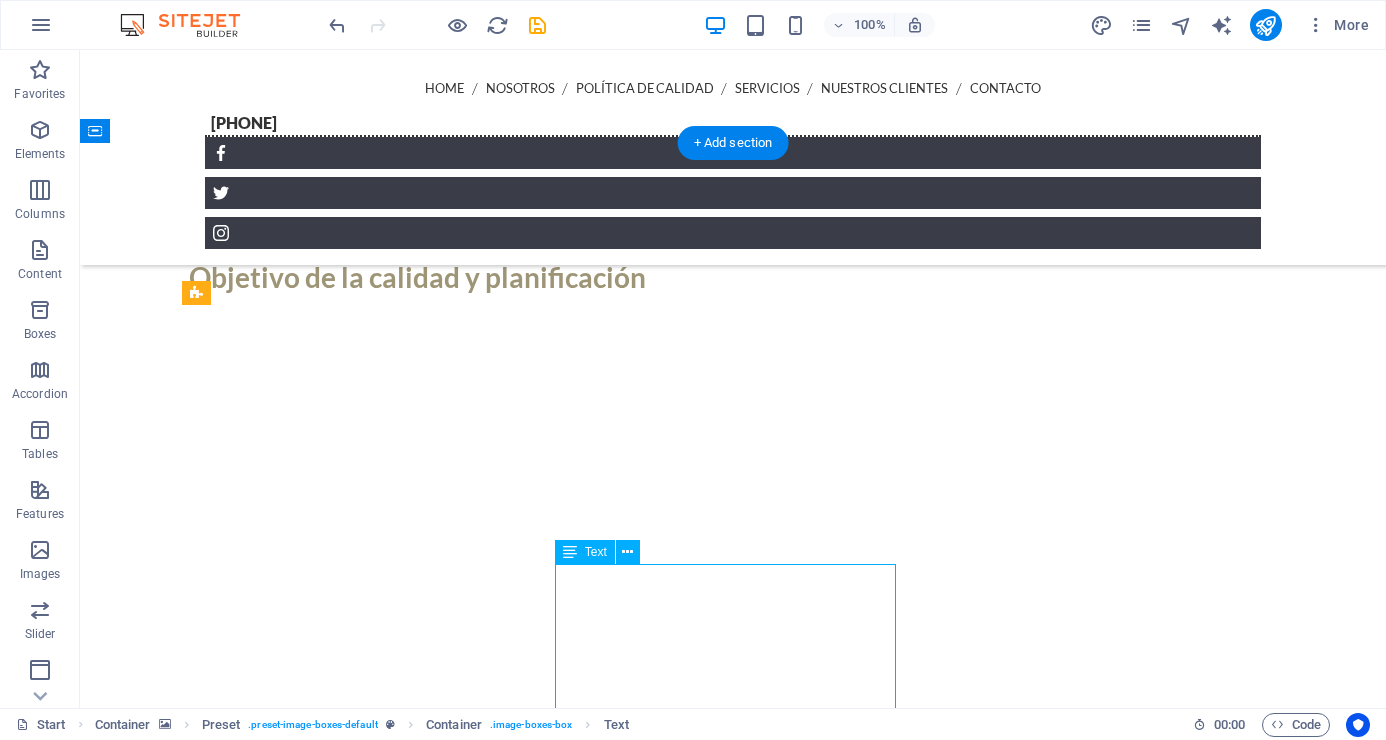 click on "Capacitación institucional y regulatoria.  Colaboradores certificados a las competencias laborales por las Secretaría del Trabajo y Previsión Social, instructores registrados y avalados con DC-5, elementos certificados con DC-3; cumpliendo así con la reglamentación vigente. Seguridad intramuros.  Principios de custodias.  Seguridad y protección a personas.  Ética y derechos humanos.  Marco normativo de actuación policial.  Protección civil (primeros auxilios y contra incendios). Elaboración de reportes.  Defensa personal, acondicionamiento físico y bastón PR-24. Estrategias, técnicas y tácticas de la seguridad." at bounding box center (733, 5903) 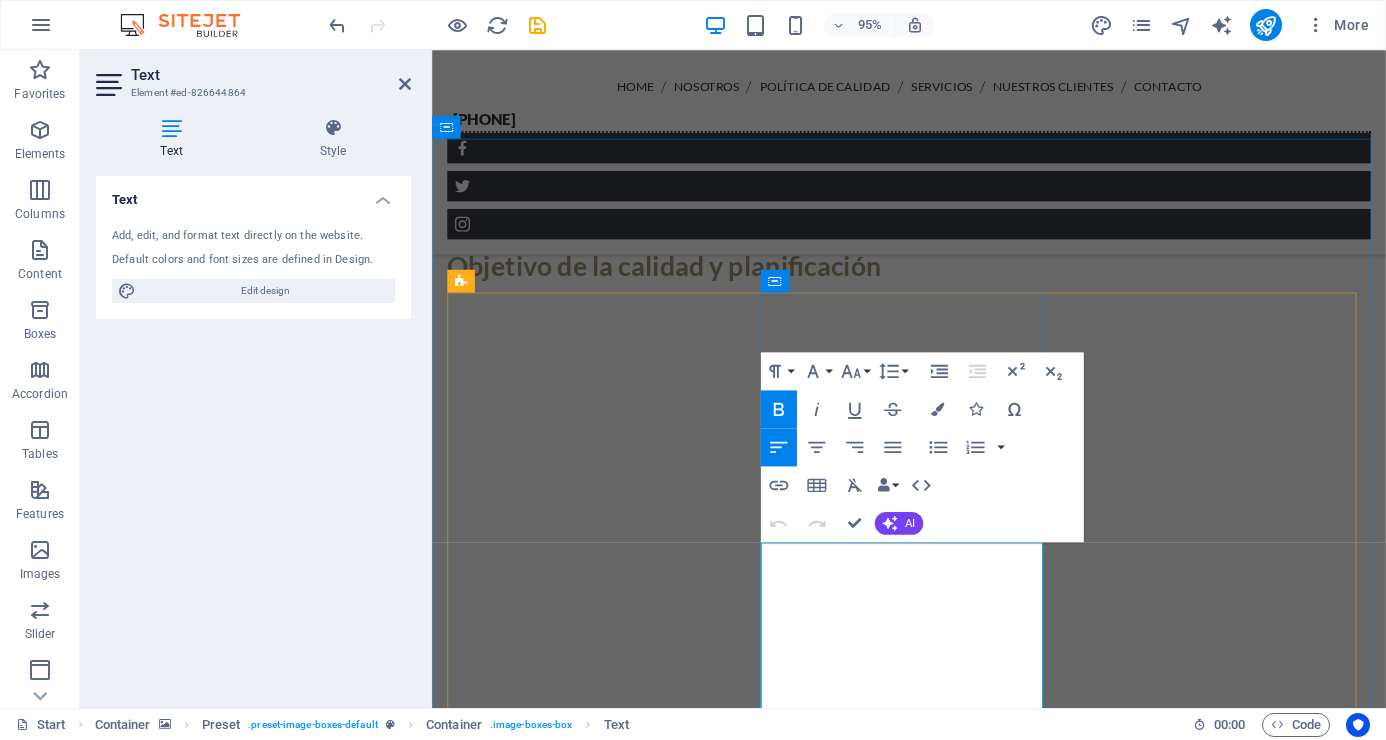 drag, startPoint x: 794, startPoint y: 579, endPoint x: 877, endPoint y: 601, distance: 85.86617 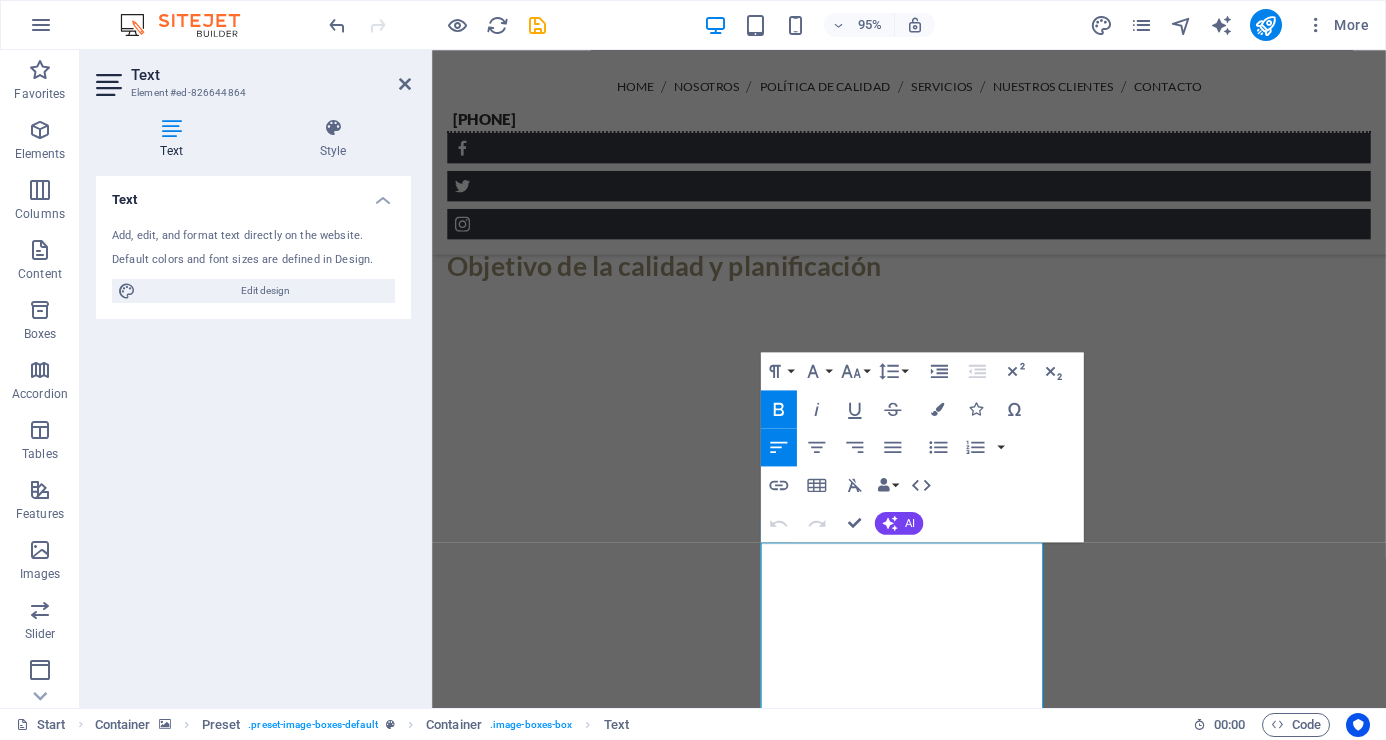 click 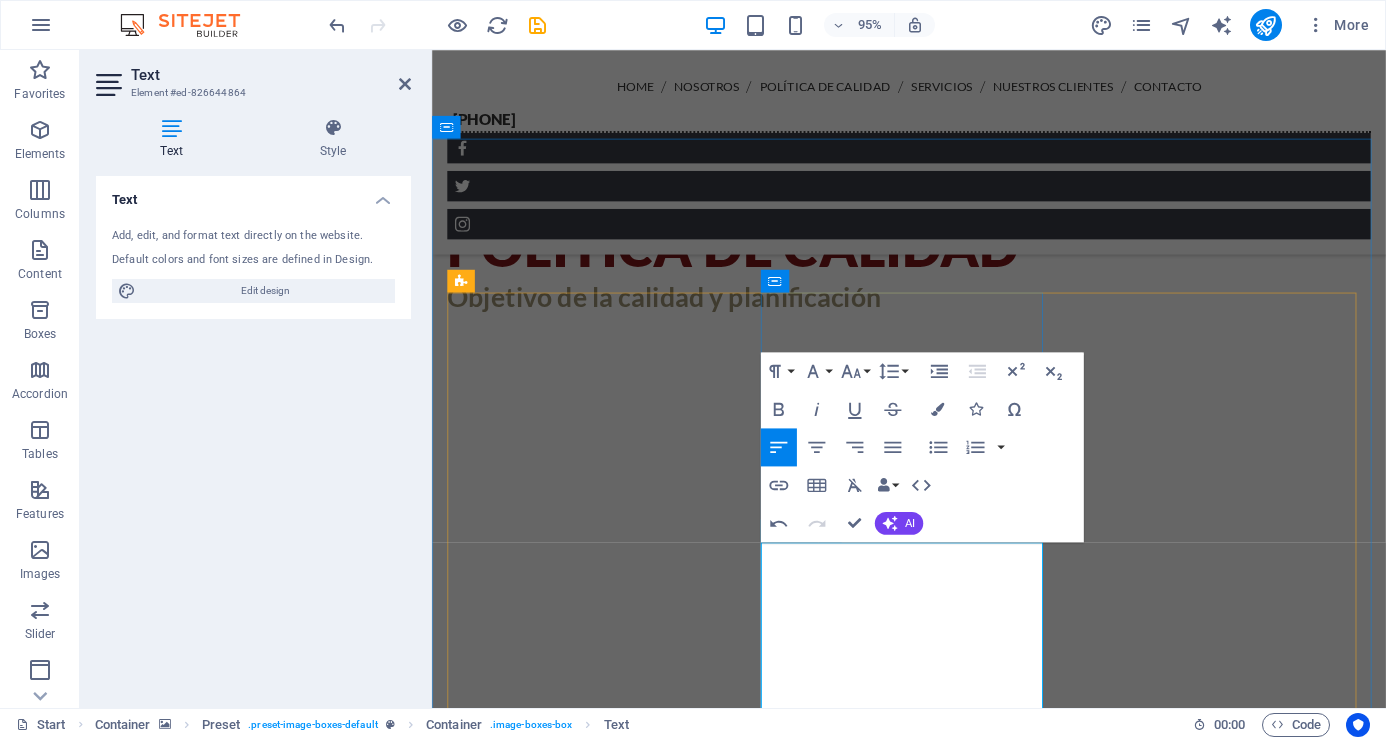 click on "Colaboradores certificados a las competencias laborales por las Secretaría del Trabajo y Previsión Social, instructores registrados y avalados con DC-5, elementos certificados con DC-3; cumpliendo así con la reglamentación vigente." at bounding box center [934, 5833] 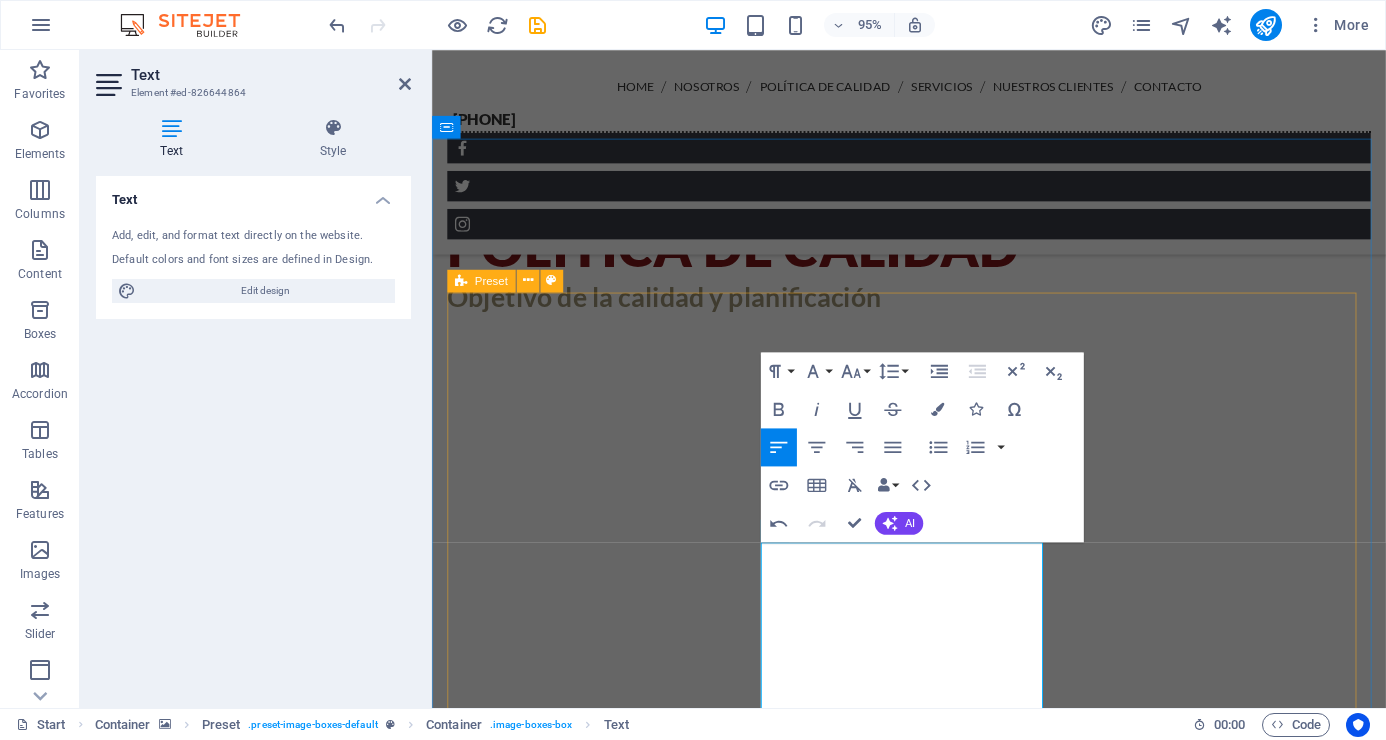 click on "Monitoreo Área de inteligencia especializada en videovigilancia y monitoreo de CCTV (circuito cerrado) en tiempo real 24/7, a través de cámaras de seguridad que son monitoreadas desde nuestro CMR (Centro de monitoreo RedMon) enlazado a las diferentes autoridades estatales y federales, donde contamos con personal altamente calificado.  Operar, observar, detectar, reaccionar y coordinar ante cualquier incidencia. Capacitación y Adiestramiento Capacitación institucional y regulatoria.   Colaboradores certificados a las competencias laborales por las Secretaría del Trabajo y Previsión Social, instructores registrados y avalados con DC-5, elementos certificados con DC-3; cumpliendo así con la reglamentación vigente. Seguridad intramuros.  Principios de custodias.  Seguridad y protección a personas.  Ética y derechos humanos.  Marco normativo de actuación policial.  Protección civil (primeros auxilios y contra incendios). Elaboración de reportes.    Security Barriers Mobile Surveillance" at bounding box center [934, 6692] 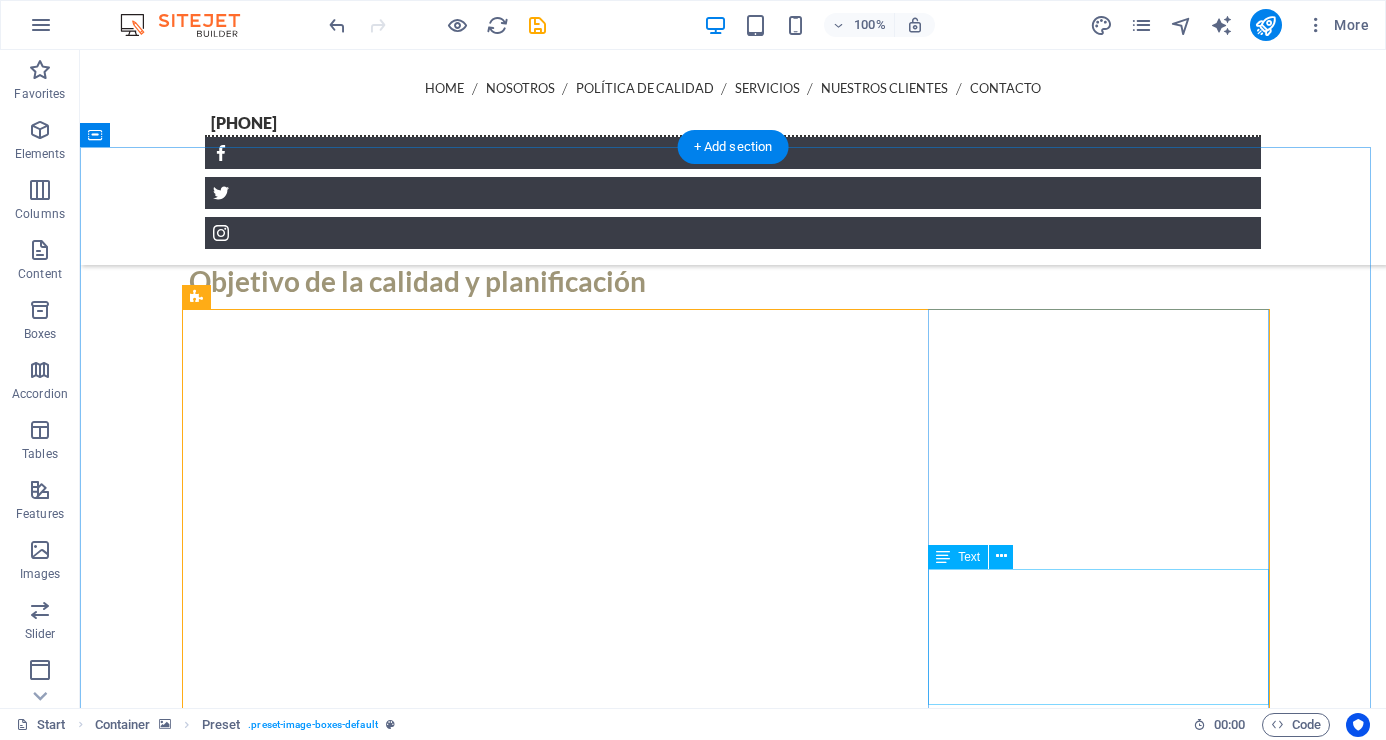 scroll, scrollTop: 3114, scrollLeft: 0, axis: vertical 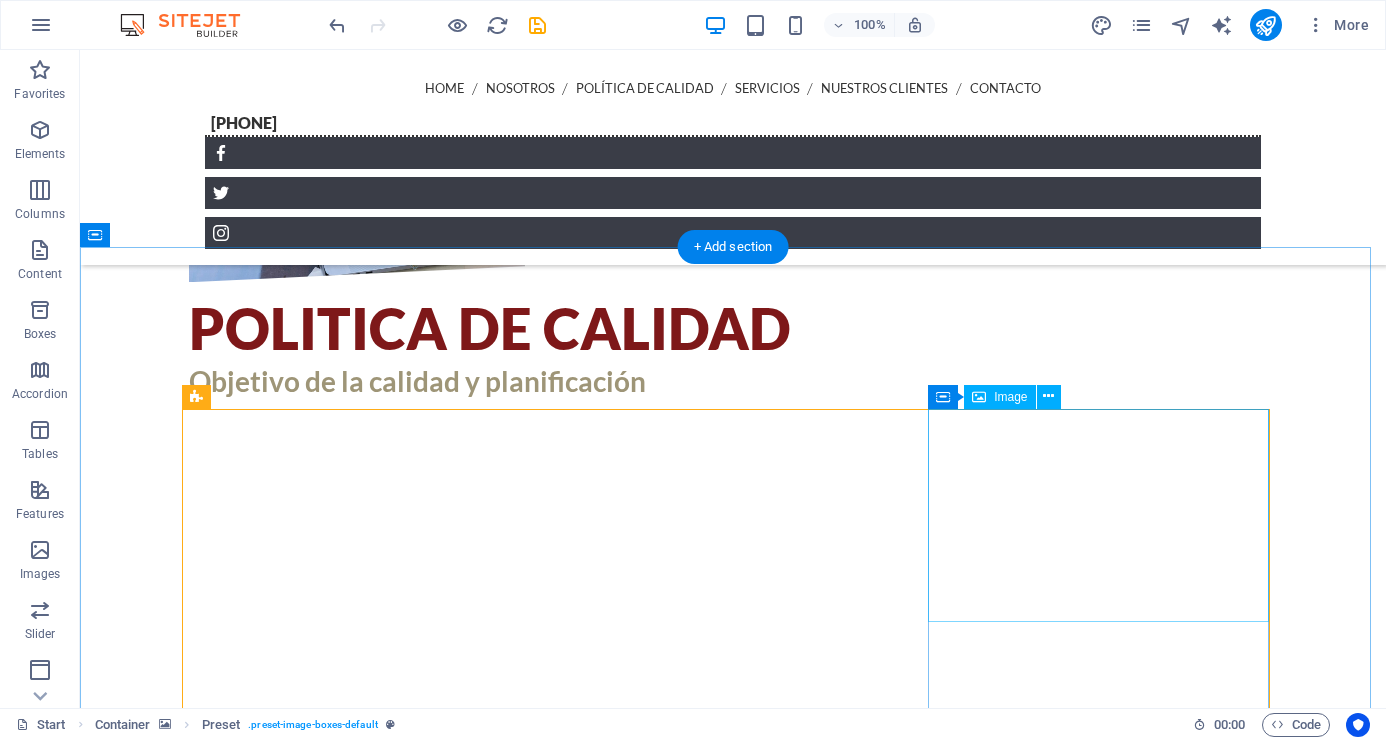 click at bounding box center (733, 6531) 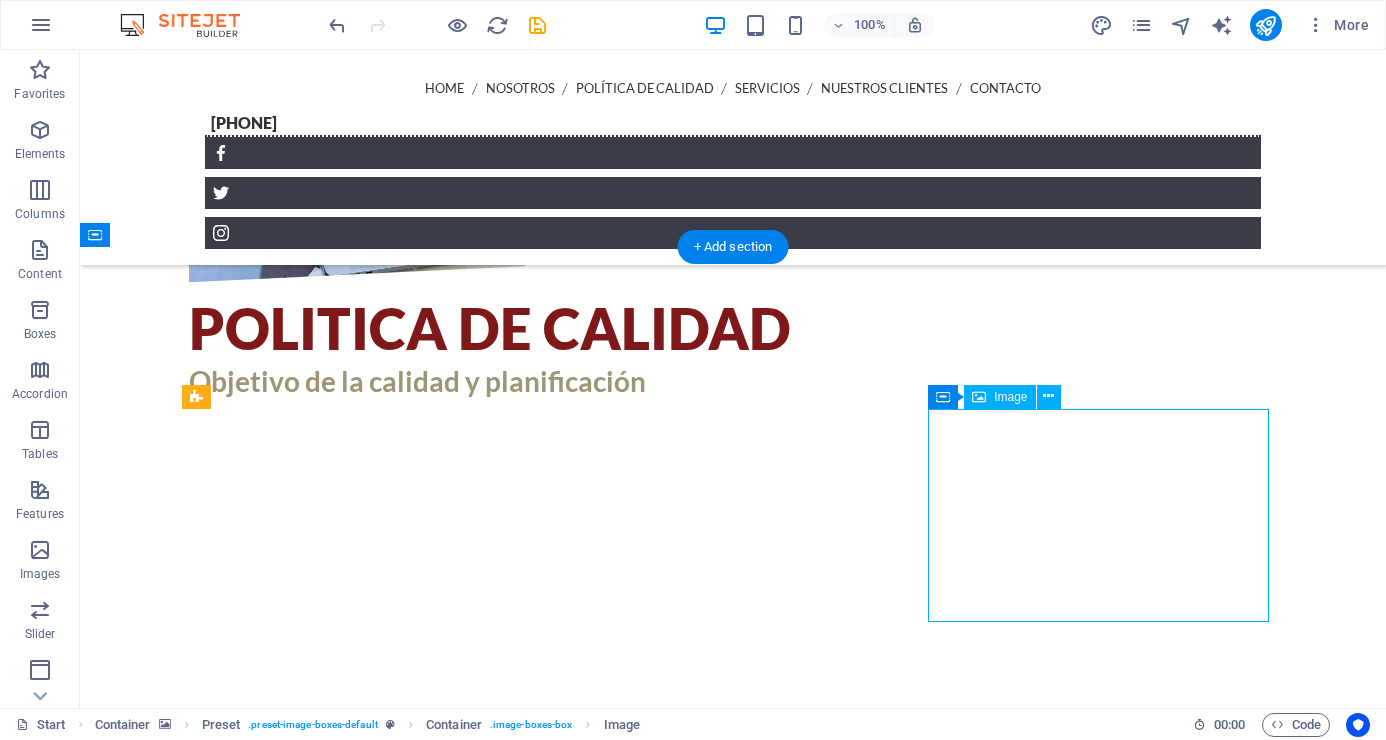 click at bounding box center (733, 6531) 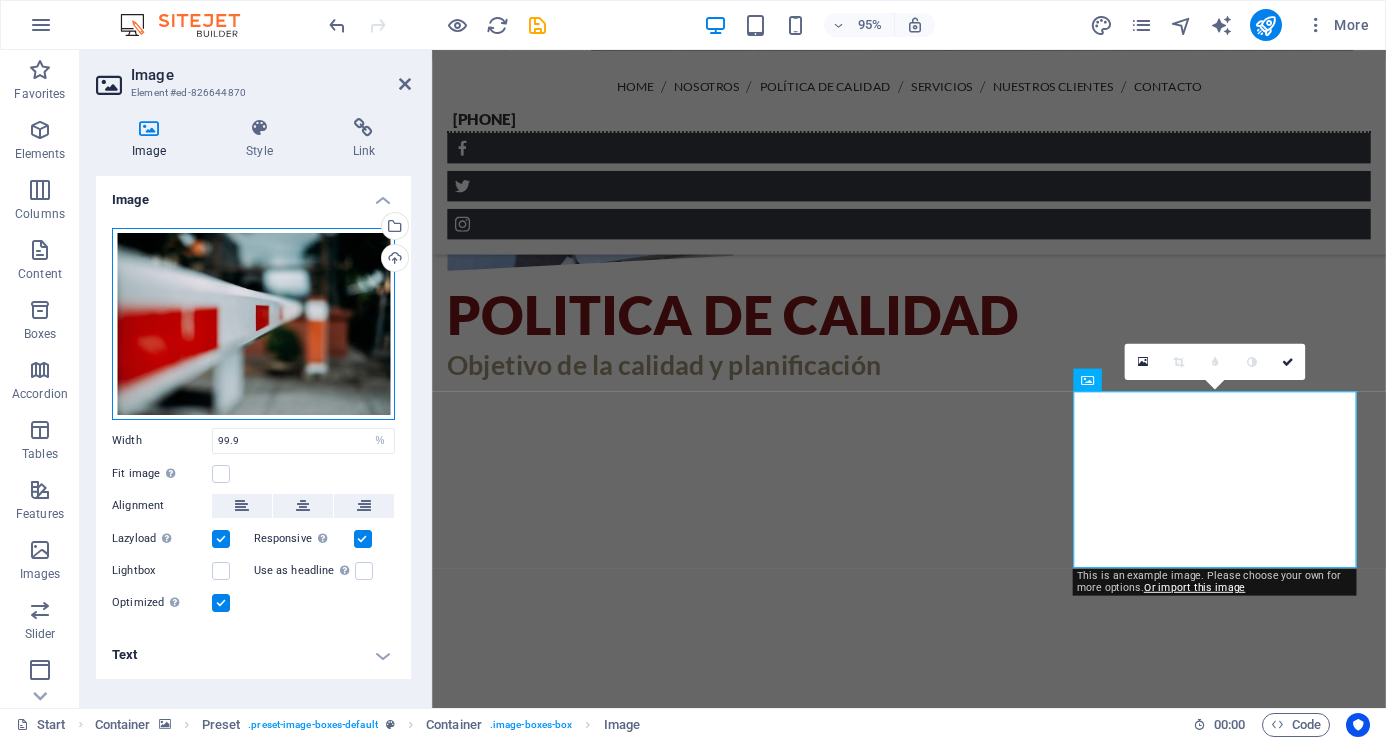 click on "Drag files here, click to choose files or select files from Files or our free stock photos & videos" at bounding box center [253, 324] 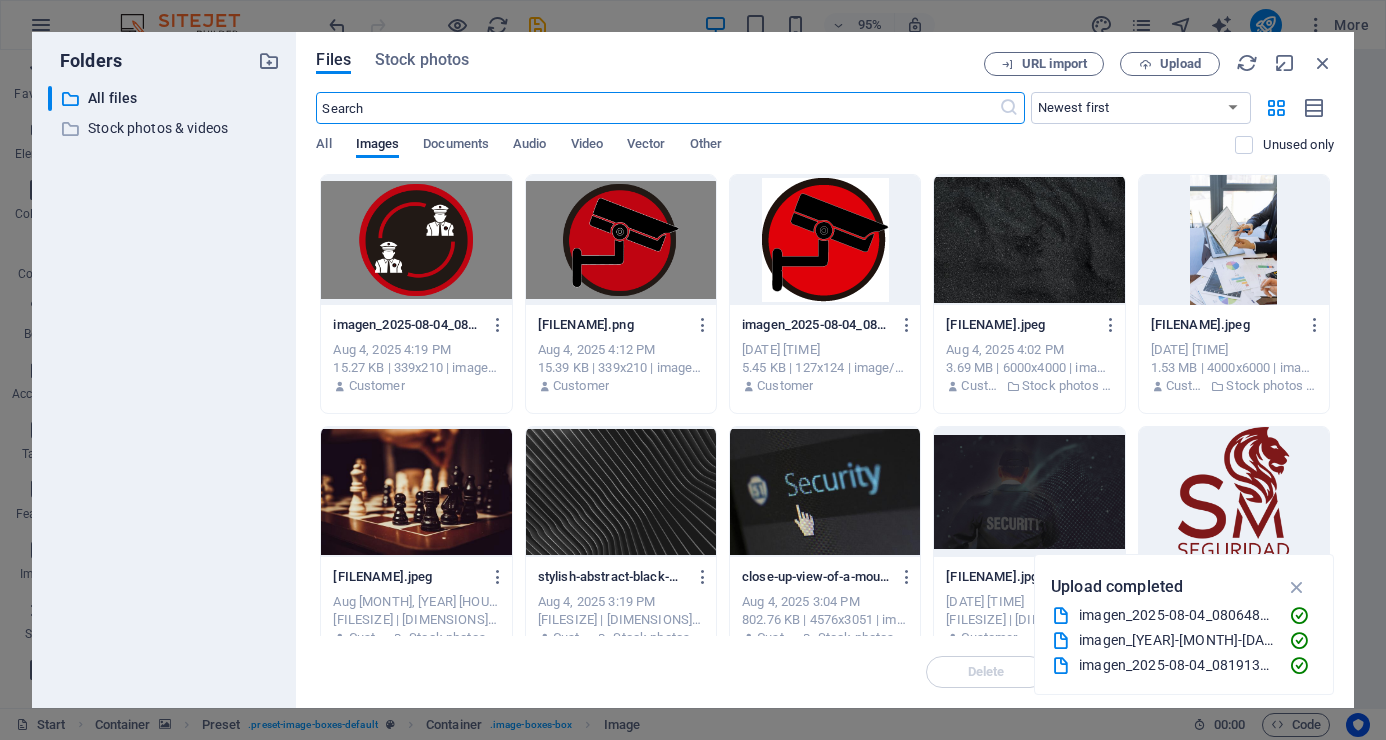 scroll, scrollTop: 3790, scrollLeft: 0, axis: vertical 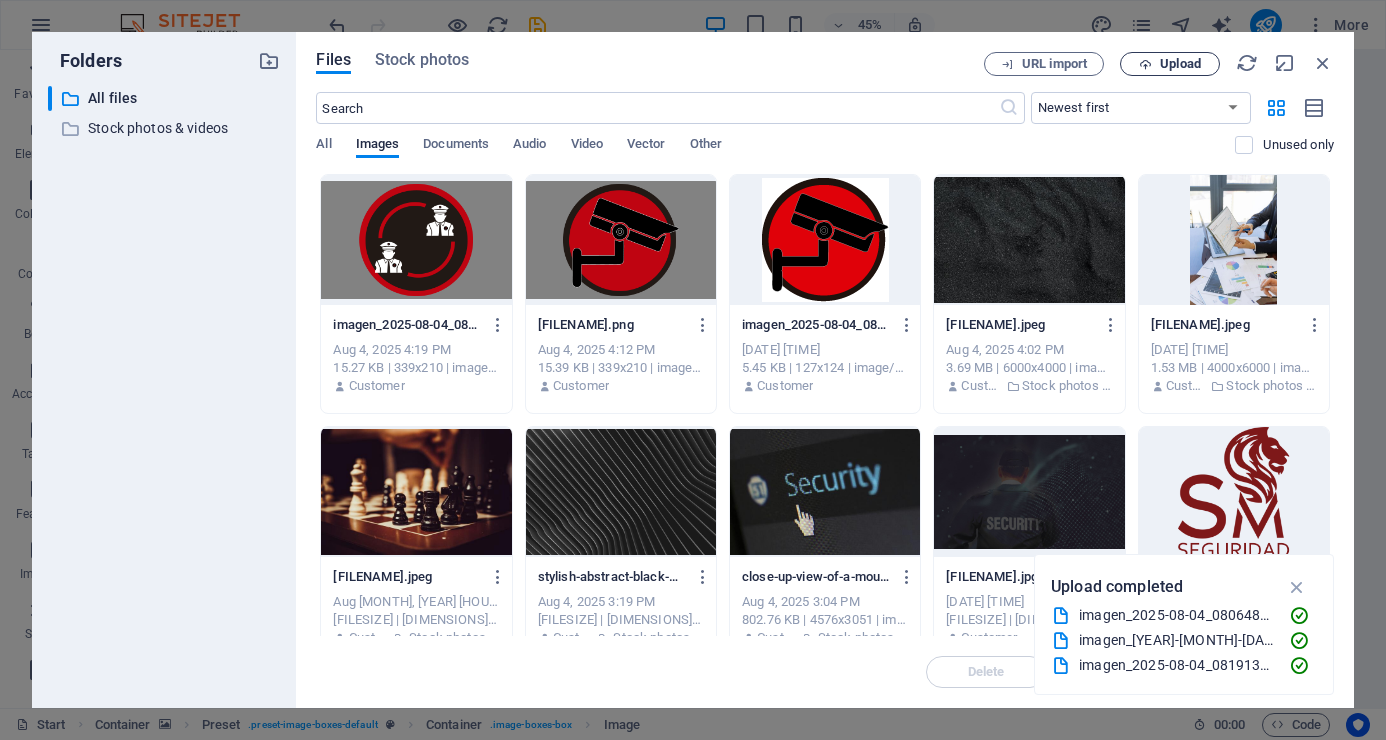 click on "Upload" at bounding box center (1180, 64) 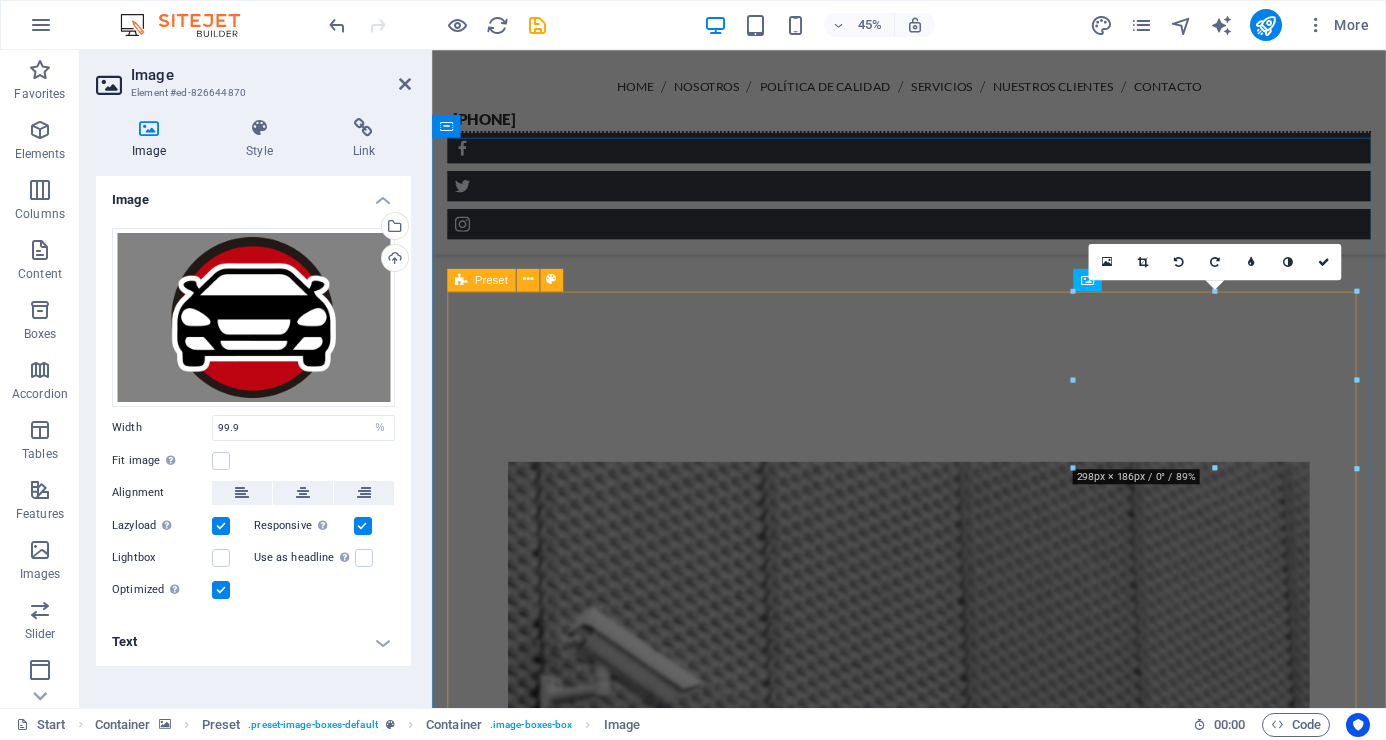 scroll, scrollTop: 3219, scrollLeft: 0, axis: vertical 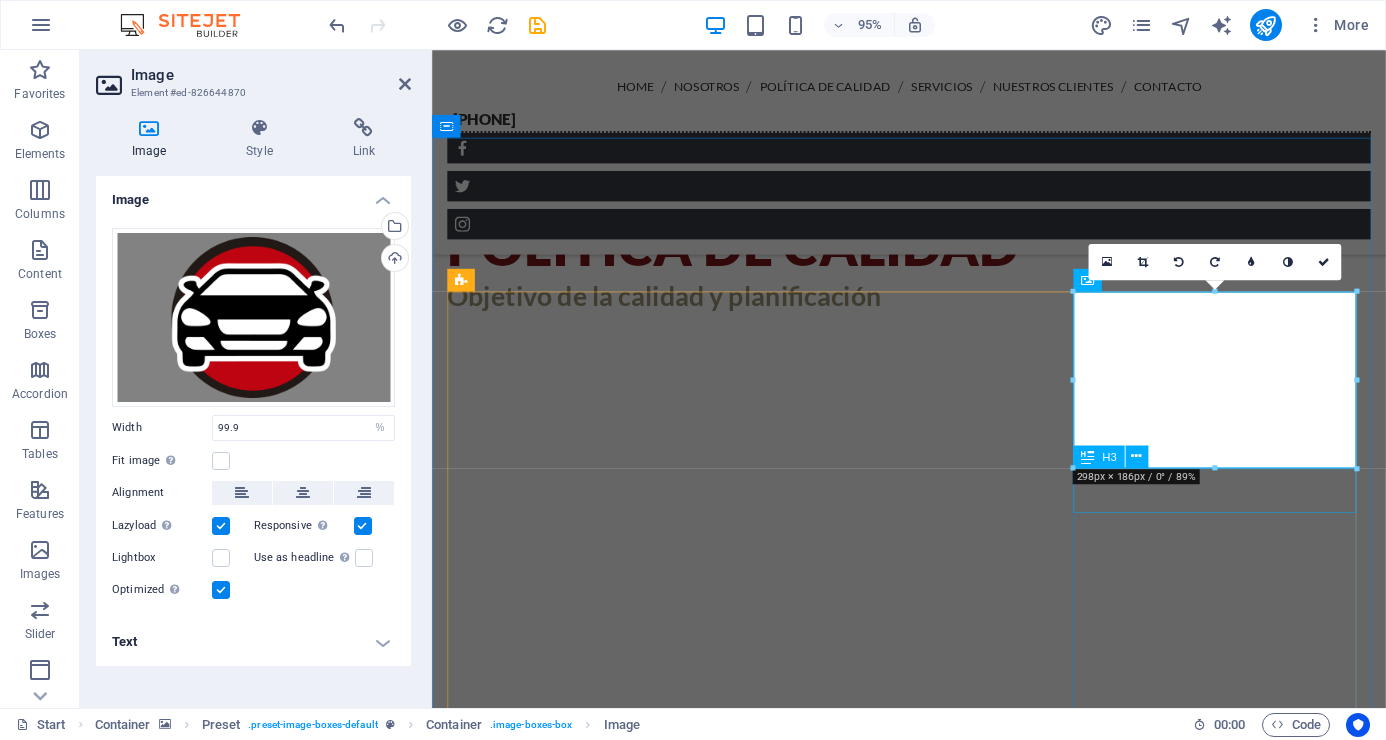 click on "Security Barriers" at bounding box center [934, 6768] 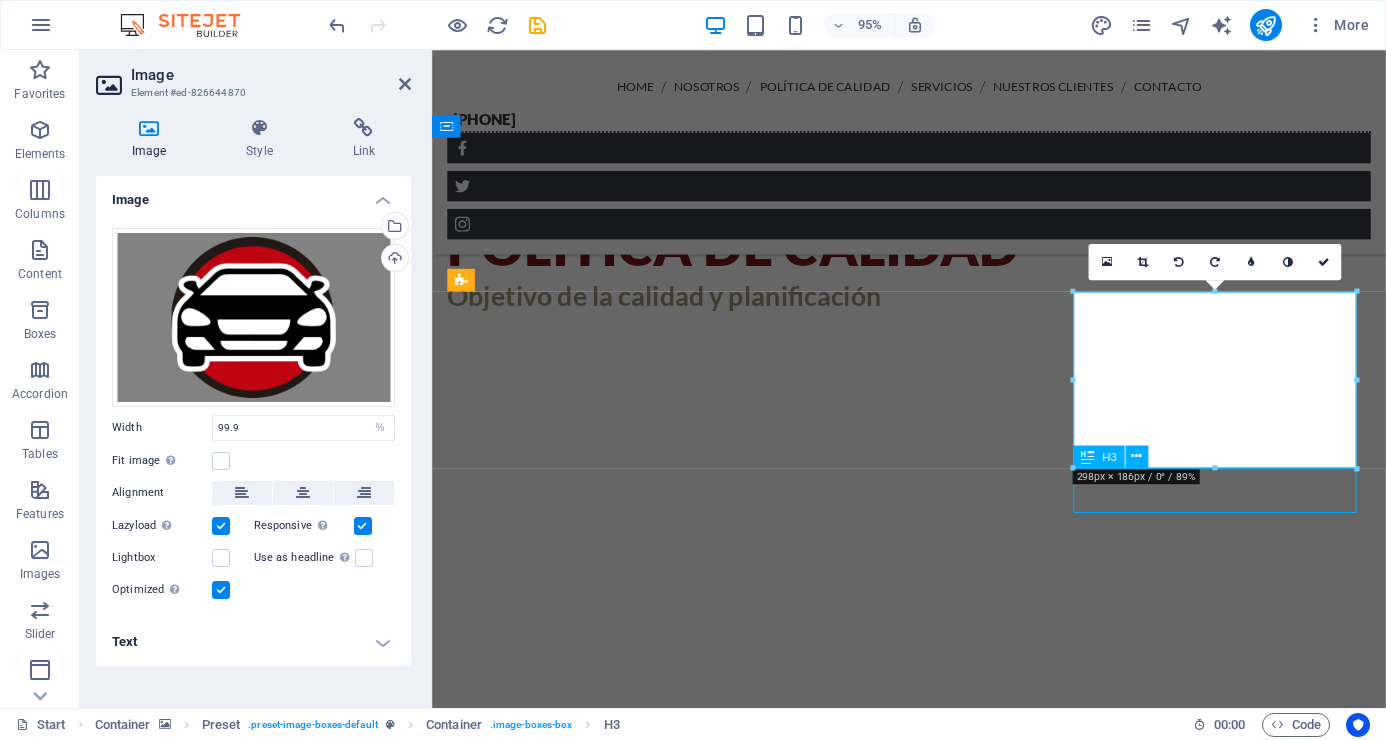 click on "Security Barriers" at bounding box center [934, 6768] 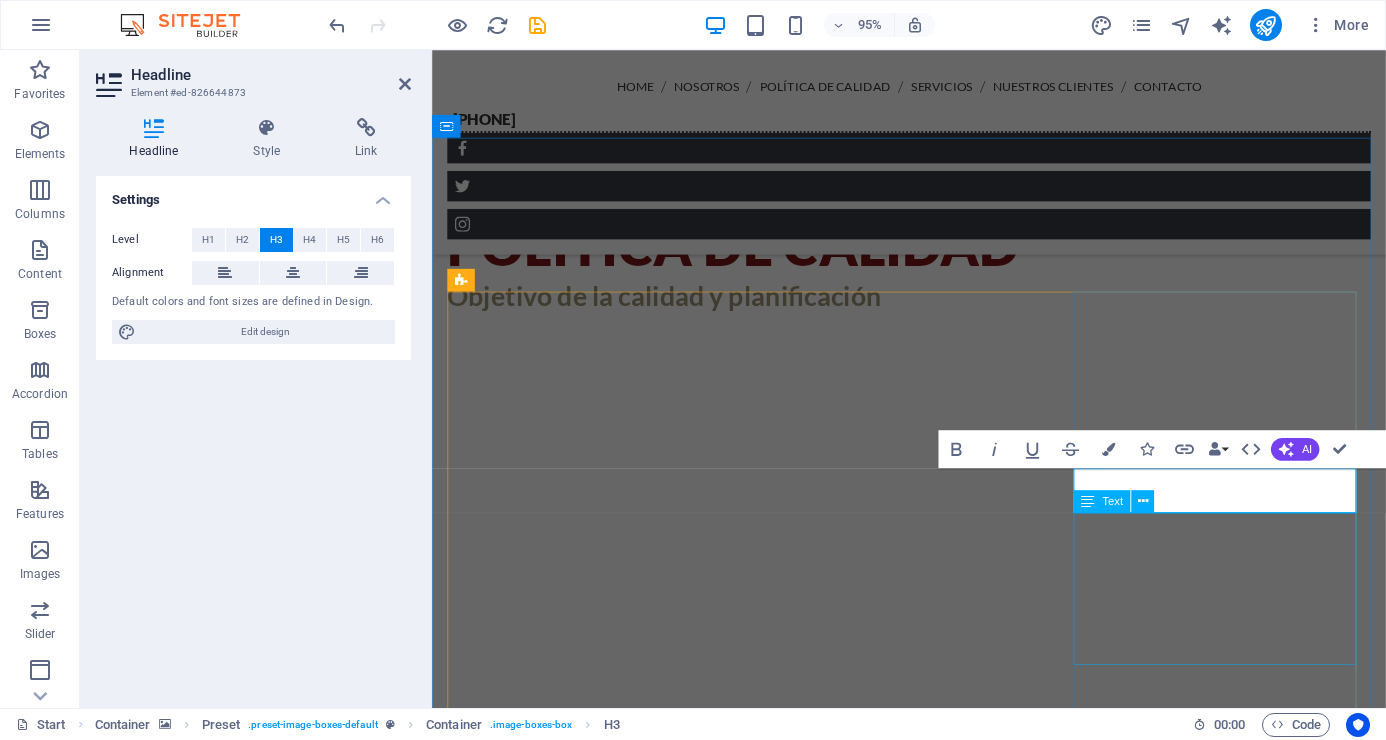 type 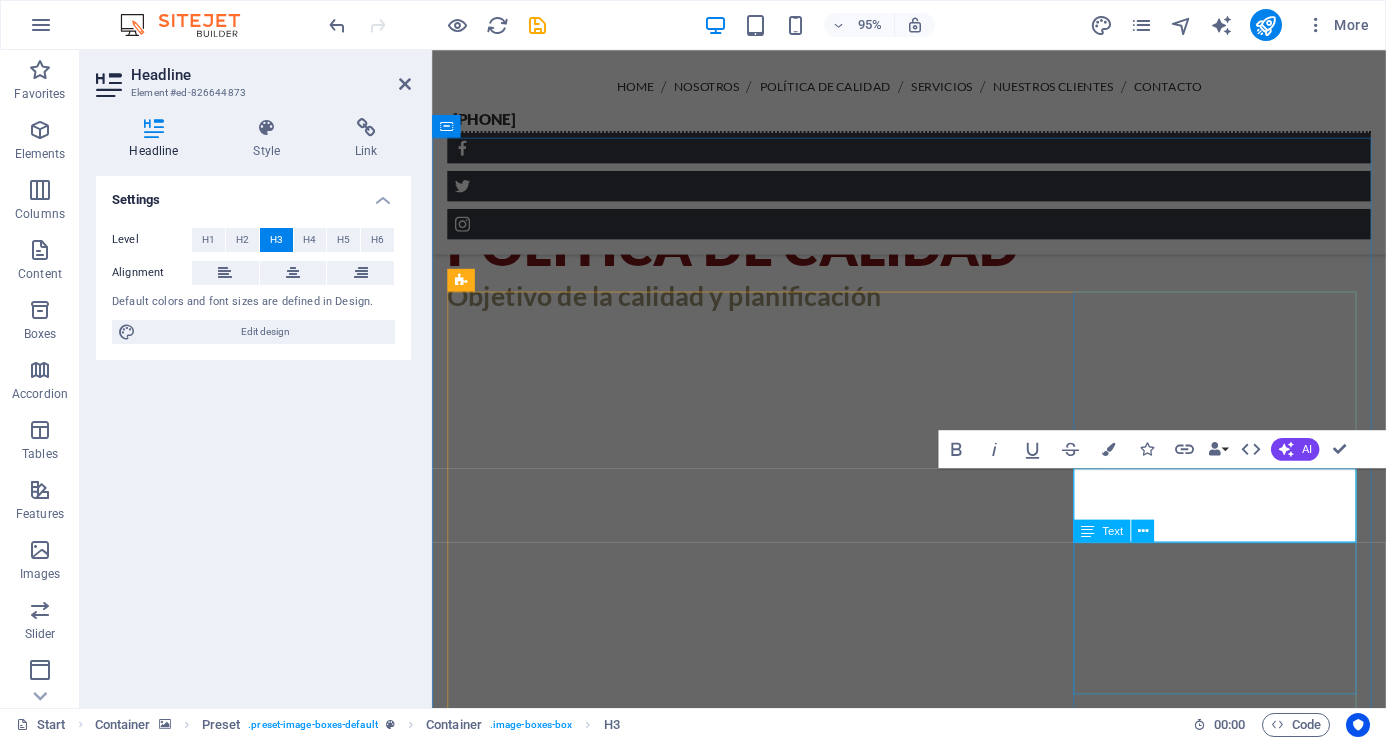 click on "Lorem ipsum dolor sit amet, consetetur sadipscing elitr, sed diam nonumy eirmod tempor invidunt ut labore et dolore magna aliquyam erat, sed diam voluptua. At vero eos et accusam et justo duo dolores et ea rebum." at bounding box center (934, 6824) 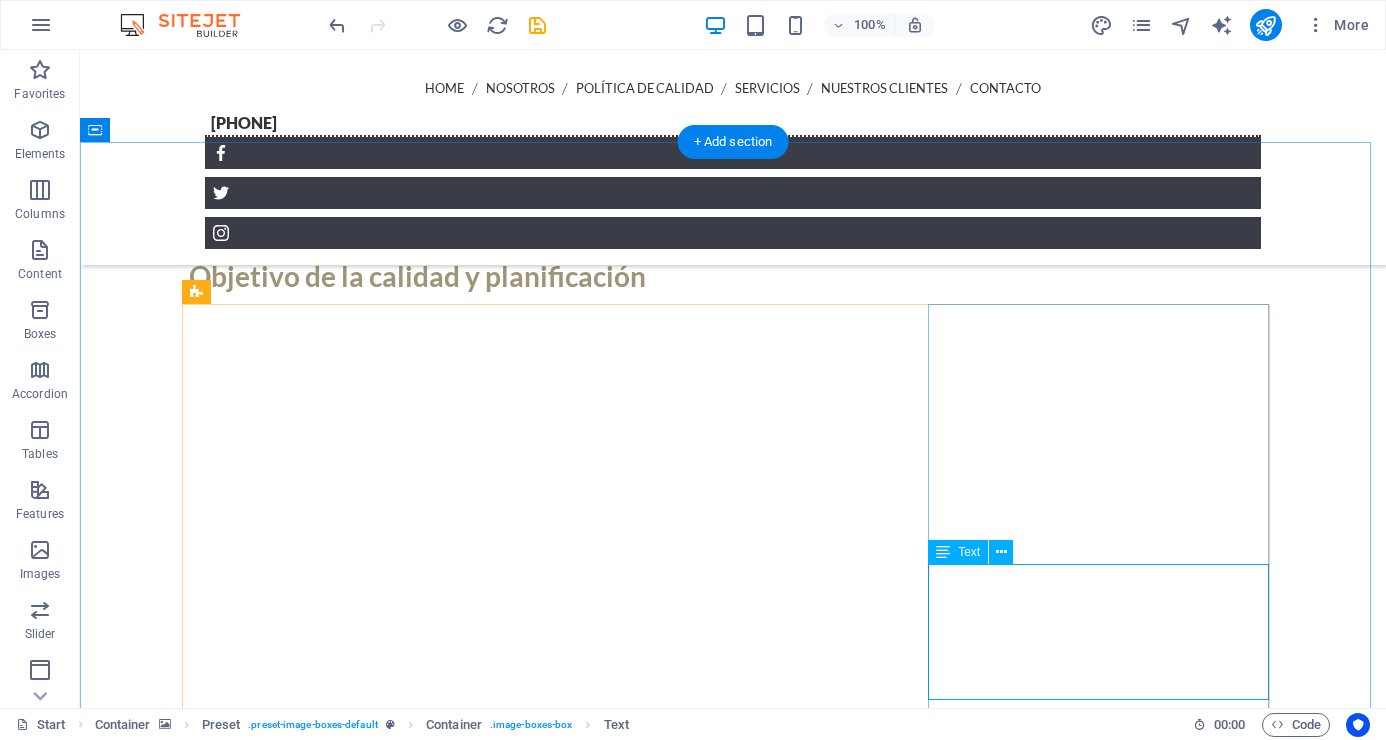 click on "Lorem ipsum dolor sit amet, consetetur sadipscing elitr, sed diam nonumy eirmod tempor invidunt ut labore et dolore magna aliquyam erat, sed diam voluptua. At vero eos et accusam et justo duo dolores et ea rebum." at bounding box center [733, 6847] 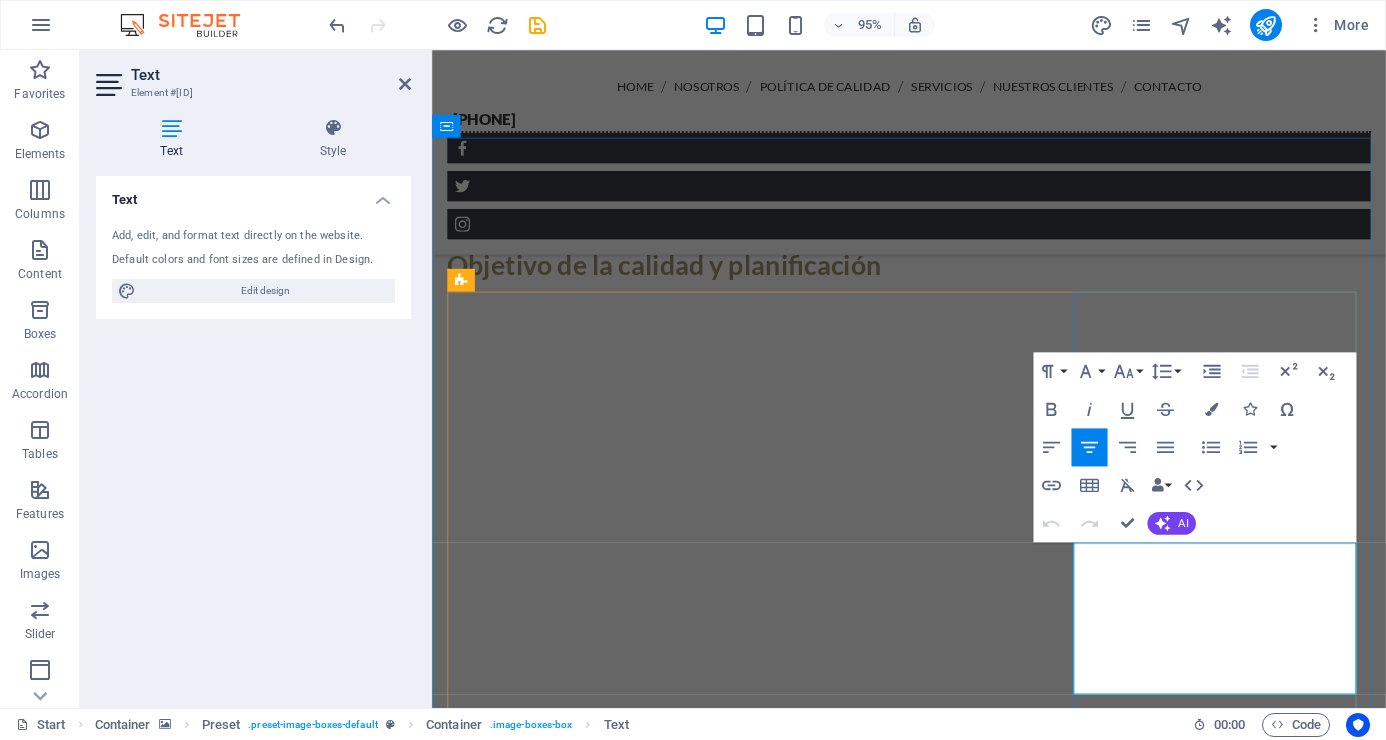 drag, startPoint x: 1123, startPoint y: 578, endPoint x: 1363, endPoint y: 700, distance: 269.22852 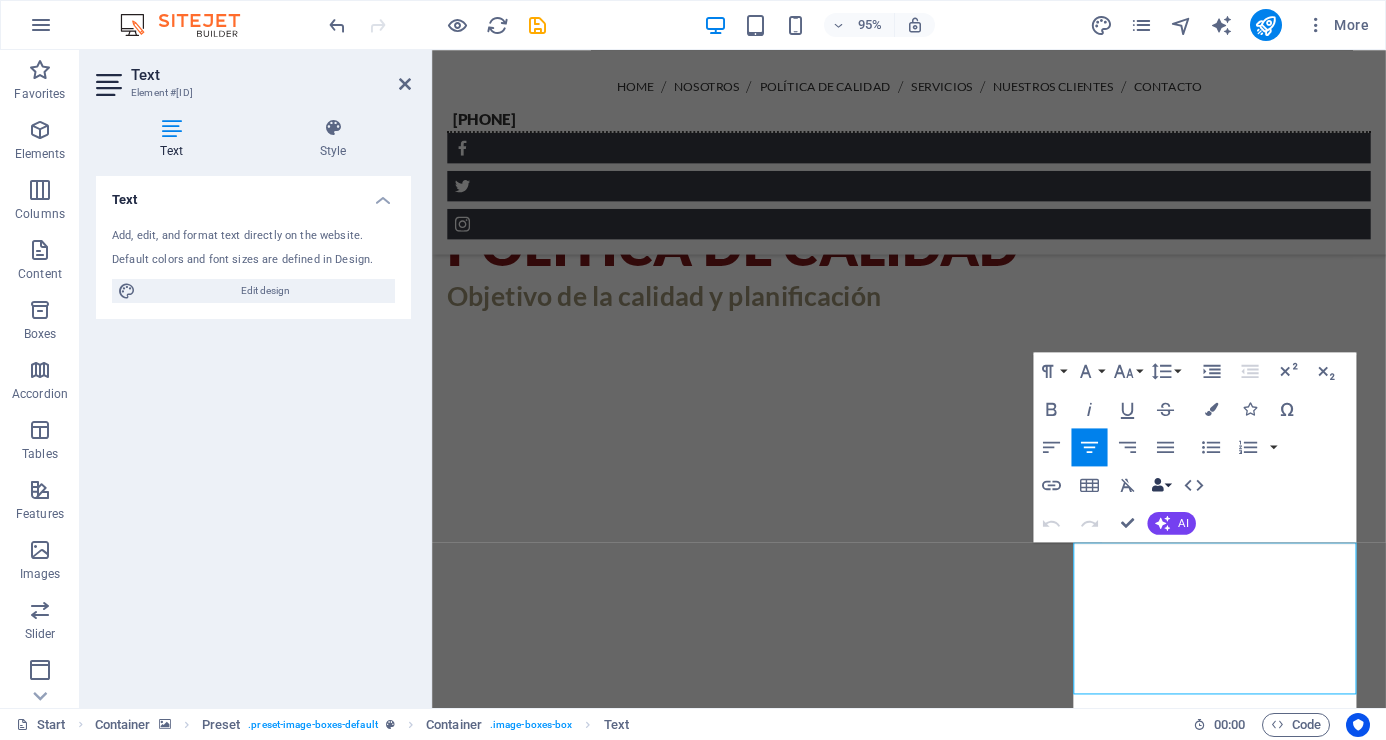 scroll, scrollTop: 6475, scrollLeft: 2, axis: both 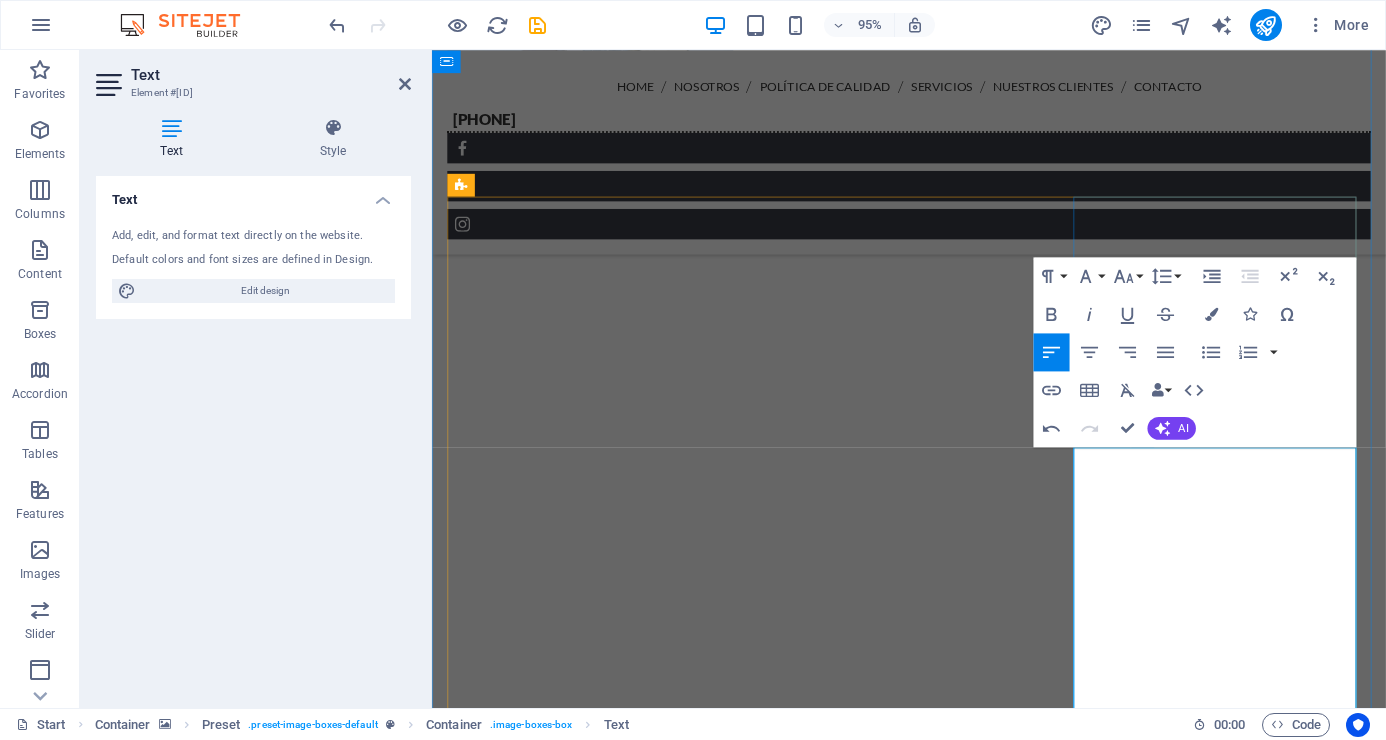 click on "enta de vehículos blindados con o sin chofer." at bounding box center (934, 6704) 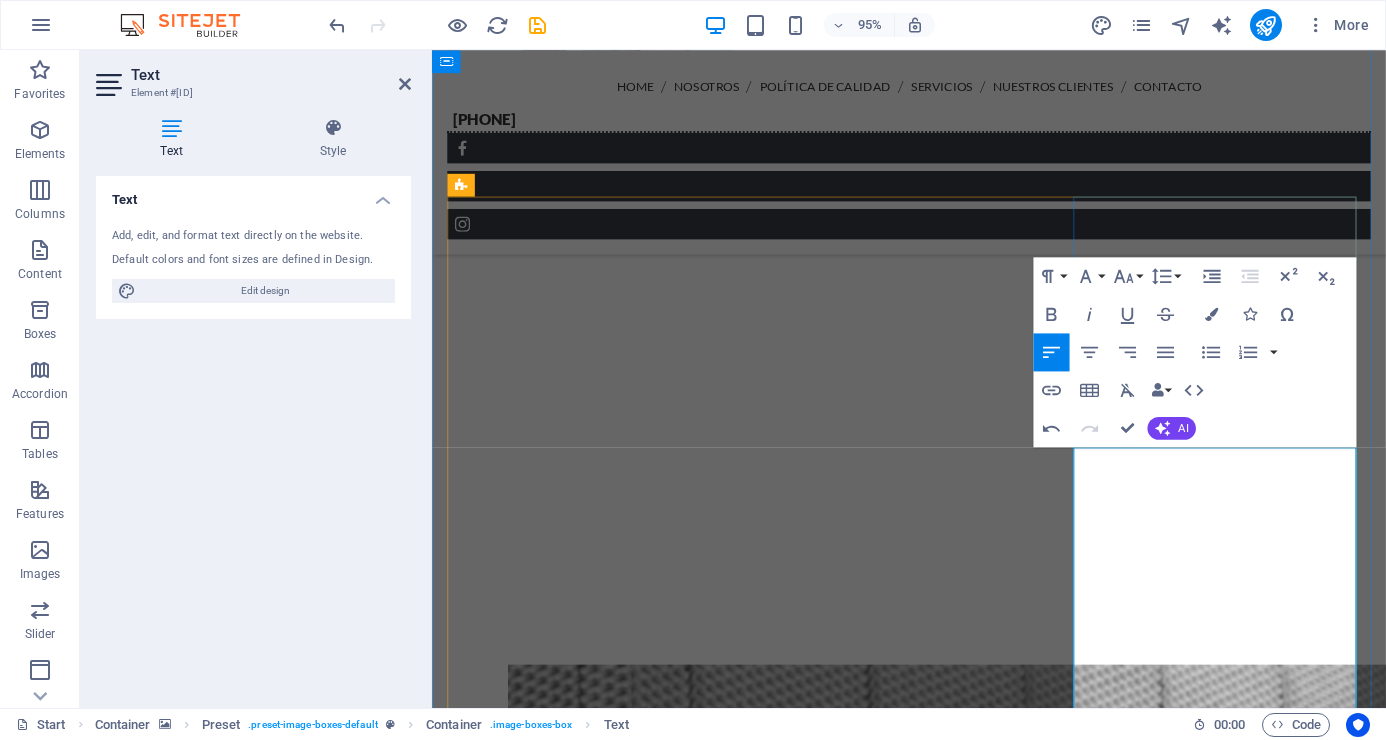 type 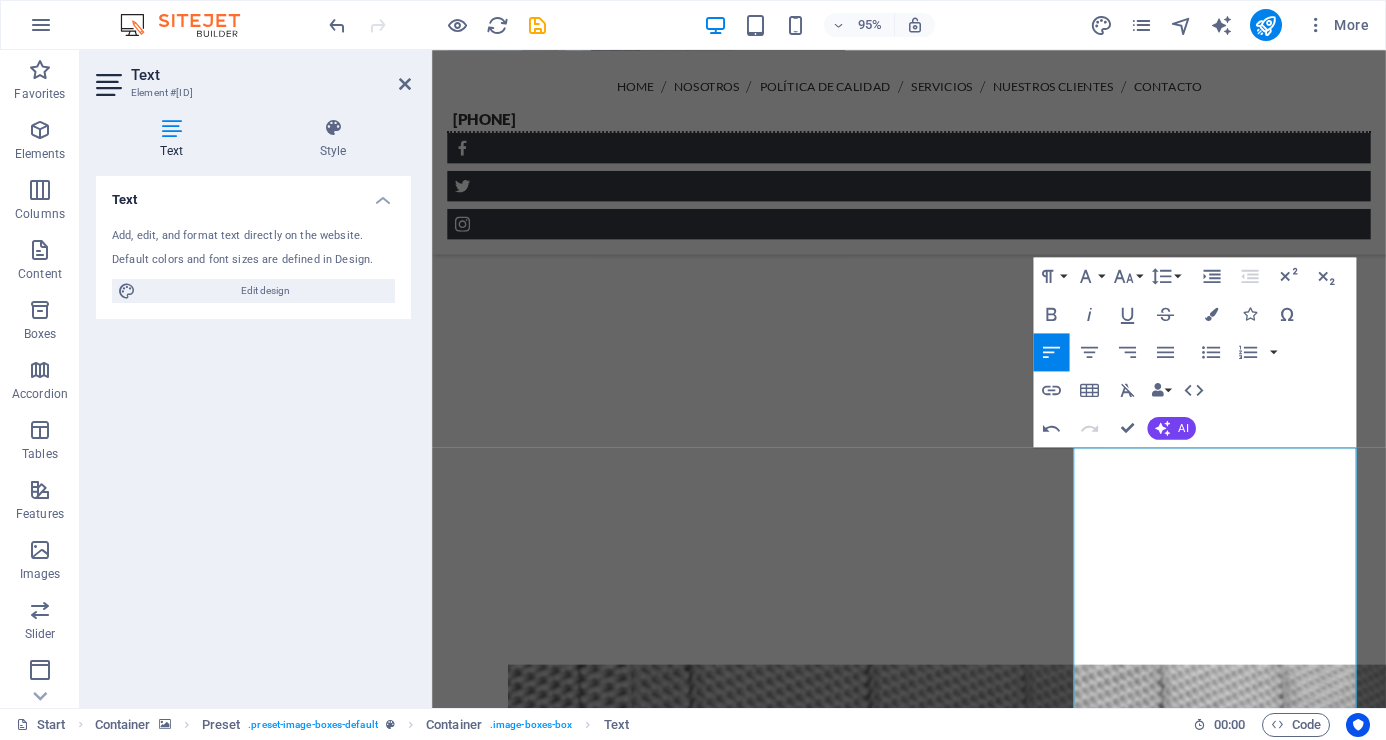 click at bounding box center [934, 3303] 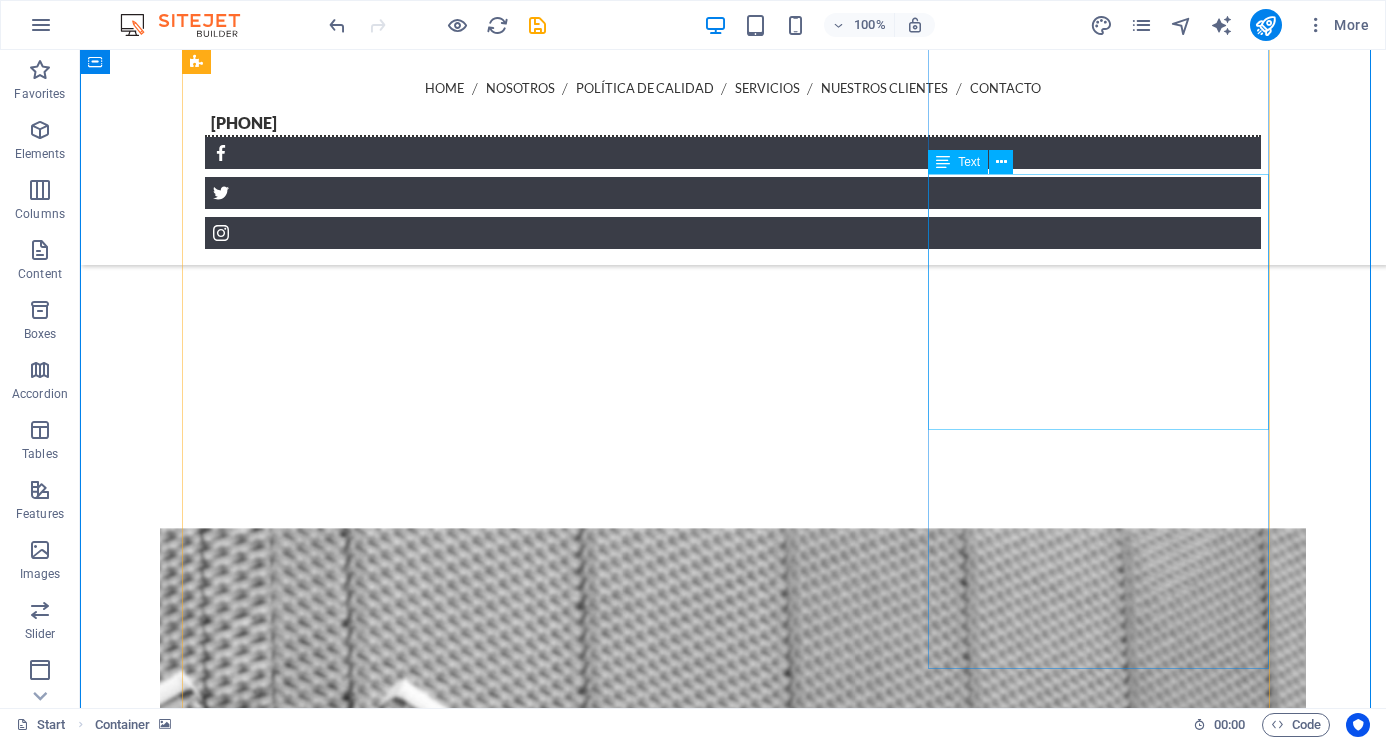 scroll, scrollTop: 3919, scrollLeft: 0, axis: vertical 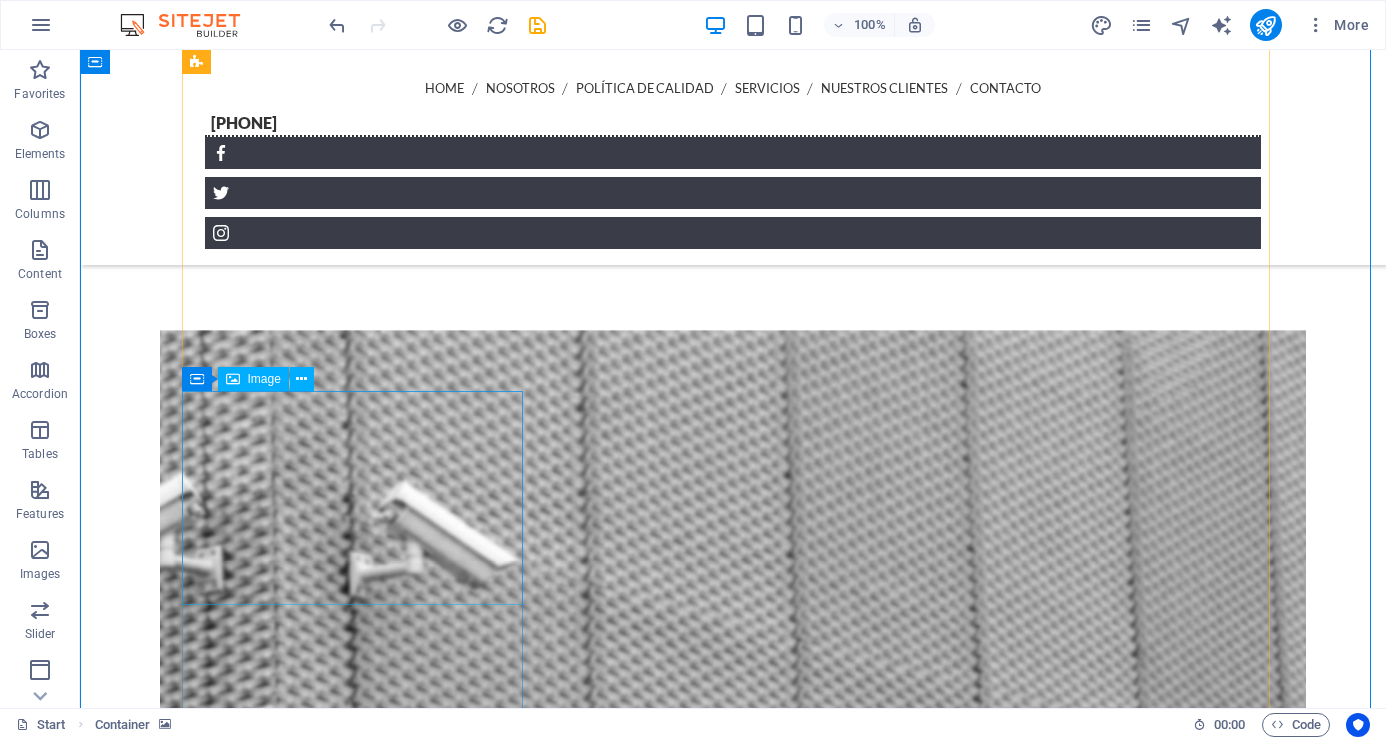 click at bounding box center [733, 6583] 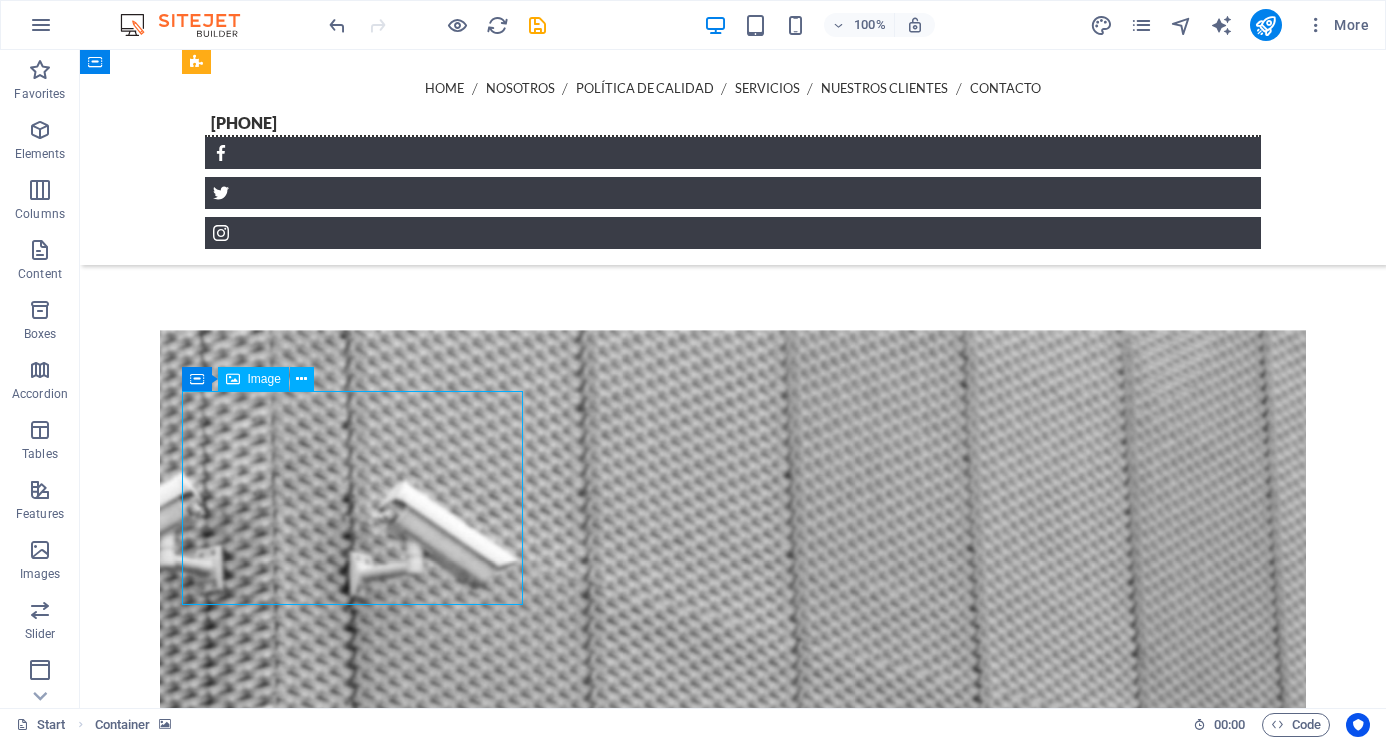 click at bounding box center [733, 6583] 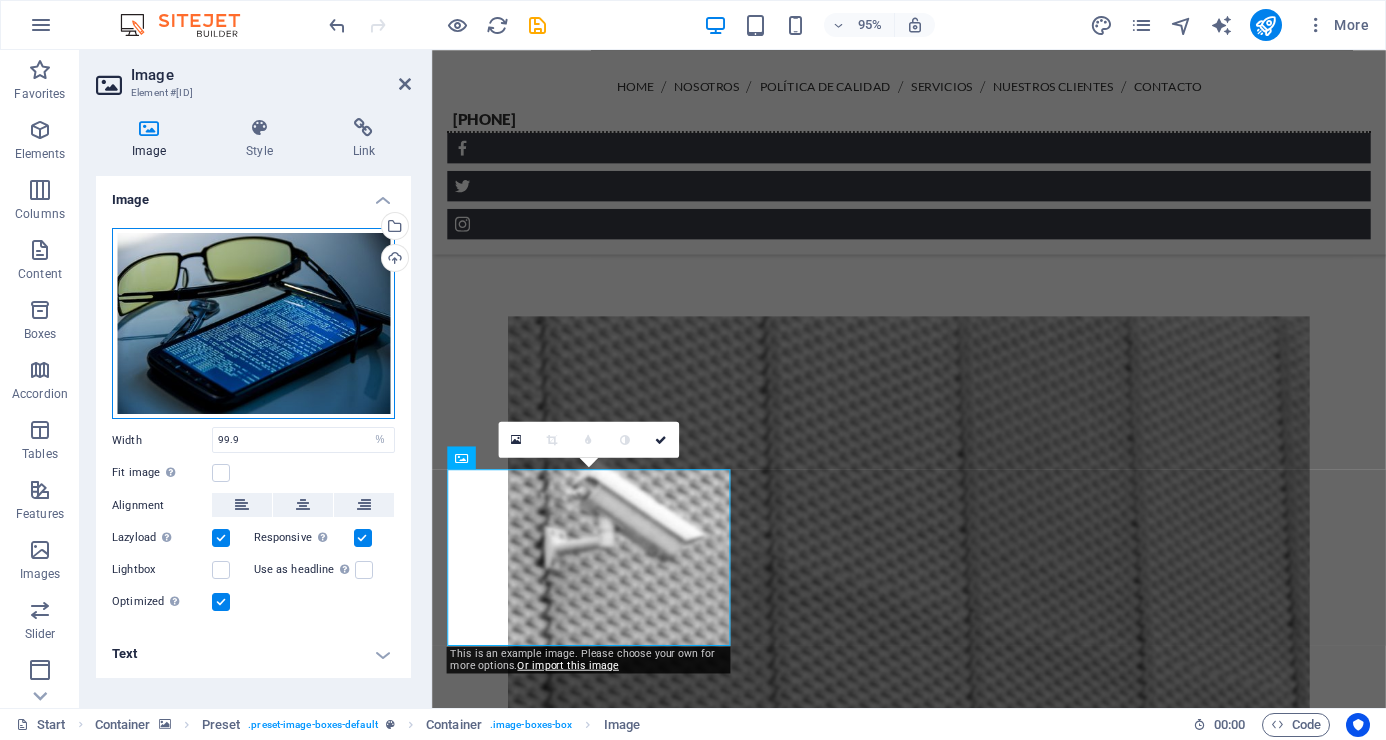 click on "Drag files here, click to choose files or select files from Files or our free stock photos & videos" at bounding box center (253, 324) 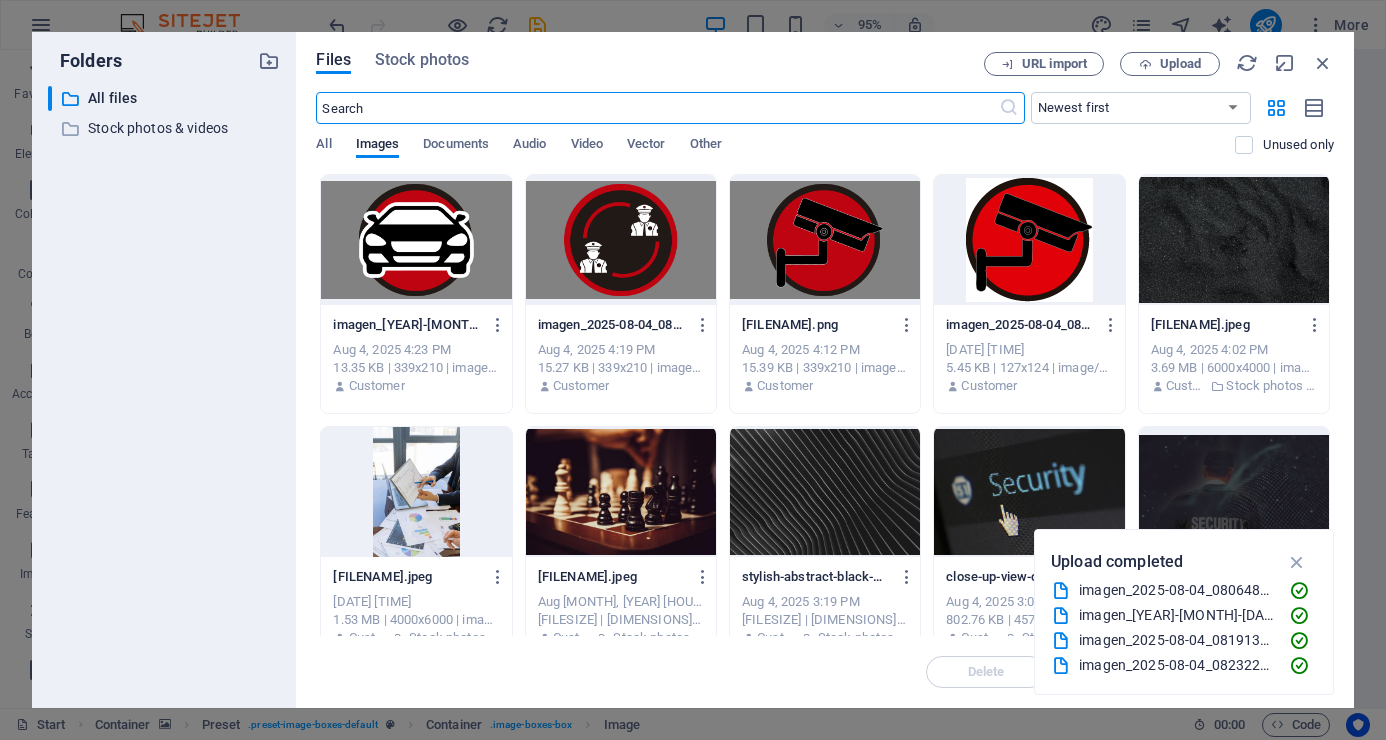 scroll, scrollTop: 4596, scrollLeft: 0, axis: vertical 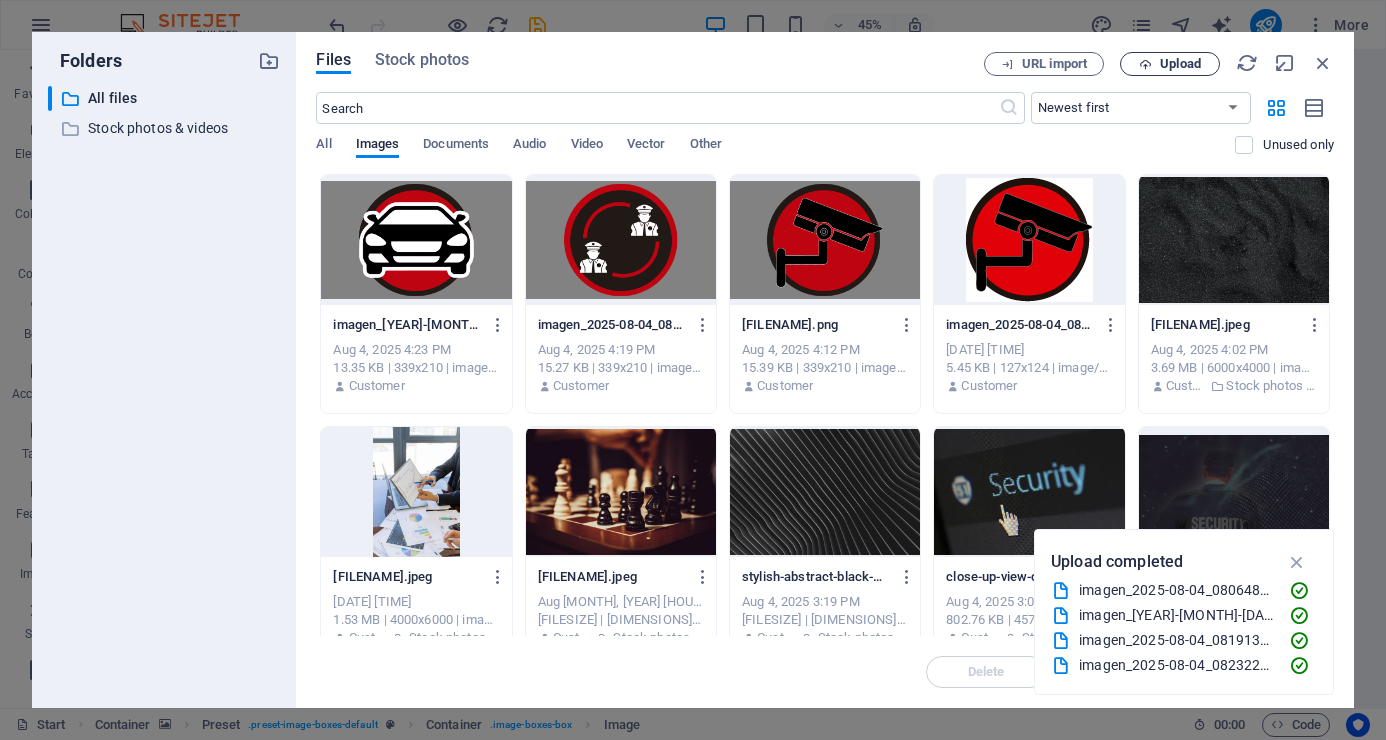click on "Upload" at bounding box center (1180, 64) 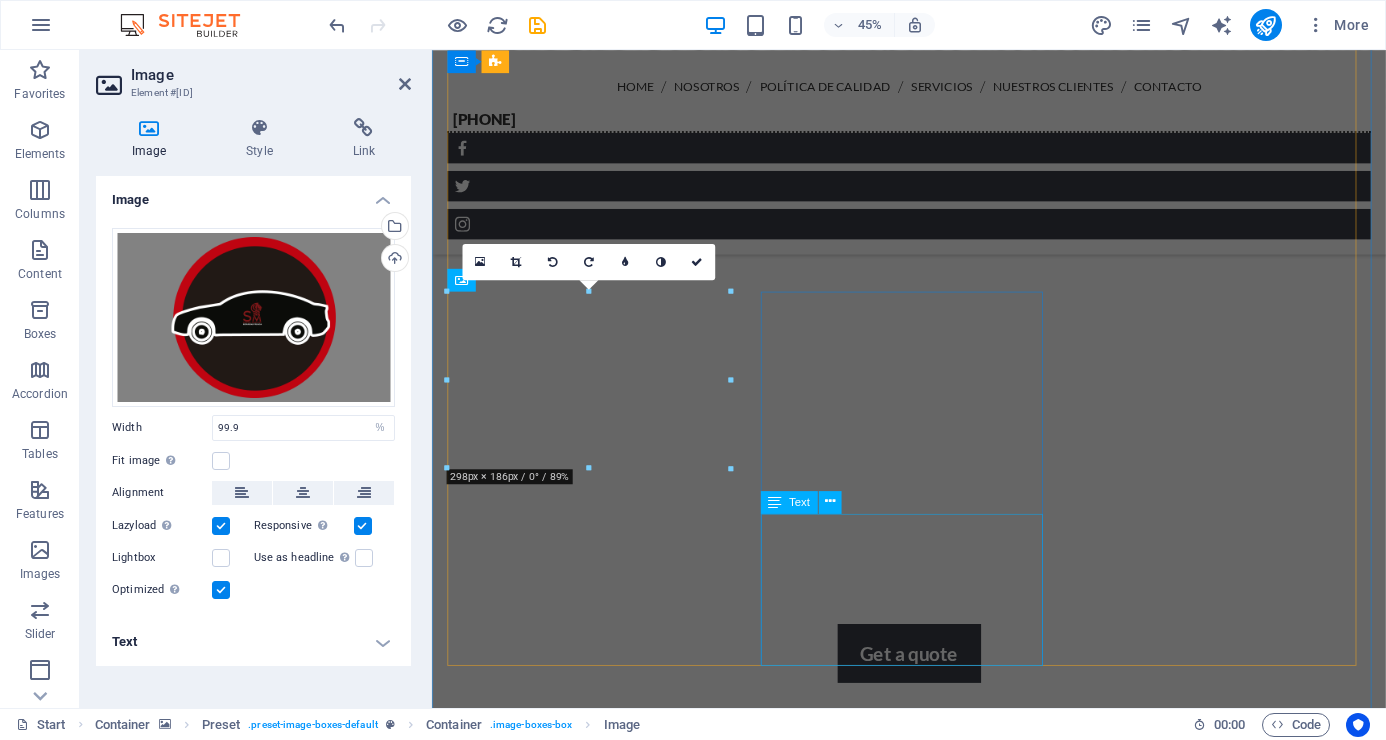 scroll, scrollTop: 4106, scrollLeft: 0, axis: vertical 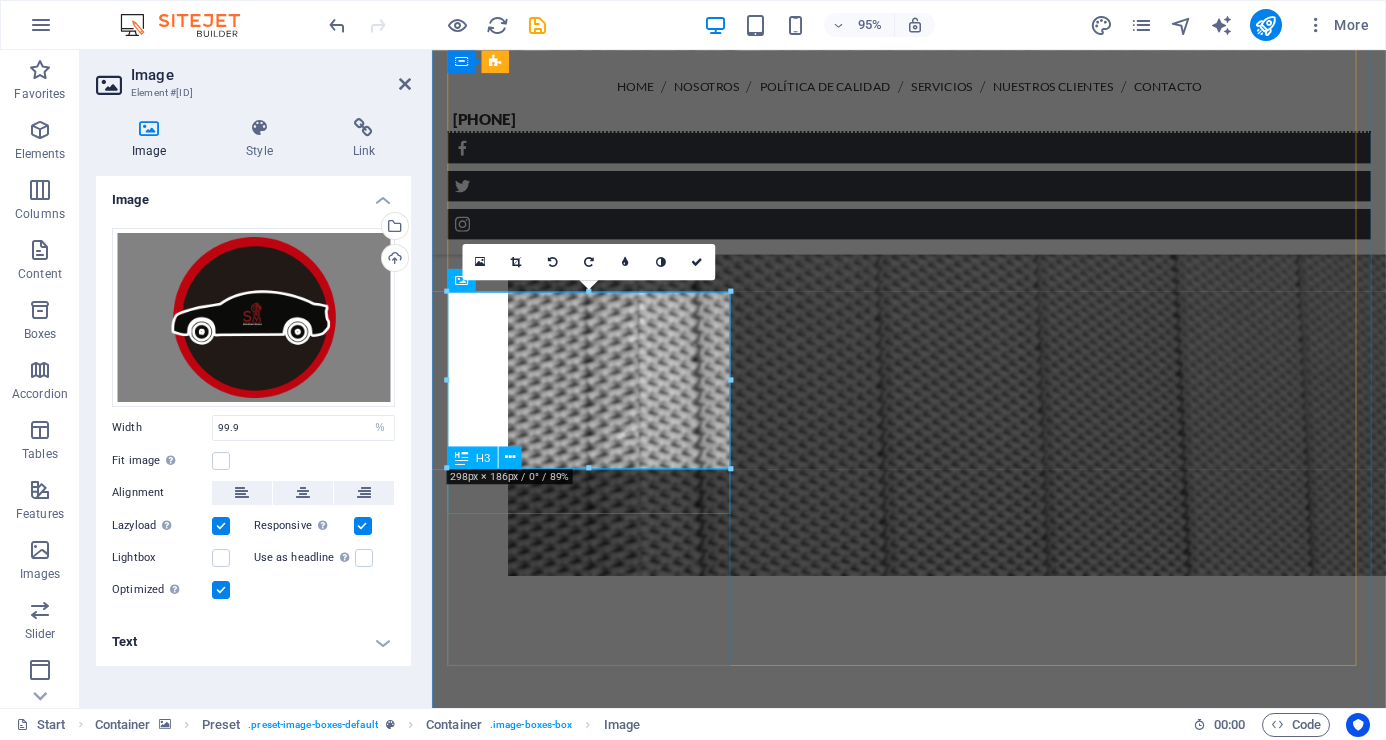 click on "Mobile Surveillance" at bounding box center [934, 6689] 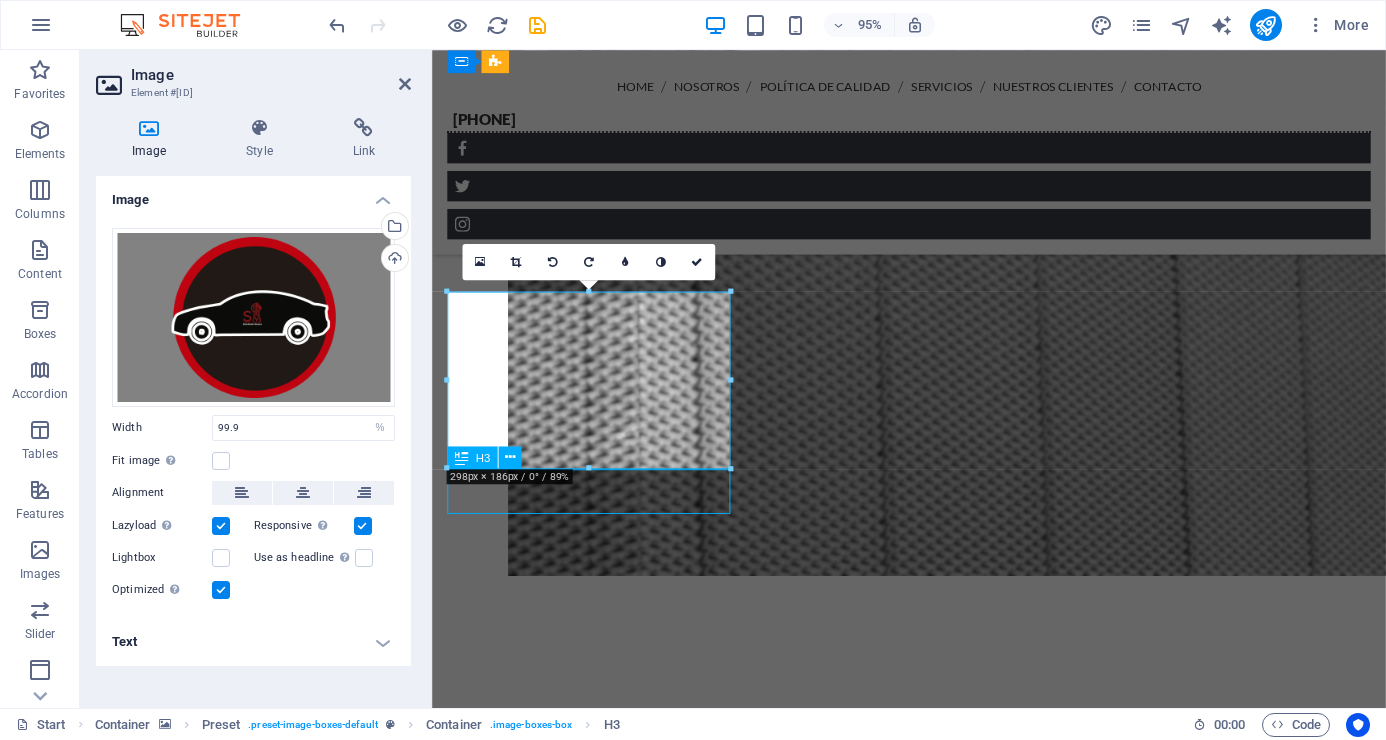 click on "Mobile Surveillance" at bounding box center [934, 6689] 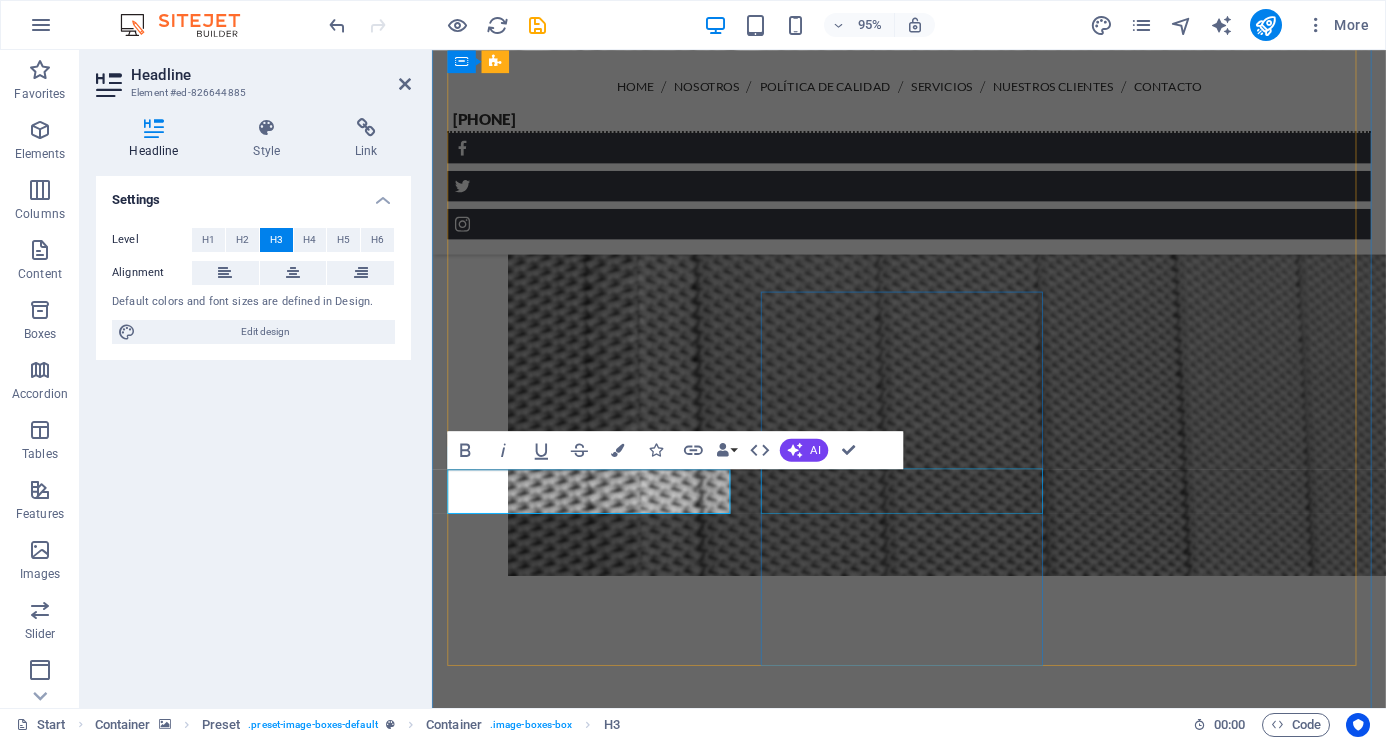 type 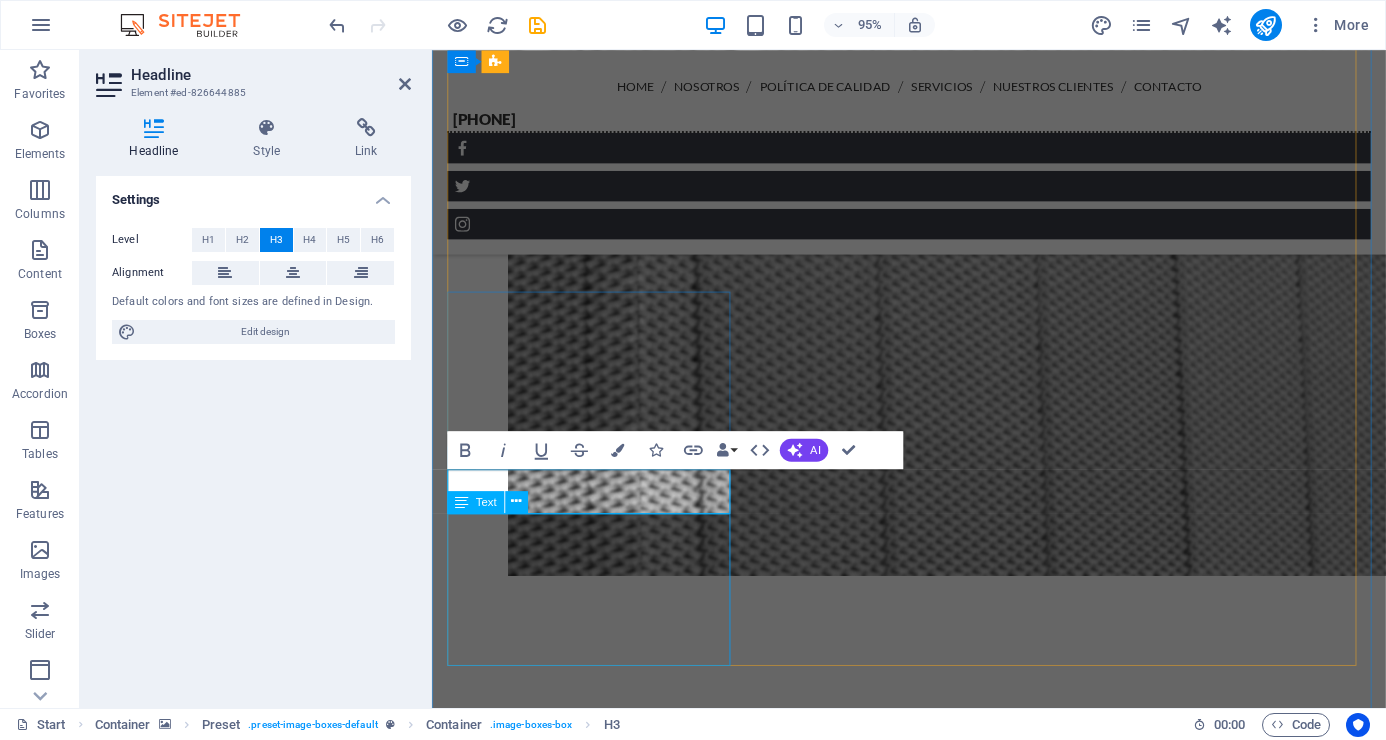click on "Lorem ipsum dolor sit amet, consetetur sadipscing elitr, sed diam nonumy eirmod tempor invidunt ut labore et dolore magna aliquyam erat, sed diam voluptua. At vero eos et accusam et justo duo dolores et ea rebum." at bounding box center (934, 6745) 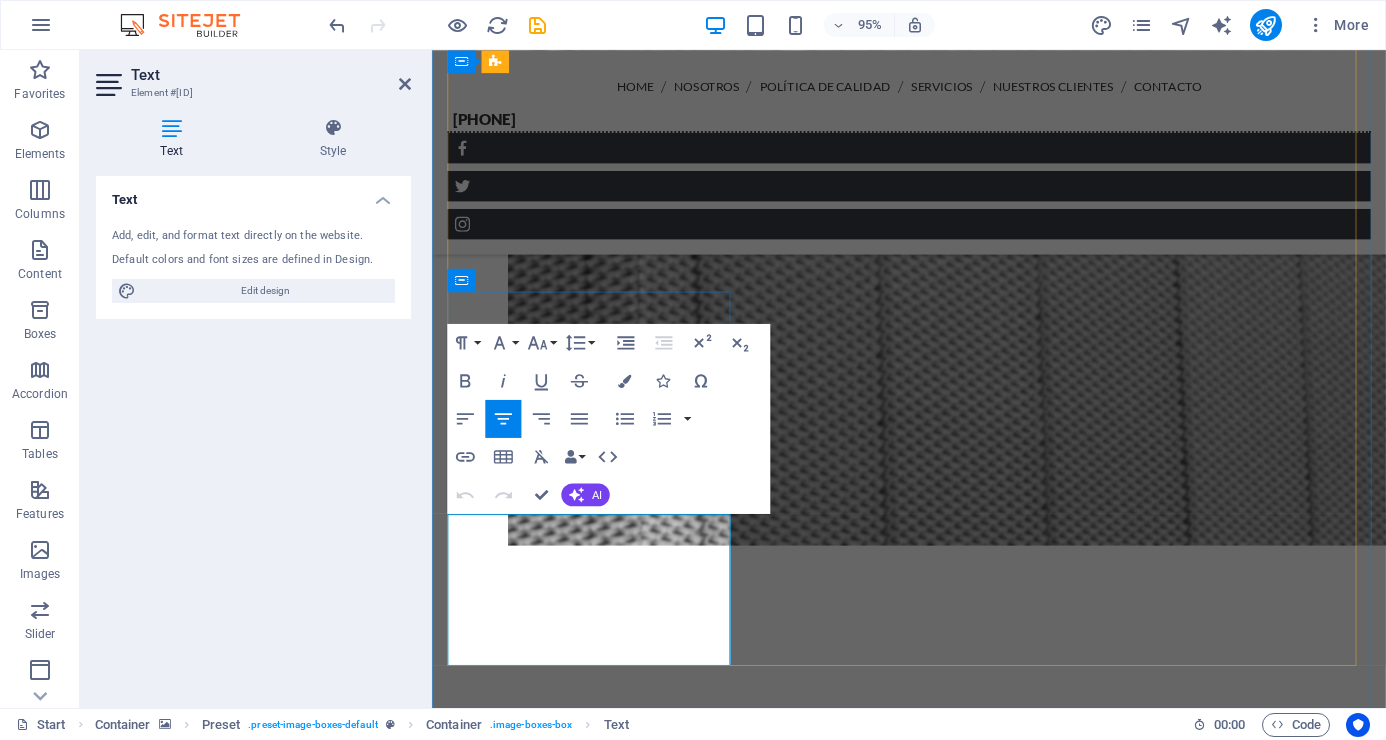 drag, startPoint x: 466, startPoint y: 551, endPoint x: 707, endPoint y: 662, distance: 265.33374 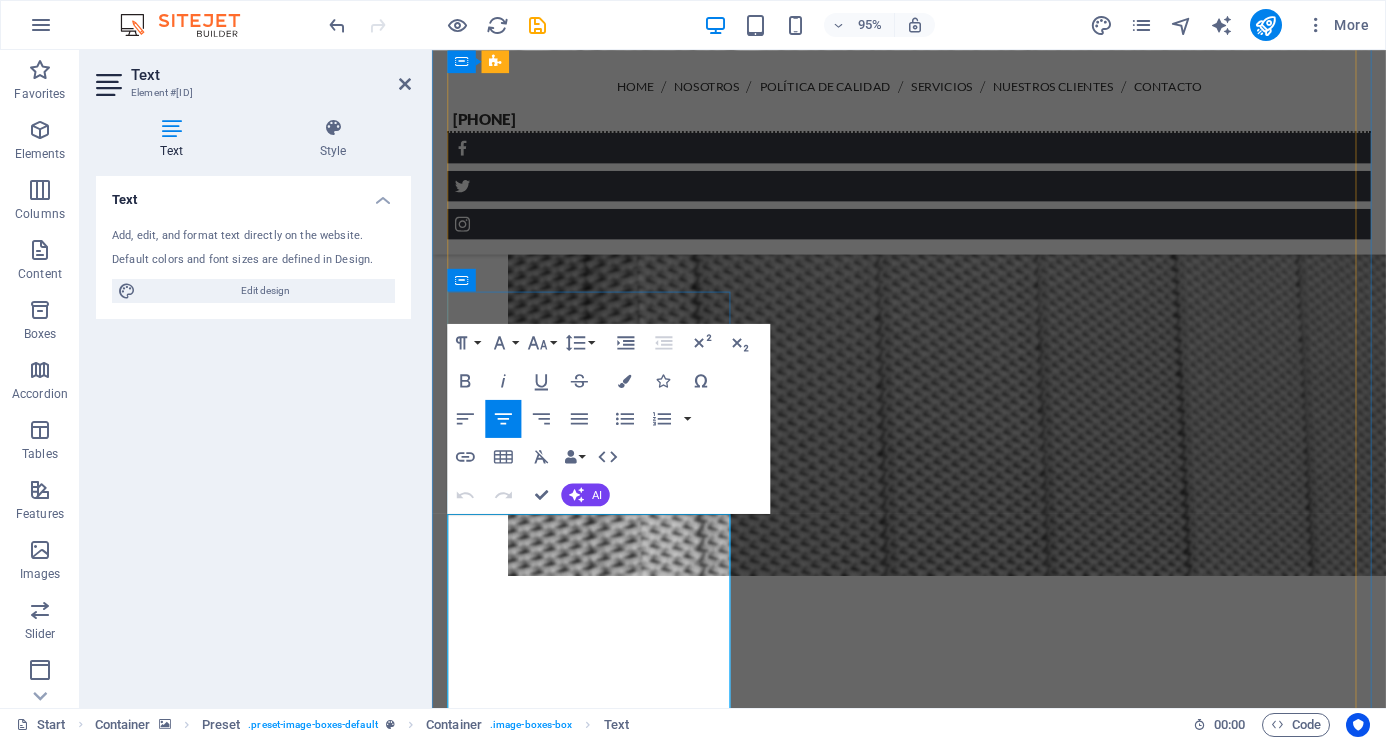 scroll, scrollTop: 14272, scrollLeft: 2, axis: both 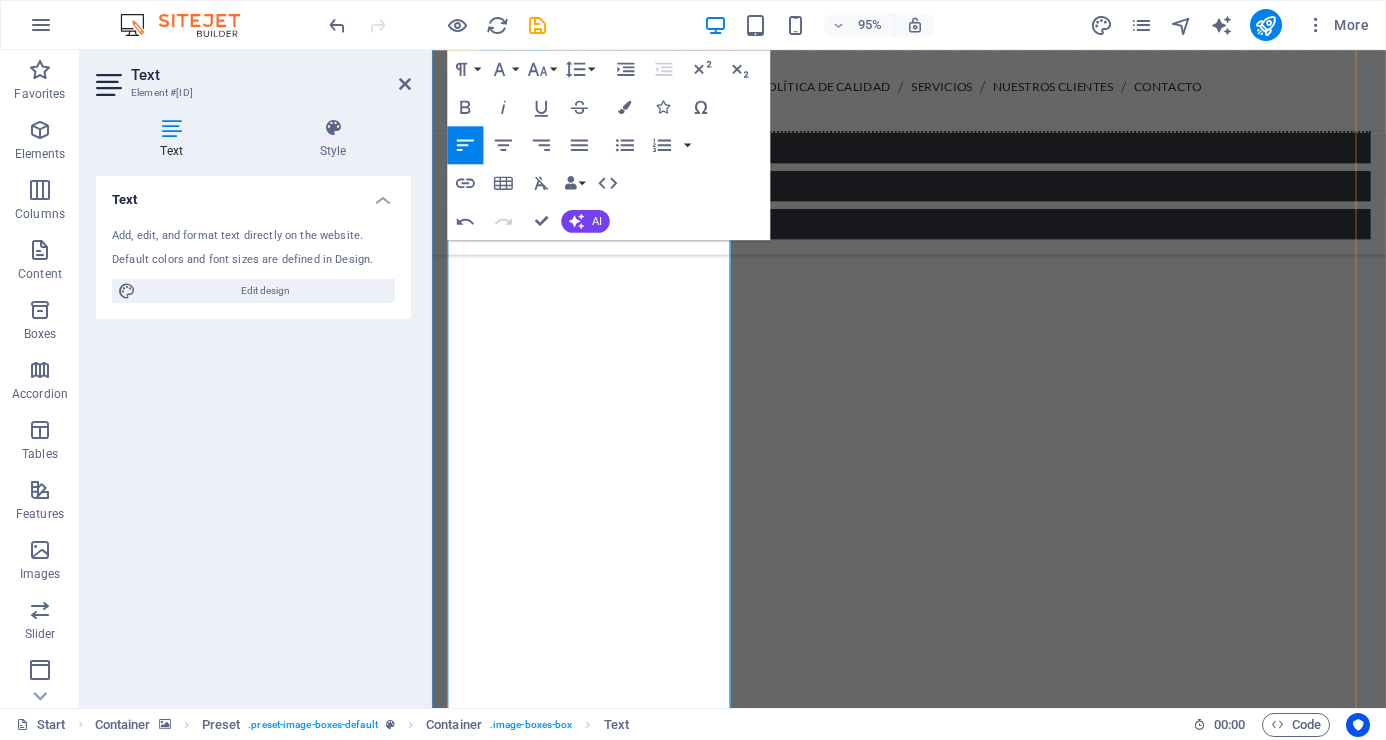 click on "Elementos especializados en el resguardo de mercancías y valores en tránsito por todo el territorio nacional, apegándonos a las necesidades de cada cliente.  La custodia será inspeccionada de inicio a fin por nuestro CMR (Centro de Monitoreo). Funciones:  Verificar la unidad.  Verificar los bienes y valores bajo custodia.  Realizar estudios de análisis de riesgo, baños para el operador y la unidad de enlace terrestre.  Descifrar rutas en planos y guías de enlace vía terrestre.  Reportar en tiempo real de la ruta al centro de mando.  La custodia será inspeccionada de inicio a fin por nuestro CMR (Centro de monitoreo RedMon). Equipo básico:  Fornitura, bastón policial (PR-24). Medio de comunicación.  Vehículos satelital comunicado a nuestro CMR. GPS en todos nuestros vehículos.   Elementos especializados en el resguardo de mercancías y valores en tránsito por todo el territorio nacional, apegándonos a las necesidades de cada cliente.  Funciones:  Verificar la unidad." at bounding box center [934, 7065] 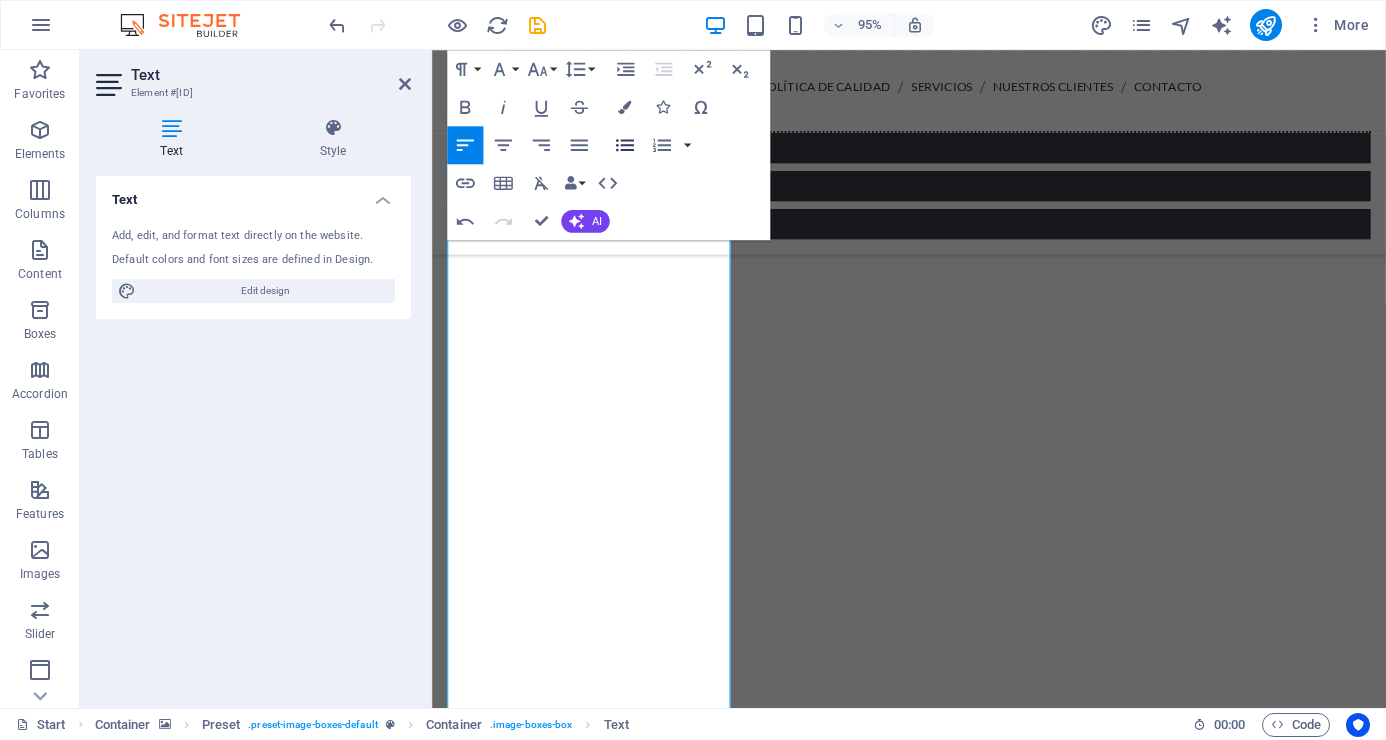 click 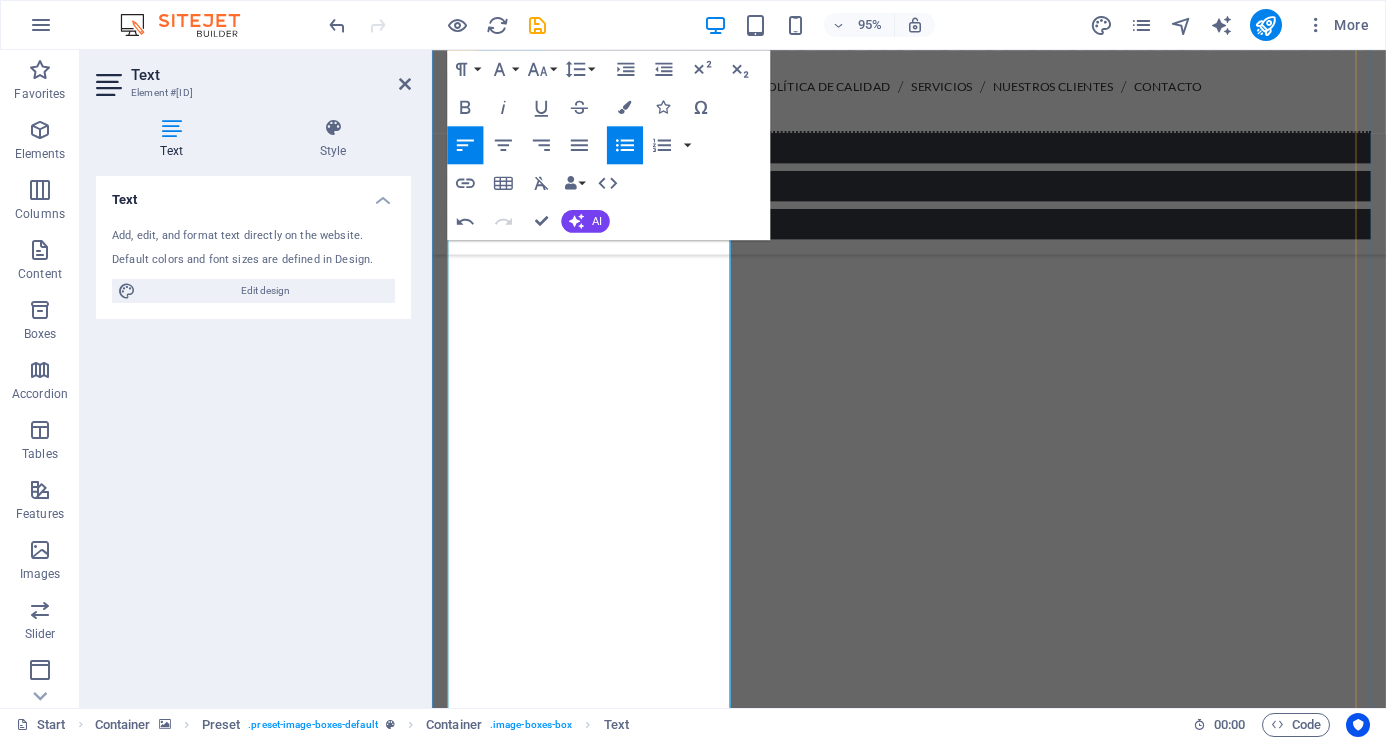 scroll, scrollTop: 4706, scrollLeft: 0, axis: vertical 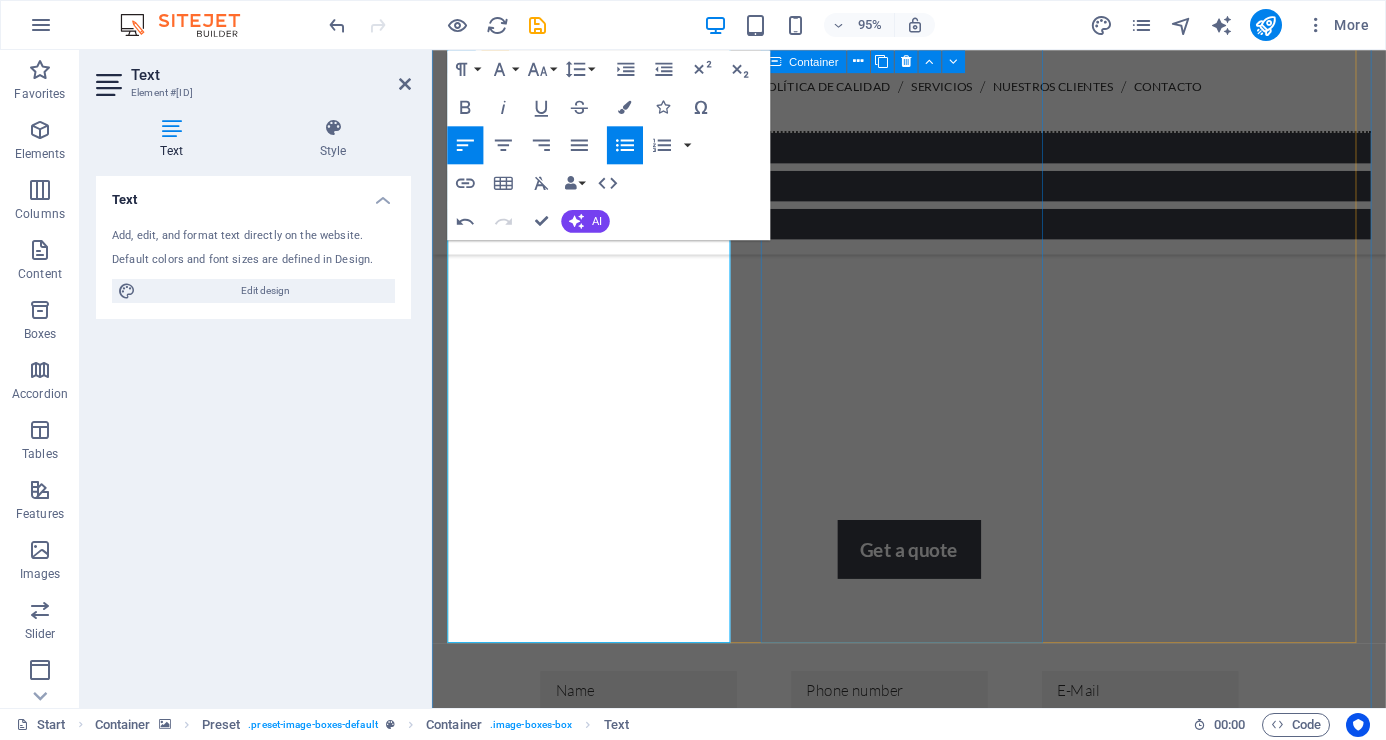 click on "Qualified Security Staff  Lorem ipsum dolor sit amet, consetetur sadipscing elitr, sed diam nonumy eirmod tempor invidunt ut labore et dolore magna aliquyam erat, sed diam voluptua. At vero eos et accusam et justo duo dolores et ea rebum." at bounding box center [934, 7494] 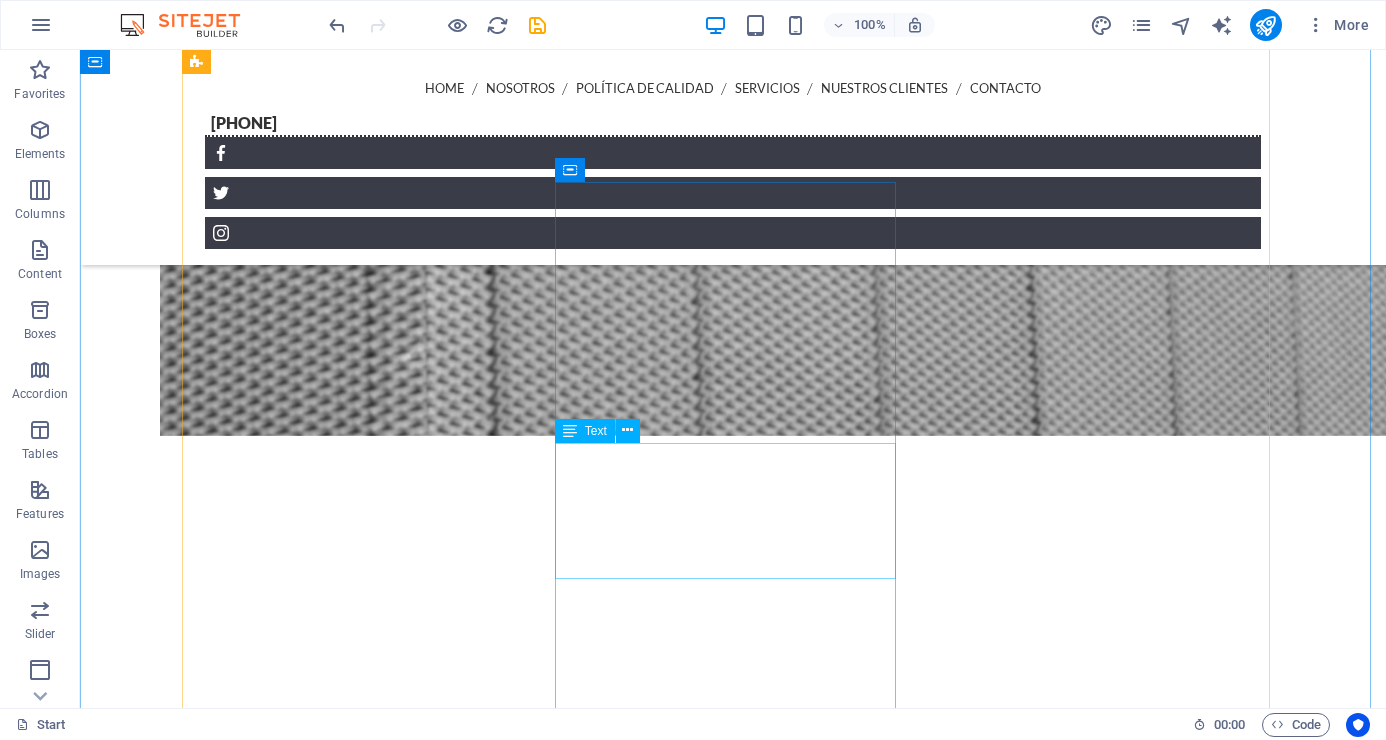 scroll, scrollTop: 4106, scrollLeft: 0, axis: vertical 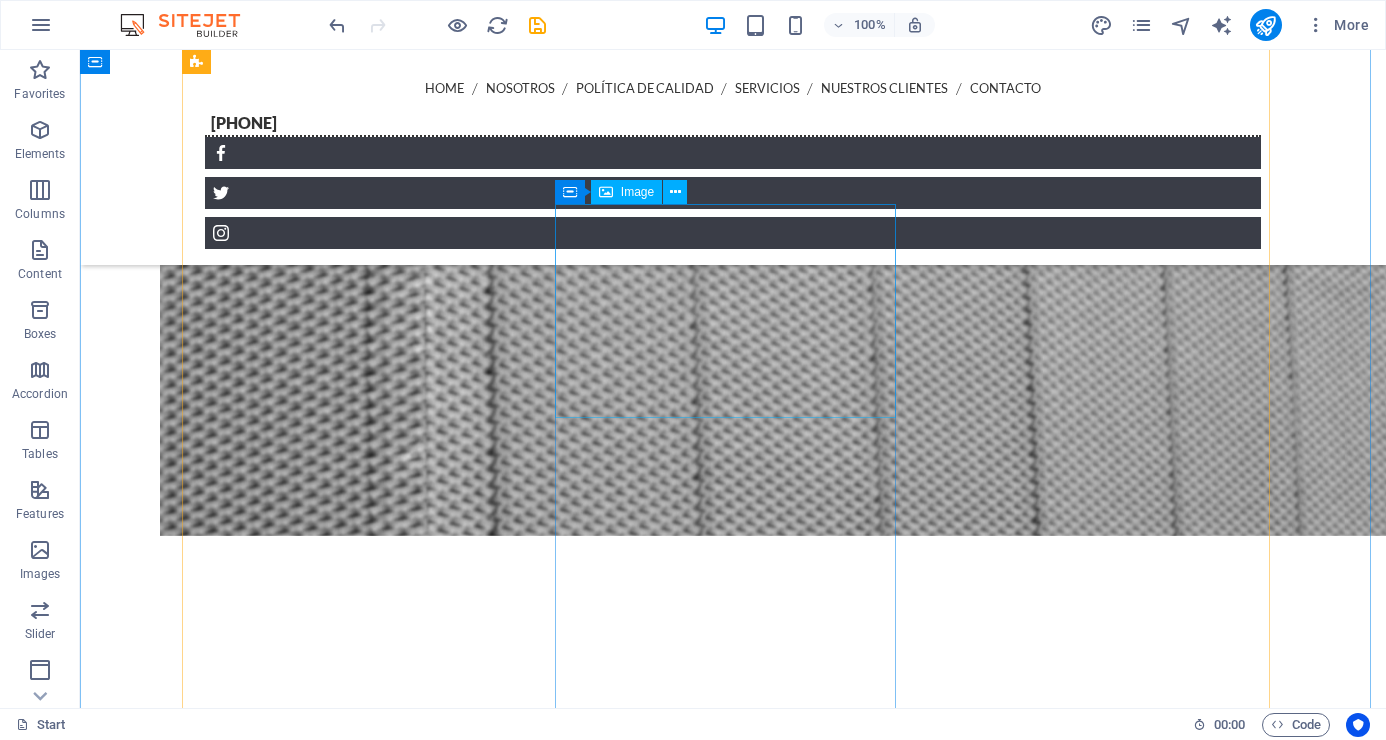 click at bounding box center (733, 8097) 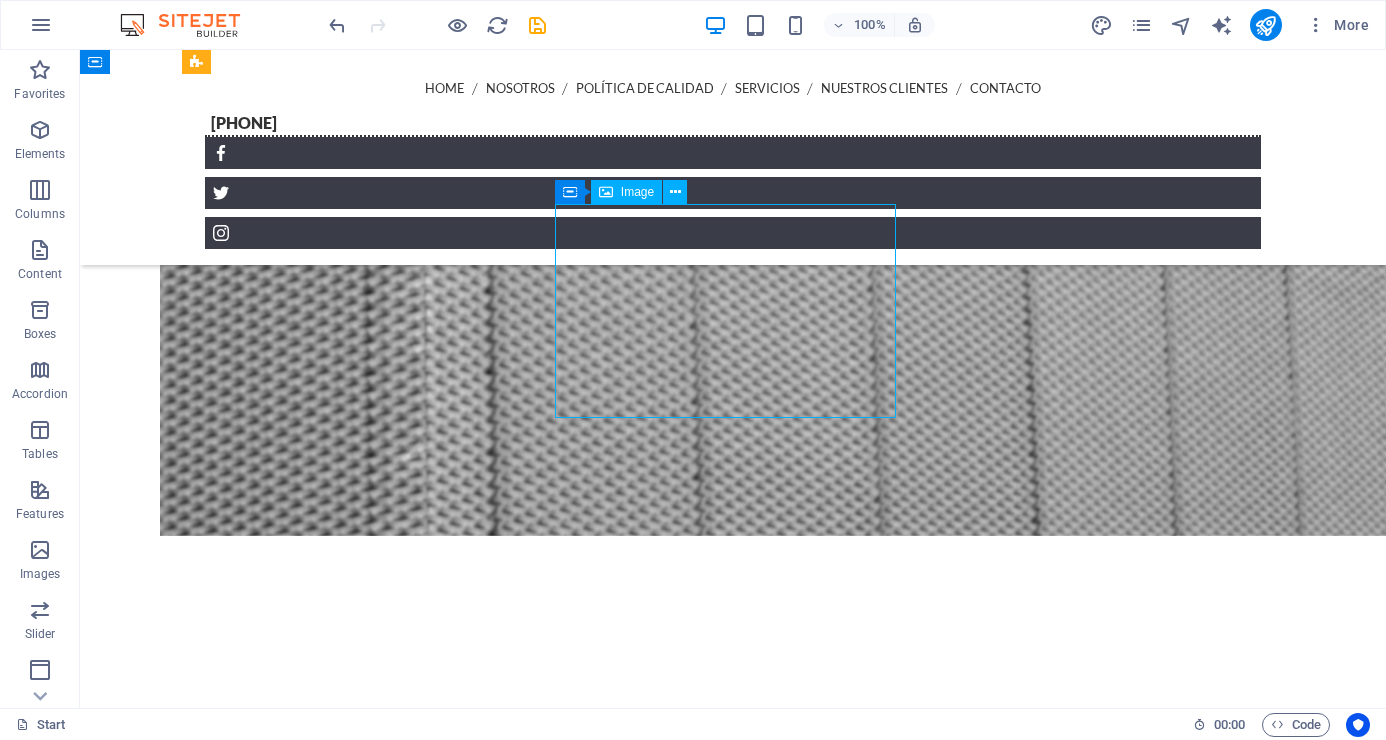 click at bounding box center (733, 8097) 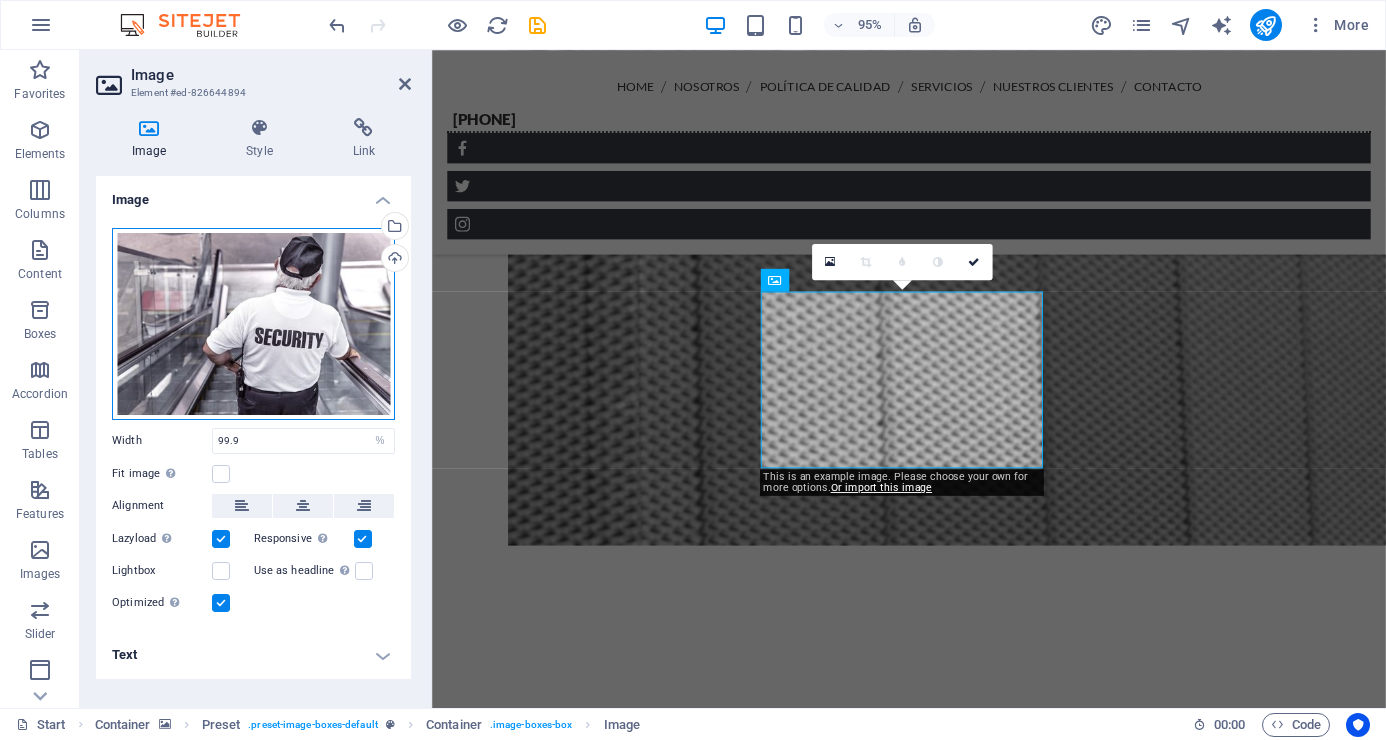 click on "Drag files here, click to choose files or select files from Files or our free stock photos & videos" at bounding box center [253, 324] 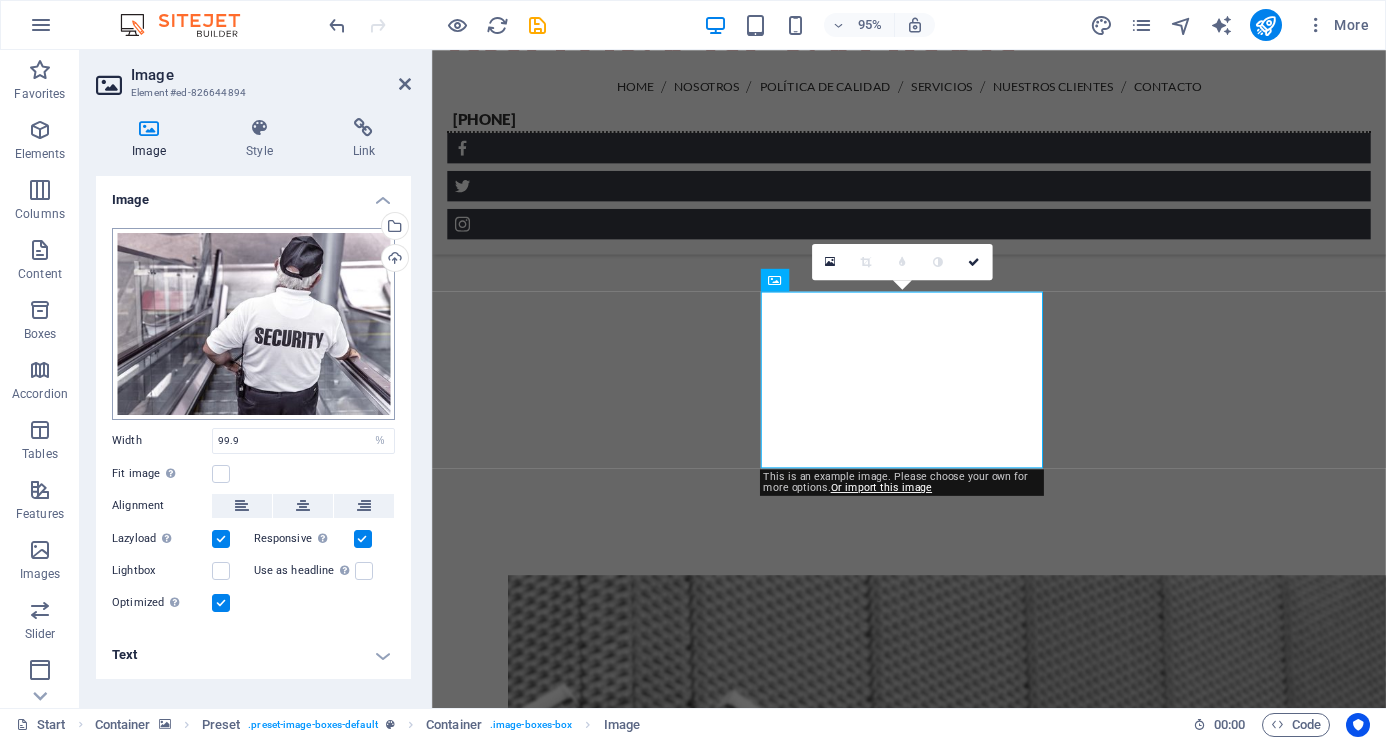scroll, scrollTop: 4783, scrollLeft: 0, axis: vertical 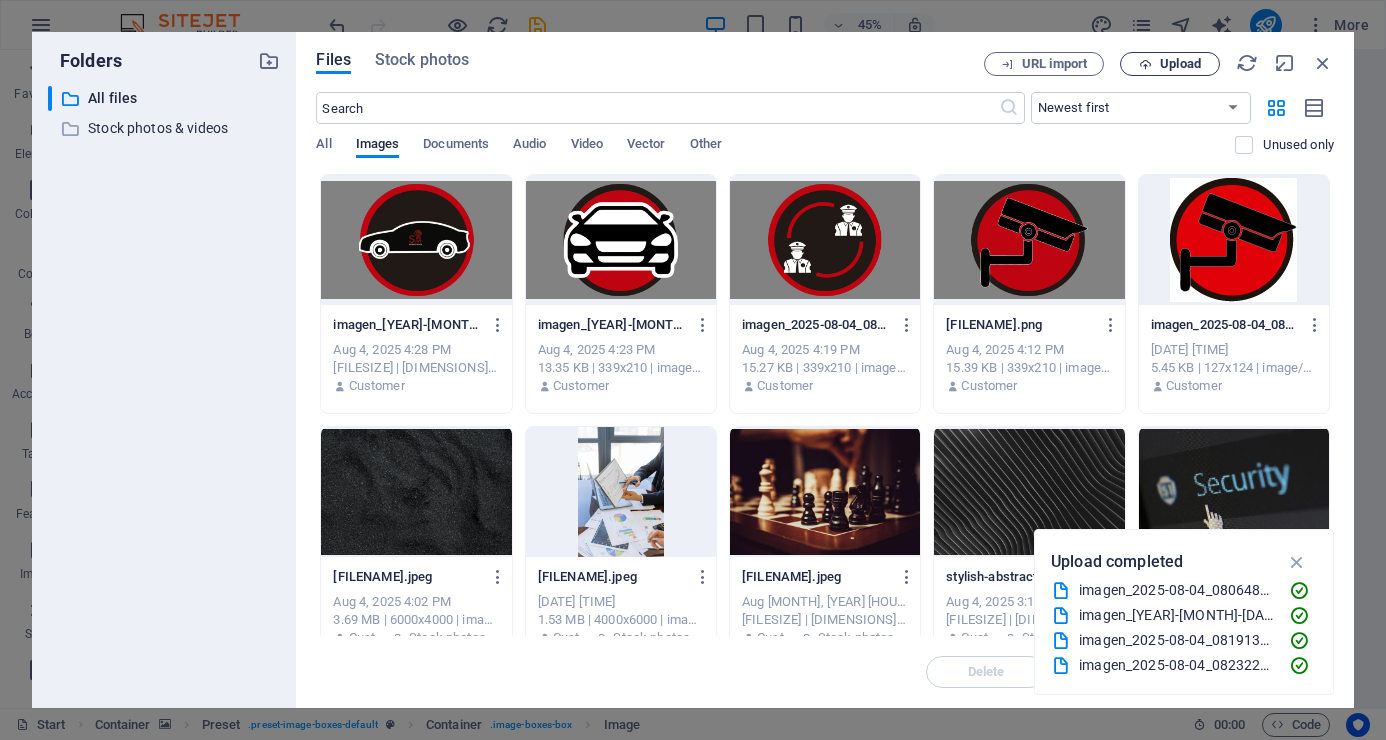 click on "Upload" at bounding box center (1180, 64) 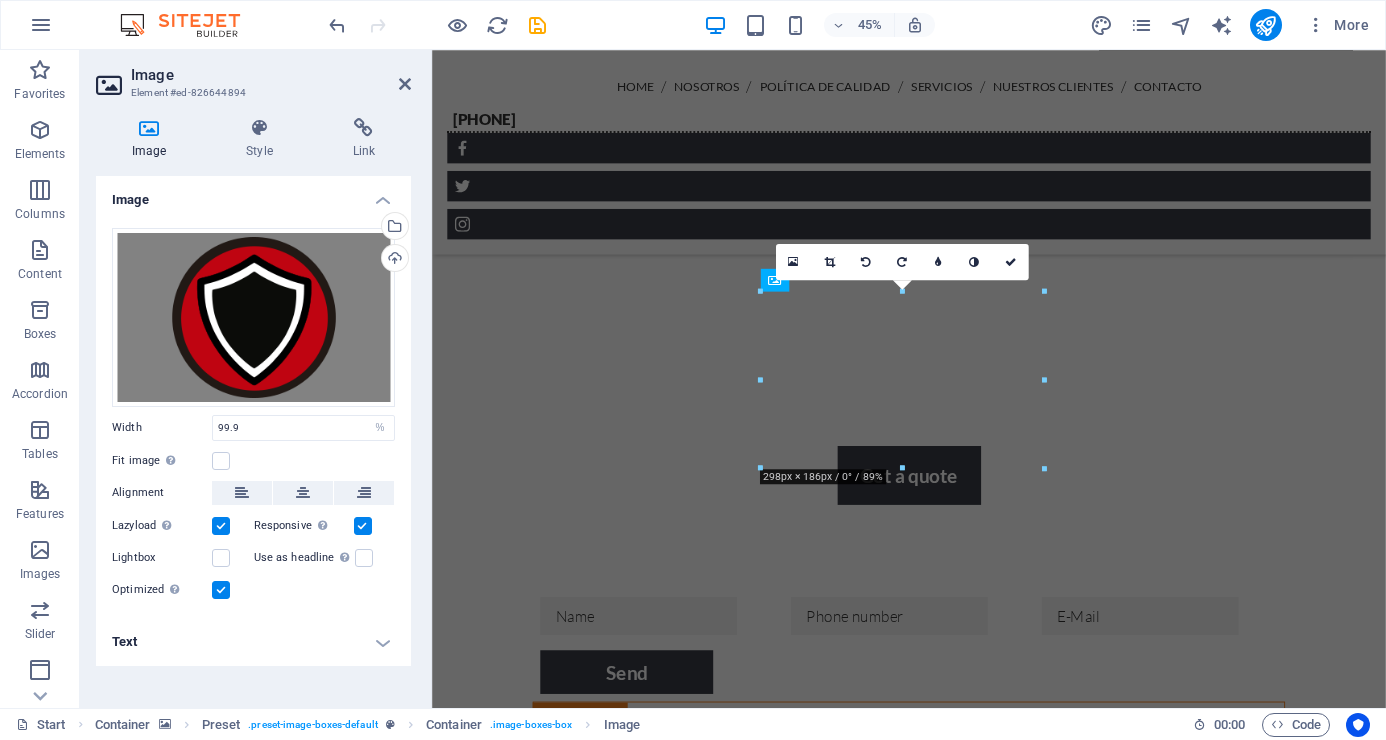 scroll, scrollTop: 4106, scrollLeft: 0, axis: vertical 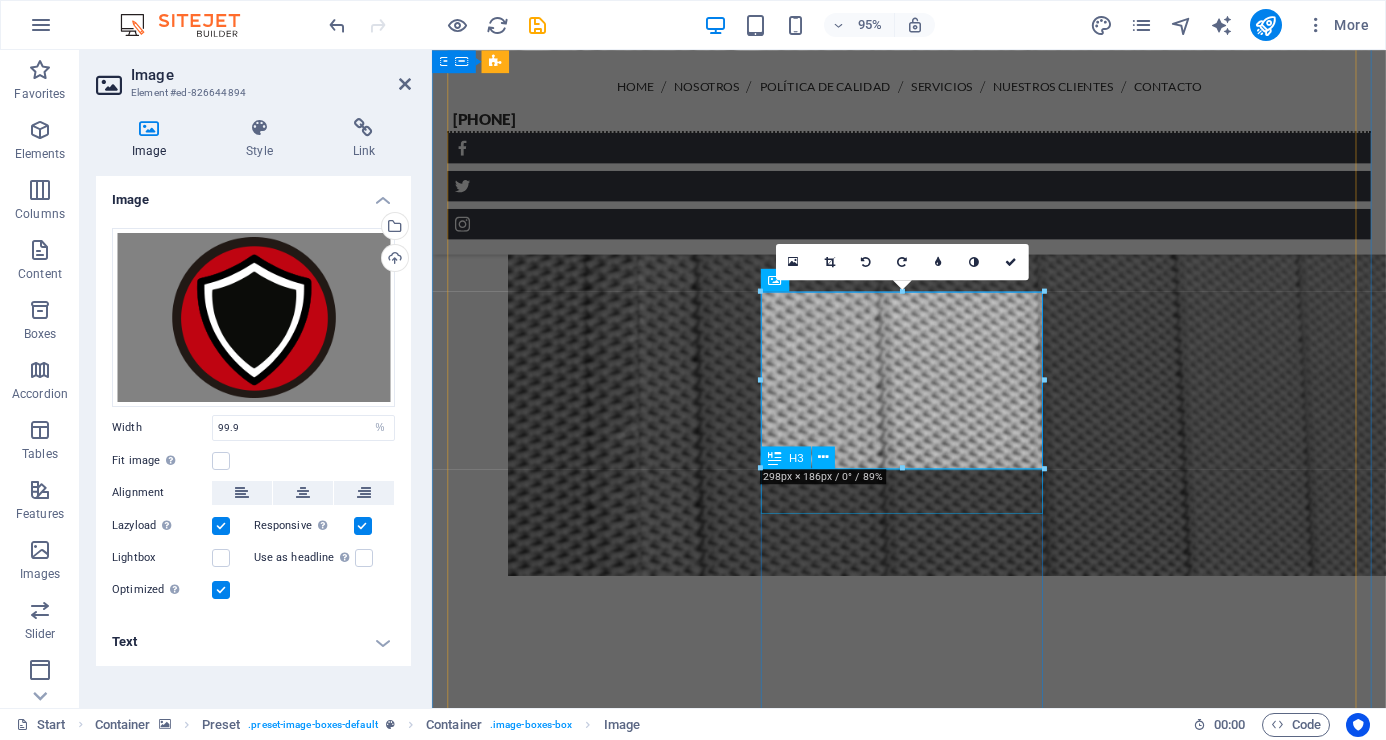 click on "Qualified Security Staff" at bounding box center (934, 8366) 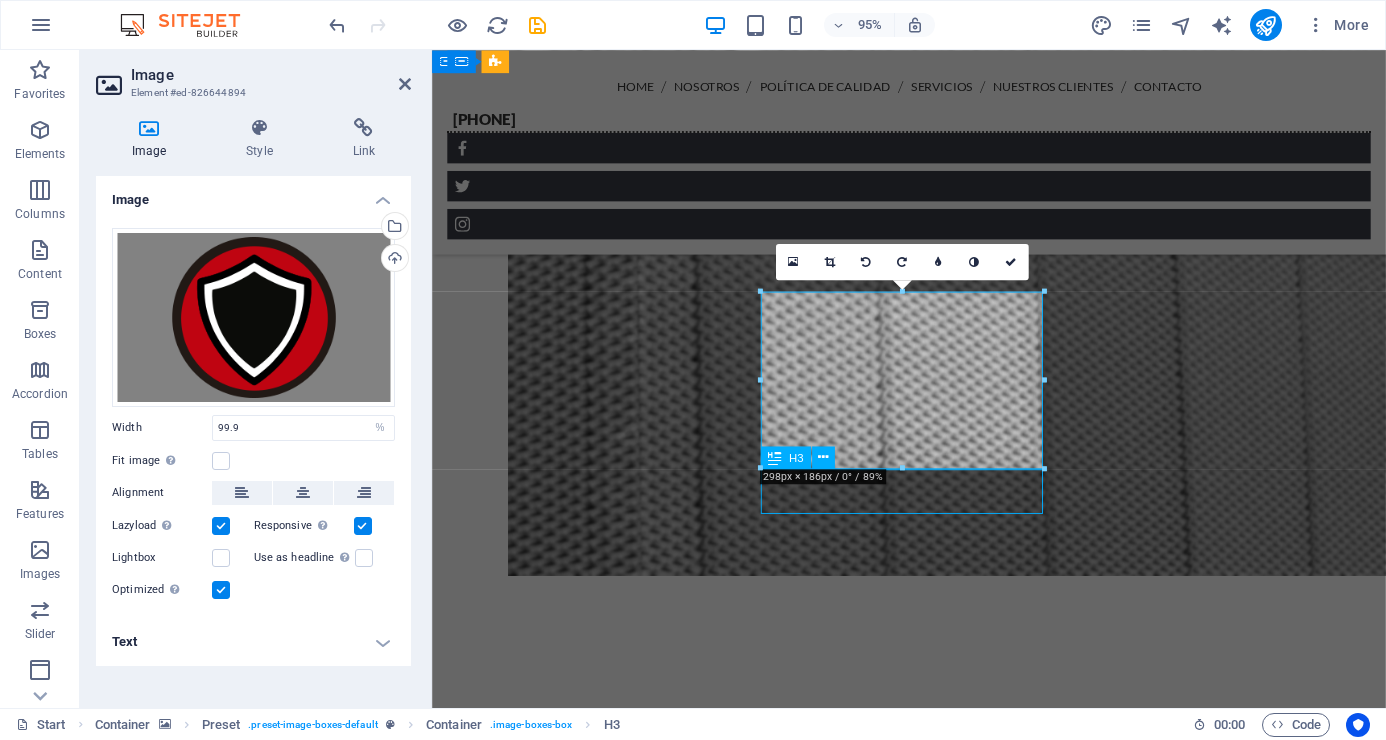 click on "Qualified Security Staff" at bounding box center [934, 8366] 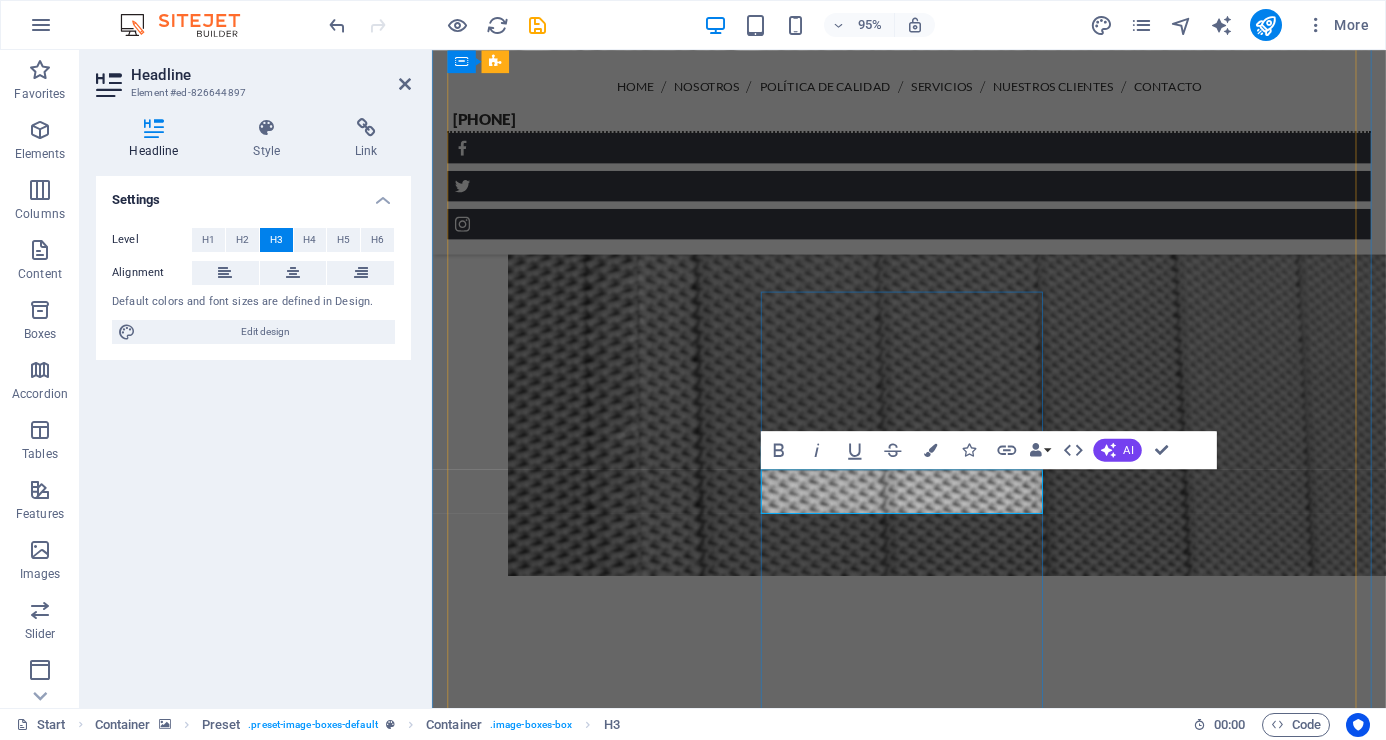 type 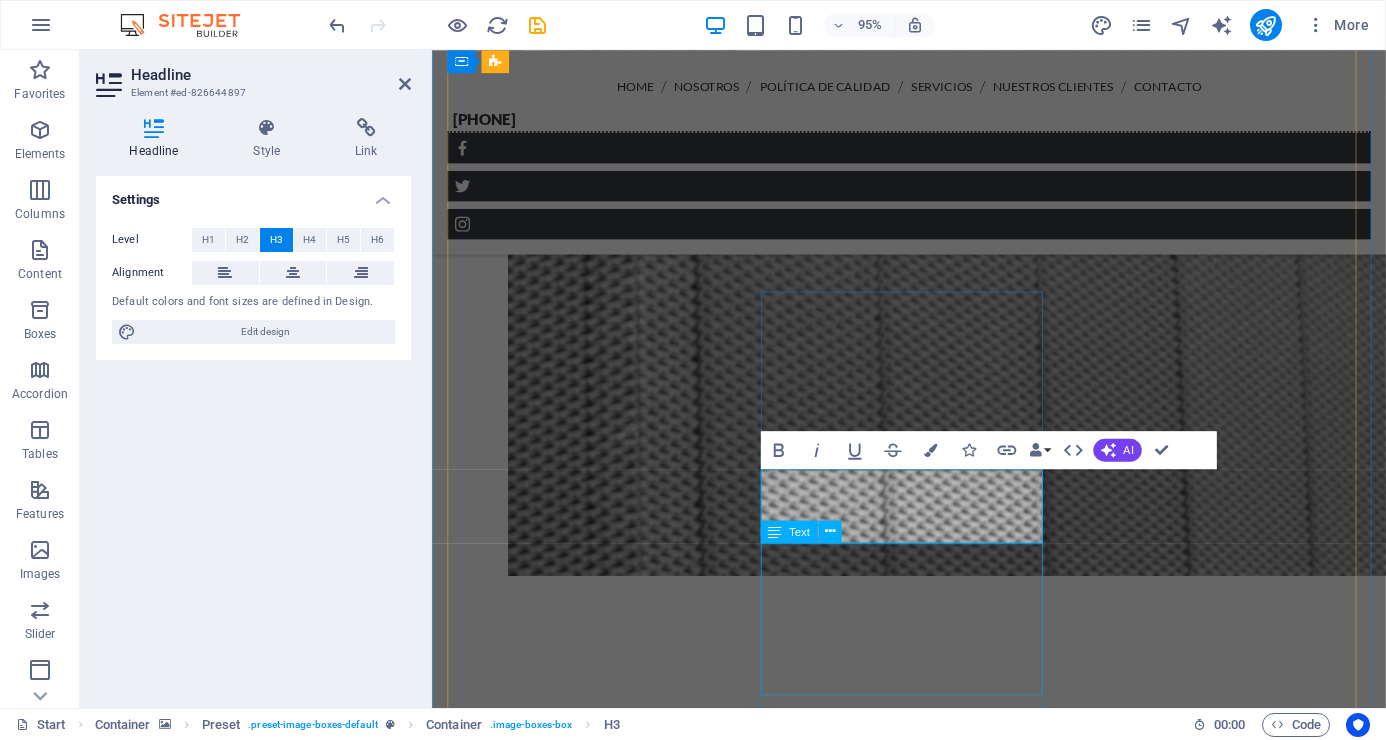click on "Lorem ipsum dolor sit amet, consetetur sadipscing elitr, sed diam nonumy eirmod tempor invidunt ut labore et dolore magna aliquyam erat, sed diam voluptua. At vero eos et accusam et justo duo dolores et ea rebum." at bounding box center [934, 8422] 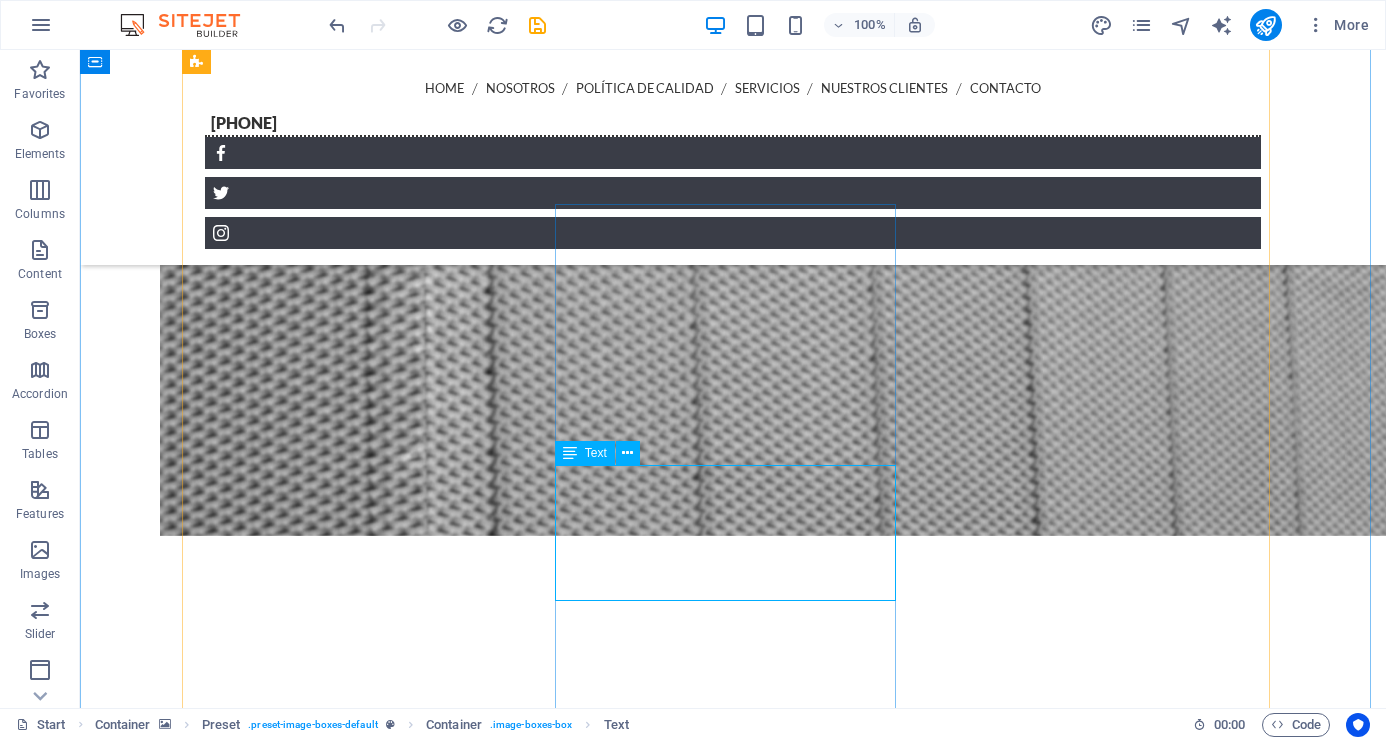 click on "Lorem ipsum dolor sit amet, consetetur sadipscing elitr, sed diam nonumy eirmod tempor invidunt ut labore et dolore magna aliquyam erat, sed diam voluptua. At vero eos et accusam et justo duo dolores et ea rebum." at bounding box center [733, 8517] 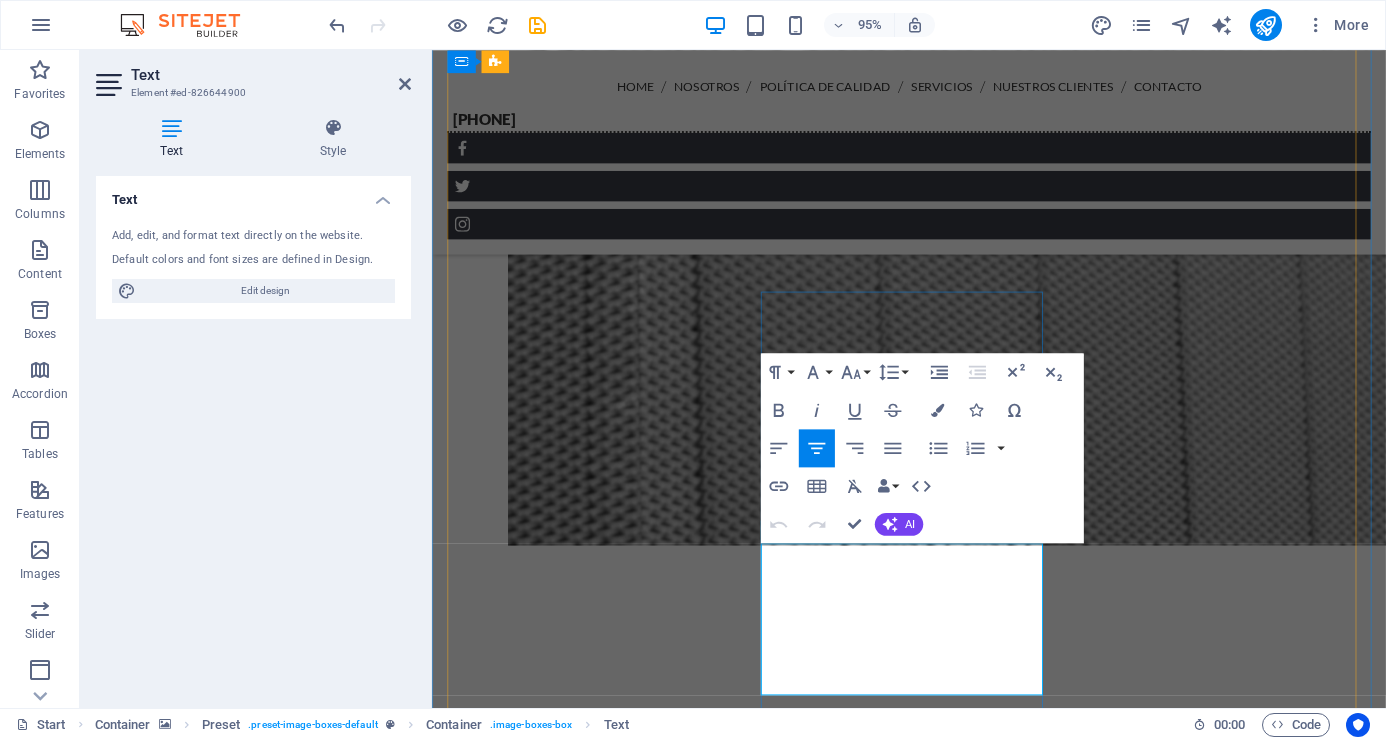 drag, startPoint x: 796, startPoint y: 582, endPoint x: 1041, endPoint y: 713, distance: 277.8237 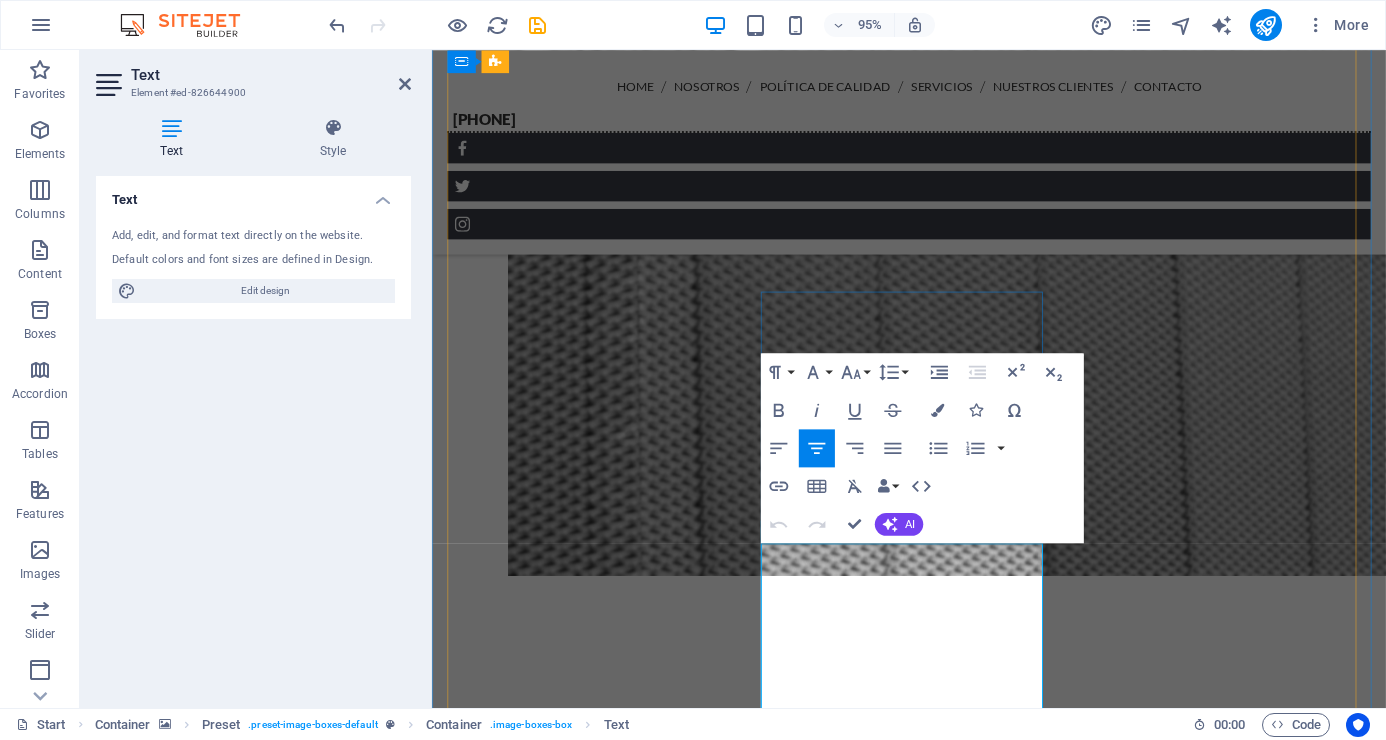 scroll, scrollTop: 12749, scrollLeft: 2, axis: both 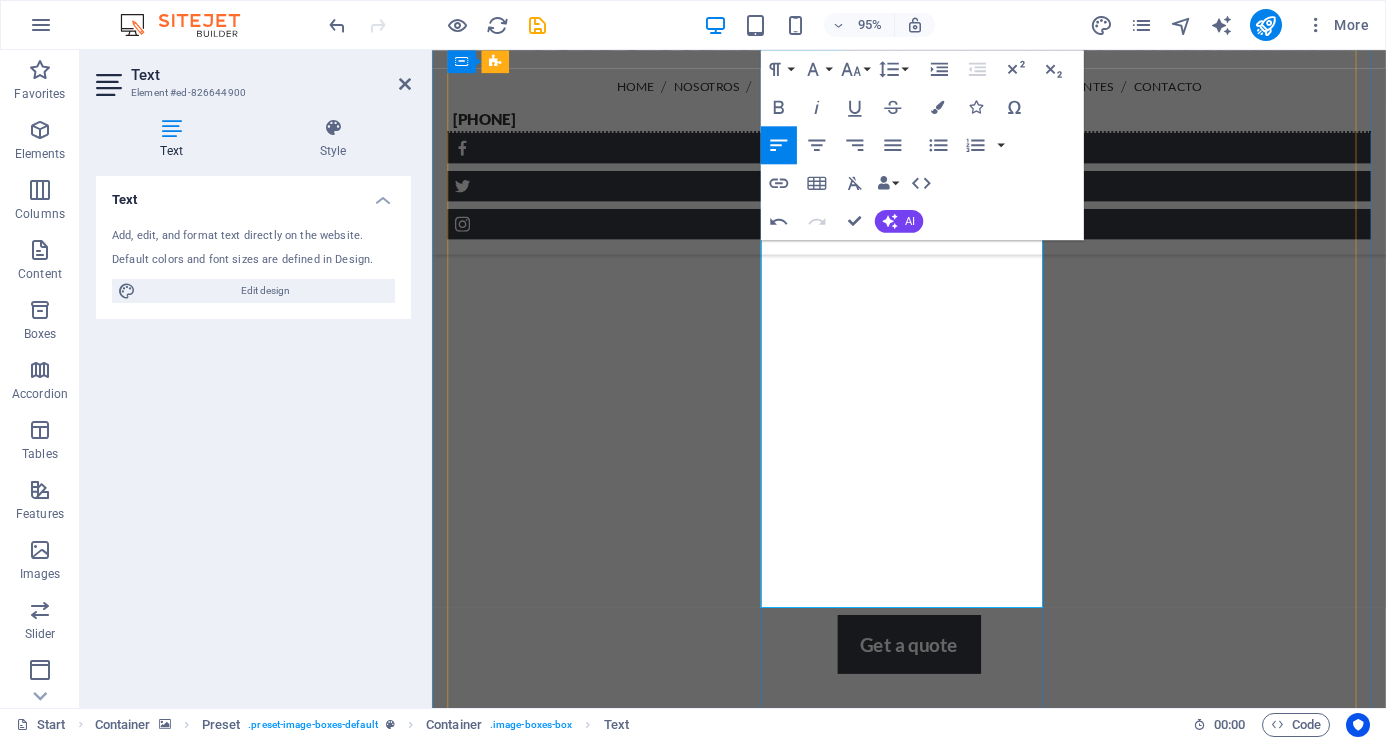 drag, startPoint x: 1017, startPoint y: 616, endPoint x: 797, endPoint y: 541, distance: 232.43279 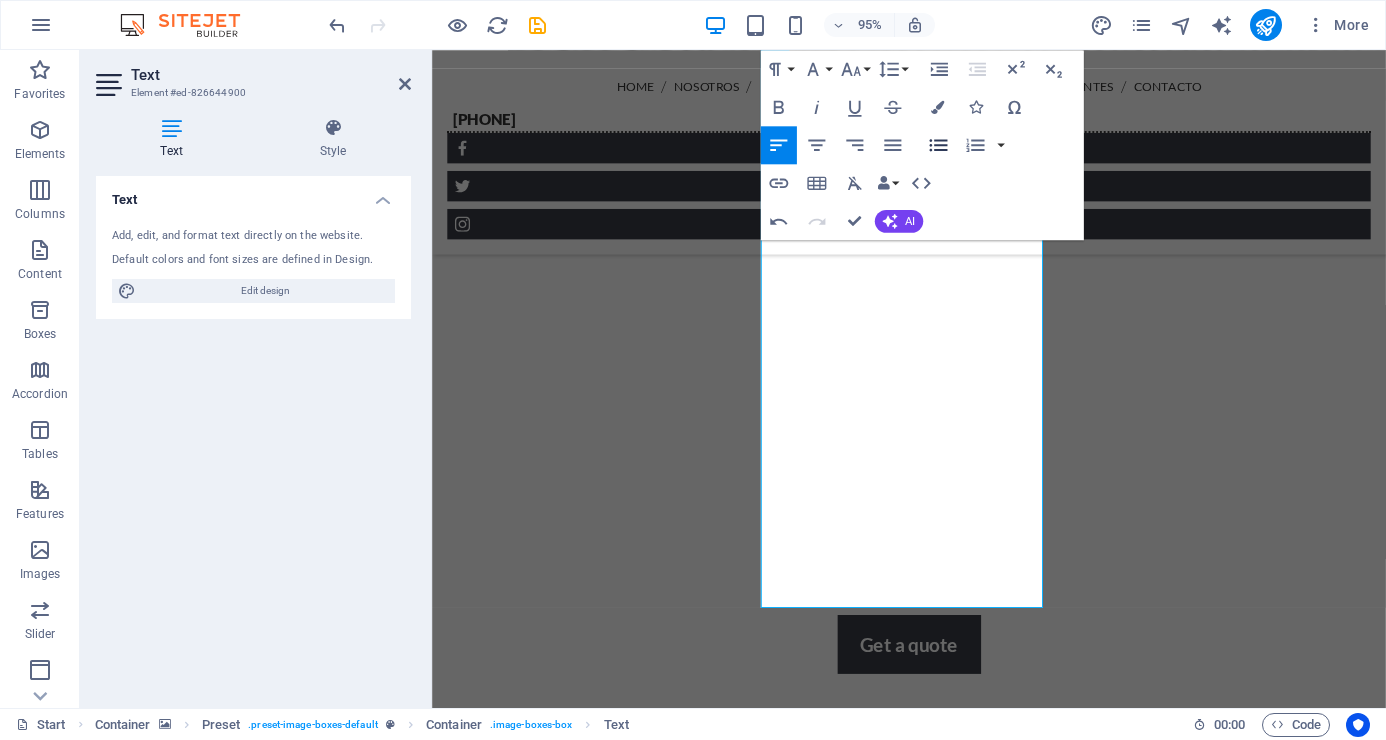 click 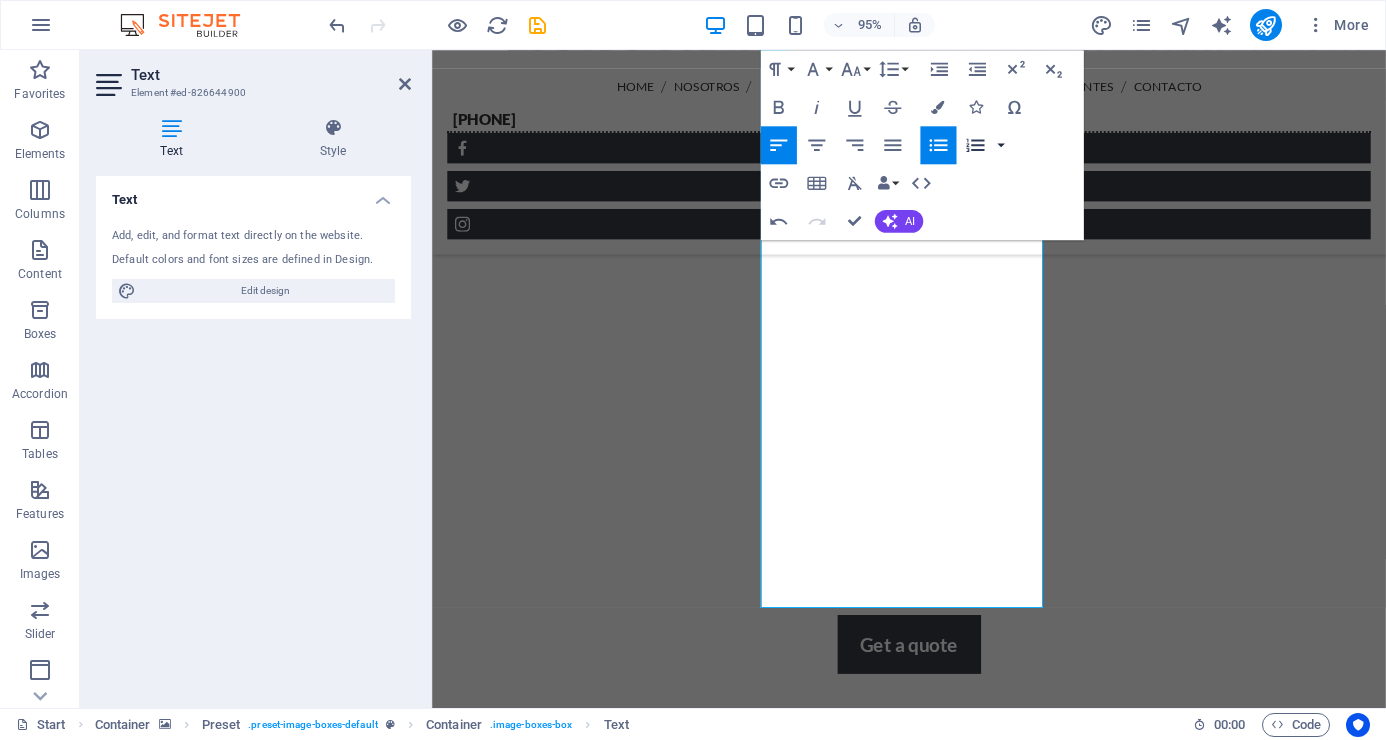 click at bounding box center (1000, 145) 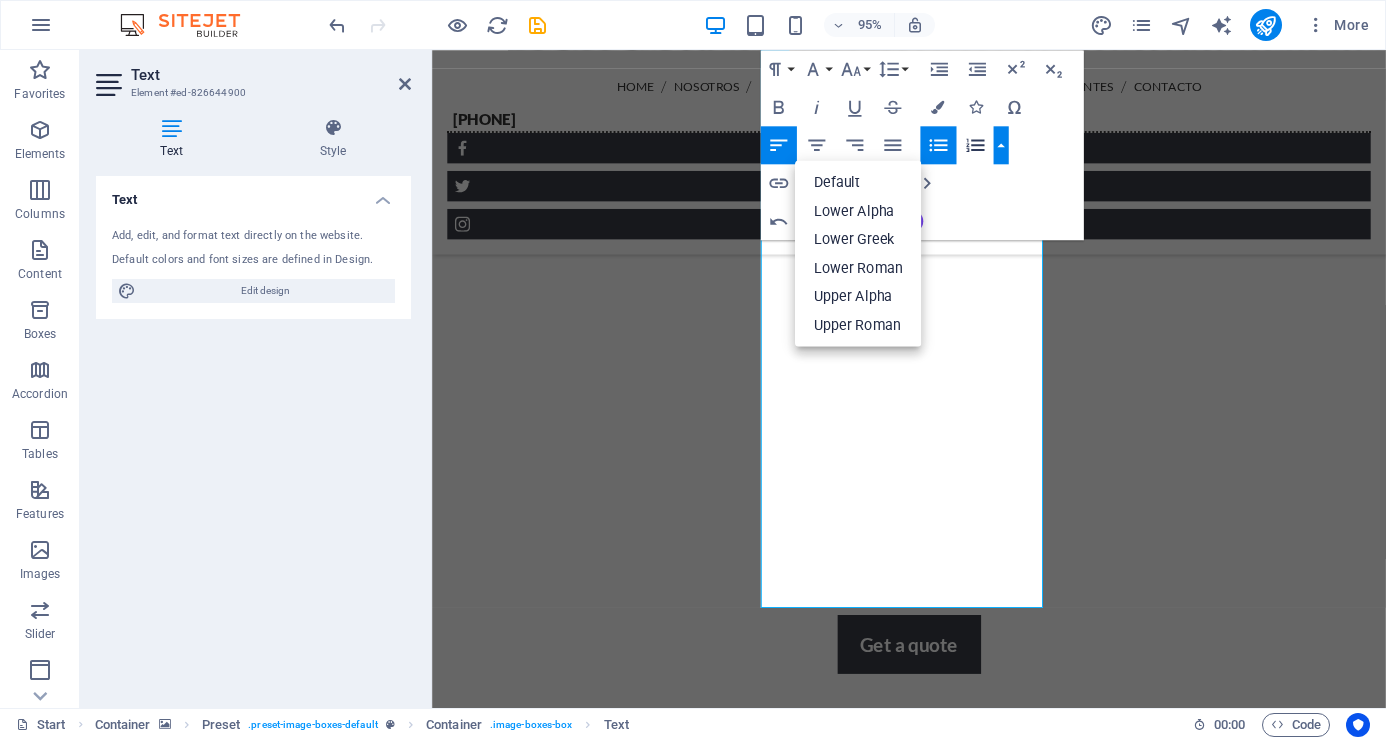 click on "Paragraph Format Normal Heading 1 Heading 2 Heading 3 Heading 4 Heading 5 Heading 6 Code Font Family Arial Georgia Impact Tahoma Times New Roman Verdana Lato Font Size 8 9 10 11 12 14 18 24 30 36 48 60 72 96 Line Height Default Single 1.15 1.5 Double Increase Indent Decrease Indent Superscript Subscript Bold Italic Underline Strikethrough Colors Icons Special Characters Align Left Align Center Align Right Align Justify Unordered List   Default Circle Disc Square    Ordered List   Default Lower Alpha Lower Greek Lower Roman Upper Alpha Upper Roman    Insert Link Insert Table Clear Formatting Data Bindings Company First name Last name Street ZIP code City Email Phone Mobile Fax Custom field 1 Custom field 2 Custom field 3 Custom field 4 Custom field 5 Custom field 6 HTML Undo Redo Confirm (Ctrl+⏎) AI Improve Make shorter Make longer Fix spelling & grammar Translate to English Generate text" at bounding box center (921, 145) 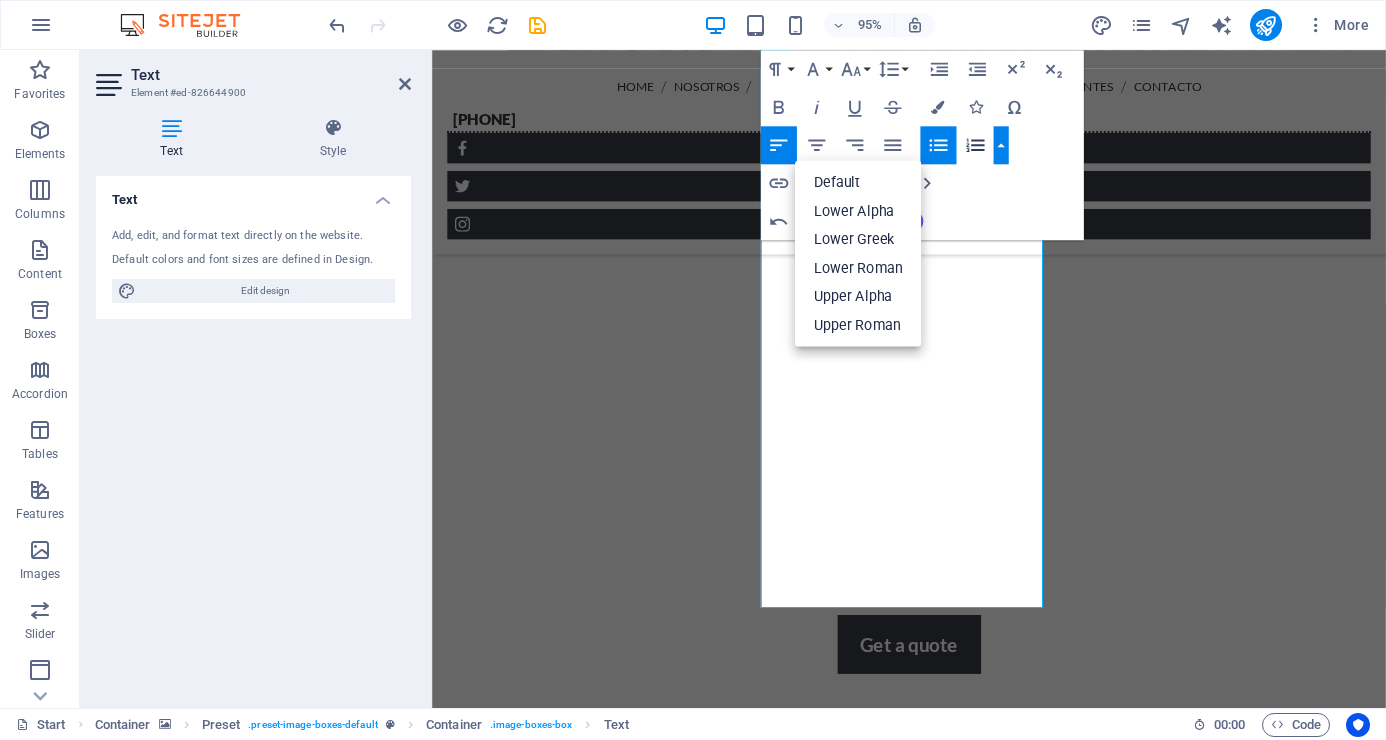click 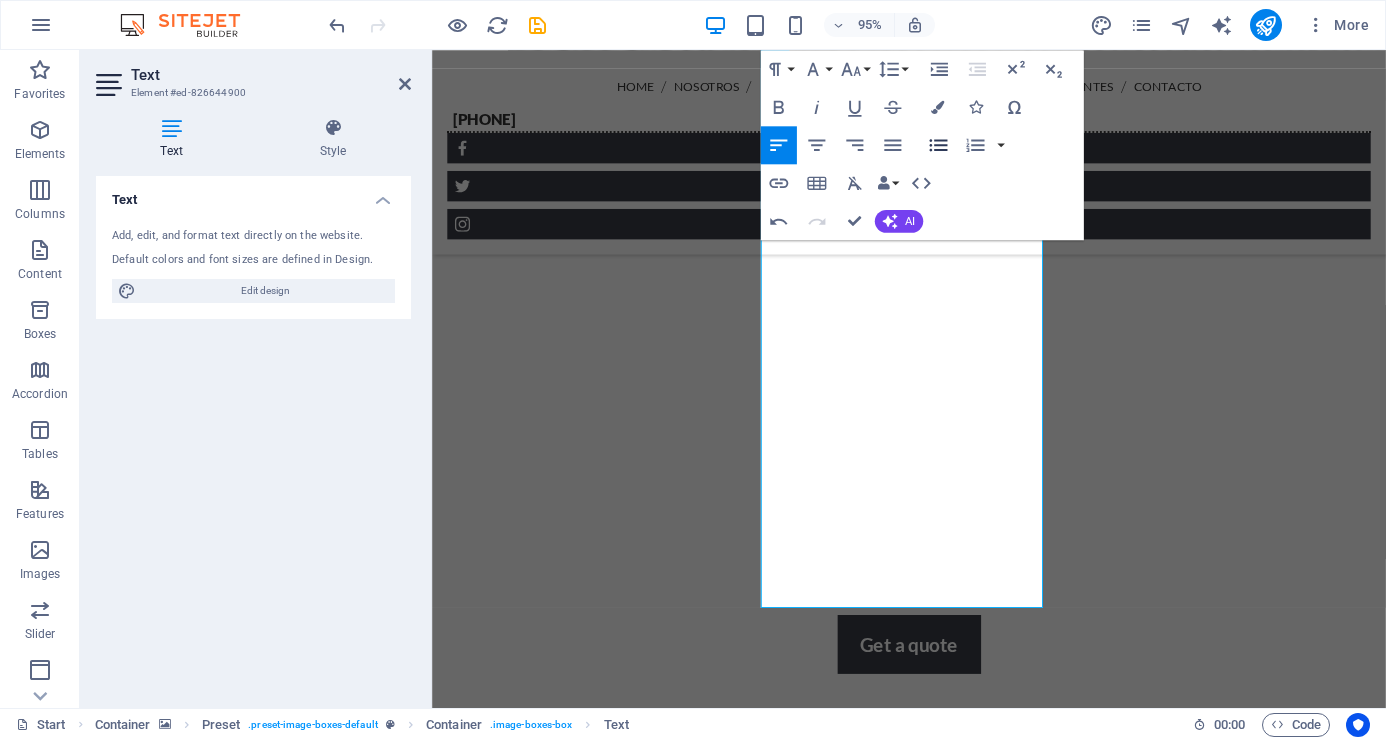 click 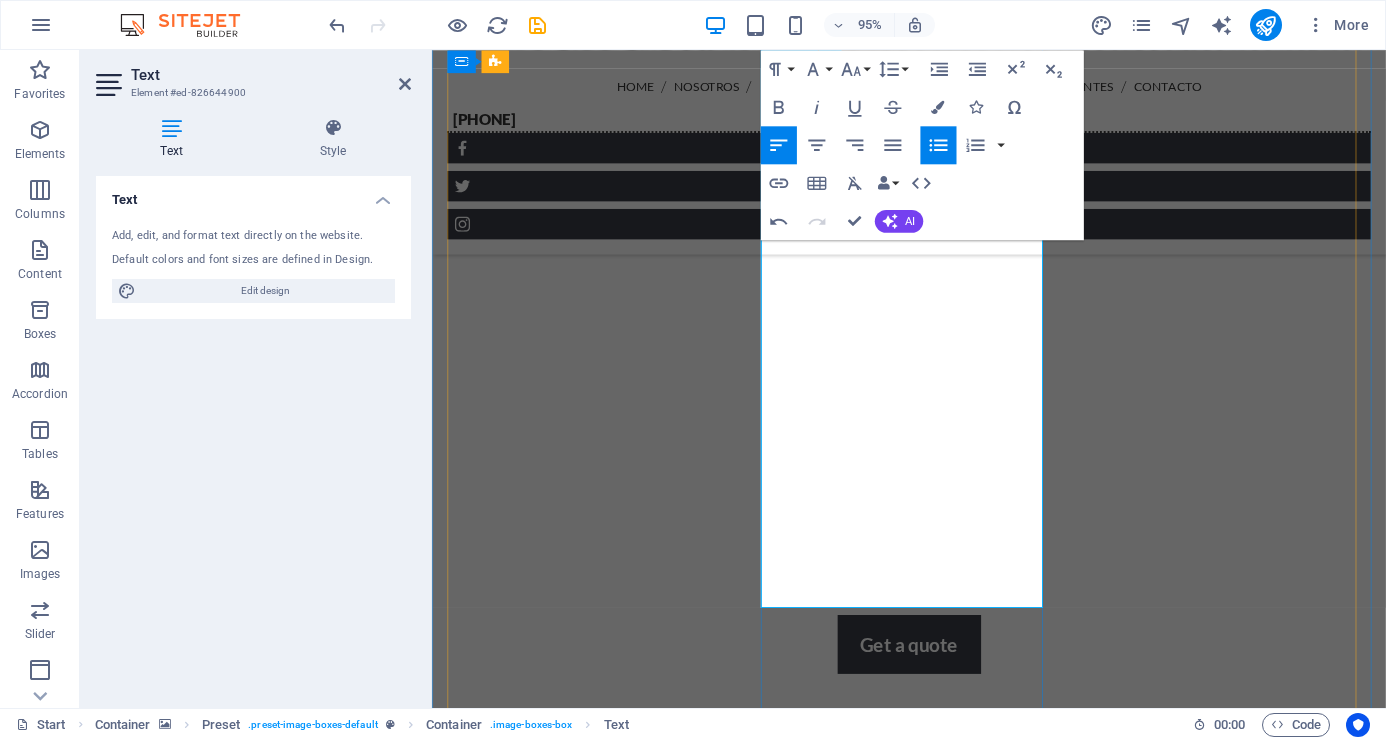 click at bounding box center [934, 8046] 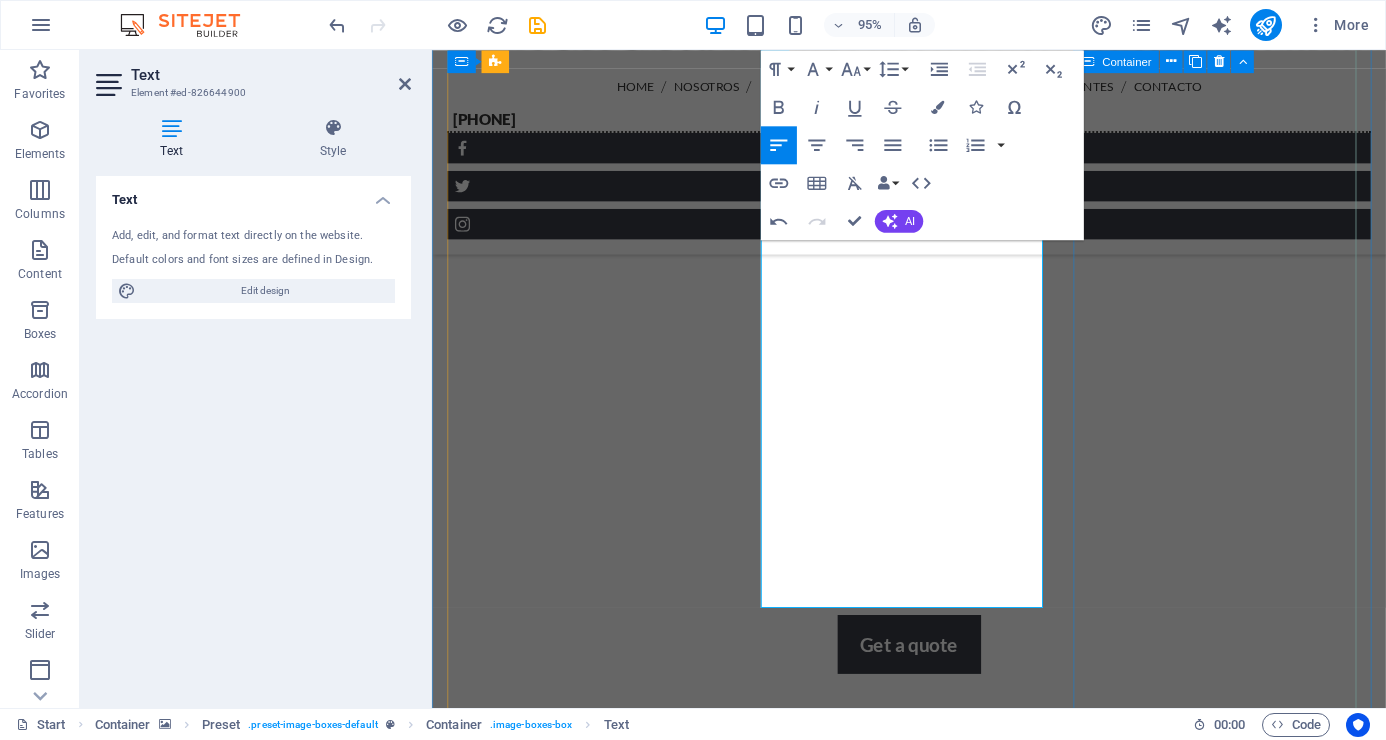 click on "GPS Position Monitoring  Lorem ipsum dolor sit amet, consetetur sadipscing elitr, sed diam nonumy eirmod tempor invidunt ut labore et dolore magna aliquyam erat, sed diam voluptua. At vero eos et accusam et justo duo dolores et ea rebum." at bounding box center [934, 8524] 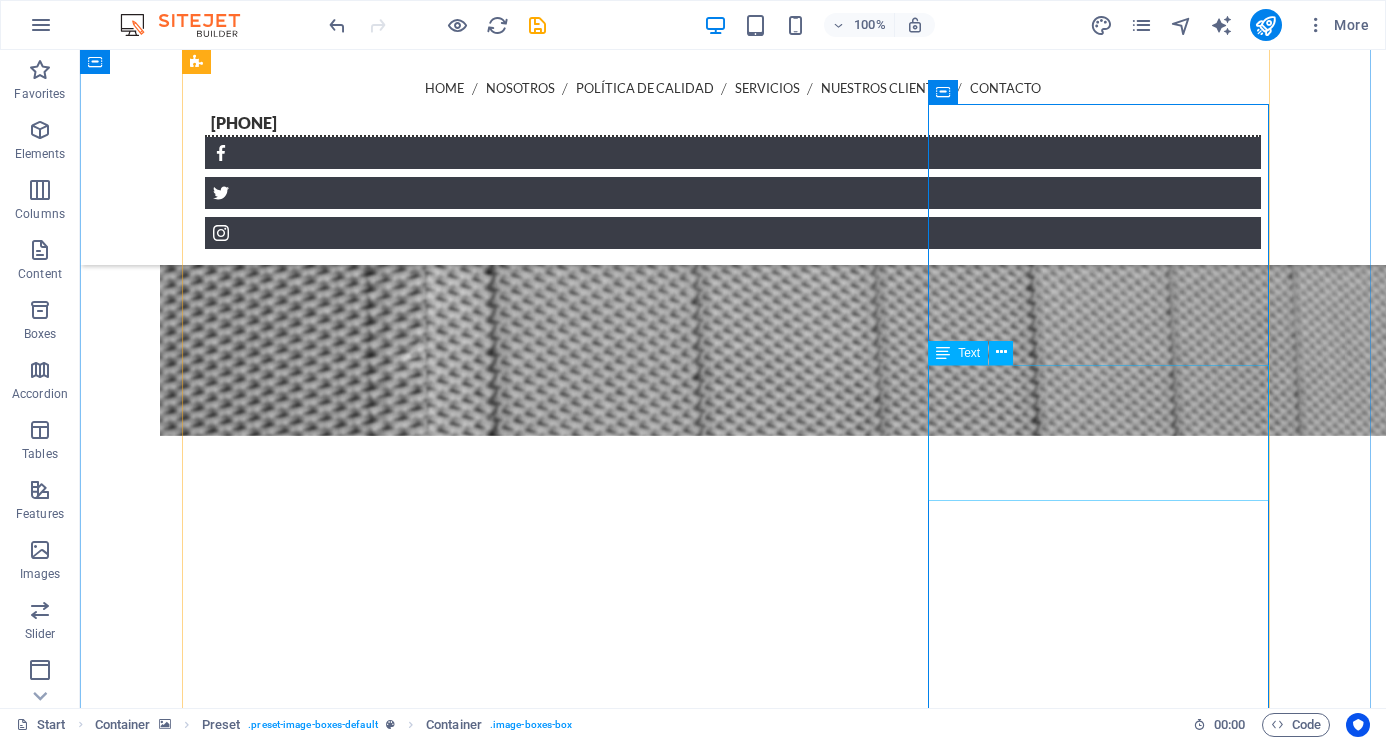 scroll, scrollTop: 4106, scrollLeft: 0, axis: vertical 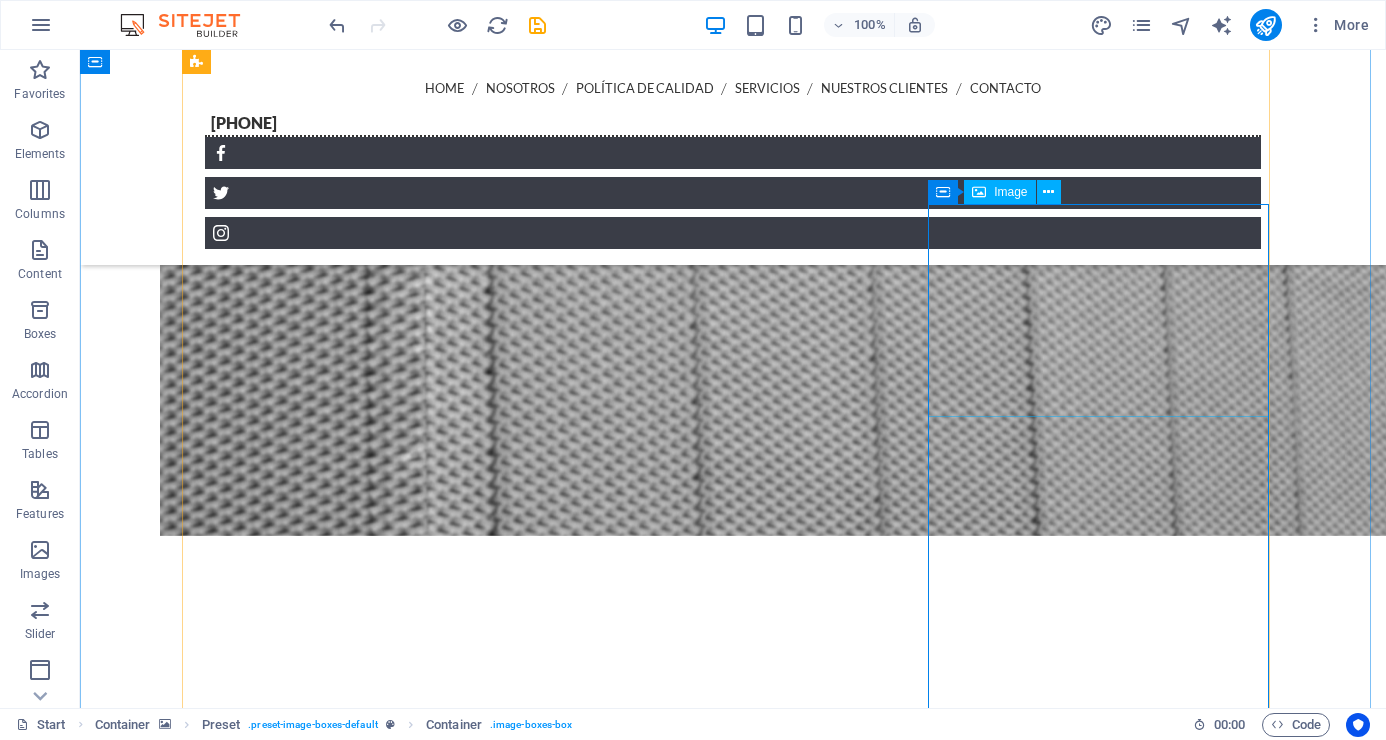 click at bounding box center [733, 9099] 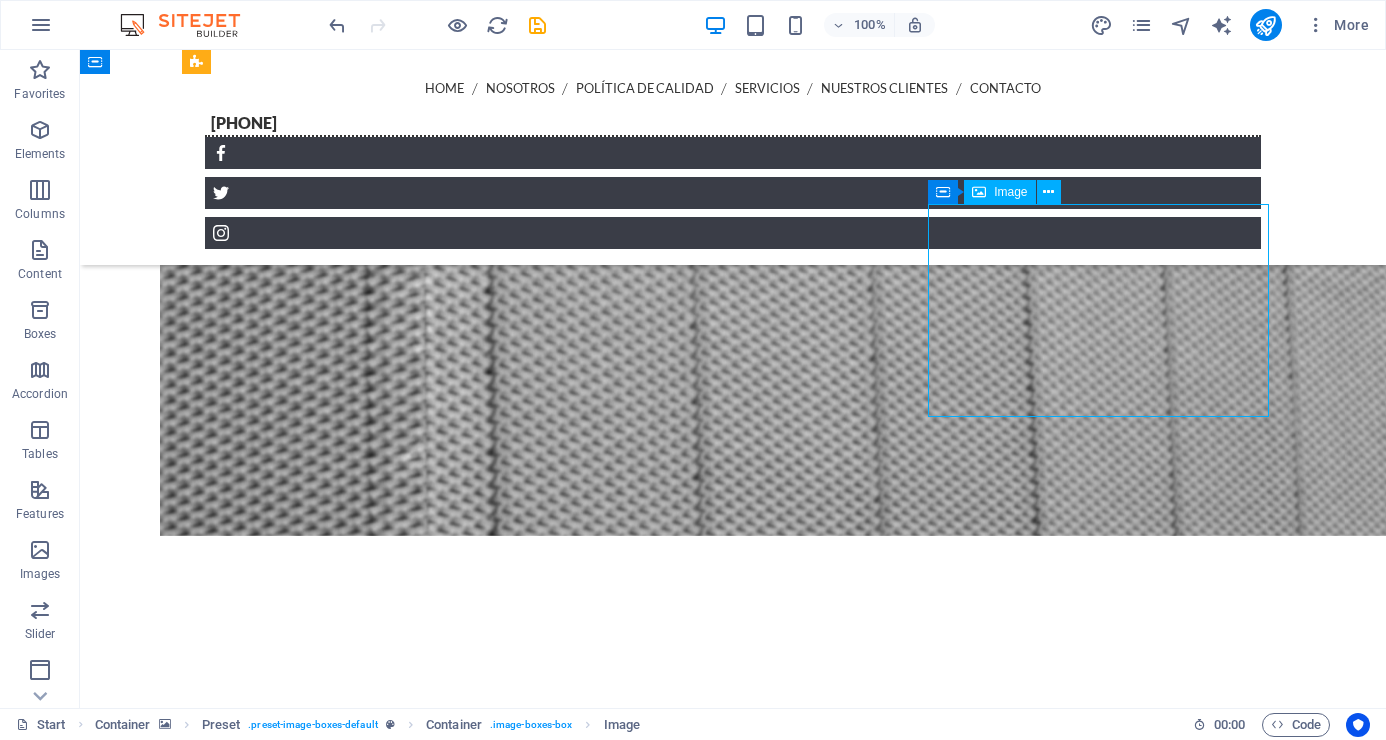 click at bounding box center [733, 9099] 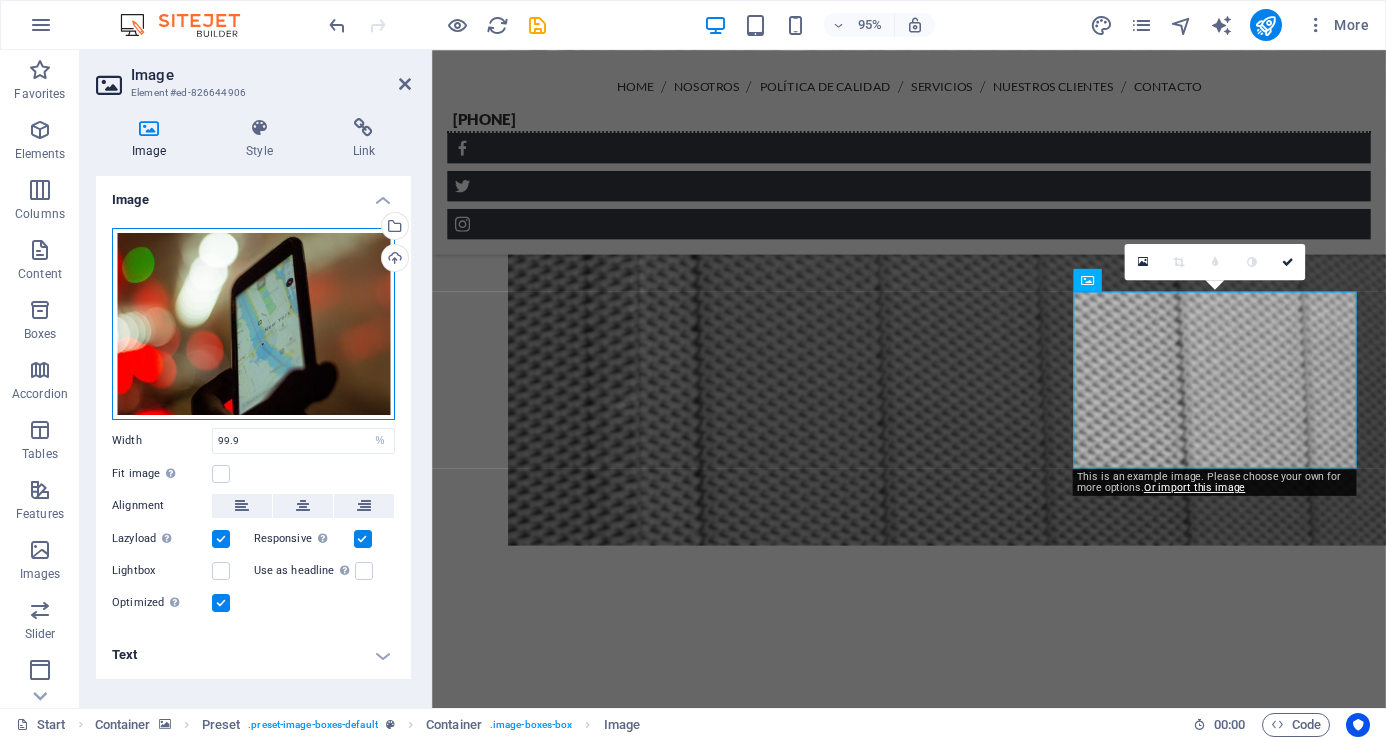 click on "Drag files here, click to choose files or select files from Files or our free stock photos & videos" at bounding box center (253, 324) 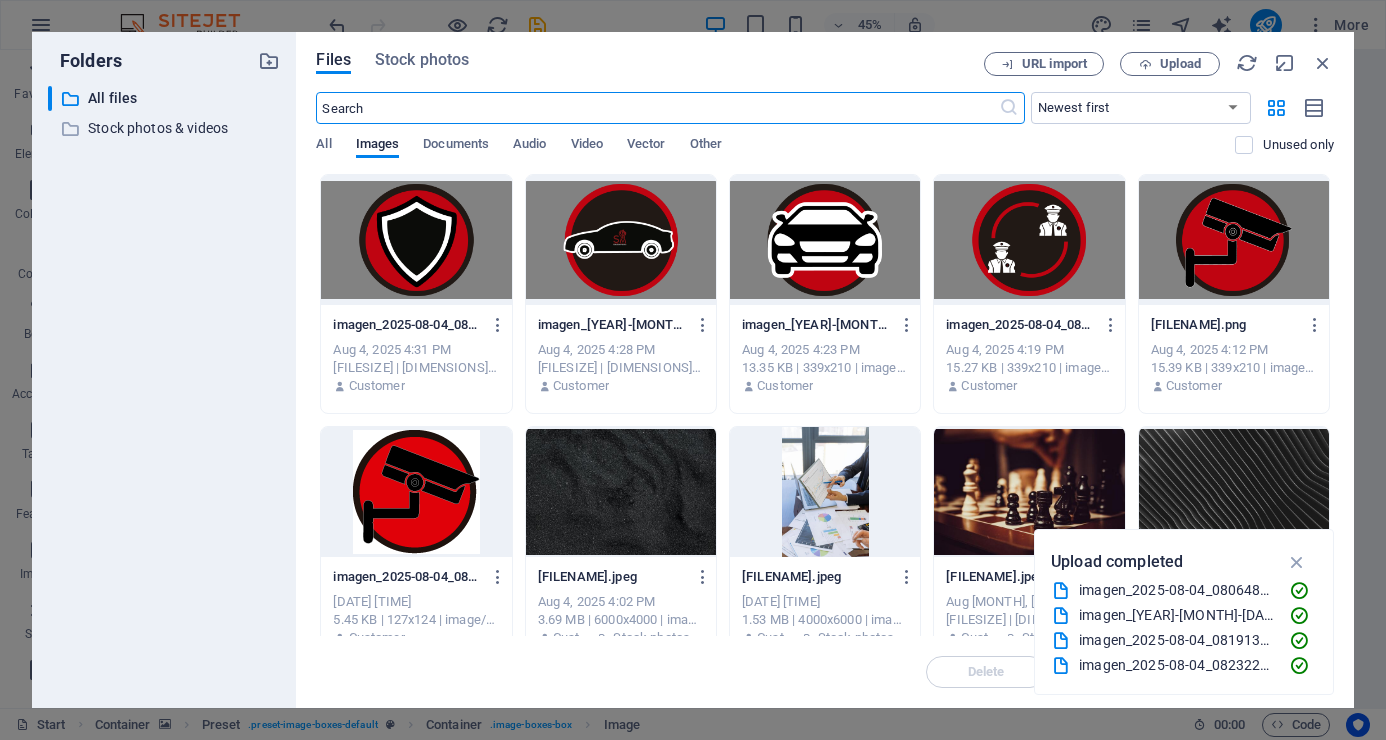 scroll, scrollTop: 4783, scrollLeft: 0, axis: vertical 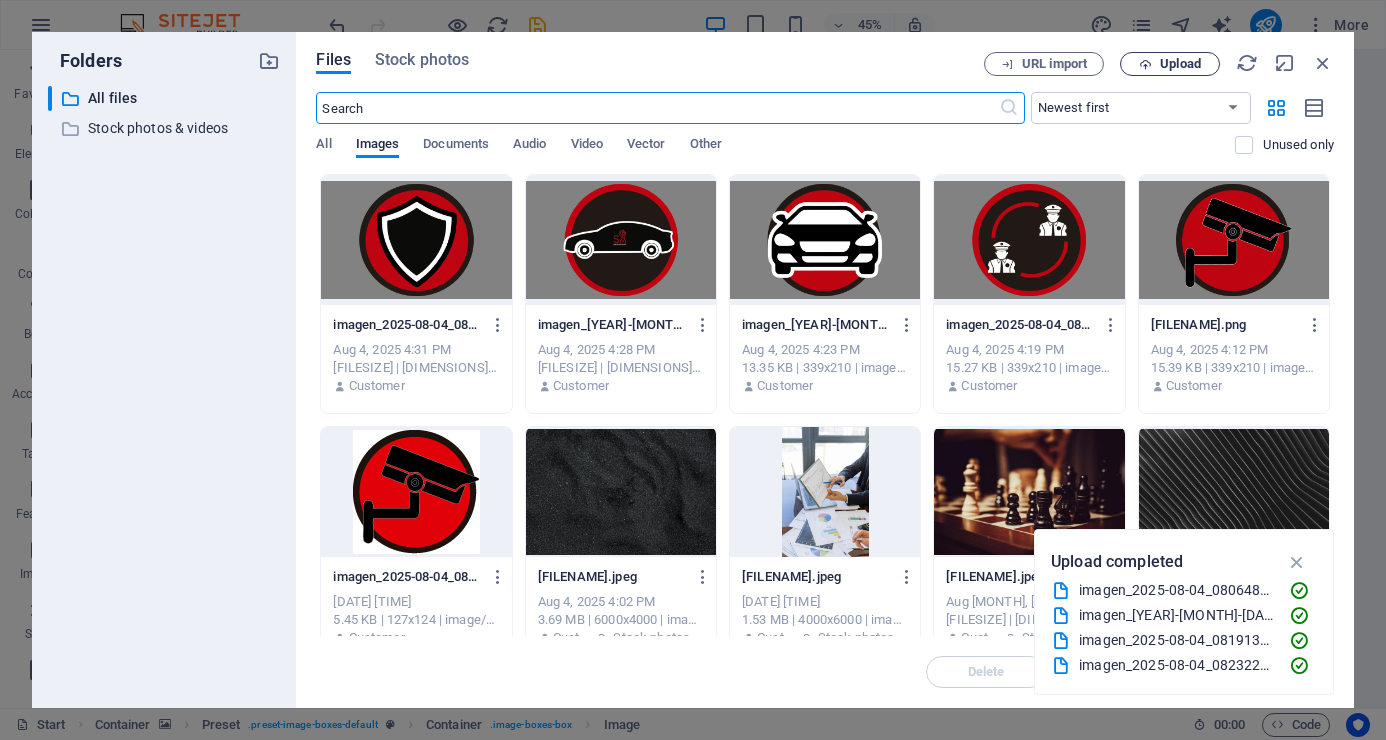 click on "Upload" at bounding box center [1180, 64] 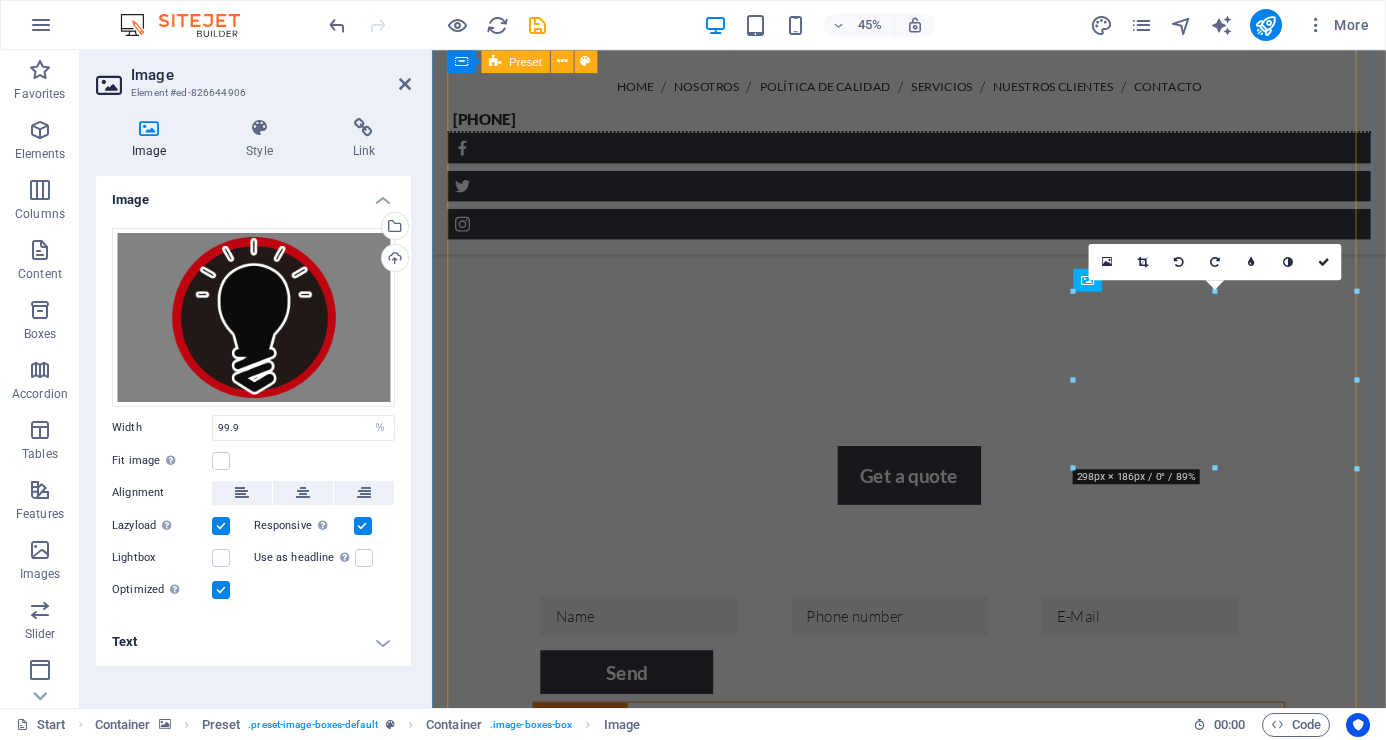 scroll, scrollTop: 4106, scrollLeft: 0, axis: vertical 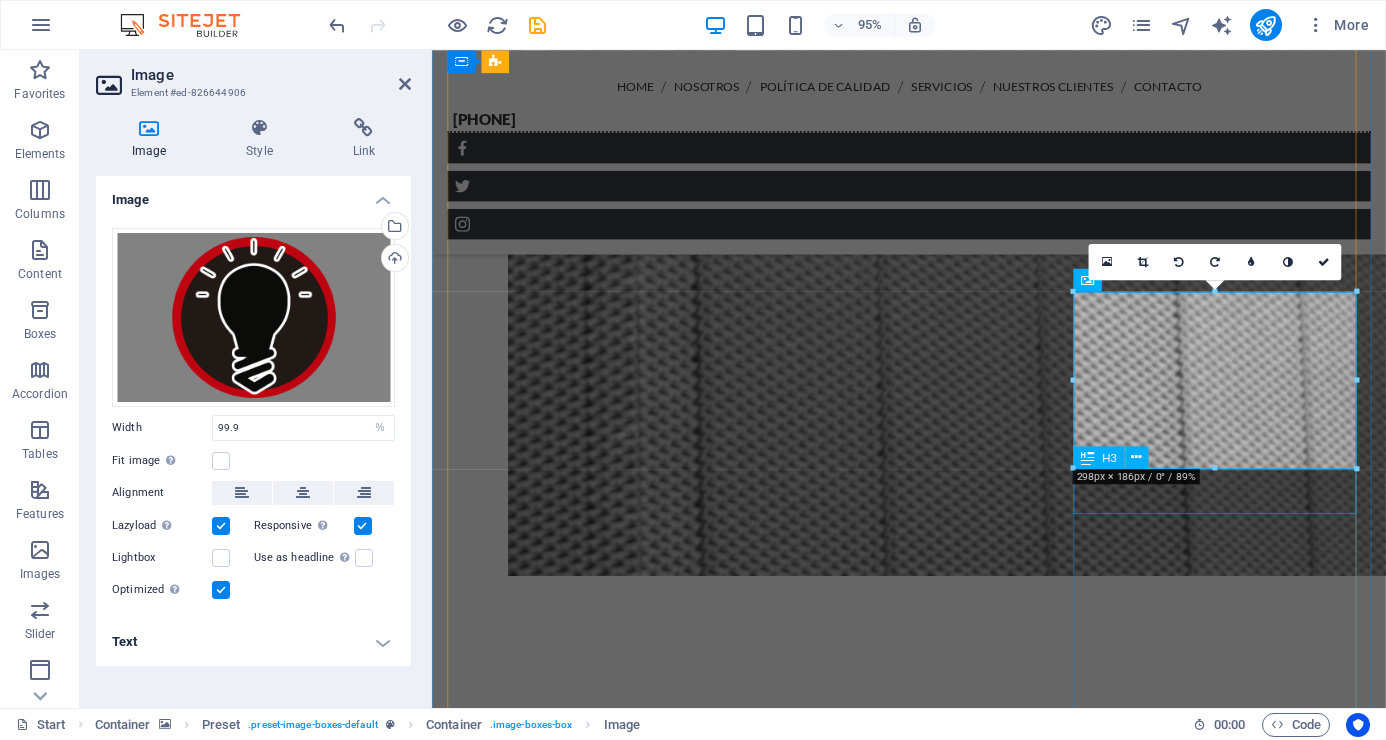 click on "GPS Position Monitoring" at bounding box center (934, 9296) 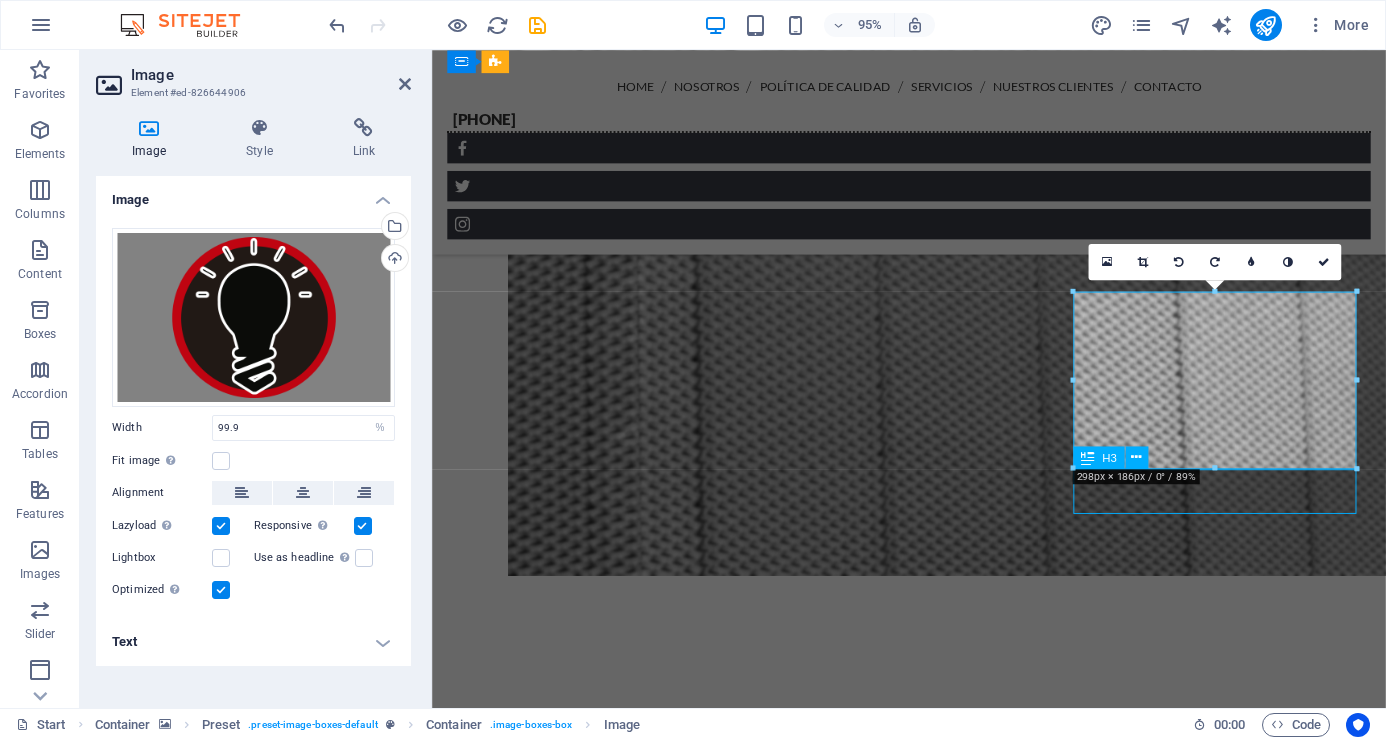 click on "GPS Position Monitoring" at bounding box center (934, 9296) 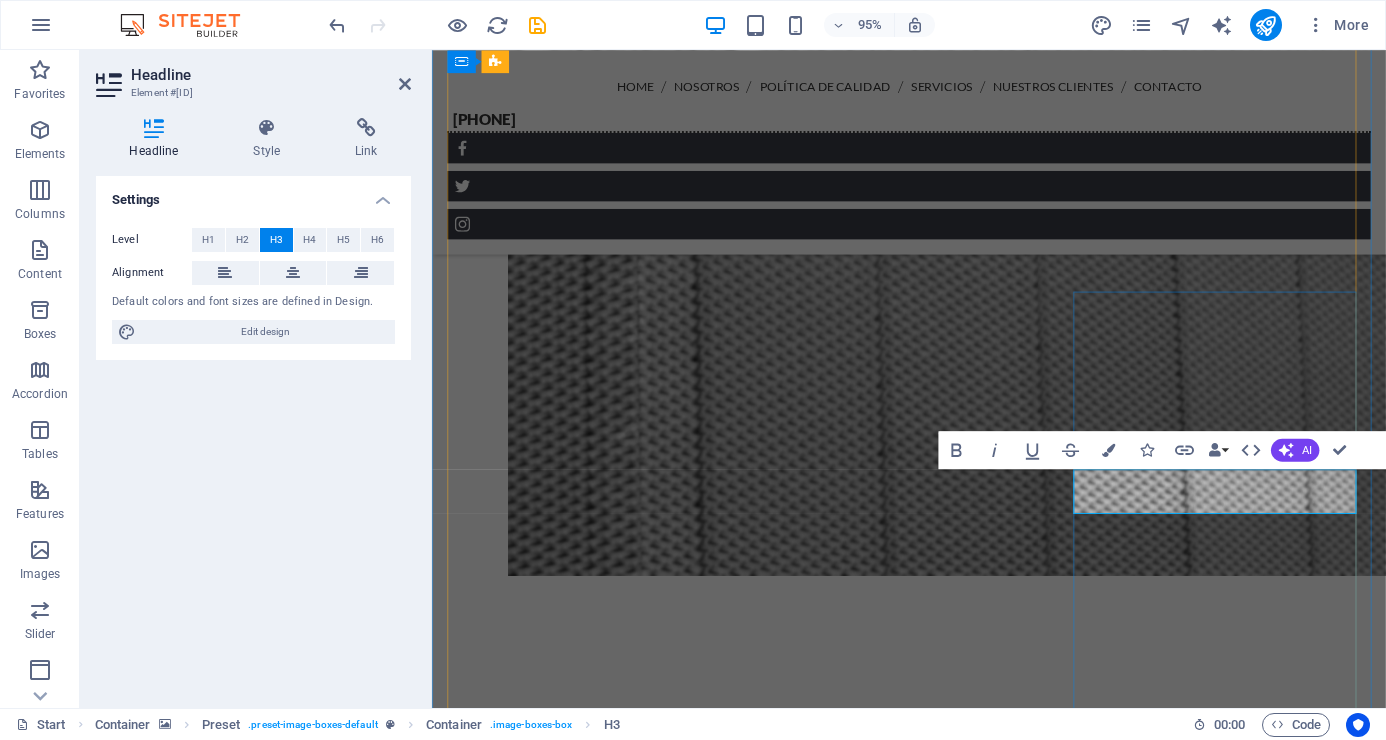 type 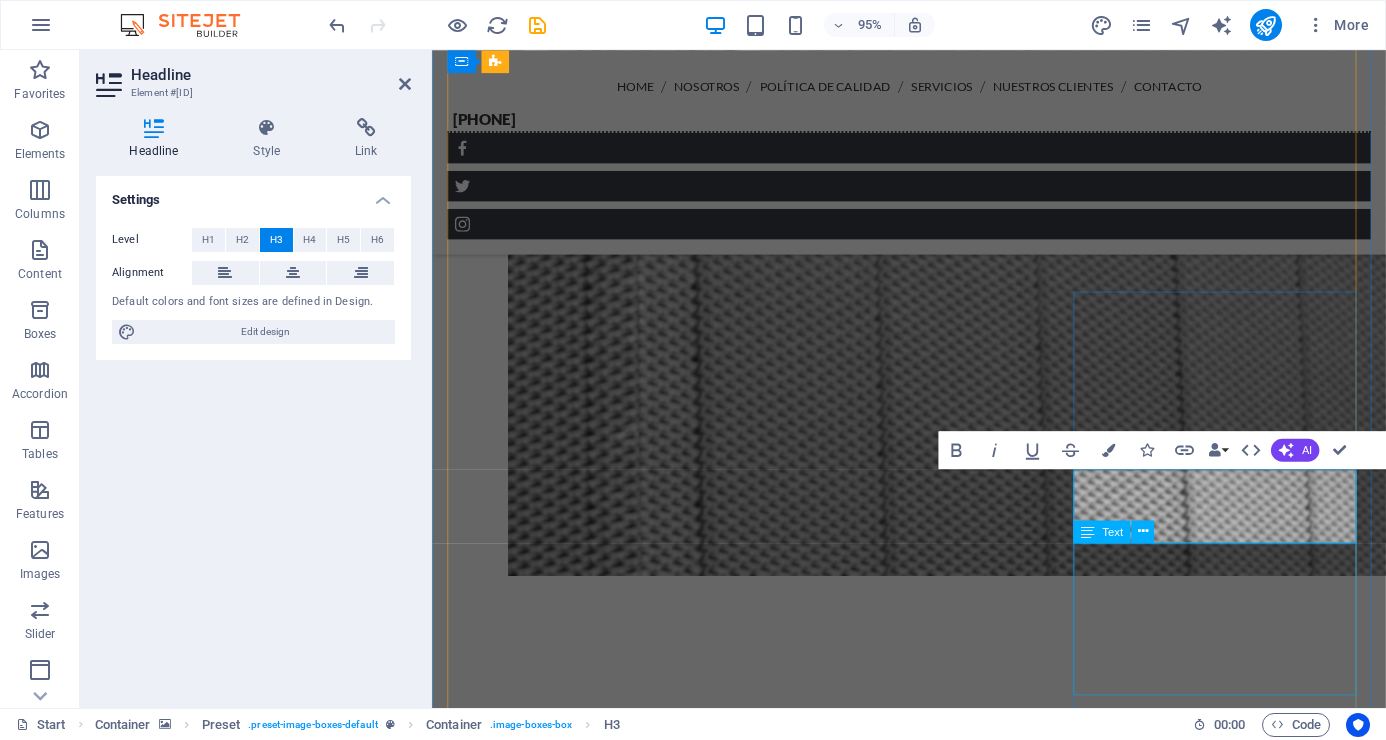 click on "Lorem ipsum dolor sit amet, consetetur sadipscing elitr, sed diam nonumy eirmod tempor invidunt ut labore et dolore magna aliquyam erat, sed diam voluptua. At vero eos et accusam et justo duo dolores et ea rebum." at bounding box center [934, 9352] 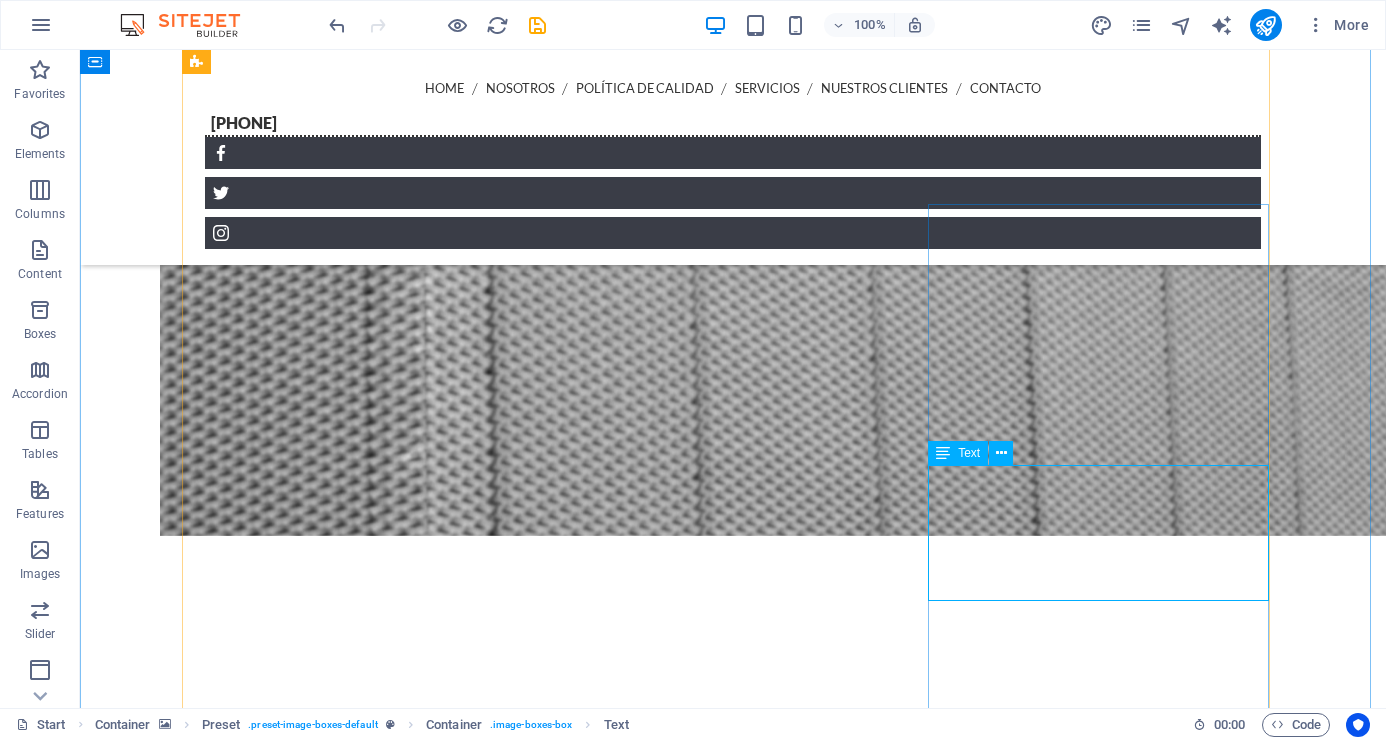 click on "Lorem ipsum dolor sit amet, consetetur sadipscing elitr, sed diam nonumy eirmod tempor invidunt ut labore et dolore magna aliquyam erat, sed diam voluptua. At vero eos et accusam et justo duo dolores et ea rebum." at bounding box center [733, 9519] 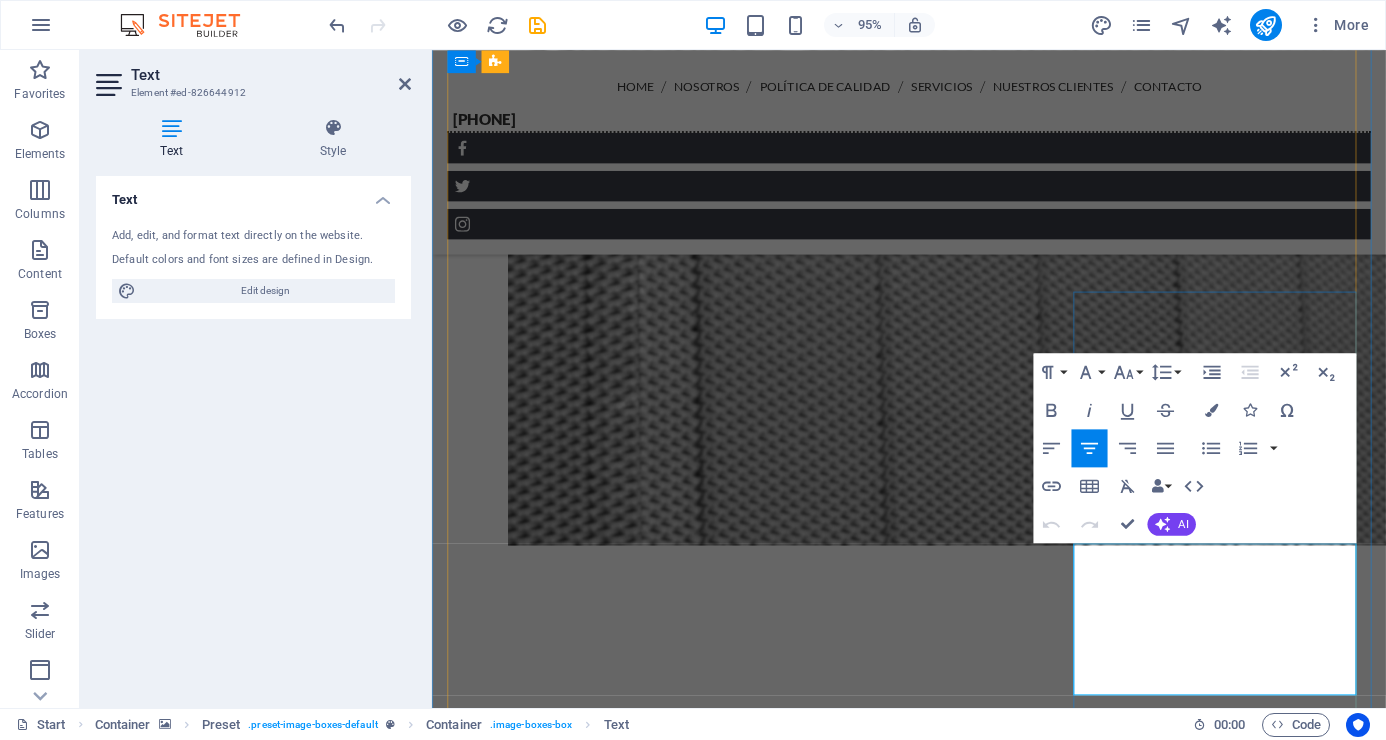 drag, startPoint x: 1124, startPoint y: 581, endPoint x: 1361, endPoint y: 703, distance: 266.55768 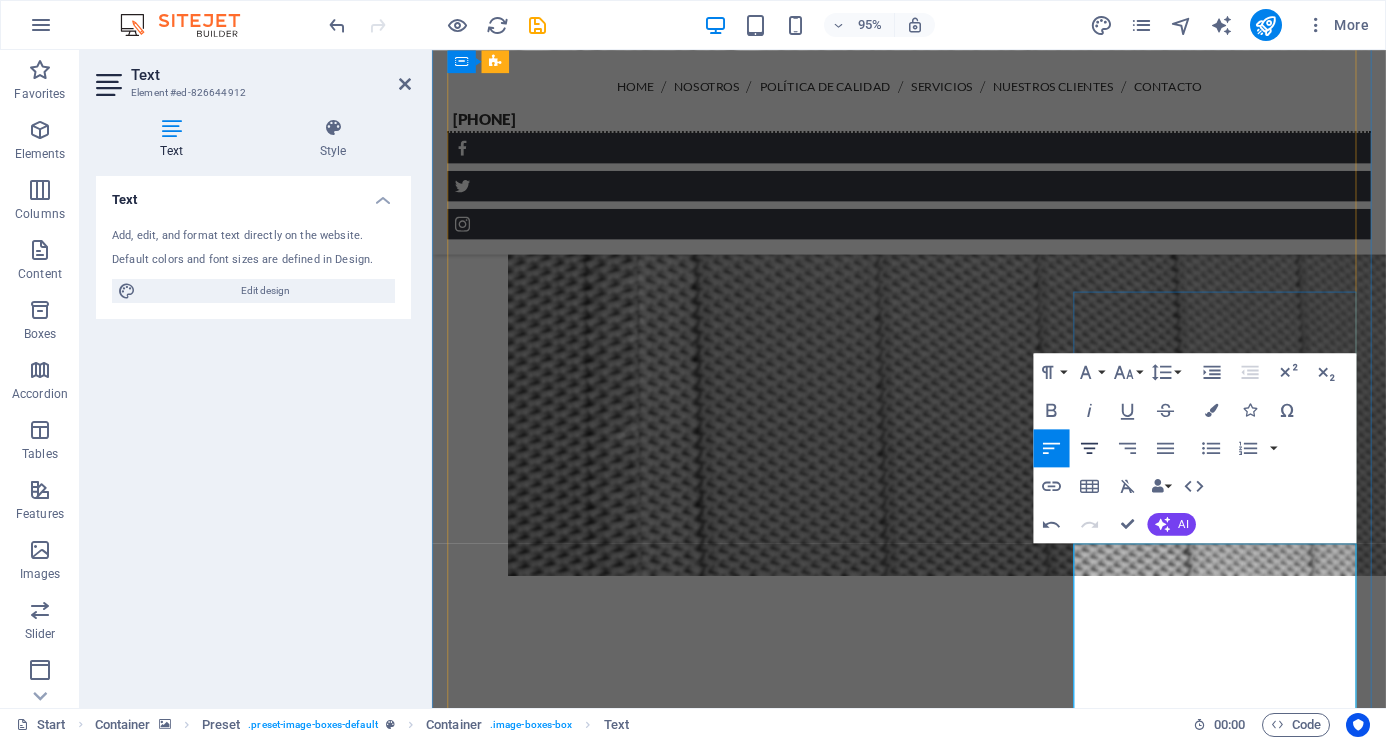 scroll, scrollTop: 7461, scrollLeft: 2, axis: both 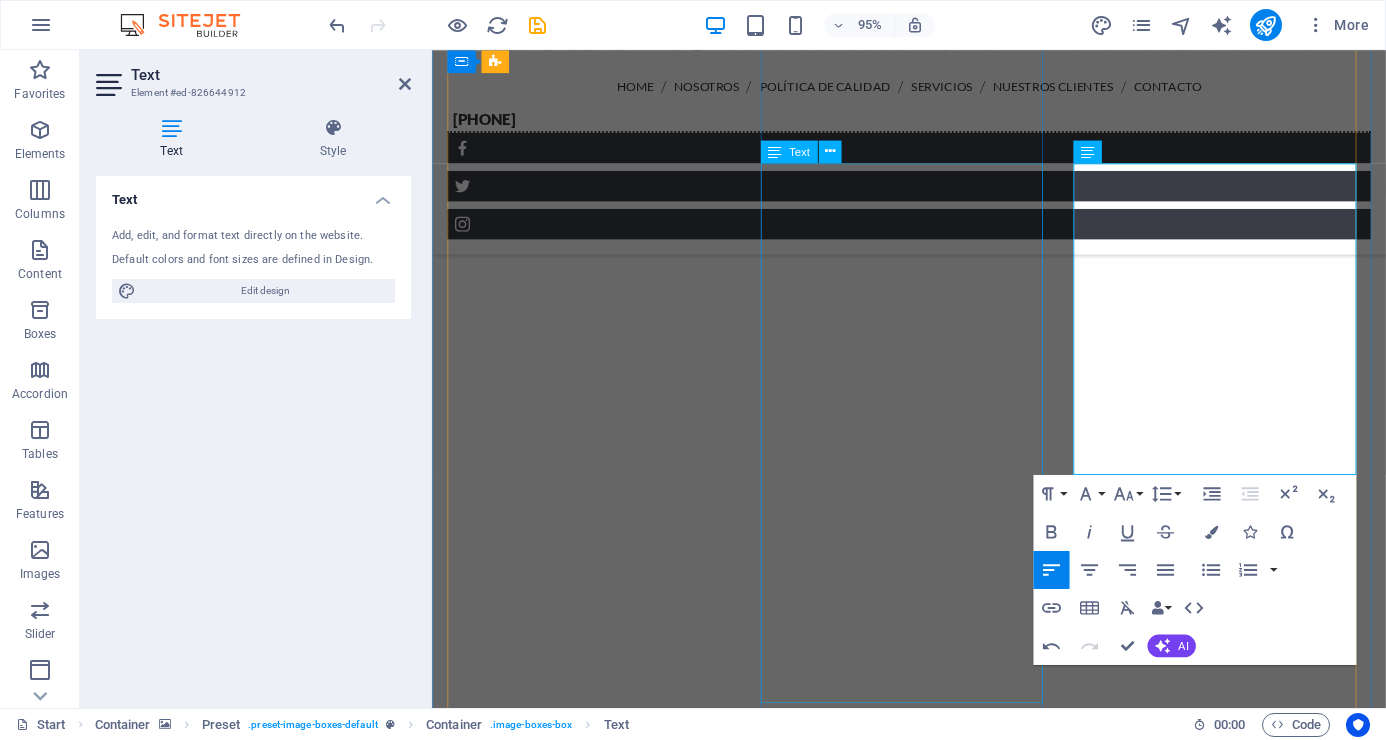 click on ""Tenemos que mantener nuestros sistemas y redes saludables". Elegimos las mejores soluciones de seguridad basándonos en las necesidades de nuestros clientes para poder ofrecerles una respuesta eficaz que combata amenazas específicas, contamos con un equipo de expertos que desarrollan diseños de modelos que cumplan con los requerimientos específicos en su organización con el propósito de detectar, investigar y neutralizar las amenazas cibernéticas en la enterprise digital, incluyendo la nube, los entornos virtuales, las aplicaciones SaaS y los sistemas de control industrial.  Soluciones de seguridad electrónica. Atención ante situaciones de emergencia. Incendio, Médica, Pánico y Robo." at bounding box center (934, 8119) 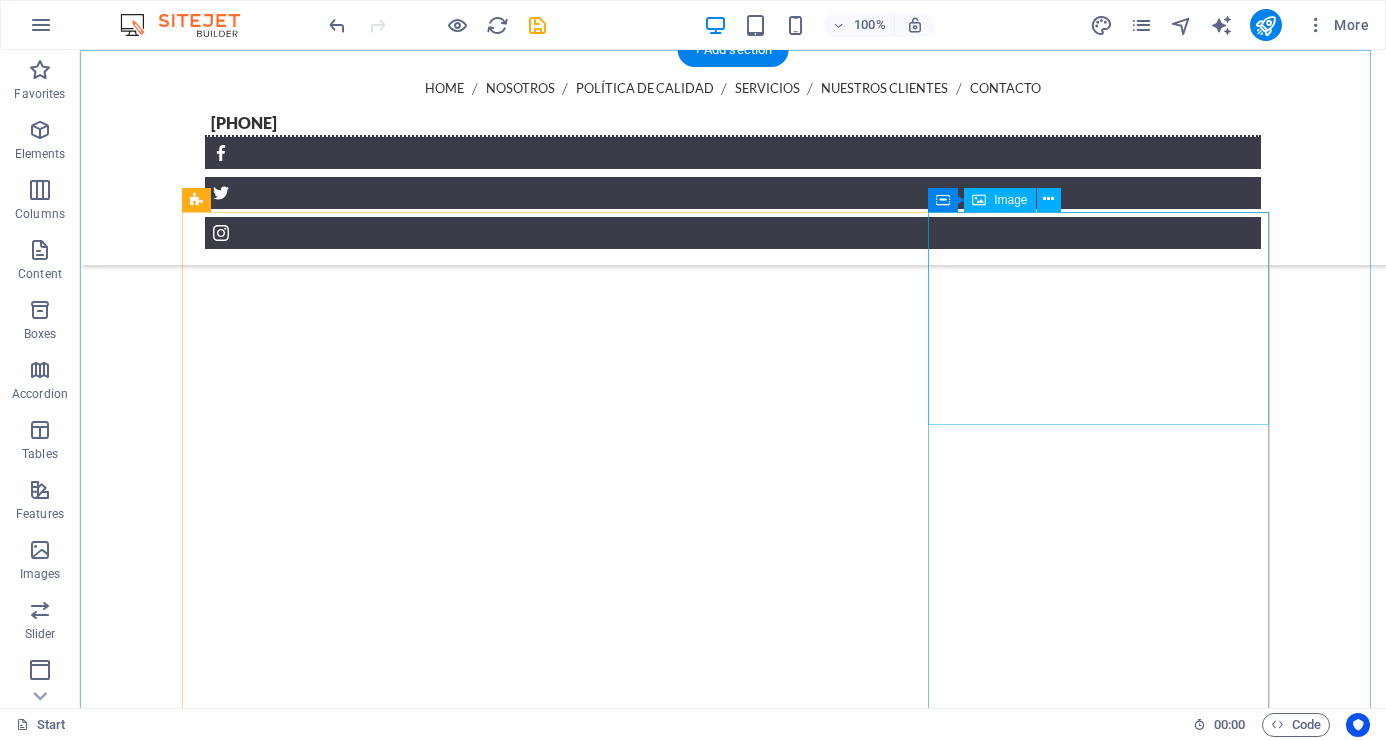 scroll, scrollTop: 3506, scrollLeft: 0, axis: vertical 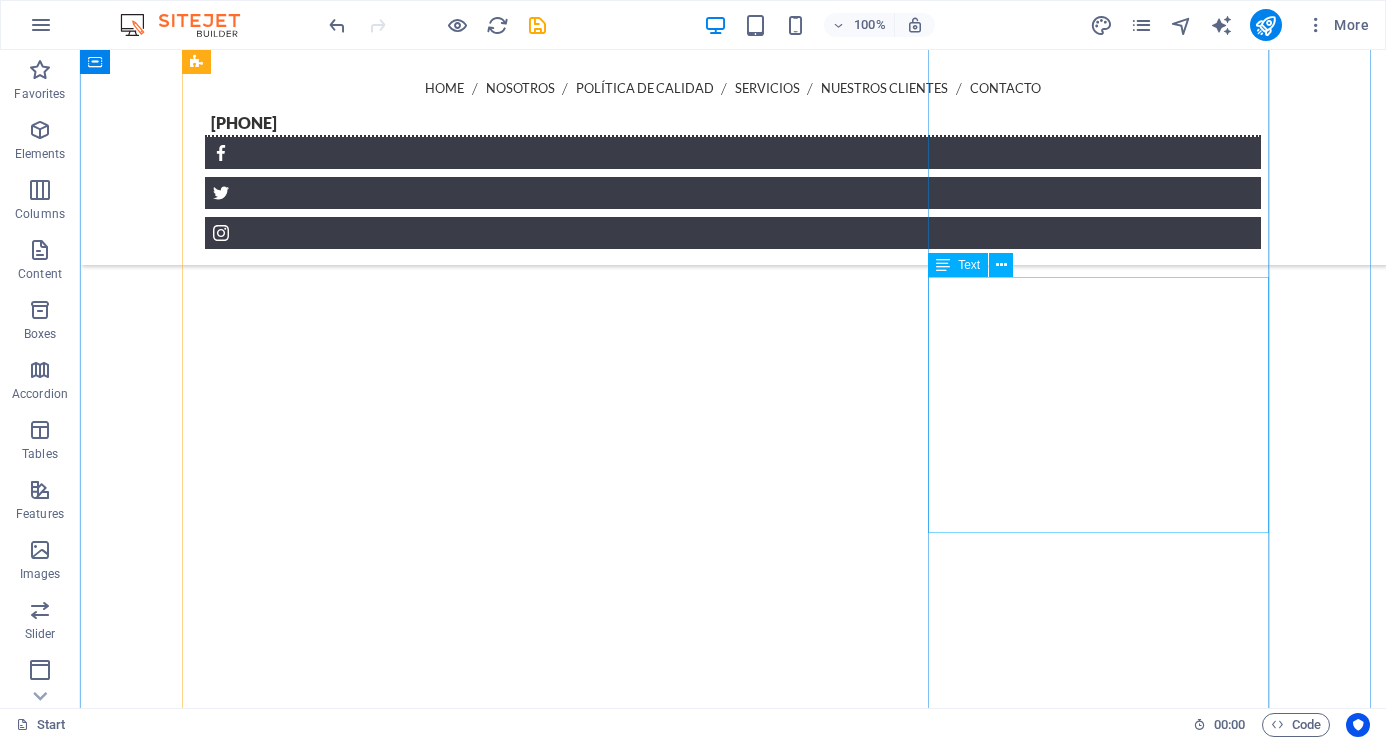 click on "Renta de vehículos blindados con o sin chofer. Nuestro servicio especializado en traslado de personal en vehículos blindados tiene como objetivo en salvaguardar la vida y la seguridad de nuestros clientes mediante la alta capacitación de nuestros choferes instruidos en el manejo ofensivo y defensivo de unidades blindadas.  "Ofrecemos una experiencia segura y confortable"." at bounding box center (733, 7112) 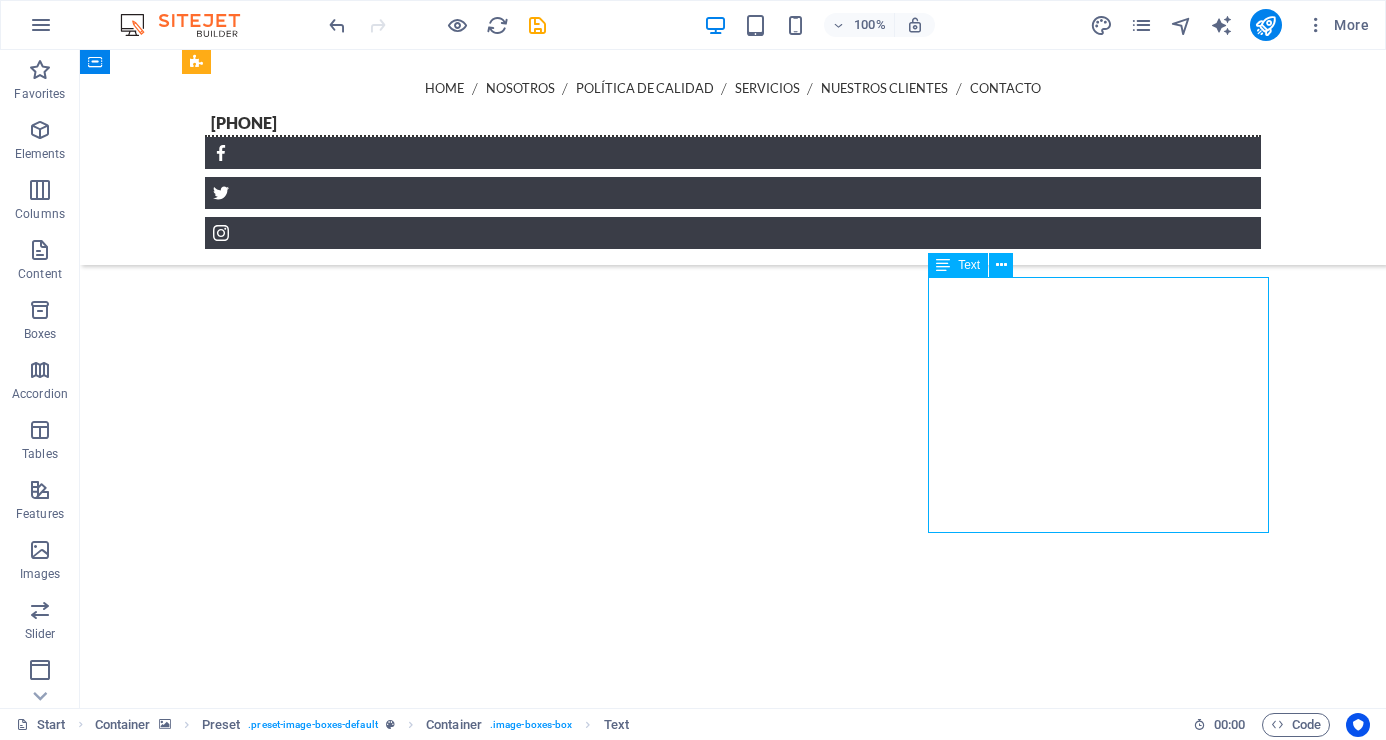 click on "Renta de vehículos blindados con o sin chofer. Nuestro servicio especializado en traslado de personal en vehículos blindados tiene como objetivo en salvaguardar la vida y la seguridad de nuestros clientes mediante la alta capacitación de nuestros choferes instruidos en el manejo ofensivo y defensivo de unidades blindadas.  "Ofrecemos una experiencia segura y confortable"." at bounding box center (733, 7112) 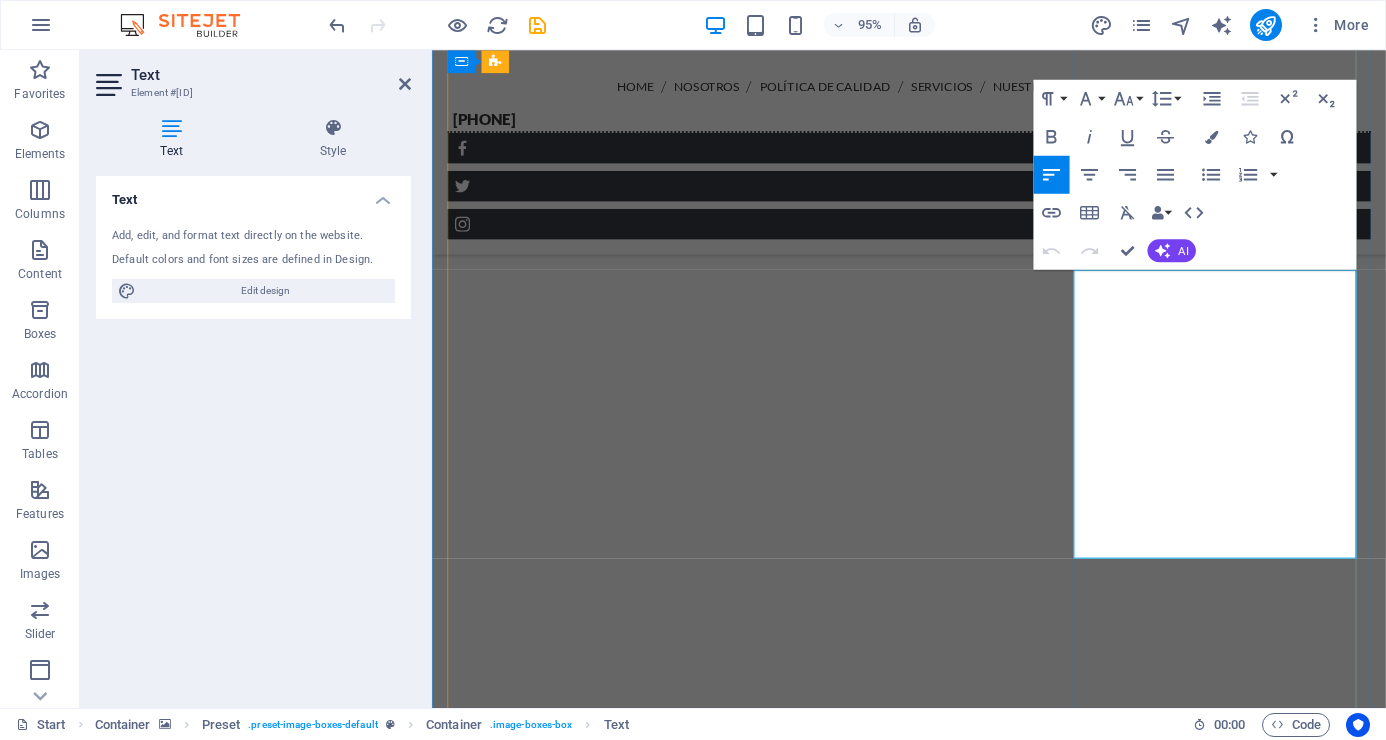 click on "Nuestro servicio especializado en traslado de personal en vehículos blindados tiene como objetivo en salvaguardar la vida y la seguridad de nuestros clientes mediante la alta capacitación de nuestros choferes instruidos en el manejo ofensivo y defensivo de unidades blindadas." at bounding box center (934, 6954) 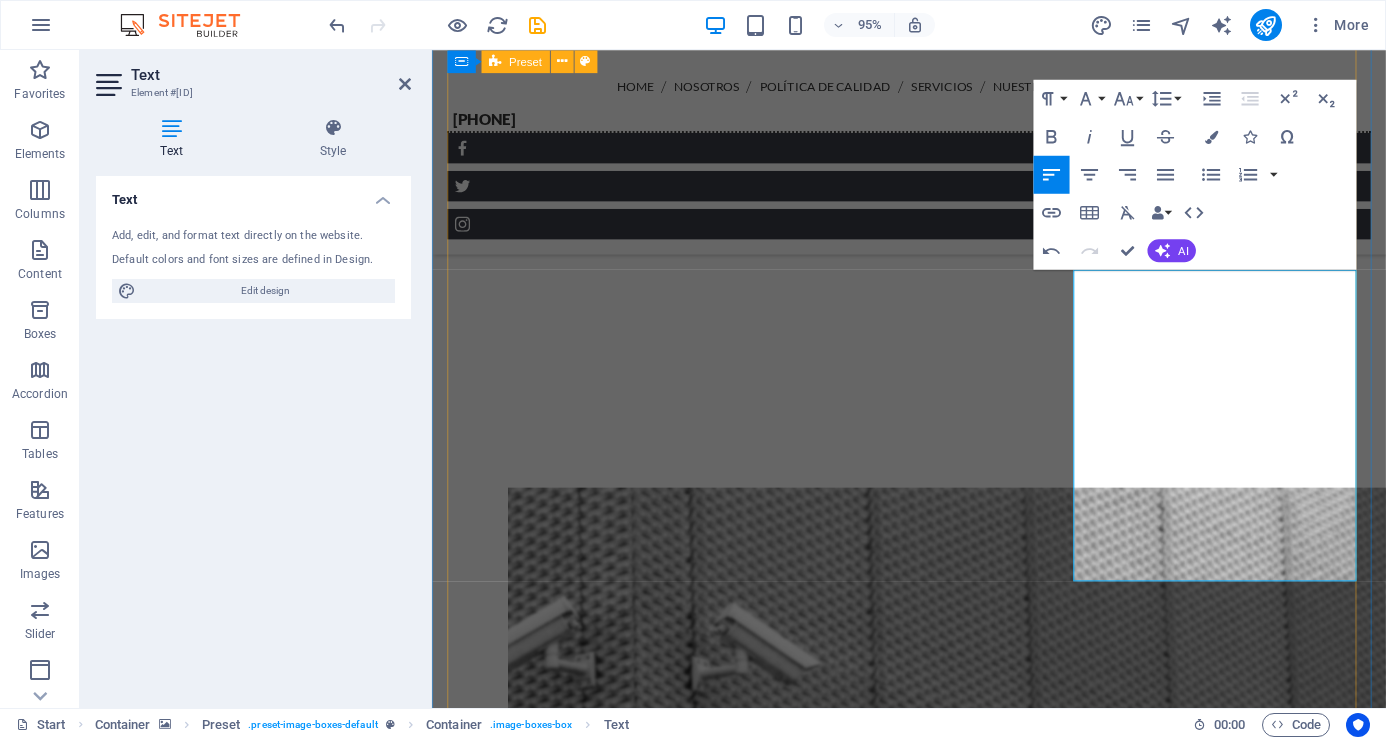 drag, startPoint x: 1178, startPoint y: 575, endPoint x: 1081, endPoint y: 563, distance: 97.73945 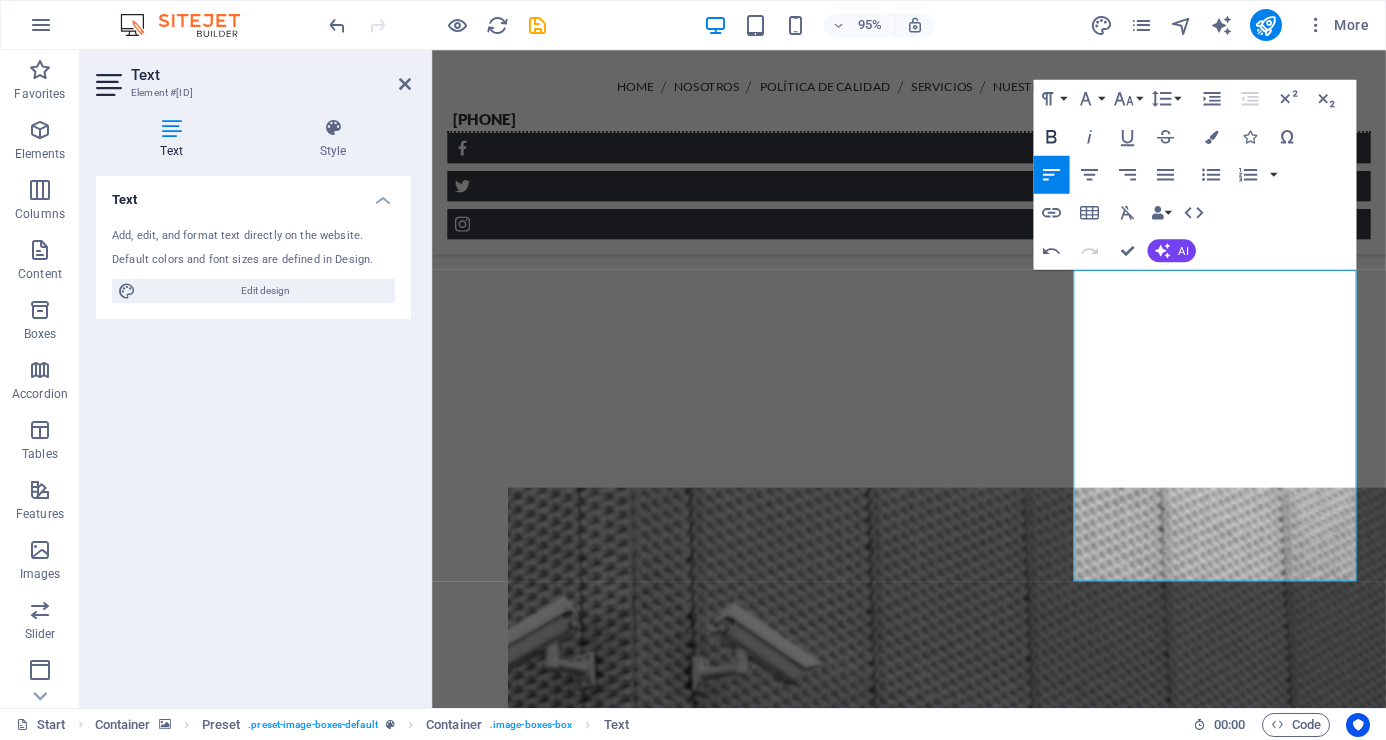 click 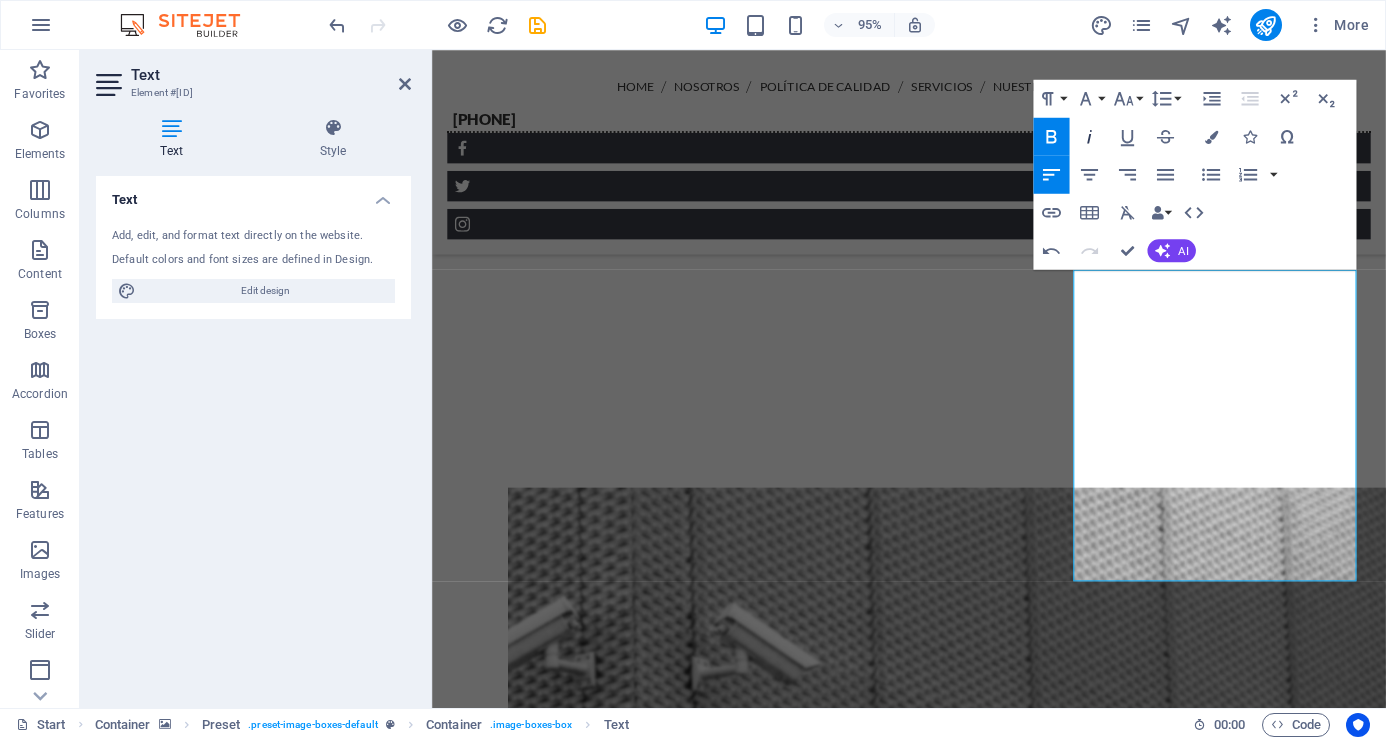 click 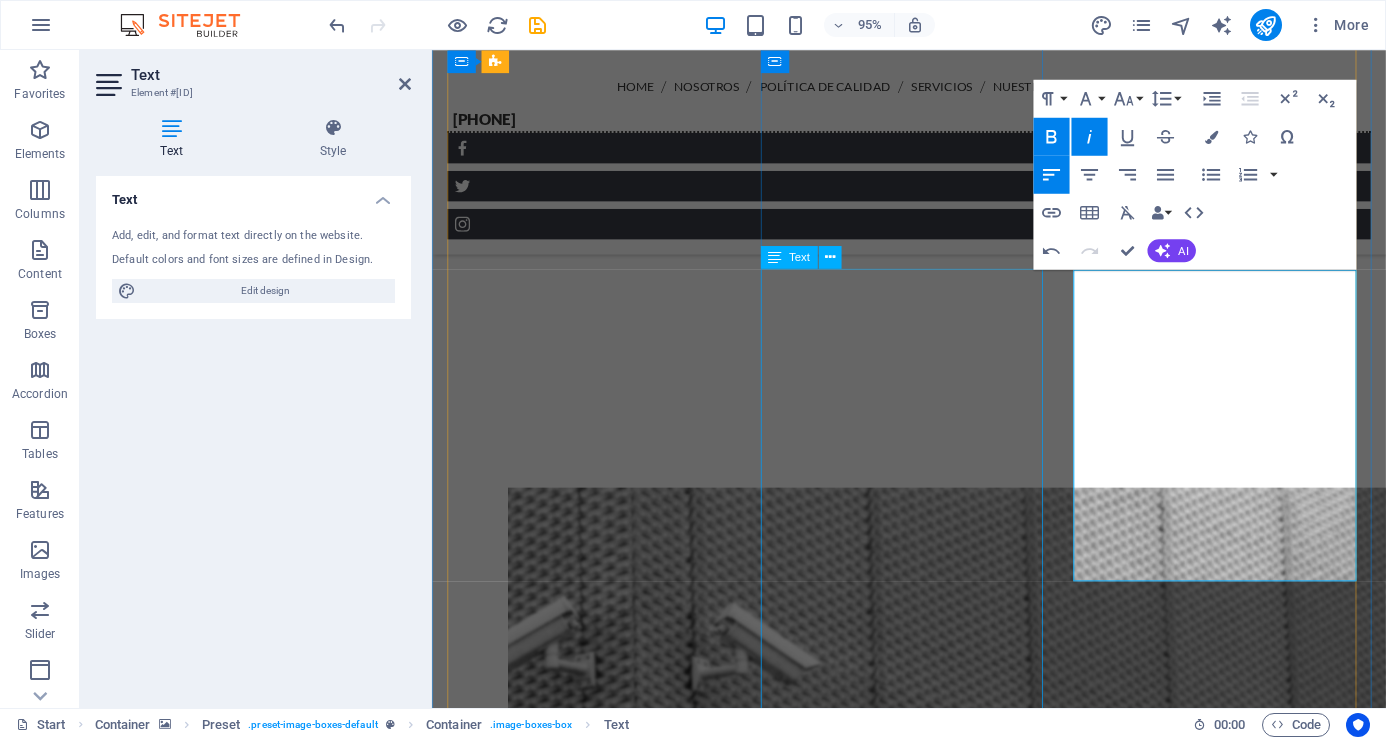 click on "Capacitación institucional y regulatoria.   Colaboradores certificados a las competencias laborales por las Secretaría del Trabajo y Previsión Social, instructores registrados y avalados con DC-5, elementos certificados con DC-3; cumpliendo así con la reglamentación vigente. Seguridad intramuros.  Principios de custodias.  Seguridad y protección a personas.  Ética y derechos humanos.  Marco normativo de actuación policial.  Protección civil (primeros auxilios y contra incendios). Elaboración de reportes.  Defensa personal, acondicionamiento físico y bastón PR-24. Estrategias, técnicas y tácticas de la seguridad." at bounding box center [934, 6242] 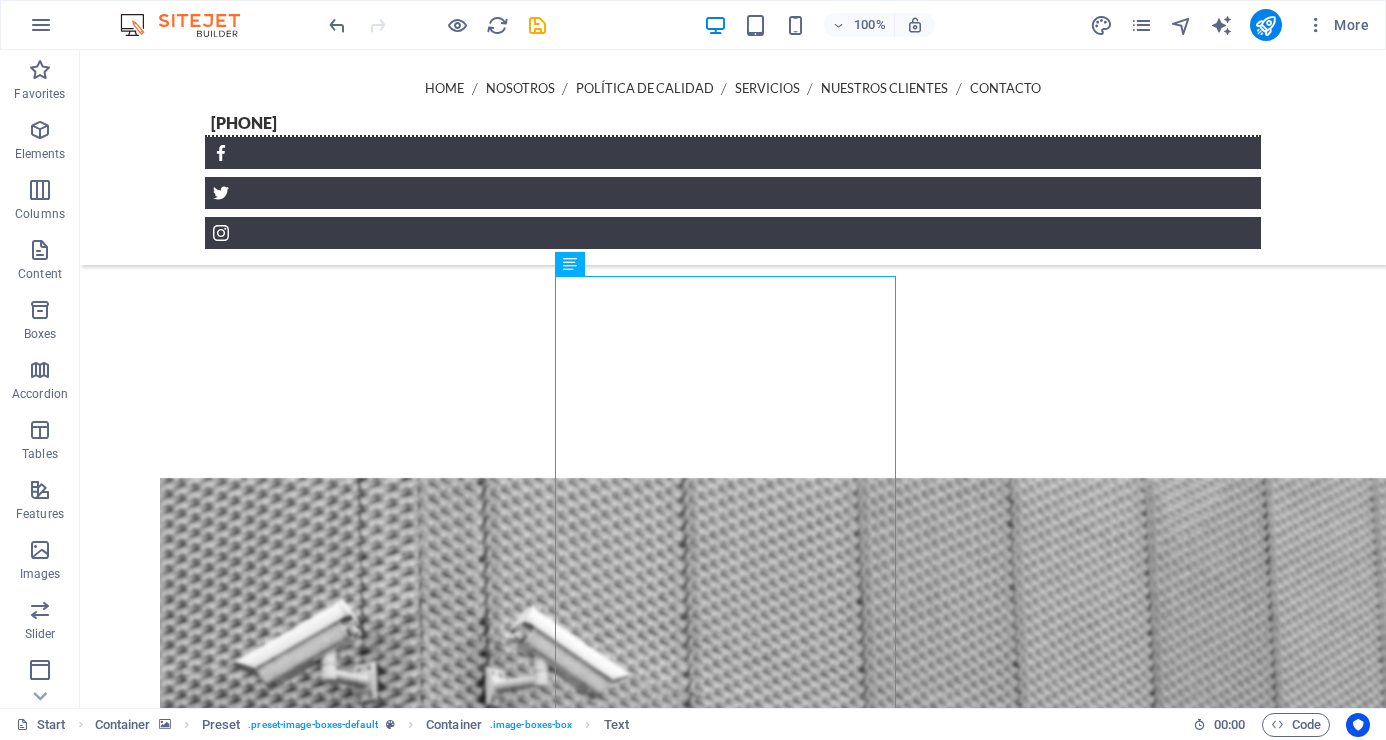 click at bounding box center [733, 3233] 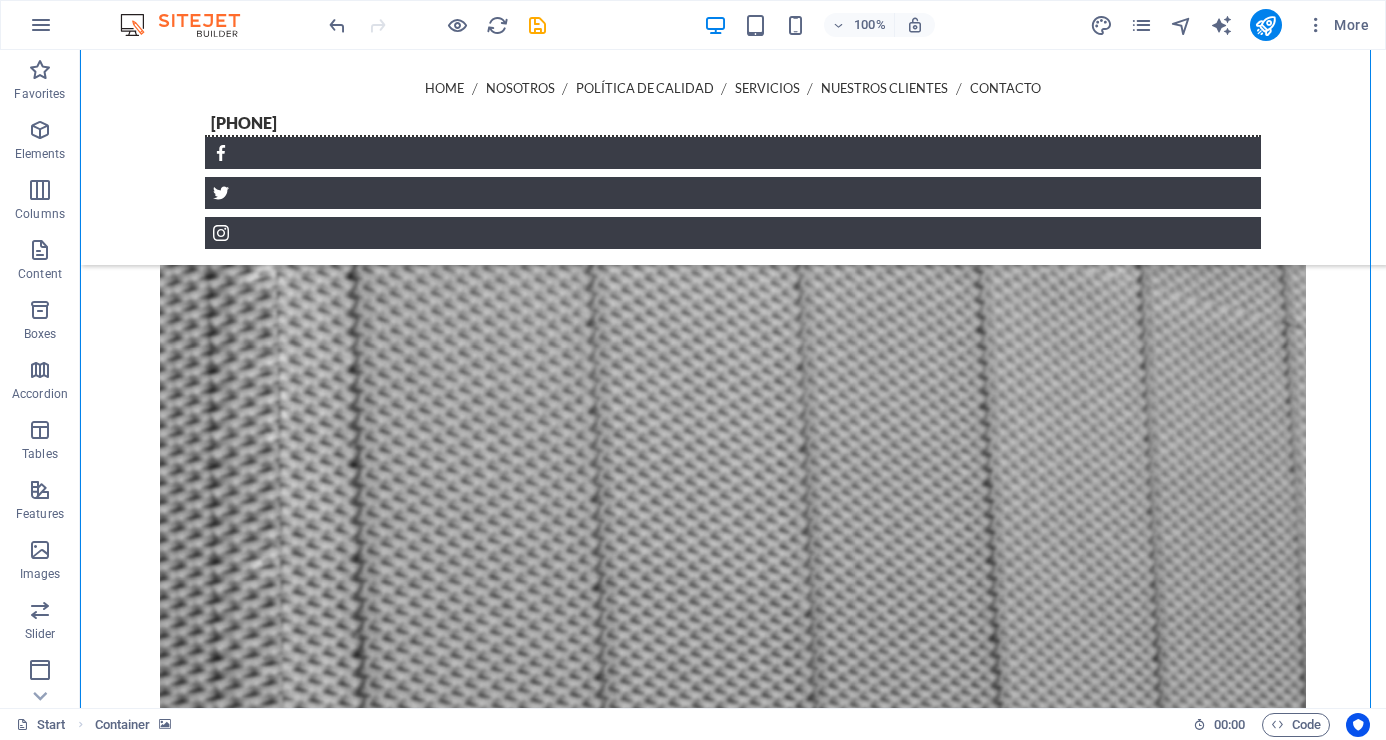 scroll, scrollTop: 4406, scrollLeft: 0, axis: vertical 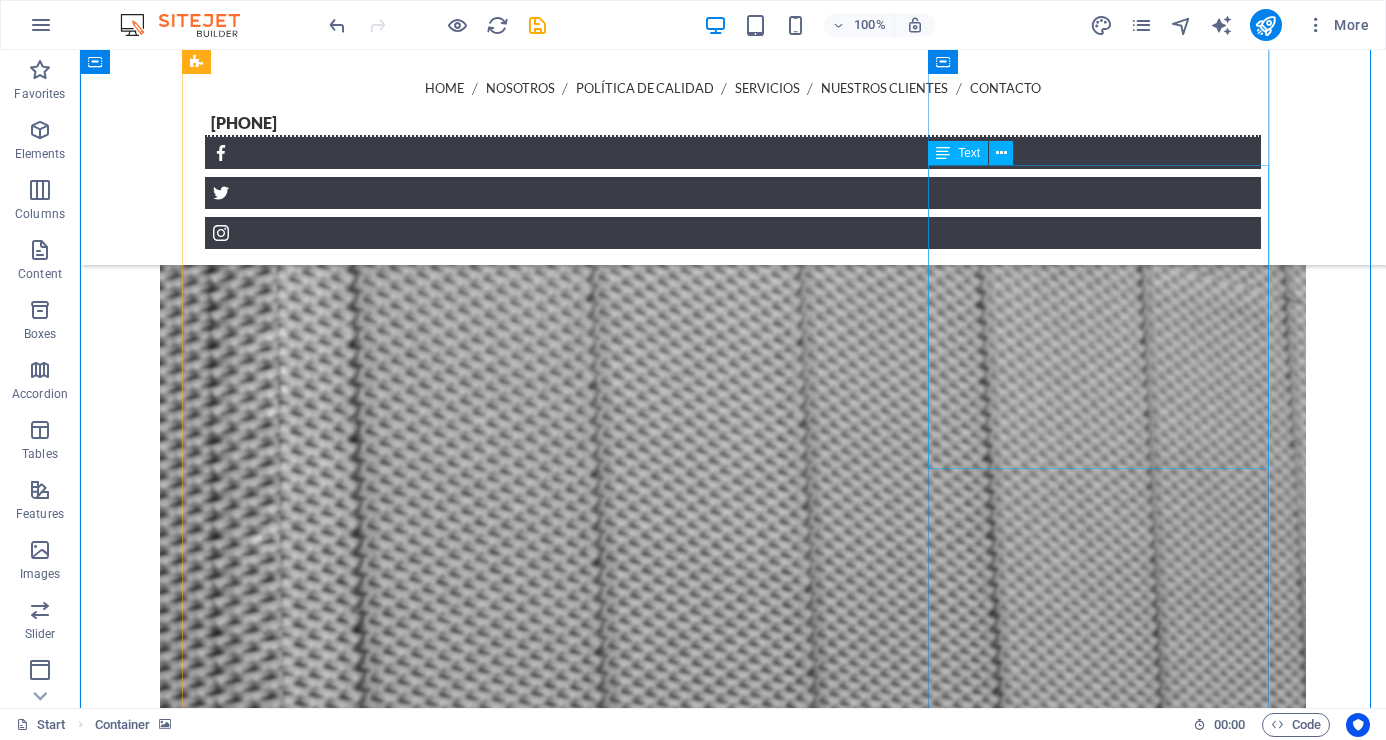 click on "Es muy importante contar con un sistema de seguridad perimetral en lugares que se caracterizan por recibir un gran número de visitas de manera continua y que ingresan por diversos puntos de acceso al mismo tiempo, con el objetivo de monitorear y controlar la movilidad de las personas, bienes materiales y valores para poder reaccionar ante cualquier imprevisto. Prevé y protege lo más valioso de tu organización: "su información"." at bounding box center [733, 9279] 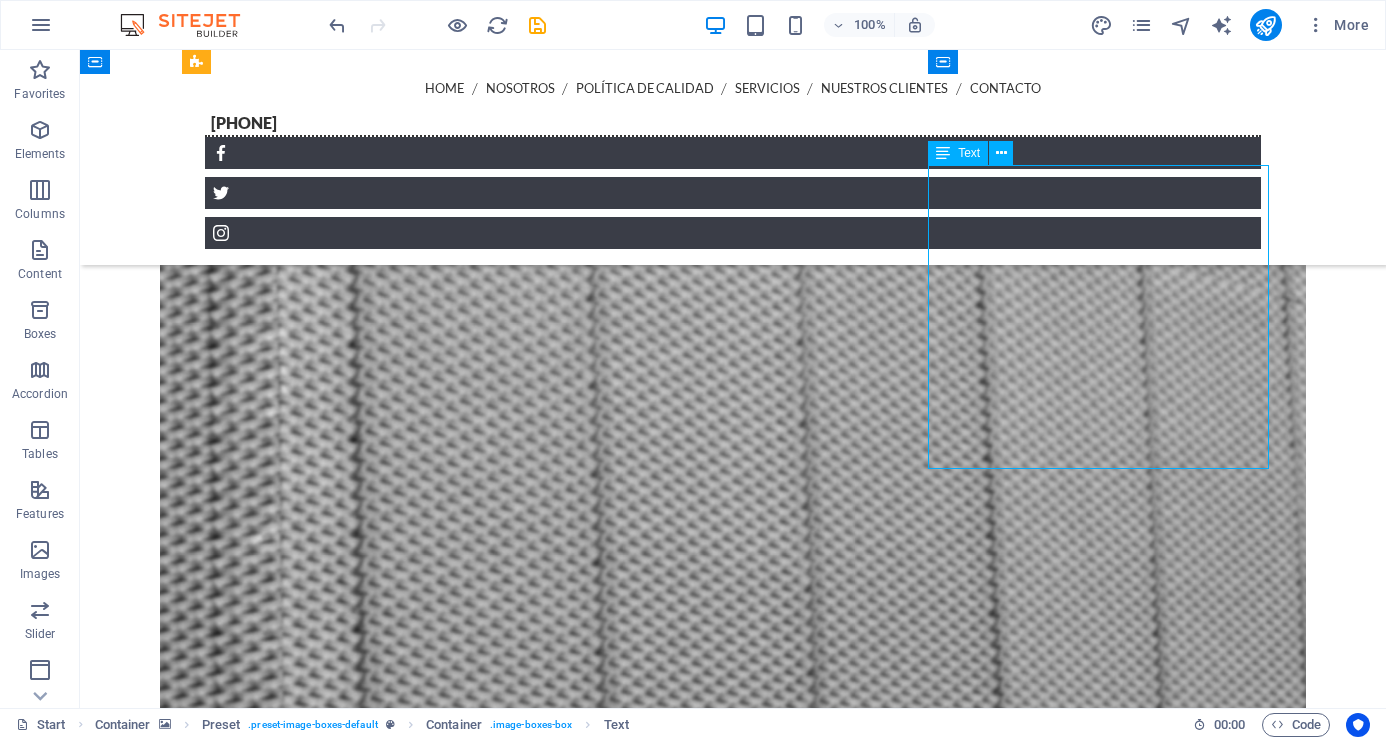 click on "Es muy importante contar con un sistema de seguridad perimetral en lugares que se caracterizan por recibir un gran número de visitas de manera continua y que ingresan por diversos puntos de acceso al mismo tiempo, con el objetivo de monitorear y controlar la movilidad de las personas, bienes materiales y valores para poder reaccionar ante cualquier imprevisto. Prevé y protege lo más valioso de tu organización: "su información"." at bounding box center (733, 9279) 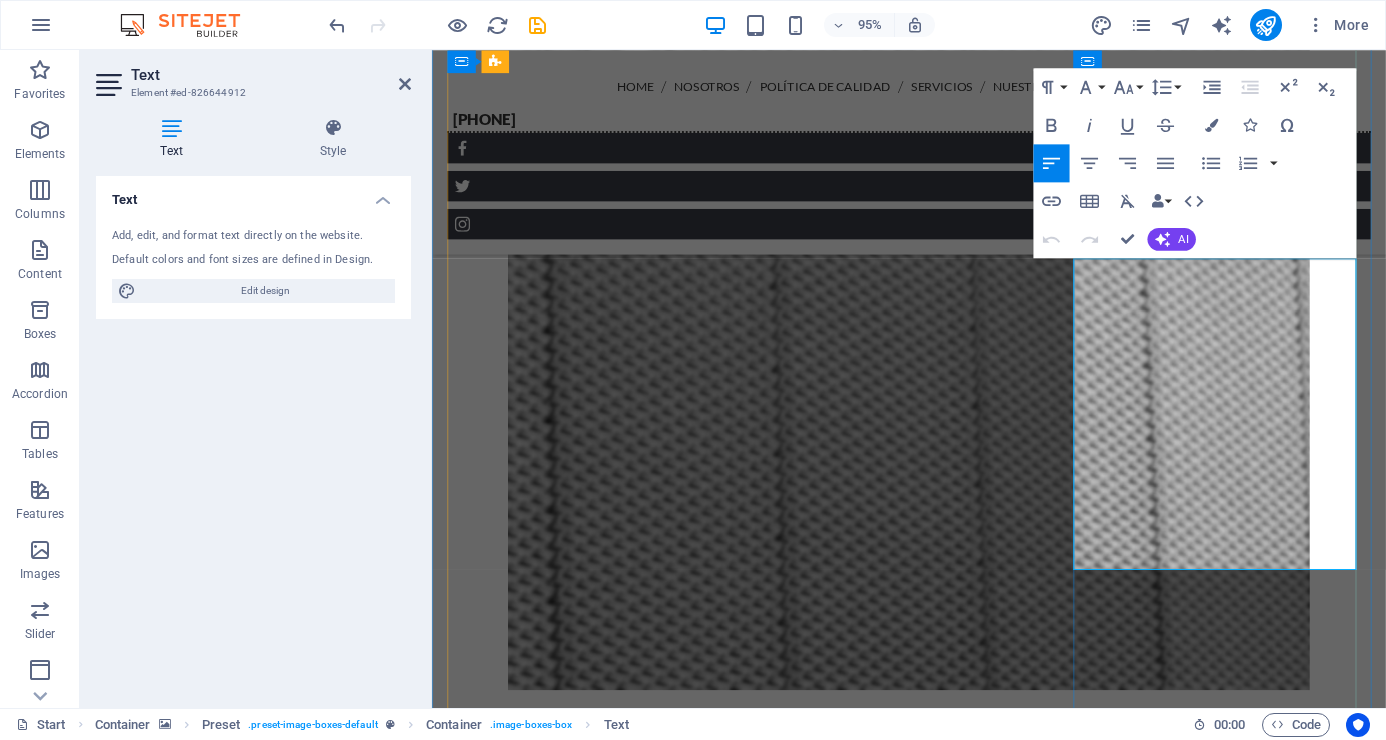 drag, startPoint x: 1124, startPoint y: 547, endPoint x: 1363, endPoint y: 580, distance: 241.26749 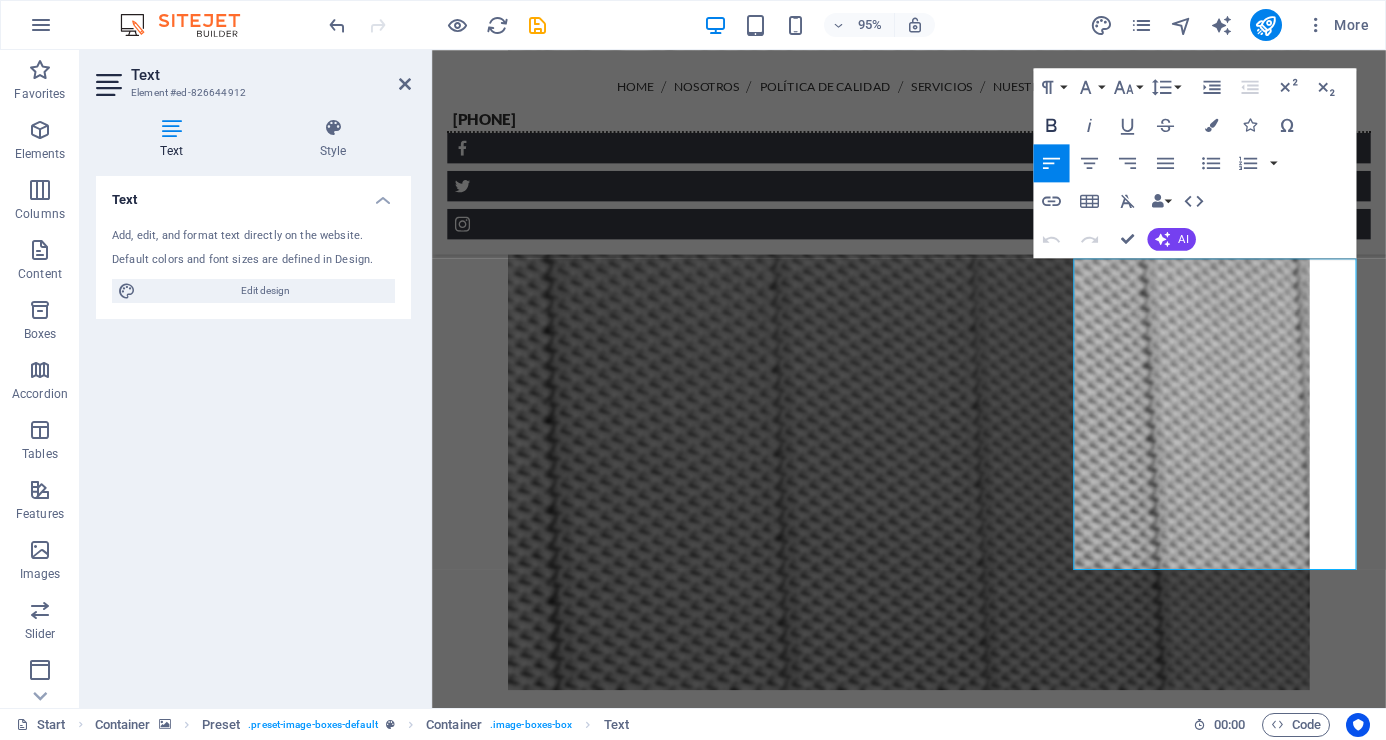 click 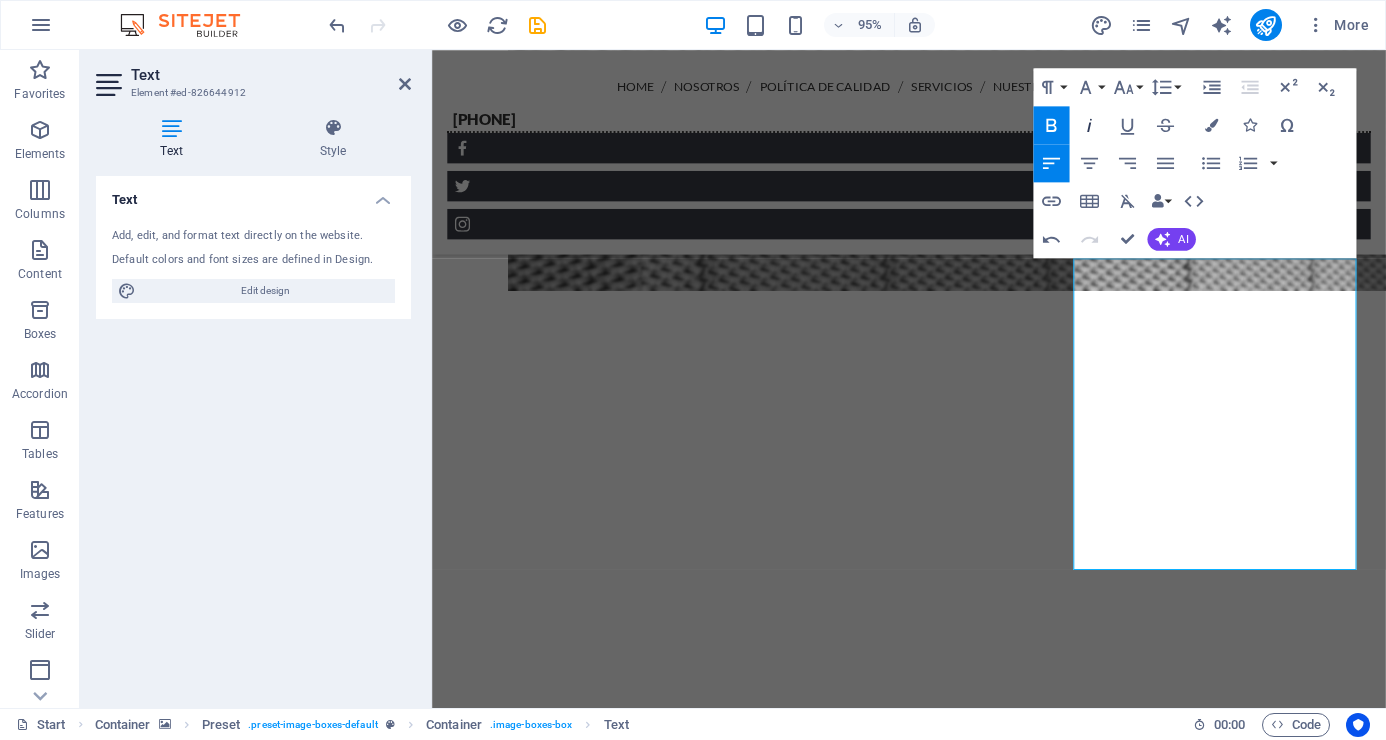click 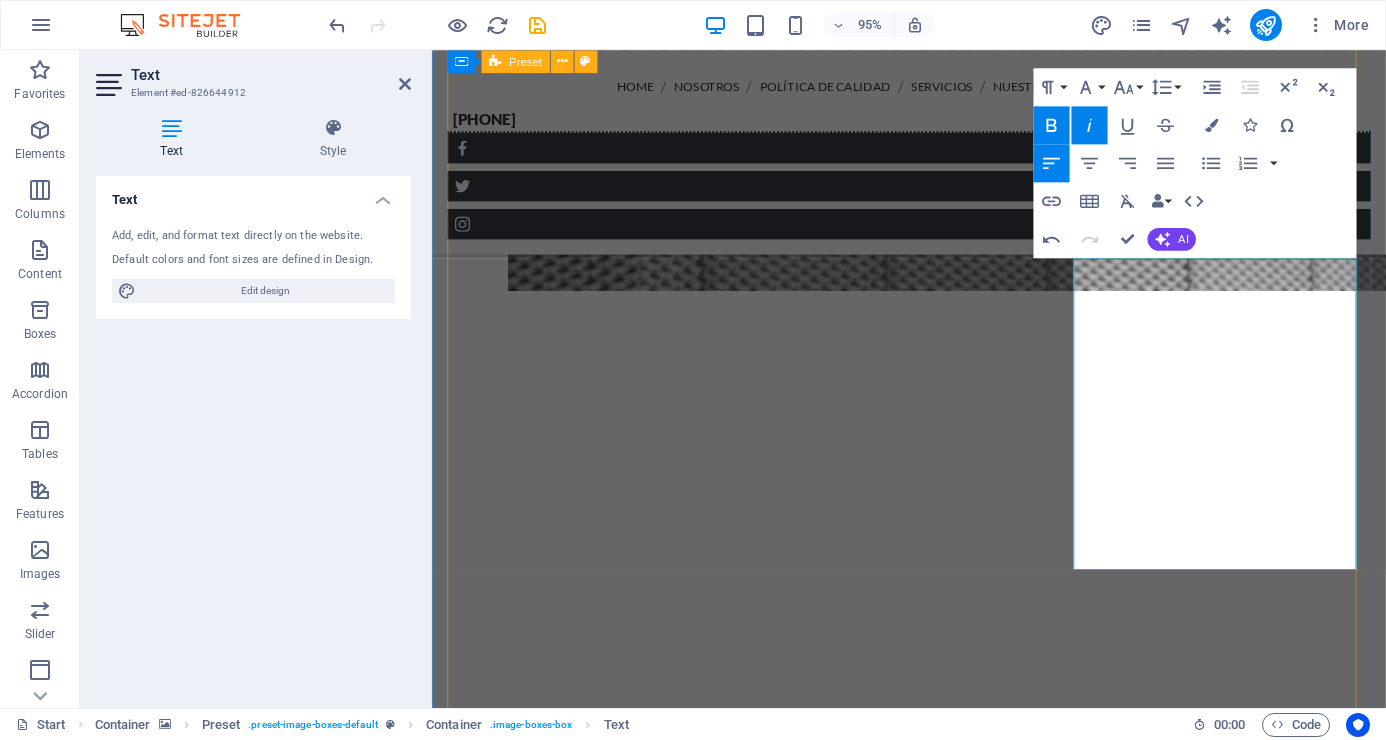 click on "Monitoreo Área de inteligencia especializada en videovigilancia y monitoreo de CCTV (circuito cerrado) en tiempo real 24/7, a través de cámaras de seguridad que son monitoreadas desde nuestro CMR (Centro de monitoreo RedMon) enlazado a las diferentes autoridades estatales y federales, donde contamos con personal altamente calificado.  Operar, observar, detectar, reaccionar y coordinar ante cualquier incidencia. Capacitación y Adiestramiento Capacitación institucional y regulatoria.   Colaboradores certificados a las competencias laborales por las Secretaría del Trabajo y Previsión Social, instructores registrados y avalados con DC-5, elementos certificados con DC-3; cumpliendo así con la reglamentación vigente. Seguridad intramuros.  Principios de custodias.  Seguridad y protección a personas.  Ética y derechos humanos.  Marco normativo de actuación policial.  Protección civil (primeros auxilios y contra incendios). Elaboración de reportes.    Renta de Vehículos Blindados   Custodia" at bounding box center [934, 6447] 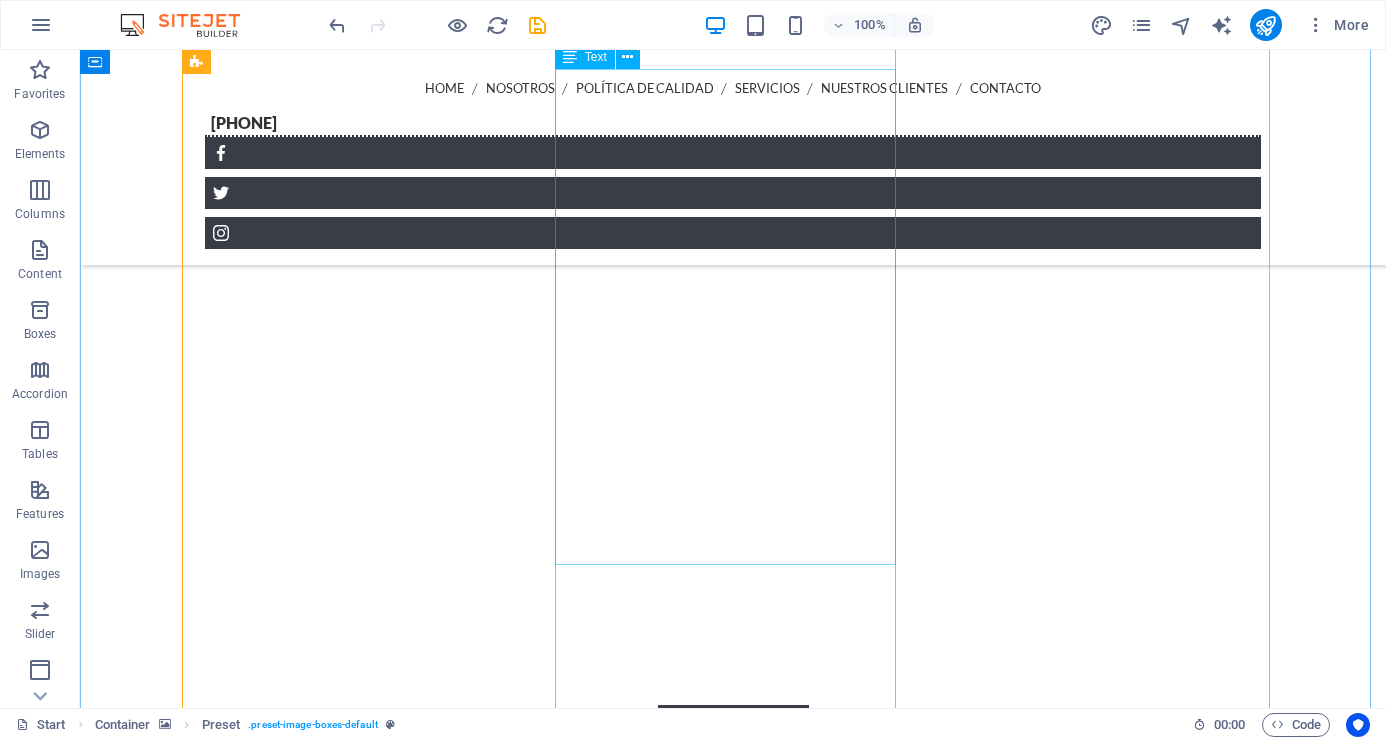 scroll, scrollTop: 4702, scrollLeft: 0, axis: vertical 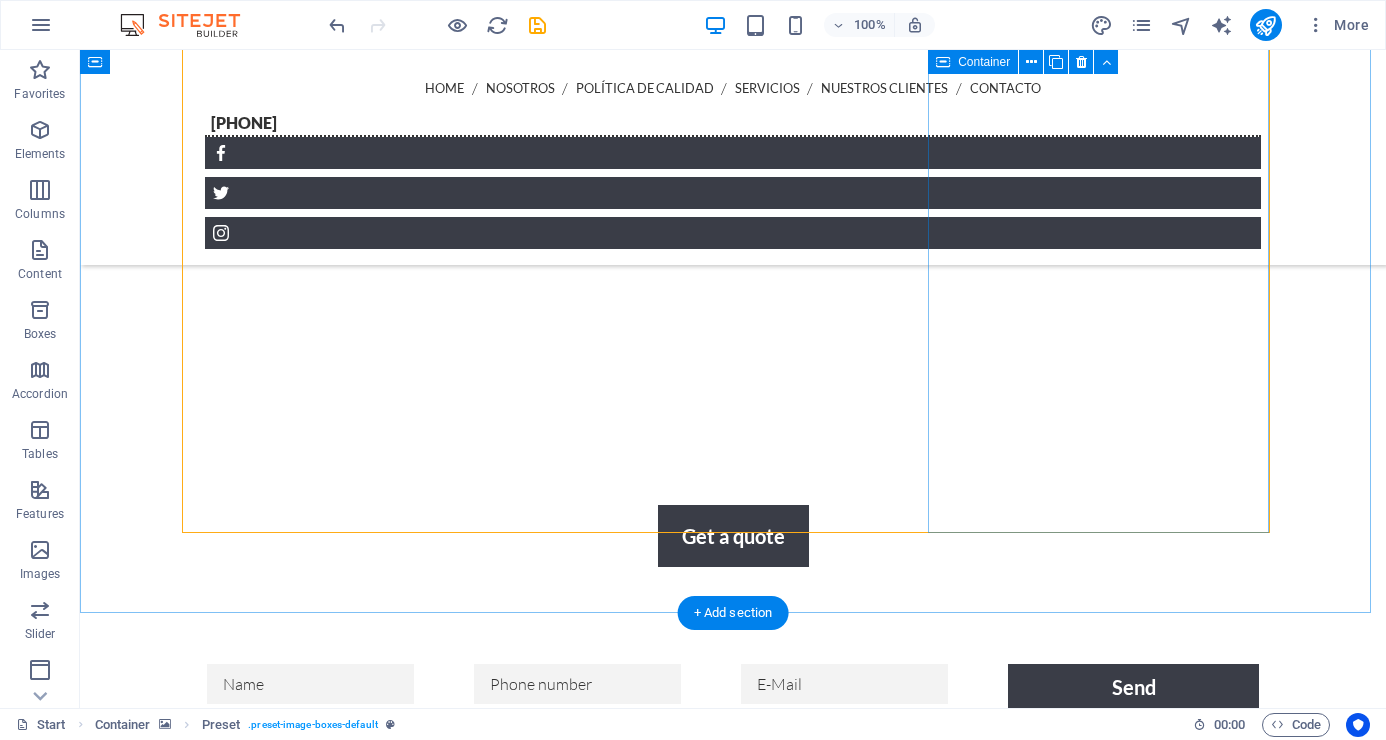 click on "Plan de Continuidad de Negocios Es muy importante contar con un sistema de seguridad perimetral en lugares que se caracterizan por recibir un gran número de visitas de manera continua y que ingresan por diversos puntos de acceso al mismo tiempo, con el objetivo de monitorear y controlar la movilidad de las personas, bienes materiales y valores para poder reaccionar ante cualquier imprevisto. Prevé y protege lo más valioso de tu organización: "su información"." at bounding box center (733, 8620) 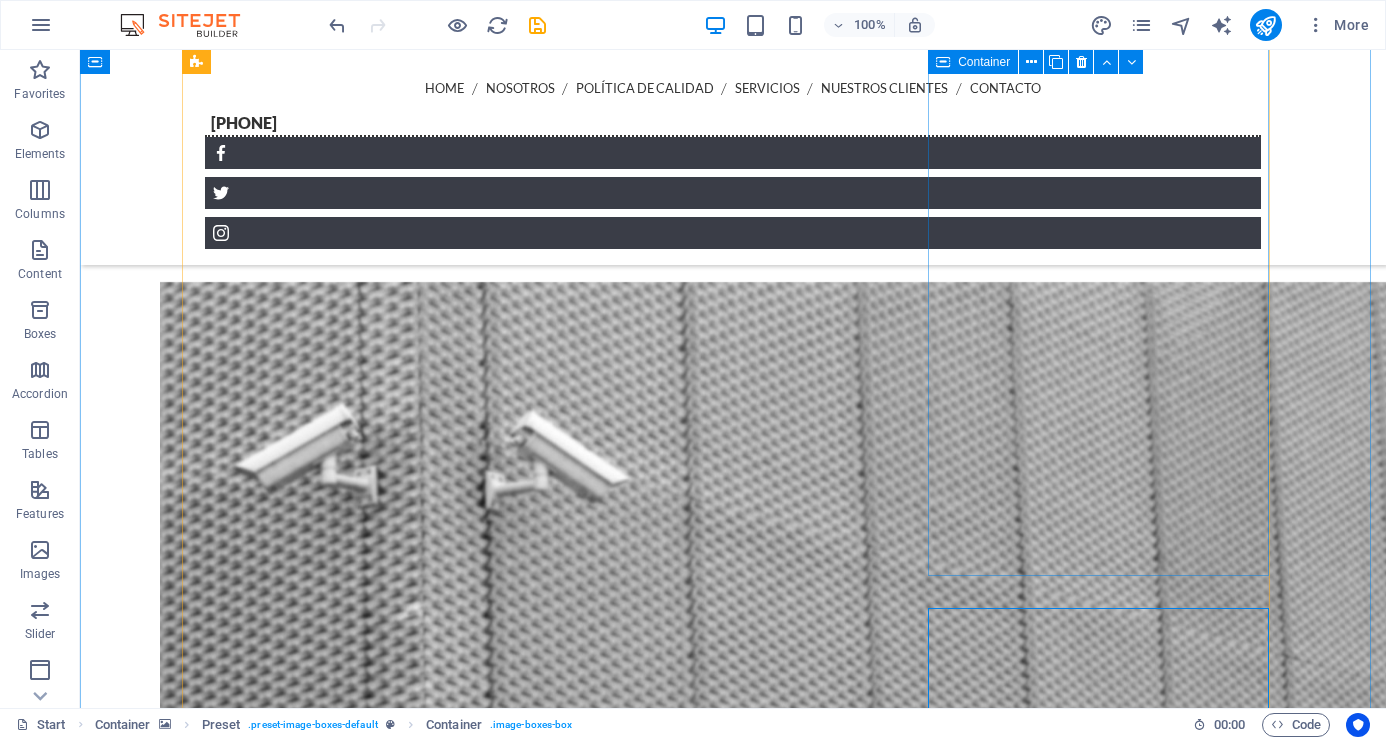 scroll, scrollTop: 3902, scrollLeft: 0, axis: vertical 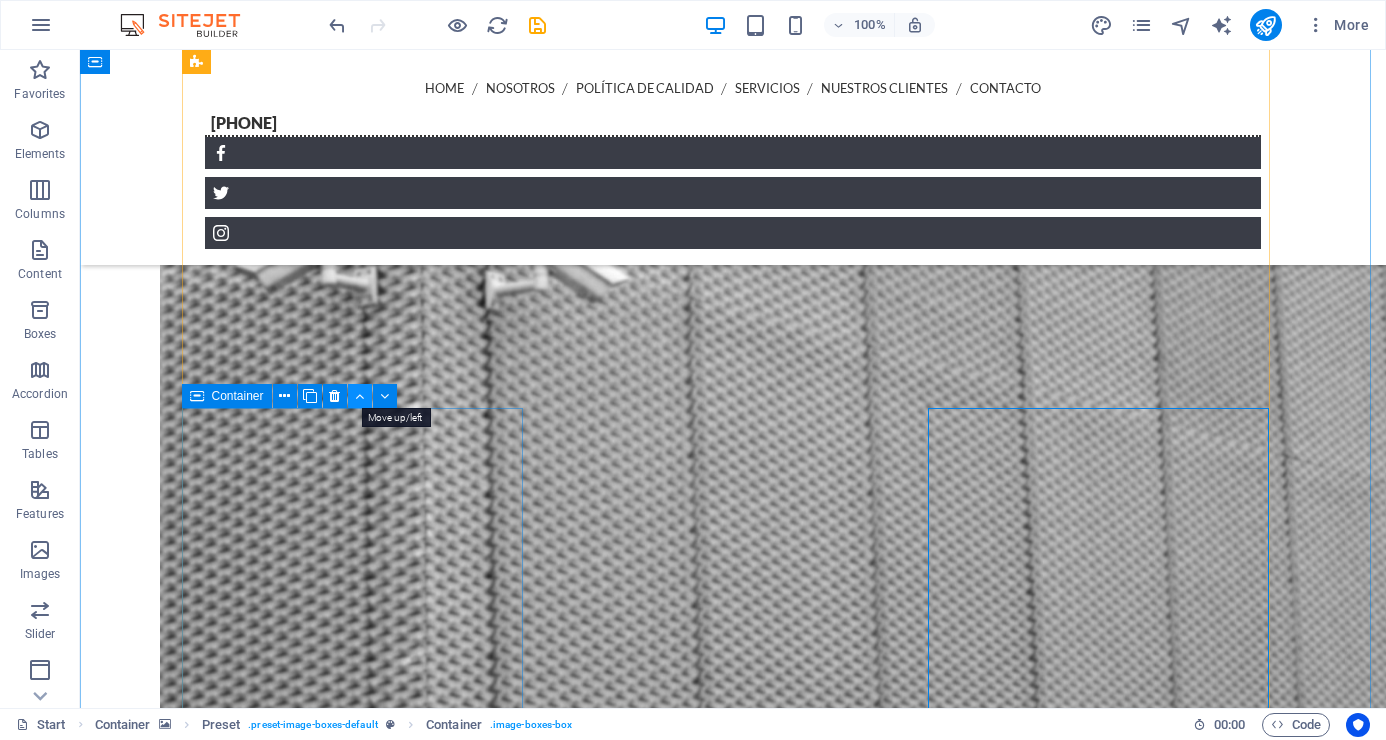 click at bounding box center [359, 396] 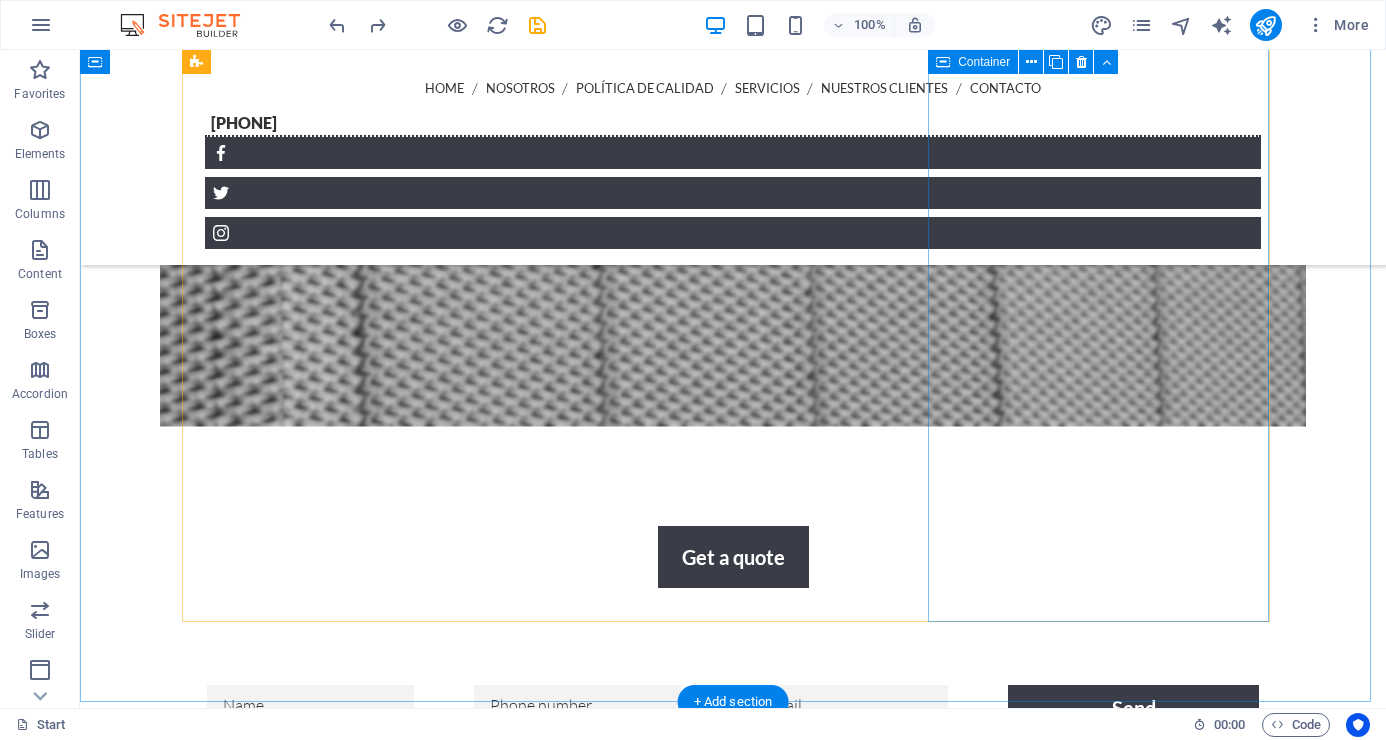 scroll, scrollTop: 4793, scrollLeft: 0, axis: vertical 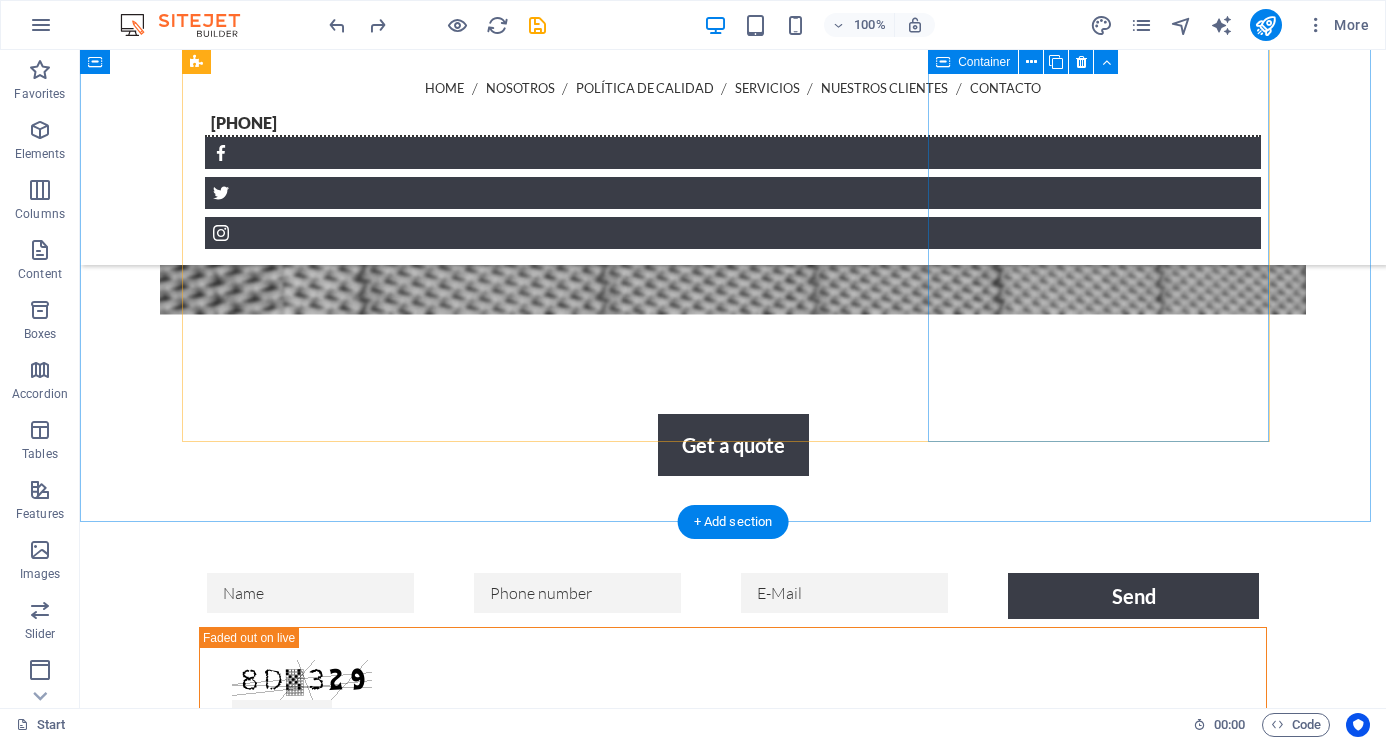 click on "Plan de Continuidad de Negocios Es muy importante contar con un sistema de seguridad perimetral en lugares que se caracterizan por recibir un gran número de visitas de manera continua y que ingresan por diversos puntos de acceso al mismo tiempo, con el objetivo de monitorear y controlar la movilidad de las personas, bienes materiales y valores para poder reaccionar ante cualquier imprevisto. Prevé y protege lo más valioso de tu organización: "su información"." at bounding box center (733, 8529) 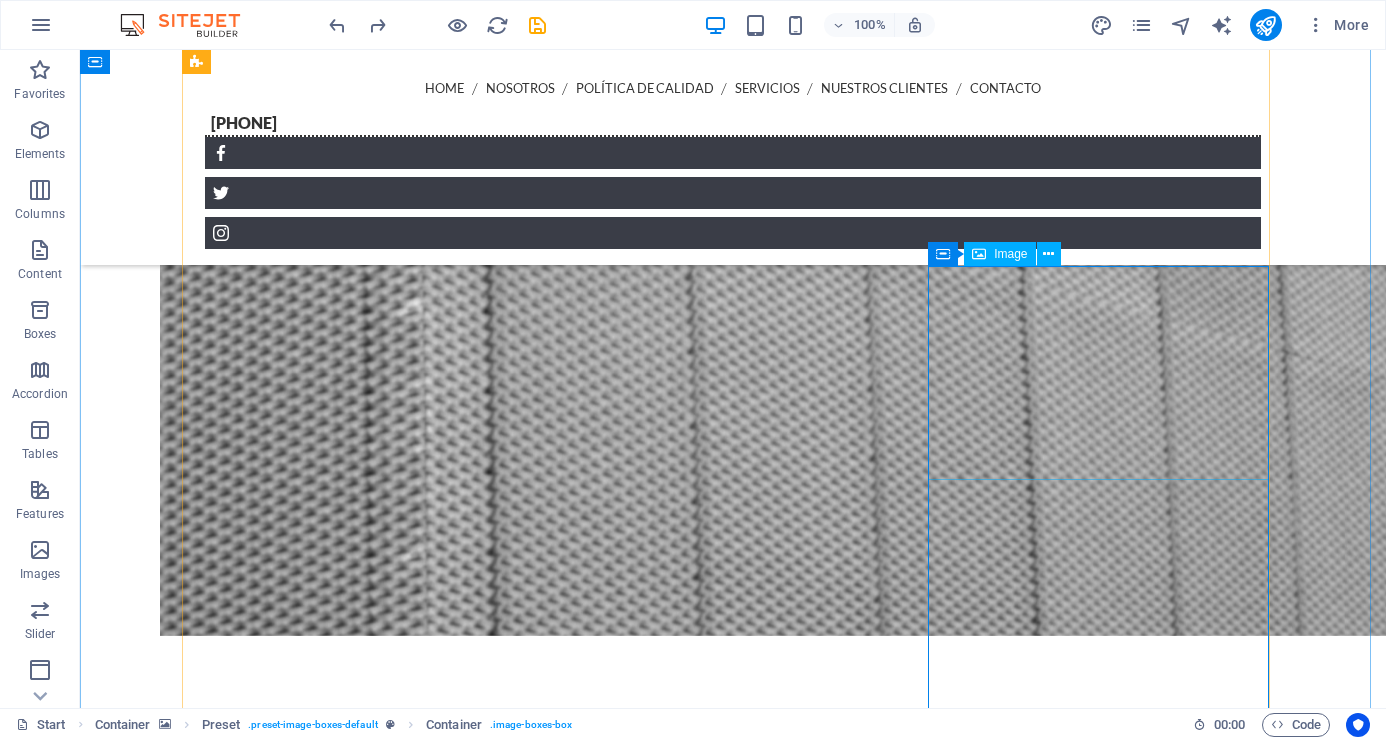 scroll, scrollTop: 3993, scrollLeft: 0, axis: vertical 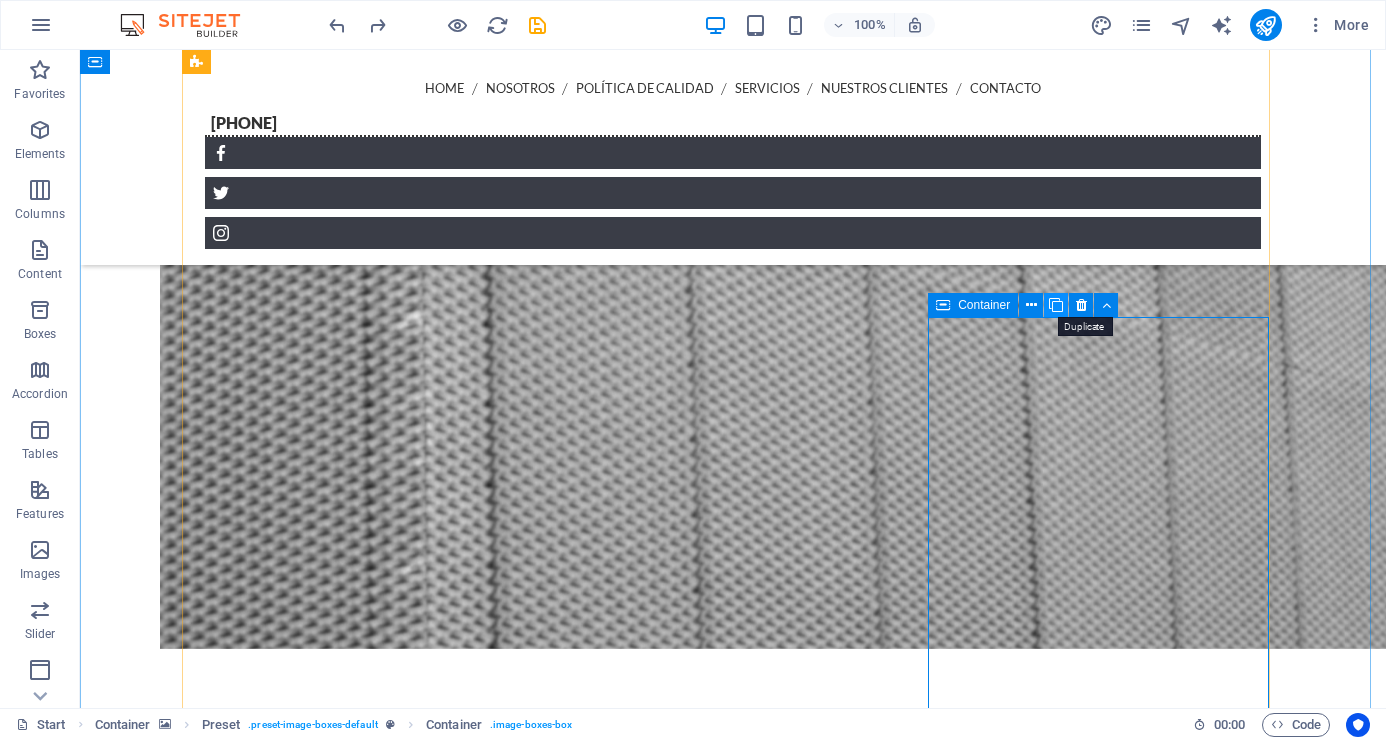 click at bounding box center [1056, 305] 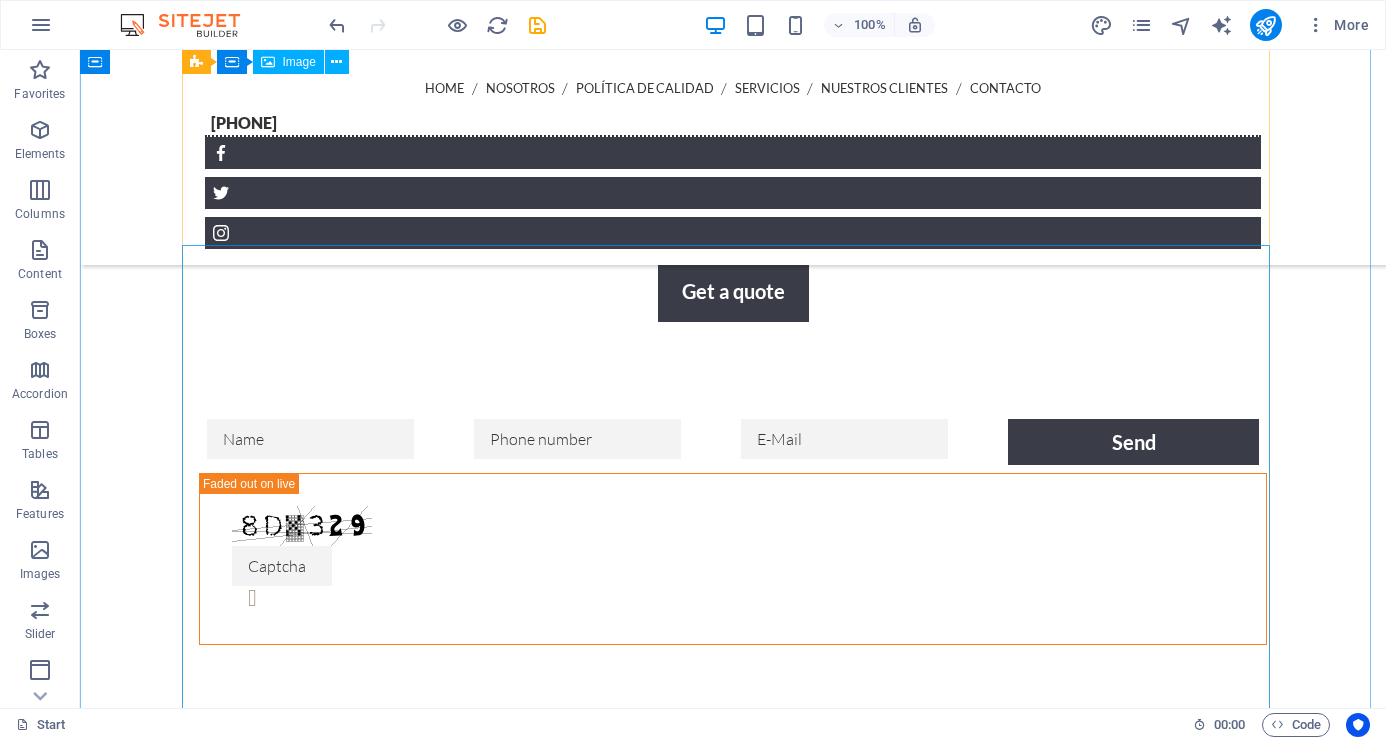 scroll, scrollTop: 4920, scrollLeft: 0, axis: vertical 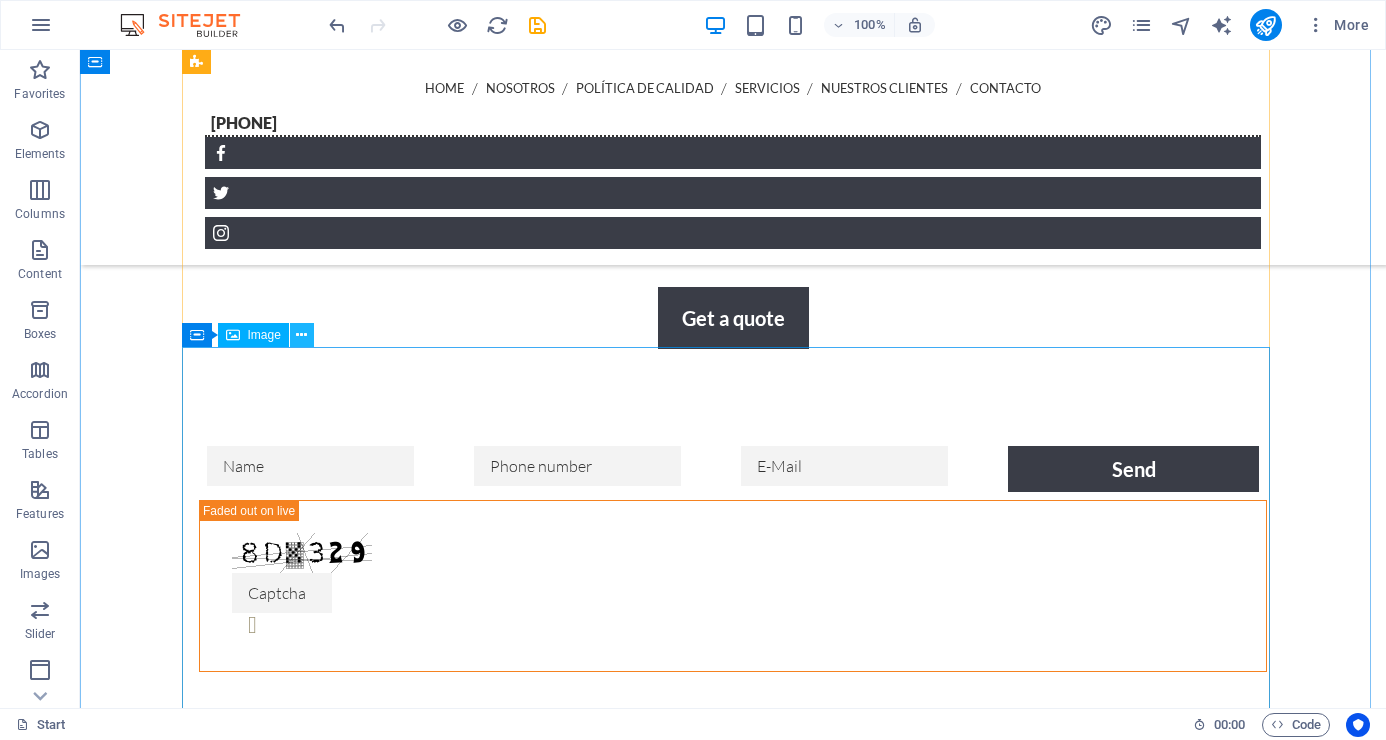 click at bounding box center (301, 335) 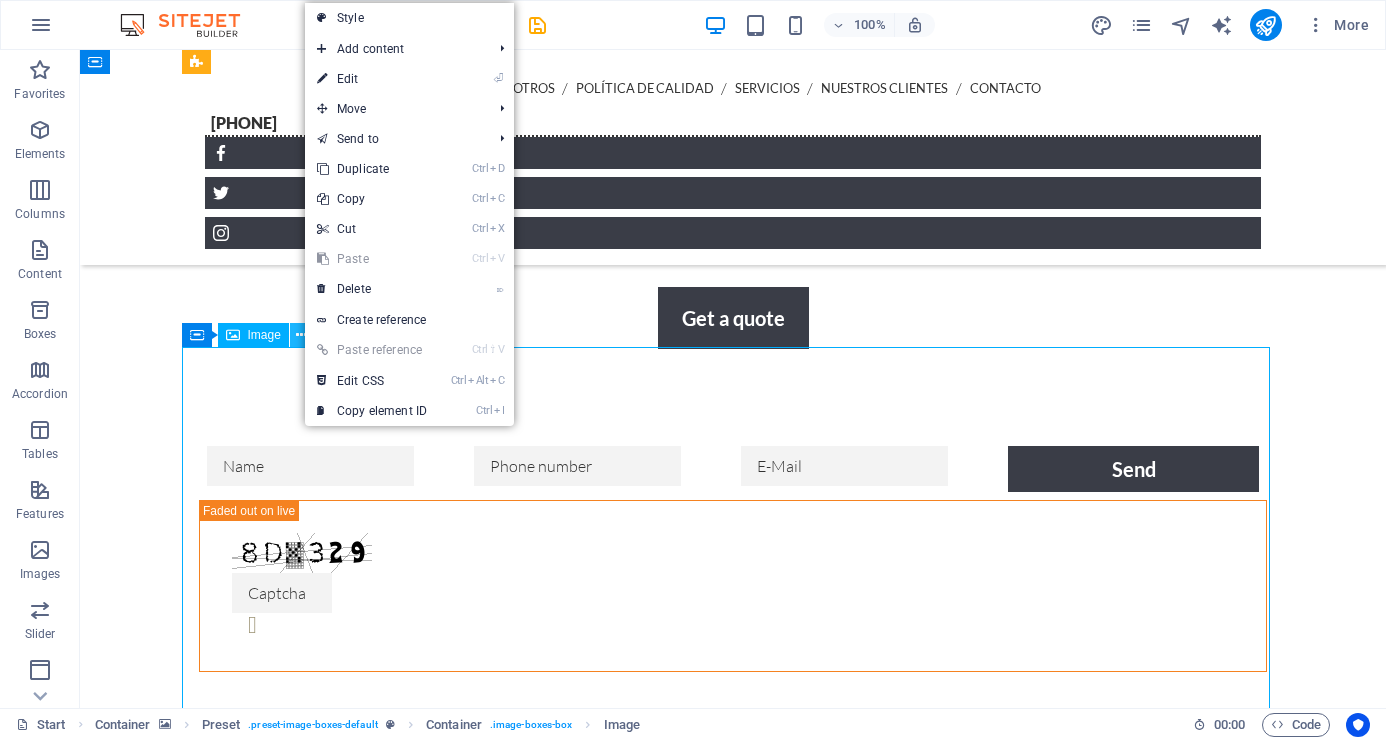 click at bounding box center (301, 335) 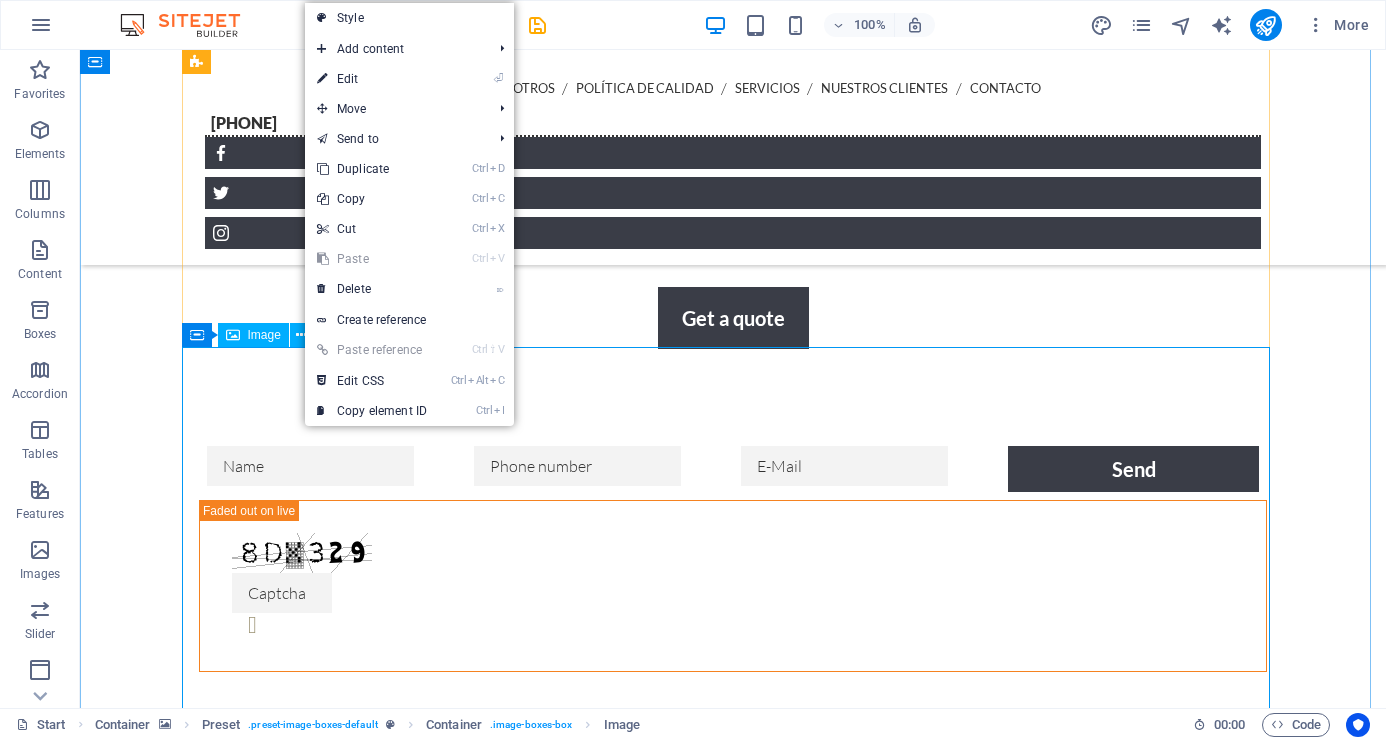 click at bounding box center [733, 10084] 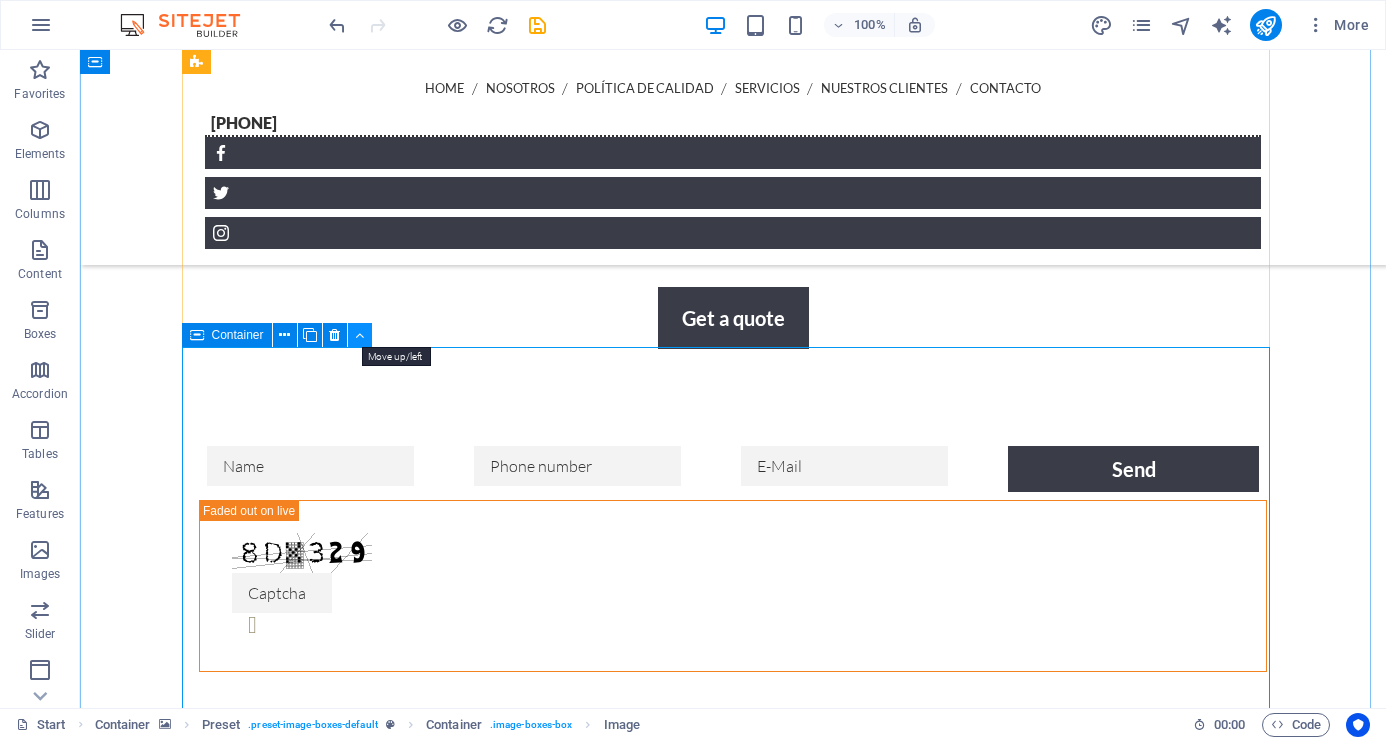click at bounding box center [359, 335] 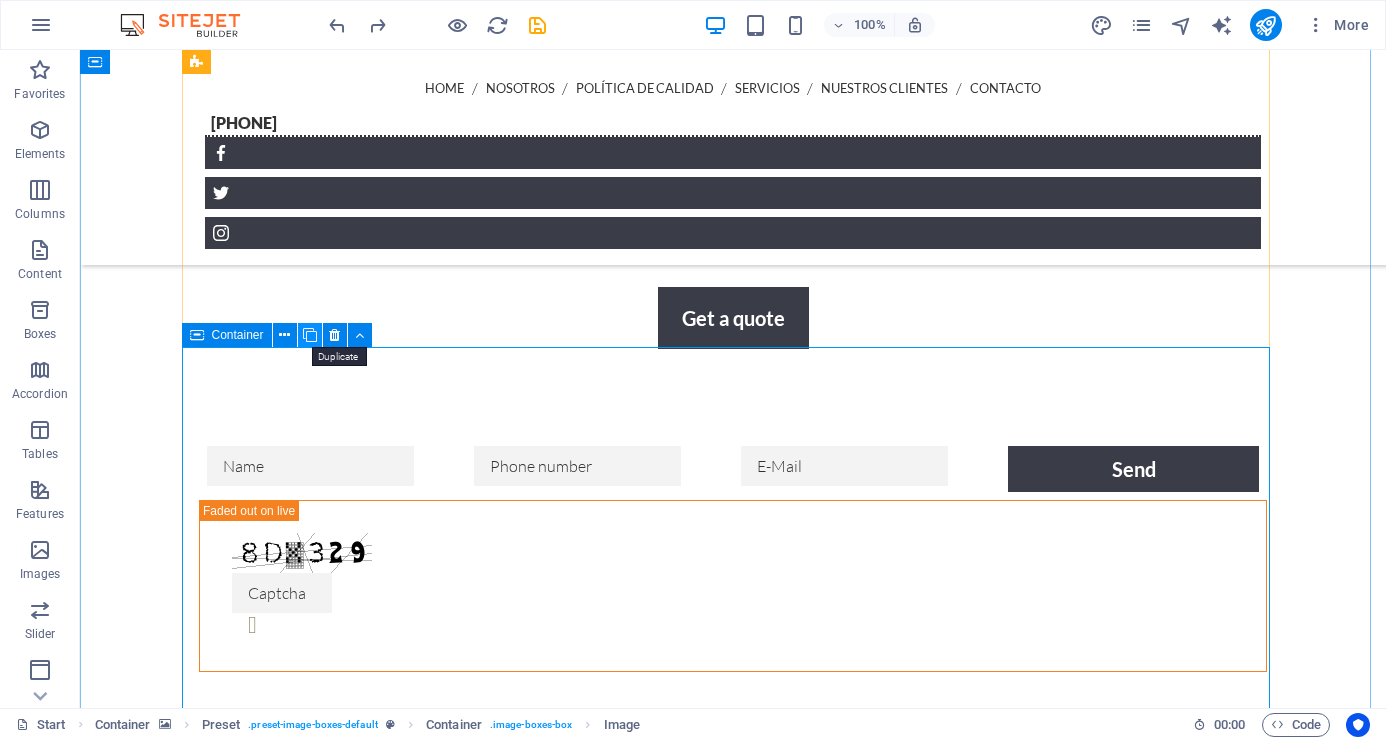 click at bounding box center [310, 335] 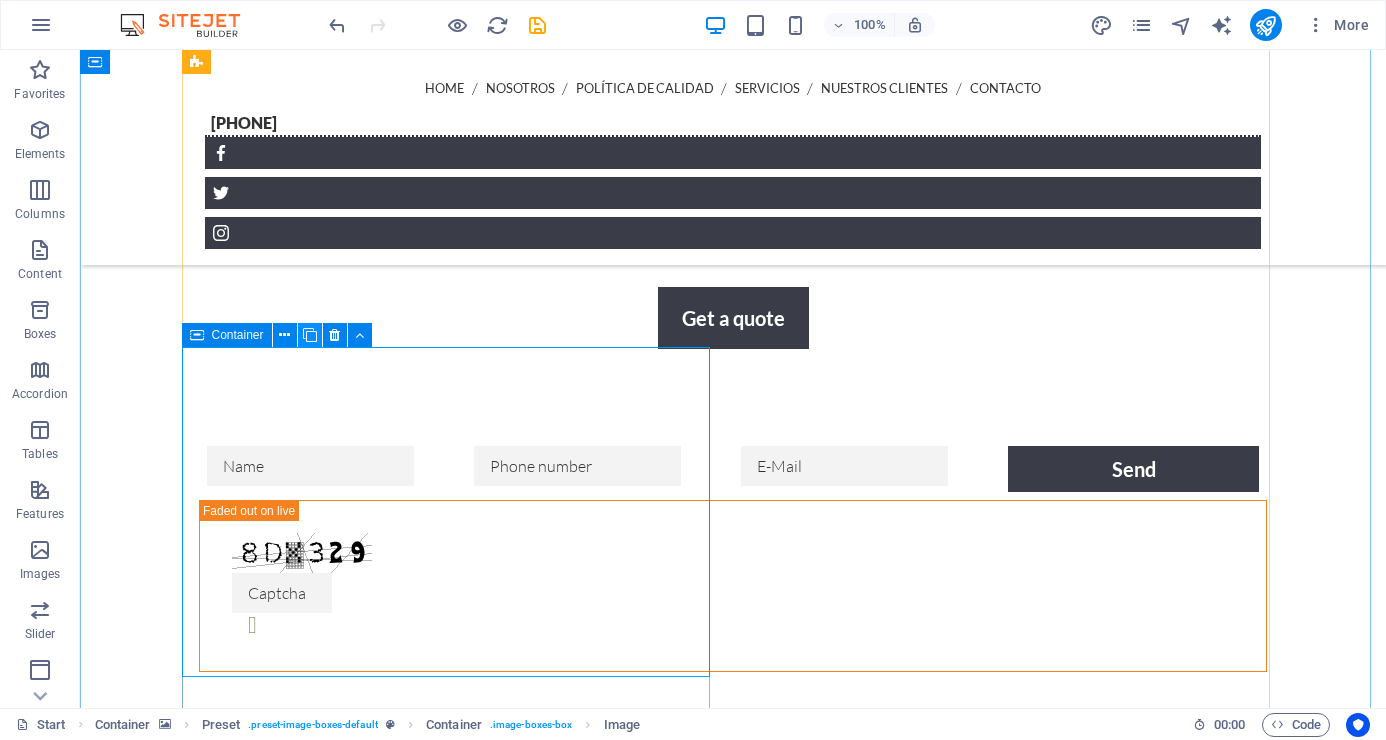 click at bounding box center (310, 335) 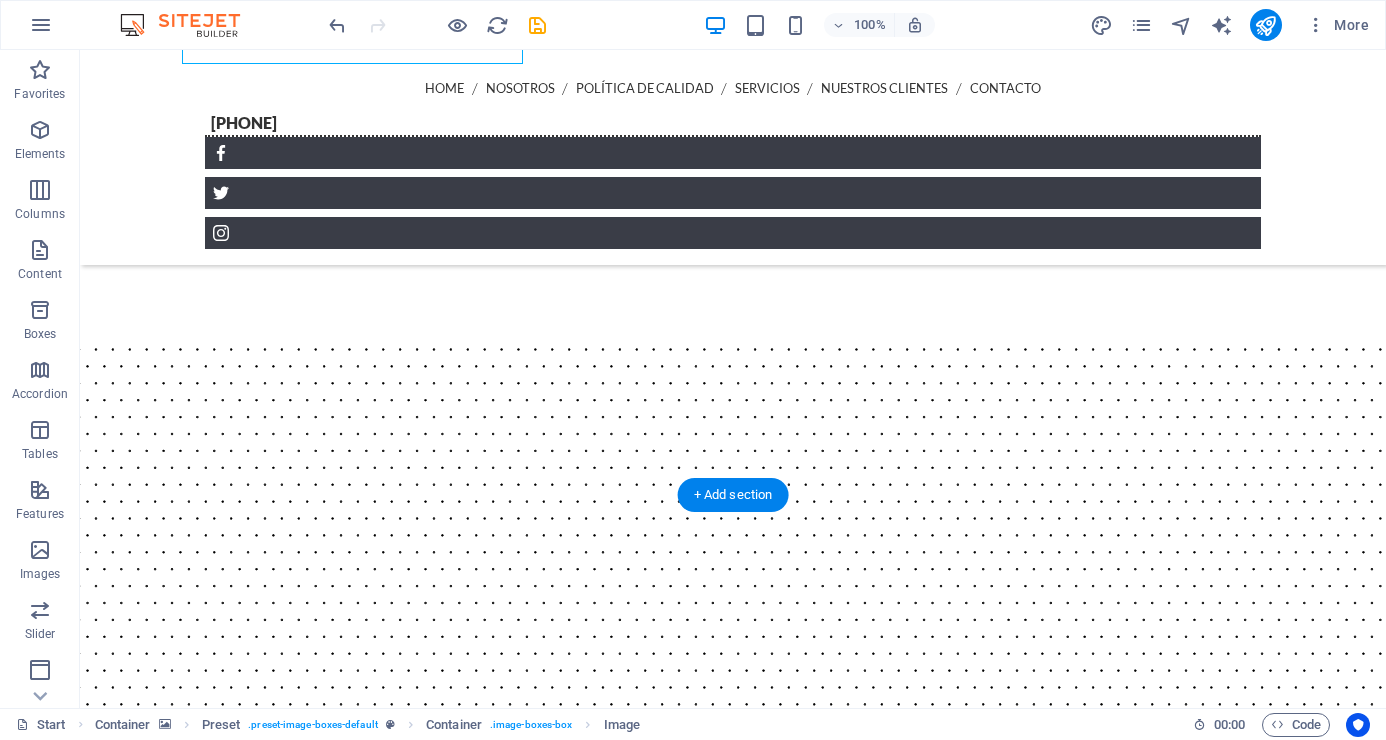 scroll, scrollTop: 5020, scrollLeft: 0, axis: vertical 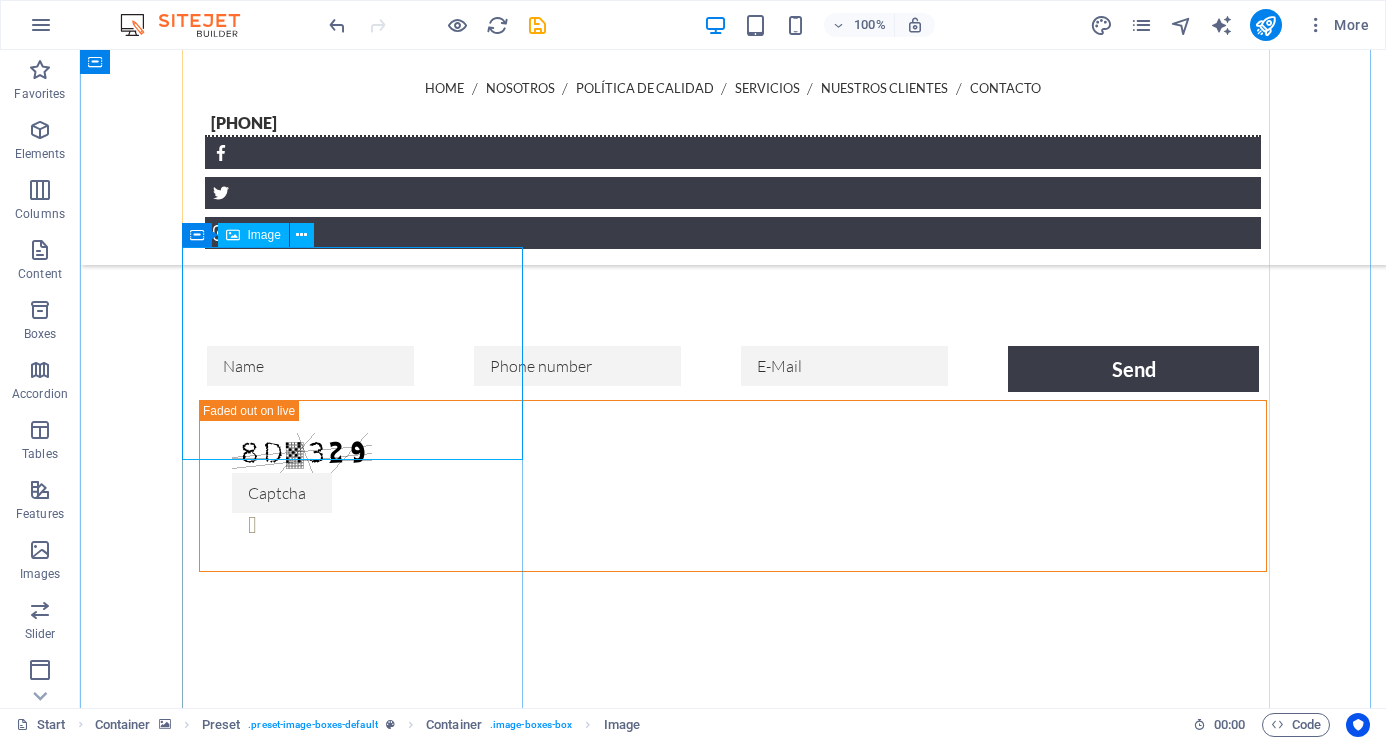 click at bounding box center [733, 9685] 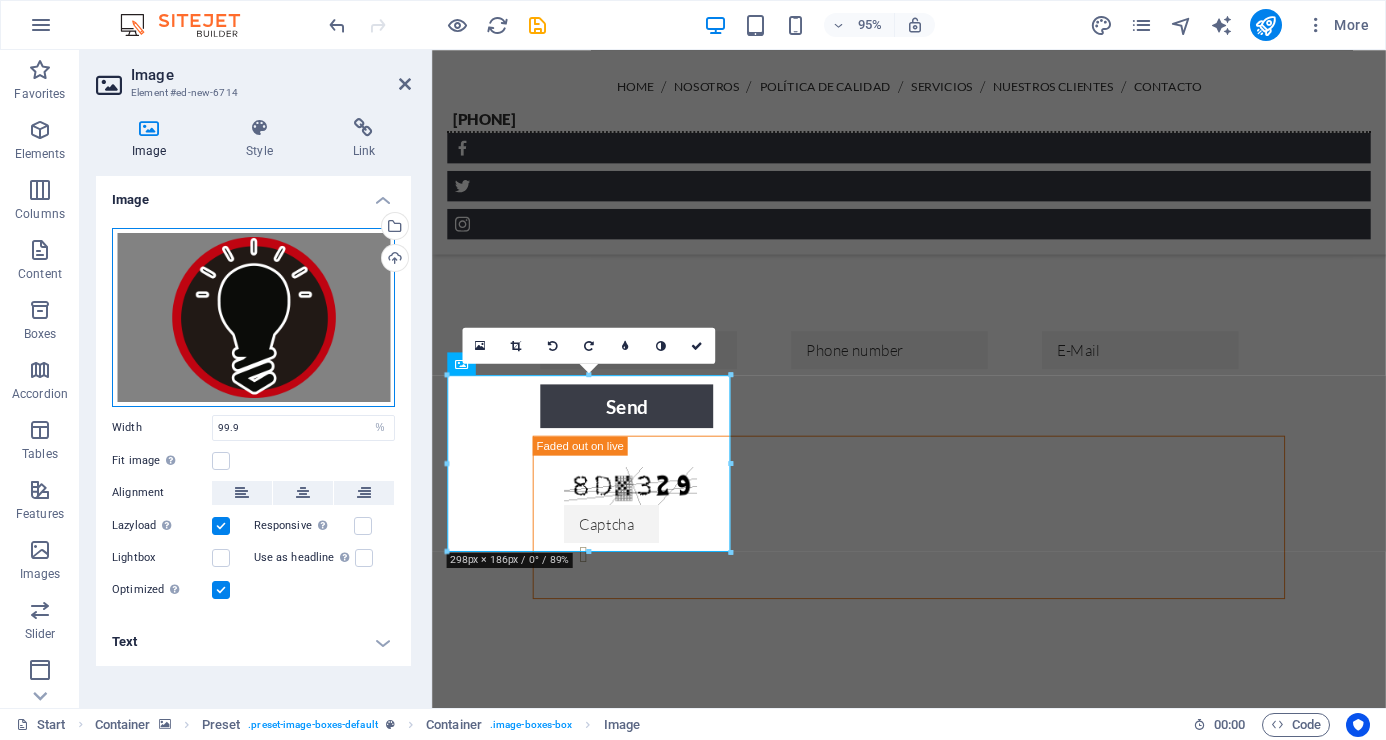 click on "Drag files here, click to choose files or select files from Files or our free stock photos & videos" at bounding box center [253, 317] 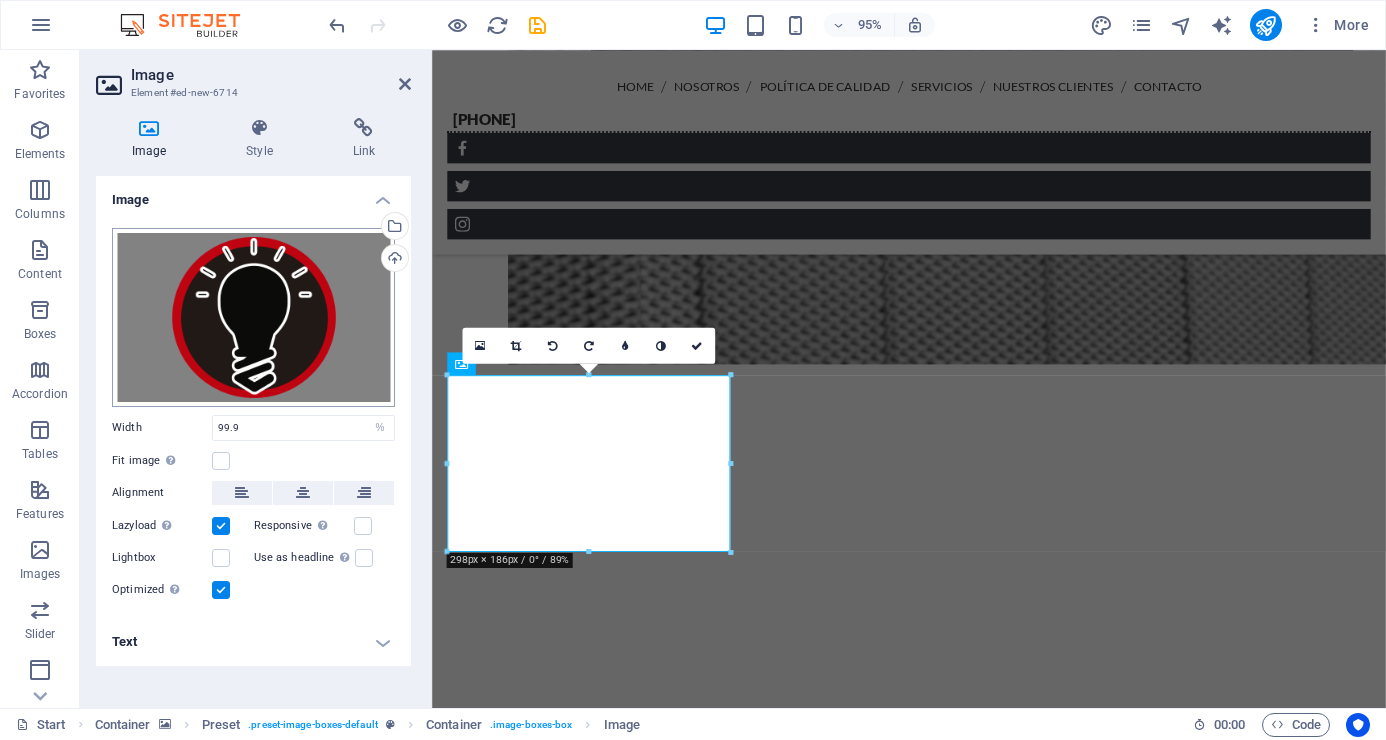 scroll, scrollTop: 5697, scrollLeft: 0, axis: vertical 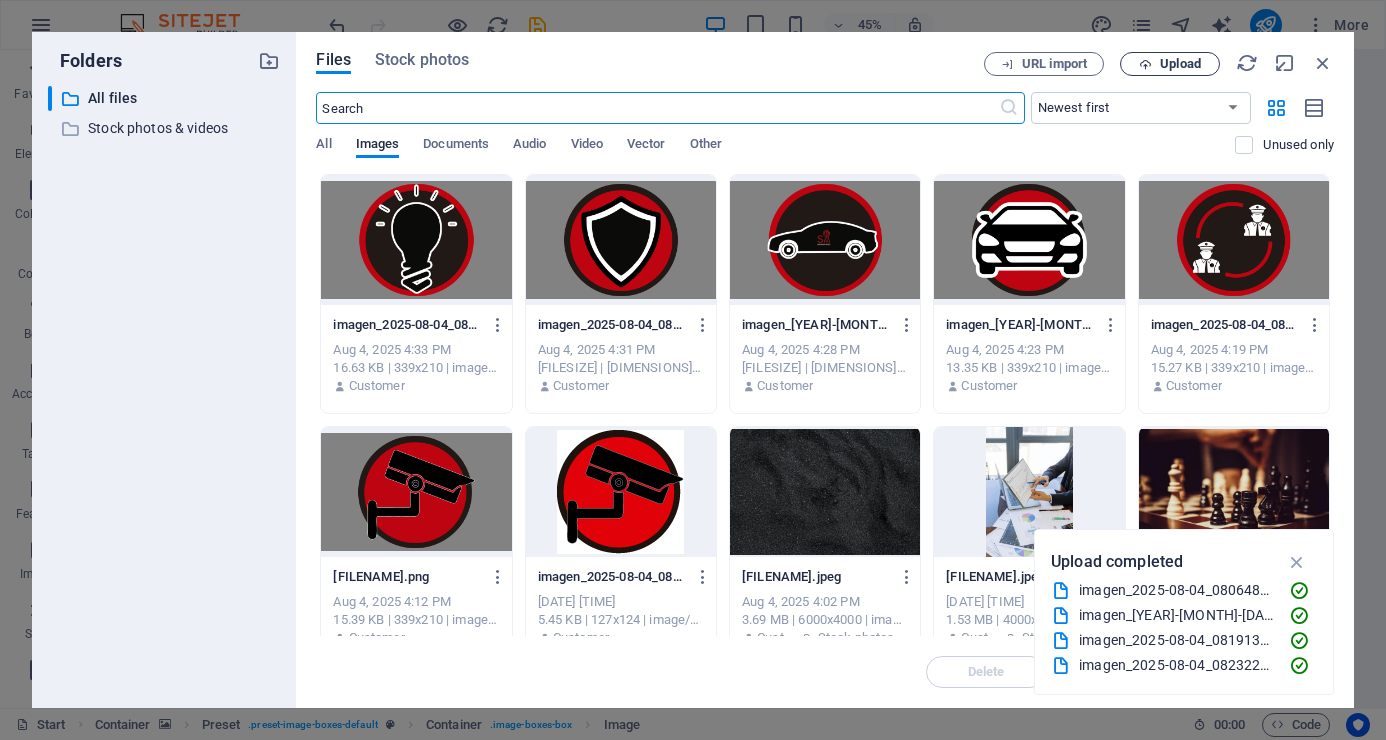 click on "Upload" at bounding box center (1180, 64) 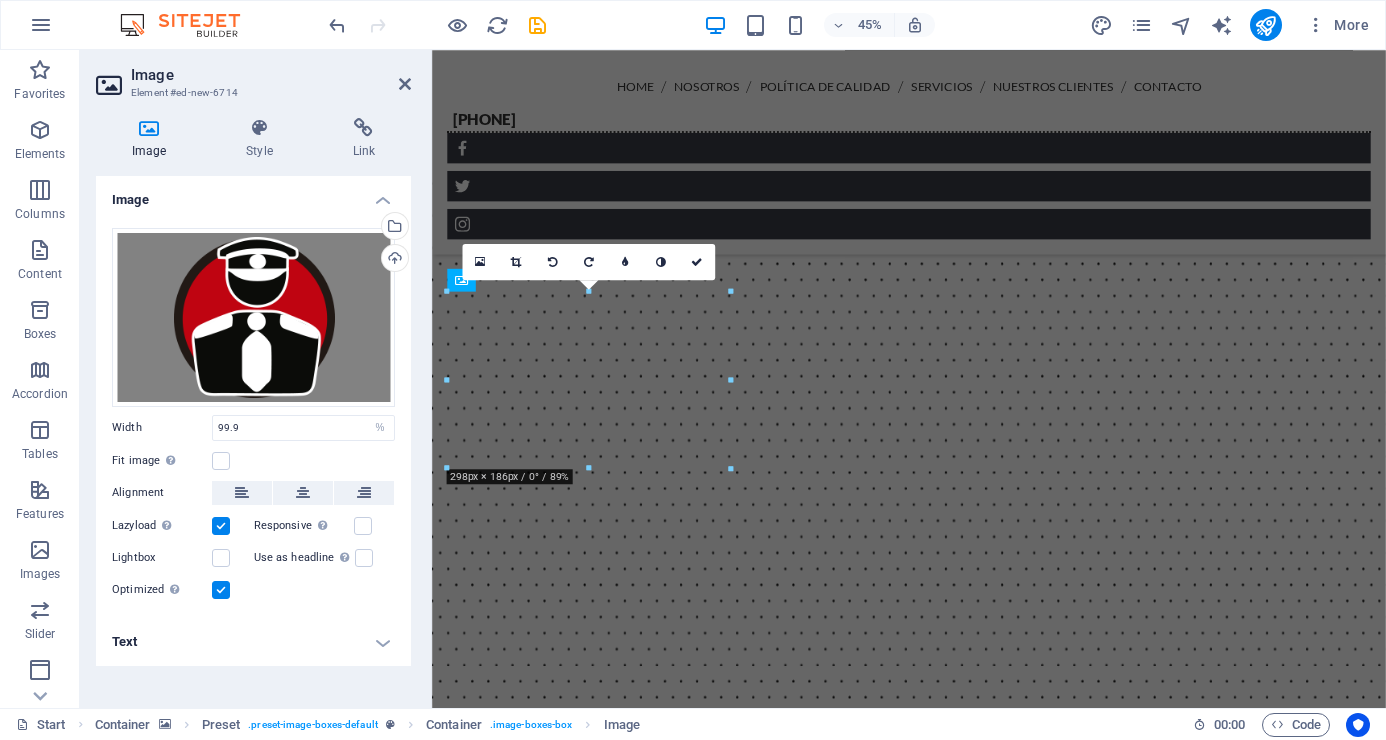 scroll, scrollTop: 5108, scrollLeft: 0, axis: vertical 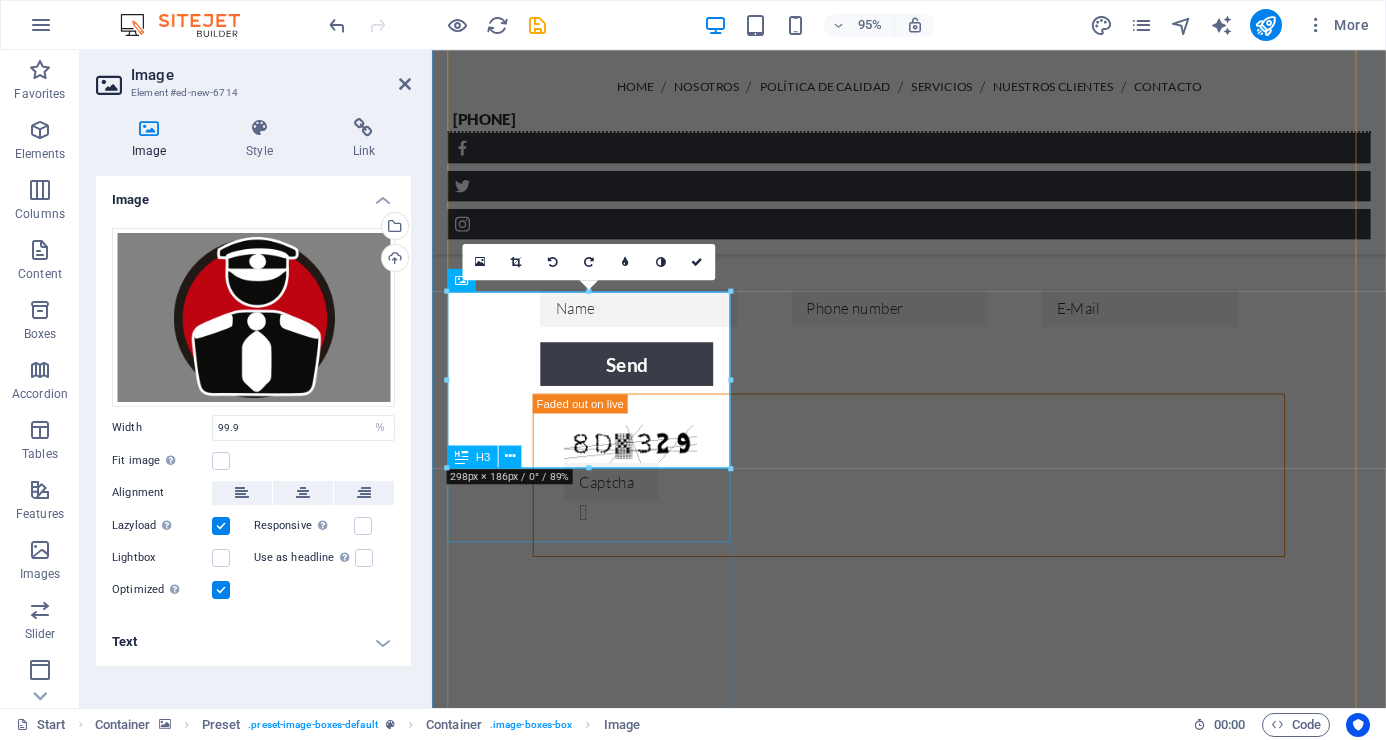 click on "Plan de Continuidad de Negocios" at bounding box center [934, 9749] 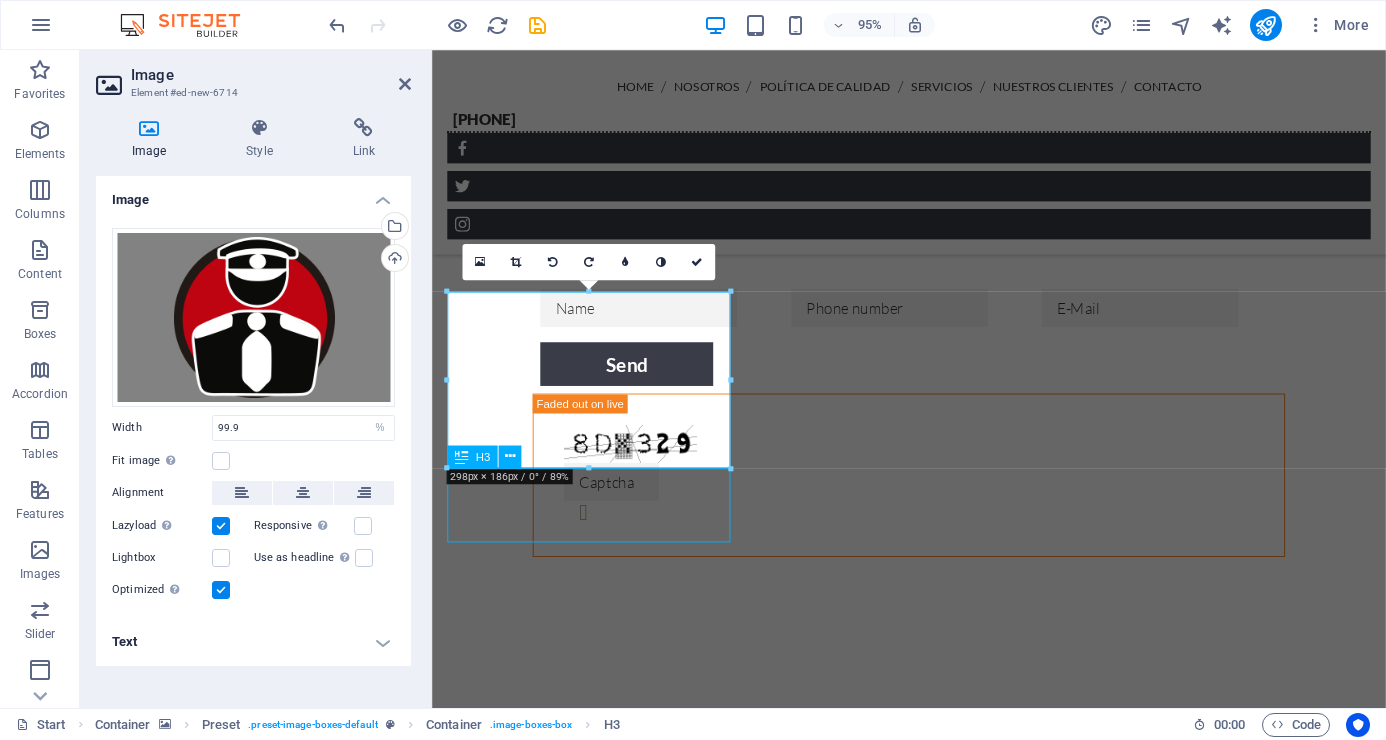 click on "Plan de Continuidad de Negocios" at bounding box center [934, 9749] 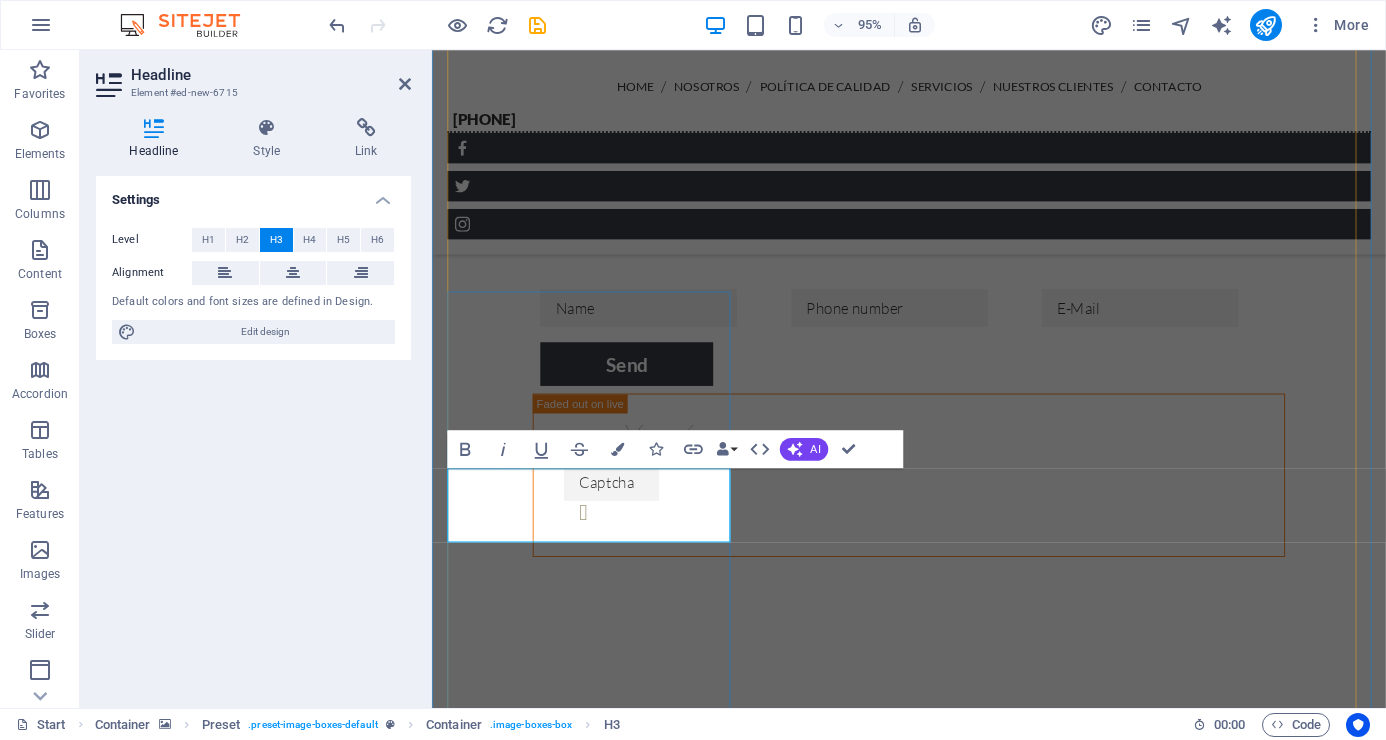 type 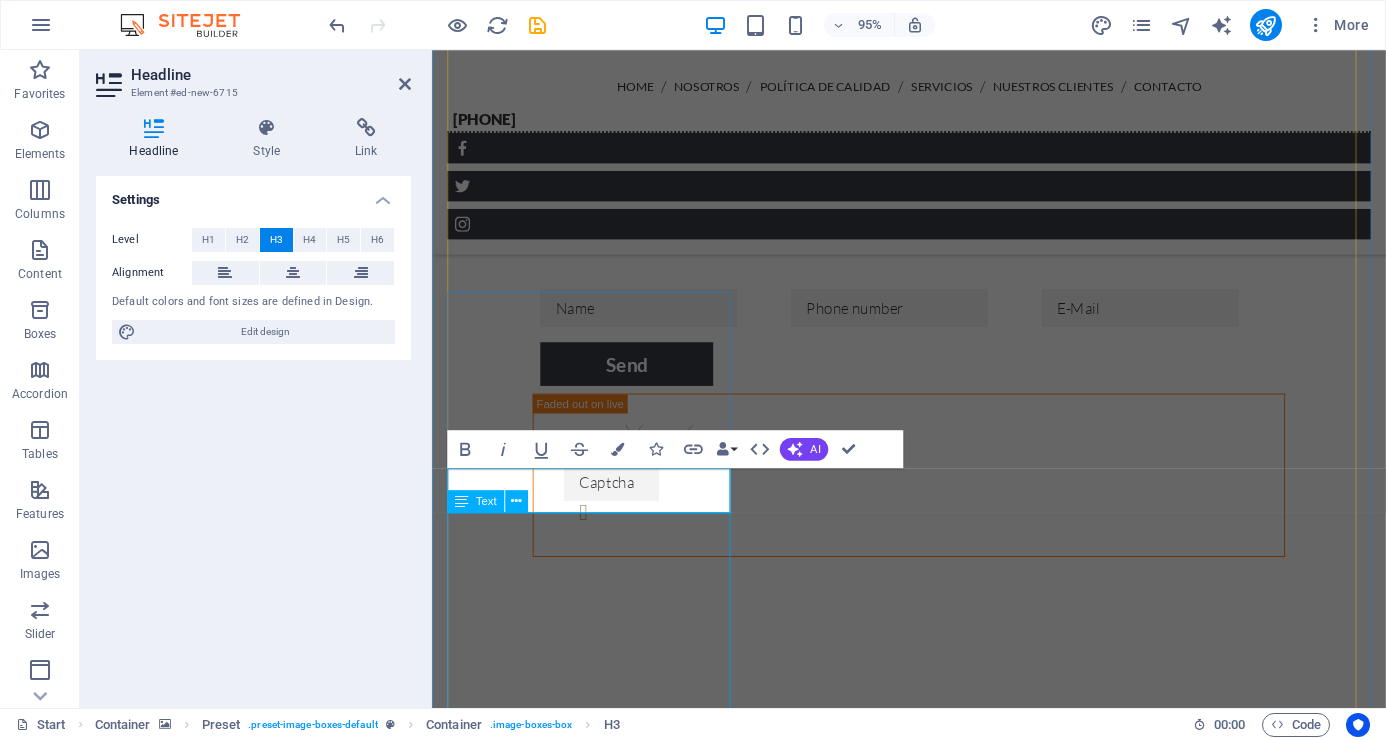 click on "Es muy importante contar con un sistema de seguridad perimetral en lugares que se caracterizan por recibir un gran número de visitas de manera continua y que ingresan por diversos puntos de acceso al mismo tiempo, con el objetivo de monitorear y controlar la movilidad de las personas, bienes materiales y valores para poder reaccionar ante cualquier imprevisto. Prevé y protege lo más valioso de tu organización: "su información"." at bounding box center (934, 9842) 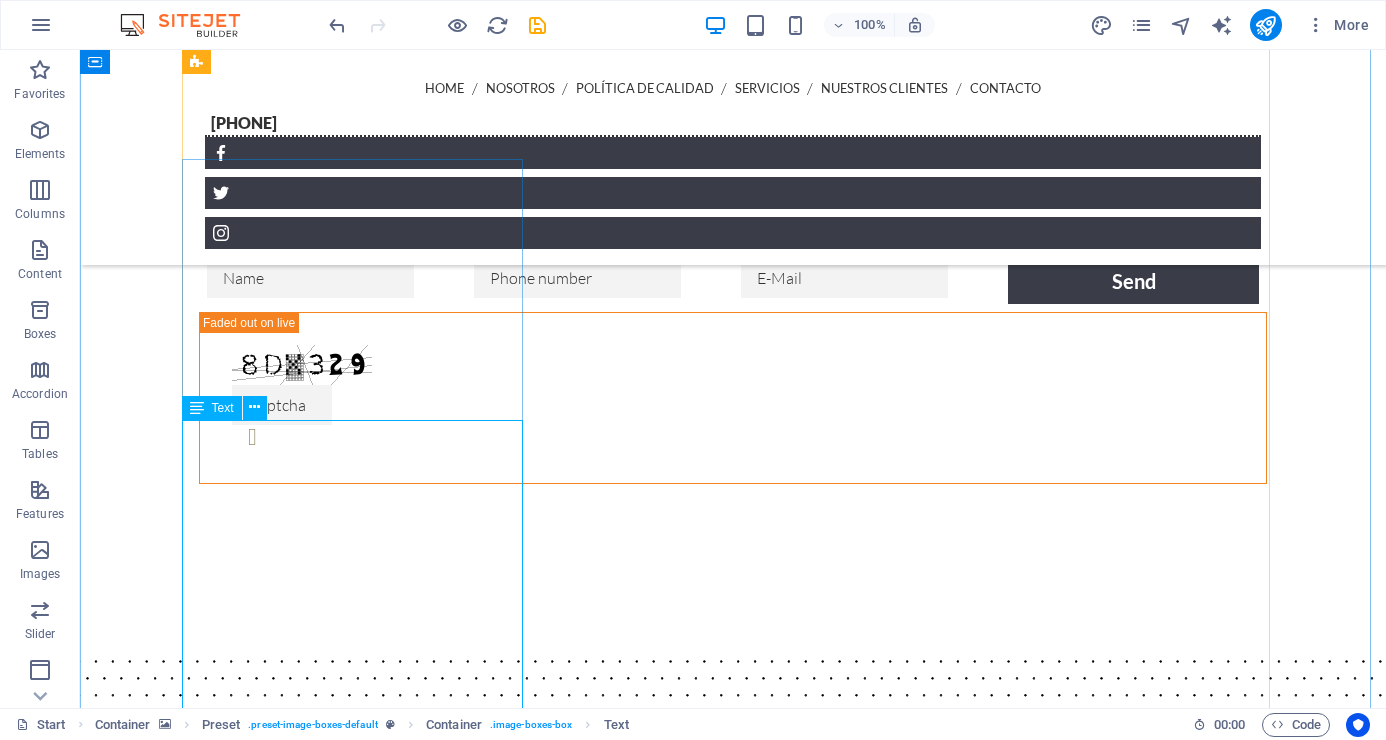 click on "Es muy importante contar con un sistema de seguridad perimetral en lugares que se caracterizan por recibir un gran número de visitas de manera continua y que ingresan por diversos puntos de acceso al mismo tiempo, con el objetivo de monitorear y controlar la movilidad de las personas, bienes materiales y valores para poder reaccionar ante cualquier imprevisto. Prevé y protege lo más valioso de tu organización: "su información"." at bounding box center [733, 10053] 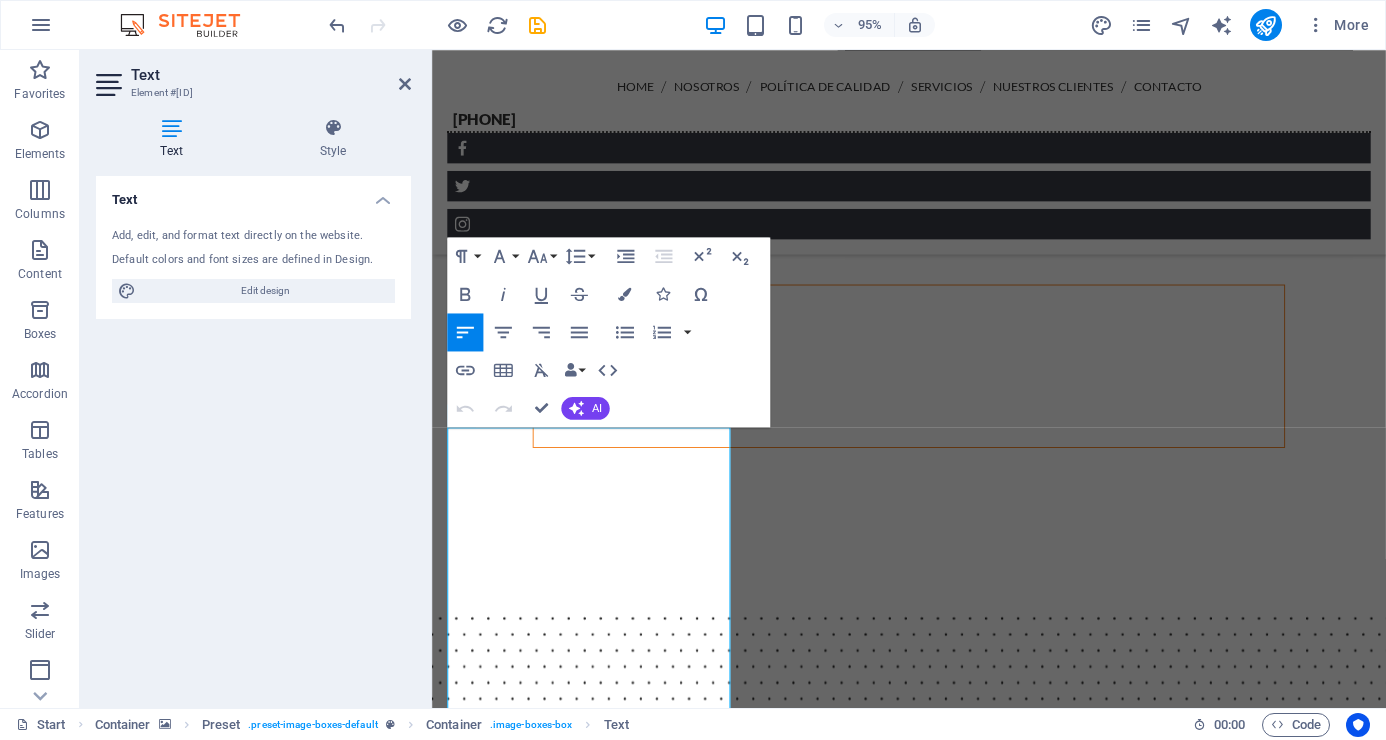 scroll, scrollTop: 5258, scrollLeft: 0, axis: vertical 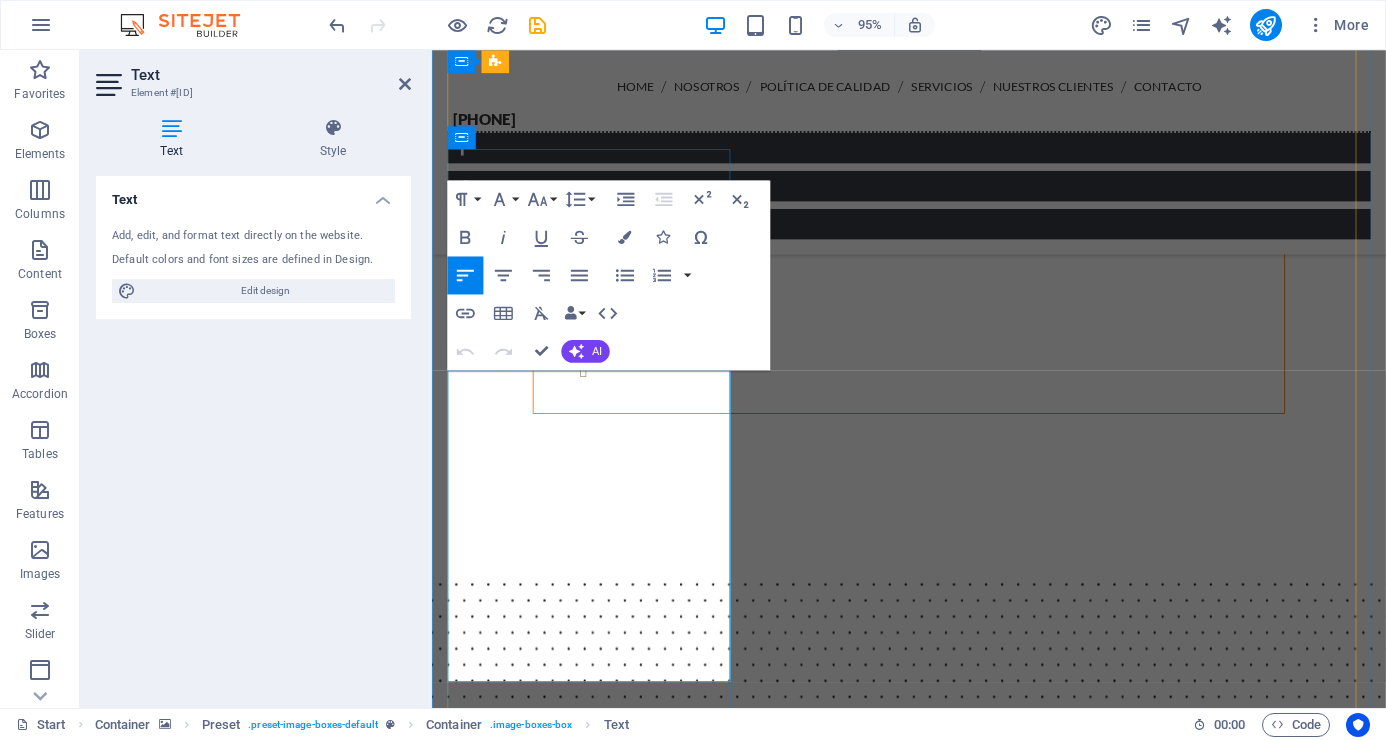drag, startPoint x: 465, startPoint y: 547, endPoint x: 689, endPoint y: 589, distance: 227.90349 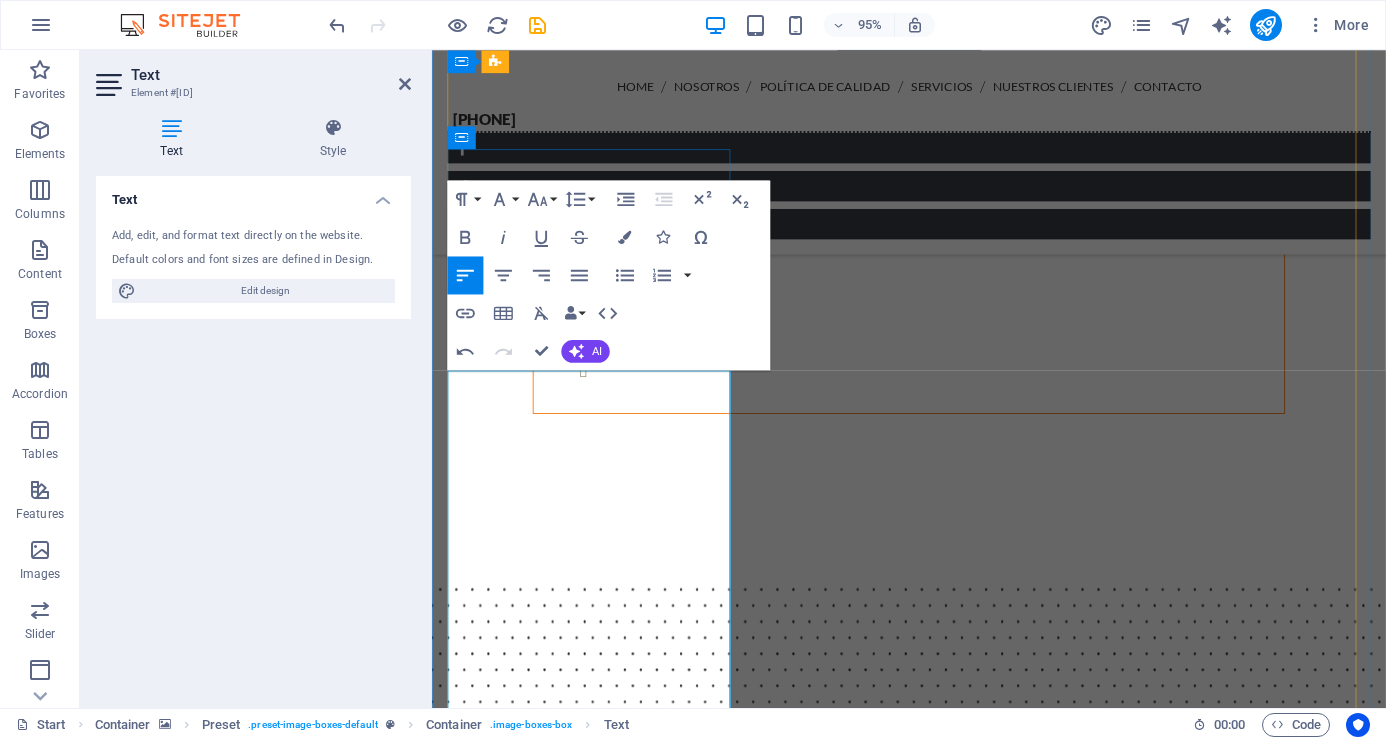 scroll, scrollTop: 9970, scrollLeft: 2, axis: both 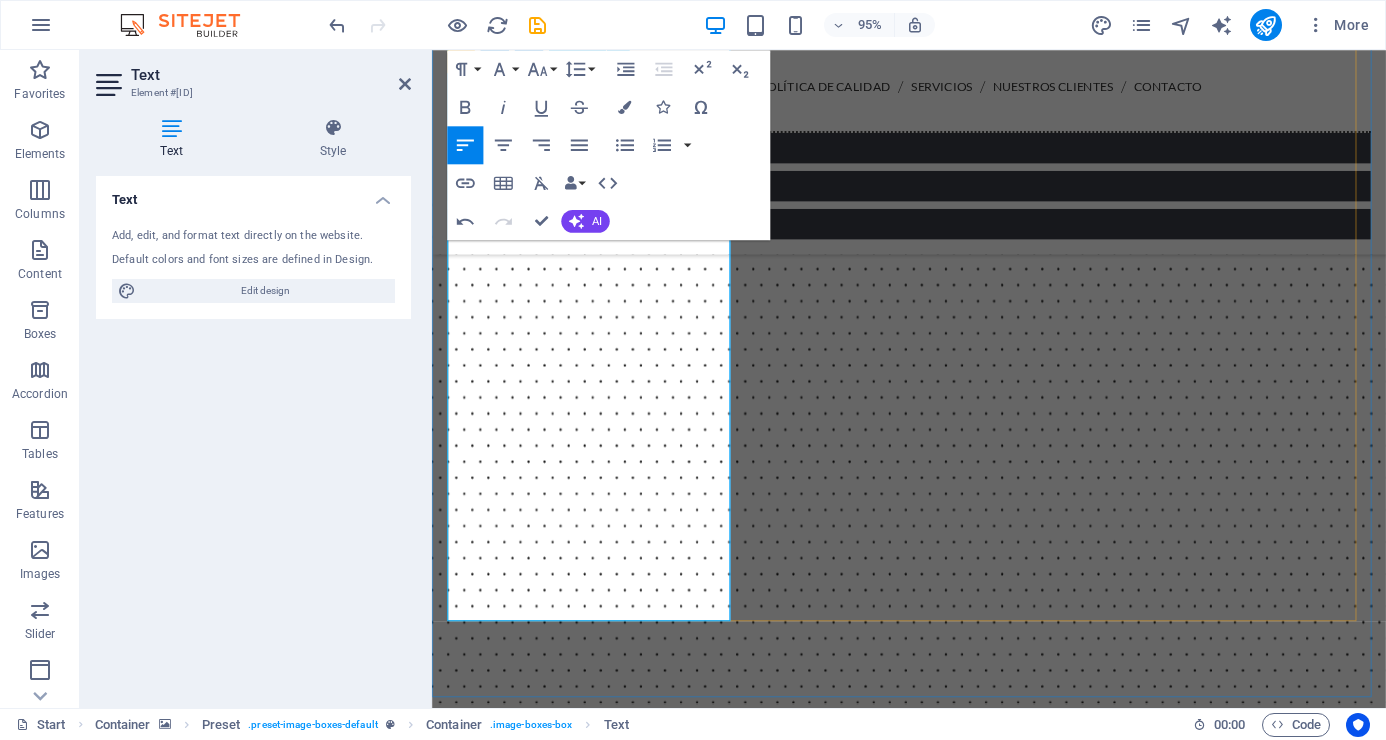 drag, startPoint x: 468, startPoint y: 532, endPoint x: 741, endPoint y: 632, distance: 290.7387 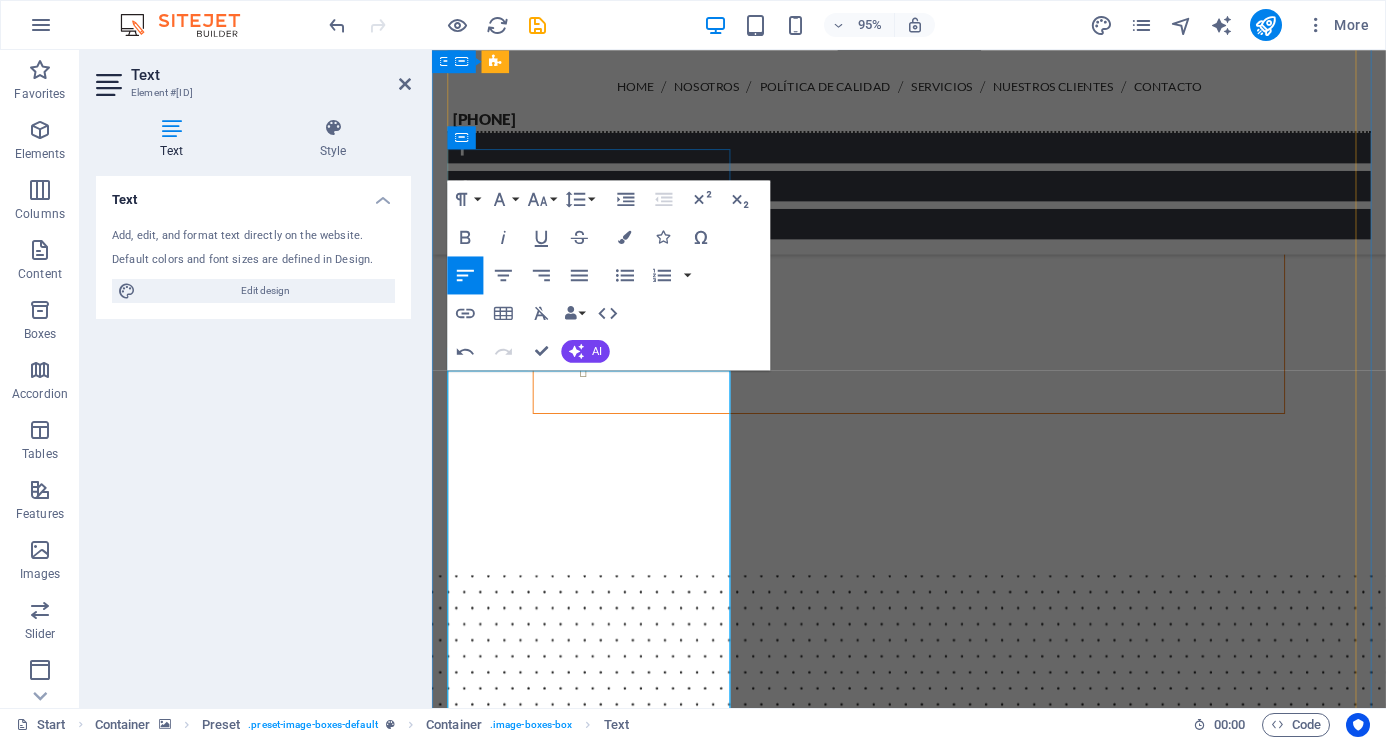 scroll, scrollTop: 5358, scrollLeft: 0, axis: vertical 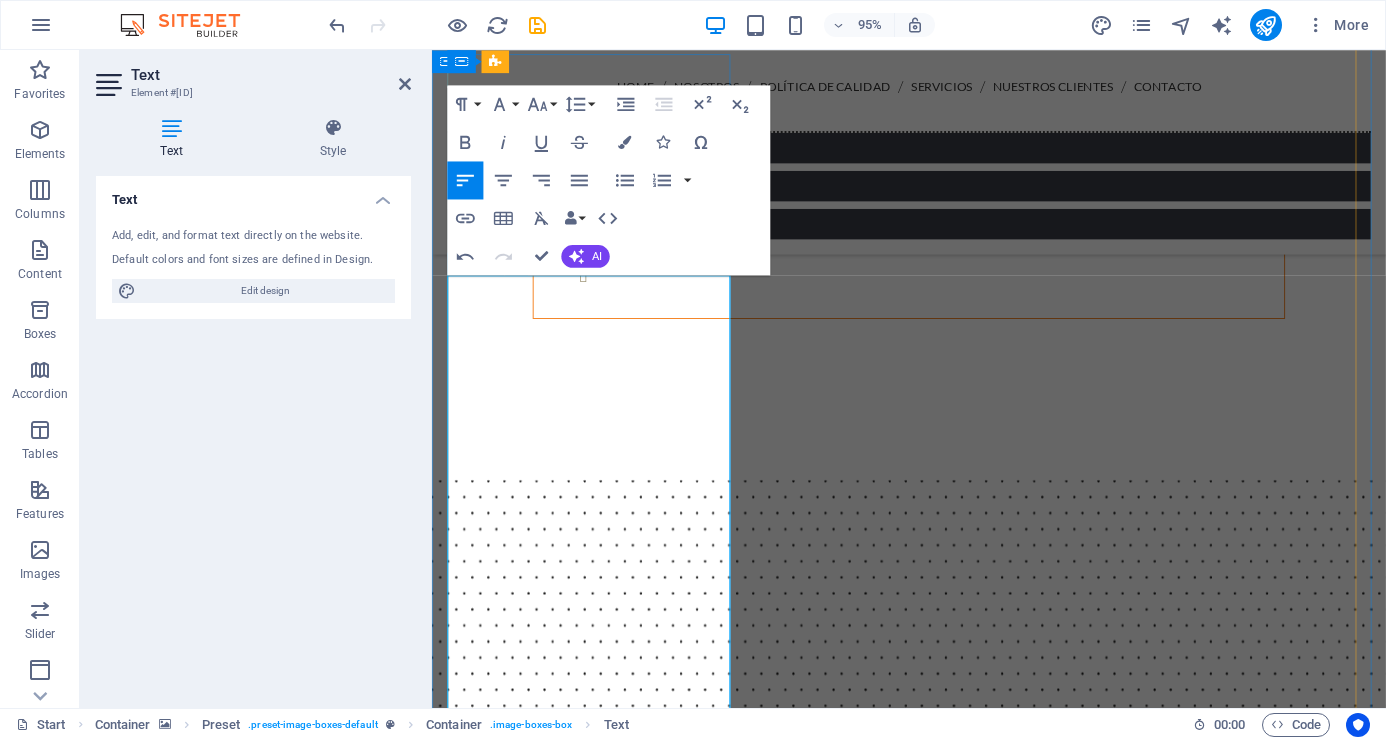 click on "Guardias de protección de instalaciones, amigos especializados en control de accesos, monitoreo, técnicas de disuasión y manejo de situaciones de contingencia." at bounding box center (934, 9733) 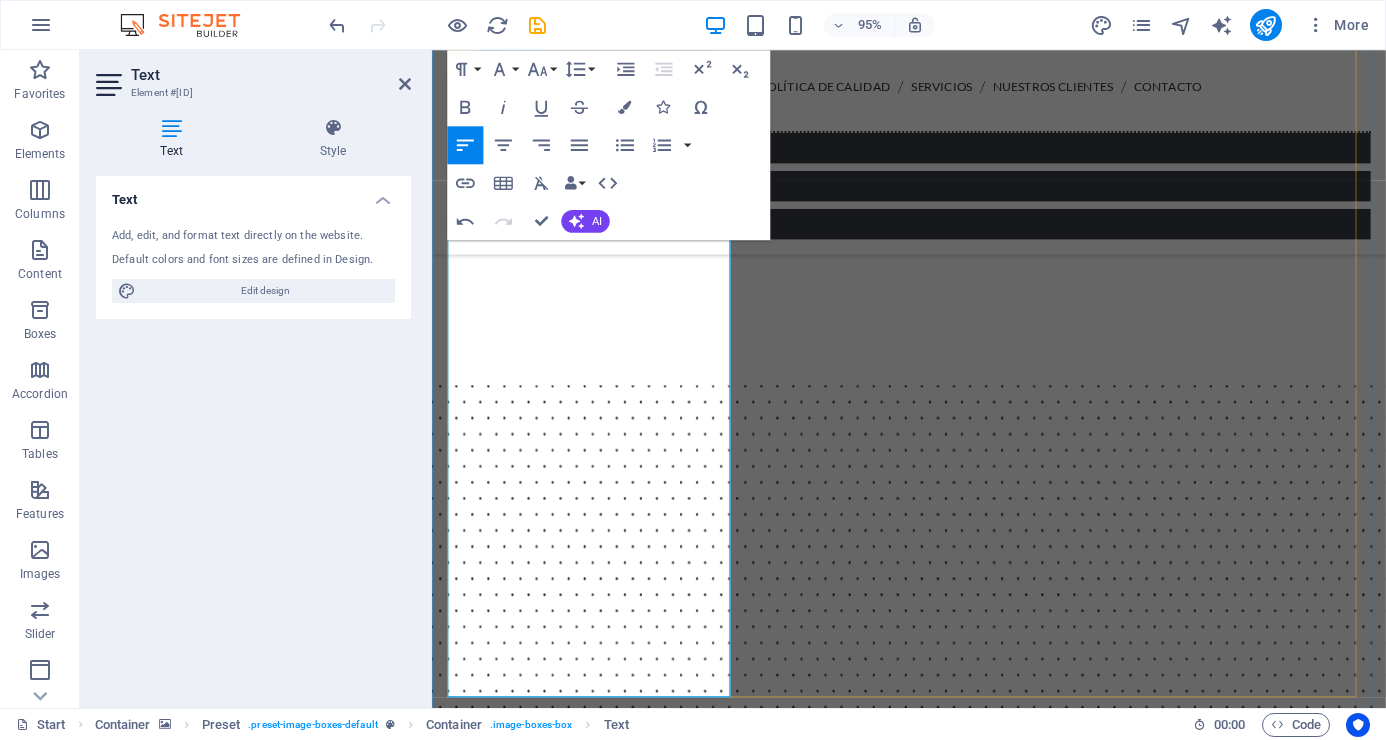 drag, startPoint x: 465, startPoint y: 366, endPoint x: 635, endPoint y: 562, distance: 259.45328 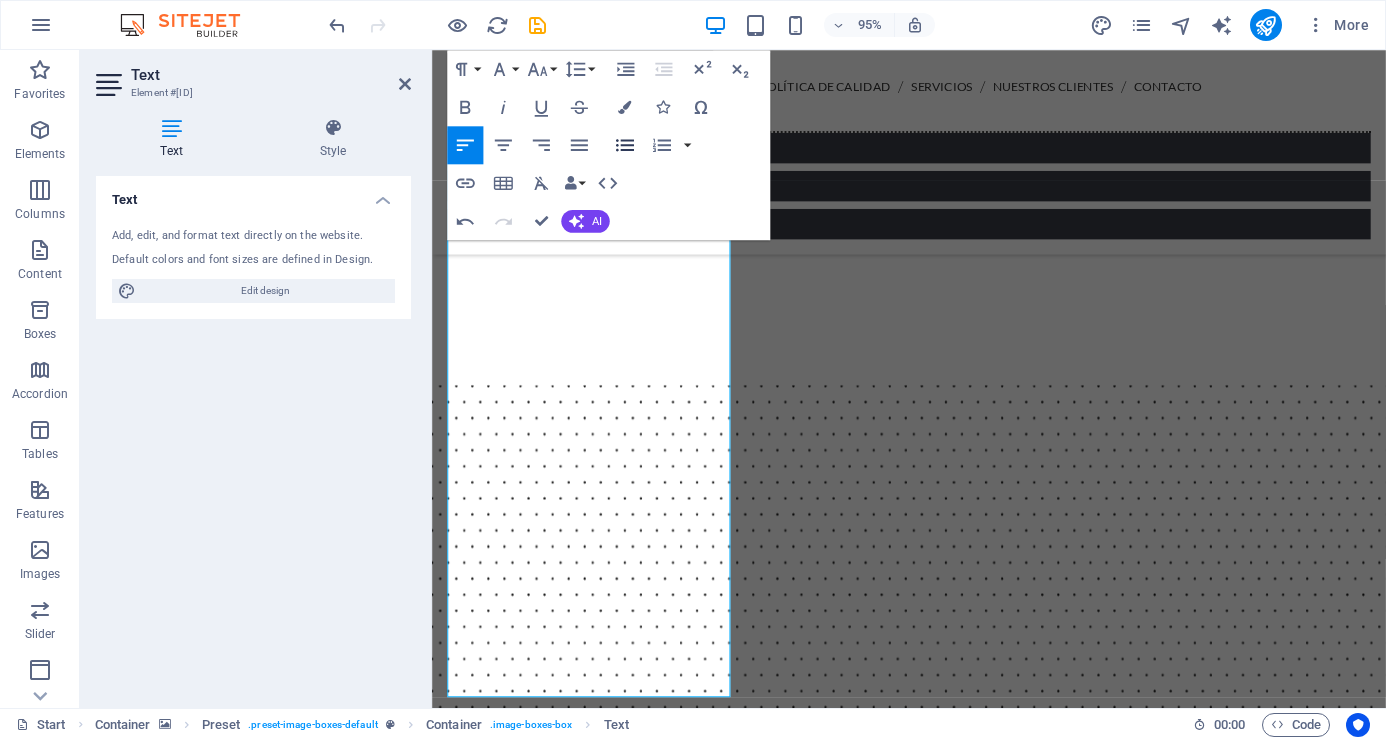 click 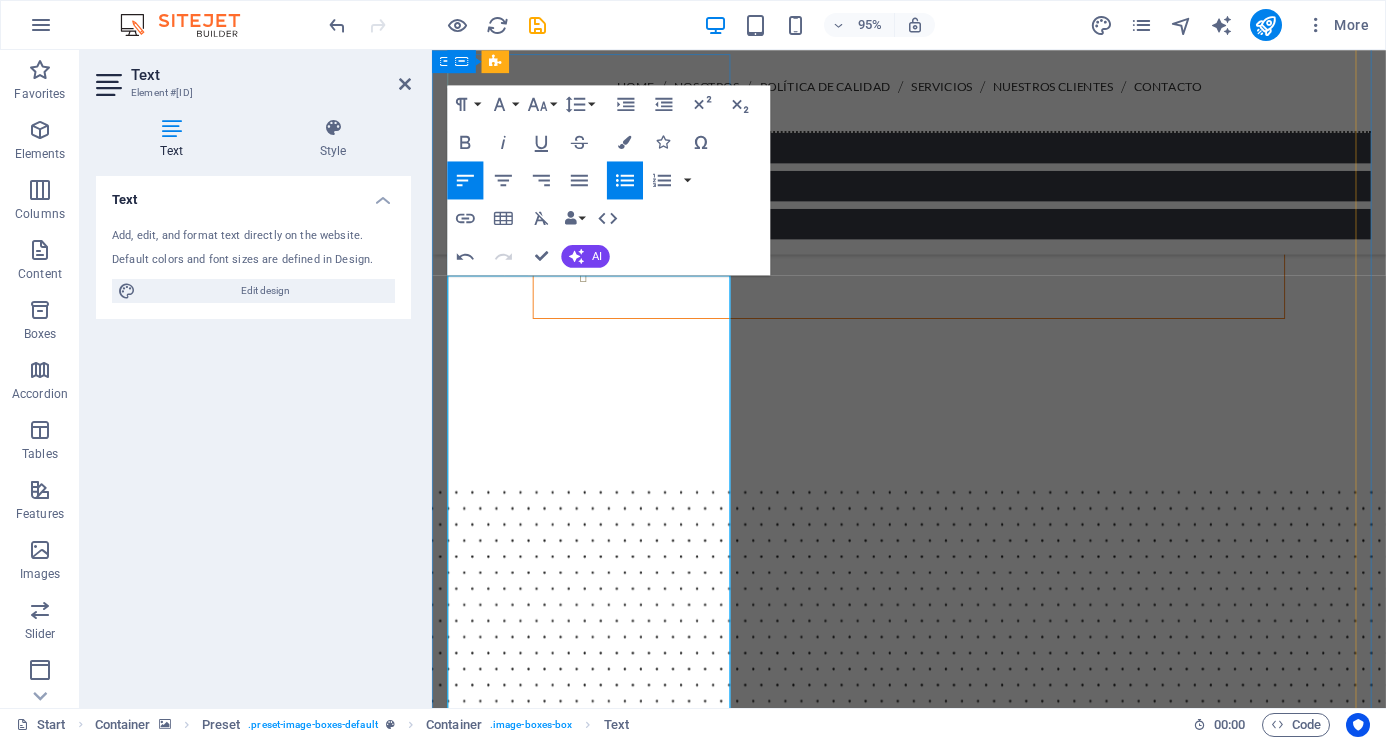 scroll, scrollTop: 5658, scrollLeft: 0, axis: vertical 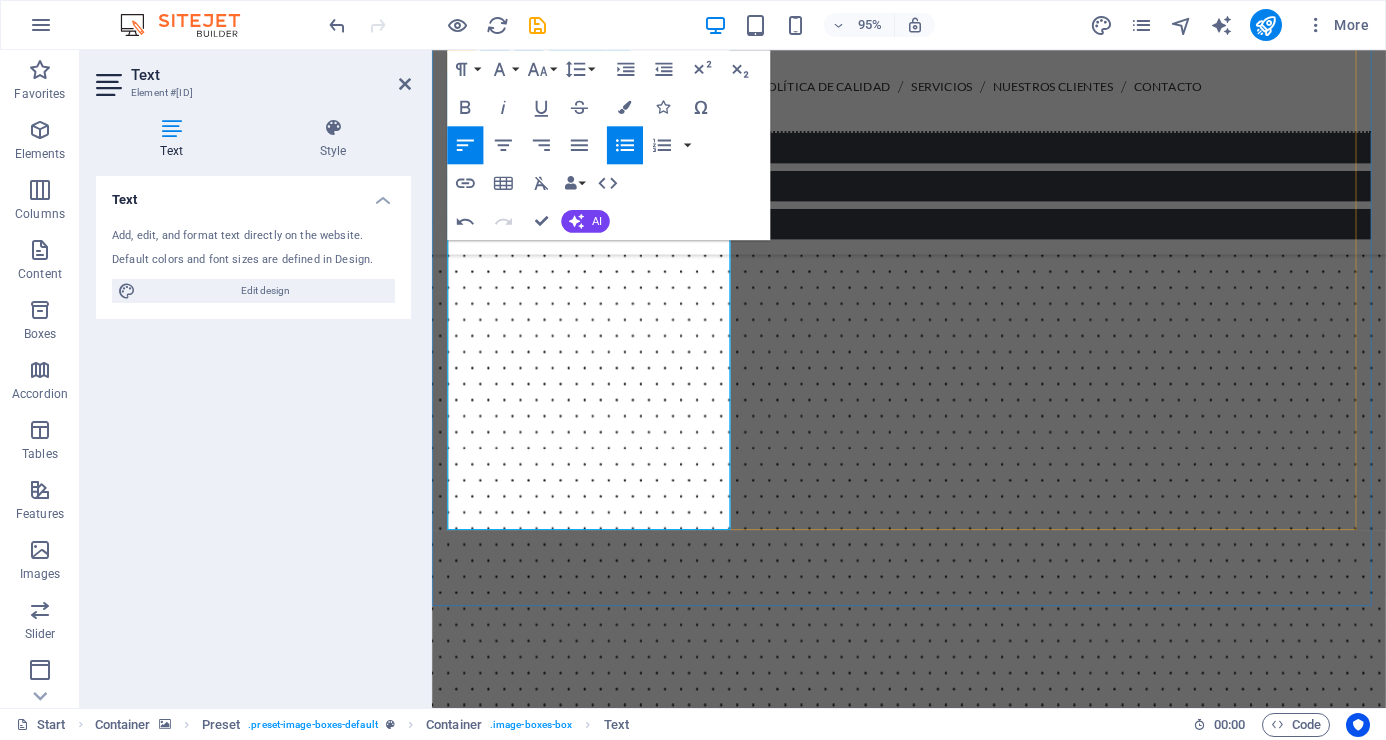 drag, startPoint x: 465, startPoint y: 431, endPoint x: 597, endPoint y: 424, distance: 132.18547 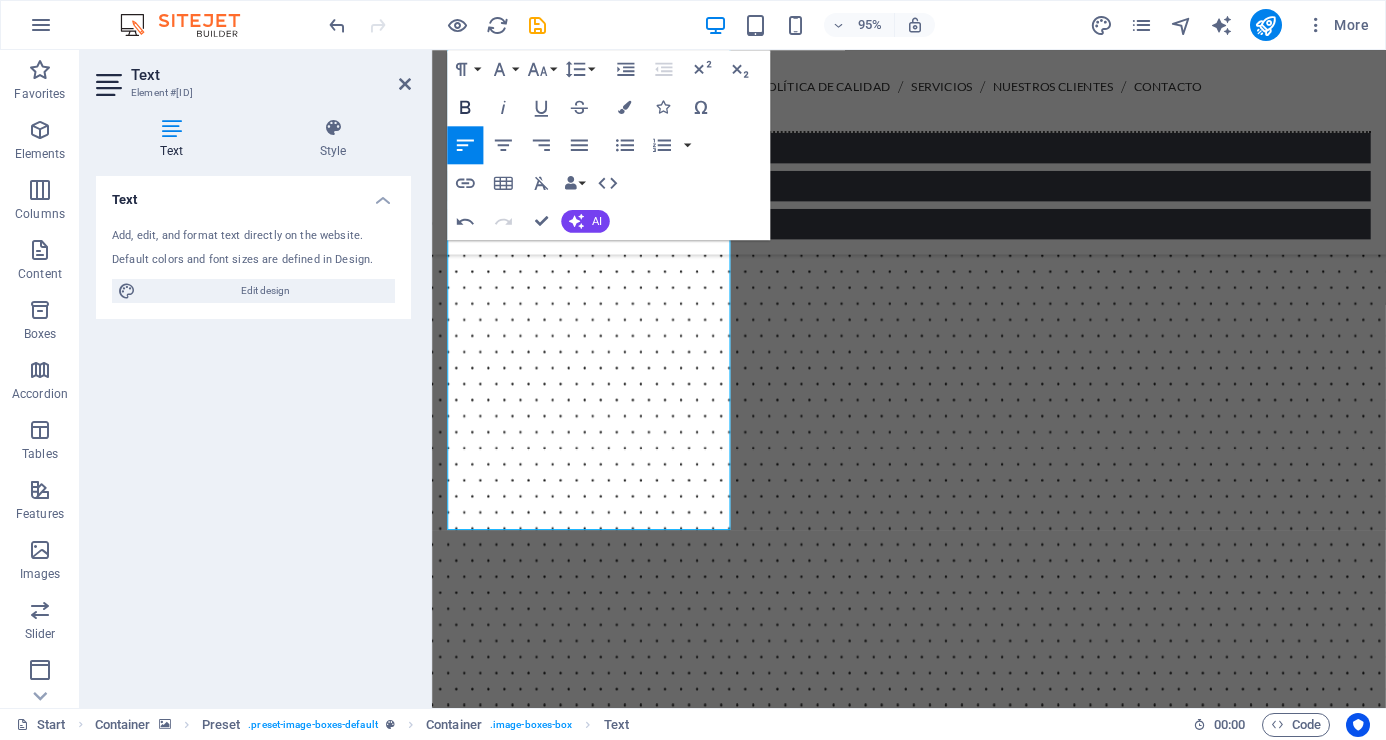 click 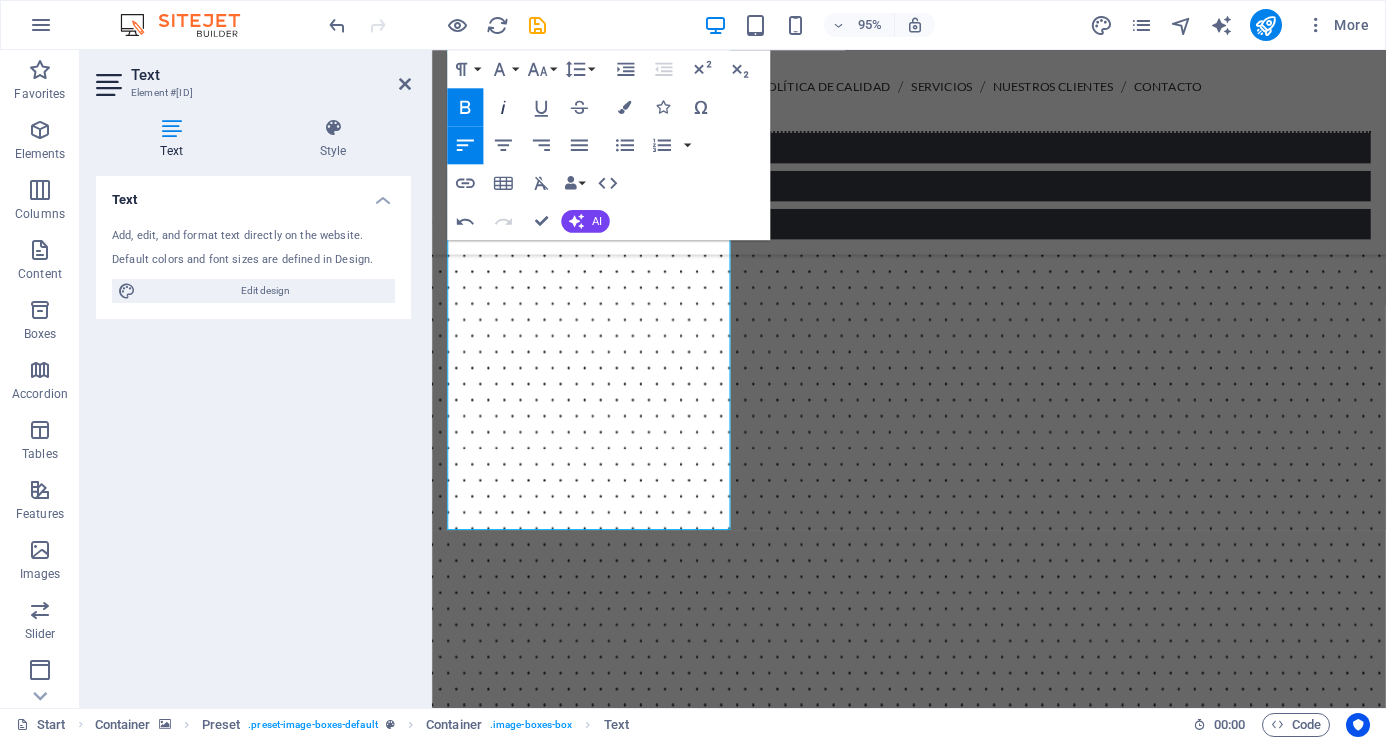 click 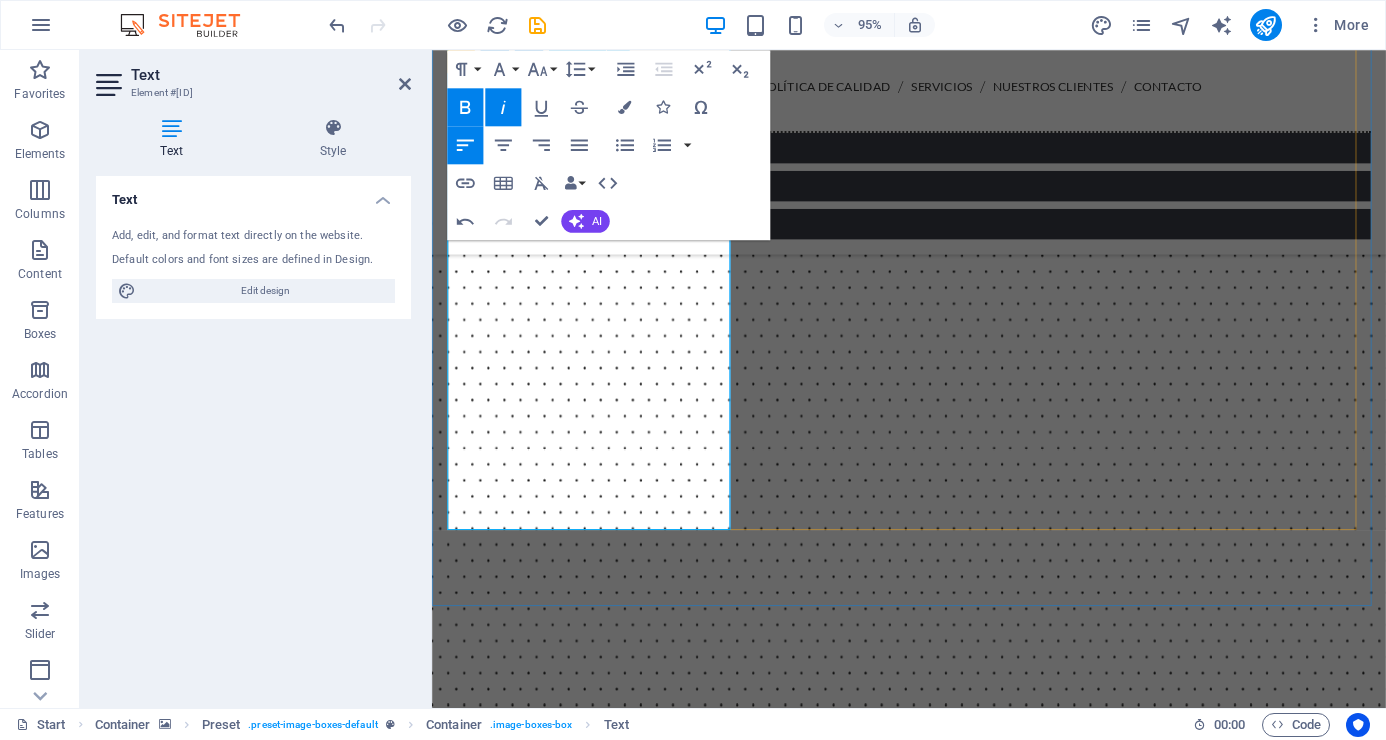 drag, startPoint x: 466, startPoint y: 453, endPoint x: 609, endPoint y: 534, distance: 164.3472 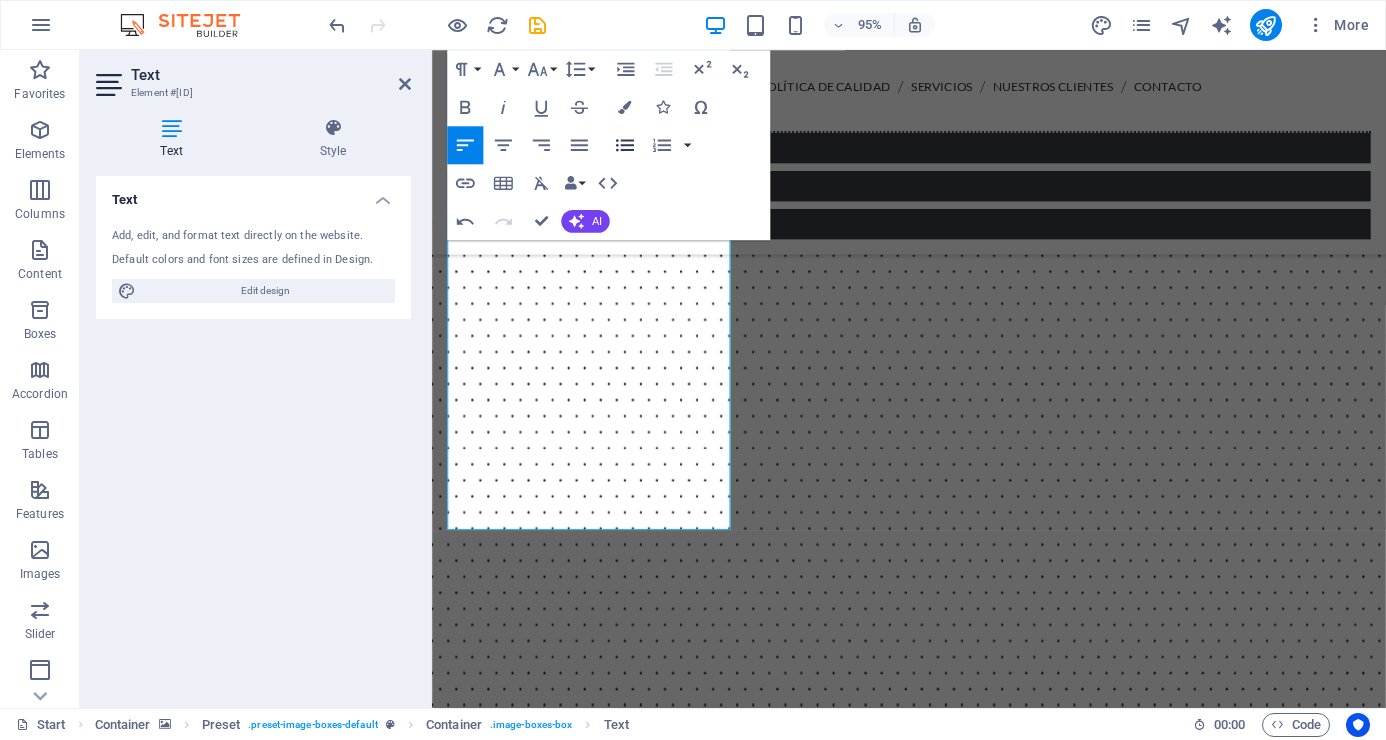 click 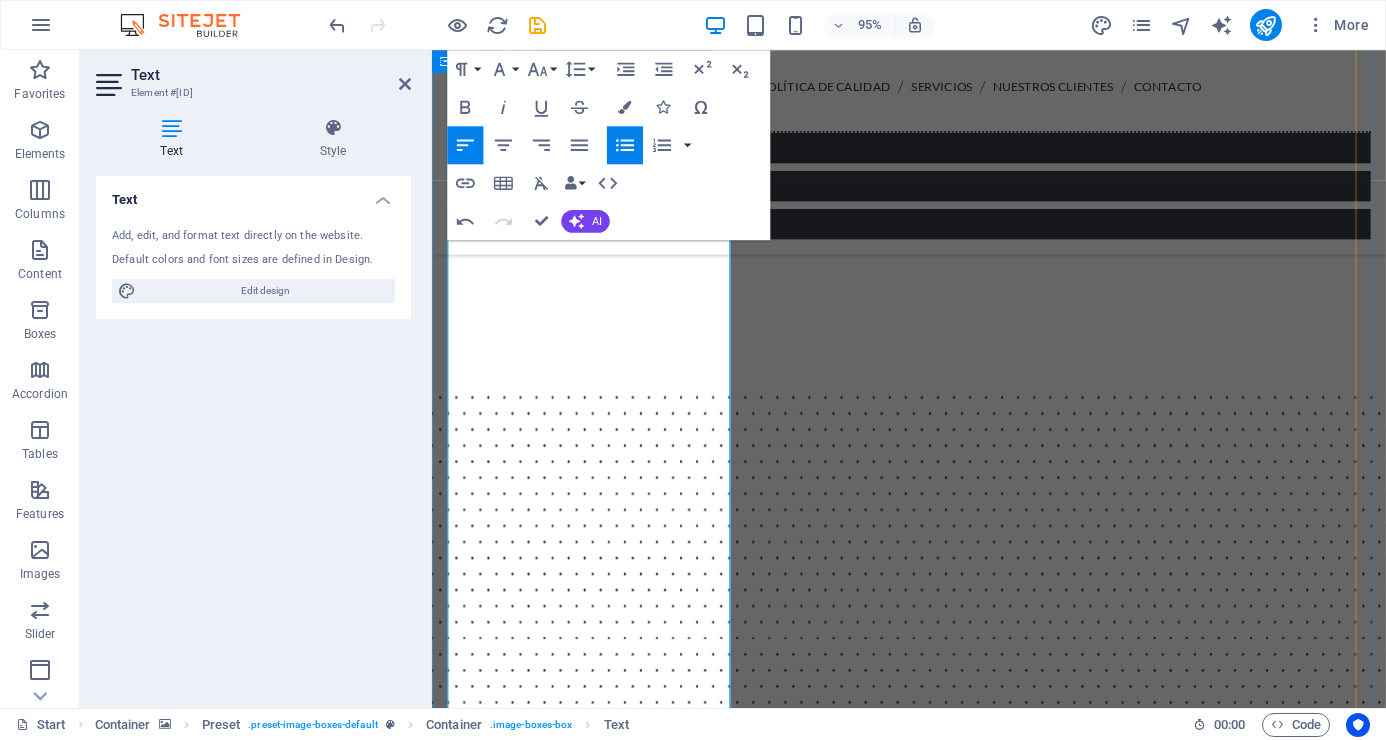scroll, scrollTop: 5358, scrollLeft: 0, axis: vertical 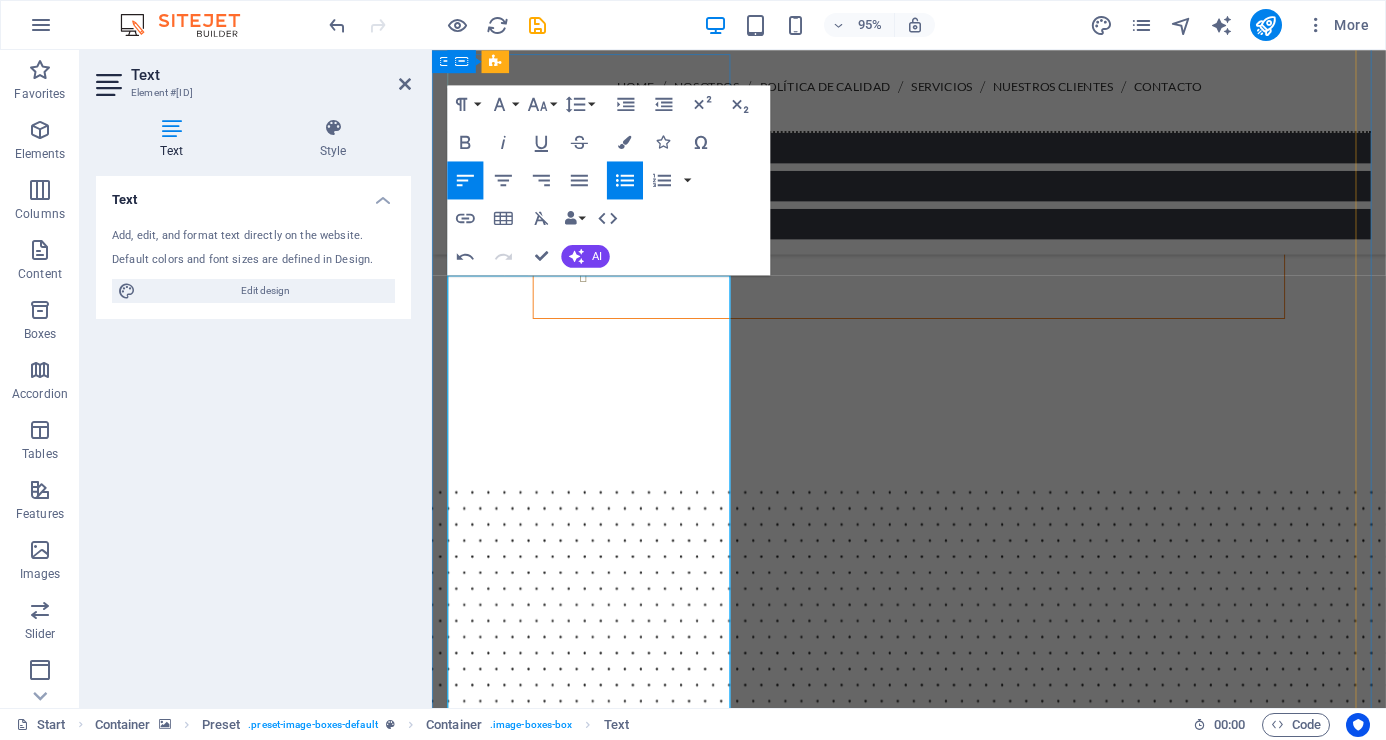 drag, startPoint x: 463, startPoint y: 443, endPoint x: 566, endPoint y: 448, distance: 103.121284 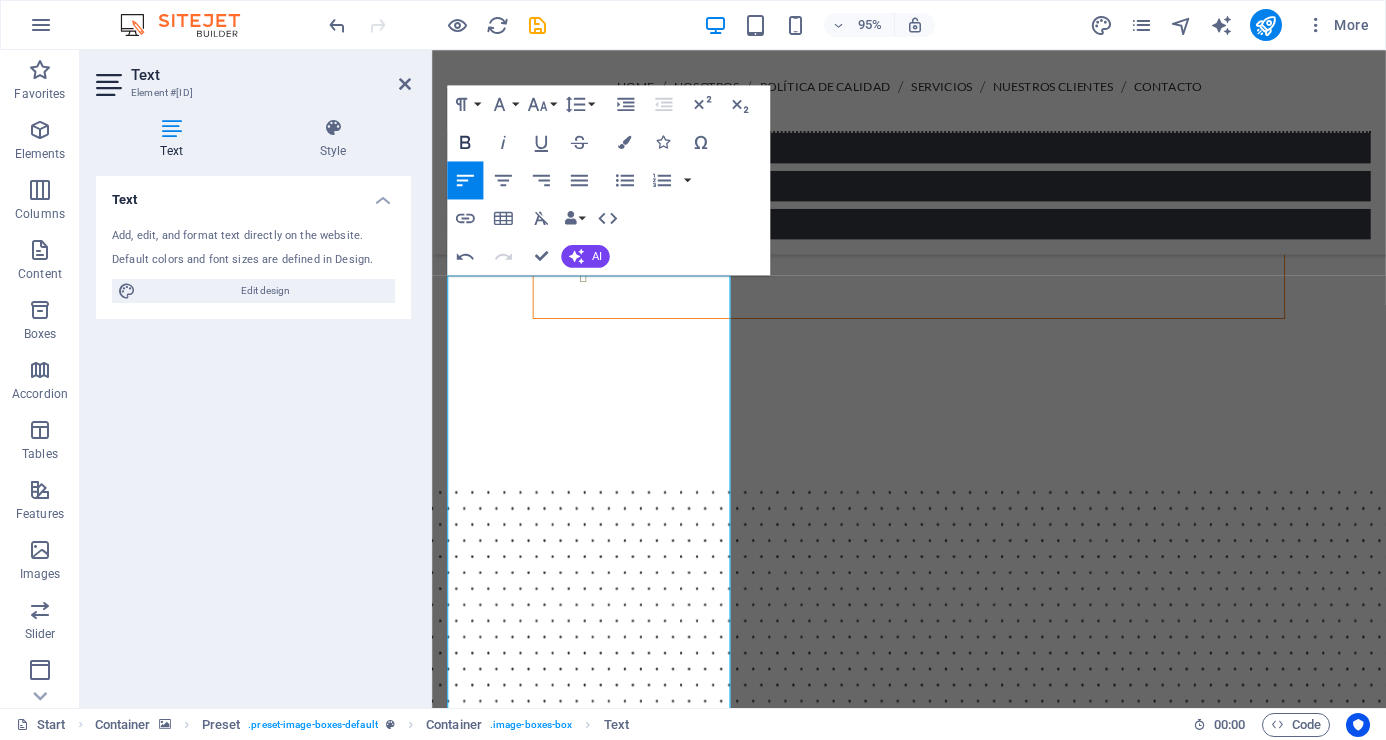 click 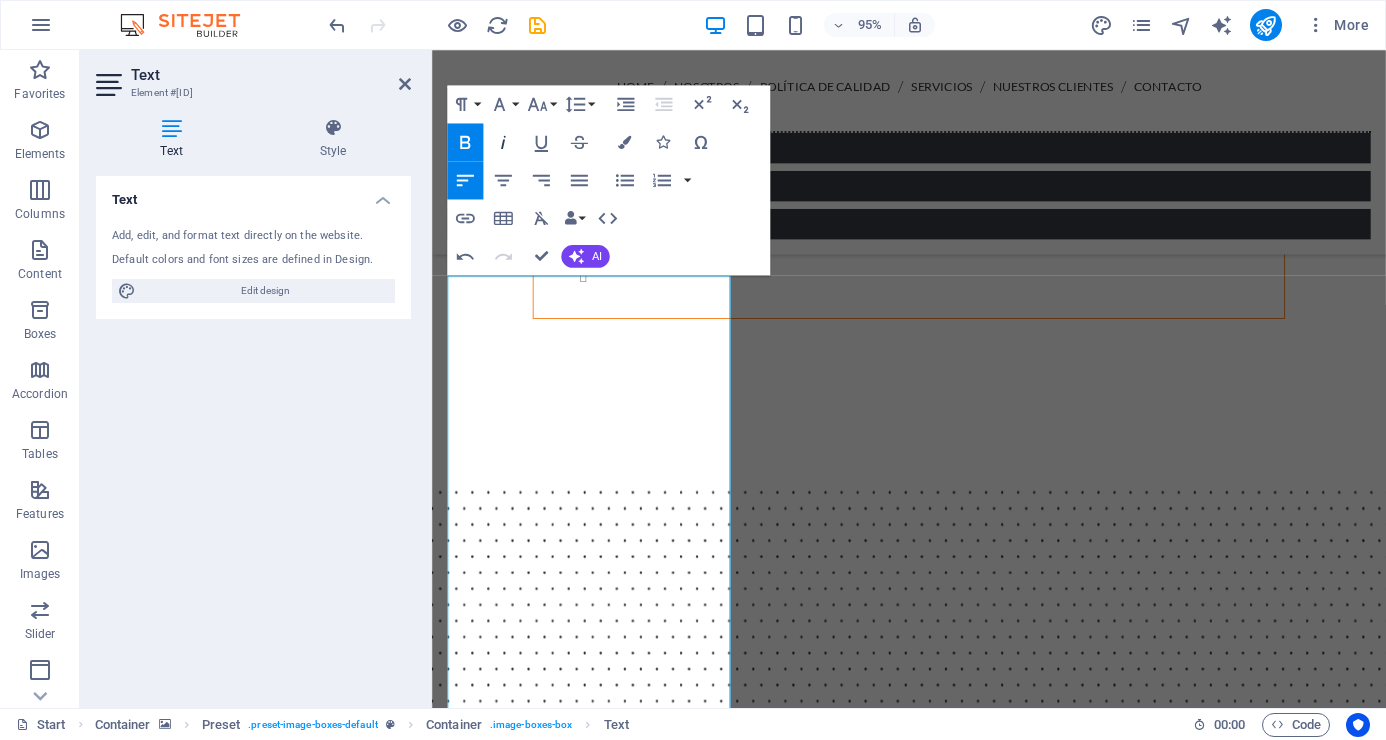 drag, startPoint x: 501, startPoint y: 139, endPoint x: 504, endPoint y: 149, distance: 10.440307 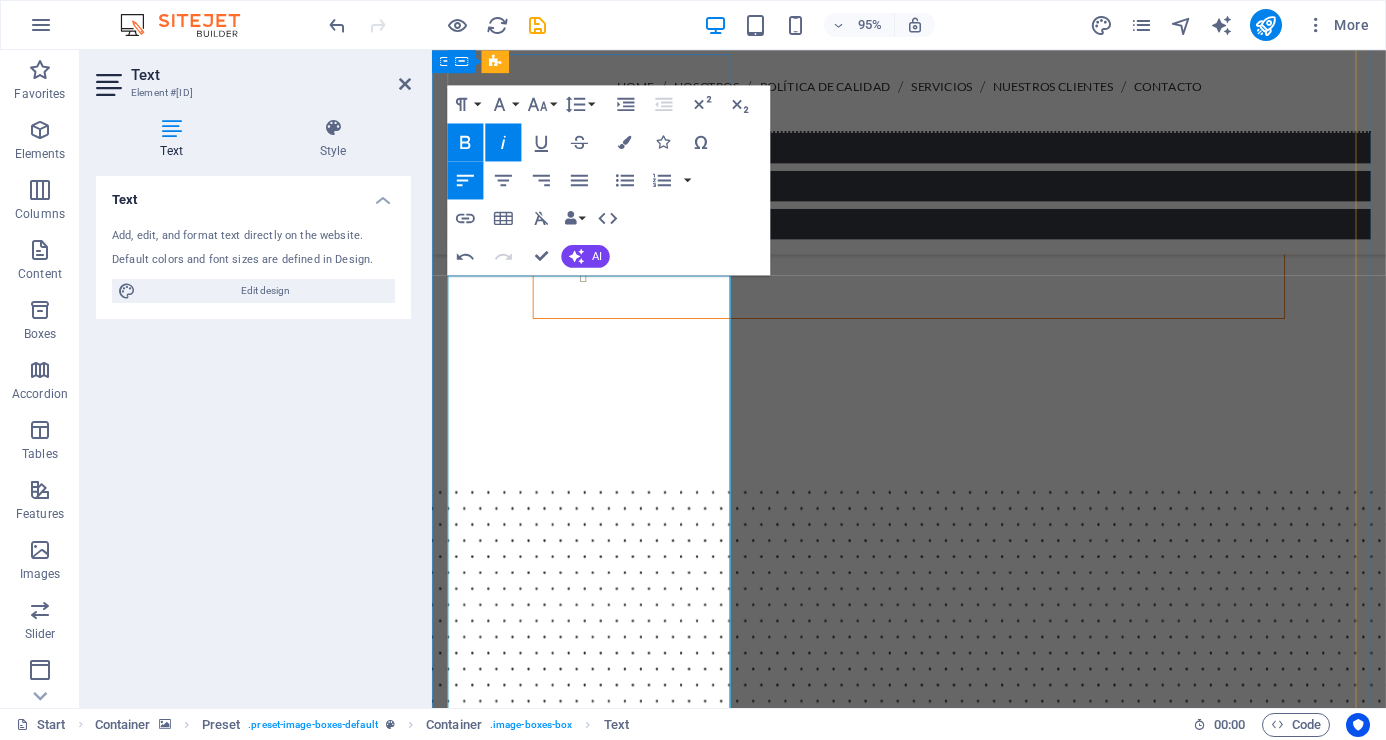 scroll, scrollTop: 5058, scrollLeft: 0, axis: vertical 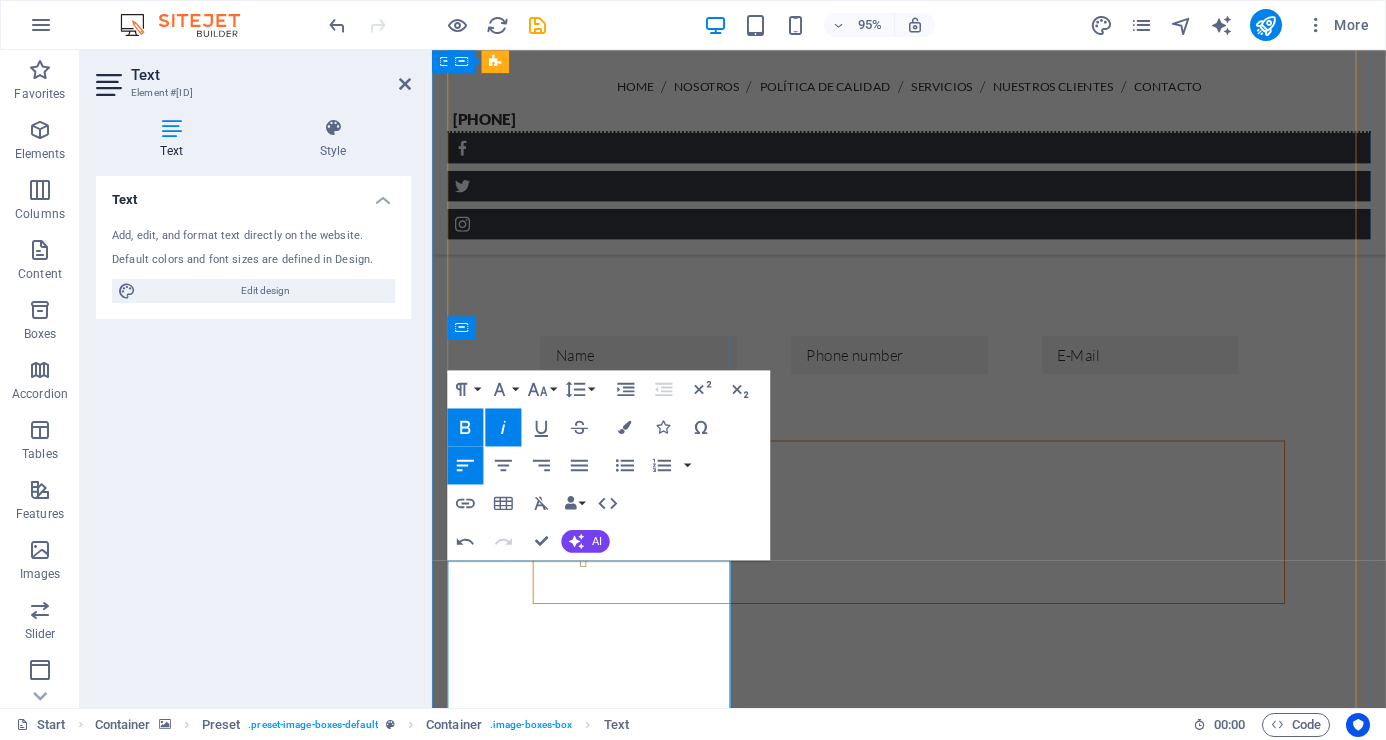 click on "Guardias de protección de instalaciones, amigos especializados en control de accesos, monitoreo, técnicas de disuasión y manejo de situaciones de contingencia." at bounding box center (934, 10057) 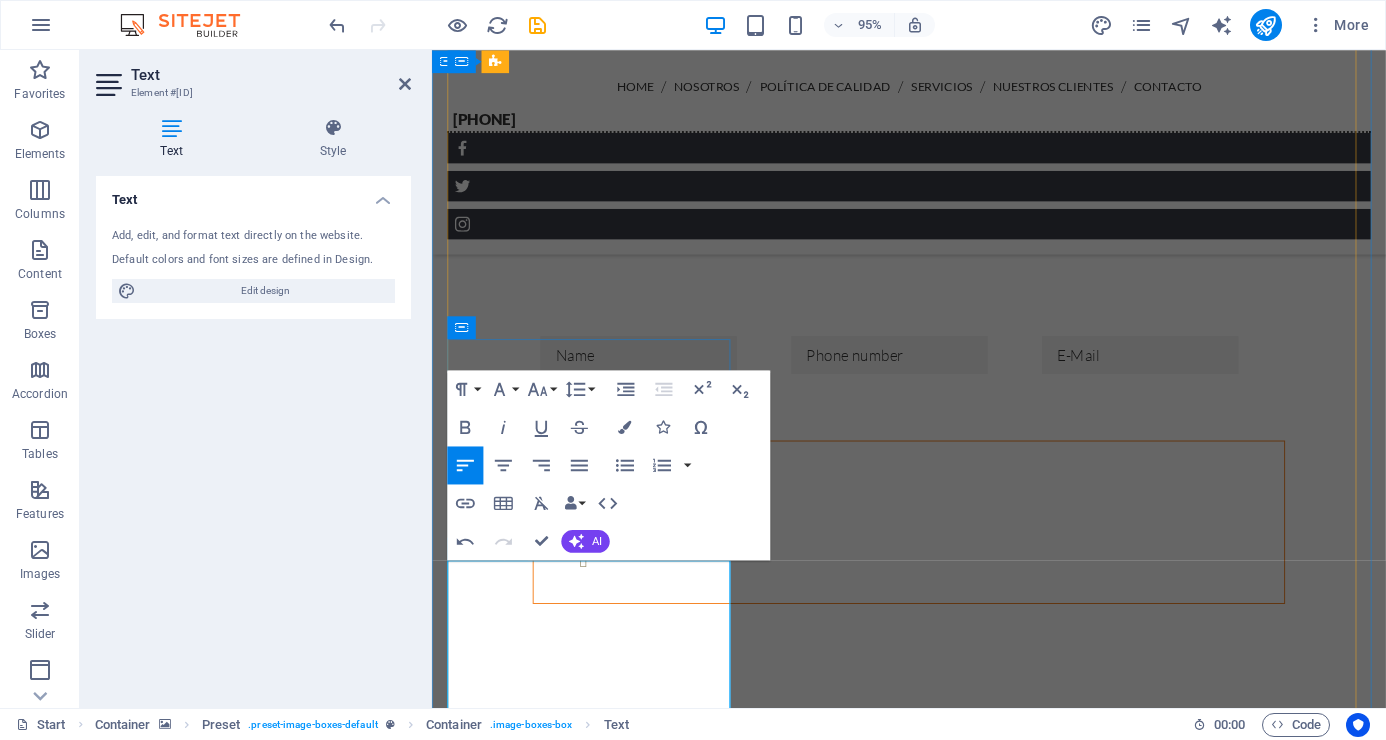 click on "Guardias de protección de instalaciones, amigos especializados en control de accesos, monitoreo, técnicas de disuasión y manejo de situaciones de contingencia." at bounding box center [934, 10057] 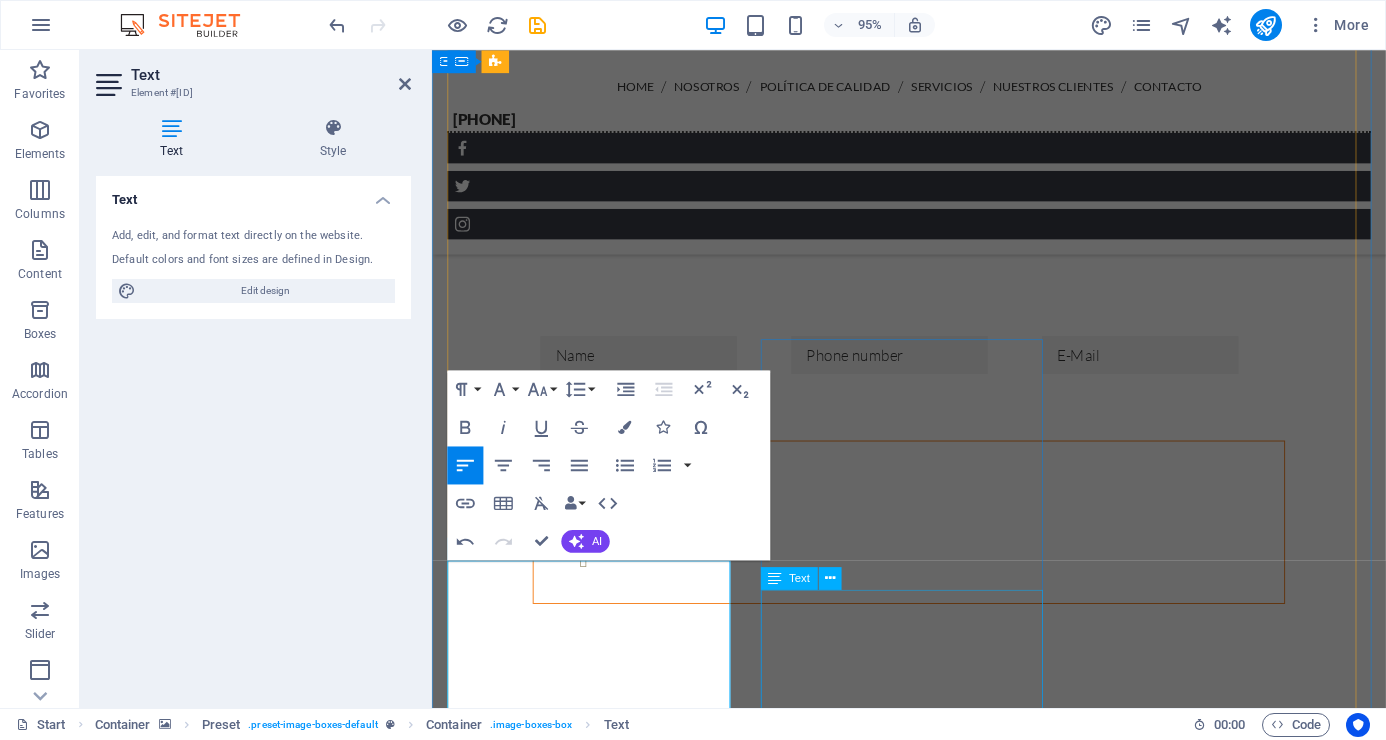 click on "Es muy importante contar con un sistema de seguridad perimetral en lugares que se caracterizan por recibir un gran número de visitas de manera continua y que ingresan por diversos puntos de acceso al mismo tiempo, con el objetivo de monitorear y controlar la movilidad de las personas, bienes materiales y valores para poder reaccionar ante cualquier imprevisto. Prevé y protege lo más valioso de tu organización: "su información"." at bounding box center (934, 11157) 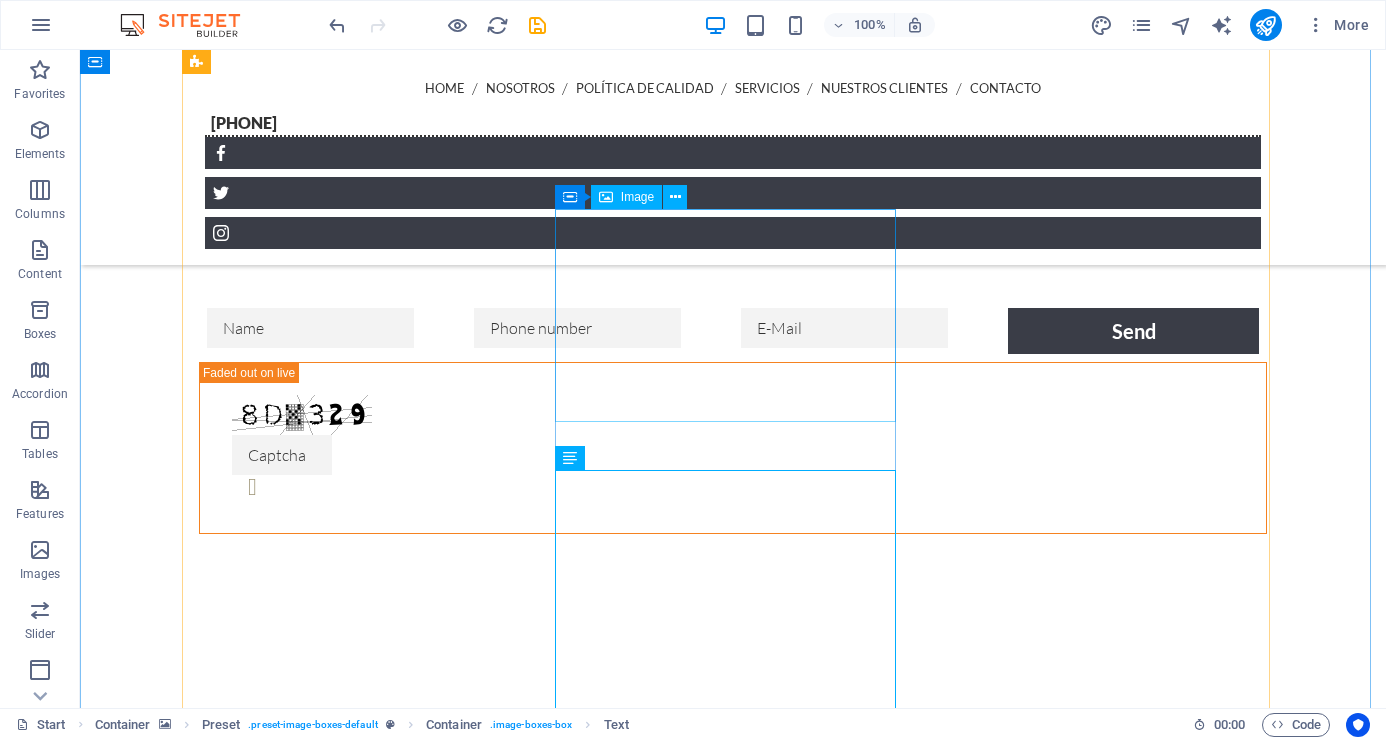 click at bounding box center [733, 10992] 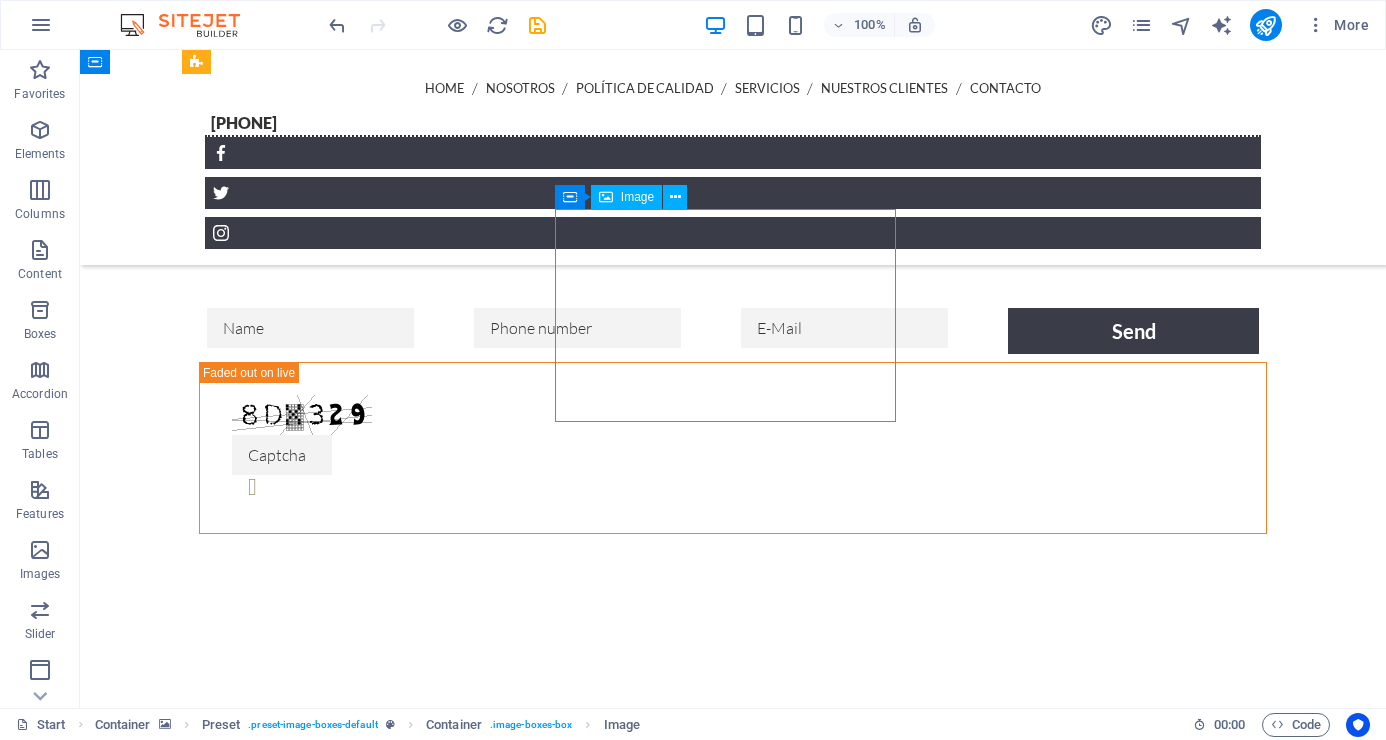 click at bounding box center (733, 10992) 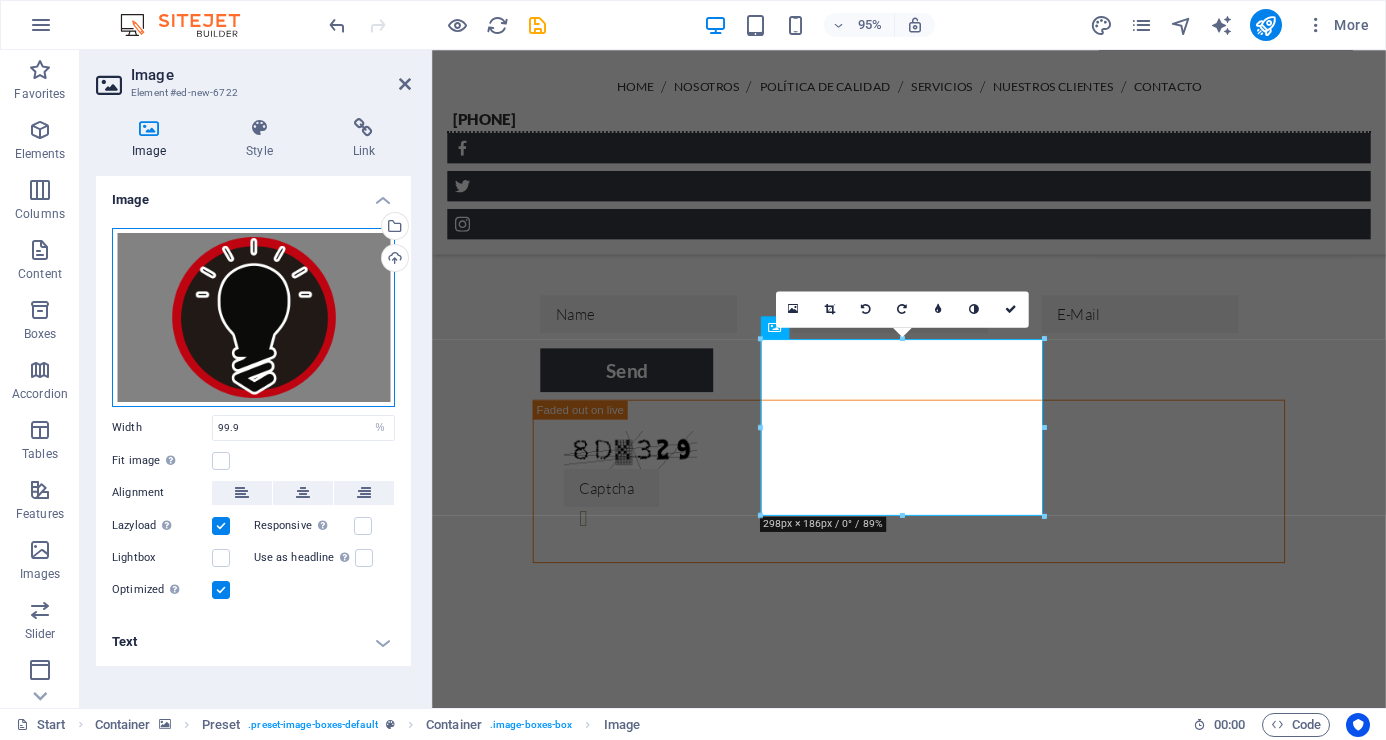 click on "Drag files here, click to choose files or select files from Files or our free stock photos & videos" at bounding box center (253, 317) 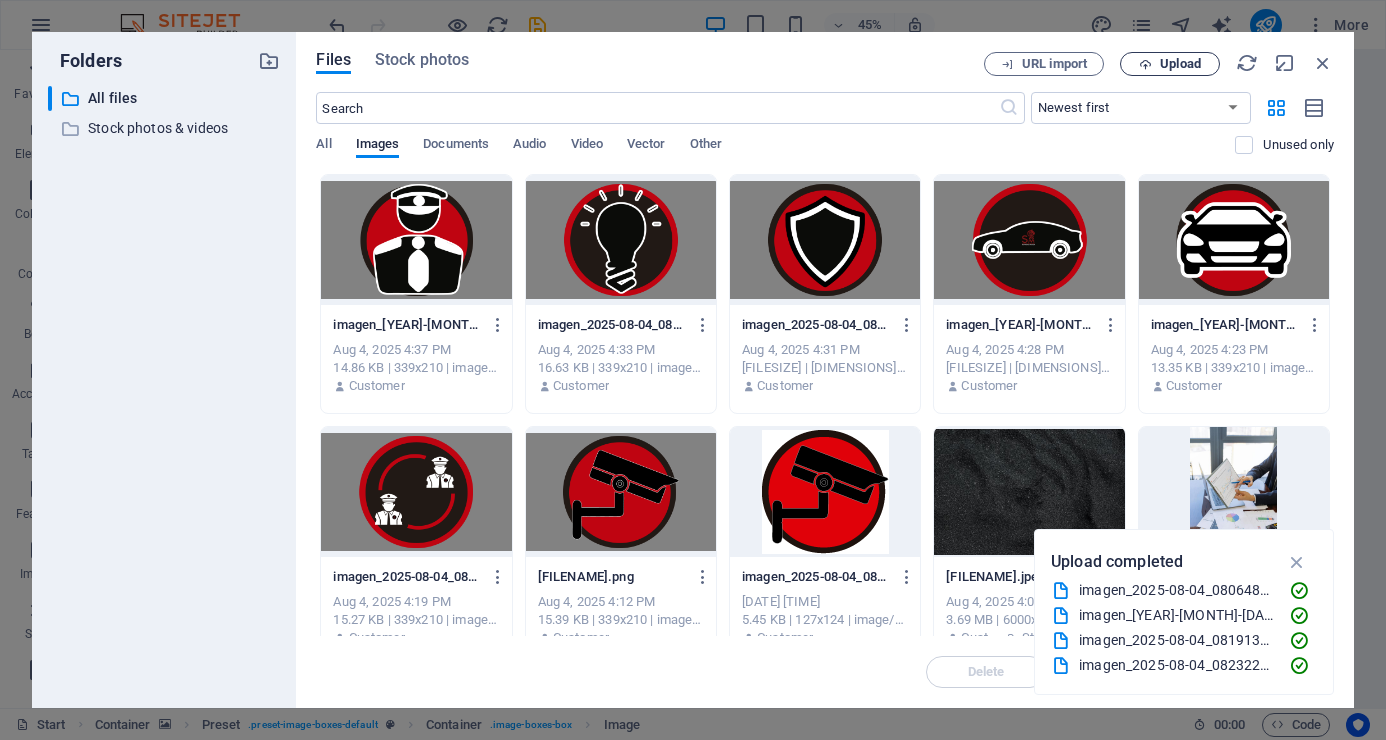 click on "Upload" at bounding box center (1180, 64) 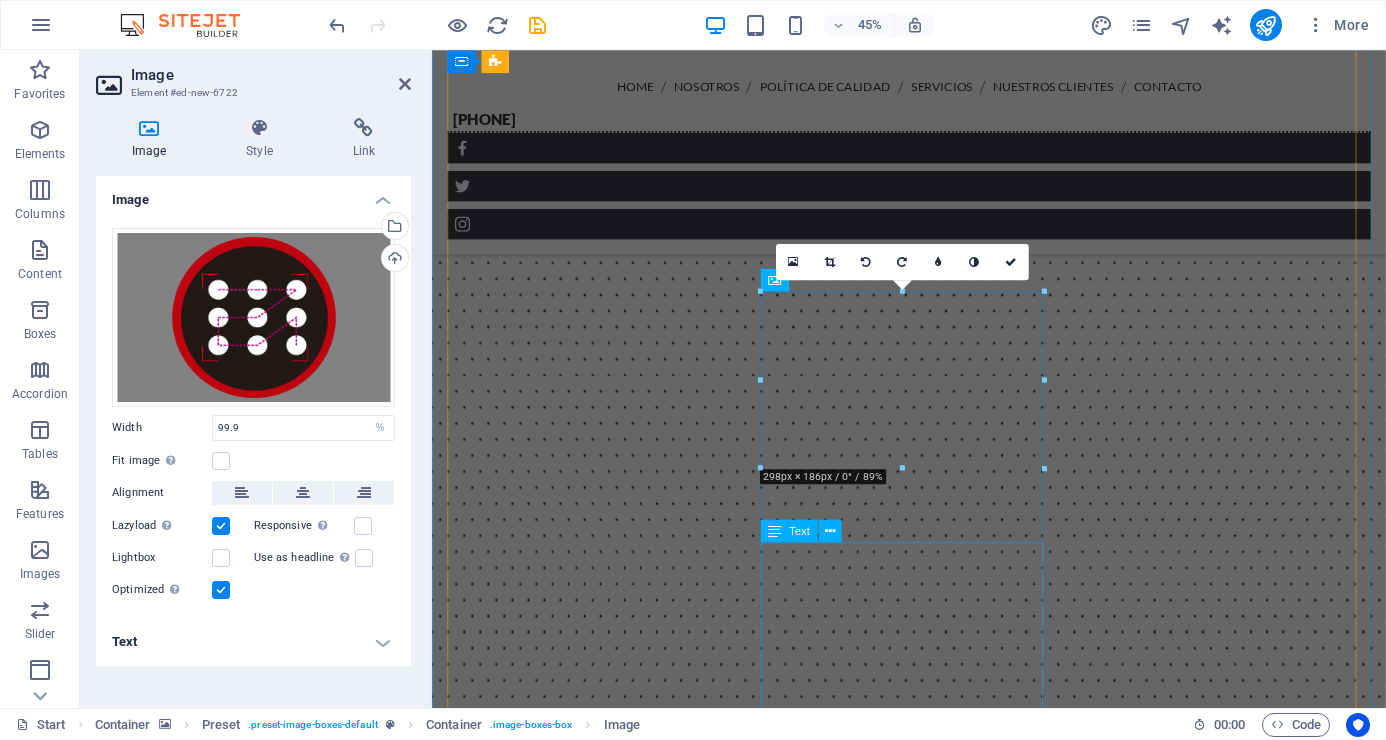 scroll, scrollTop: 5108, scrollLeft: 0, axis: vertical 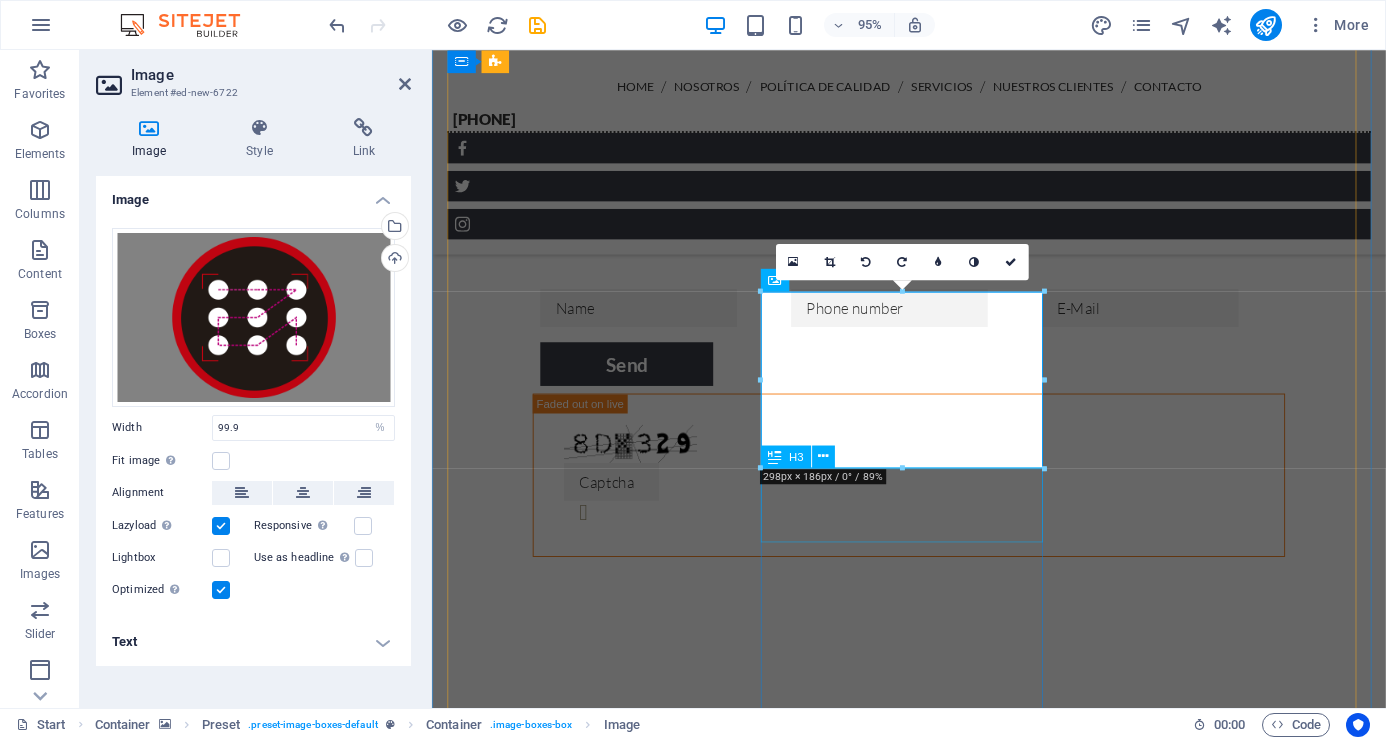 click on "Plan de Continuidad de Negocios" at bounding box center (934, 11014) 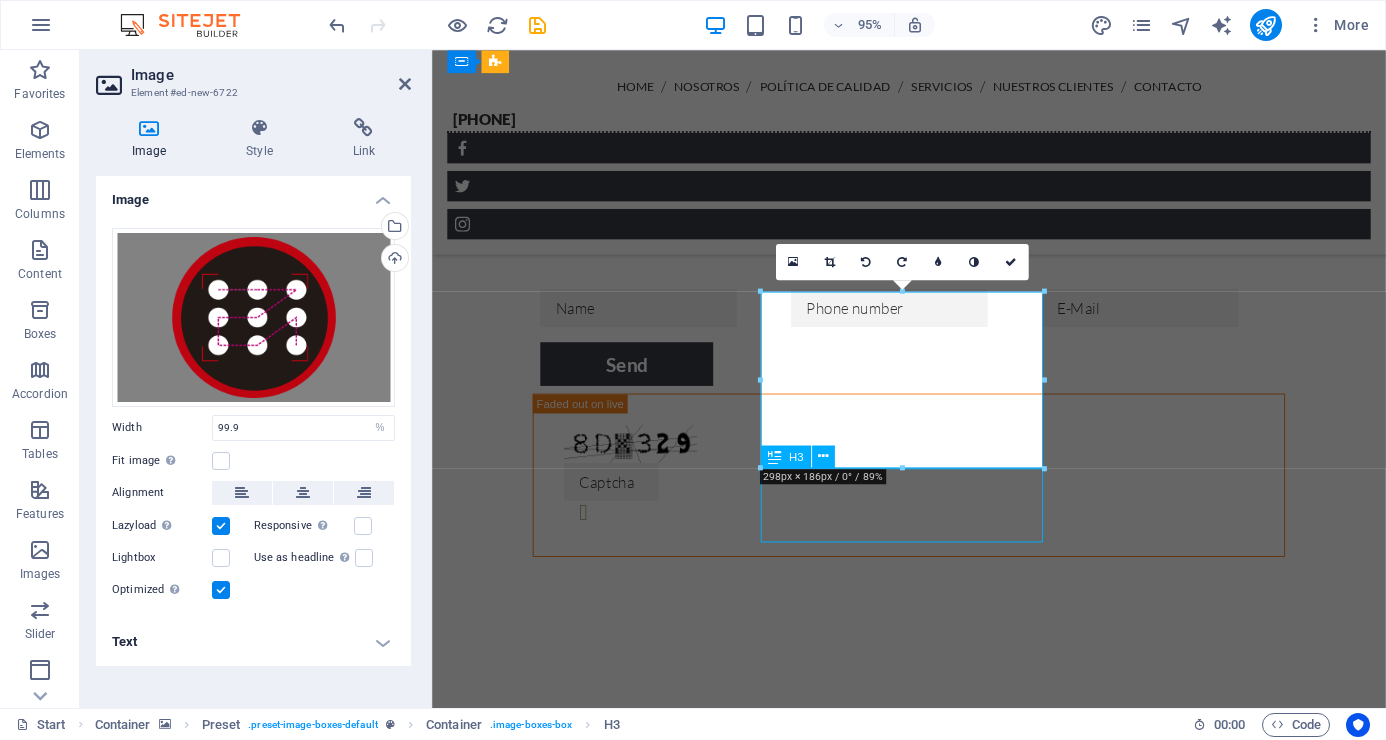 click on "Plan de Continuidad de Negocios" at bounding box center [934, 11014] 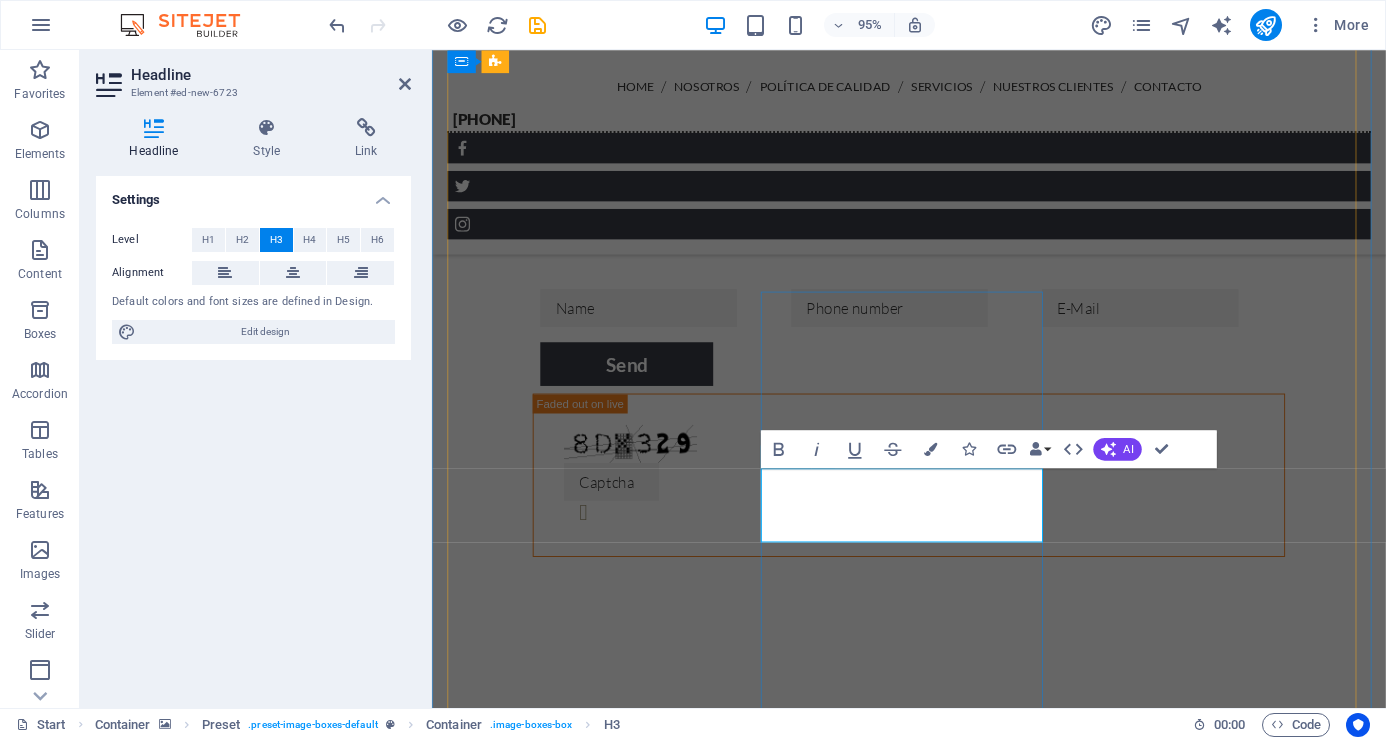 type 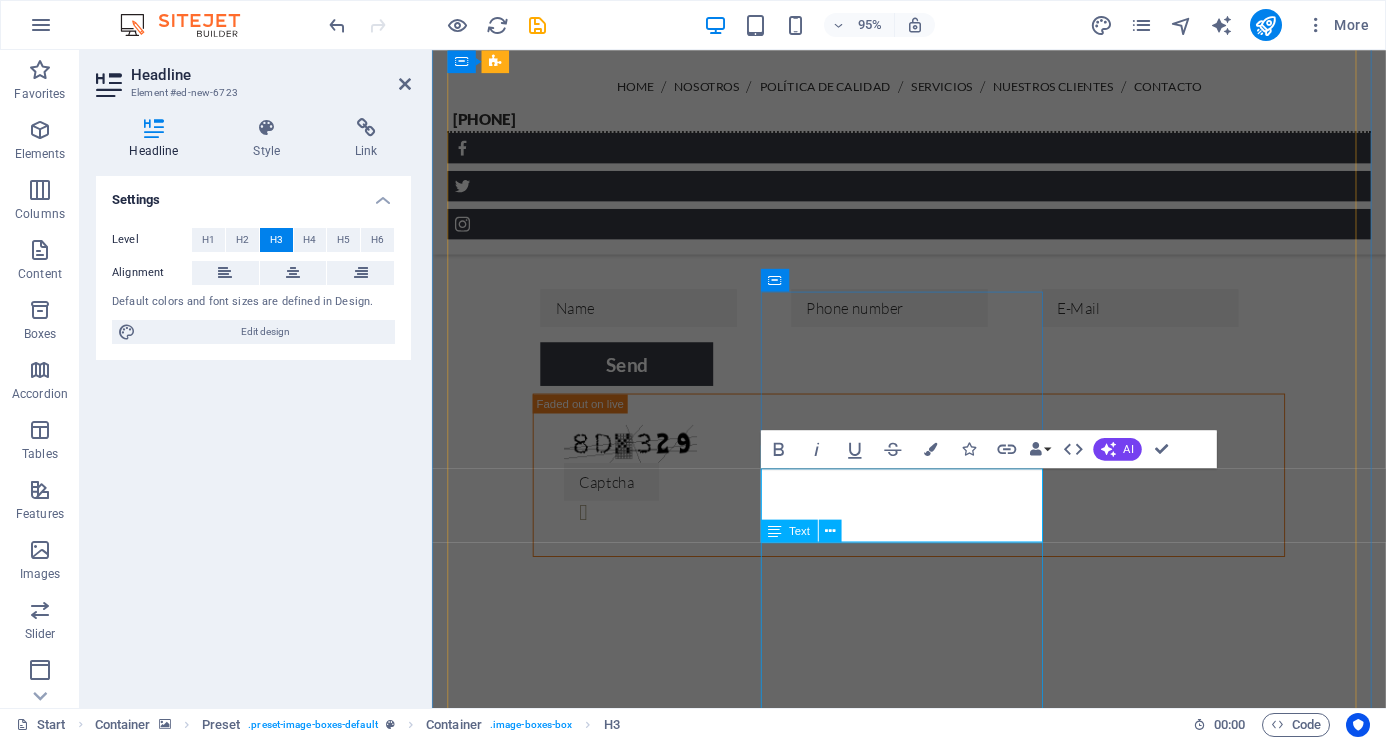 click on "Es muy importante contar con un sistema de seguridad perimetral en lugares que se caracterizan por recibir un gran número de visitas de manera continua y que ingresan por diversos puntos de acceso al mismo tiempo, con el objetivo de monitorear y controlar la movilidad de las personas, bienes materiales y valores para poder reaccionar ante cualquier imprevisto. Prevé y protege lo más valioso de tu organización: "su información"." at bounding box center [934, 11107] 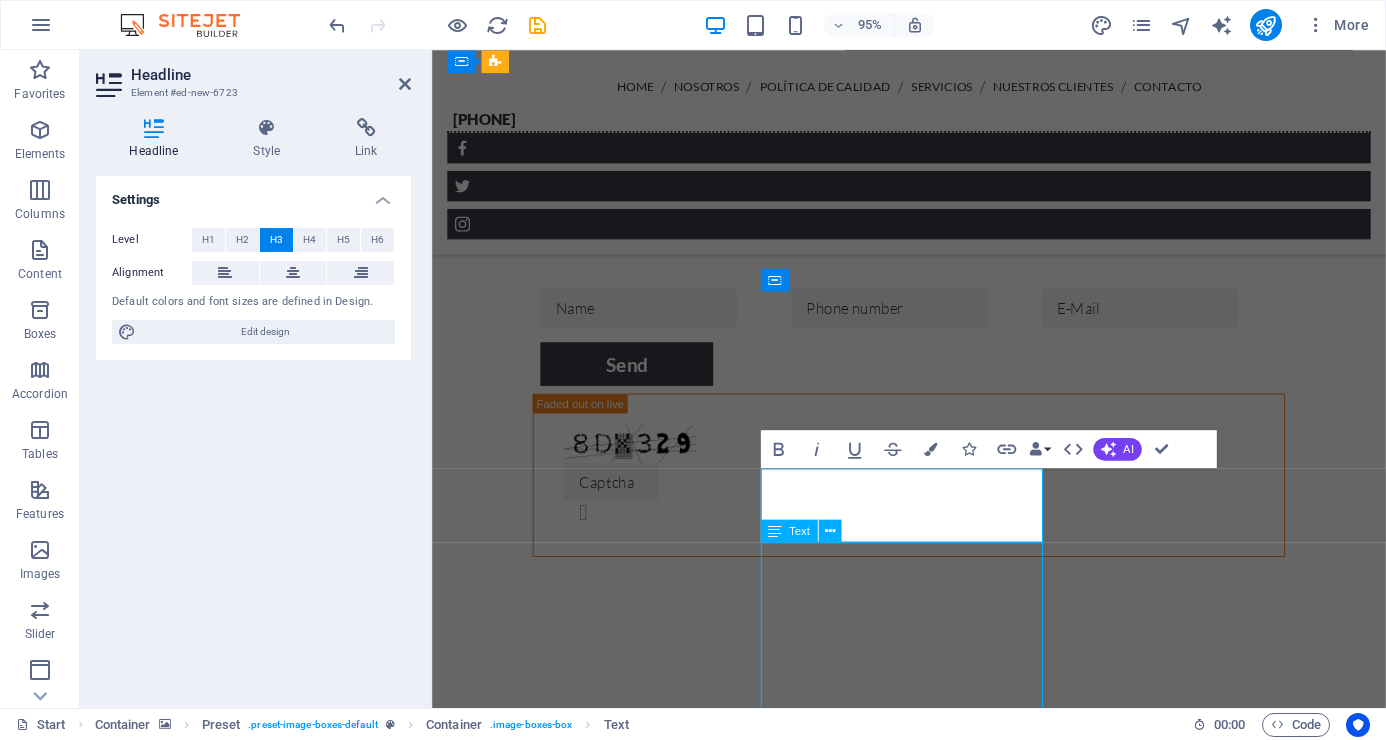 click on "Es muy importante contar con un sistema de seguridad perimetral en lugares que se caracterizan por recibir un gran número de visitas de manera continua y que ingresan por diversos puntos de acceso al mismo tiempo, con el objetivo de monitorear y controlar la movilidad de las personas, bienes materiales y valores para poder reaccionar ante cualquier imprevisto. Prevé y protege lo más valioso de tu organización: "su información"." at bounding box center (934, 11107) 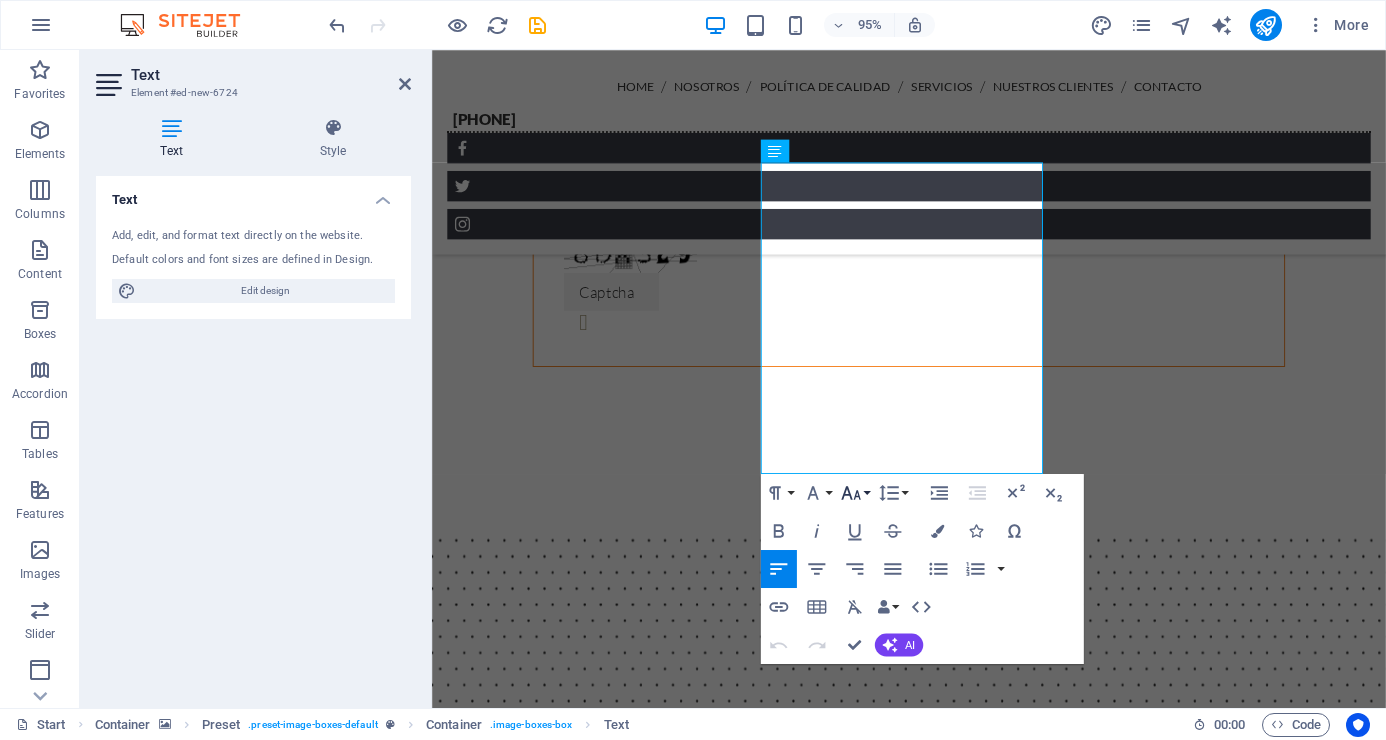 scroll, scrollTop: 5508, scrollLeft: 0, axis: vertical 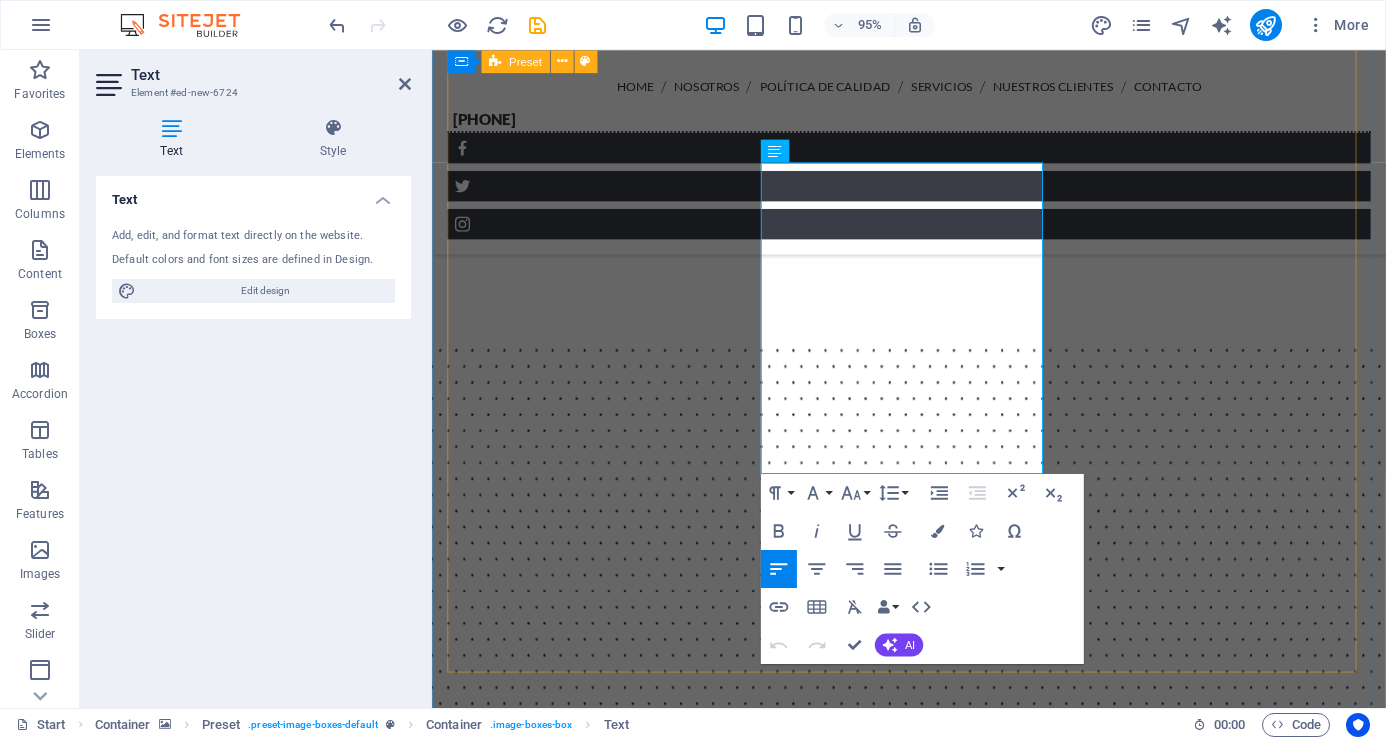 drag, startPoint x: 1010, startPoint y: 373, endPoint x: 760, endPoint y: 185, distance: 312.80026 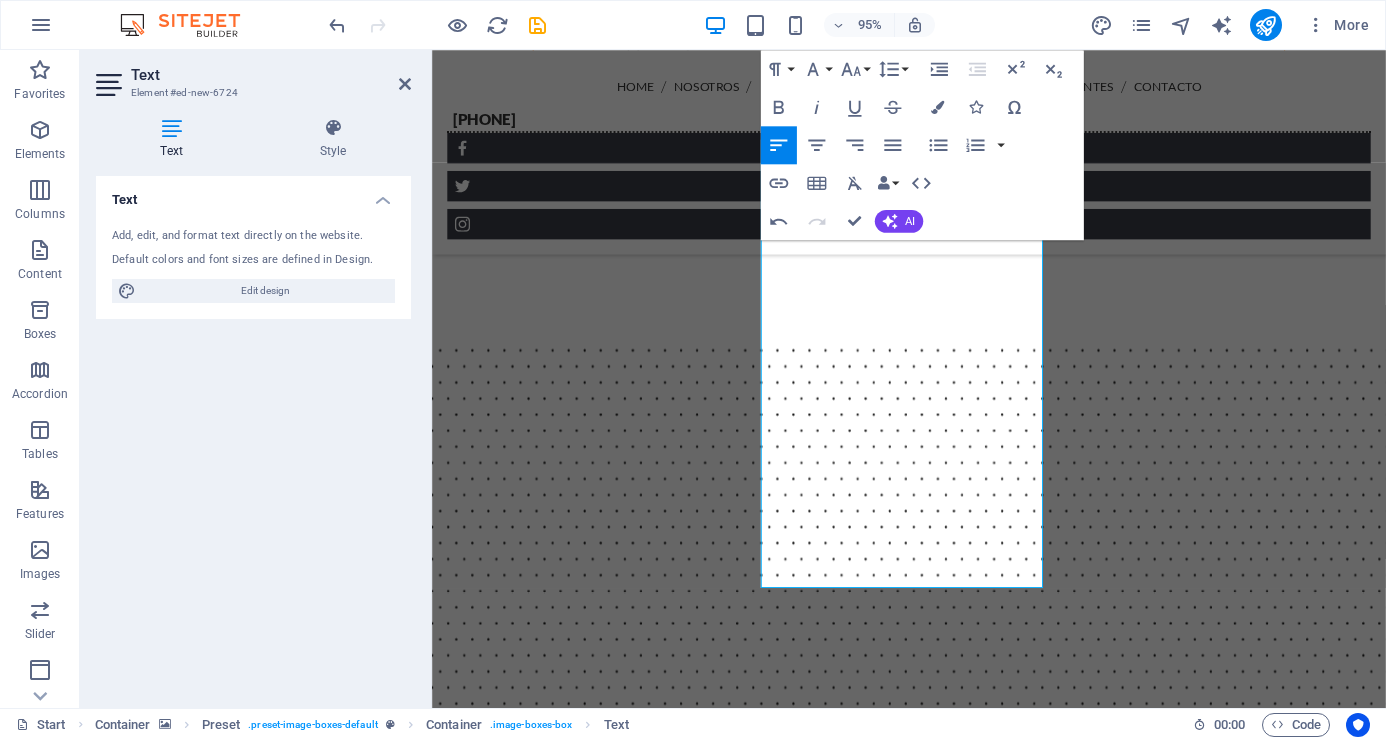 scroll, scrollTop: 7887, scrollLeft: 2, axis: both 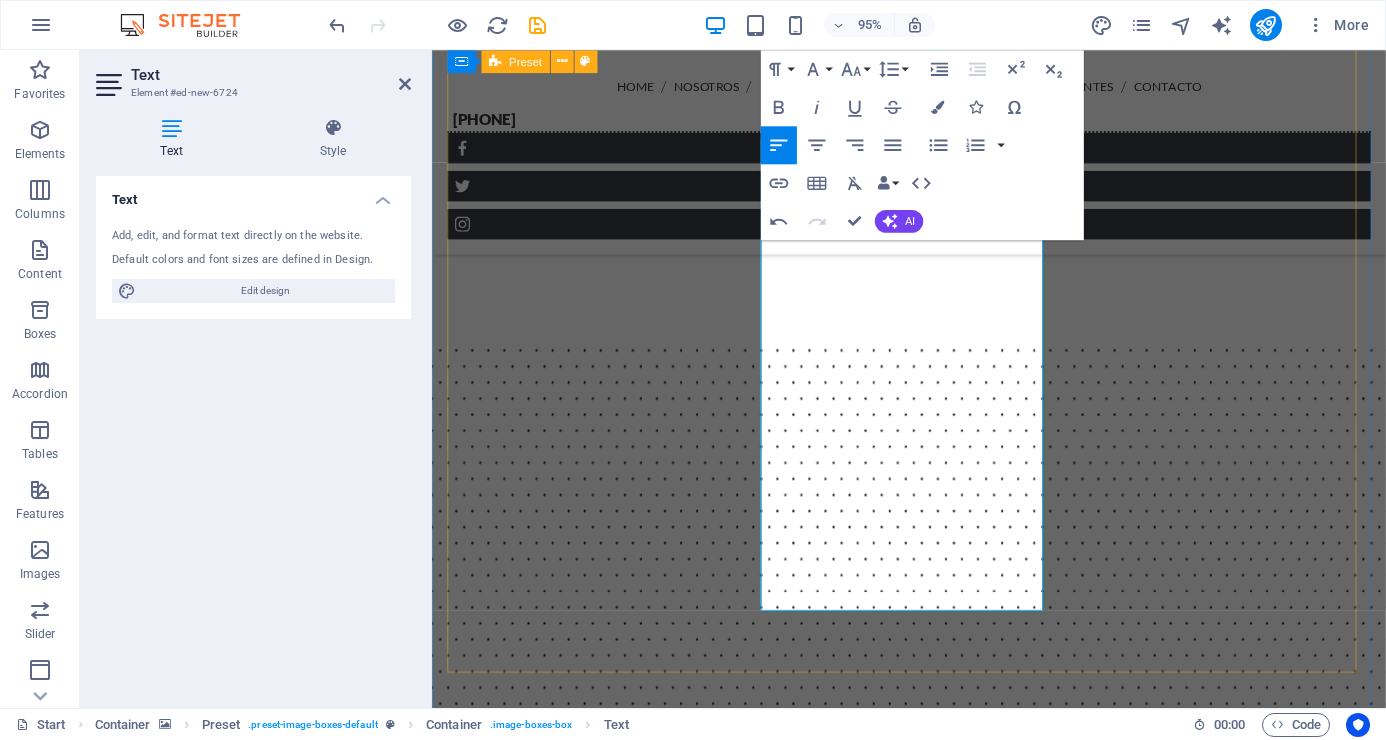 drag, startPoint x: 1016, startPoint y: 612, endPoint x: 770, endPoint y: 533, distance: 258.37375 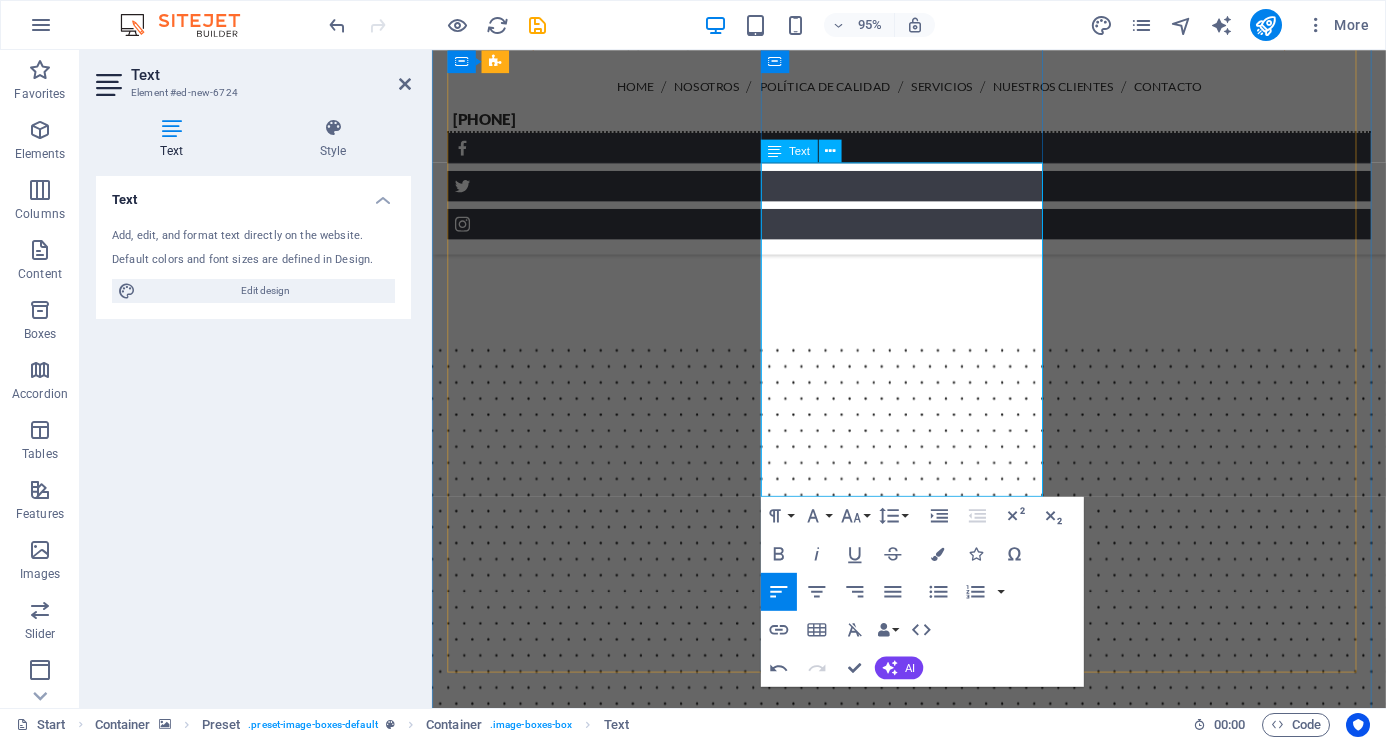 click on "Es muy importante contar con un sistema de seguridad perimetral en lugares que se caracterizan por recibir un gran número de visitas de manera continua y que ingresan por diversos puntos de acceso al mismo tiempo, con el objetivo de monitorear y controlar la movilidad de las personas, bienes materiales y valores para poder reaccionar ante cualquier imprevisto." at bounding box center (934, 10675) 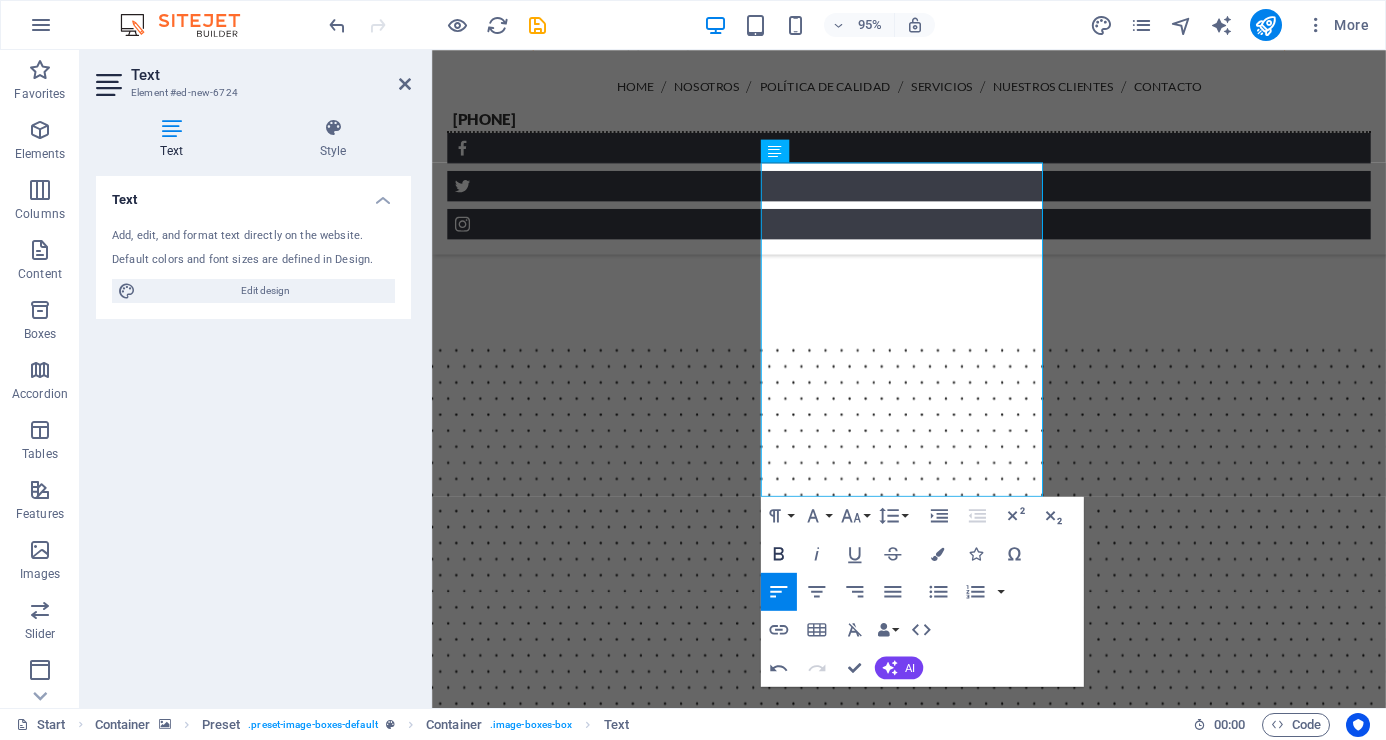 click 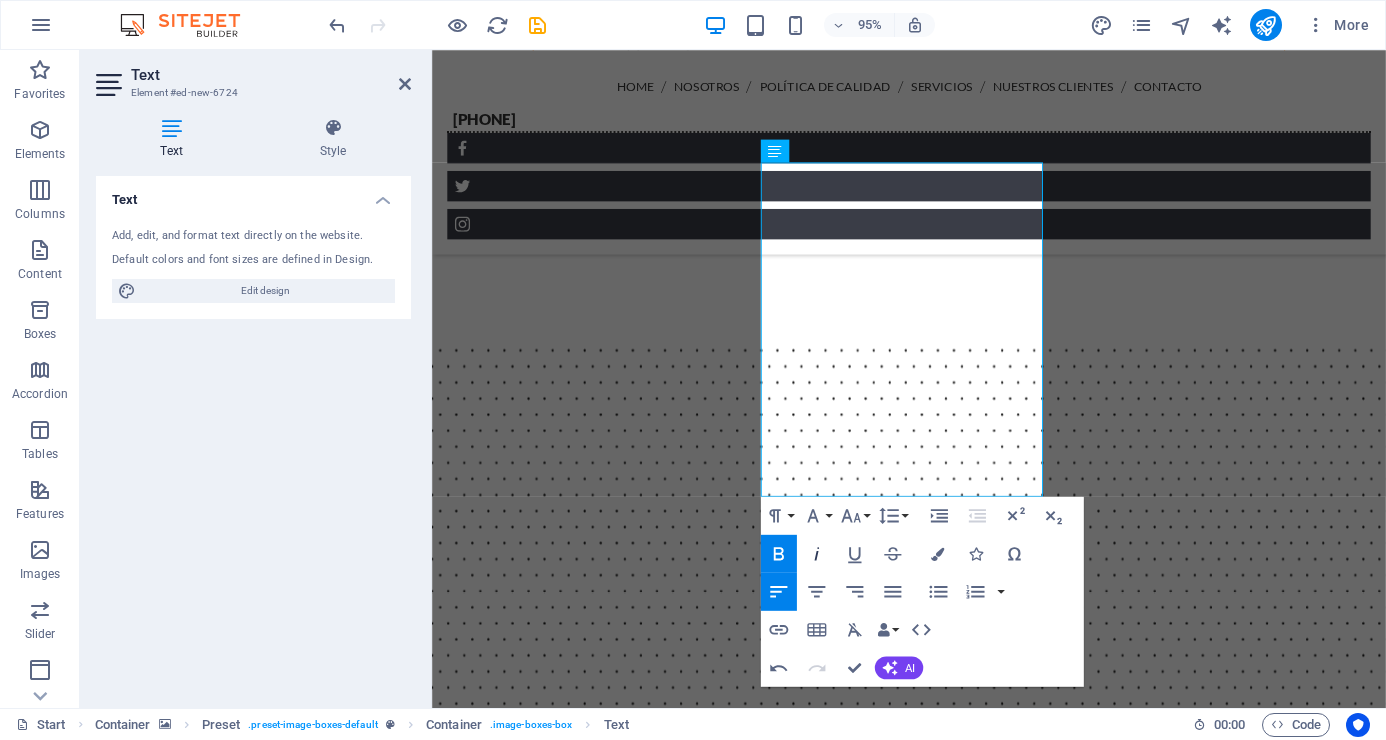 click on "Italic" at bounding box center (816, 554) 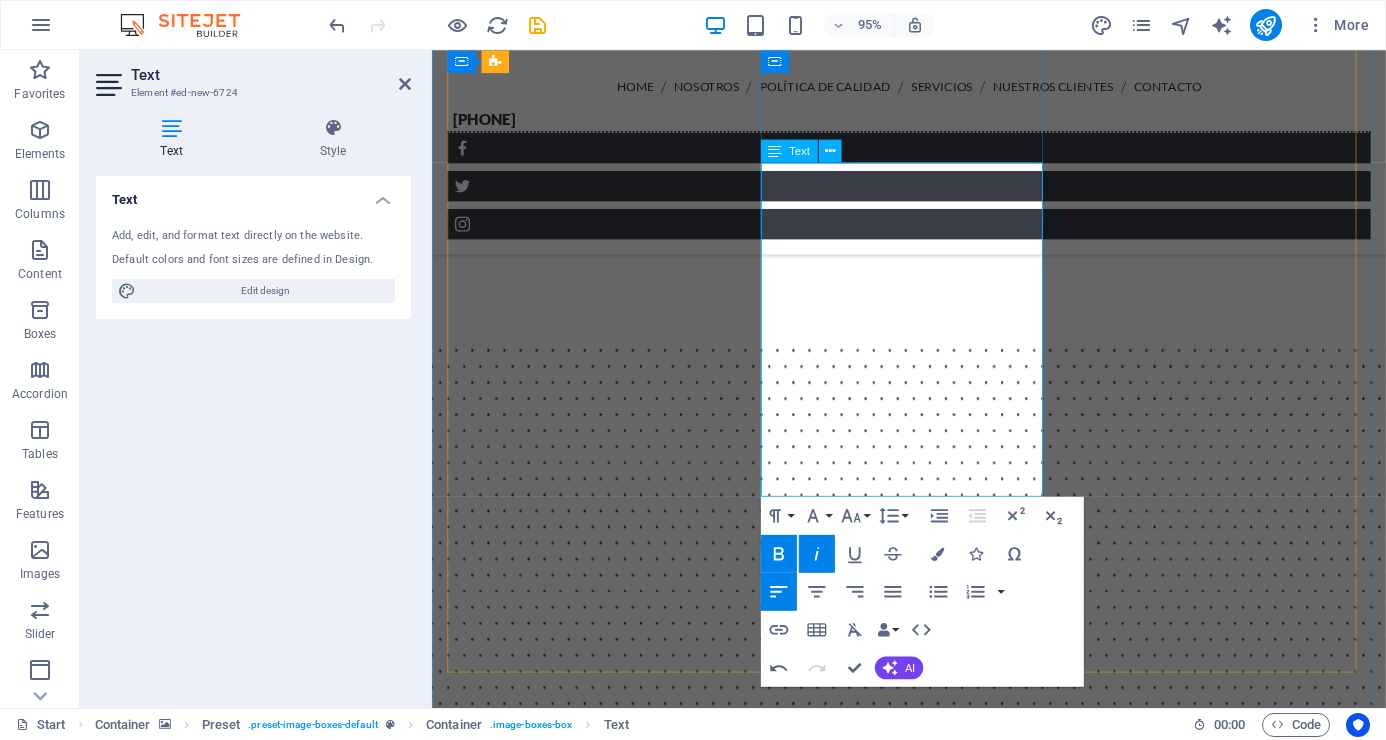 click at bounding box center [934, 10723] 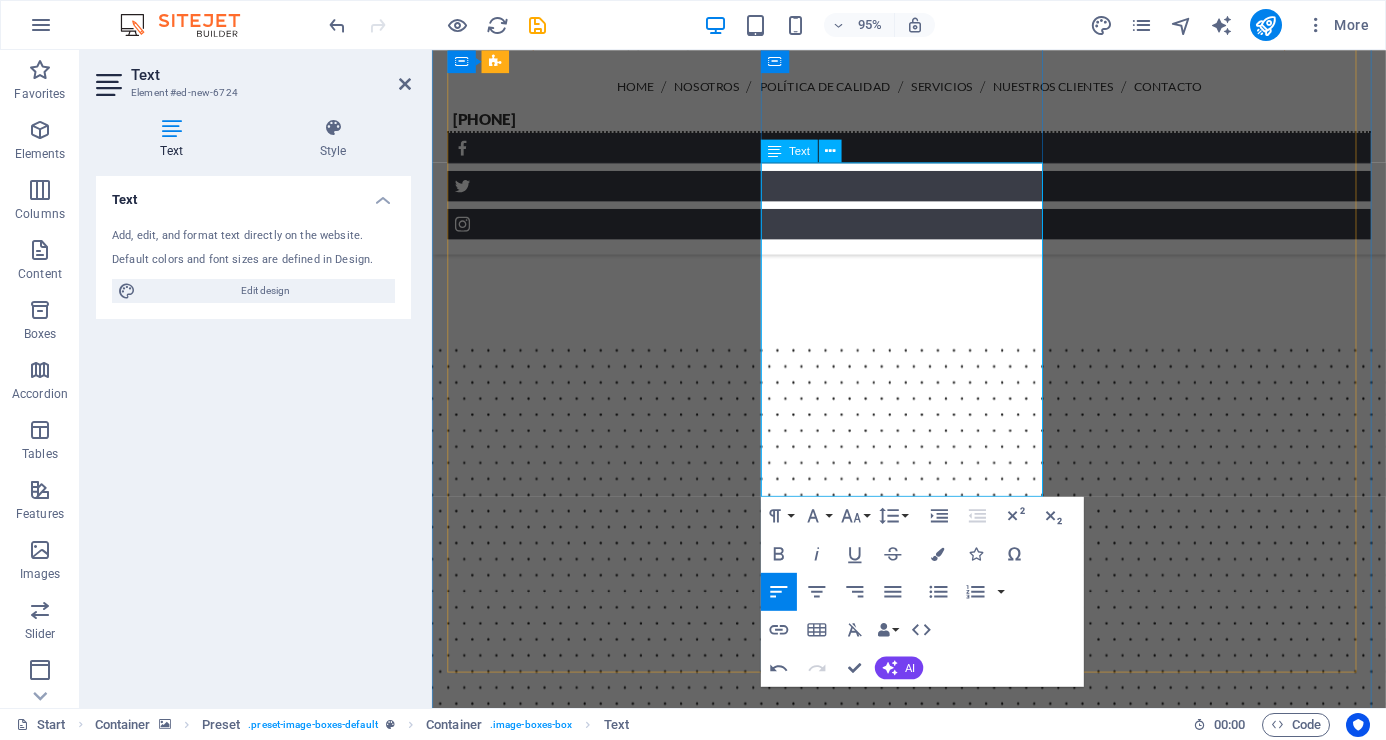 click on "Es muy importante contar con un sistema de seguridad perimetral en lugares que se caracterizan por recibir un gran número de visitas de manera continua y que ingresan por diversos puntos de acceso al mismo tiempo, con el objetivo de monitorear y controlar la movilidad de las personas, bienes materiales y valores para poder reaccionar ante cualquier imprevisto." at bounding box center (934, 10675) 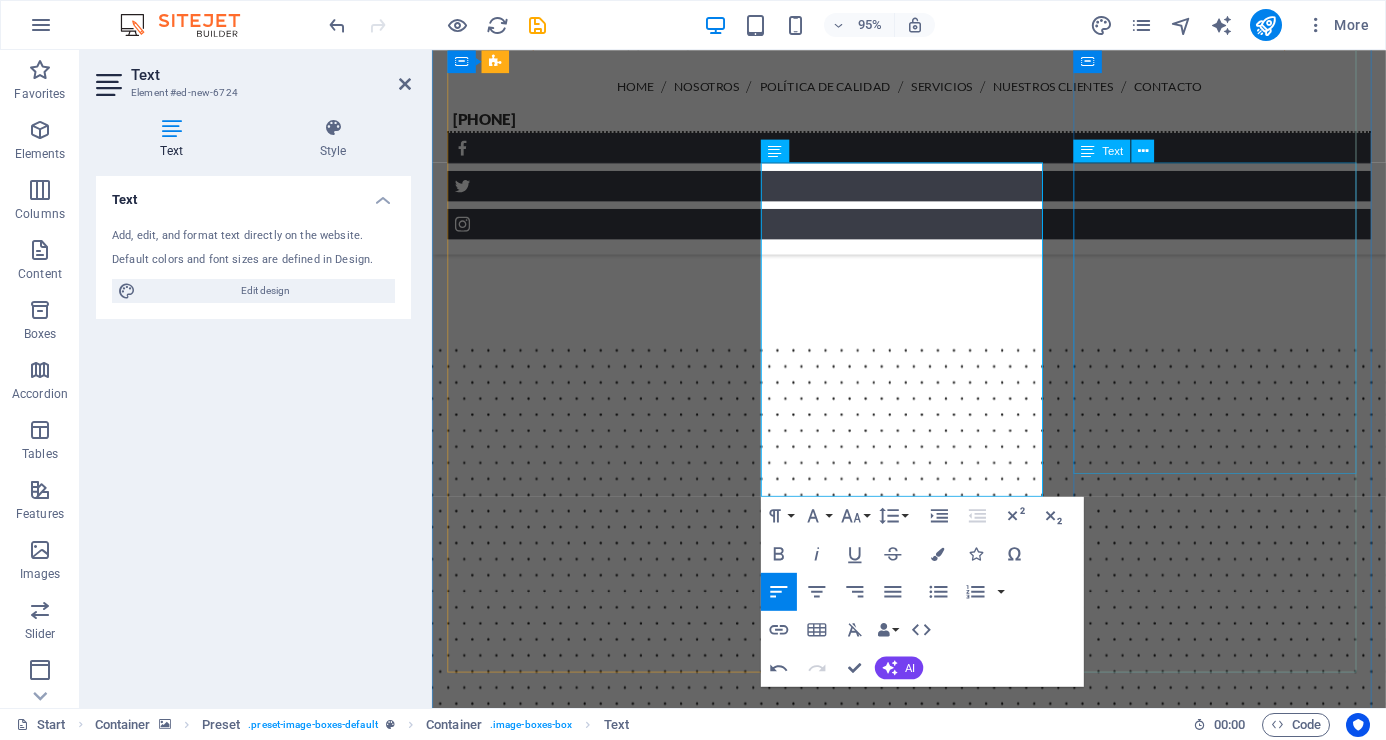 click on "Es muy importante contar con un sistema de seguridad perimetral en lugares que se caracterizan por recibir un gran número de visitas de manera continua y que ingresan por diversos puntos de acceso al mismo tiempo, con el objetivo de monitorear y controlar la movilidad de las personas, bienes materiales y valores para poder reaccionar ante cualquier imprevisto. Prevé y protege lo más valioso de tu organización: "su información"." at bounding box center (934, 11514) 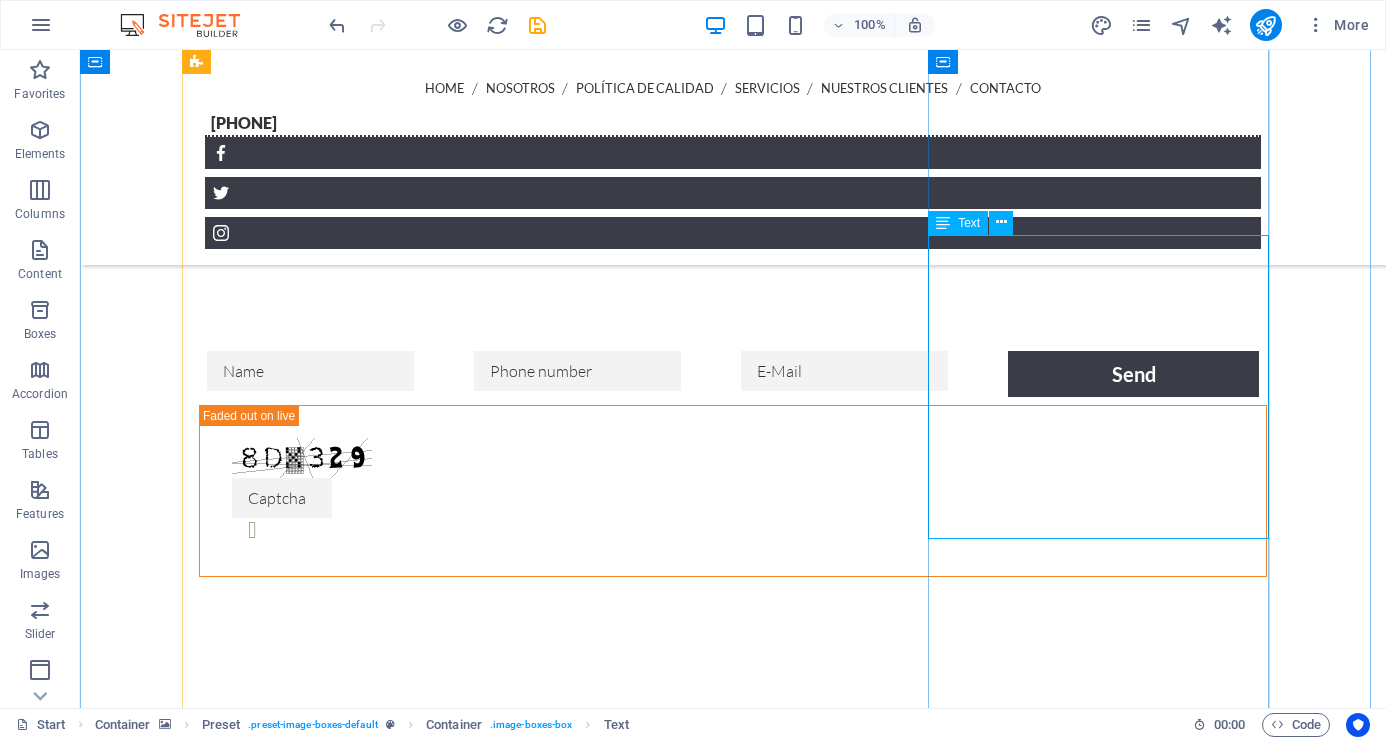 scroll, scrollTop: 5008, scrollLeft: 0, axis: vertical 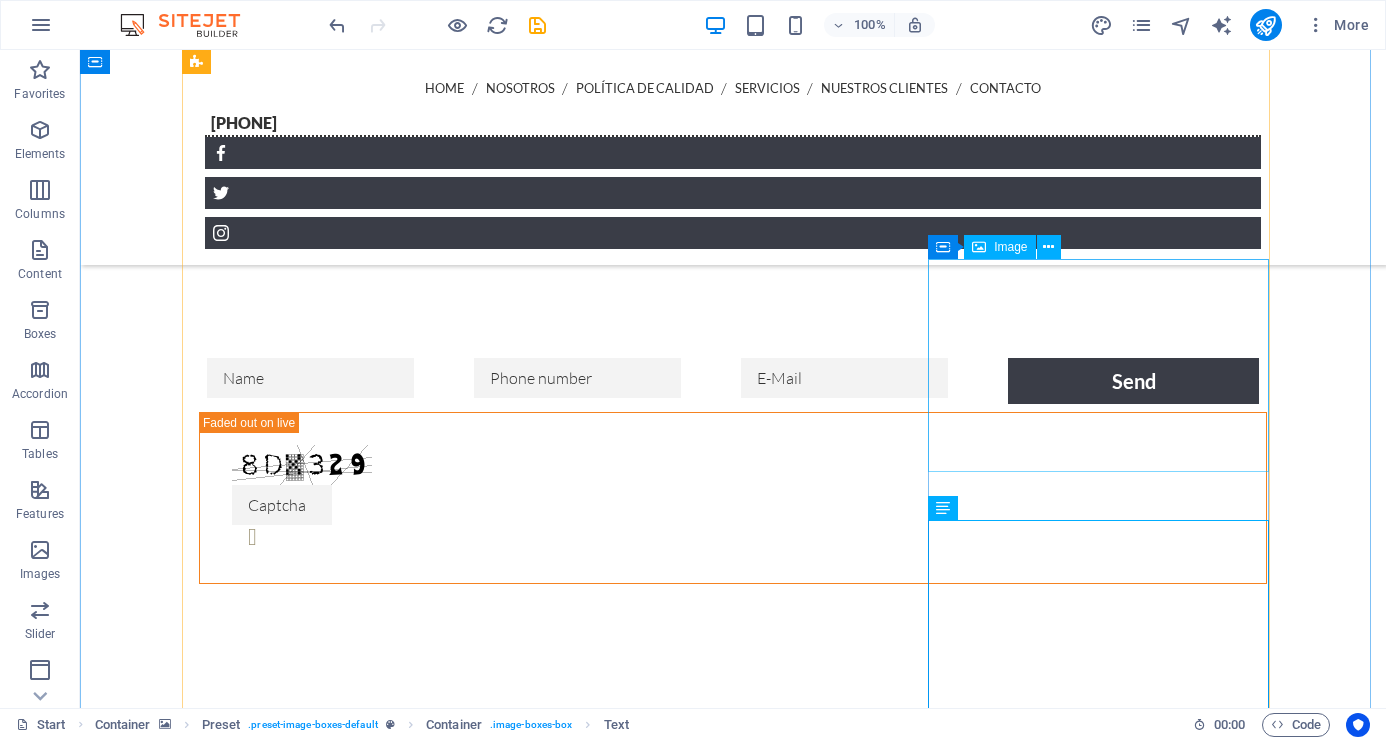 click at bounding box center [733, 11922] 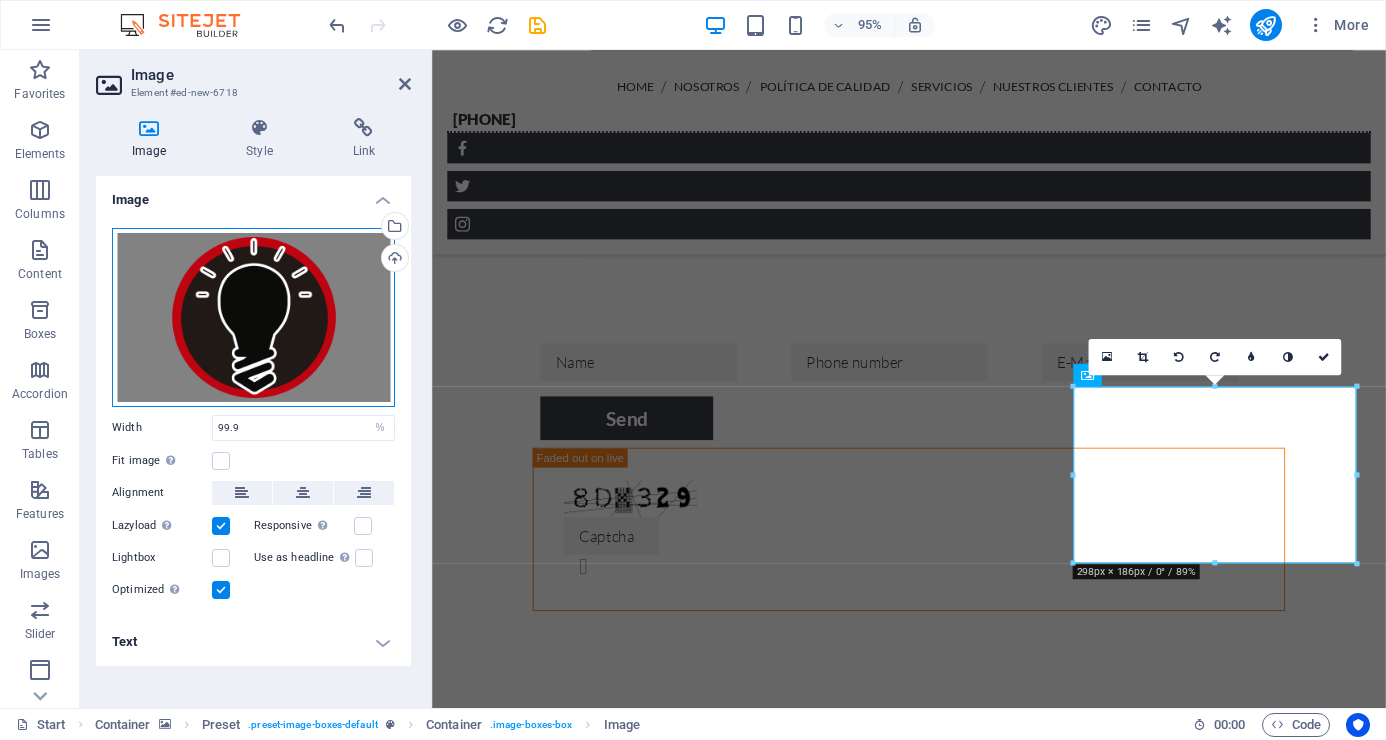 click on "Drag files here, click to choose files or select files from Files or our free stock photos & videos" at bounding box center [253, 317] 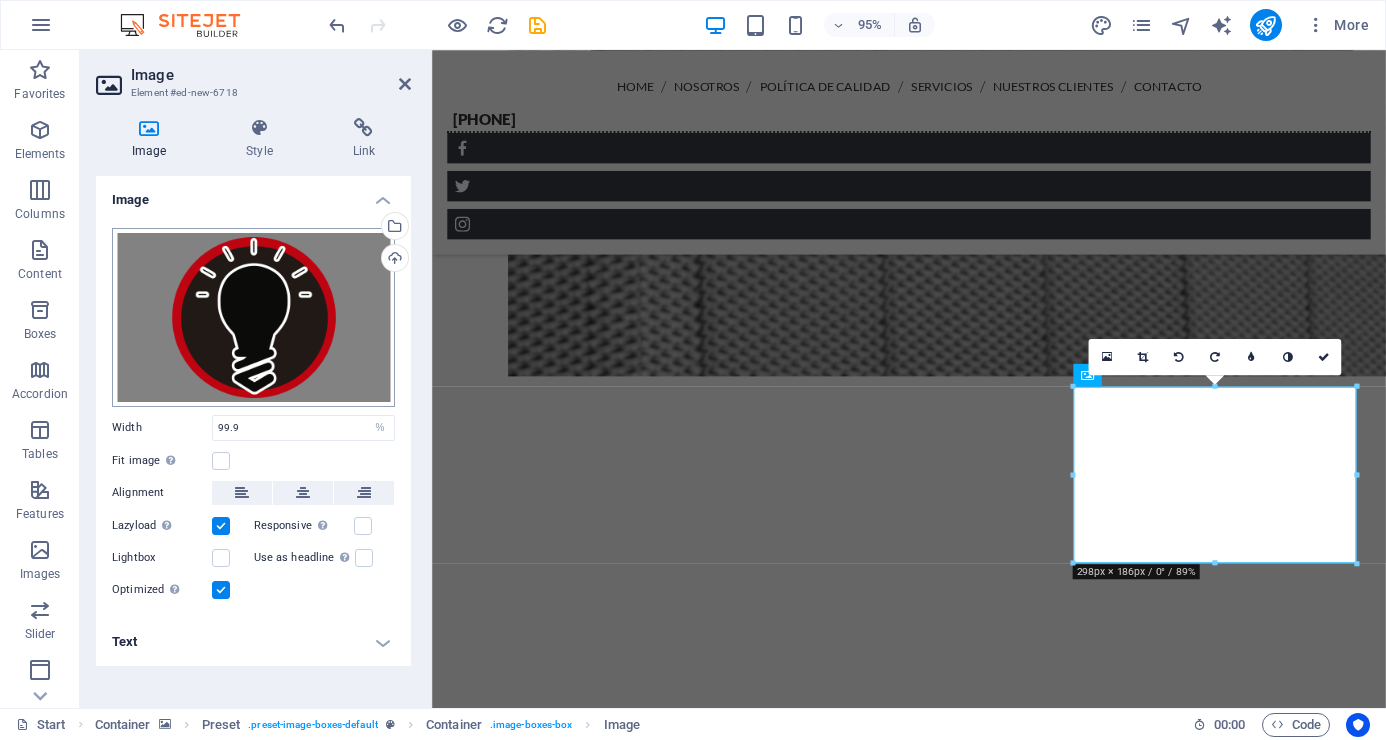 scroll, scrollTop: 5685, scrollLeft: 0, axis: vertical 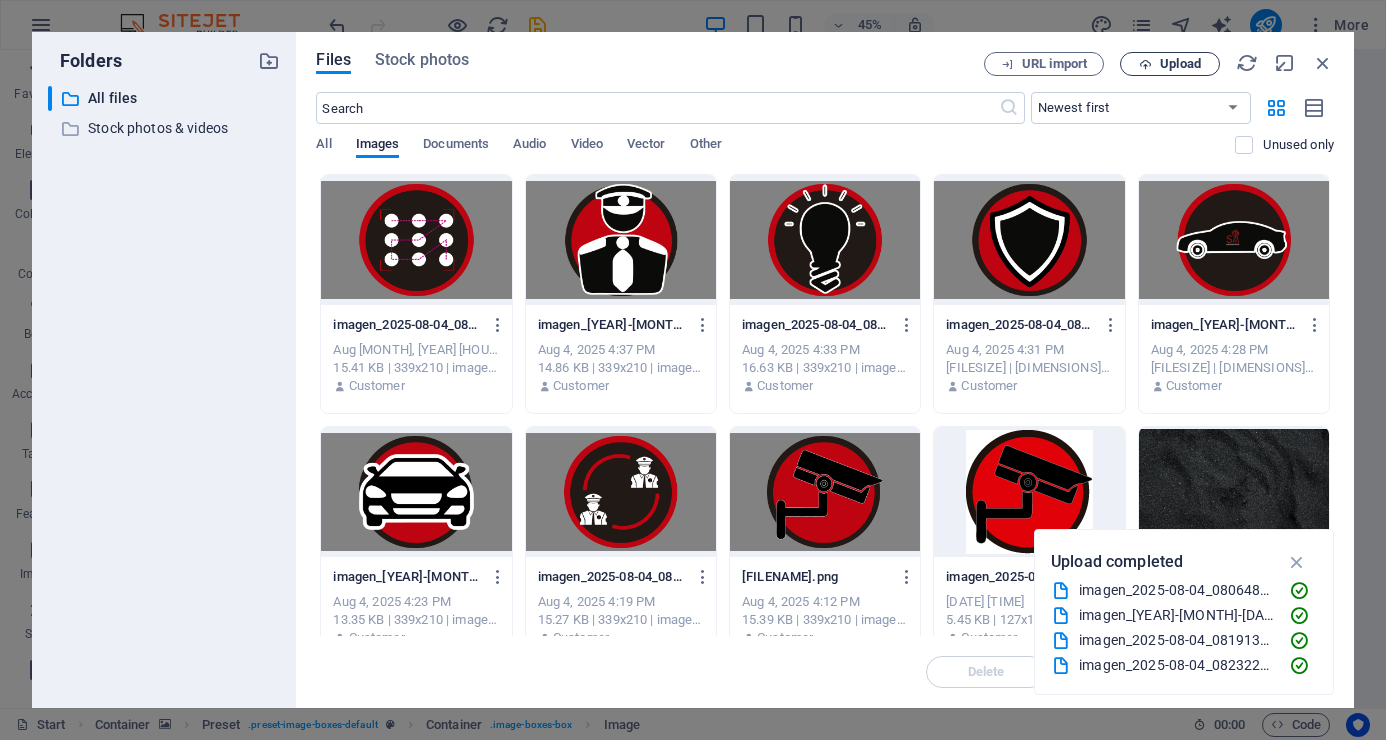 click on "Upload" at bounding box center (1180, 64) 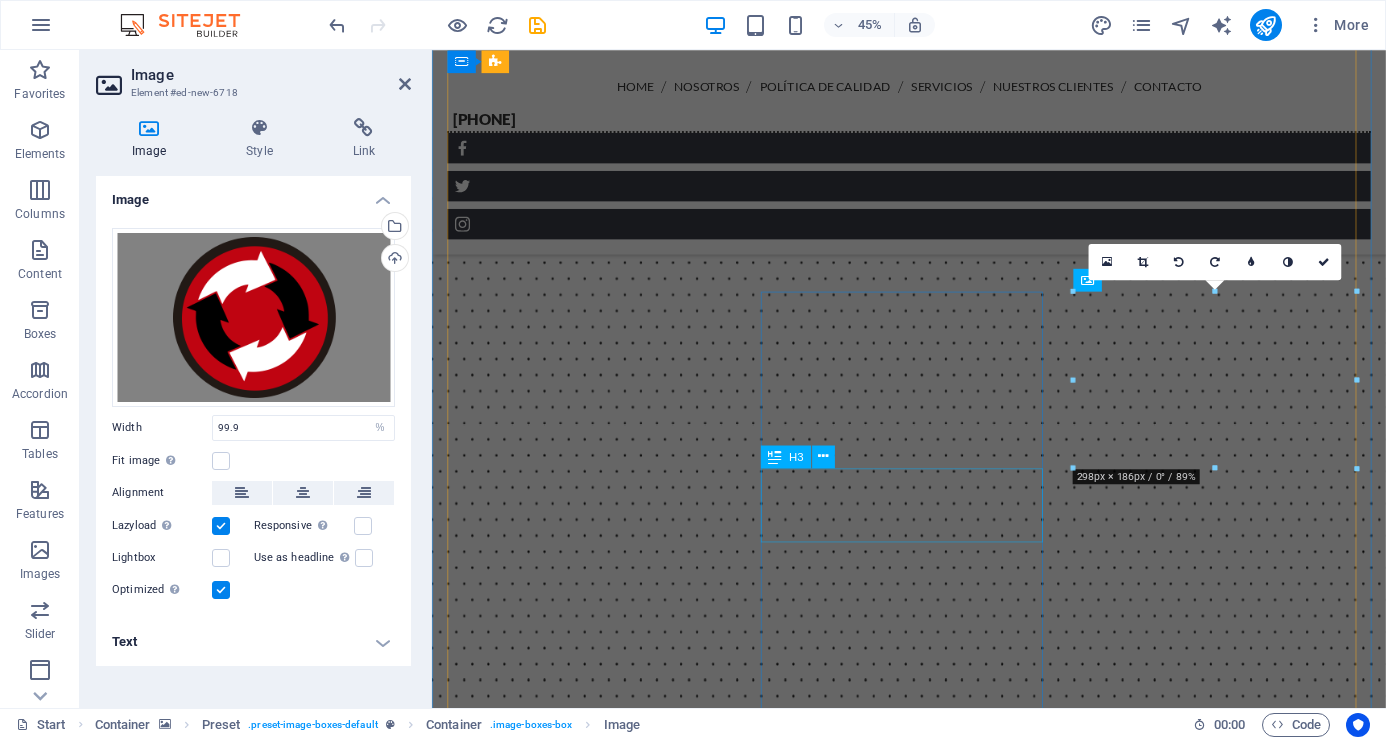 scroll, scrollTop: 5108, scrollLeft: 0, axis: vertical 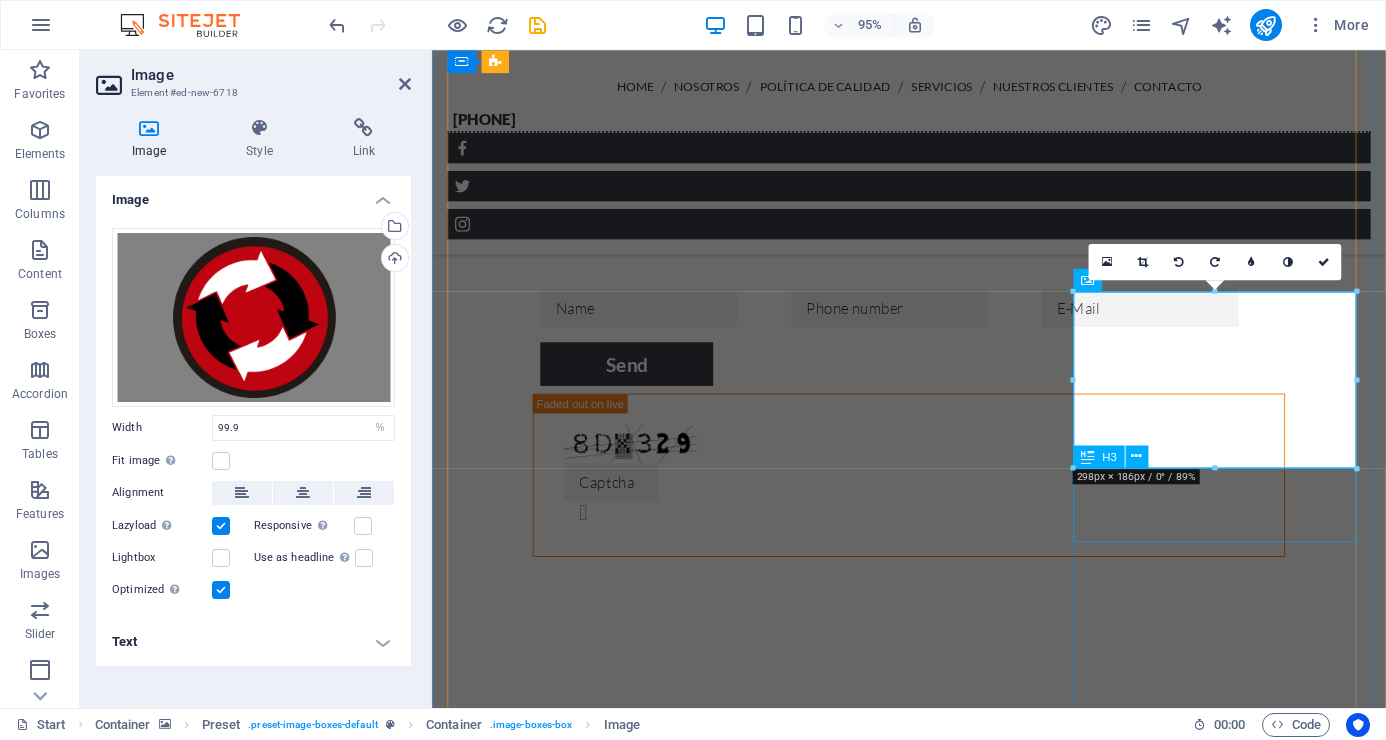 click on "Plan de Continuidad de Negocios" at bounding box center (934, 11821) 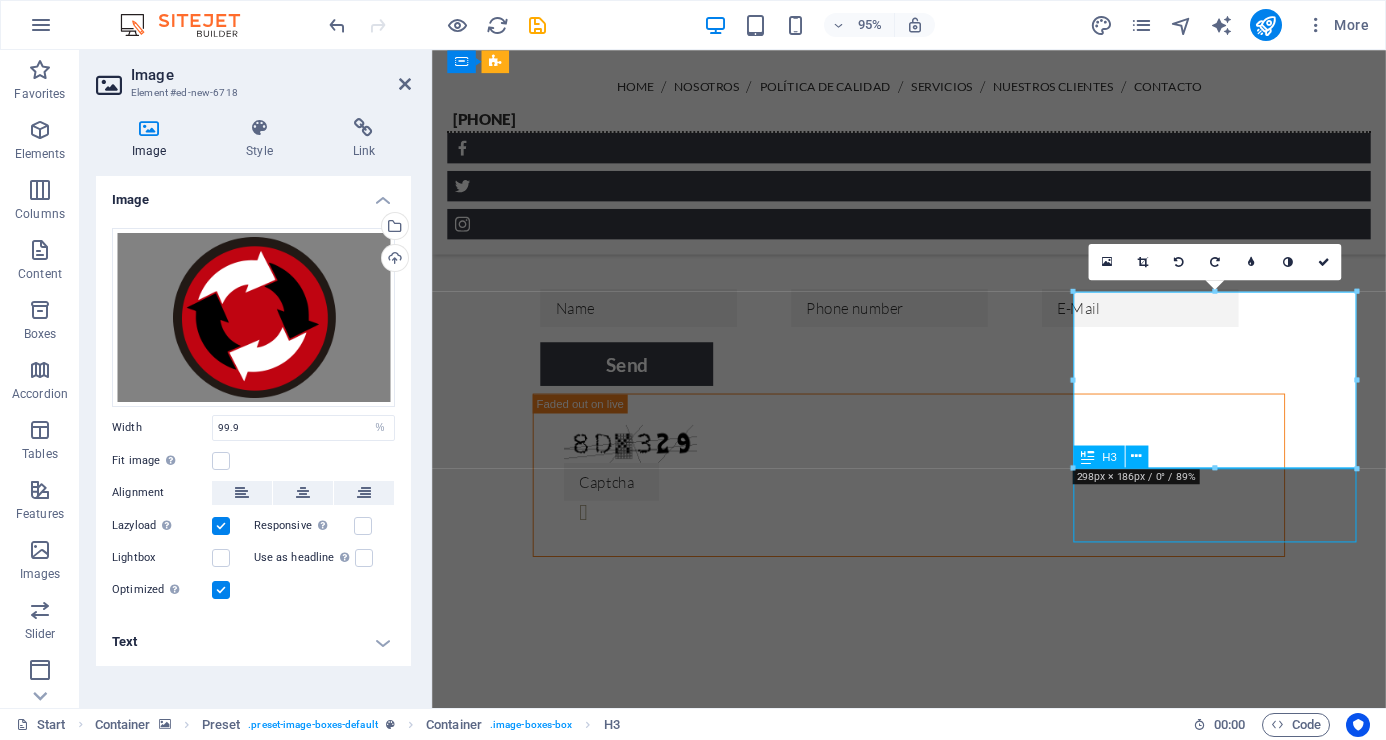 click on "Plan de Continuidad de Negocios" at bounding box center [934, 11821] 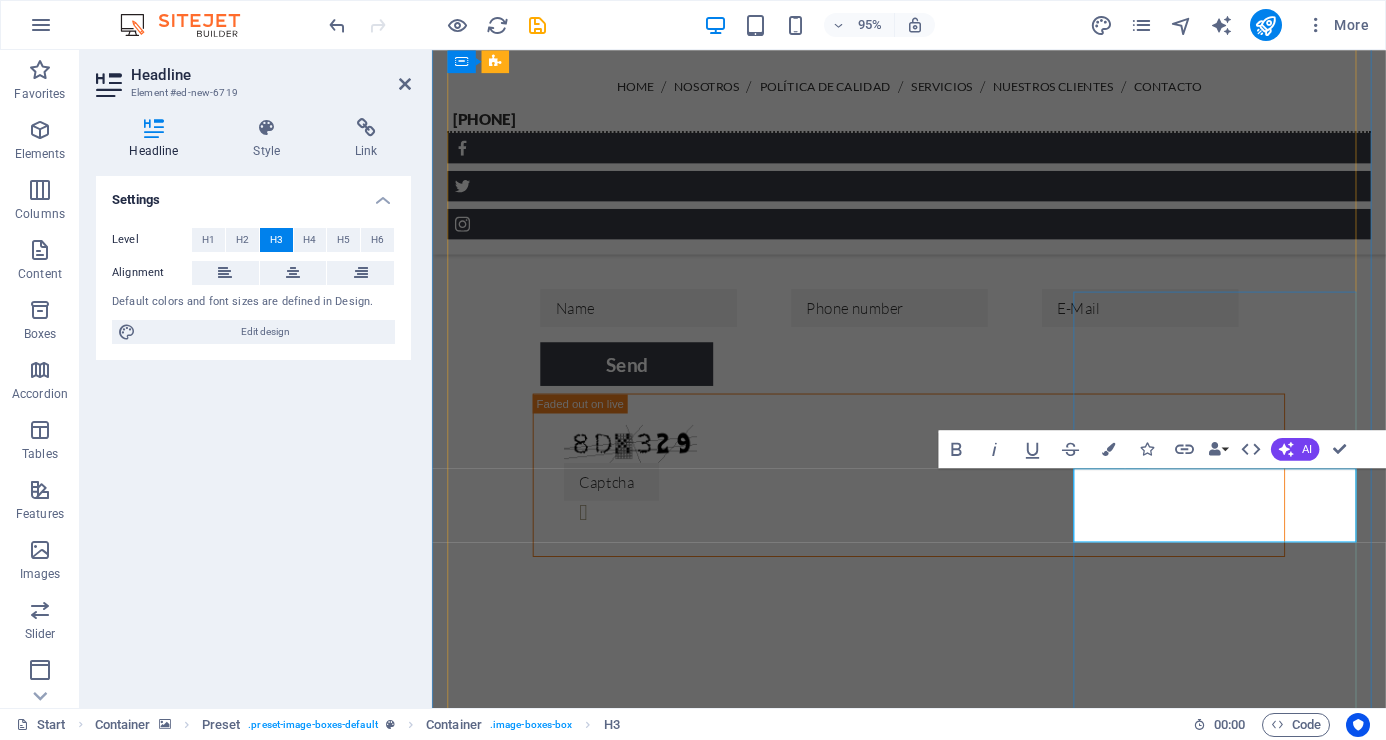 type 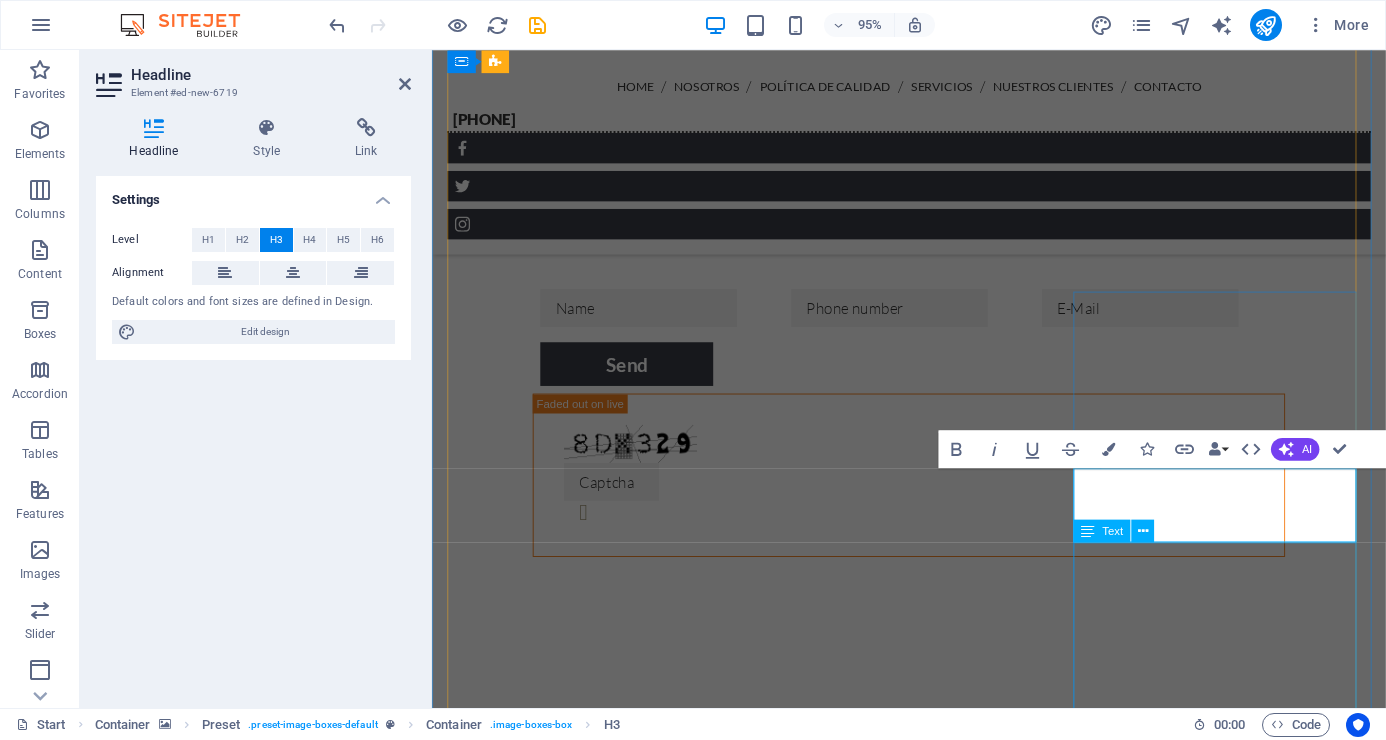 click on "Es muy importante contar con un sistema de seguridad perimetral en lugares que se caracterizan por recibir un gran número de visitas de manera continua y que ingresan por diversos puntos de acceso al mismo tiempo, con el objetivo de monitorear y controlar la movilidad de las personas, bienes materiales y valores para poder reaccionar ante cualquier imprevisto. Prevé y protege lo más valioso de tu organización: "su información"." at bounding box center [934, 11914] 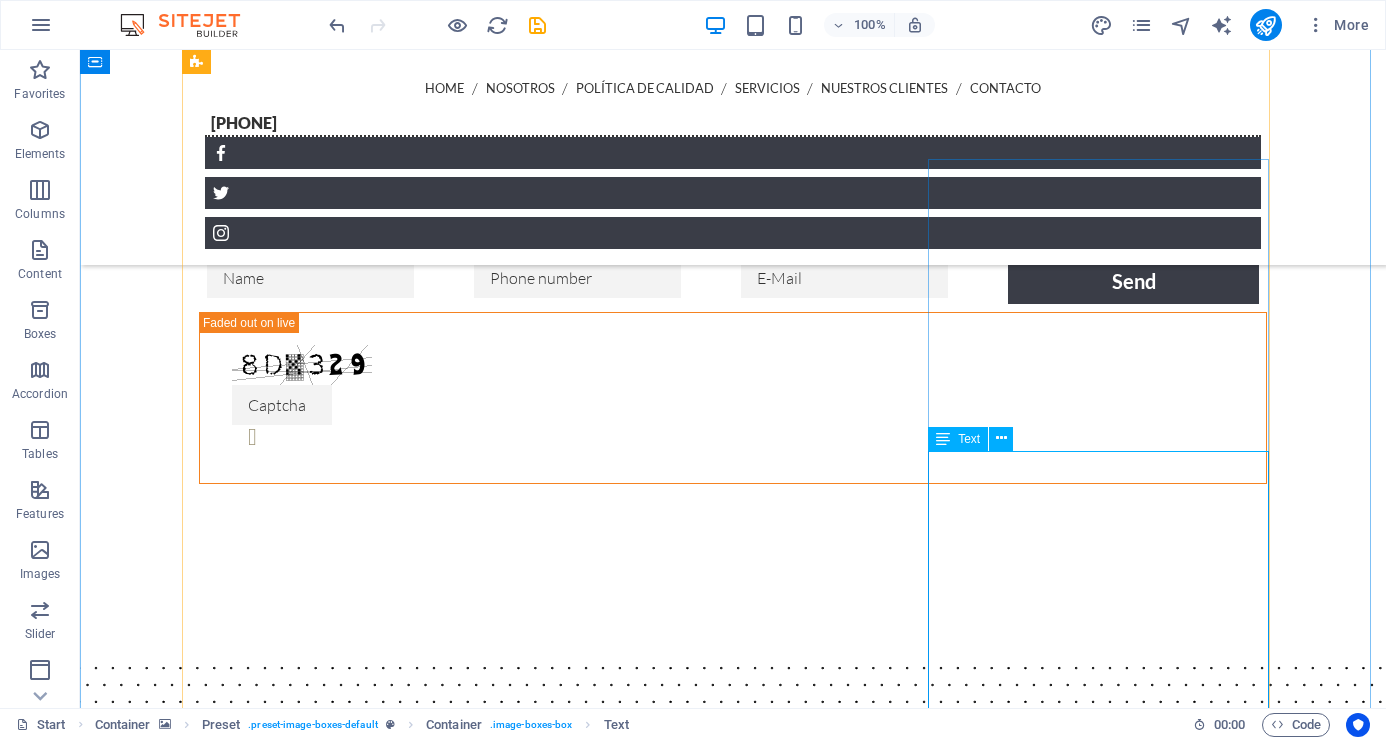 click on "Es muy importante contar con un sistema de seguridad perimetral en lugares que se caracterizan por recibir un gran número de visitas de manera continua y que ingresan por diversos puntos de acceso al mismo tiempo, con el objetivo de monitorear y controlar la movilidad de las personas, bienes materiales y valores para poder reaccionar ante cualquier imprevisto. Prevé y protege lo más valioso de tu organización: "su información"." at bounding box center [733, 12277] 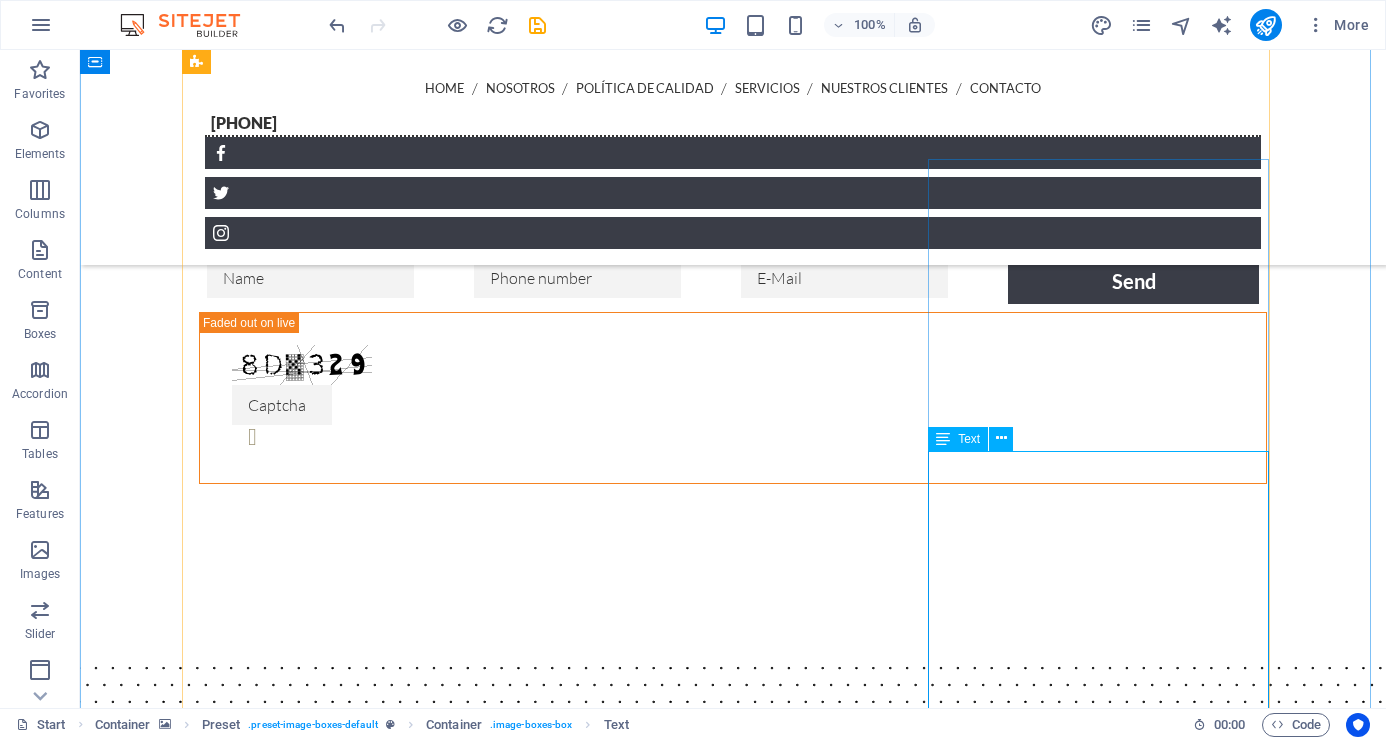 click on "Es muy importante contar con un sistema de seguridad perimetral en lugares que se caracterizan por recibir un gran número de visitas de manera continua y que ingresan por diversos puntos de acceso al mismo tiempo, con el objetivo de monitorear y controlar la movilidad de las personas, bienes materiales y valores para poder reaccionar ante cualquier imprevisto. Prevé y protege lo más valioso de tu organización: "su información"." at bounding box center [733, 12277] 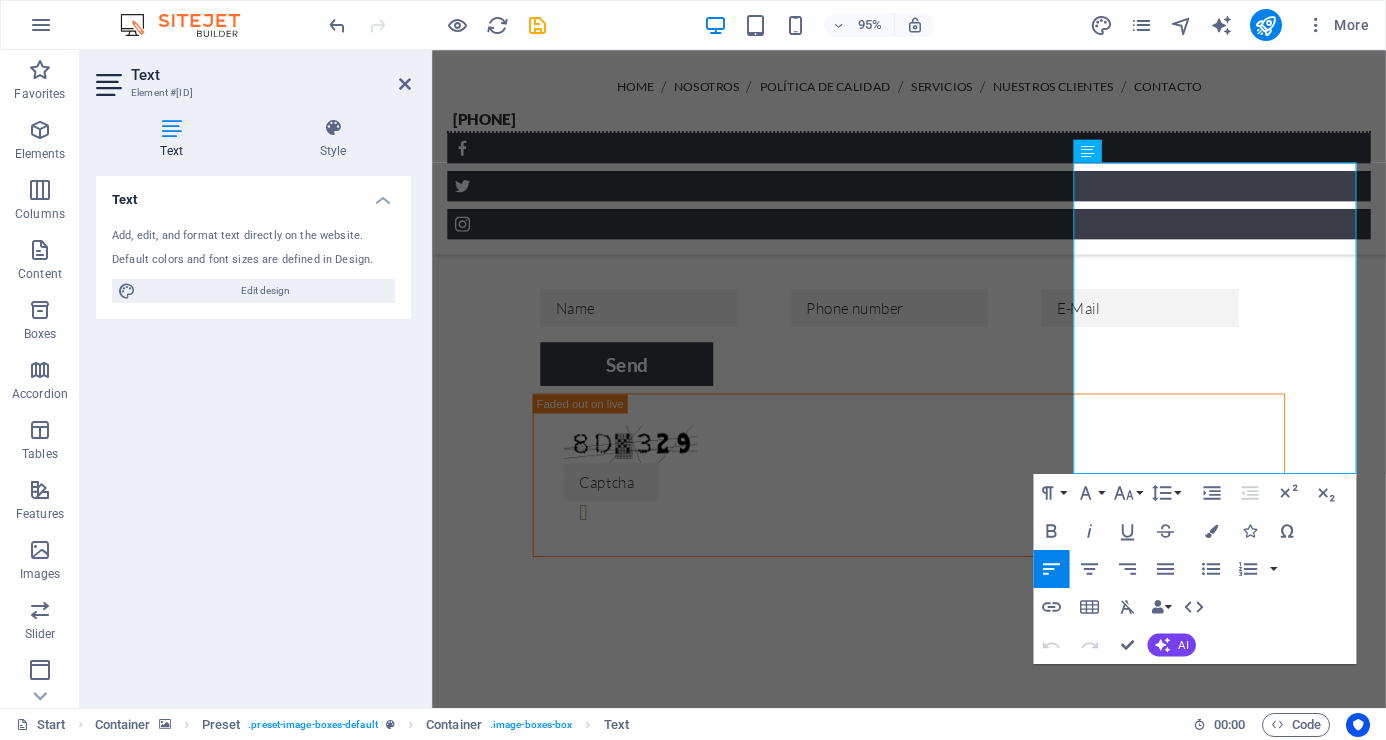 scroll, scrollTop: 5508, scrollLeft: 0, axis: vertical 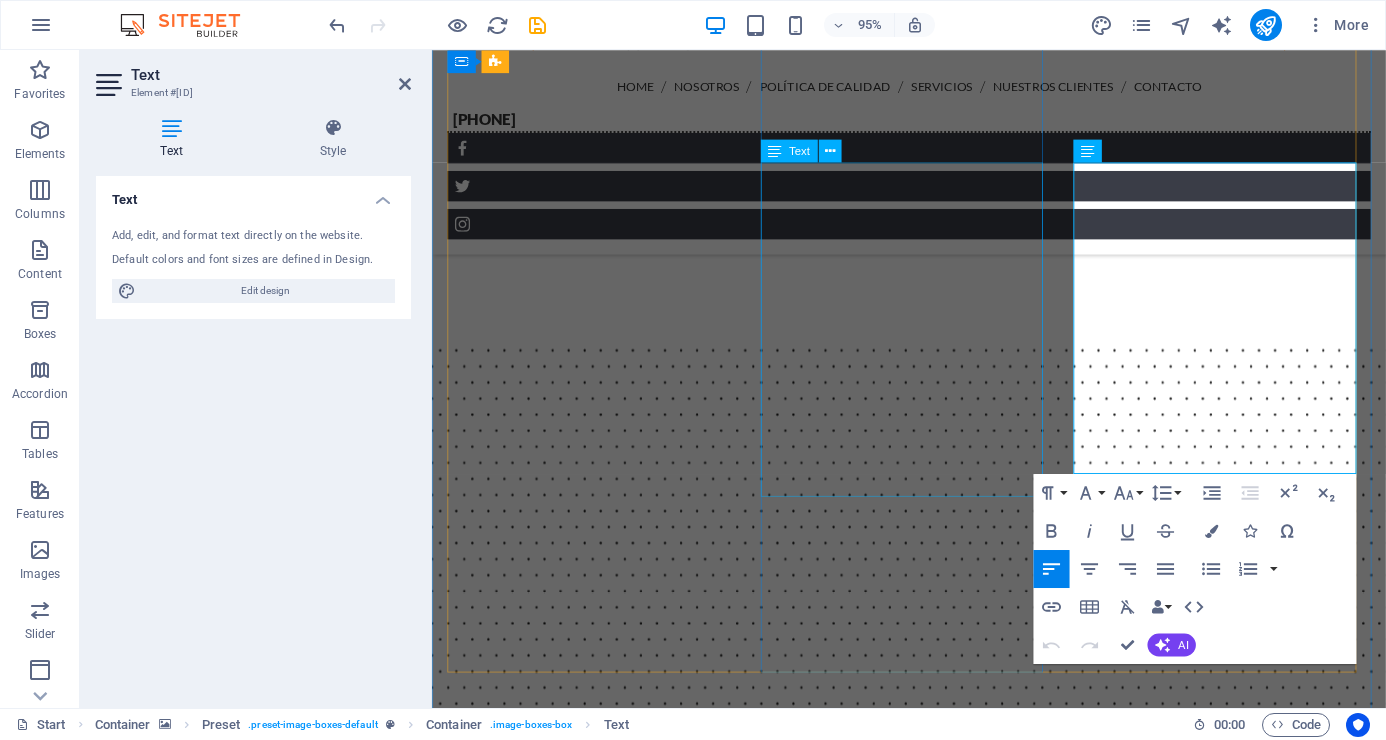 drag, startPoint x: 1338, startPoint y: 374, endPoint x: 1020, endPoint y: 179, distance: 373.0268 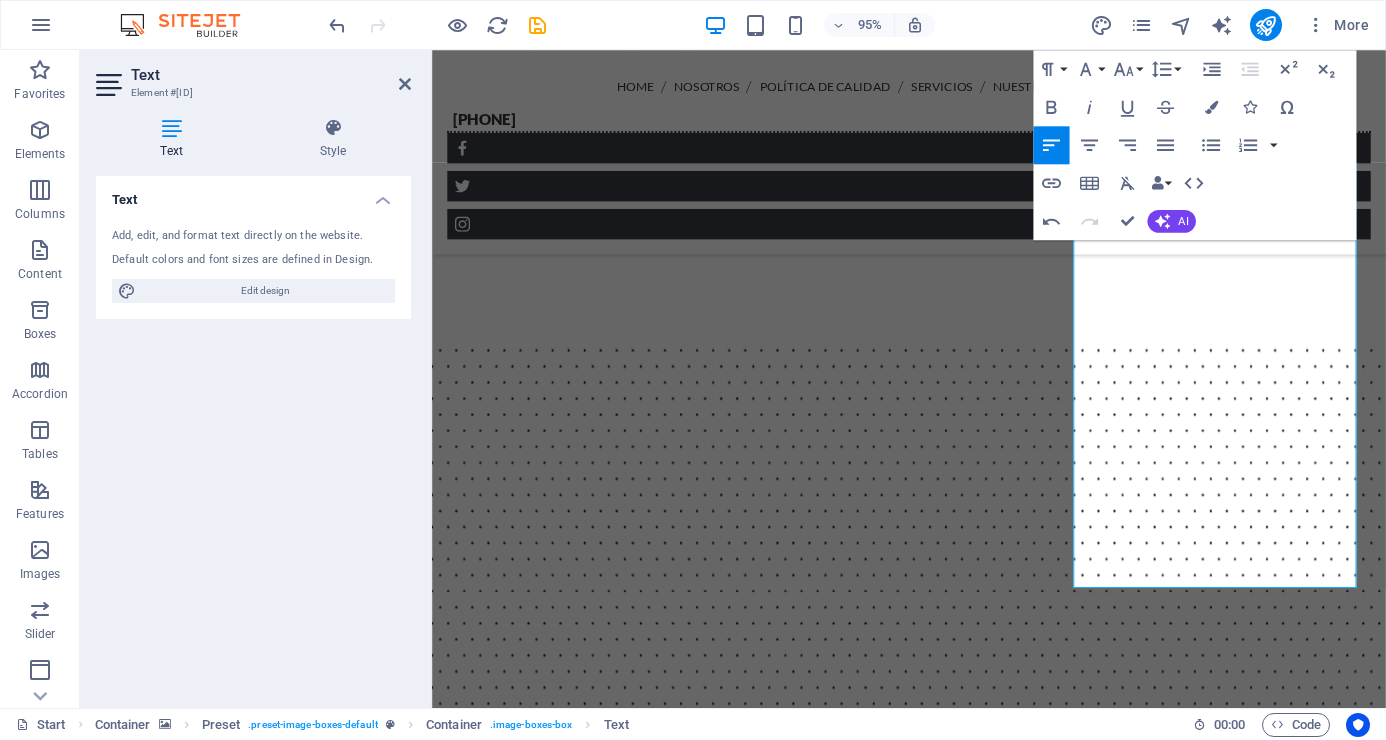 scroll, scrollTop: 8066, scrollLeft: 2, axis: both 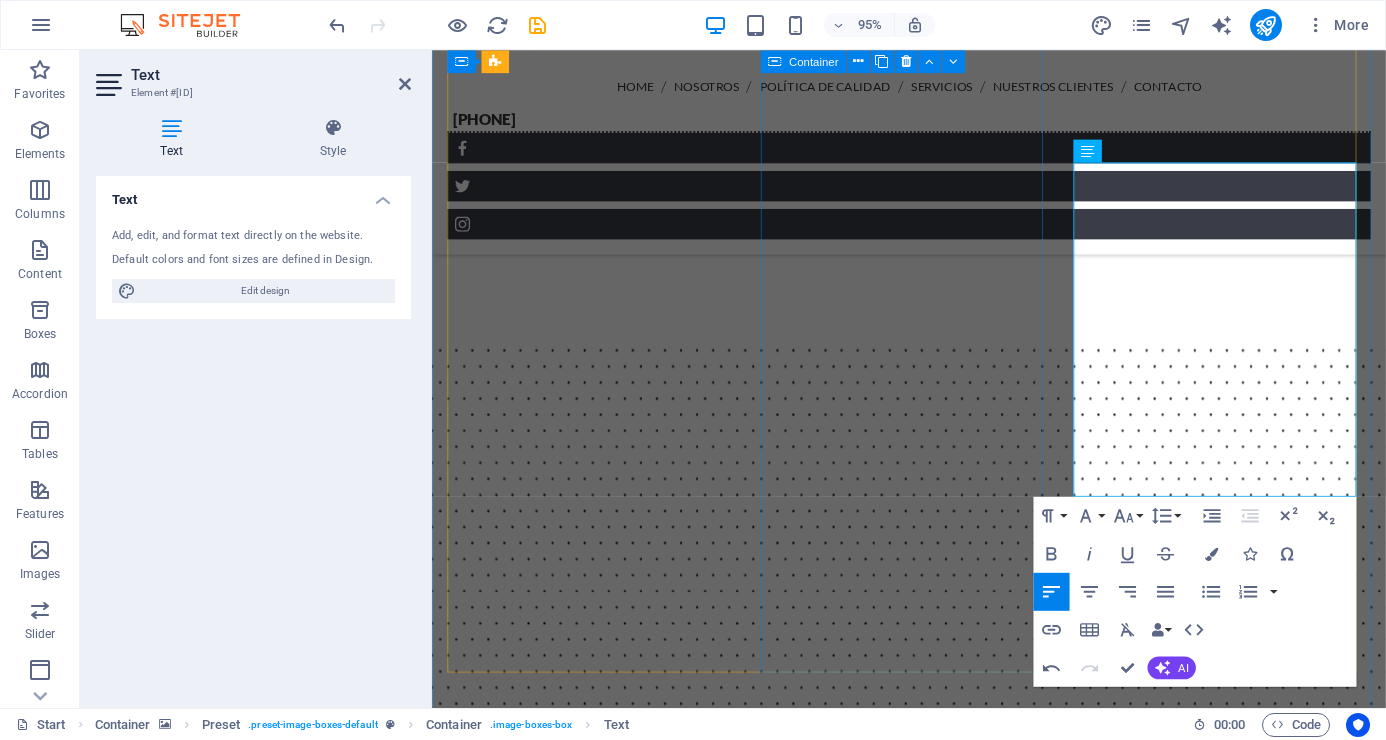 click on "Seguridad Perimetral e Inteligencia Biométrica Es muy importante contar con un sistema de seguridad perimetral en lugares que se caracterizan por recibir un gran número de visitas de manera continua y que ingresan por diversos puntos de acceso al mismo tiempo, con el objetivo de monitorear y controlar la movilidad de las personas, bienes materiales y valores para poder reaccionar ante cualquier imprevisto.  La seguridad perimetral es "la primera línea de defensa" de nuestra propiedad a proteger." at bounding box center [934, 10379] 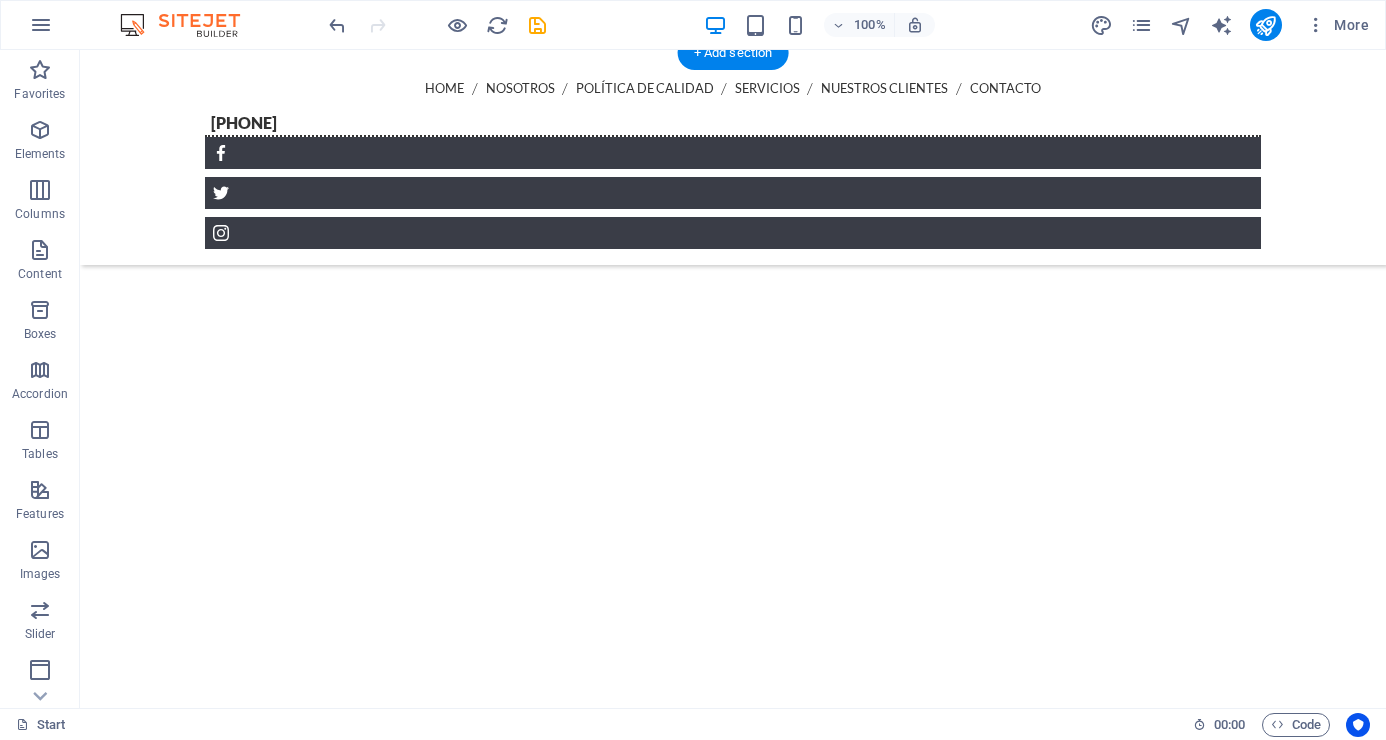 scroll, scrollTop: 3208, scrollLeft: 0, axis: vertical 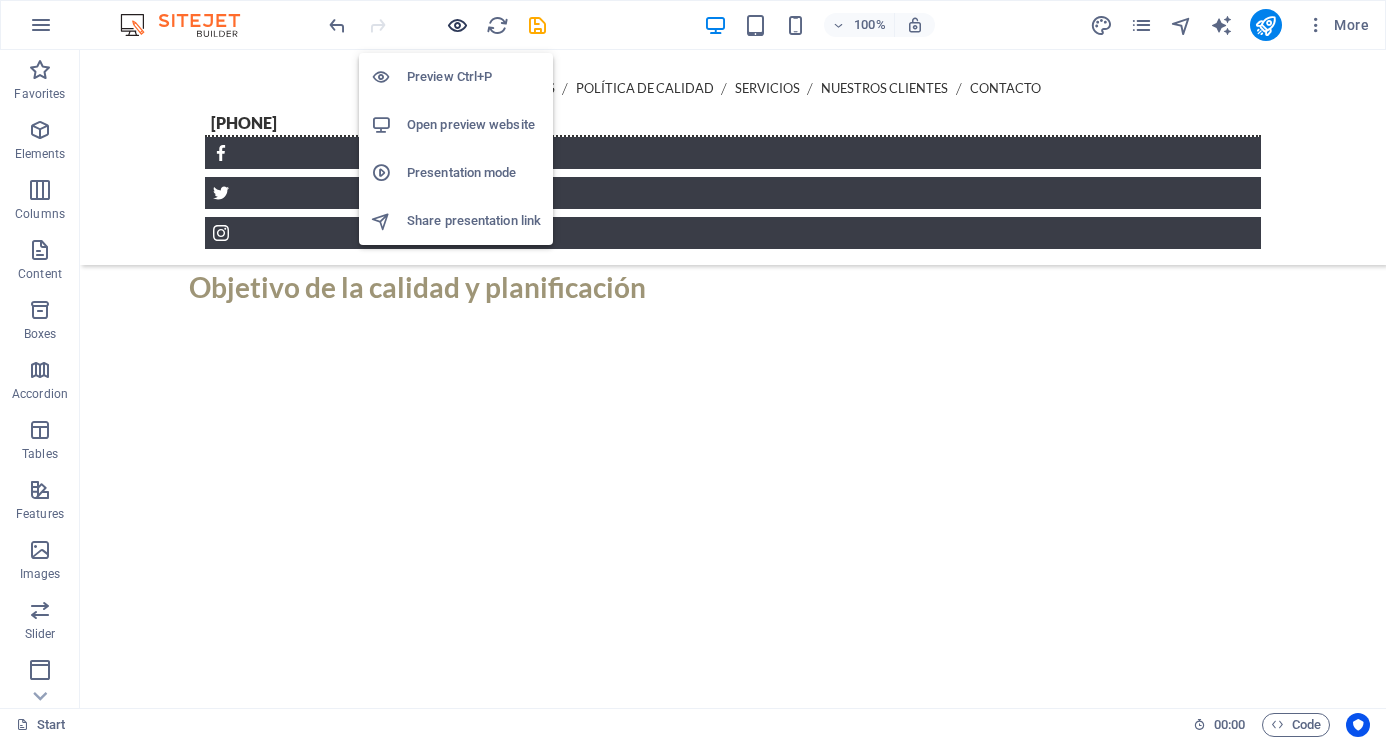 click at bounding box center (457, 25) 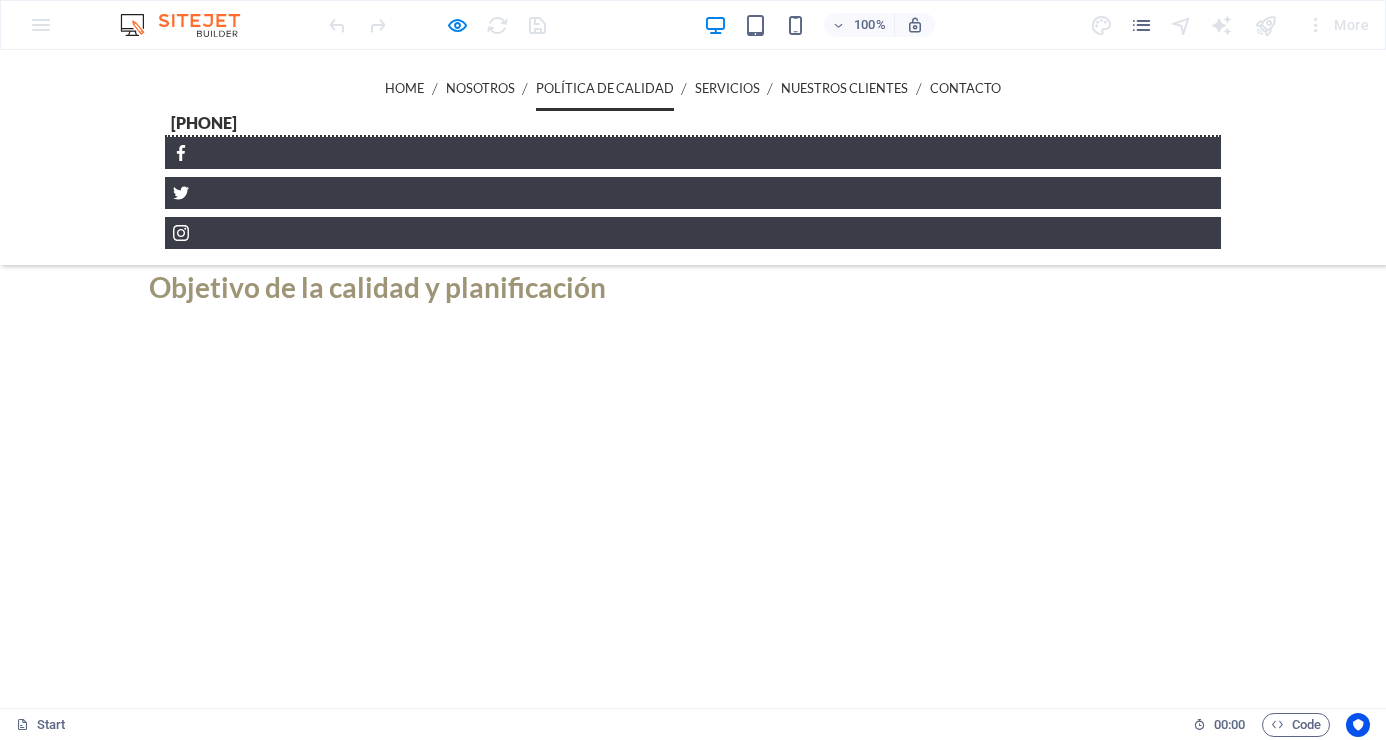 click on "Política de Calidad" at bounding box center [605, 88] 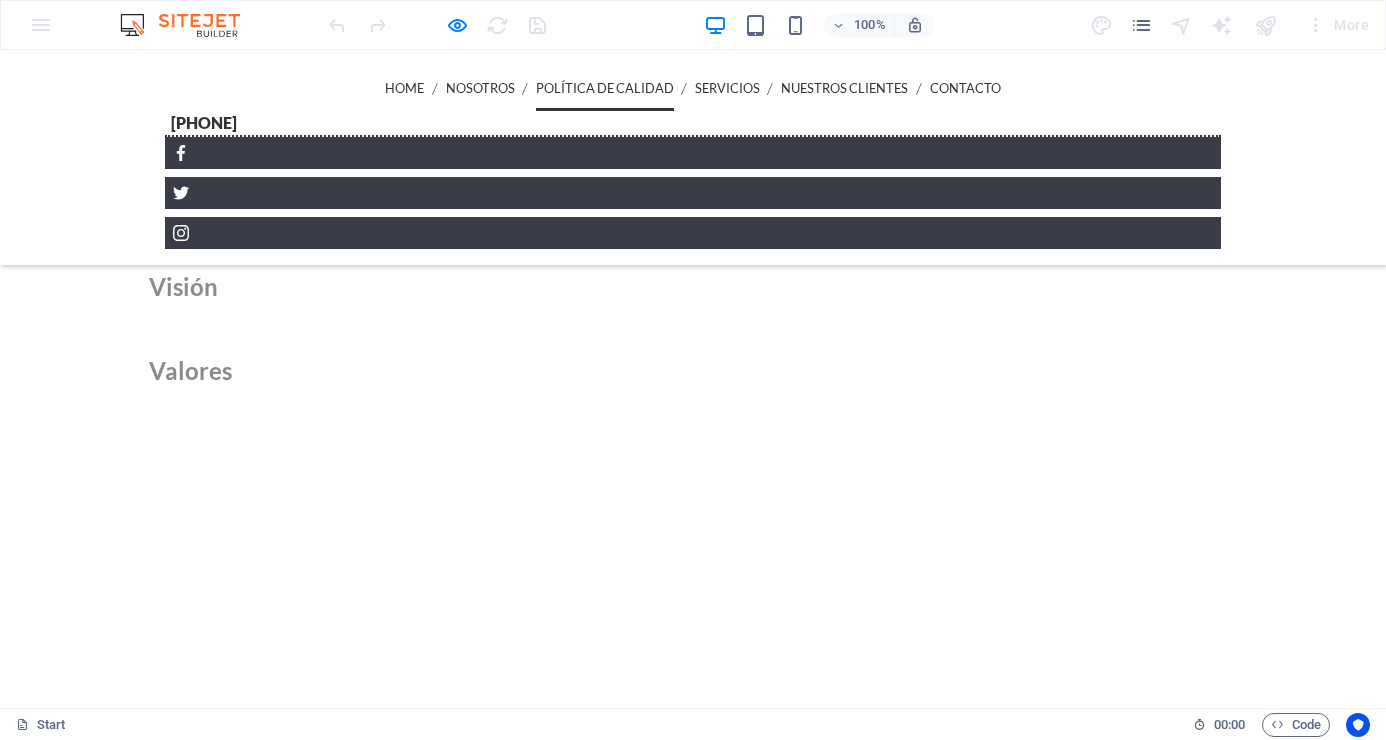 scroll, scrollTop: 1604, scrollLeft: 0, axis: vertical 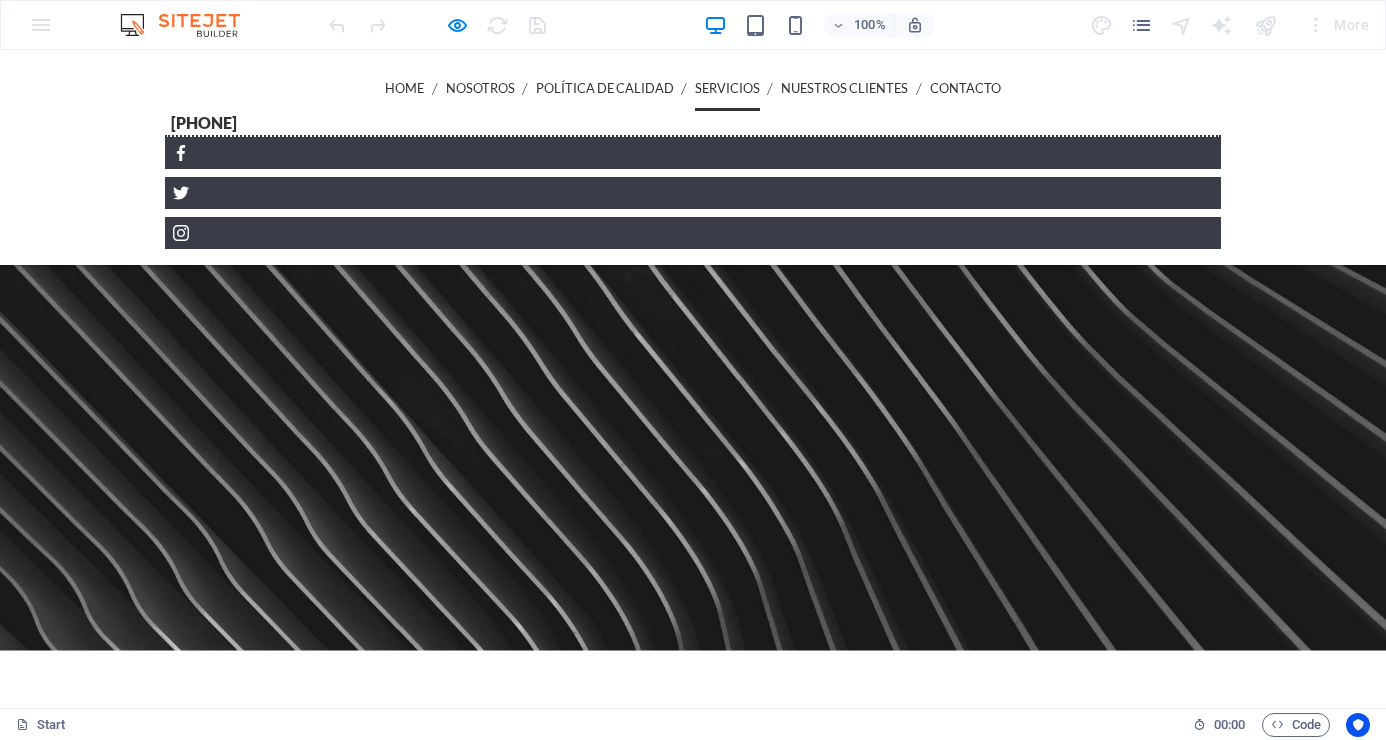 click on "Servicios" at bounding box center [727, 88] 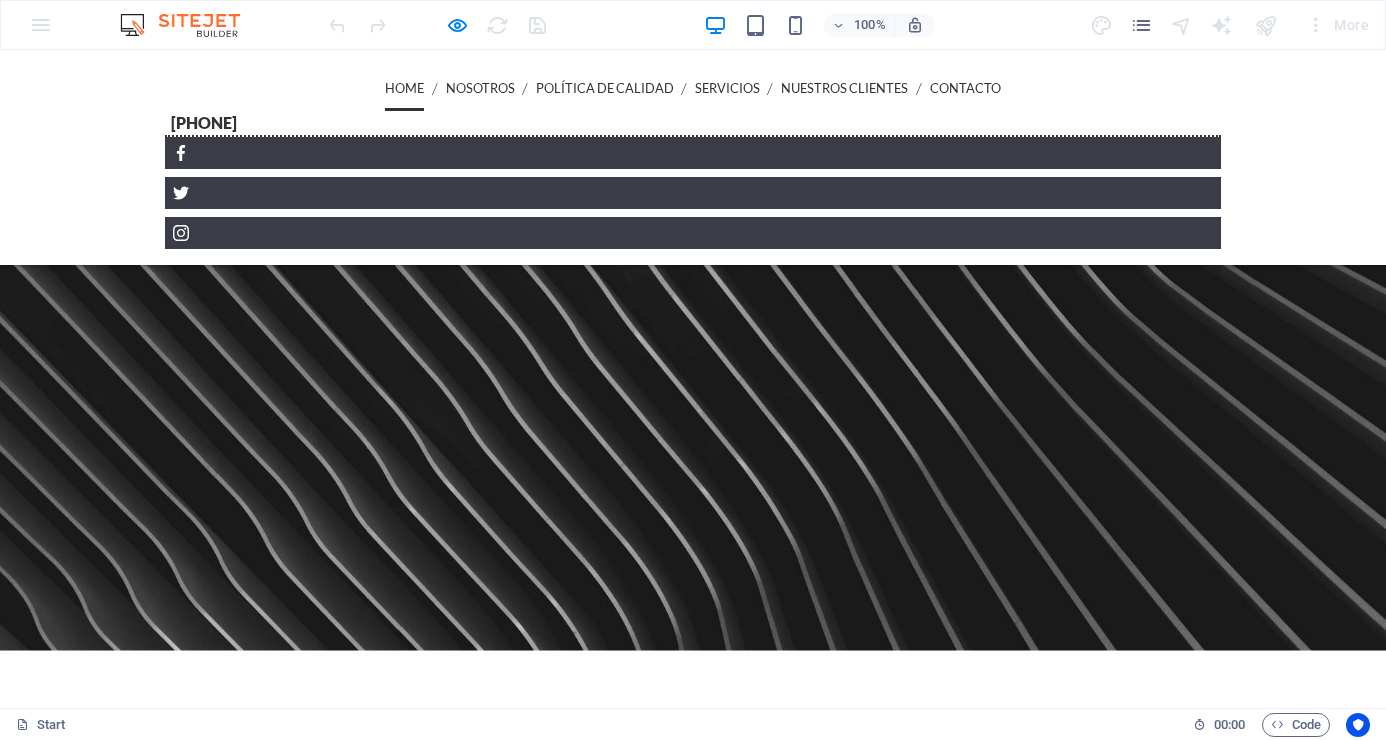 click on "Home" at bounding box center [404, 88] 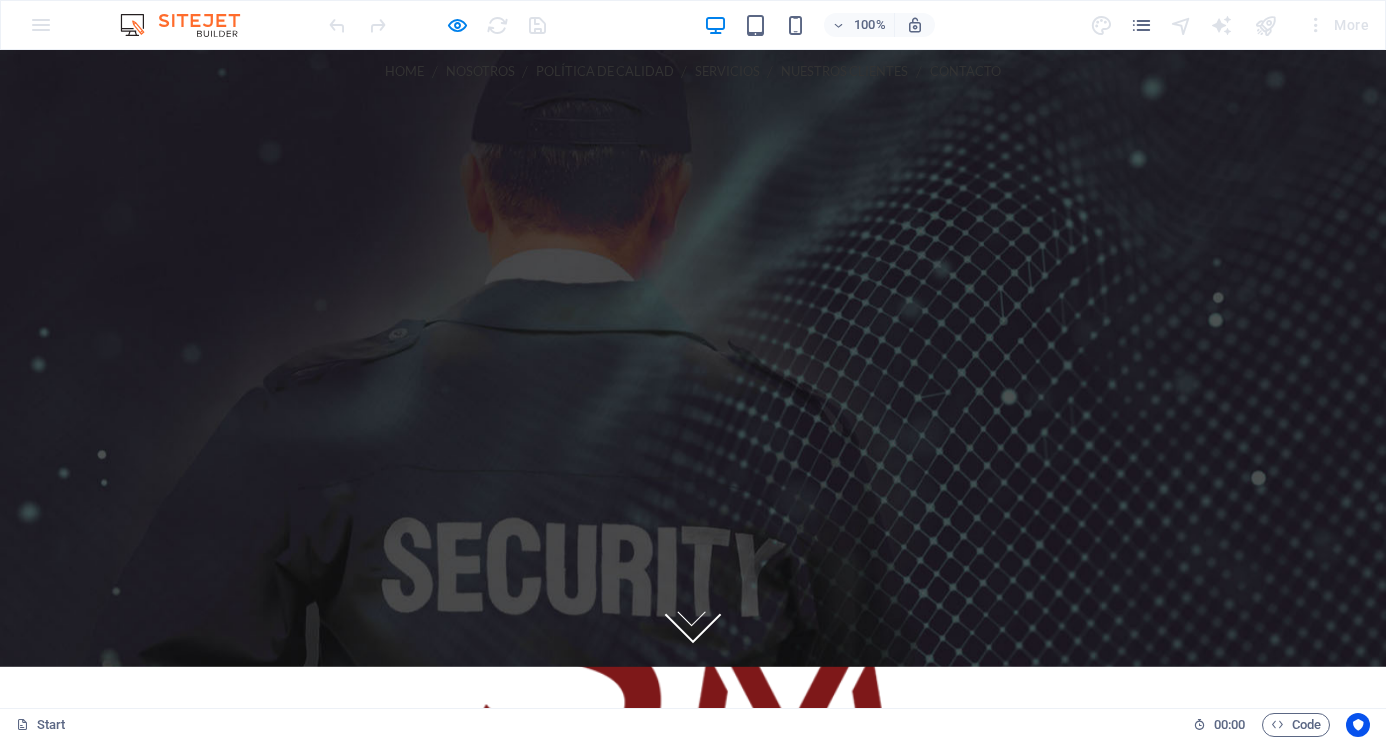 scroll, scrollTop: 0, scrollLeft: 0, axis: both 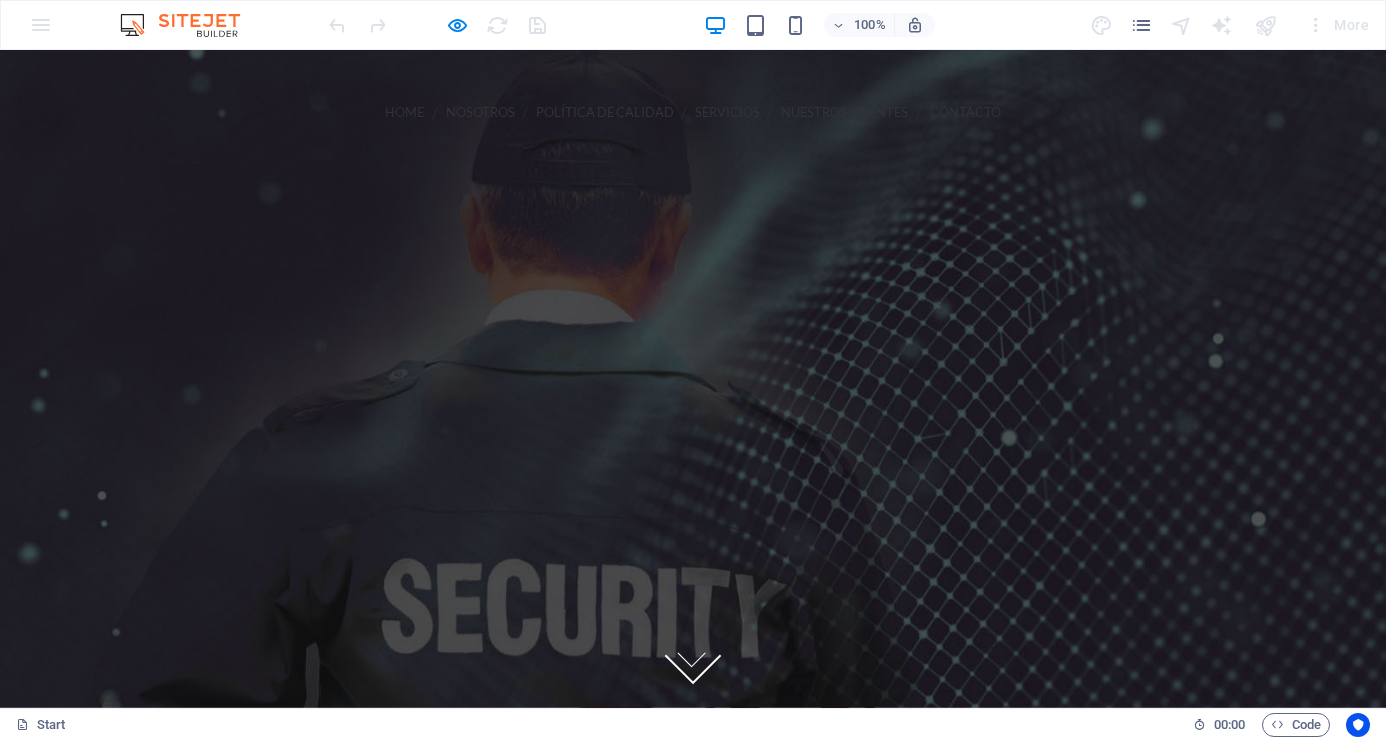 click on "Nosotros" at bounding box center (480, 112) 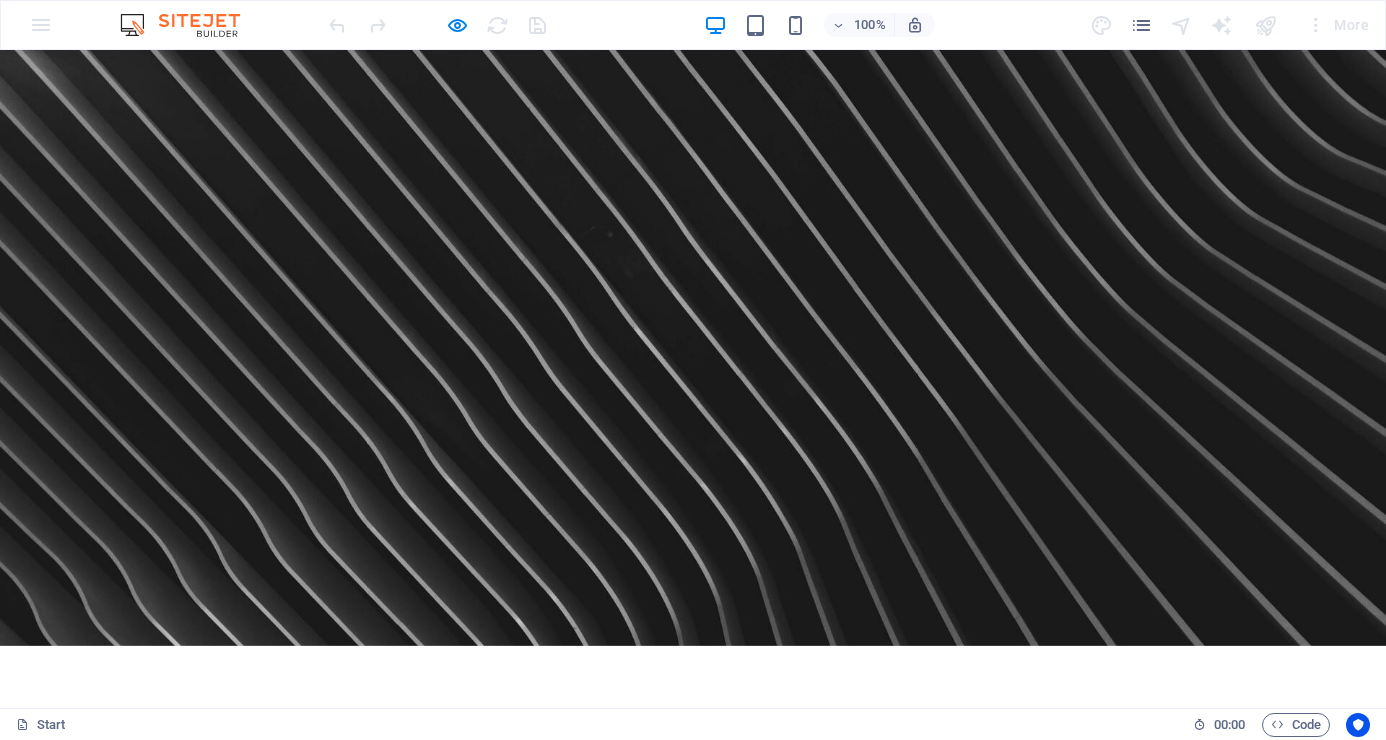 scroll, scrollTop: 788, scrollLeft: 0, axis: vertical 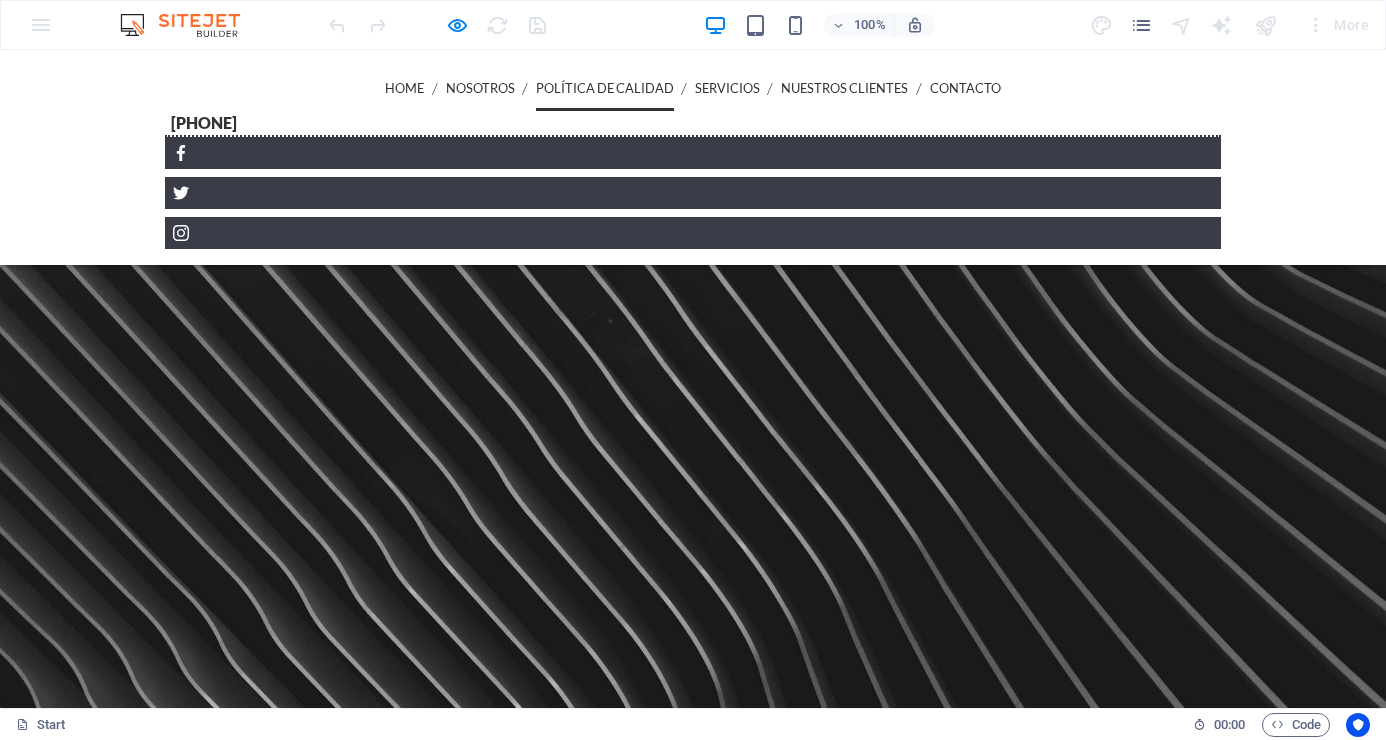 click on "Política de Calidad" at bounding box center (605, 88) 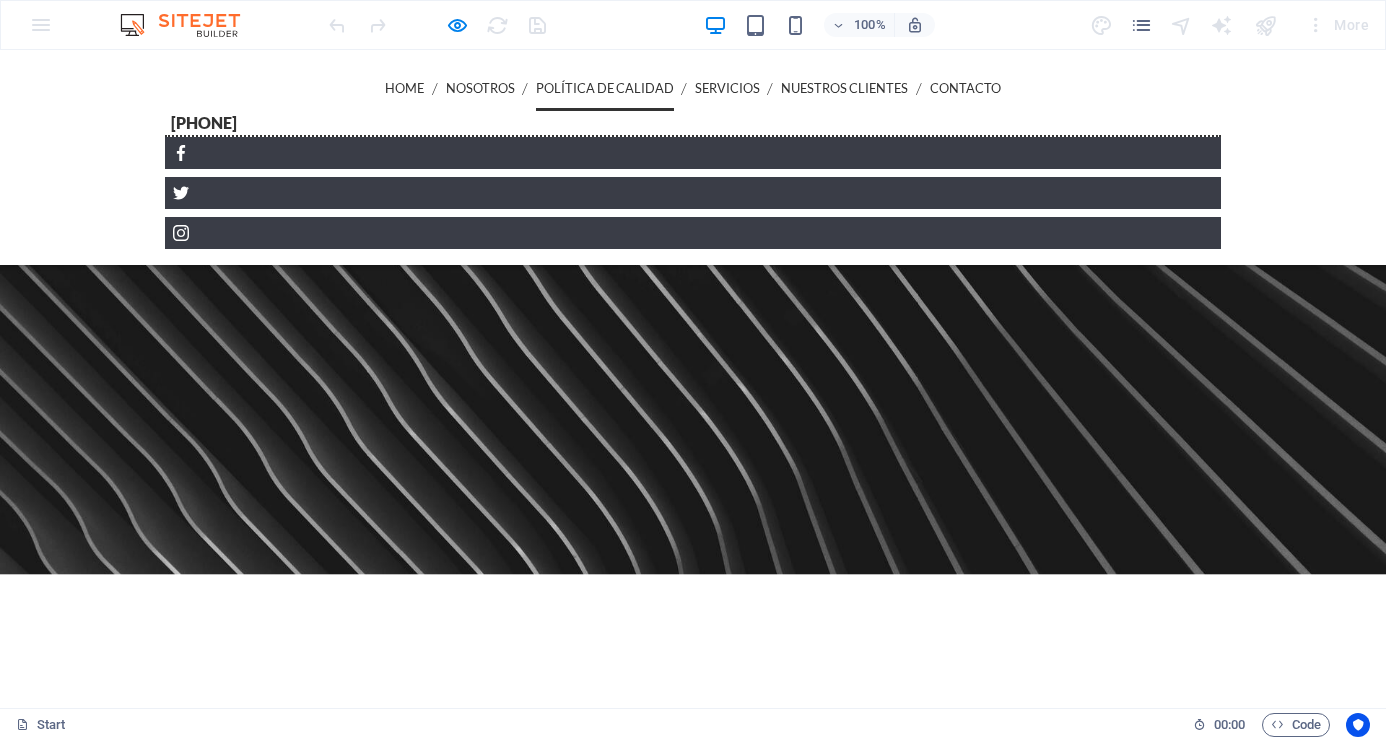 scroll, scrollTop: 1604, scrollLeft: 0, axis: vertical 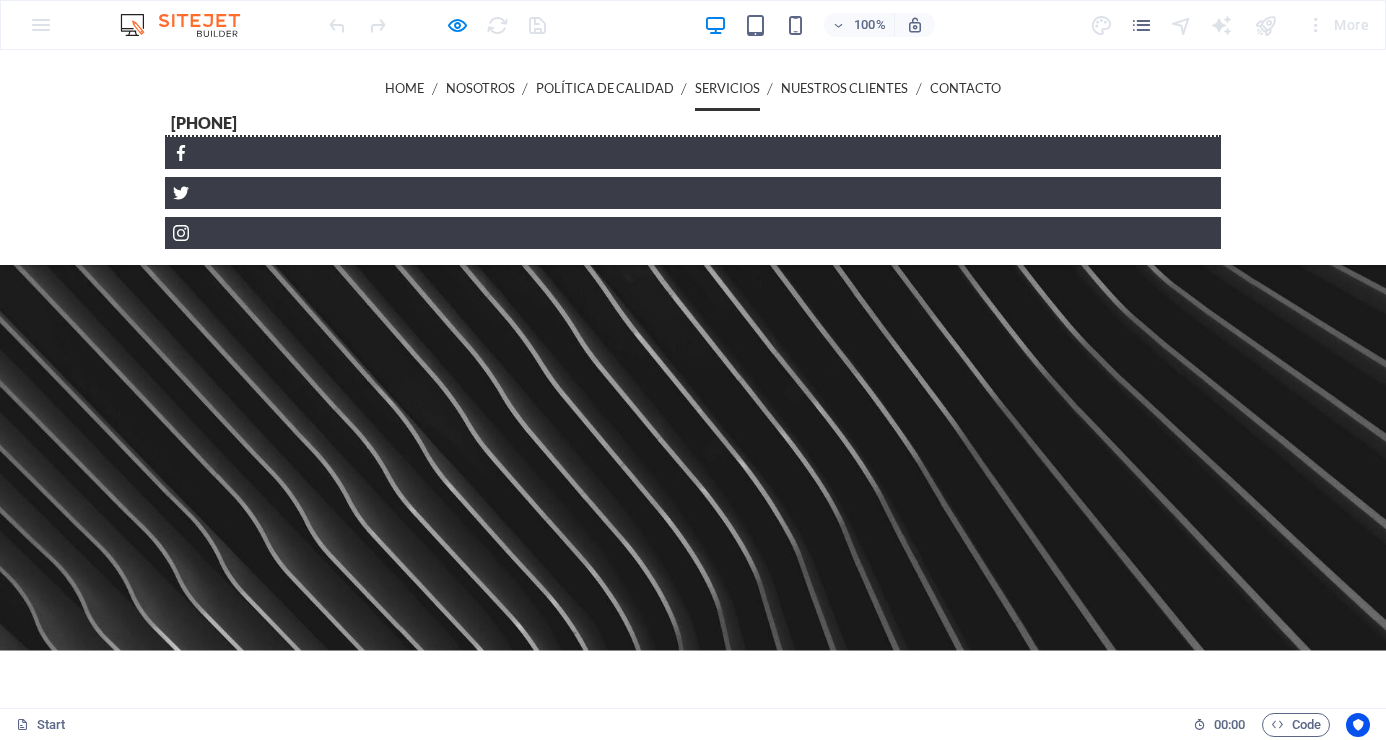 click on "Servicios" at bounding box center (727, 88) 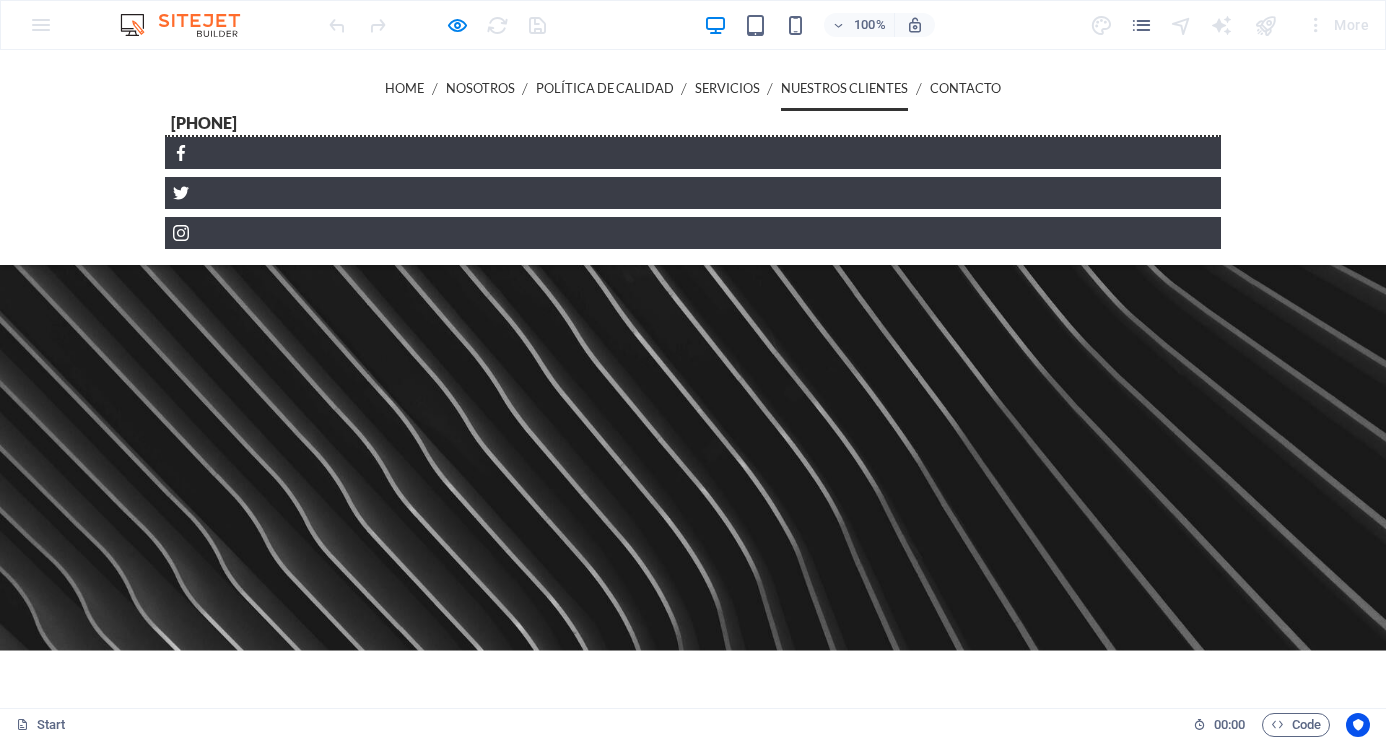 click on "Nuestros Clientes" at bounding box center [844, 88] 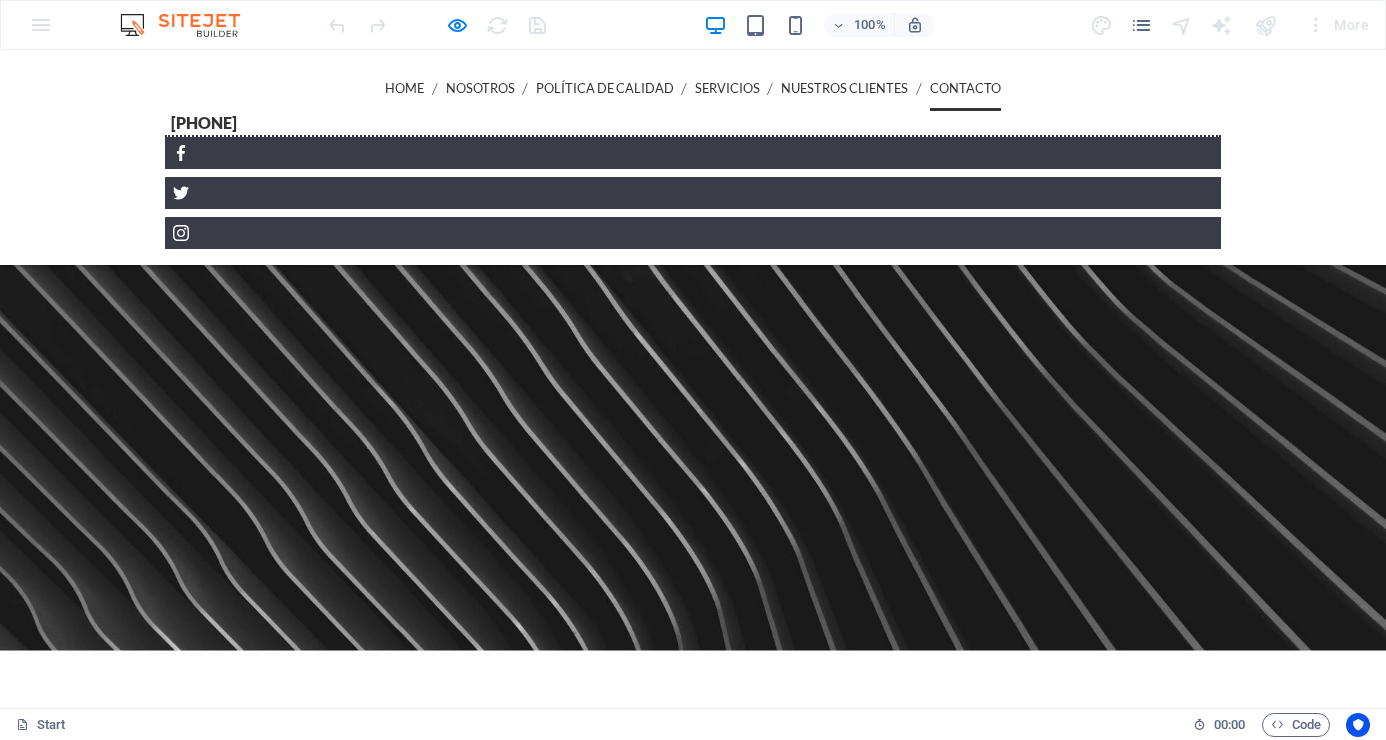 click on "Contacto" at bounding box center [965, 88] 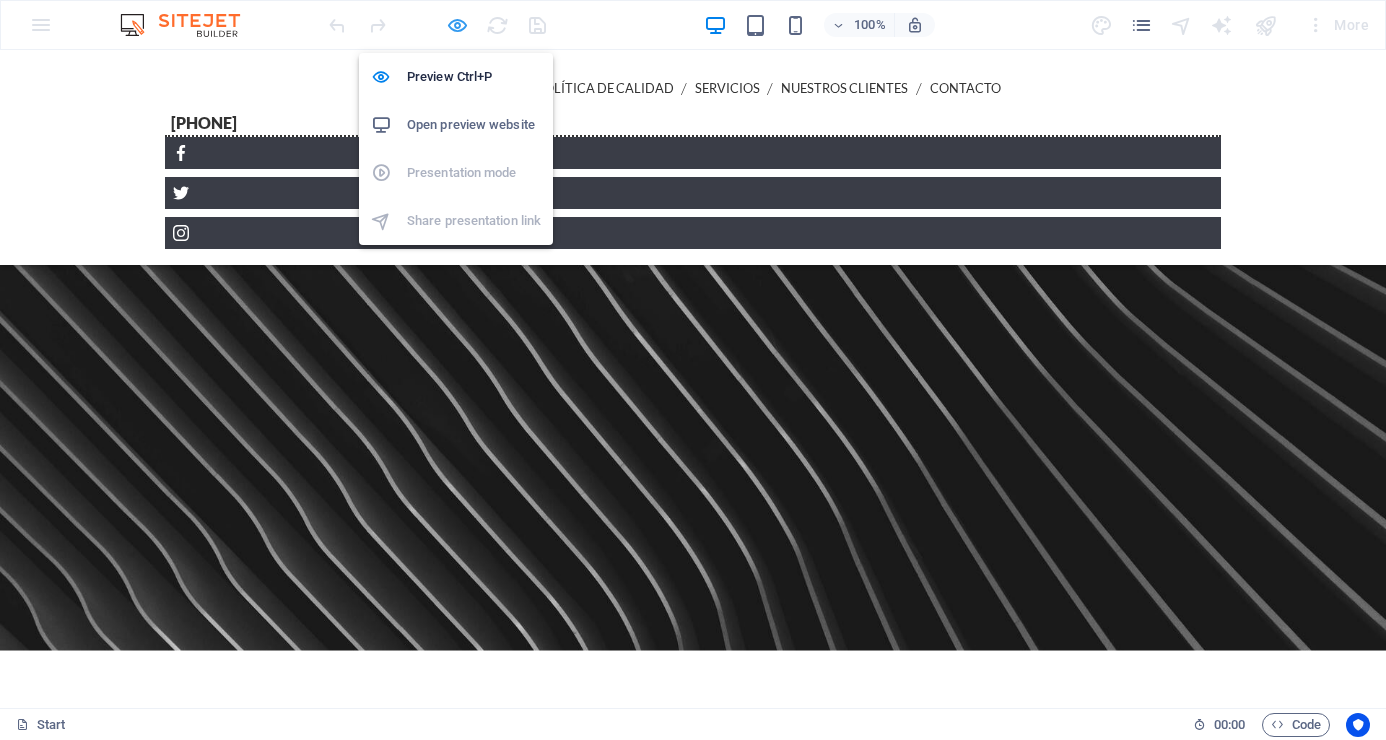 click at bounding box center [457, 25] 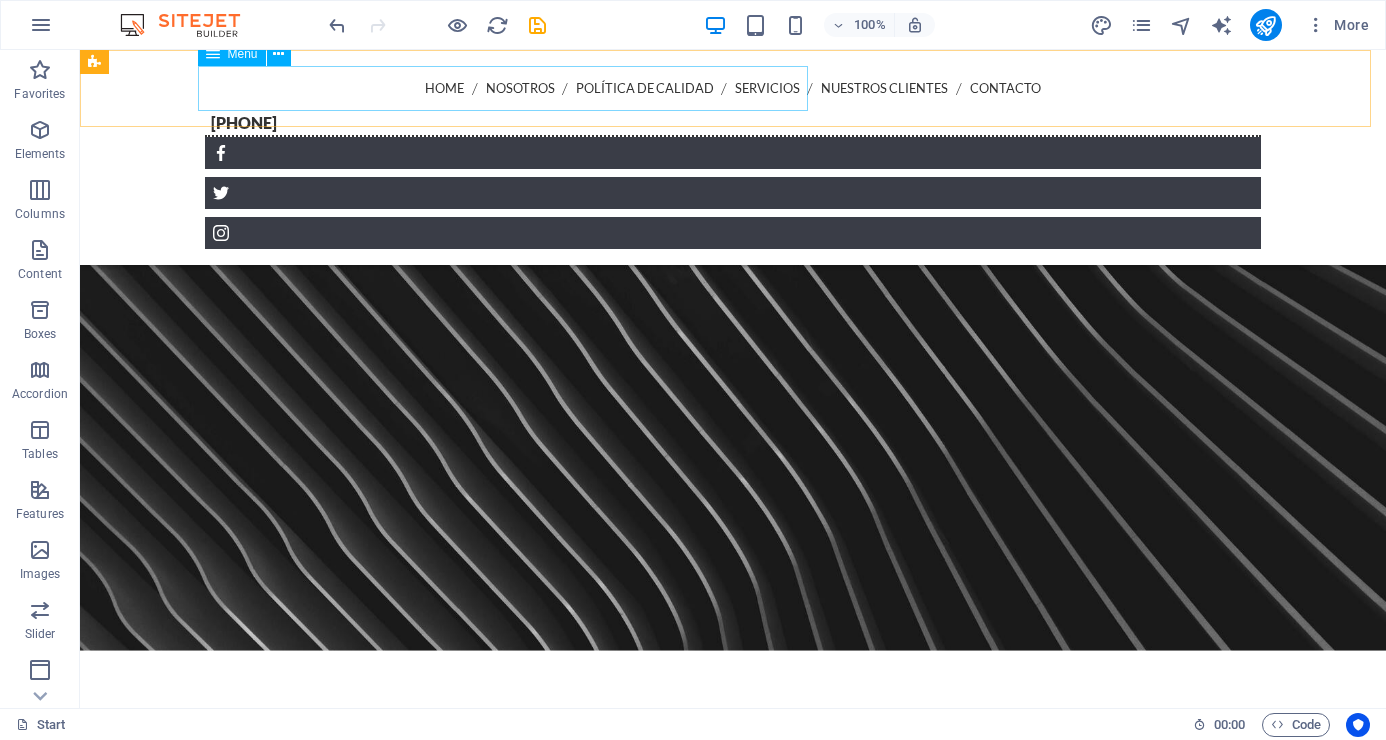 click on "Home Nosotros Política de Calidad Servicios Nuestros Clientes Contacto" at bounding box center (733, 88) 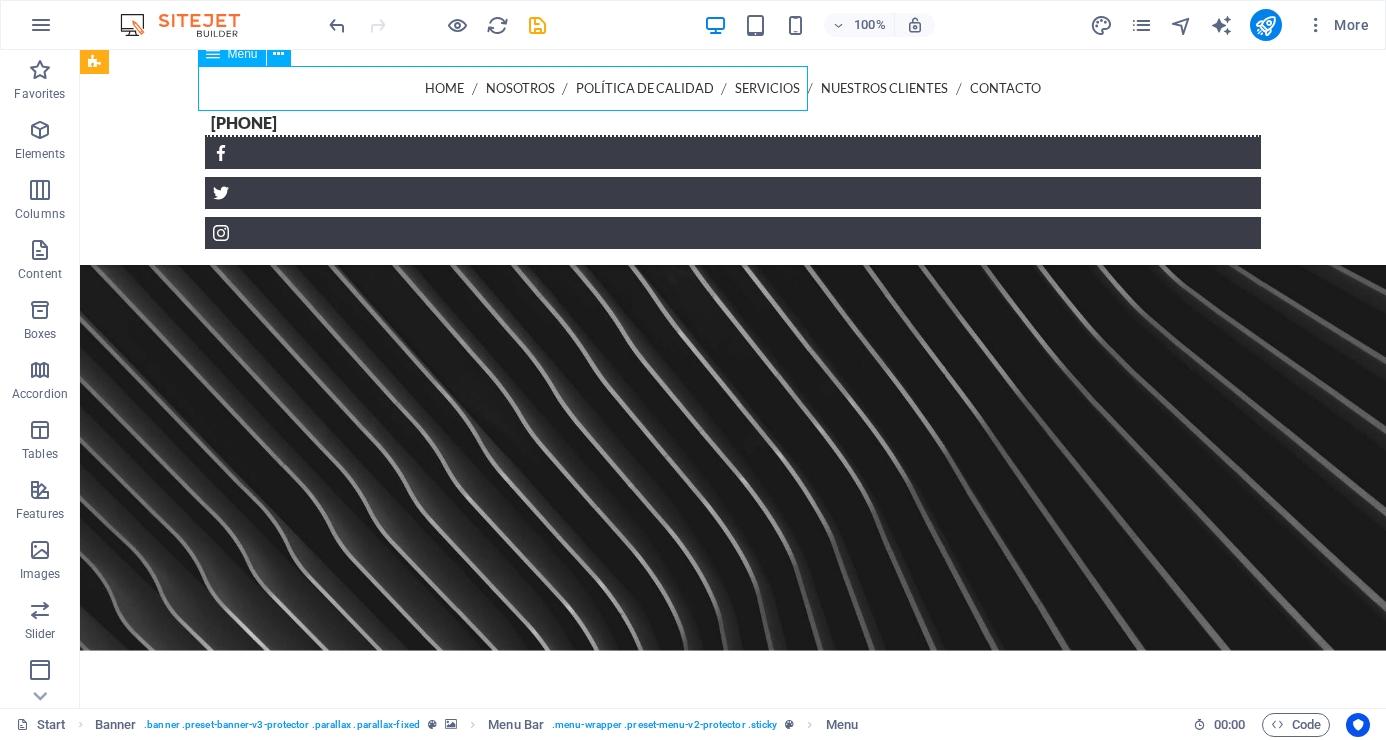 click on "Home Nosotros Política de Calidad Servicios Nuestros Clientes Contacto" at bounding box center (733, 88) 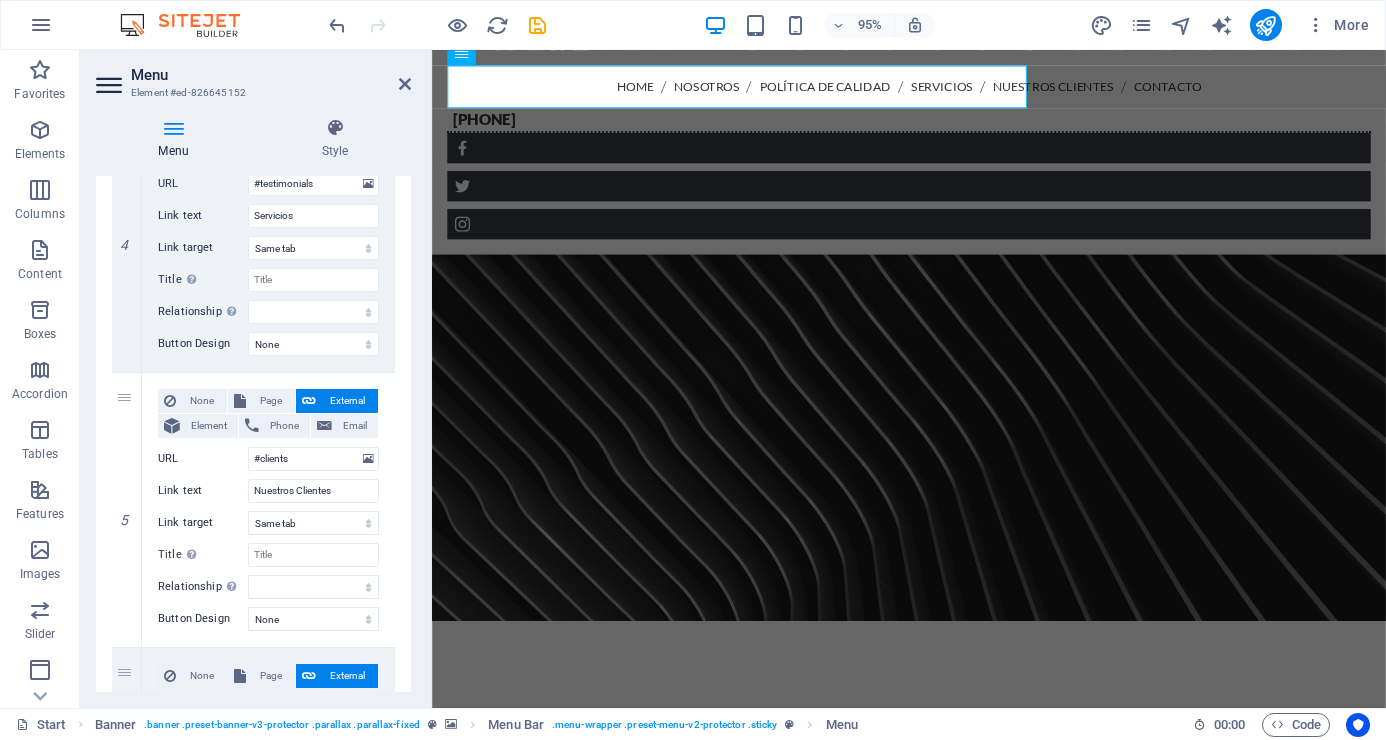 scroll, scrollTop: 800, scrollLeft: 0, axis: vertical 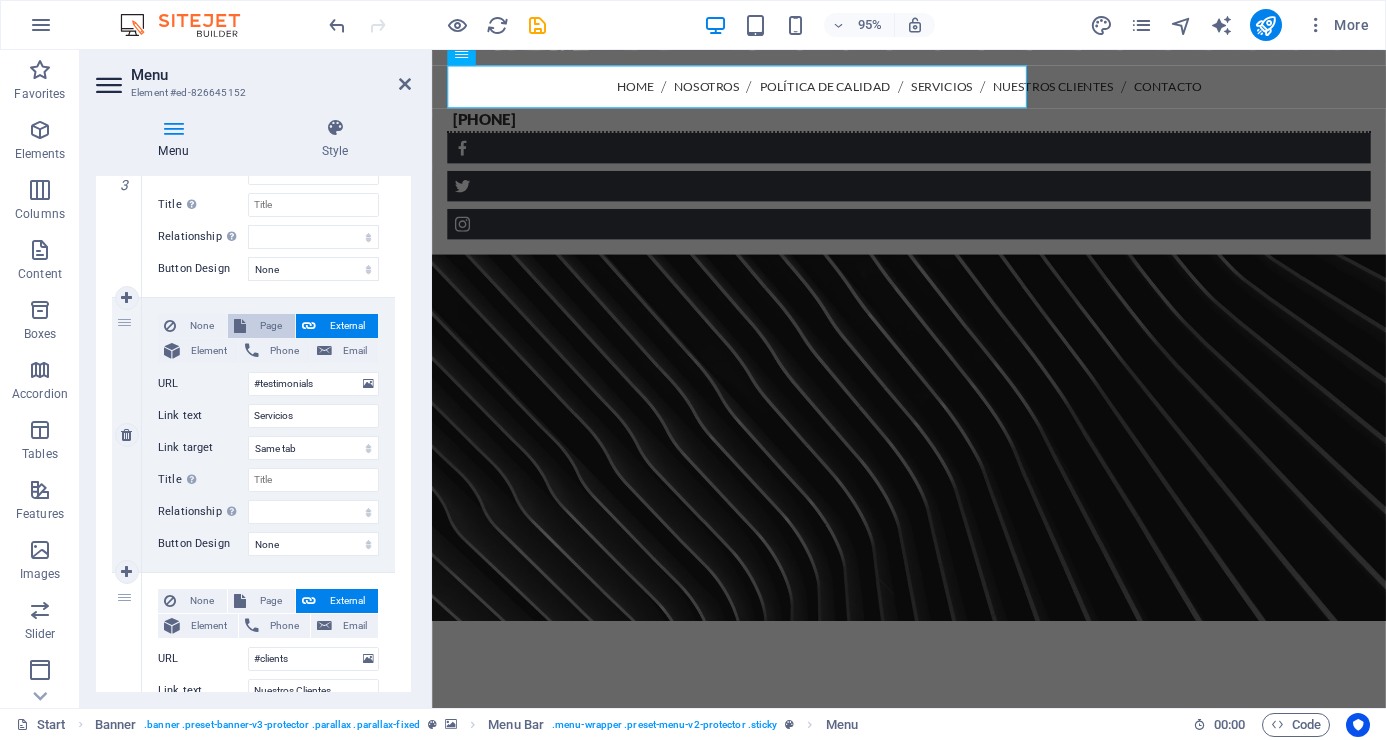 click on "Page" at bounding box center [270, 326] 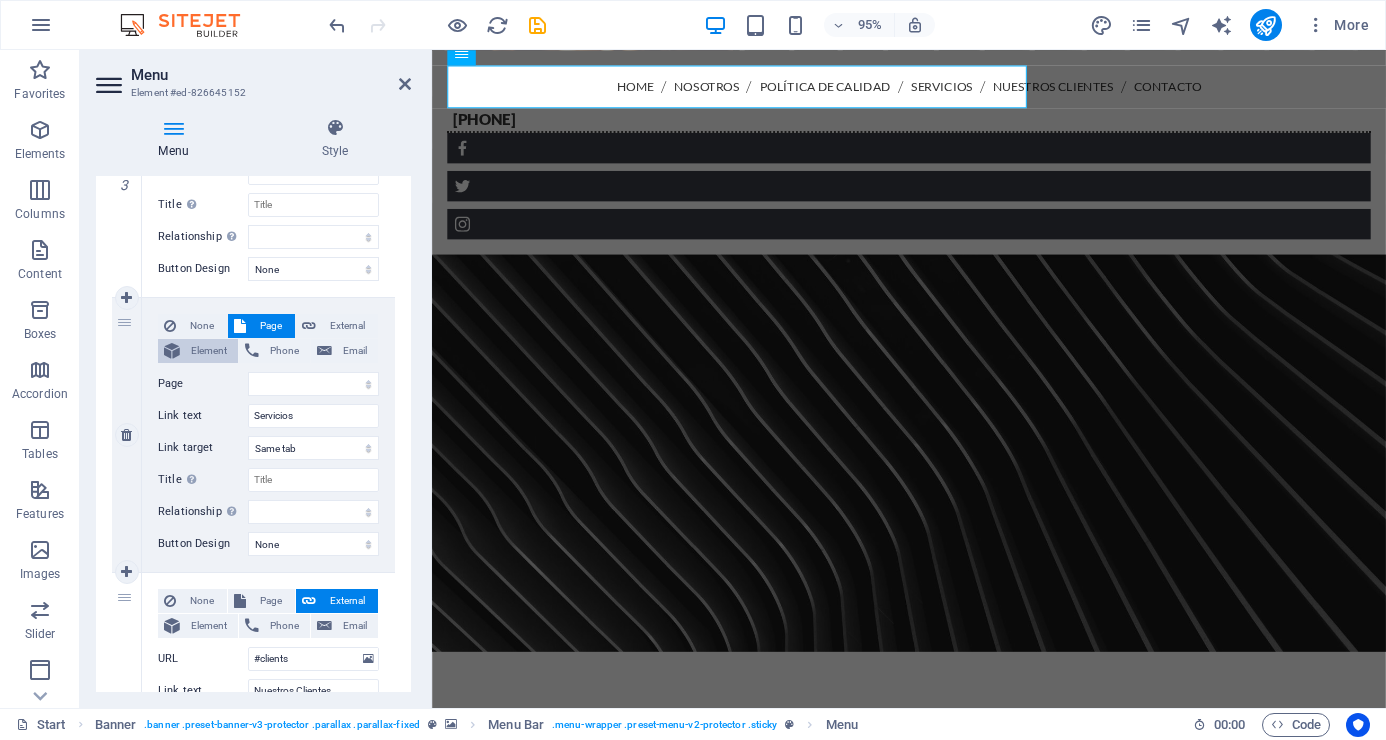 click on "Element" at bounding box center (209, 351) 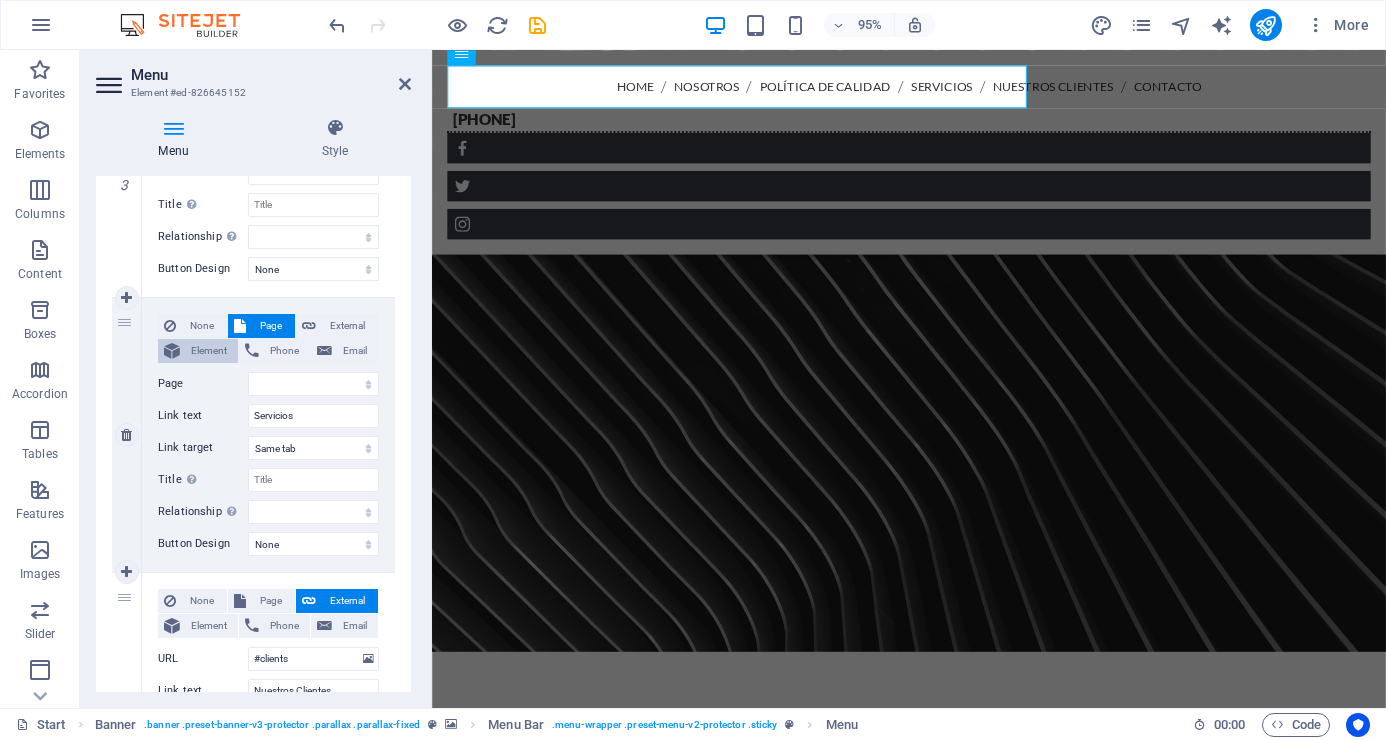 select 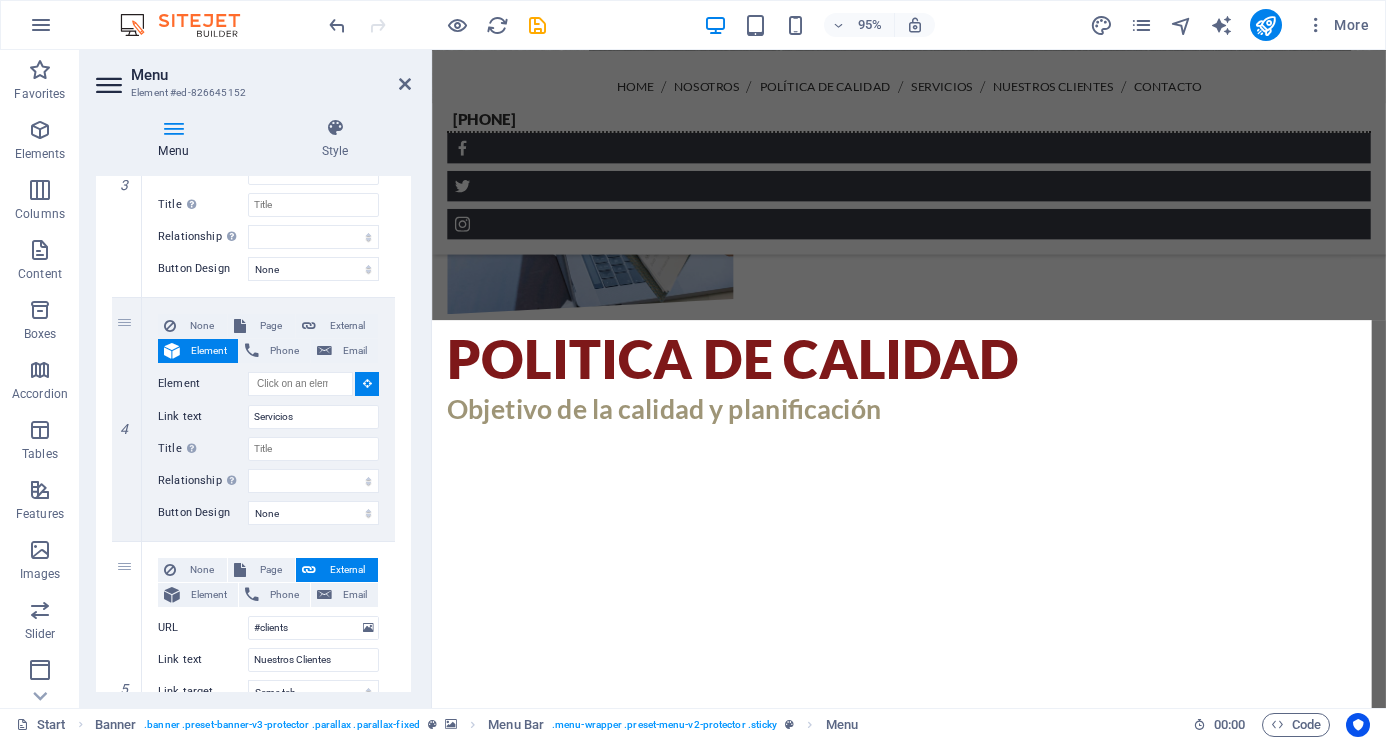 scroll, scrollTop: 3104, scrollLeft: 0, axis: vertical 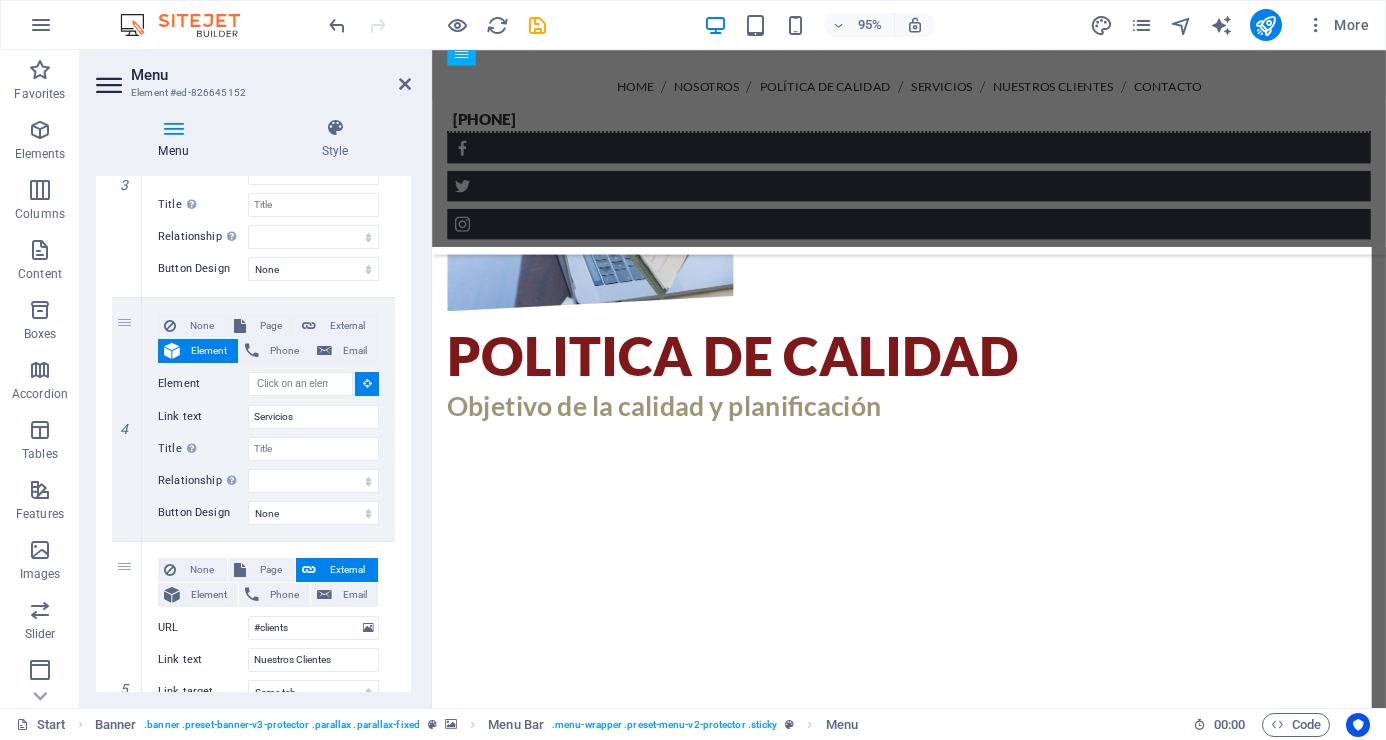 click at bounding box center [934, 4223] 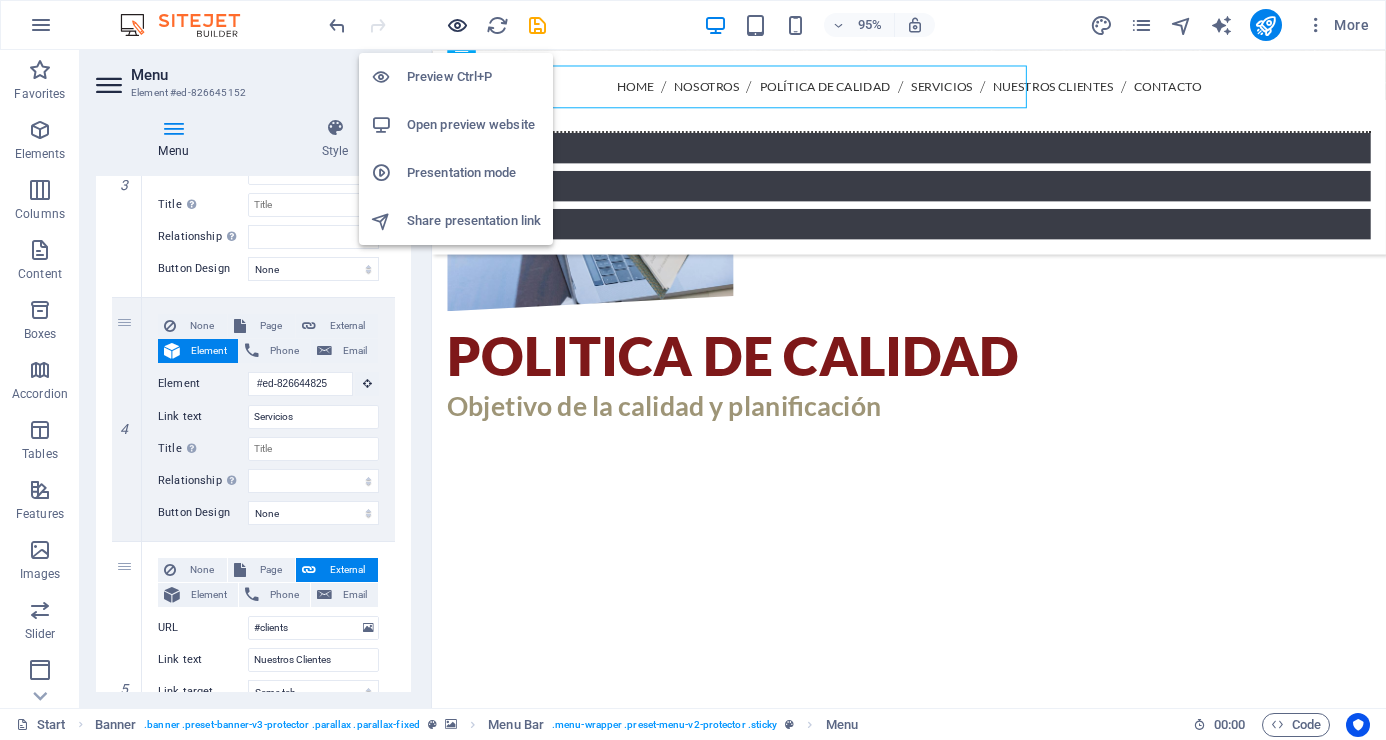 click at bounding box center [457, 25] 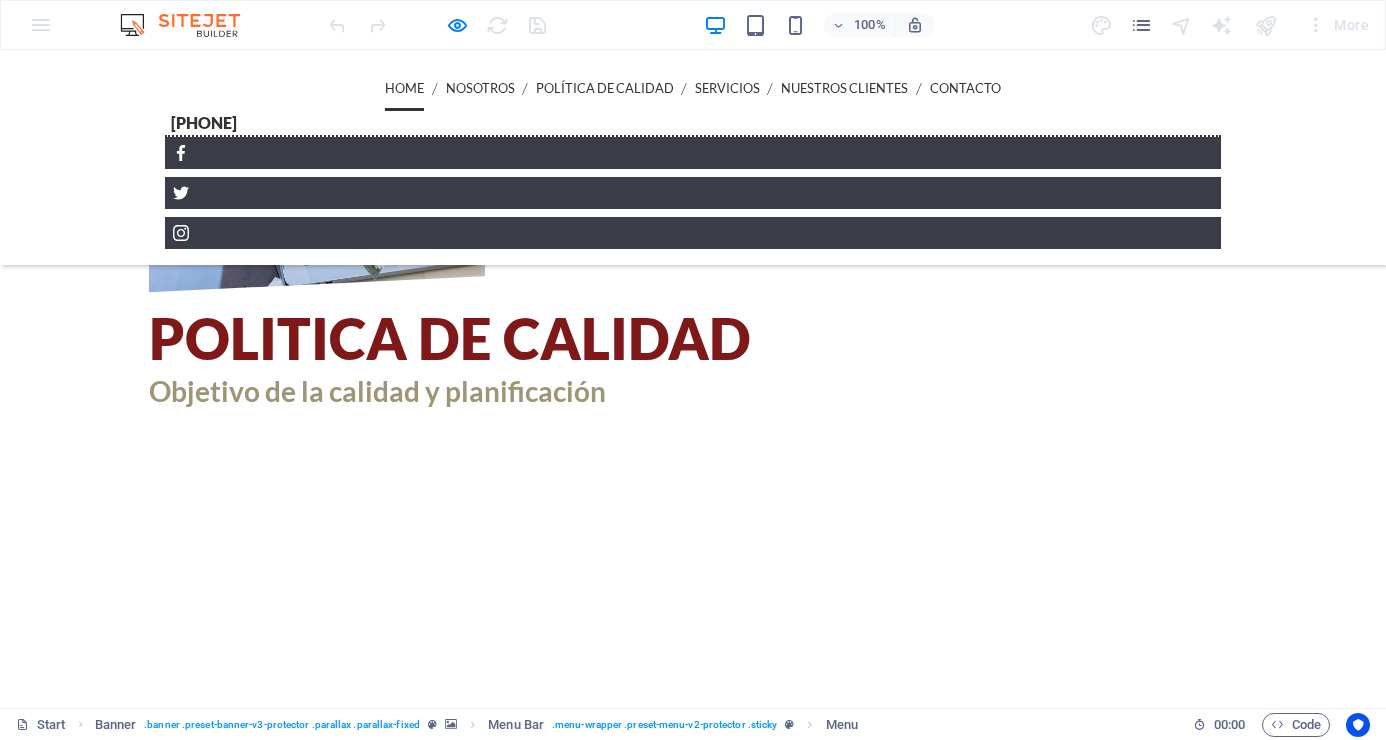 click on "Home" at bounding box center [404, 88] 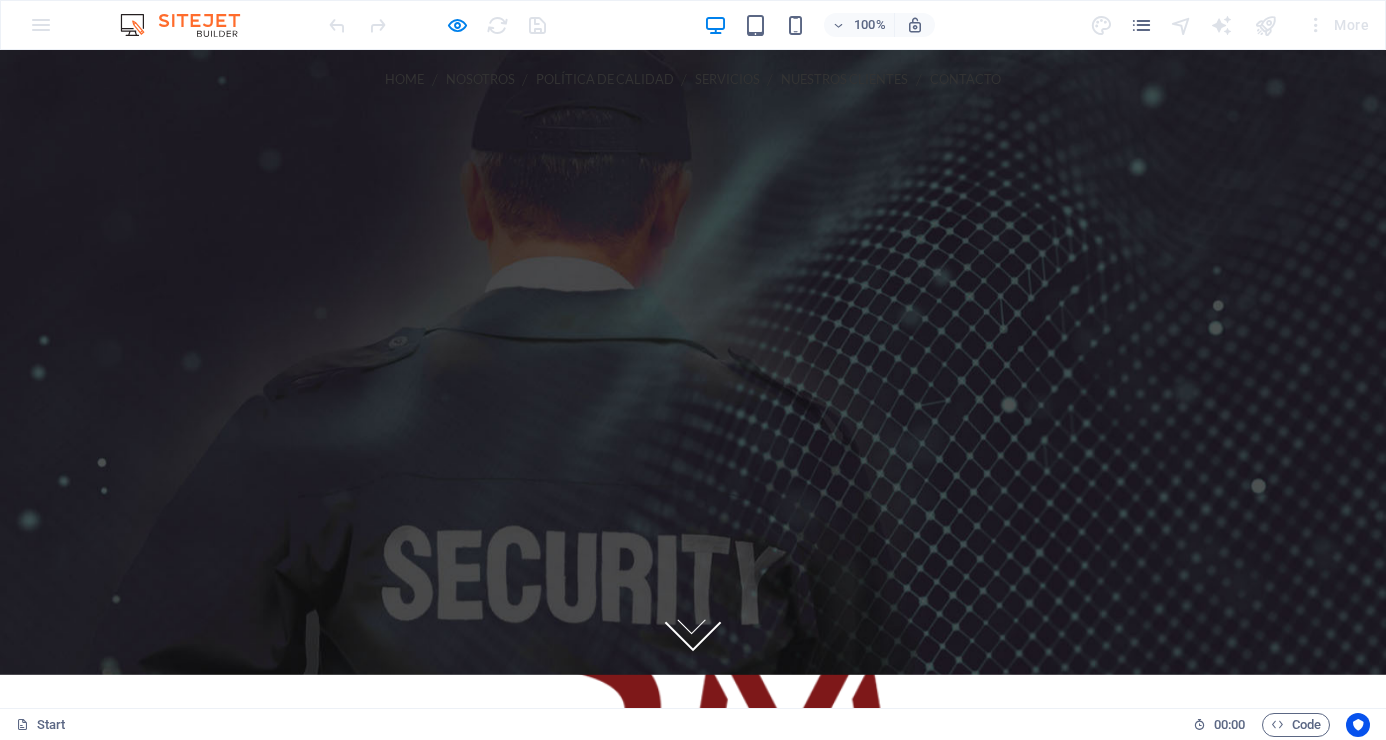 scroll, scrollTop: 0, scrollLeft: 0, axis: both 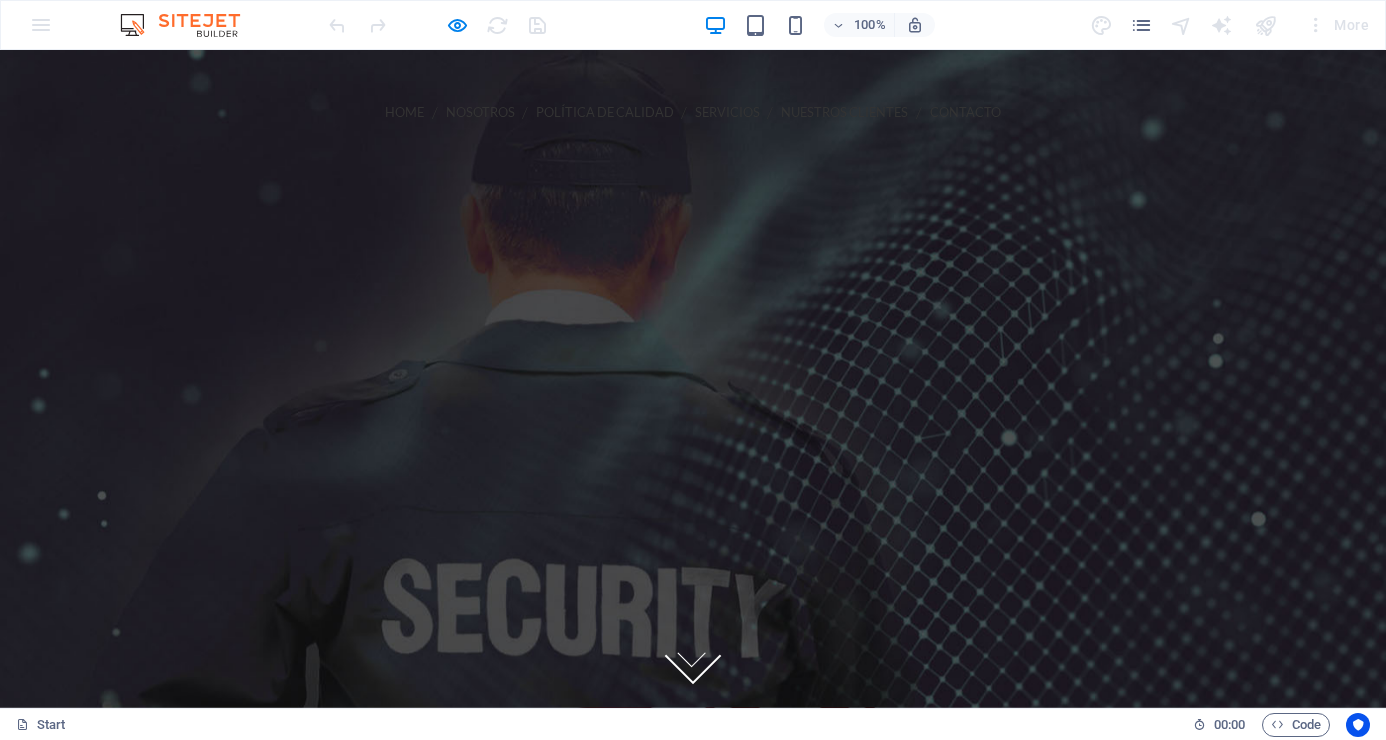 click on "Nosotros" at bounding box center [480, 112] 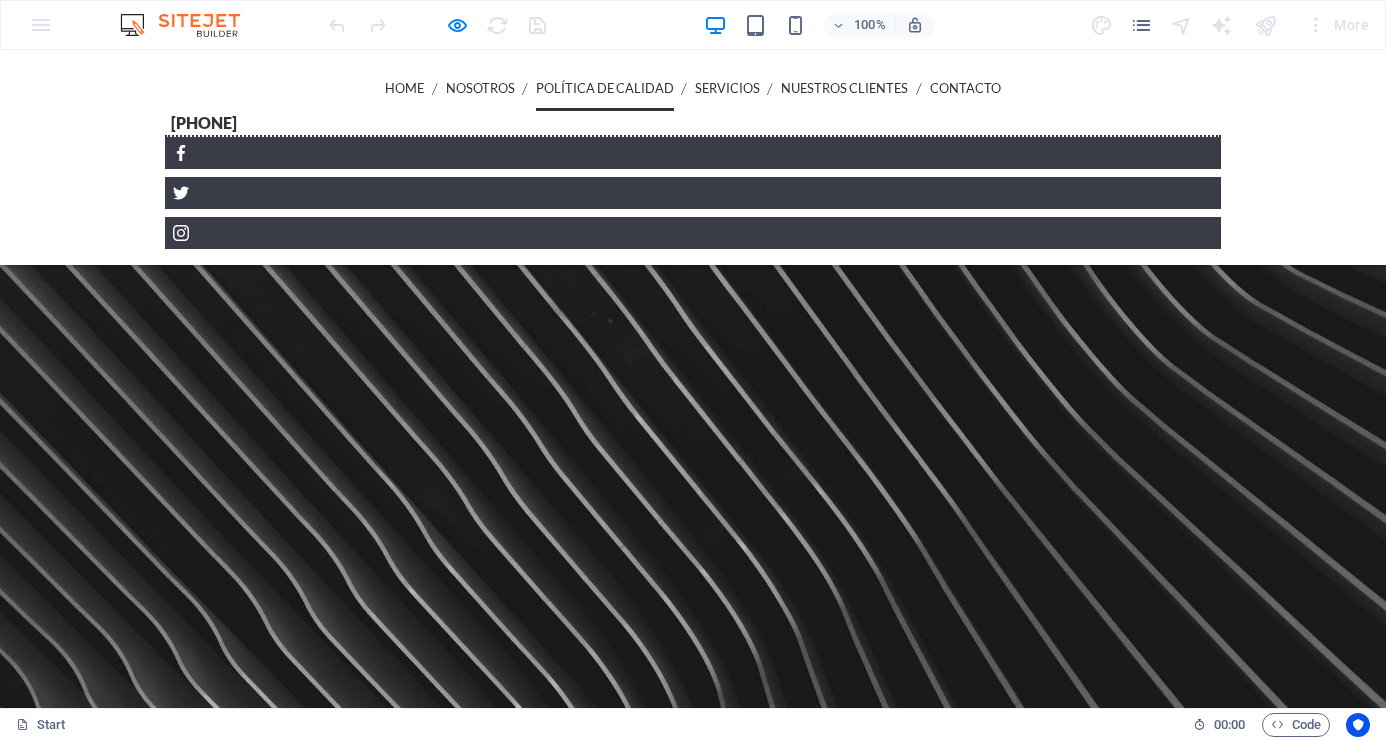 click on "Política de Calidad" at bounding box center [605, 88] 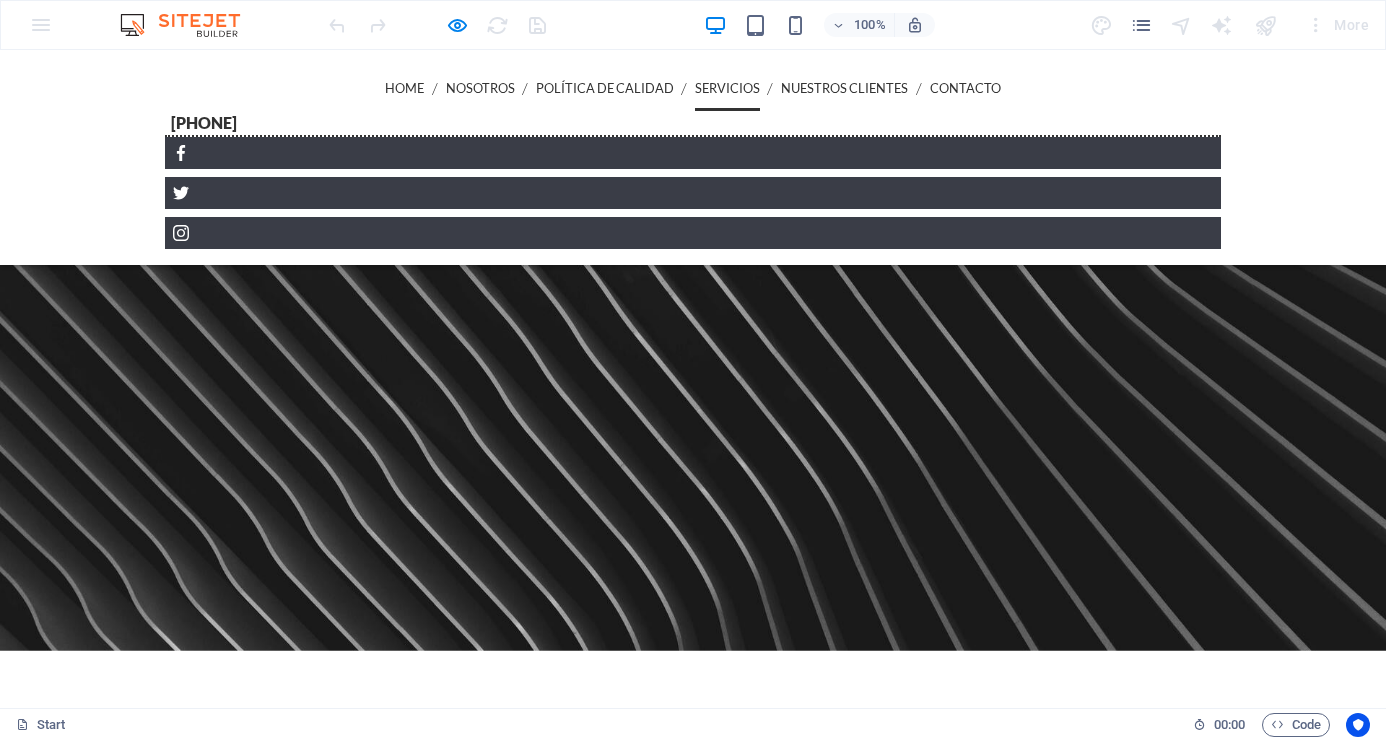 click on "Servicios" at bounding box center (727, 88) 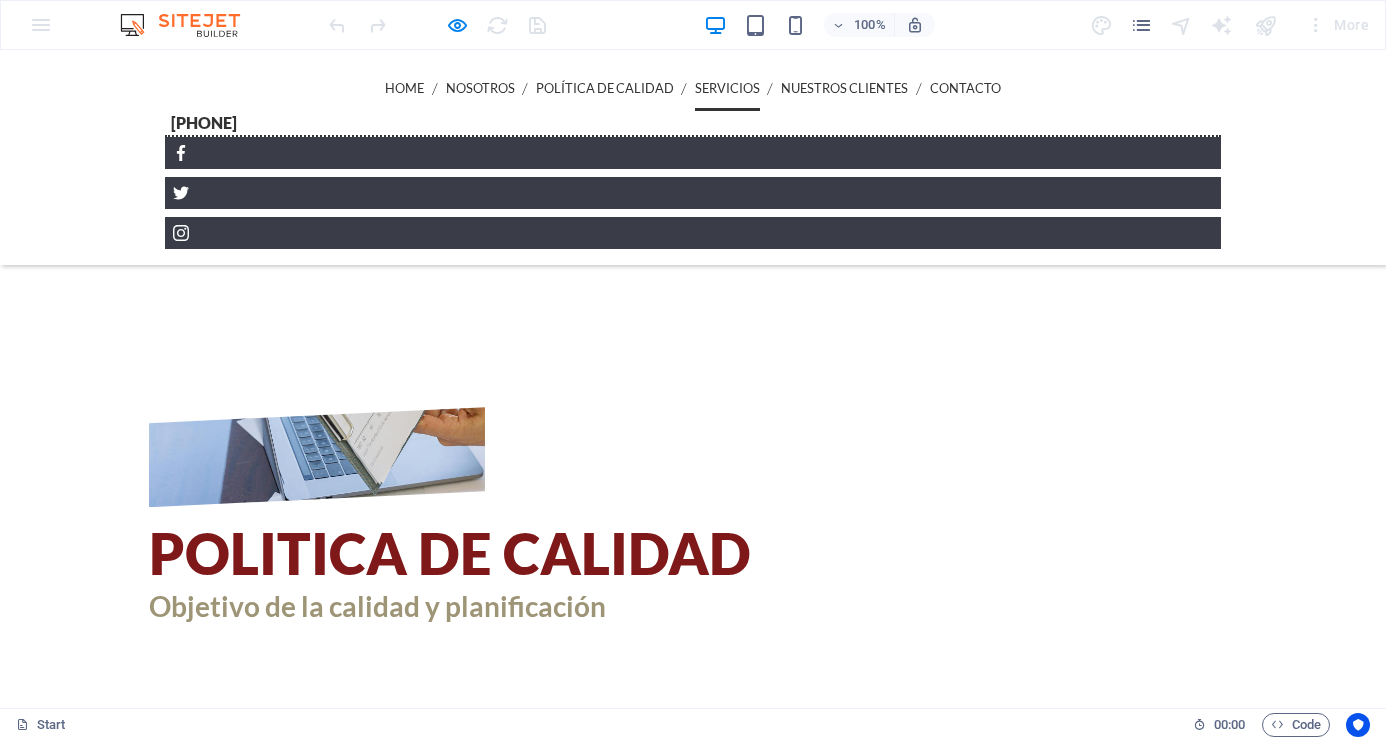 scroll, scrollTop: 2944, scrollLeft: 0, axis: vertical 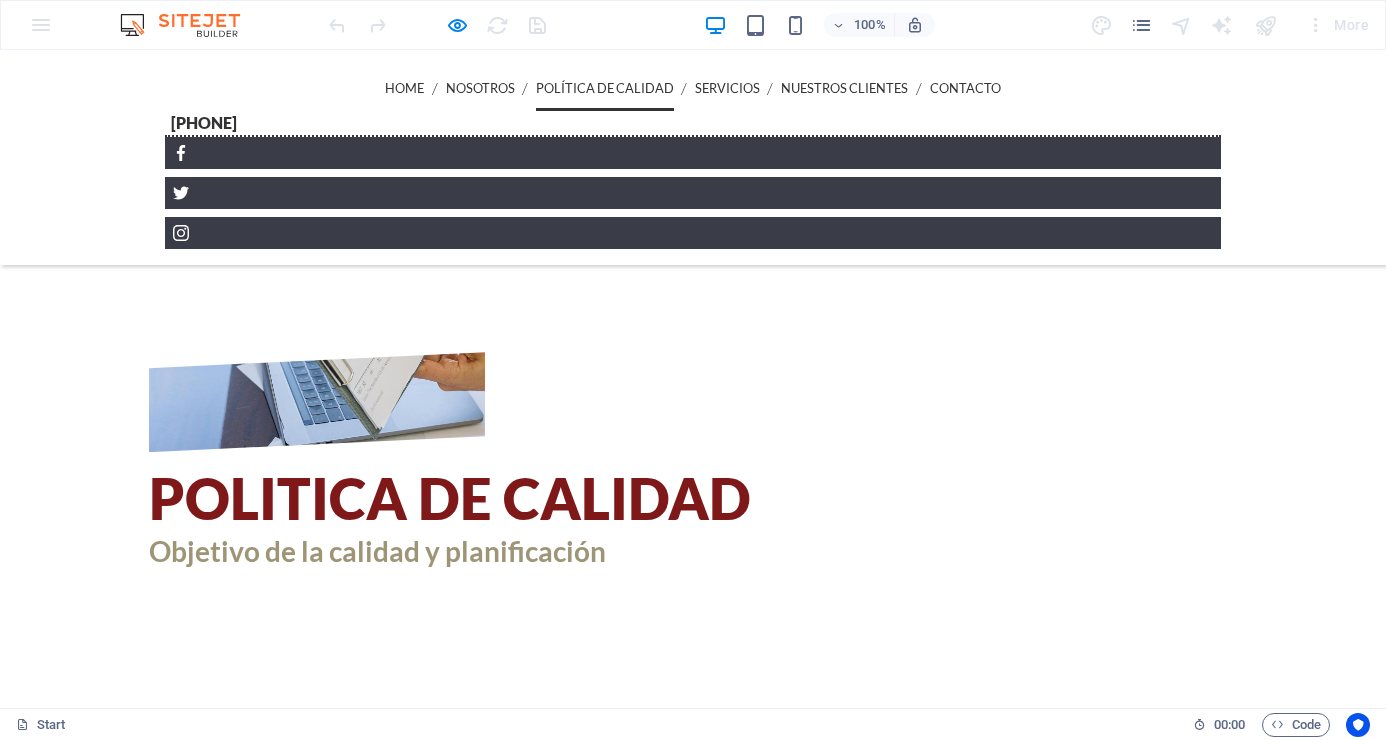 click on "Política de Calidad" at bounding box center (605, 88) 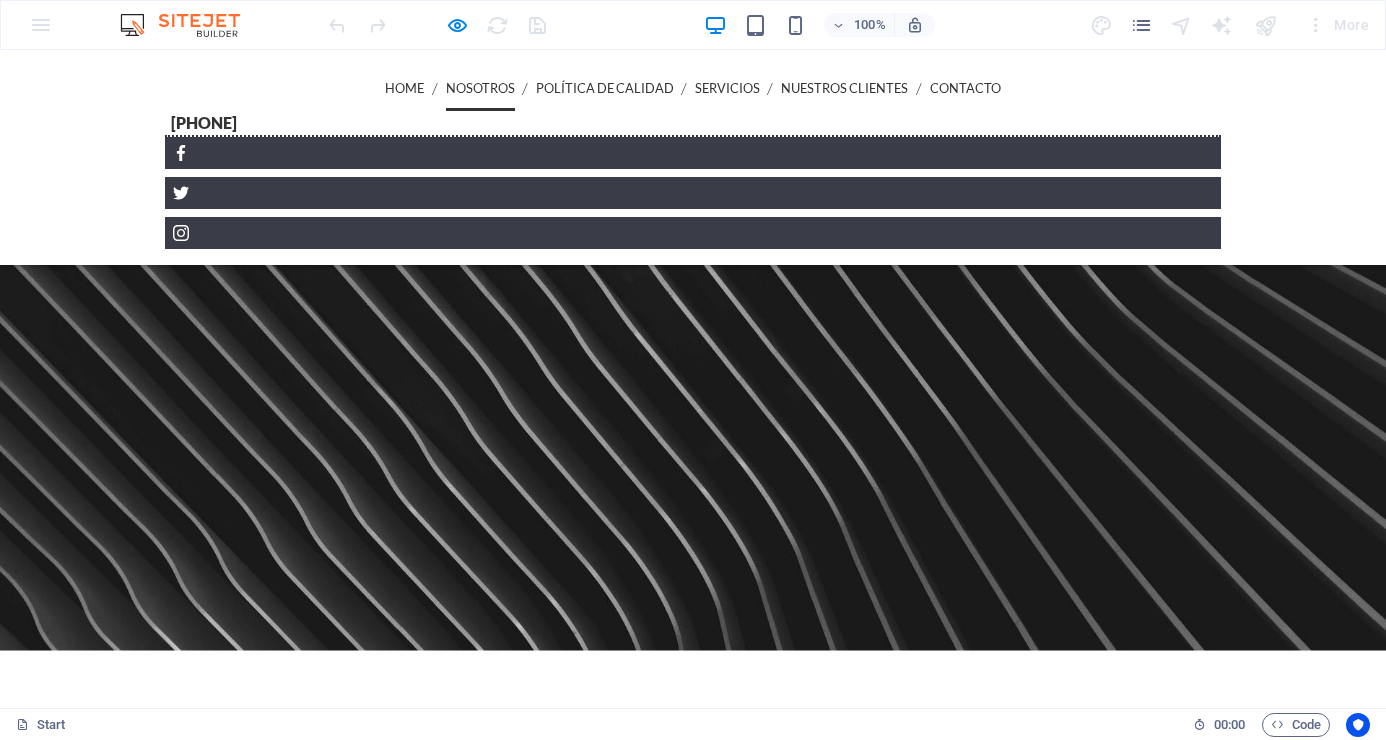 click on "Nosotros" at bounding box center (480, 88) 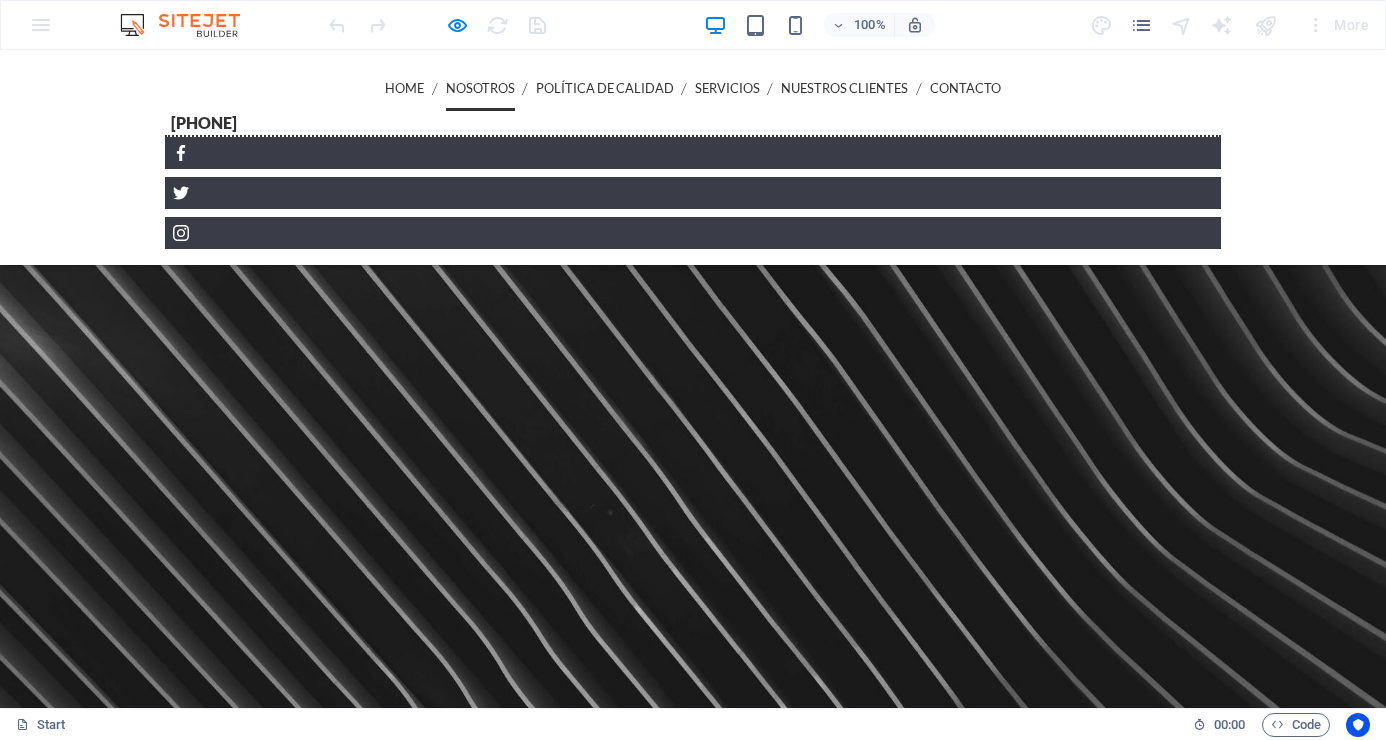 scroll, scrollTop: 788, scrollLeft: 0, axis: vertical 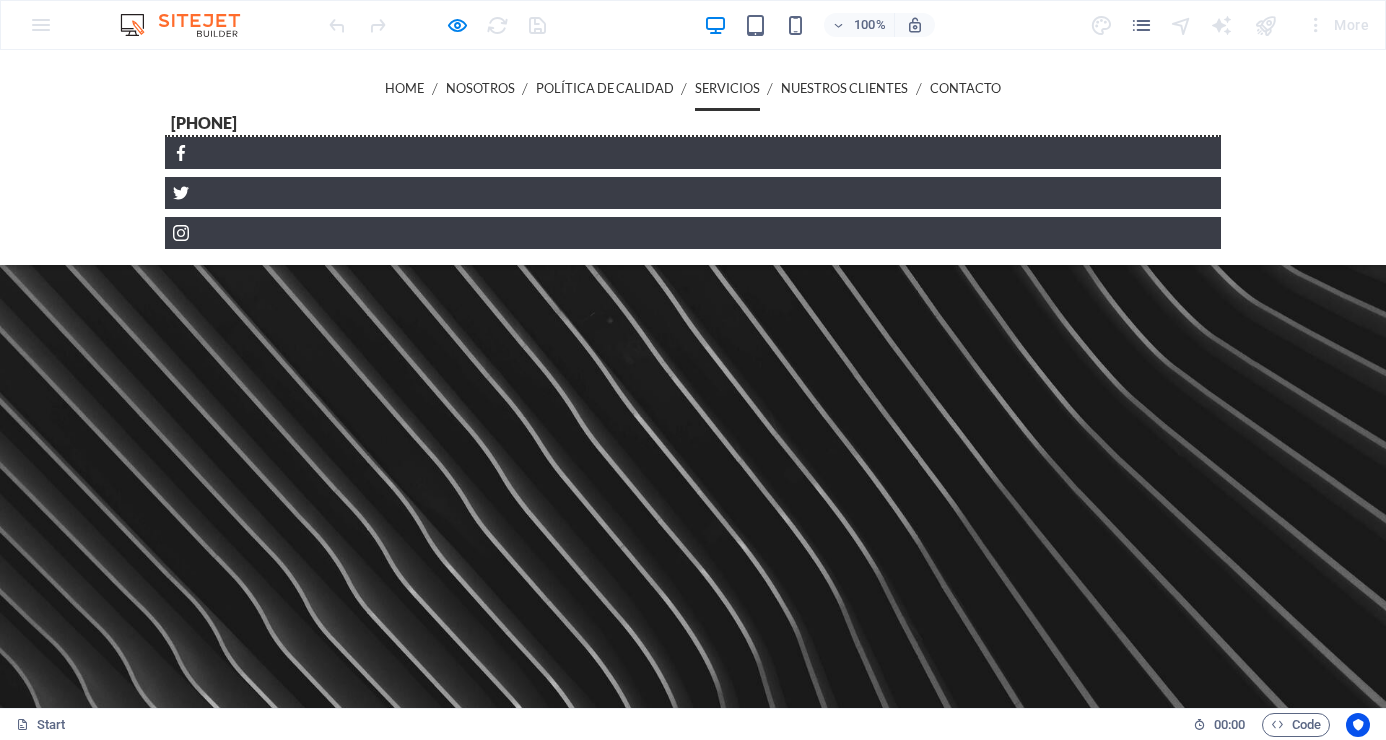 click on "Servicios" at bounding box center (727, 88) 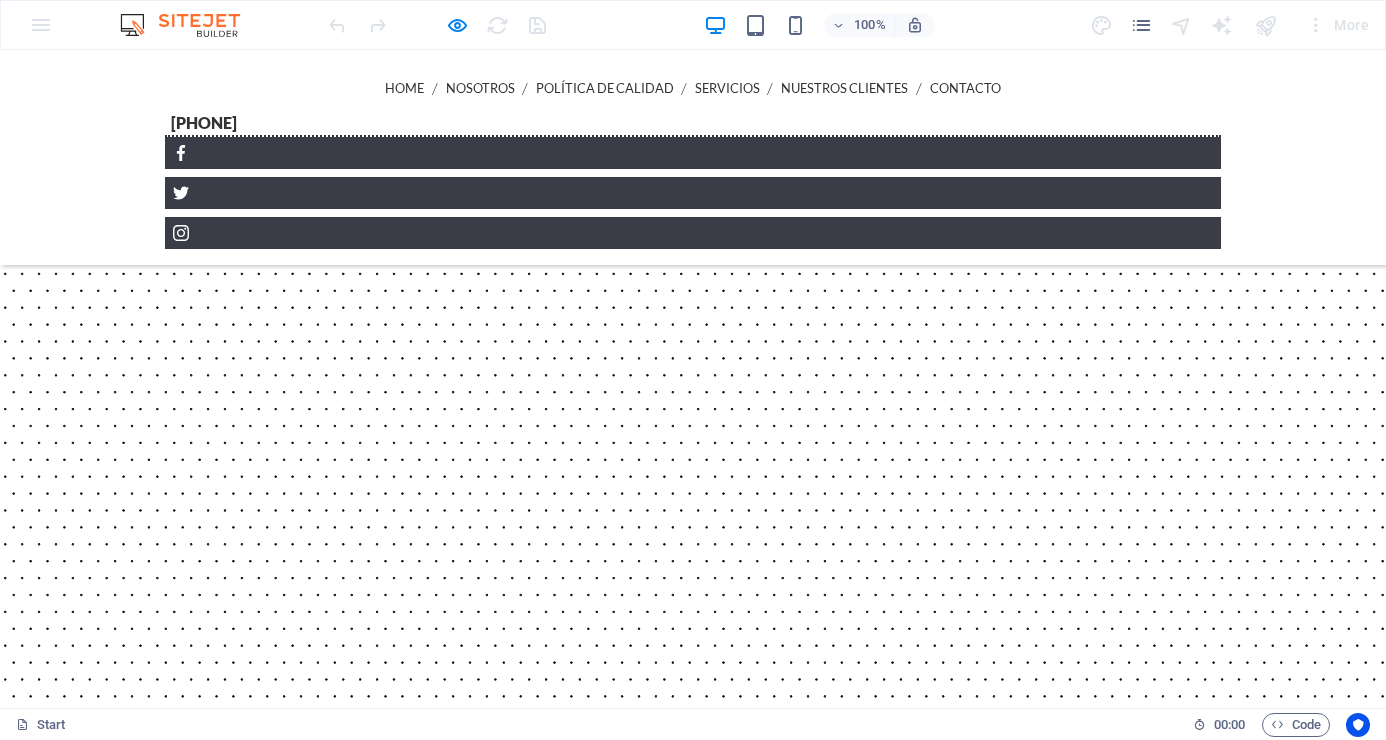 scroll, scrollTop: 6144, scrollLeft: 0, axis: vertical 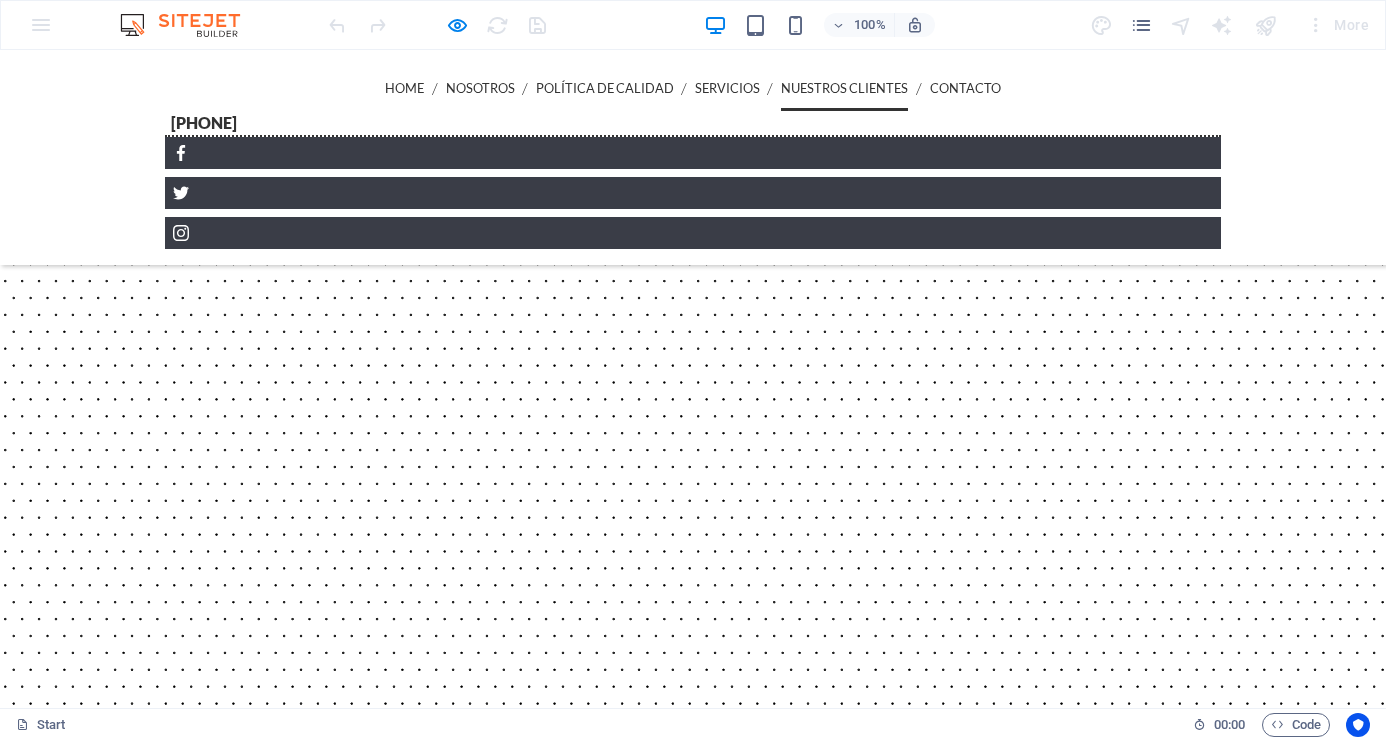 click on "Nuestros Clientes" at bounding box center [844, 88] 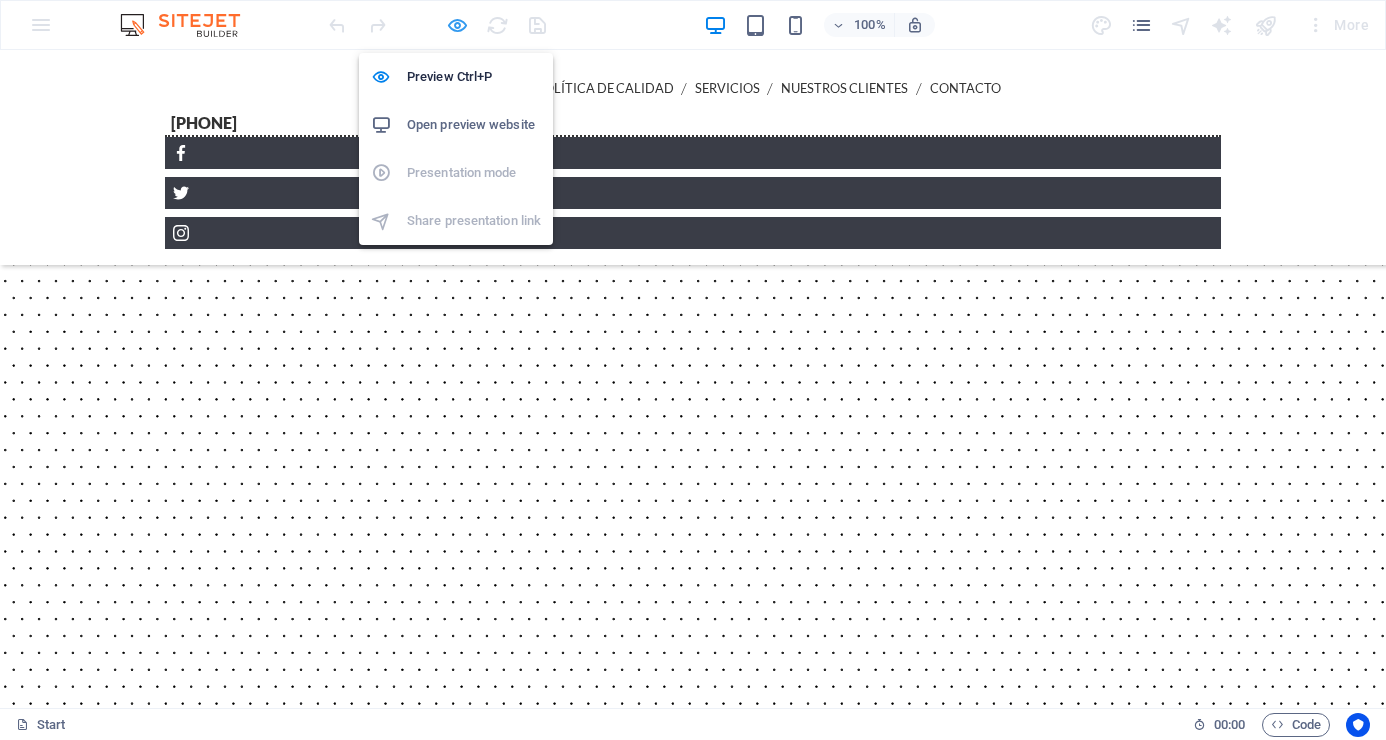 click at bounding box center (457, 25) 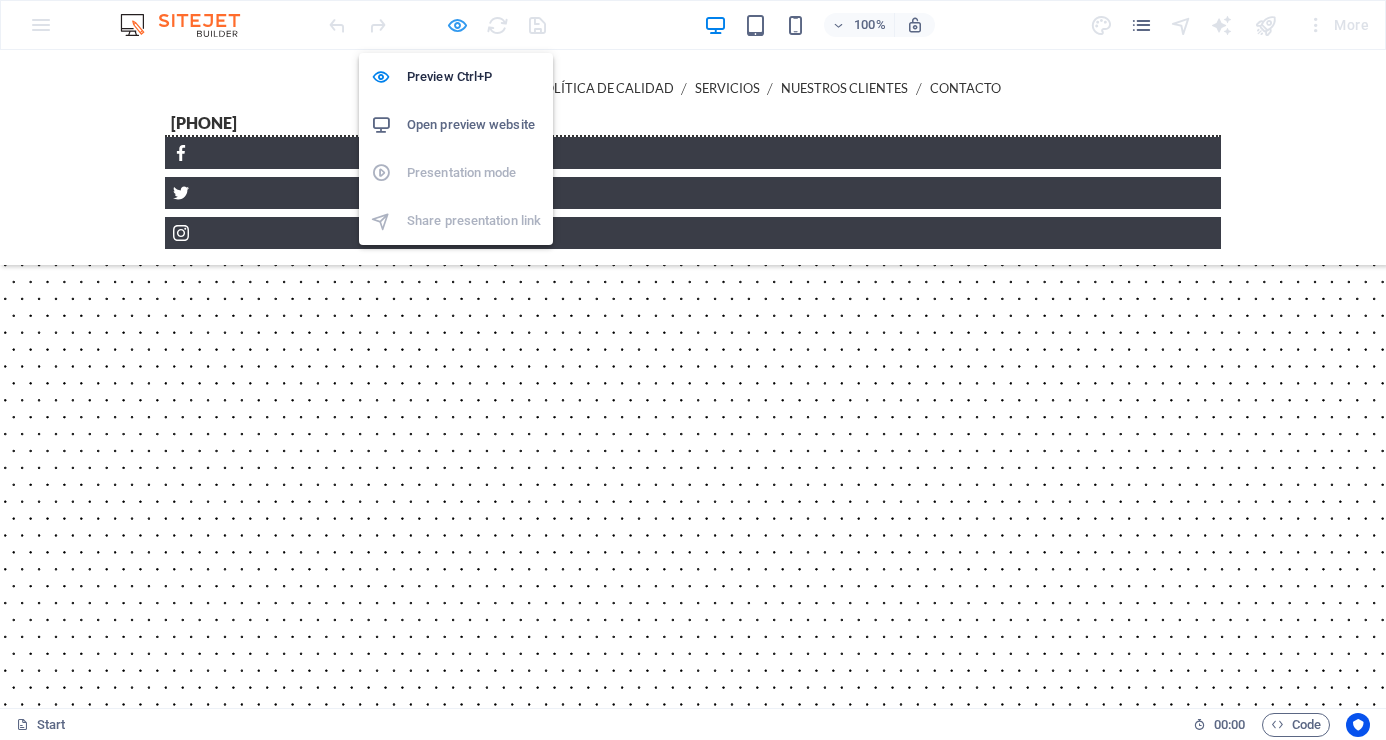 select 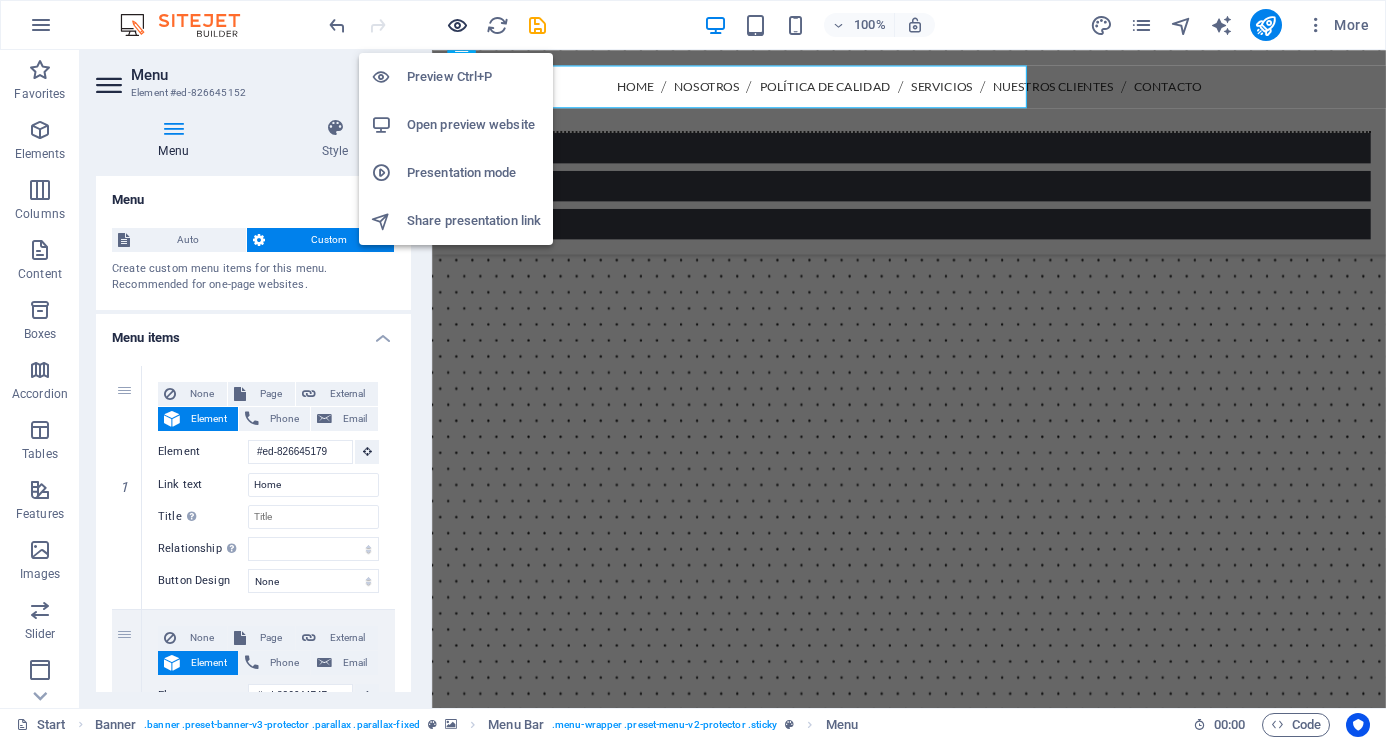 scroll, scrollTop: 5231, scrollLeft: 0, axis: vertical 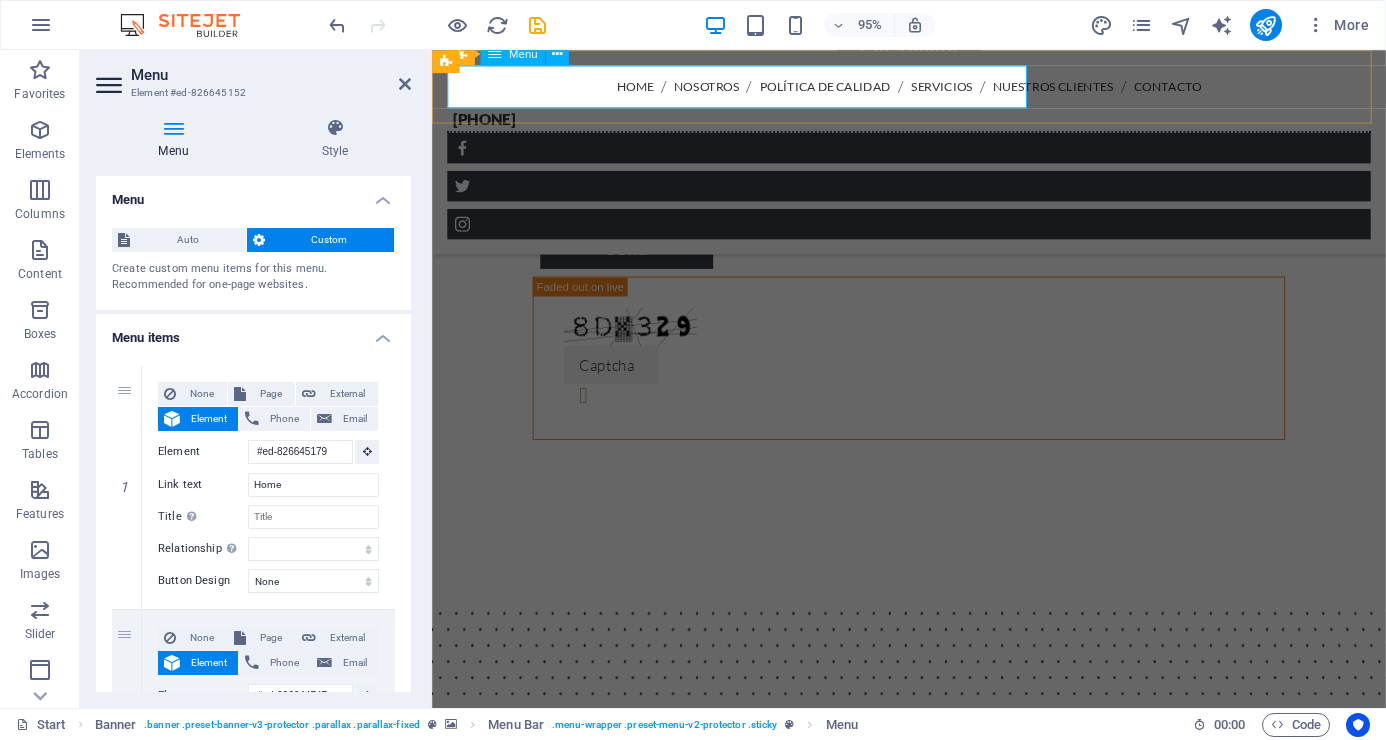 click on "Home Nosotros Política de Calidad Servicios Nuestros Clientes Contacto" at bounding box center [934, 88] 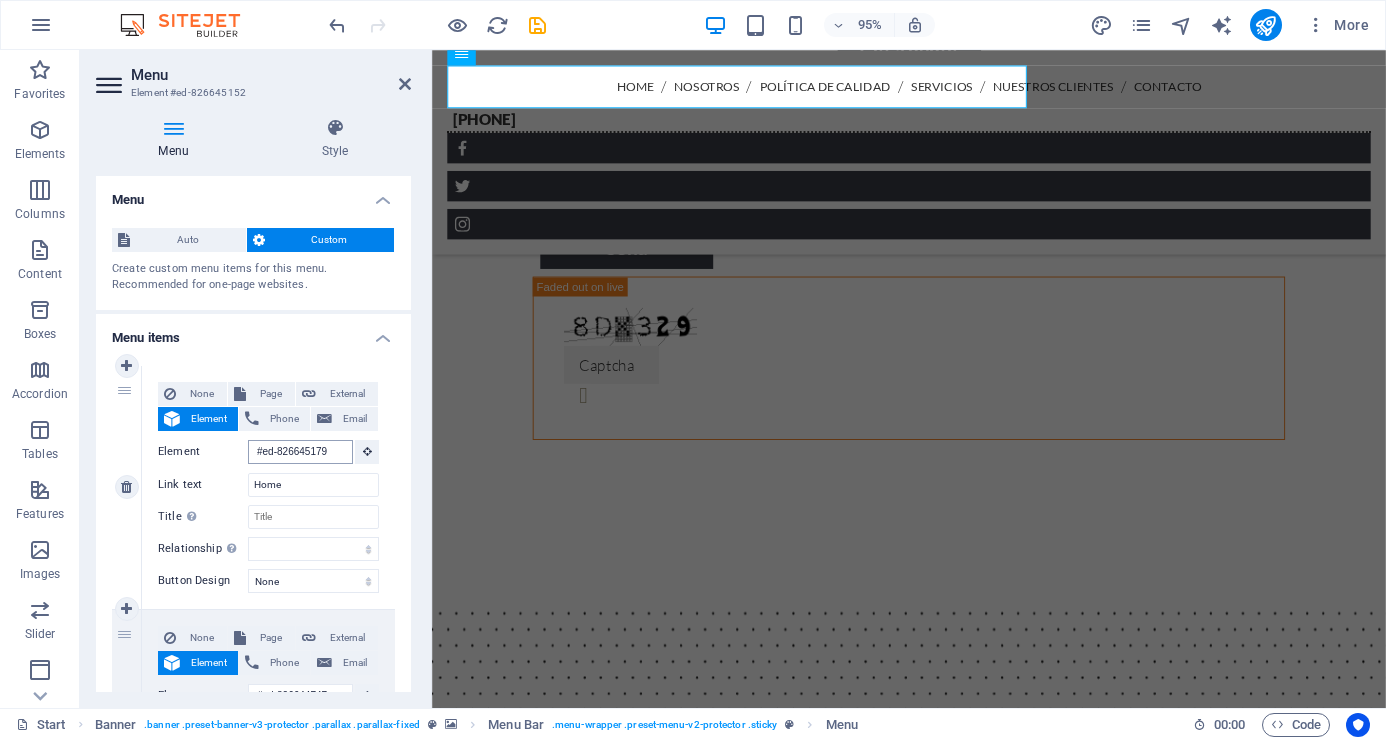 scroll, scrollTop: 2841, scrollLeft: 0, axis: vertical 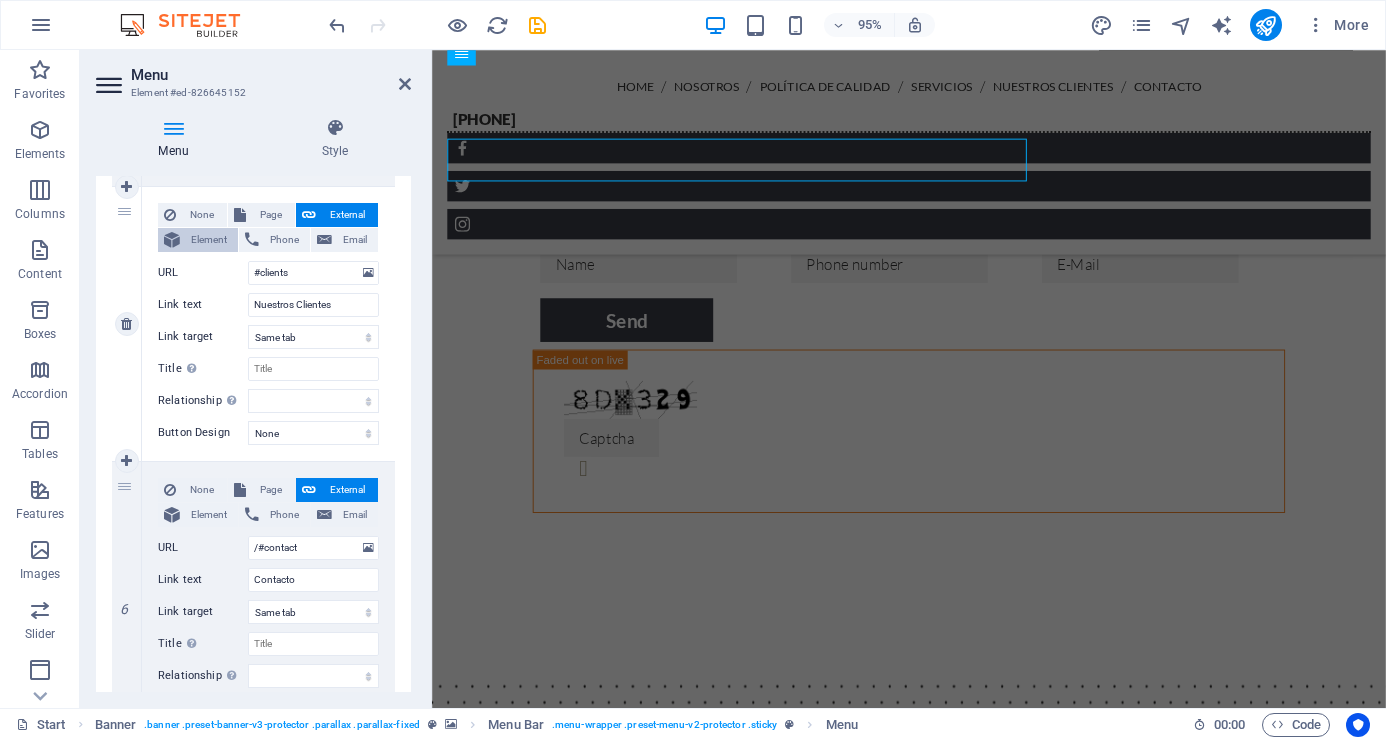 click on "Element" at bounding box center (209, 240) 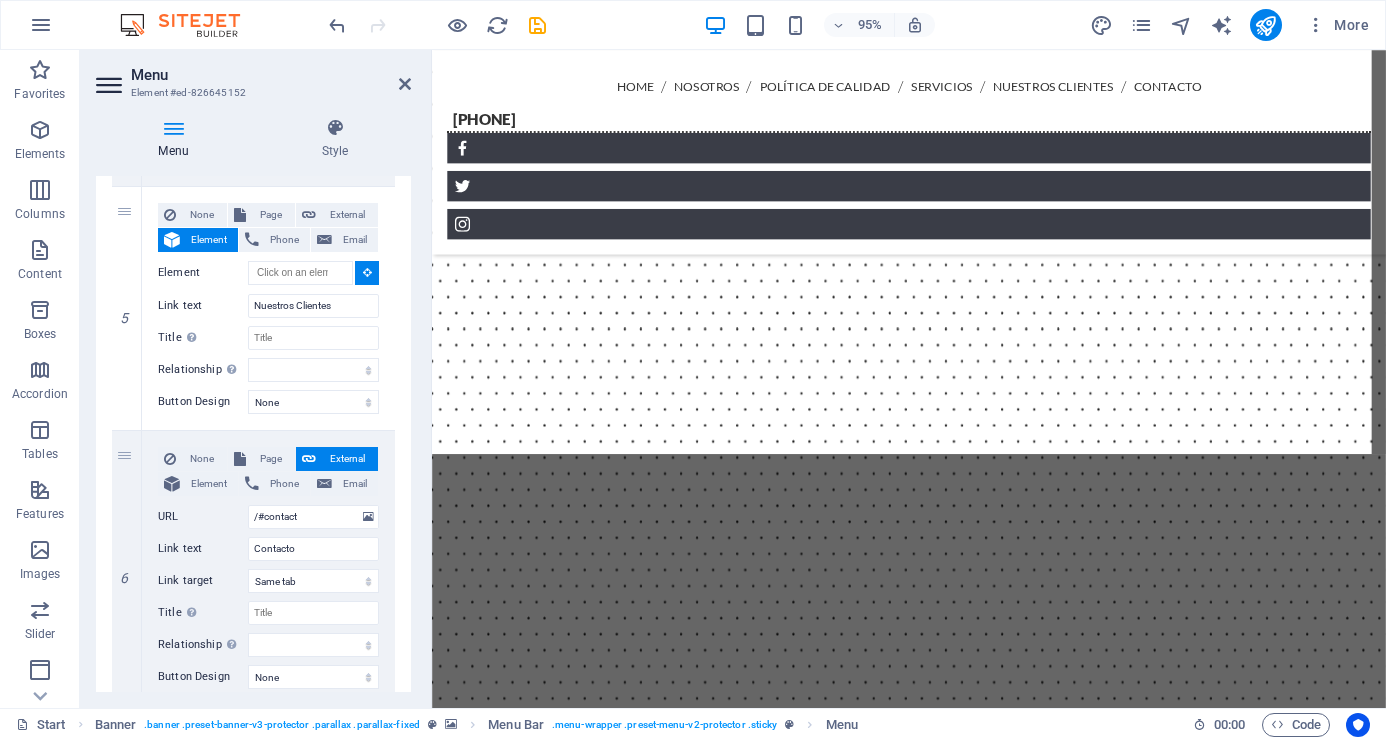 scroll, scrollTop: 6454, scrollLeft: 0, axis: vertical 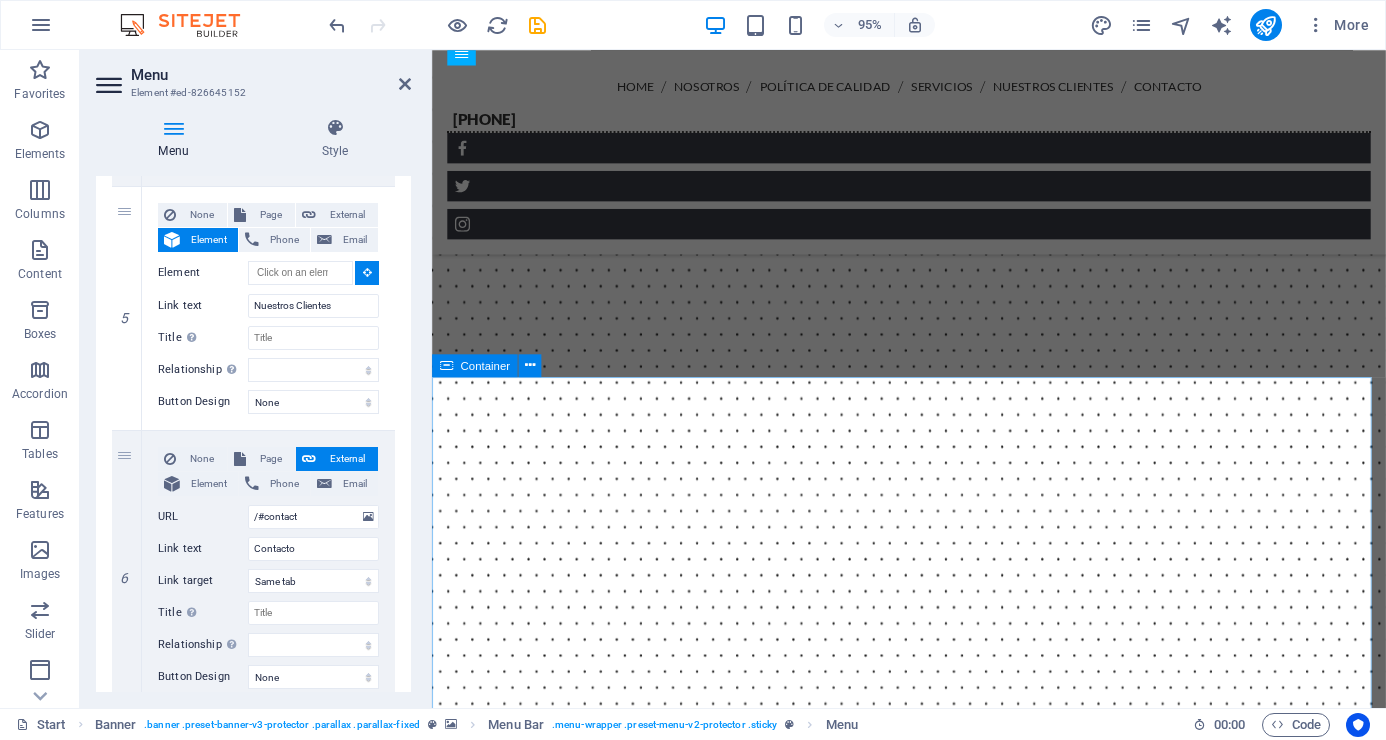 click on "Clients Customers of ours" at bounding box center (934, 14722) 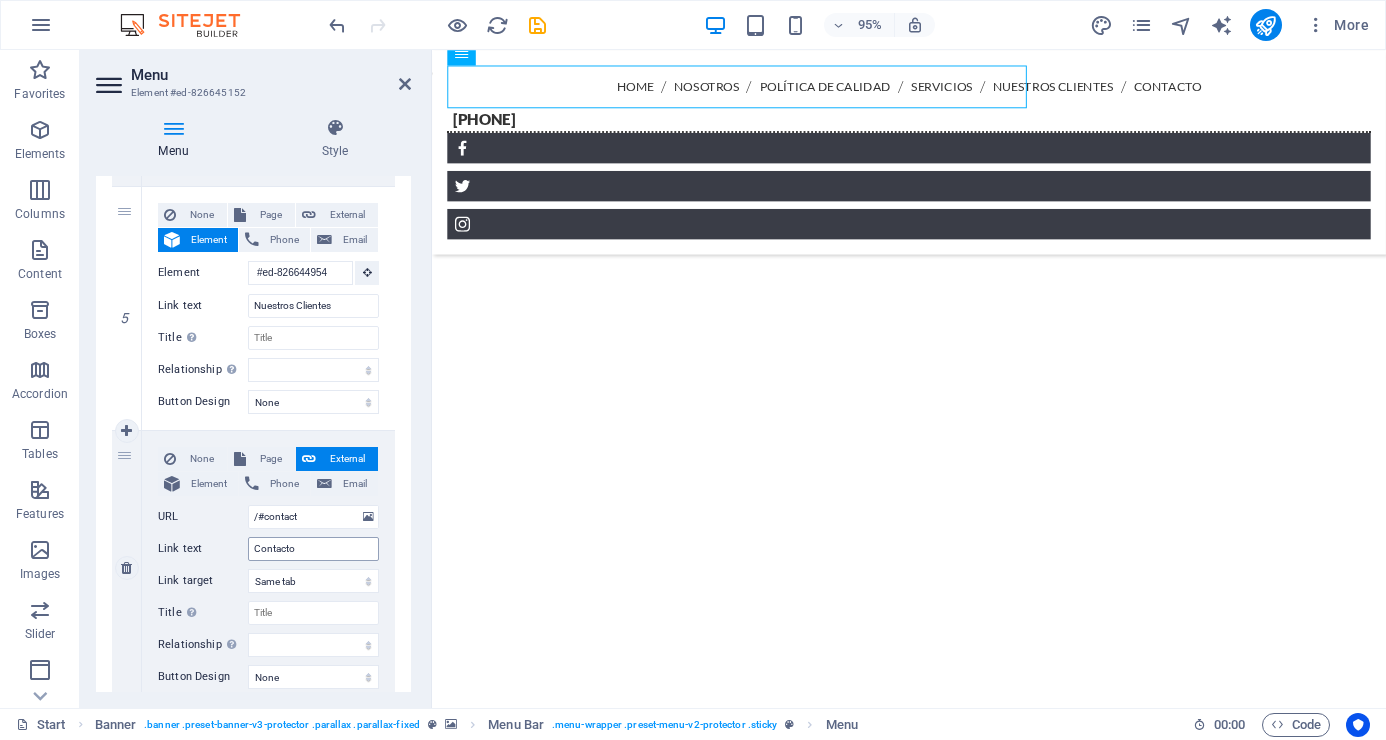 scroll, scrollTop: 1224, scrollLeft: 0, axis: vertical 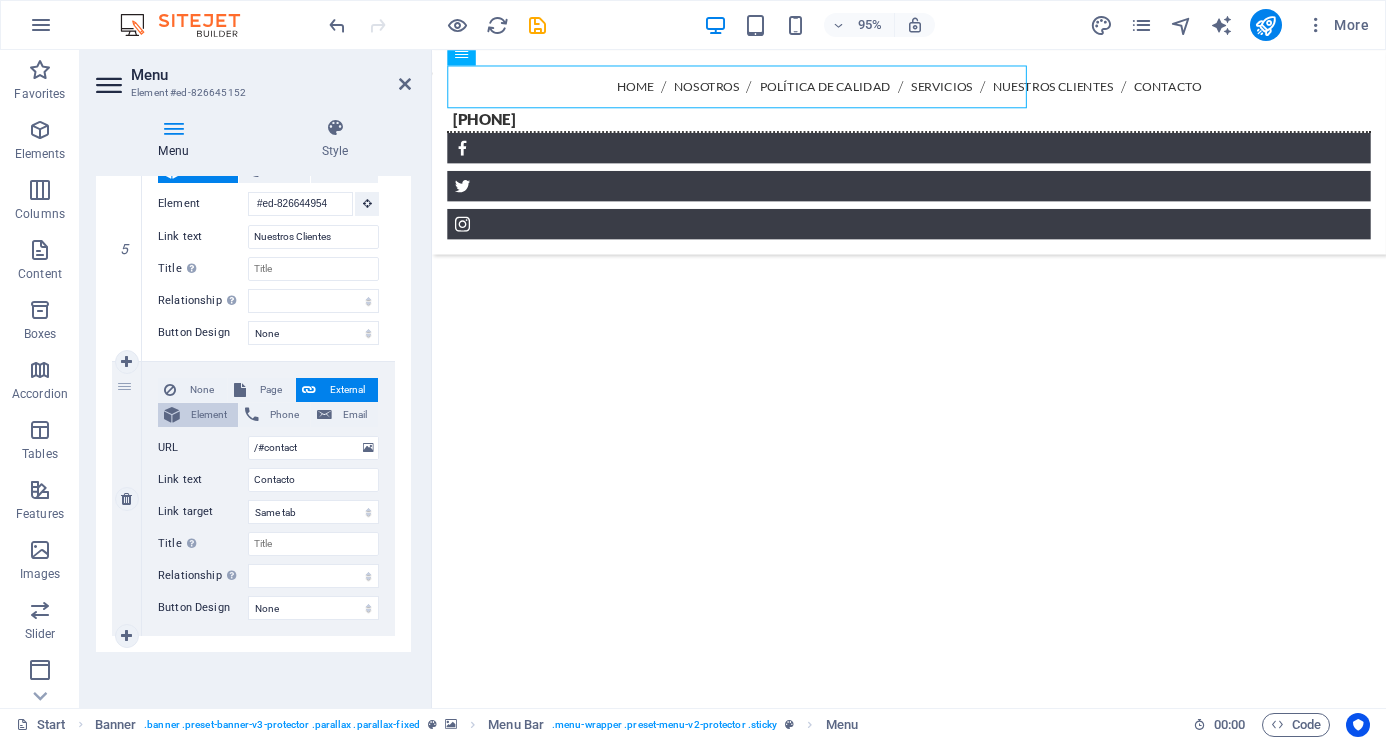 click on "Element" at bounding box center [209, 415] 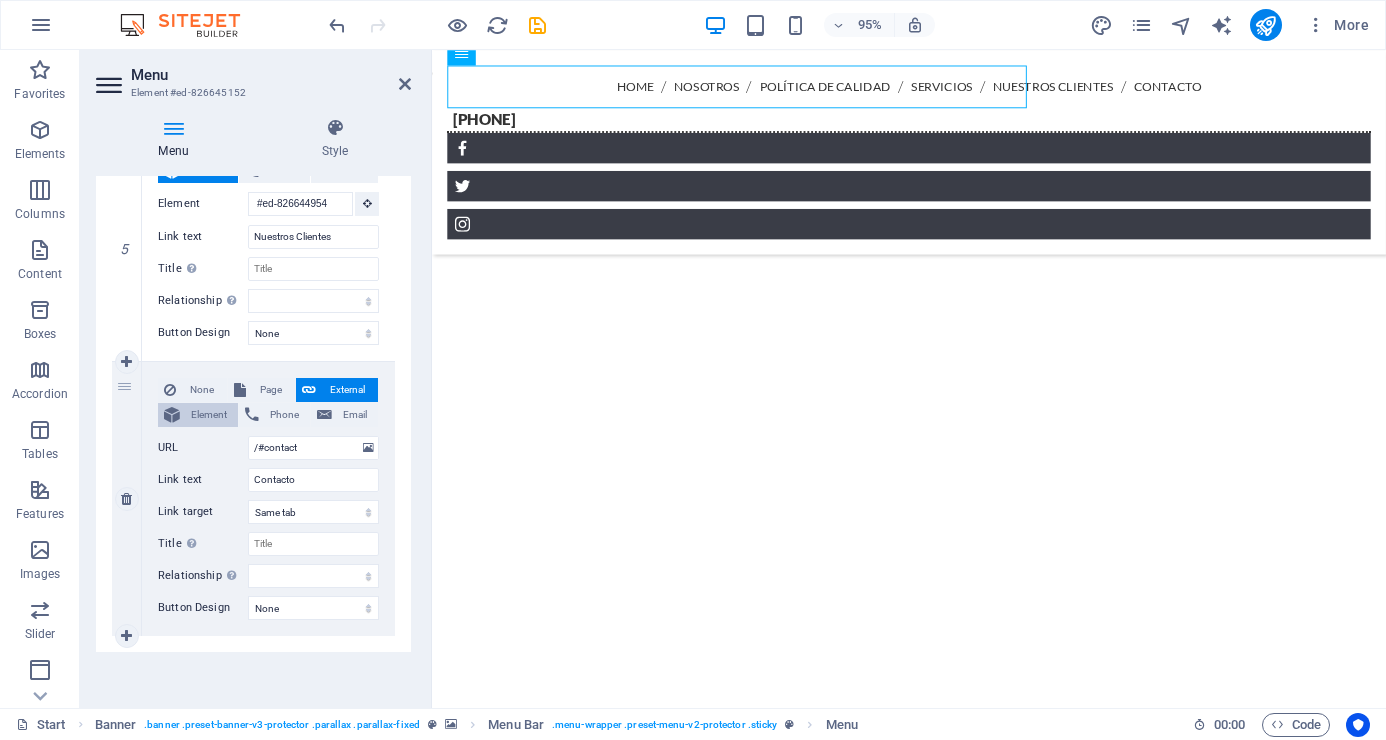select 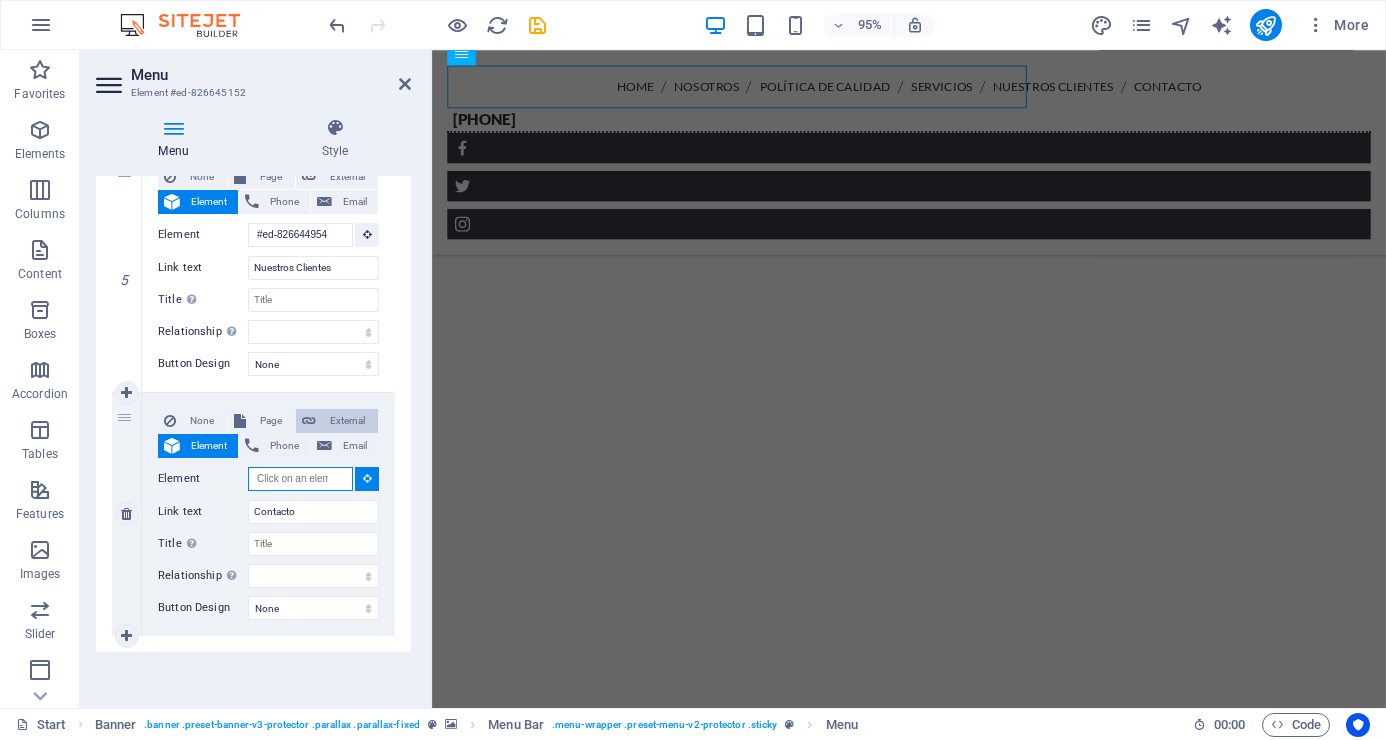scroll, scrollTop: 1193, scrollLeft: 0, axis: vertical 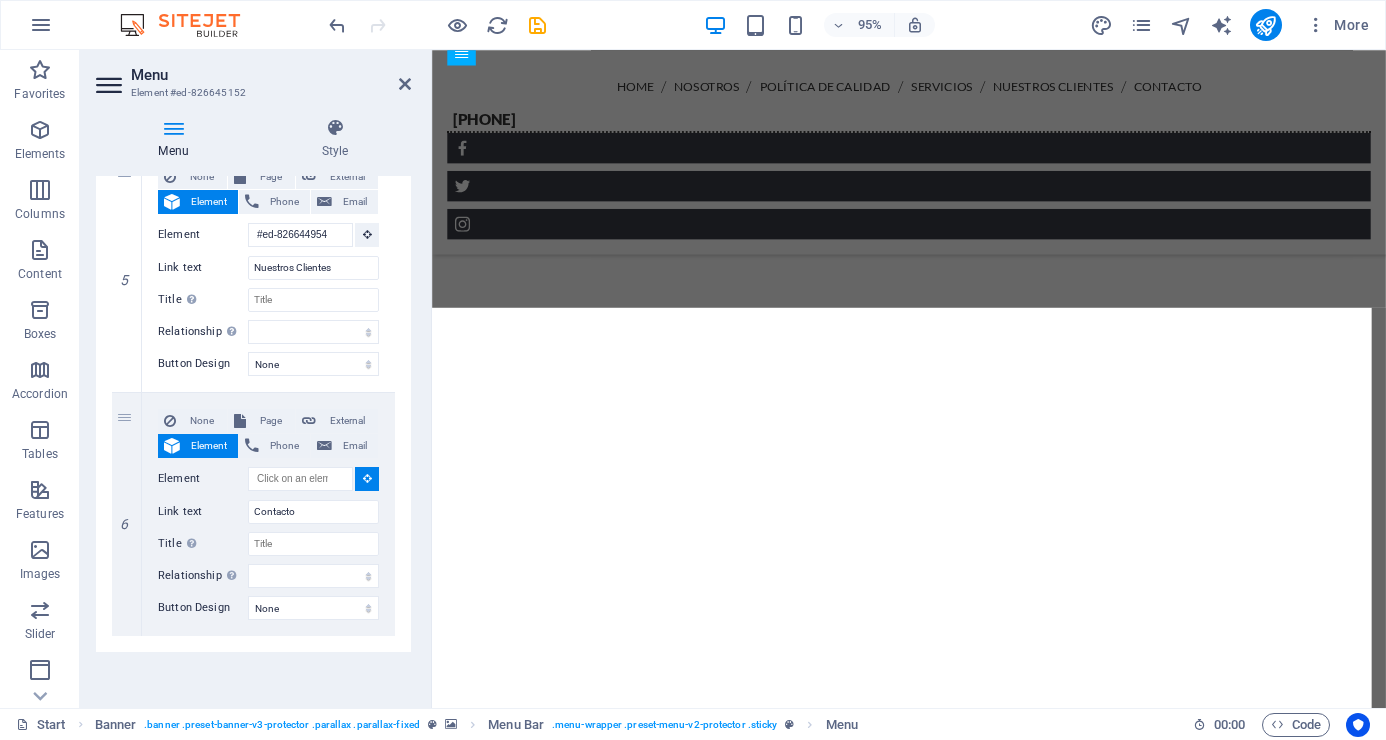 click at bounding box center (934, 15802) 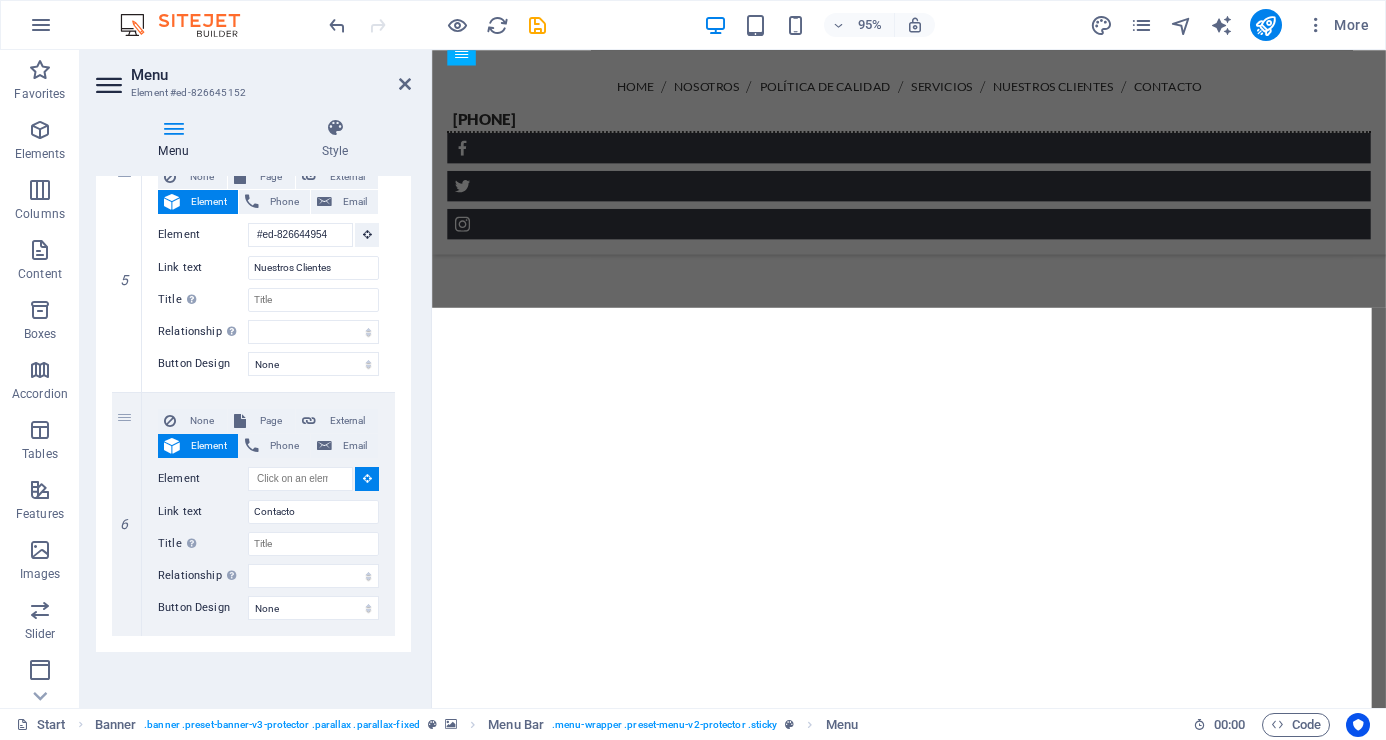 select 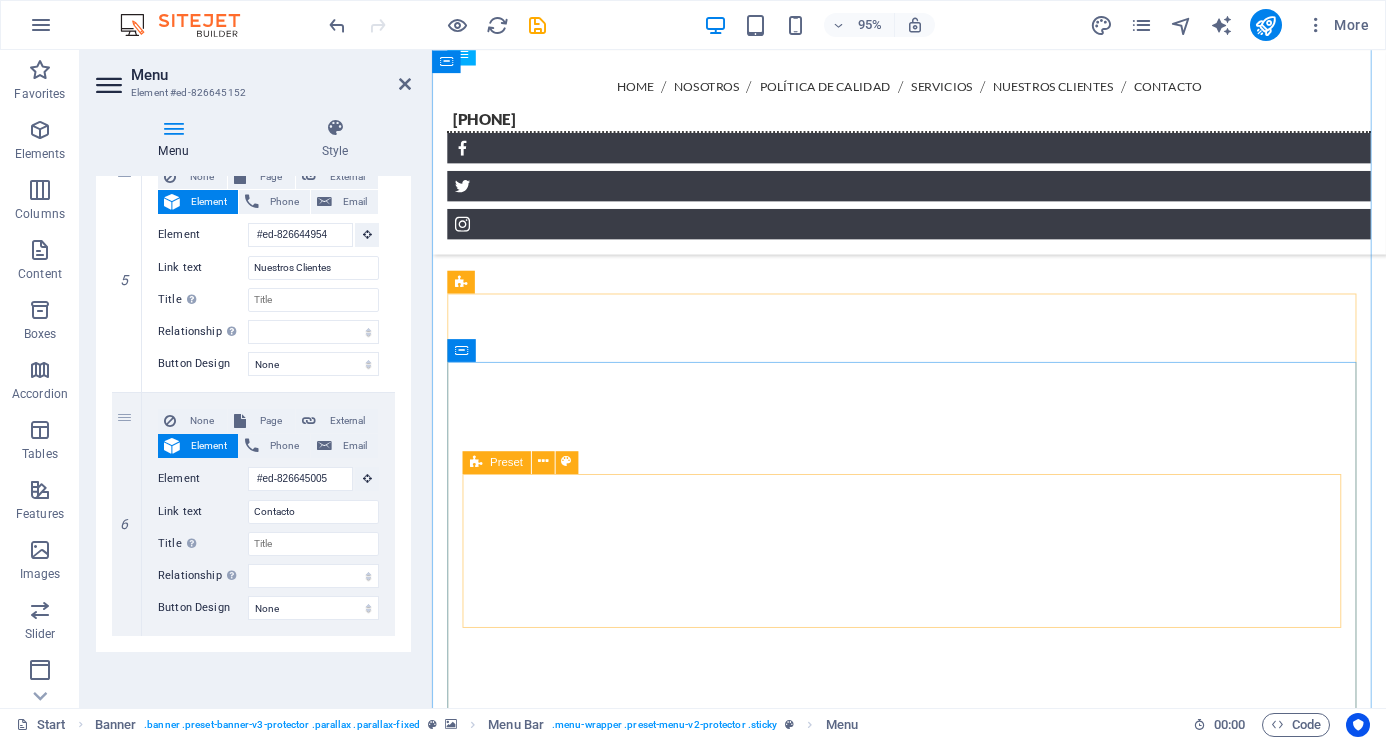 scroll, scrollTop: 7854, scrollLeft: 0, axis: vertical 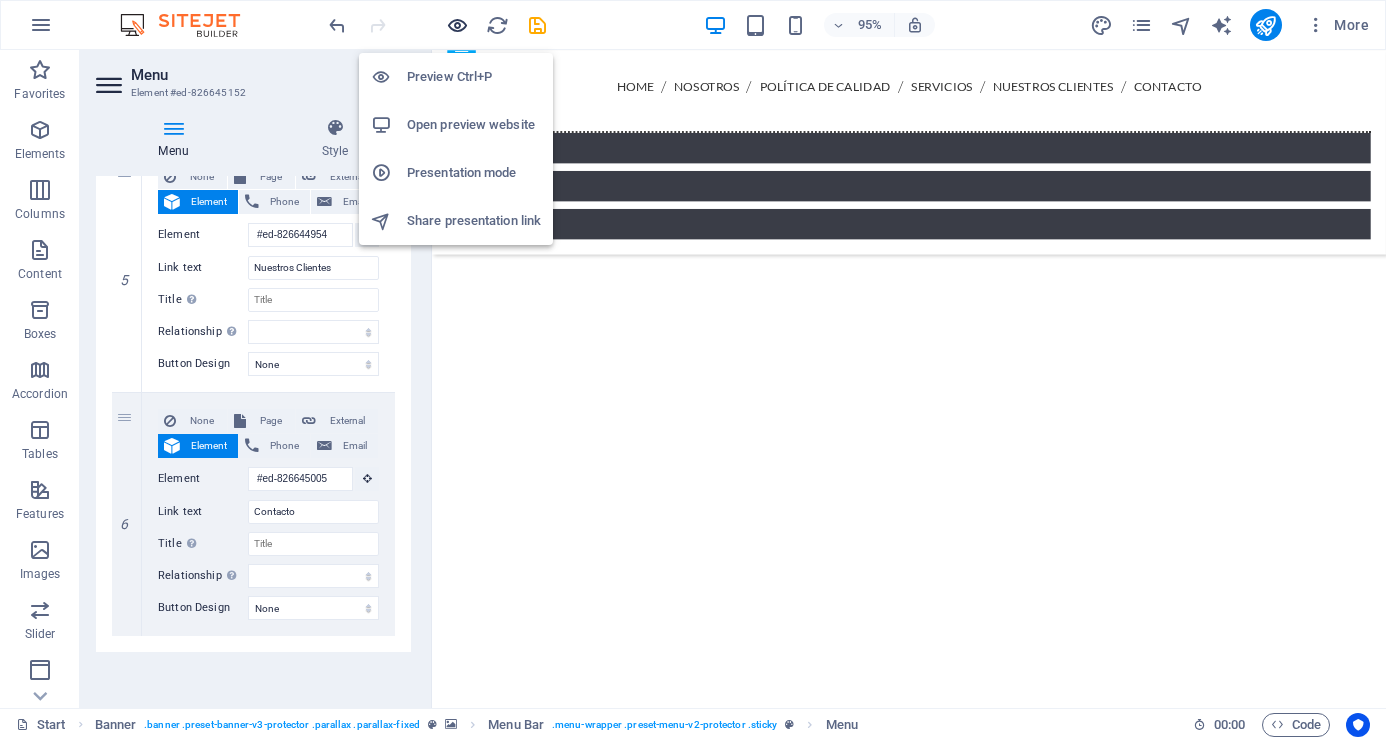 click at bounding box center [457, 25] 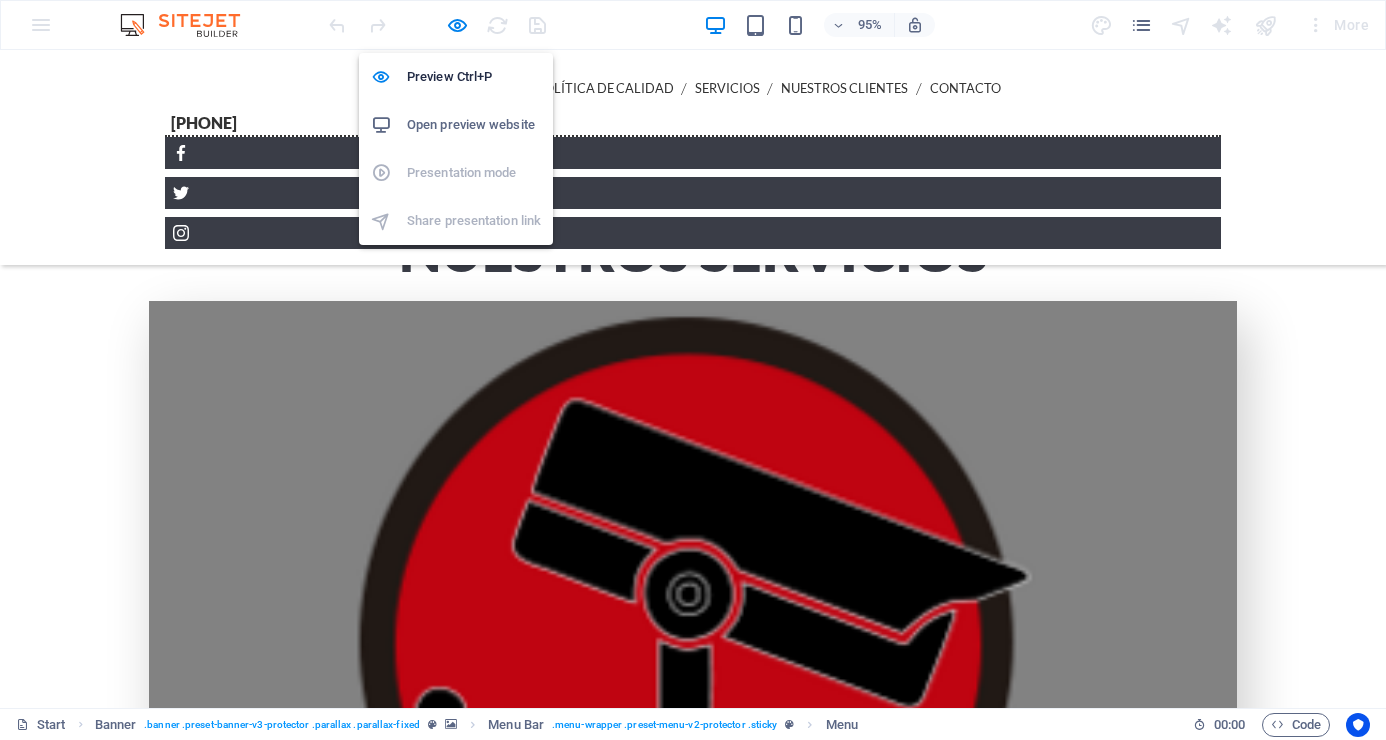 scroll, scrollTop: 7564, scrollLeft: 0, axis: vertical 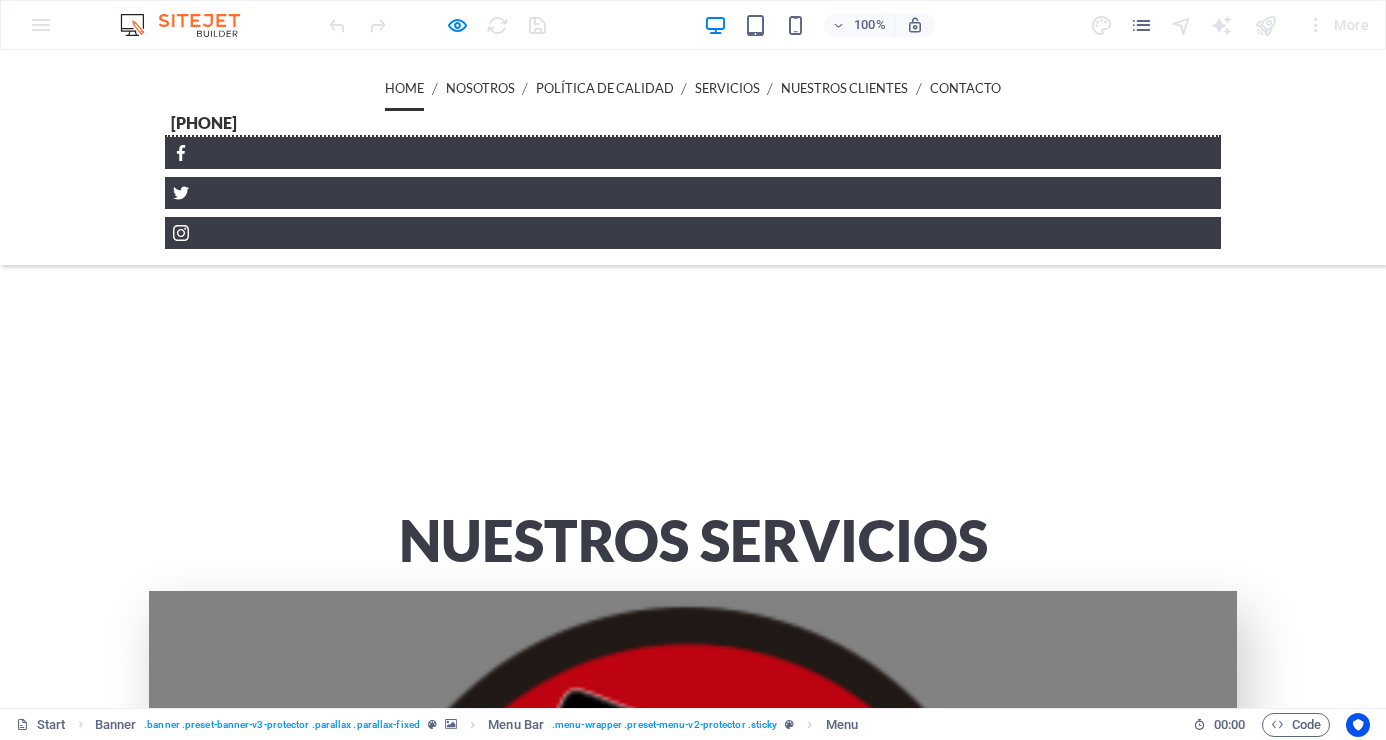 click on "Home" at bounding box center [404, 88] 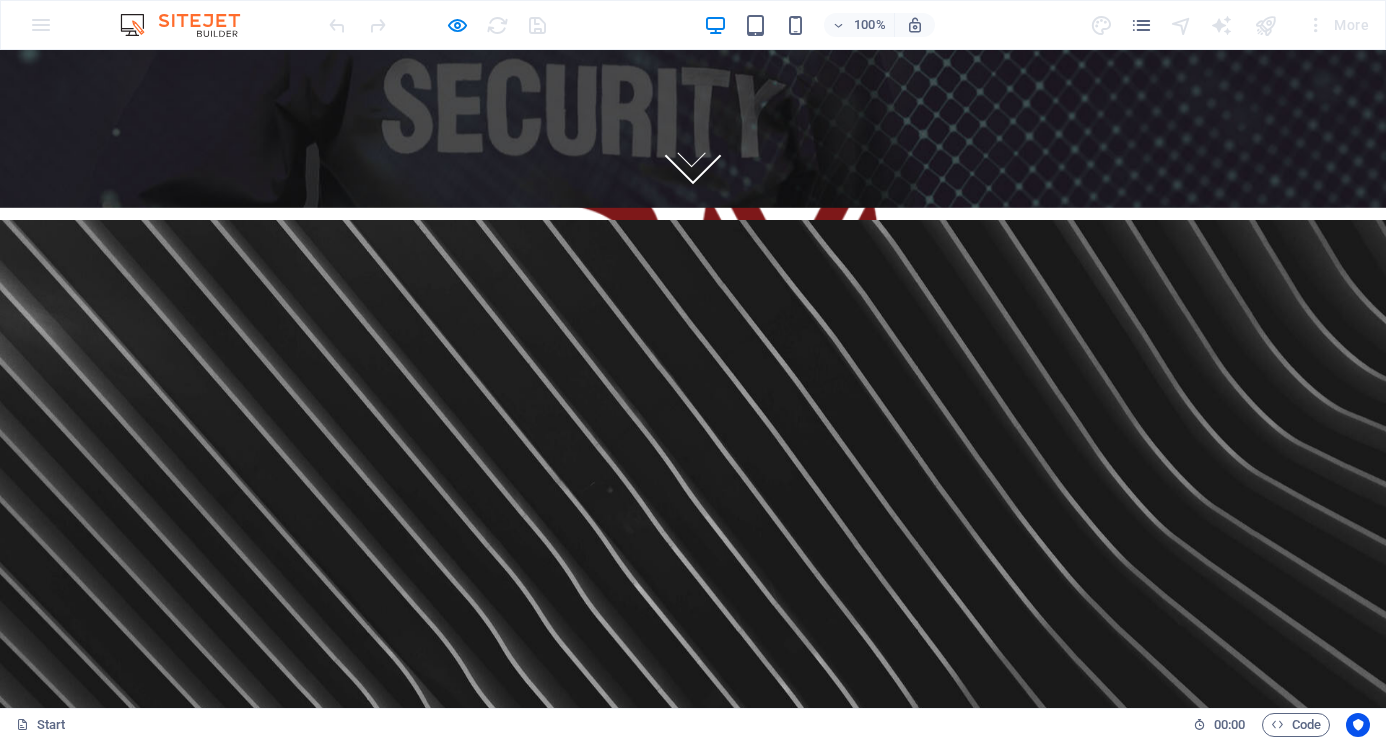 scroll, scrollTop: 800, scrollLeft: 0, axis: vertical 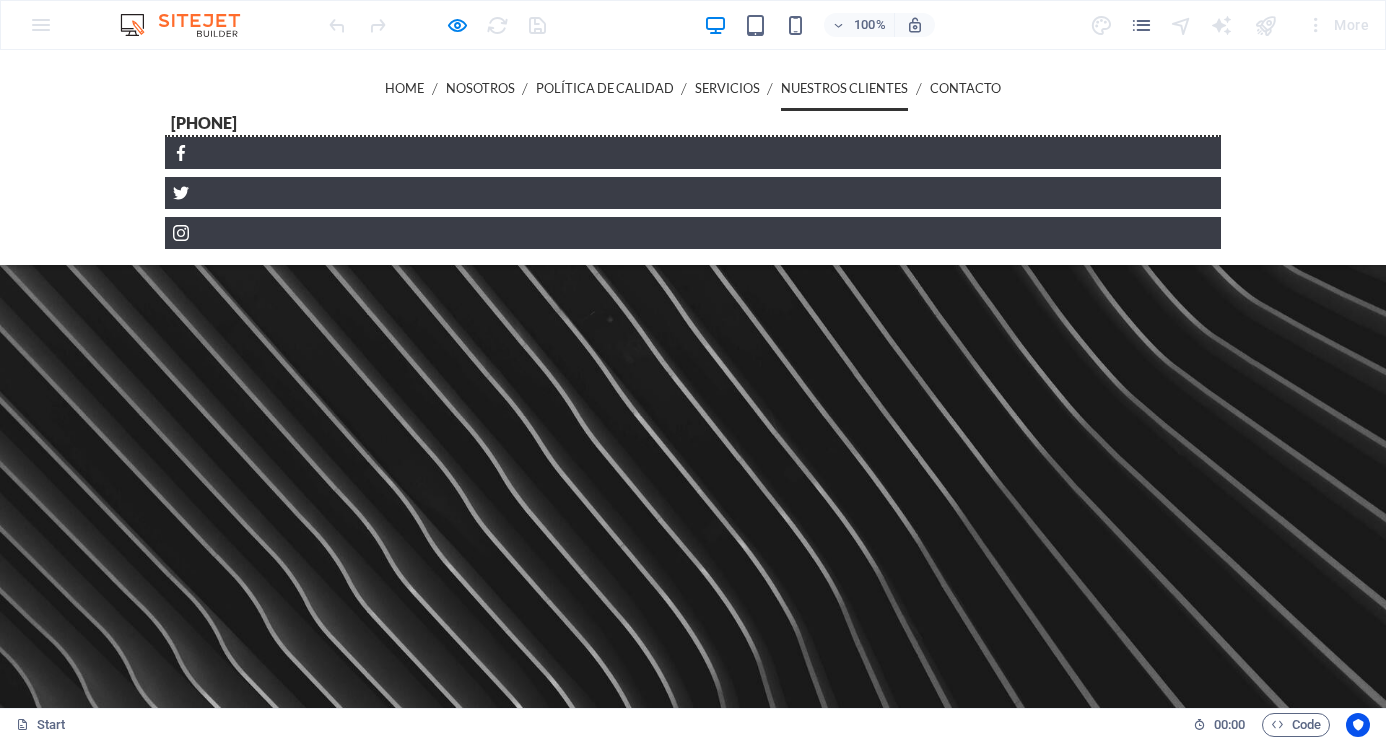click on "Nuestros Clientes" at bounding box center [844, 88] 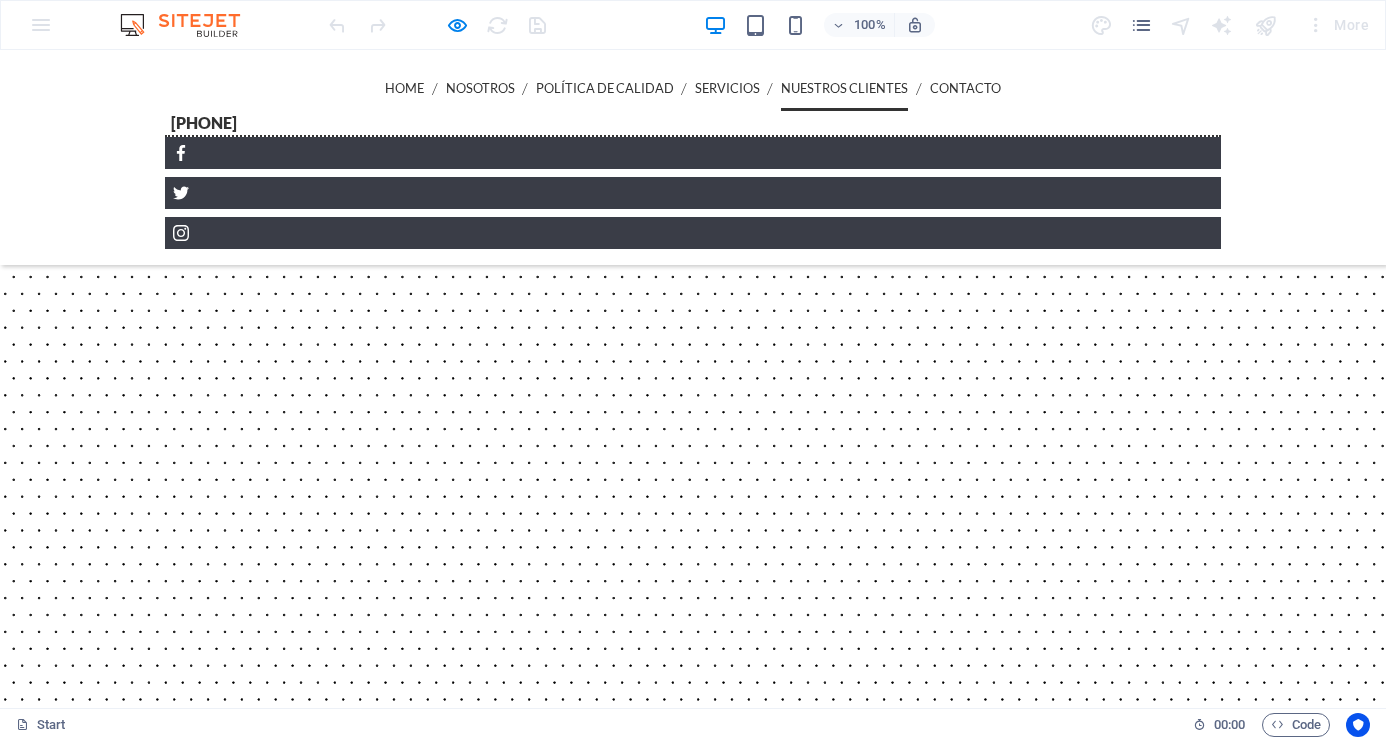 scroll, scrollTop: 6265, scrollLeft: 0, axis: vertical 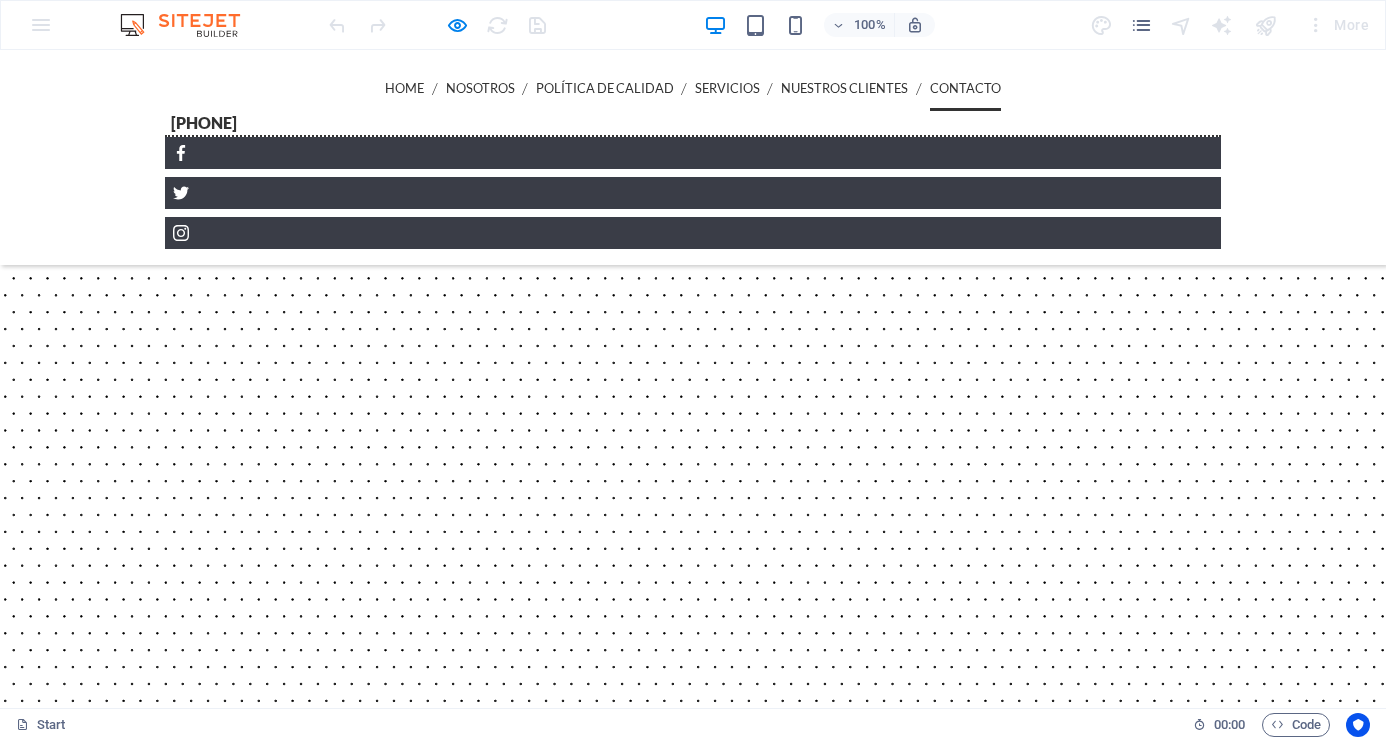 click on "Contacto" at bounding box center (965, 88) 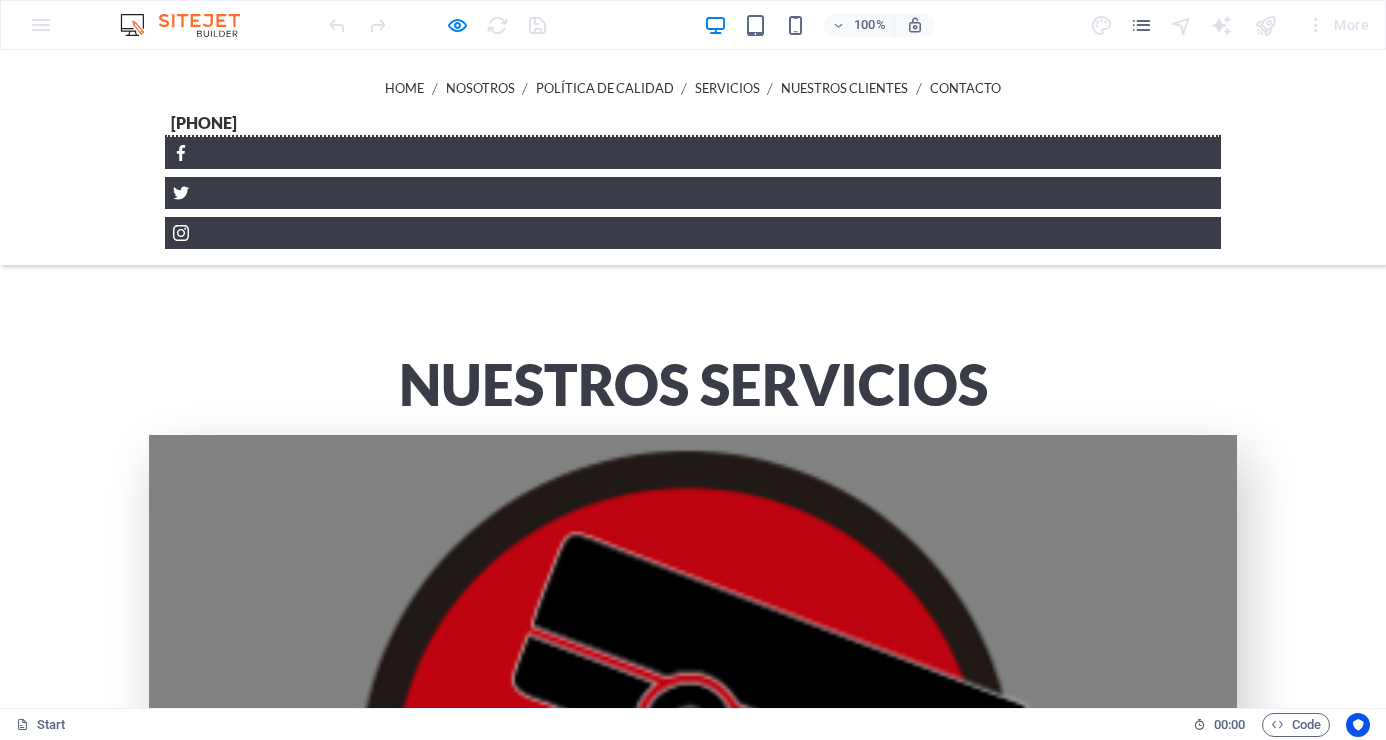 scroll, scrollTop: 7220, scrollLeft: 0, axis: vertical 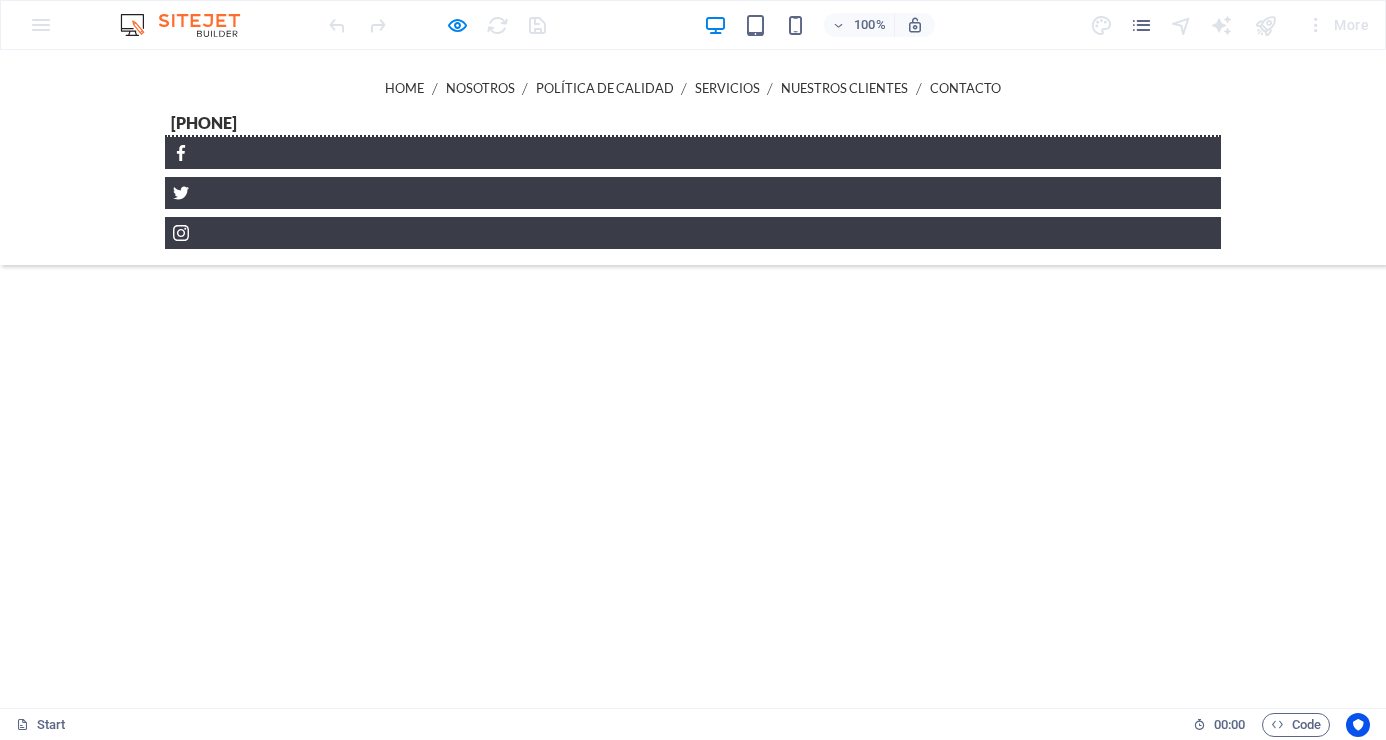click on "Send us a message!" at bounding box center [394, 16466] 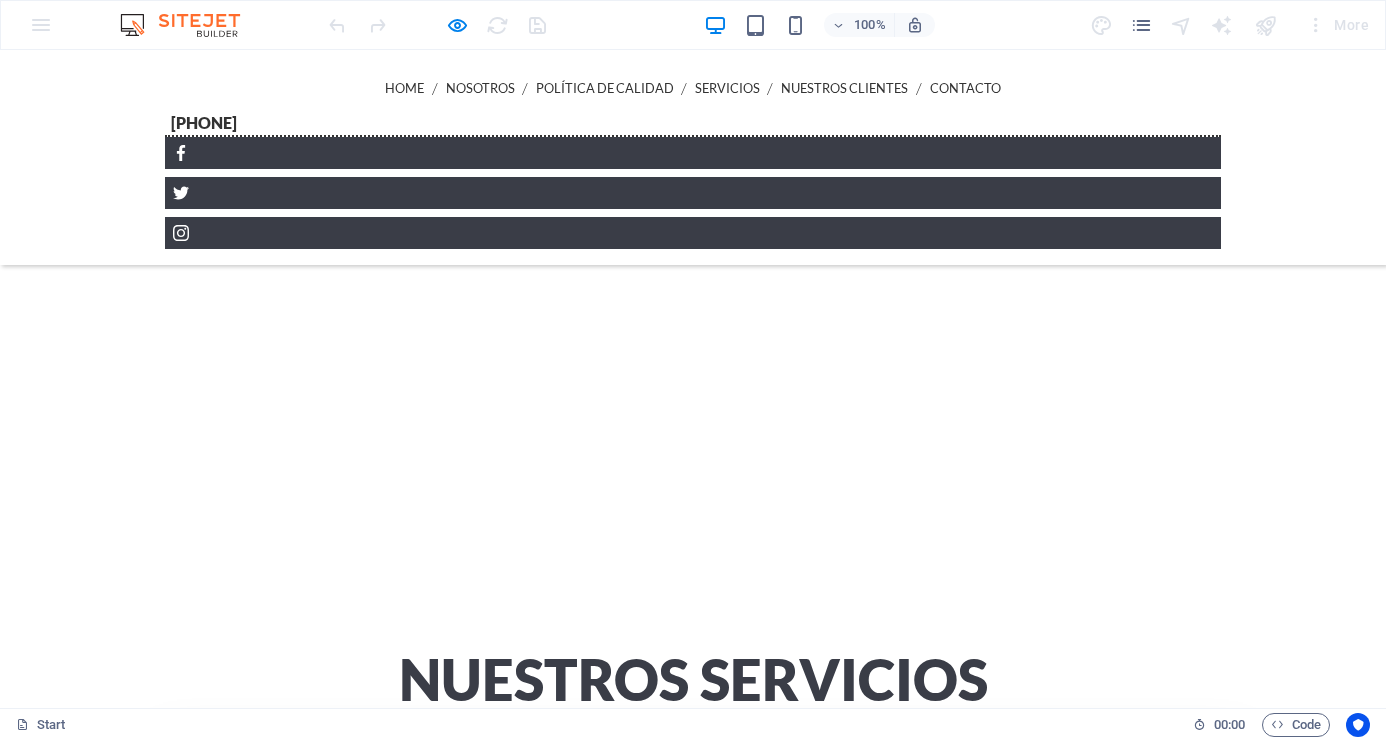 scroll, scrollTop: 7393, scrollLeft: 0, axis: vertical 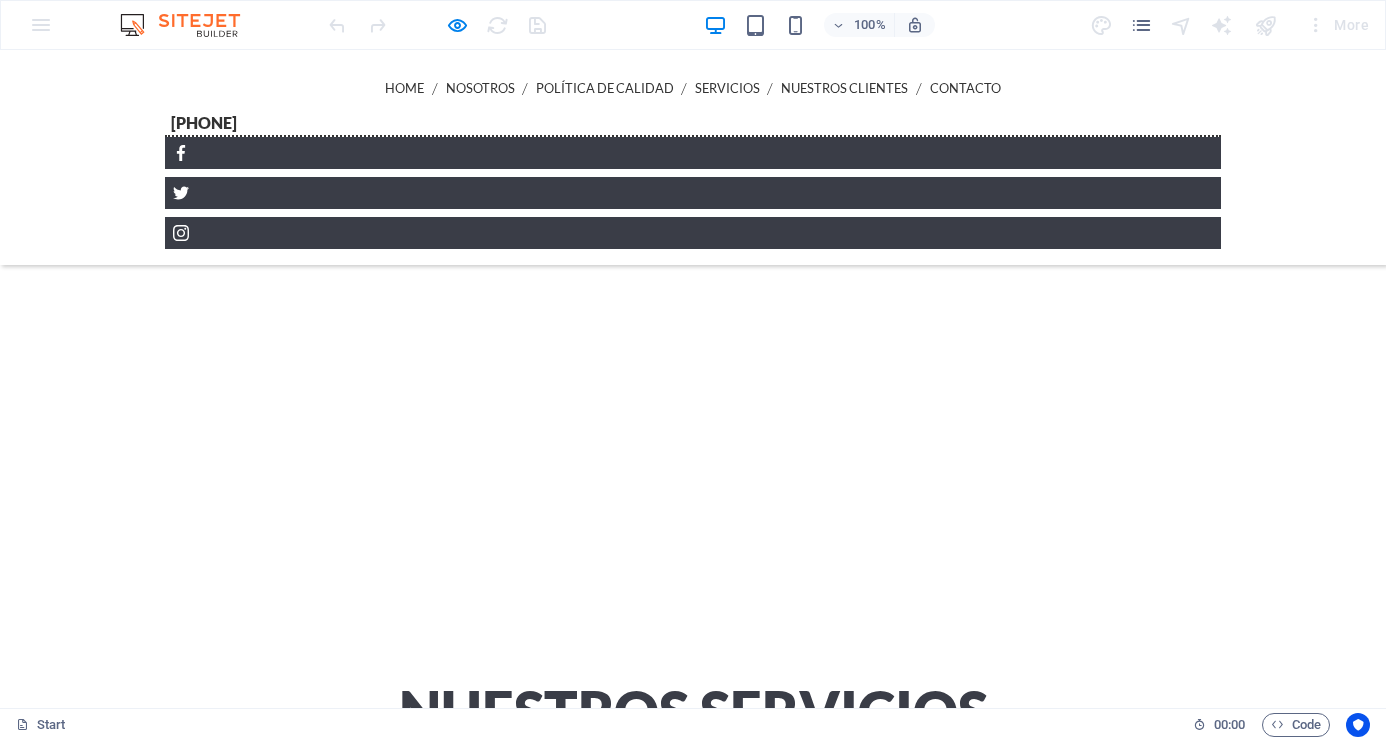 click on "Contact Information" at bounding box center (226, 16166) 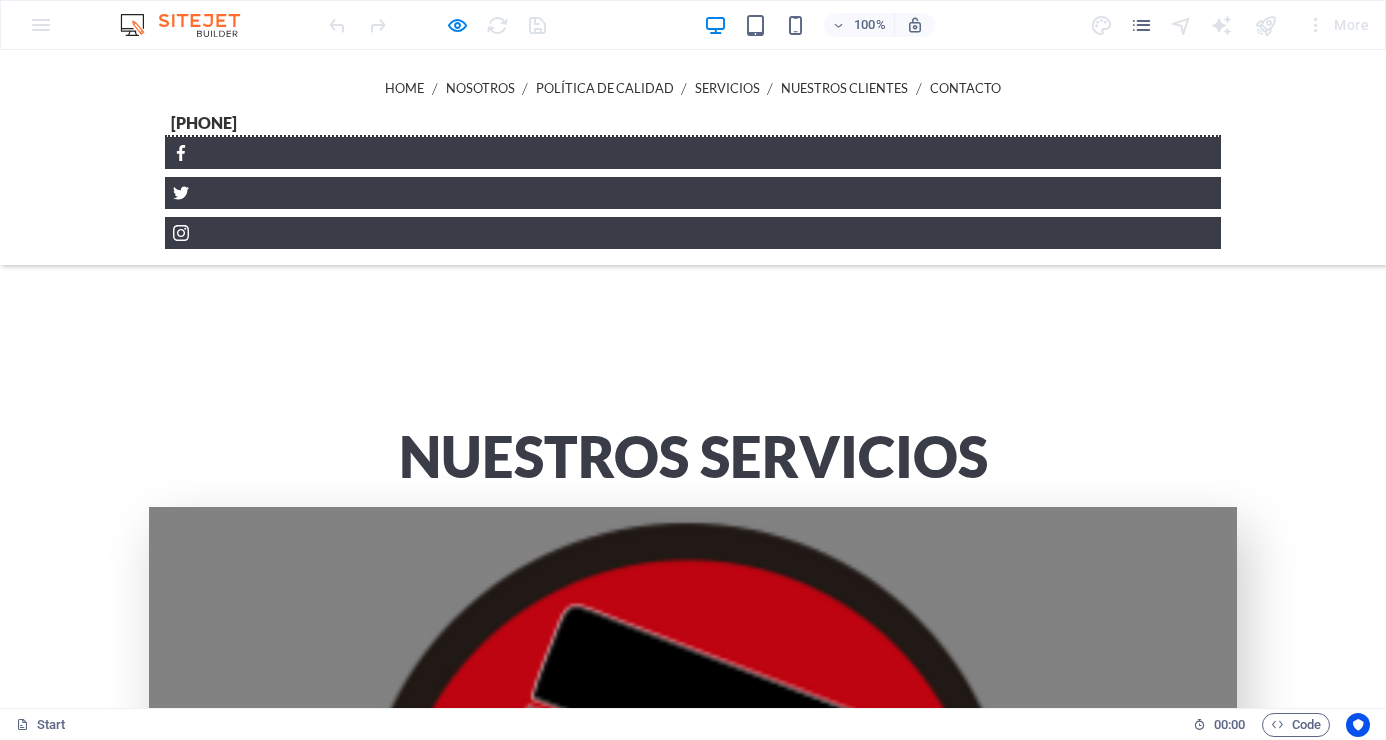 scroll, scrollTop: 7720, scrollLeft: 0, axis: vertical 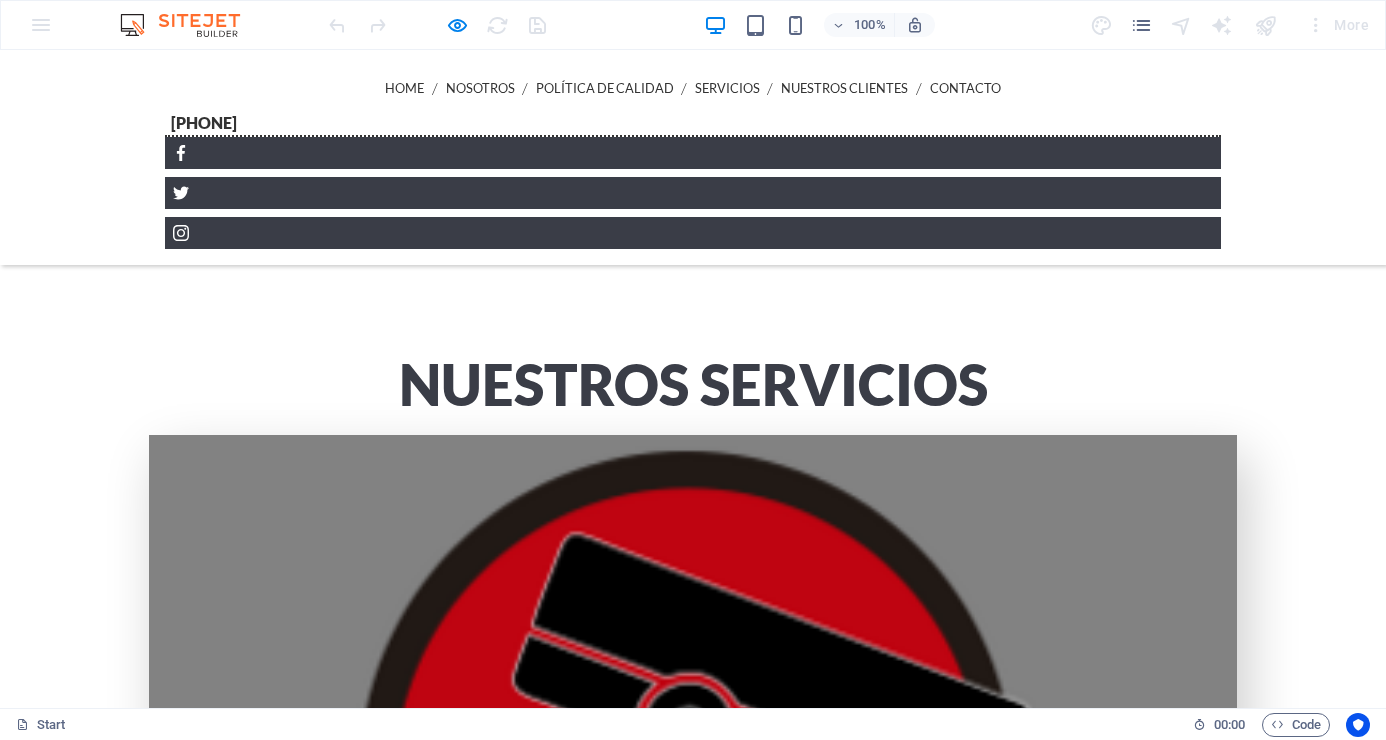 click on "Legal Notice" at bounding box center (1169, 15934) 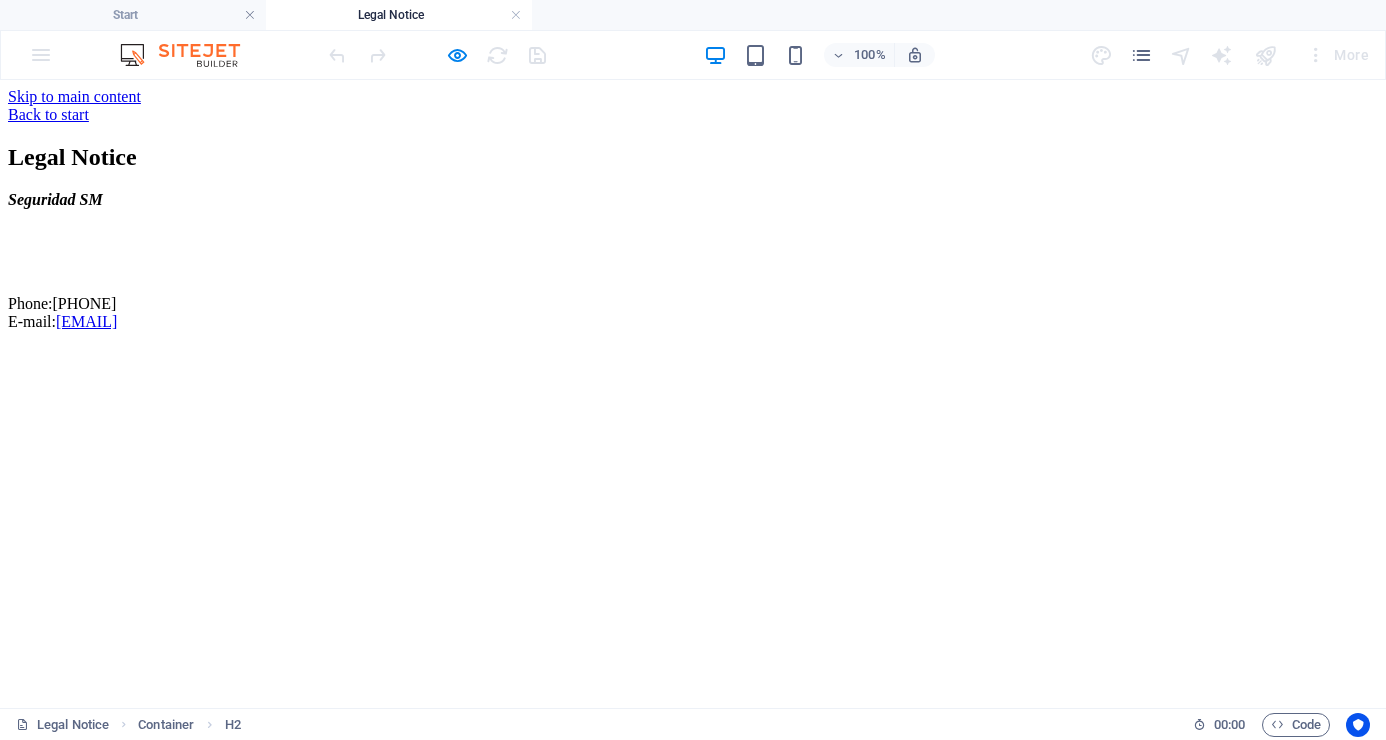 scroll, scrollTop: 0, scrollLeft: 0, axis: both 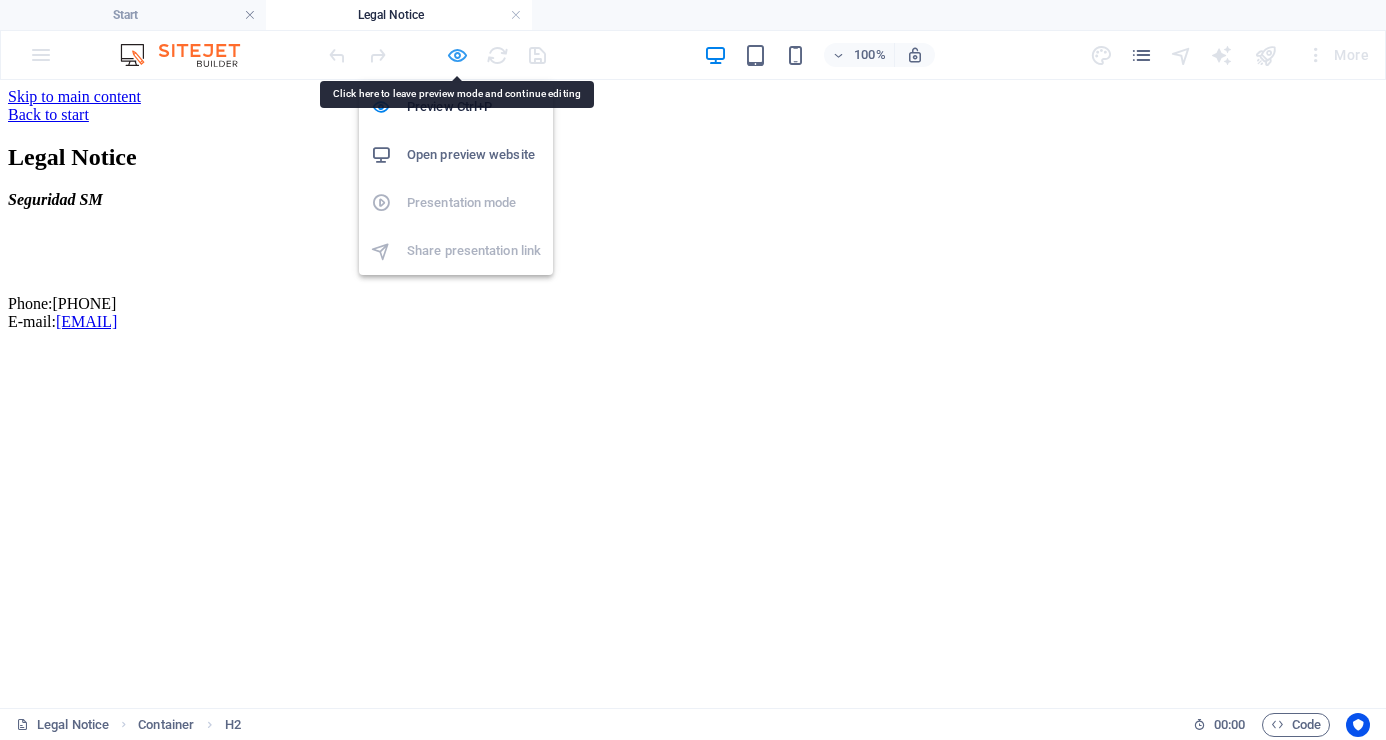 click at bounding box center (457, 55) 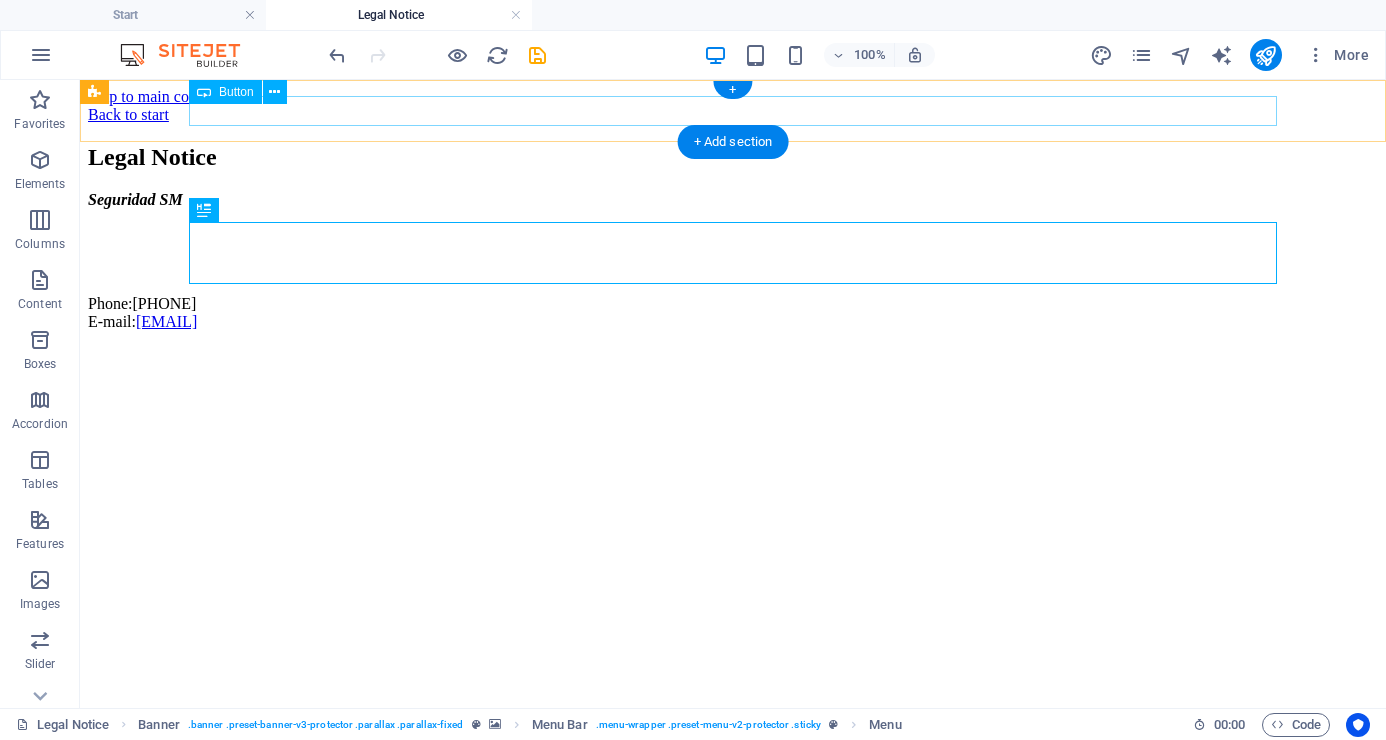 click on "Back to start" at bounding box center (733, 115) 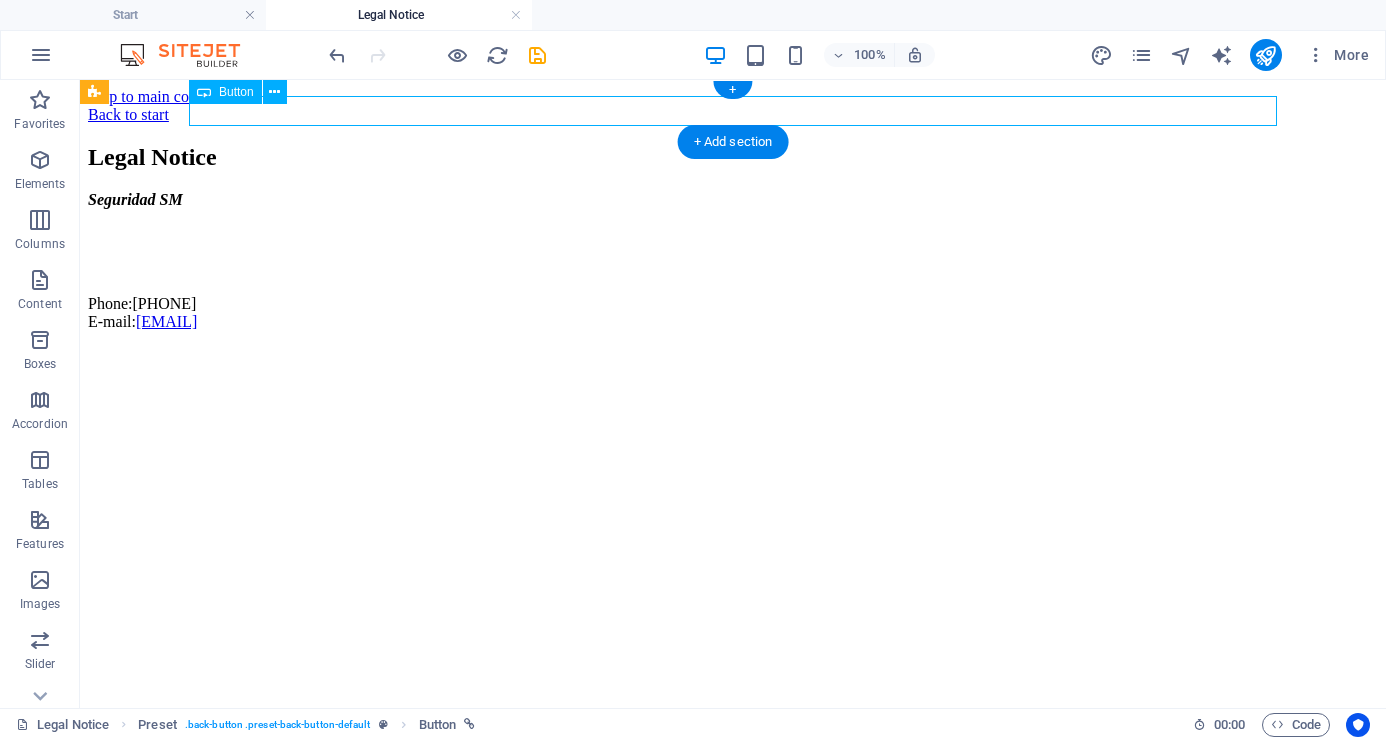 click on "Back to start" at bounding box center [733, 115] 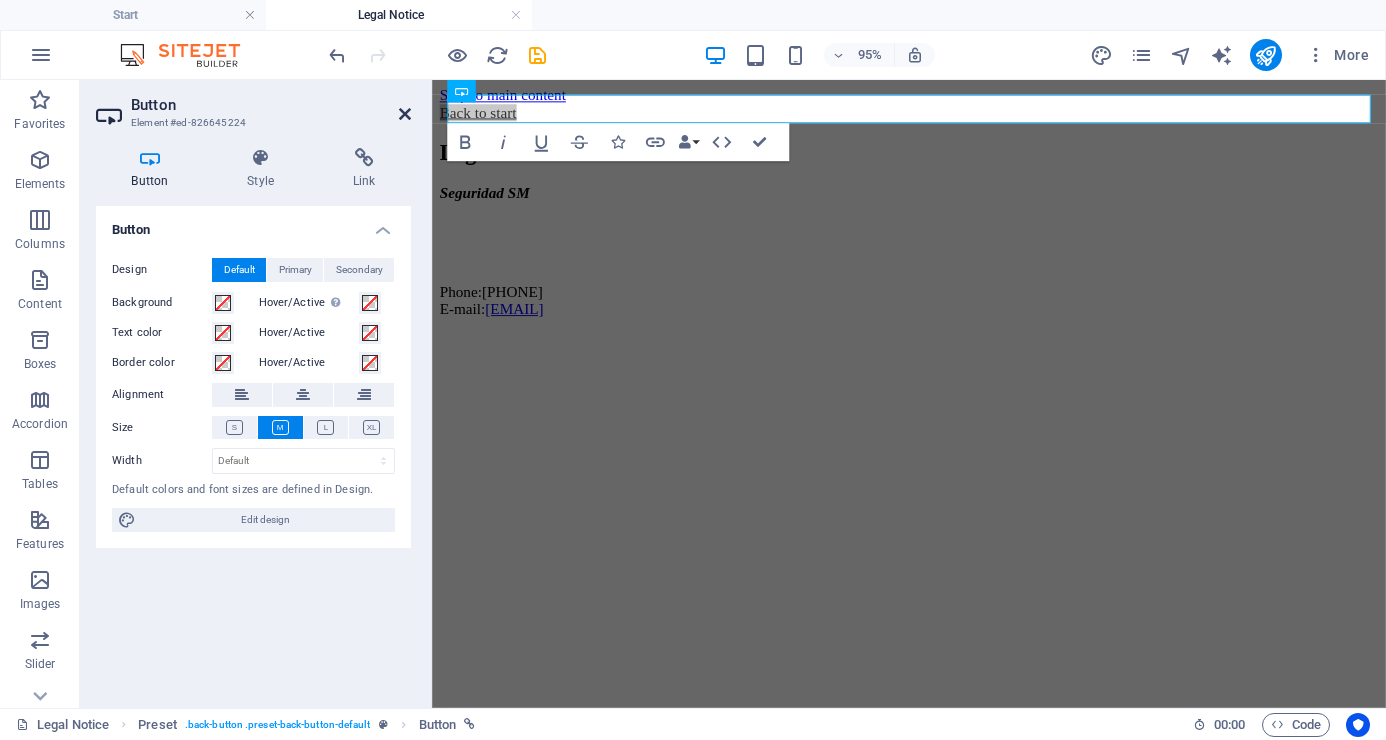 click at bounding box center [405, 114] 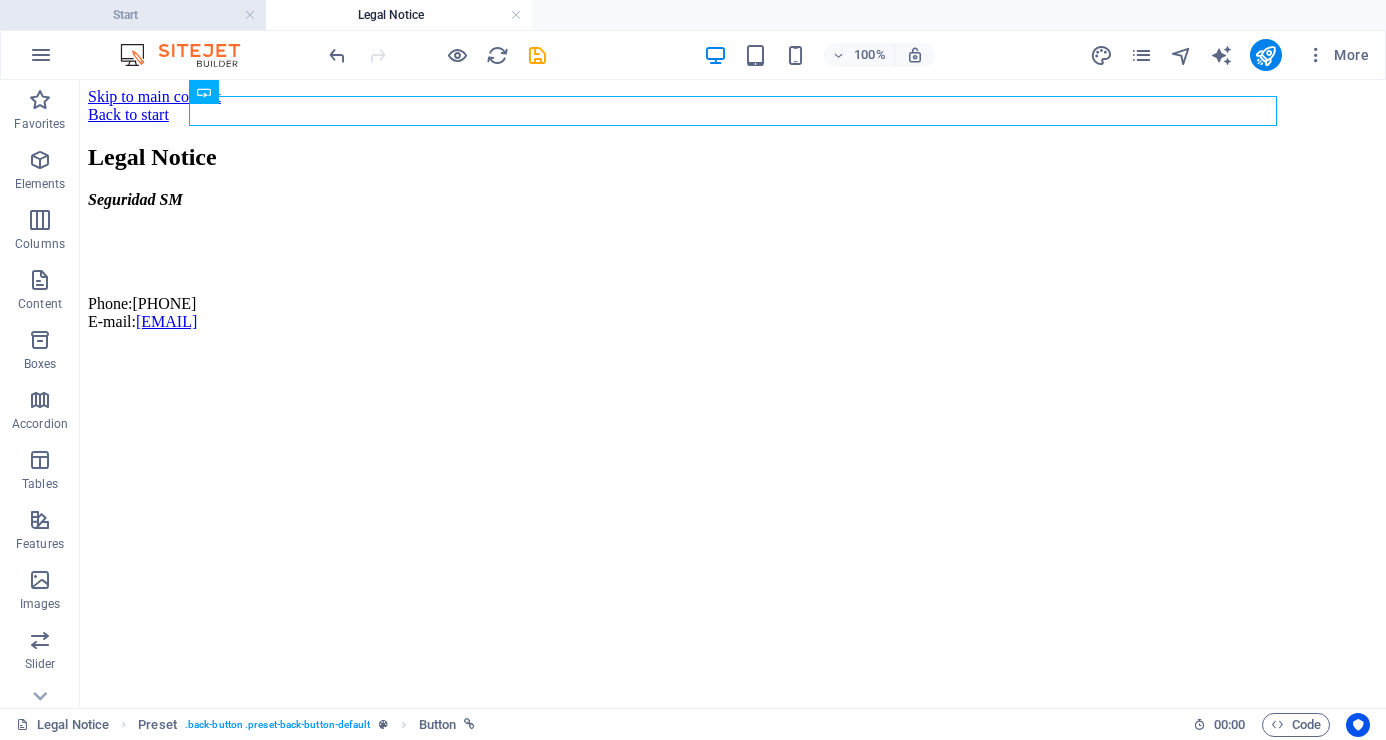 click on "Start" at bounding box center [133, 15] 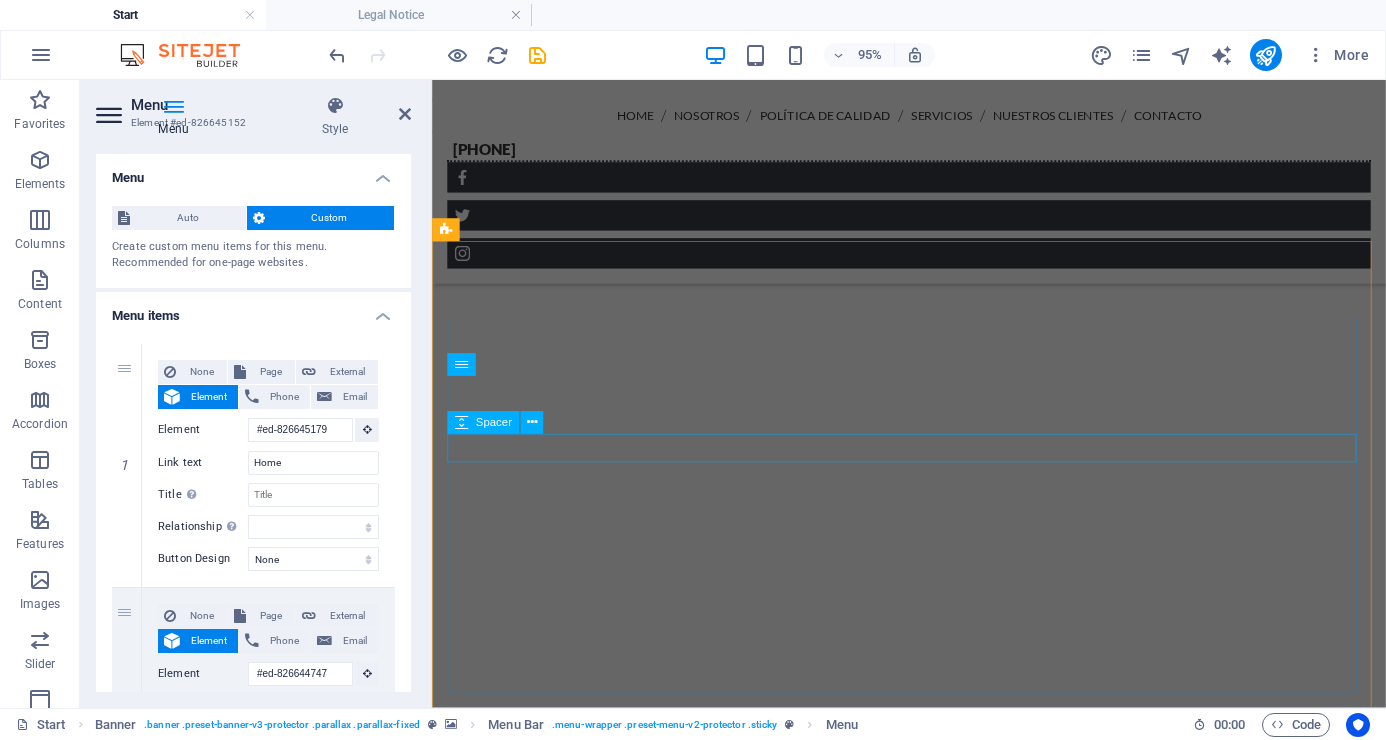 scroll, scrollTop: 5869, scrollLeft: 0, axis: vertical 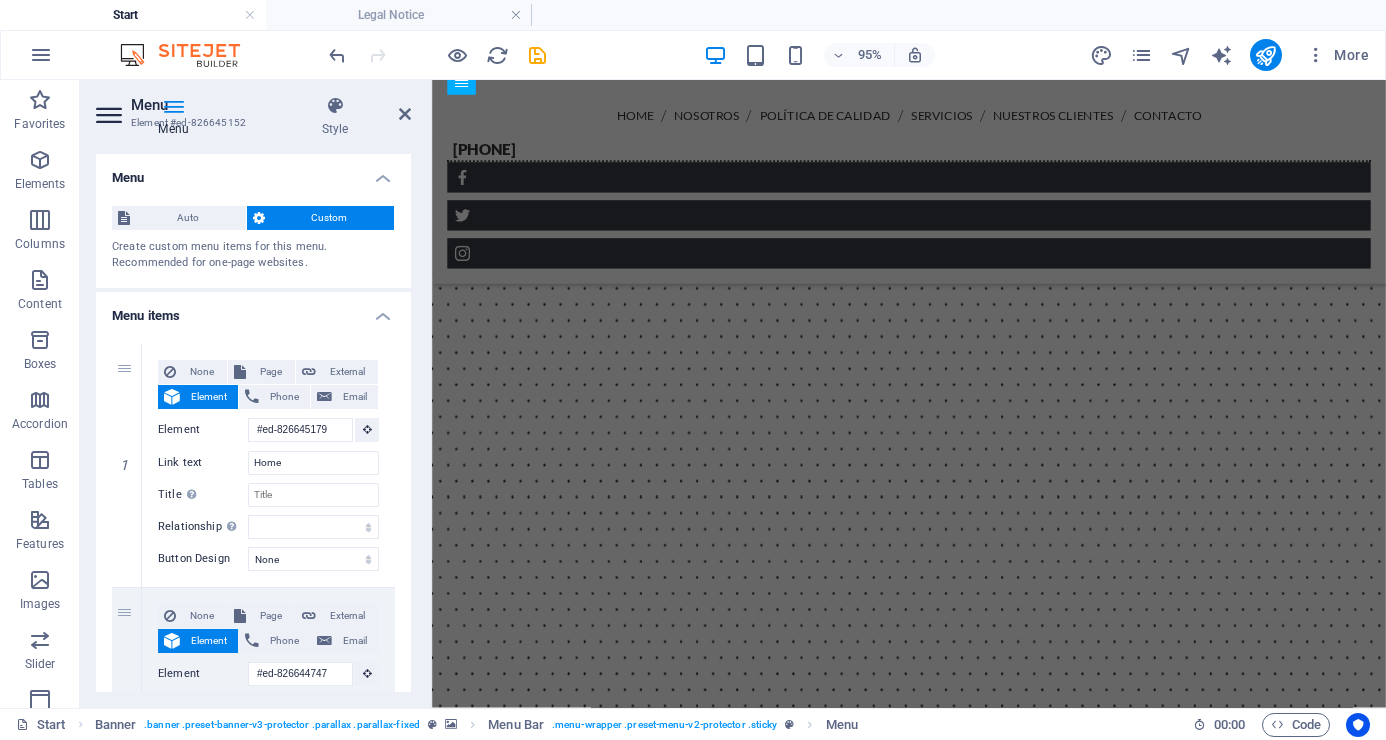 click at bounding box center (934, 11472) 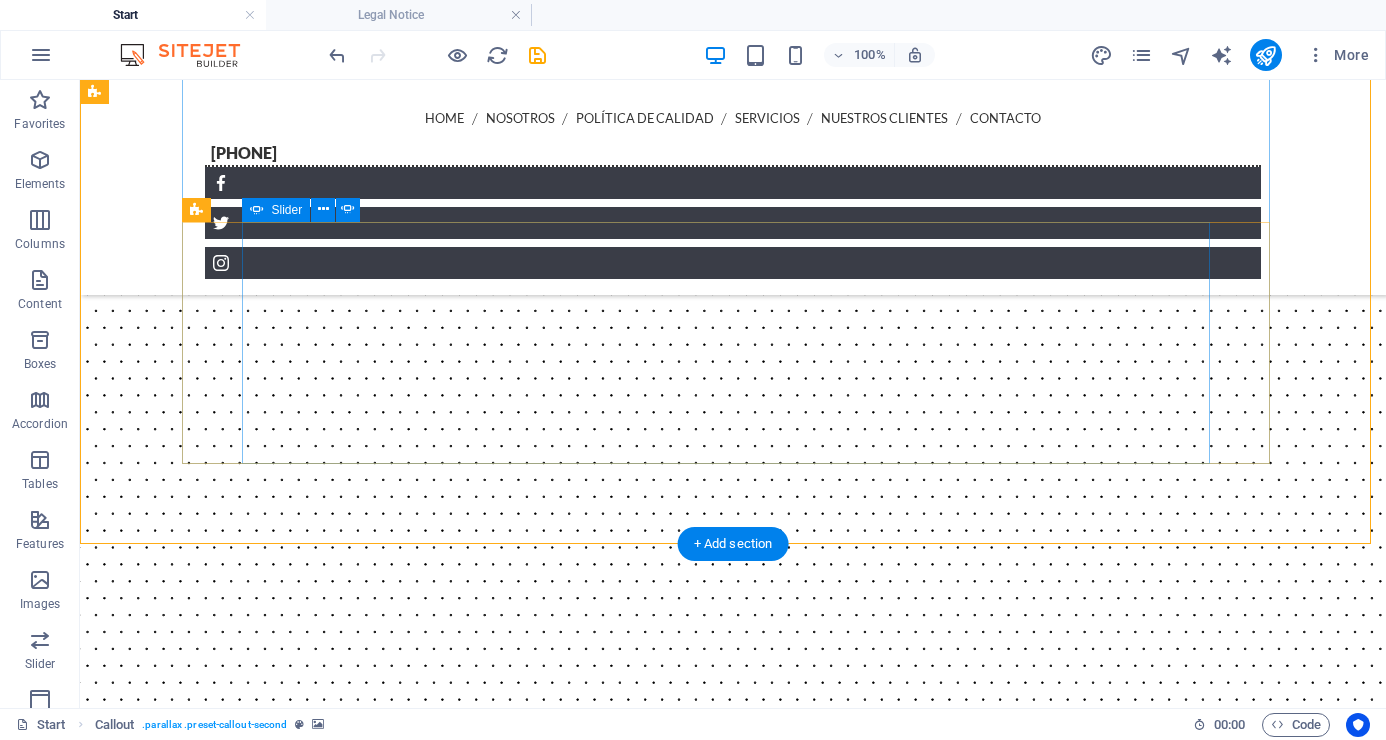 scroll, scrollTop: 5969, scrollLeft: 0, axis: vertical 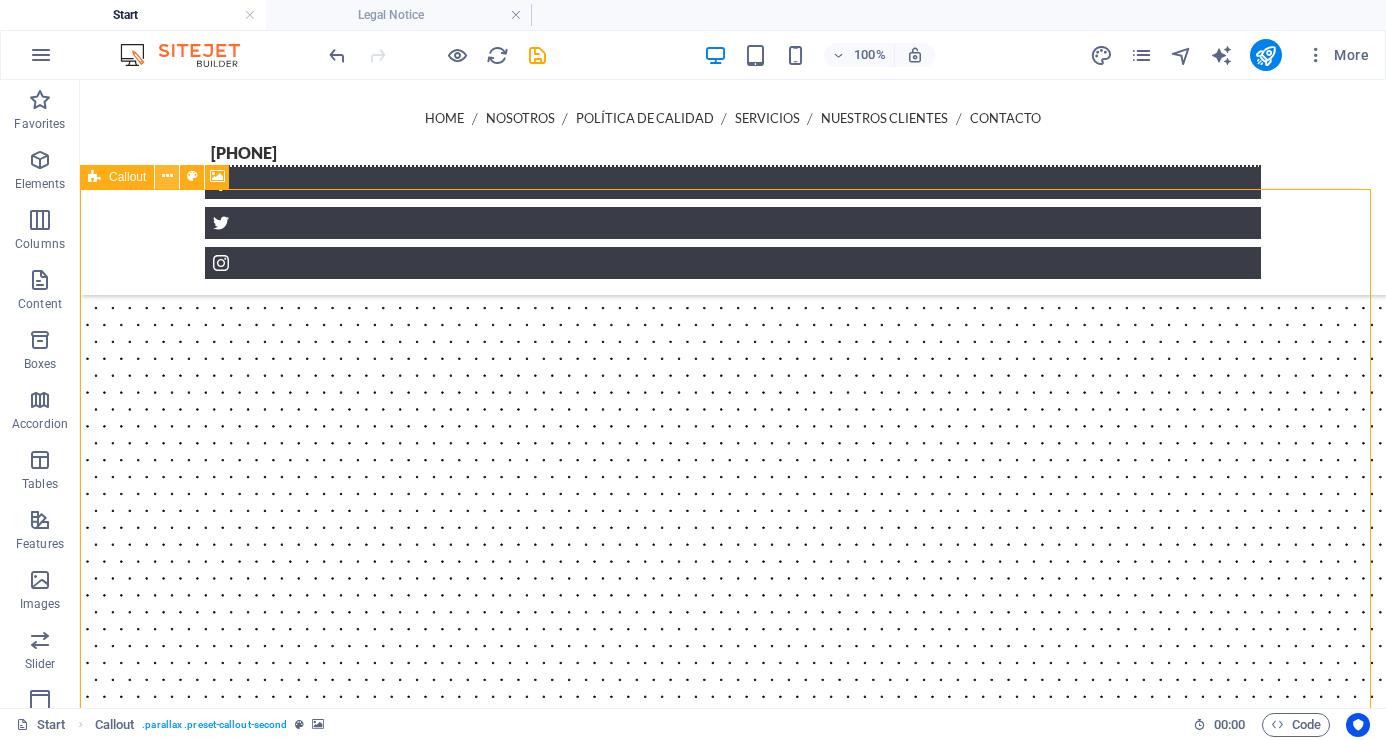 click at bounding box center [167, 176] 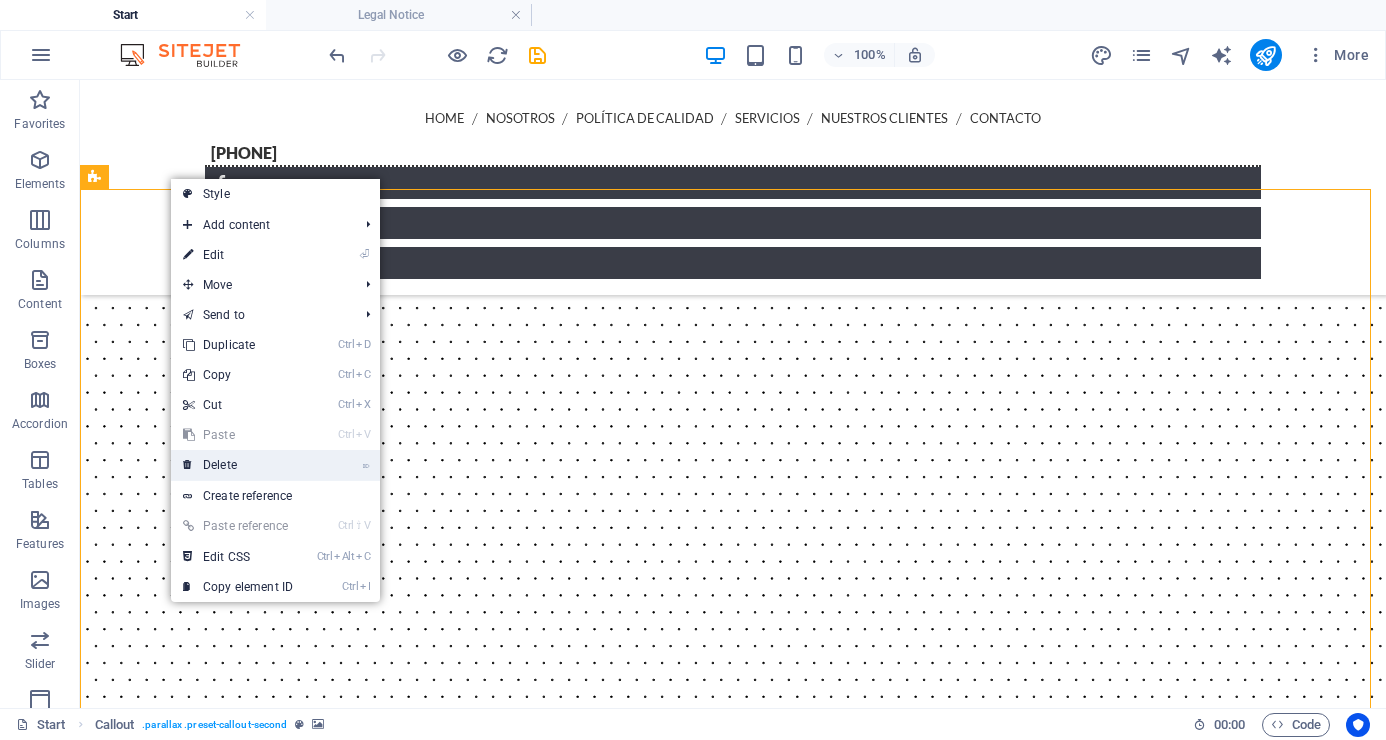 click on "⌦  Delete" at bounding box center [238, 465] 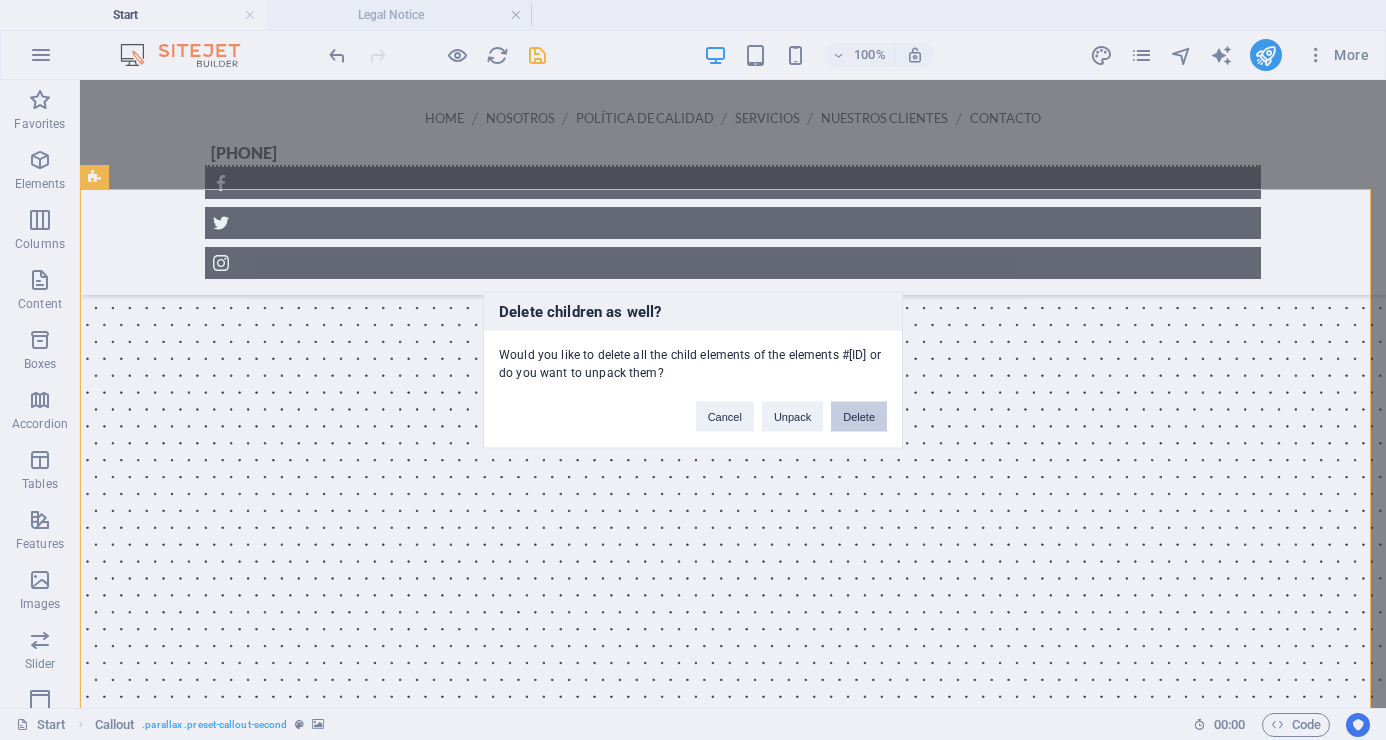 click on "Delete" at bounding box center (859, 417) 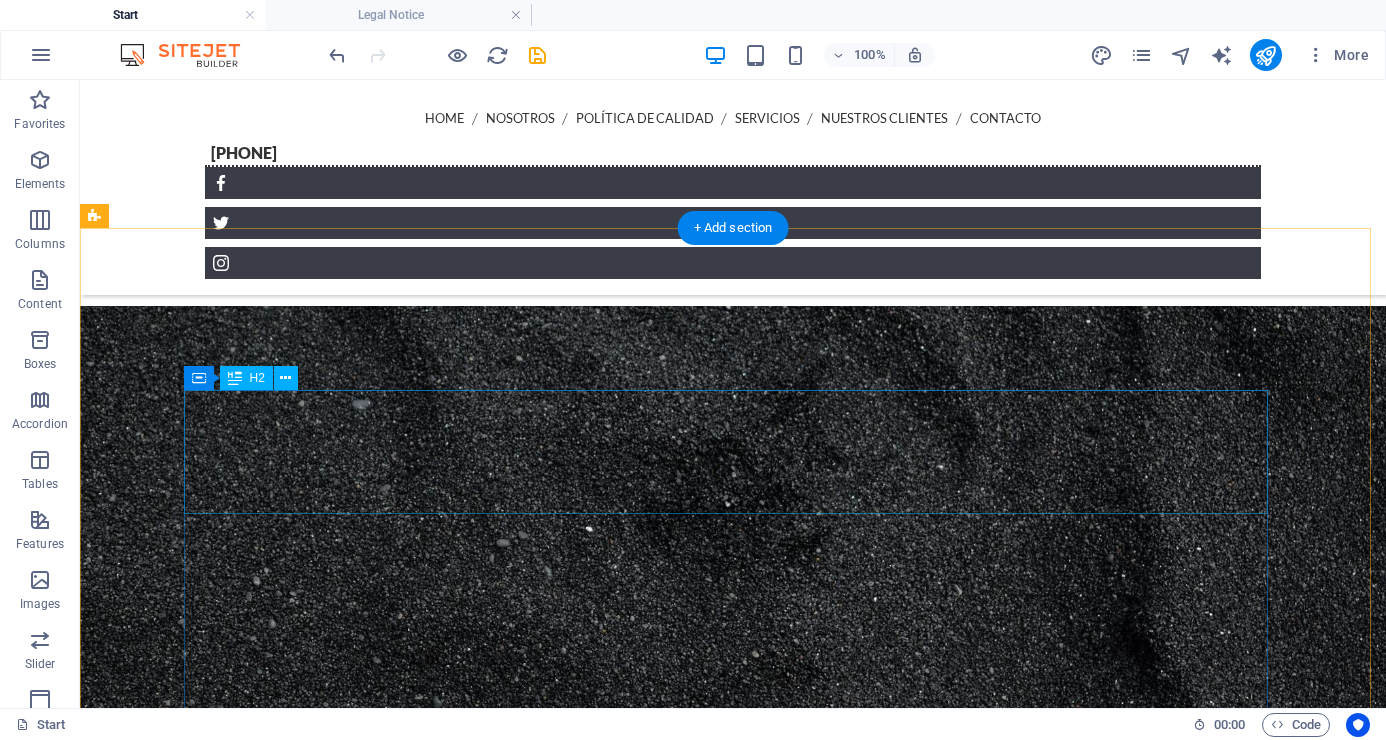 scroll, scrollTop: 2169, scrollLeft: 0, axis: vertical 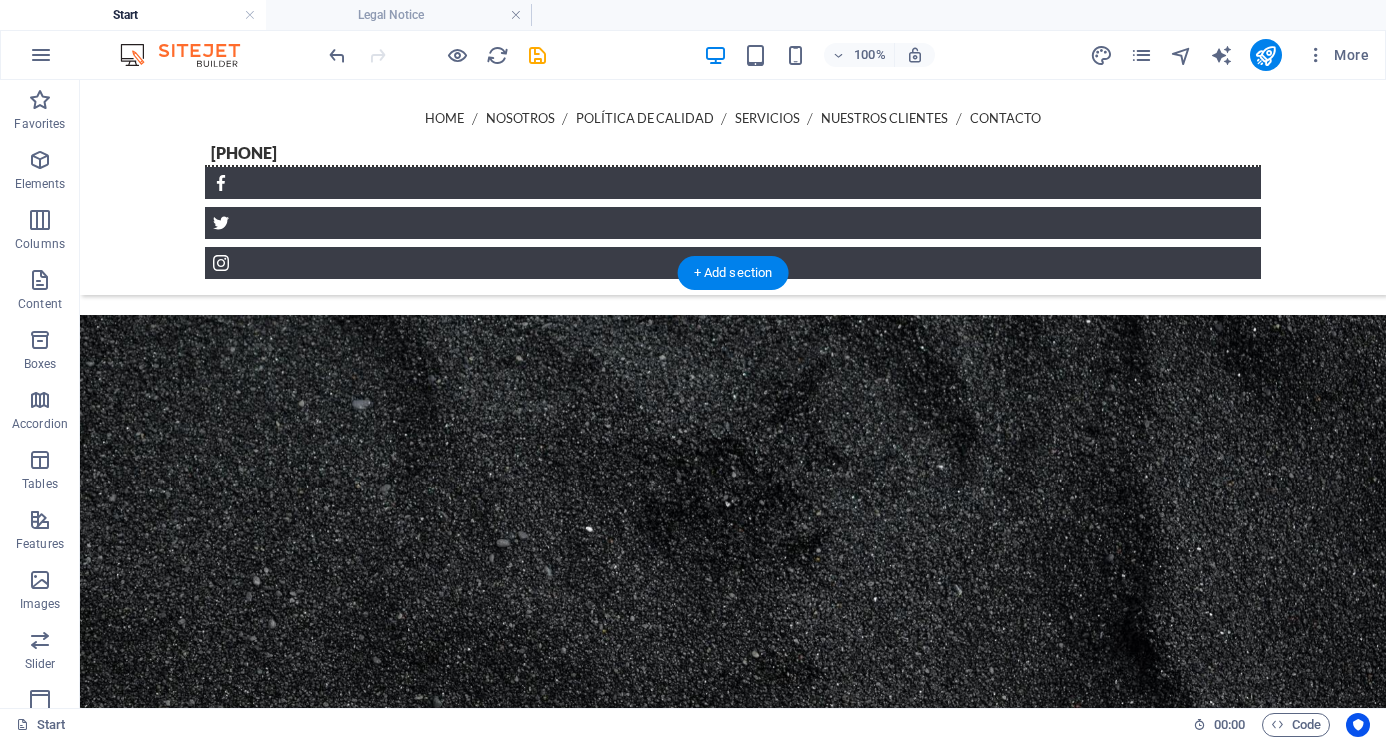 click at bounding box center [733, 2186] 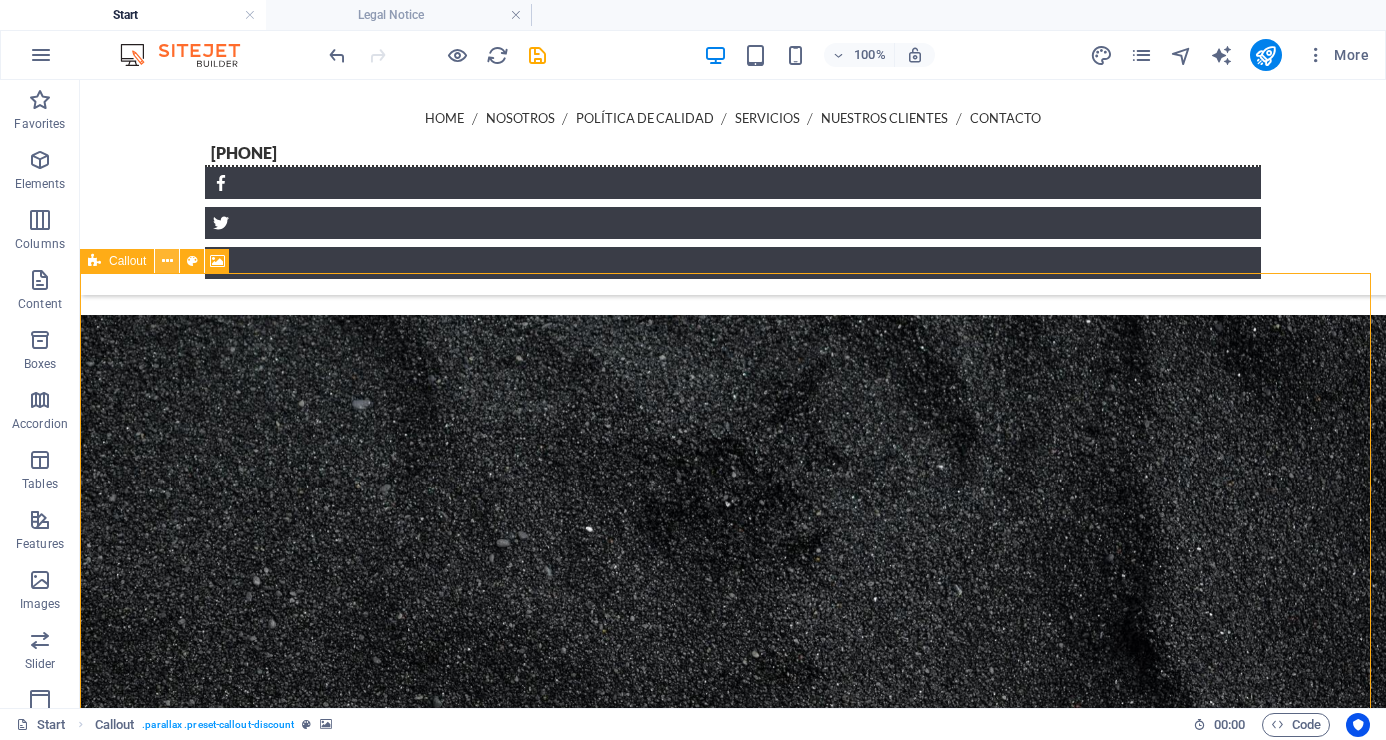 click at bounding box center [167, 261] 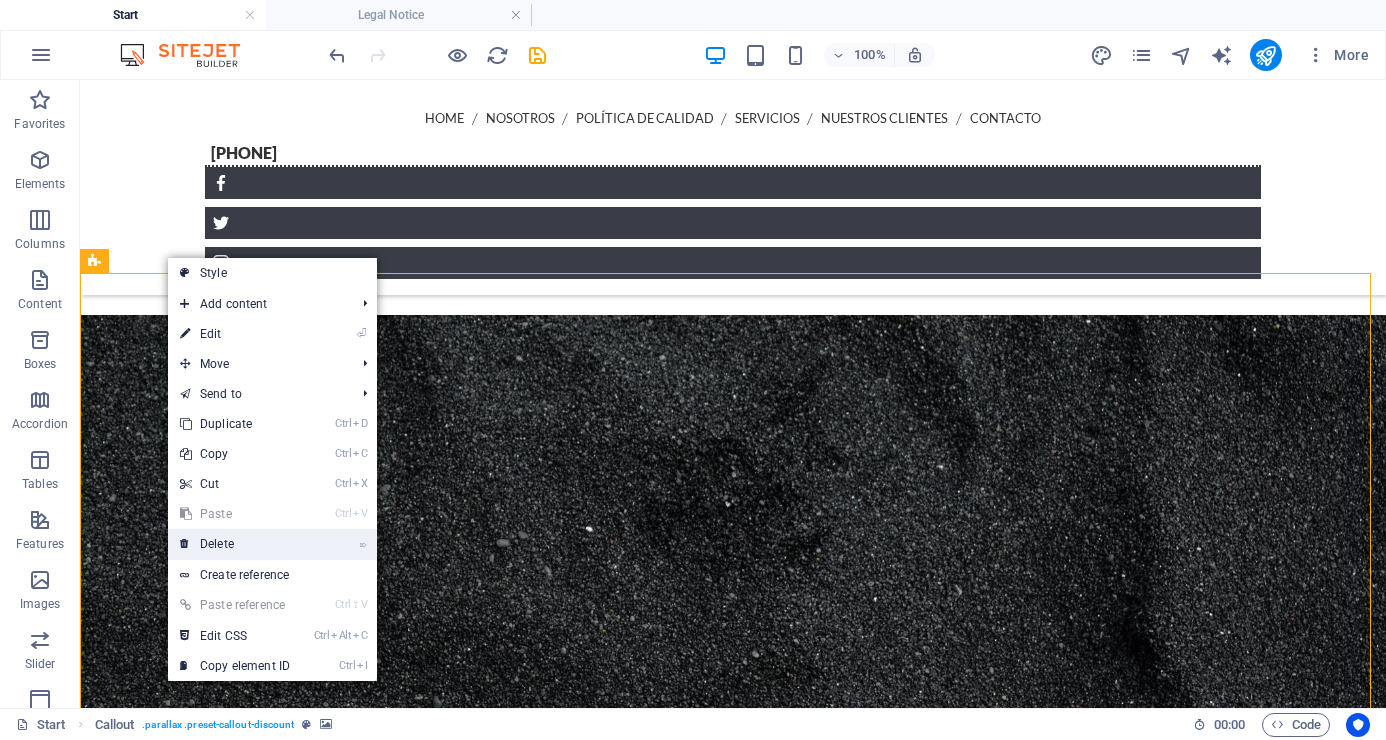 click on "⌦  Delete" at bounding box center (235, 544) 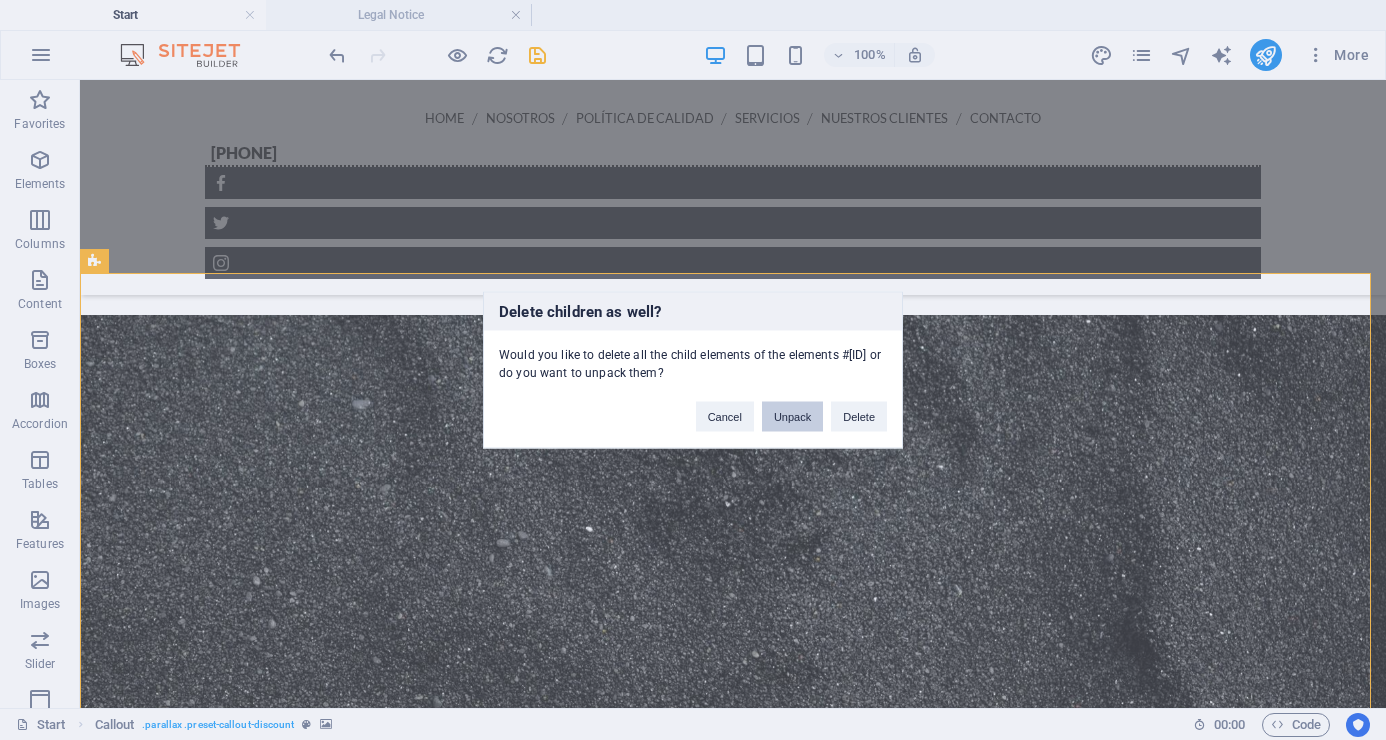 click on "Unpack" at bounding box center (792, 417) 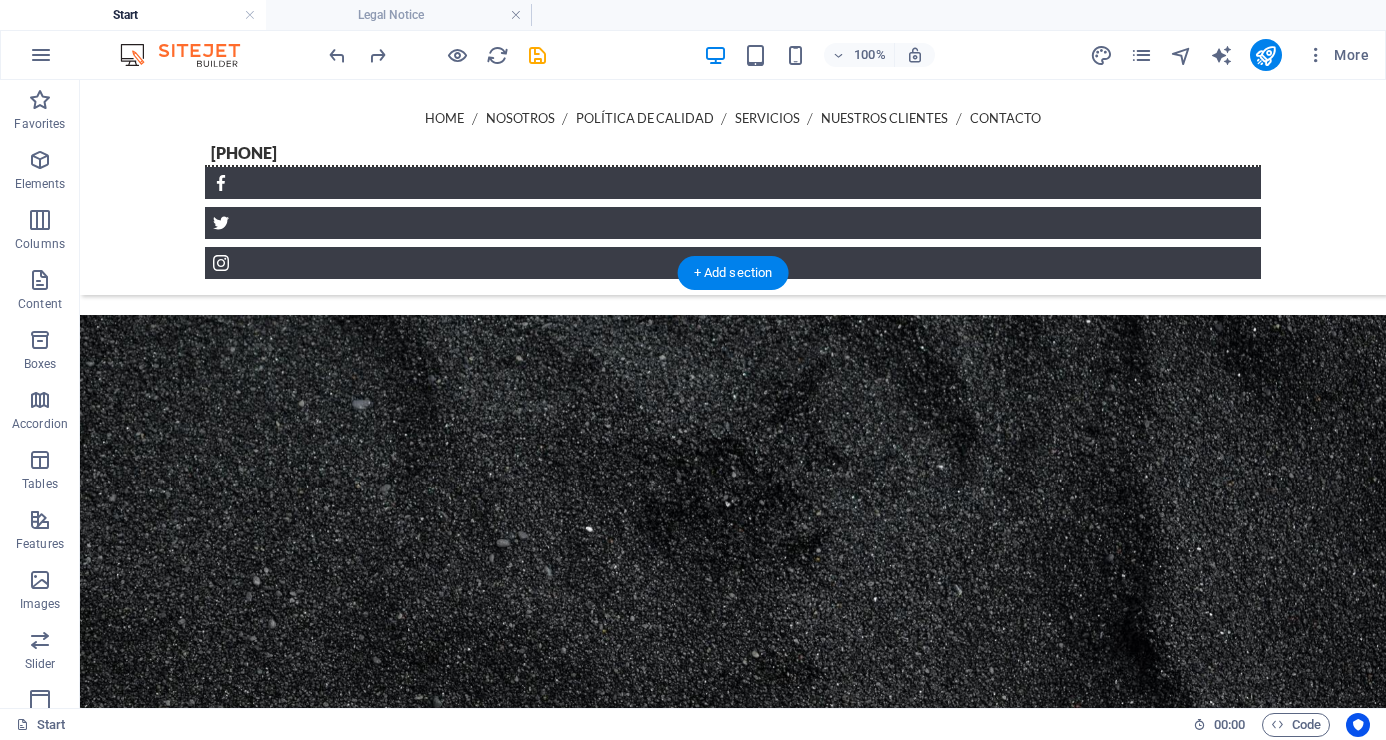 click at bounding box center (733, 2186) 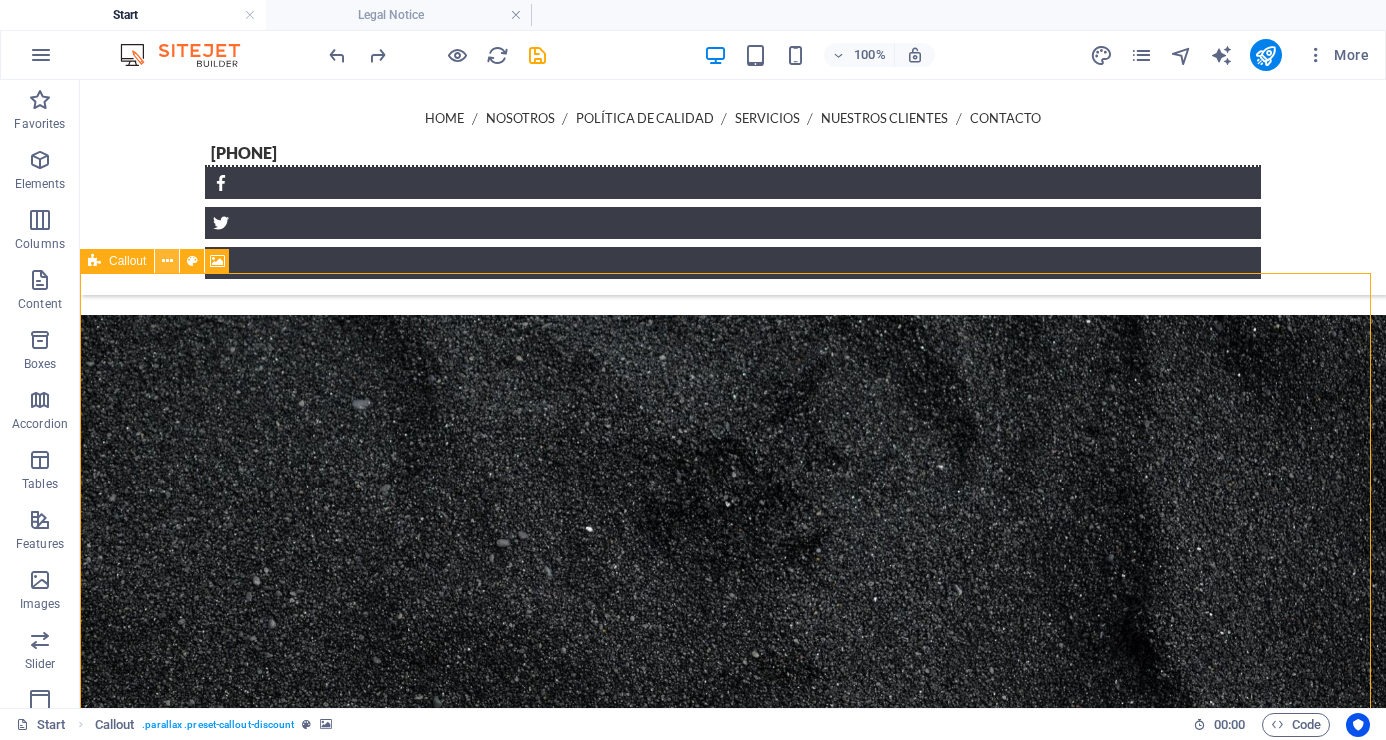 click at bounding box center (167, 261) 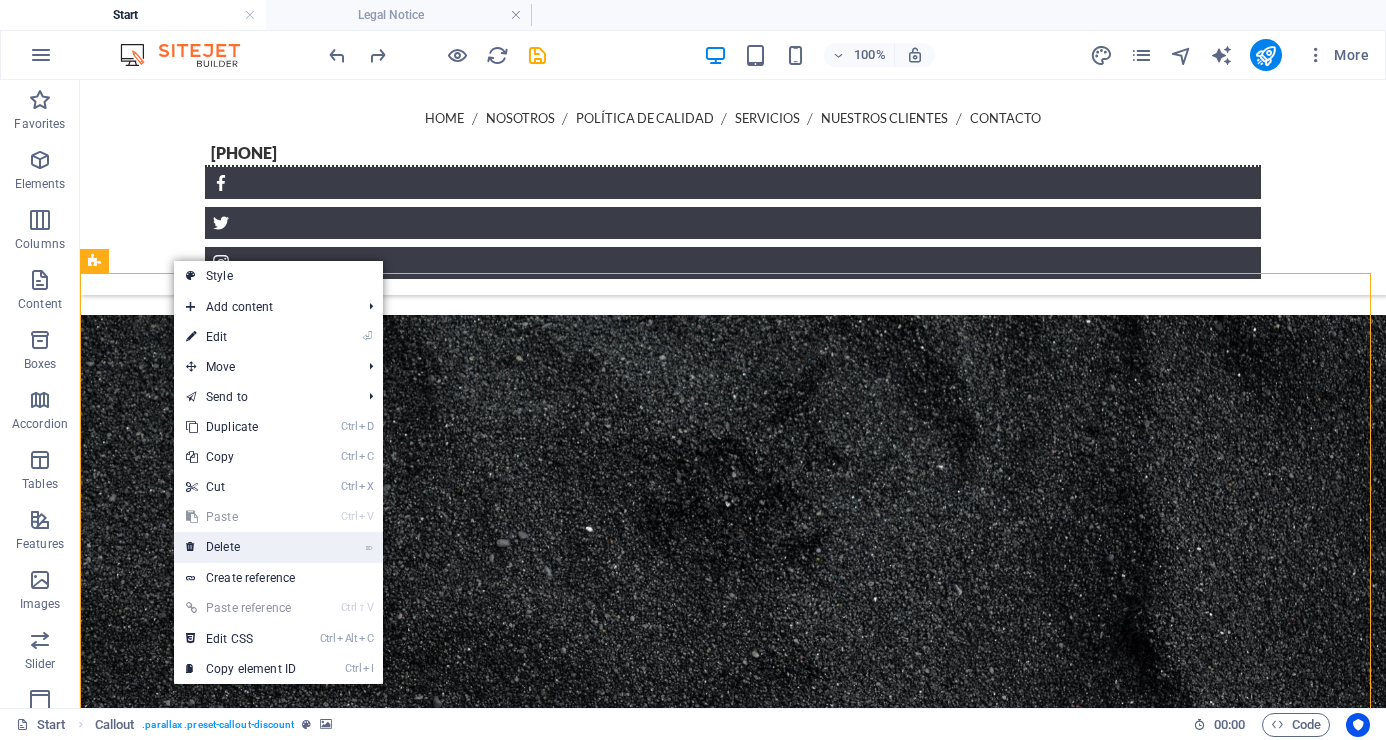 click on "⌦  Delete" at bounding box center (241, 547) 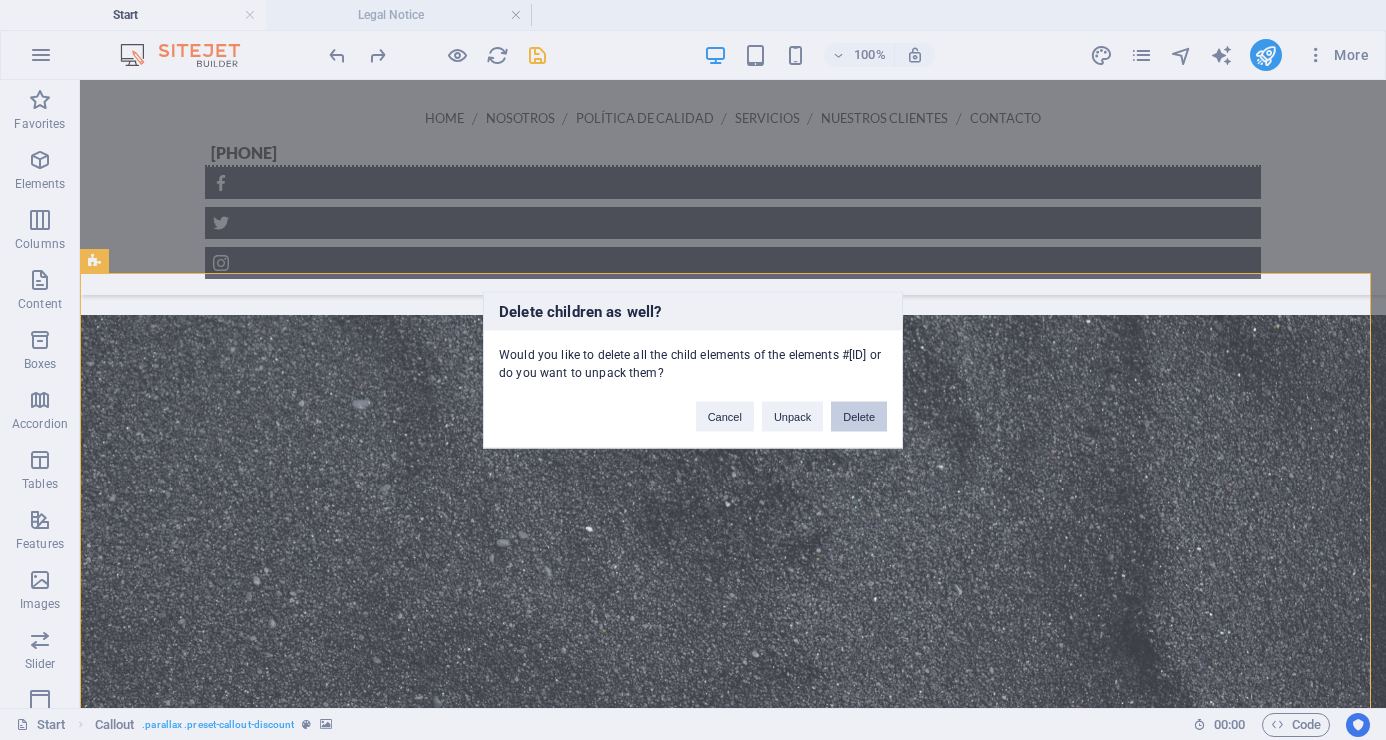 click on "Delete" at bounding box center (859, 417) 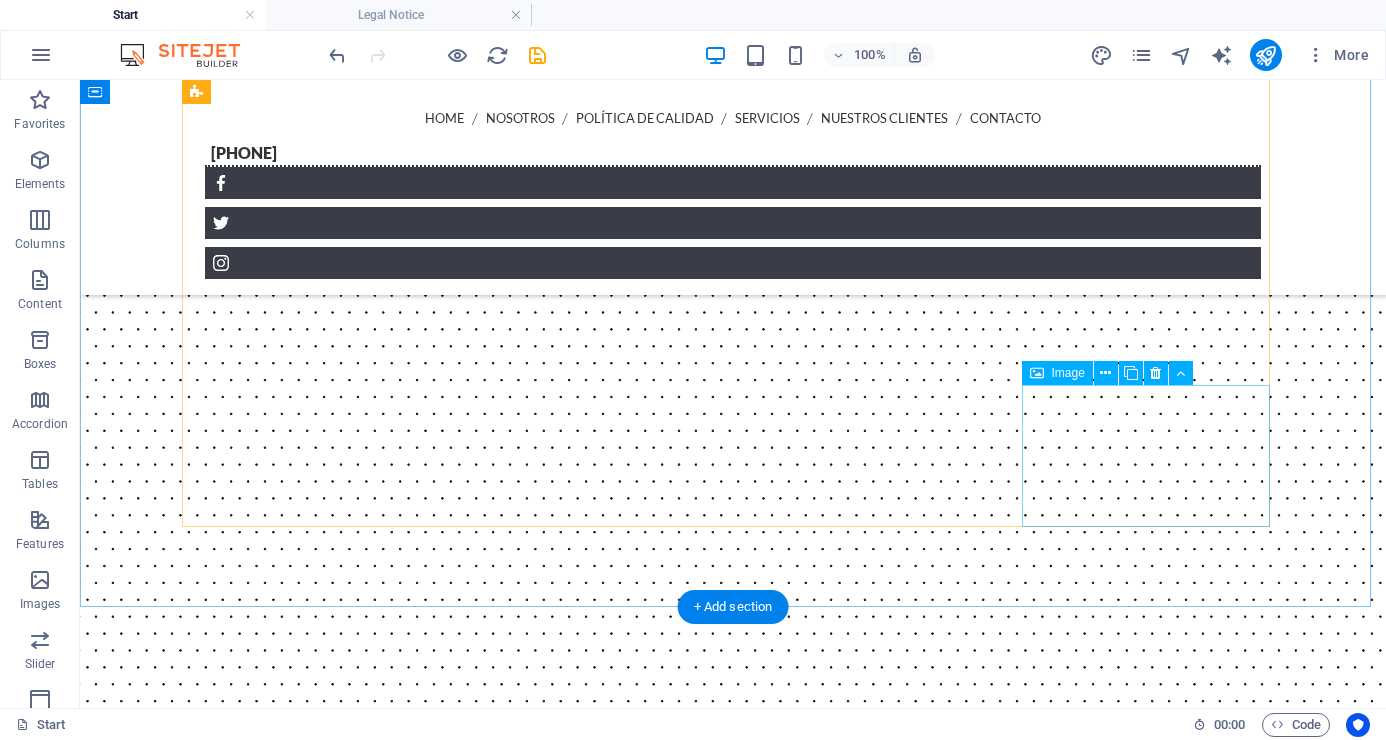 scroll, scrollTop: 5000, scrollLeft: 0, axis: vertical 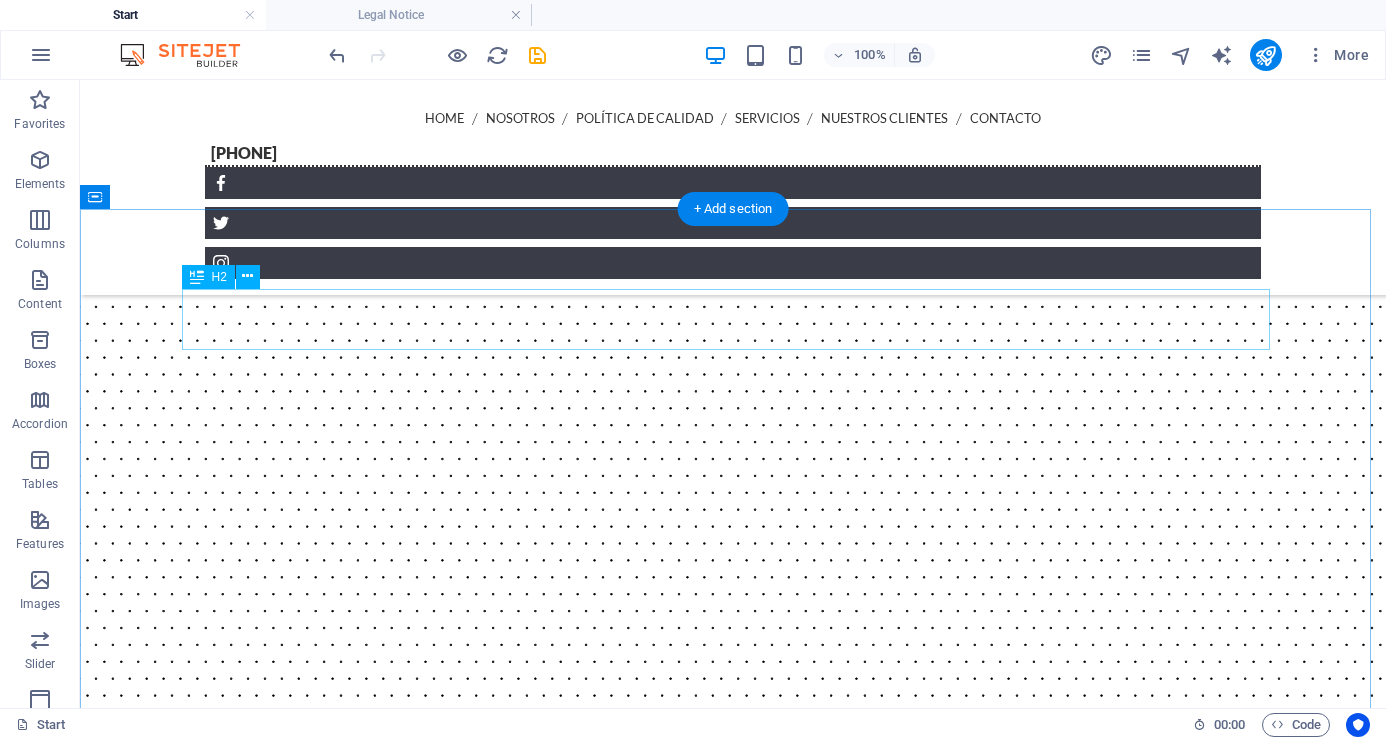 click on "Clients" at bounding box center (733, 10789) 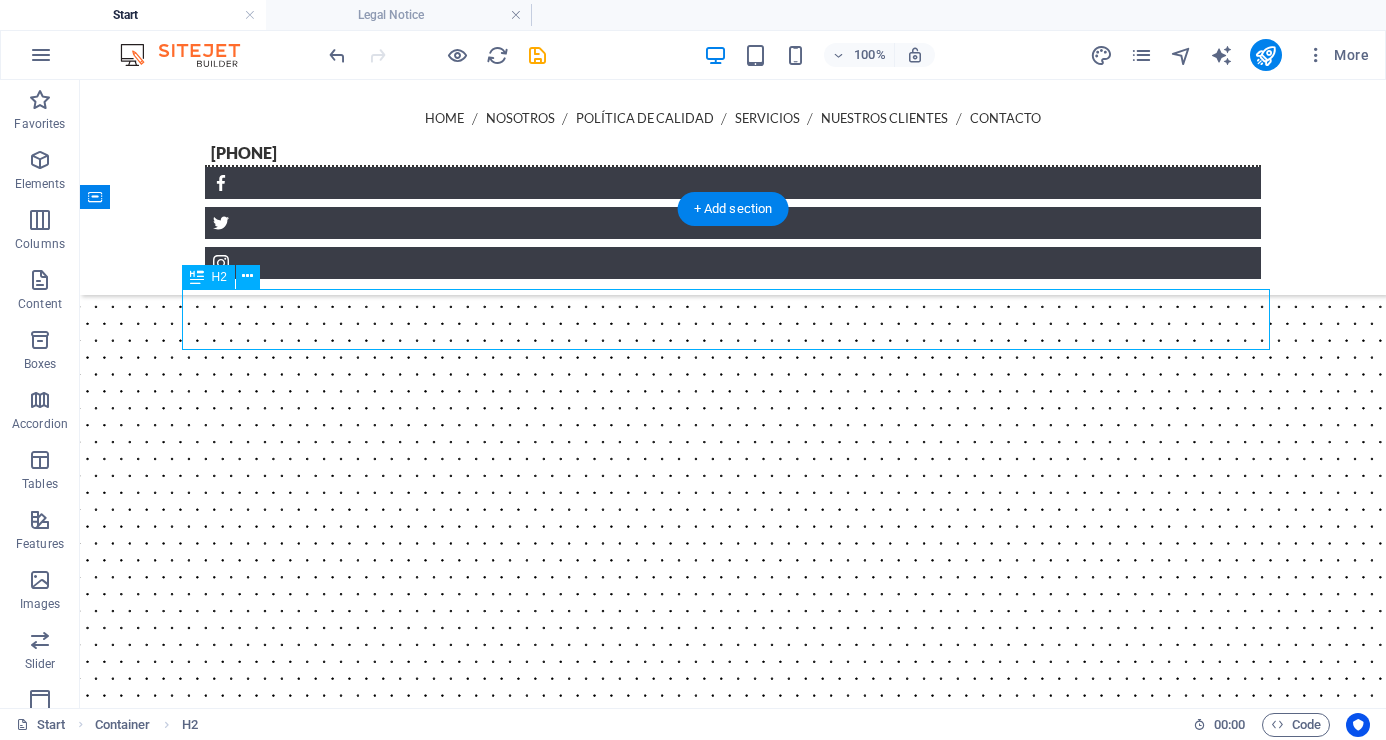 click on "Clients" at bounding box center [733, 10789] 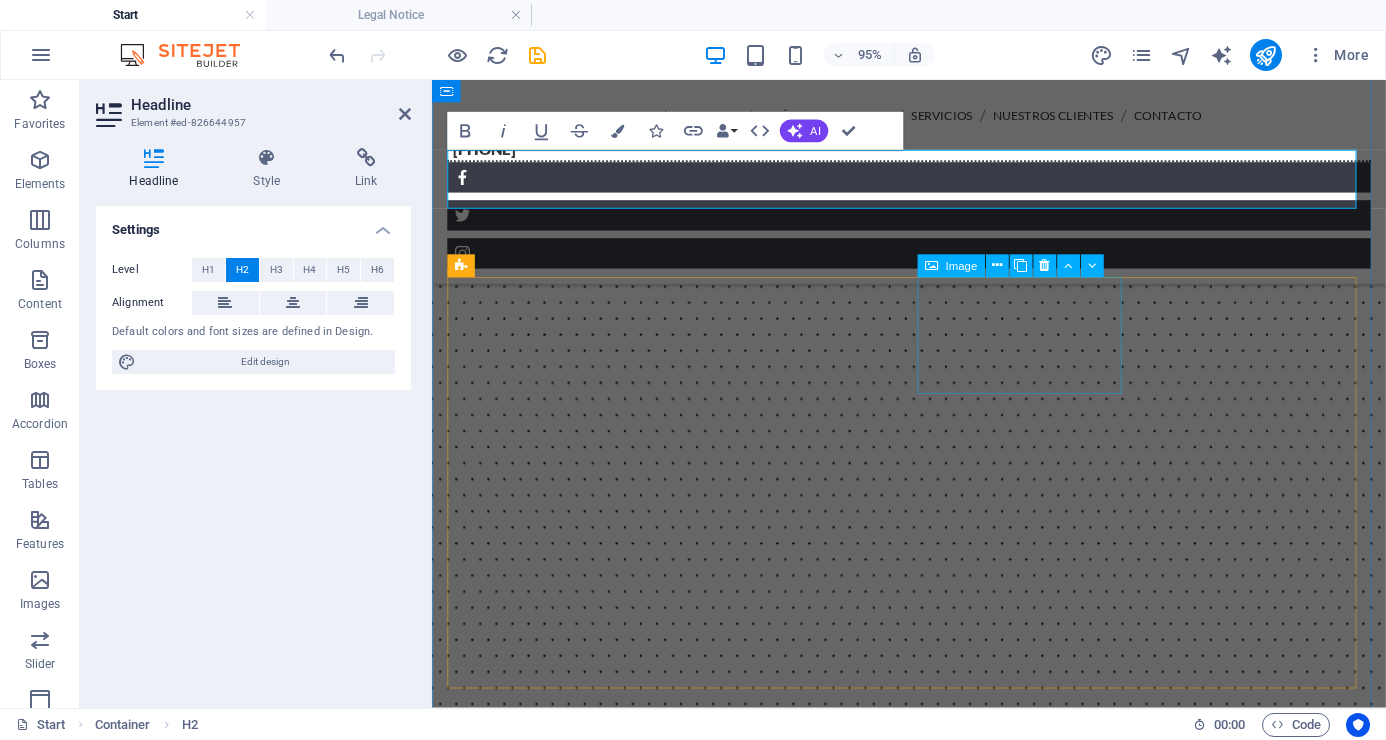 scroll, scrollTop: 5300, scrollLeft: 0, axis: vertical 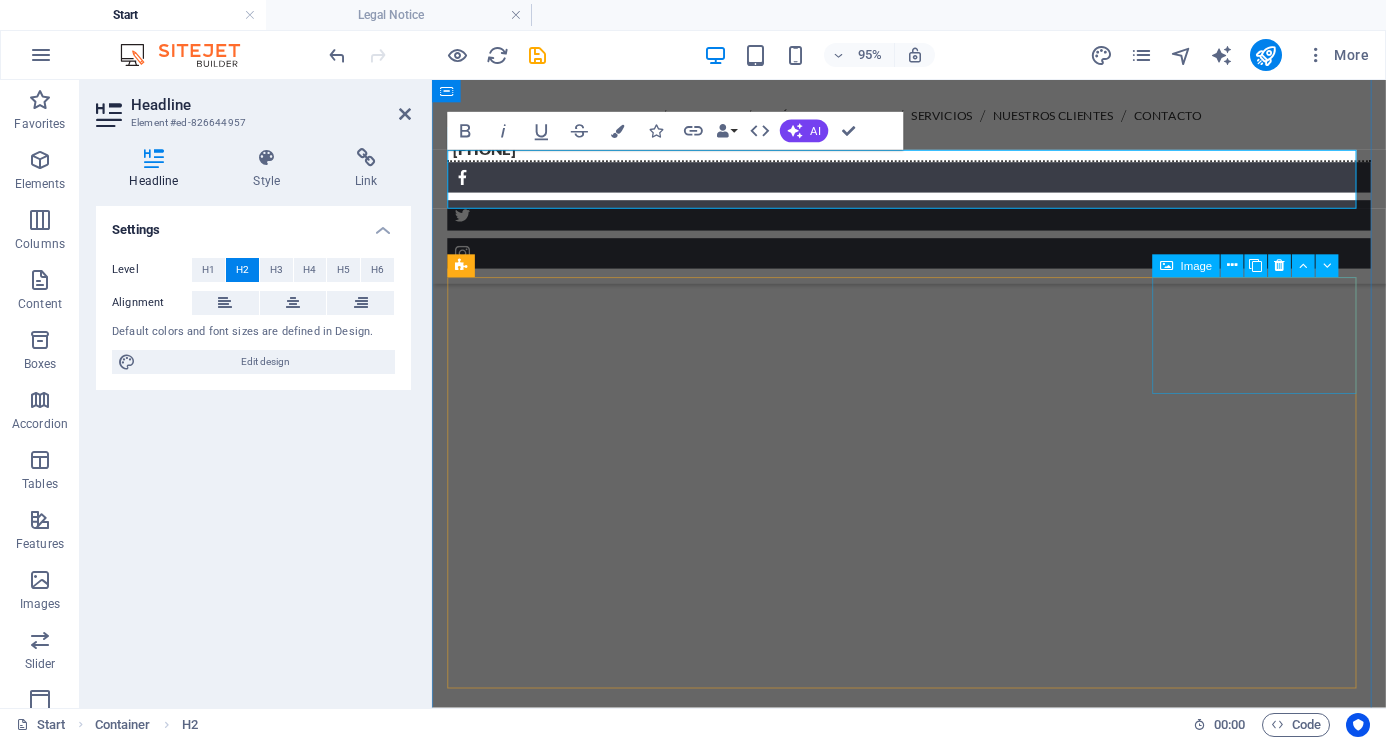 type 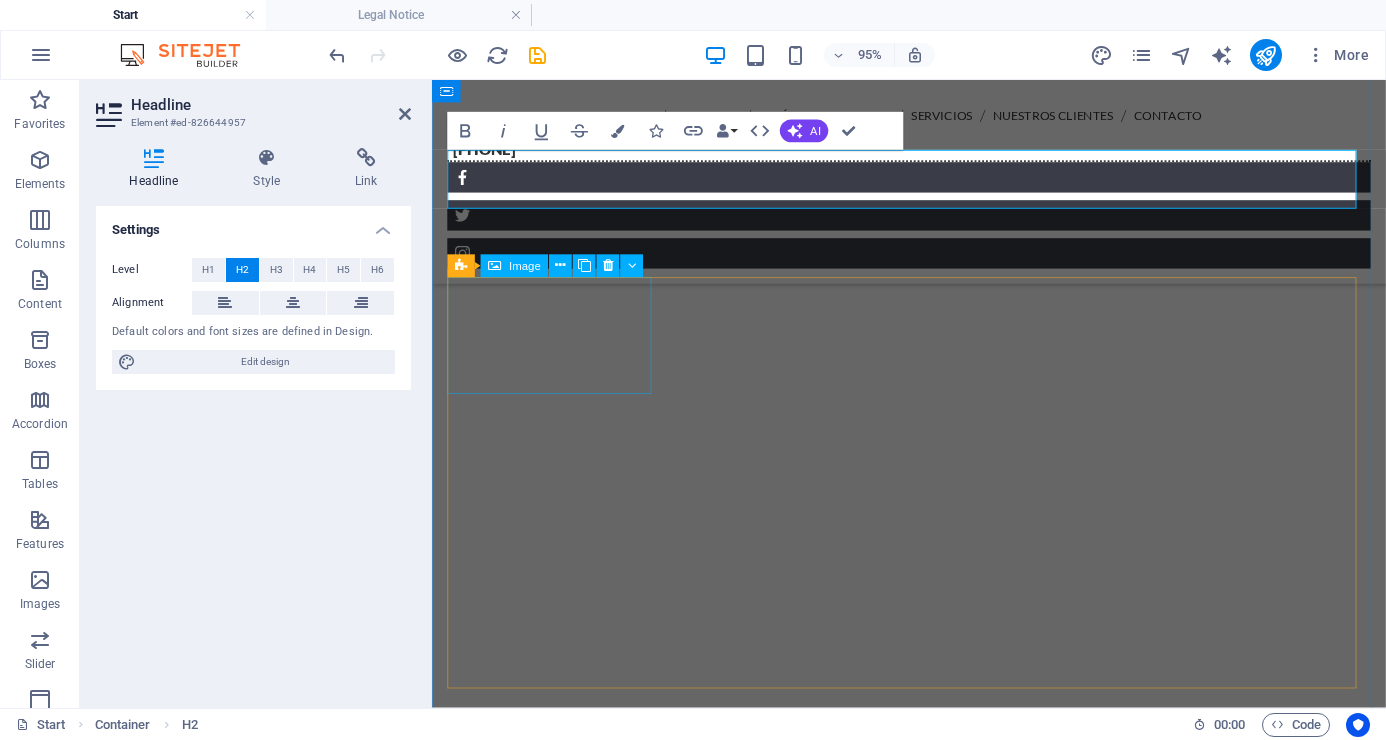 click at bounding box center (557, 10221) 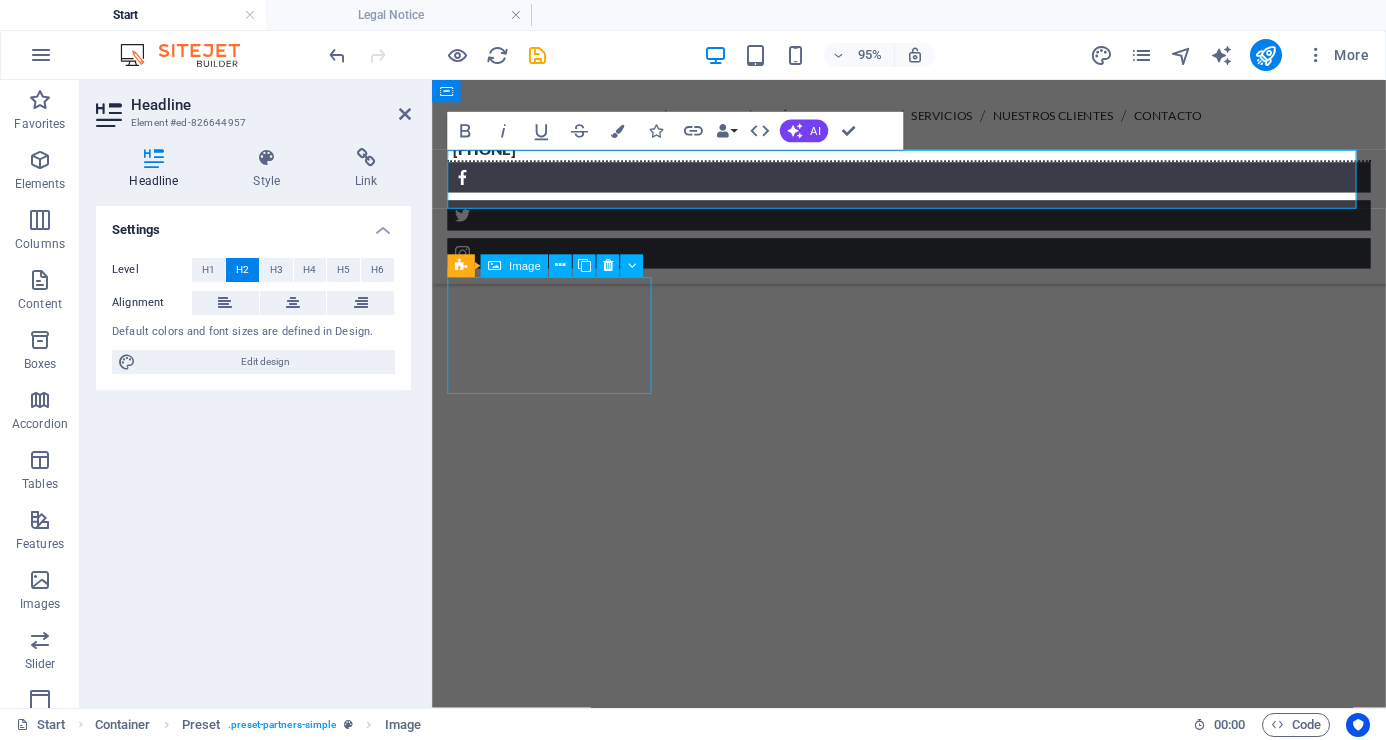 scroll, scrollTop: 5135, scrollLeft: 0, axis: vertical 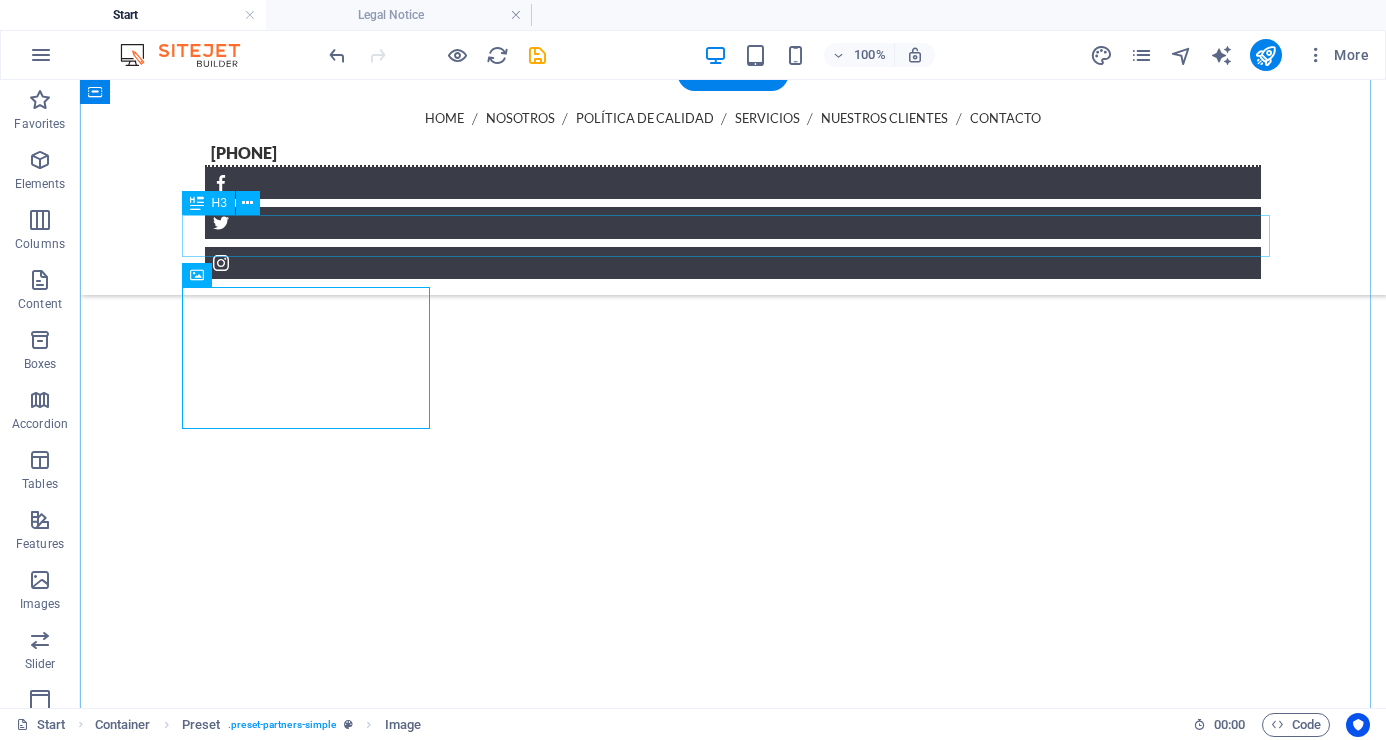 click on "Customers of ours" at bounding box center (733, 10706) 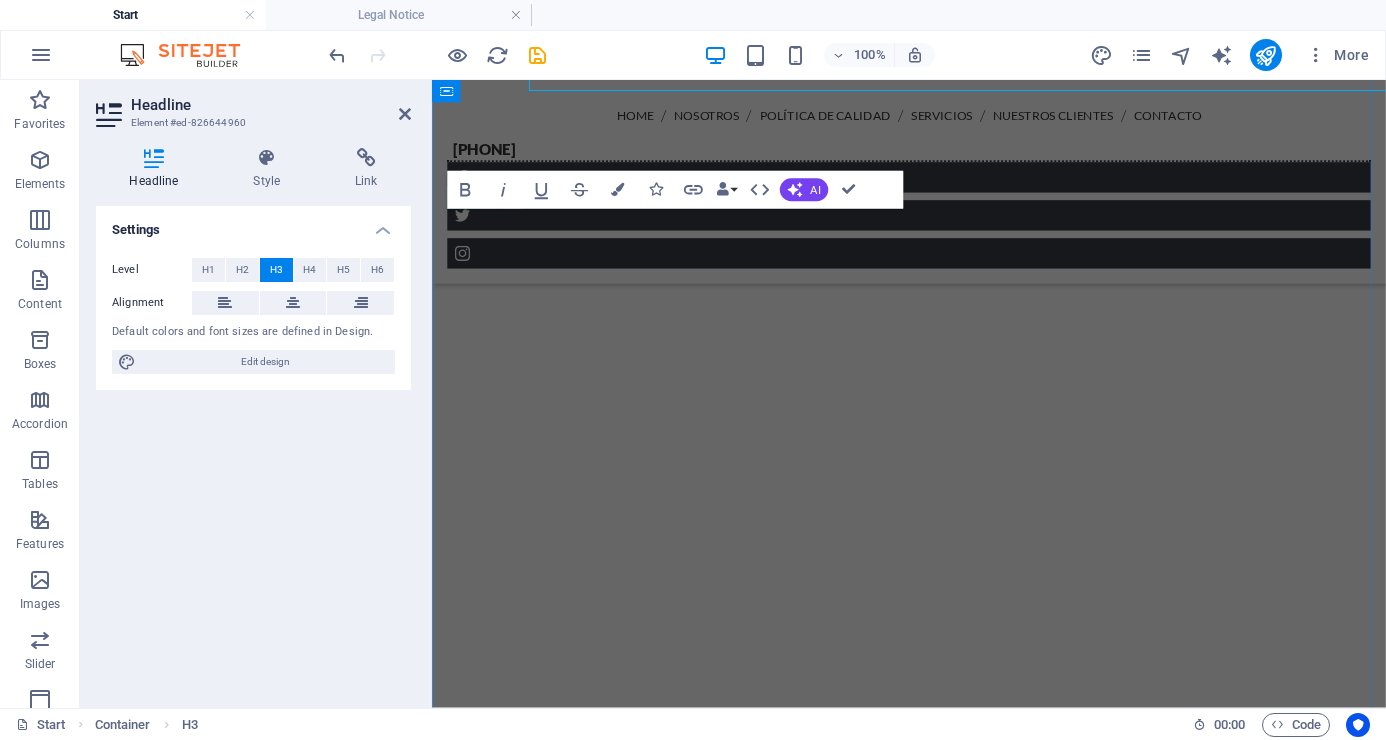 scroll, scrollTop: 5300, scrollLeft: 0, axis: vertical 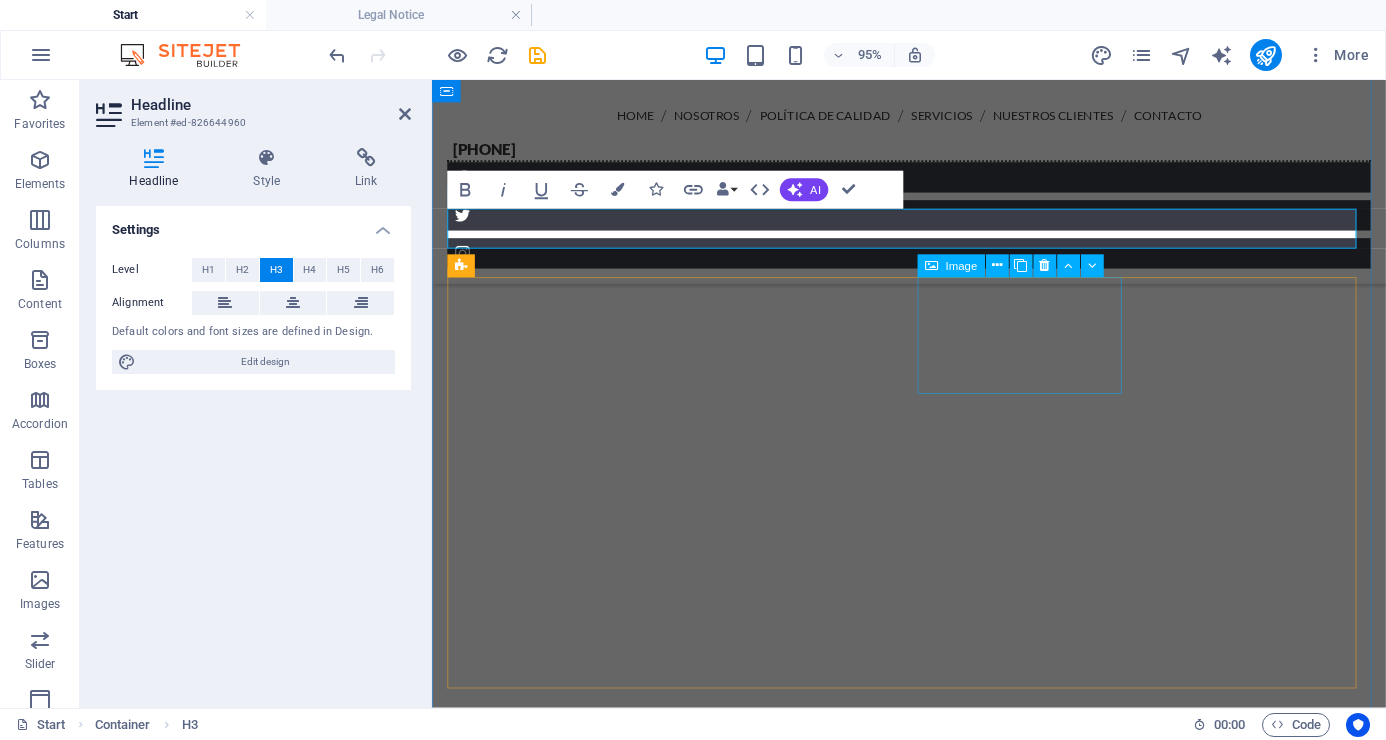type 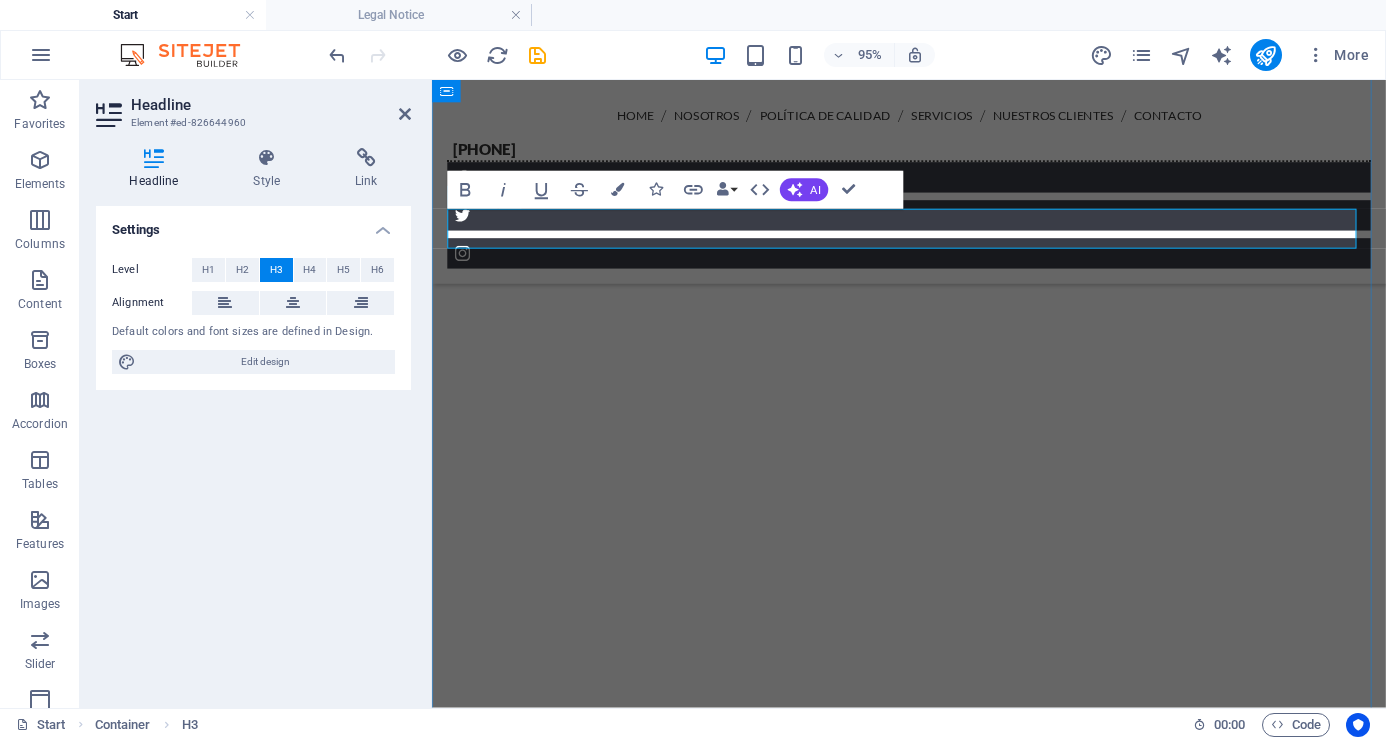 click on "Cada" at bounding box center [934, 10108] 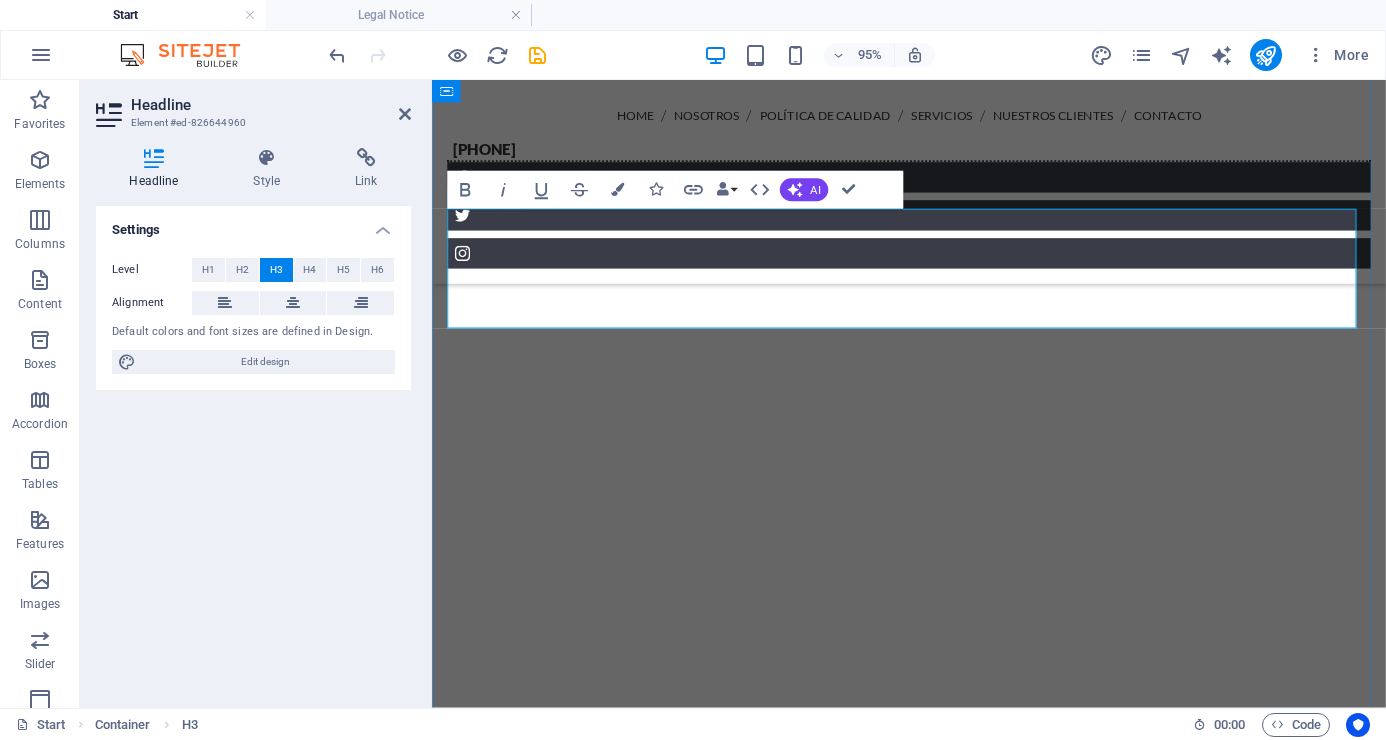 scroll, scrollTop: 3437, scrollLeft: 2, axis: both 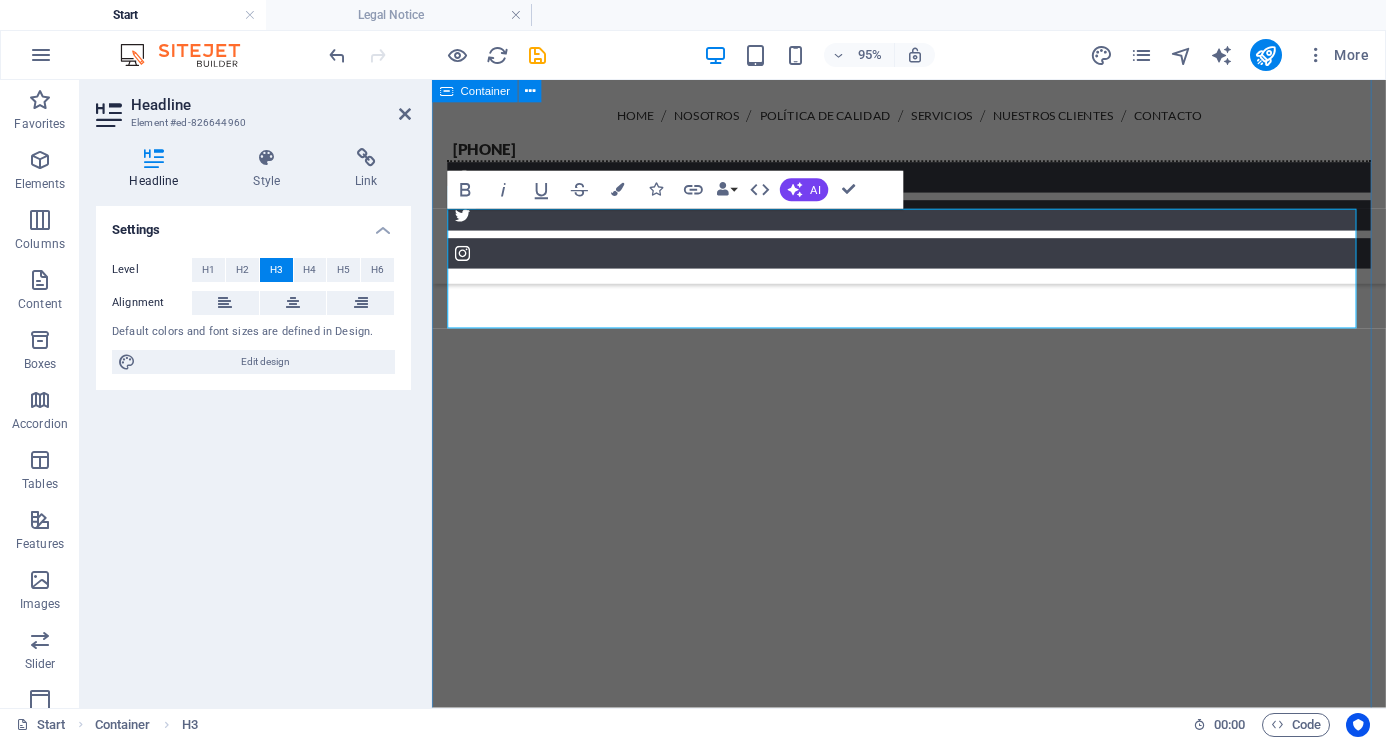 drag, startPoint x: 1341, startPoint y: 321, endPoint x: 445, endPoint y: 244, distance: 899.3025 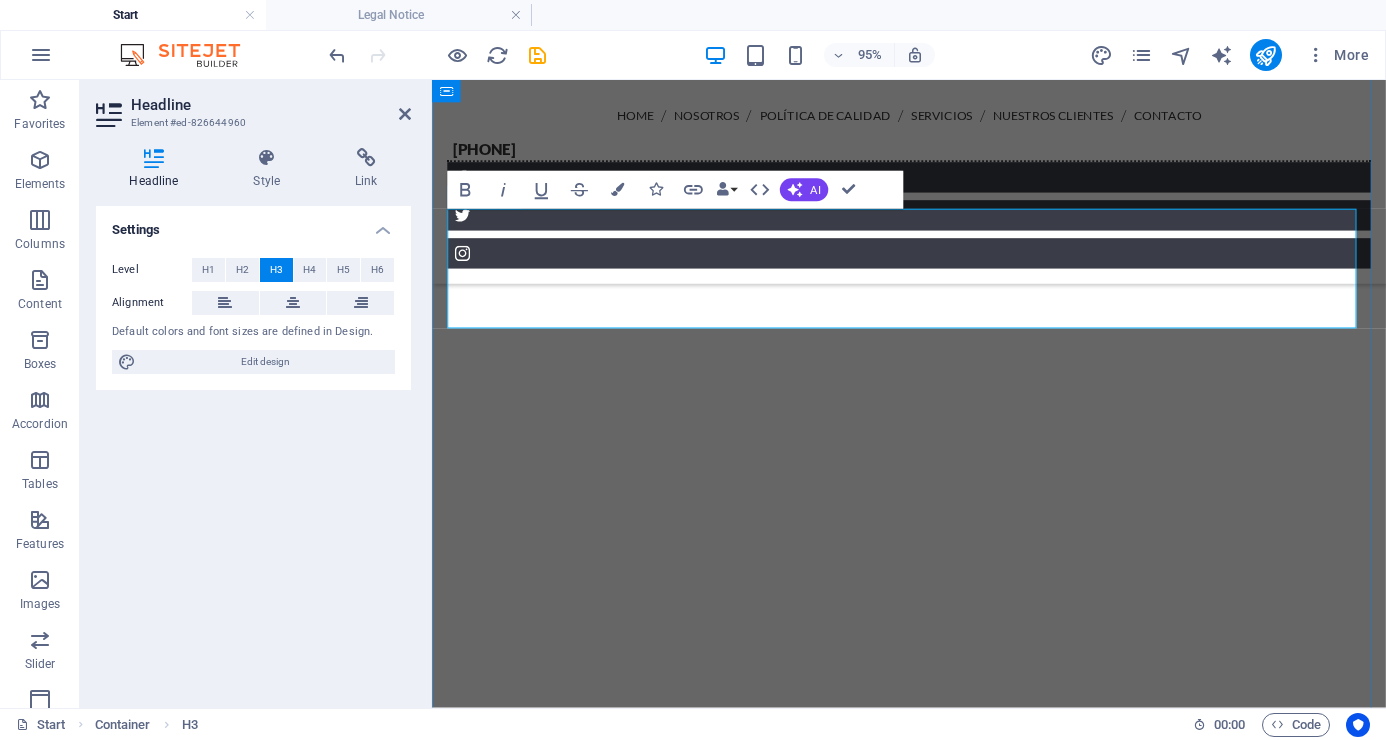 click on "Cada negocio es diferente, por eso es importante escuchar las necesidades de nuestros clientes, para comprender sus metas y objetivos. Al hacerlo, podemos crear soluciones únicas e inteligentes hechas a la medida." at bounding box center (934, 10150) 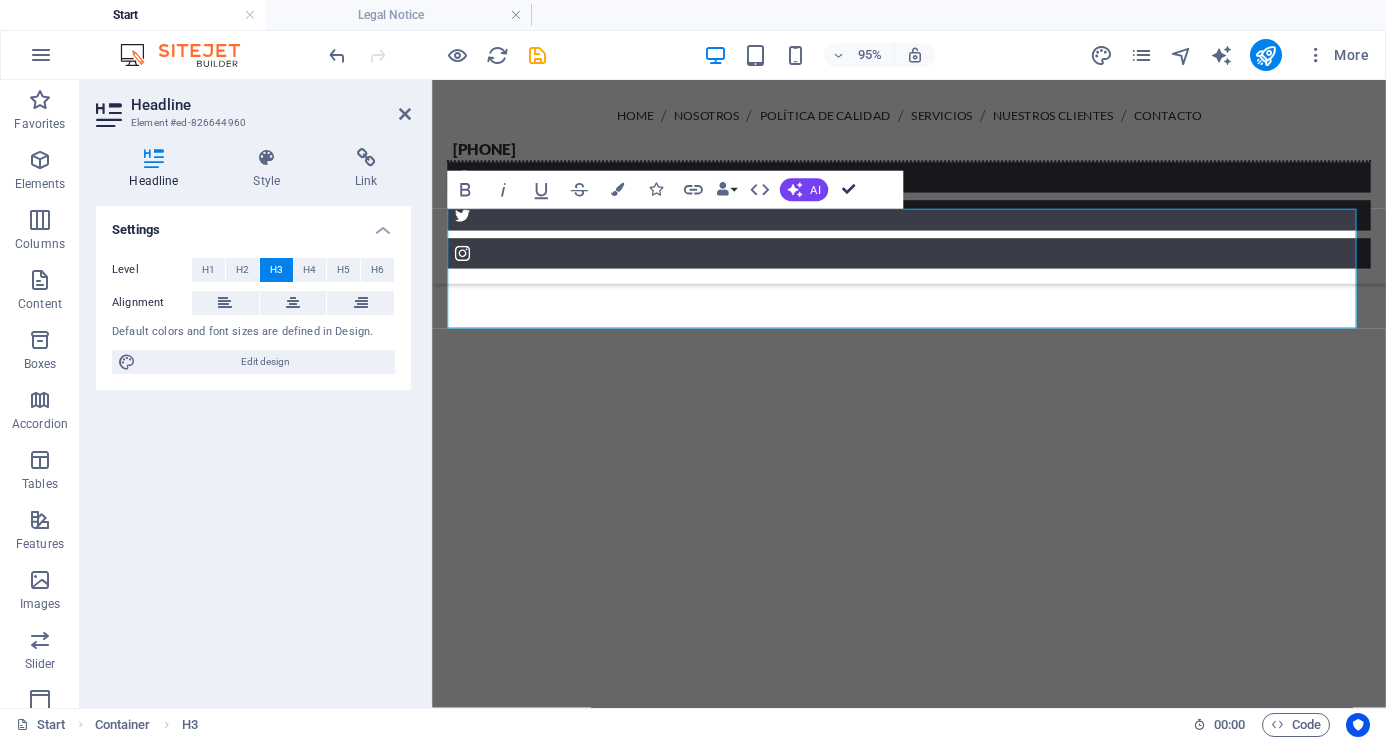 drag, startPoint x: 769, startPoint y: 120, endPoint x: 850, endPoint y: 190, distance: 107.05606 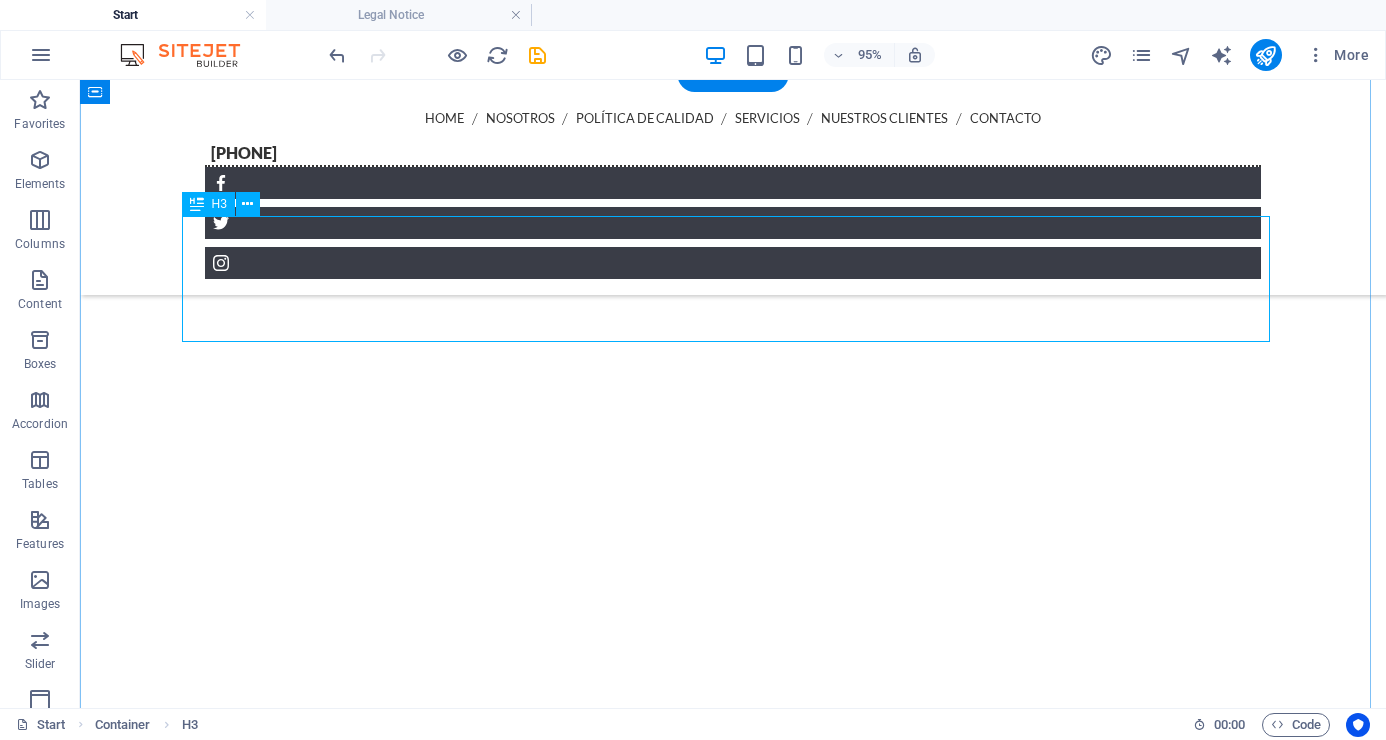 scroll, scrollTop: 5134, scrollLeft: 0, axis: vertical 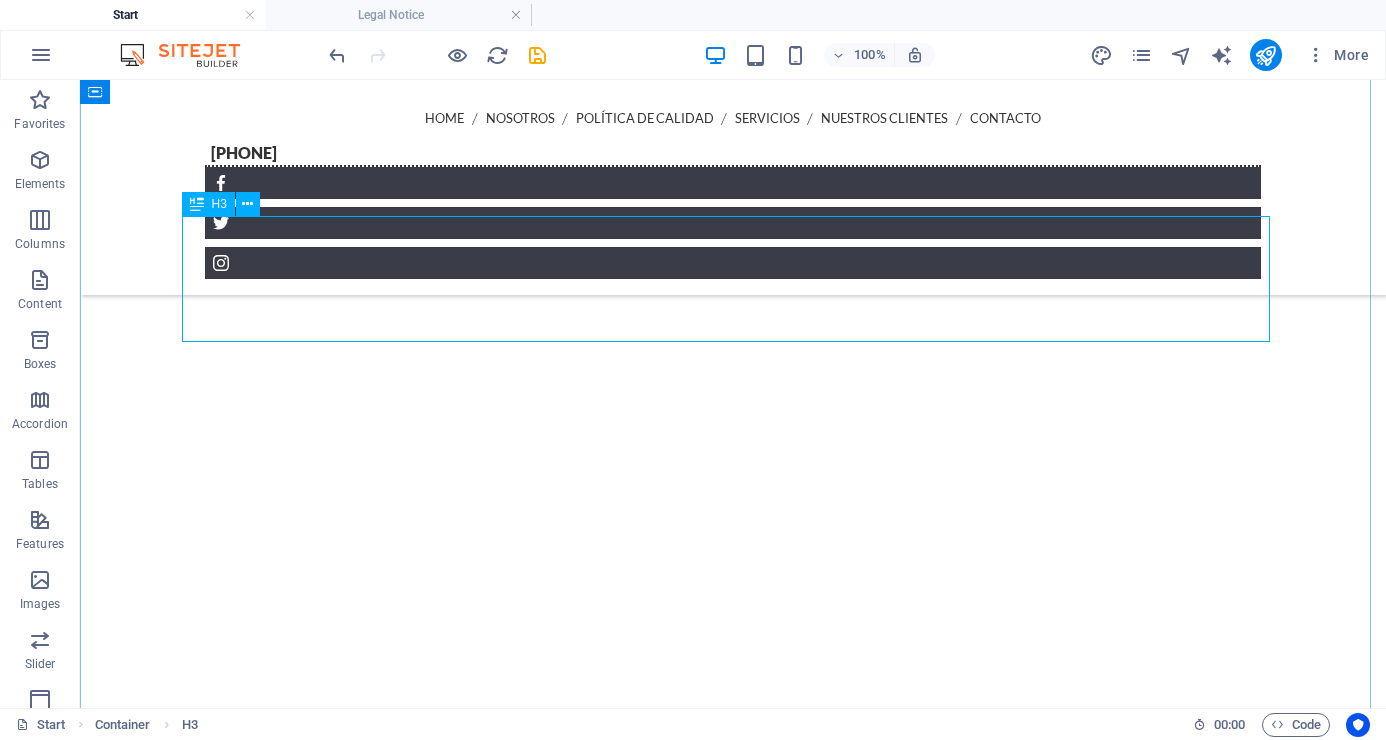 click on "H3" at bounding box center [219, 204] 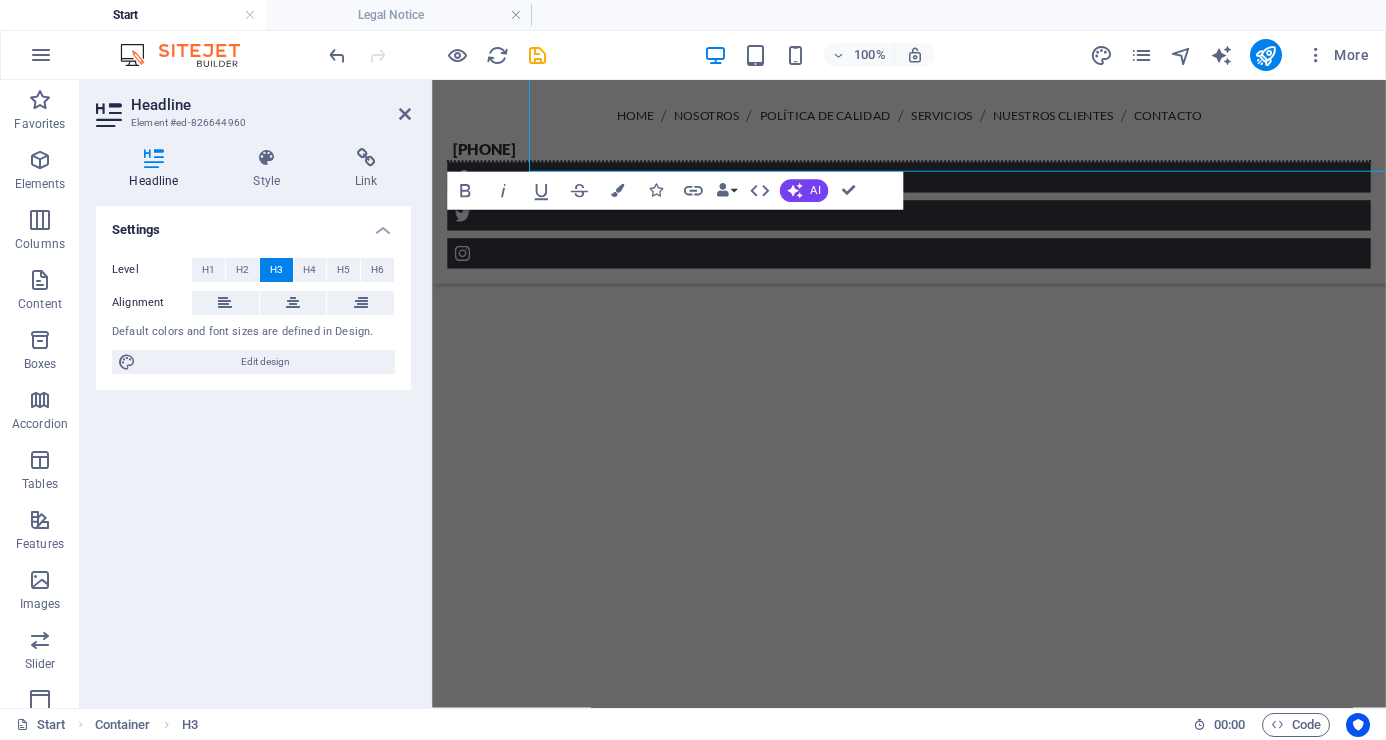 scroll, scrollTop: 5299, scrollLeft: 0, axis: vertical 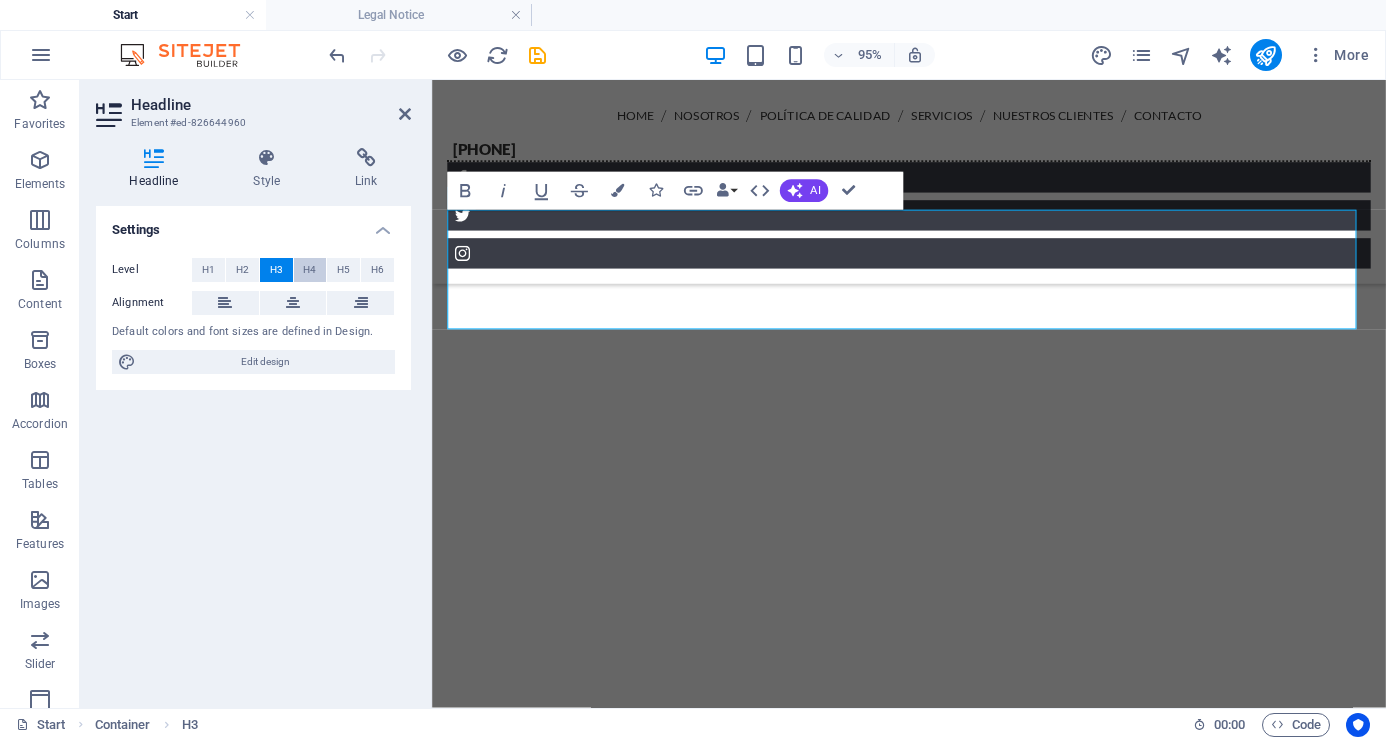 click on "H4" at bounding box center [309, 270] 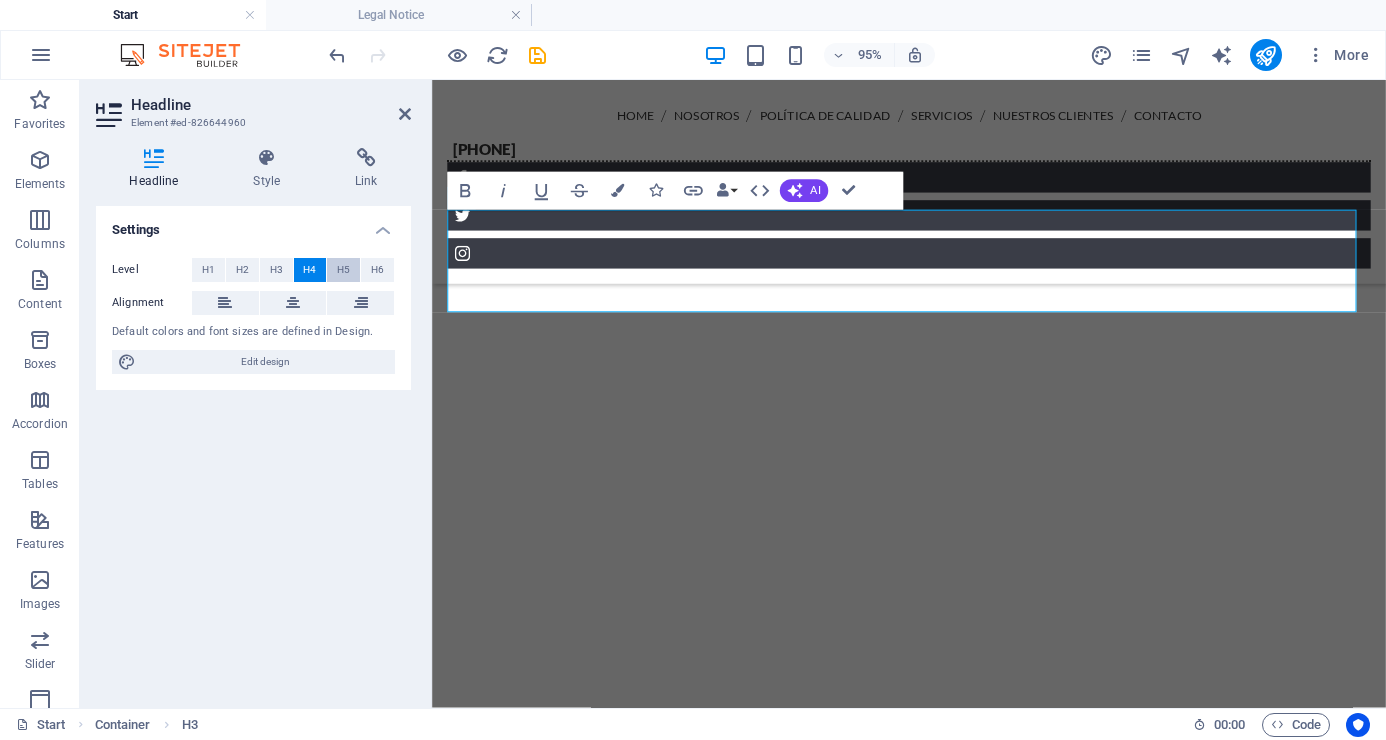click on "H5" at bounding box center [343, 270] 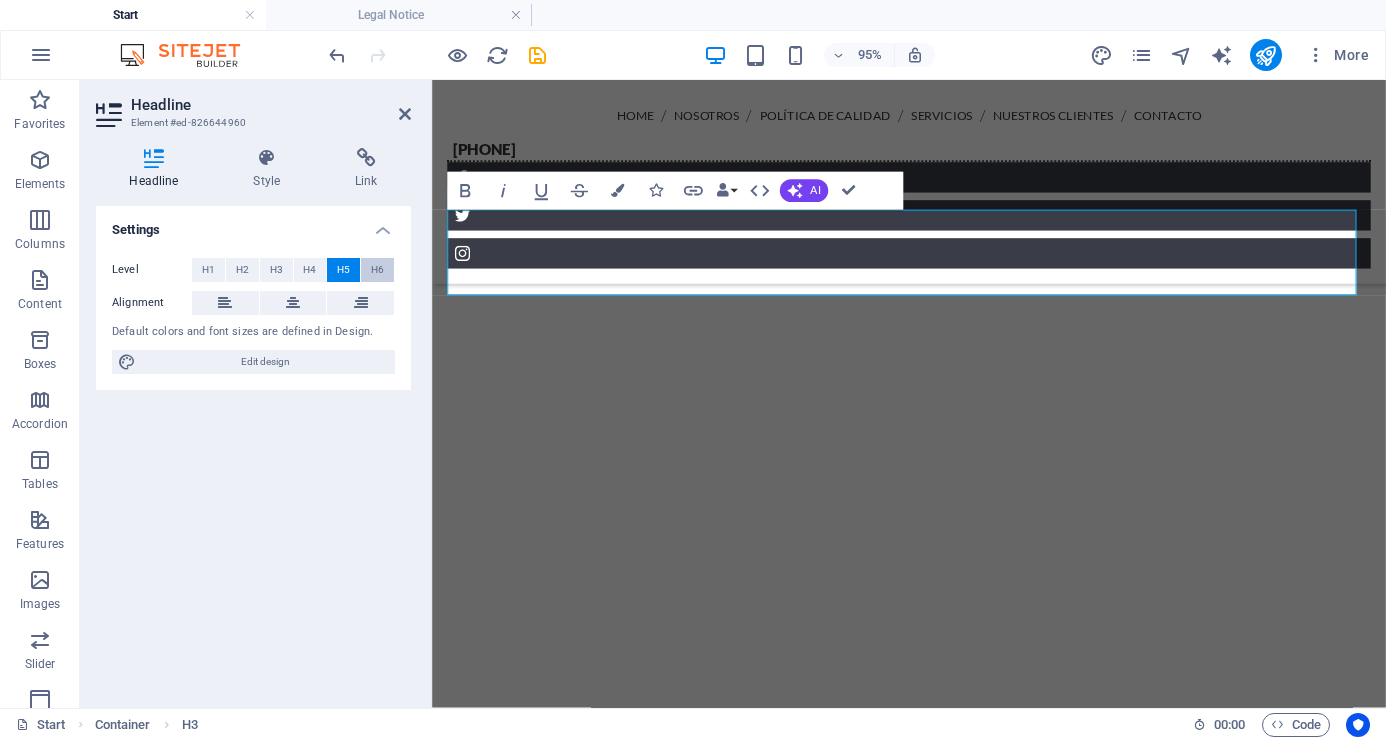 click on "H6" at bounding box center [377, 270] 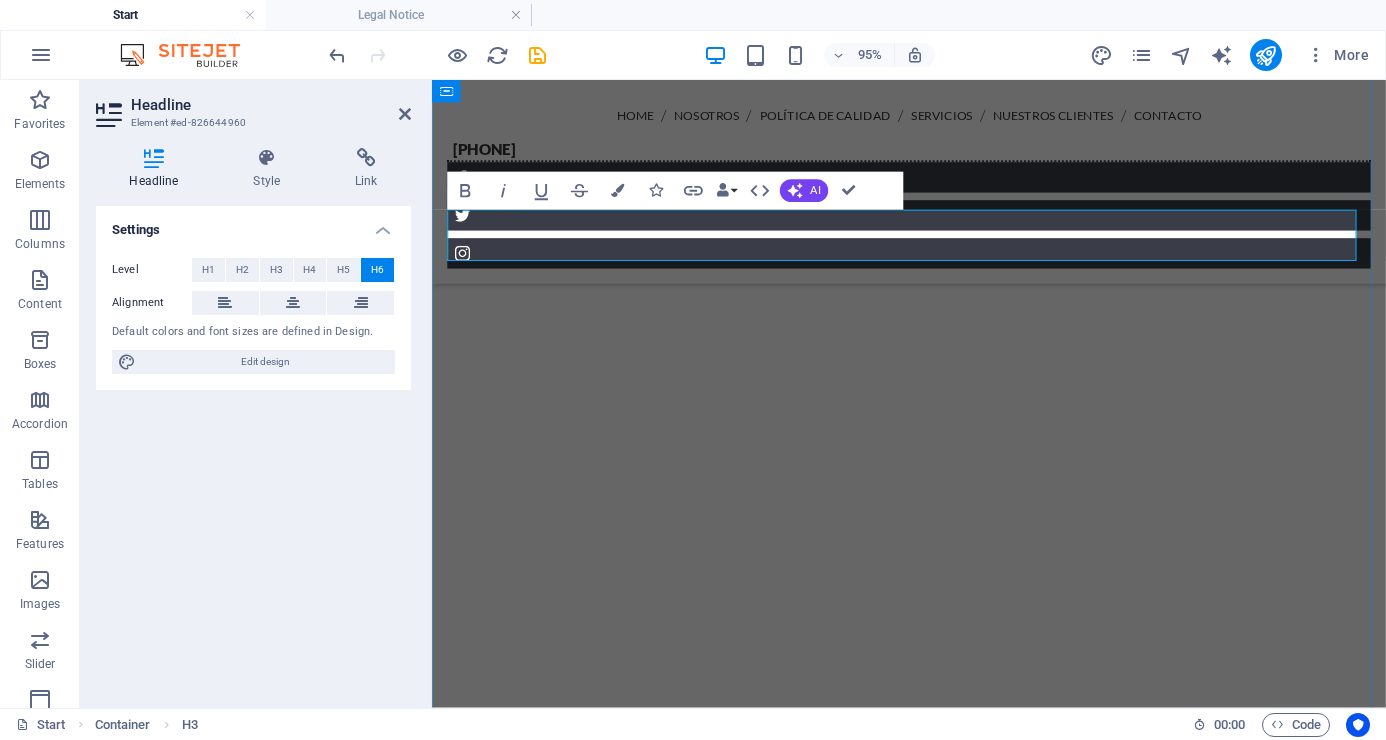 click on "Cada negocio es diferente, por eso es importante escuchar las necesidades de nuestros clientes, para comprender sus metas y objetivos. Al hacerlo, podemos crear soluciones únicas e inteligentes hechas a la medida." at bounding box center [934, 10115] 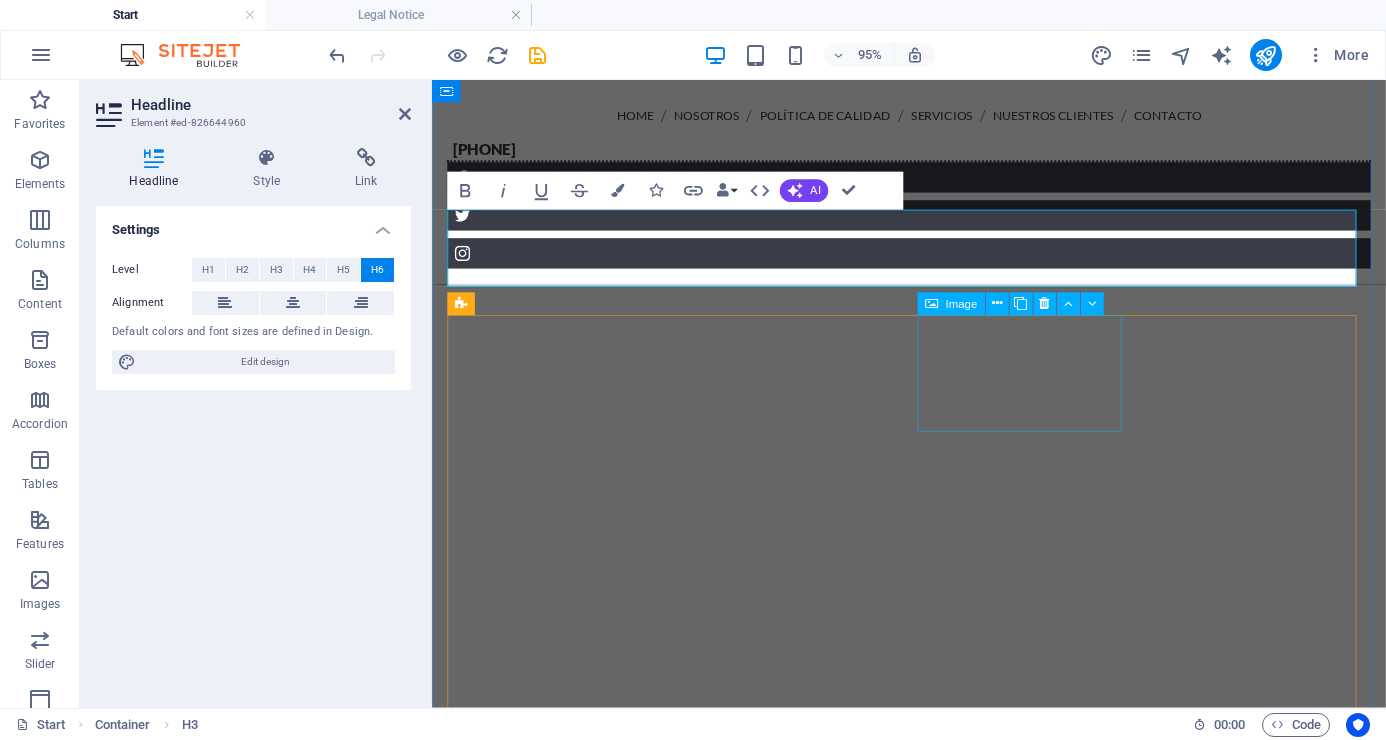 click at bounding box center (557, 10544) 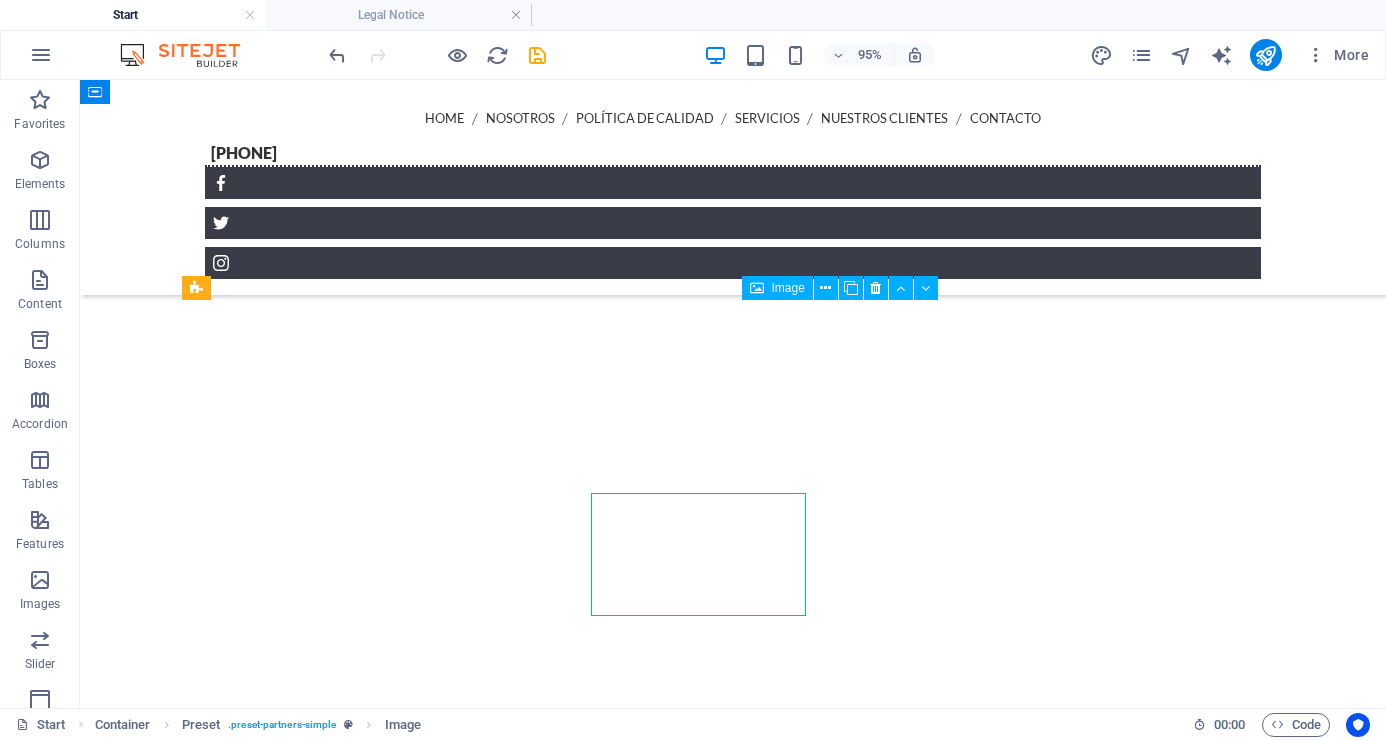 scroll, scrollTop: 5134, scrollLeft: 0, axis: vertical 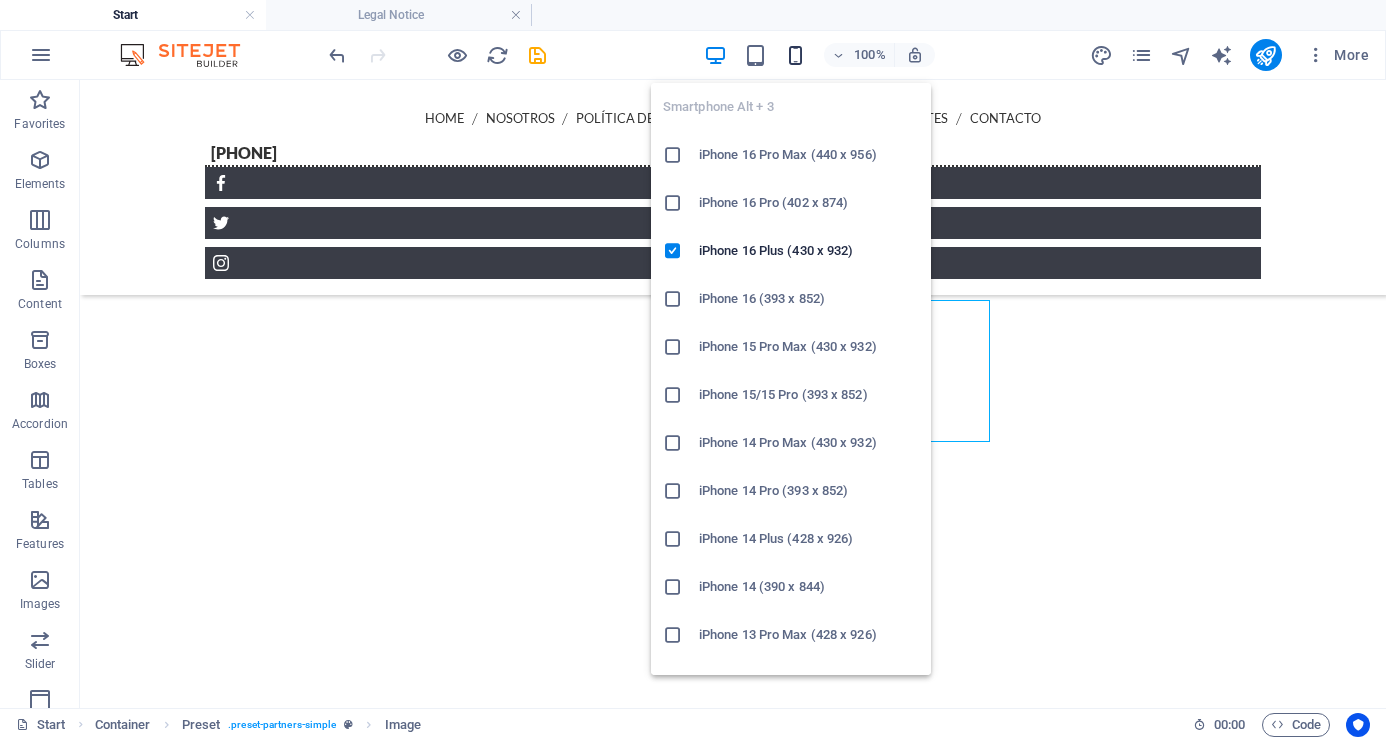 click at bounding box center (795, 55) 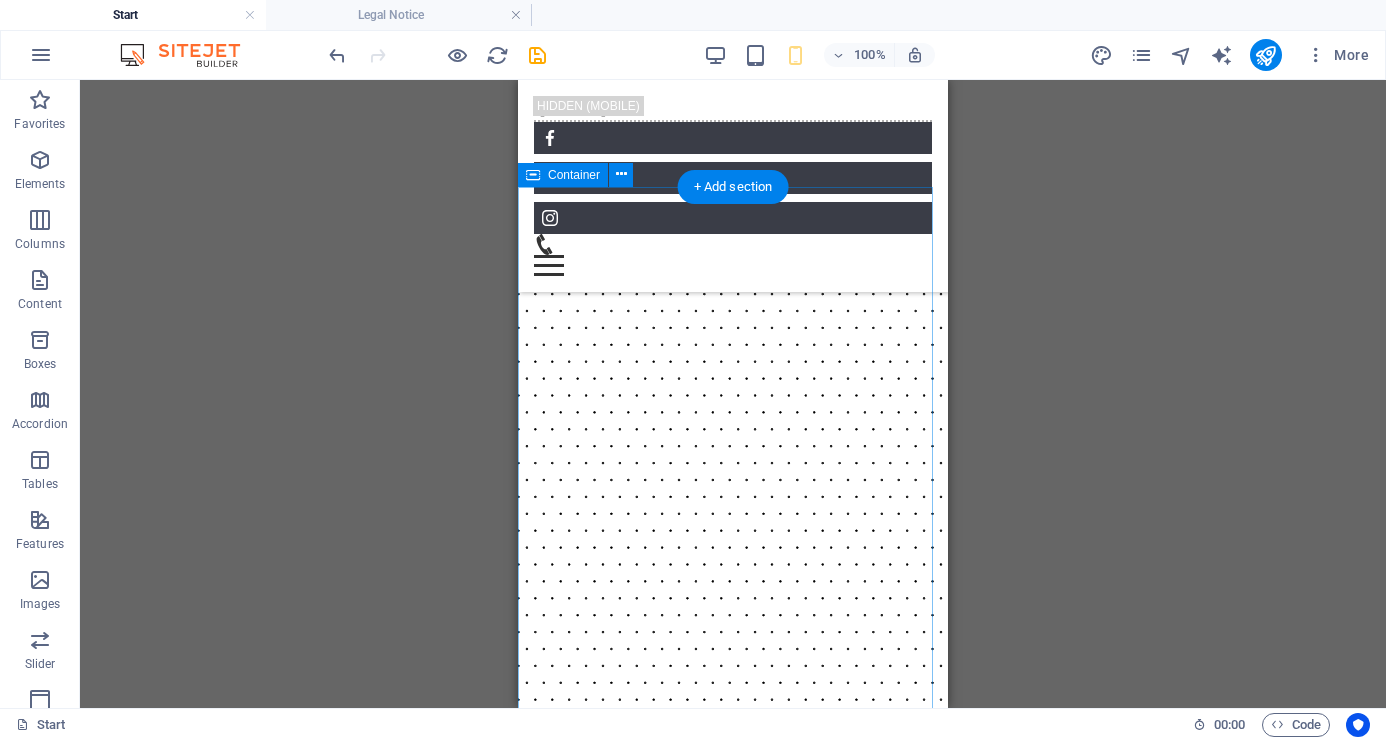 scroll, scrollTop: 9543, scrollLeft: 0, axis: vertical 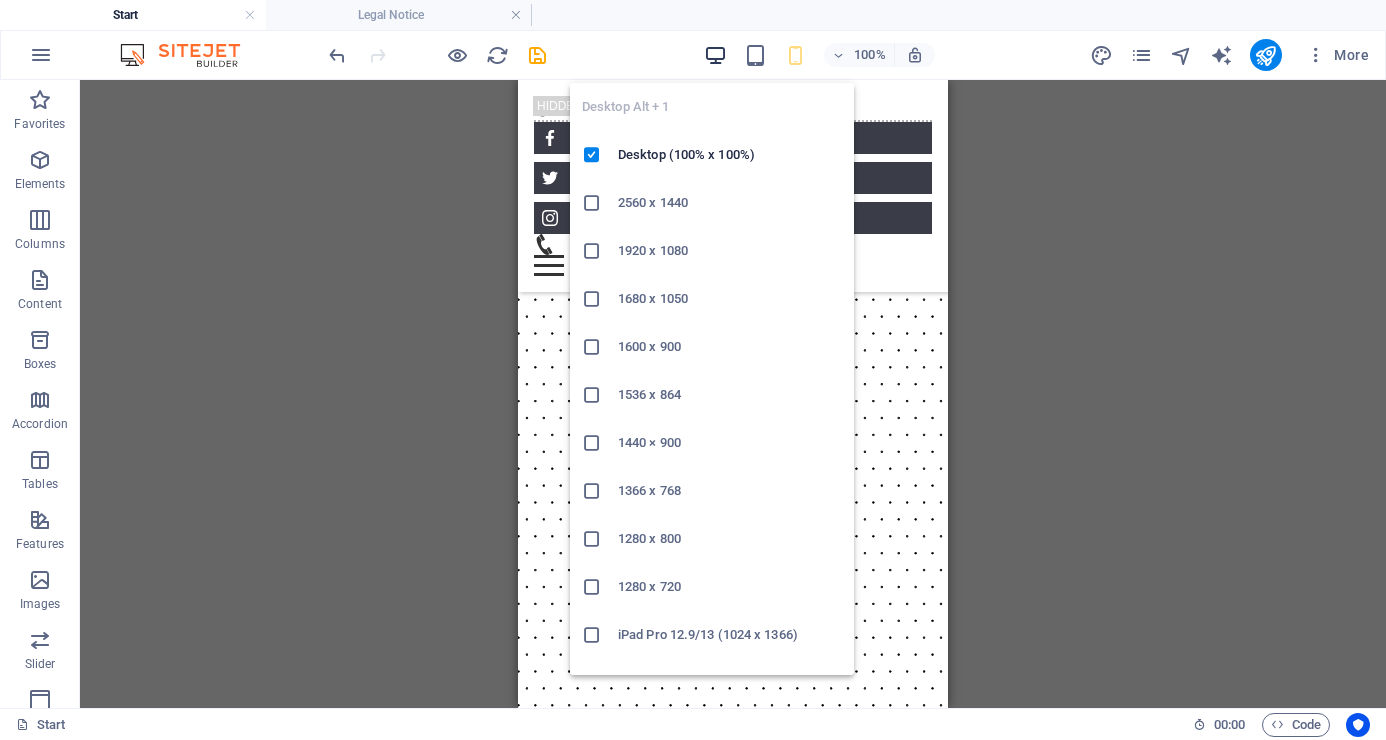 click at bounding box center (715, 55) 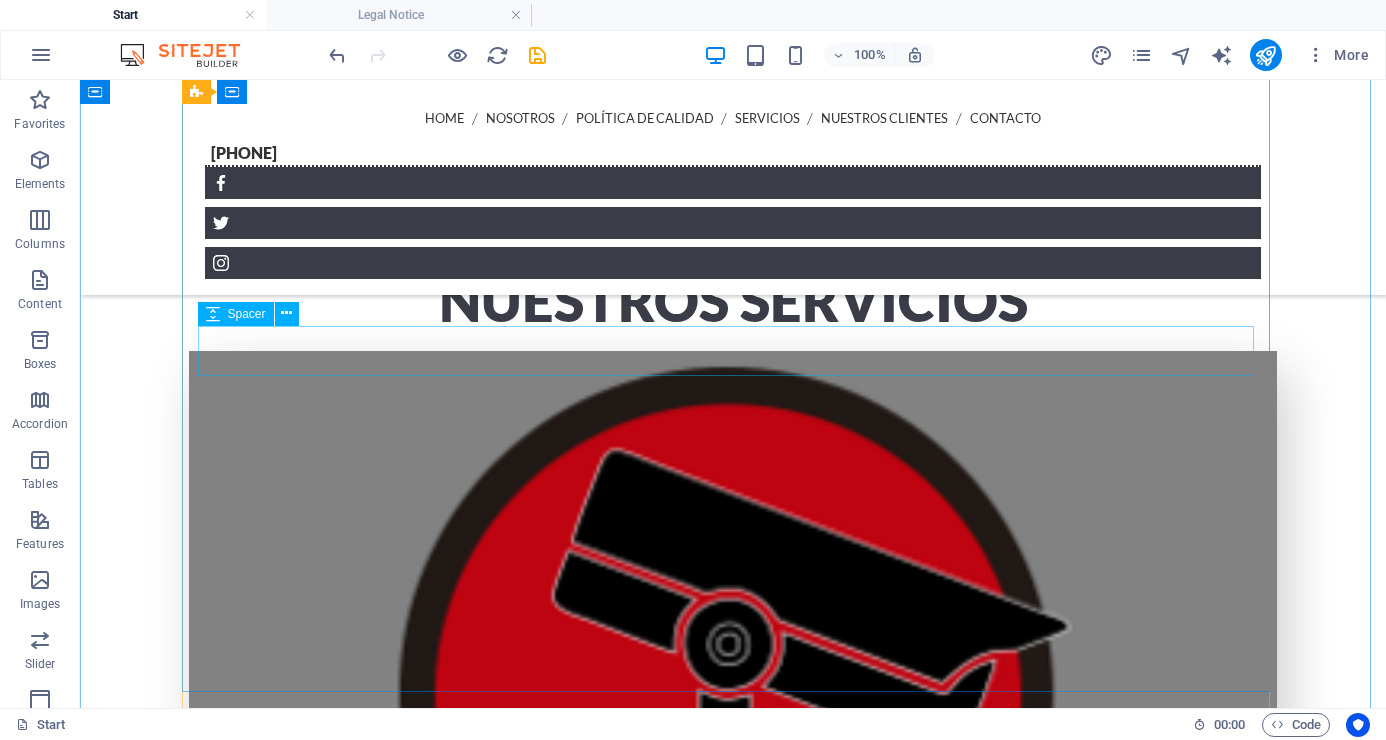 scroll, scrollTop: 6383, scrollLeft: 0, axis: vertical 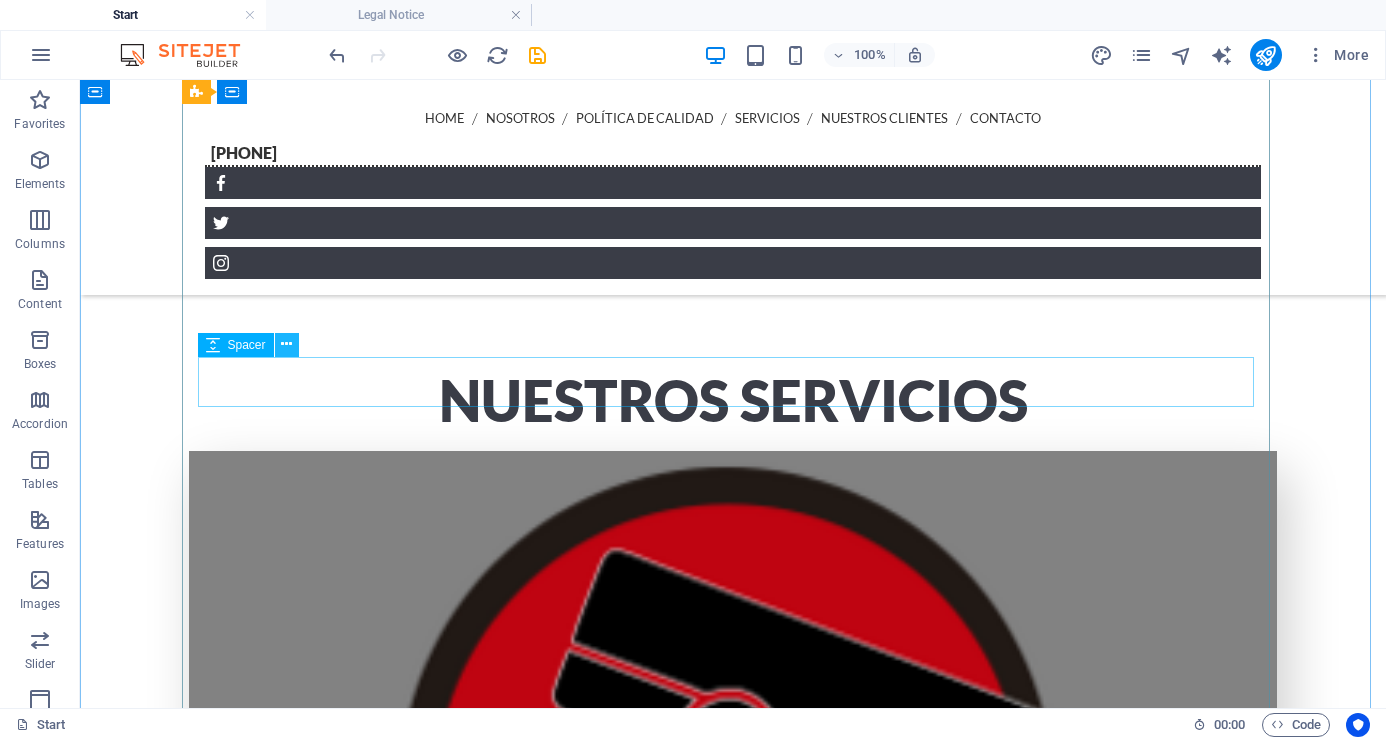 click at bounding box center [286, 344] 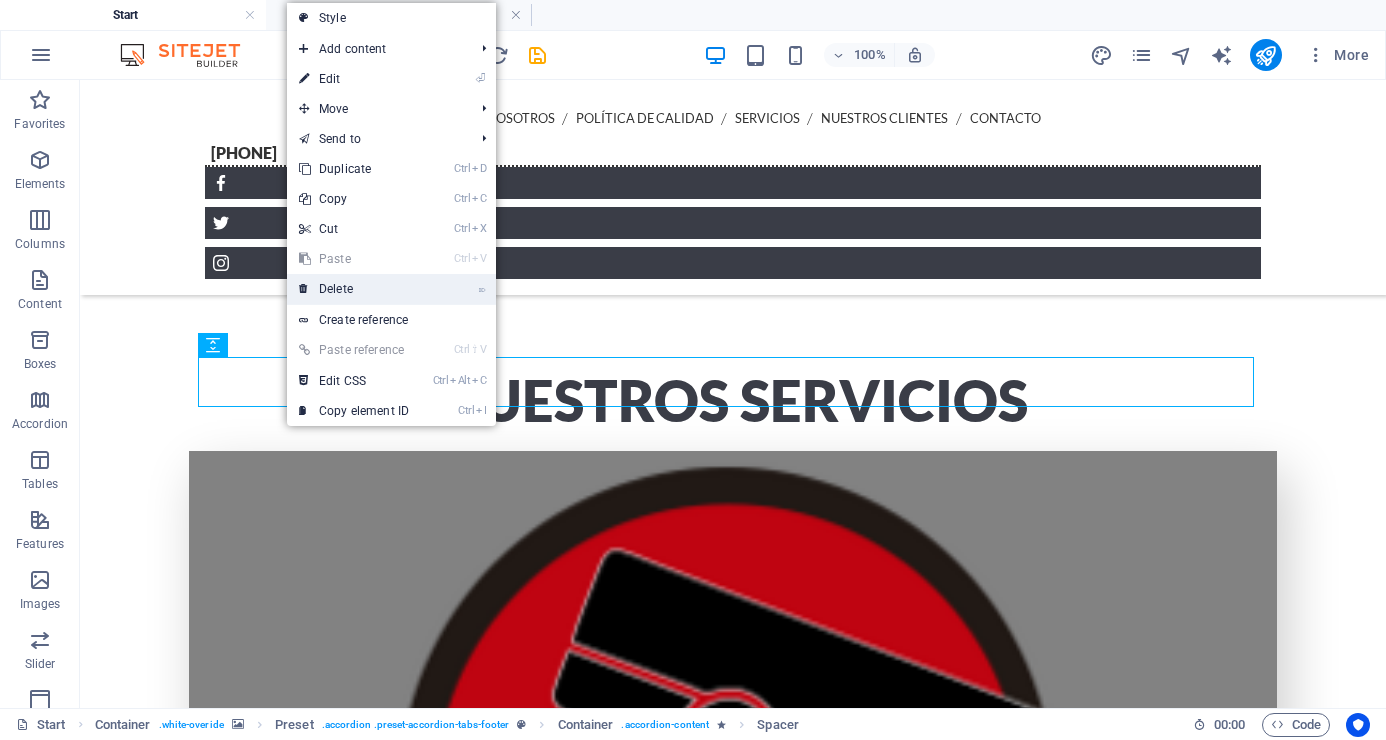 click on "⌦  Delete" at bounding box center [354, 289] 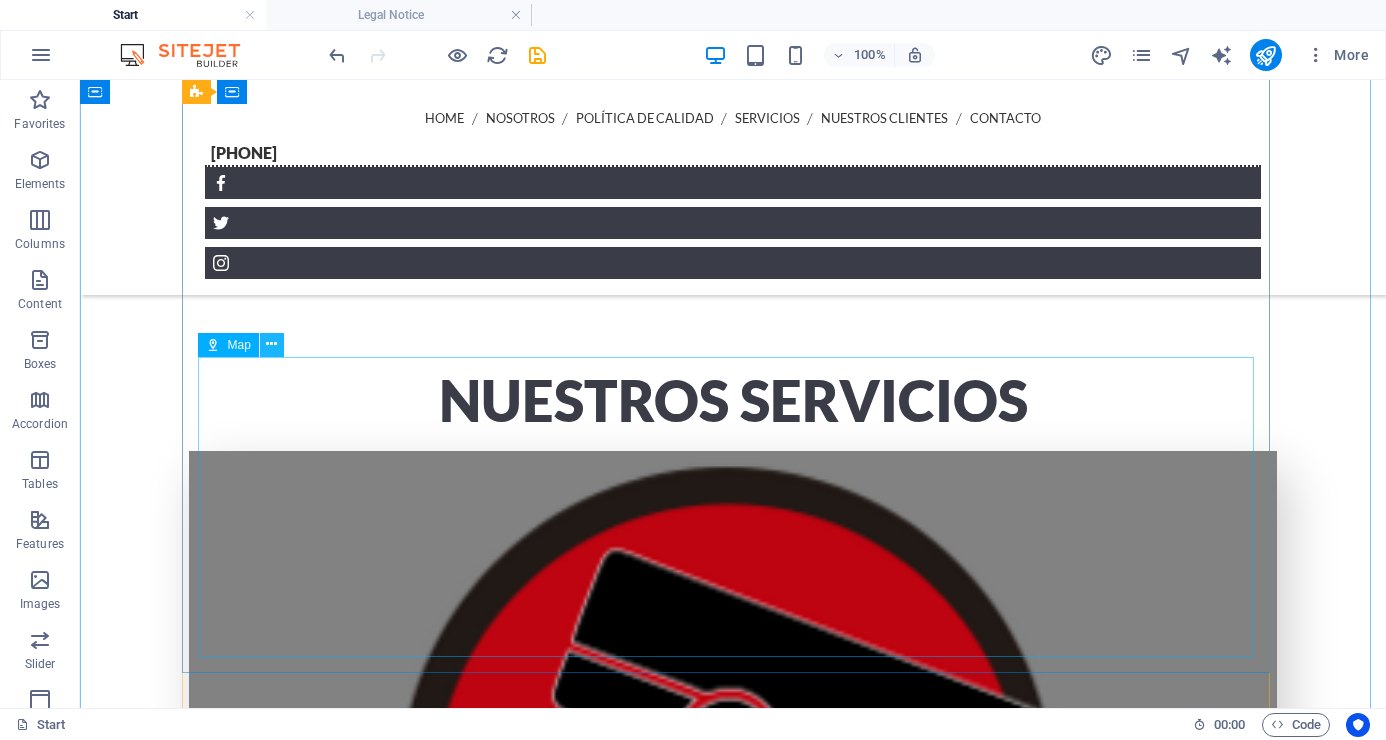 click at bounding box center (272, 345) 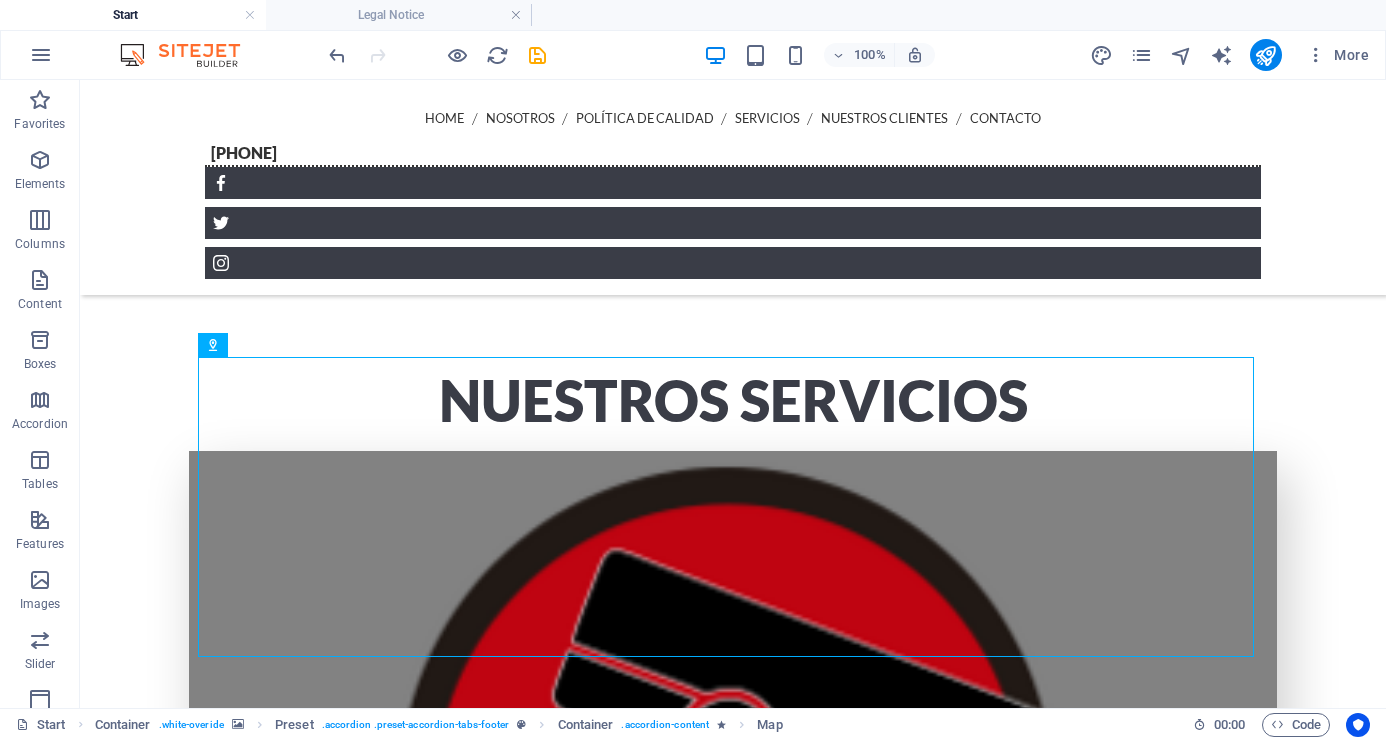 click at bounding box center [733, 12344] 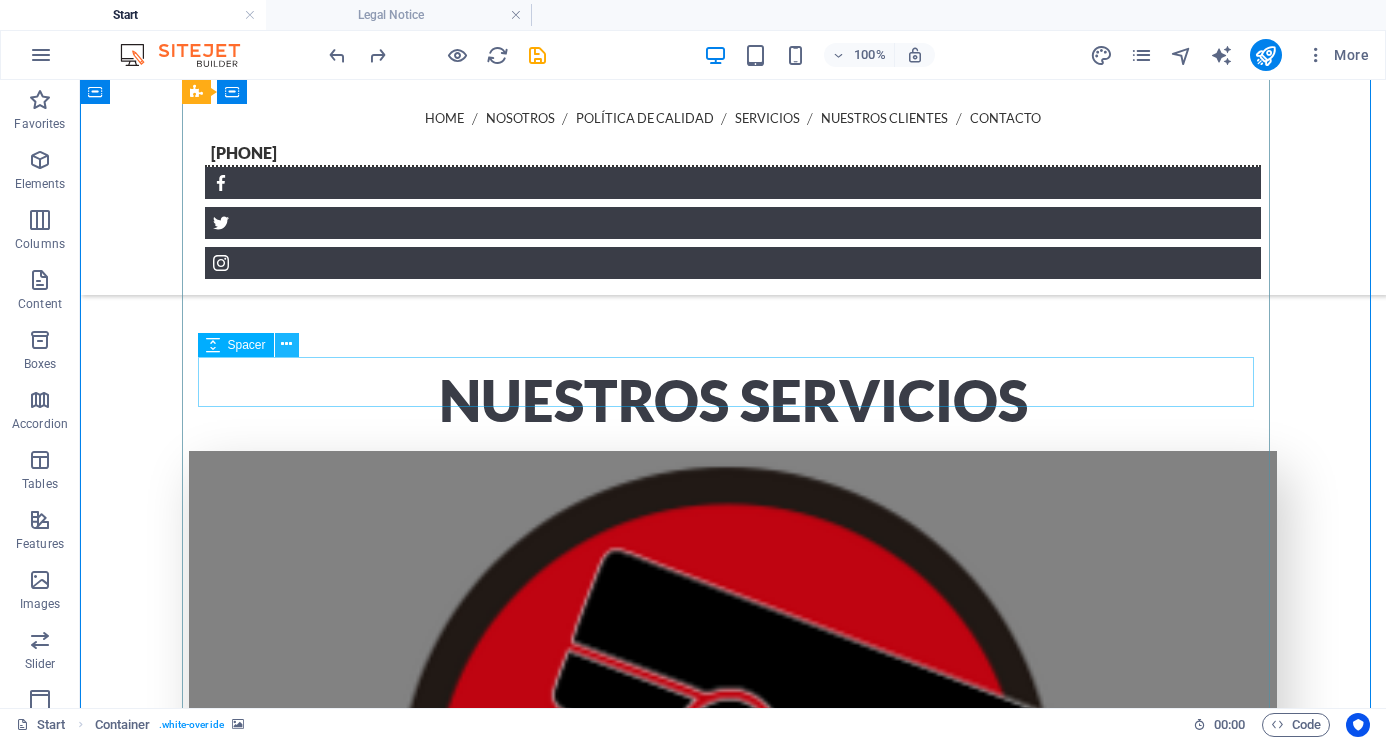 click at bounding box center (286, 344) 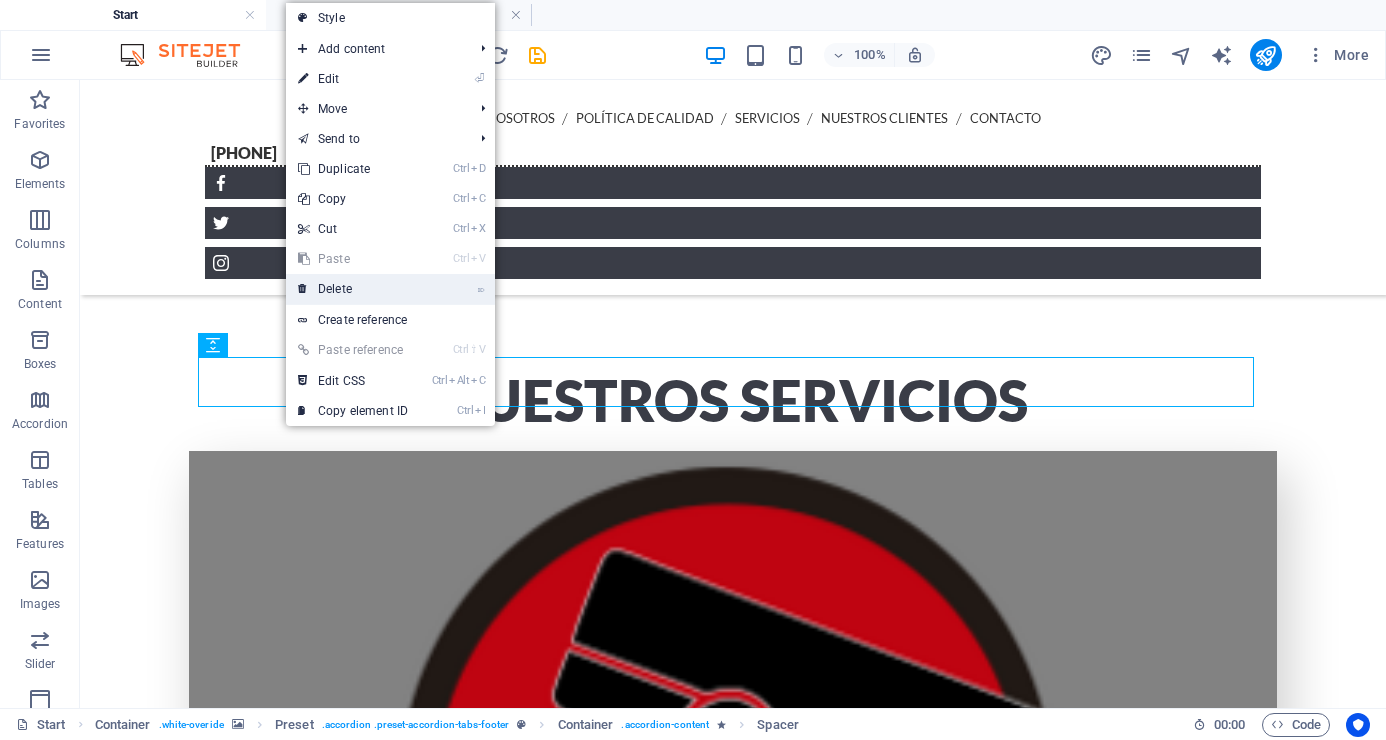 click on "⌦  Delete" at bounding box center [353, 289] 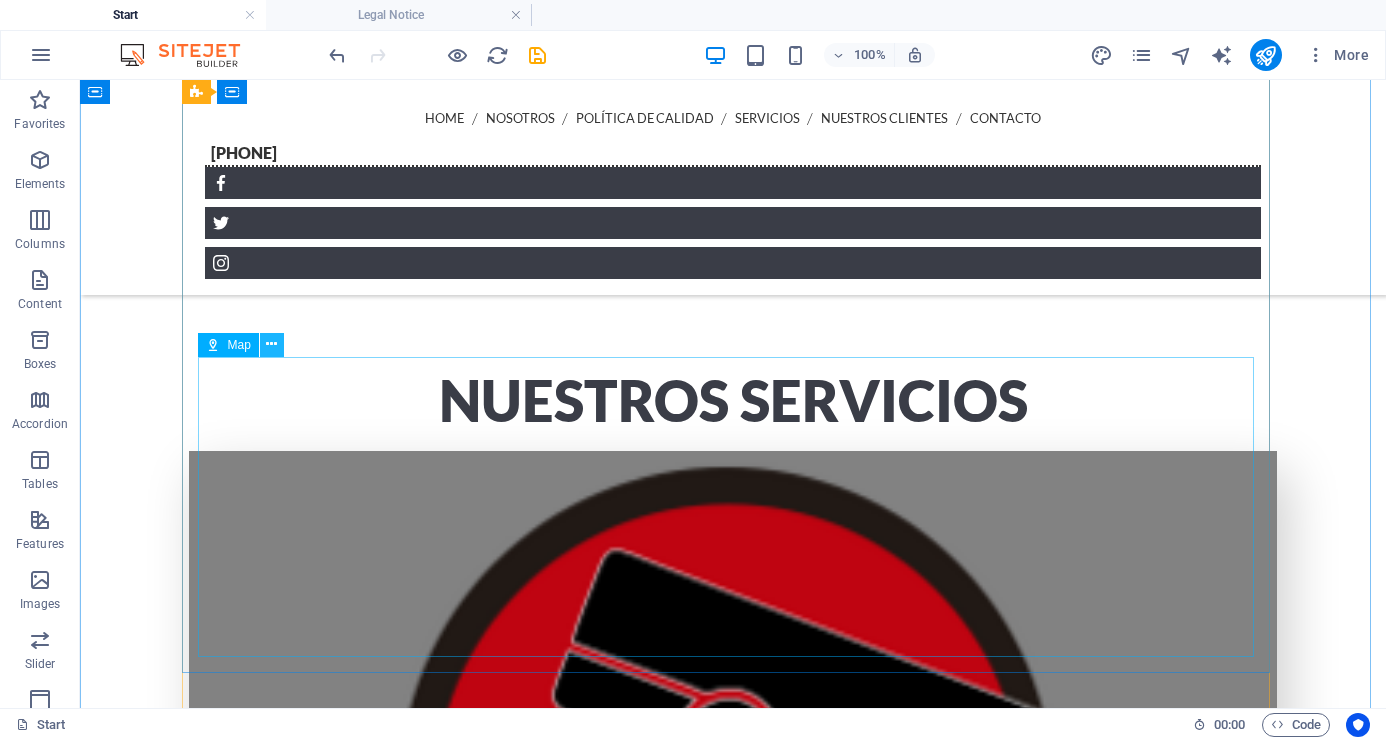 click at bounding box center (271, 344) 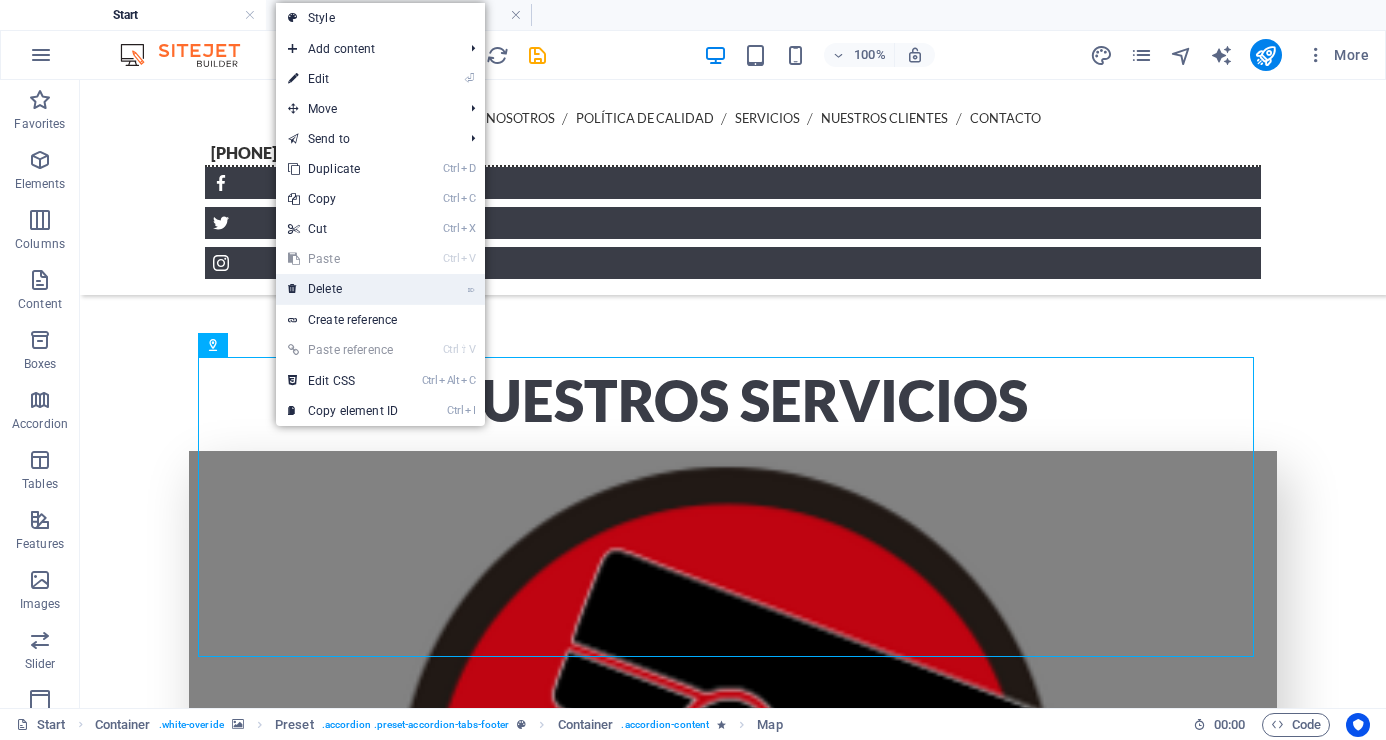 drag, startPoint x: 333, startPoint y: 295, endPoint x: 254, endPoint y: 215, distance: 112.432205 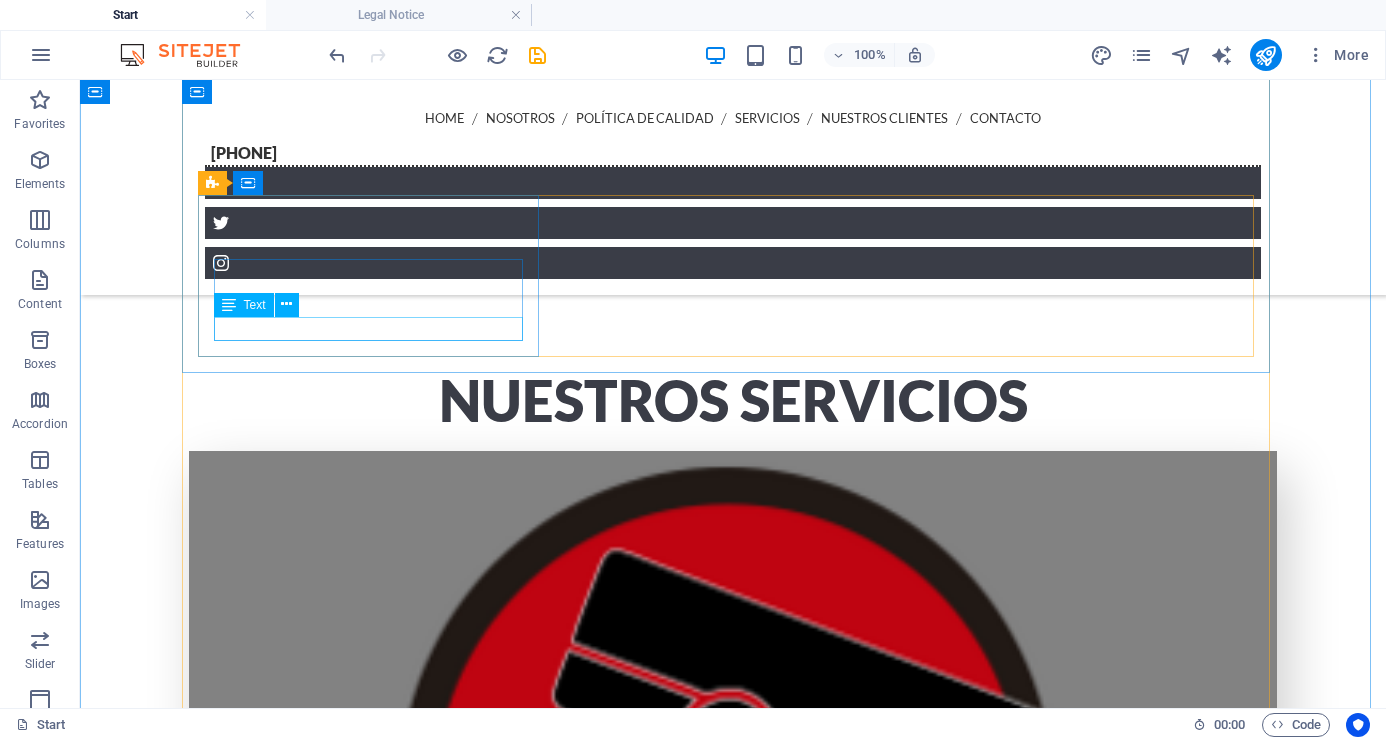 scroll, scrollTop: 6183, scrollLeft: 0, axis: vertical 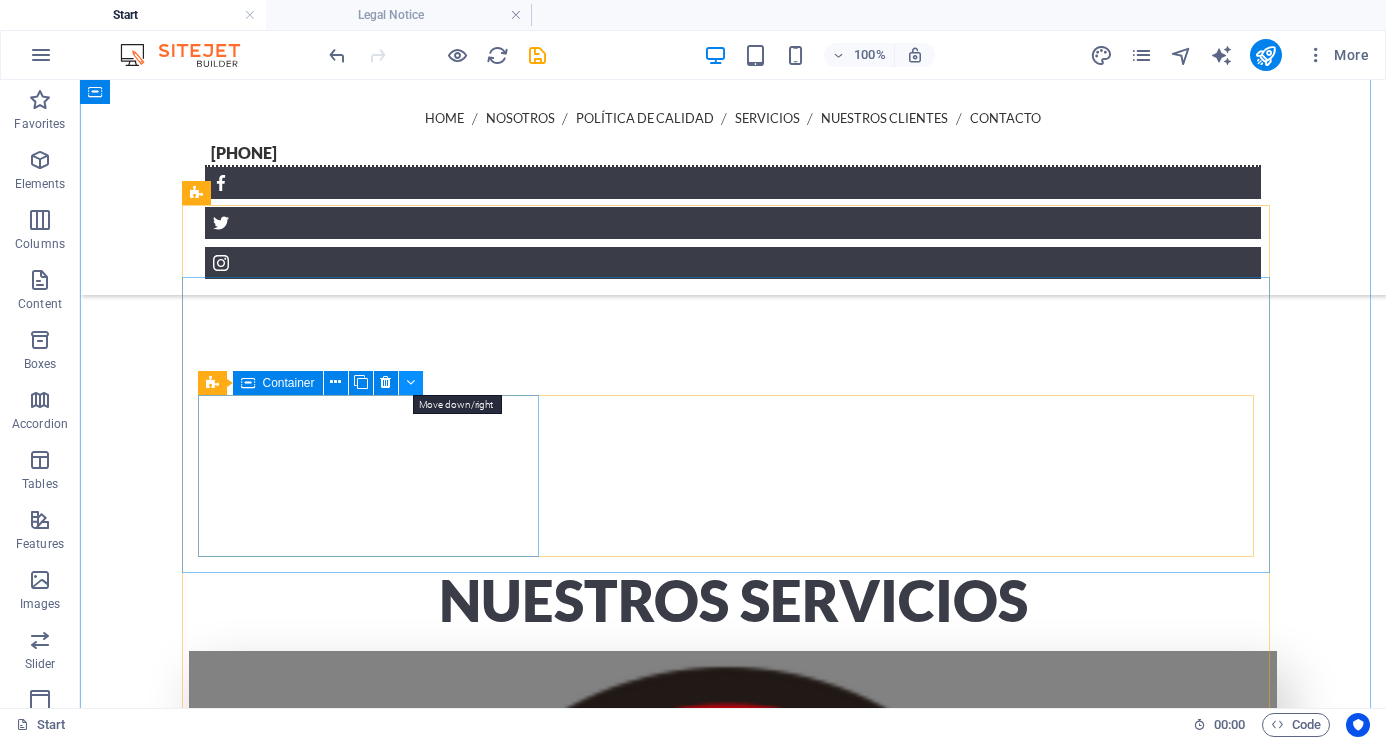 click at bounding box center (410, 382) 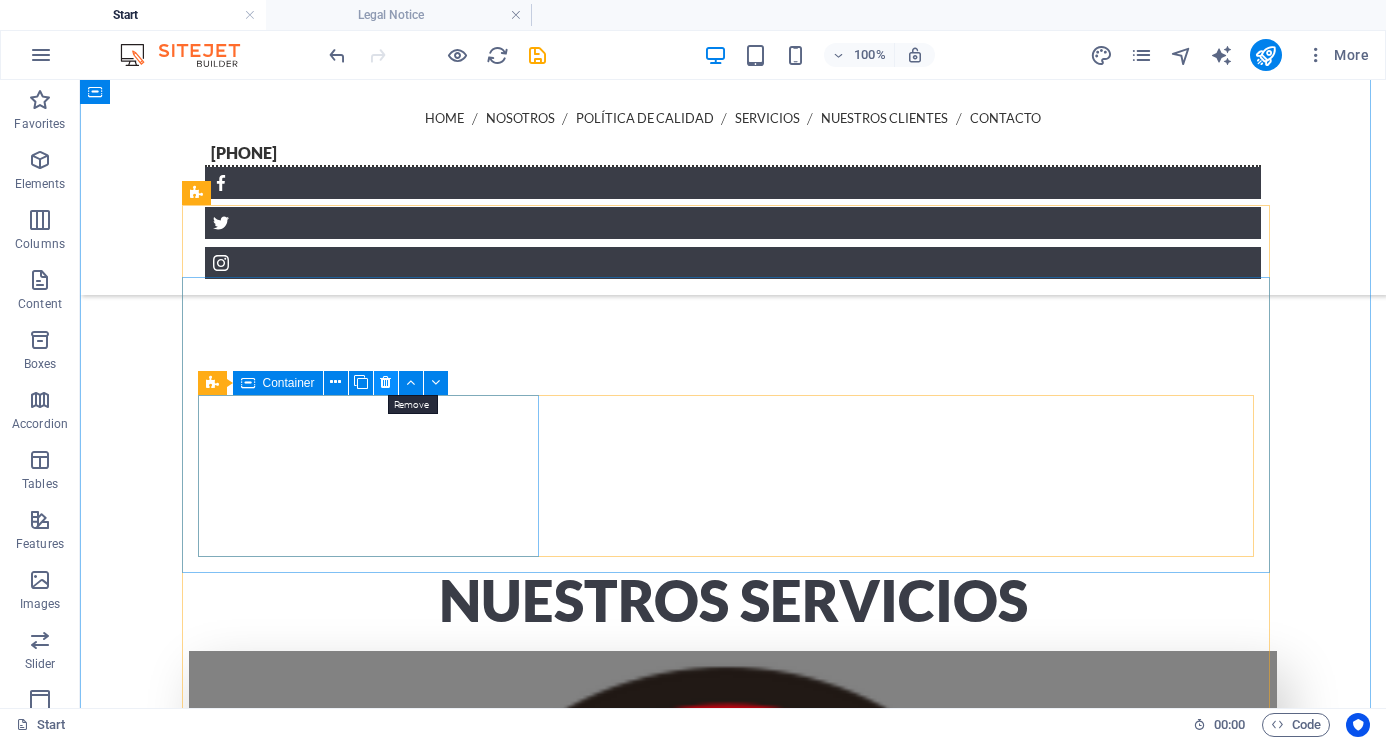 click at bounding box center [385, 382] 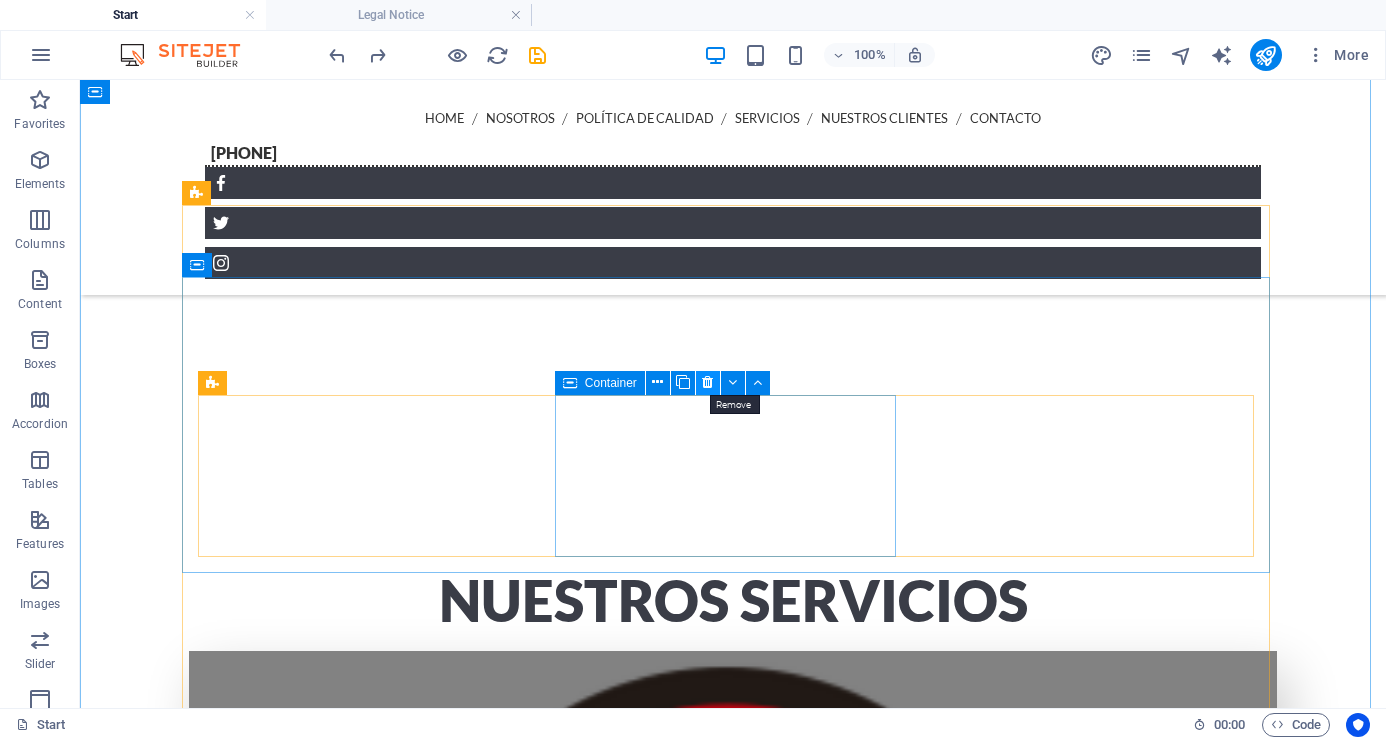 click at bounding box center [707, 382] 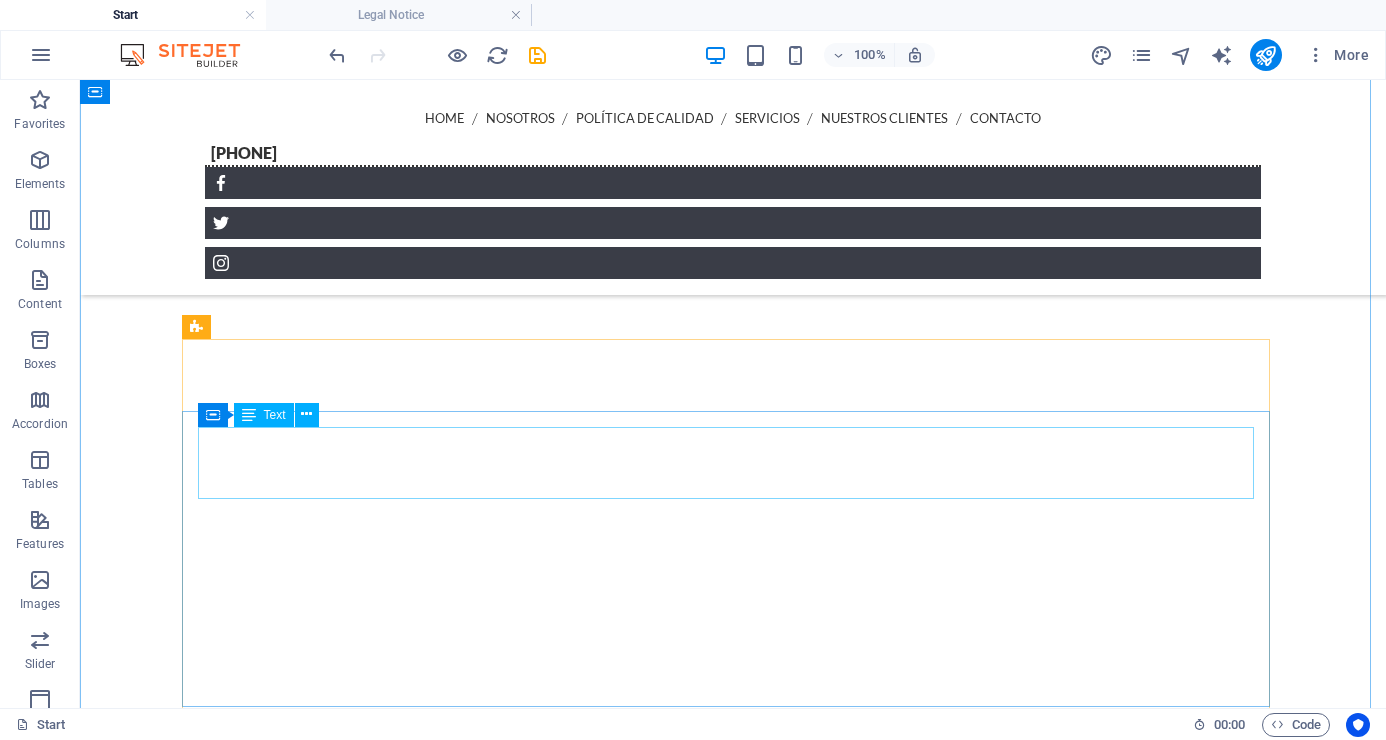 scroll, scrollTop: 5983, scrollLeft: 0, axis: vertical 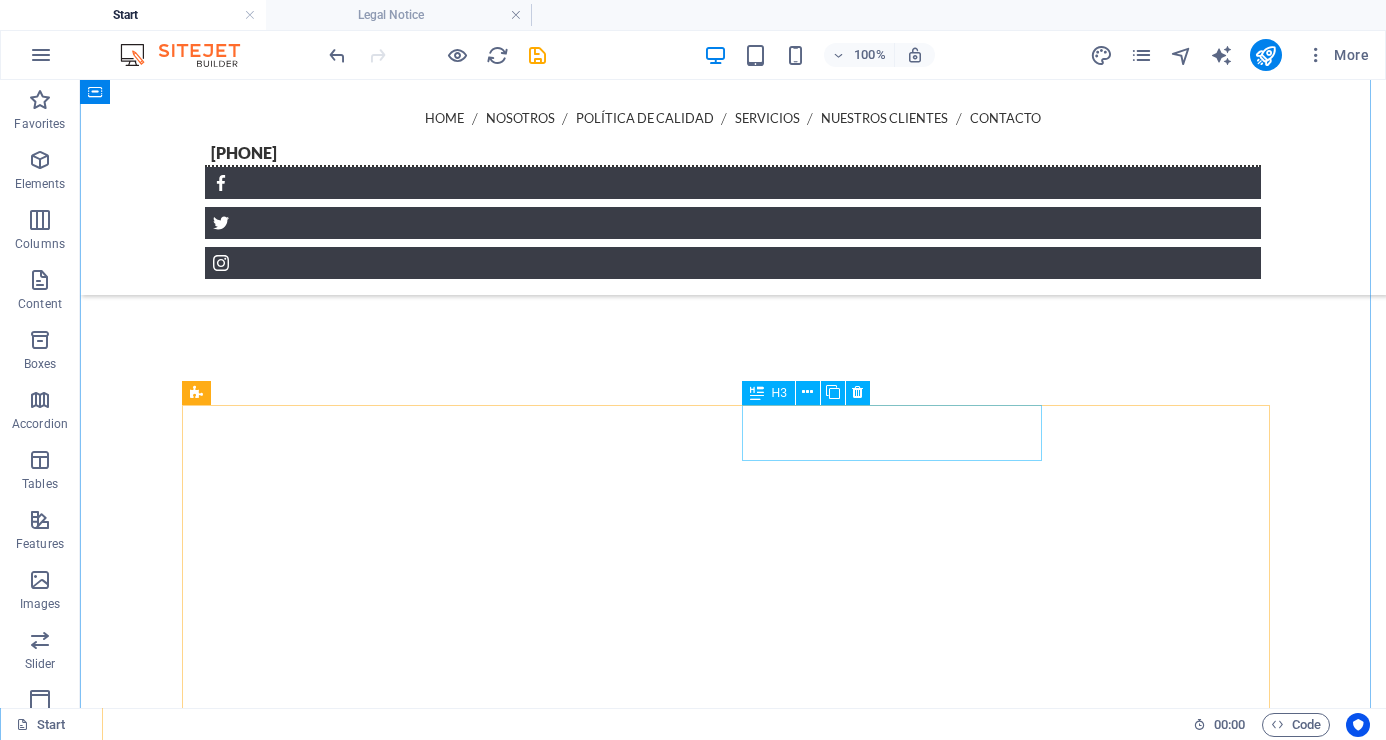click on "Send us a message!" at bounding box center (435, 14091) 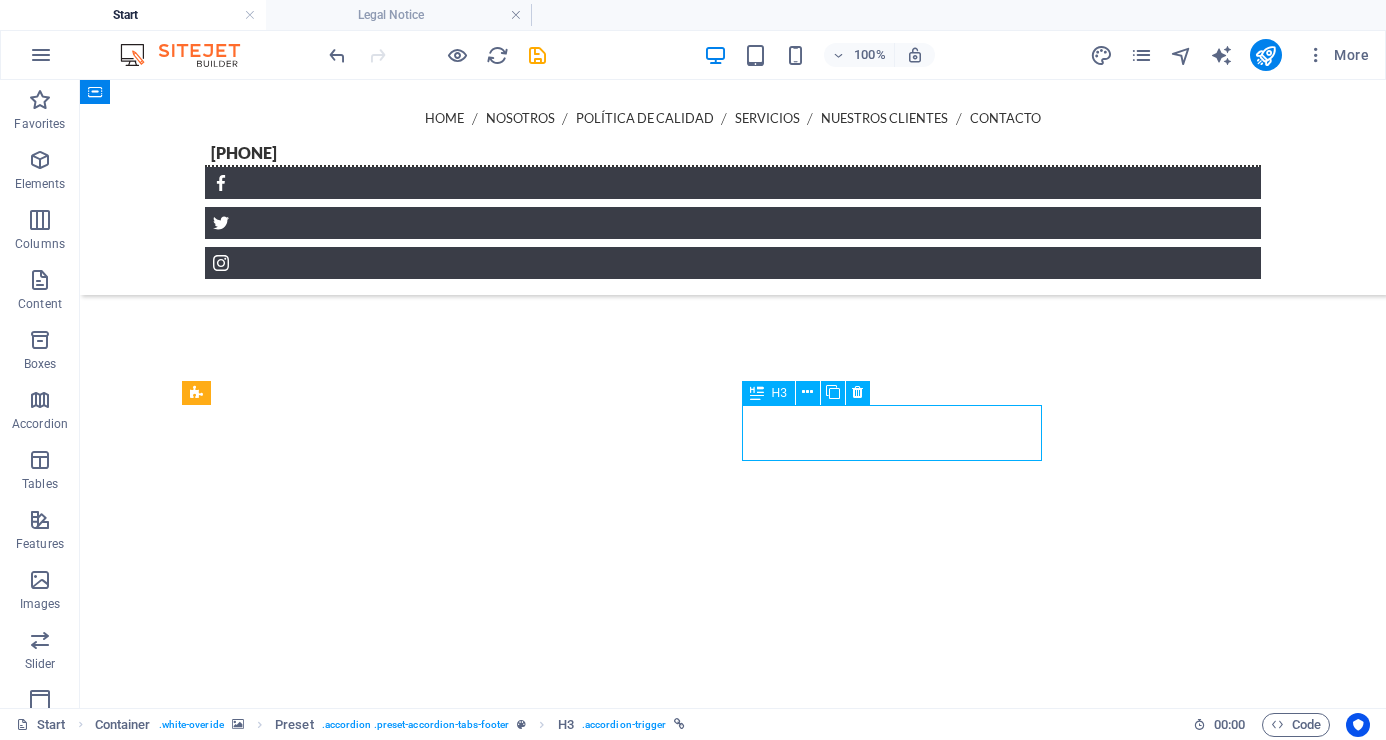 click on "Send us a message!" at bounding box center [435, 14091] 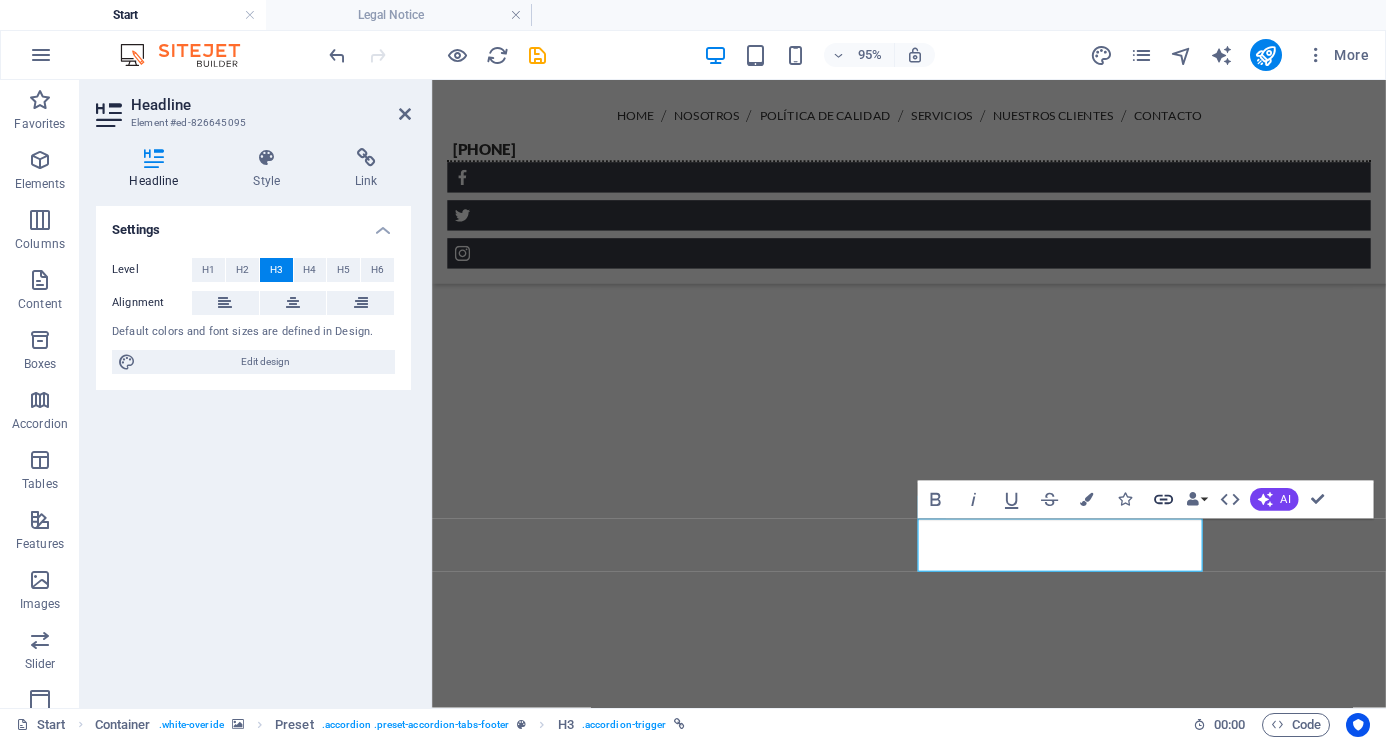 type 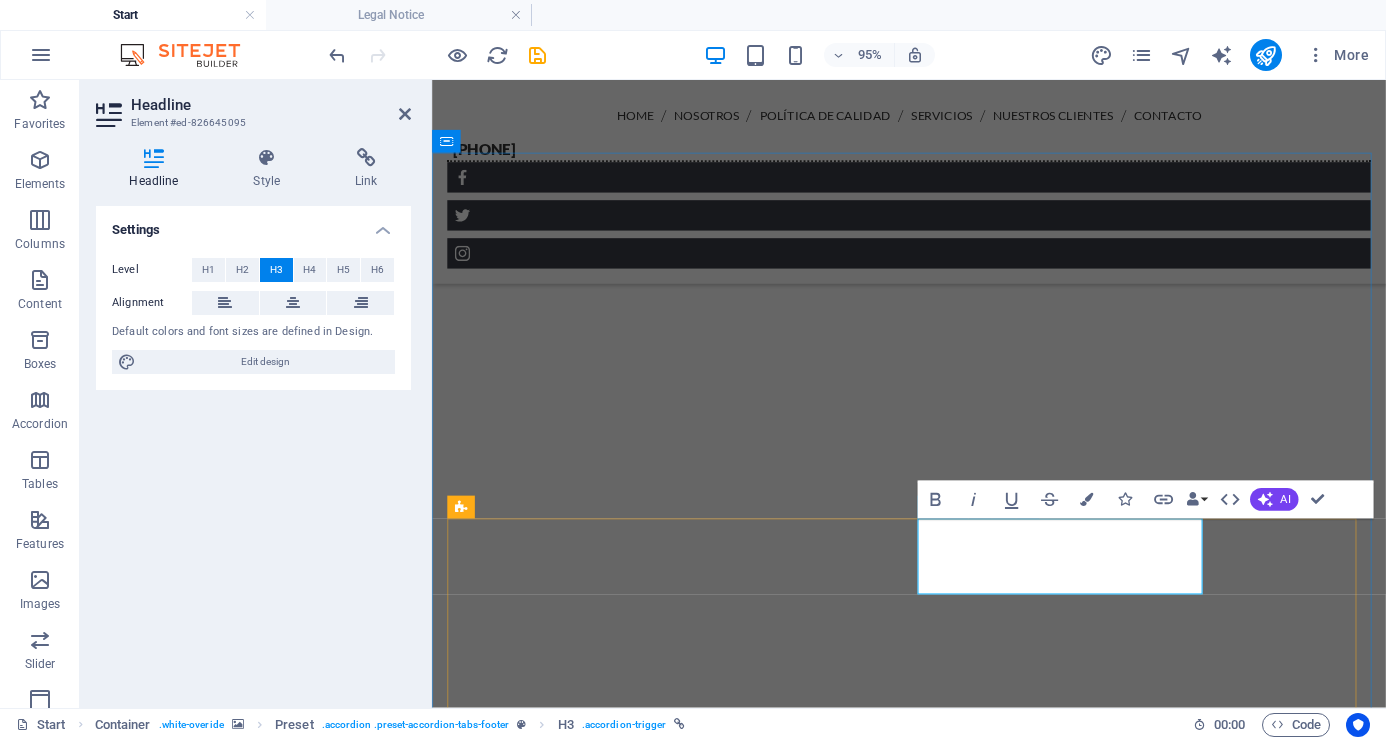 click on "Envíanos un Mensaje para Contactarte" at bounding box center (660, 13184) 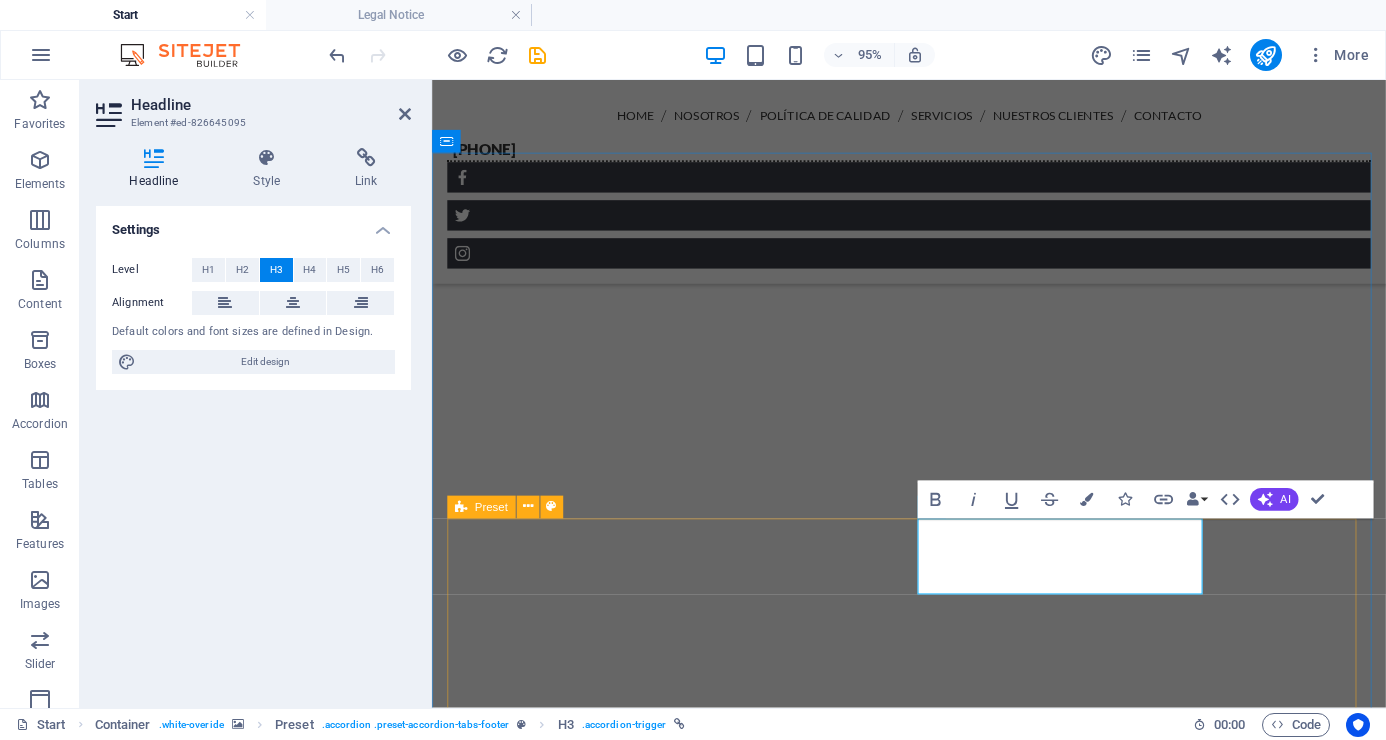 click on "Contact Information Lorem ipsum dolor sit amet, consectetur adipisicing elit. Maiores ipsum repellat minus nihil. Labore, delectus, nam dignissimos ea repudiandae minima voluptatum magni pariatur possimus quia accusamus harum facilis corporis animi nisi. Enim, pariatur, impedit quia repellat harum ipsam laboriosam voluptas dicta illum nisi obcaecati reprehenderit quis placeat recusandae tenetur aperiam. Teléfono [PHONE] E-Mail [EMAIL] Envíanos un Mensaje para Contactarte Déjanos un Mensaje y te Contactaremos.   He leído y comprendo las políticas de privacidad . Unreadable? Load new Enviar Mensaje Legal Notice  |  Privacy" at bounding box center [934, 13585] 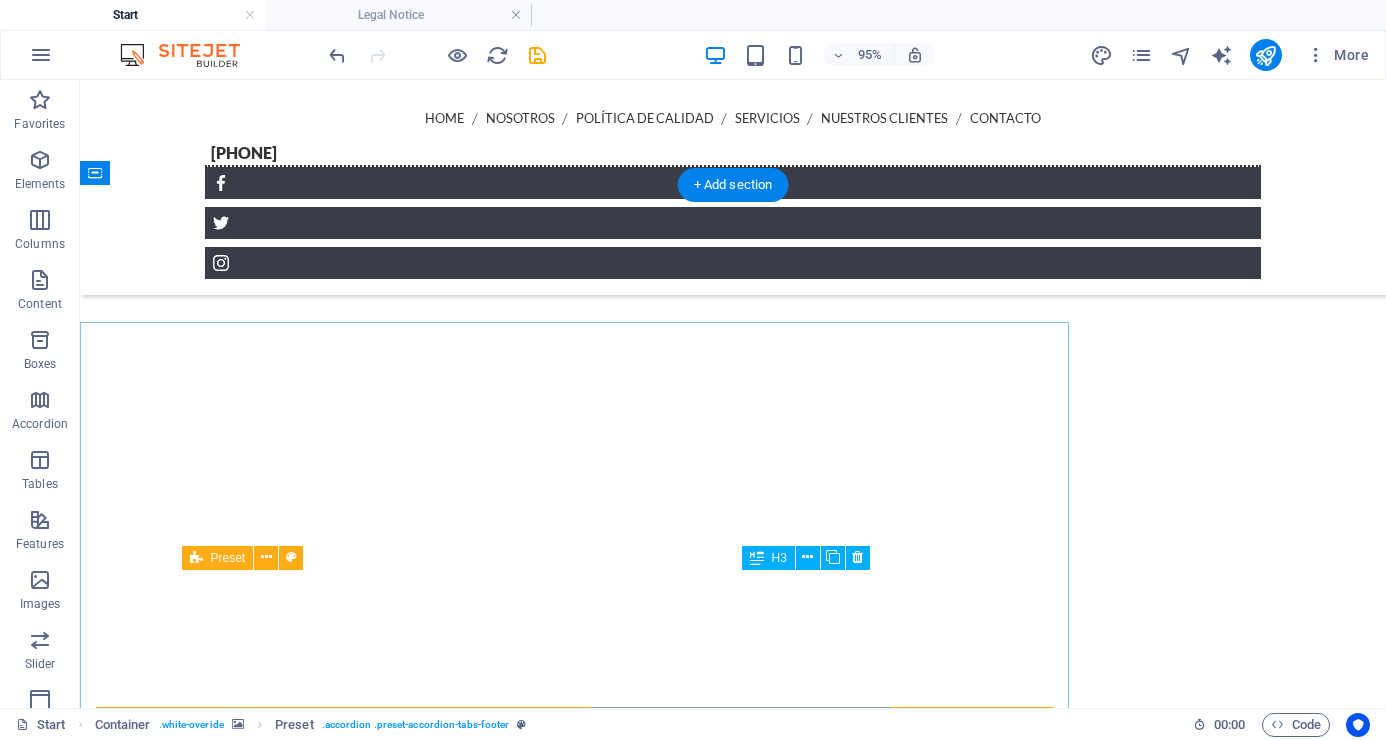 scroll, scrollTop: 5818, scrollLeft: 0, axis: vertical 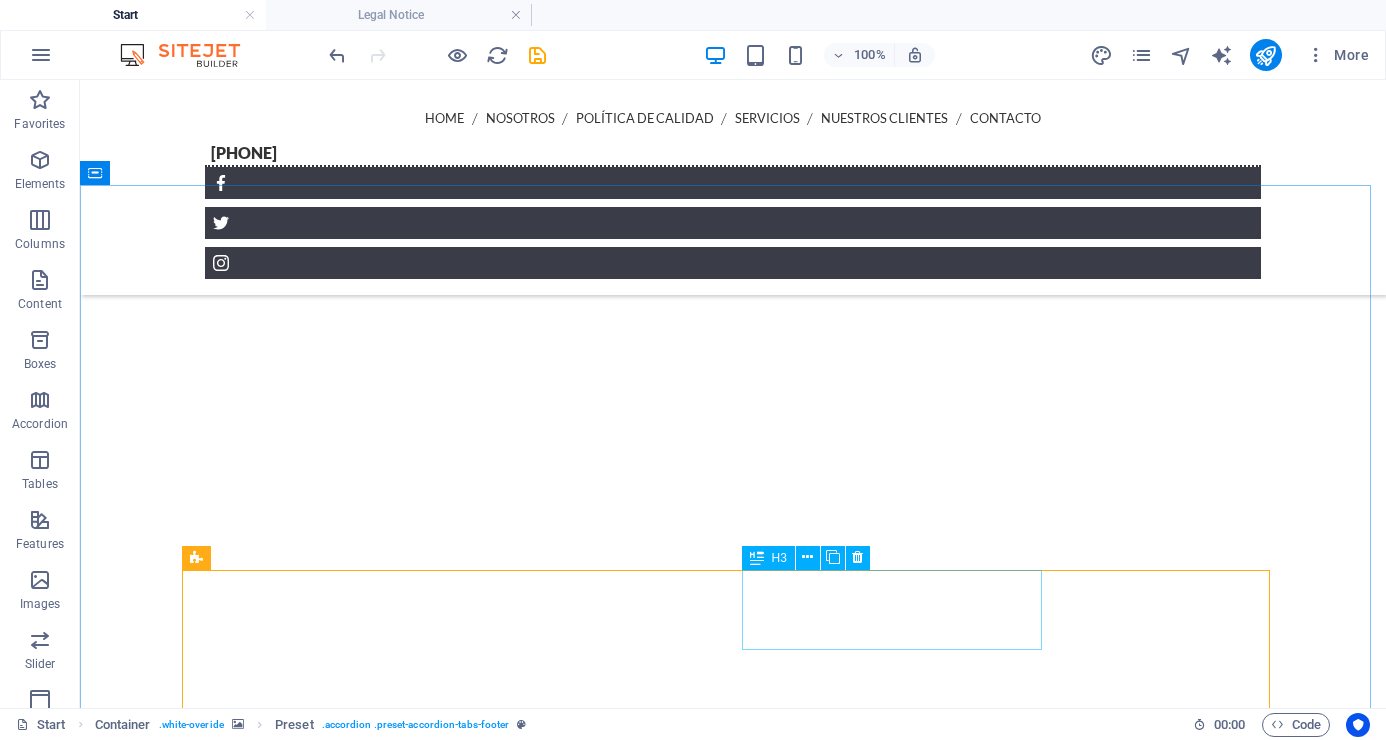 click at bounding box center (757, 558) 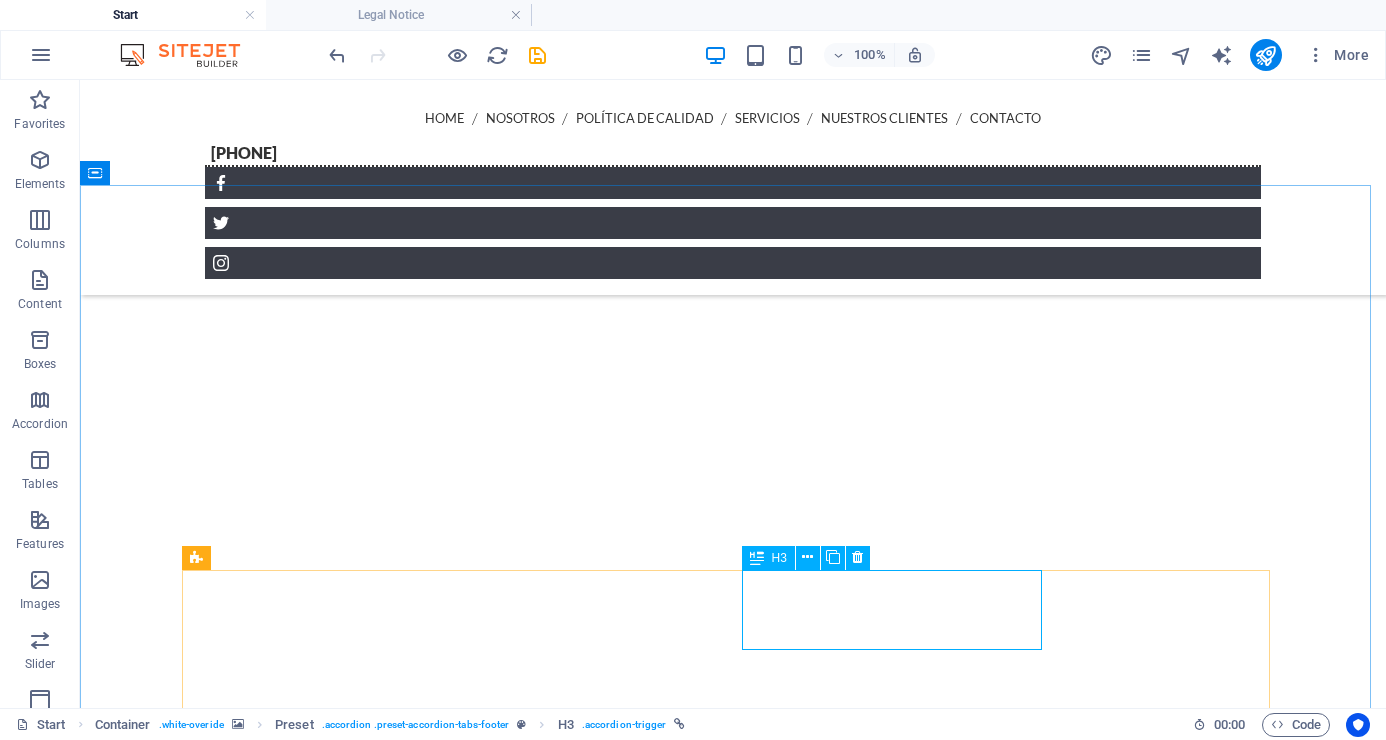 click on "H3" at bounding box center (779, 558) 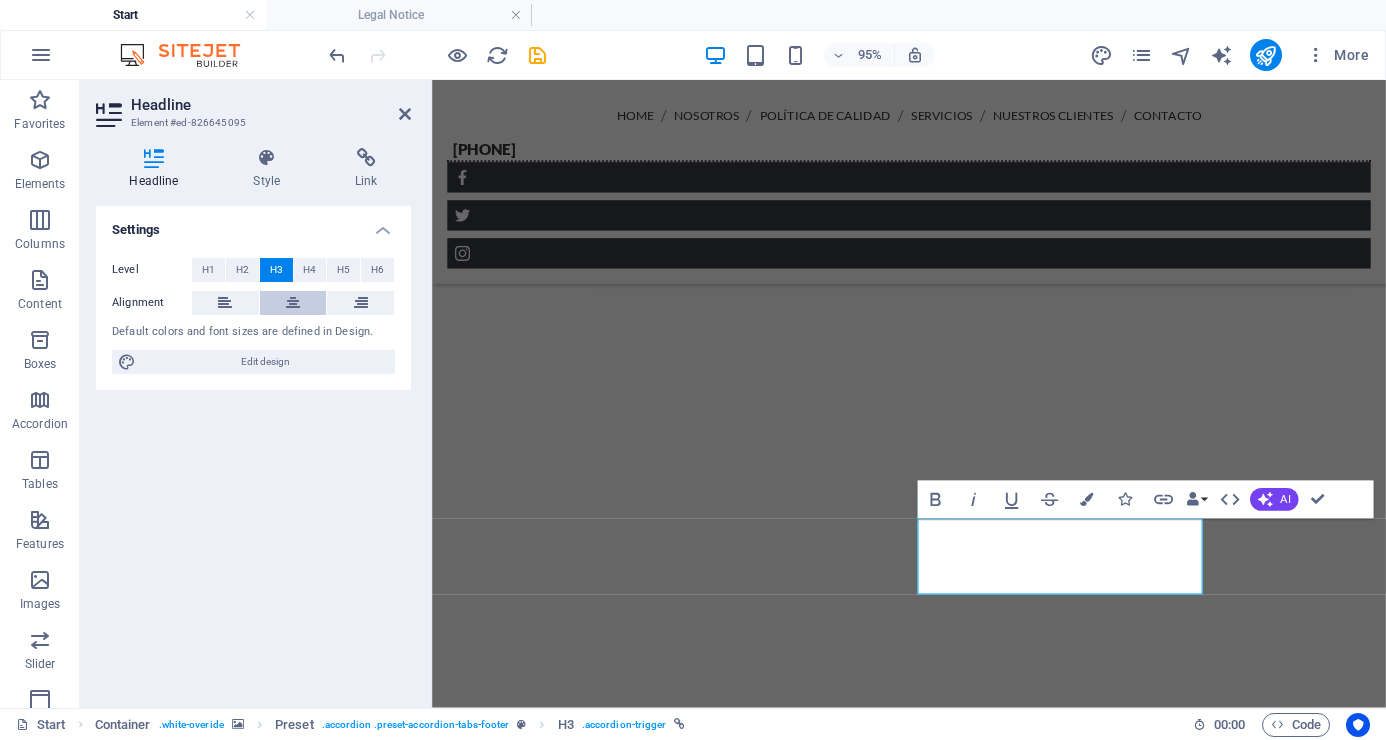 click at bounding box center (293, 303) 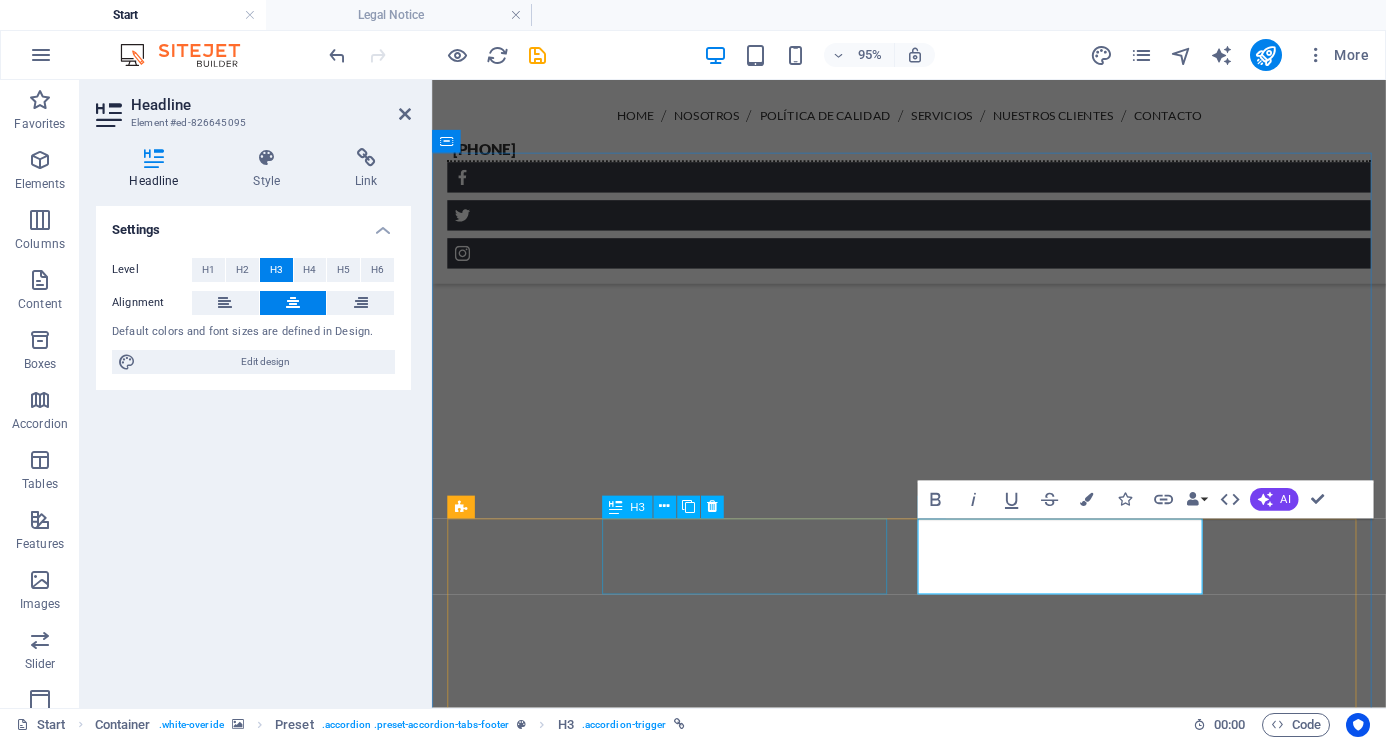 click on "Contact Information" at bounding box center [478, 13585] 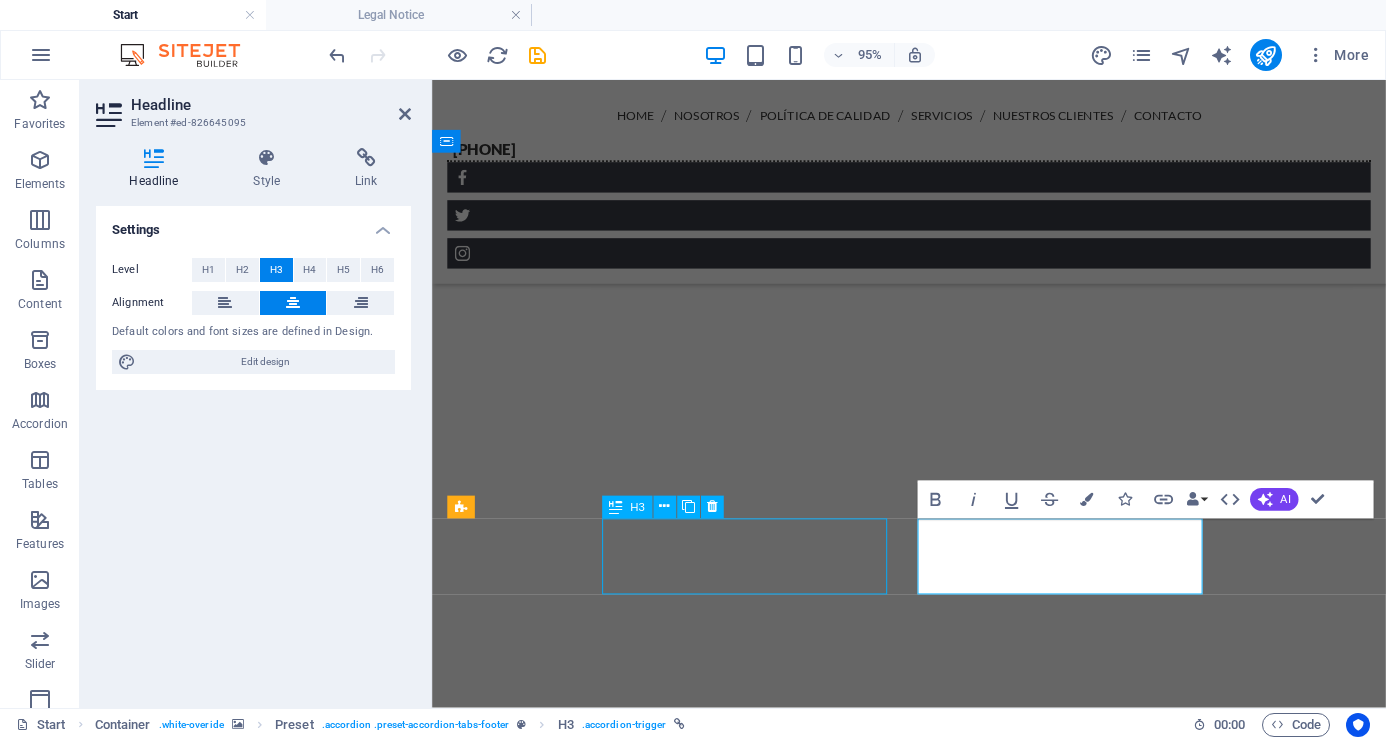 click on "Contact Information" at bounding box center (478, 13585) 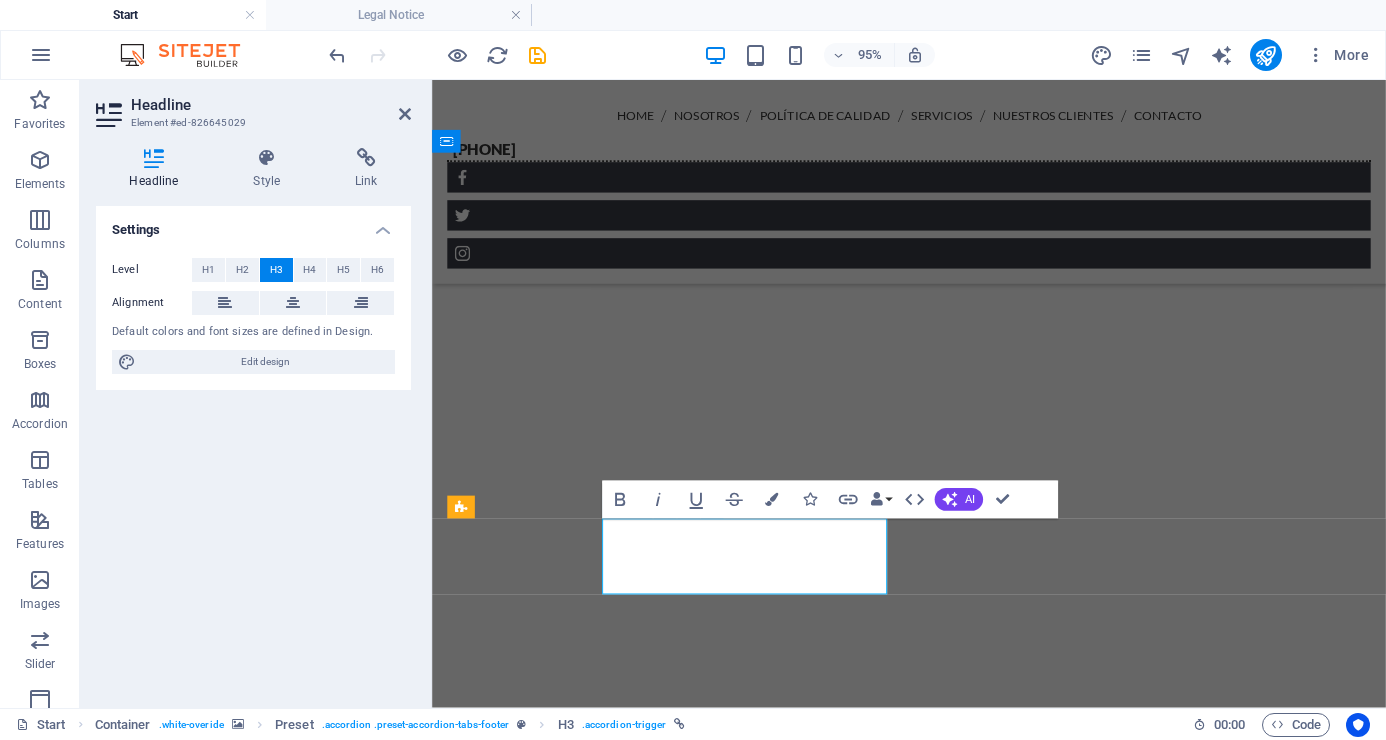 type 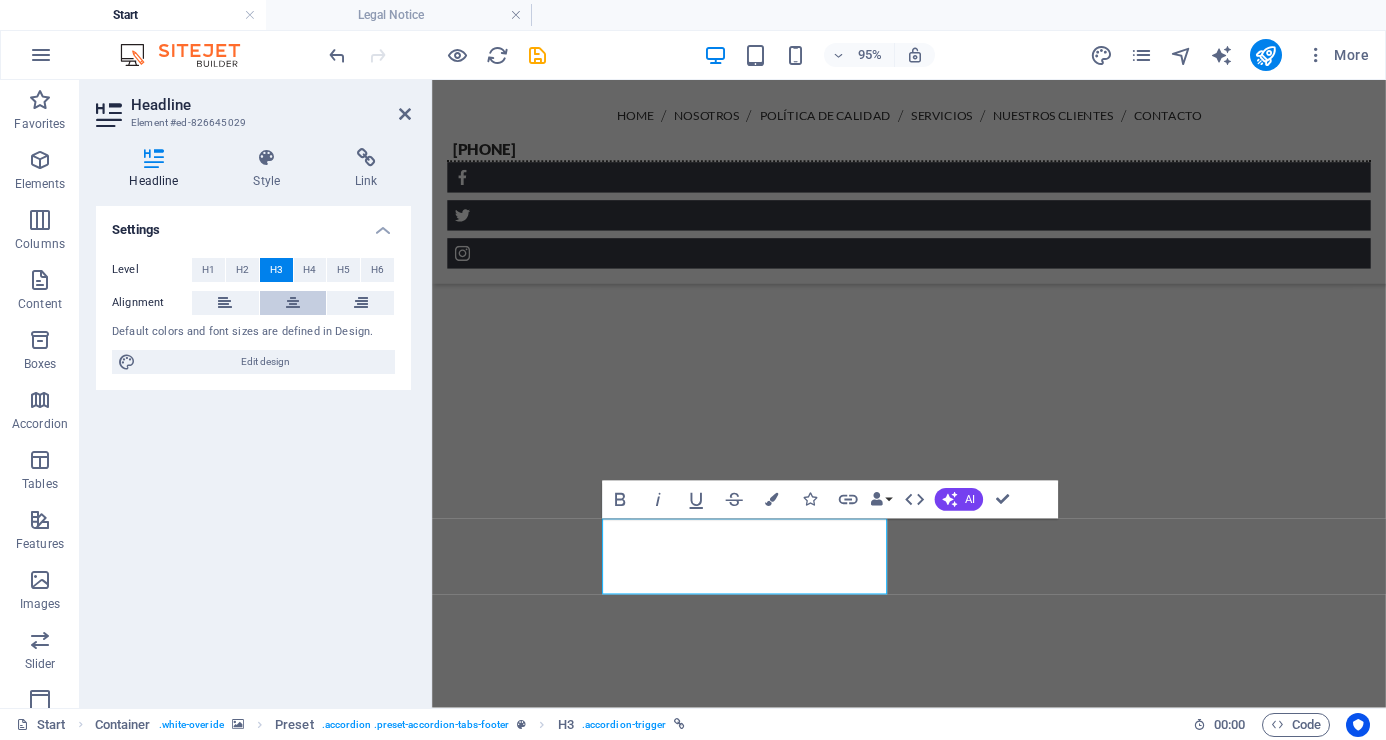 click at bounding box center [293, 303] 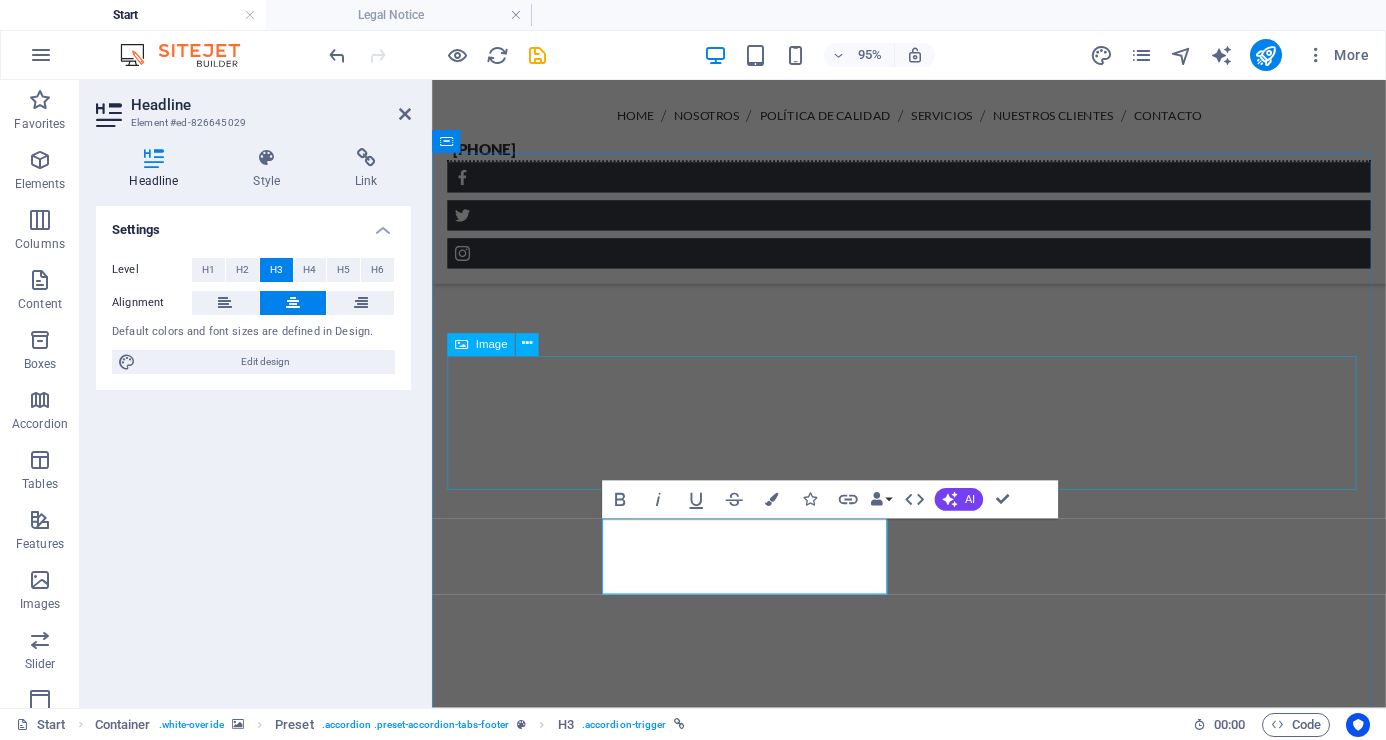 click at bounding box center (934, 13019) 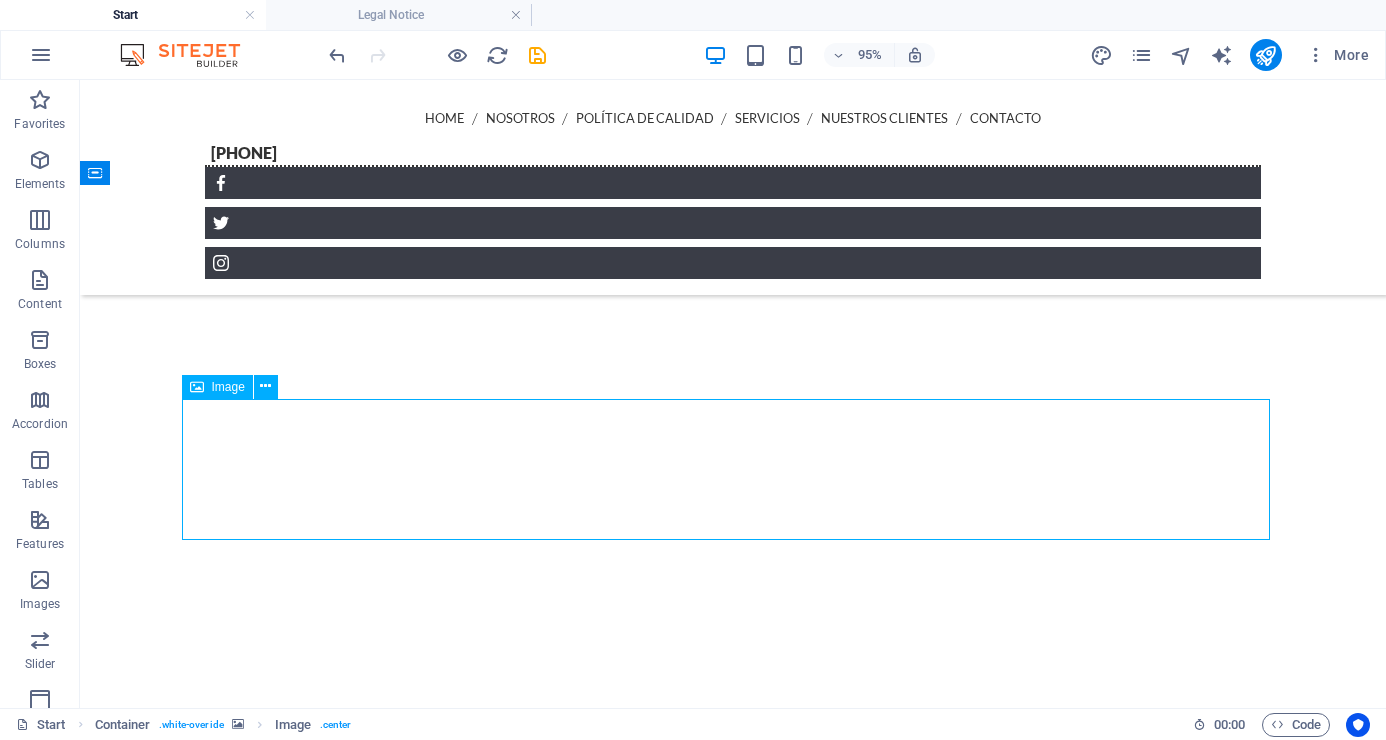 scroll, scrollTop: 5818, scrollLeft: 0, axis: vertical 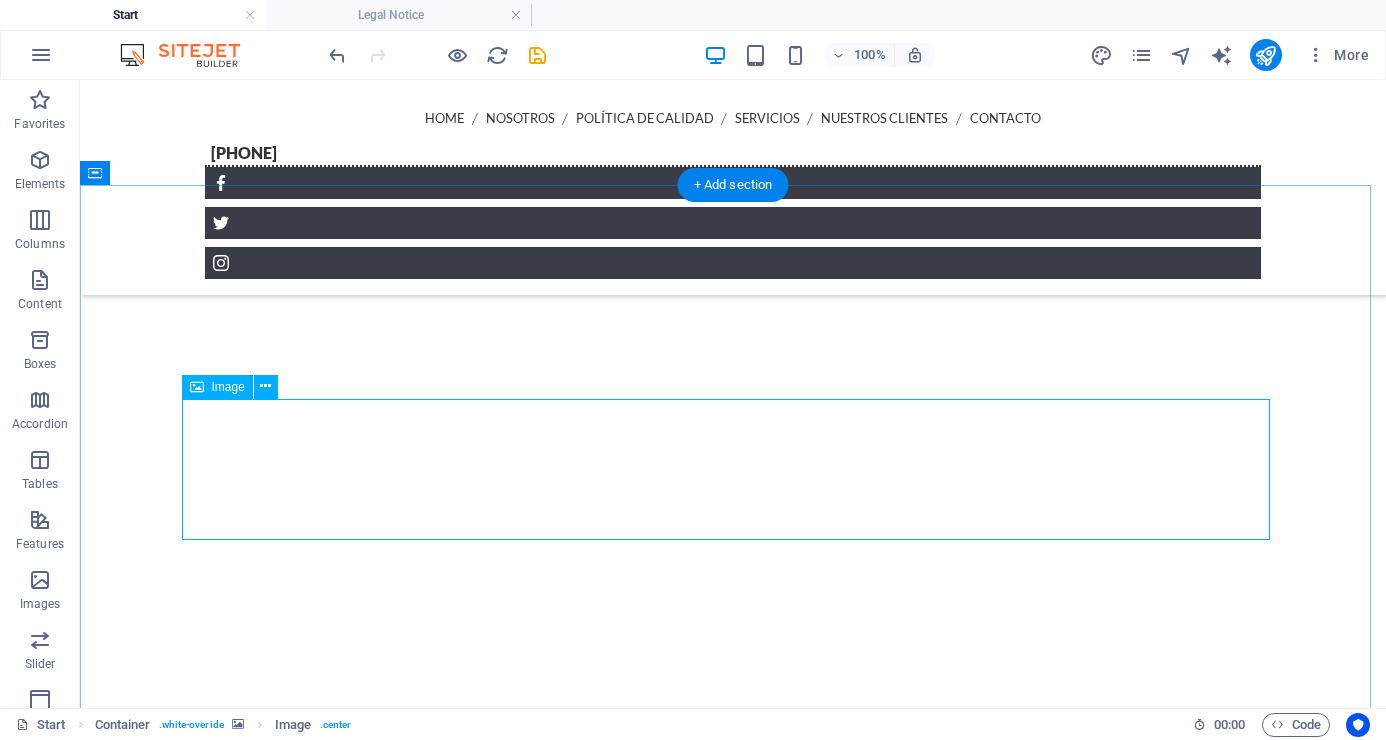 click at bounding box center (733, 13786) 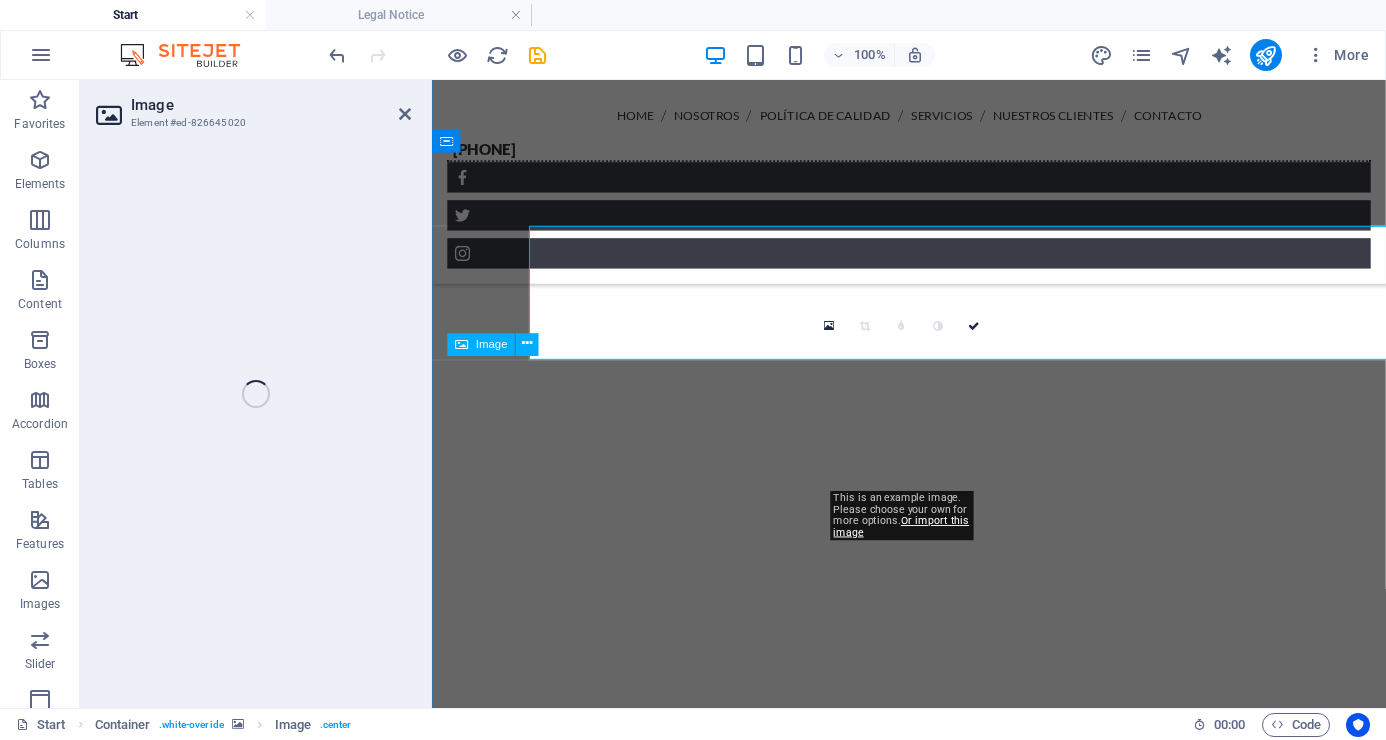 scroll, scrollTop: 5983, scrollLeft: 0, axis: vertical 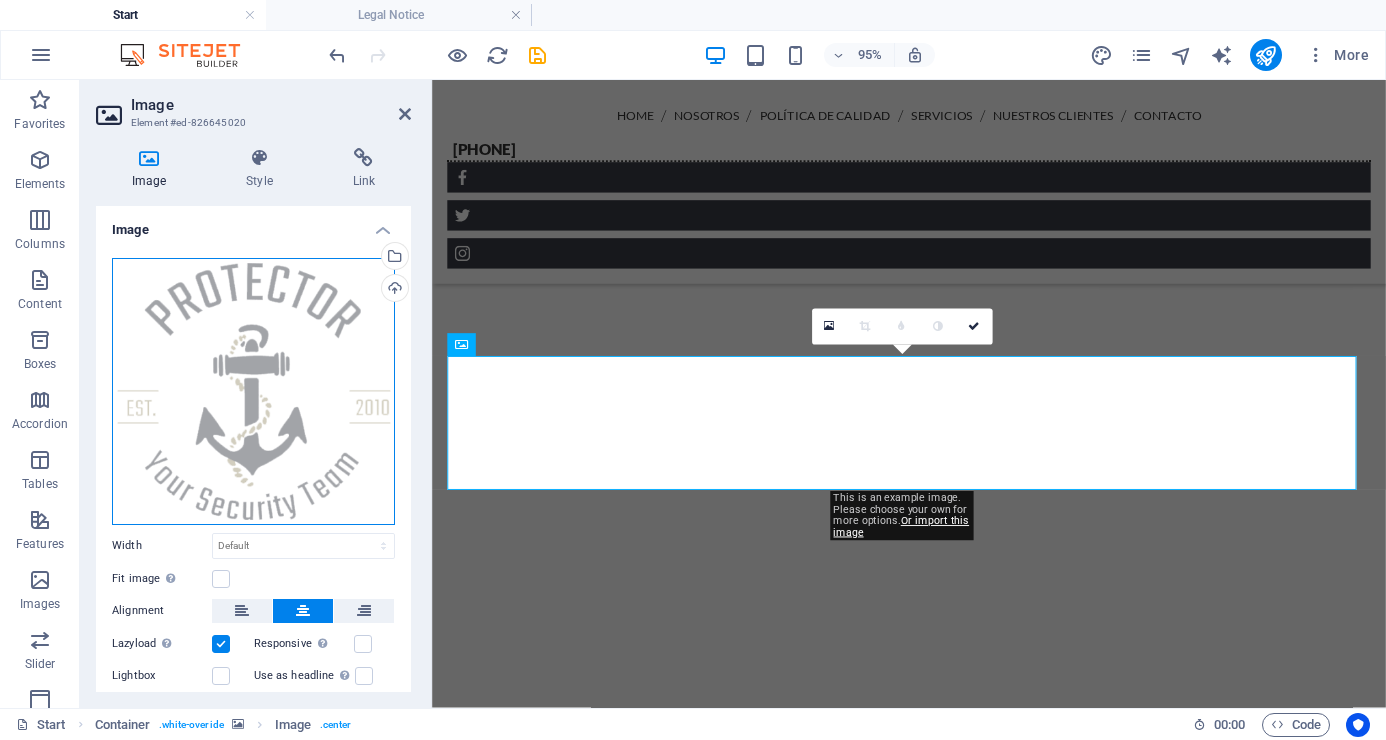 click on "Drag files here, click to choose files or select files from Files or our free stock photos & videos" at bounding box center (253, 391) 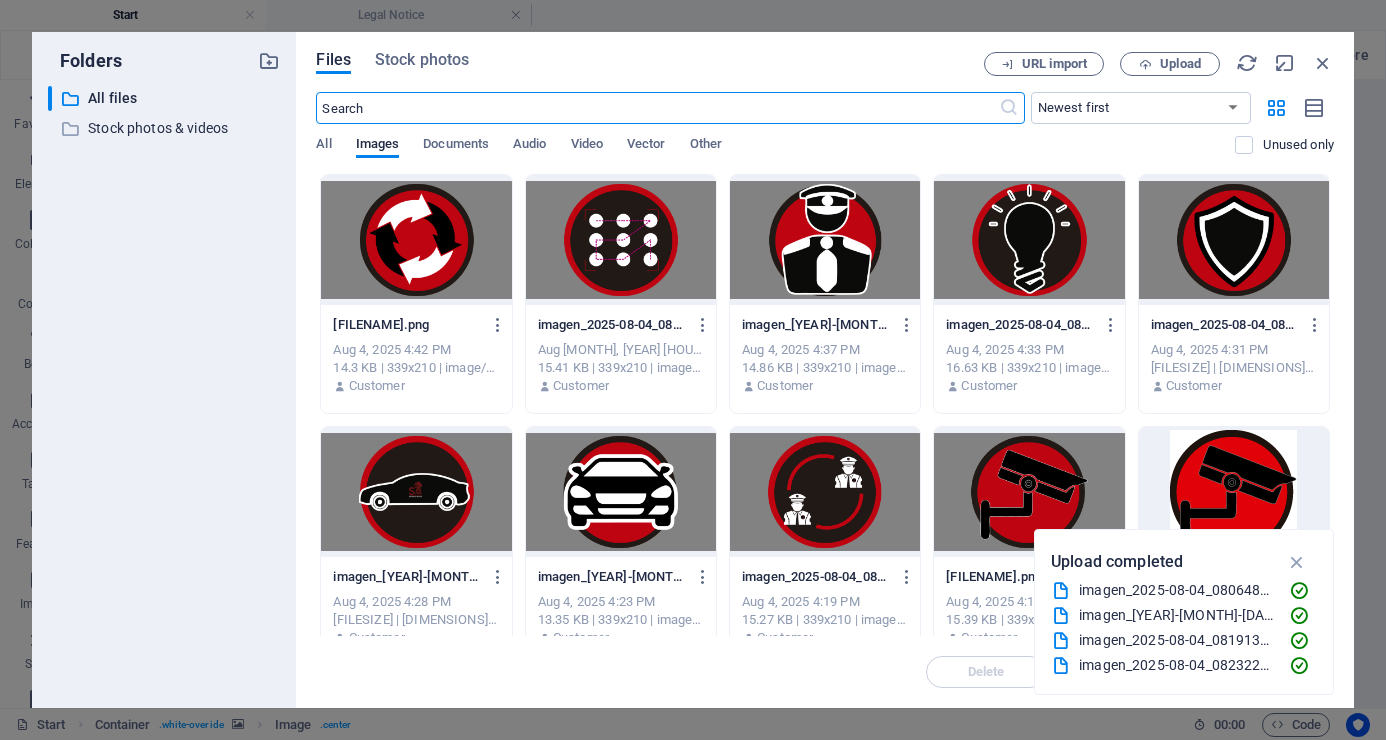 scroll, scrollTop: 6539, scrollLeft: 0, axis: vertical 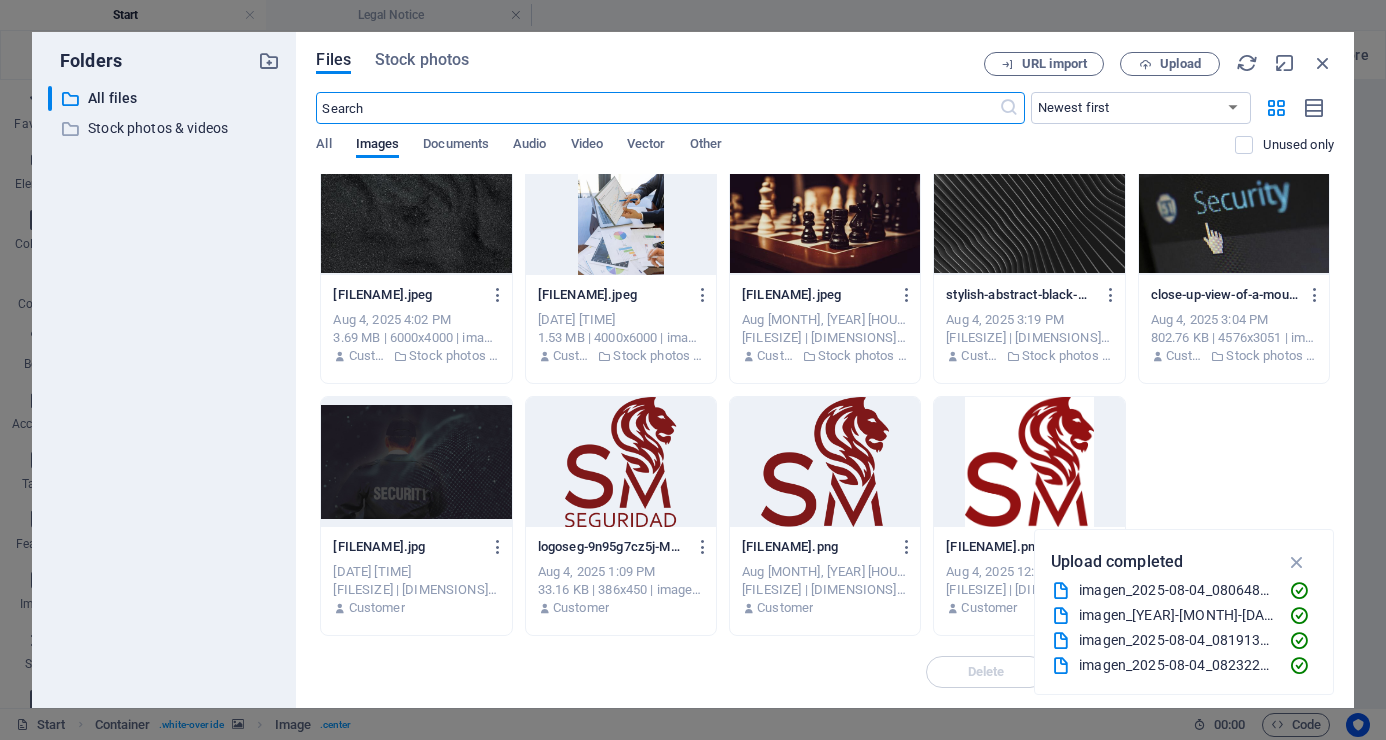 click at bounding box center (621, 462) 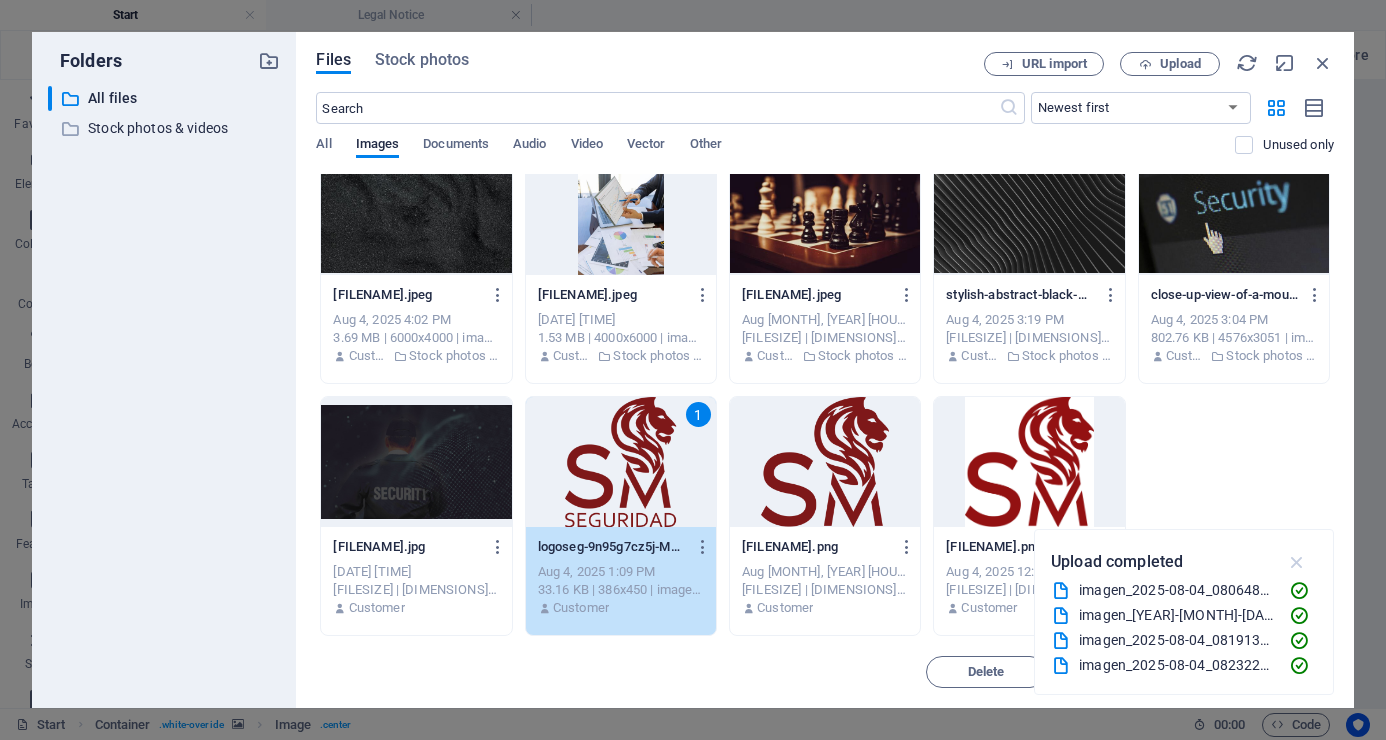 click at bounding box center [1297, 562] 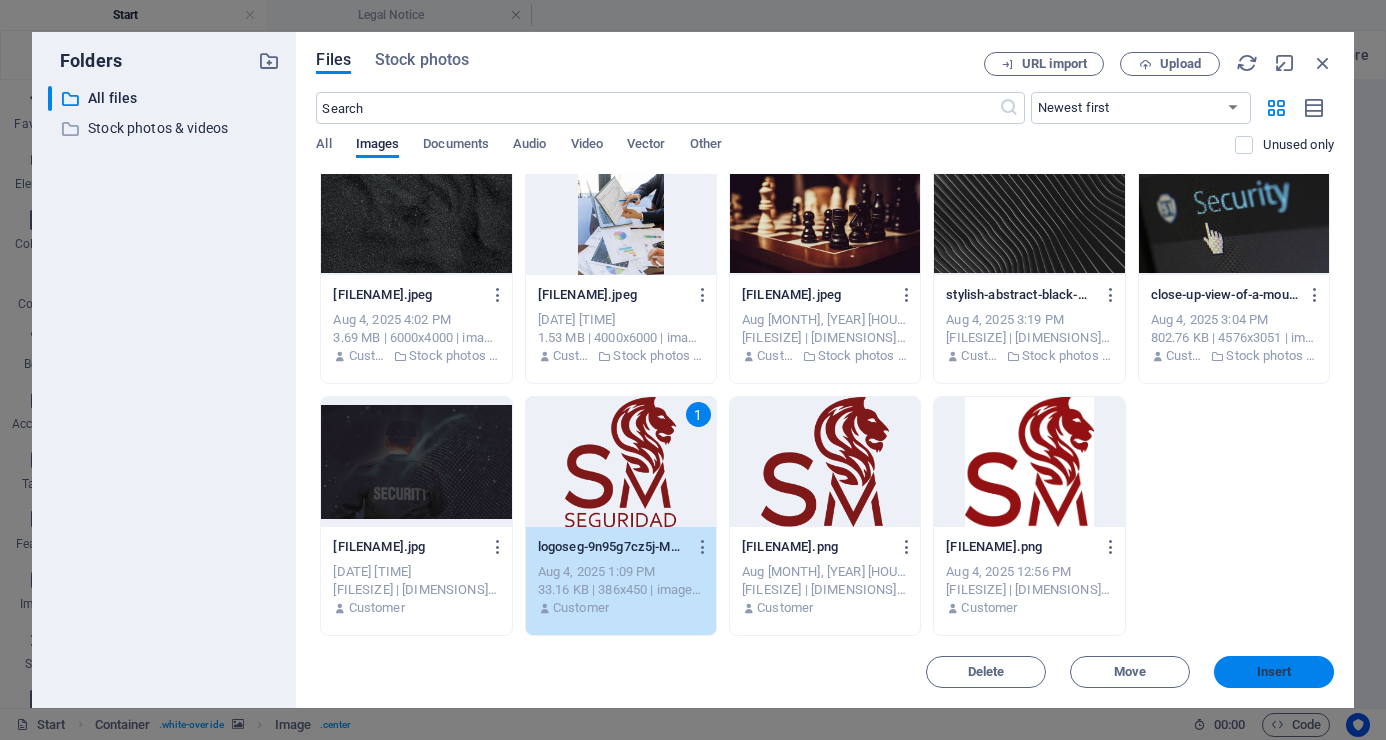 click on "Insert" at bounding box center (1274, 672) 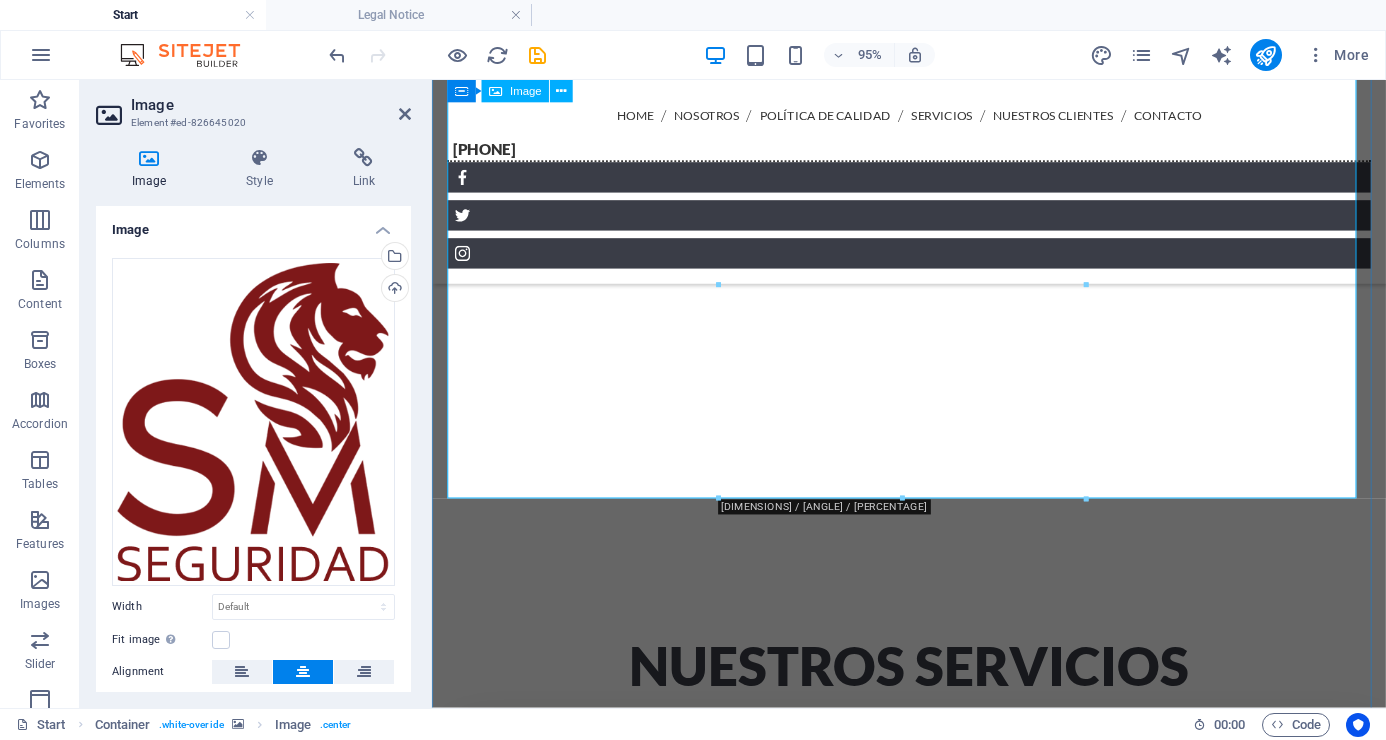 scroll, scrollTop: 6083, scrollLeft: 0, axis: vertical 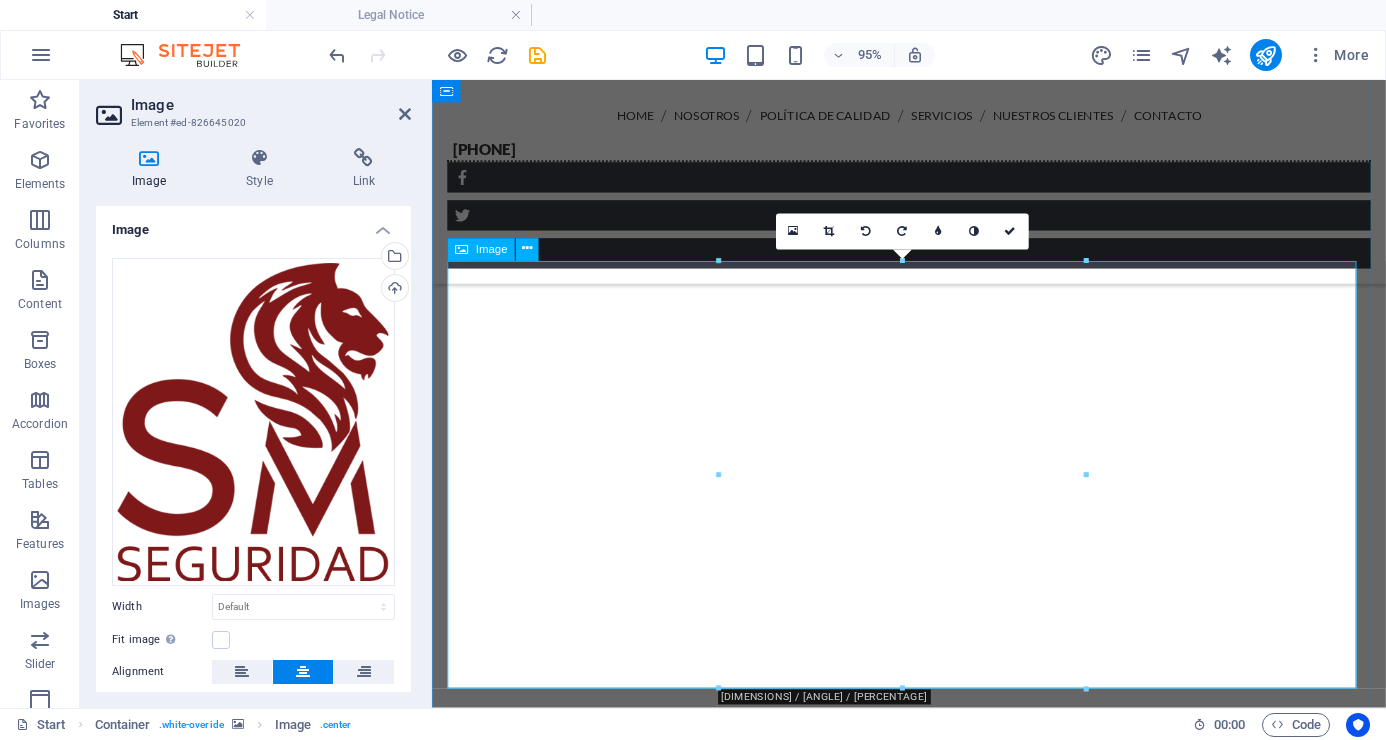 click on "Image" at bounding box center [492, 249] 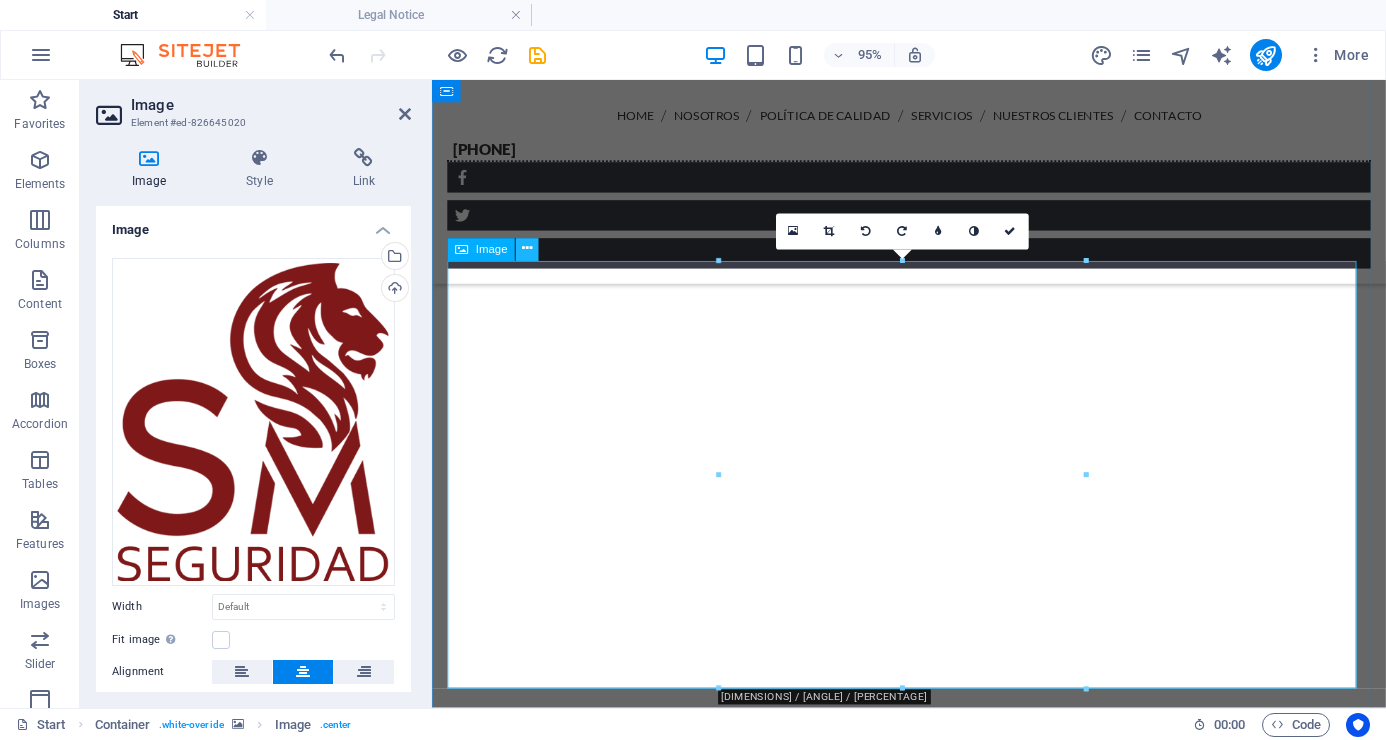 click at bounding box center (527, 250) 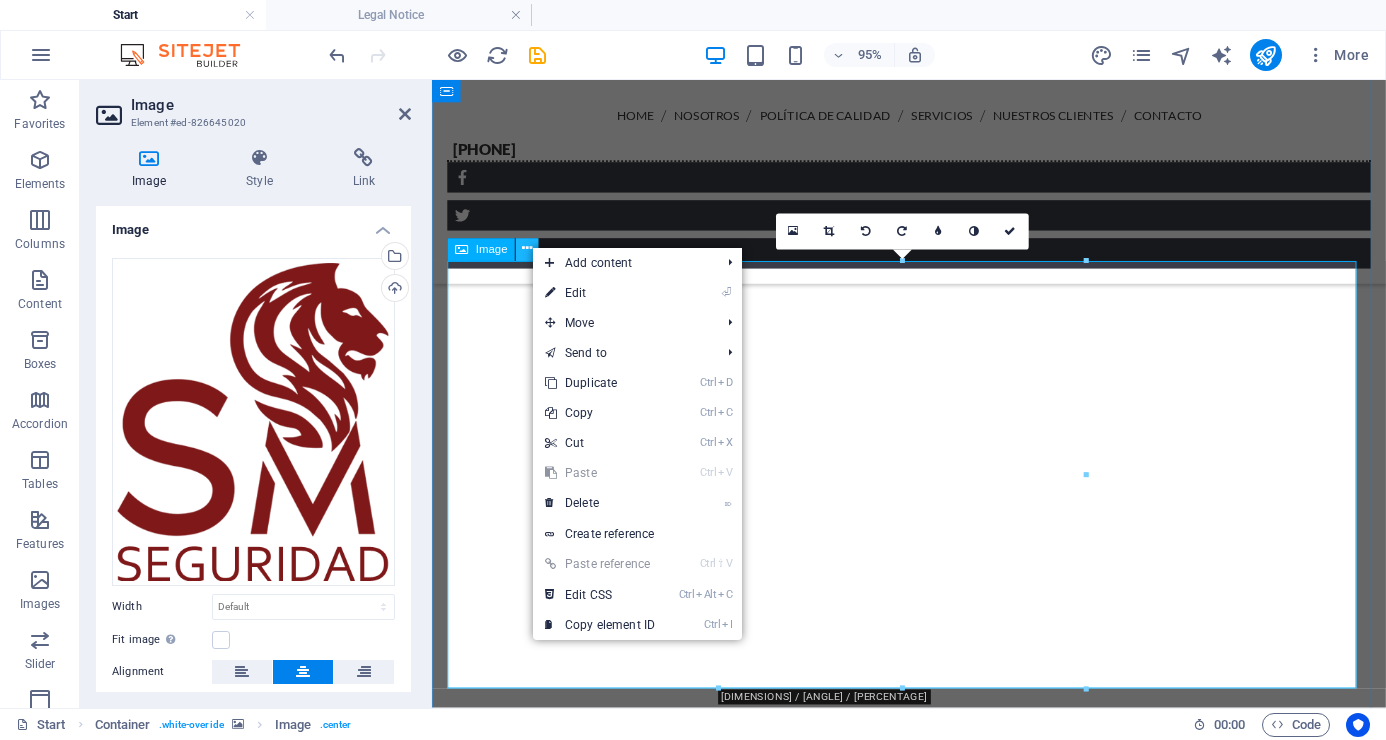 click at bounding box center [527, 250] 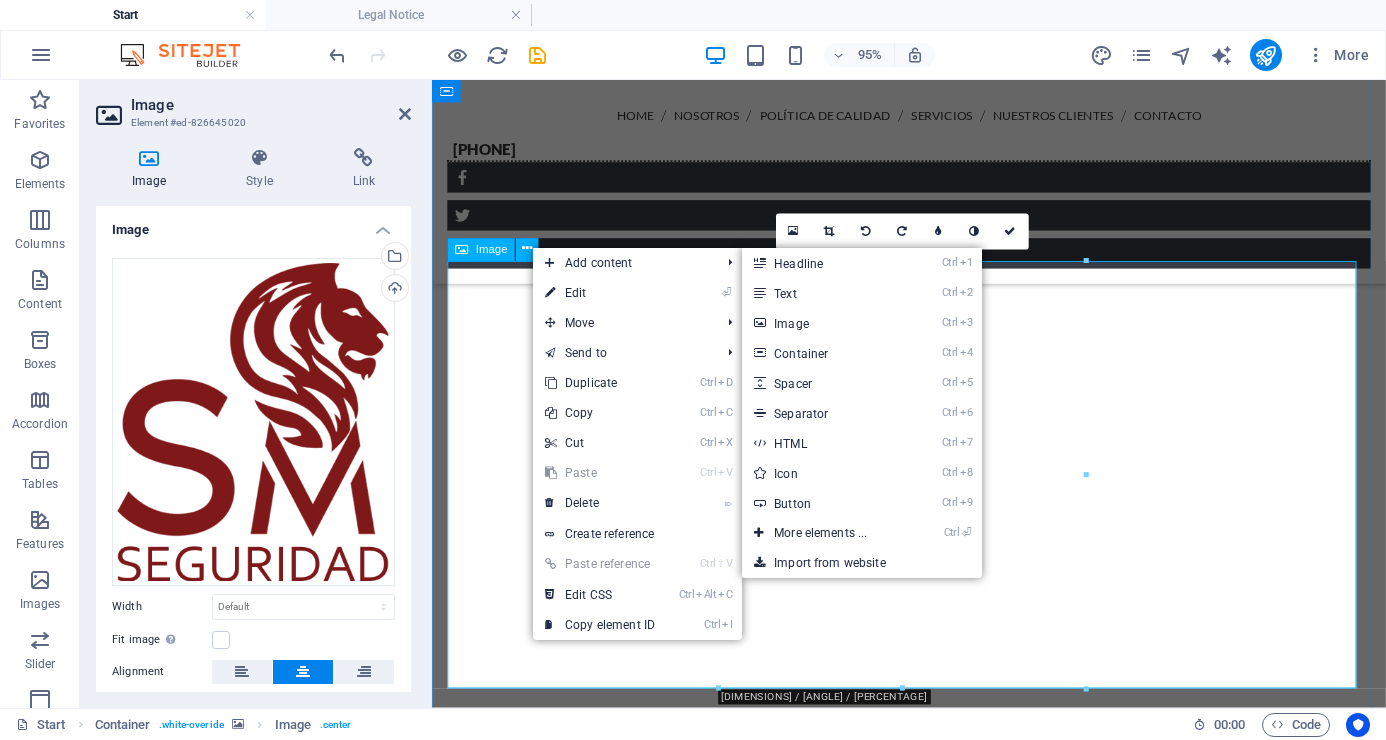click at bounding box center (934, 13383) 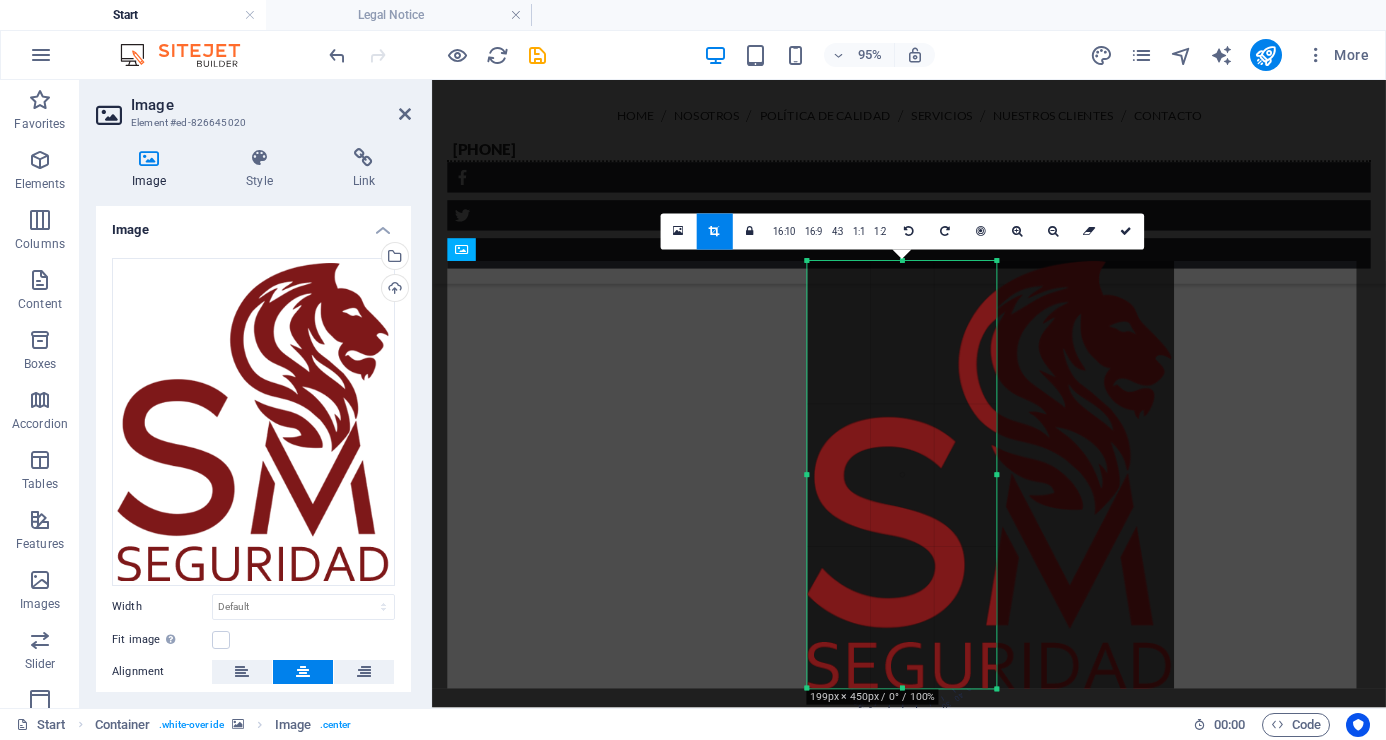 drag, startPoint x: 1085, startPoint y: 261, endPoint x: 898, endPoint y: 415, distance: 242.24988 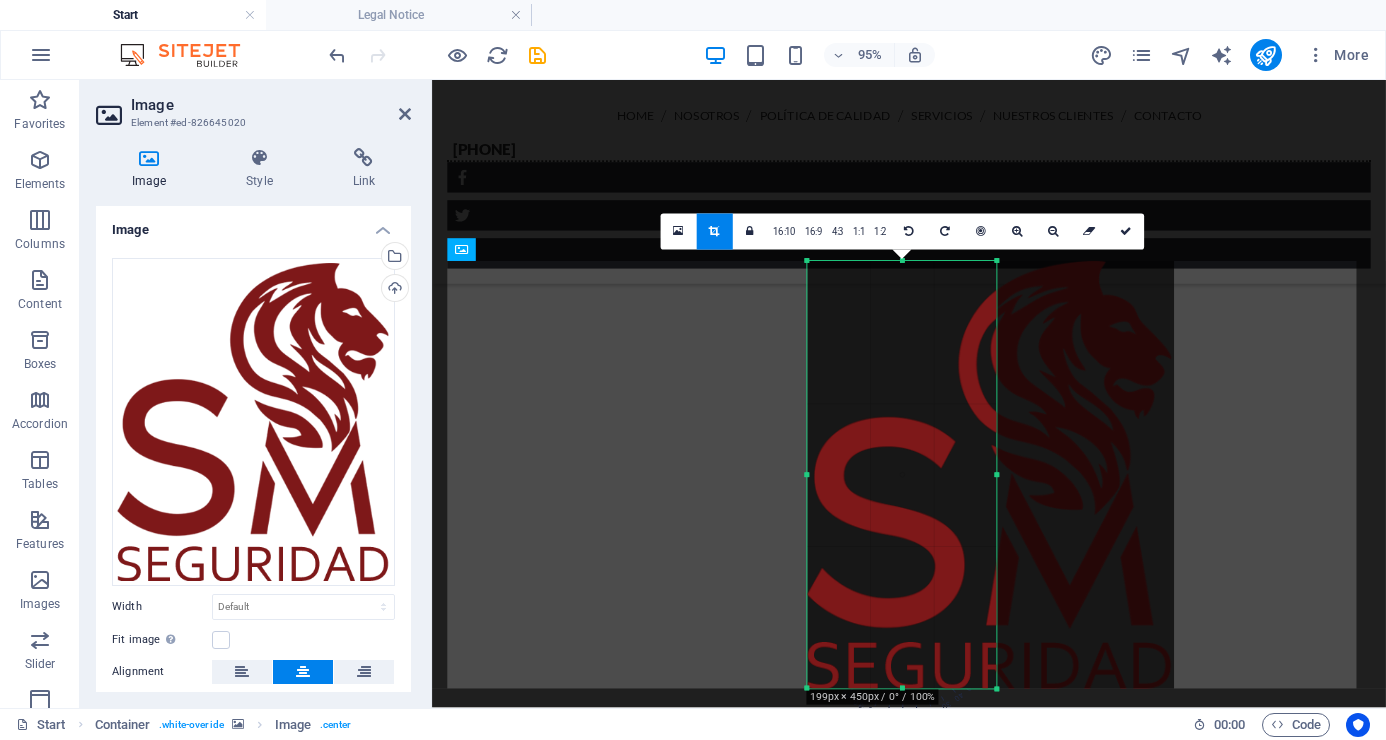 click on "[NUMBERS] [DIMENSIONS] / [ANGLE] / [PERCENTAGE] [RATIO] [RATIO] [RATIO] [RATIO] [RATIO] [RATIO] [NUMBER]" at bounding box center (901, 475) 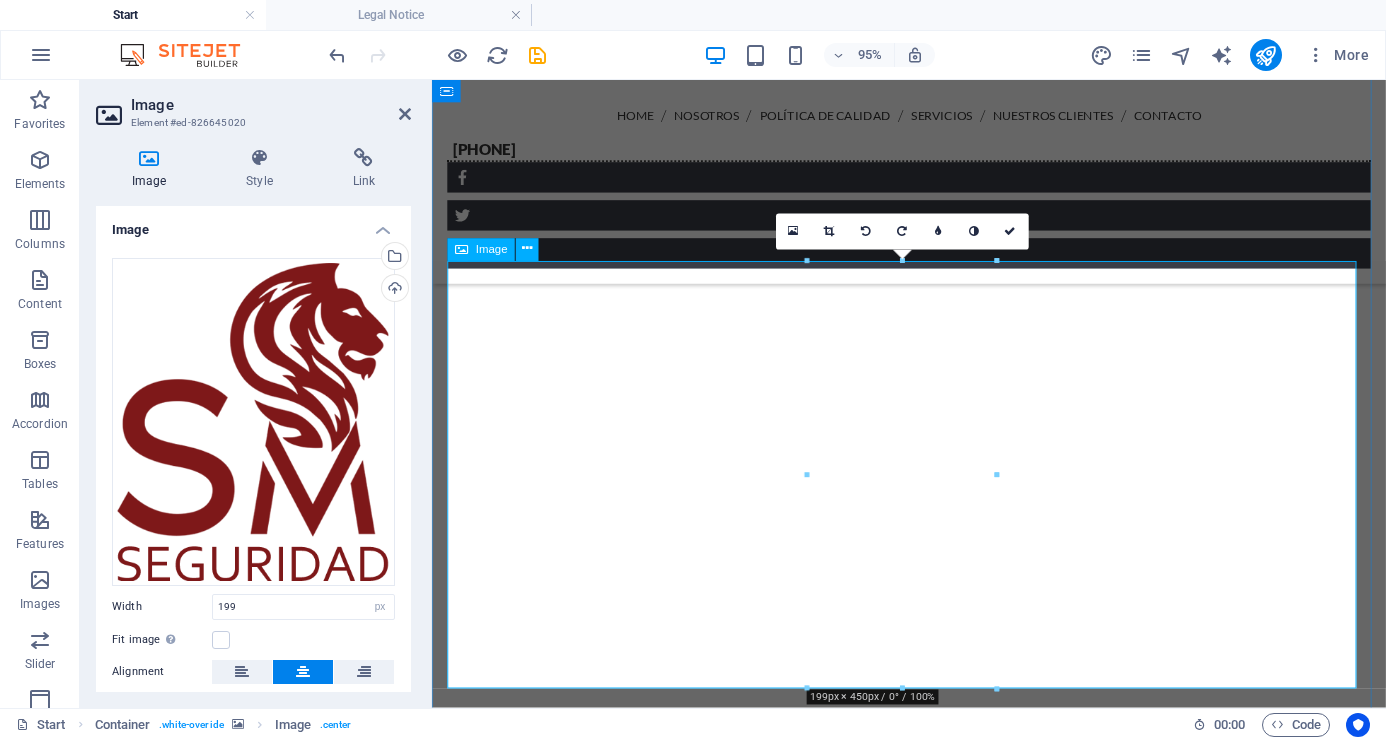 type 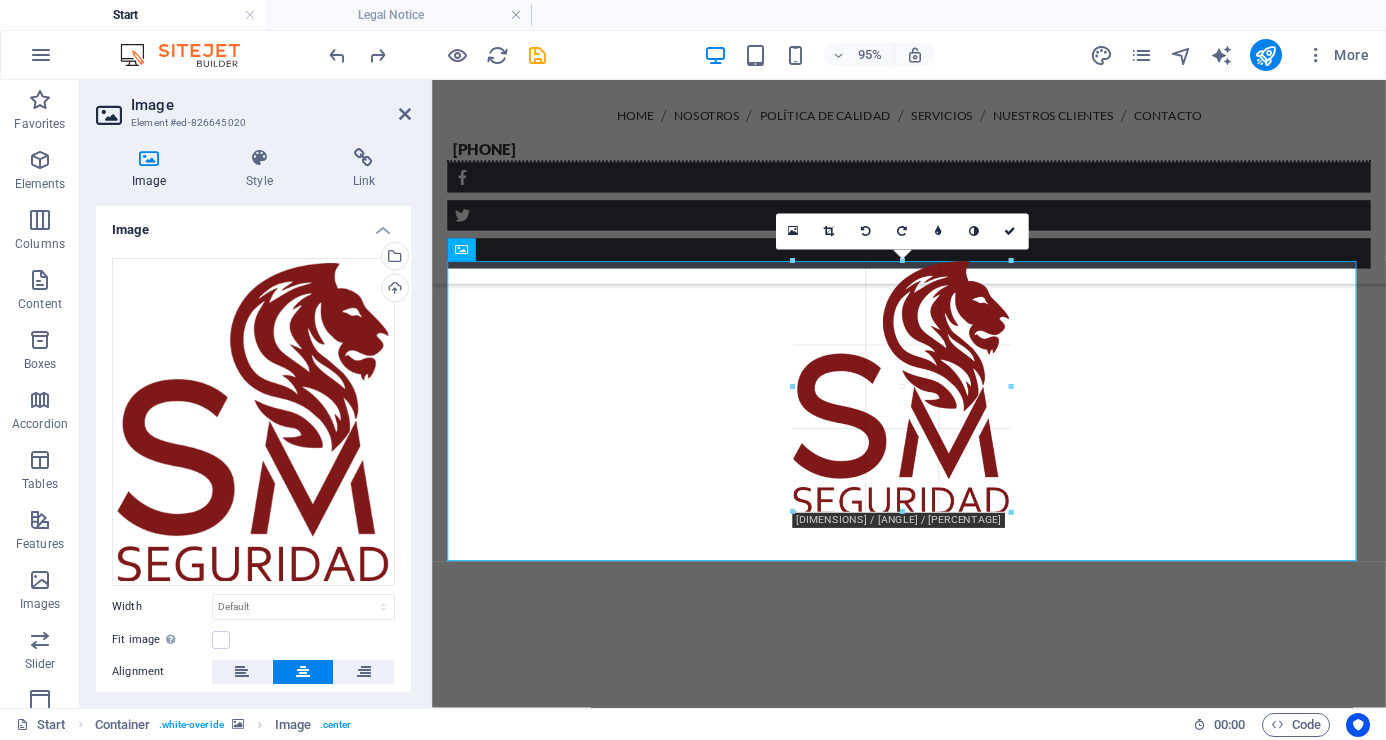 drag, startPoint x: 1087, startPoint y: 259, endPoint x: 925, endPoint y: 477, distance: 271.60266 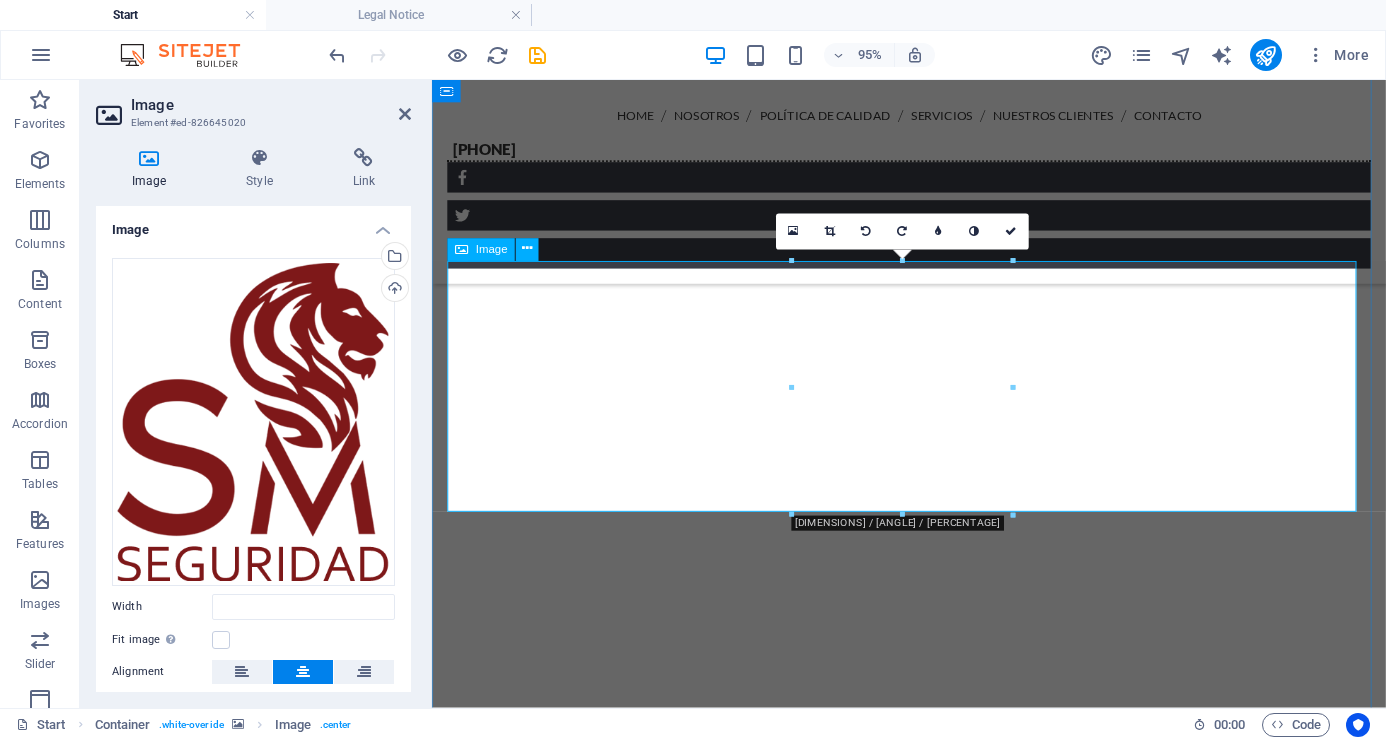 type on "232" 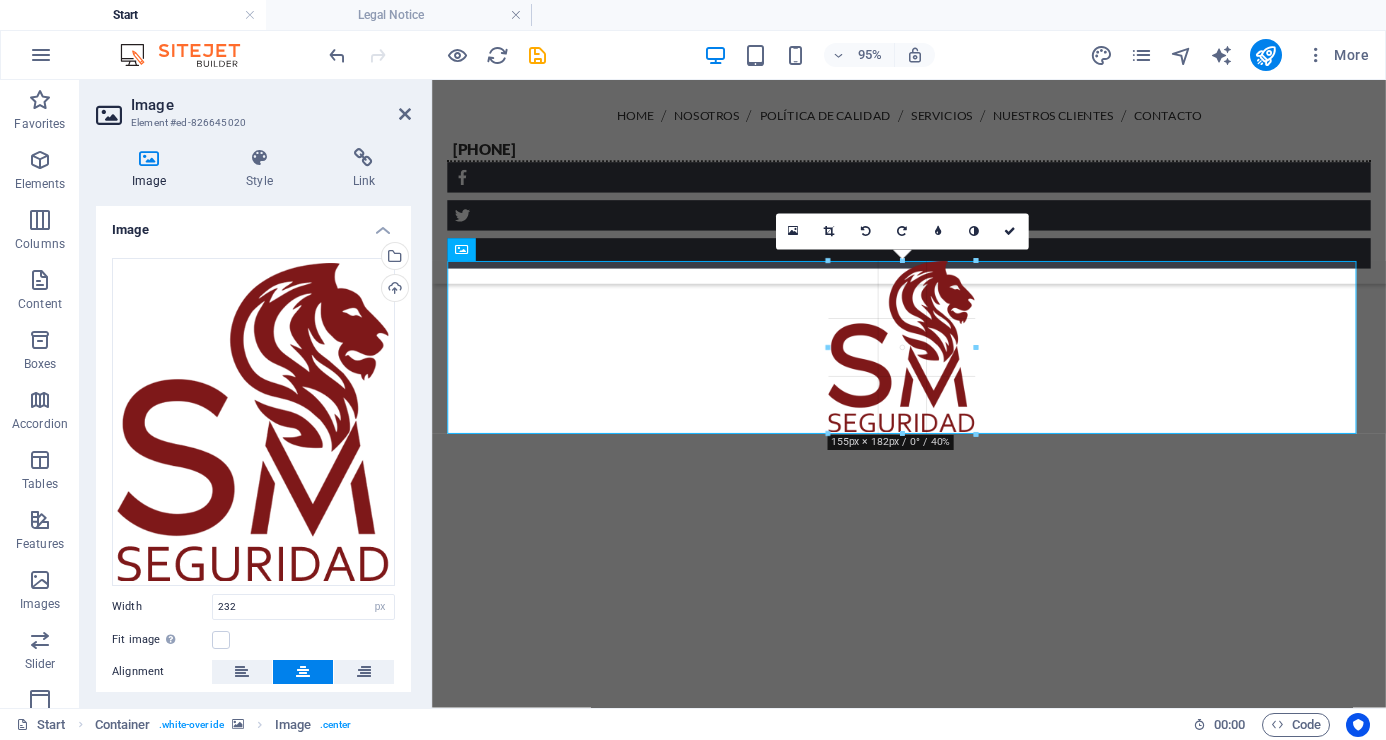 drag, startPoint x: 1012, startPoint y: 514, endPoint x: 935, endPoint y: 363, distance: 169.49927 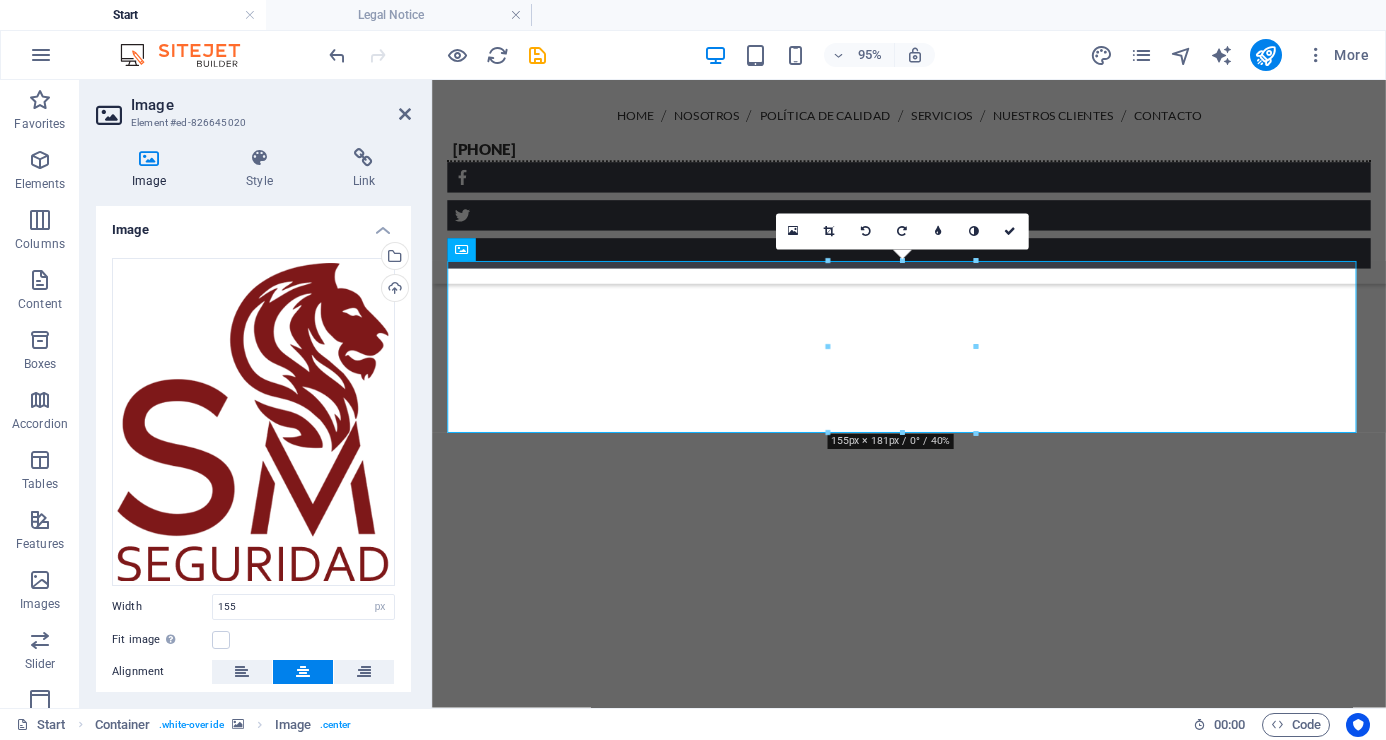 click at bounding box center [934, 11925] 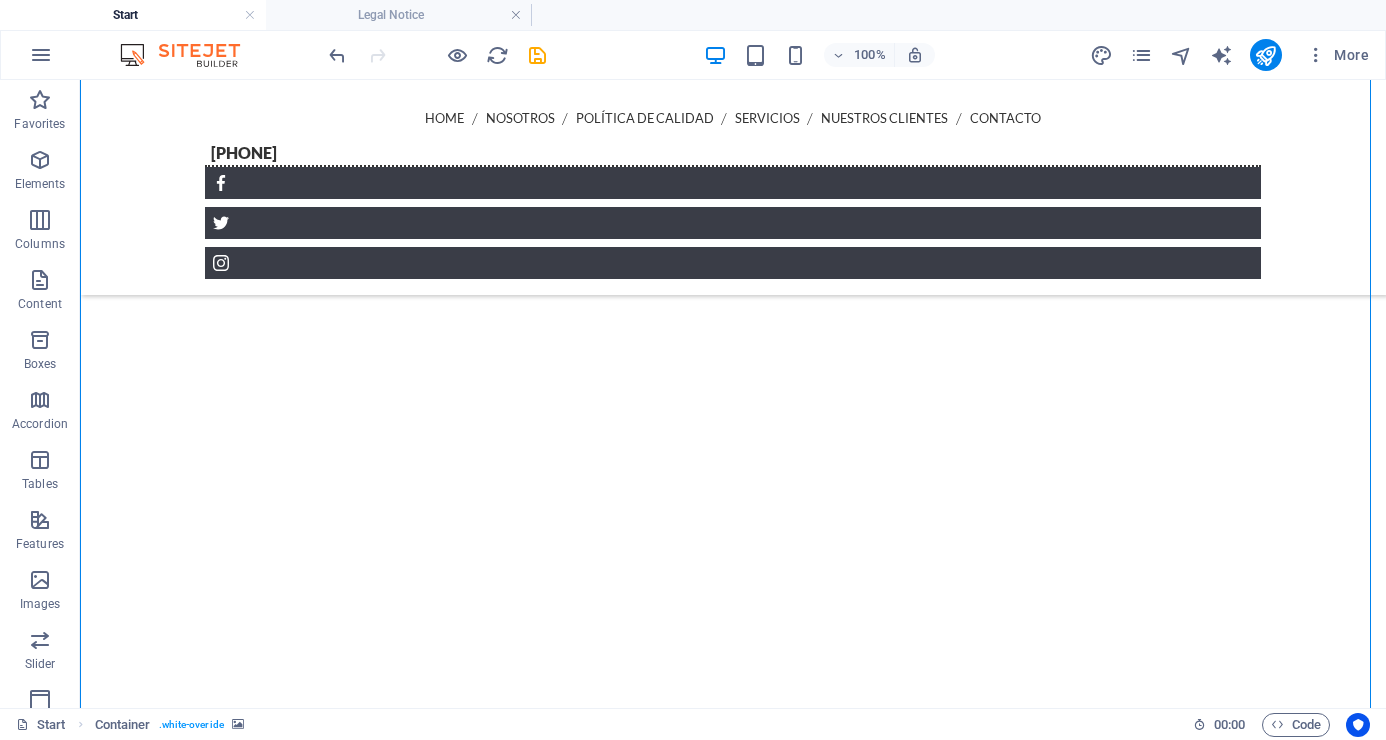 click at bounding box center [733, 12722] 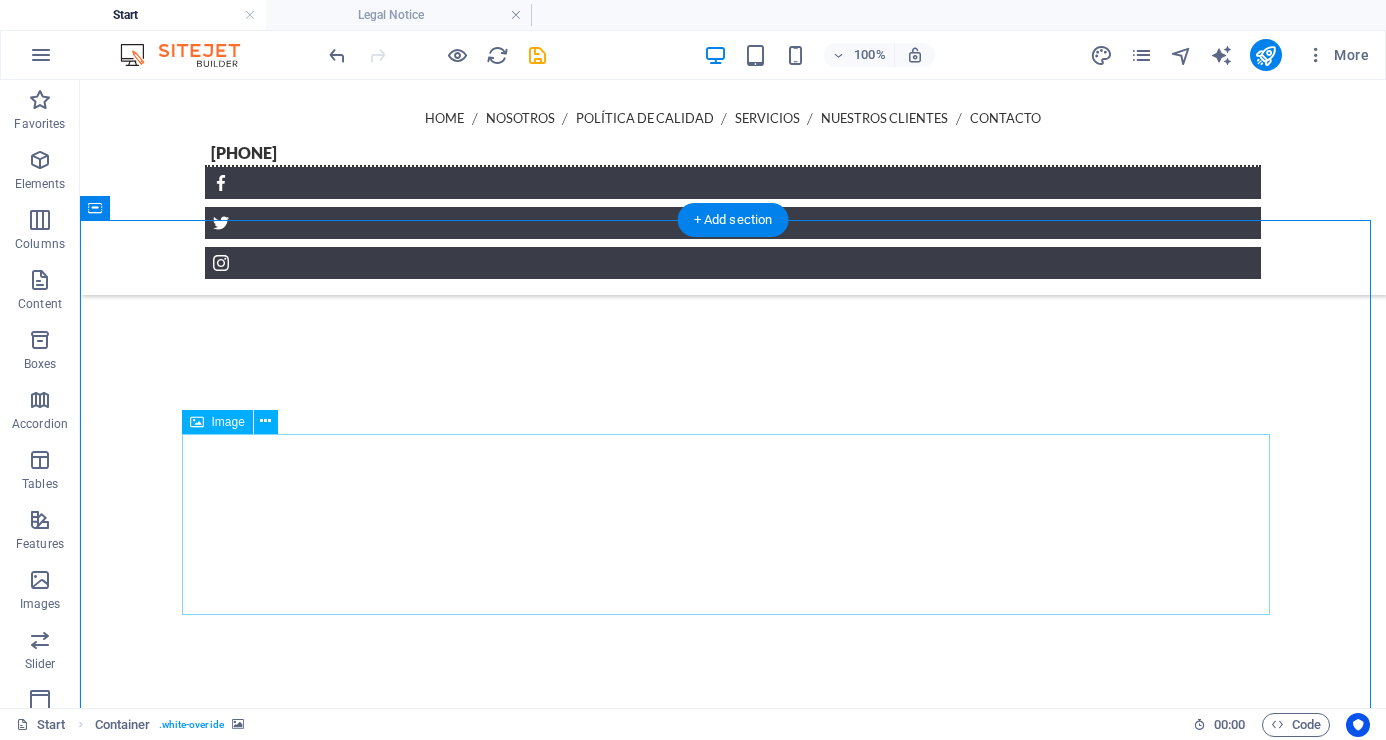 scroll, scrollTop: 5683, scrollLeft: 0, axis: vertical 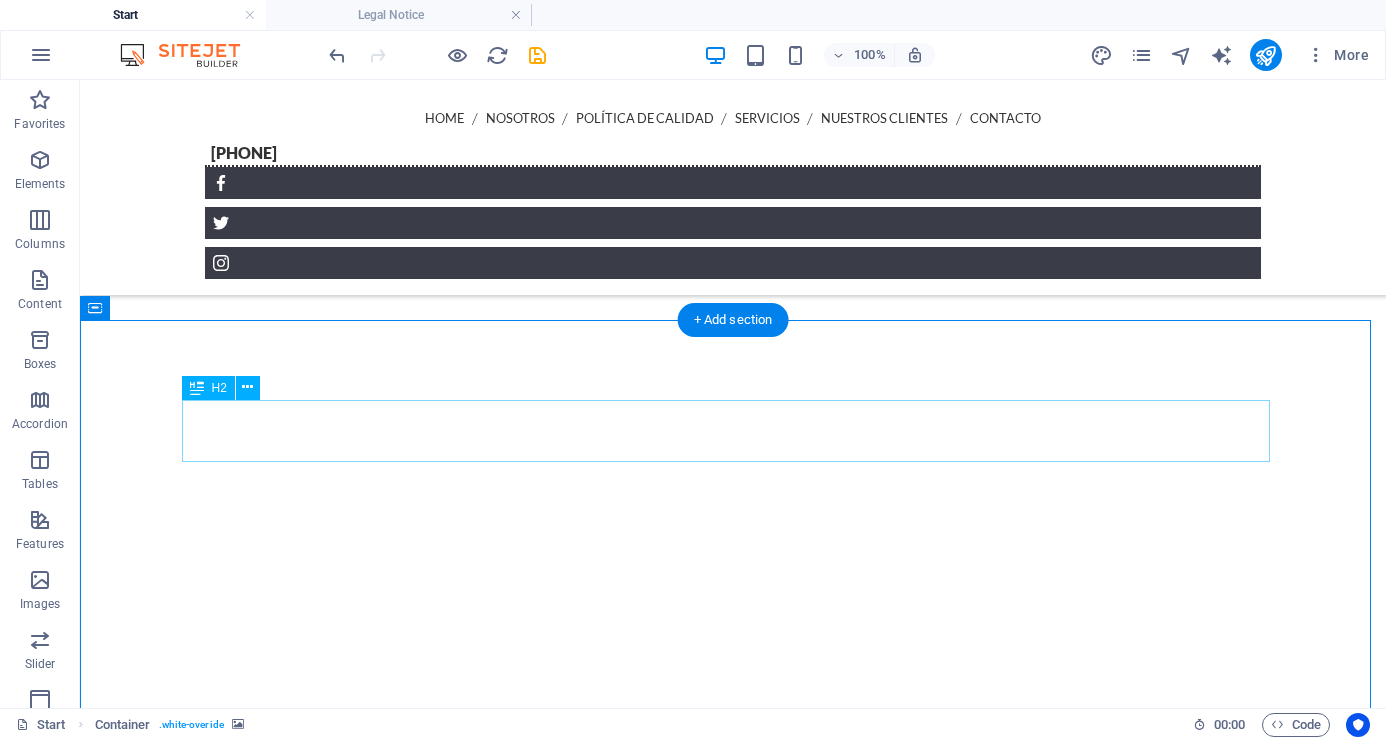 click on "Contact" at bounding box center (733, 13788) 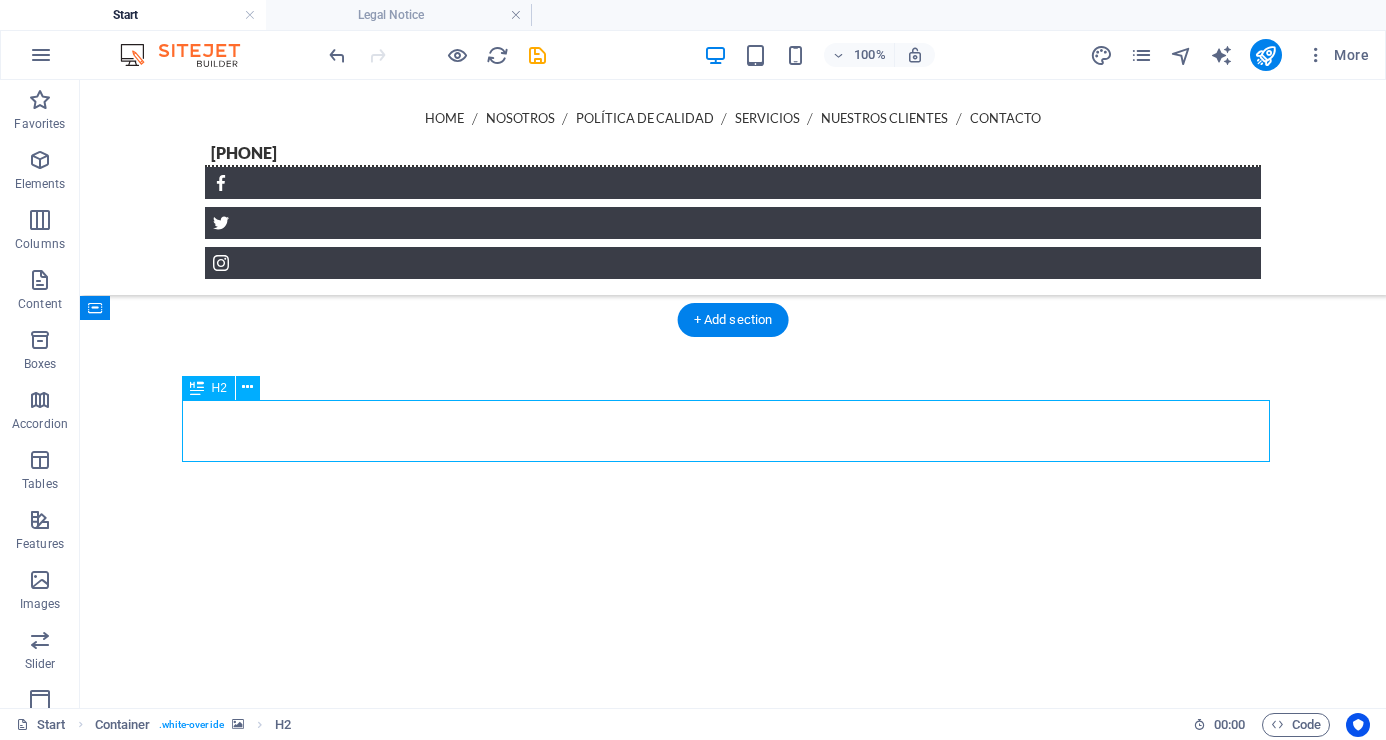 click on "Contact" at bounding box center (733, 13788) 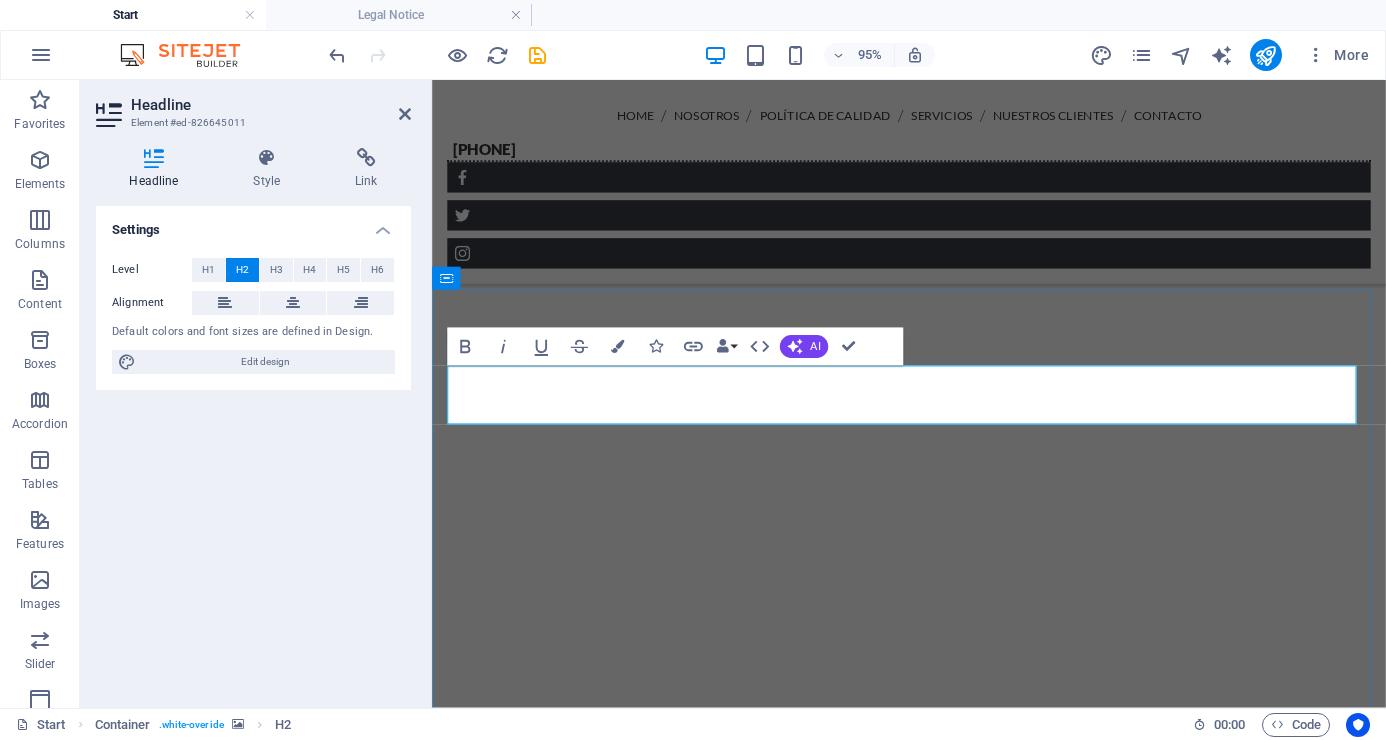 type 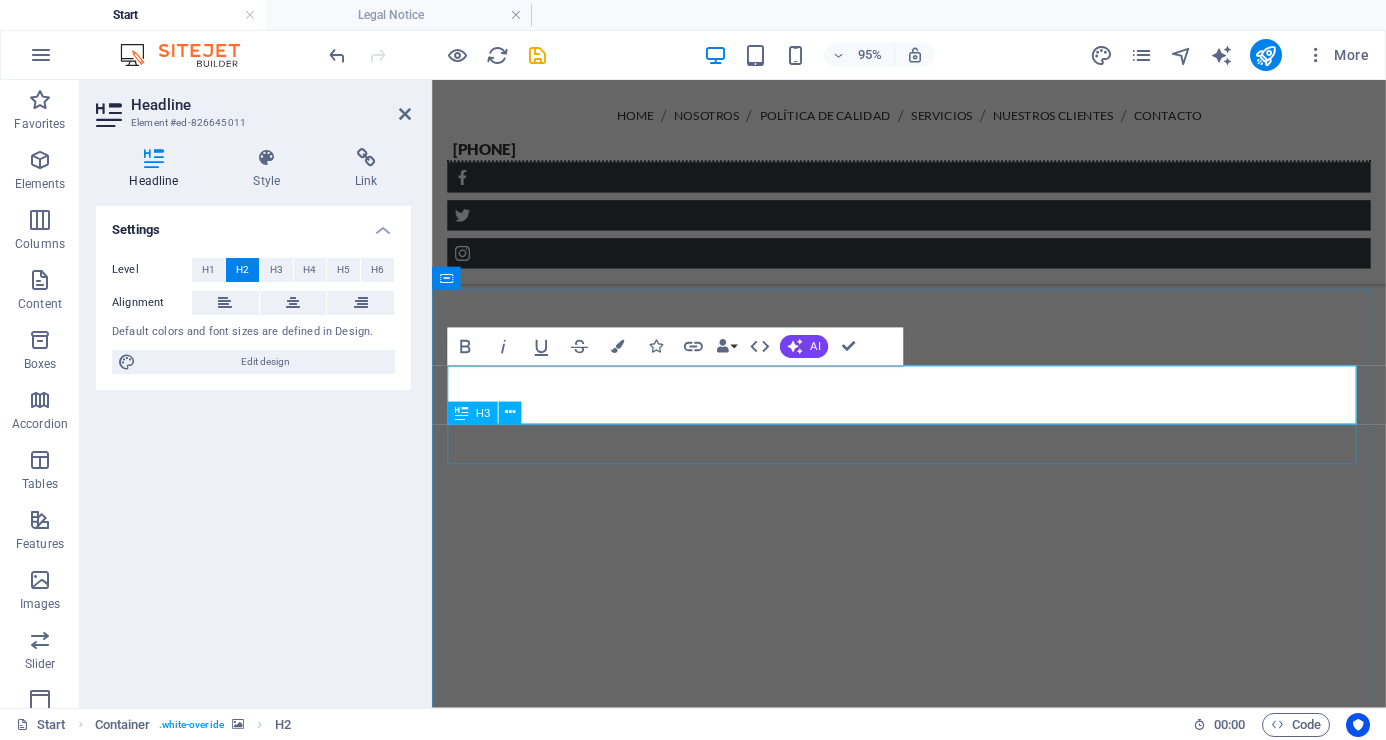 click on "We are happy to assist you" at bounding box center [934, 13082] 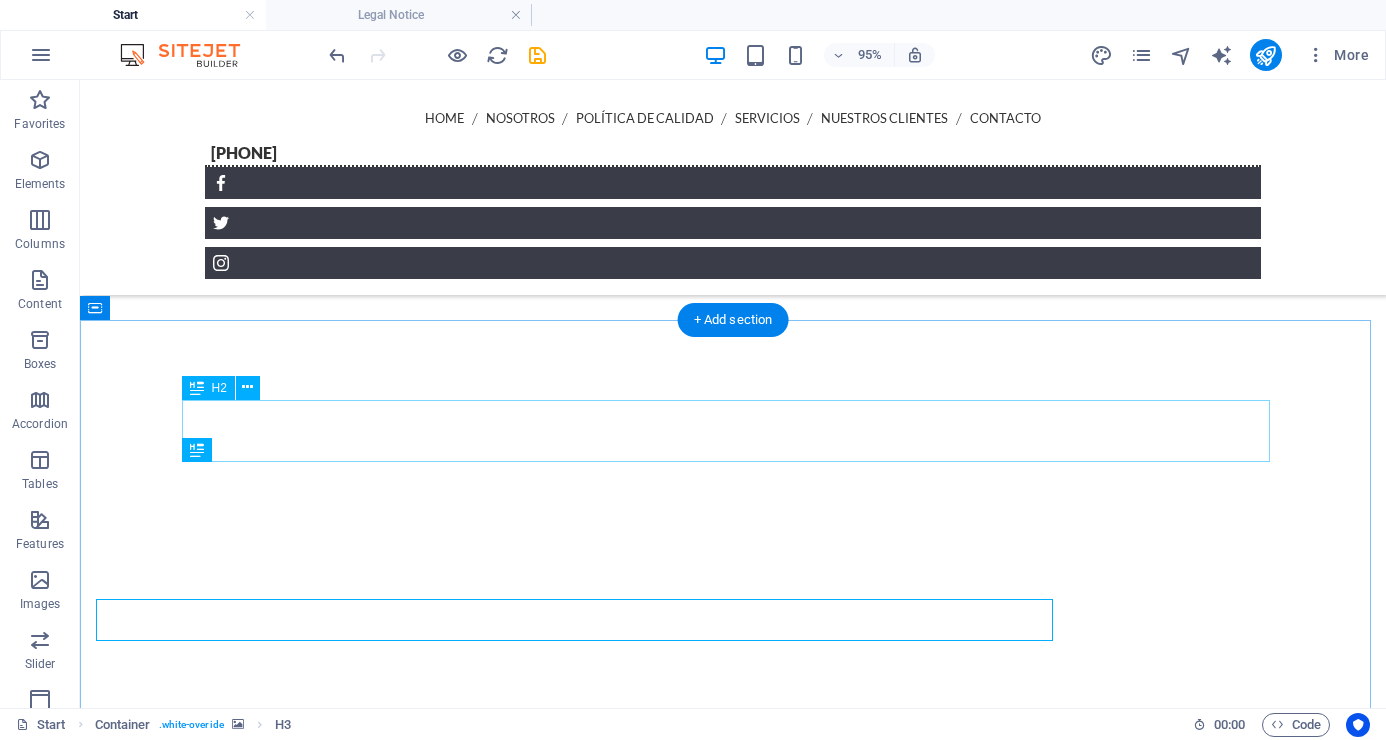 scroll, scrollTop: 5683, scrollLeft: 0, axis: vertical 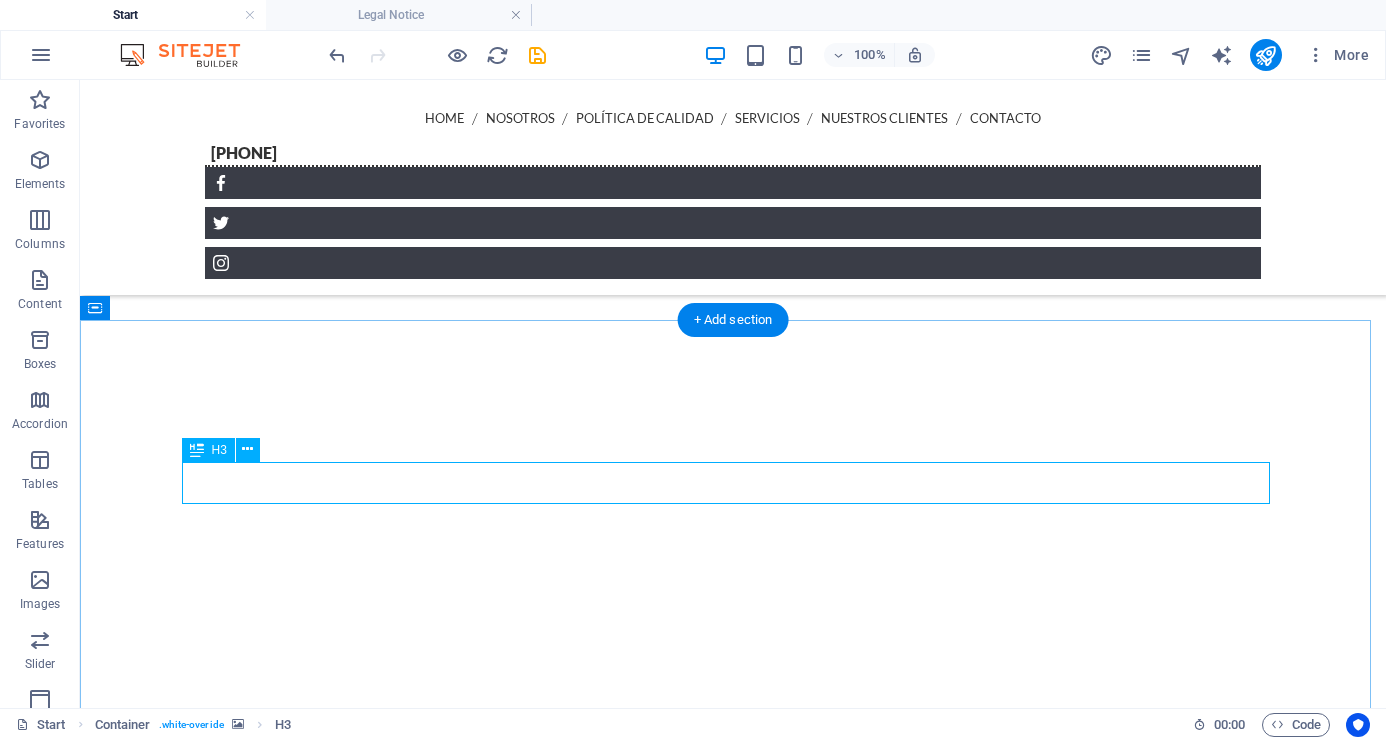click on "We are happy to assist you" at bounding box center (733, 13840) 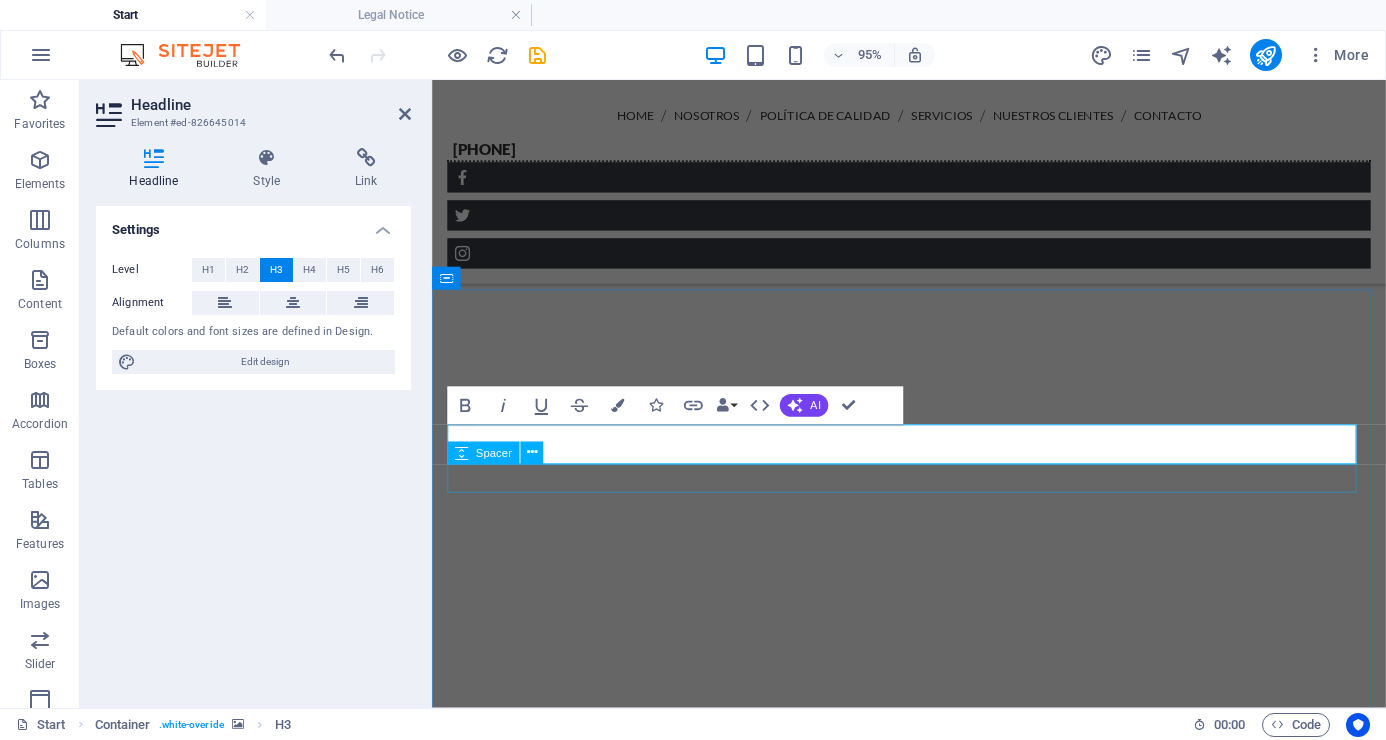 type 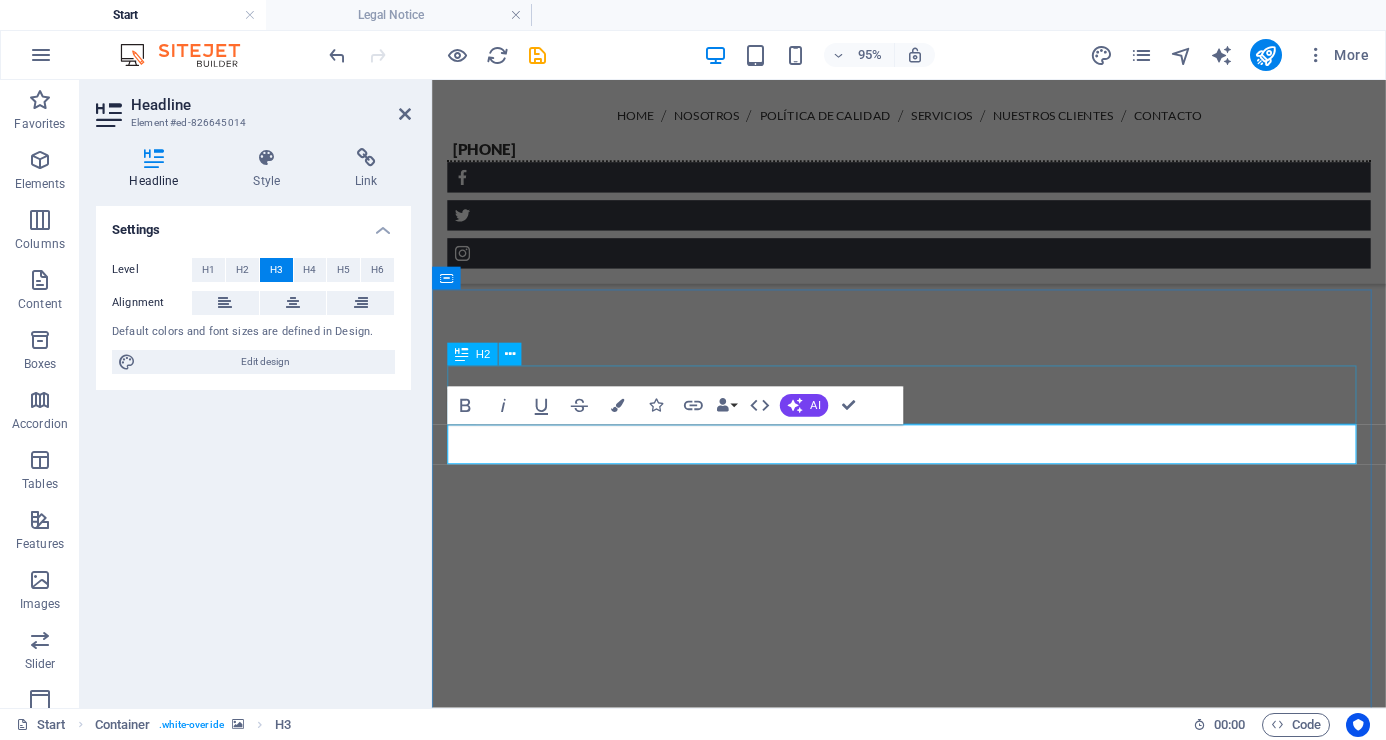 click on "Contáctanos" at bounding box center (934, 13031) 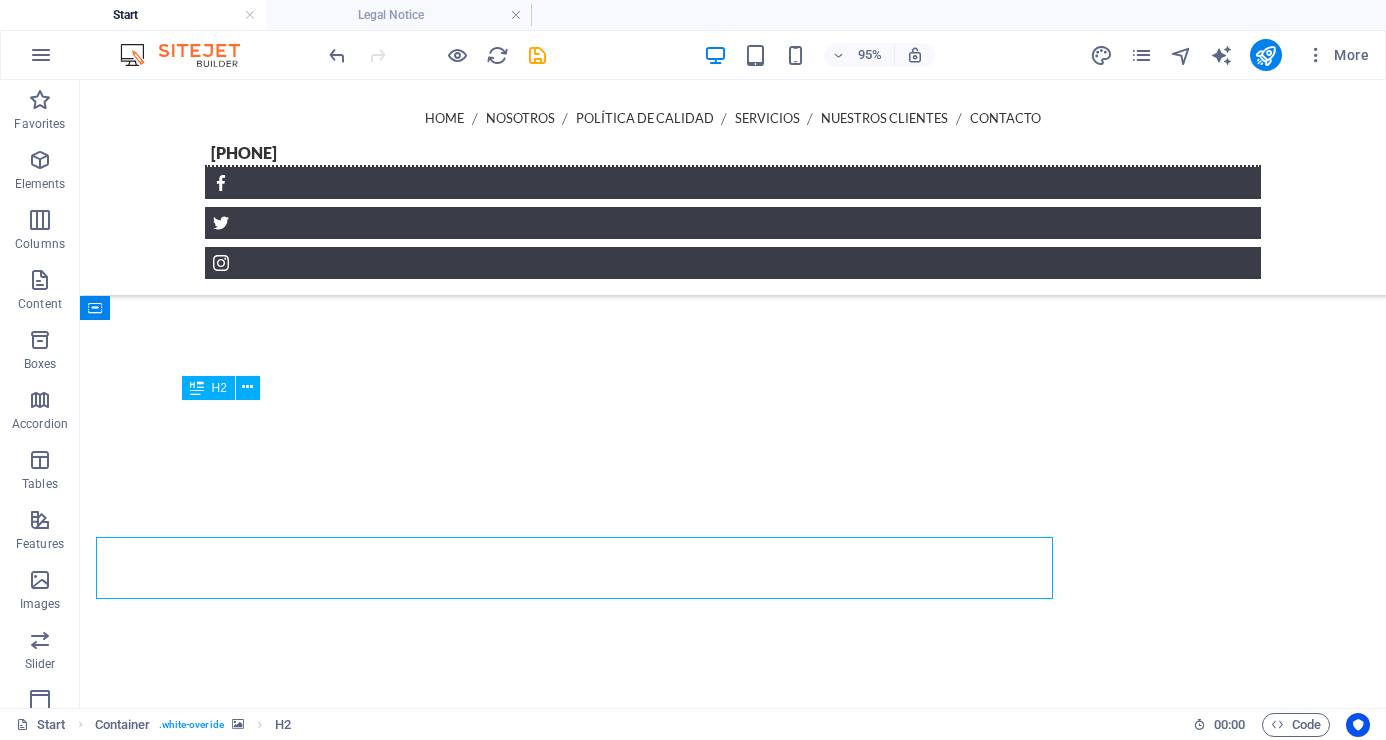 scroll, scrollTop: 5683, scrollLeft: 0, axis: vertical 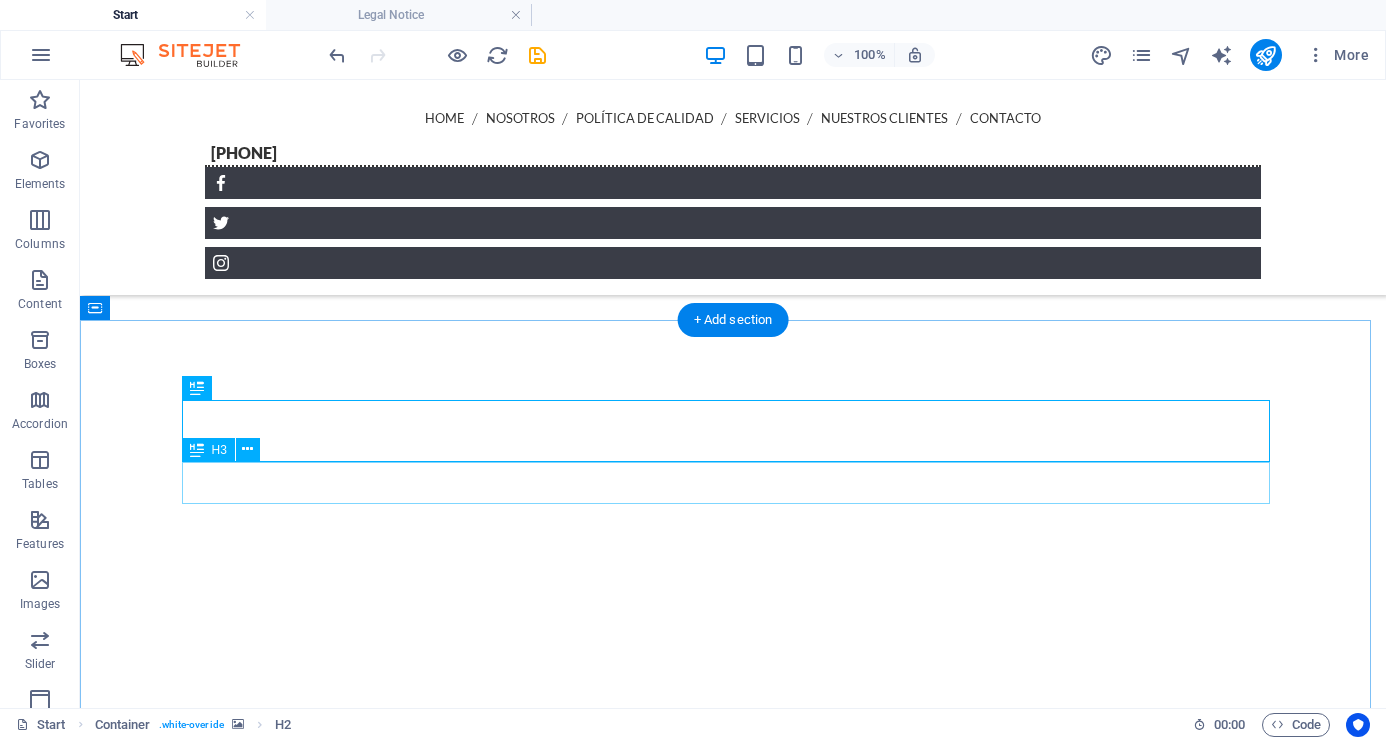 click on "Con Gusto te" at bounding box center [733, 13840] 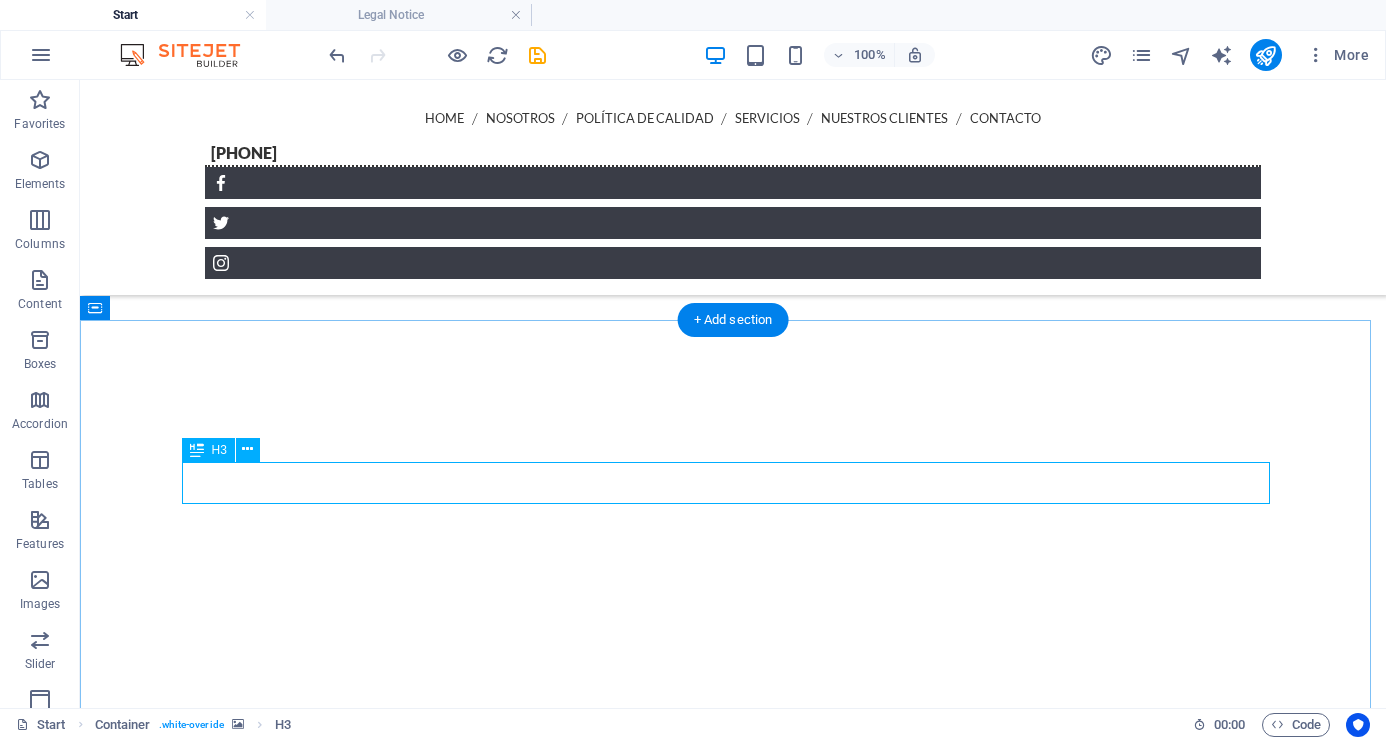 click on "Con Gusto te" at bounding box center (733, 13840) 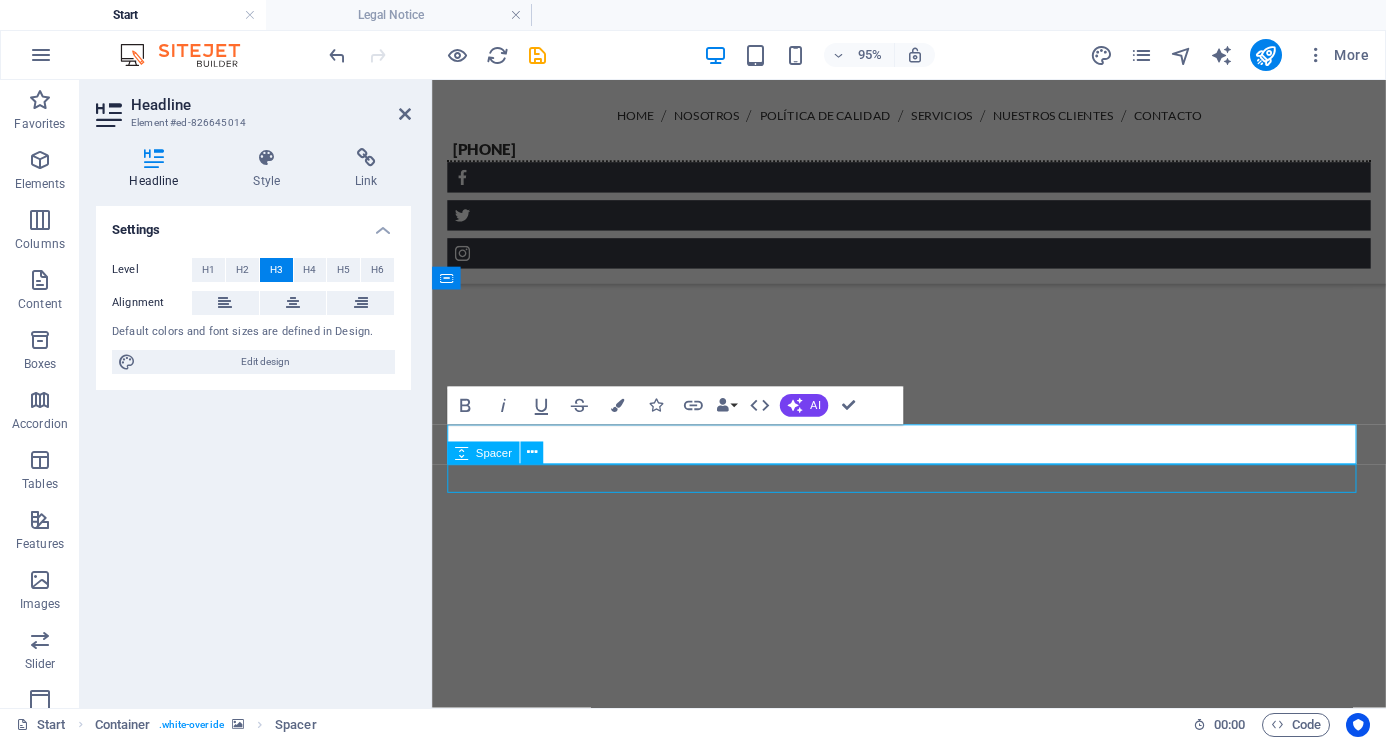 scroll, scrollTop: 5683, scrollLeft: 0, axis: vertical 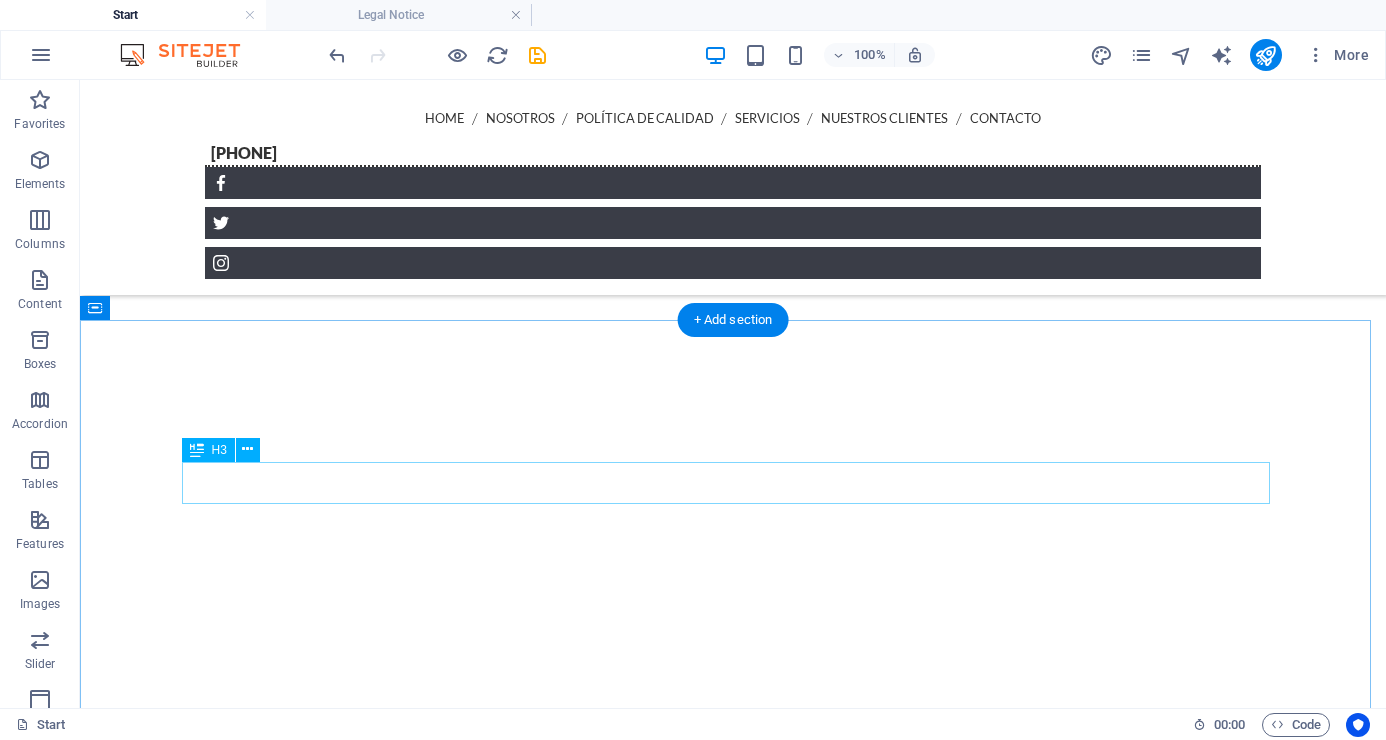 click on "Con Gusto te" at bounding box center (733, 13810) 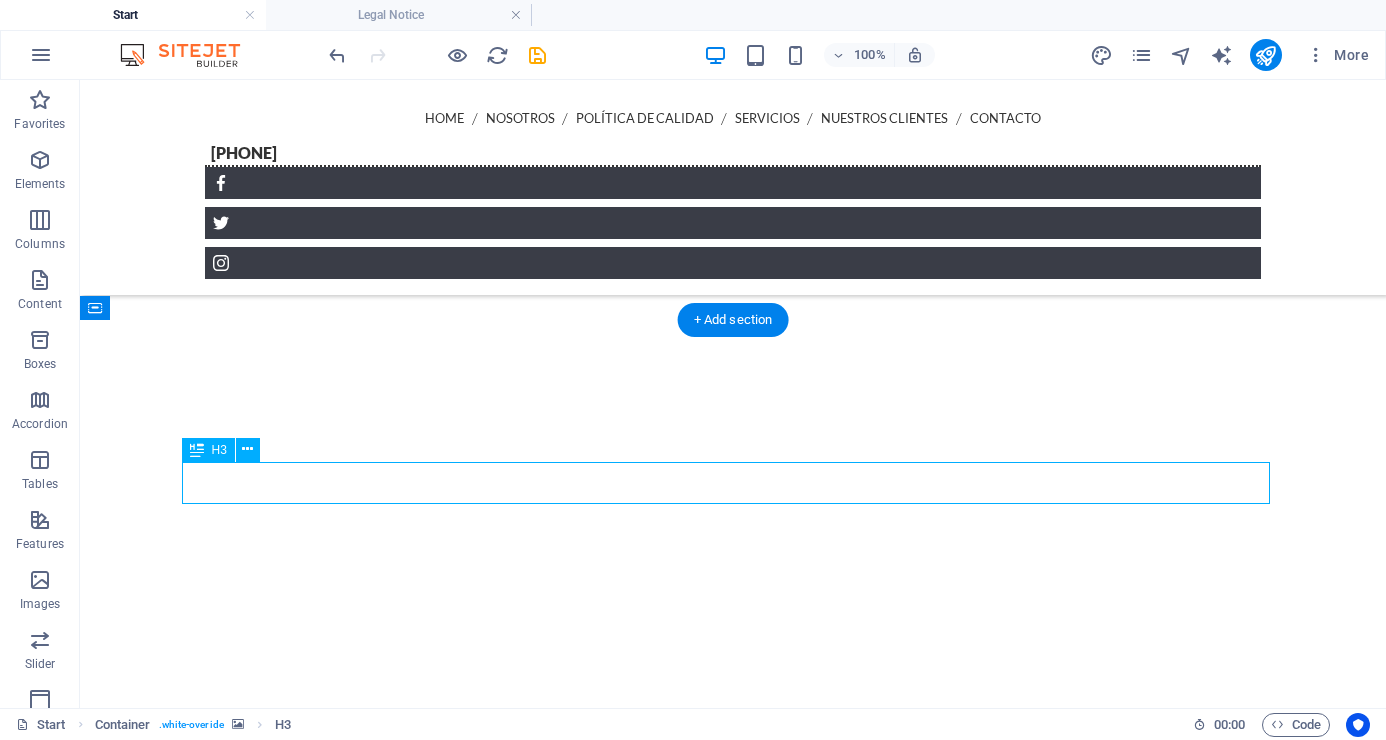 click on "Con Gusto te" at bounding box center (733, 13810) 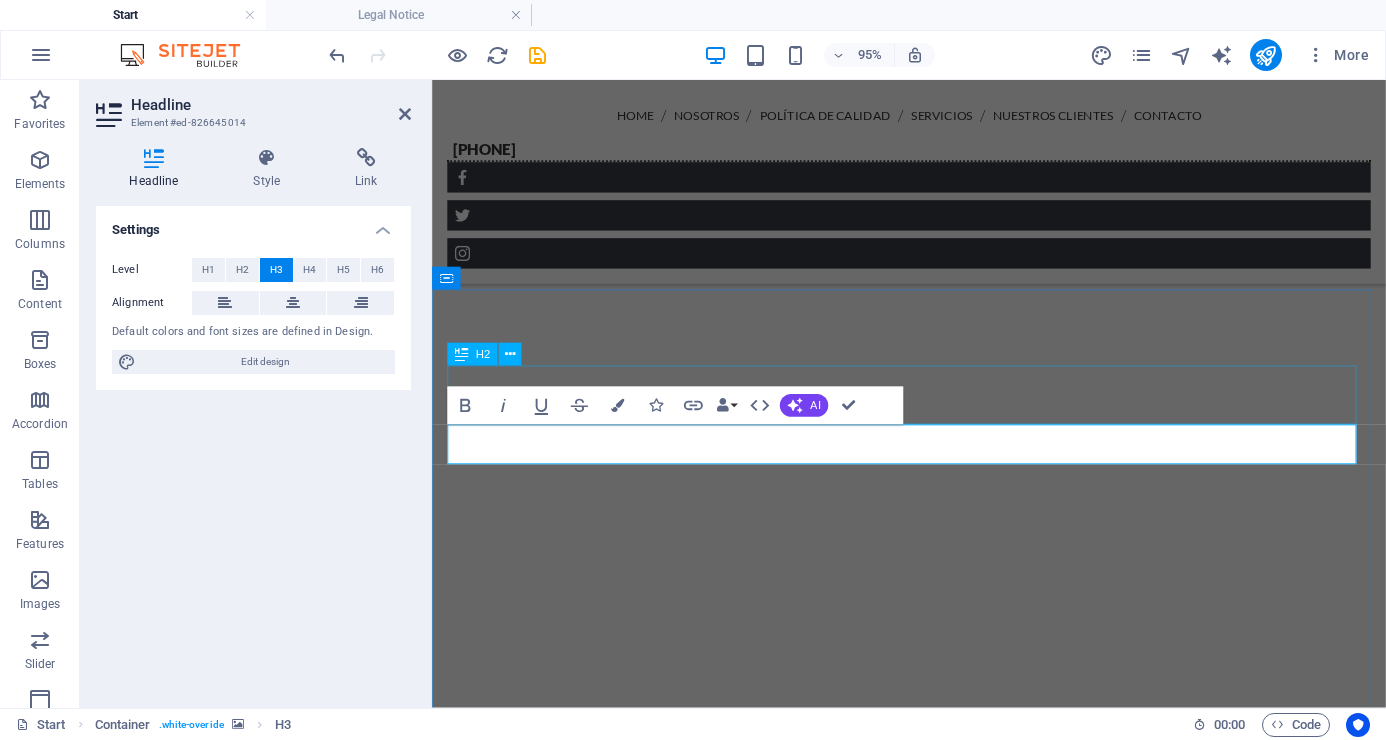 click on "Contáctanos" at bounding box center (934, 13001) 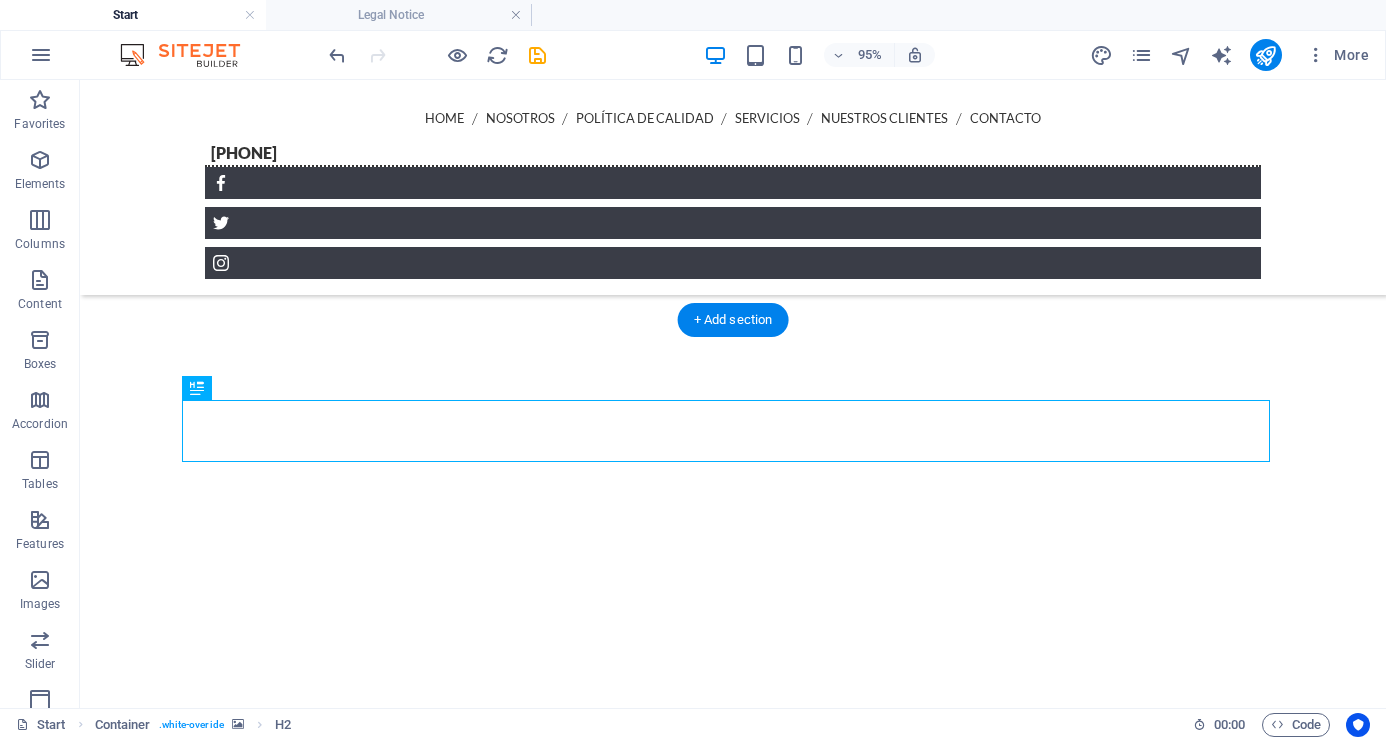 scroll, scrollTop: 5683, scrollLeft: 0, axis: vertical 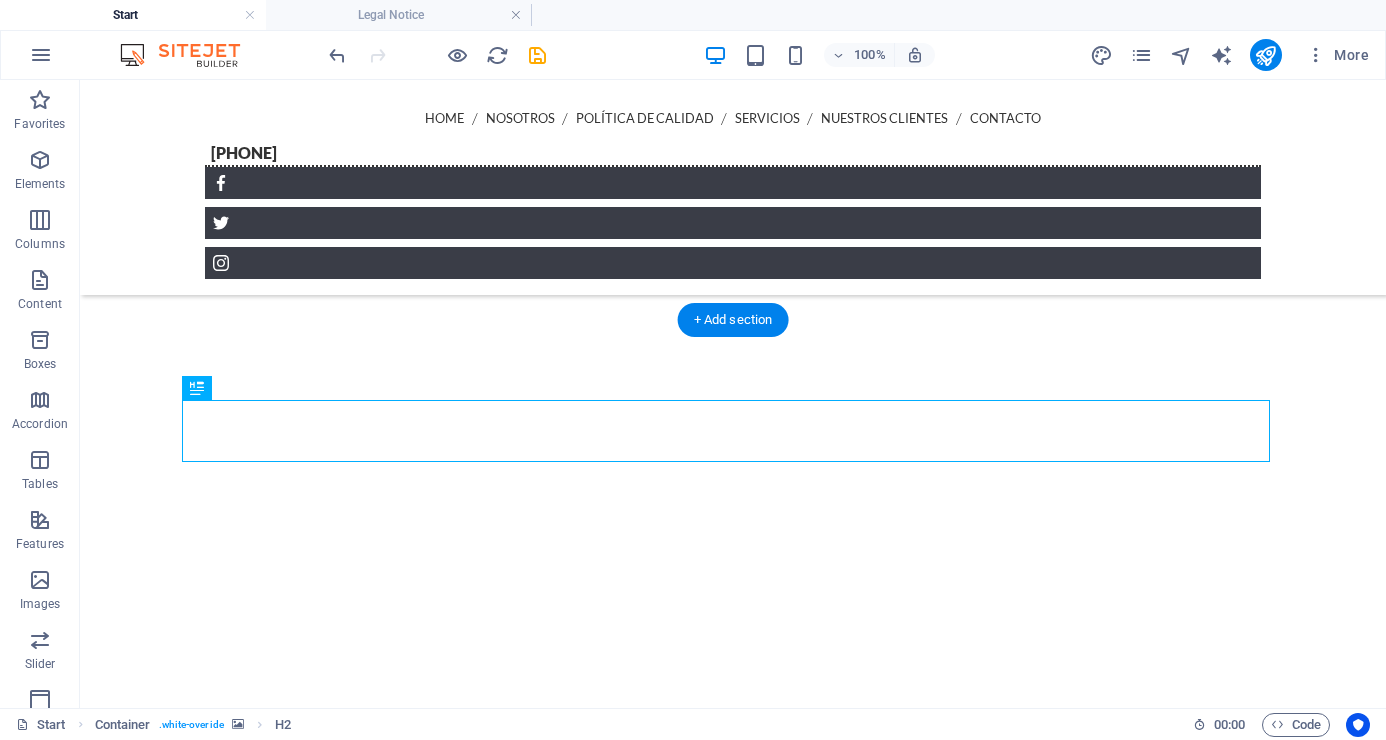click at bounding box center (733, 12890) 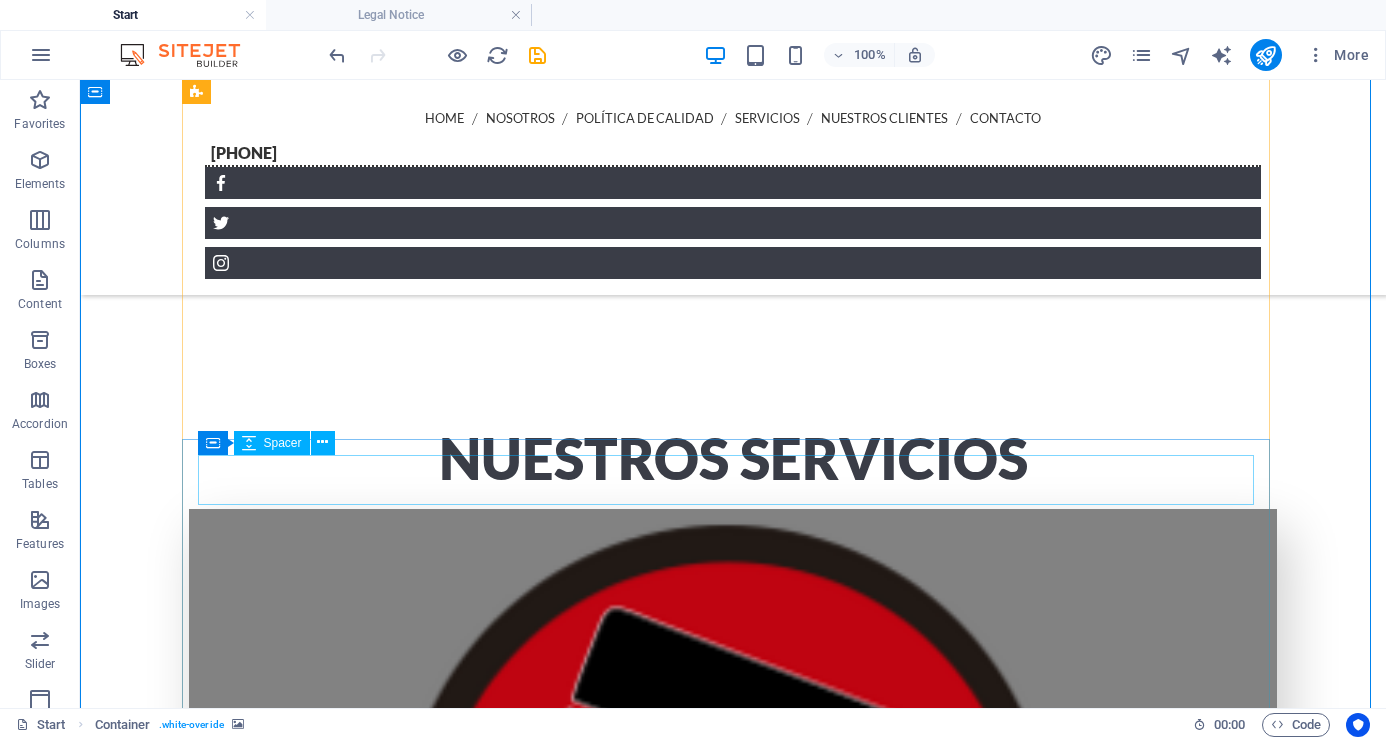 scroll, scrollTop: 6125, scrollLeft: 0, axis: vertical 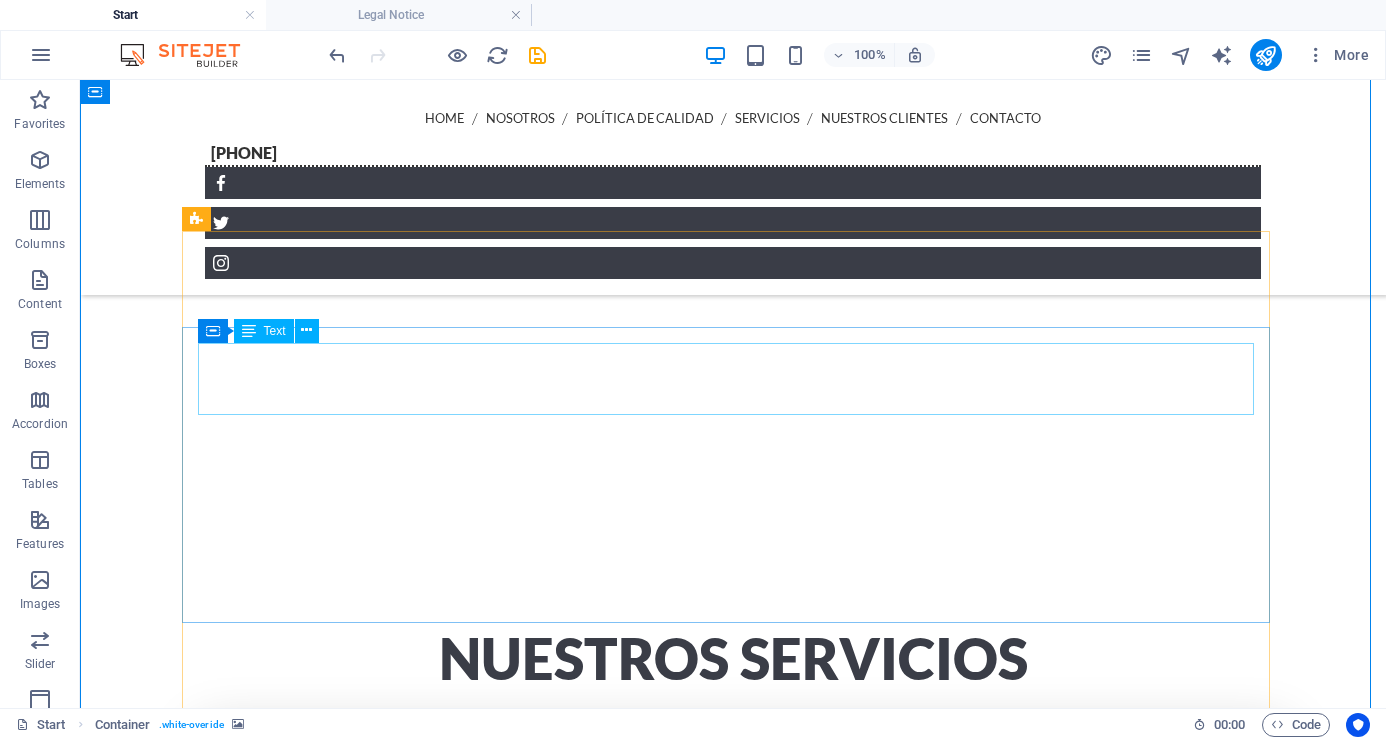 click on "Lorem ipsum dolor sit amet, consectetur adipisicing elit. Maiores ipsum repellat minus nihil. Labore, delectus, nam dignissimos ea repudiandae minima voluptatum magni pariatur possimus quia accusamus harum facilis corporis animi nisi. Enim, pariatur, impedit quia repellat harum ipsam laboriosam voluptas dicta illum nisi obcaecati reprehenderit quis placeat recusandae tenetur aperiam." at bounding box center [661, 13768] 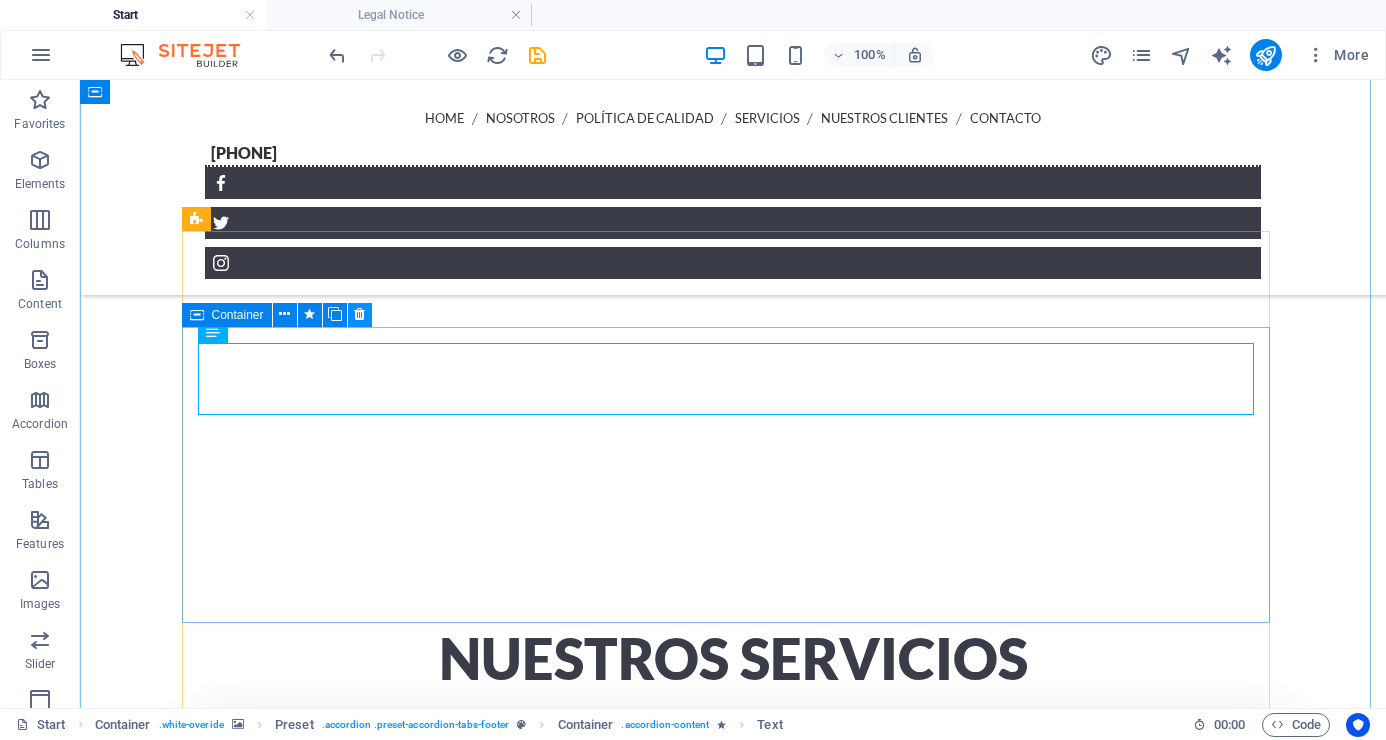 click at bounding box center [359, 314] 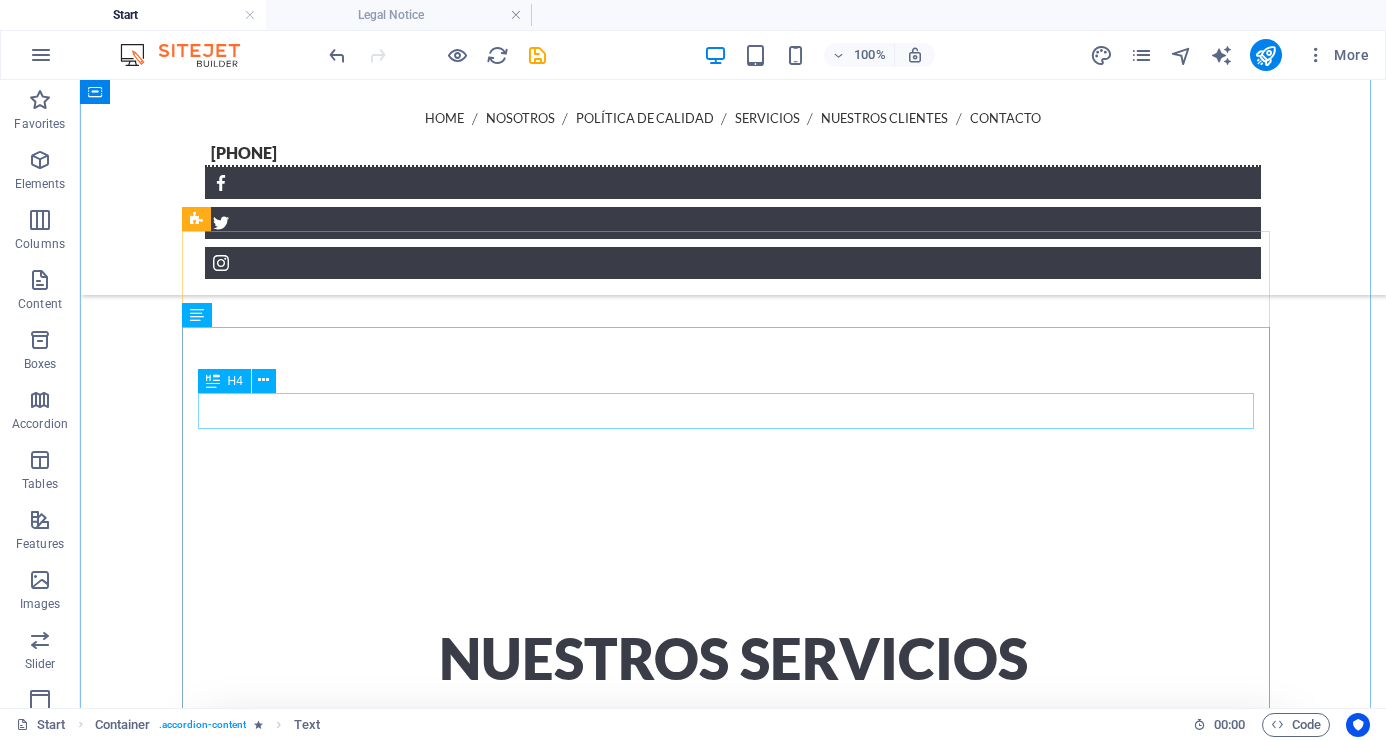 click on "Déjanos un Mensaje y te Contactaremos." at bounding box center [874, 13272] 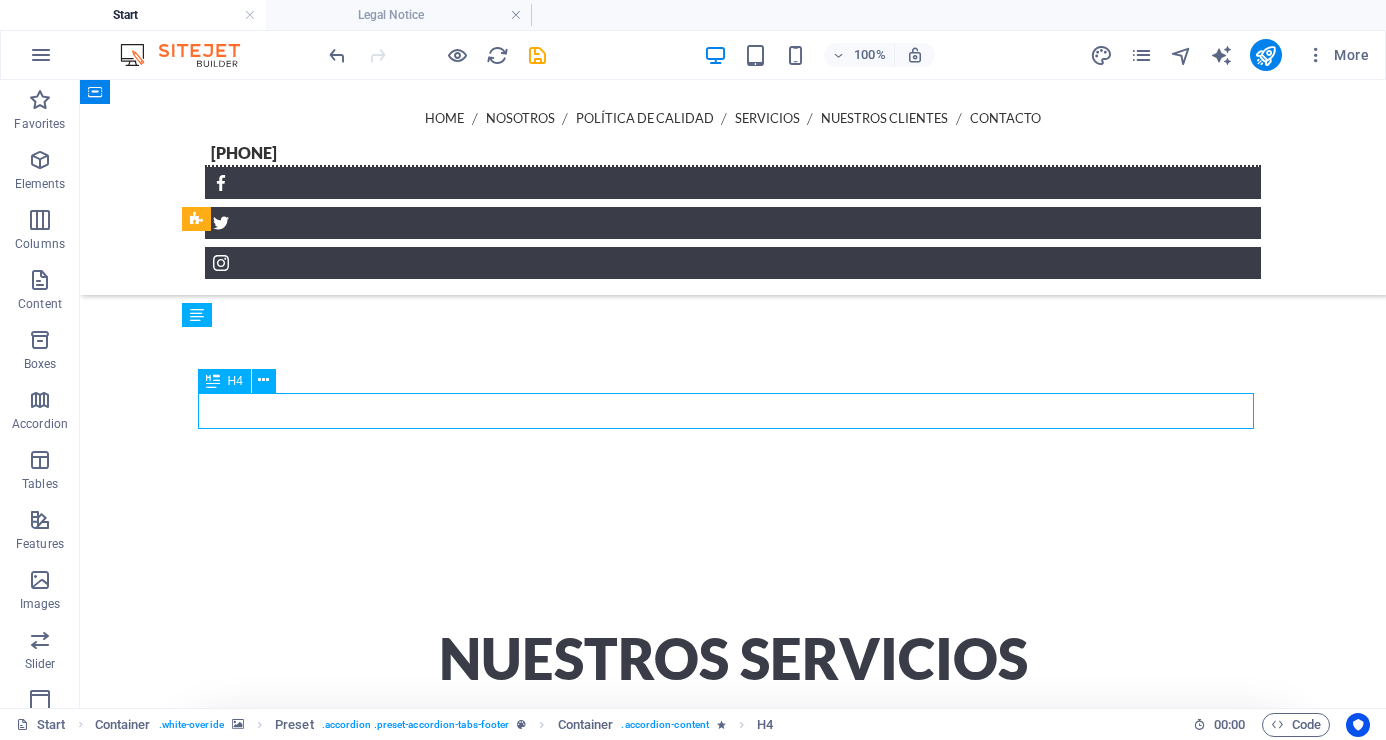 click on "Déjanos un Mensaje y te Contactaremos." at bounding box center [874, 13272] 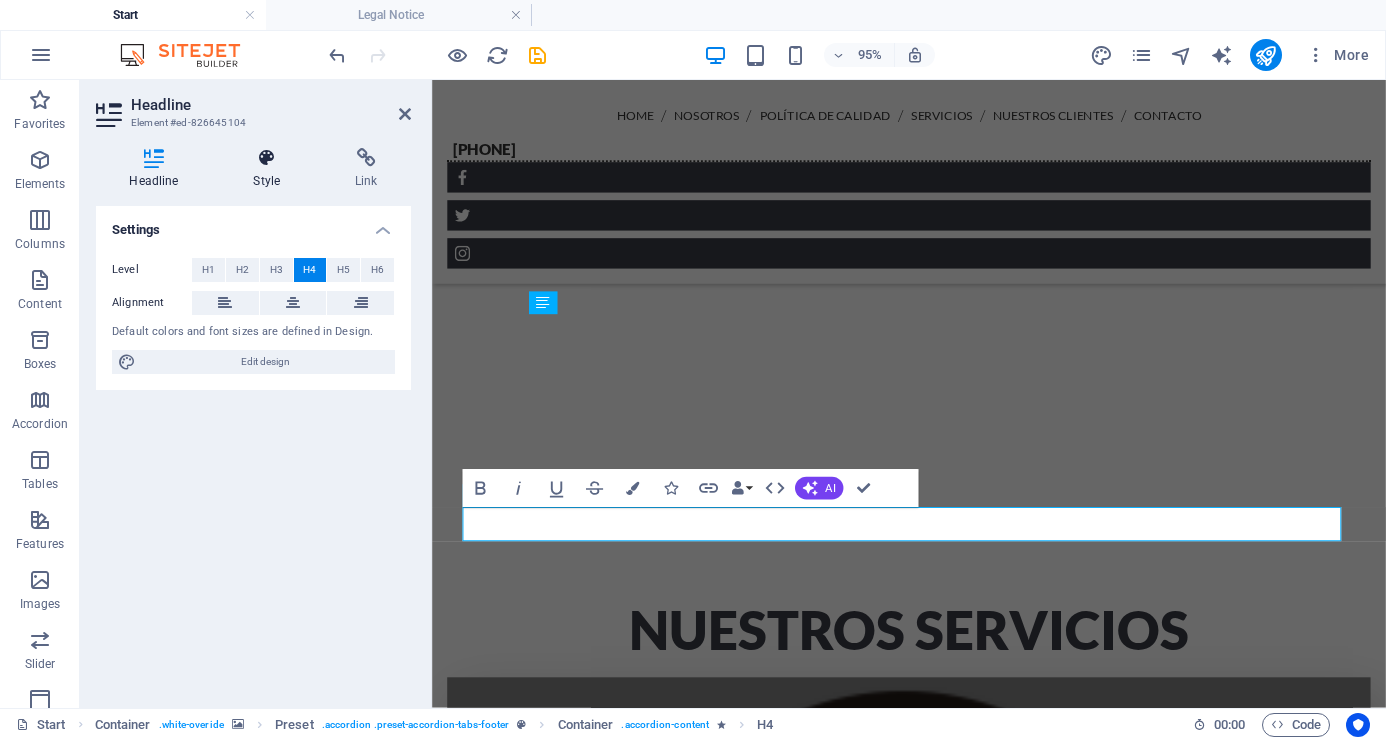 click at bounding box center (267, 158) 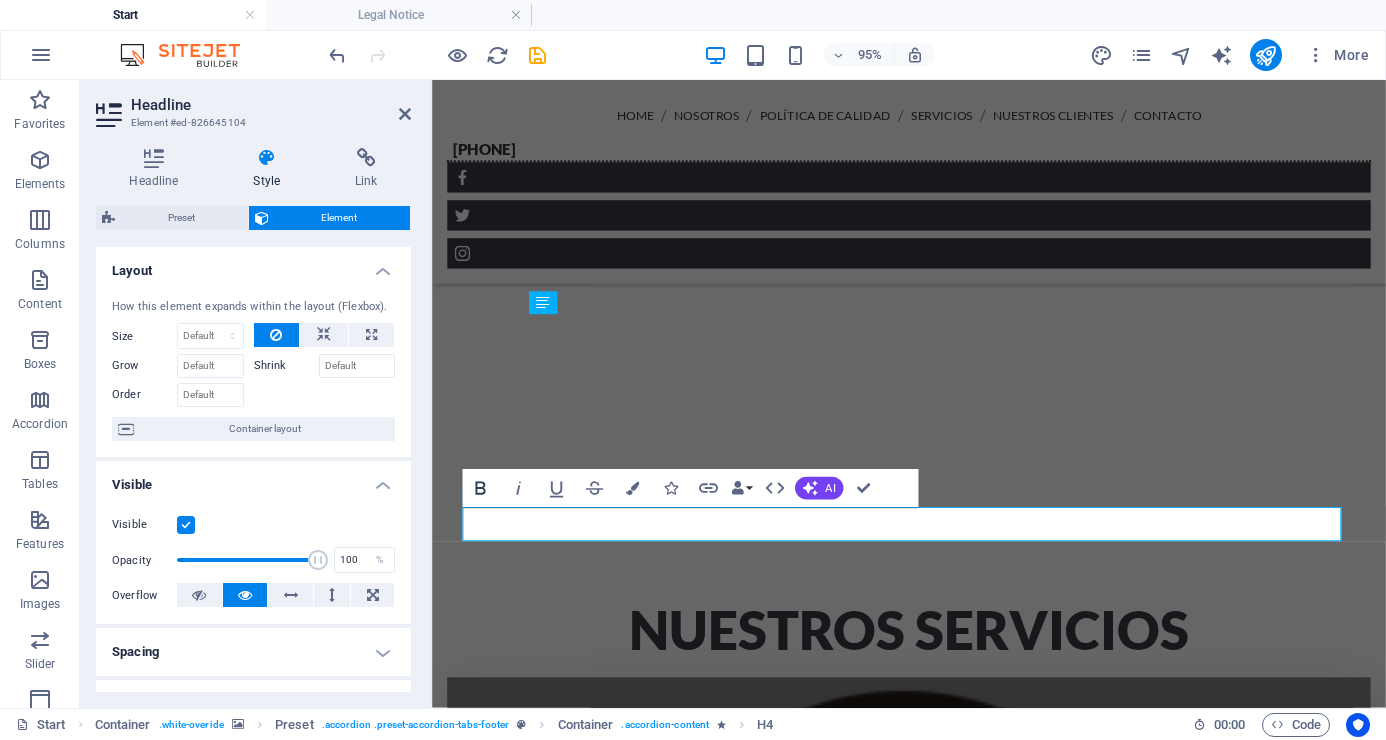 click 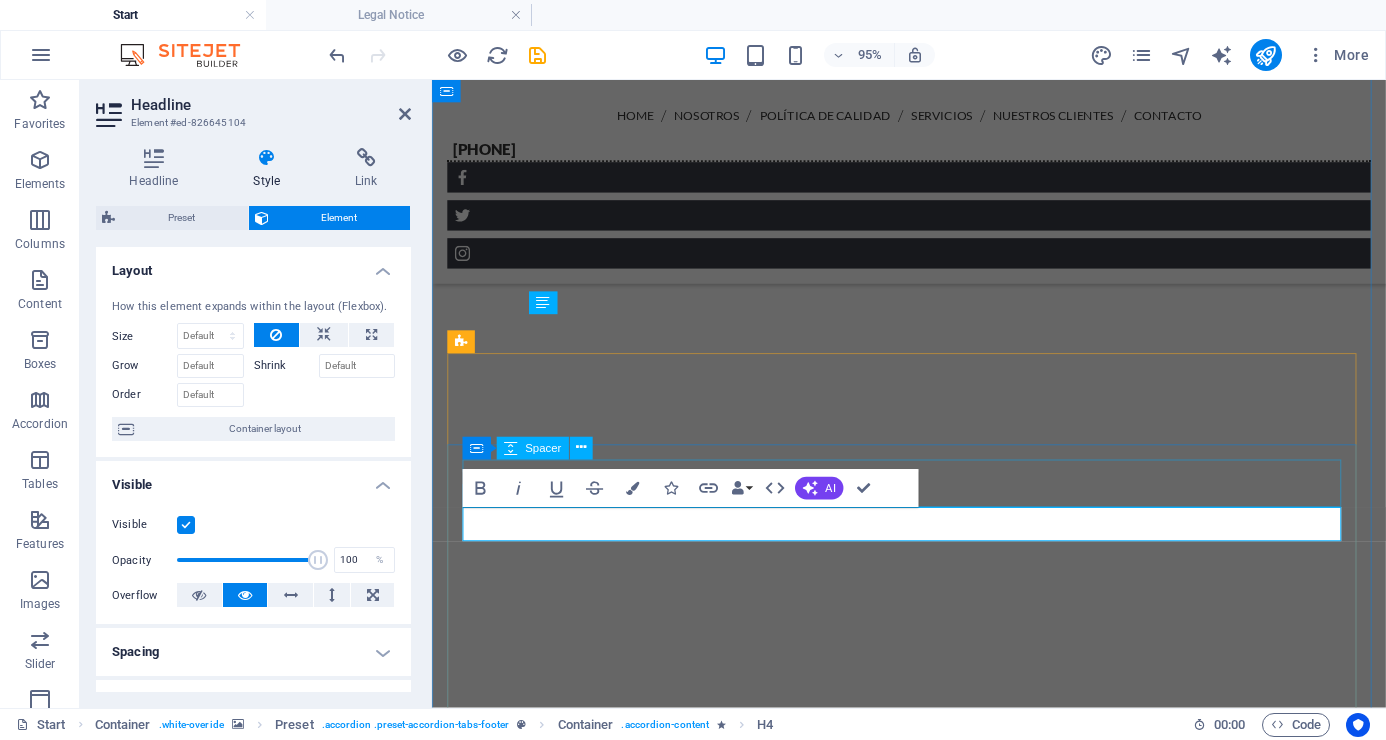click at bounding box center (1056, 12627) 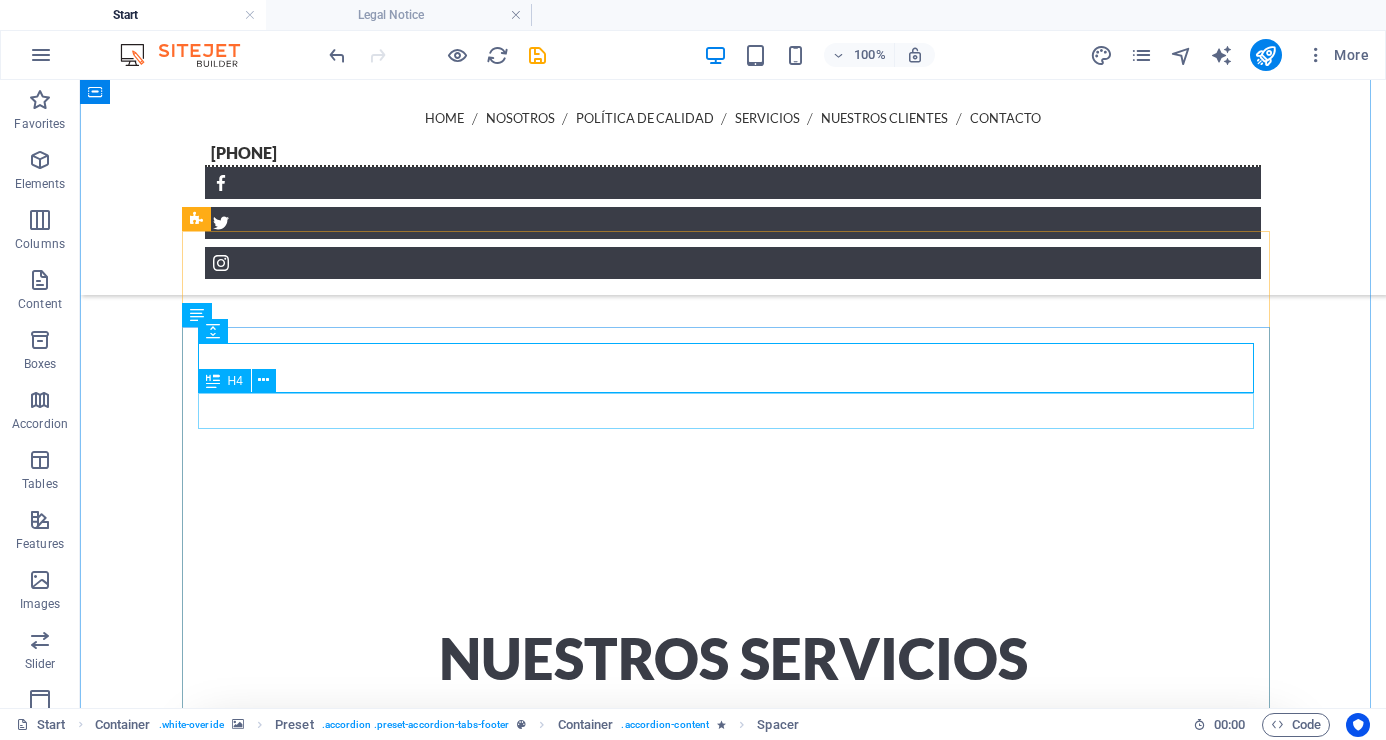 click on "Déjanos un Mensaje y te Contactaremos." at bounding box center [874, 13272] 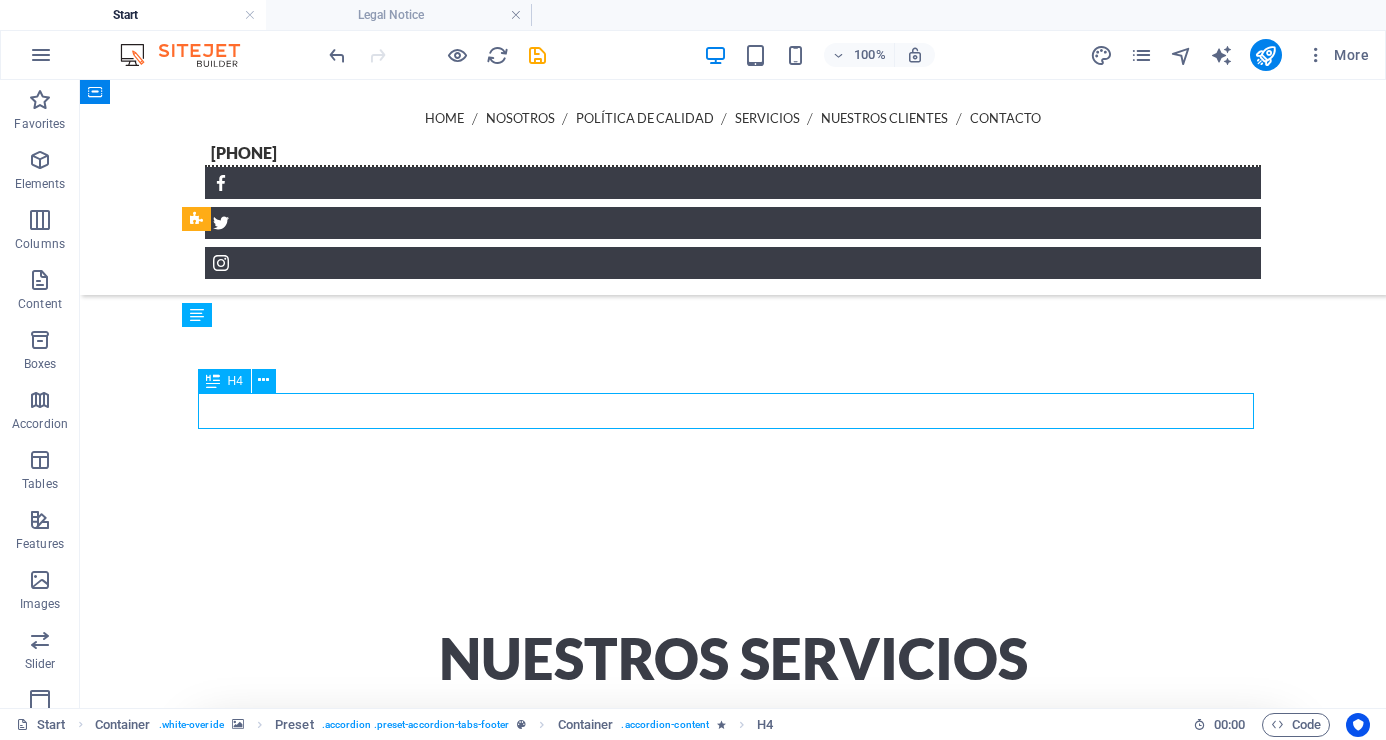 click on "Déjanos un Mensaje y te Contactaremos." at bounding box center [874, 13272] 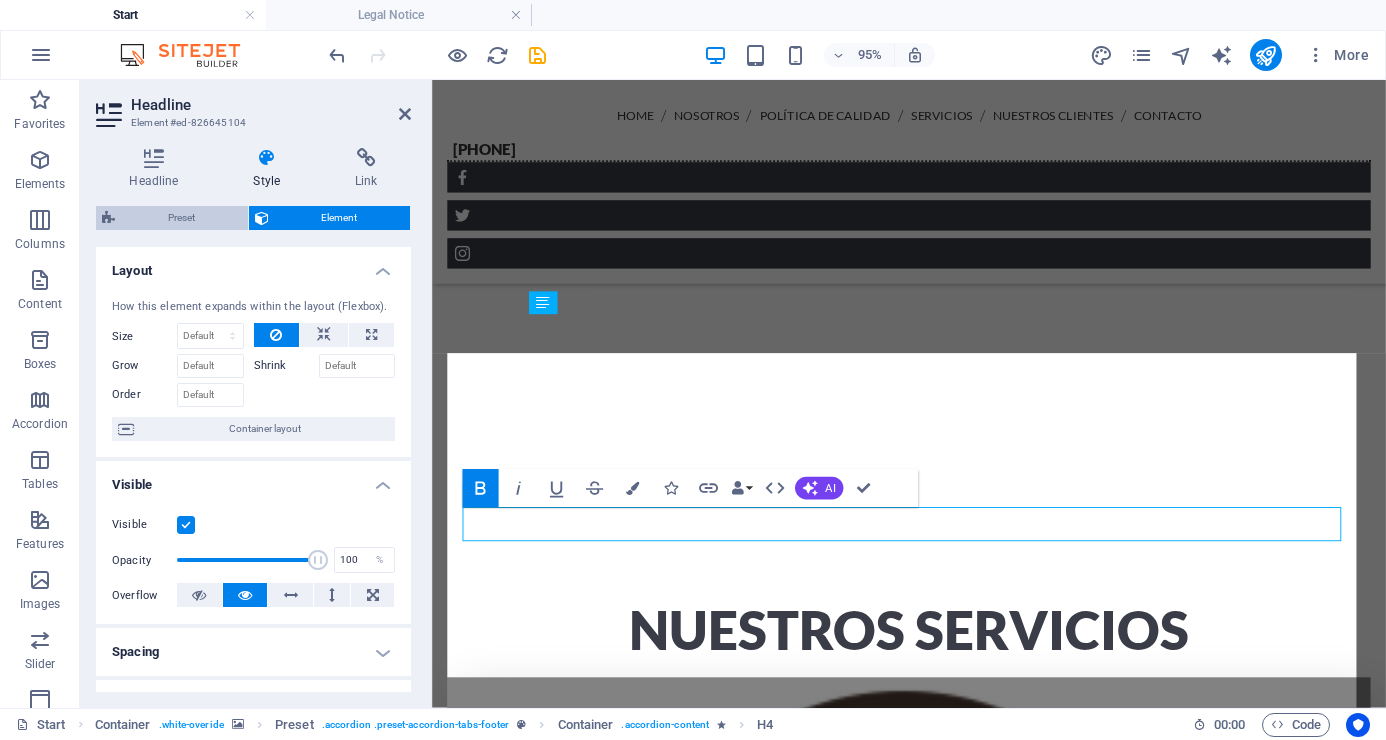 click on "Preset" at bounding box center (181, 218) 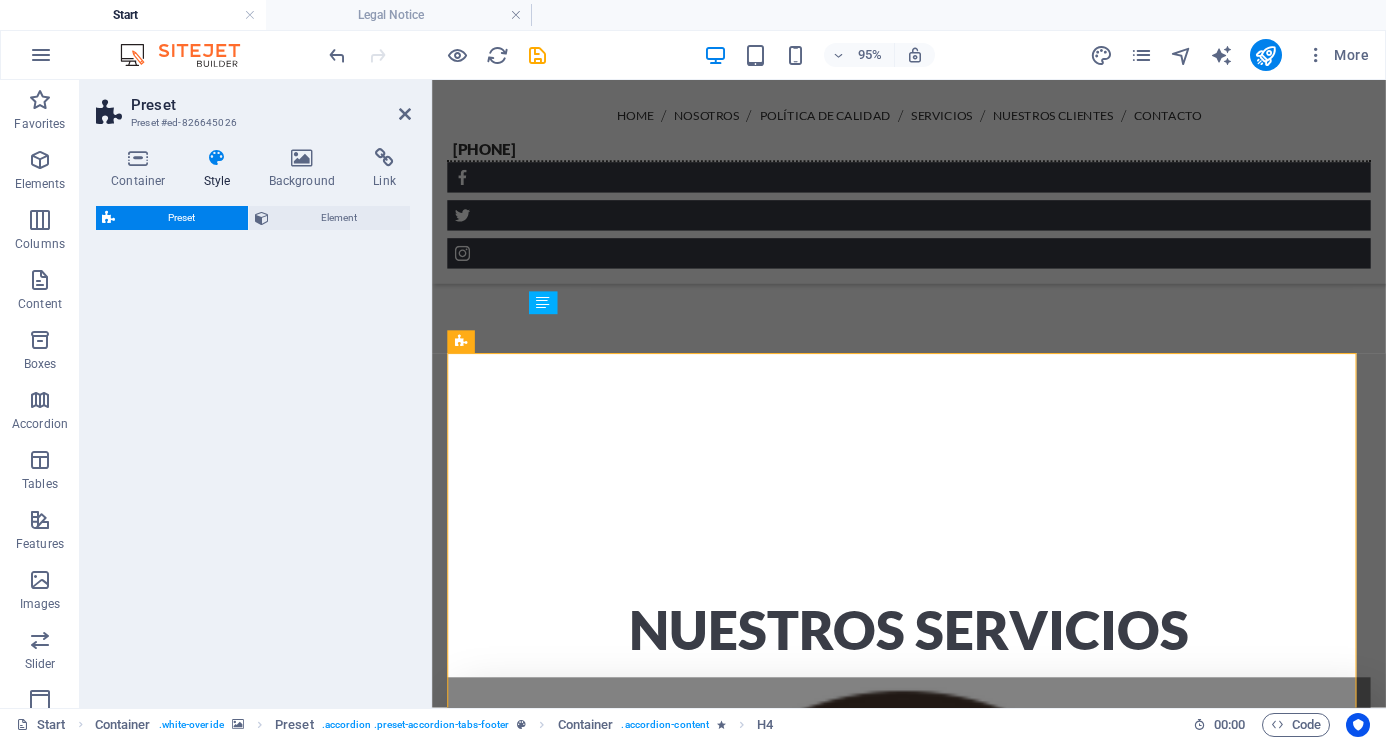 select on "tabs" 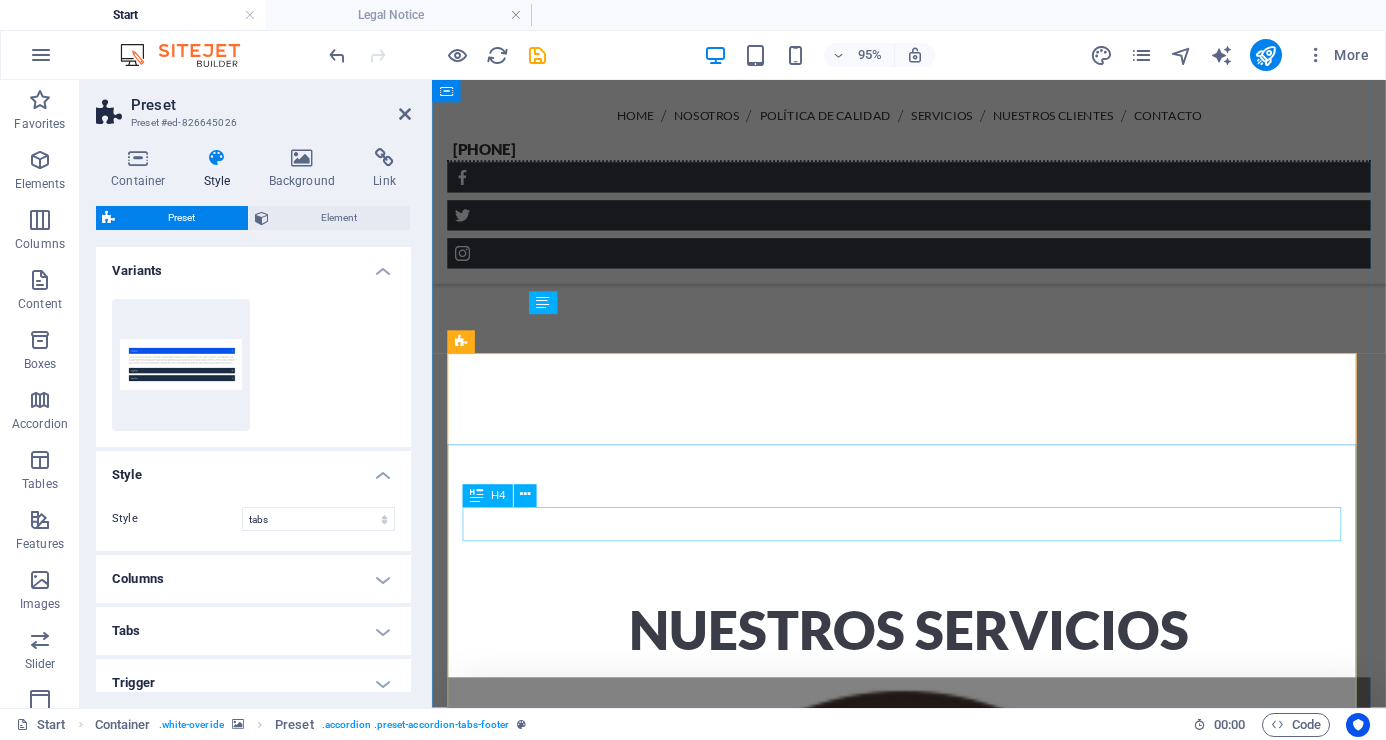 click on "Déjanos un Mensaje y te Contactaremos." at bounding box center (1056, 12492) 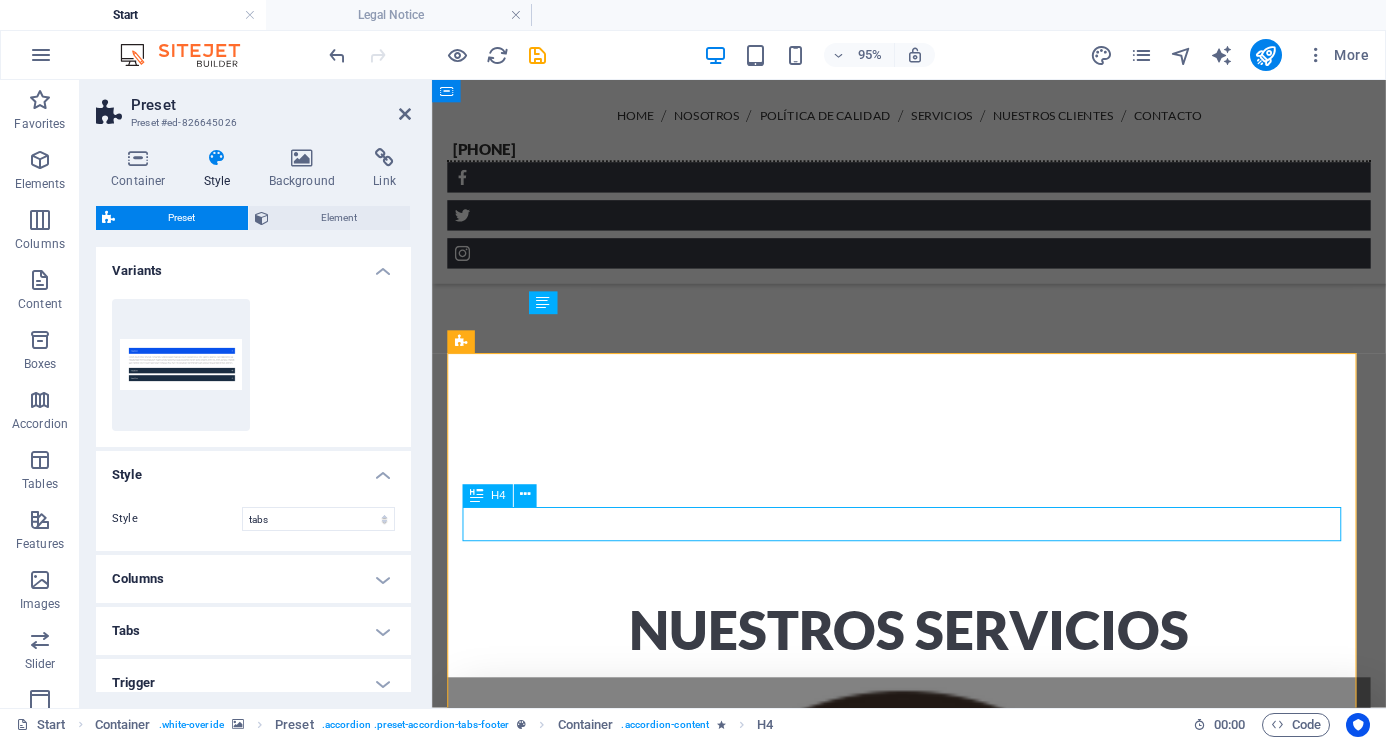 click on "Déjanos un Mensaje y te Contactaremos." at bounding box center (1056, 12492) 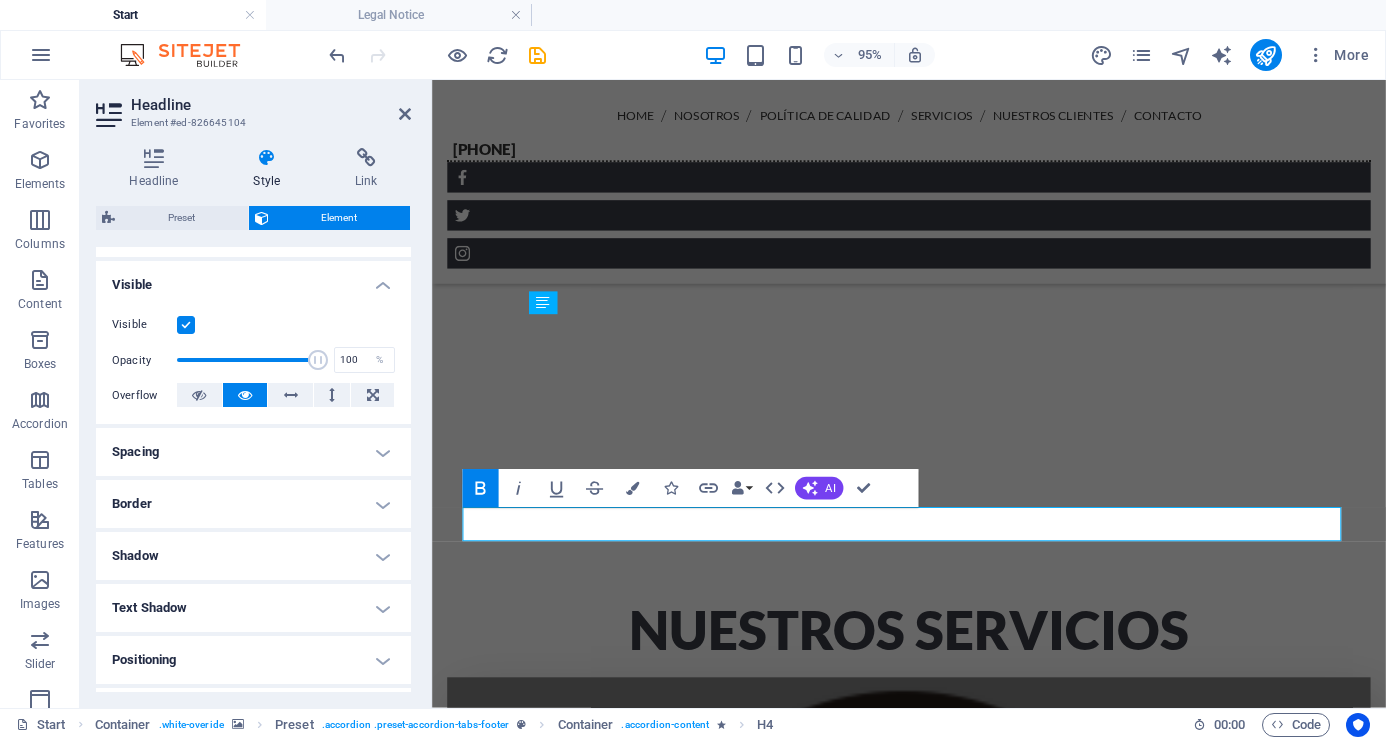 scroll, scrollTop: 0, scrollLeft: 0, axis: both 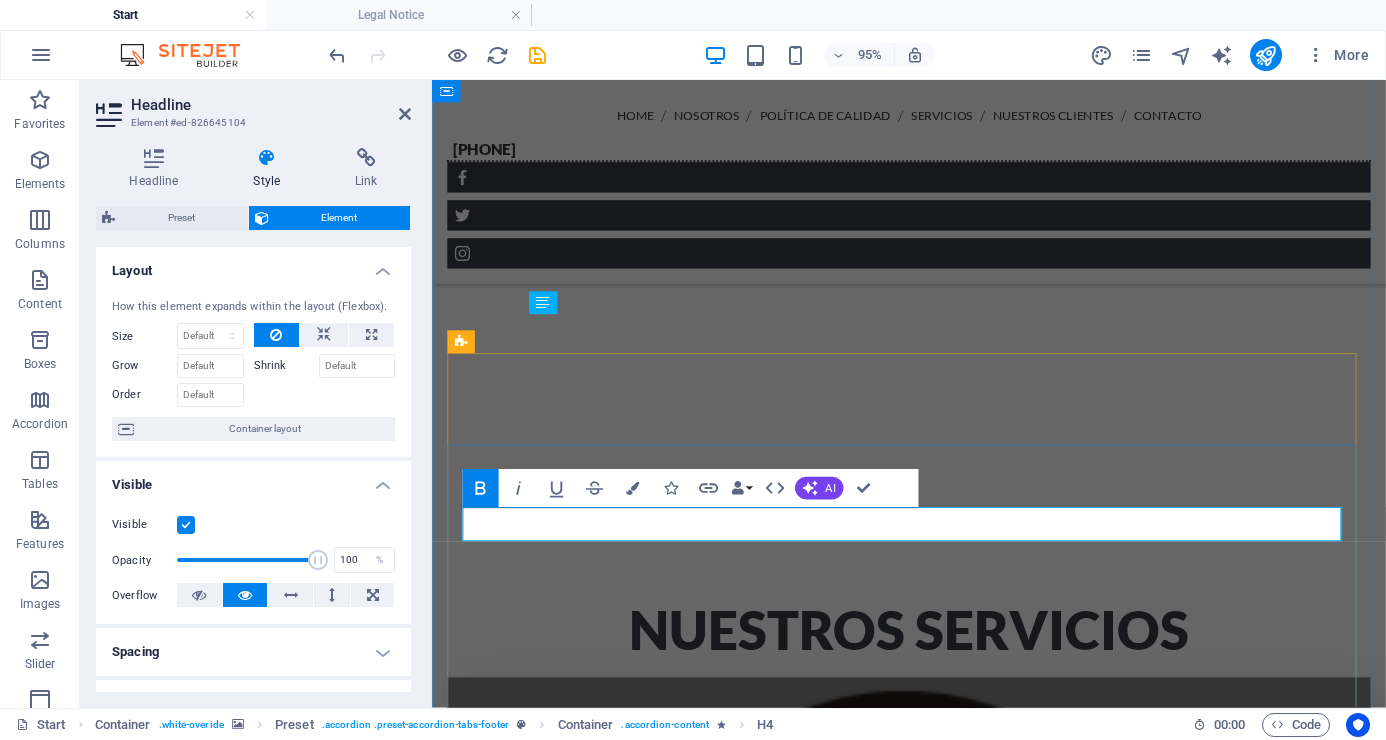 click on "Déjanos un Mensaje y te Contactaremos." at bounding box center [1056, 12491] 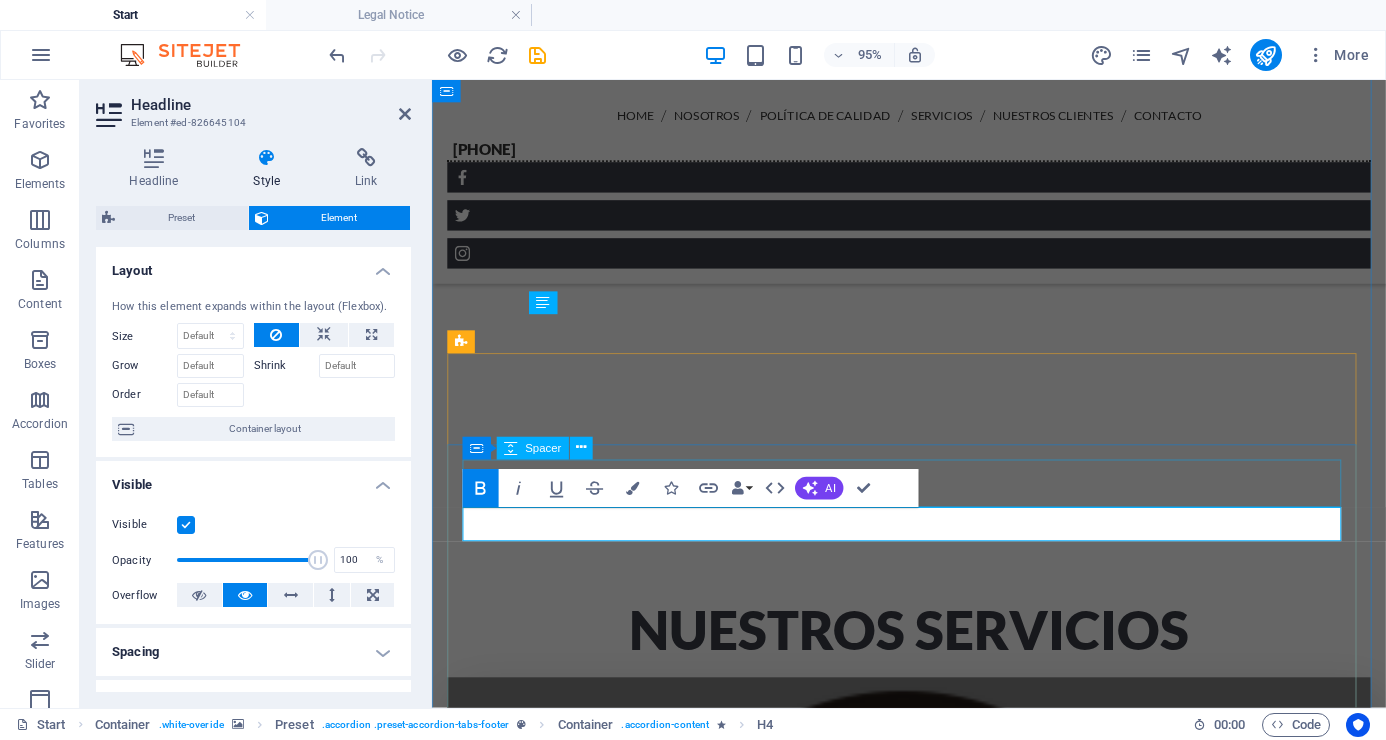 click at bounding box center (1056, 12431) 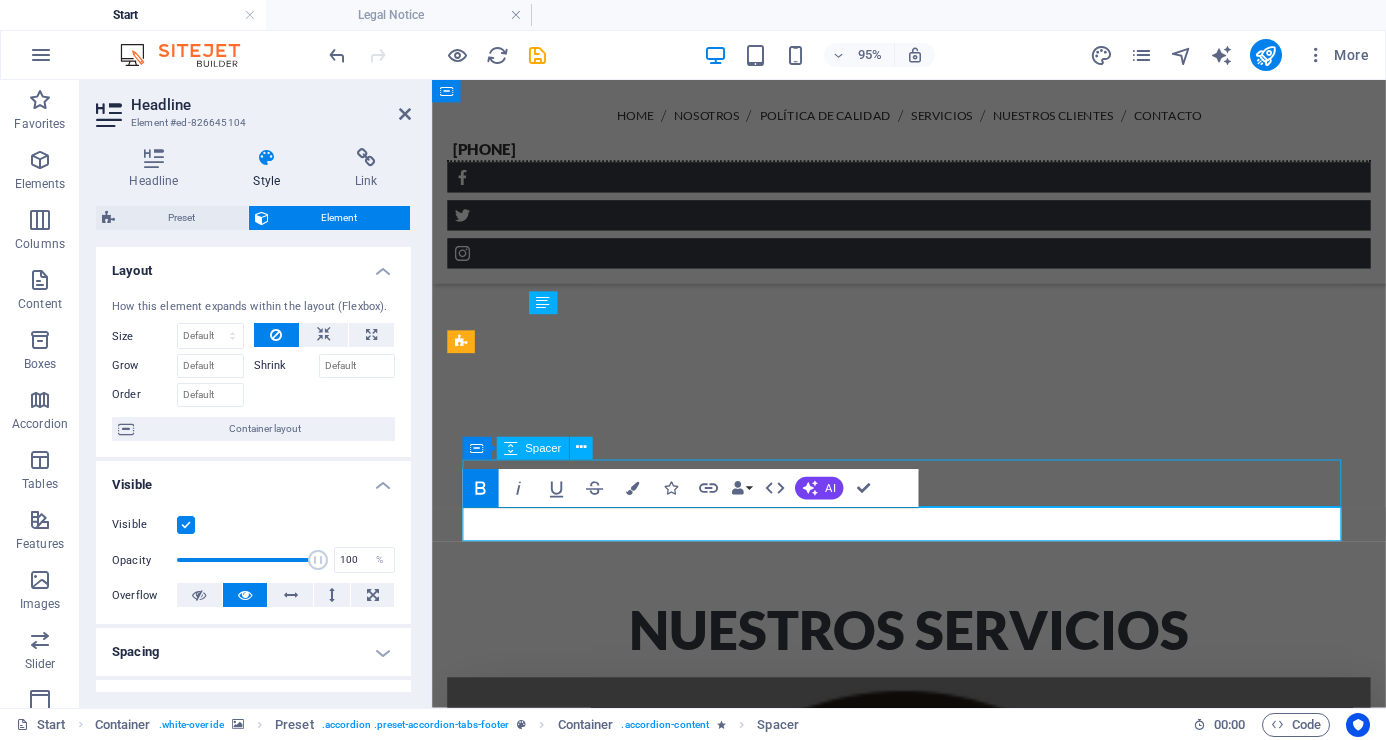 scroll, scrollTop: 5988, scrollLeft: 0, axis: vertical 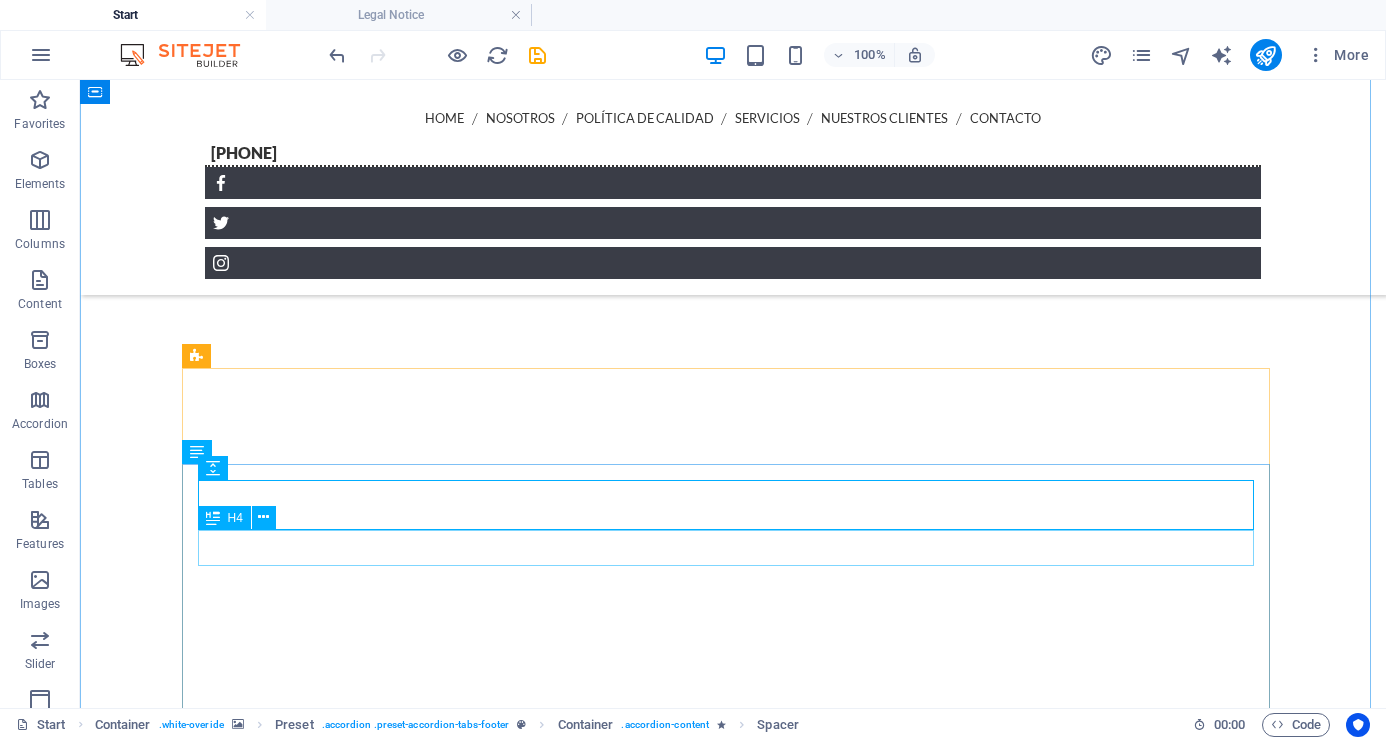 click on "Déjanos un Mensaje y te Contactaremos." at bounding box center (874, 13409) 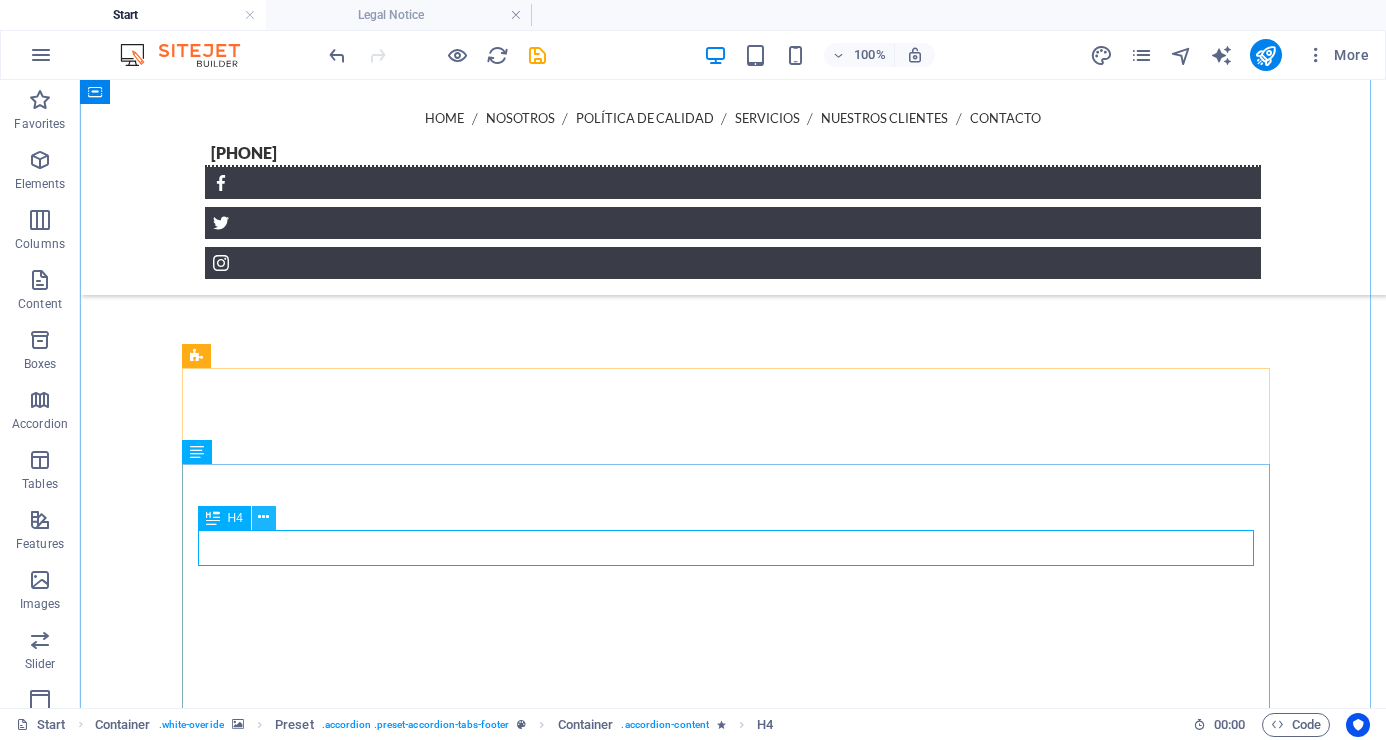 click at bounding box center (263, 517) 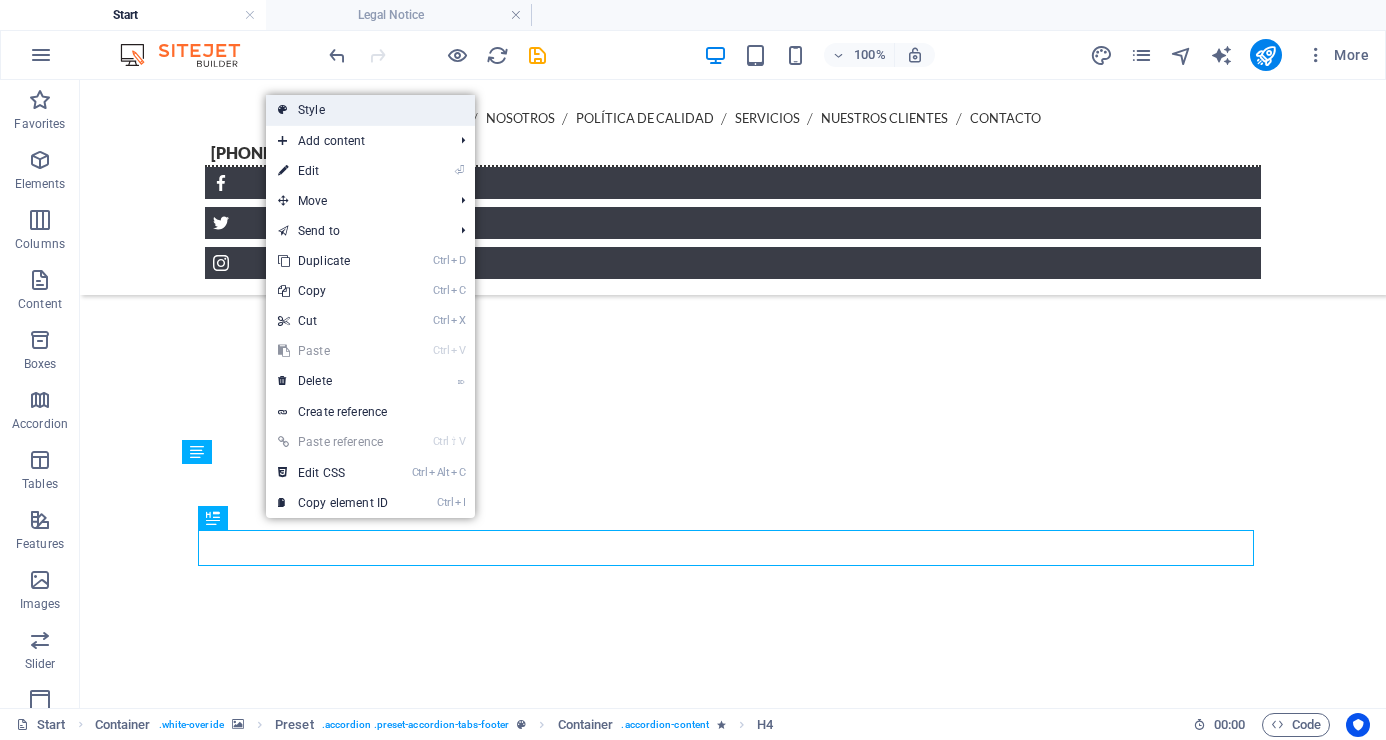 click on "Style" at bounding box center [370, 110] 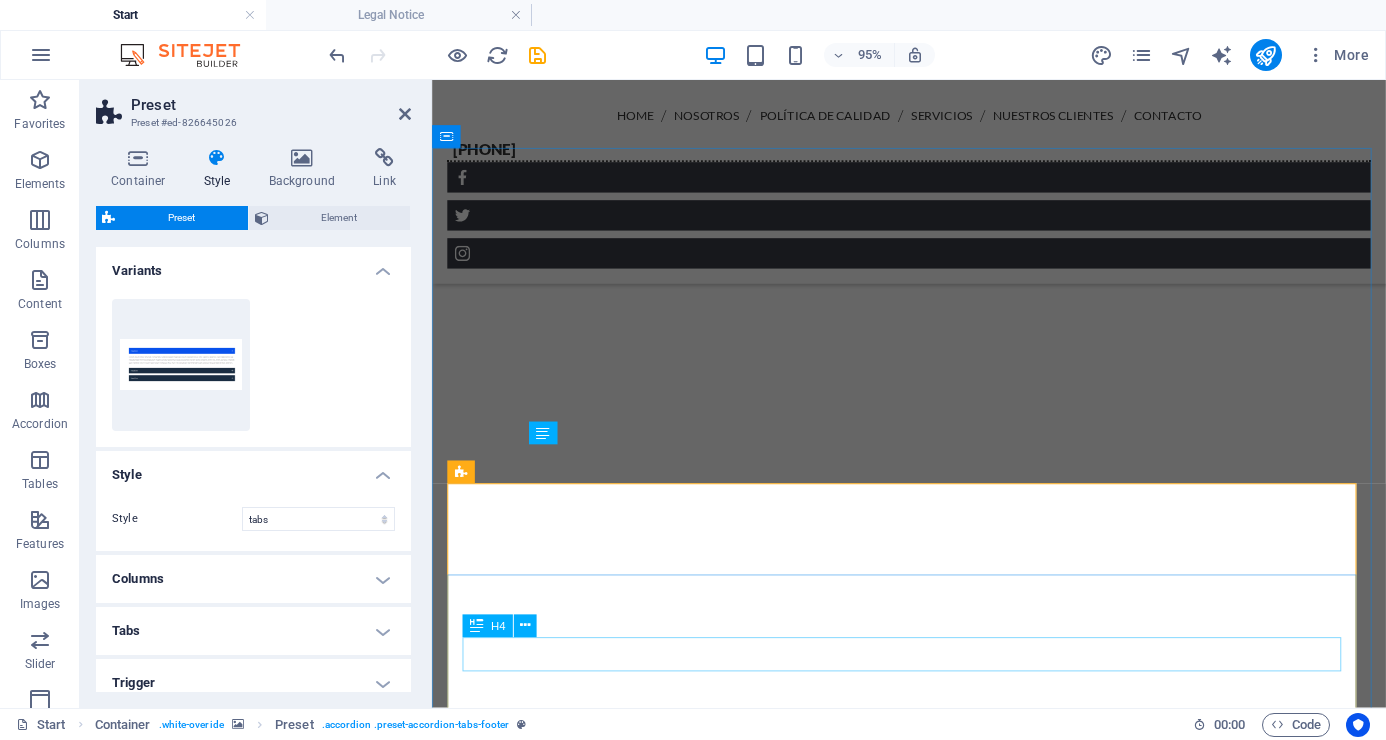 click on "Déjanos un Mensaje y te Contactaremos." at bounding box center (1056, 12629) 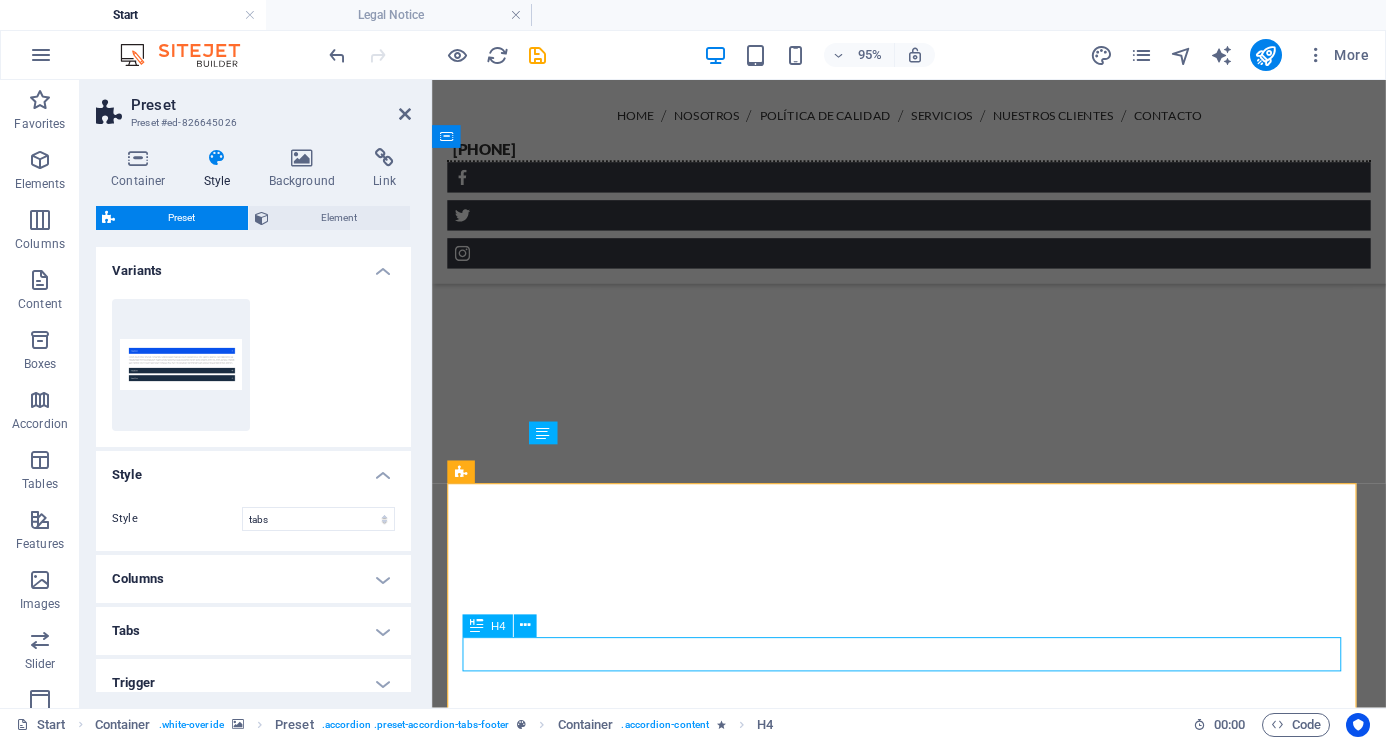 click on "Déjanos un Mensaje y te Contactaremos." at bounding box center (1056, 12629) 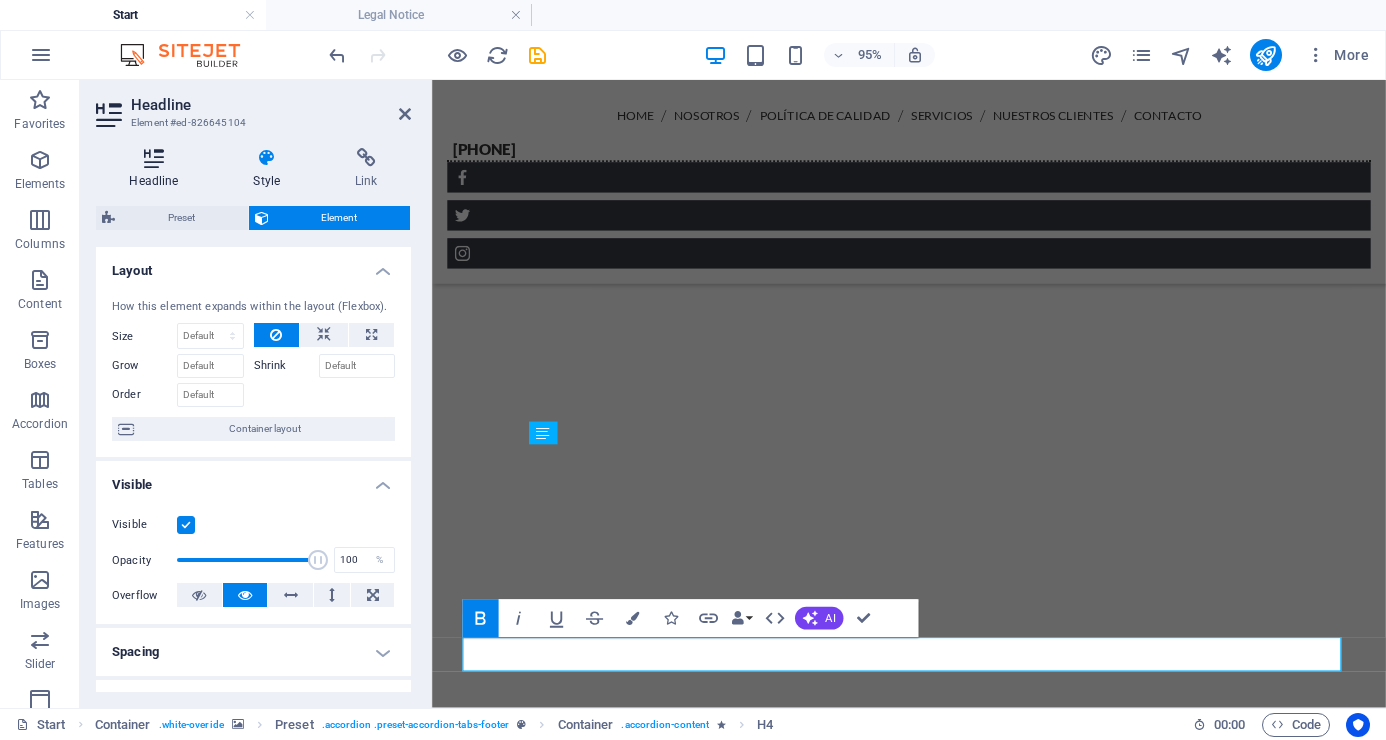 click at bounding box center [154, 158] 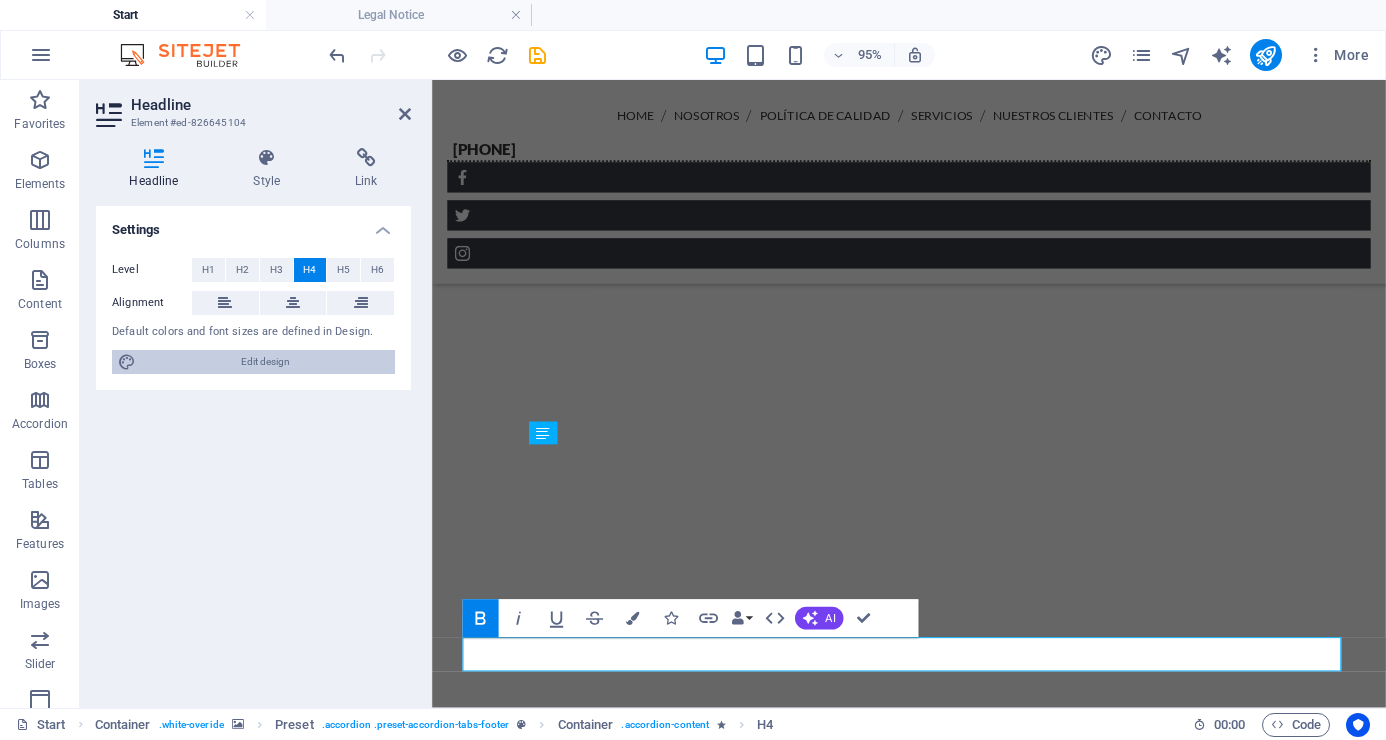 click on "Edit design" at bounding box center (265, 362) 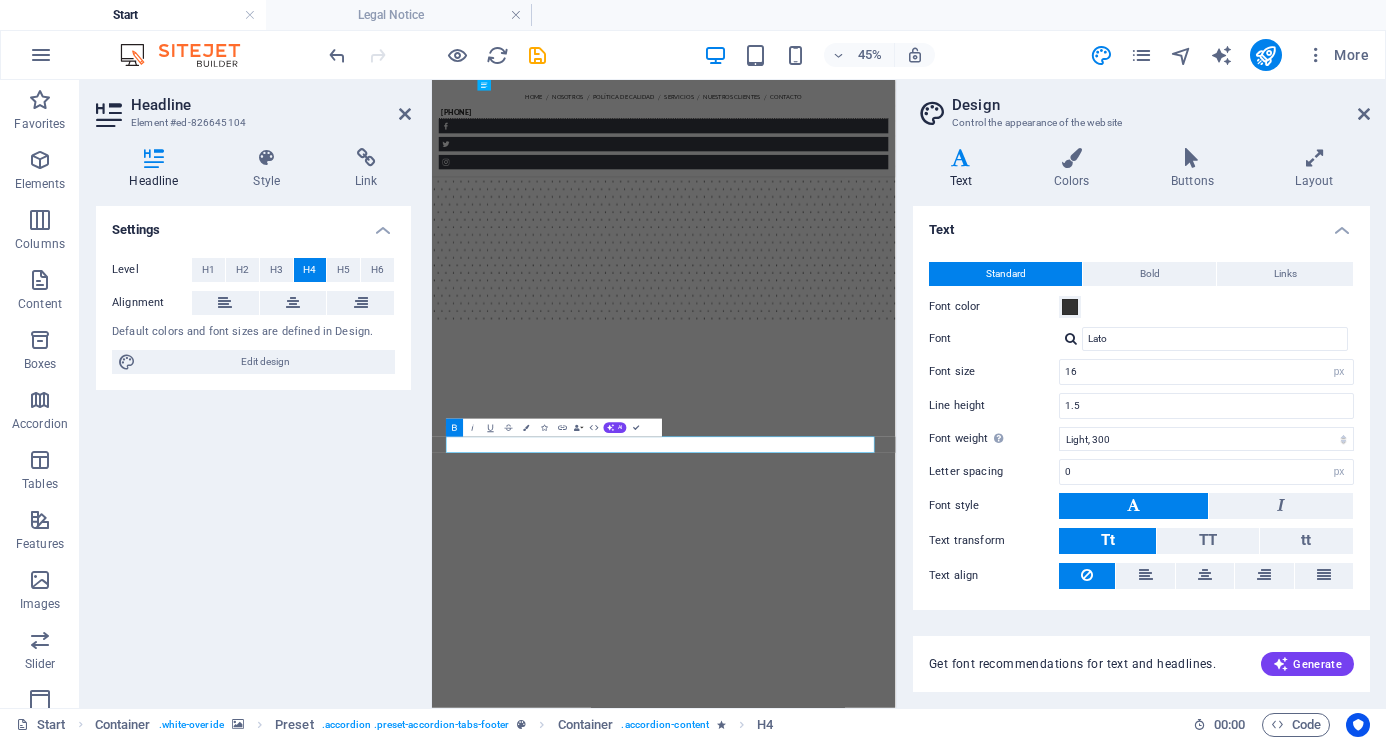 scroll, scrollTop: 6348, scrollLeft: 0, axis: vertical 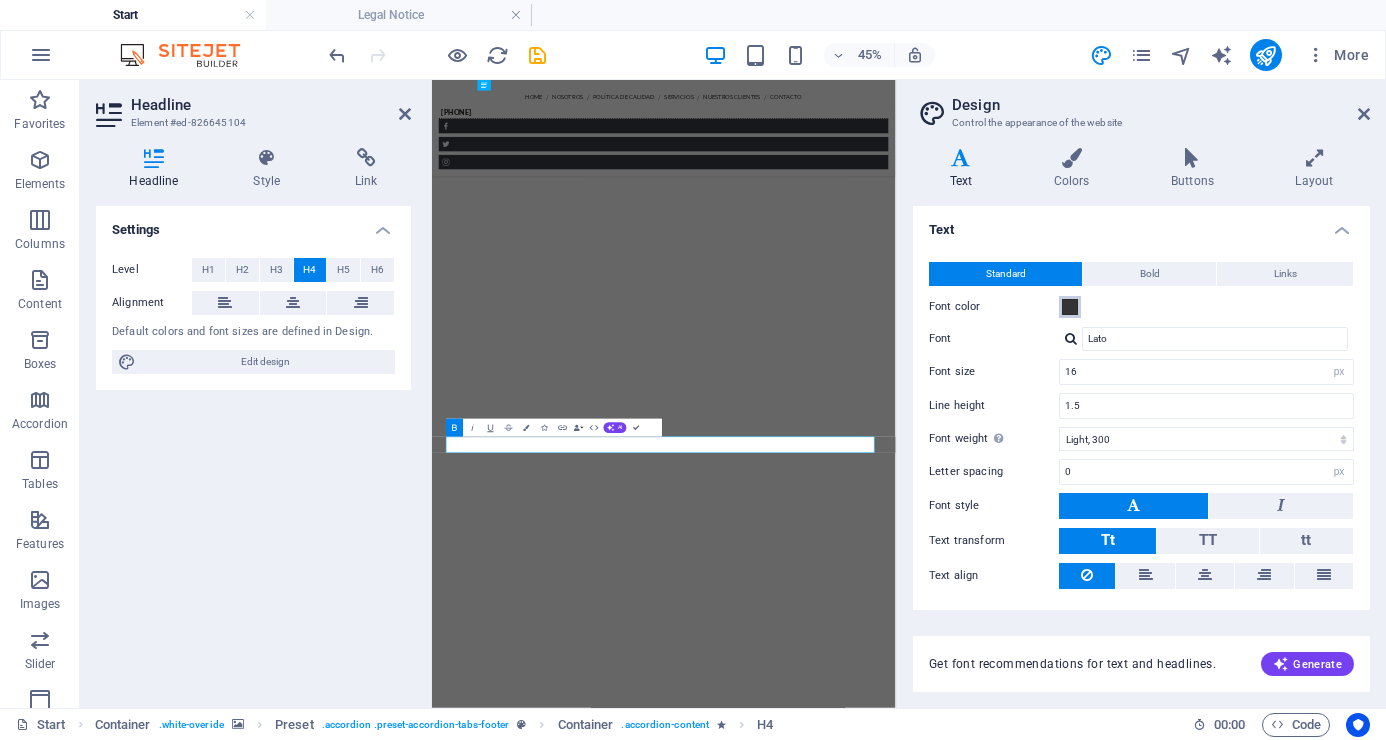 click at bounding box center [1070, 307] 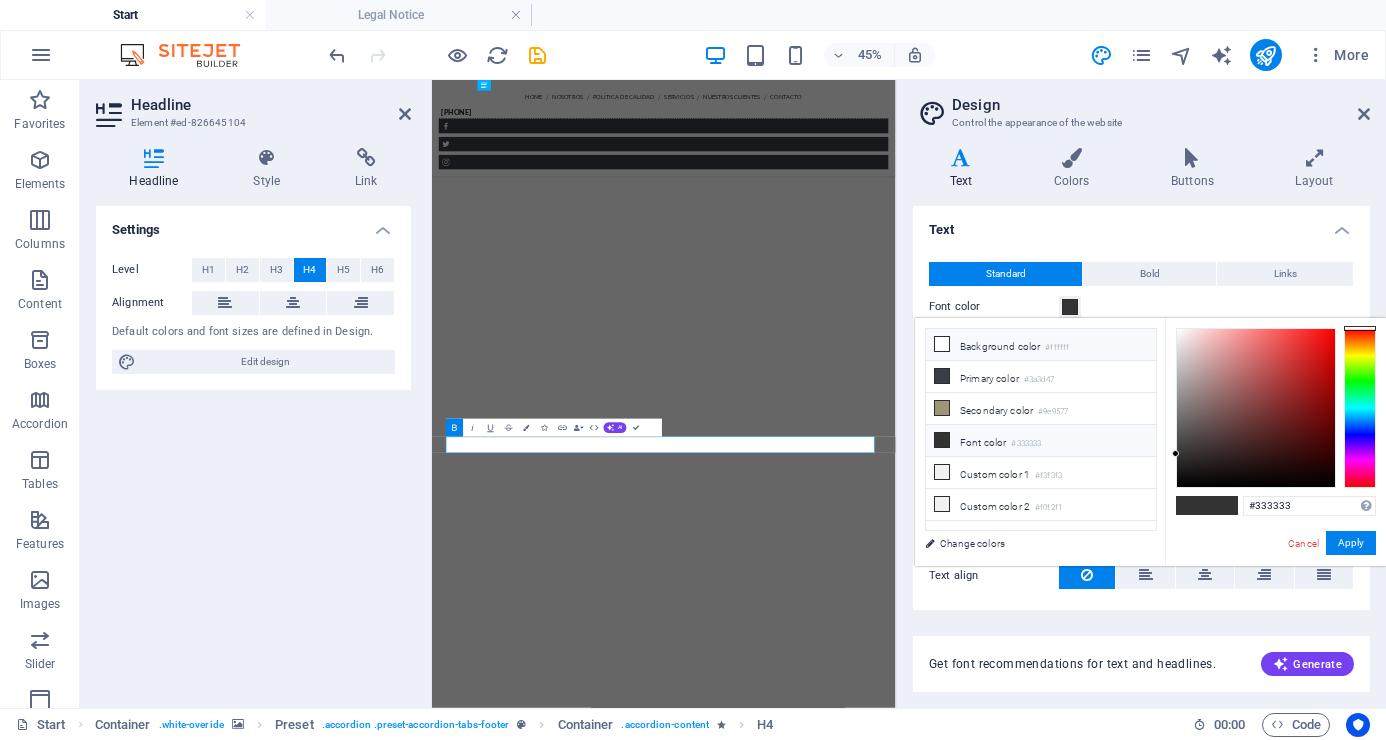 click at bounding box center (942, 344) 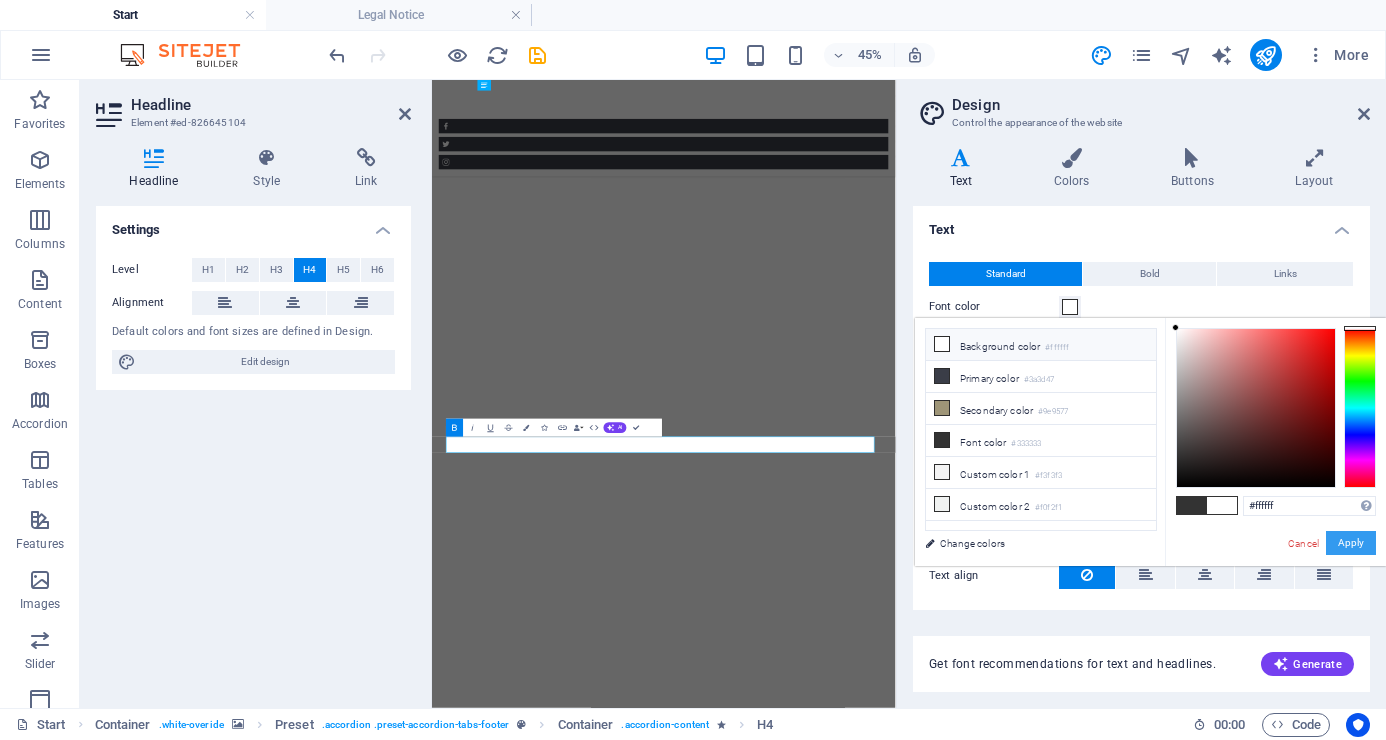 click on "Apply" at bounding box center (1351, 543) 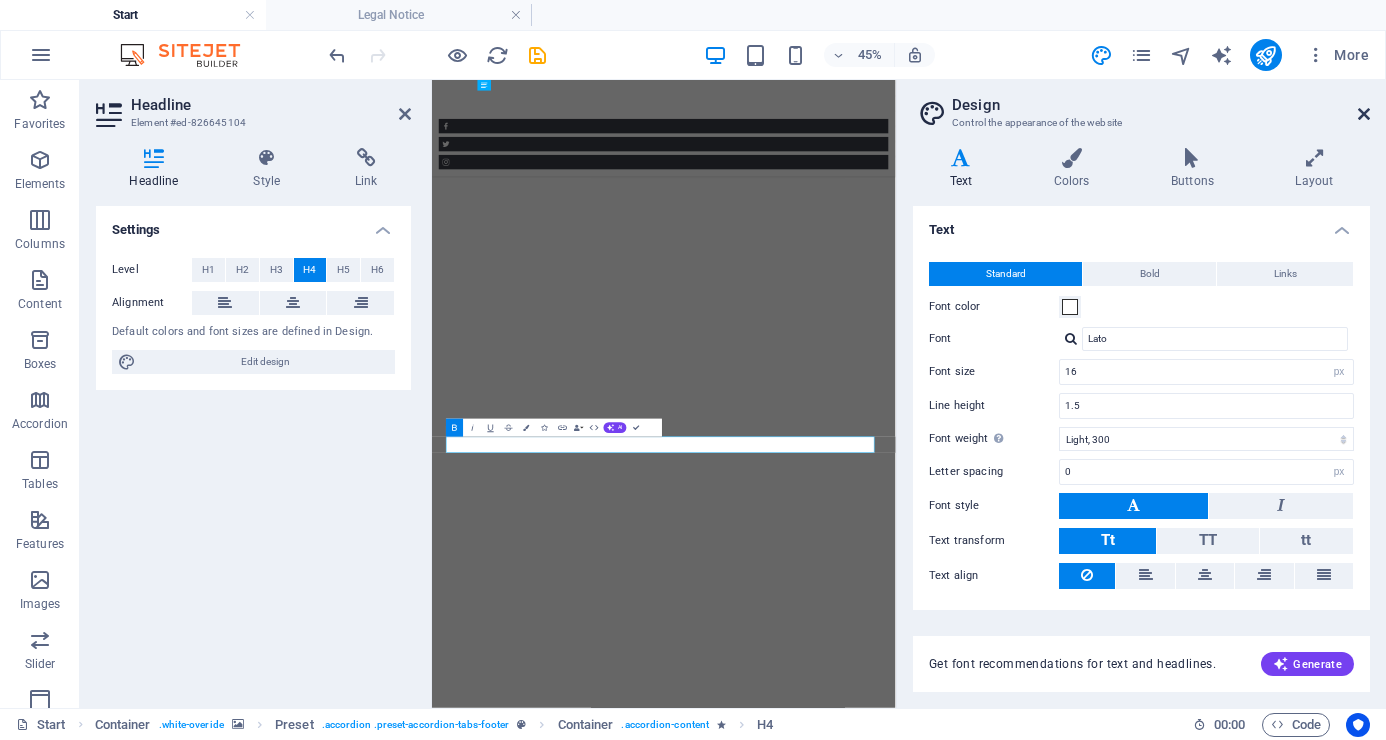 drag, startPoint x: 1364, startPoint y: 110, endPoint x: 971, endPoint y: 33, distance: 400.47223 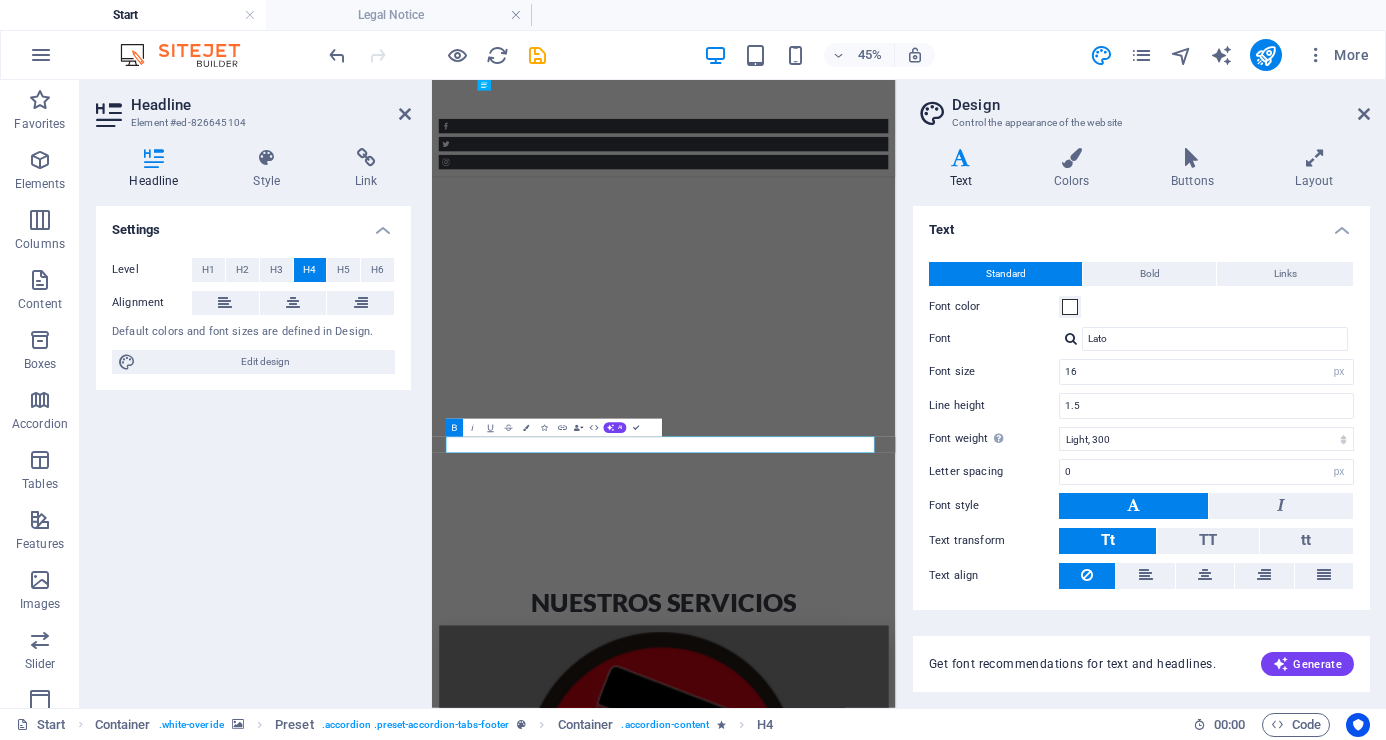 scroll, scrollTop: 5988, scrollLeft: 0, axis: vertical 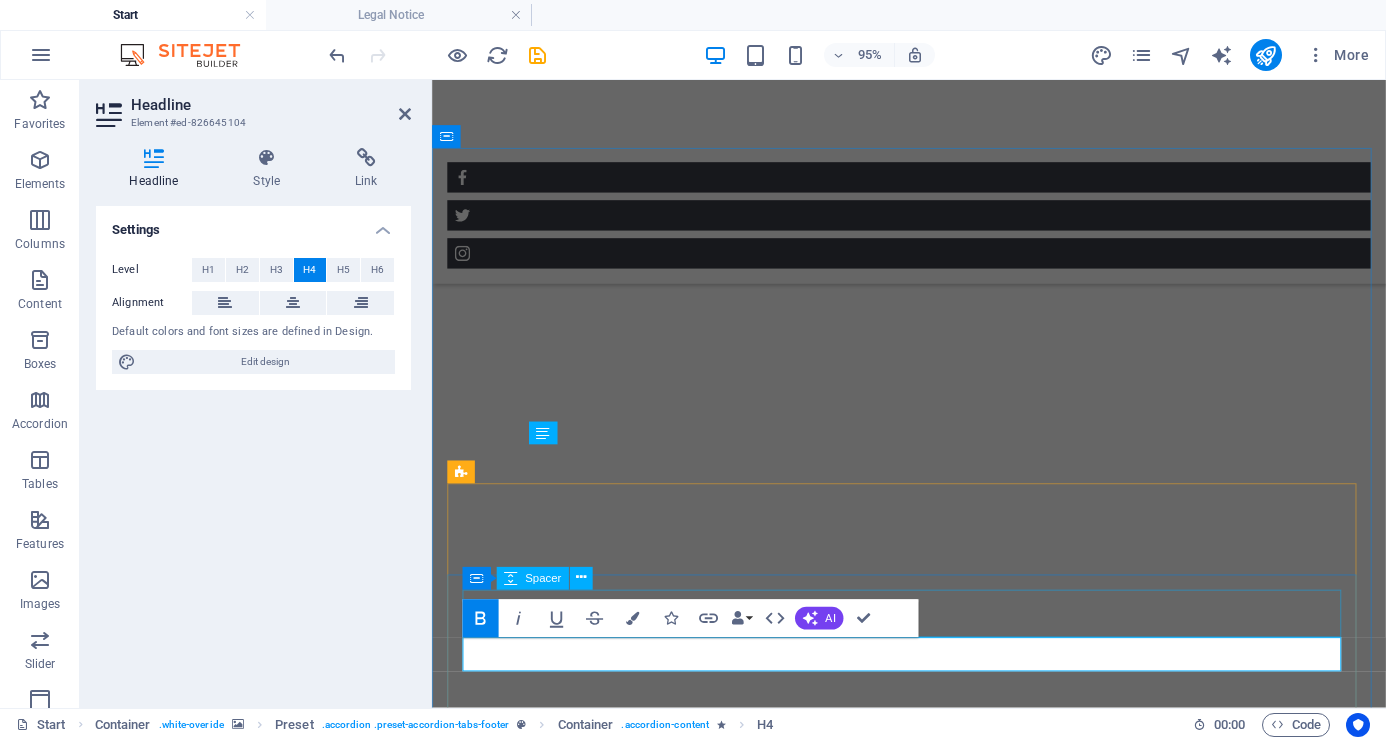 click at bounding box center [1056, 12764] 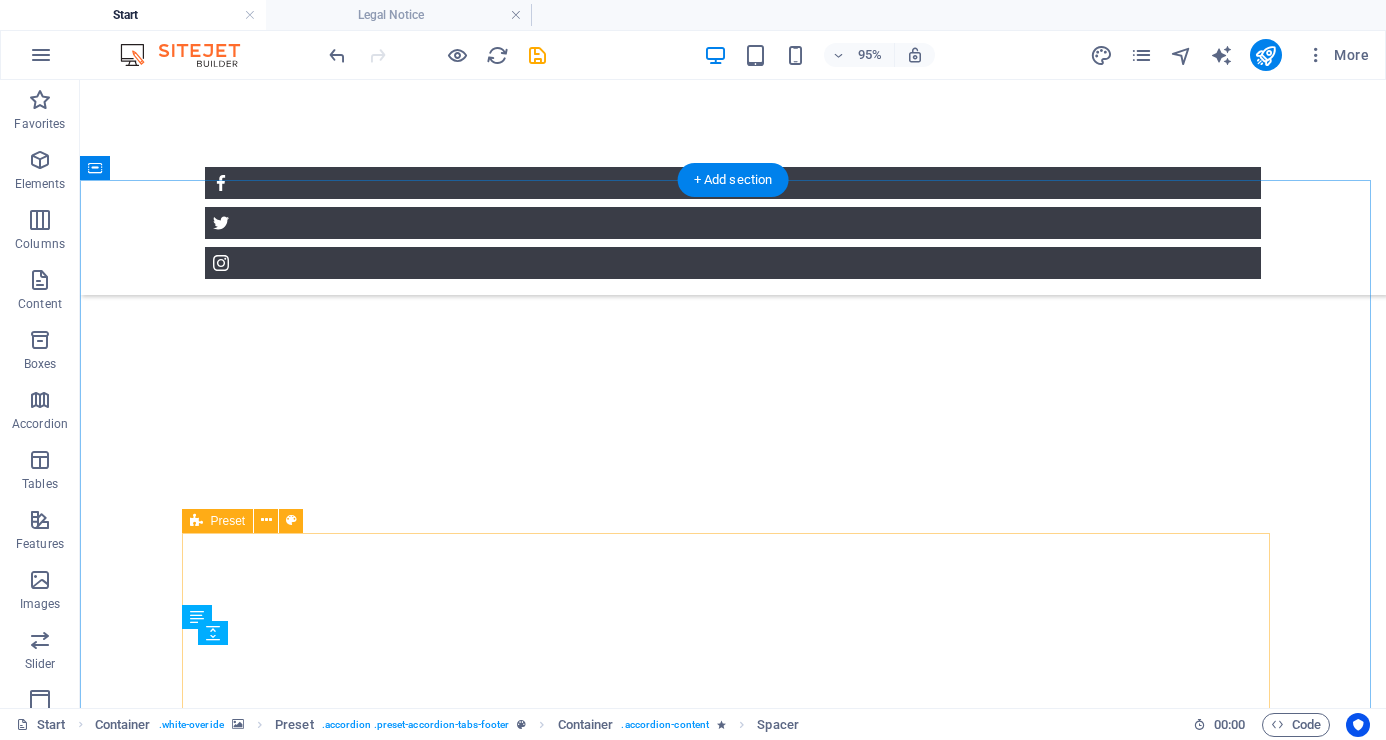 scroll, scrollTop: 5823, scrollLeft: 0, axis: vertical 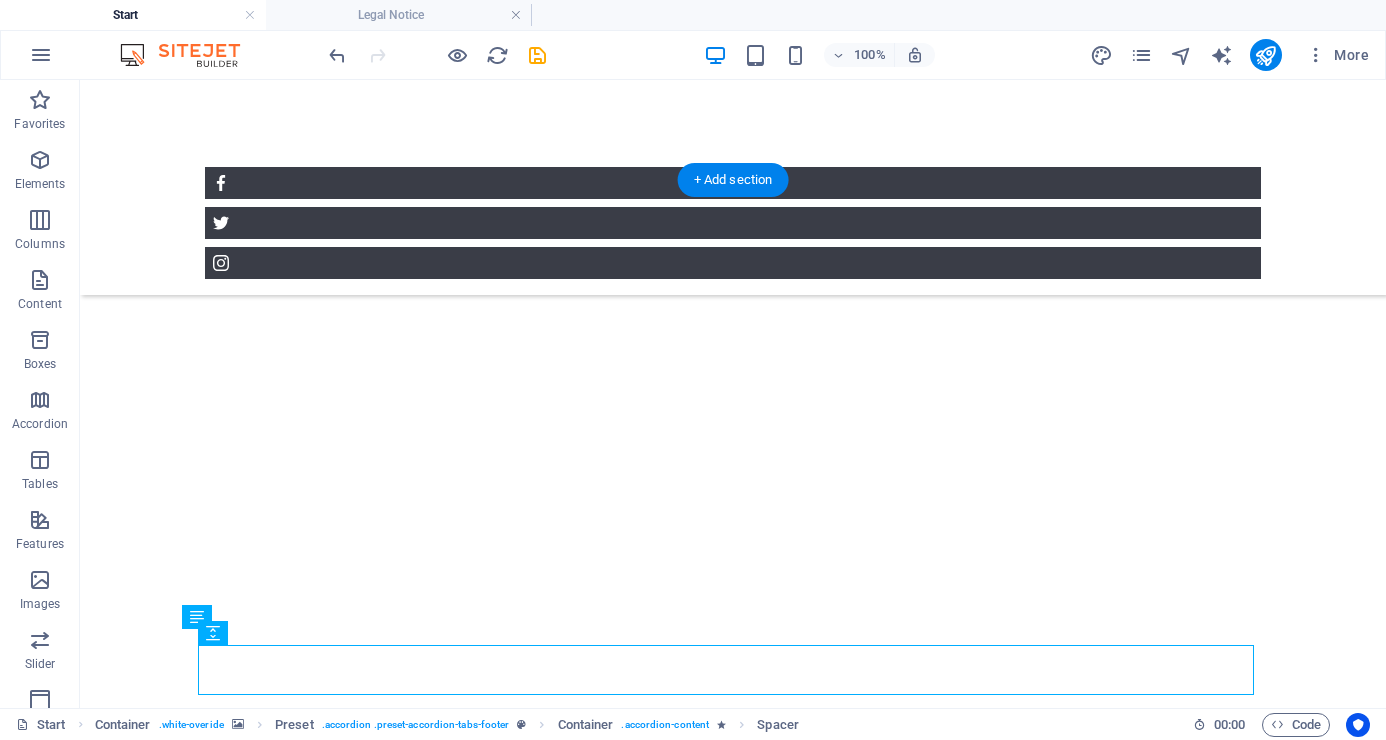 click at bounding box center (733, 12594) 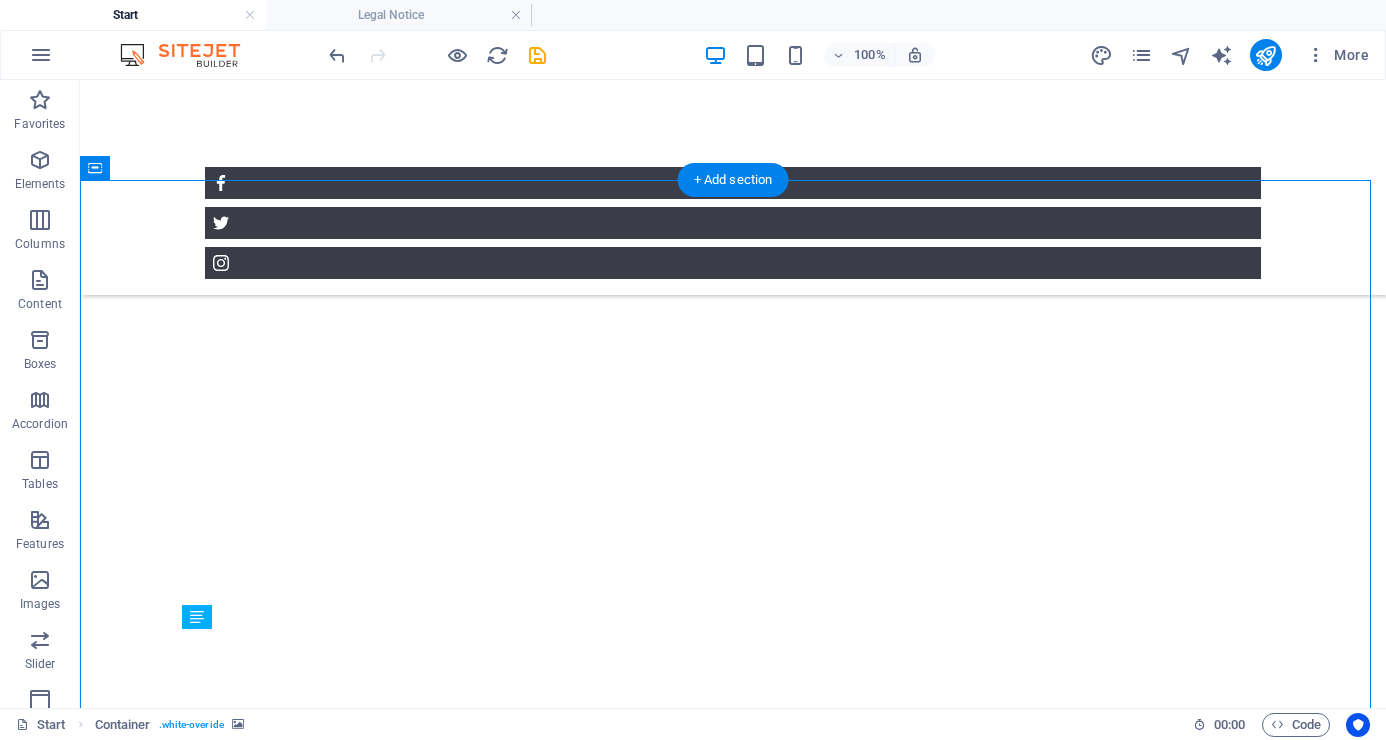 scroll, scrollTop: 6123, scrollLeft: 0, axis: vertical 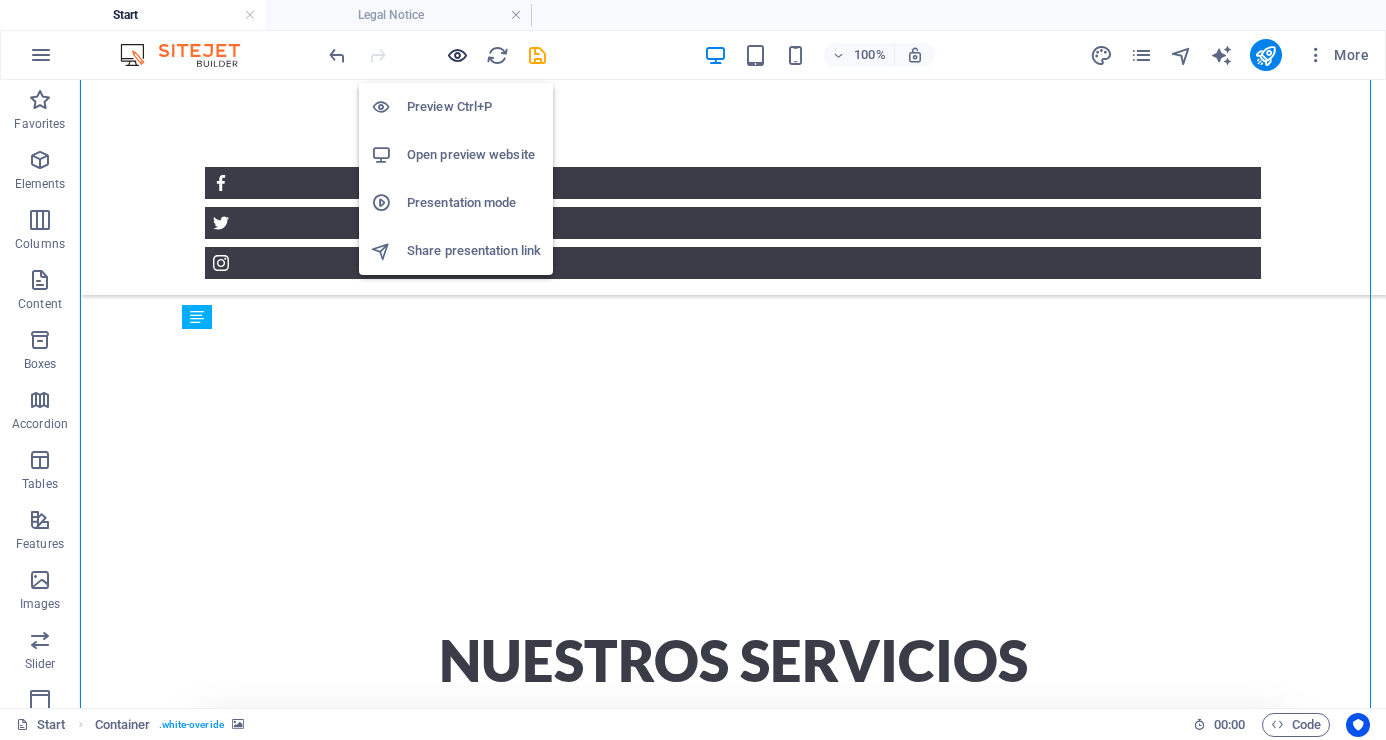 click at bounding box center (457, 55) 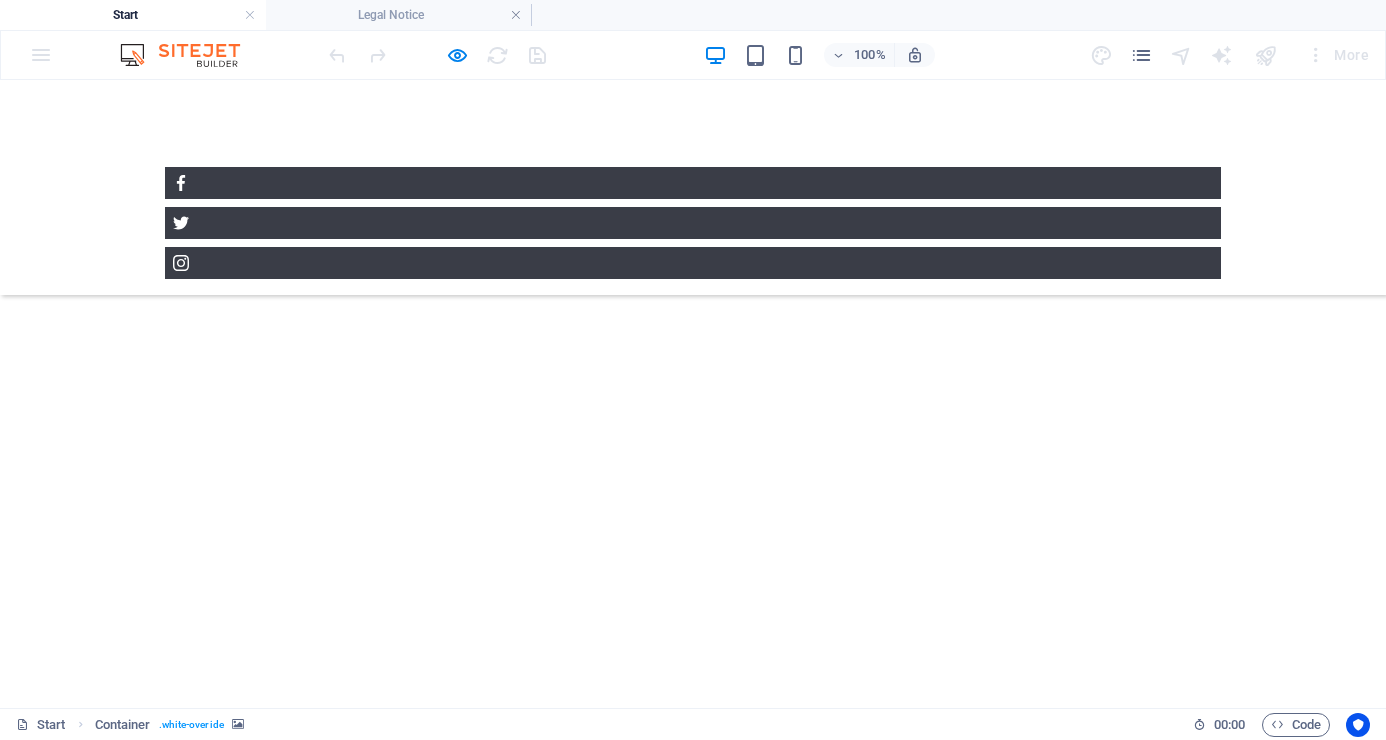 click on "Contáctanos Directamente" at bounding box center (299, 12944) 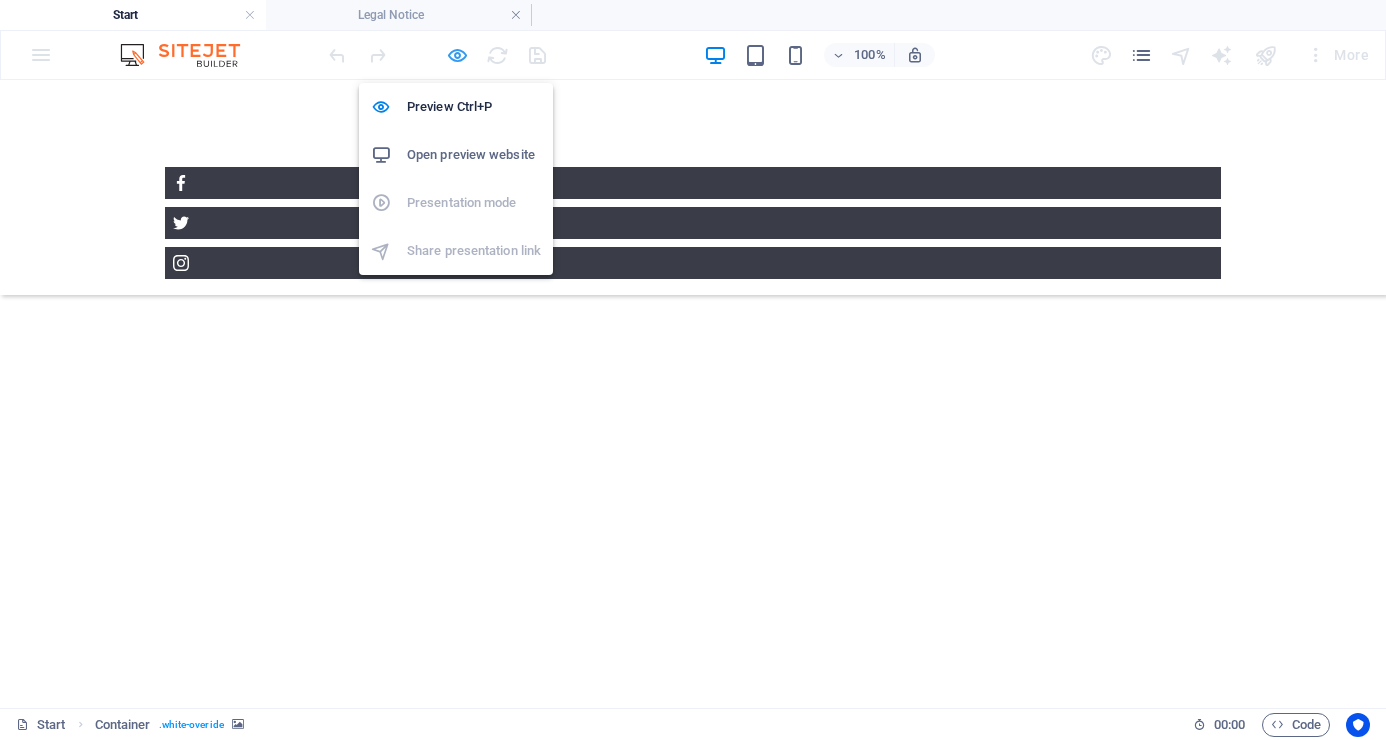 click at bounding box center [457, 55] 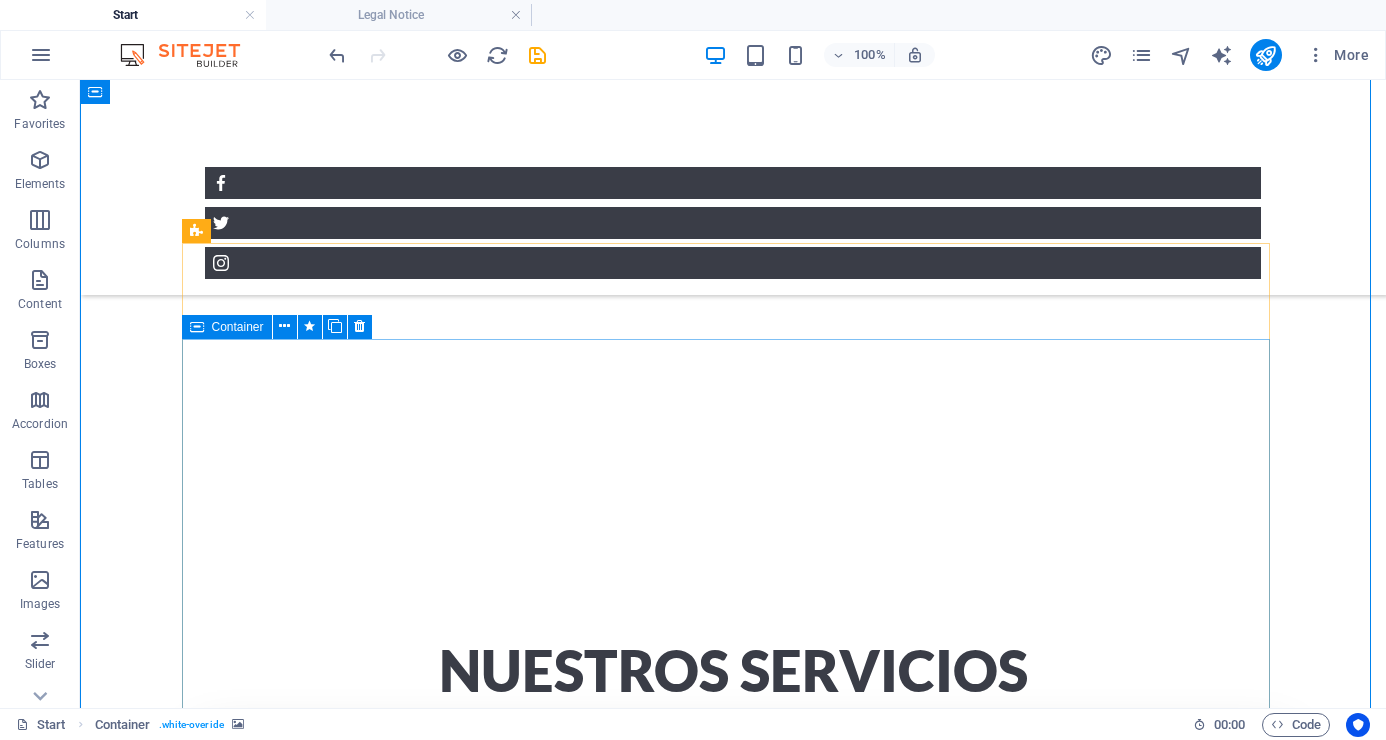 scroll, scrollTop: 6213, scrollLeft: 0, axis: vertical 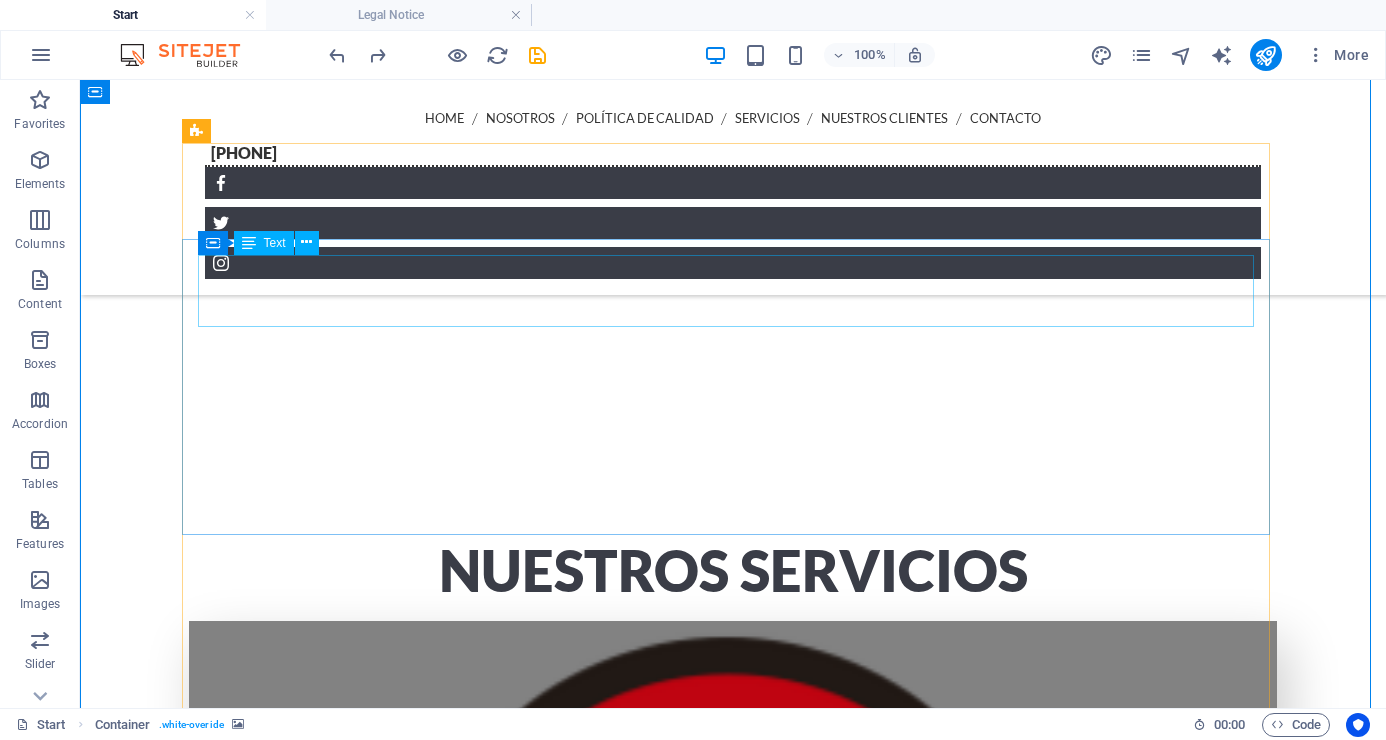 click on "Lorem ipsum dolor sit amet, consectetur adipisicing elit. Maiores ipsum repellat minus nihil. Labore, delectus, nam dignissimos ea repudiandae minima voluptatum magni pariatur possimus quia accusamus harum facilis corporis animi nisi. Enim, pariatur, impedit quia repellat harum ipsam laboriosam voluptas dicta illum nisi obcaecati reprehenderit quis placeat recusandae tenetur aperiam." at bounding box center (661, 13680) 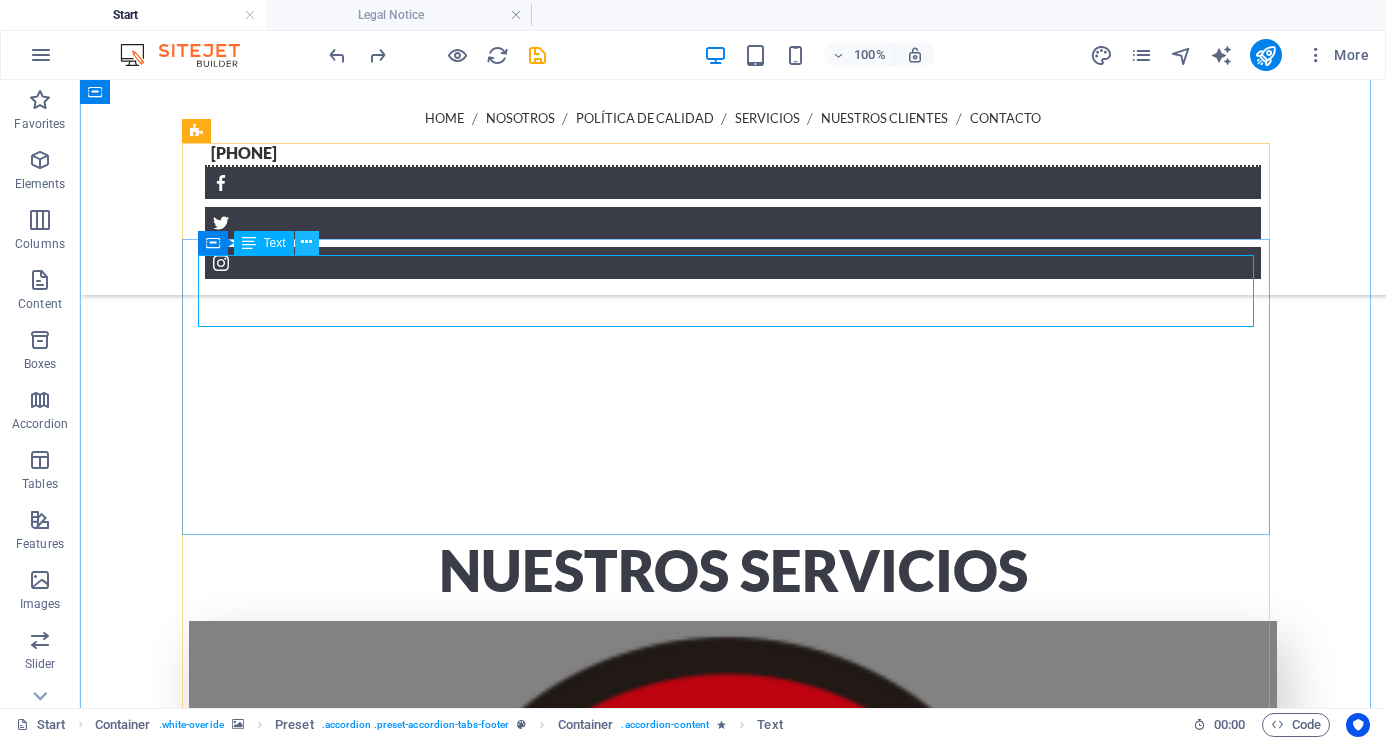 click at bounding box center [306, 242] 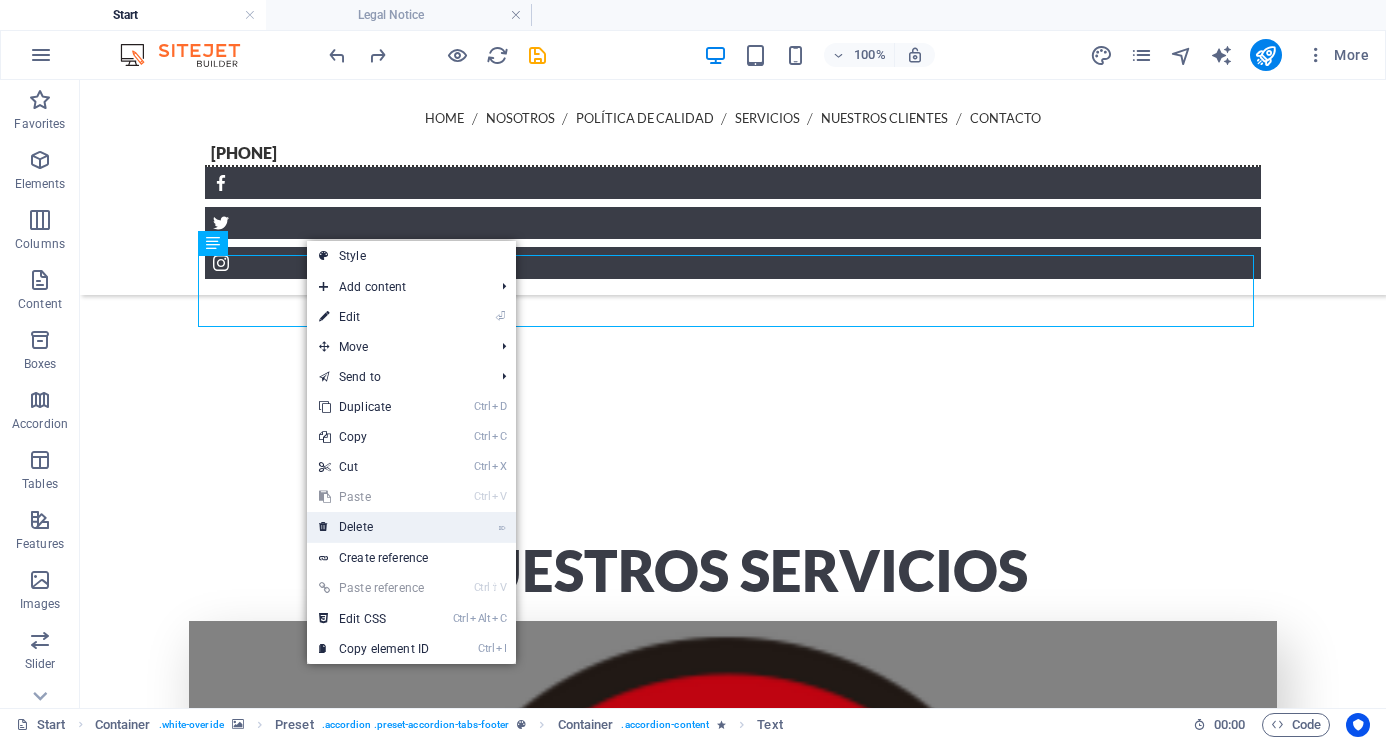 click on "⌦  Delete" at bounding box center [374, 527] 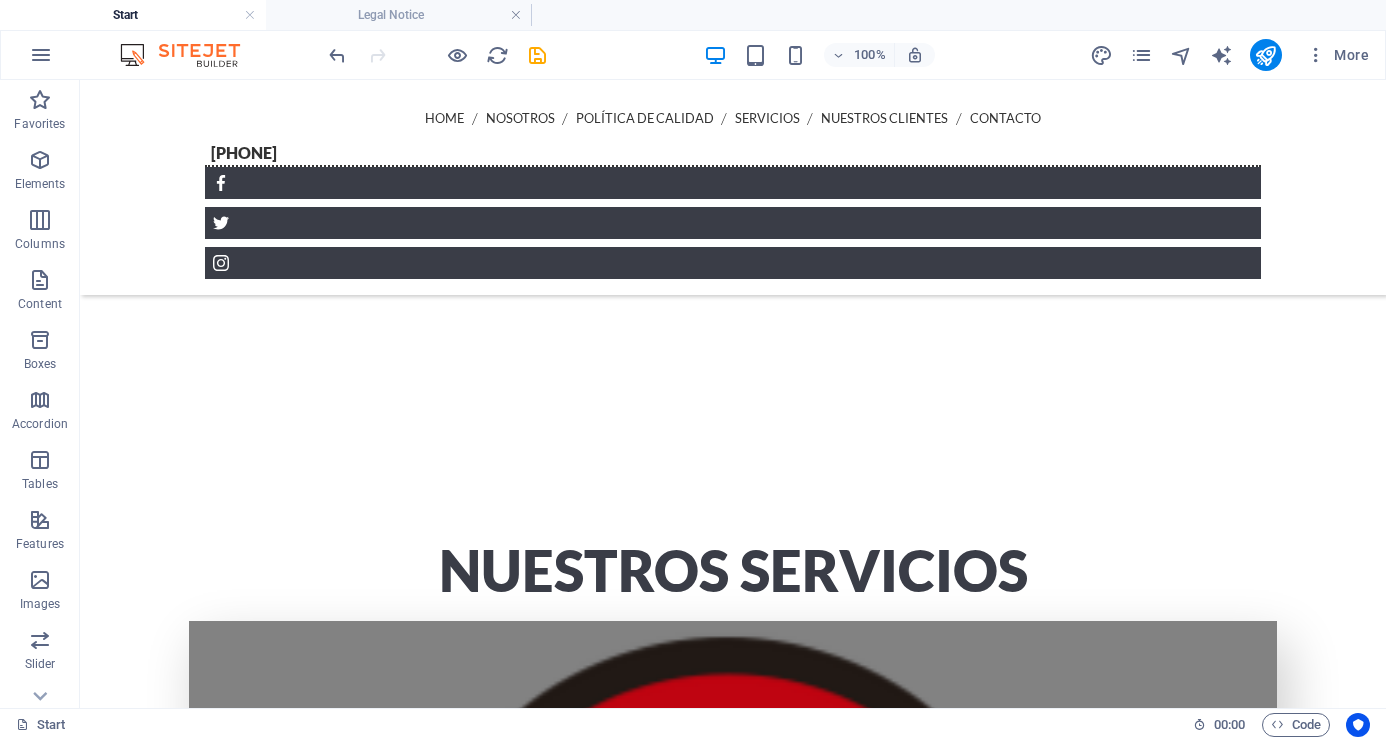 click at bounding box center [733, 12324] 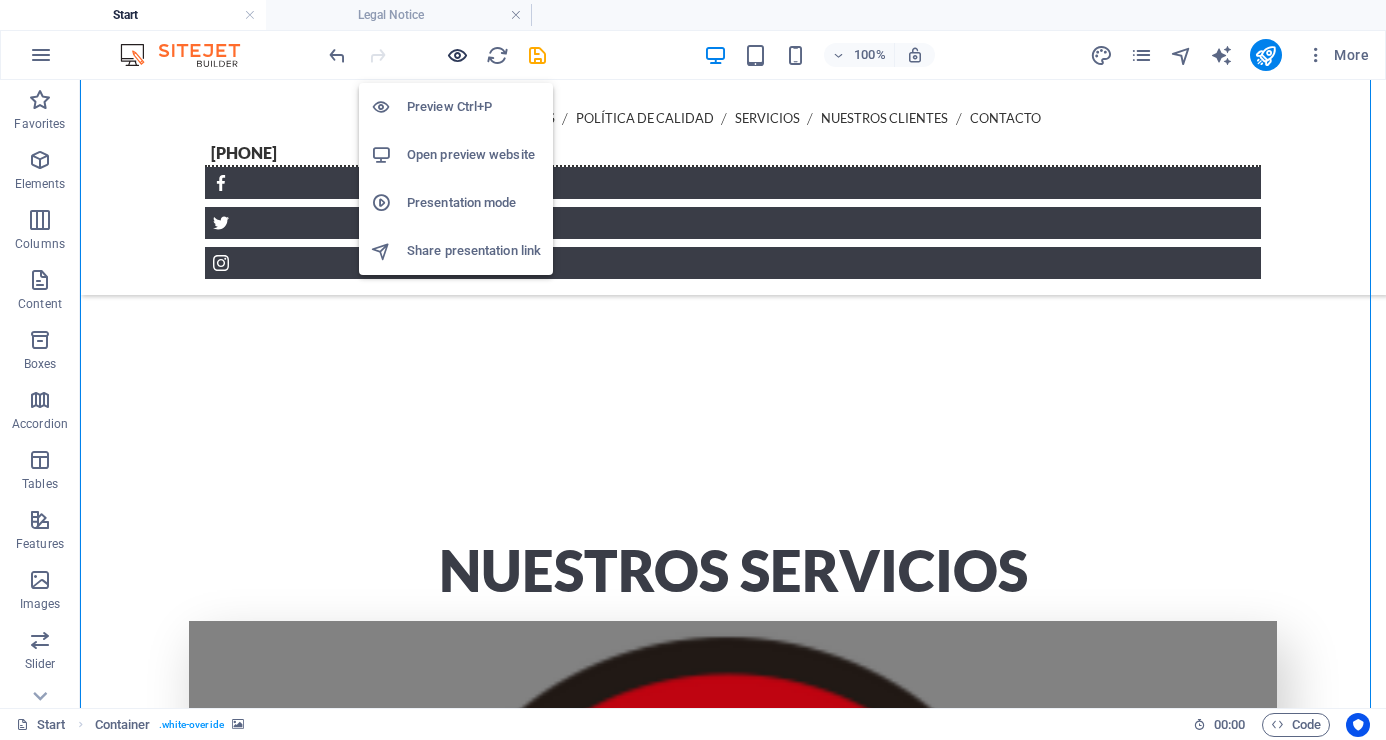 click at bounding box center [457, 55] 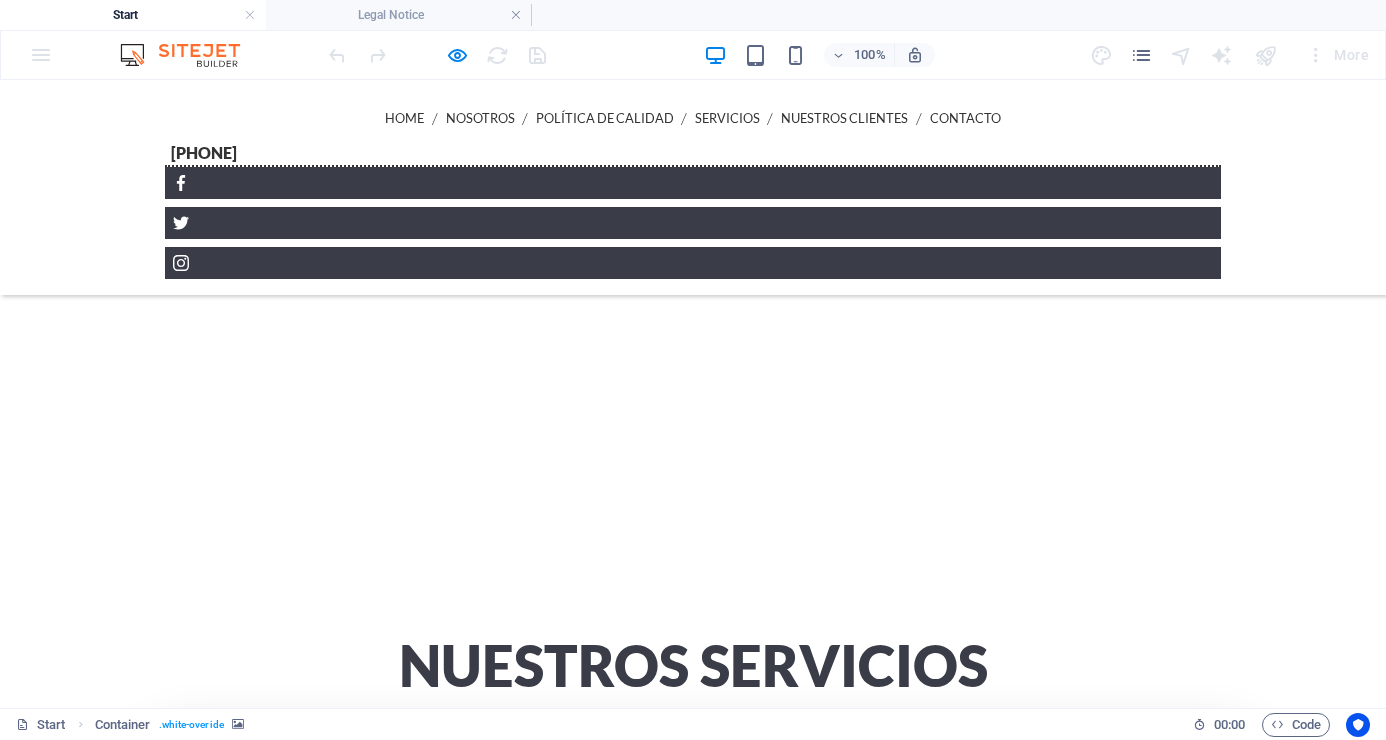 click on "Envíanos un Mensaje para Contactarte" at bounding box center [610, 12956] 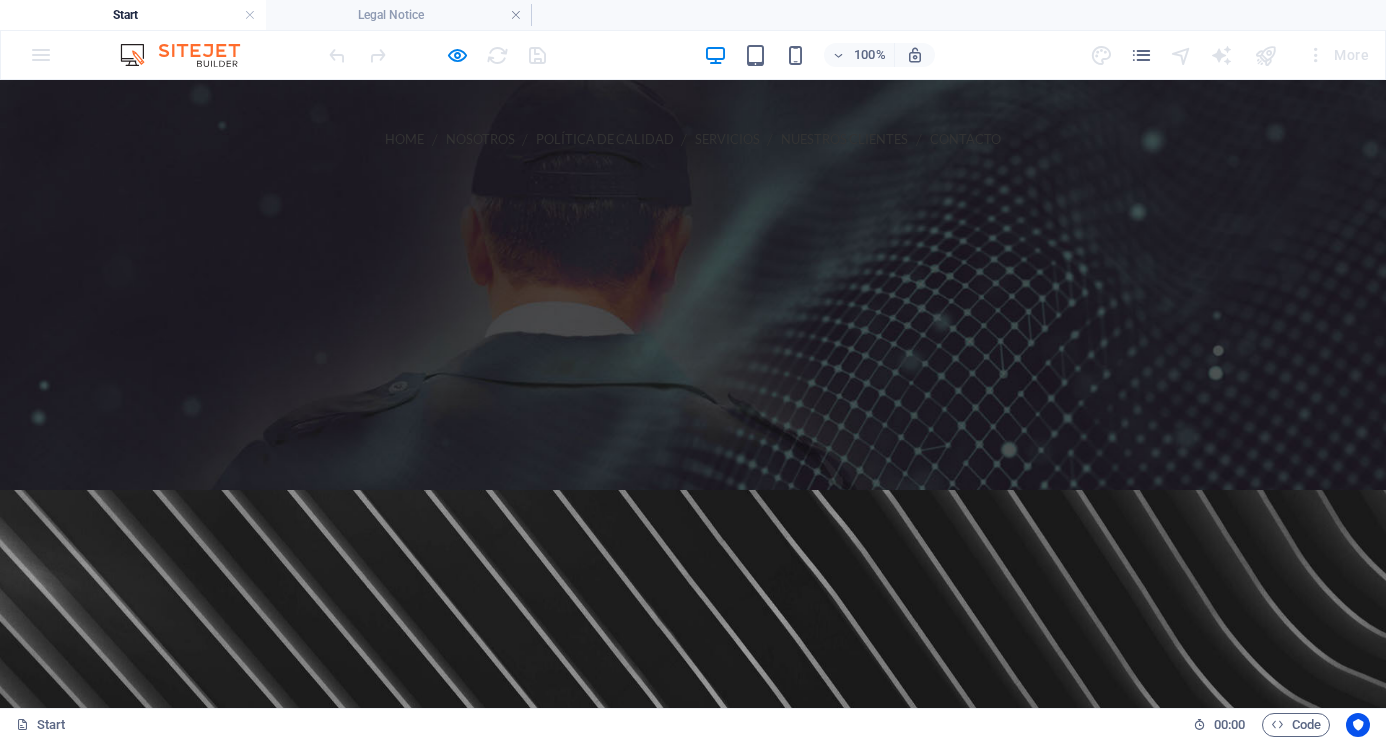 scroll, scrollTop: 0, scrollLeft: 0, axis: both 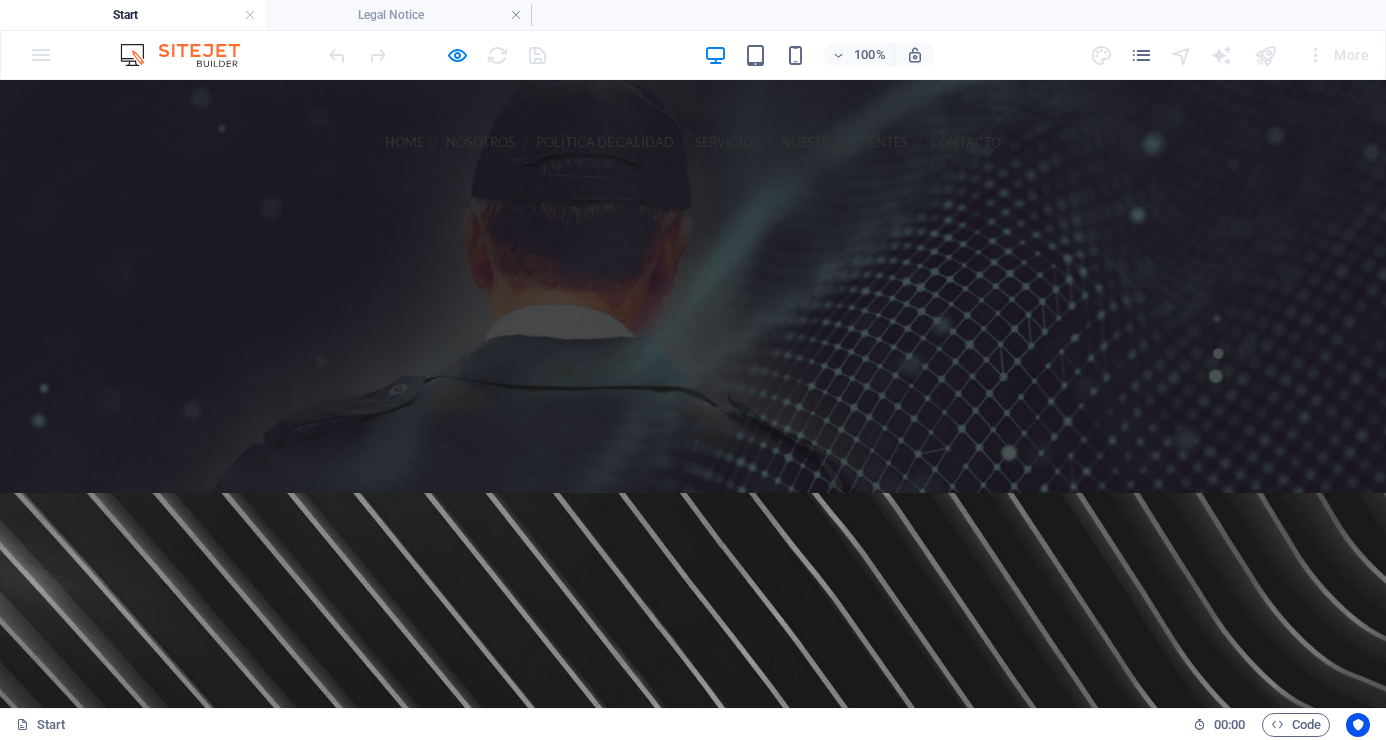click at bounding box center (437, 55) 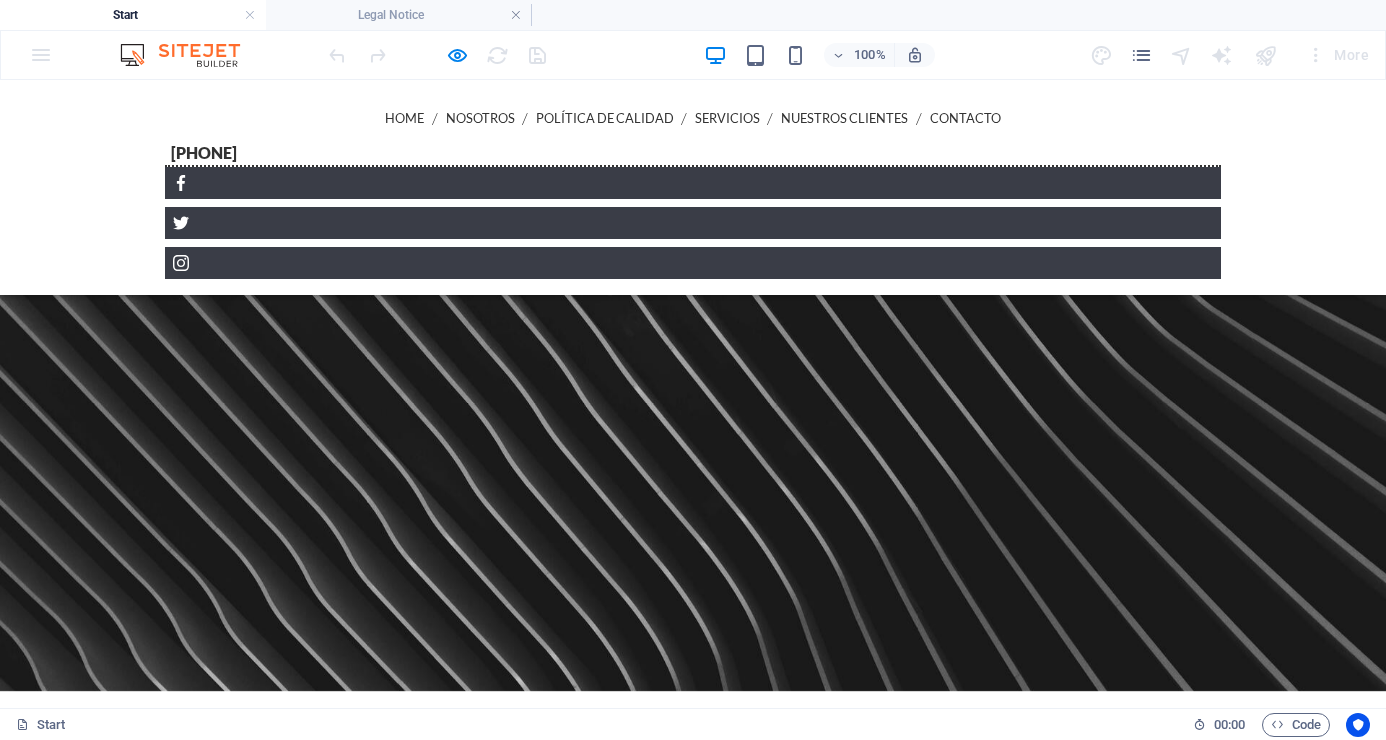 scroll, scrollTop: 788, scrollLeft: 0, axis: vertical 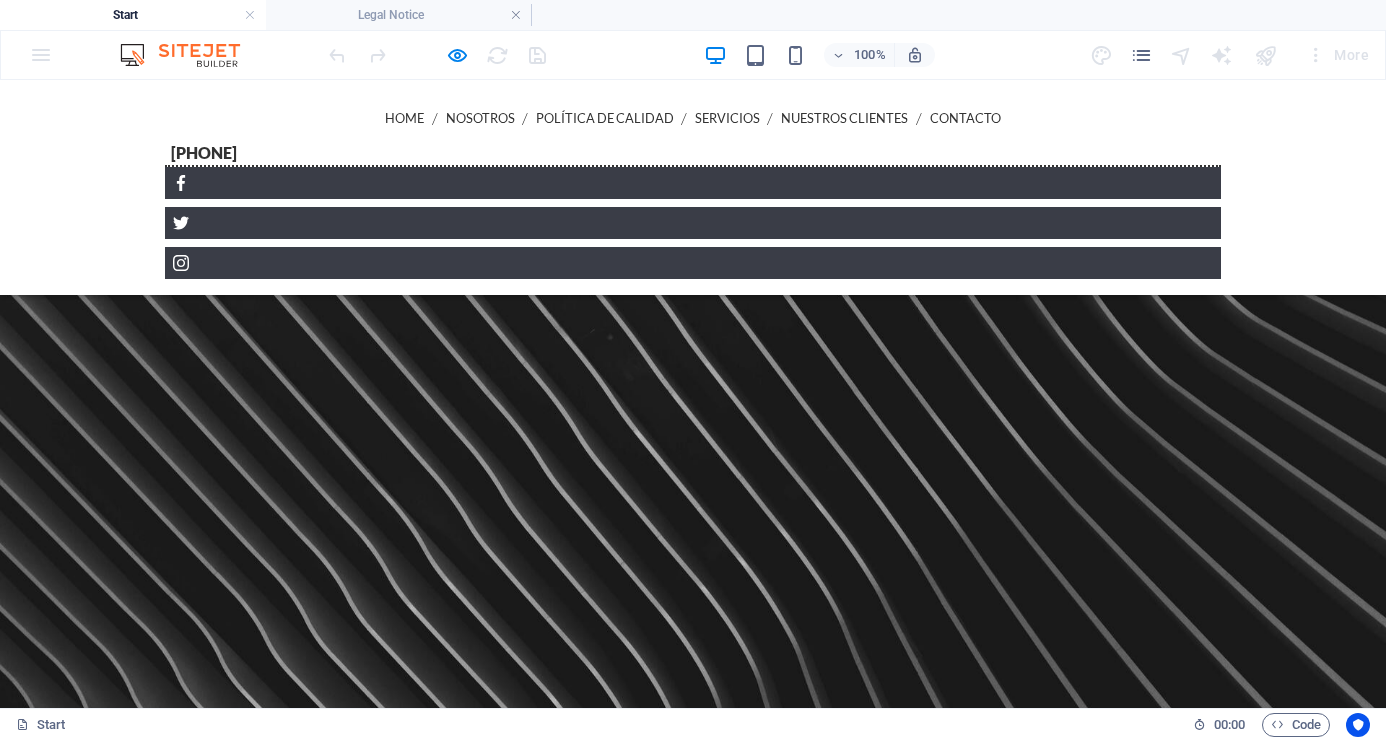 click at bounding box center (437, 55) 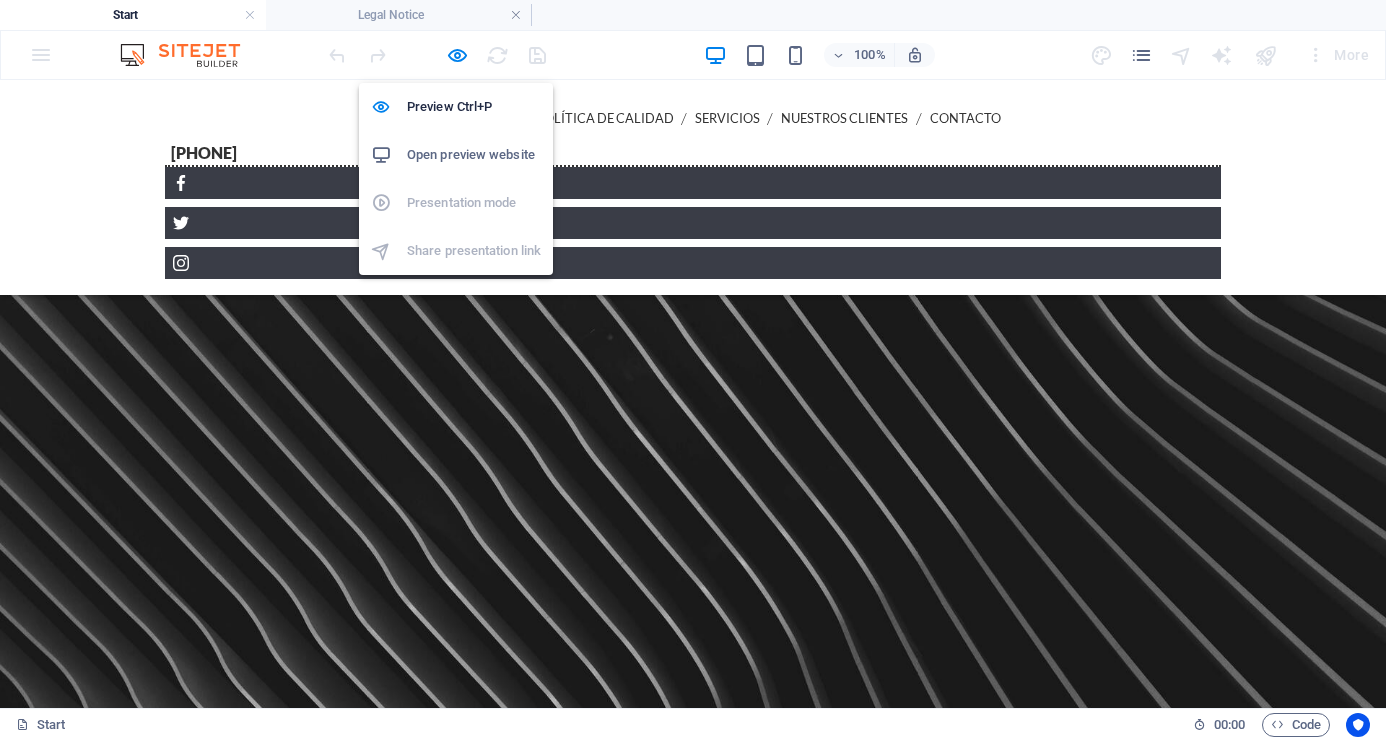 click on "Open preview website" at bounding box center (474, 155) 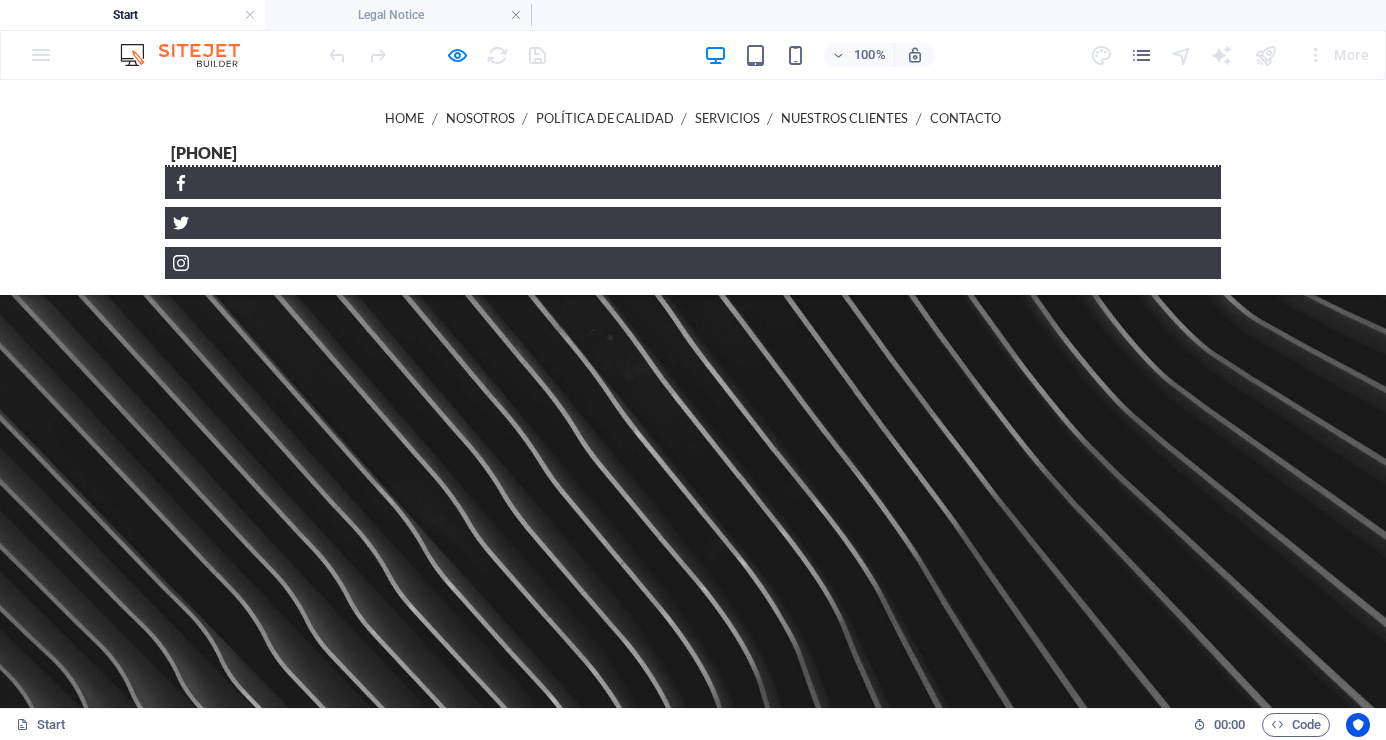 click on "Home Nosotros Política de Calidad Servicios Nuestros Clientes Contacto   [PHONE] Menu" at bounding box center [693, 187] 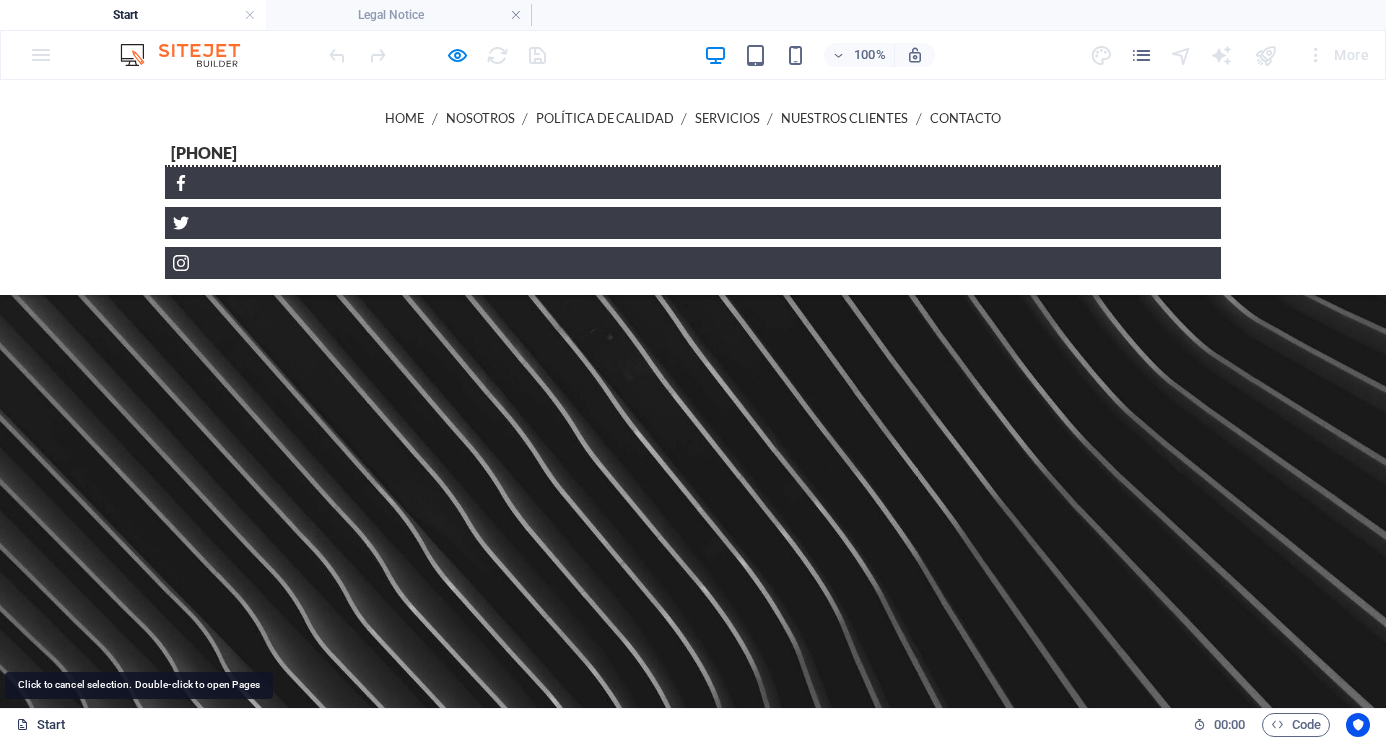 click on "Start" at bounding box center [41, 725] 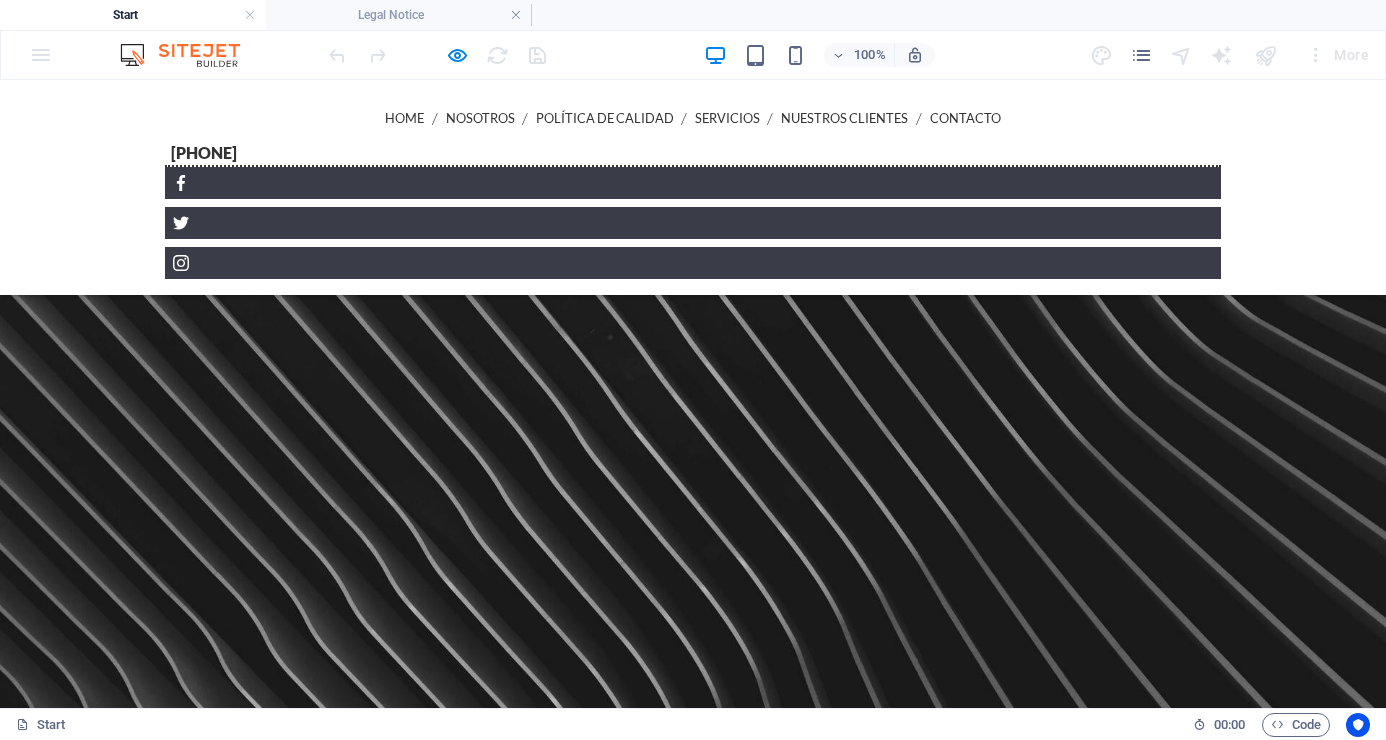 click at bounding box center [190, 55] 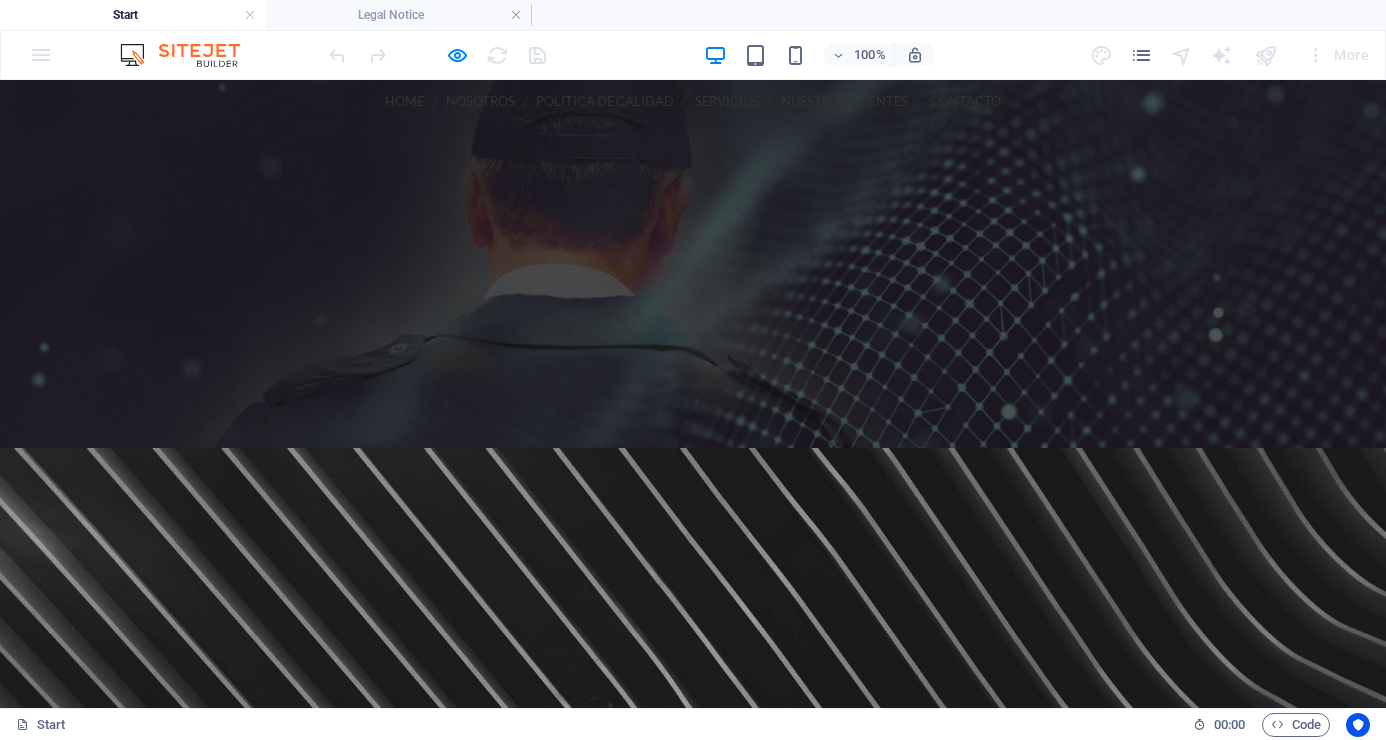 scroll, scrollTop: 0, scrollLeft: 0, axis: both 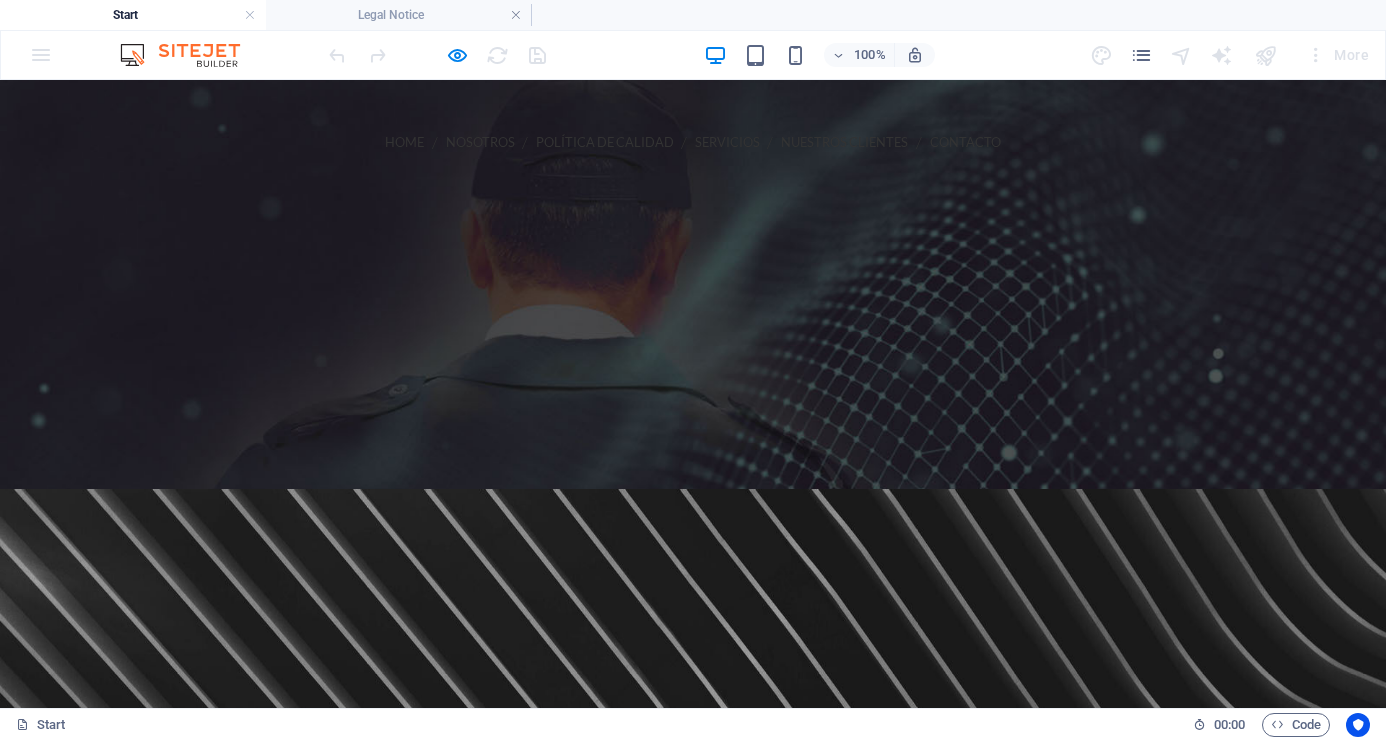 click on "100% More" at bounding box center [693, 55] 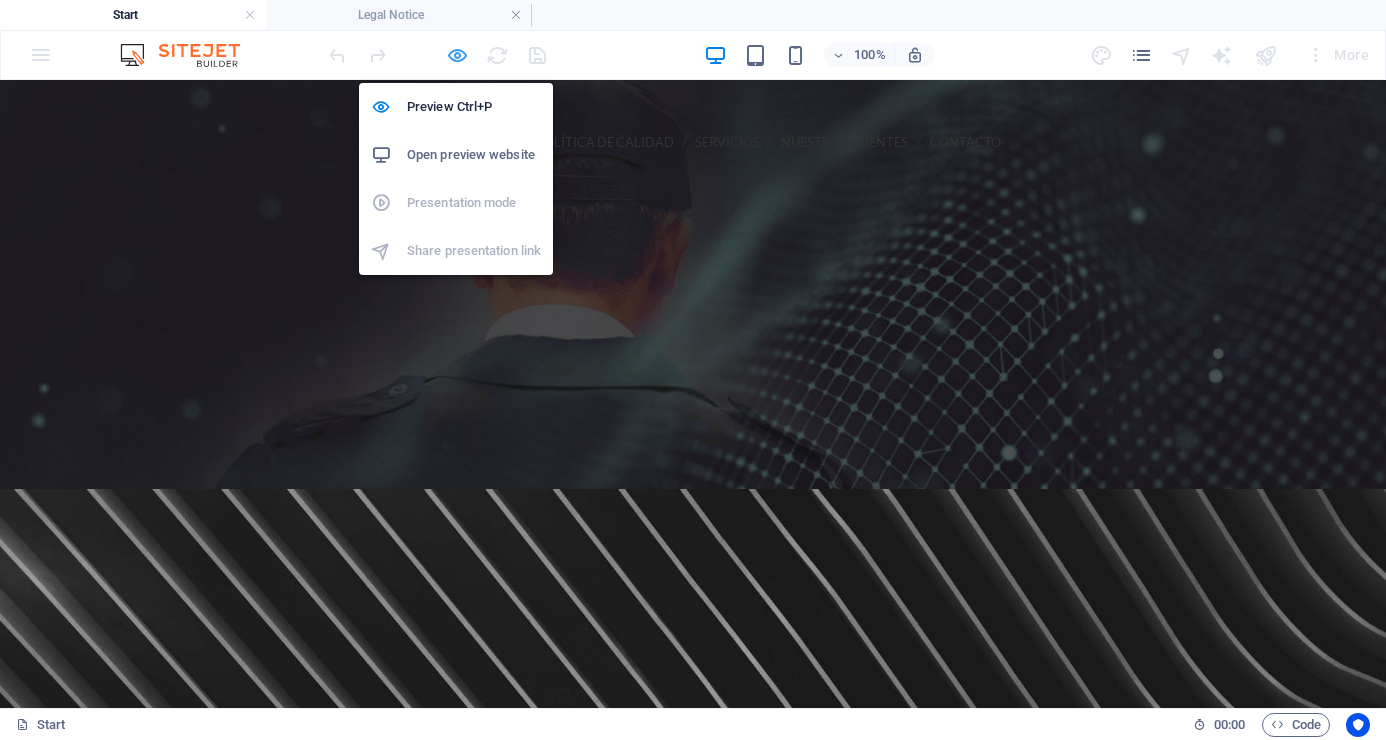 click at bounding box center [457, 55] 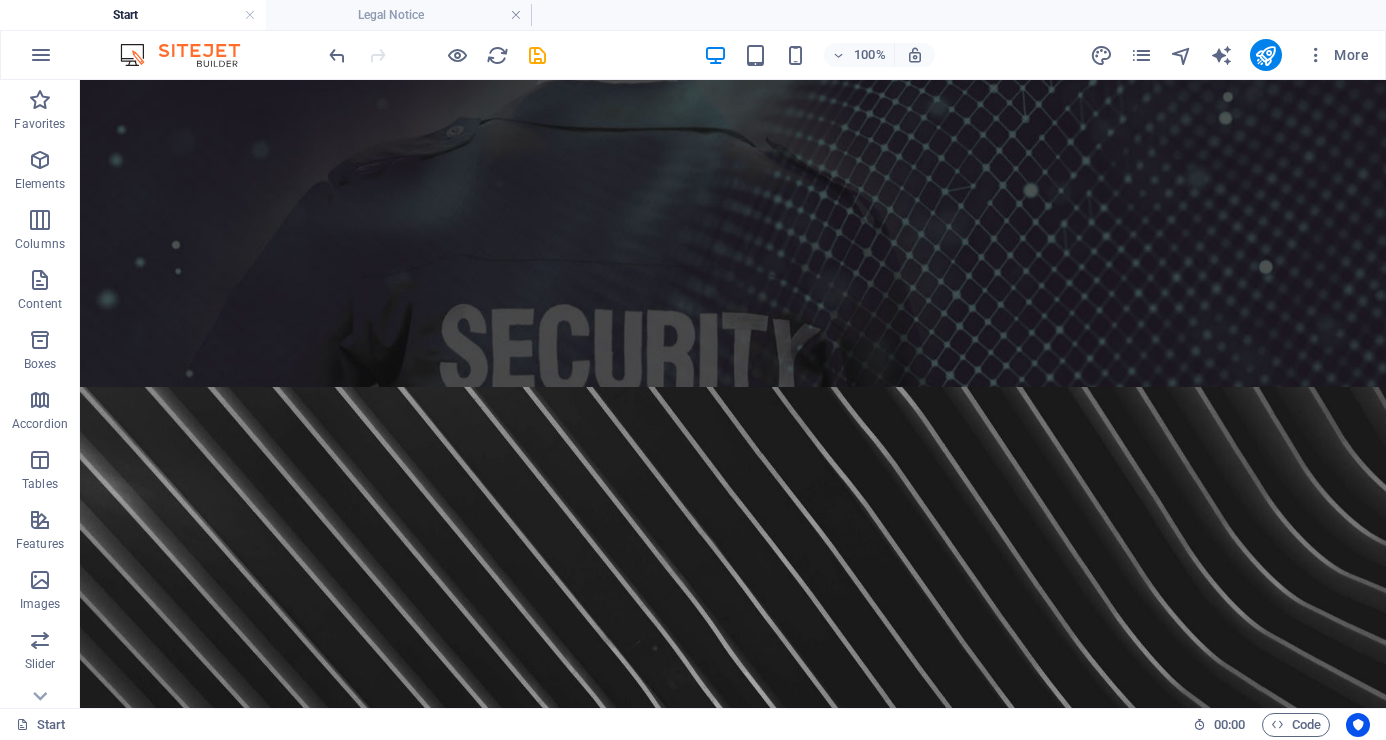 scroll, scrollTop: 400, scrollLeft: 0, axis: vertical 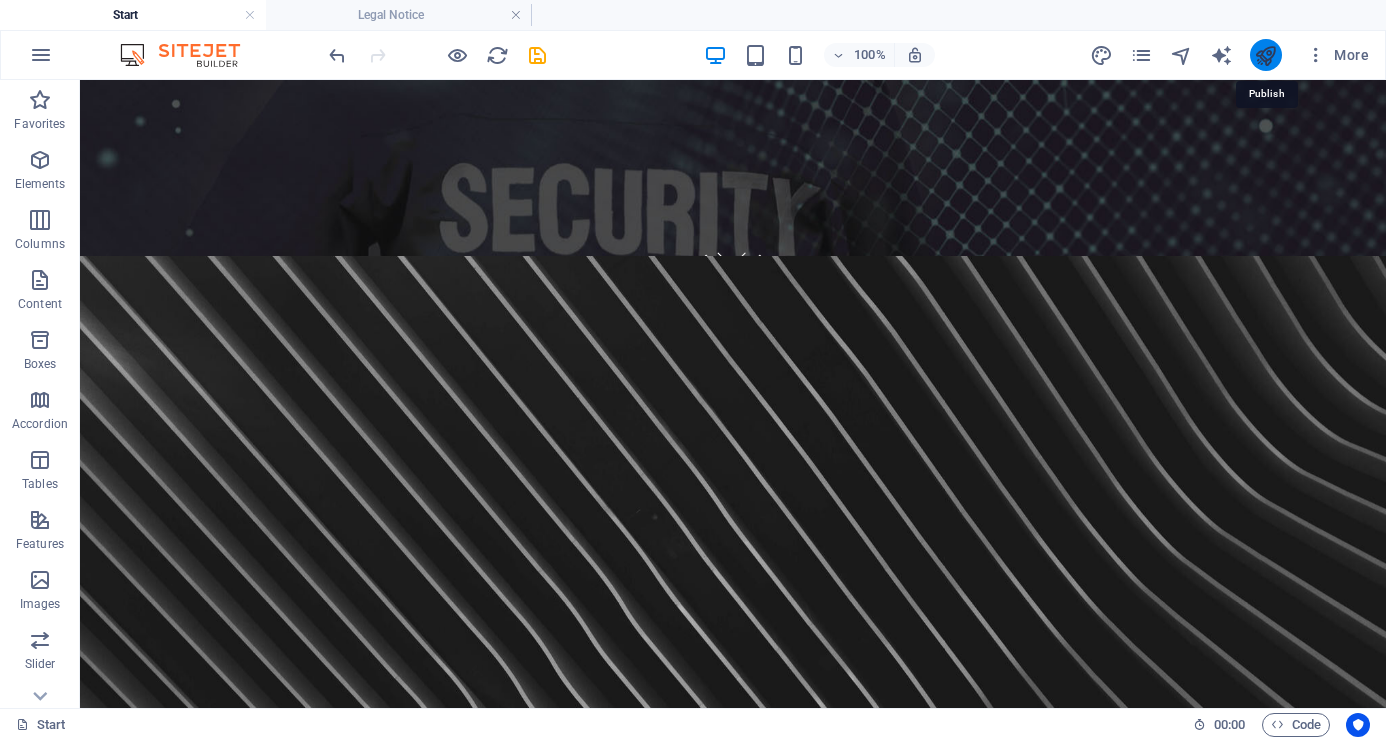 click at bounding box center (1265, 55) 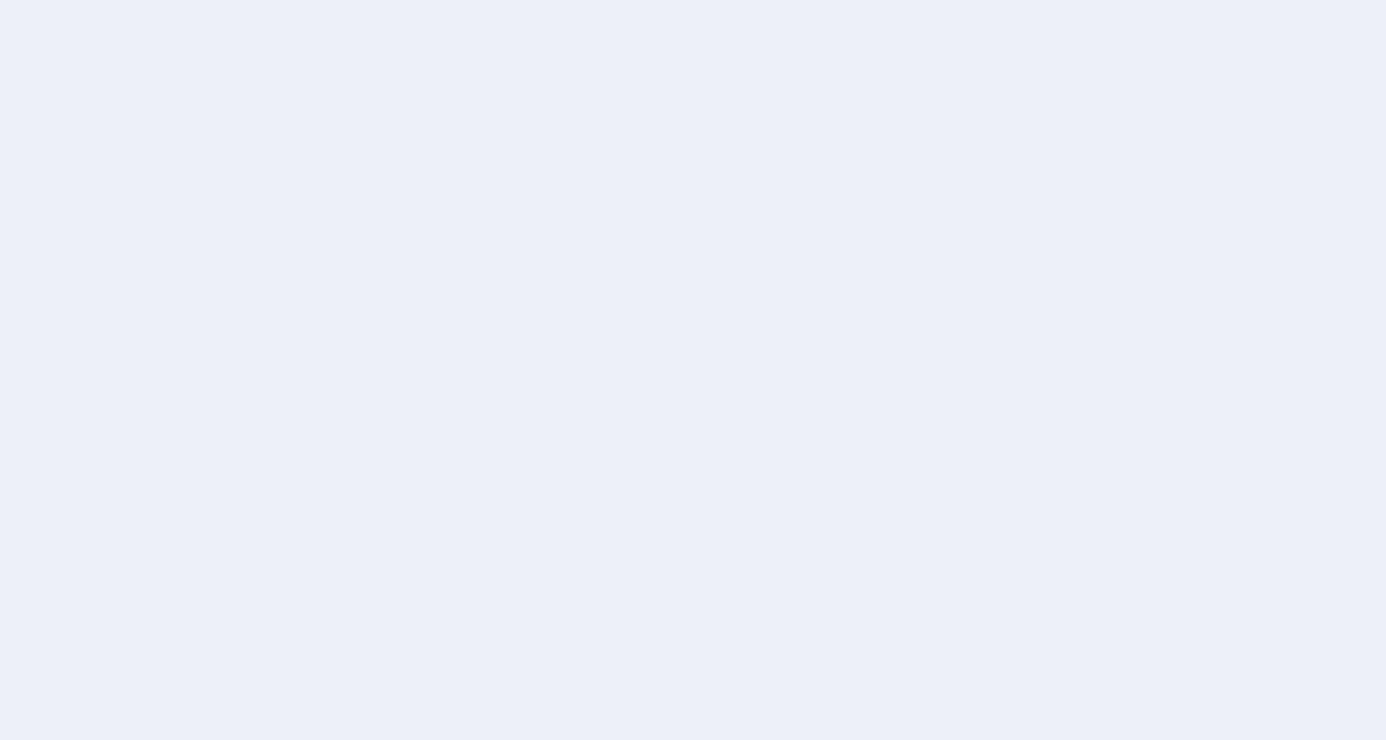 scroll, scrollTop: 0, scrollLeft: 0, axis: both 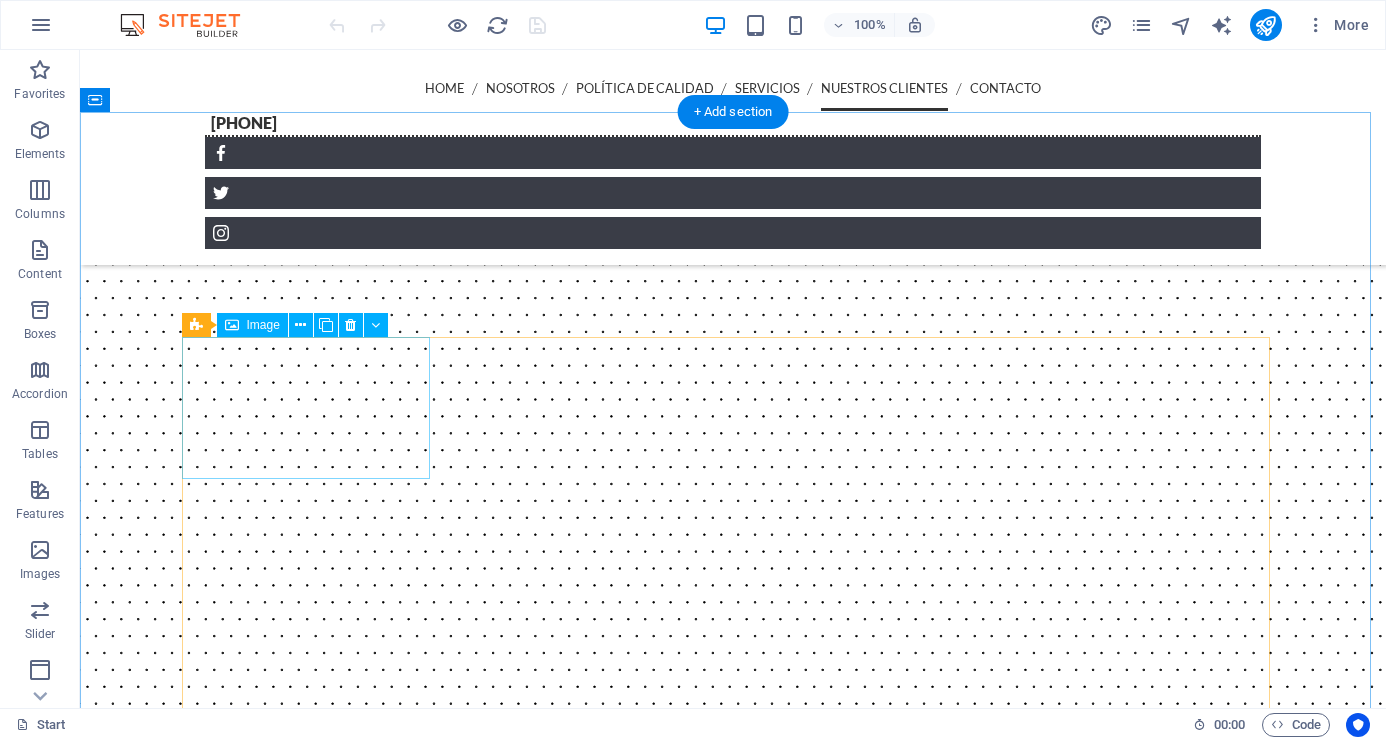 click at bounding box center (313, 10831) 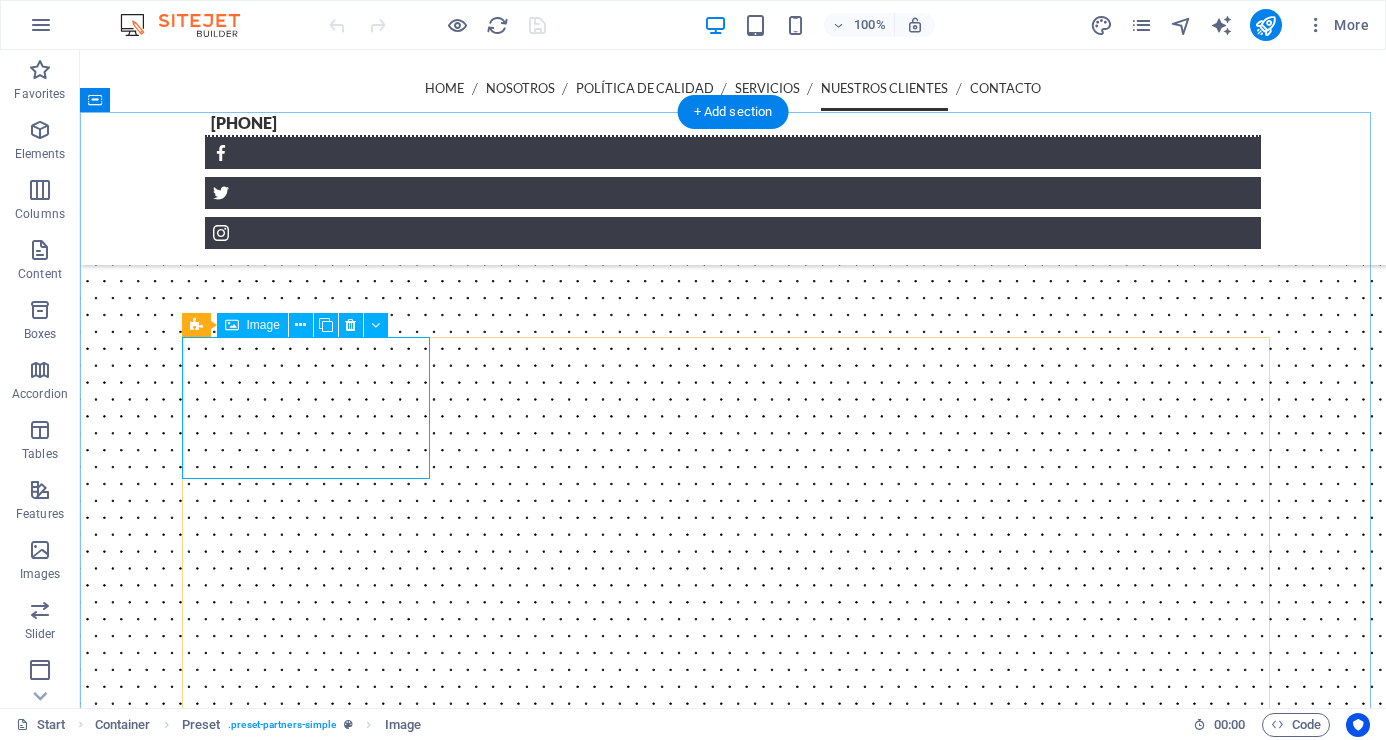 click at bounding box center [313, 10831] 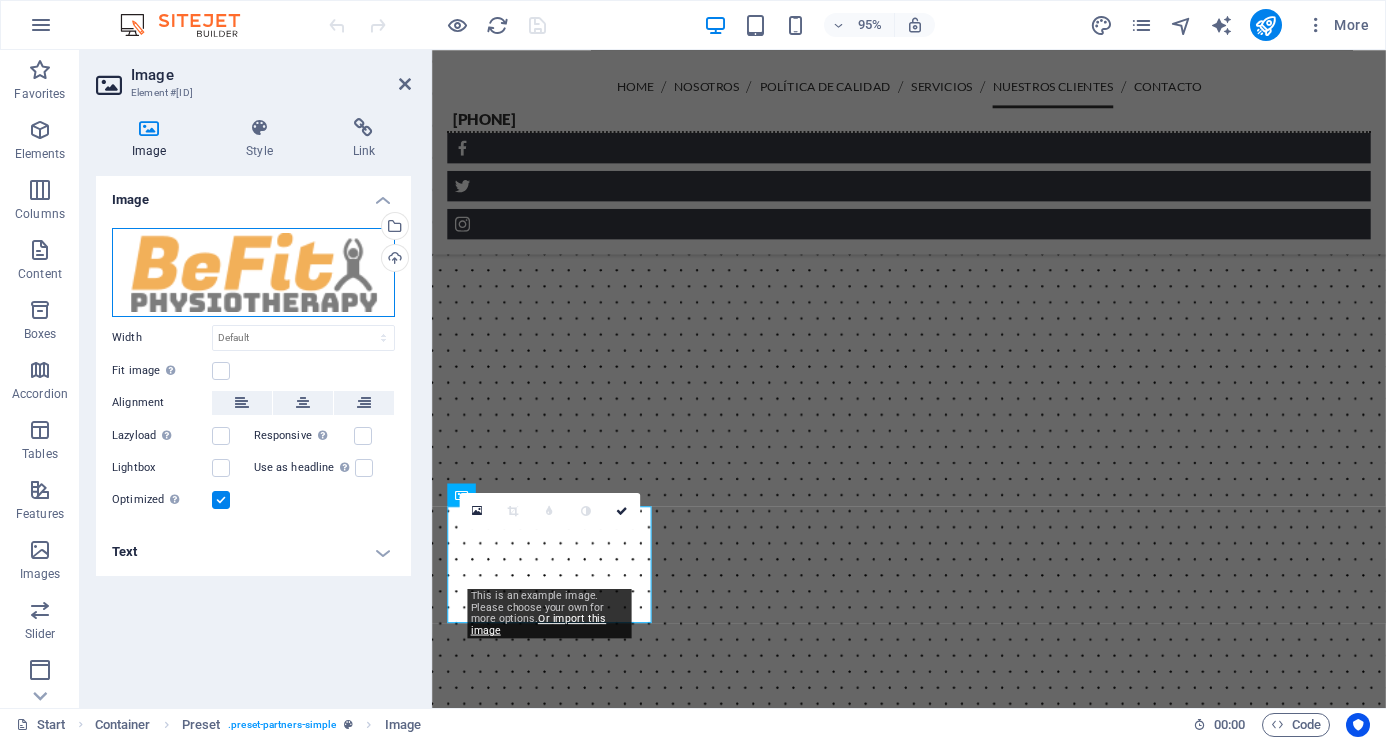 click on "Drag files here, click to choose files or select files from Files or our free stock photos & videos" at bounding box center (253, 272) 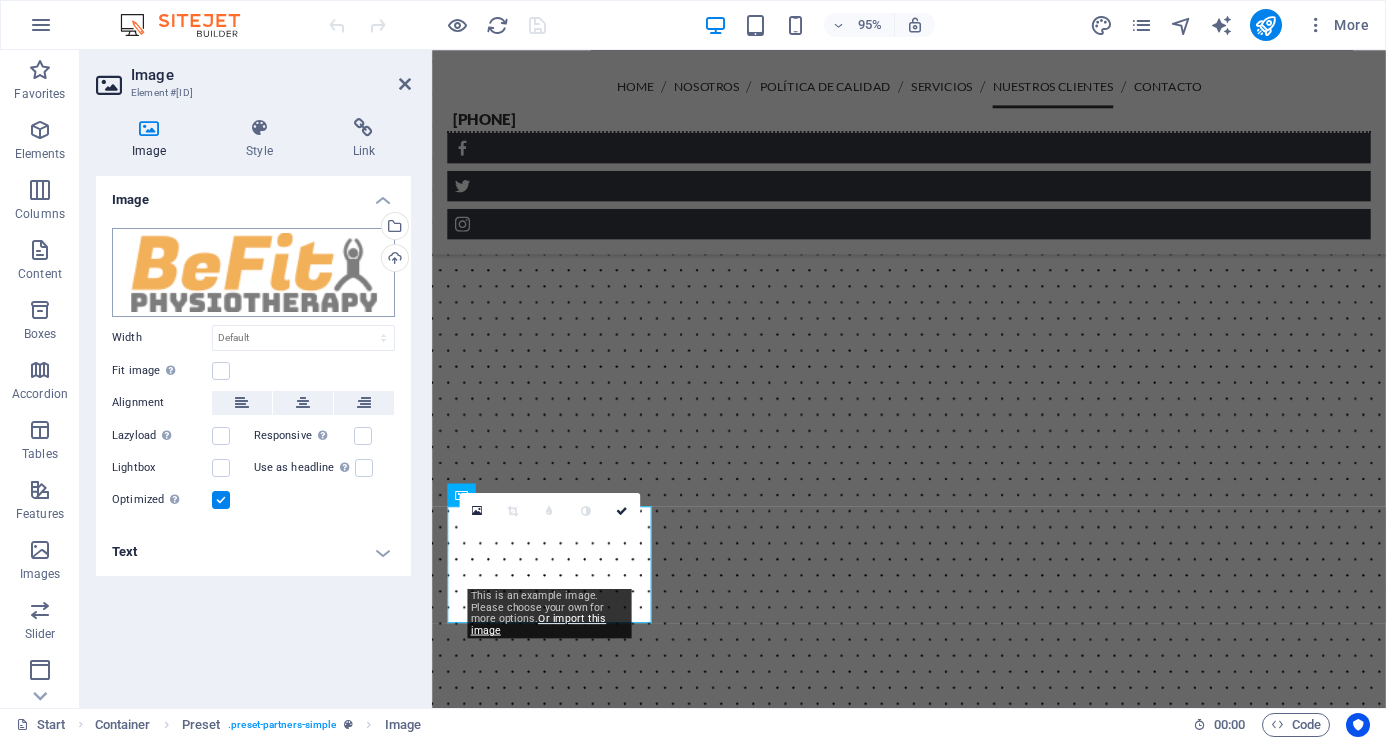 scroll, scrollTop: 5744, scrollLeft: 0, axis: vertical 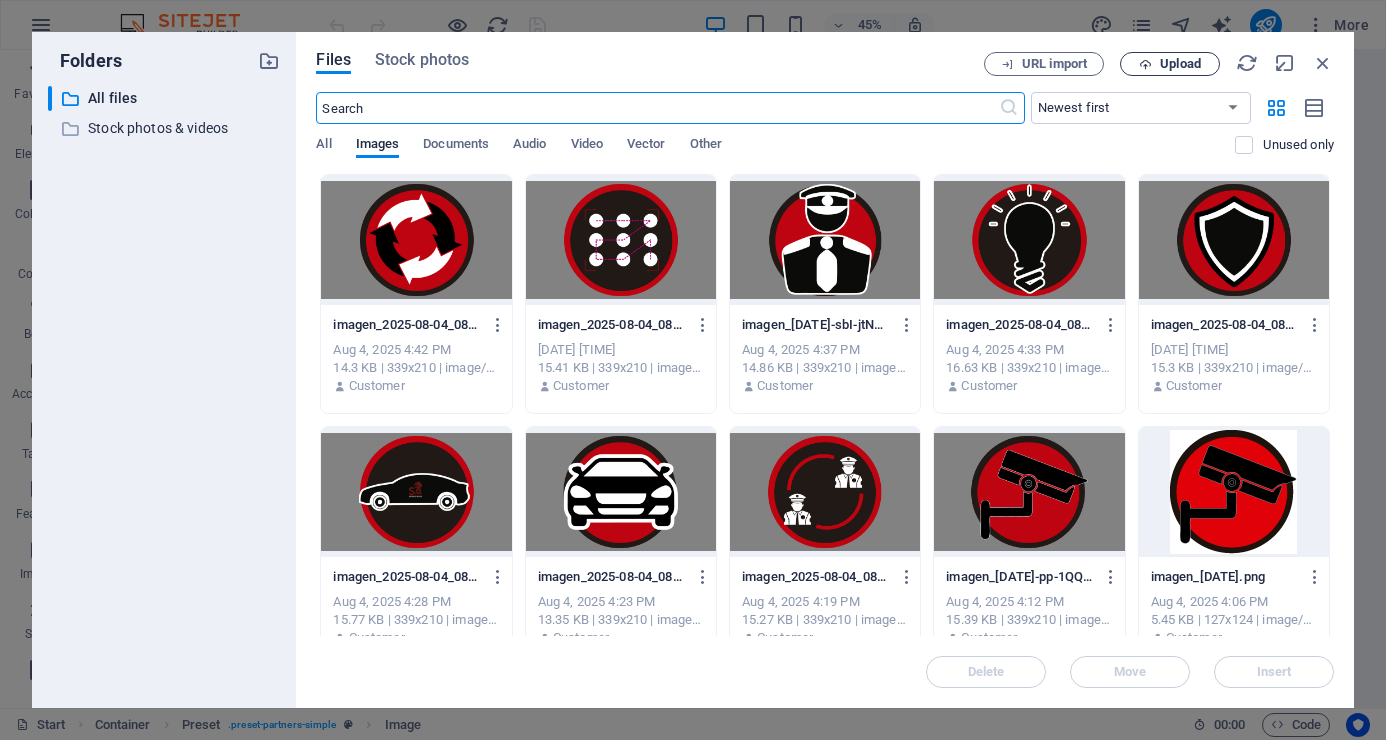 click on "Upload" at bounding box center (1180, 64) 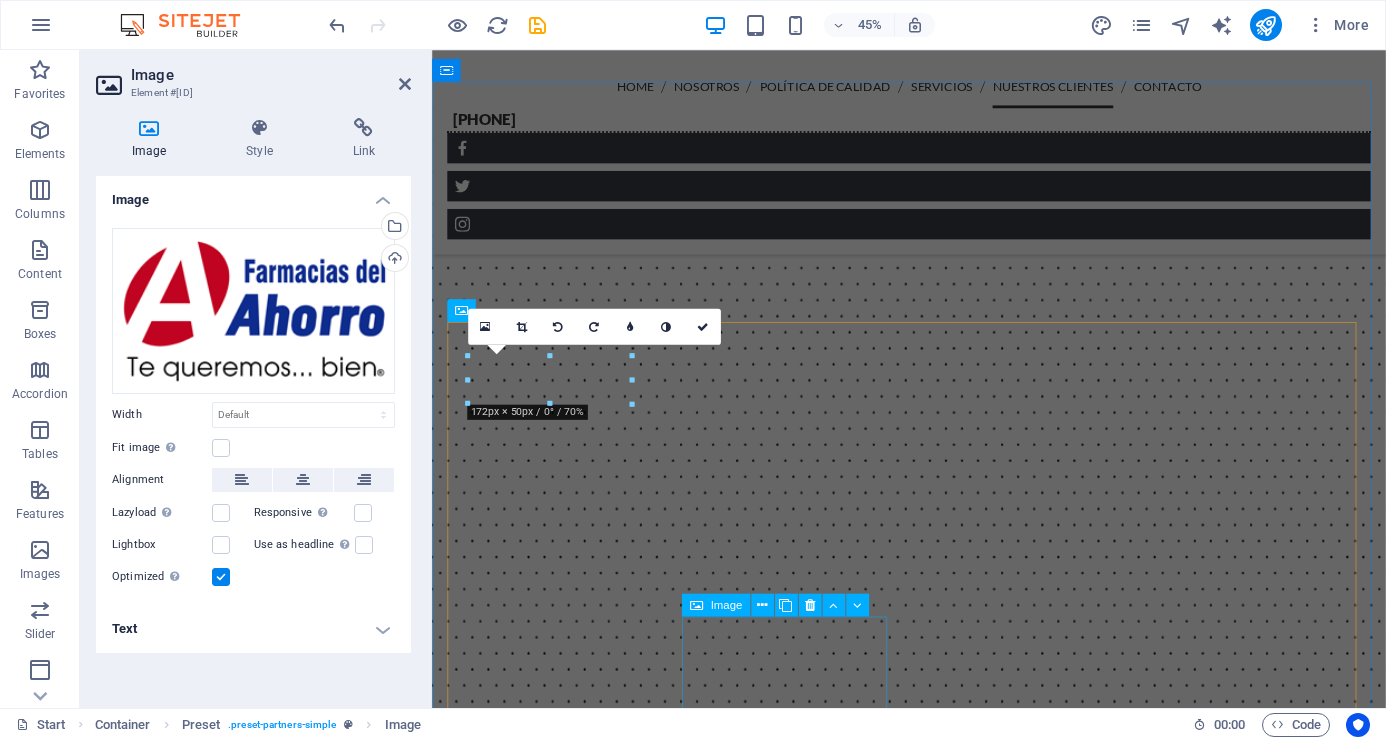 scroll, scrollTop: 5261, scrollLeft: 0, axis: vertical 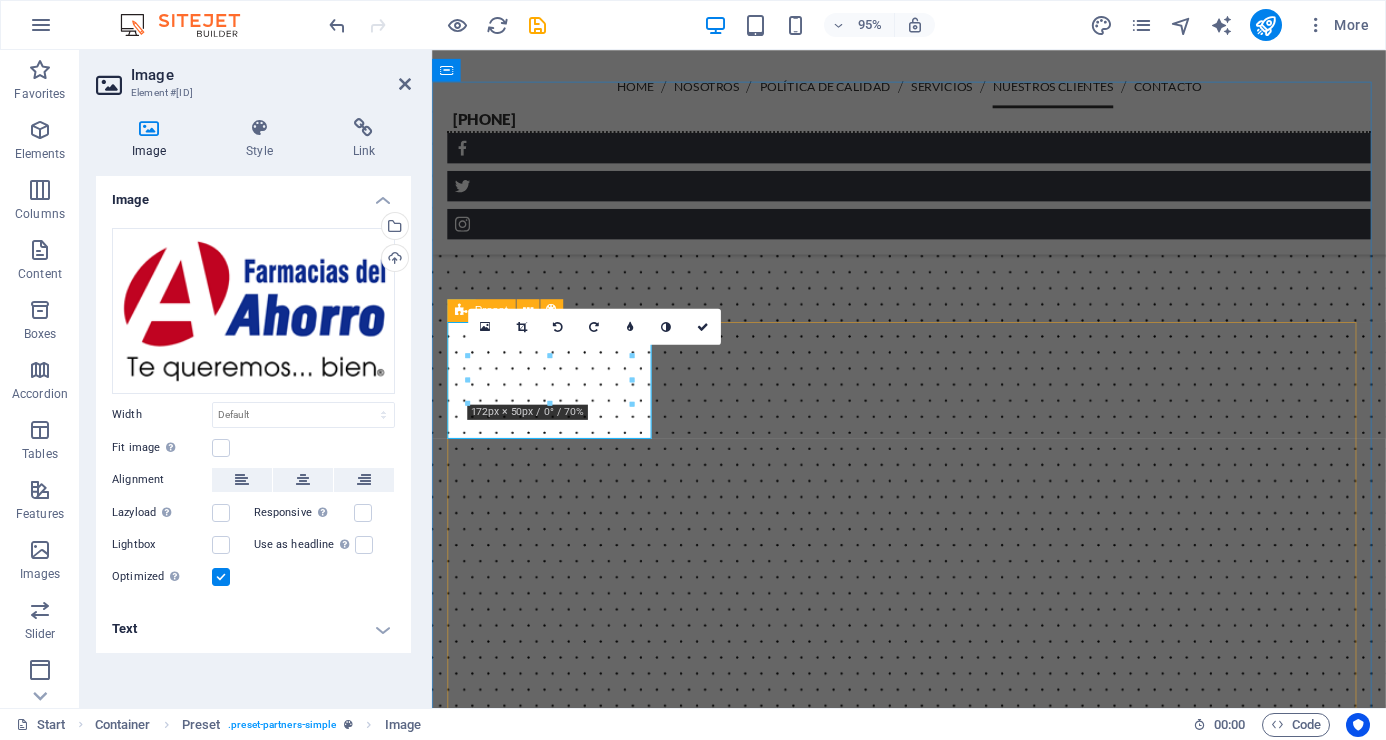 click at bounding box center [934, 11032] 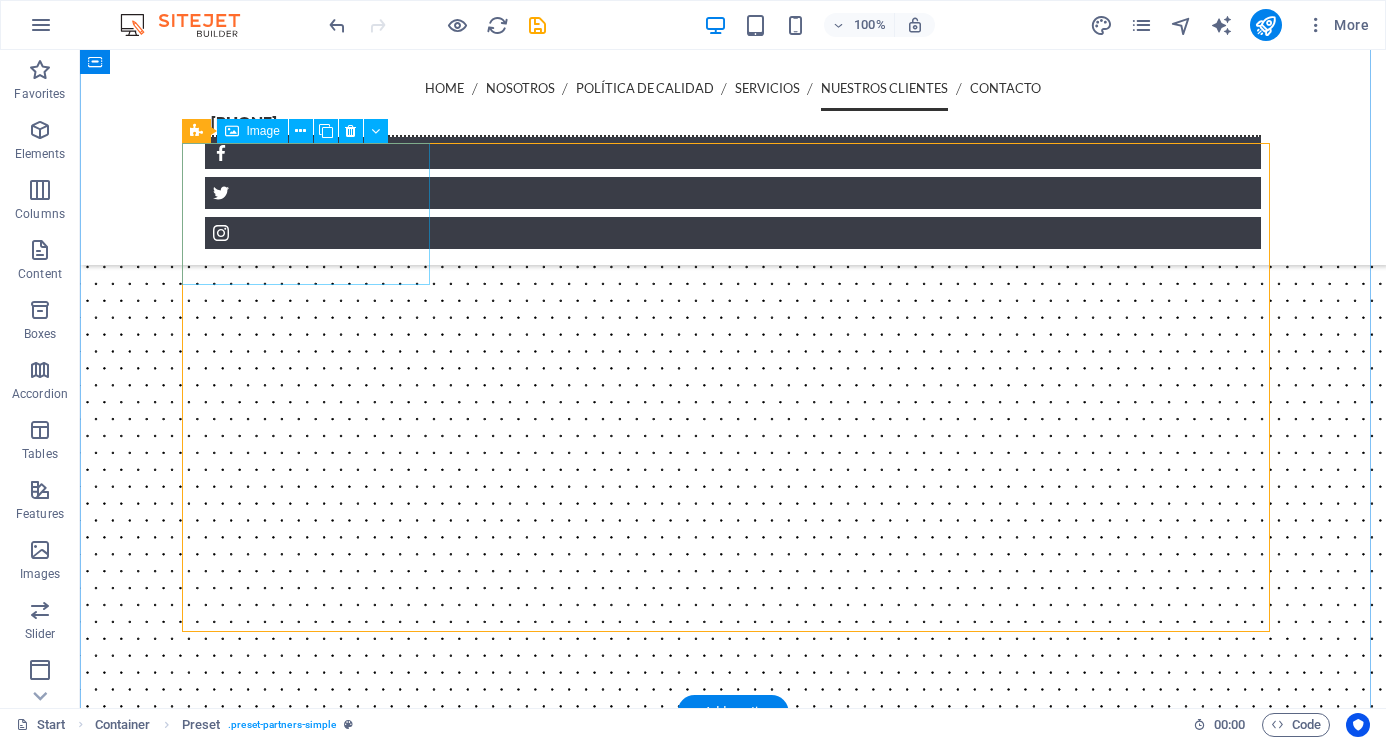 click at bounding box center [313, 10866] 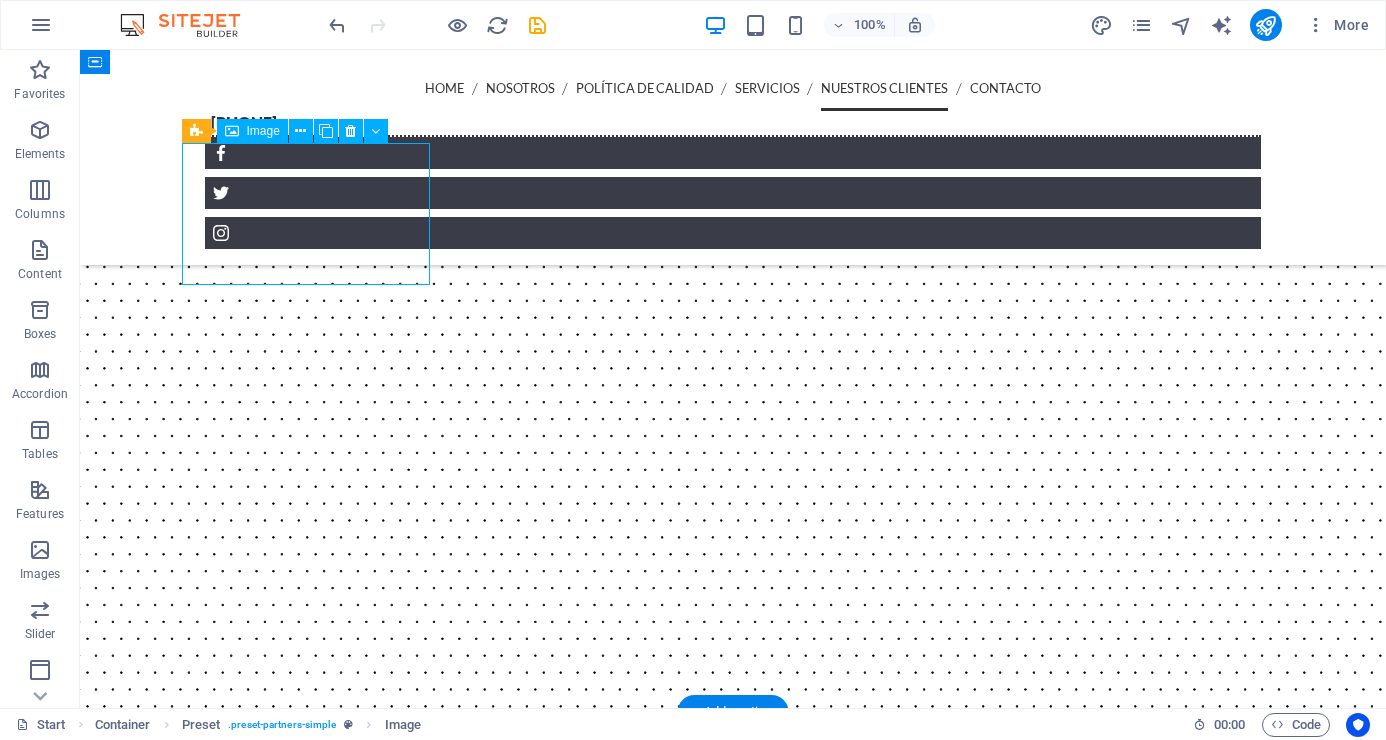 click at bounding box center (313, 10866) 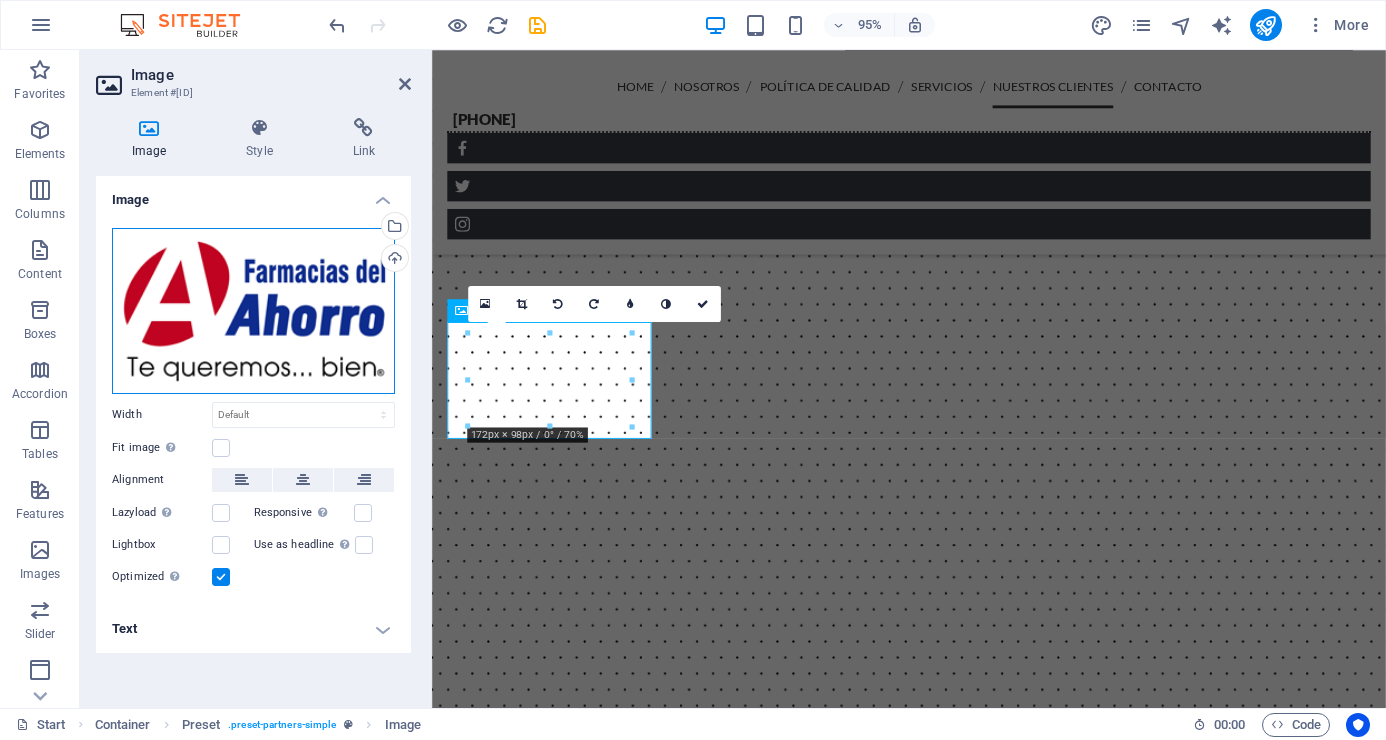 click on "Drag files here, click to choose files or select files from Files or our free stock photos & videos" at bounding box center [253, 311] 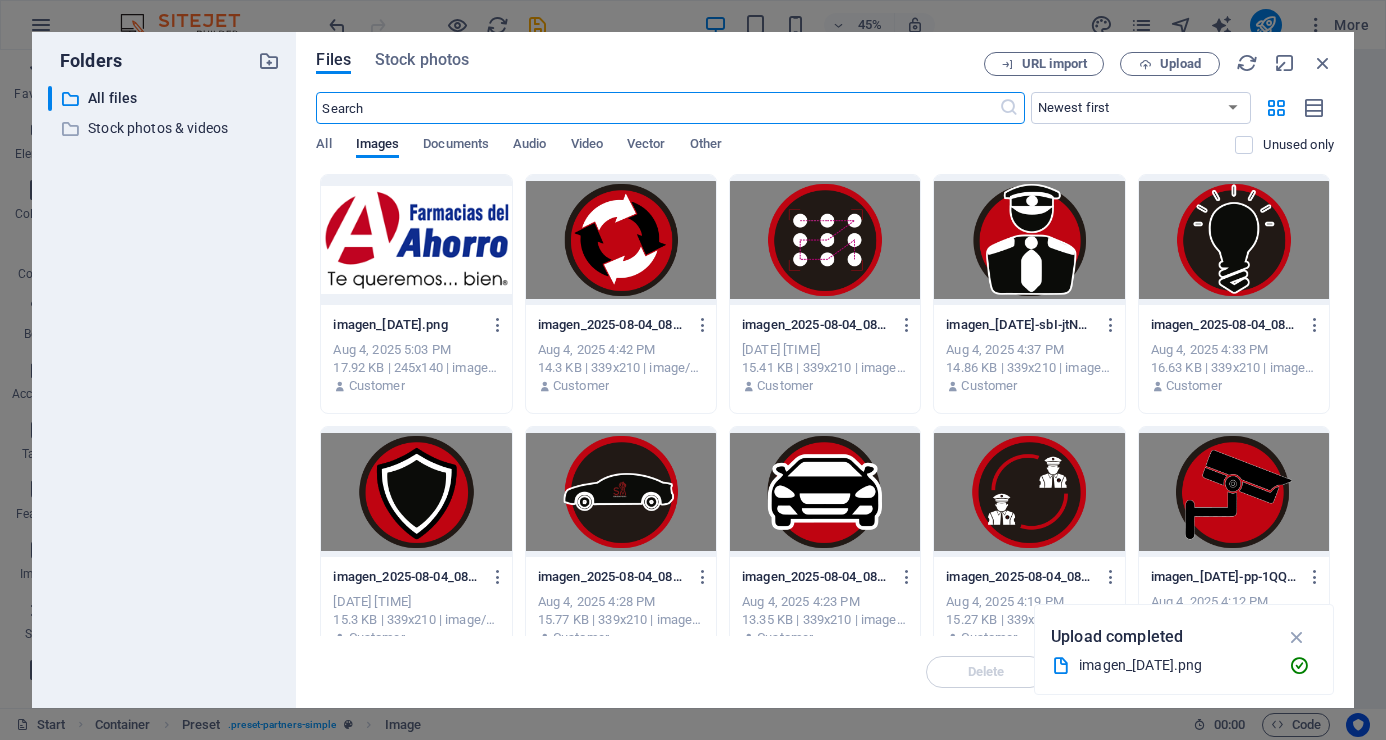 scroll, scrollTop: 5938, scrollLeft: 0, axis: vertical 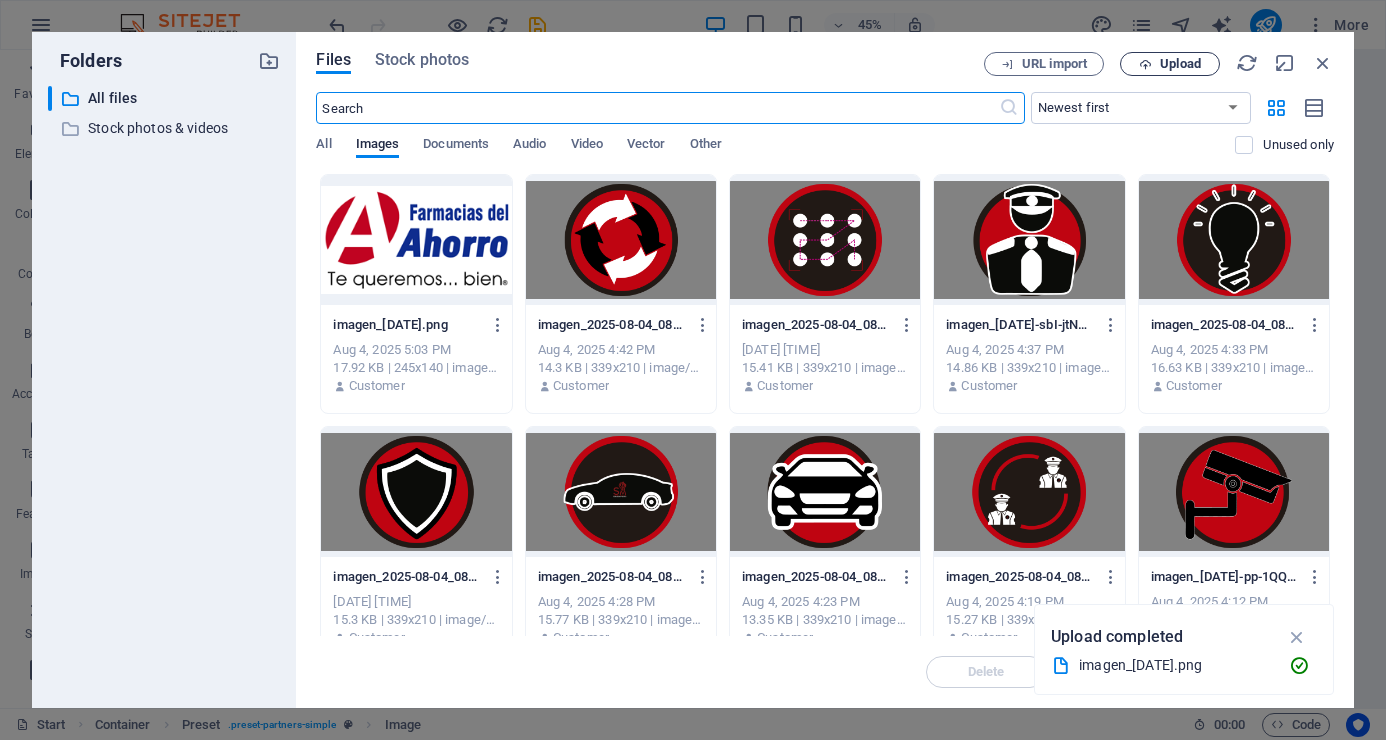 click on "Upload" at bounding box center [1180, 64] 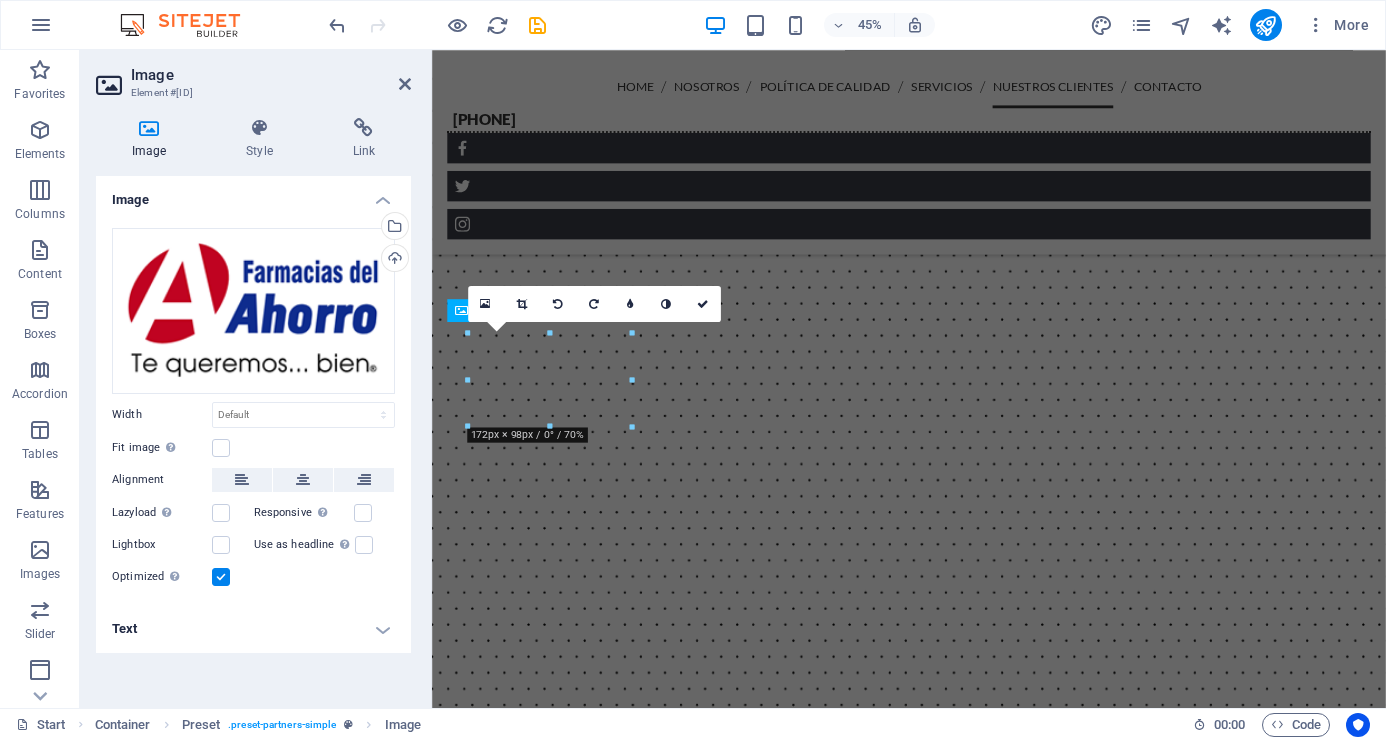 scroll, scrollTop: 5261, scrollLeft: 0, axis: vertical 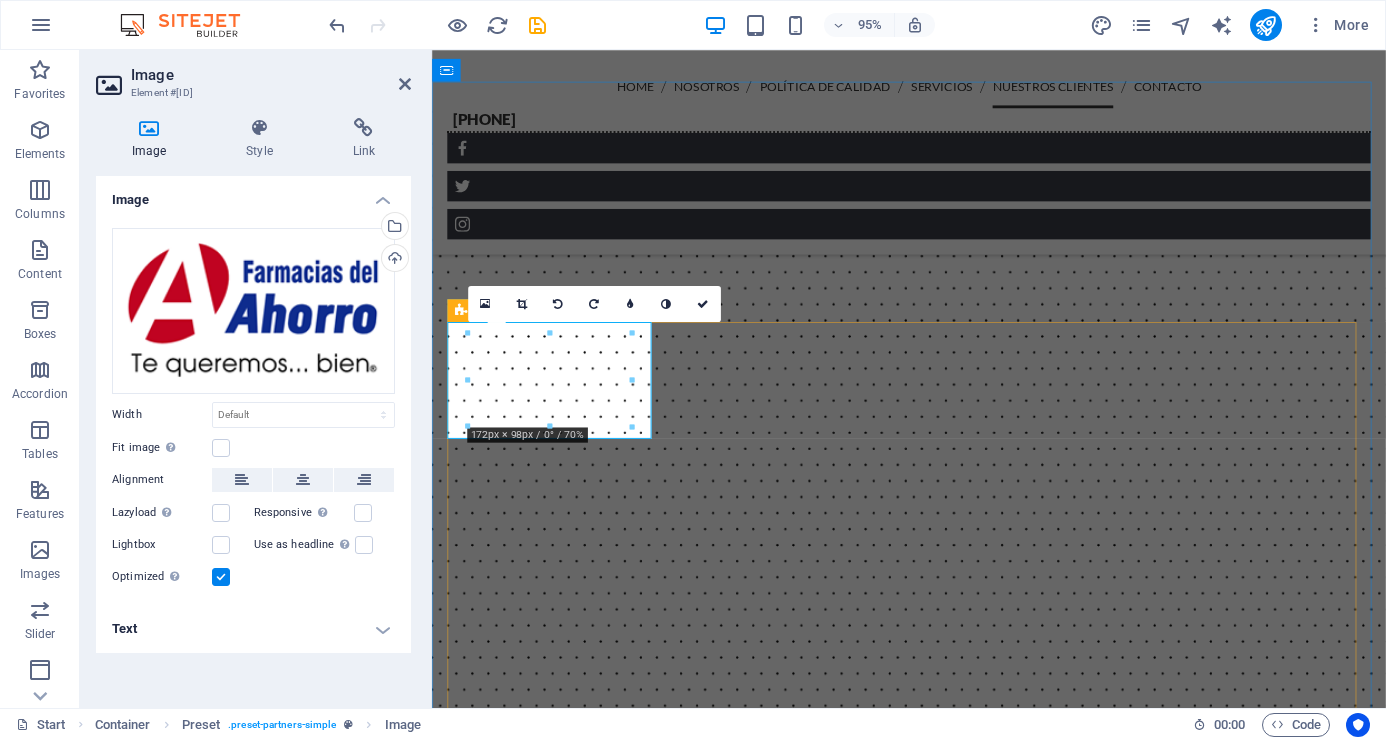 click at bounding box center (934, 11032) 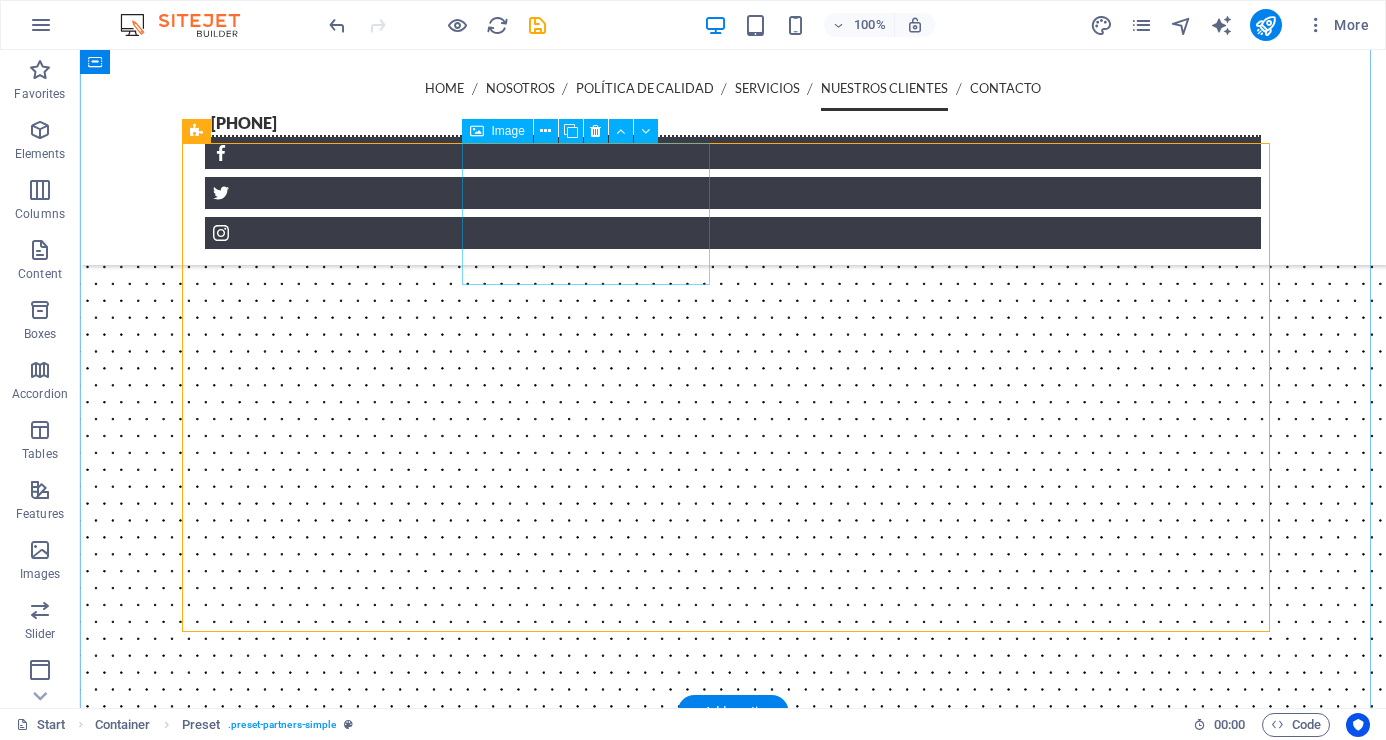 click at bounding box center (313, 11023) 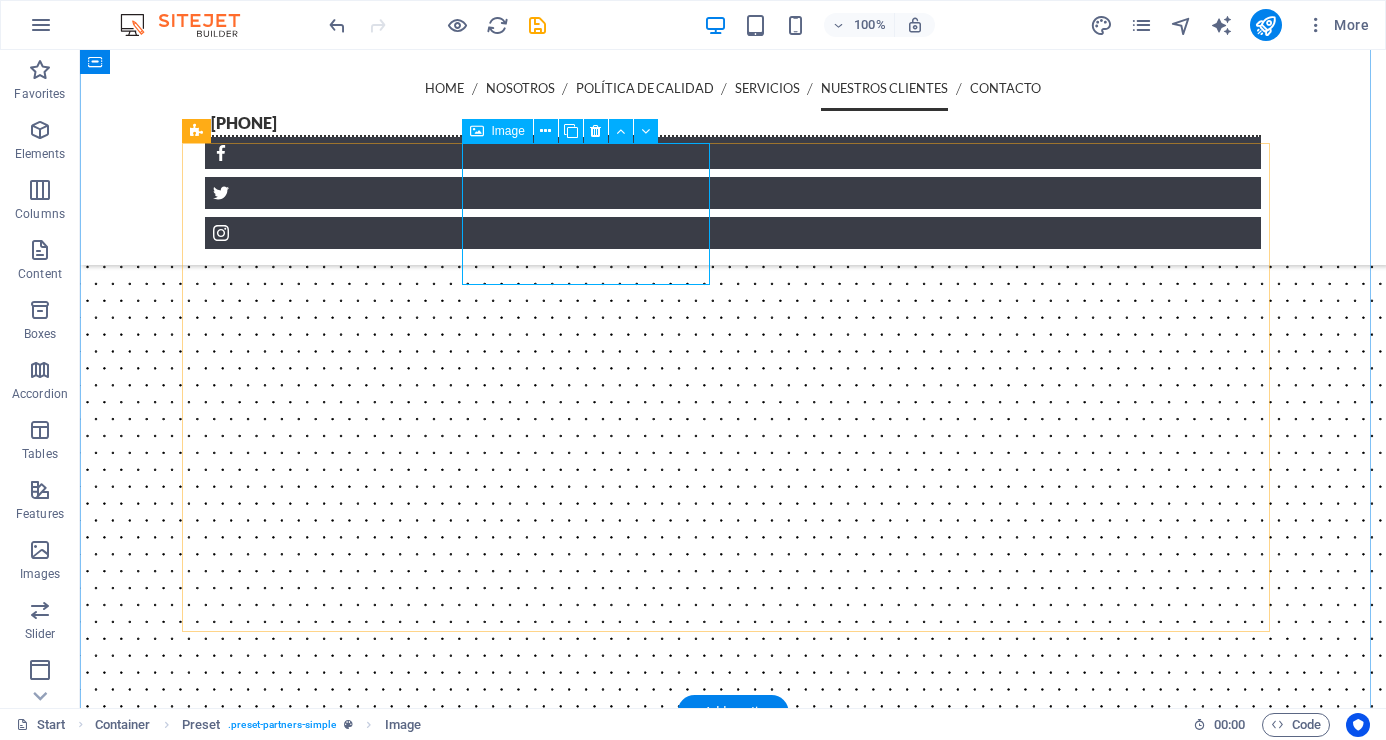 click at bounding box center [313, 11023] 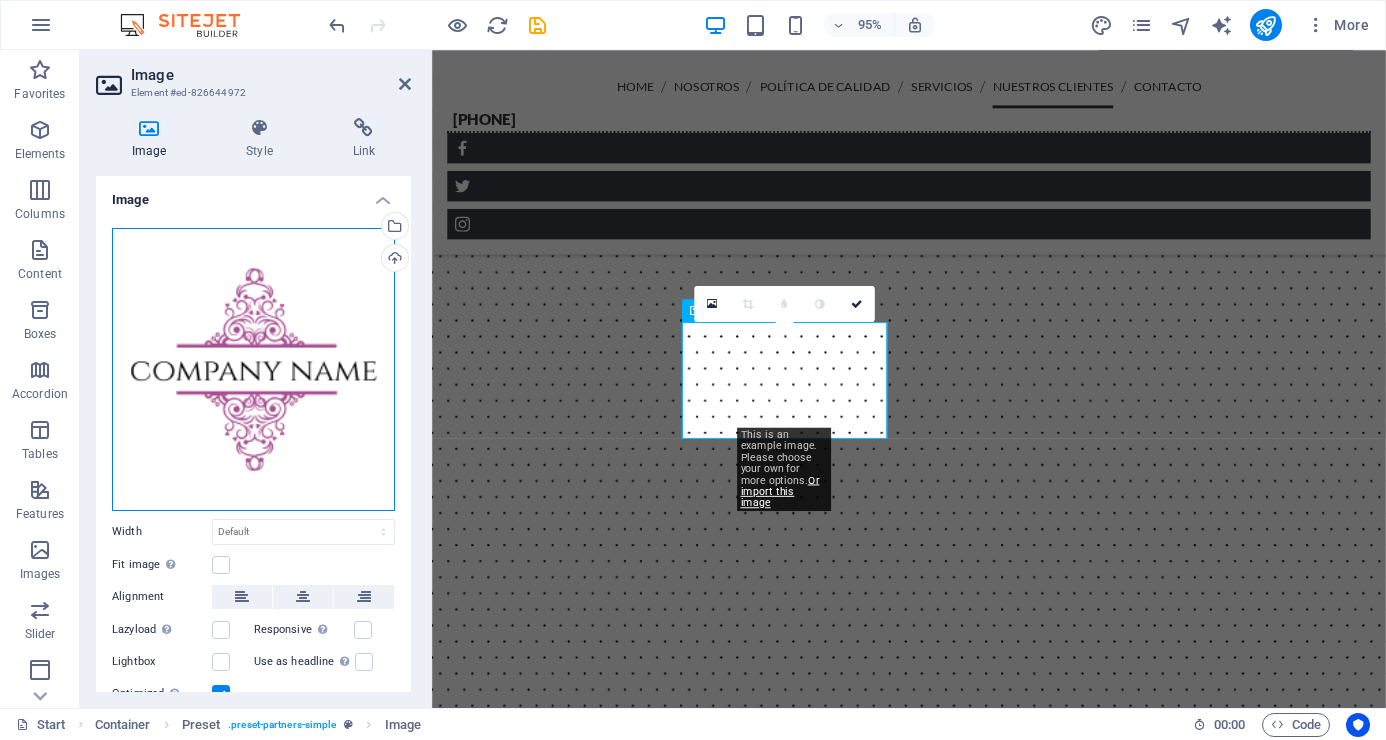 click on "Drag files here, click to choose files or select files from Files or our free stock photos & videos" at bounding box center (253, 369) 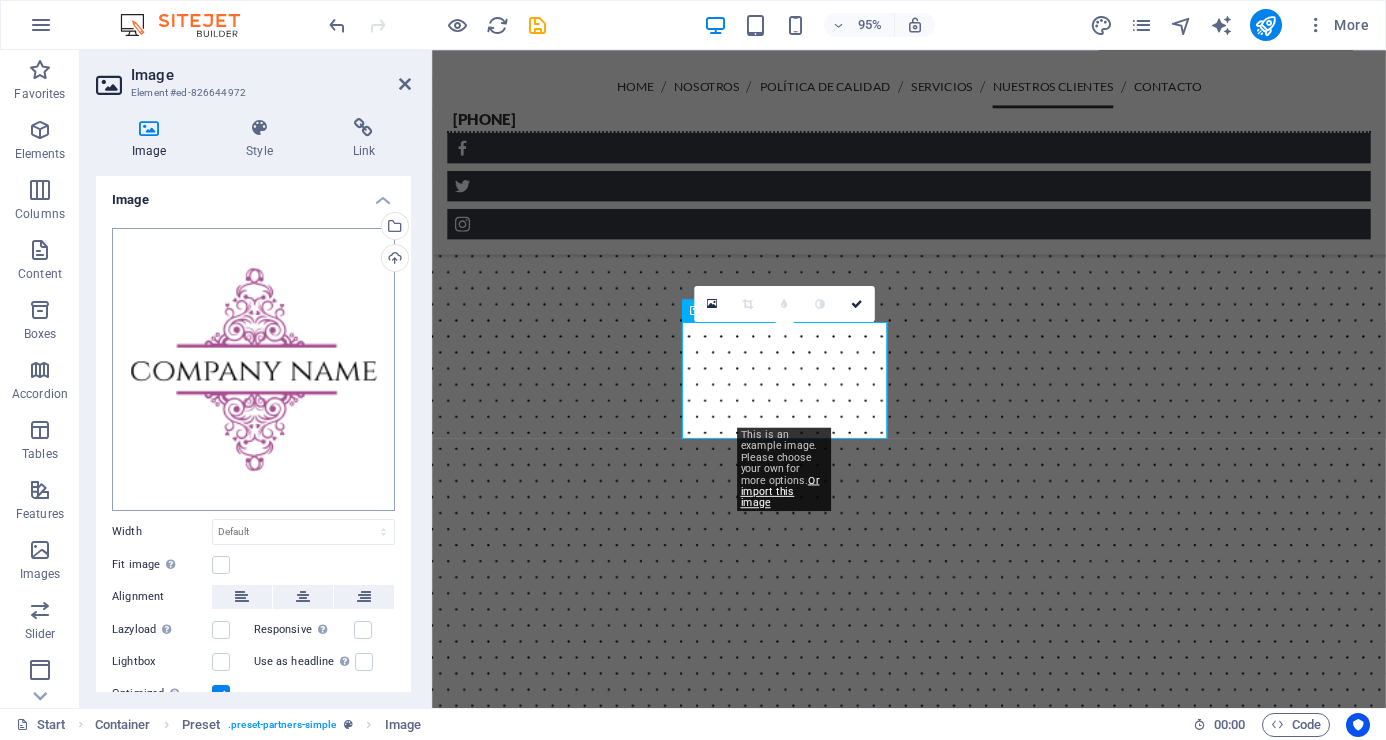 scroll, scrollTop: 5938, scrollLeft: 0, axis: vertical 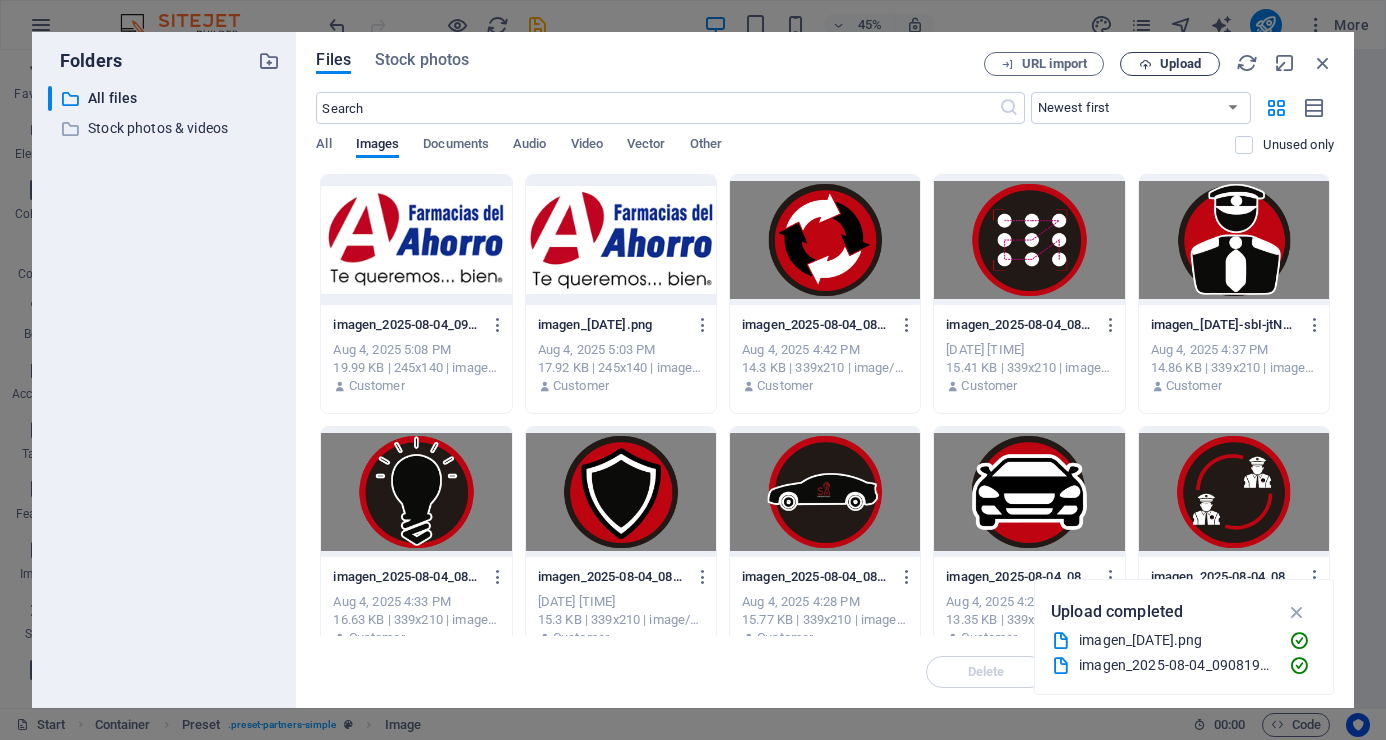 click on "Upload" at bounding box center [1180, 64] 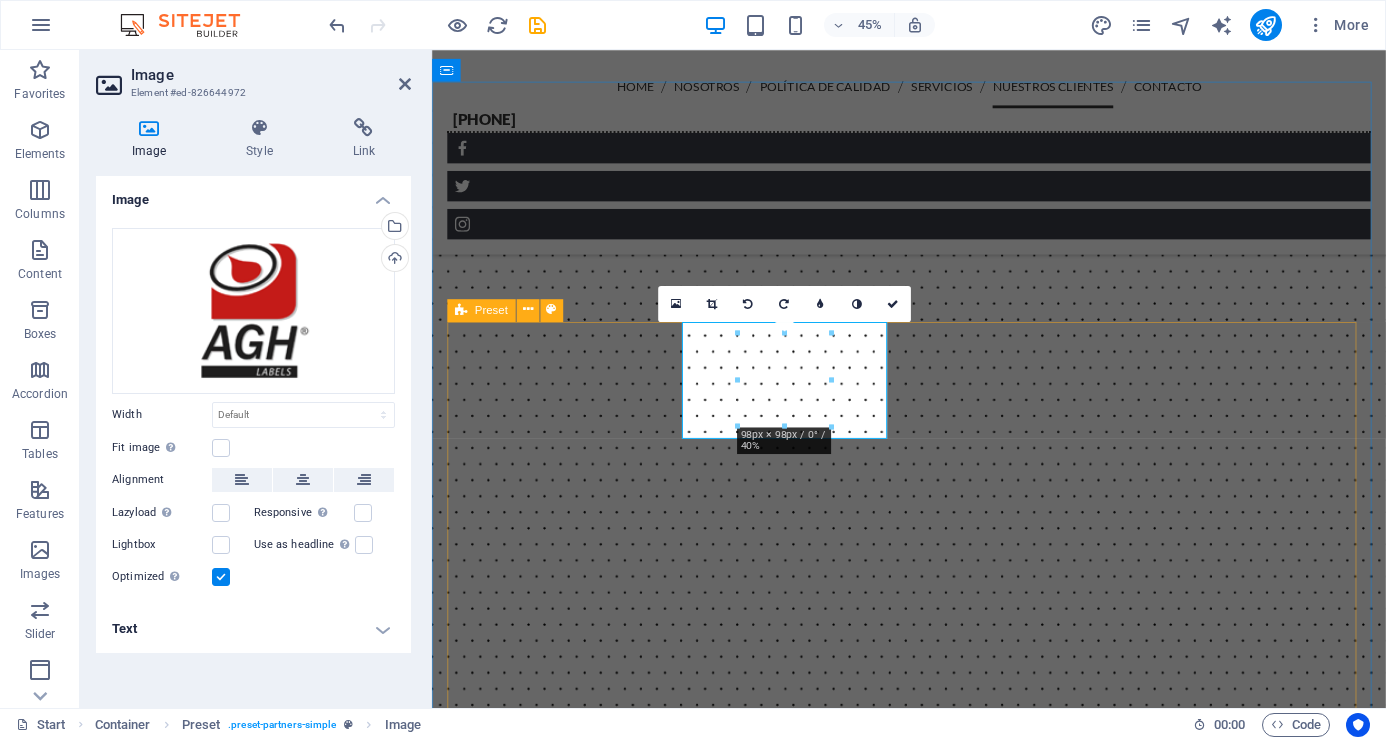 scroll, scrollTop: 5261, scrollLeft: 0, axis: vertical 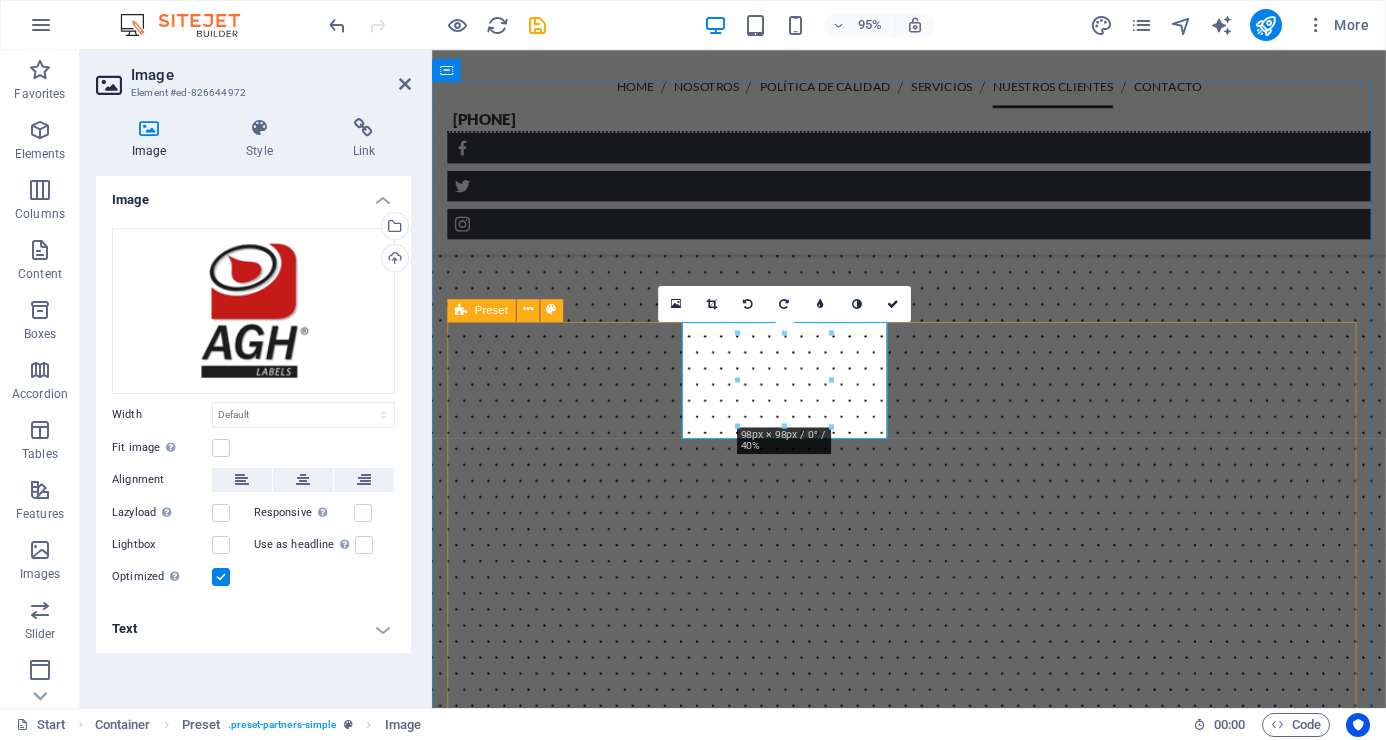 click at bounding box center (934, 11032) 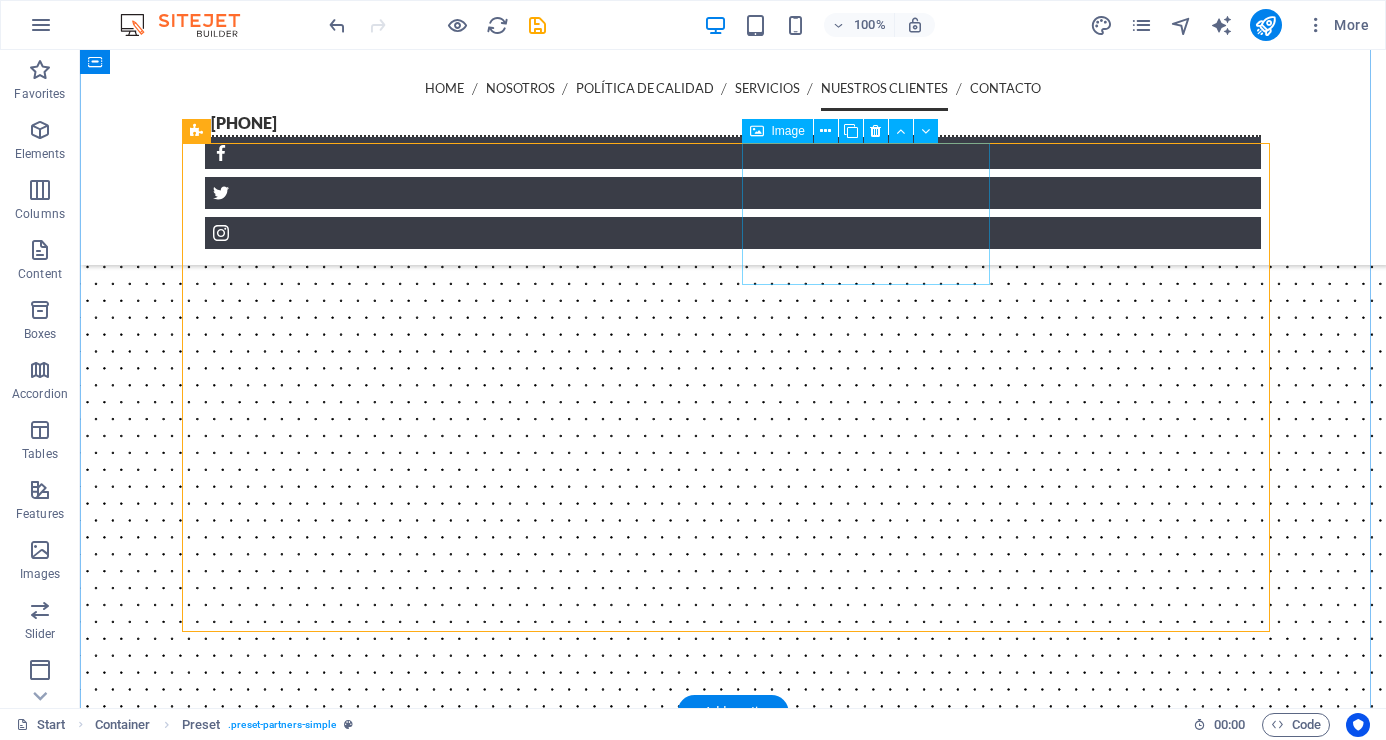 click at bounding box center (313, 11181) 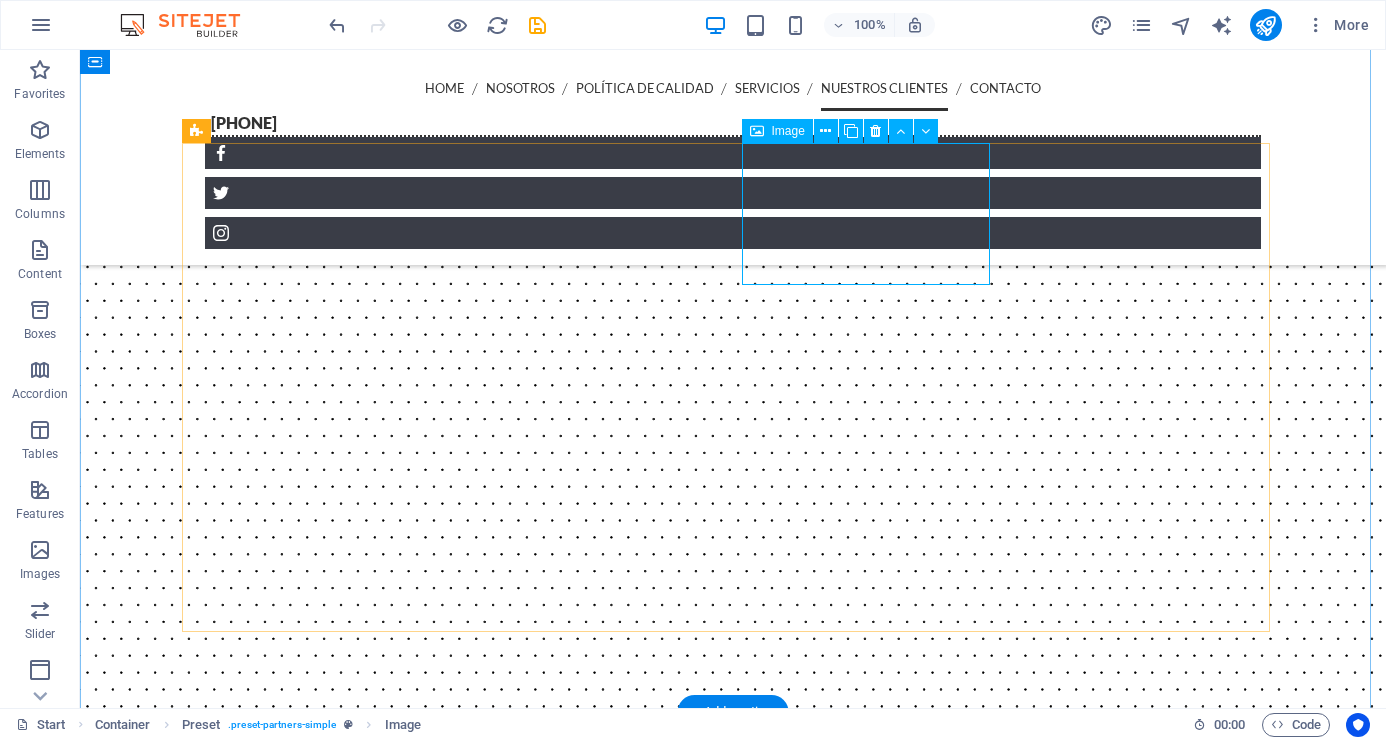 click at bounding box center (313, 11181) 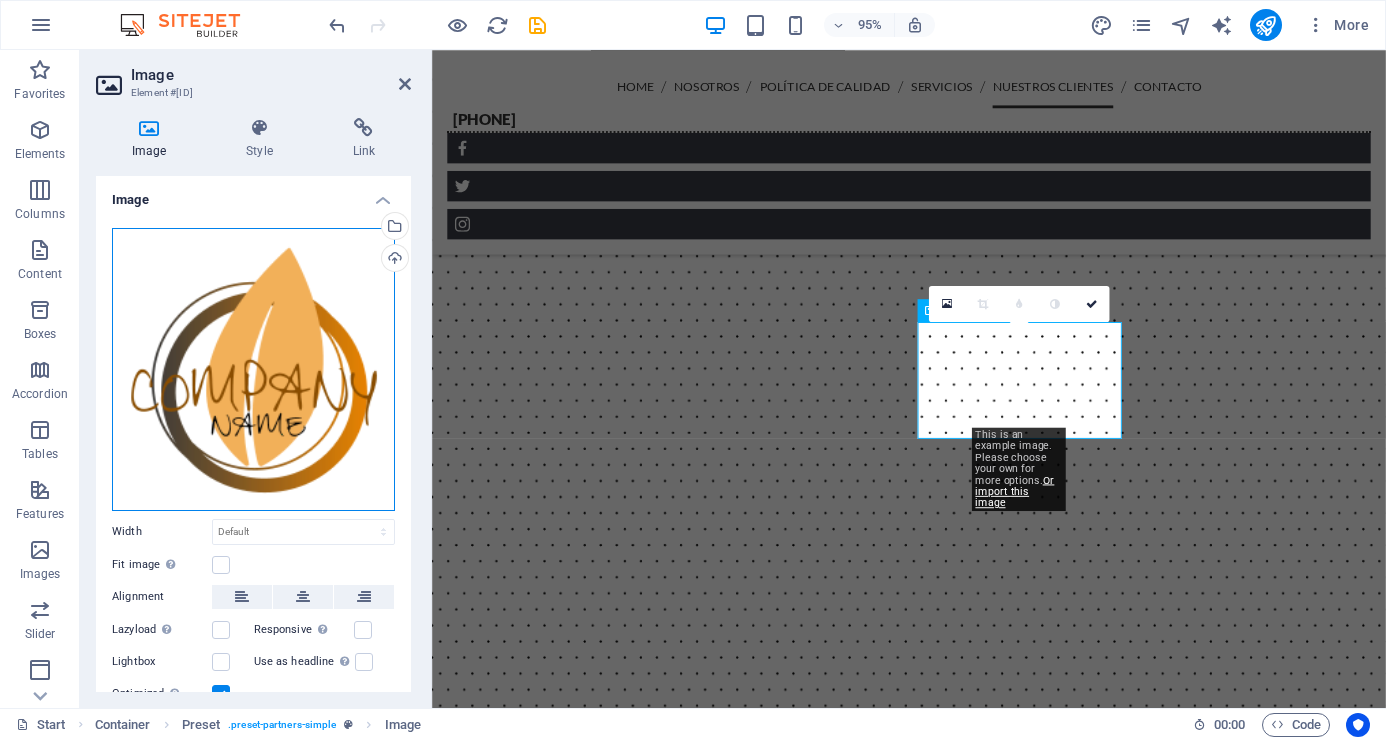 click on "Drag files here, click to choose files or select files from Files or our free stock photos & videos" at bounding box center [253, 369] 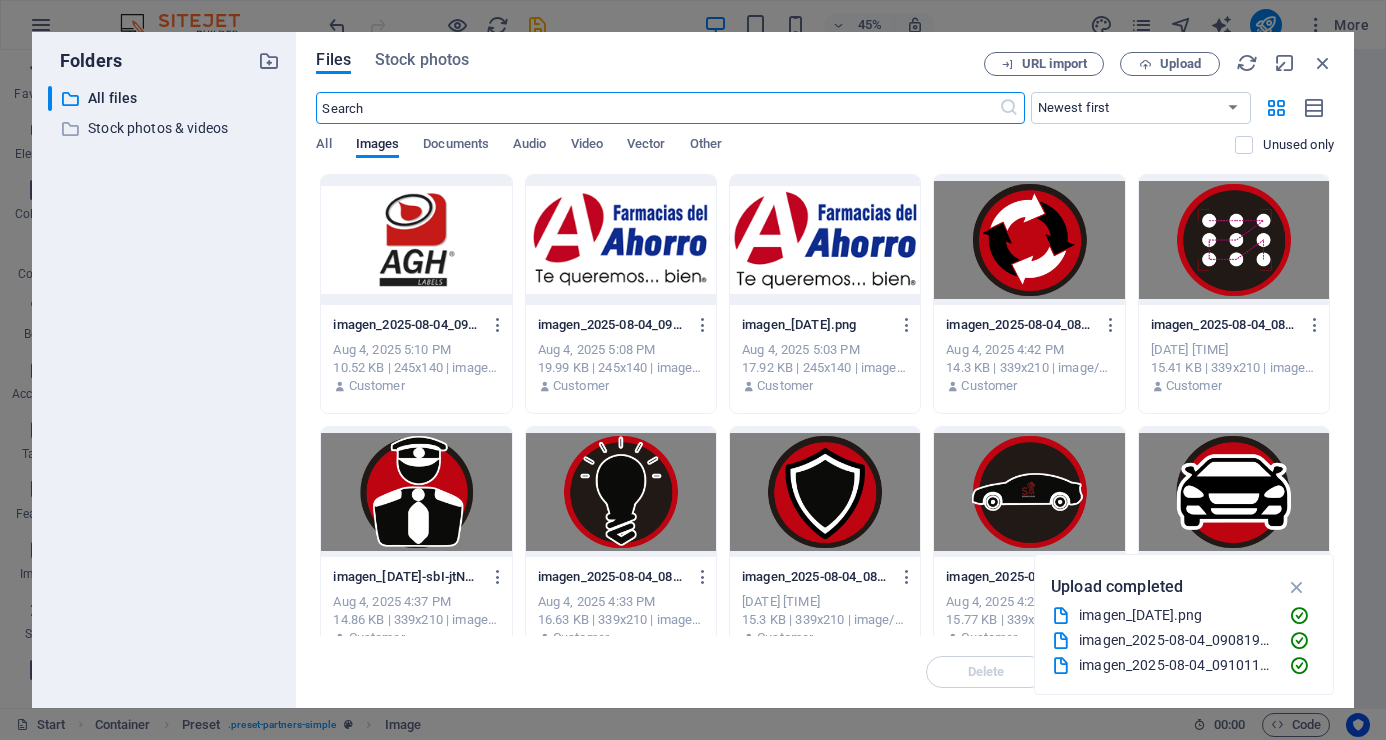 scroll, scrollTop: 5938, scrollLeft: 0, axis: vertical 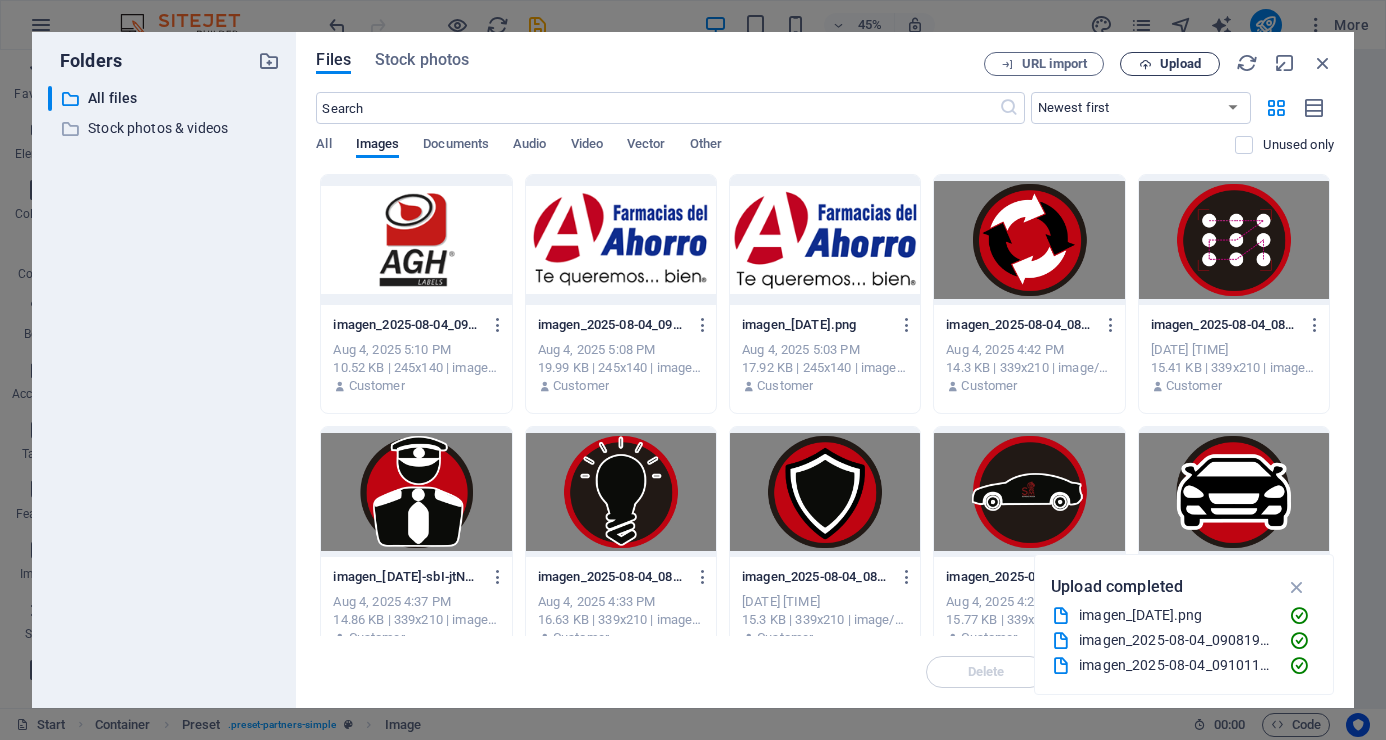 click on "Upload" at bounding box center (1170, 64) 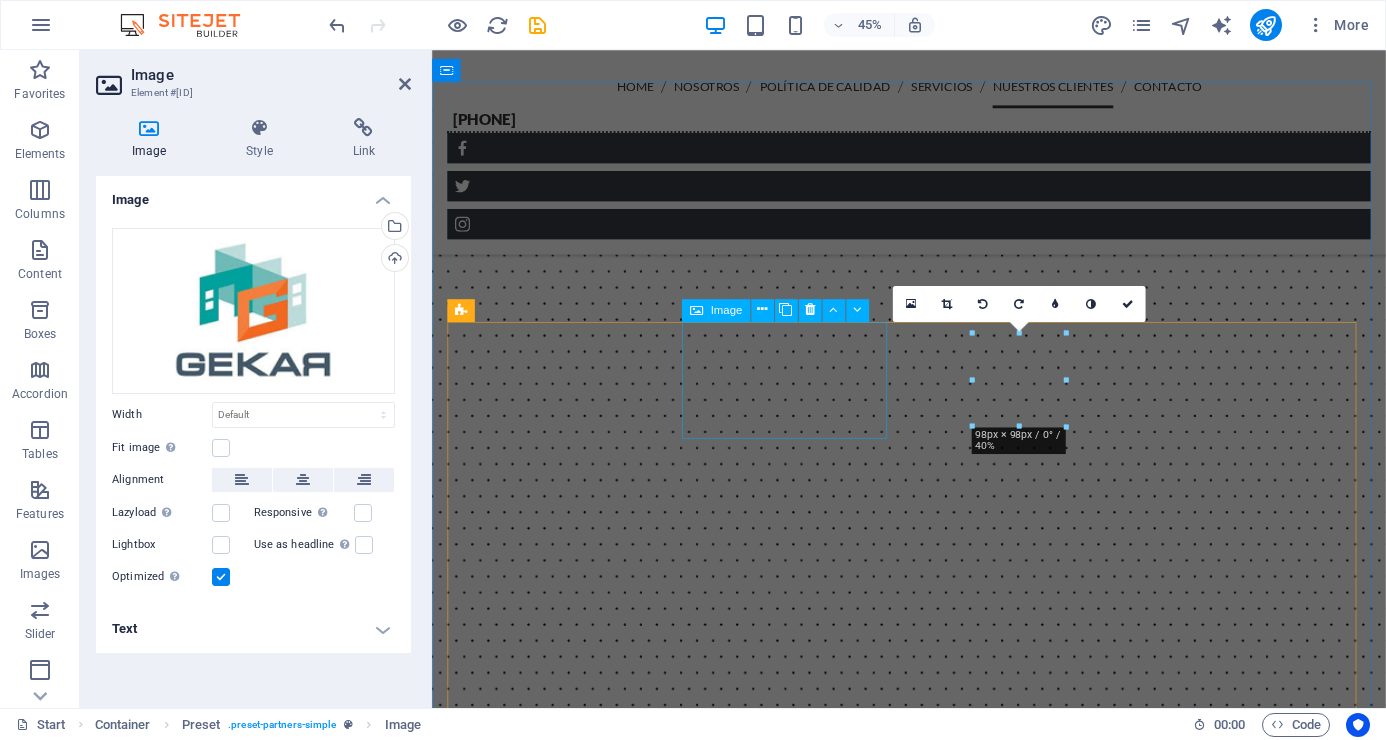 scroll, scrollTop: 5261, scrollLeft: 0, axis: vertical 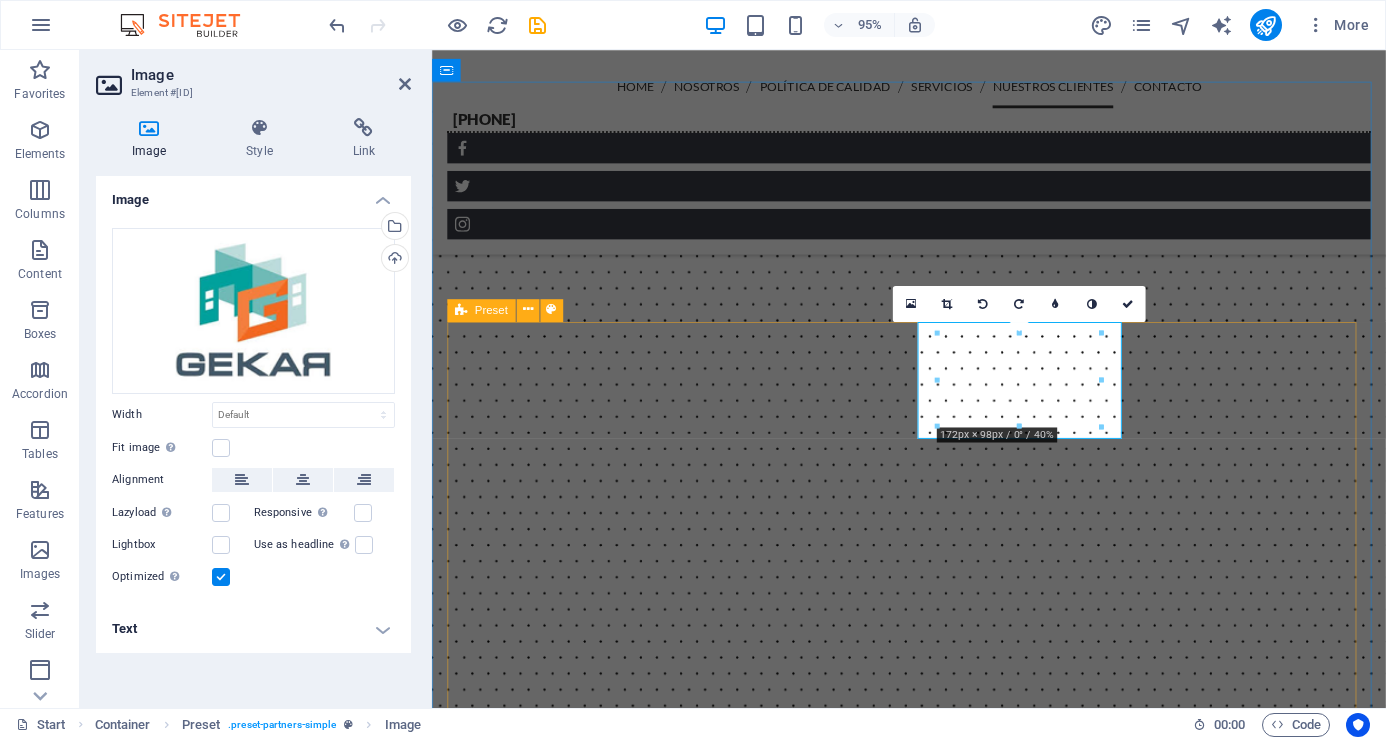 click at bounding box center [934, 11032] 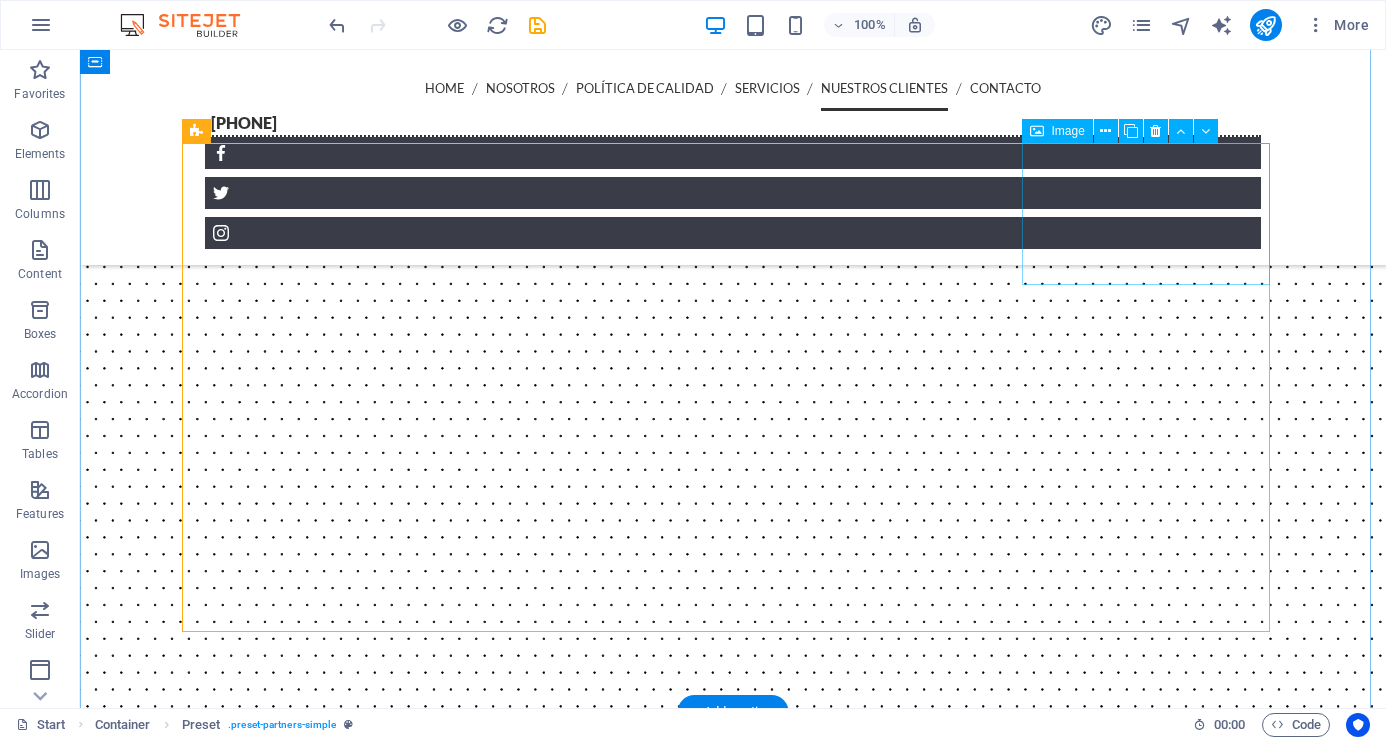 click at bounding box center (313, 11338) 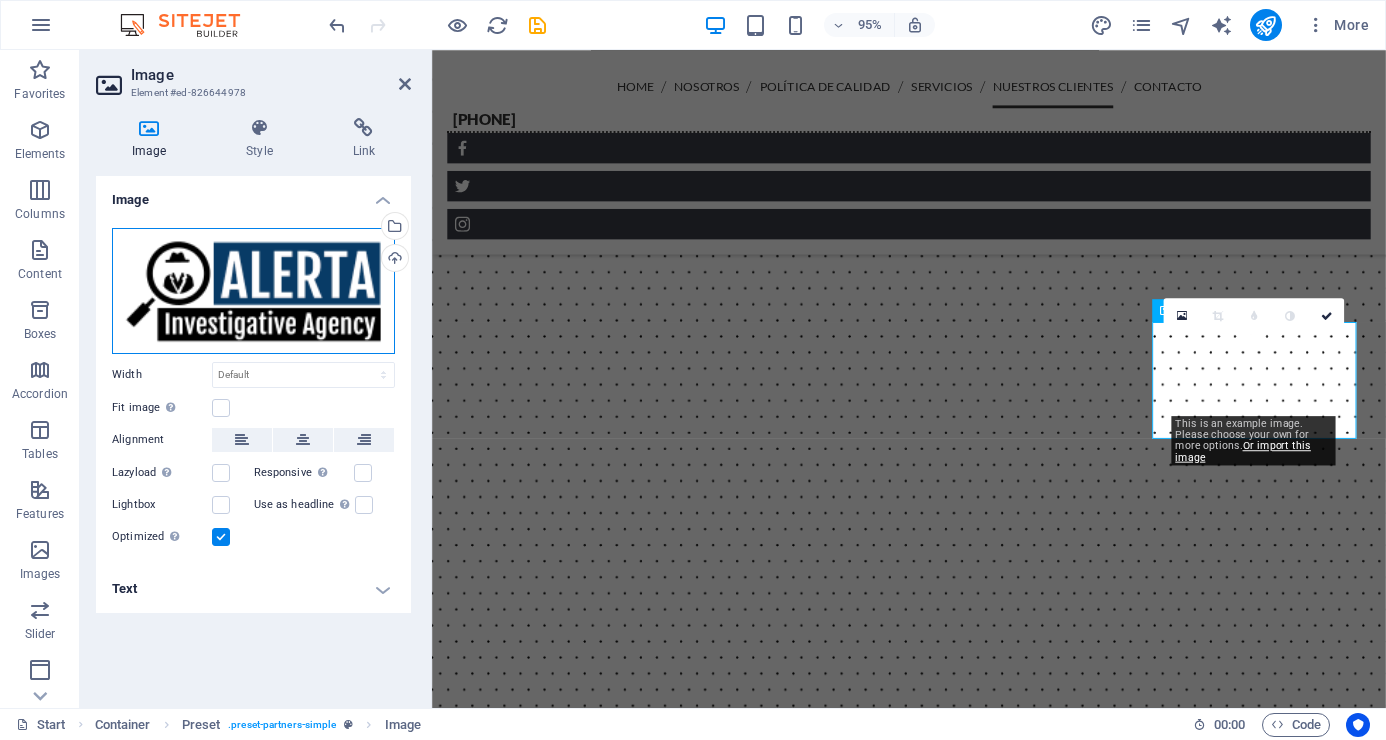 click on "Drag files here, click to choose files or select files from Files or our free stock photos & videos" at bounding box center [253, 291] 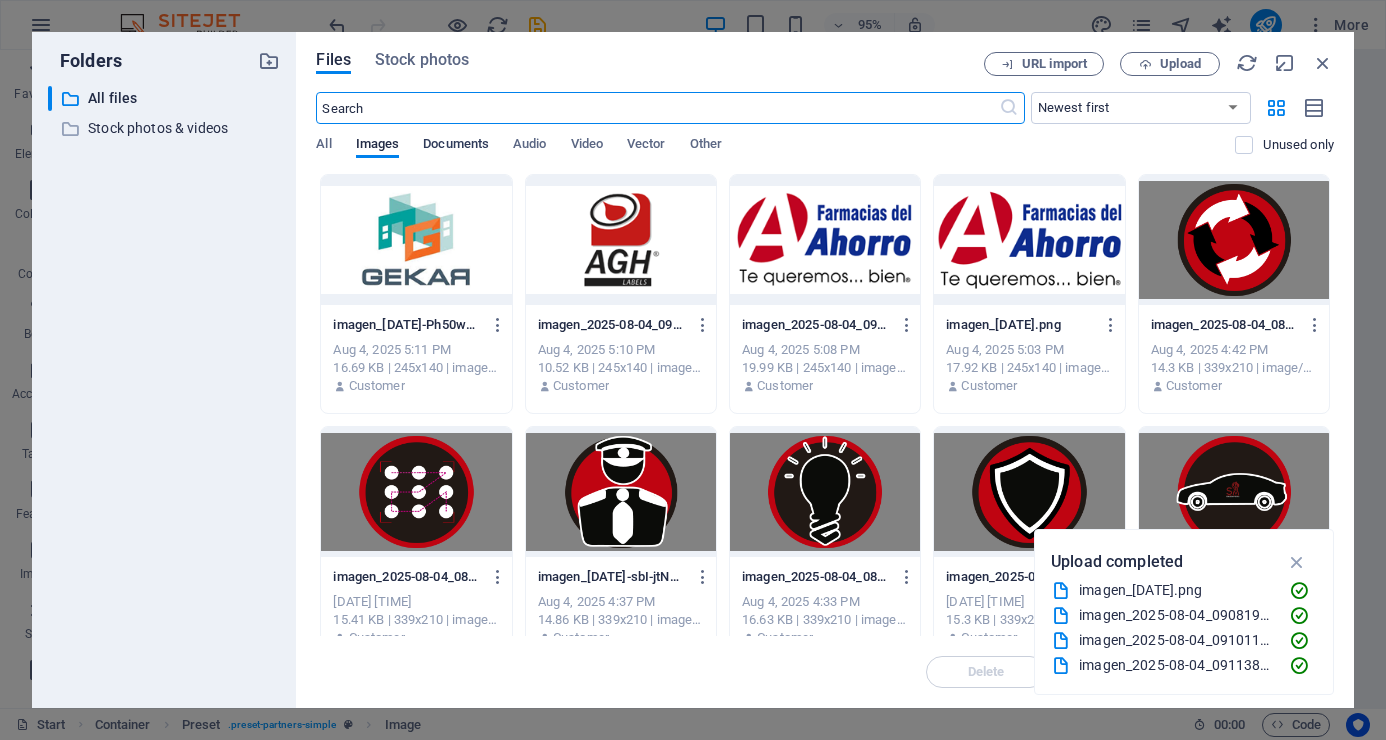scroll, scrollTop: 5938, scrollLeft: 0, axis: vertical 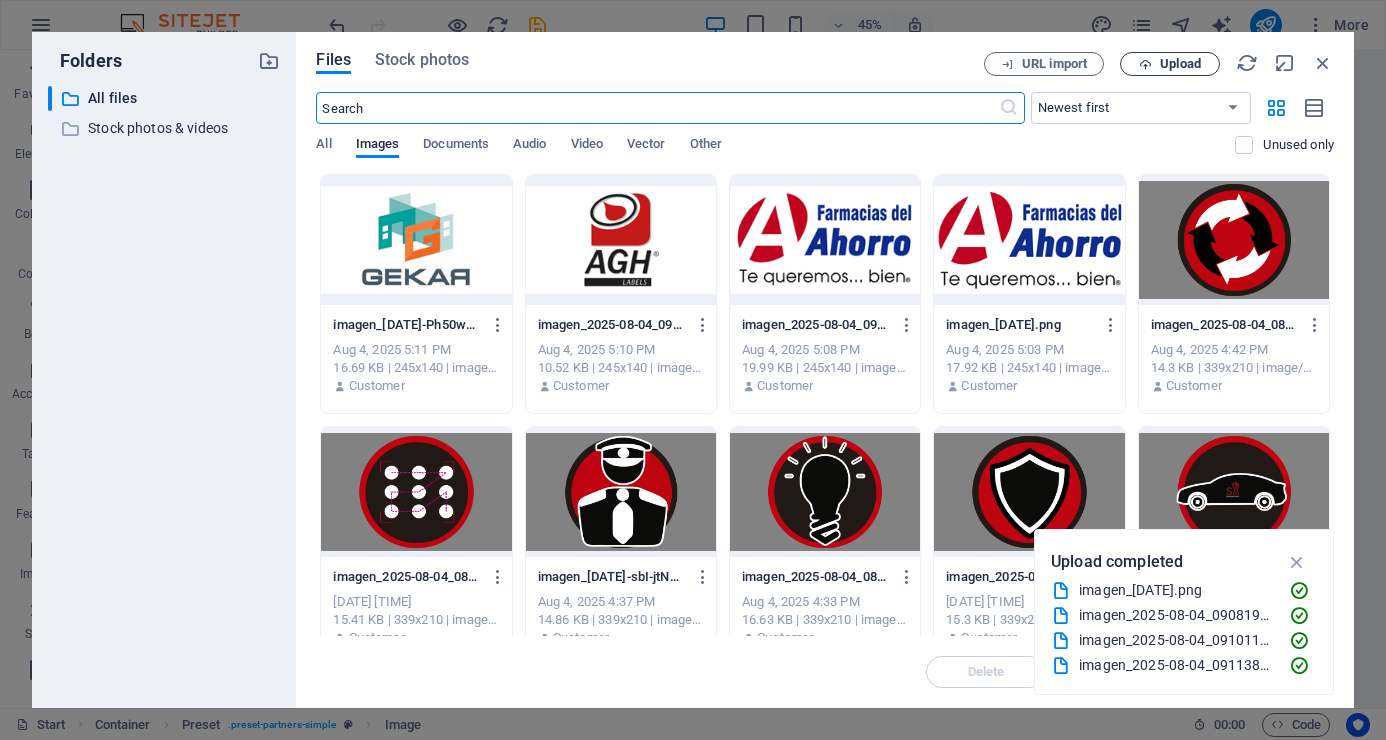 click on "Upload" at bounding box center (1180, 64) 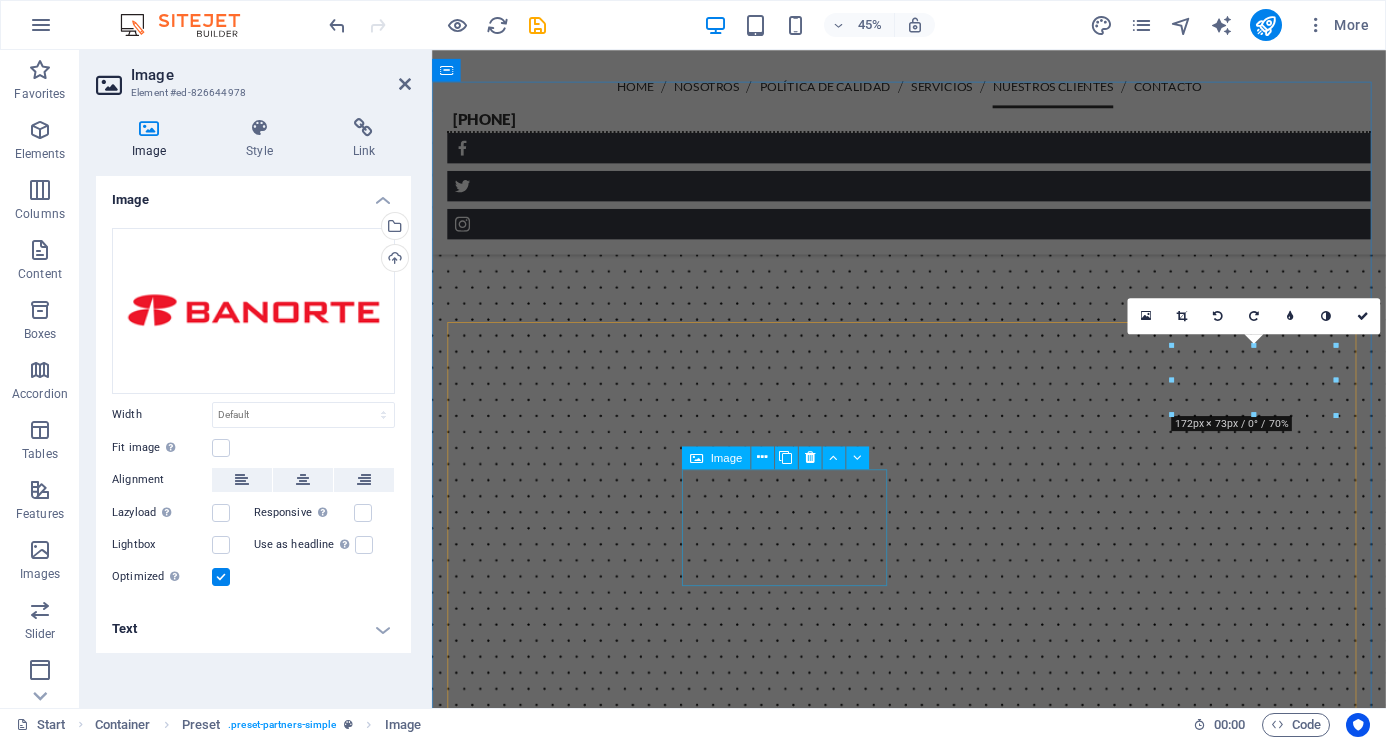 scroll, scrollTop: 5261, scrollLeft: 0, axis: vertical 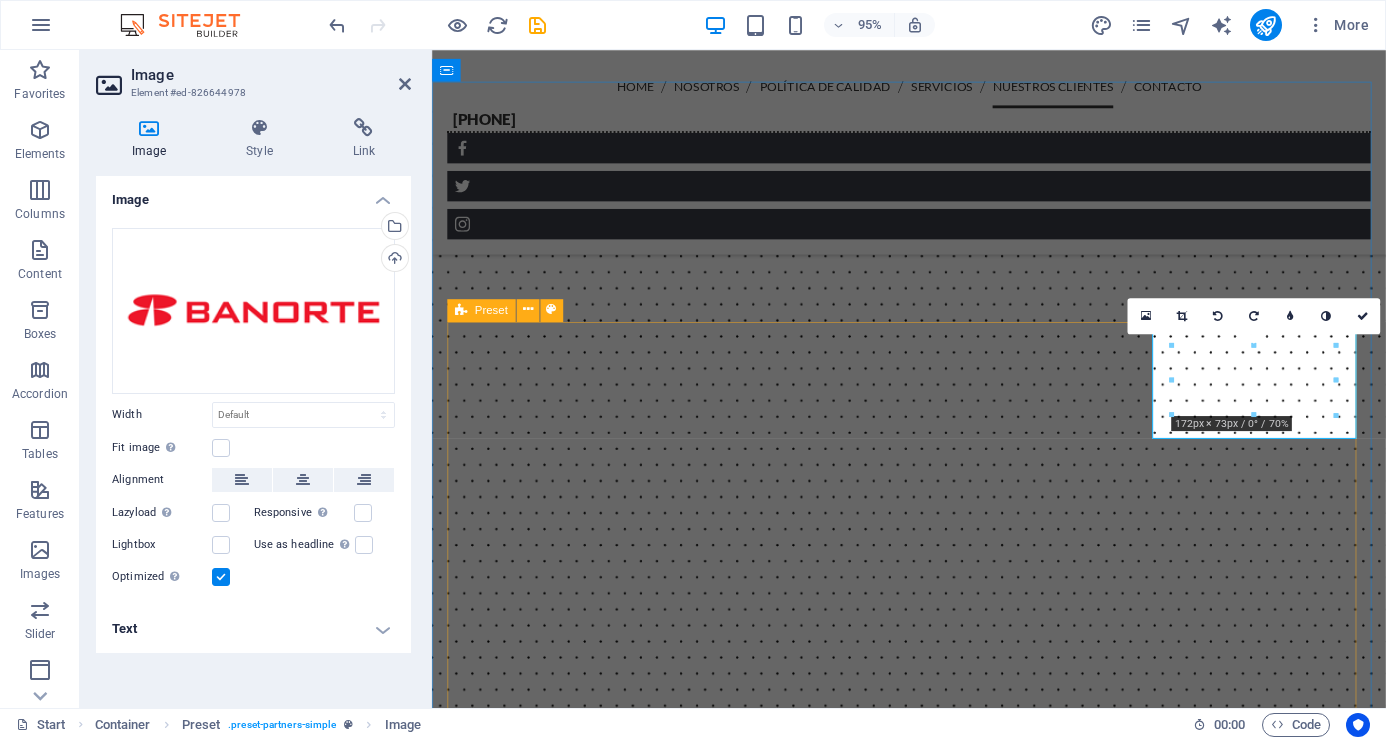click at bounding box center [934, 11032] 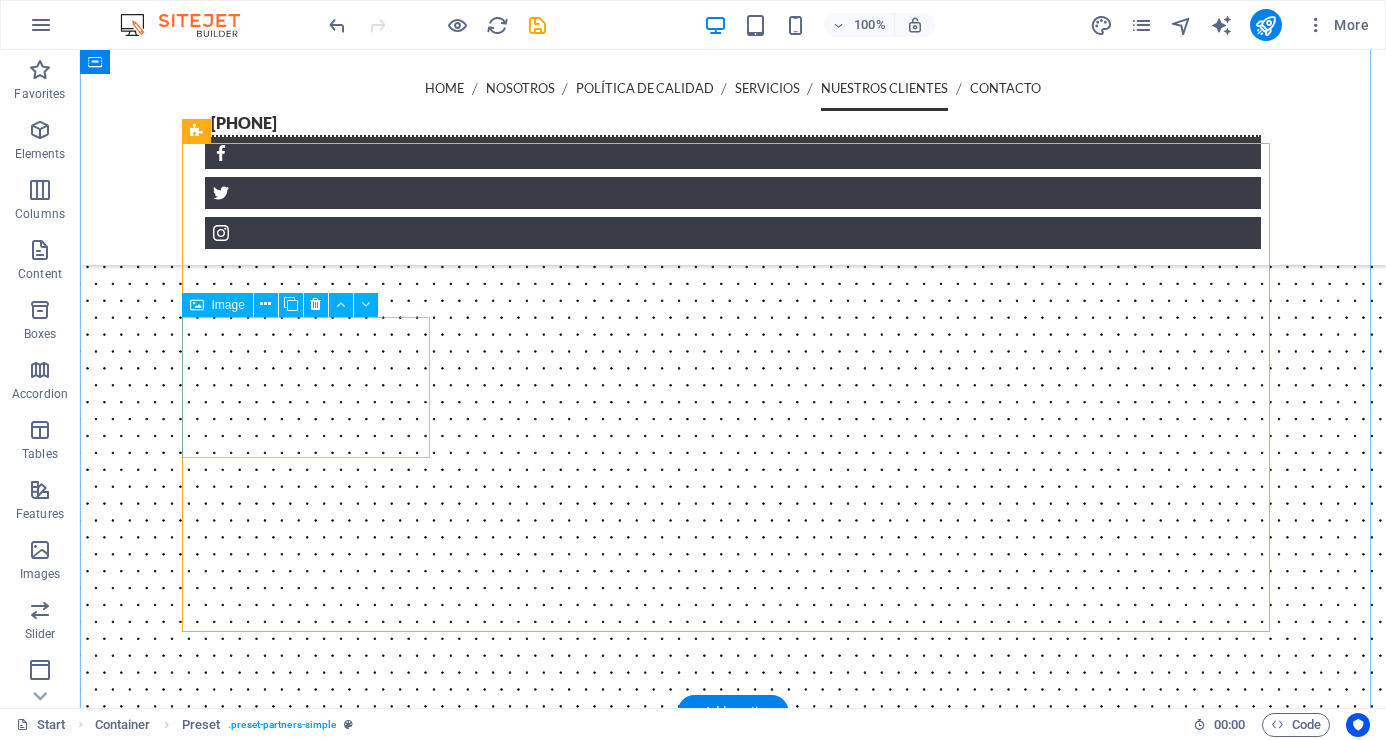 click at bounding box center [313, 11496] 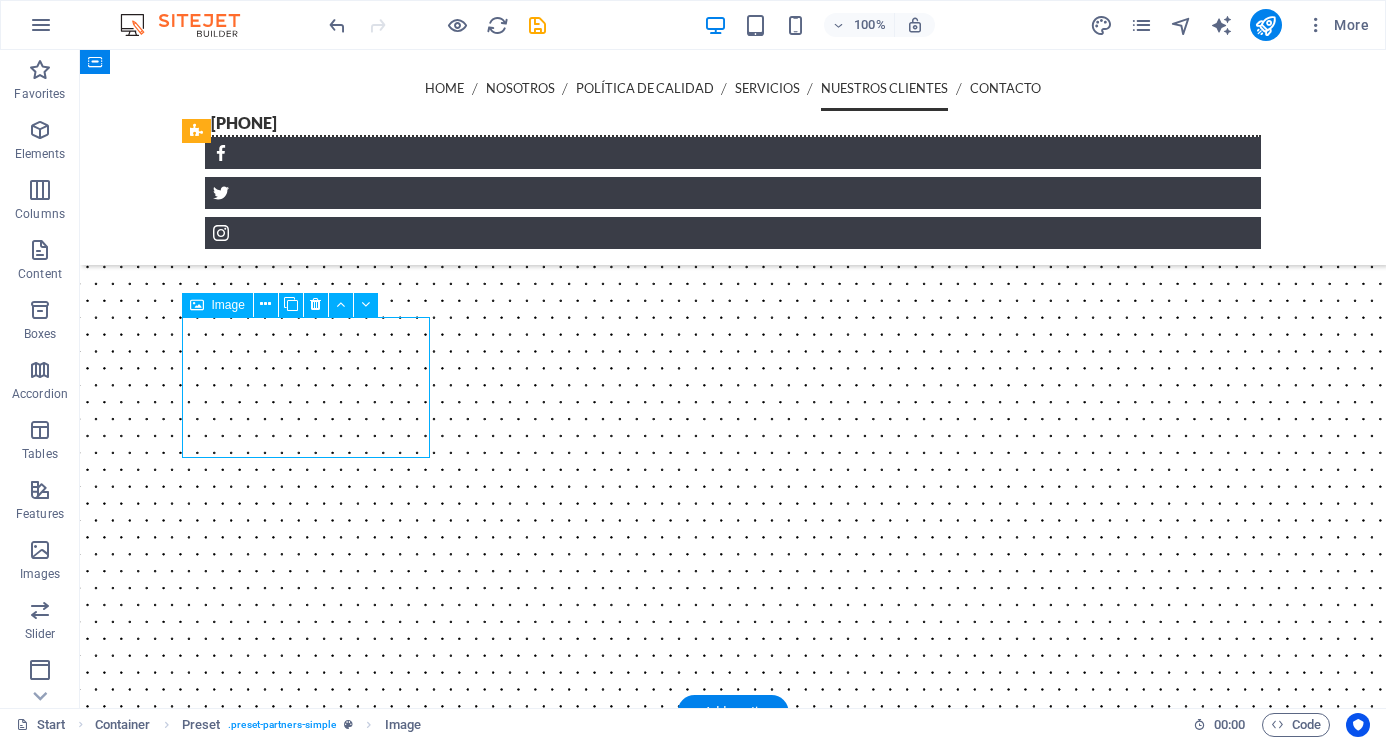 click at bounding box center [313, 11496] 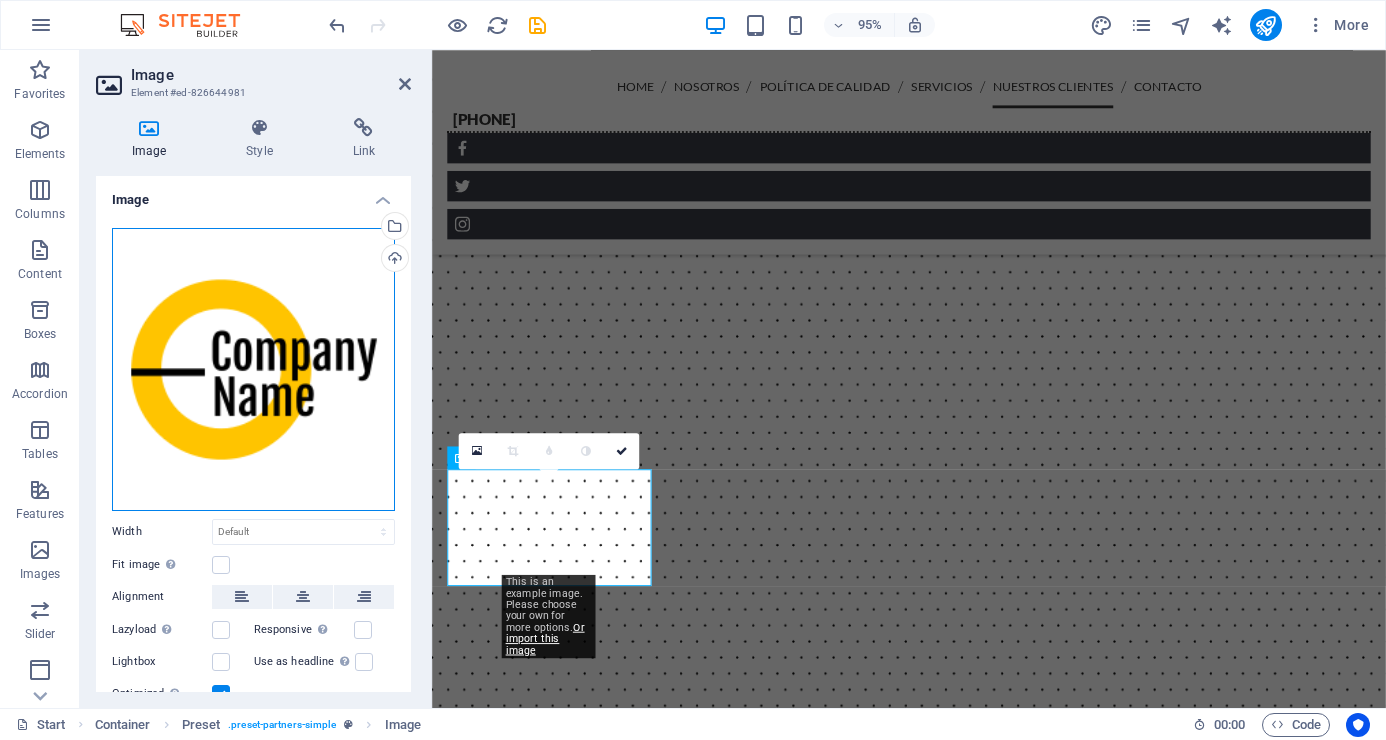 click on "Drag files here, click to choose files or select files from Files or our free stock photos & videos" at bounding box center (253, 369) 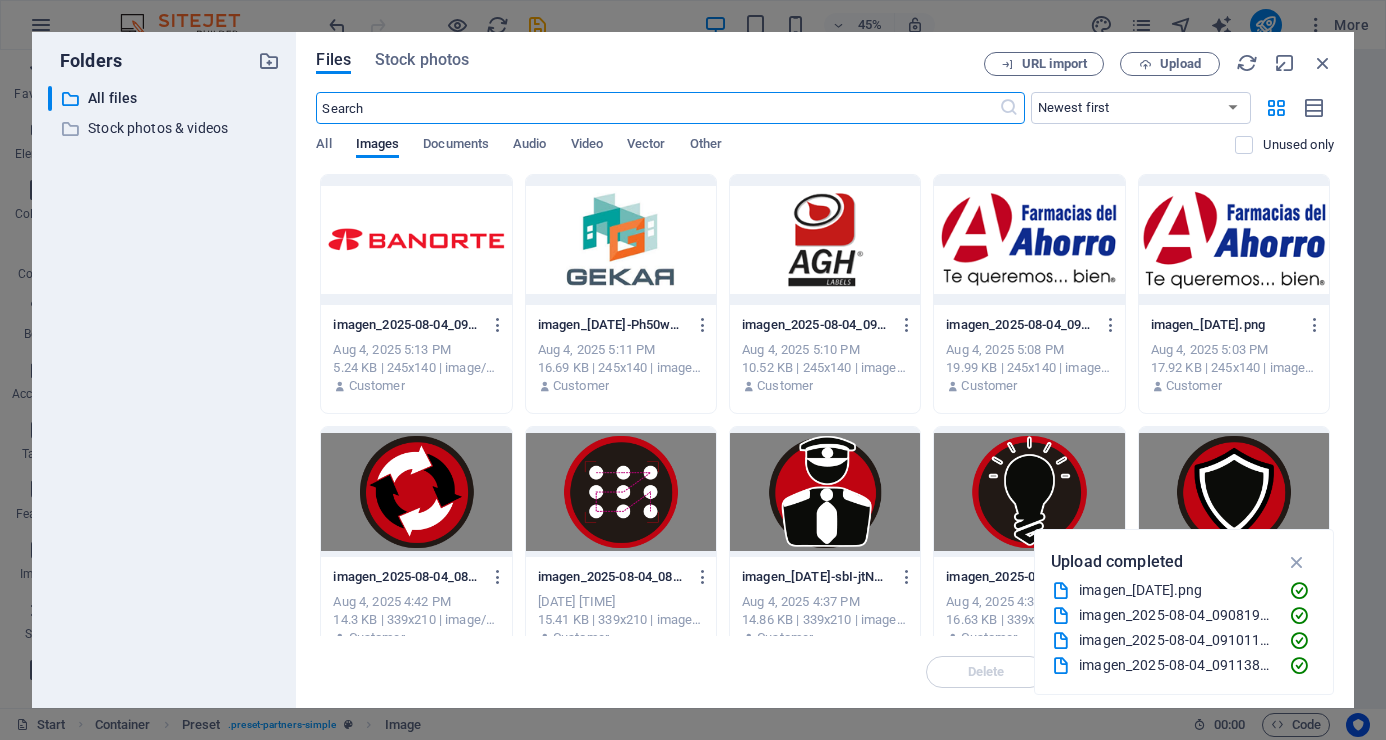 scroll, scrollTop: 5938, scrollLeft: 0, axis: vertical 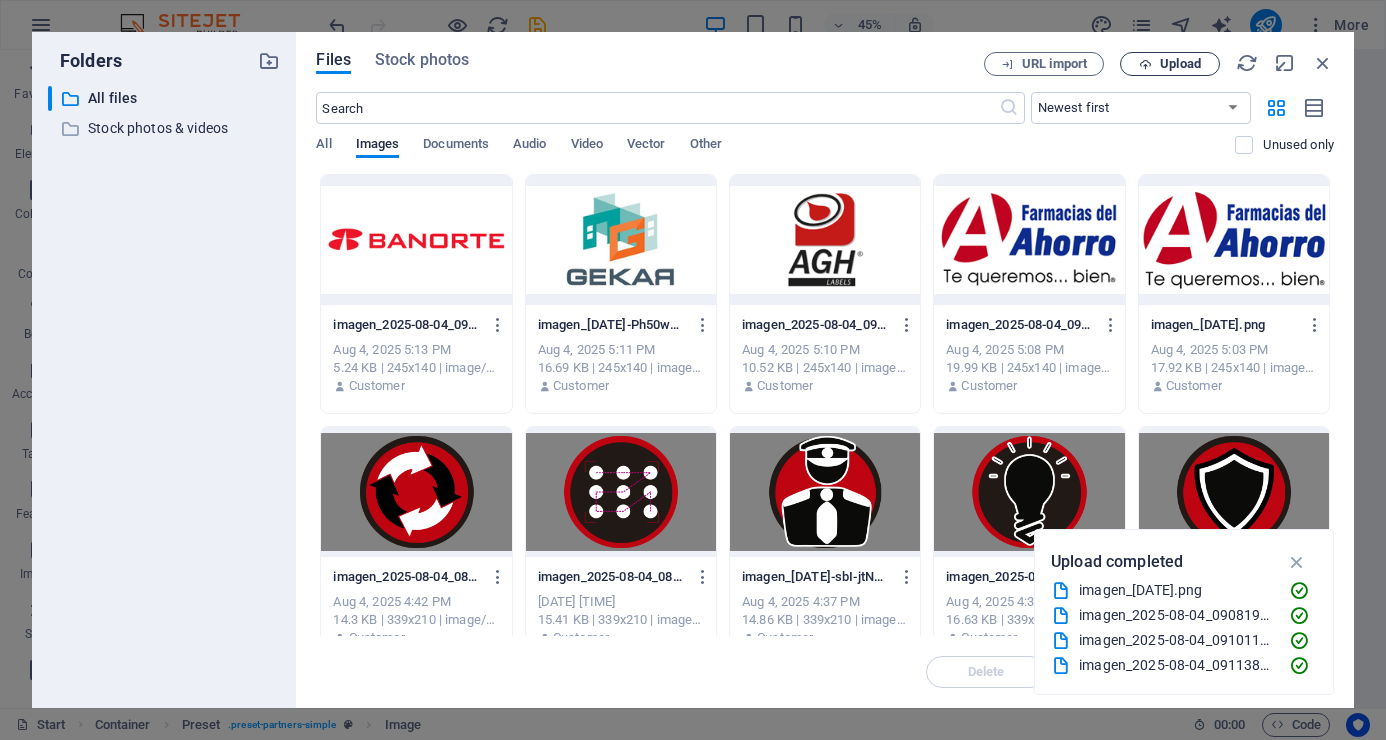 click on "Upload" at bounding box center [1180, 64] 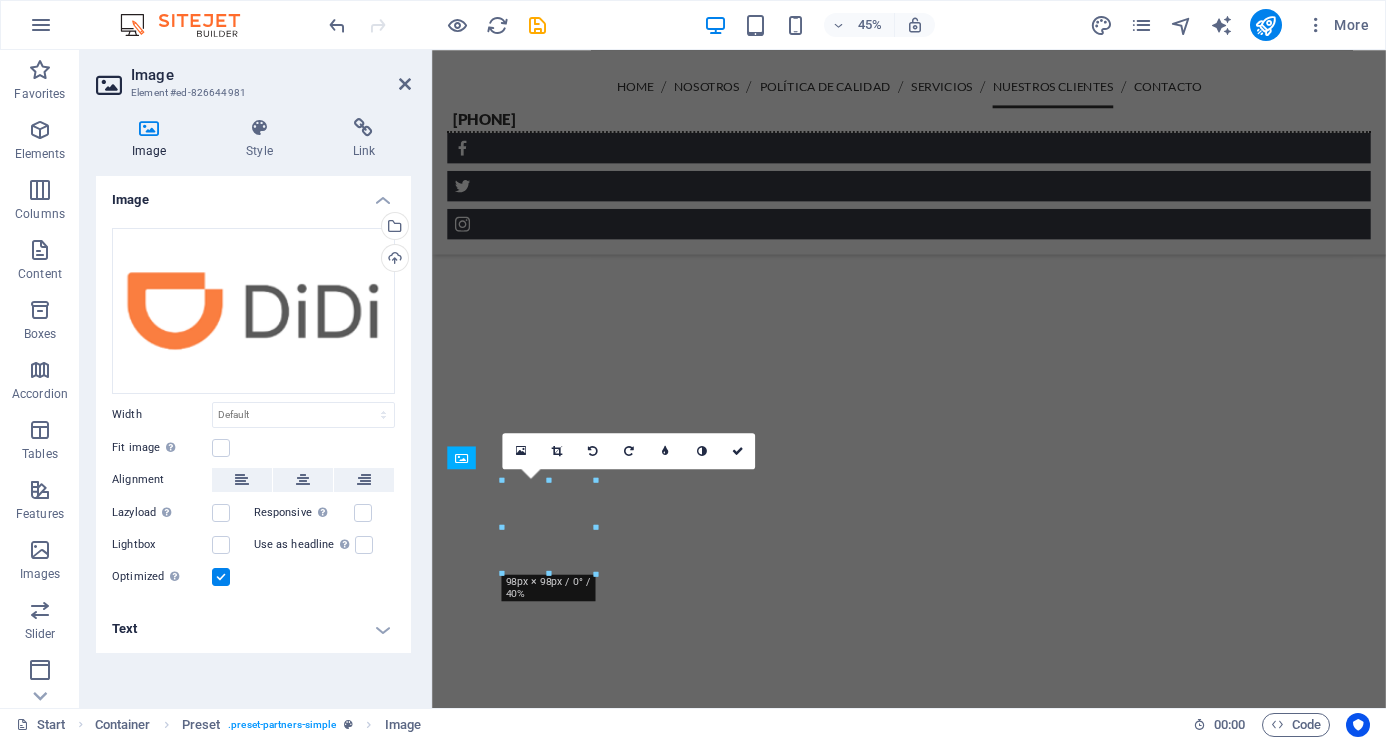 scroll, scrollTop: 5261, scrollLeft: 0, axis: vertical 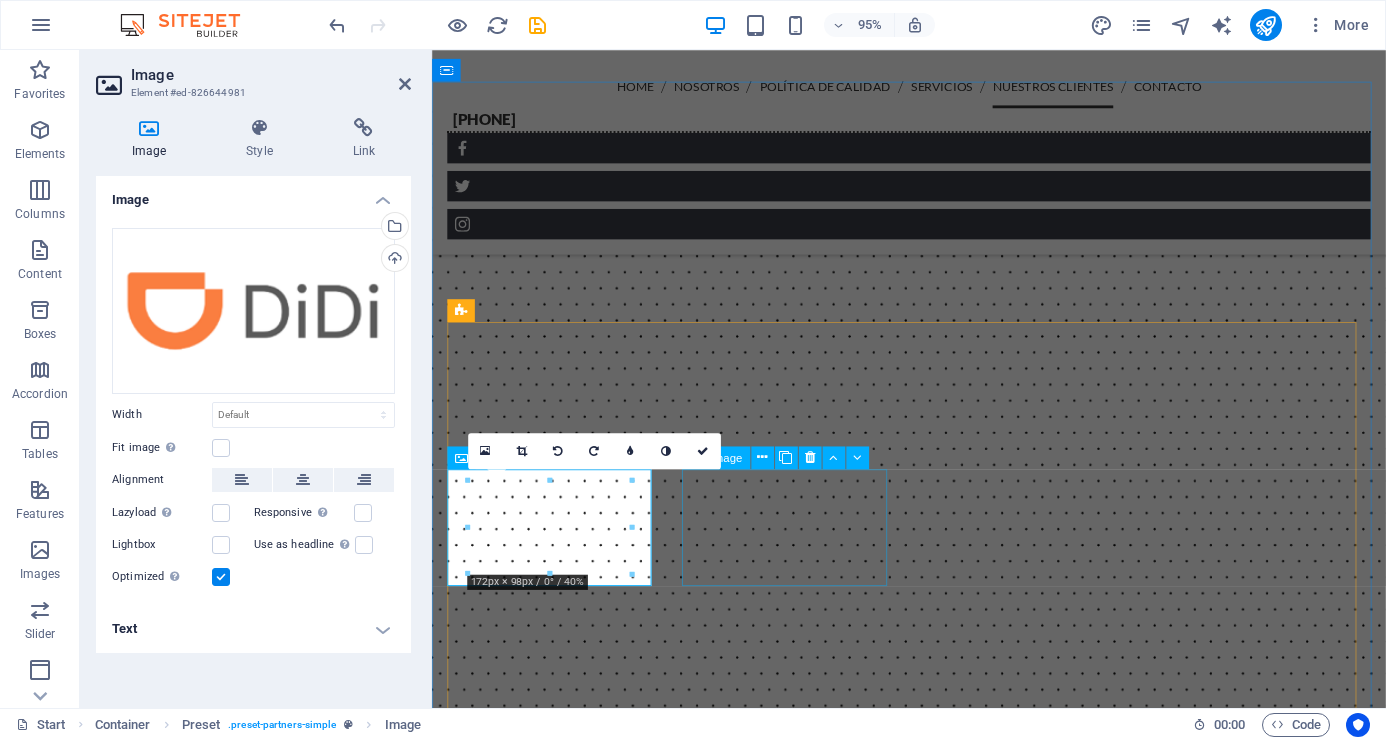 click at bounding box center [557, 10961] 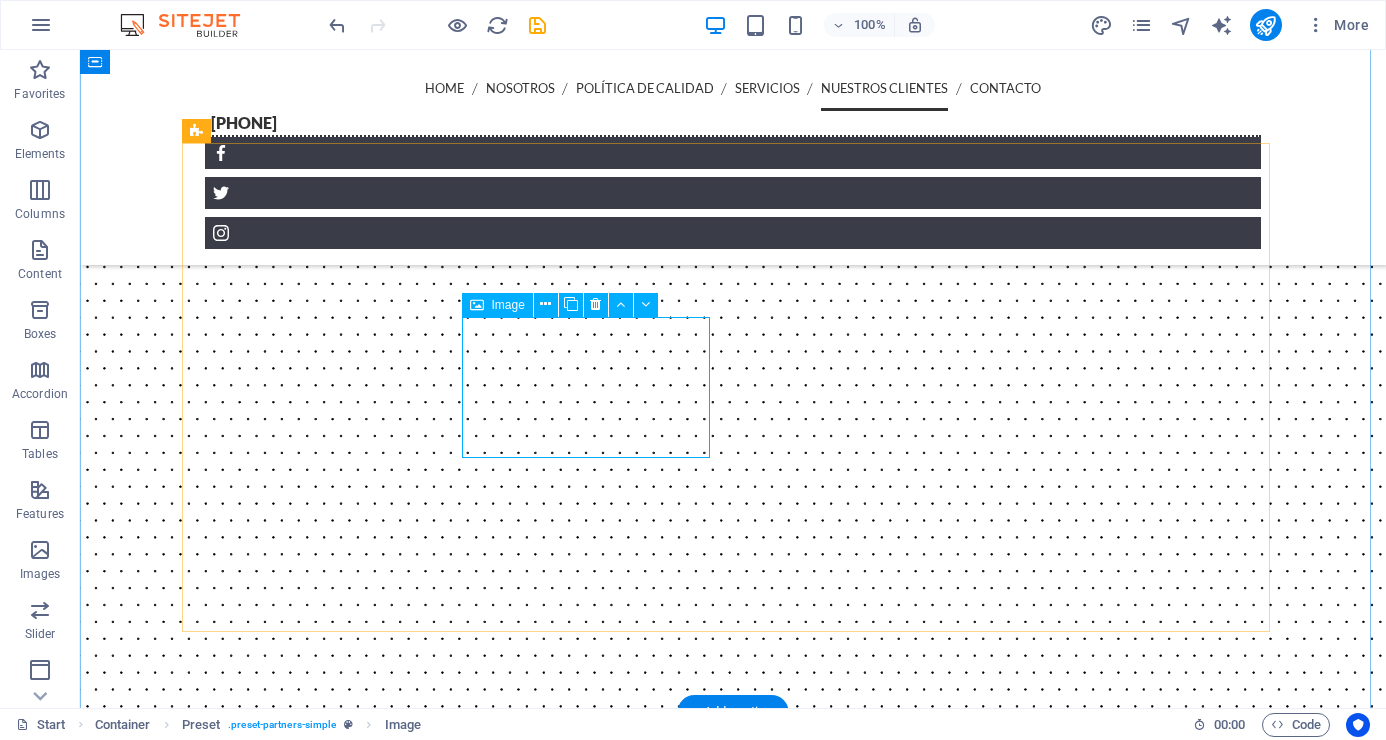 click at bounding box center [313, 11653] 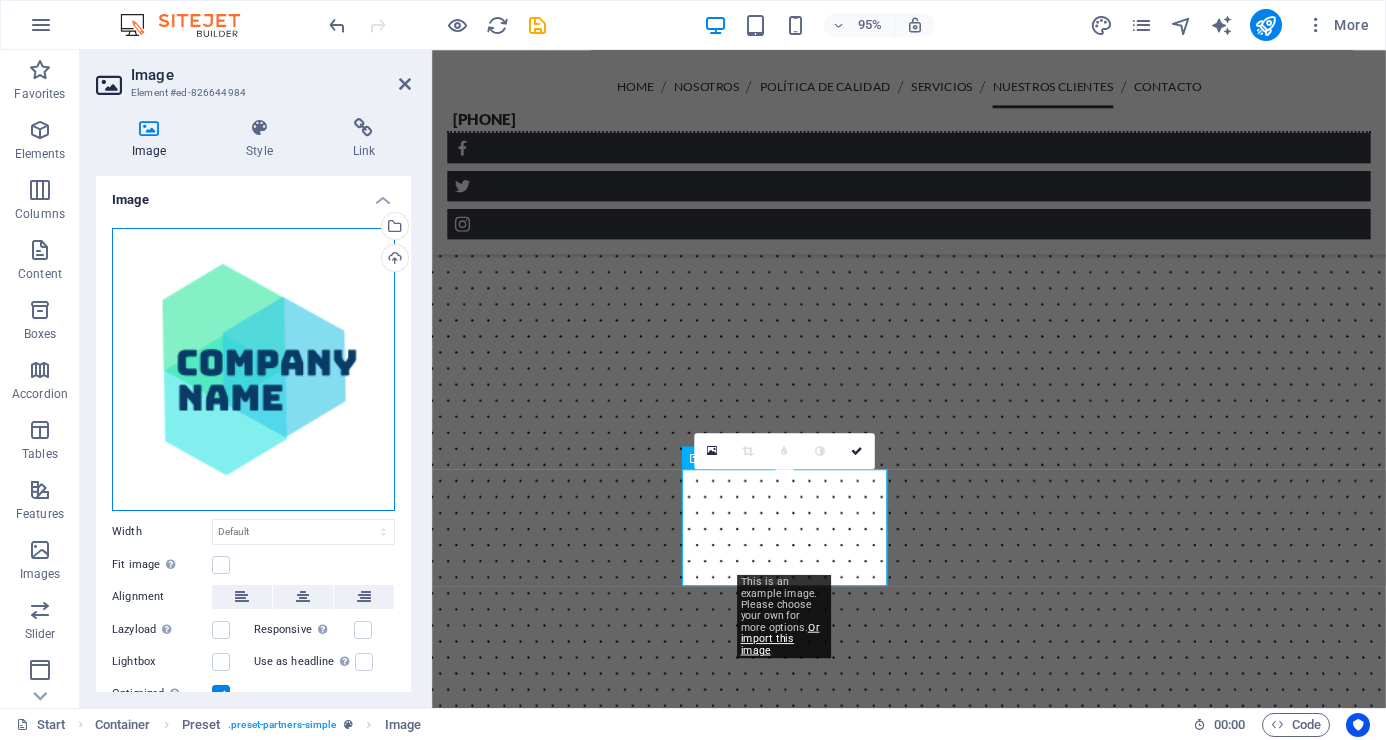 click on "Drag files here, click to choose files or select files from Files or our free stock photos & videos" at bounding box center [253, 369] 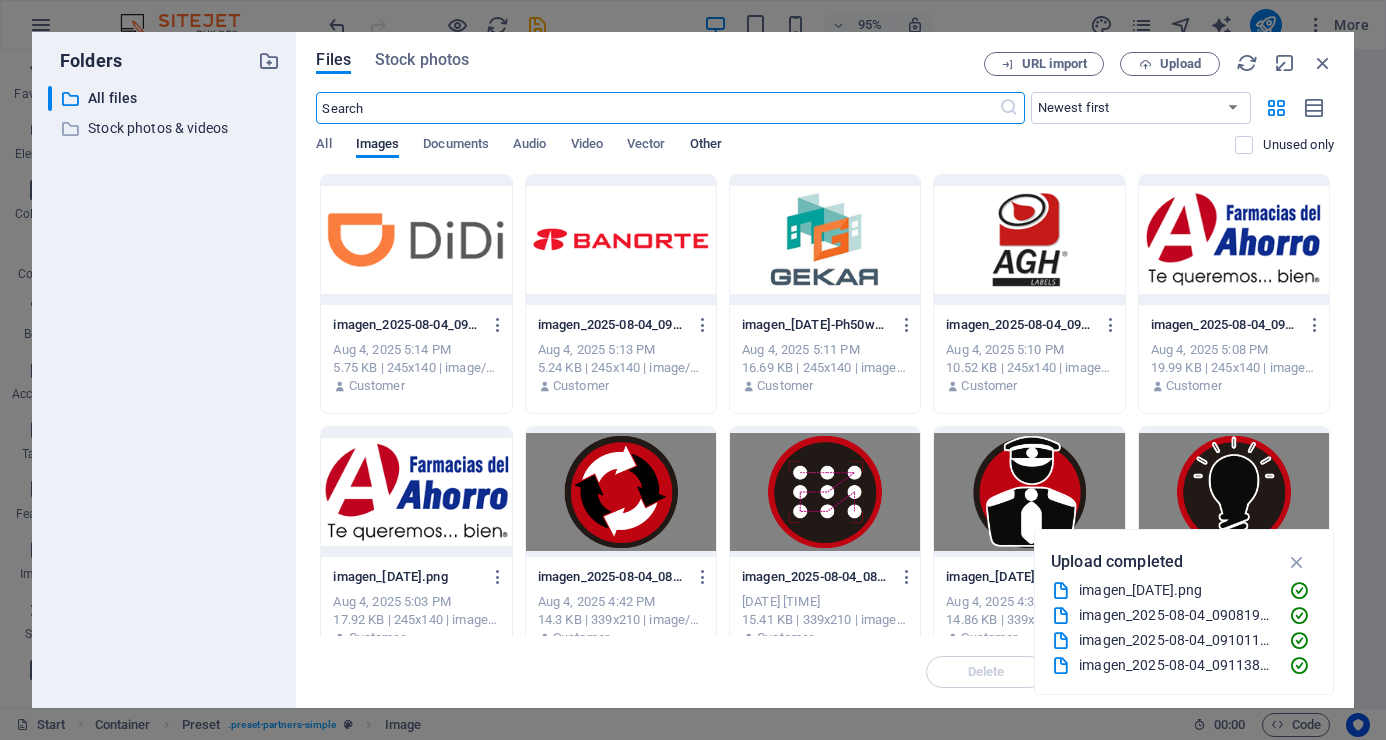 scroll, scrollTop: 5938, scrollLeft: 0, axis: vertical 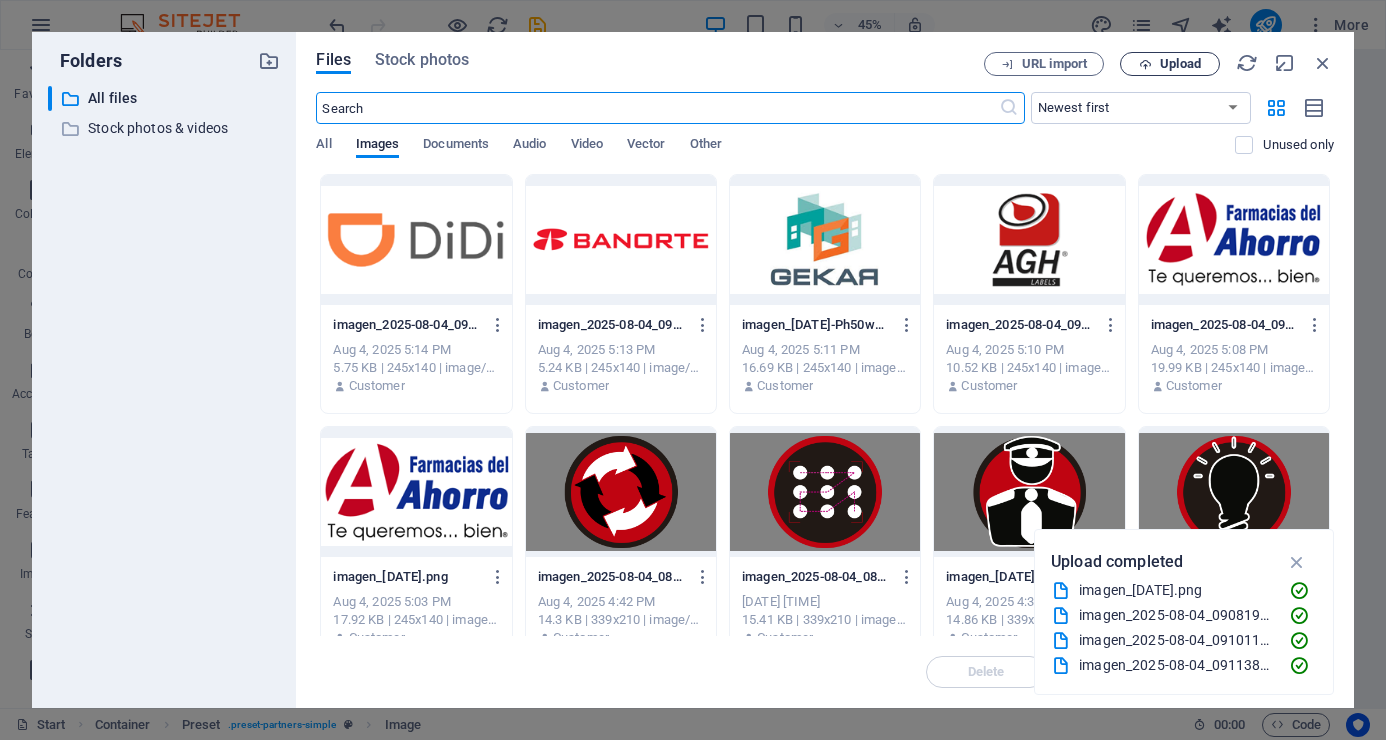 click on "Upload" at bounding box center [1180, 64] 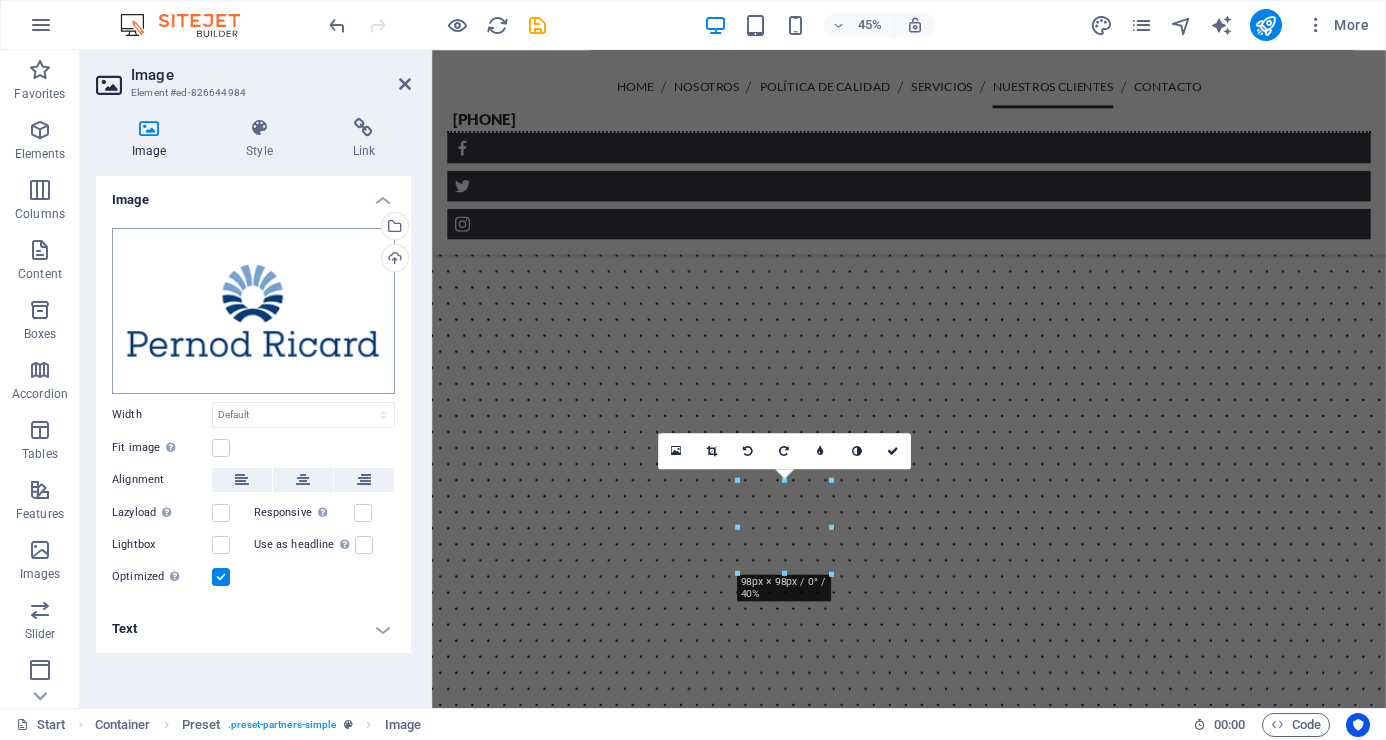 scroll, scrollTop: 5261, scrollLeft: 0, axis: vertical 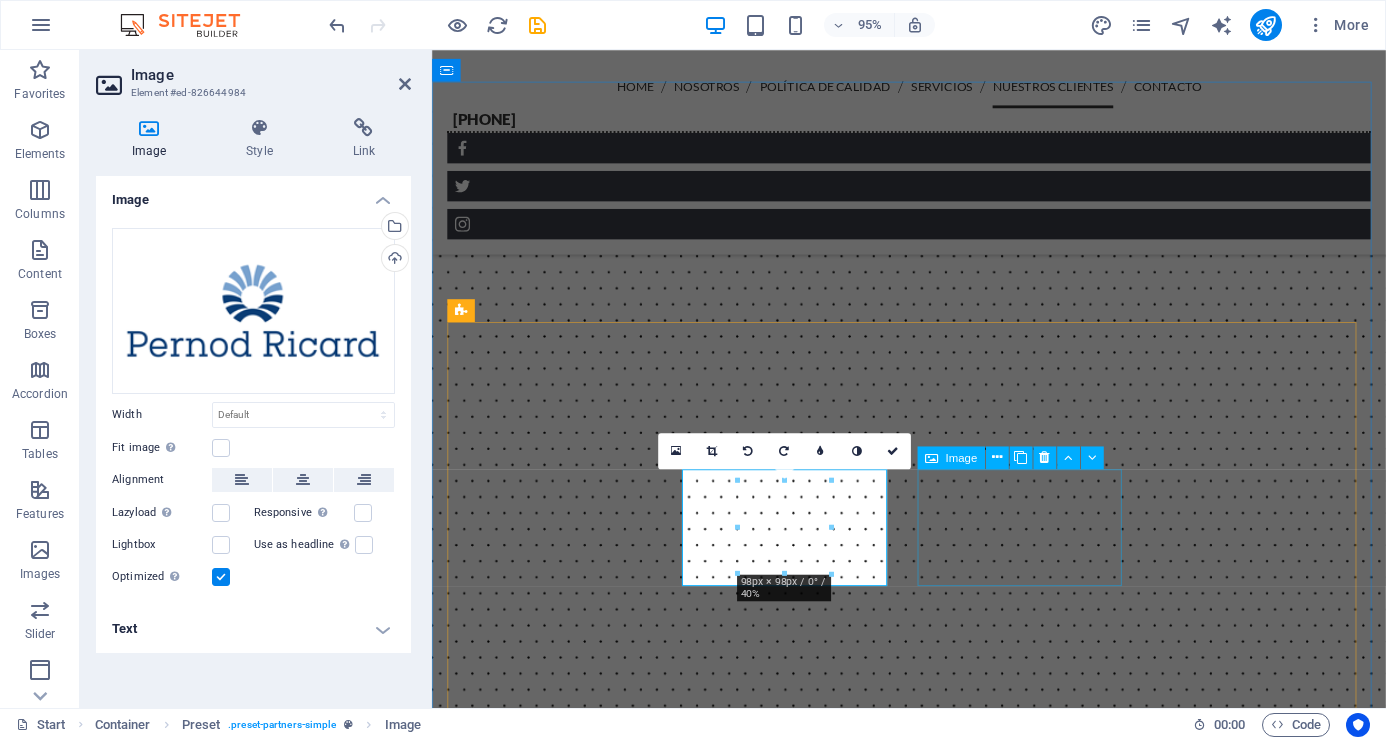 click at bounding box center (557, 11103) 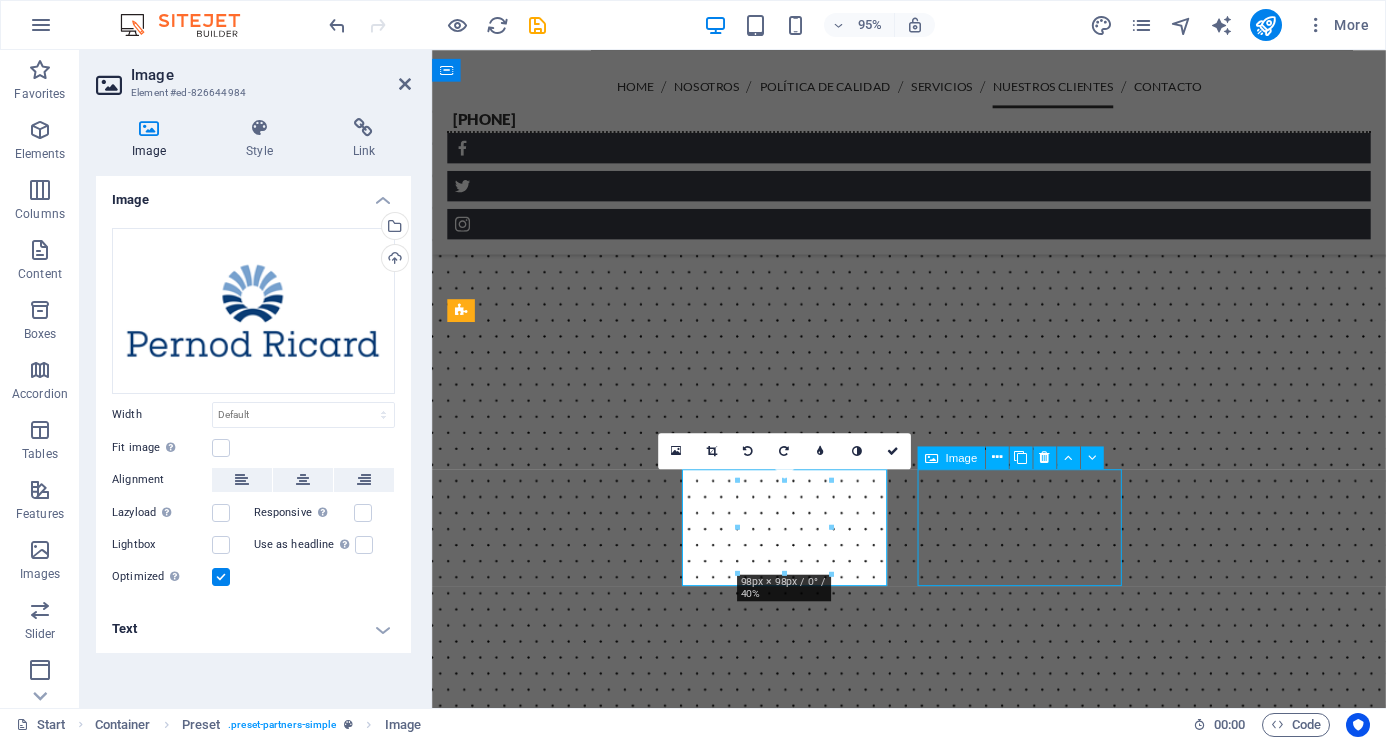 click at bounding box center [557, 11103] 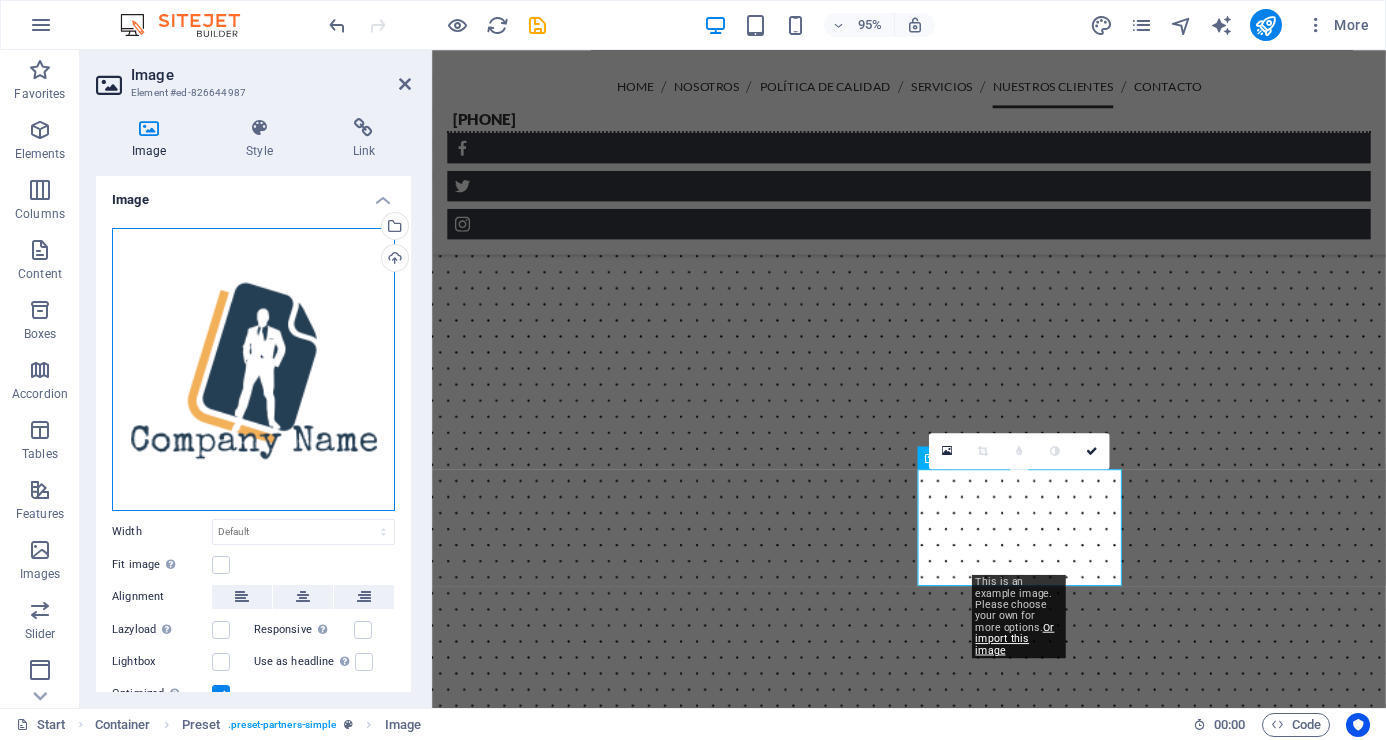 click on "Drag files here, click to choose files or select files from Files or our free stock photos & videos" at bounding box center [253, 369] 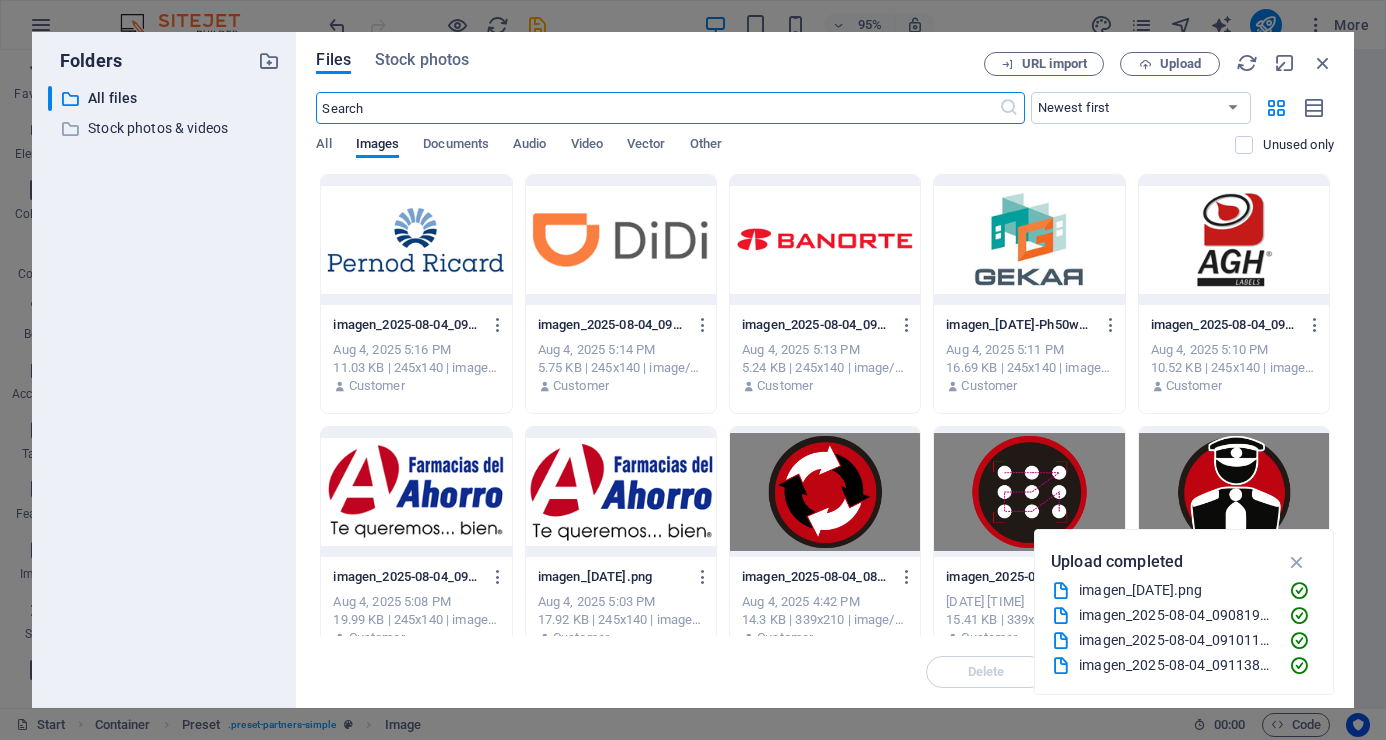 scroll, scrollTop: 5938, scrollLeft: 0, axis: vertical 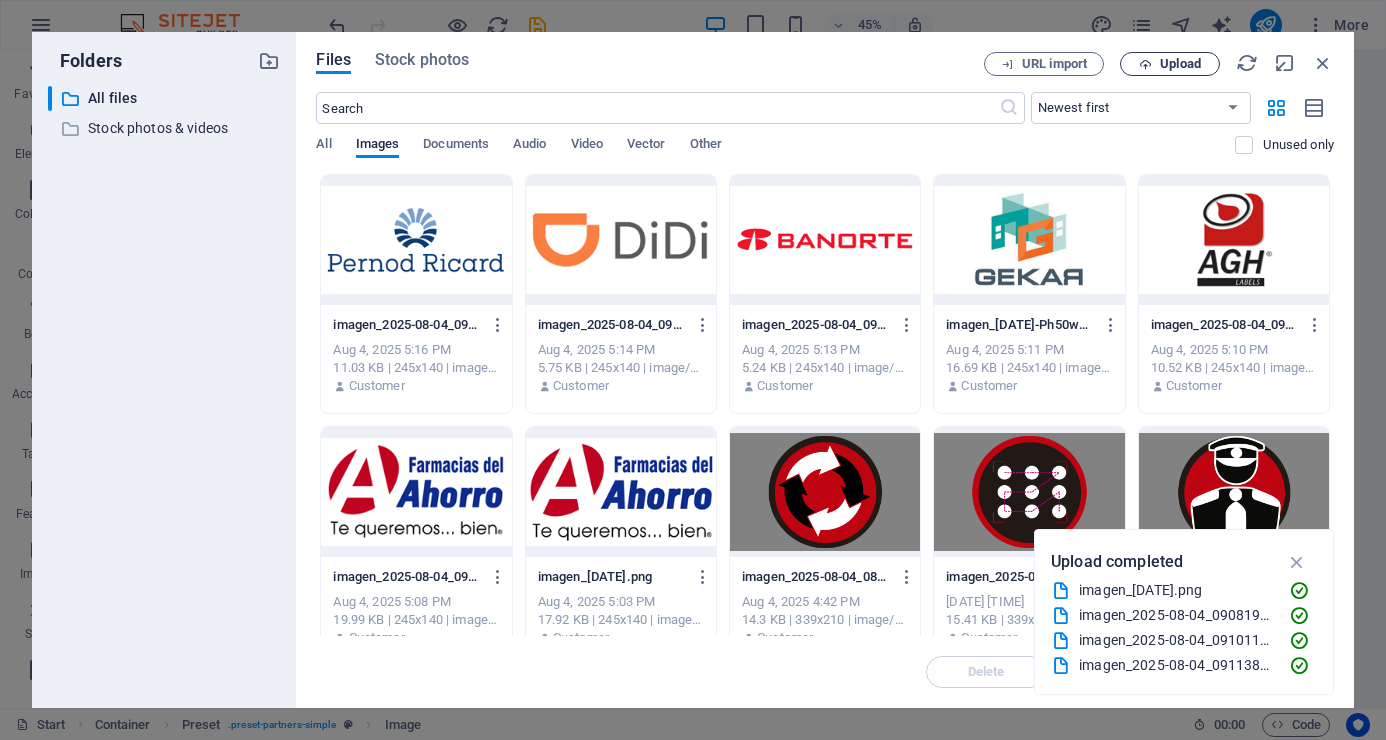 click on "Upload" at bounding box center (1170, 64) 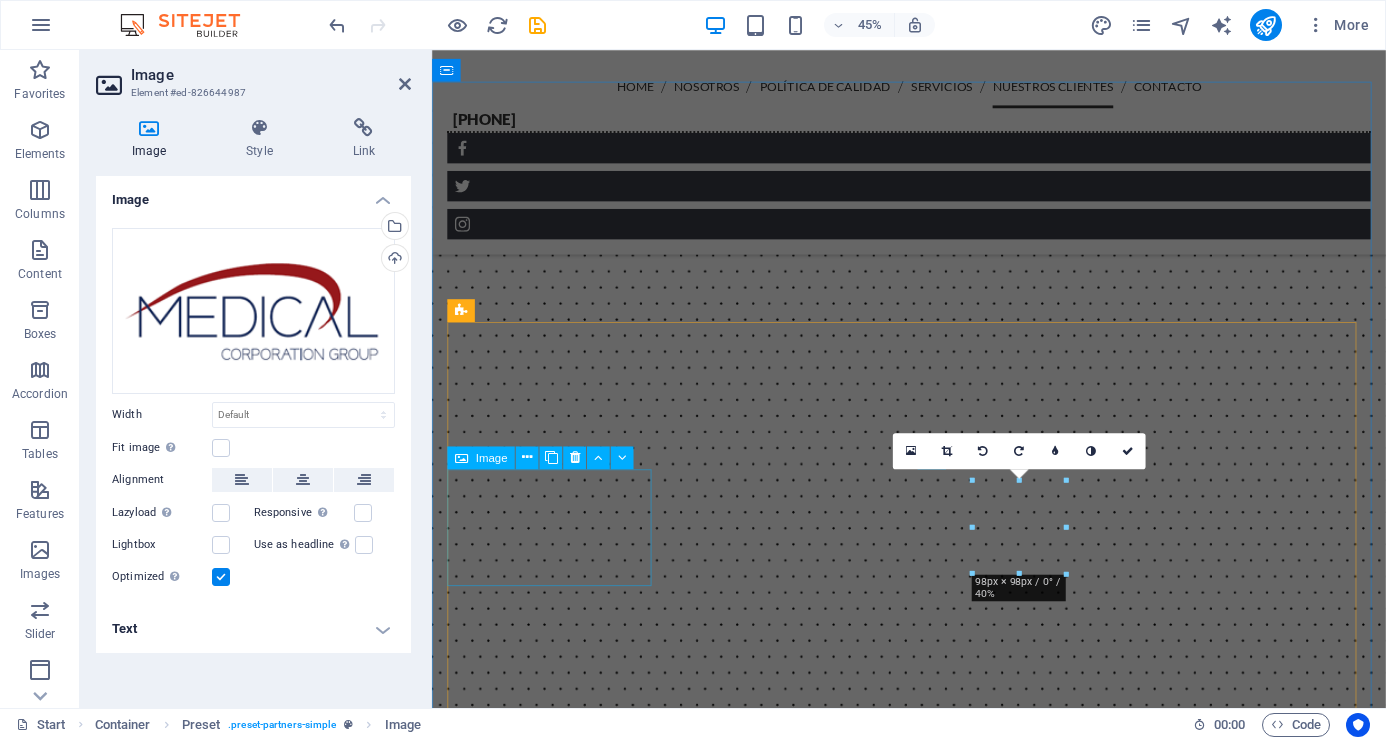 scroll, scrollTop: 5261, scrollLeft: 0, axis: vertical 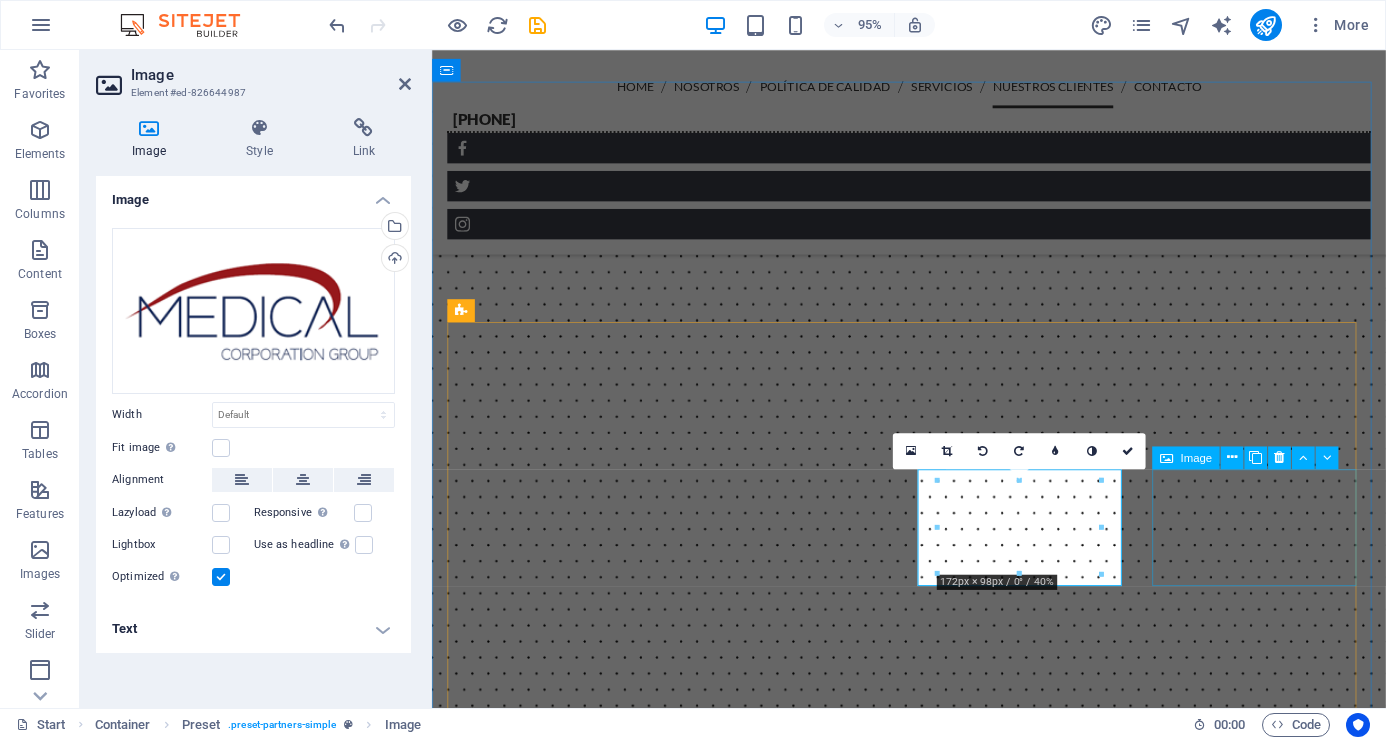 click at bounding box center [557, 11244] 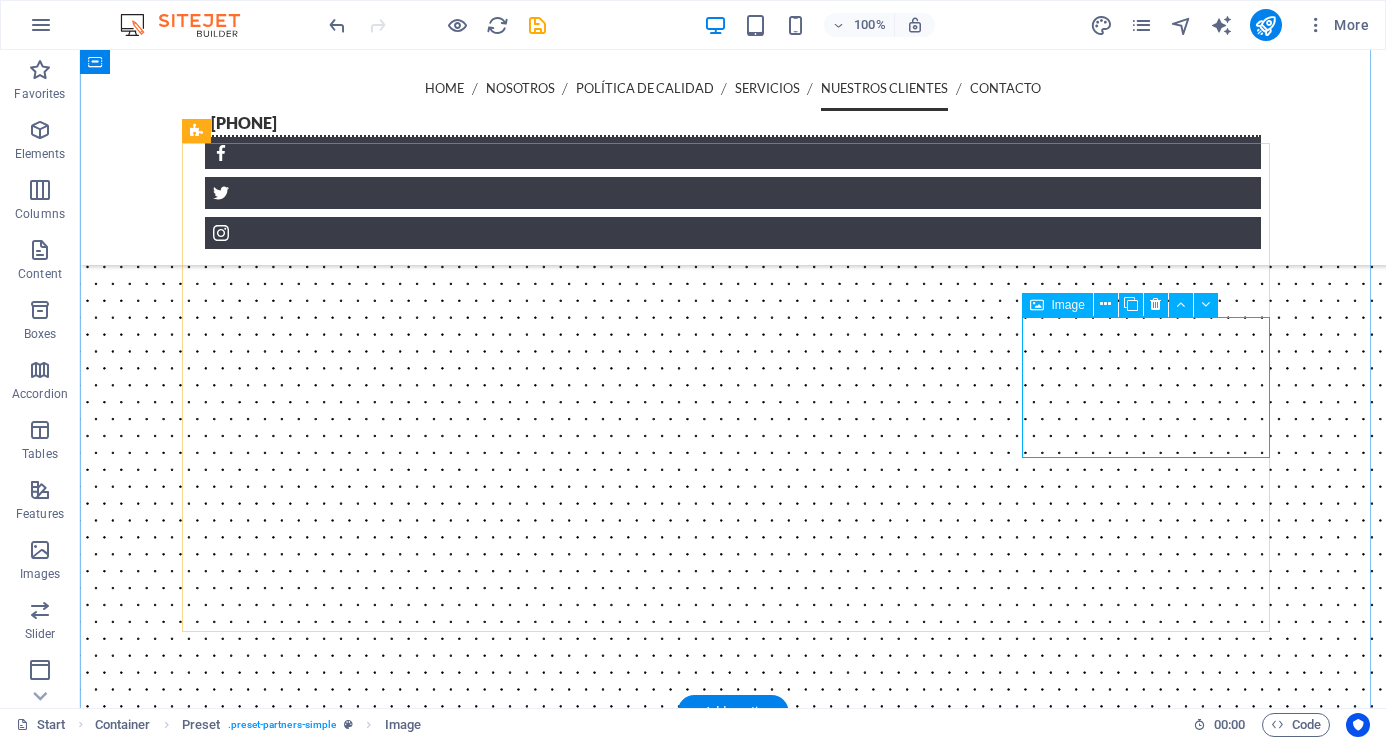 click at bounding box center [313, 11968] 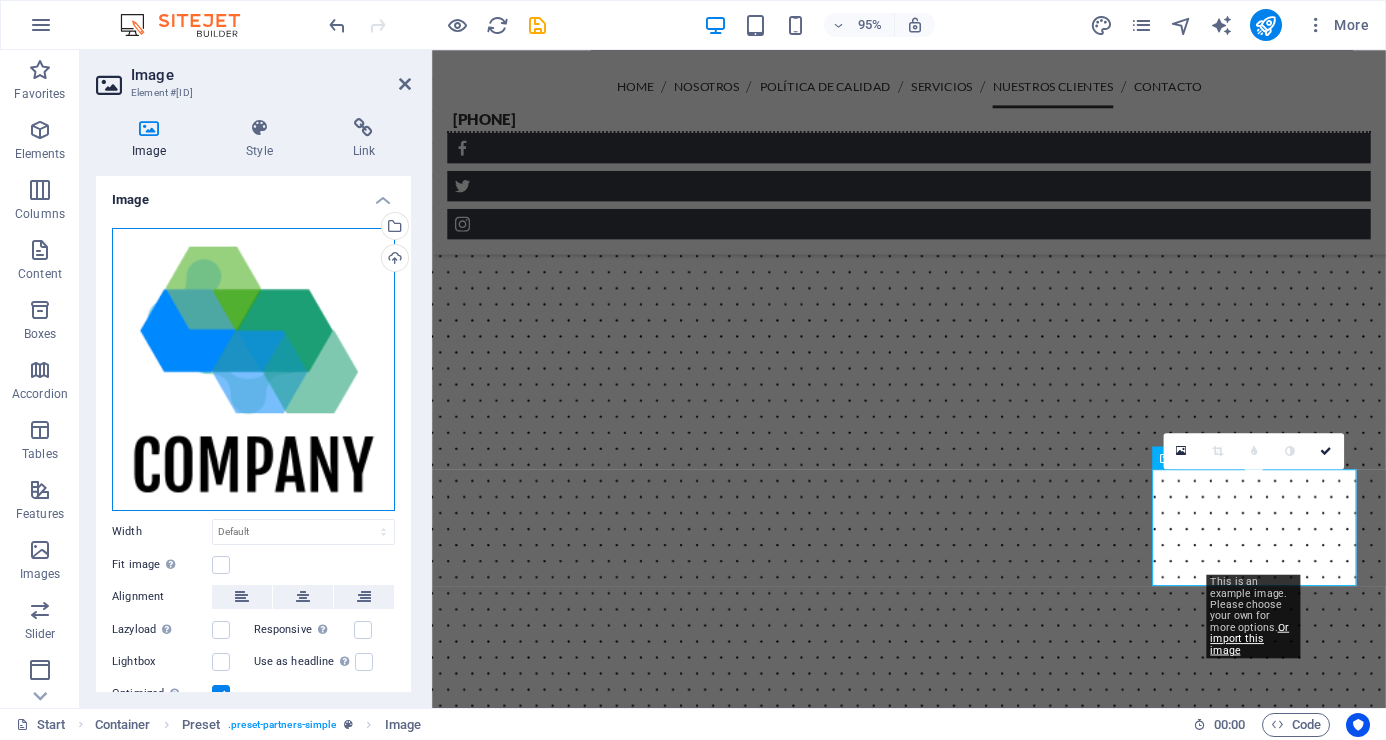 click on "Drag files here, click to choose files or select files from Files or our free stock photos & videos" at bounding box center [253, 369] 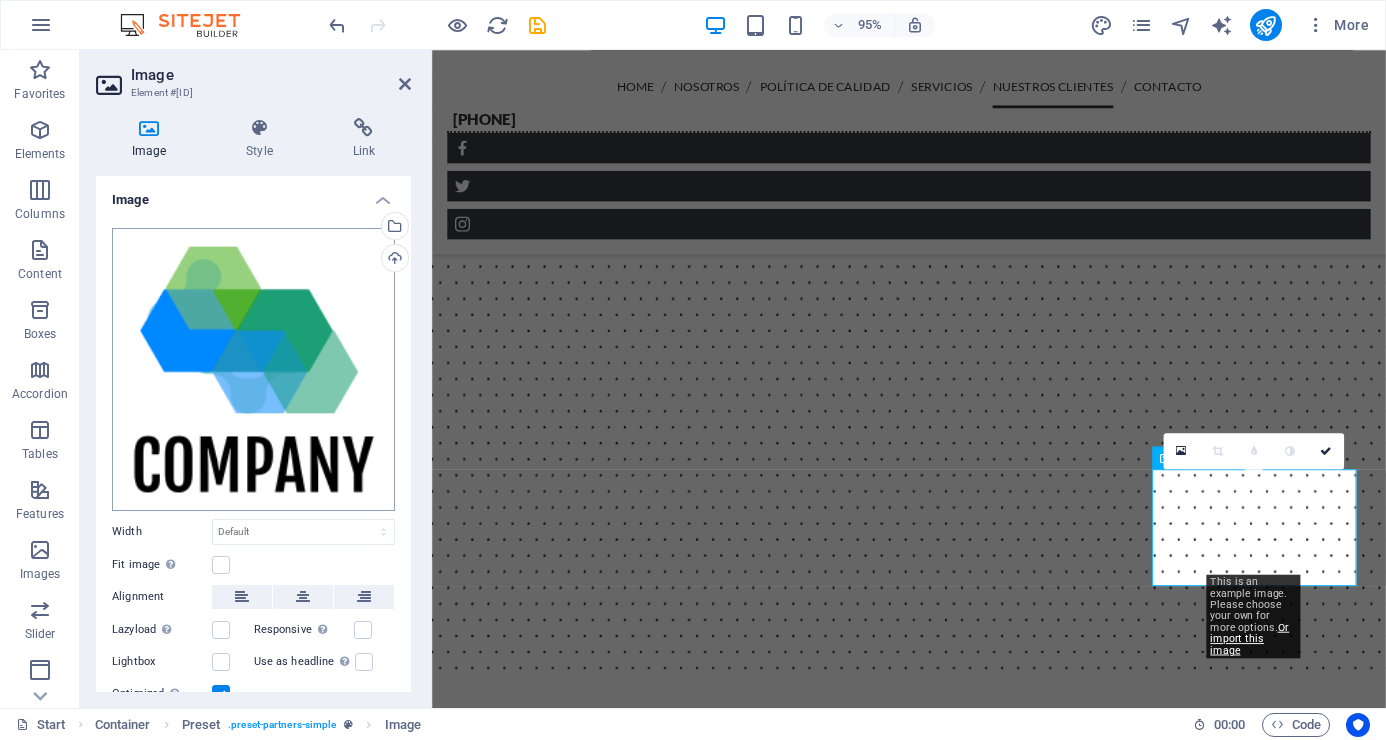 scroll, scrollTop: 5938, scrollLeft: 0, axis: vertical 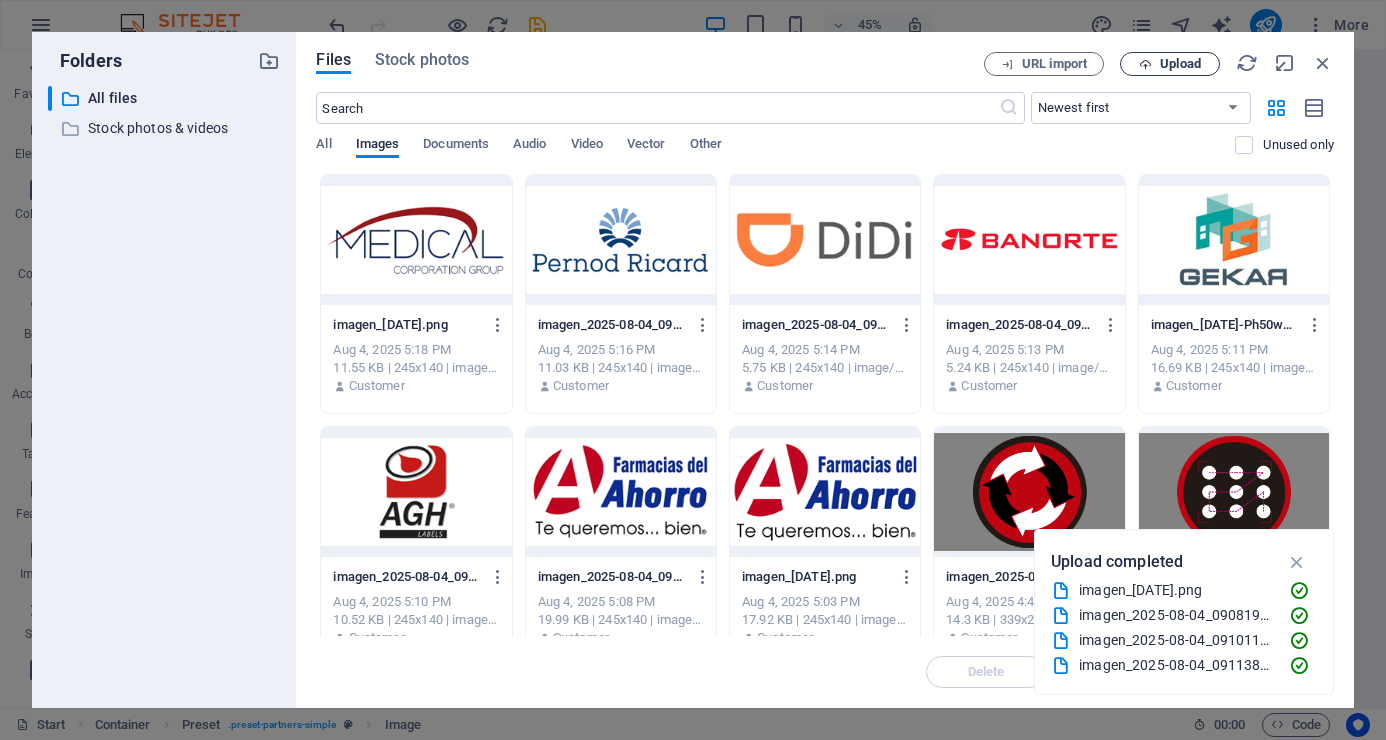 click on "Upload" at bounding box center (1180, 64) 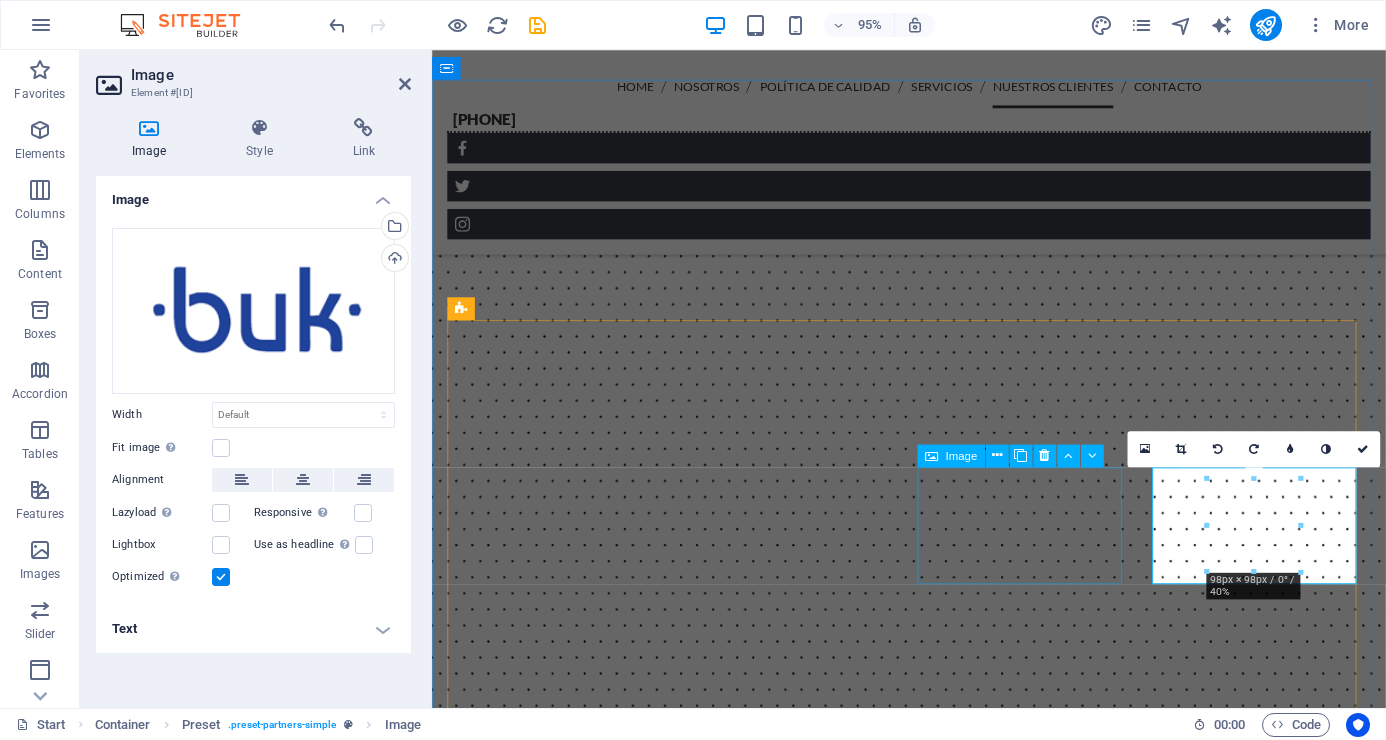 scroll, scrollTop: 5361, scrollLeft: 0, axis: vertical 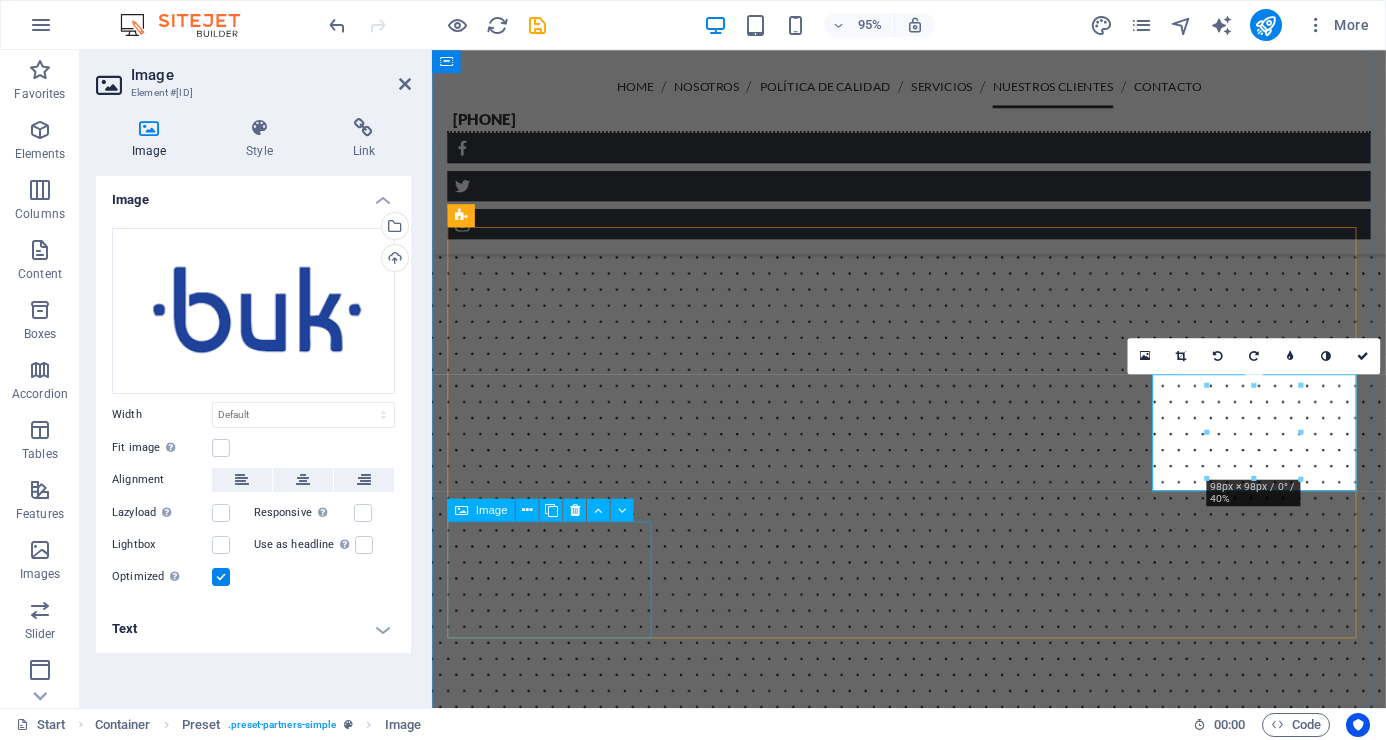 click at bounding box center [557, 11285] 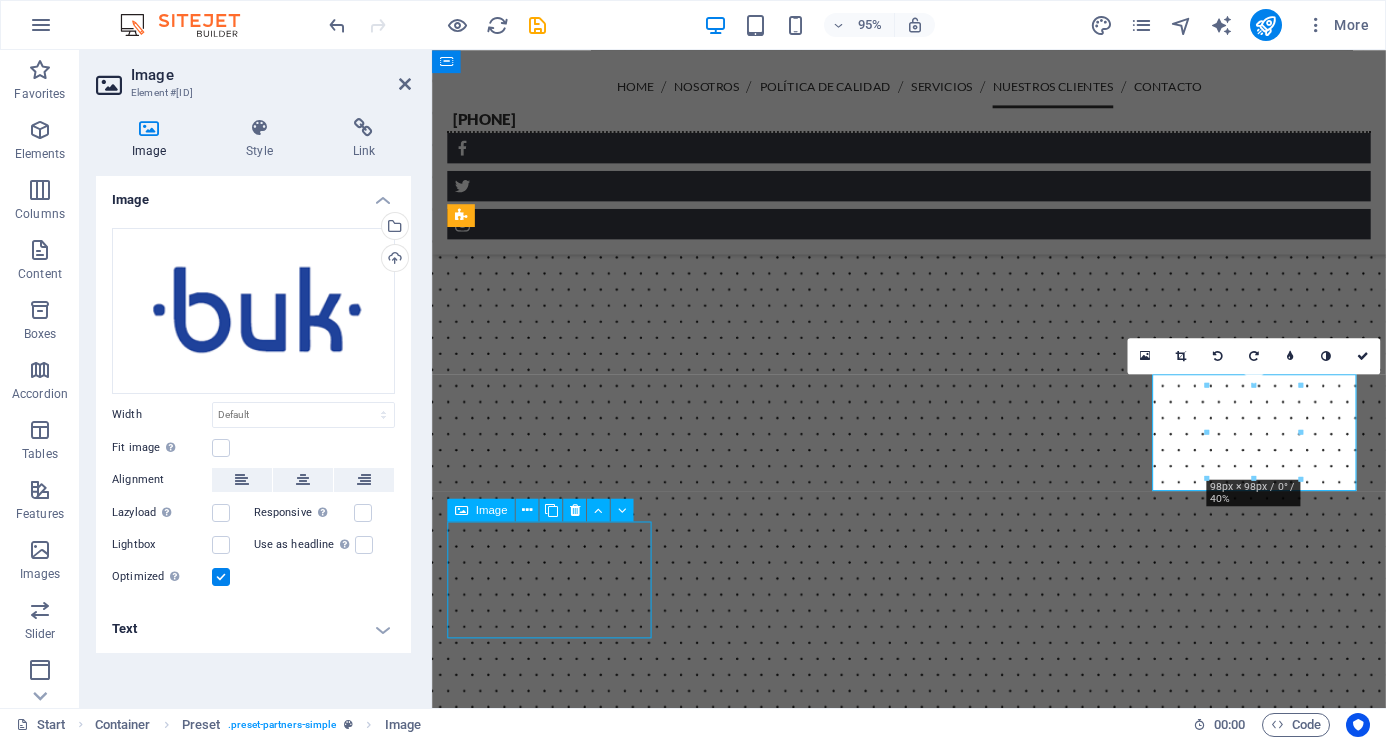 click at bounding box center (557, 11285) 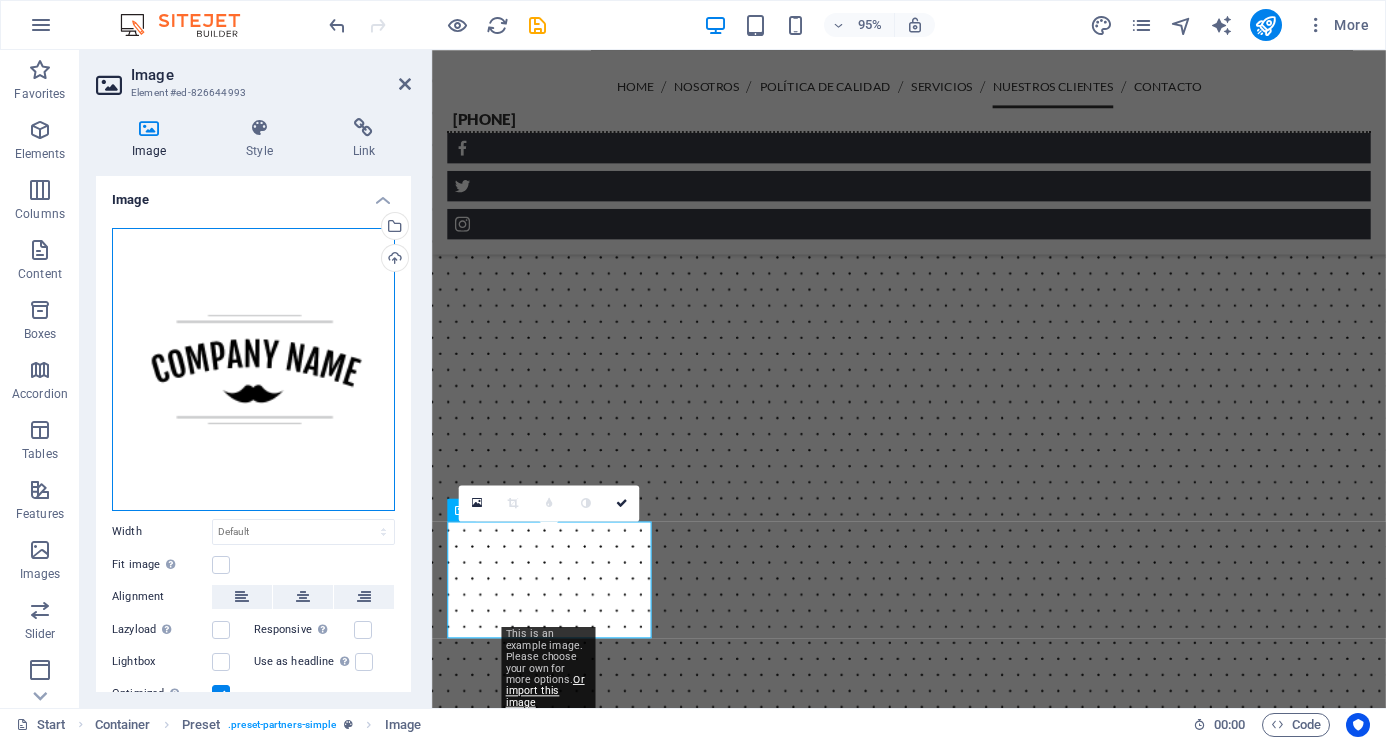 click on "Drag files here, click to choose files or select files from Files or our free stock photos & videos" at bounding box center [253, 369] 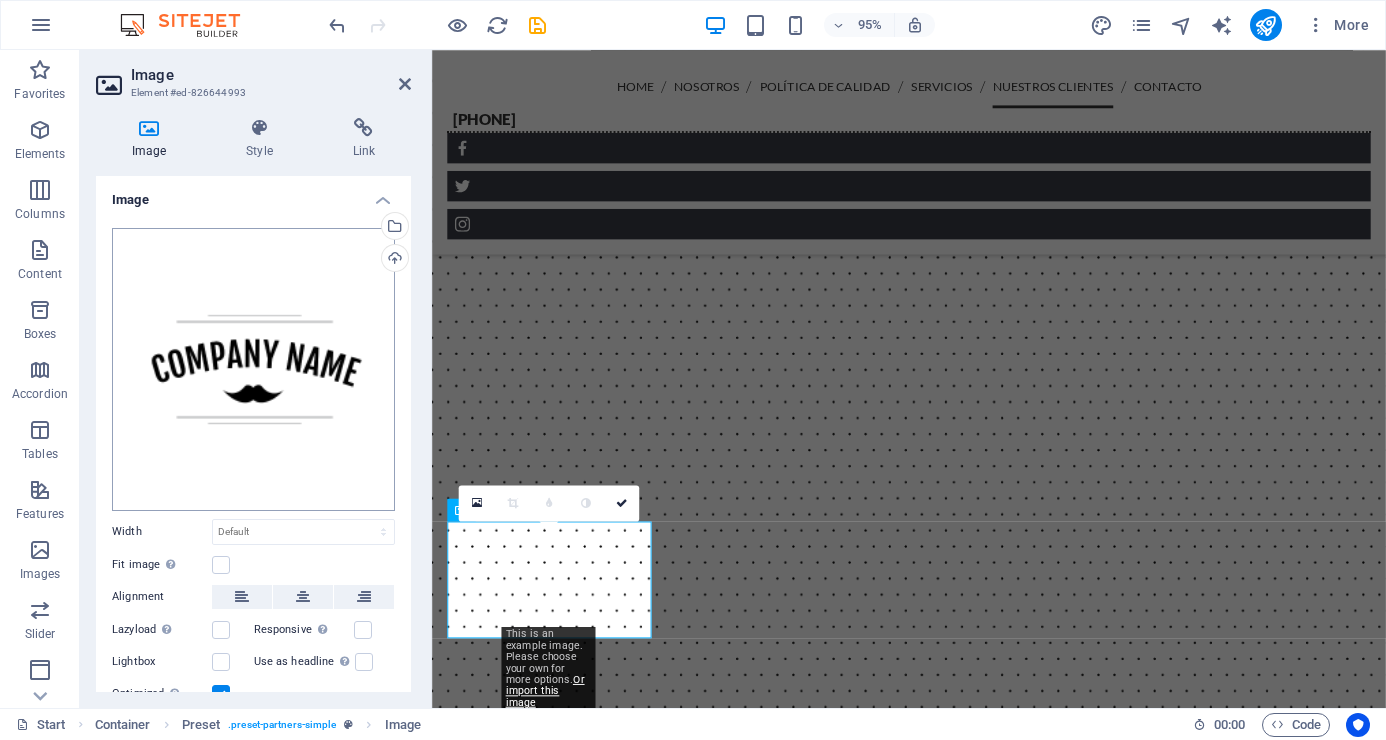 scroll, scrollTop: 5983, scrollLeft: 0, axis: vertical 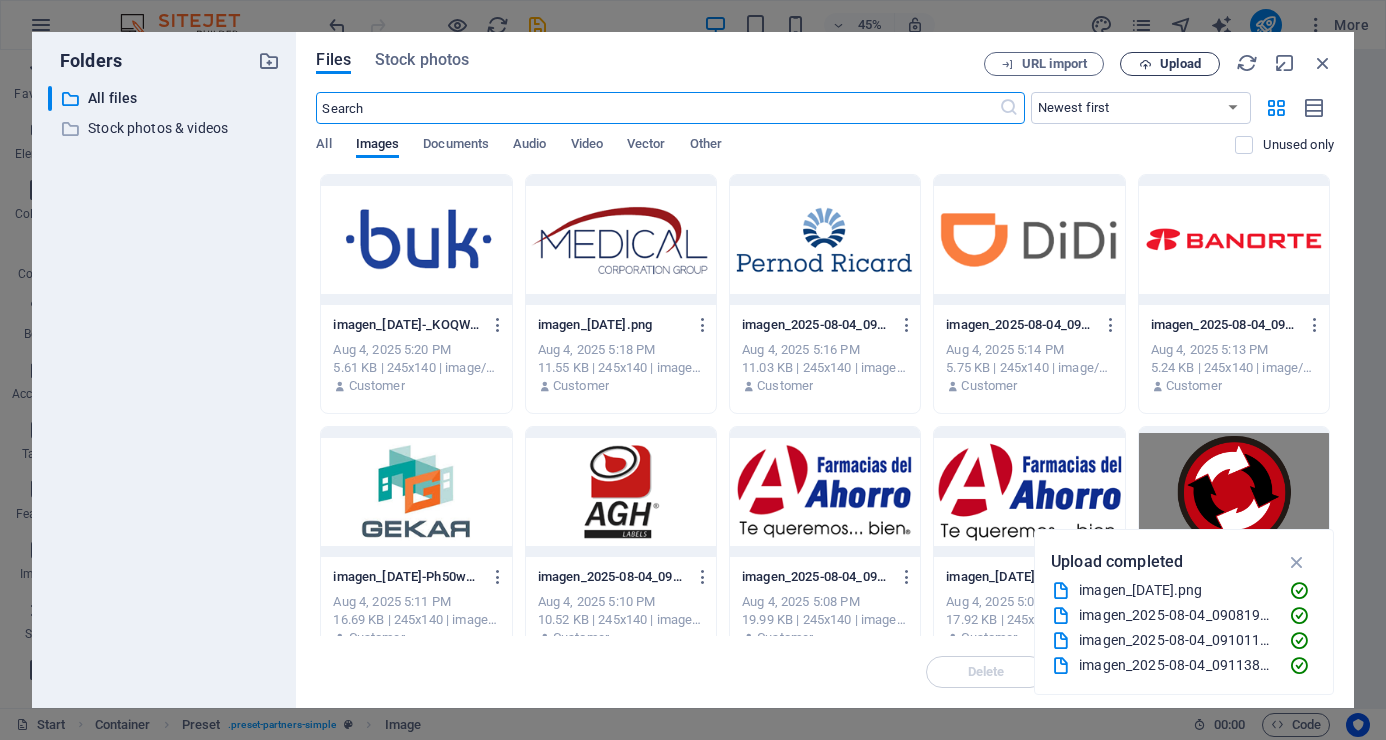 click on "Upload" at bounding box center (1170, 64) 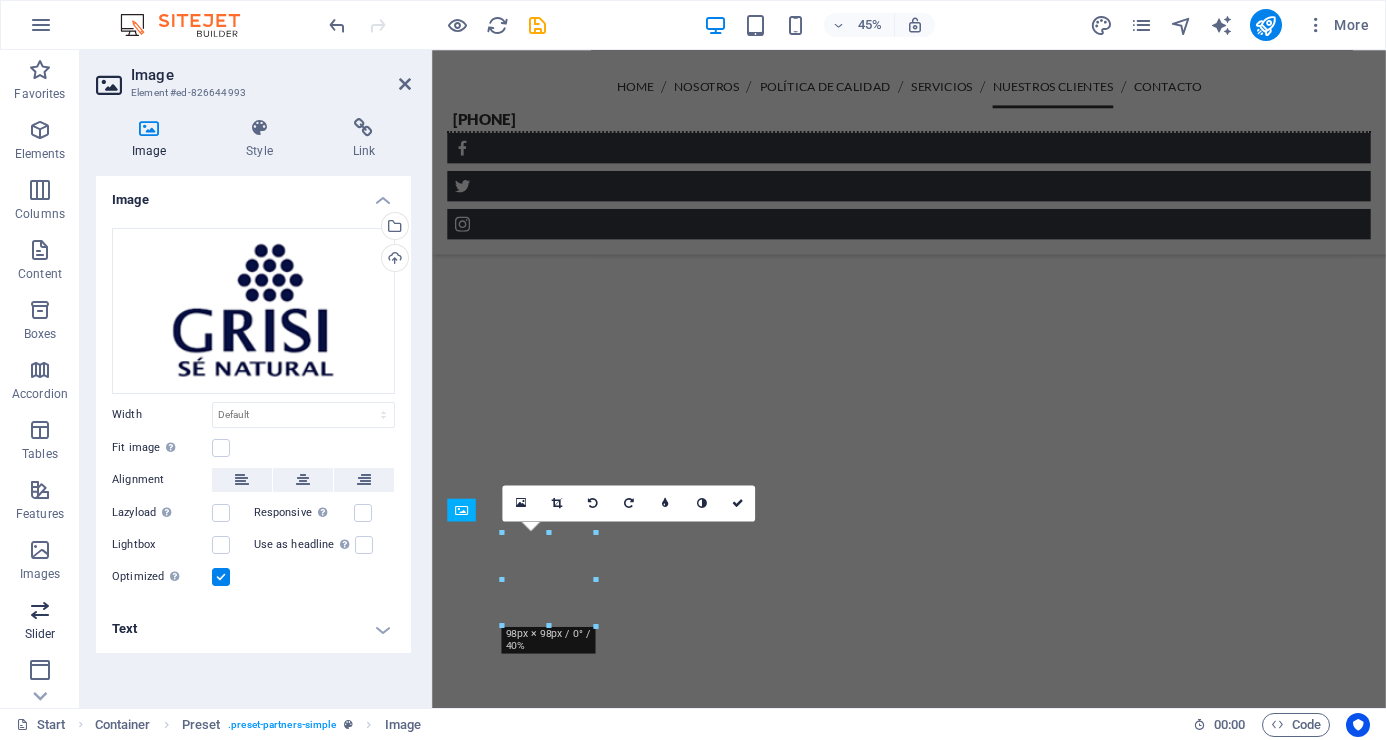 scroll, scrollTop: 5361, scrollLeft: 0, axis: vertical 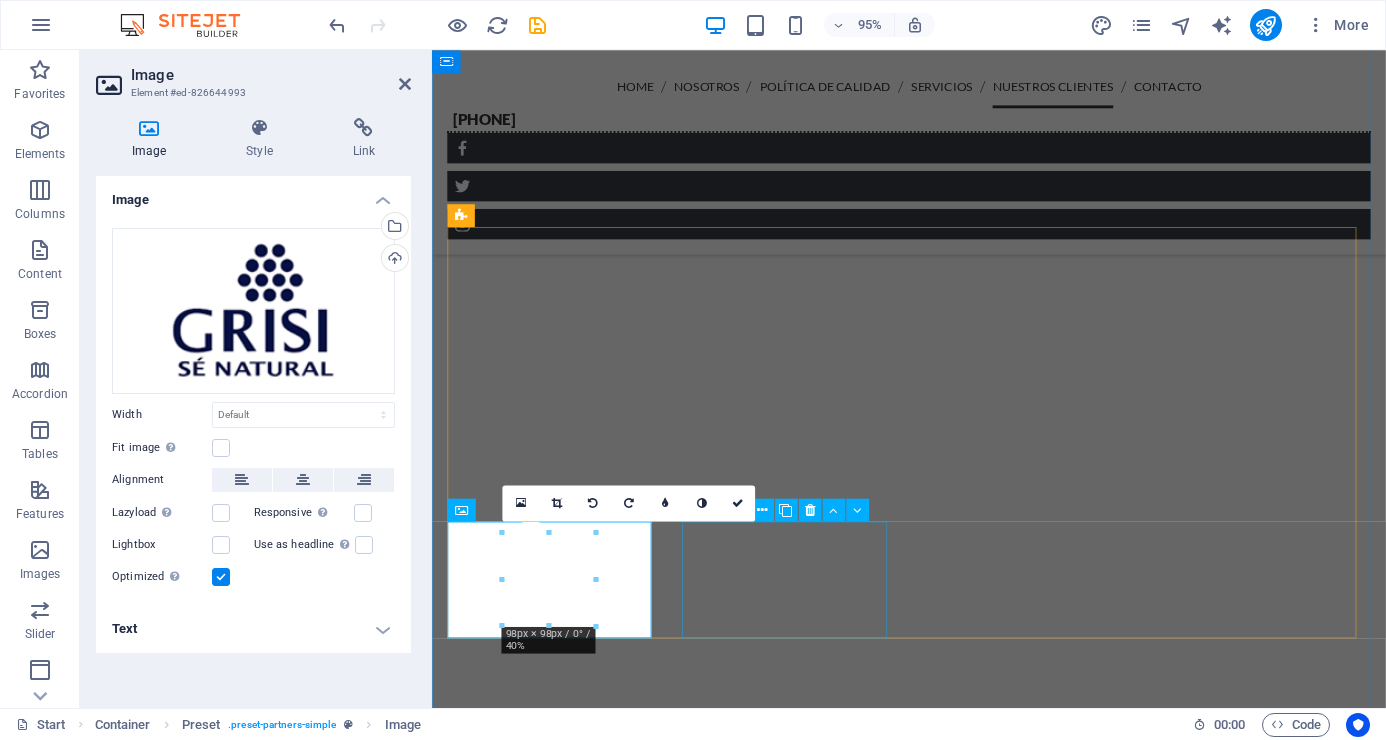 click at bounding box center (557, 11426) 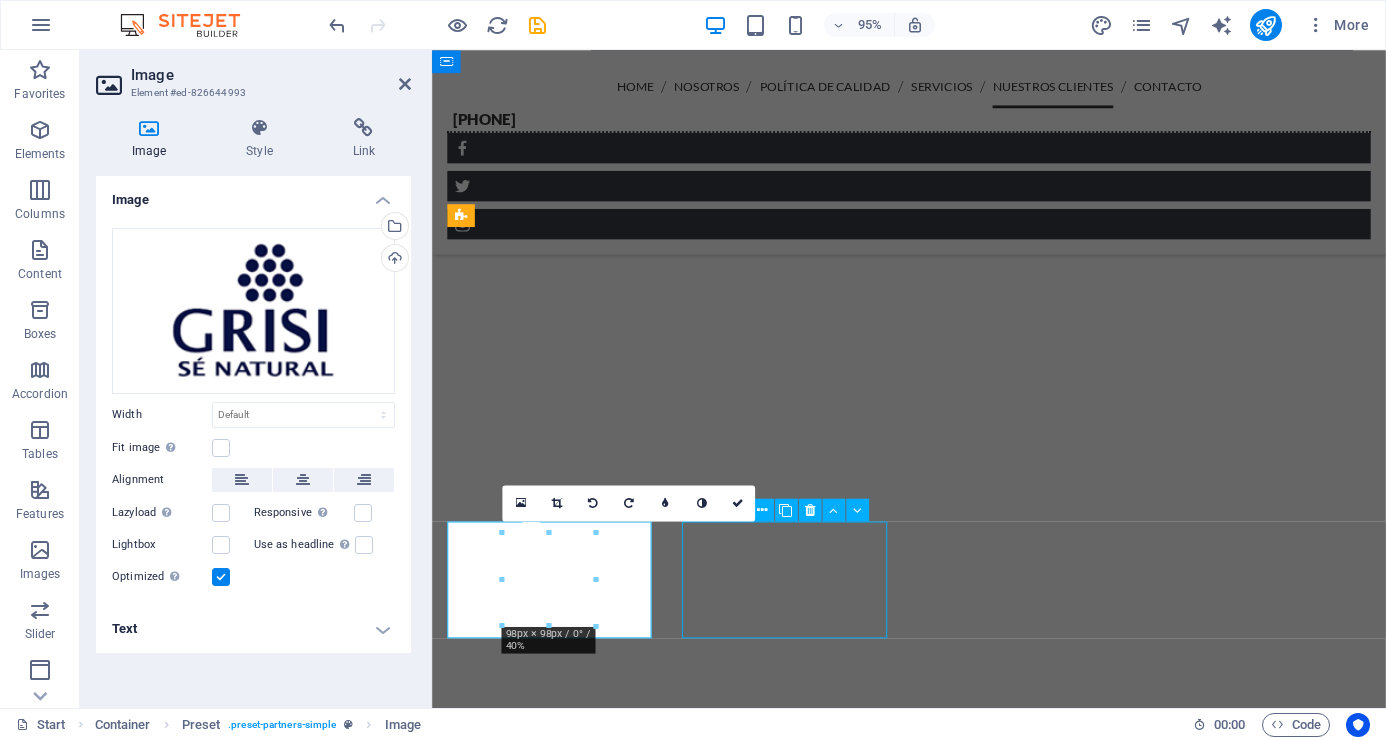 click at bounding box center (557, 11426) 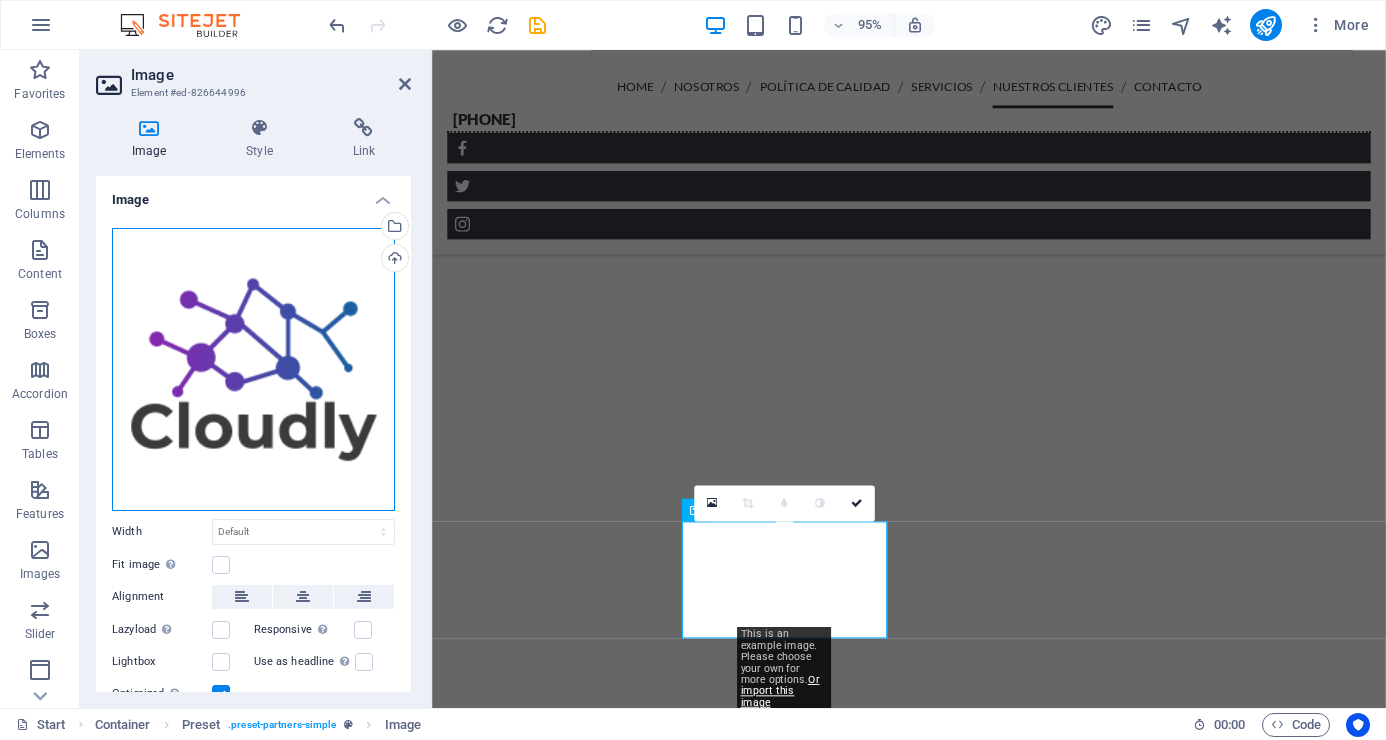 click on "Drag files here, click to choose files or select files from Files or our free stock photos & videos" at bounding box center [253, 369] 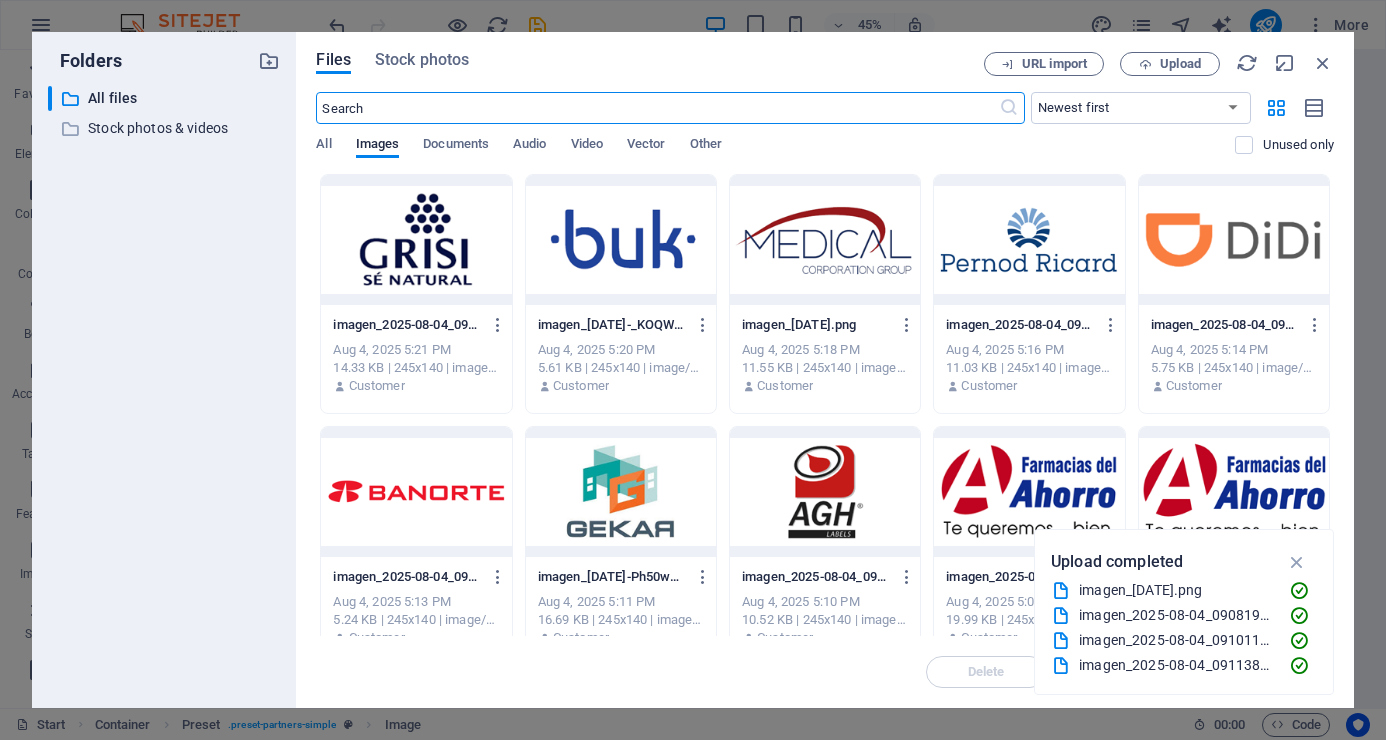 scroll, scrollTop: 5983, scrollLeft: 0, axis: vertical 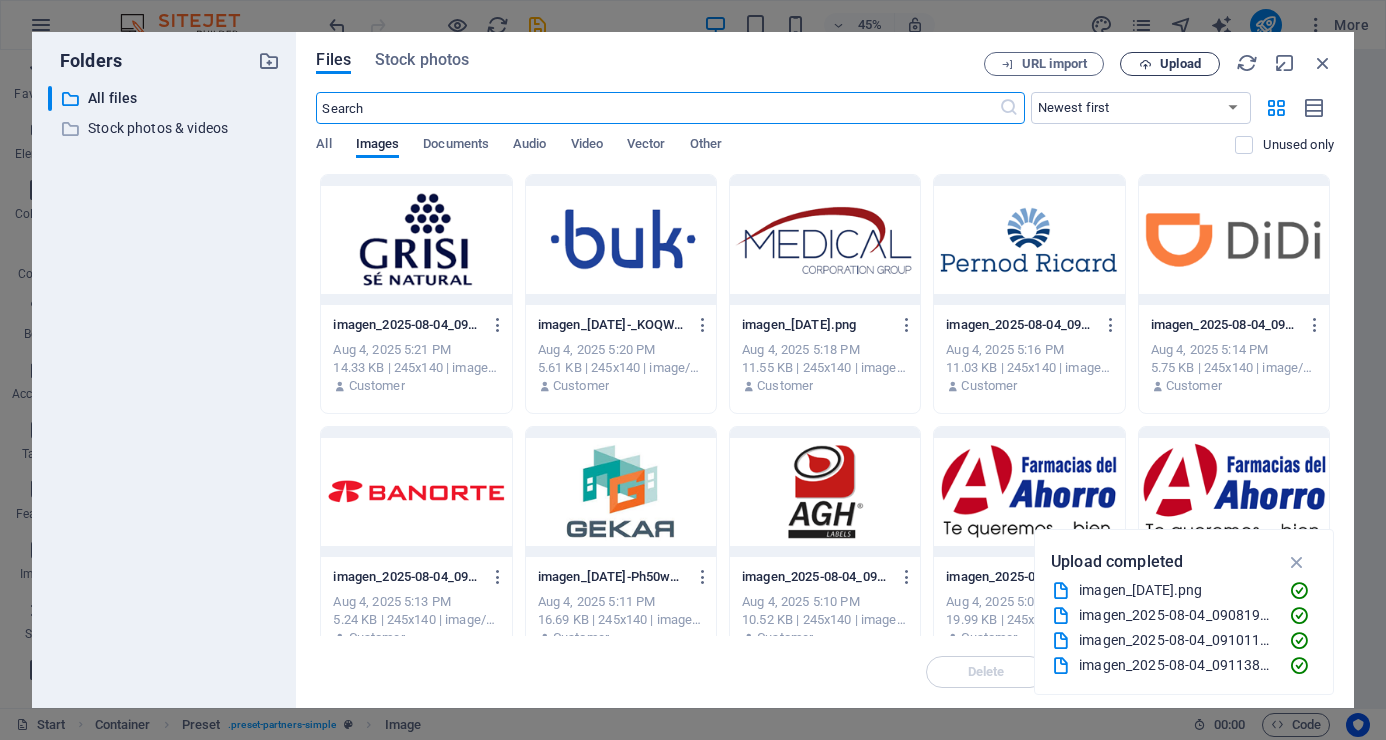 click on "Upload" at bounding box center [1180, 64] 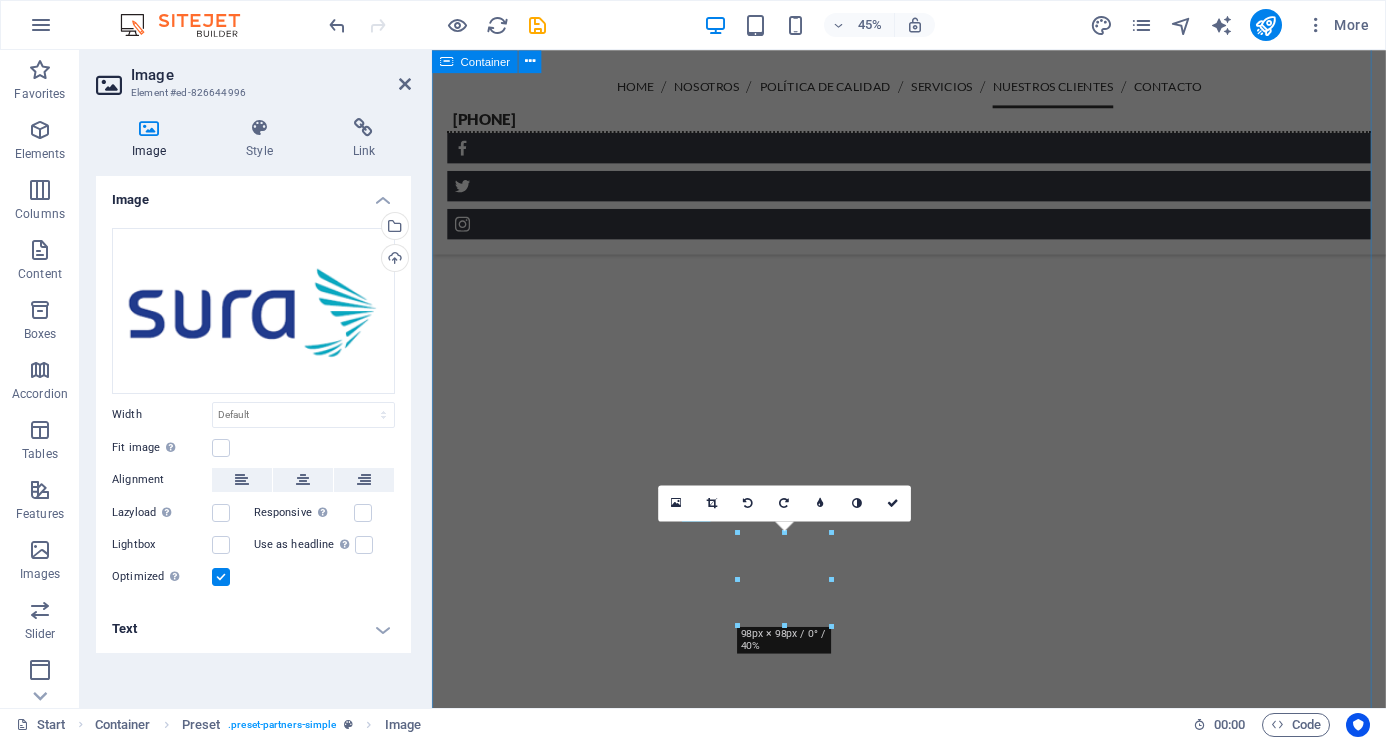 scroll, scrollTop: 5361, scrollLeft: 0, axis: vertical 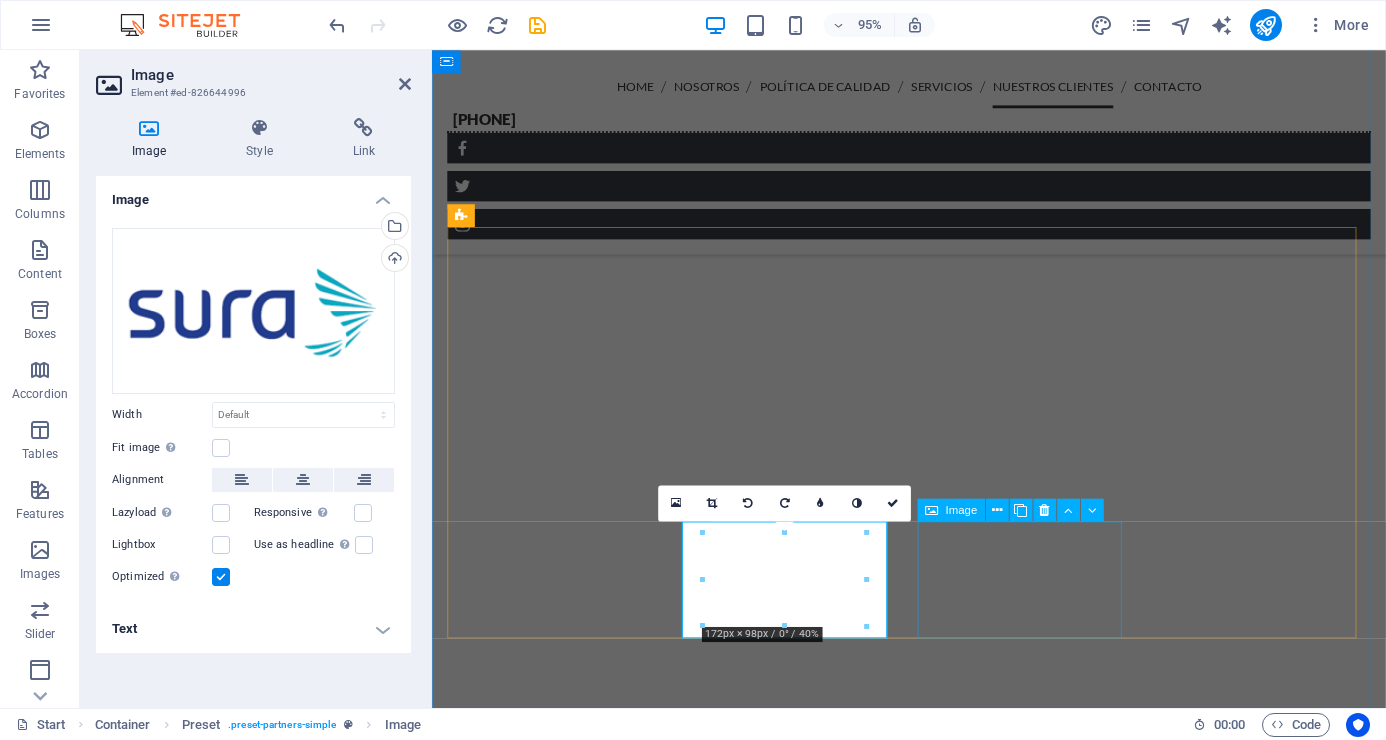 click at bounding box center [557, 11567] 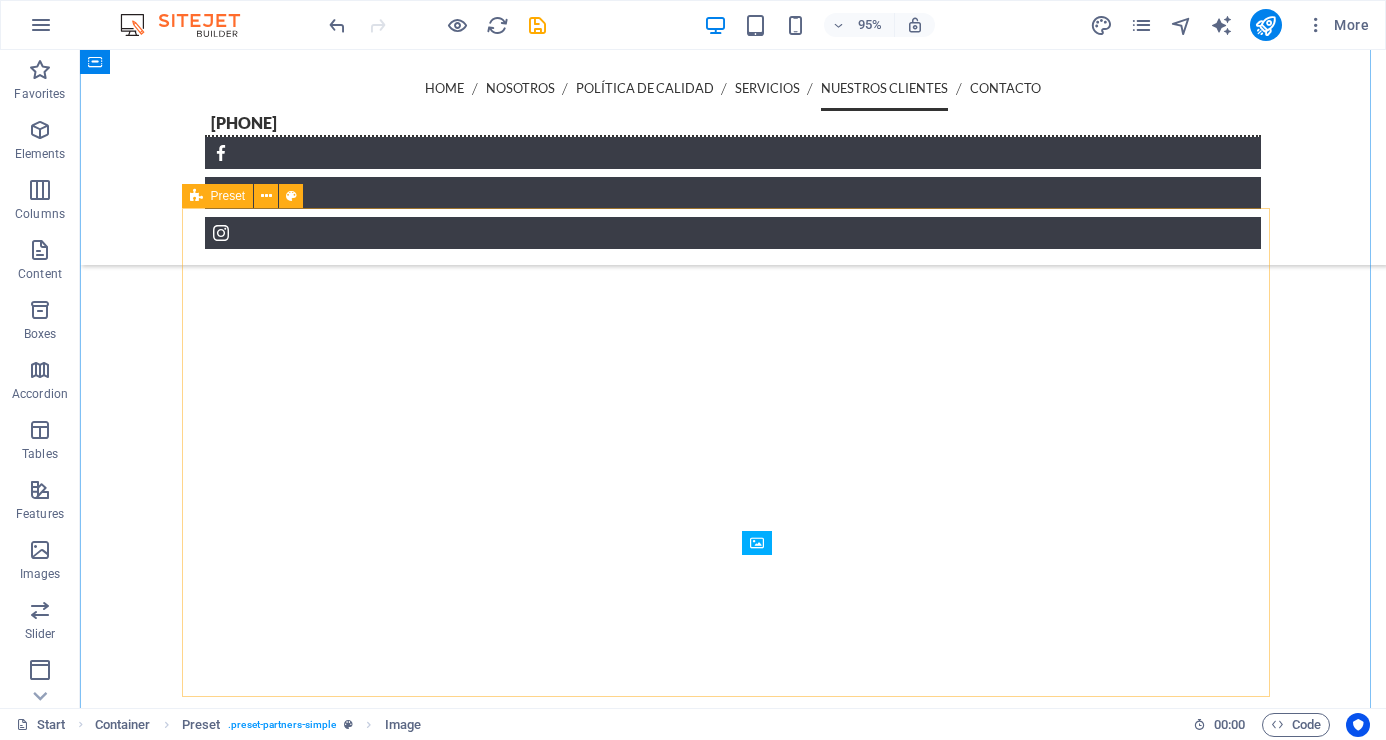 scroll, scrollTop: 5196, scrollLeft: 0, axis: vertical 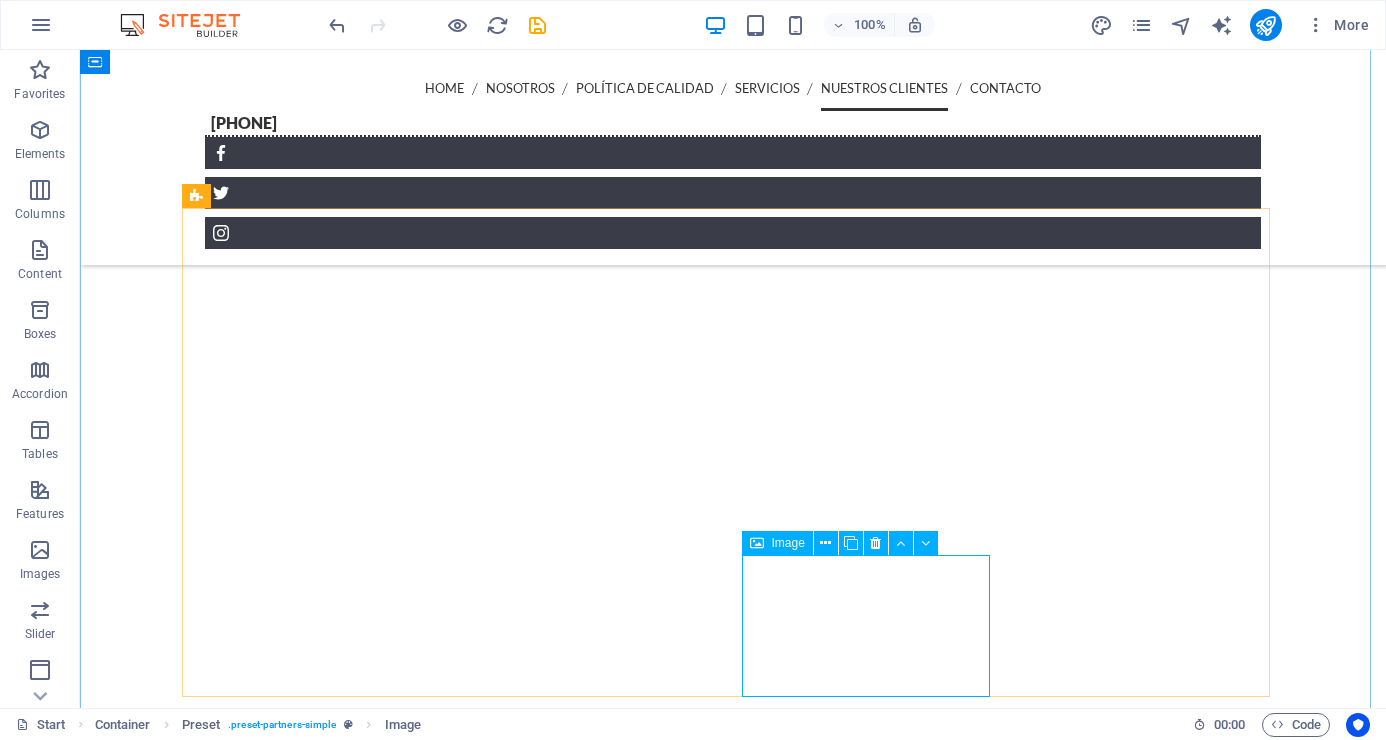 click at bounding box center (313, 12277) 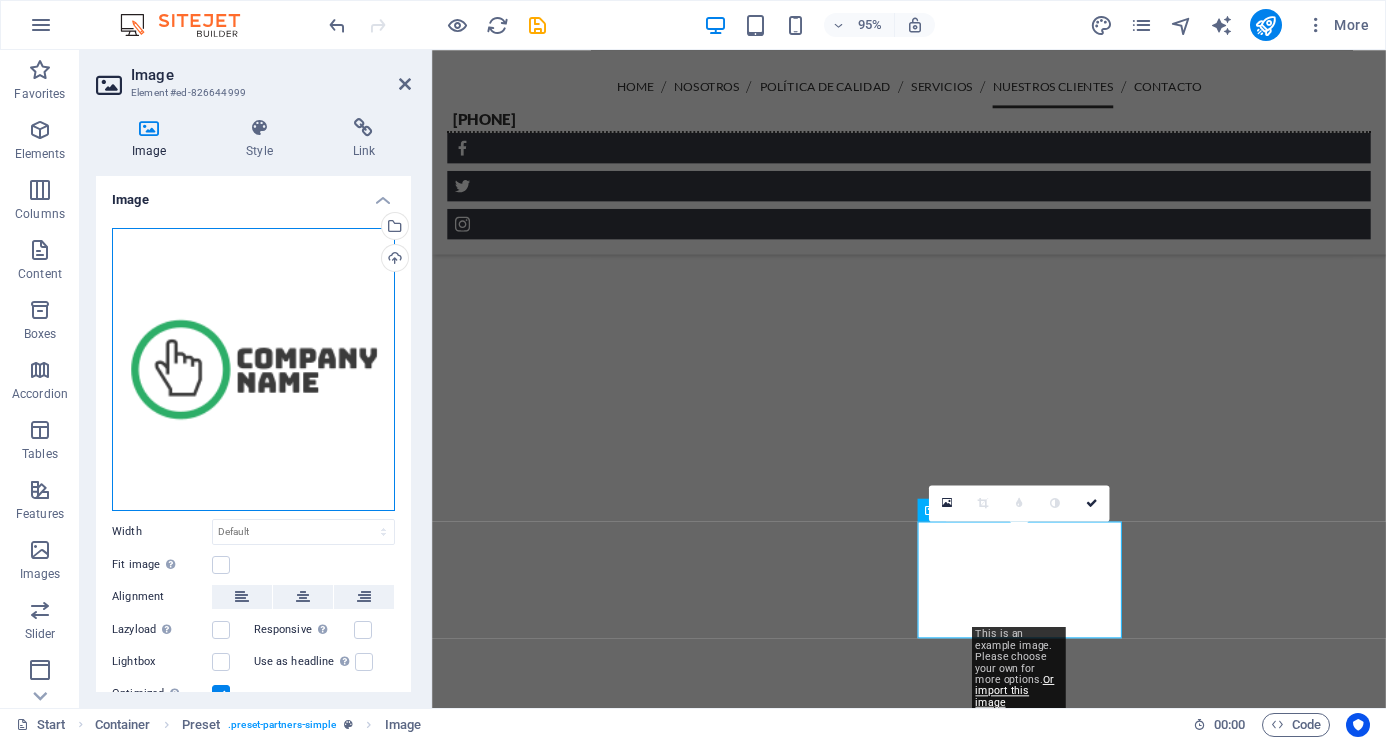 click on "Drag files here, click to choose files or select files from Files or our free stock photos & videos" at bounding box center (253, 369) 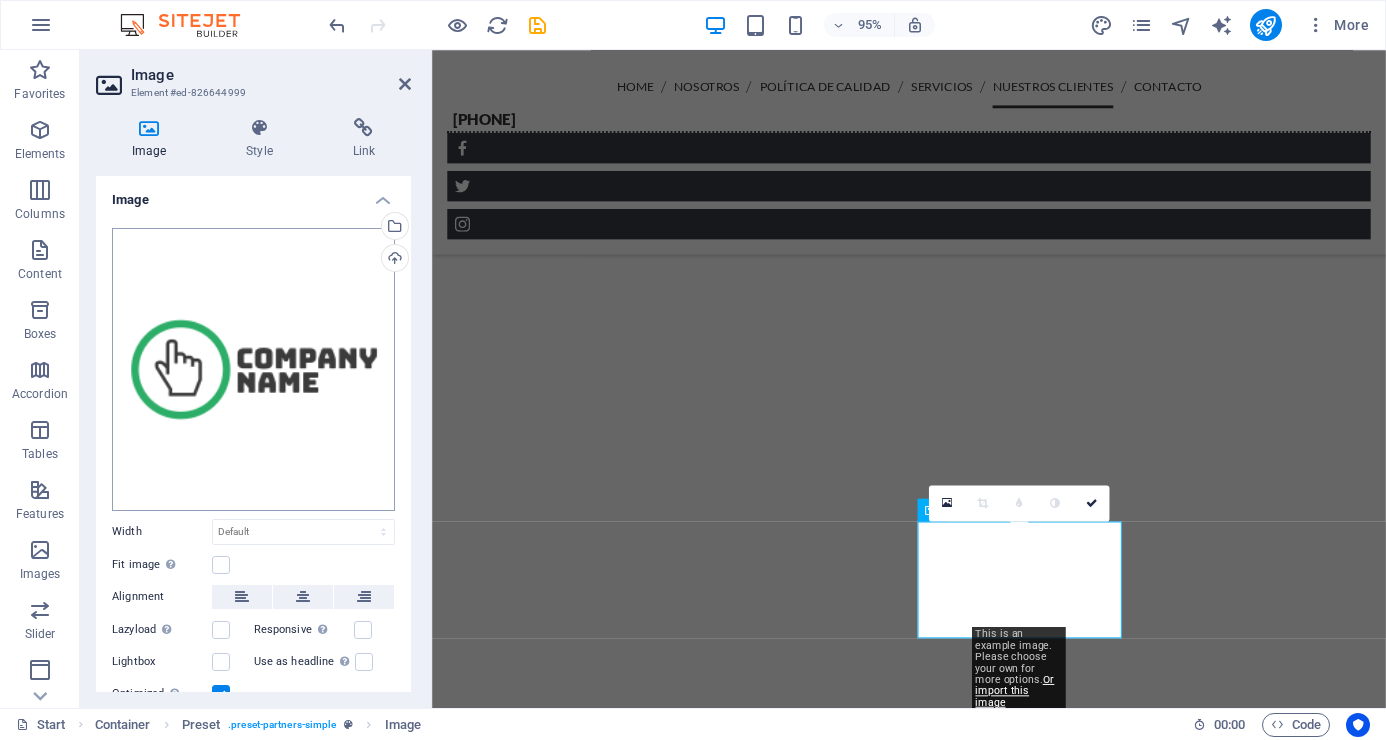 scroll, scrollTop: 5983, scrollLeft: 0, axis: vertical 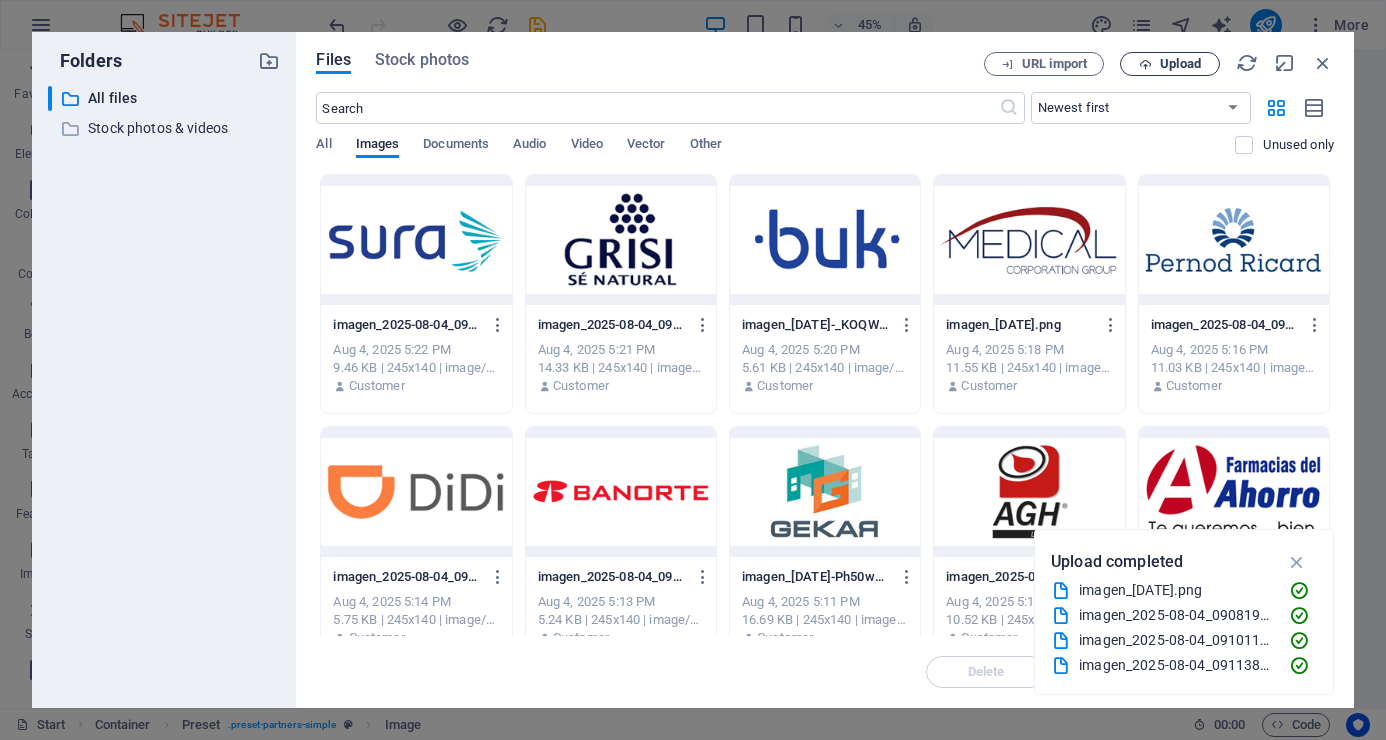 click on "Upload" at bounding box center [1180, 64] 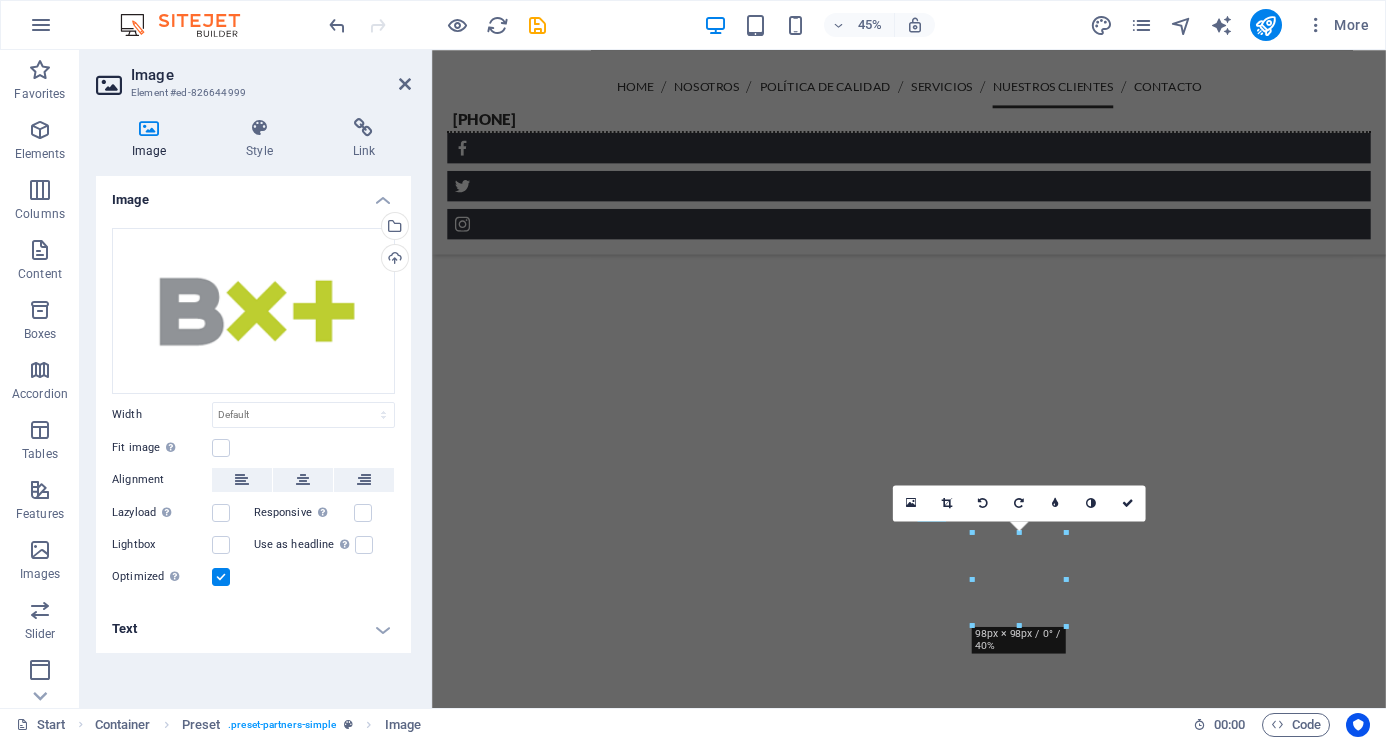 scroll, scrollTop: 5361, scrollLeft: 0, axis: vertical 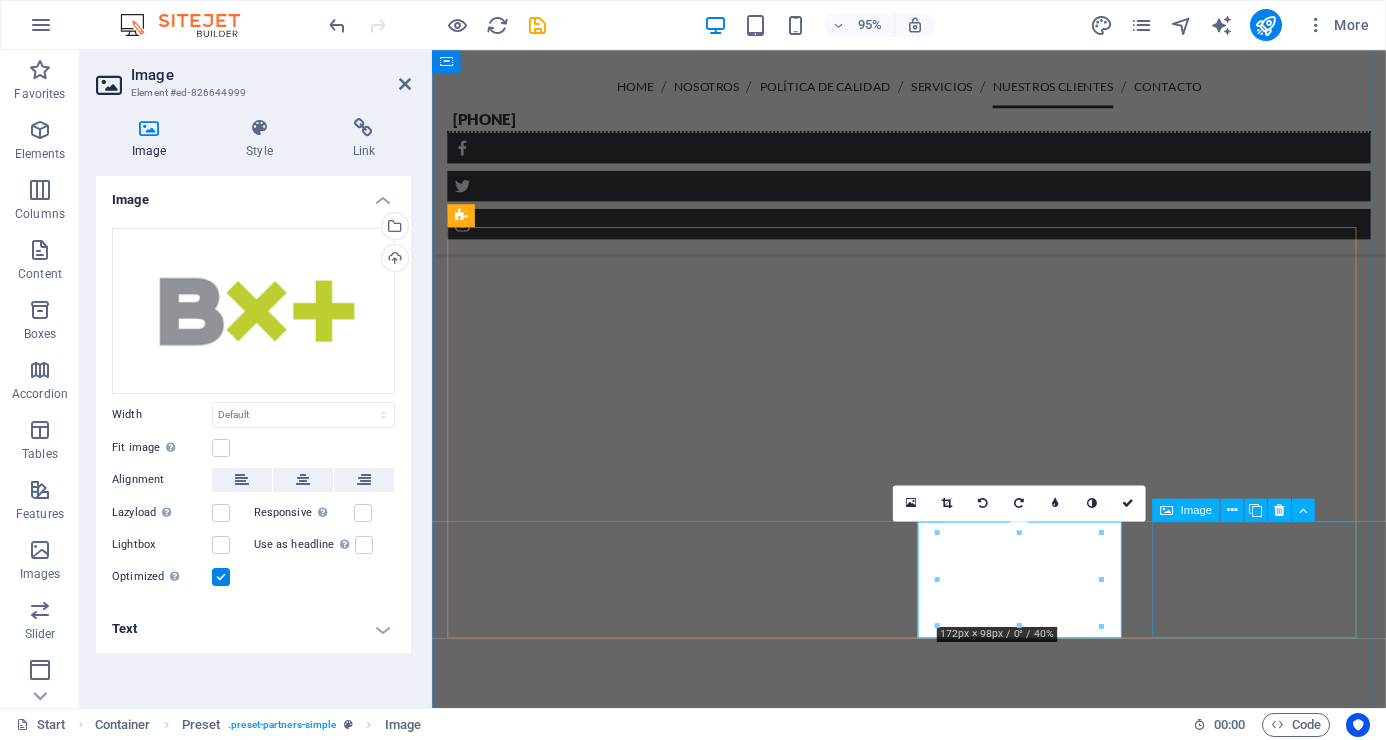 click at bounding box center (557, 11708) 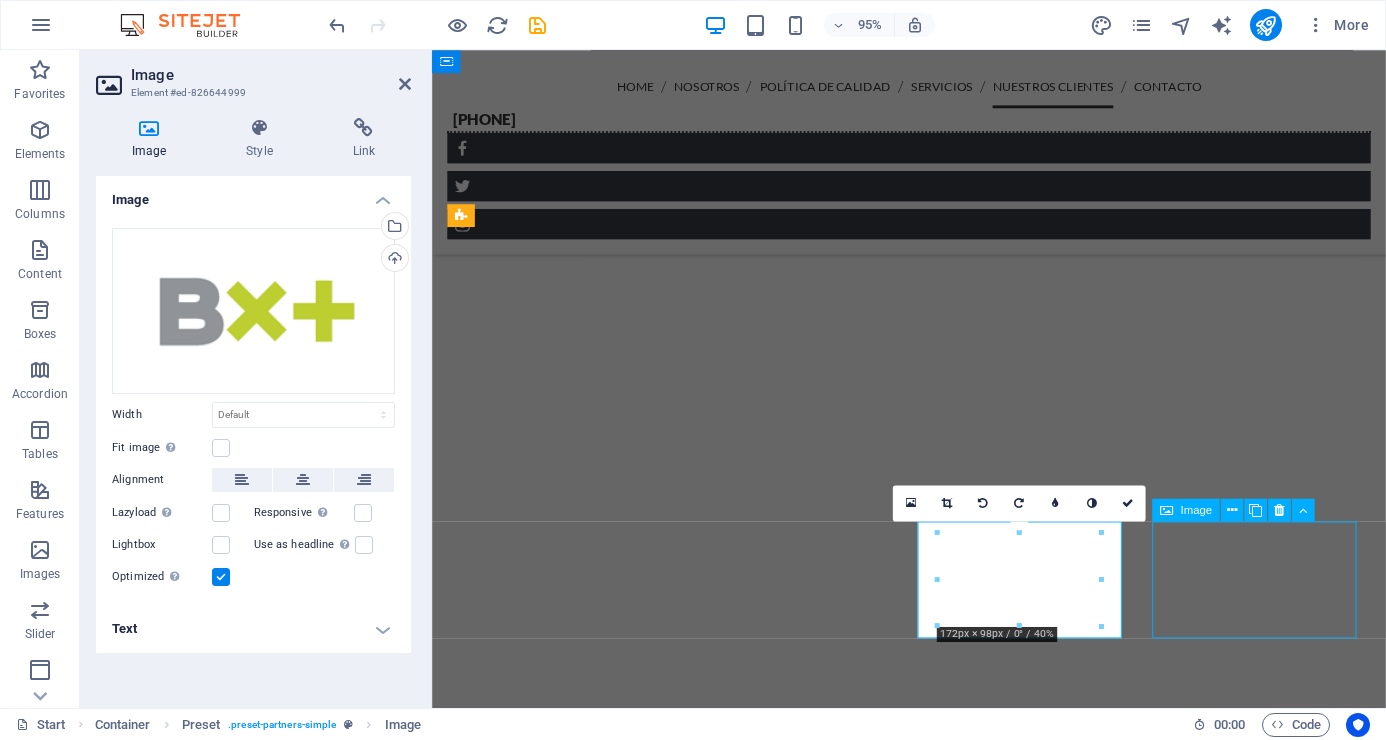 scroll, scrollTop: 5196, scrollLeft: 0, axis: vertical 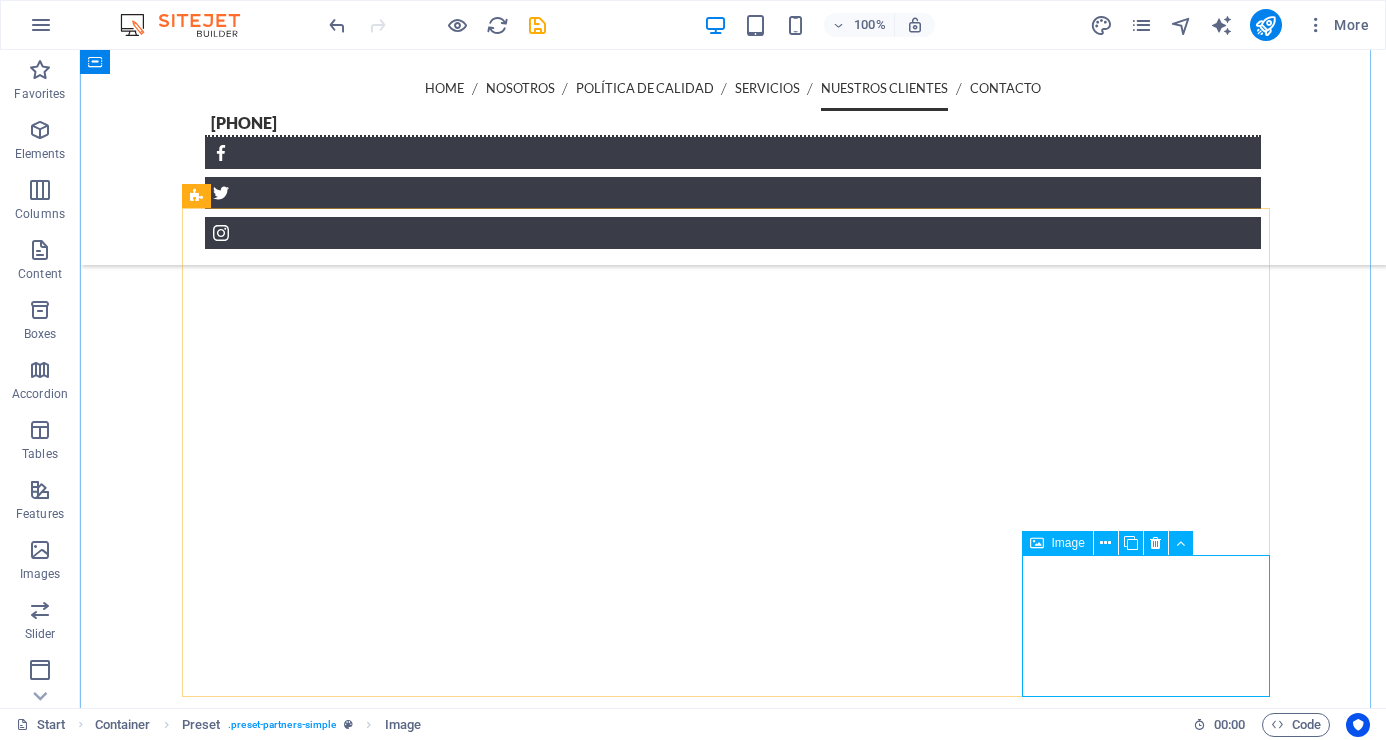 click at bounding box center [313, 12434] 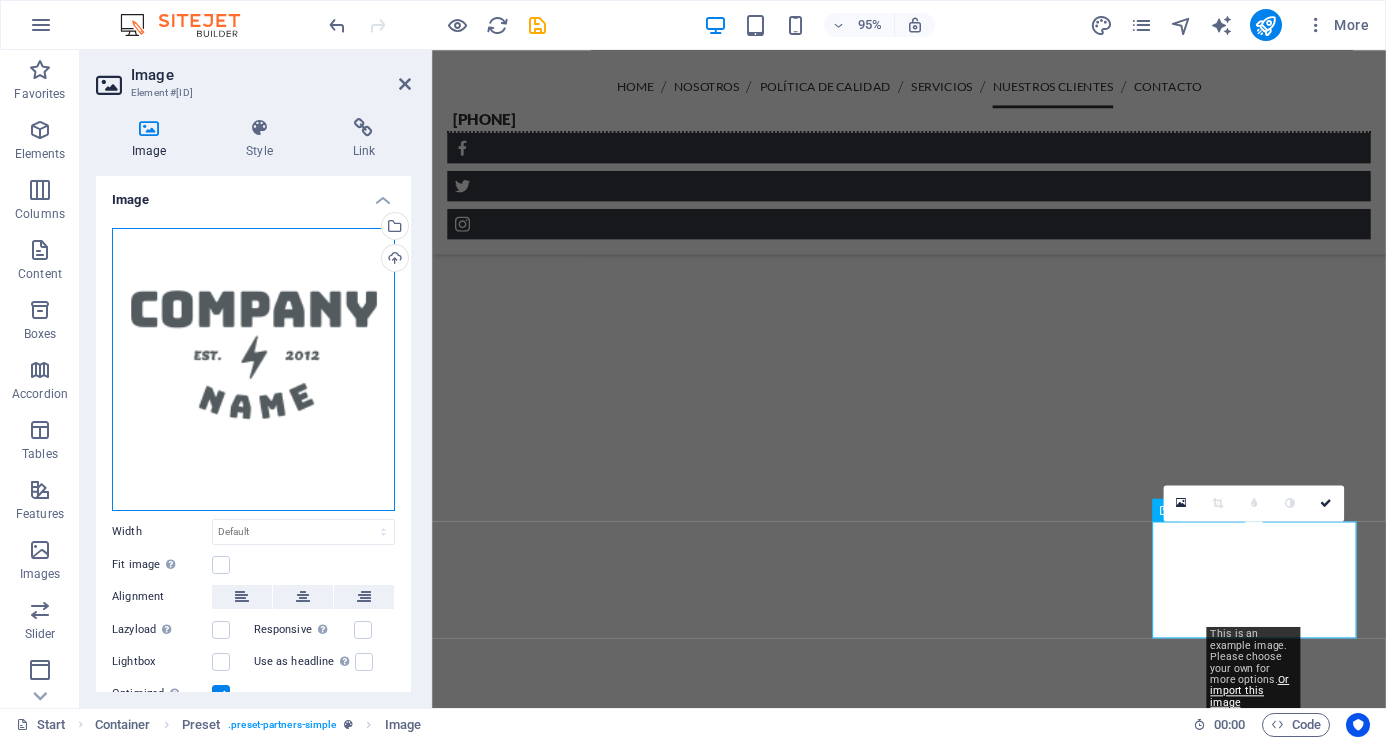 click on "Drag files here, click to choose files or select files from Files or our free stock photos & videos" at bounding box center [253, 369] 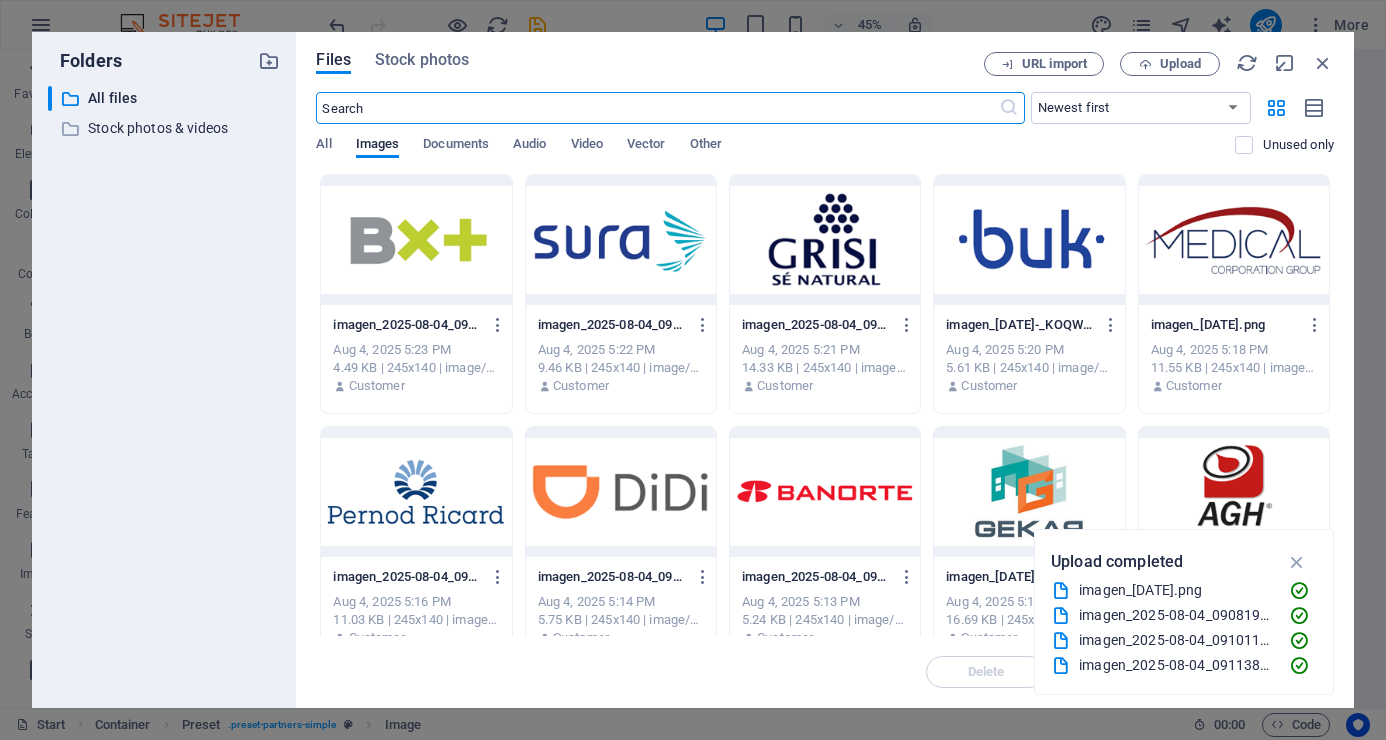 scroll, scrollTop: 5983, scrollLeft: 0, axis: vertical 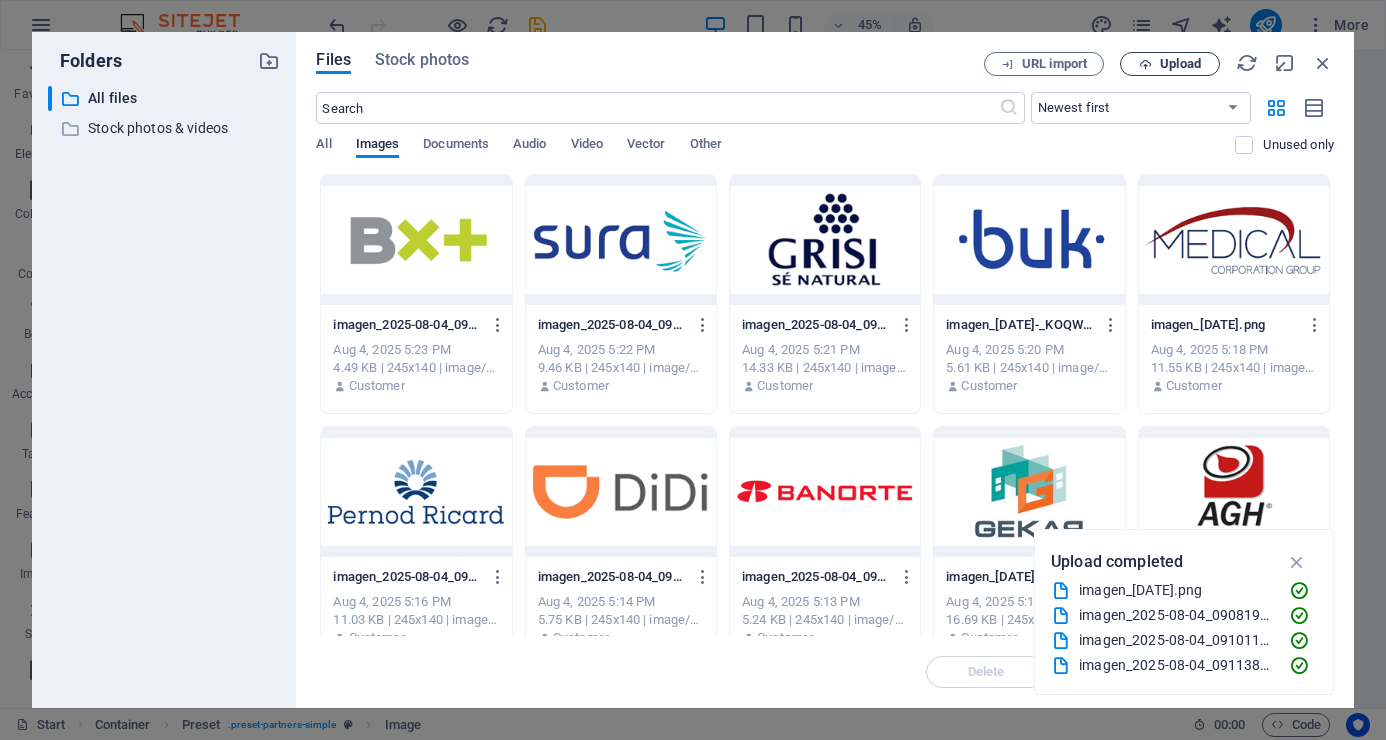 click on "Upload" at bounding box center (1180, 64) 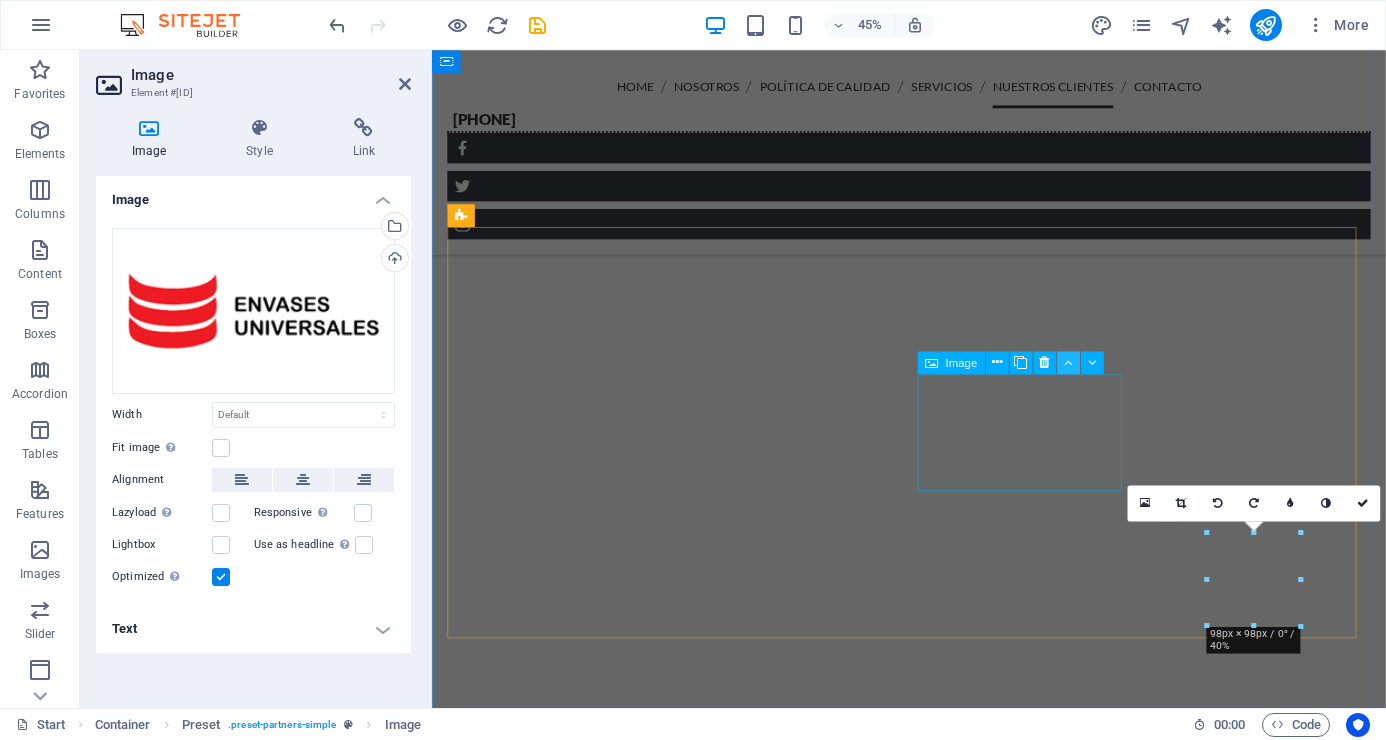 scroll, scrollTop: 5361, scrollLeft: 0, axis: vertical 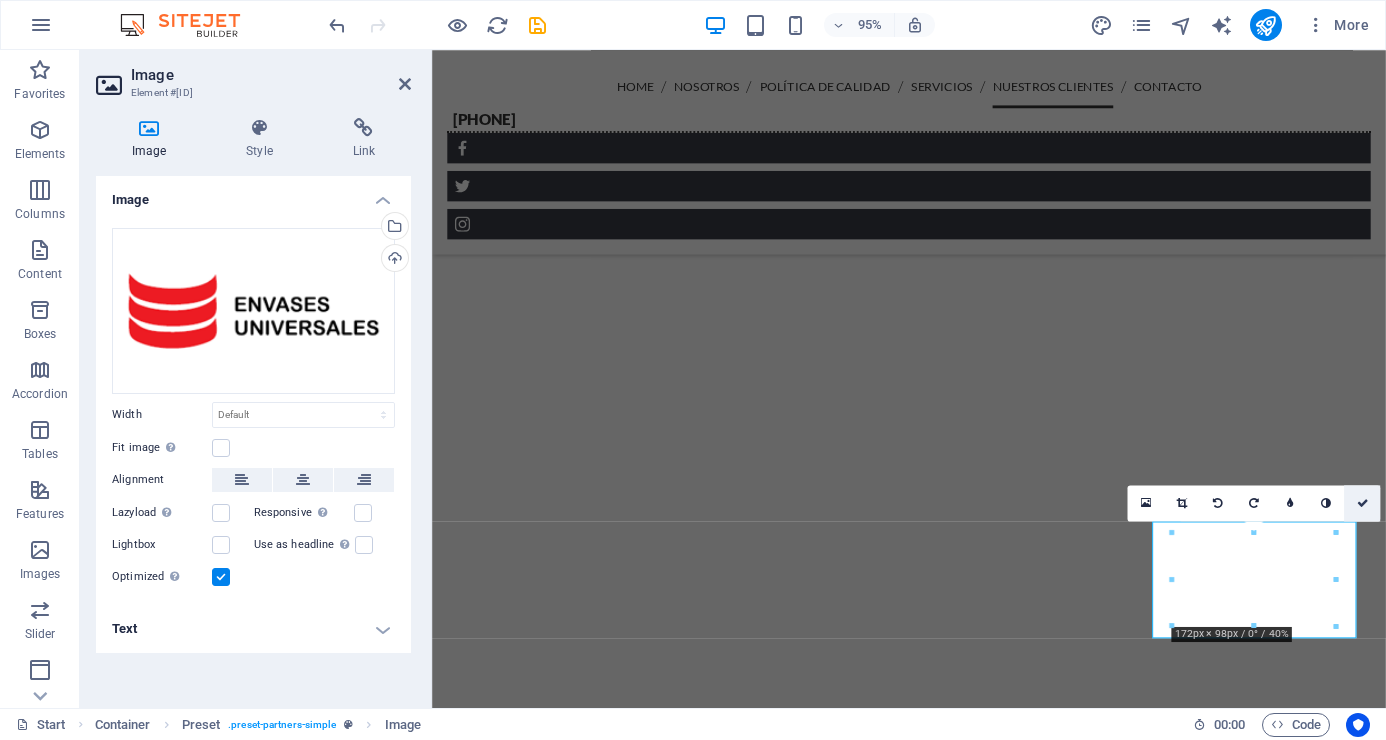 click at bounding box center (1363, 503) 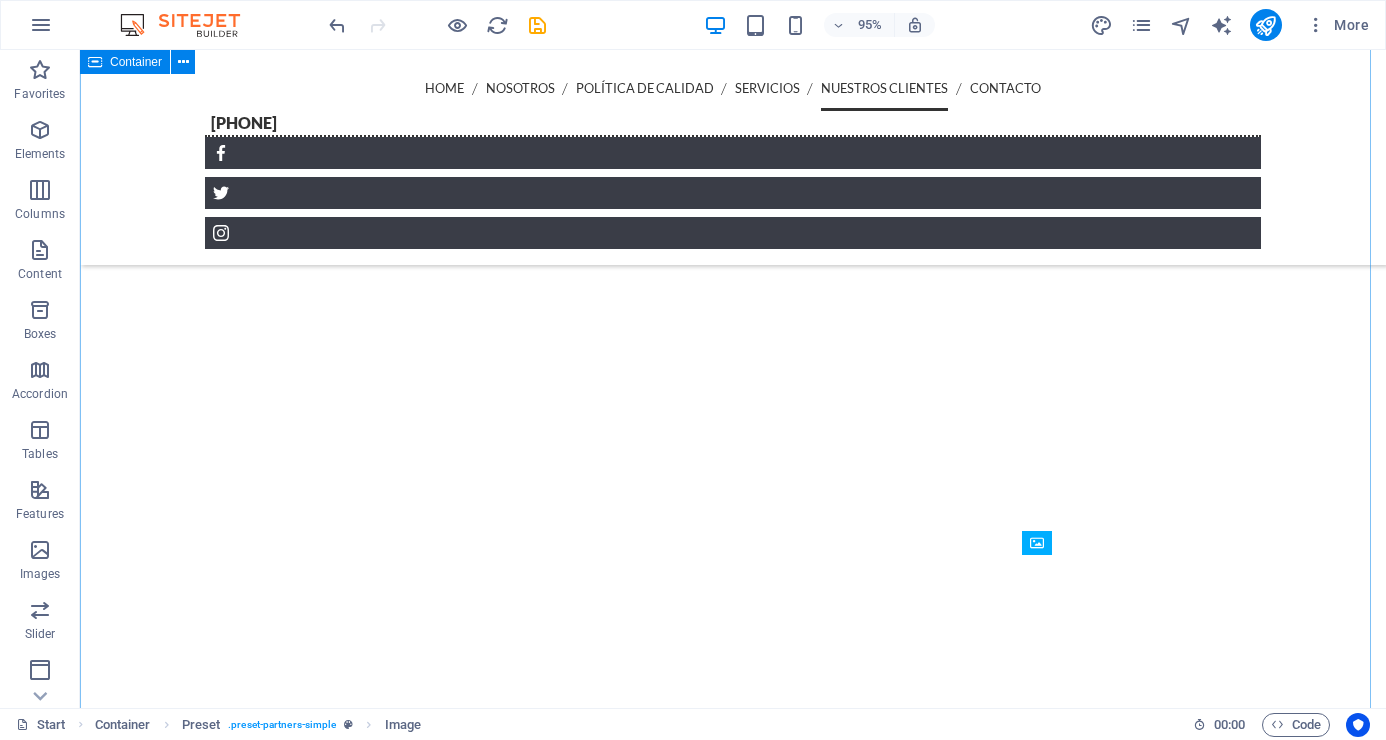 scroll, scrollTop: 5196, scrollLeft: 0, axis: vertical 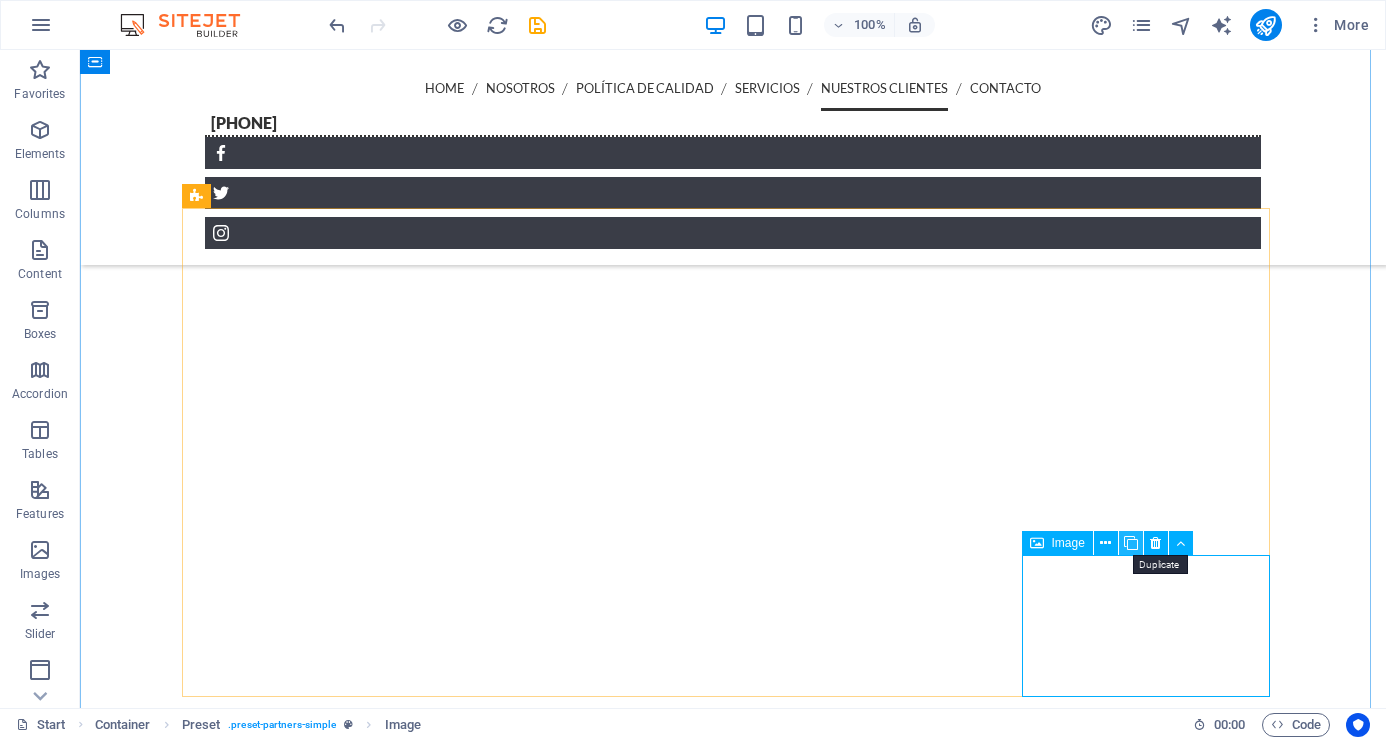 click at bounding box center [1131, 543] 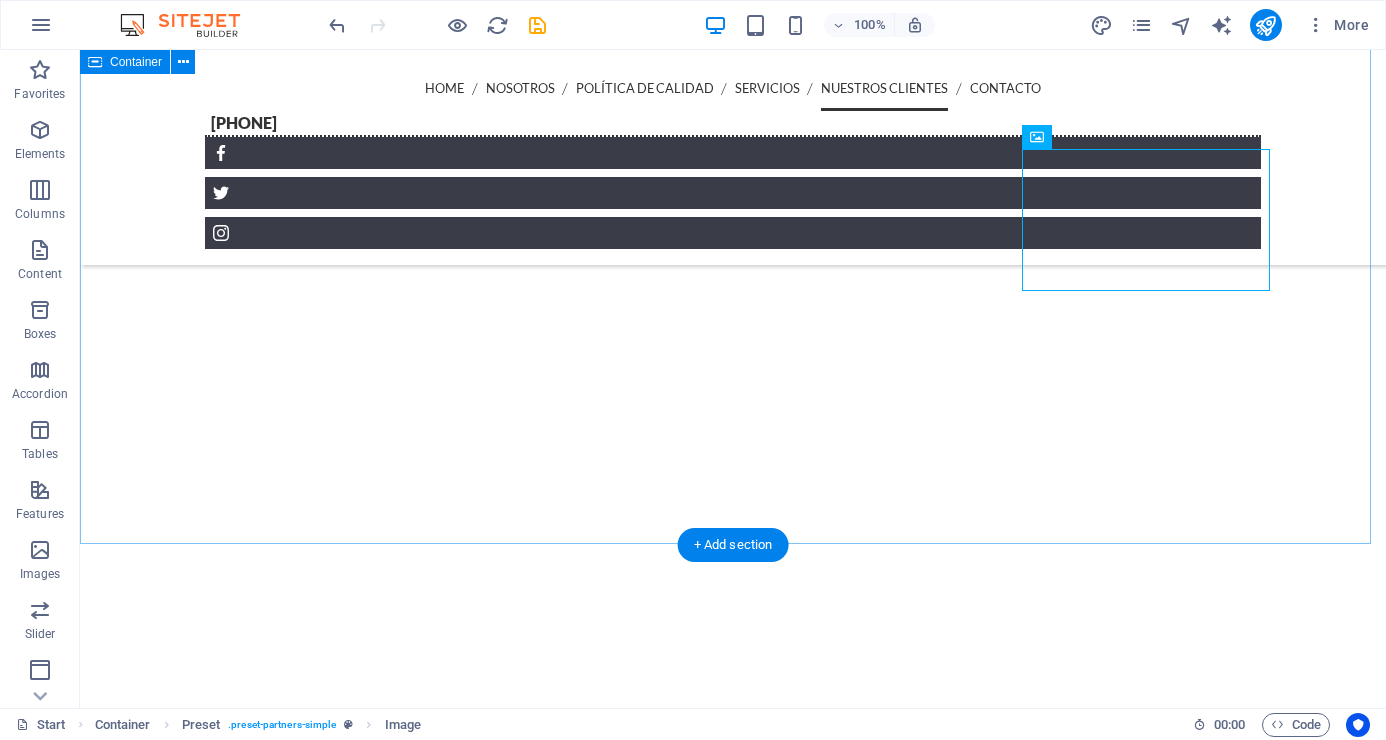 scroll, scrollTop: 5616, scrollLeft: 0, axis: vertical 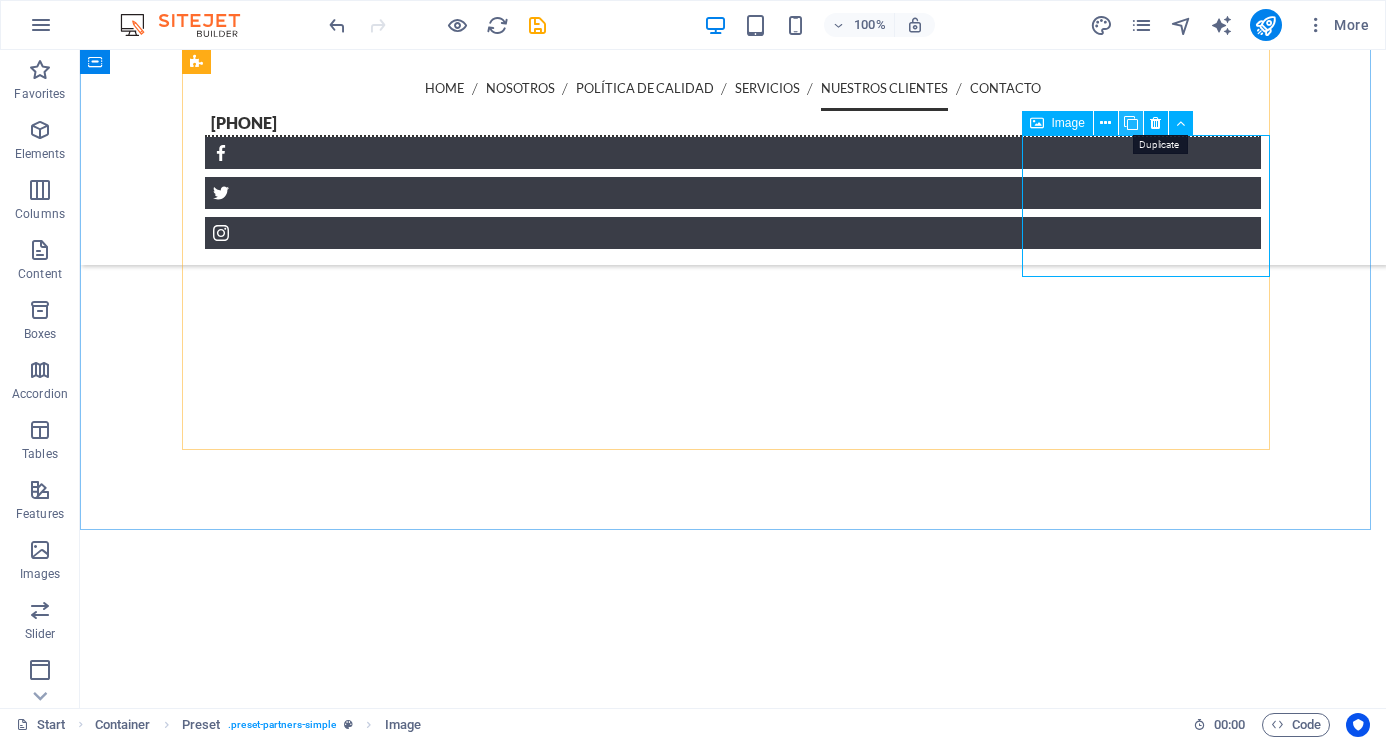 click at bounding box center (1131, 123) 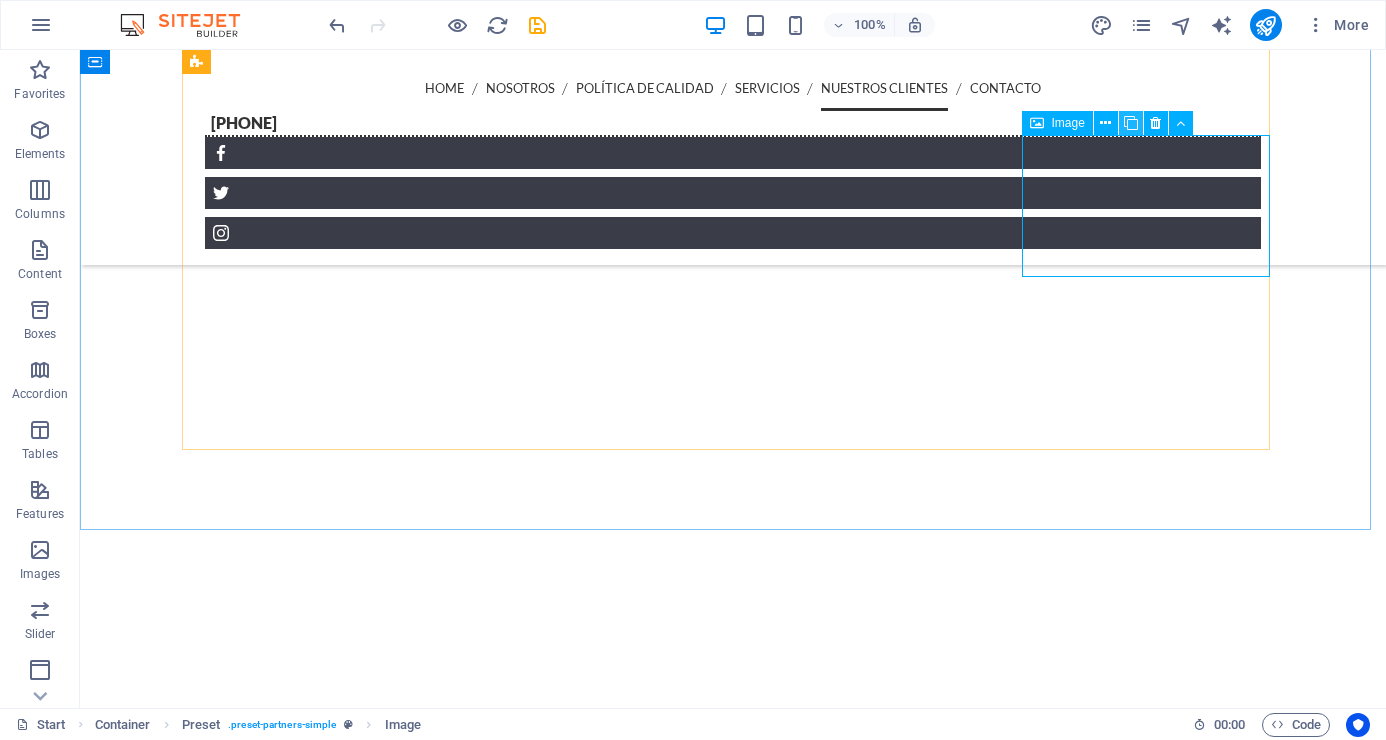 click at bounding box center (1131, 123) 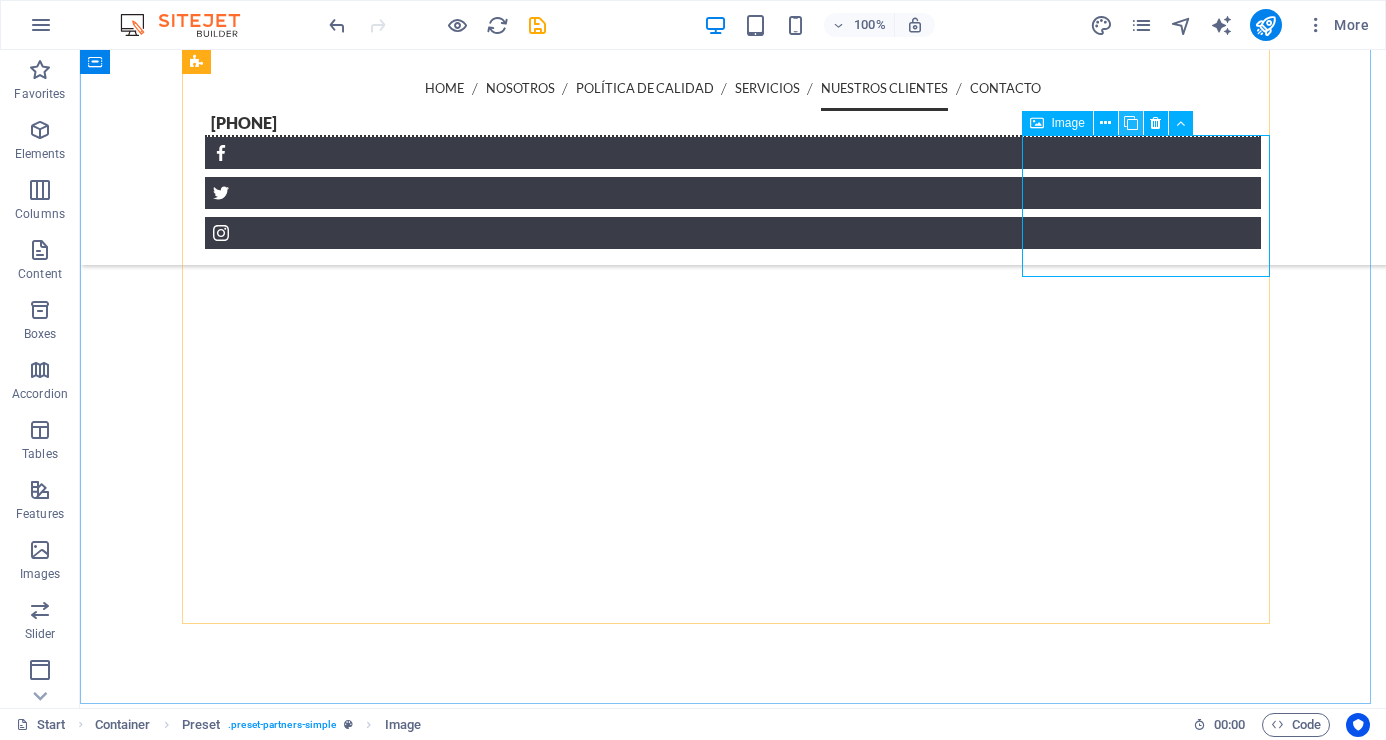 click at bounding box center [1131, 123] 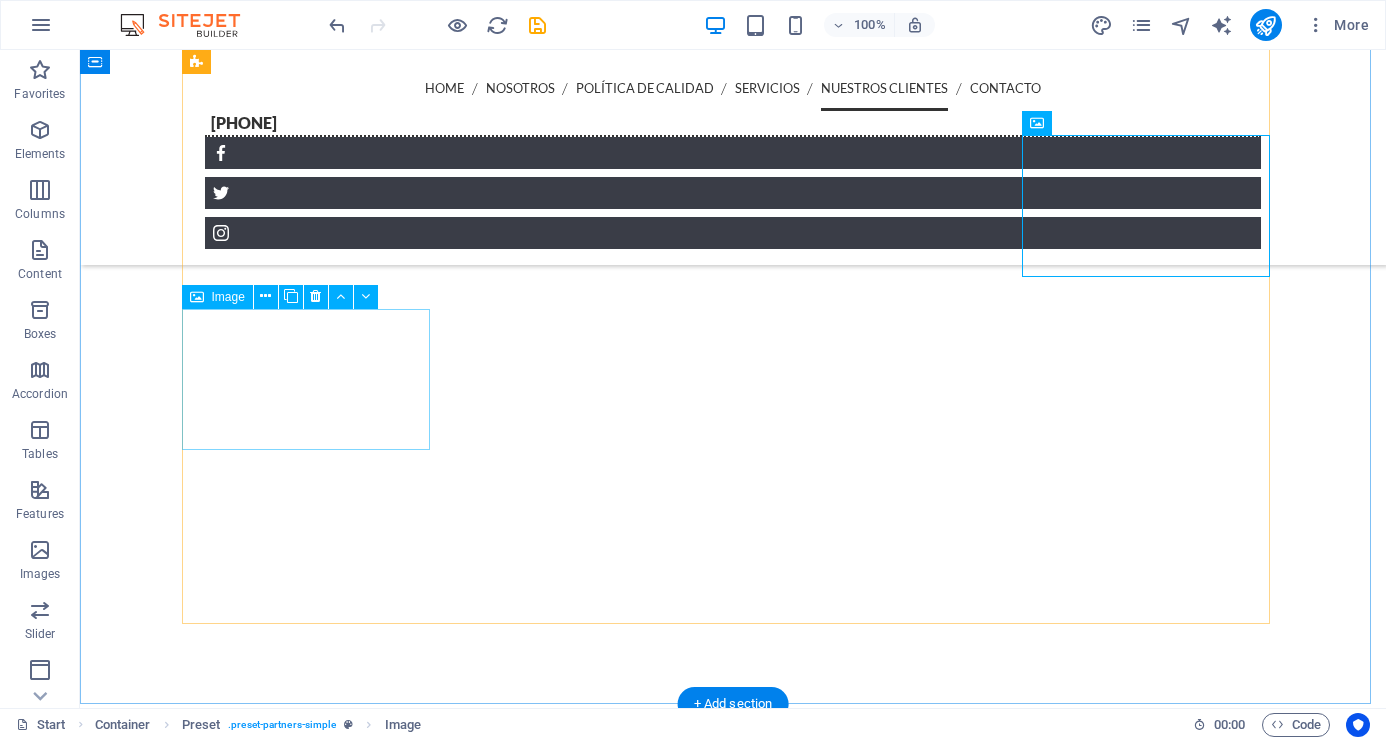 click at bounding box center [313, 12172] 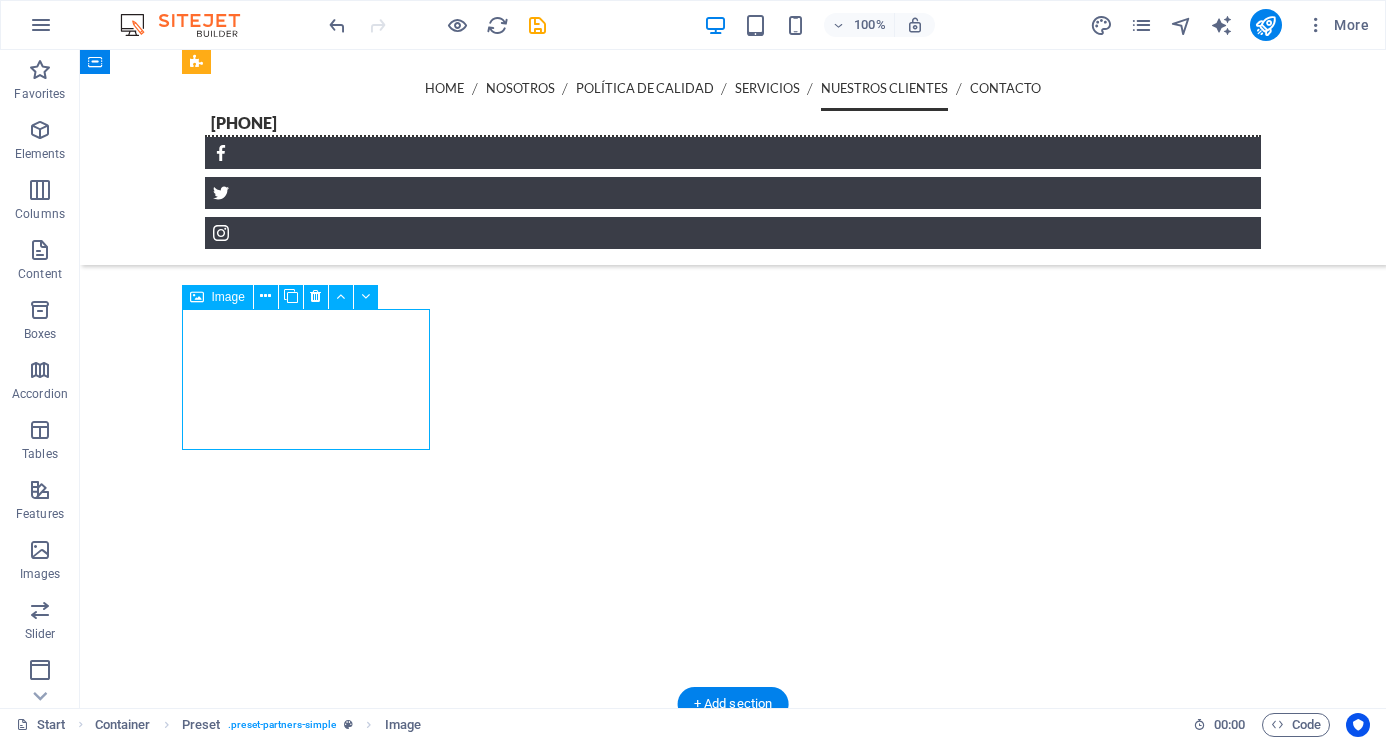click at bounding box center [313, 12172] 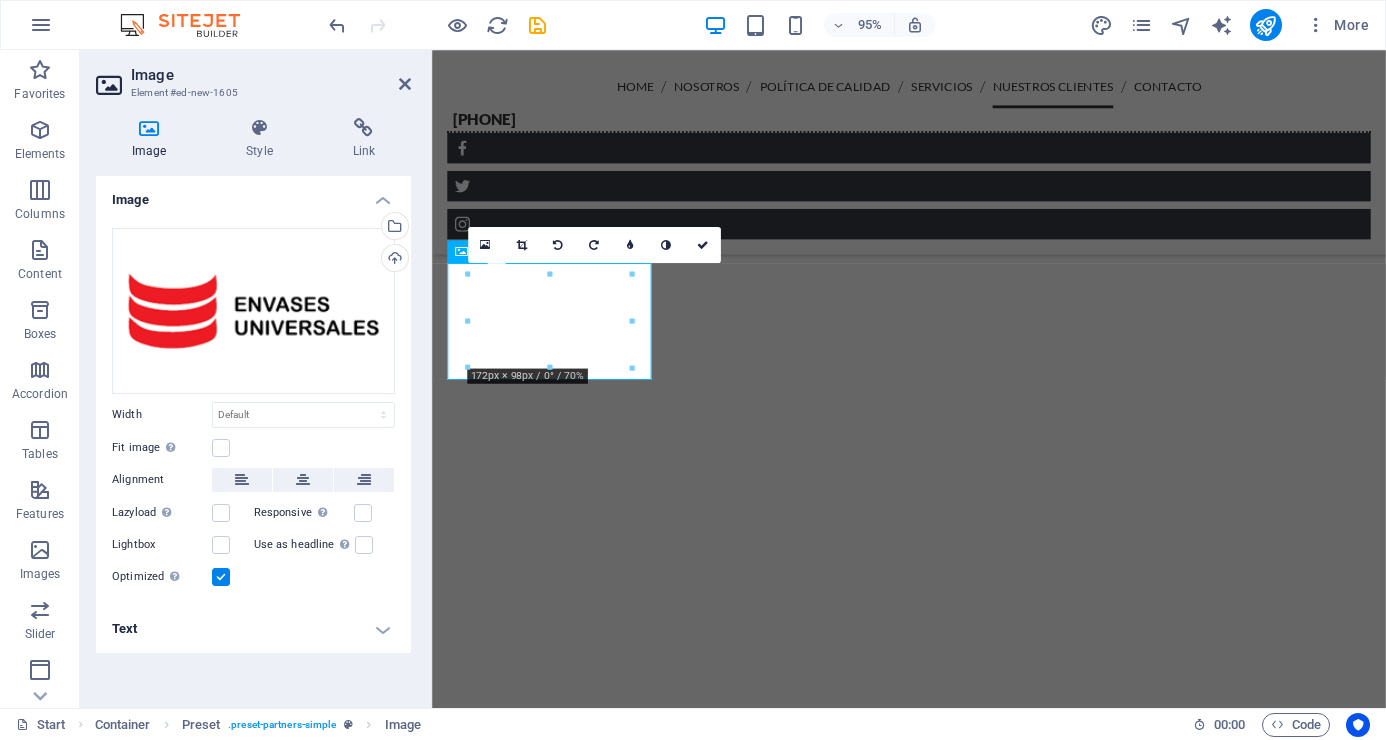 scroll, scrollTop: 5788, scrollLeft: 0, axis: vertical 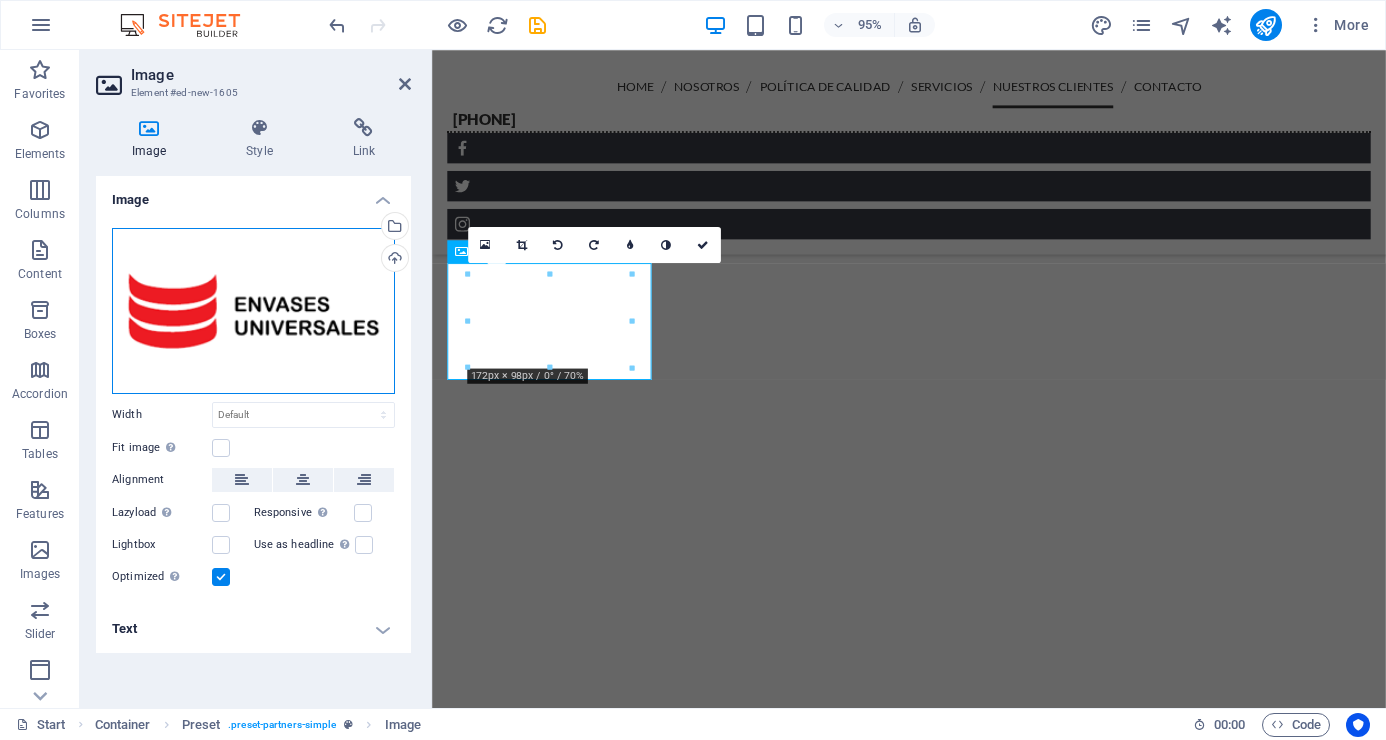 click on "Drag files here, click to choose files or select files from Files or our free stock photos & videos" at bounding box center [253, 311] 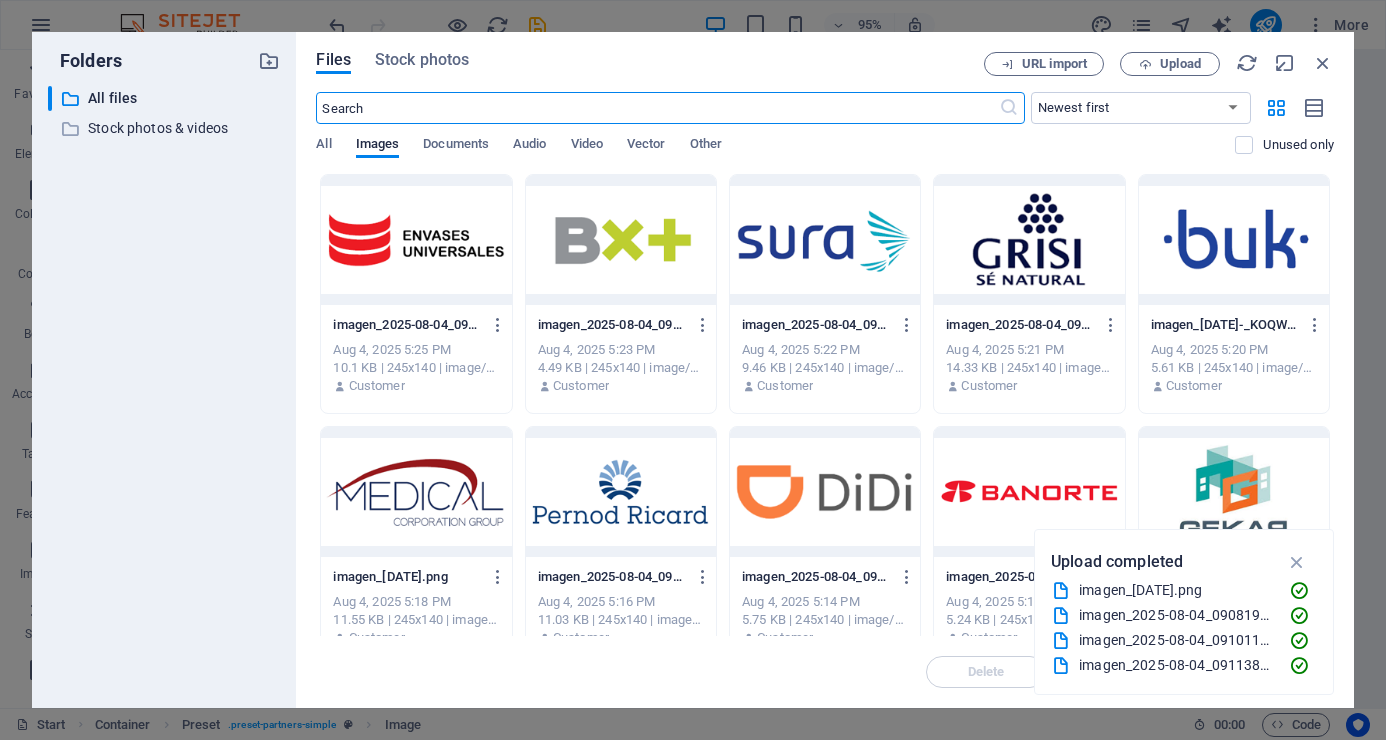 scroll, scrollTop: 6414, scrollLeft: 0, axis: vertical 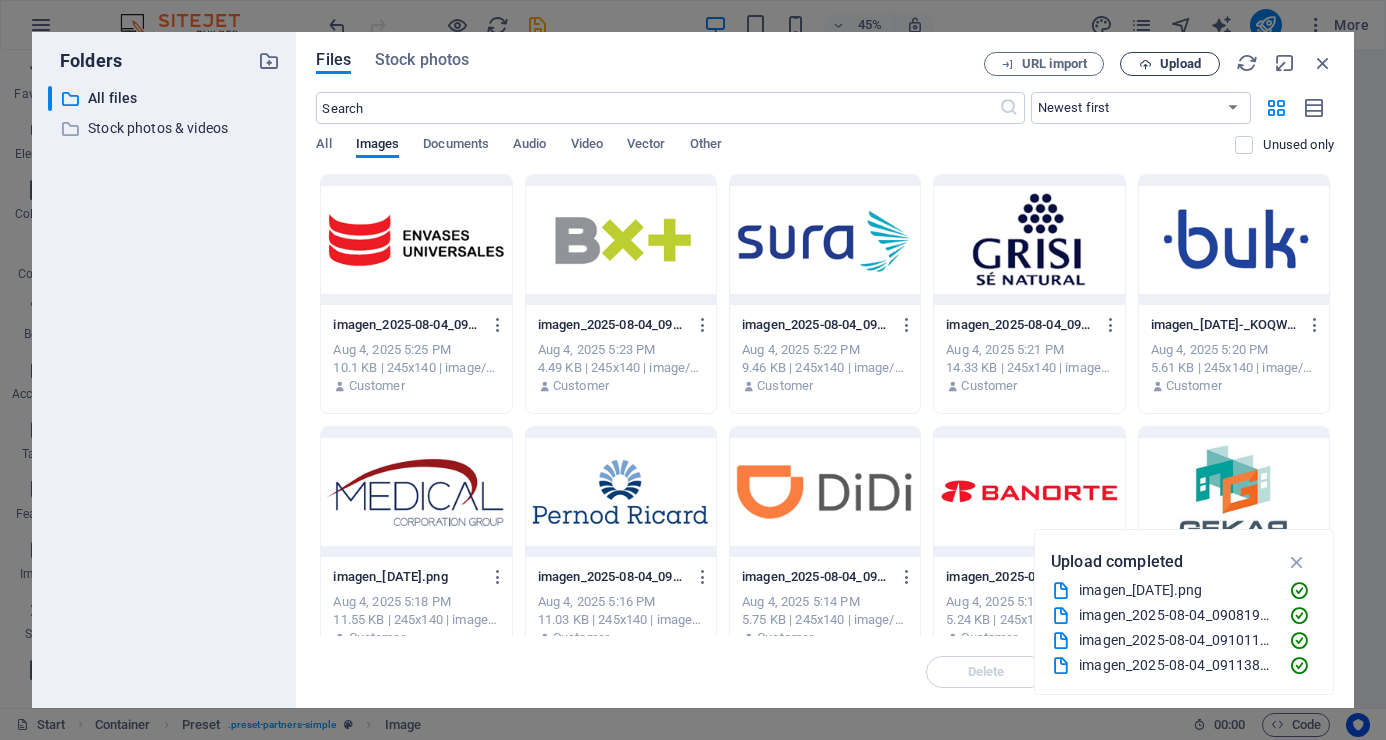 click on "Upload" at bounding box center [1170, 64] 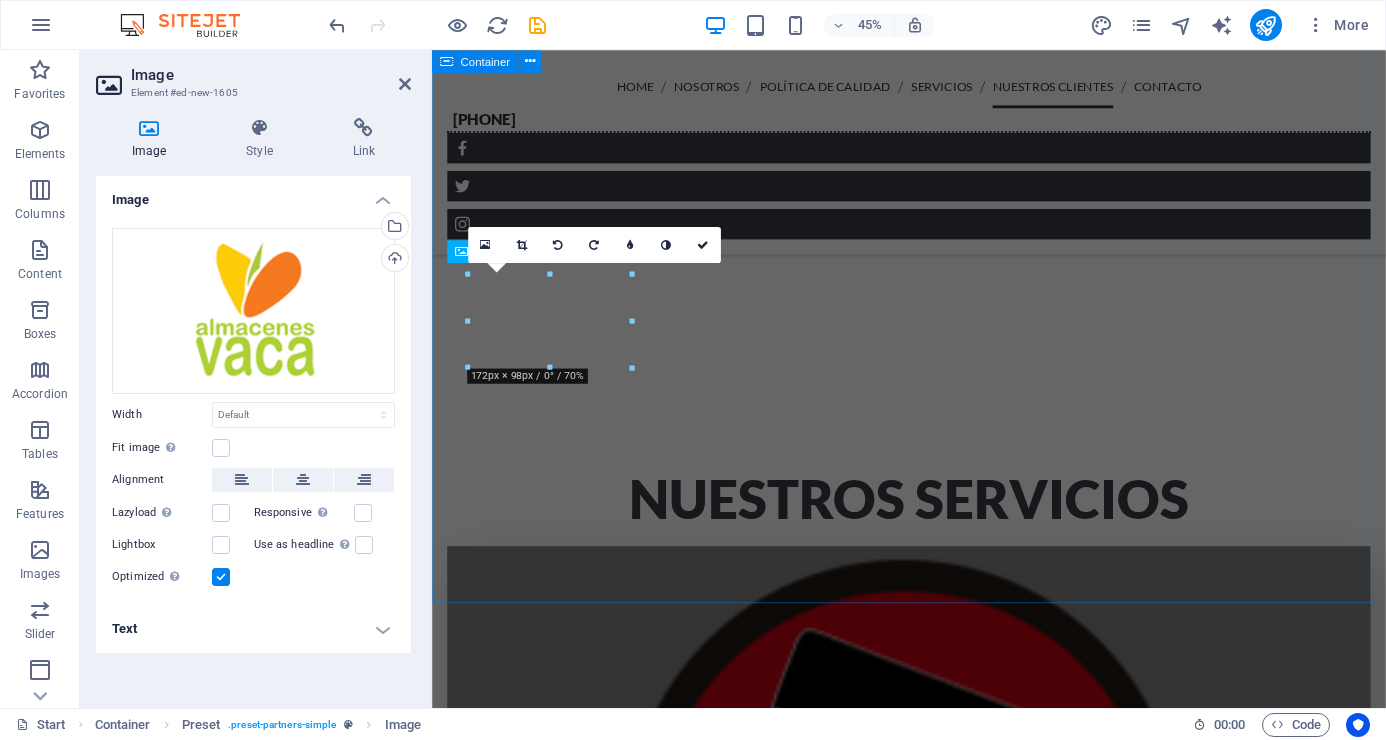 scroll, scrollTop: 5788, scrollLeft: 0, axis: vertical 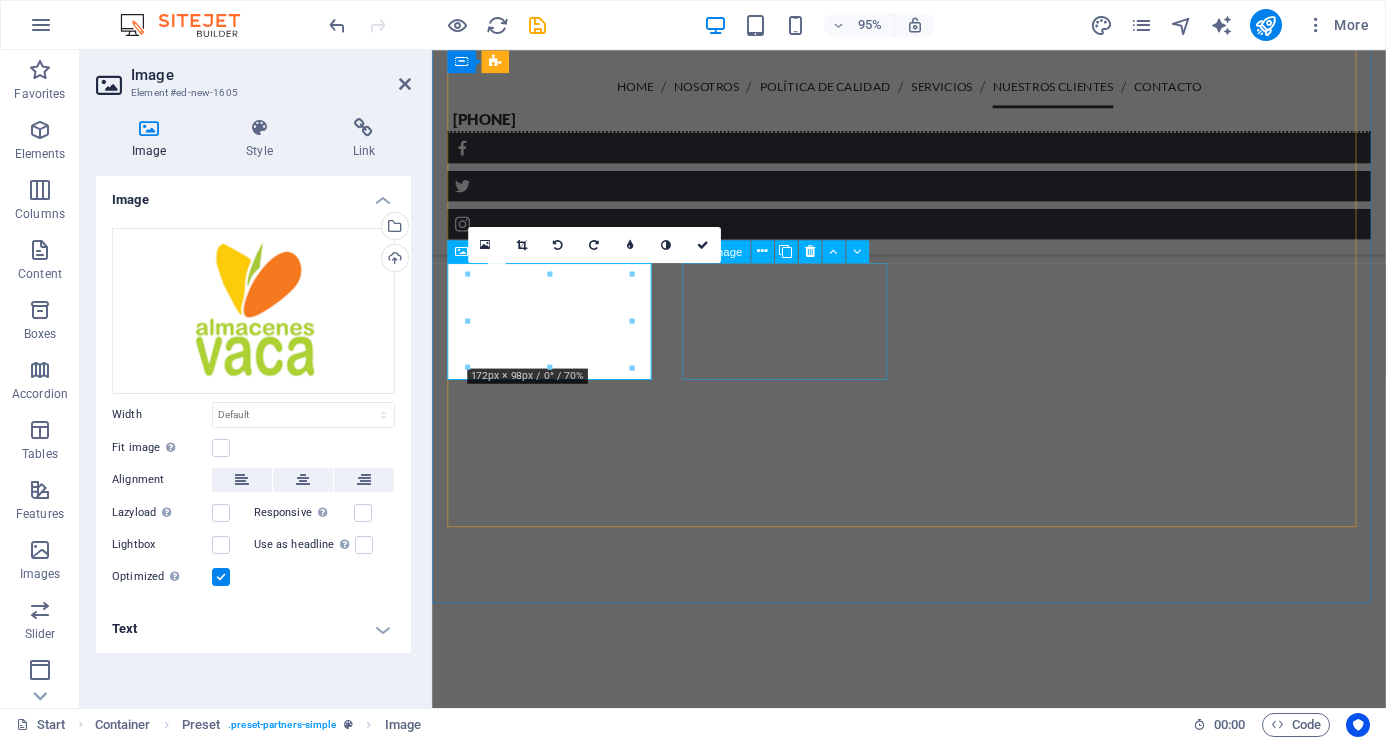 click at bounding box center [557, 11564] 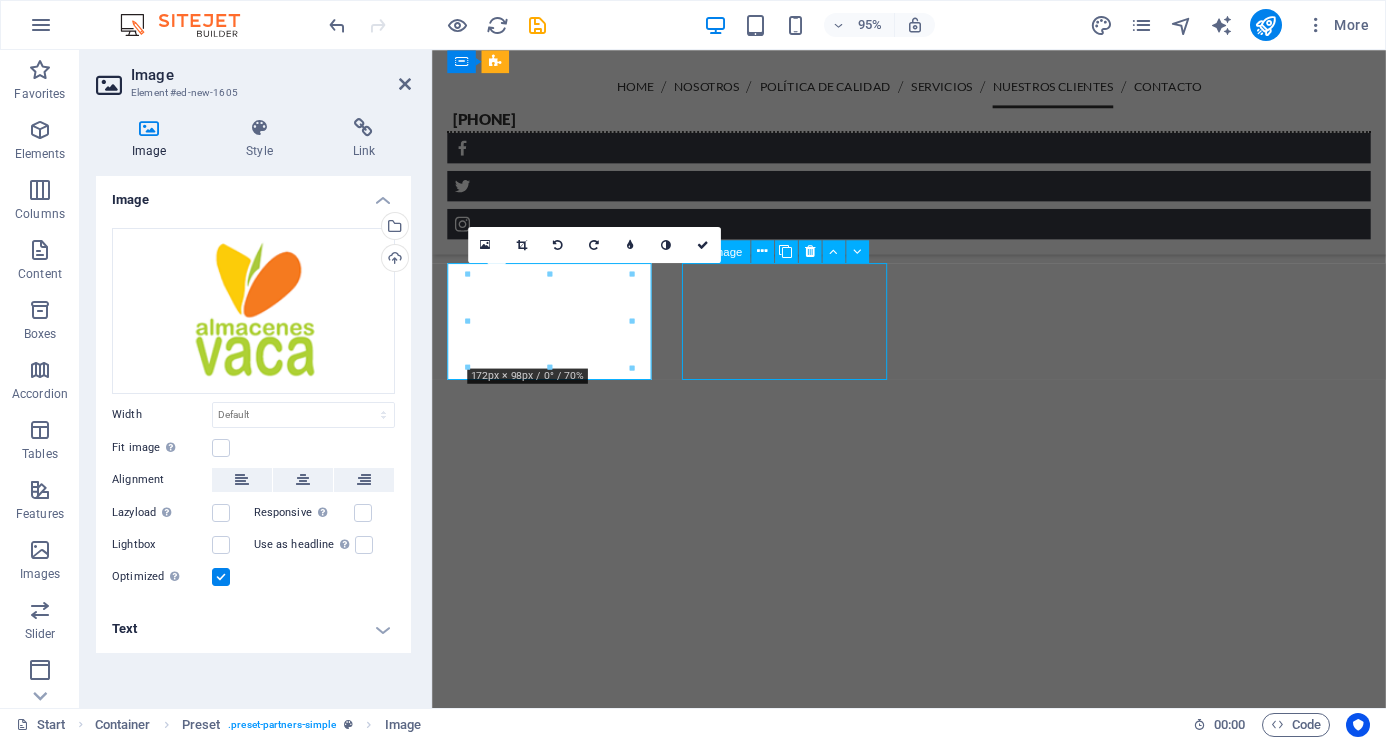 click at bounding box center [934, 11070] 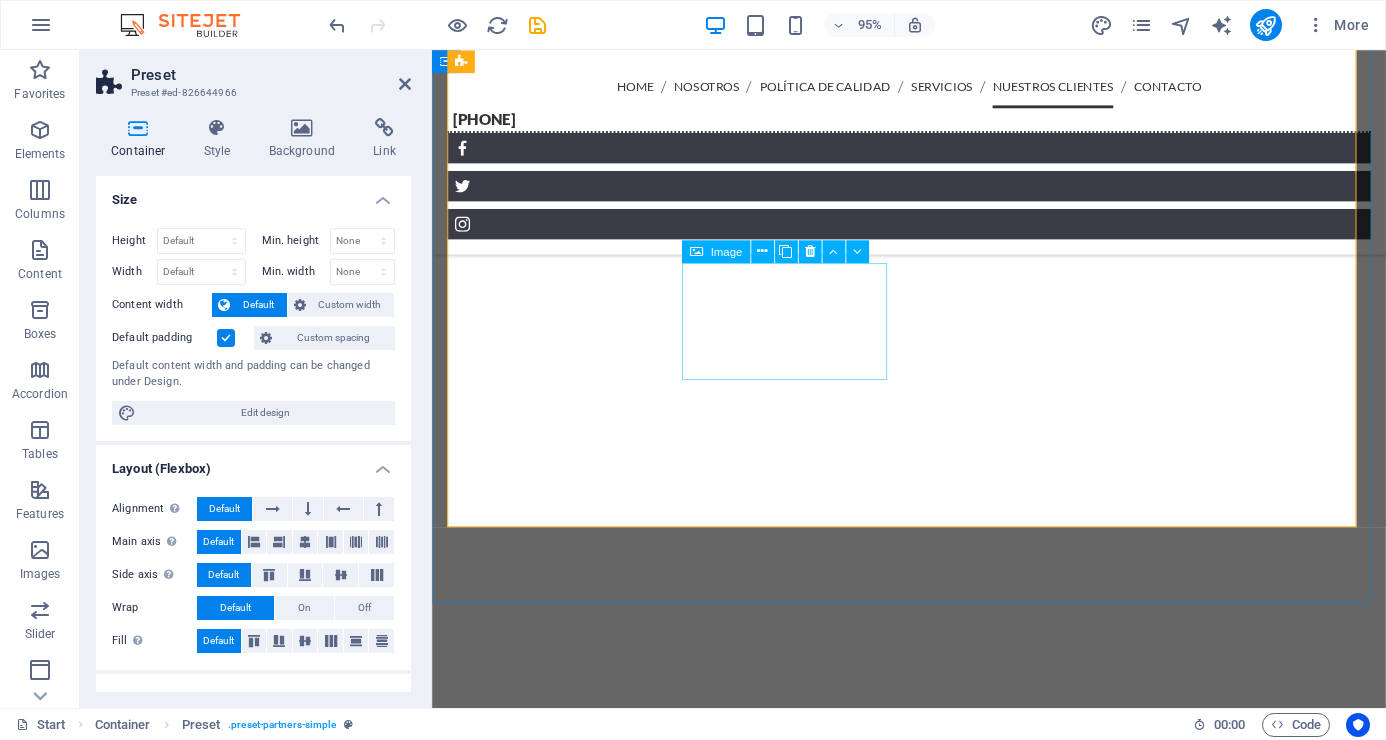 click at bounding box center [557, 11335] 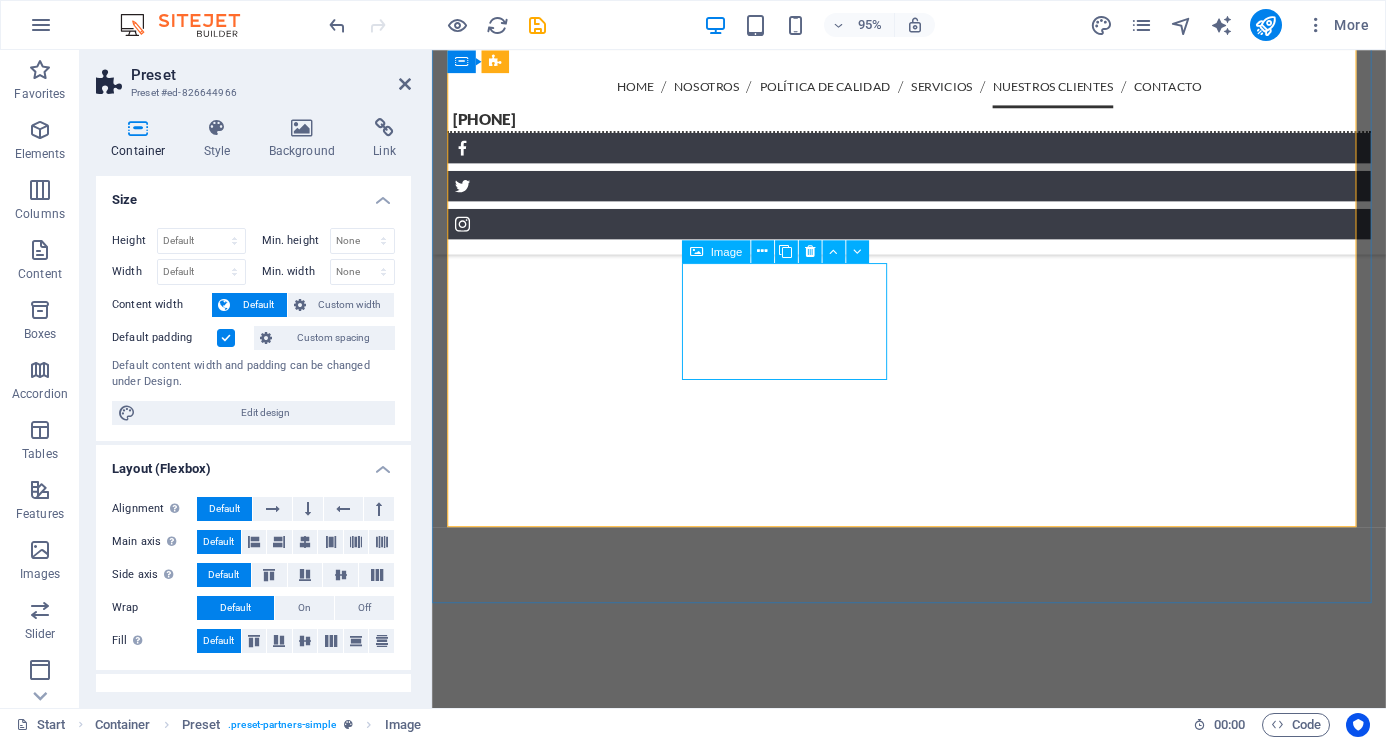 click at bounding box center (557, 11335) 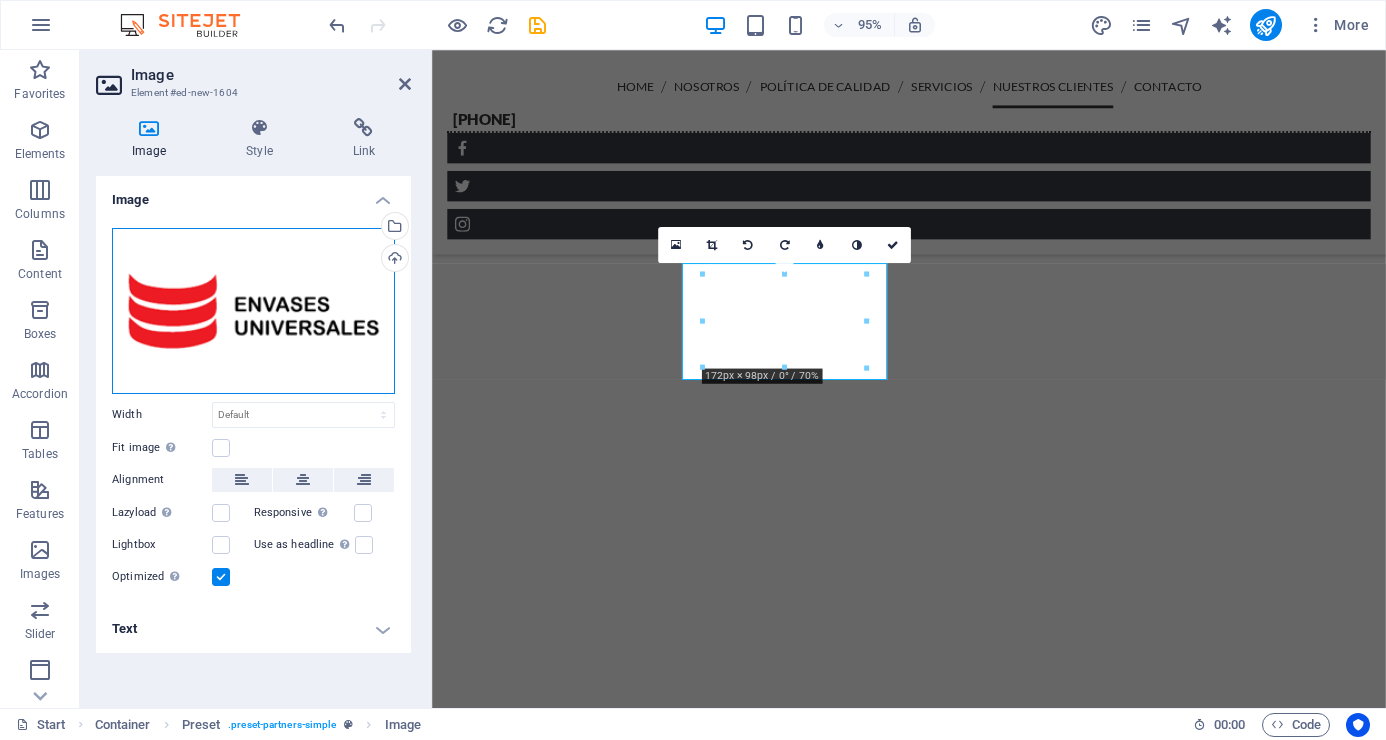 click on "Drag files here, click to choose files or select files from Files or our free stock photos & videos" at bounding box center [253, 311] 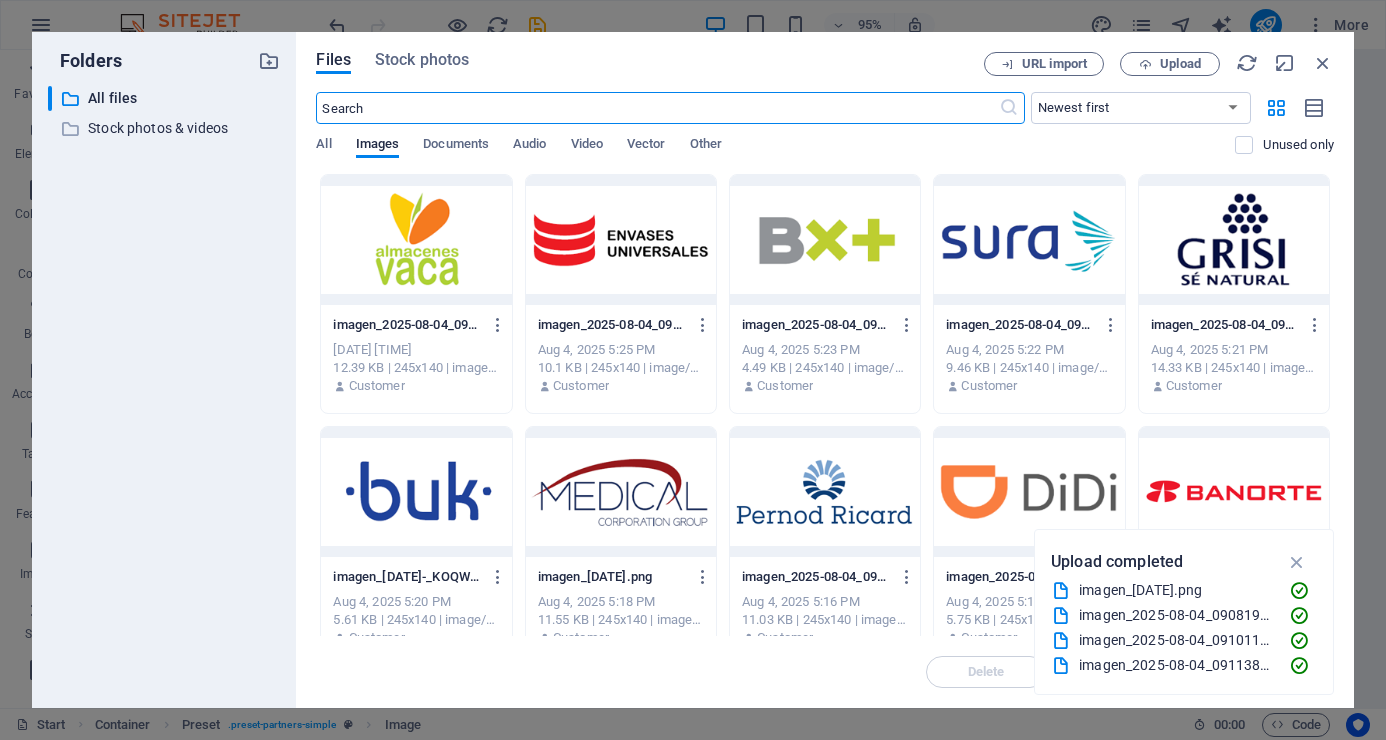 scroll, scrollTop: 6414, scrollLeft: 0, axis: vertical 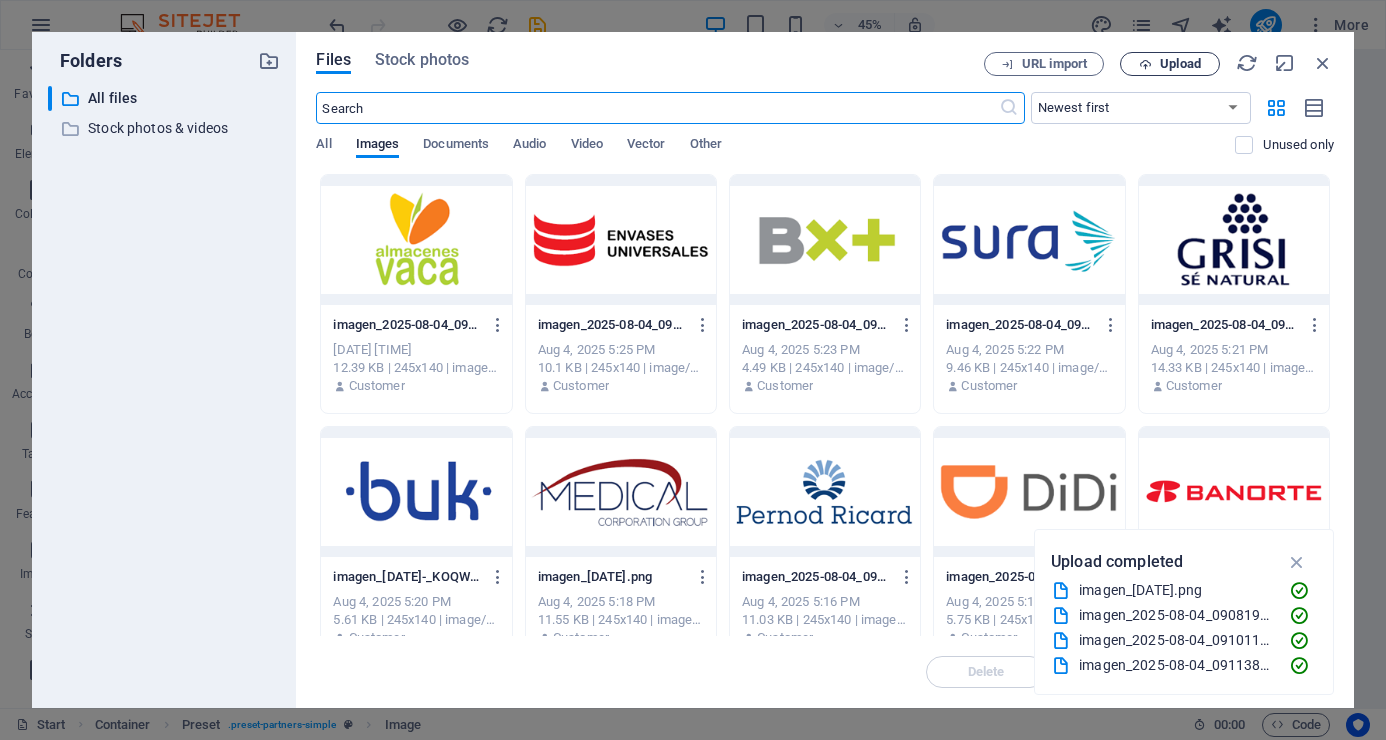 click on "Upload" at bounding box center [1180, 64] 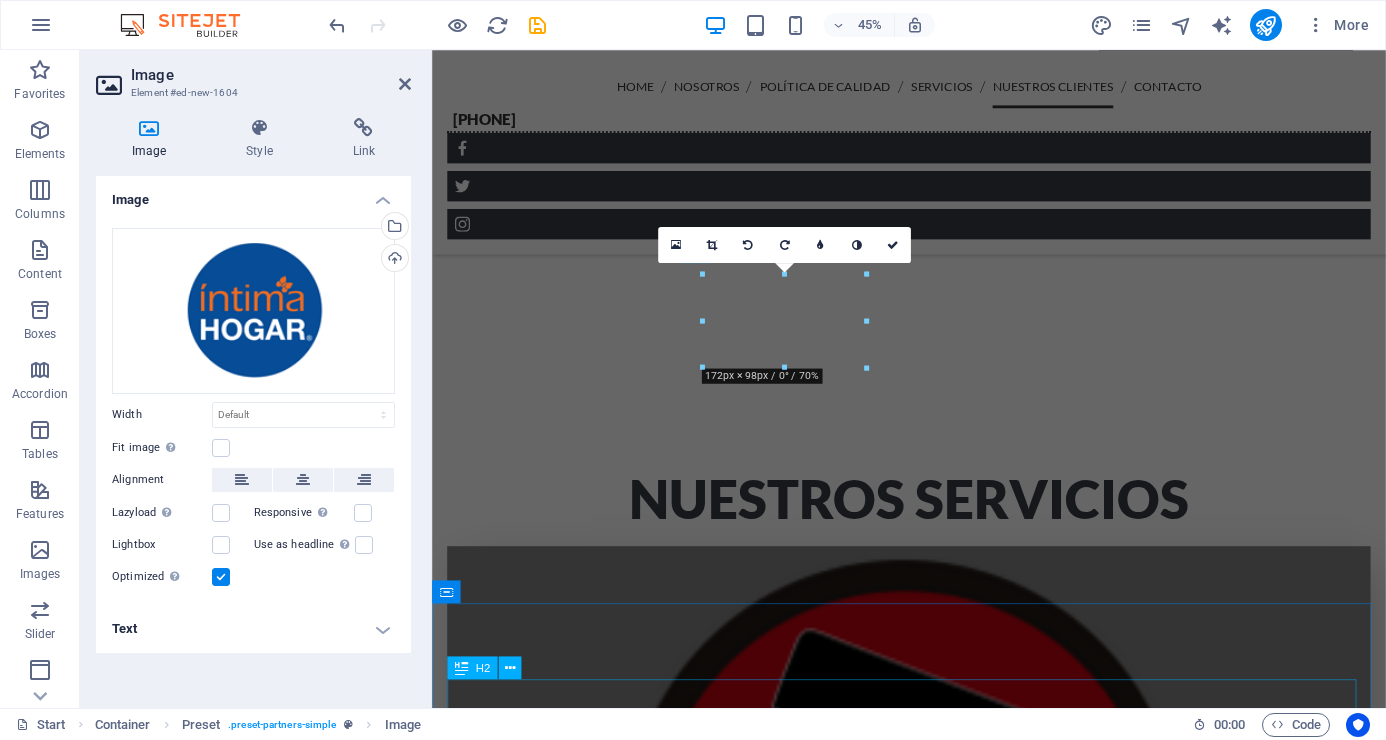 scroll, scrollTop: 5788, scrollLeft: 0, axis: vertical 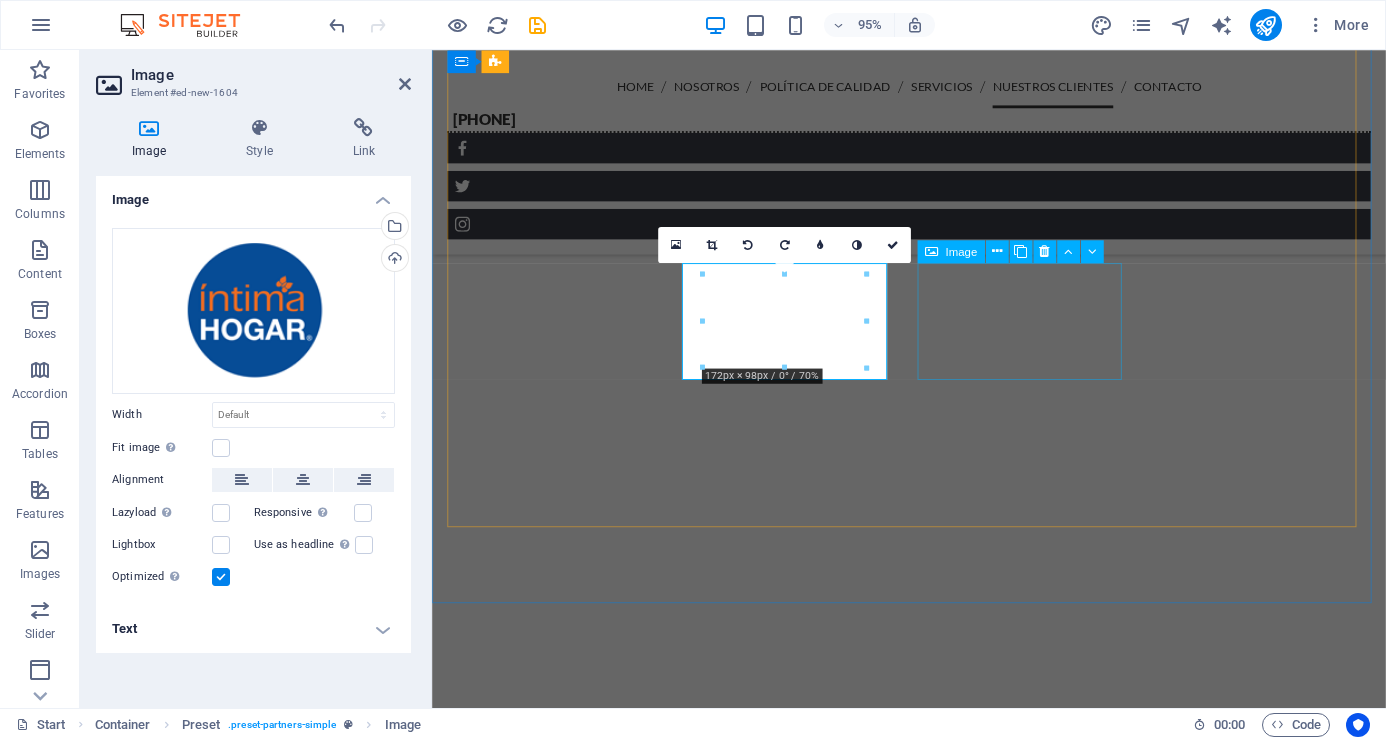 click at bounding box center [557, 11705] 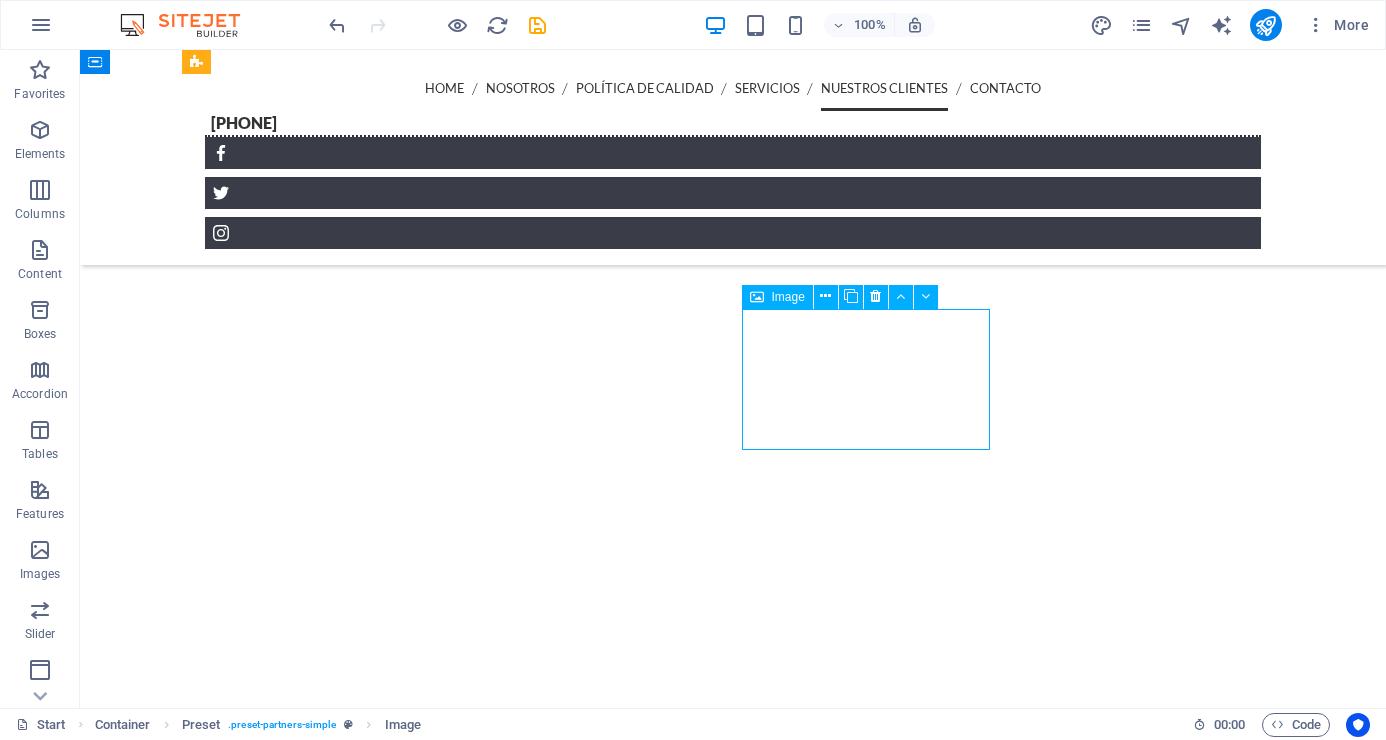 scroll, scrollTop: 5616, scrollLeft: 0, axis: vertical 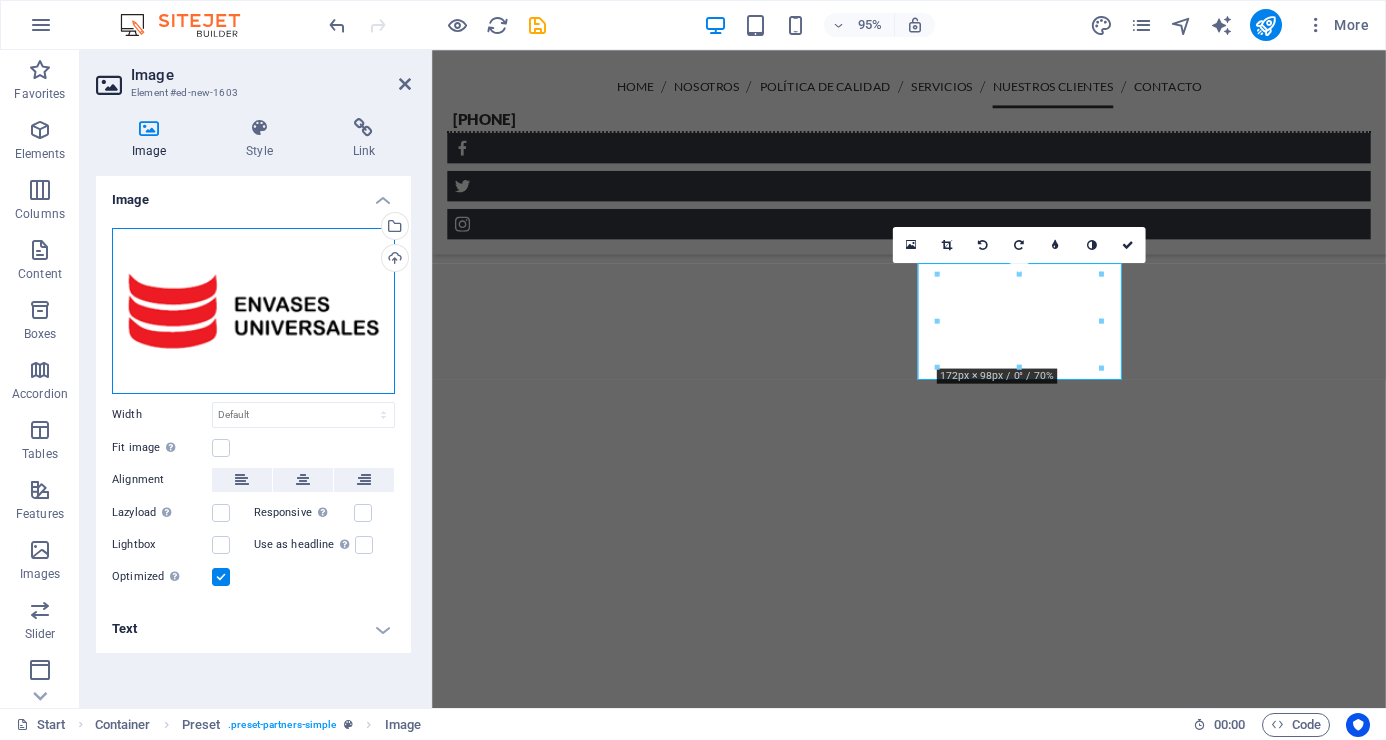 click on "Drag files here, click to choose files or select files from Files or our free stock photos & videos" at bounding box center [253, 311] 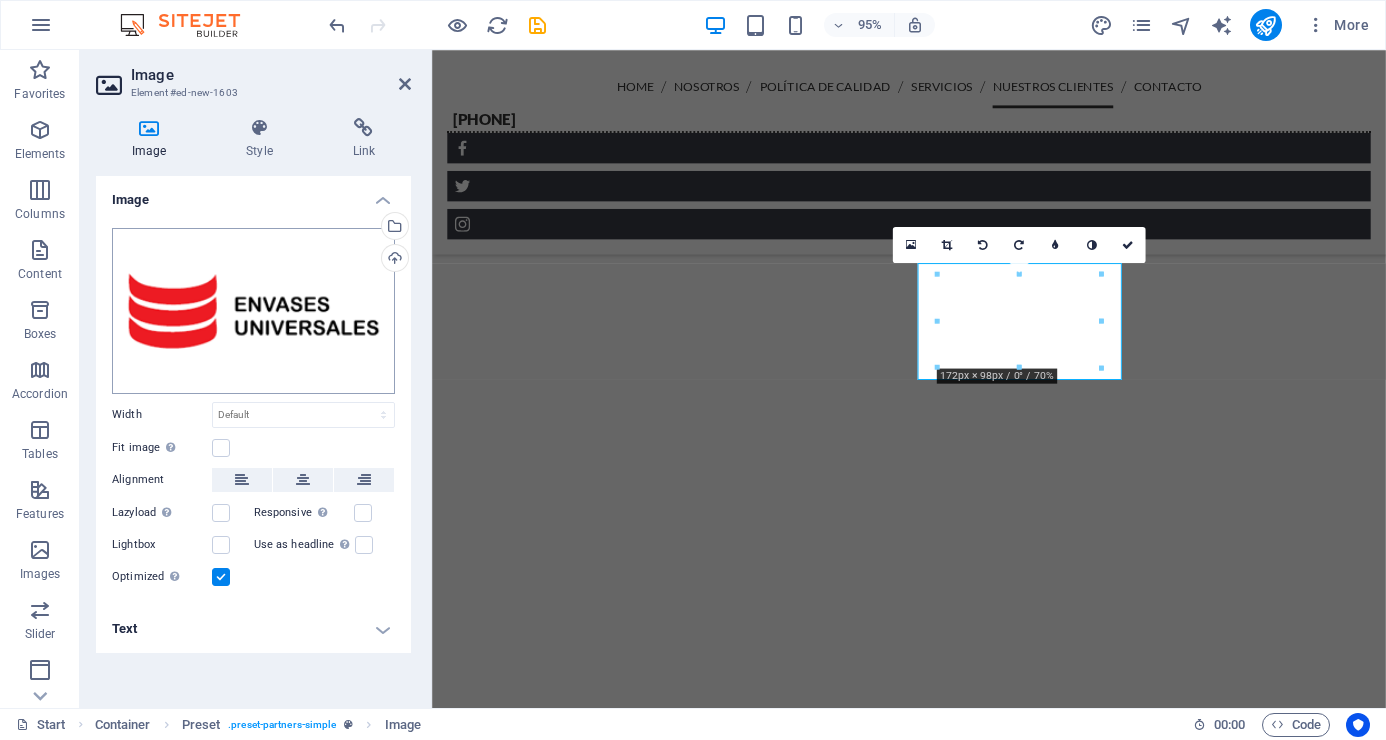 scroll, scrollTop: 6414, scrollLeft: 0, axis: vertical 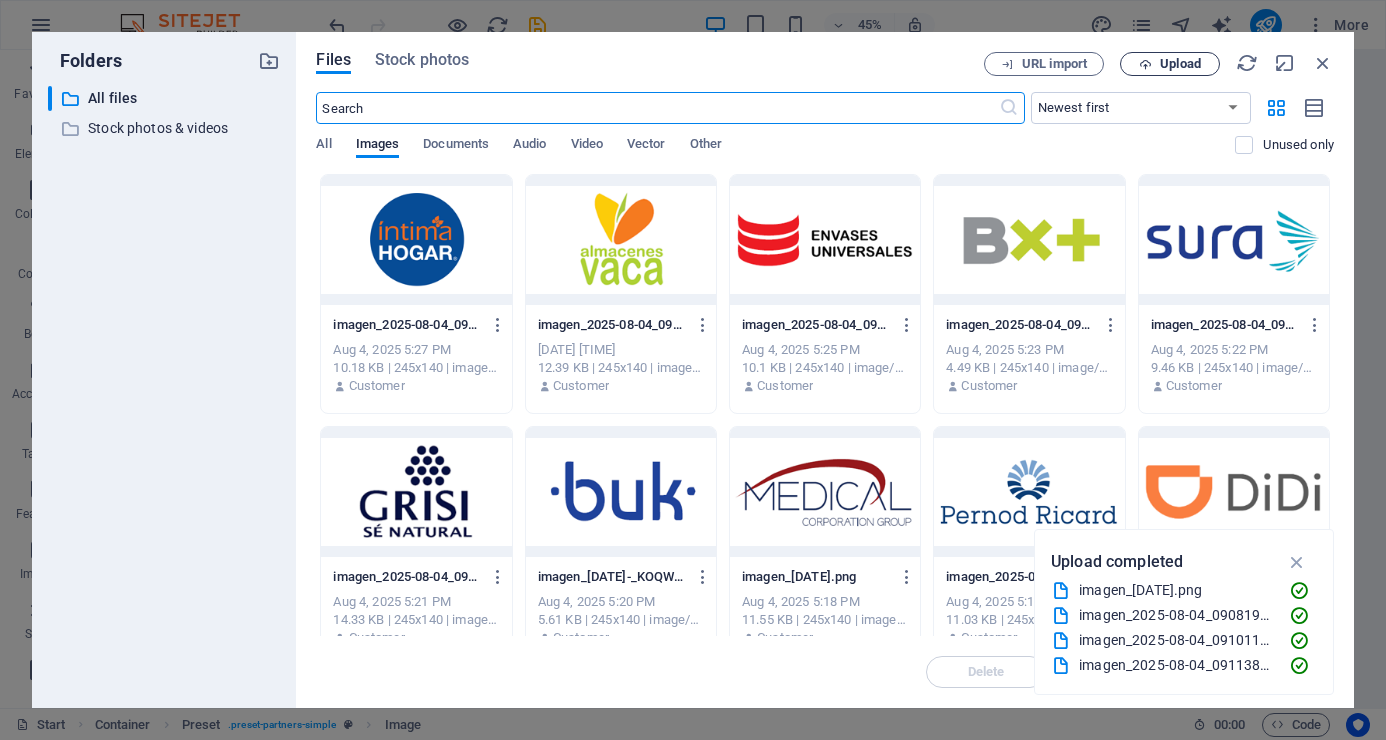 click on "Upload" at bounding box center [1180, 64] 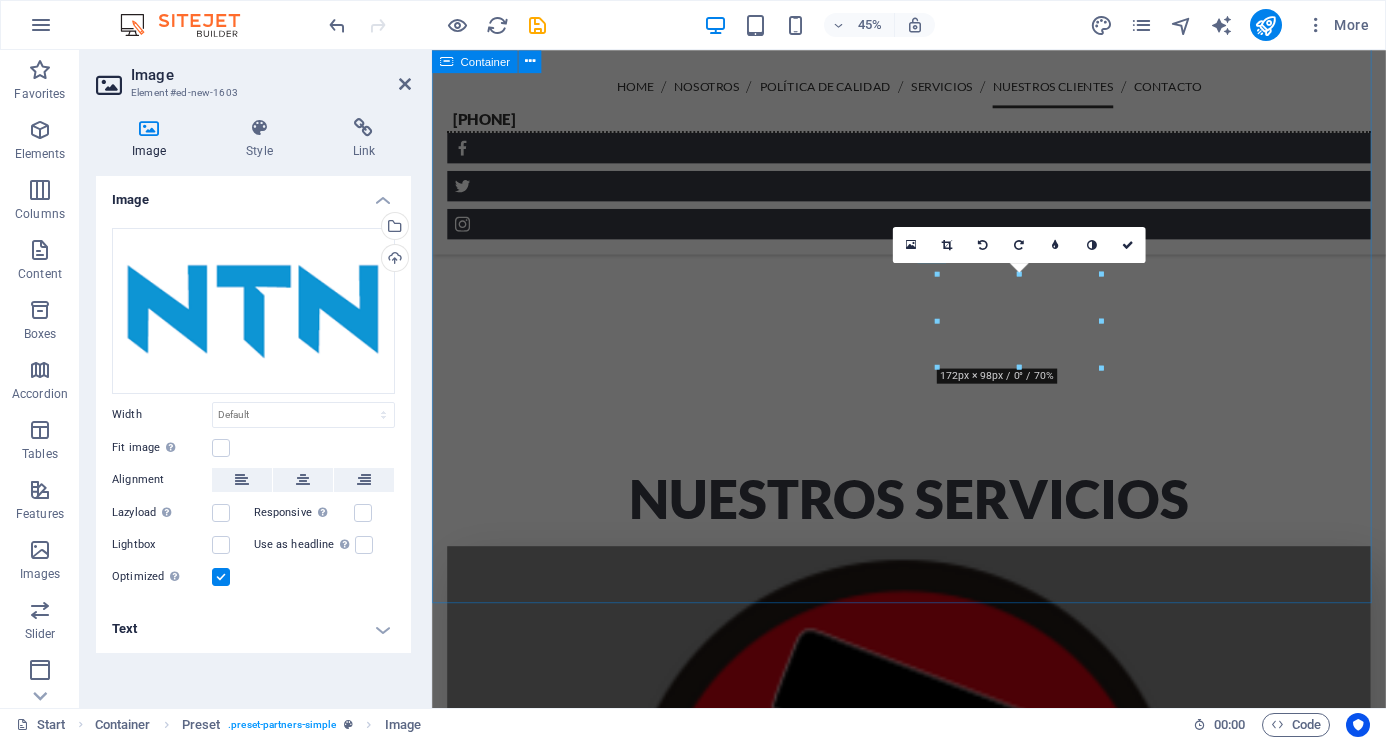 scroll, scrollTop: 5788, scrollLeft: 0, axis: vertical 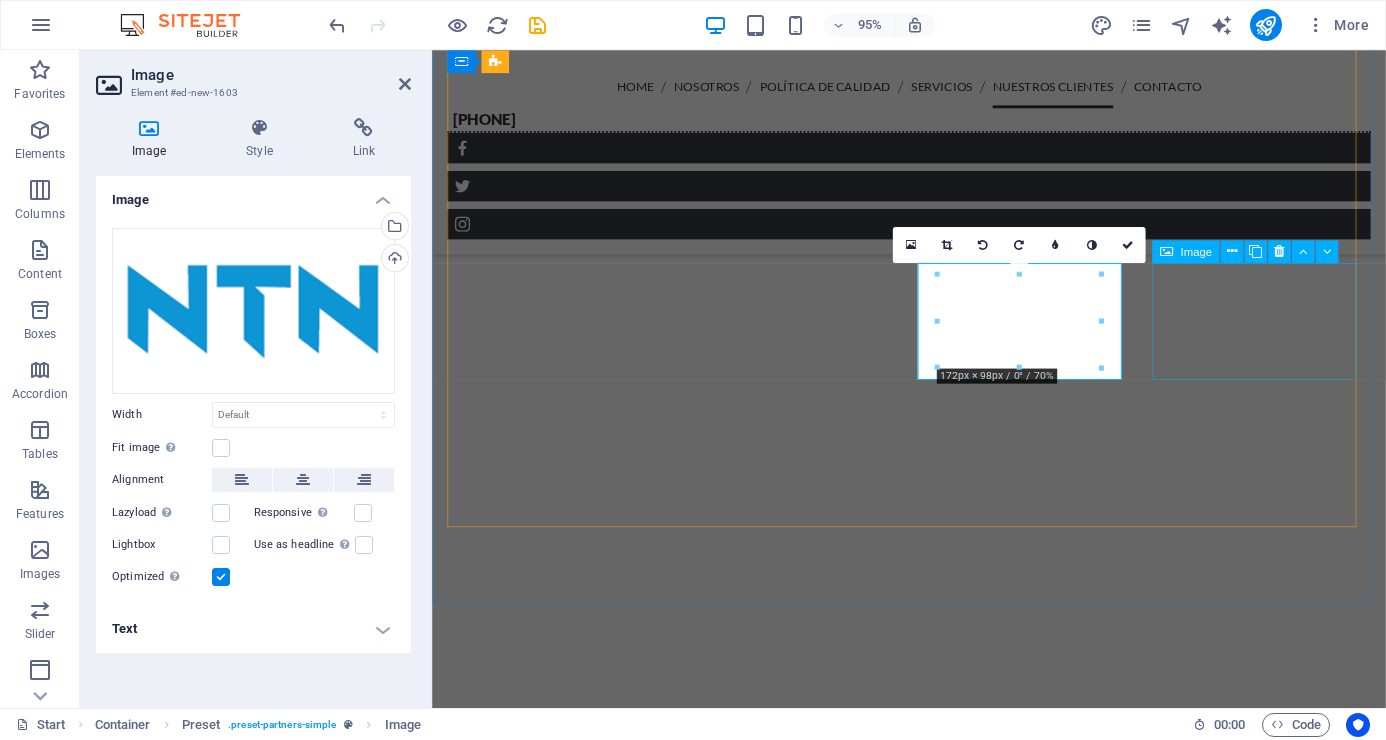 click at bounding box center (557, 11846) 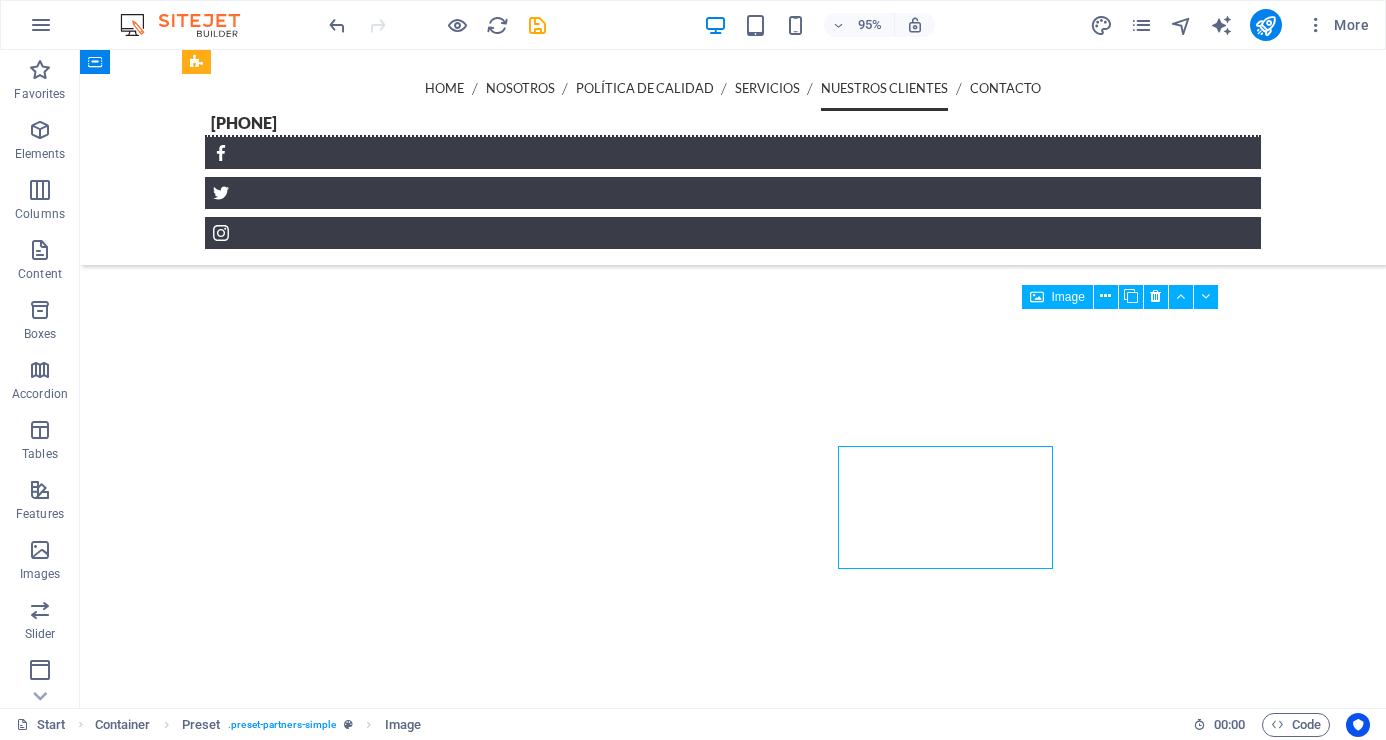 scroll, scrollTop: 5616, scrollLeft: 0, axis: vertical 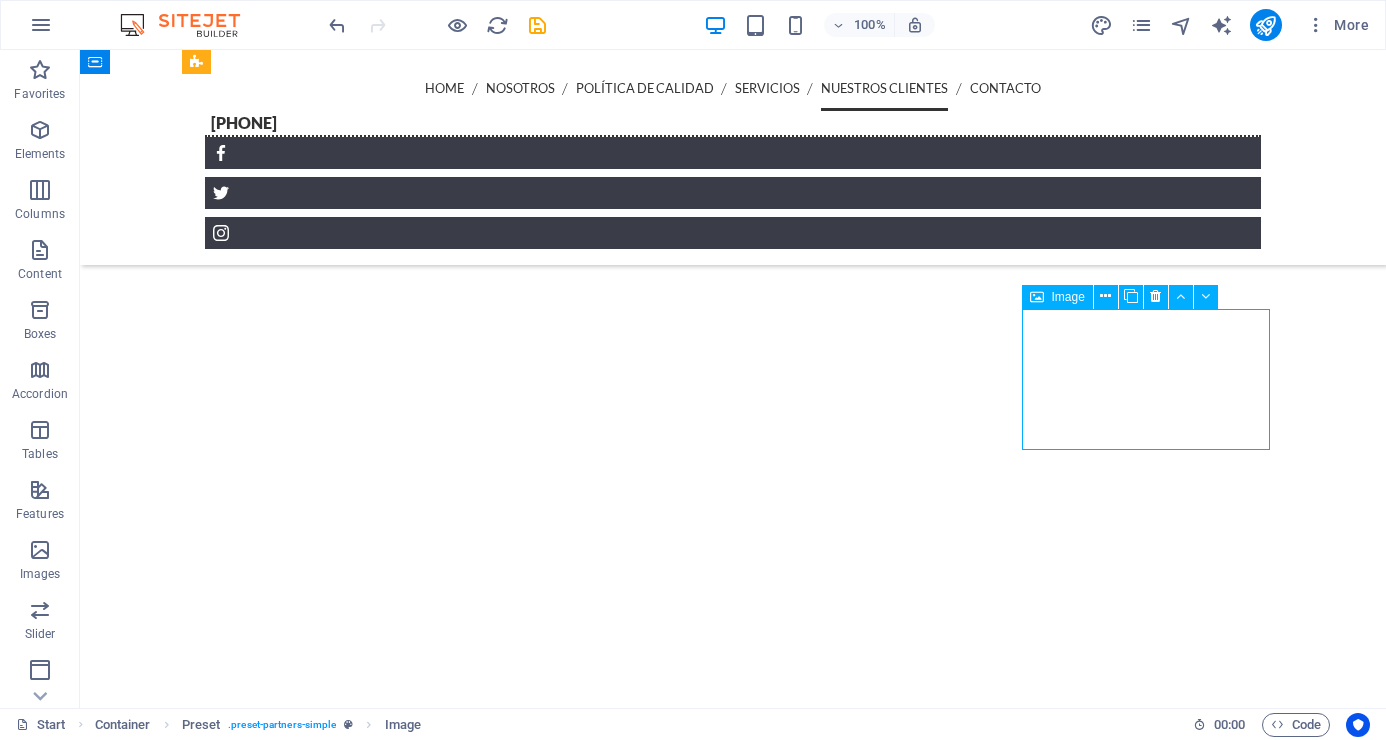 click at bounding box center [313, 12644] 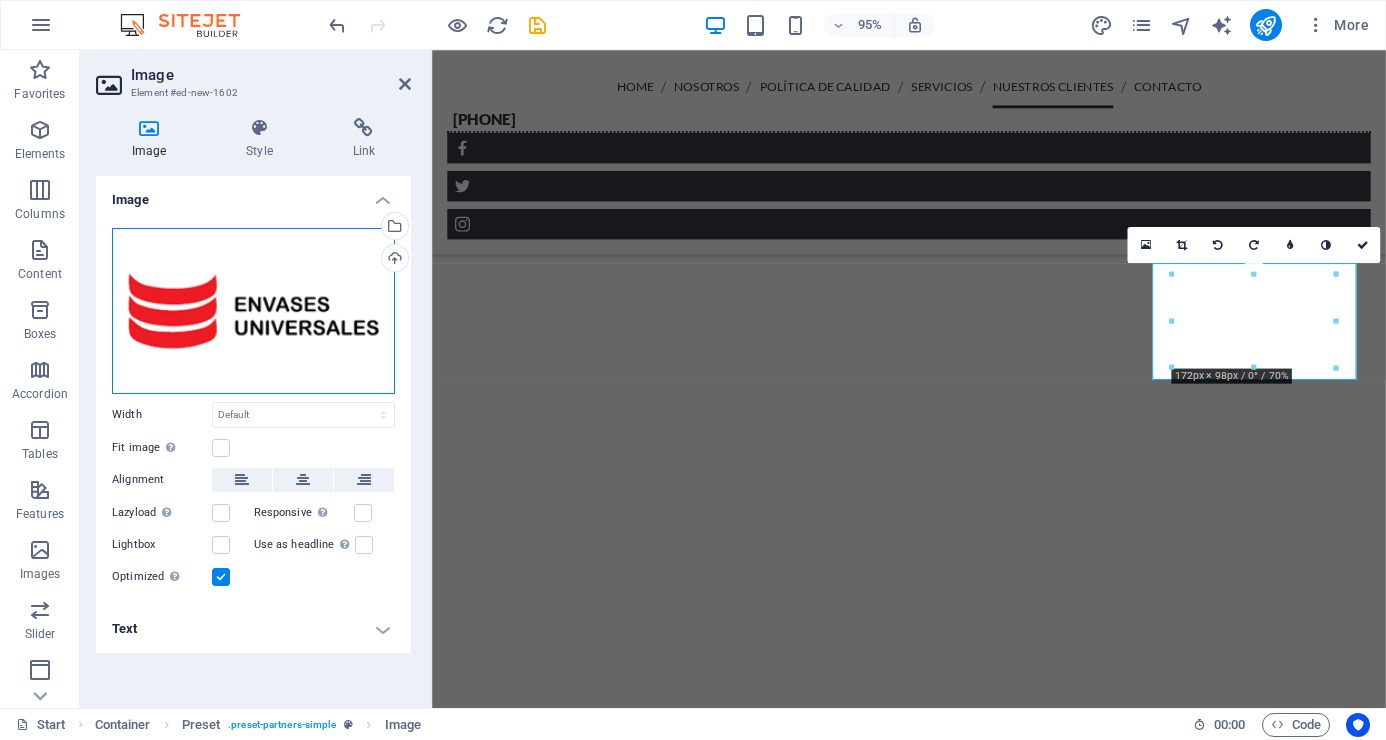 click on "Drag files here, click to choose files or select files from Files or our free stock photos & videos" at bounding box center [253, 311] 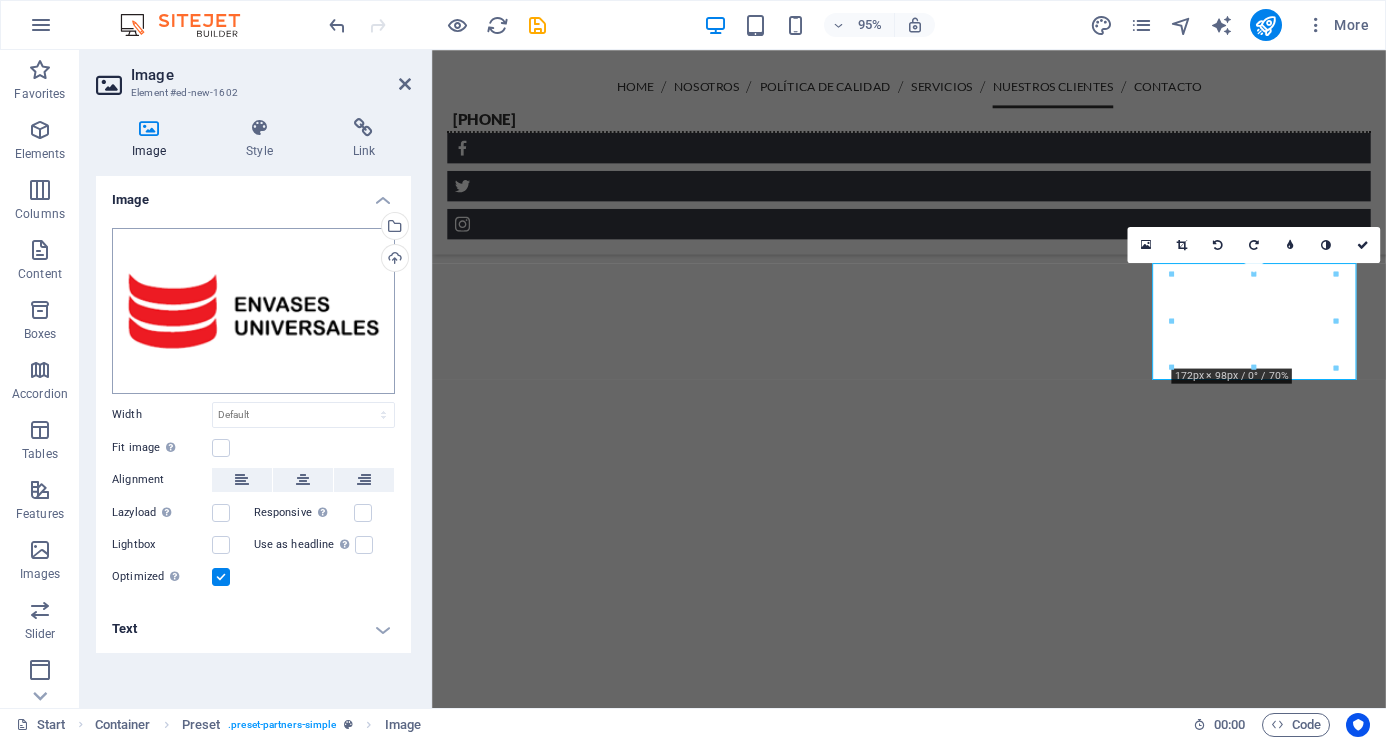 scroll, scrollTop: 6414, scrollLeft: 0, axis: vertical 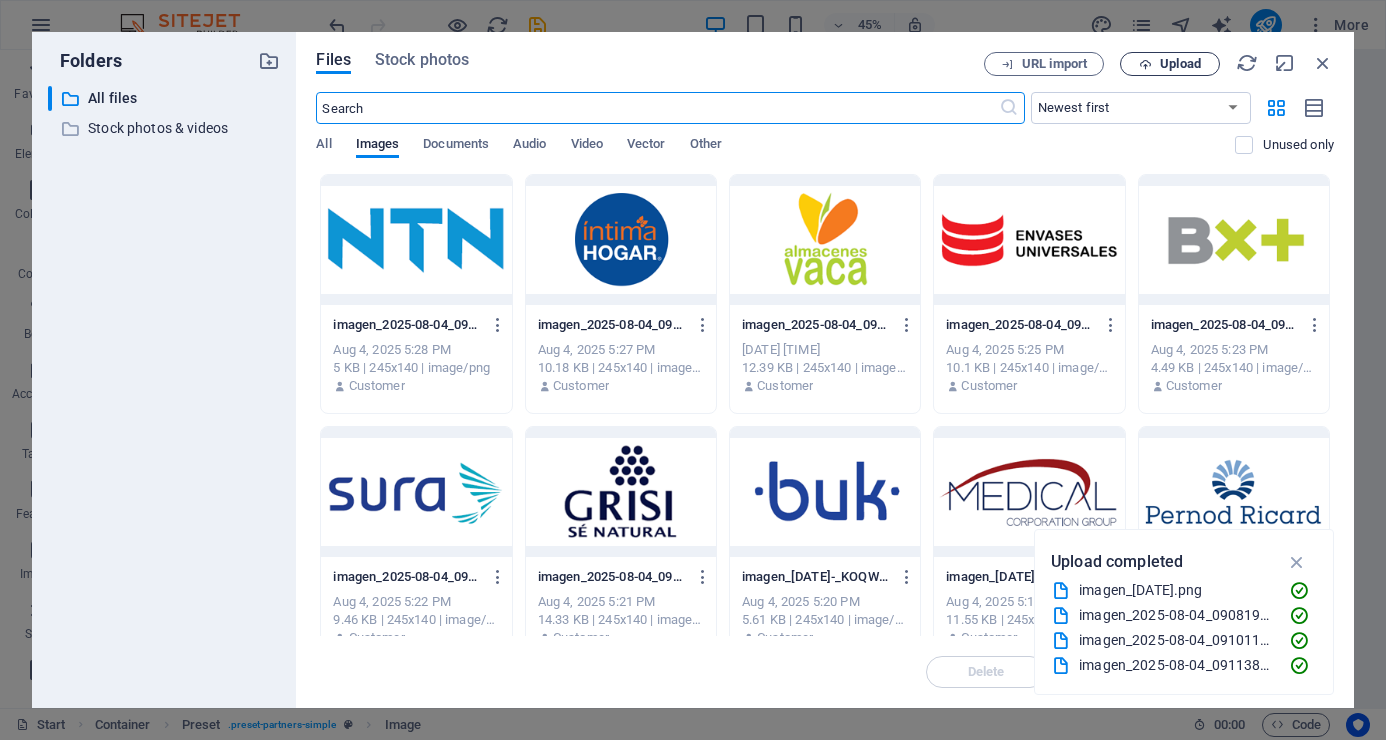 click on "Upload" at bounding box center [1180, 64] 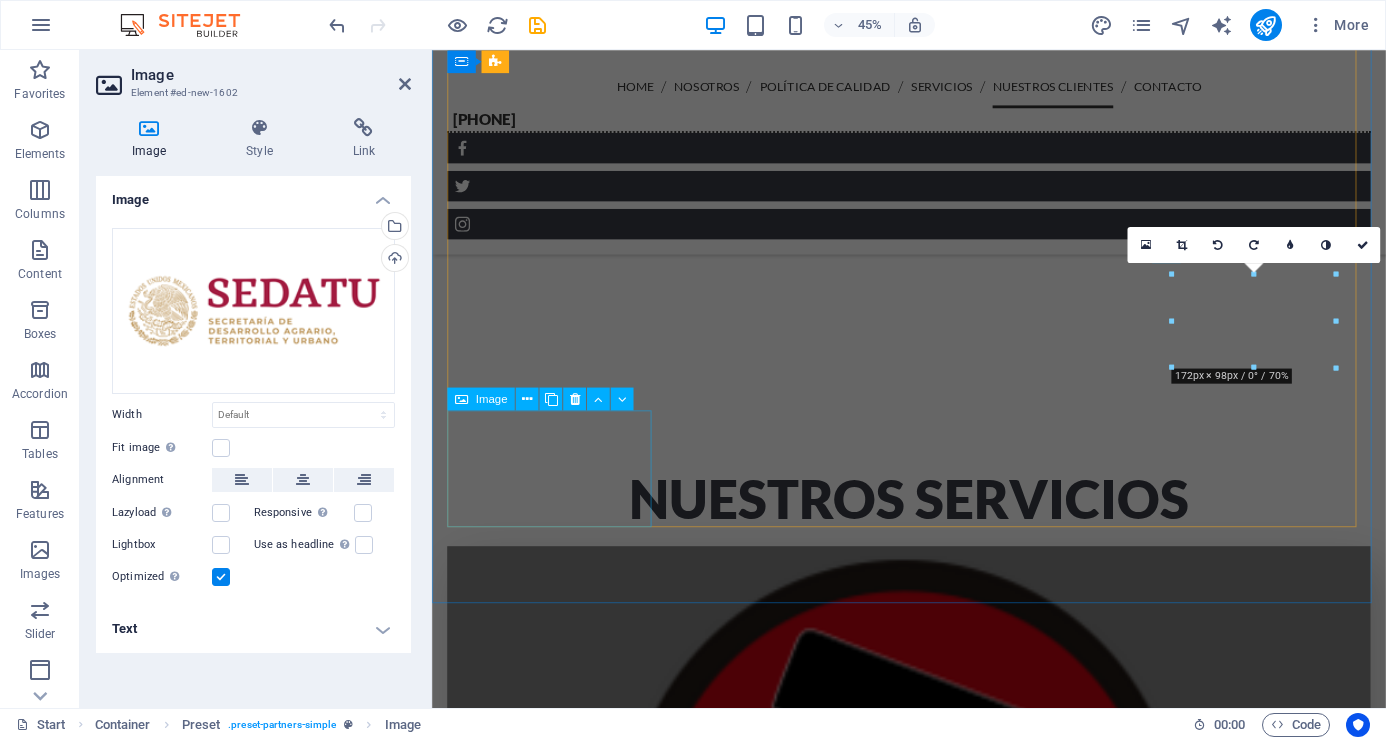 scroll, scrollTop: 5788, scrollLeft: 0, axis: vertical 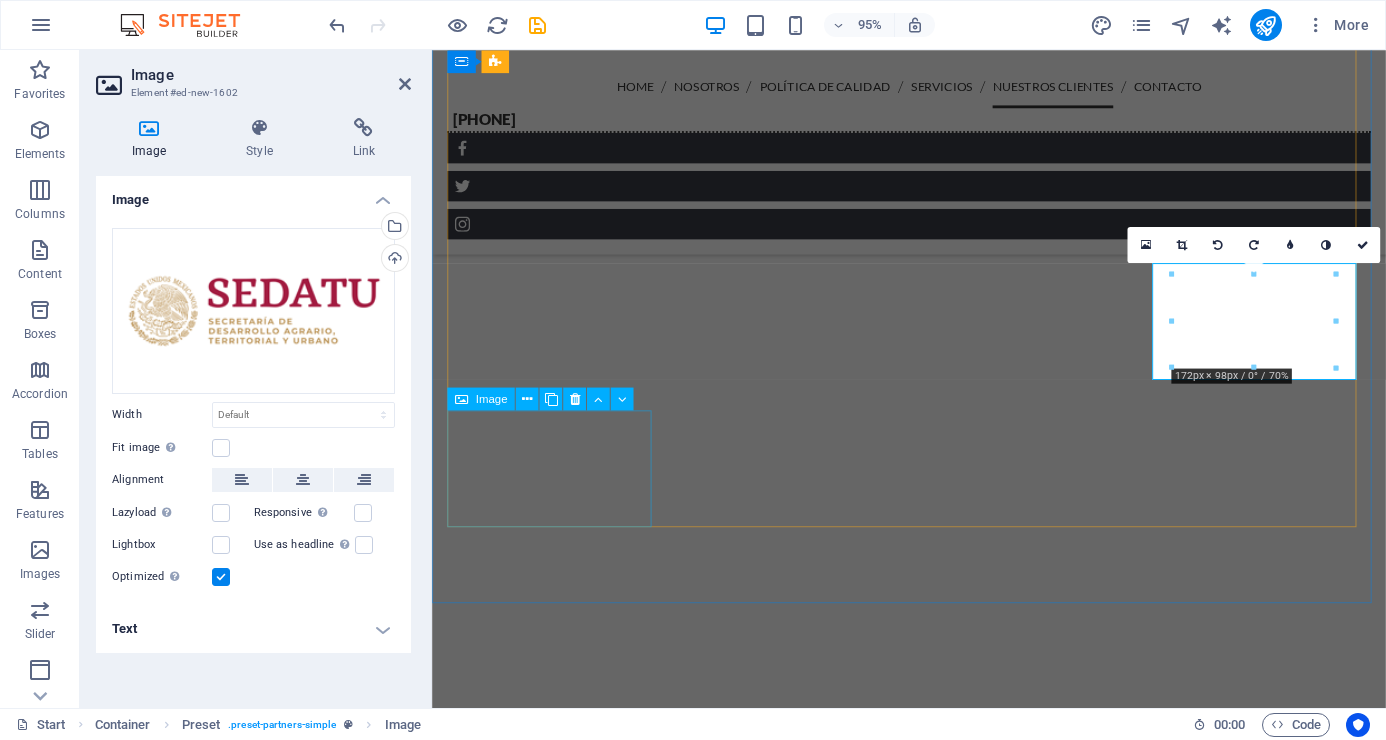 click at bounding box center [557, 11987] 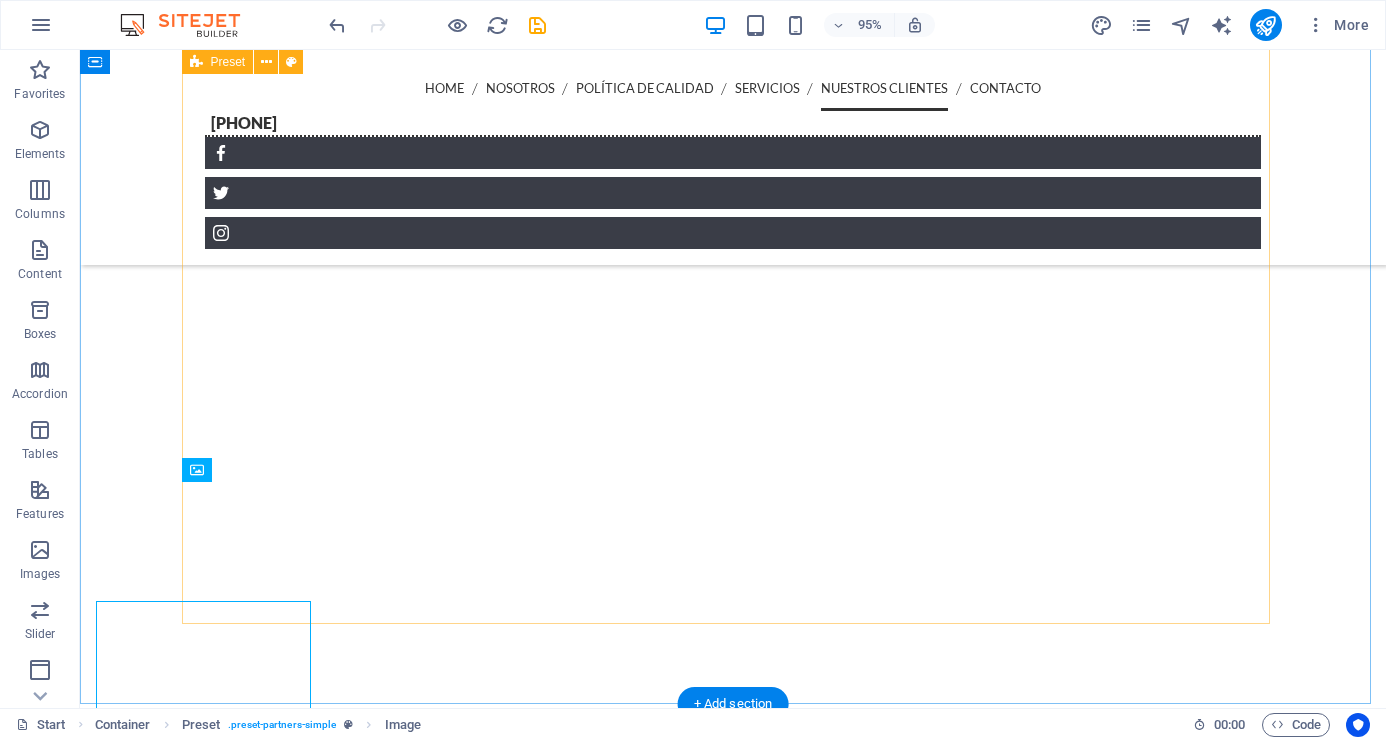 scroll, scrollTop: 5616, scrollLeft: 0, axis: vertical 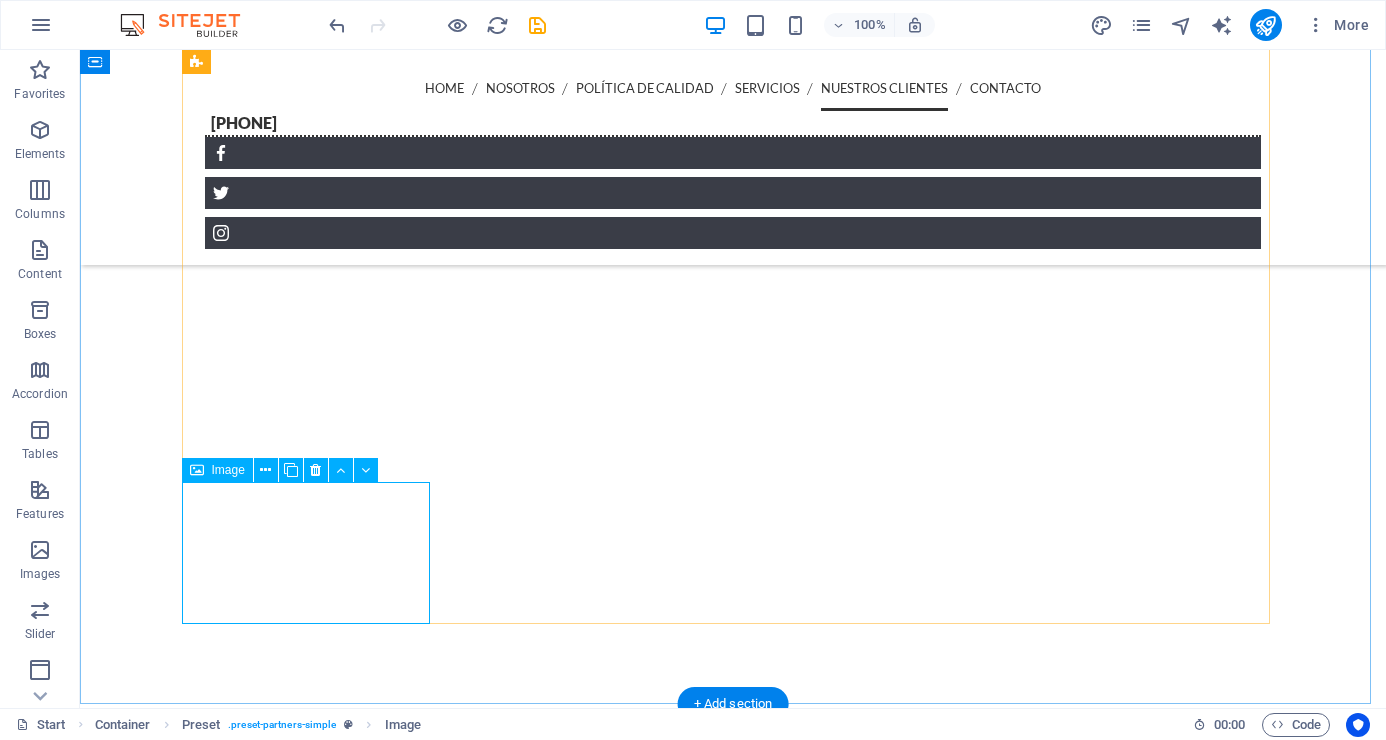 click at bounding box center [313, 12802] 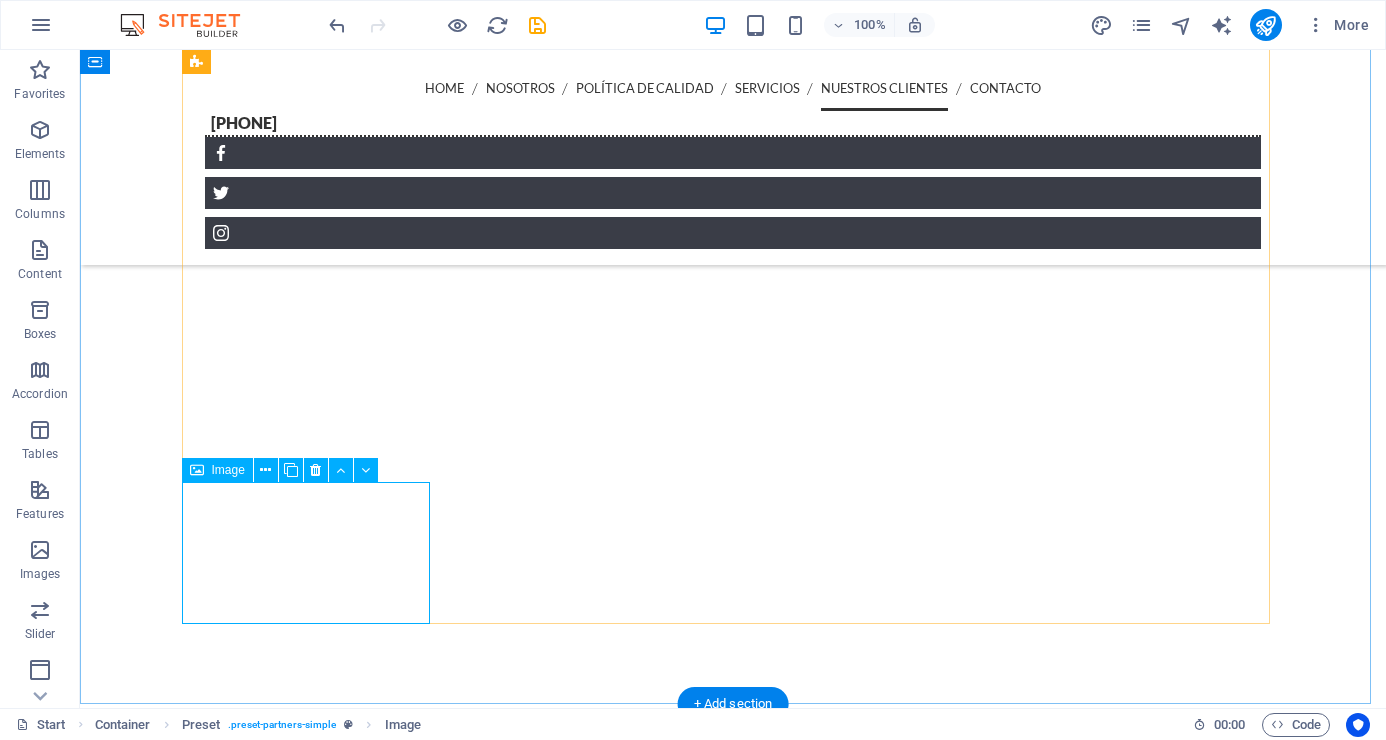 click at bounding box center (313, 12802) 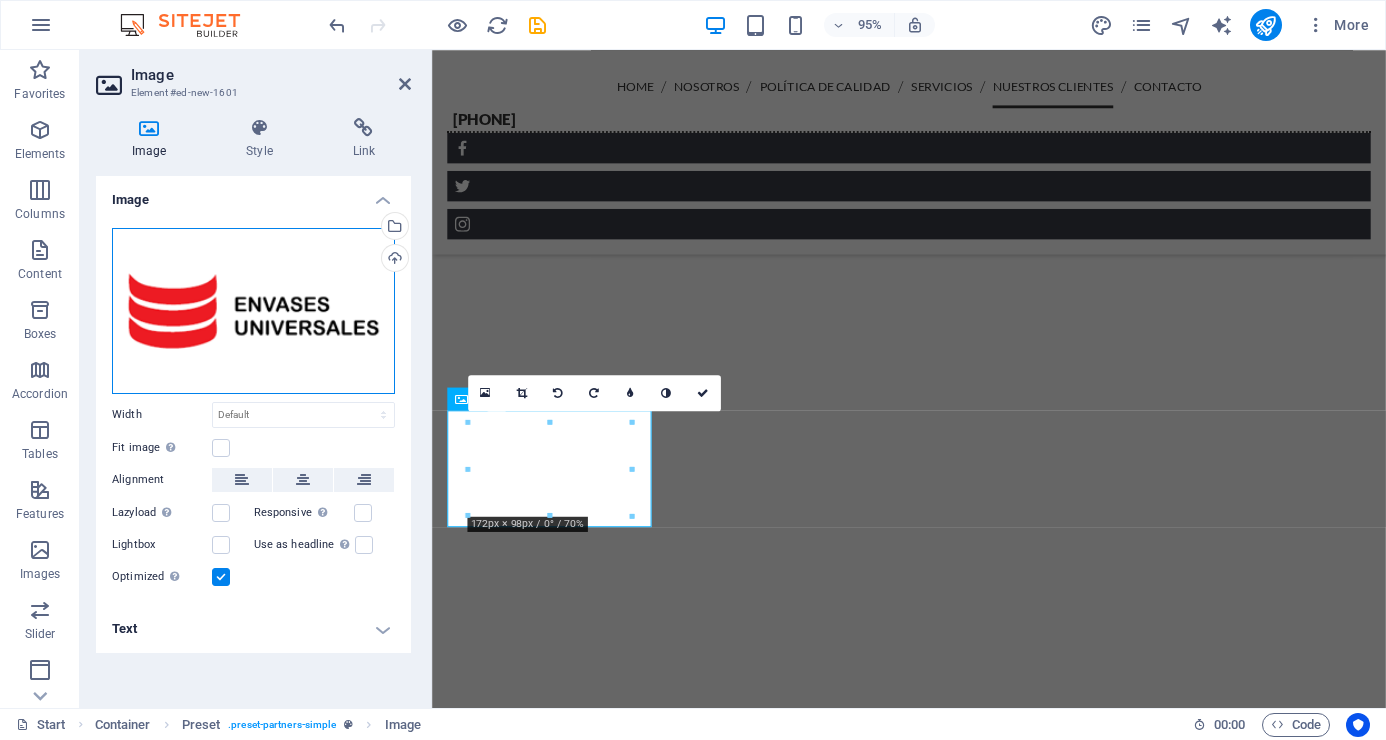 click on "Drag files here, click to choose files or select files from Files or our free stock photos & videos" at bounding box center [253, 311] 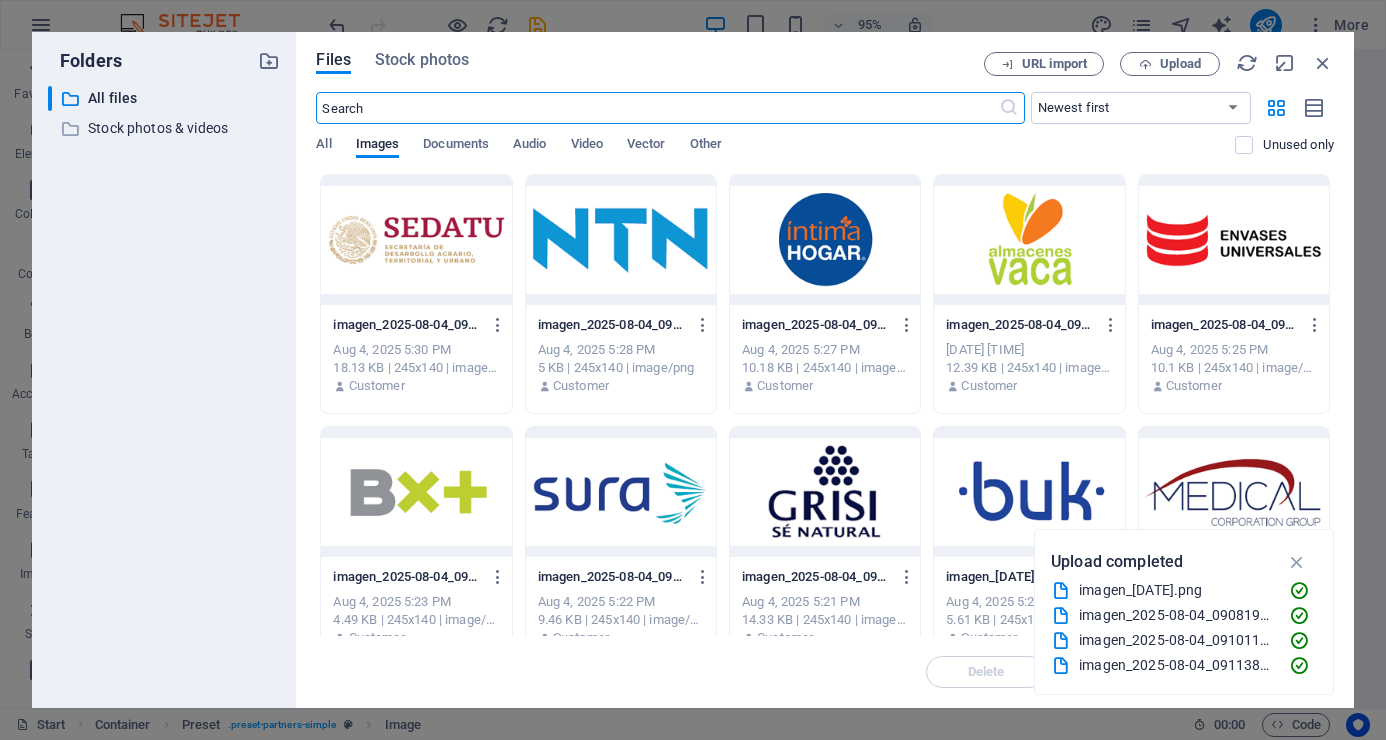 scroll, scrollTop: 6414, scrollLeft: 0, axis: vertical 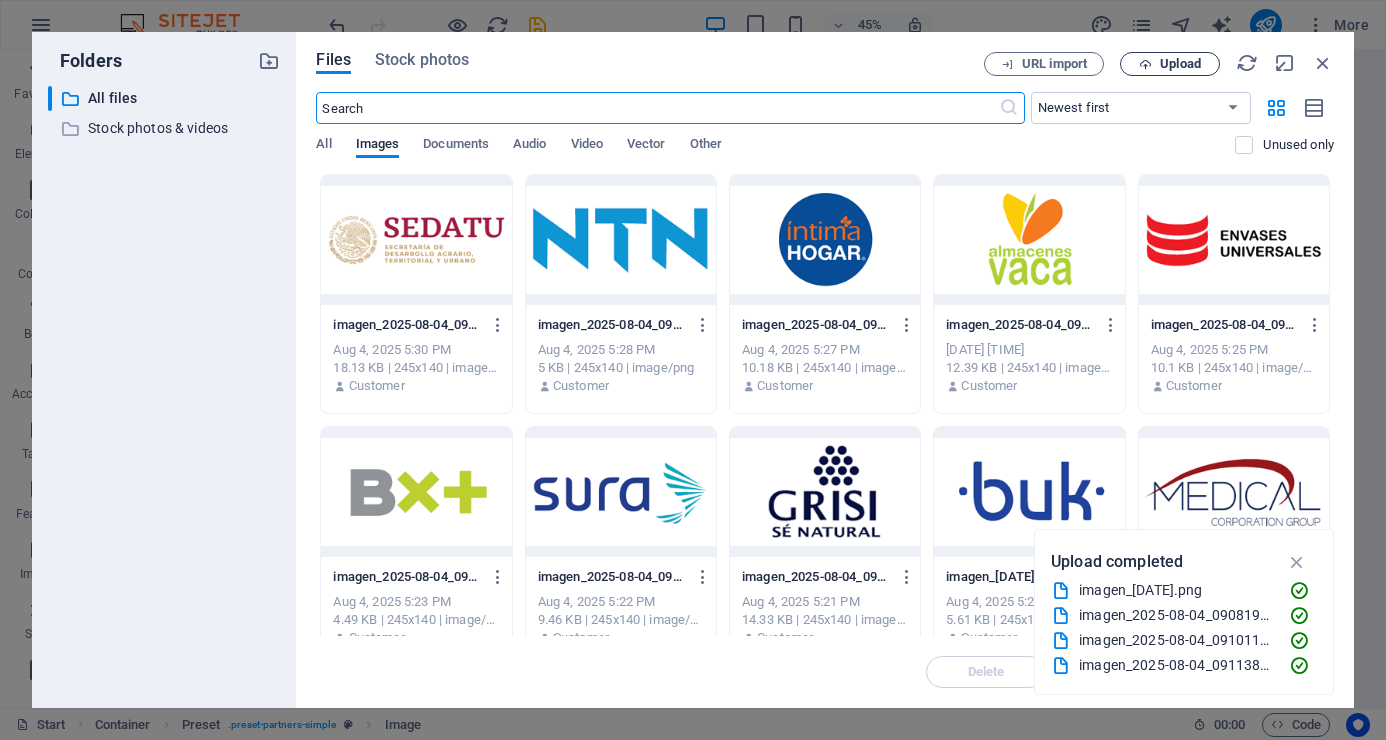 click on "Upload" at bounding box center [1180, 64] 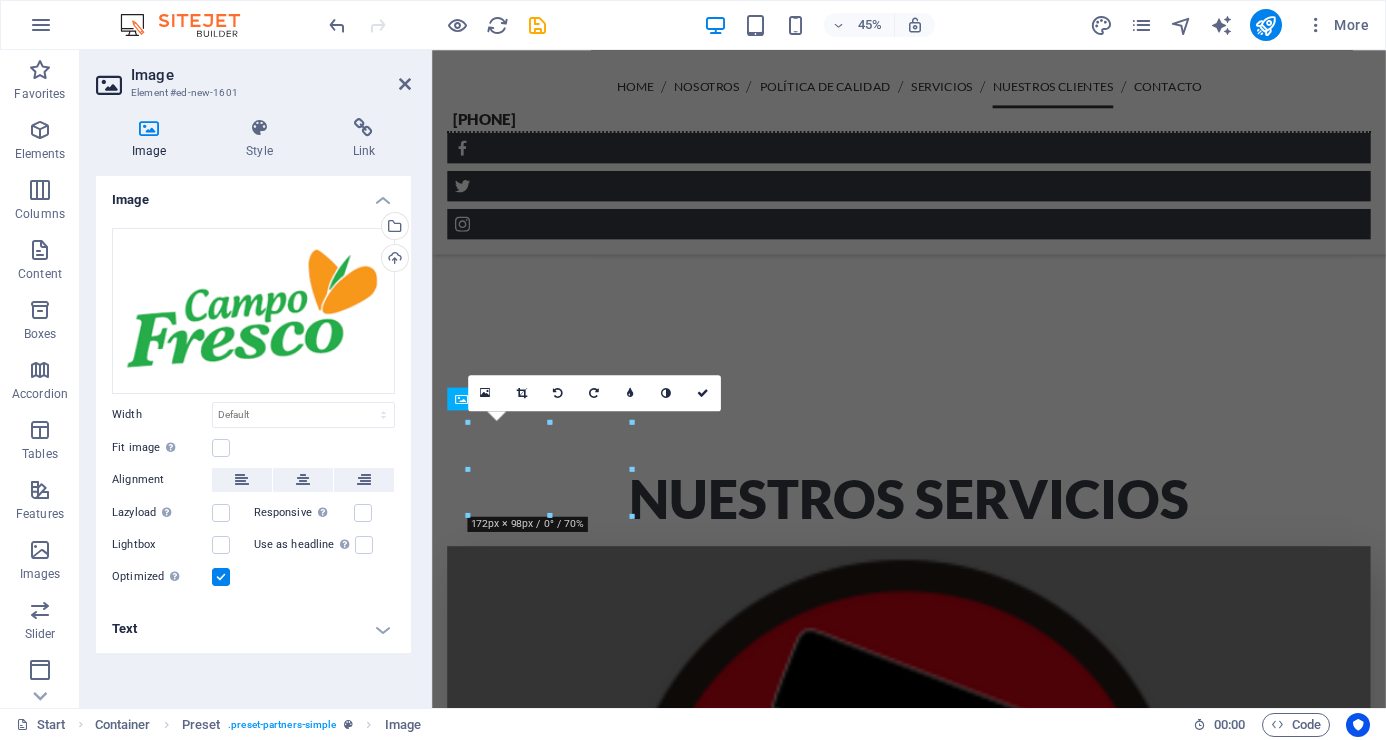 scroll, scrollTop: 5788, scrollLeft: 0, axis: vertical 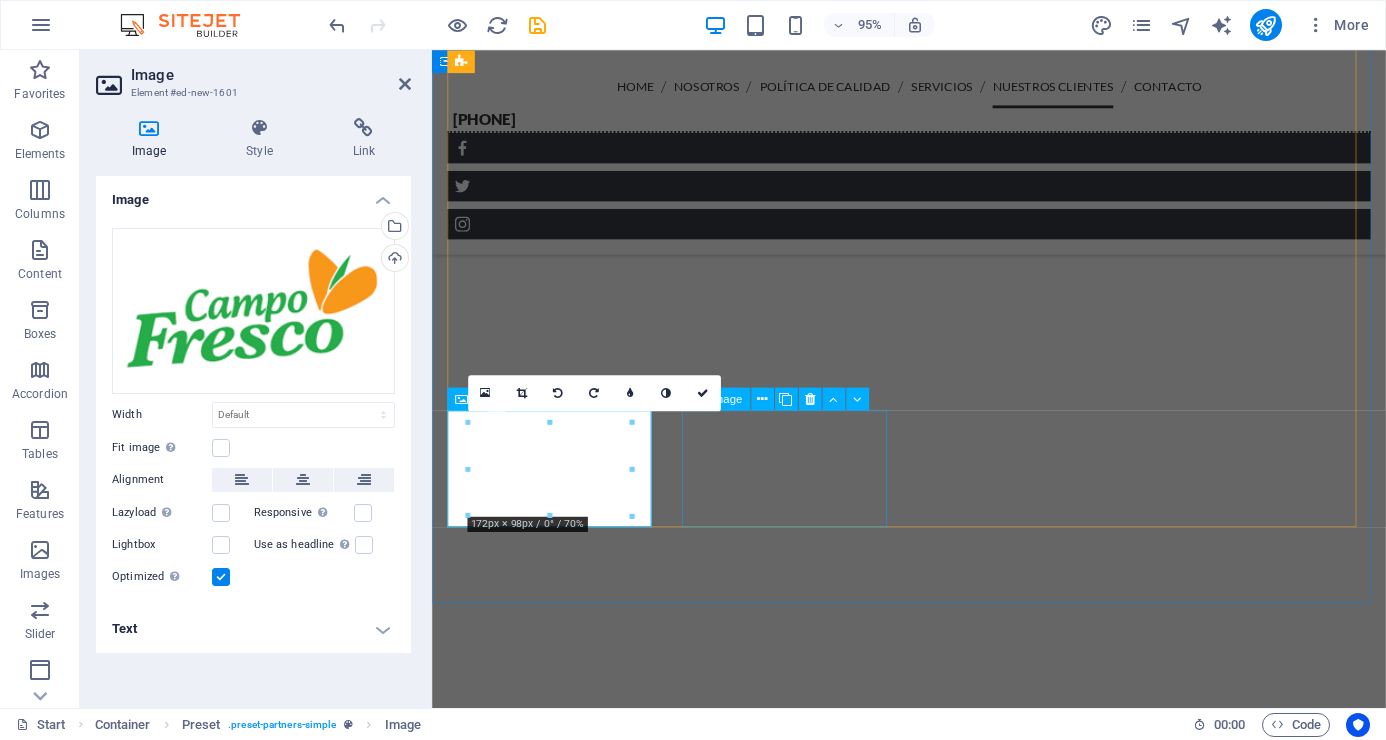 click at bounding box center (557, 12129) 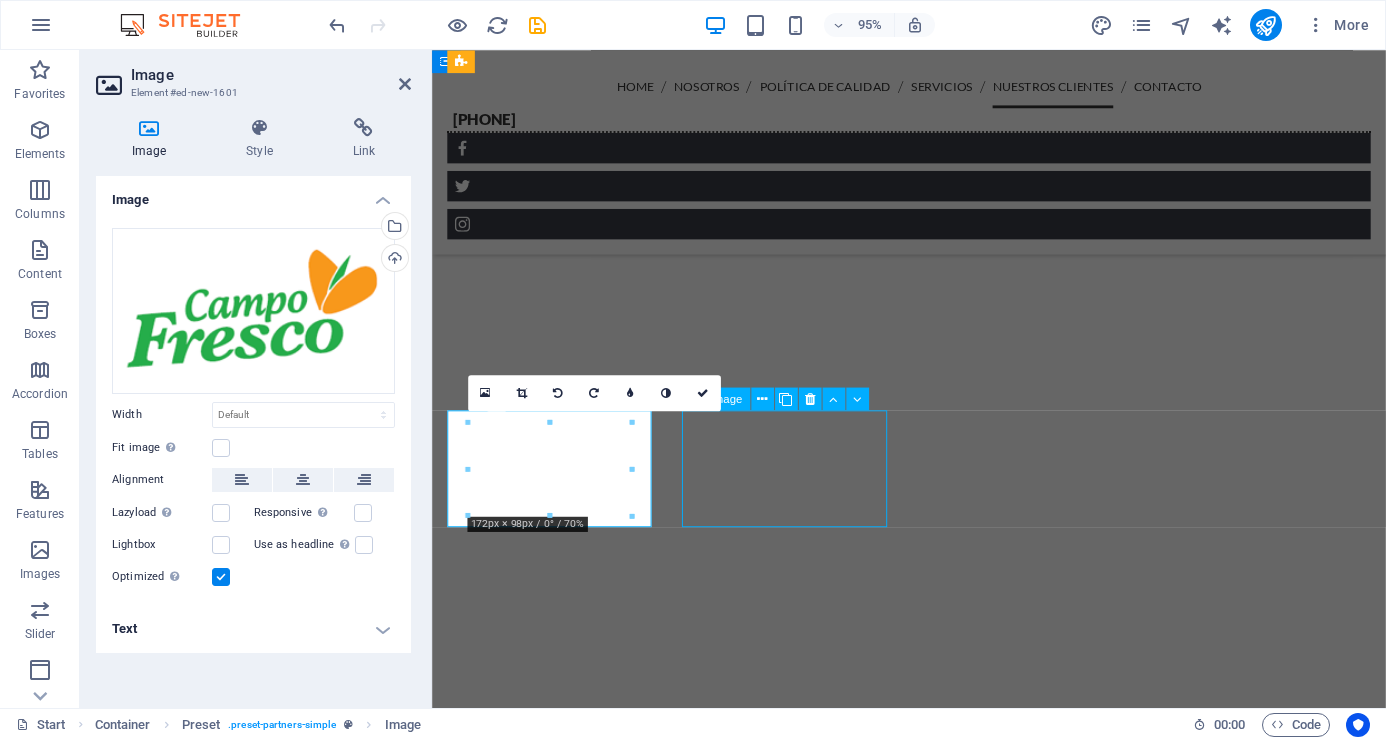 click at bounding box center [557, 12129] 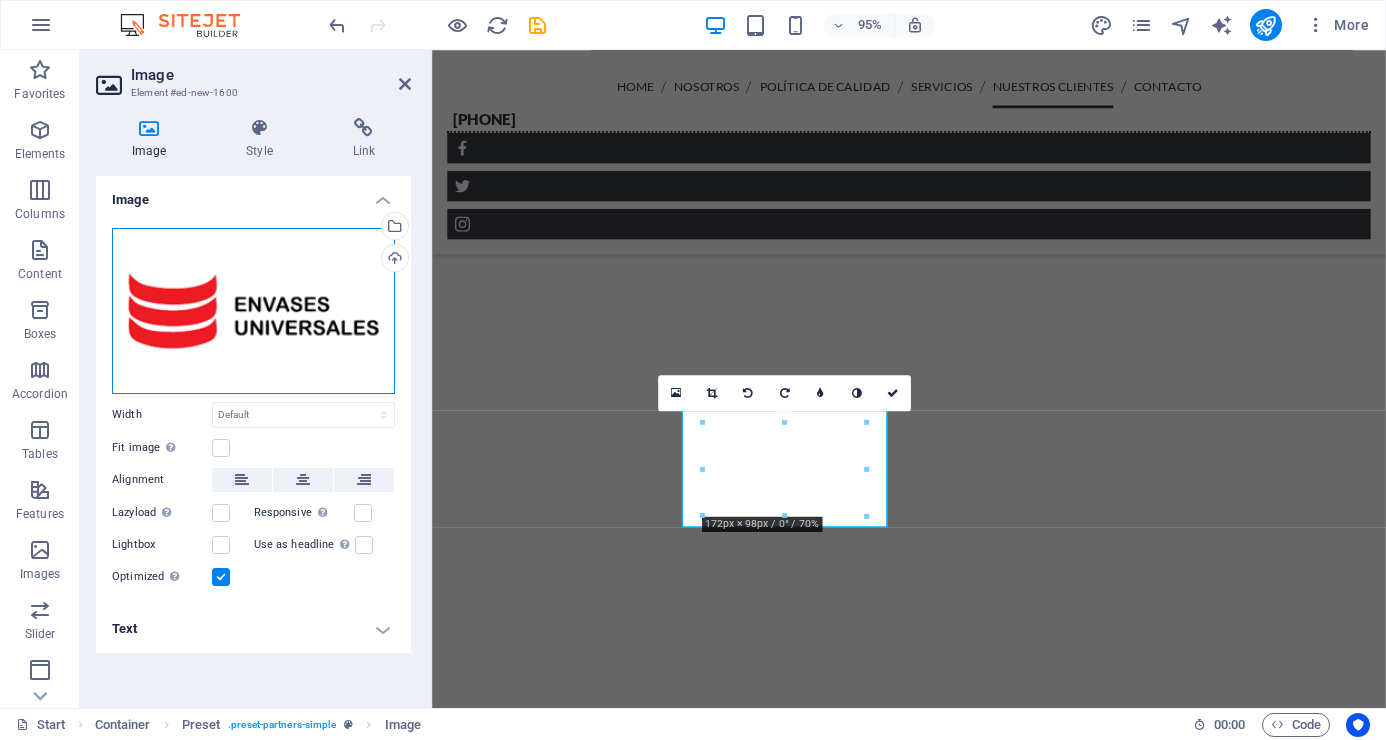 click on "Drag files here, click to choose files or select files from Files or our free stock photos & videos" at bounding box center [253, 311] 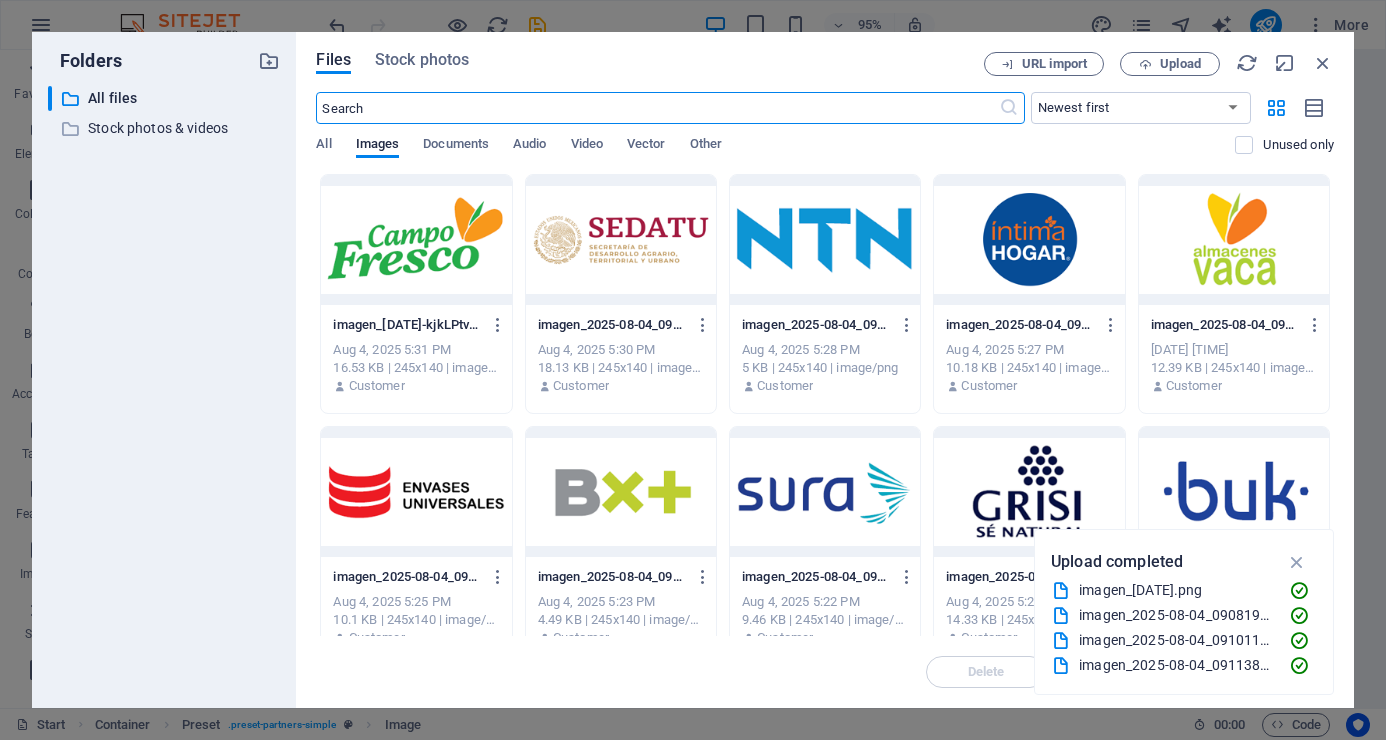 scroll, scrollTop: 6414, scrollLeft: 0, axis: vertical 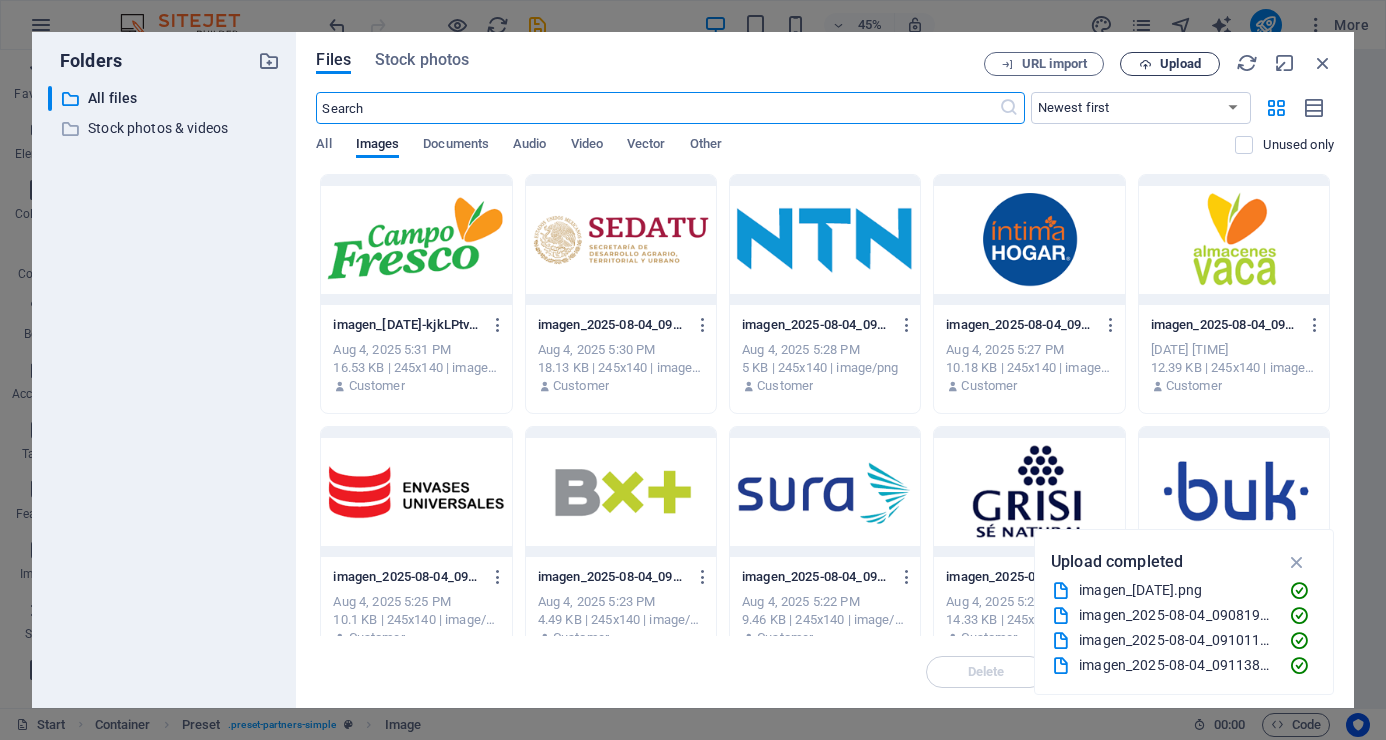 click on "Upload" at bounding box center [1180, 64] 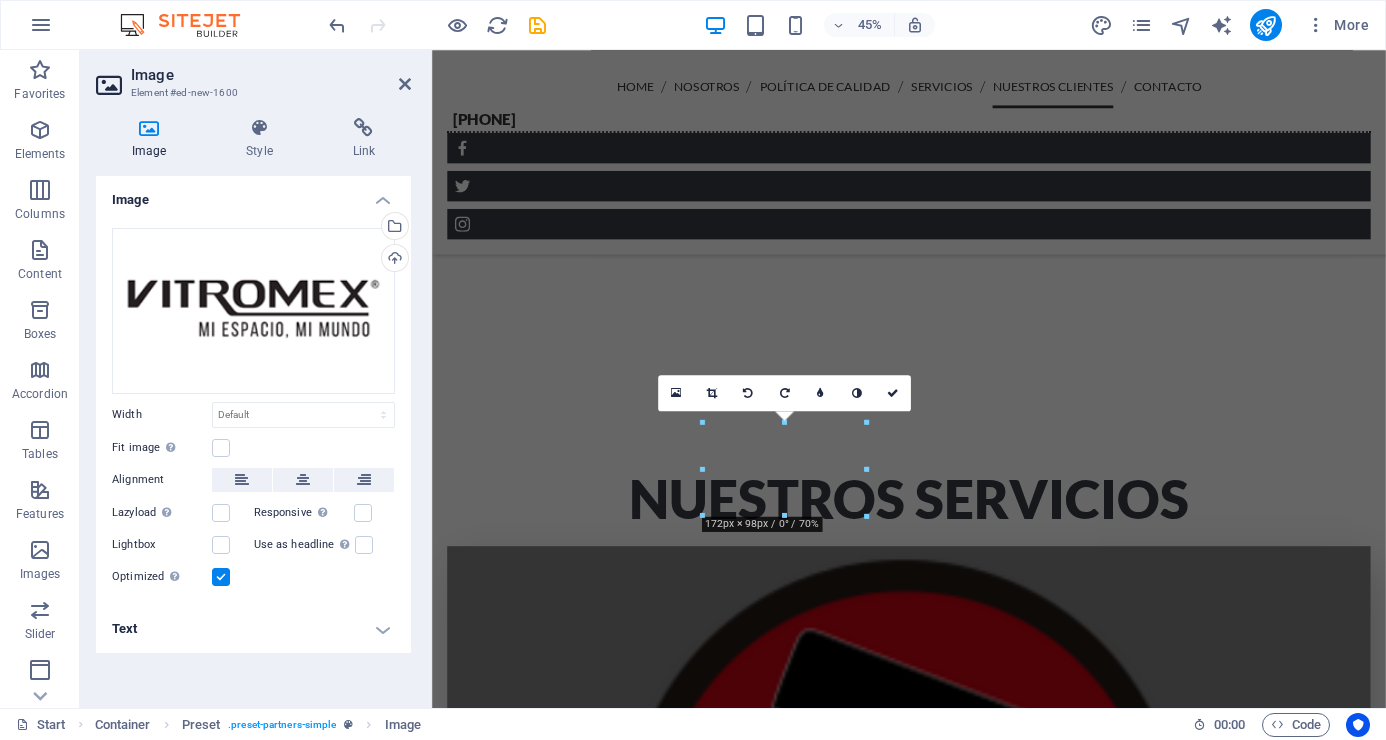 scroll, scrollTop: 5788, scrollLeft: 0, axis: vertical 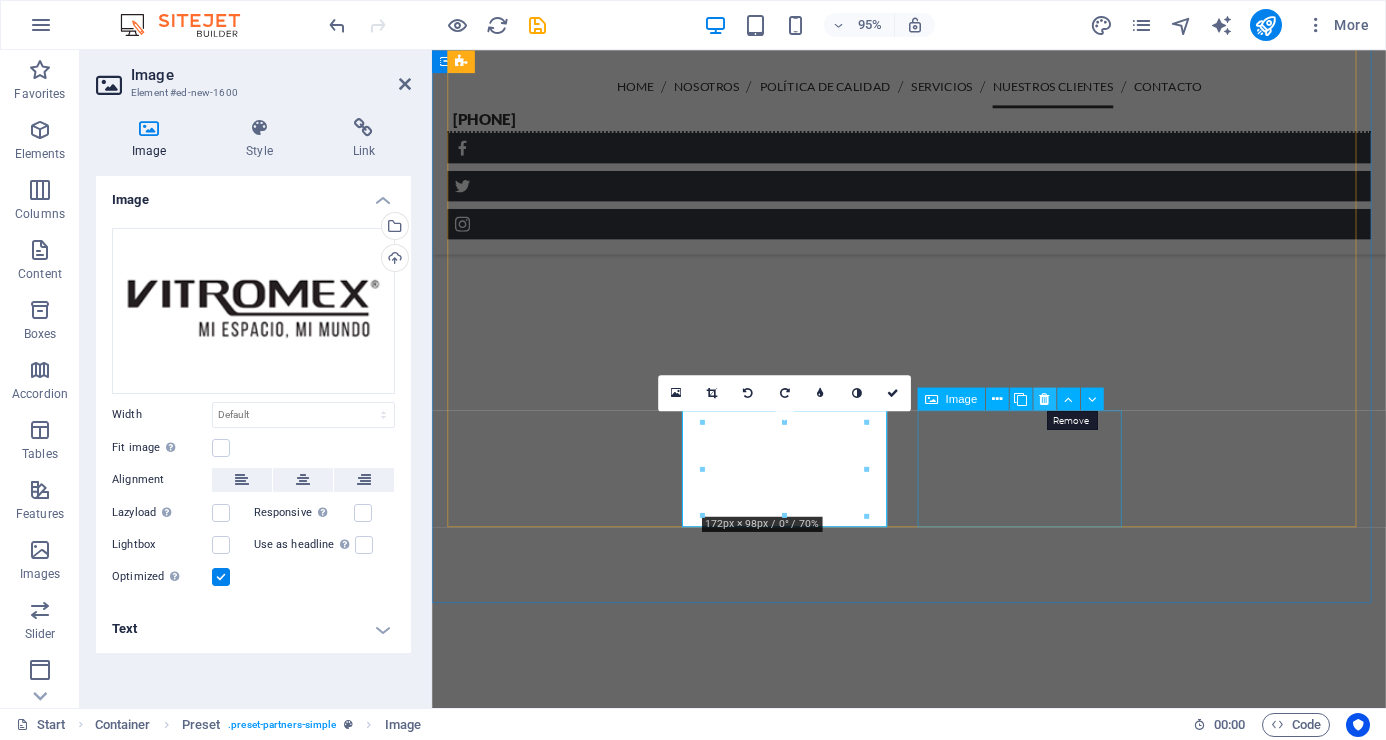 click at bounding box center (1044, 399) 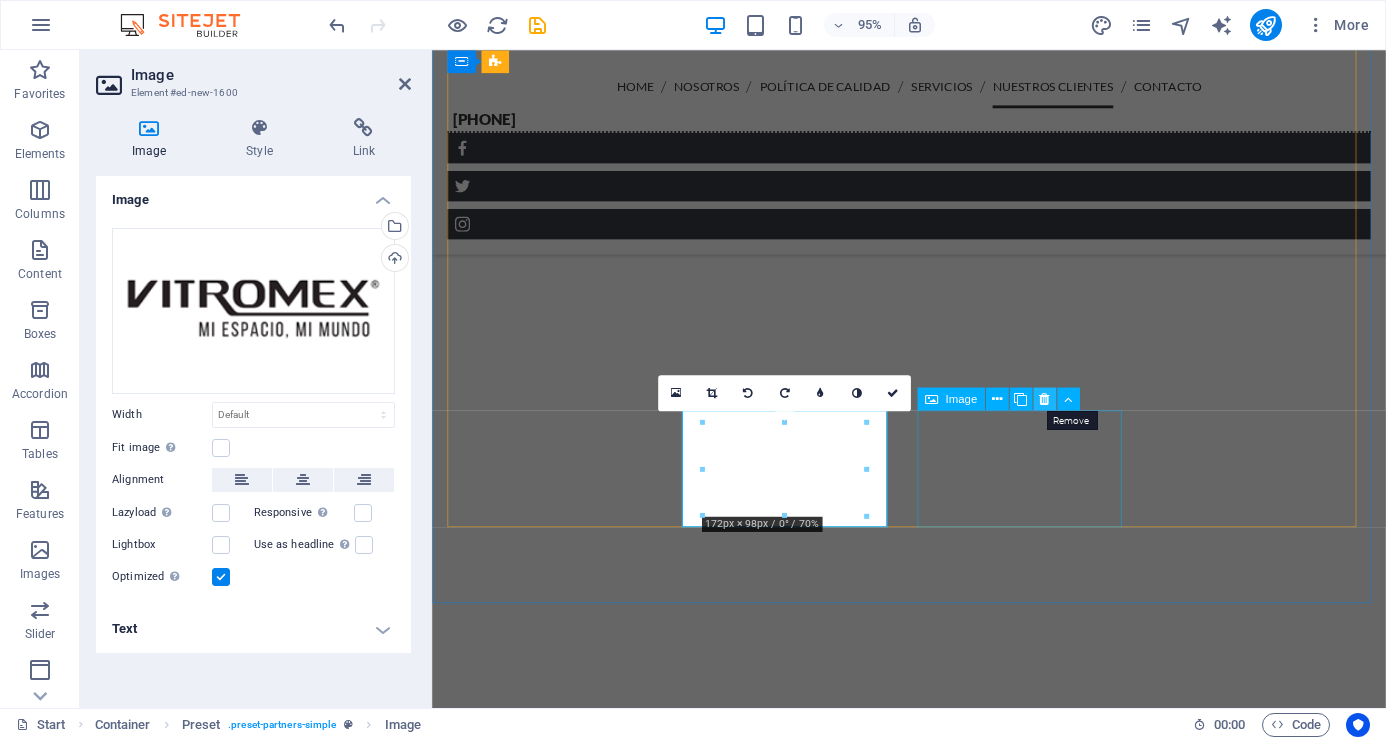 click at bounding box center (1044, 399) 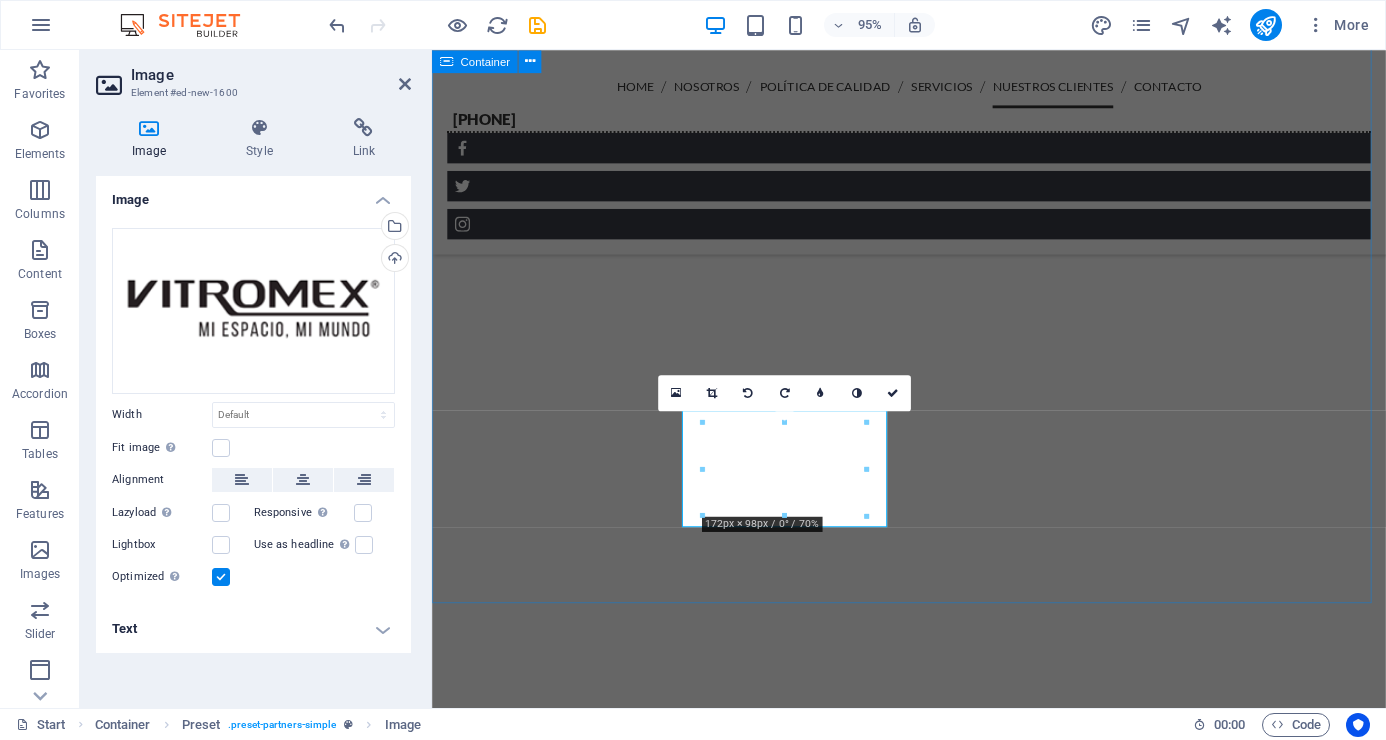 click on "NUESTROS CLIENTES Cada negocio es diferente, por eso es importante escuchar las necesidades de nuestros clientes, para comprender sus metas y objetivos. Al hacerlo, podemos crear soluciones únicas e inteligentes hechas a la medida." at bounding box center (934, 10843) 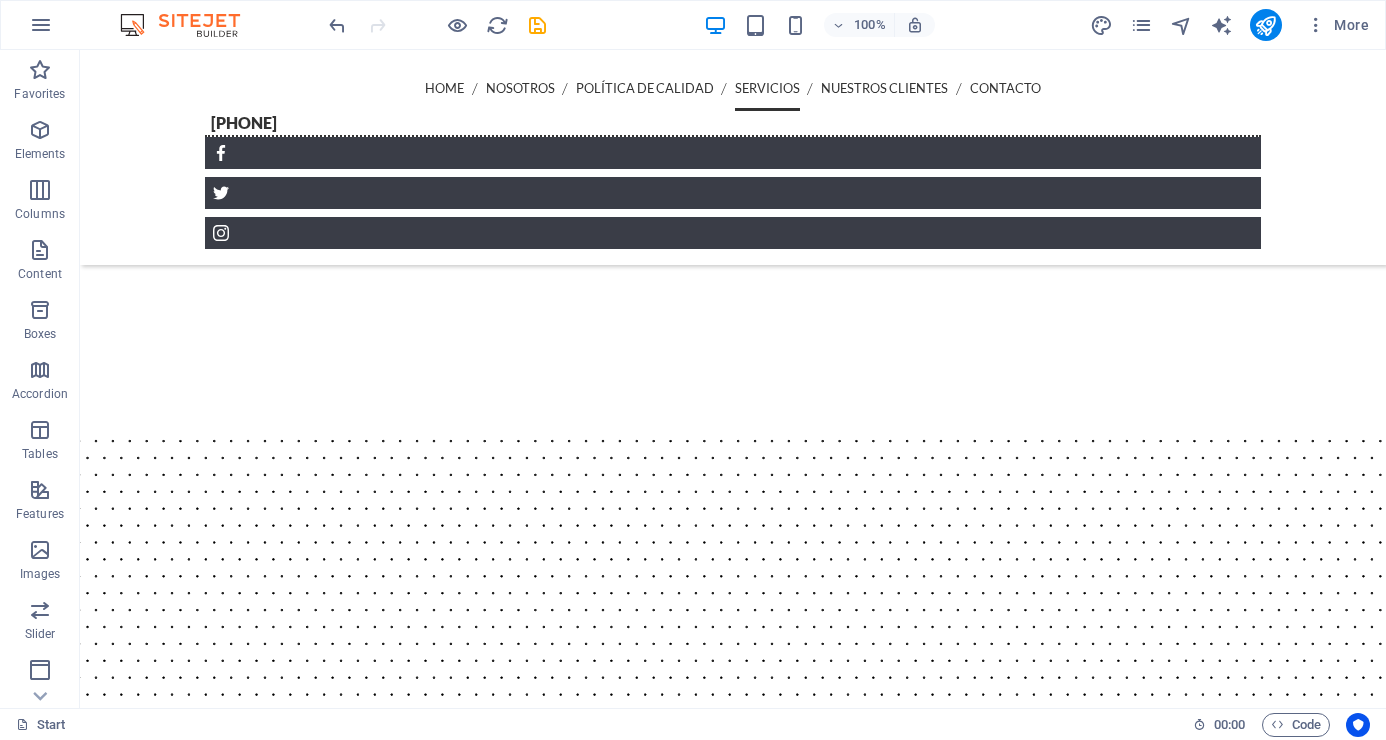 scroll, scrollTop: 3316, scrollLeft: 0, axis: vertical 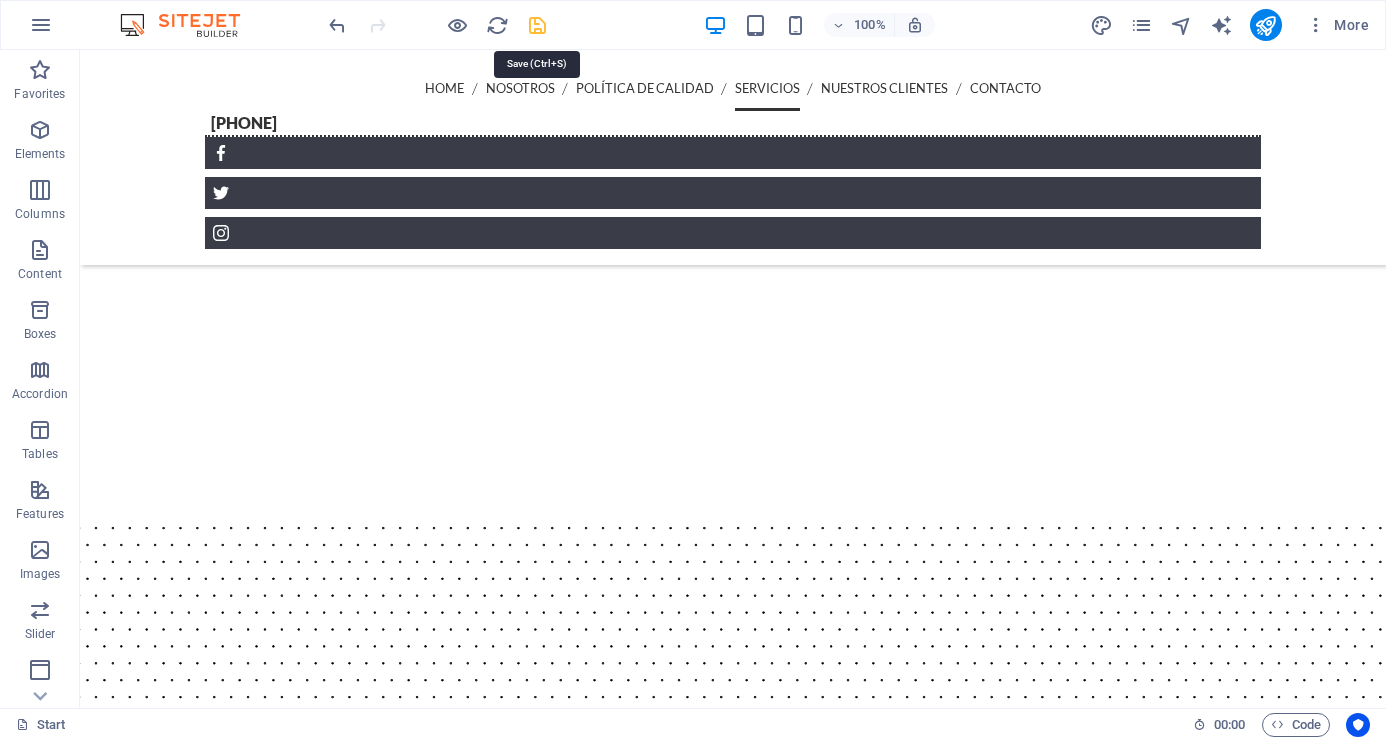 click at bounding box center (537, 25) 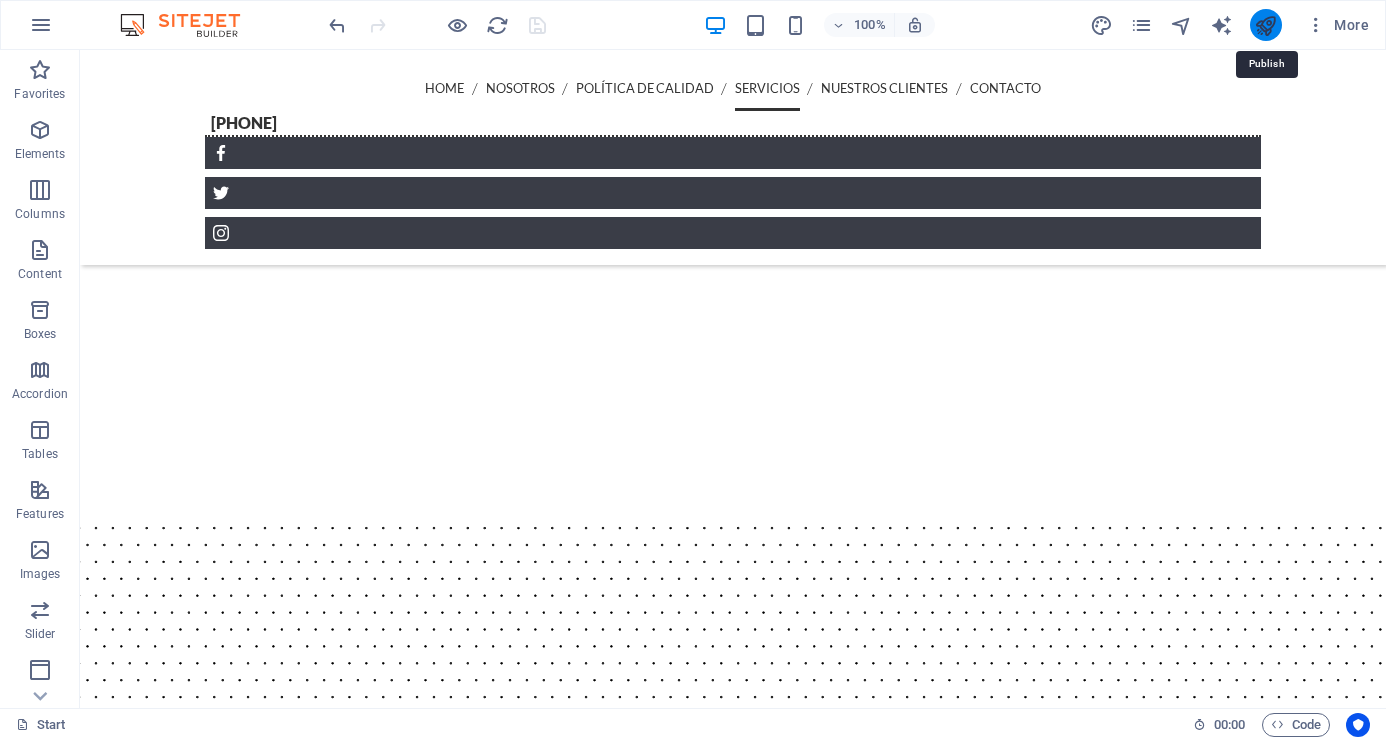 click at bounding box center (1265, 25) 